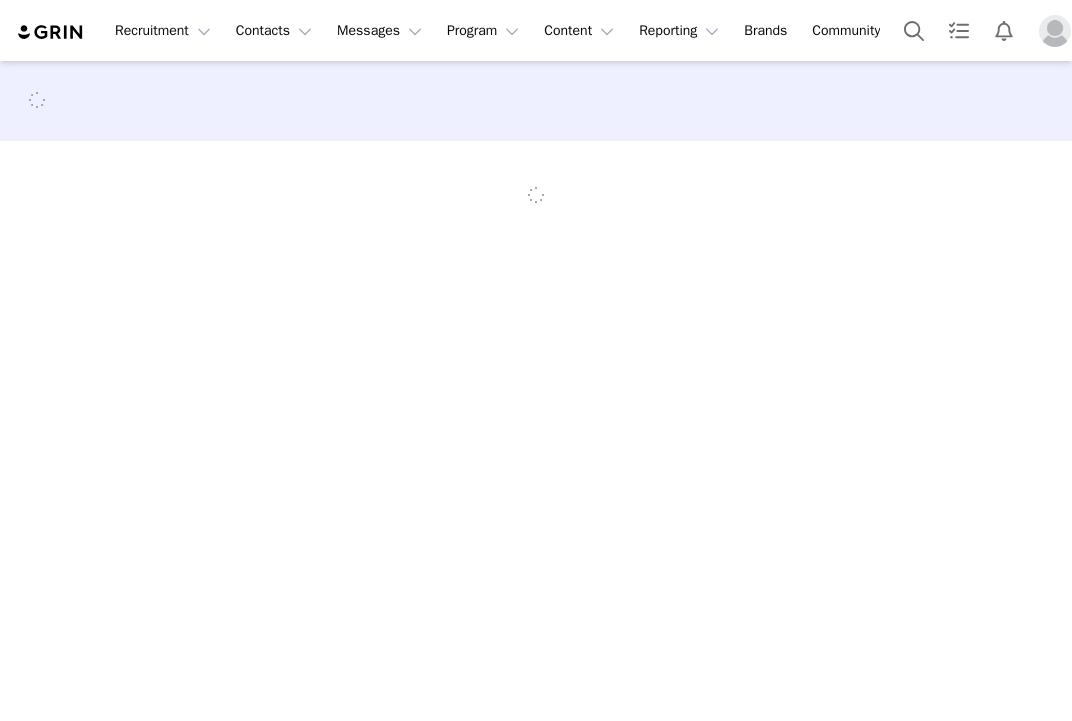 scroll, scrollTop: 0, scrollLeft: 0, axis: both 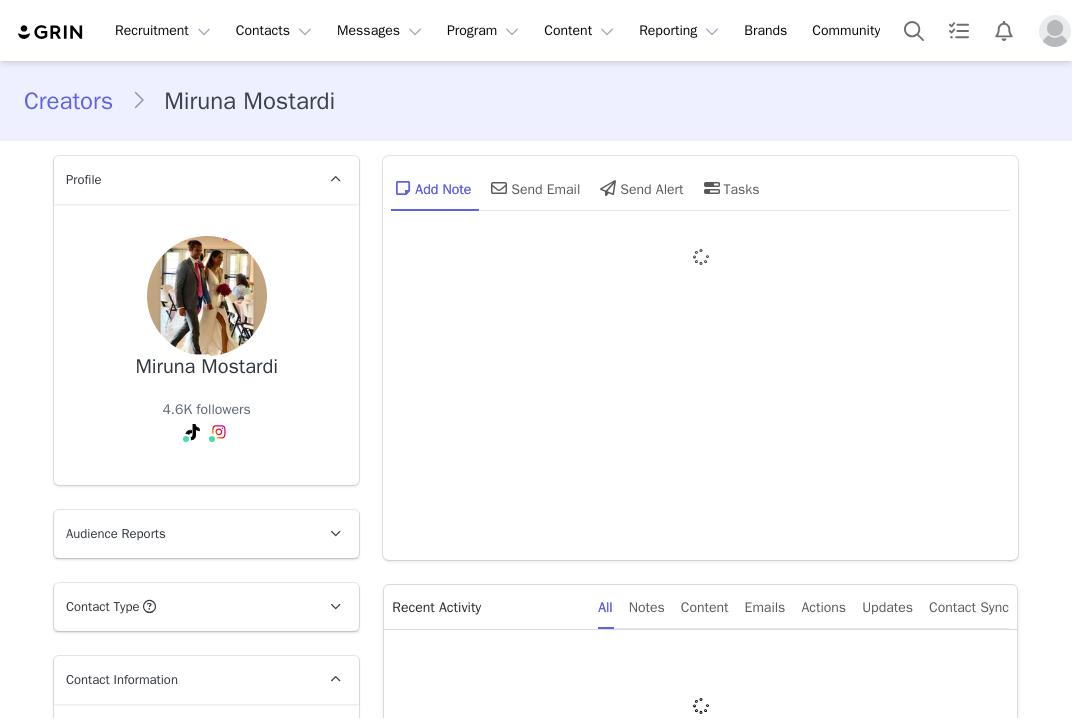 type on "+1 (United States)" 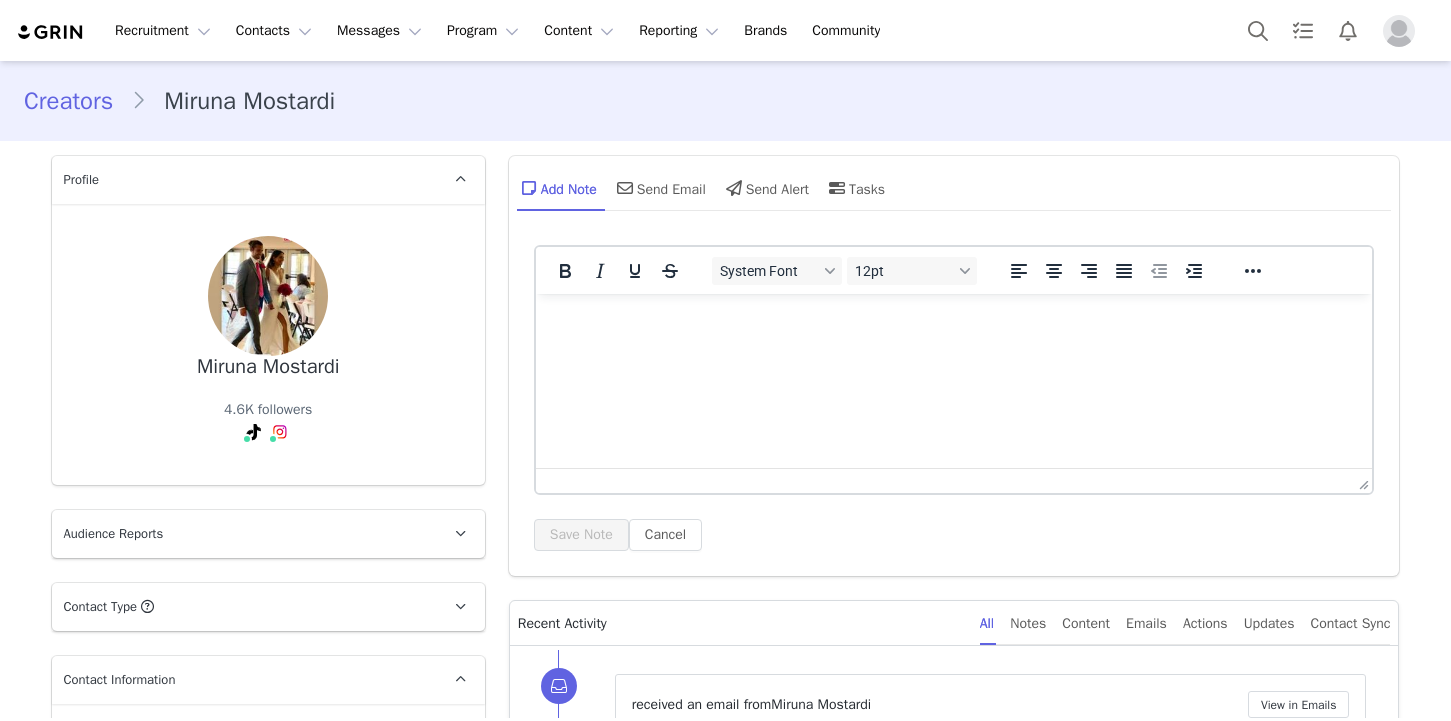 scroll, scrollTop: 0, scrollLeft: 0, axis: both 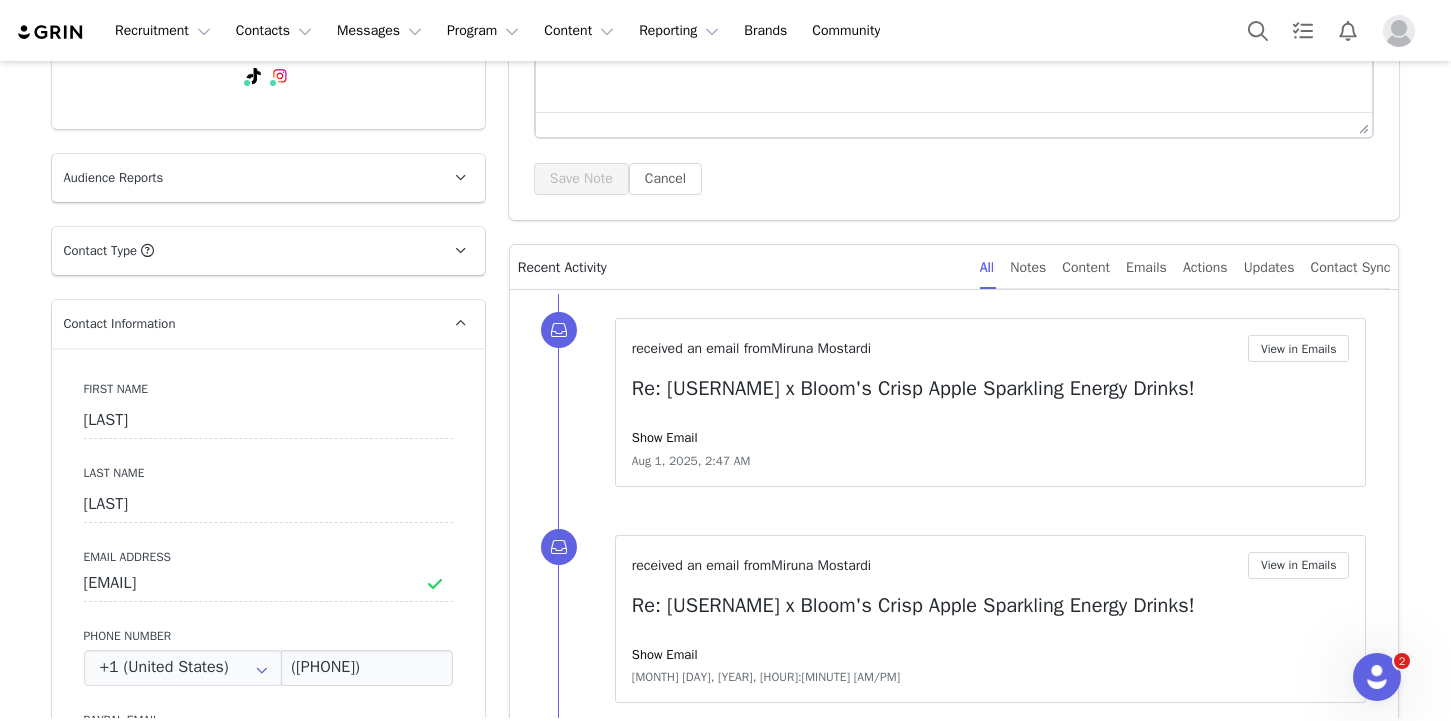click on "Audience Reports" at bounding box center [244, 178] 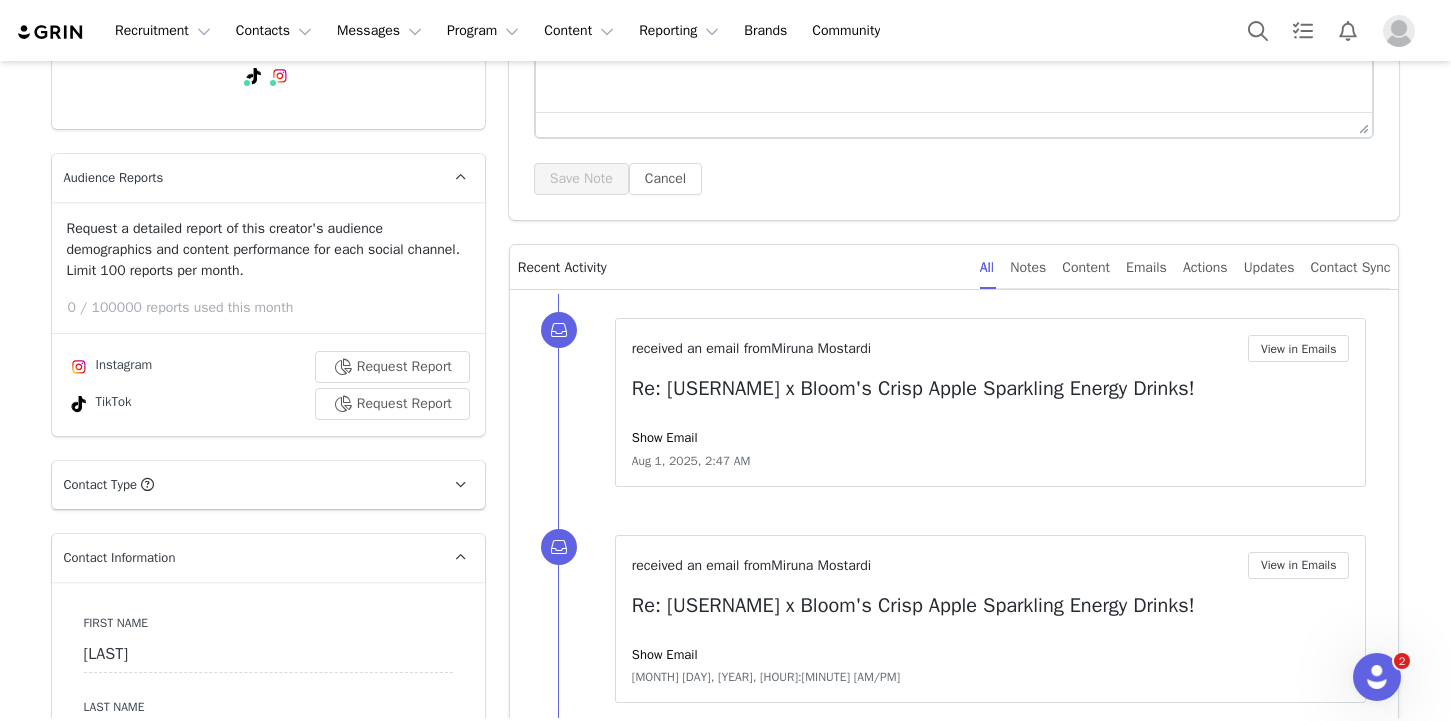 click on "Audience Reports" at bounding box center (244, 178) 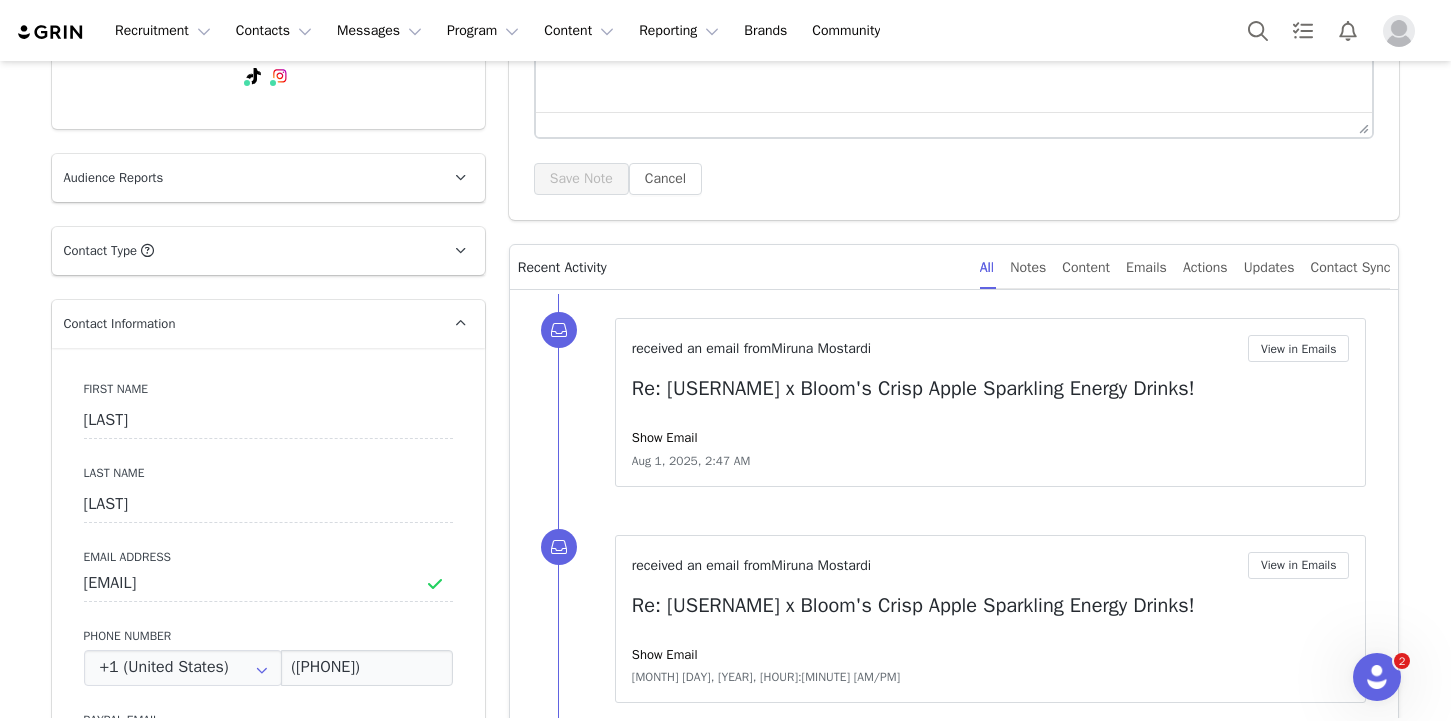 click on "Audience Reports" at bounding box center (244, 178) 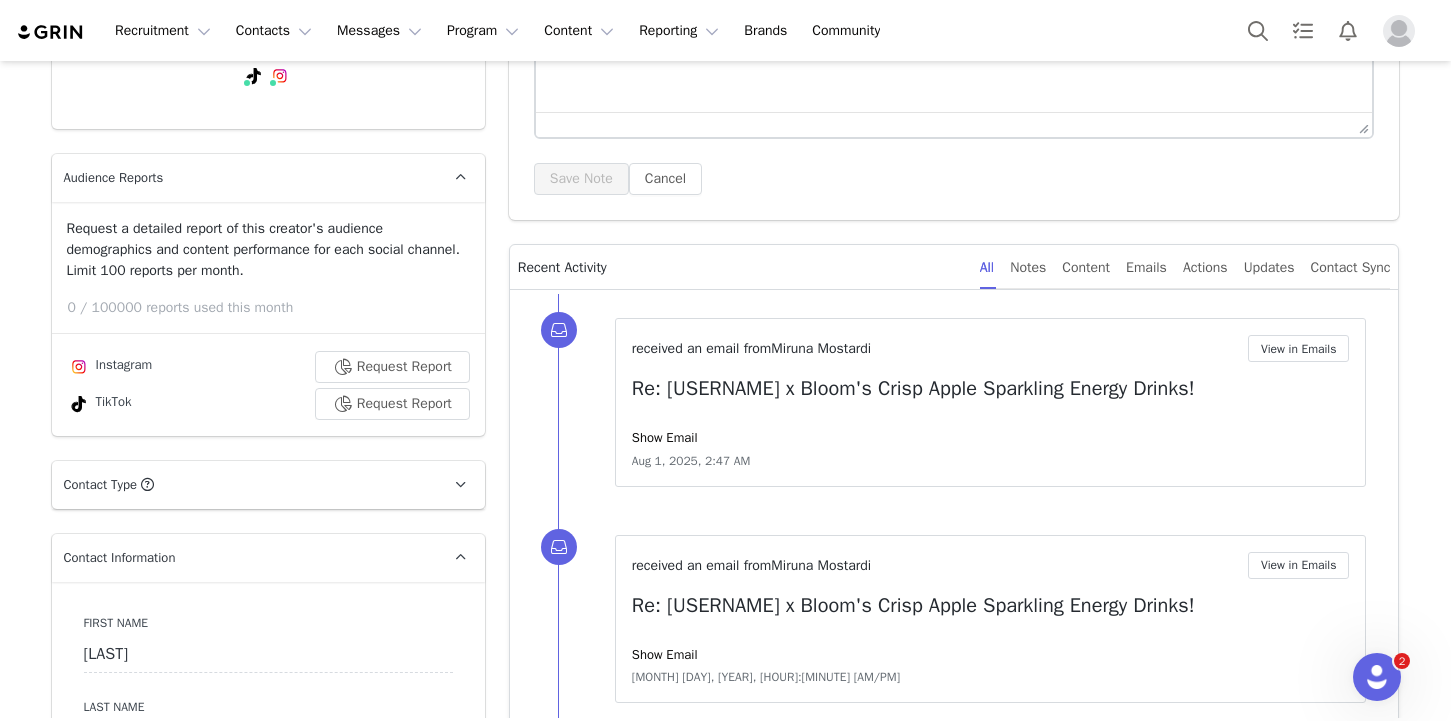 click on "Audience Reports" at bounding box center [244, 178] 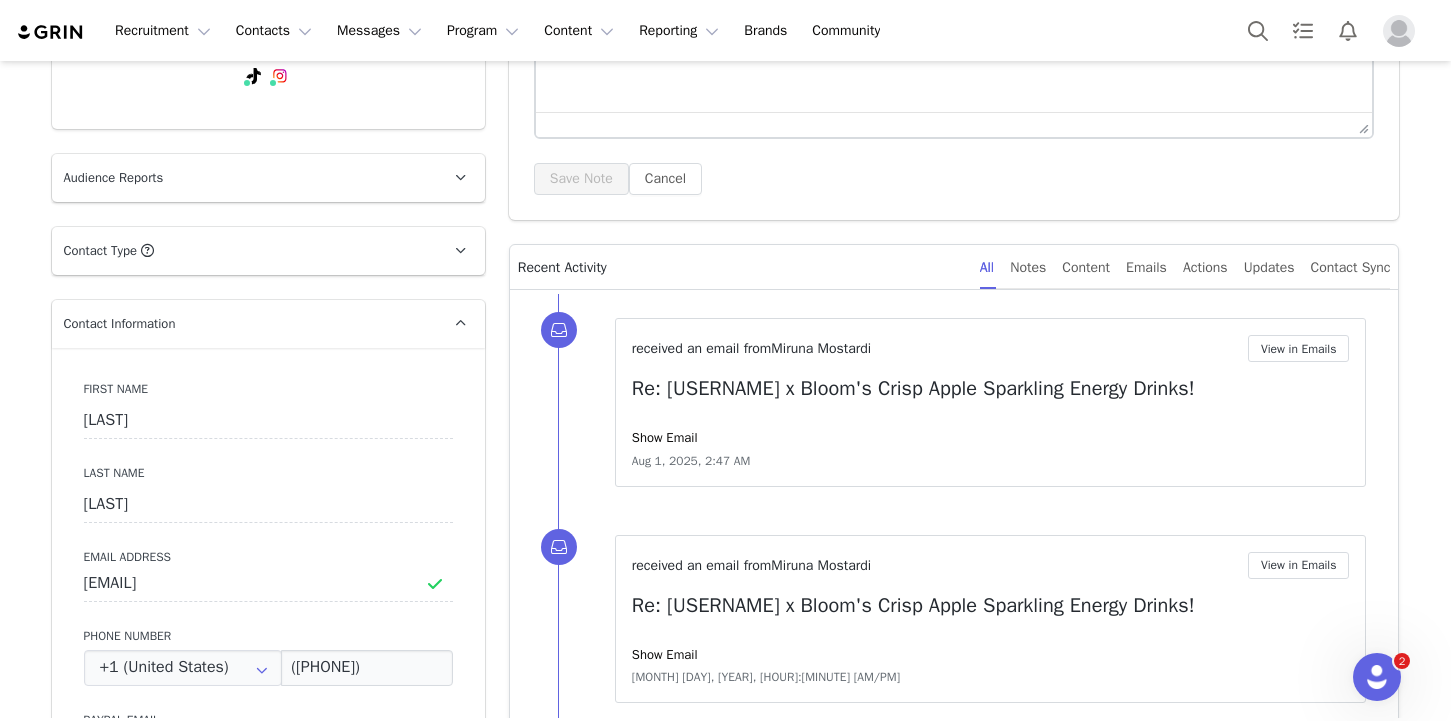 click on "Contact Type  Contact type can be Creator, Prospect, Application, or Manager." at bounding box center (244, 251) 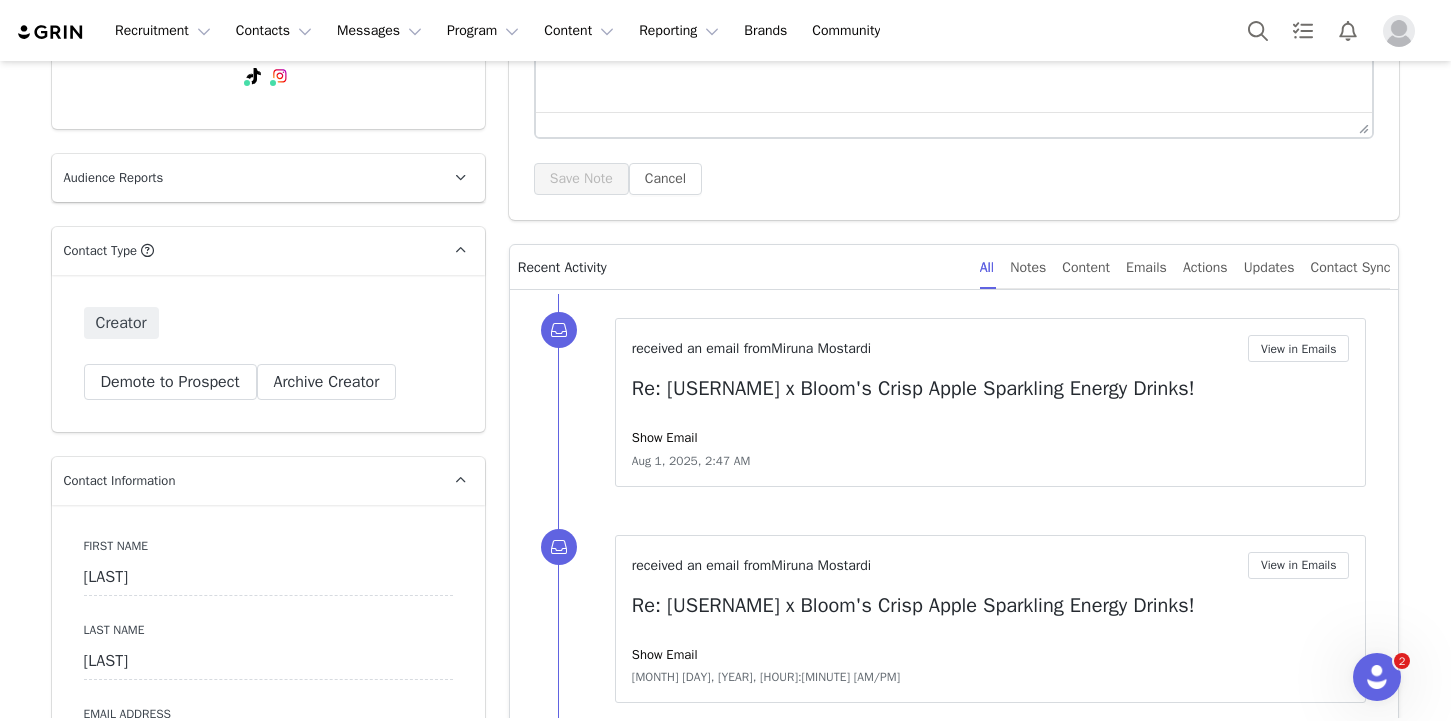 click on "Contact Type  Contact type can be Creator, Prospect, Application, or Manager." at bounding box center [244, 251] 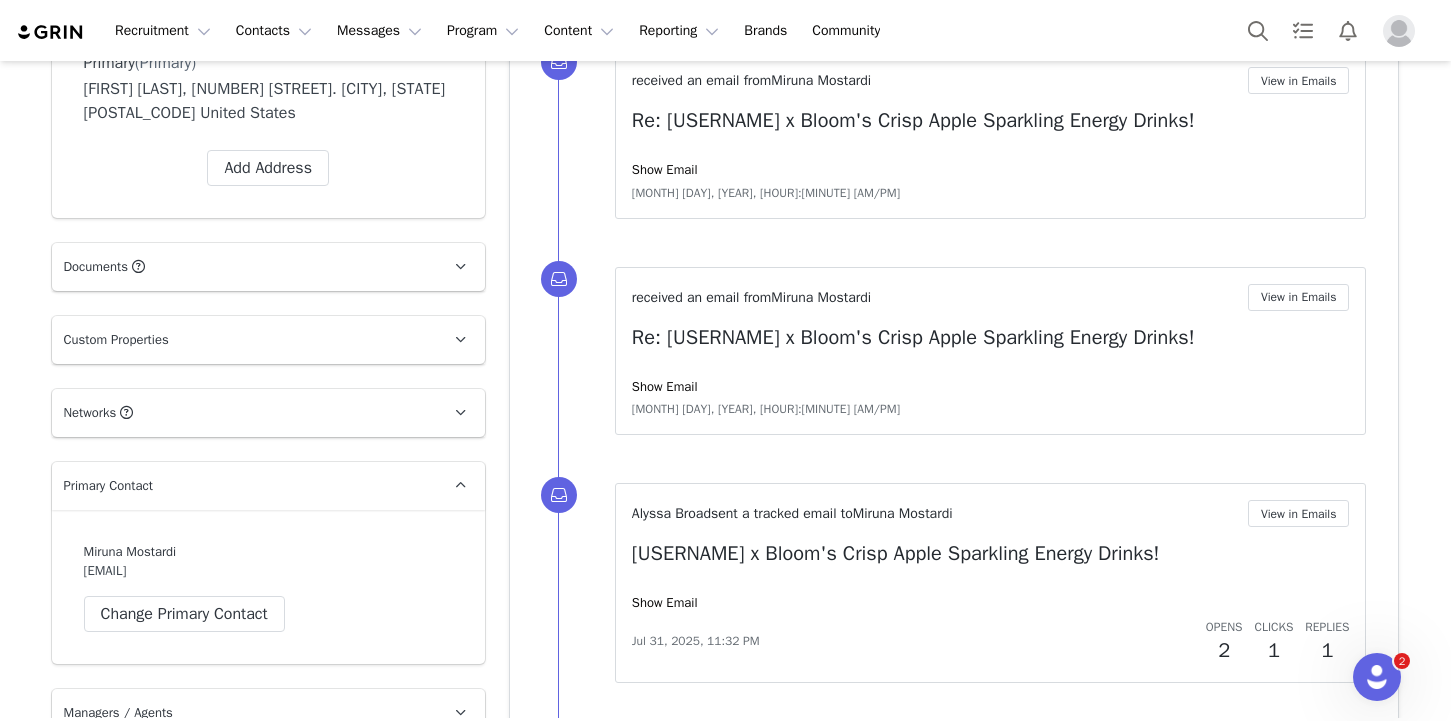 scroll, scrollTop: 1681, scrollLeft: 0, axis: vertical 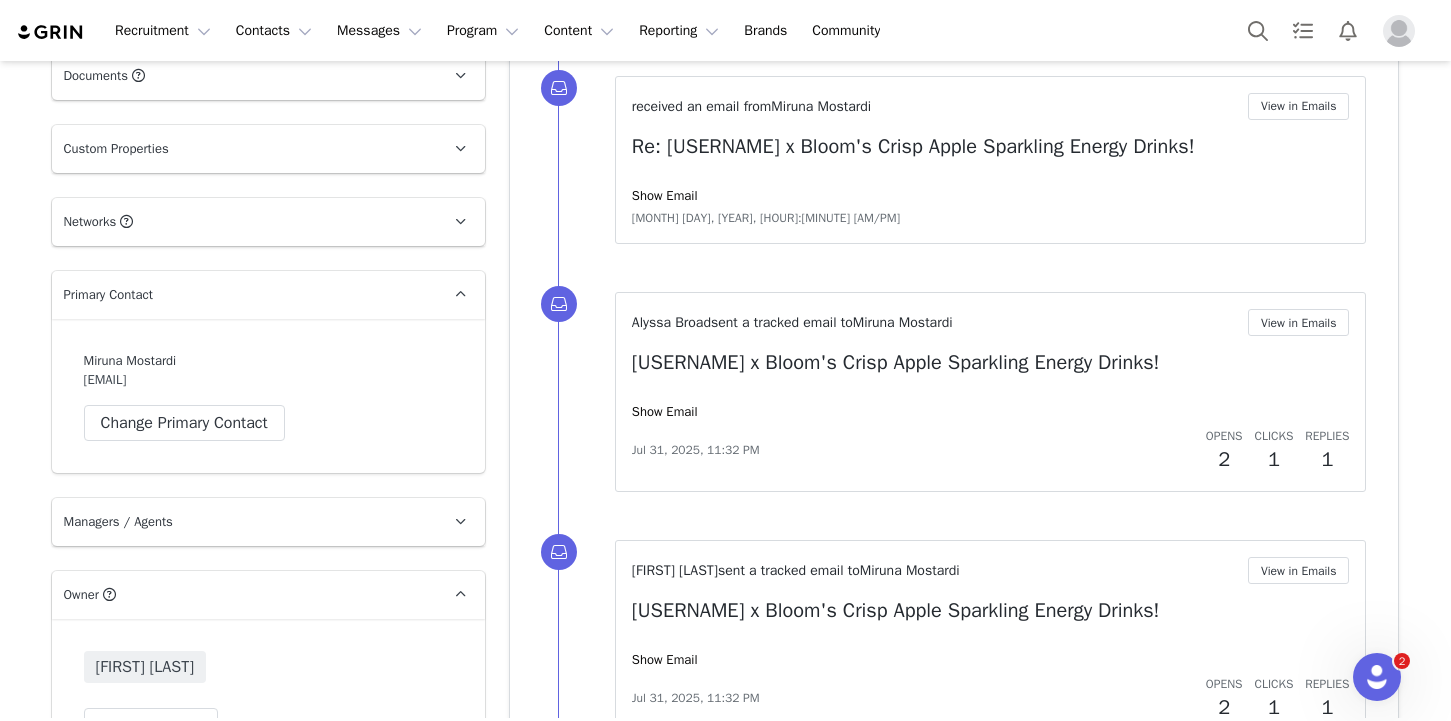 click on "Networks  You can add or change your creators network URL' here, your active creators can authenticate their accounts later." at bounding box center [244, 222] 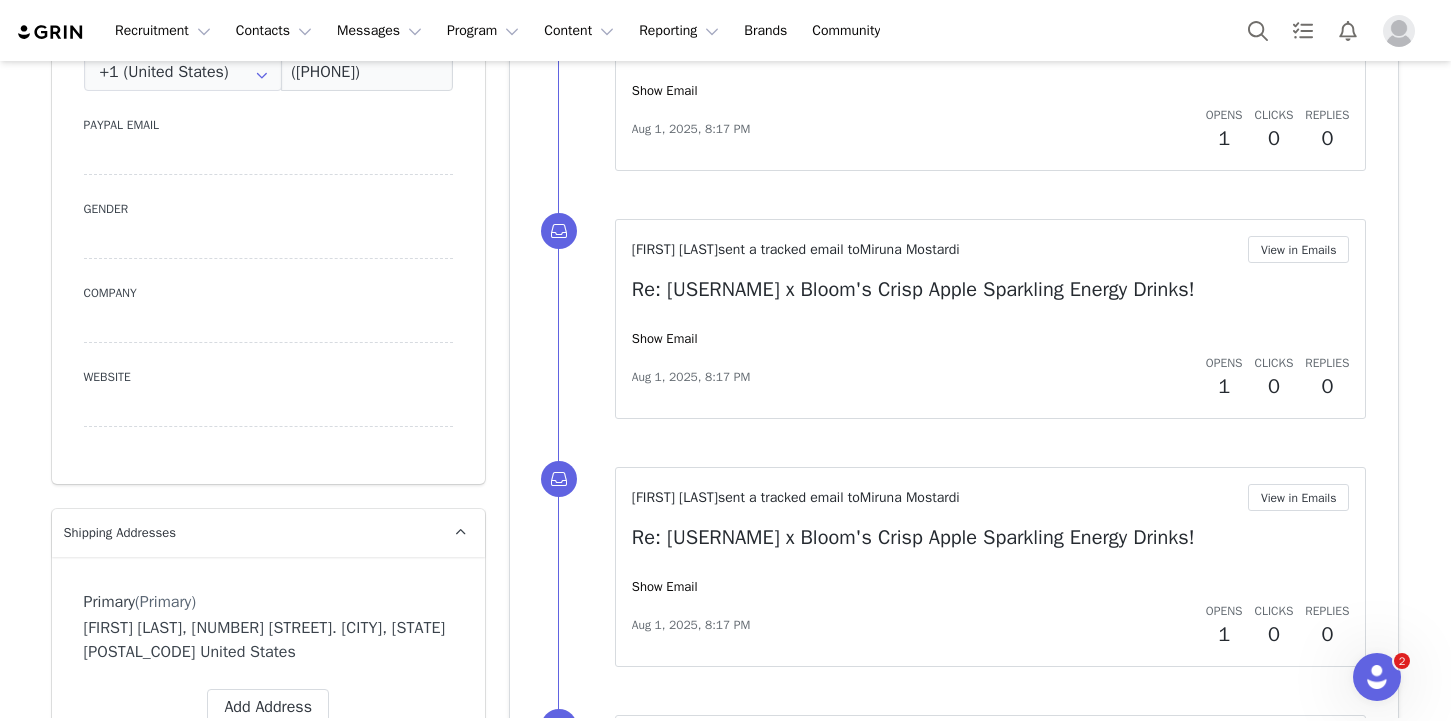 scroll, scrollTop: 0, scrollLeft: 0, axis: both 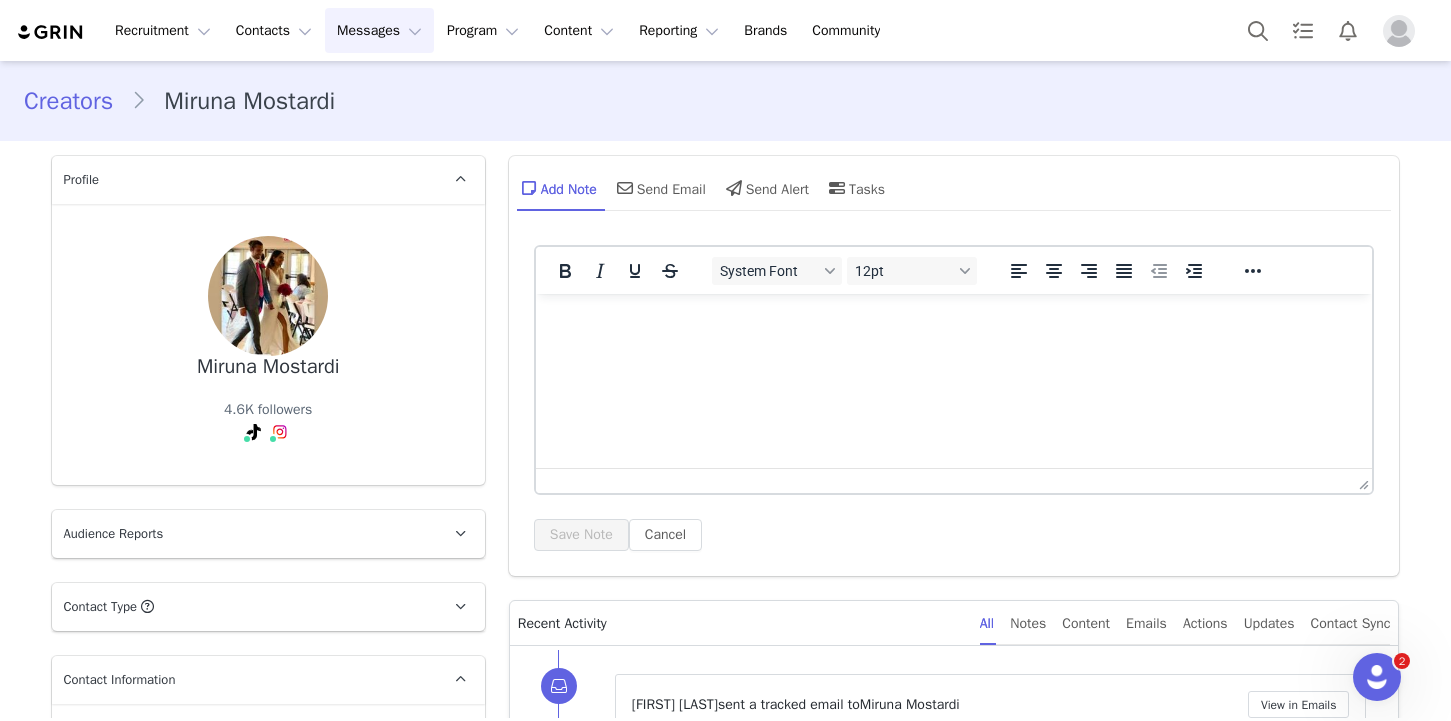 click on "Messages Messages" at bounding box center (379, 30) 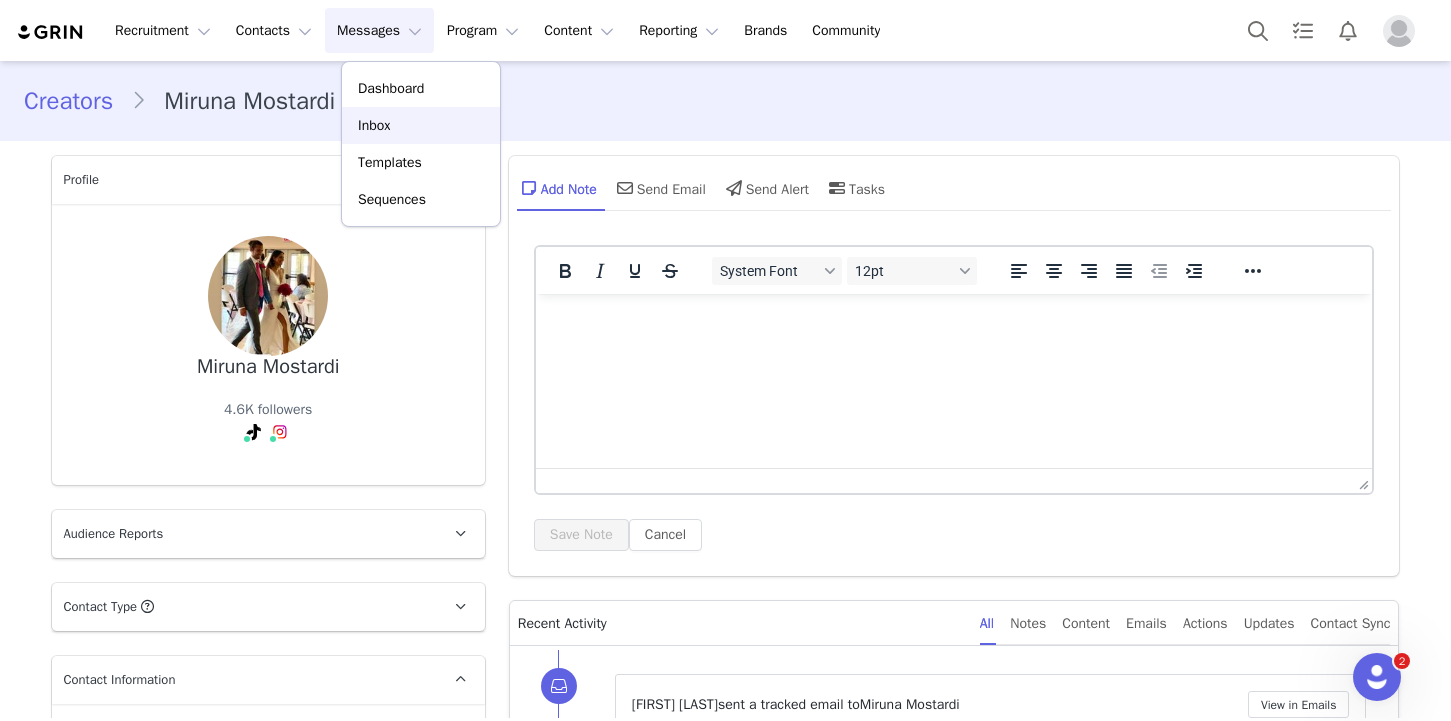 click on "Inbox" at bounding box center (421, 125) 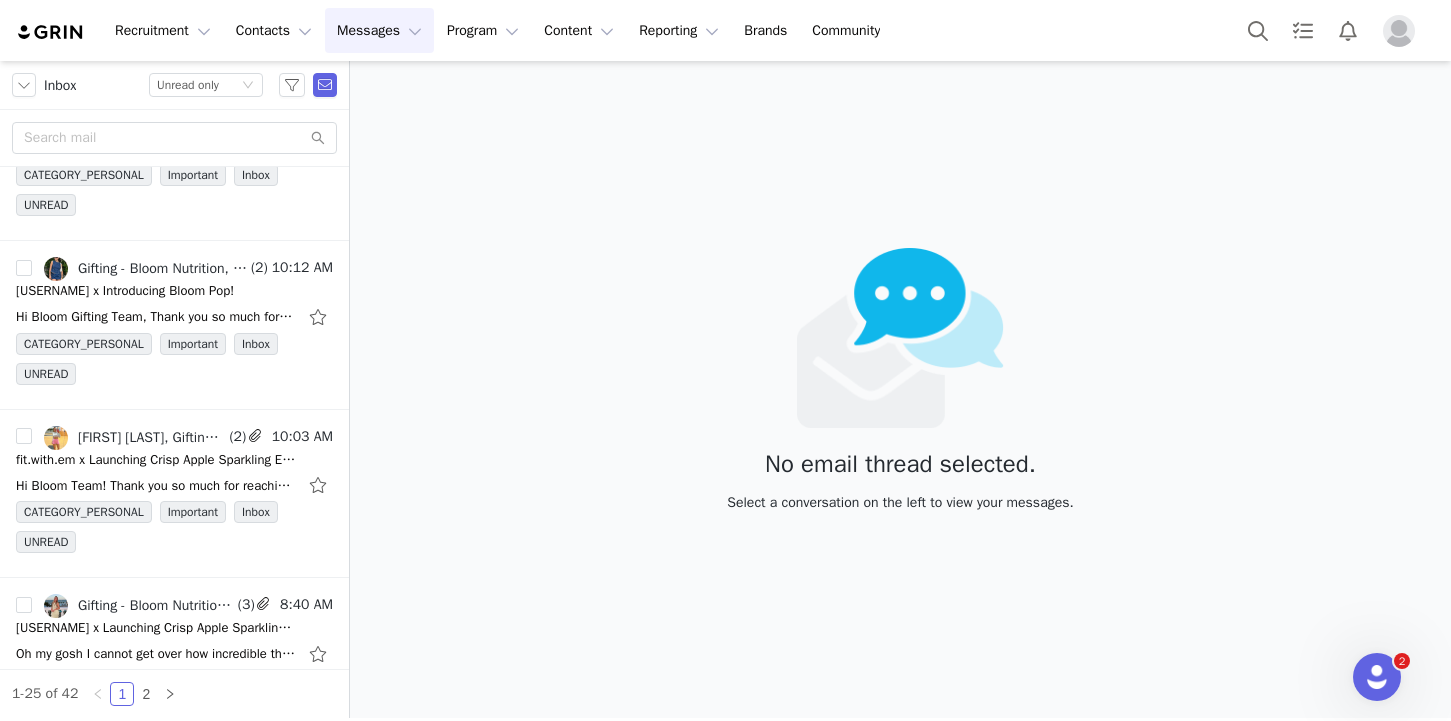 scroll, scrollTop: 3710, scrollLeft: 0, axis: vertical 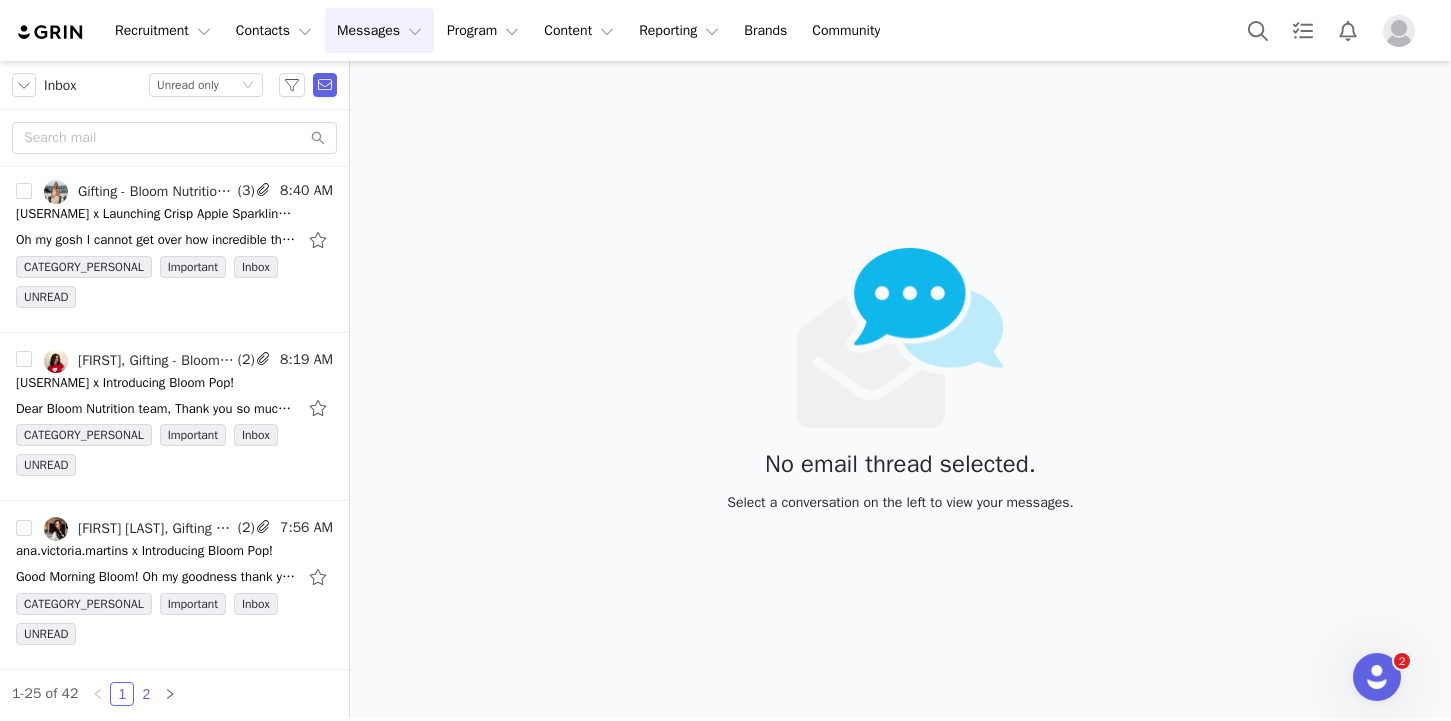 click on "2" at bounding box center [146, 694] 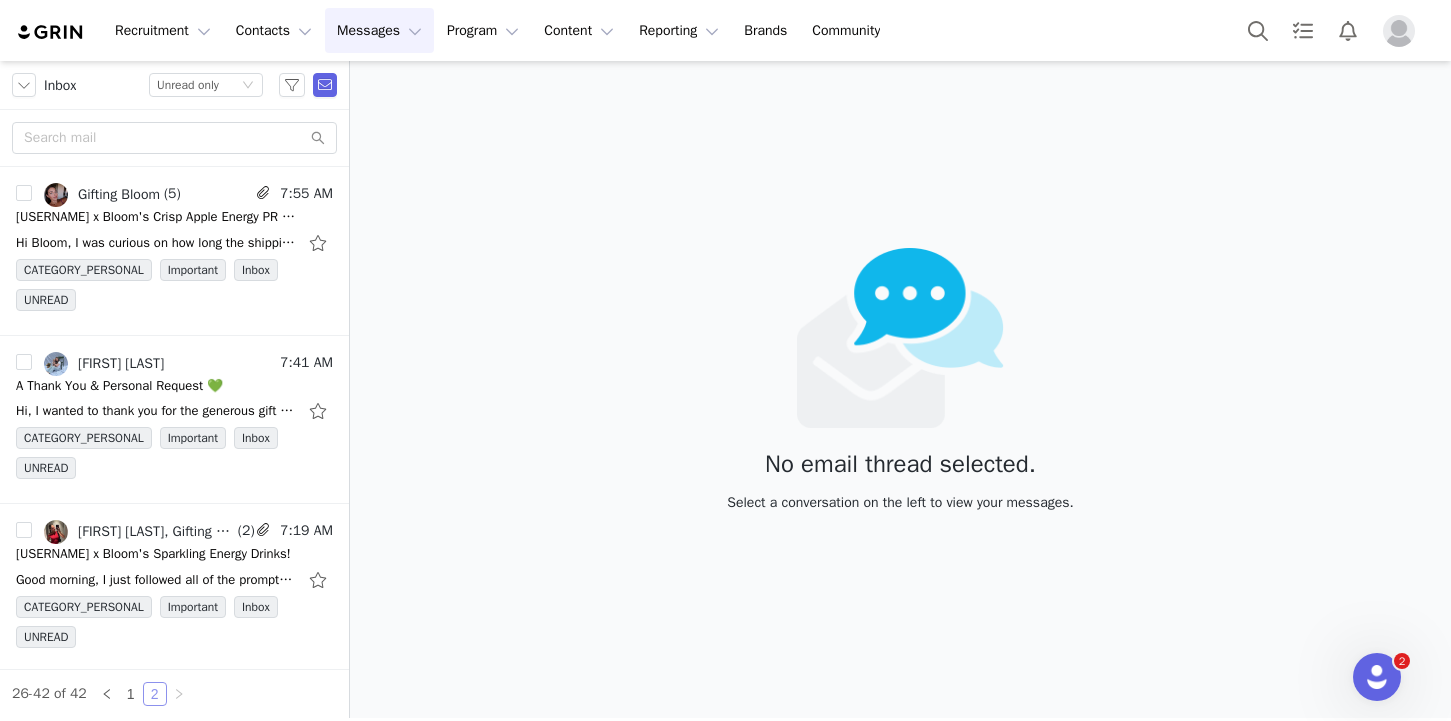 scroll, scrollTop: 2362, scrollLeft: 0, axis: vertical 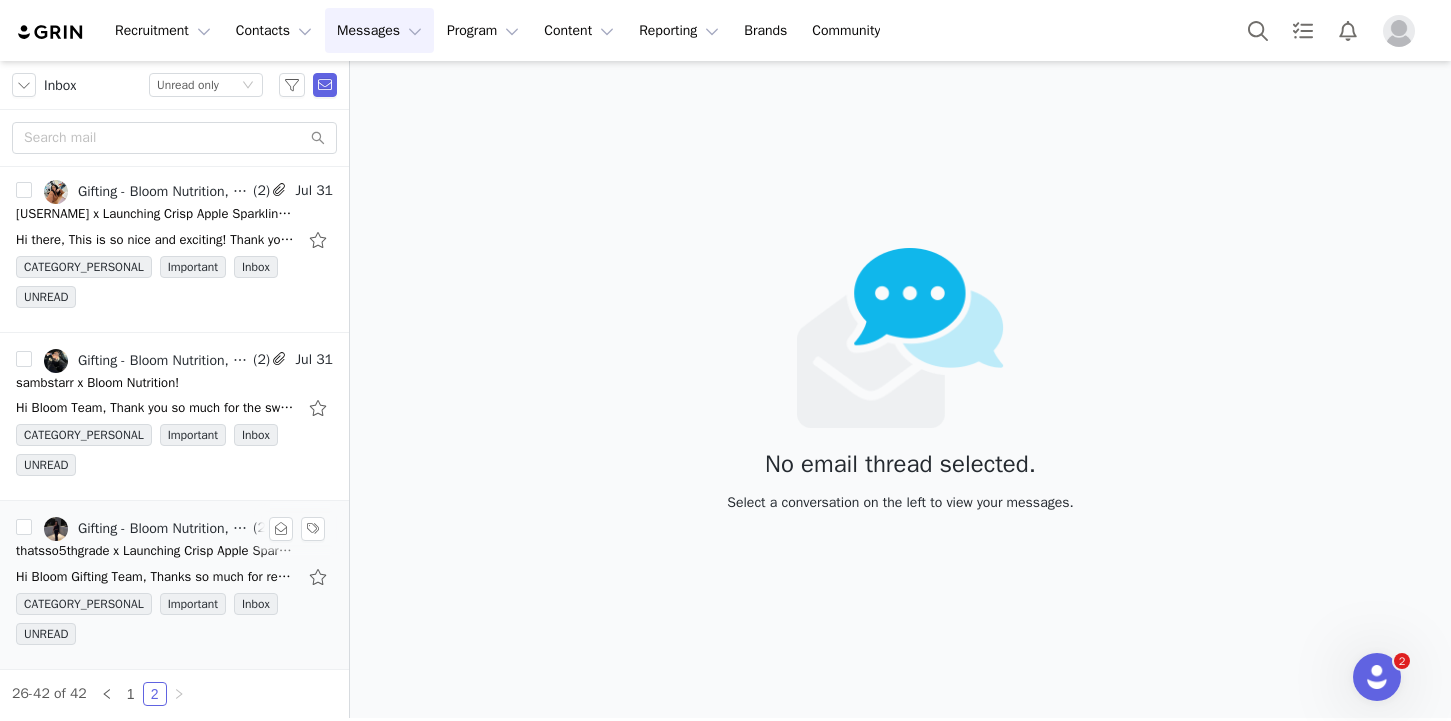 click on "CATEGORY_PERSONAL   Important   Inbox   UNREAD" at bounding box center [174, 623] 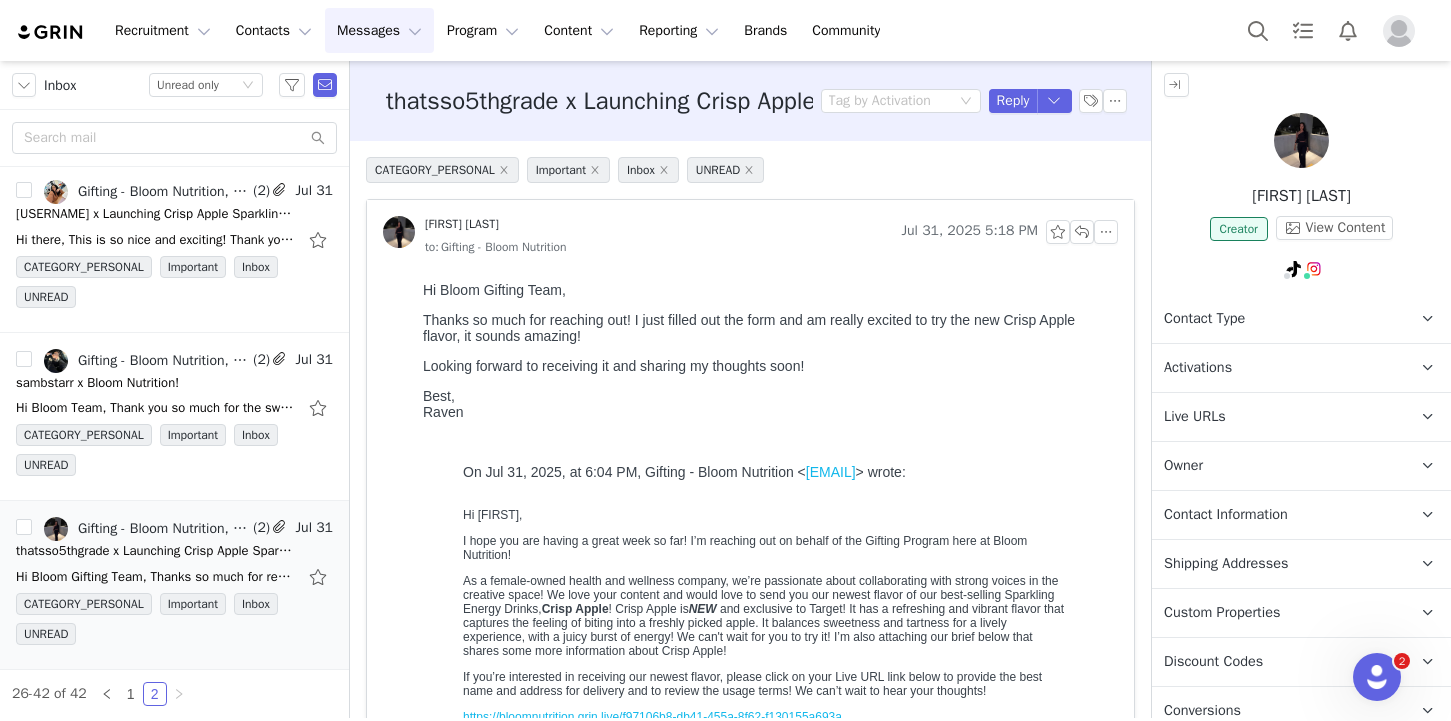 scroll, scrollTop: 0, scrollLeft: 0, axis: both 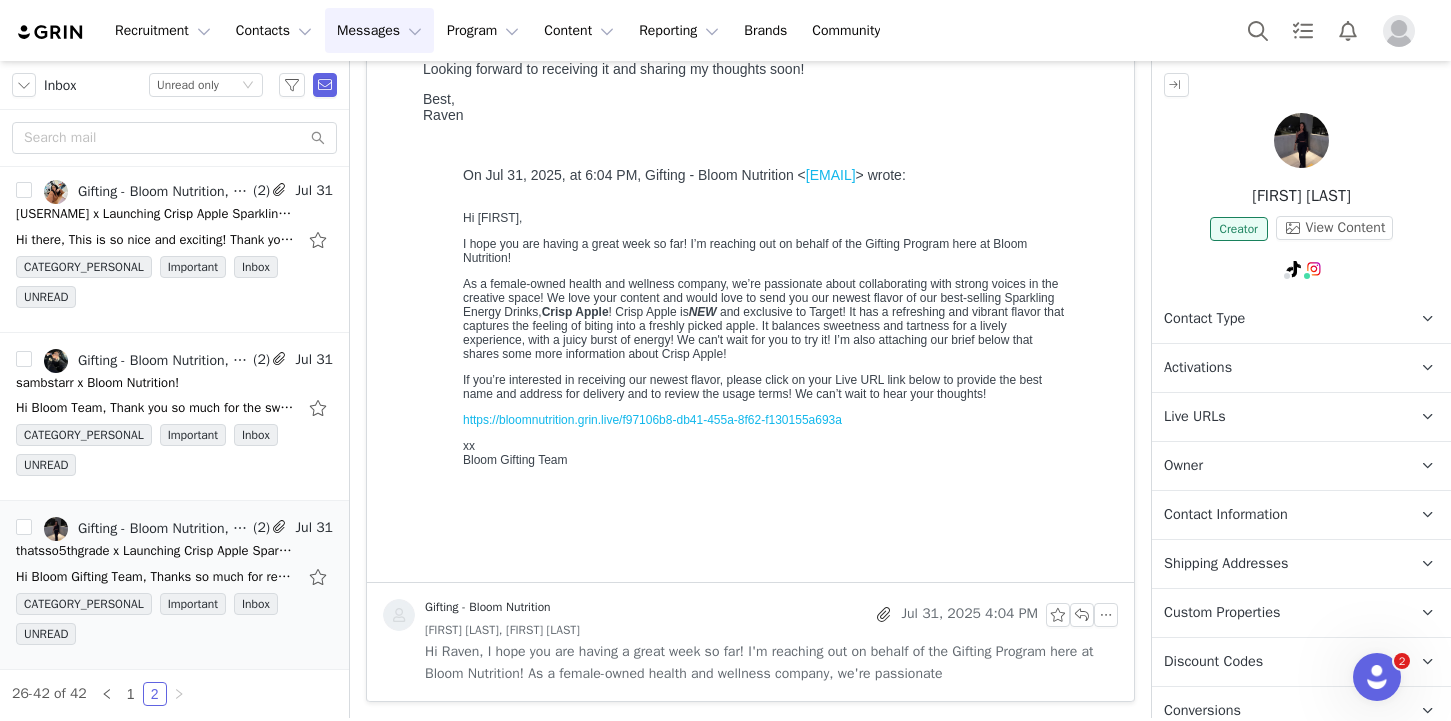 click on "Owner" at bounding box center (1183, 466) 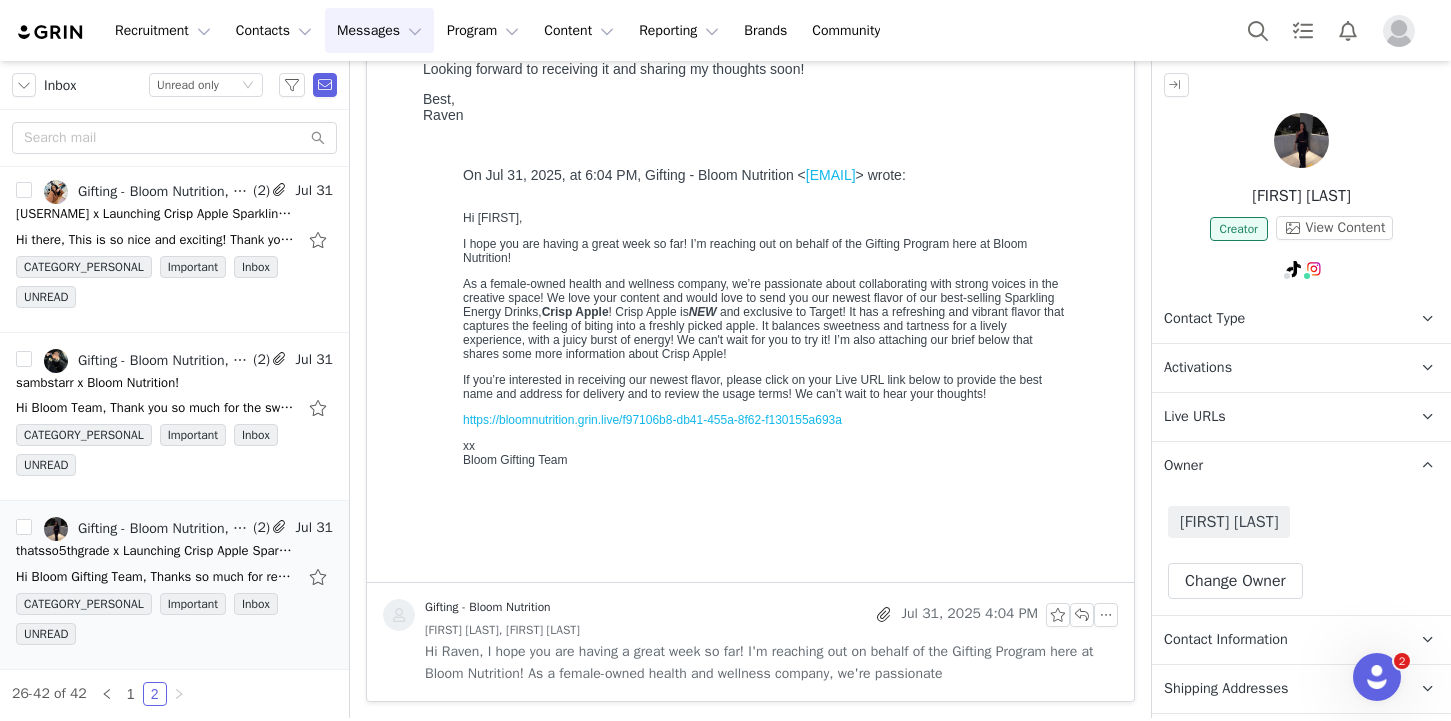 click on "Owner" at bounding box center (1183, 466) 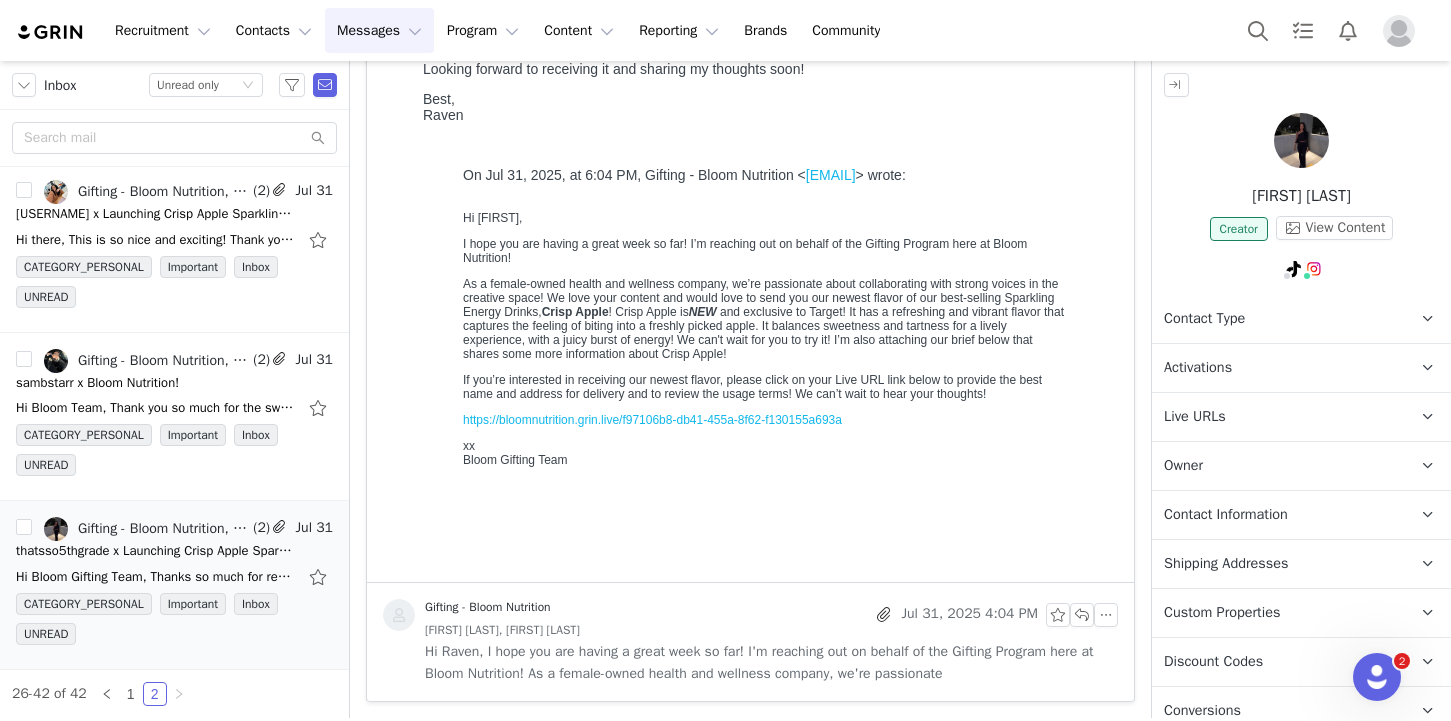 scroll, scrollTop: 0, scrollLeft: 0, axis: both 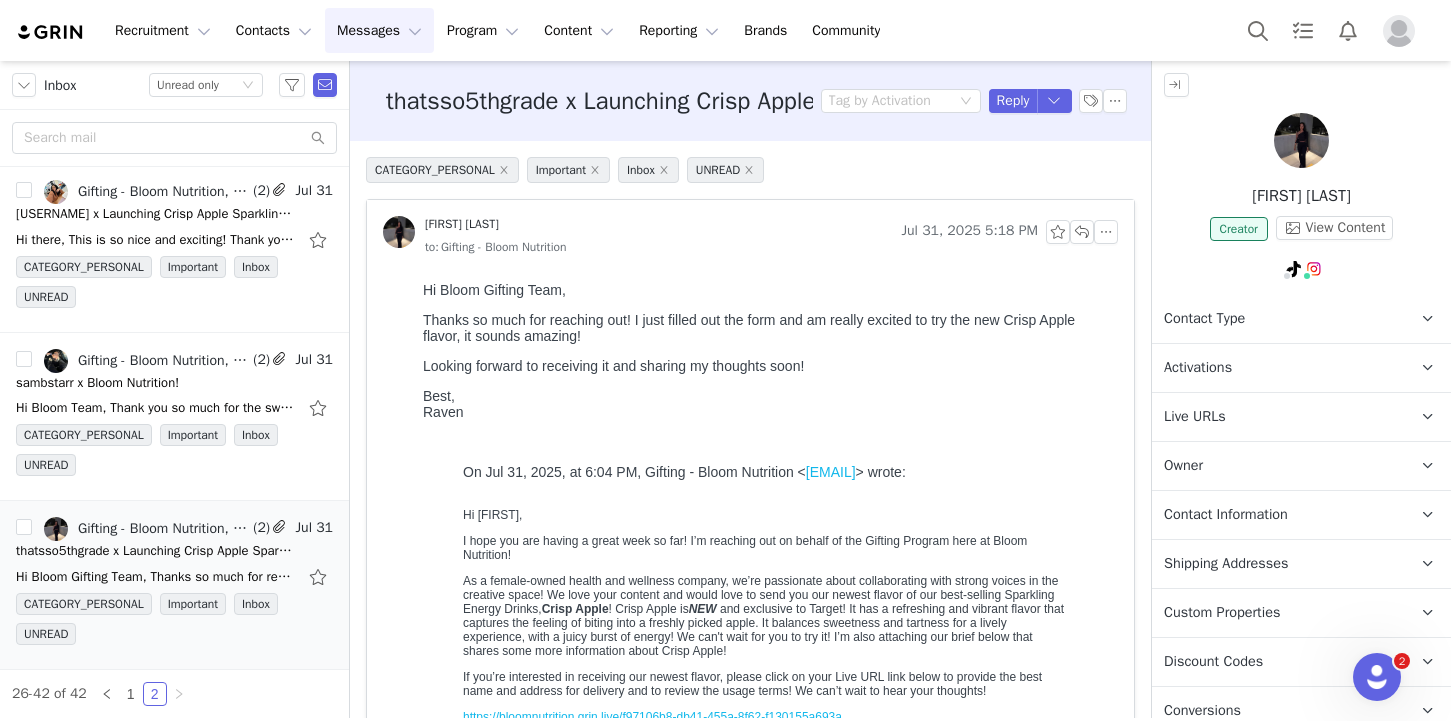 click on "Activations" at bounding box center [1198, 368] 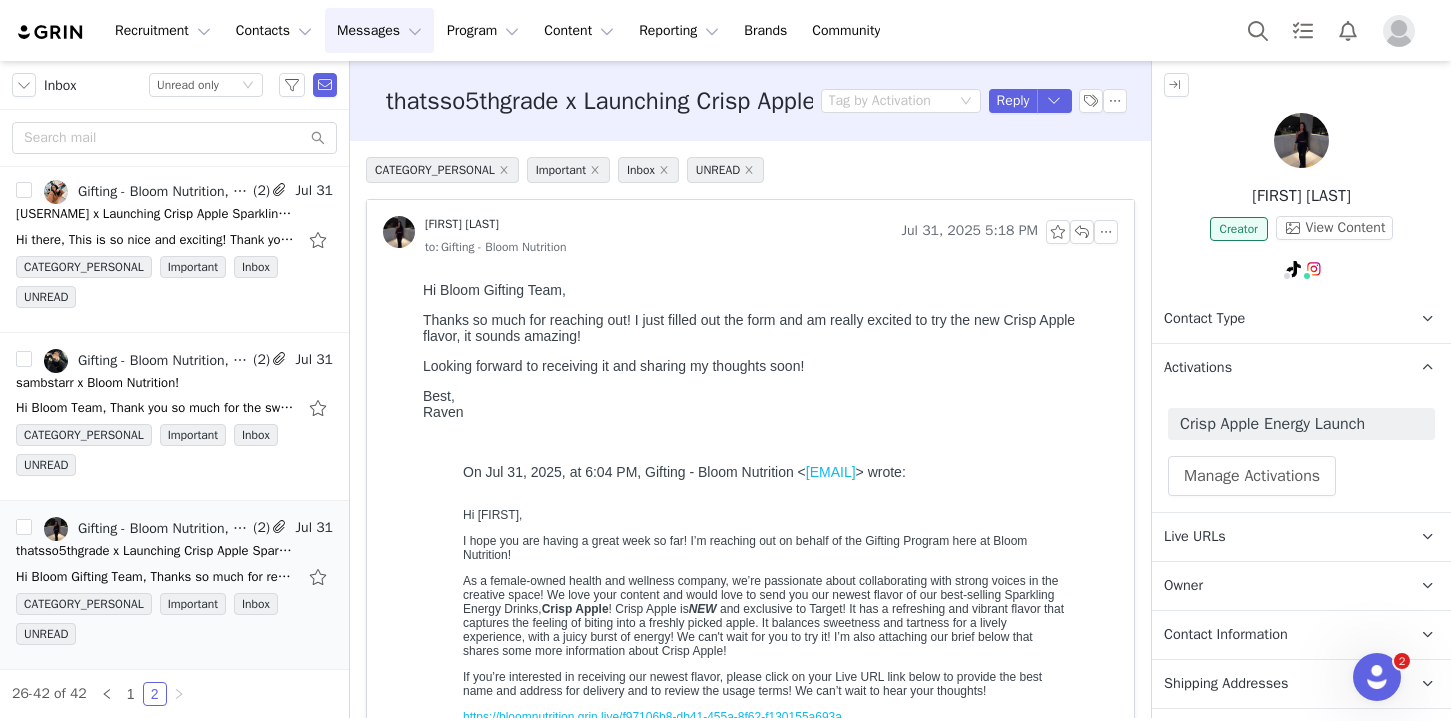 click on "Activations" at bounding box center [1198, 368] 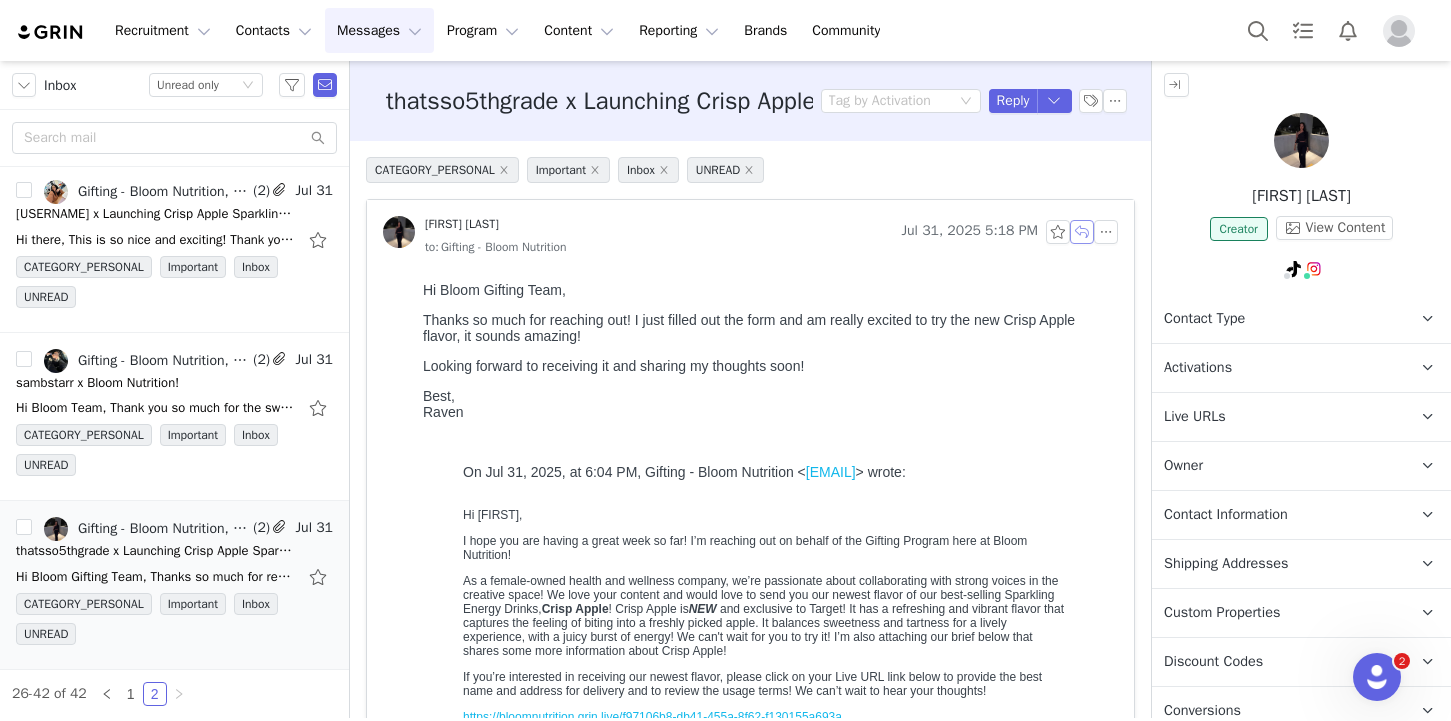 click at bounding box center [1082, 232] 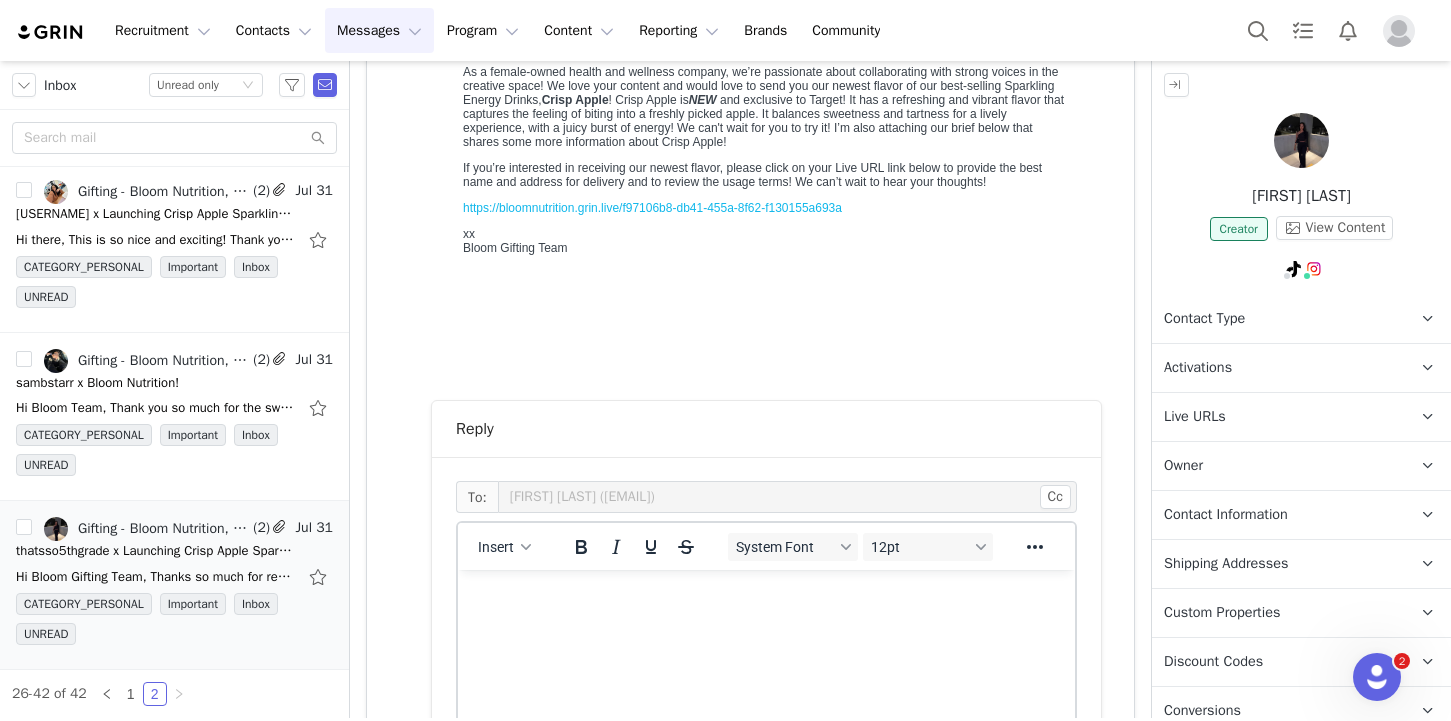 scroll, scrollTop: 696, scrollLeft: 0, axis: vertical 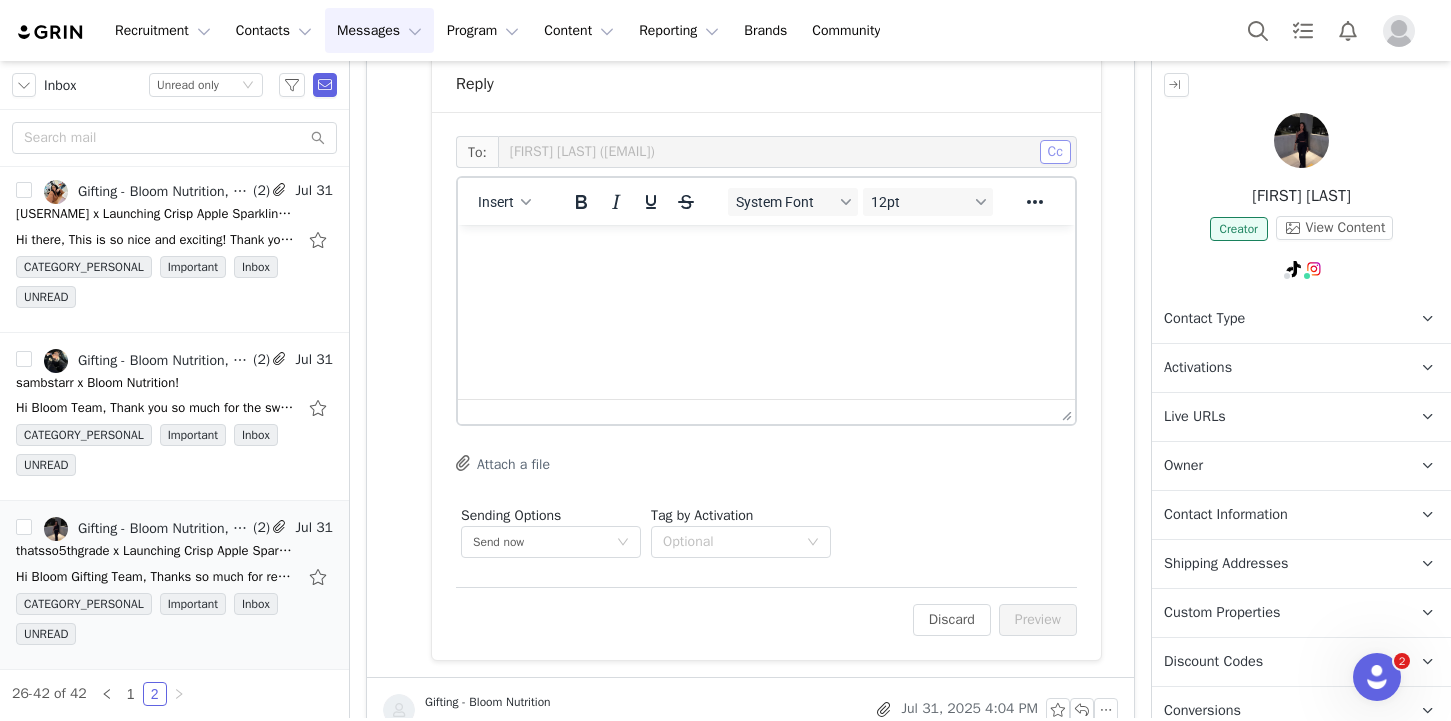 click on "Cc" at bounding box center (1055, 152) 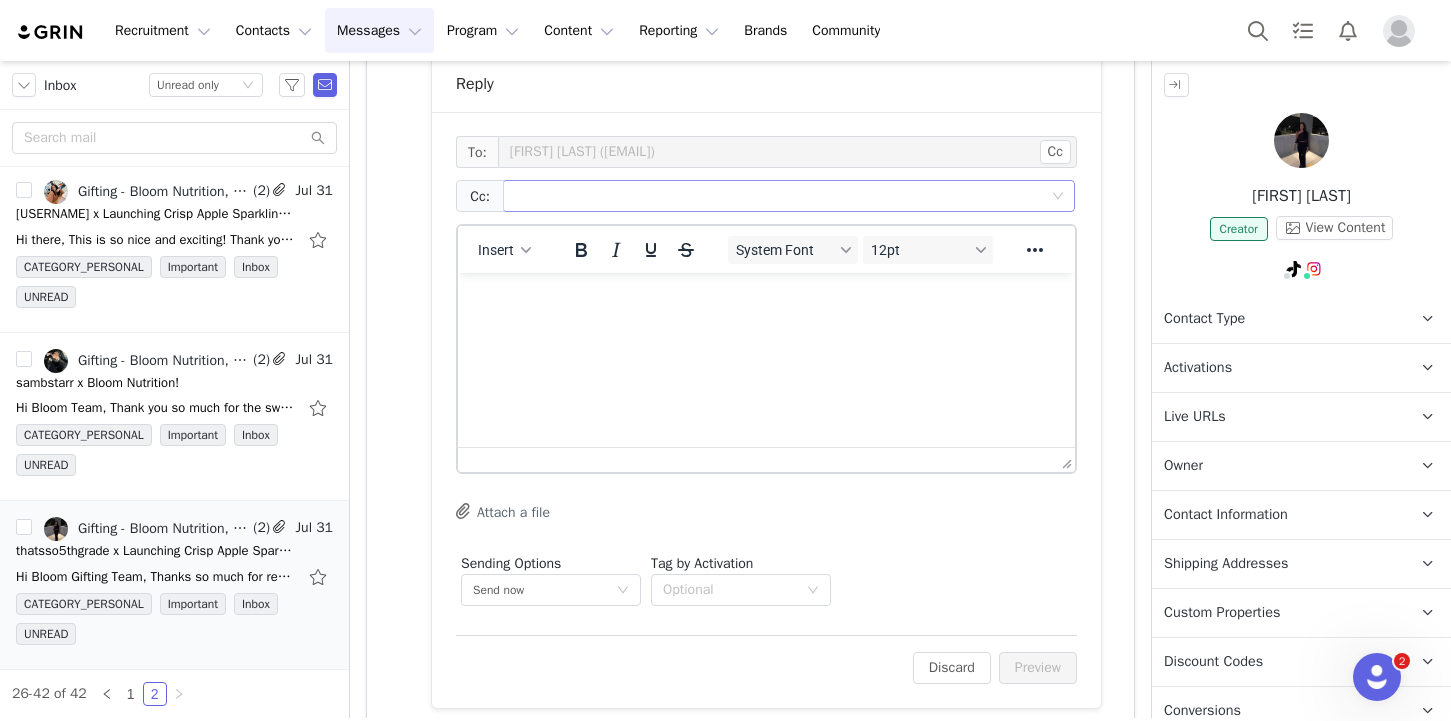 click at bounding box center [781, 196] 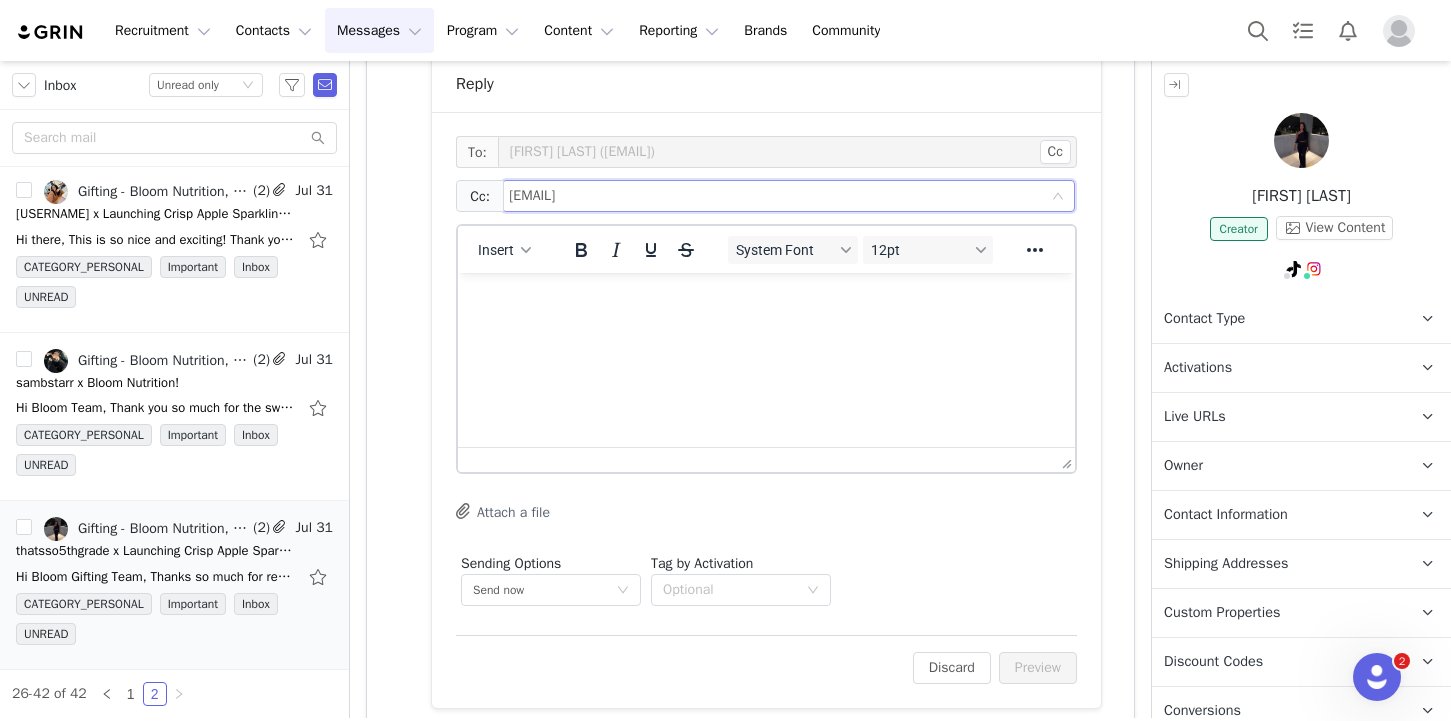 type on "[EMAIL]" 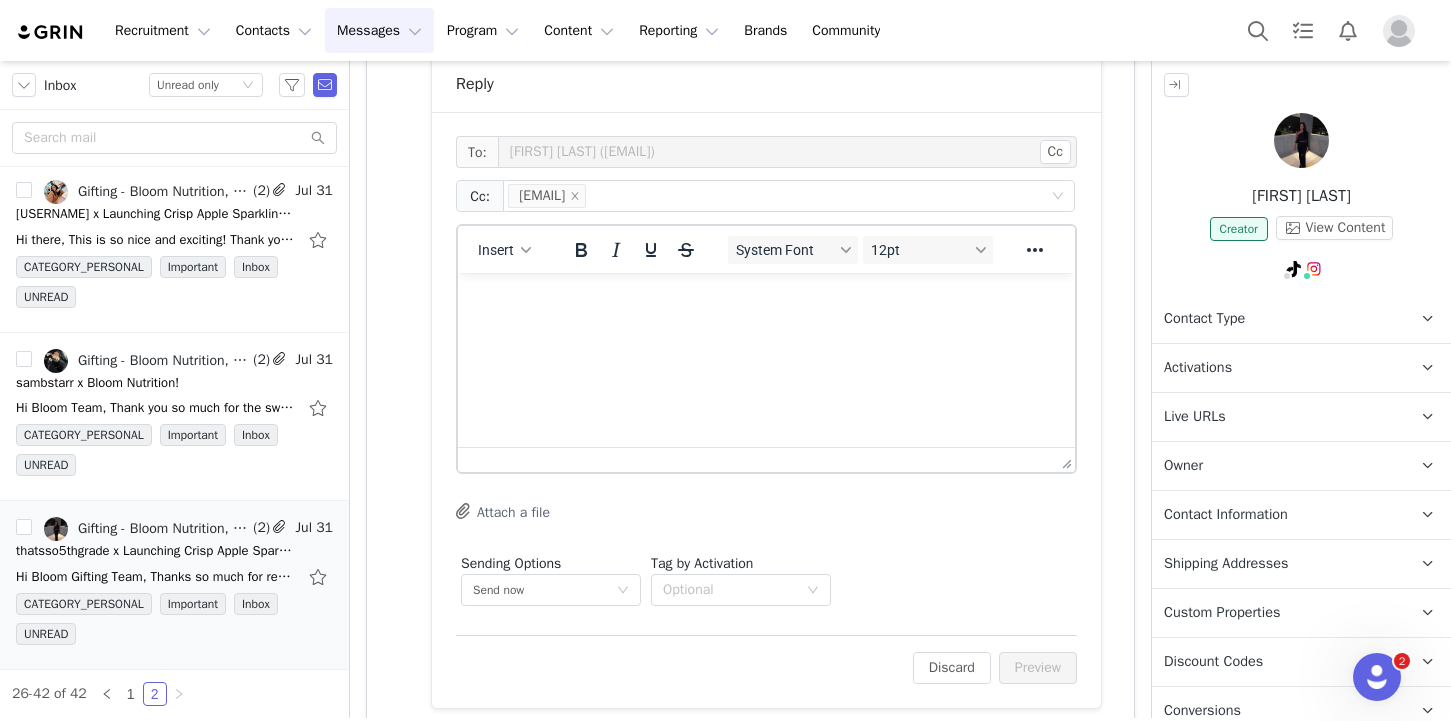 click on "Insert" at bounding box center (505, 249) 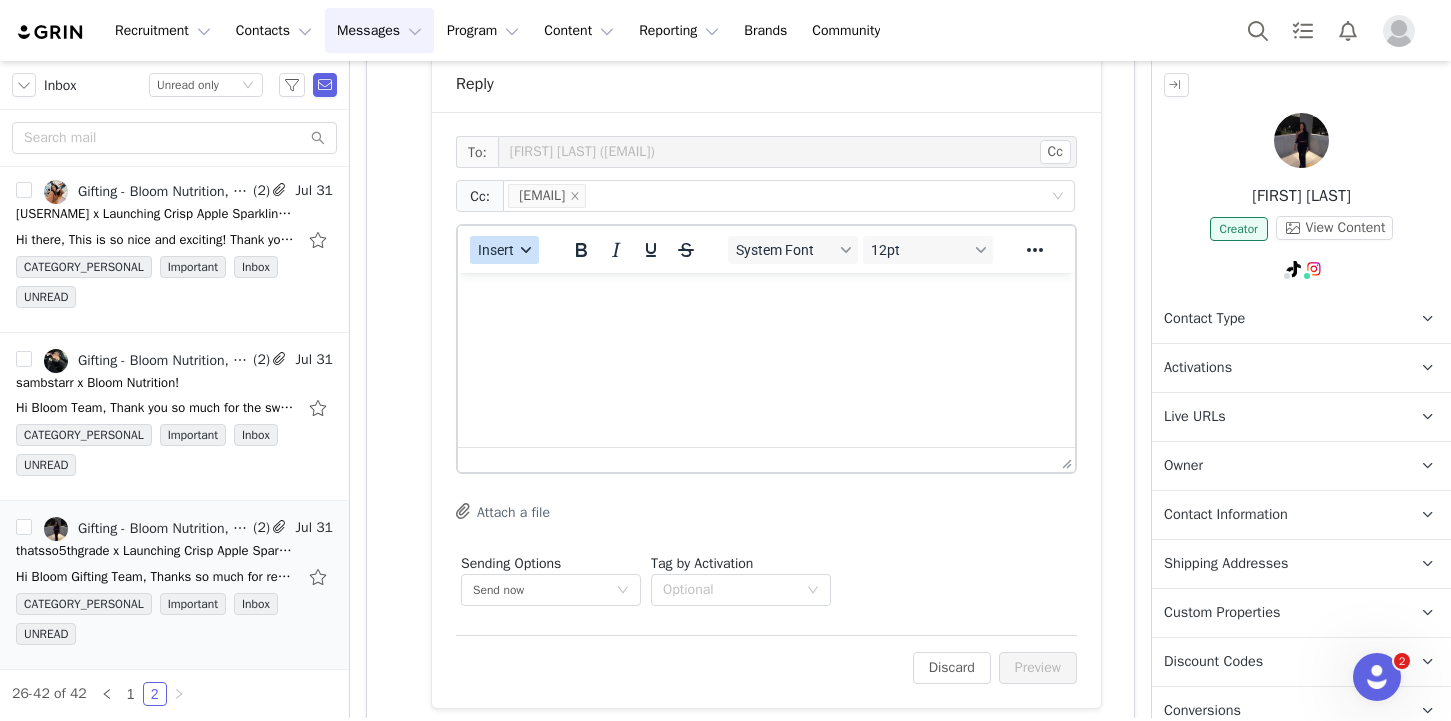 click at bounding box center [526, 250] 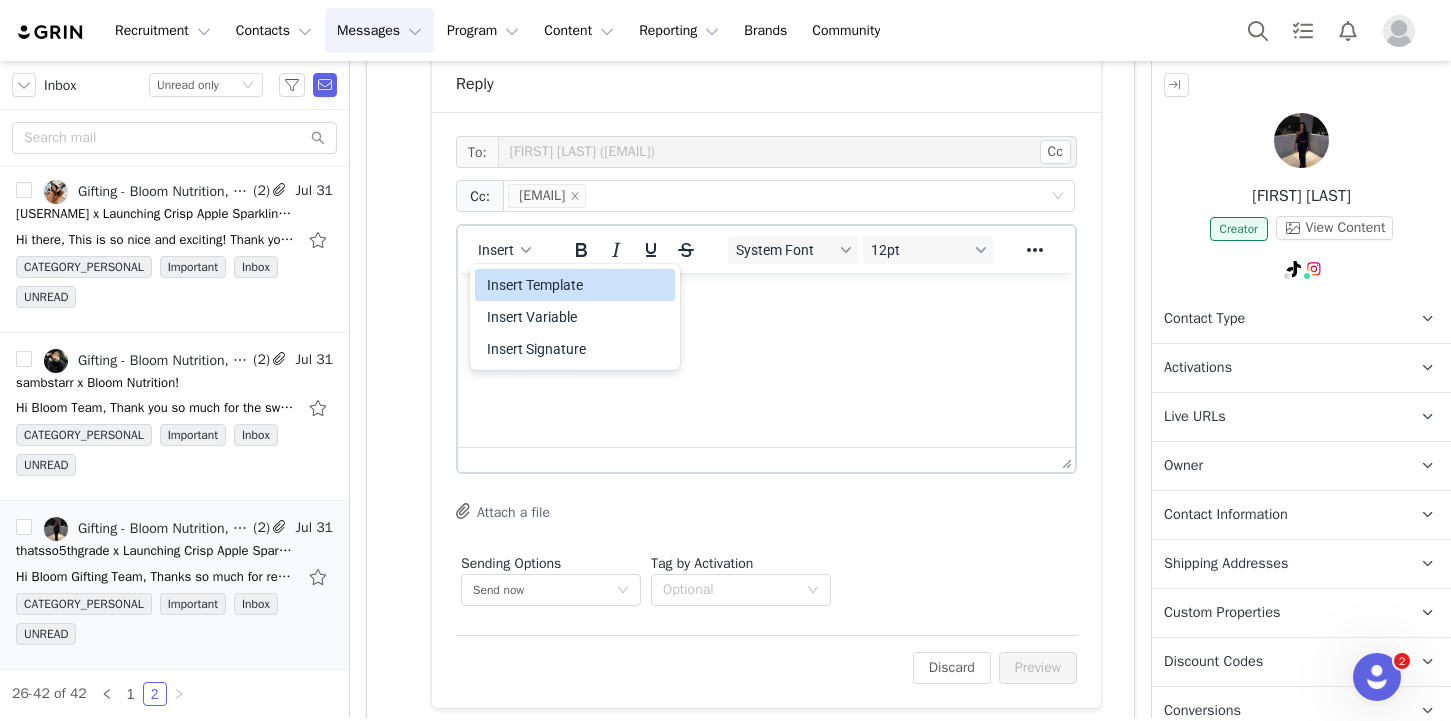 click on "Insert Template" at bounding box center [577, 285] 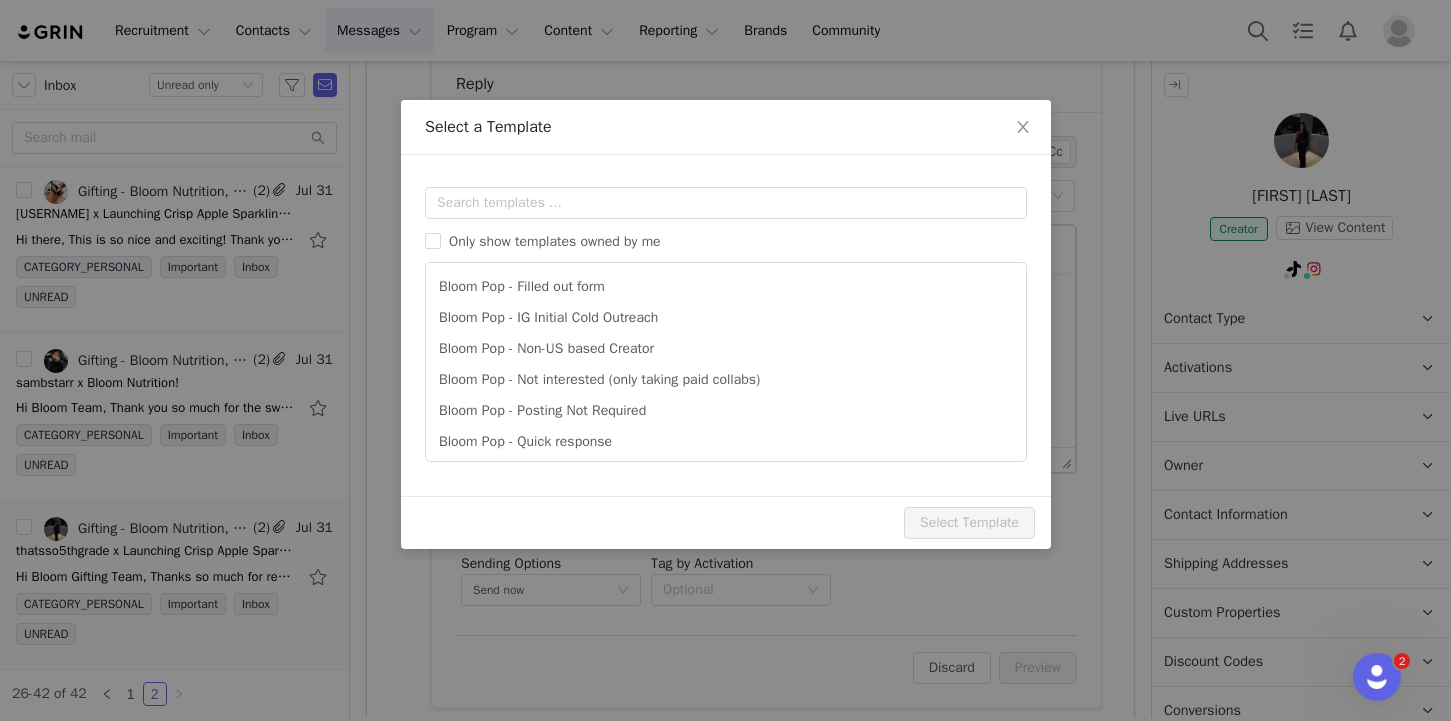 scroll, scrollTop: 0, scrollLeft: 0, axis: both 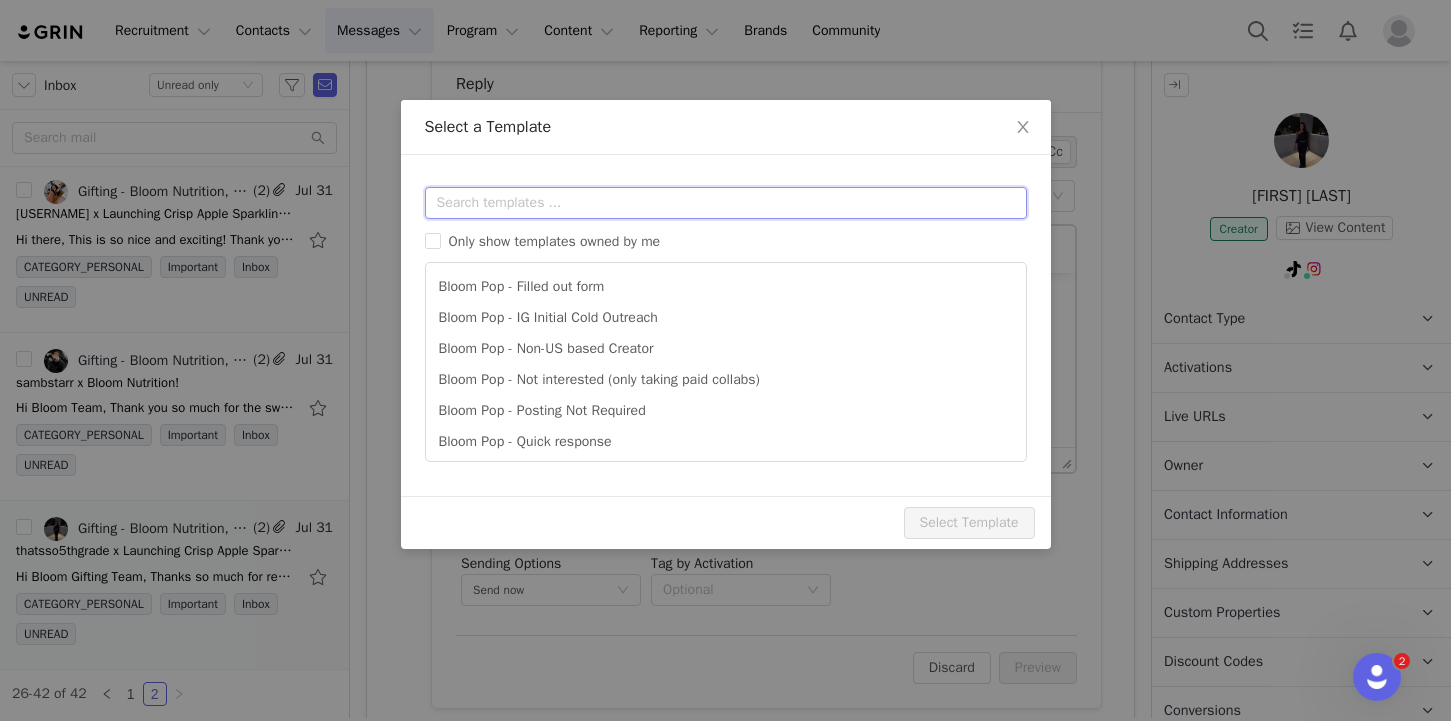click at bounding box center (726, 203) 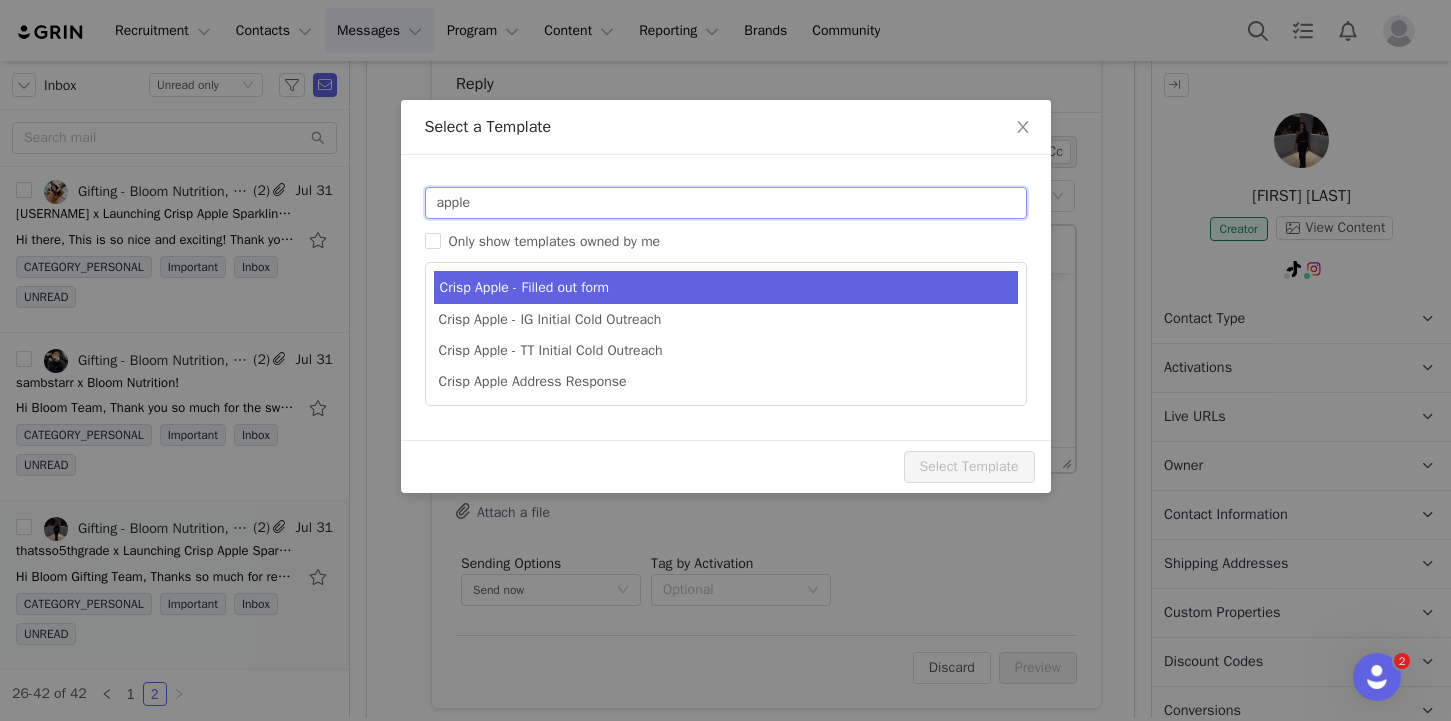 type on "apple" 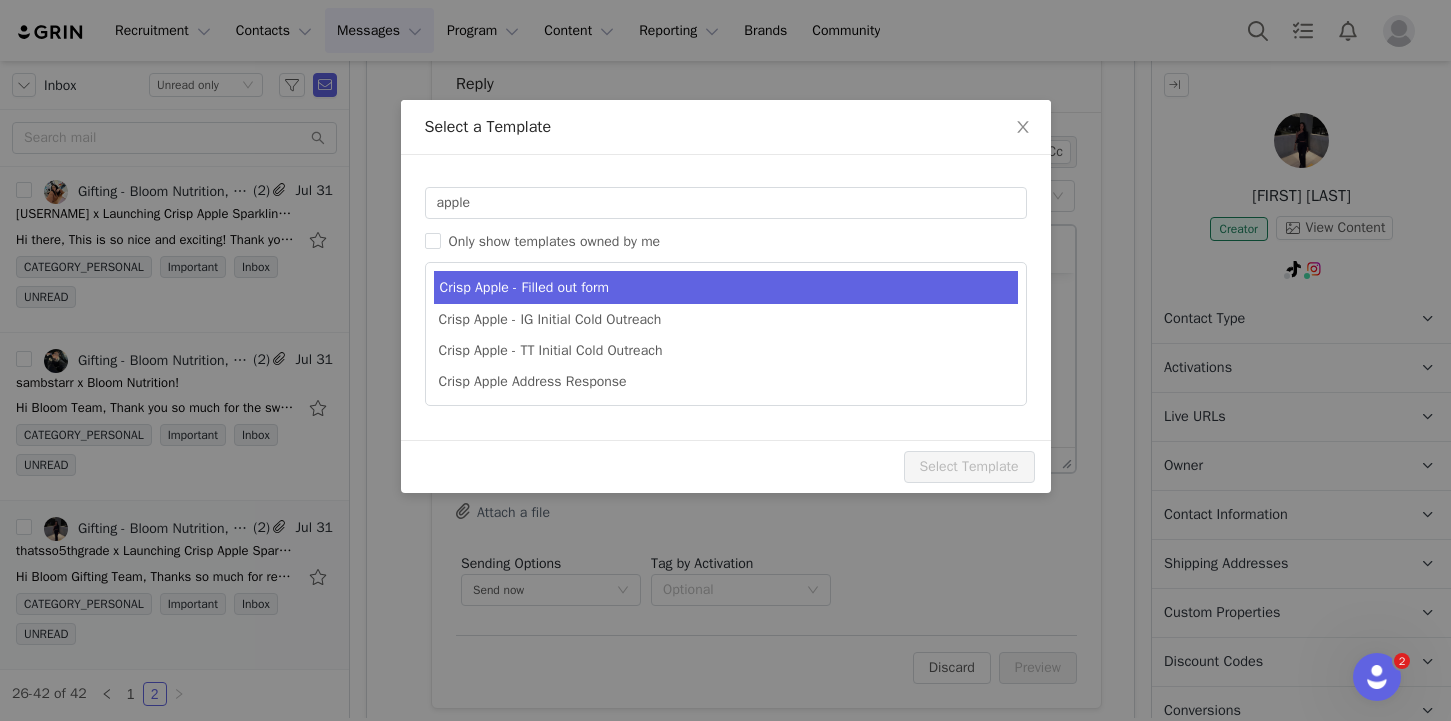 type on "[tiktok_username] x Bloom's Crisp Apple Sparkling Energy Drinks!" 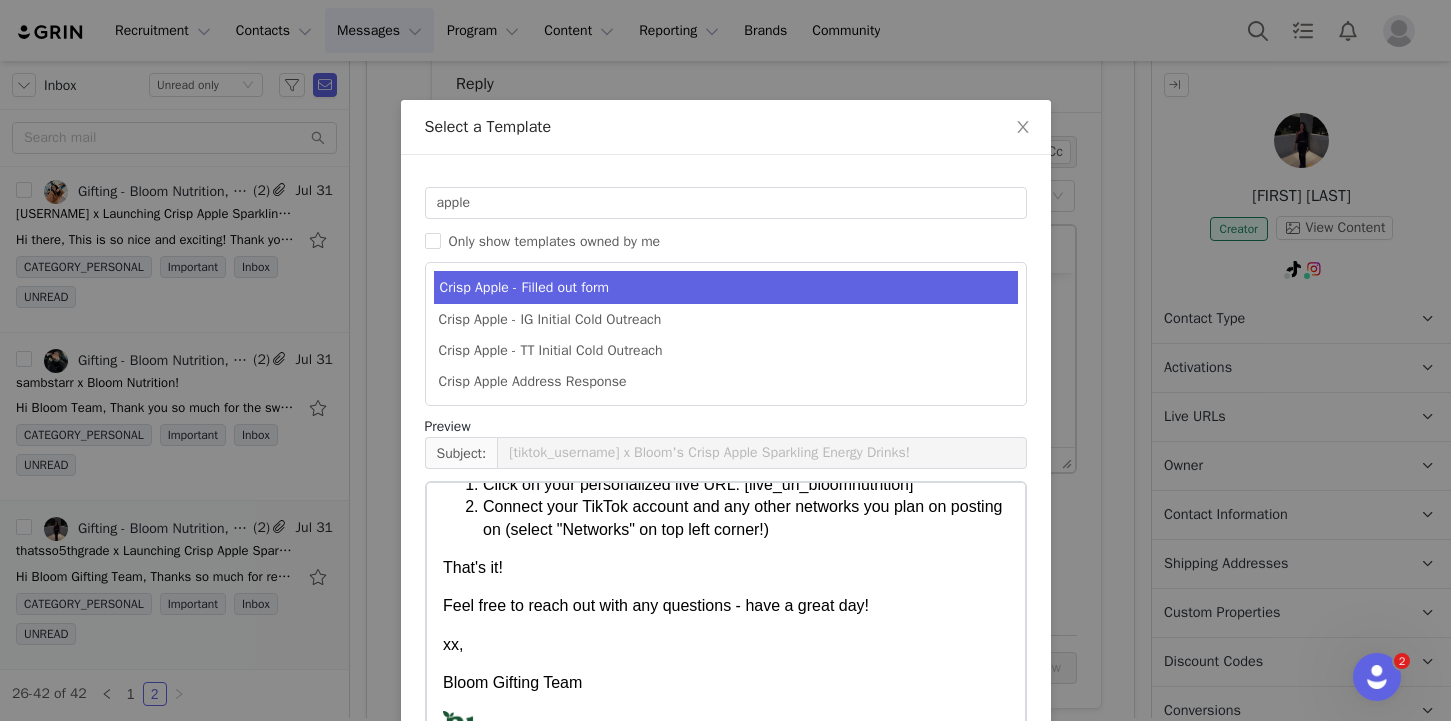 scroll, scrollTop: 421, scrollLeft: 0, axis: vertical 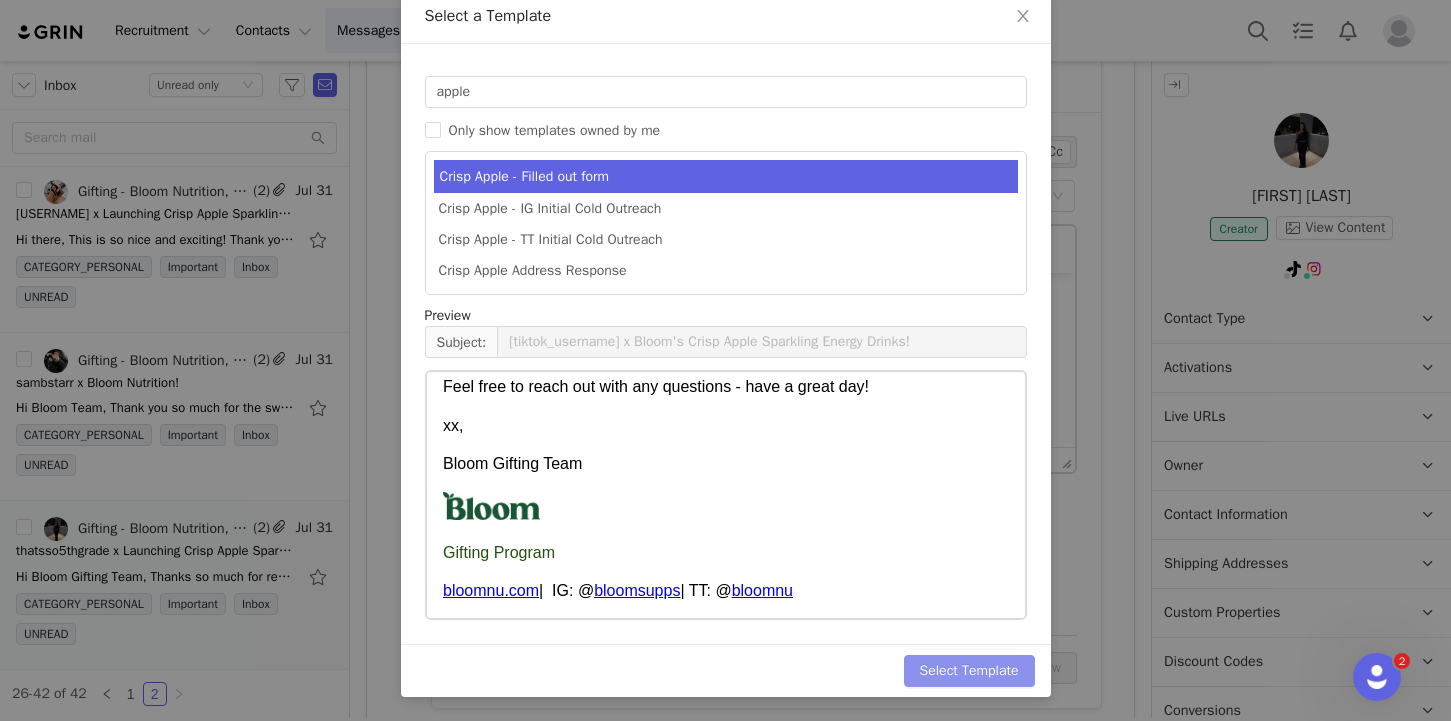 click on "Select Template" at bounding box center [969, 671] 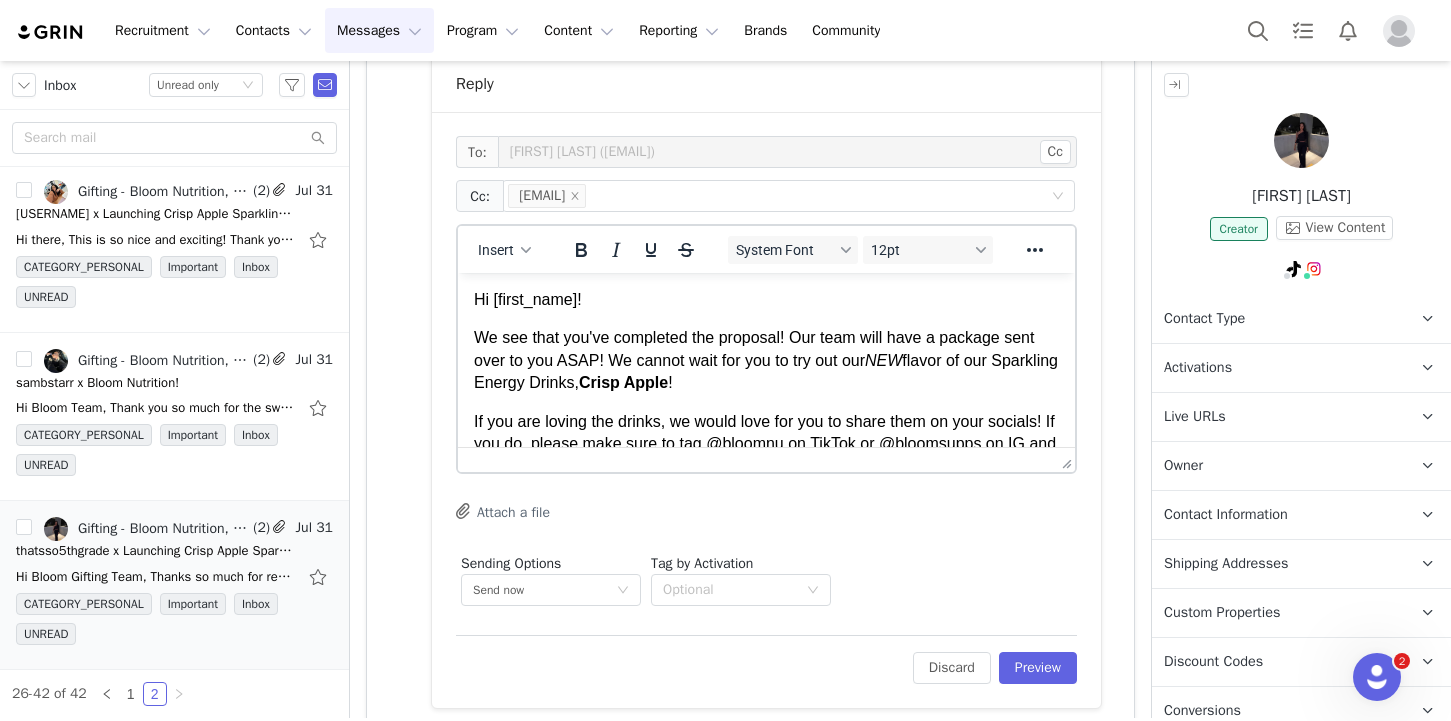 scroll, scrollTop: 0, scrollLeft: 0, axis: both 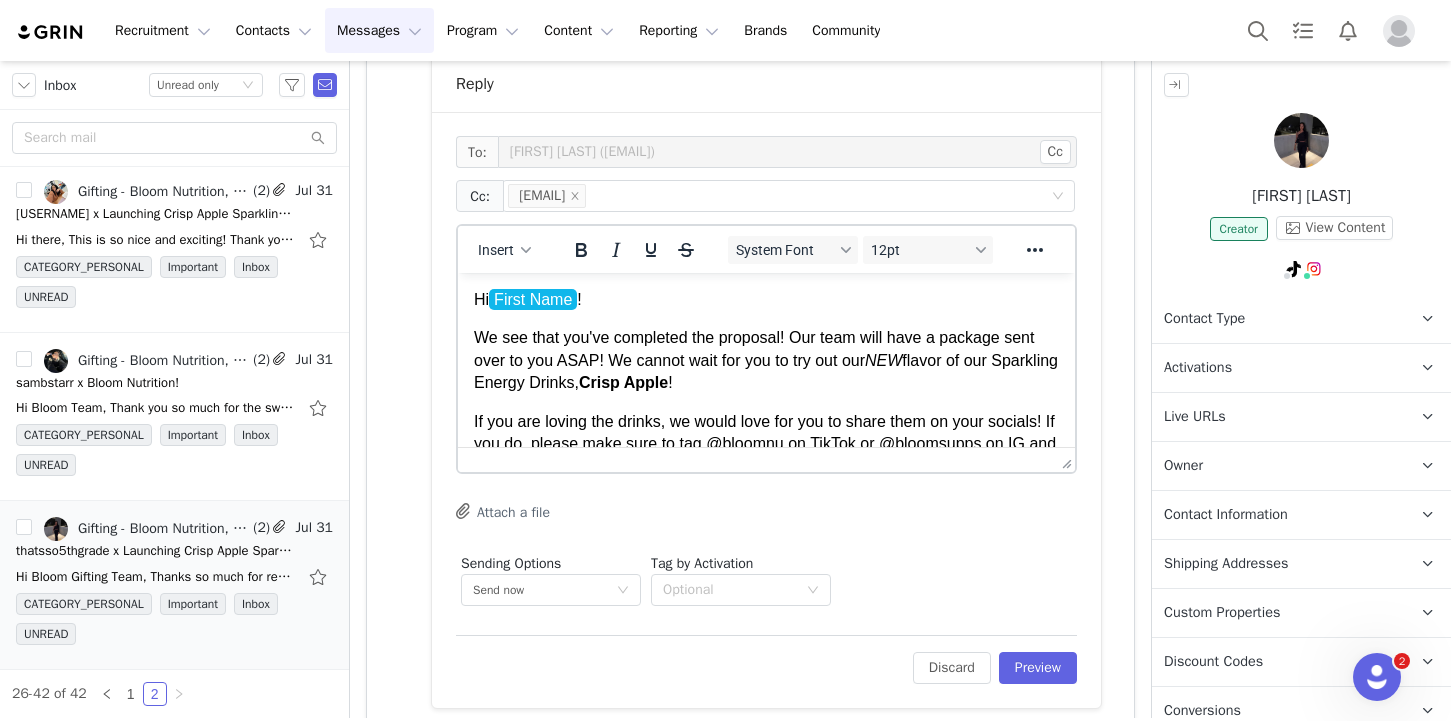 click on "We see that you've completed the proposal! Our team will have a package sent over to you ASAP! We cannot wait for you to try out our  NEW  flavor of our Sparkling Energy Drinks,  Crisp Apple !" at bounding box center (766, 360) 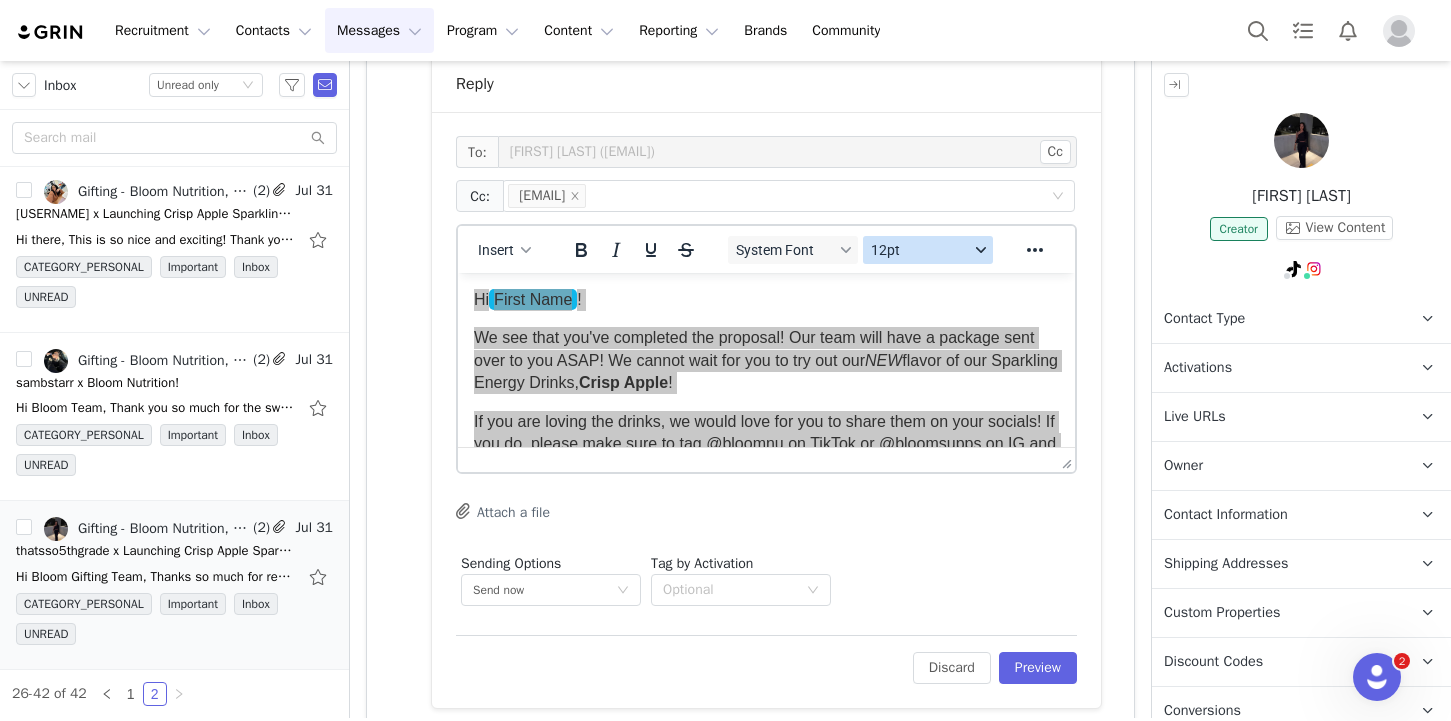 click on "12pt" at bounding box center [920, 250] 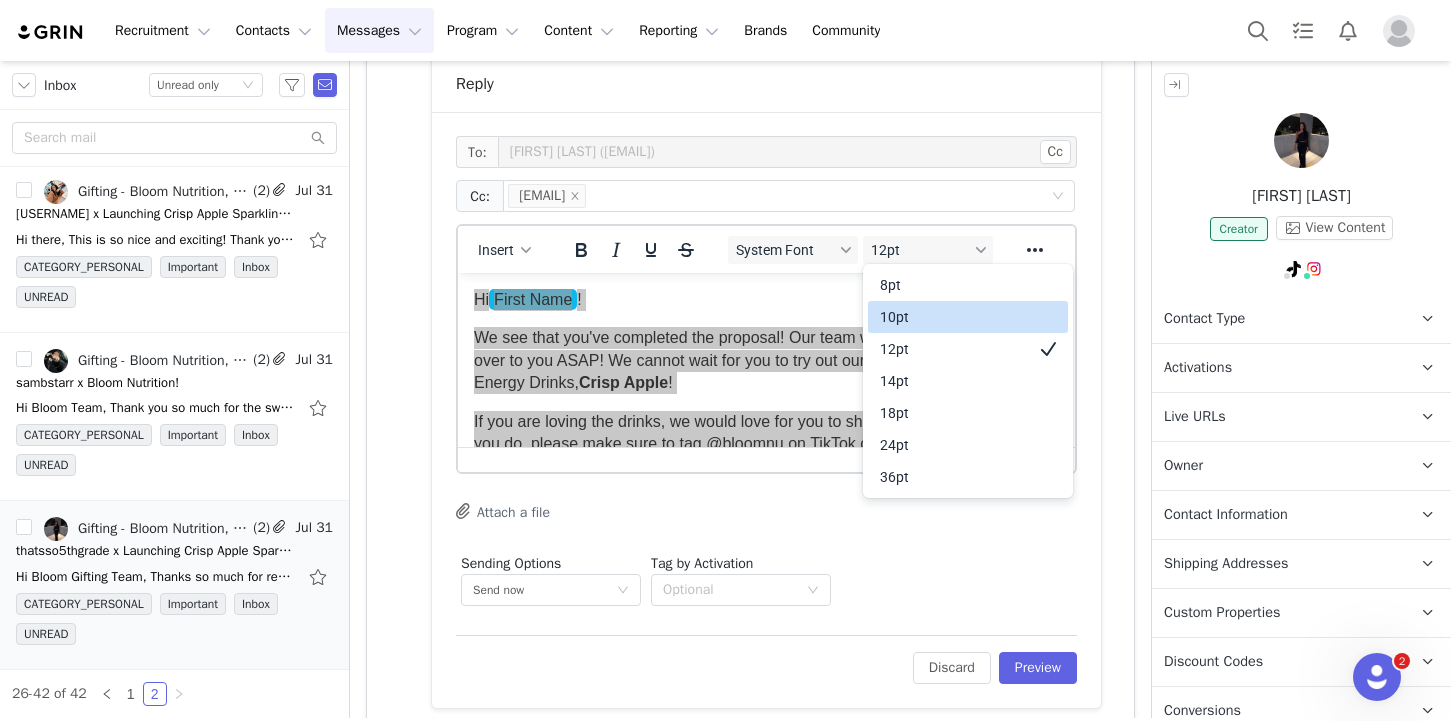 click on "10pt" at bounding box center (954, 317) 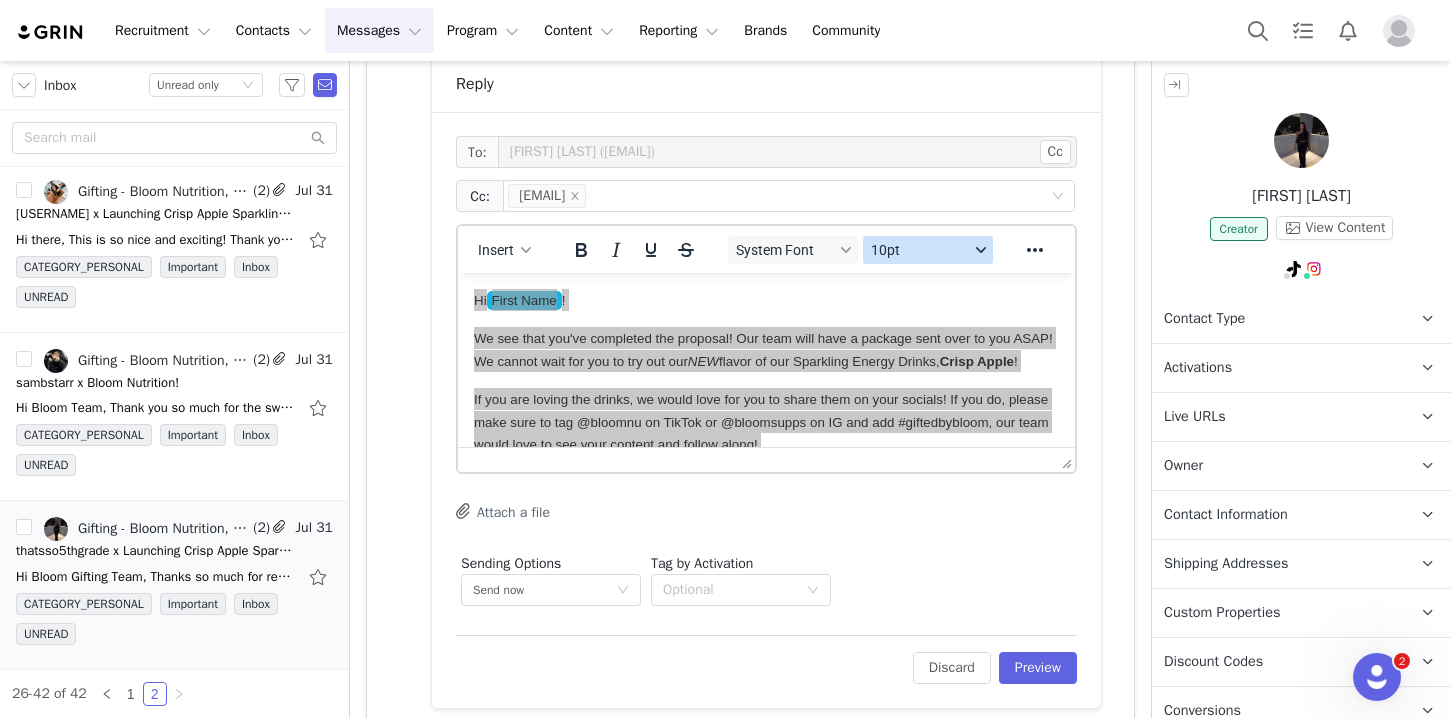 click on "10pt" at bounding box center [920, 250] 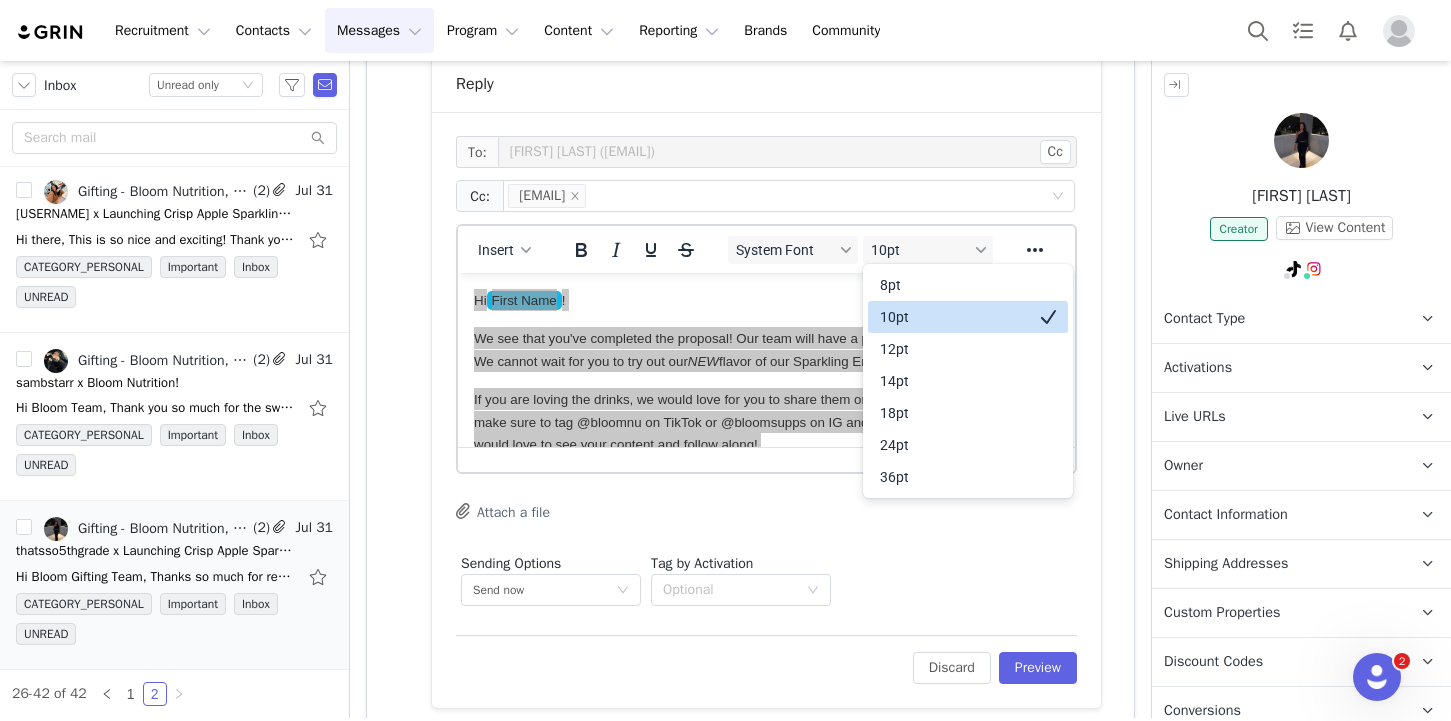 click on "10pt" at bounding box center [954, 317] 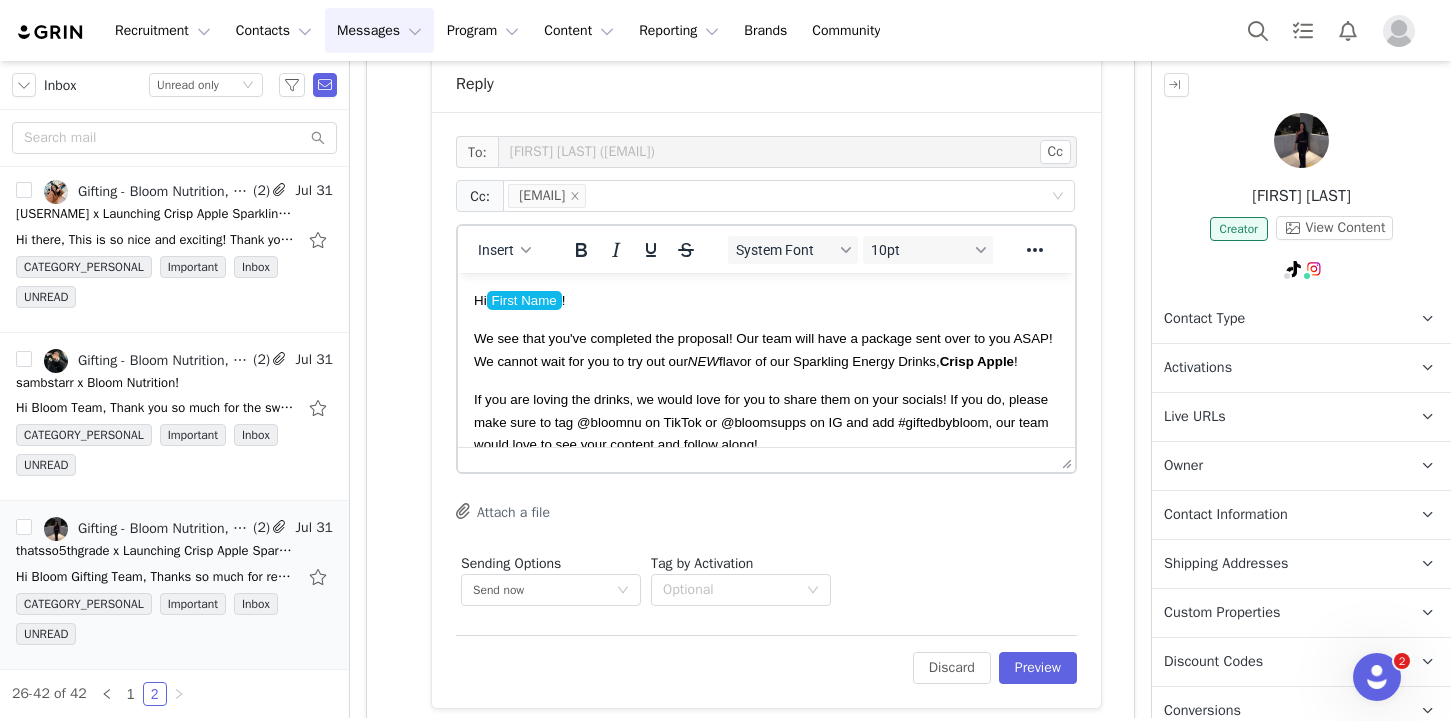 click on "We see that you've completed the proposal! Our team will have a package sent over to you ASAP! We cannot wait for you to try out our  NEW  flavor of our Sparkling Energy Drinks,  Crisp Apple !" at bounding box center [763, 349] 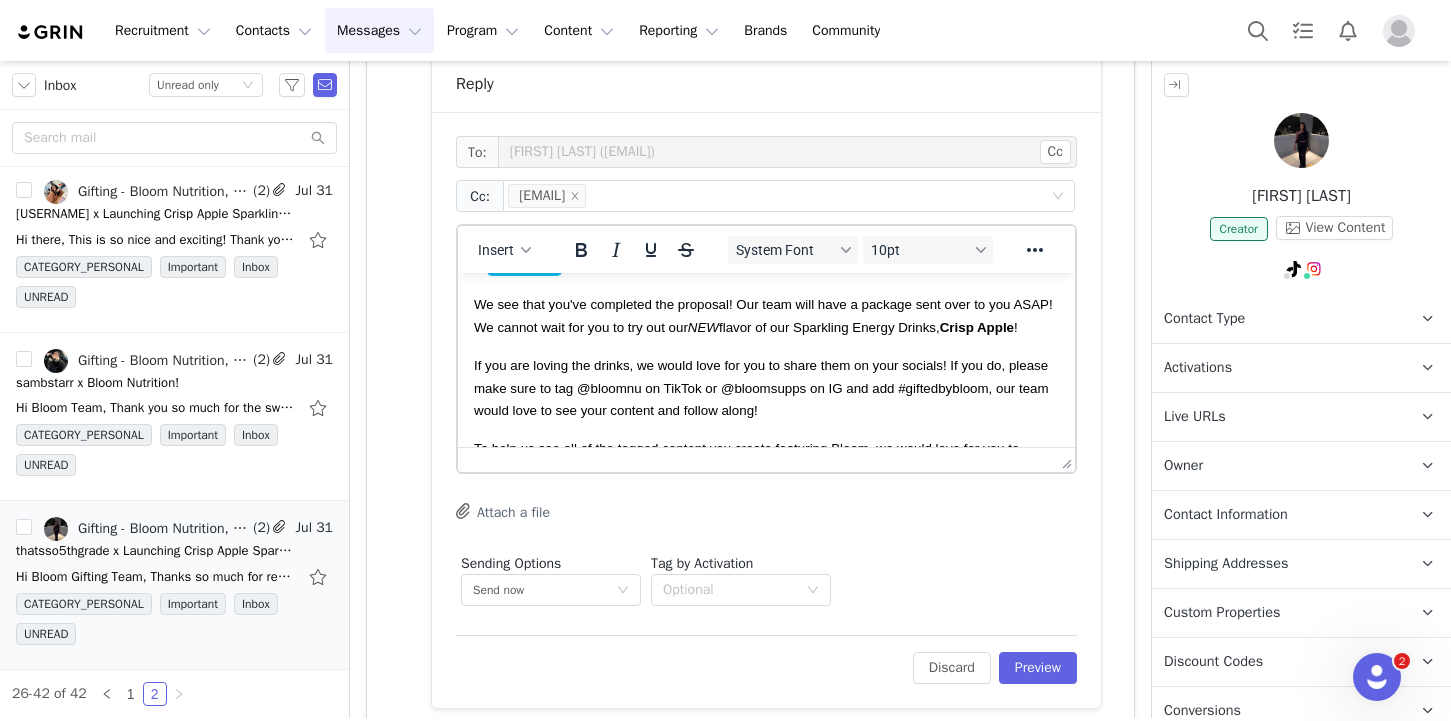 scroll, scrollTop: 0, scrollLeft: 0, axis: both 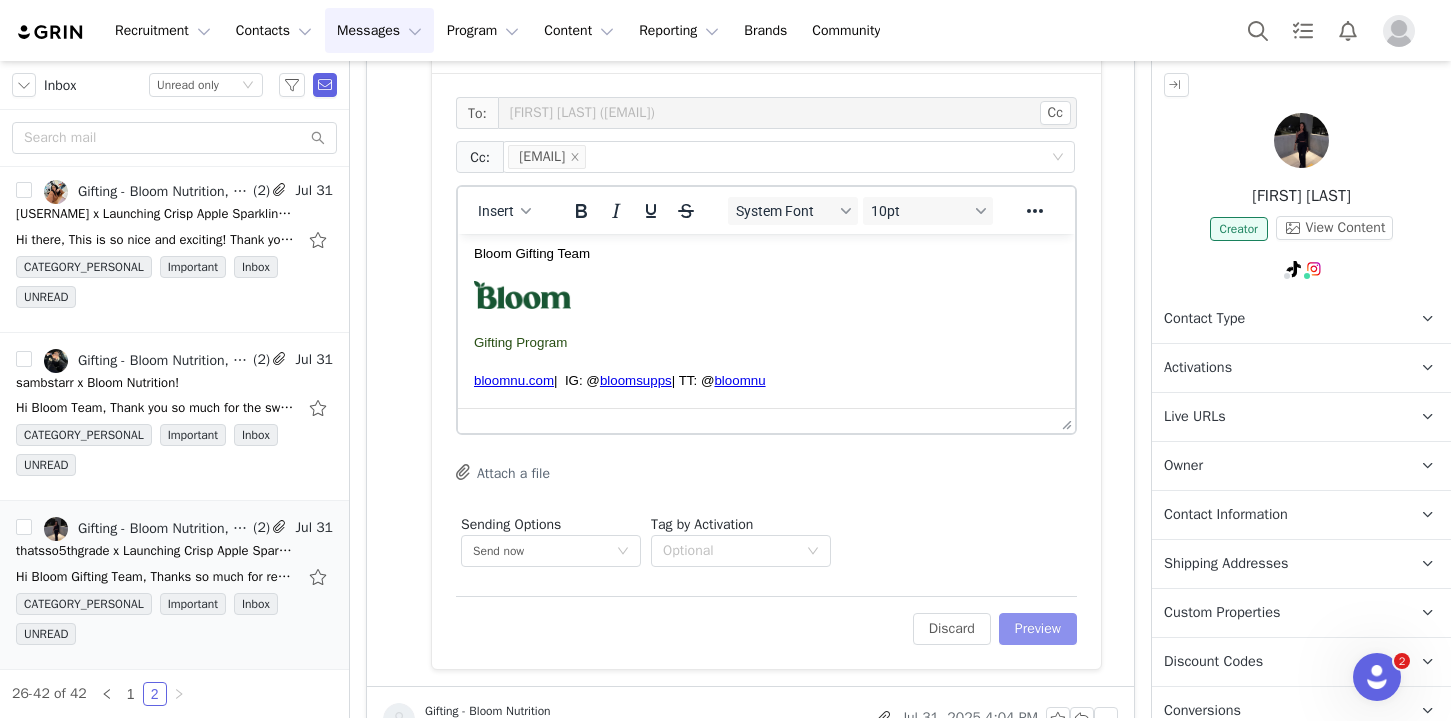 click on "Preview" at bounding box center (1038, 629) 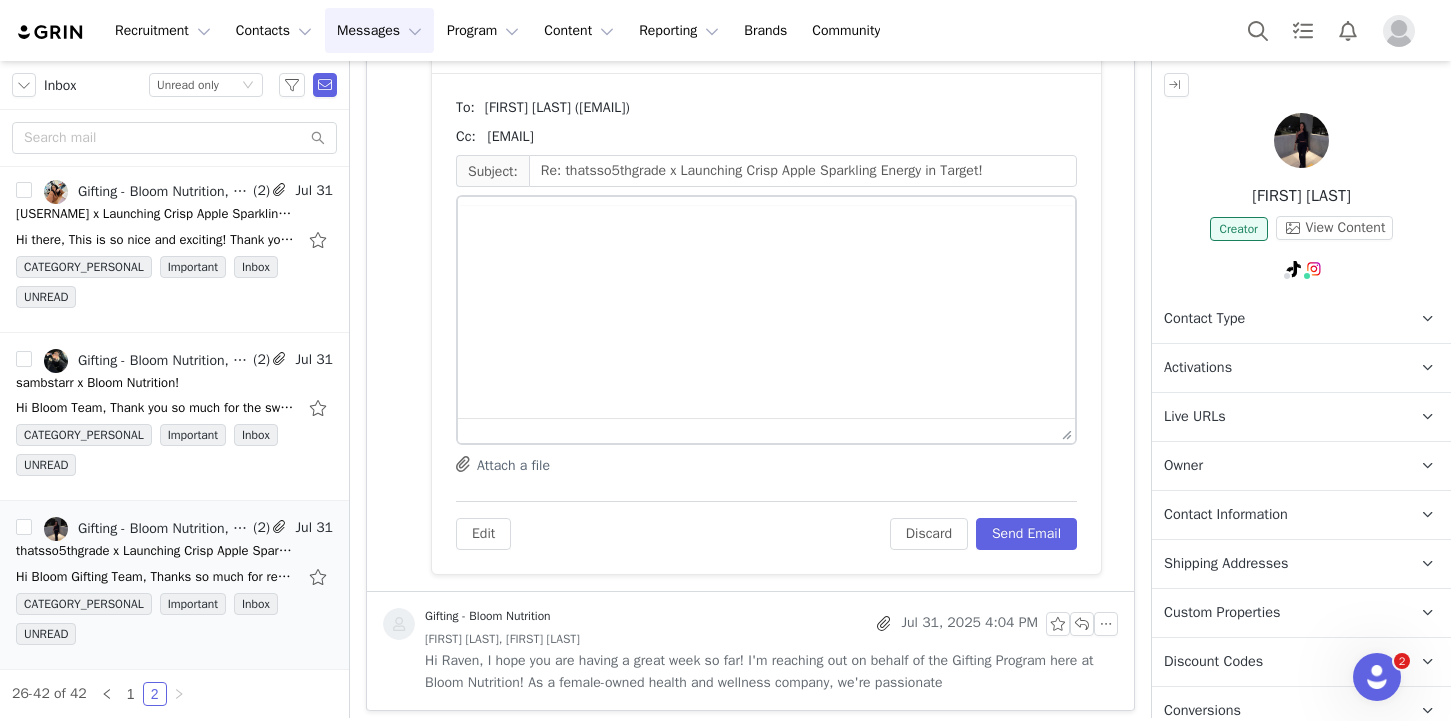 scroll, scrollTop: 893, scrollLeft: 0, axis: vertical 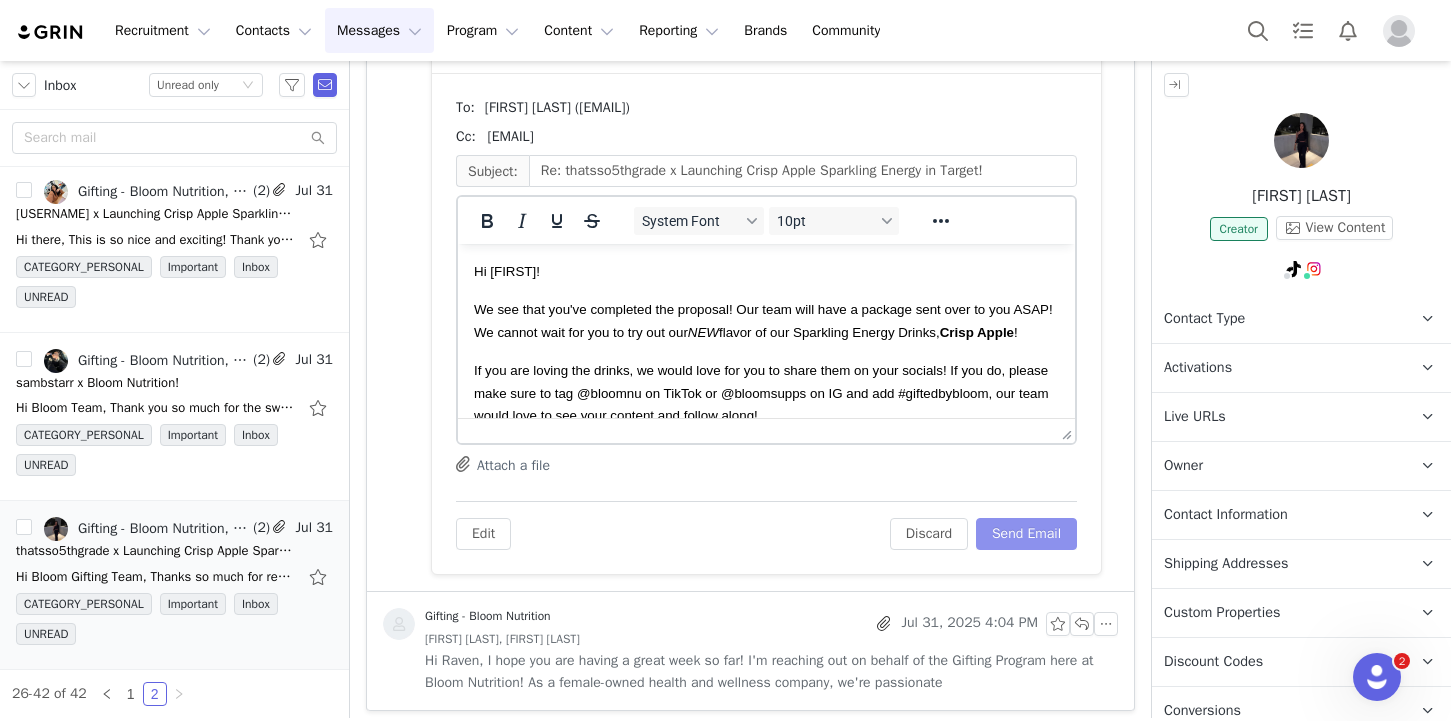 click on "Send Email" at bounding box center [1026, 534] 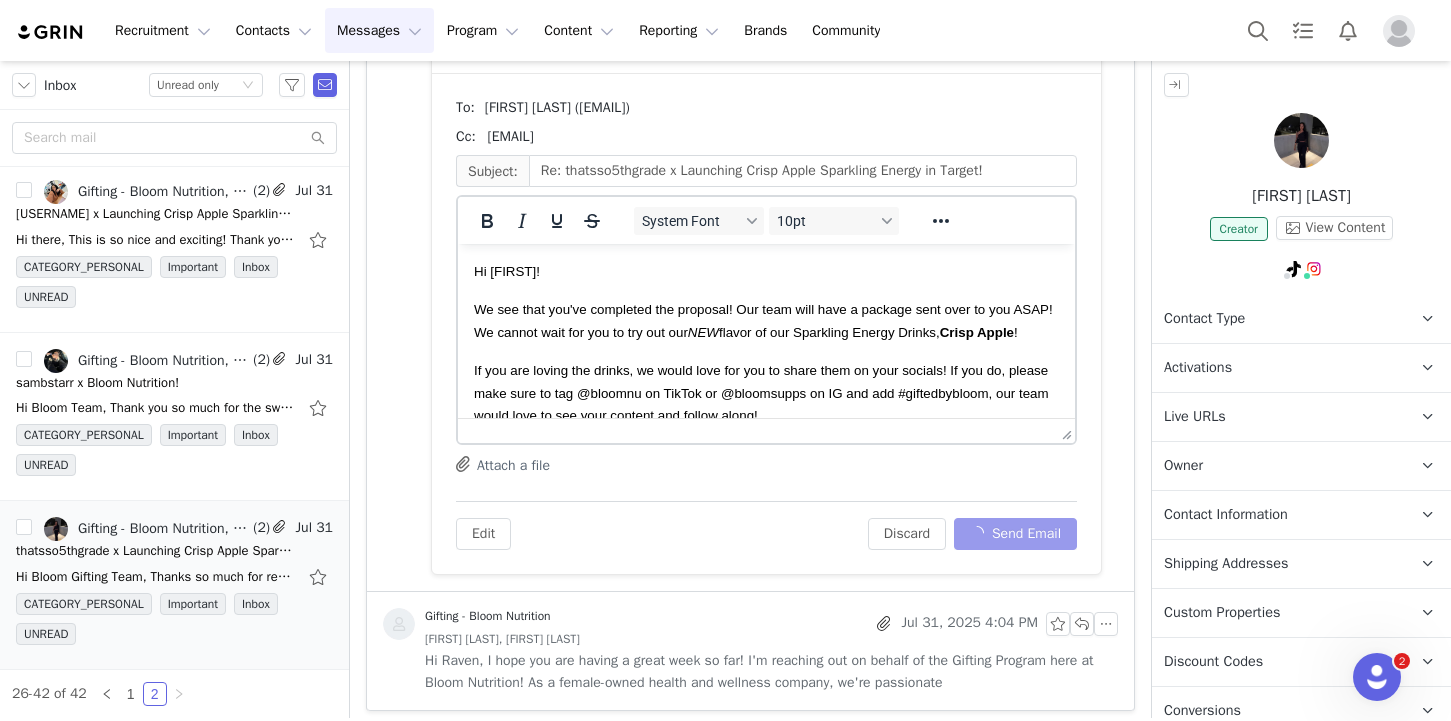 scroll, scrollTop: 297, scrollLeft: 0, axis: vertical 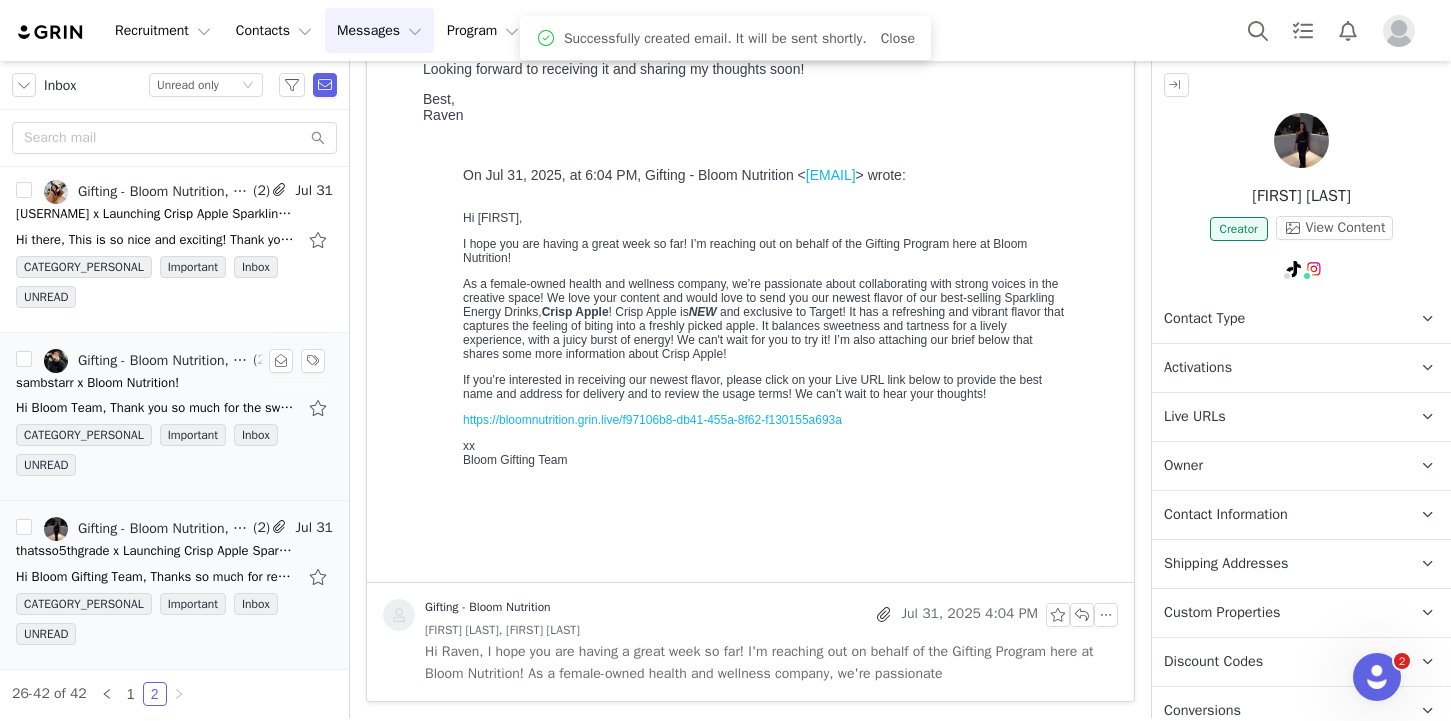 click on "CATEGORY_PERSONAL   Important   Inbox   UNREAD" at bounding box center (174, 454) 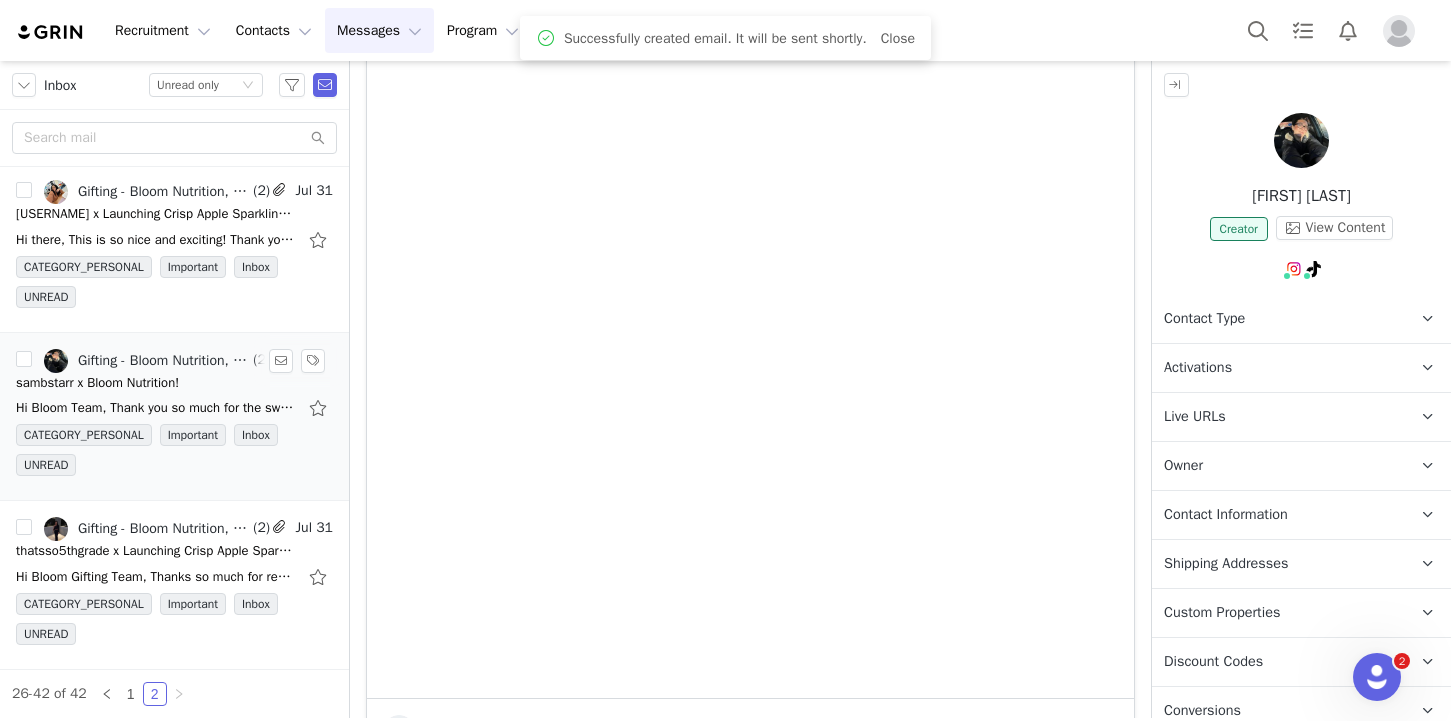 scroll, scrollTop: 0, scrollLeft: 0, axis: both 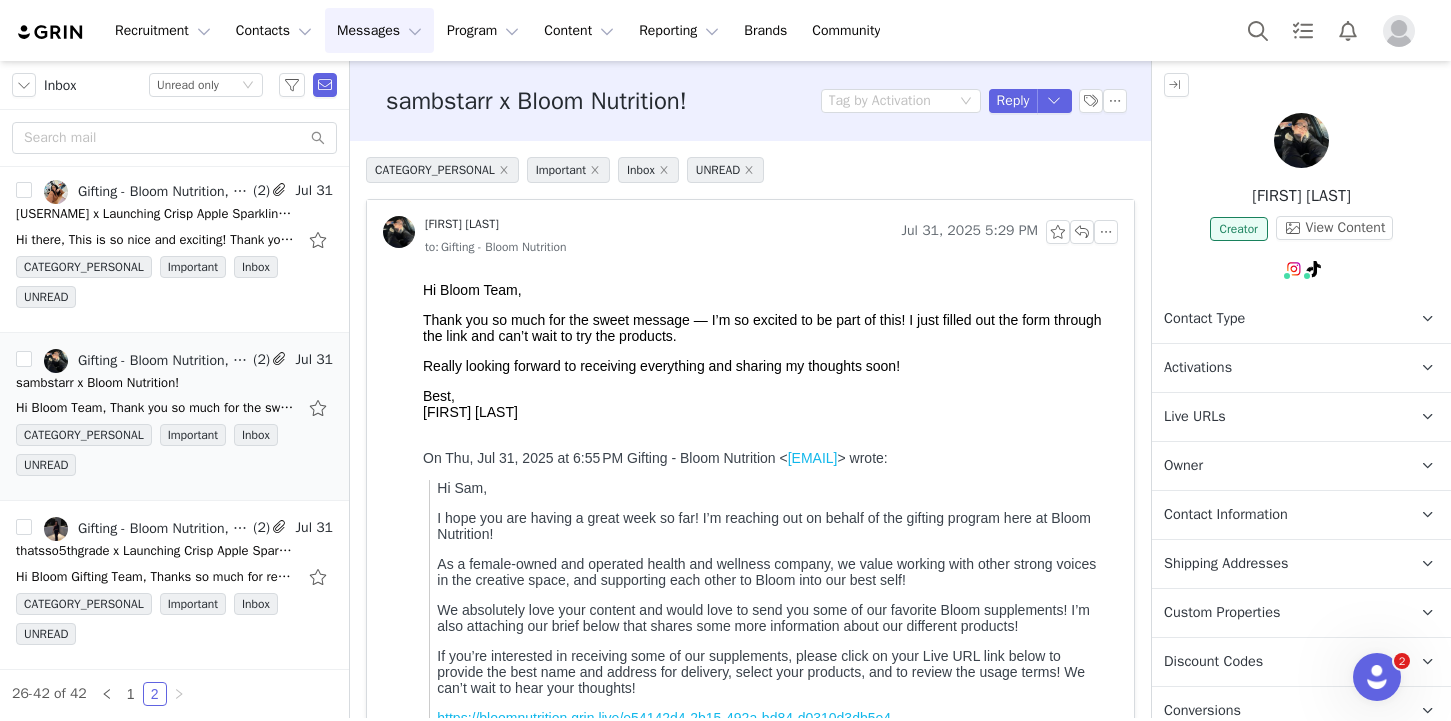 click on "Owner  The account user who owns the contact" at bounding box center (1277, 466) 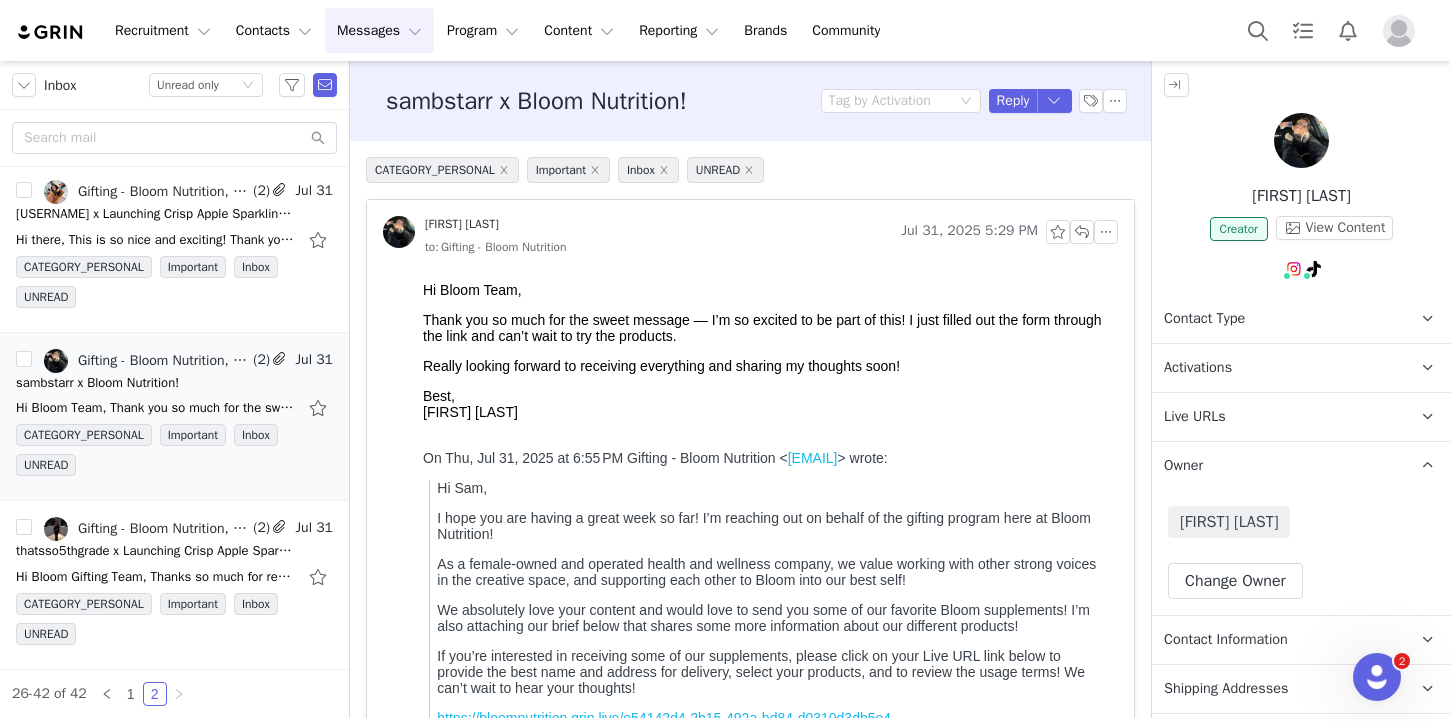 click on "Owner  The account user who owns the contact" at bounding box center (1277, 466) 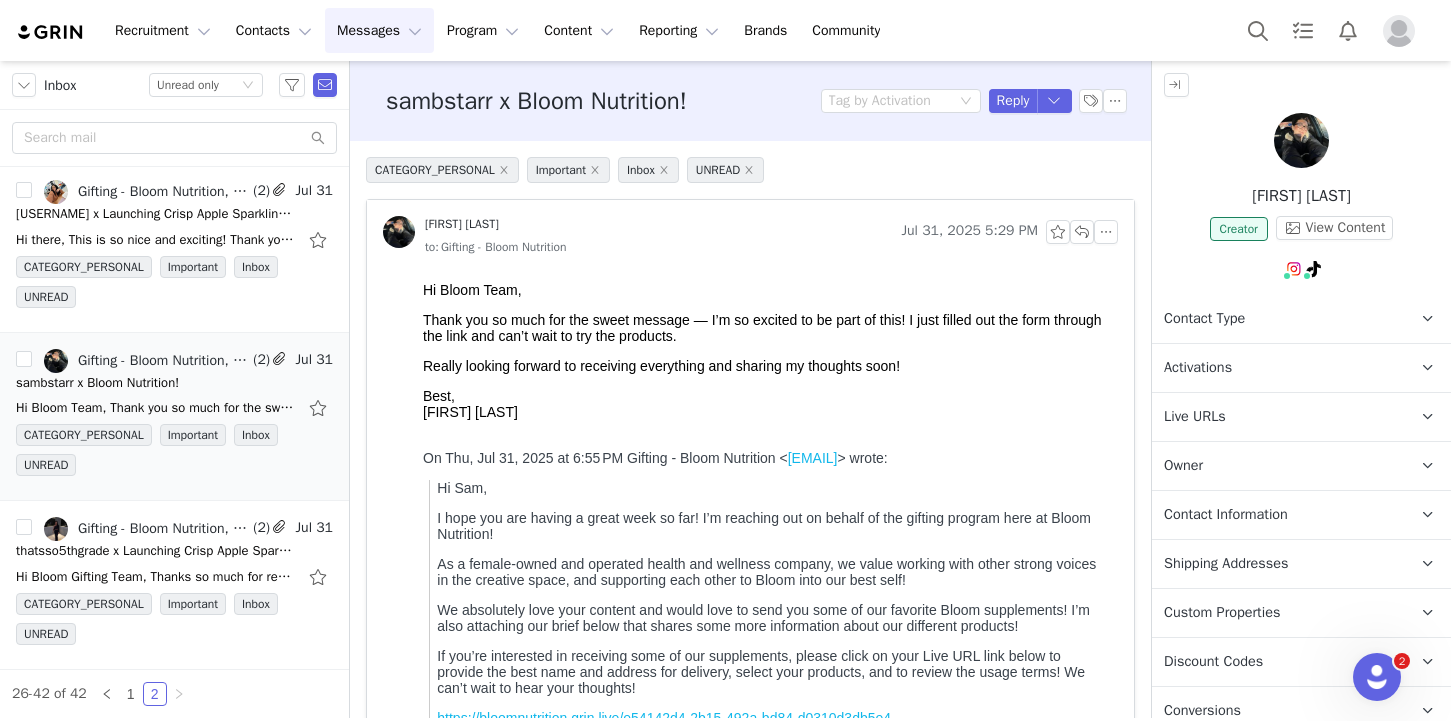 click on "Activations" at bounding box center [1277, 368] 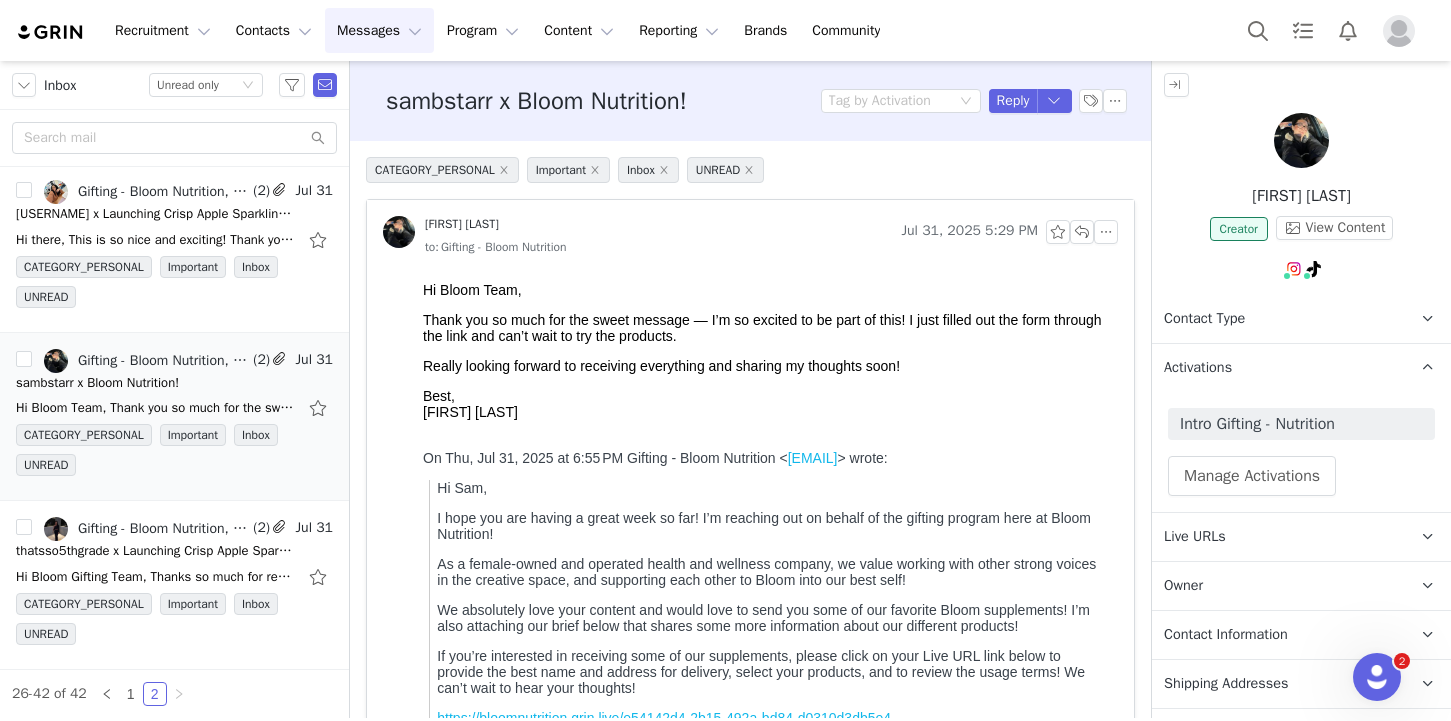 click on "Activations" at bounding box center [1277, 368] 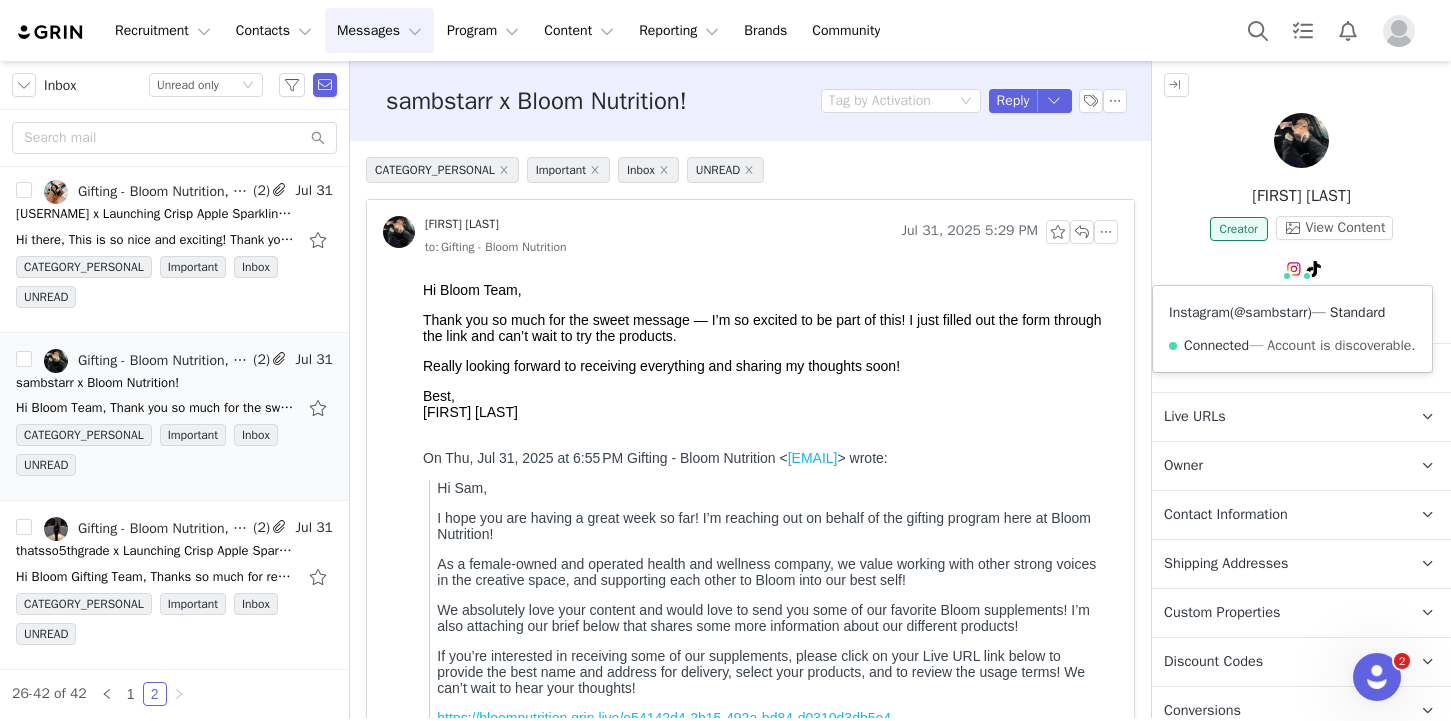 click on "@sambstarr" at bounding box center (1270, 312) 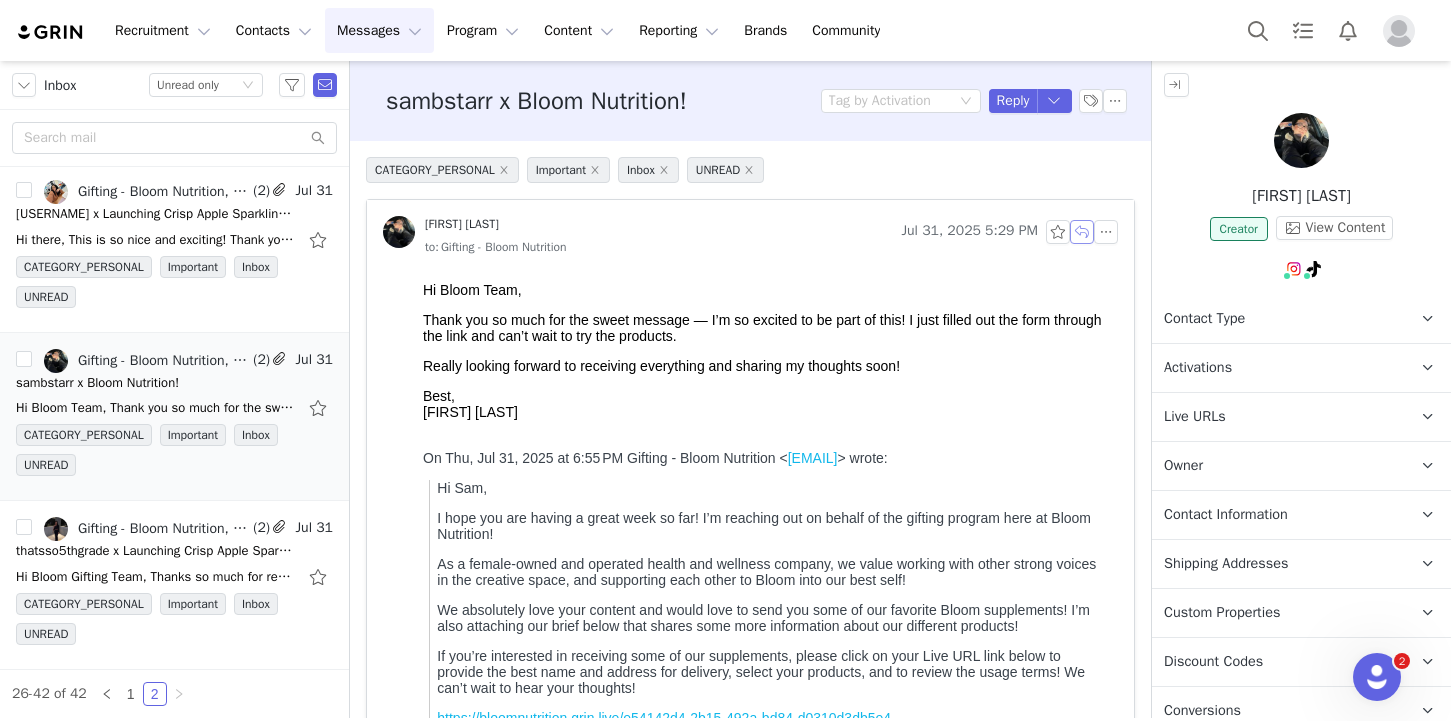 click at bounding box center [1082, 232] 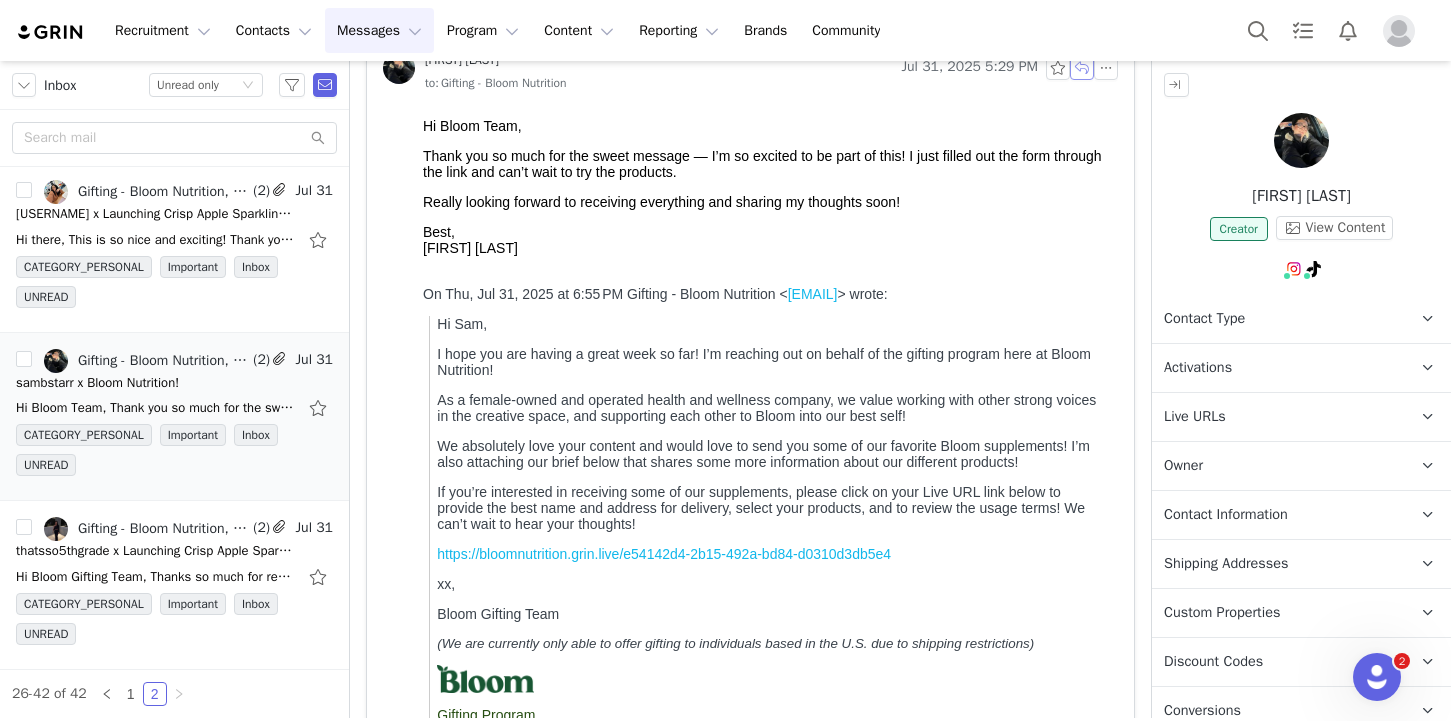 scroll, scrollTop: 603, scrollLeft: 0, axis: vertical 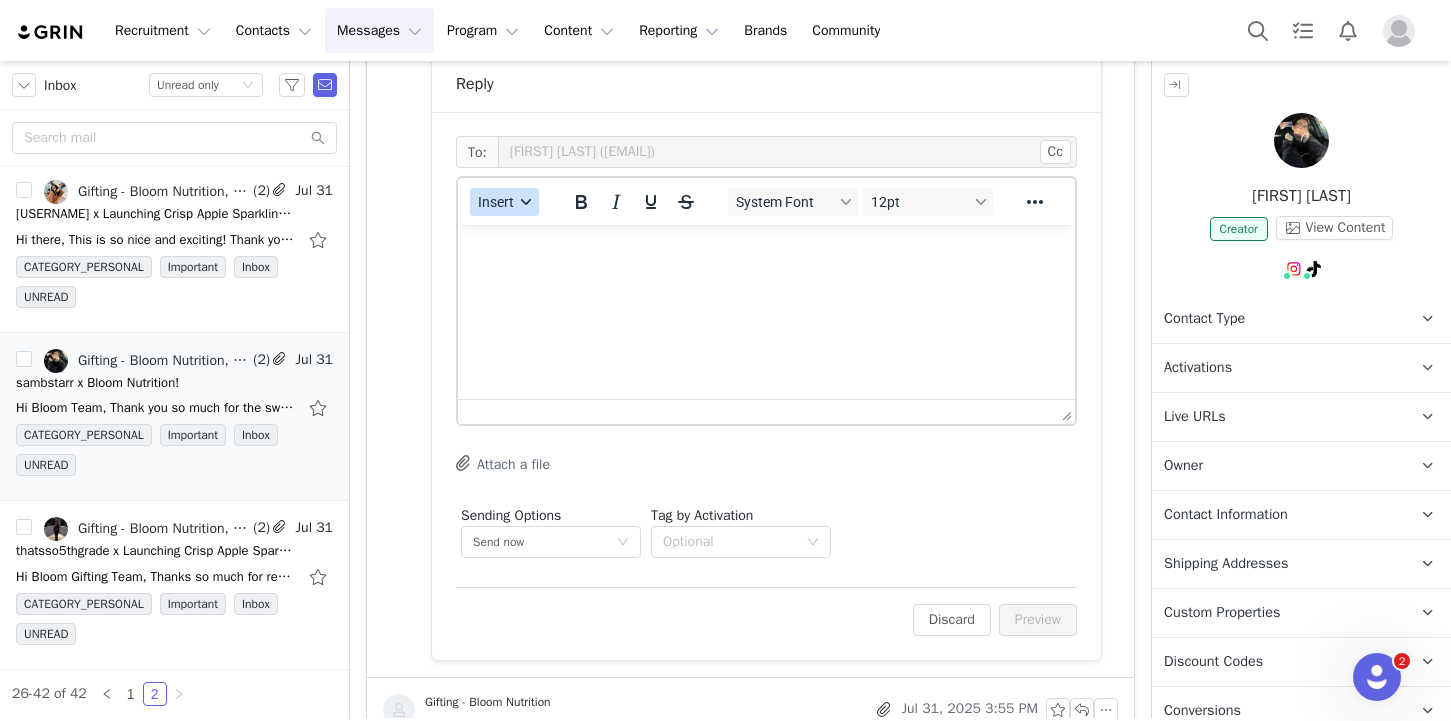 click on "Insert" at bounding box center [496, 202] 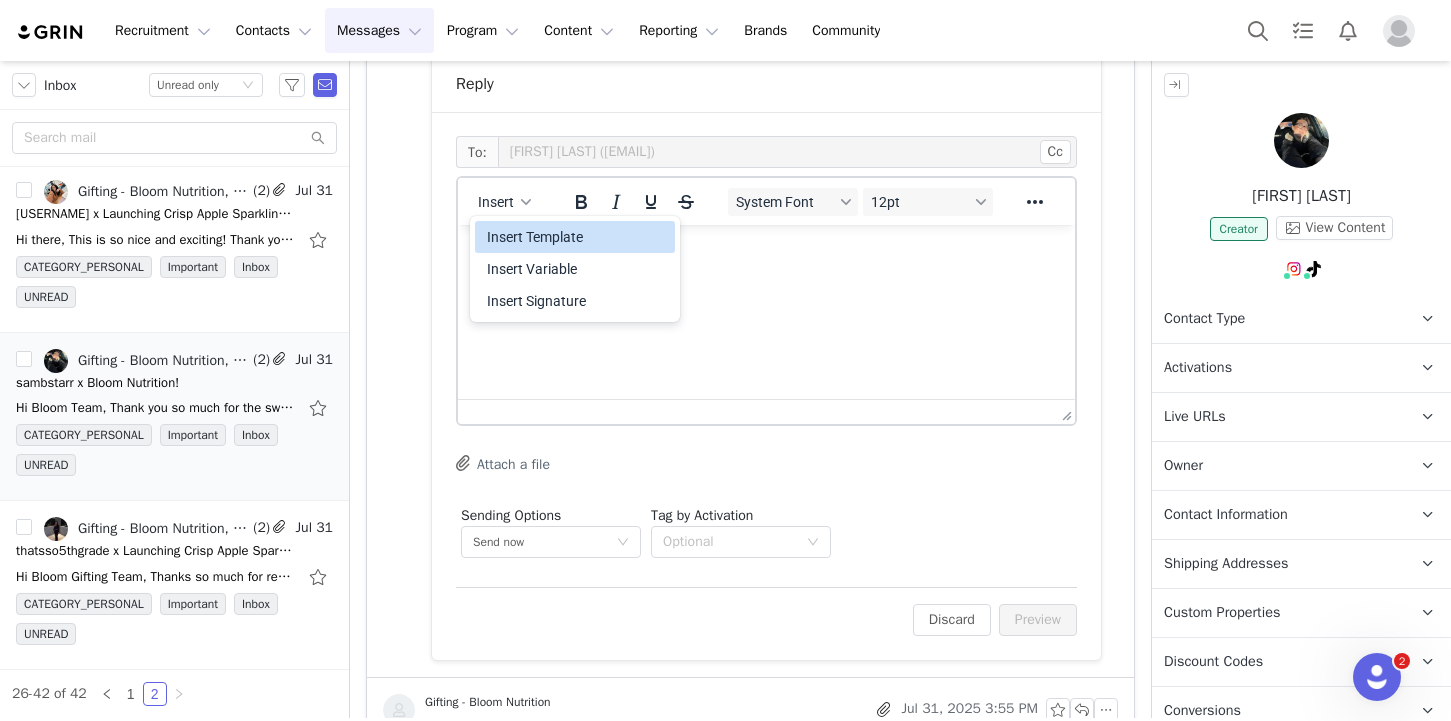 click on "Insert Template" at bounding box center [577, 237] 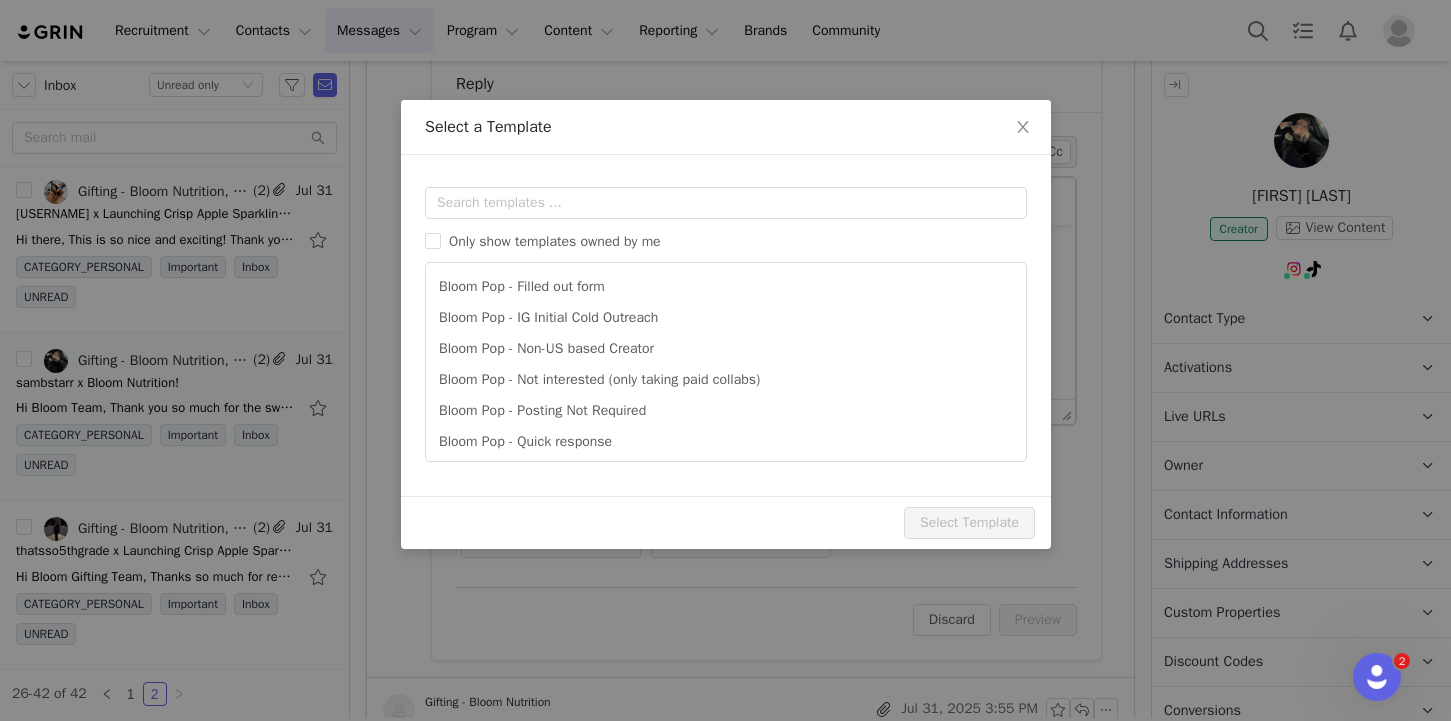 scroll, scrollTop: 0, scrollLeft: 0, axis: both 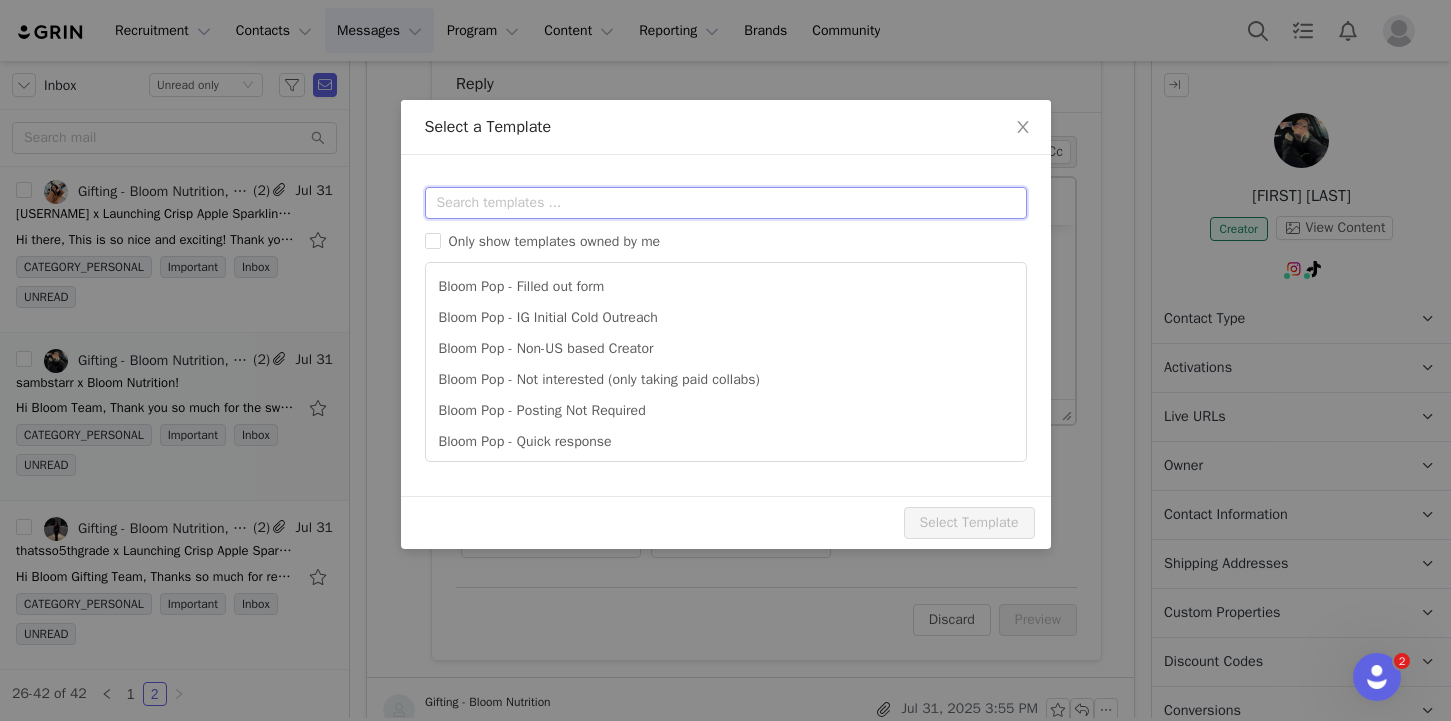 click at bounding box center [726, 203] 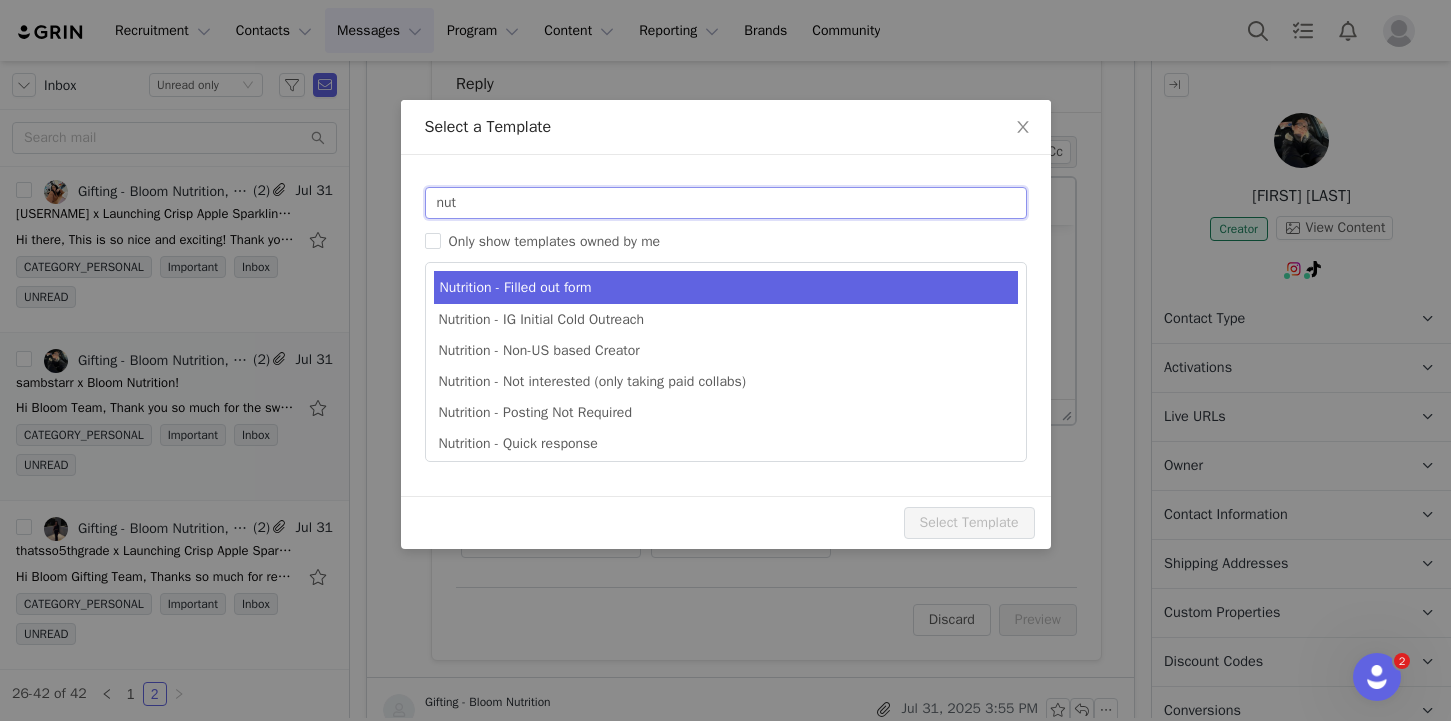 type on "nut" 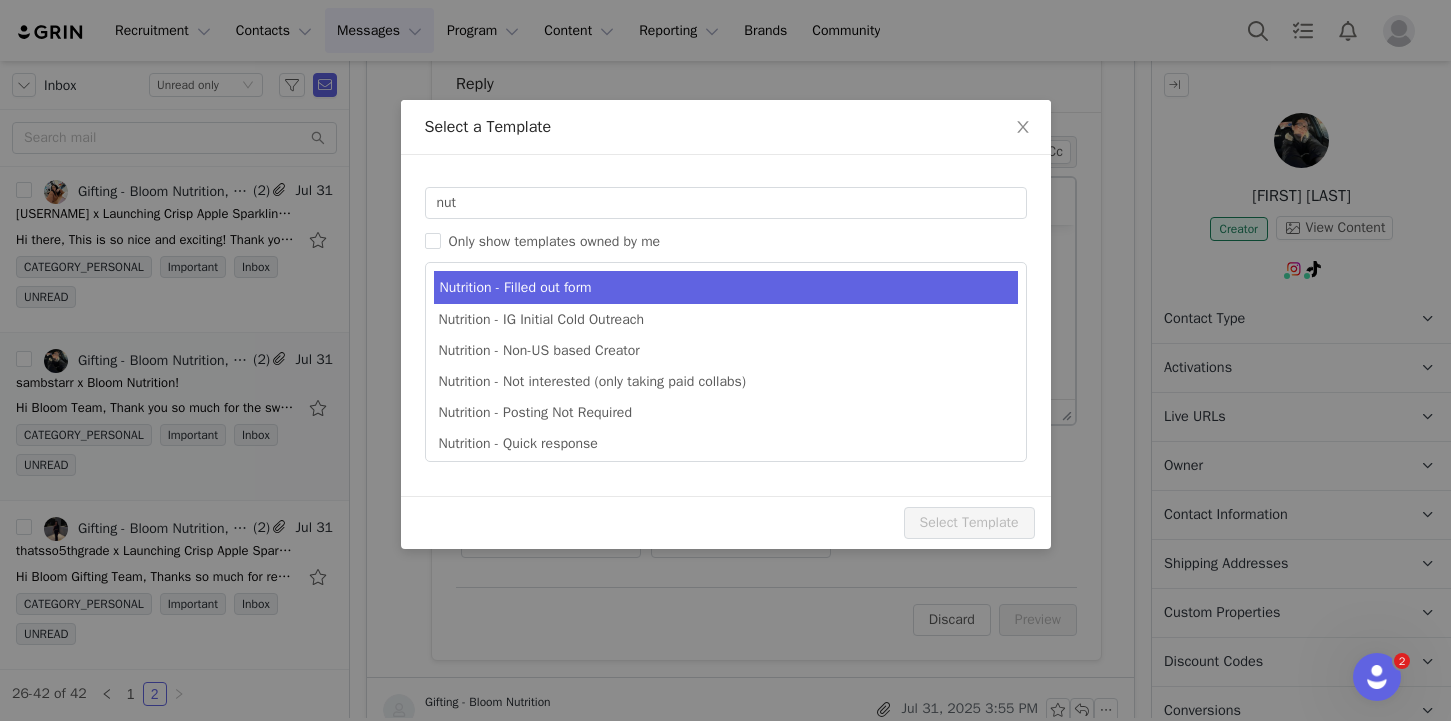 type on "[USERNAME] x Bloom Nutrition!" 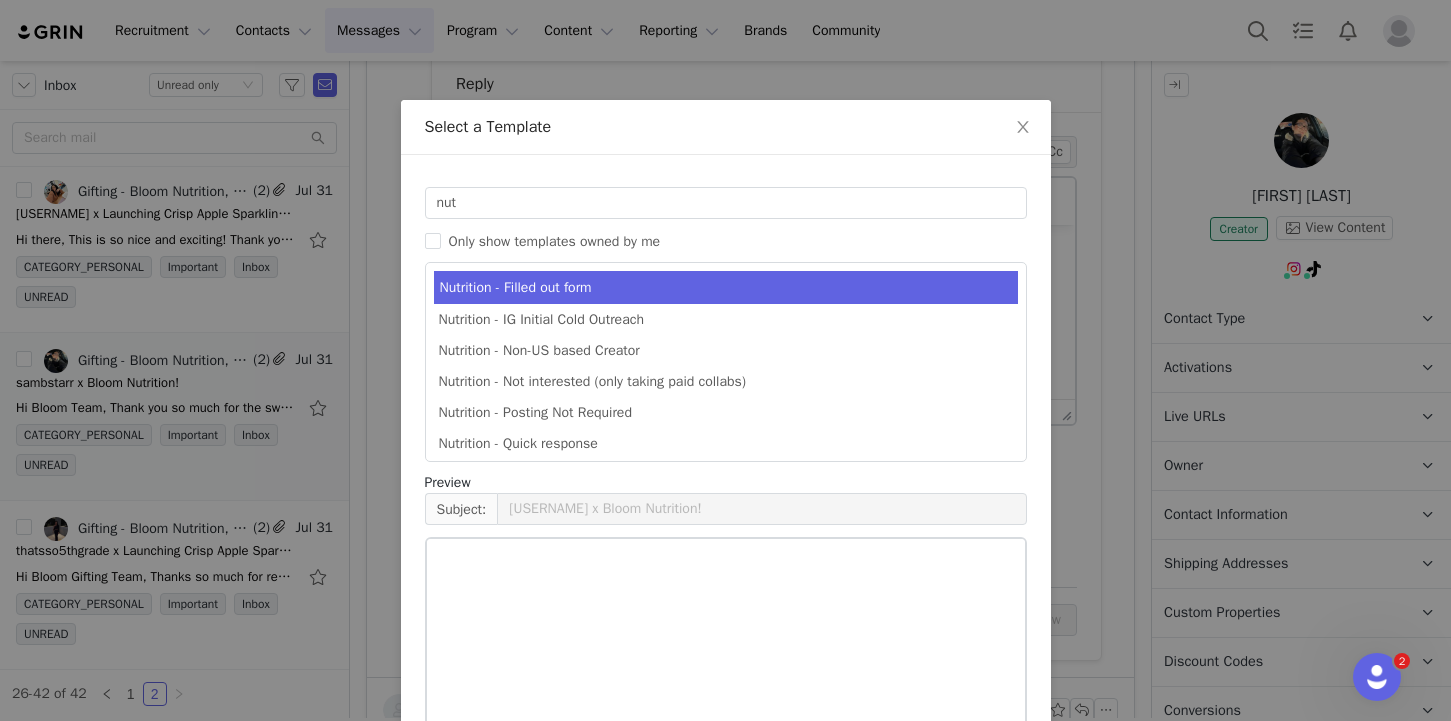 click on "Nutrition - Filled out form" at bounding box center (726, 287) 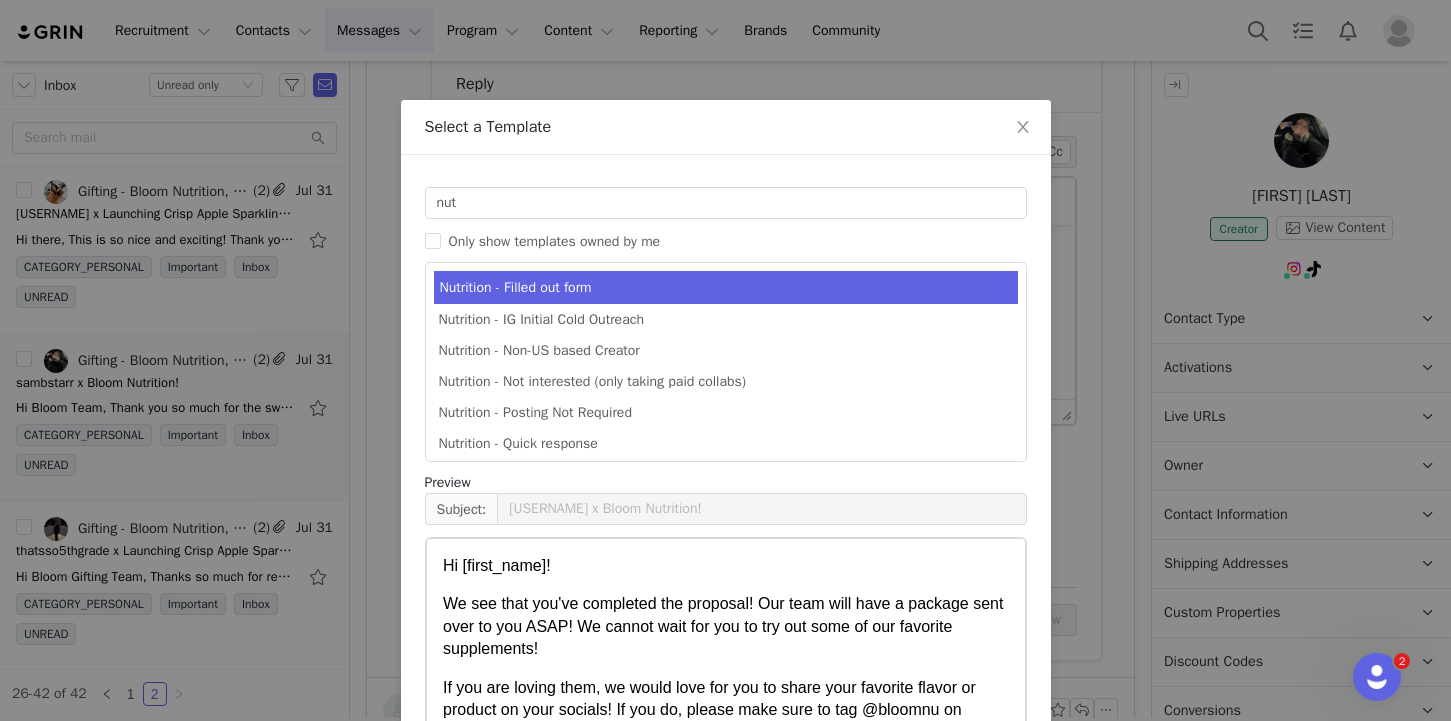 scroll, scrollTop: 421, scrollLeft: 0, axis: vertical 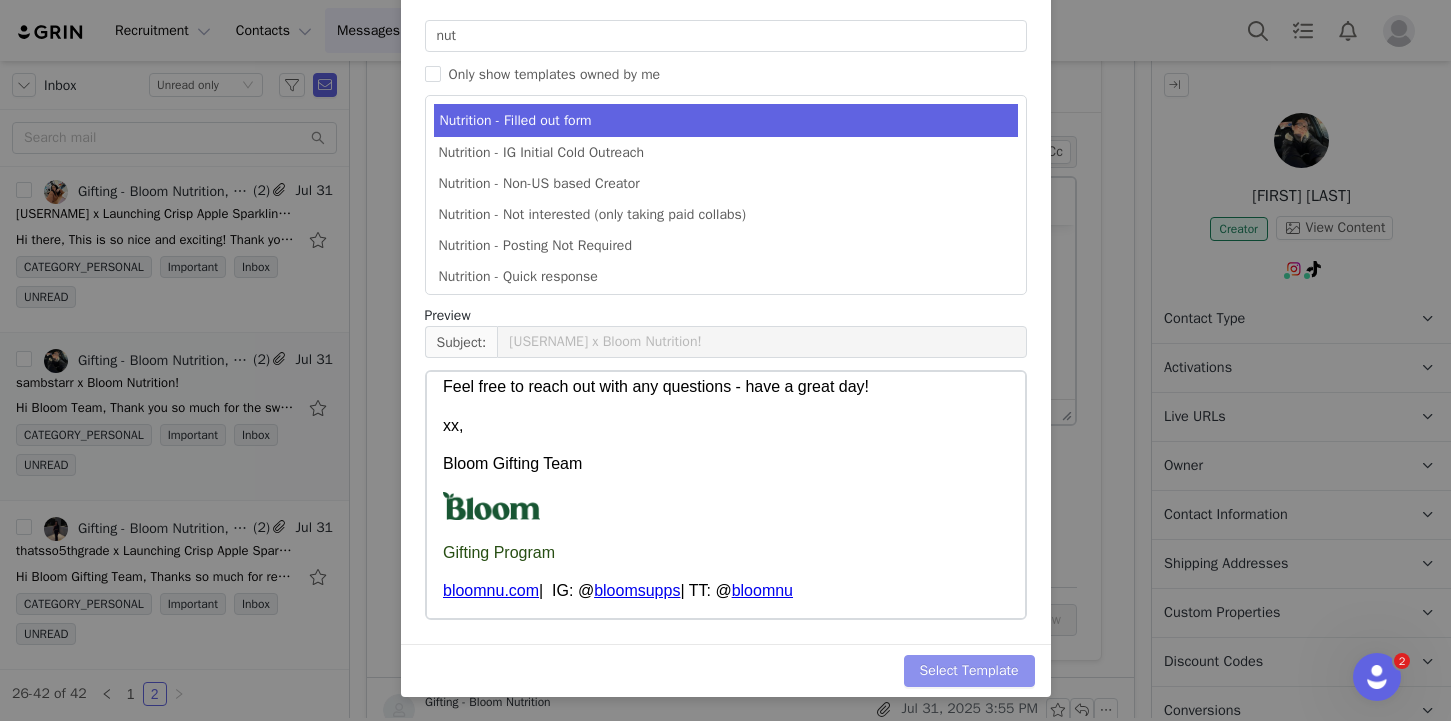 click on "Select Template" at bounding box center (969, 671) 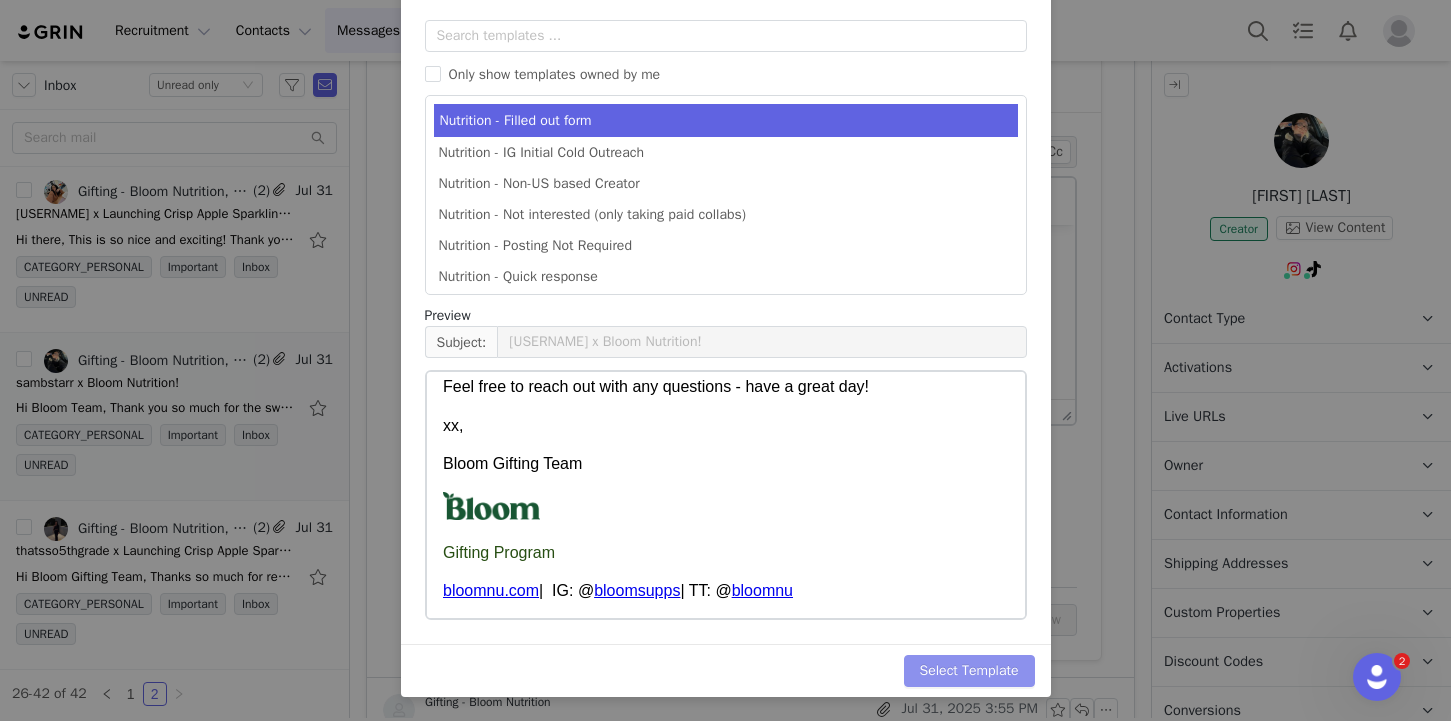 scroll, scrollTop: 0, scrollLeft: 0, axis: both 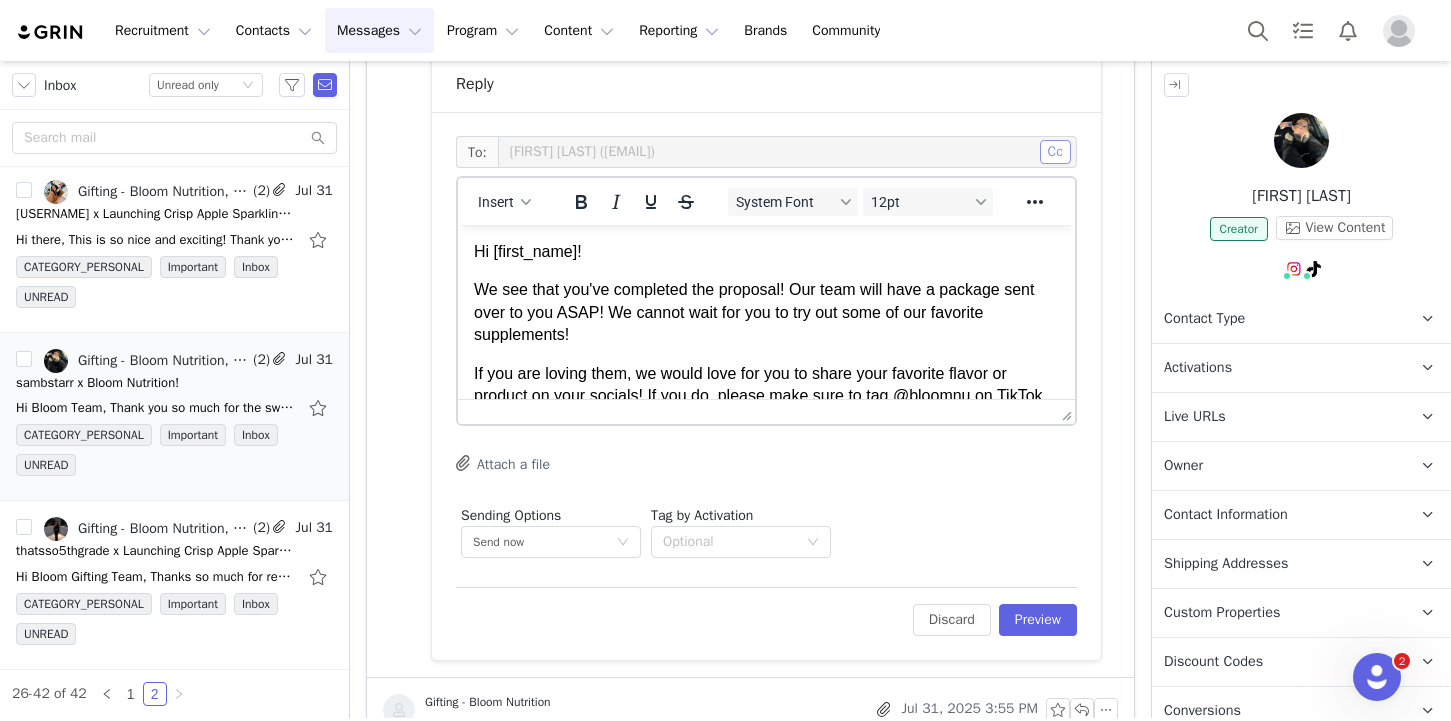 click on "Cc" at bounding box center (1055, 152) 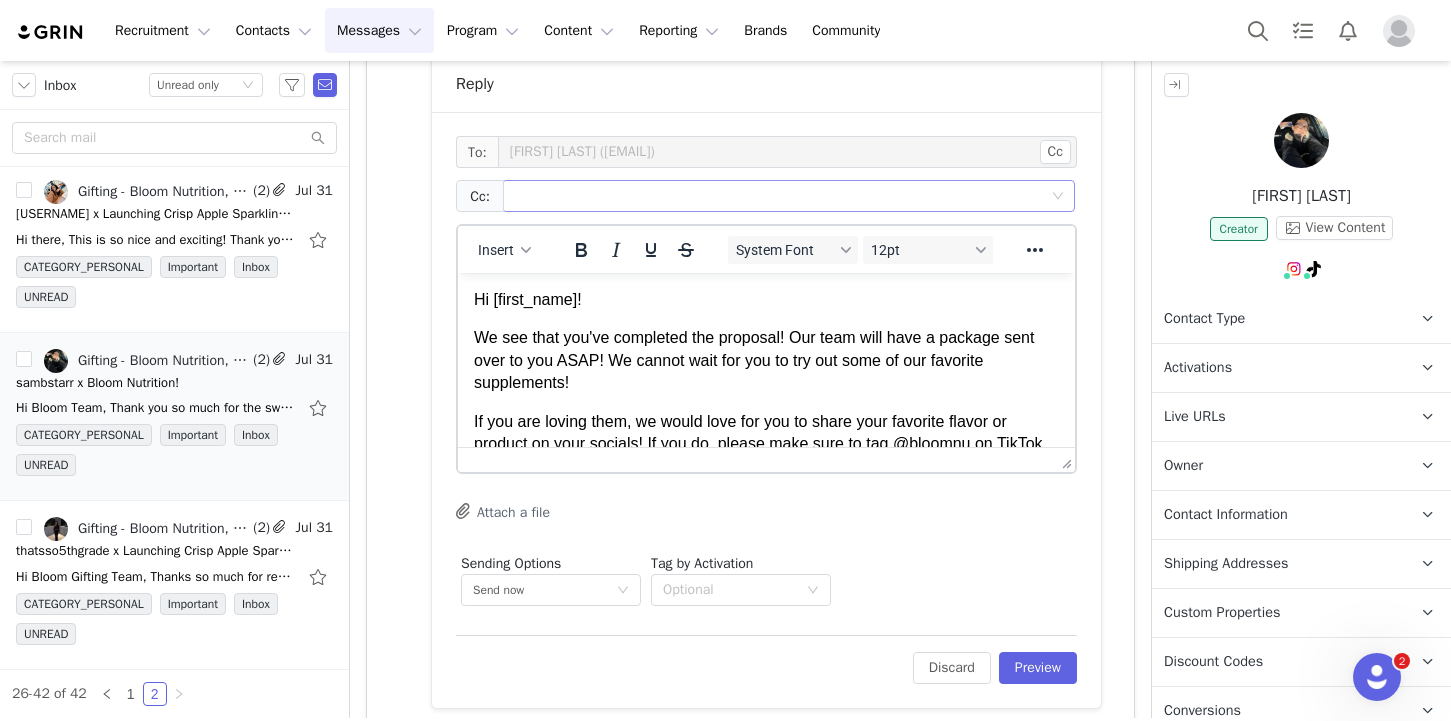 click at bounding box center [781, 196] 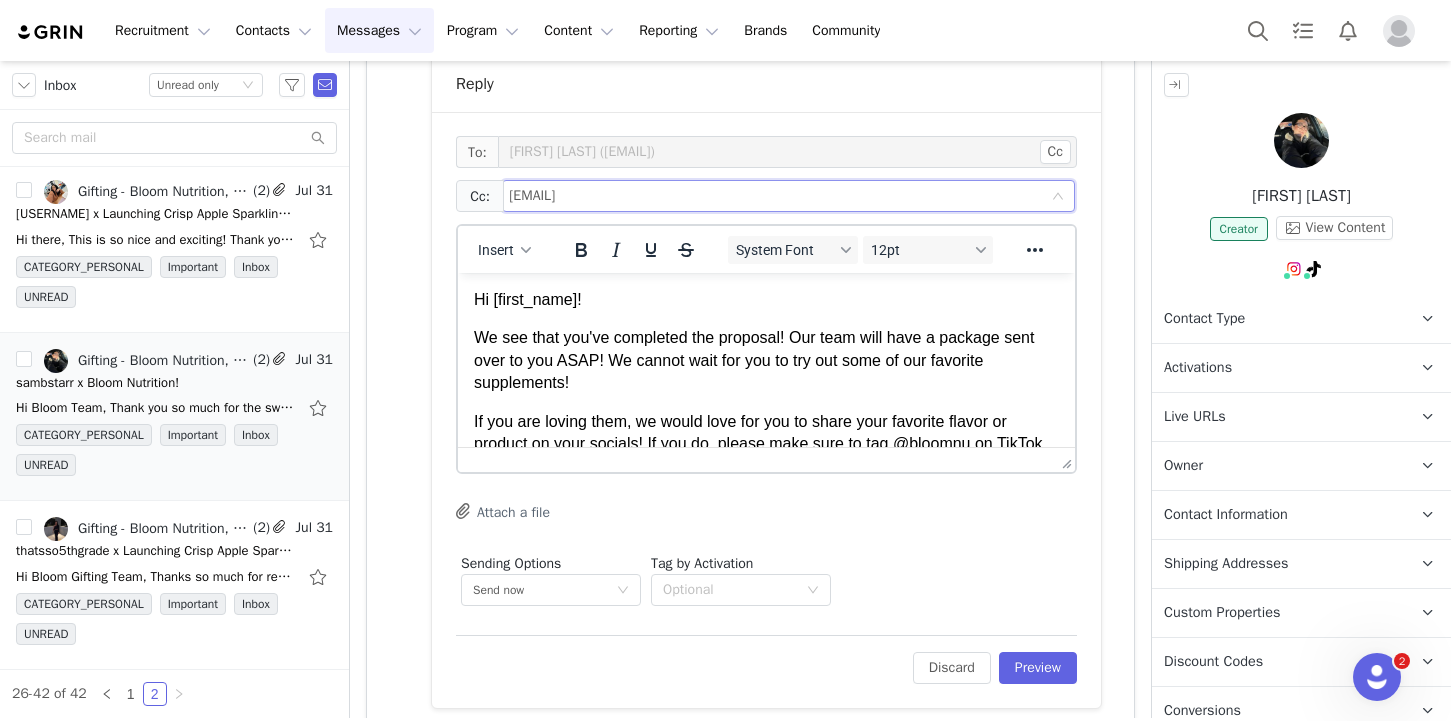 type on "[EMAIL]" 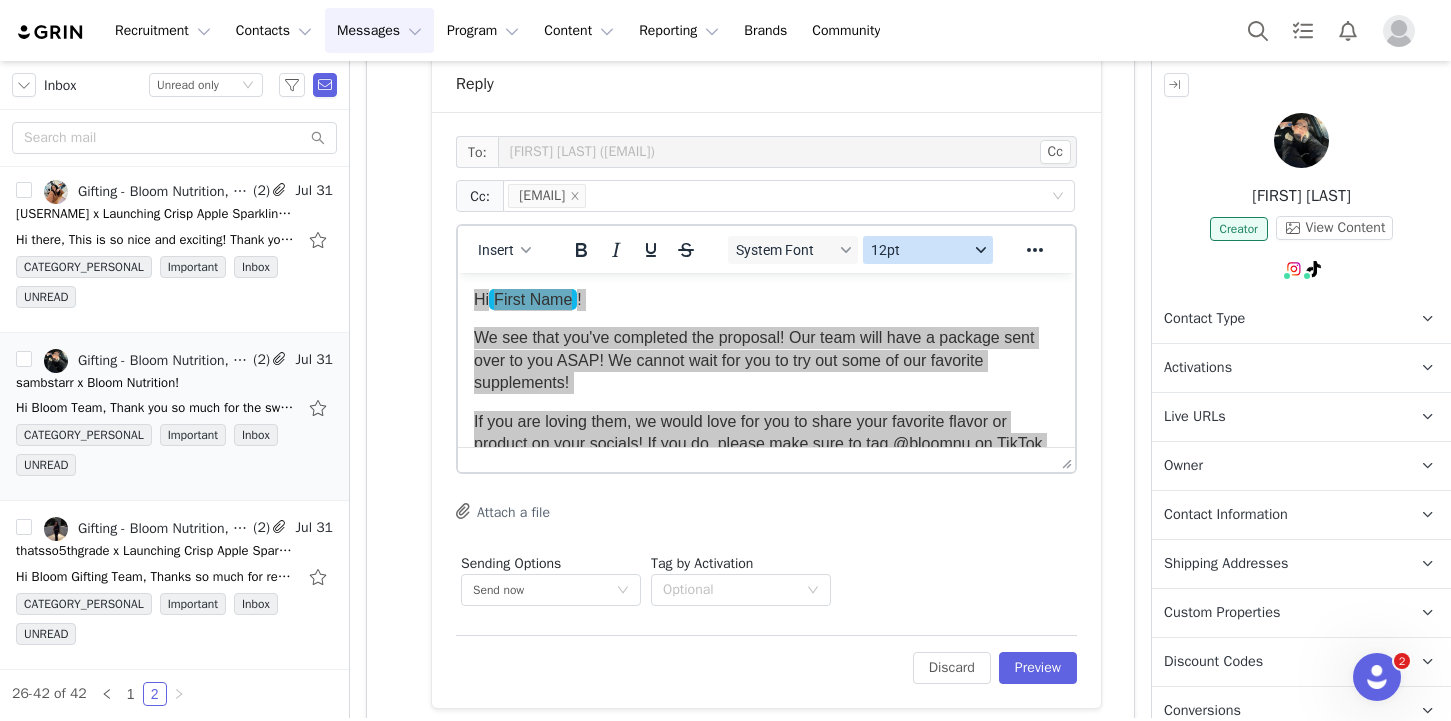 click on "12pt" at bounding box center (920, 250) 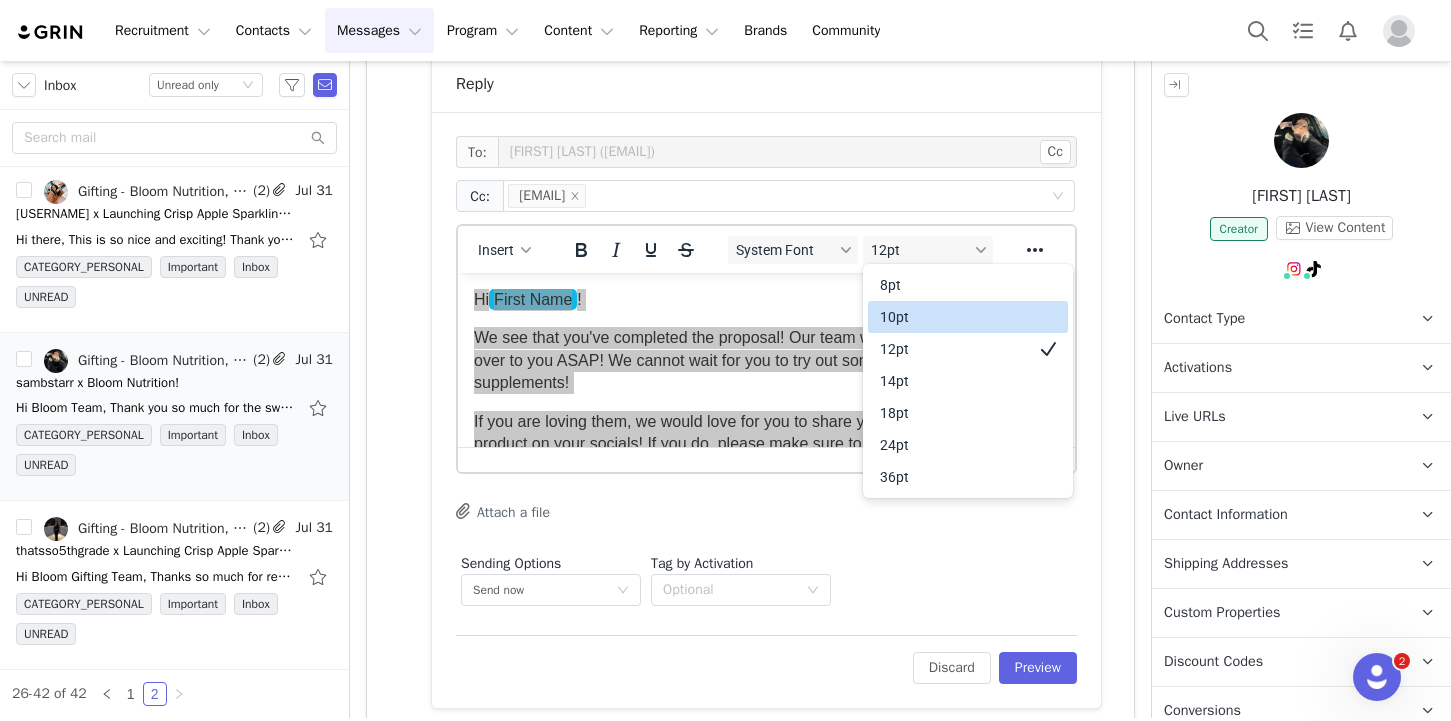 click on "10pt" at bounding box center [954, 317] 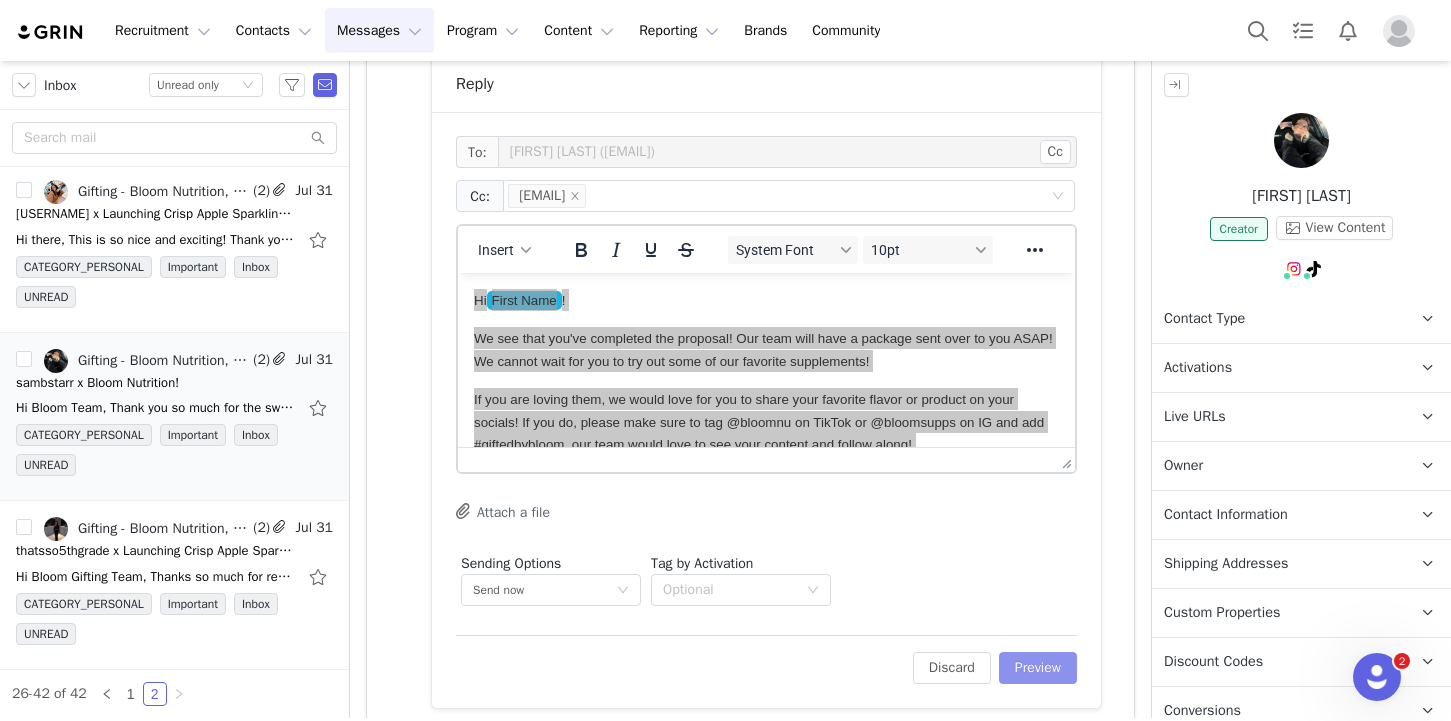 click on "Preview" at bounding box center (1038, 668) 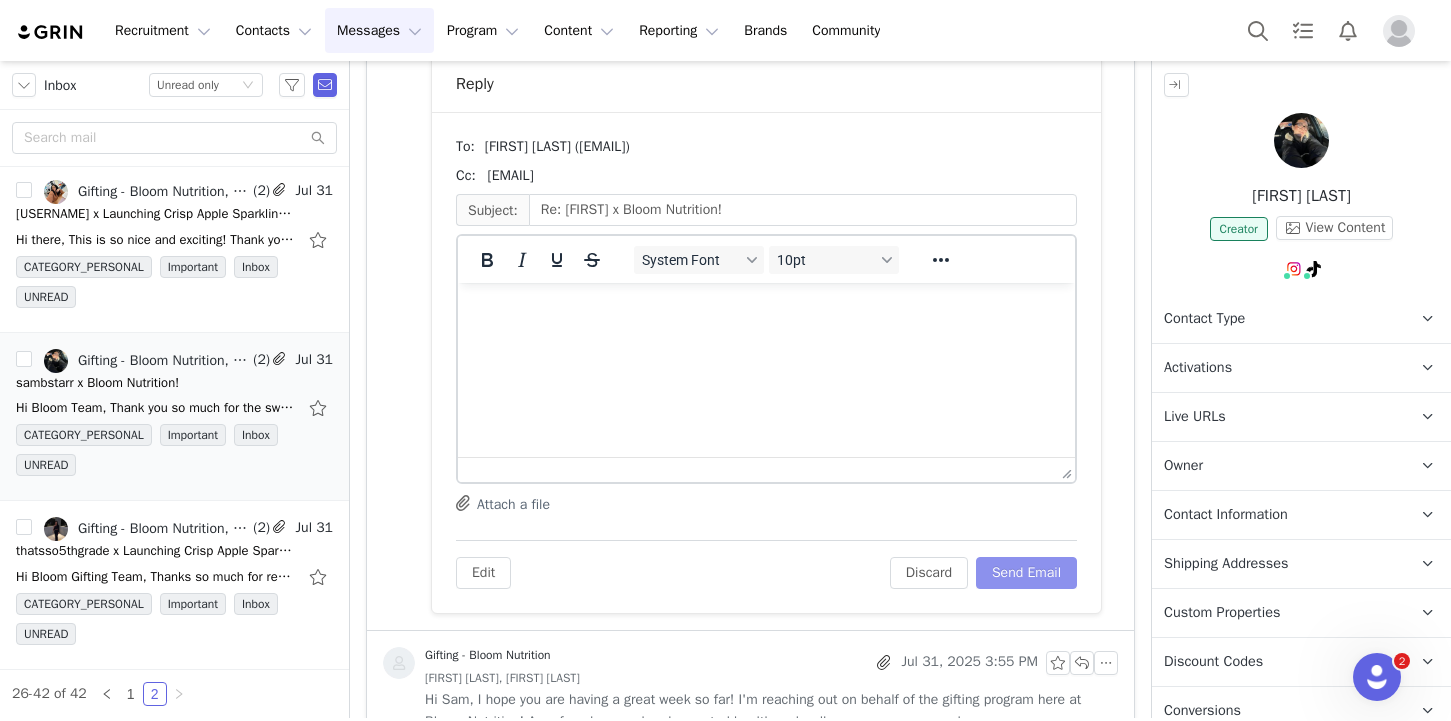 scroll, scrollTop: 970, scrollLeft: 0, axis: vertical 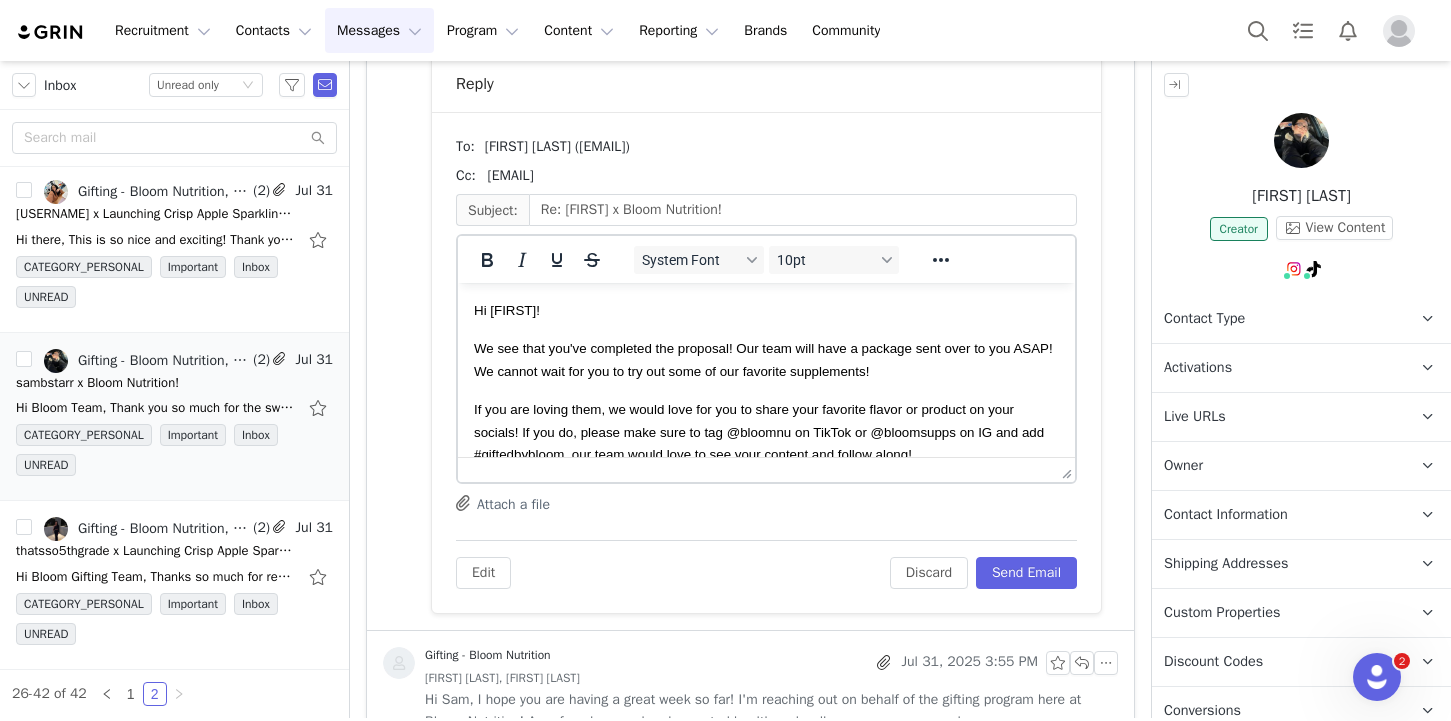 click on "If you are loving them, we would love for you to share your favorite flavor or product on your socials! If you do, please make sure to tag @bloomnu on TikTok or @bloomsupps on IG and add #giftedbybloom, our team would love to see your content and follow along!" at bounding box center [766, 431] 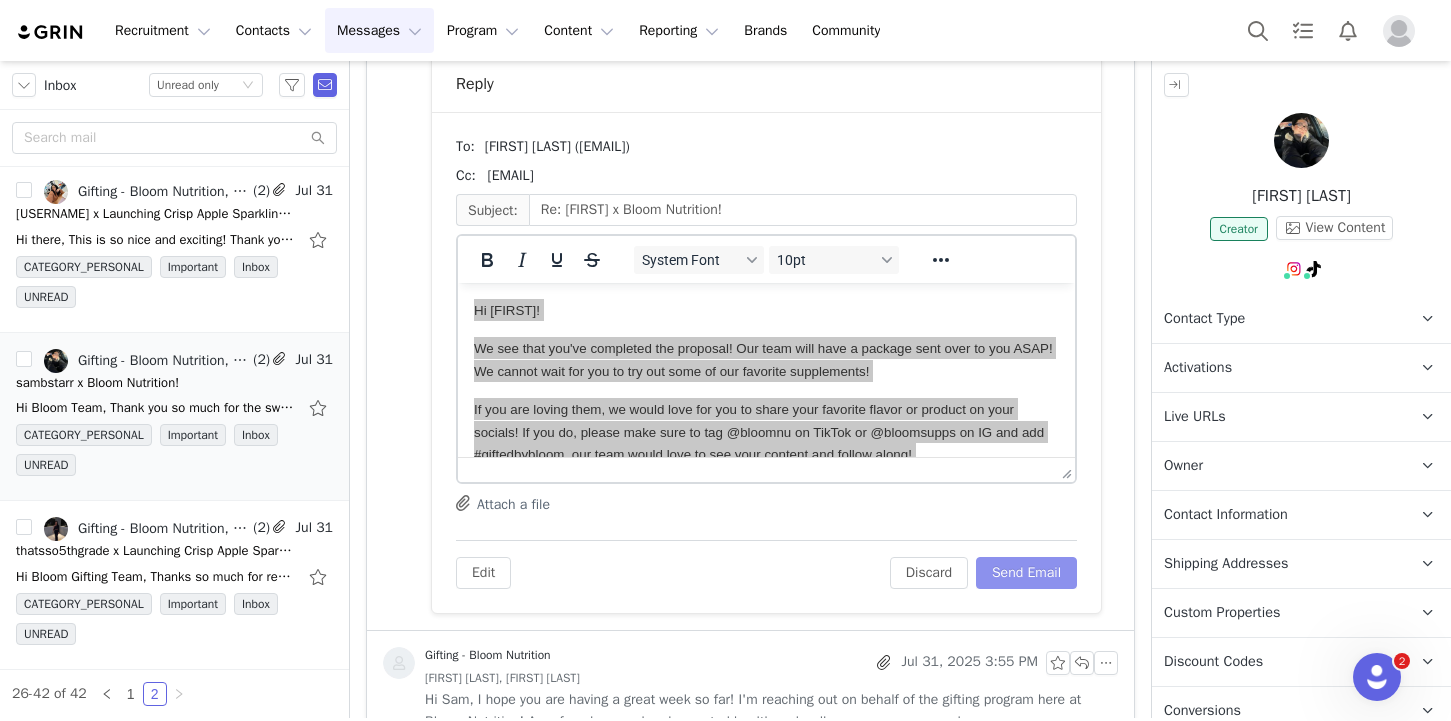 click on "Send Email" at bounding box center (1026, 573) 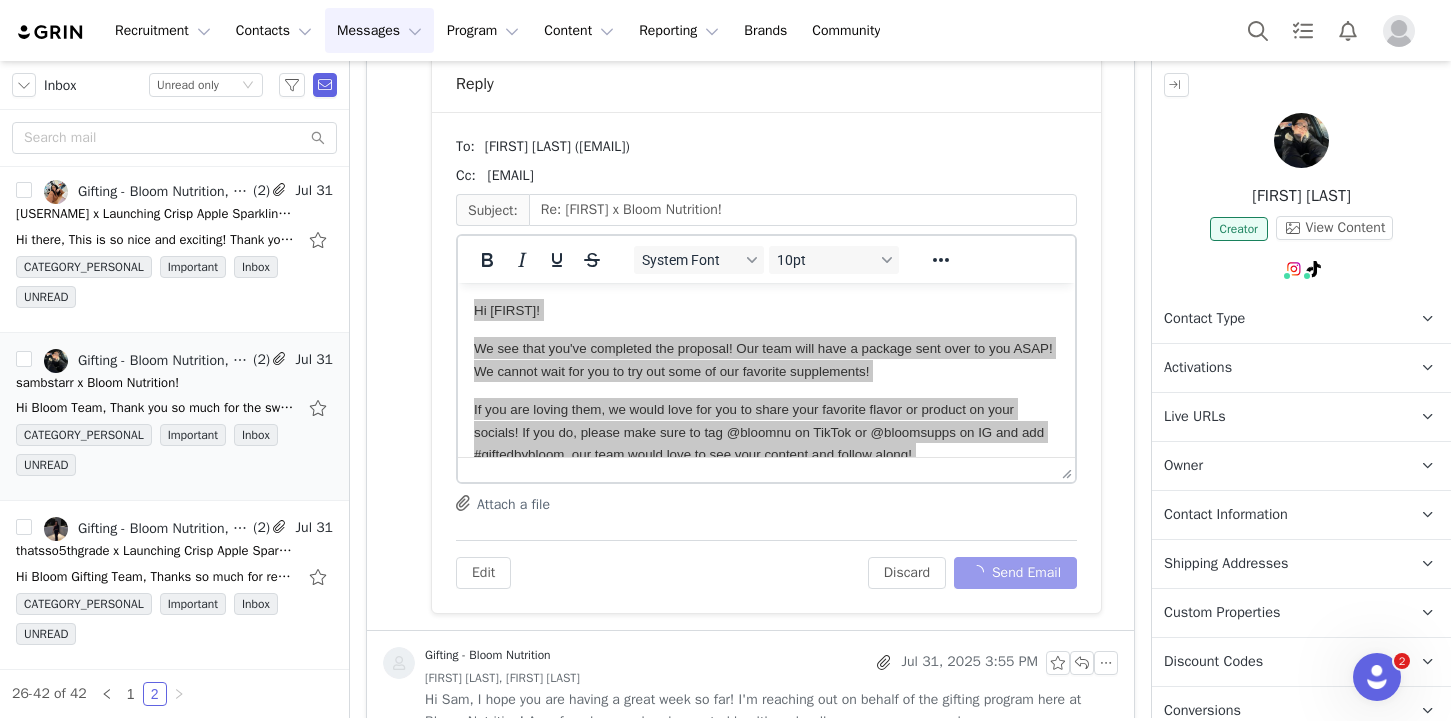 scroll, scrollTop: 413, scrollLeft: 0, axis: vertical 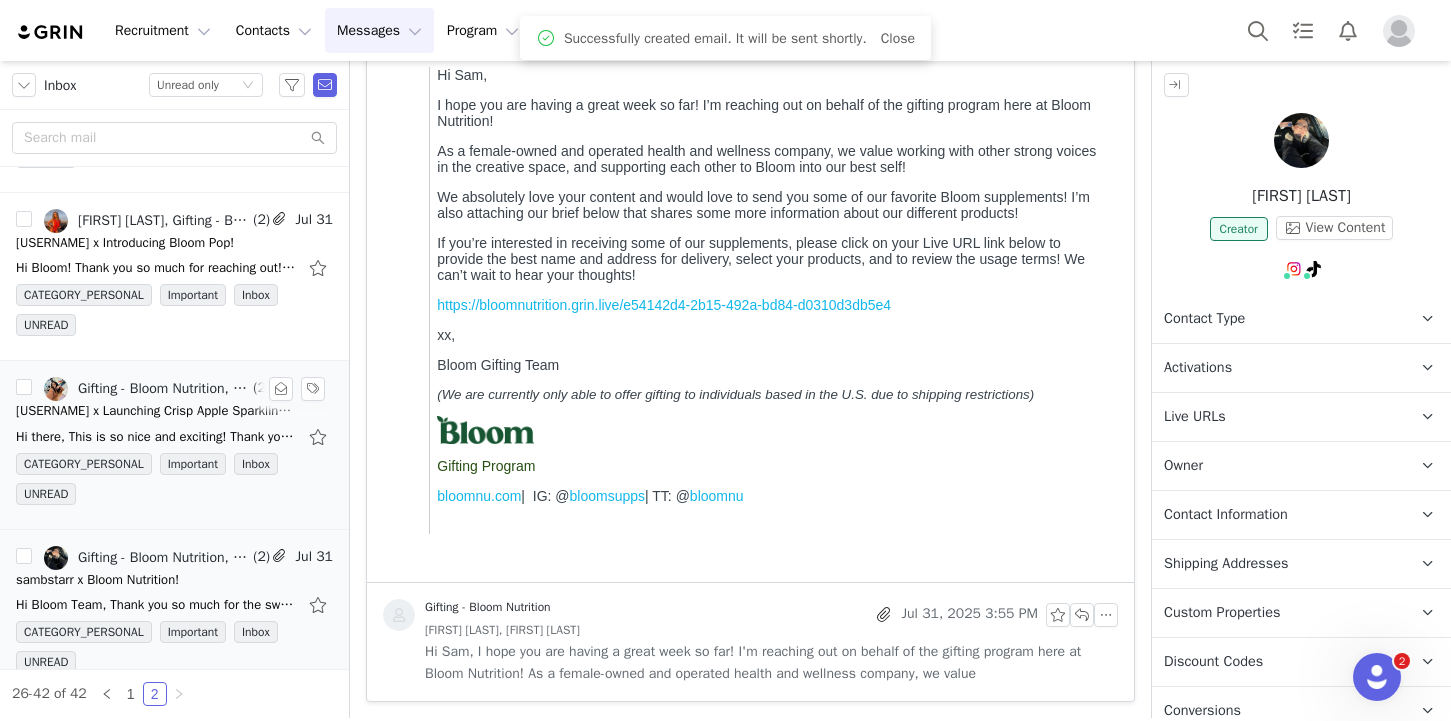 click on "CATEGORY_PERSONAL   Important   Inbox   UNREAD" at bounding box center (174, 483) 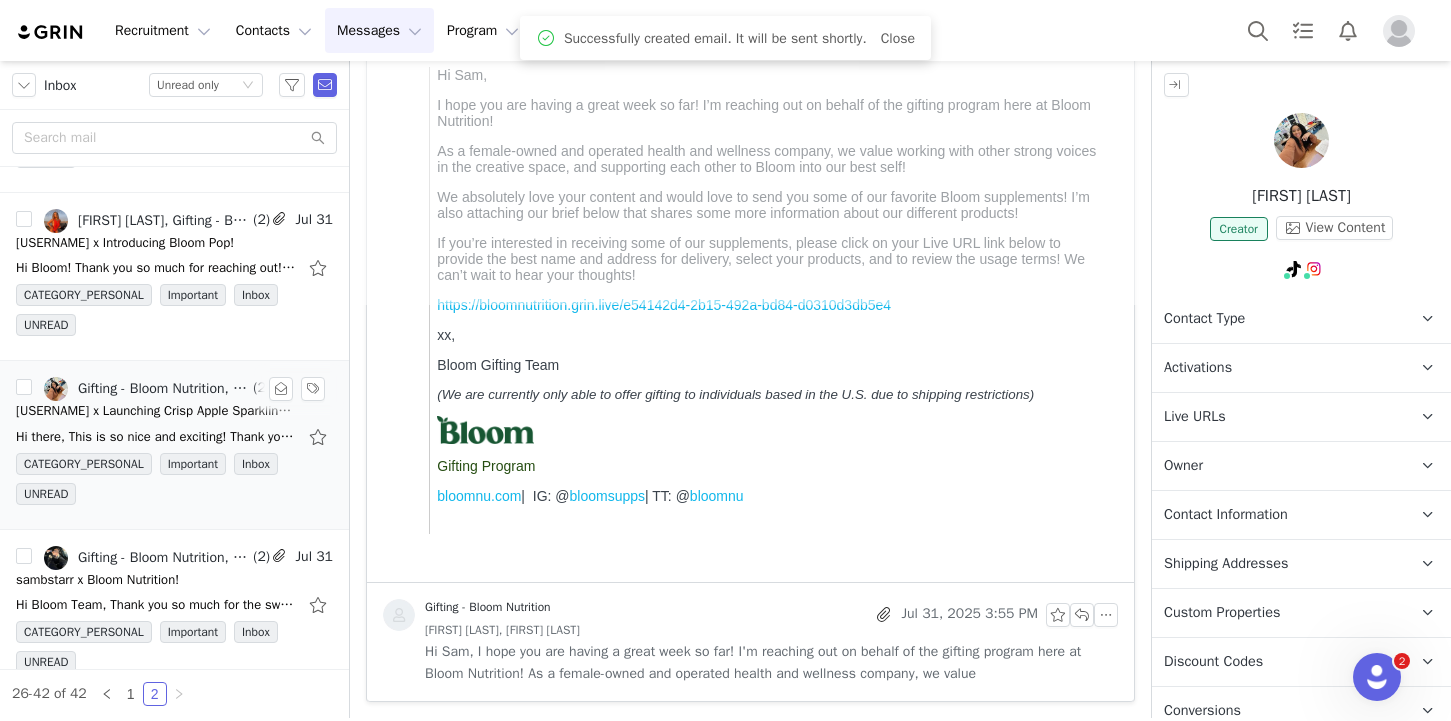 scroll, scrollTop: 0, scrollLeft: 0, axis: both 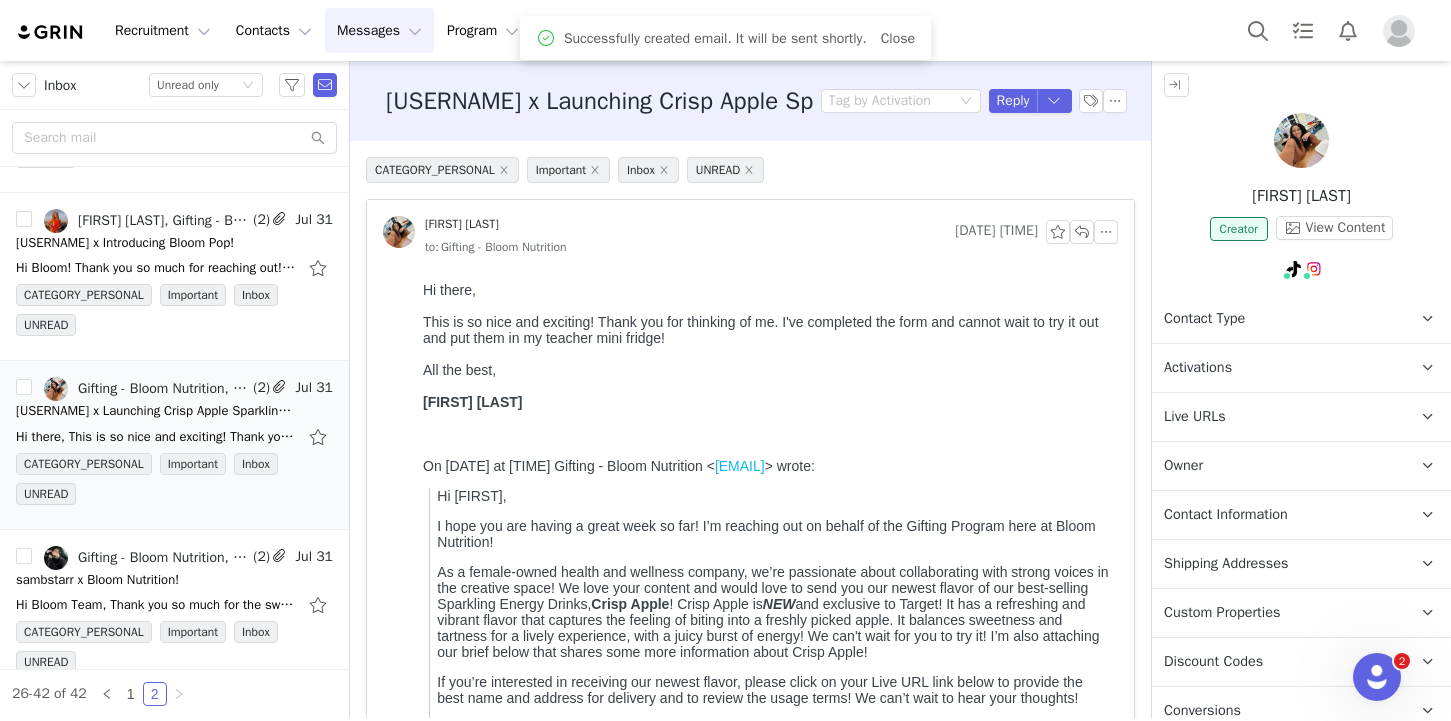 click on "Owner  The account user who owns the contact" at bounding box center [1277, 466] 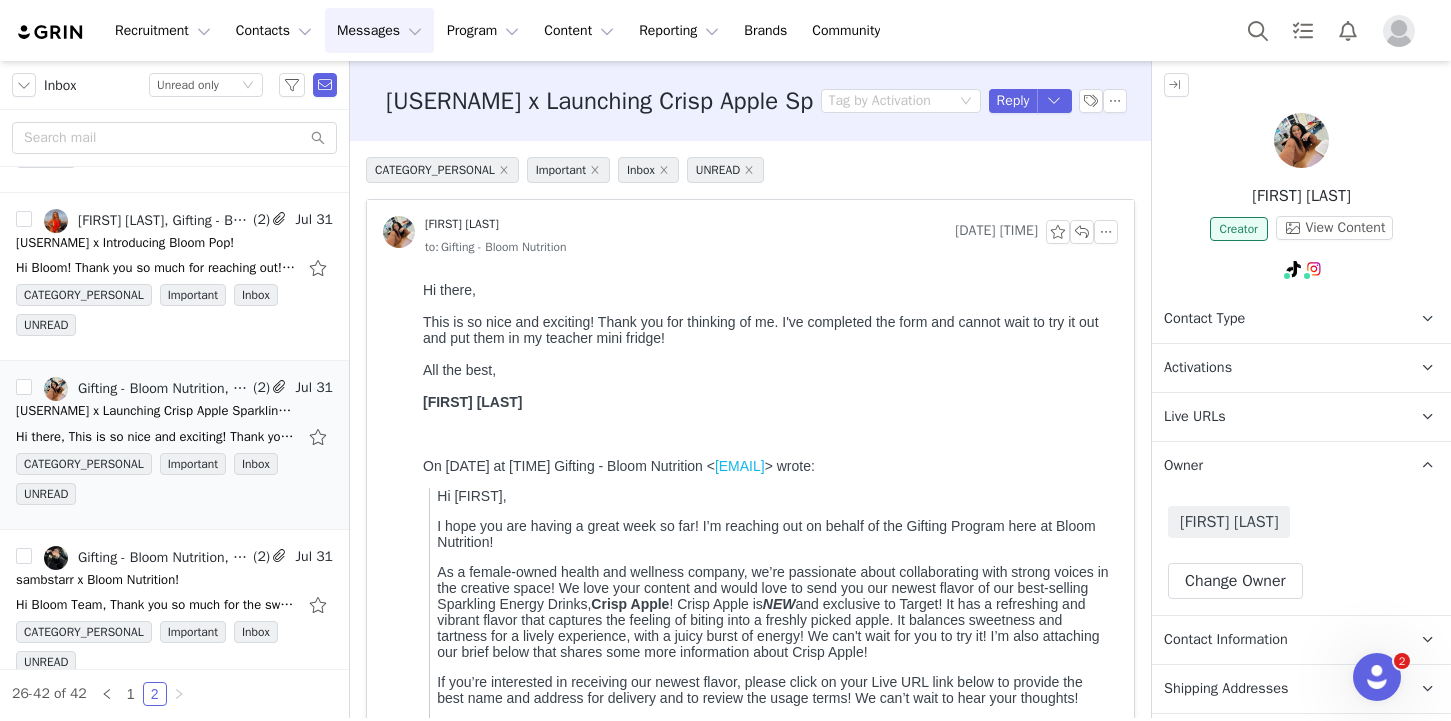click on "Owner  The account user who owns the contact" at bounding box center [1277, 466] 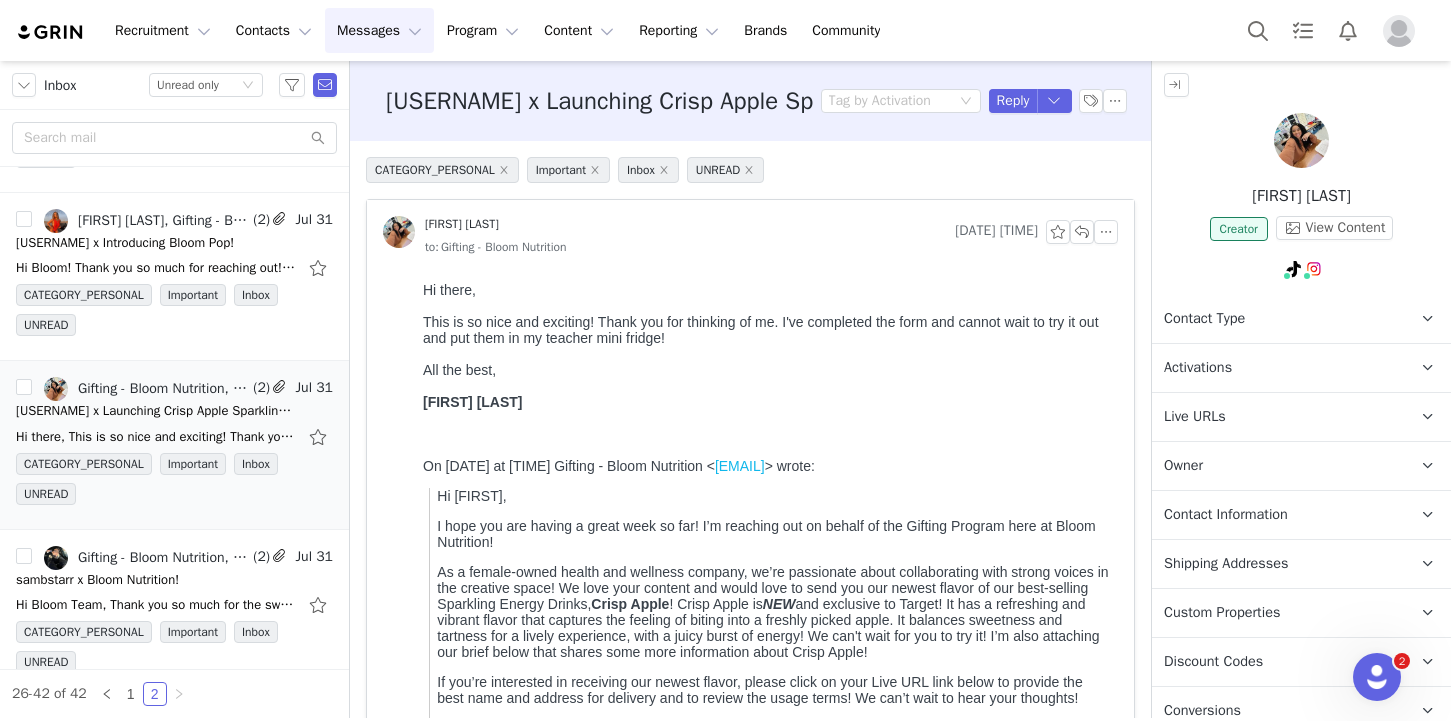 click on "Activations" at bounding box center (1198, 368) 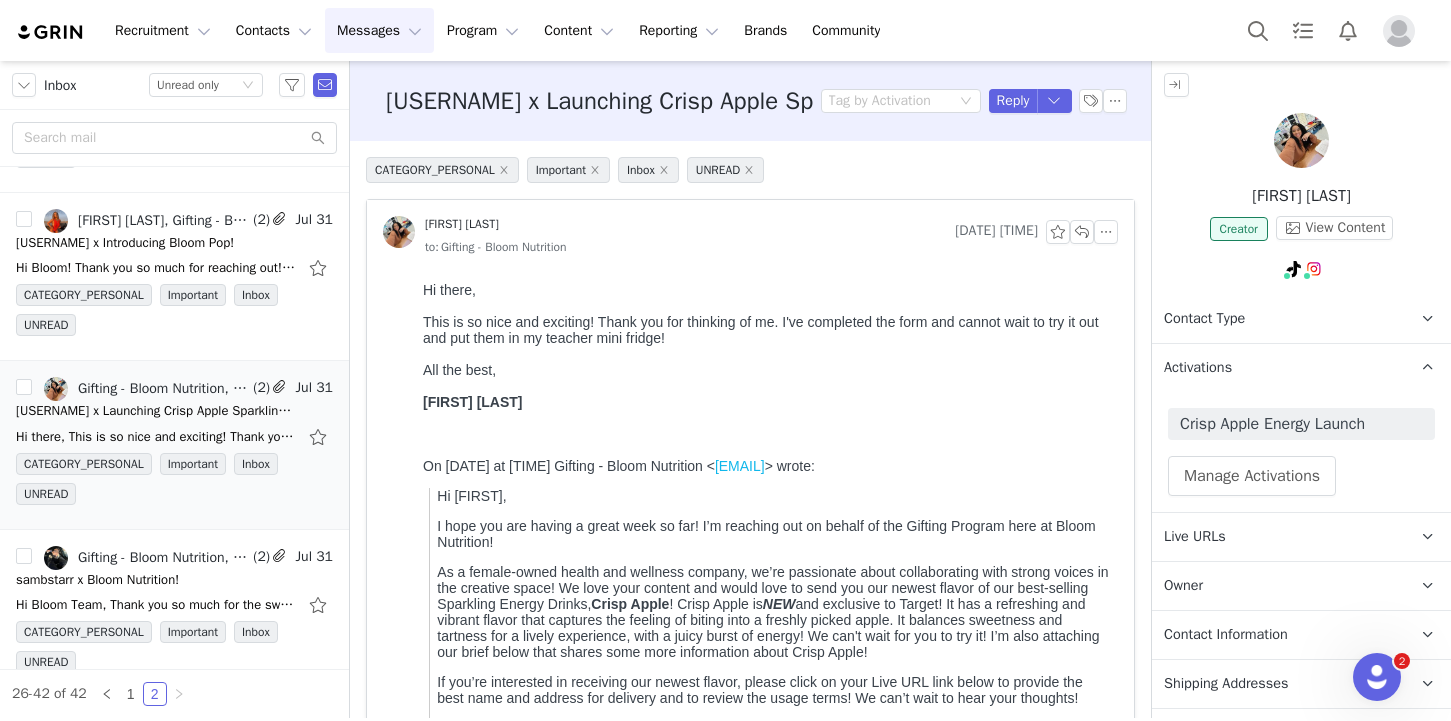 click on "Activations" at bounding box center [1198, 368] 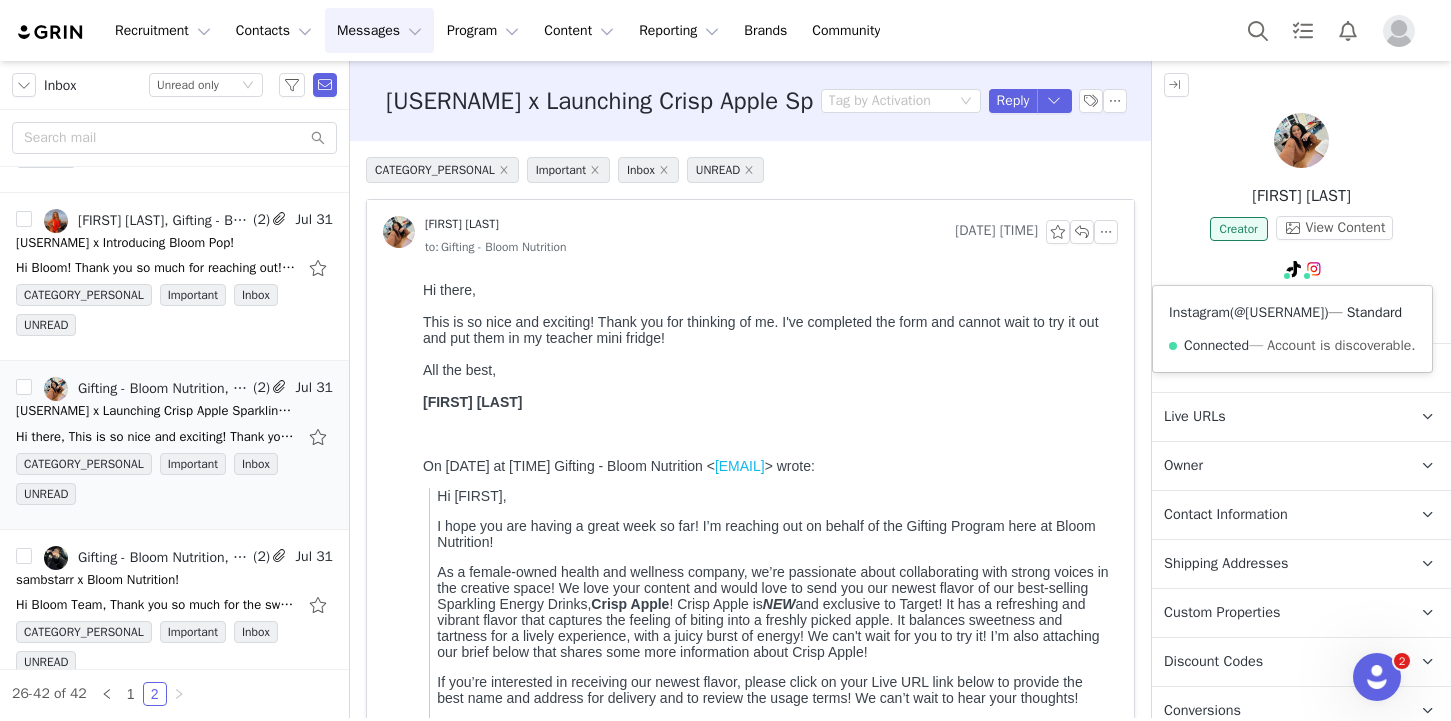 click on "@tayloroftheclassroom" at bounding box center [1279, 312] 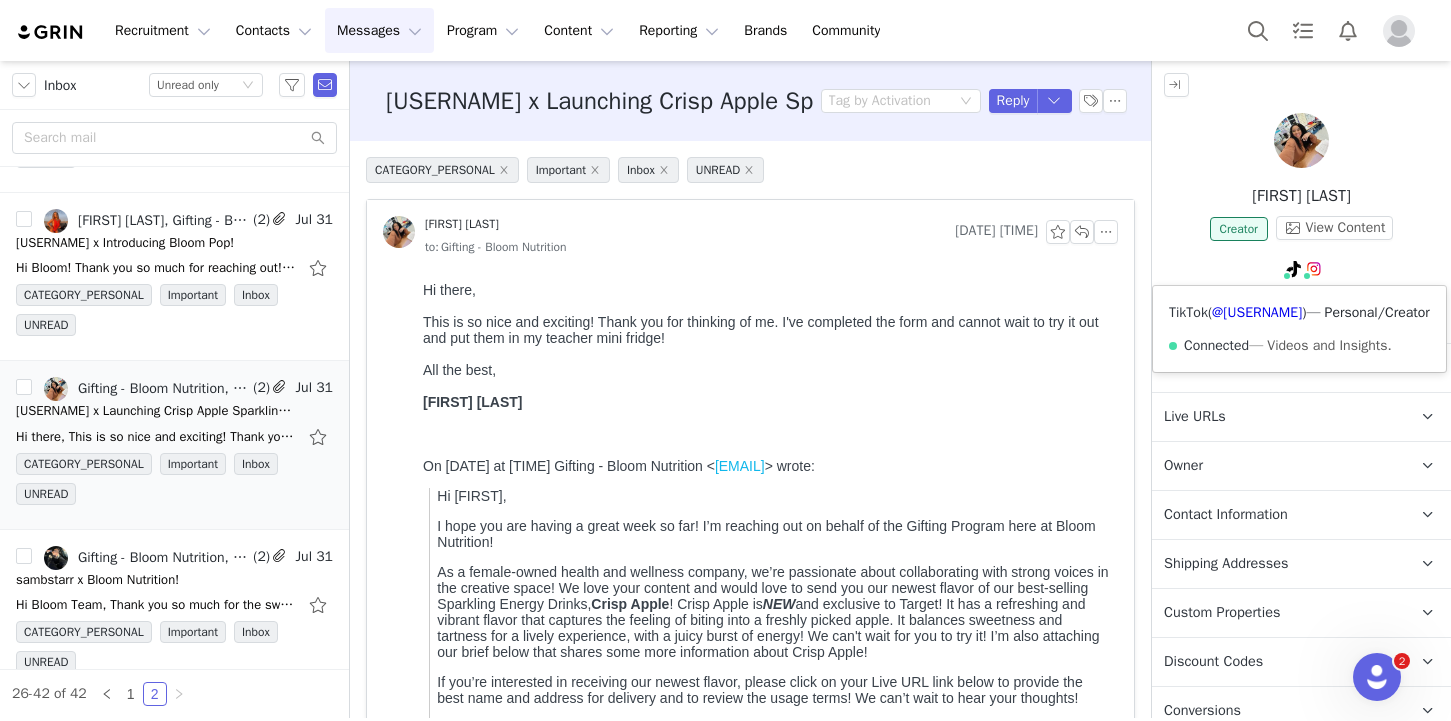 click on "TikTok  (   @mrs.taylormora   )   — Personal/Creator  Connected  — Videos and Insights." at bounding box center [1299, 329] 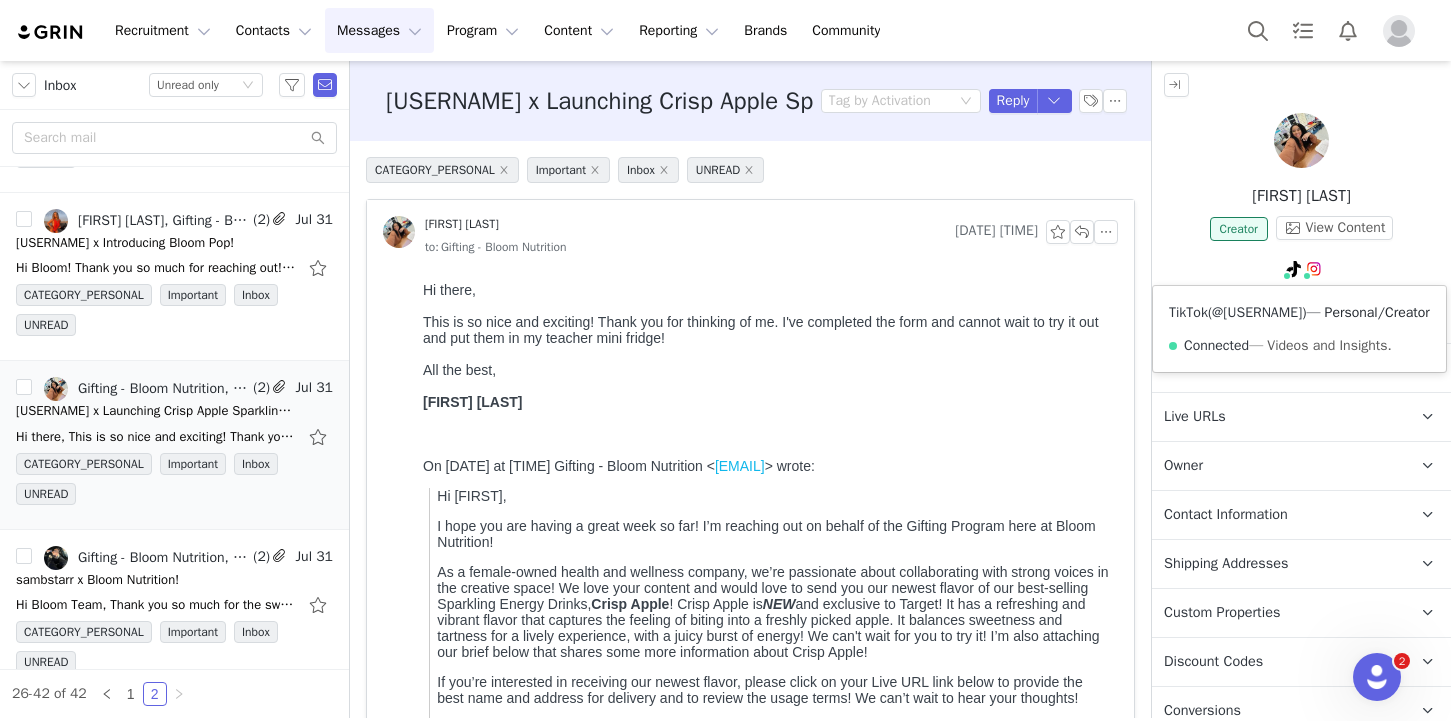 click on "@mrs.taylormora" at bounding box center [1257, 312] 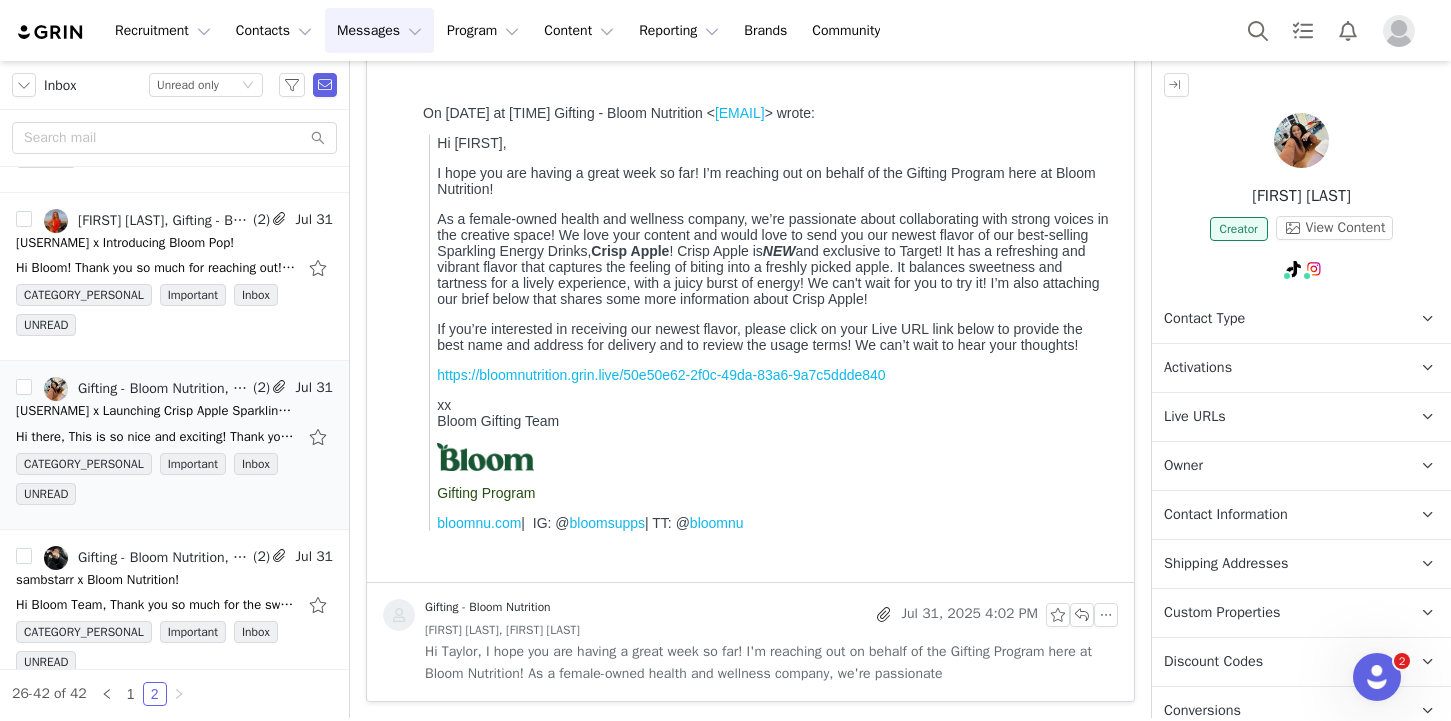 scroll, scrollTop: 0, scrollLeft: 0, axis: both 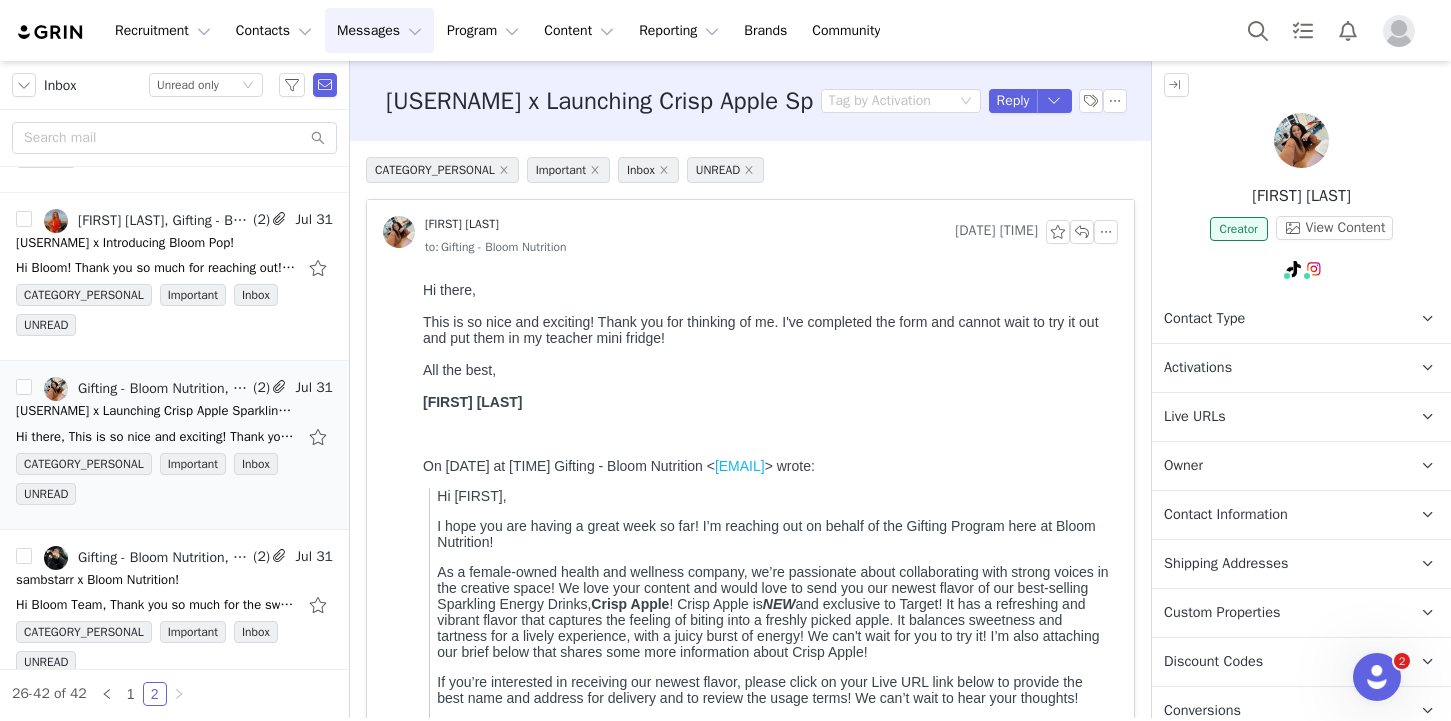 click on "Activations" at bounding box center (1198, 368) 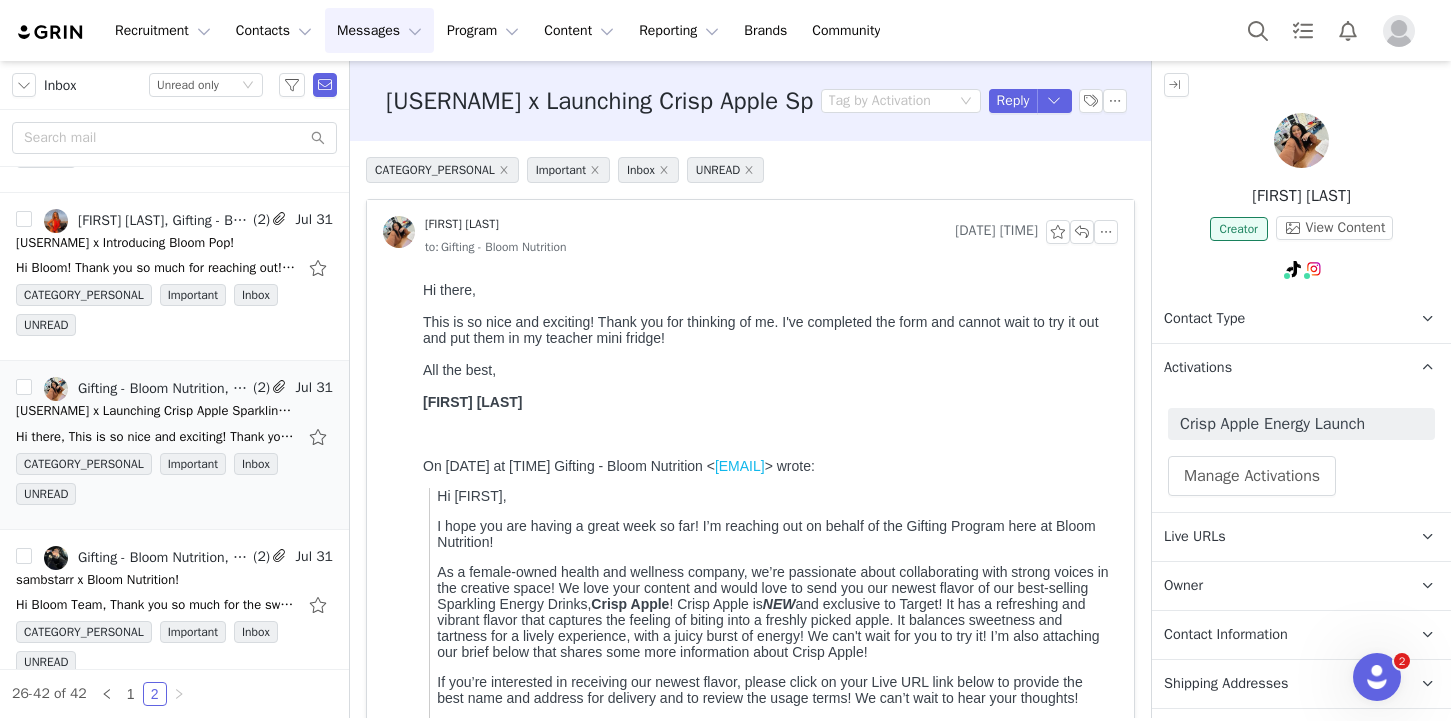 click on "Activations" at bounding box center [1198, 368] 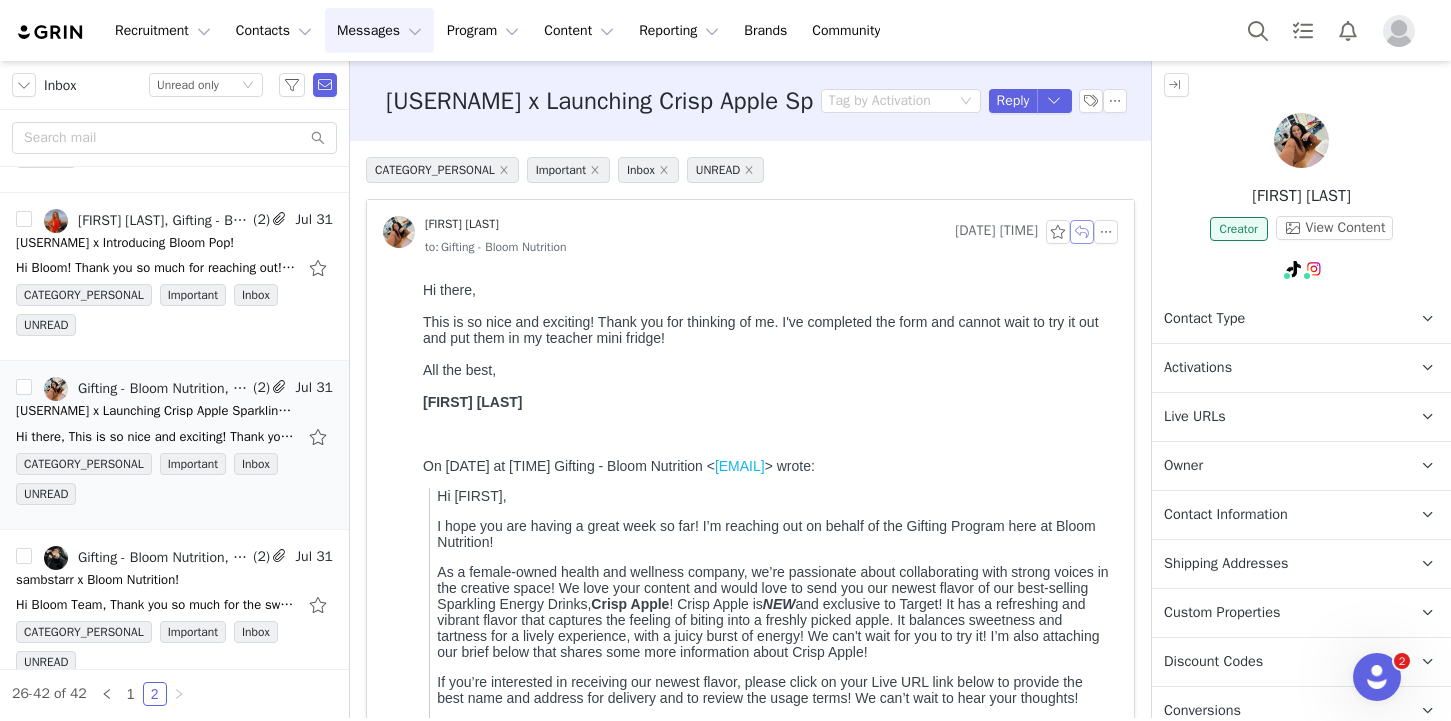 click at bounding box center (1082, 232) 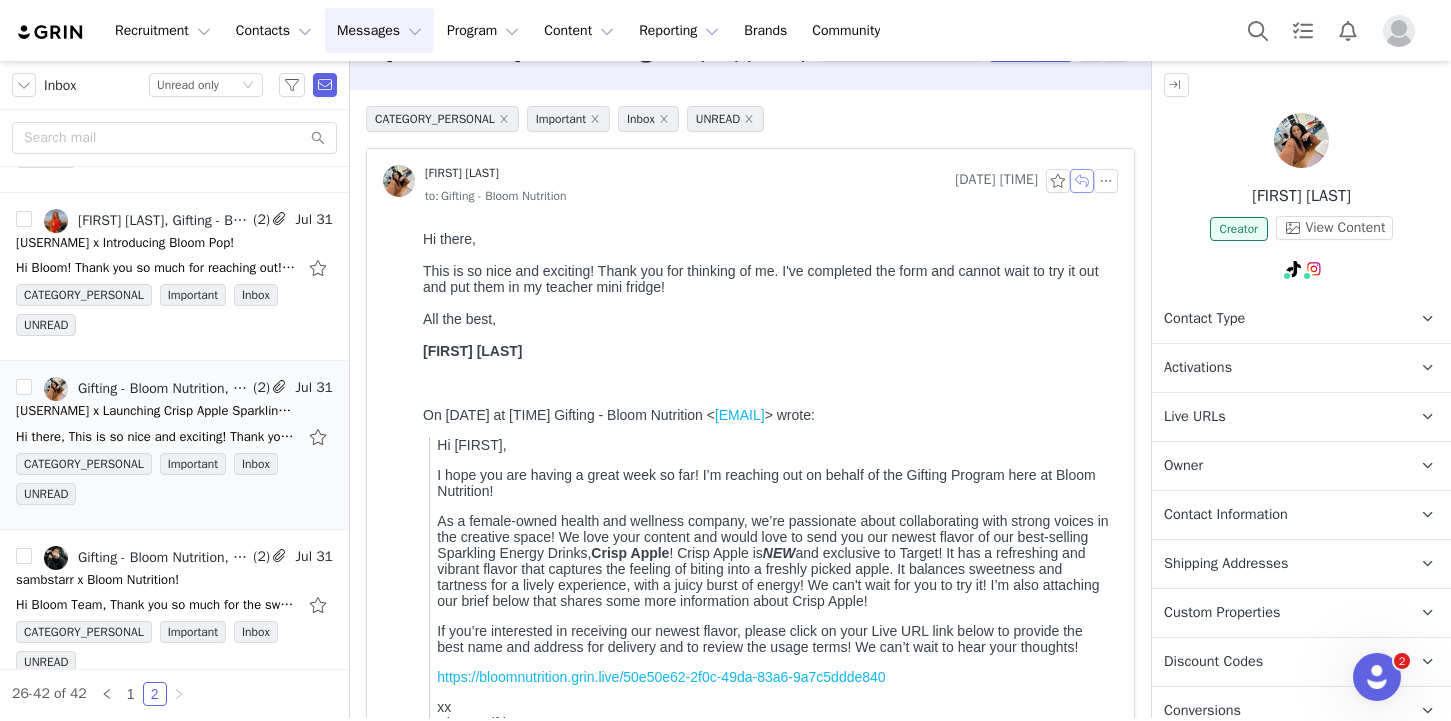scroll, scrollTop: 566, scrollLeft: 0, axis: vertical 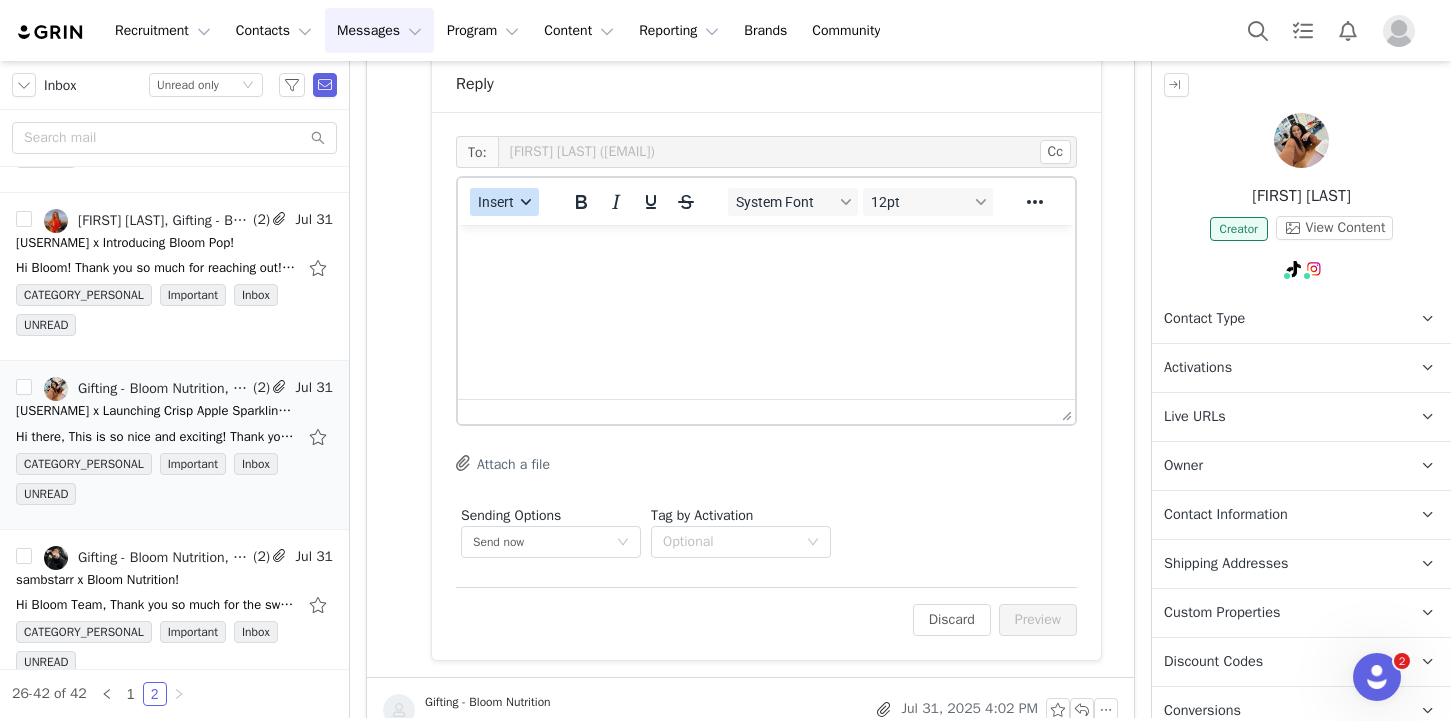 click on "Insert" at bounding box center (496, 202) 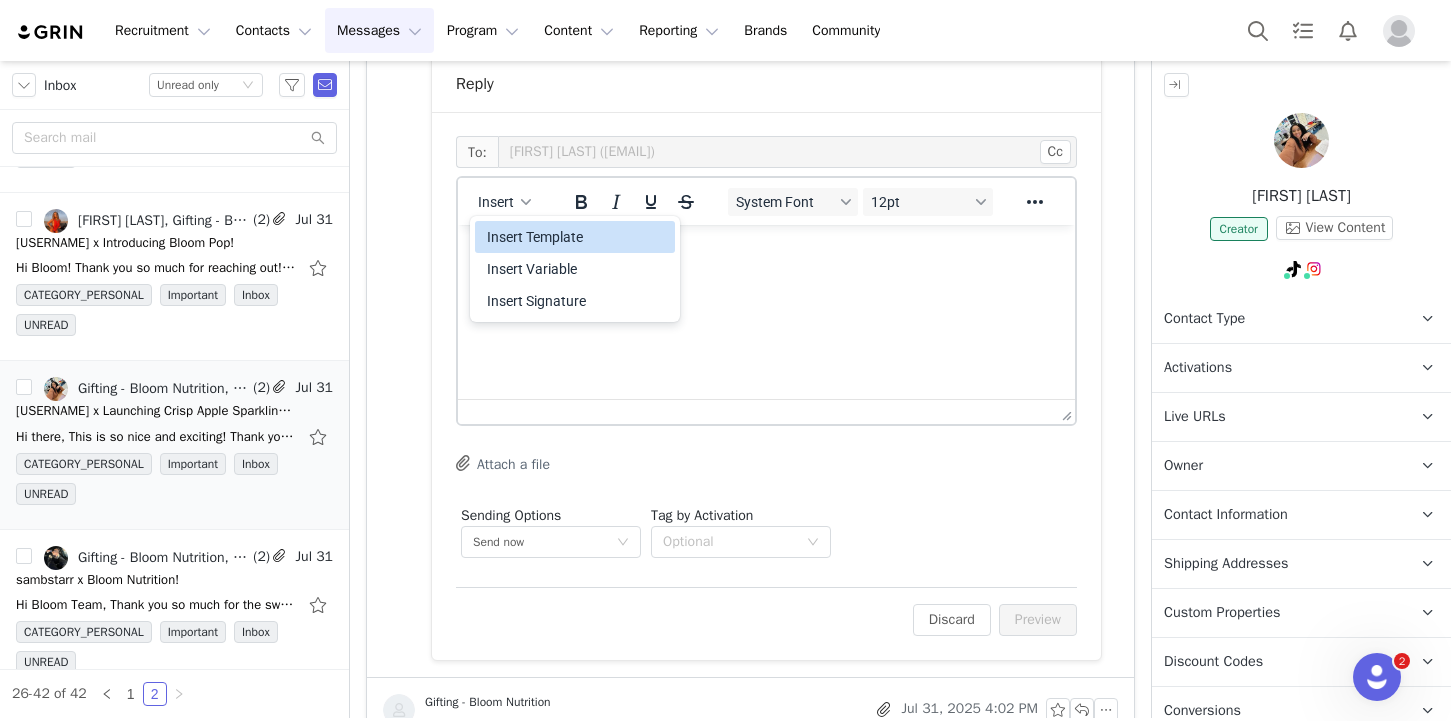 click on "Insert Template" at bounding box center (577, 237) 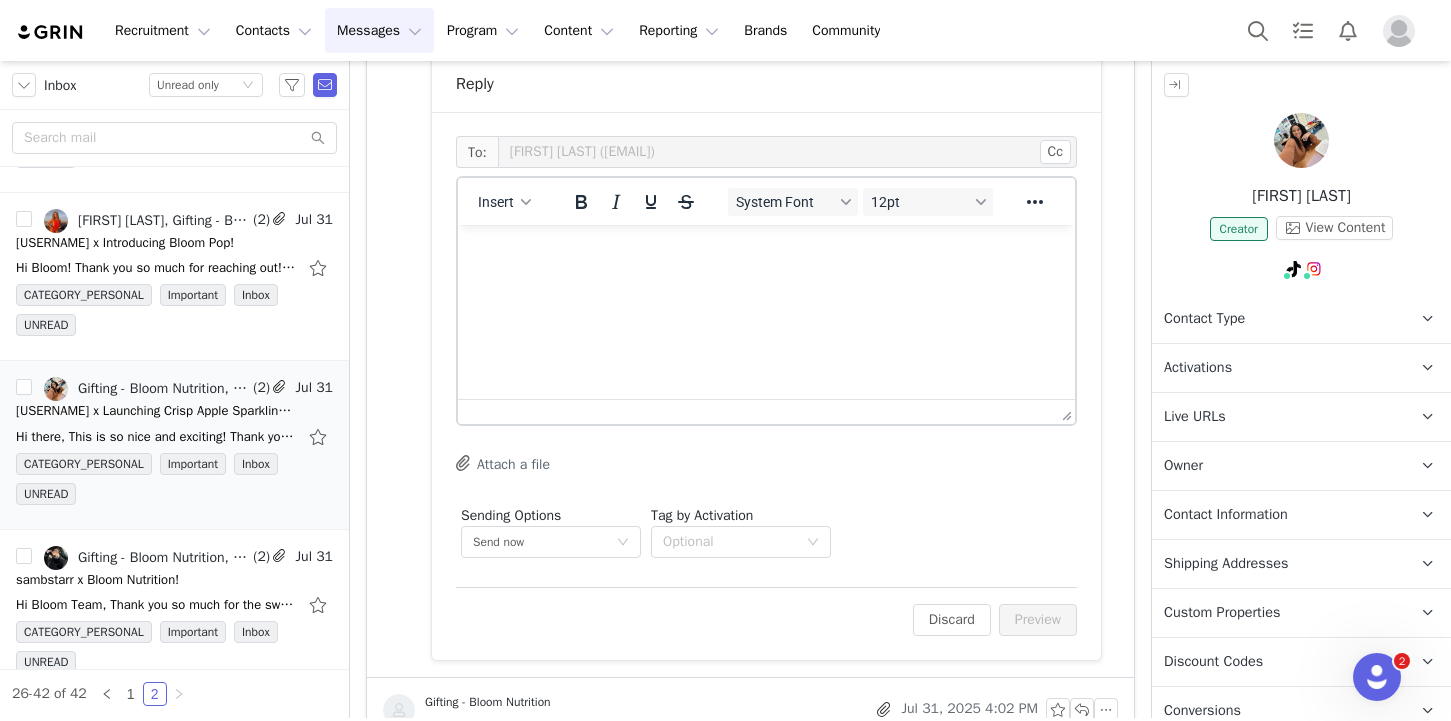 scroll, scrollTop: 0, scrollLeft: 0, axis: both 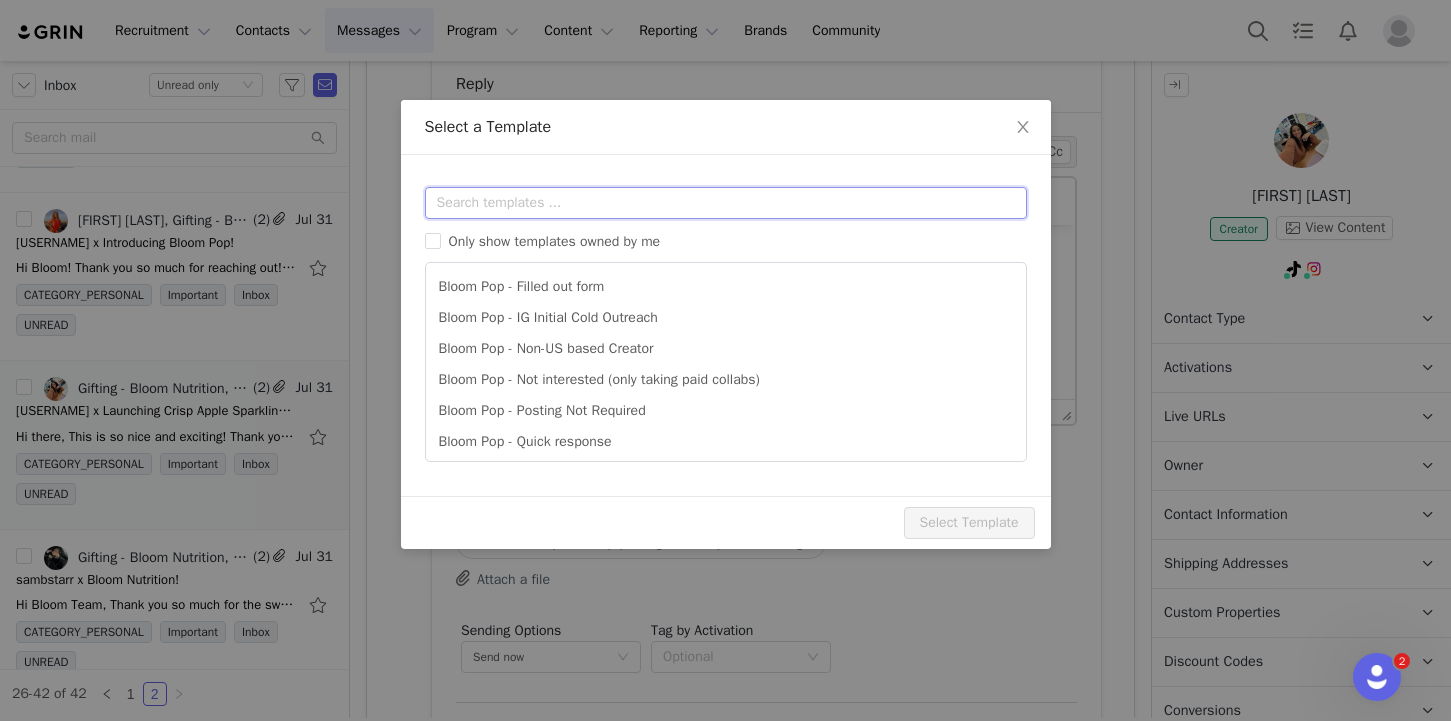 click at bounding box center (726, 203) 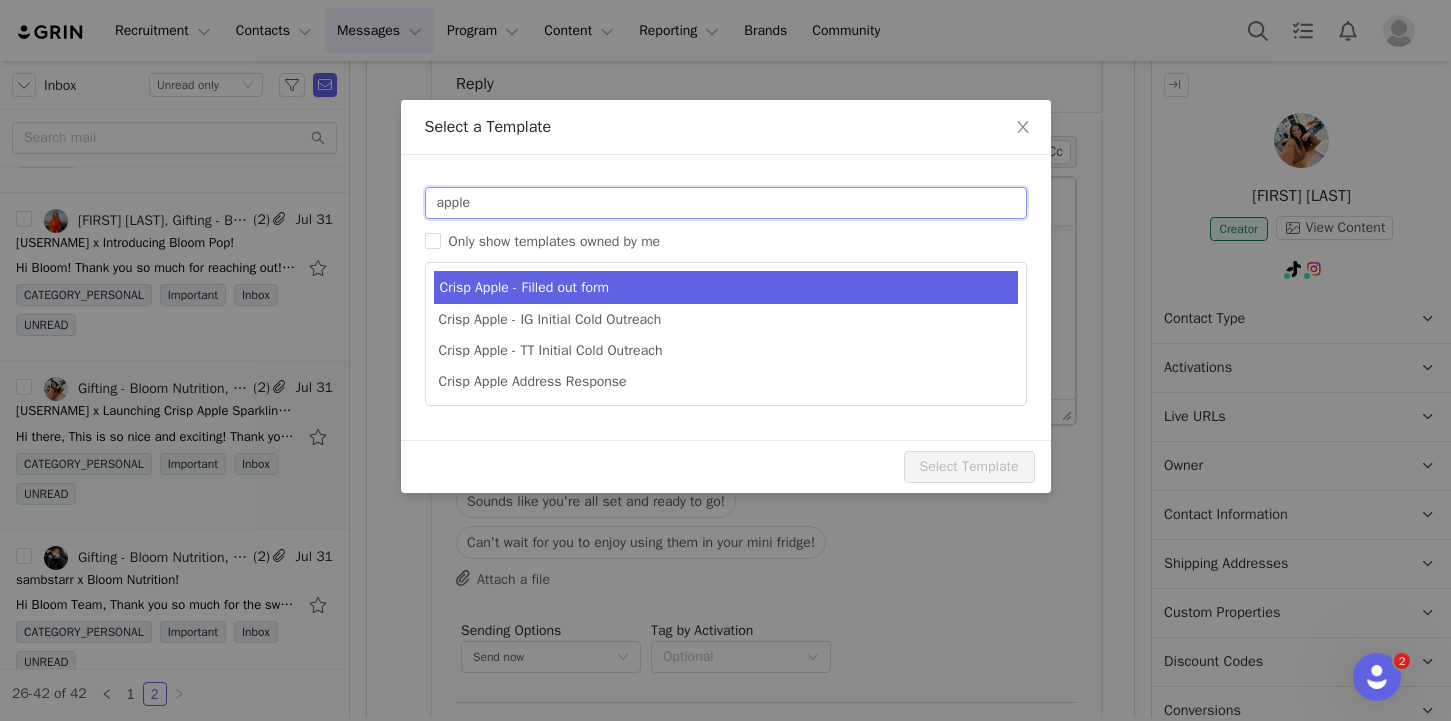 type on "apple" 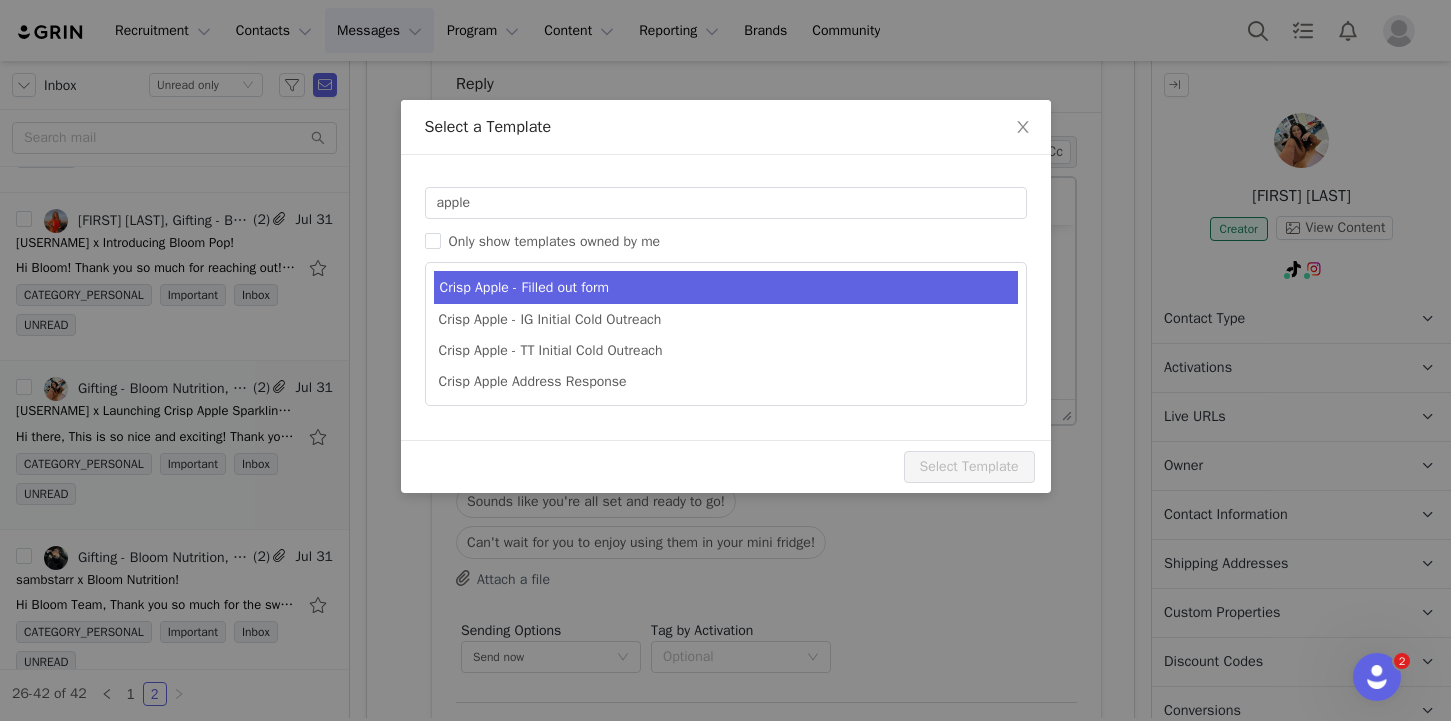 type on "[tiktok_username] x Bloom's Crisp Apple Sparkling Energy Drinks!" 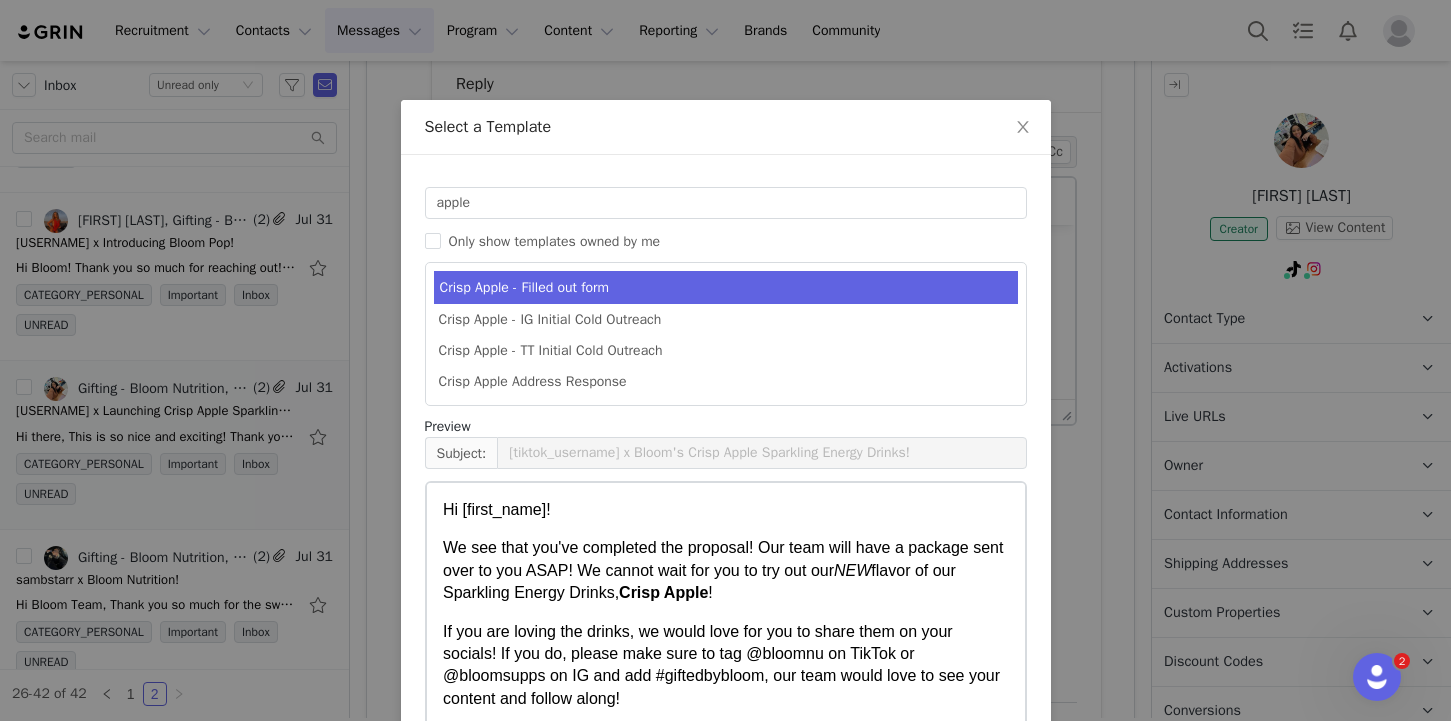 scroll, scrollTop: 421, scrollLeft: 0, axis: vertical 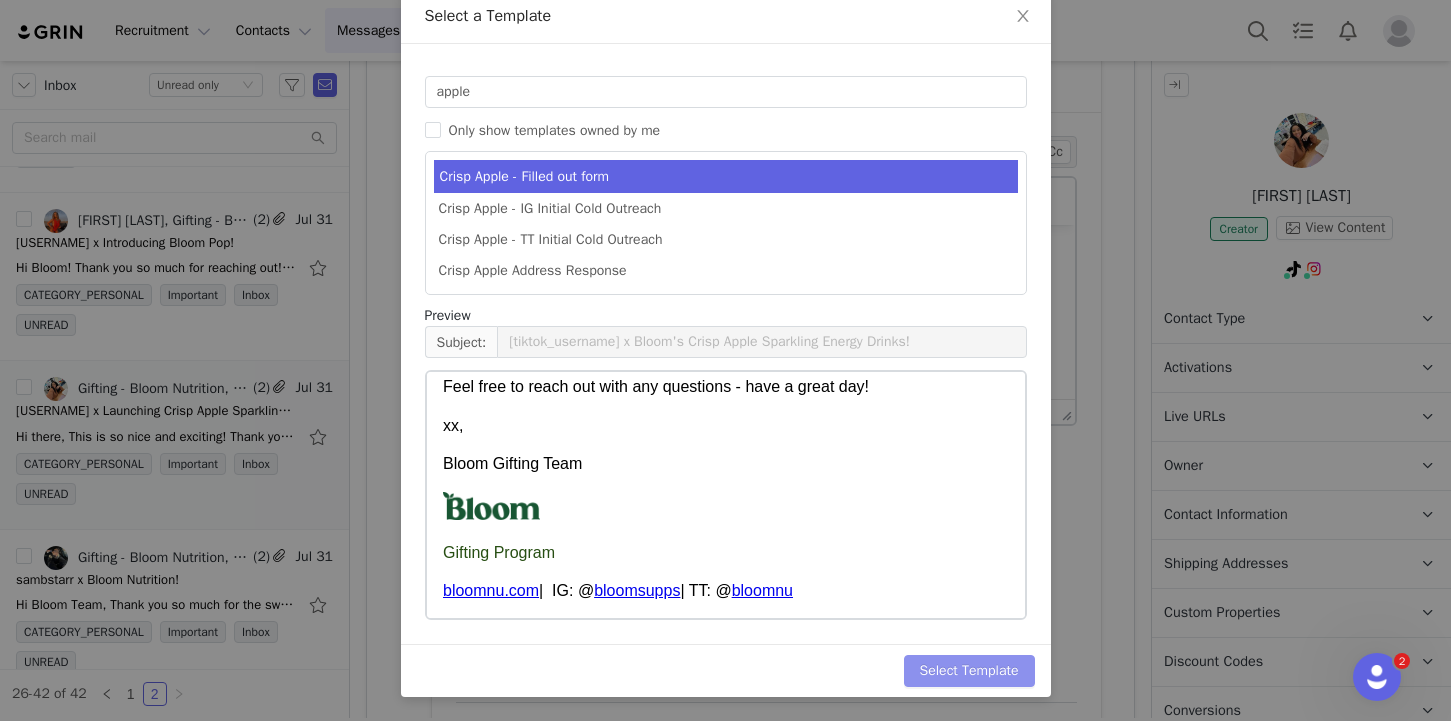 click on "Select Template" at bounding box center (969, 671) 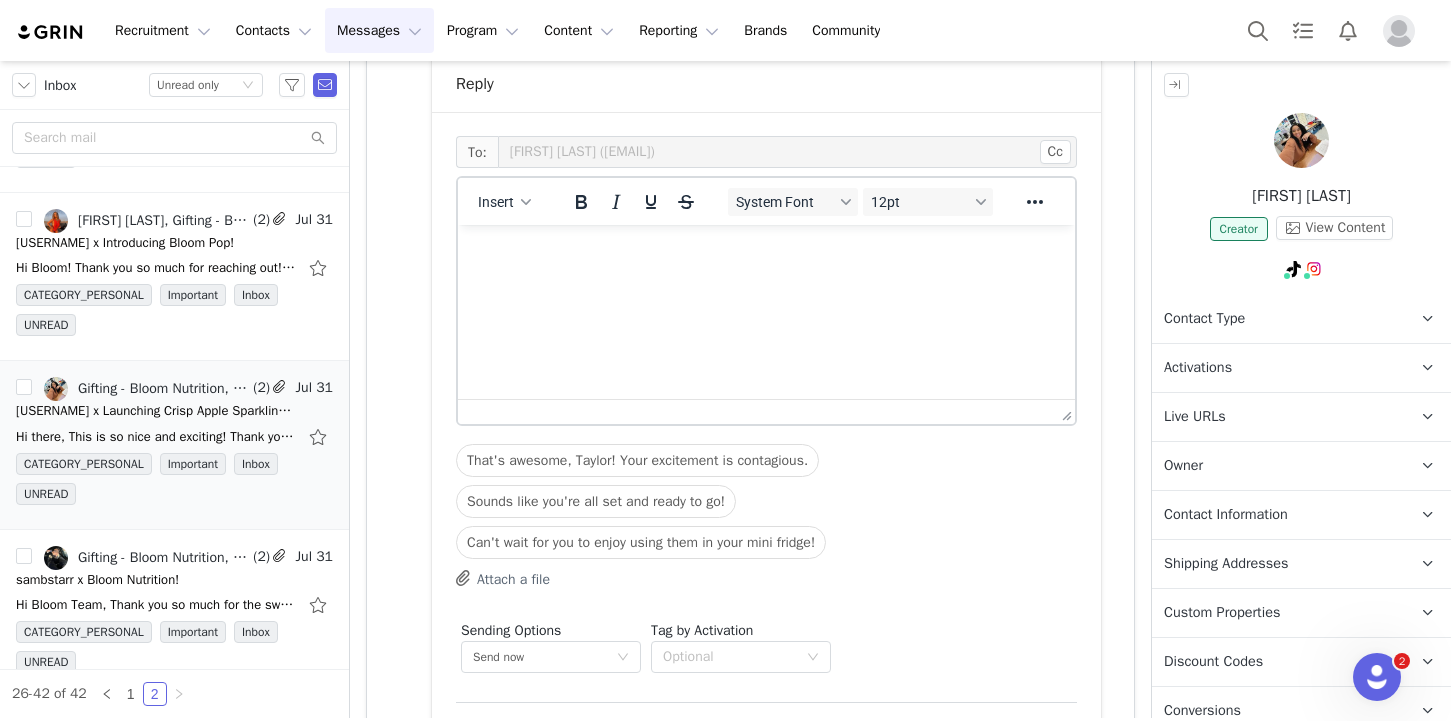 scroll, scrollTop: 0, scrollLeft: 0, axis: both 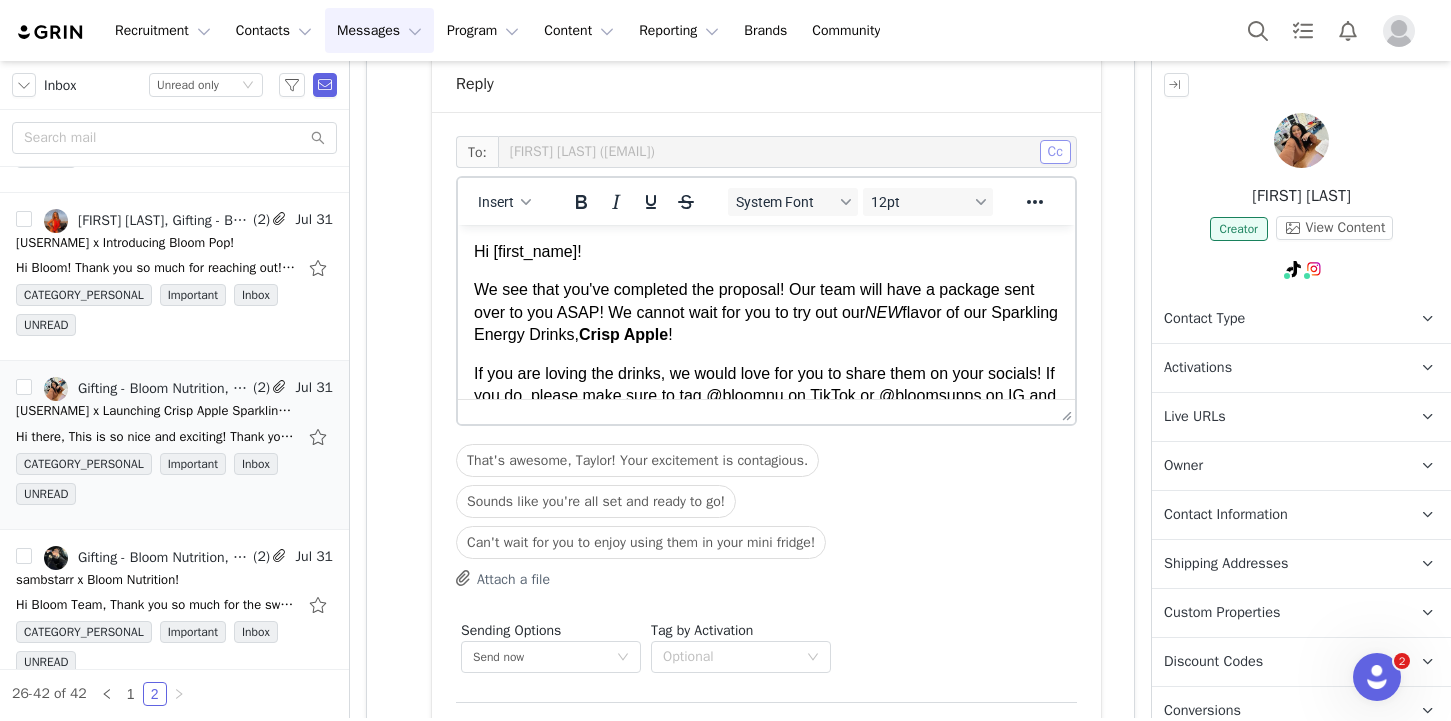 click on "Cc" at bounding box center [1055, 152] 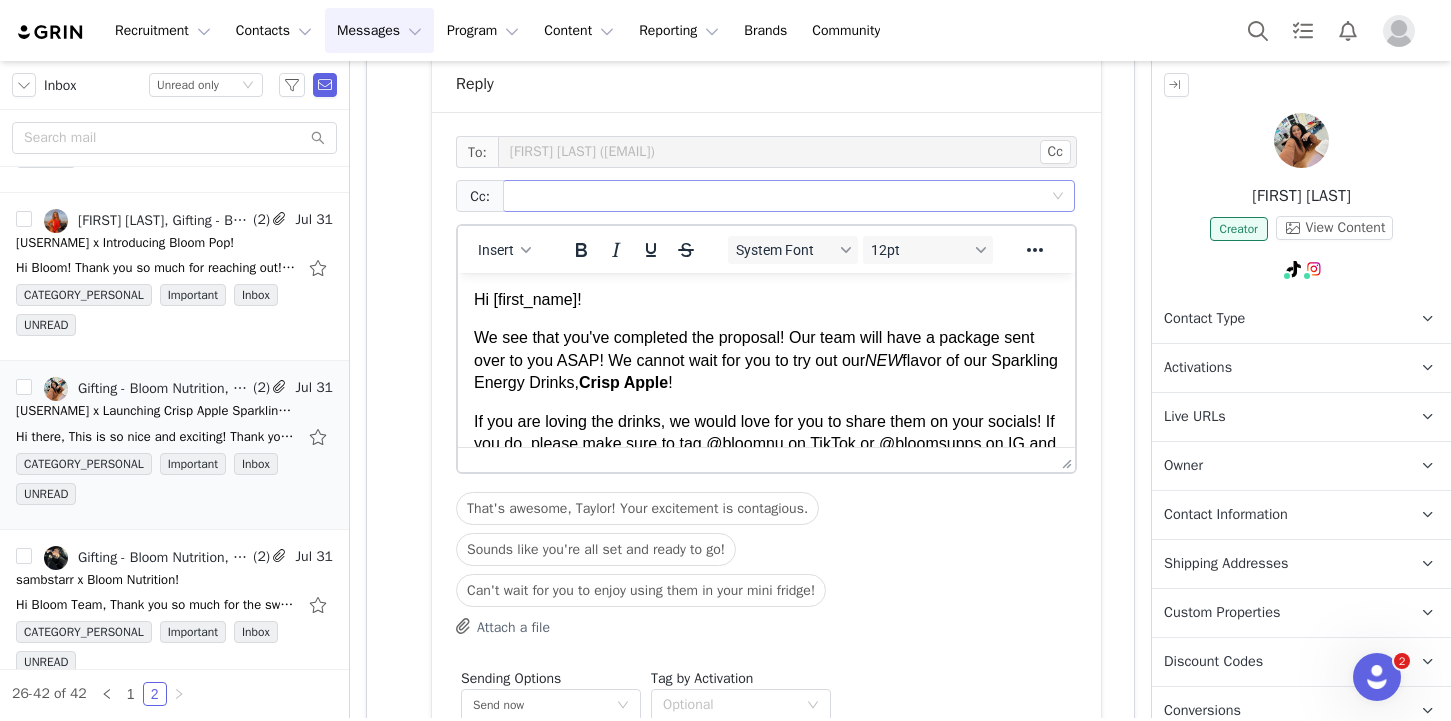 click at bounding box center [781, 196] 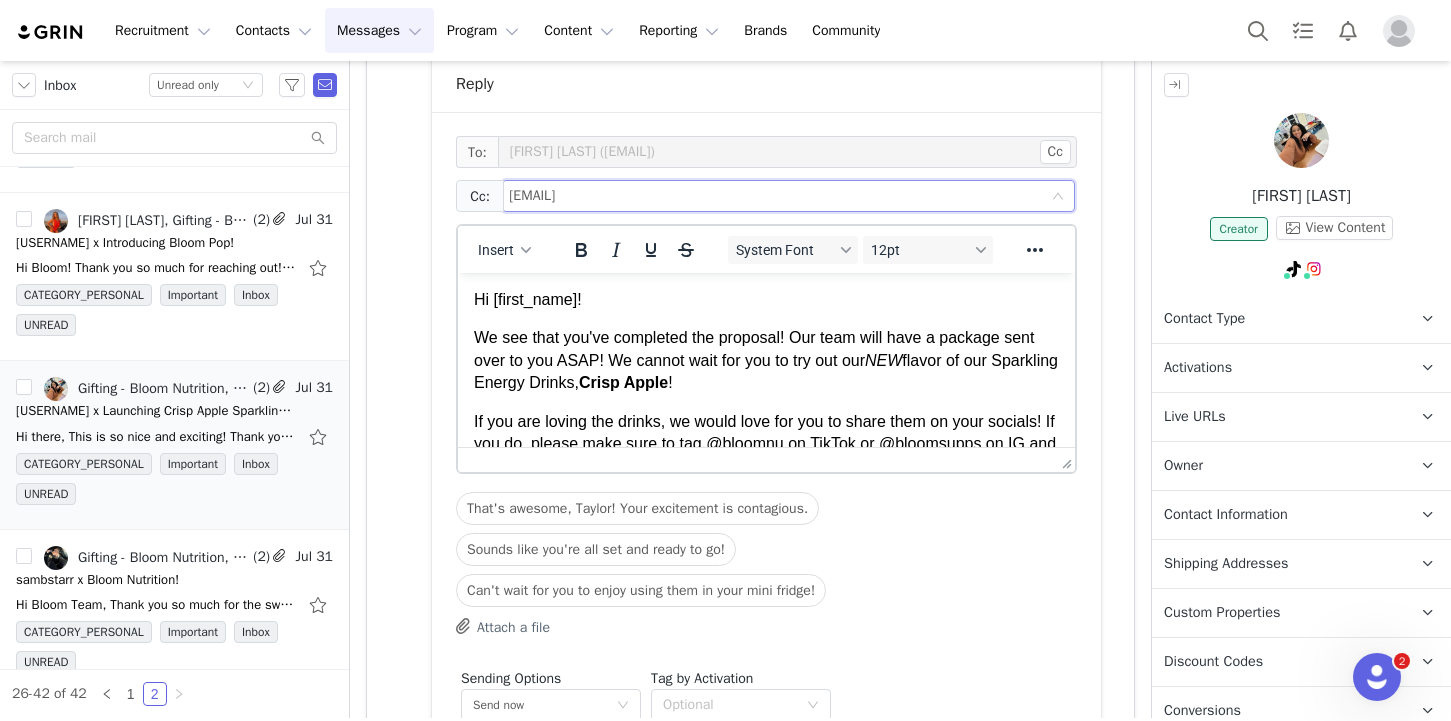 type on "[EMAIL]" 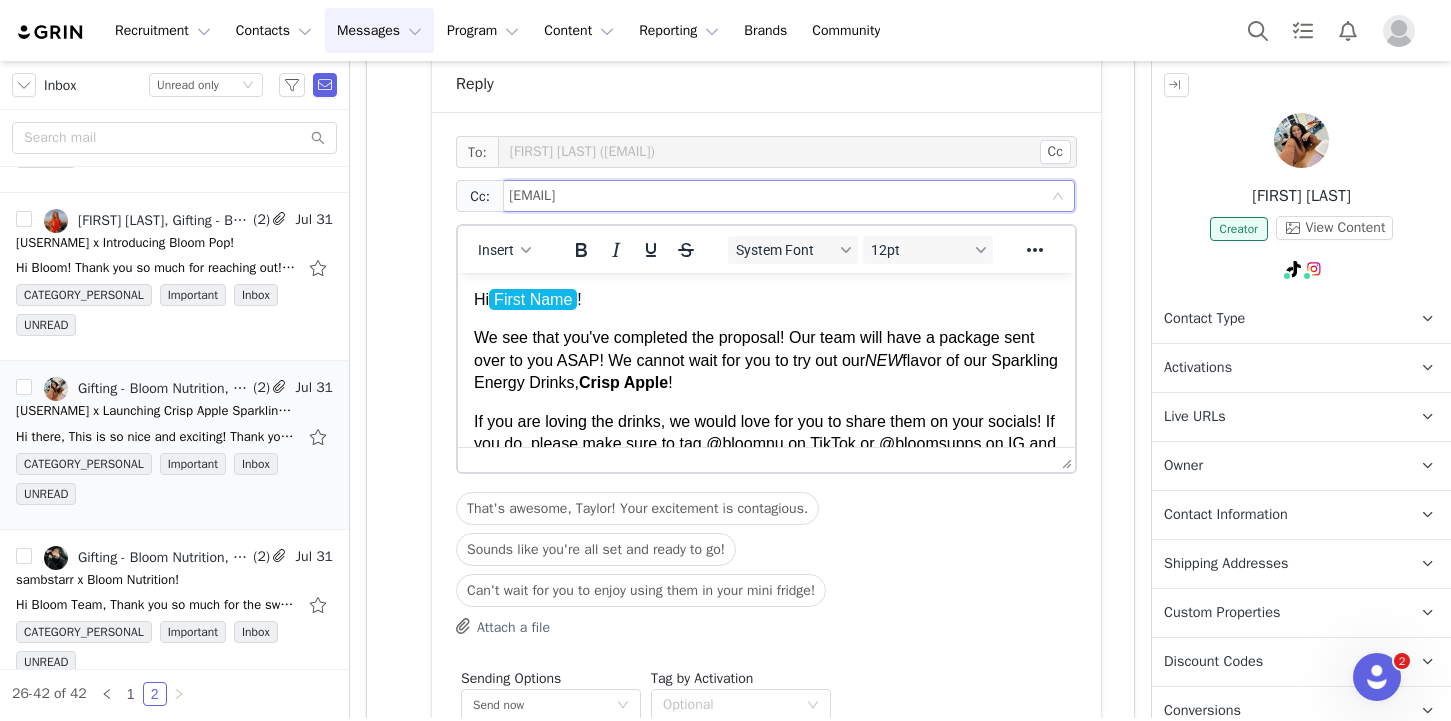 type 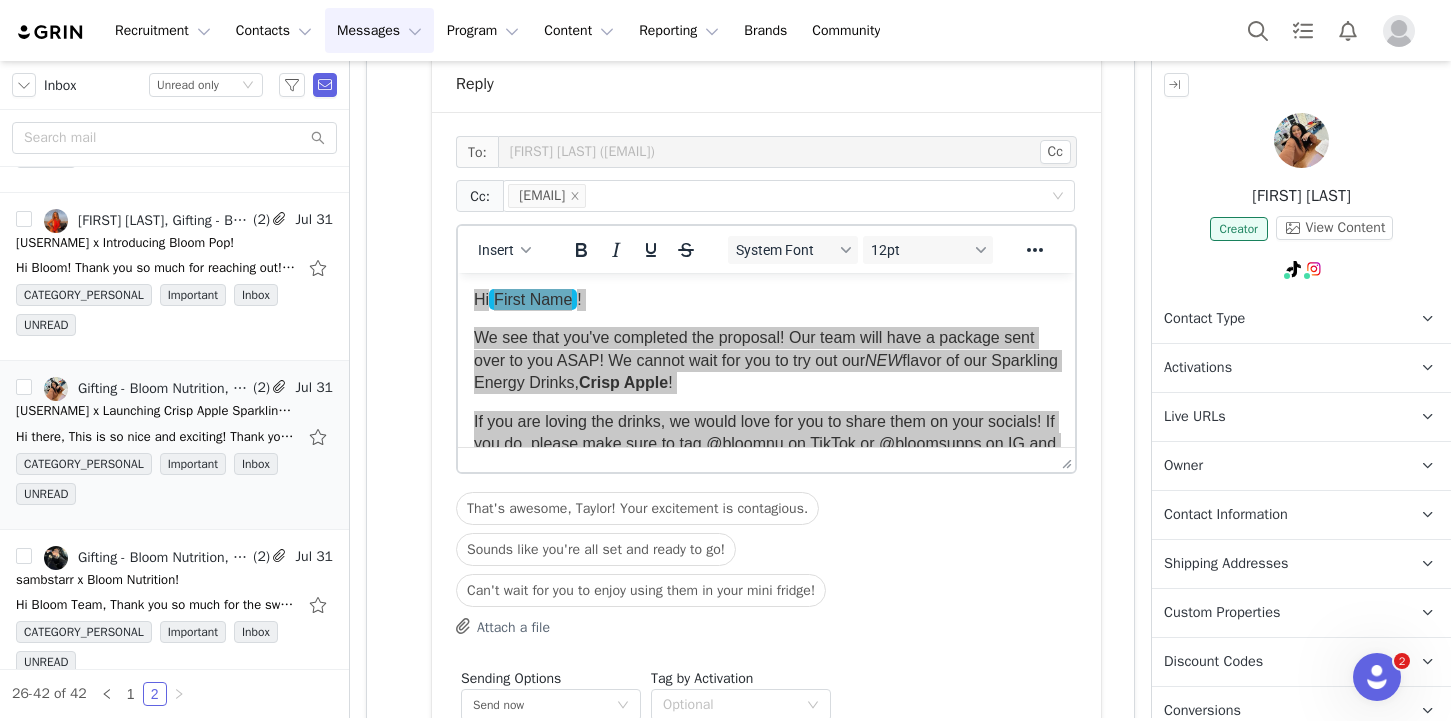 click on "System Font 12pt" at bounding box center (861, 249) 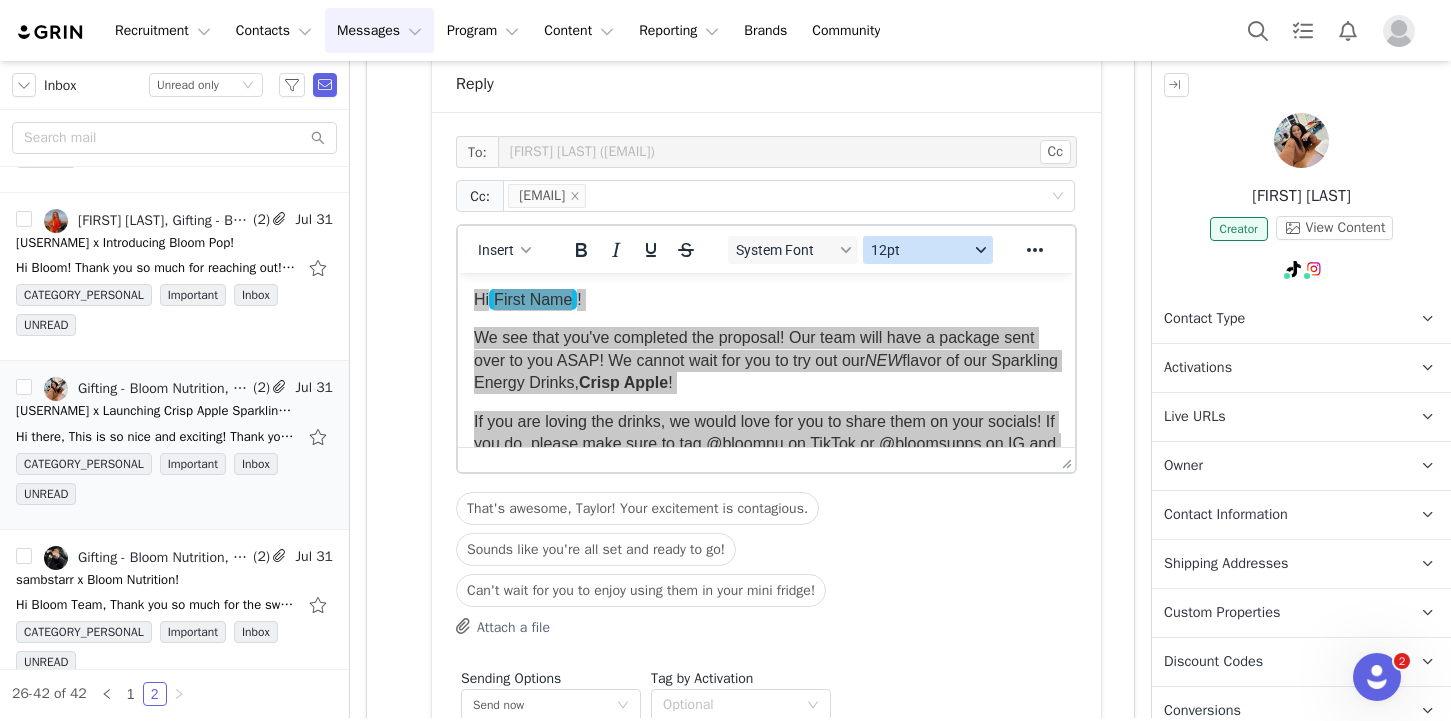 click on "12pt" at bounding box center [928, 250] 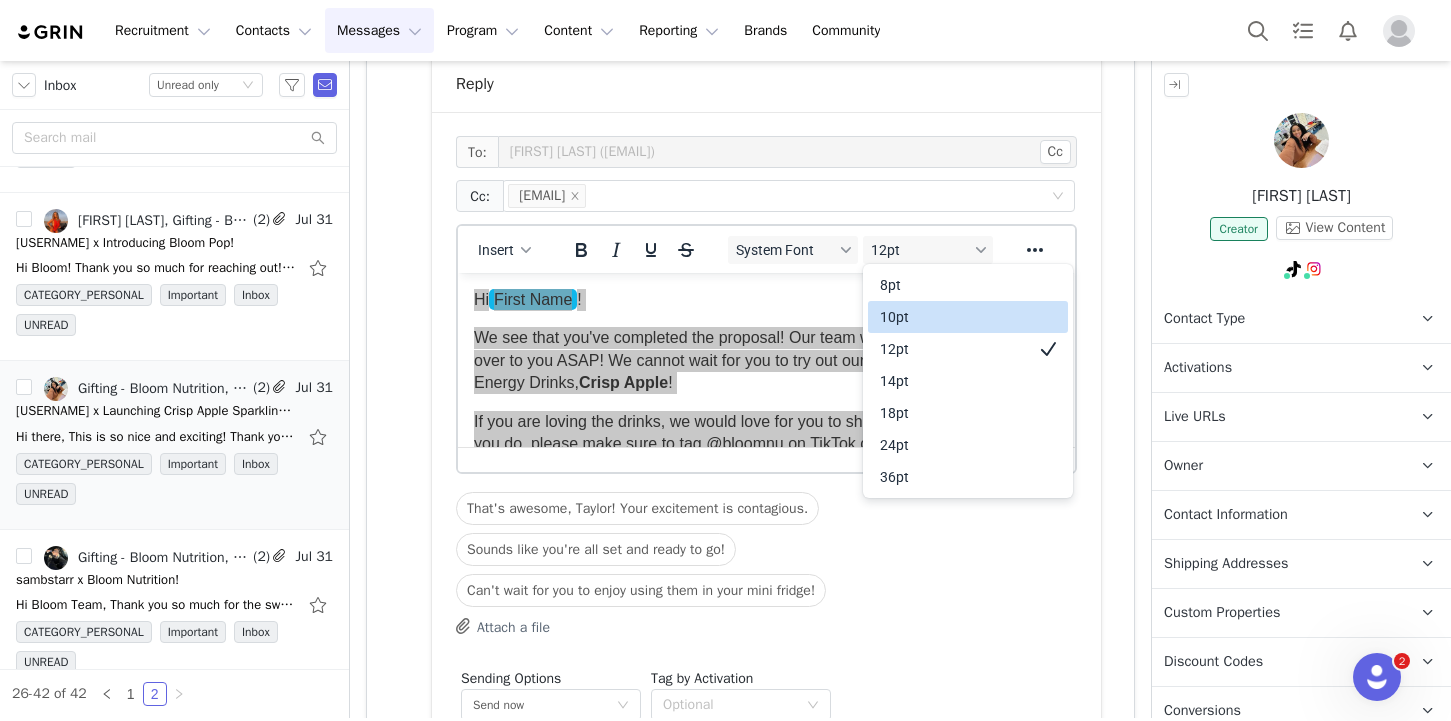 click on "10pt" at bounding box center [954, 317] 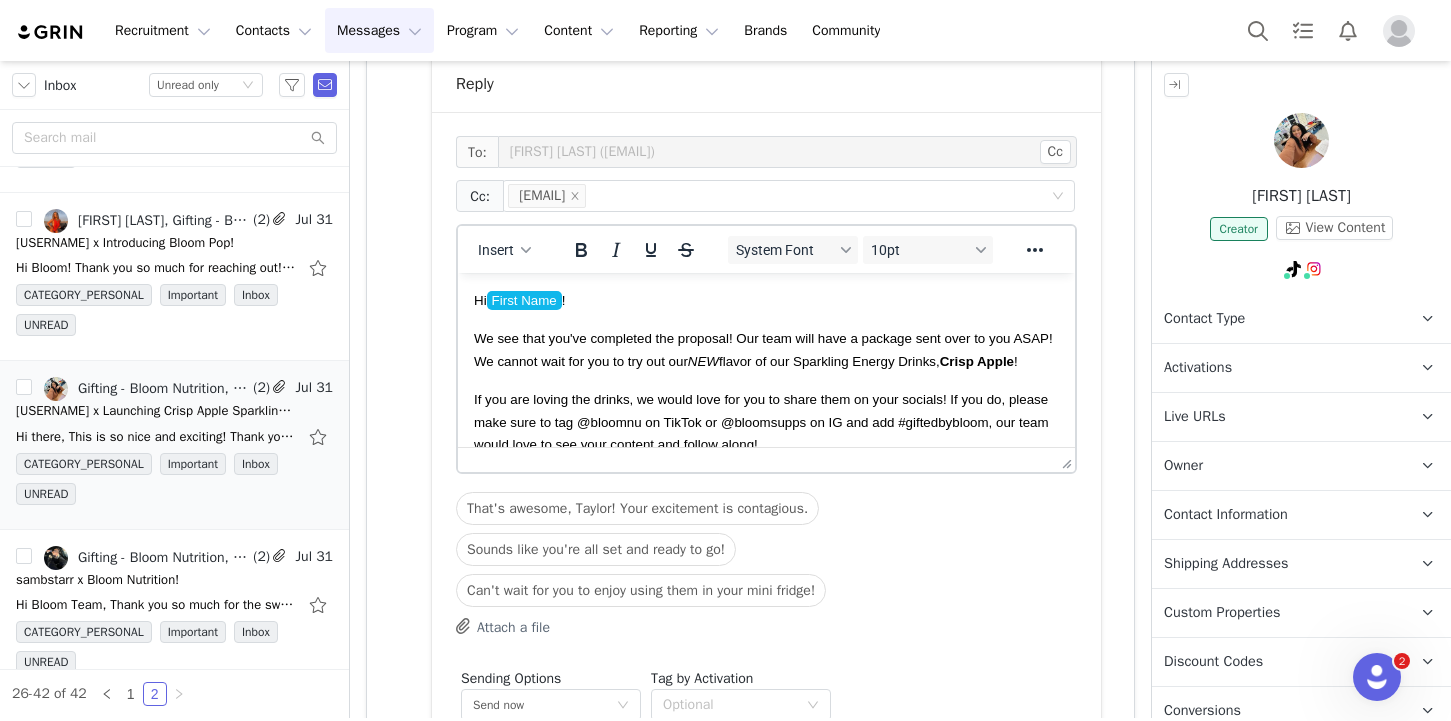 click on "We see that you've completed the proposal! Our team will have a package sent over to you ASAP! We cannot wait for you to try out our  NEW  flavor of our Sparkling Energy Drinks,  Crisp Apple !" at bounding box center [766, 349] 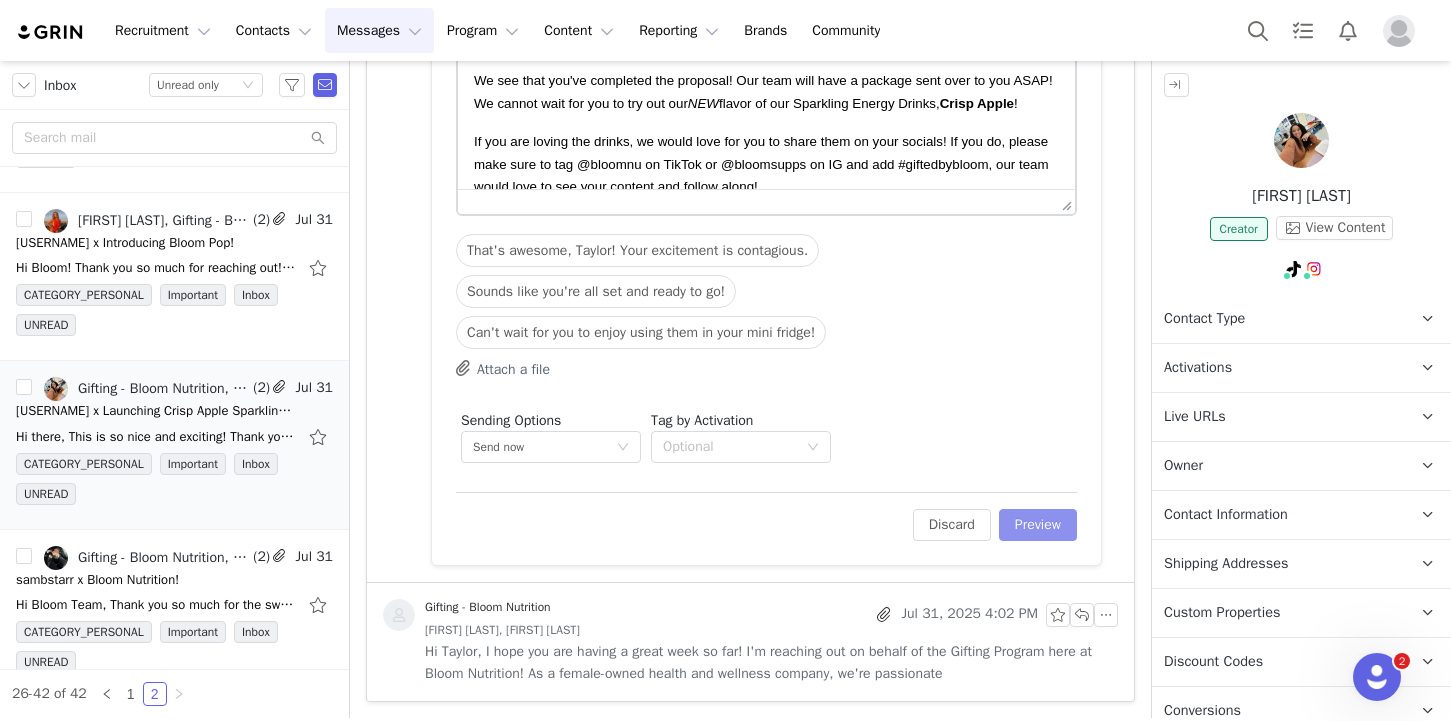 click on "Preview" at bounding box center [1038, 525] 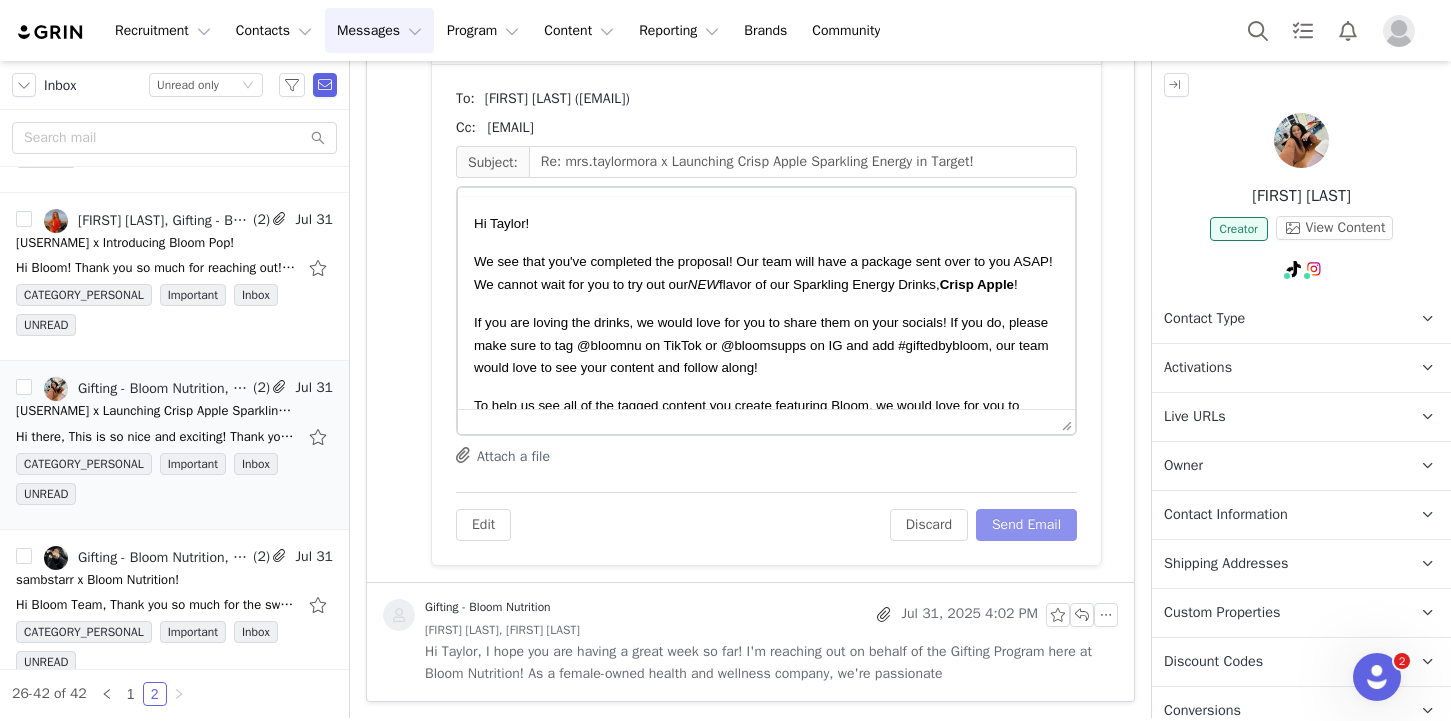 scroll, scrollTop: 958, scrollLeft: 0, axis: vertical 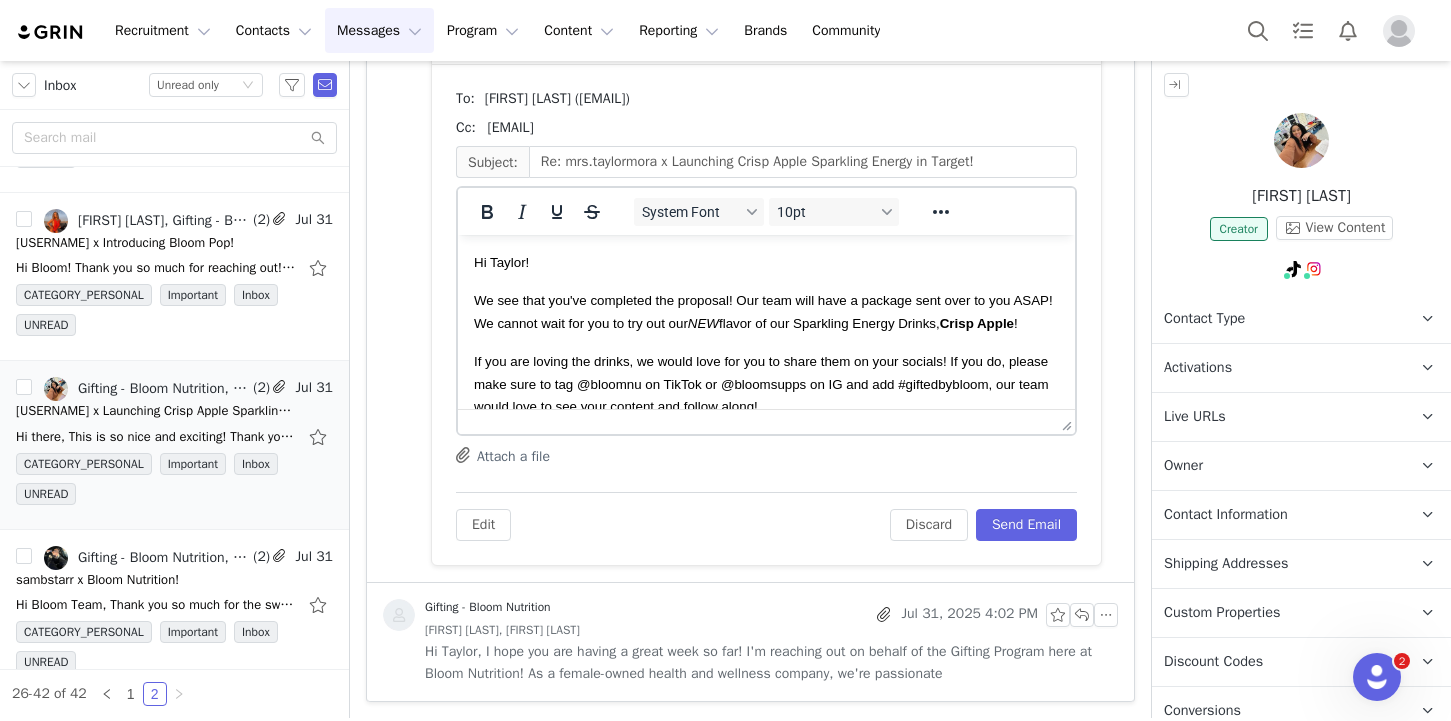 click on "We see that you've completed the proposal! Our team will have a package sent over to you ASAP! We cannot wait for you to try out our  NEW  flavor of our Sparkling Energy Drinks,  Crisp Apple !" at bounding box center [766, 311] 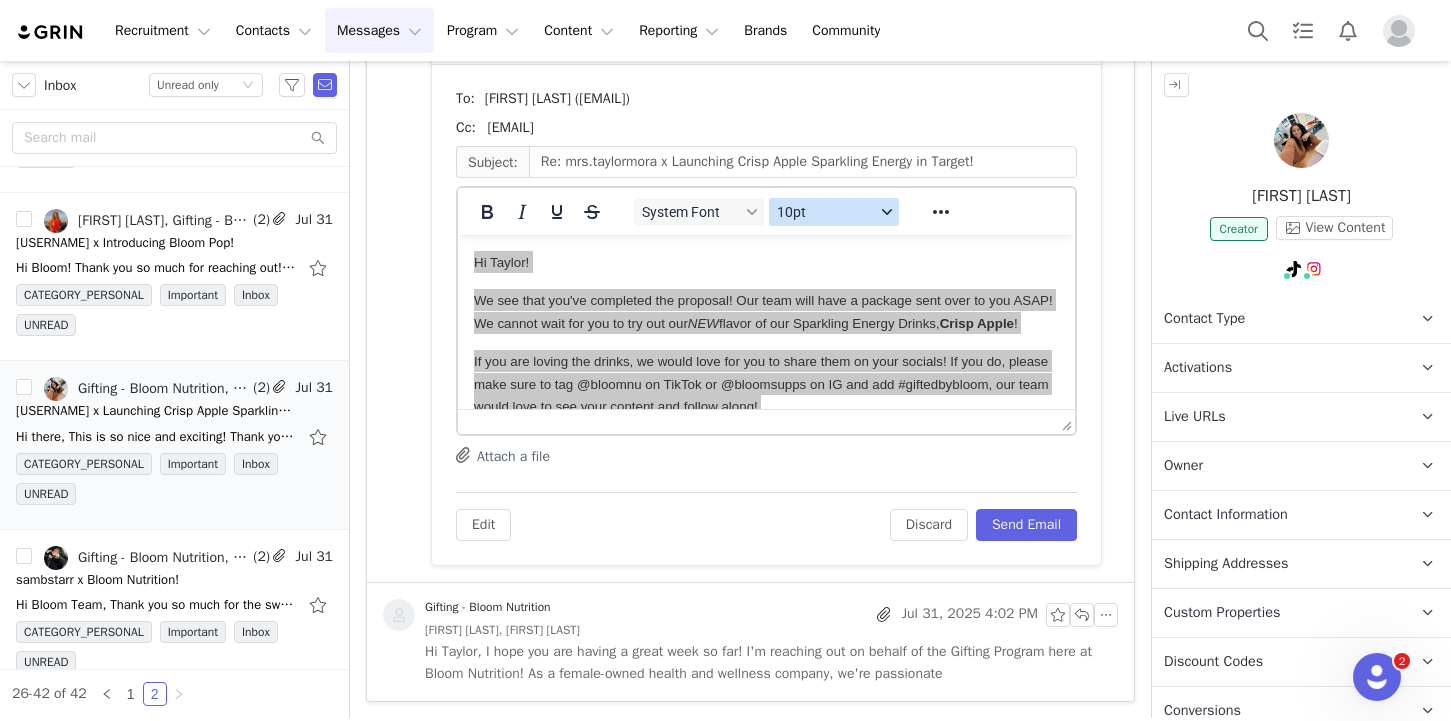 click on "10pt" at bounding box center (826, 212) 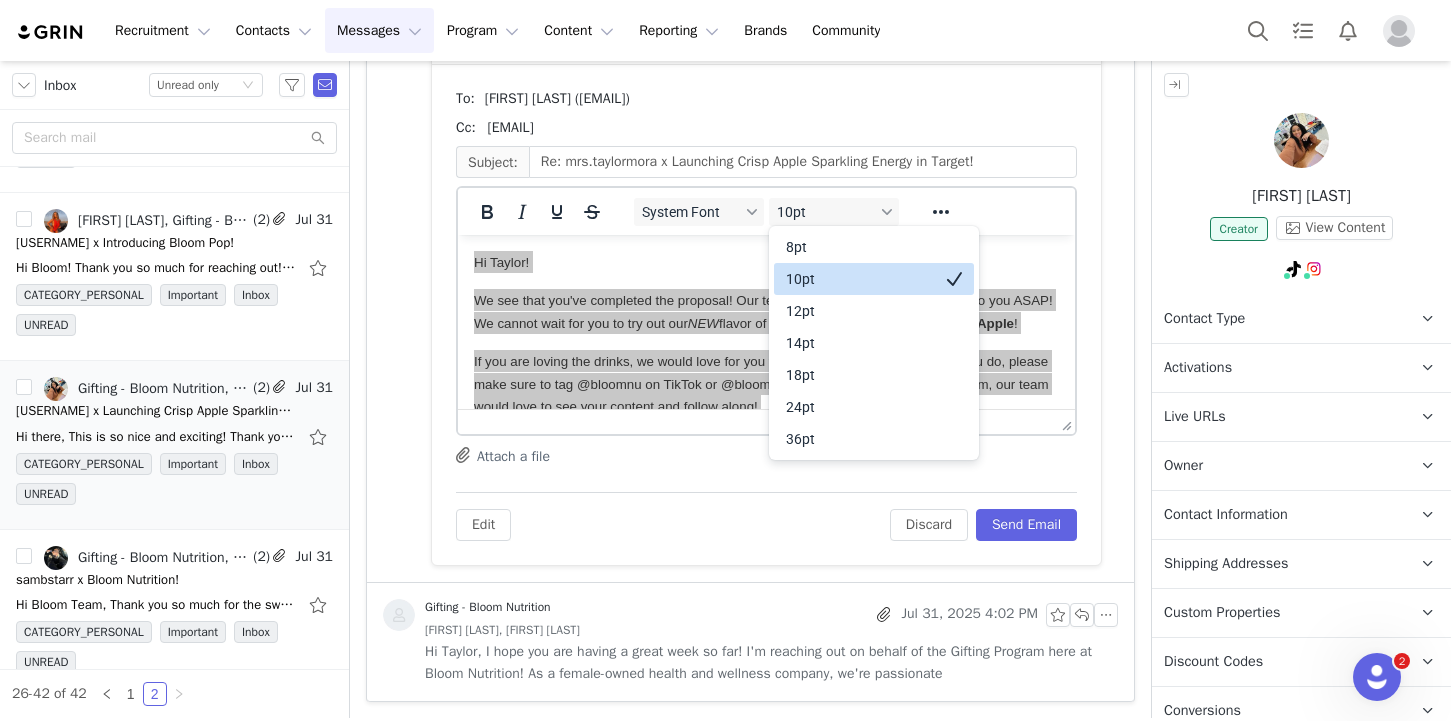 click on "10pt" at bounding box center [860, 279] 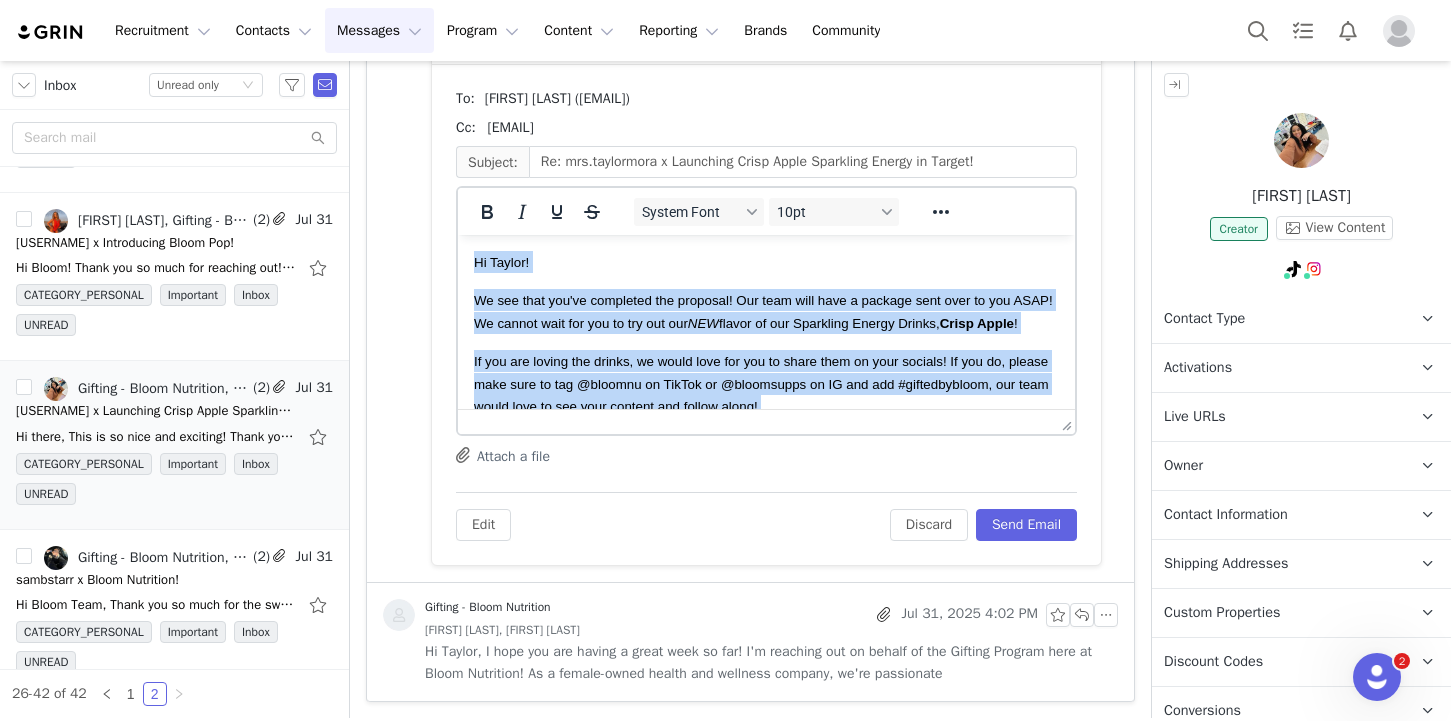 click on "We see that you've completed the proposal! Our team will have a package sent over to you ASAP! We cannot wait for you to try out our  NEW  flavor of our Sparkling Energy Drinks,  Crisp Apple !" at bounding box center (763, 311) 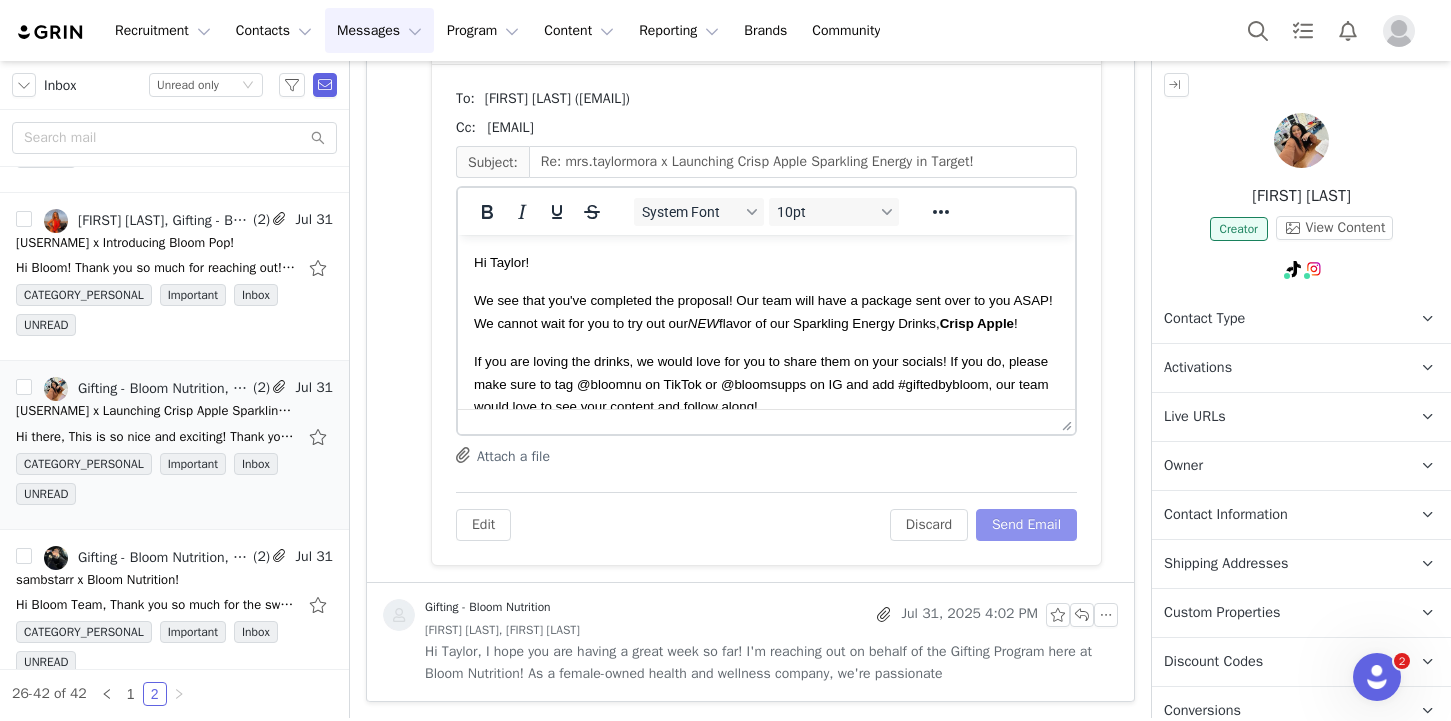 click on "Send Email" at bounding box center [1026, 525] 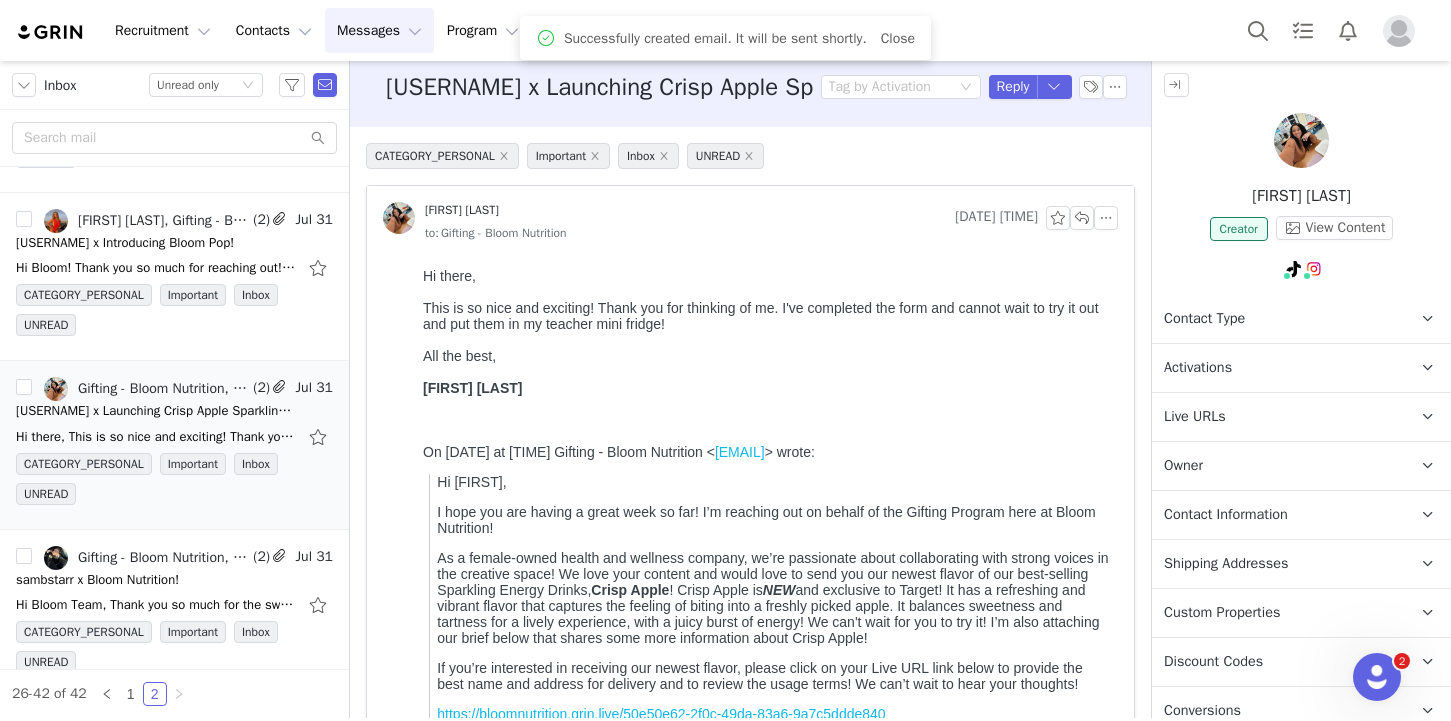 scroll, scrollTop: 0, scrollLeft: 0, axis: both 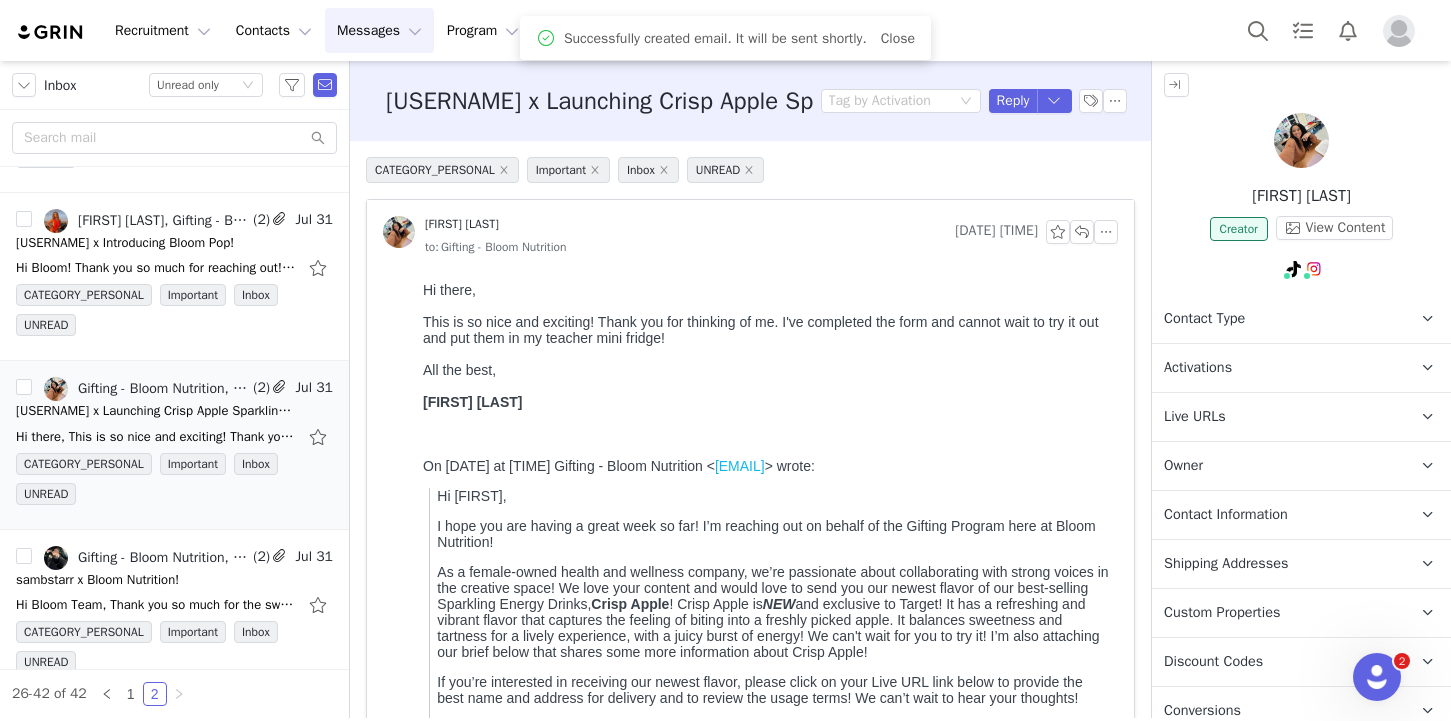 click on "Activations" at bounding box center (1277, 368) 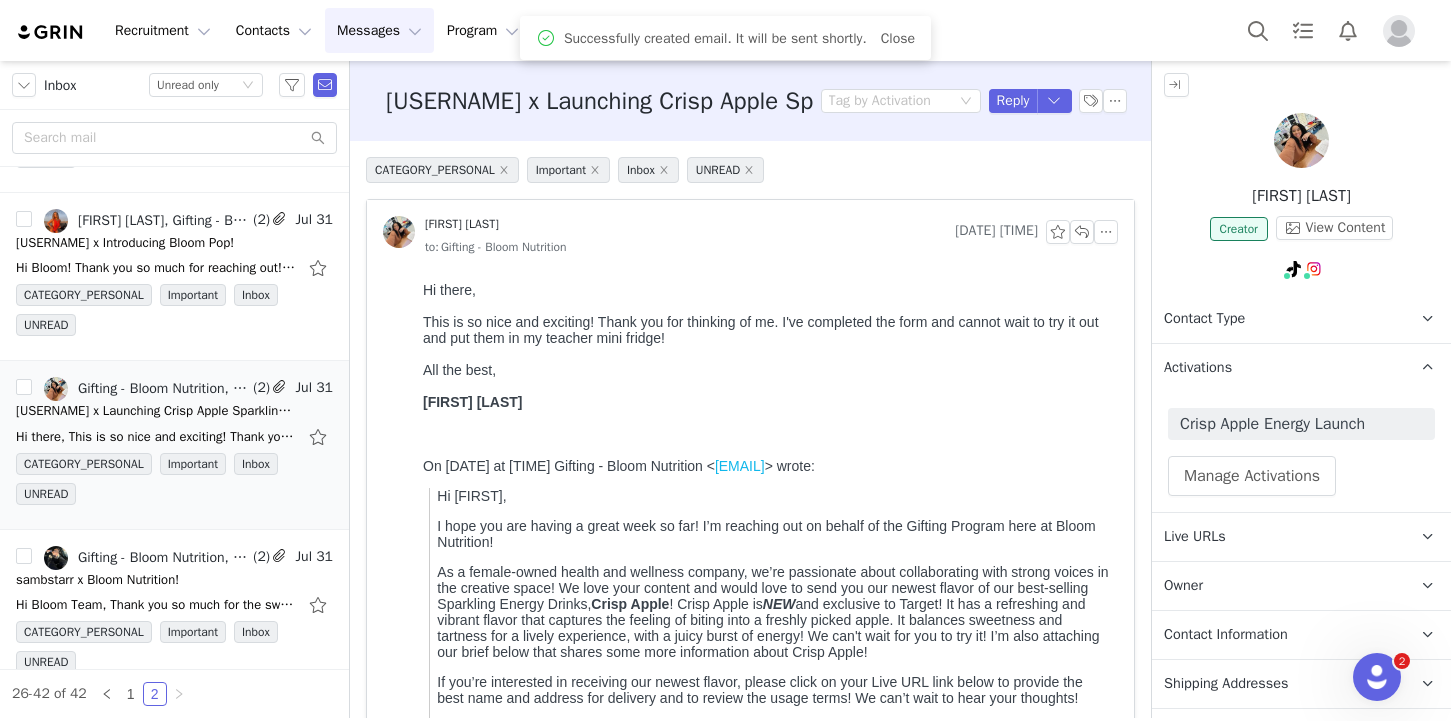 drag, startPoint x: 1203, startPoint y: 383, endPoint x: 634, endPoint y: 102, distance: 634.6038 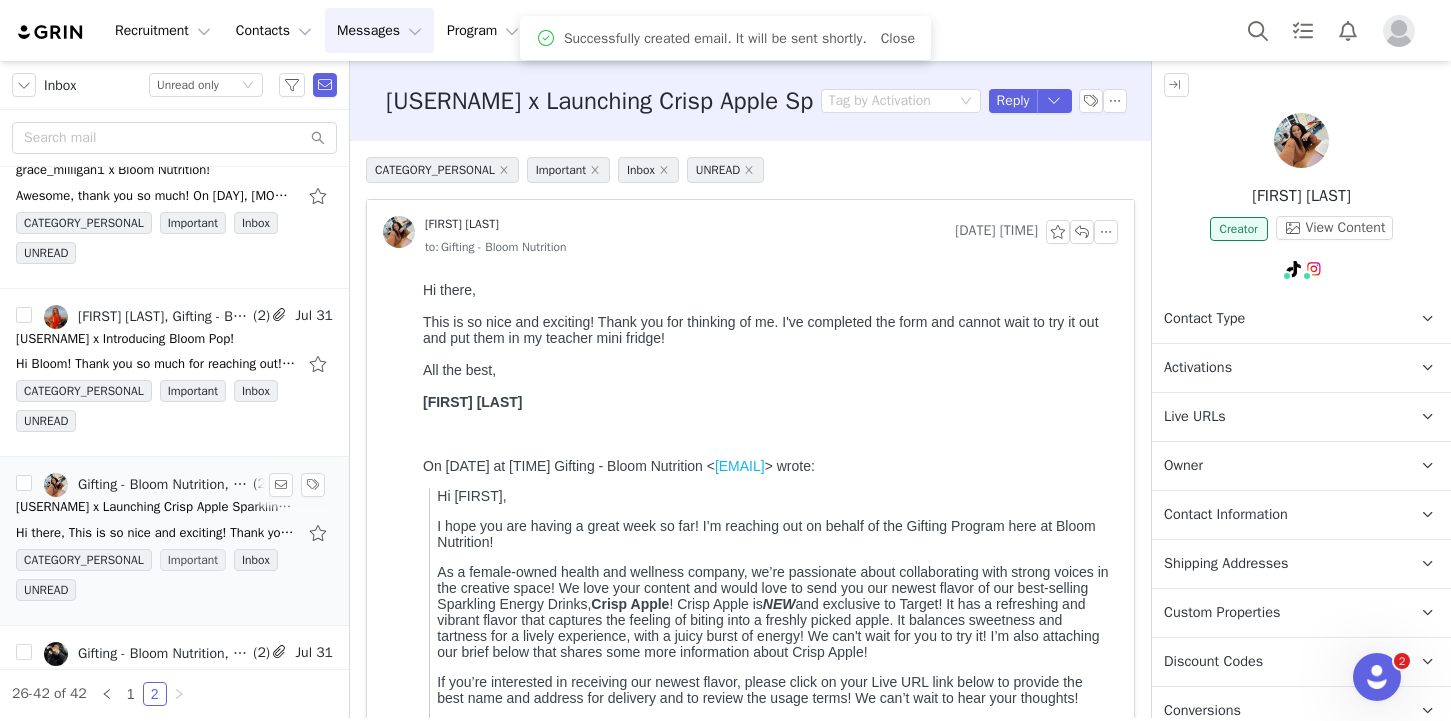 scroll, scrollTop: 2042, scrollLeft: 0, axis: vertical 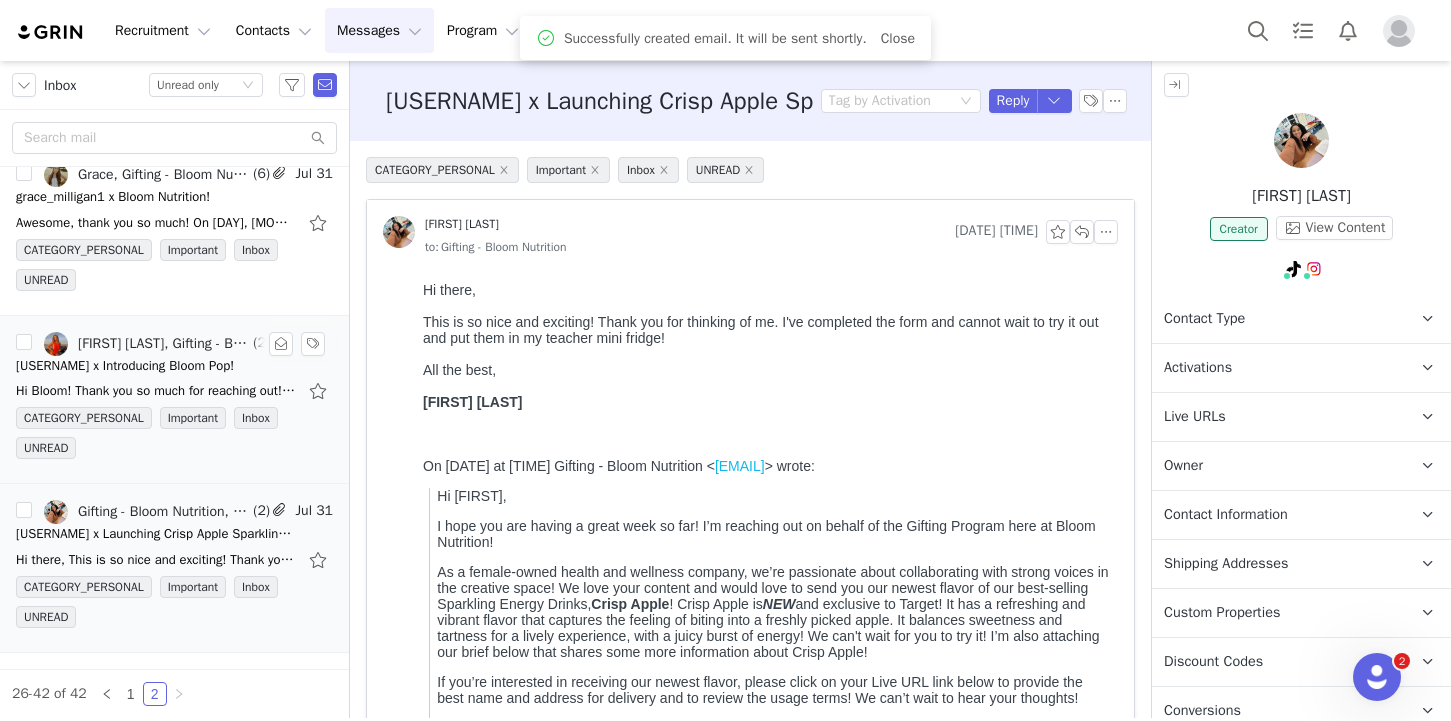 click on "CATEGORY_PERSONAL   Important   Inbox   UNREAD" at bounding box center (174, 437) 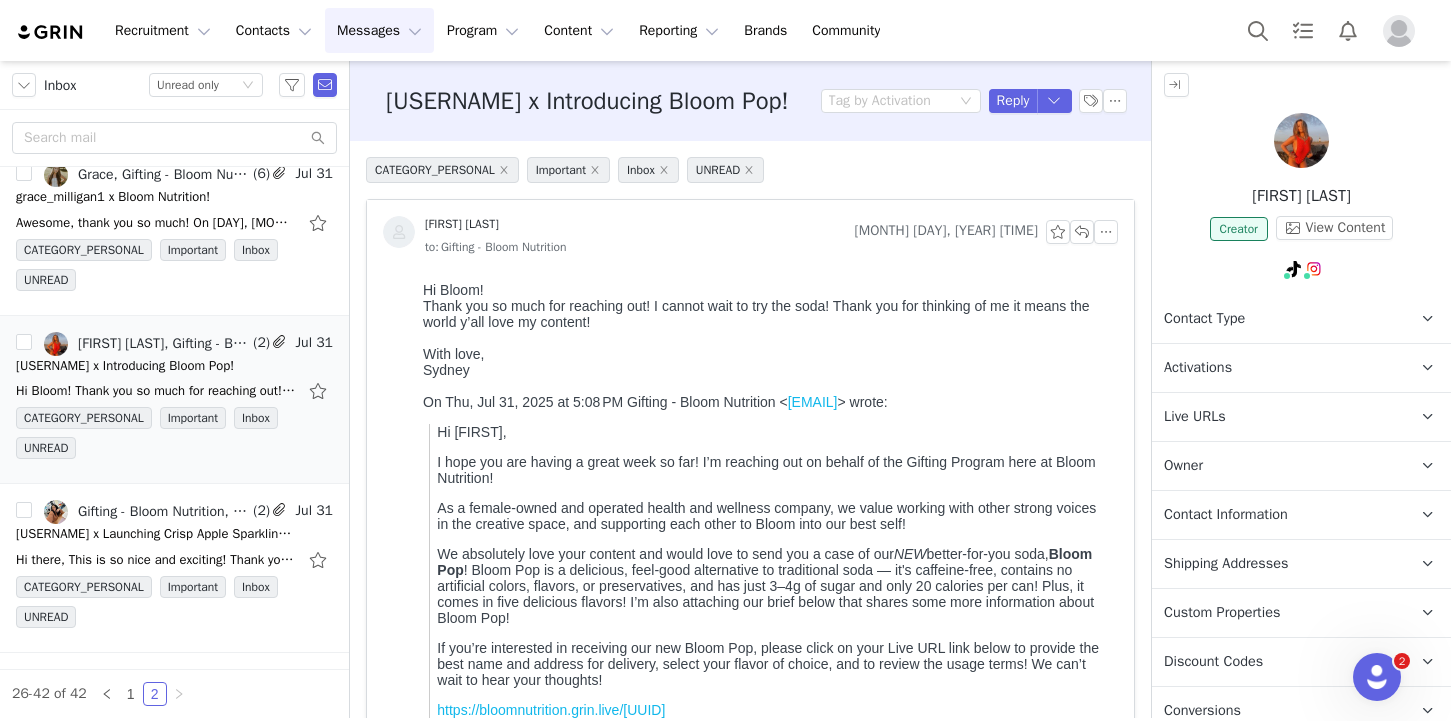 click on "Owner  The account user who owns the contact" at bounding box center (1277, 466) 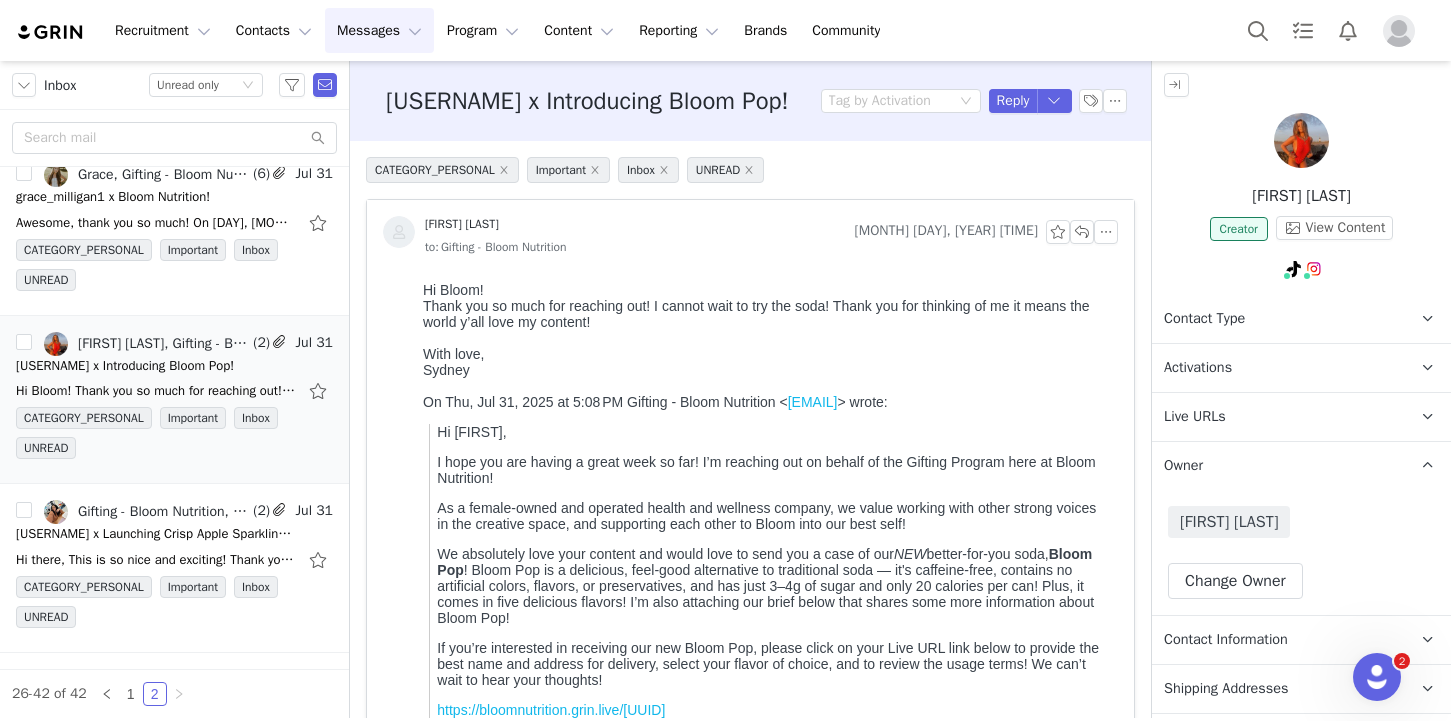 click on "Owner  The account user who owns the contact" at bounding box center [1277, 466] 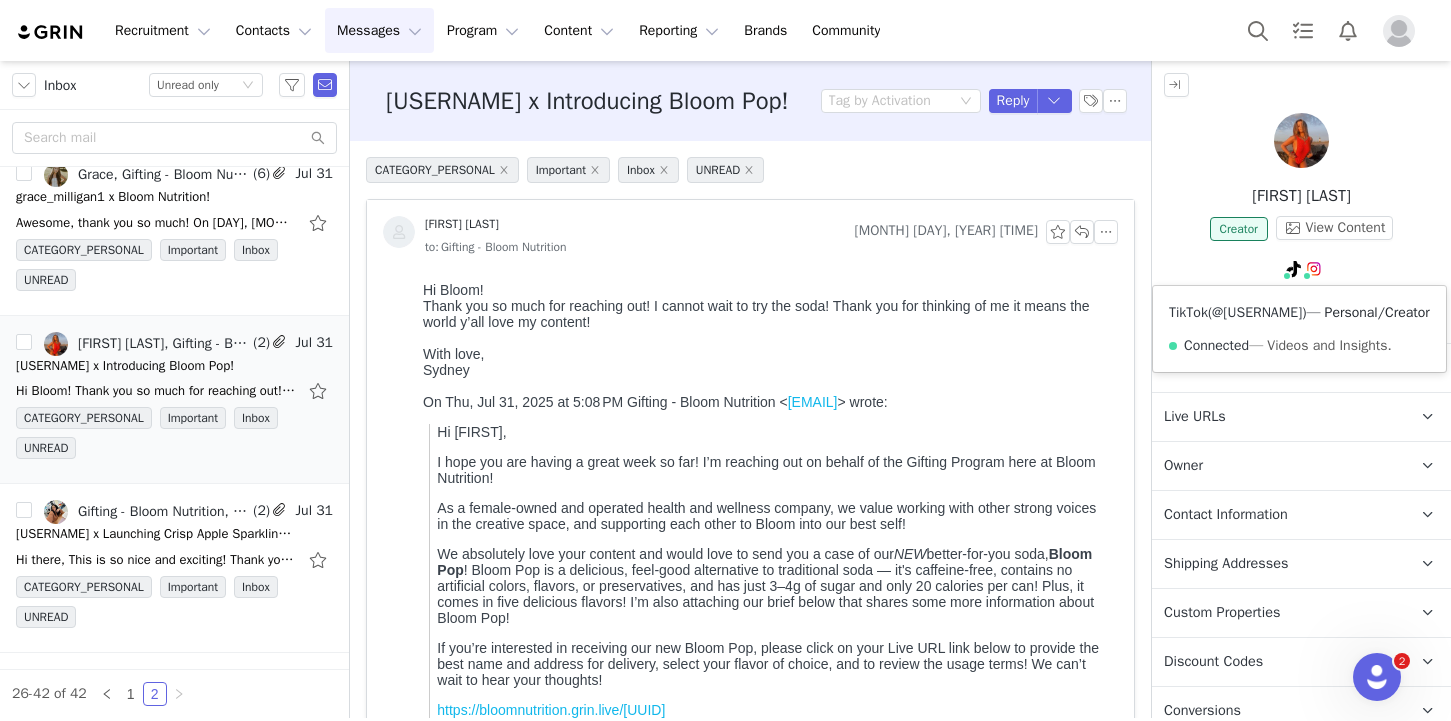click on "@sydstcyr" at bounding box center (1257, 312) 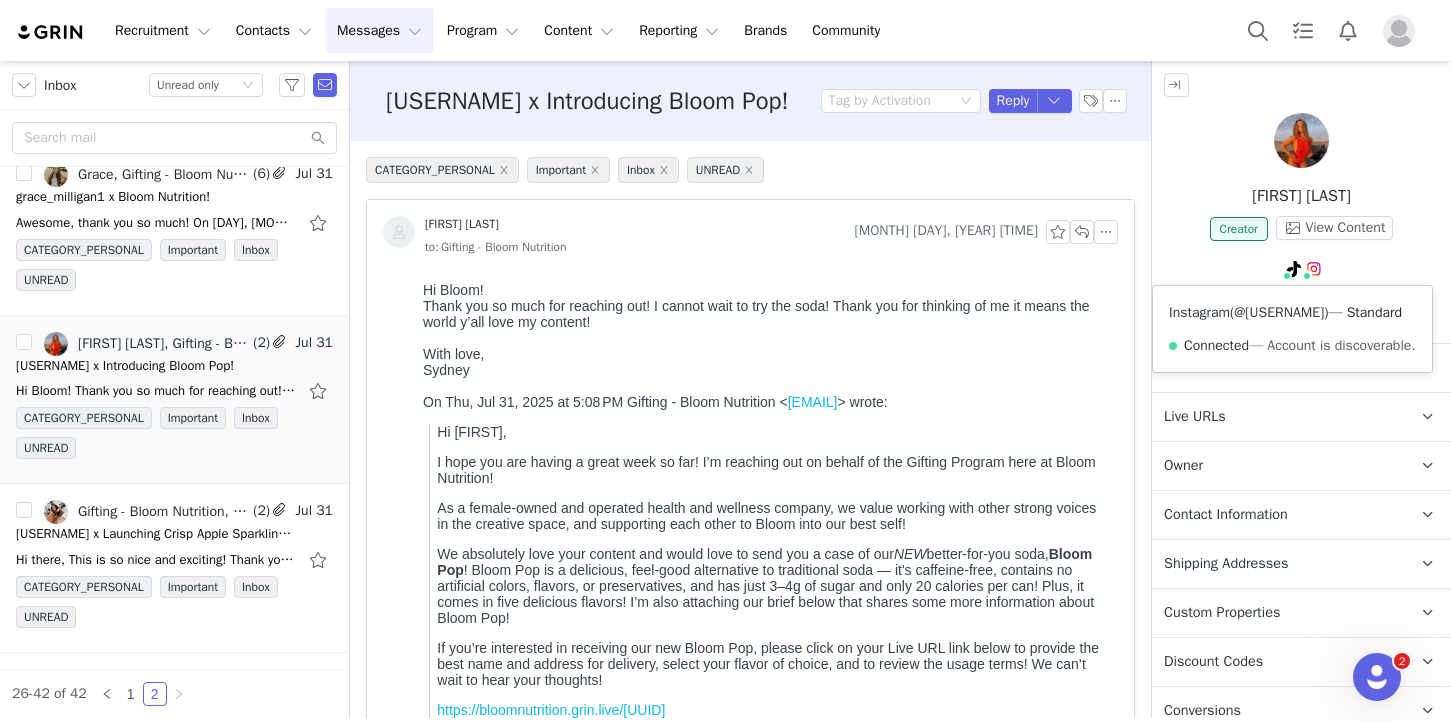 click on "@sydstcyr" at bounding box center (1279, 312) 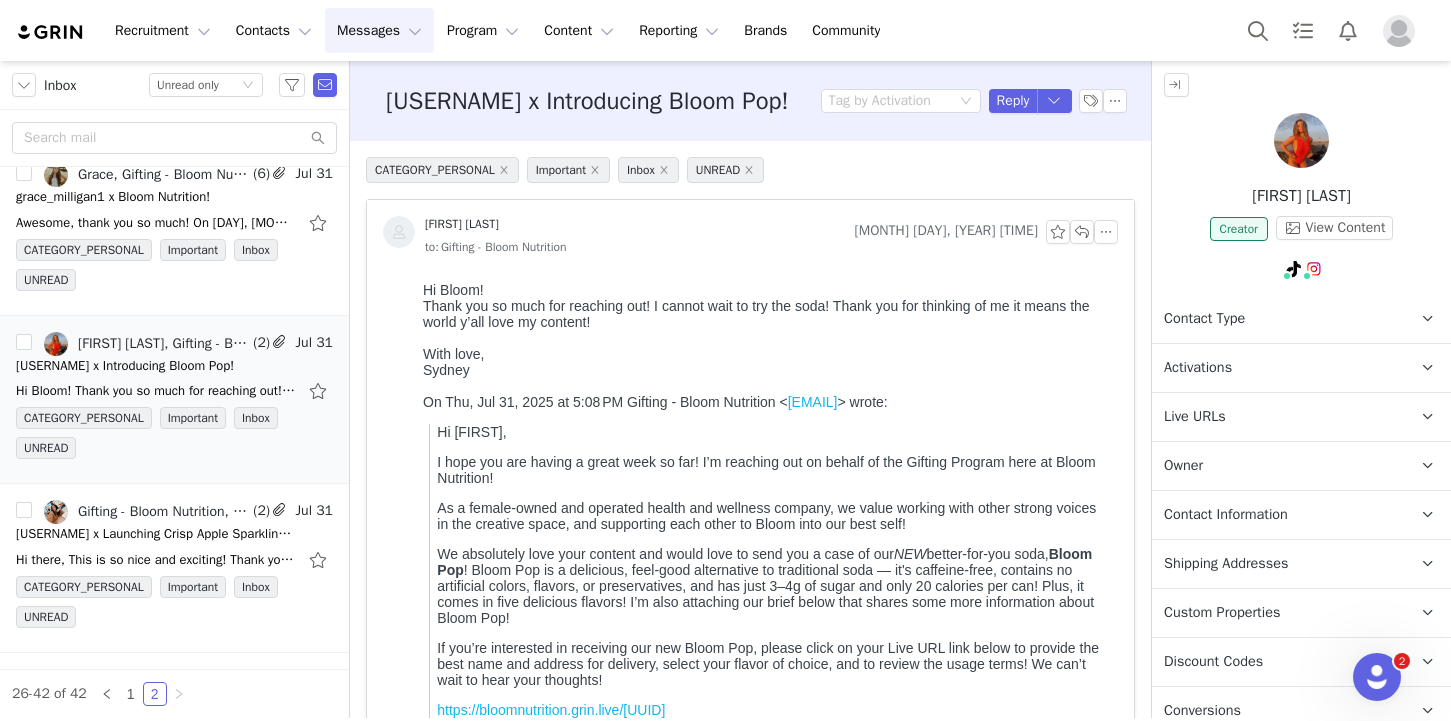 click on "Activations" at bounding box center [1277, 368] 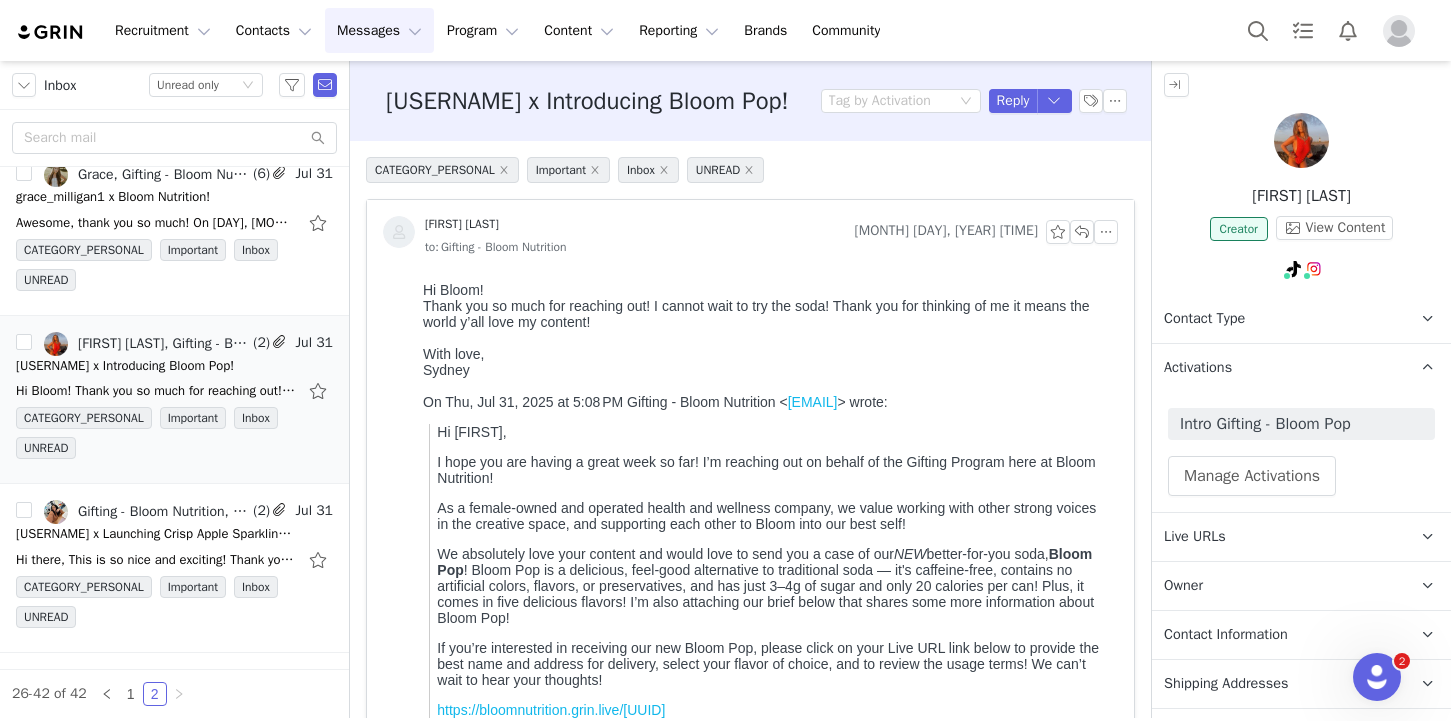 click on "Activations" at bounding box center [1277, 368] 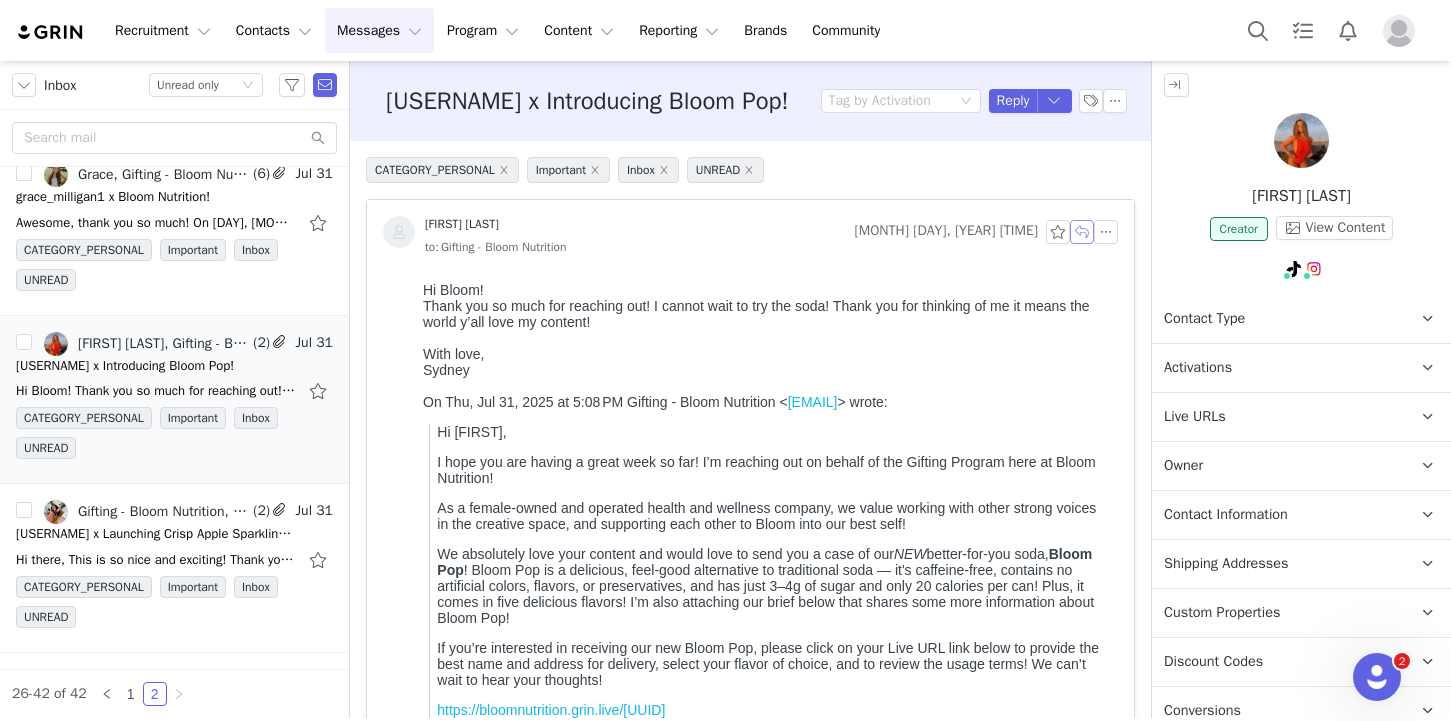 click at bounding box center (1082, 232) 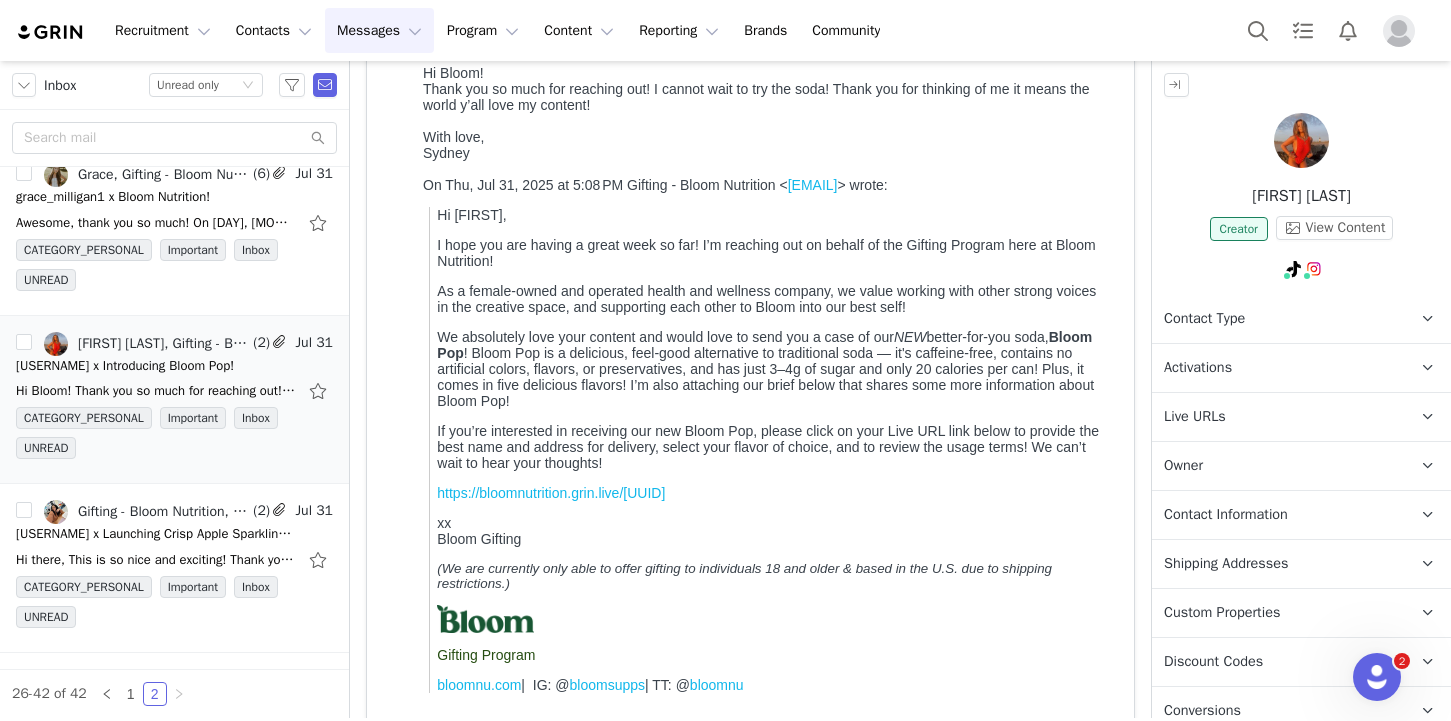 scroll, scrollTop: 0, scrollLeft: 0, axis: both 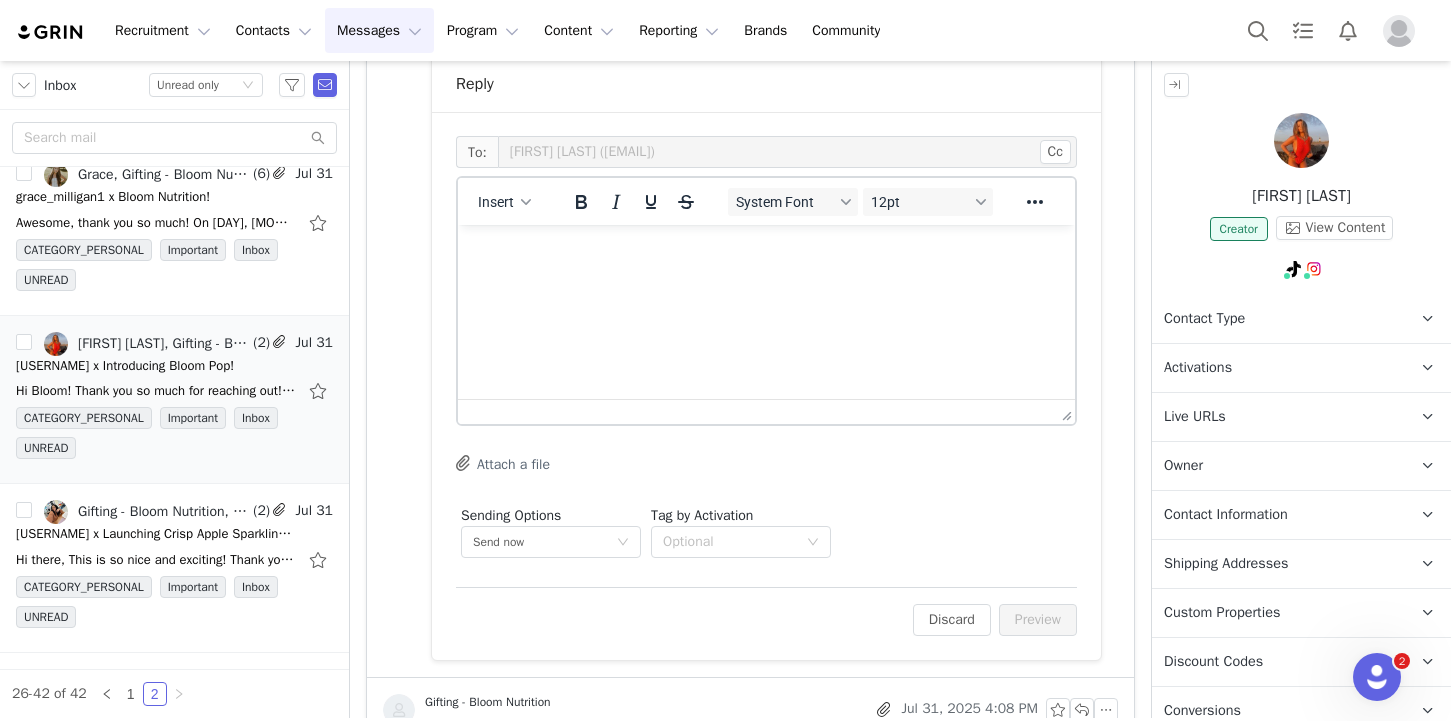 drag, startPoint x: 493, startPoint y: 218, endPoint x: 30, endPoint y: 0, distance: 511.75482 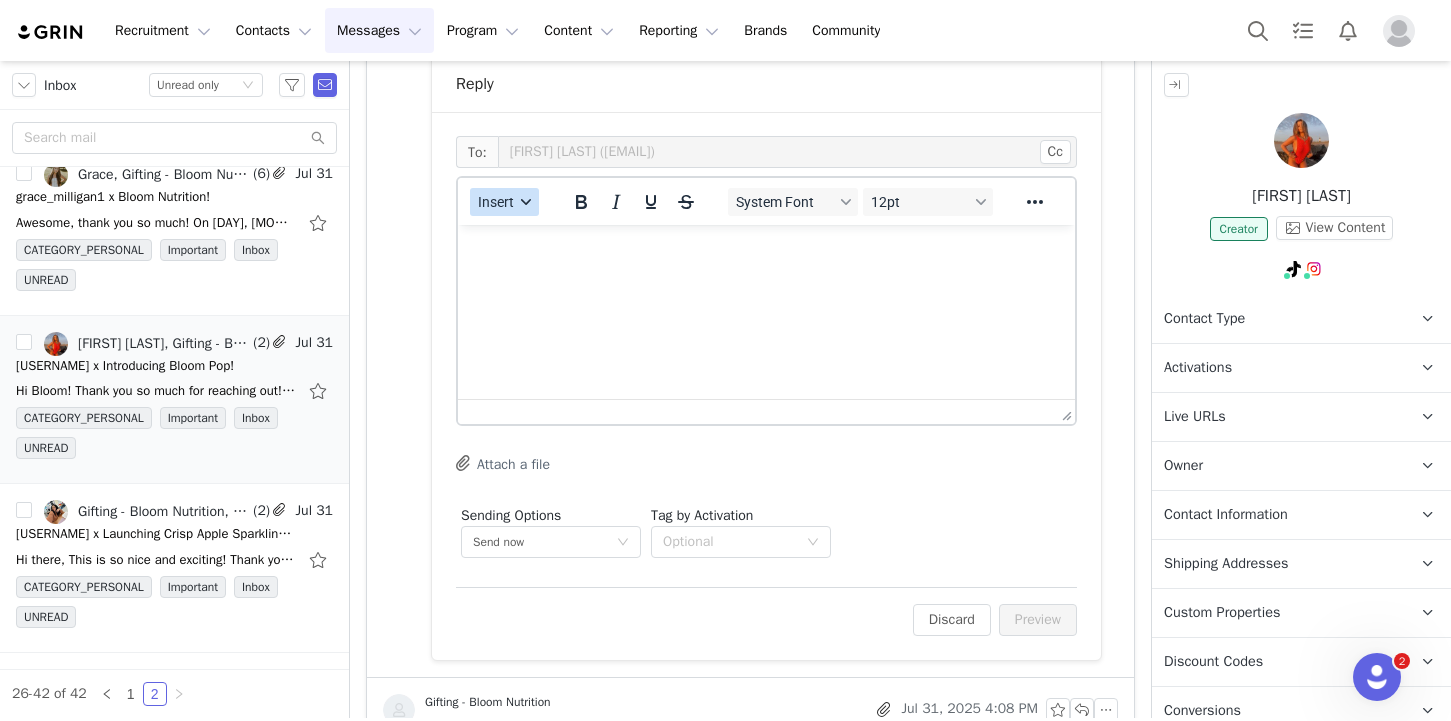 click on "Insert" at bounding box center [496, 202] 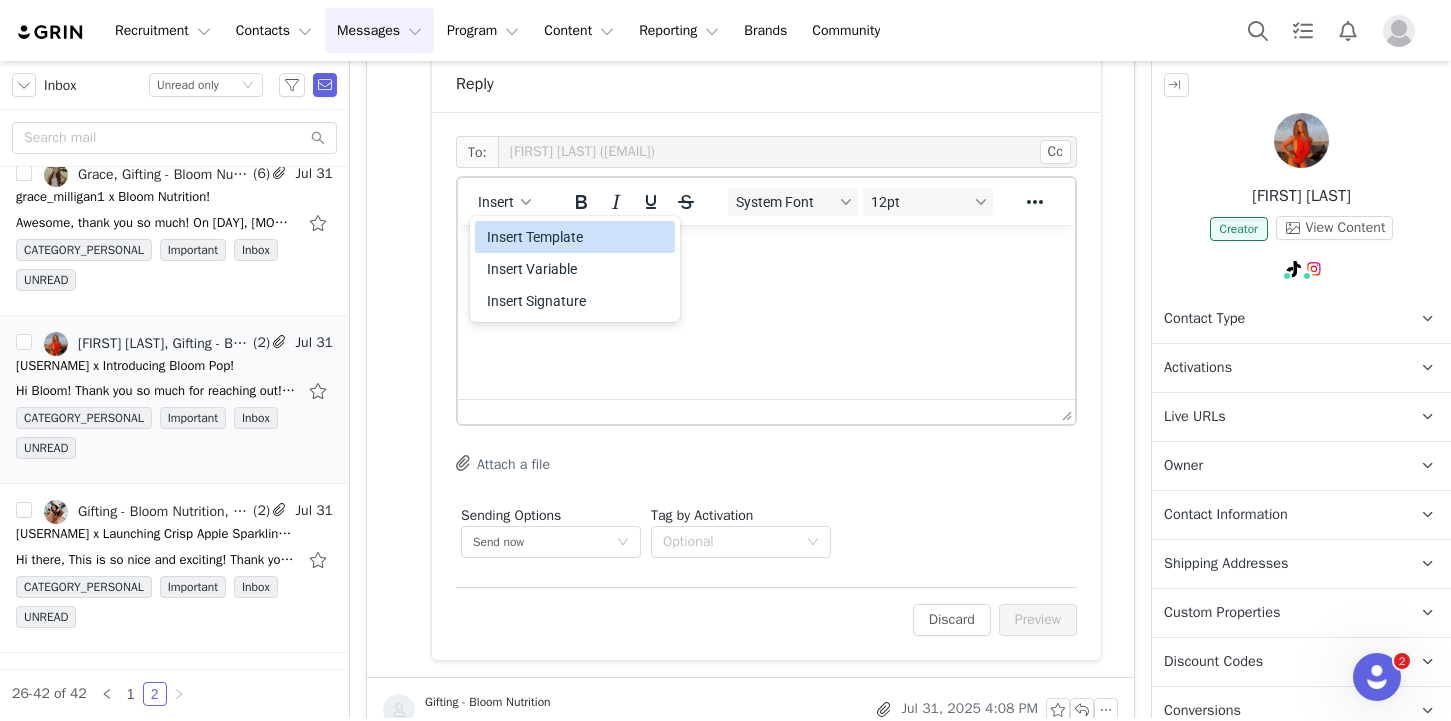 click on "Insert Template" at bounding box center (577, 237) 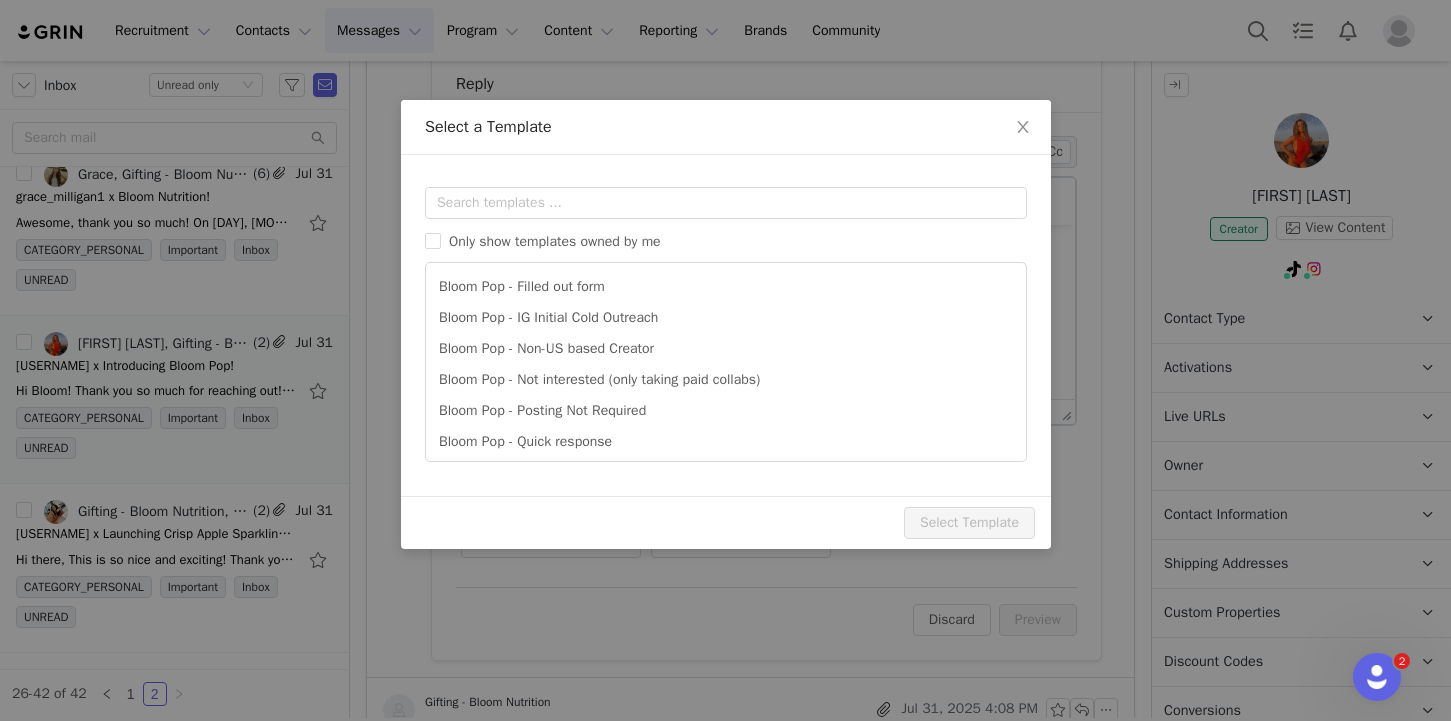 scroll, scrollTop: 0, scrollLeft: 0, axis: both 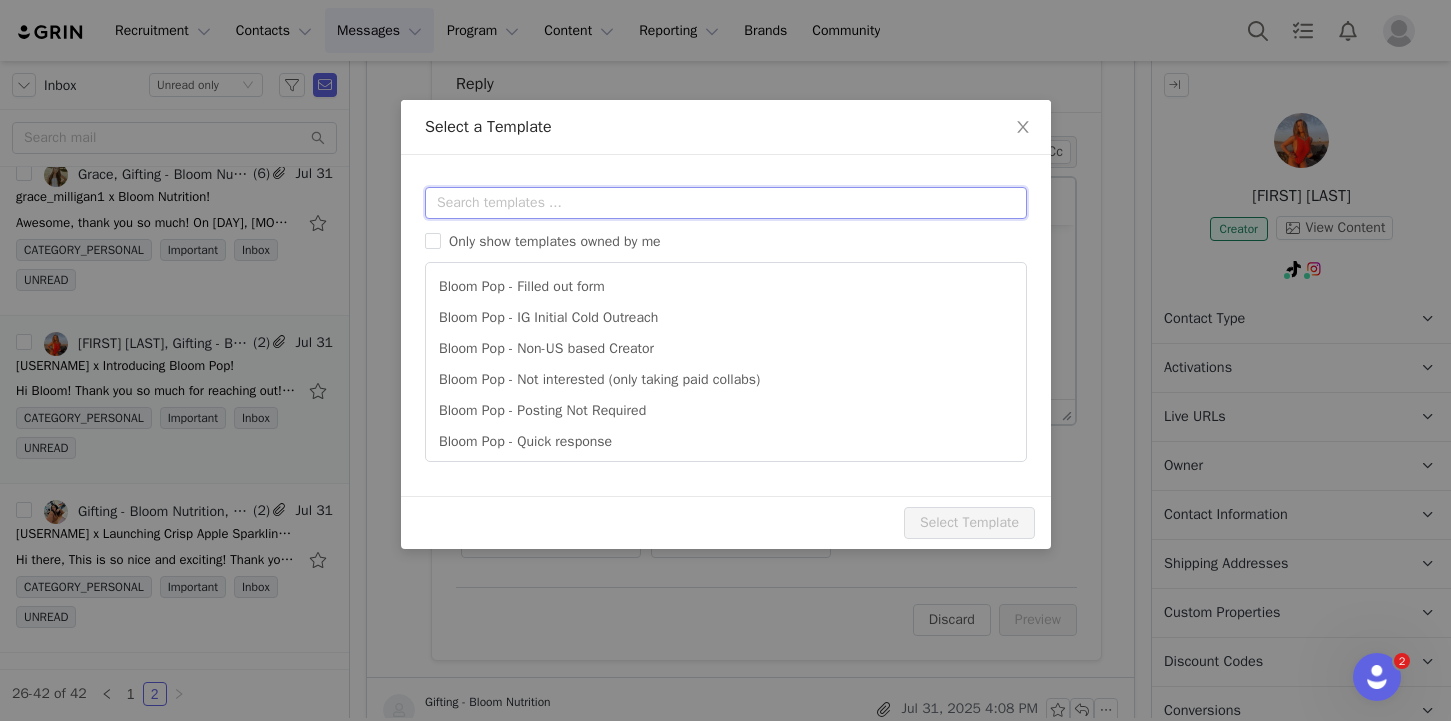 click at bounding box center [726, 203] 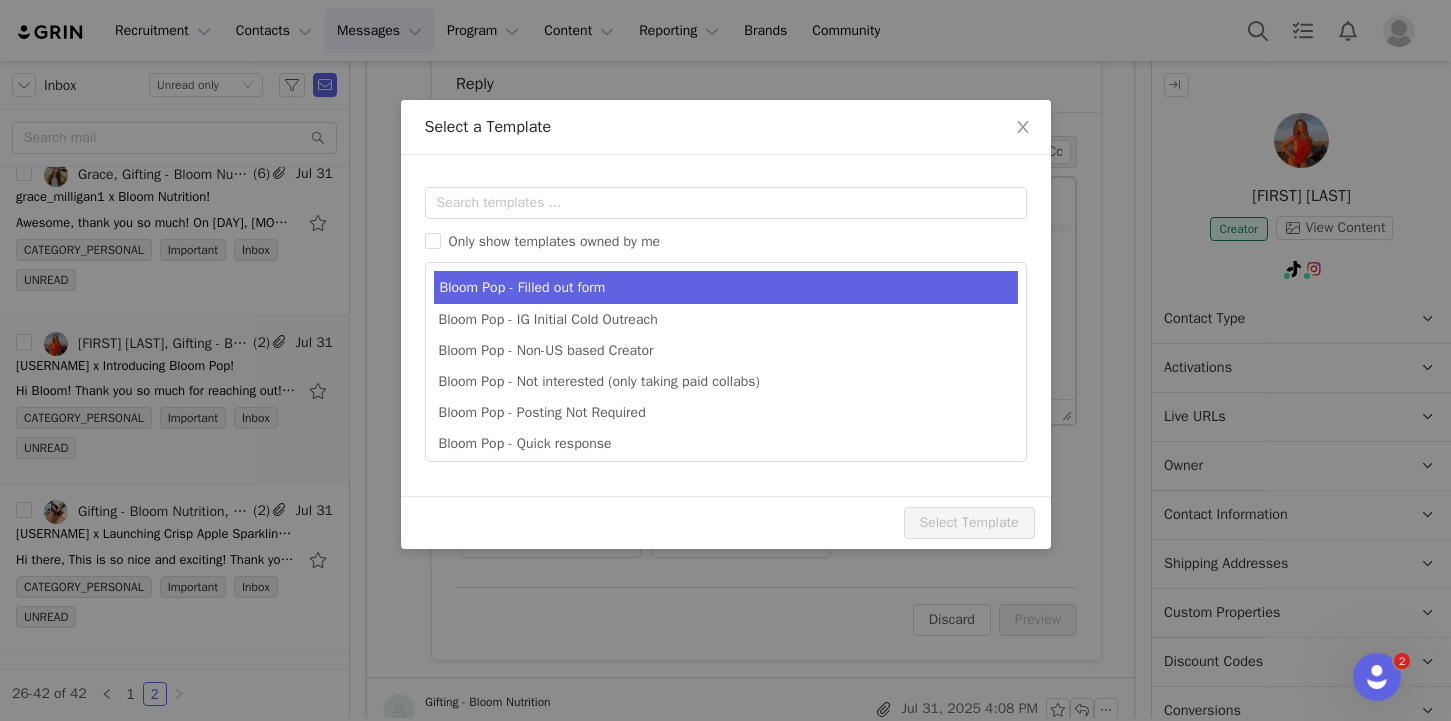 type on "[tiktok_username] x Introducing Bloom Pop!" 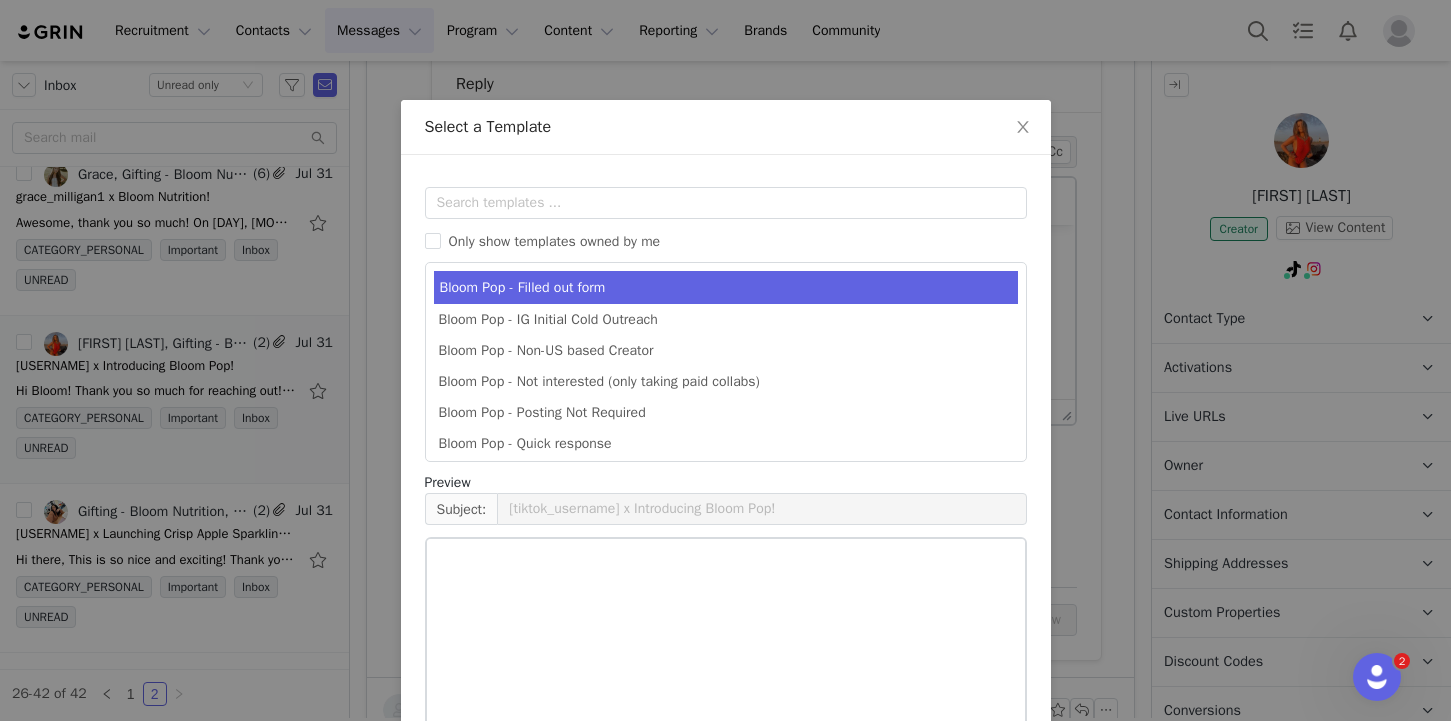 click on "Bloom Pop - Filled out form" at bounding box center (726, 287) 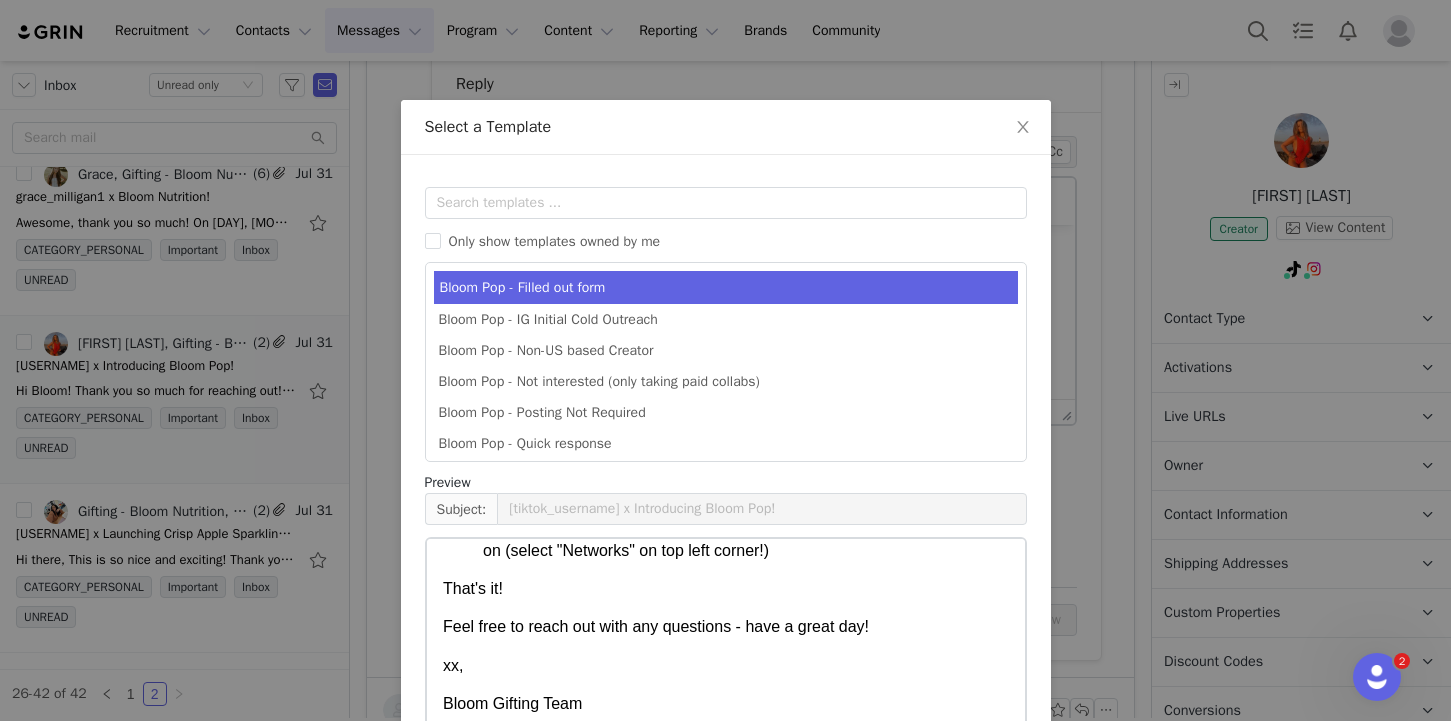 scroll, scrollTop: 421, scrollLeft: 0, axis: vertical 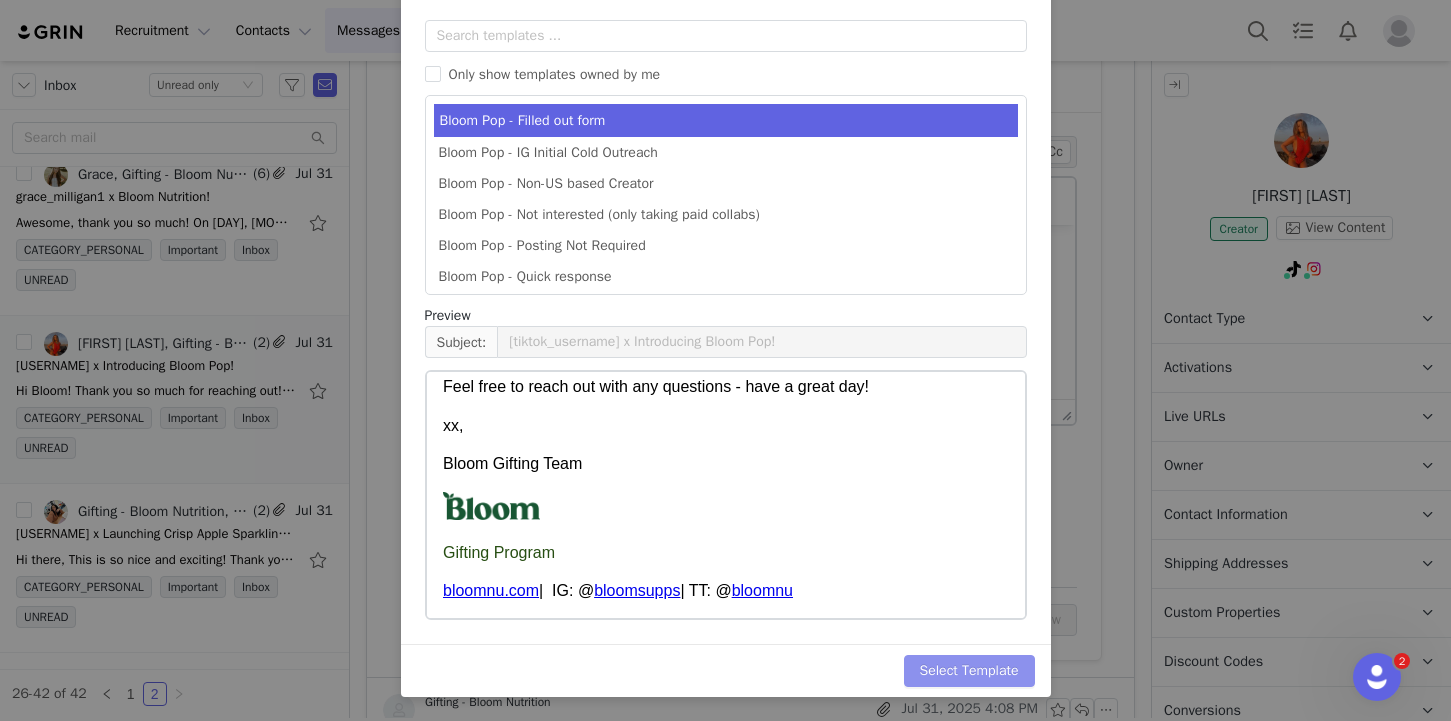click on "Select Template" at bounding box center [969, 671] 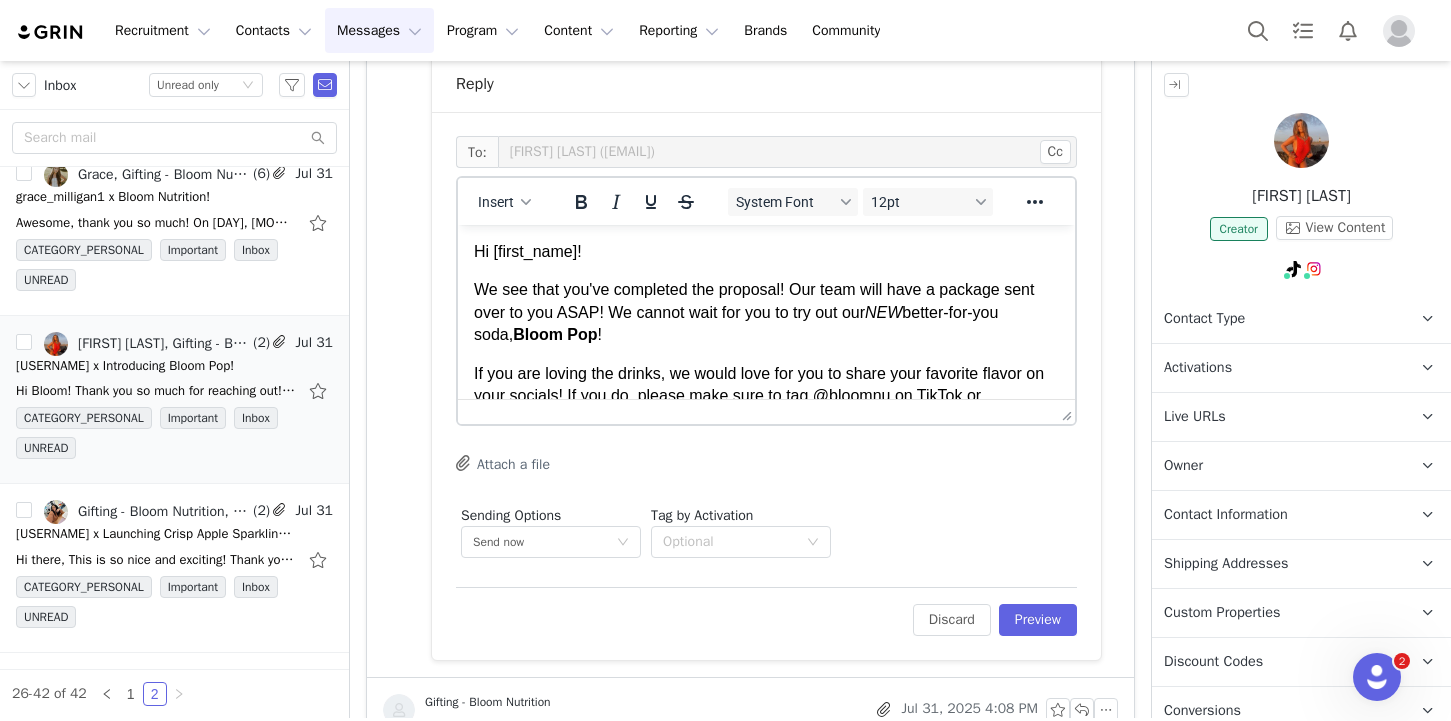 scroll, scrollTop: 0, scrollLeft: 0, axis: both 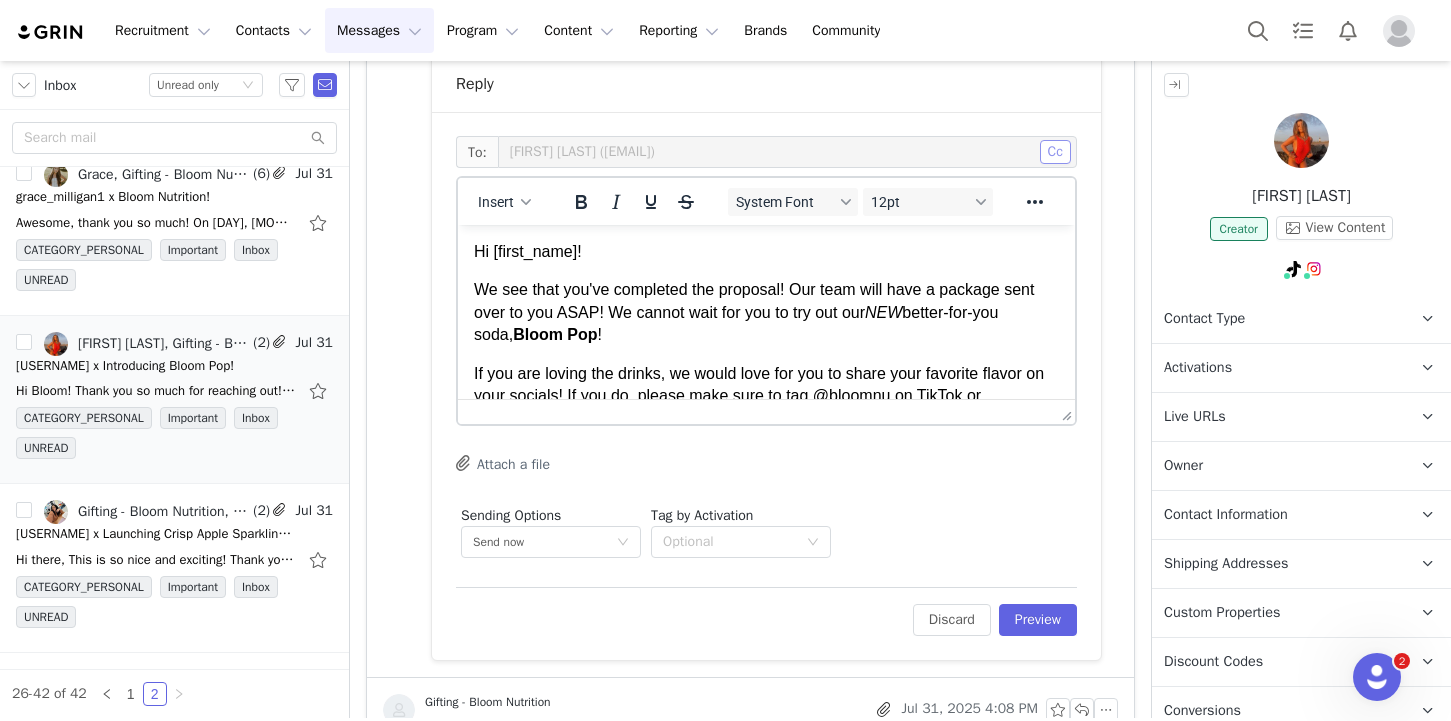 click on "Cc" at bounding box center (1055, 152) 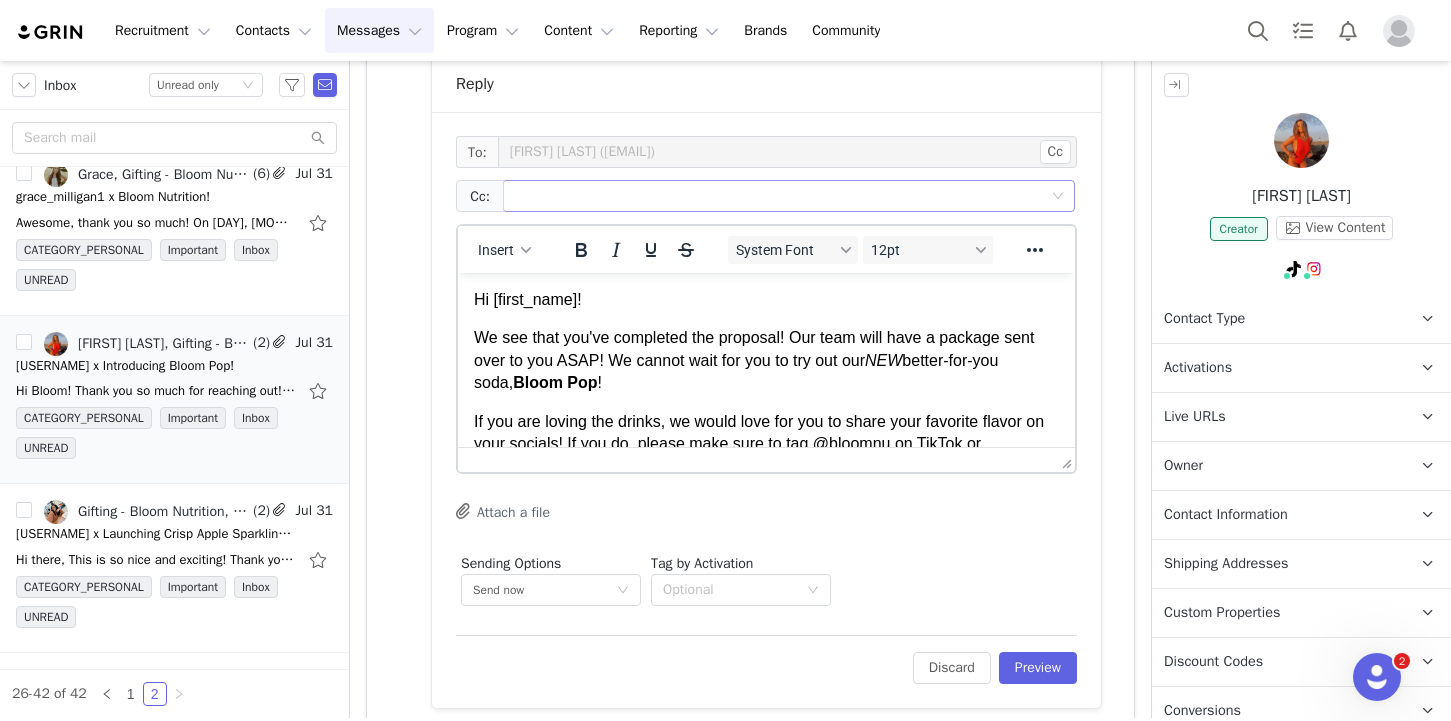 click at bounding box center [781, 196] 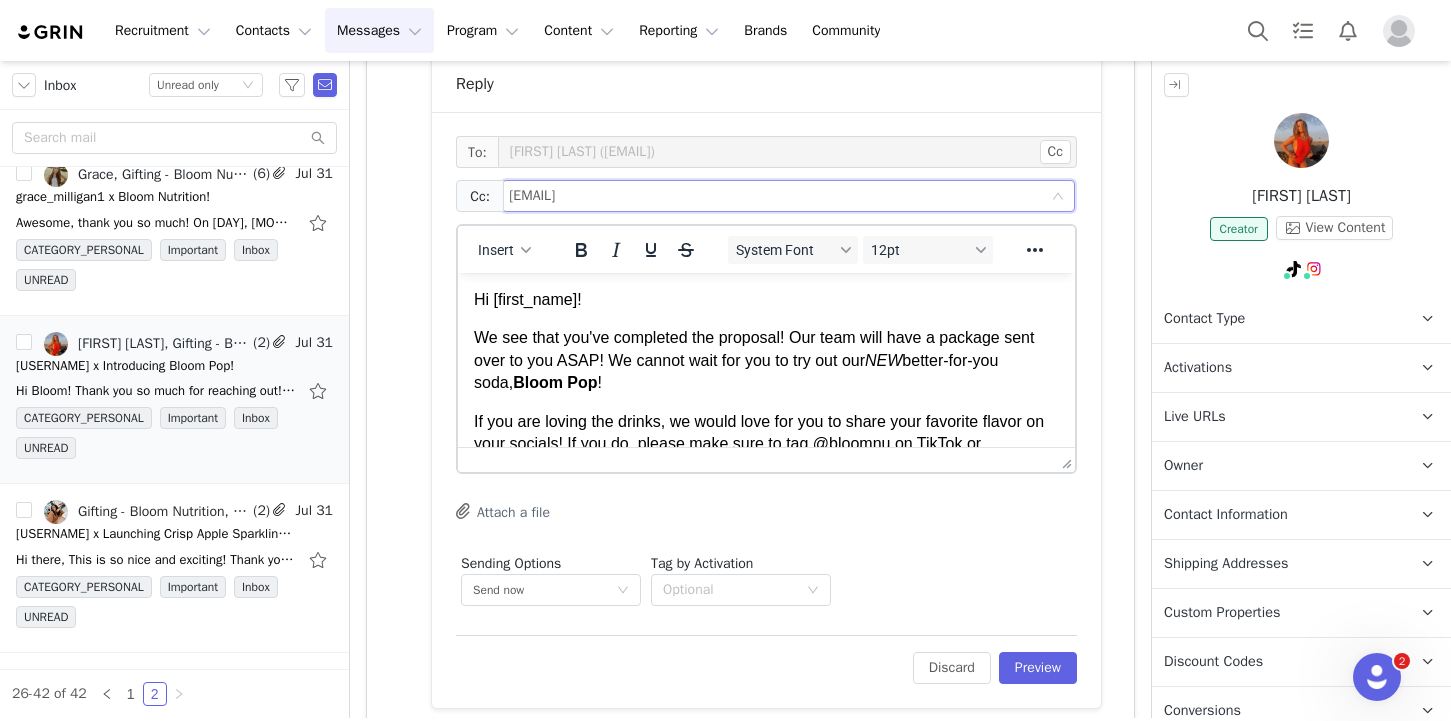 type on "[EMAIL]" 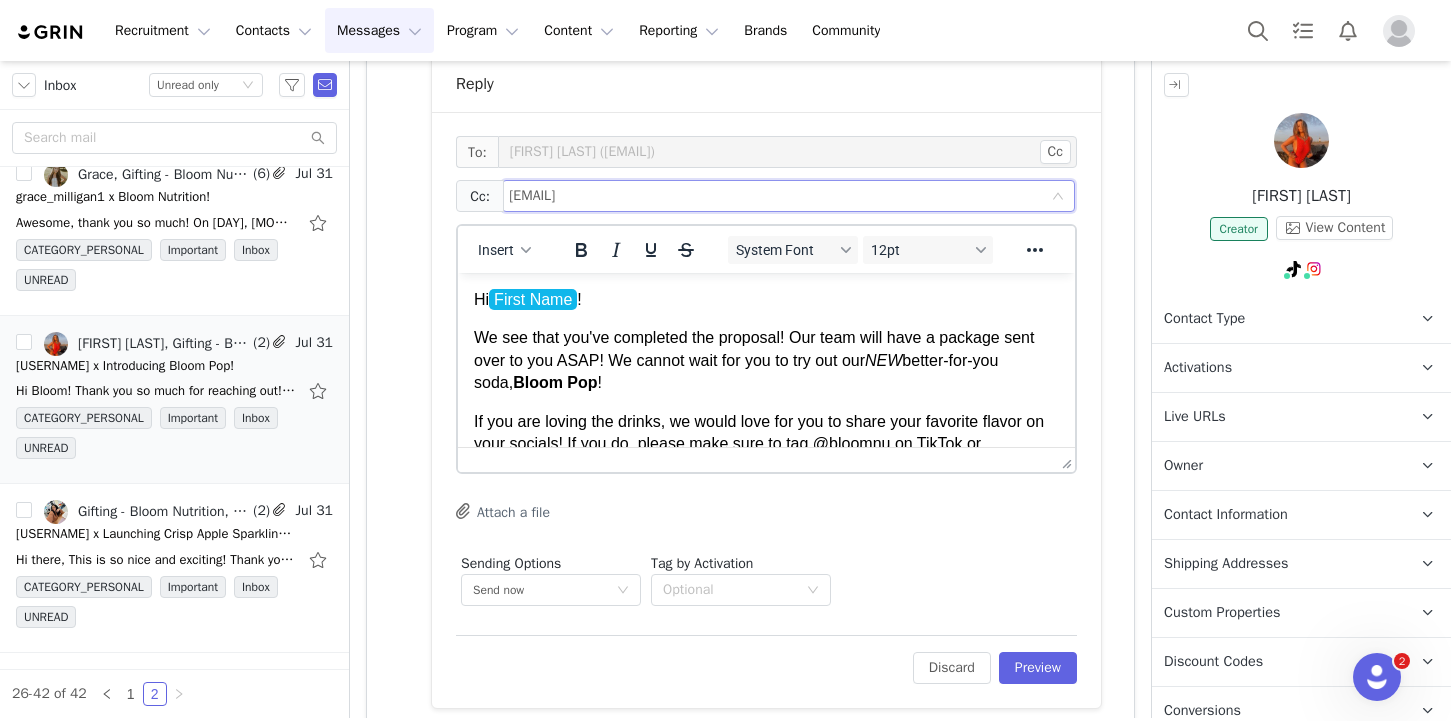 type 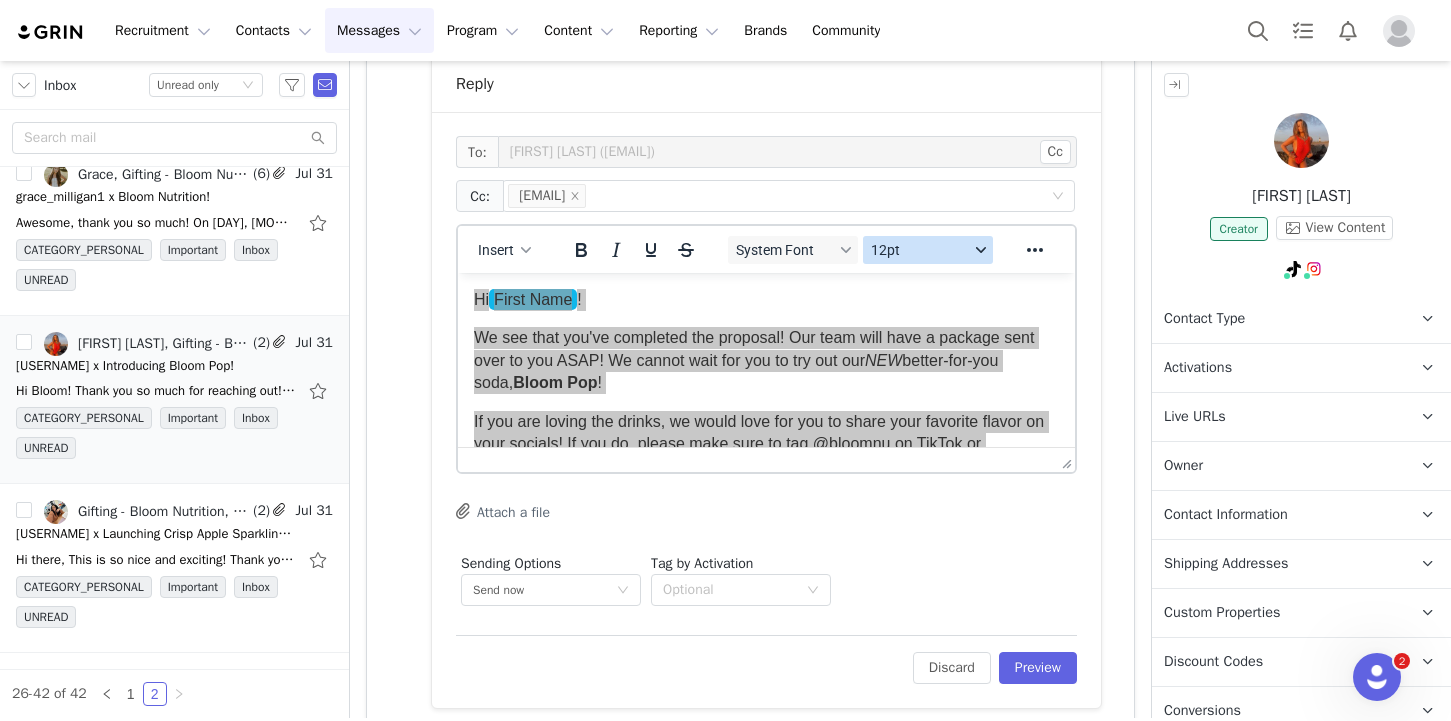 click on "12pt" at bounding box center (920, 250) 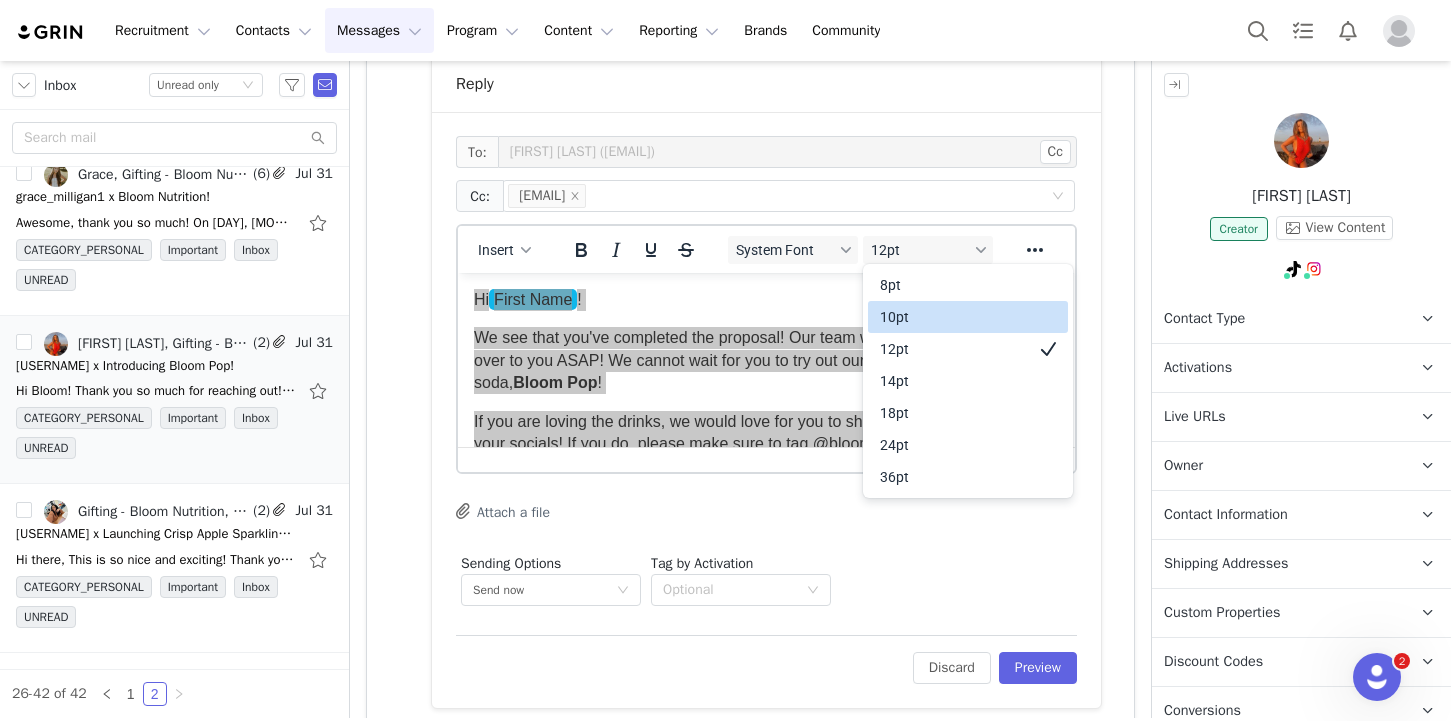 click on "10pt" at bounding box center [954, 317] 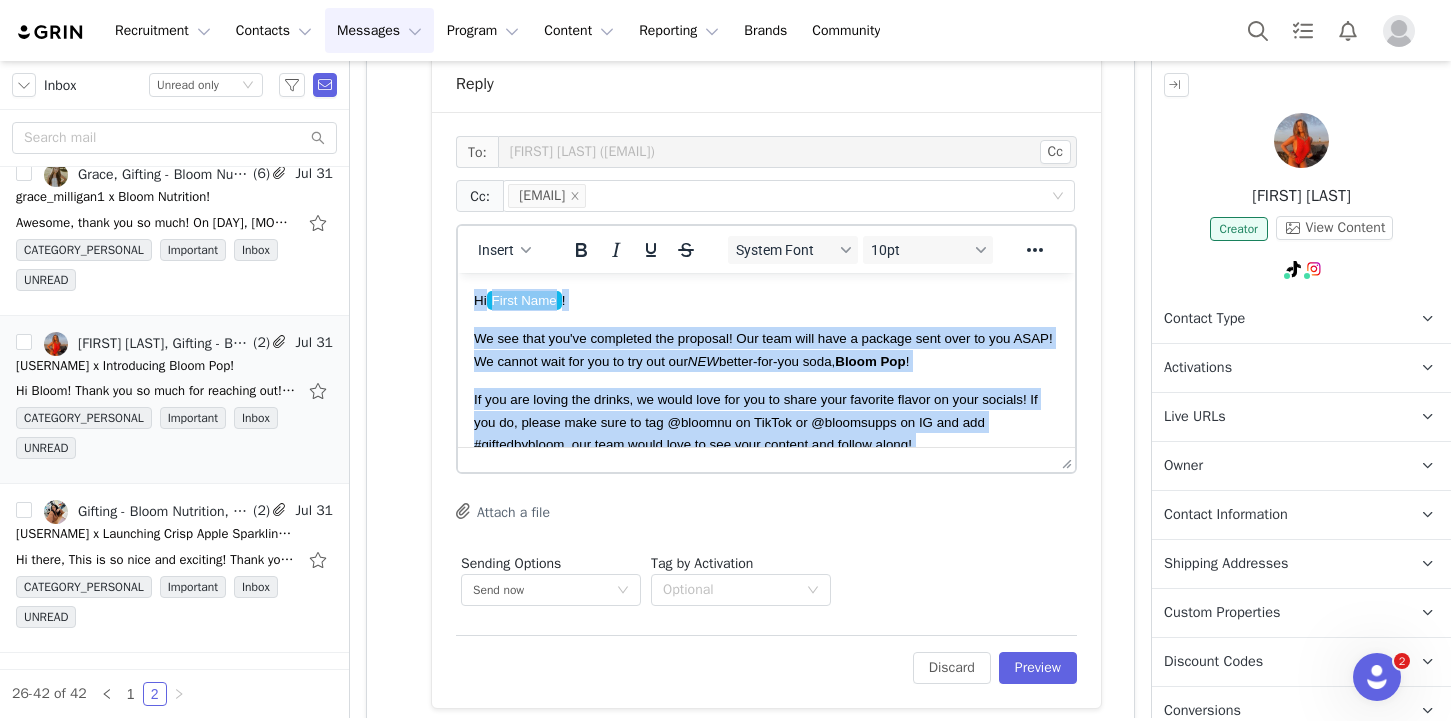 click on "Bloom Pop" at bounding box center (870, 361) 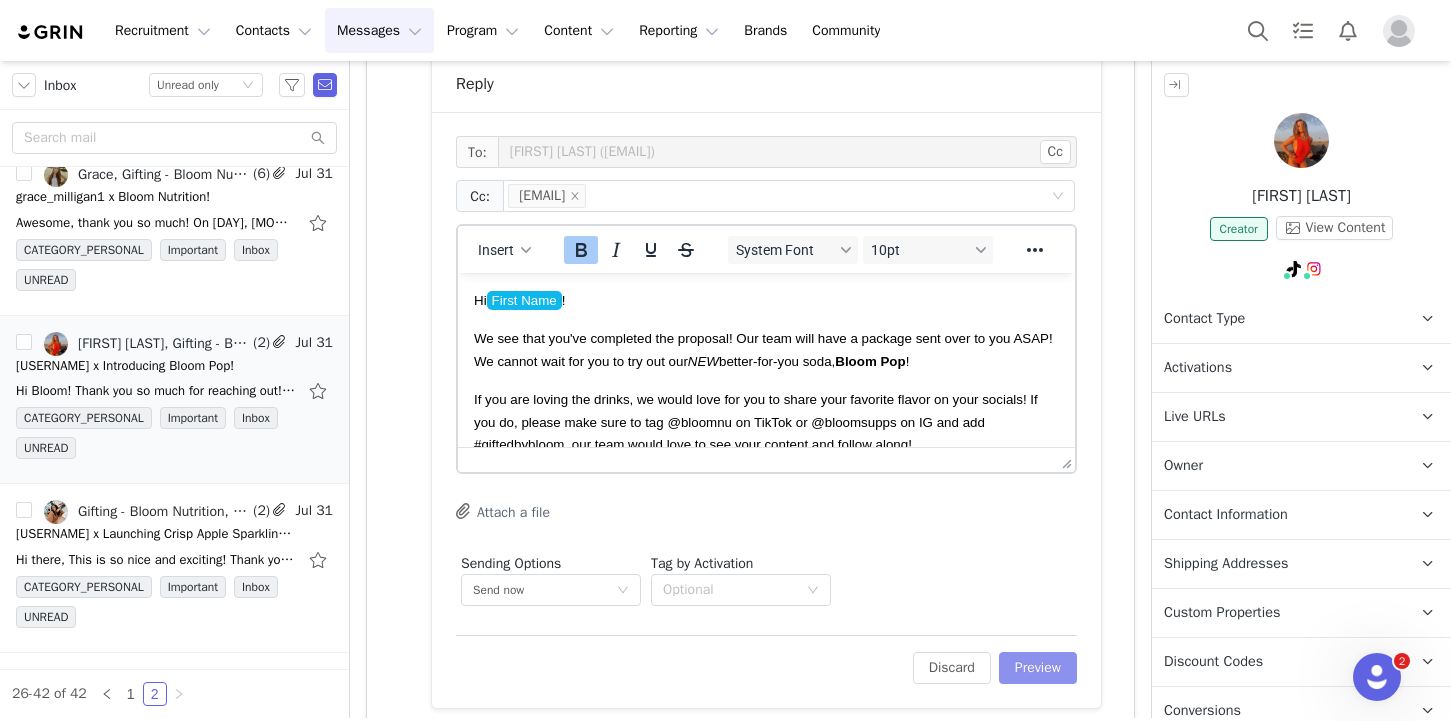 click on "Preview" at bounding box center (1038, 668) 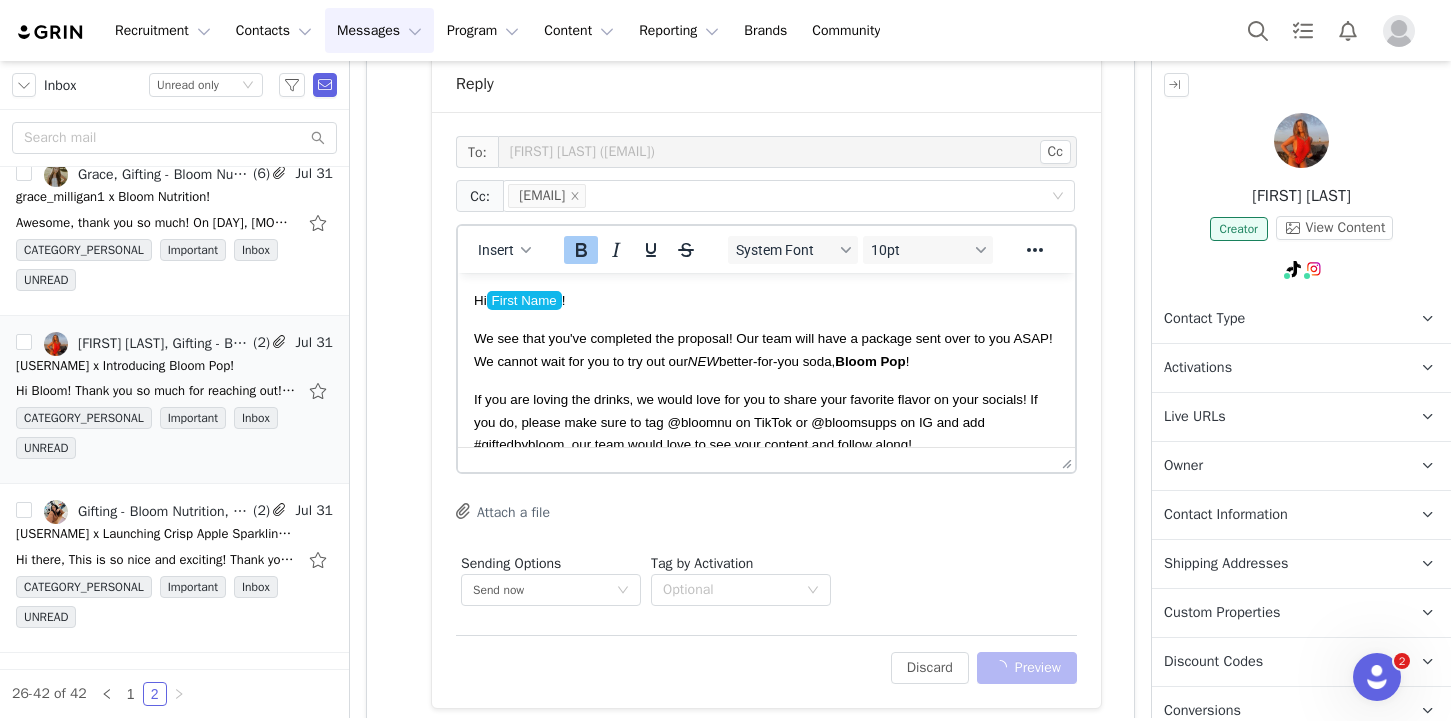 scroll, scrollTop: 937, scrollLeft: 0, axis: vertical 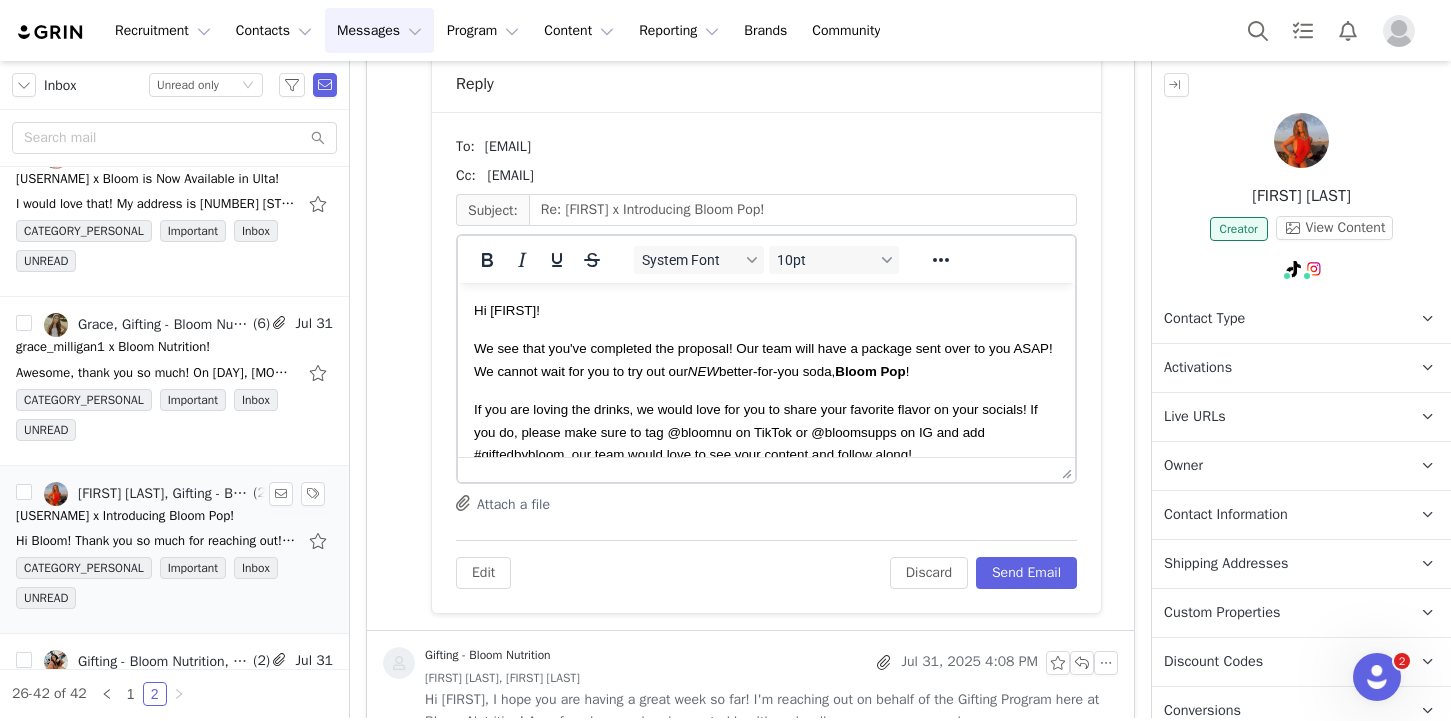click on "CATEGORY_PERSONAL   Important   Inbox   UNREAD" at bounding box center (174, 419) 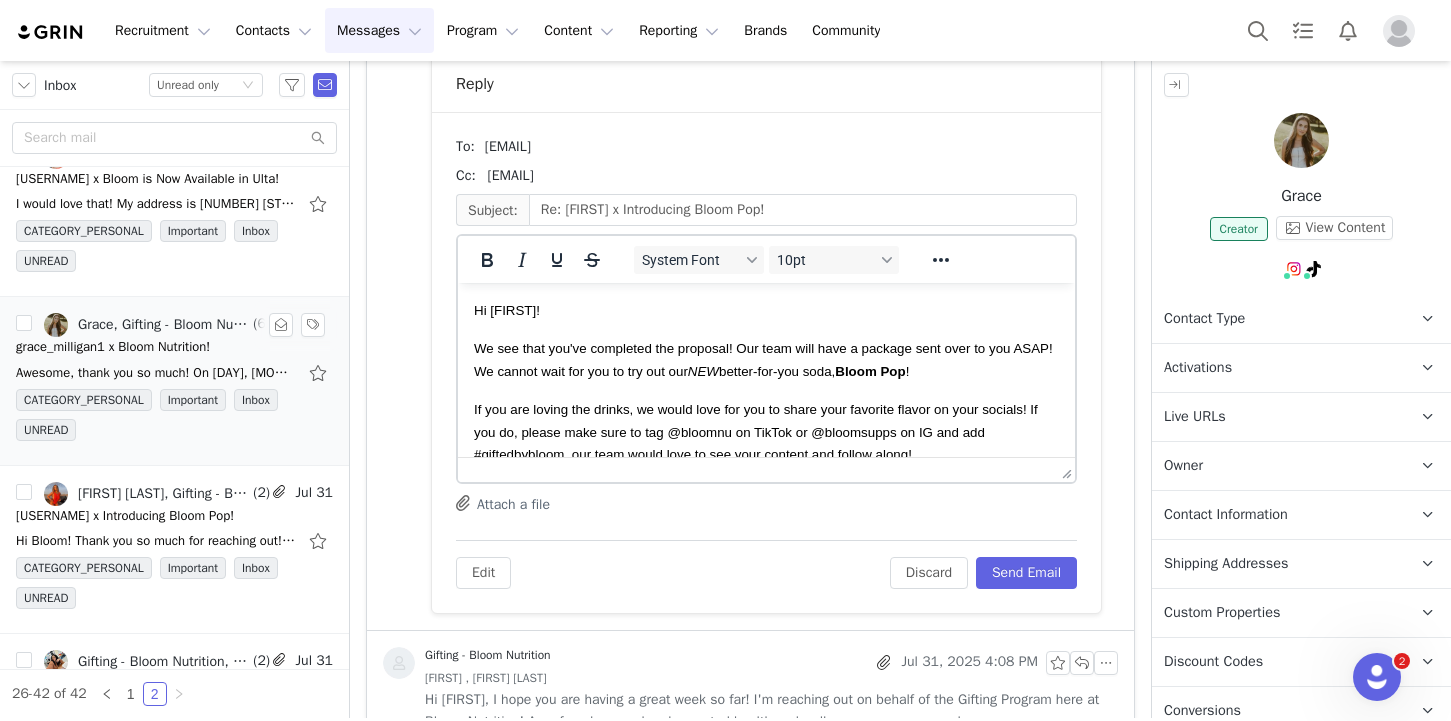 scroll, scrollTop: 534, scrollLeft: 0, axis: vertical 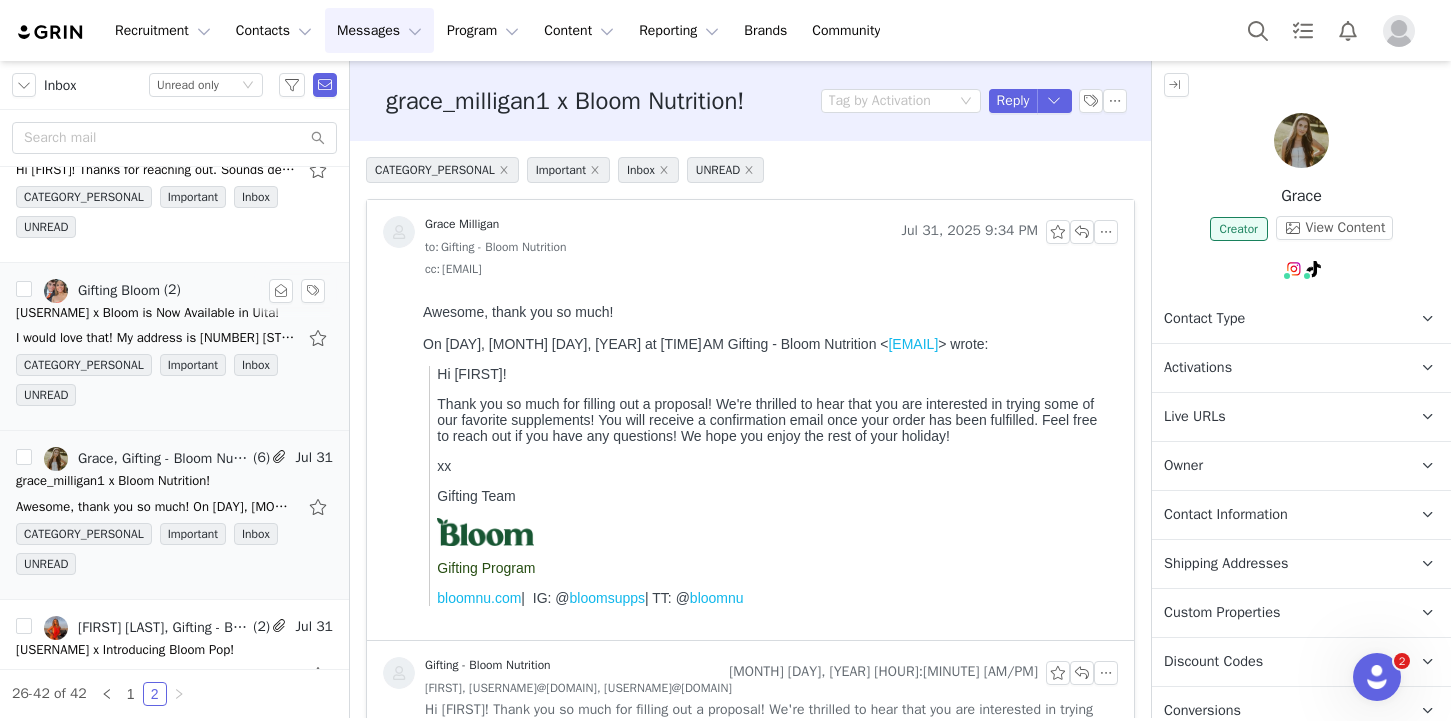 click on "CATEGORY_PERSONAL   Important   Inbox   UNREAD" at bounding box center [174, 384] 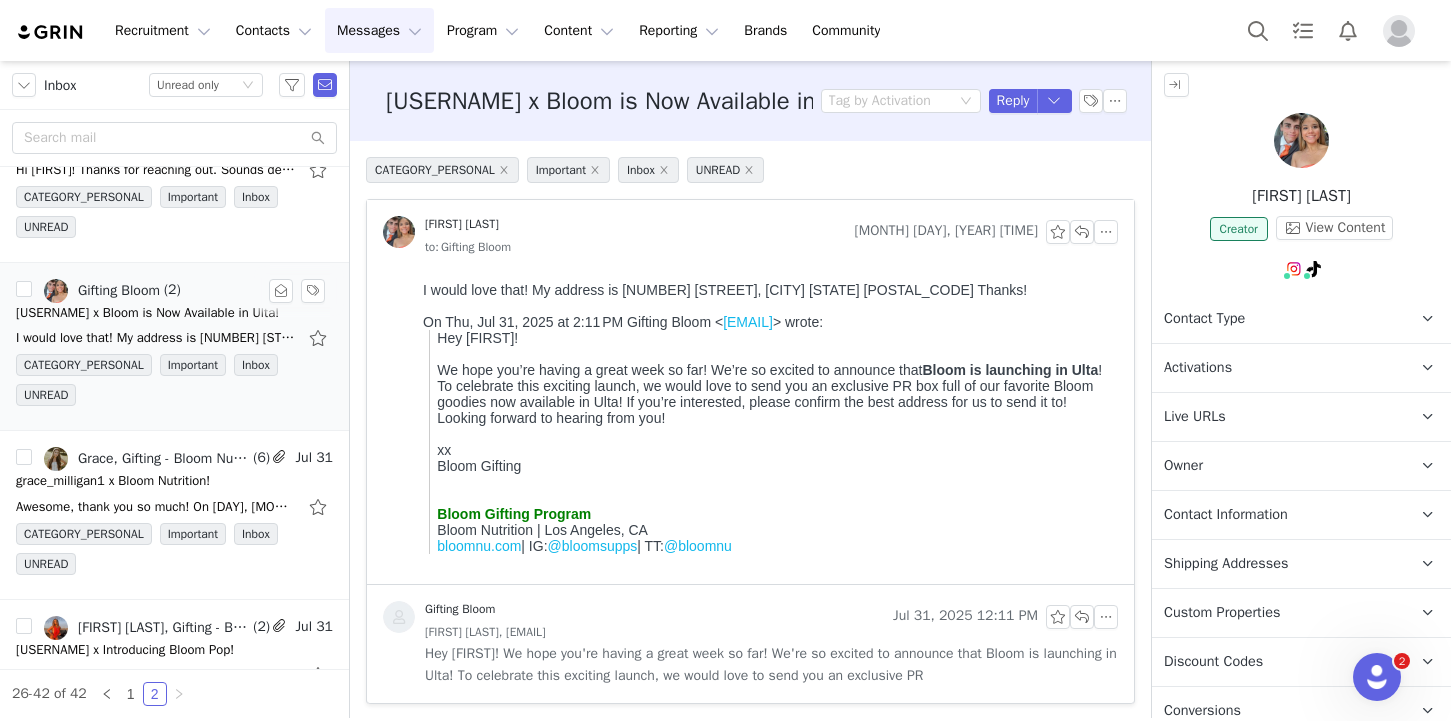 scroll, scrollTop: 0, scrollLeft: 0, axis: both 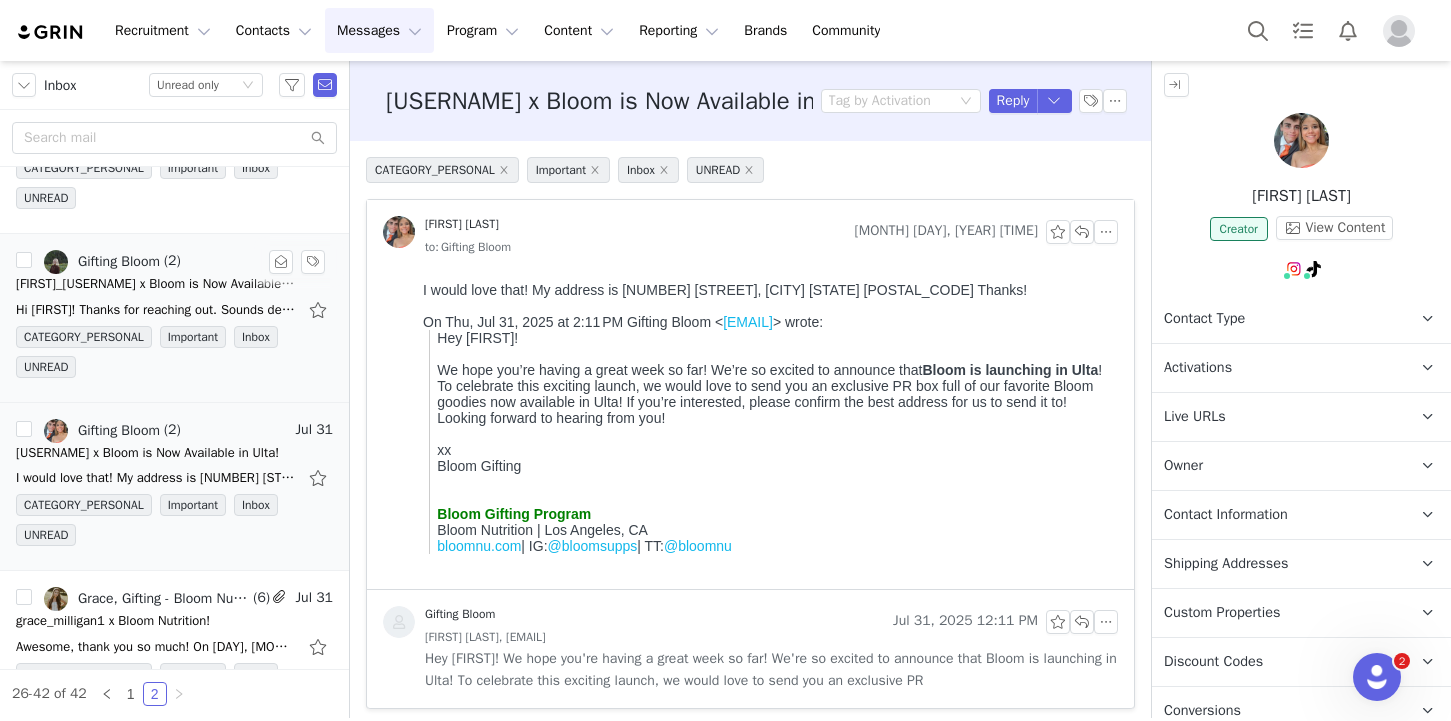 click on "CATEGORY_PERSONAL   Important   Inbox   UNREAD" at bounding box center [174, 356] 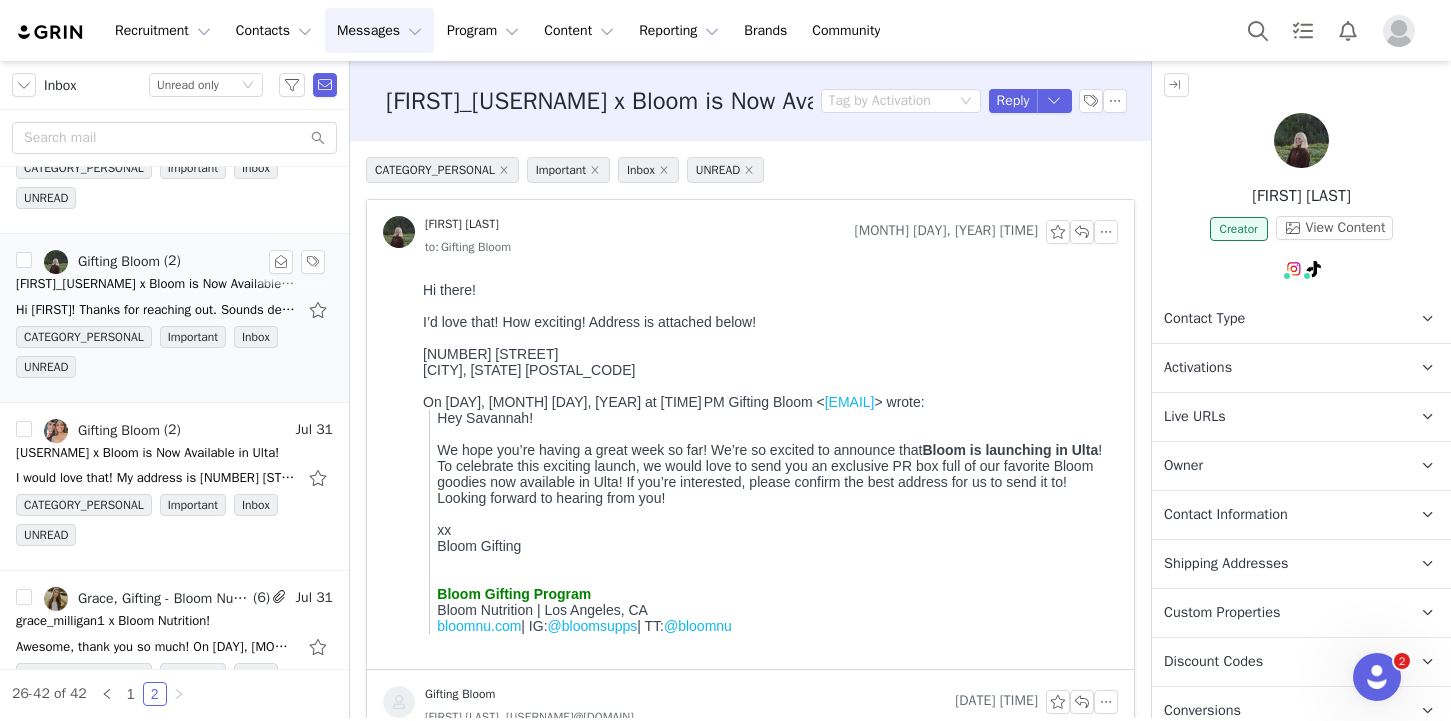 scroll, scrollTop: 0, scrollLeft: 0, axis: both 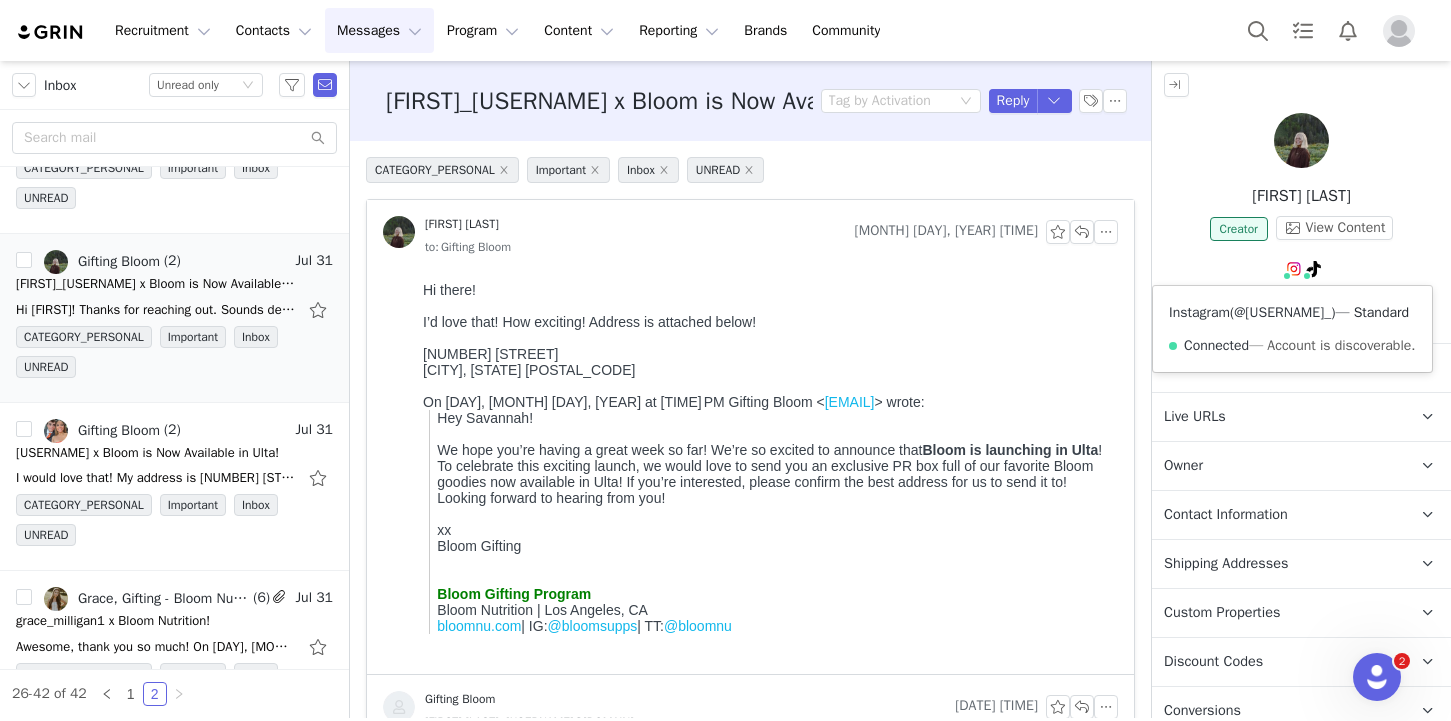 click on "@savannahhurd_" at bounding box center [1282, 312] 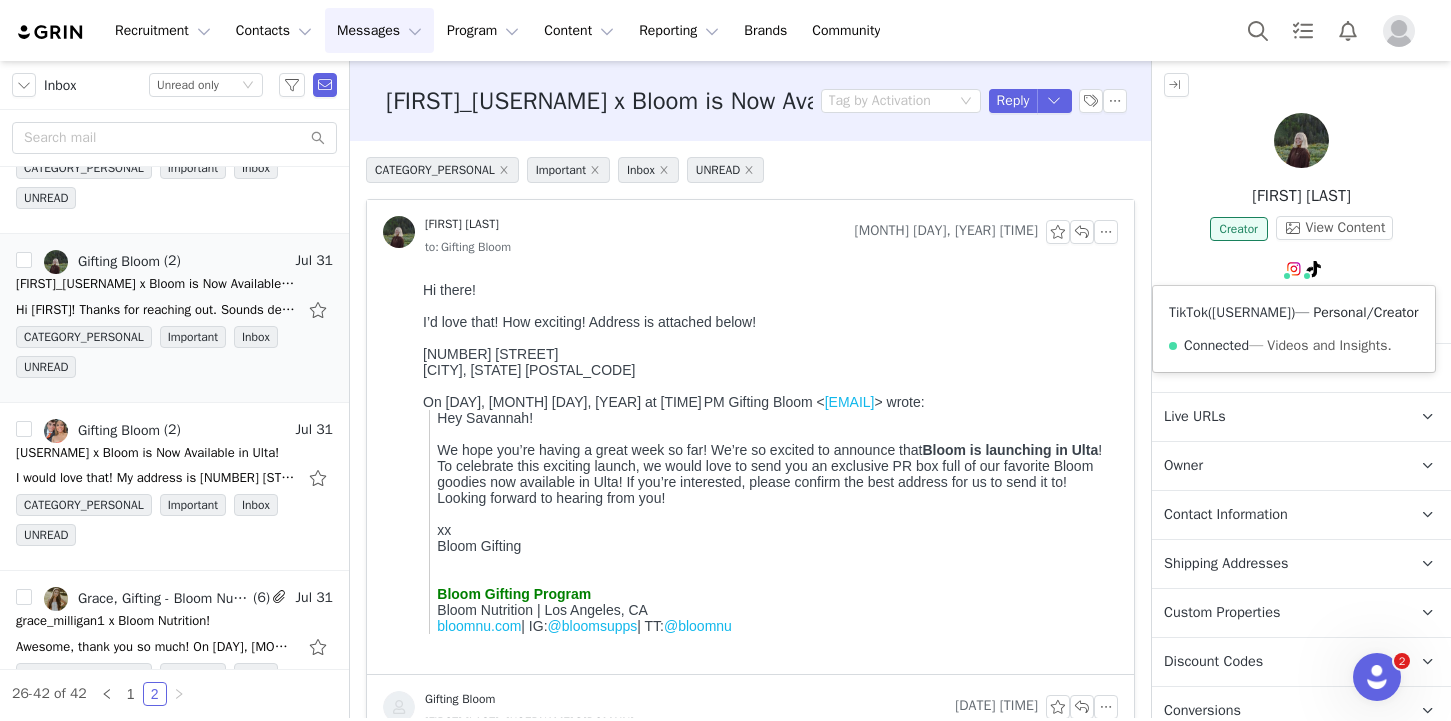 click on "@savannahashment" at bounding box center [1251, 312] 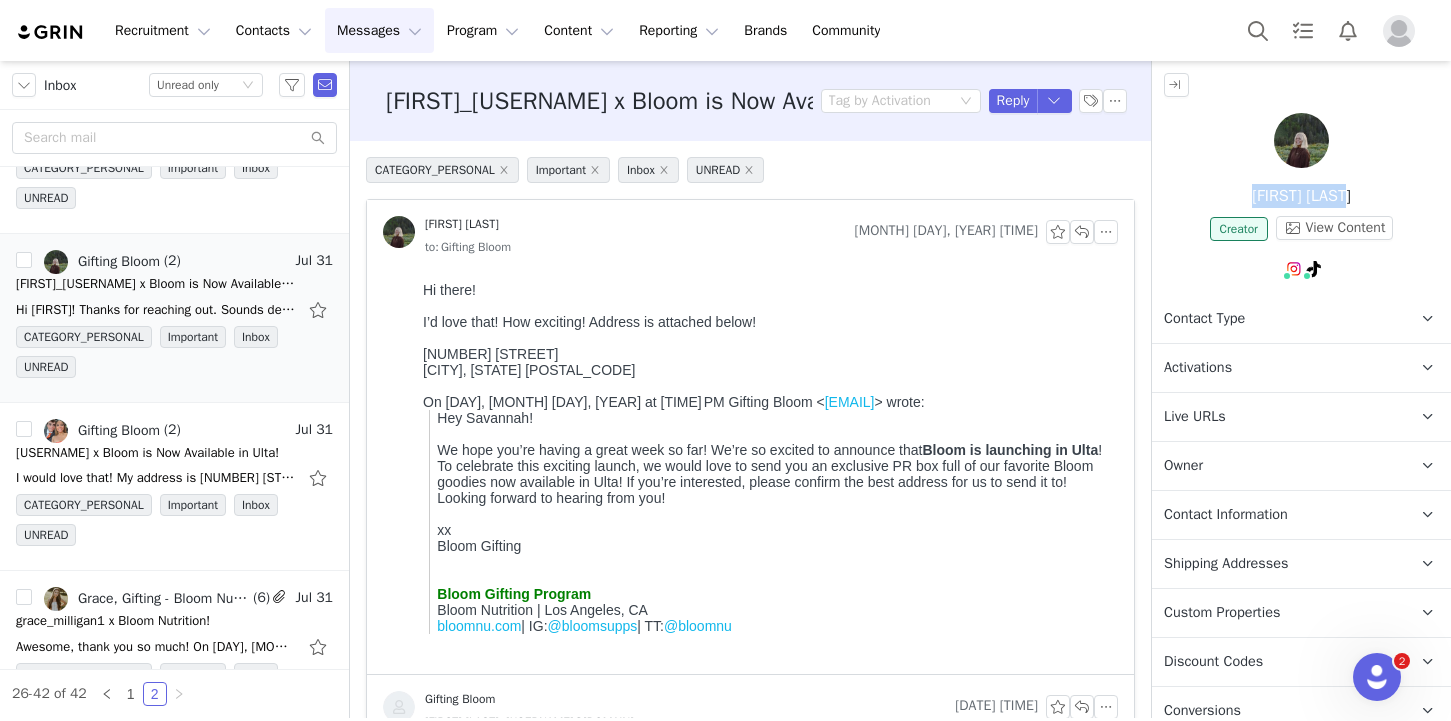 drag, startPoint x: 1210, startPoint y: 196, endPoint x: 1373, endPoint y: 196, distance: 163 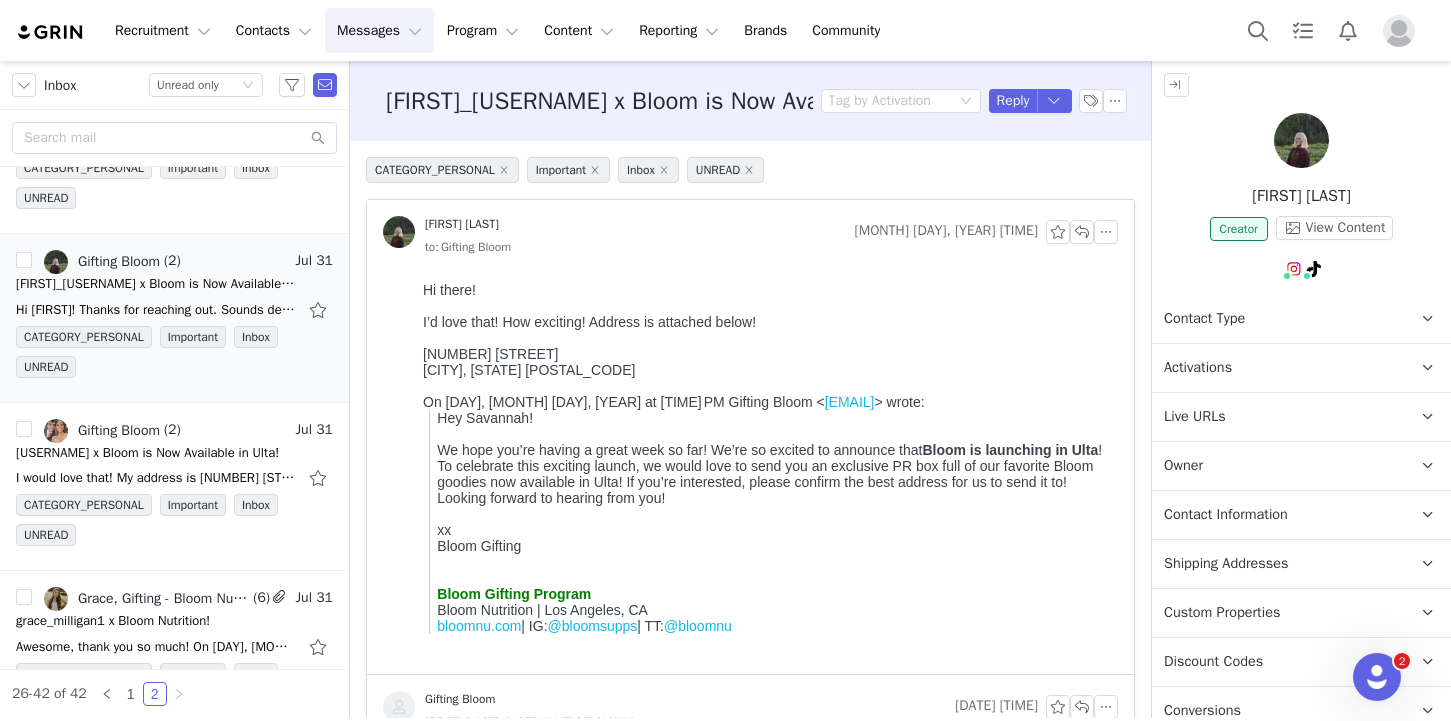 click on "Shipping Addresses" at bounding box center [1226, 564] 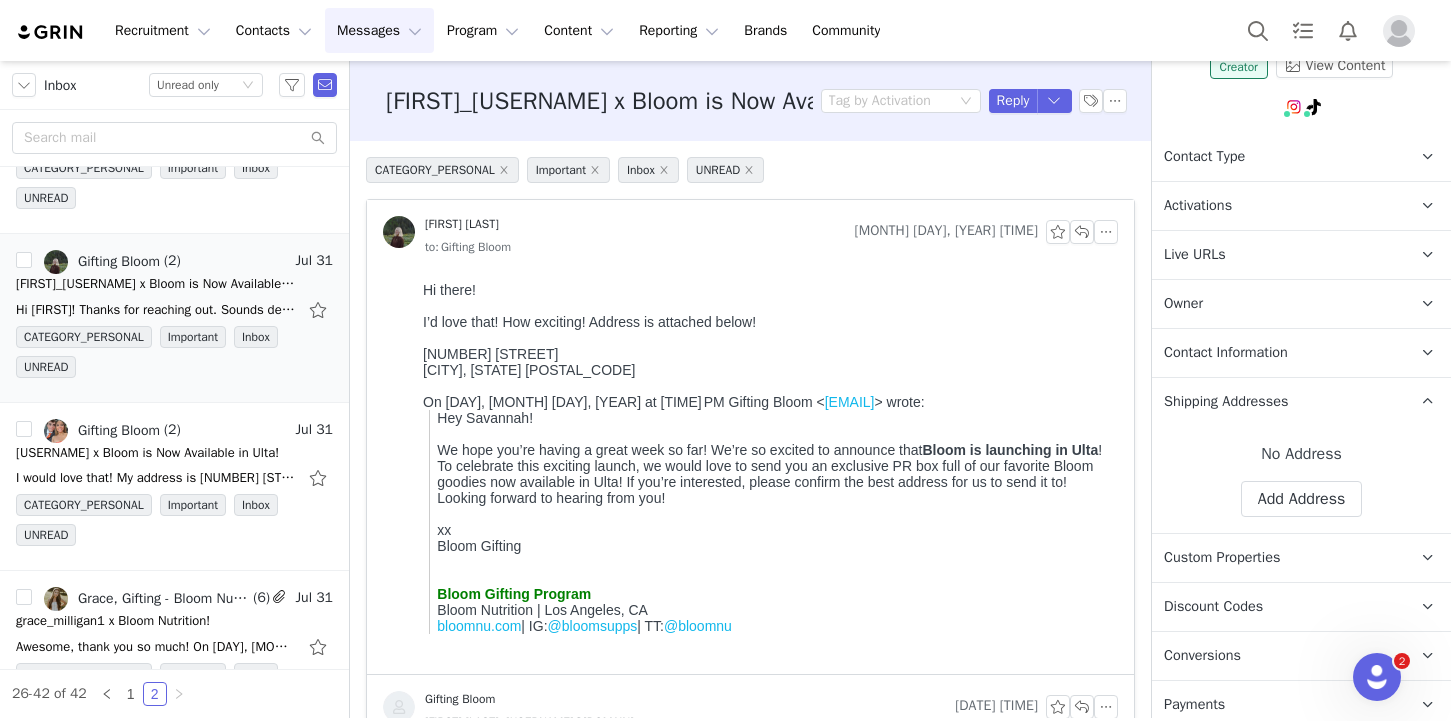 scroll, scrollTop: 163, scrollLeft: 0, axis: vertical 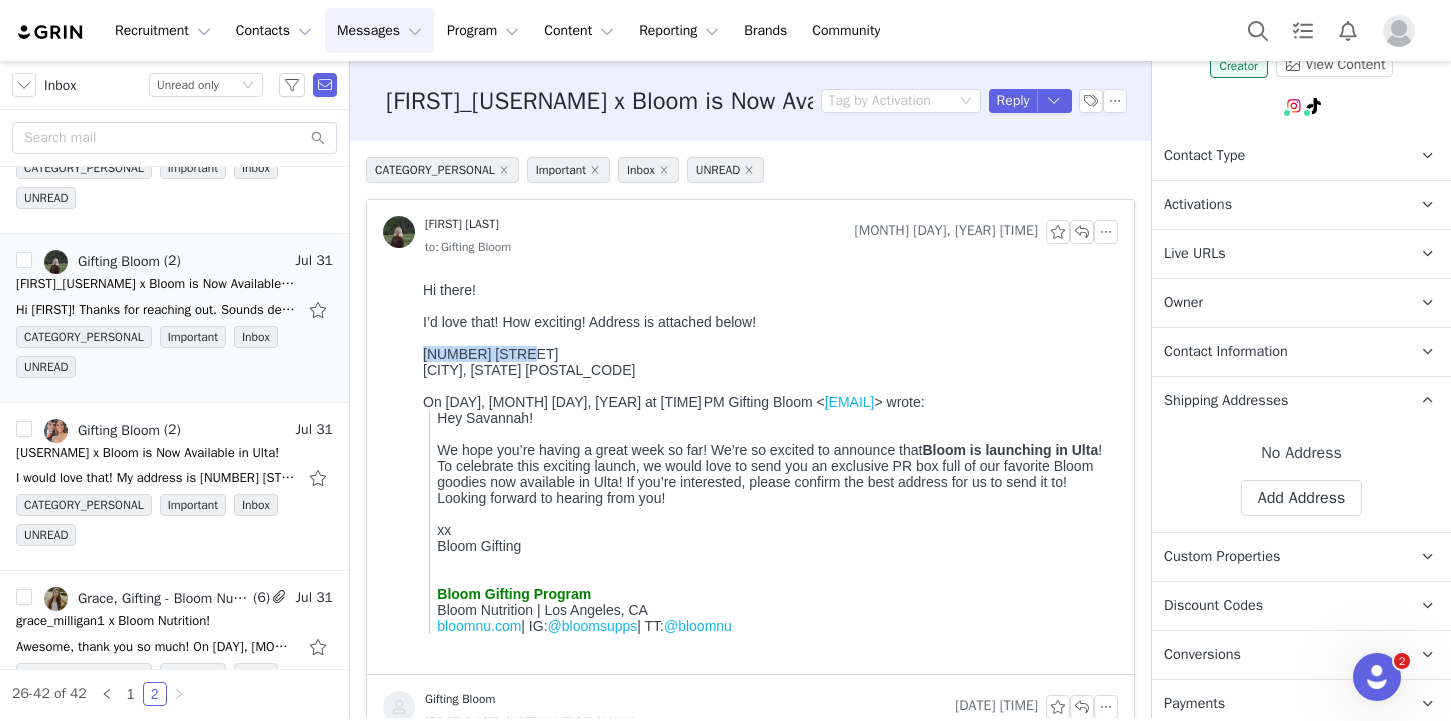 drag, startPoint x: 418, startPoint y: 358, endPoint x: 547, endPoint y: 358, distance: 129 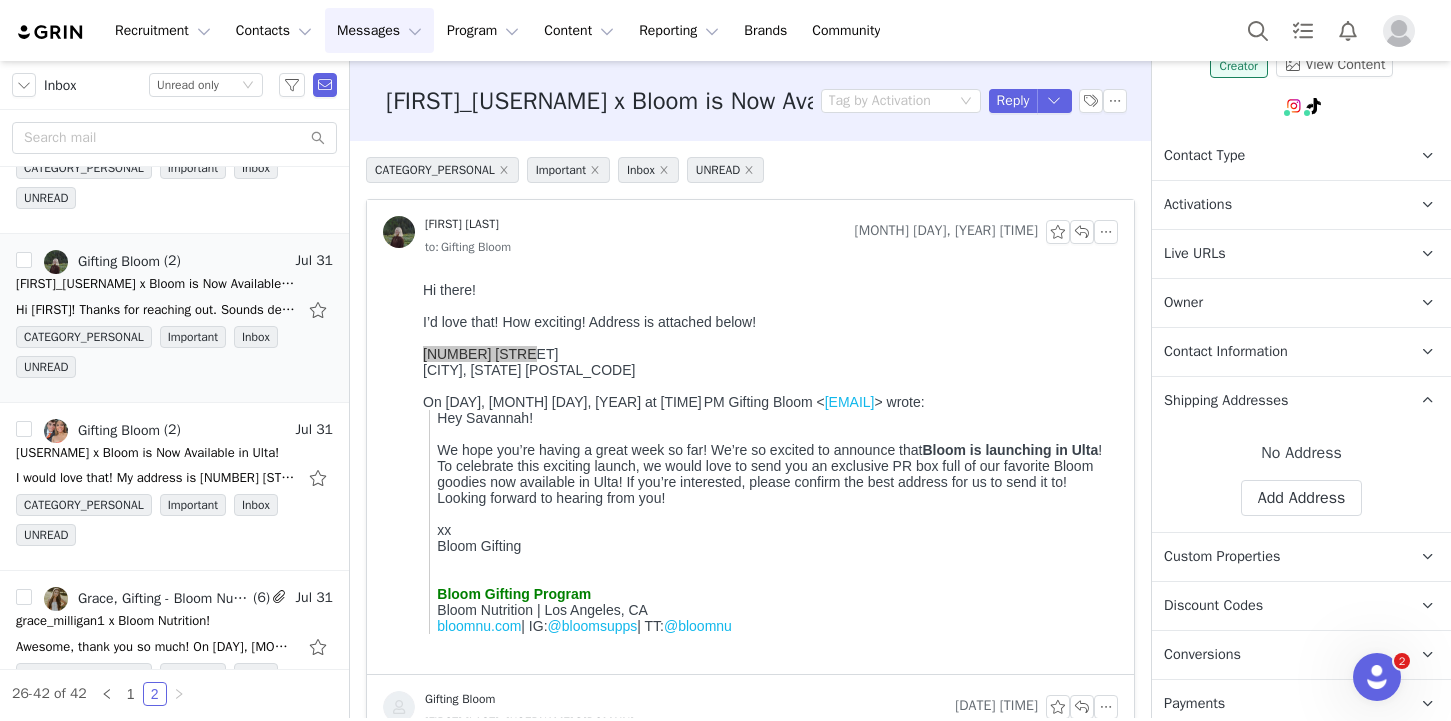 drag, startPoint x: 818, startPoint y: 652, endPoint x: 557, endPoint y: 378, distance: 378.4138 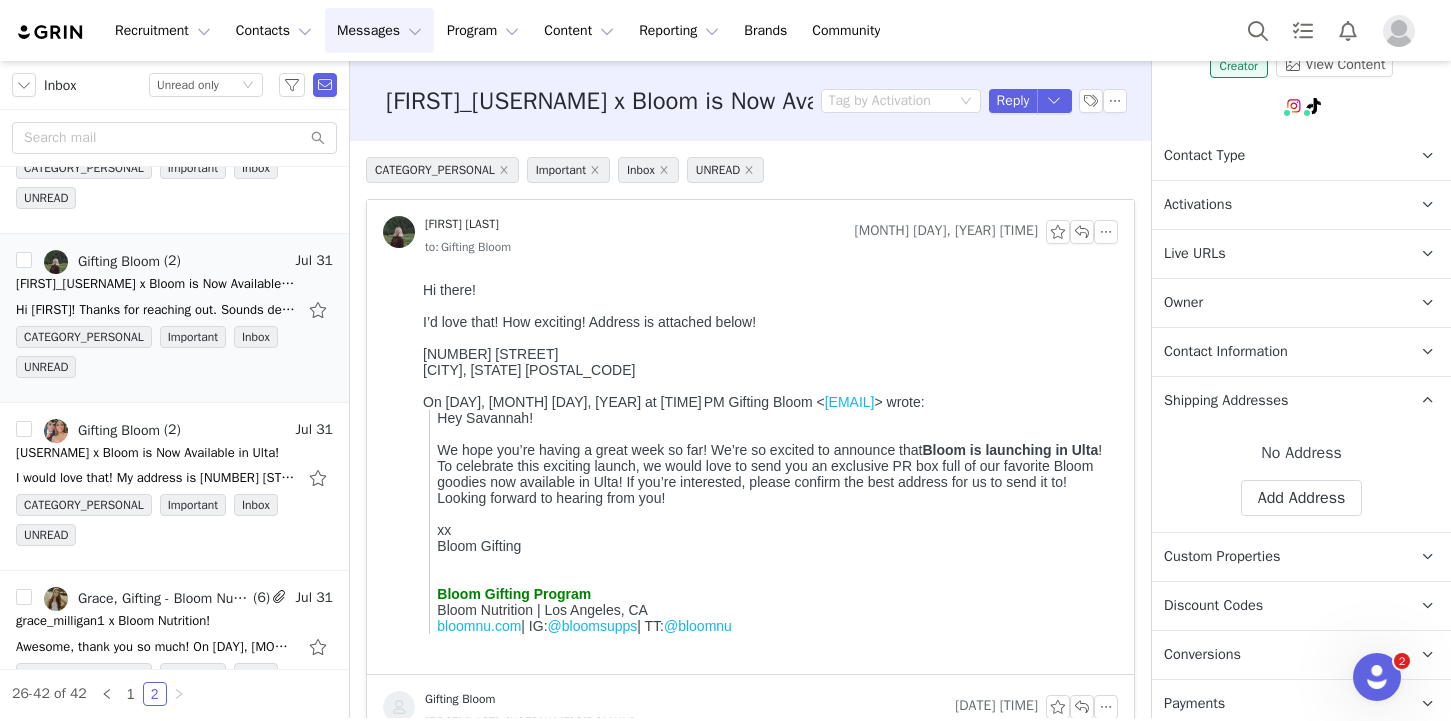 click on "On Thu, Jul 31, 2025 at 10:09 PM Gifting Bloom < gifting@bloomnu.com > wrote: Hey Savannah!
We hope you’re having a great week so far! We’re so excited to announce that  Bloom is launching in Ulta ! To celebrate this exciting launch, we would love to send you an exclusive PR box full of our favorite Bloom goodies now available in Ulta! If you’re interested, please confirm the best address for us to send it to! Looking forward to hearing from you!
xx Bloom Gifting Bloom Gifting Program Bloom Nutrition | Los Angeles, CA bloomnu.com | IG:  @bloomsupps   | TT:  @bloomnu" at bounding box center [766, 506] 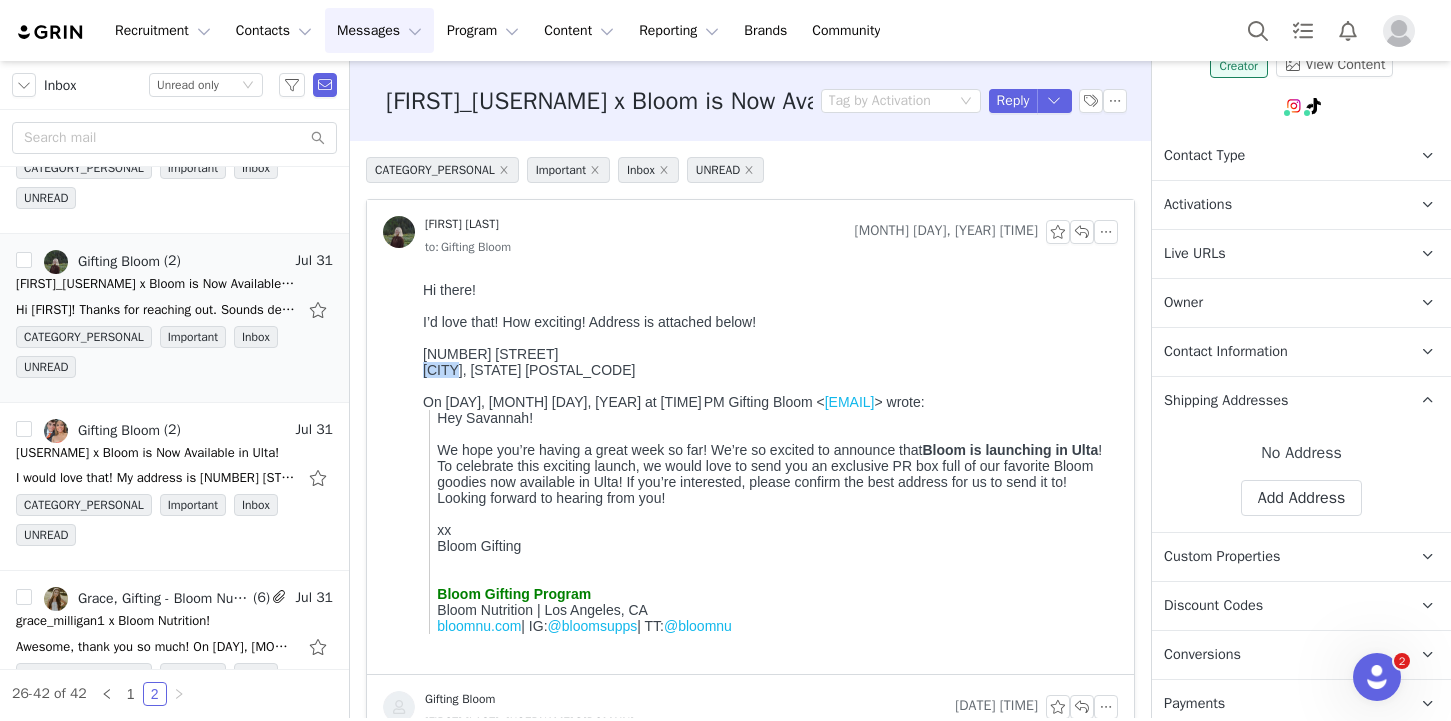 drag, startPoint x: 416, startPoint y: 377, endPoint x: 454, endPoint y: 378, distance: 38.013157 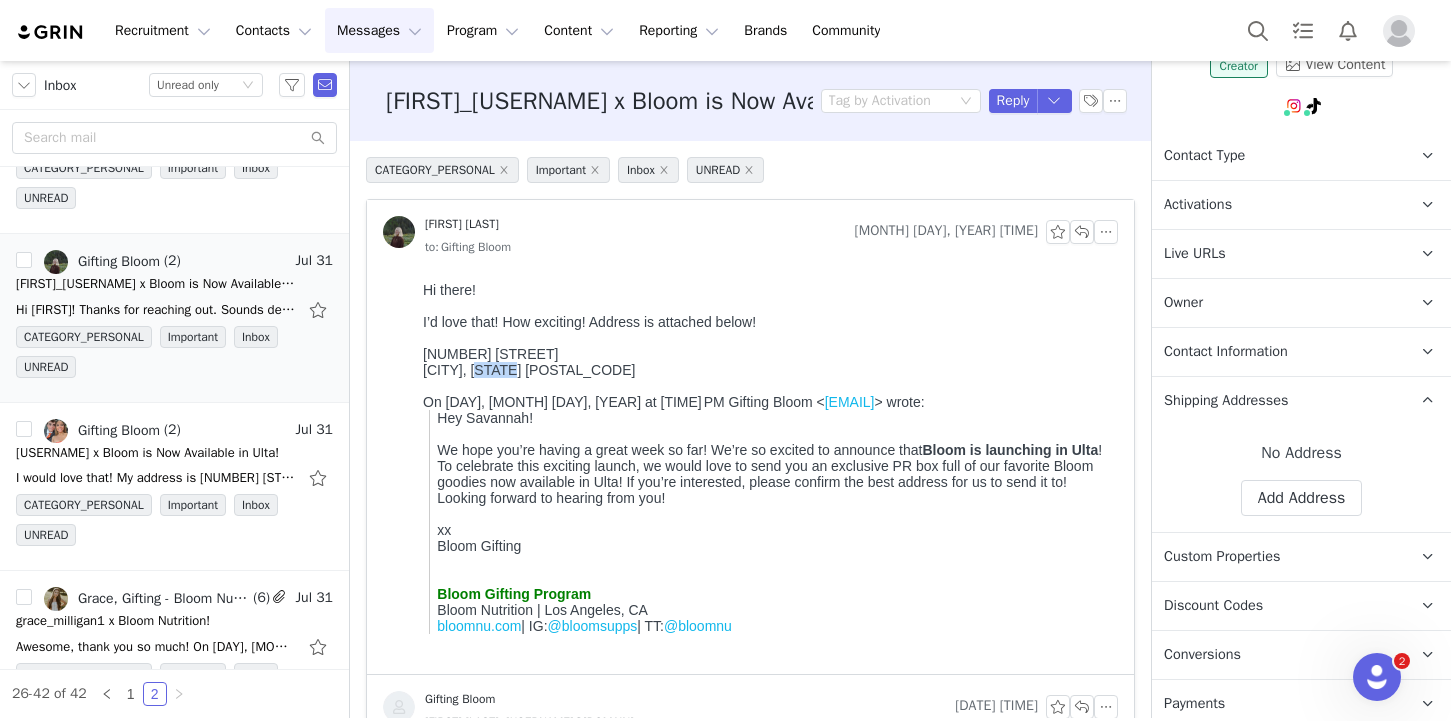 drag, startPoint x: 527, startPoint y: 377, endPoint x: 478, endPoint y: 377, distance: 49 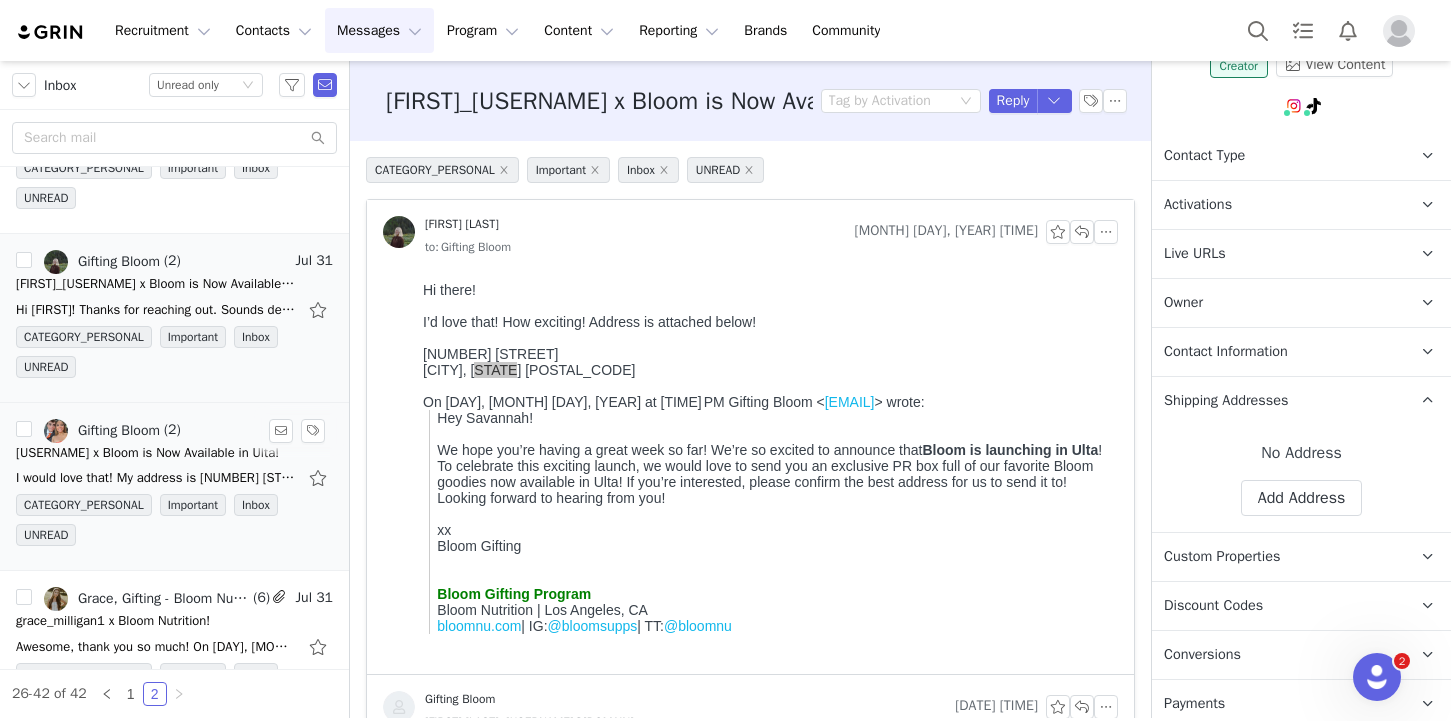 click on "CATEGORY_PERSONAL   Important   Inbox   UNREAD" at bounding box center (174, 524) 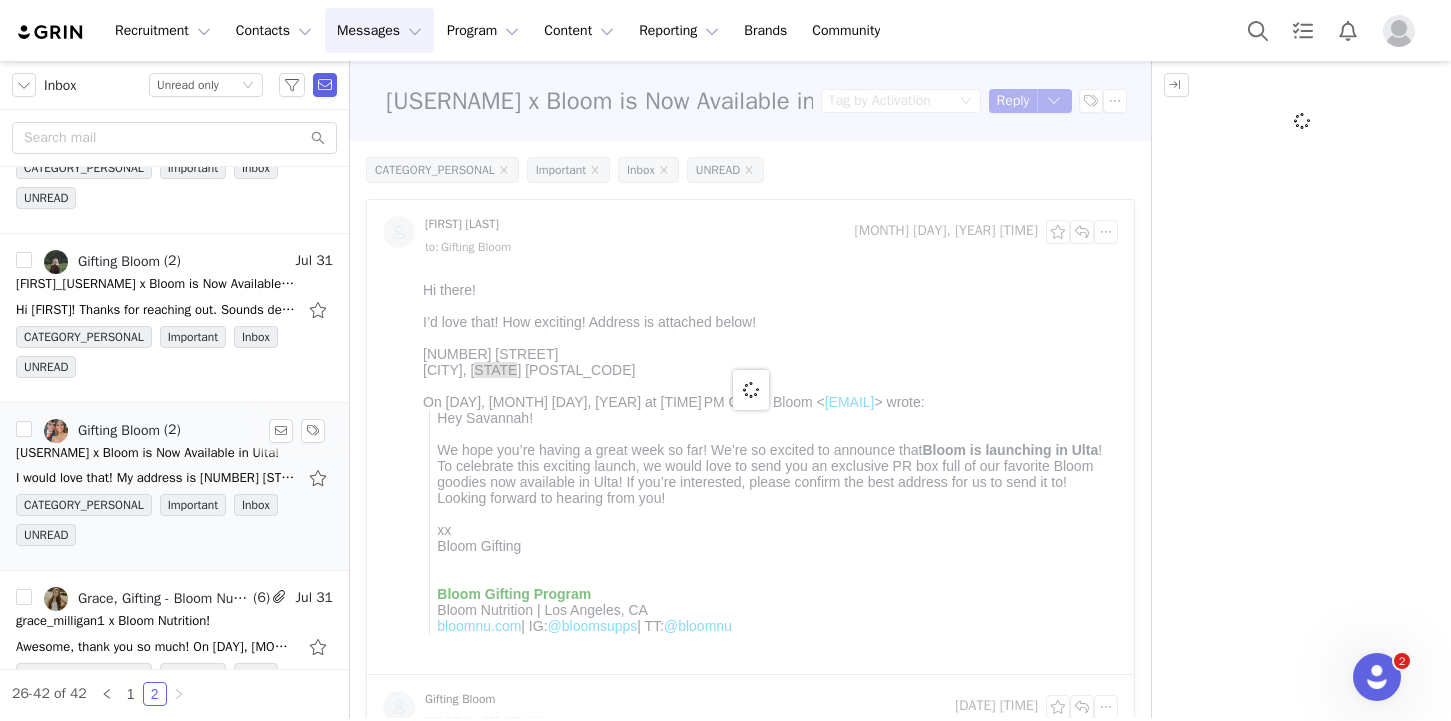 scroll, scrollTop: 0, scrollLeft: 0, axis: both 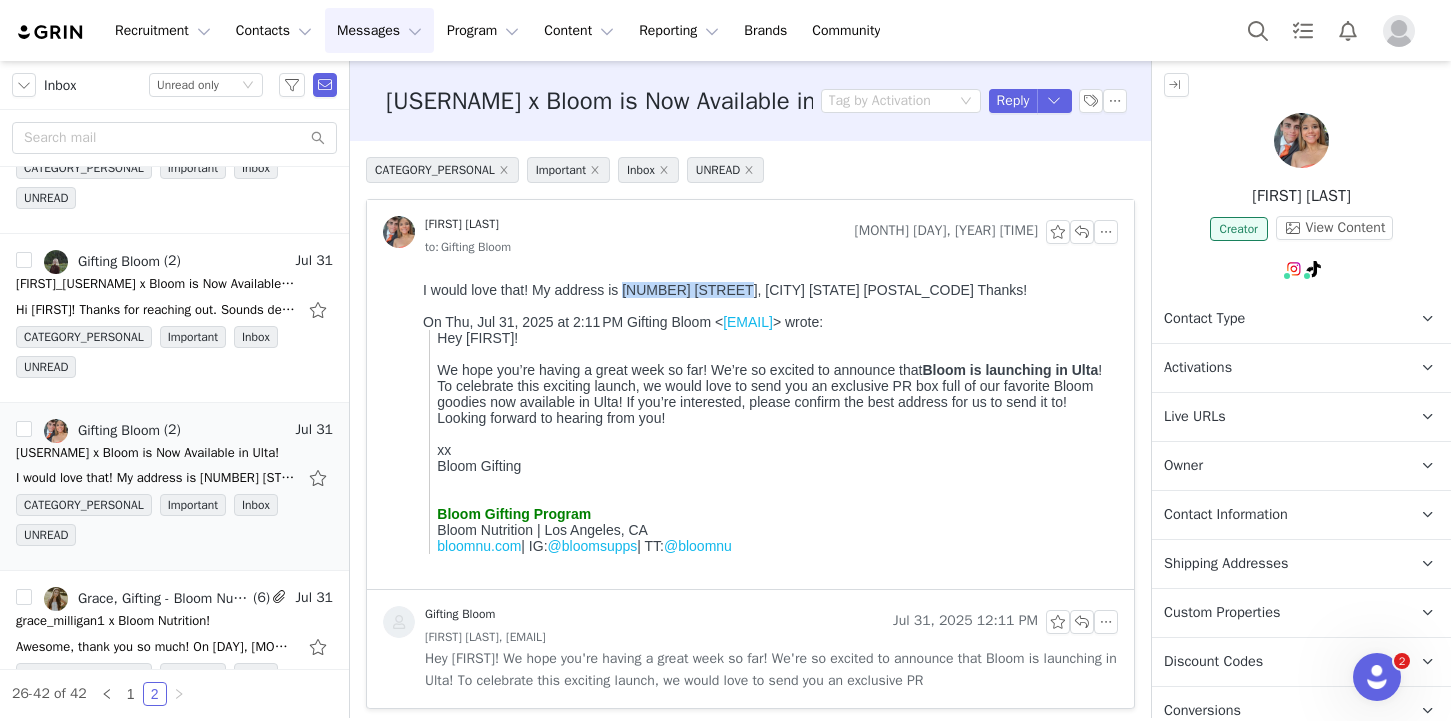 drag, startPoint x: 624, startPoint y: 292, endPoint x: 725, endPoint y: 292, distance: 101 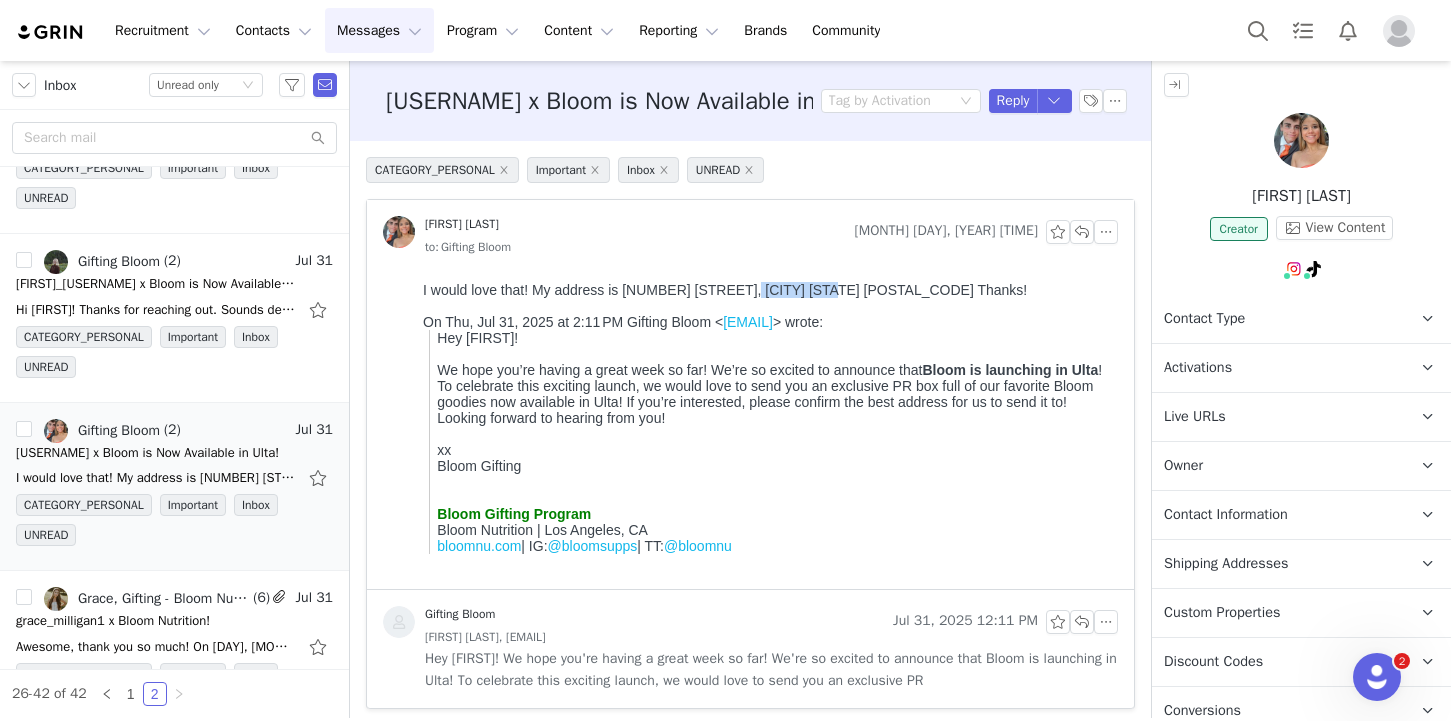 drag, startPoint x: 735, startPoint y: 294, endPoint x: 811, endPoint y: 294, distance: 76 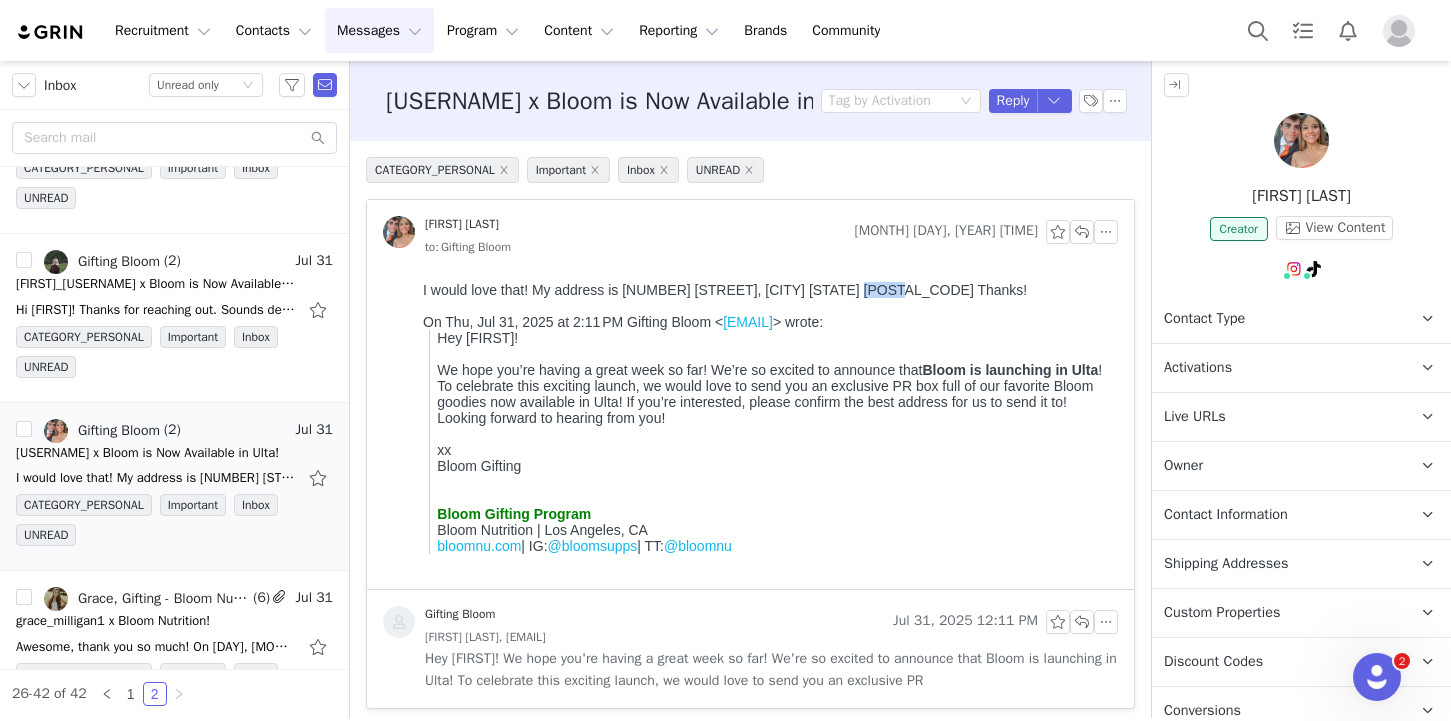 drag, startPoint x: 871, startPoint y: 291, endPoint x: 832, endPoint y: 291, distance: 39 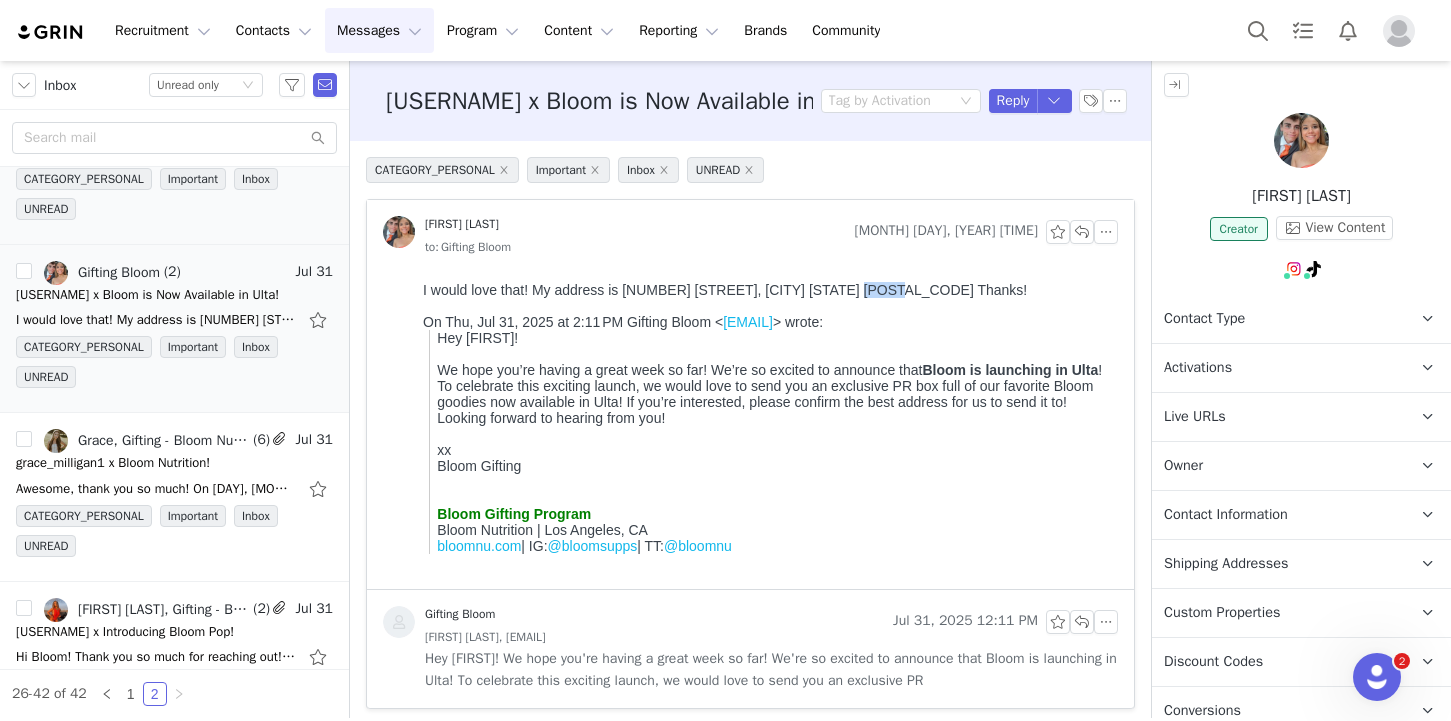 scroll, scrollTop: 1850, scrollLeft: 0, axis: vertical 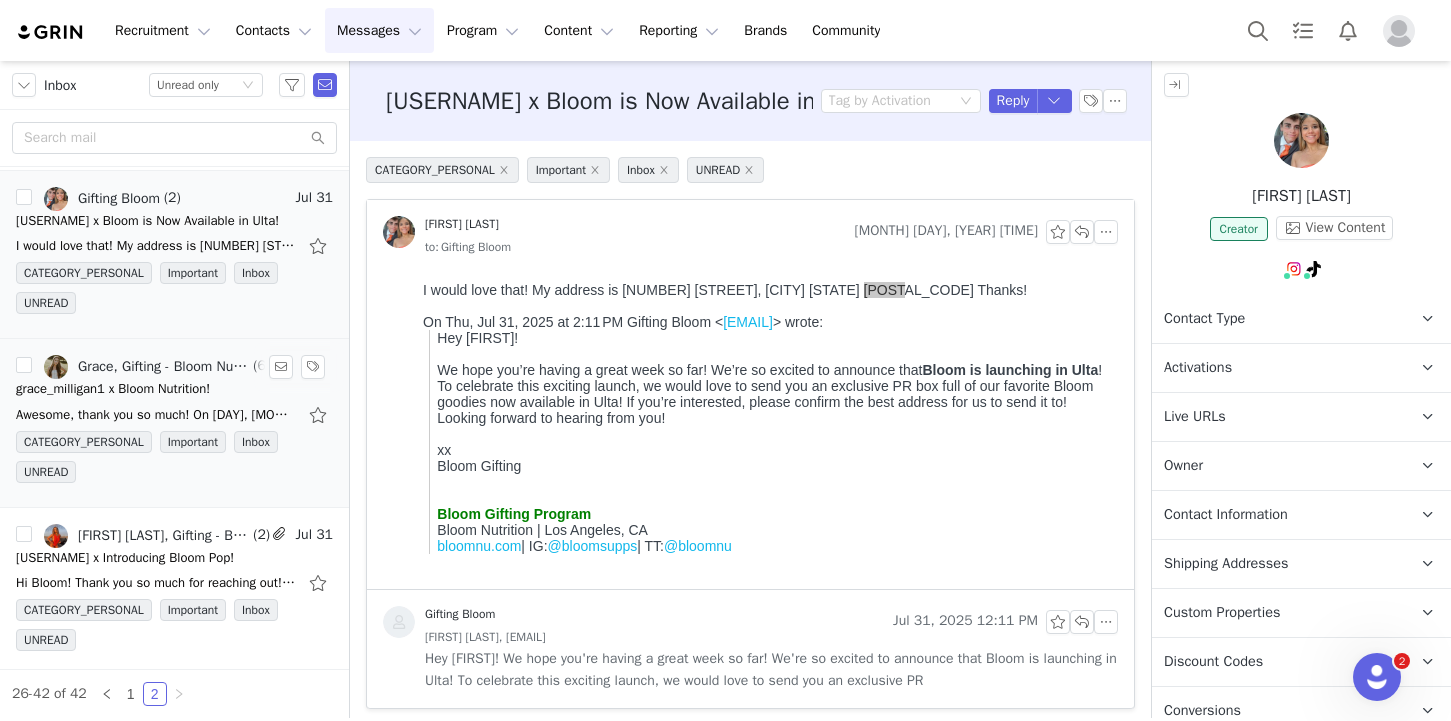click on "Grace, Gifting - Bloom Nutrition, Grace Milligan  (6)      Jul 31   grace_milligan1 x Bloom Nutrition!       Awesome, thank you so much! On Thu, Jul 31, 2025 at 7:01 AM Gifting - Bloom Nutrition <gifting@bloomnu.com> wrote: Hi Grace! Thank you so much for filling out a proposal! We're thrilled to       CATEGORY_PERSONAL   Important   Inbox   UNREAD" at bounding box center [174, 423] 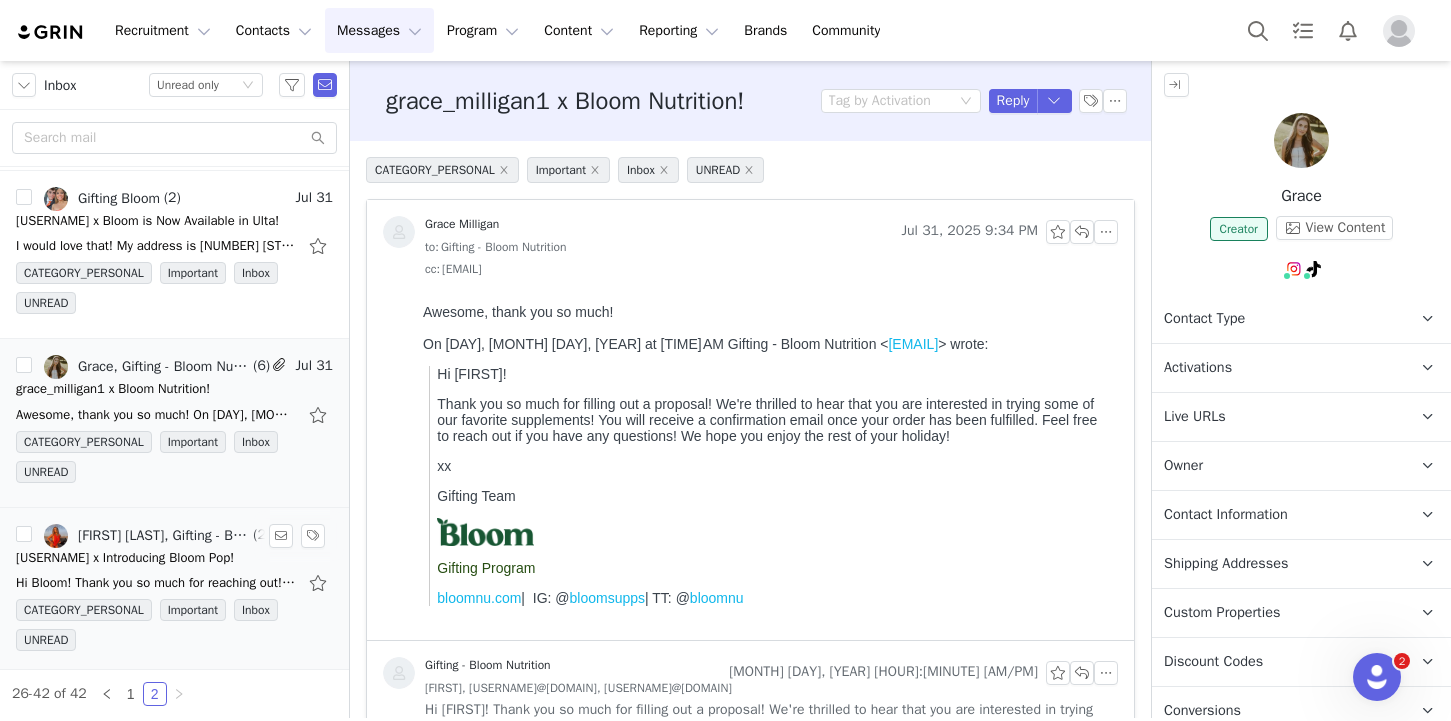 scroll, scrollTop: 0, scrollLeft: 0, axis: both 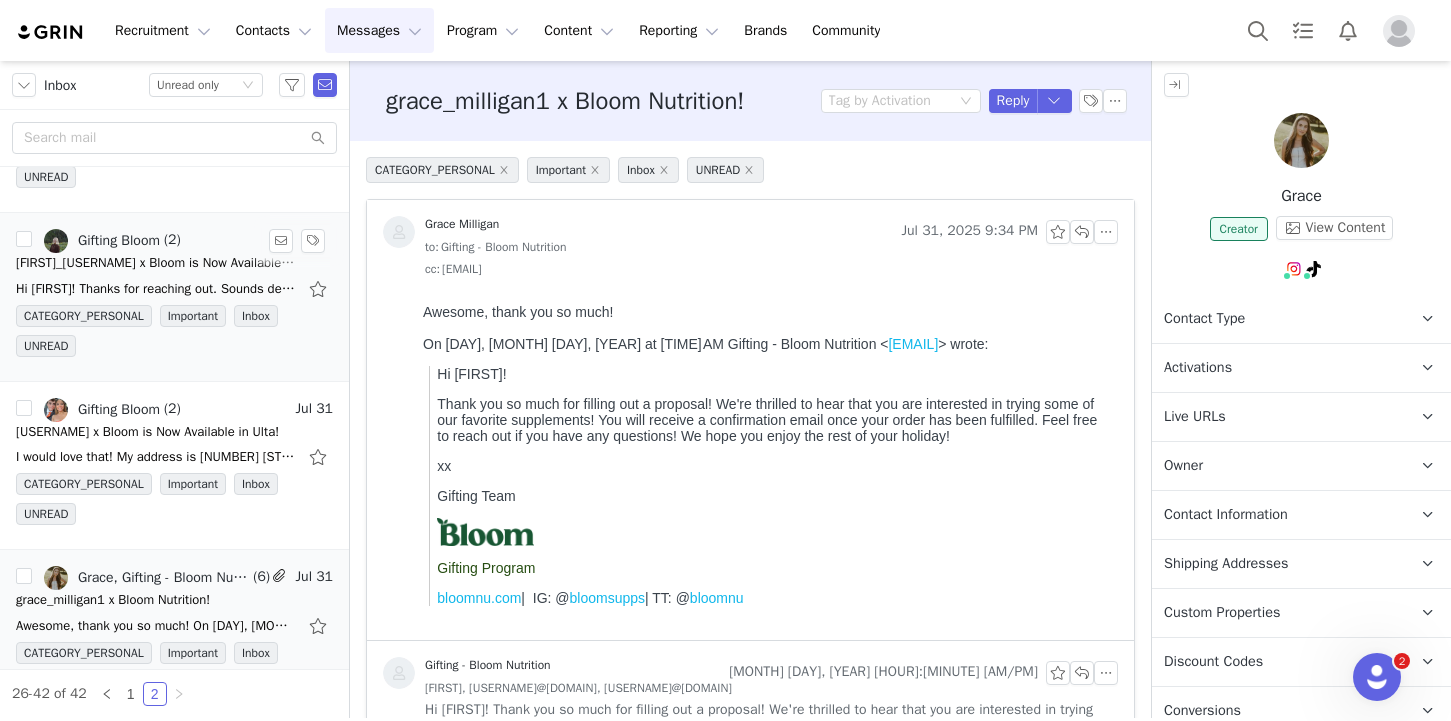 click on "CATEGORY_PERSONAL   Important   Inbox   UNREAD" at bounding box center (174, 335) 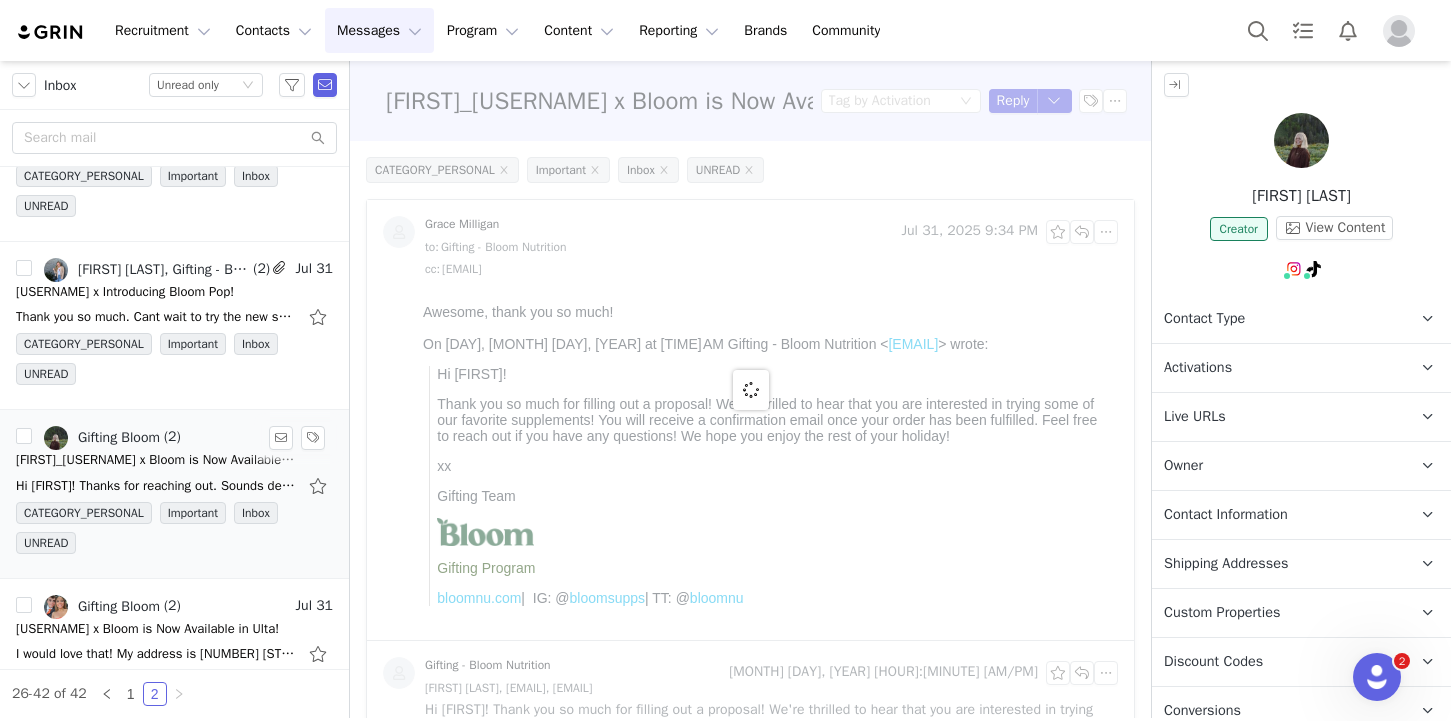 scroll, scrollTop: 1443, scrollLeft: 0, axis: vertical 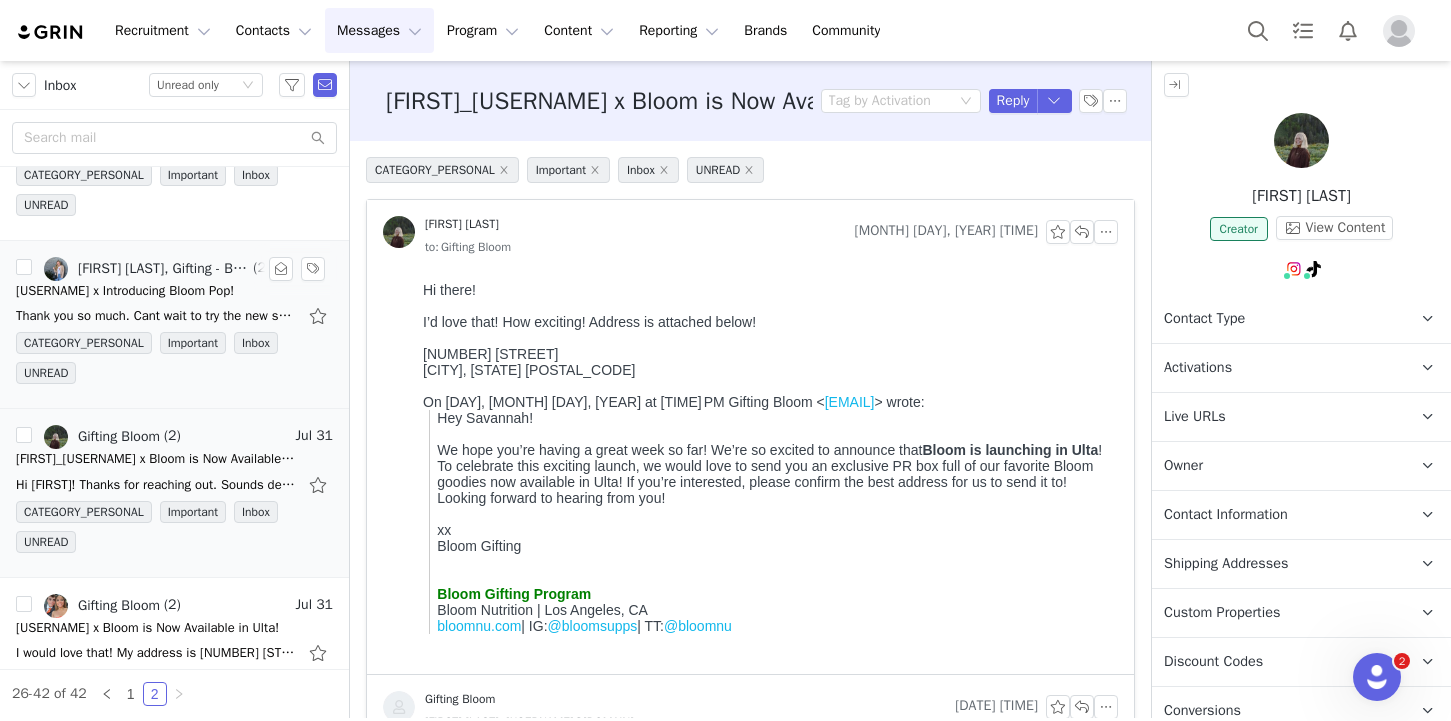 click on "CATEGORY_PERSONAL   Important   Inbox   UNREAD" at bounding box center [174, 362] 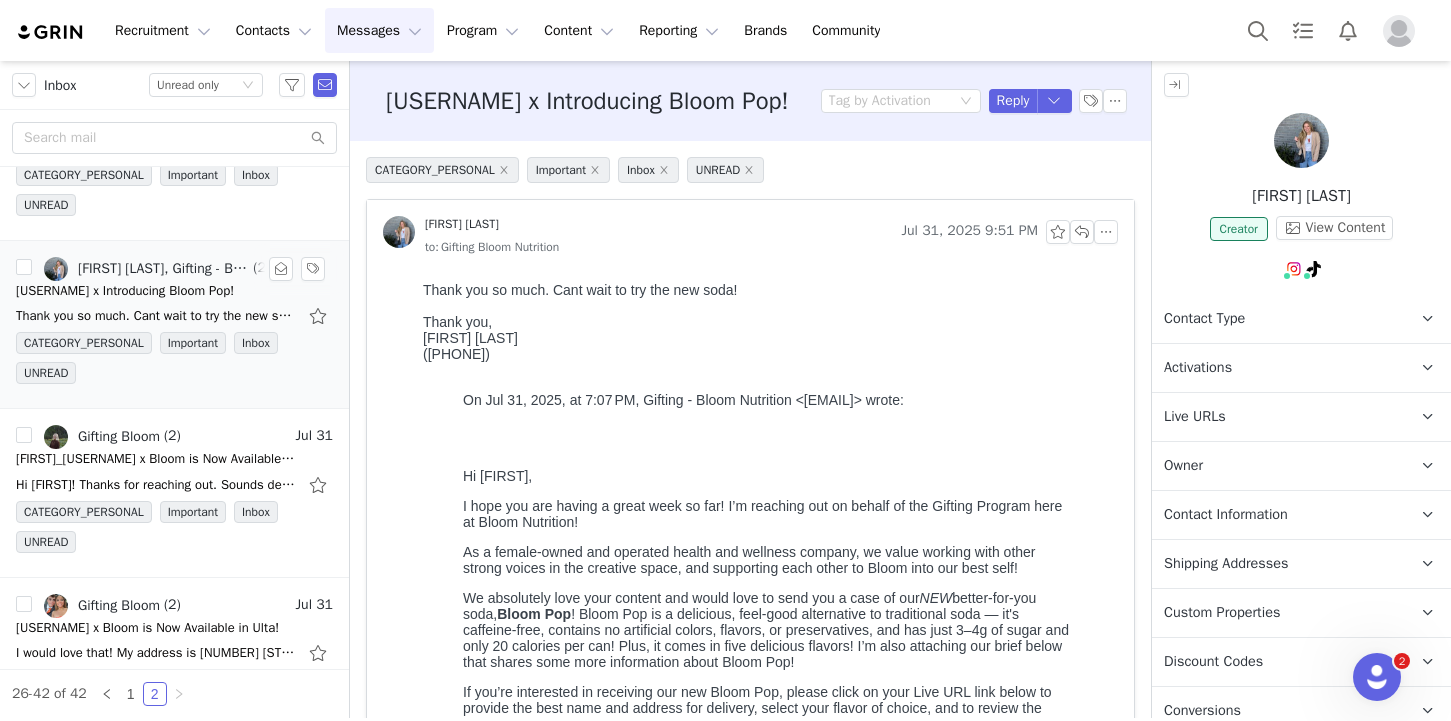 scroll, scrollTop: 0, scrollLeft: 0, axis: both 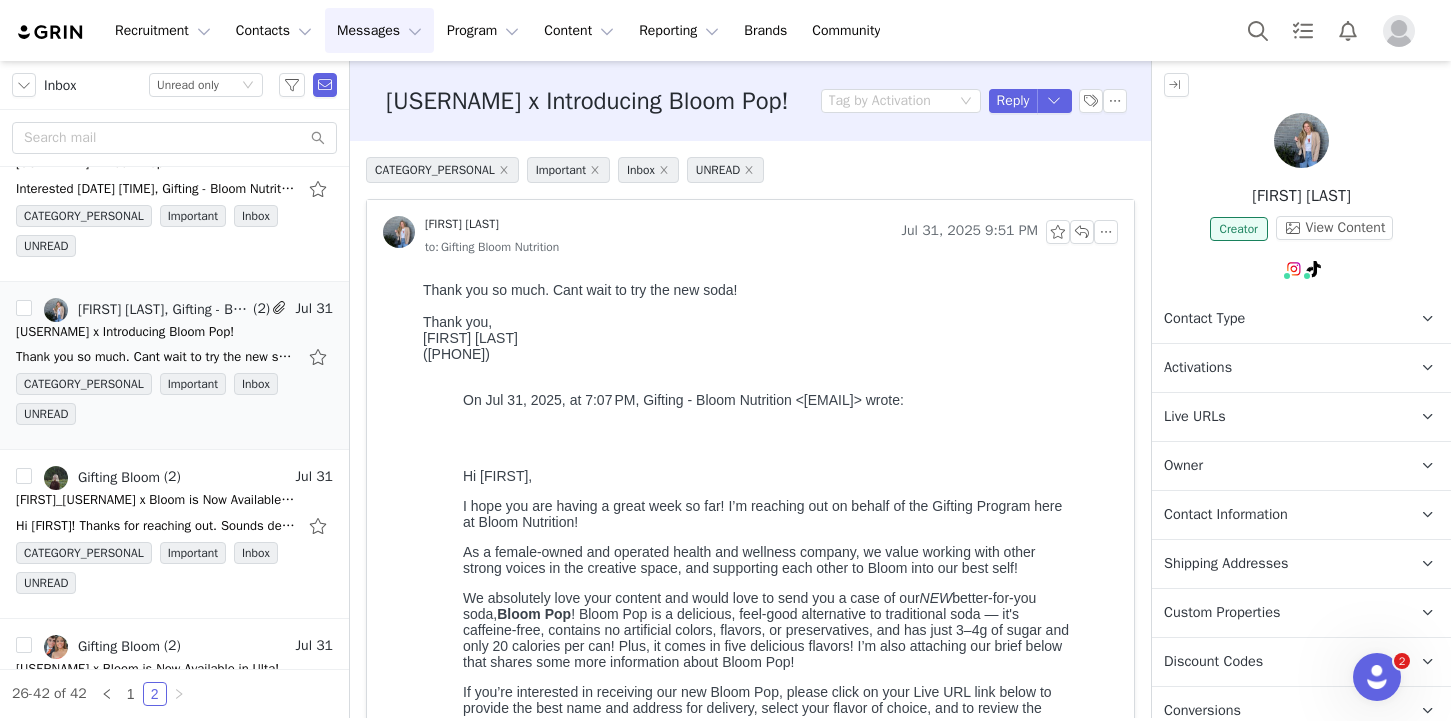 click on "Owner  The account user who owns the contact" at bounding box center [1277, 466] 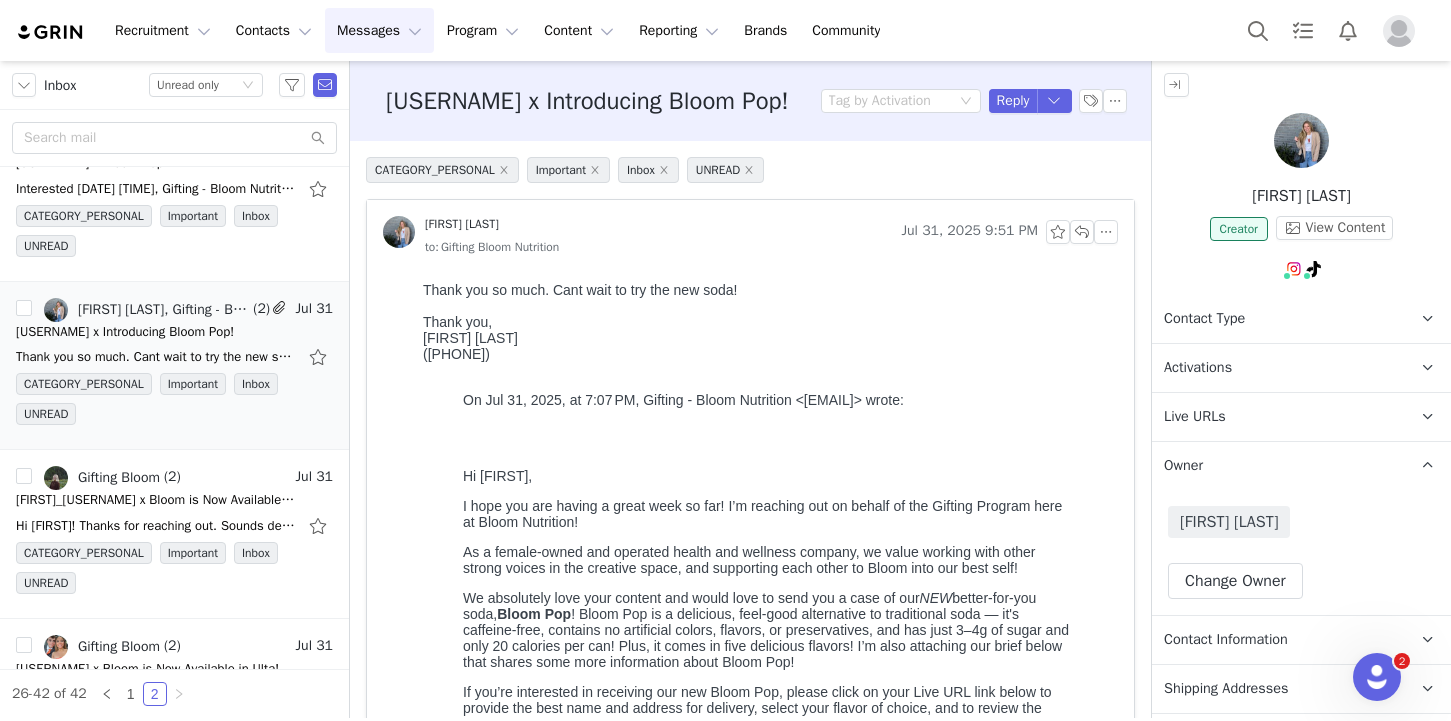 click on "Owner  The account user who owns the contact" at bounding box center [1277, 466] 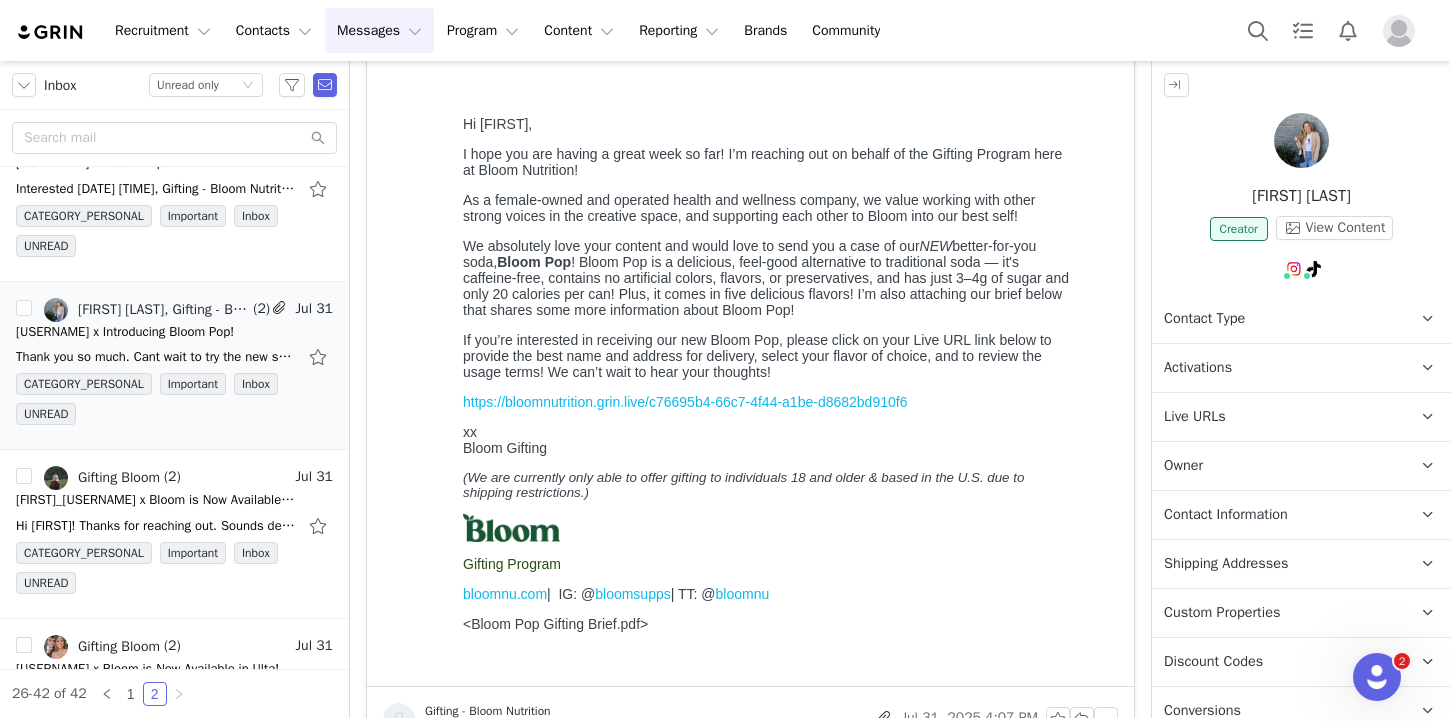 scroll, scrollTop: 355, scrollLeft: 0, axis: vertical 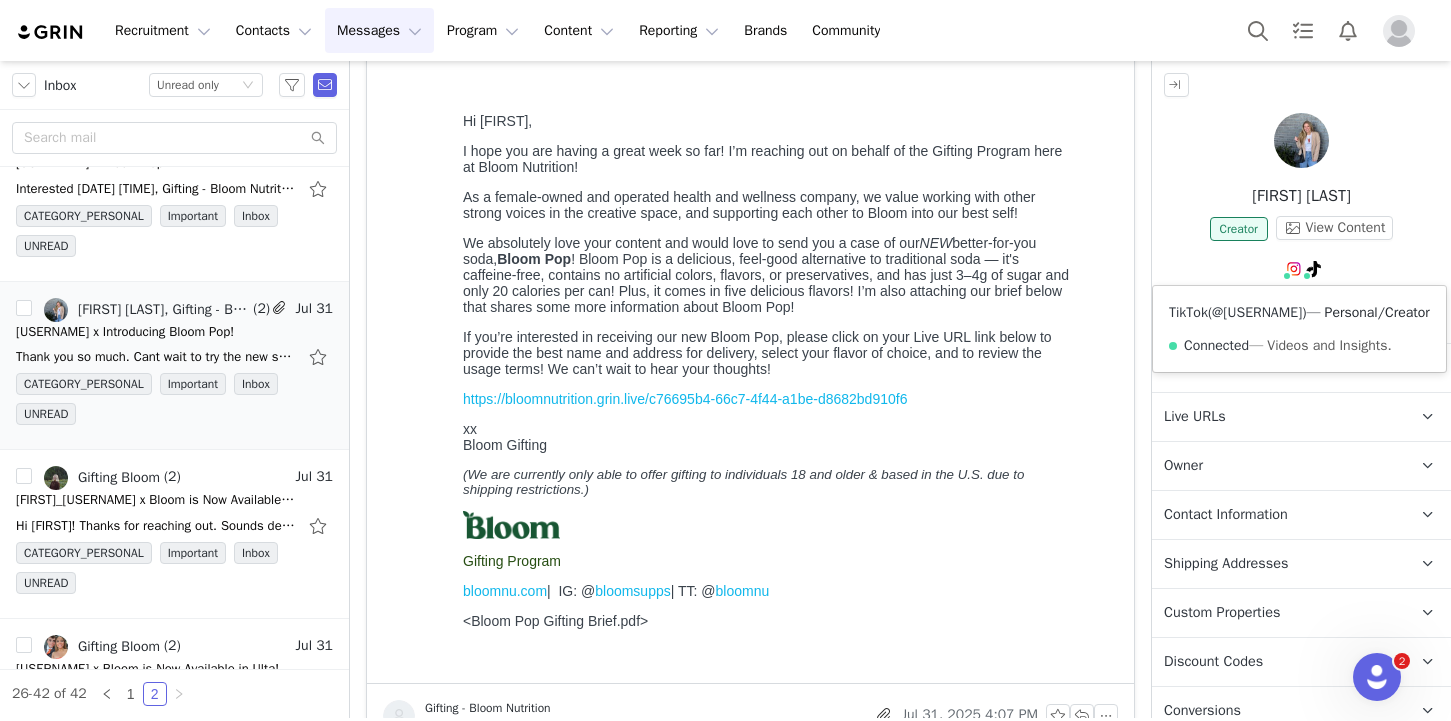 click on "@emilywirsingslater" at bounding box center [1257, 312] 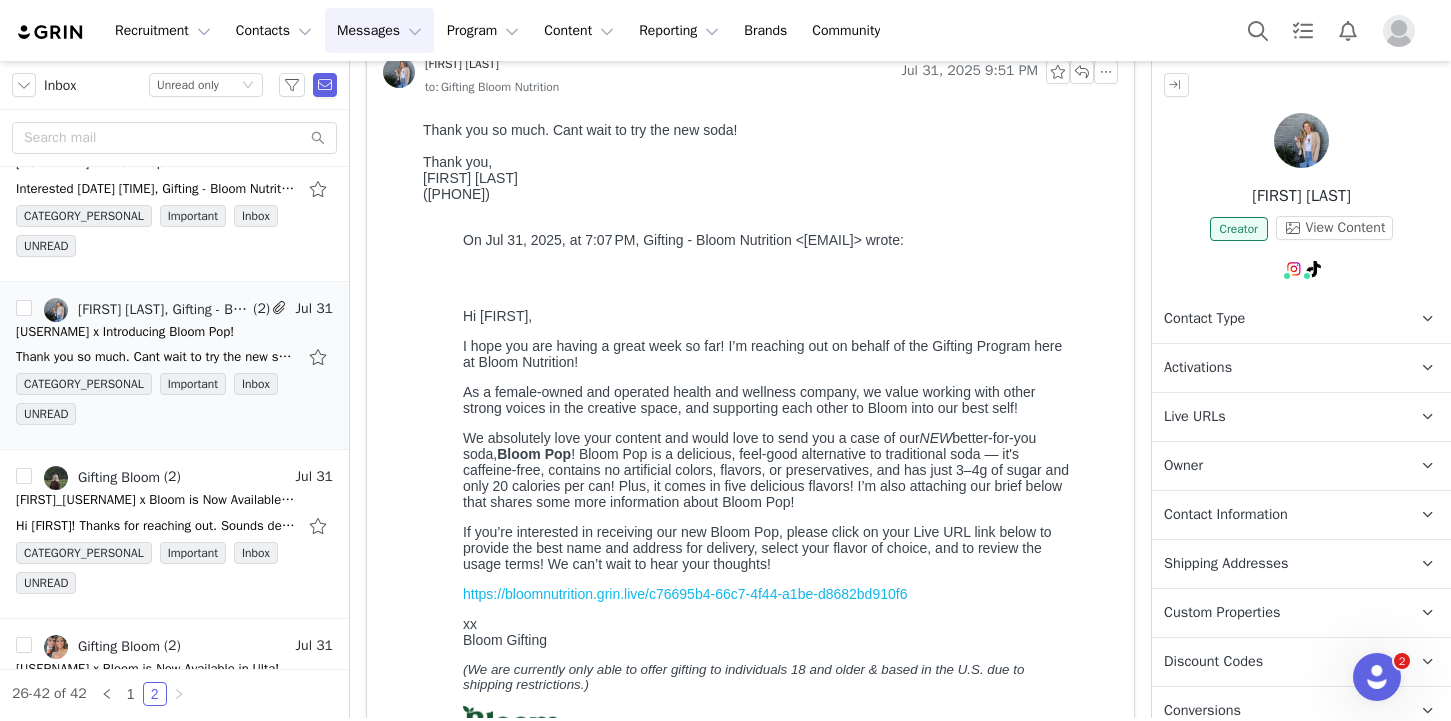 scroll, scrollTop: 0, scrollLeft: 0, axis: both 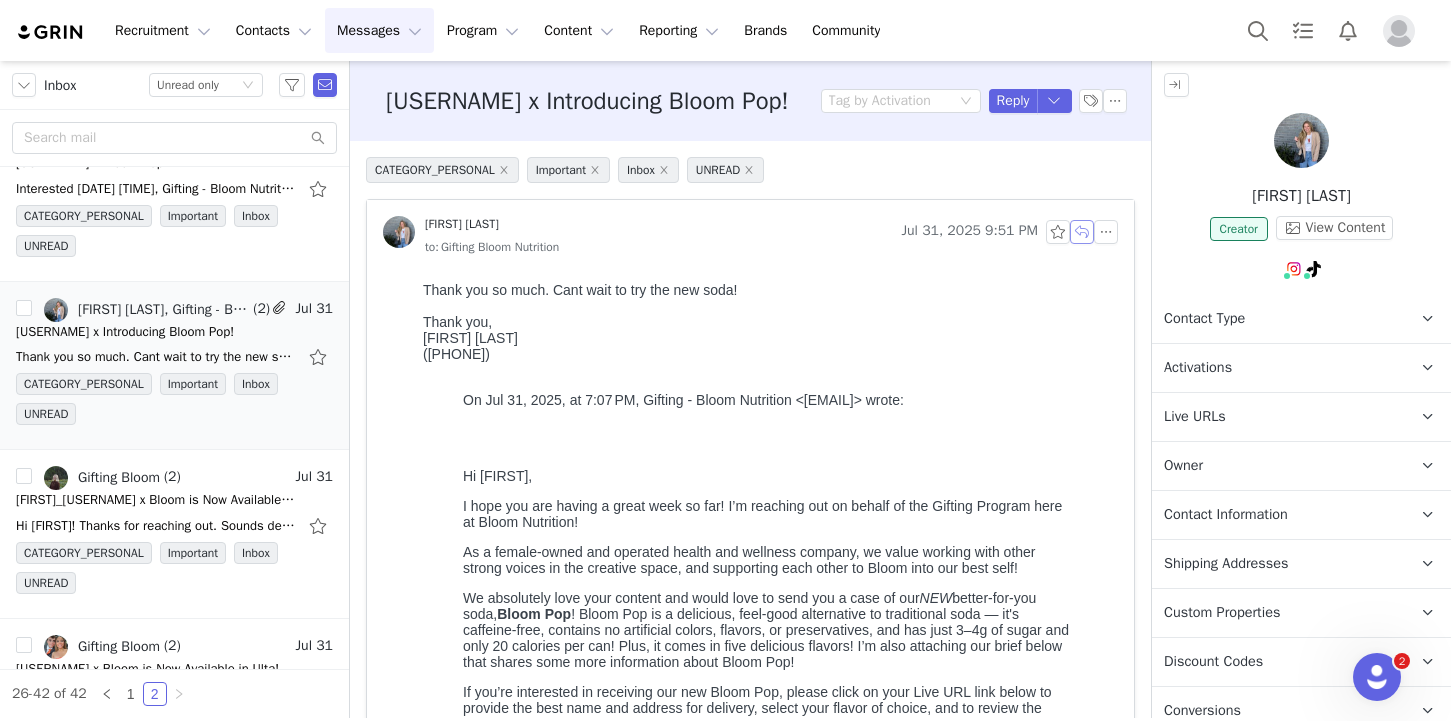 click at bounding box center (1082, 232) 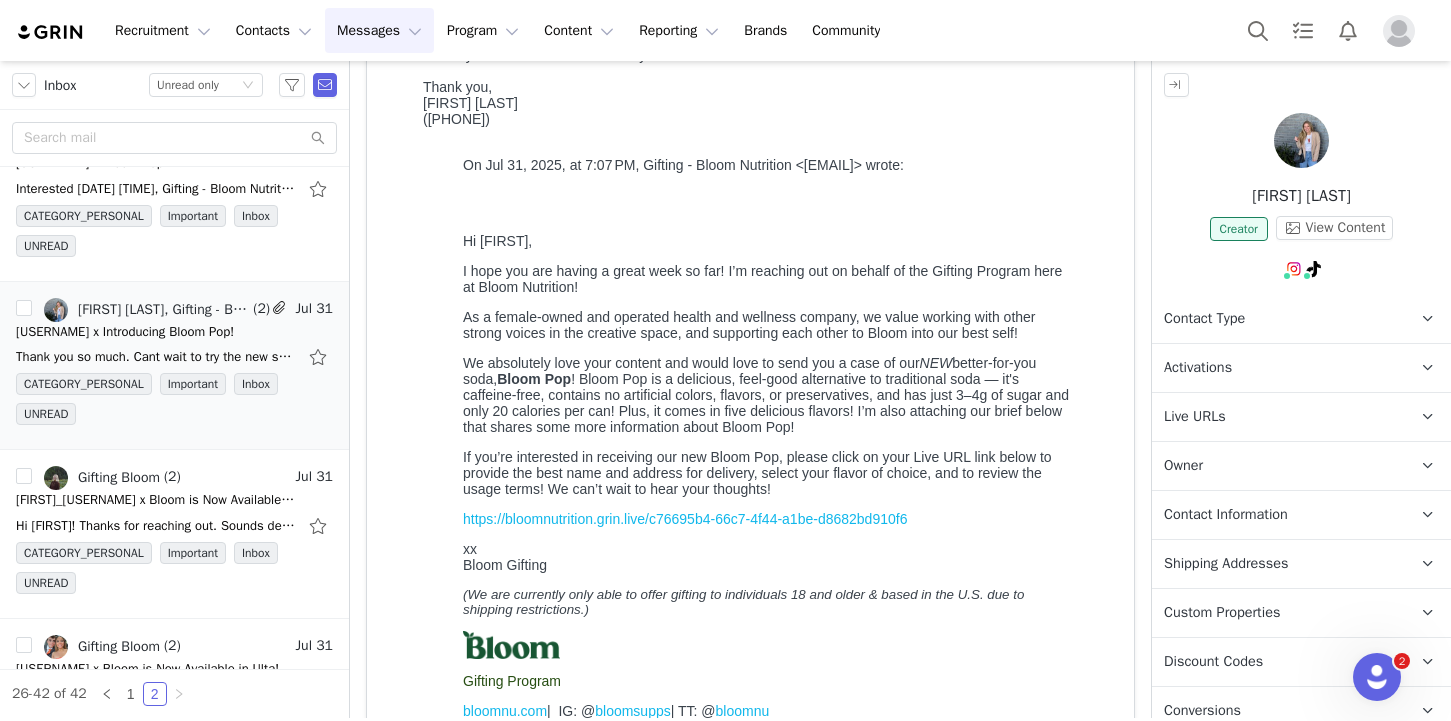 scroll, scrollTop: 707, scrollLeft: 0, axis: vertical 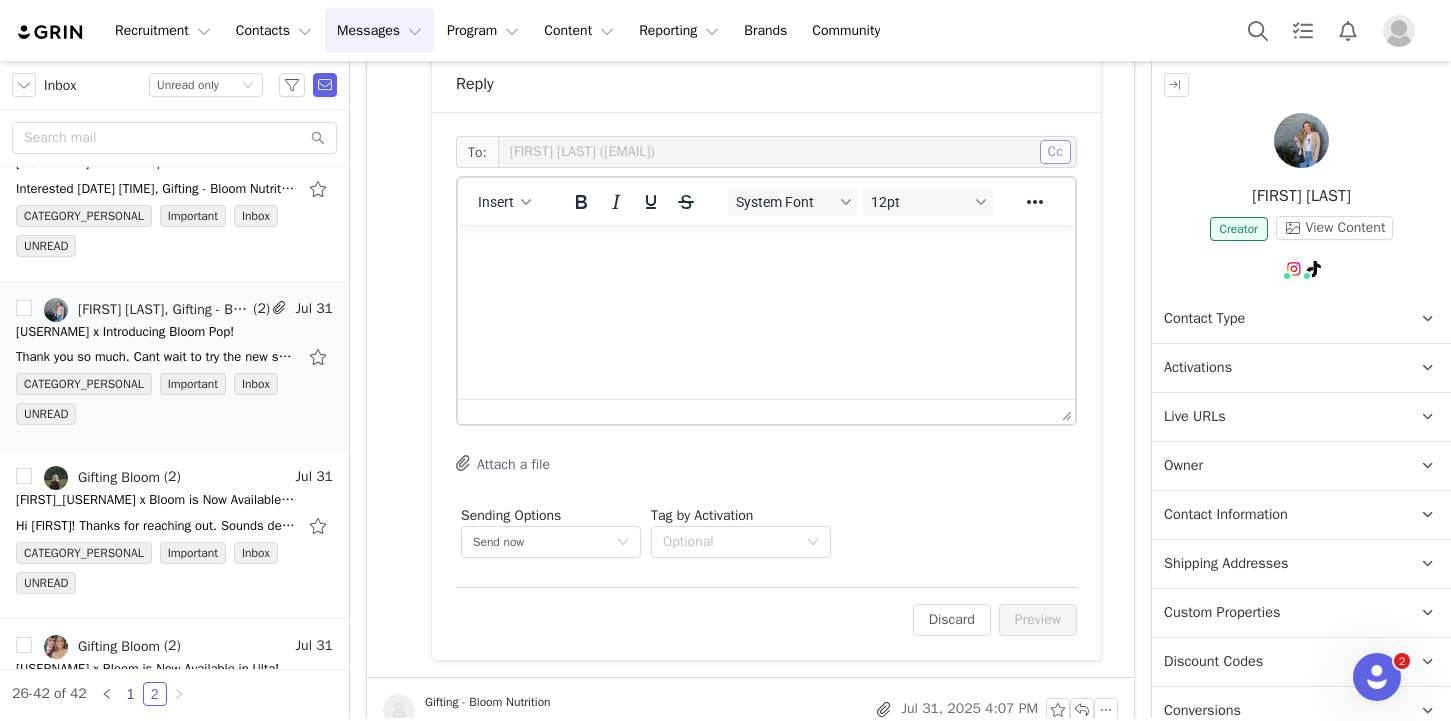 click on "Cc" at bounding box center (1055, 152) 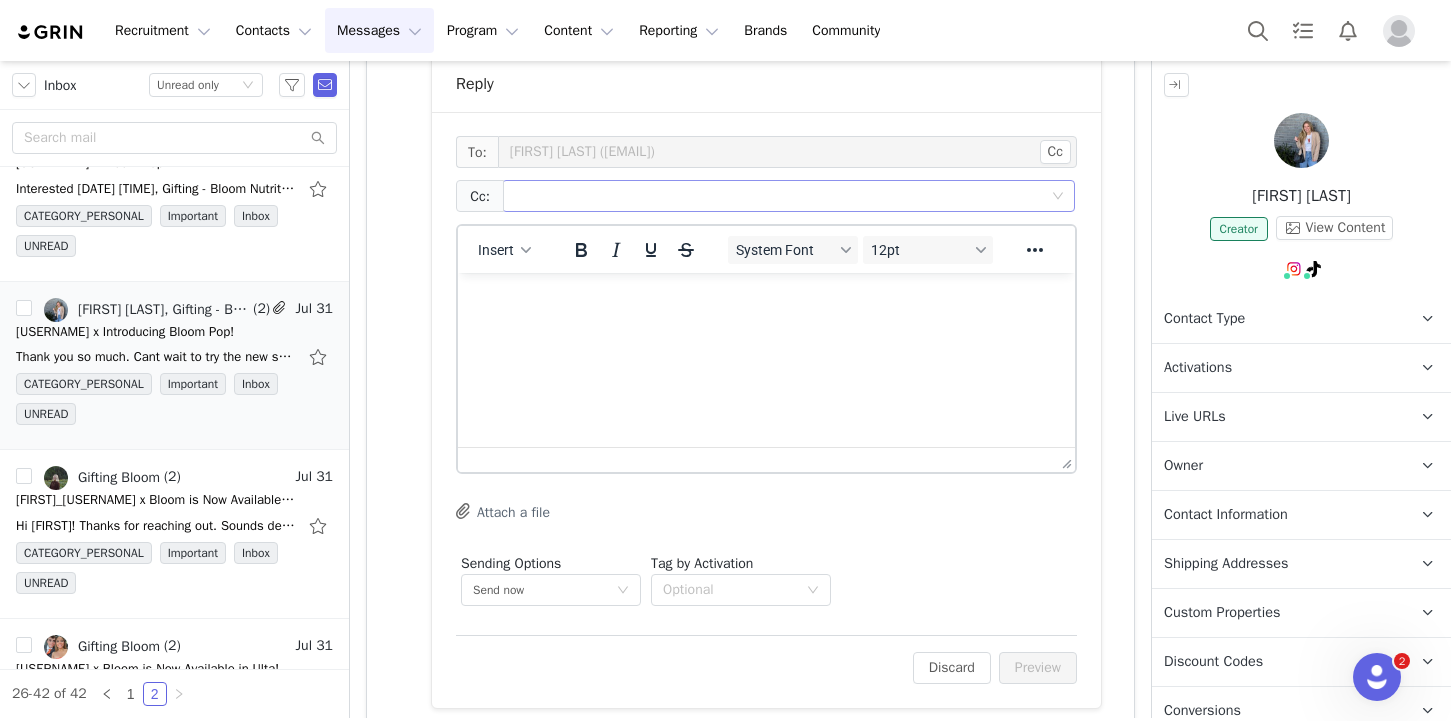 click at bounding box center (781, 196) 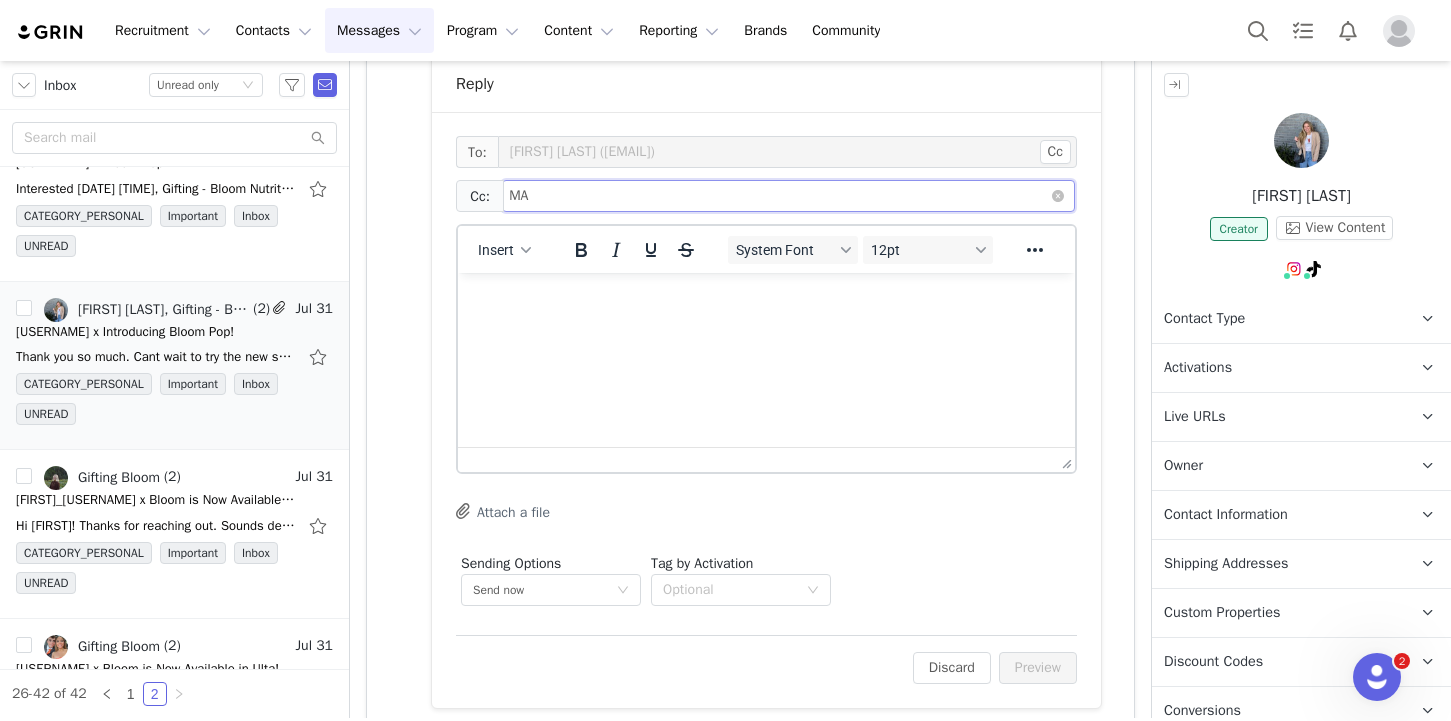 type on "M" 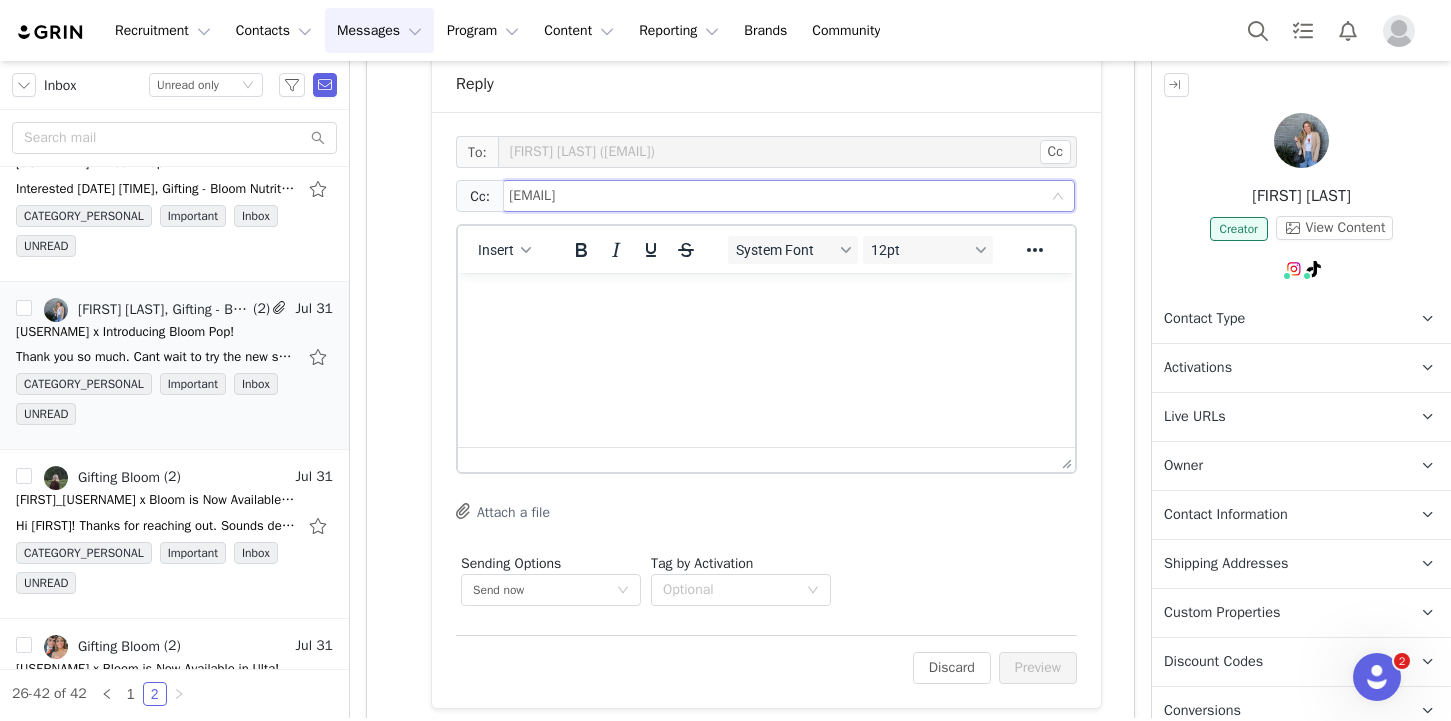 type on "[EMAIL]" 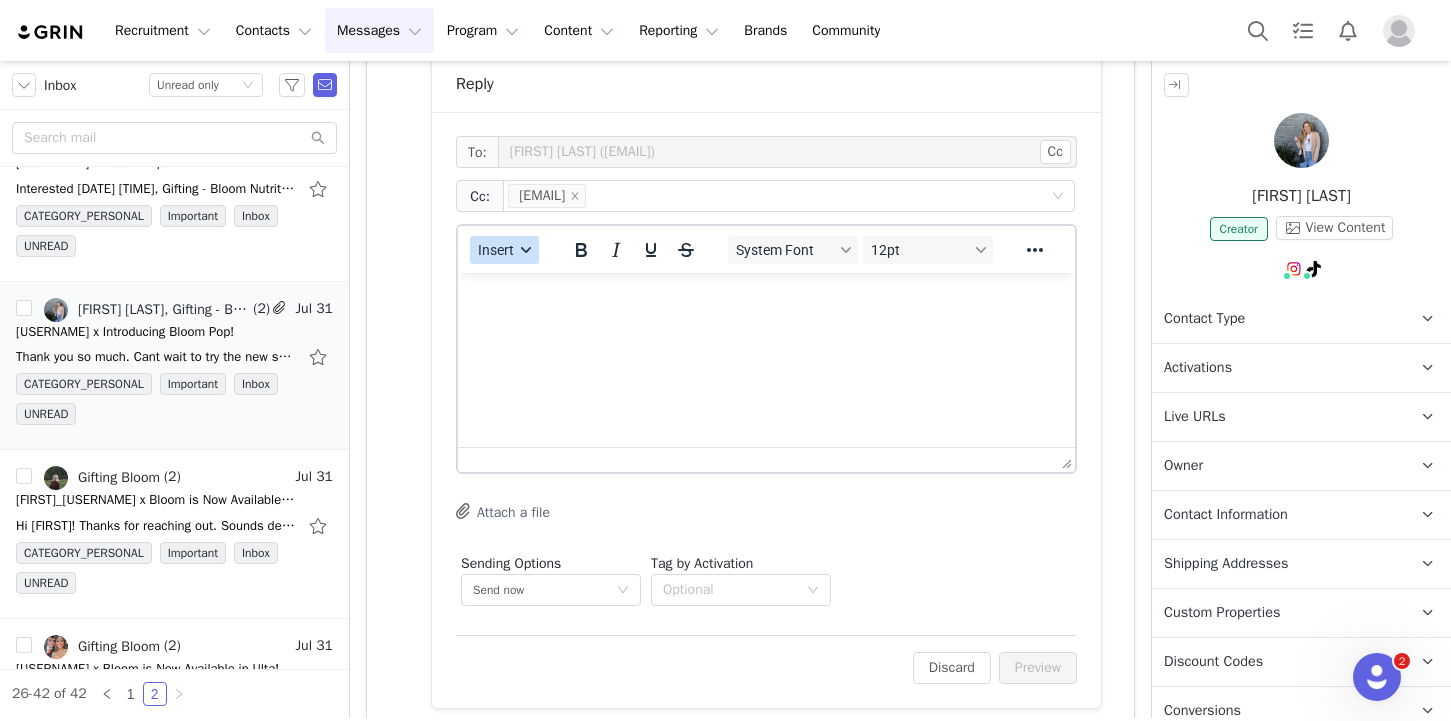 click on "Insert" at bounding box center [504, 250] 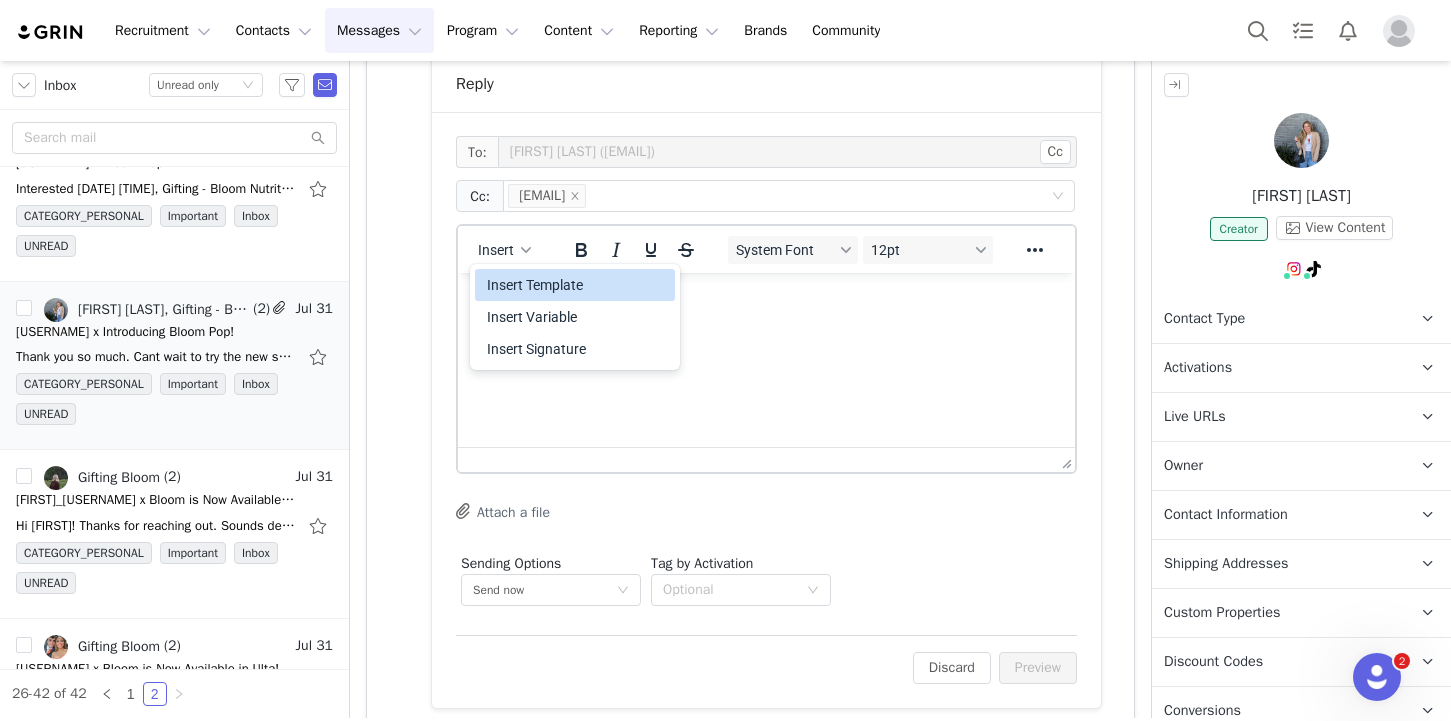 click on "Insert Template" at bounding box center [577, 285] 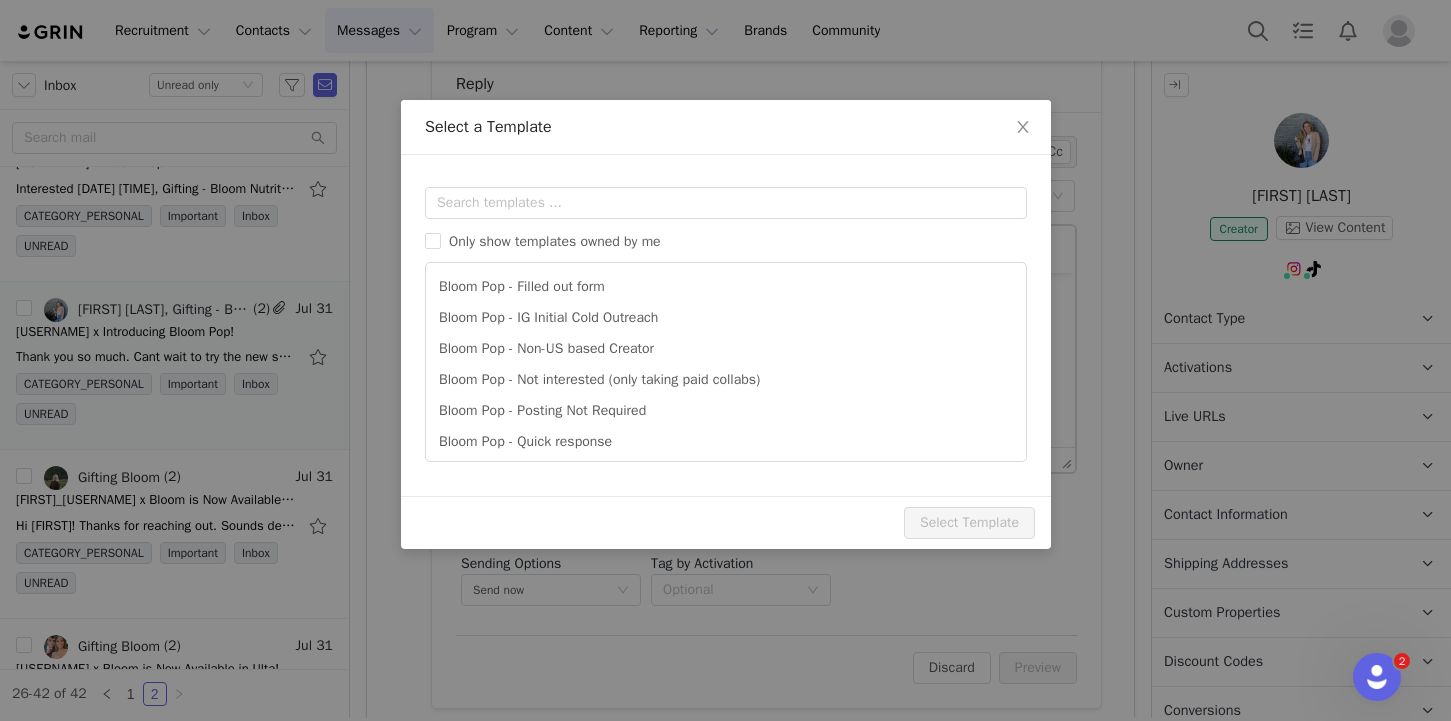 scroll, scrollTop: 0, scrollLeft: 0, axis: both 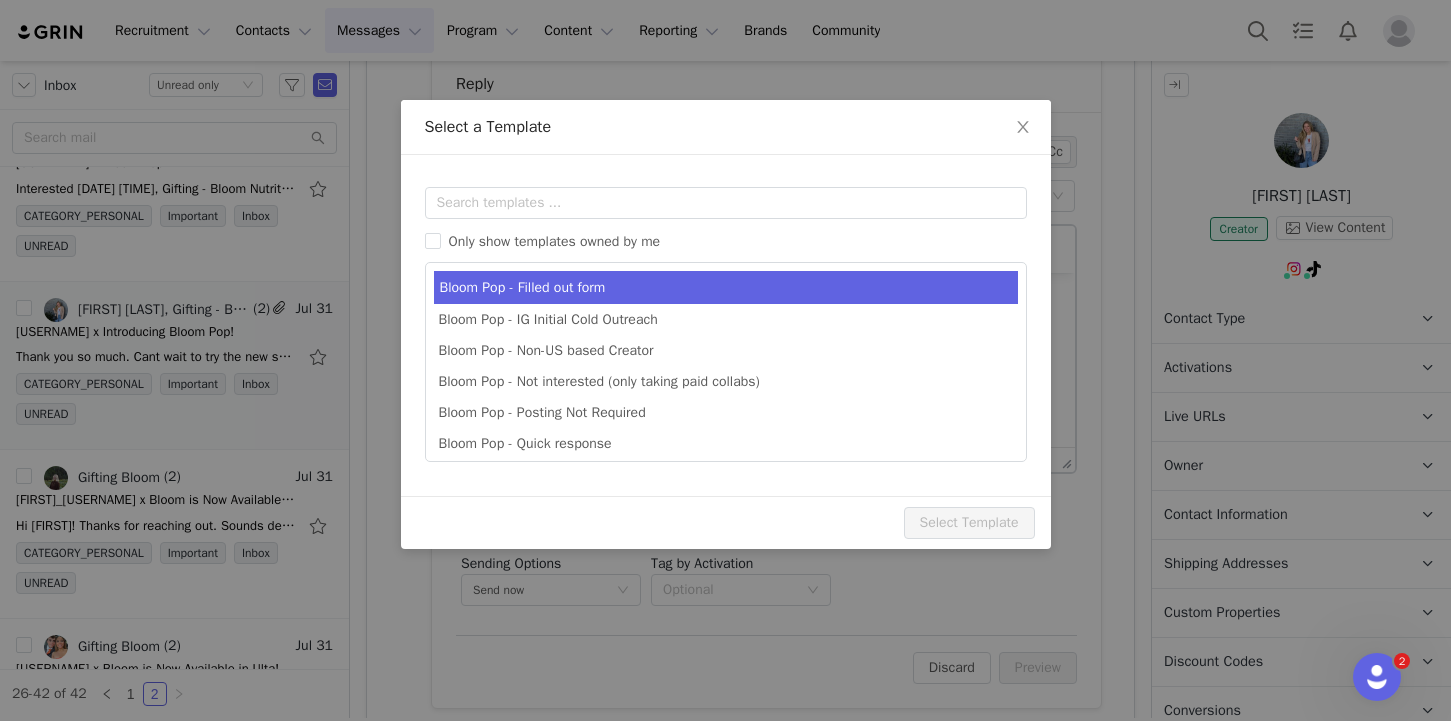 type on "[tiktok_username] x Introducing Bloom Pop!" 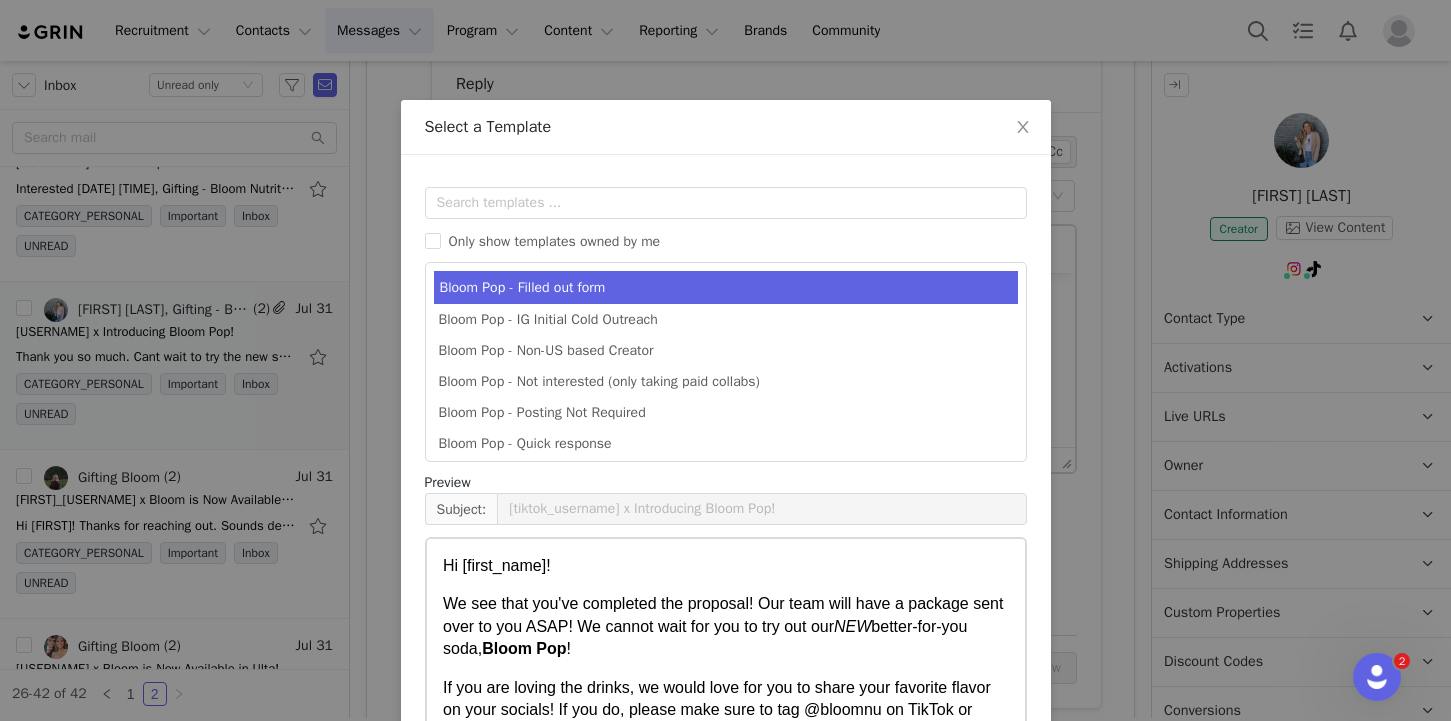 scroll, scrollTop: 167, scrollLeft: 0, axis: vertical 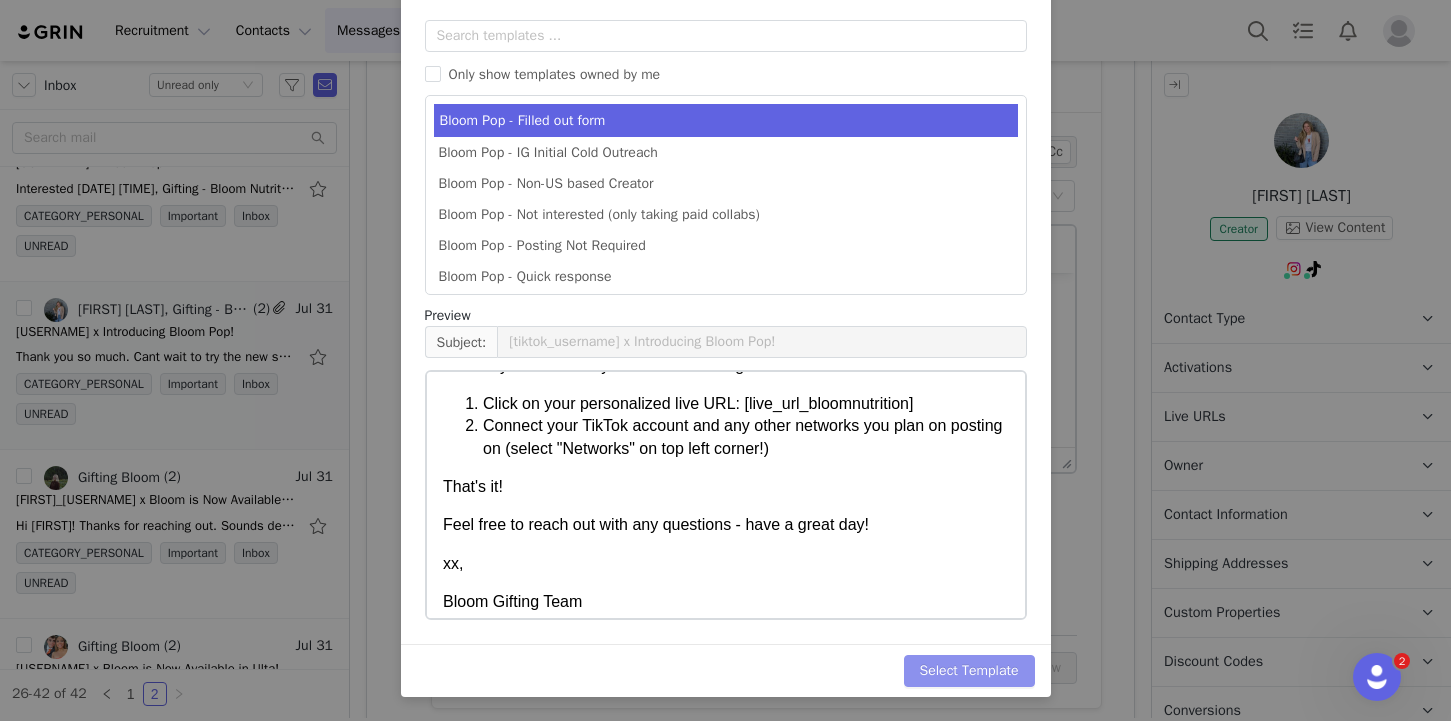 click on "Select Template" at bounding box center (969, 671) 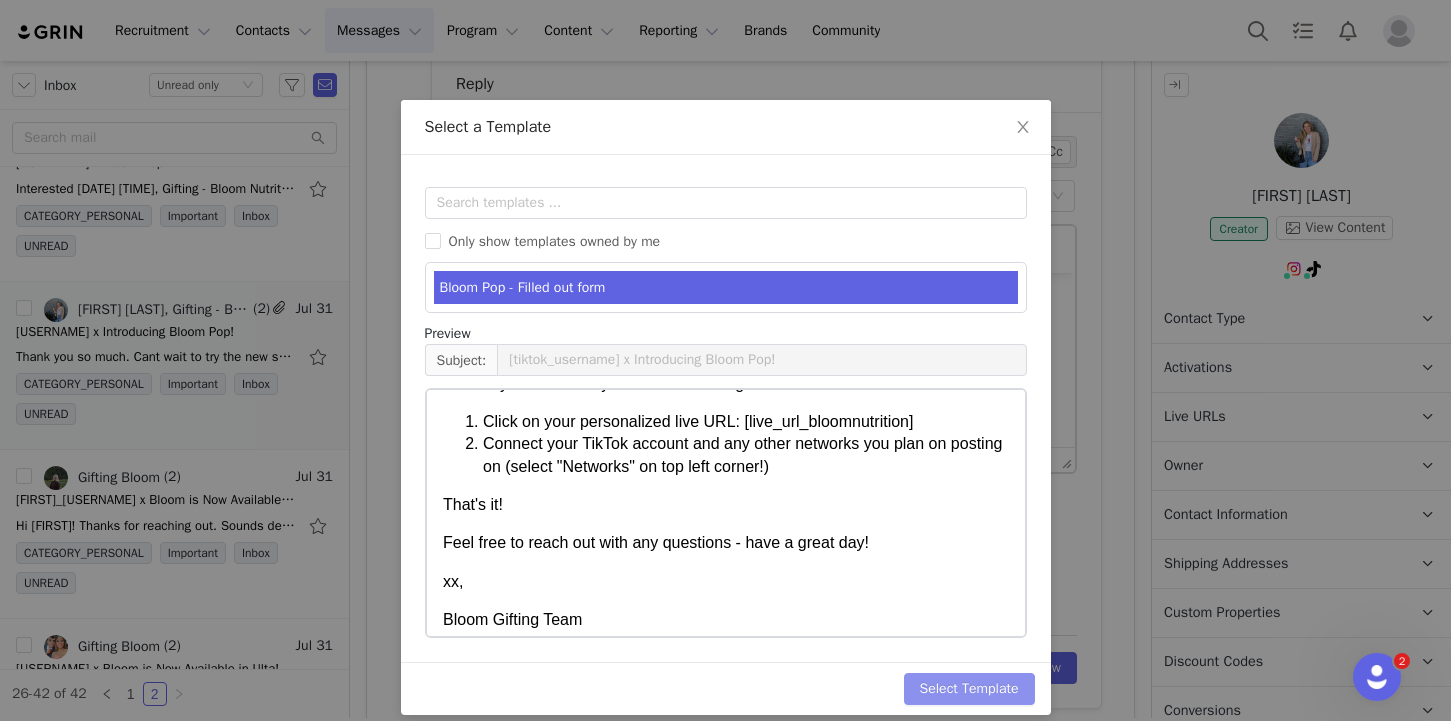 scroll, scrollTop: 0, scrollLeft: 0, axis: both 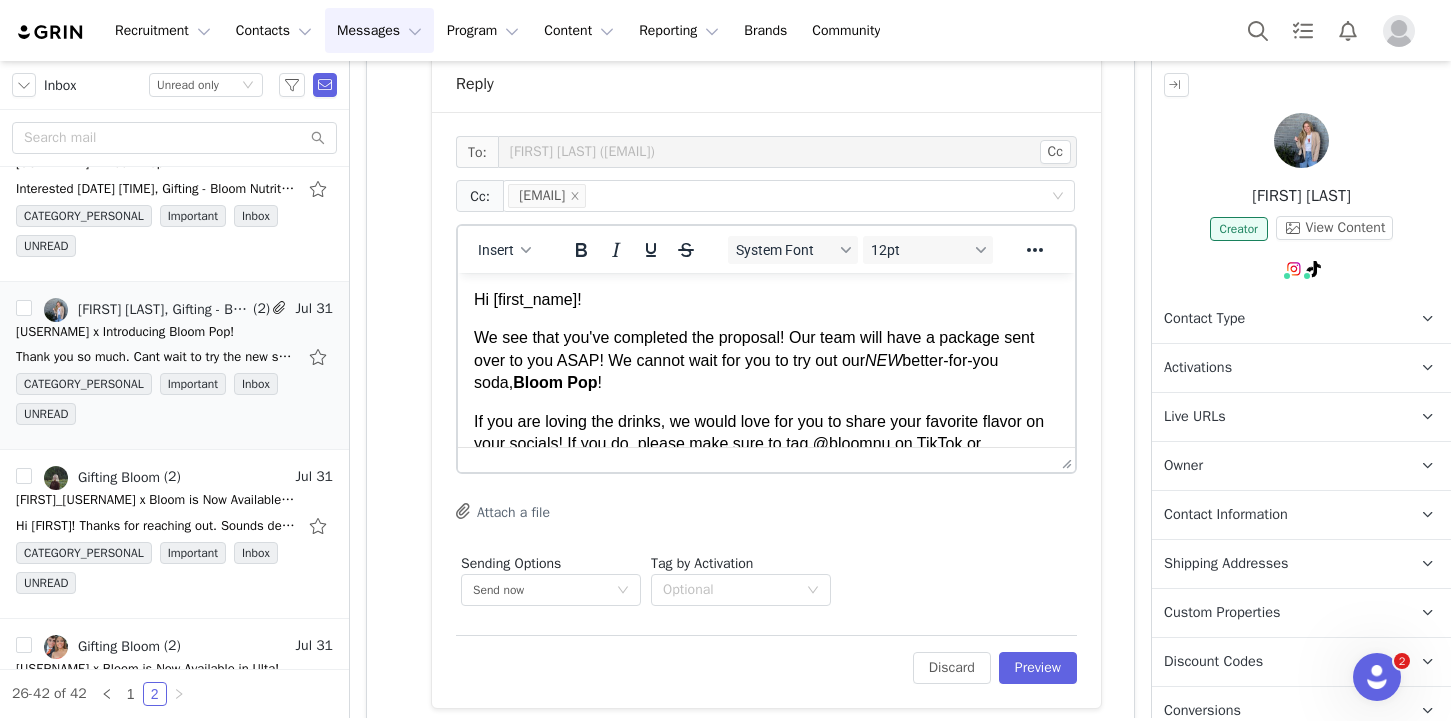 click on "Bloom Pop" at bounding box center (555, 382) 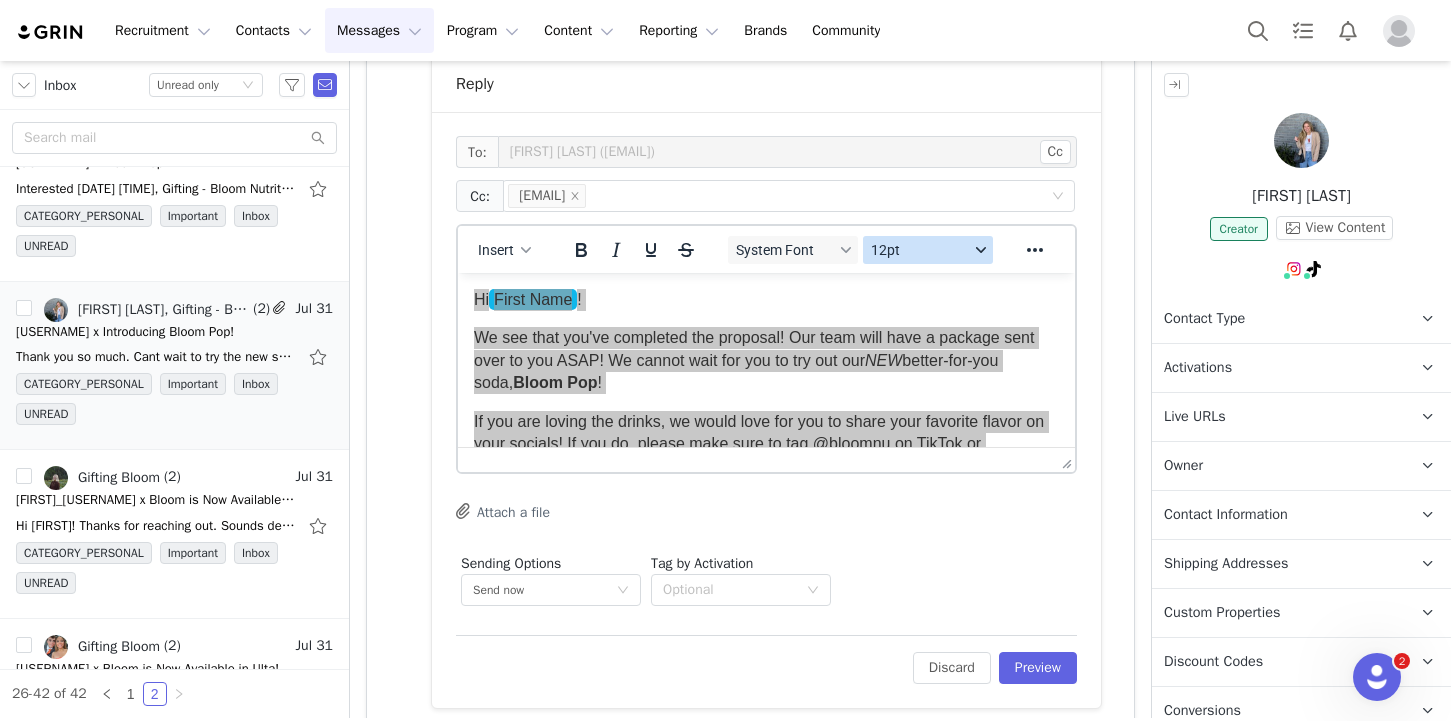 click on "12pt" at bounding box center [920, 250] 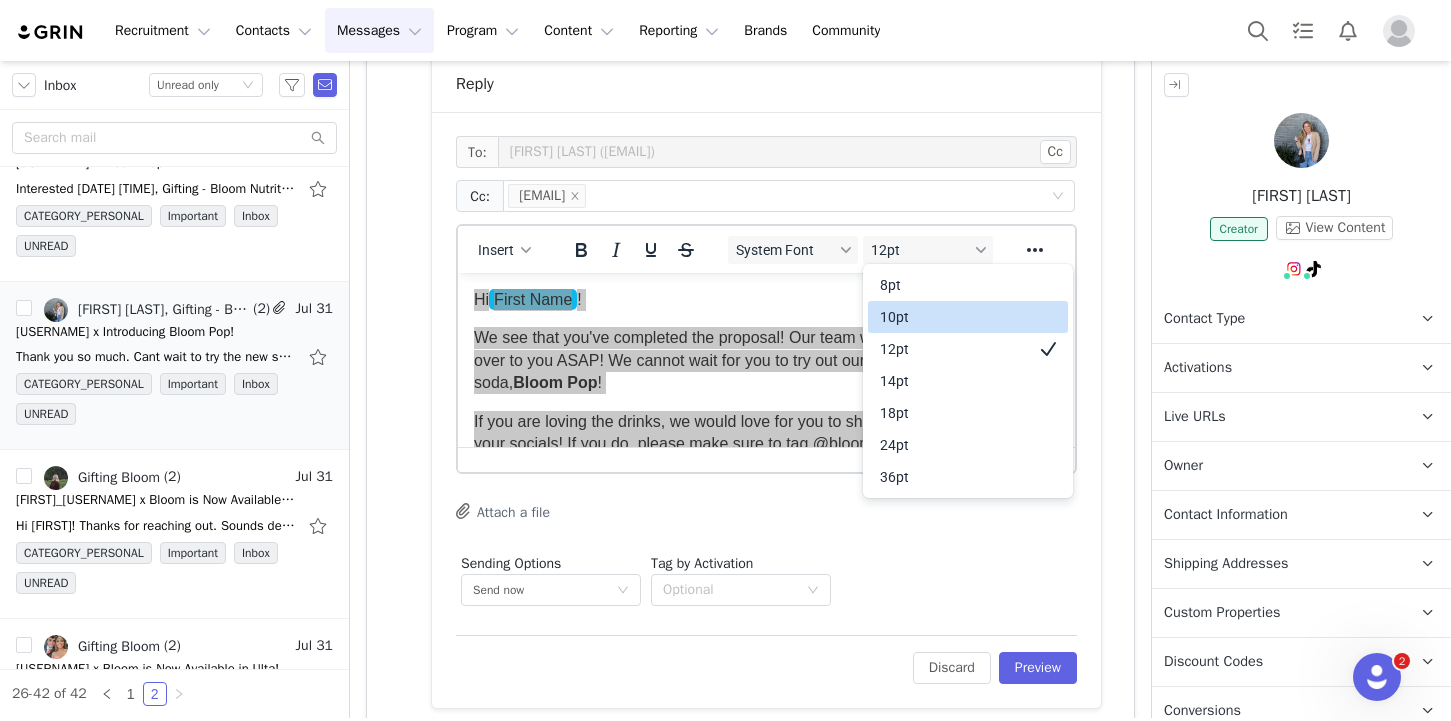click on "10pt" at bounding box center [954, 317] 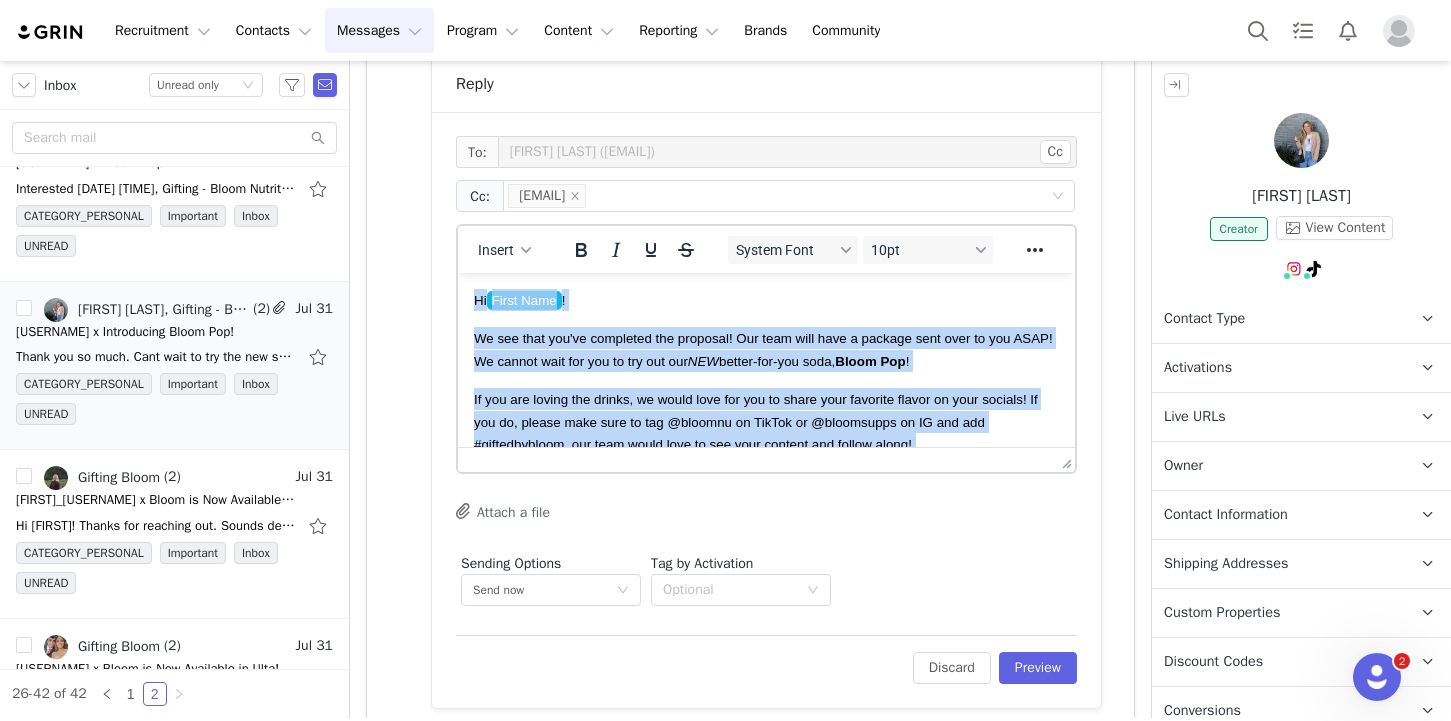 click on "Hi First Name ! We see that you've completed the proposal! Our team will have a package sent over to you ASAP! We cannot wait for you to try out our NEW better-for-you soda, Bloom Pop ! If you are loving the drinks, we would love for you to share your favorite flavor on your socials! If you do, please make sure to tag @bloomnu on TikTok or @bloomsupps on IG and add #giftedbybloom, our team would love to see your content and follow along! To help us see all of the tagged content you create featuring Bloom, we would love for you to ensure your TikTok + Instagram account are connected below! Click on your personalized live URL: Live Url: bloomnutrition.grin.live Connect your TikTok account and any other networks you plan on posting on (select "Networks" on top left corner!) That's it! Feel free to reach out with any questions - have a great day! xx, Bloom Gifting Team Gifting Program bloomnu.com | IG: @bloomsupps | TT: @bloomnu" at bounding box center (766, 579) 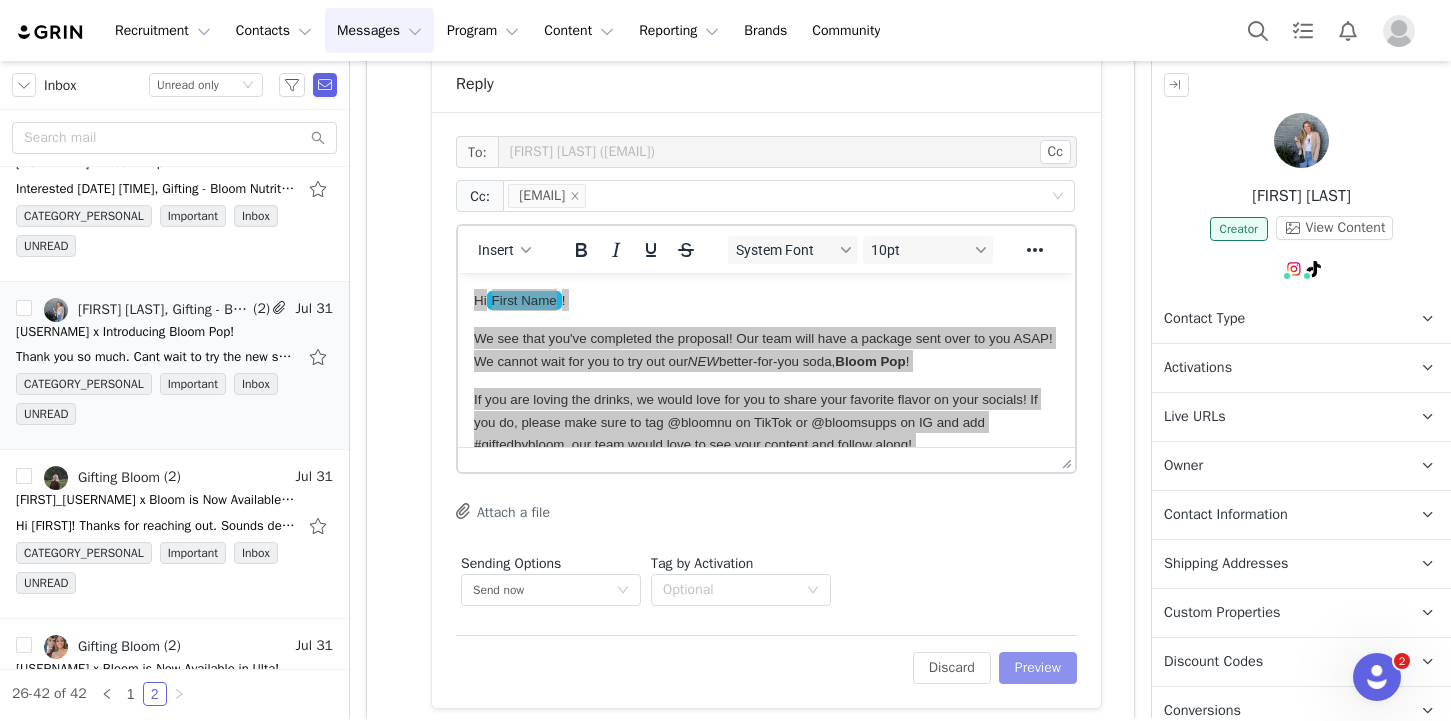 click on "Preview" at bounding box center [1038, 668] 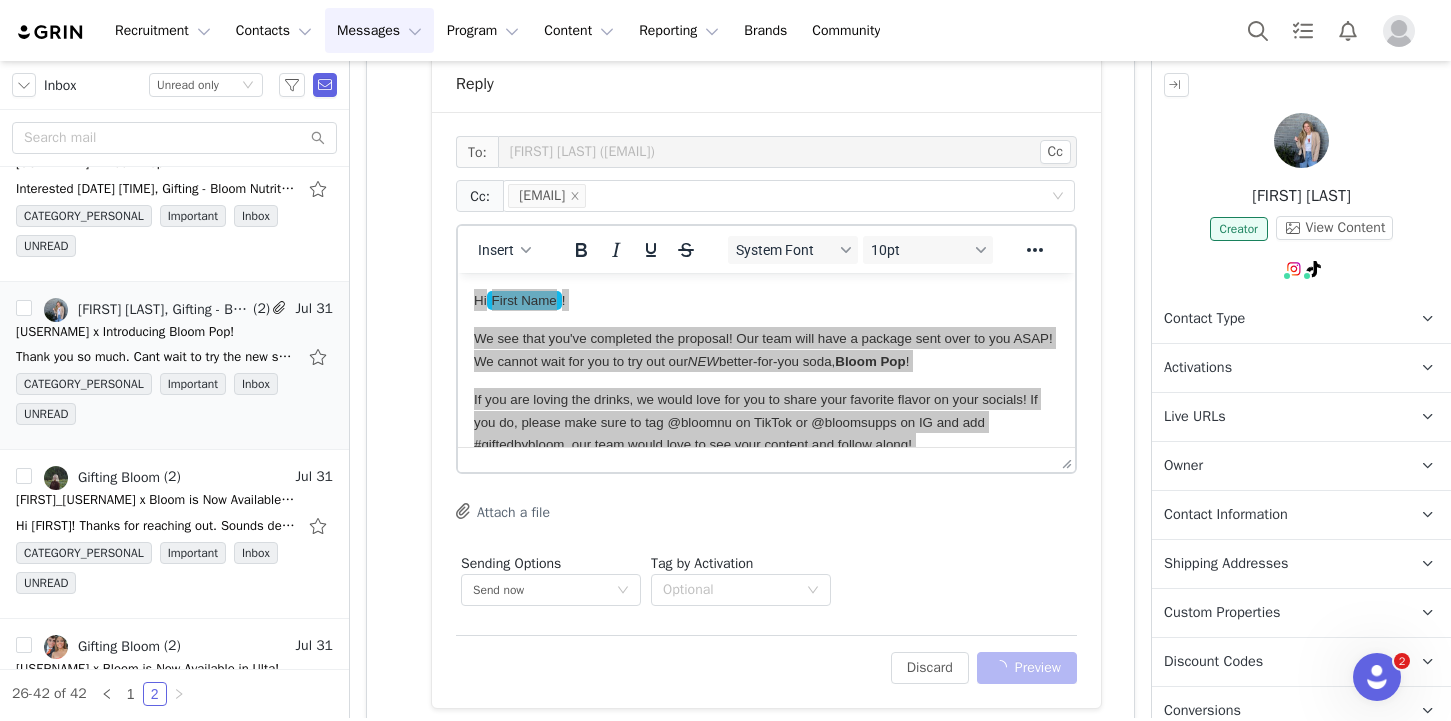scroll, scrollTop: 1013, scrollLeft: 0, axis: vertical 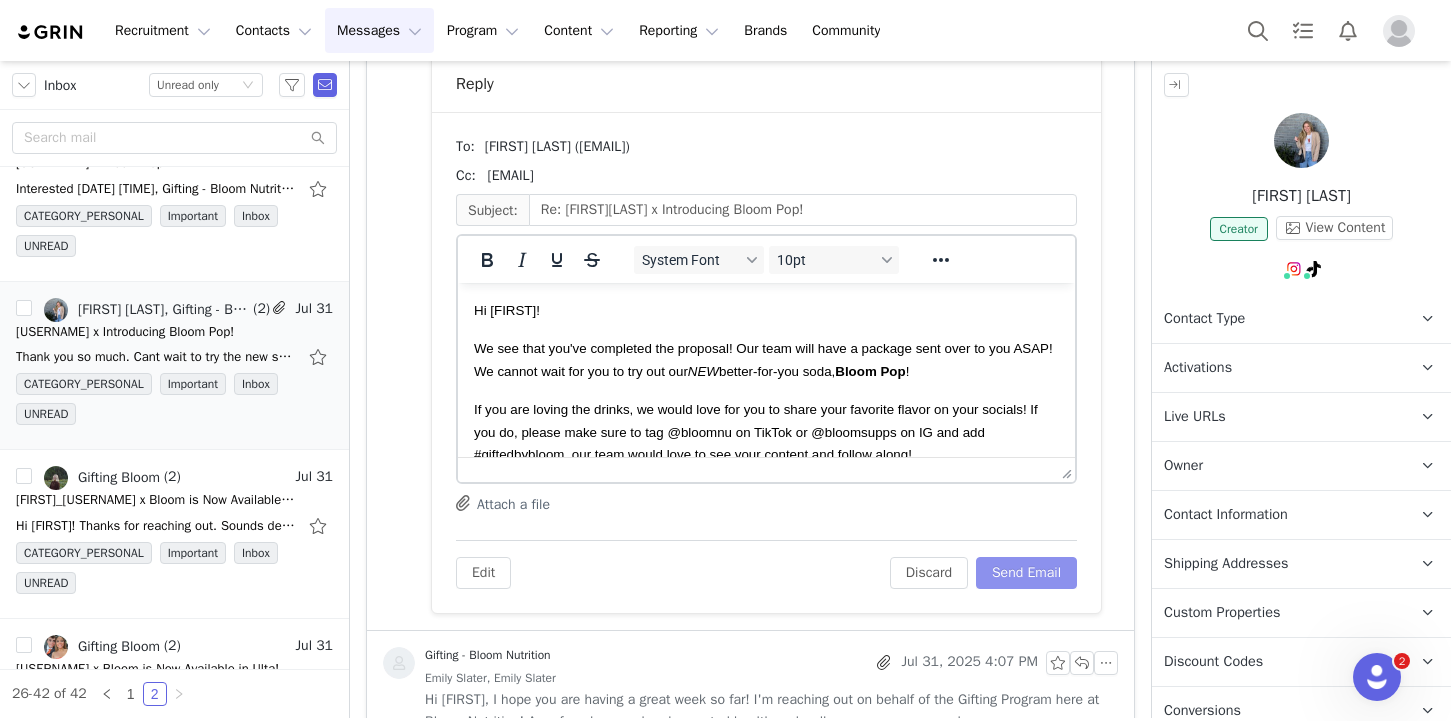 click on "Send Email" at bounding box center [1026, 573] 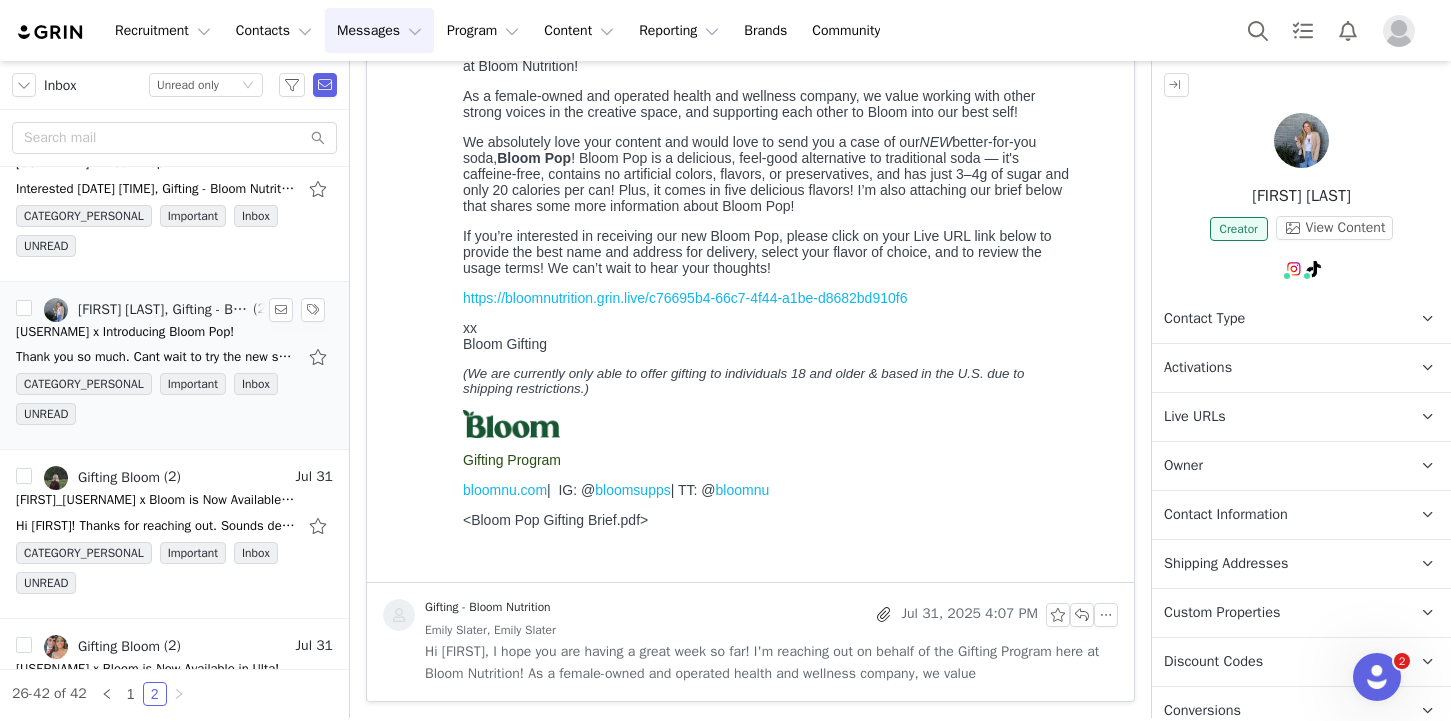 scroll, scrollTop: 456, scrollLeft: 0, axis: vertical 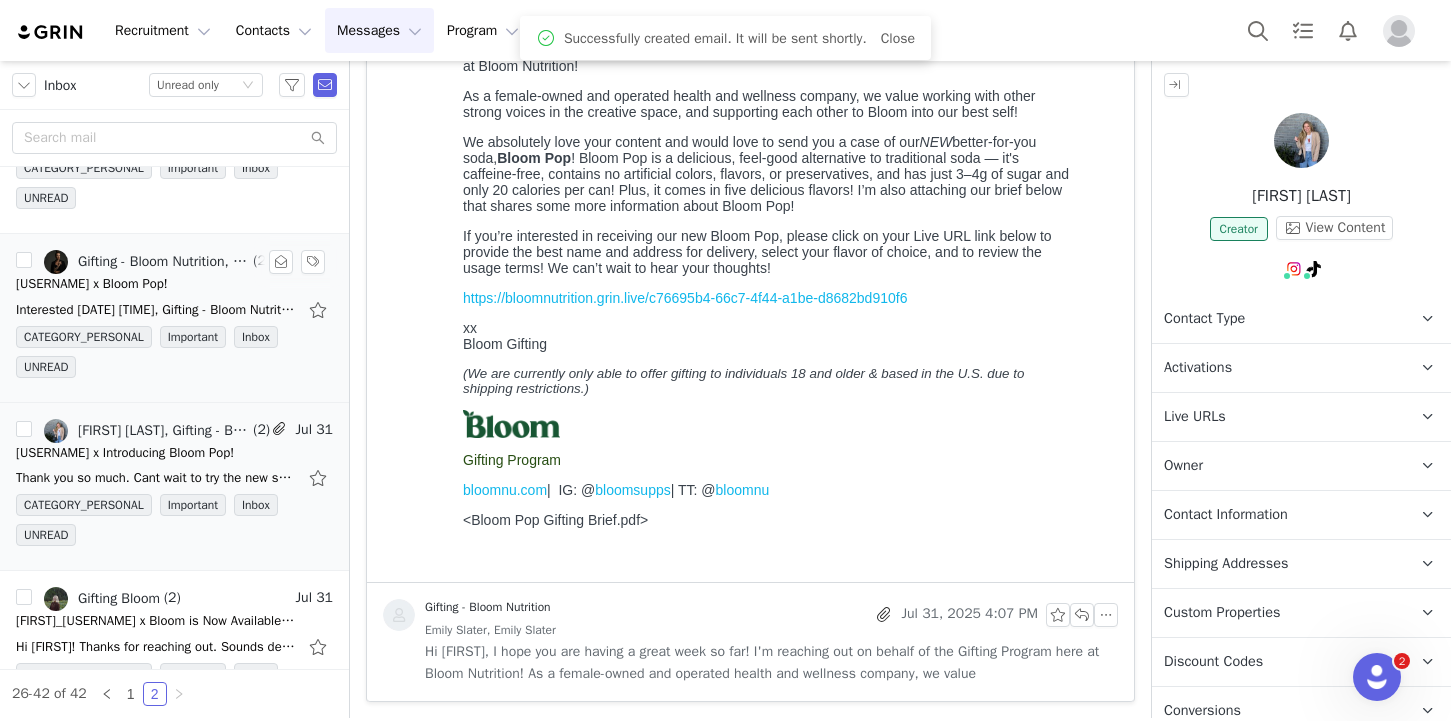 click on "CATEGORY_PERSONAL   Important   Inbox   UNREAD" at bounding box center [174, 356] 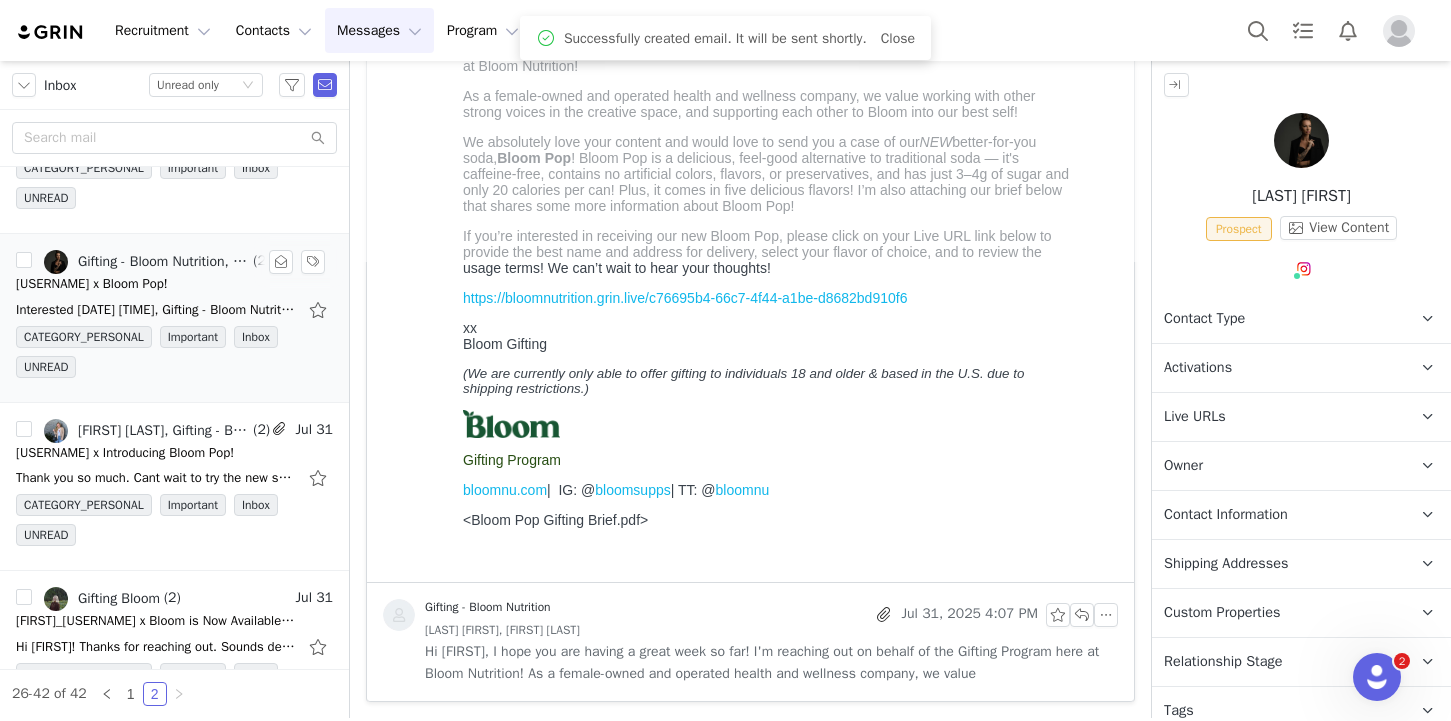 scroll, scrollTop: 0, scrollLeft: 0, axis: both 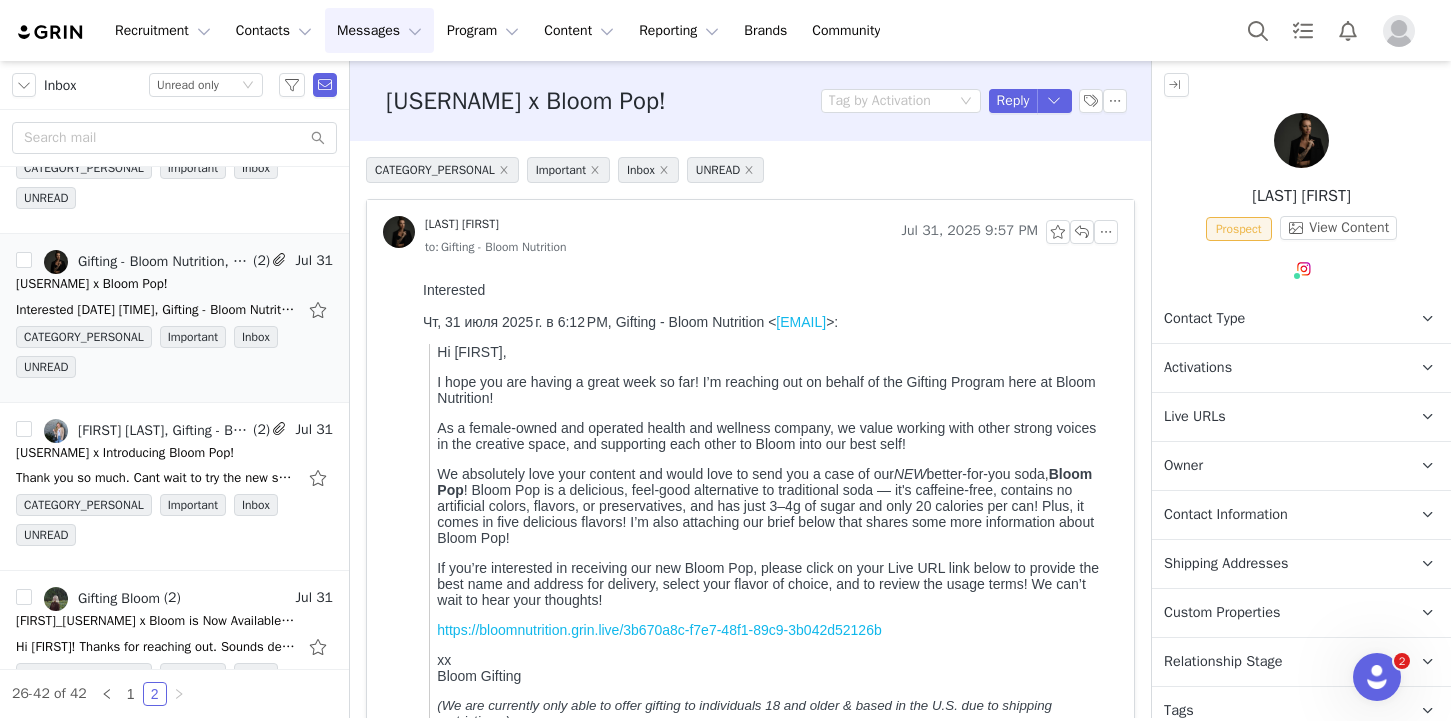 click on "Shipping Addresses" at bounding box center (1277, 564) 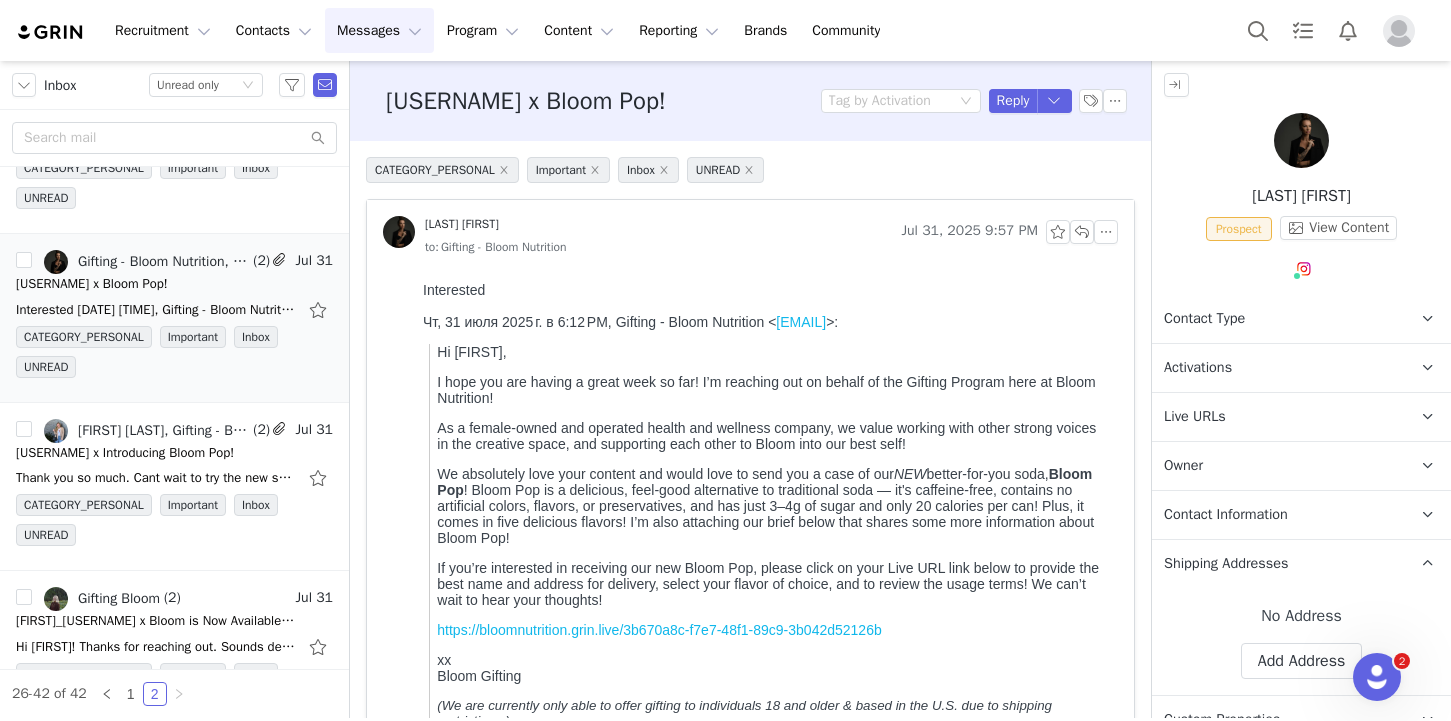 click on "Shipping Addresses" at bounding box center [1277, 564] 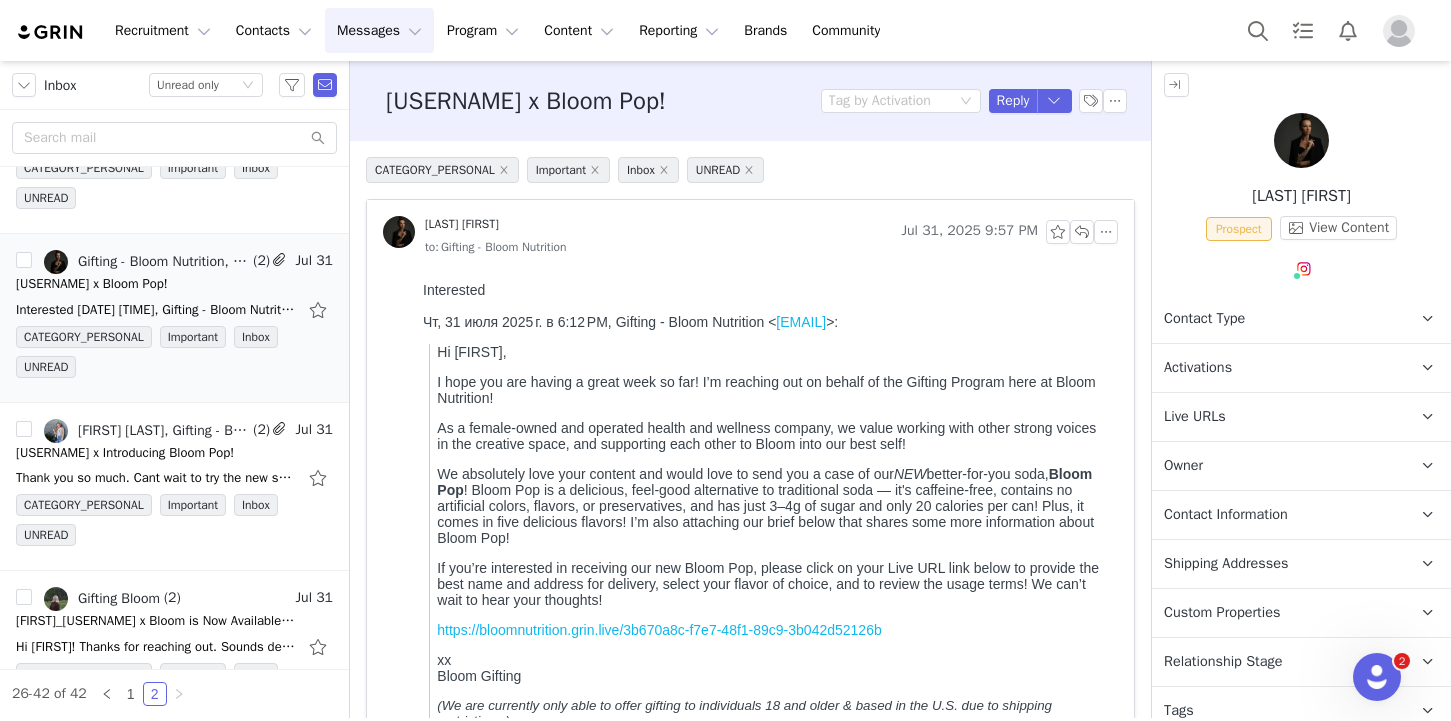 click on "Live URLs" at bounding box center [1195, 417] 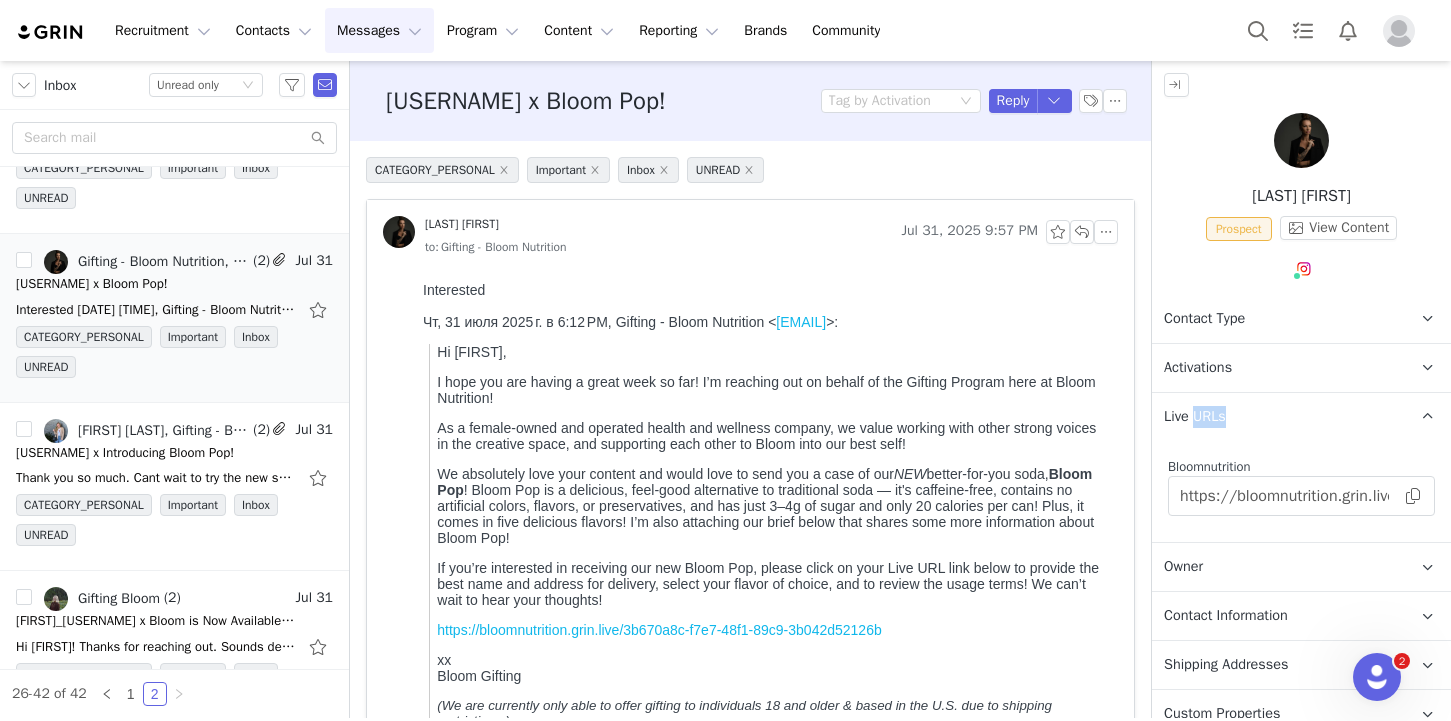 click on "Live URLs" at bounding box center (1195, 417) 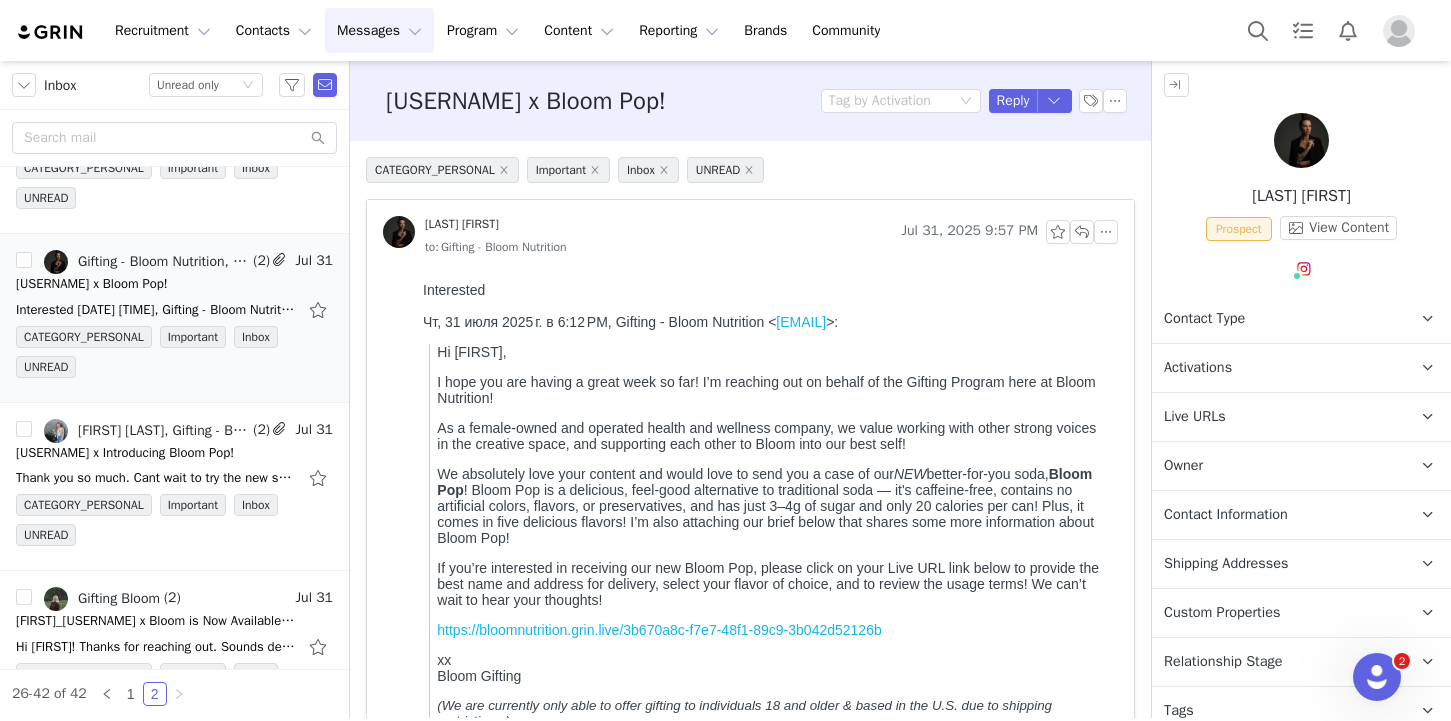 click on "Owner" at bounding box center (1183, 466) 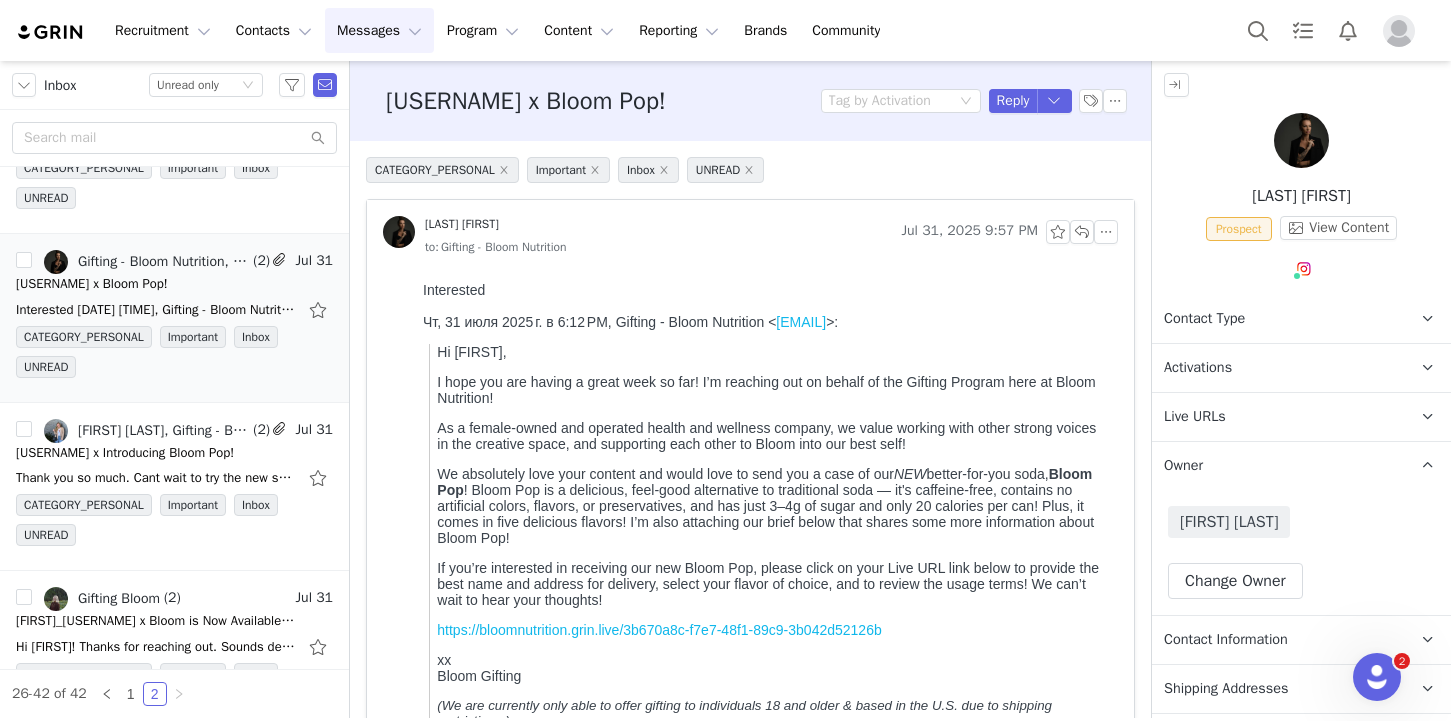 click on "Owner" at bounding box center [1183, 466] 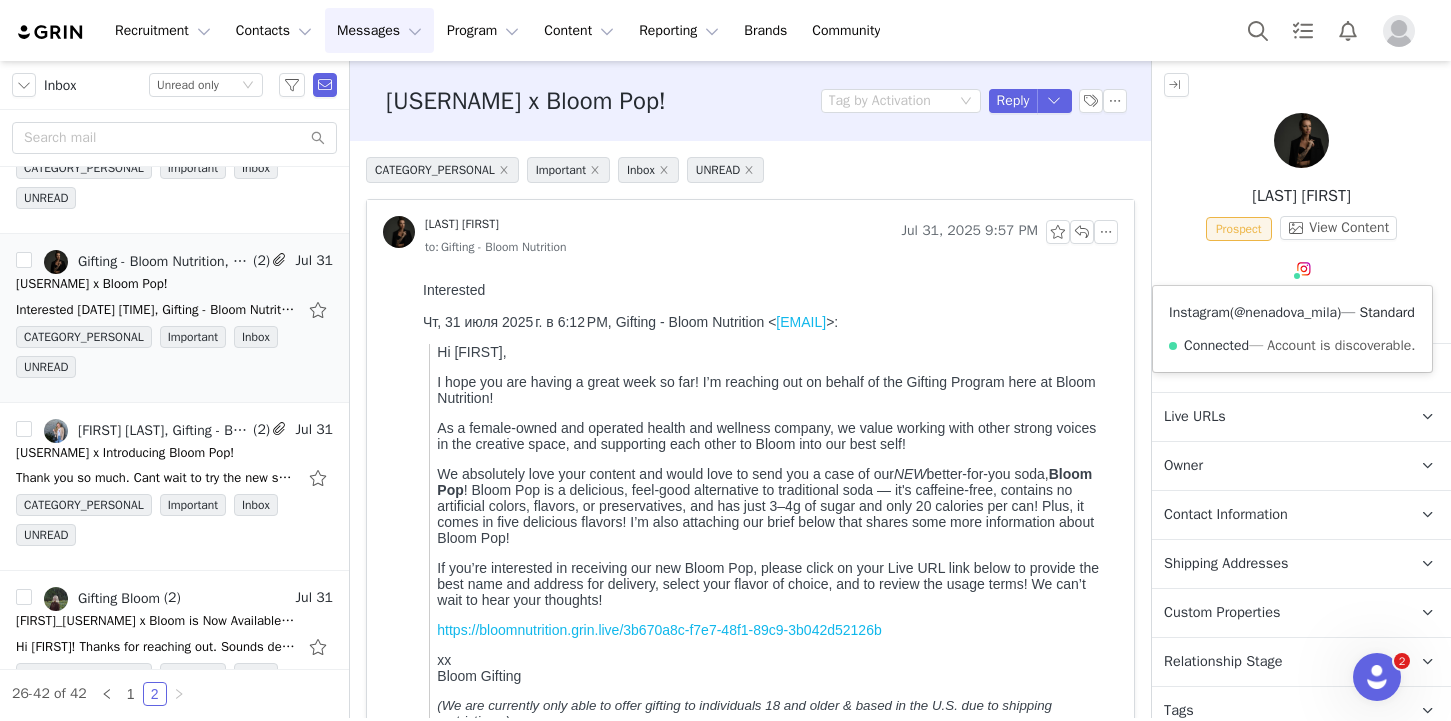 click on "@nenadova_mila" at bounding box center (1285, 312) 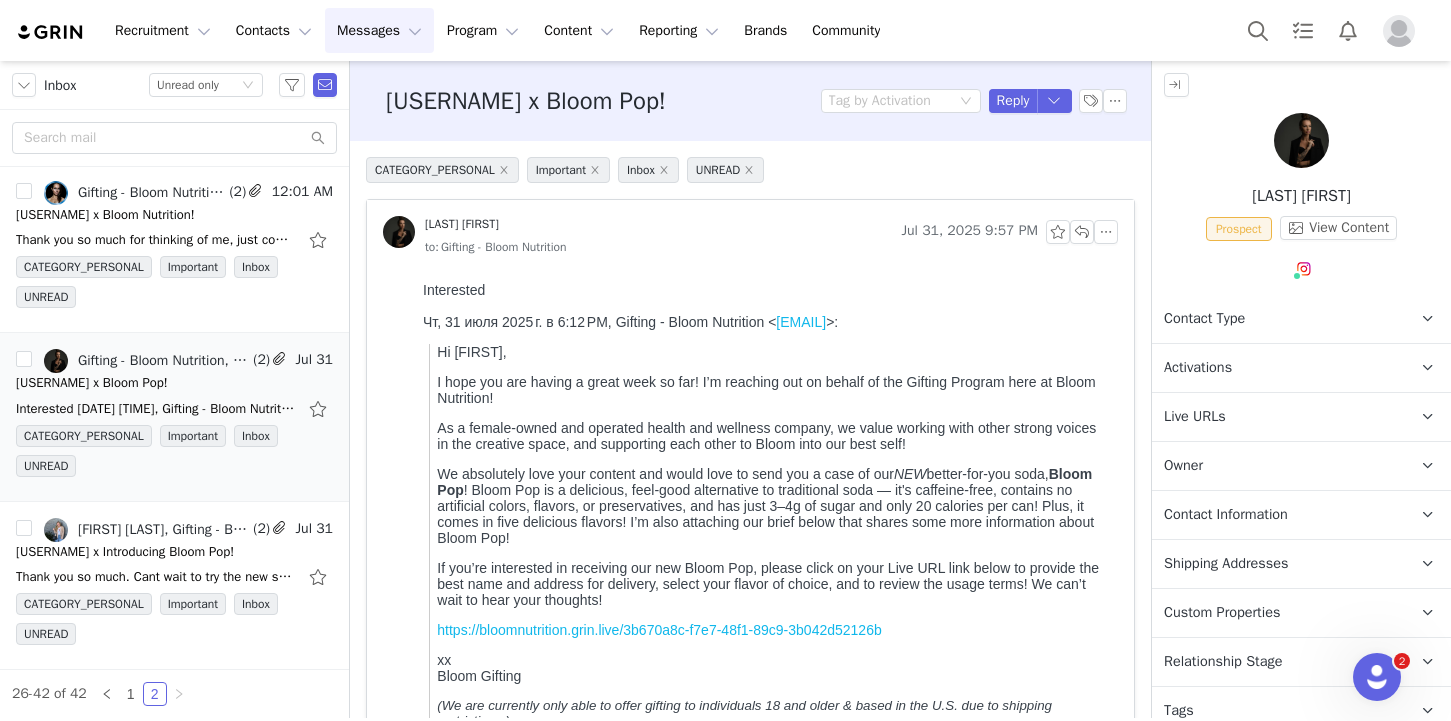 scroll, scrollTop: 1159, scrollLeft: 0, axis: vertical 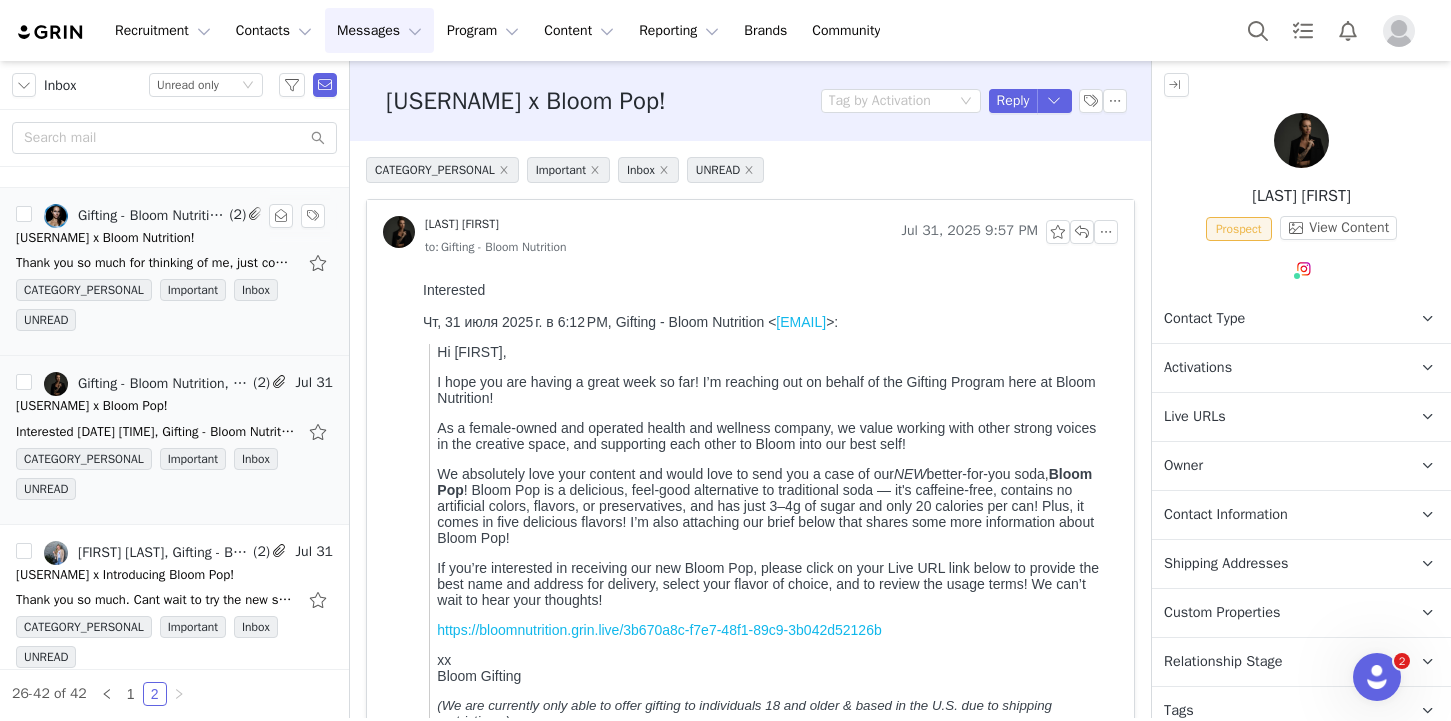 click on "CATEGORY_PERSONAL   Important   Inbox   UNREAD" at bounding box center [174, 309] 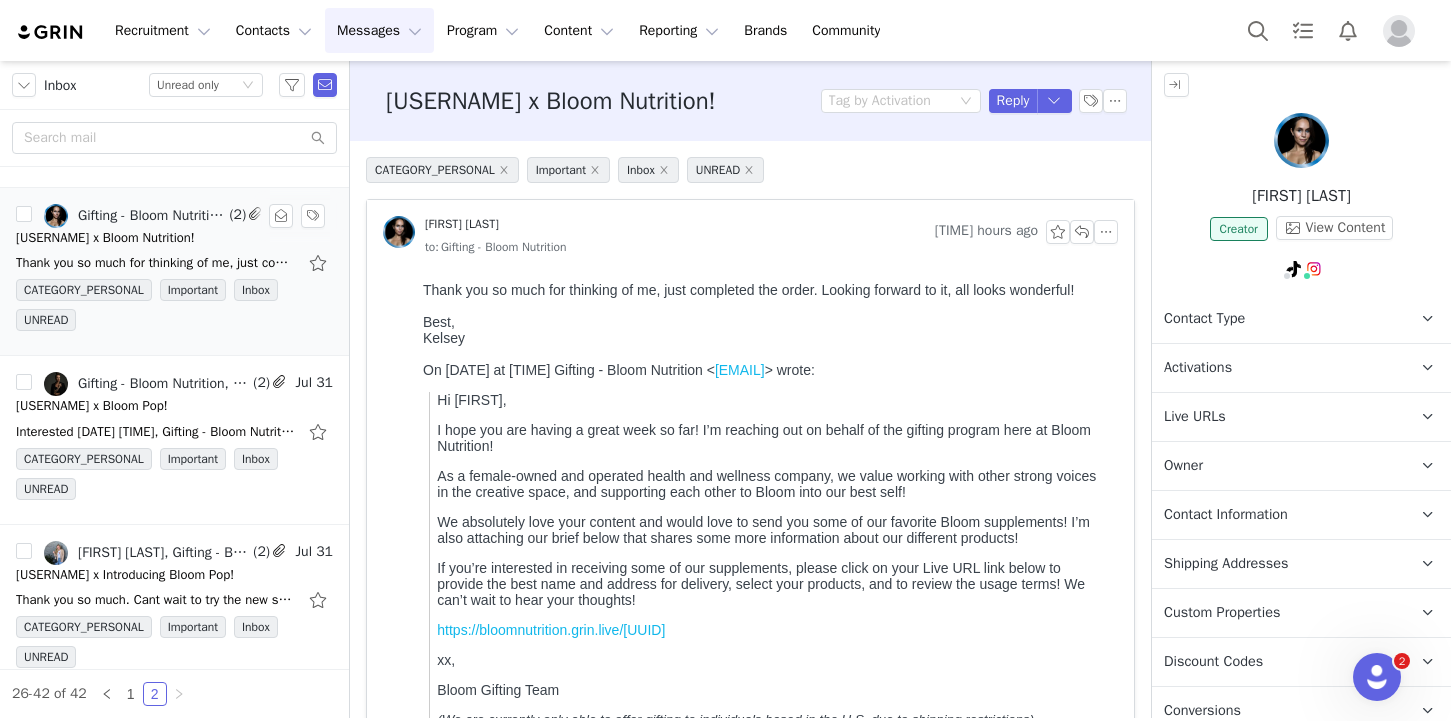 scroll, scrollTop: 0, scrollLeft: 0, axis: both 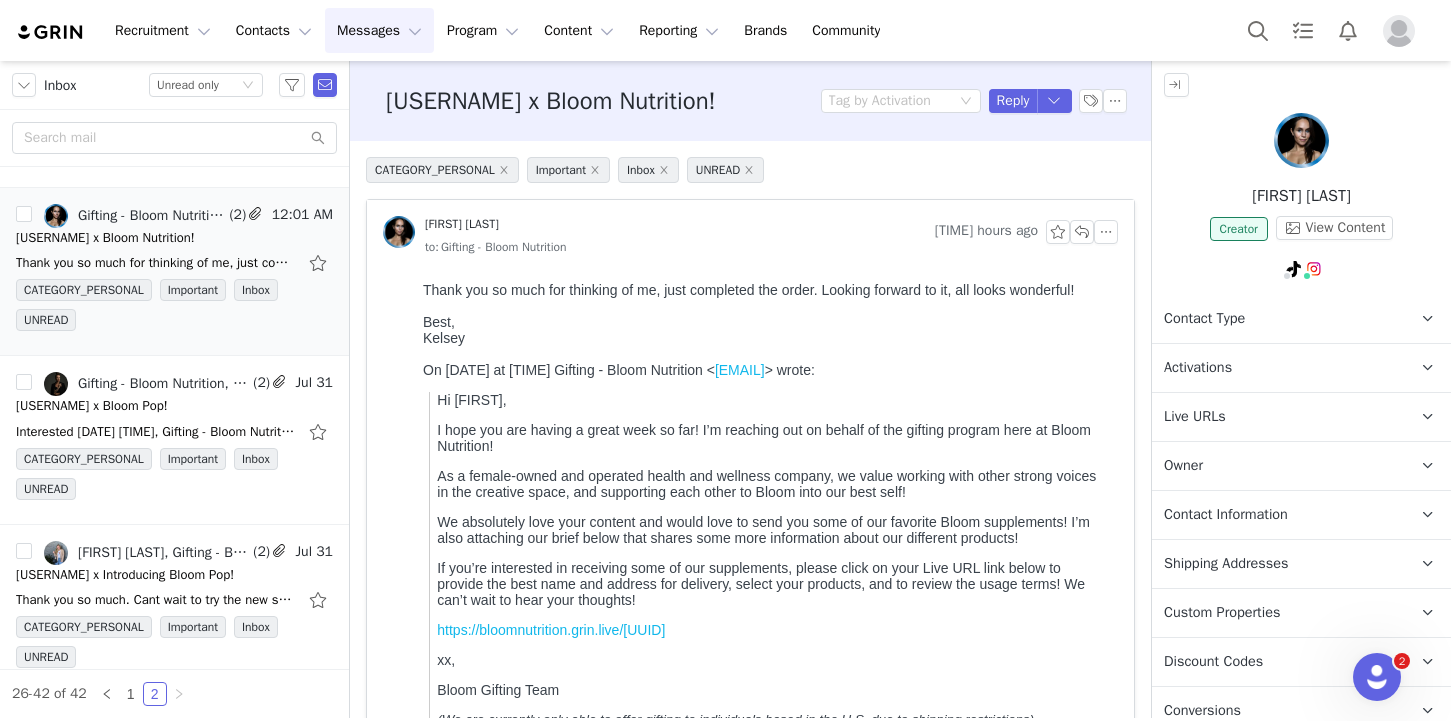 click on "Shipping Addresses" at bounding box center (1226, 564) 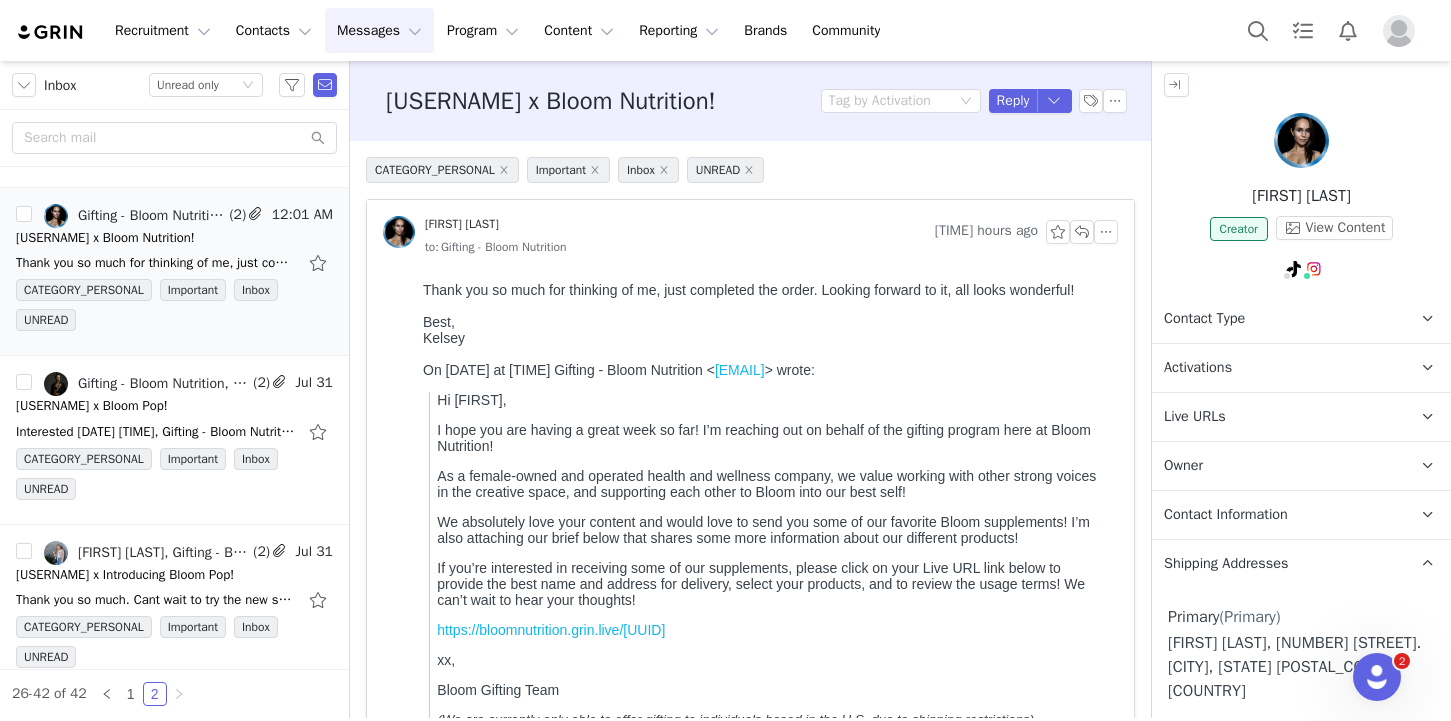 click on "Shipping Addresses" at bounding box center [1226, 564] 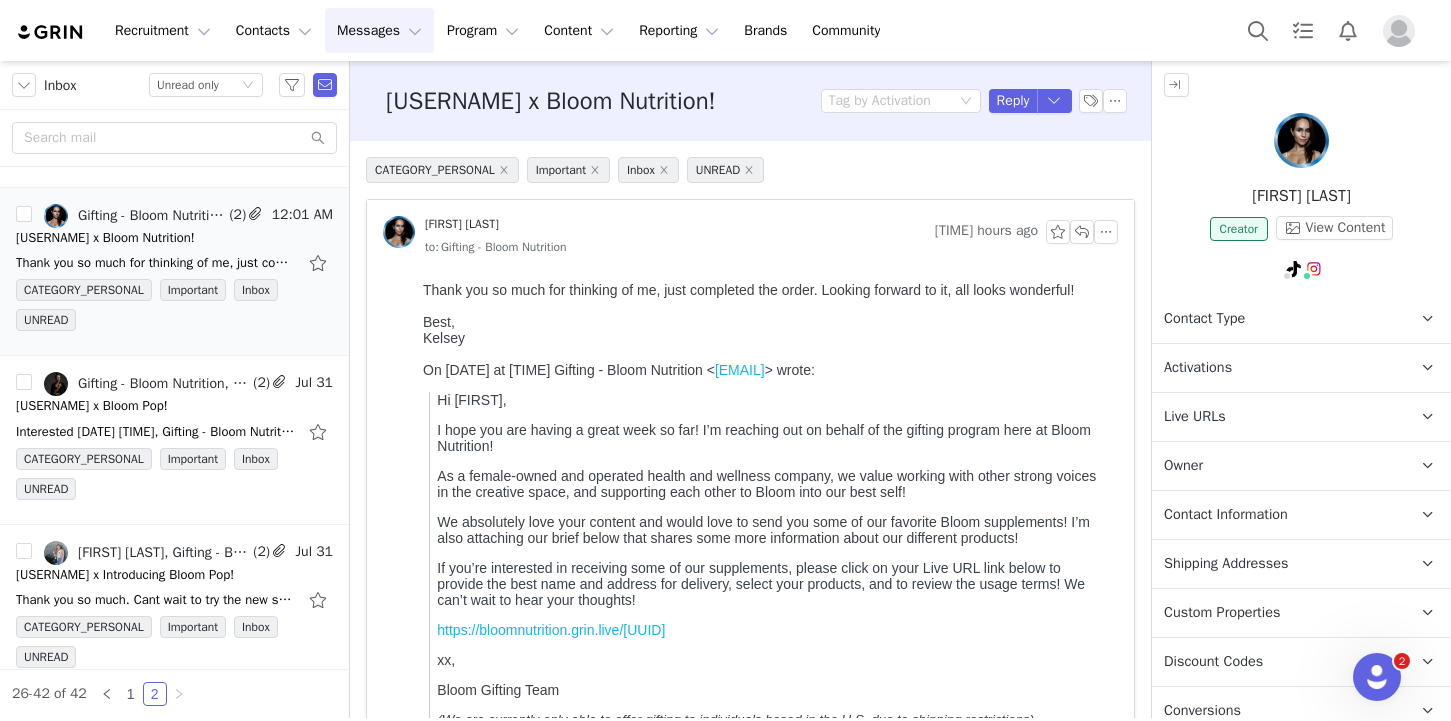 click on "Activations" at bounding box center (1198, 368) 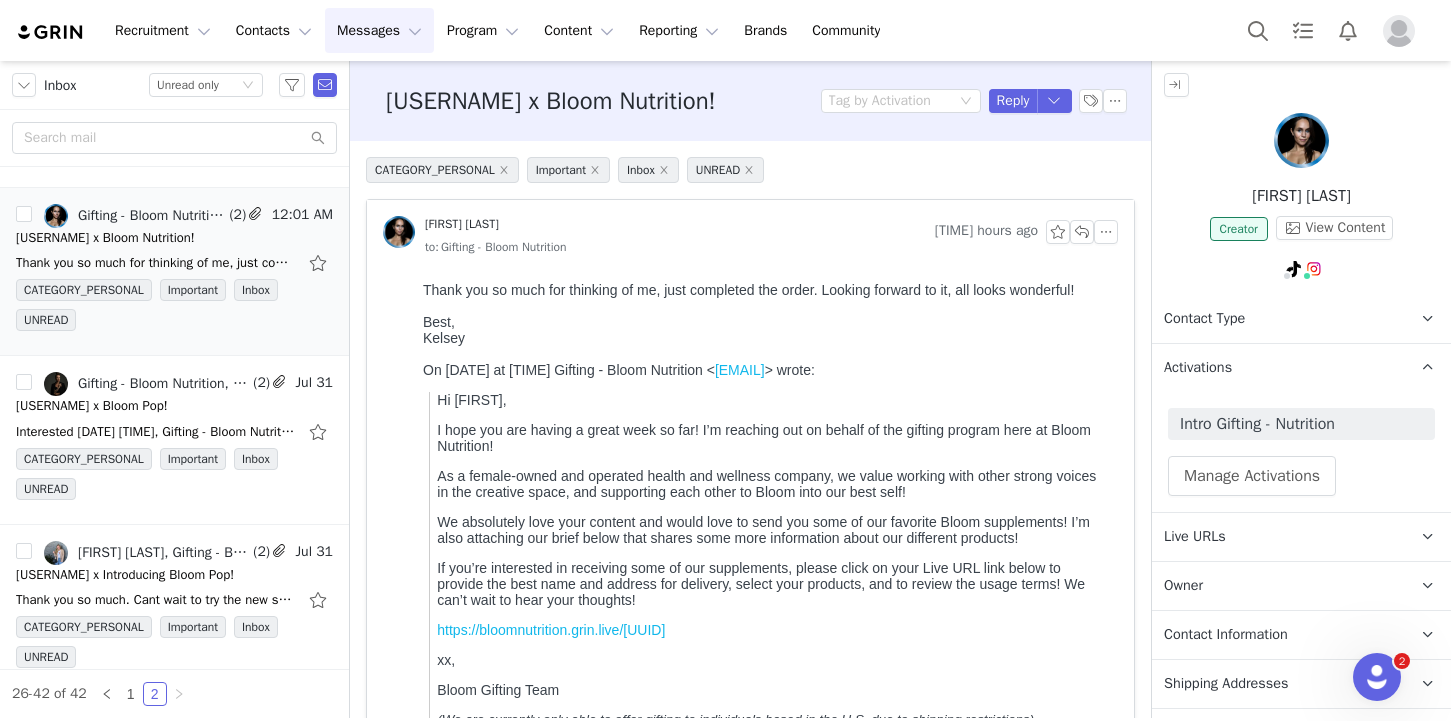 click on "Activations" at bounding box center [1198, 368] 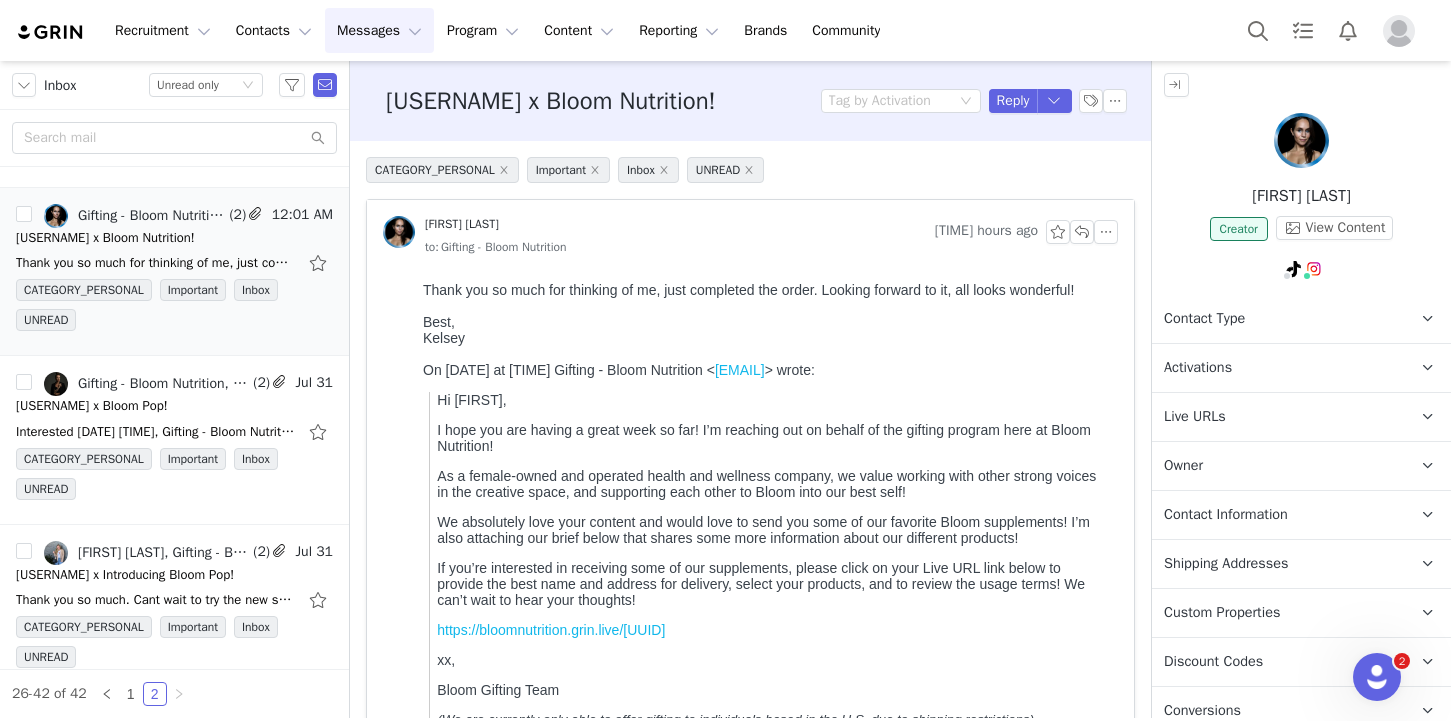 click on "Owner  The account user who owns the contact" at bounding box center [1277, 466] 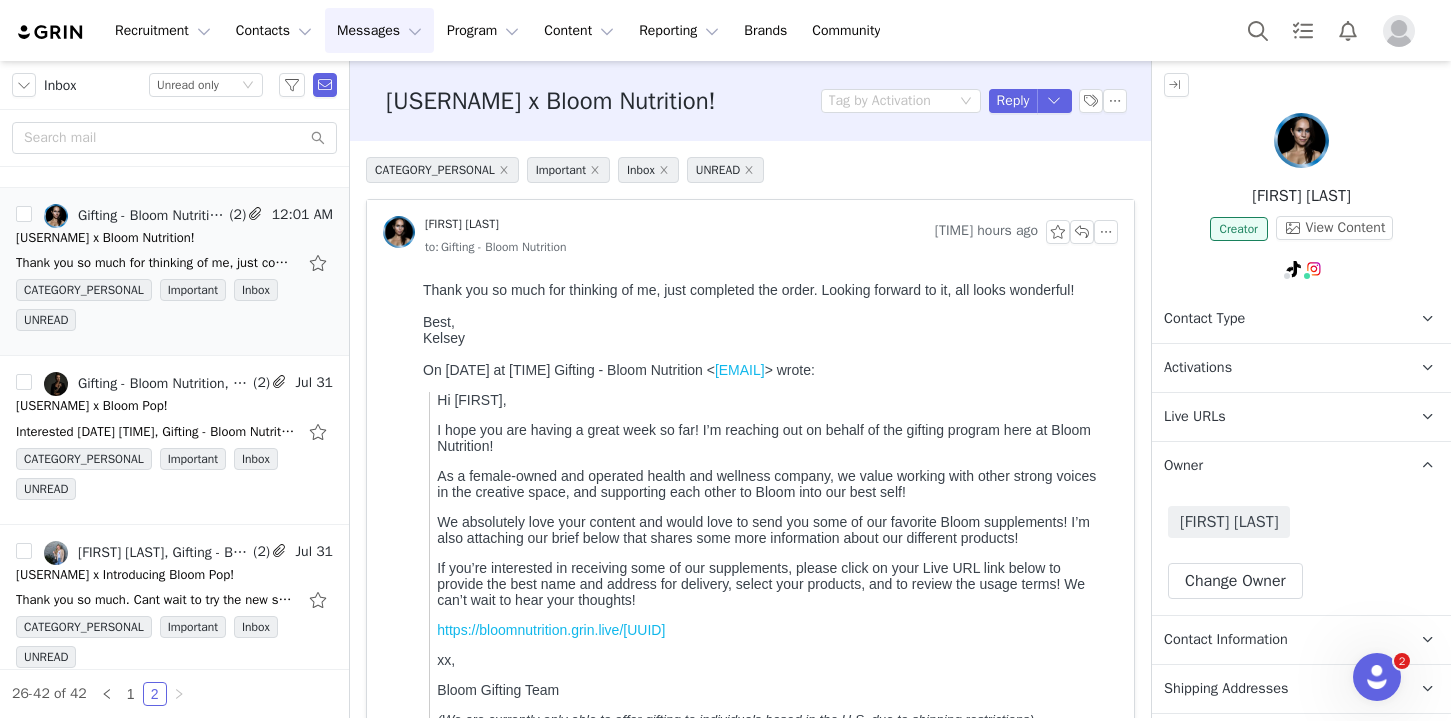 click on "Owner  The account user who owns the contact" at bounding box center [1277, 466] 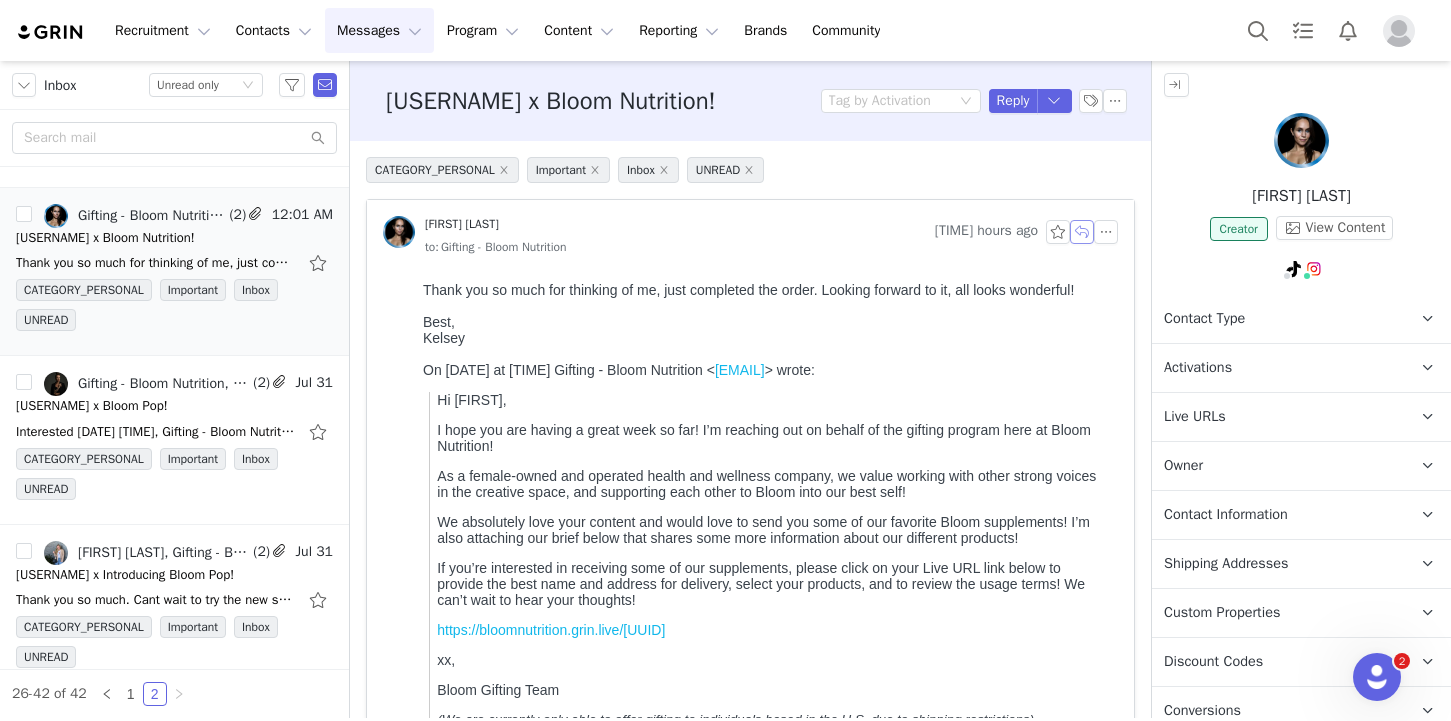 click at bounding box center [1082, 232] 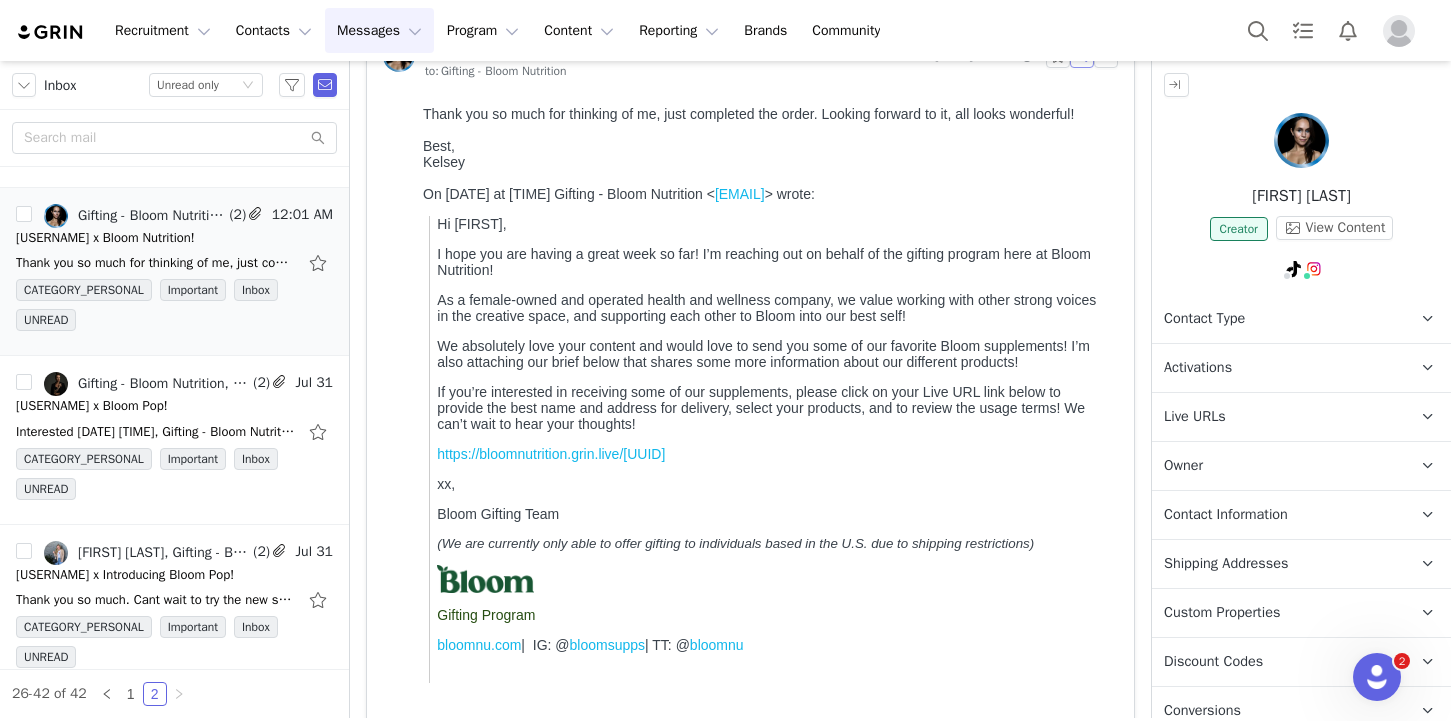 scroll, scrollTop: 677, scrollLeft: 0, axis: vertical 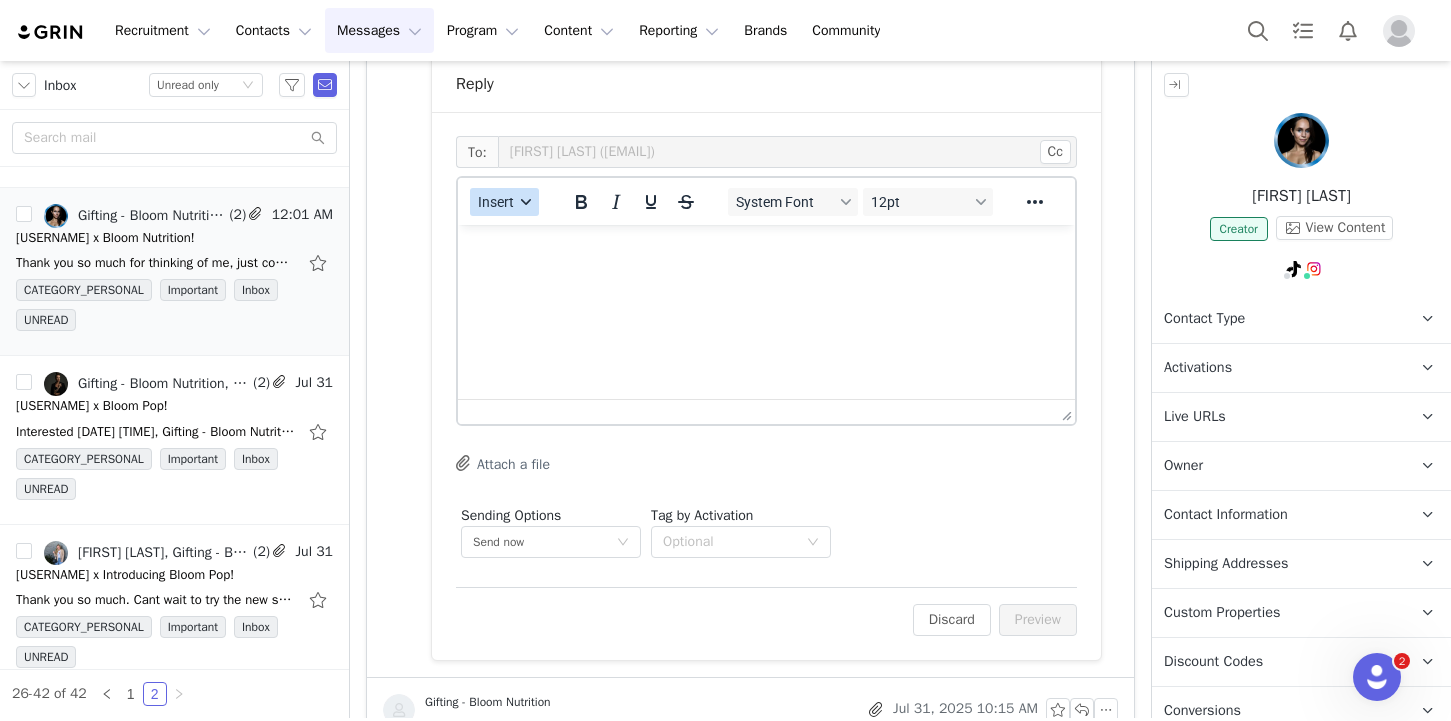 click at bounding box center (526, 202) 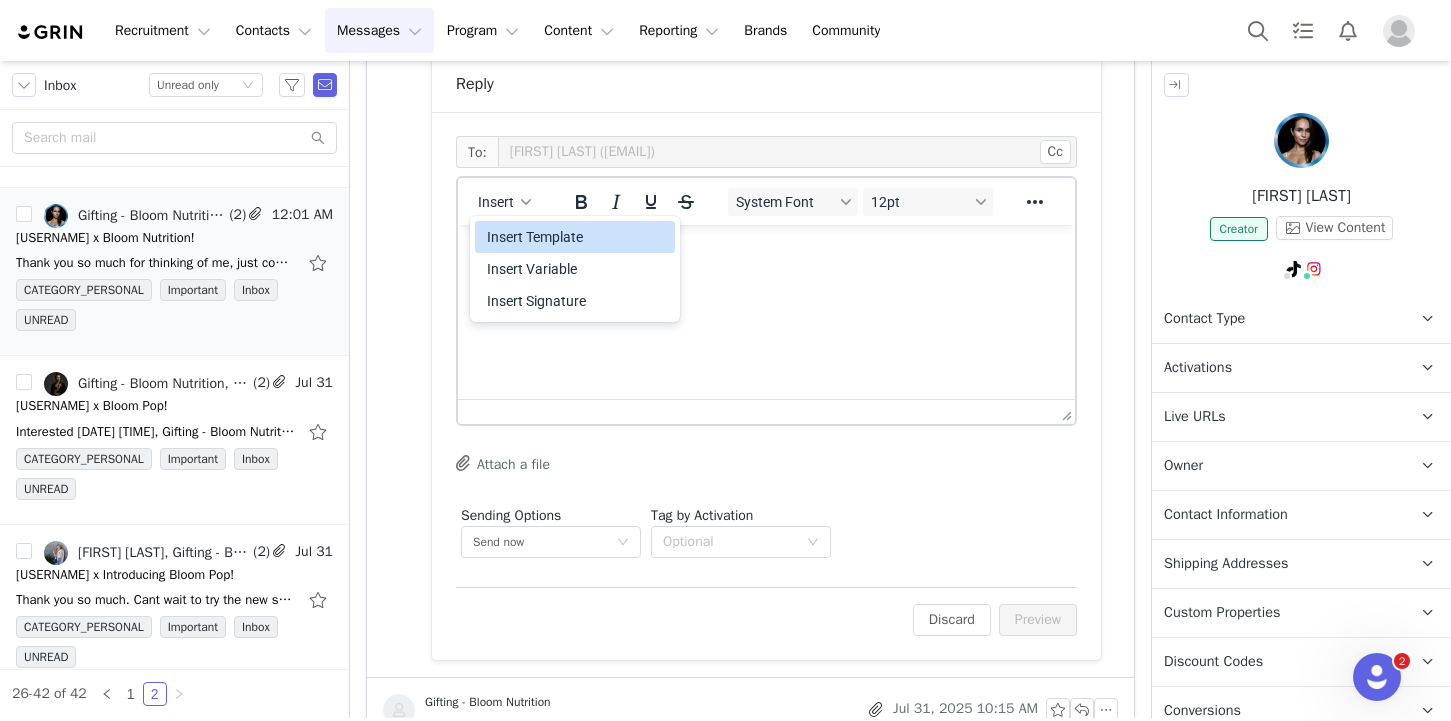 click on "Insert Template" at bounding box center (577, 237) 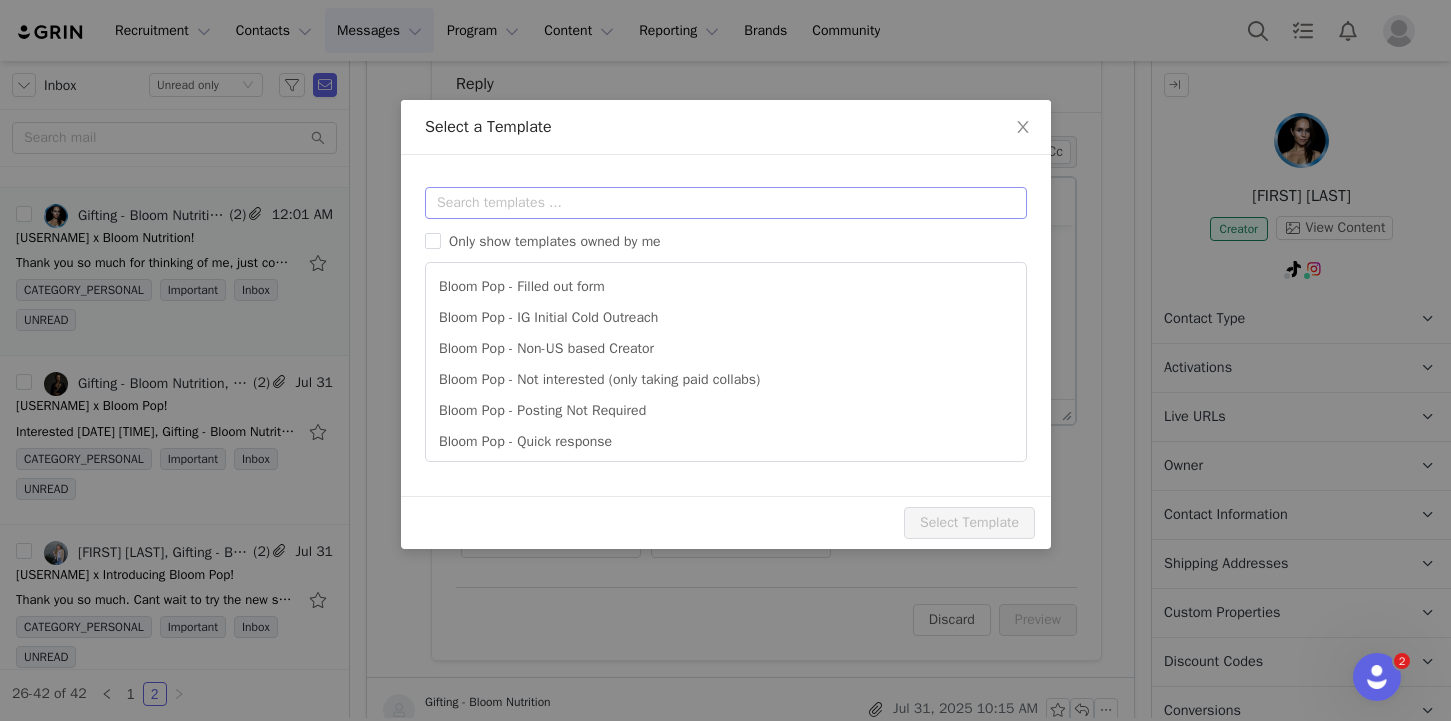 scroll, scrollTop: 0, scrollLeft: 0, axis: both 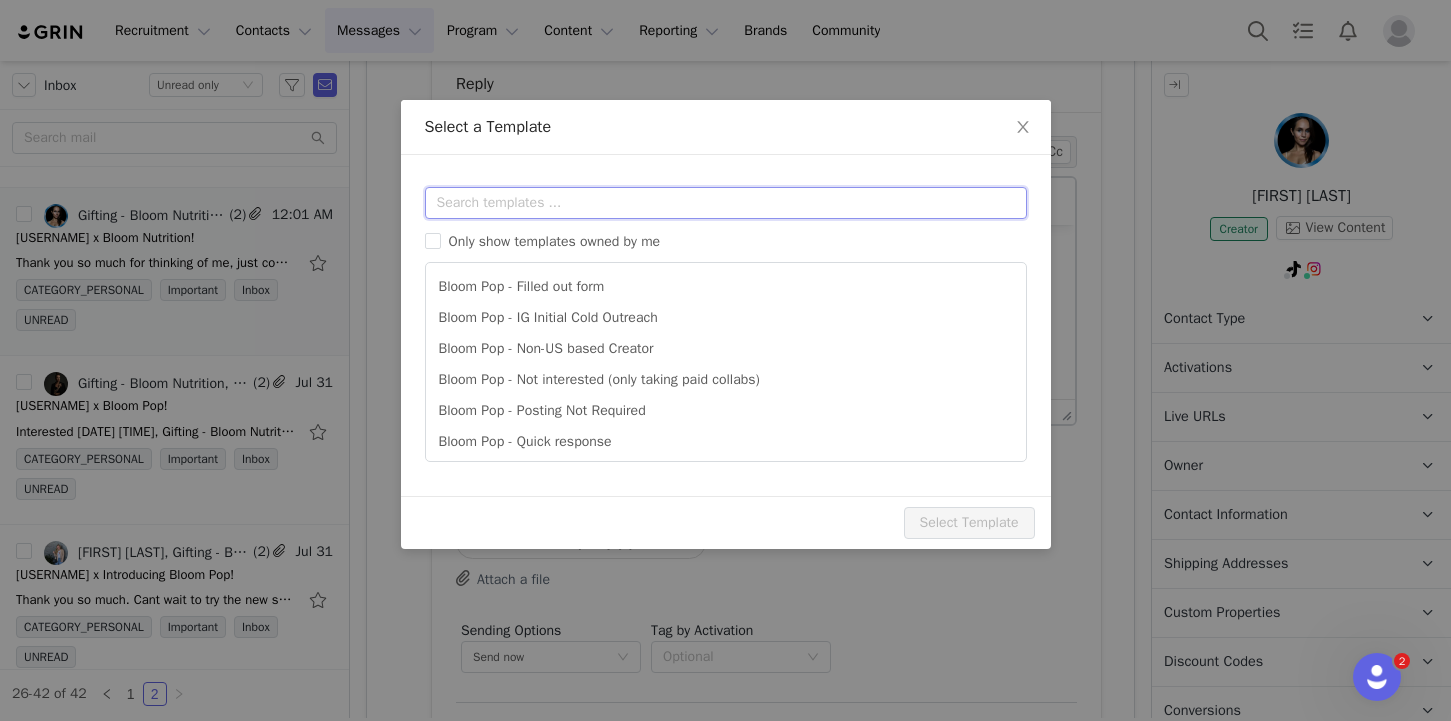 click at bounding box center (726, 203) 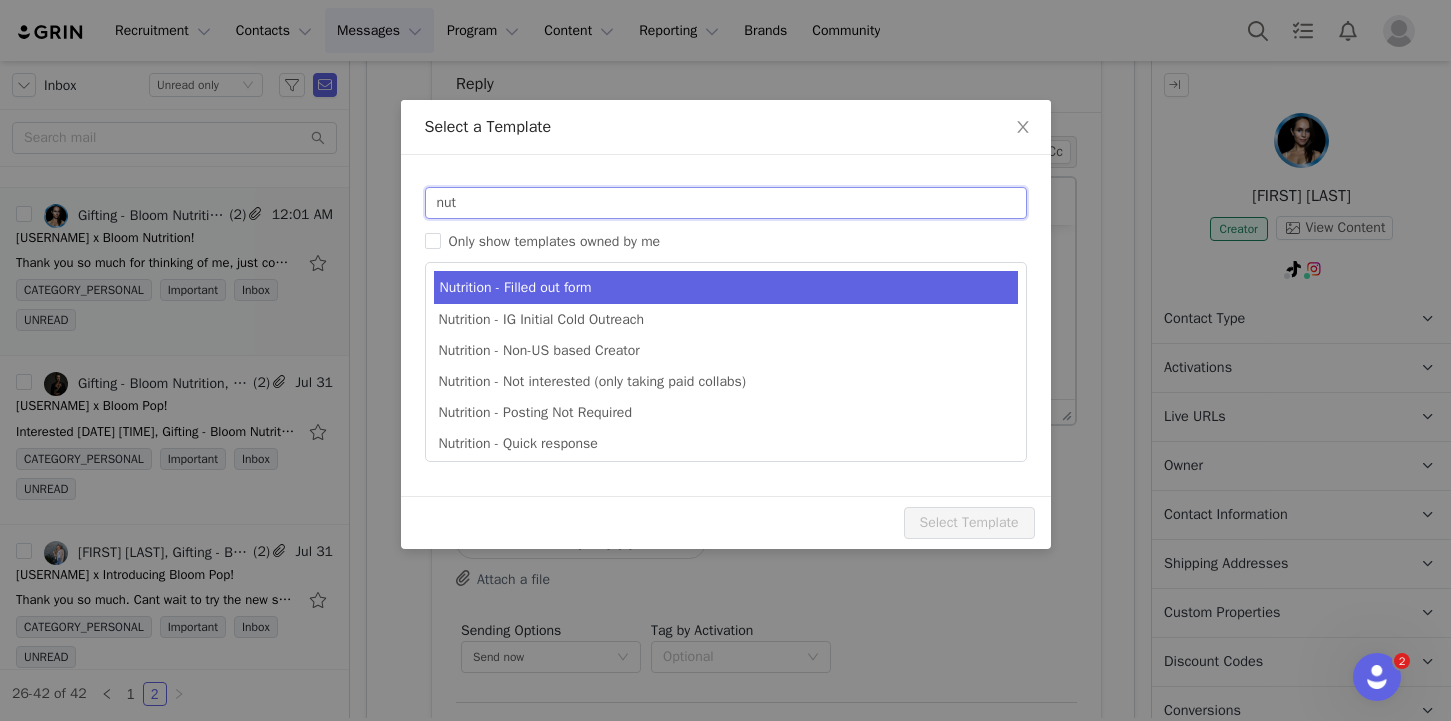 type on "nut" 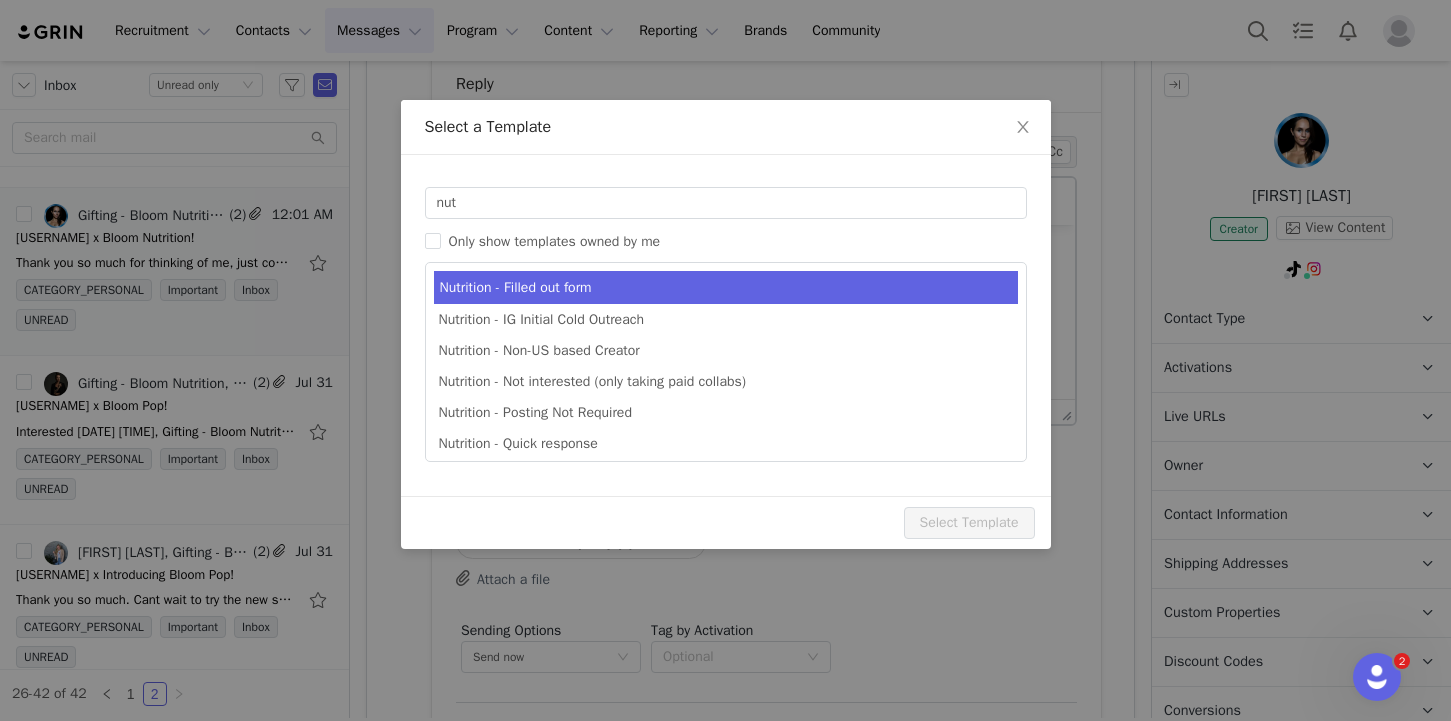 type on "[USERNAME] x Bloom Nutrition!" 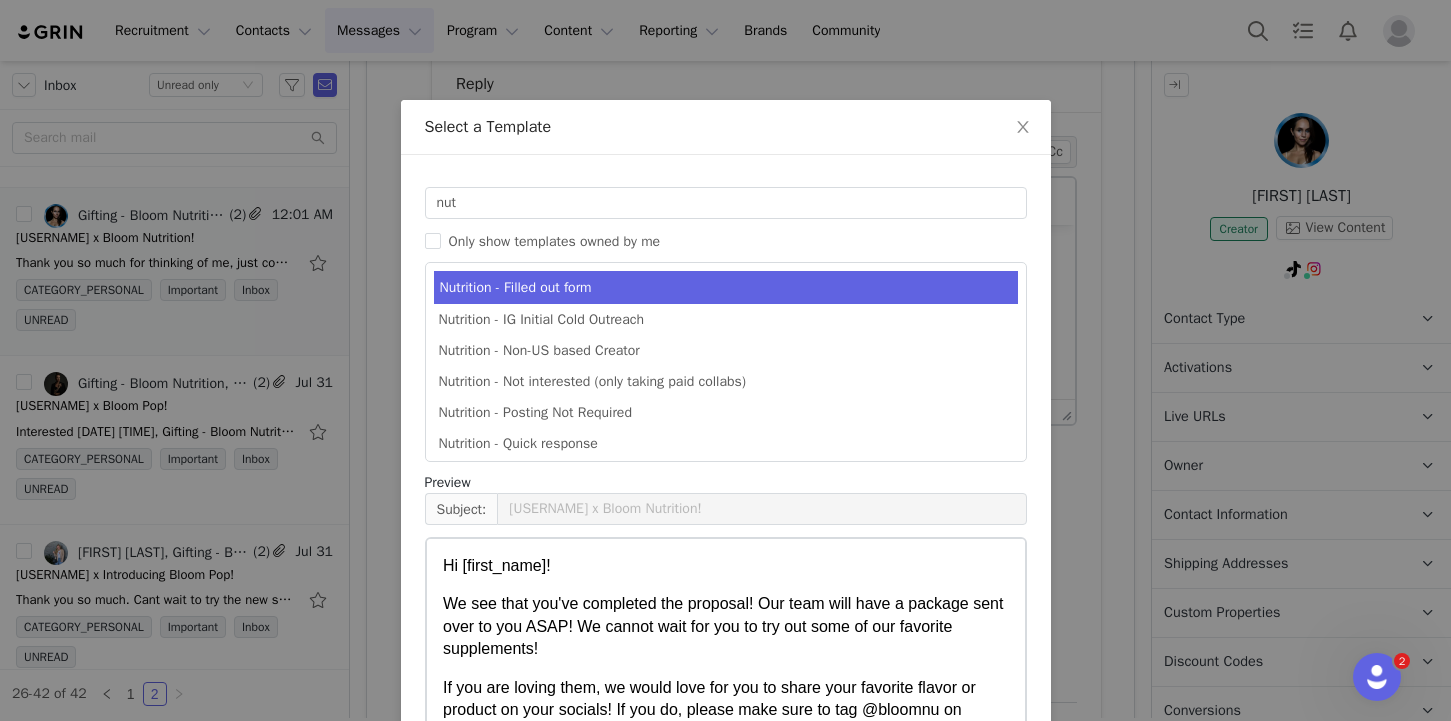 scroll, scrollTop: 421, scrollLeft: 0, axis: vertical 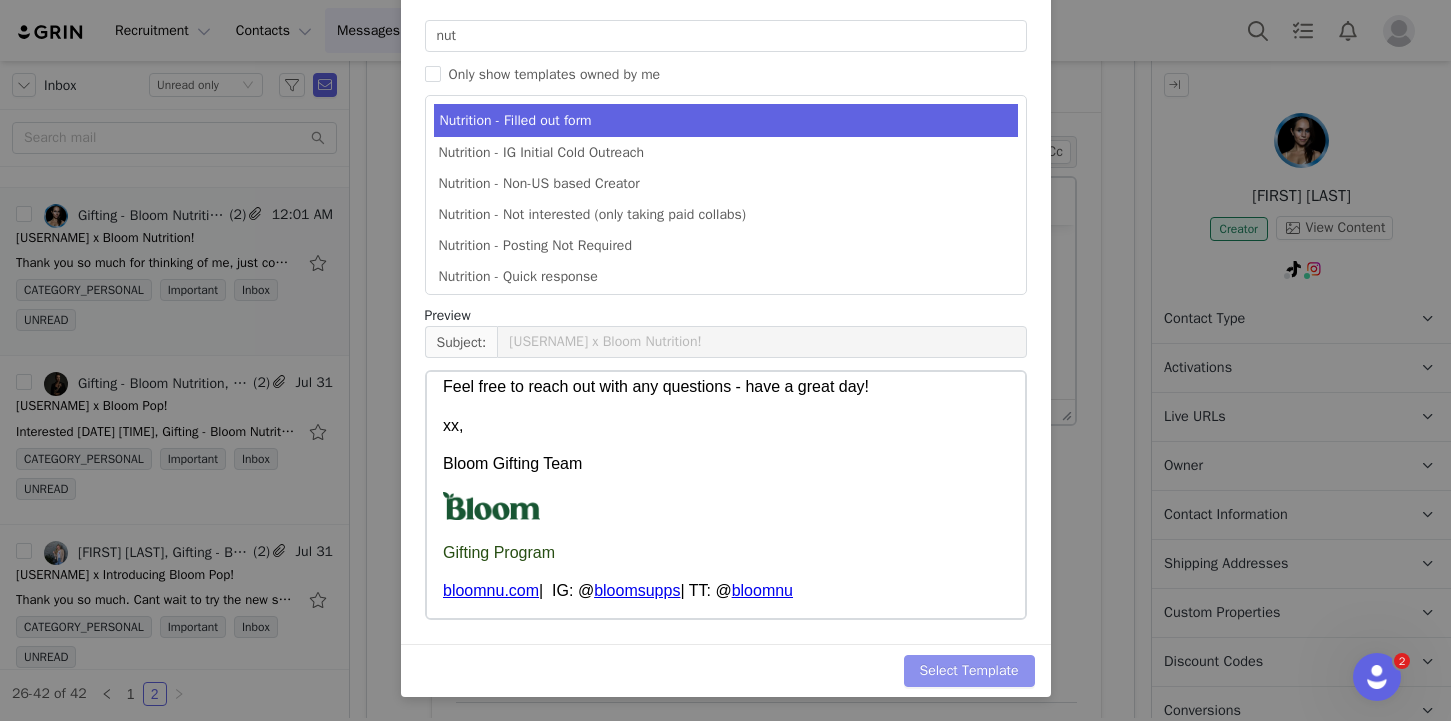 click on "Select Template" at bounding box center [969, 671] 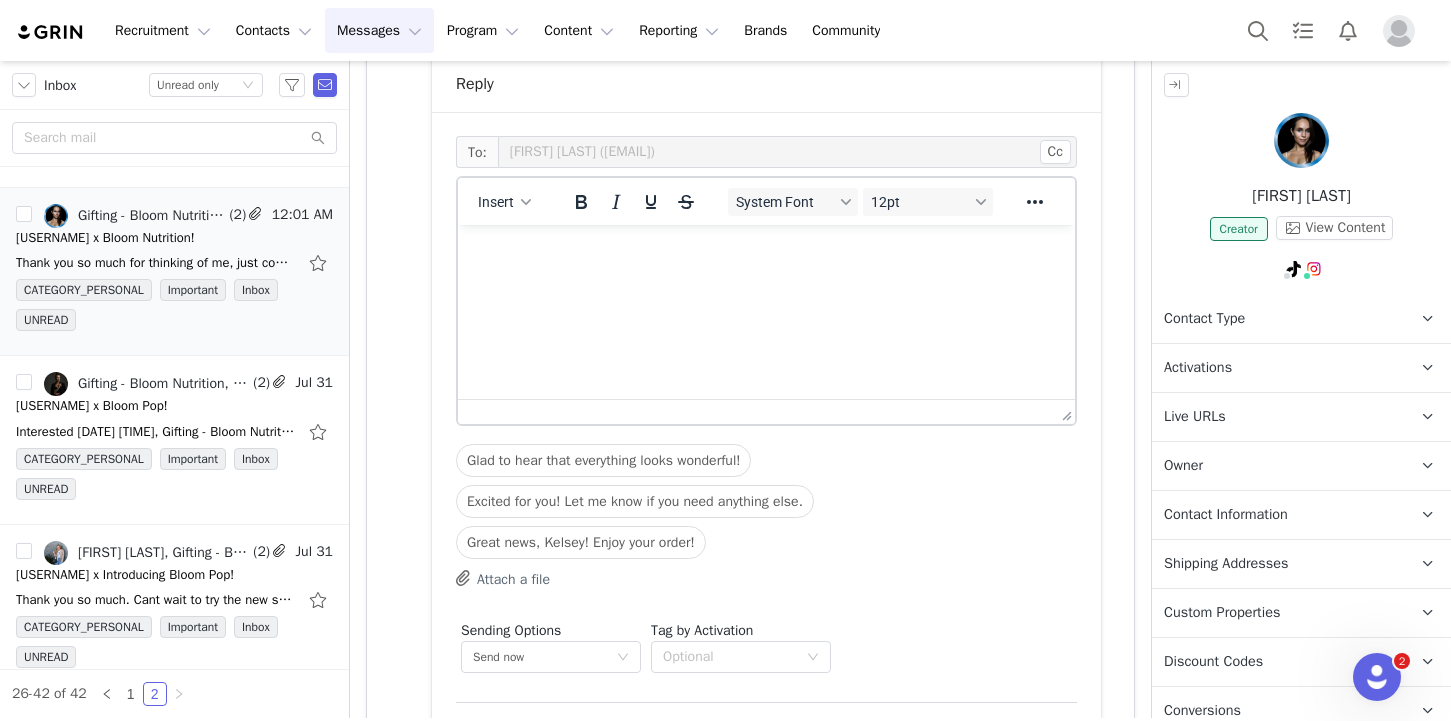 scroll, scrollTop: 0, scrollLeft: 0, axis: both 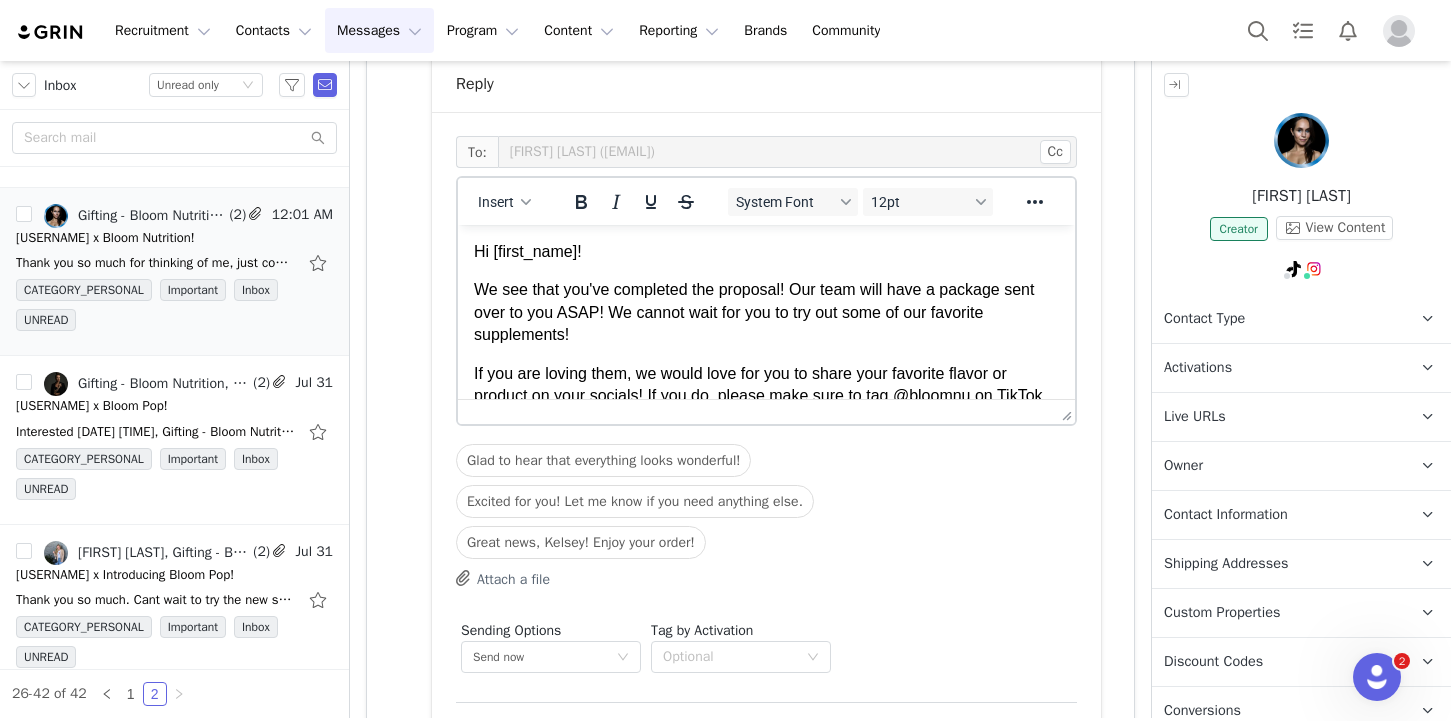click on "We see that you've completed the proposal! Our team will have a package sent over to you ASAP! We cannot wait for you to try out some of our favorite supplements!" at bounding box center (766, 312) 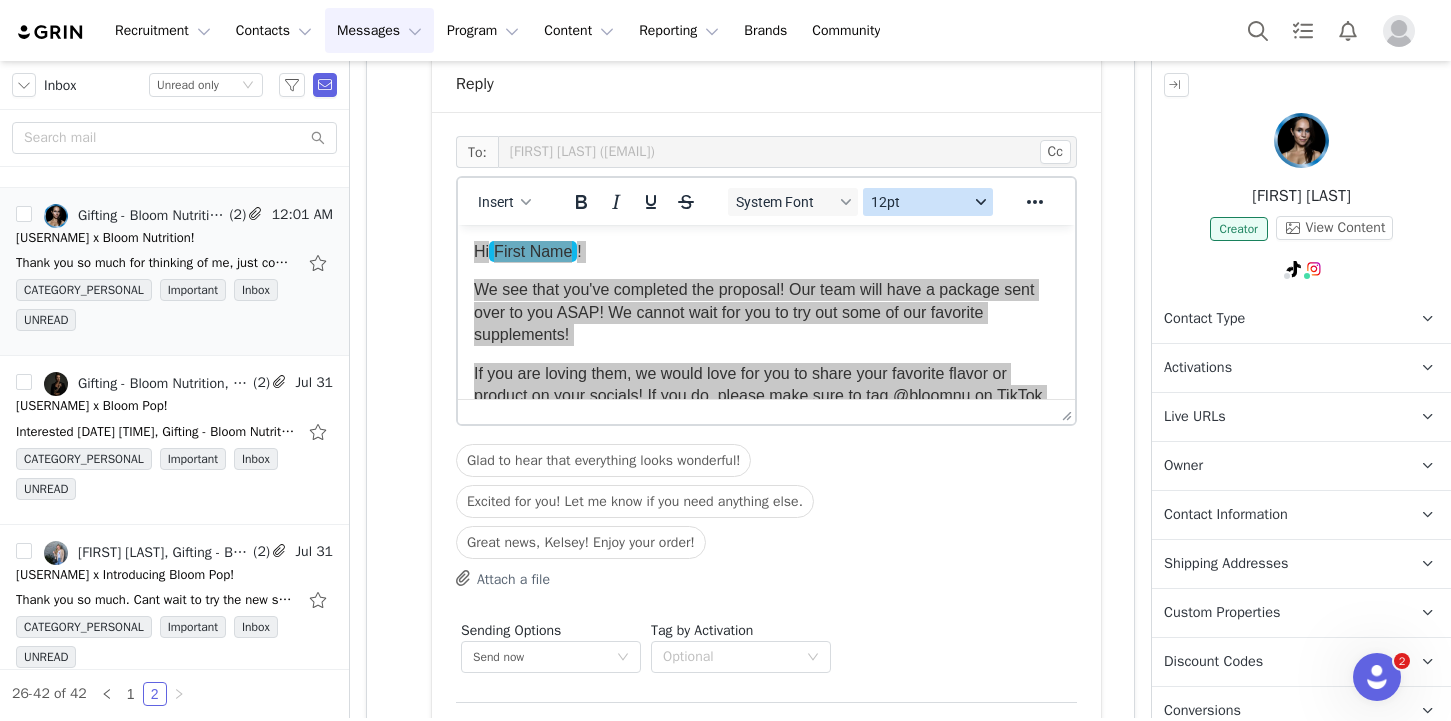 click on "12pt" at bounding box center (920, 202) 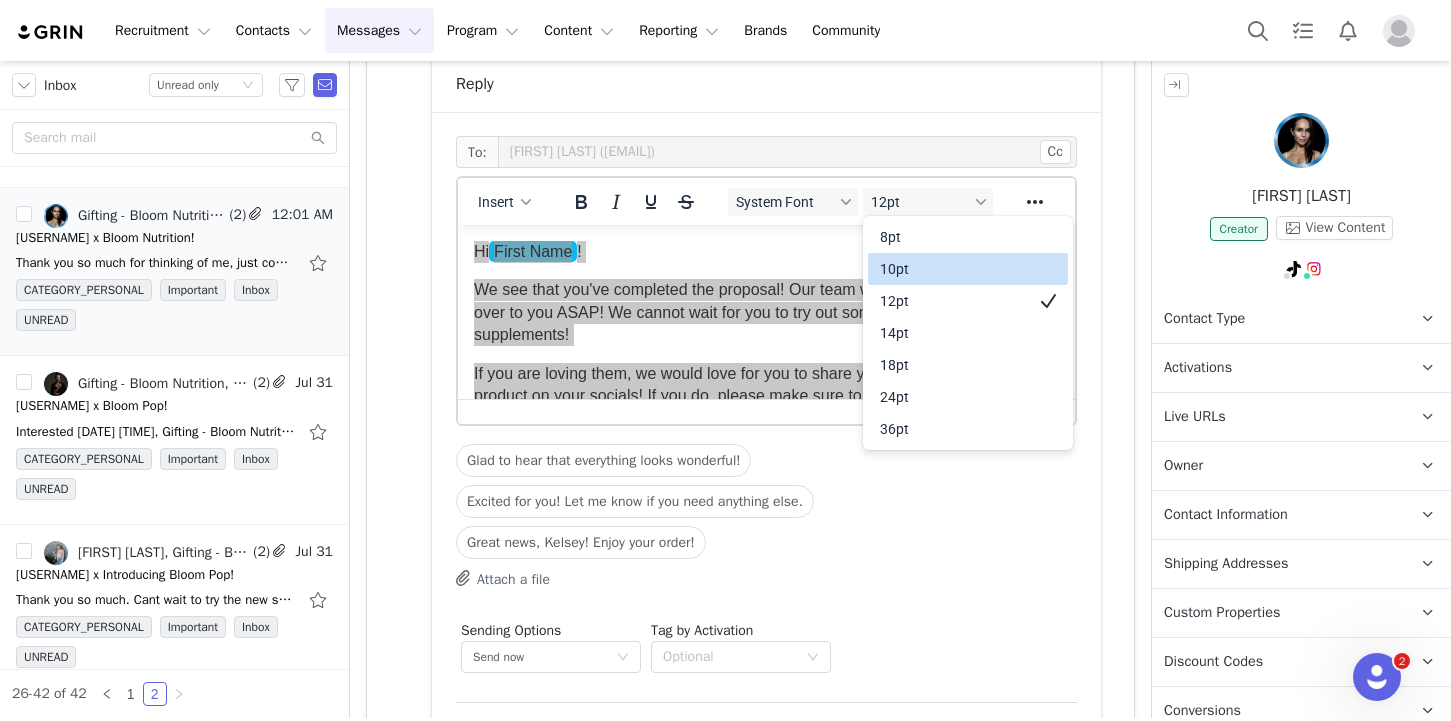 click on "10pt" at bounding box center [954, 269] 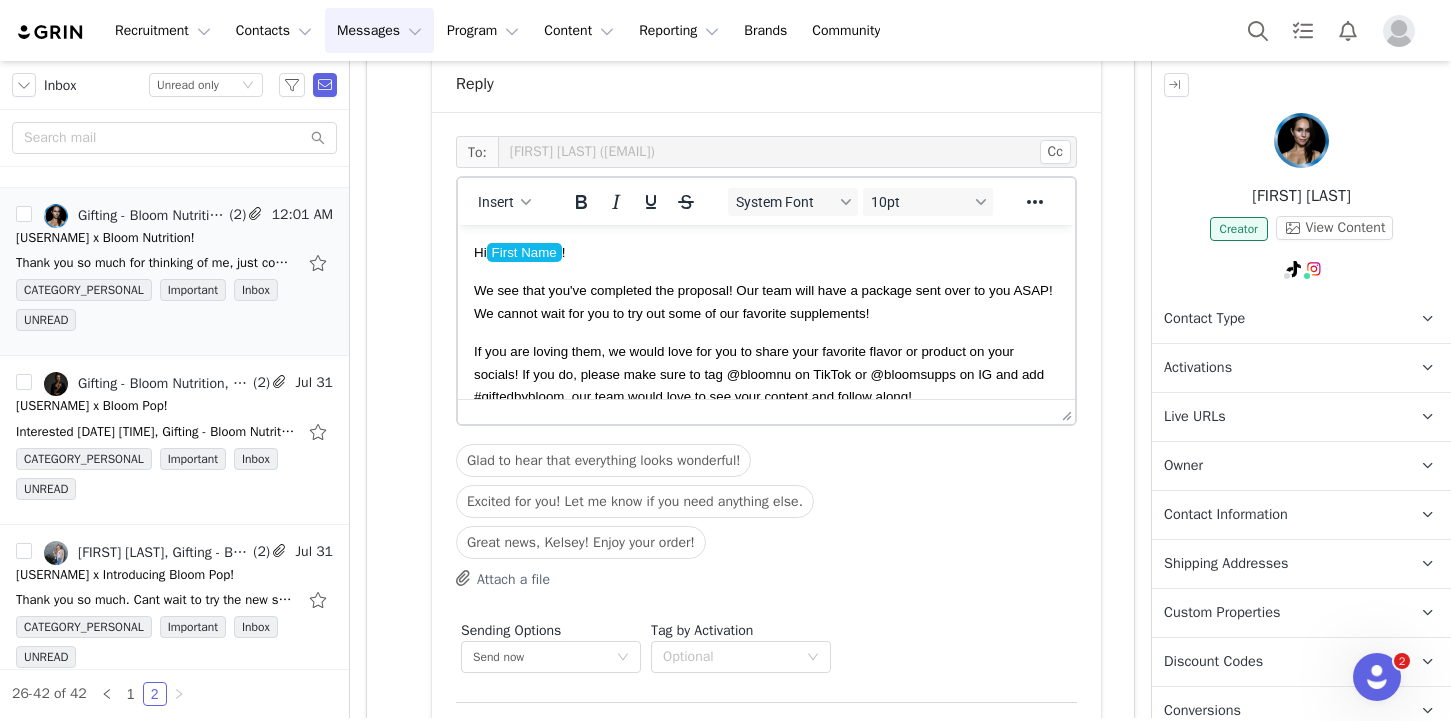 click on "Hi [FIRST_NAME]! We see that you've completed the proposal! Our team will have a package sent over to you ASAP! We cannot wait for you to try out some of our favorite supplements! If you are loving them, we would love for you to share your favorite flavor or product on your socials! If you do, please make sure to tag @bloomnu on TikTok or @bloomsupps on IG and add #giftedbybloom, our team would love to see your content and follow along! To help us see all of the tagged content you create featuring Bloom, we would love for you to ensure your TikTok + Instagram account are connected below! Click on your personalized live URL: Live Url: bloomnutrition.grin.live Connect your TikTok account and any other networks you plan on posting on (select "Networks" on top left corner!) That's it! Feel free to reach out with any questions - have a great day! xx, Bloom Gifting Team Gifting Program bloomnu.com | IG: @ bloomsupps | TT: @ bloomnu" at bounding box center (766, 531) 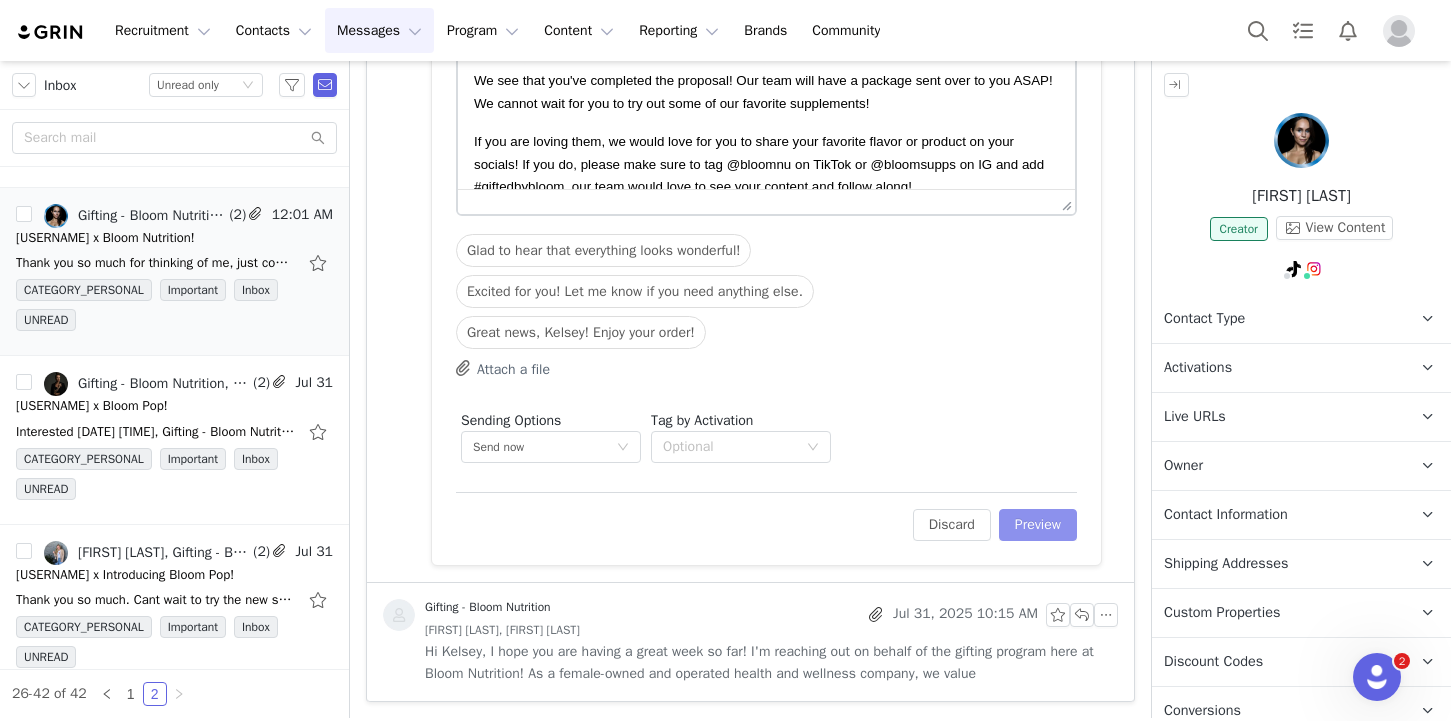 click on "Preview" at bounding box center [1038, 525] 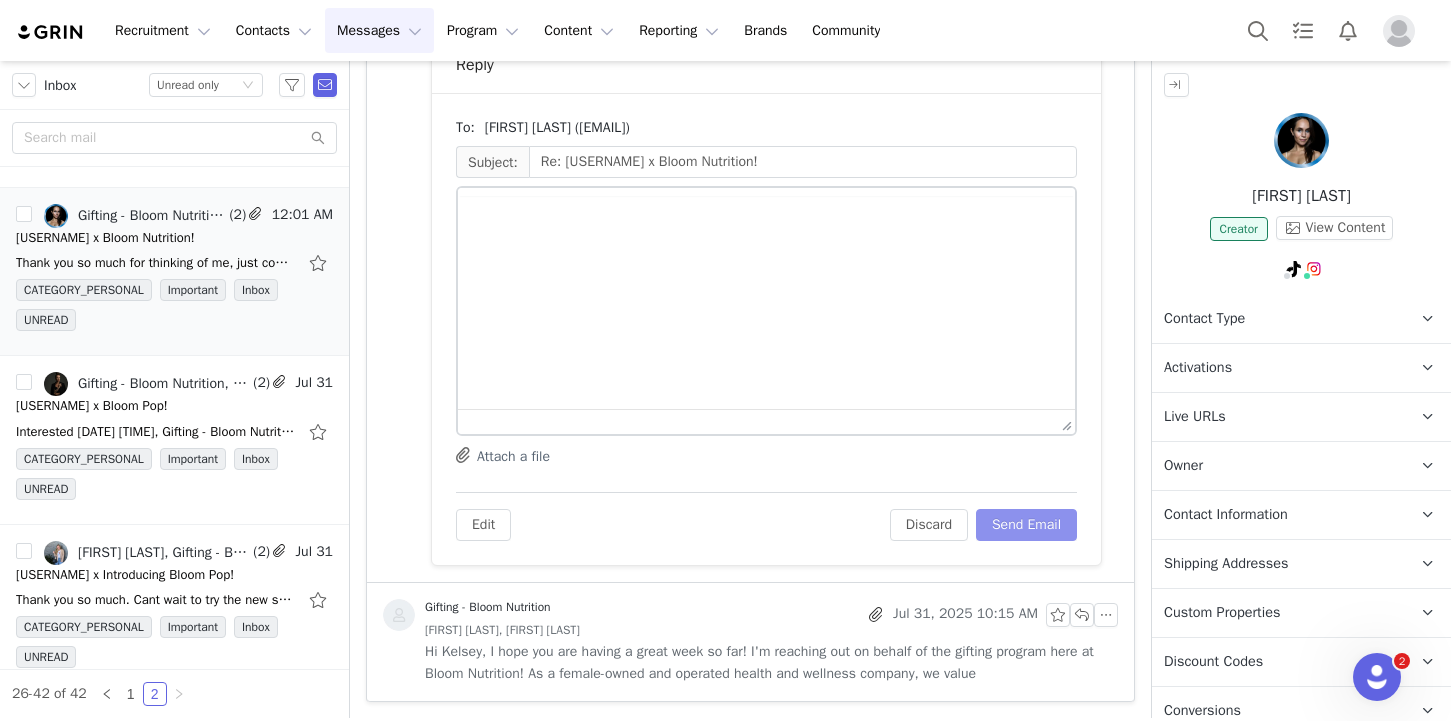 scroll, scrollTop: 899, scrollLeft: 0, axis: vertical 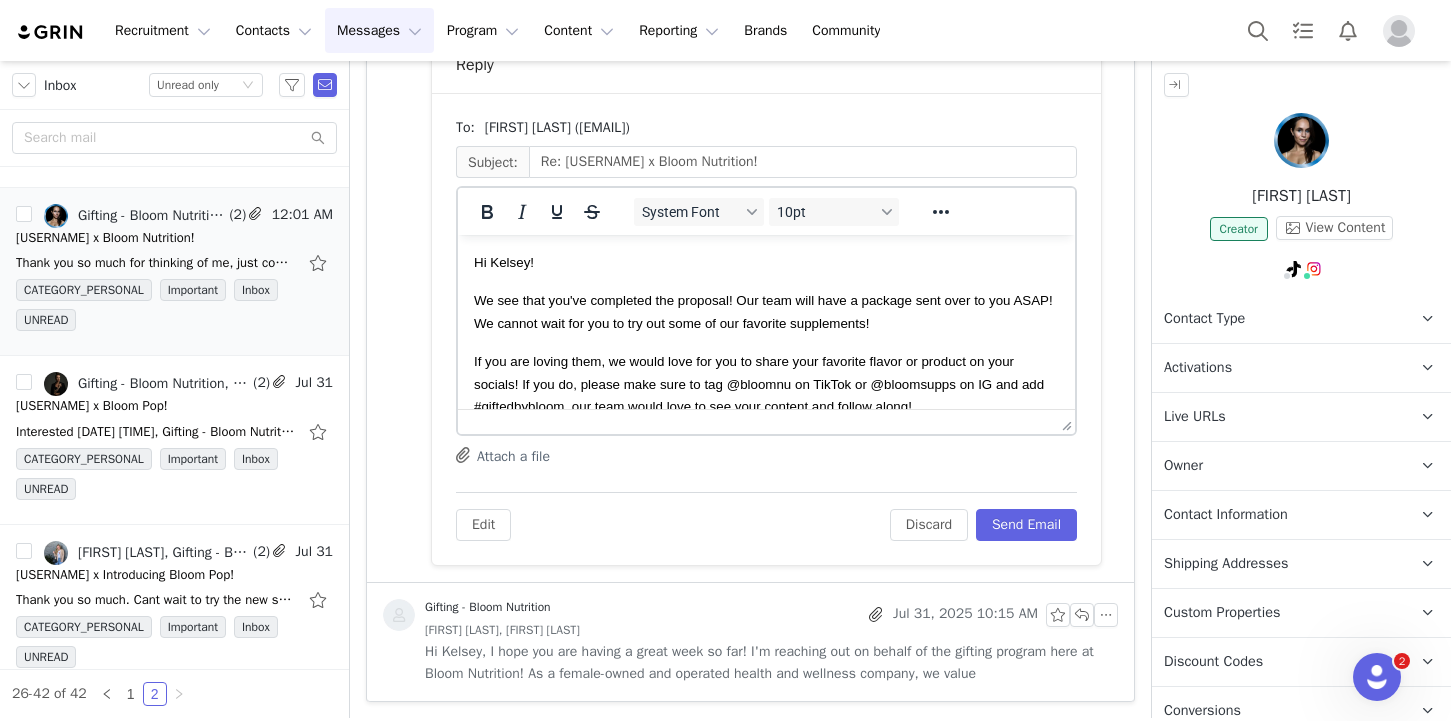 click on "Hi Kelsey! We see that you've completed the proposal! Our team will have a package sent over to you ASAP! We cannot wait for you to try out some of our favorite supplements!  If you are loving them, we would love for you to share your favorite flavor or product on your socials! If you do, please make sure to tag @bloomnu on TikTok or @bloomsupps on IG and add #giftedbybloom, our team would love to see your content and follow along! To help us see all of the tagged content you create featuring Bloom, we would love for you to ensure your TikTok + Instagram account are connected below! Click on your personalized live URL:  https://bloomnutrition.grin.live/f28963f6-8abb-475a-9618-0dcc93a9a33f   Connect your TikTok account and any other networks you plan on posting on (select "Networks" on top left corner!) That's it!  Feel free to reach out with any questions - have a great day! xx,  Bloom Gifting Team Gifting Program bloomnu.com   |  IG: @ bloomsupps   | TT: @ bloomnu" at bounding box center [766, 541] 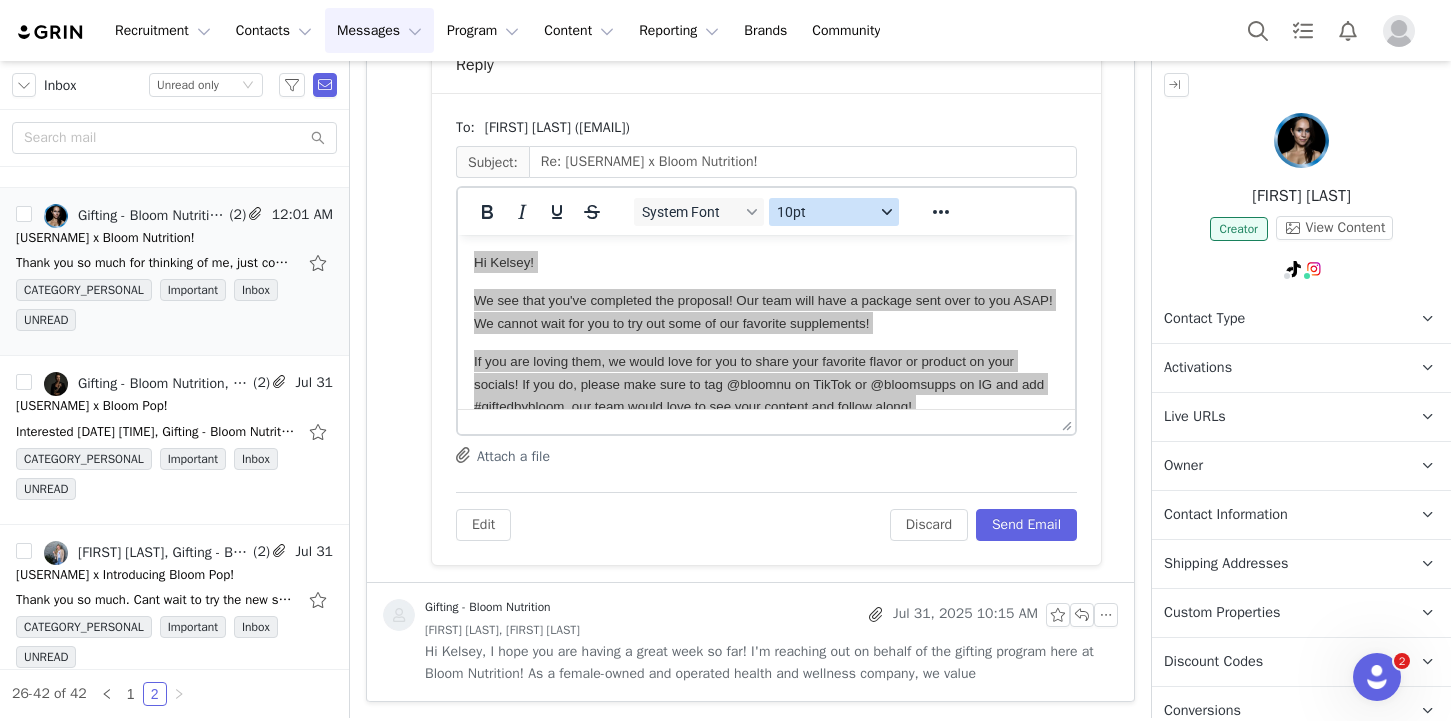 click on "10pt" at bounding box center (826, 212) 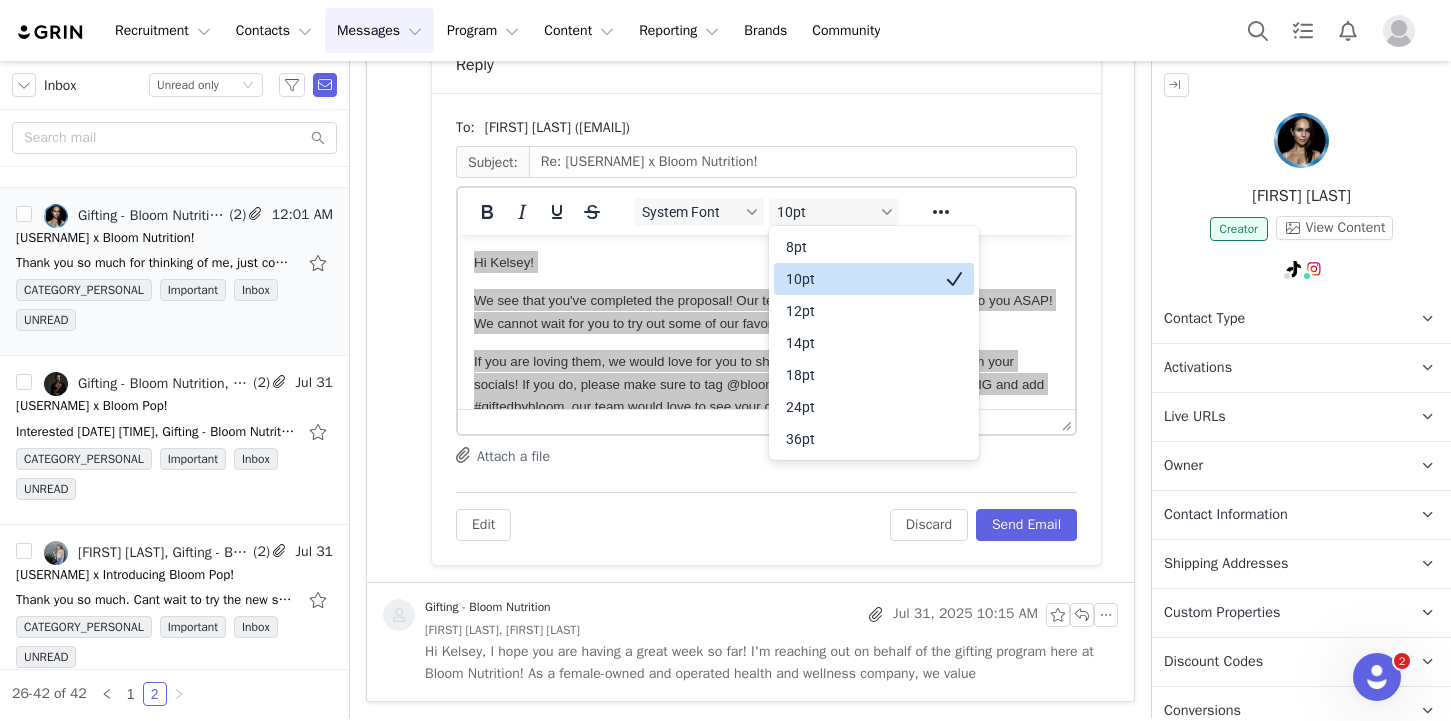 click on "10pt" at bounding box center (860, 279) 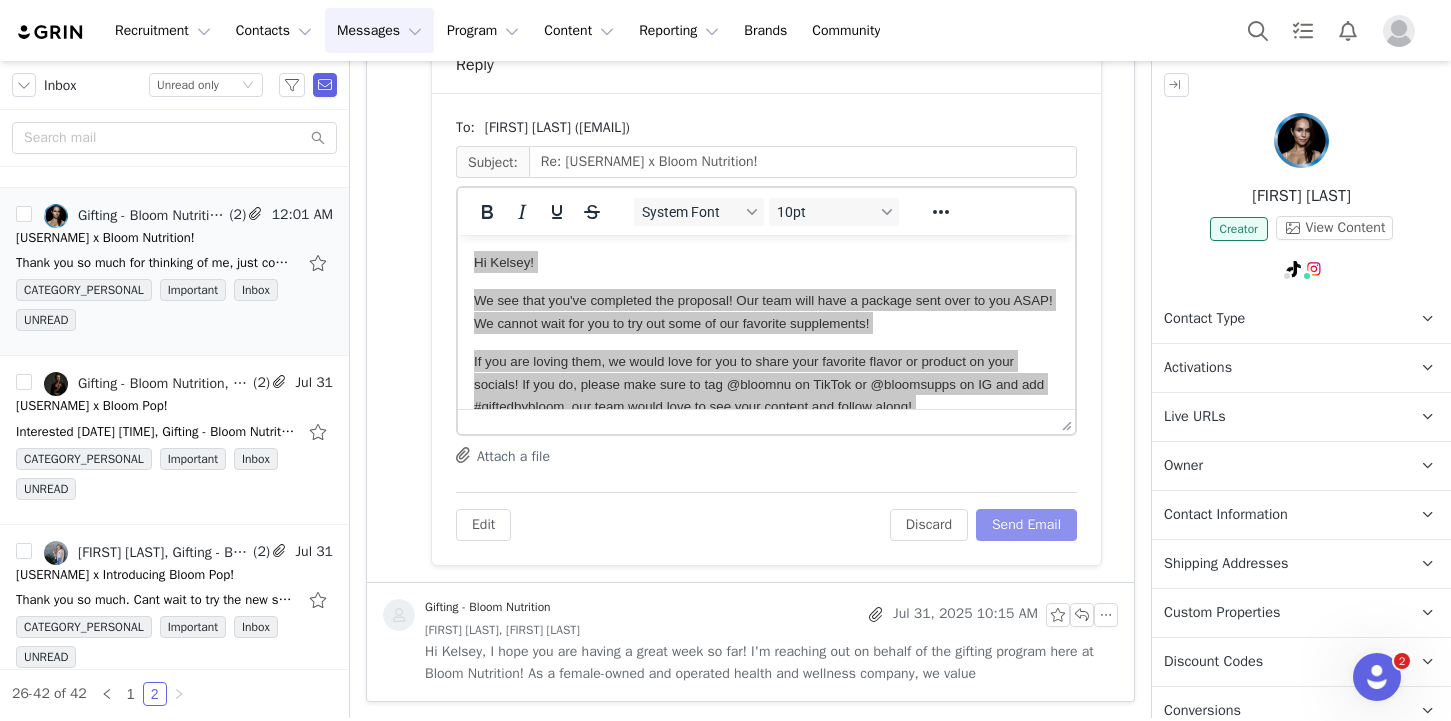 click on "Send Email" at bounding box center [1026, 525] 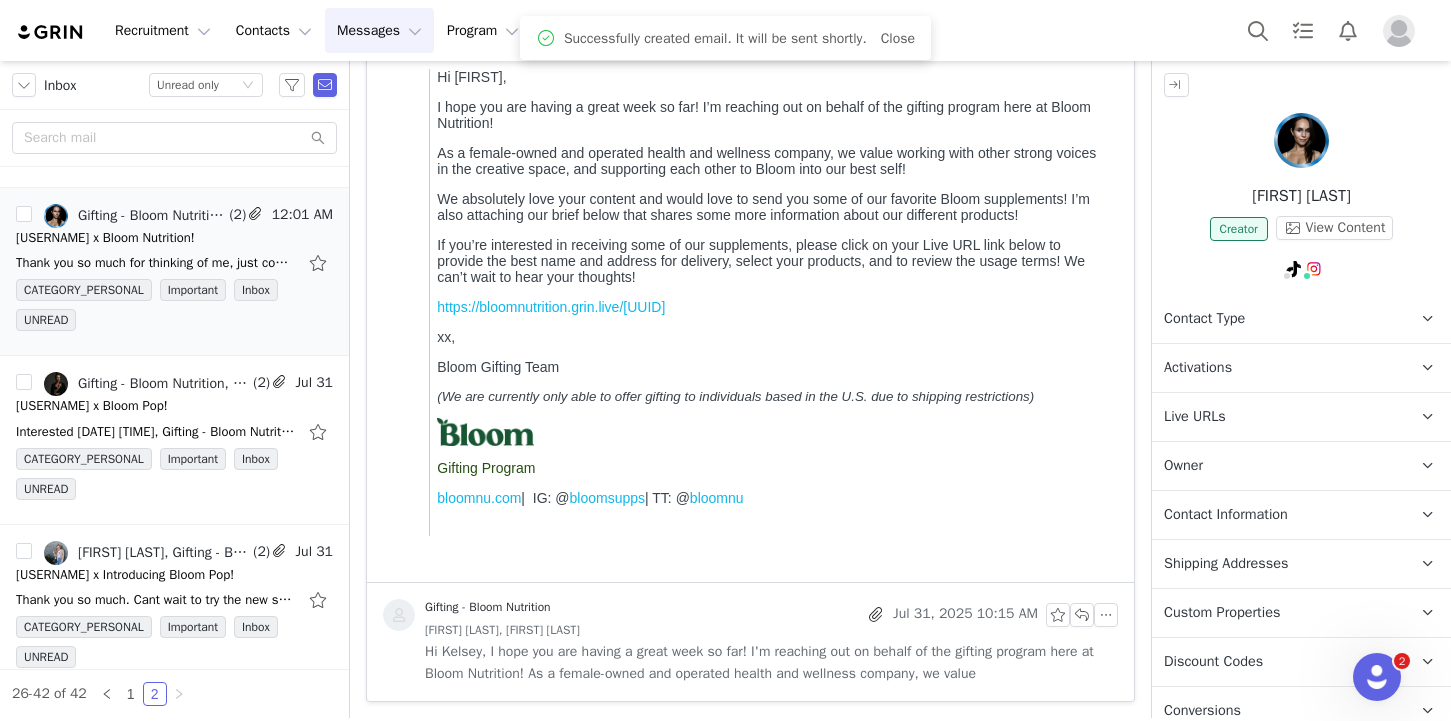 scroll, scrollTop: 0, scrollLeft: 0, axis: both 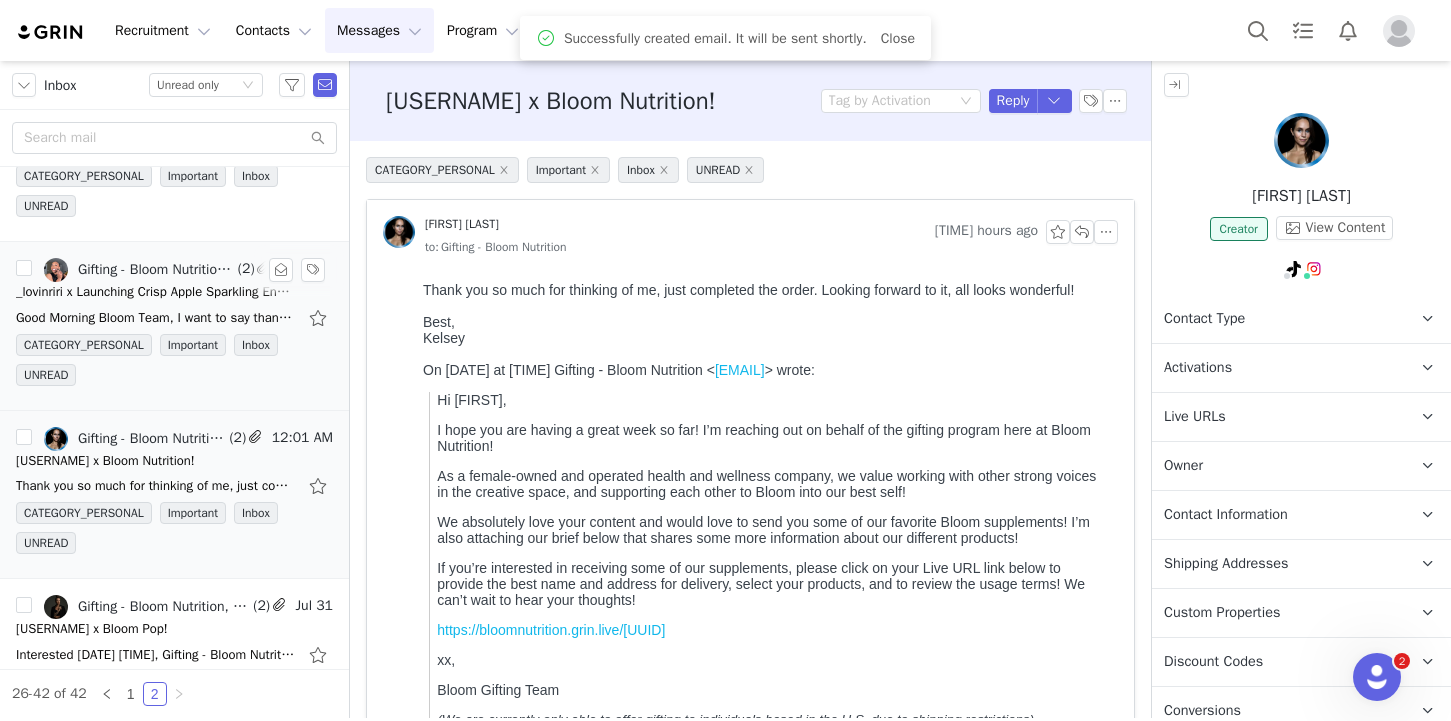 click on "Gifting - Bloom Nutrition, Rickia  (2)      4:21 AM   _lovinriri x Launching Crisp Apple Sparkling Energy in Target!       Good Morning Bloom Team, I want to say thank you so much for thinking of me! The new Crisp Apple Flavor looks like it will be delightful! I would love to try! I have completed the proposal and I'm       CATEGORY_PERSONAL   Important   Inbox   UNREAD" at bounding box center [174, 326] 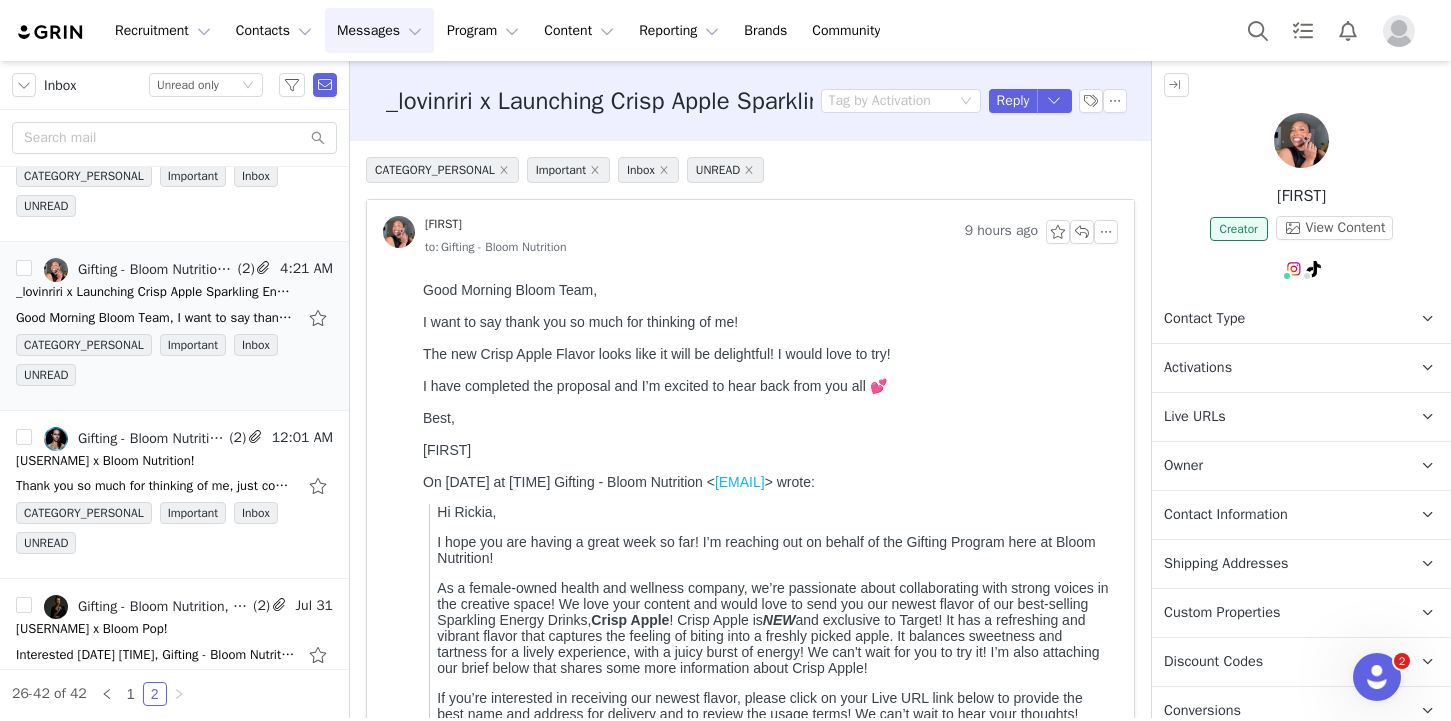 click on "Owner  The account user who owns the contact" at bounding box center [1277, 466] 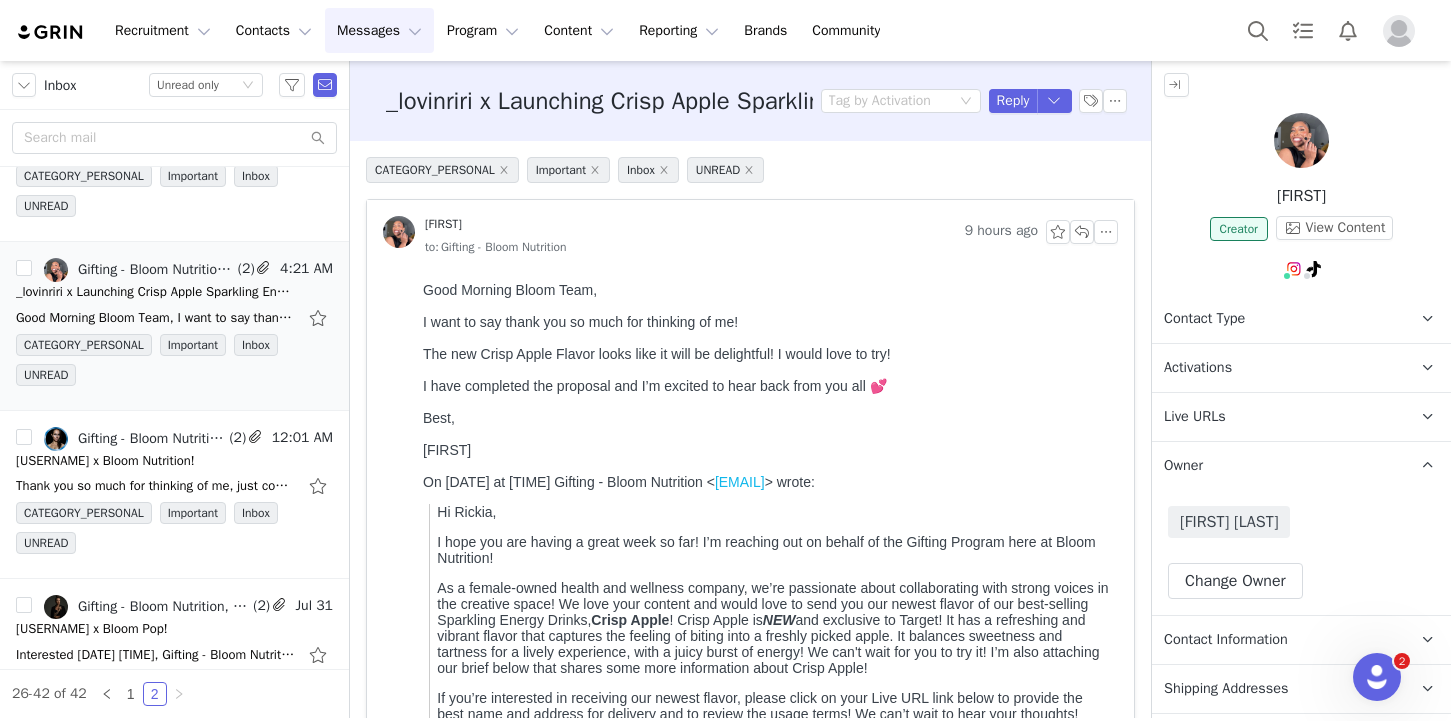 click on "Owner  The account user who owns the contact" at bounding box center (1277, 466) 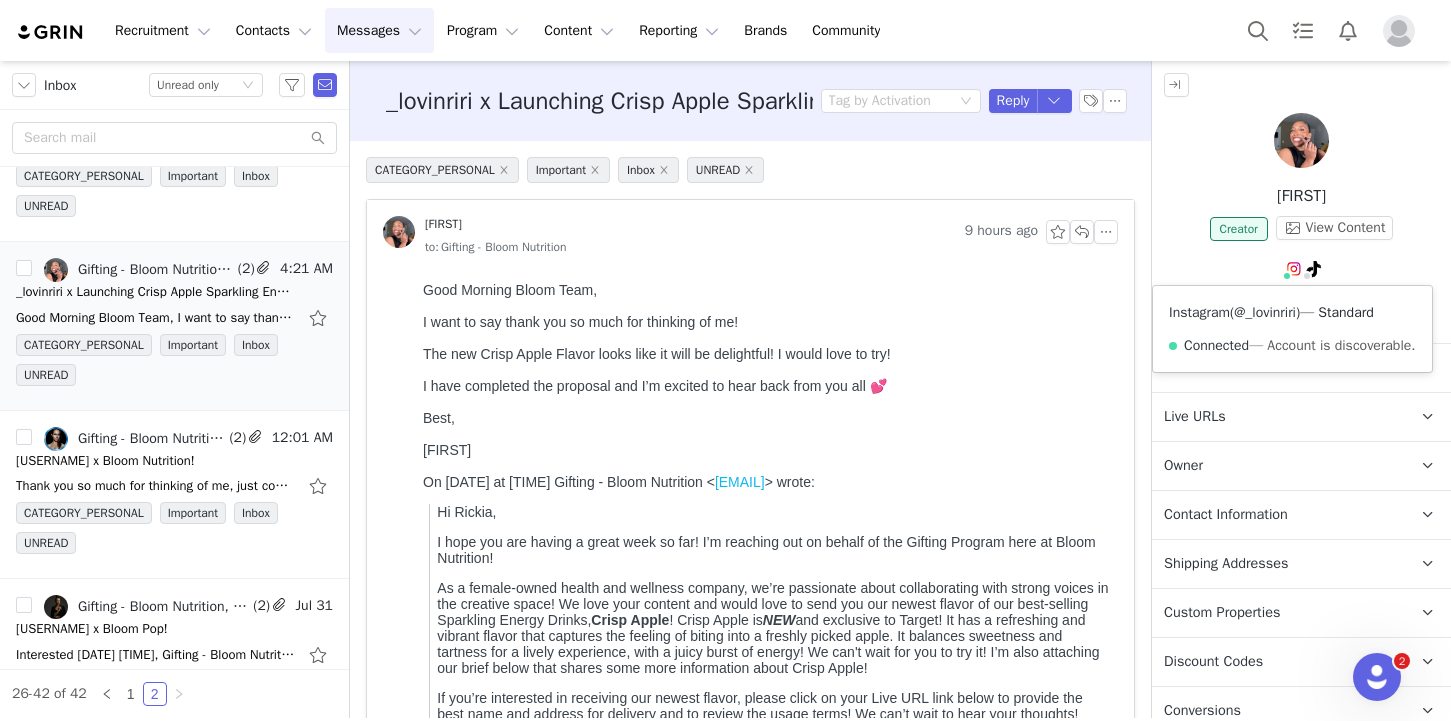 click on "@_lovinriri" at bounding box center (1265, 312) 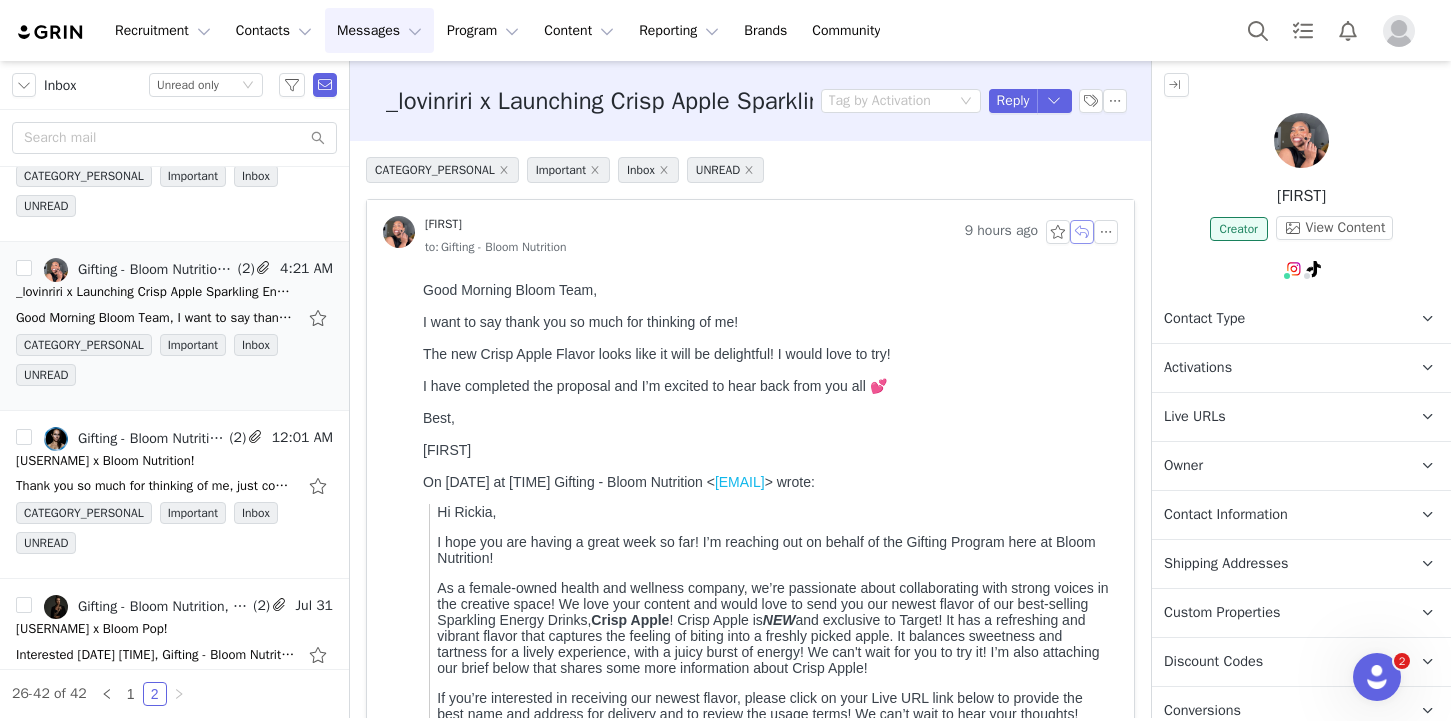 click at bounding box center [1082, 232] 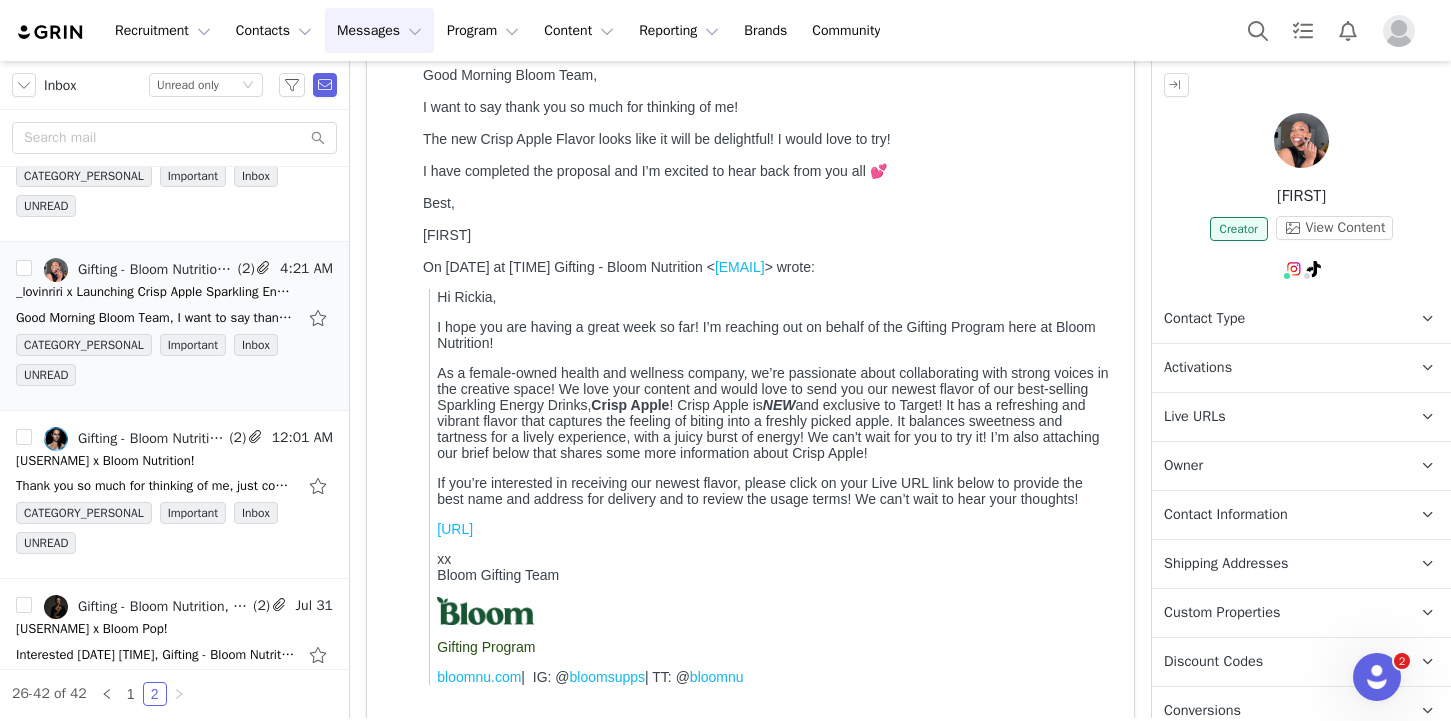 scroll, scrollTop: 743, scrollLeft: 0, axis: vertical 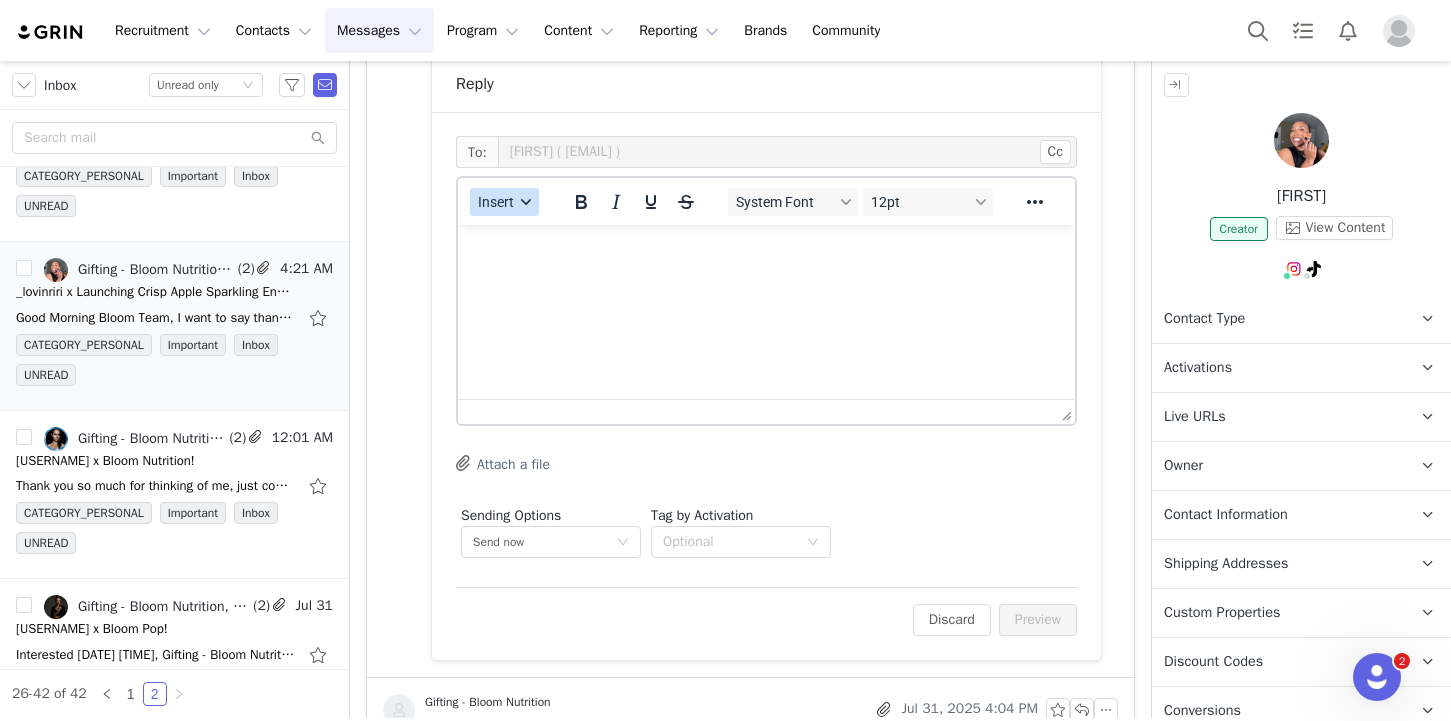 click on "Insert" at bounding box center [504, 202] 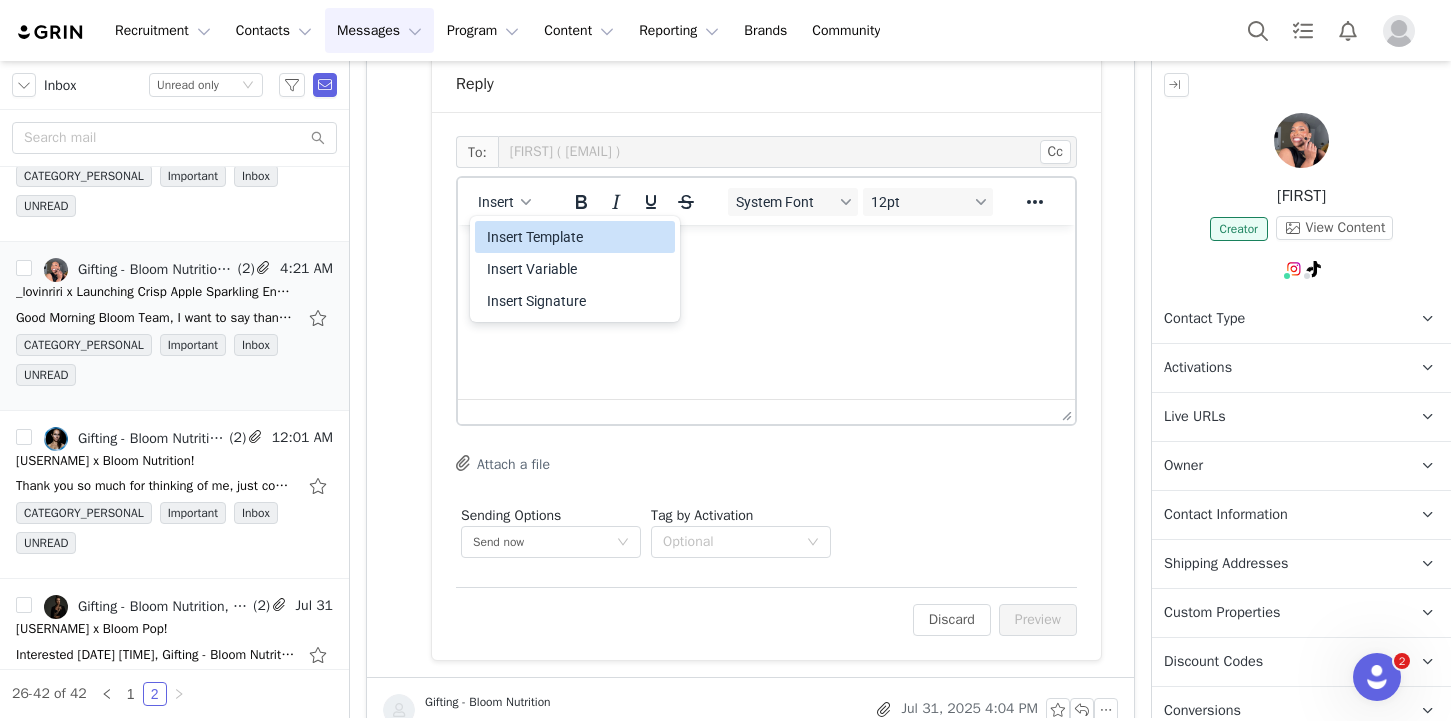 click on "Insert Template" at bounding box center [577, 237] 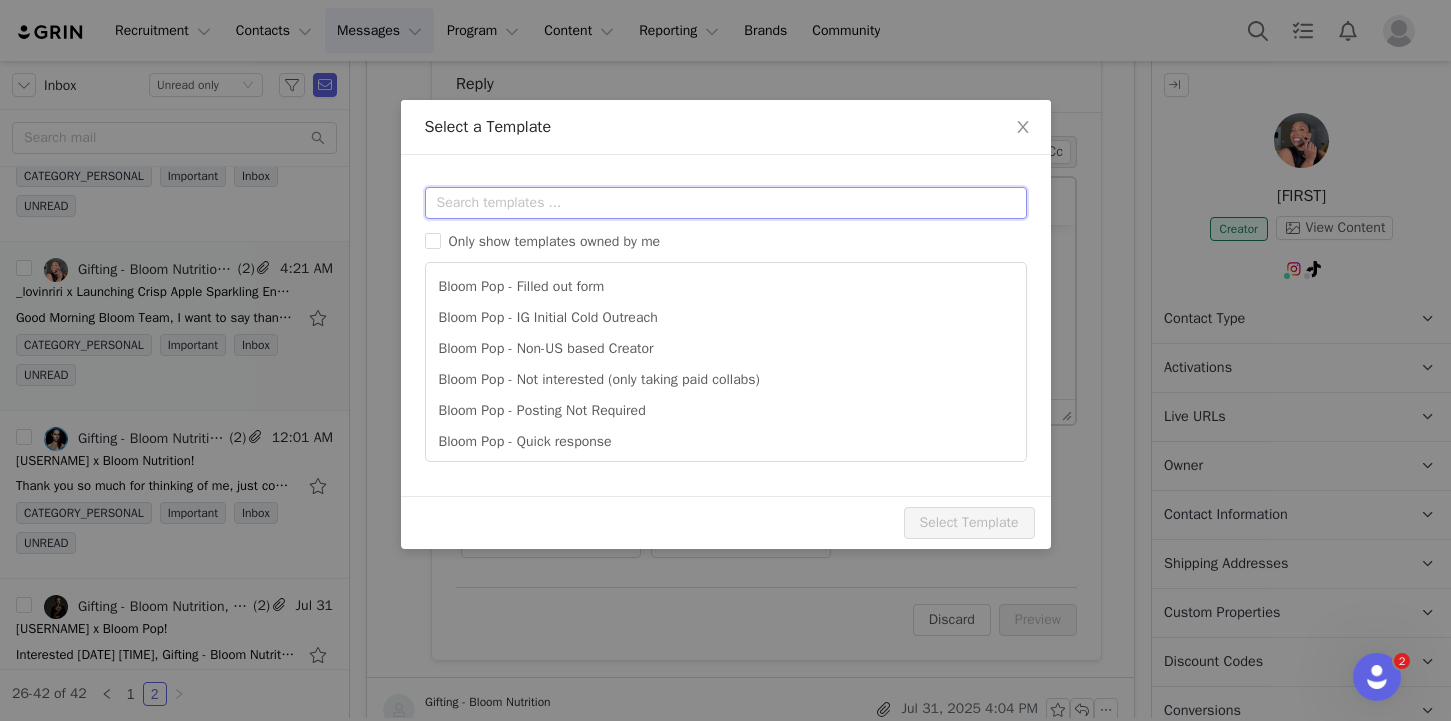 click at bounding box center (726, 203) 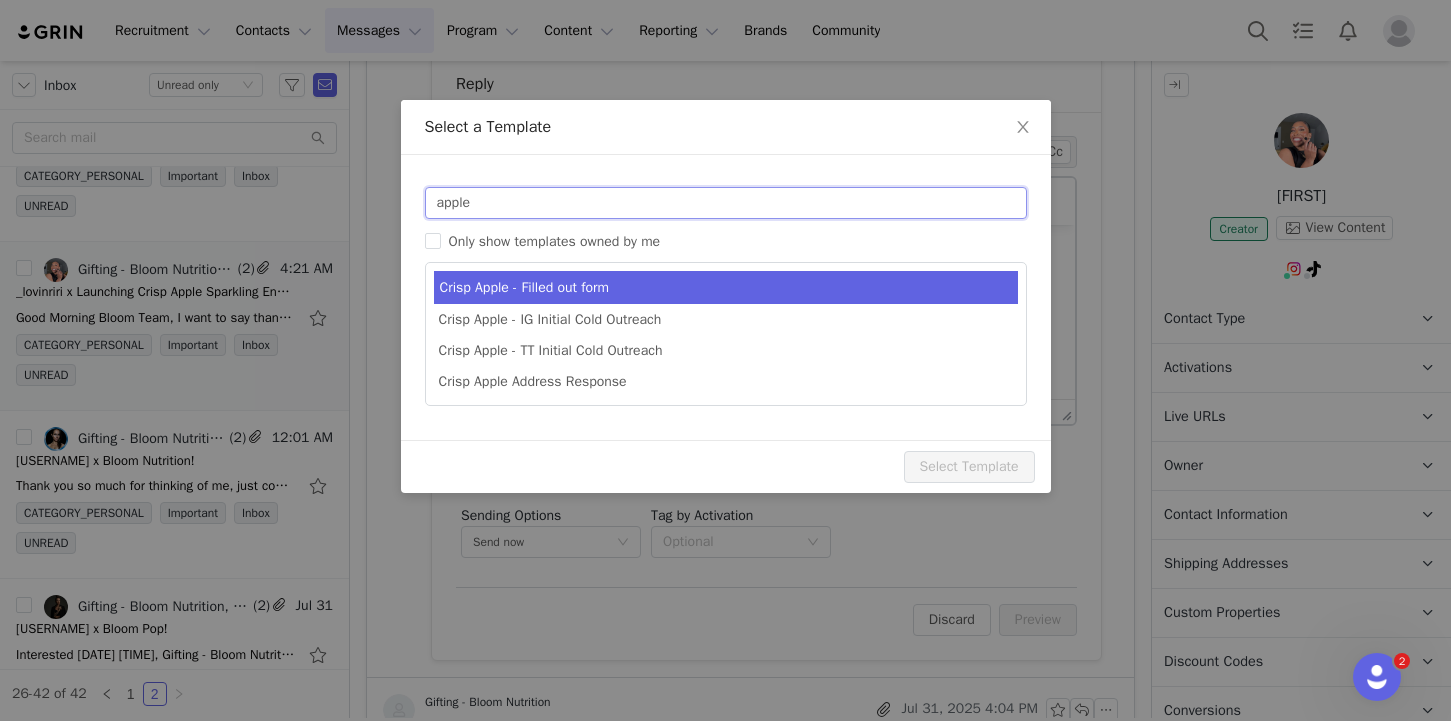 type on "apple" 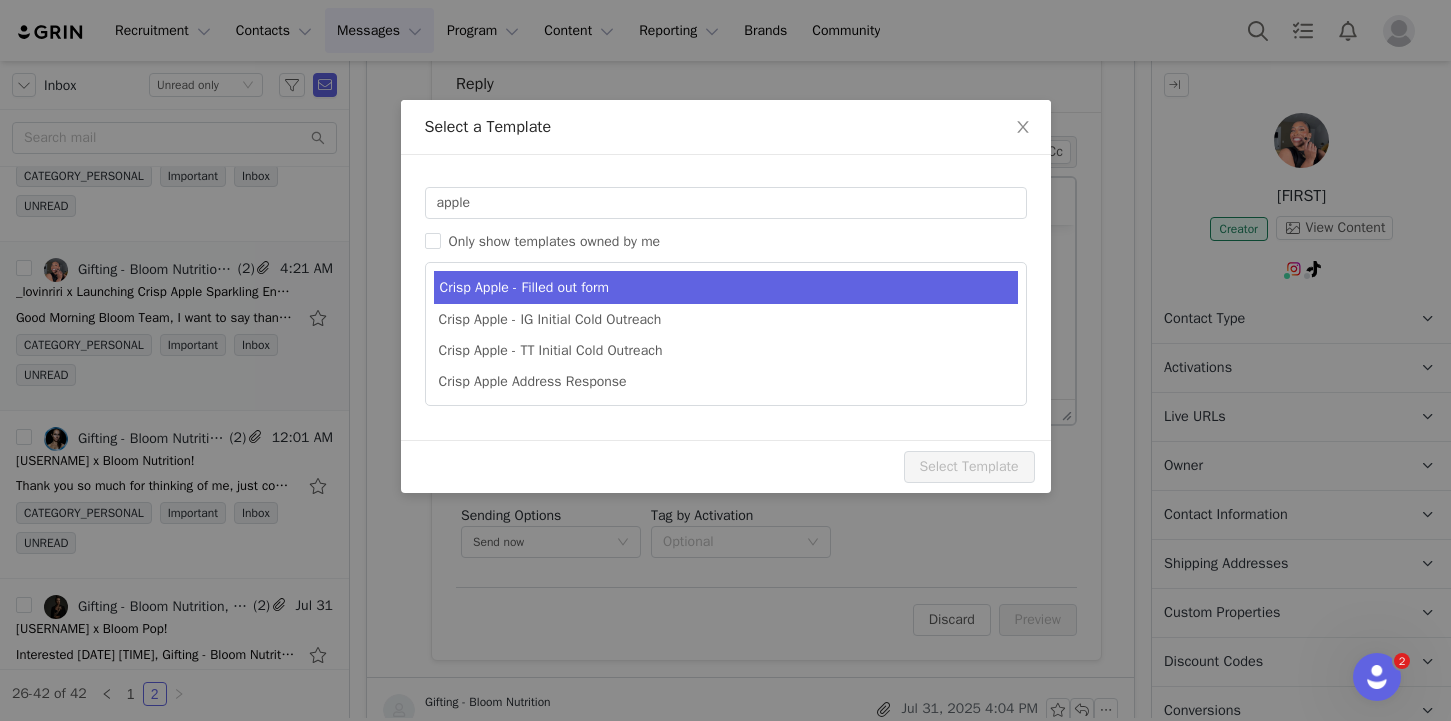 type on "[tiktok_username] x Bloom's Crisp Apple Sparkling Energy Drinks!" 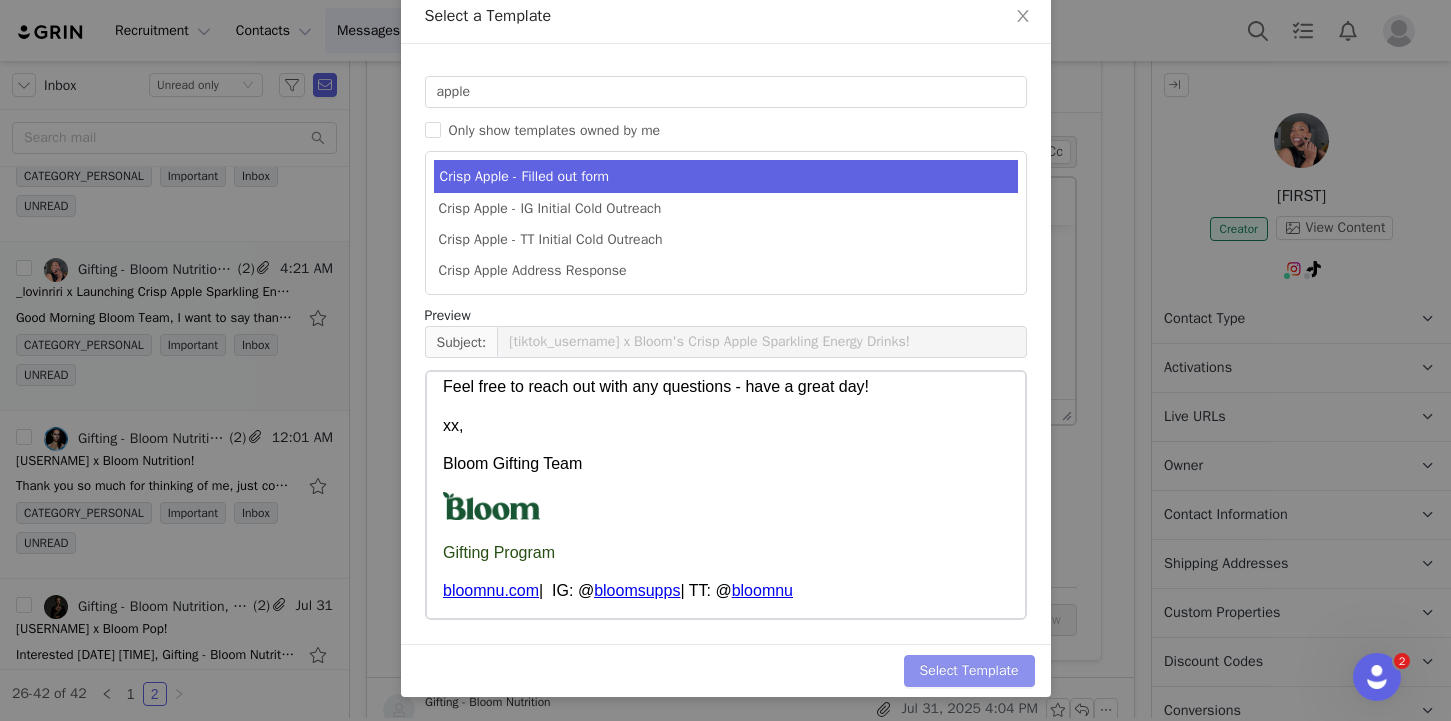 click on "Select Template" at bounding box center [969, 671] 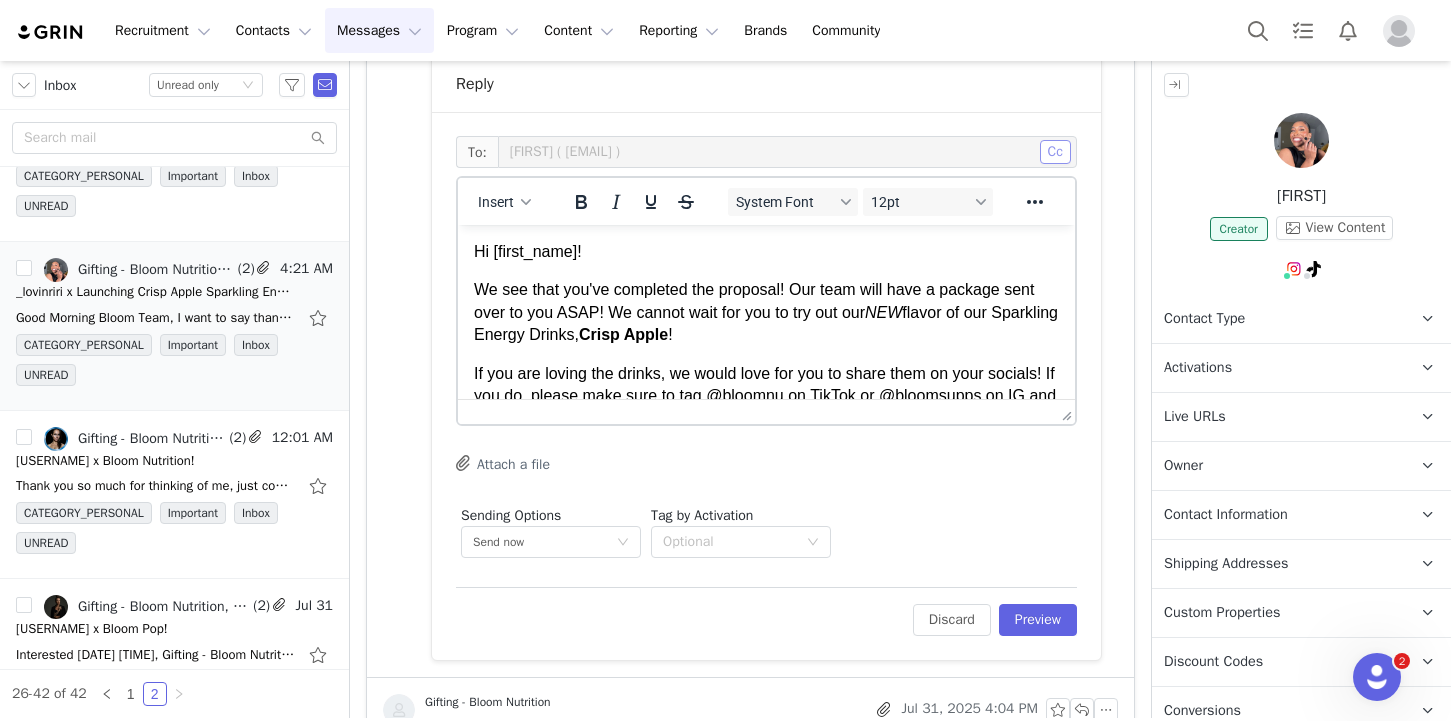 click on "Cc" at bounding box center [1055, 152] 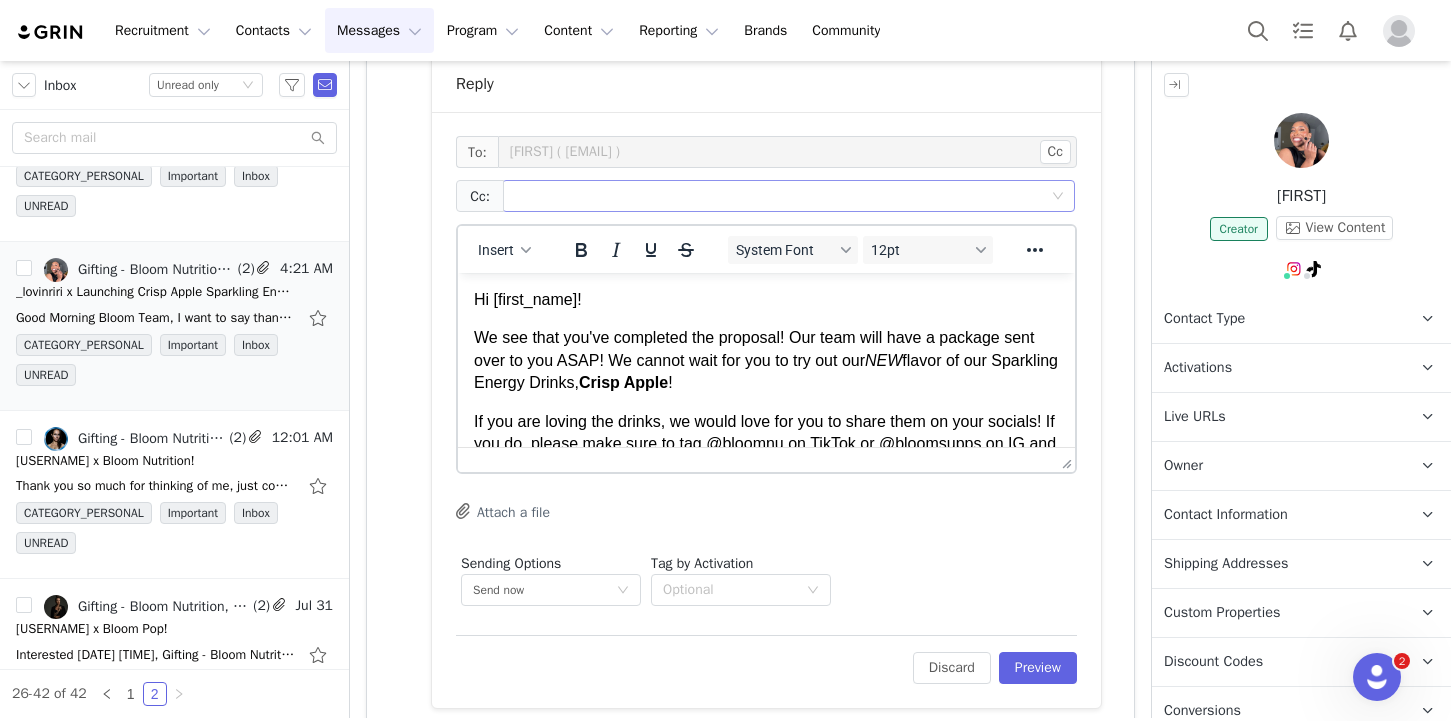 click at bounding box center (781, 196) 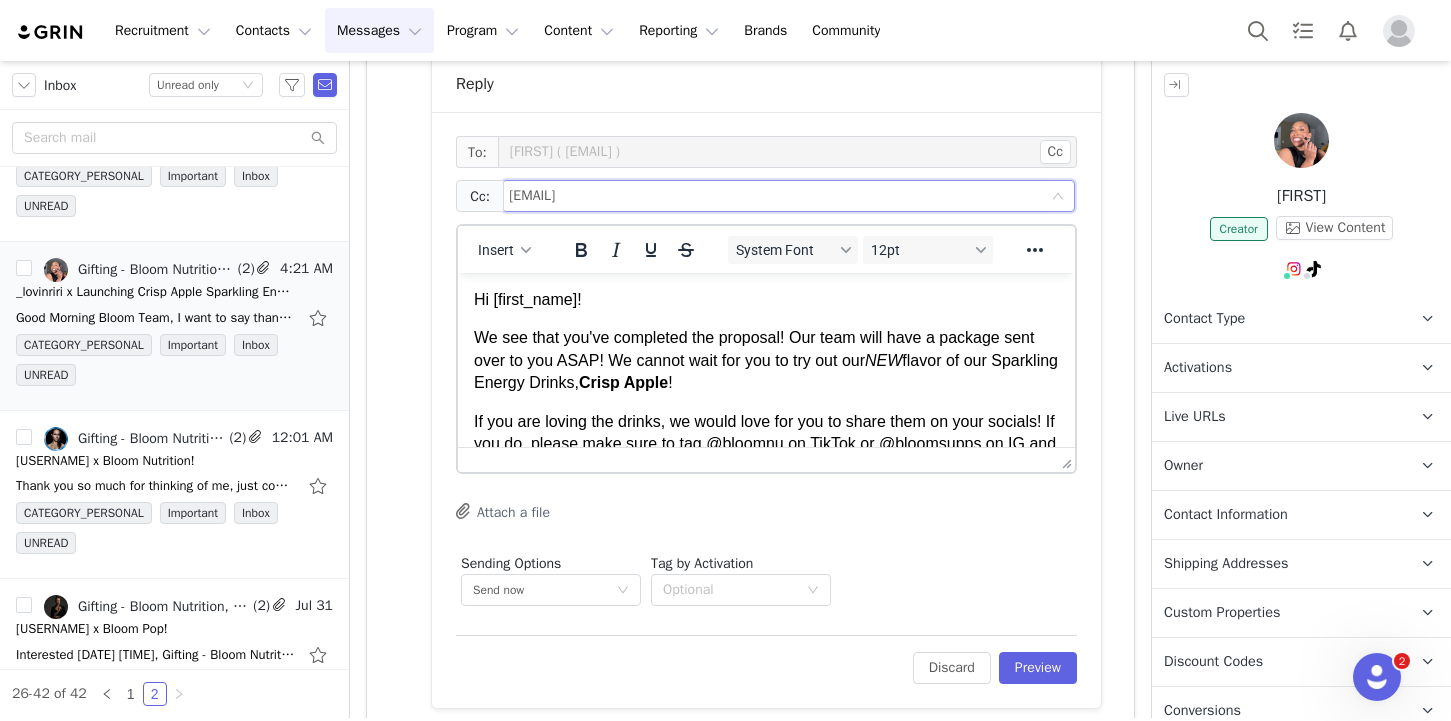 type on "[EMAIL]" 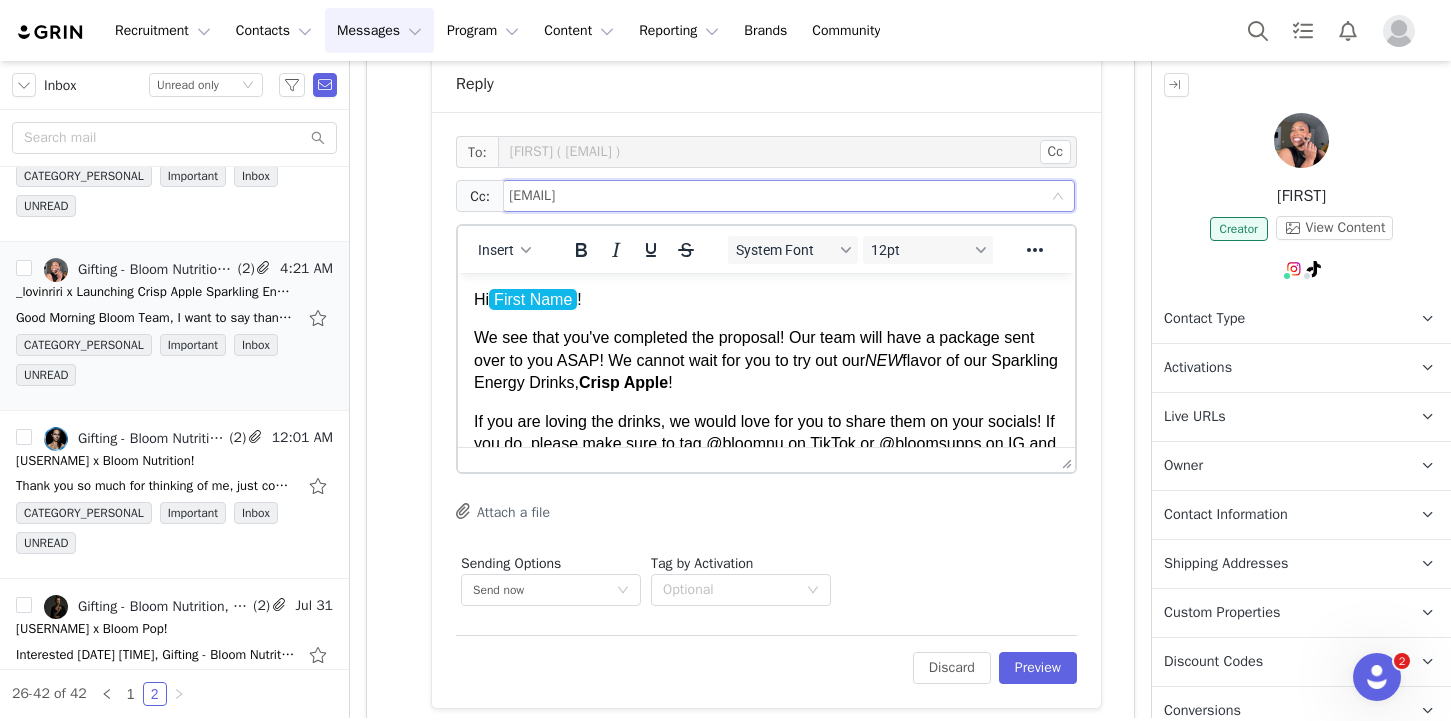 type 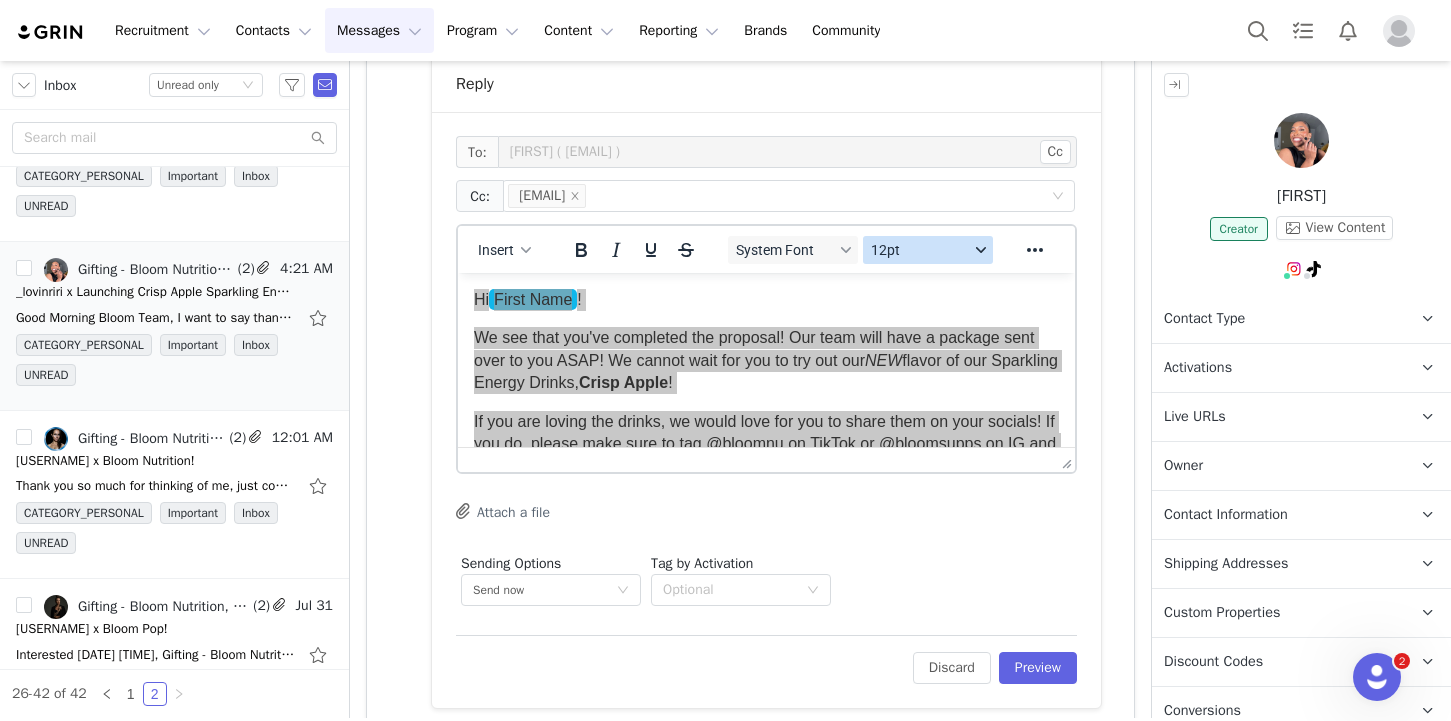 click on "12pt" at bounding box center [920, 250] 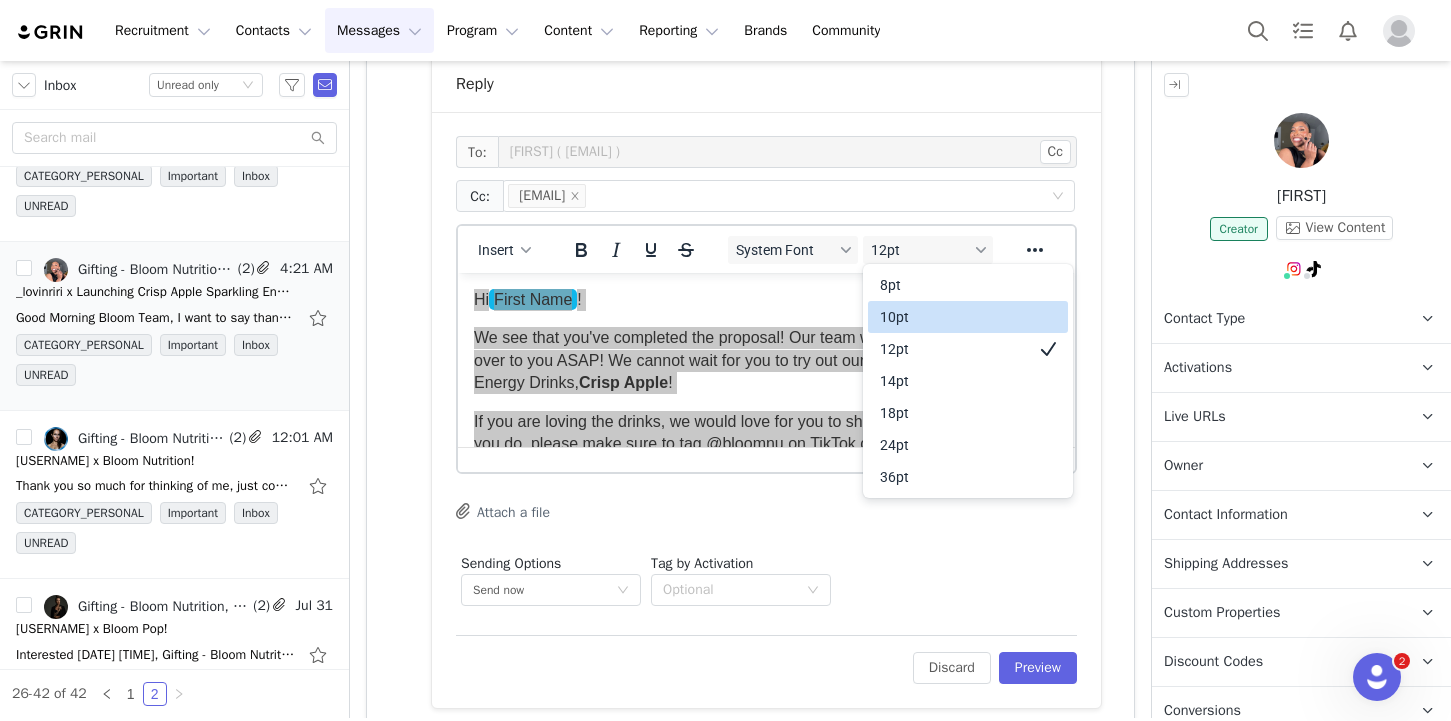 click on "10pt" at bounding box center (954, 317) 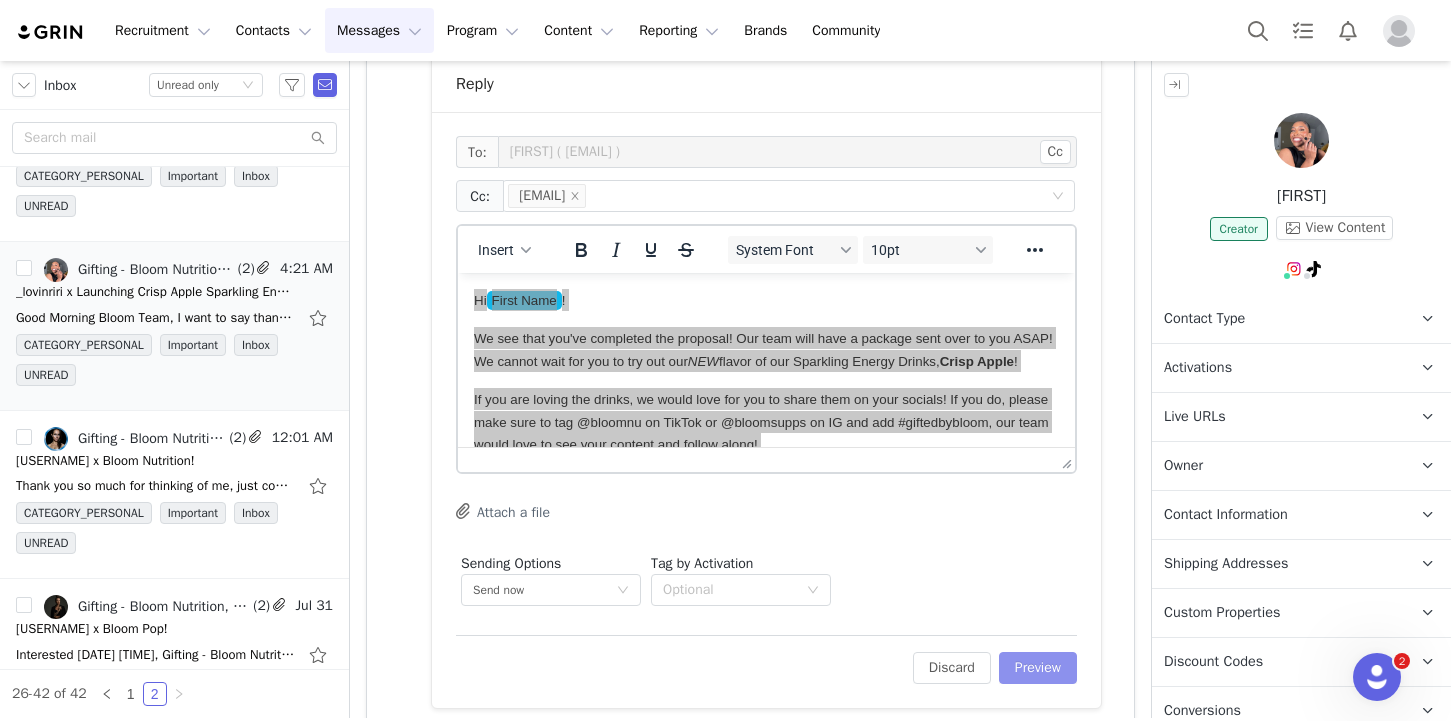 click on "Preview" at bounding box center [1038, 668] 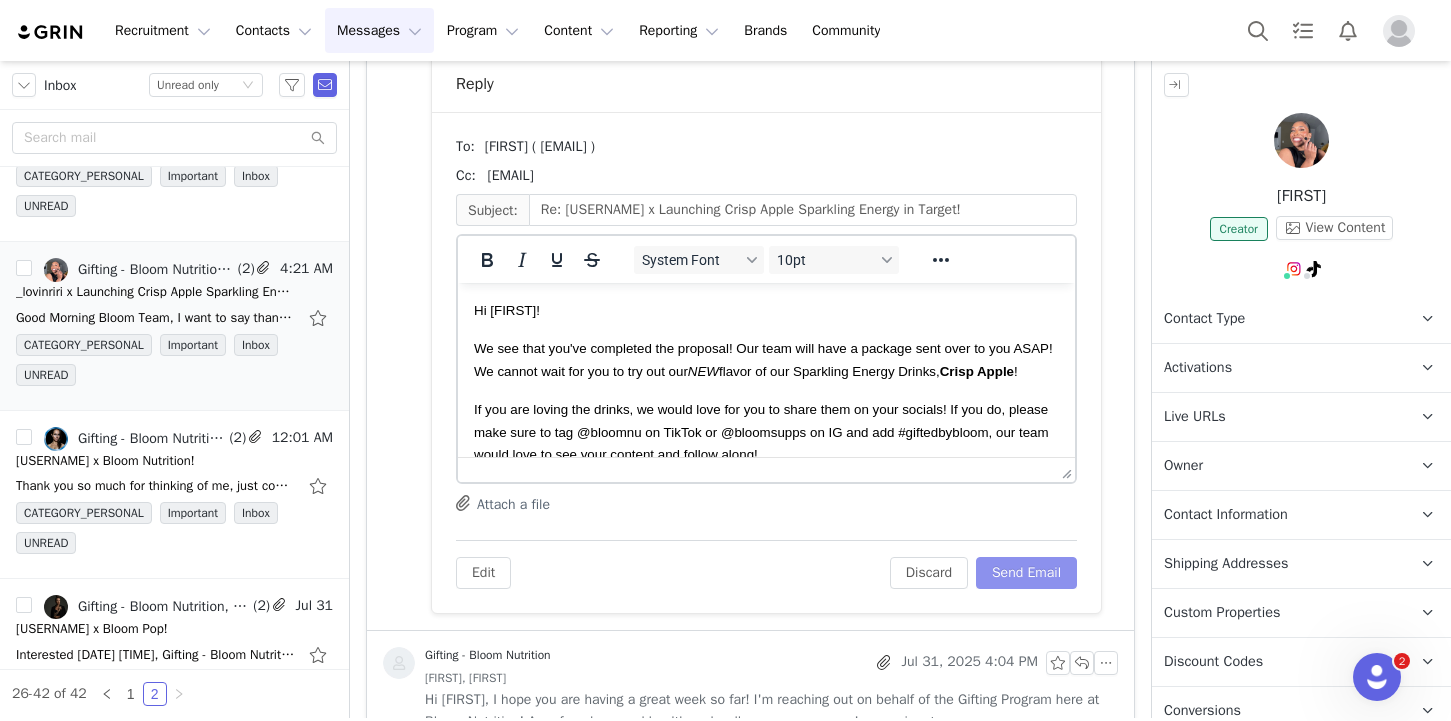 click on "Send Email" at bounding box center [1026, 573] 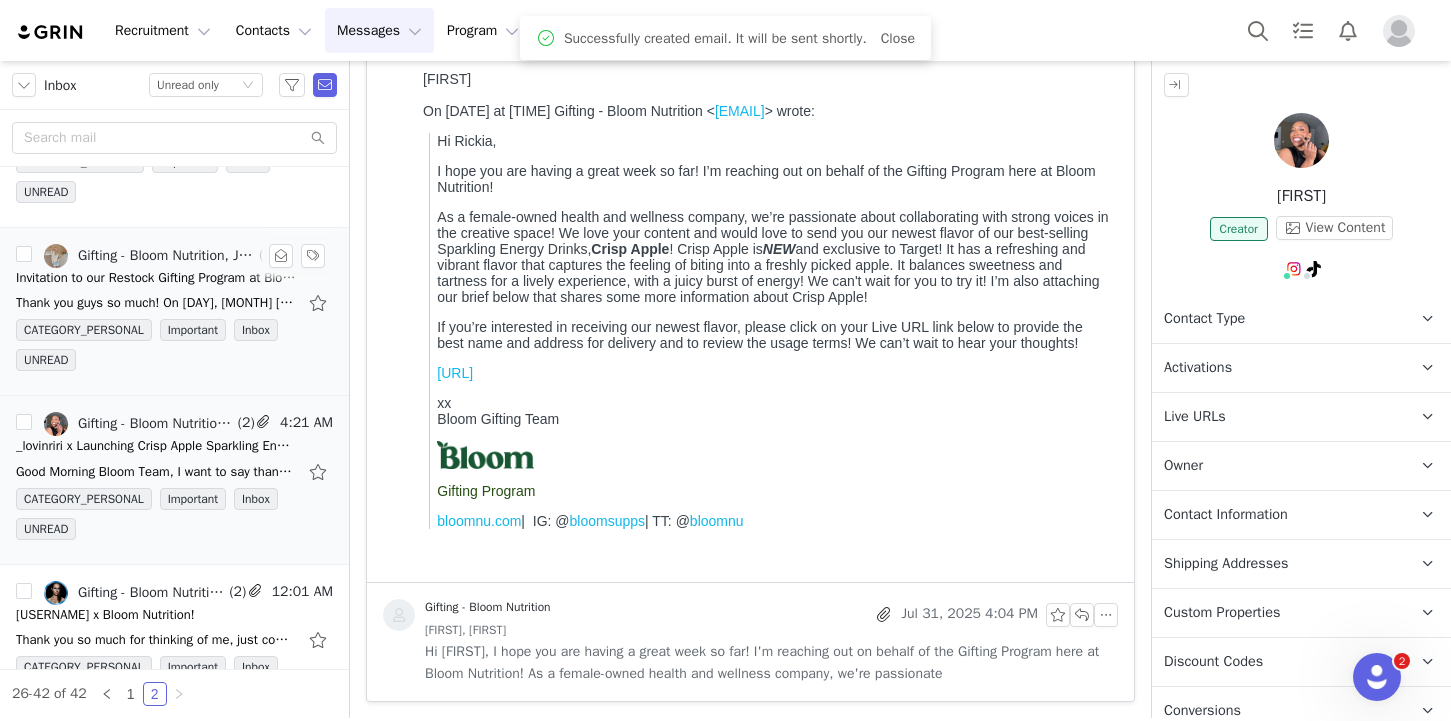 scroll, scrollTop: 781, scrollLeft: 0, axis: vertical 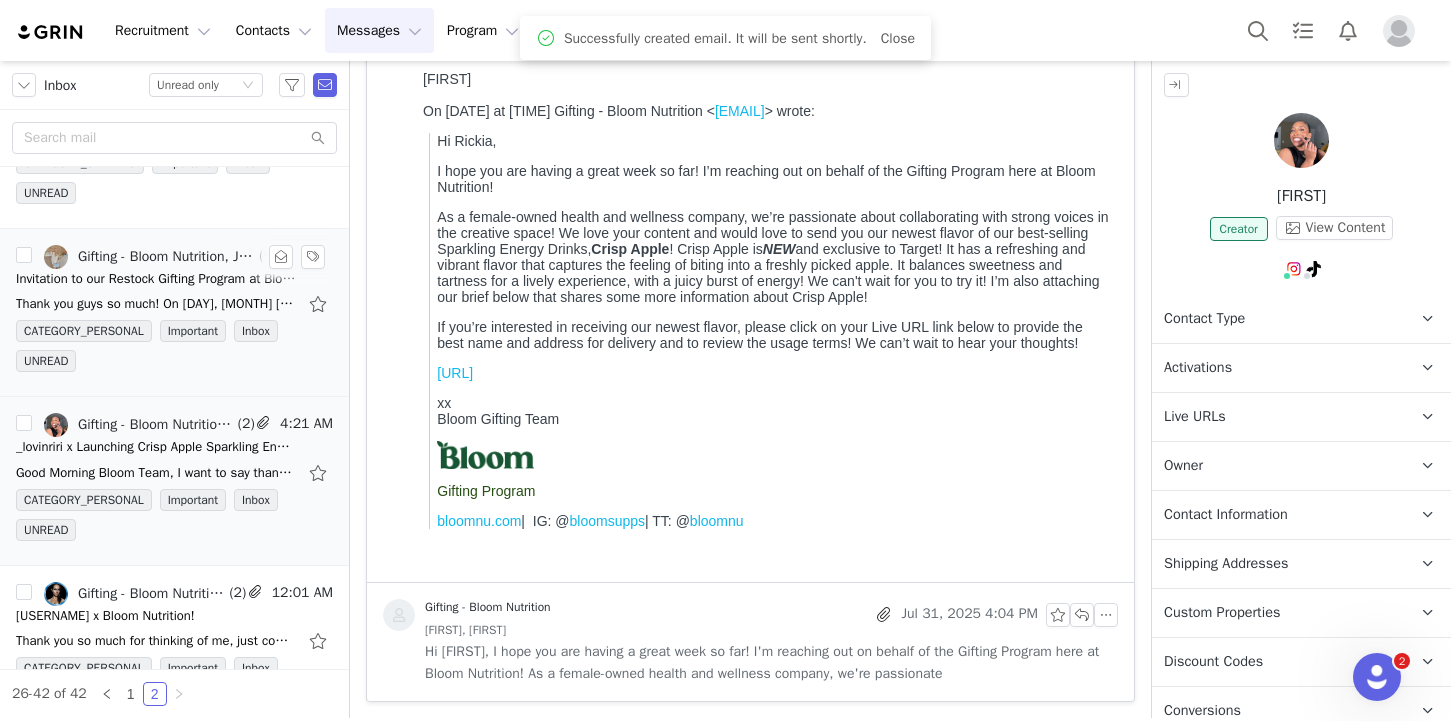 click on "CATEGORY_PERSONAL   Important   Inbox   UNREAD" at bounding box center (174, 350) 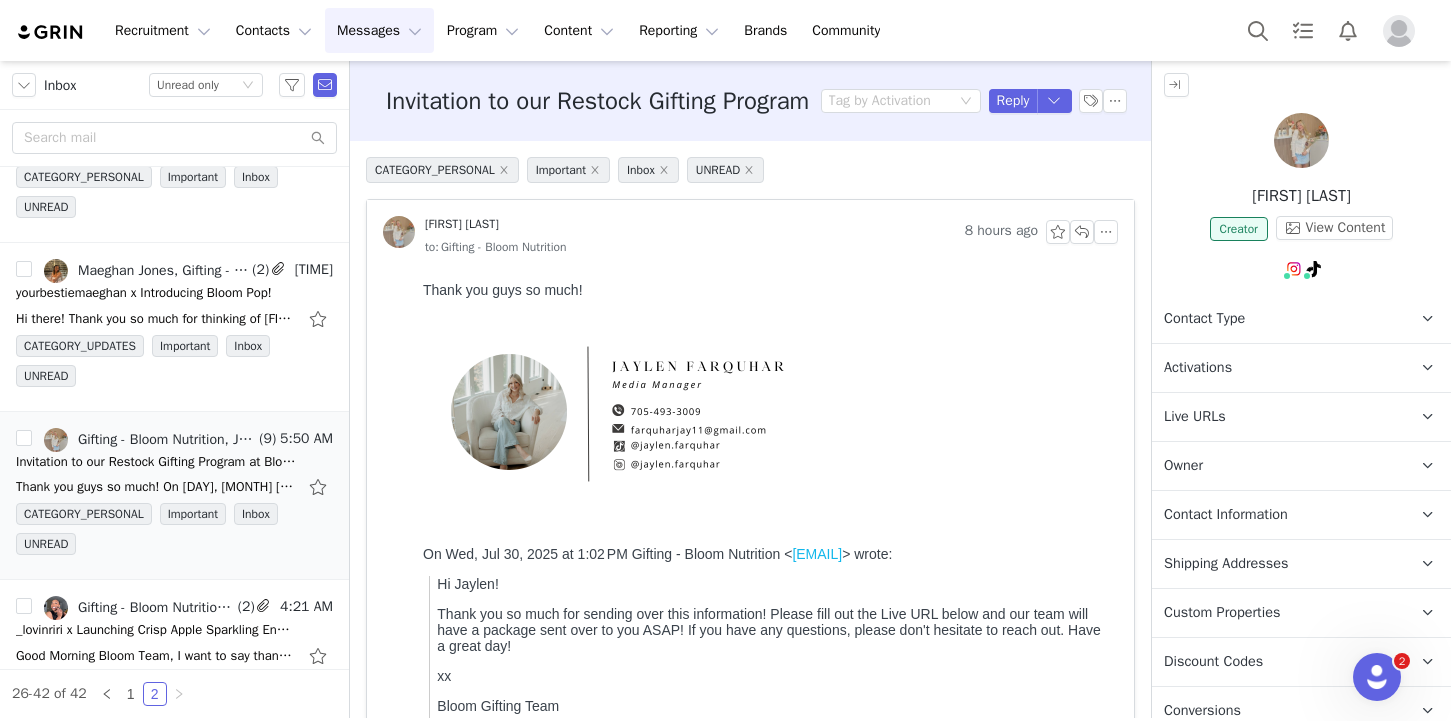 click on "Owner  The account user who owns the contact" at bounding box center [1277, 466] 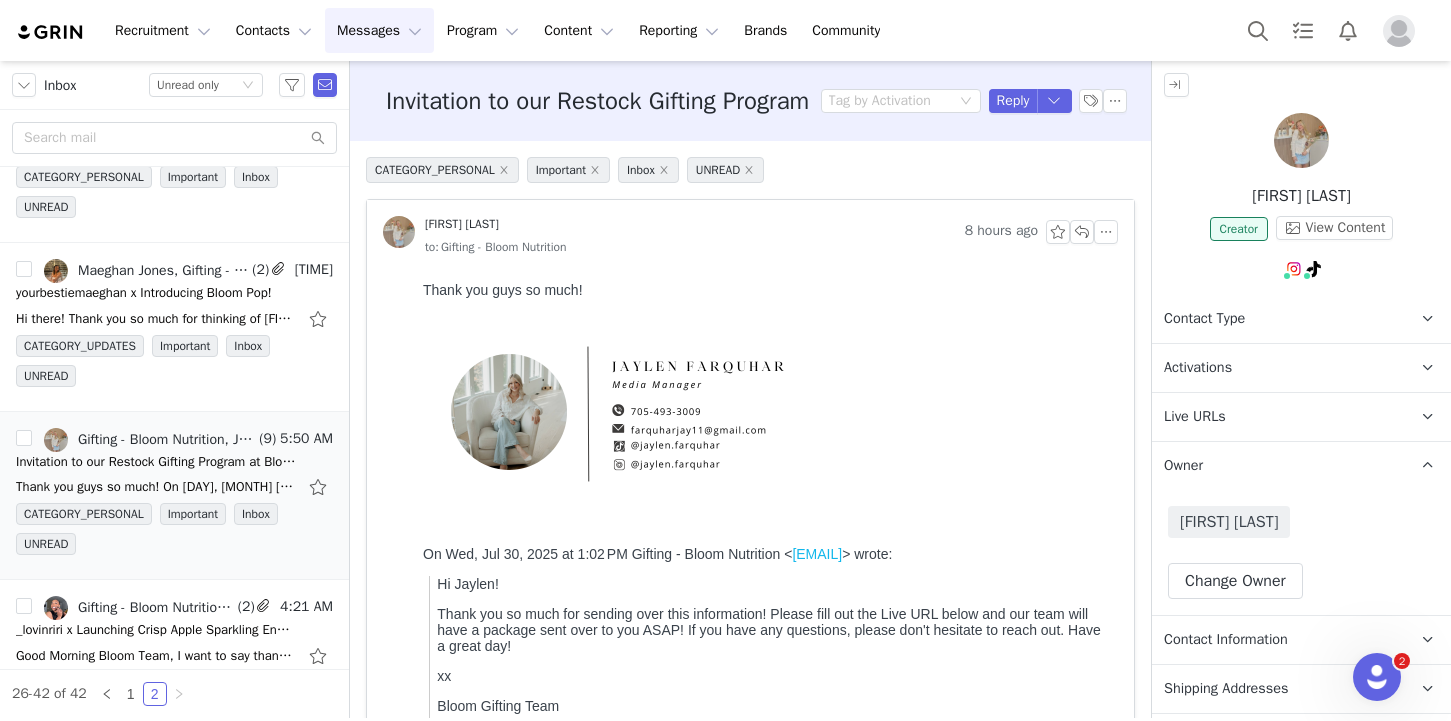 click on "Owner  The account user who owns the contact" at bounding box center [1277, 466] 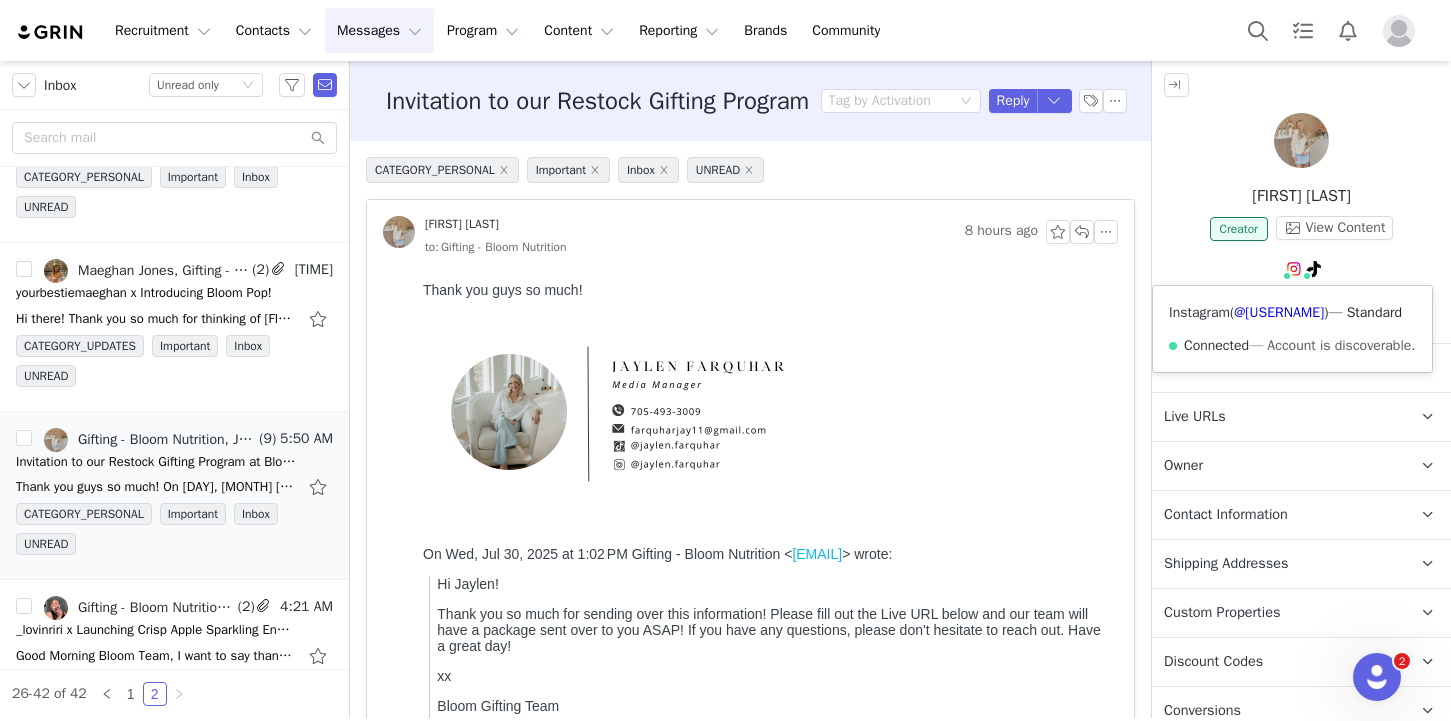 click on "Instagram  (   @jaylen.farquhar   )   — Standard  Connected  — Account is discoverable." at bounding box center [1292, 329] 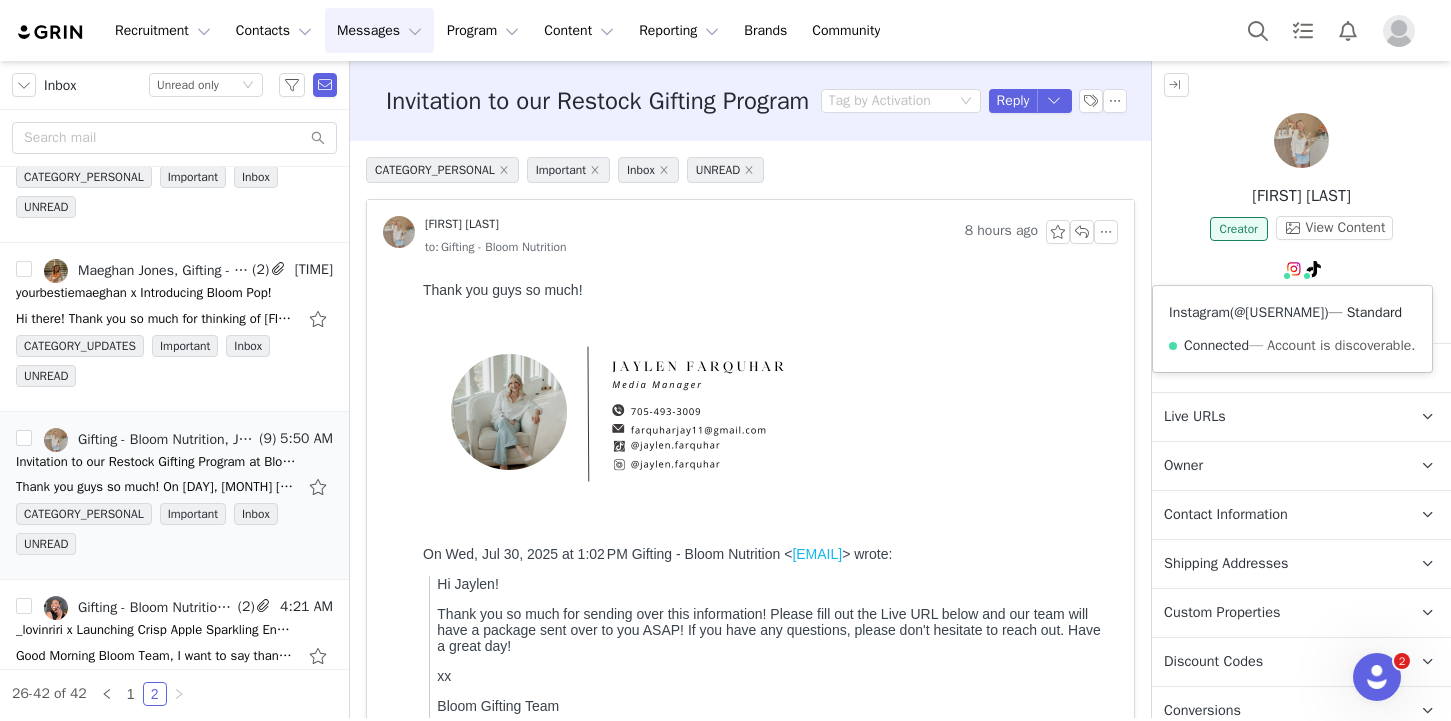 click on "@jaylen.farquhar" at bounding box center [1279, 312] 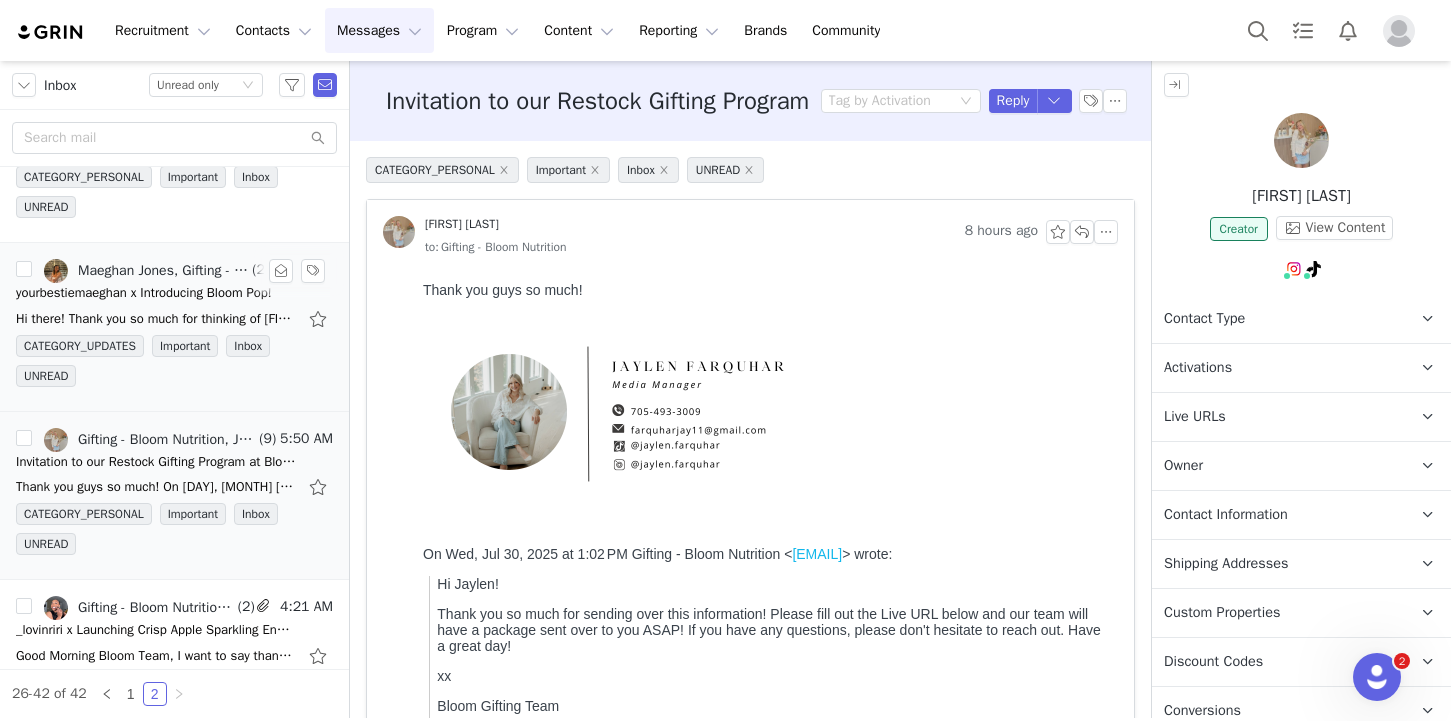 click on "CATEGORY_UPDATES   Important   Inbox   UNREAD" at bounding box center (174, 365) 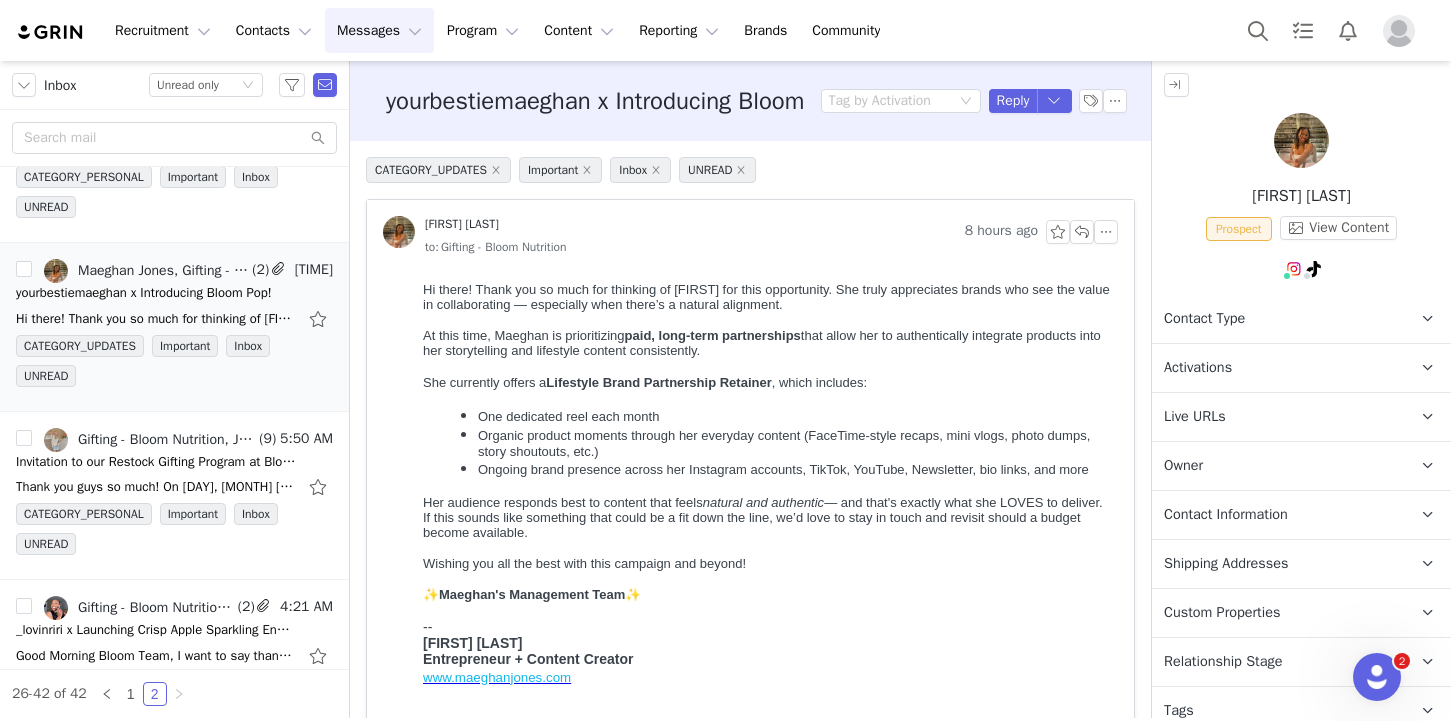 click on "Owner  The account user who owns the contact" at bounding box center (1277, 466) 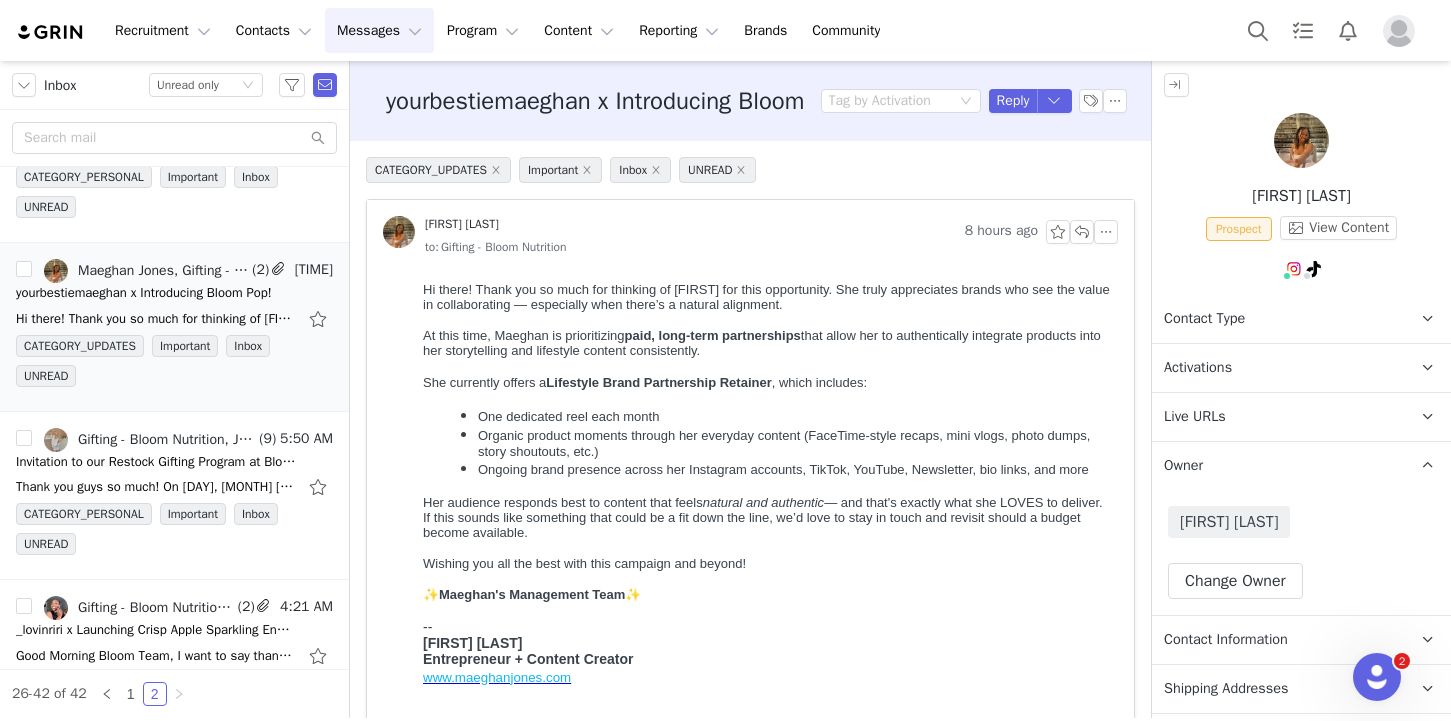 click on "Owner  The account user who owns the contact" at bounding box center [1277, 466] 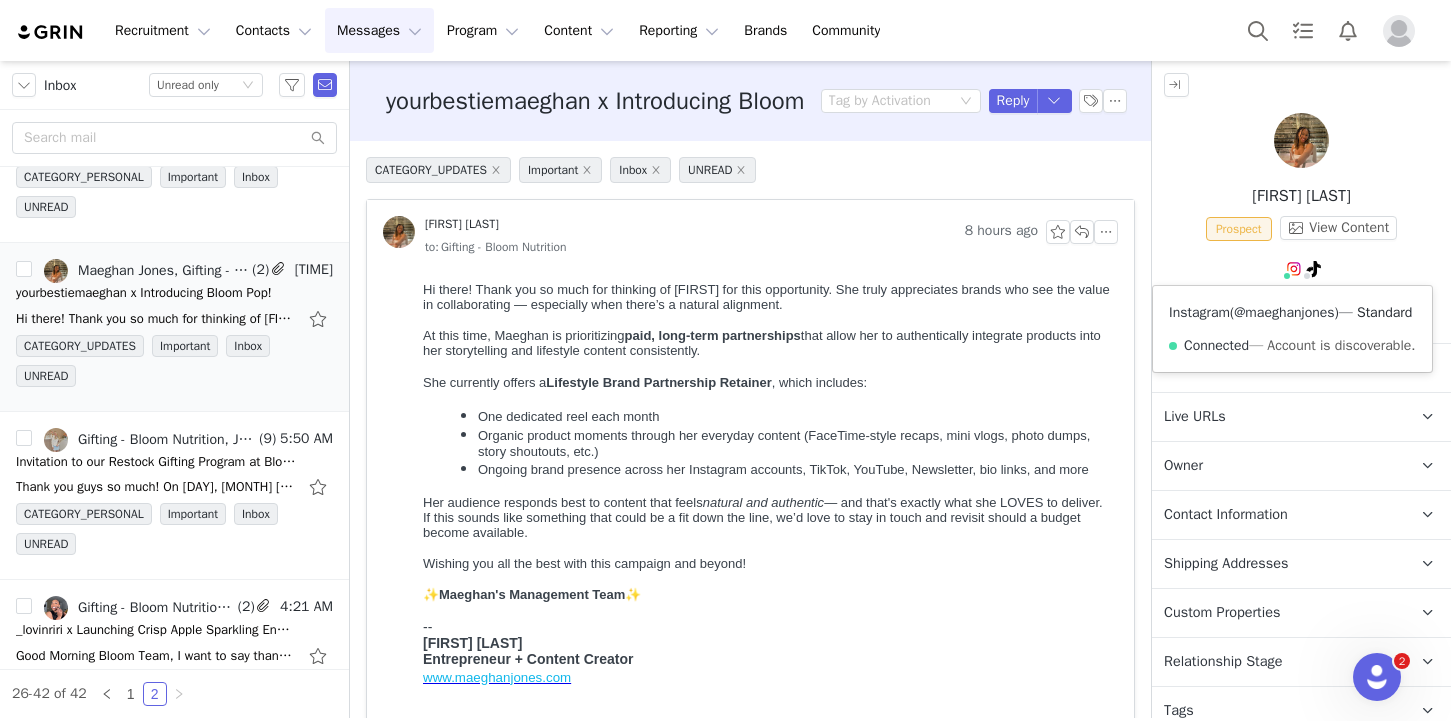 click on "@maeghanjones" at bounding box center [1284, 312] 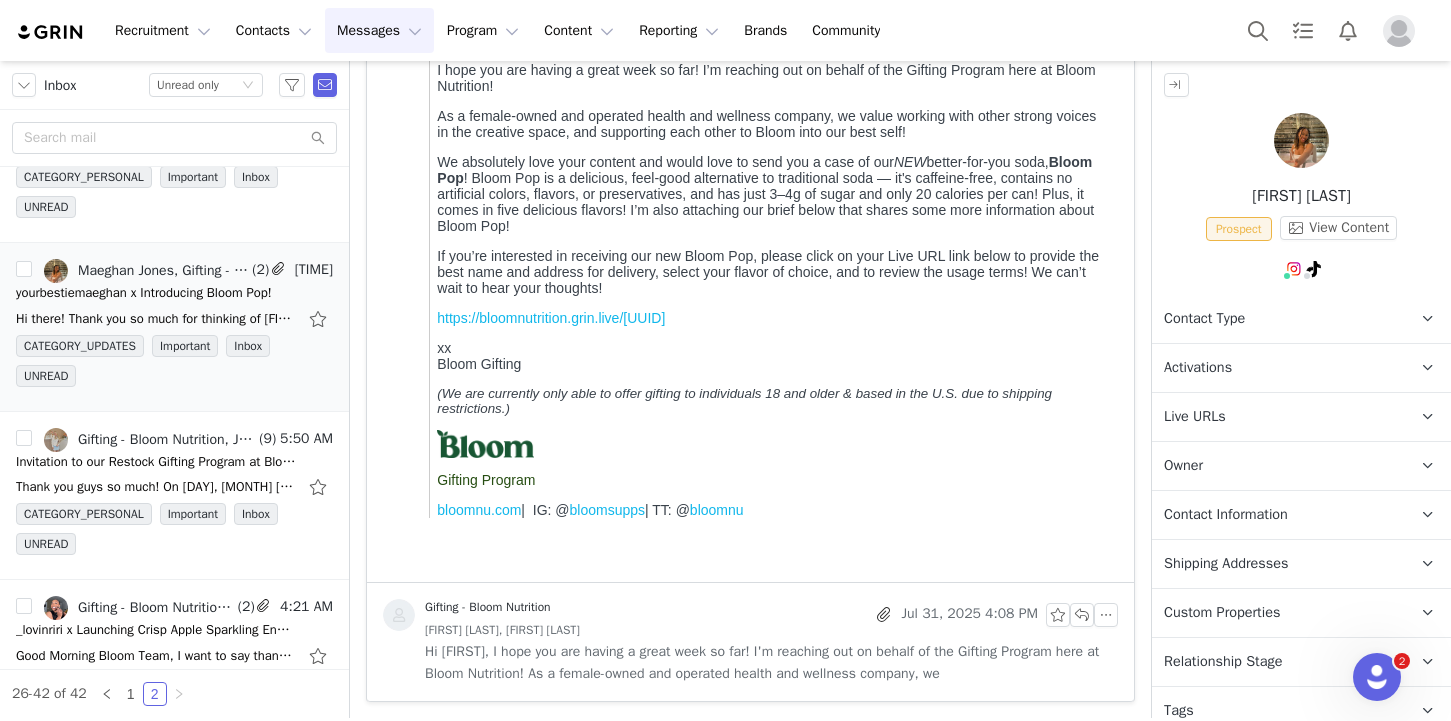 scroll, scrollTop: 0, scrollLeft: 0, axis: both 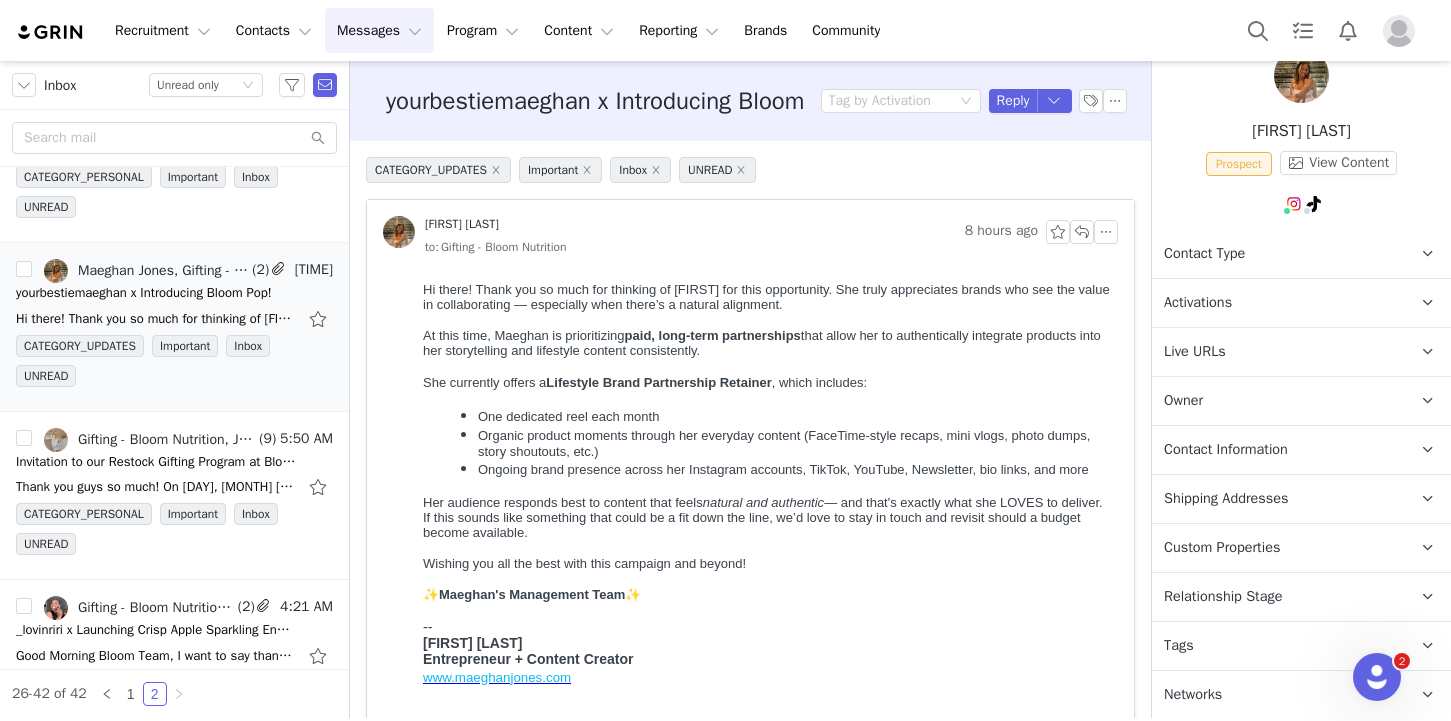 click on "Tags  Keep track of your contacts by assigning them tags. You can then filter your contacts by tag." at bounding box center (1277, 646) 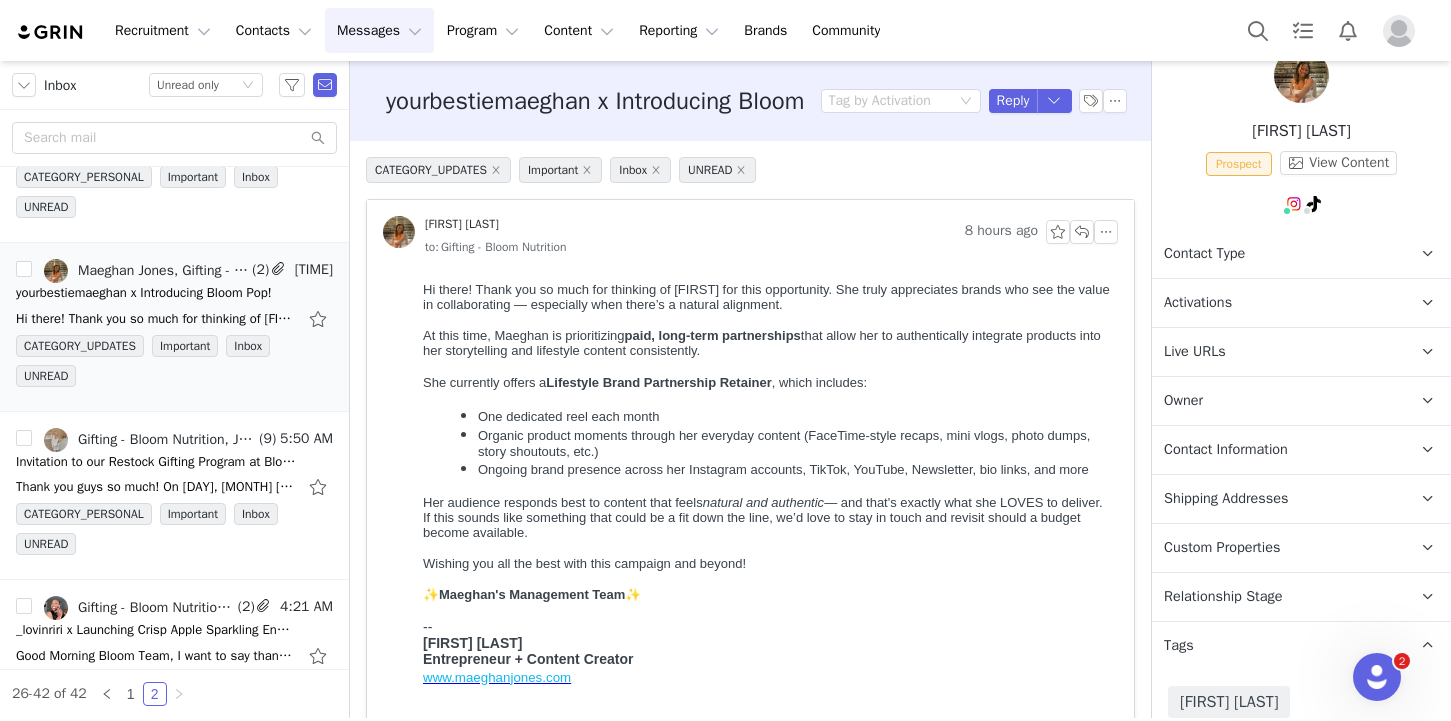 scroll, scrollTop: 189, scrollLeft: 0, axis: vertical 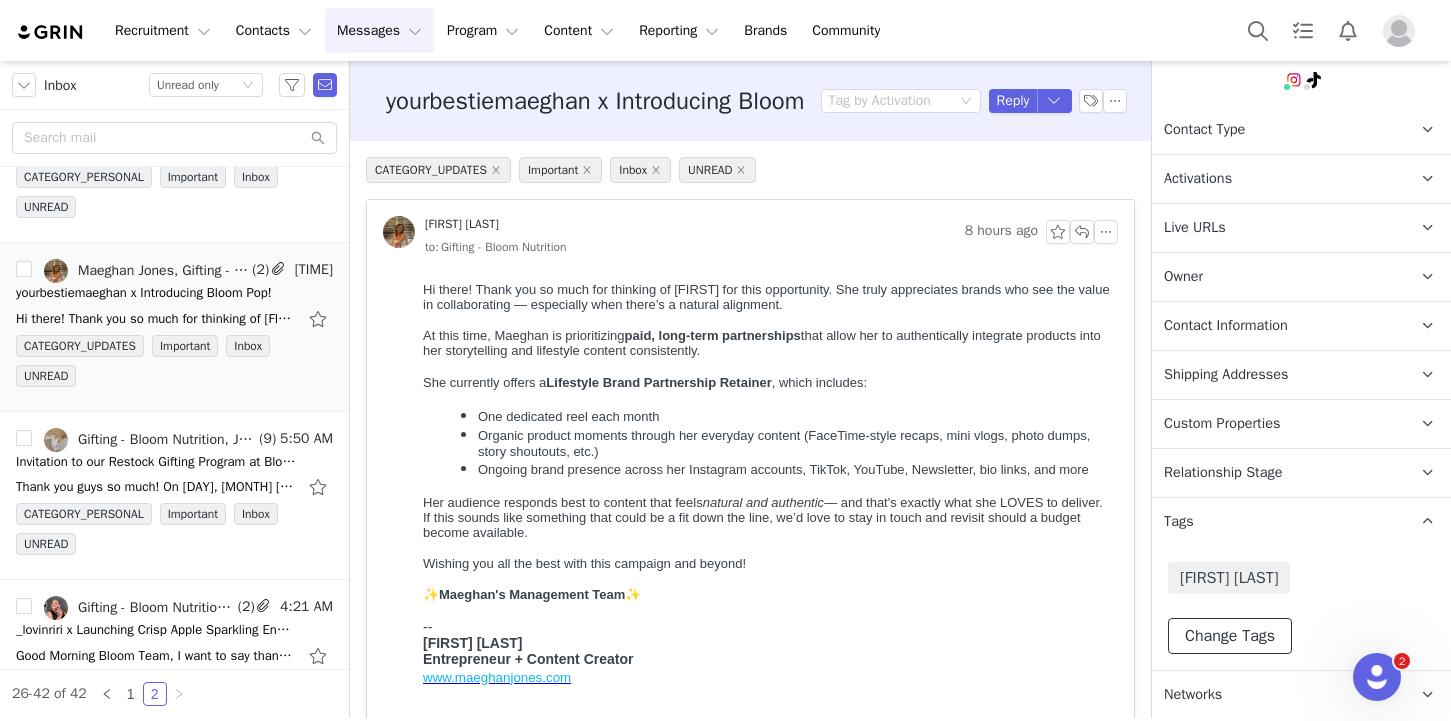 click on "Change Tags" at bounding box center (1230, 636) 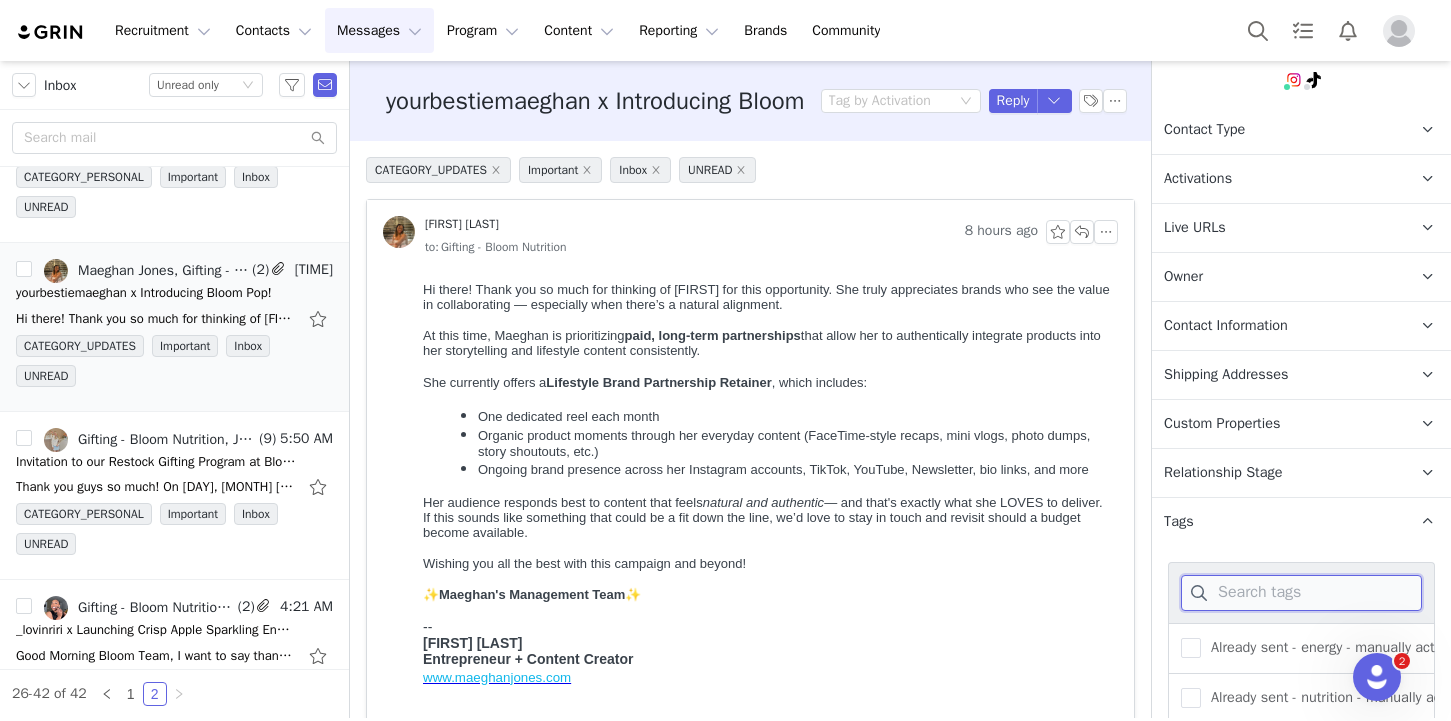 click at bounding box center [1301, 593] 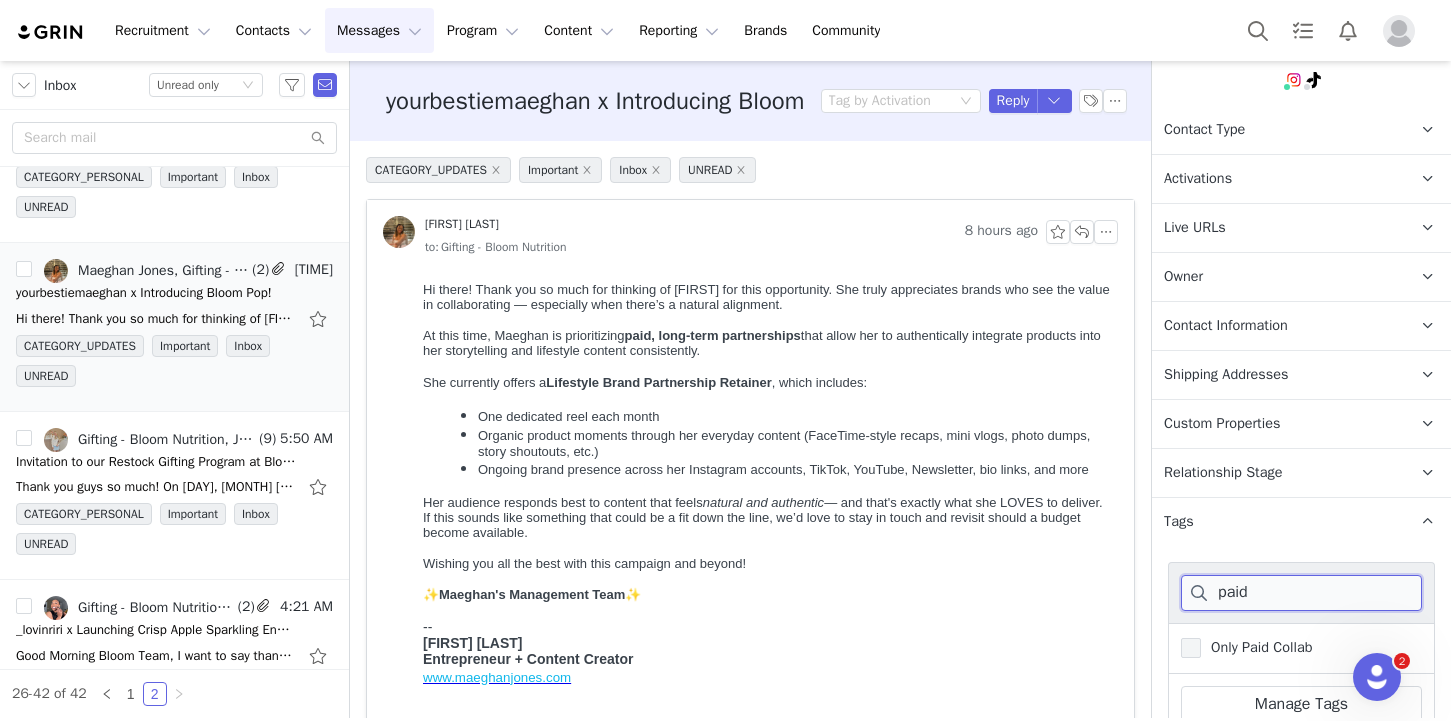 type on "paid" 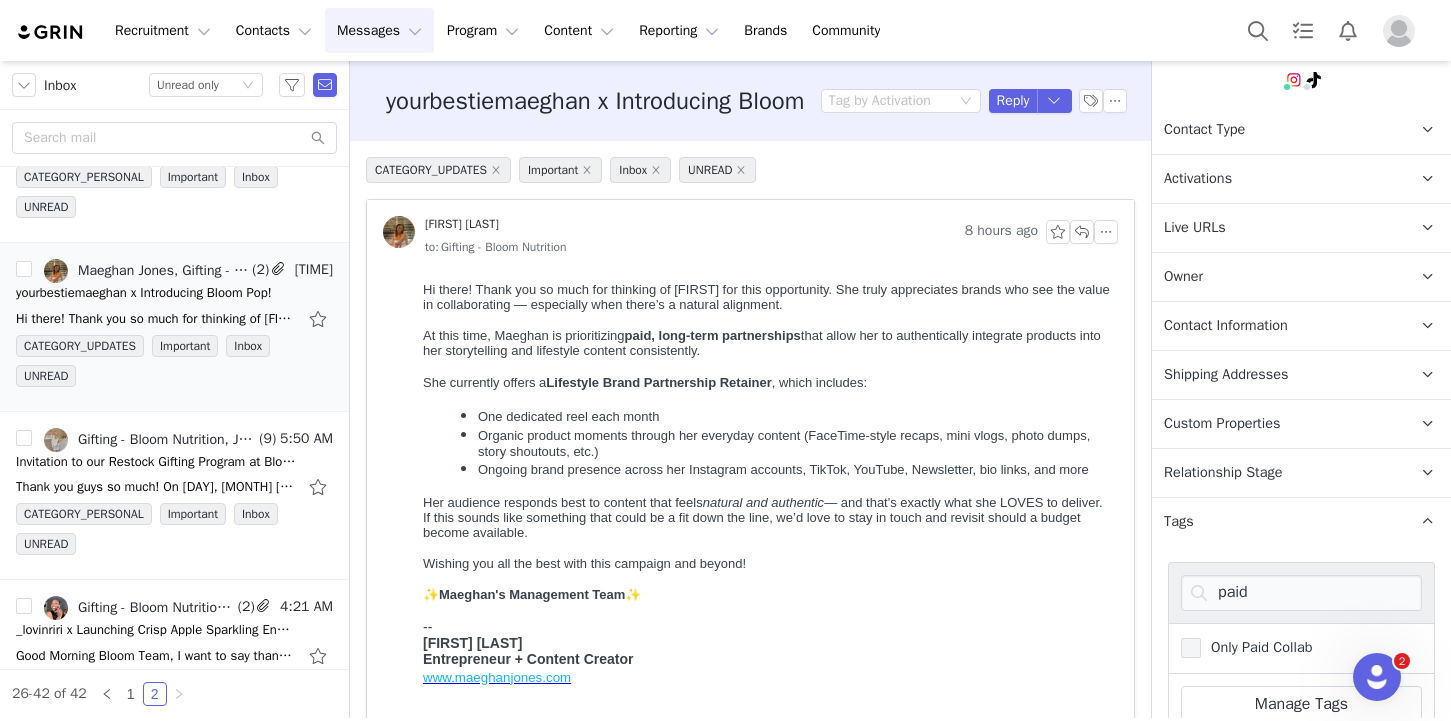 click at bounding box center [1191, 648] 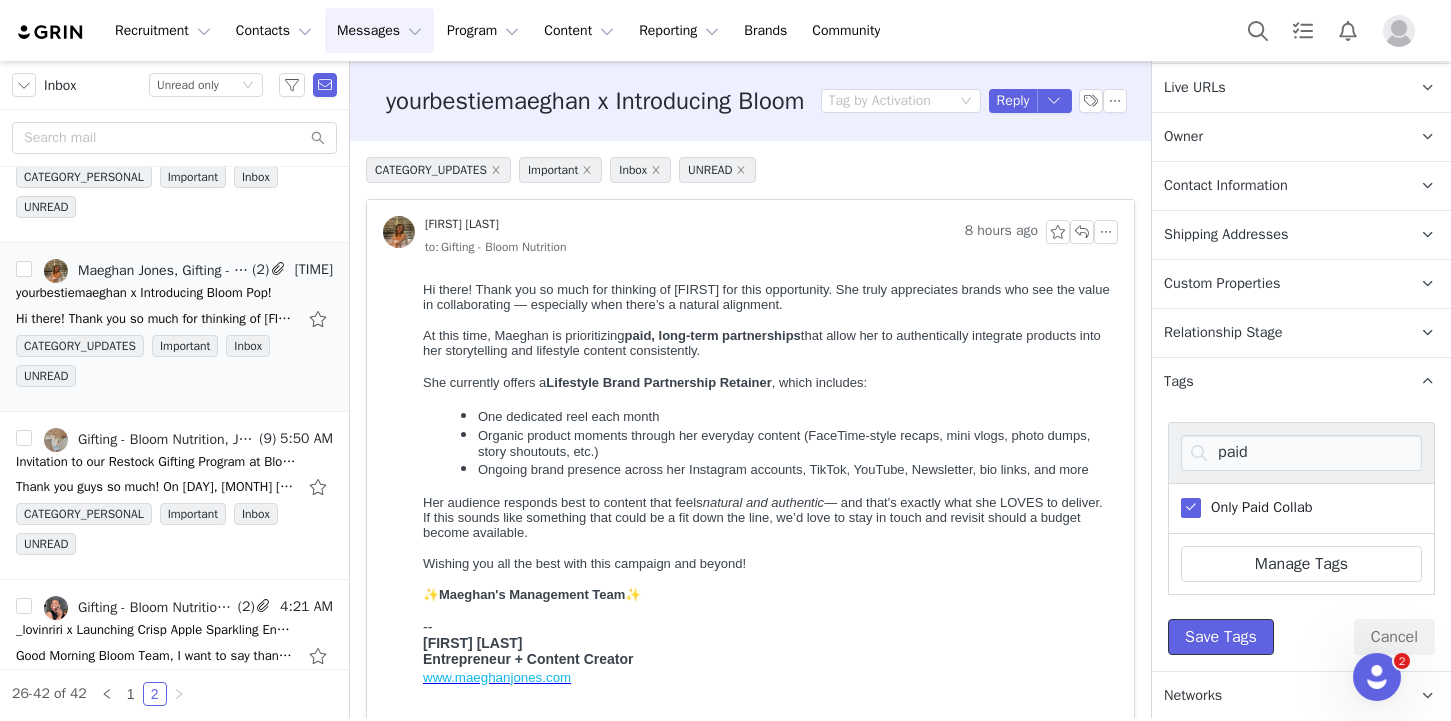 click on "Save Tags" at bounding box center [1221, 637] 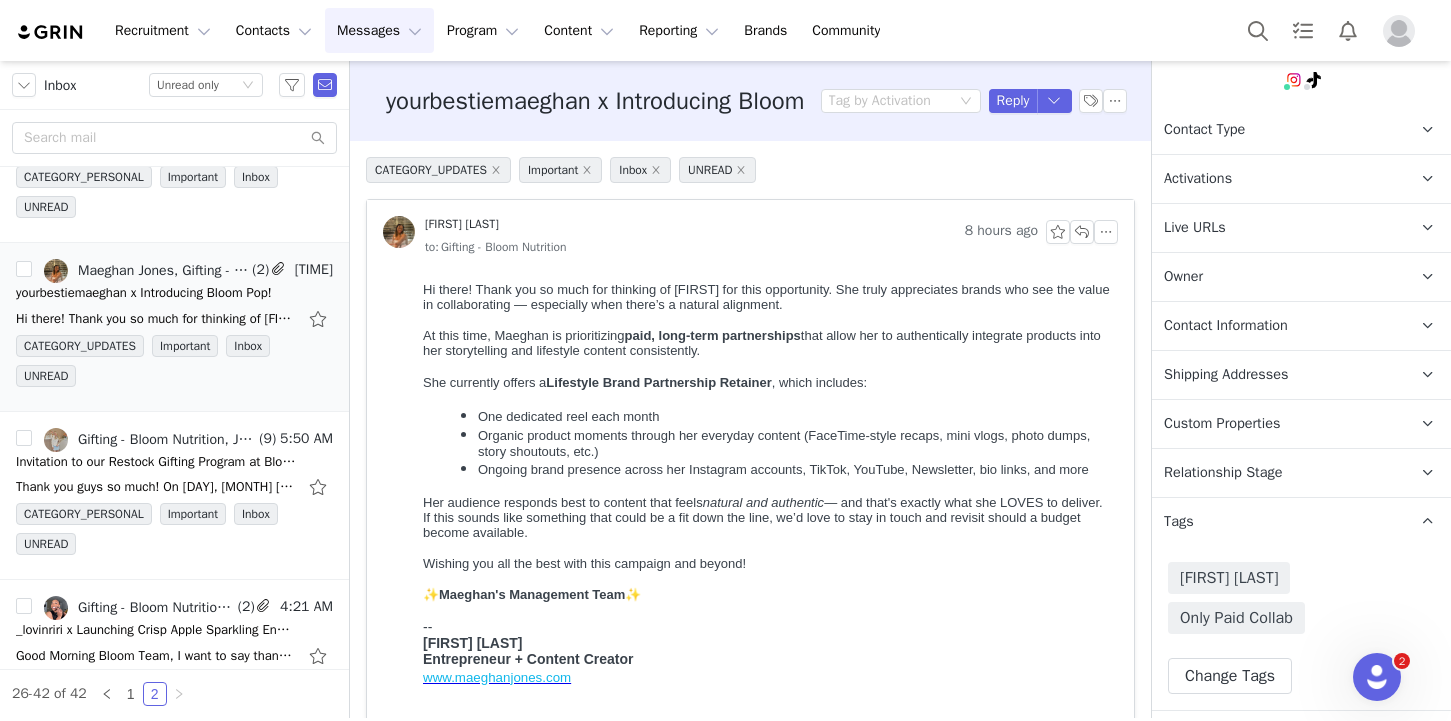 scroll, scrollTop: 0, scrollLeft: 0, axis: both 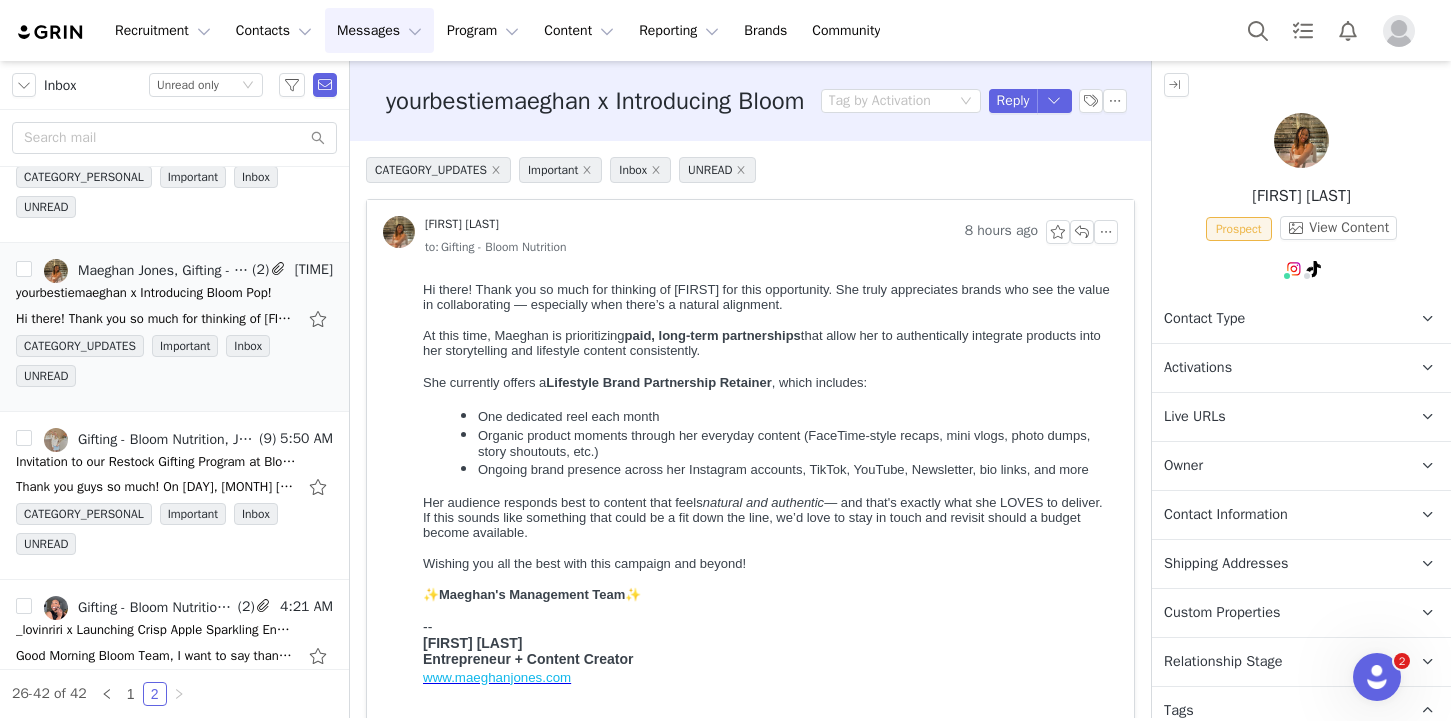 click on "Activations" at bounding box center [1198, 368] 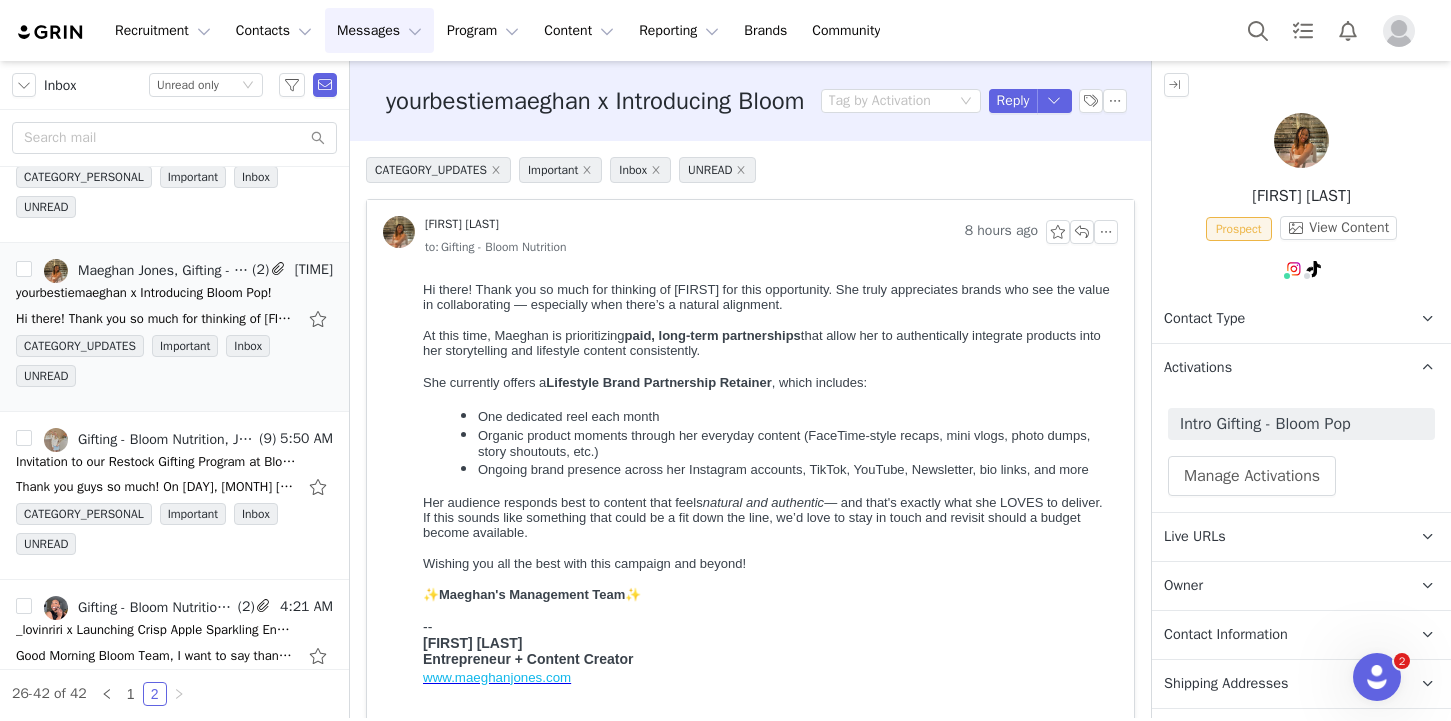 click on "Activations" at bounding box center (1198, 368) 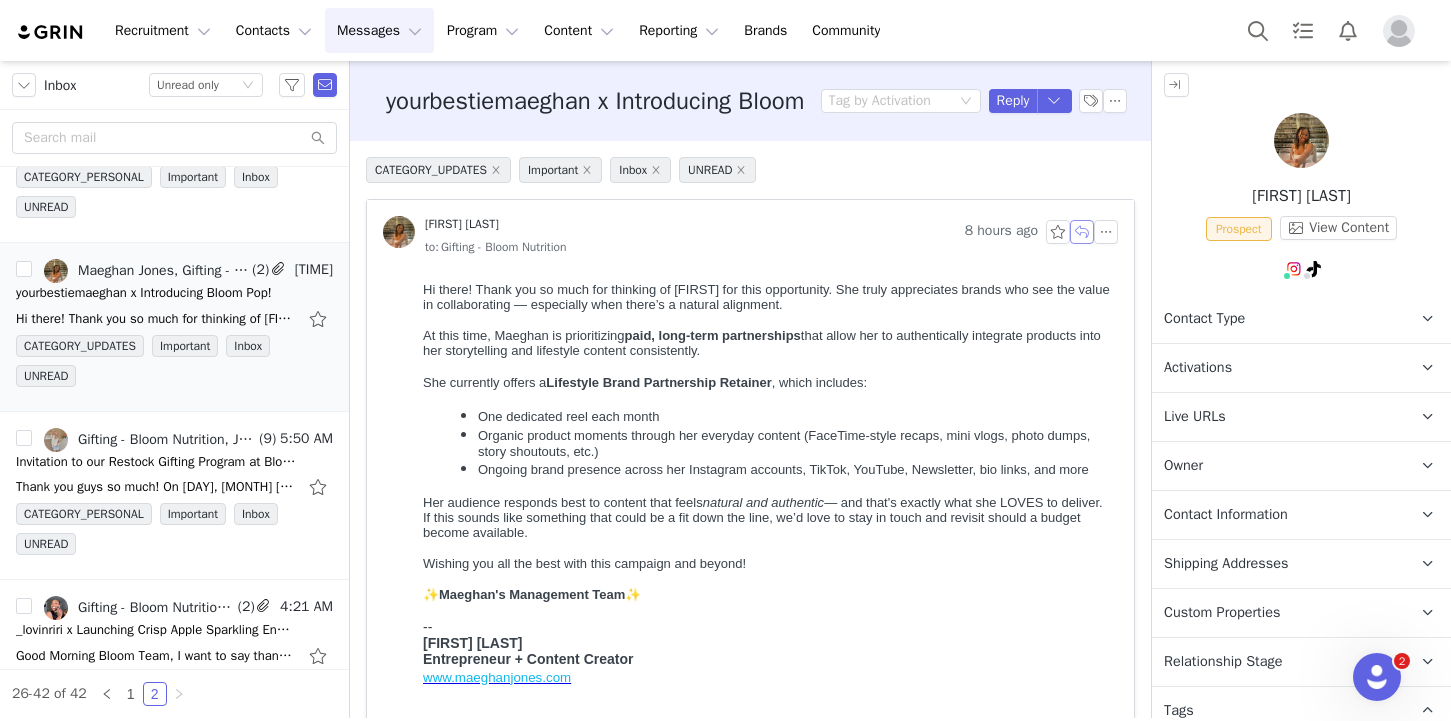 click at bounding box center [1082, 232] 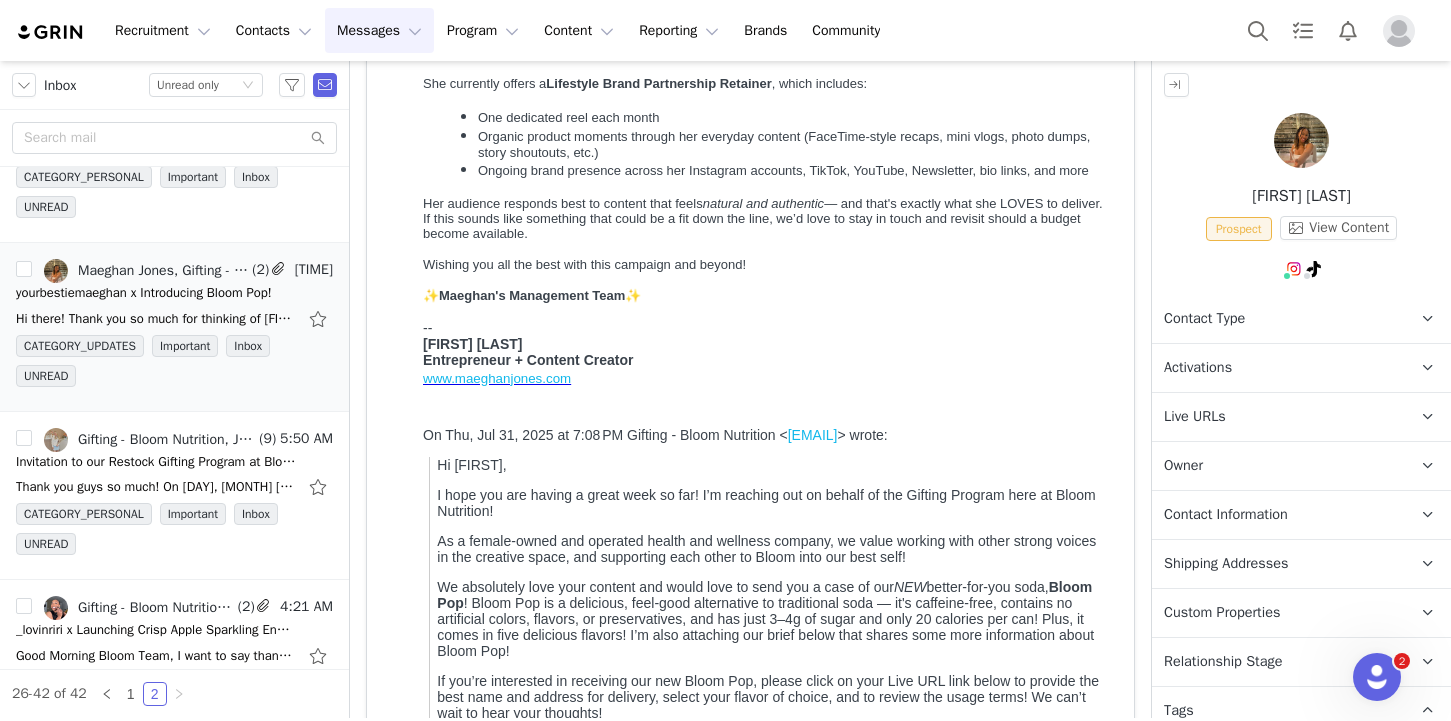scroll, scrollTop: 897, scrollLeft: 0, axis: vertical 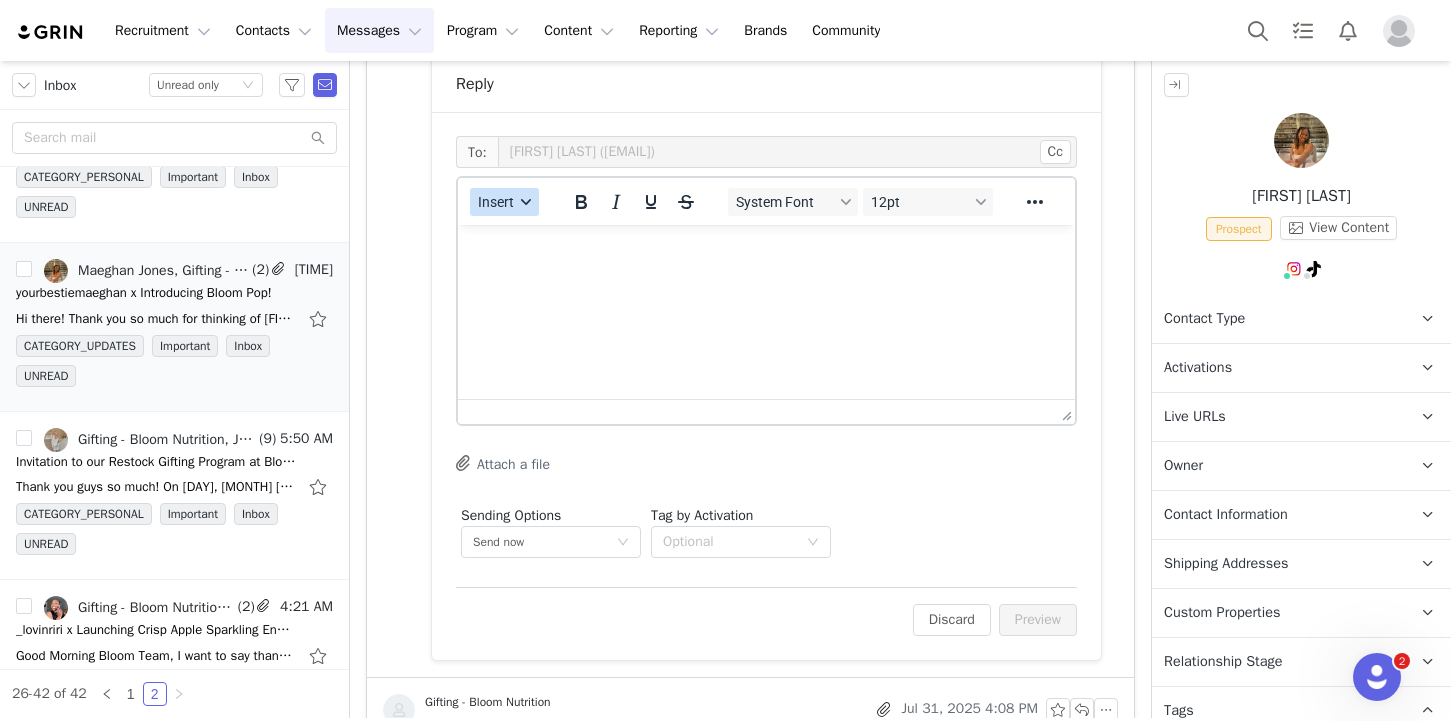 click at bounding box center [526, 202] 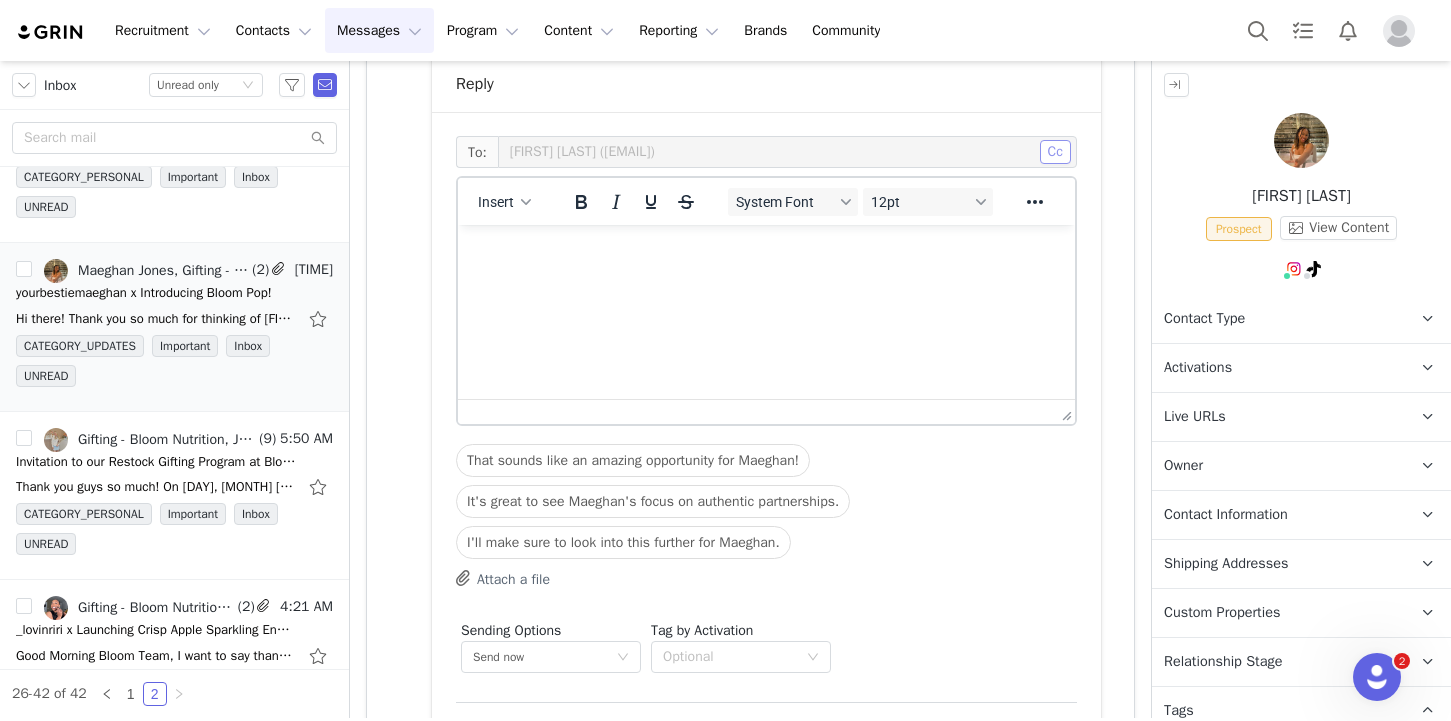 click on "Cc" at bounding box center (1055, 152) 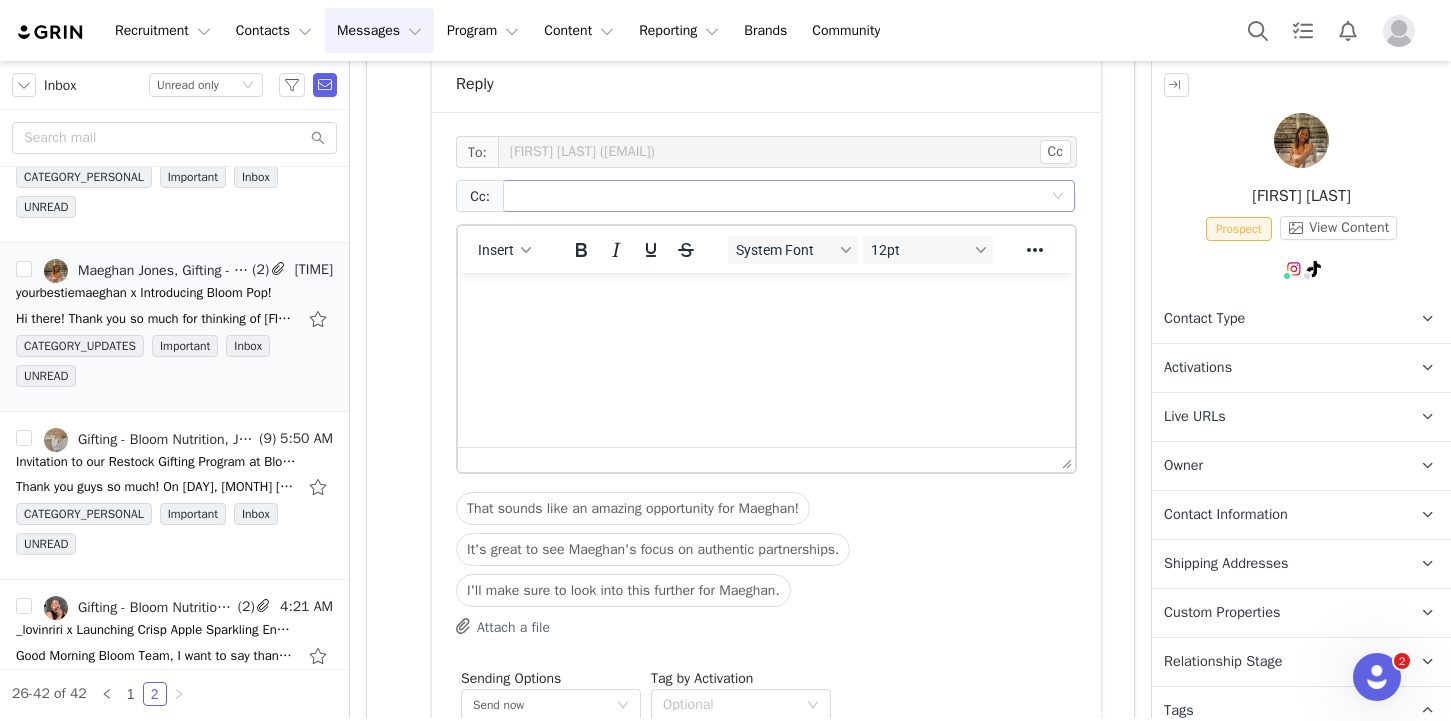 click at bounding box center [781, 196] 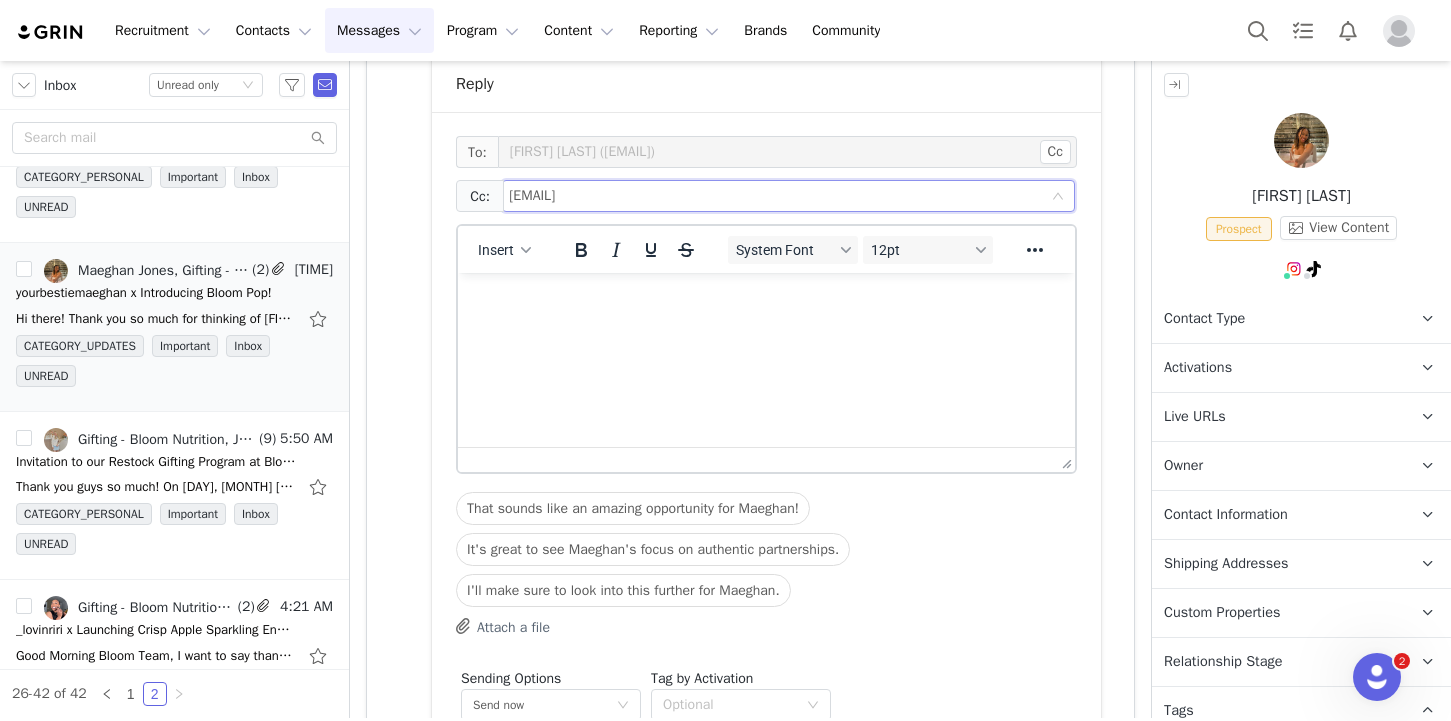 type on "[EMAIL]" 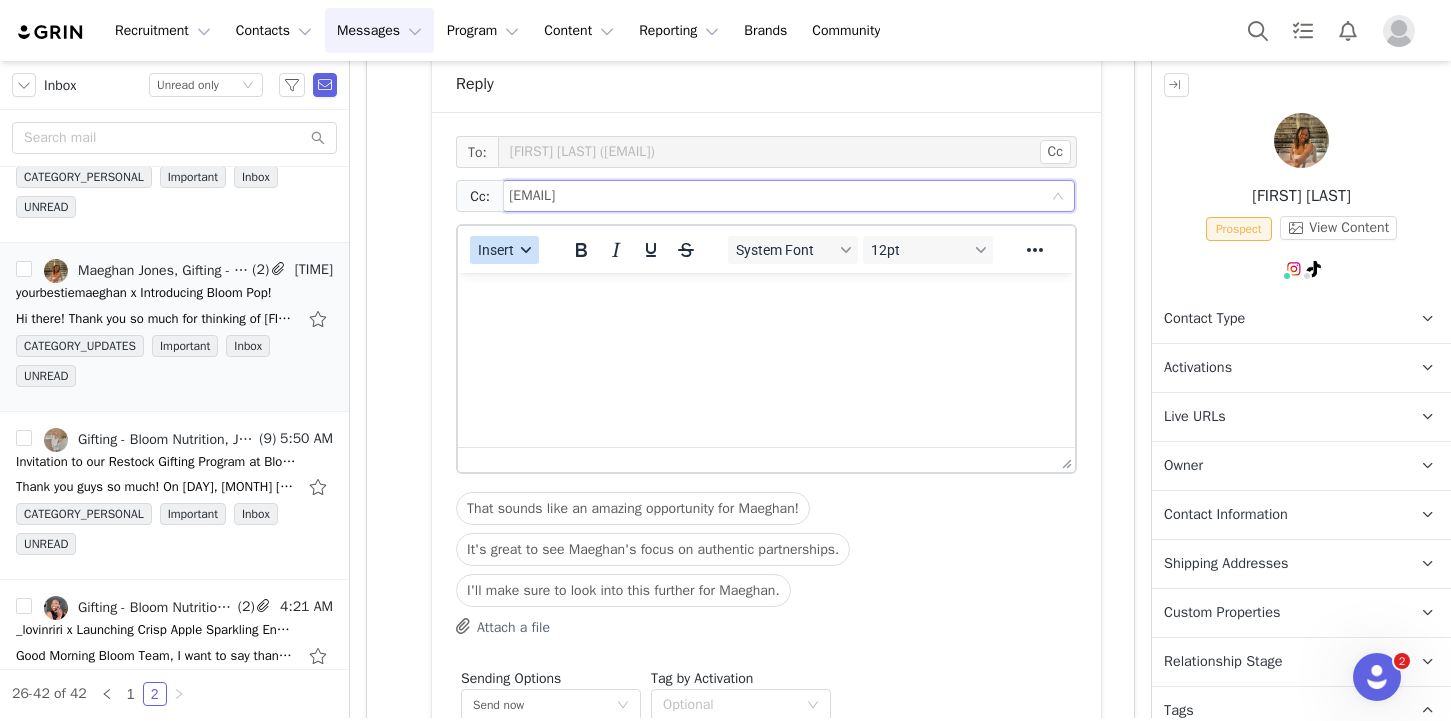type 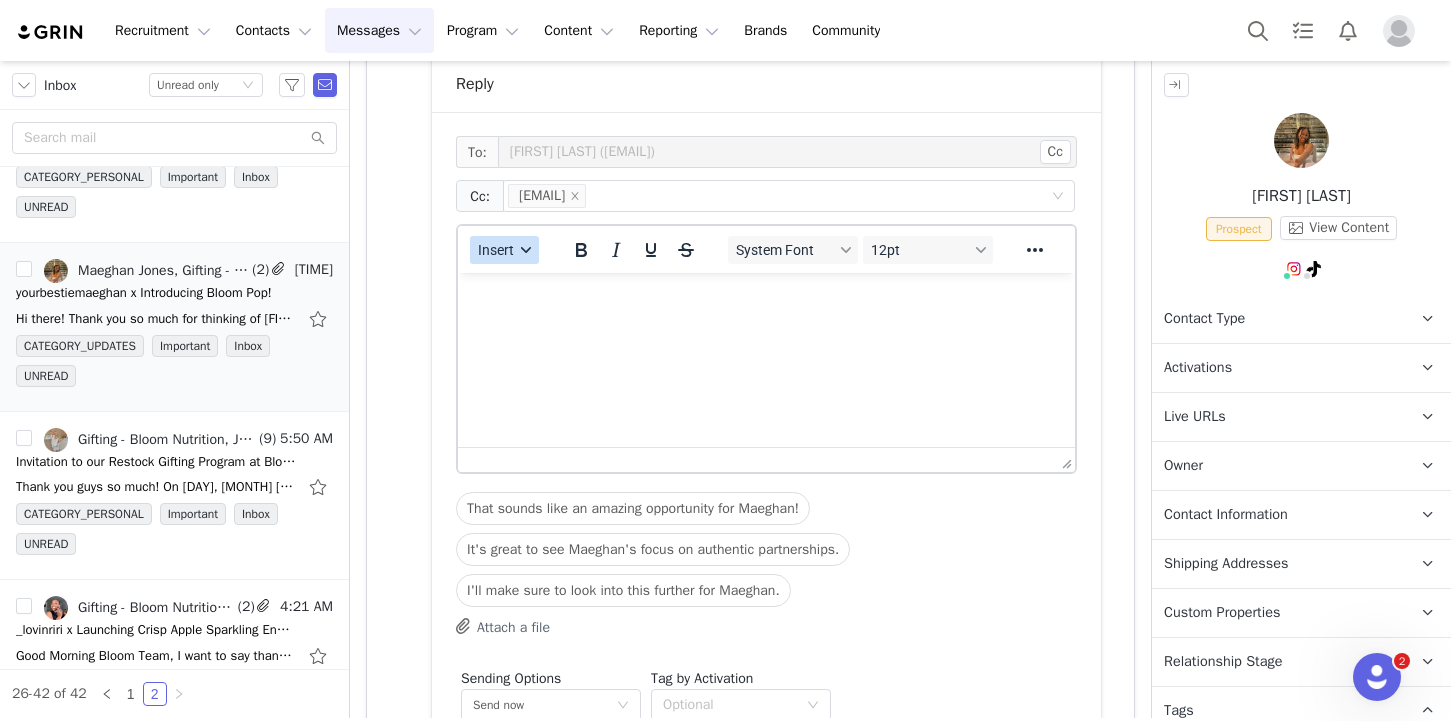click on "Insert" at bounding box center (504, 250) 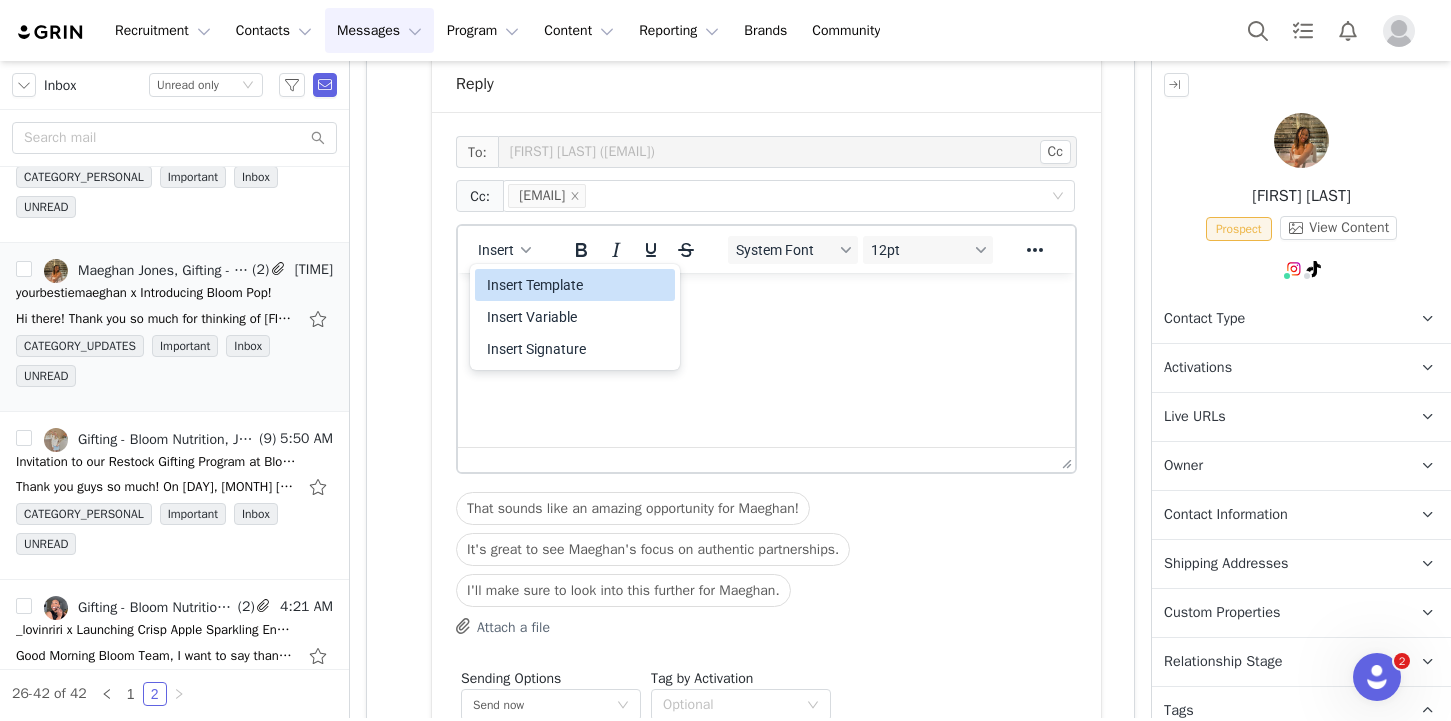 click on "Insert Template" at bounding box center [577, 285] 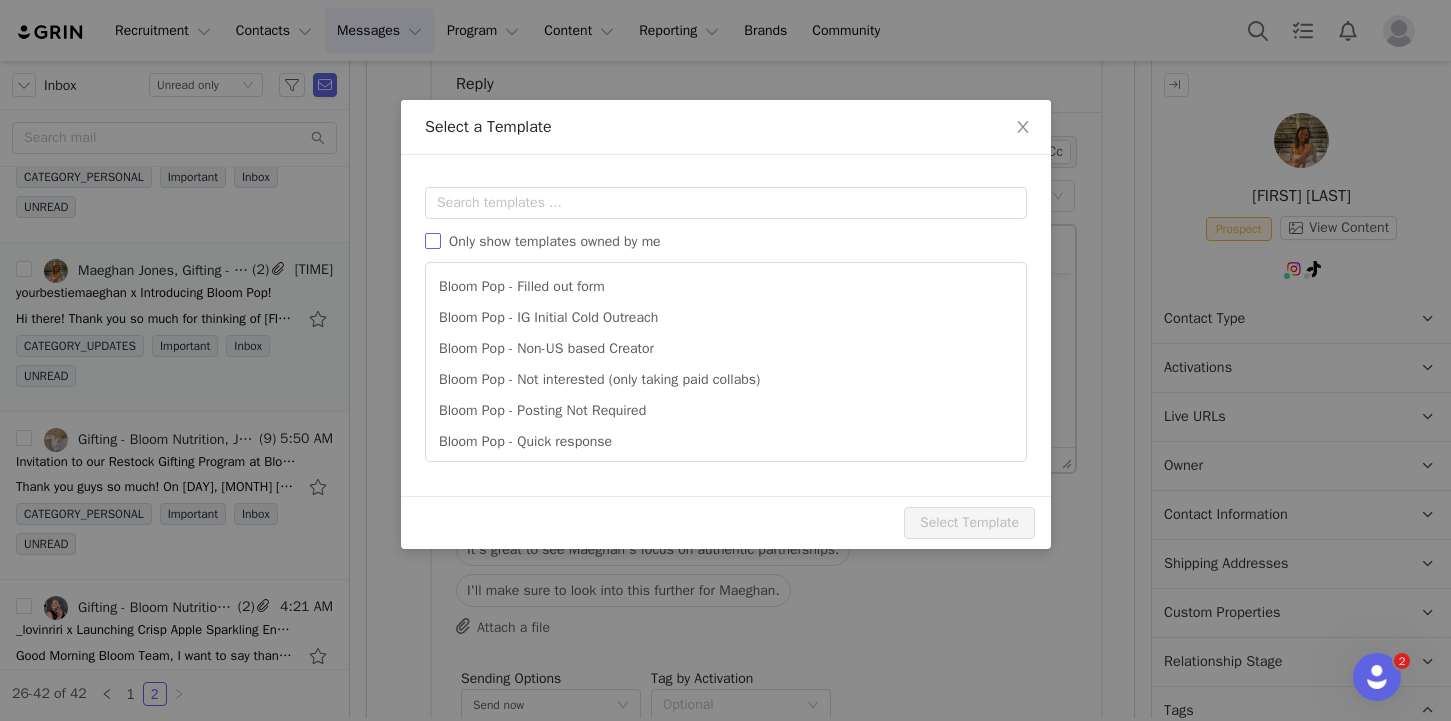 scroll, scrollTop: 0, scrollLeft: 0, axis: both 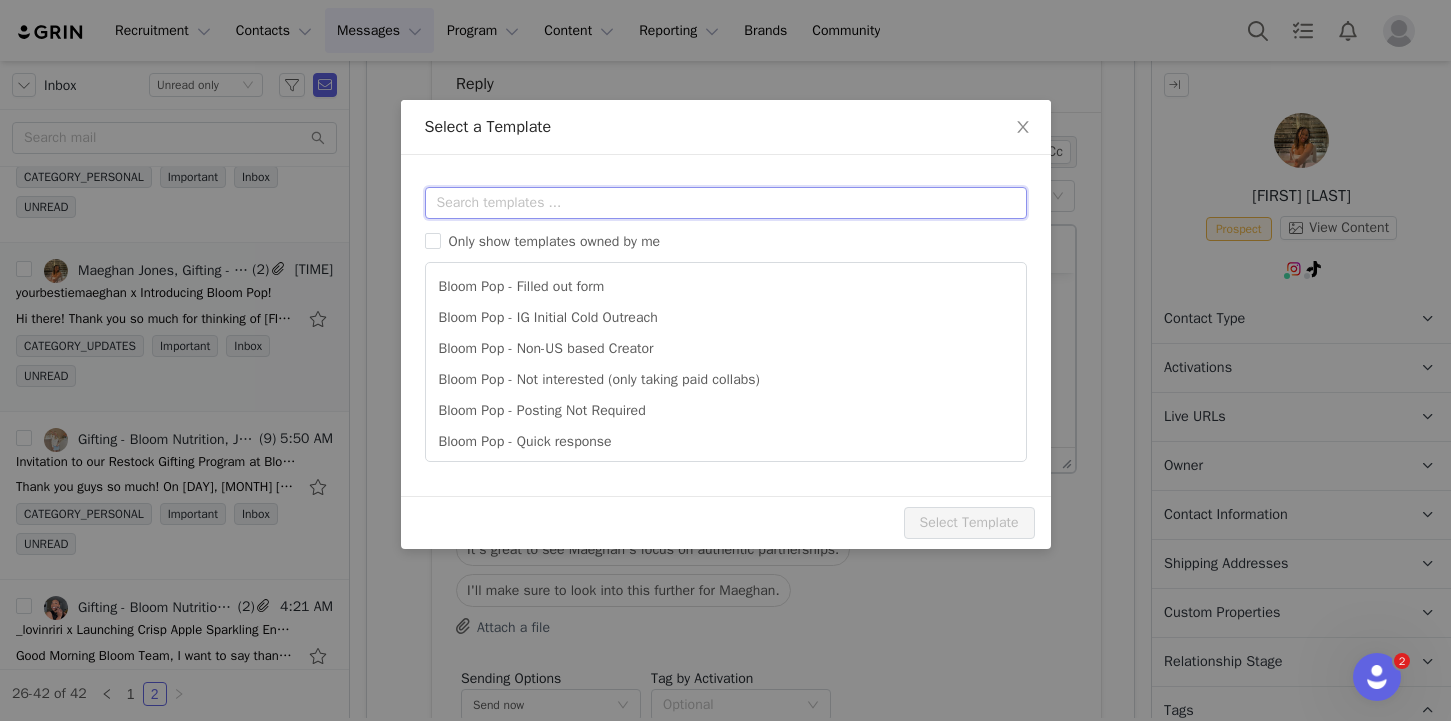 click at bounding box center (726, 203) 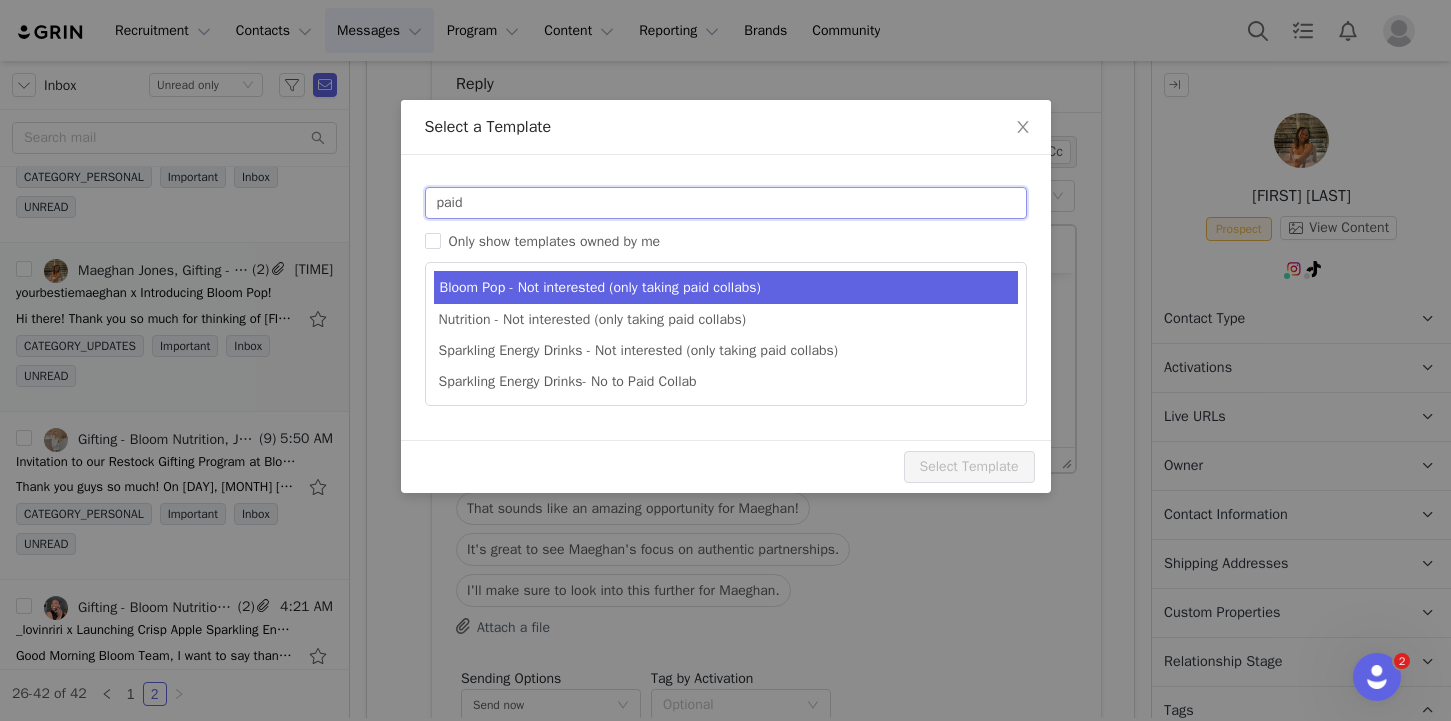 type on "paid" 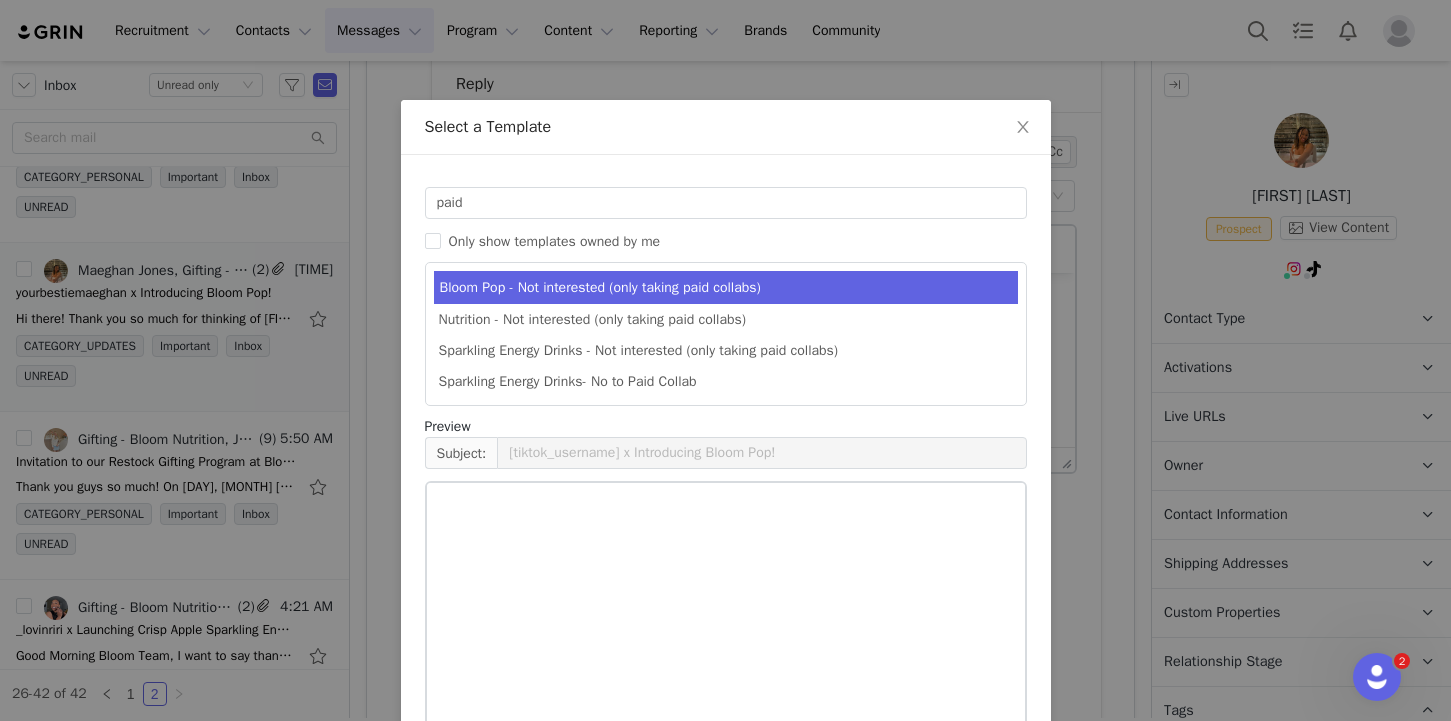 click on "Bloom Pop - Not interested (only taking paid collabs)" at bounding box center (726, 287) 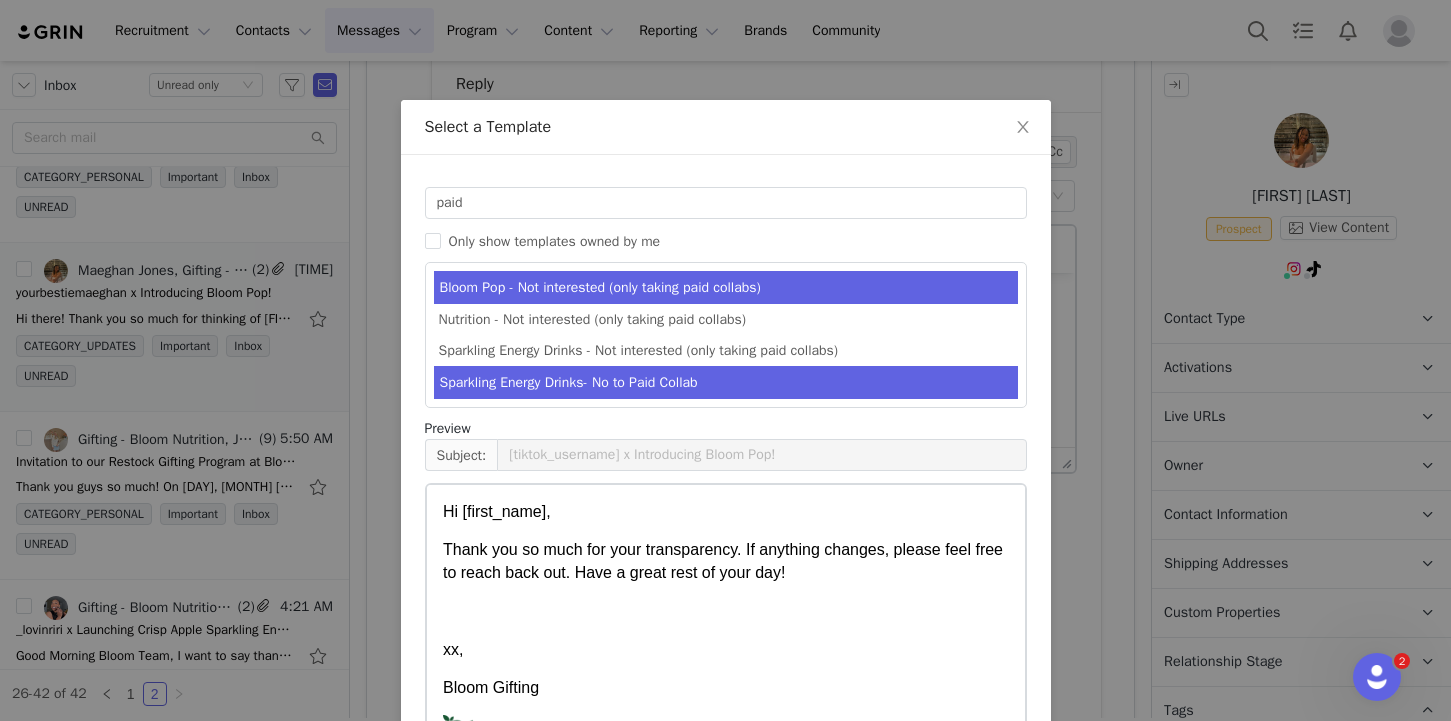 click on "Sparkling Energy Drinks- No to Paid Collab" at bounding box center (726, 382) 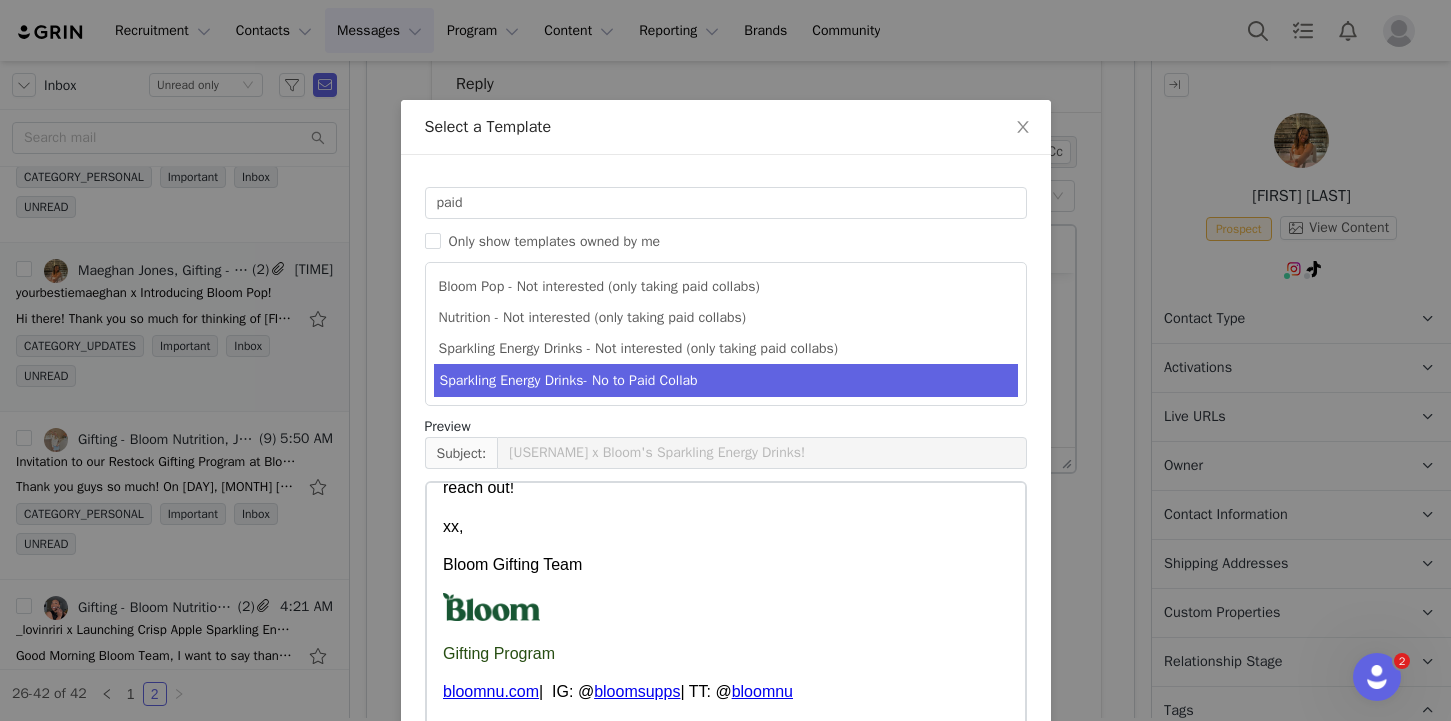 scroll, scrollTop: 200, scrollLeft: 0, axis: vertical 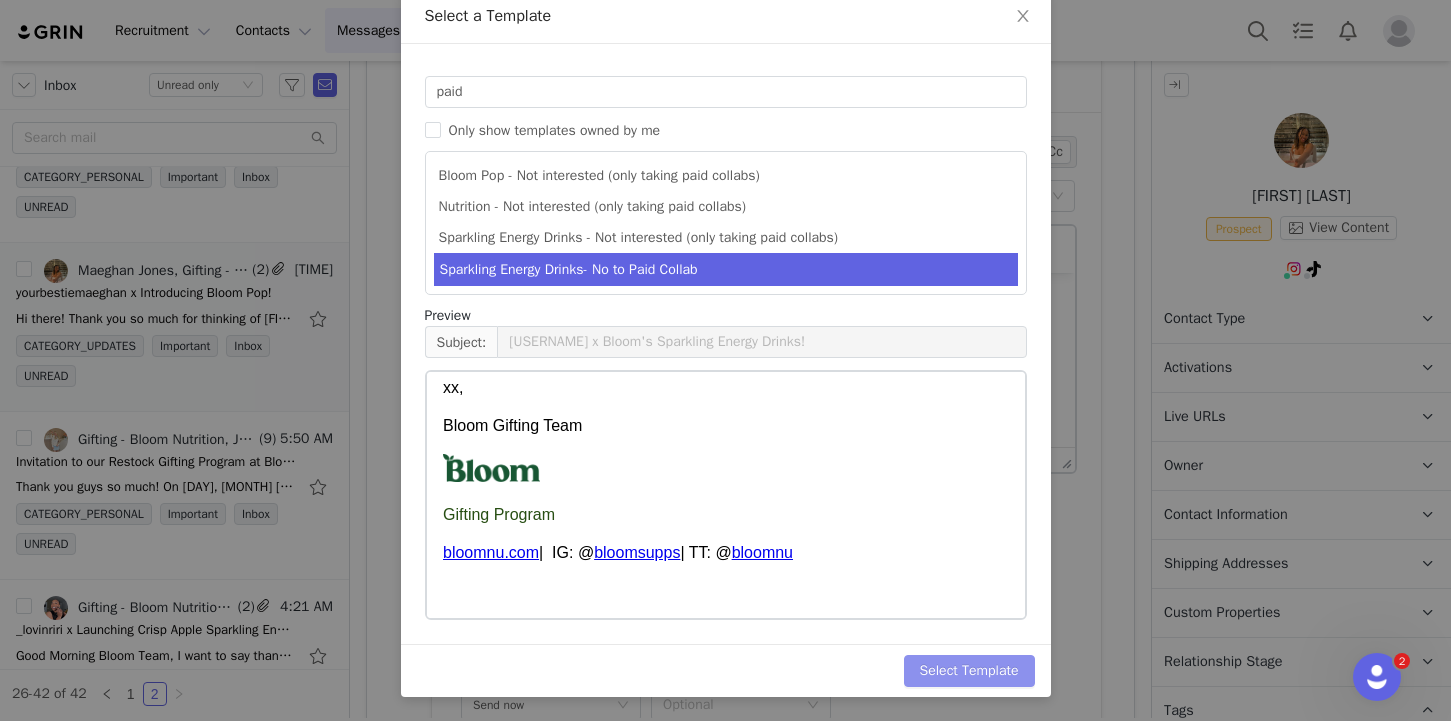 click on "Select Template" at bounding box center (969, 671) 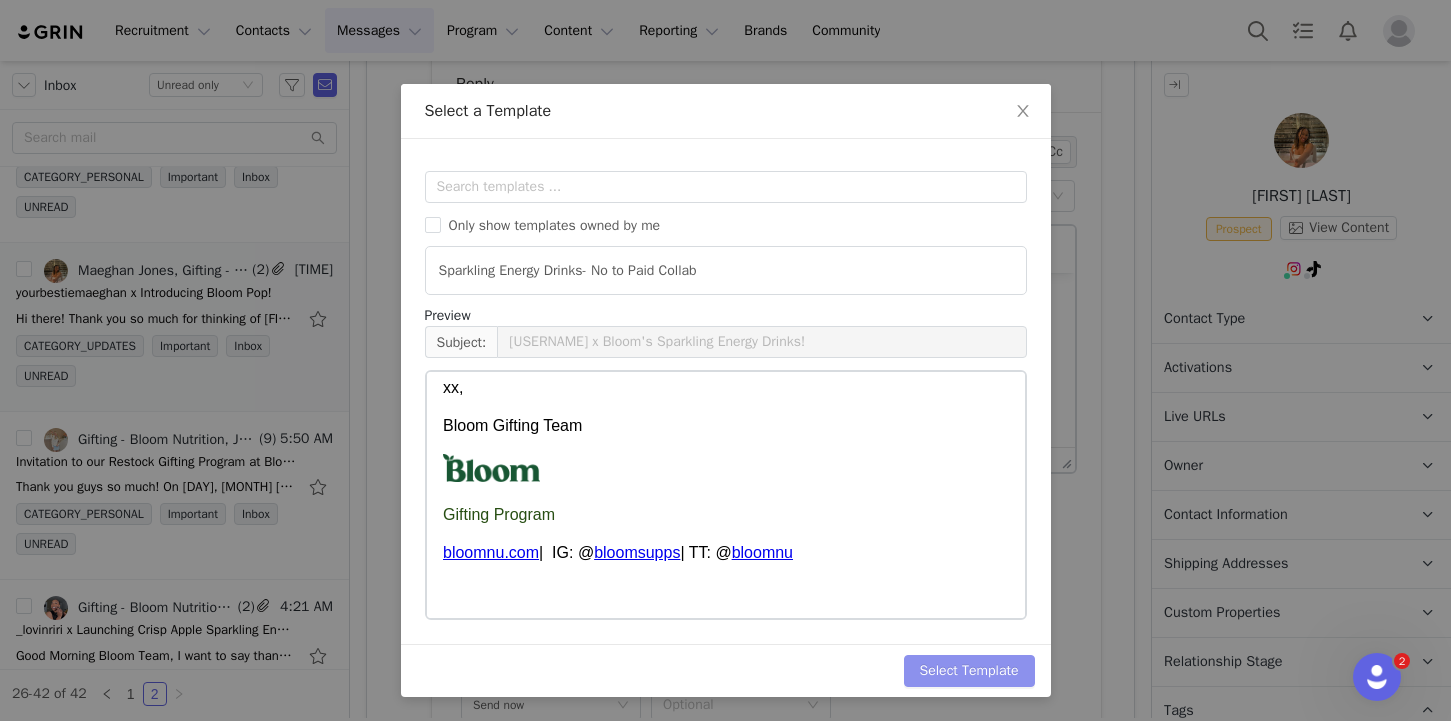 scroll, scrollTop: 0, scrollLeft: 0, axis: both 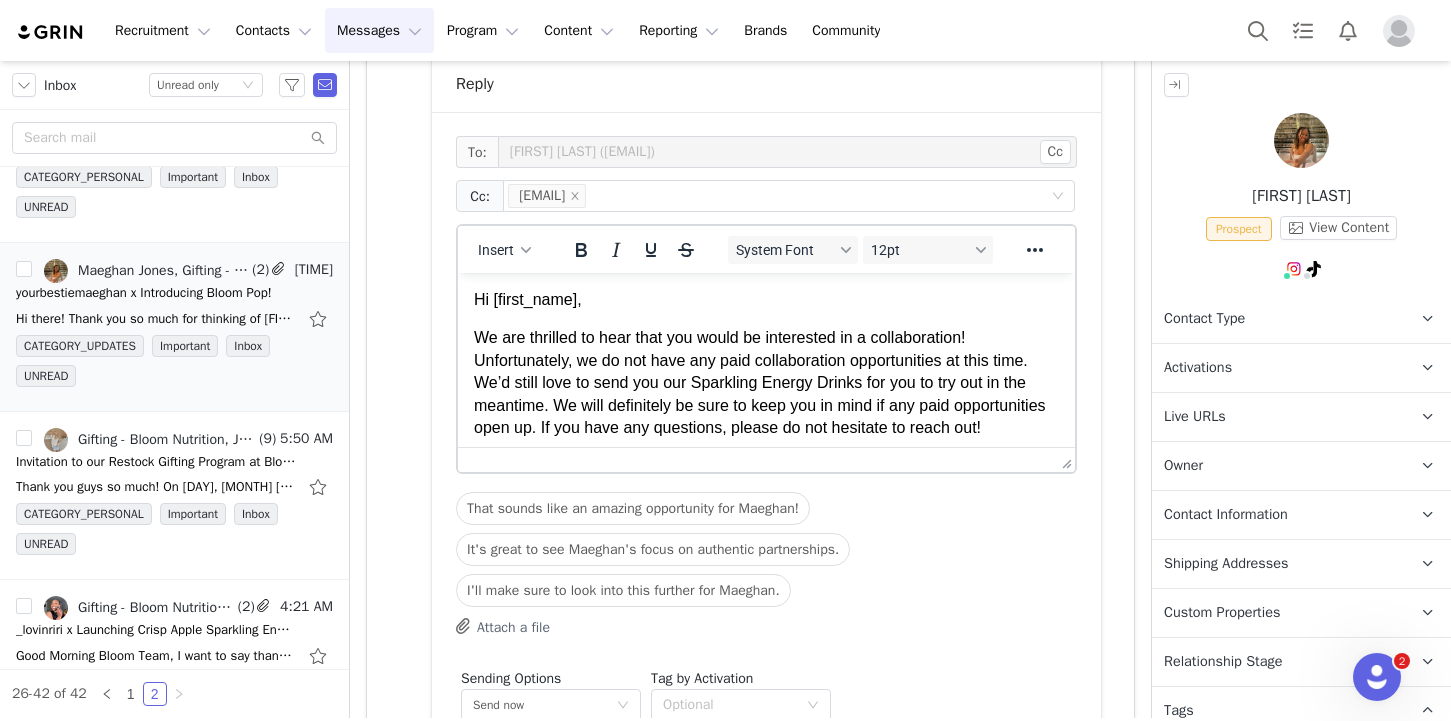 click on "Hi [FIRST_NAME], We are thrilled to hear that you would be interested in a collaboration! Unfortunately, we do not have any paid collaboration opportunities at this time. We’d still love to send you our Sparkling Energy Drinks for you to try out in the meantime. We will definitely be sure to keep you in mind if any paid opportunities open up. If you have any questions, please do not hesitate to reach out! xx, Bloom Gifting Team Gifting Program bloomnu.com | IG: @ bloomsupps | TT: @ bloomnu" at bounding box center [766, 485] 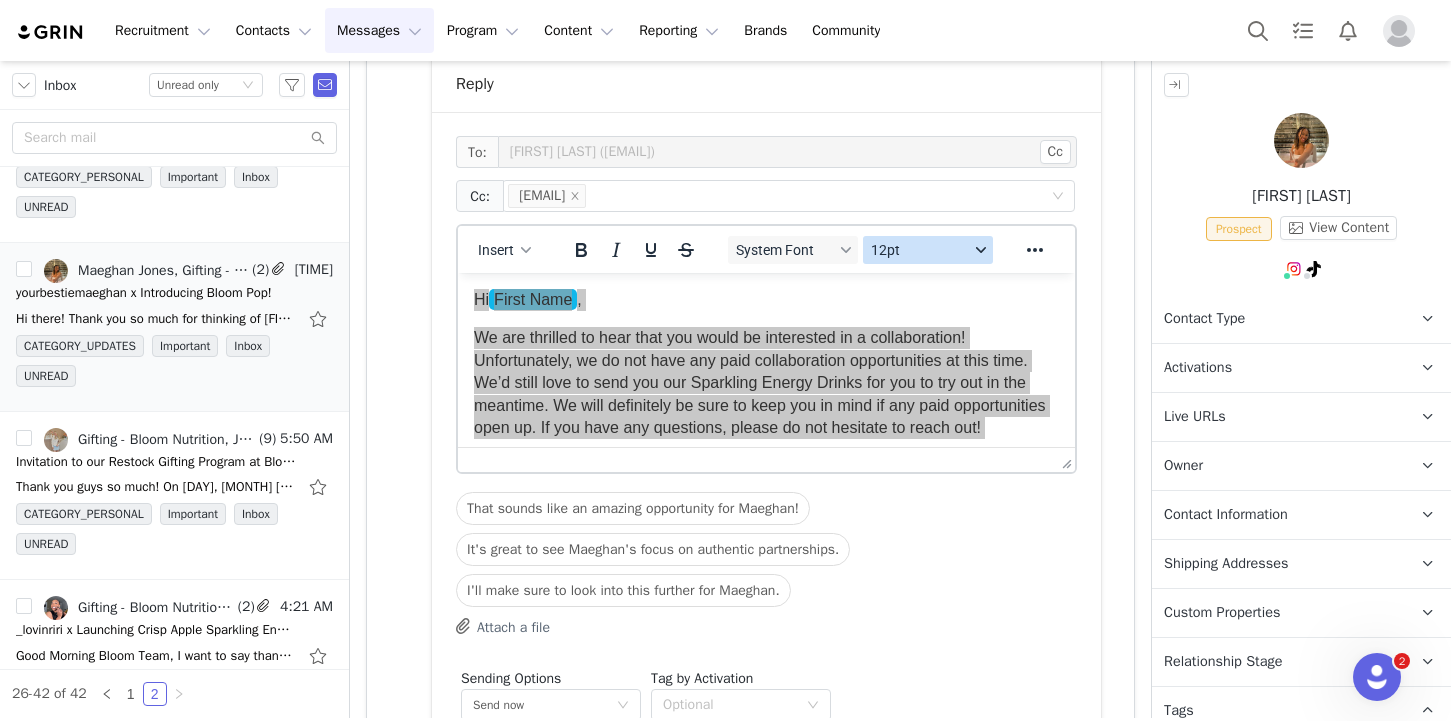 click on "12pt" at bounding box center [928, 250] 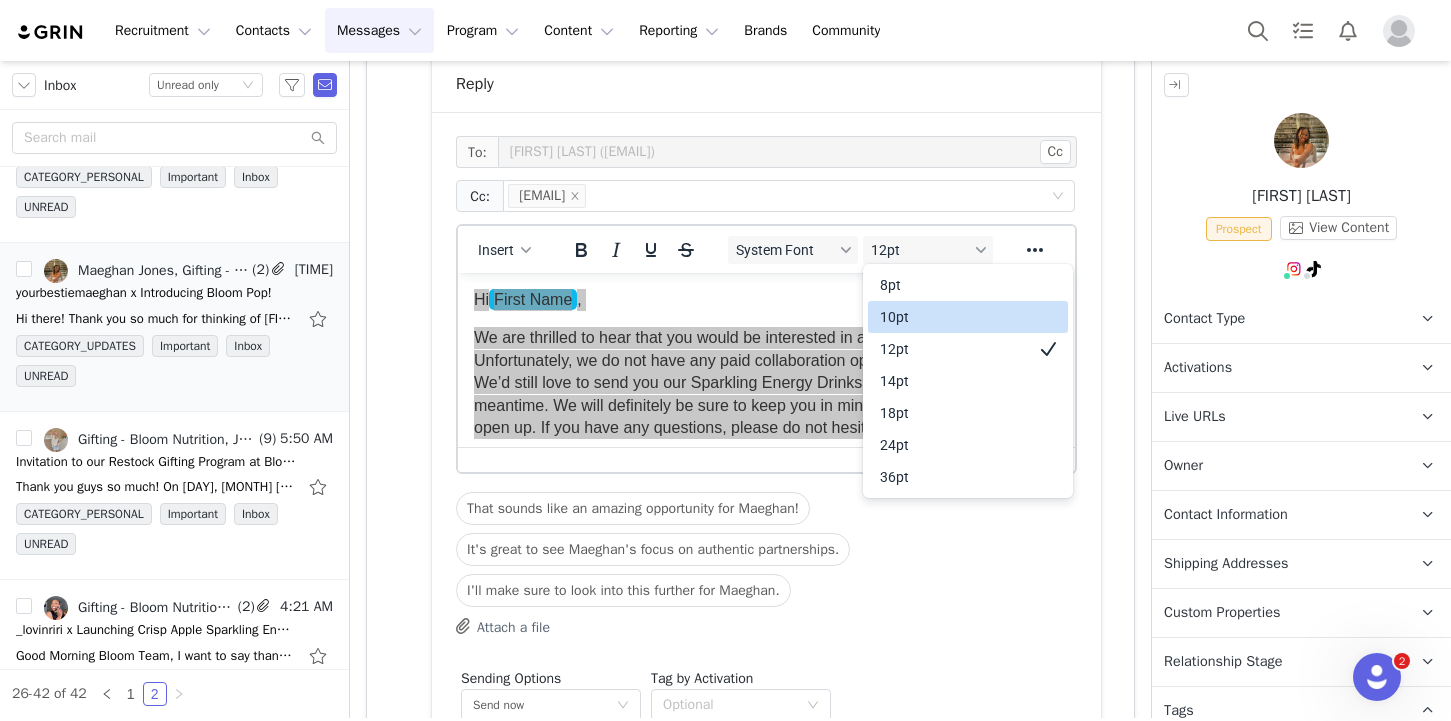 click on "10pt" at bounding box center (954, 317) 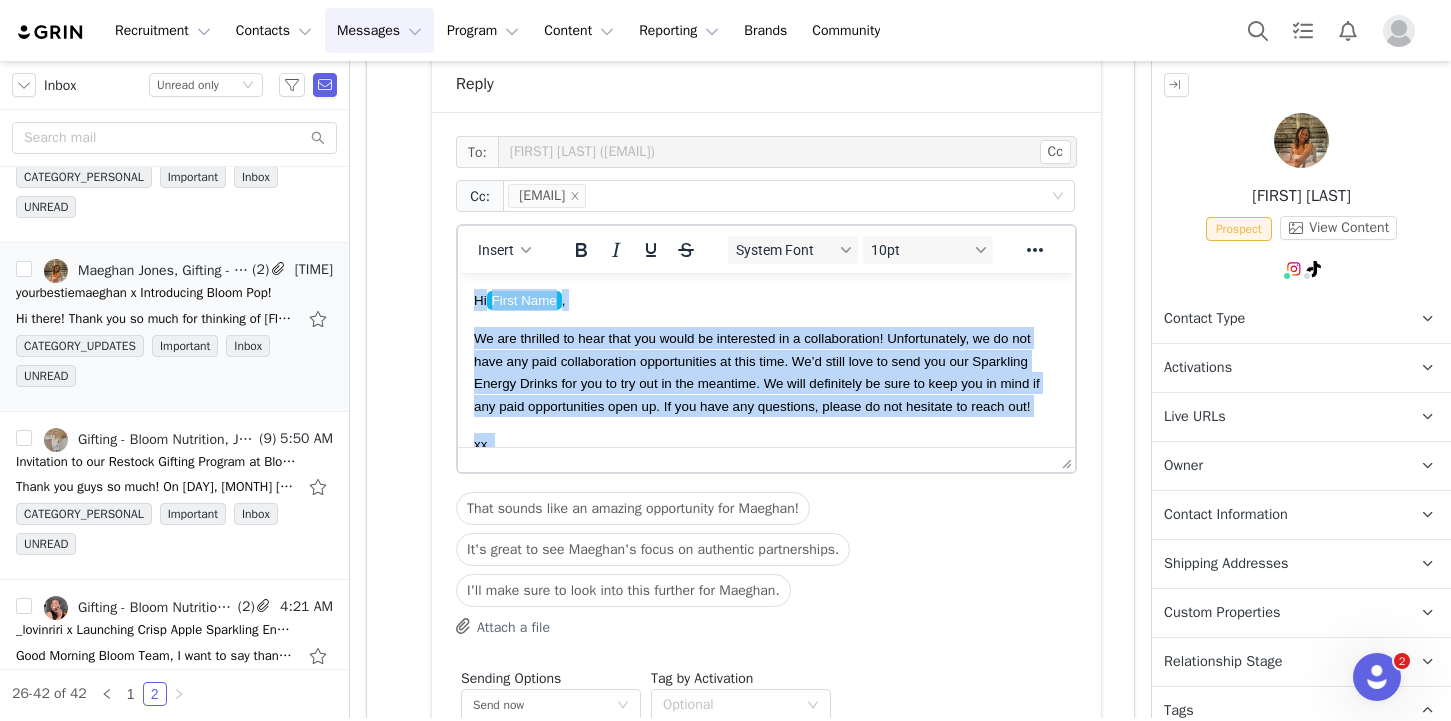 click on "We are thrilled to hear that you would be interested in a collaboration! Unfortunately, we do not have any paid collaboration opportunities at this time. We’d still love to send you our Sparkling Energy Drinks for you to try out in the meantime. We will definitely be sure to keep you in mind if any paid opportunities open up. If you have any questions, please do not hesitate to reach out!" at bounding box center [766, 372] 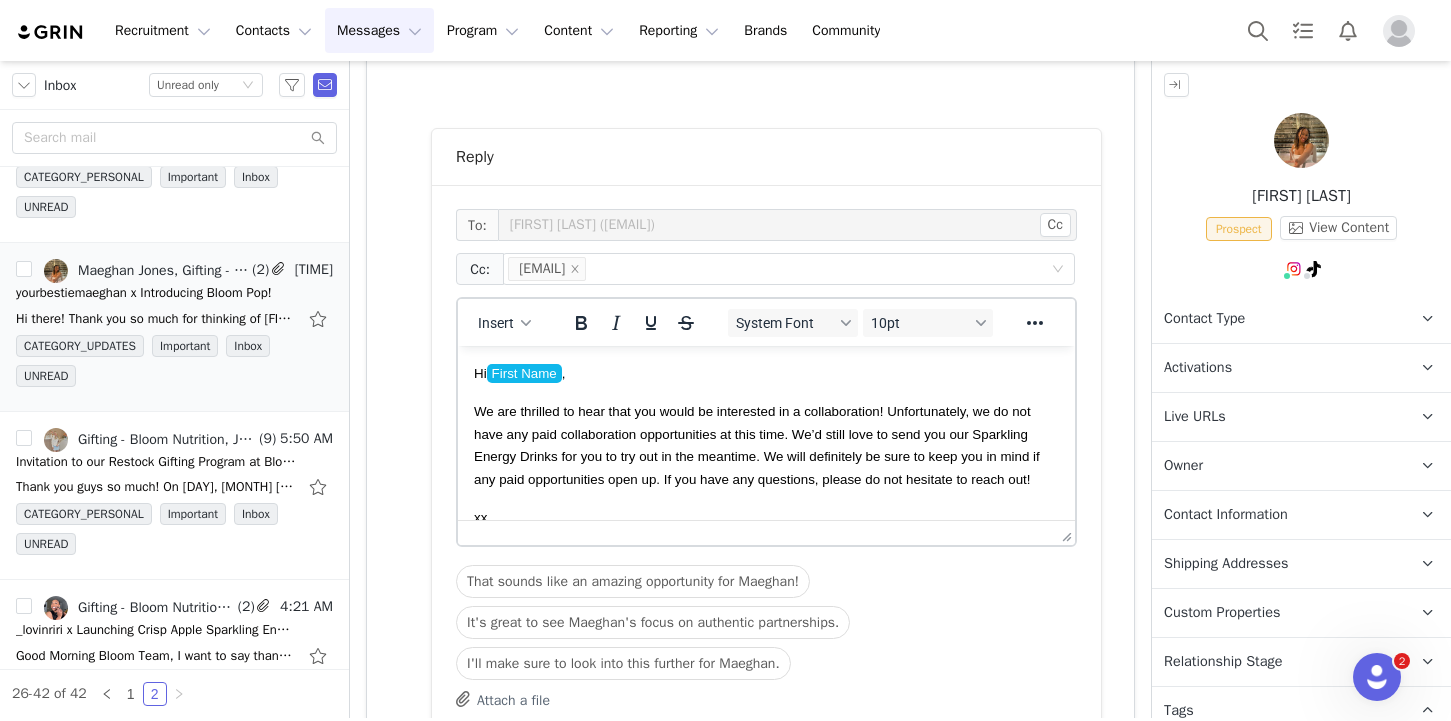 scroll, scrollTop: 1219, scrollLeft: 0, axis: vertical 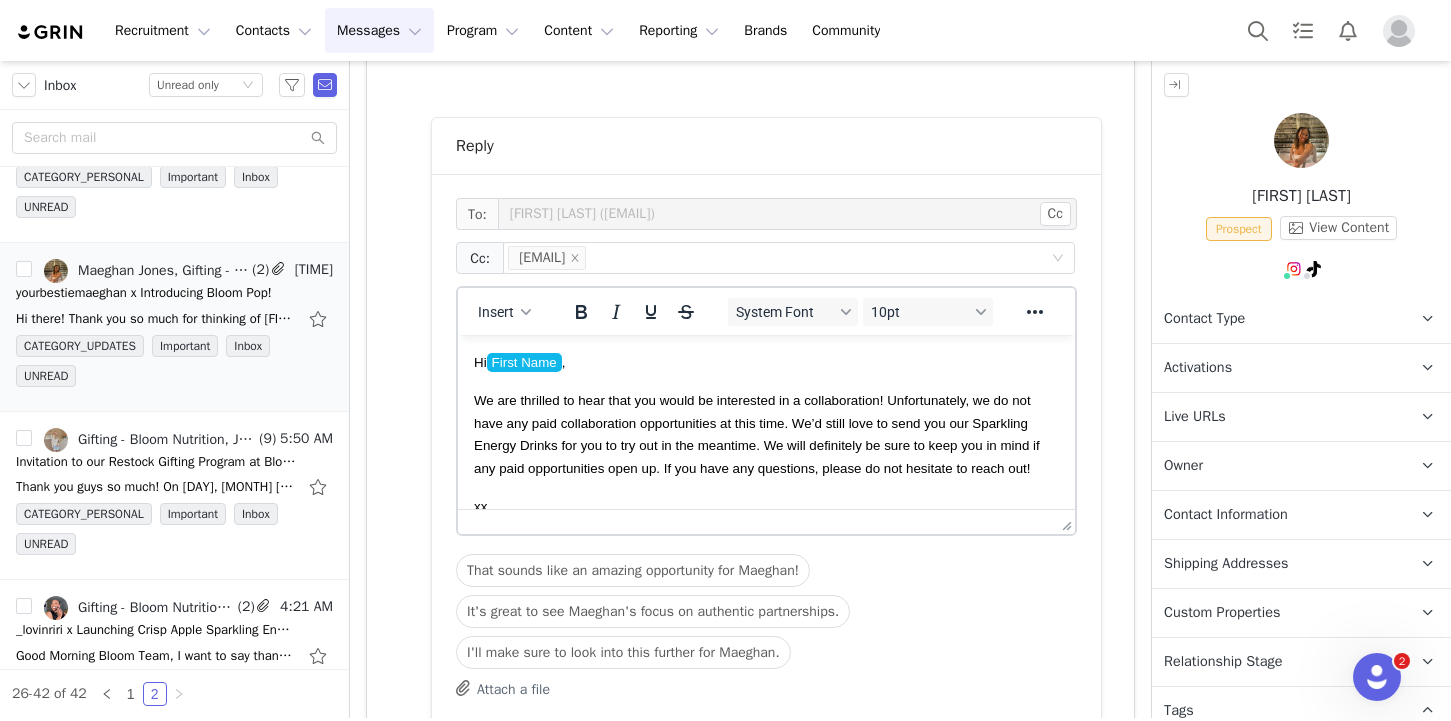 click on "We are thrilled to hear that you would be interested in a collaboration! Unfortunately, we do not have any paid collaboration opportunities at this time. We’d still love to send you our Sparkling Energy Drinks for you to try out in the meantime. We will definitely be sure to keep you in mind if any paid opportunities open up. If you have any questions, please do not hesitate to reach out!" at bounding box center (757, 434) 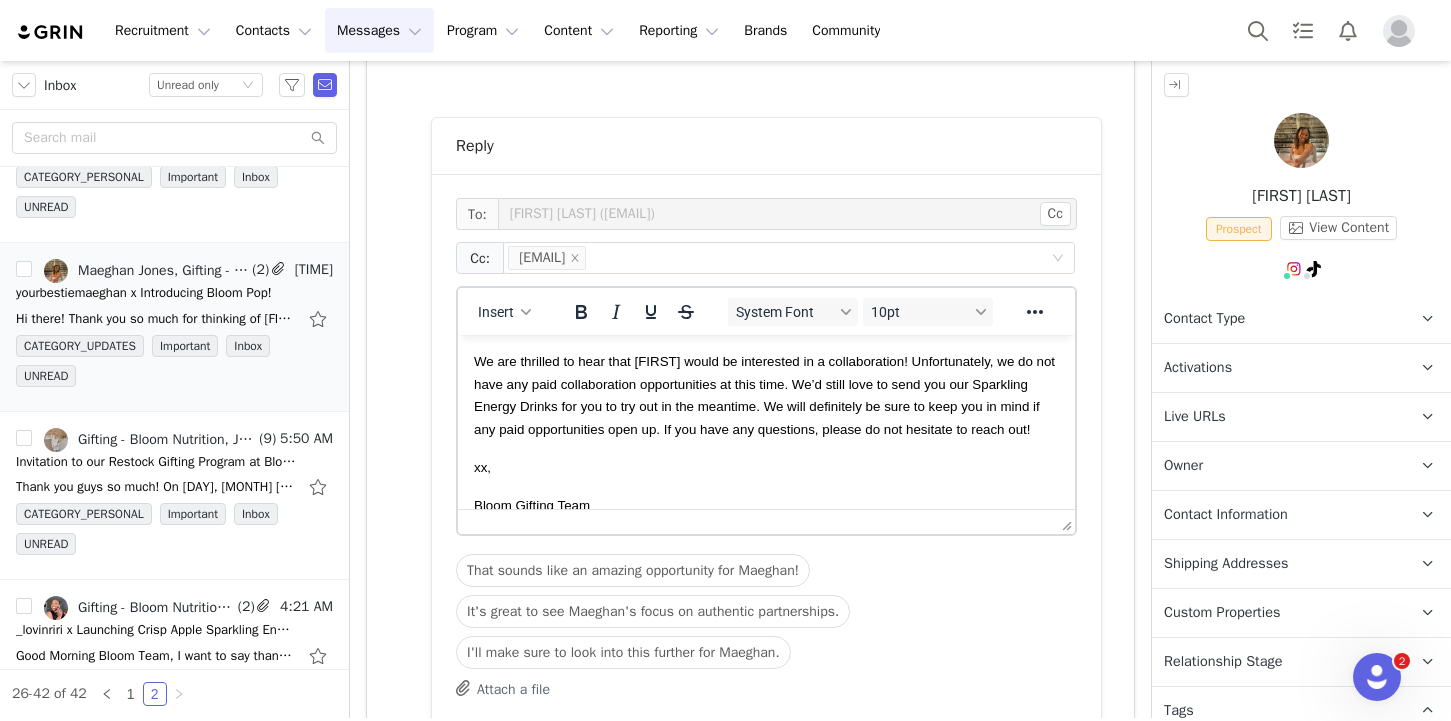 scroll, scrollTop: 40, scrollLeft: 0, axis: vertical 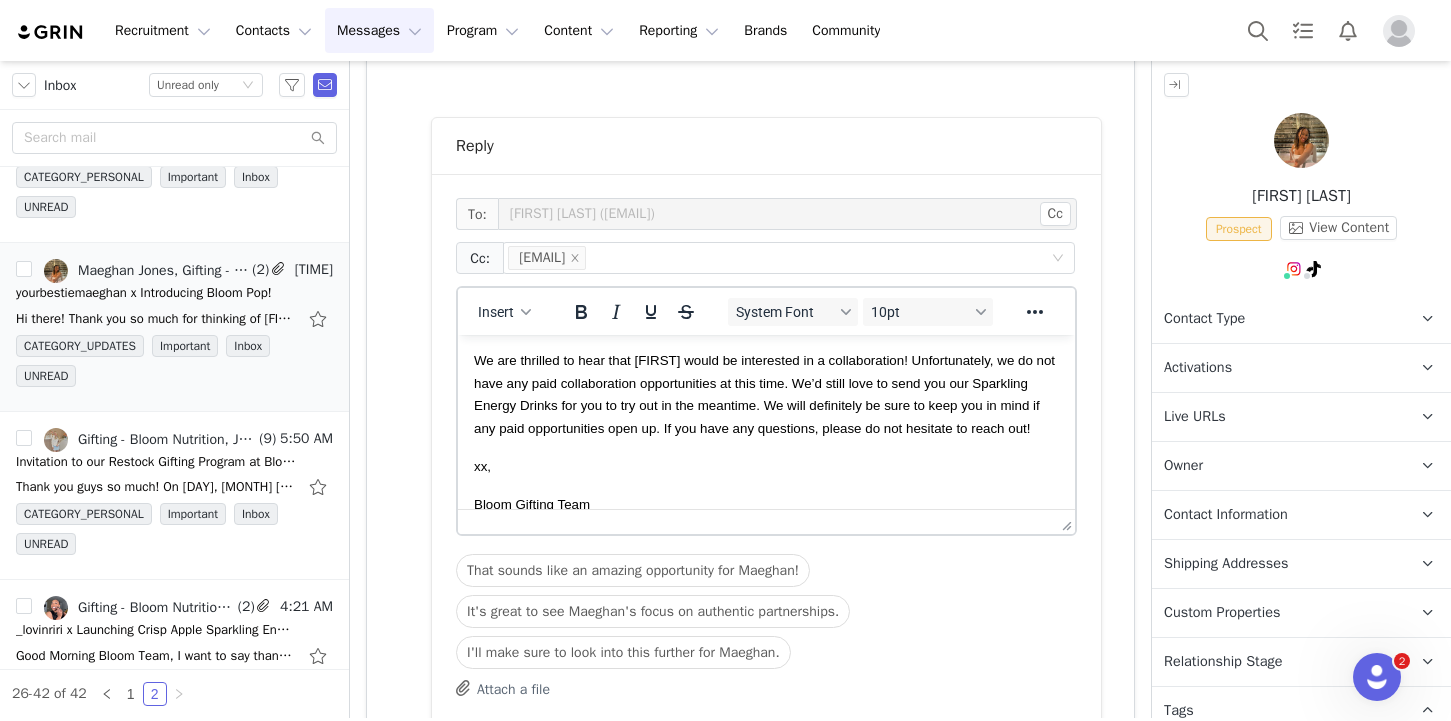 click on "We are thrilled to hear that Maeghan would be interested in a collaboration! Unfortunately, we do not have any paid collaboration opportunities at this time. We’d still love to send you our Sparkling Energy Drinks for you to try out in the meantime. We will definitely be sure to keep you in mind if any paid opportunities open up. If you have any questions, please do not hesitate to reach out!" at bounding box center [766, 394] 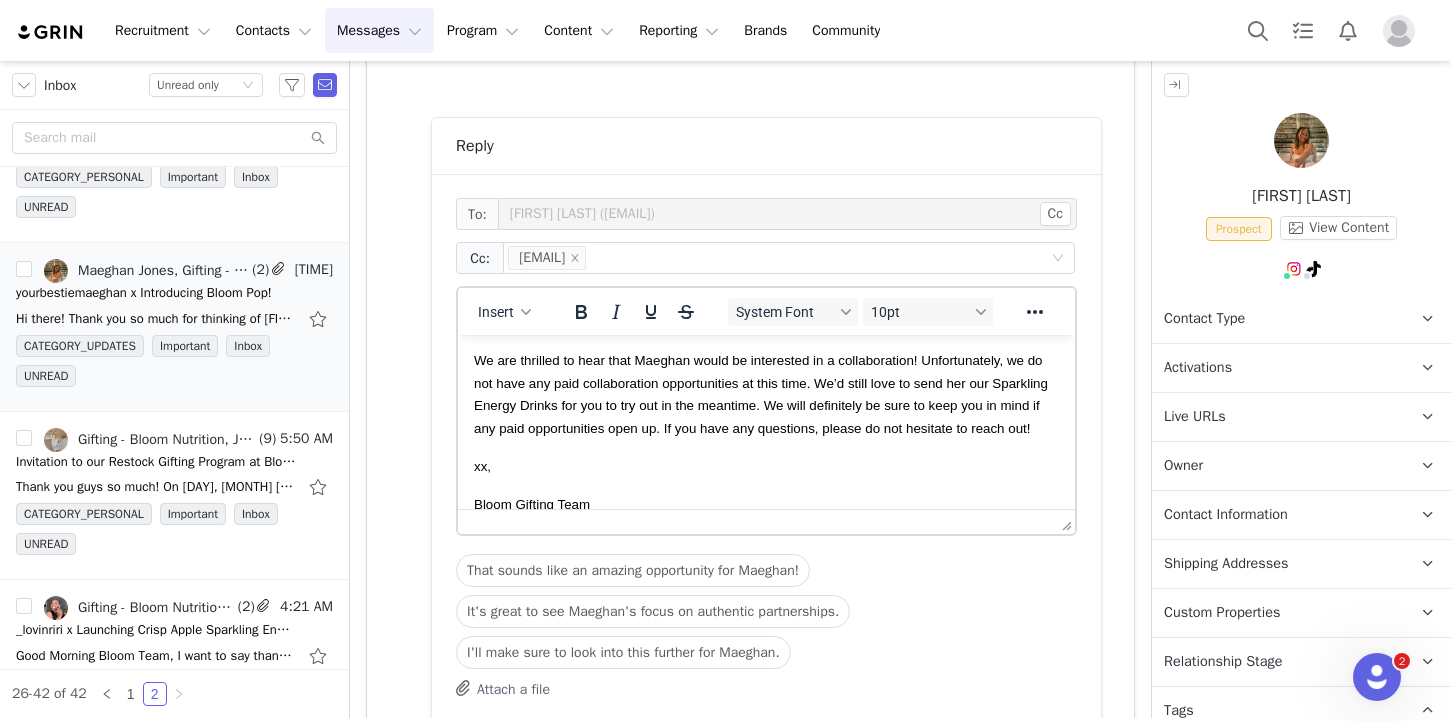 click on "We are thrilled to hear that Maeghan would be interested in a collaboration! Unfortunately, we do not have any paid collaboration opportunities at this time. We’d still love to send her our Sparkling Energy Drinks for you to try out in the meantime. We will definitely be sure to keep you in mind if any paid opportunities open up. If you have any questions, please do not hesitate to reach out!" at bounding box center (761, 394) 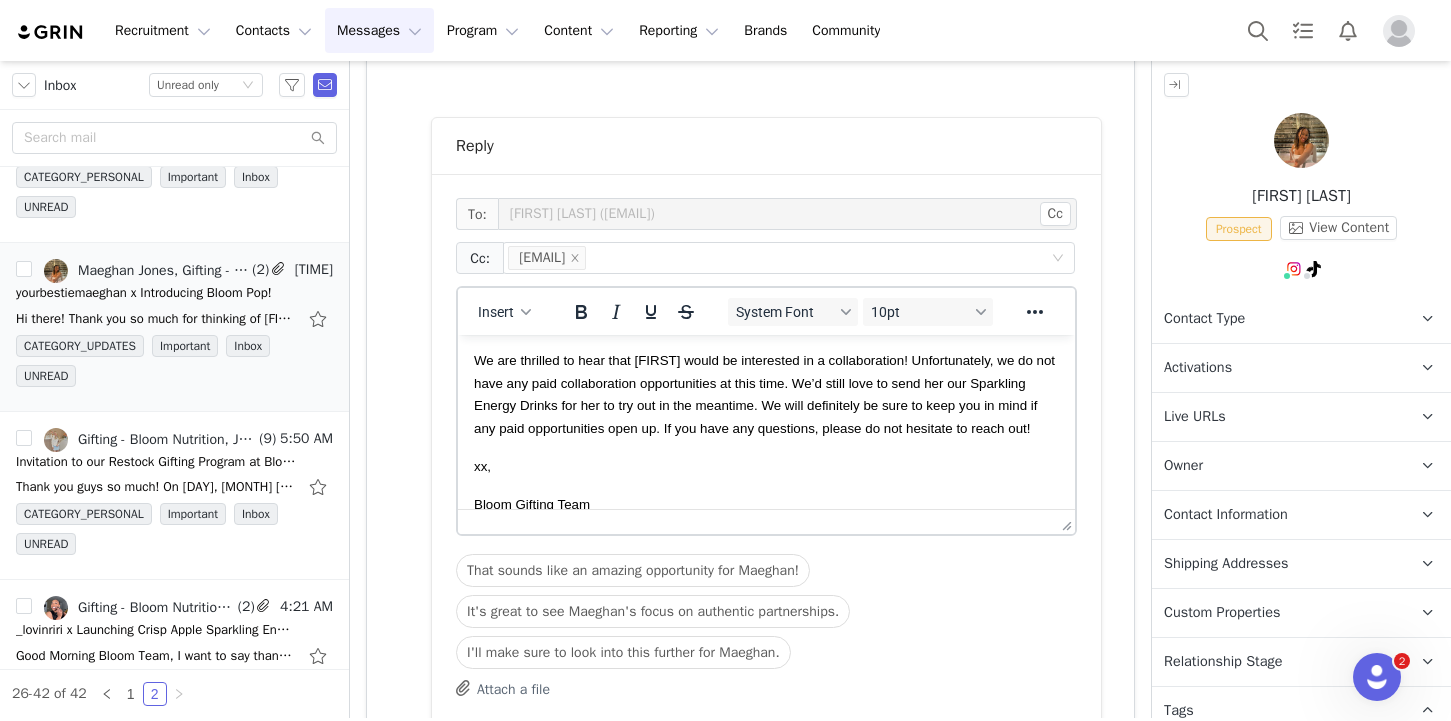 click on "We are thrilled to hear that Maeghan would be interested in a collaboration! Unfortunately, we do not have any paid collaboration opportunities at this time. We’d still love to send her our Sparkling Energy Drinks for her to try out in the meantime. We will definitely be sure to keep you in mind if any paid opportunities open up. If you have any questions, please do not hesitate to reach out!" at bounding box center (764, 394) 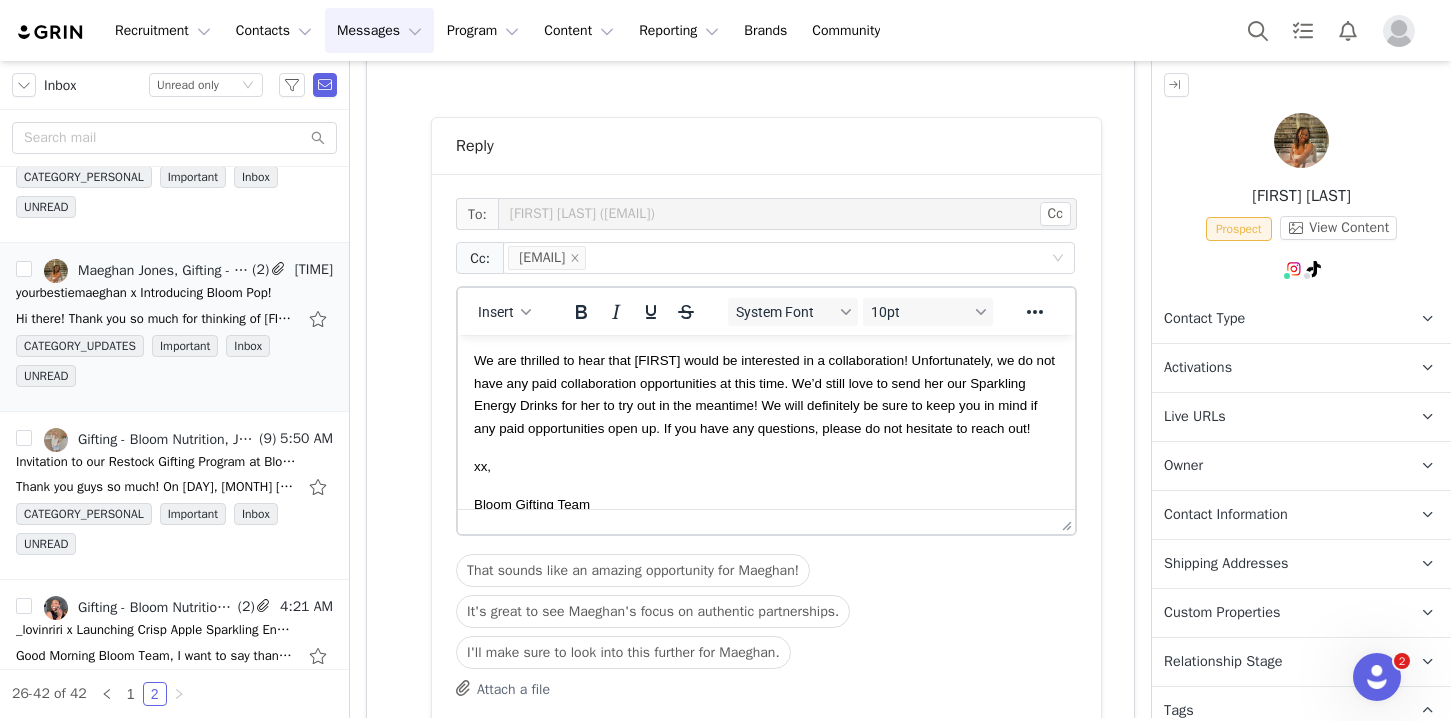 click on "We are thrilled to hear that Maeghan would be interested in a collaboration! Unfortunately, we do not have any paid collaboration opportunities at this time. We’d still love to send her our Sparkling Energy Drinks for her to try out in the meantime! We will definitely be sure to keep you in mind if any paid opportunities open up. If you have any questions, please do not hesitate to reach out!" at bounding box center (764, 394) 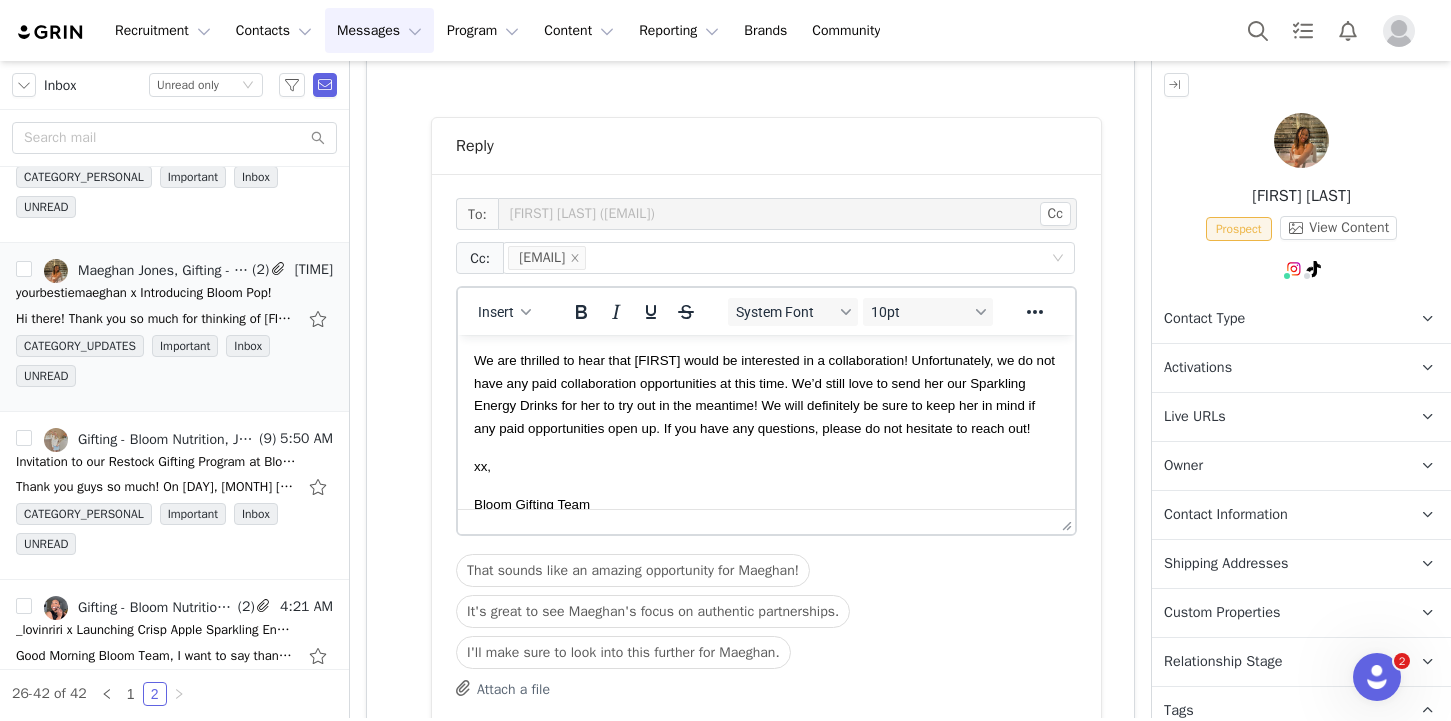 click on "We are thrilled to hear that Maeghan would be interested in a collaboration! Unfortunately, we do not have any paid collaboration opportunities at this time. We’d still love to send her our Sparkling Energy Drinks for her to try out in the meantime! We will definitely be sure to keep her in mind if any paid opportunities open up. If you have any questions, please do not hesitate to reach out!" at bounding box center [764, 394] 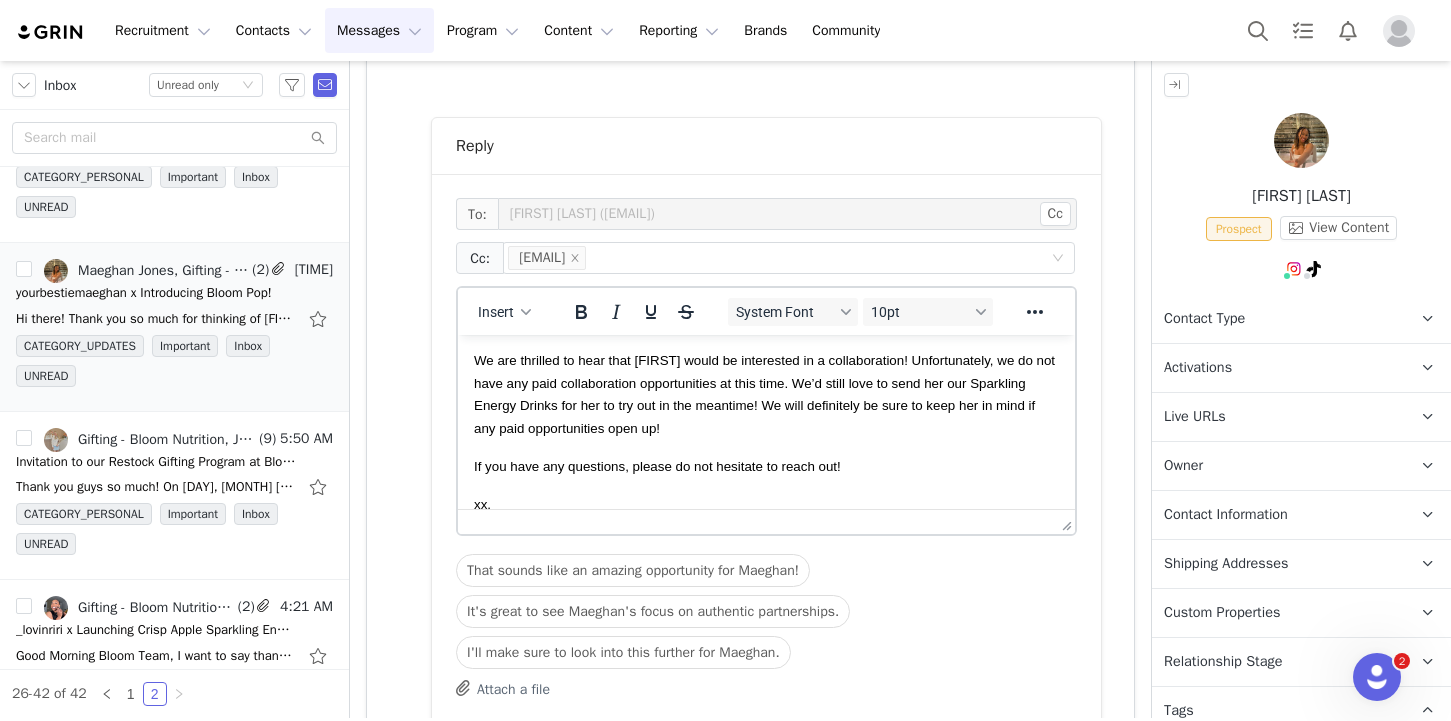 click on "If you have any questions, please do not hesitate to reach out!" at bounding box center [657, 466] 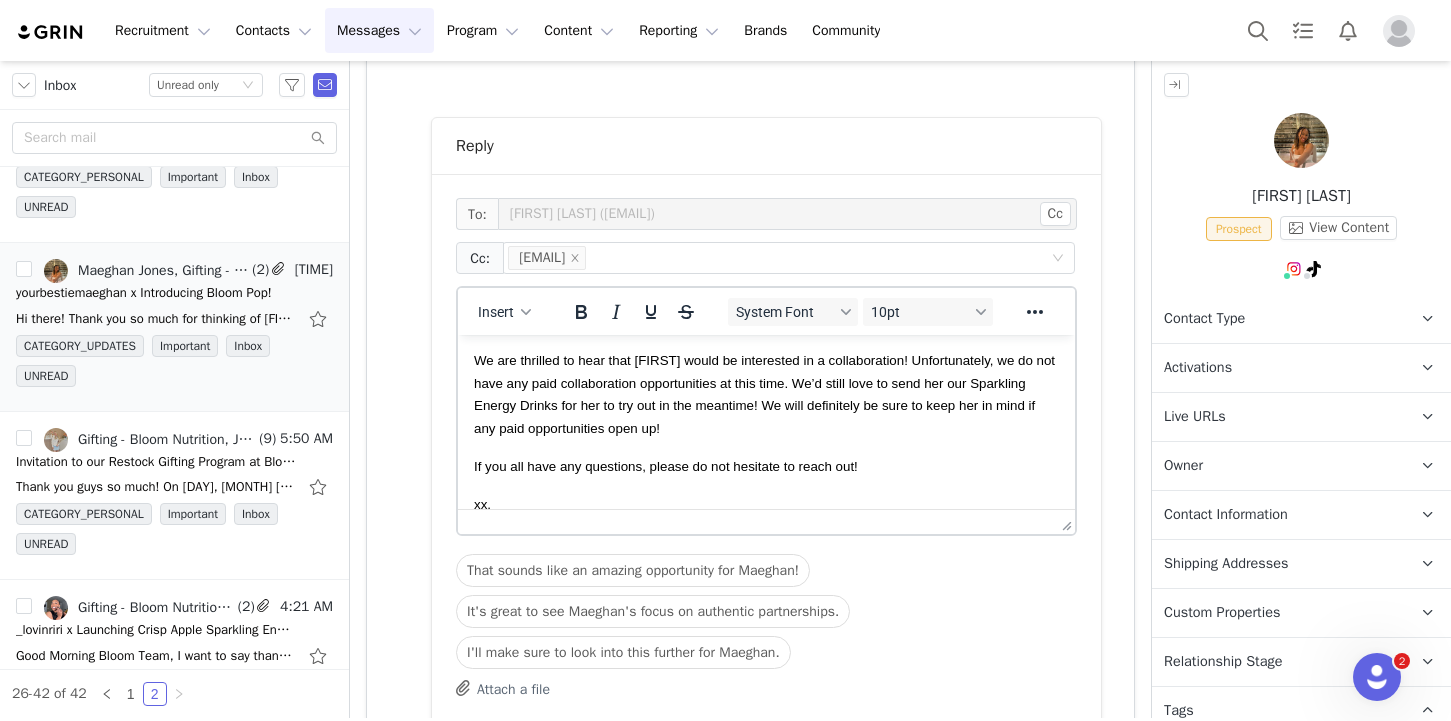 click on "We are thrilled to hear that Maeghan would be interested in a collaboration! Unfortunately, we do not have any paid collaboration opportunities at this time. We’d still love to send her our Sparkling Energy Drinks for her to try out in the meantime! We will definitely be sure to keep her in mind if any paid opportunities open up!" at bounding box center (766, 394) 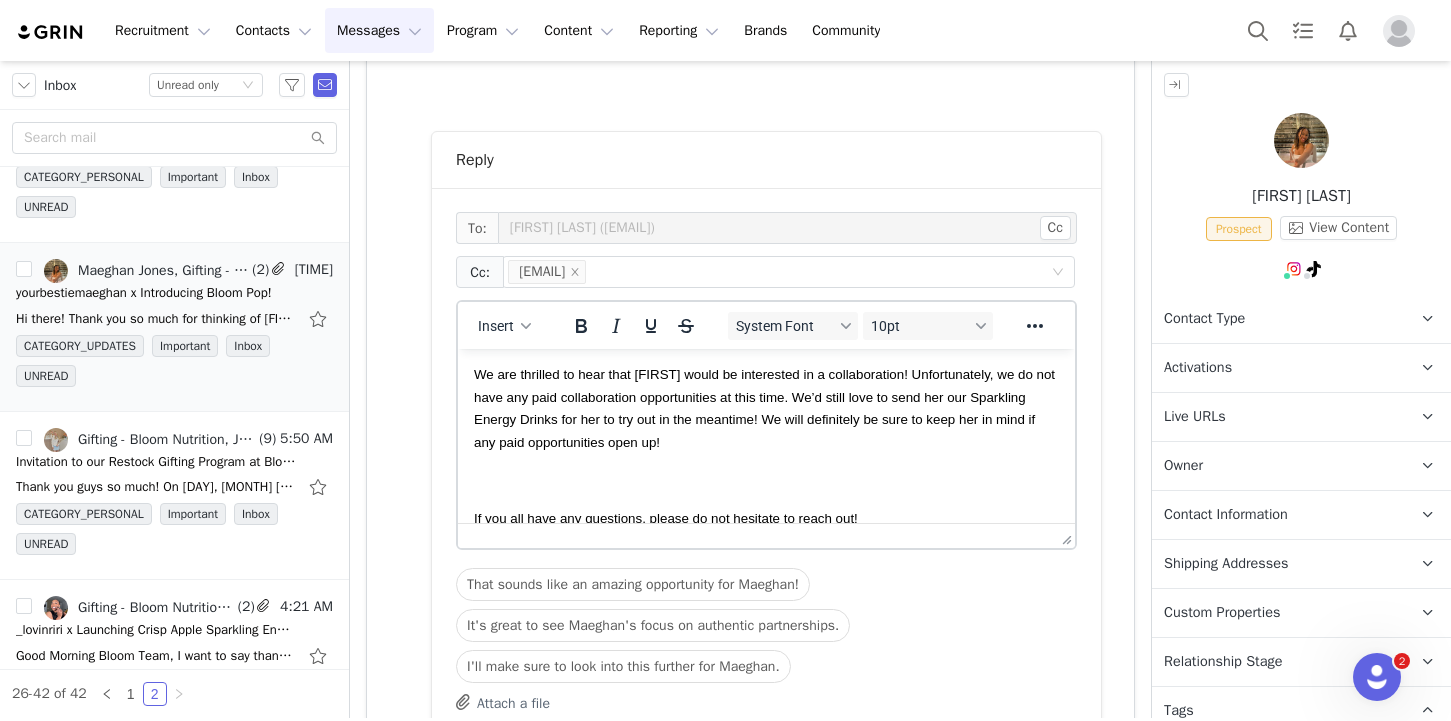 scroll, scrollTop: 1220, scrollLeft: 0, axis: vertical 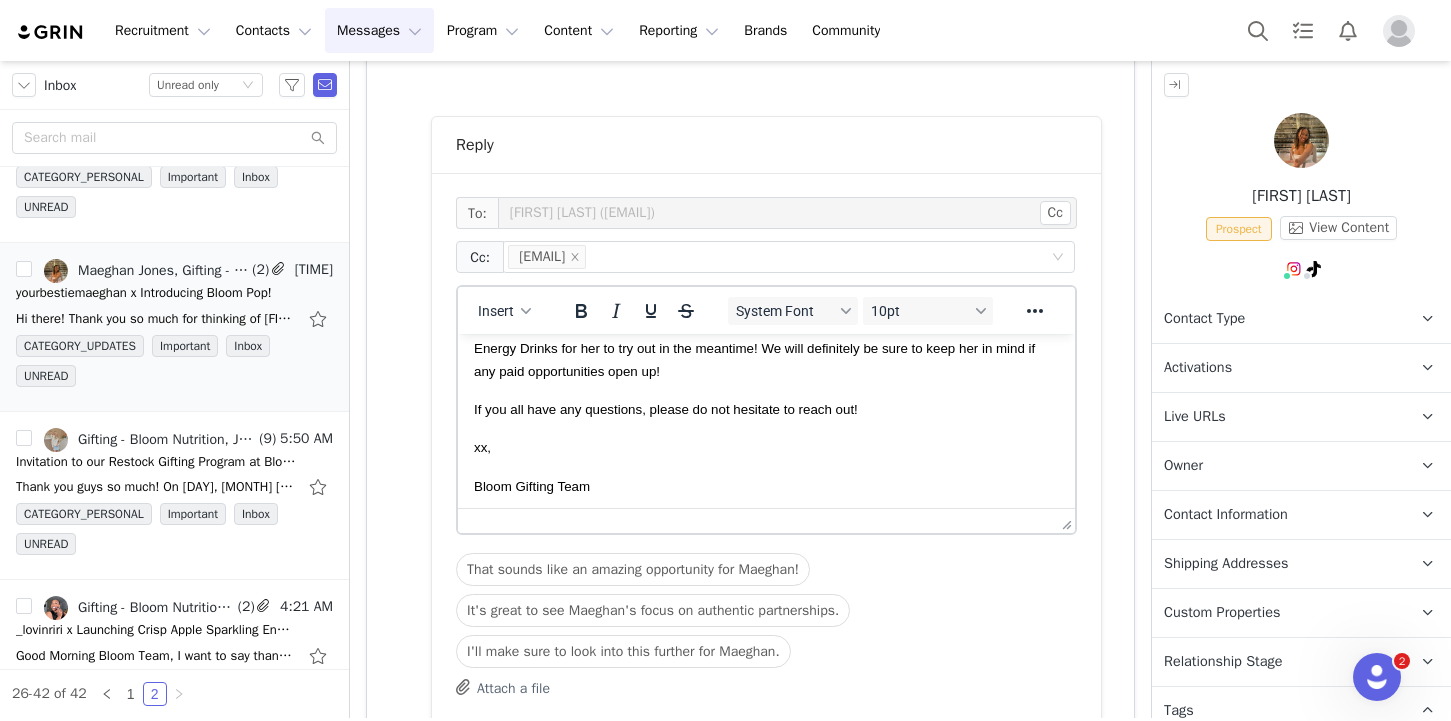 click on "Hi  First Name ,  We are thrilled to hear that Maeghan would be interested in a collaboration! Unfortunately, we do not have any paid collaboration opportunities at this time. We’d still love to send her our Sparkling Energy Drinks for her to try out in the meantime! We will definitely be sure to keep her in mind if any paid opportunities open up!  If you all have any questions, please do not hesitate to reach out!   xx, Bloom Gifting Team Gifting Program bloomnu.com   |  IG: @ bloomsupps   | TT: @ bloomnu" at bounding box center (766, 458) 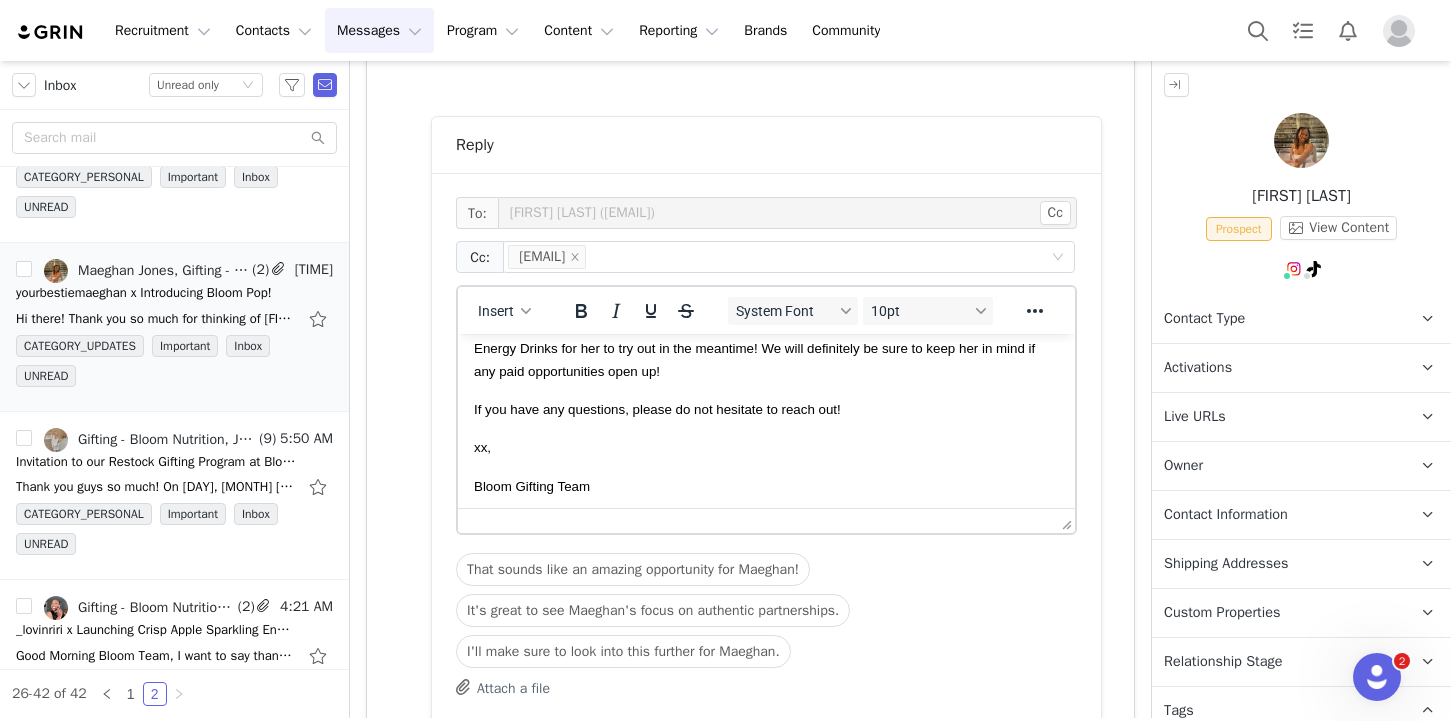 scroll, scrollTop: 0, scrollLeft: 0, axis: both 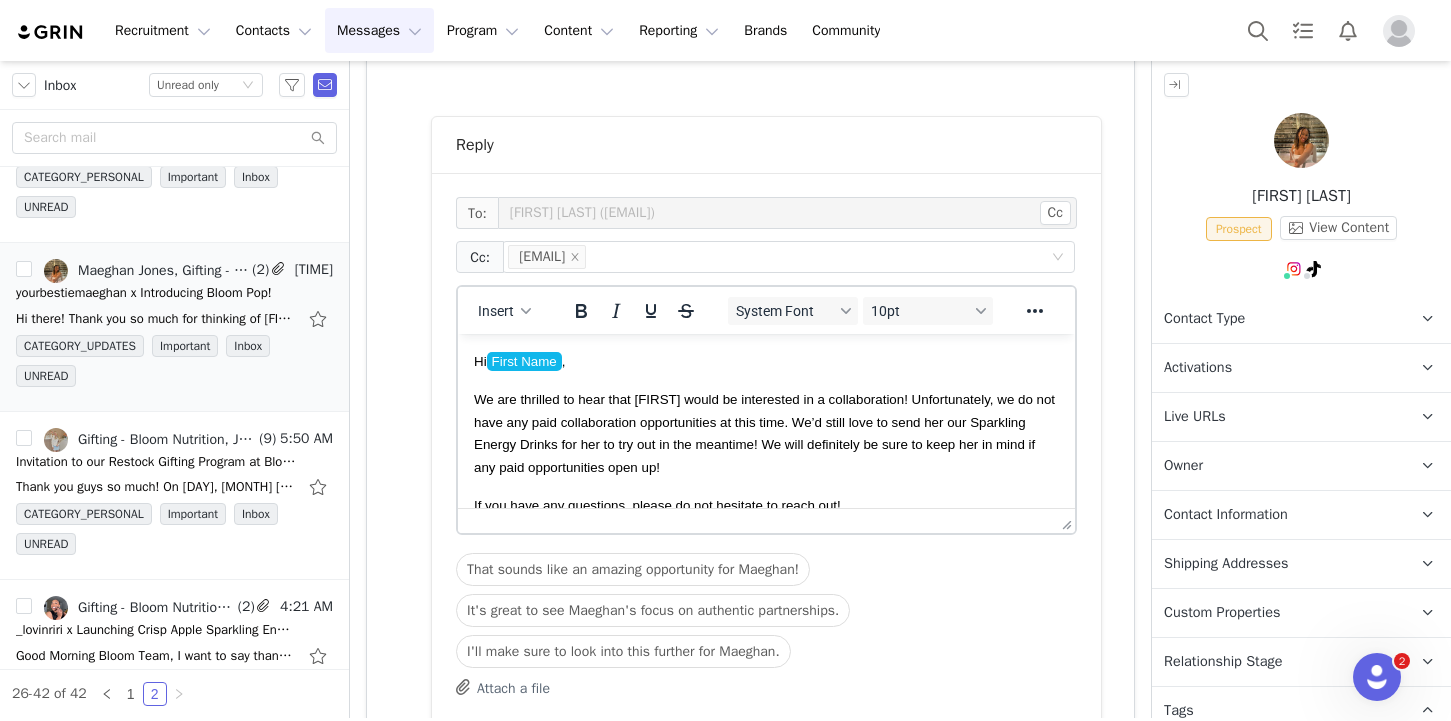 click on "We are thrilled to hear that Maeghan would be interested in a collaboration! Unfortunately, we do not have any paid collaboration opportunities at this time. We’d still love to send her our Sparkling Energy Drinks for her to try out in the meantime! We will definitely be sure to keep her in mind if any paid opportunities open up!" at bounding box center [766, 433] 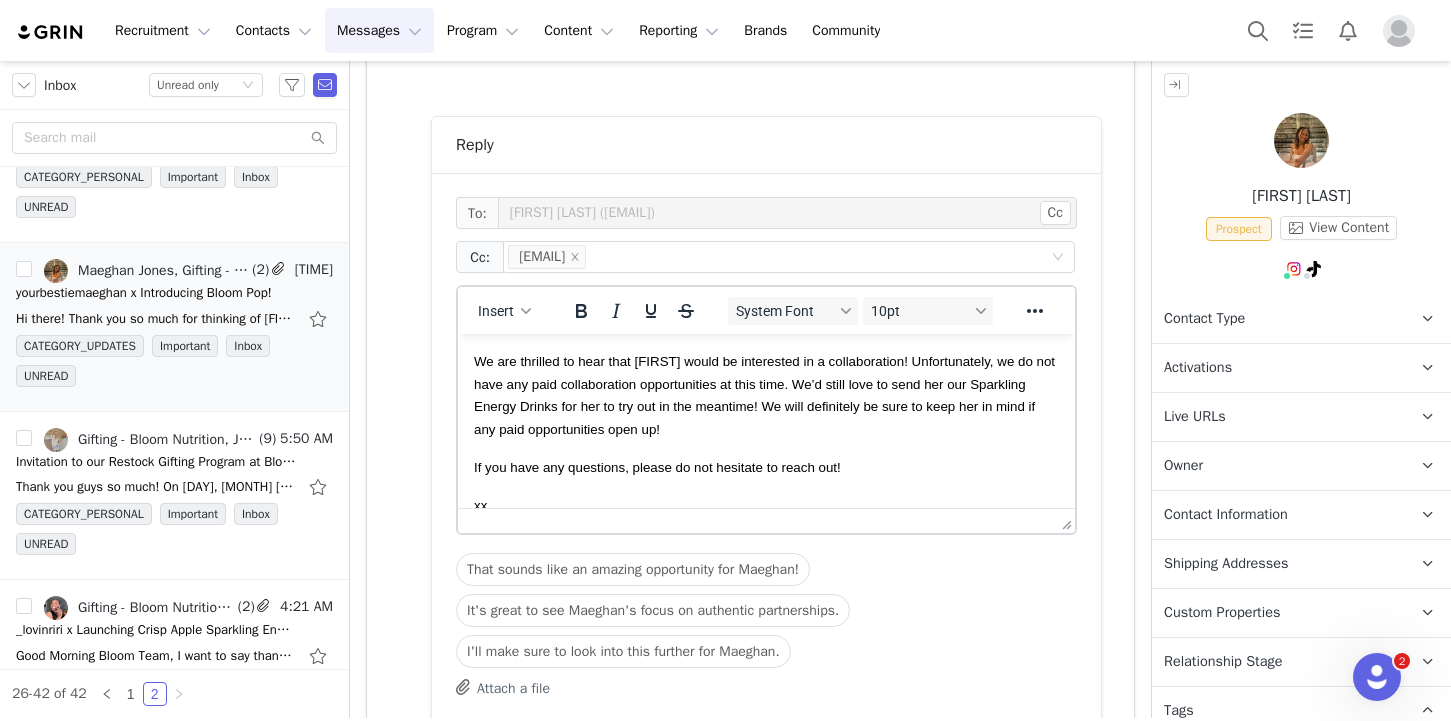 scroll, scrollTop: 39, scrollLeft: 0, axis: vertical 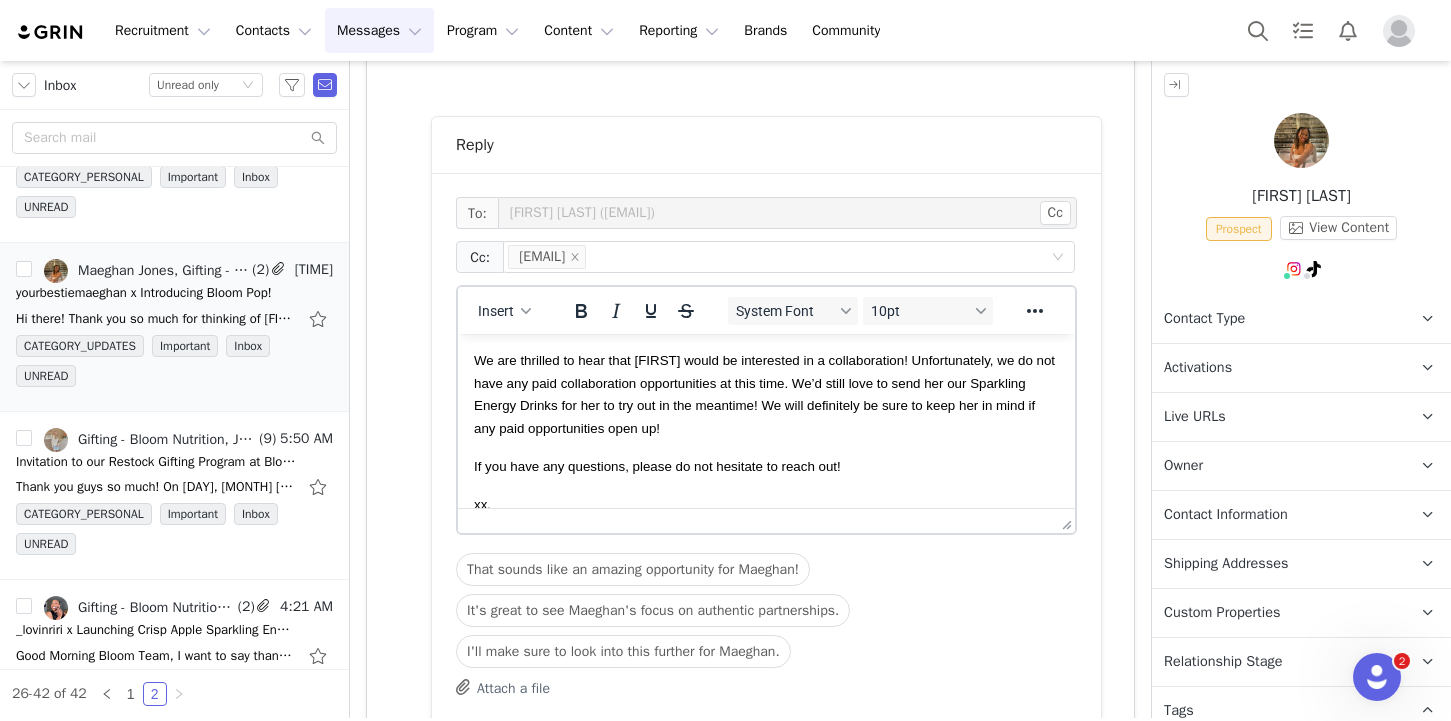 click on "We are thrilled to hear that Maeghan would be interested in a collaboration! Unfortunately, we do not have any paid collaboration opportunities at this time. We’d still love to send her our Sparkling Energy Drinks for her to try out in the meantime! We will definitely be sure to keep her in mind if any paid opportunities open up!" at bounding box center (766, 394) 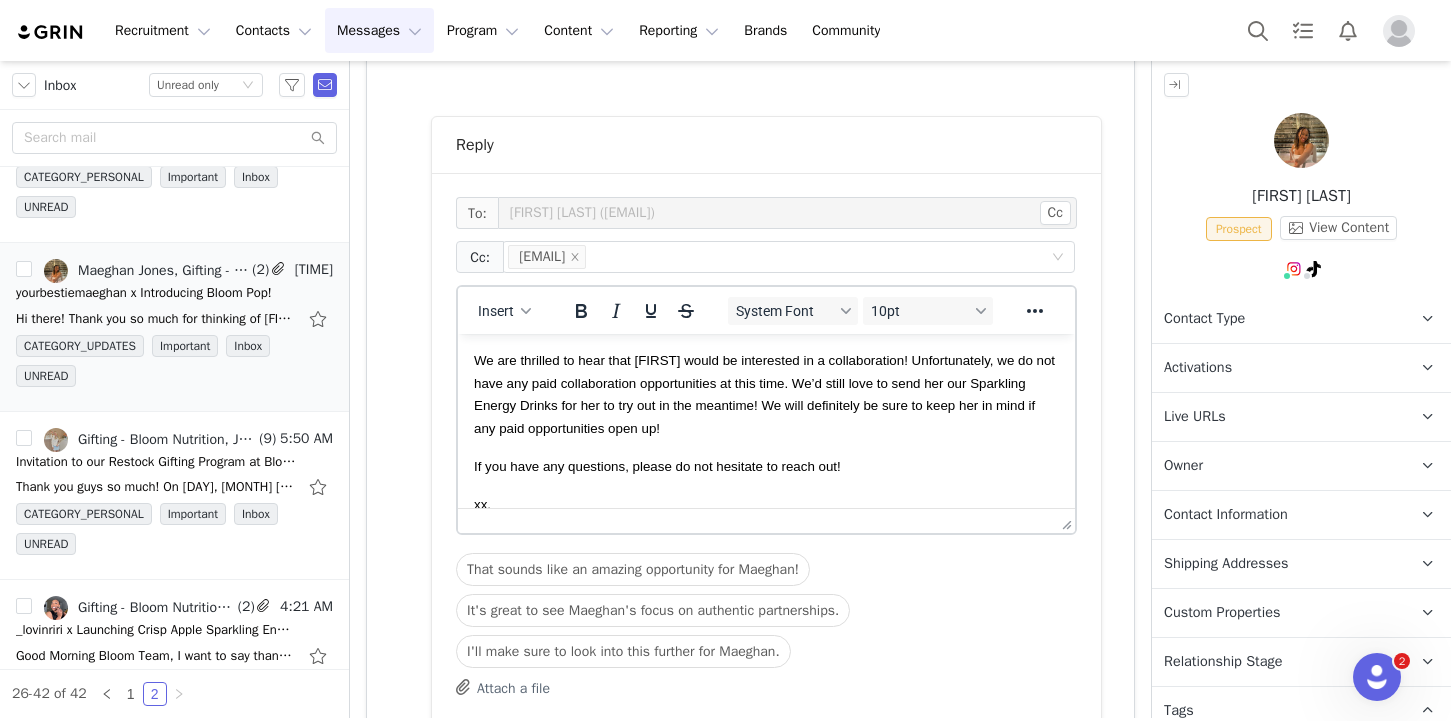 click on "We are thrilled to hear that Maeghan would be interested in a collaboration! Unfortunately, we do not have any paid collaboration opportunities at this time. We’d still love to send her our Sparkling Energy Drinks for her to try out in the meantime! We will definitely be sure to keep her in mind if any paid opportunities open up!" at bounding box center (764, 394) 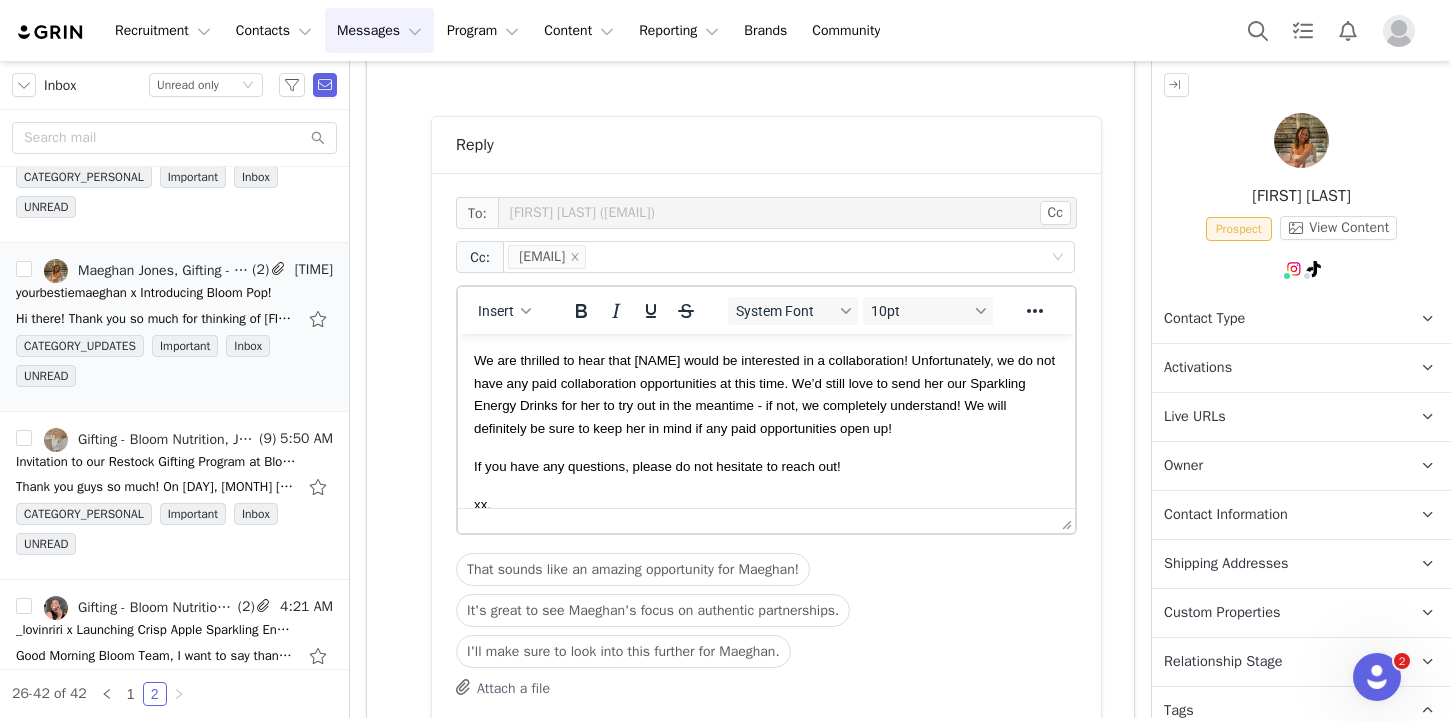 click on "Hi  First Name ,  We are thrilled to hear that Maeghan would be interested in a collaboration! Unfortunately, we do not have any paid collaboration opportunities at this time. We’d still love to send her our Sparkling Energy Drinks for her to try out in the meantime - if not, we completely understand! We will definitely be sure to keep her in mind if any paid opportunities open up!  If you have any questions, please do not hesitate to reach out!   xx, Bloom Gifting Team Gifting Program bloomnu.com   |  IG: @ bloomsupps   | TT: @ bloomnu" at bounding box center [766, 515] 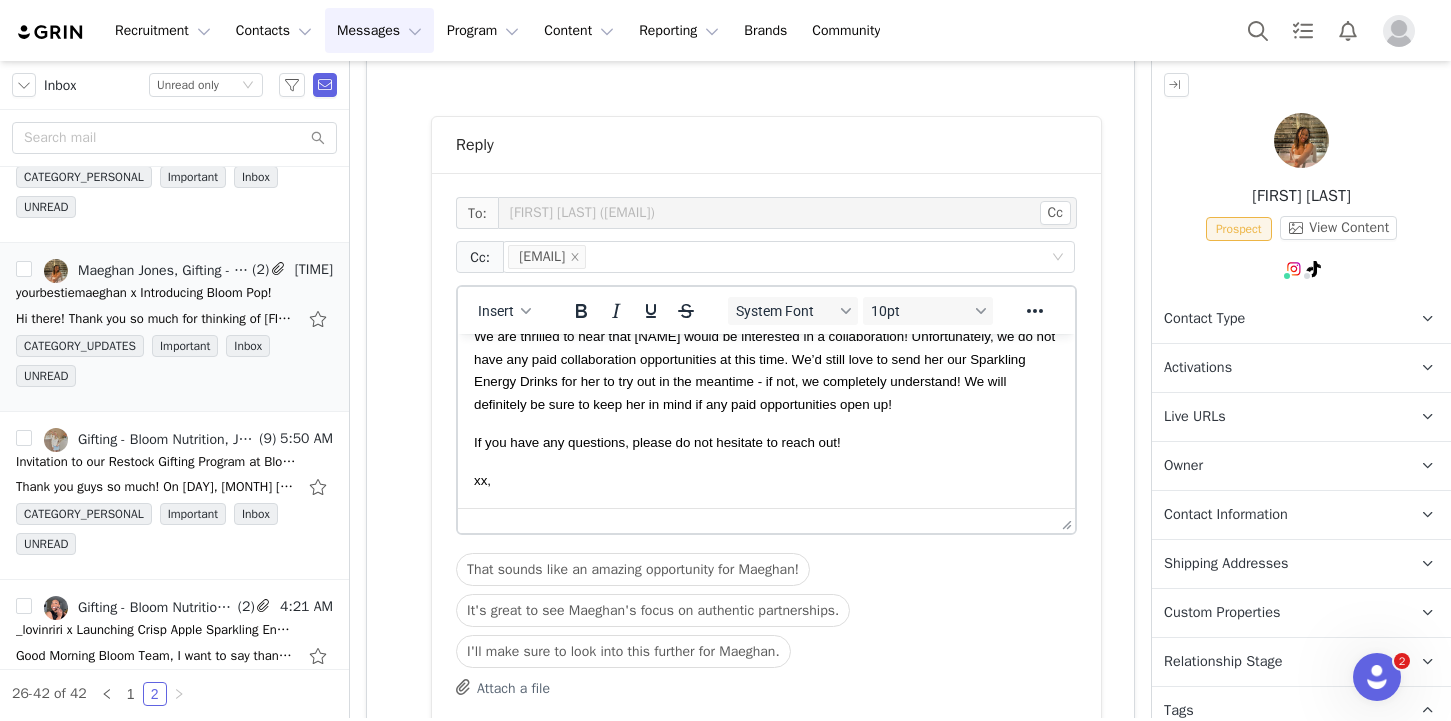 scroll, scrollTop: 67, scrollLeft: 0, axis: vertical 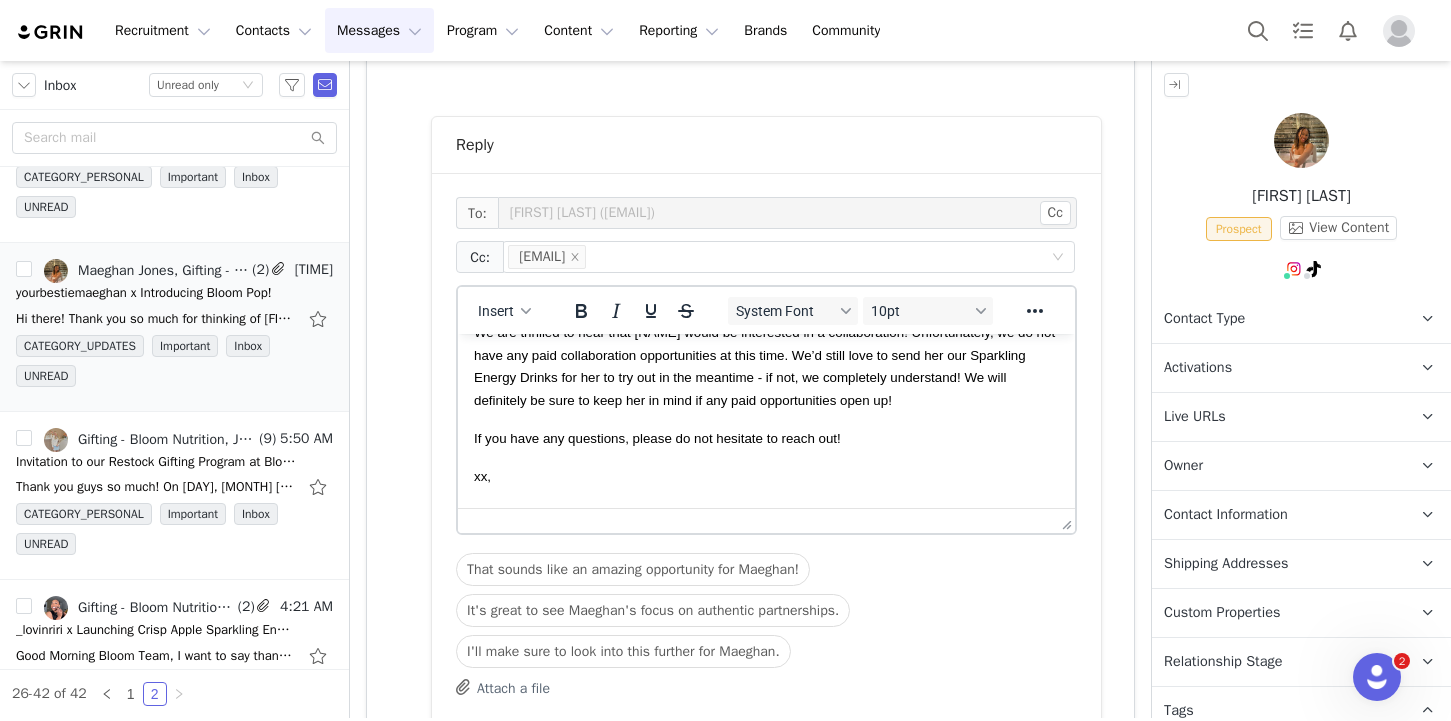 click on "If you have any questions, please do not hesitate to reach out!" at bounding box center (766, 438) 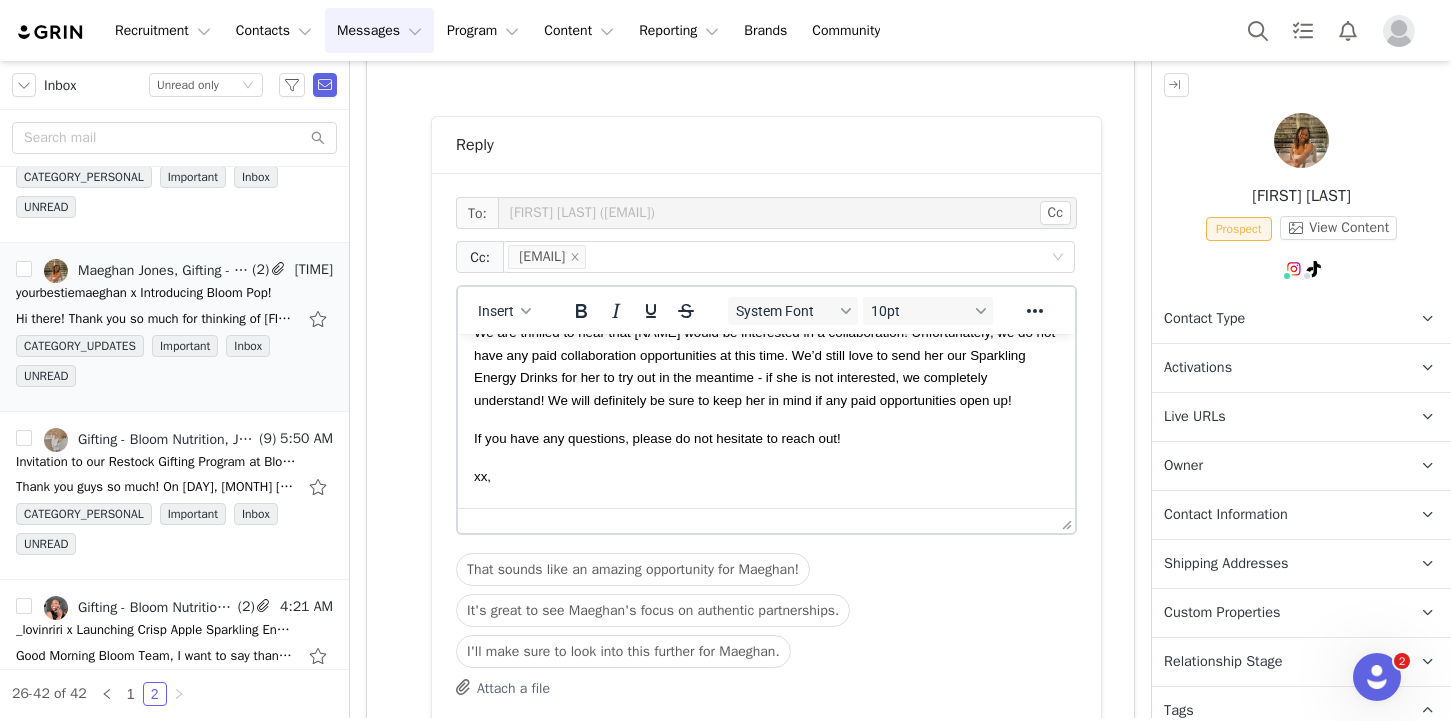 click on "If you have any questions, please do not hesitate to reach out!" at bounding box center (657, 438) 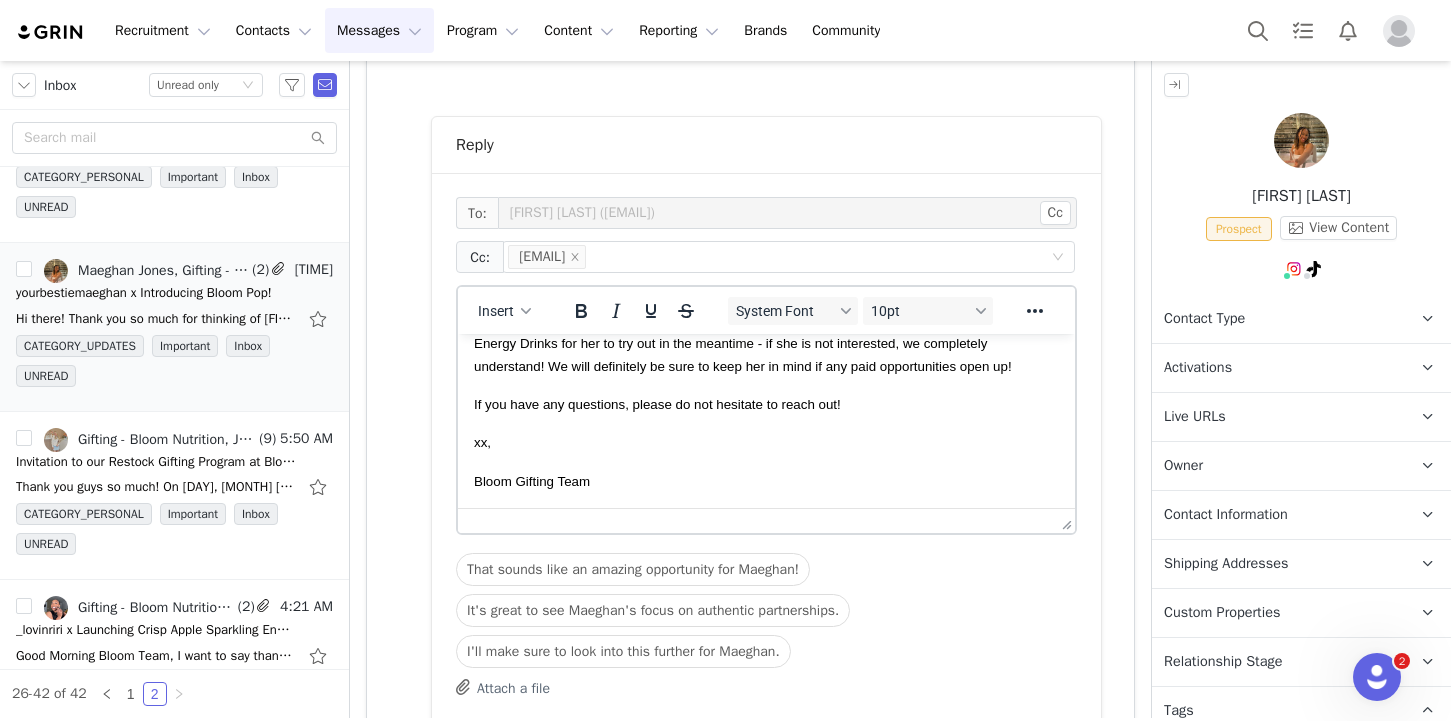 click on "We are thrilled to hear that Maeghan would be interested in a collaboration! Unfortunately, we do not have any paid collaboration opportunities at this time. We’d still love to send her our Sparkling Energy Drinks for her to try out in the meantime - if she is not interested, we completely understand! We will definitely be sure to keep her in mind if any paid opportunities open up!" at bounding box center [766, 332] 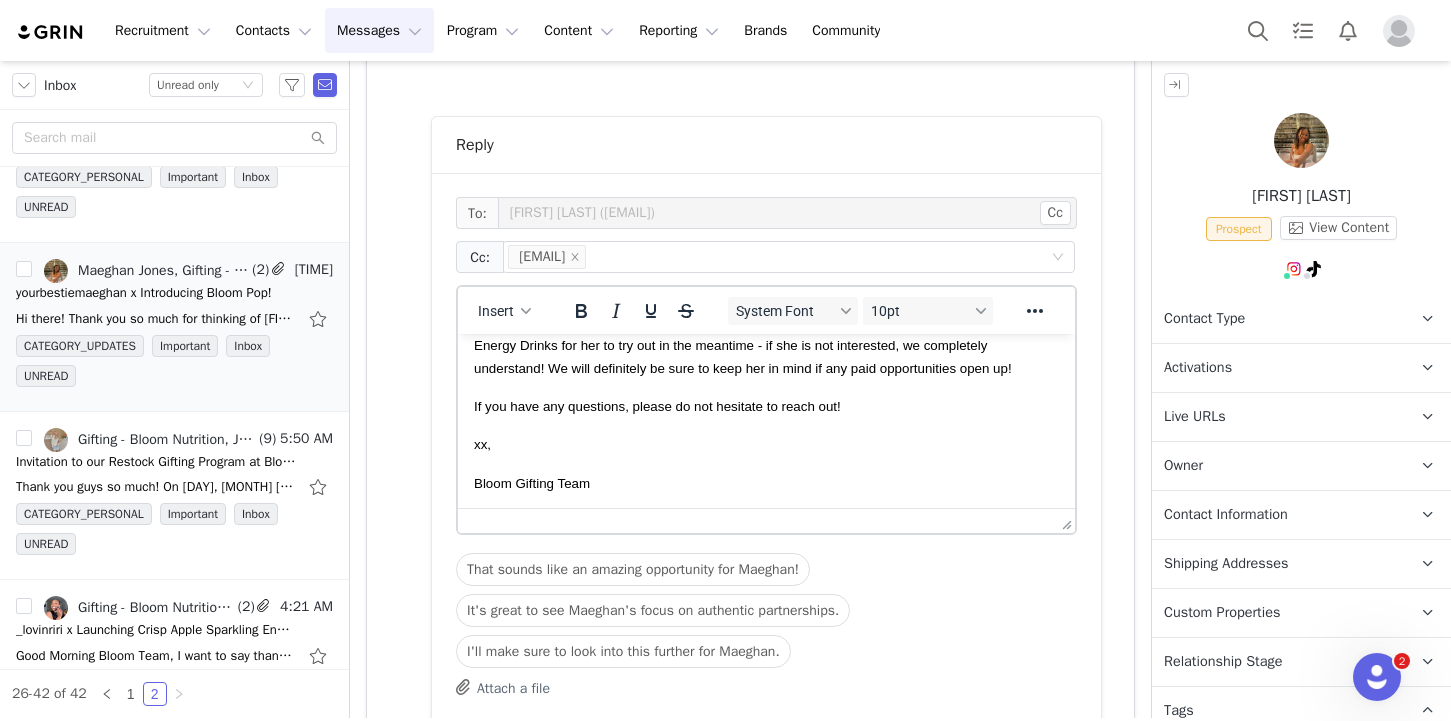 scroll, scrollTop: 100, scrollLeft: 0, axis: vertical 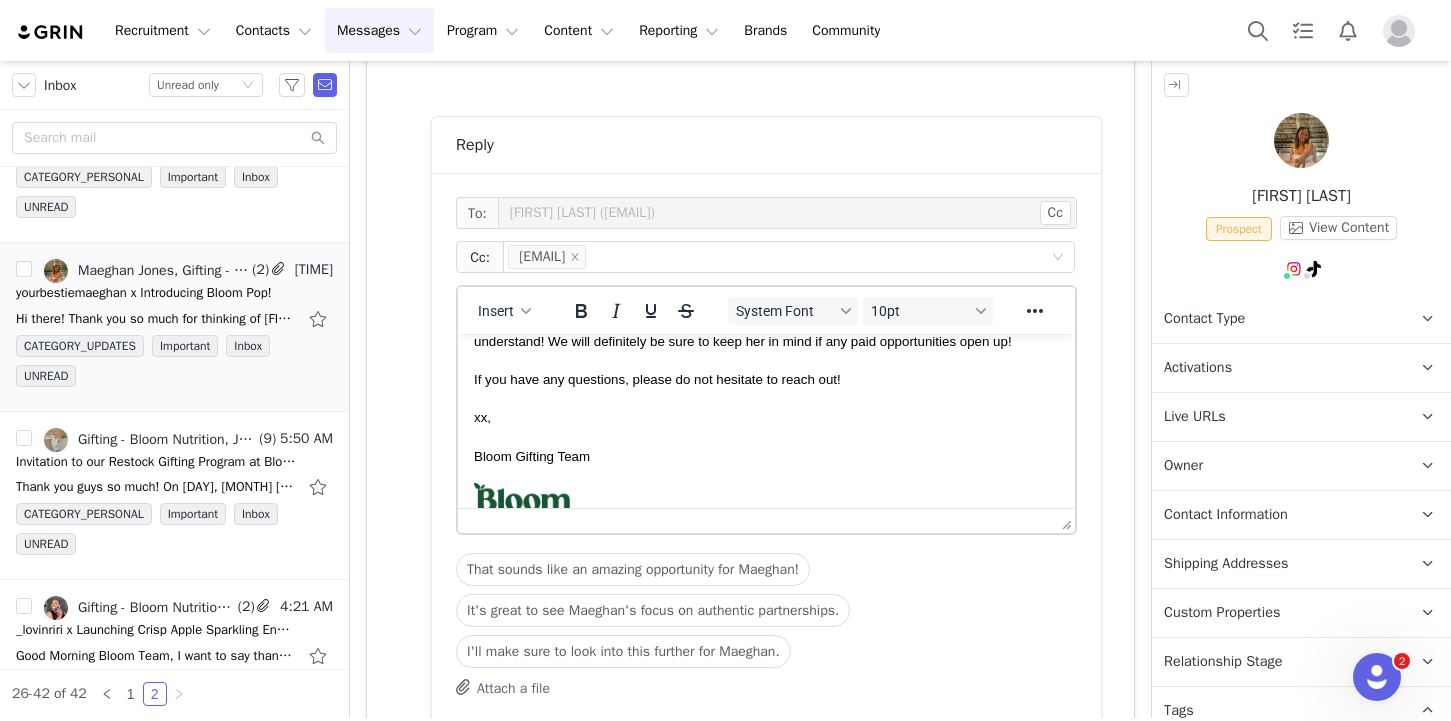 click on "If you have any questions, please do not hesitate to reach out!" at bounding box center [766, 379] 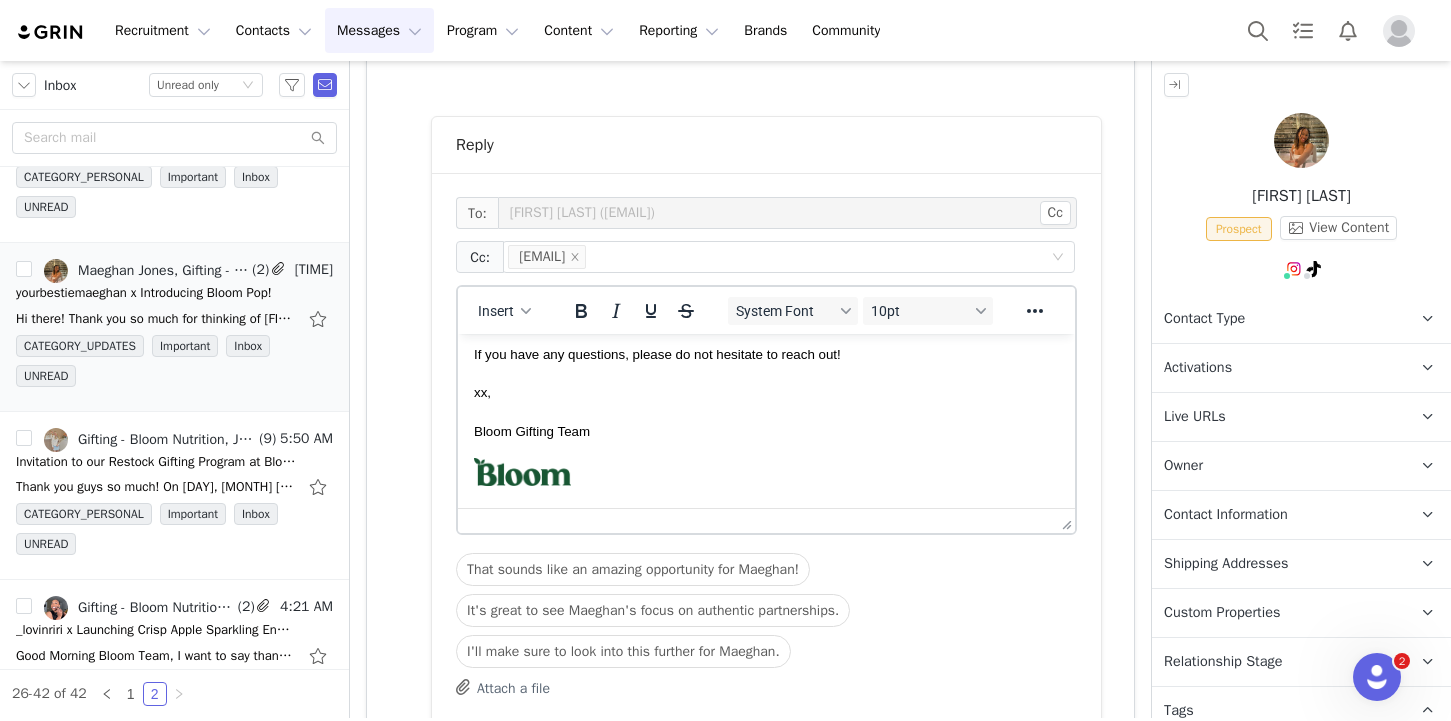 scroll, scrollTop: 155, scrollLeft: 0, axis: vertical 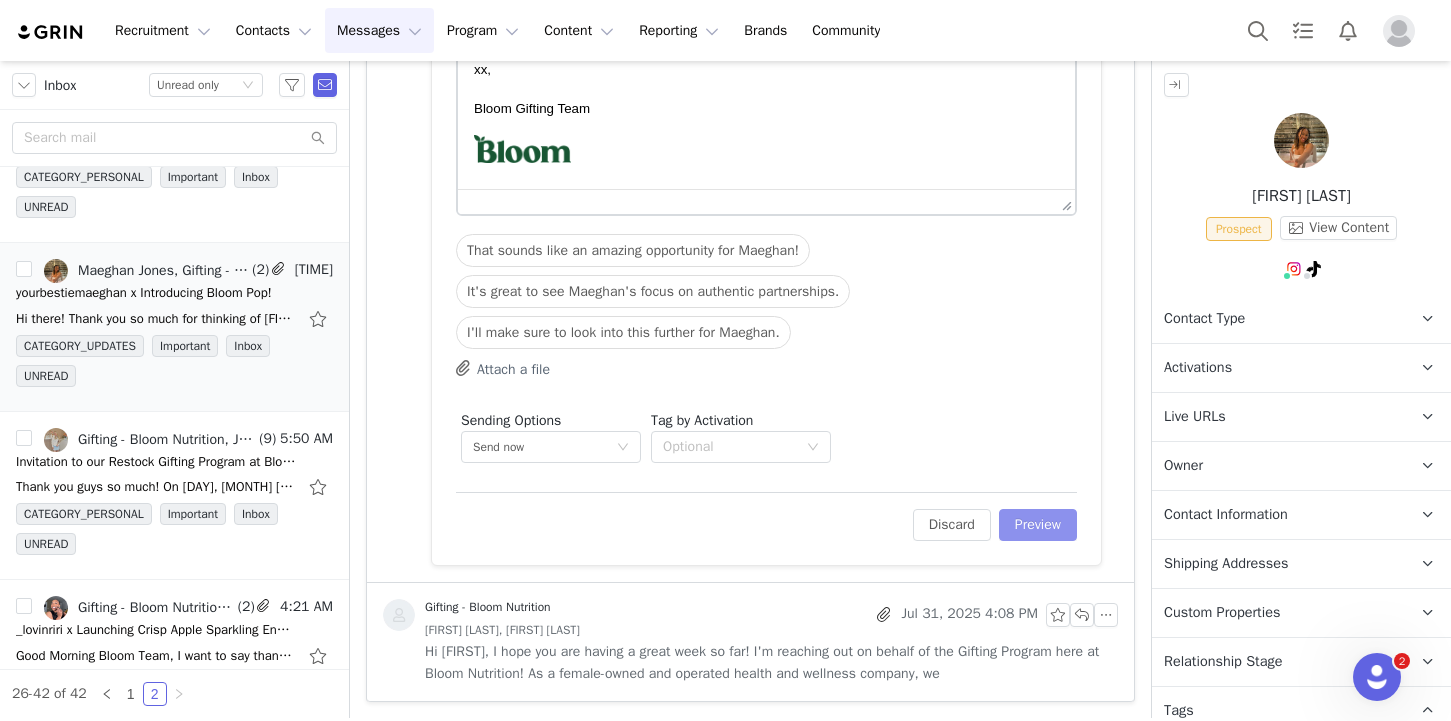 click on "Preview" at bounding box center (1038, 525) 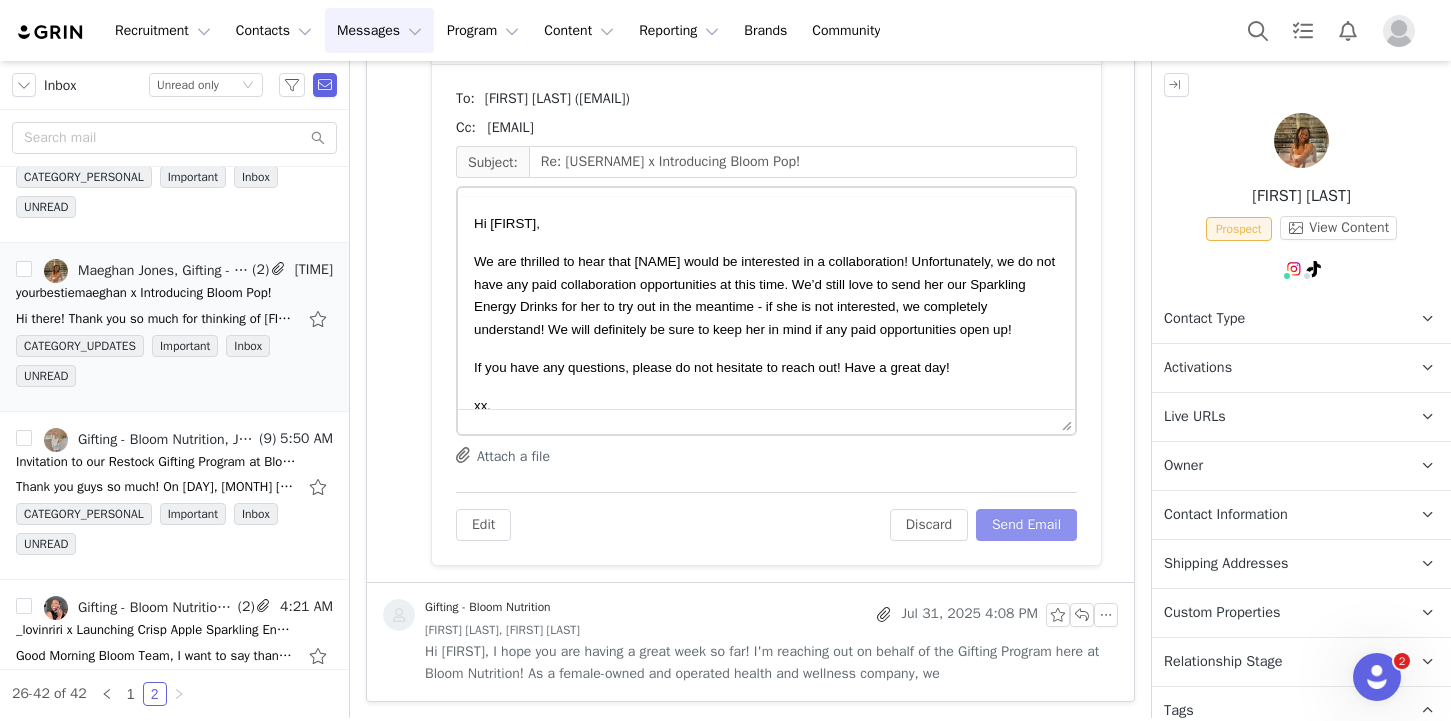scroll, scrollTop: 1329, scrollLeft: 0, axis: vertical 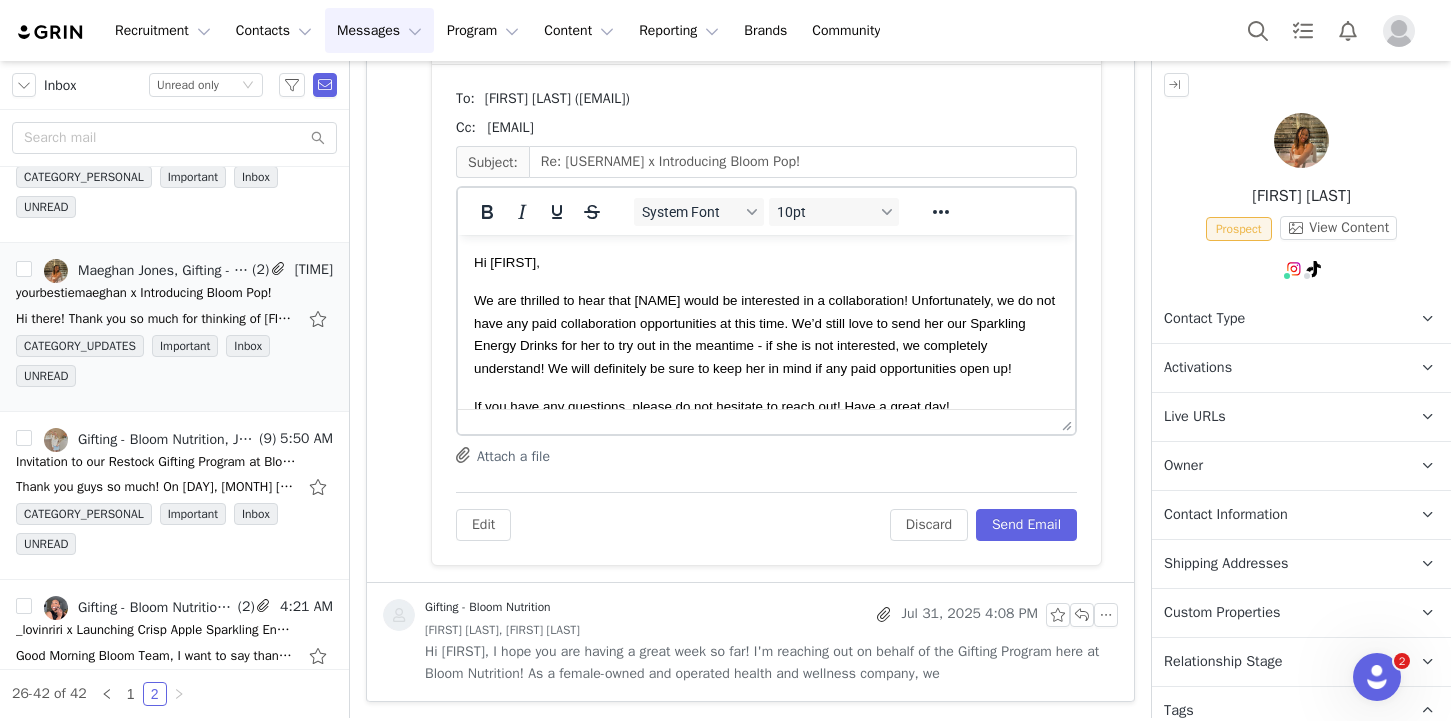 click on "We are thrilled to hear that Maeghan would be interested in a collaboration! Unfortunately, we do not have any paid collaboration opportunities at this time. We’d still love to send her our Sparkling Energy Drinks for her to try out in the meantime - if she is not interested, we completely understand! We will definitely be sure to keep her in mind if any paid opportunities open up!" at bounding box center [764, 334] 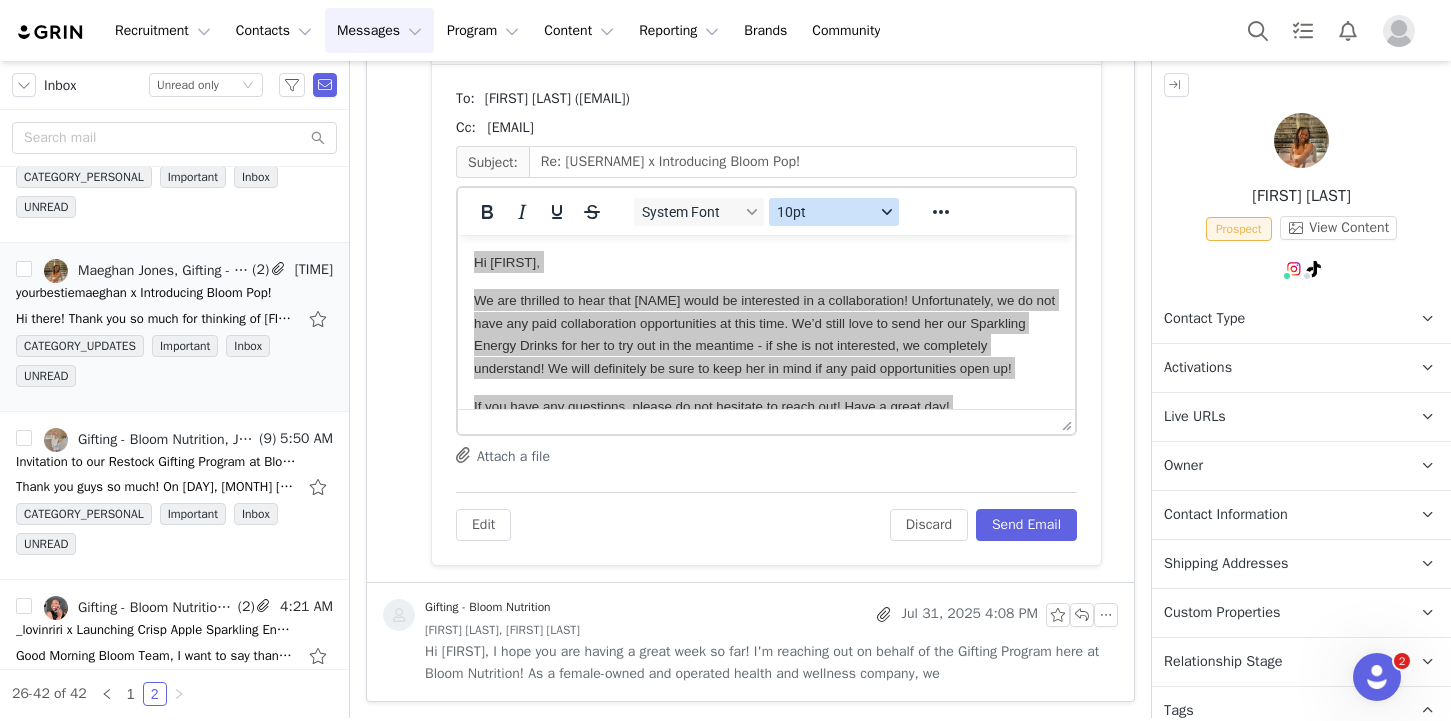 click on "10pt" at bounding box center [826, 212] 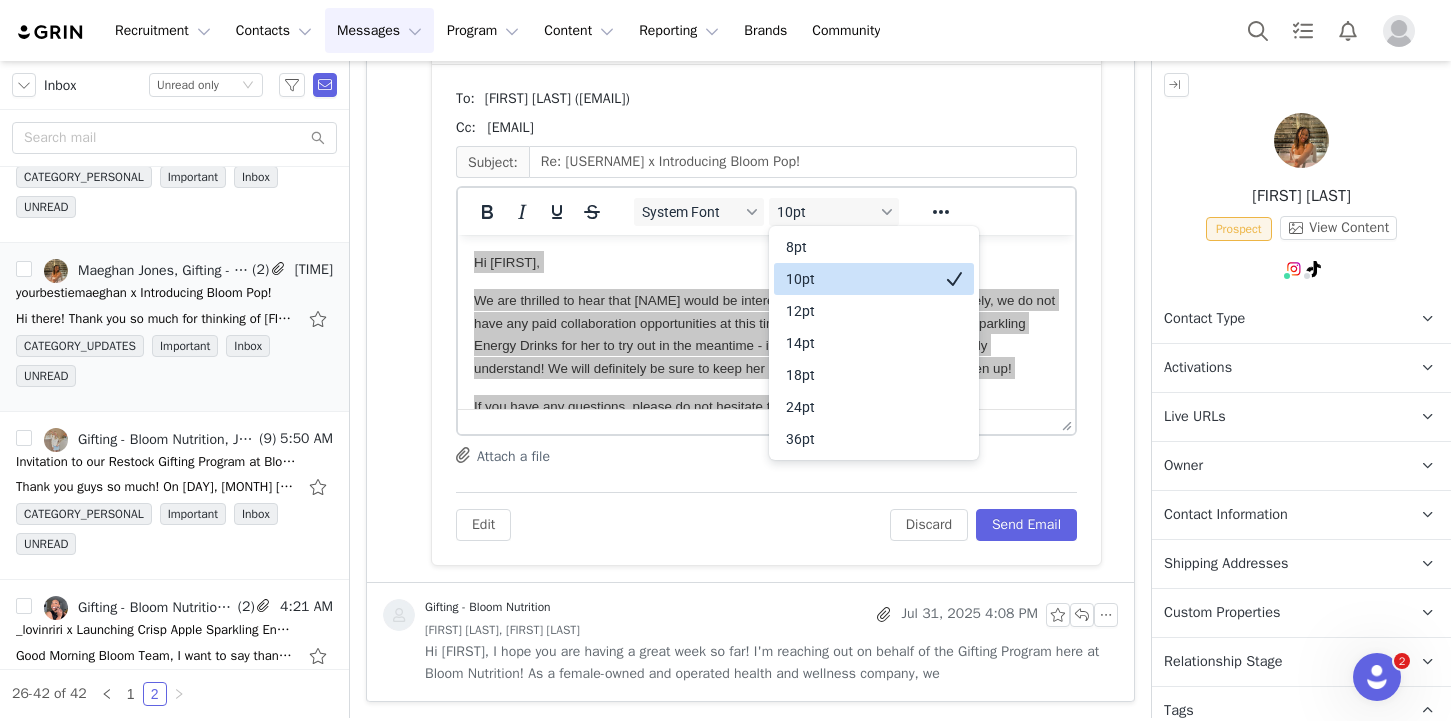 click on "10pt" at bounding box center (860, 279) 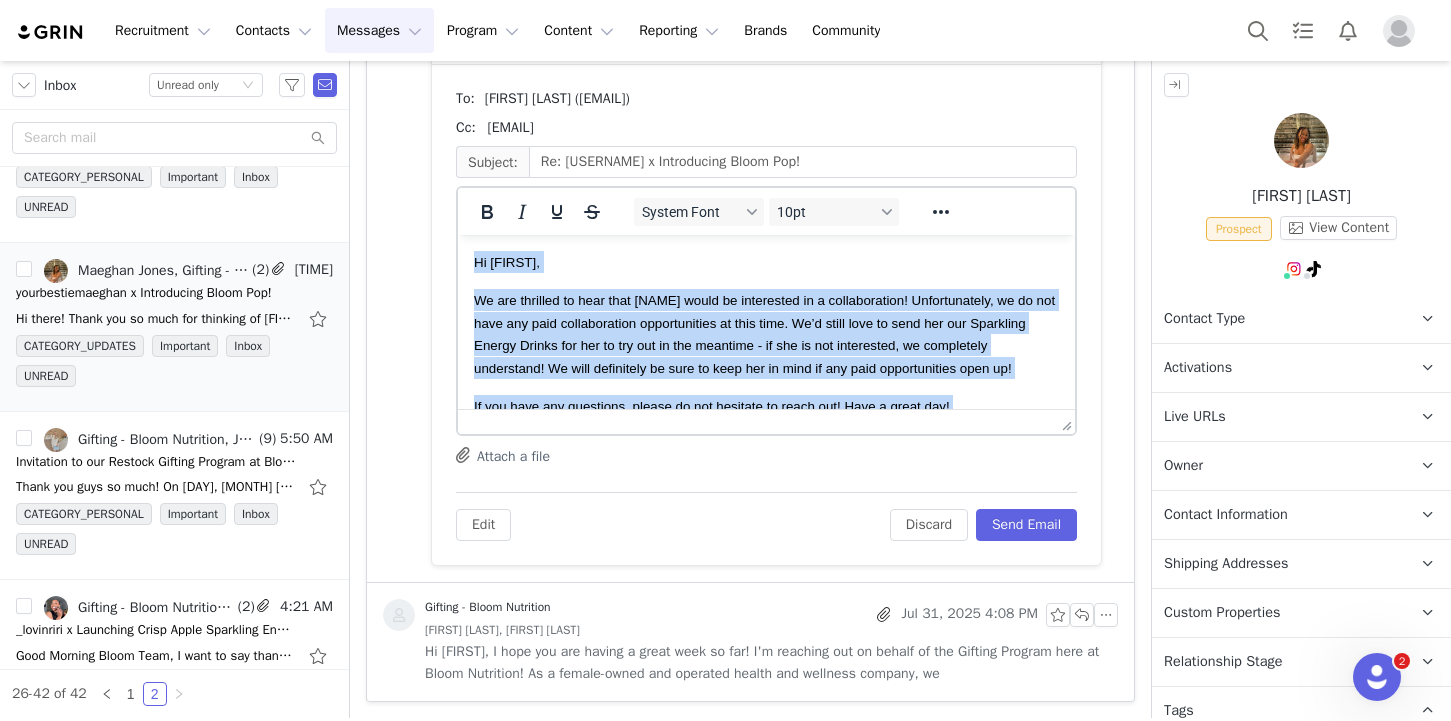 click on "We are thrilled to hear that Maeghan would be interested in a collaboration! Unfortunately, we do not have any paid collaboration opportunities at this time. We’d still love to send her our Sparkling Energy Drinks for her to try out in the meantime - if she is not interested, we completely understand! We will definitely be sure to keep her in mind if any paid opportunities open up!" at bounding box center [764, 334] 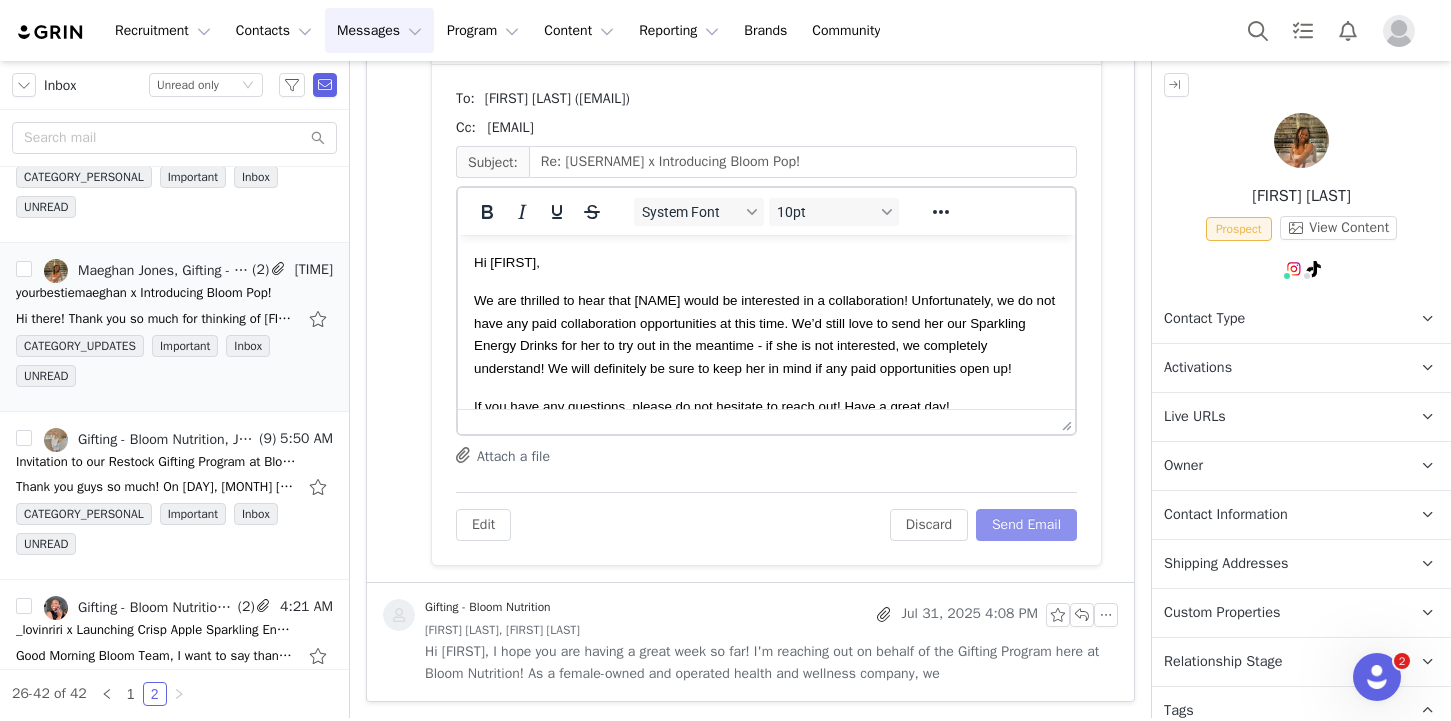 click on "Send Email" at bounding box center [1026, 525] 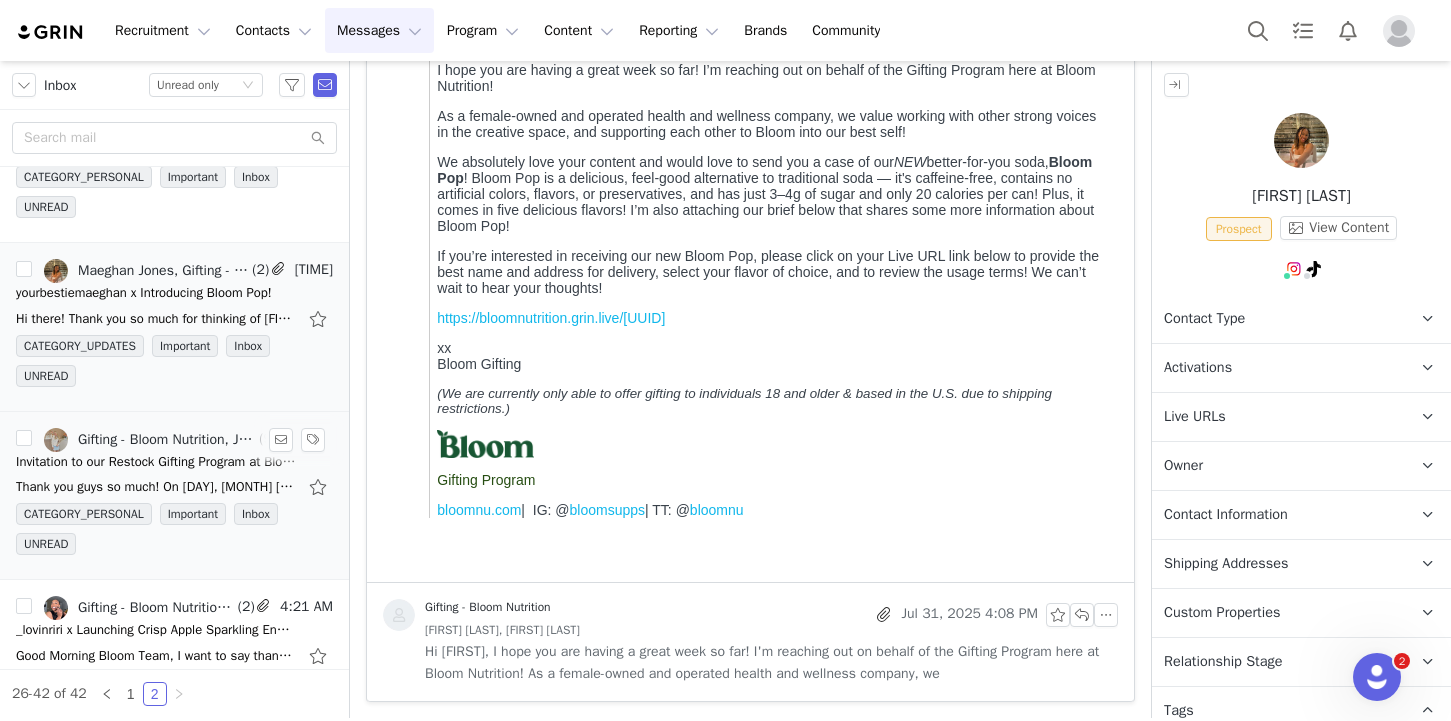 scroll, scrollTop: 724, scrollLeft: 0, axis: vertical 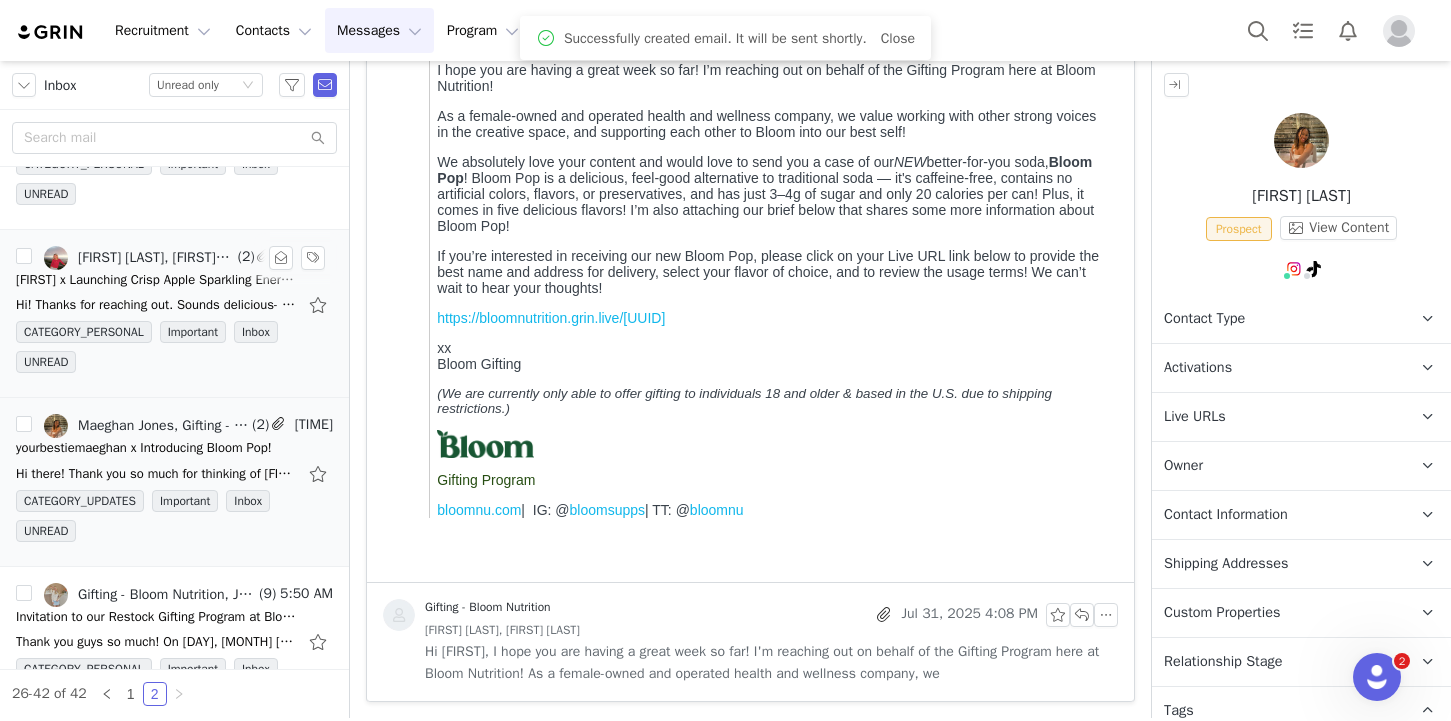 click on "CATEGORY_PERSONAL   Important   Inbox   UNREAD" at bounding box center [174, 351] 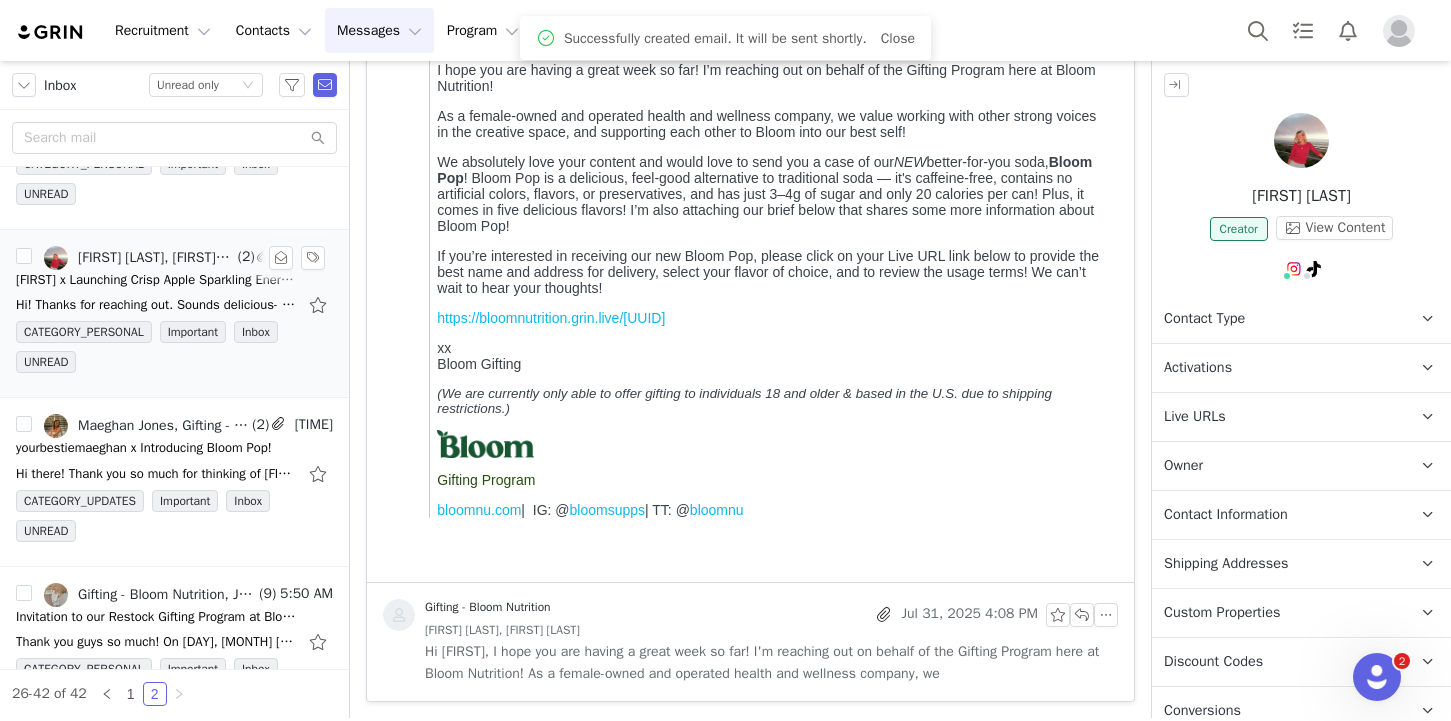 scroll, scrollTop: 0, scrollLeft: 0, axis: both 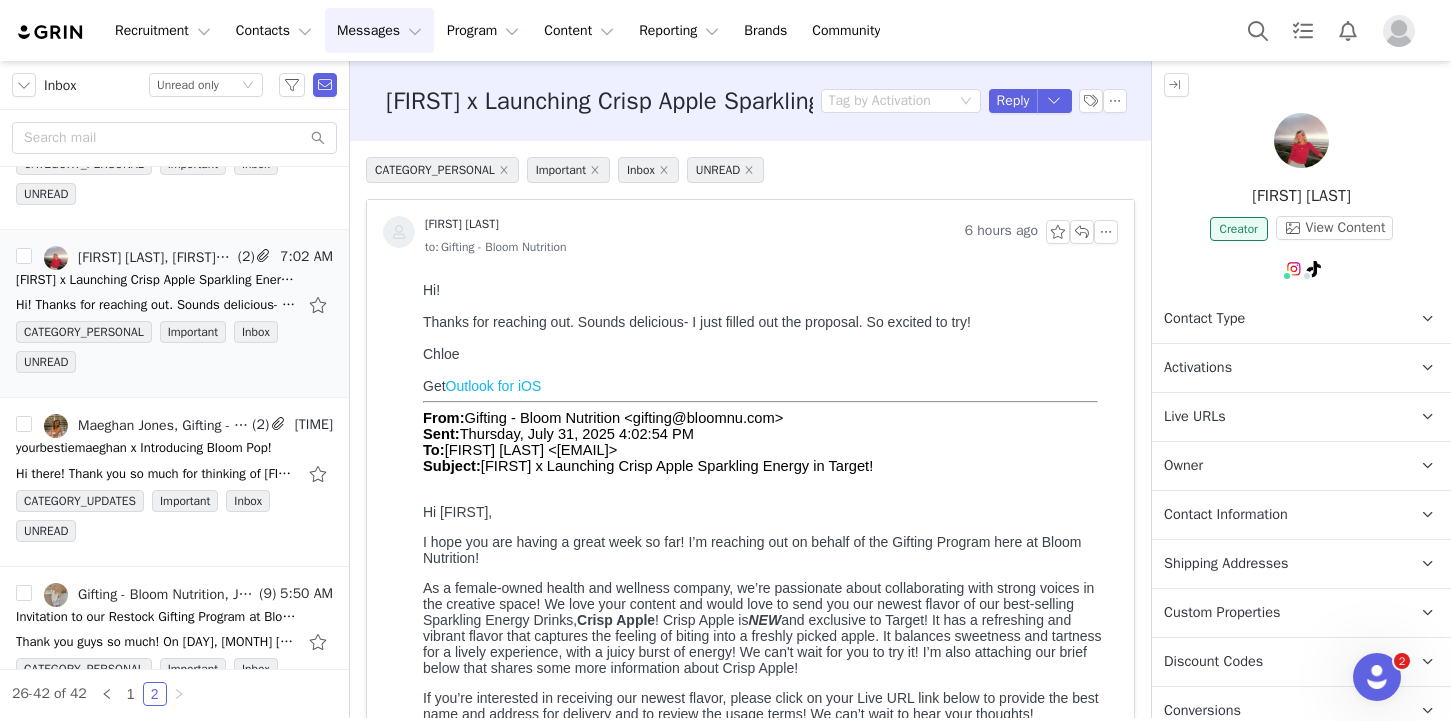 click on "Owner  The account user who owns the contact" at bounding box center [1277, 466] 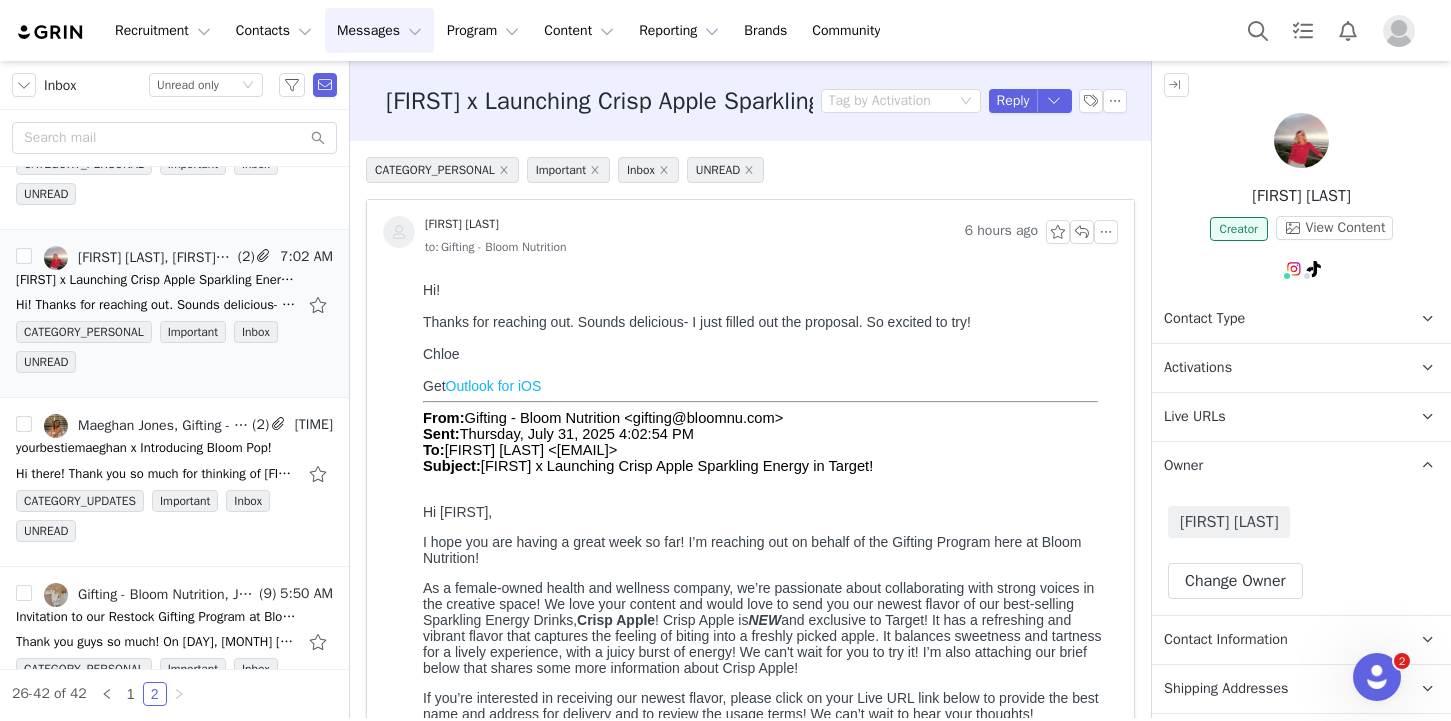 click on "Owner  The account user who owns the contact" at bounding box center (1277, 466) 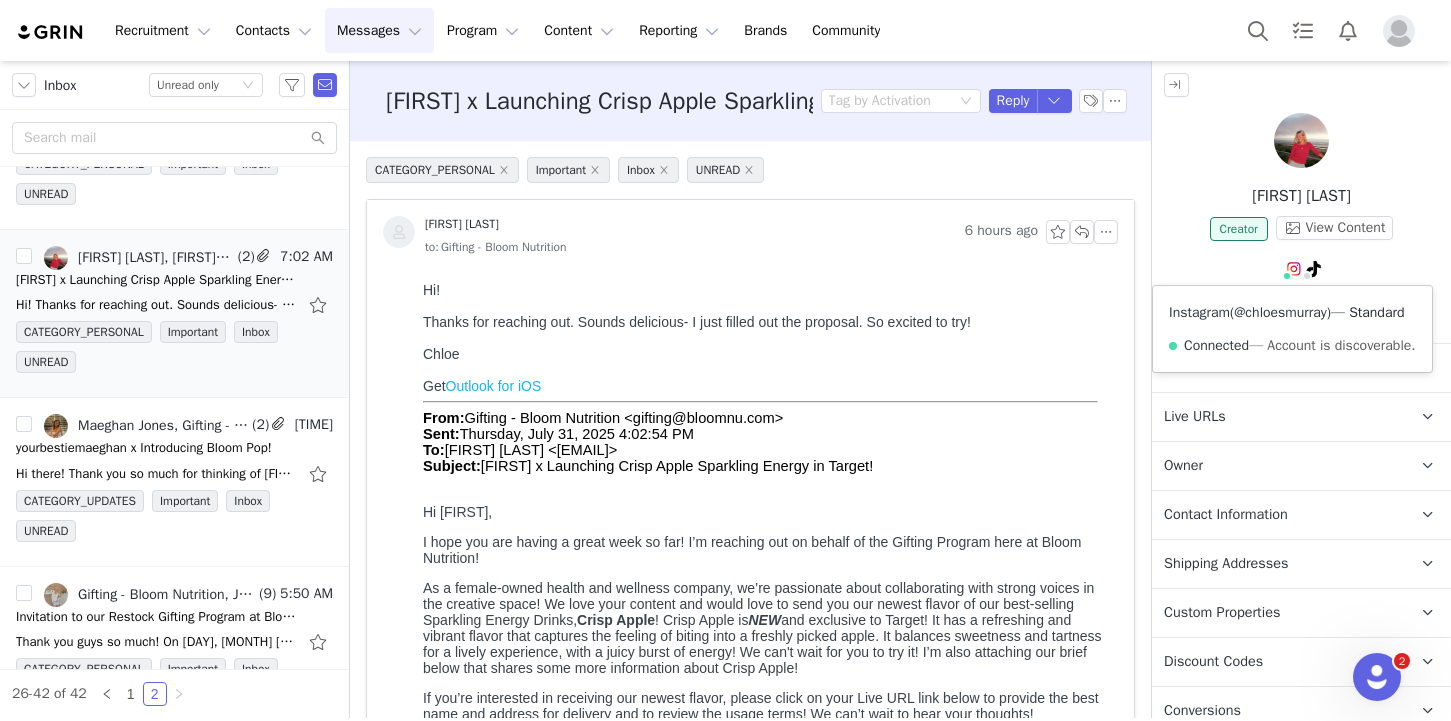 click on "@chloesmurray" at bounding box center (1280, 312) 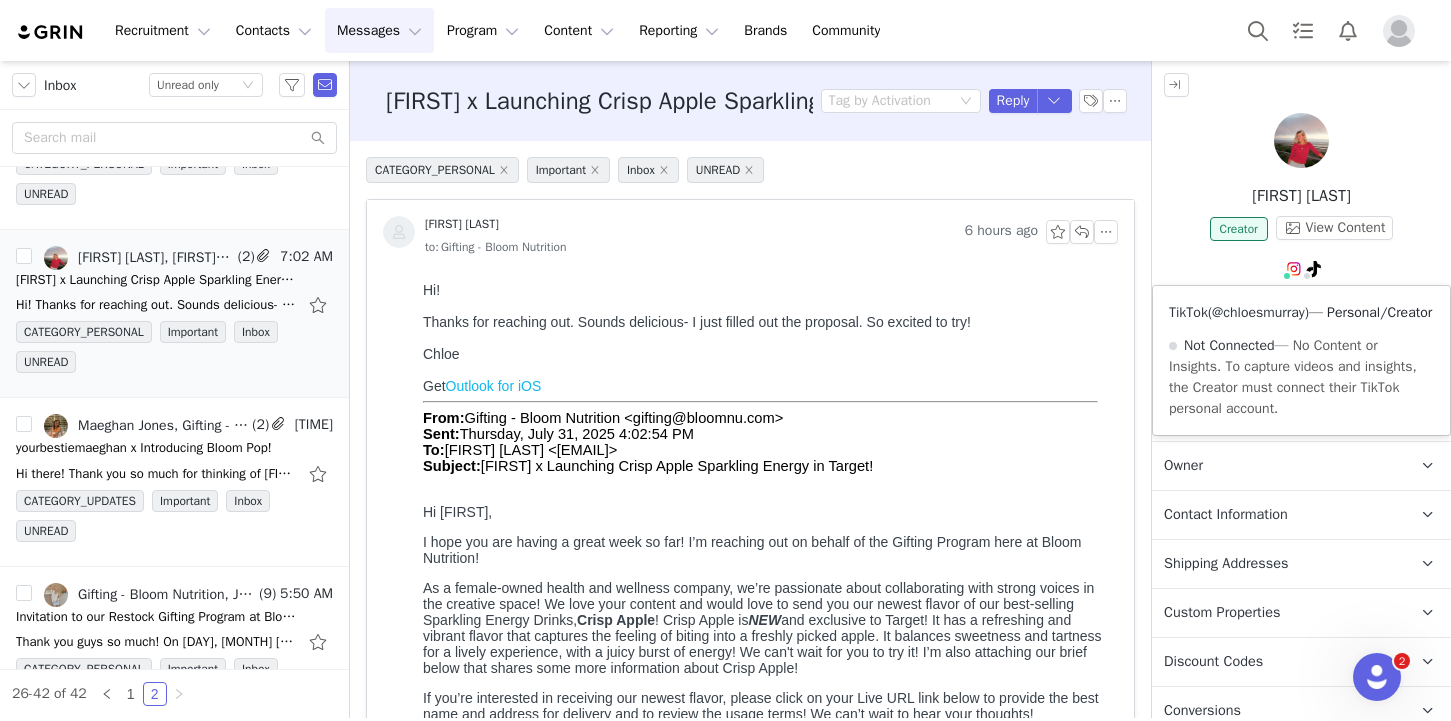 click on "@chloesmurray" at bounding box center (1258, 312) 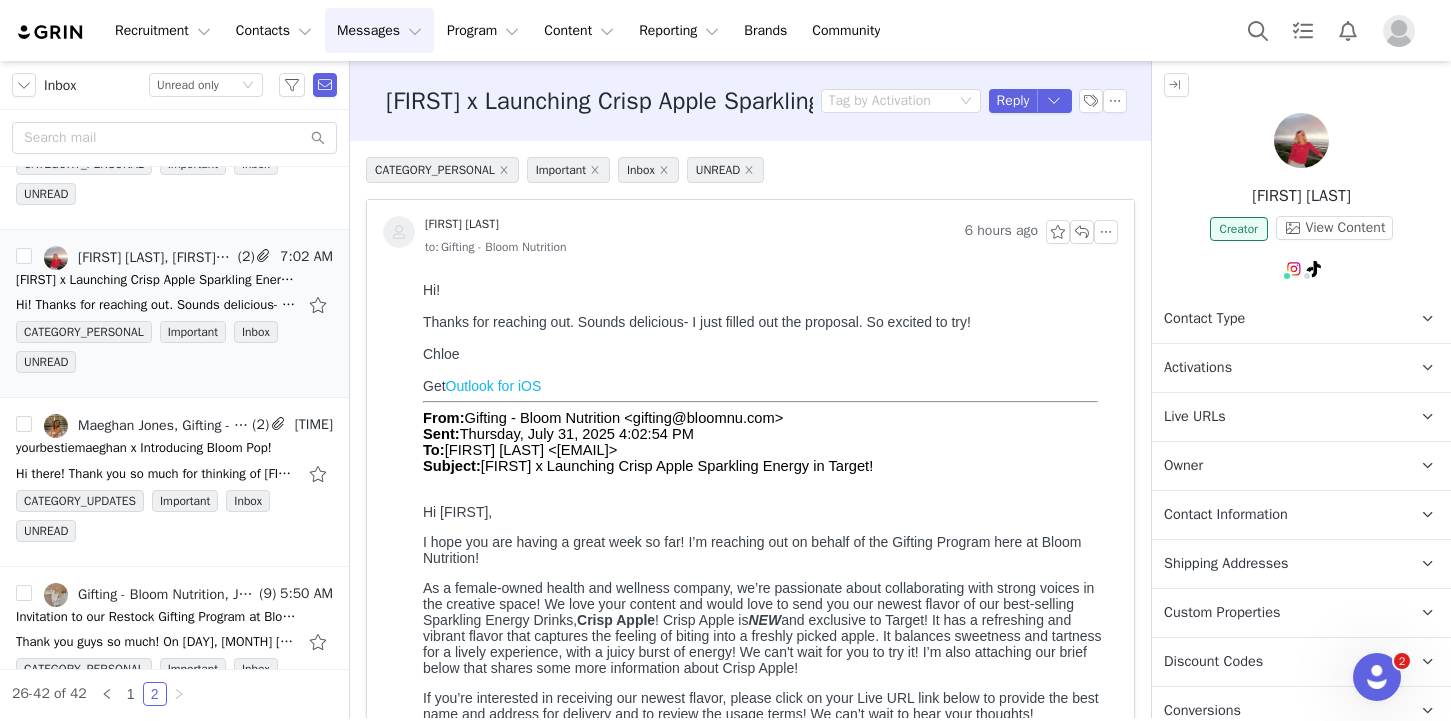 click on "Owner" at bounding box center [1183, 466] 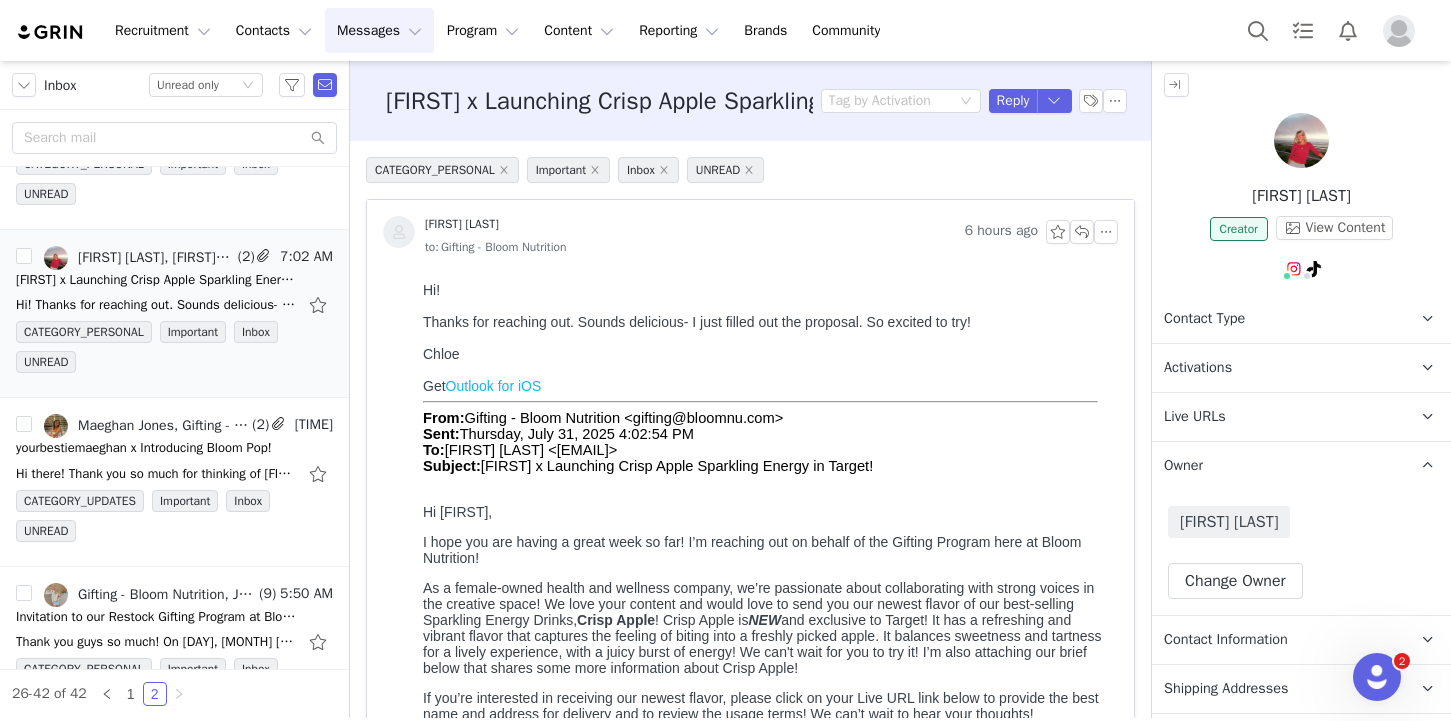 click on "Owner" at bounding box center [1183, 466] 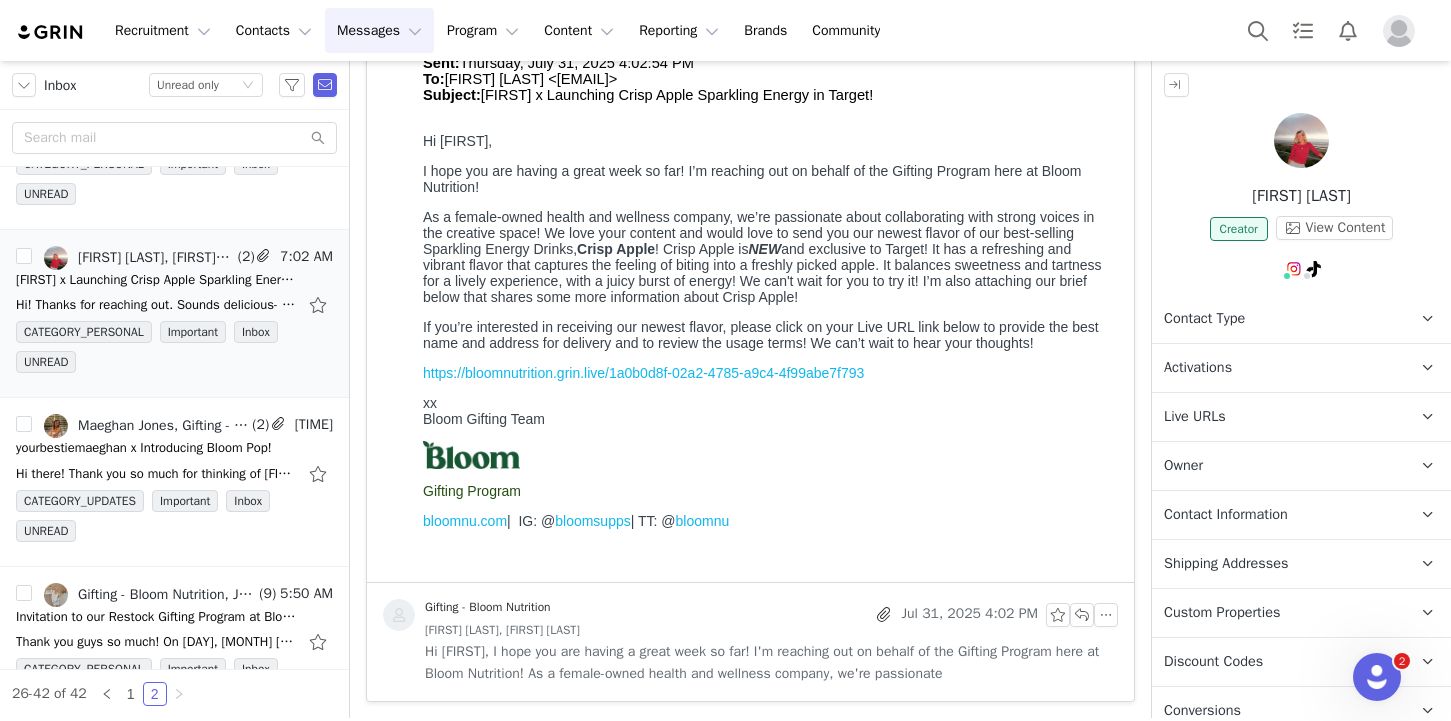 scroll, scrollTop: 0, scrollLeft: 0, axis: both 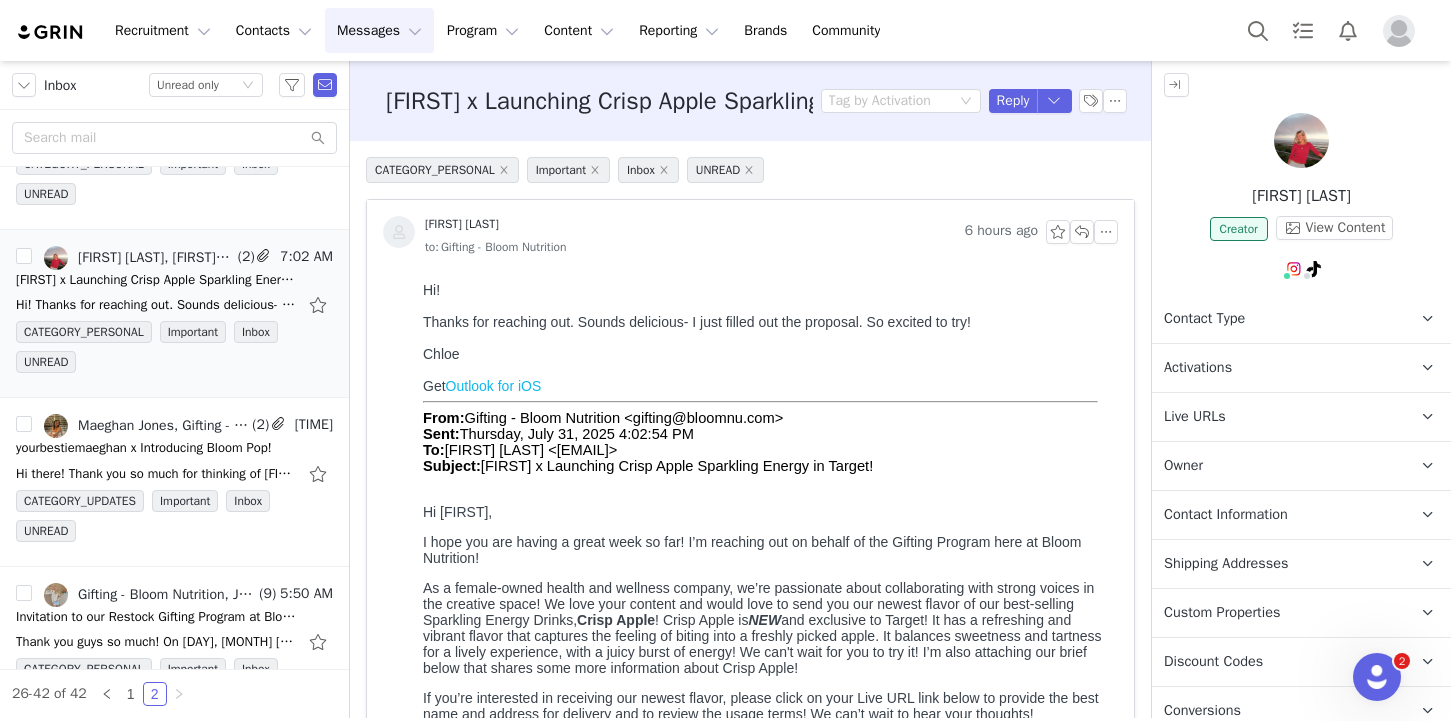 click on "Activations" at bounding box center (1198, 368) 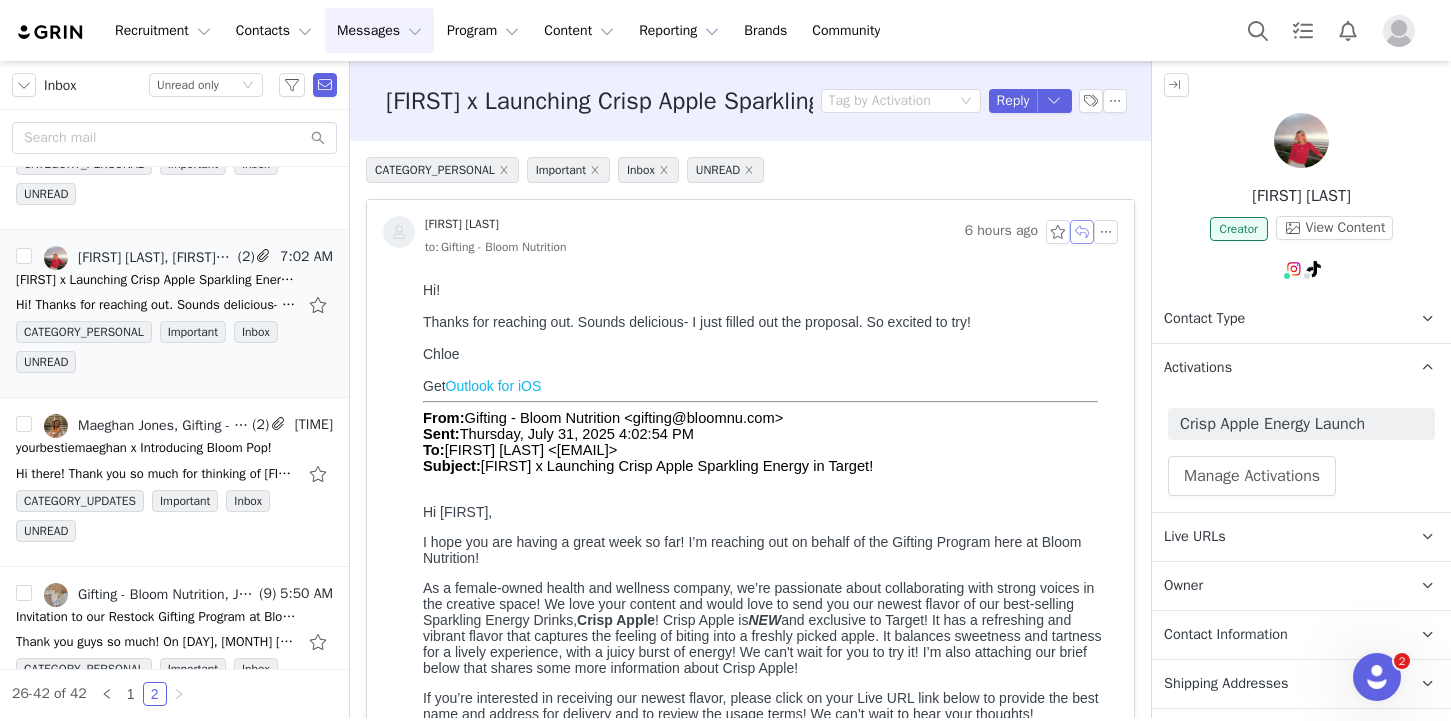 click at bounding box center (1082, 232) 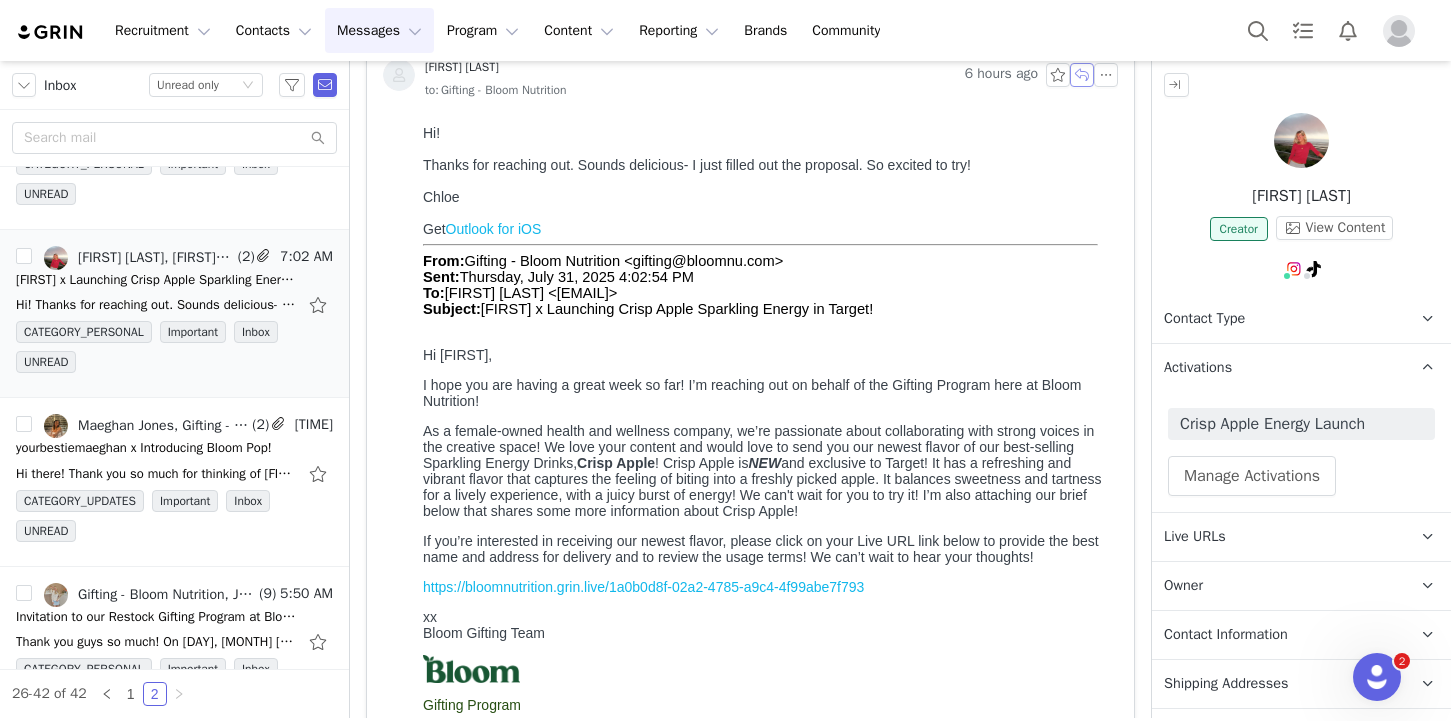 scroll, scrollTop: 713, scrollLeft: 0, axis: vertical 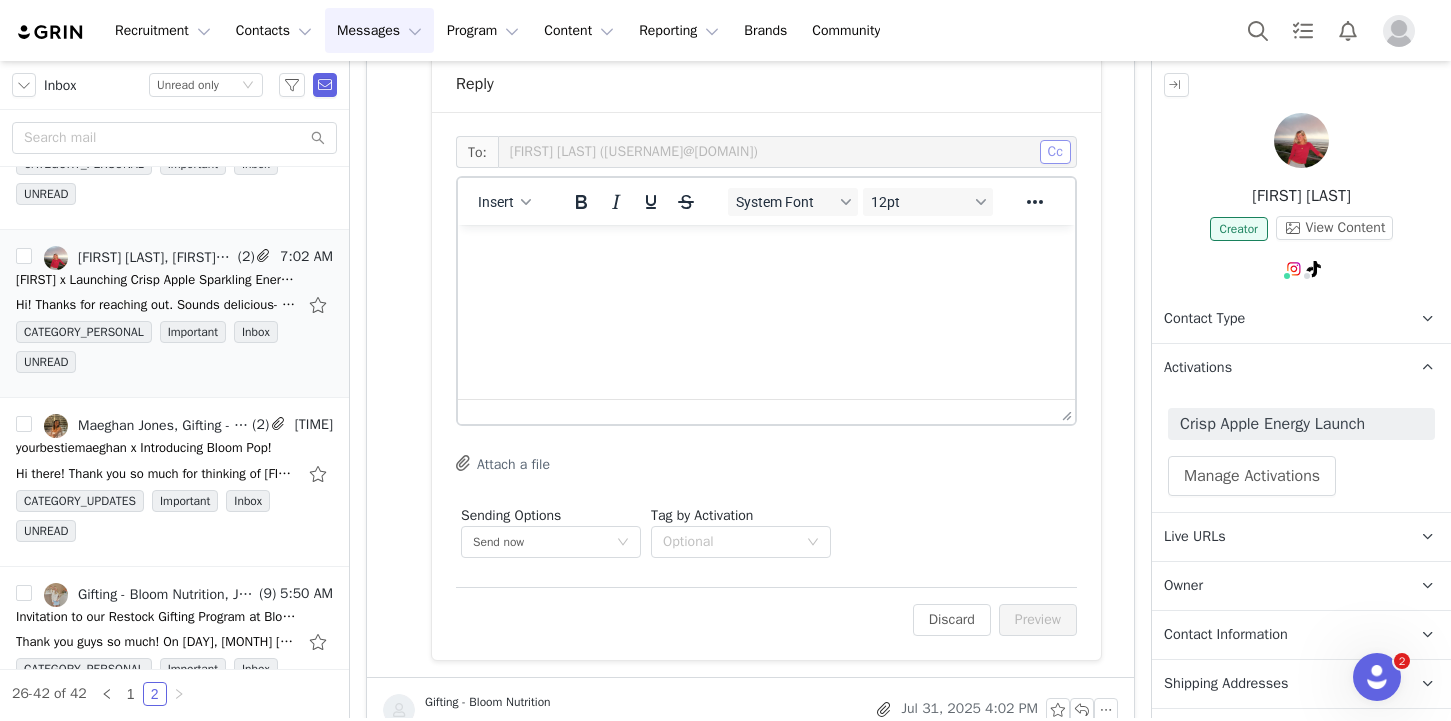 click on "Cc" at bounding box center [1055, 152] 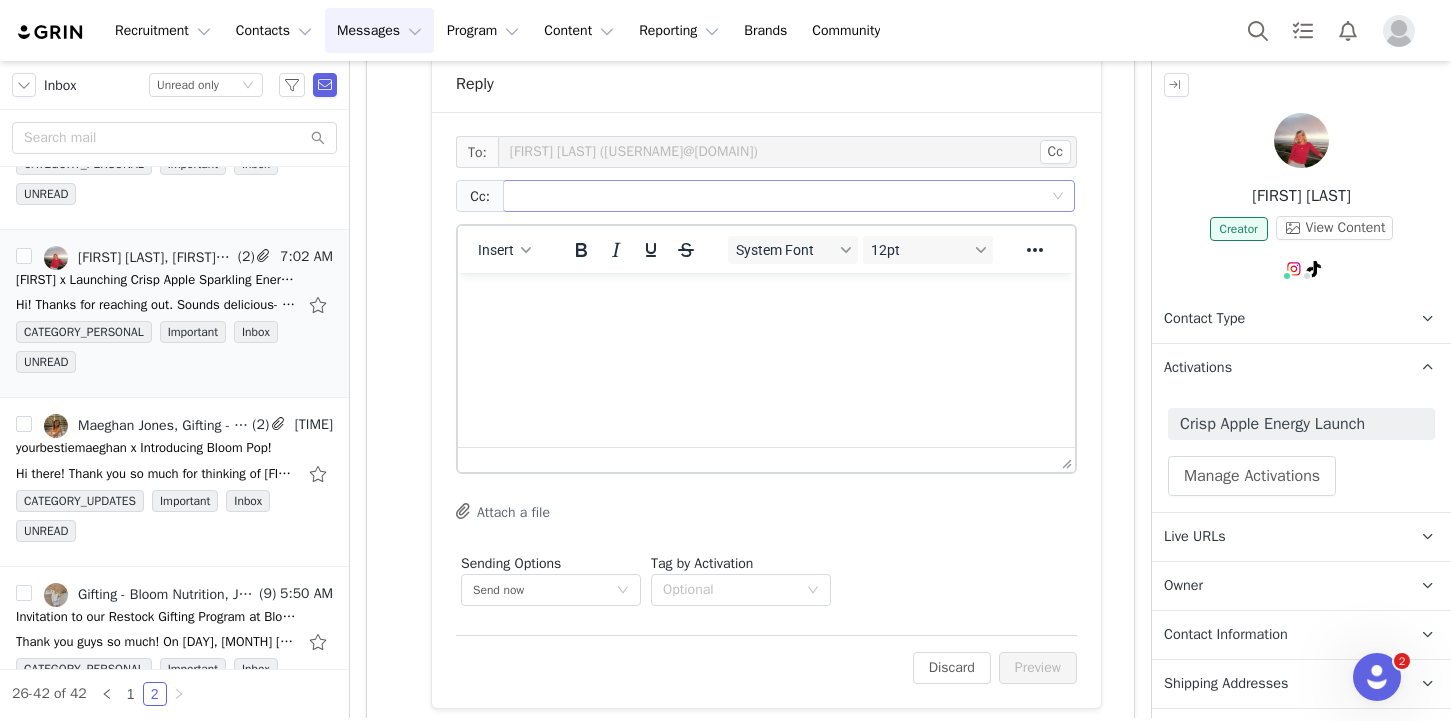 click at bounding box center [781, 196] 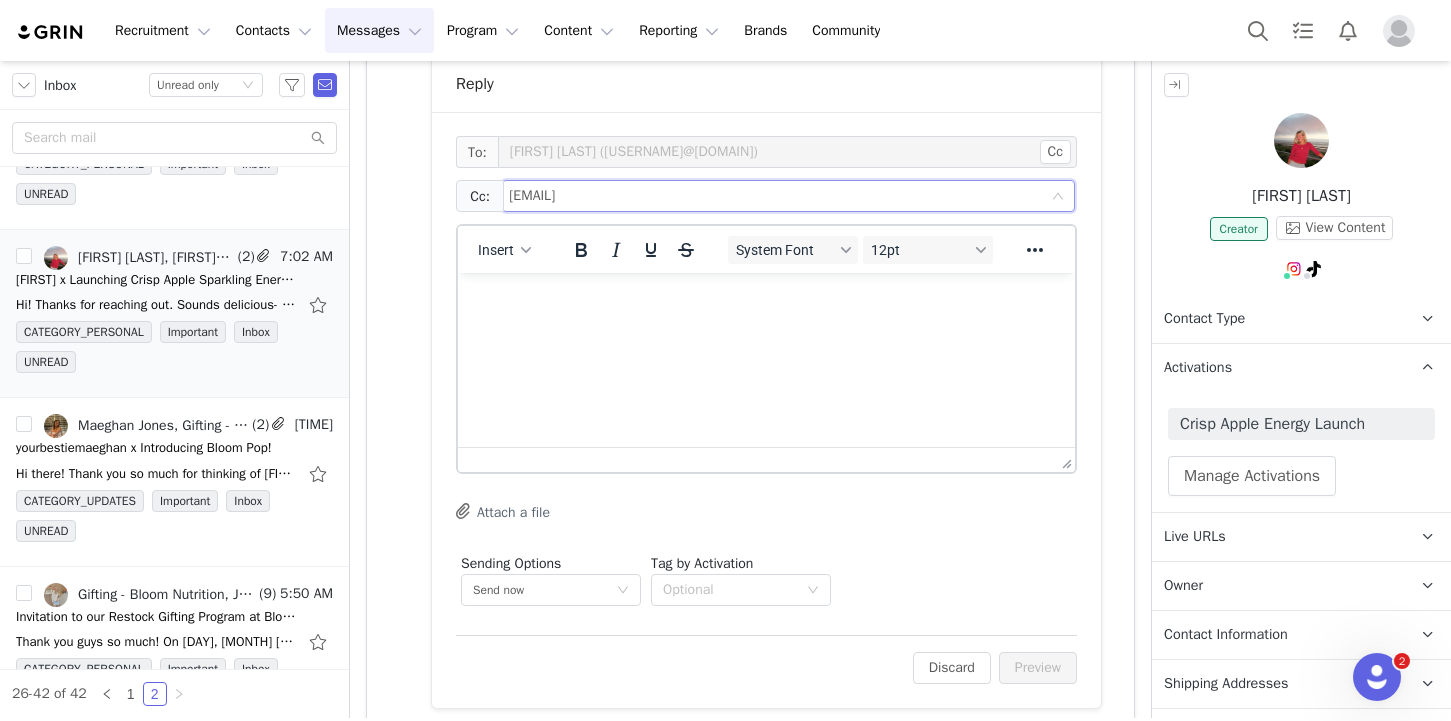 type on "[EMAIL]" 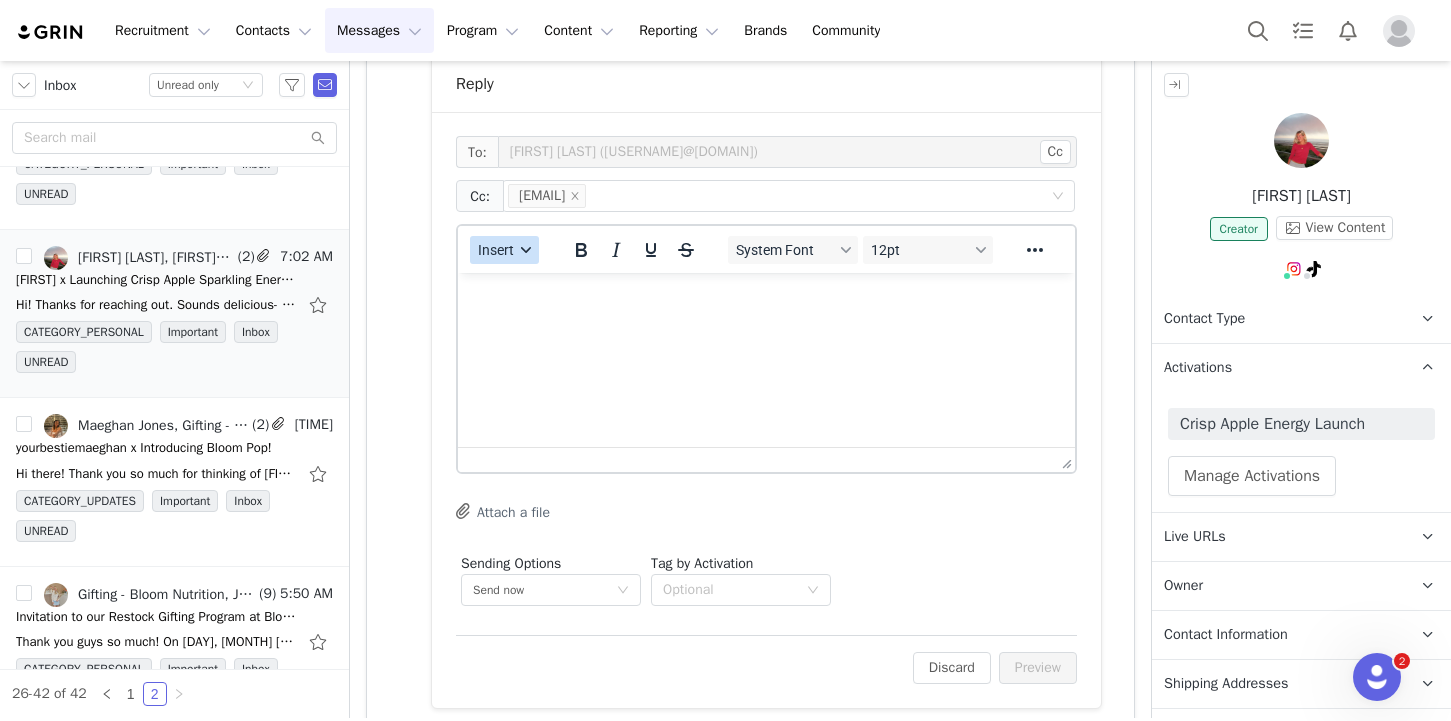 click on "Insert" at bounding box center [496, 250] 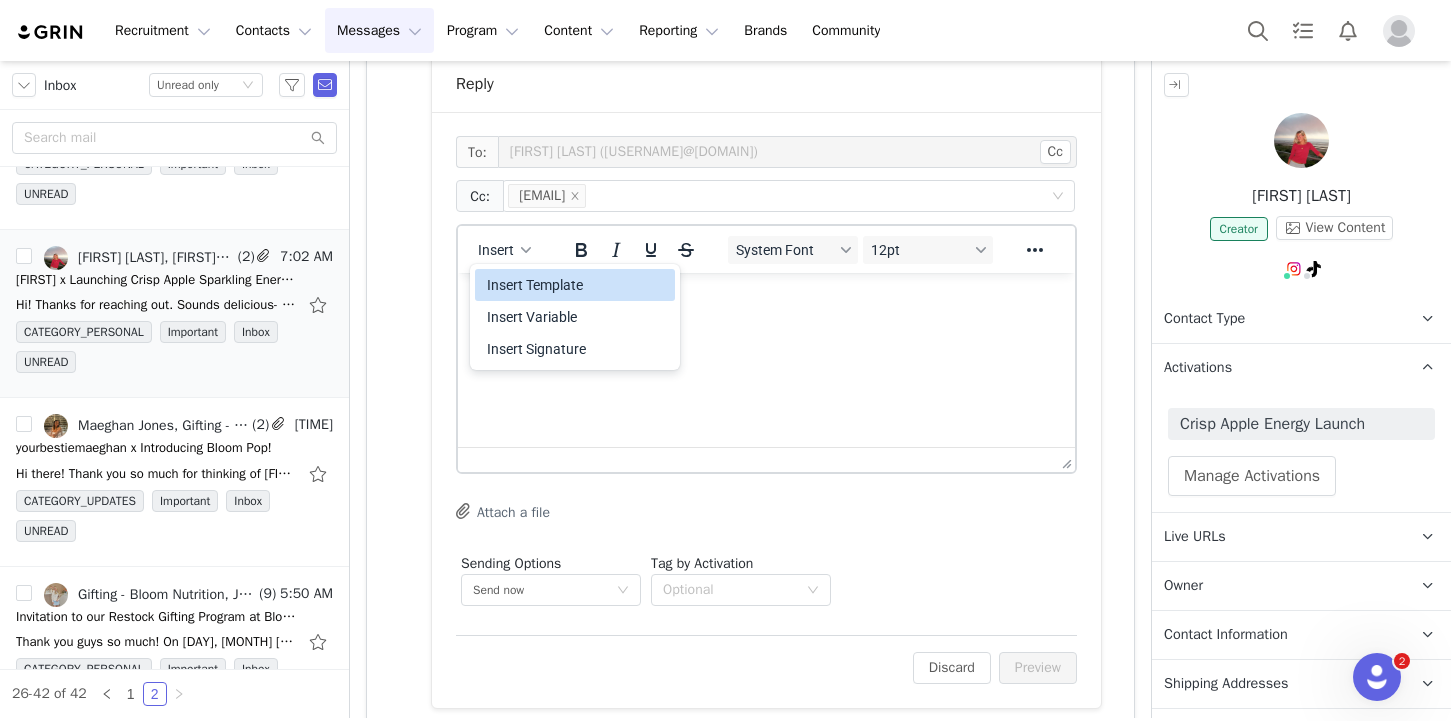 click on "Insert Template" at bounding box center [577, 285] 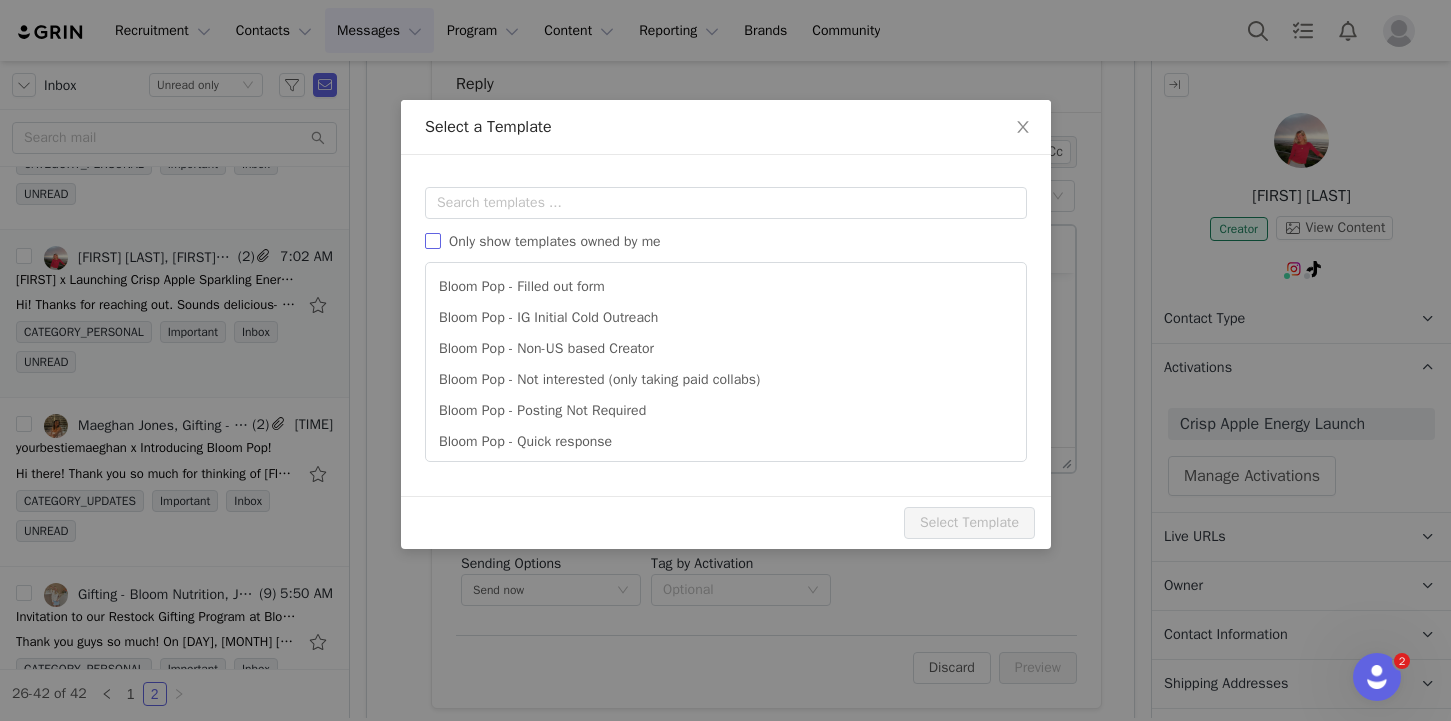 scroll, scrollTop: 0, scrollLeft: 0, axis: both 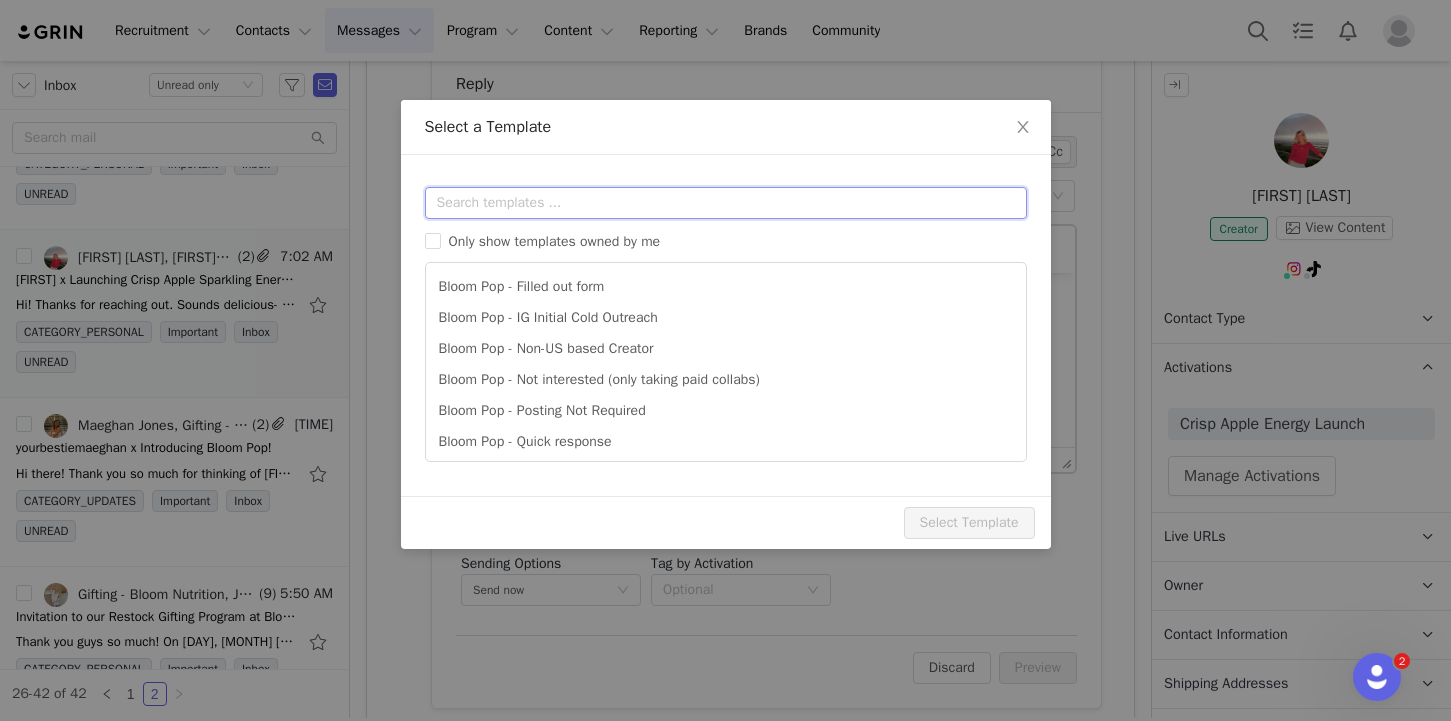 click at bounding box center [726, 203] 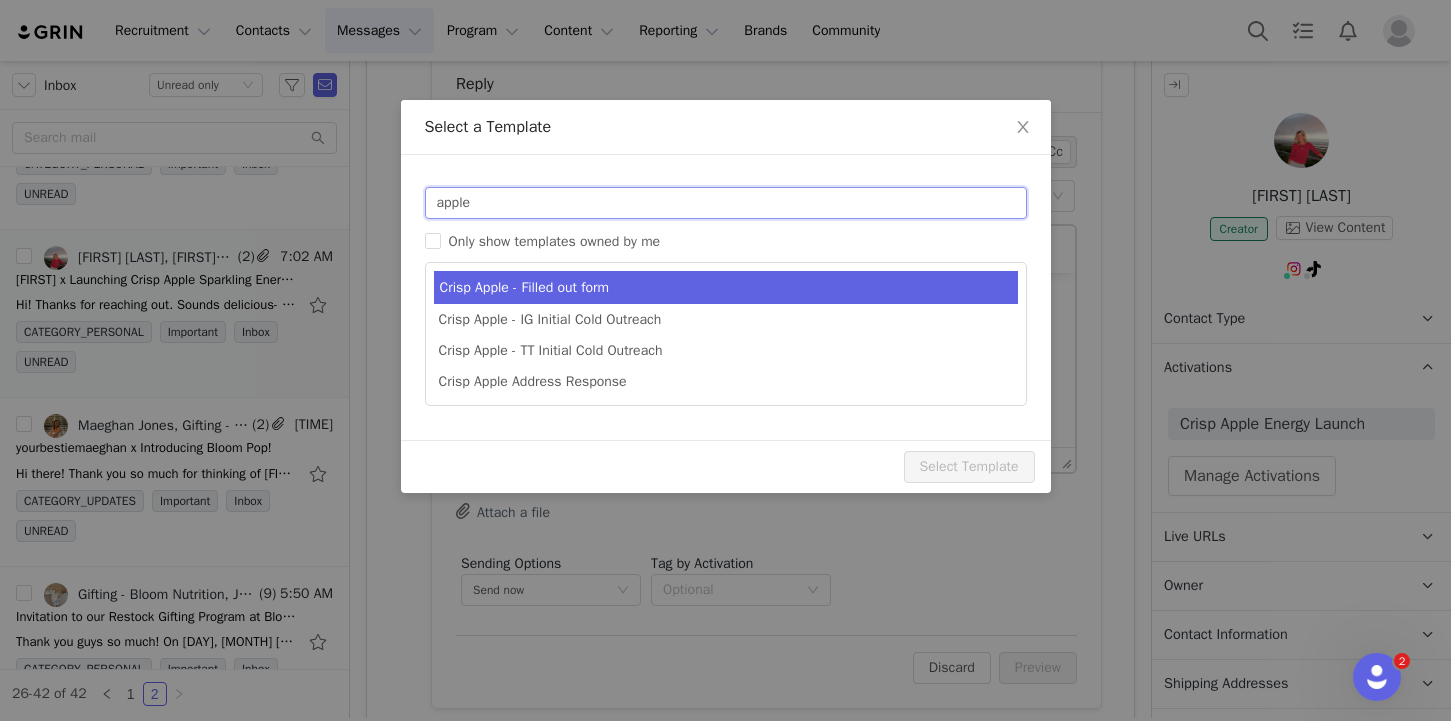 type on "apple" 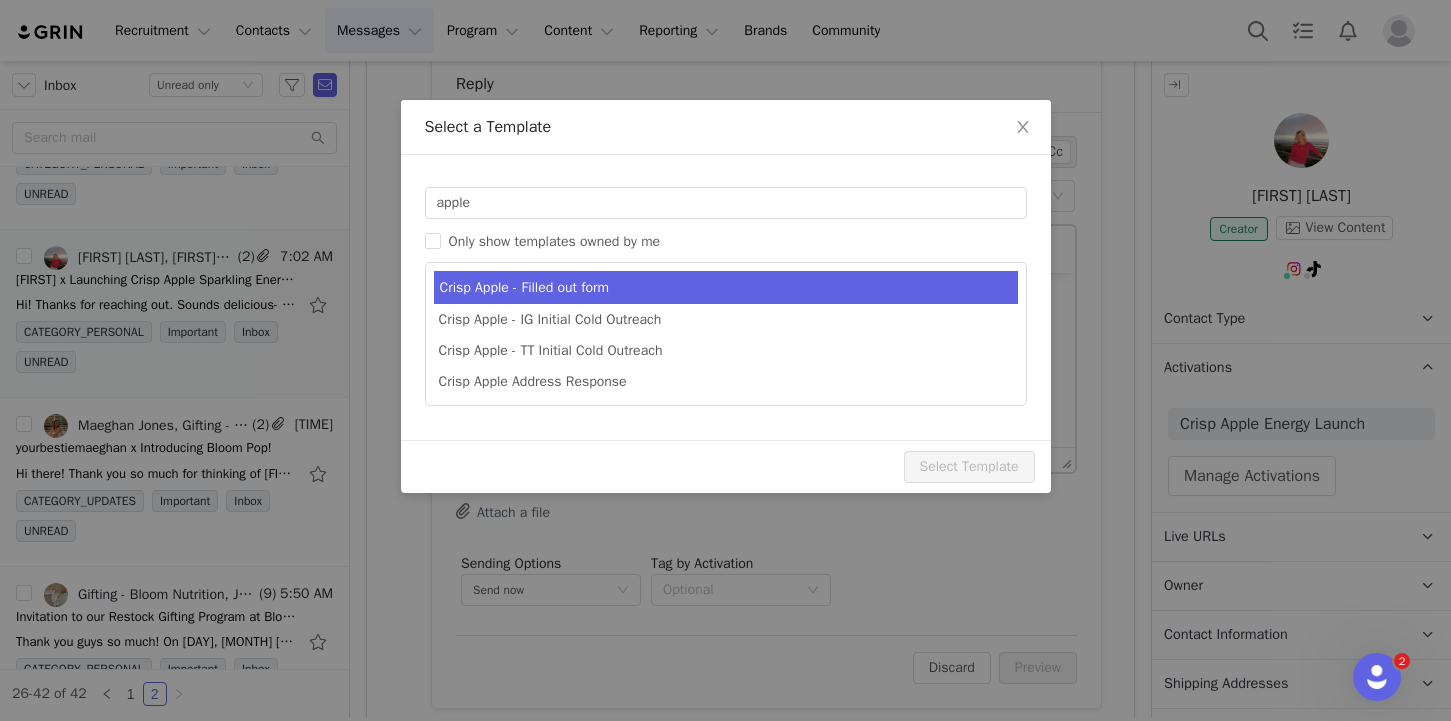 type on "[tiktok_username] x Bloom's Crisp Apple Sparkling Energy Drinks!" 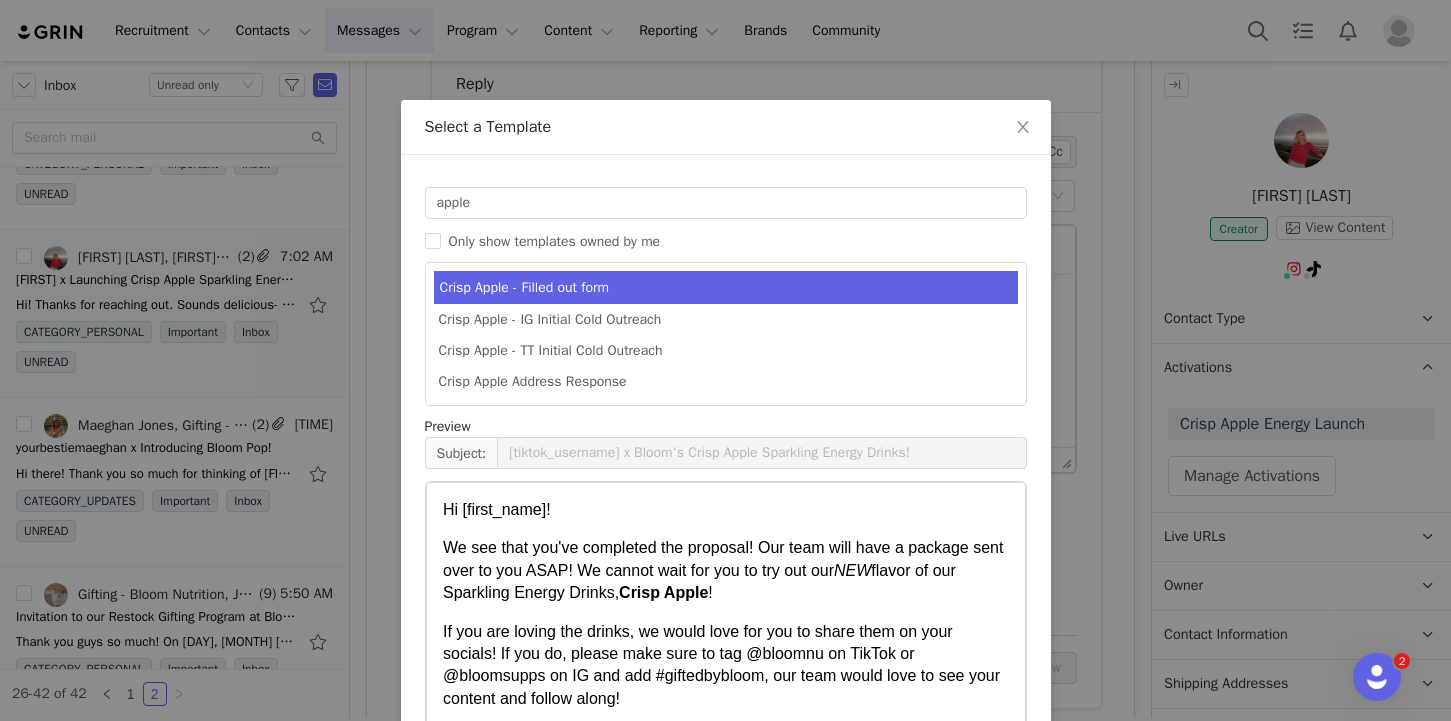 scroll, scrollTop: 421, scrollLeft: 0, axis: vertical 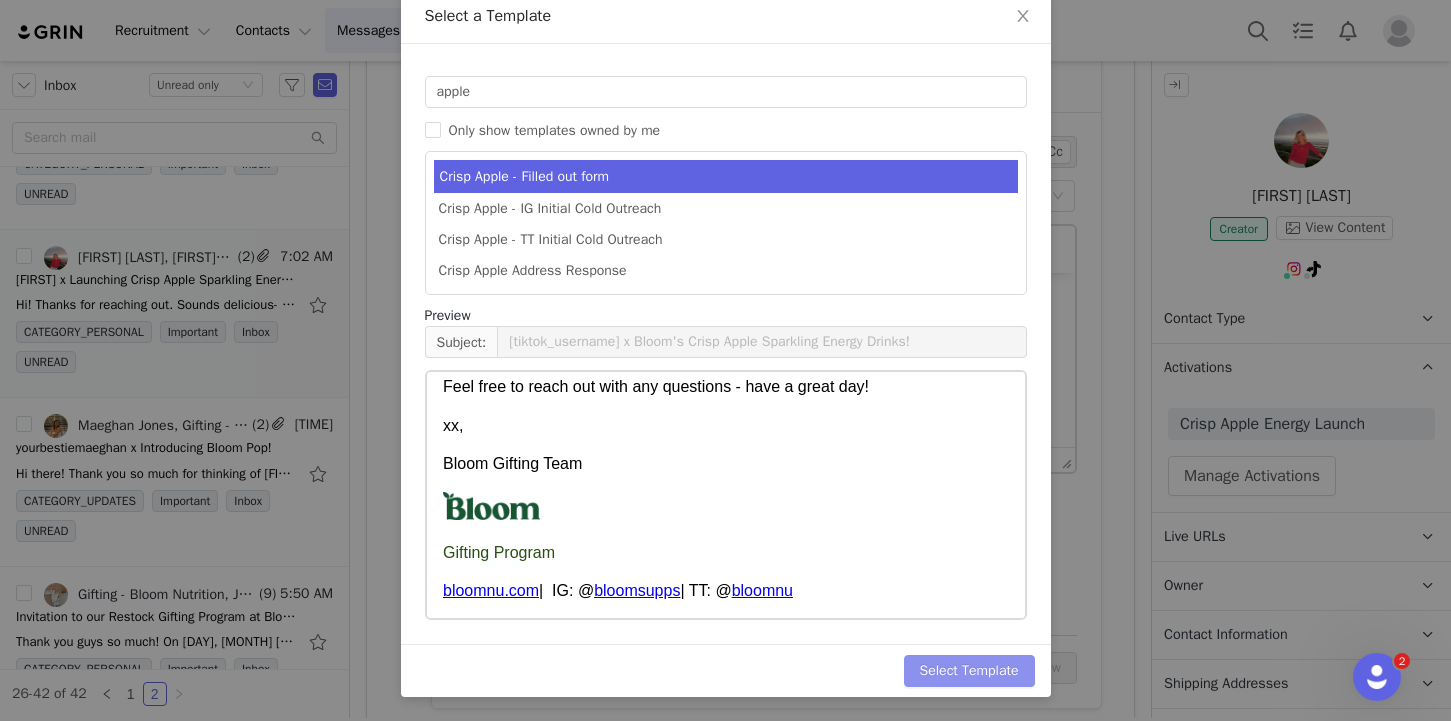click on "Select Template" at bounding box center (969, 671) 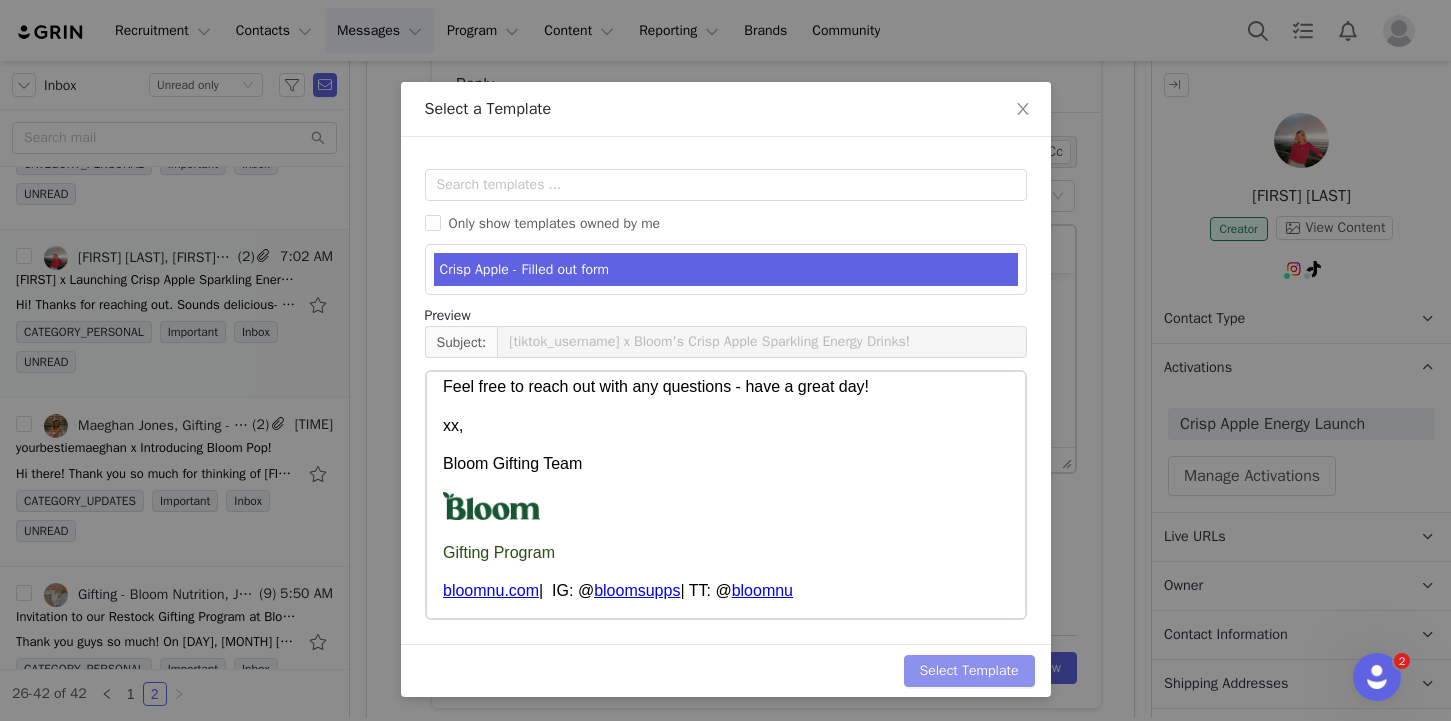 scroll, scrollTop: 0, scrollLeft: 0, axis: both 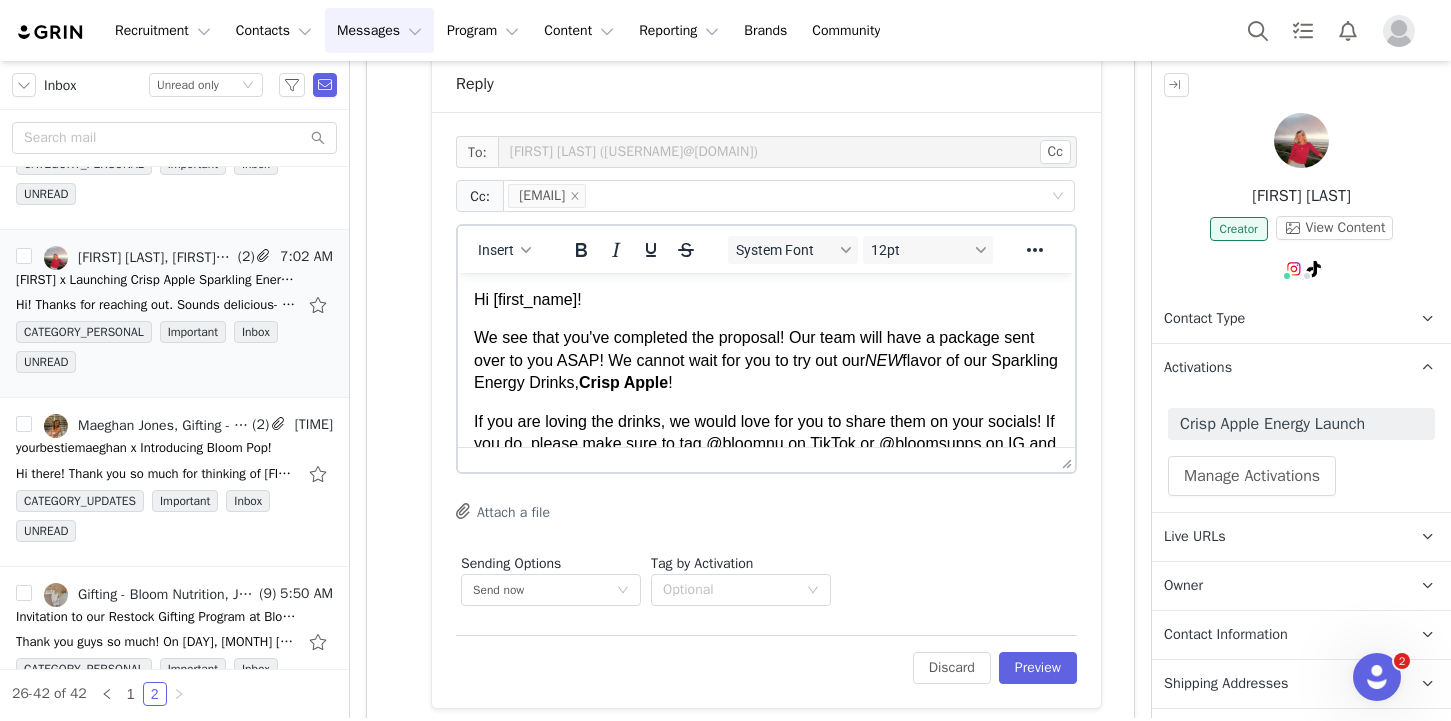 click on "We see that you've completed the proposal! Our team will have a package sent over to you ASAP! We cannot wait for you to try out our  NEW  flavor of our Sparkling Energy Drinks,  Crisp Apple !" at bounding box center (766, 360) 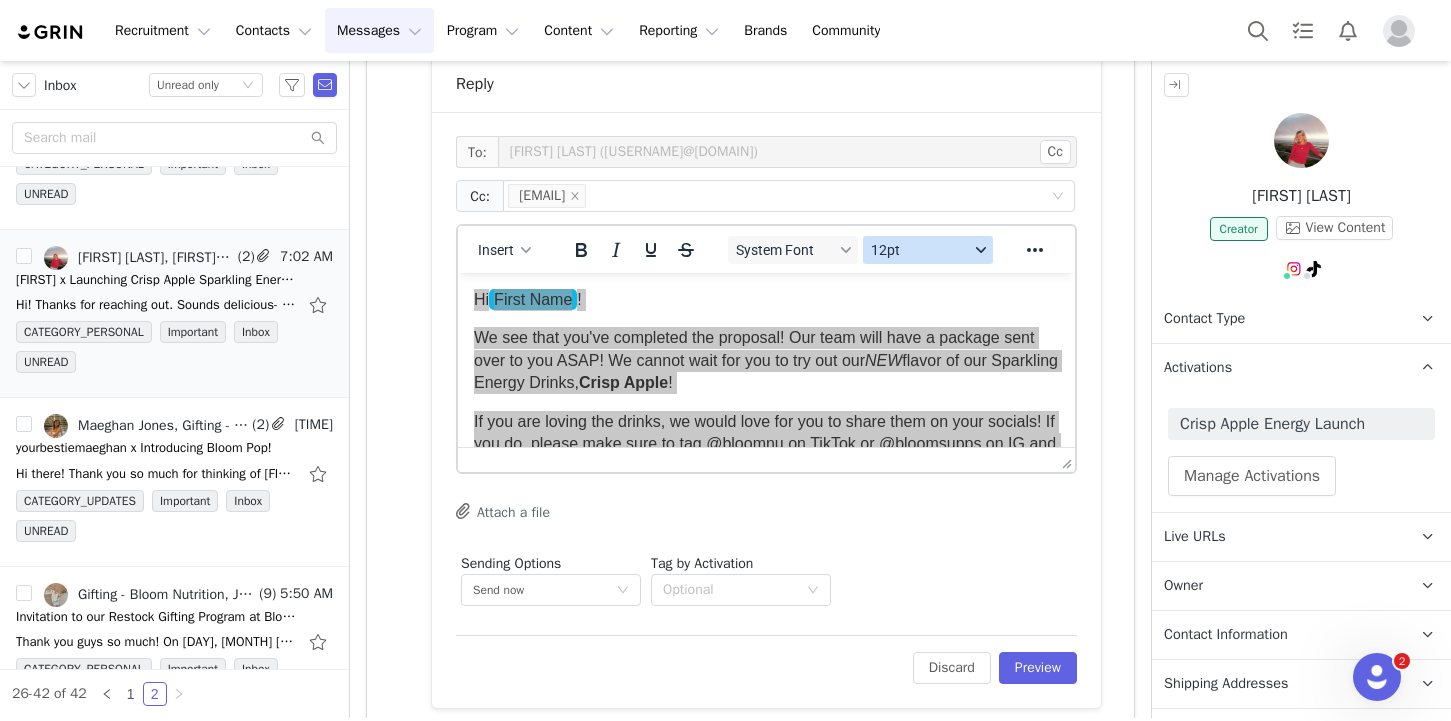 click on "12pt" at bounding box center [928, 250] 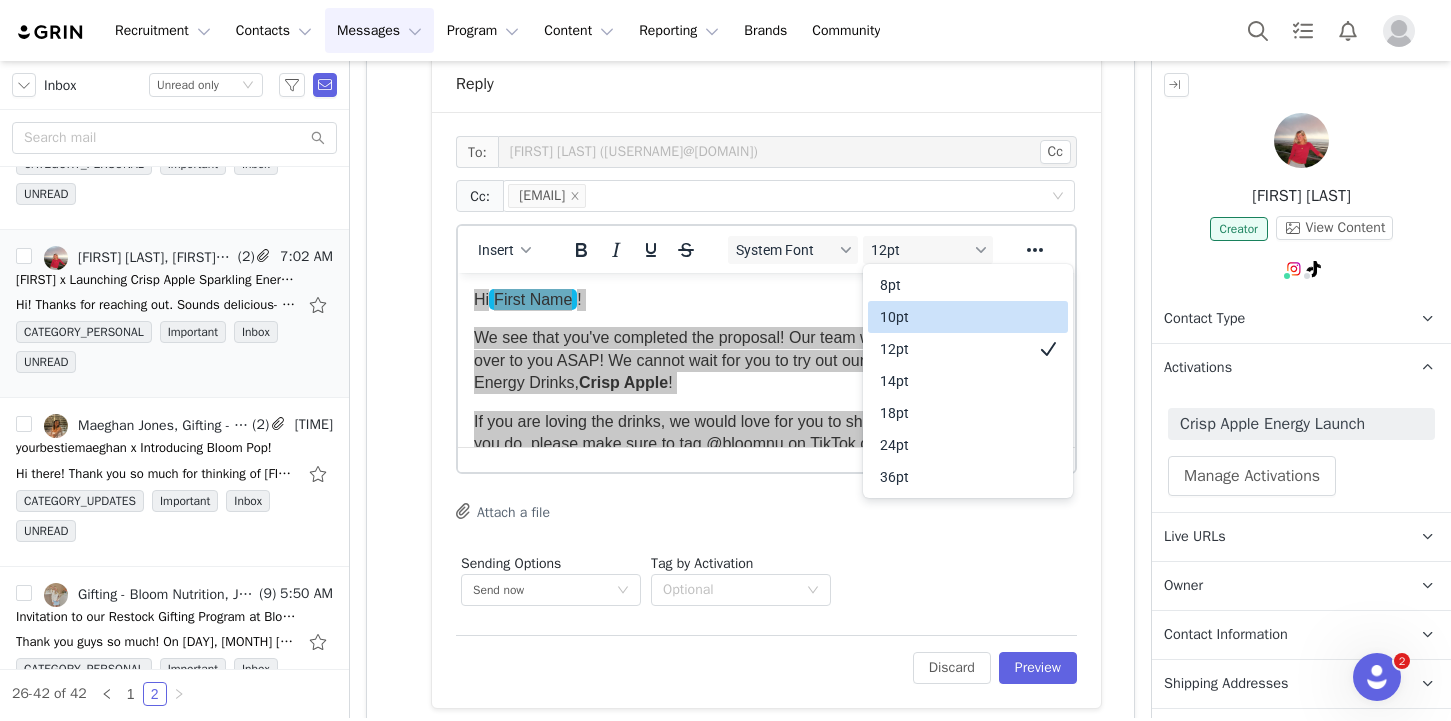 click on "10pt" at bounding box center (954, 317) 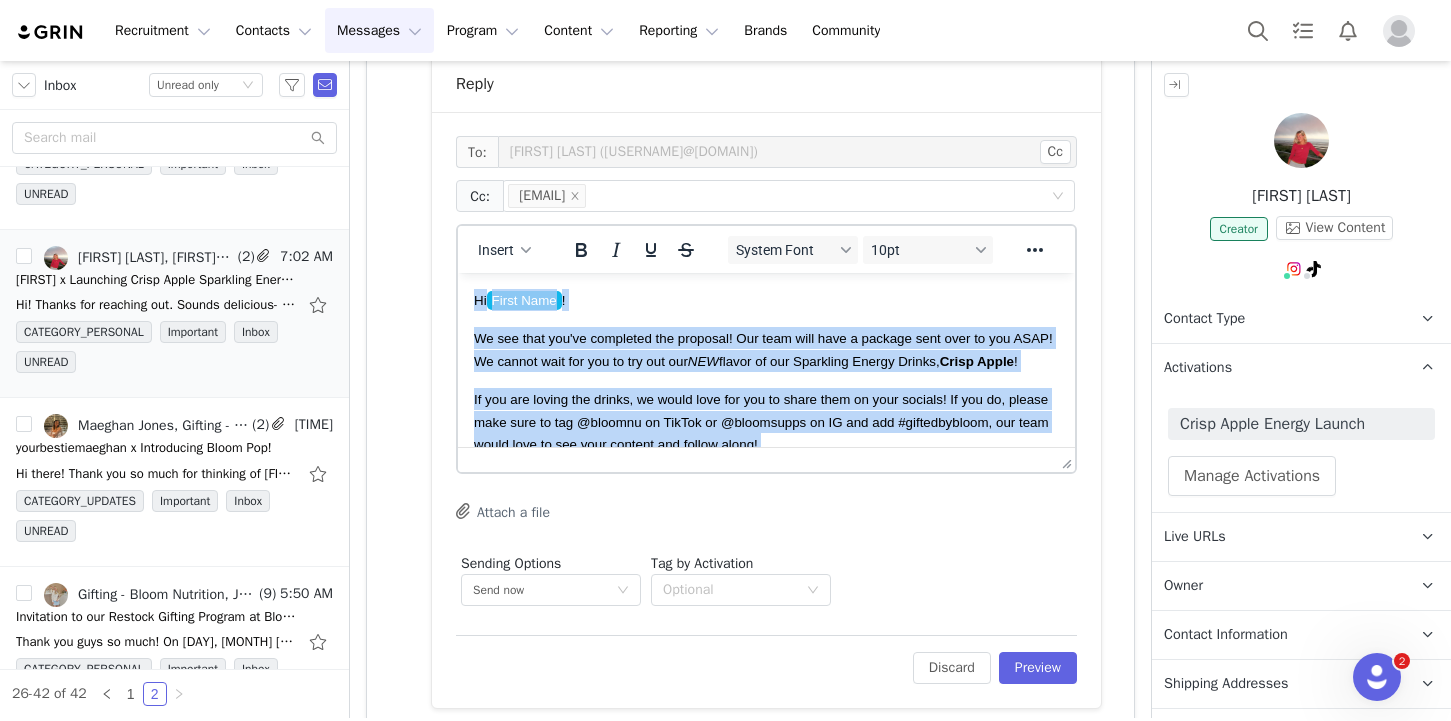 click on "We see that you've completed the proposal! Our team will have a package sent over to you ASAP! We cannot wait for you to try out our  NEW  flavor of our Sparkling Energy Drinks,  Crisp Apple !" at bounding box center (766, 349) 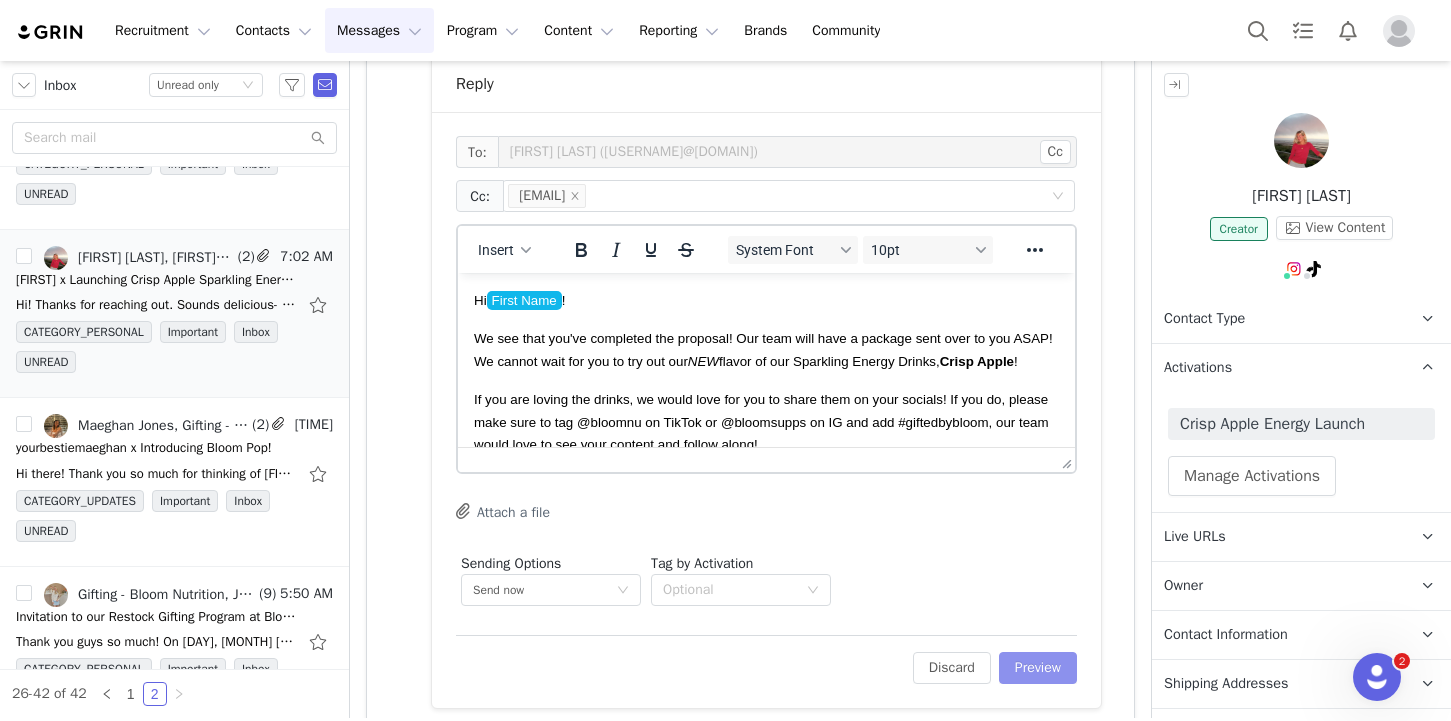click on "Preview" at bounding box center (1038, 668) 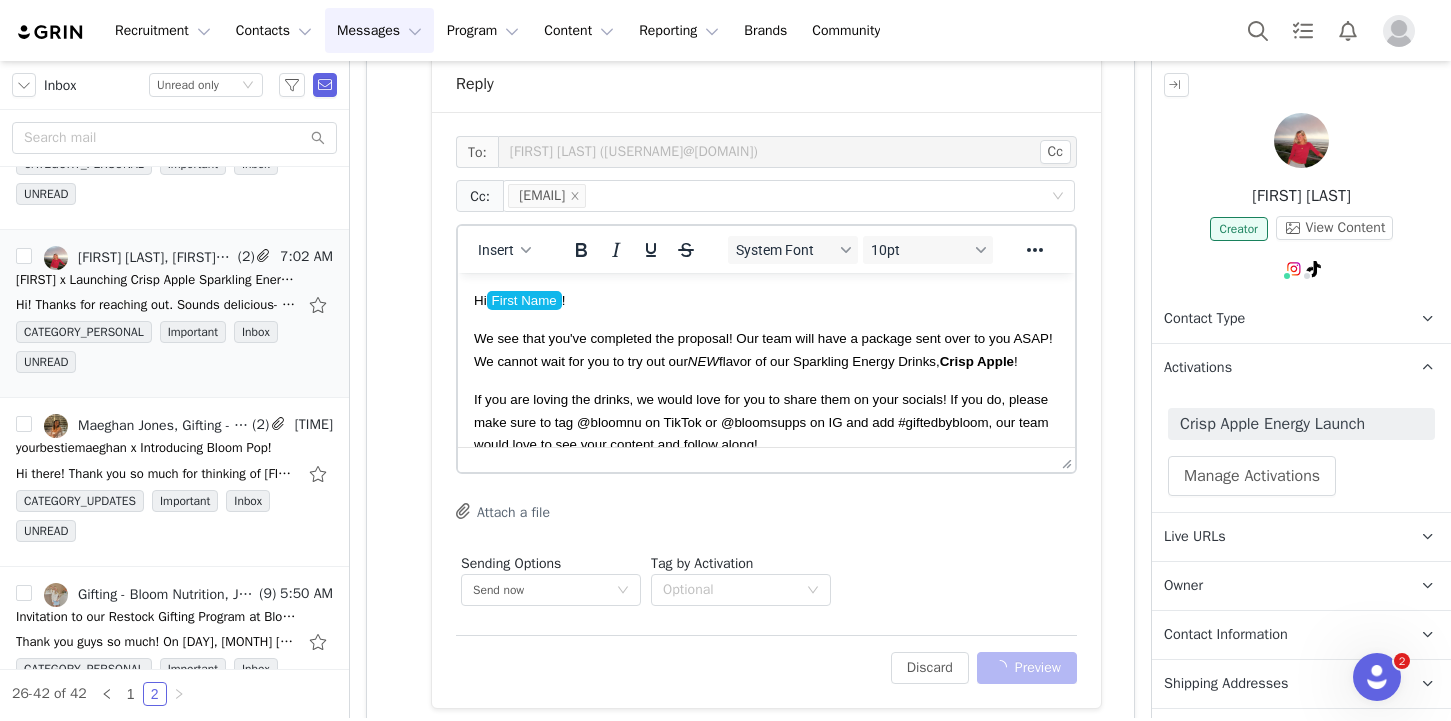 scroll, scrollTop: 928, scrollLeft: 0, axis: vertical 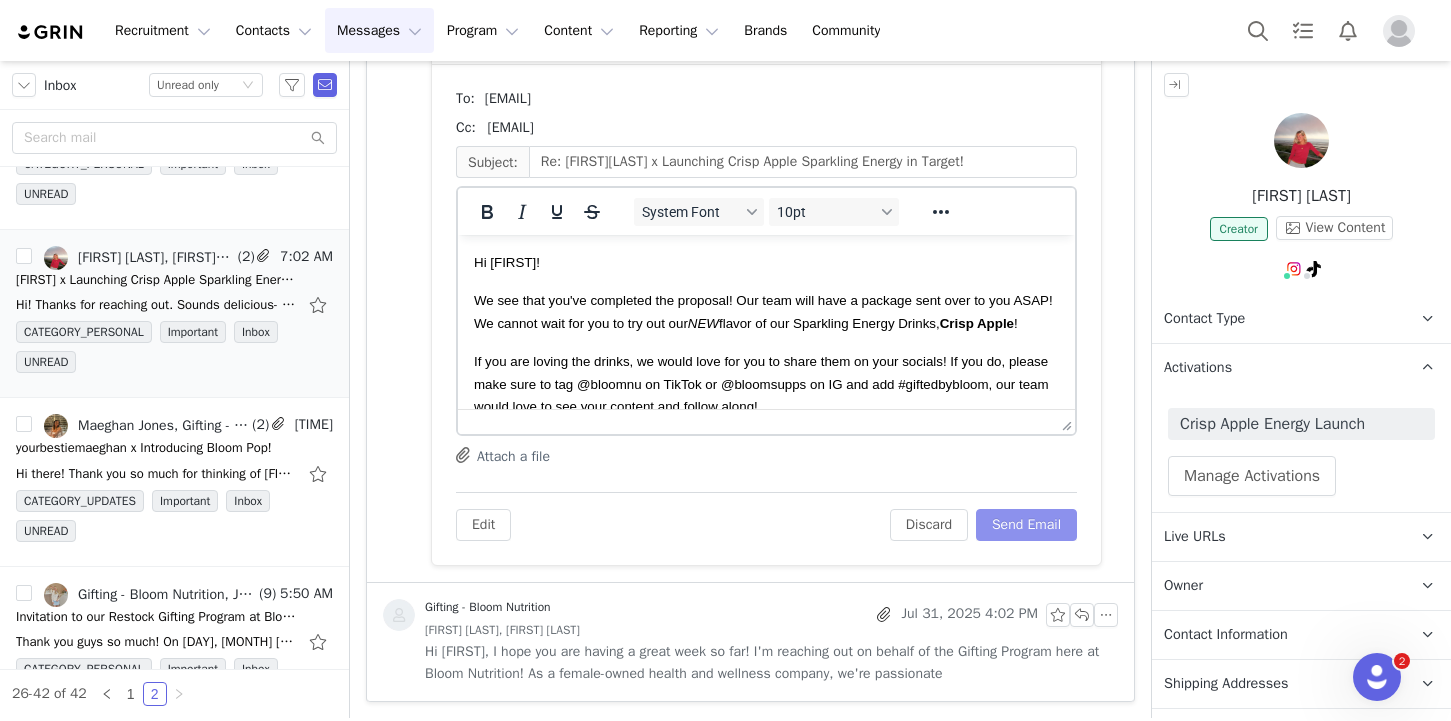 click on "Send Email" at bounding box center (1026, 525) 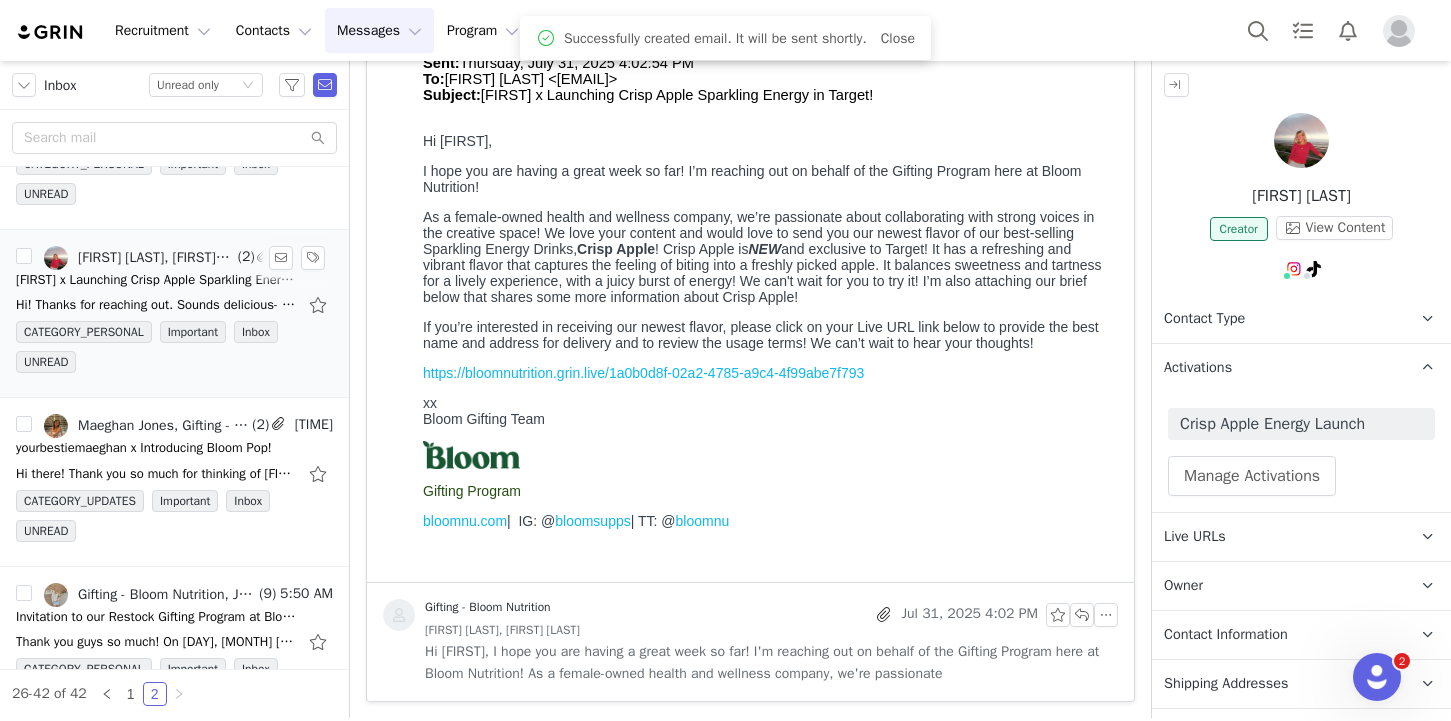 scroll, scrollTop: 371, scrollLeft: 0, axis: vertical 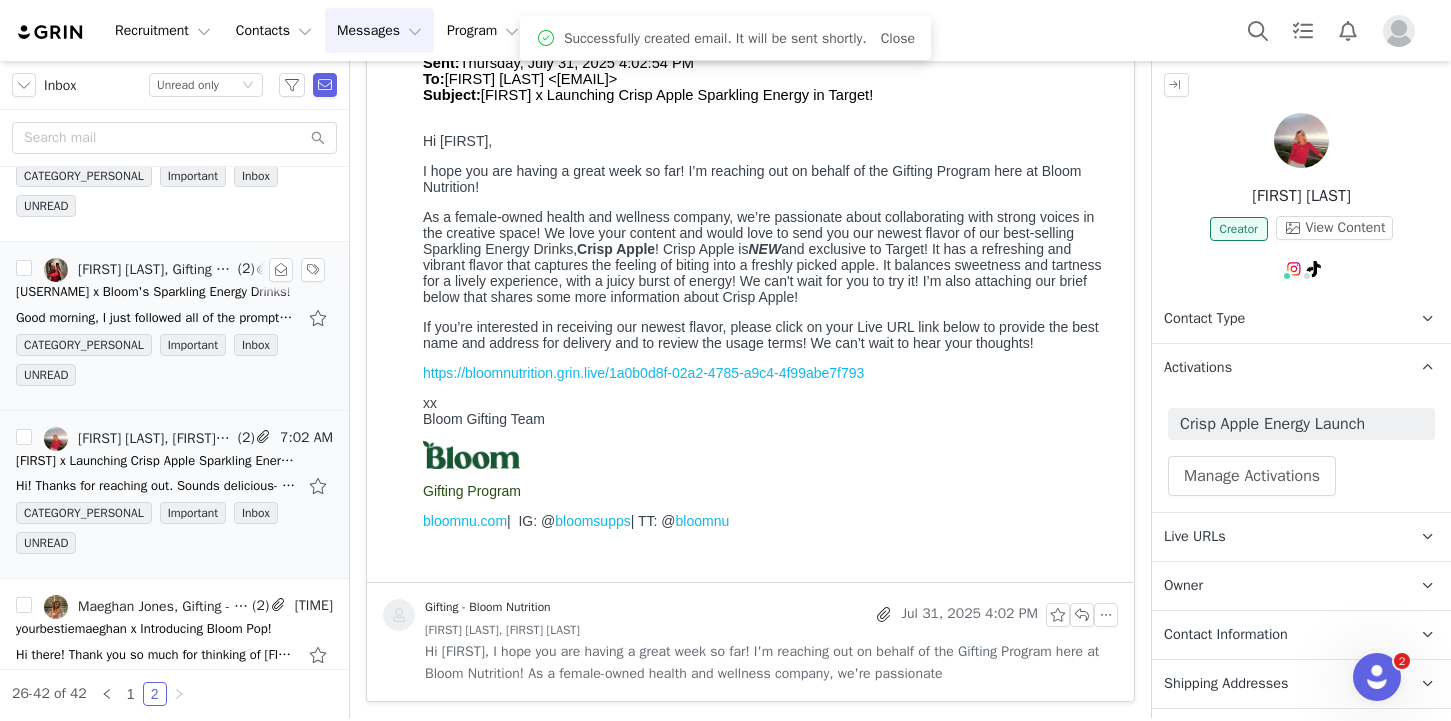 click on "CATEGORY_PERSONAL   Important   Inbox   UNREAD" at bounding box center [174, 364] 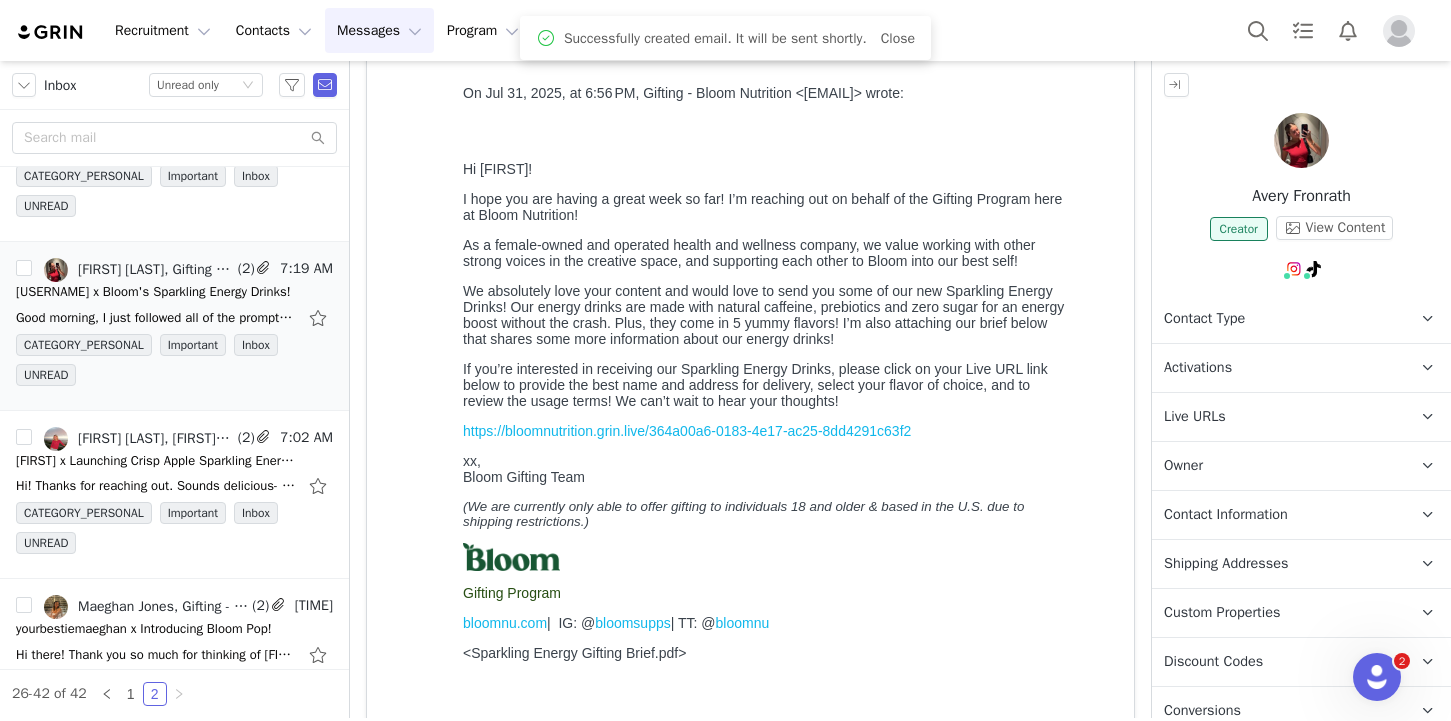 scroll, scrollTop: 0, scrollLeft: 0, axis: both 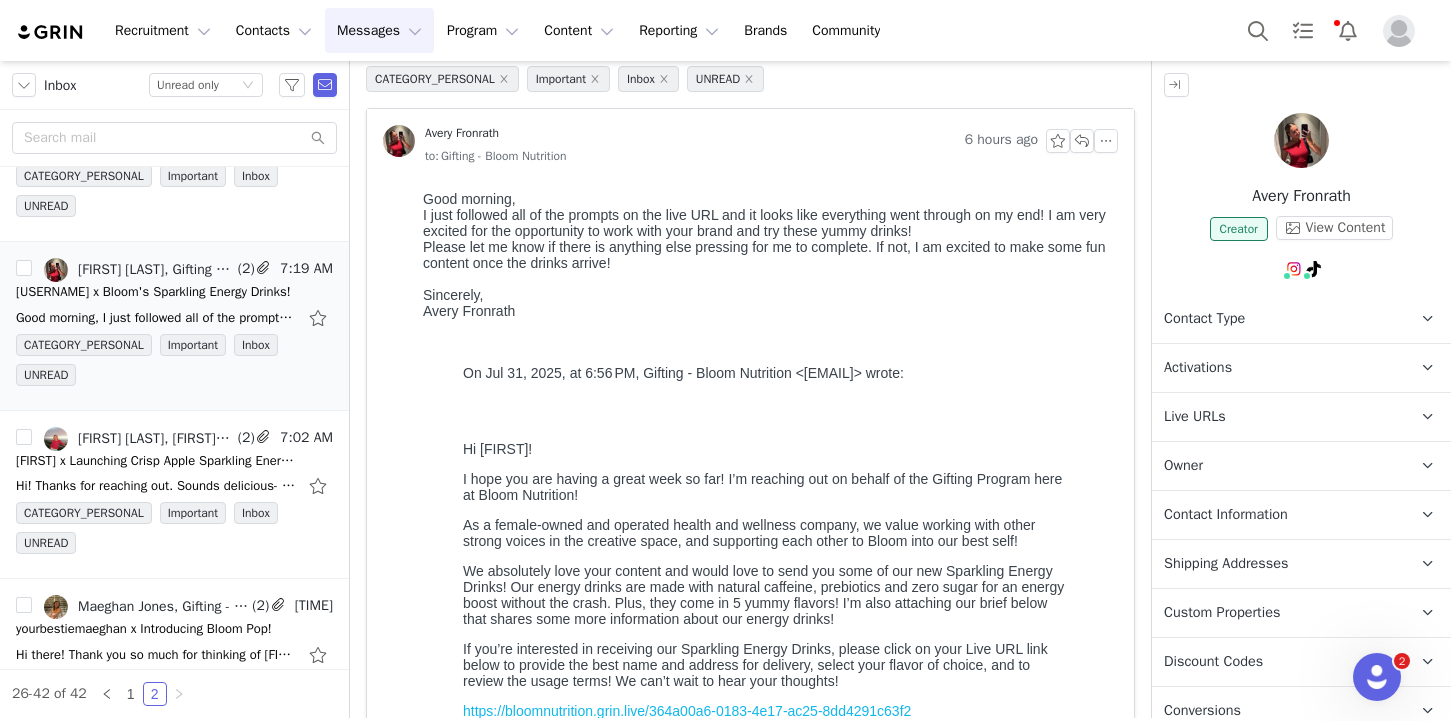 click on "Owner  The account user who owns the contact" at bounding box center (1277, 466) 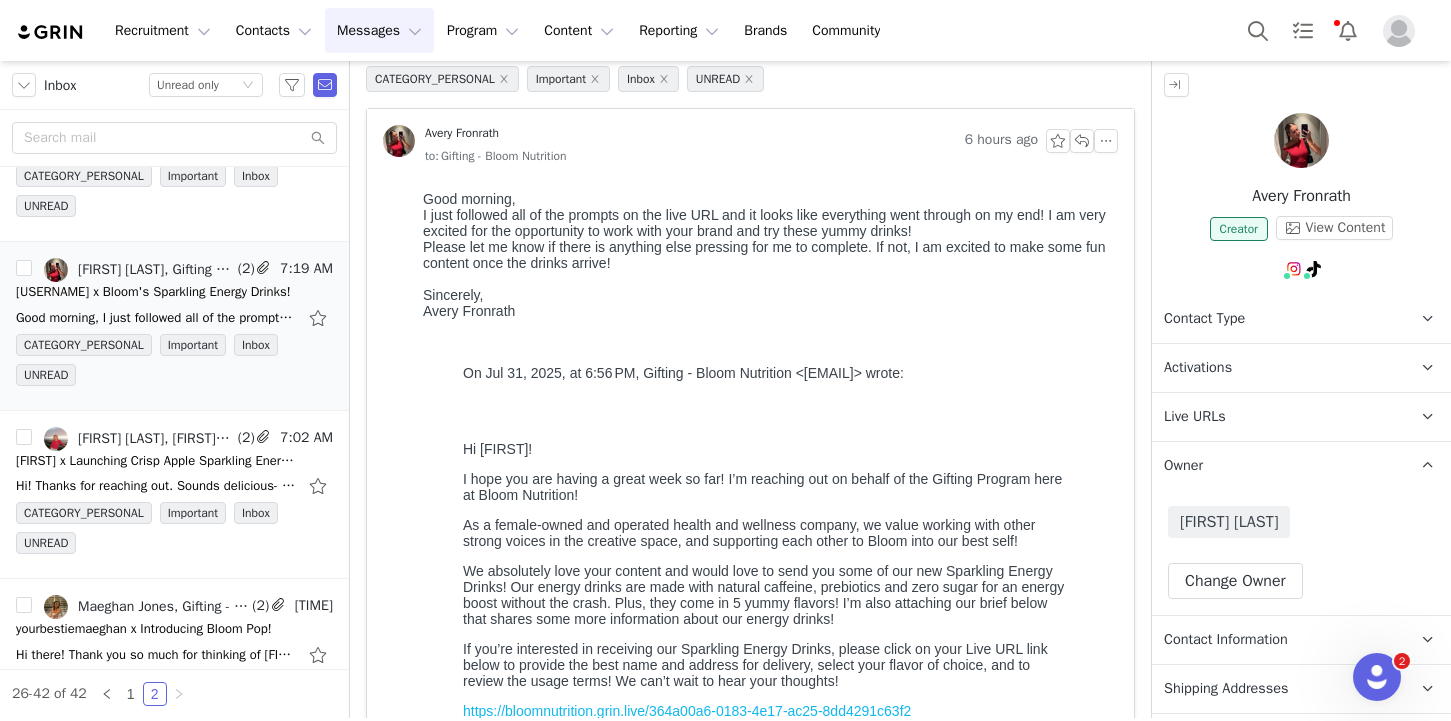 click on "Owner  The account user who owns the contact" at bounding box center (1277, 466) 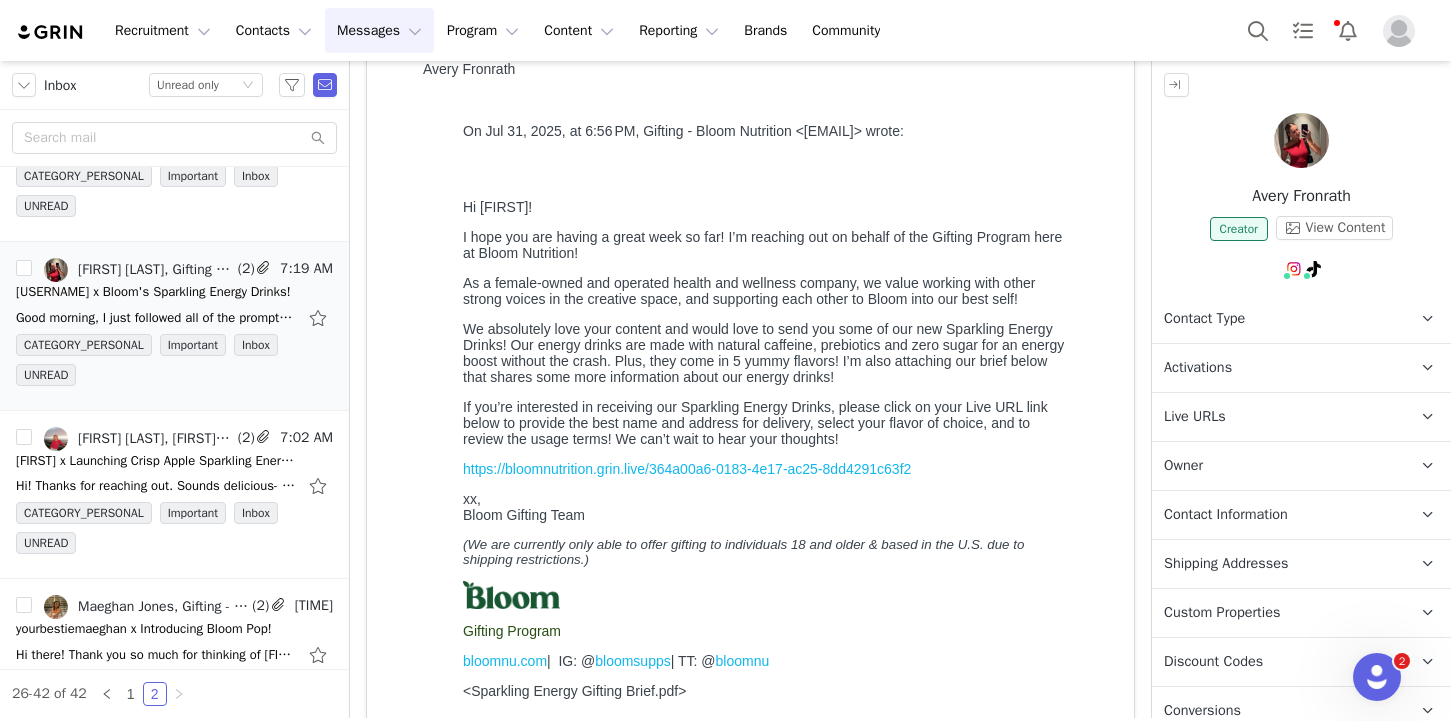scroll, scrollTop: 0, scrollLeft: 0, axis: both 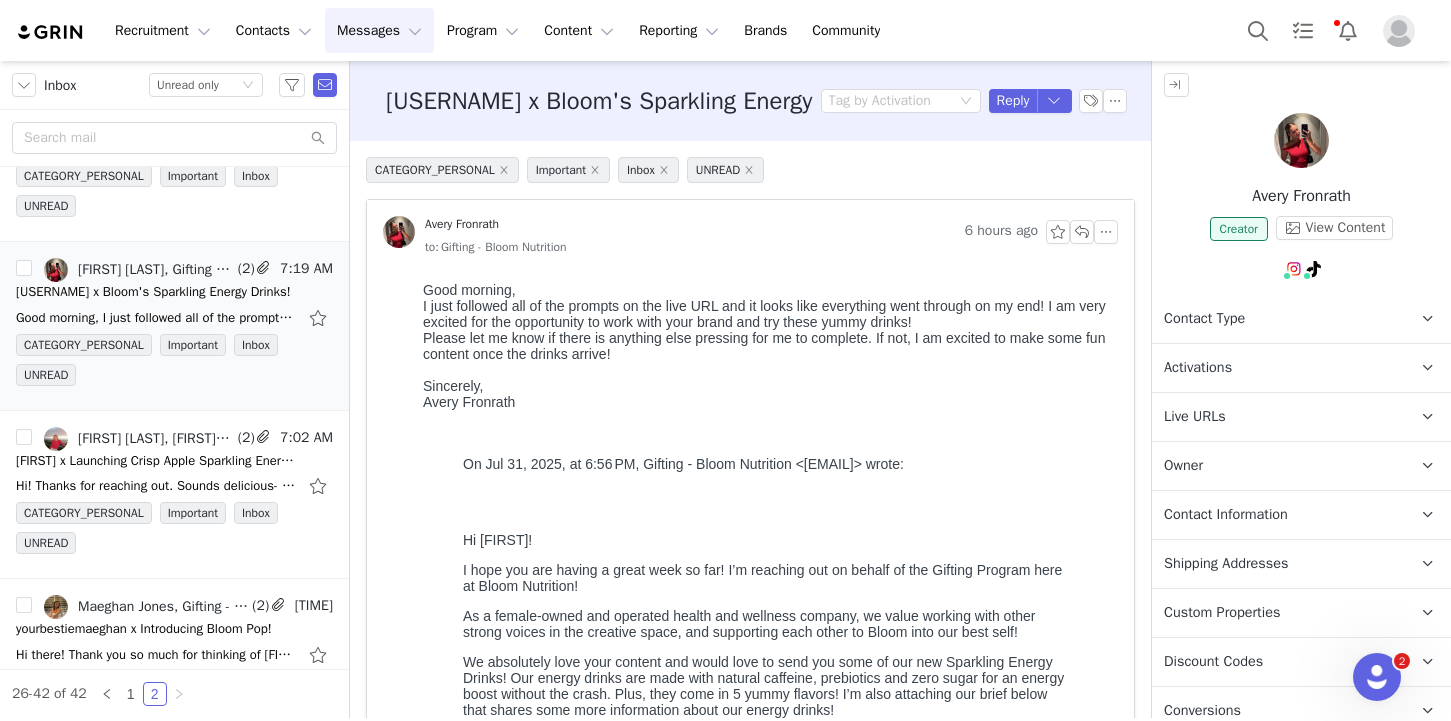 click on "Activations" at bounding box center (1198, 368) 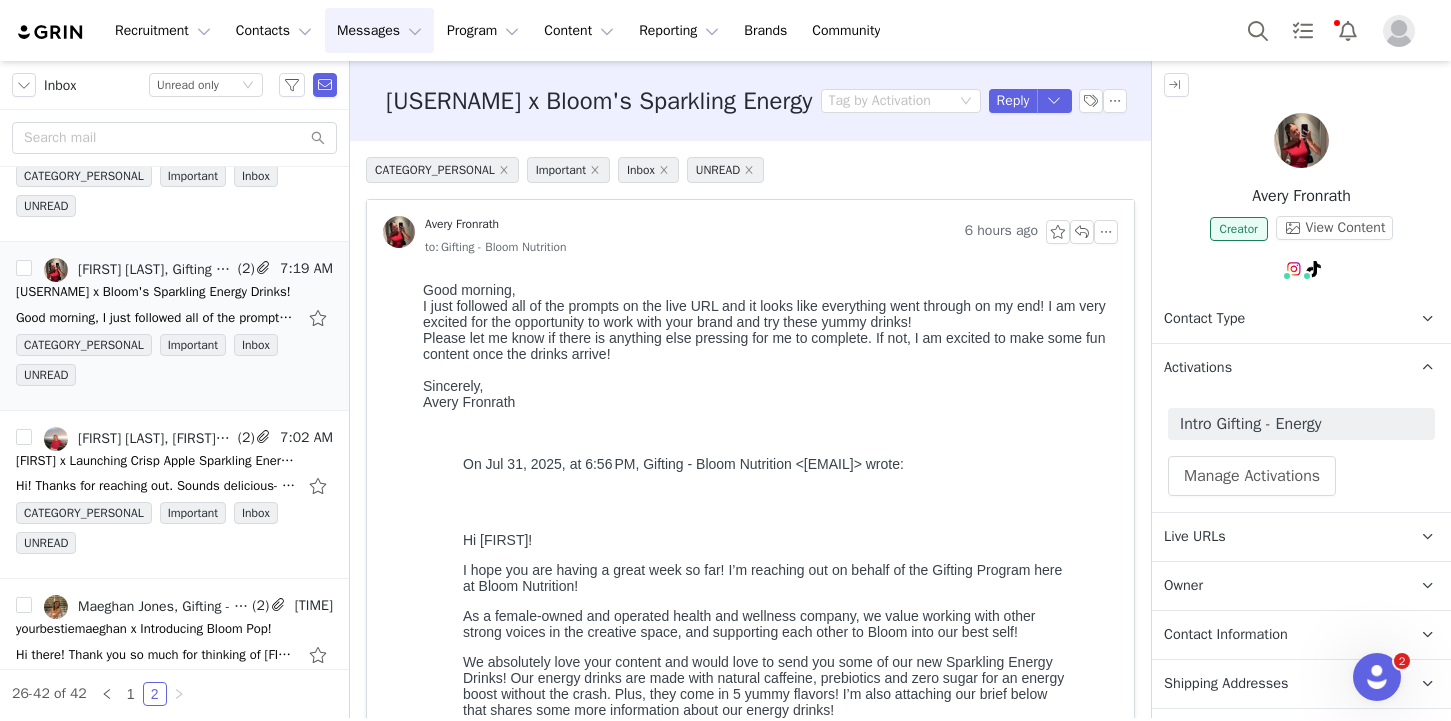 click on "Activations" at bounding box center [1198, 368] 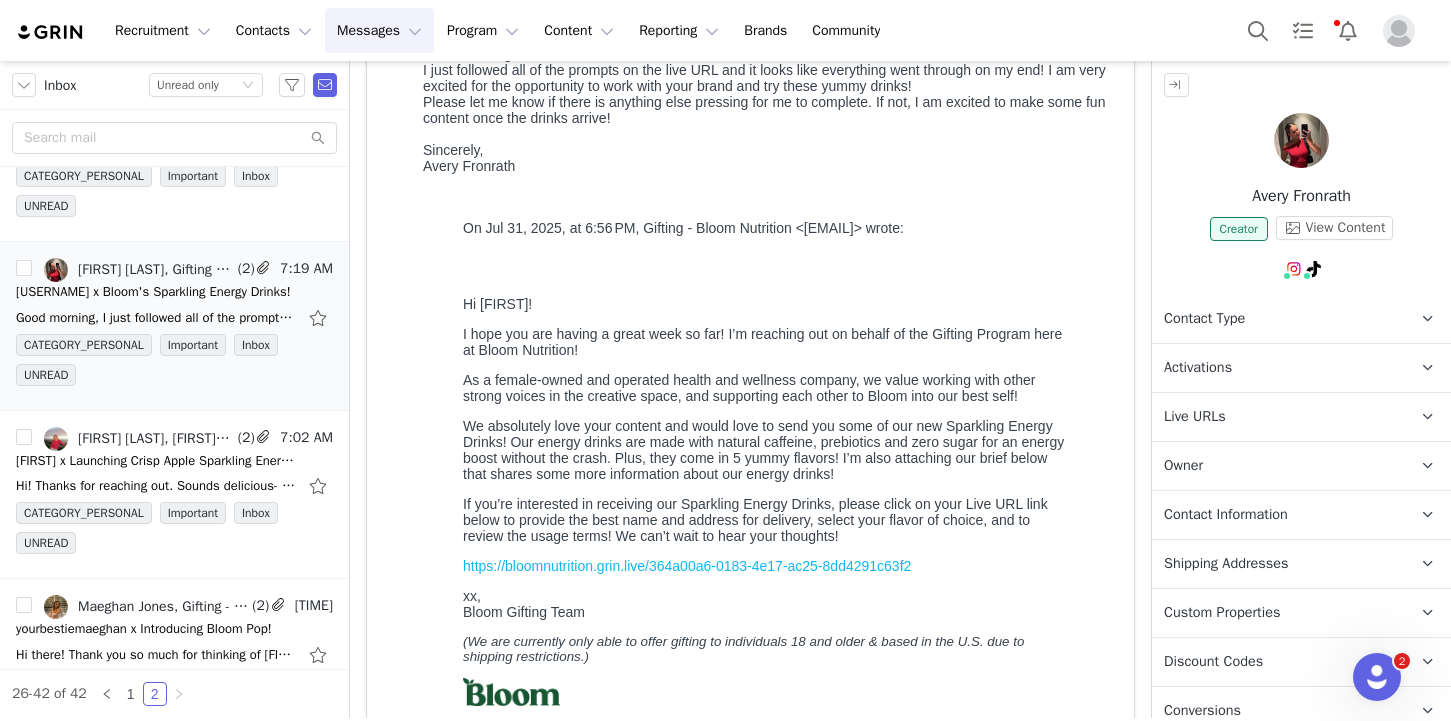 scroll, scrollTop: 0, scrollLeft: 0, axis: both 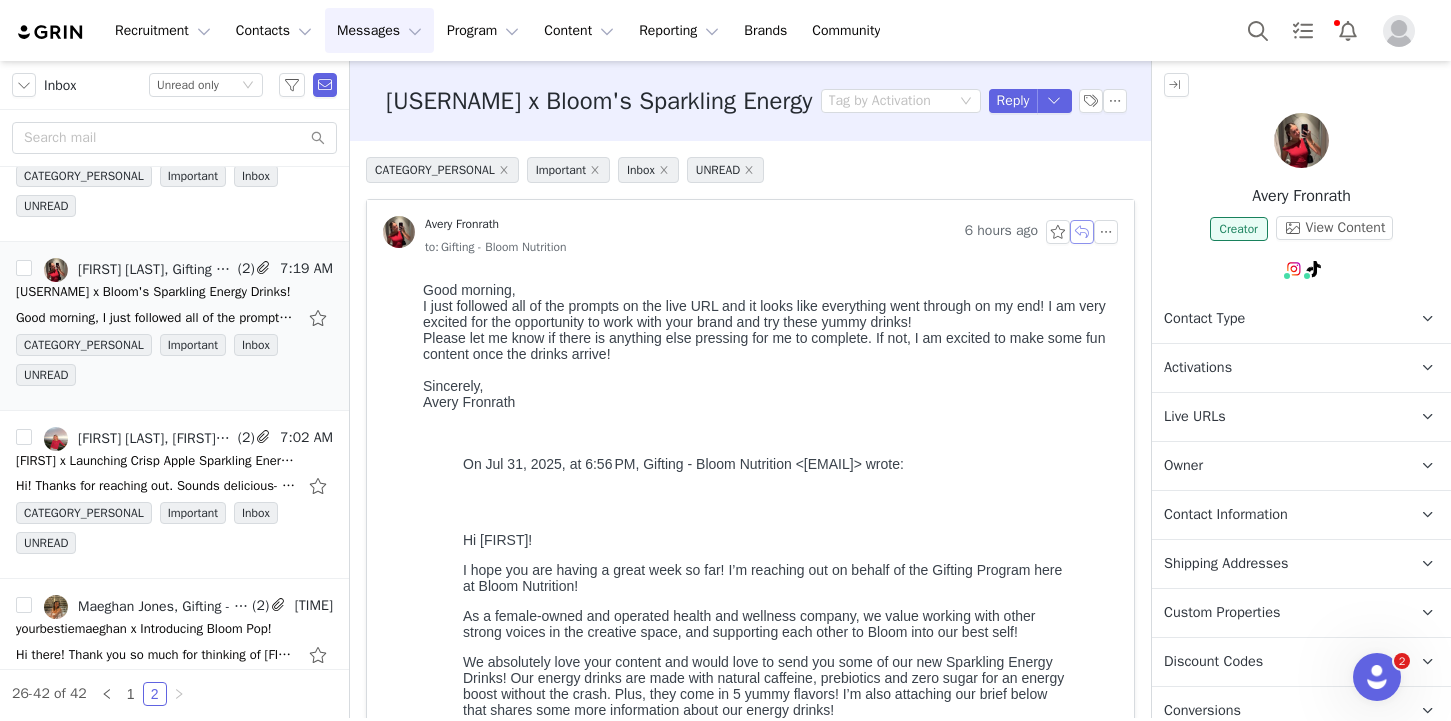 click at bounding box center (1082, 232) 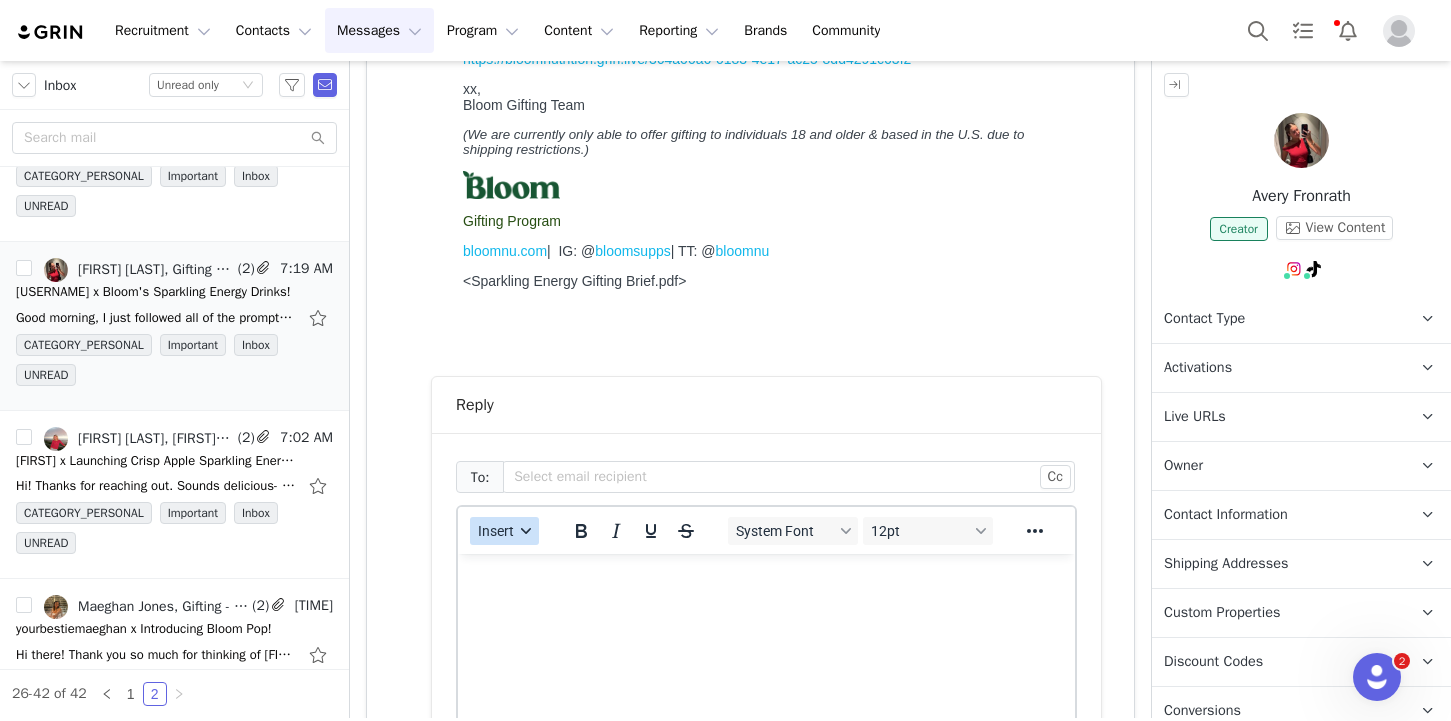 scroll, scrollTop: 0, scrollLeft: 0, axis: both 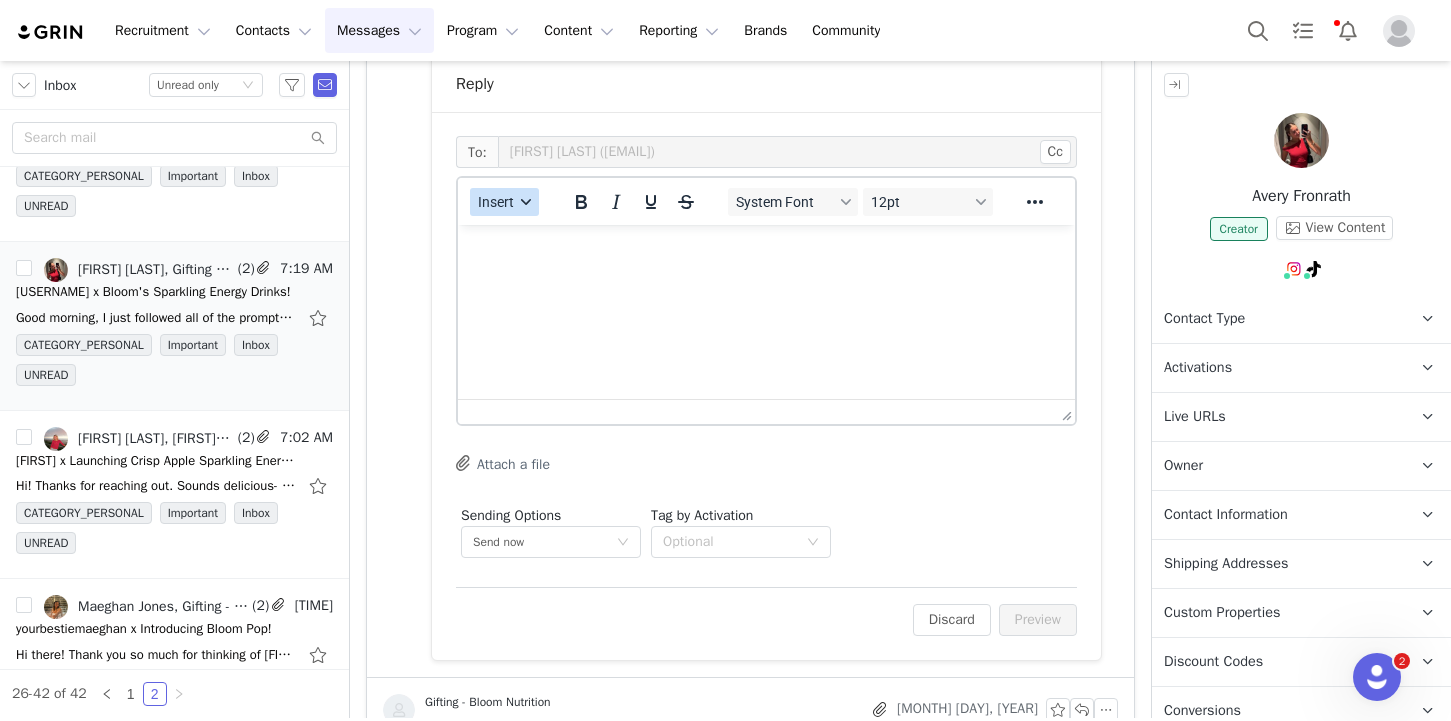 click on "Insert" at bounding box center [504, 202] 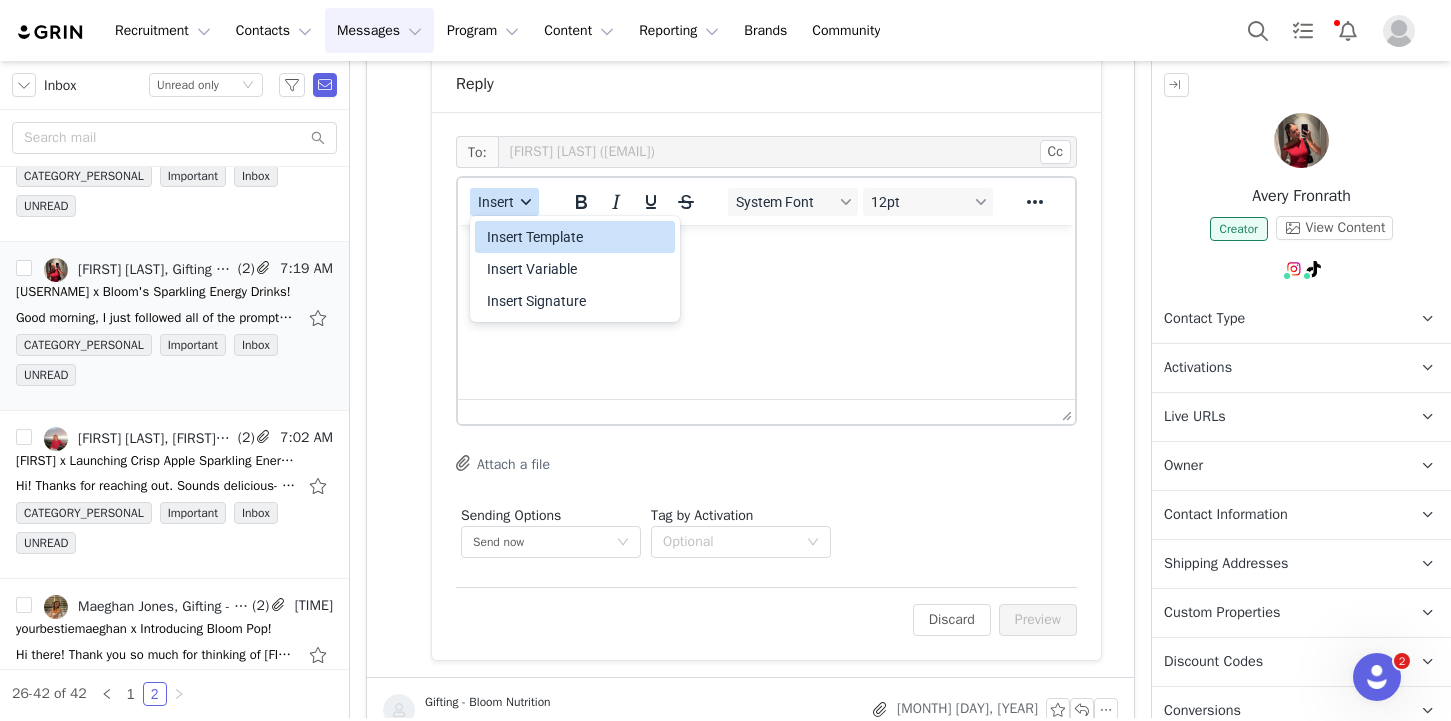 click on "Insert Template" at bounding box center [577, 237] 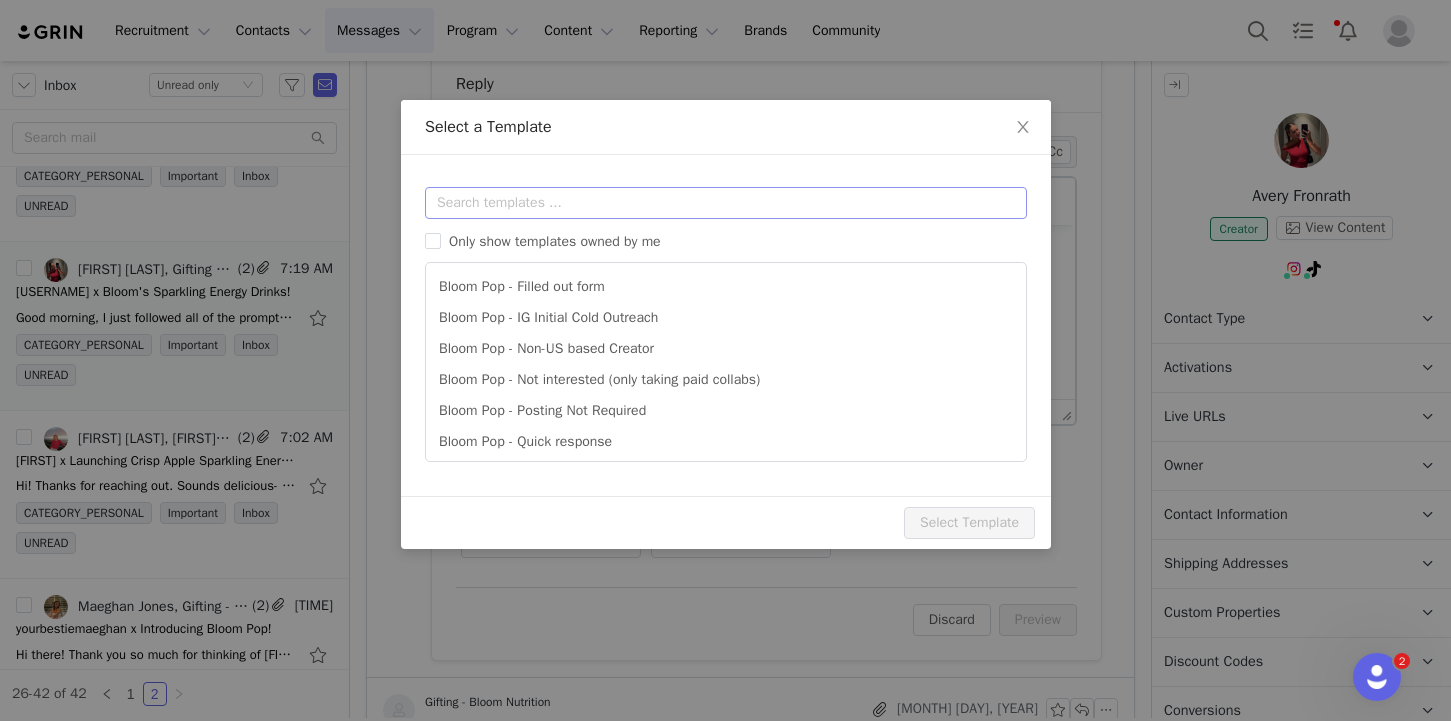 scroll, scrollTop: 0, scrollLeft: 0, axis: both 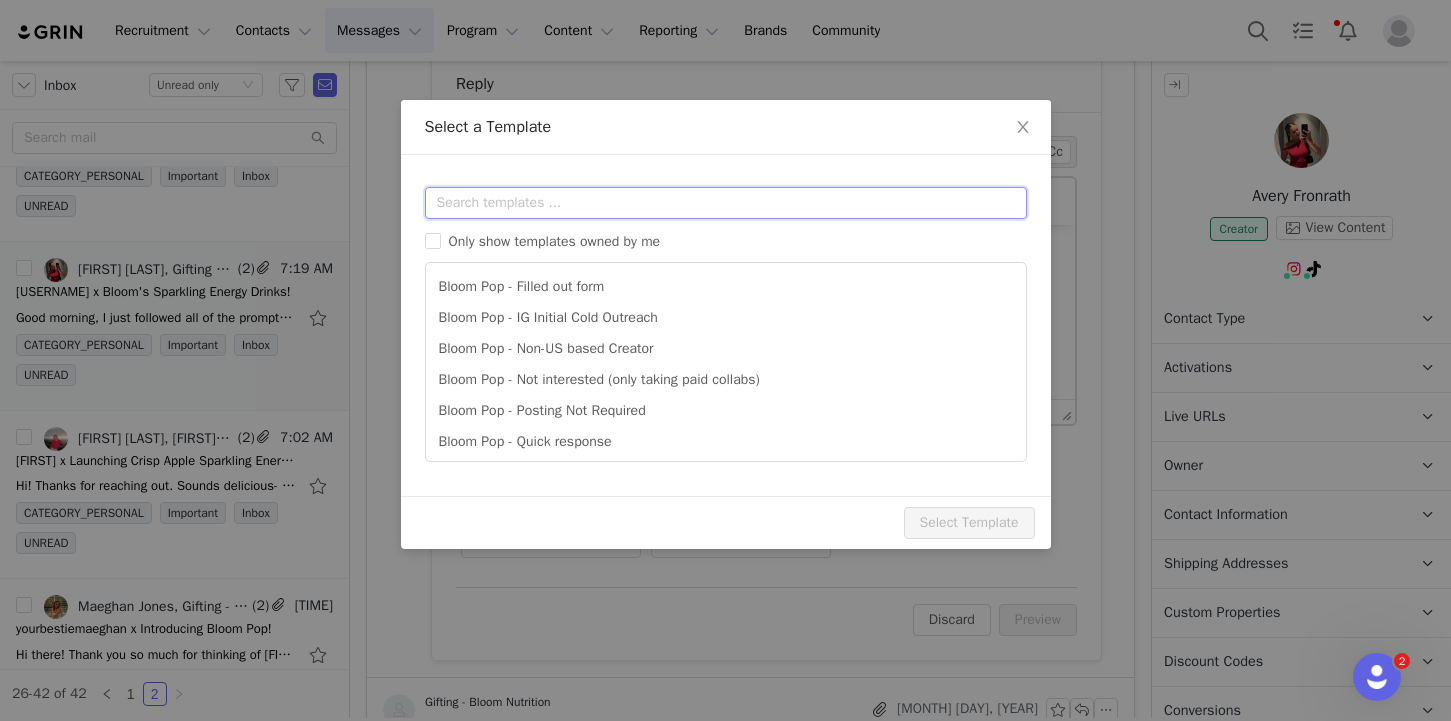 click at bounding box center [726, 203] 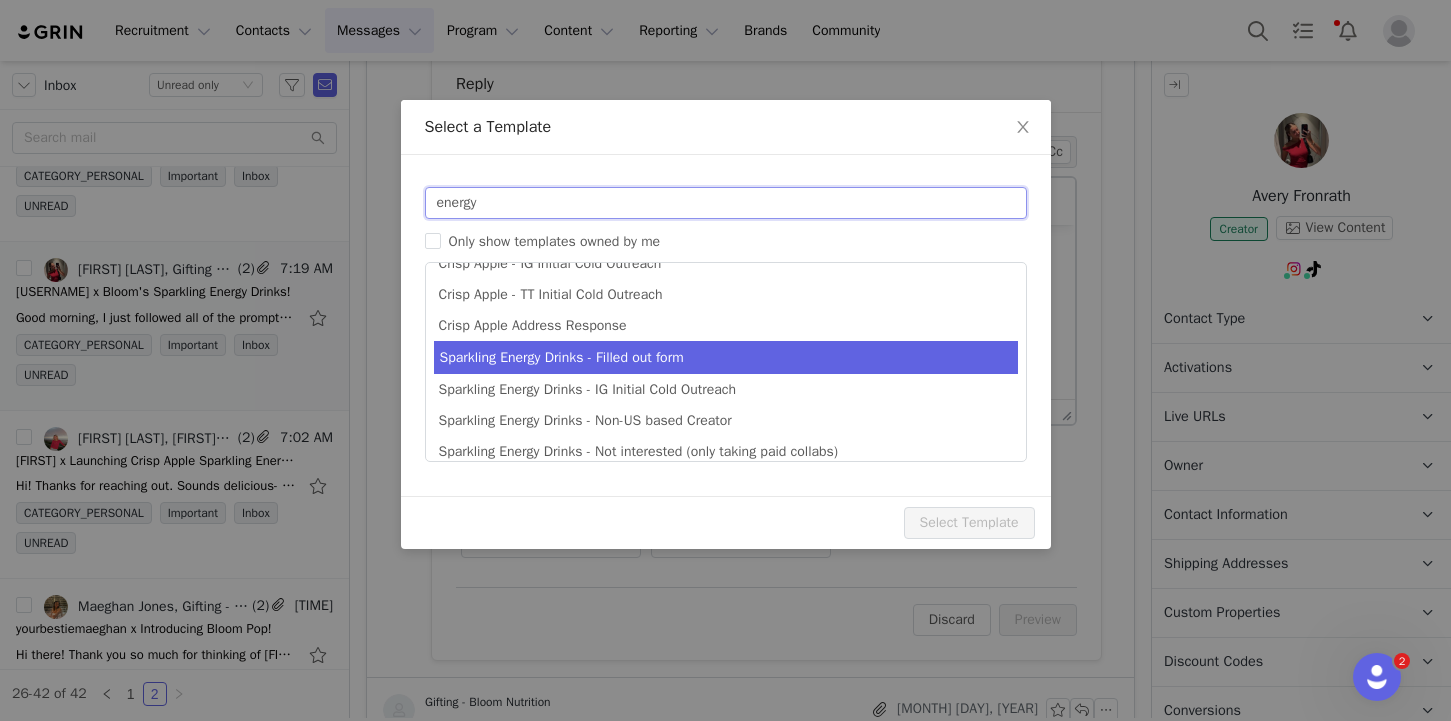 type on "energy" 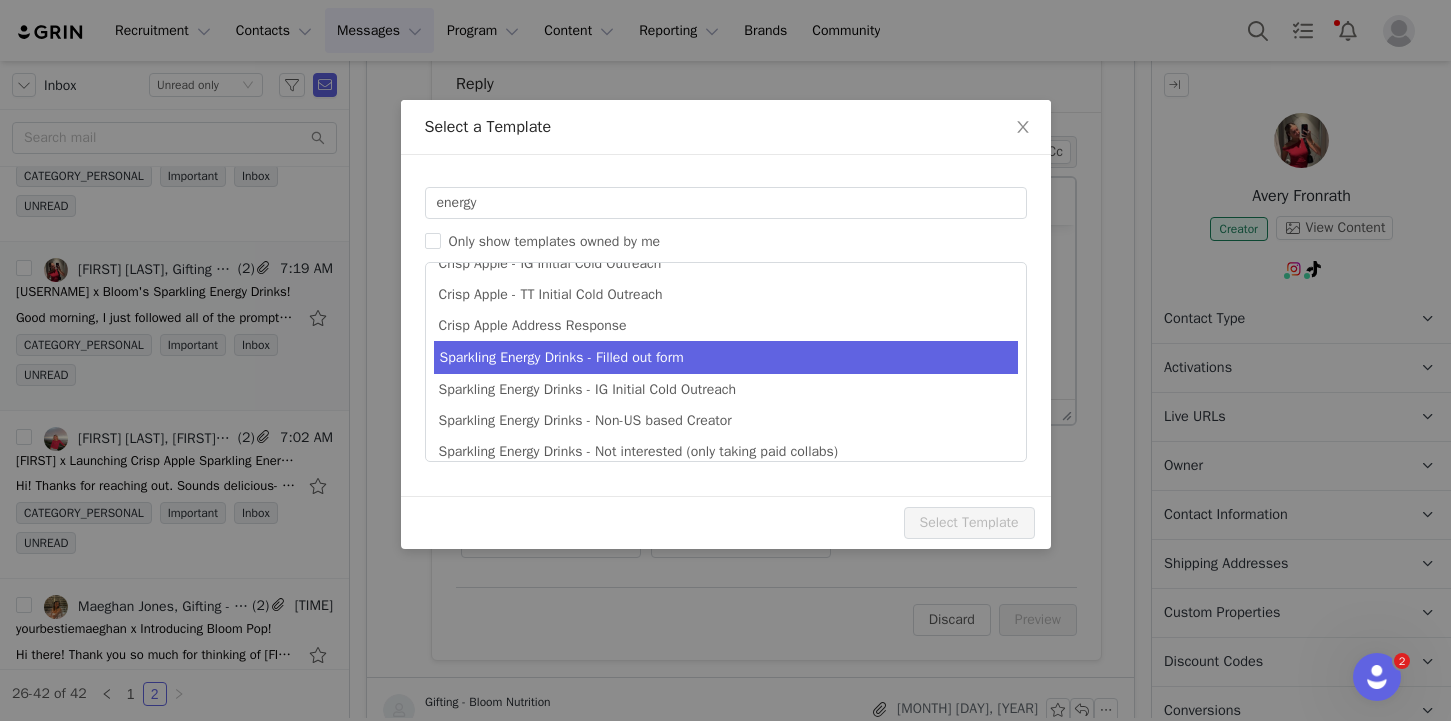 click on "Sparkling Energy Drinks - Filled out form" at bounding box center [726, 357] 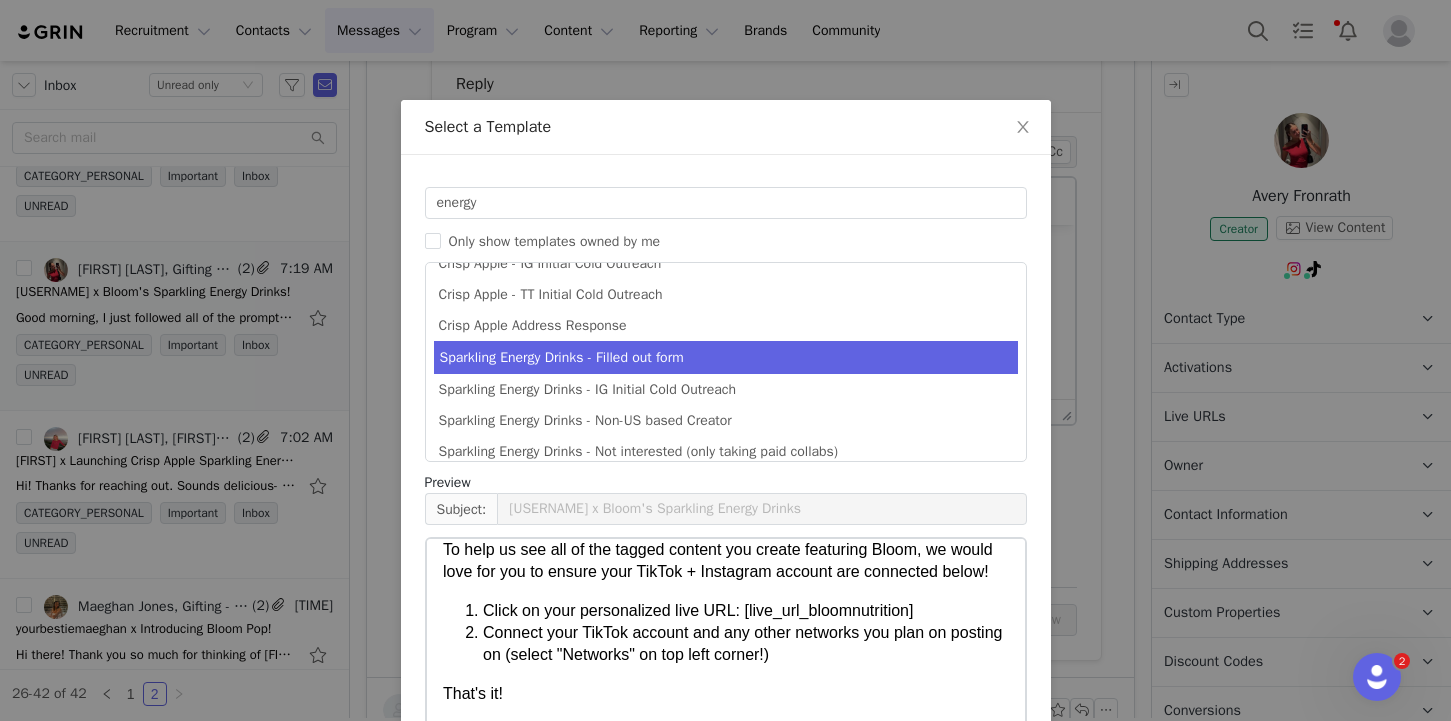 scroll, scrollTop: 399, scrollLeft: 0, axis: vertical 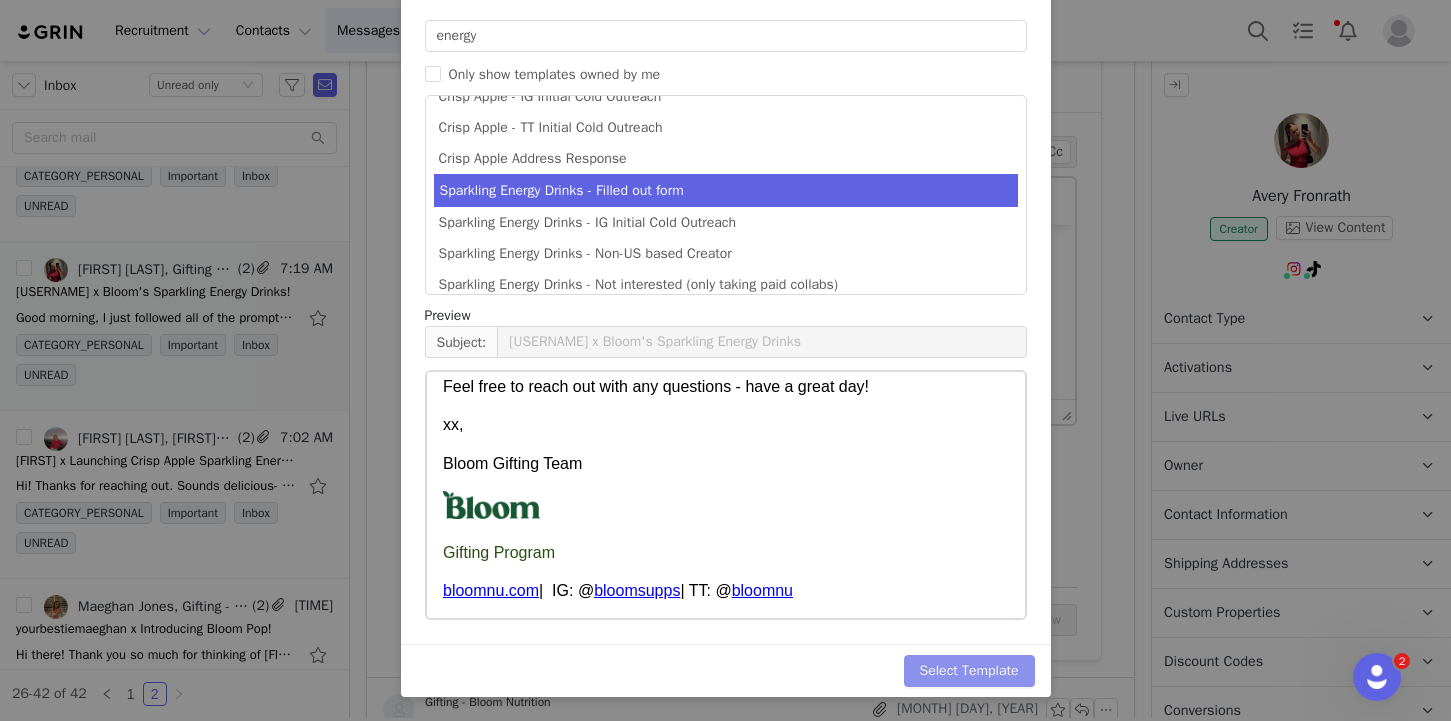 click on "Select Template" at bounding box center [969, 671] 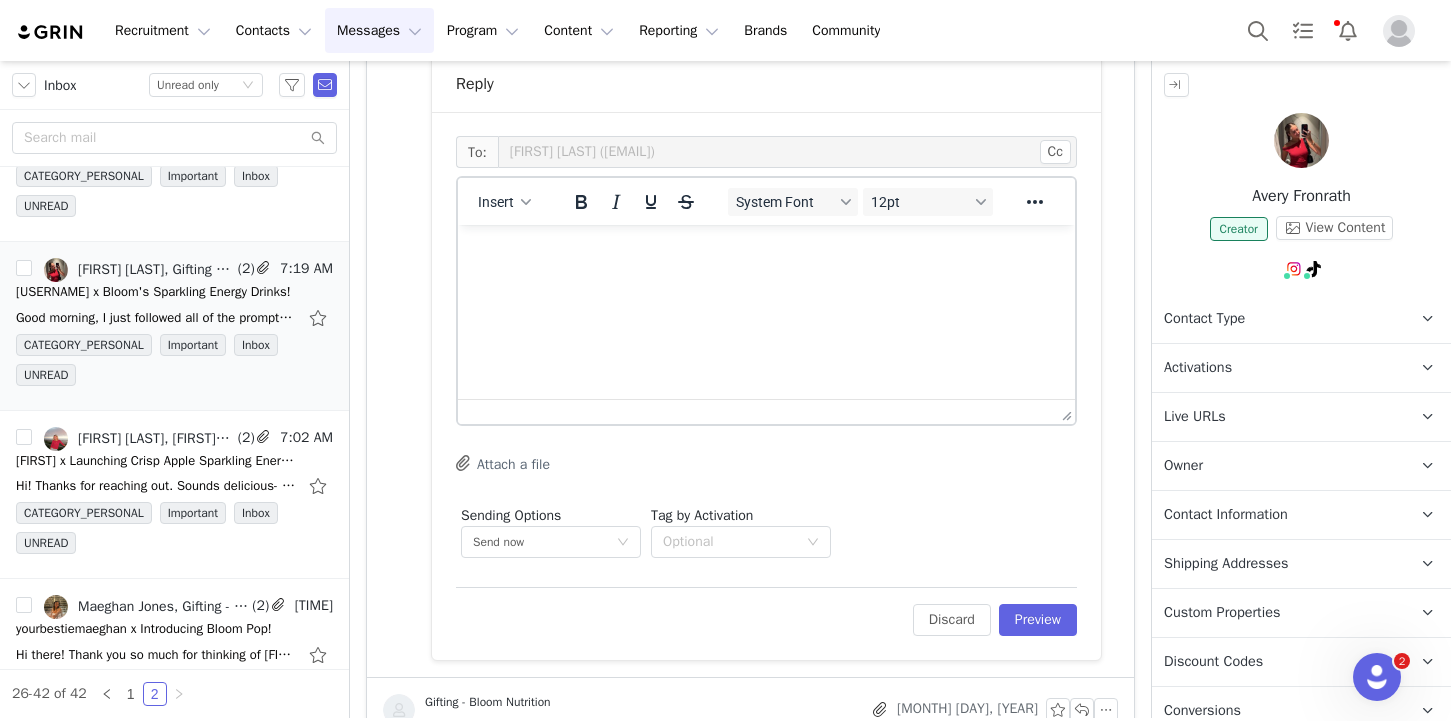 scroll, scrollTop: 0, scrollLeft: 0, axis: both 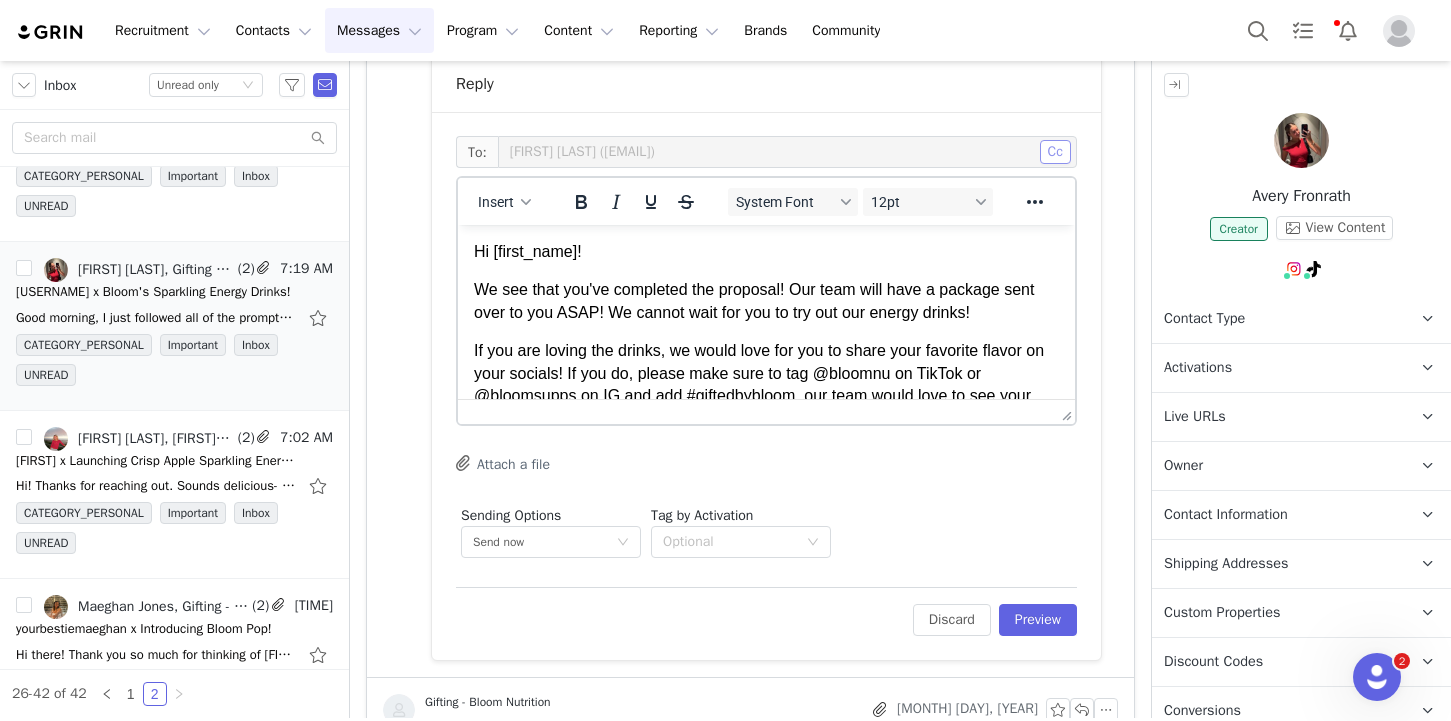 click on "Cc" at bounding box center [1055, 152] 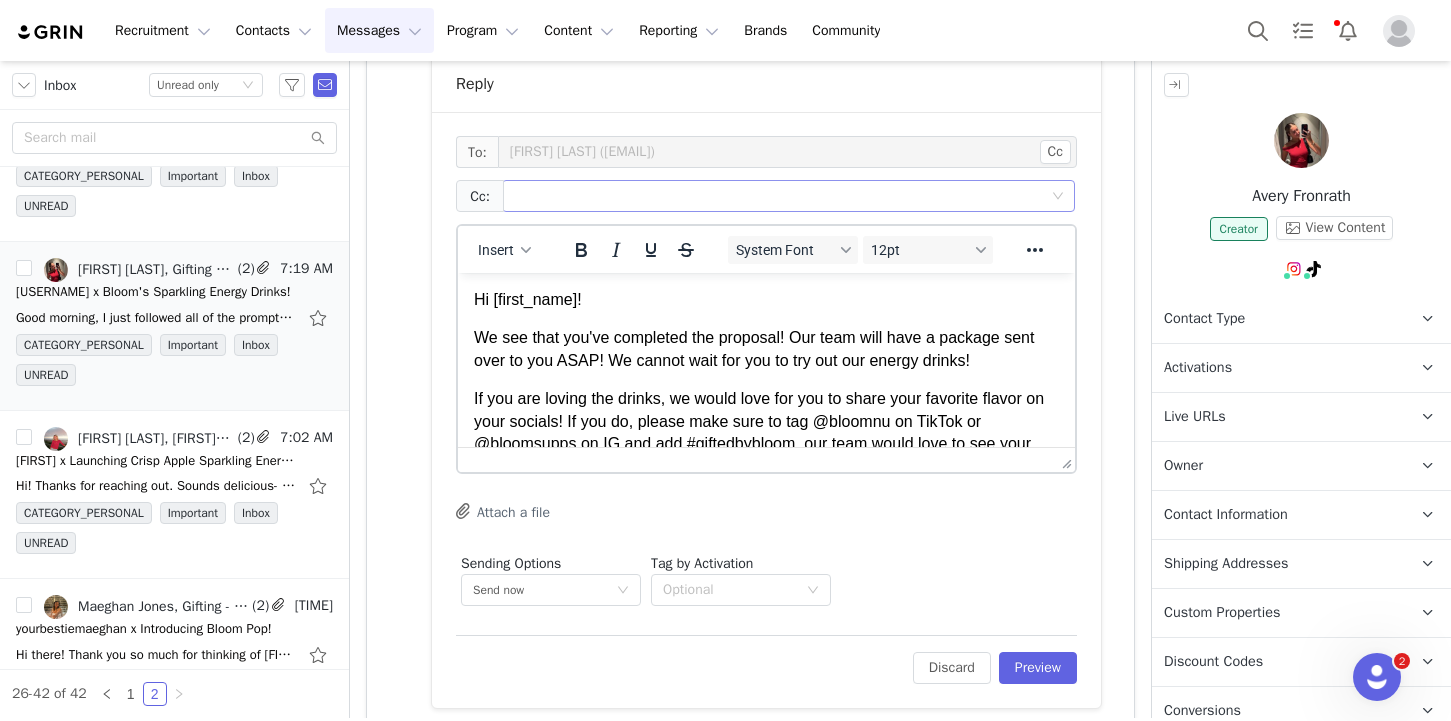 click at bounding box center (781, 196) 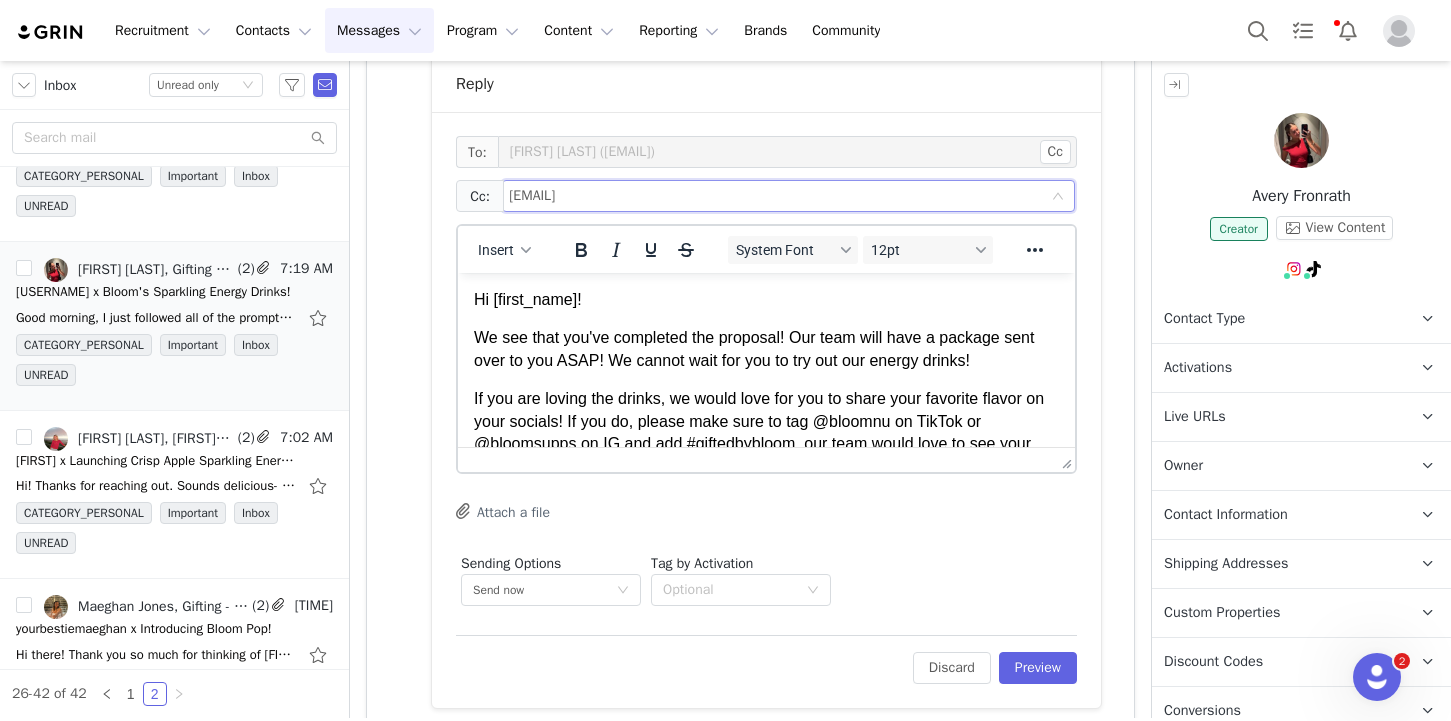 type on "[EMAIL]" 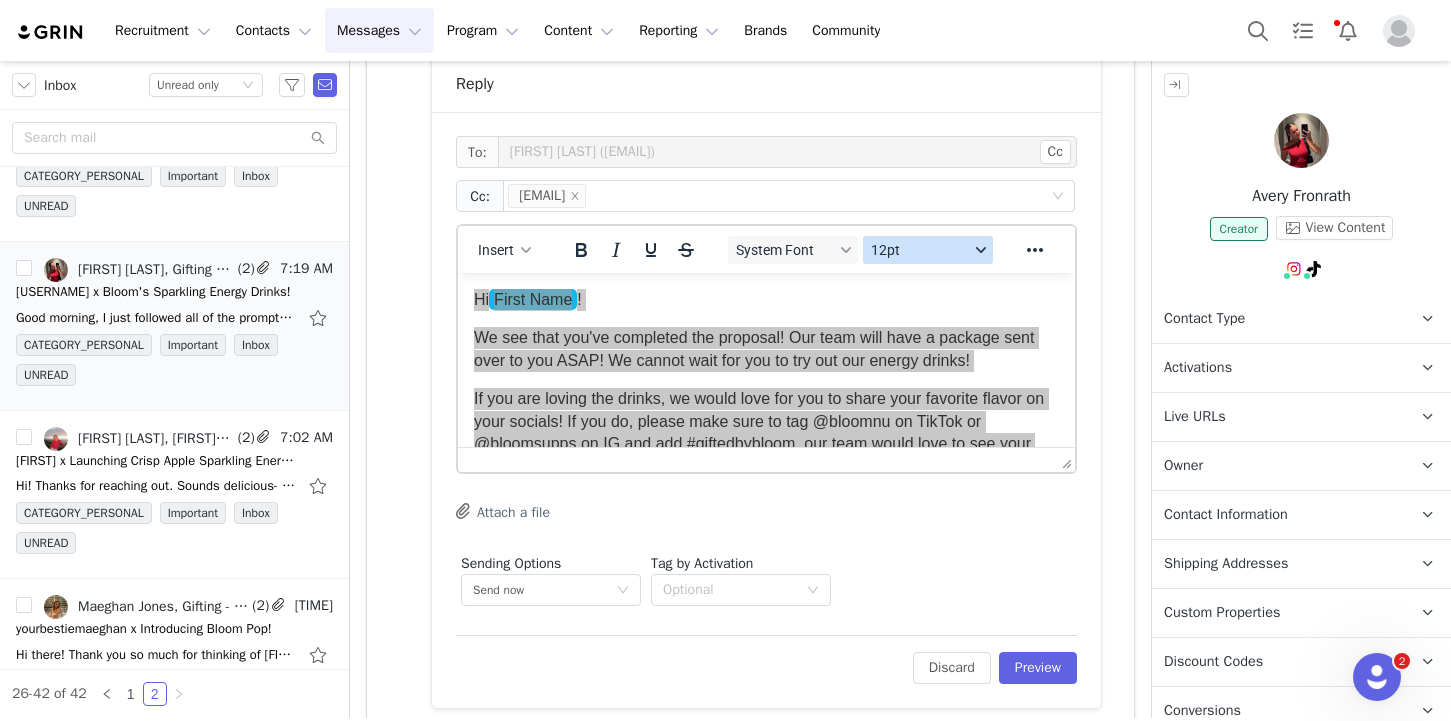 click on "12pt" at bounding box center [928, 250] 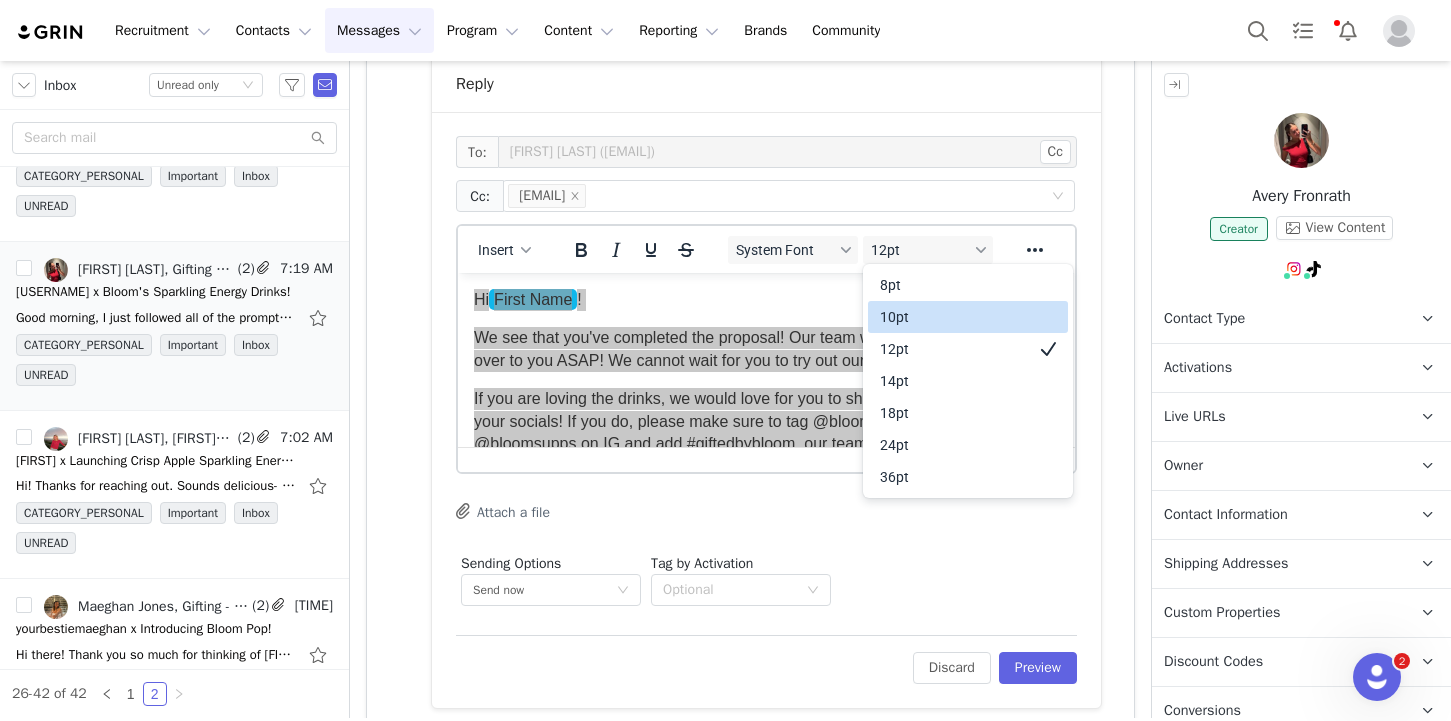 click on "10pt" at bounding box center (954, 317) 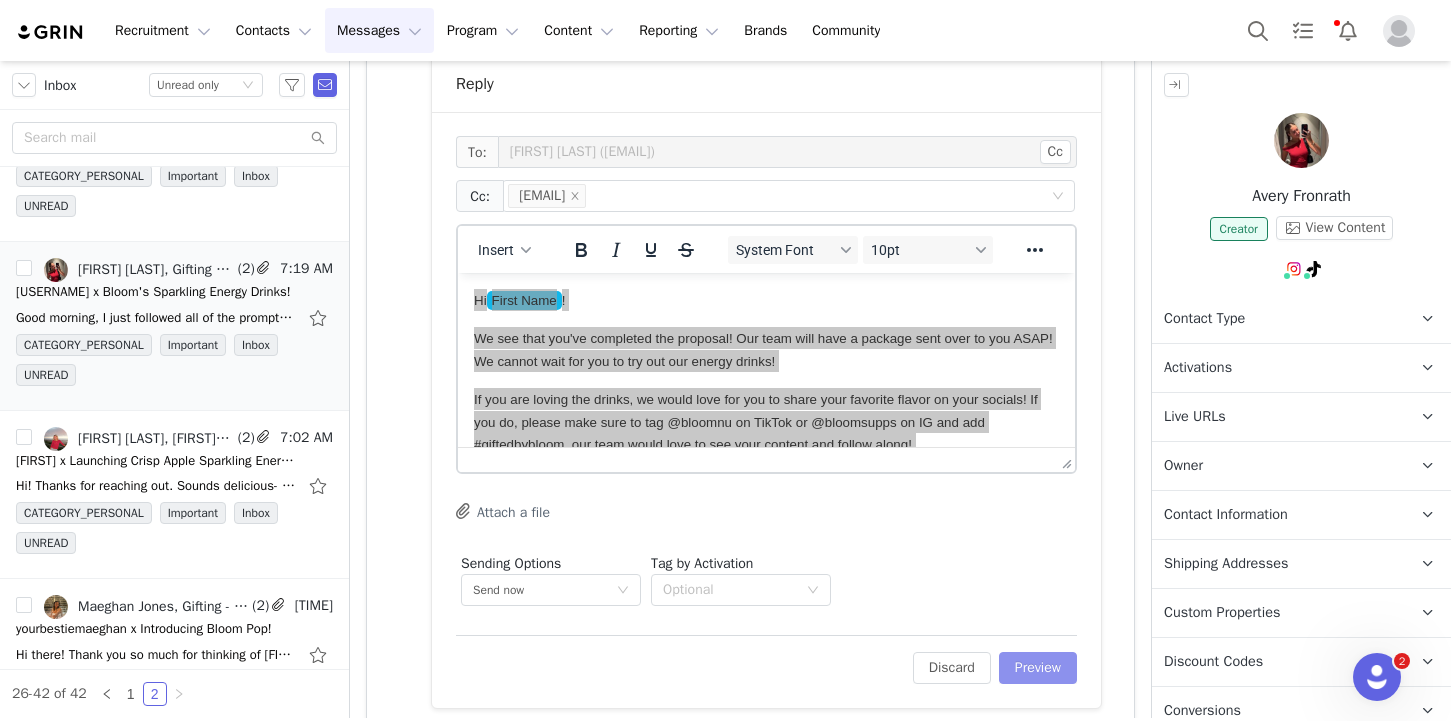 click on "Preview" at bounding box center (1038, 668) 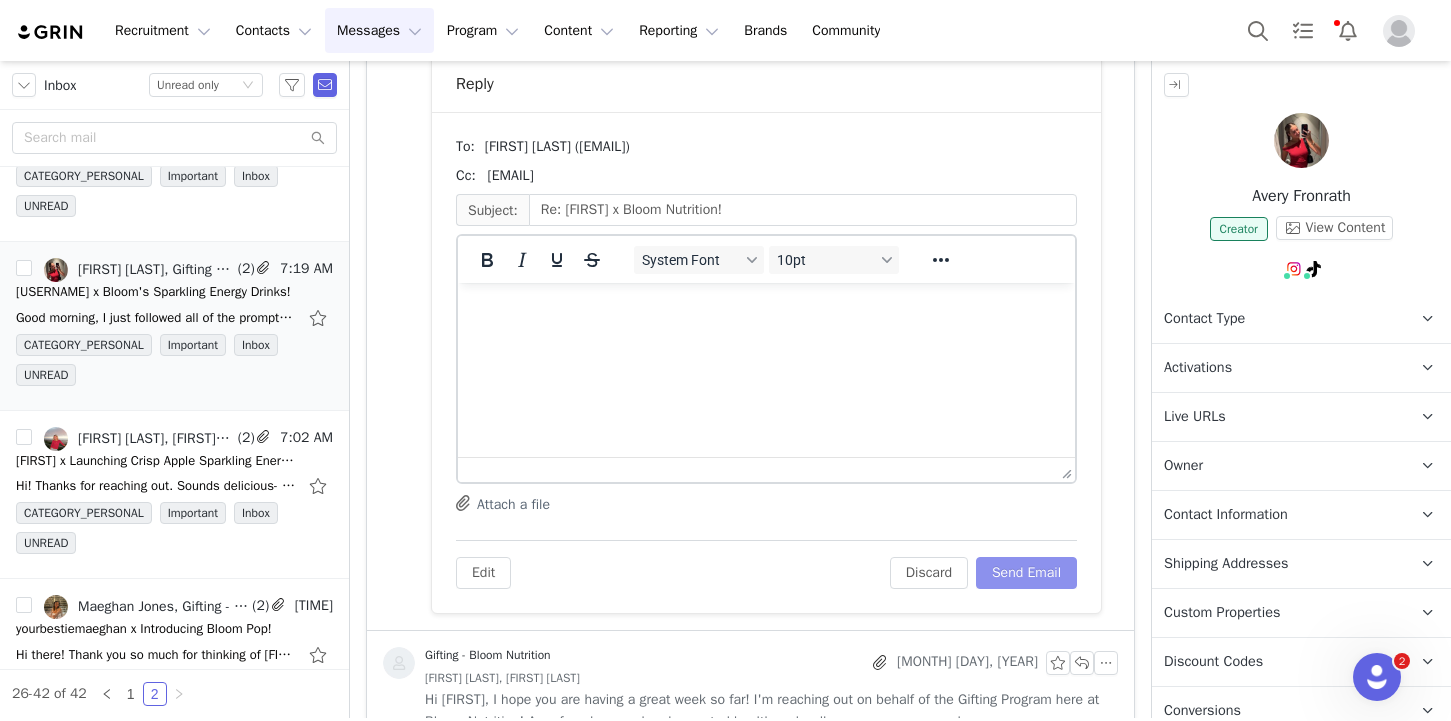 scroll, scrollTop: 1064, scrollLeft: 0, axis: vertical 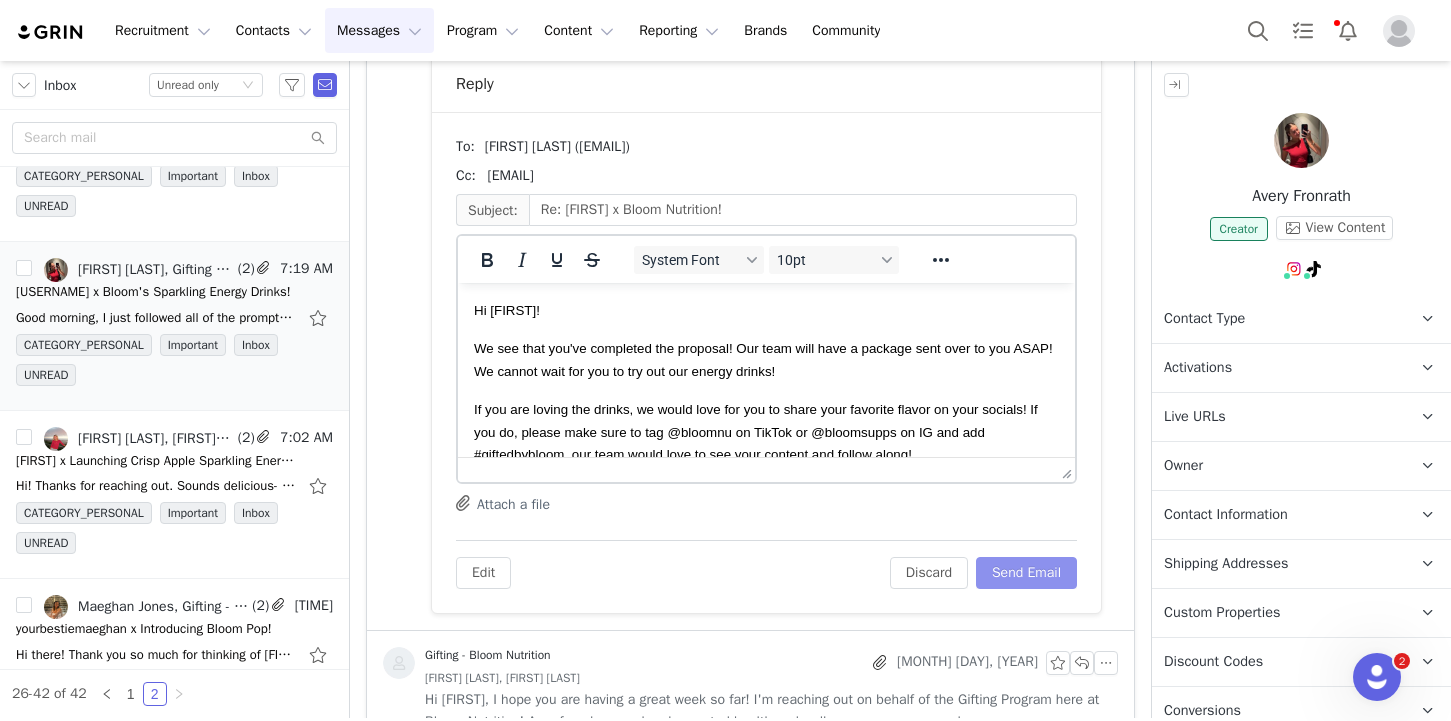 click on "Send Email" at bounding box center (1026, 573) 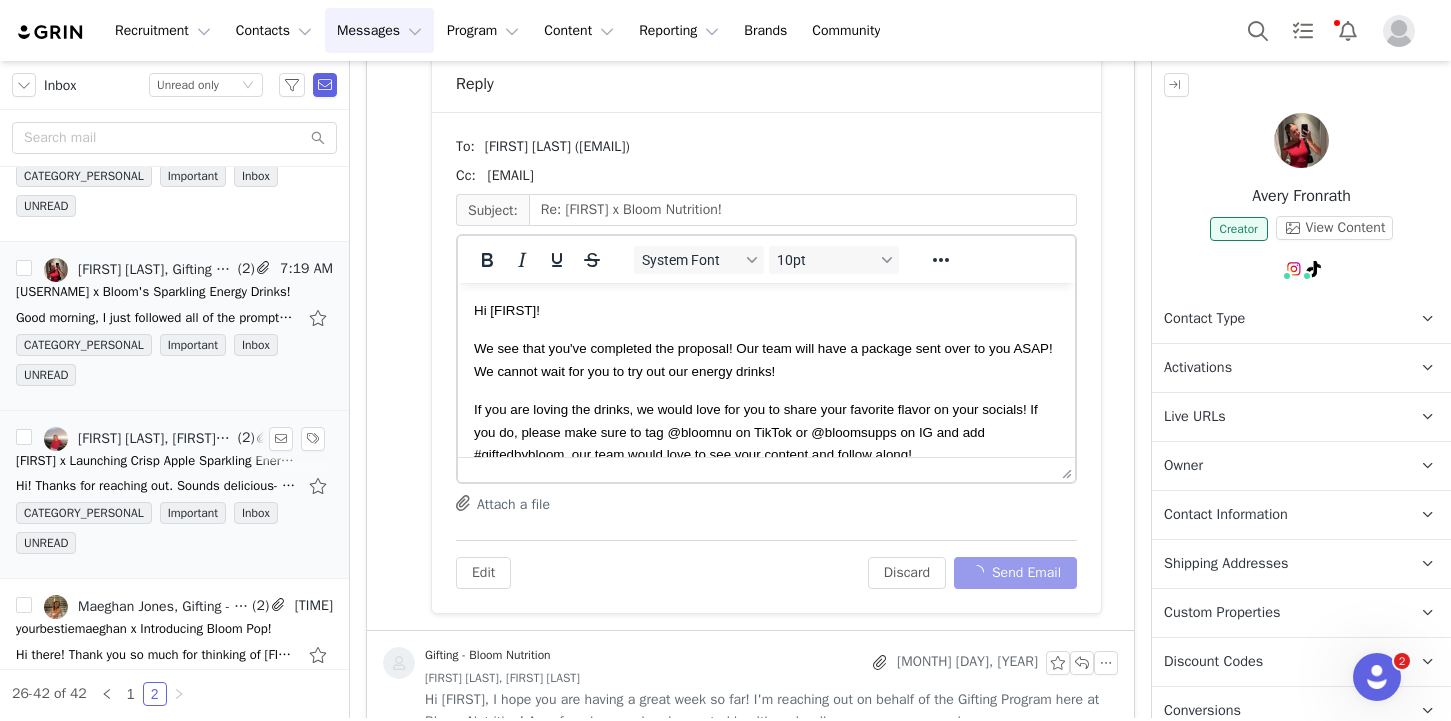 scroll, scrollTop: 507, scrollLeft: 0, axis: vertical 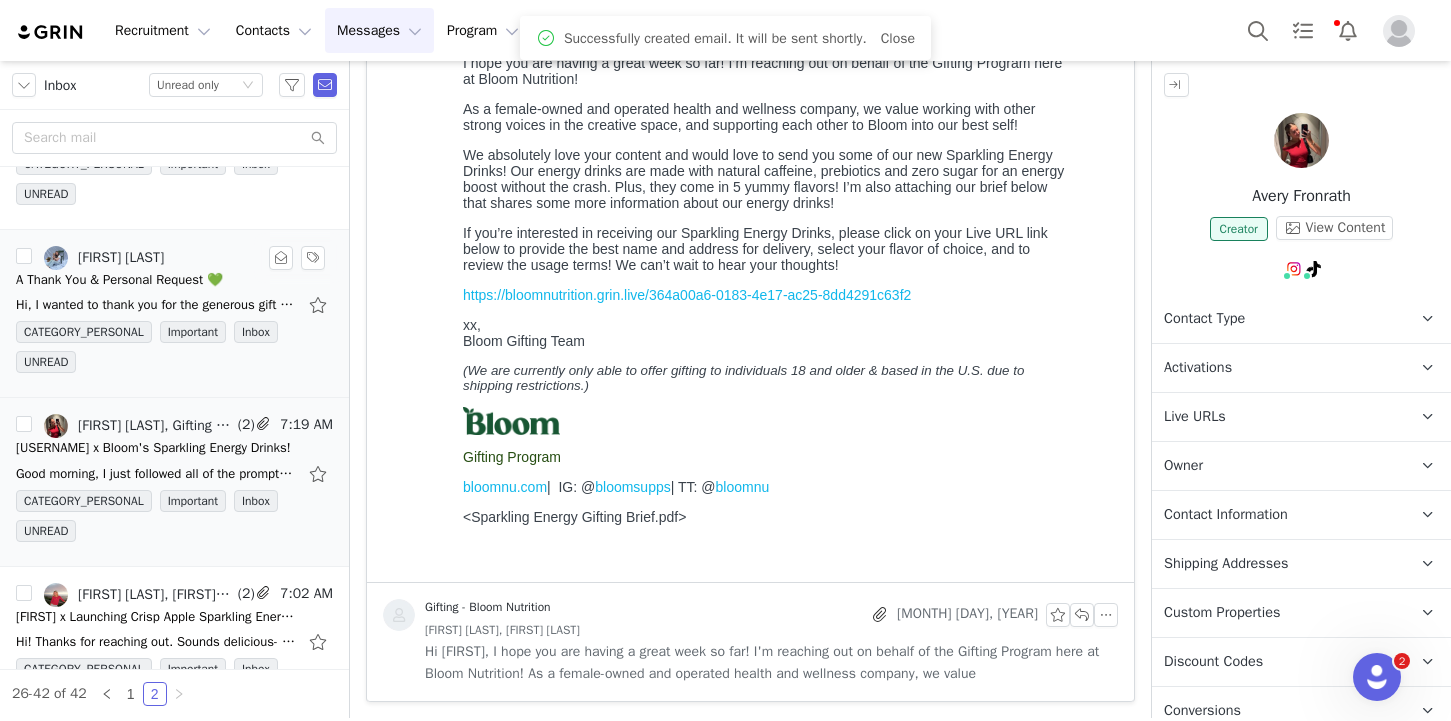 click on "Adrianna Martin       7:41 AM   A Thank You & Personal Request 💚       Hi, I wanted to thank you for the generous gift of Bloom products. I've been using them daily and absolutely love how they taste and how they make me feel. It's such a natural fit for my       CATEGORY_PERSONAL   Important   Inbox   UNREAD" at bounding box center [174, 314] 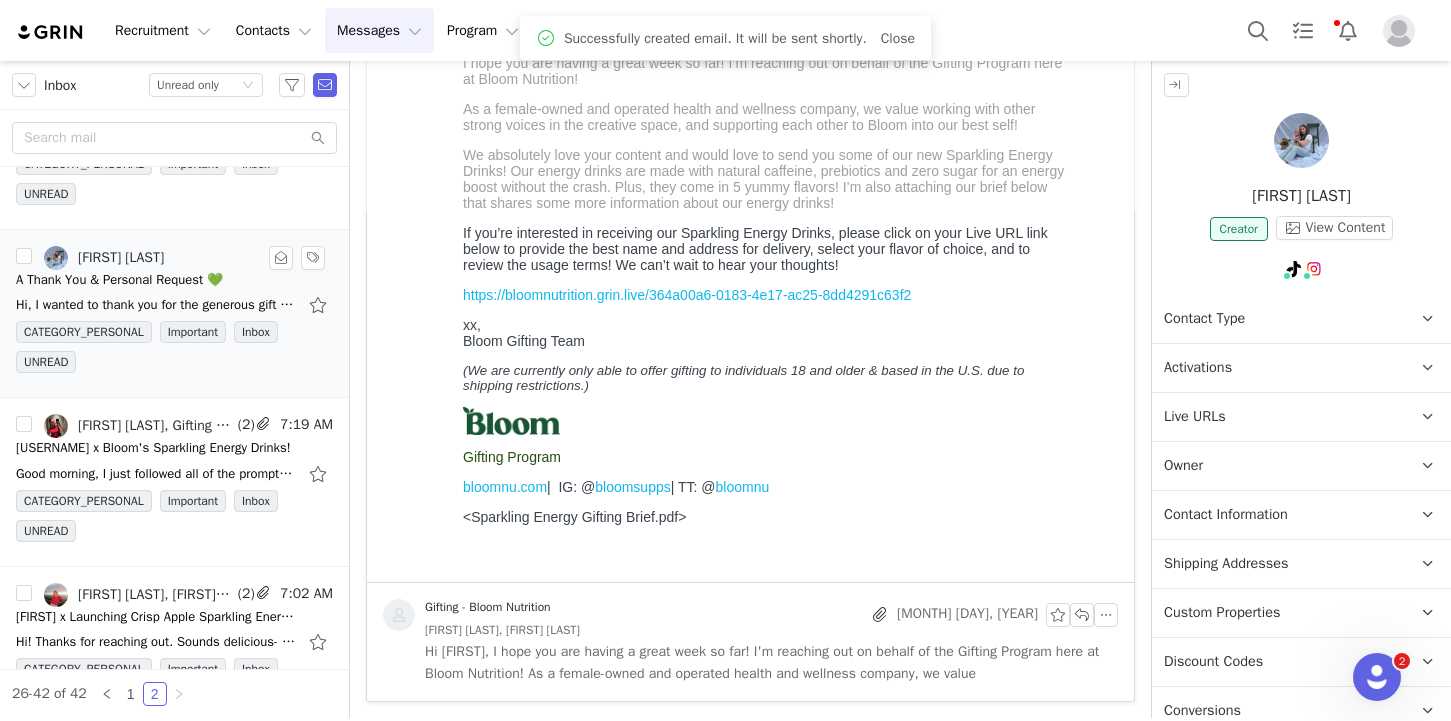 scroll, scrollTop: 0, scrollLeft: 0, axis: both 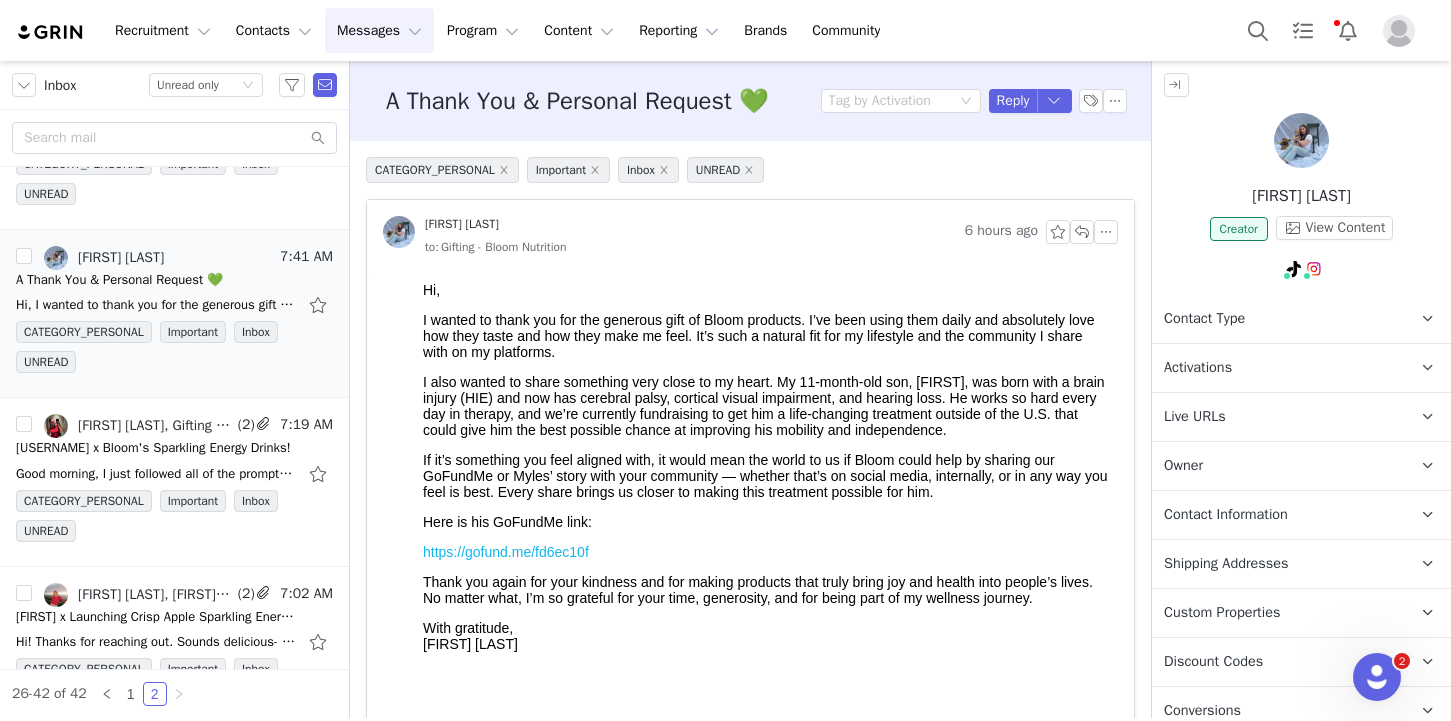 click on "https://gofund.me/fd6ec10f" at bounding box center [506, 552] 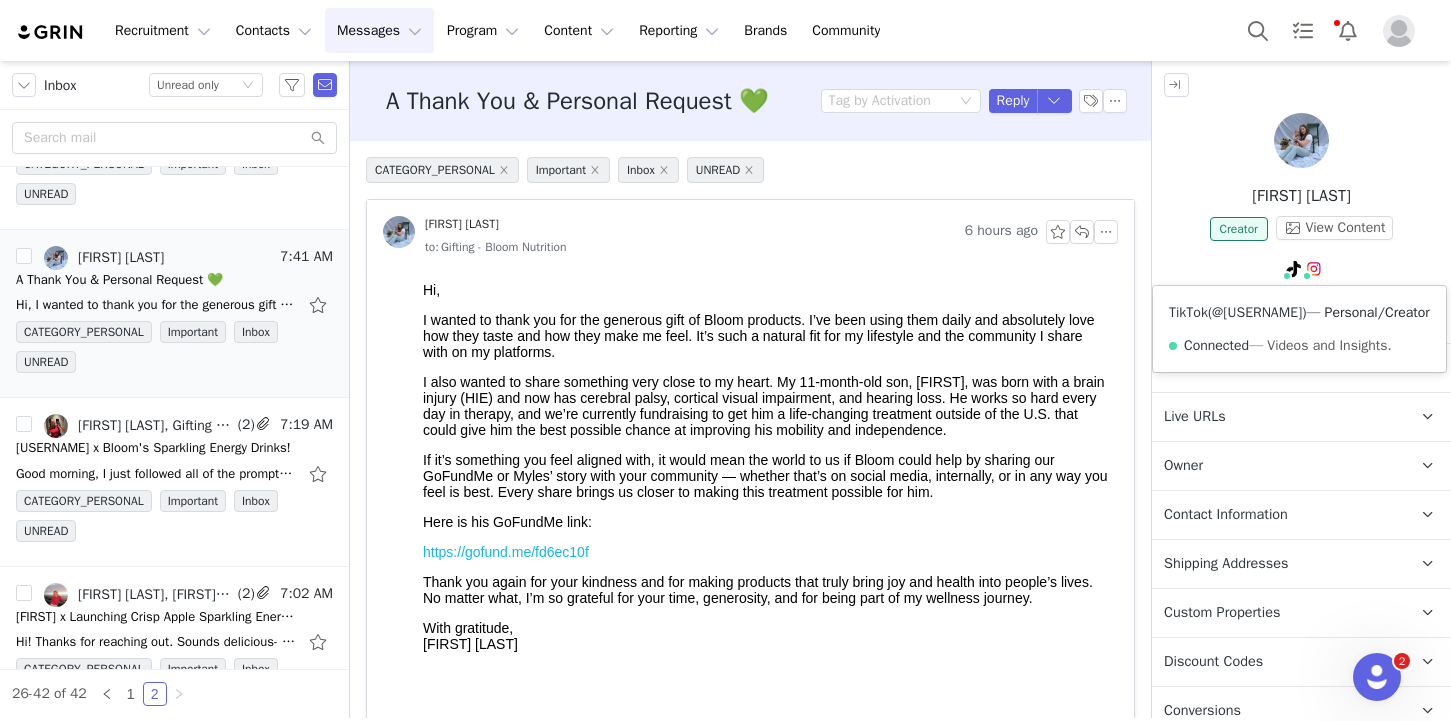 click on "@adriannagmartin" at bounding box center (1257, 312) 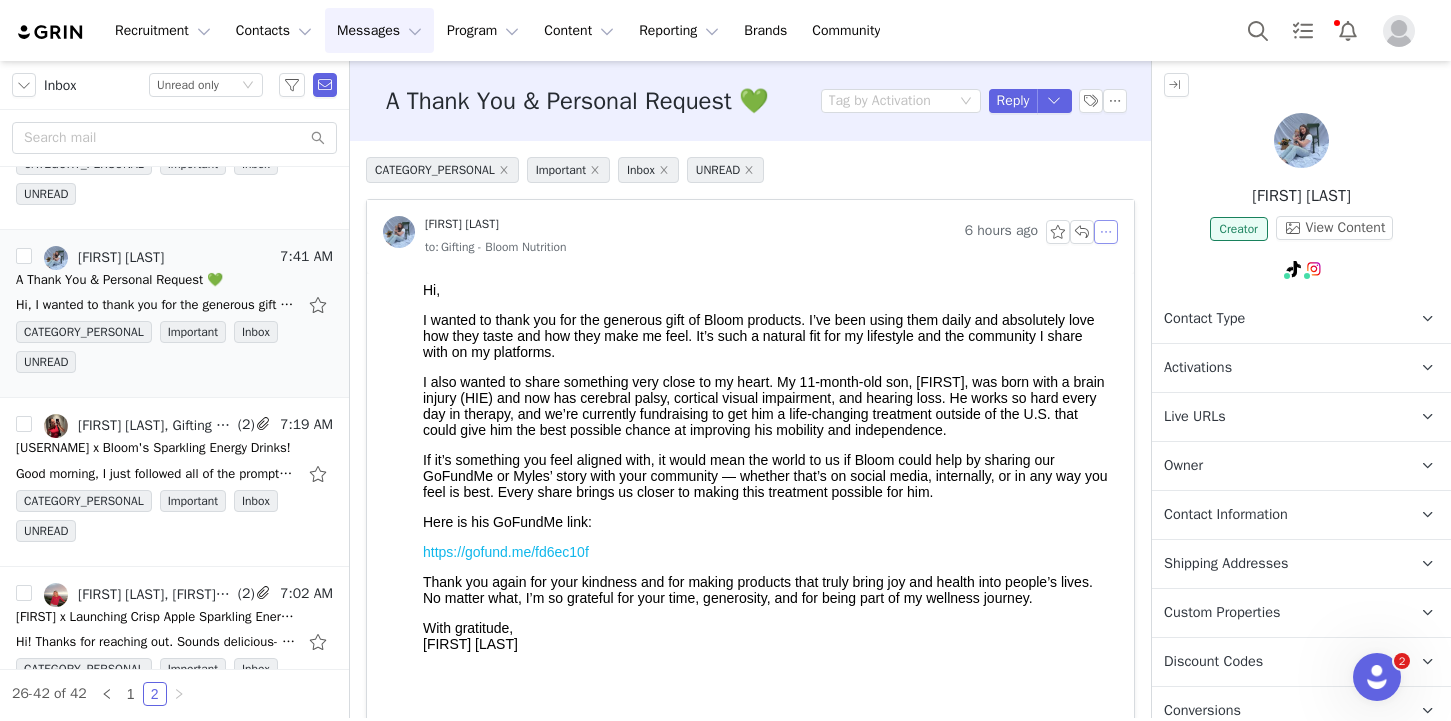 click at bounding box center [1106, 232] 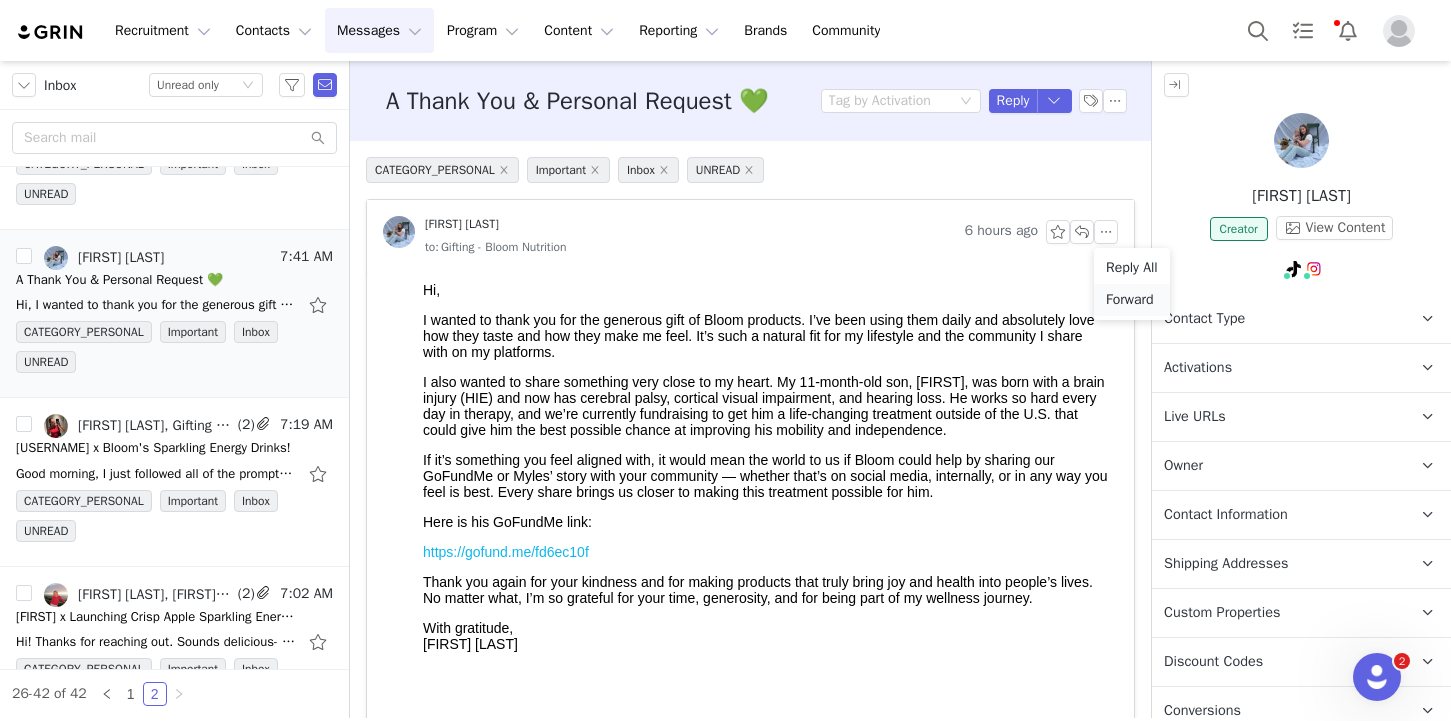 click on "Forward" at bounding box center [1132, 300] 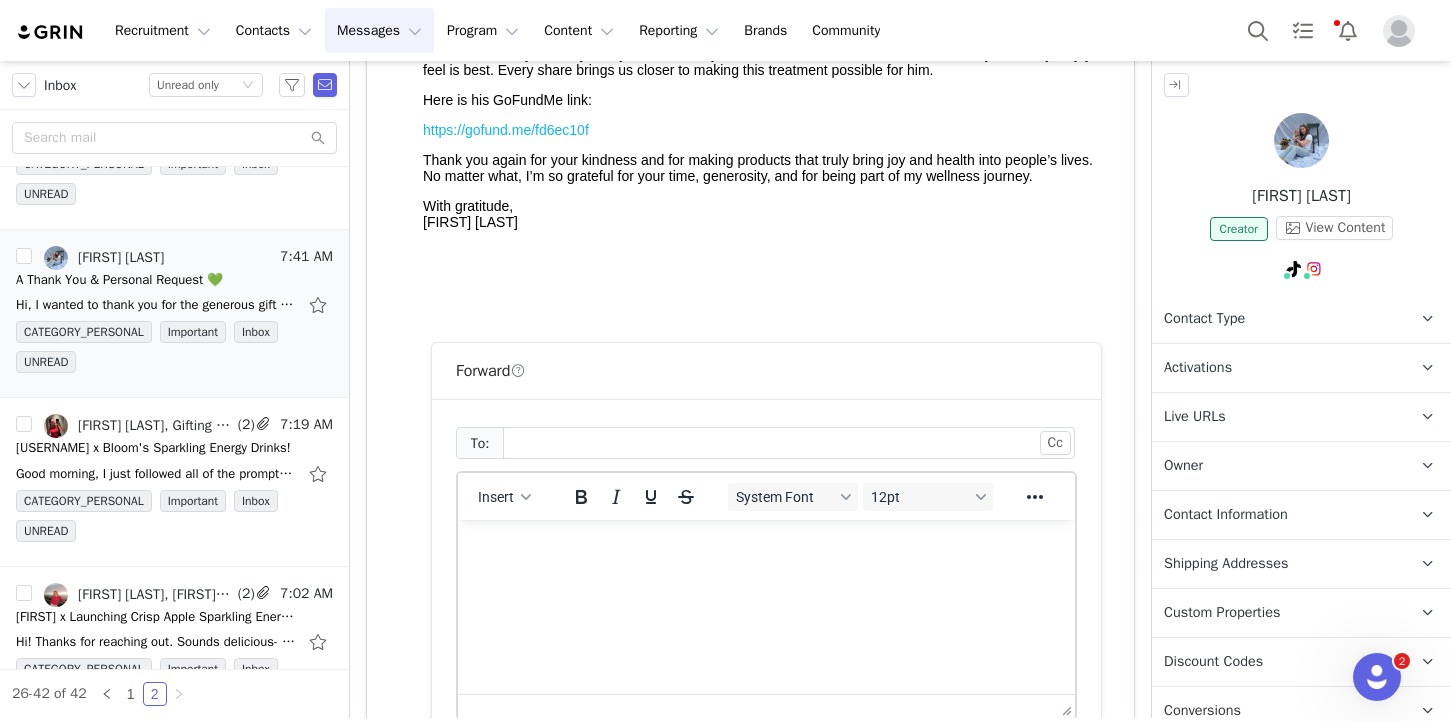 scroll, scrollTop: 693, scrollLeft: 0, axis: vertical 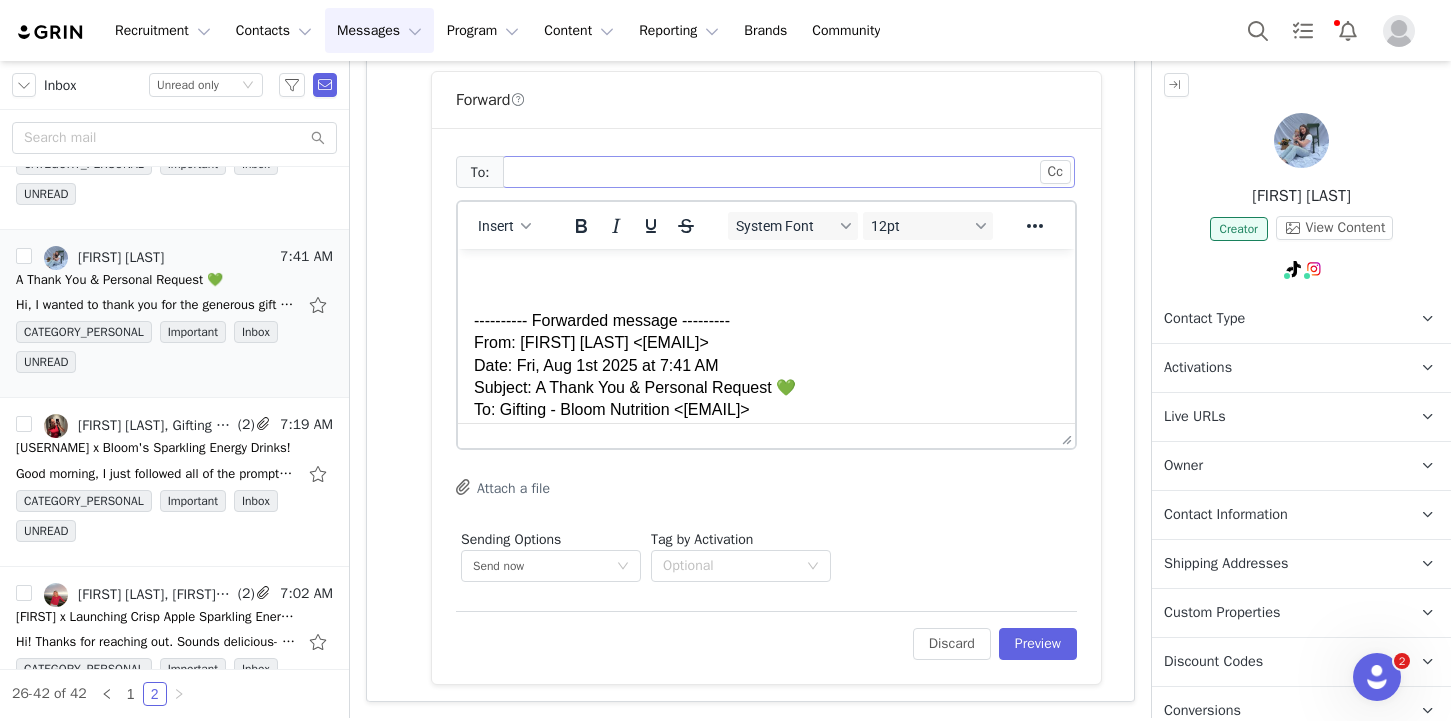 click at bounding box center (781, 172) 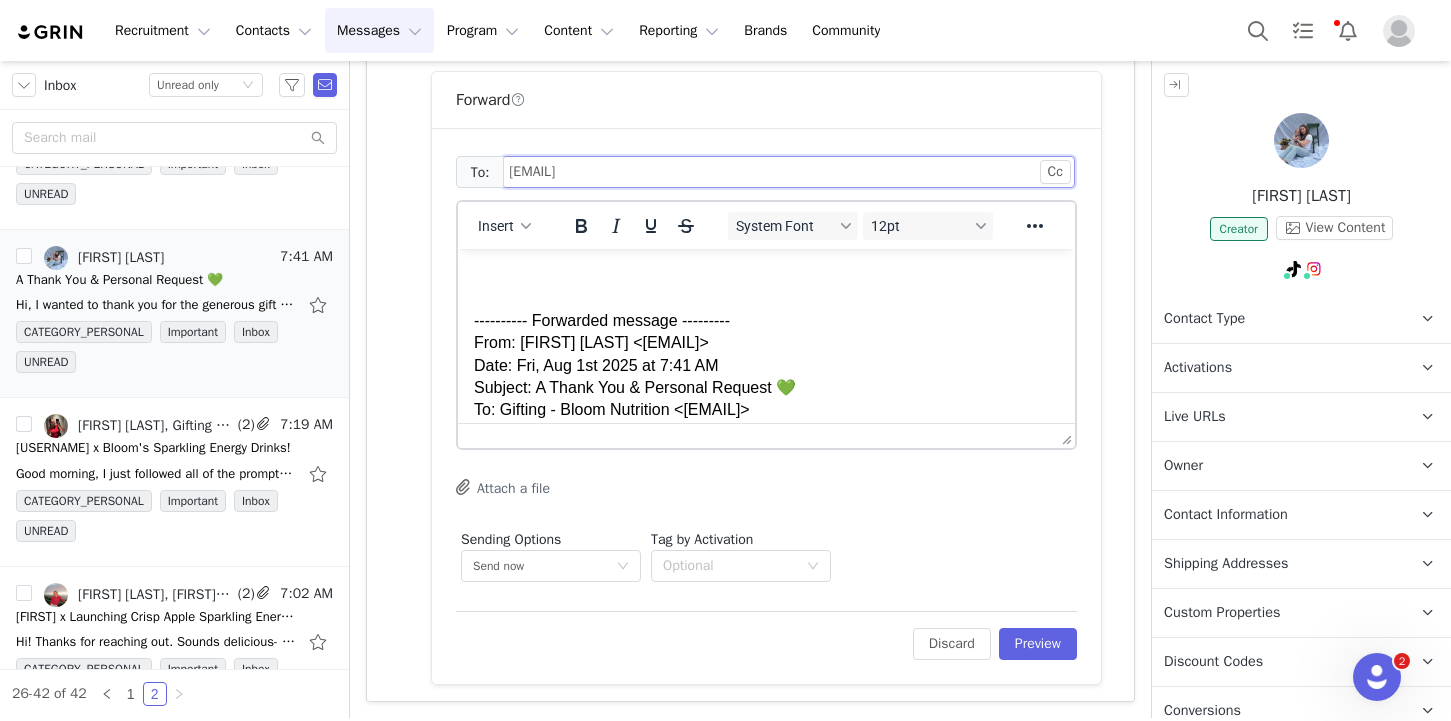 type on "marina.deguchi@bloom.com" 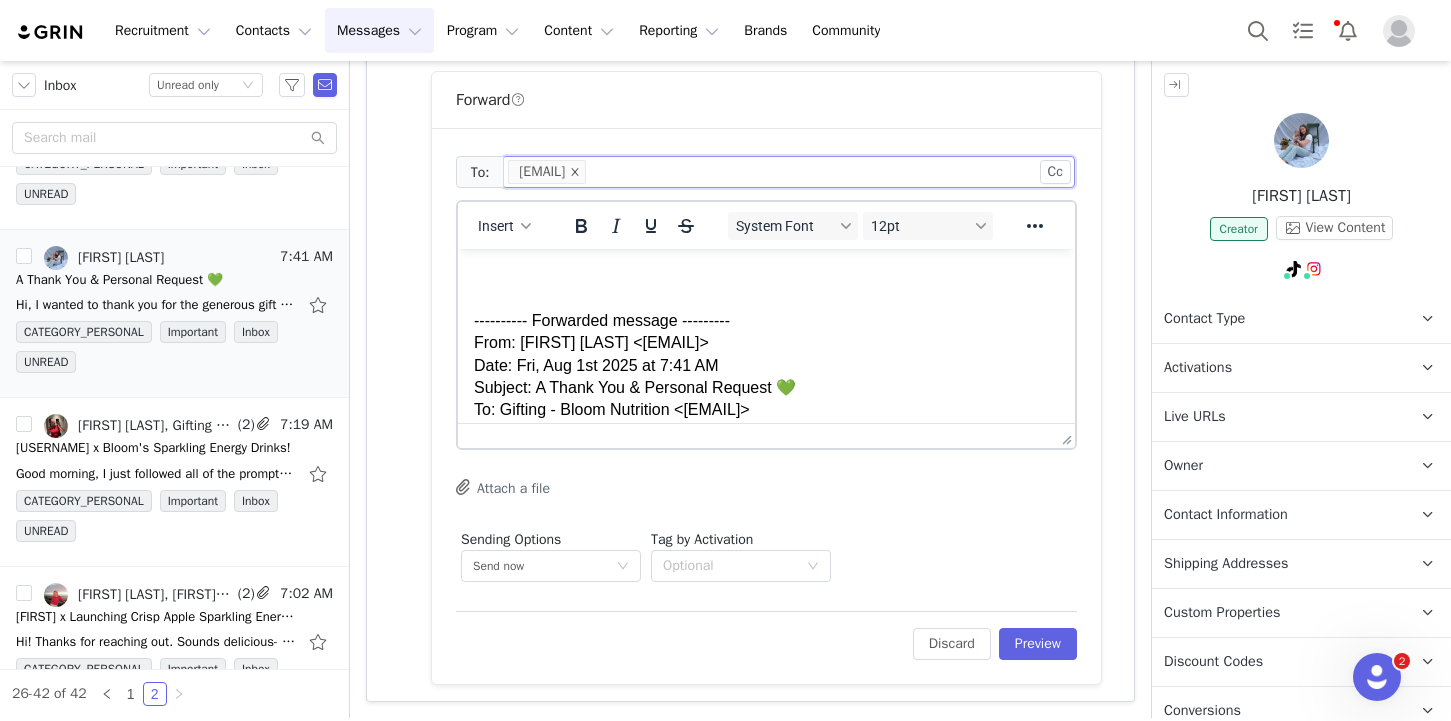 click 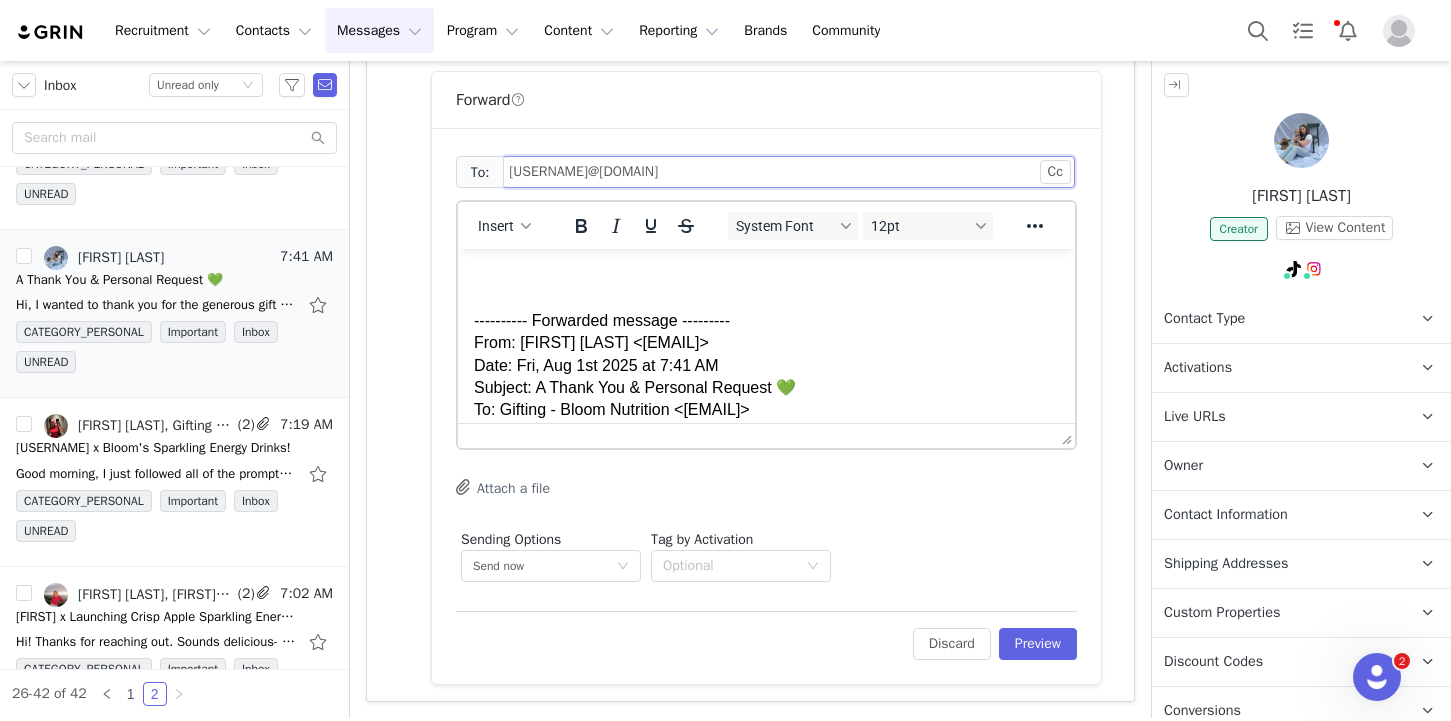 type on "marina.deguchi@bloomnu.com" 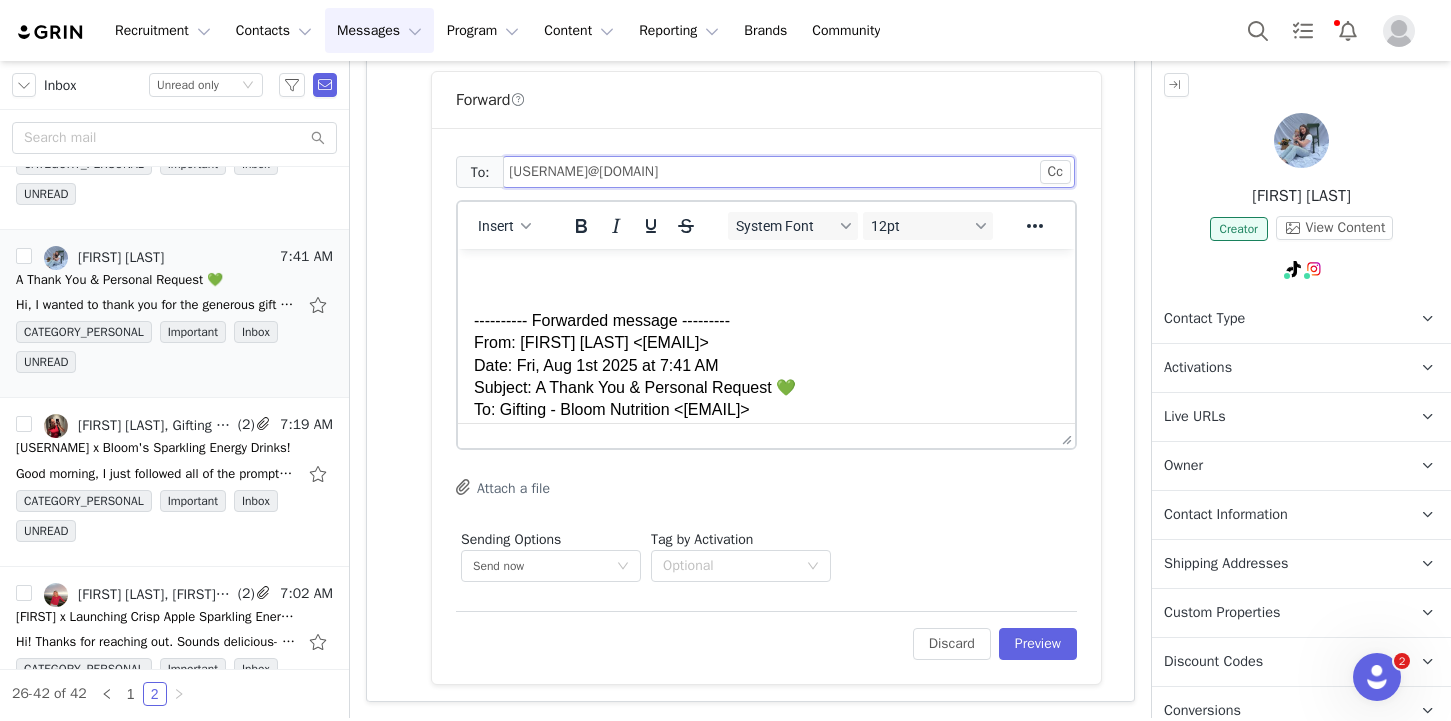 type 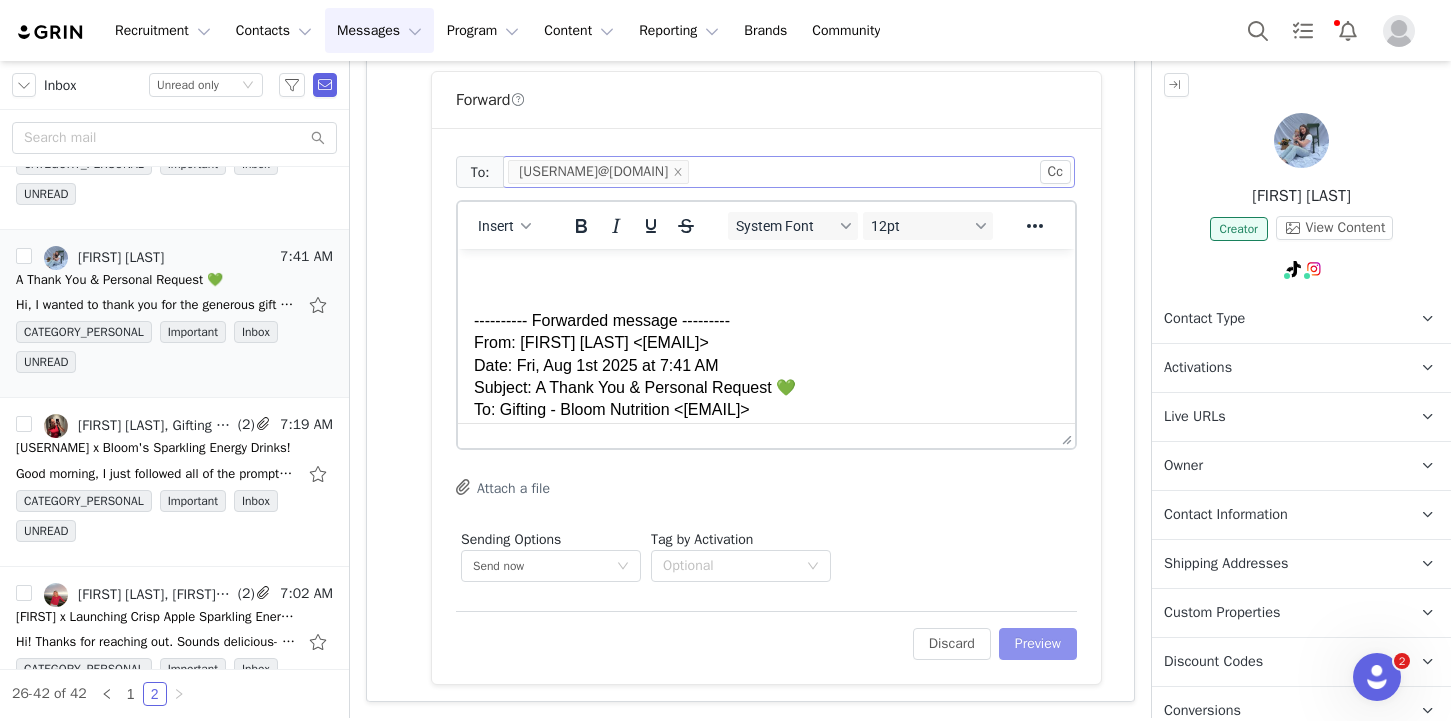 click on "Preview" at bounding box center (1038, 644) 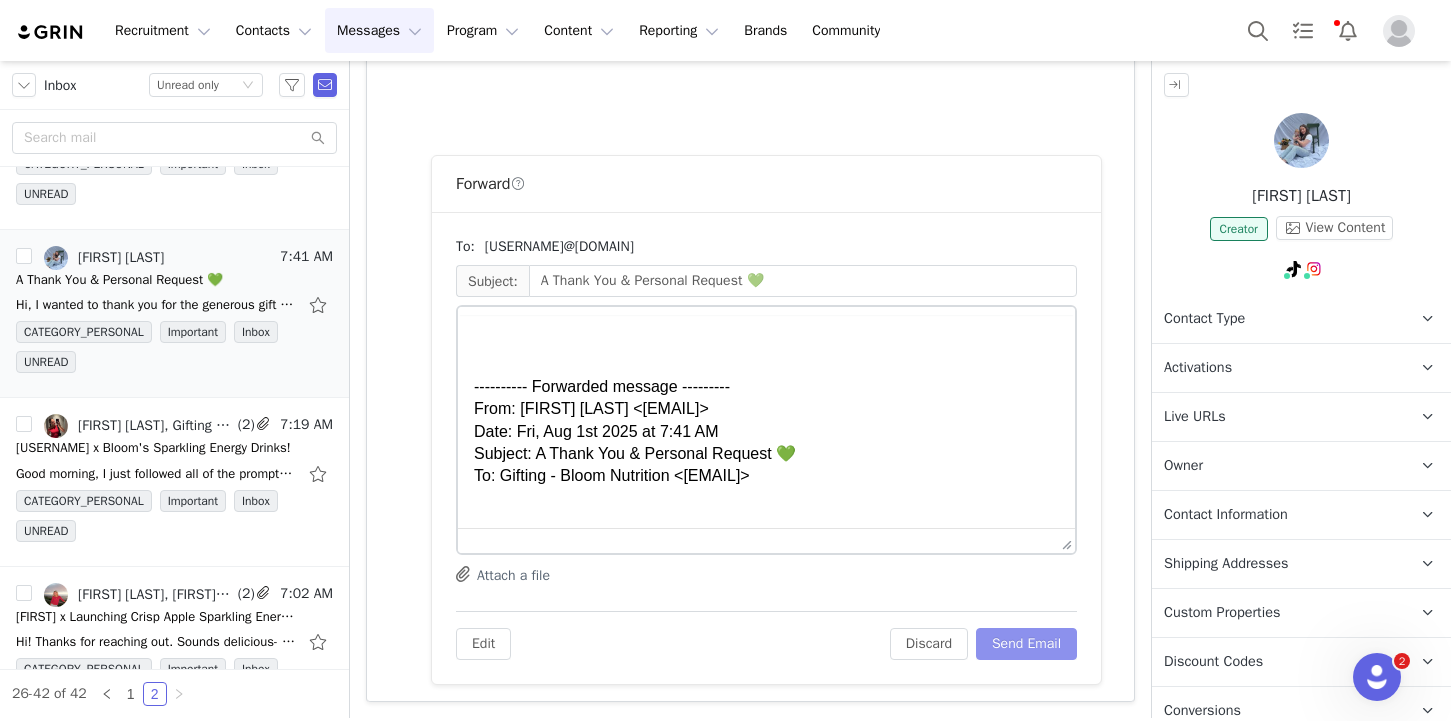 scroll, scrollTop: 609, scrollLeft: 0, axis: vertical 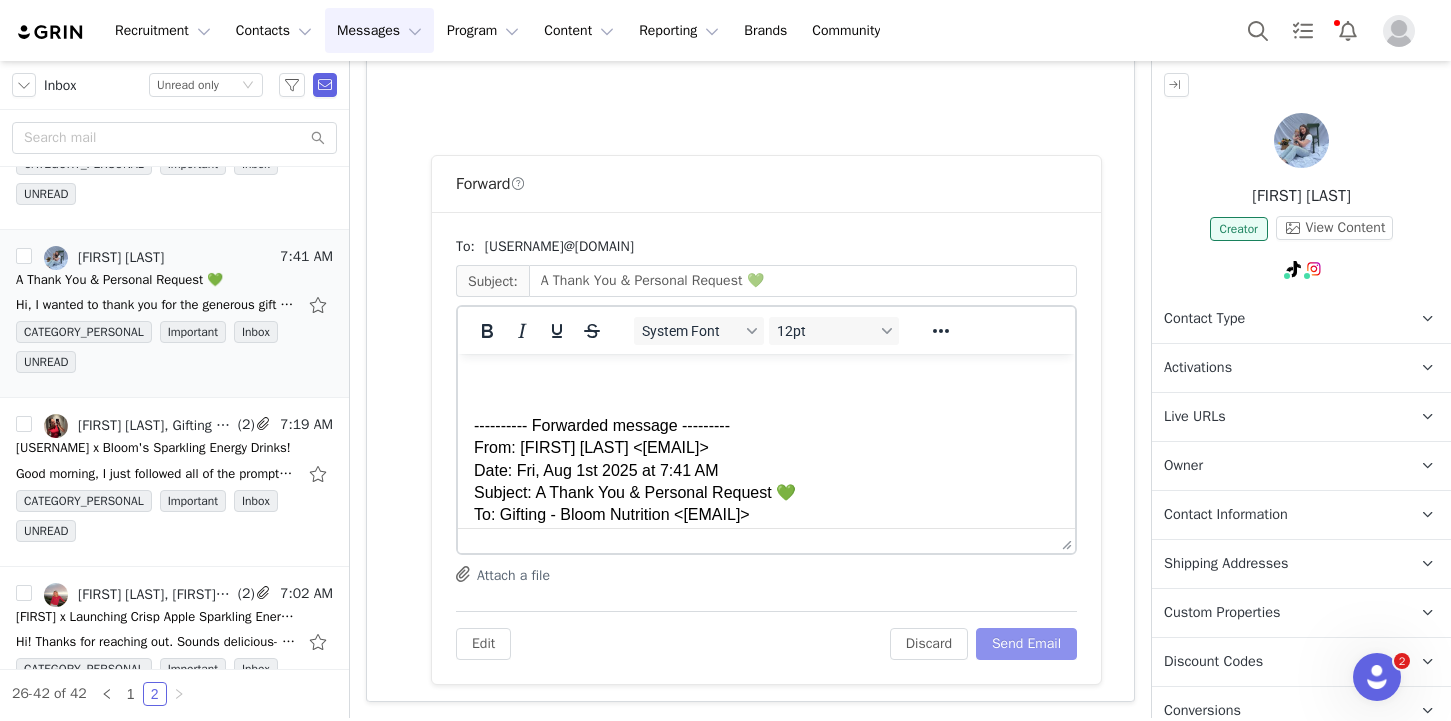 click on "Send Email" at bounding box center (1026, 644) 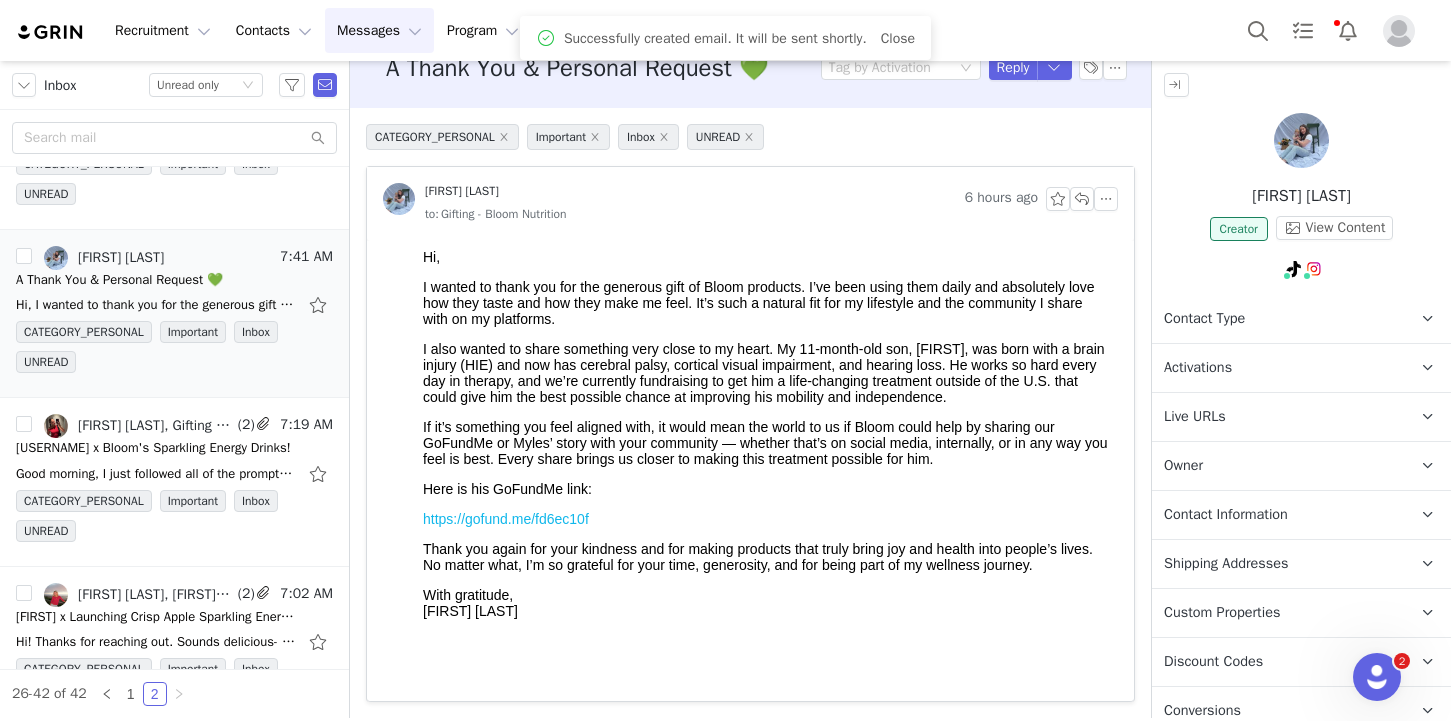 scroll, scrollTop: 0, scrollLeft: 0, axis: both 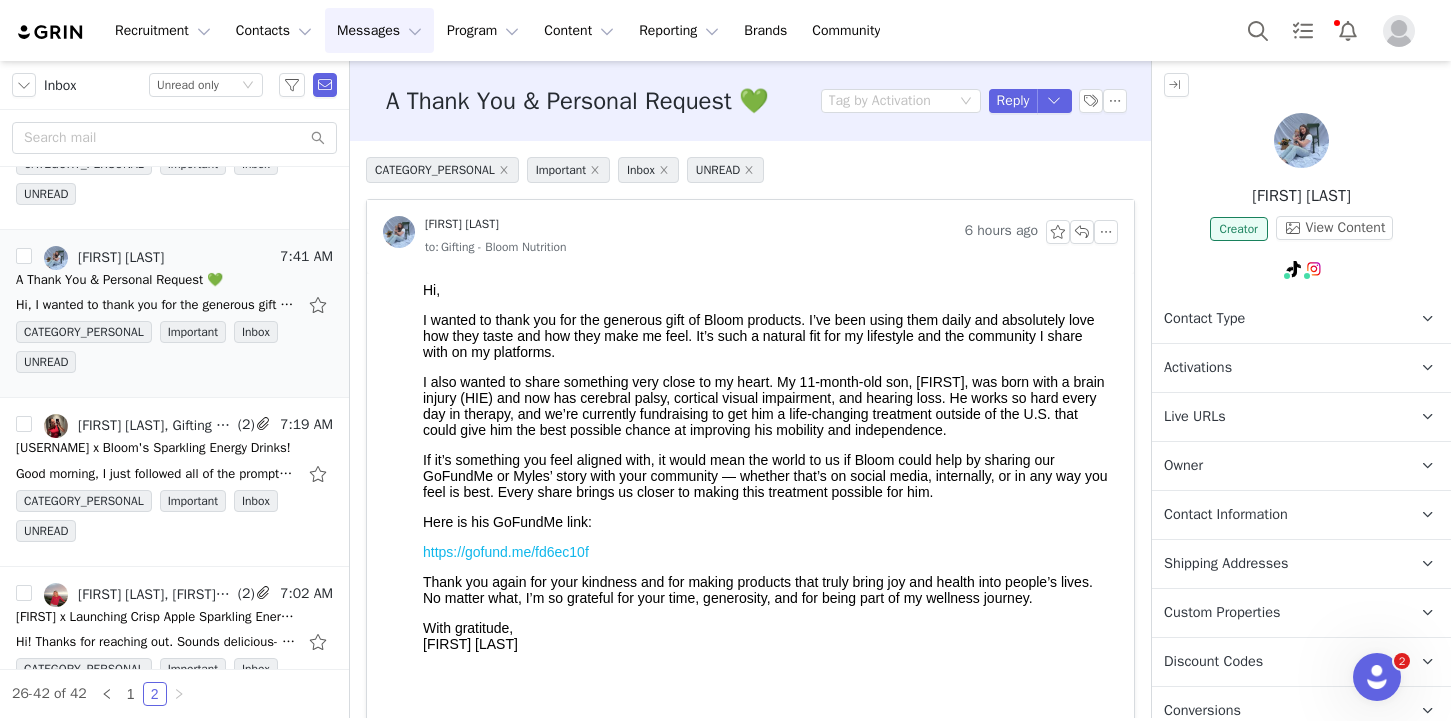 drag, startPoint x: 1292, startPoint y: 199, endPoint x: 1392, endPoint y: 199, distance: 100 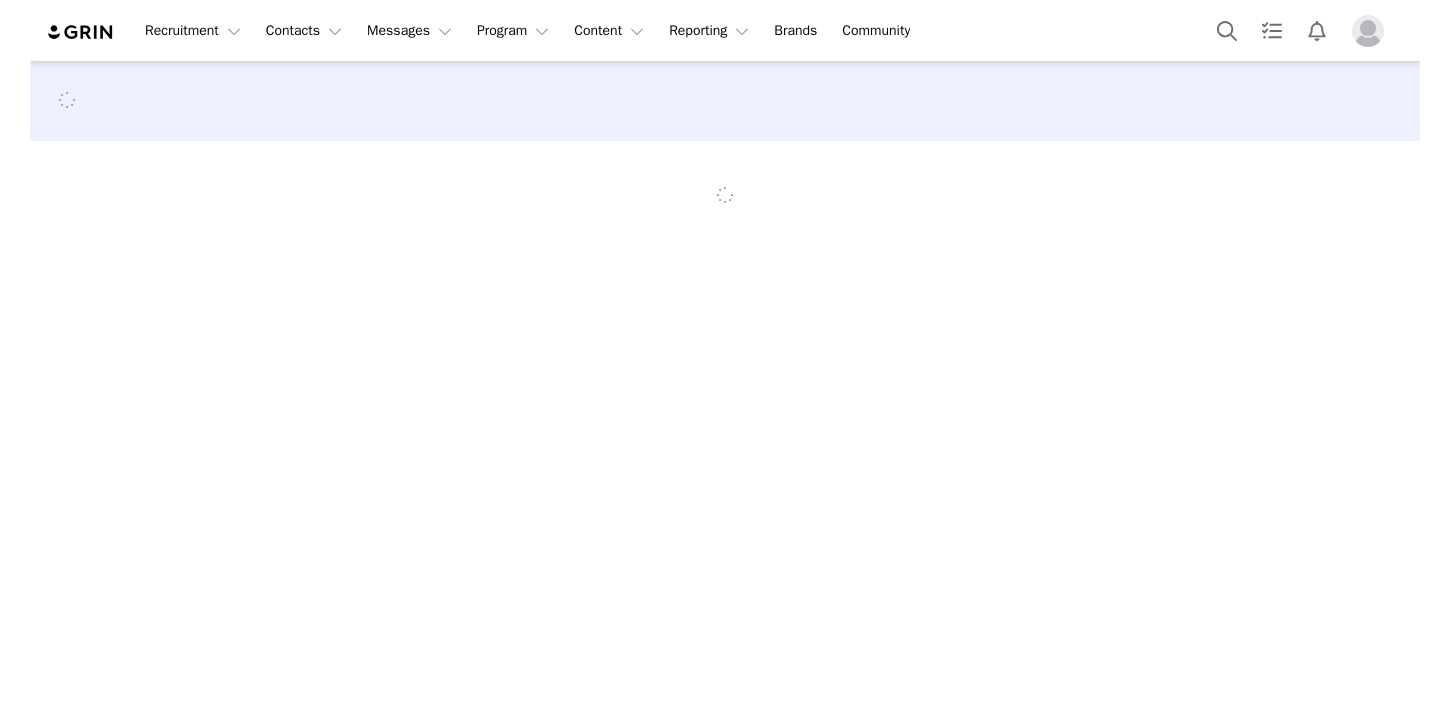 scroll, scrollTop: 0, scrollLeft: 0, axis: both 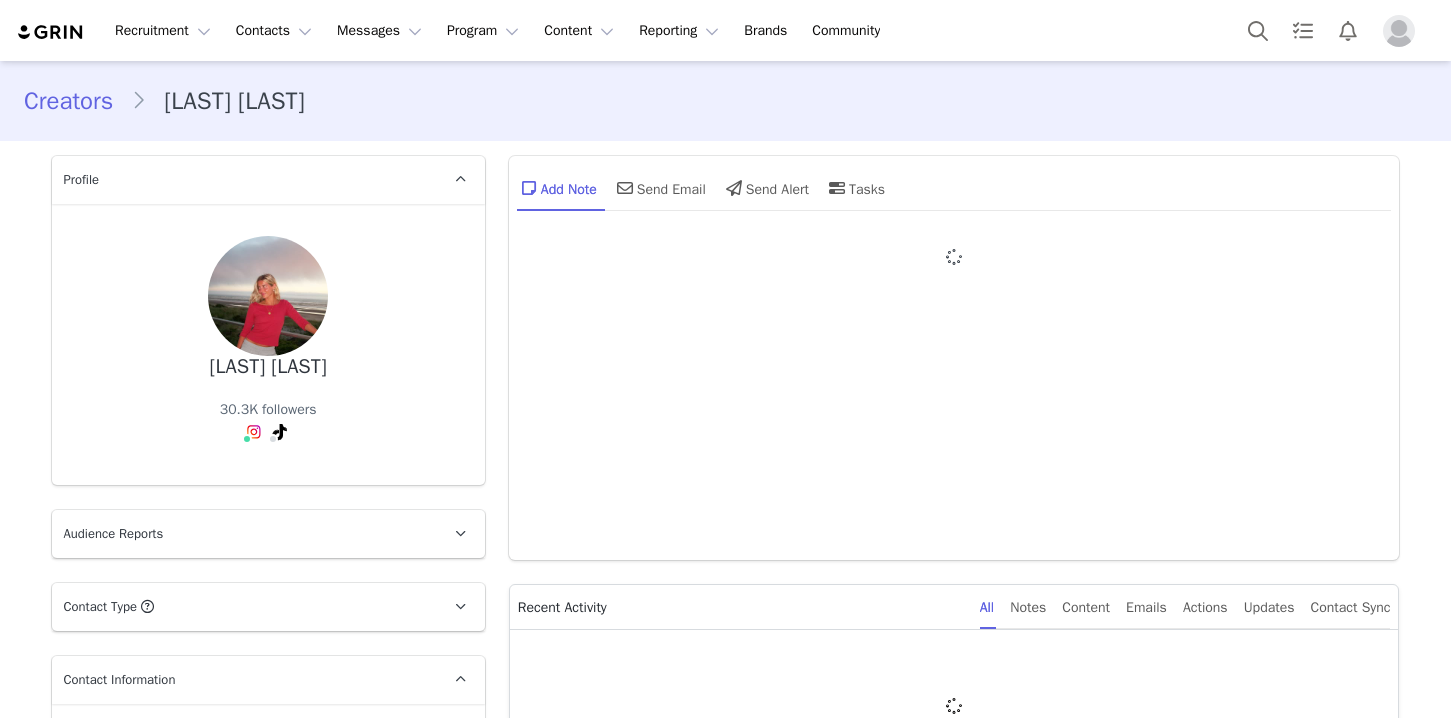 type on "+1 (United States)" 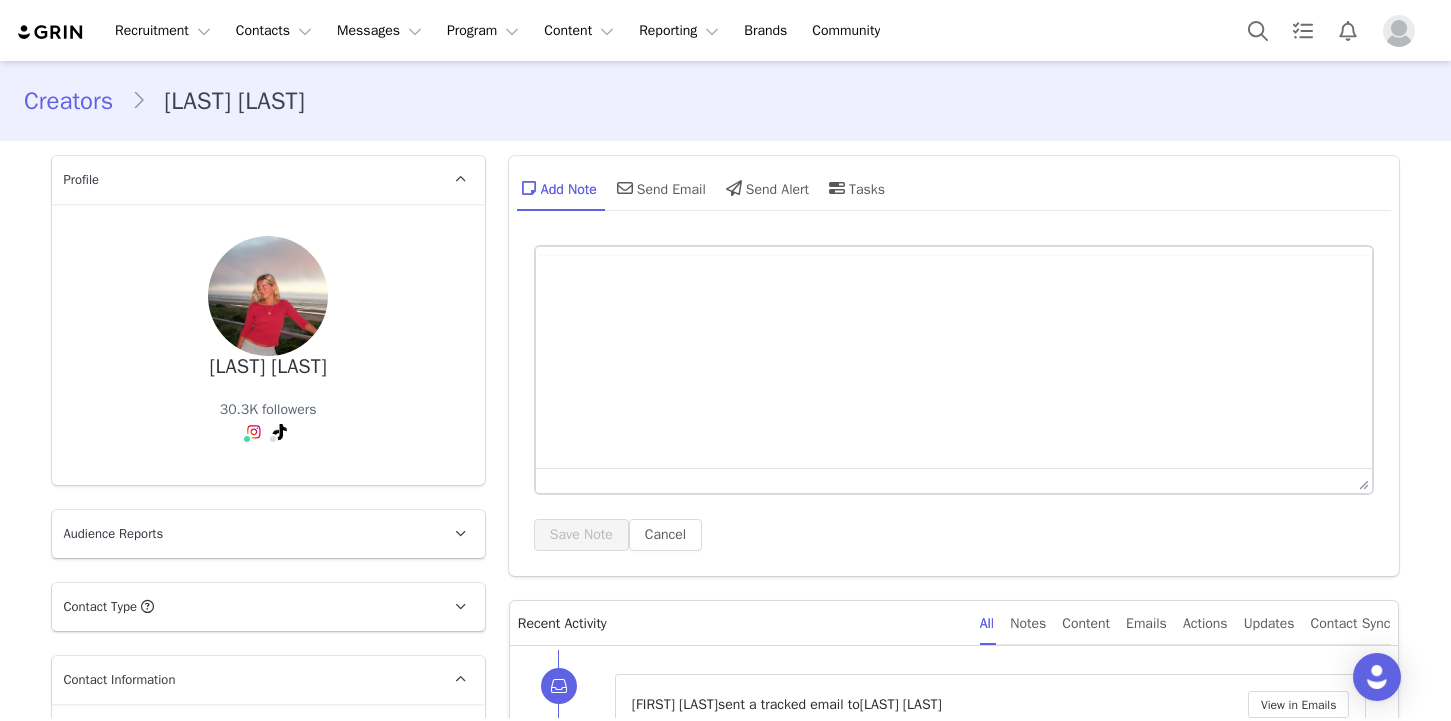 scroll, scrollTop: 0, scrollLeft: 0, axis: both 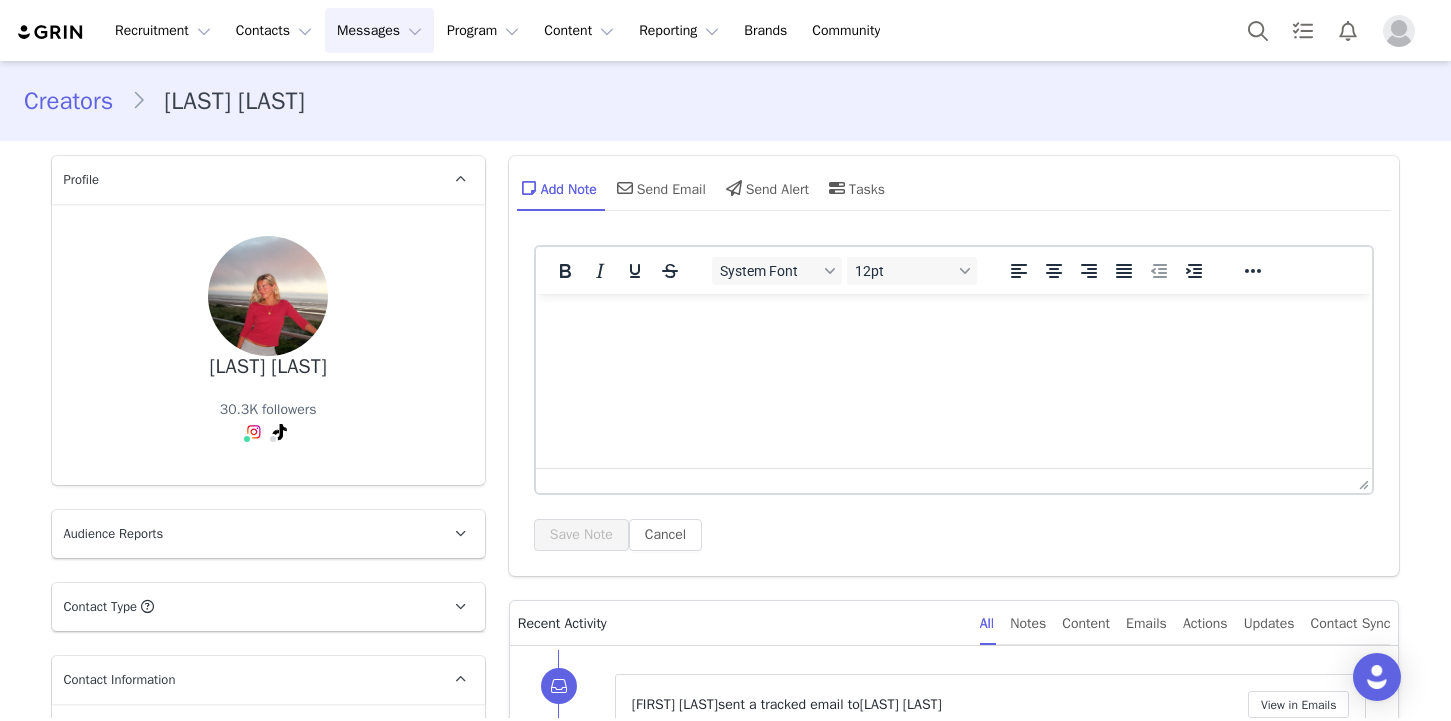 click on "Messages Messages" at bounding box center [379, 30] 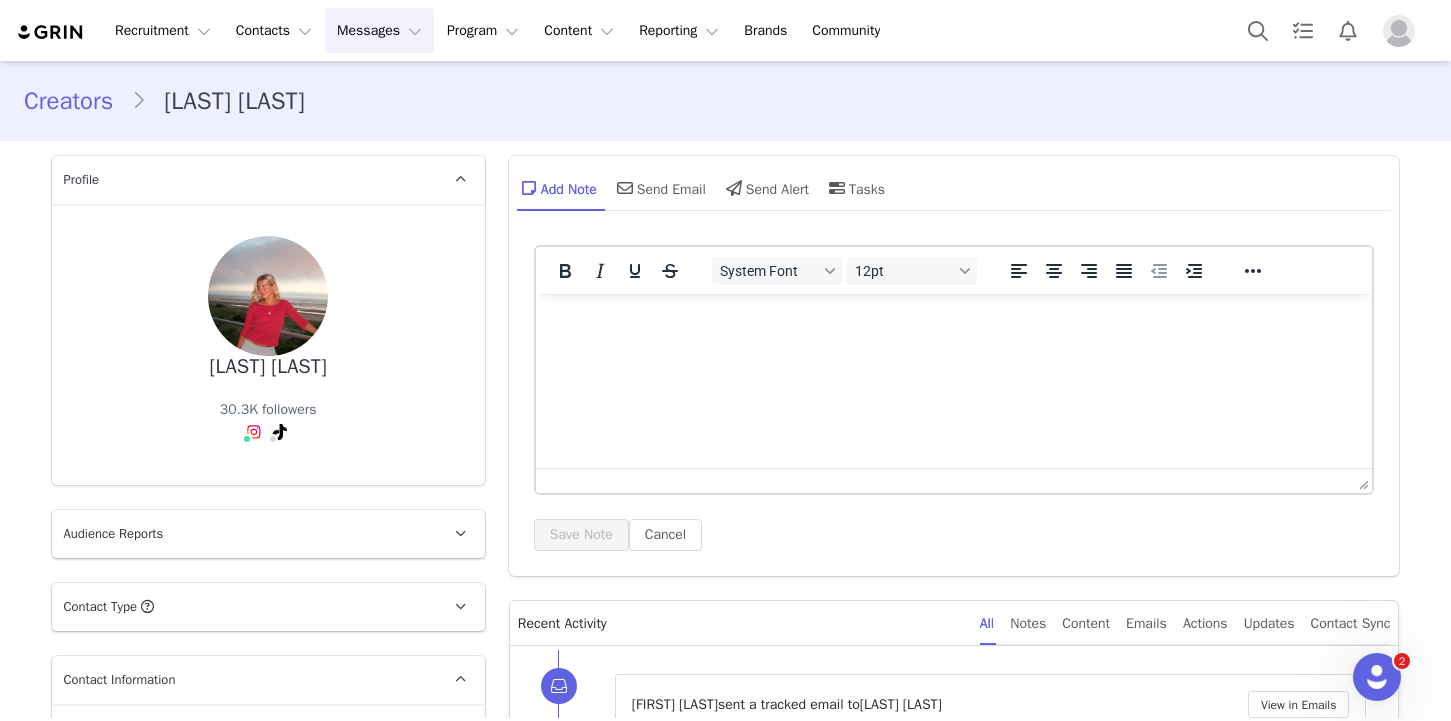 scroll, scrollTop: 0, scrollLeft: 0, axis: both 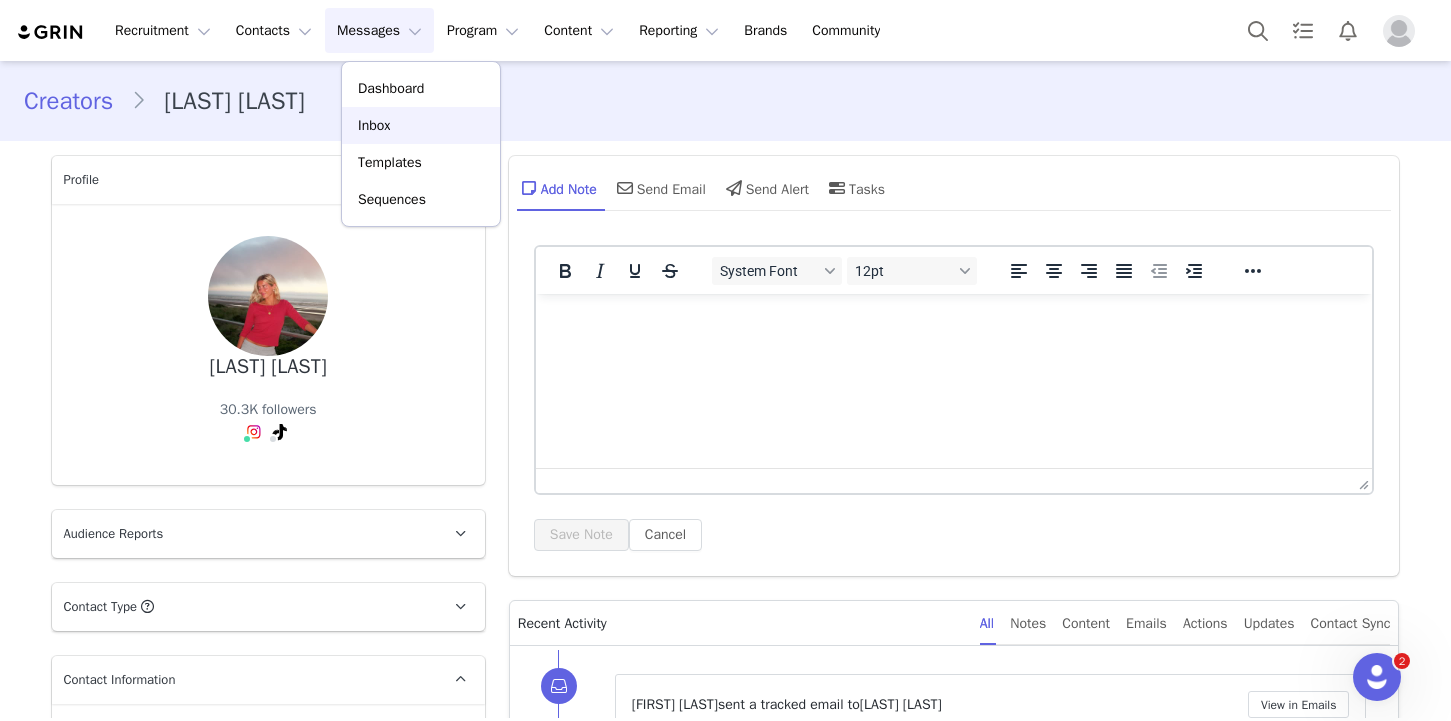 click on "Inbox" at bounding box center [421, 125] 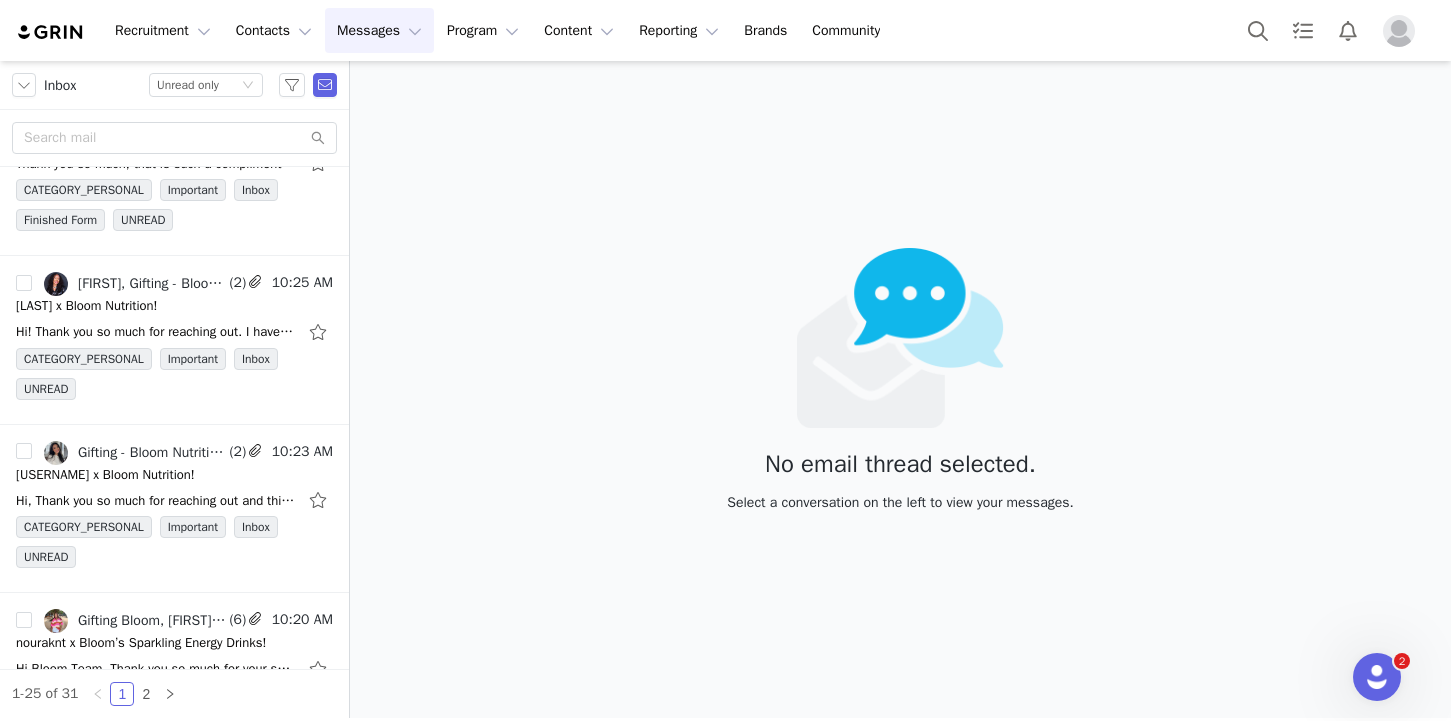scroll, scrollTop: 3710, scrollLeft: 0, axis: vertical 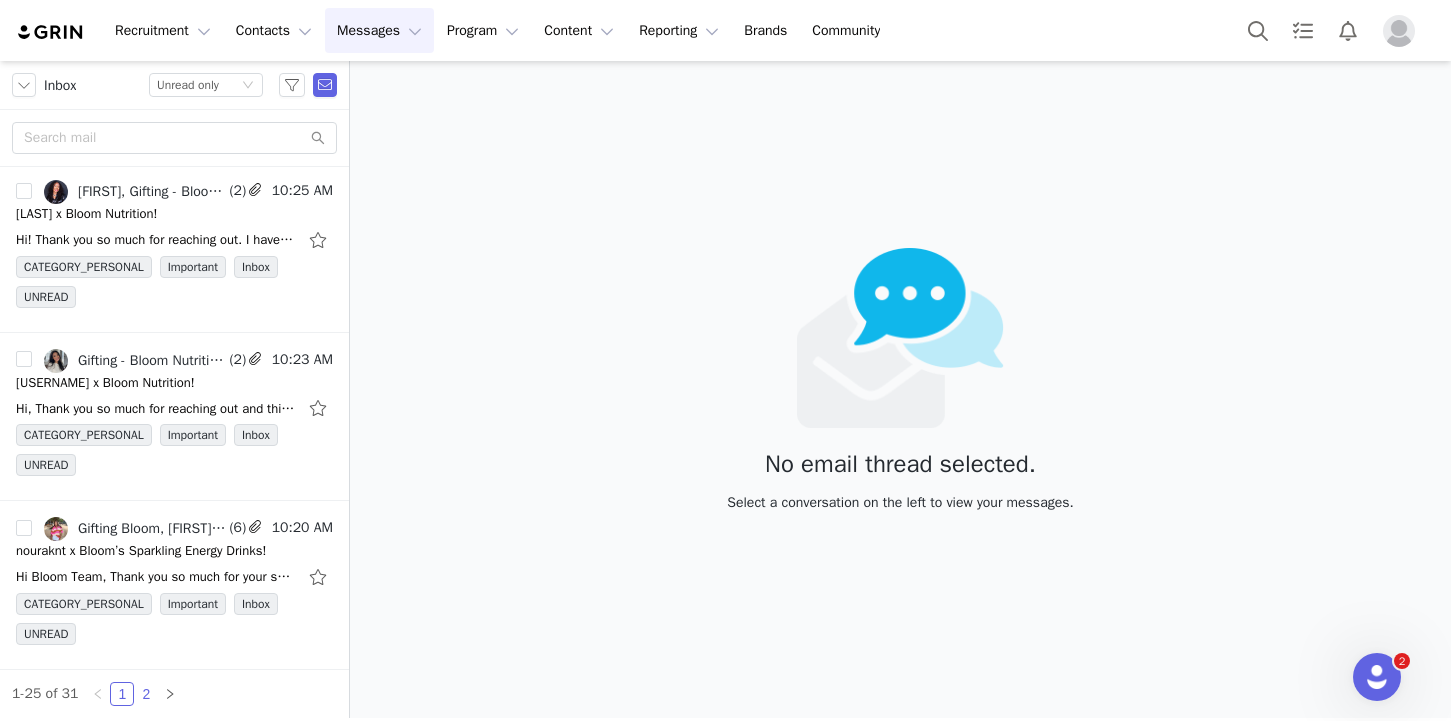 click on "2" at bounding box center (146, 694) 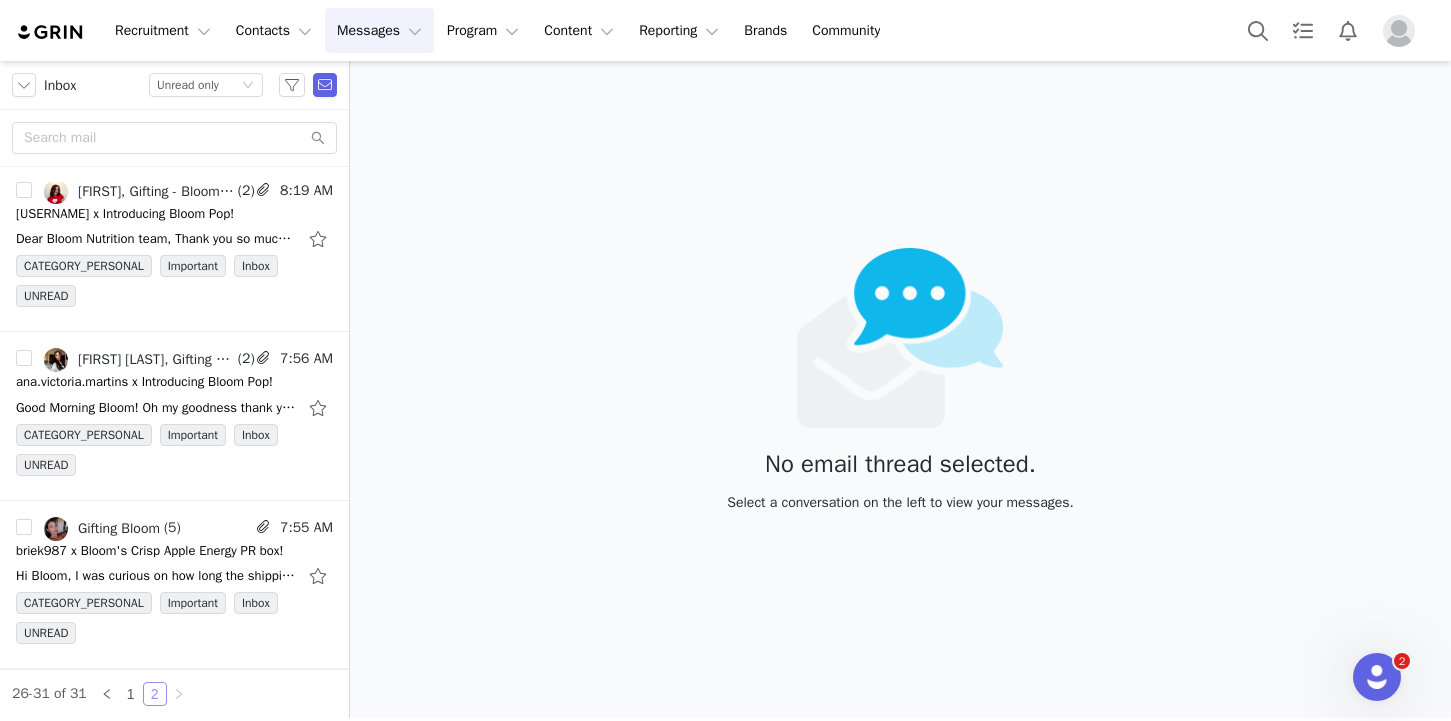 scroll, scrollTop: 509, scrollLeft: 0, axis: vertical 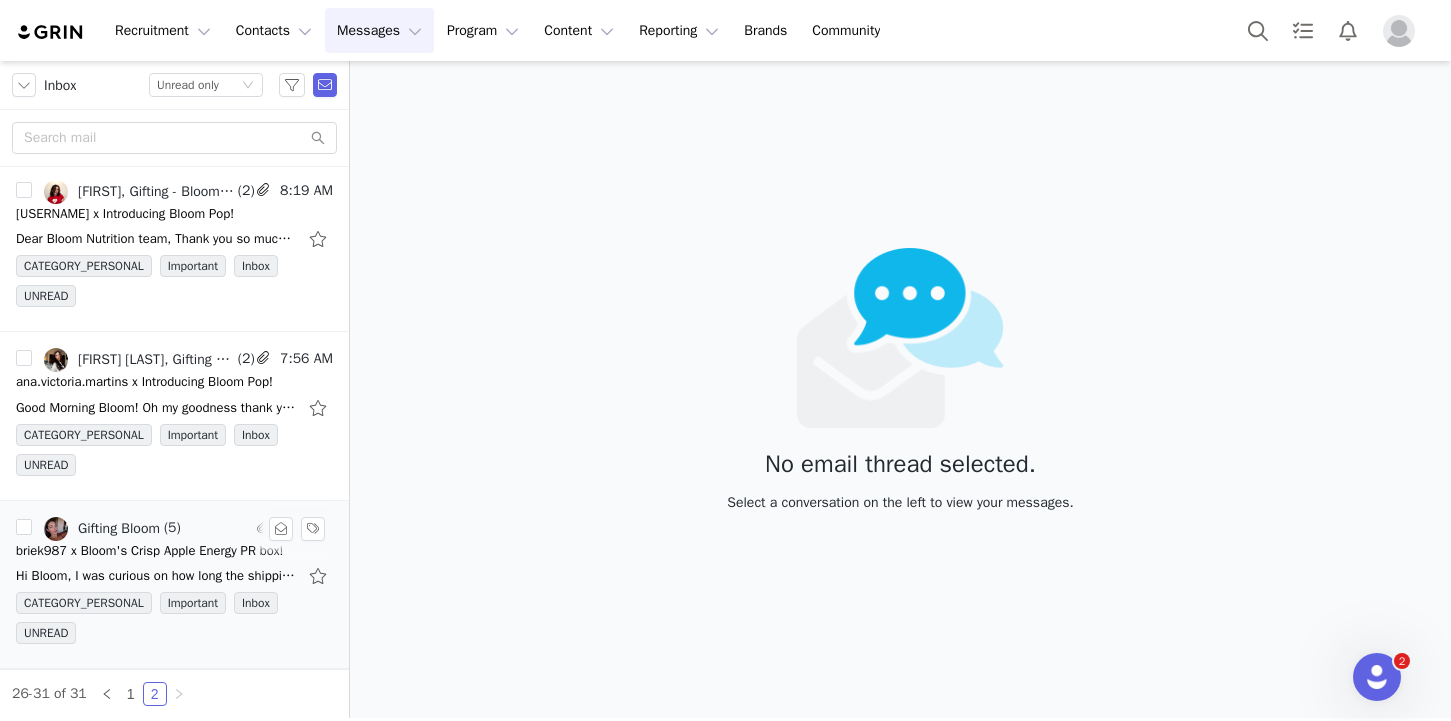 click on "CATEGORY_PERSONAL   Important   Inbox   UNREAD" at bounding box center [174, 622] 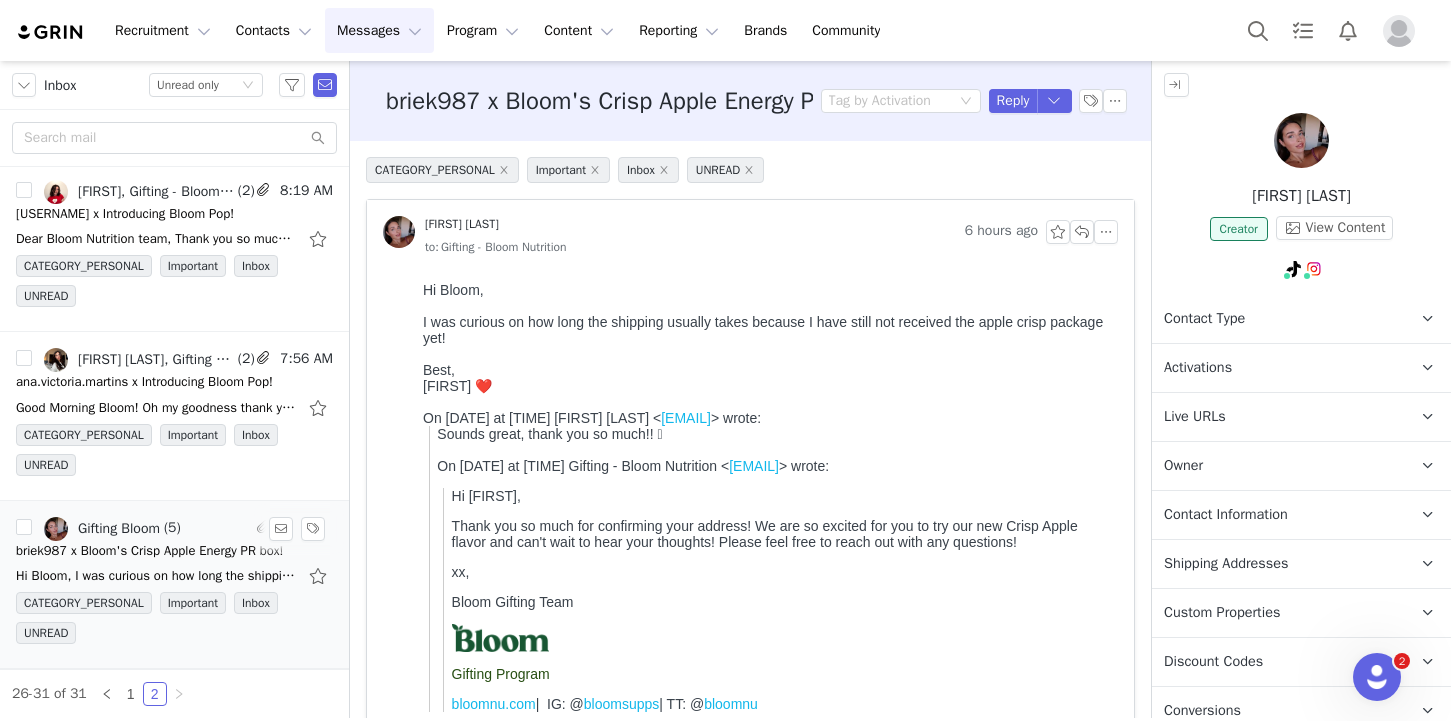 scroll, scrollTop: 0, scrollLeft: 0, axis: both 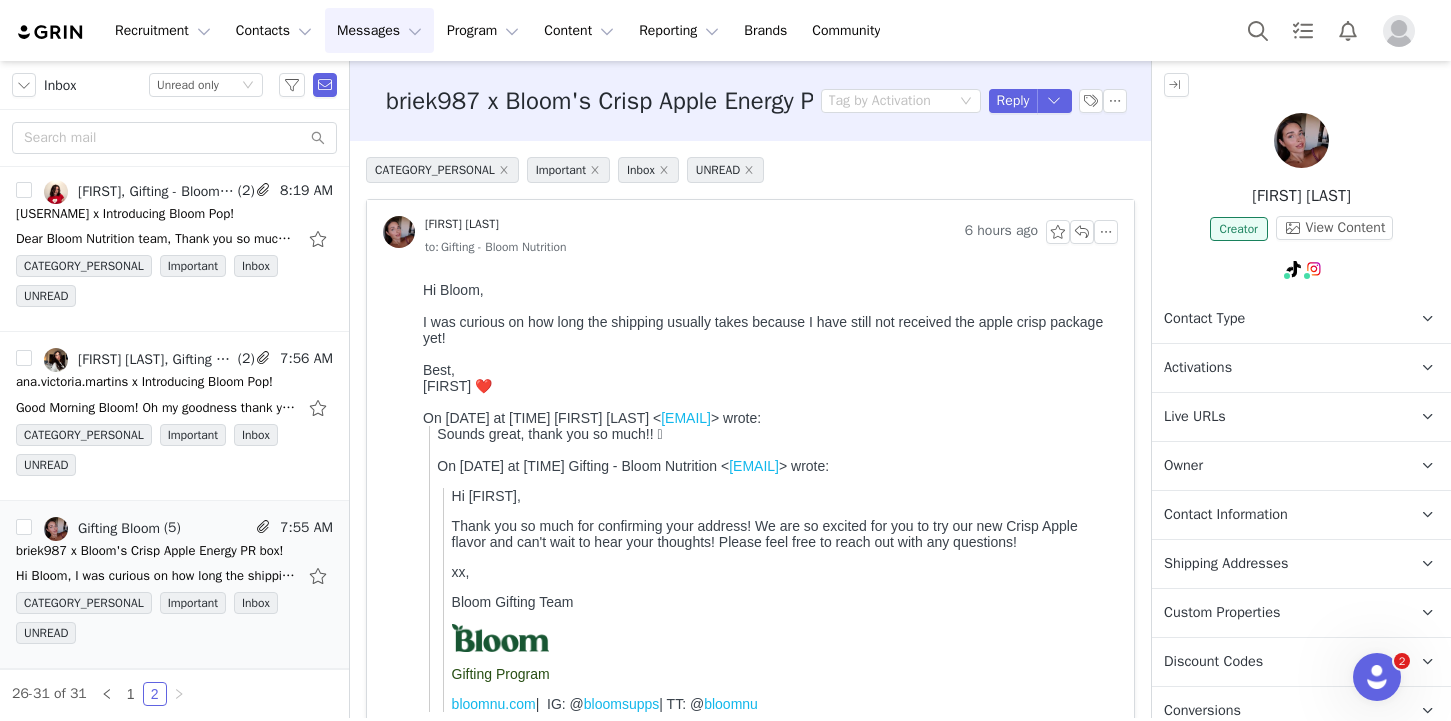 click on "Owner  The account user who owns the contact" at bounding box center (1277, 466) 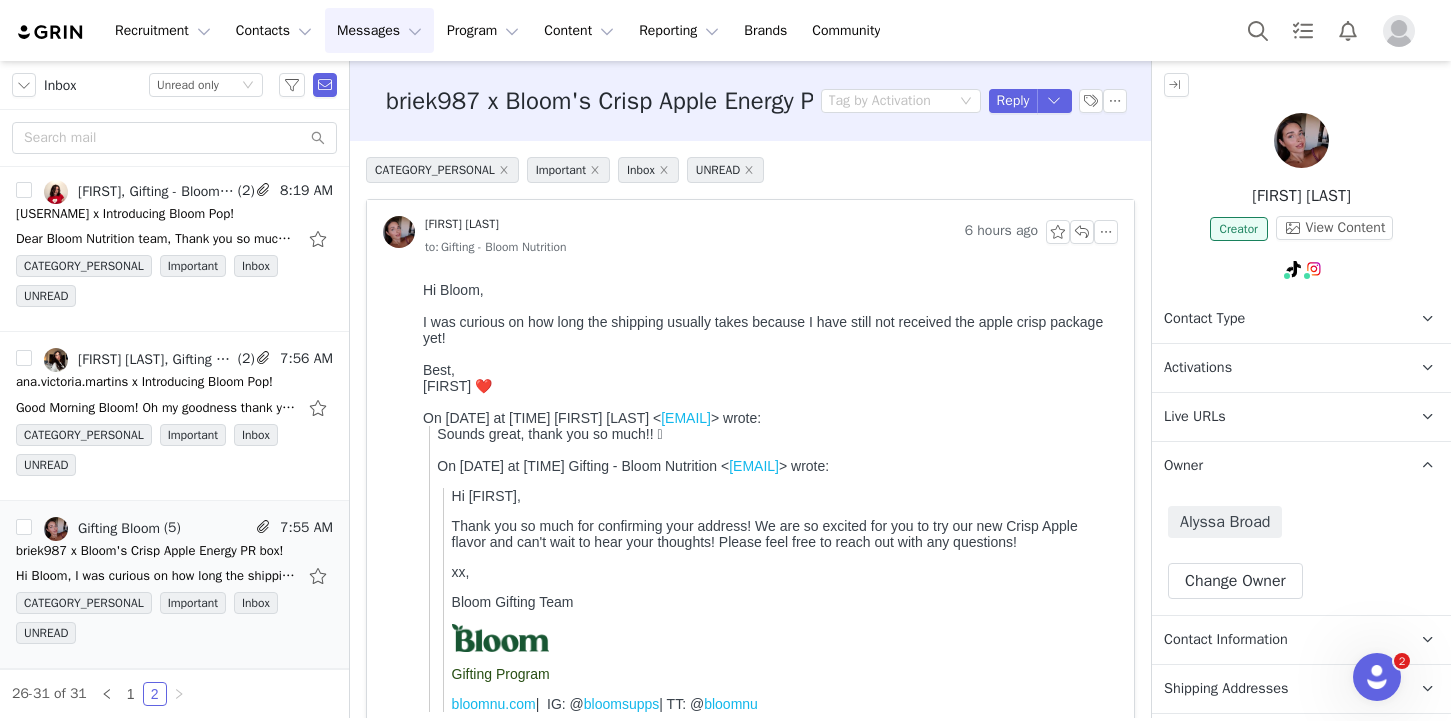 click on "Owner  The account user who owns the contact" at bounding box center [1277, 466] 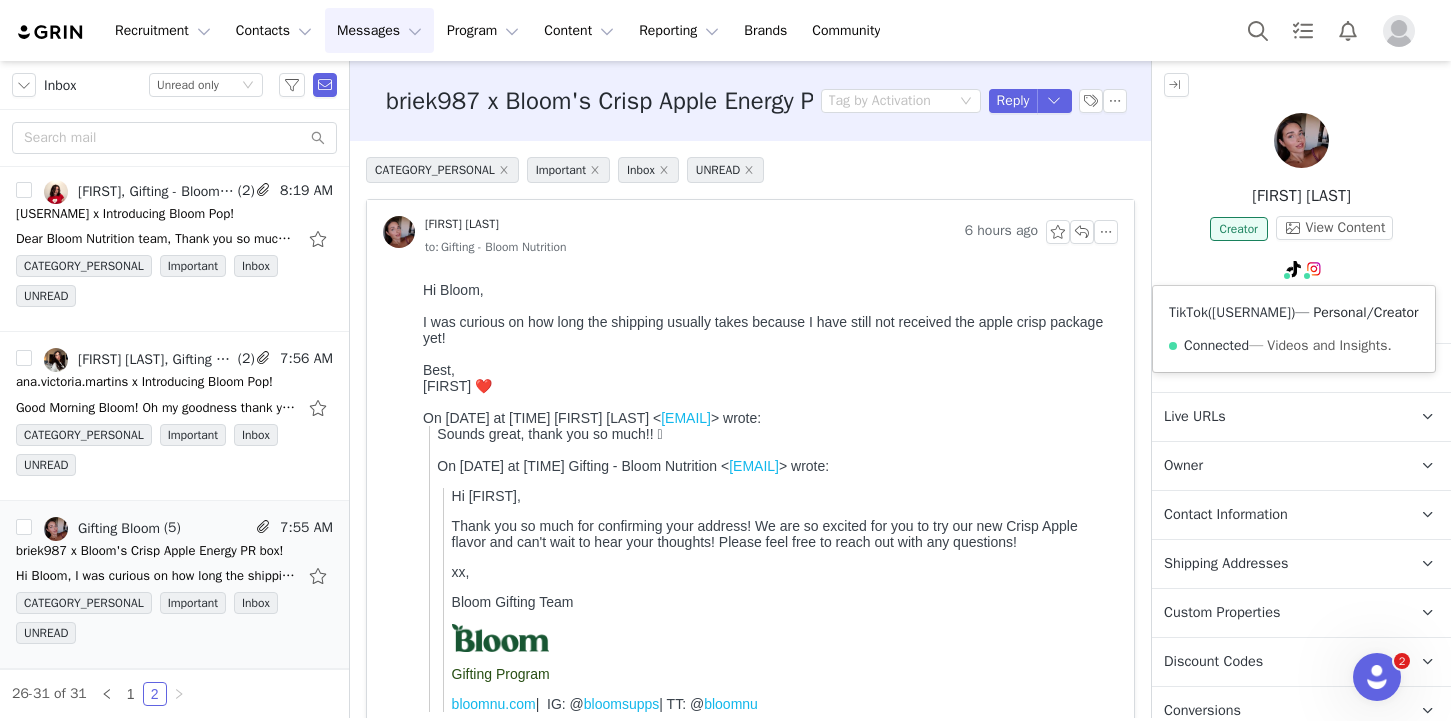 click on "[USERNAME]" at bounding box center (1251, 312) 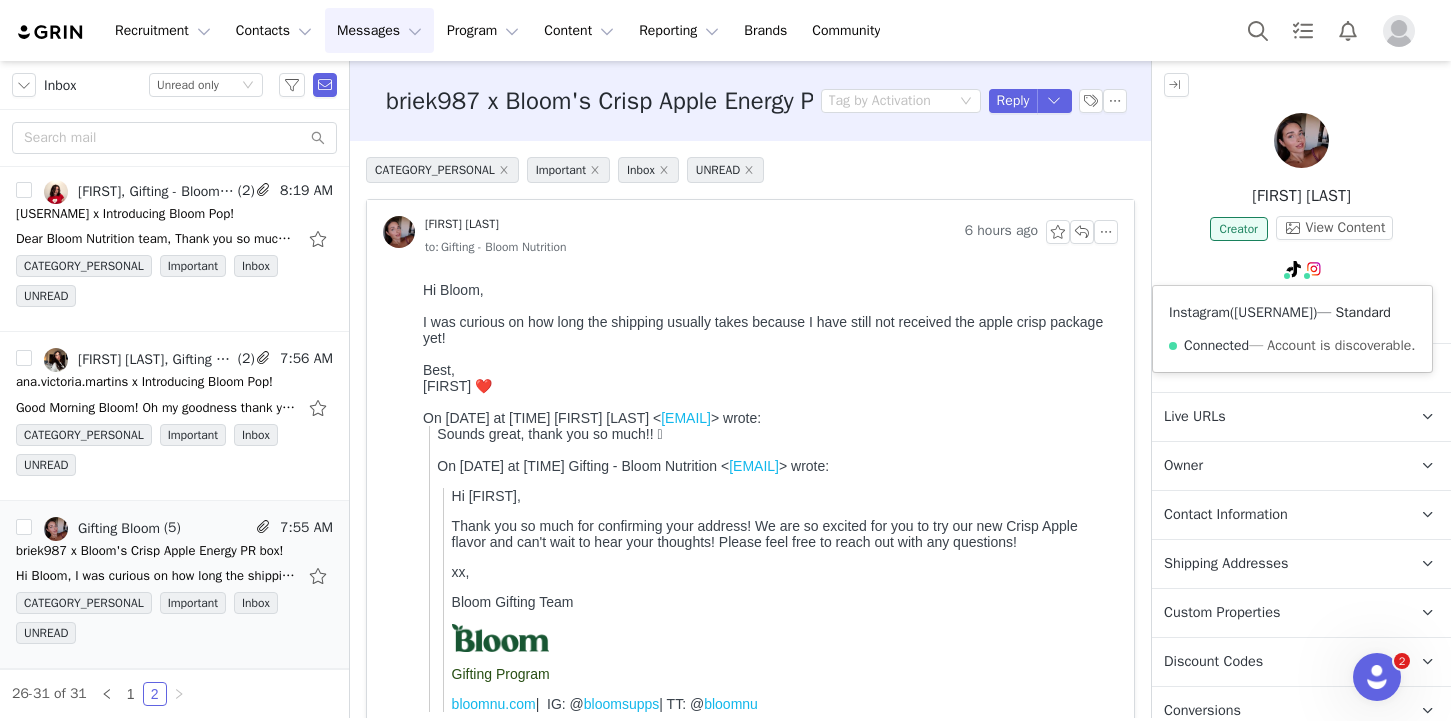 click on "[USERNAME]" at bounding box center [1273, 312] 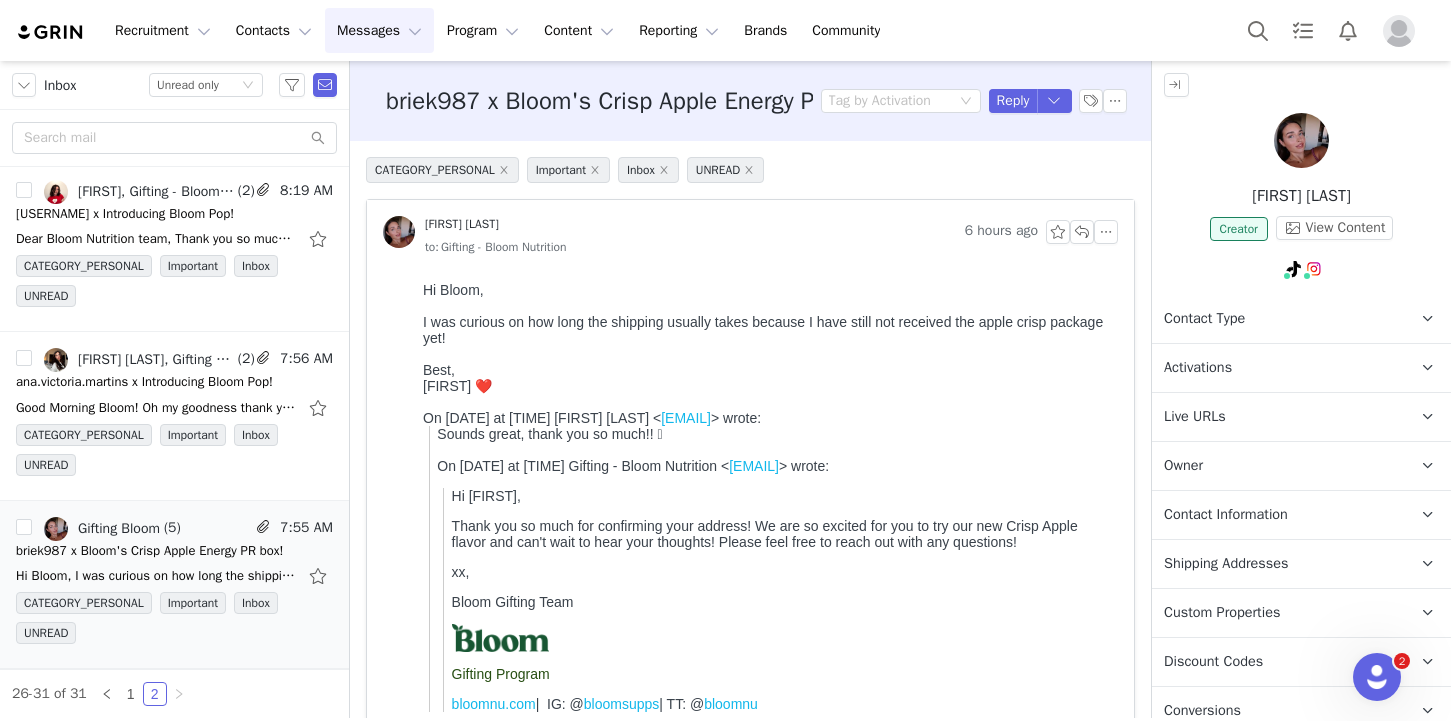 drag, startPoint x: 1225, startPoint y: 198, endPoint x: 1366, endPoint y: 191, distance: 141.17365 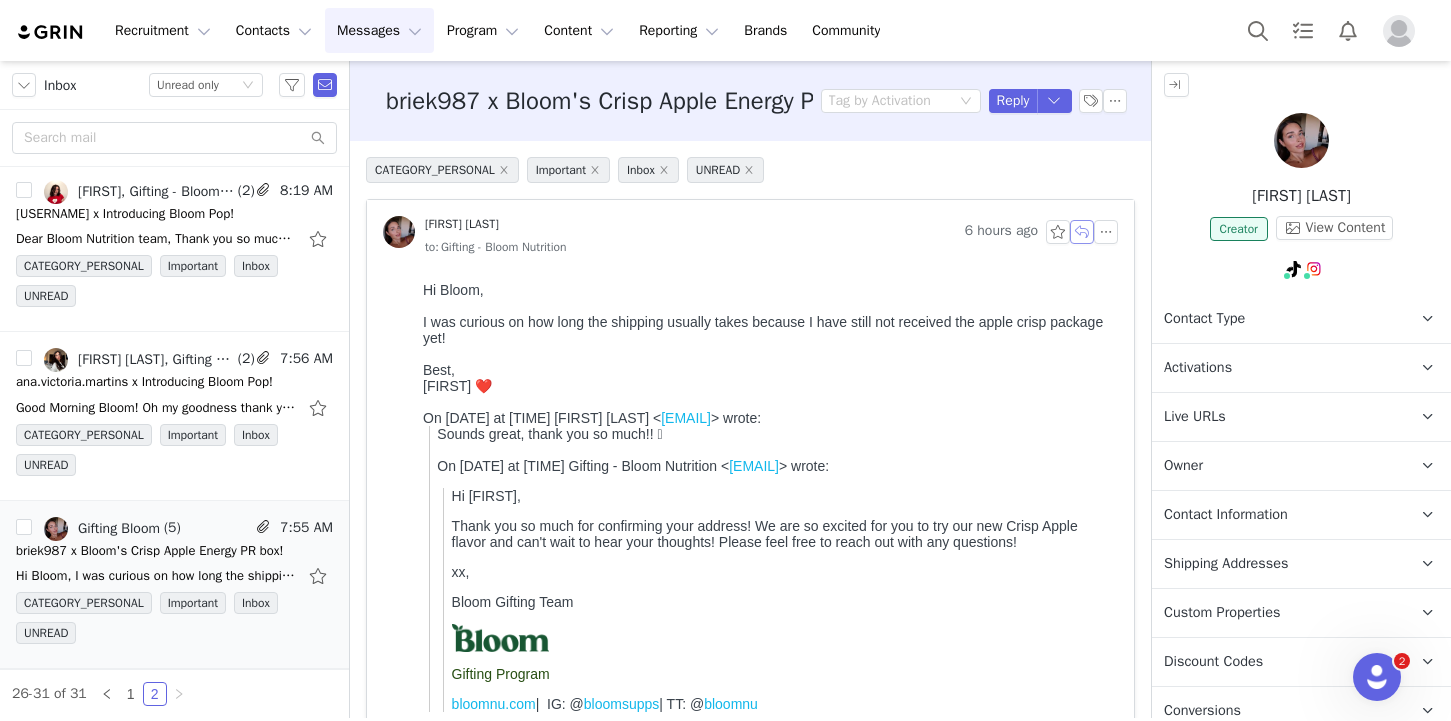 click at bounding box center [1082, 232] 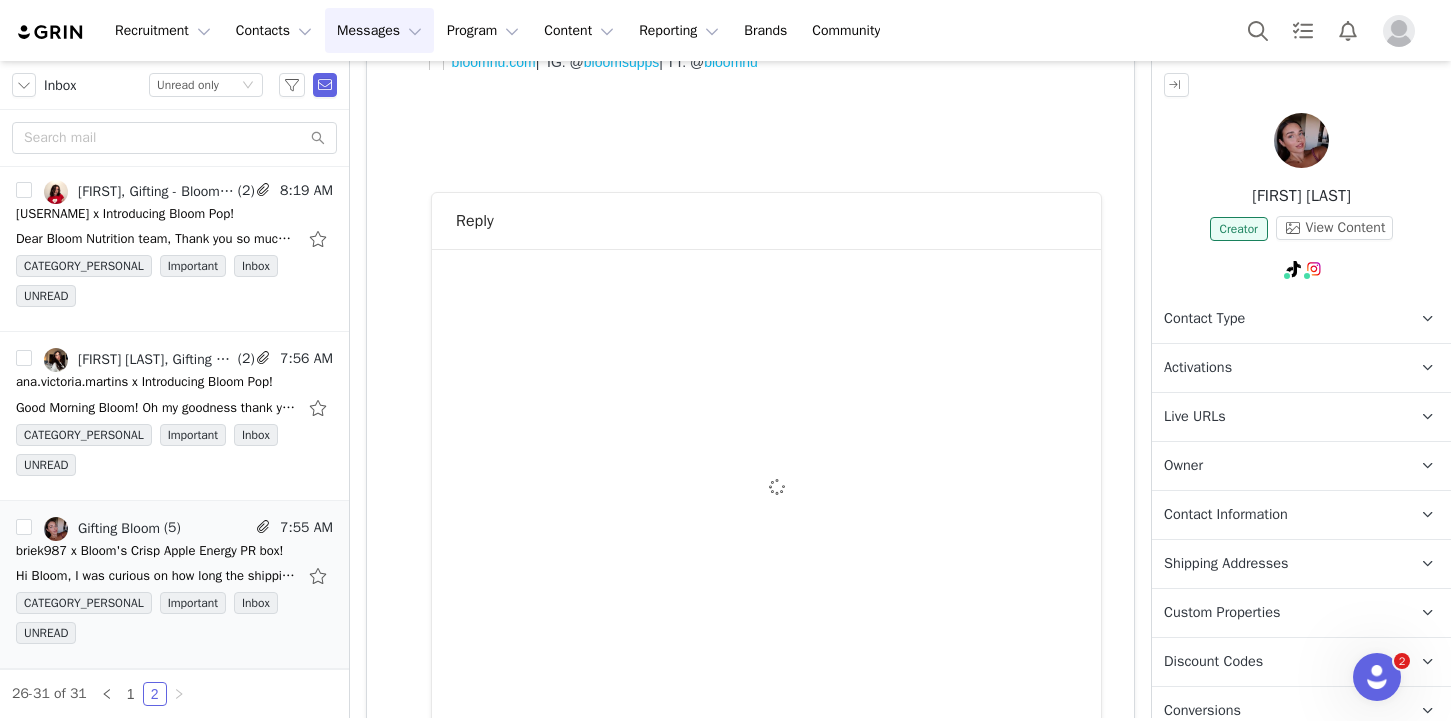 scroll, scrollTop: 0, scrollLeft: 0, axis: both 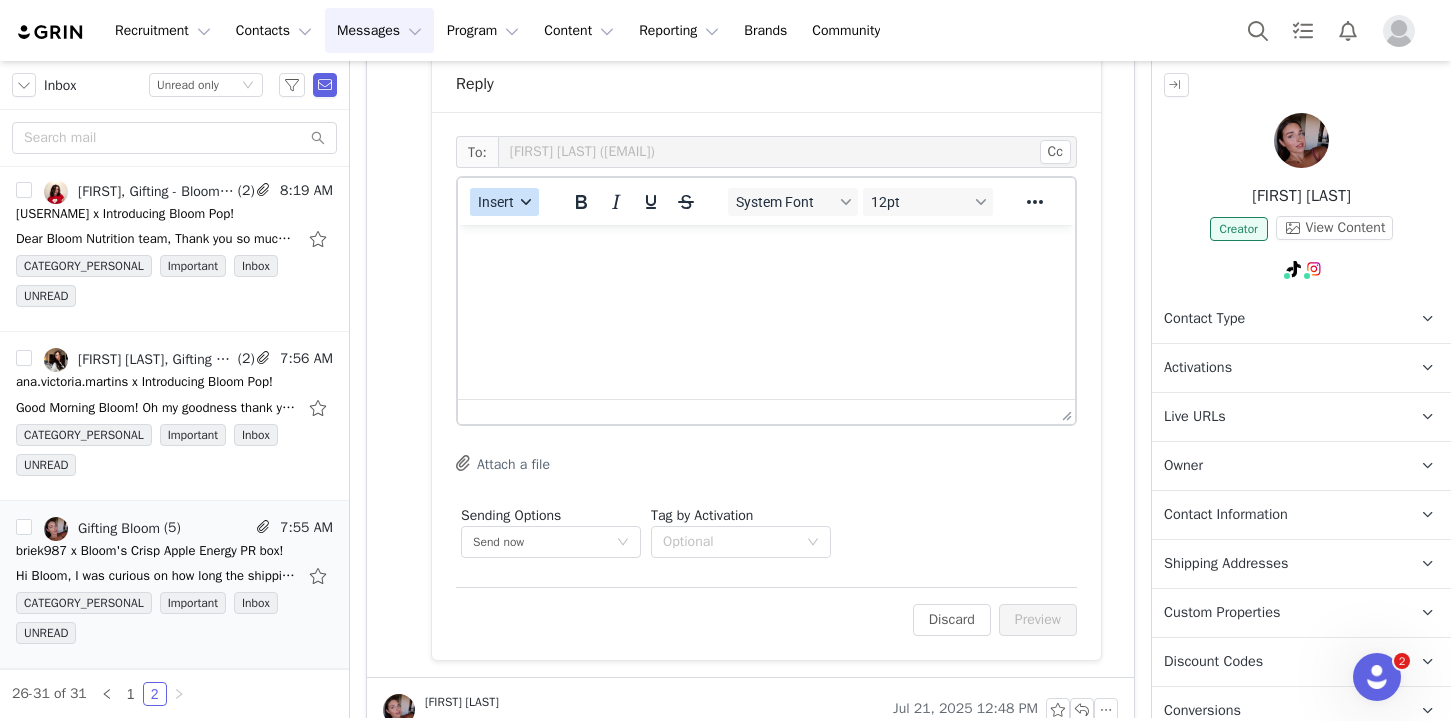 click on "Insert" at bounding box center (496, 202) 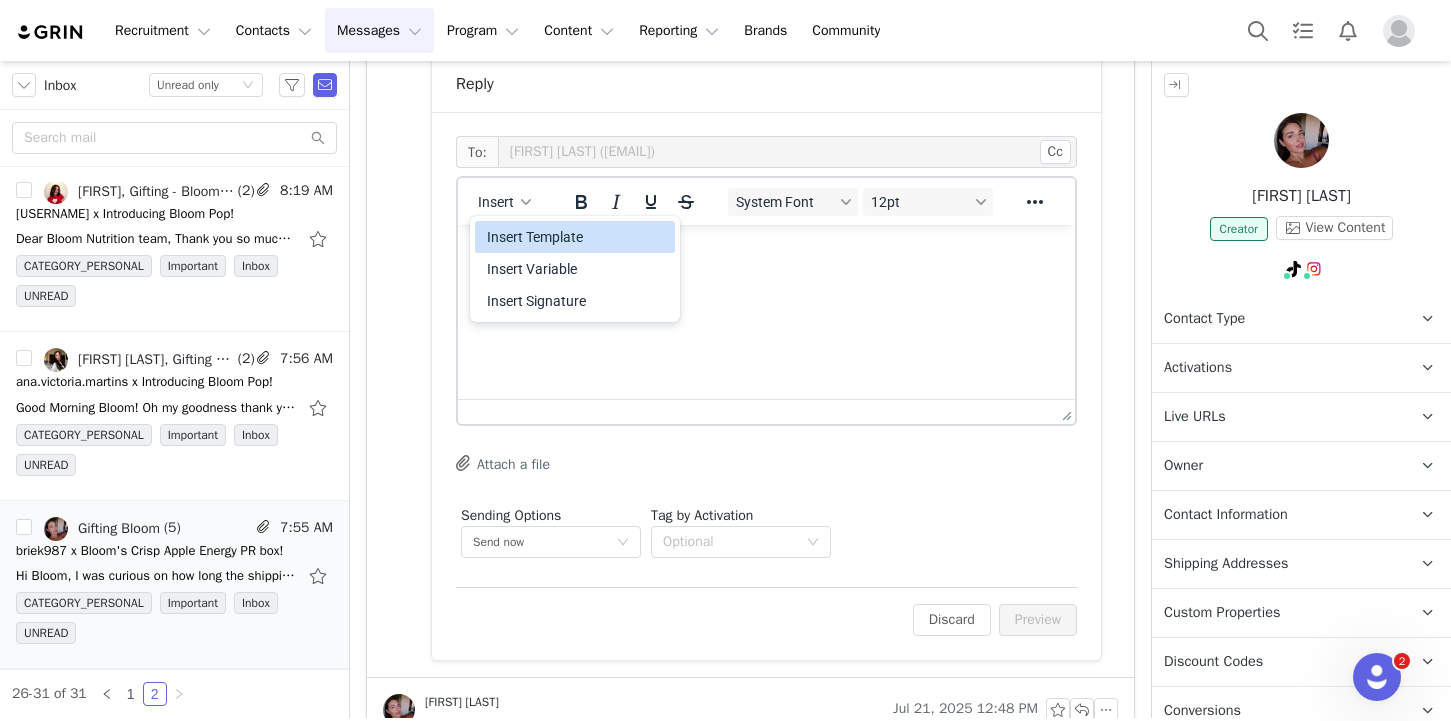 click on "Insert Template" at bounding box center [577, 237] 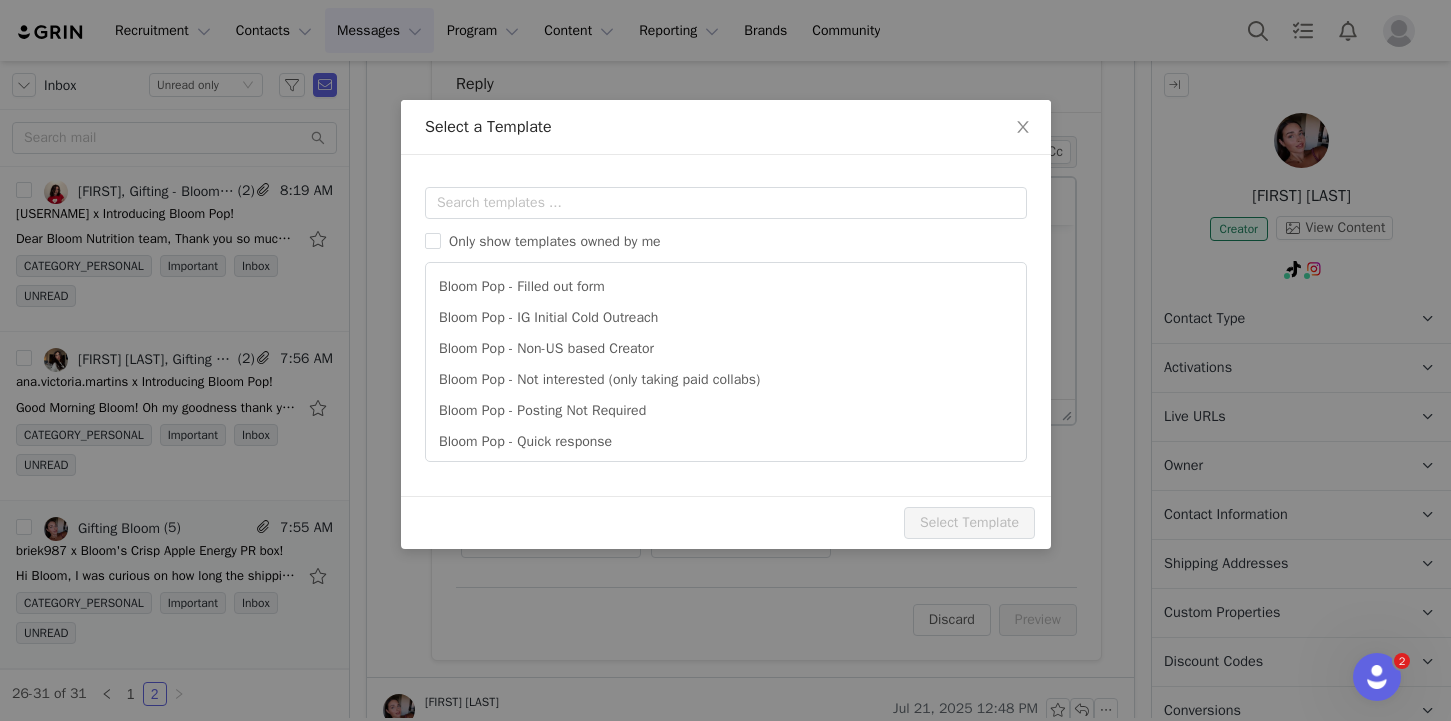 scroll, scrollTop: 0, scrollLeft: 0, axis: both 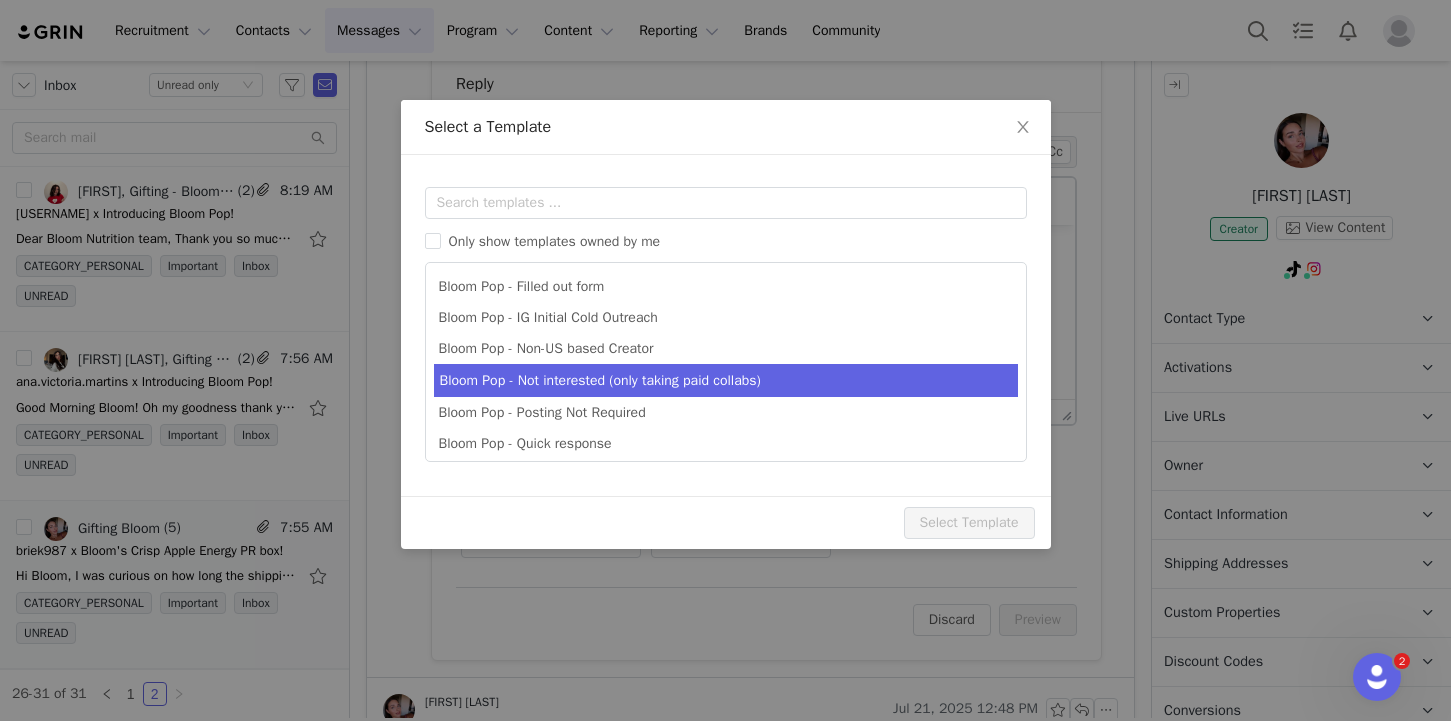 type on "[tiktok_username] x Introducing Bloom Pop!" 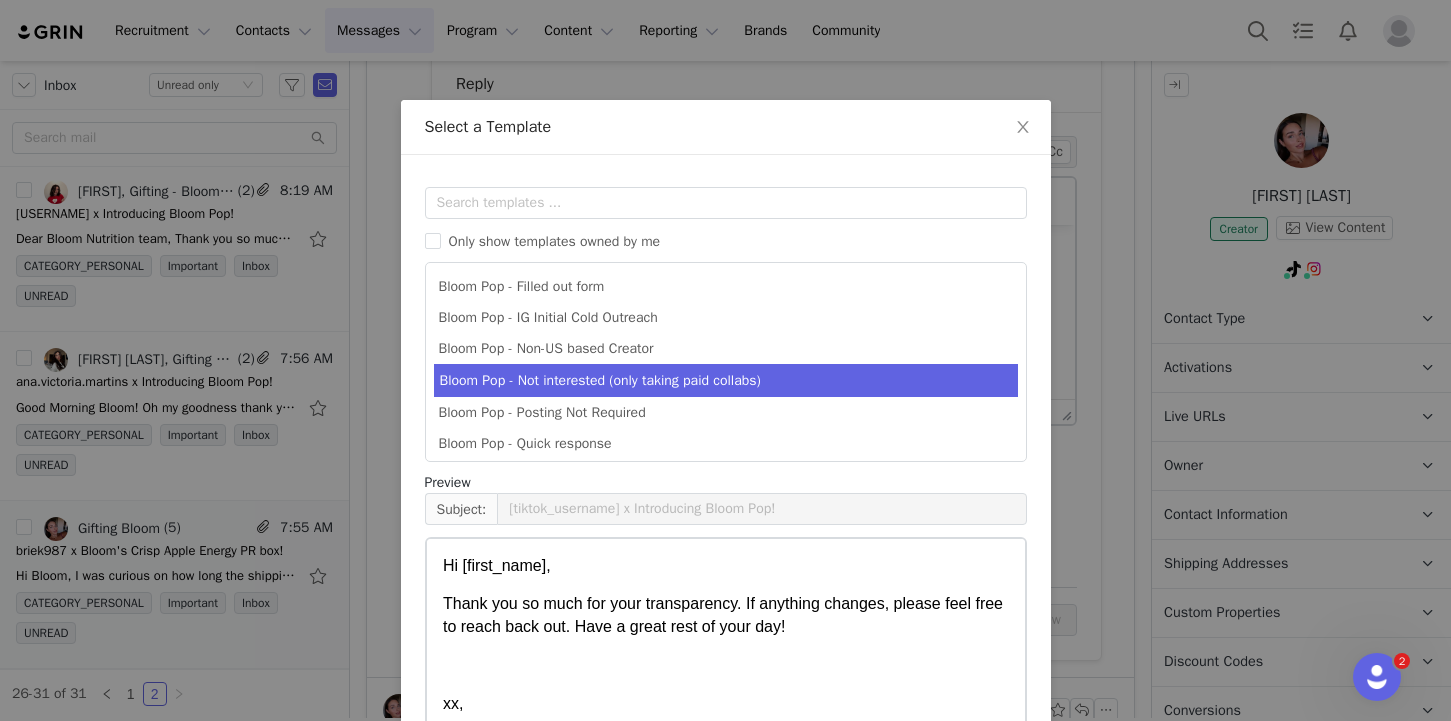 scroll, scrollTop: 149, scrollLeft: 0, axis: vertical 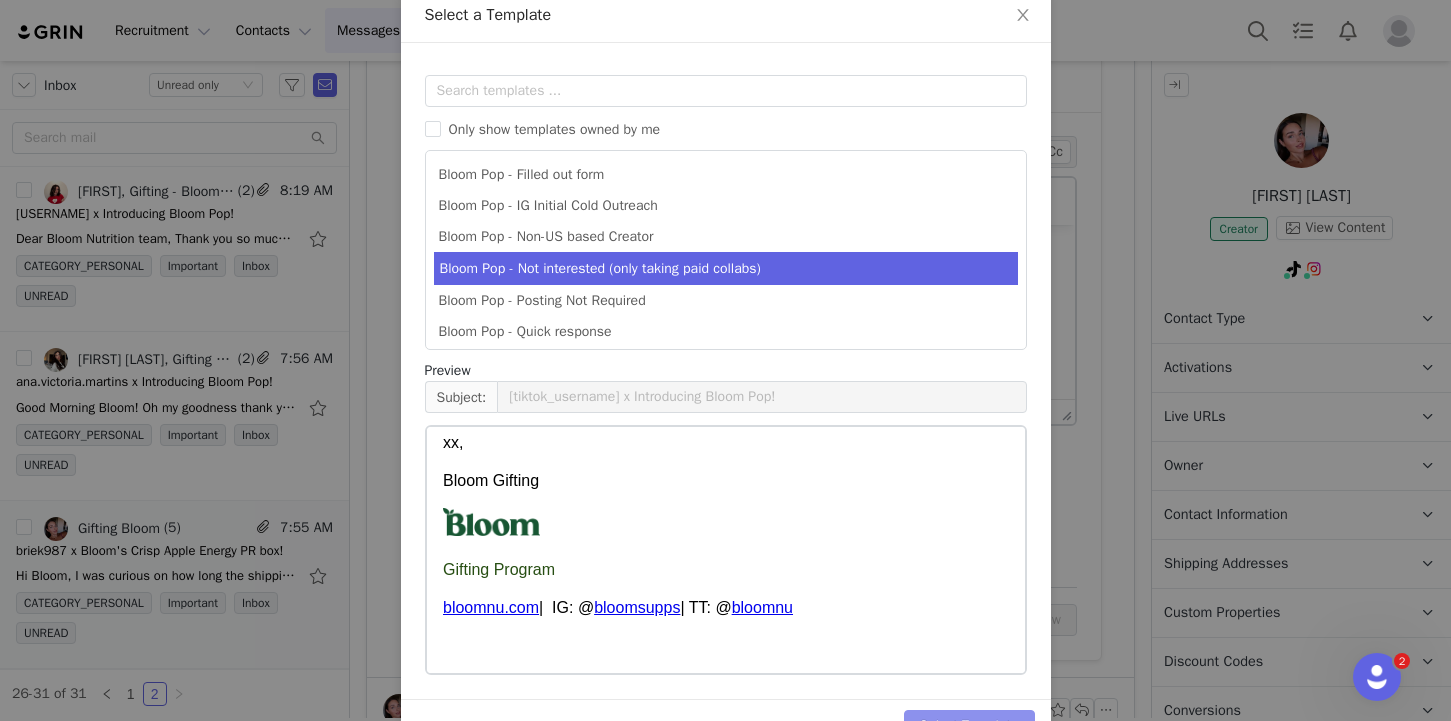 click on "Select Template" at bounding box center [969, 726] 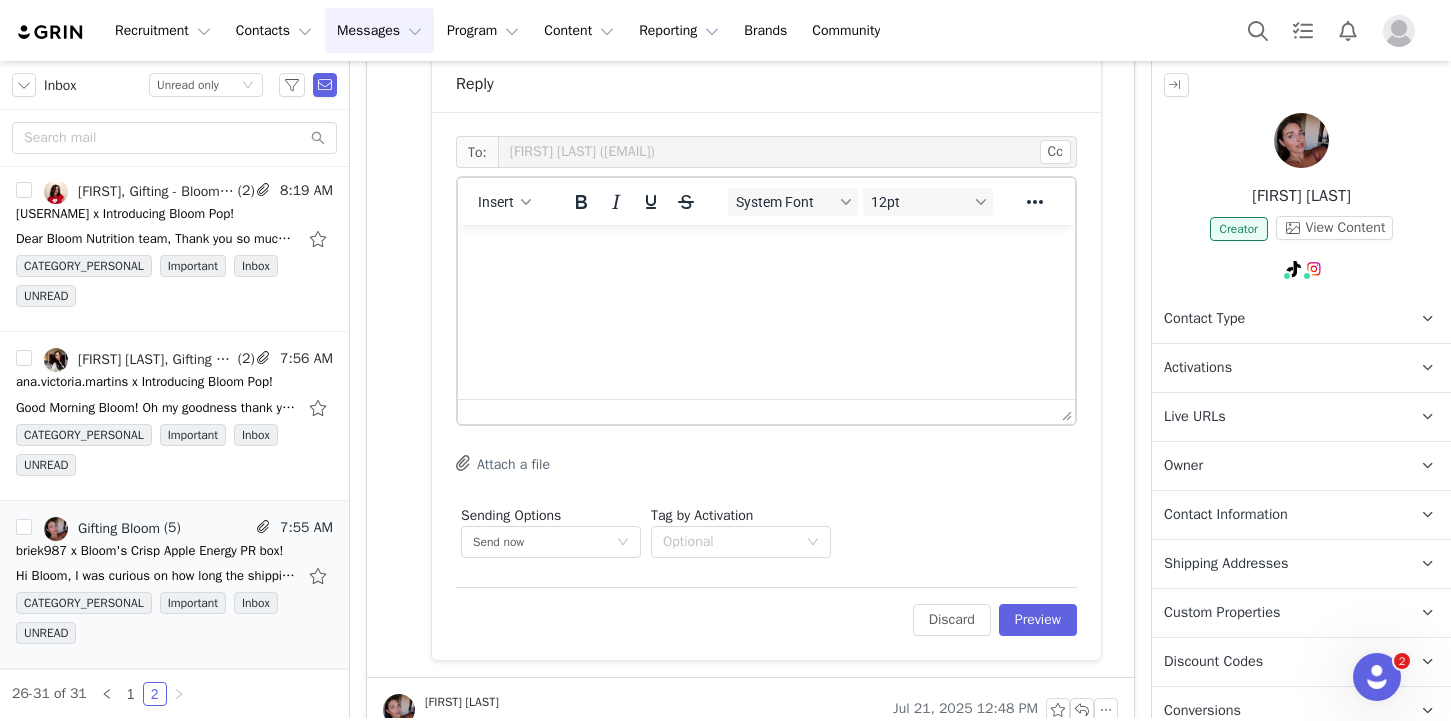 scroll, scrollTop: 0, scrollLeft: 0, axis: both 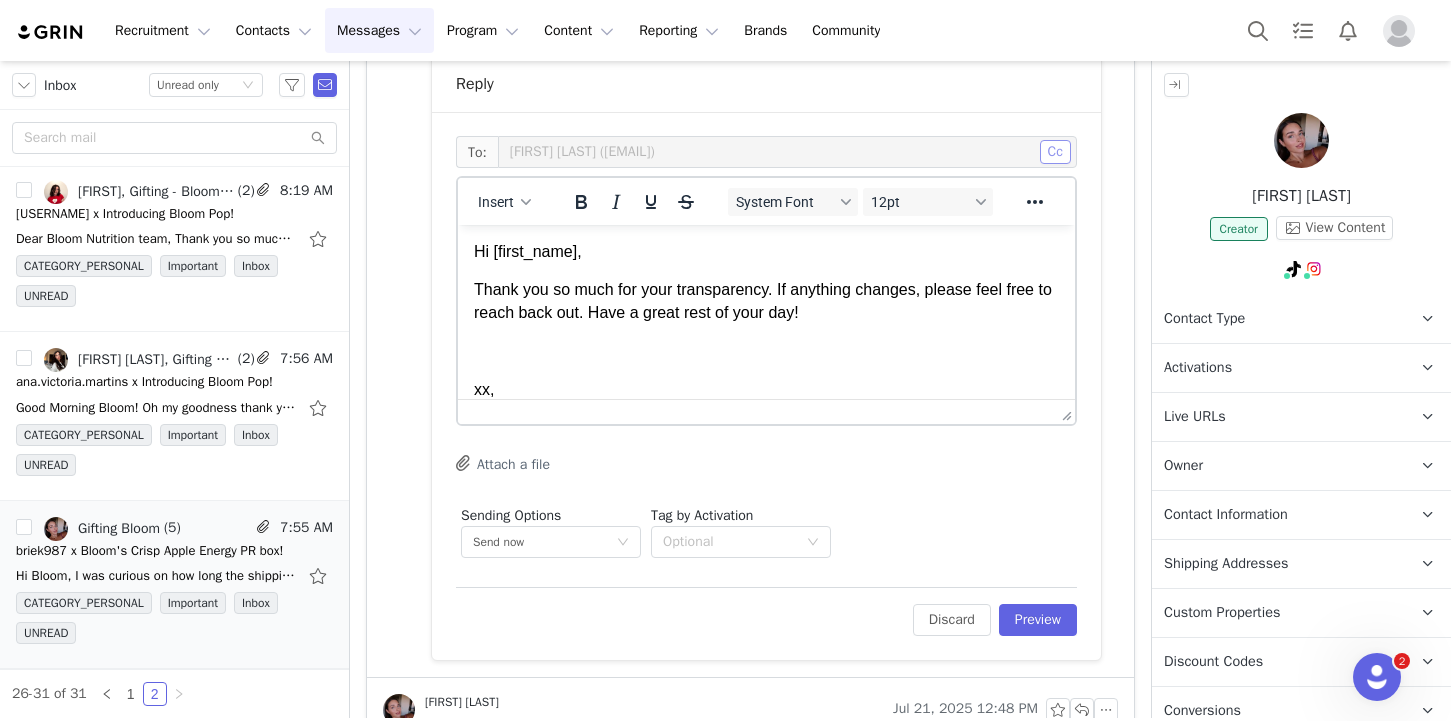 click on "Cc" at bounding box center [1055, 152] 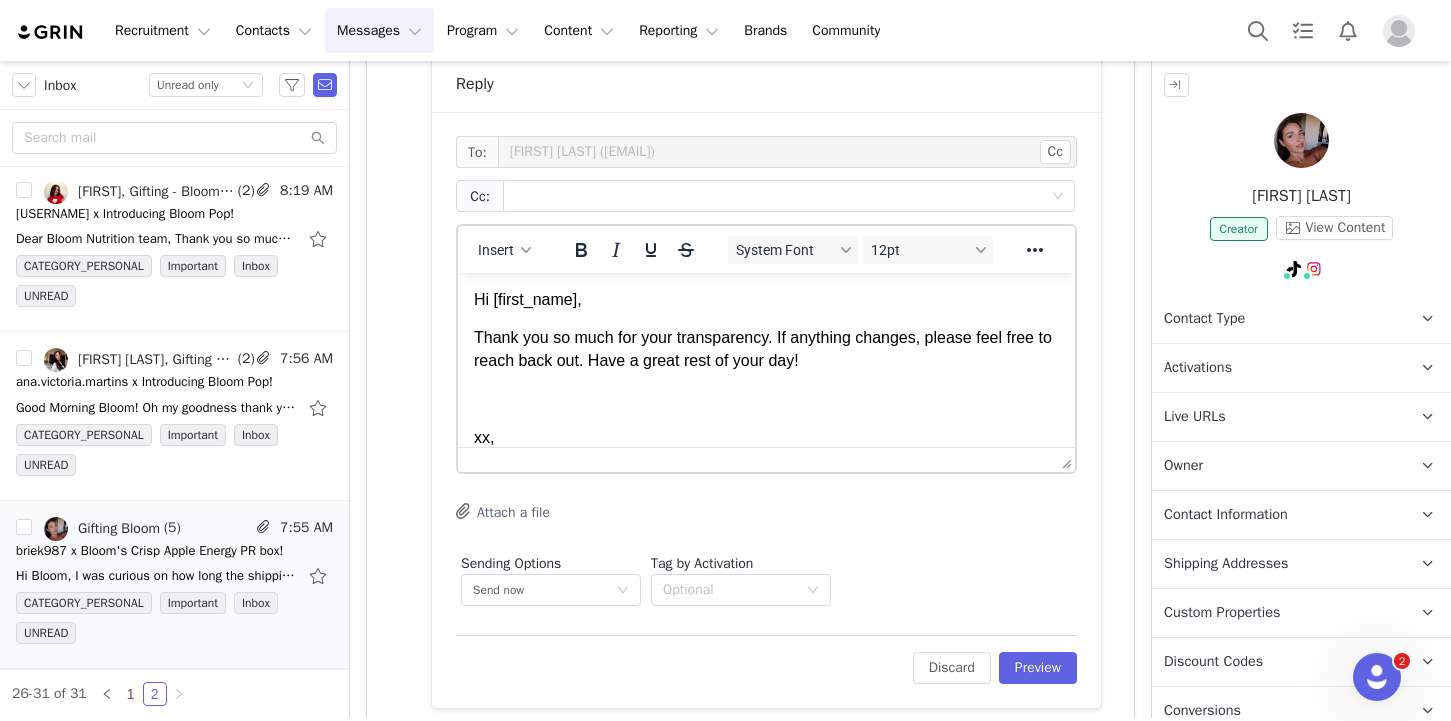 click on "Cc:" at bounding box center (766, 196) 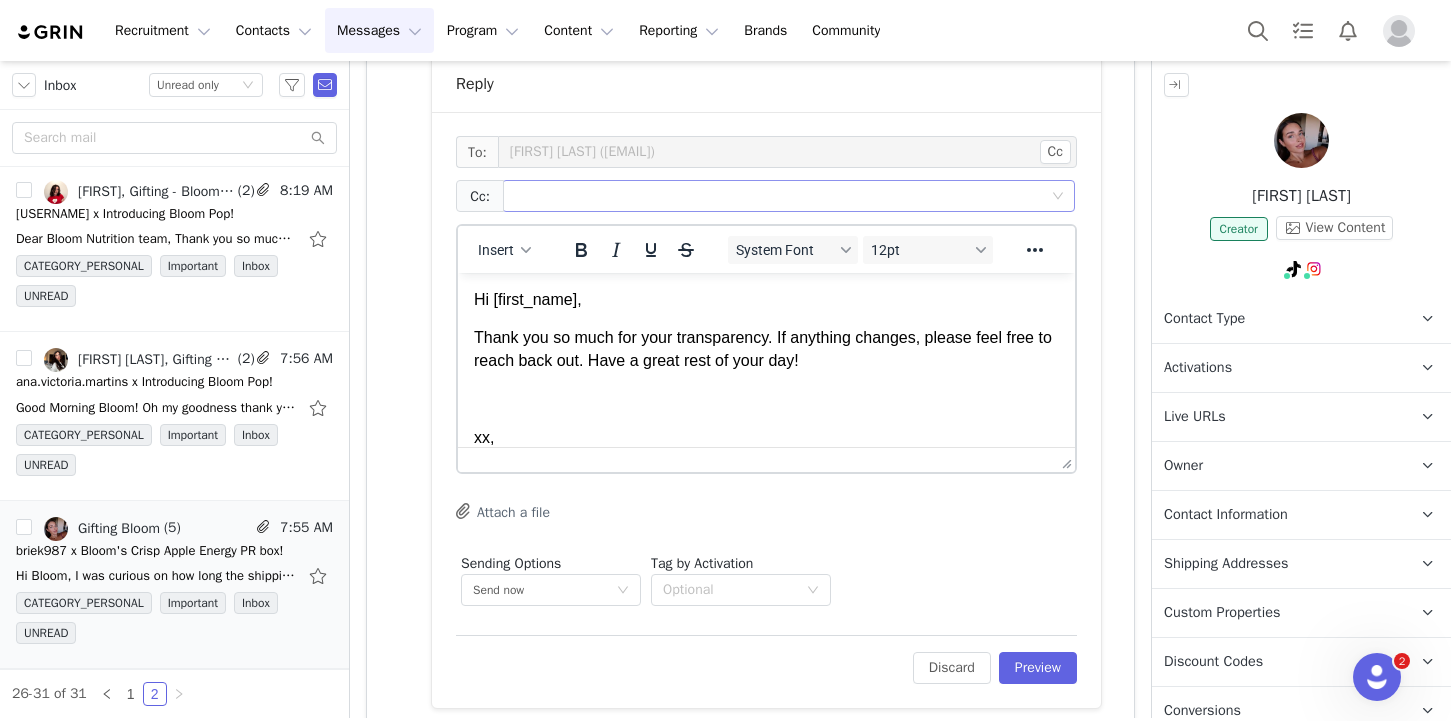 click at bounding box center [781, 196] 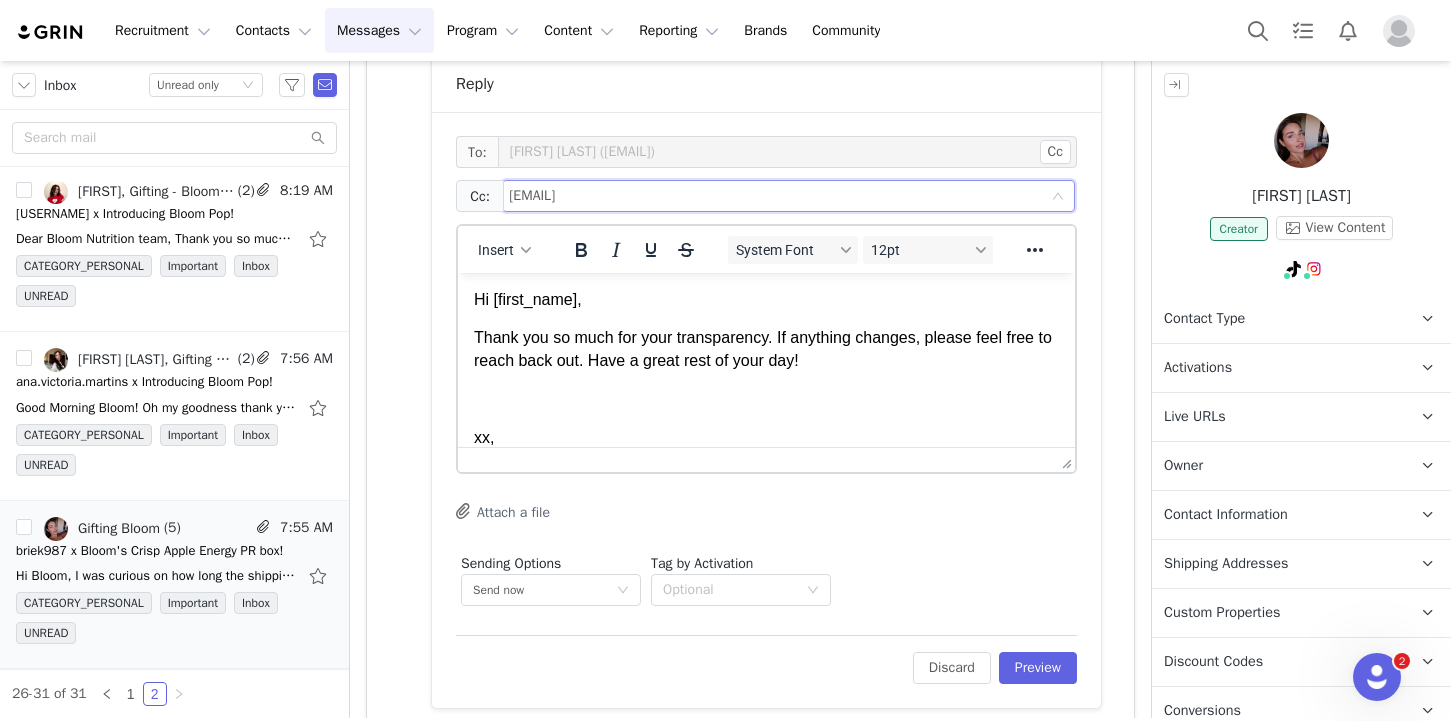 type on "[EMAIL]" 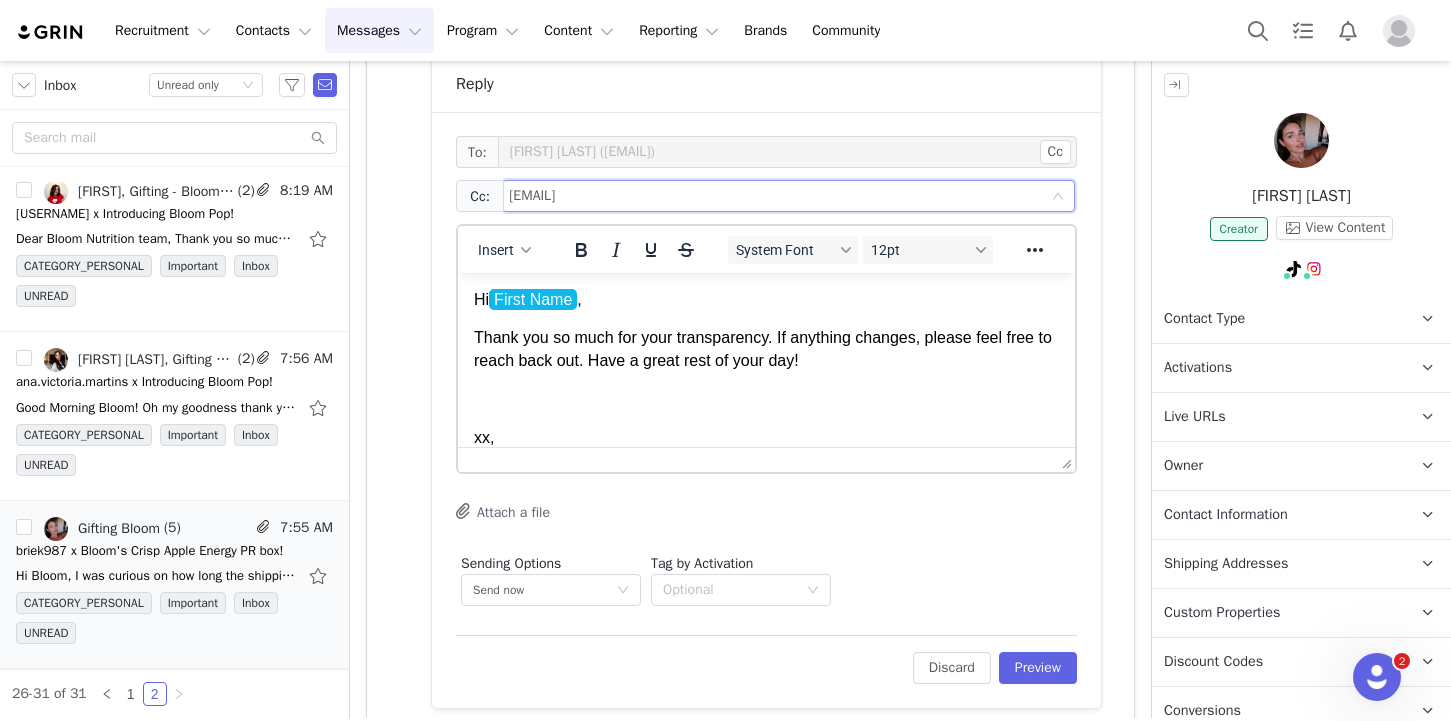 click on "Hi [FIRST_NAME], Thank you so much for your transparency. If anything changes, please feel free to reach back out. Have a great rest of your day! xx, Bloom Gifting Gifting Program bloomnu.com | IG: @ bloomsupps | TT: @ bloomnu" at bounding box center (766, 471) 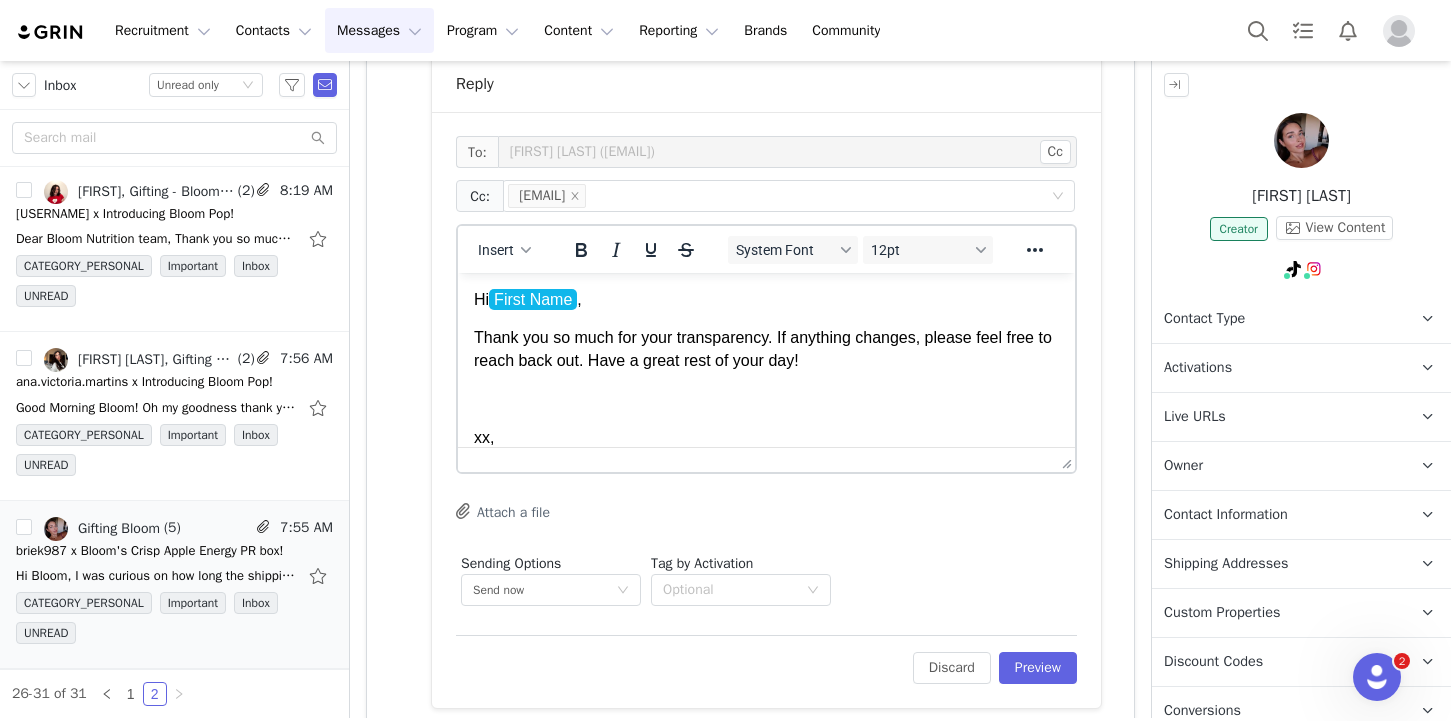 click at bounding box center (766, 399) 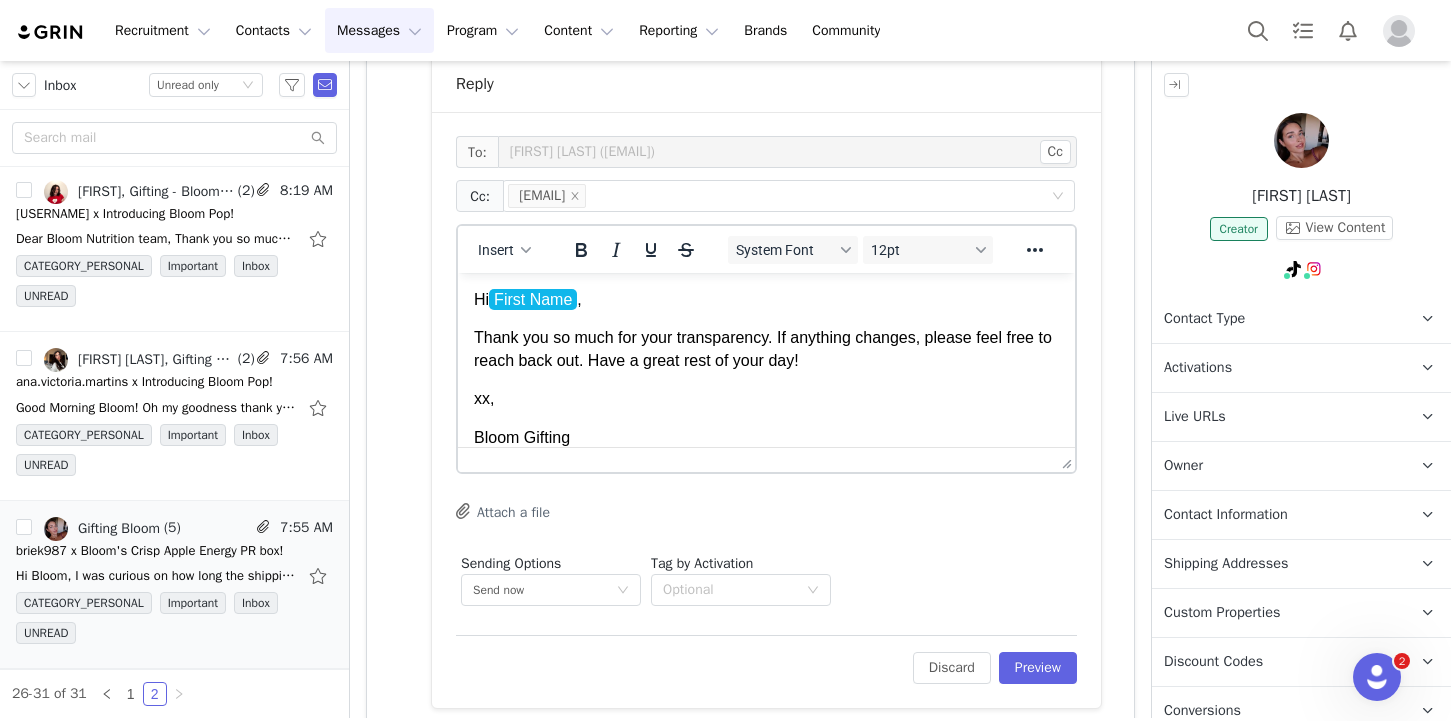 drag, startPoint x: 841, startPoint y: 357, endPoint x: 617, endPoint y: 344, distance: 224.37692 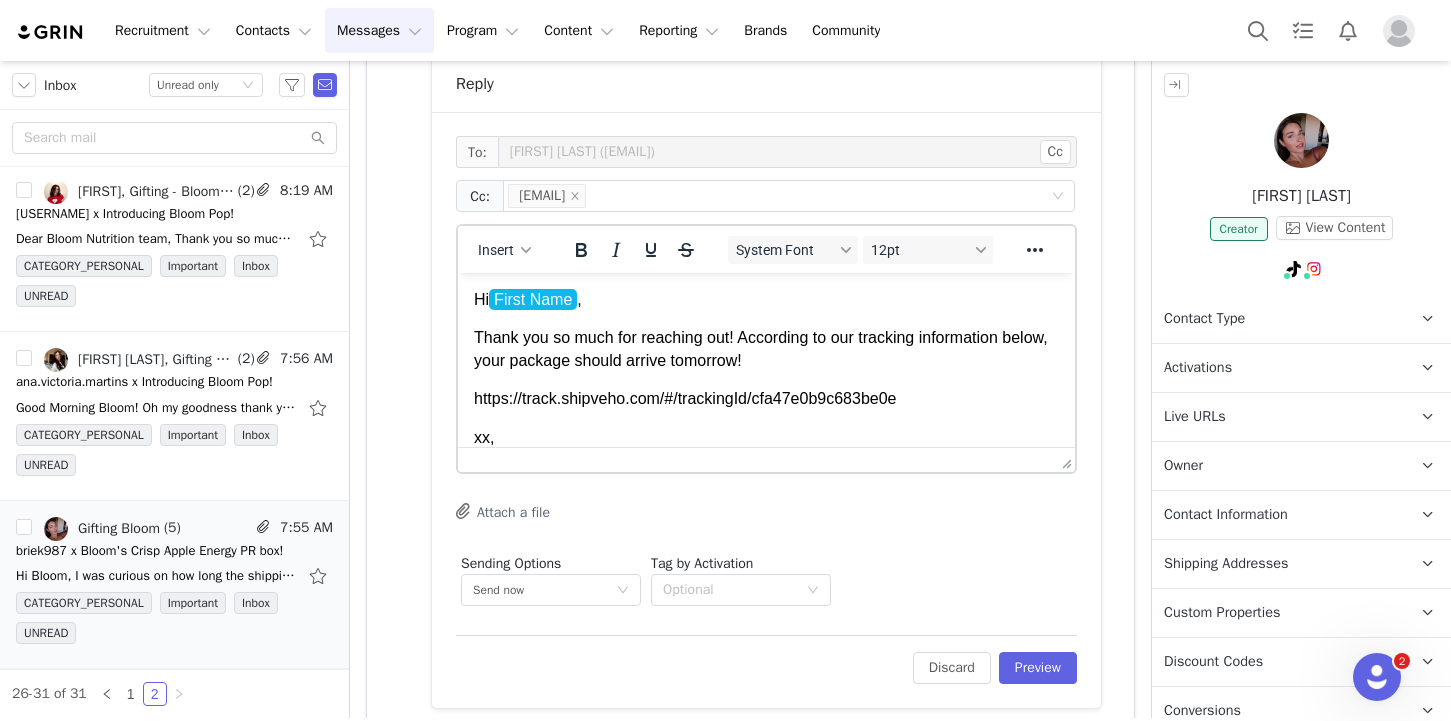 scroll, scrollTop: 1, scrollLeft: 0, axis: vertical 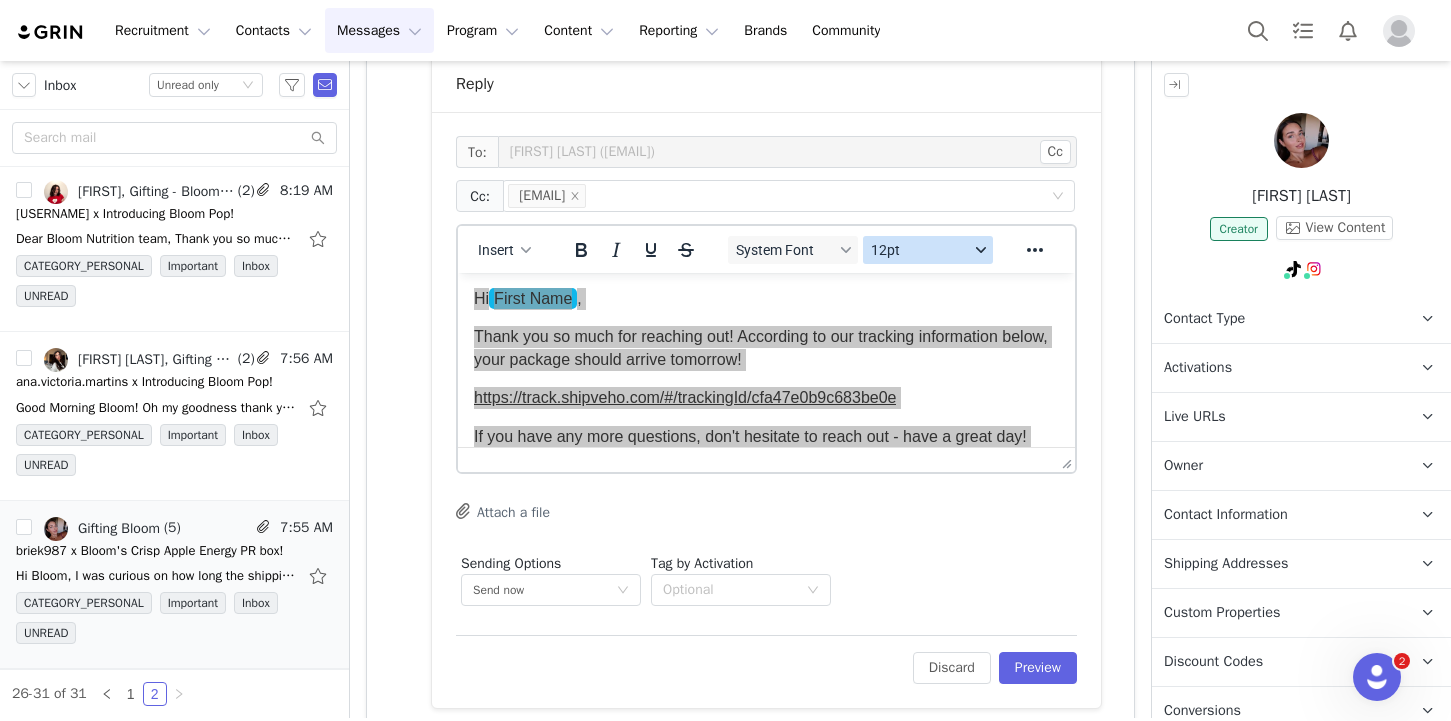 click on "12pt" at bounding box center [920, 250] 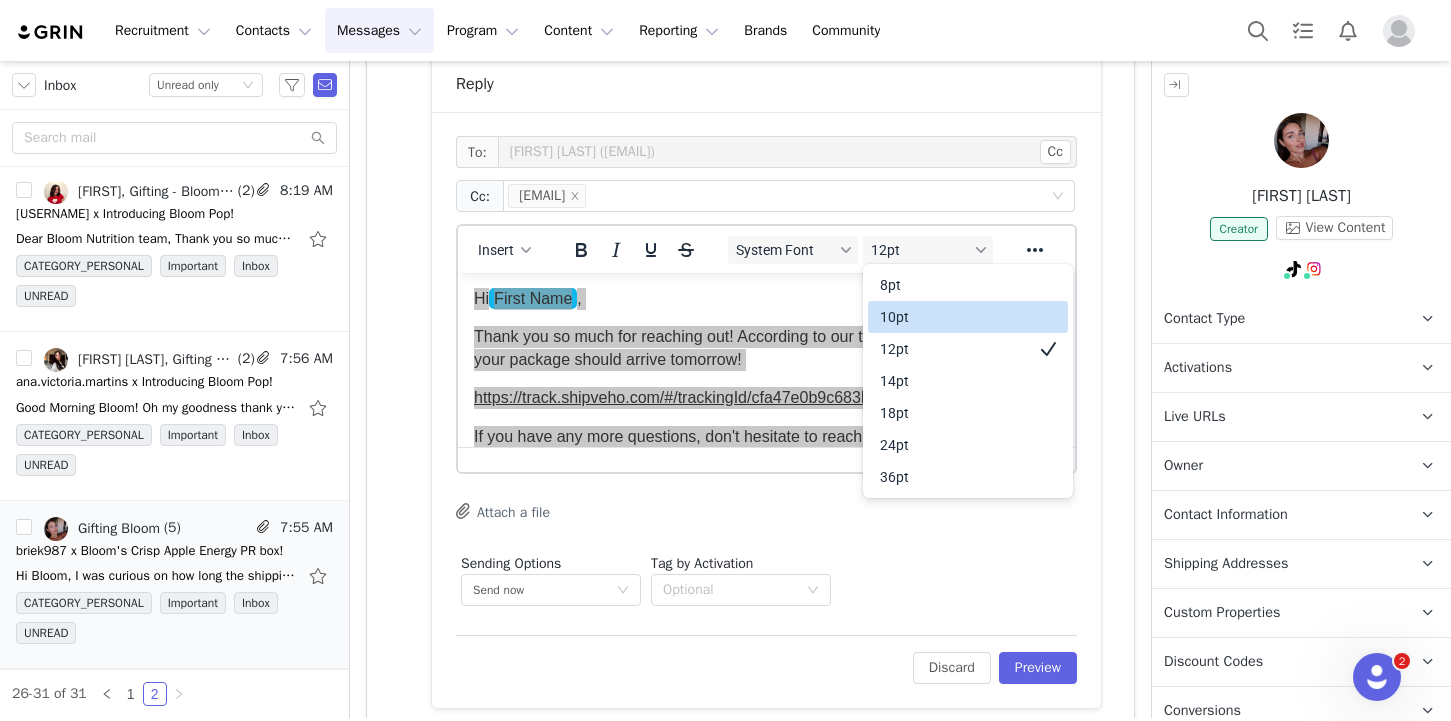 click on "10pt" at bounding box center [954, 317] 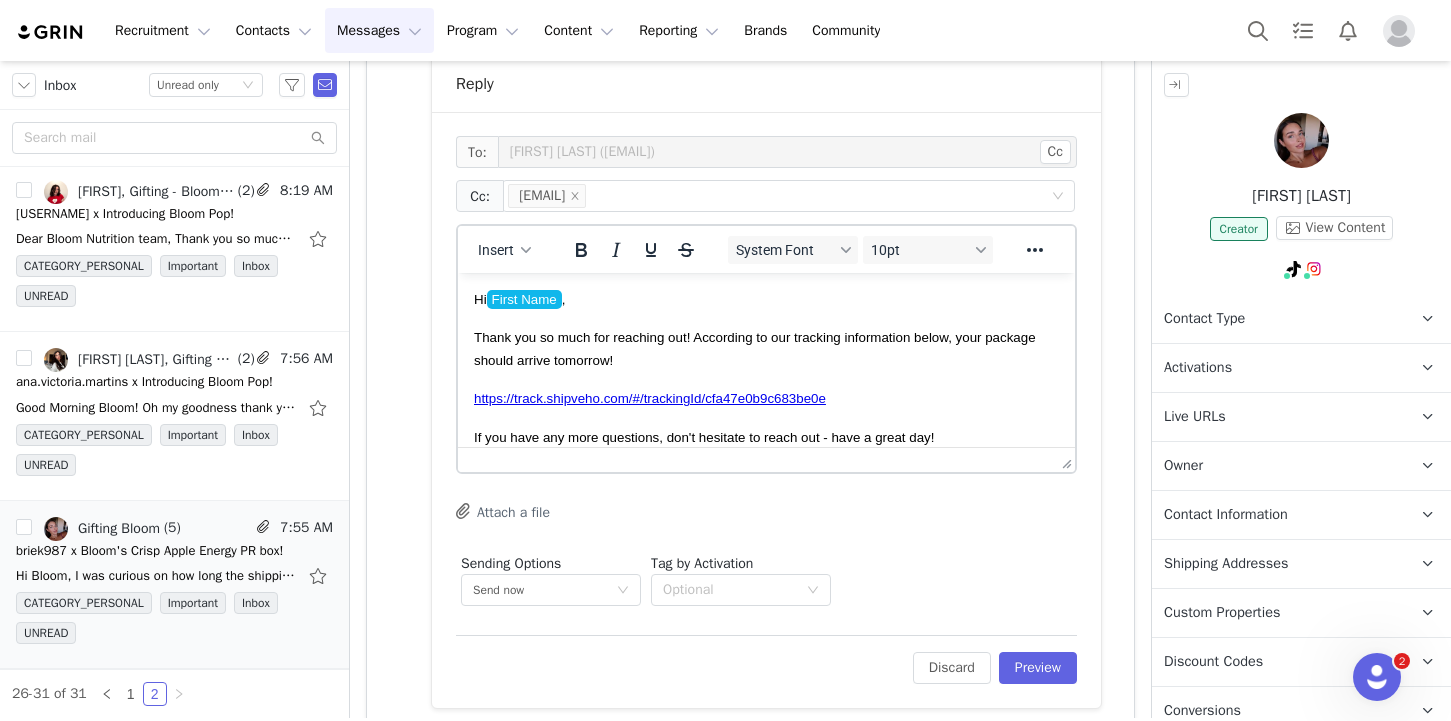 click on "Thank you so much for reaching out! According to our tracking information below, your package should arrive tomorrow!" at bounding box center (766, 348) 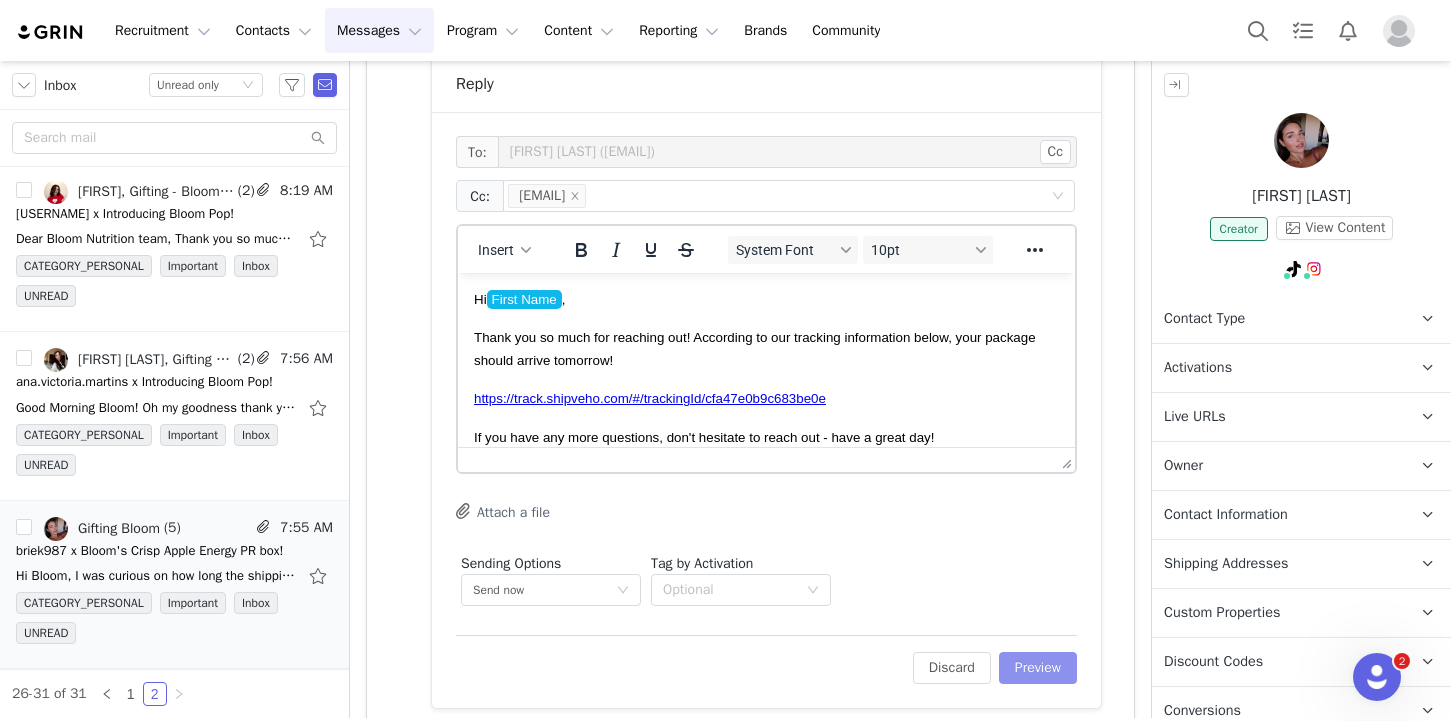 click on "Preview" at bounding box center [1038, 668] 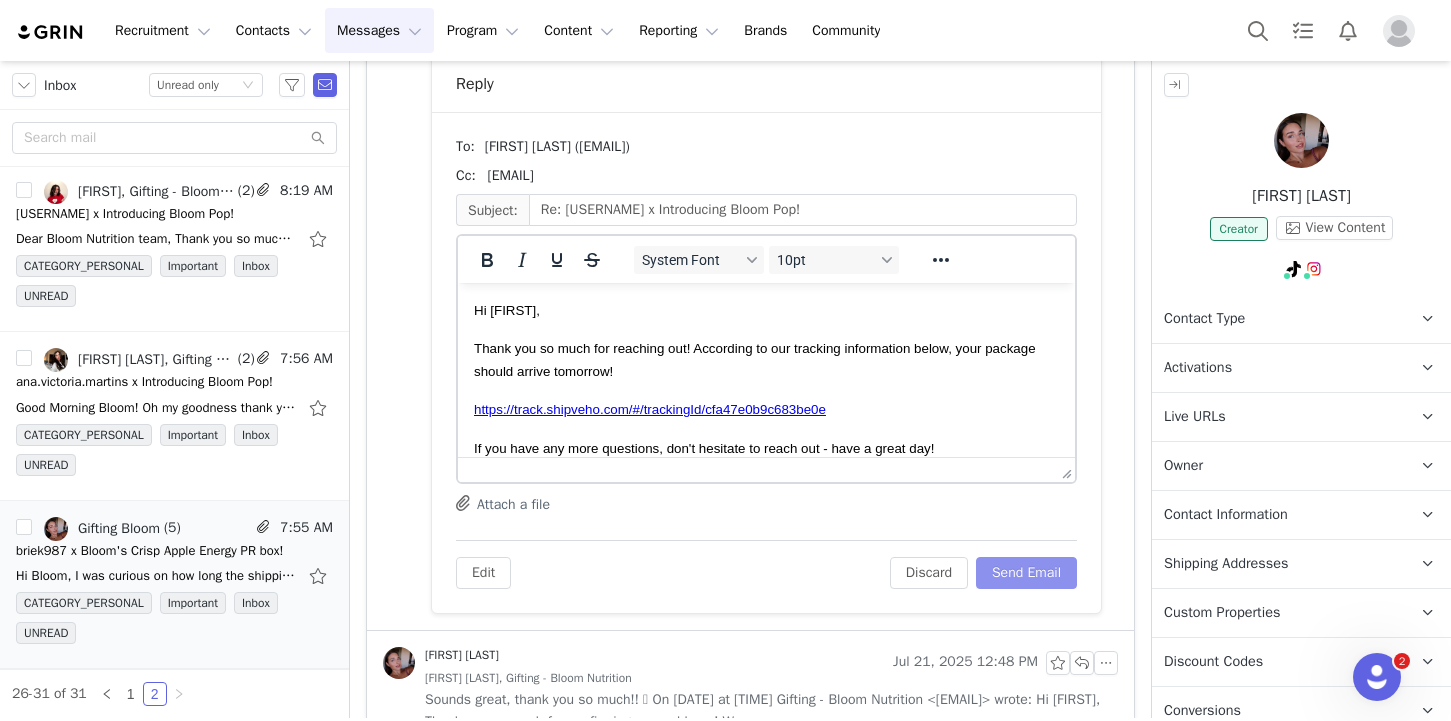 scroll, scrollTop: 0, scrollLeft: 0, axis: both 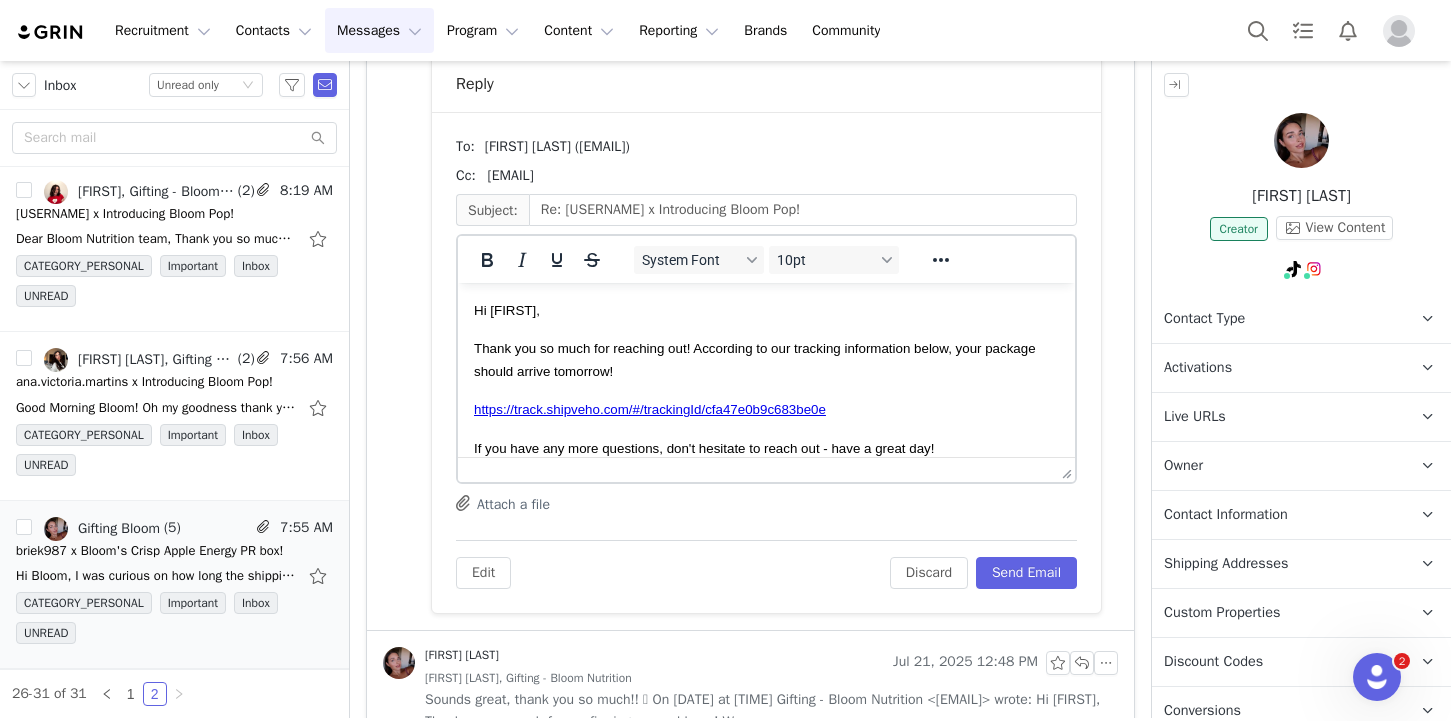 click on "Hi [FIRST],  Thank you so much for reaching out! According to our tracking information below, your package should arrive tomorrow! https://track.shipveho.com/#/trackingId/cfa47e0b9c683be0e If you have any more questions, don't hesitate to reach out - have a great day! xx, Bloom Gifting  Gifting Program bloomnu.com   |  IG: @ bloomsupps   | TT: @ bloomnu" at bounding box center [766, 500] 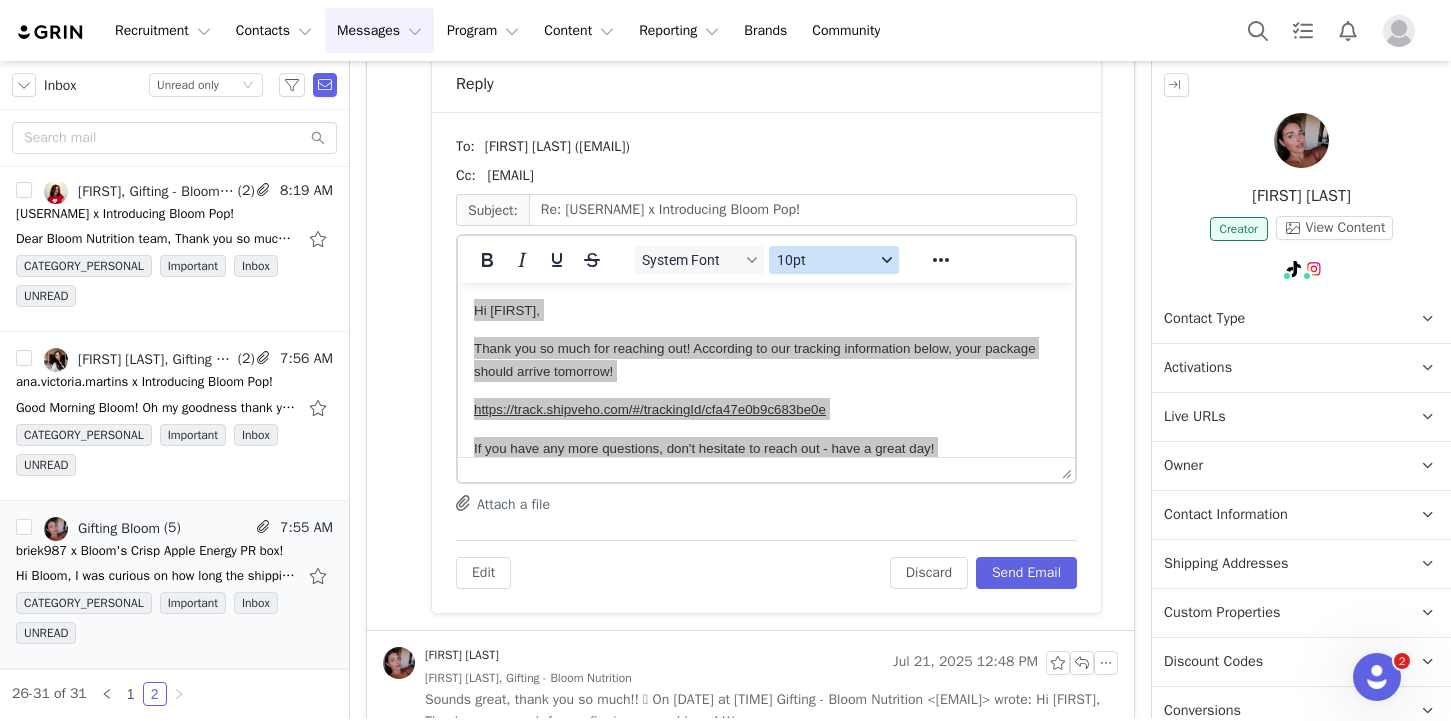 click on "10pt" at bounding box center [826, 260] 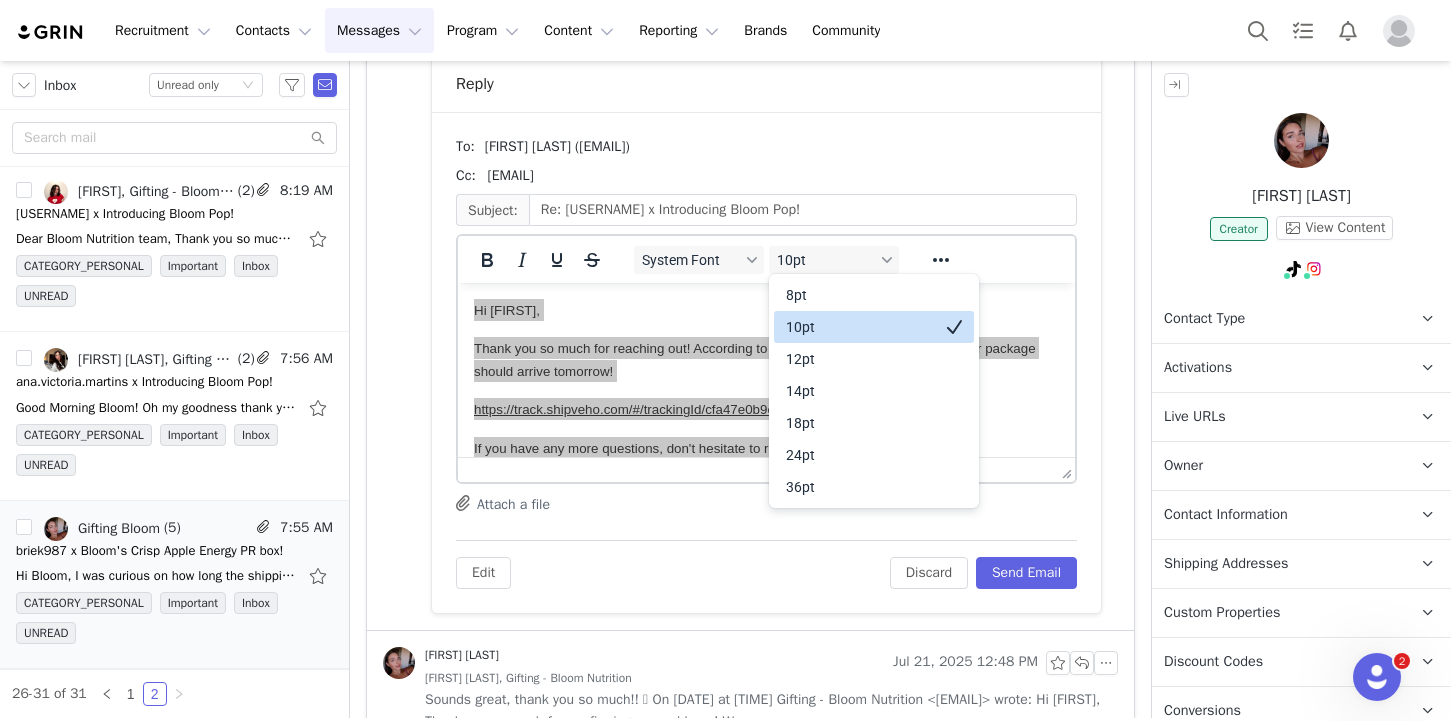 click on "10pt" at bounding box center (860, 327) 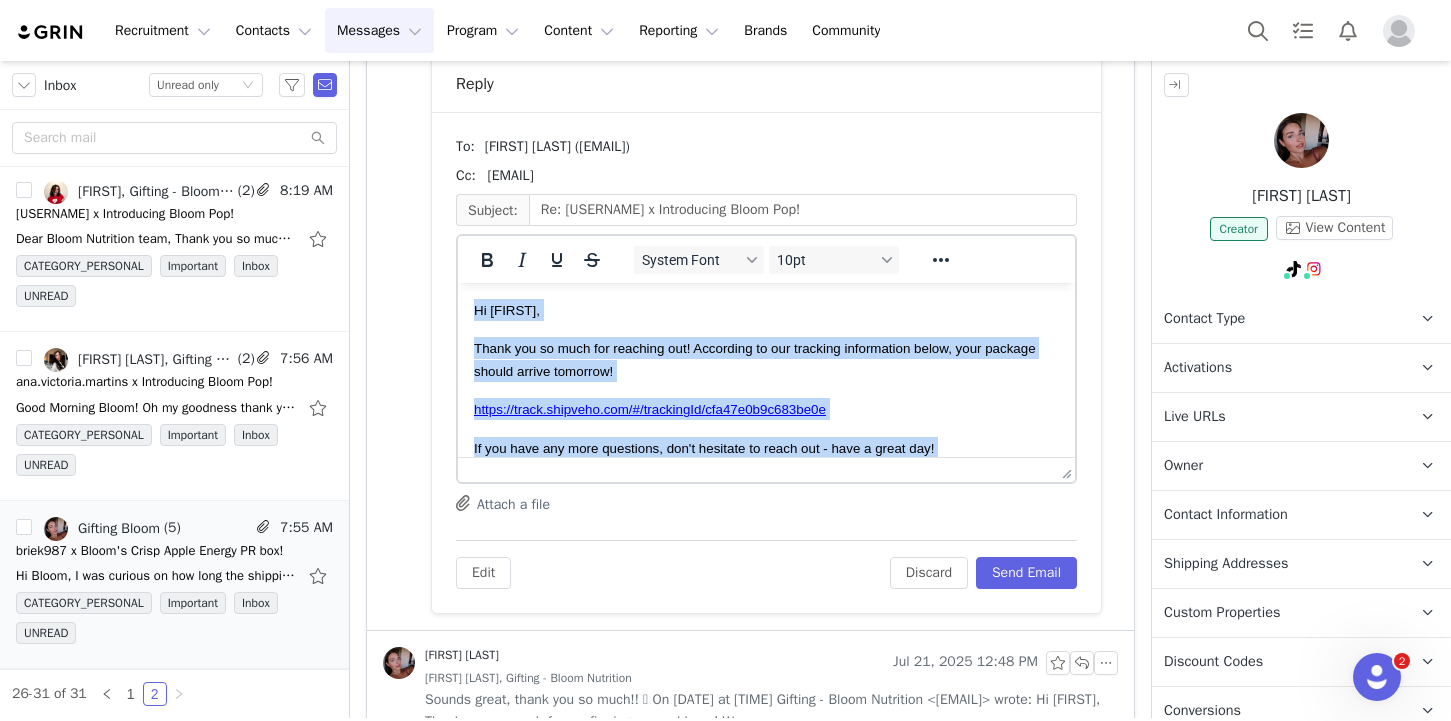 click on "Thank you so much for reaching out! According to our tracking information below, your package should arrive tomorrow!" at bounding box center (766, 359) 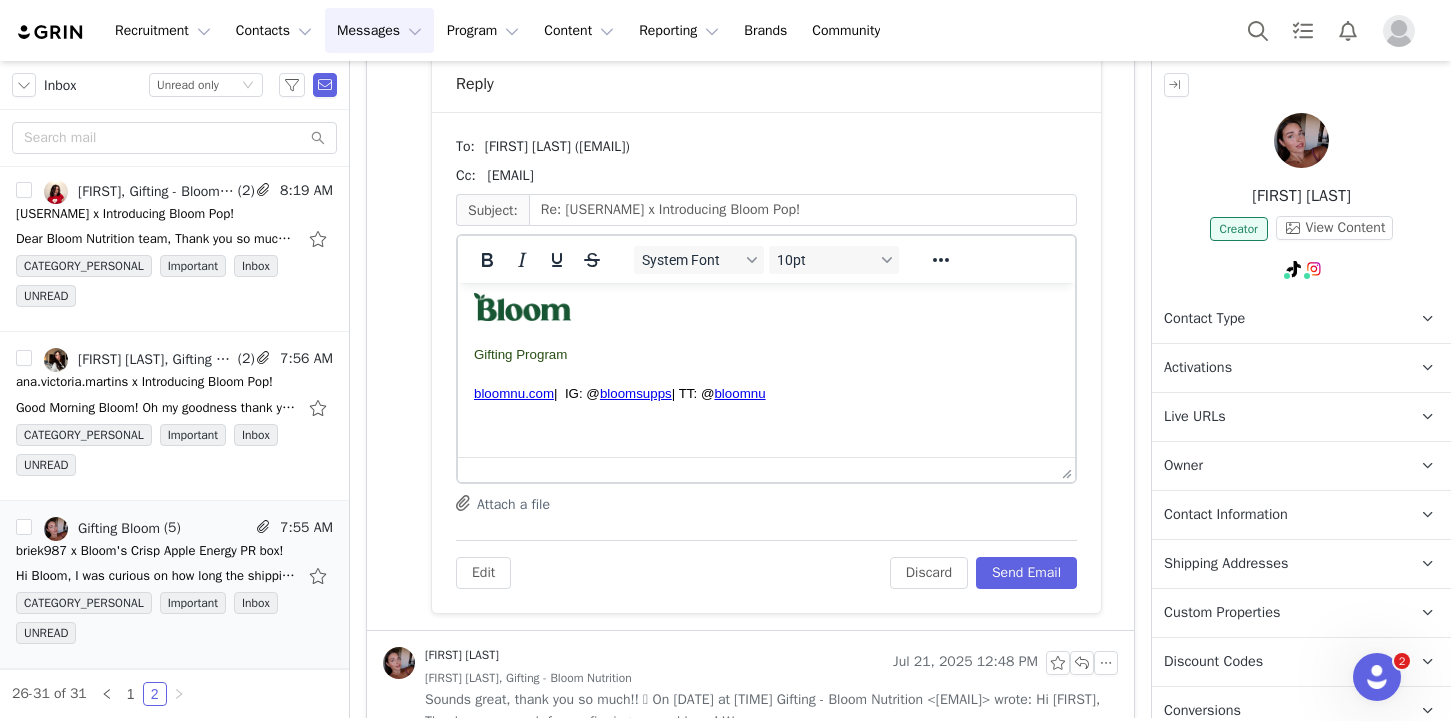 scroll, scrollTop: 0, scrollLeft: 0, axis: both 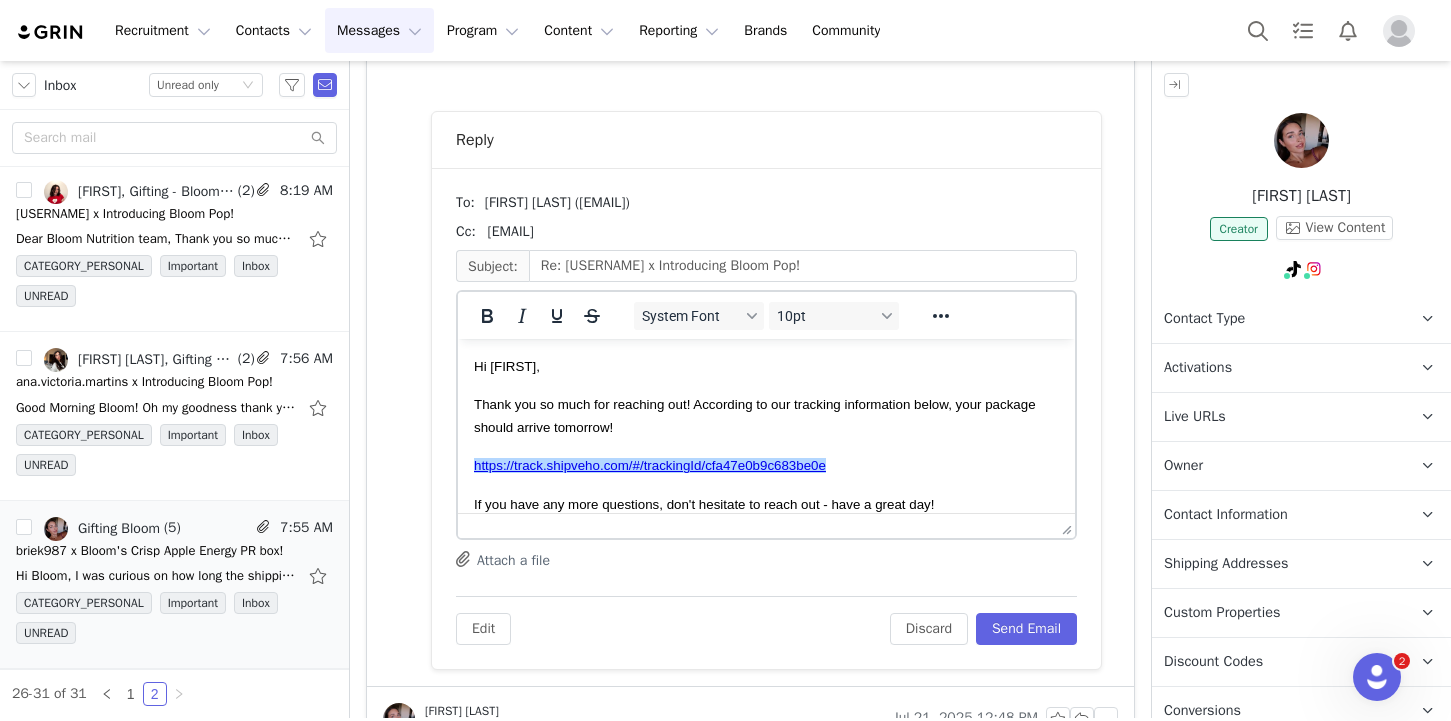 click on "https://track.shipveho.com/#/trackingId/cfa47e0b9c683be0e" at bounding box center (766, 465) 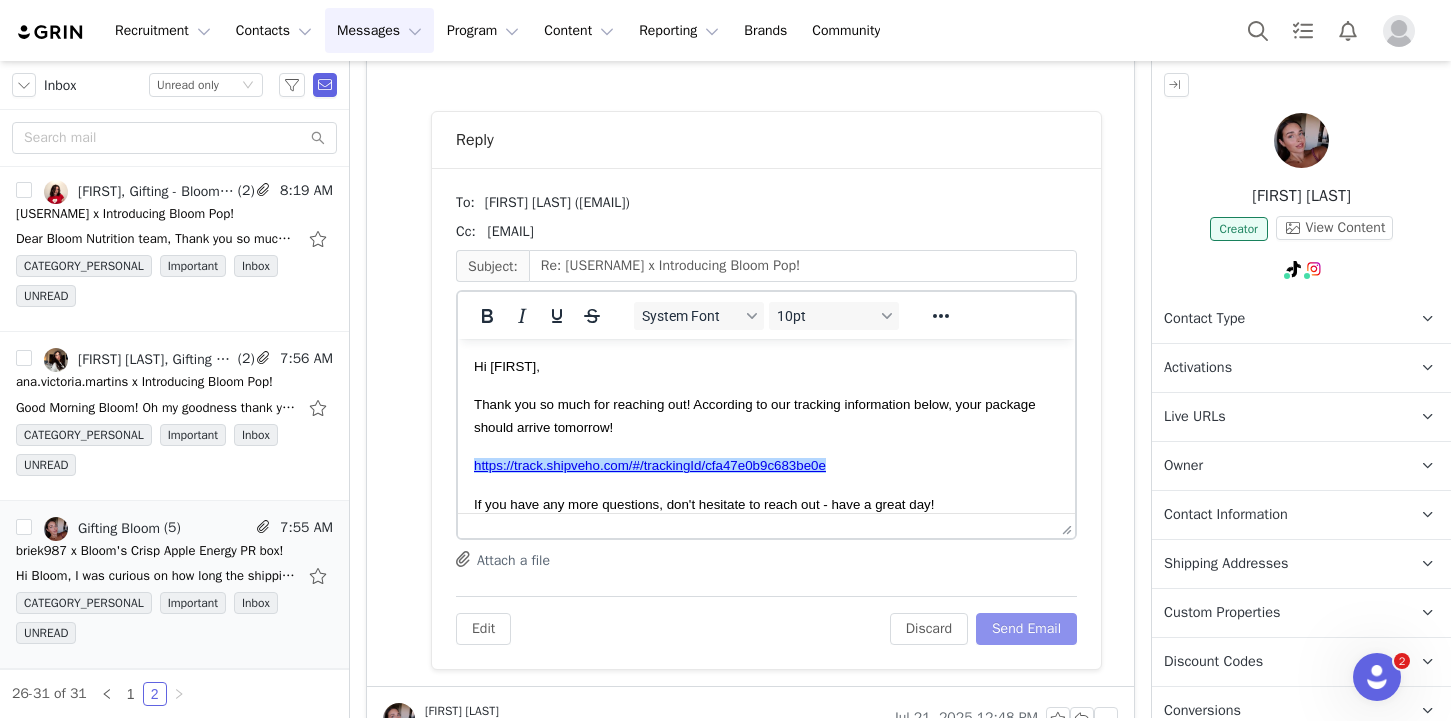 click on "Send Email" at bounding box center [1026, 629] 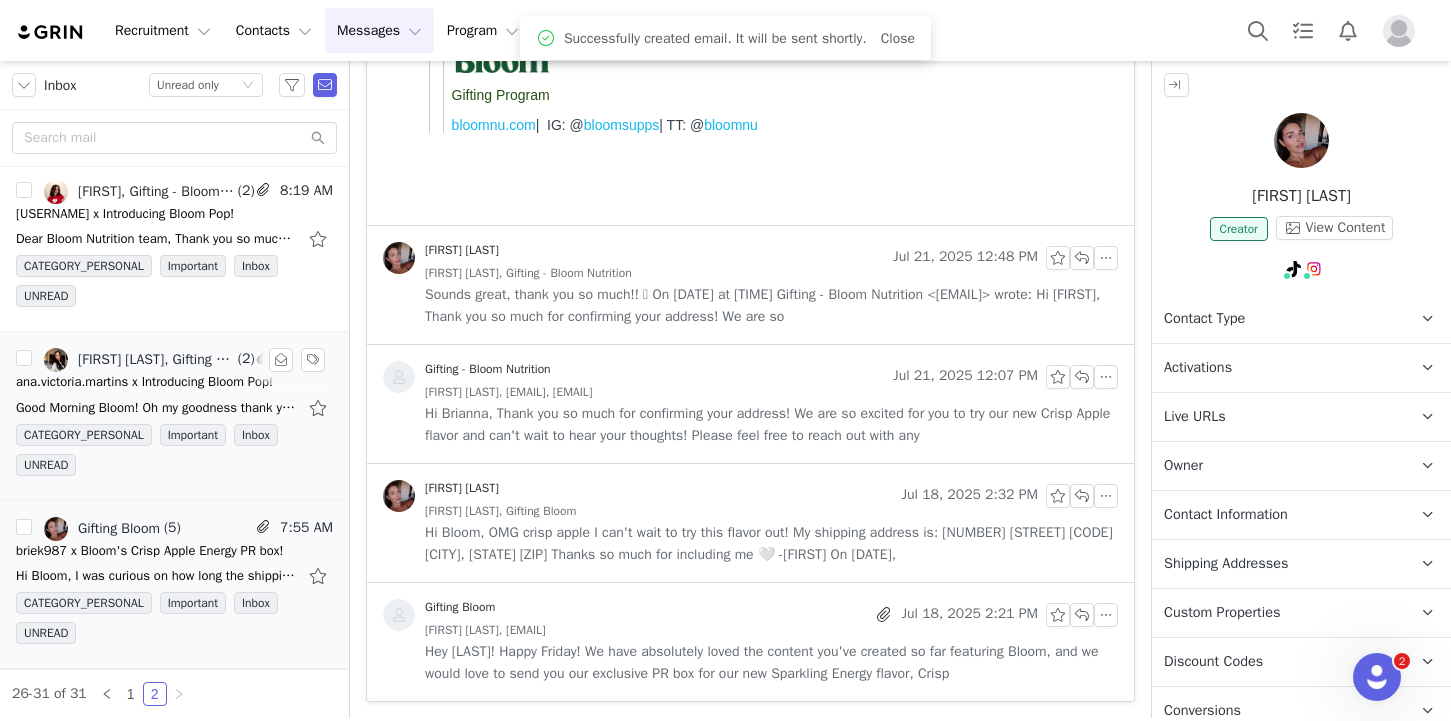 scroll, scrollTop: 579, scrollLeft: 0, axis: vertical 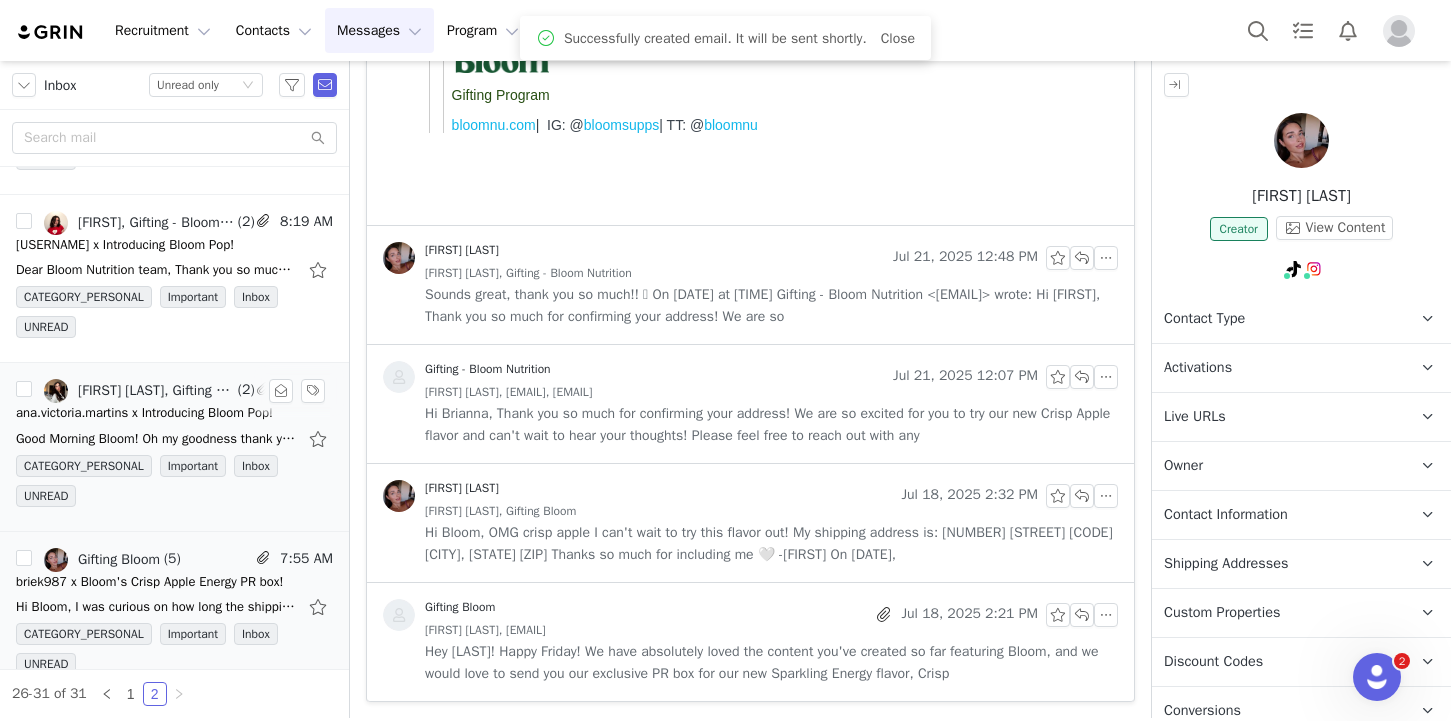 click on "CATEGORY_PERSONAL   Important   Inbox   UNREAD" at bounding box center [174, 485] 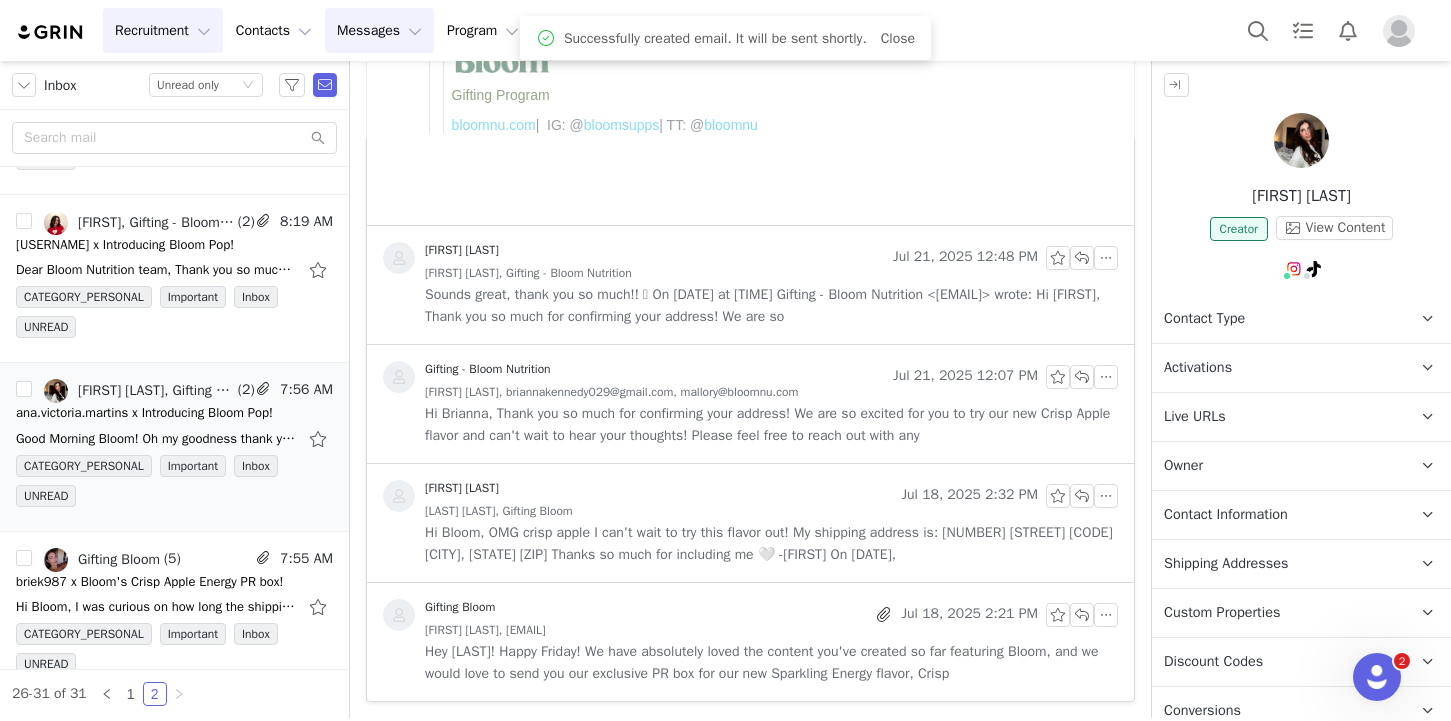 scroll, scrollTop: 0, scrollLeft: 0, axis: both 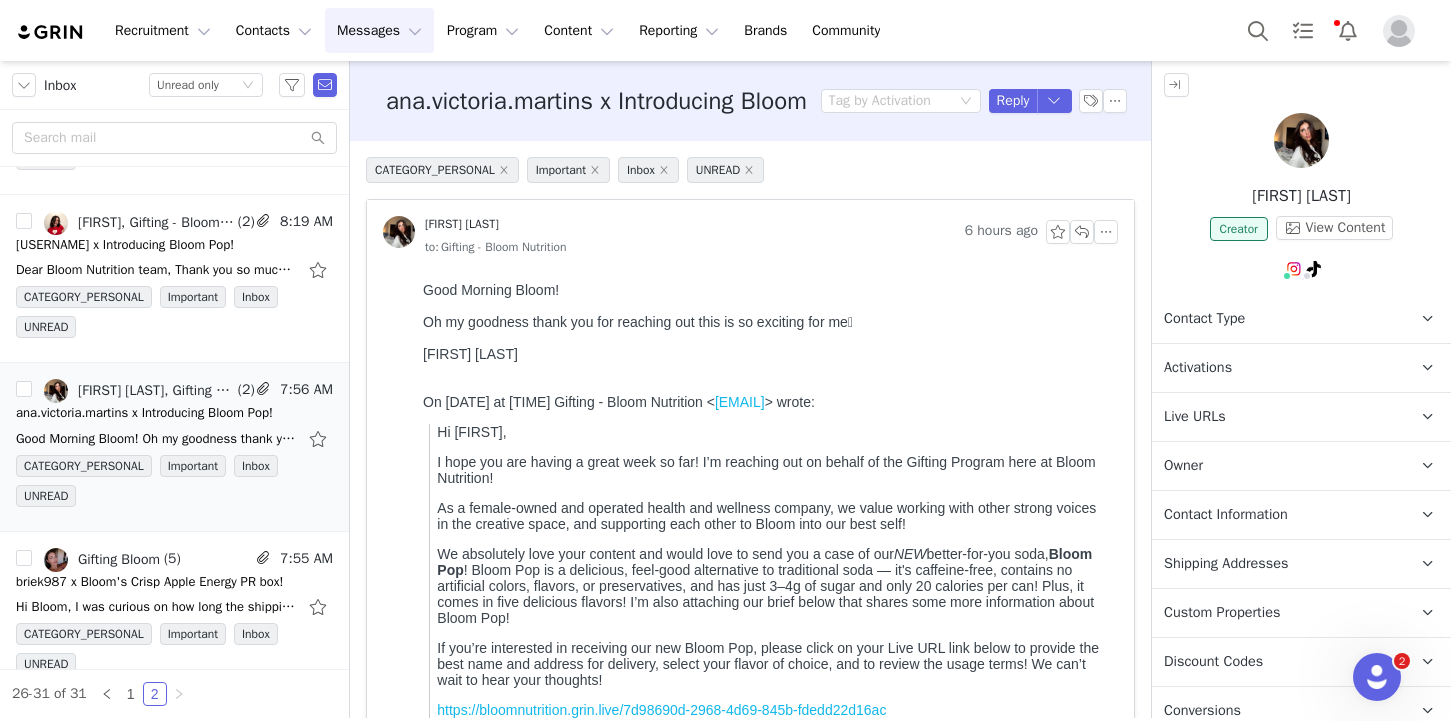 click on "Owner  The account user who owns the contact" at bounding box center [1277, 466] 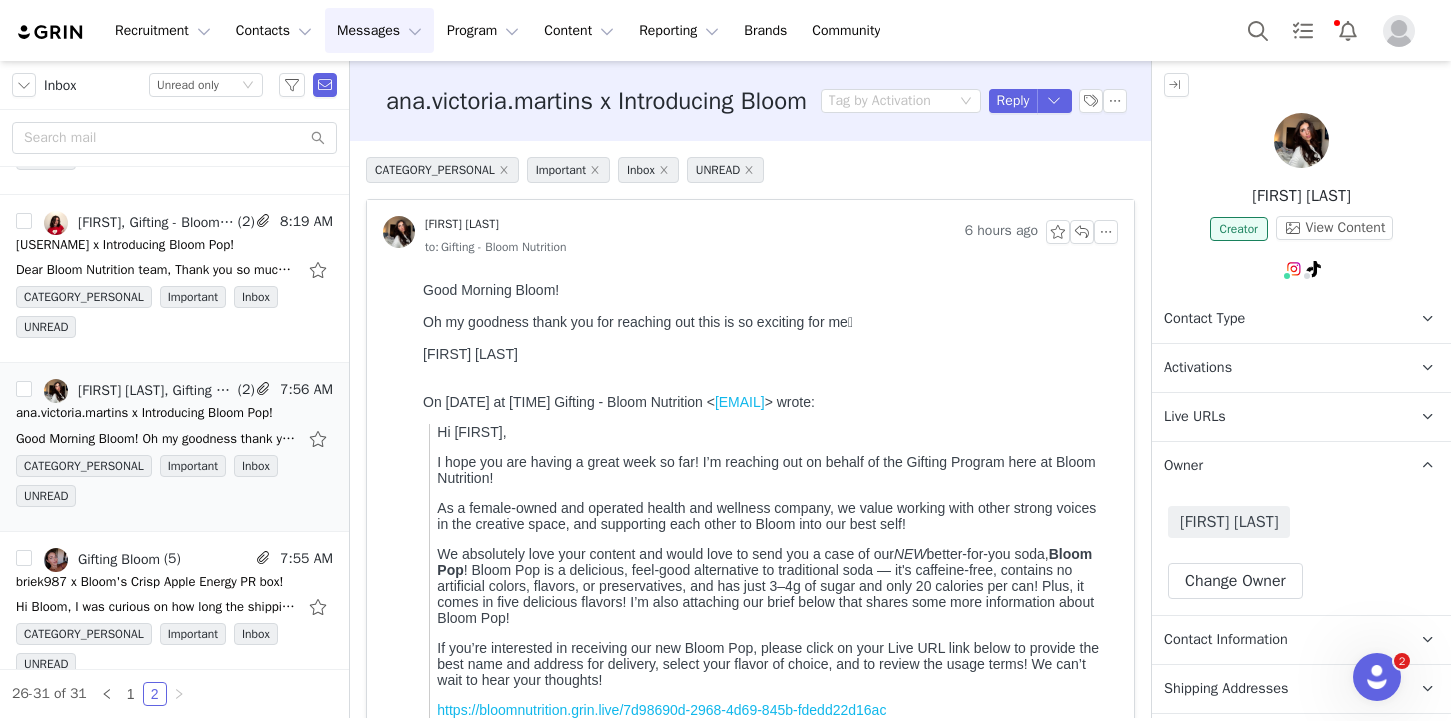 click on "Owner  The account user who owns the contact" at bounding box center (1277, 466) 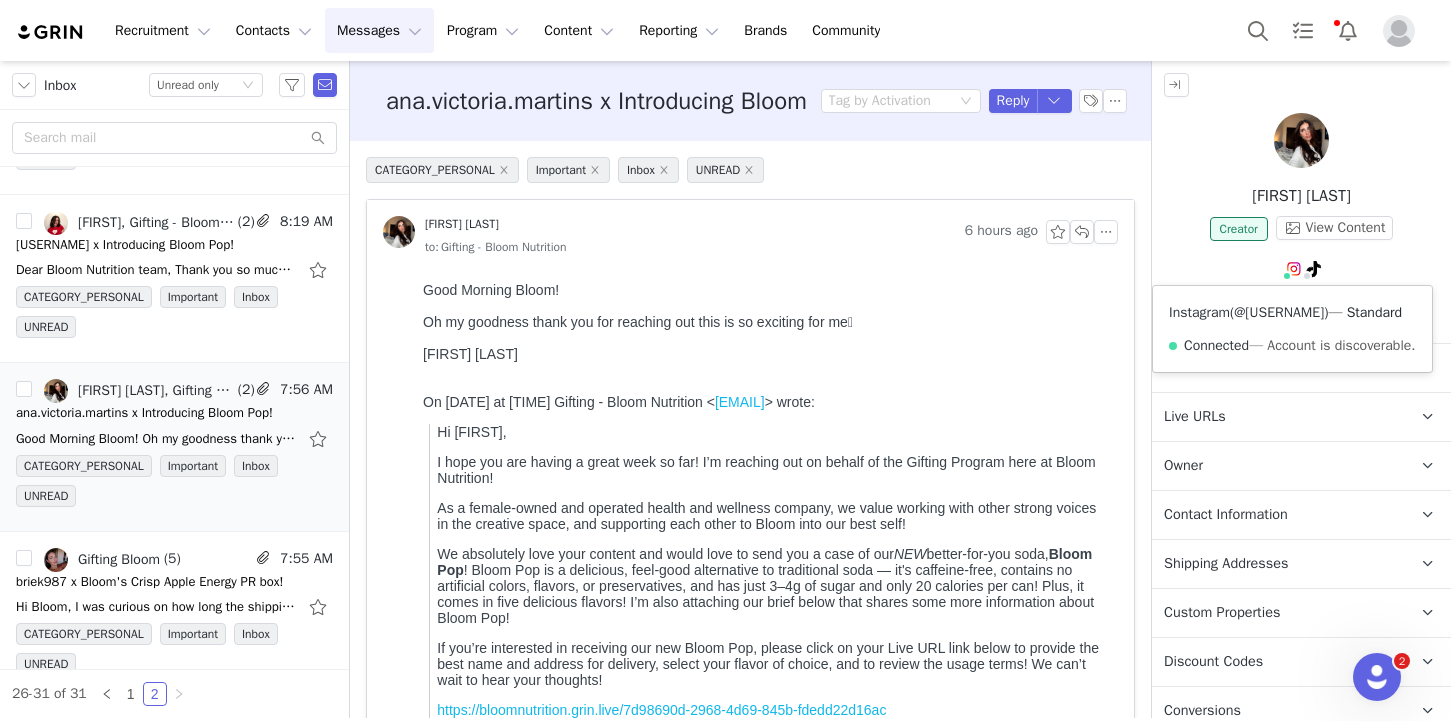 click on "@[USERNAME]" at bounding box center [1279, 312] 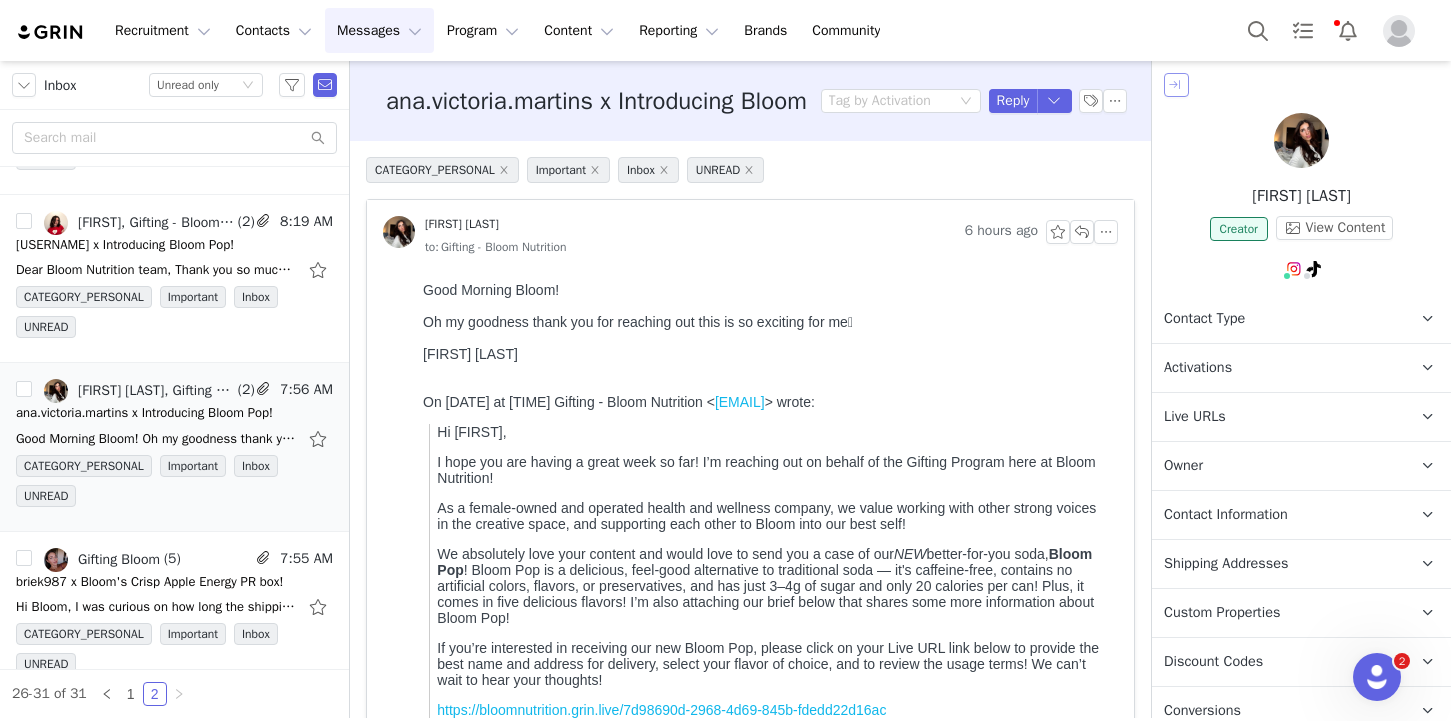 click at bounding box center (1176, 85) 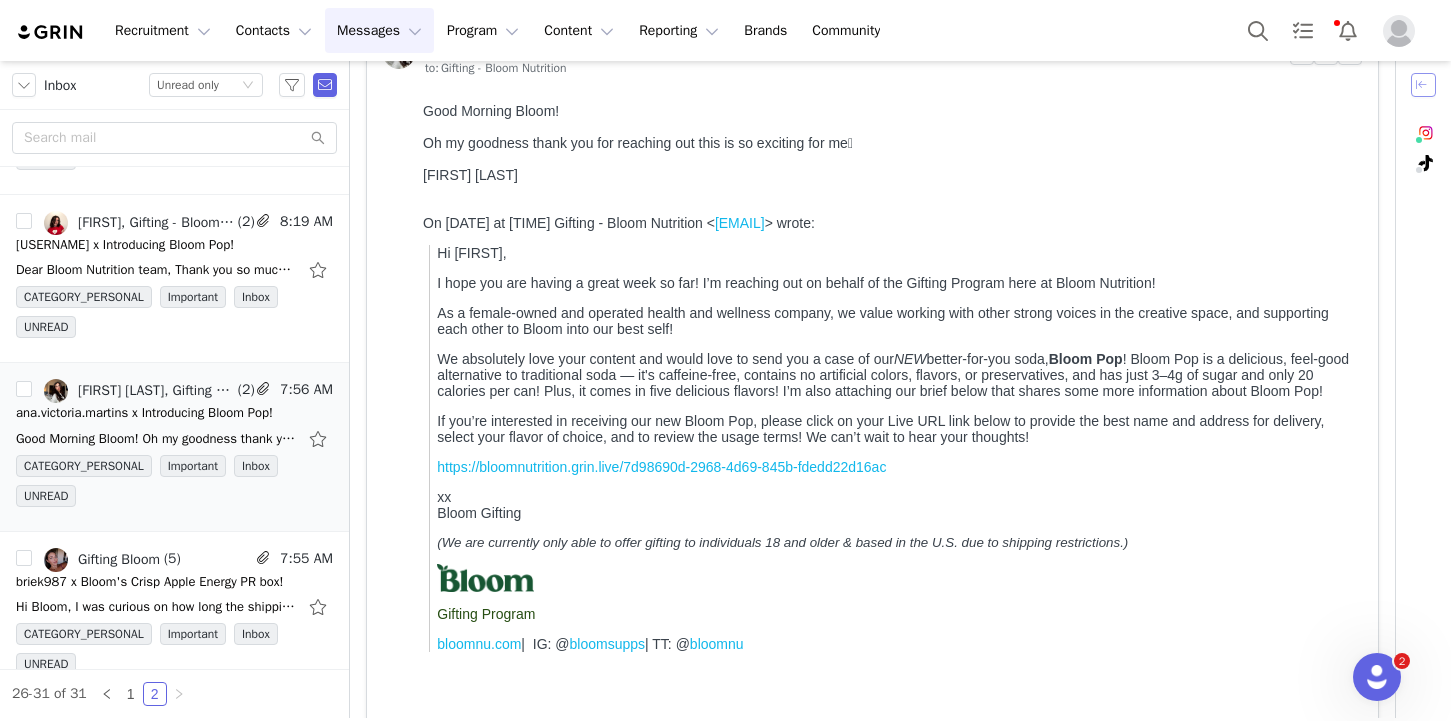 scroll, scrollTop: 0, scrollLeft: 0, axis: both 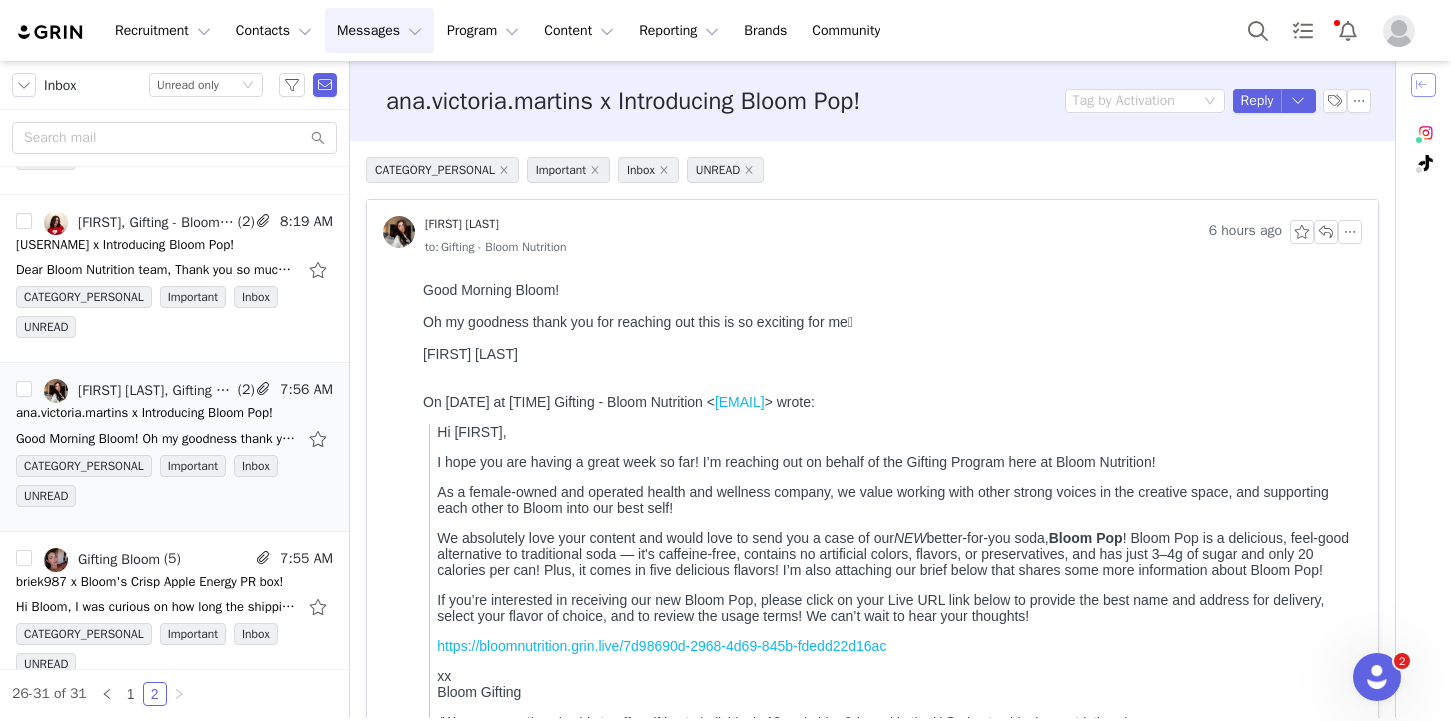 click at bounding box center [1423, 85] 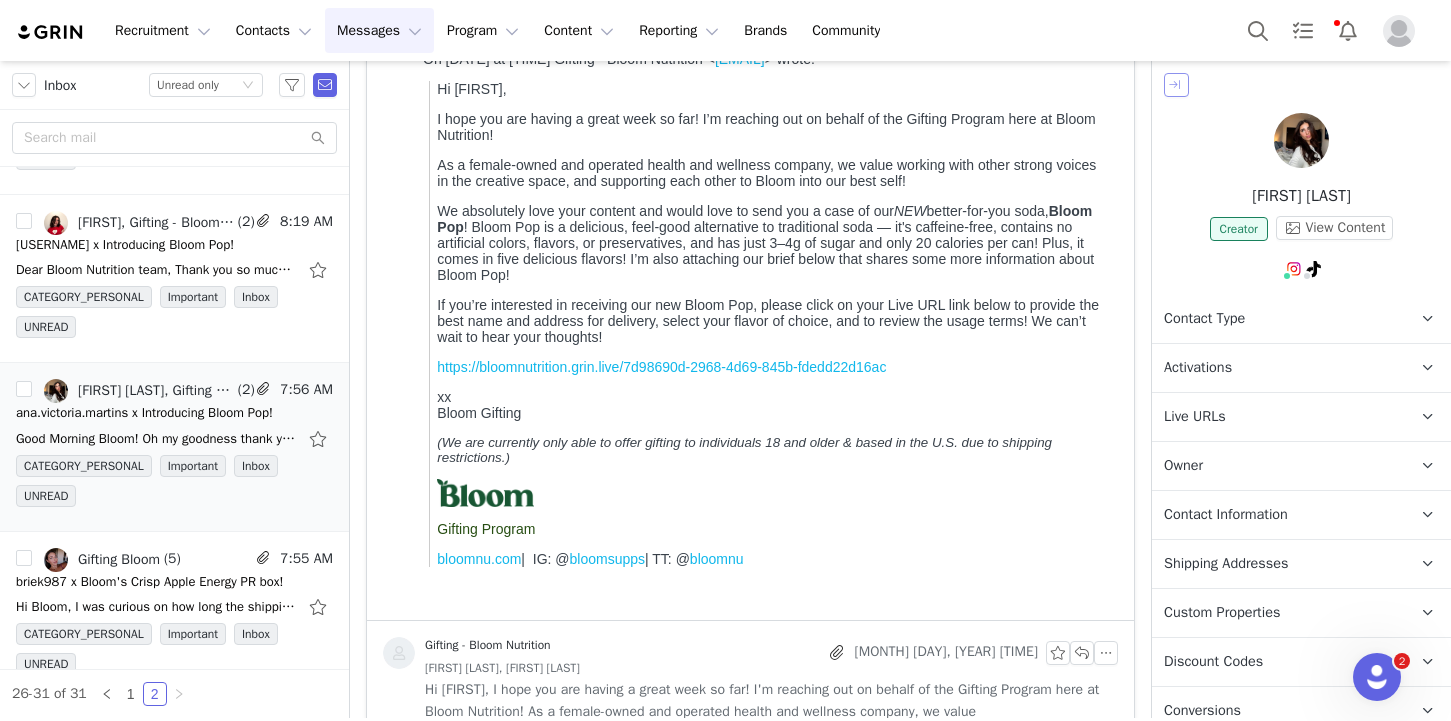 scroll, scrollTop: 0, scrollLeft: 0, axis: both 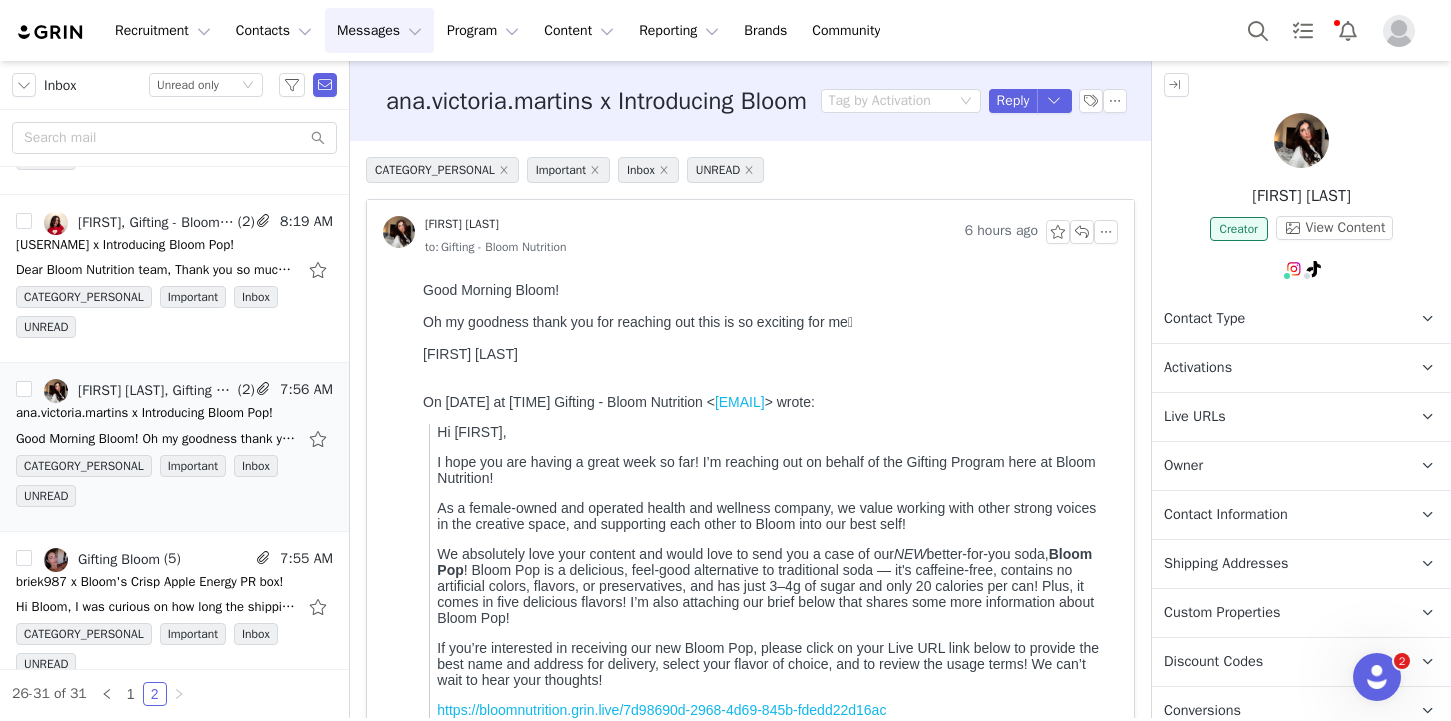 click on "Activations" at bounding box center (1277, 368) 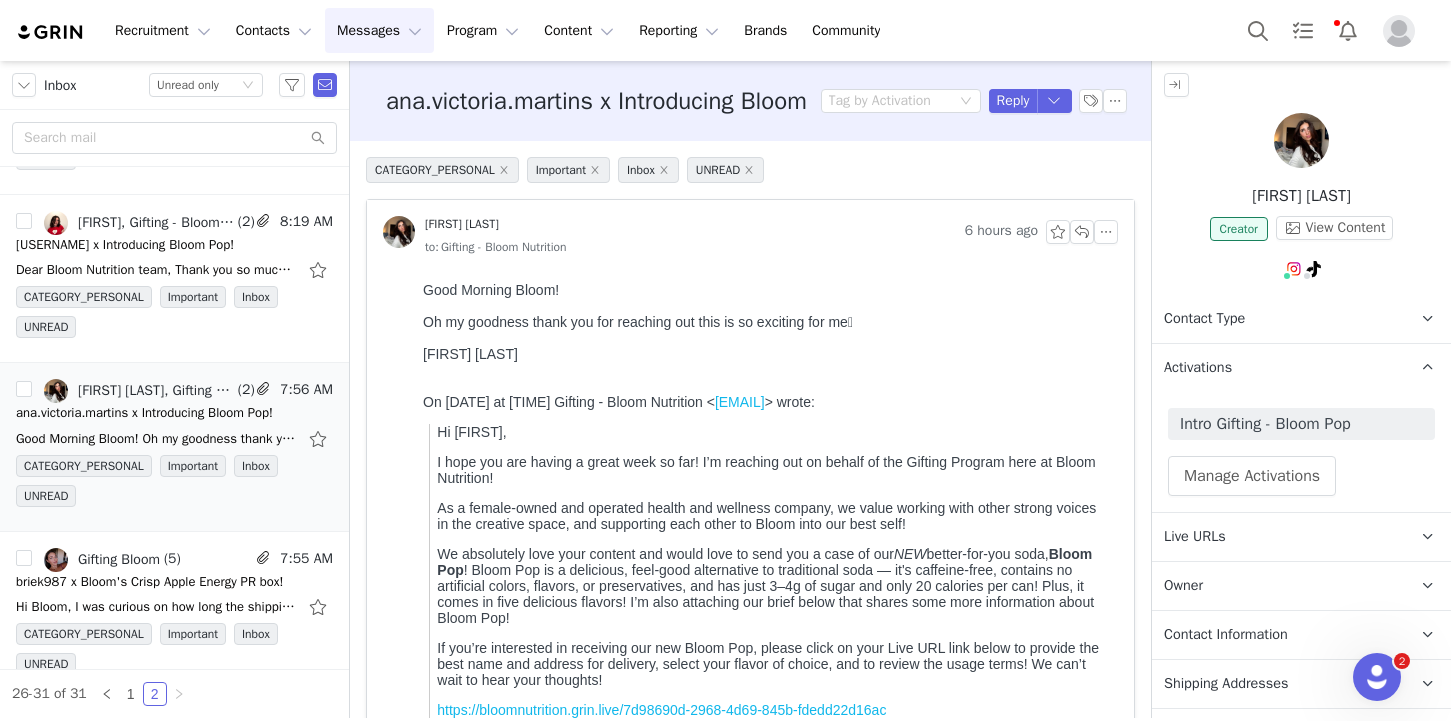 click on "Activations" at bounding box center (1277, 368) 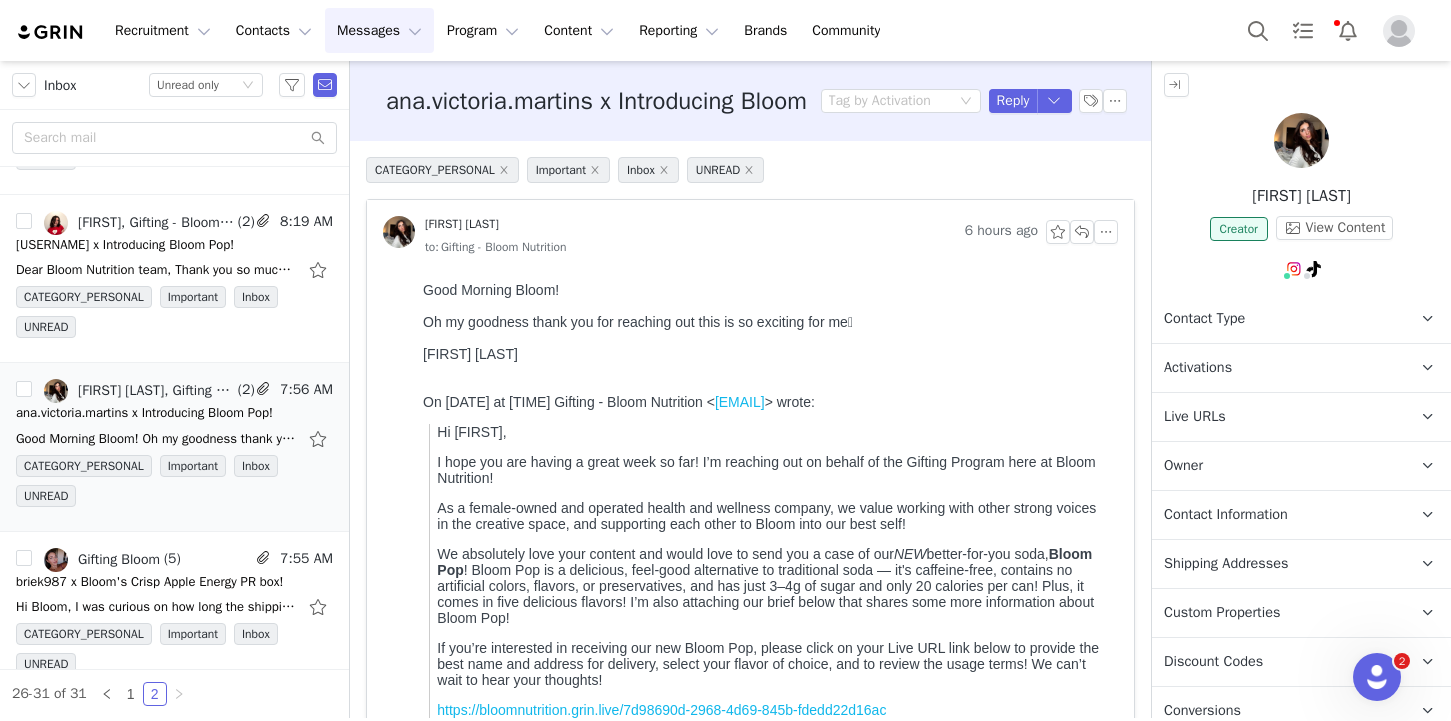 click on "[FIRST] [LAST] [TIME_AGO]" at bounding box center [750, 232] 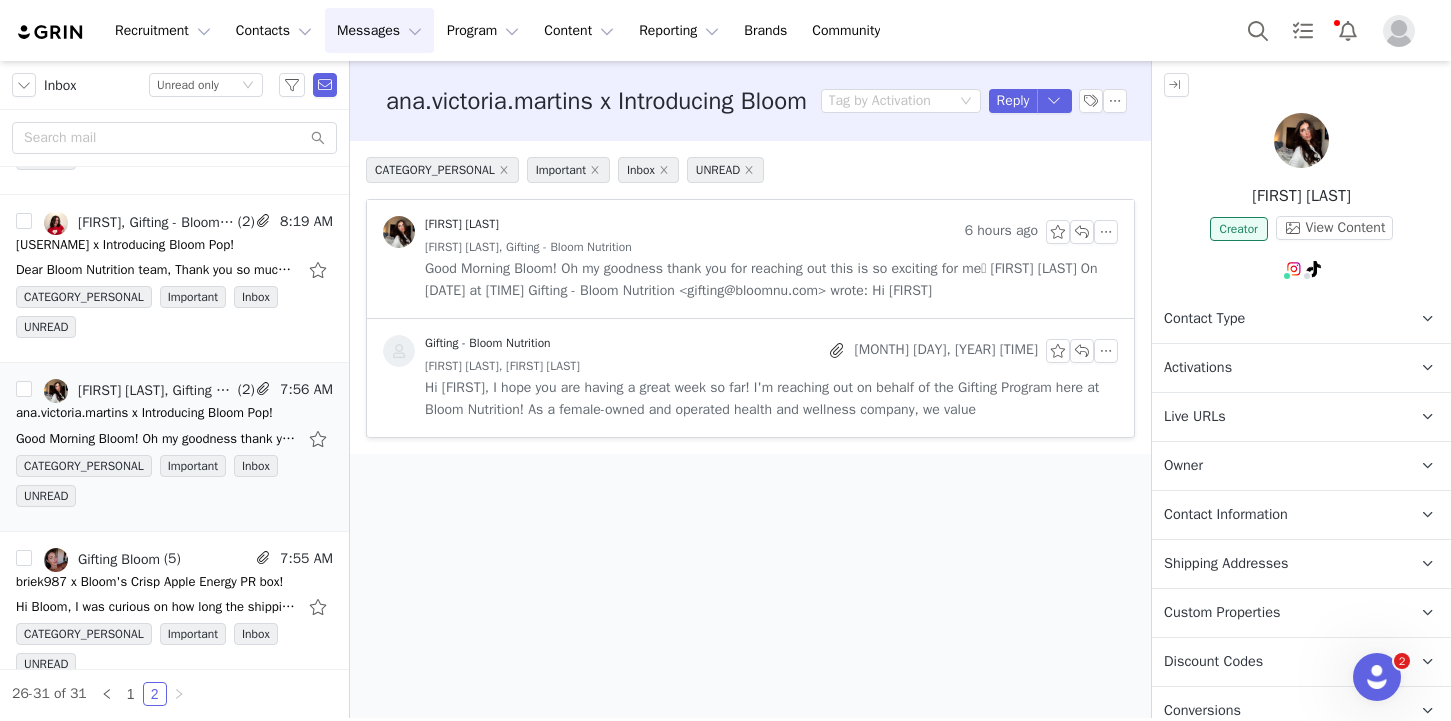 drag, startPoint x: 962, startPoint y: 279, endPoint x: 558, endPoint y: 2, distance: 489.8418 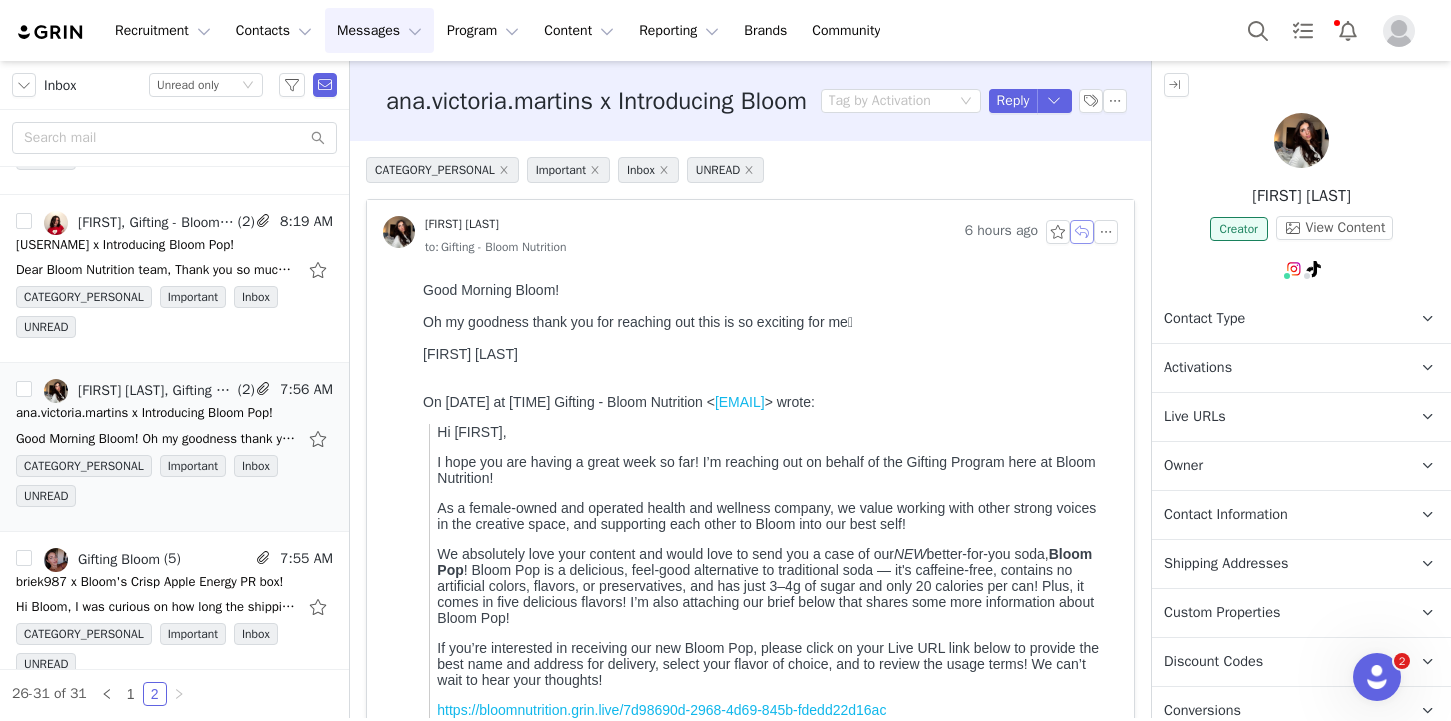 click at bounding box center (1082, 232) 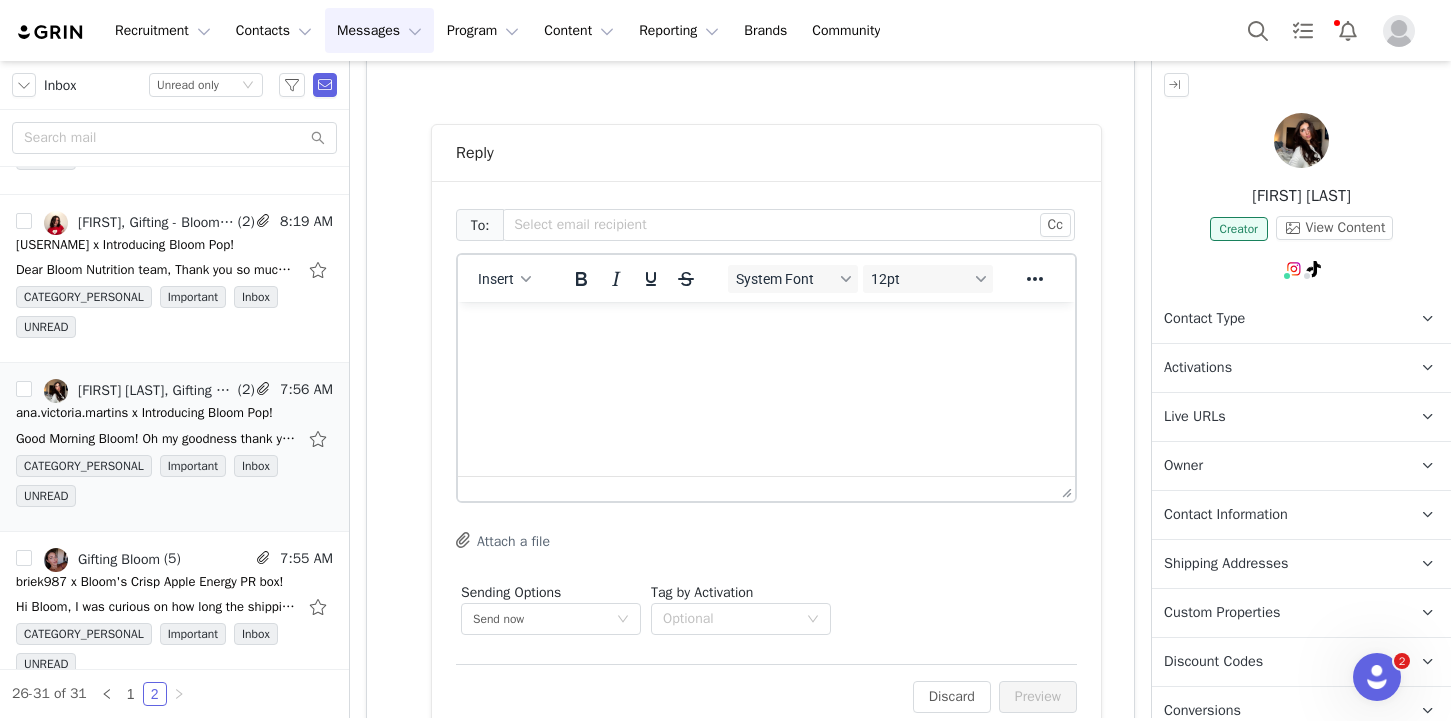 scroll, scrollTop: 934, scrollLeft: 0, axis: vertical 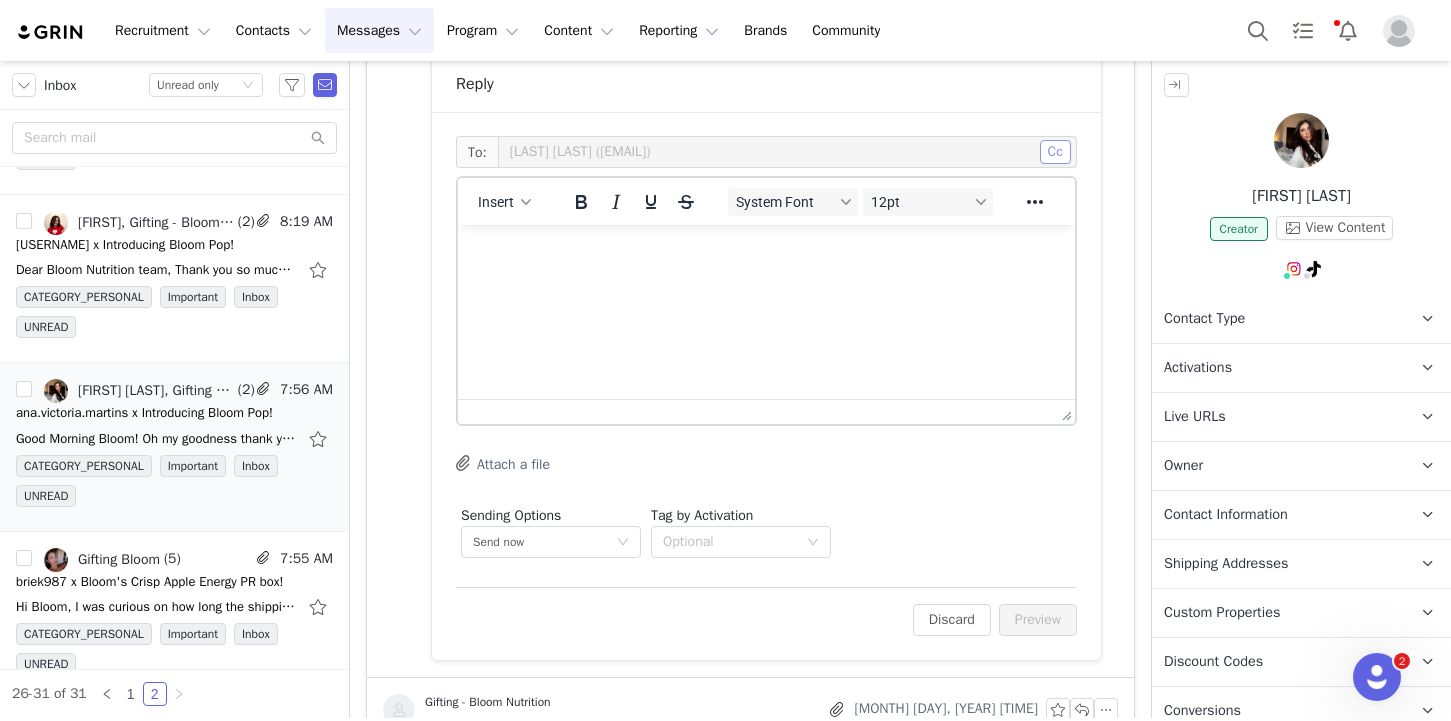 click on "Cc" at bounding box center (1055, 152) 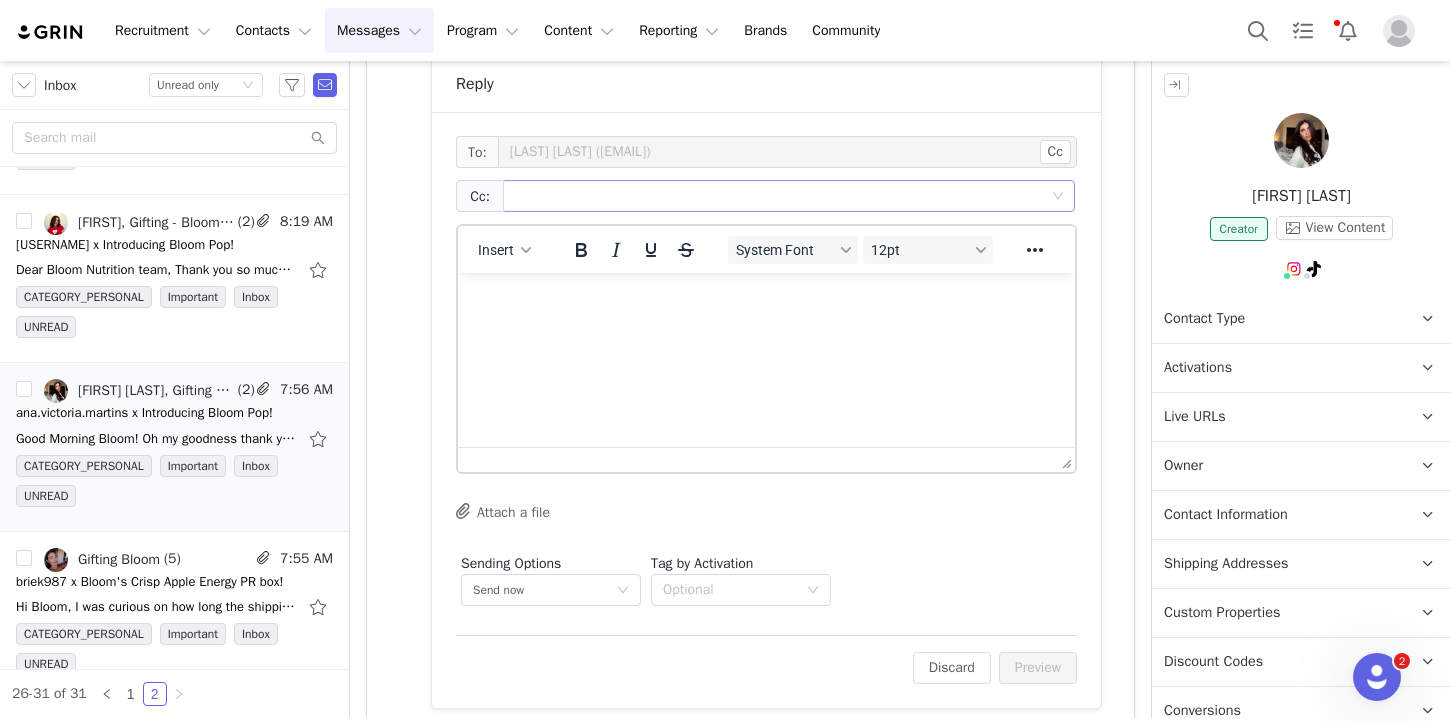 click at bounding box center [781, 196] 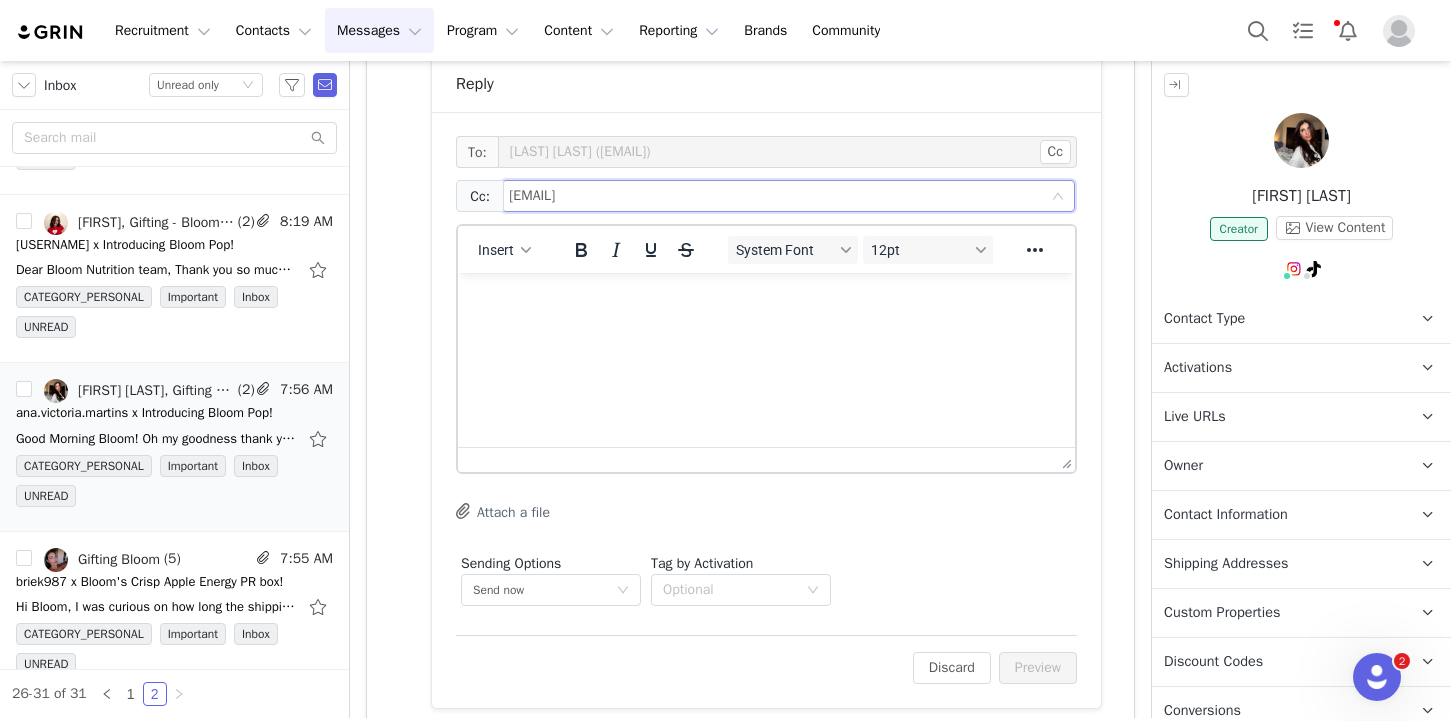 type on "[EMAIL]" 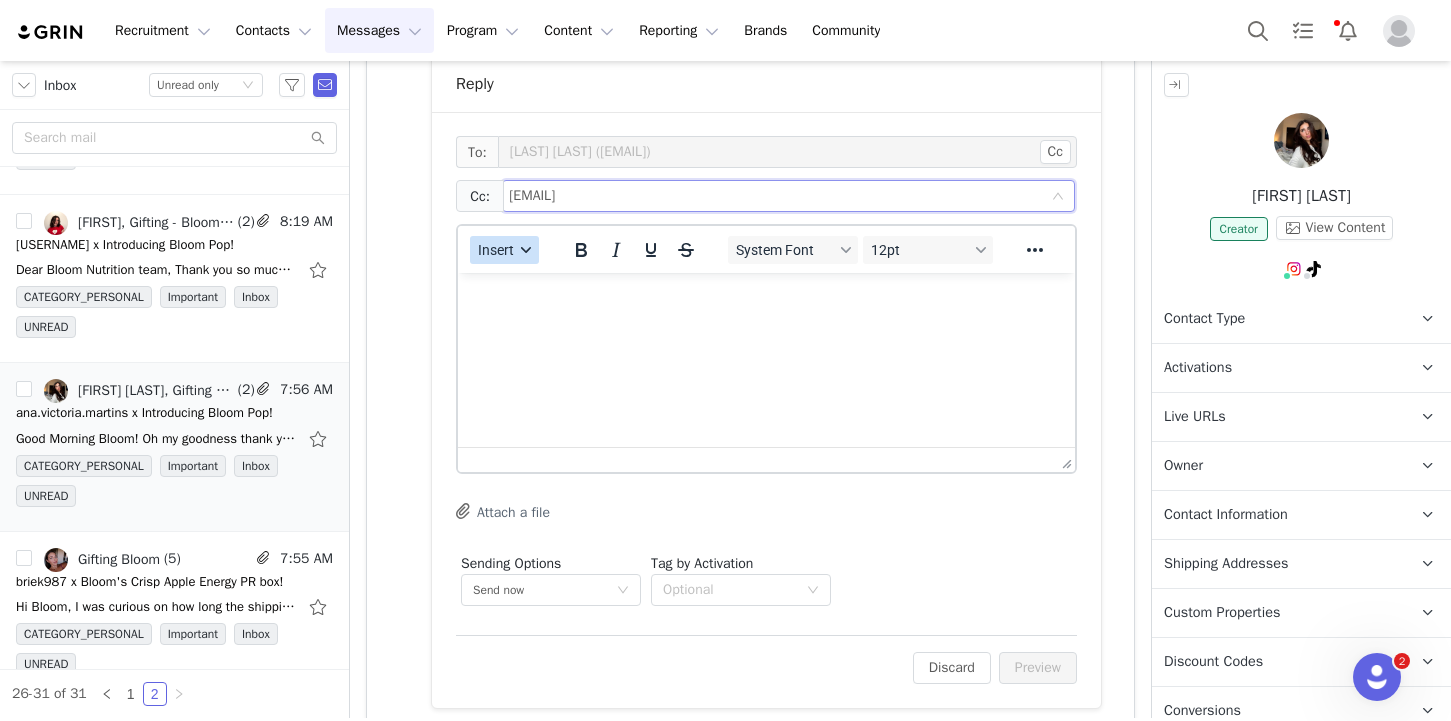 type 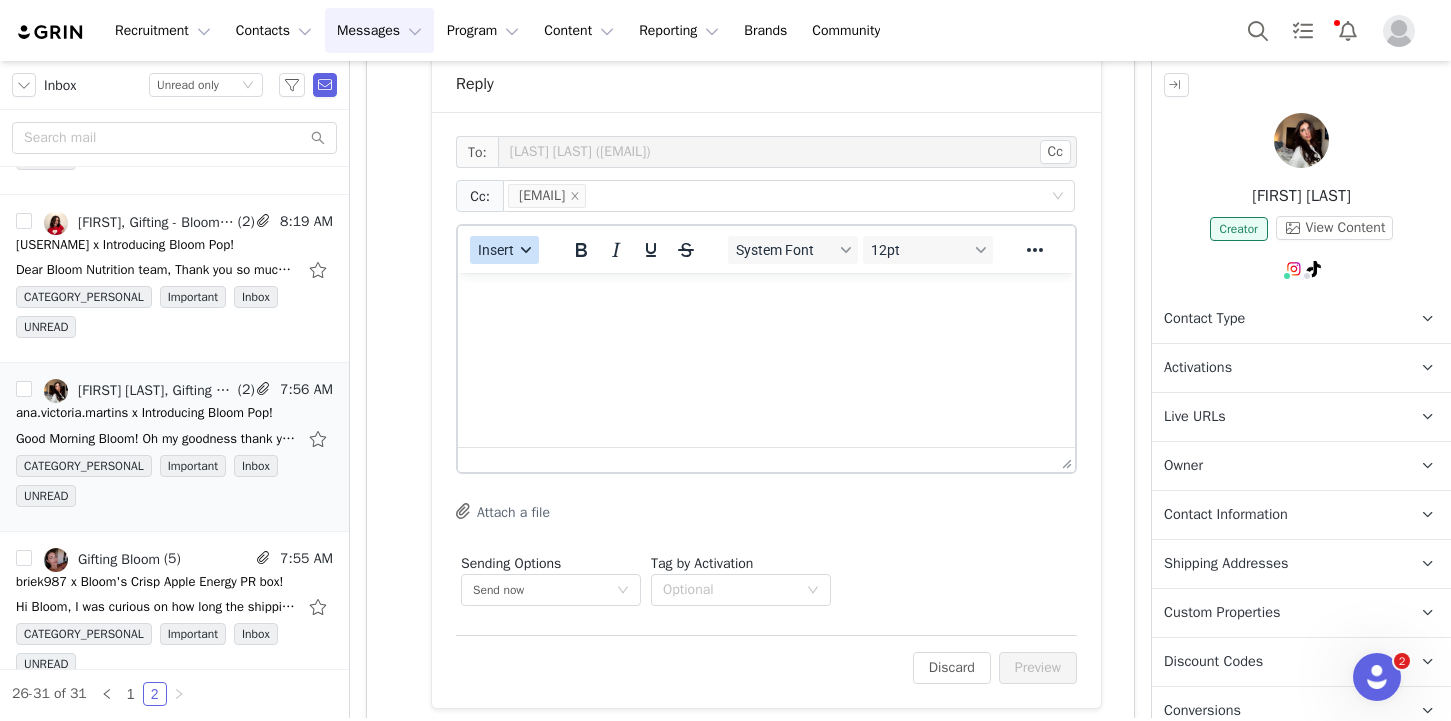 click on "Insert" at bounding box center [496, 250] 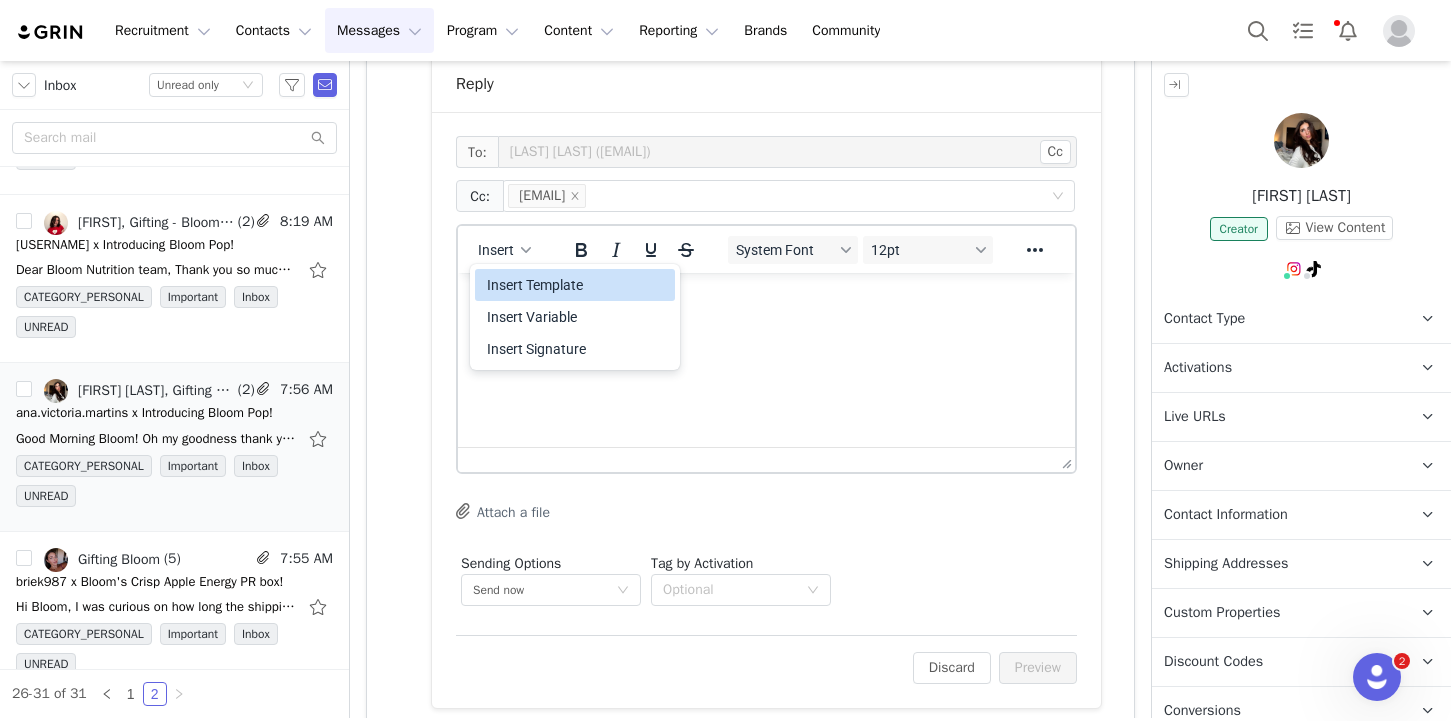 click on "Insert Template" at bounding box center [577, 285] 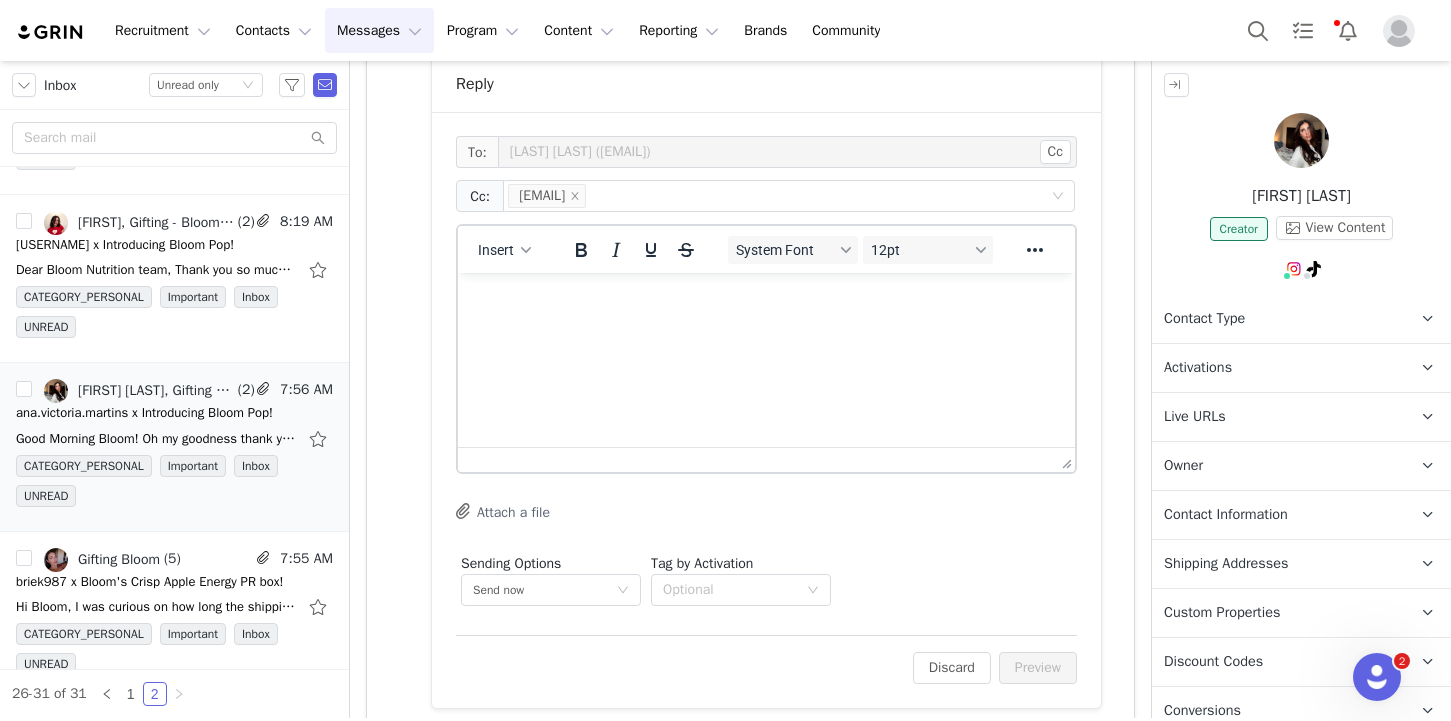 scroll, scrollTop: 0, scrollLeft: 0, axis: both 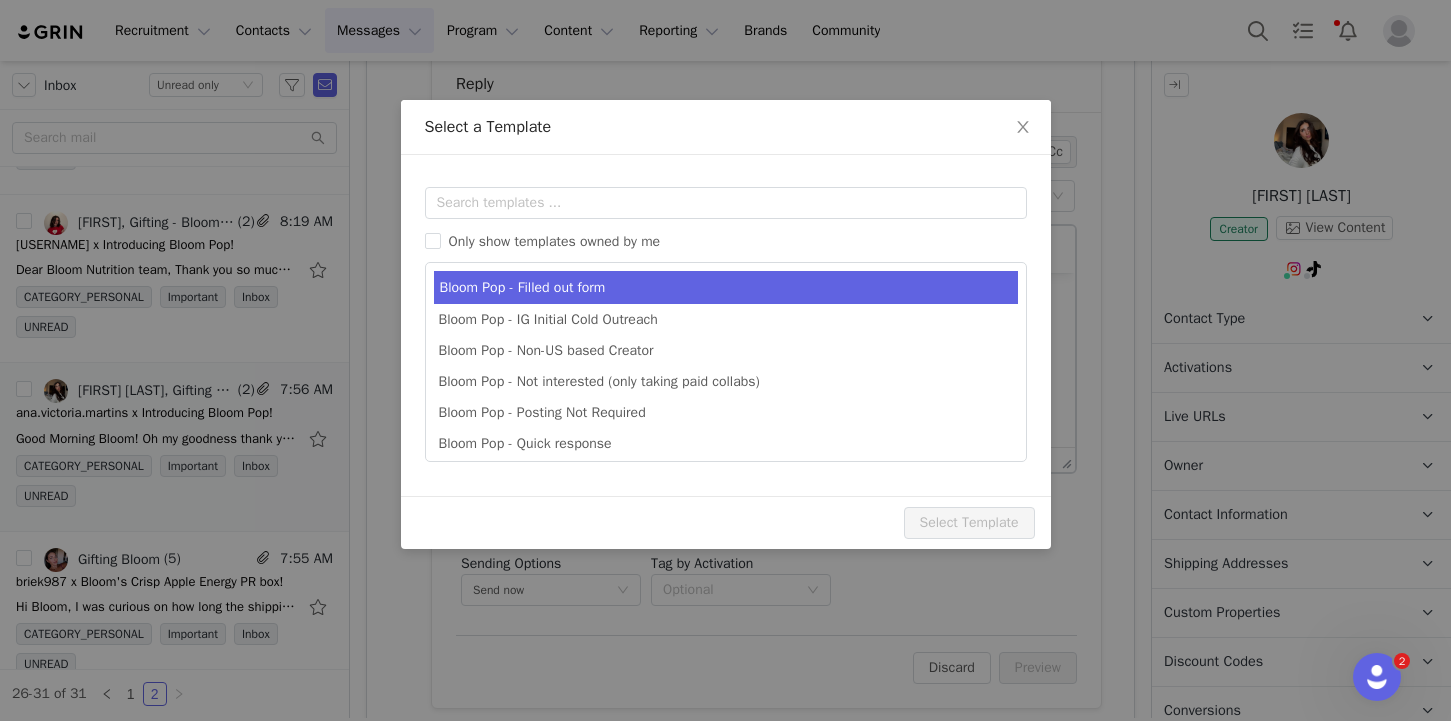 type on "[tiktok_username] x Introducing Bloom Pop!" 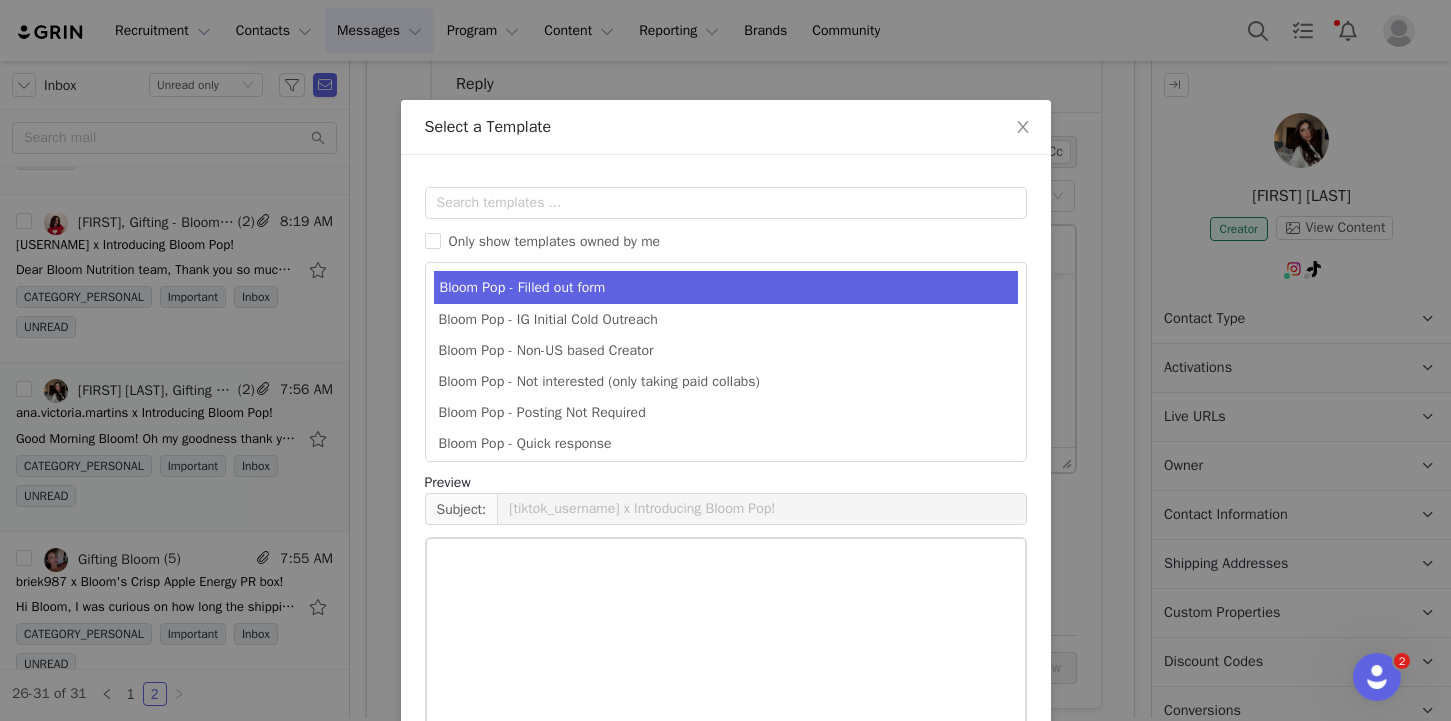 click on "Bloom Pop - Filled out form" at bounding box center [726, 287] 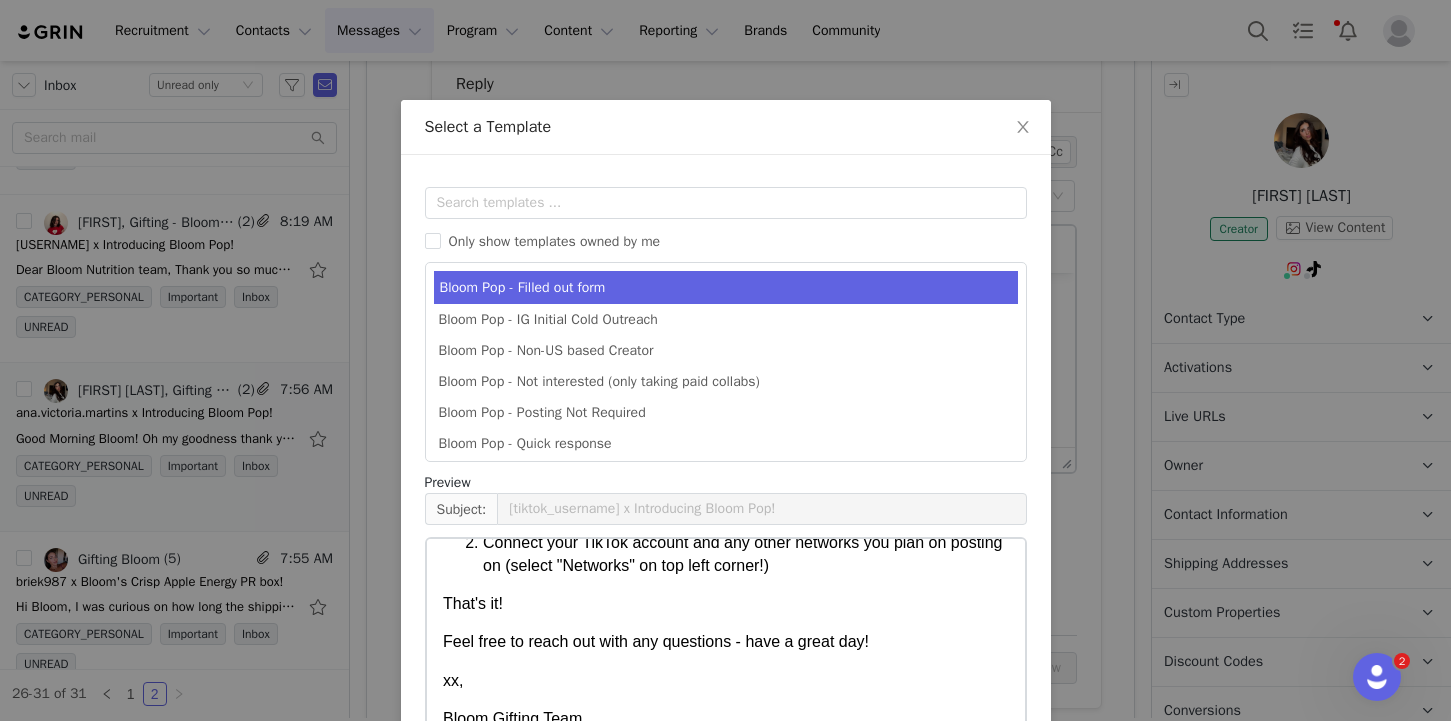 scroll, scrollTop: 421, scrollLeft: 0, axis: vertical 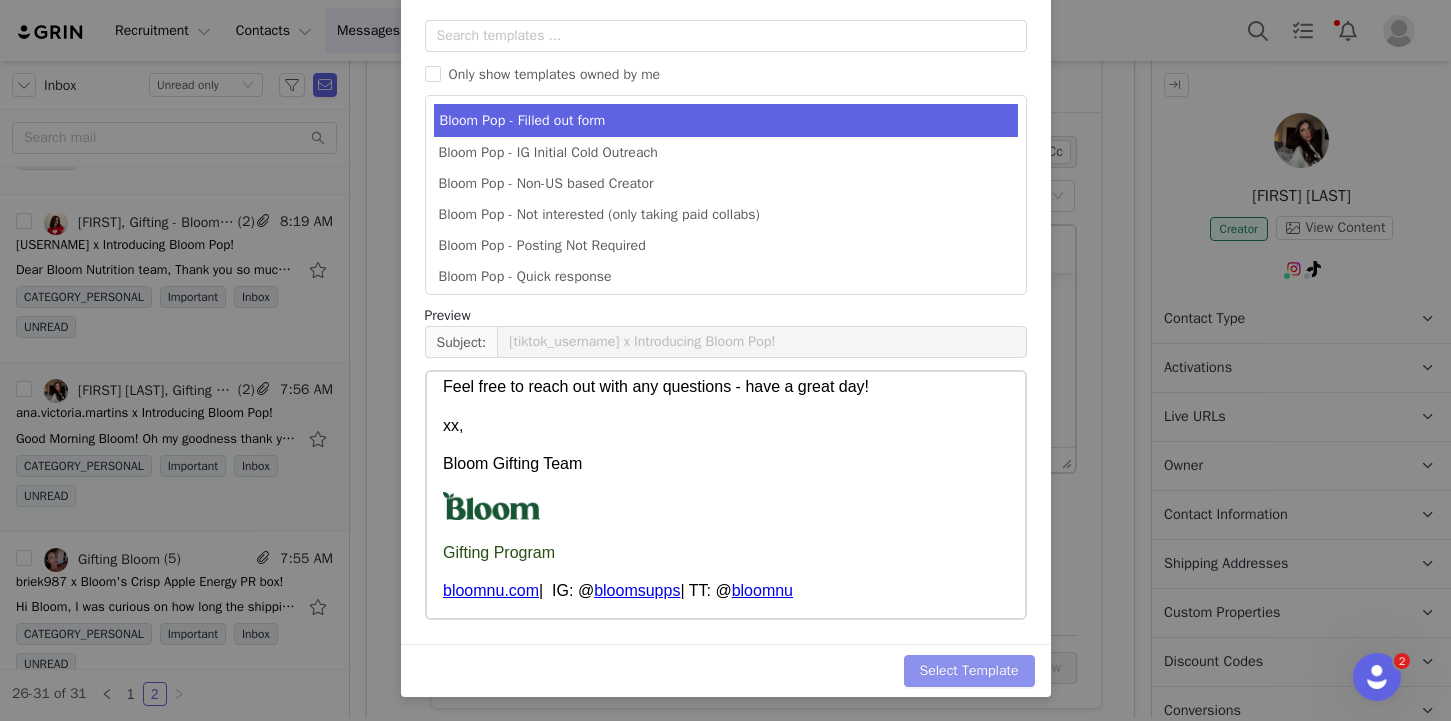 click on "Select Template" at bounding box center [969, 671] 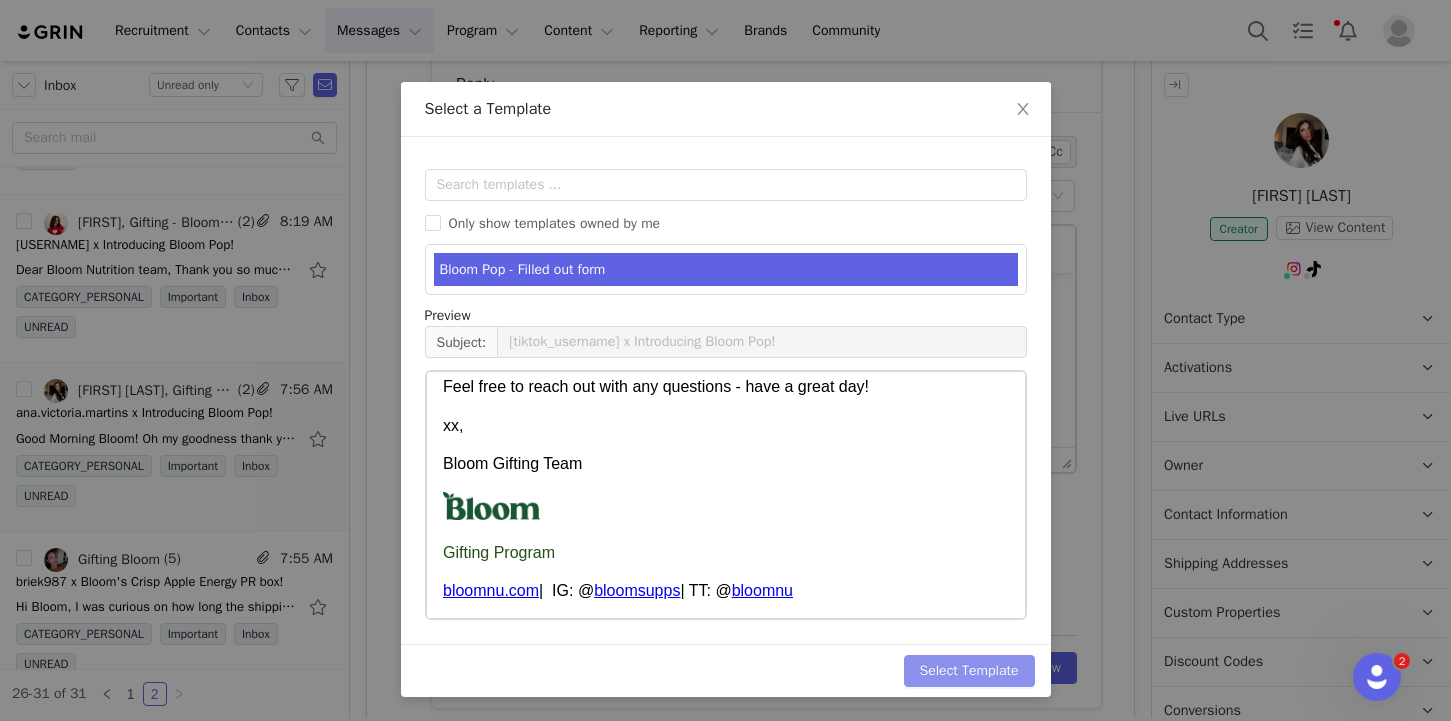 scroll, scrollTop: 0, scrollLeft: 0, axis: both 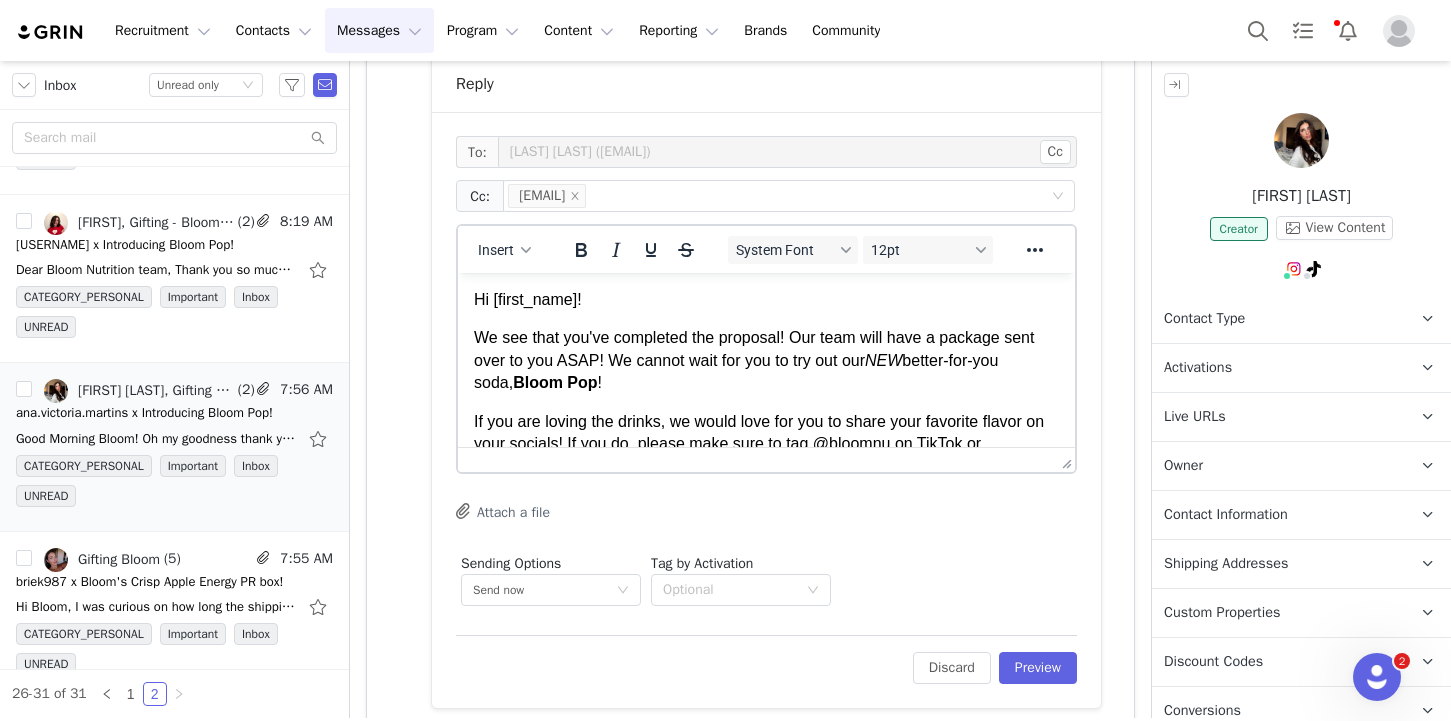 click on "We see that you've completed the proposal! Our team will have a package sent over to you ASAP! We cannot wait for you to try out our  NEW  better-for-you soda,  Bloom Pop !" at bounding box center [766, 360] 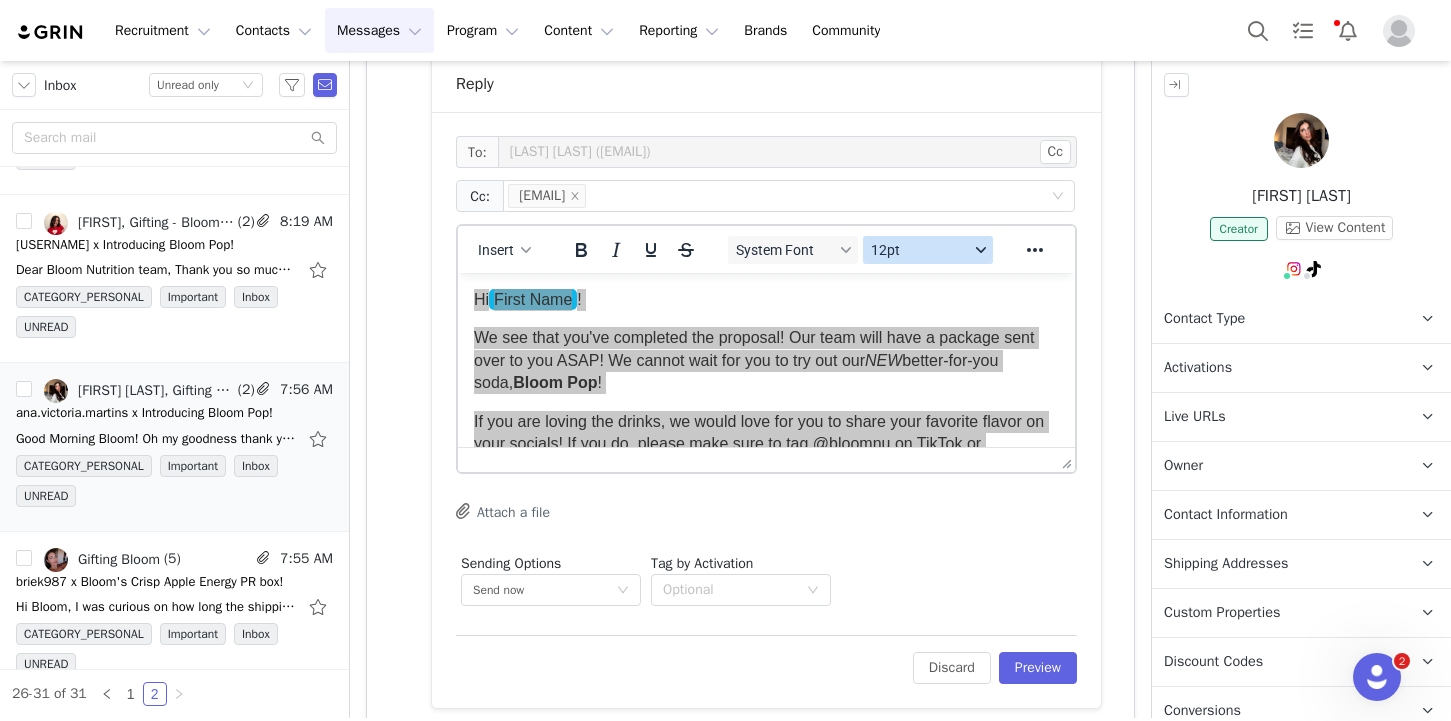 click on "12pt" at bounding box center [920, 250] 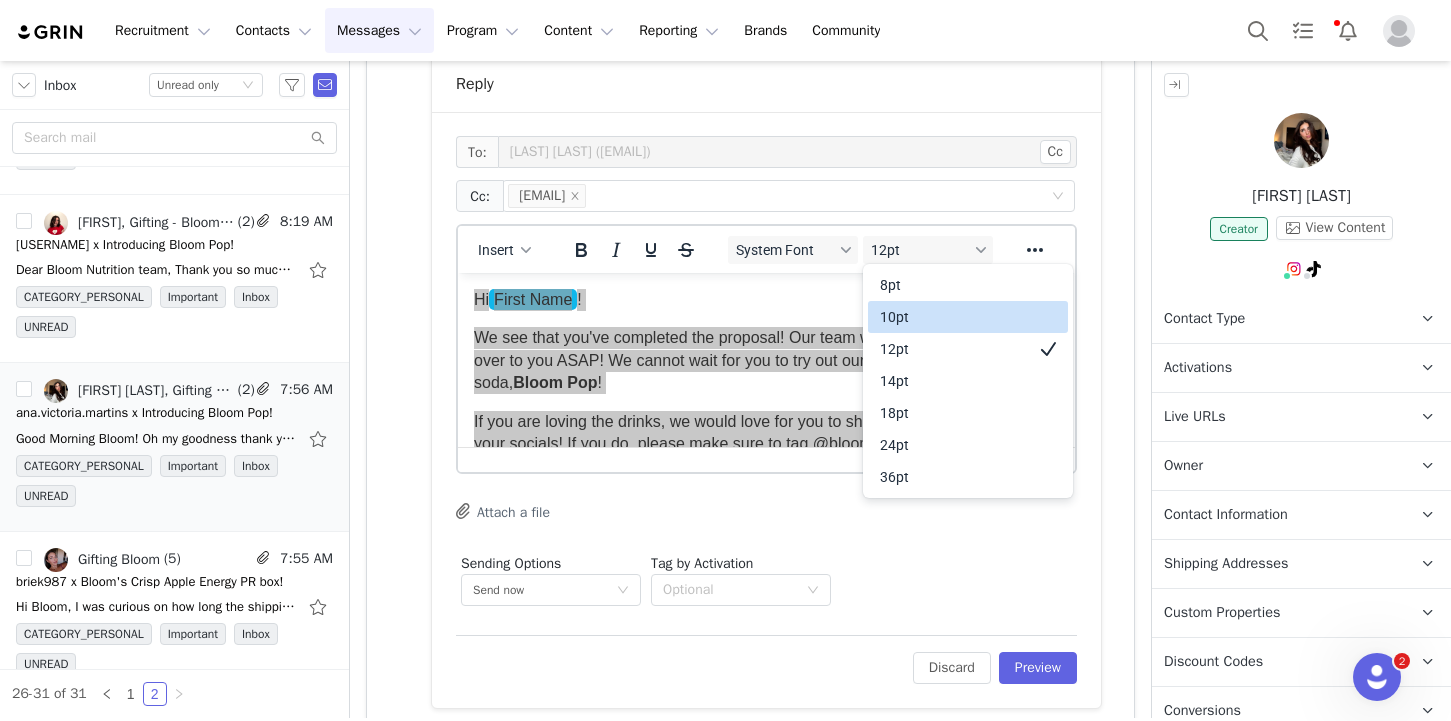 click on "10pt" at bounding box center (954, 317) 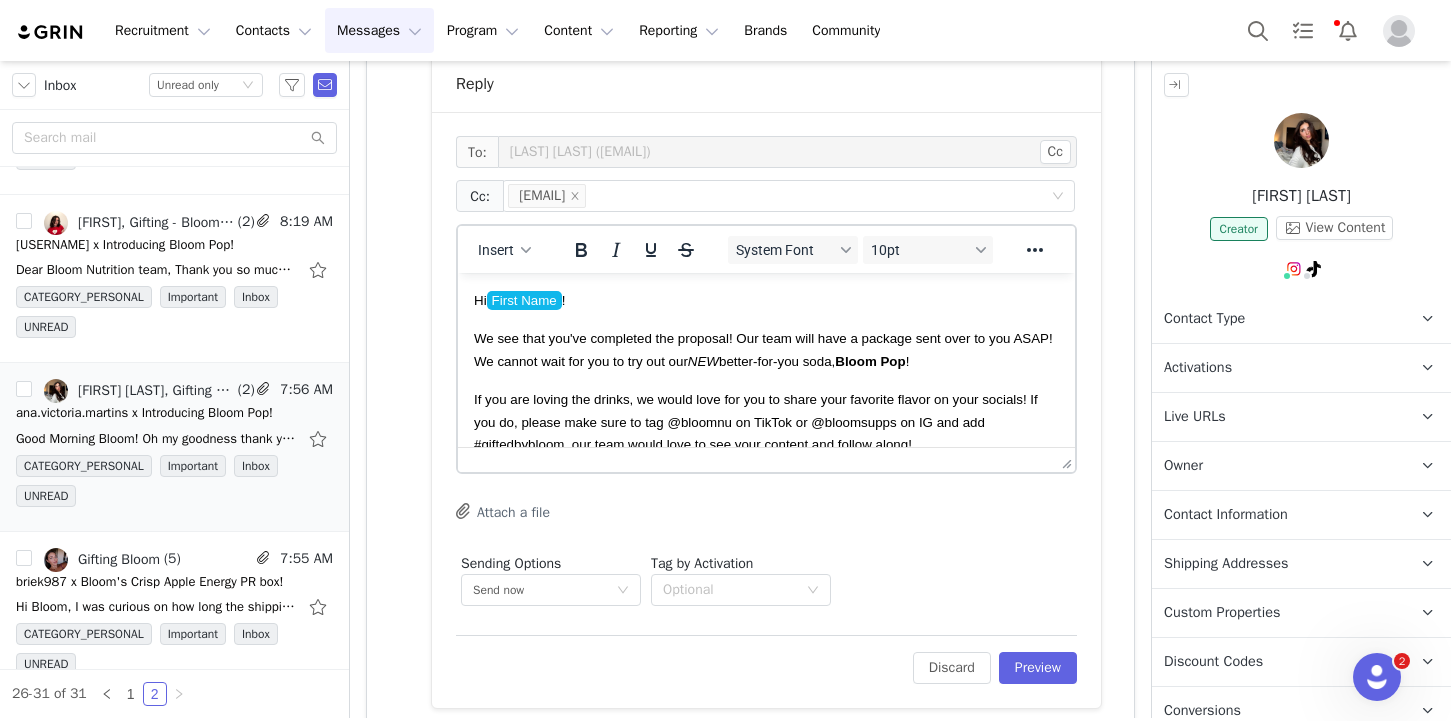 click on "We see that you've completed the proposal! Our team will have a package sent over to you ASAP! We cannot wait for you to try out our  NEW  better-for-you soda,  Bloom Pop !" at bounding box center [763, 349] 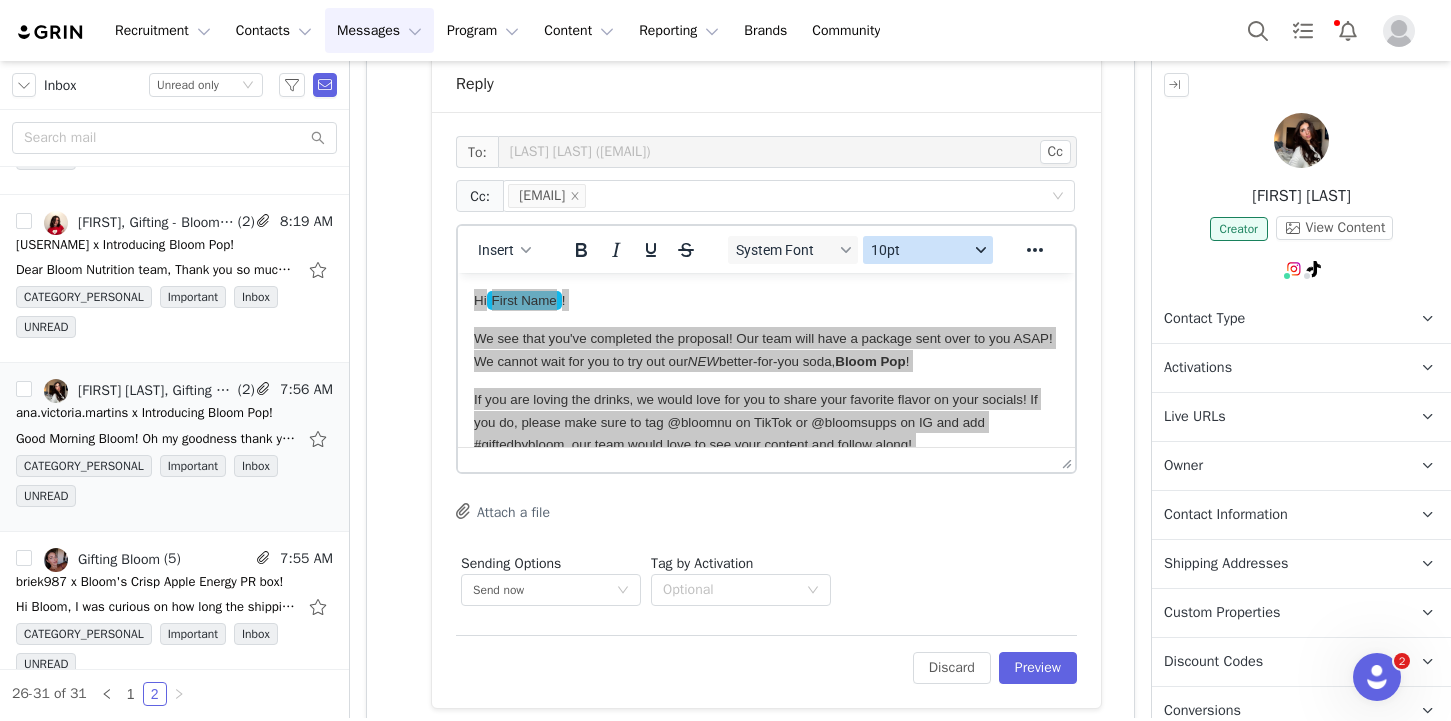 click on "10pt" at bounding box center [928, 250] 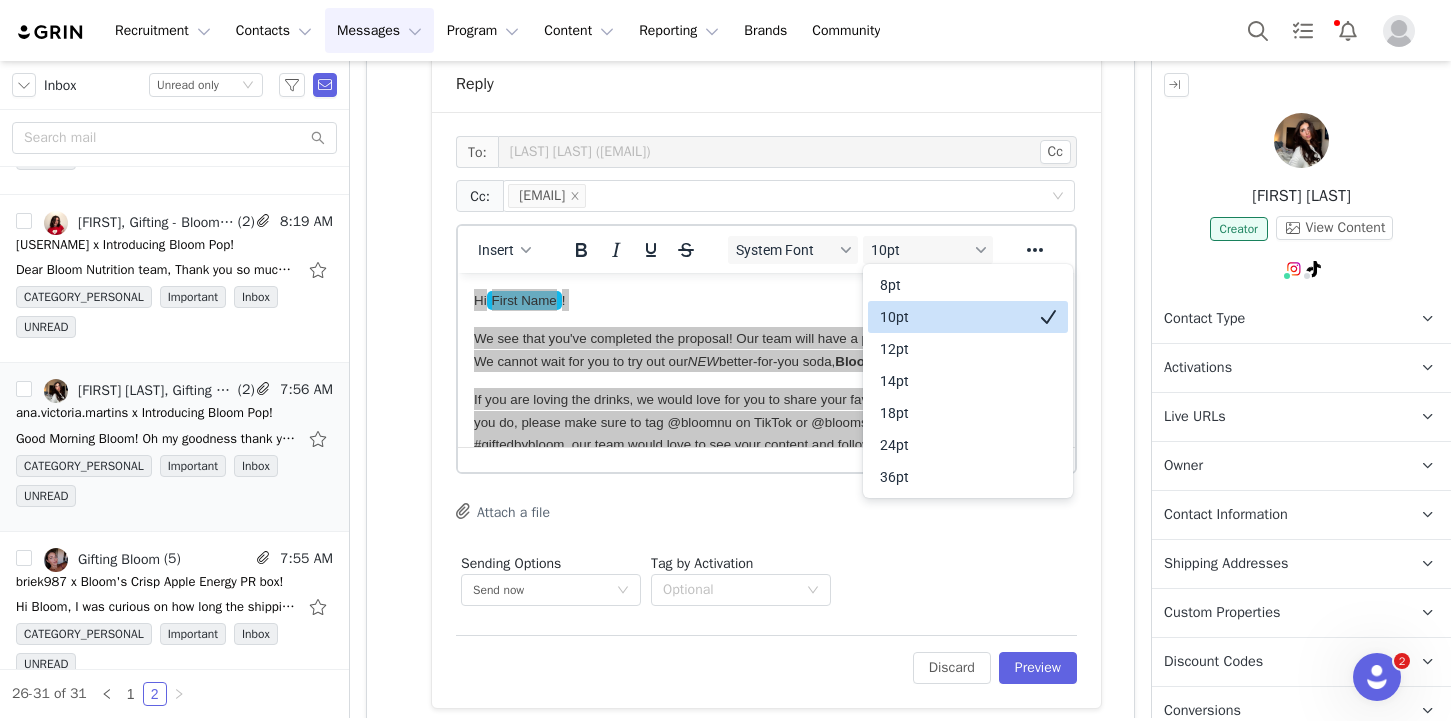 click on "10pt" at bounding box center (954, 317) 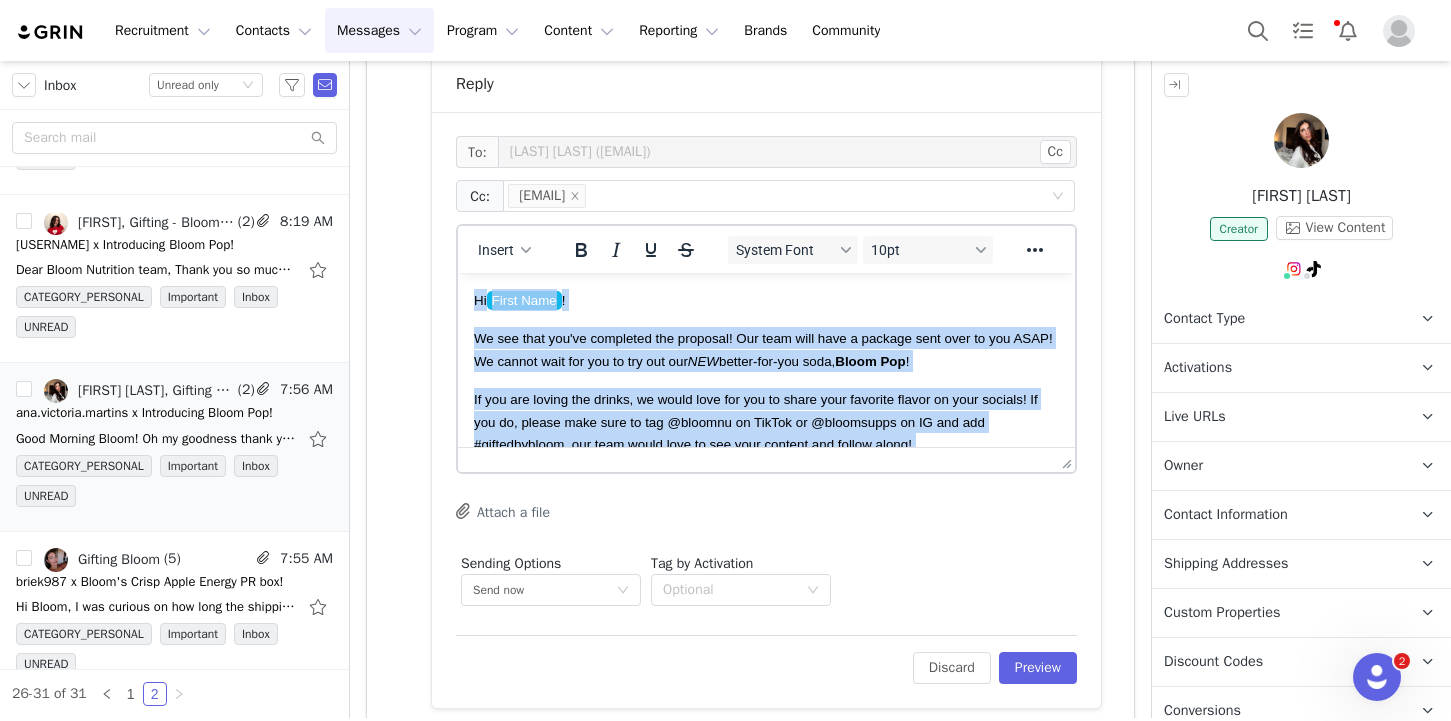 click on "We see that you've completed the proposal! Our team will have a package sent over to you ASAP! We cannot wait for you to try out our  NEW  better-for-you soda,  Bloom Pop !" at bounding box center (763, 349) 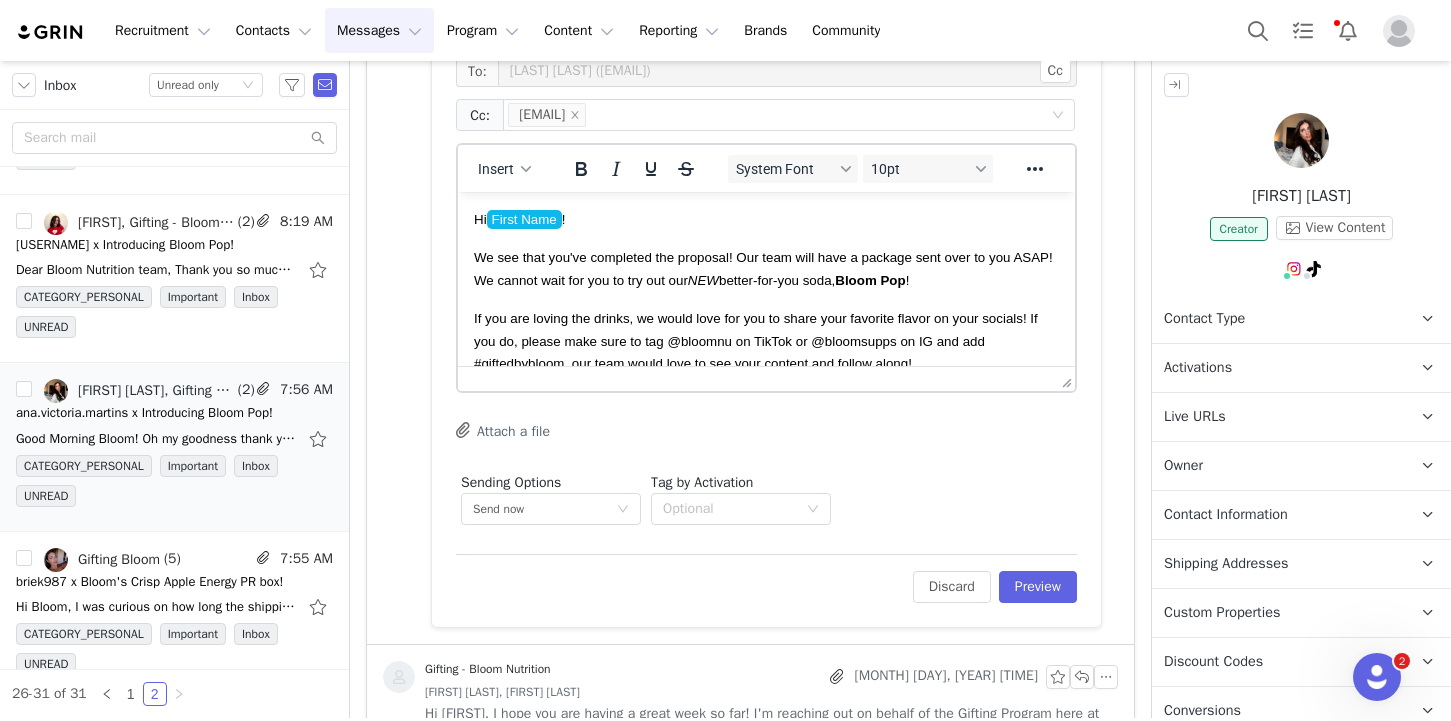 scroll, scrollTop: 1020, scrollLeft: 0, axis: vertical 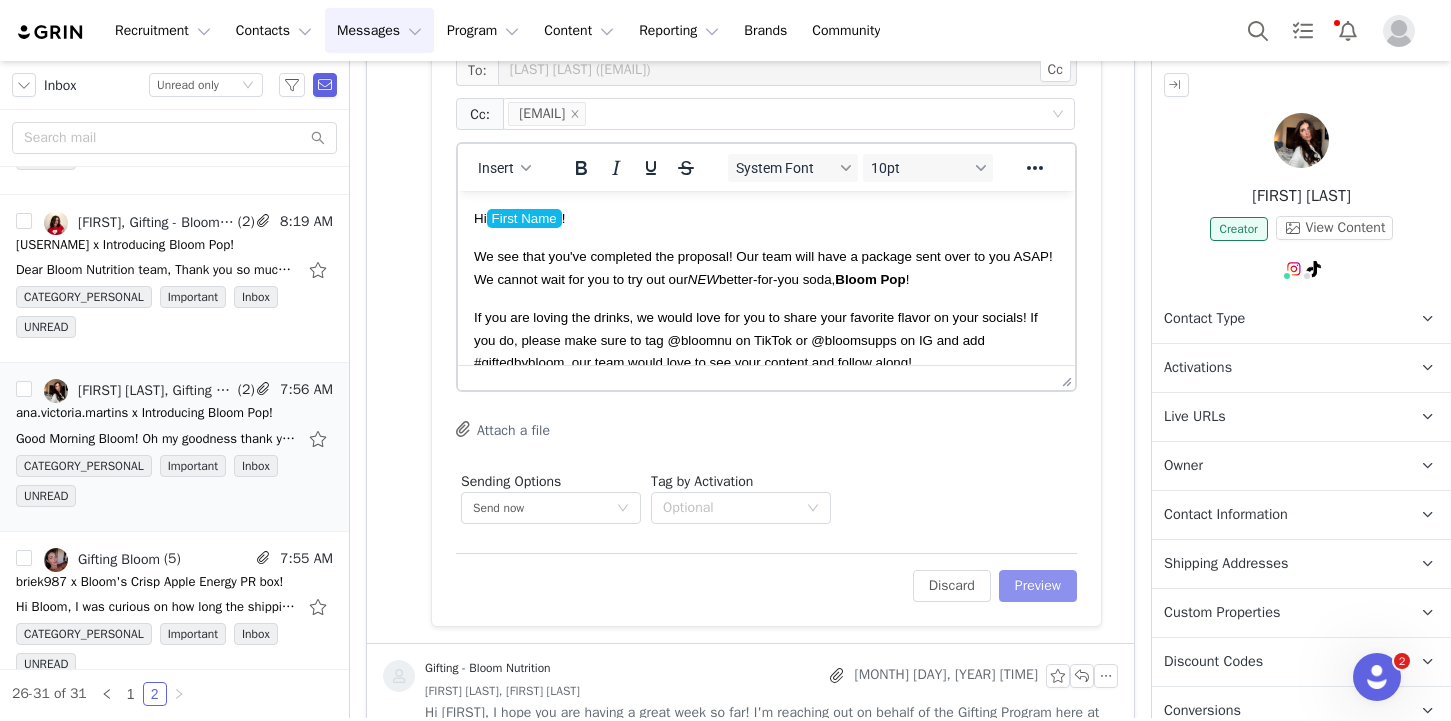 click on "Preview" at bounding box center [1038, 586] 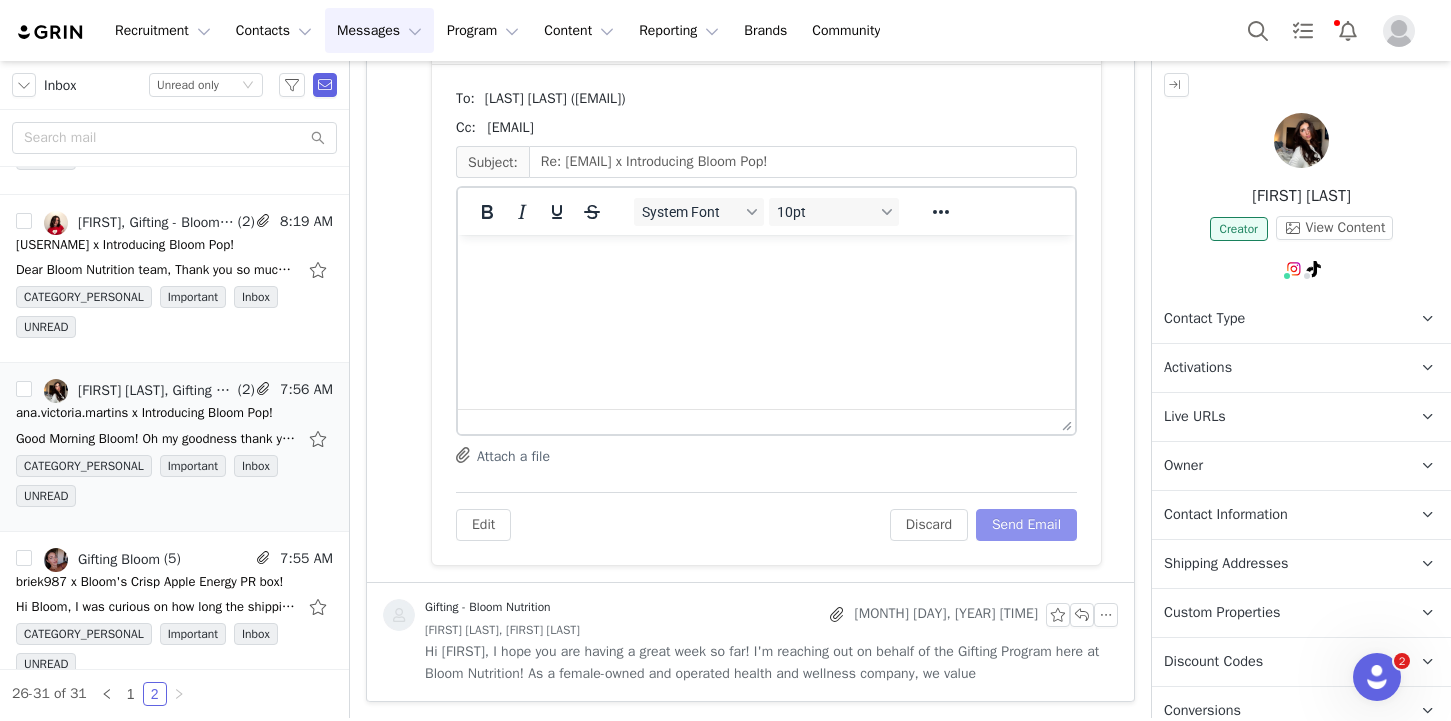 scroll, scrollTop: 0, scrollLeft: 0, axis: both 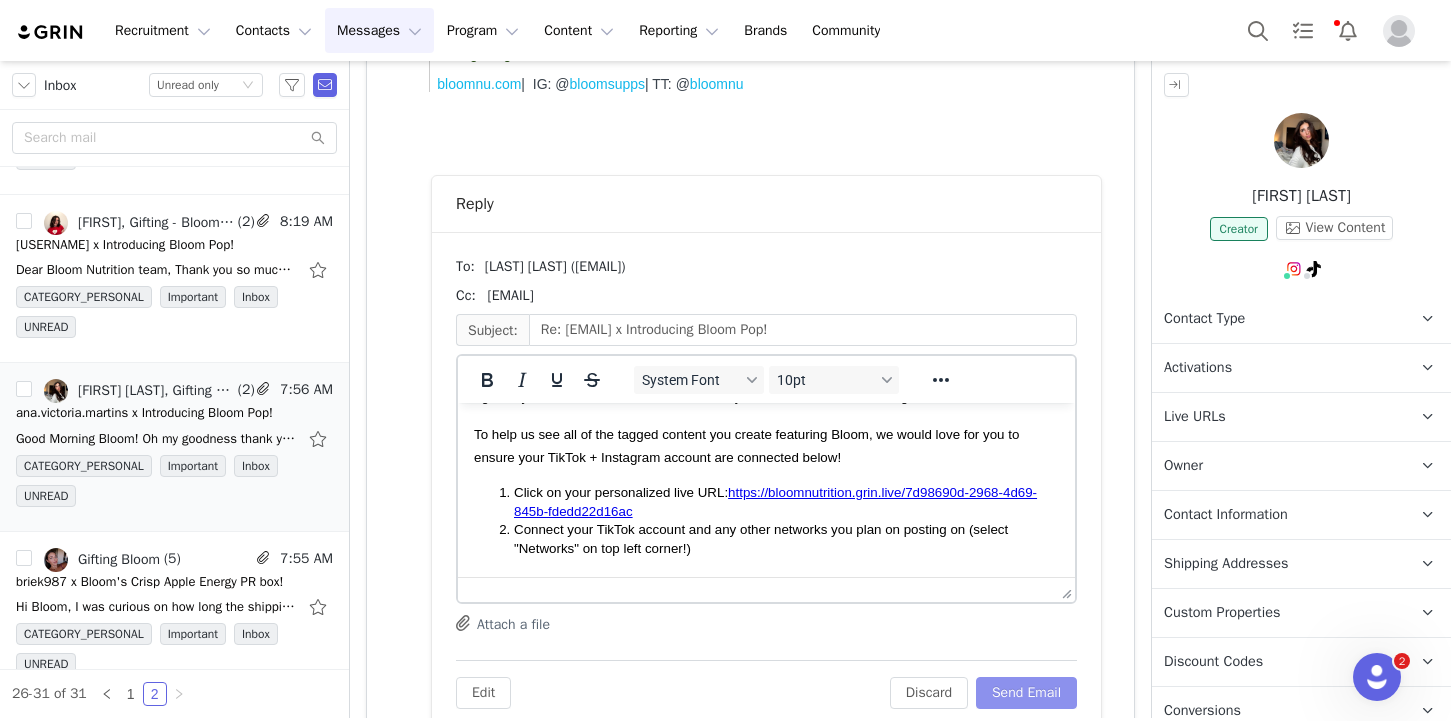 click on "Send Email" at bounding box center [1026, 693] 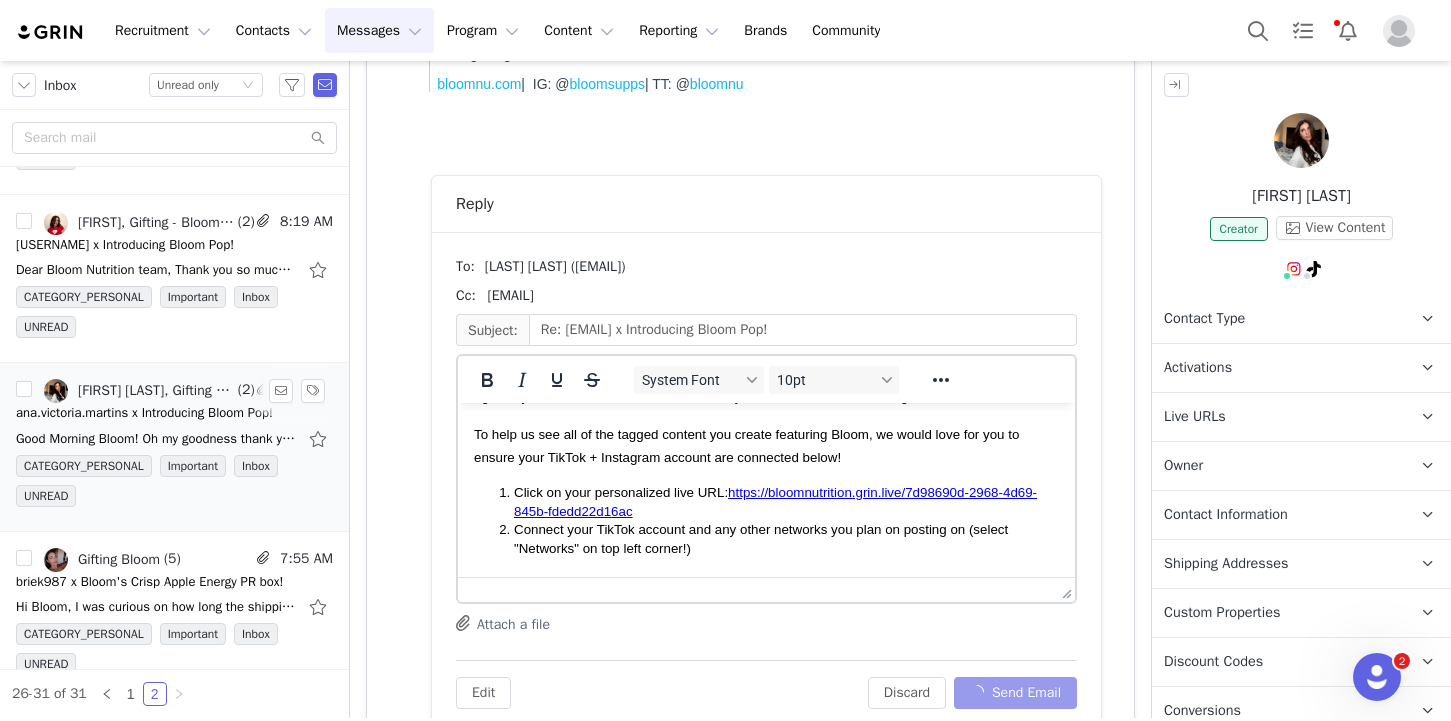 scroll, scrollTop: 381, scrollLeft: 0, axis: vertical 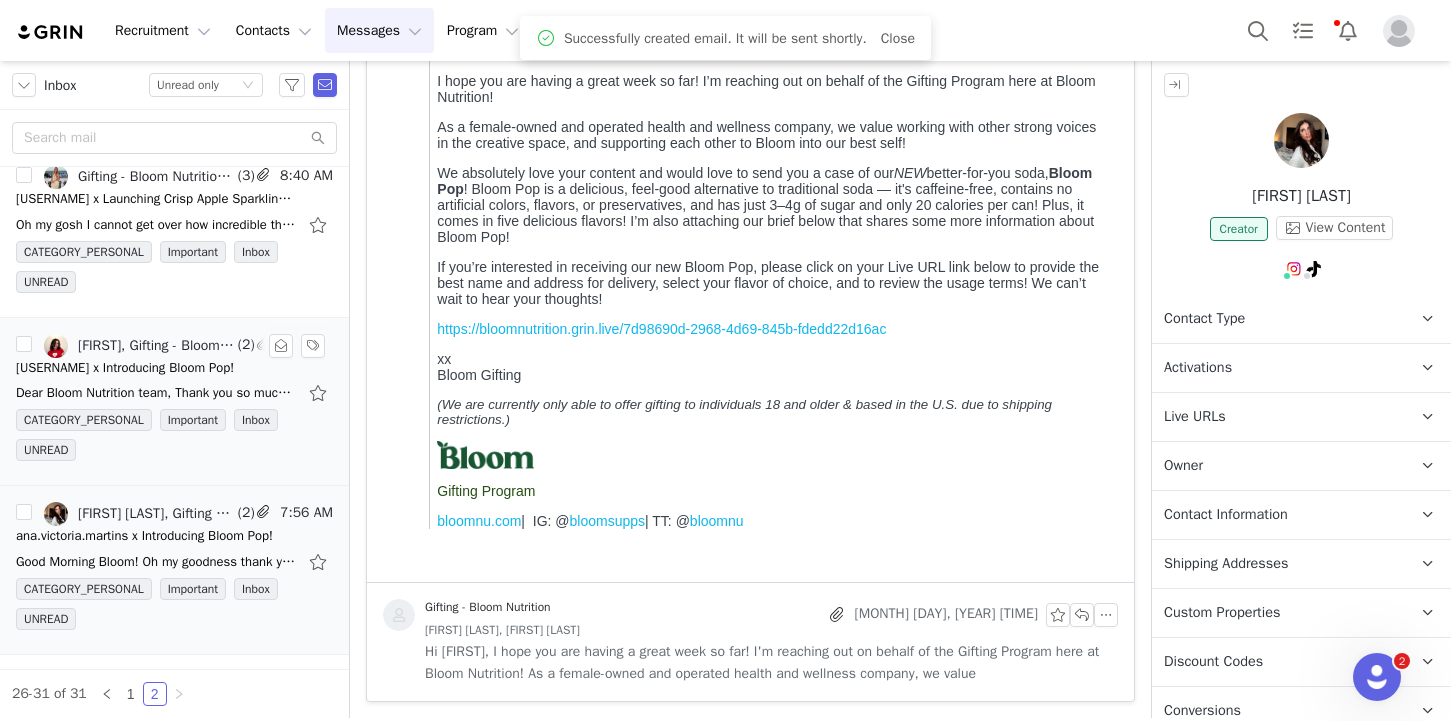click on "CATEGORY_PERSONAL   Important   Inbox   UNREAD" at bounding box center (174, 439) 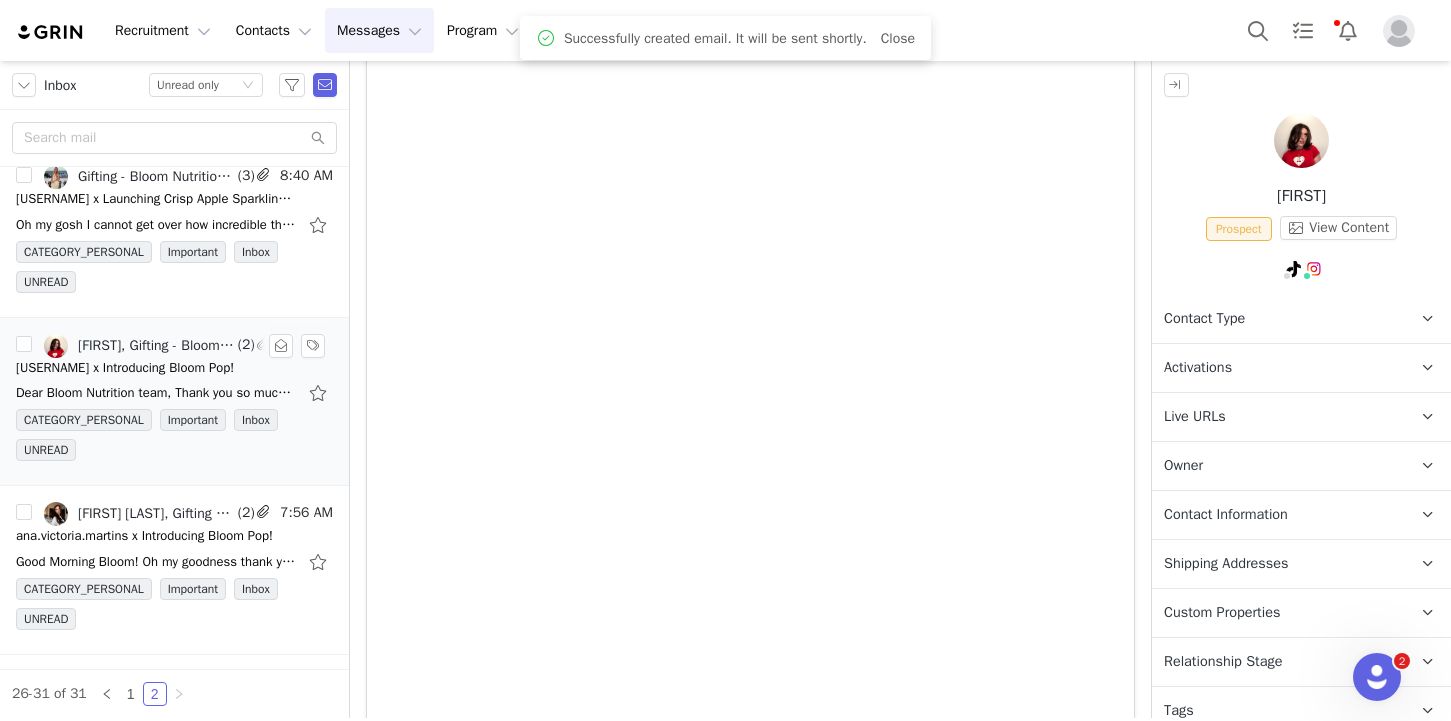scroll, scrollTop: 0, scrollLeft: 0, axis: both 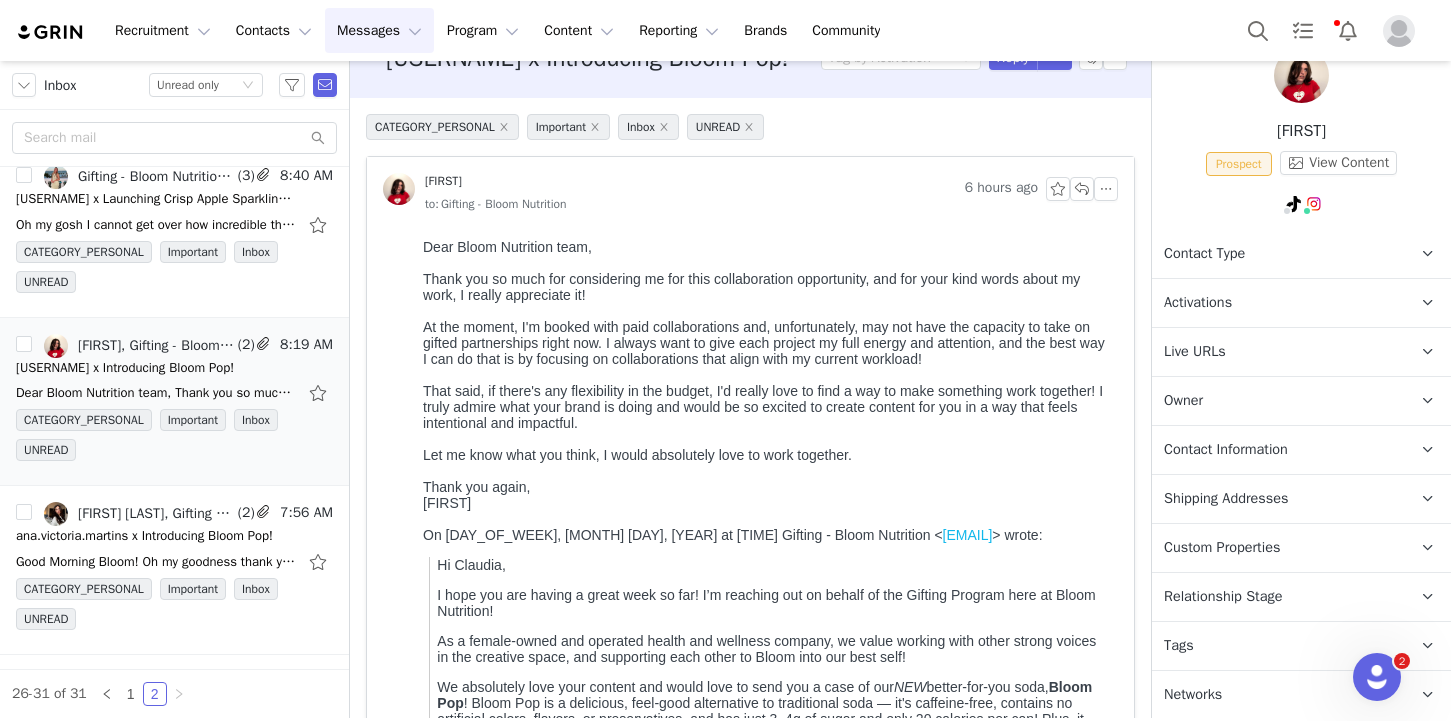 click on "Tags  Keep track of your contacts by assigning them tags. You can then filter your contacts by tag." at bounding box center (1277, 646) 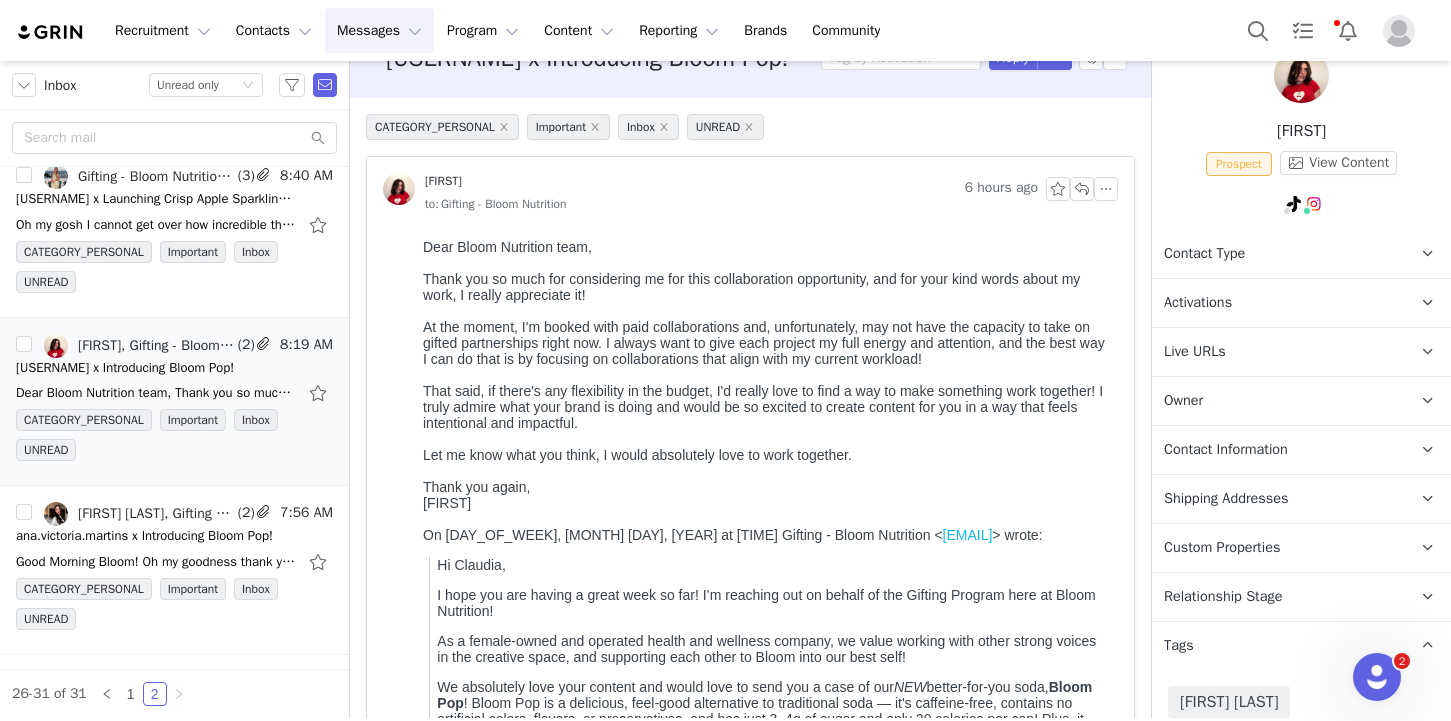 scroll, scrollTop: 189, scrollLeft: 0, axis: vertical 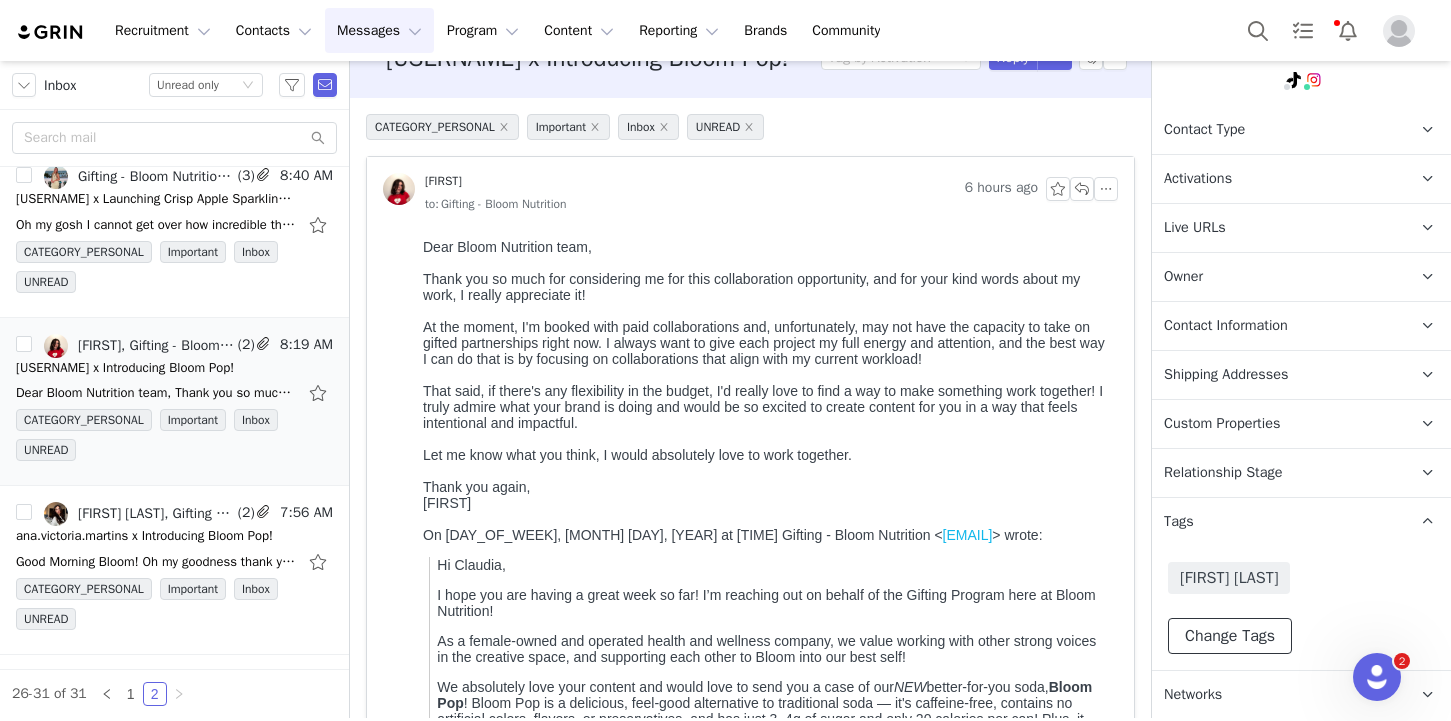click on "Change Tags" at bounding box center [1230, 636] 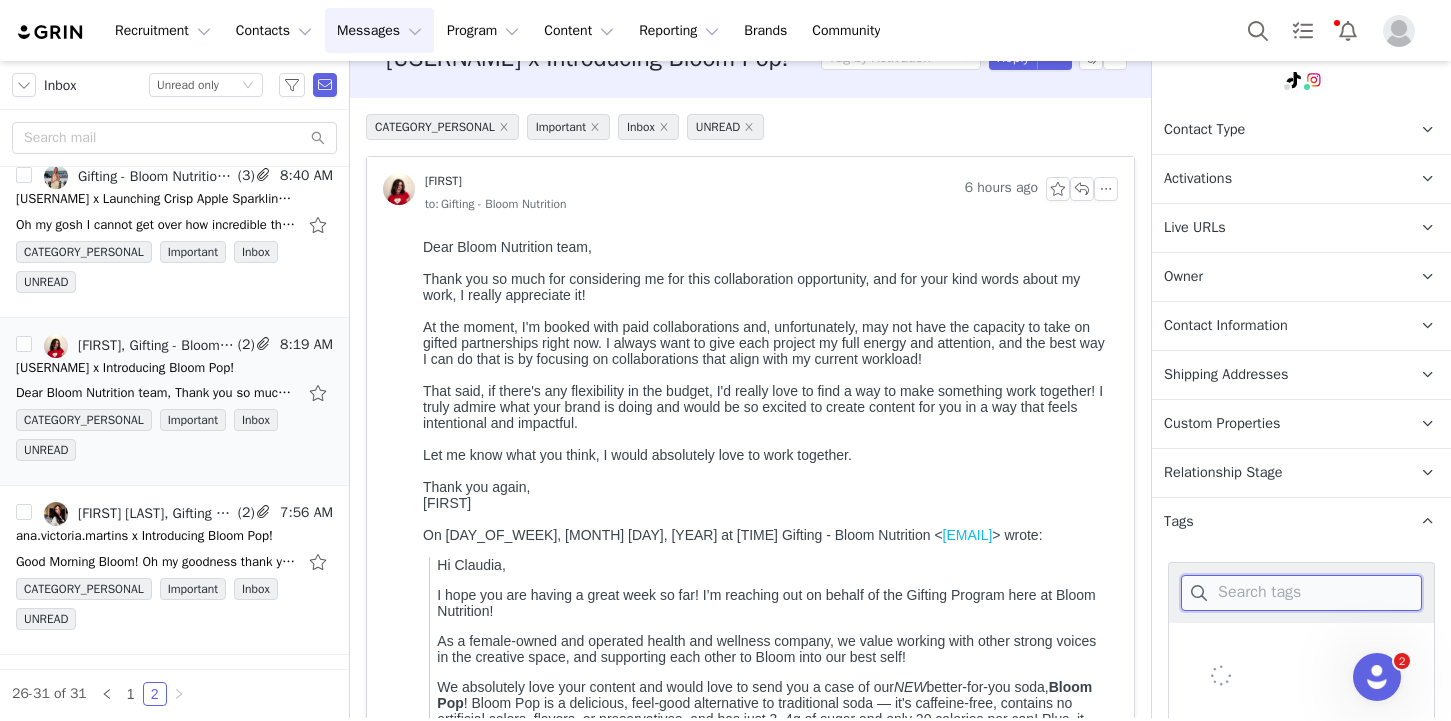 click at bounding box center [1301, 593] 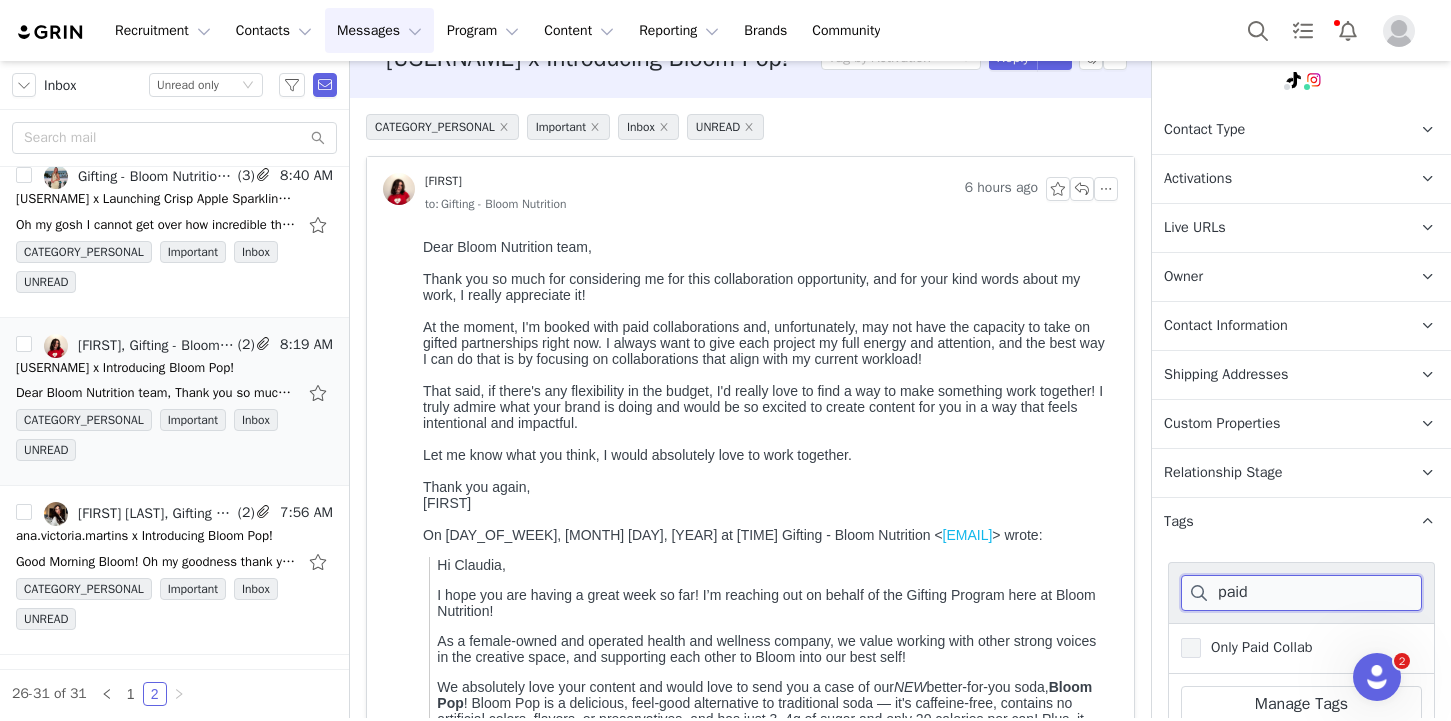 type on "paid" 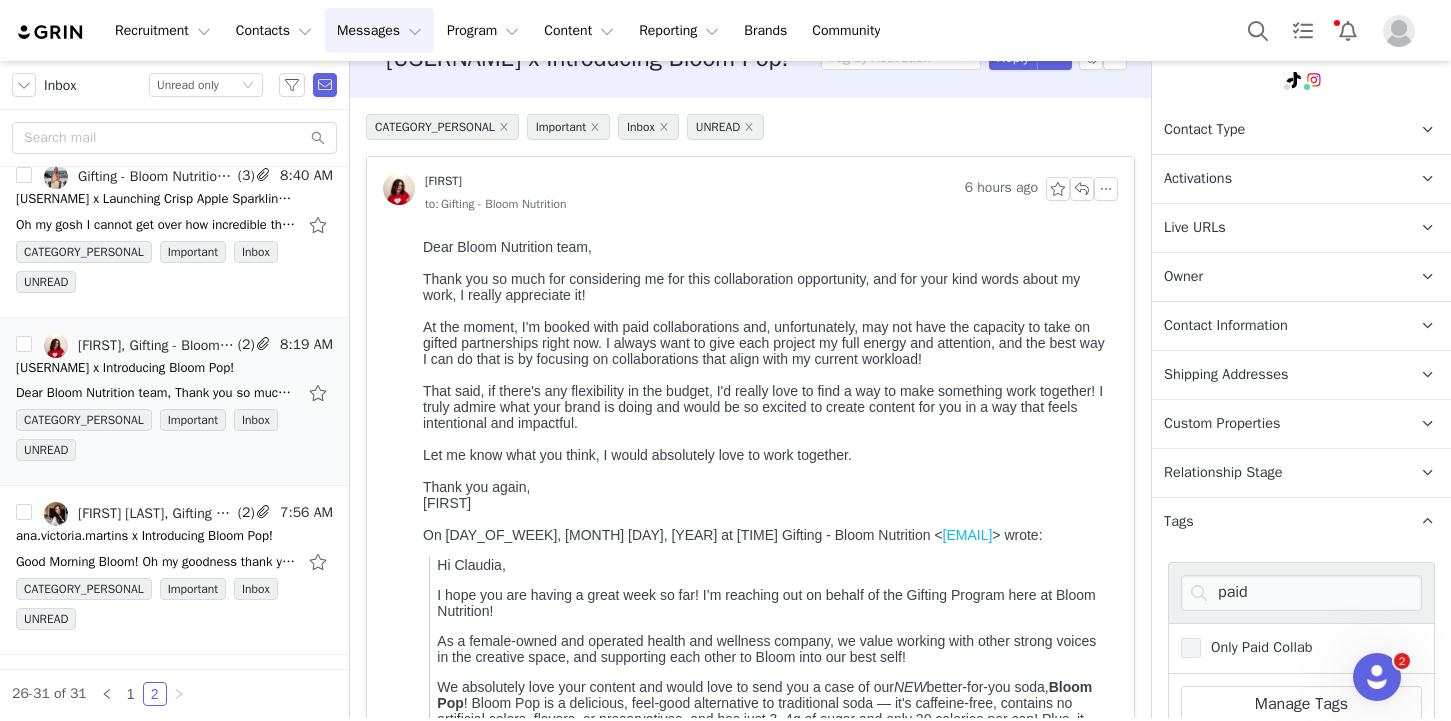 click on "Only Paid Collab" at bounding box center (1246, 648) 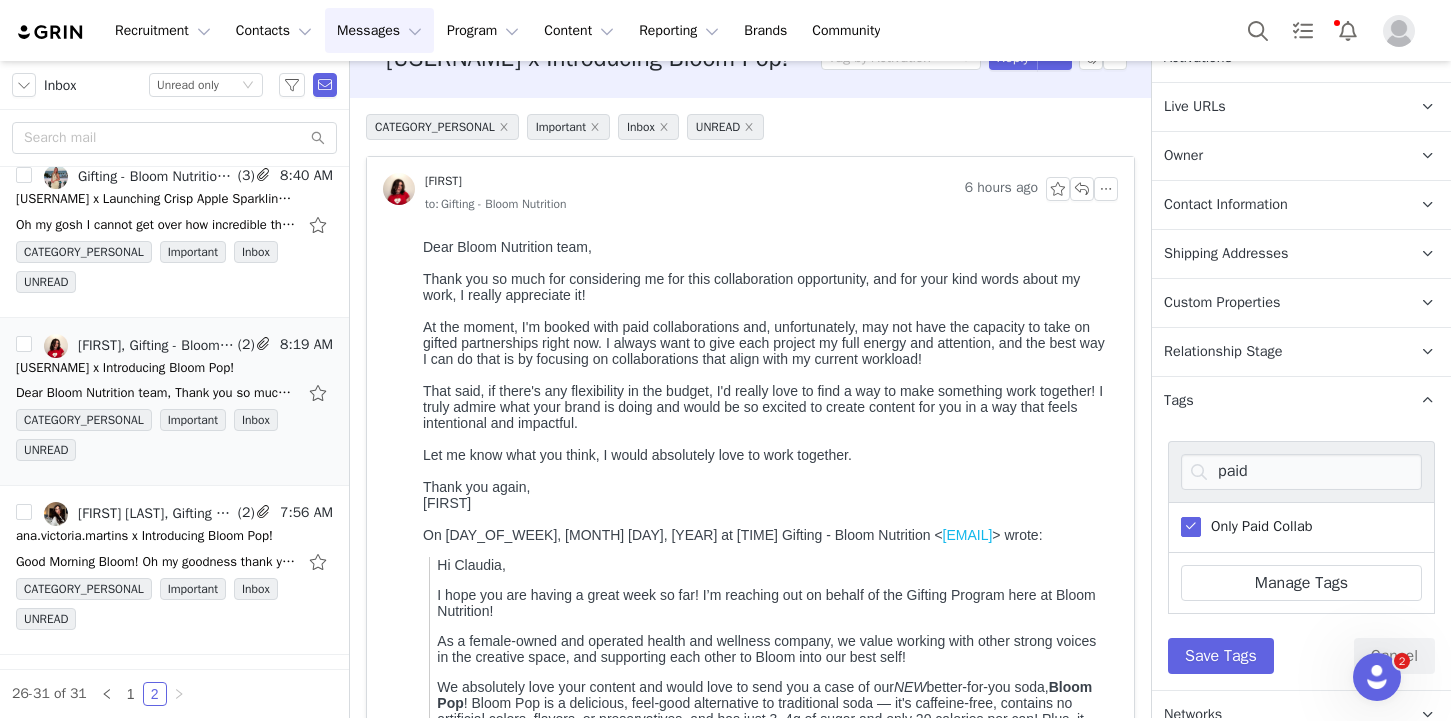 scroll, scrollTop: 329, scrollLeft: 0, axis: vertical 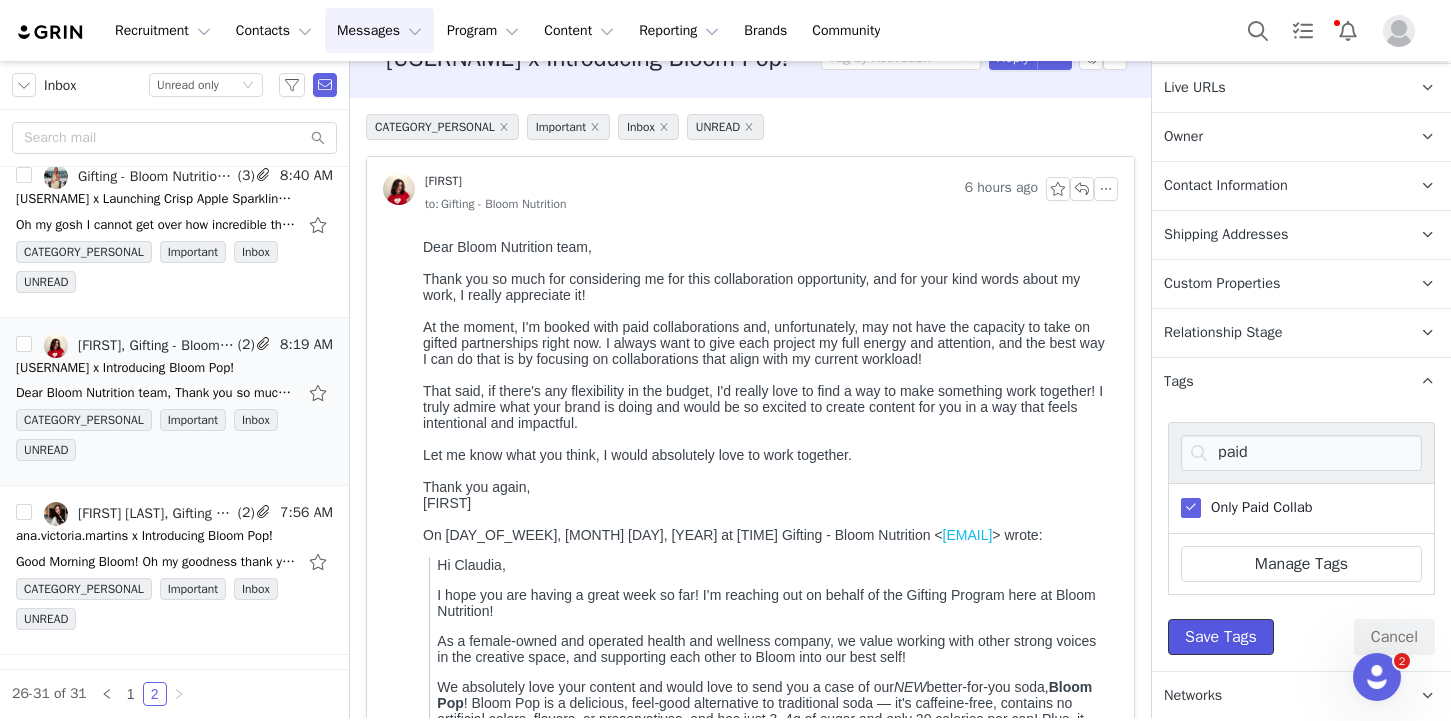 click on "Save Tags" at bounding box center (1221, 637) 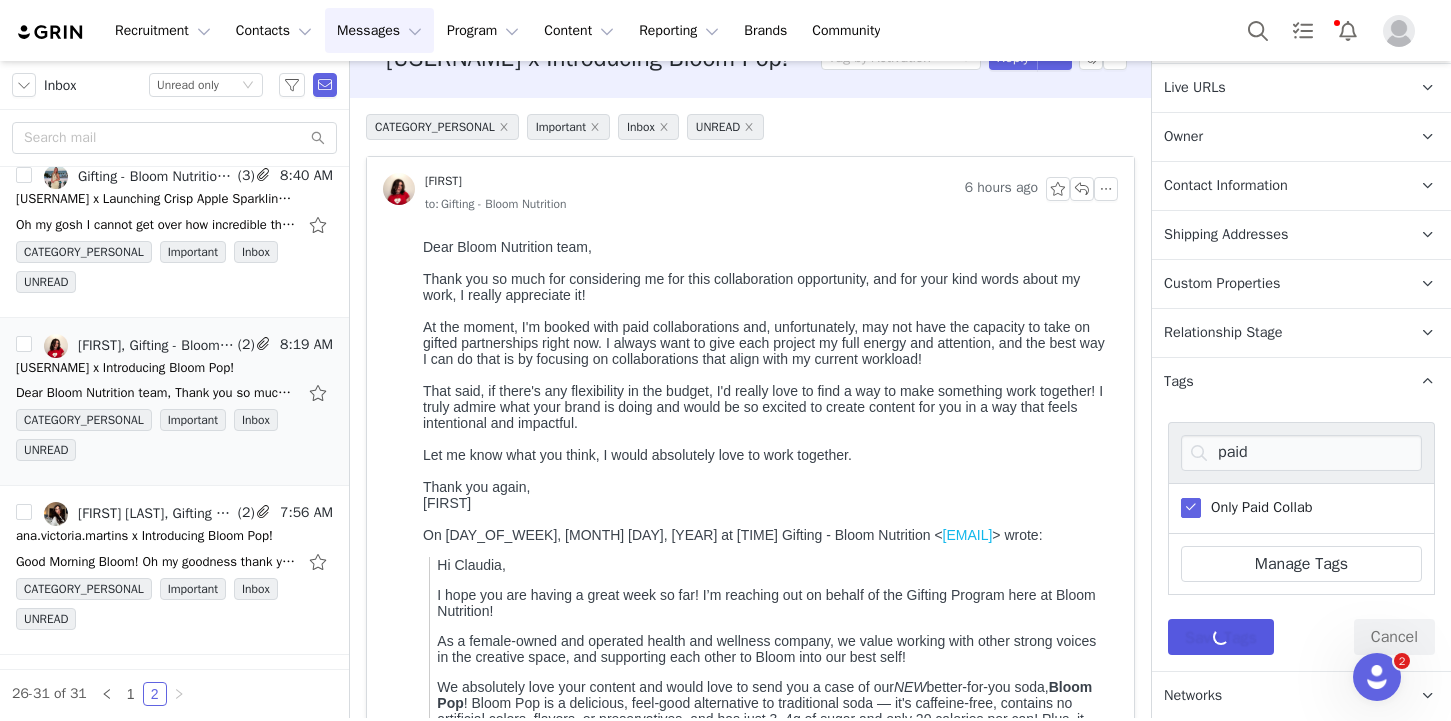 scroll, scrollTop: 0, scrollLeft: 0, axis: both 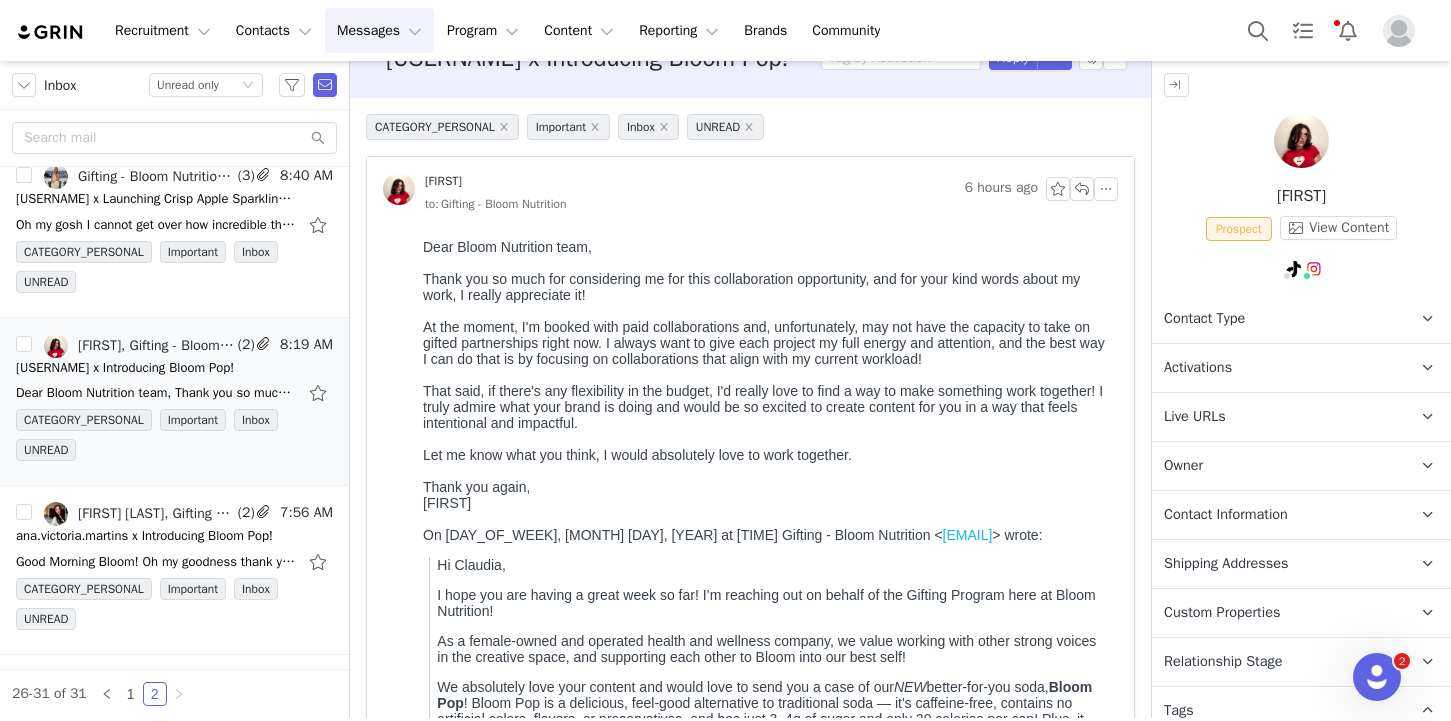 click on "Activations" at bounding box center [1198, 368] 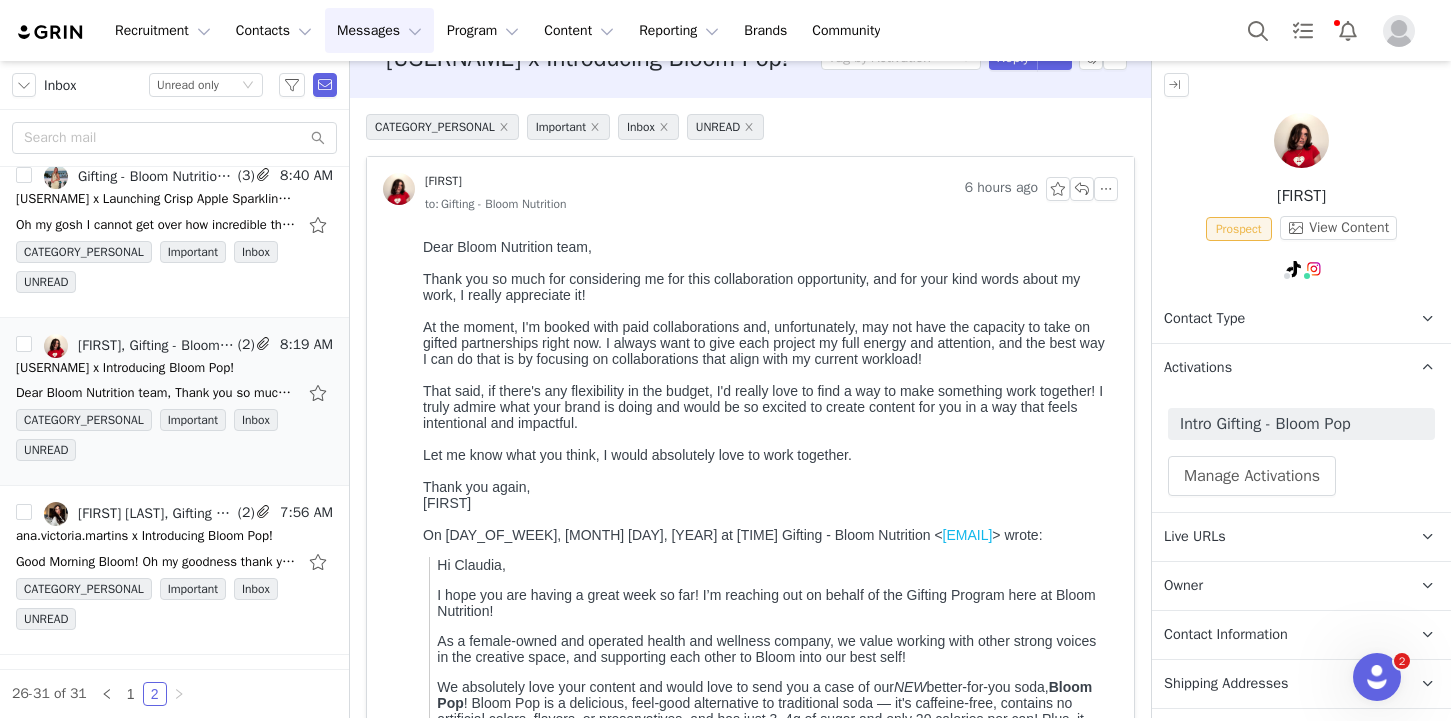 click on "Activations" at bounding box center [1198, 368] 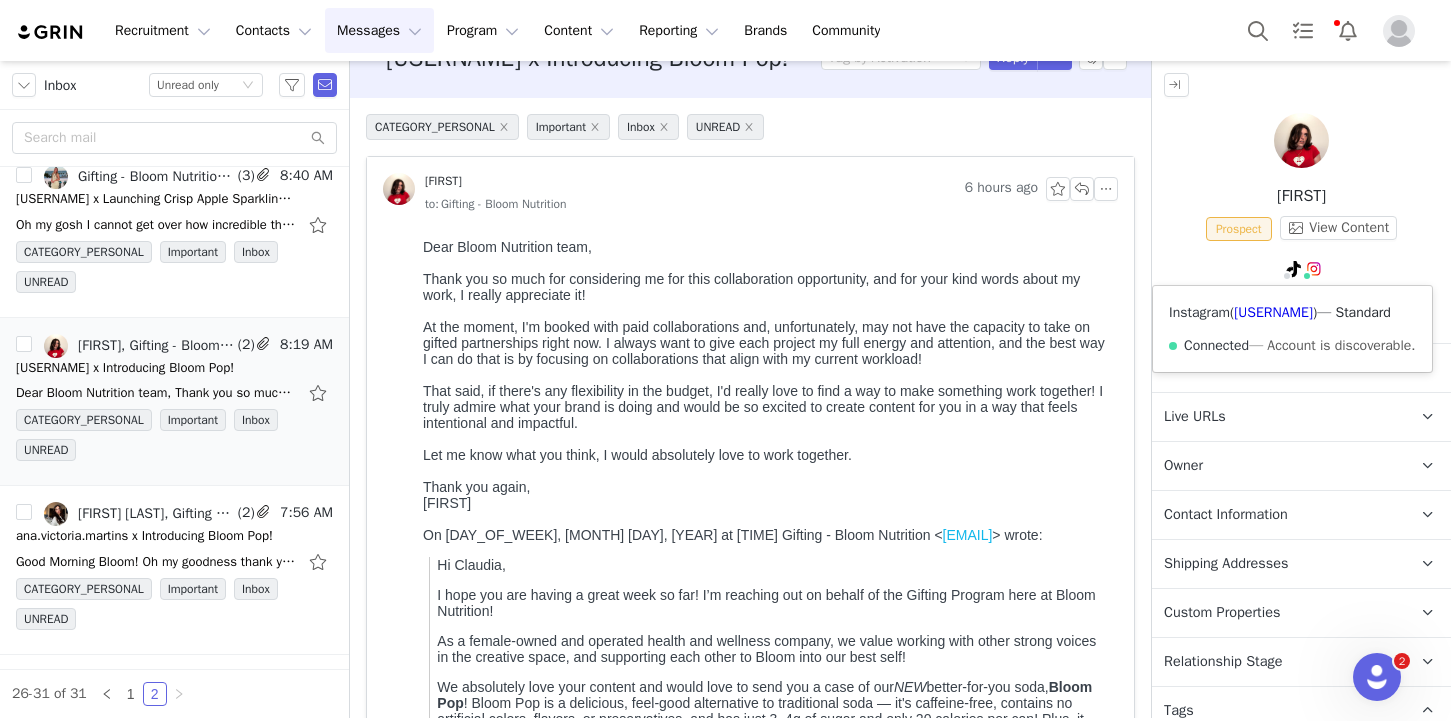 click on "Instagram ( @claudiaaarica ) — Standard Connected — Account is discoverable." at bounding box center [1292, 329] 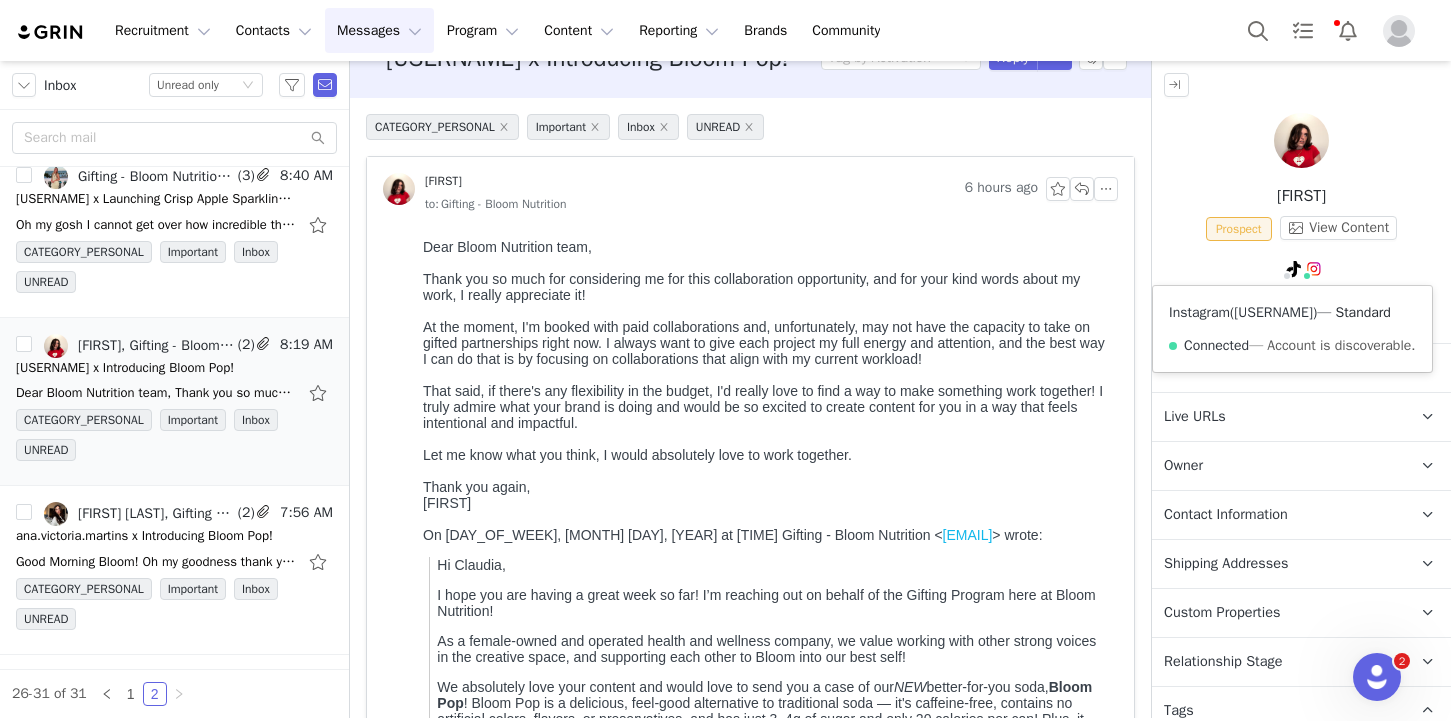 click on "[USERNAME]" at bounding box center (1273, 312) 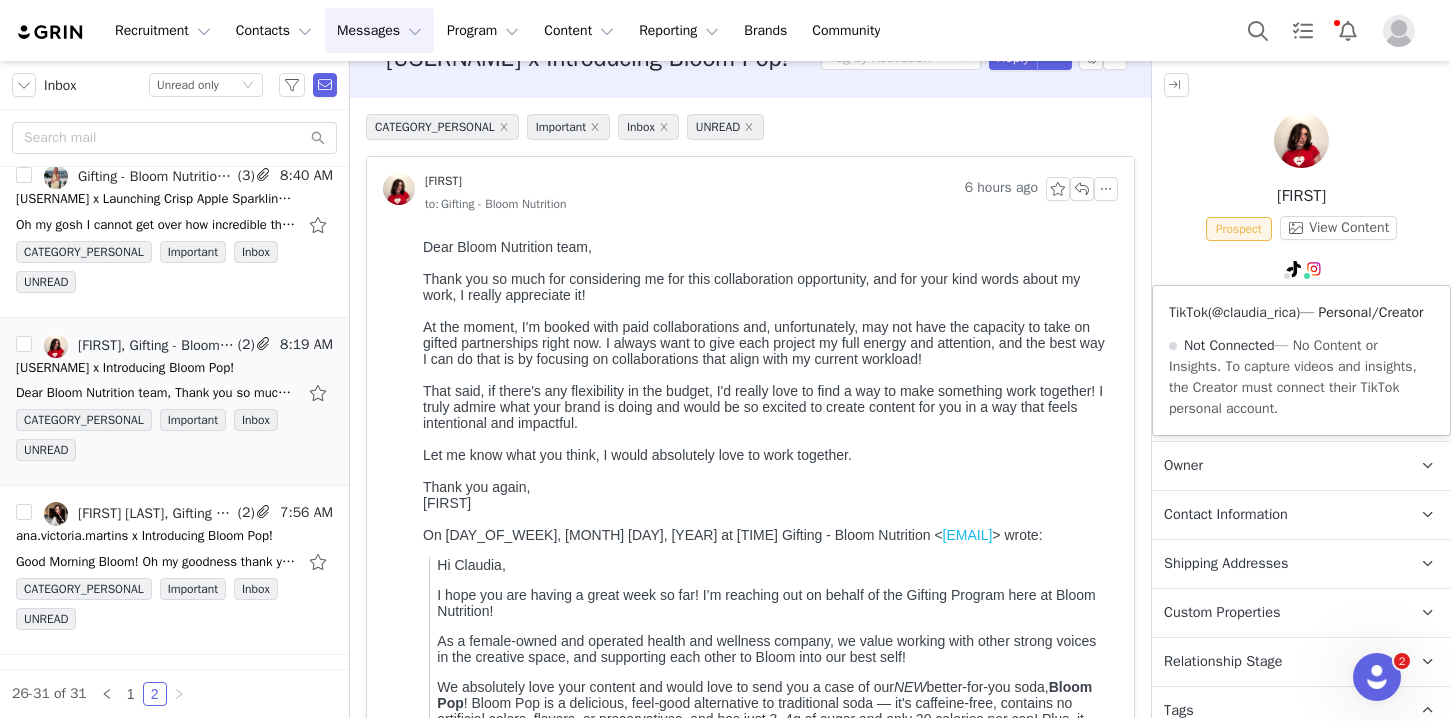 click on "@claudia_rica" at bounding box center (1254, 312) 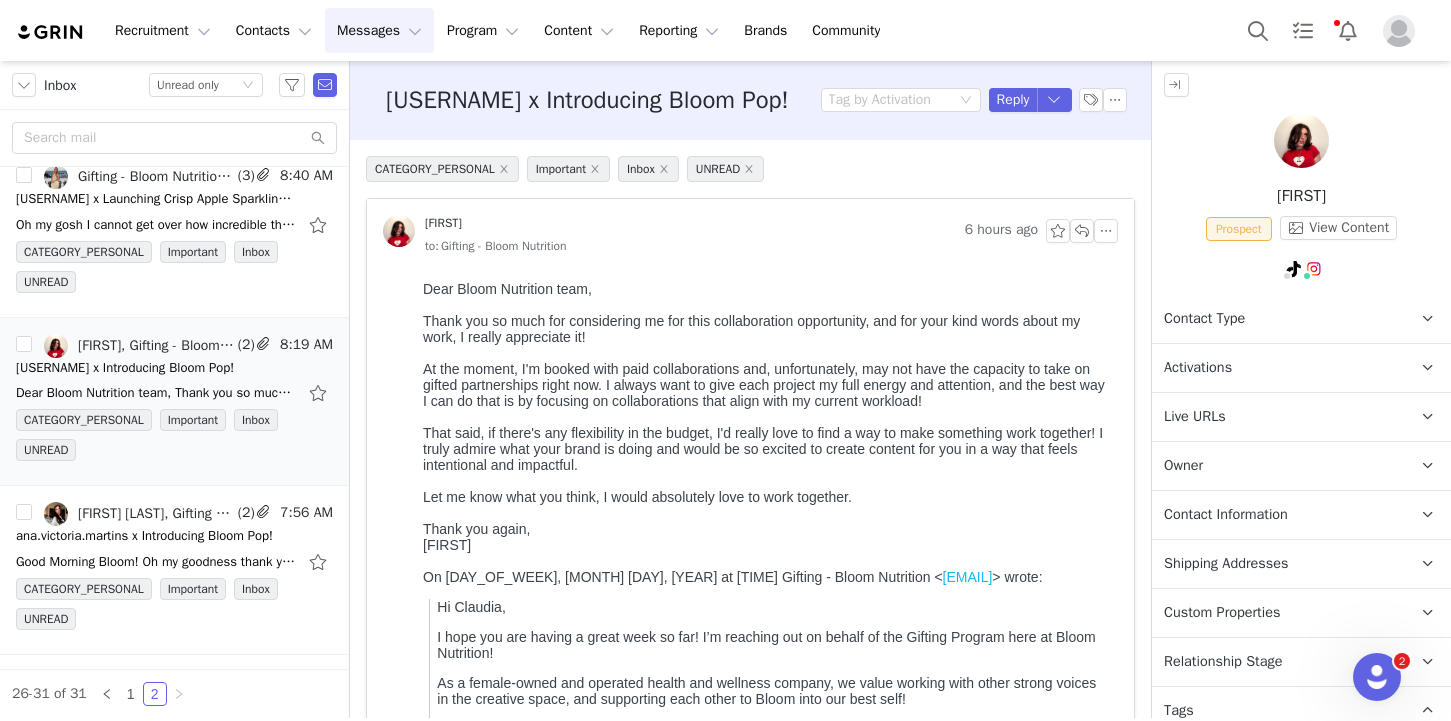 scroll, scrollTop: 0, scrollLeft: 0, axis: both 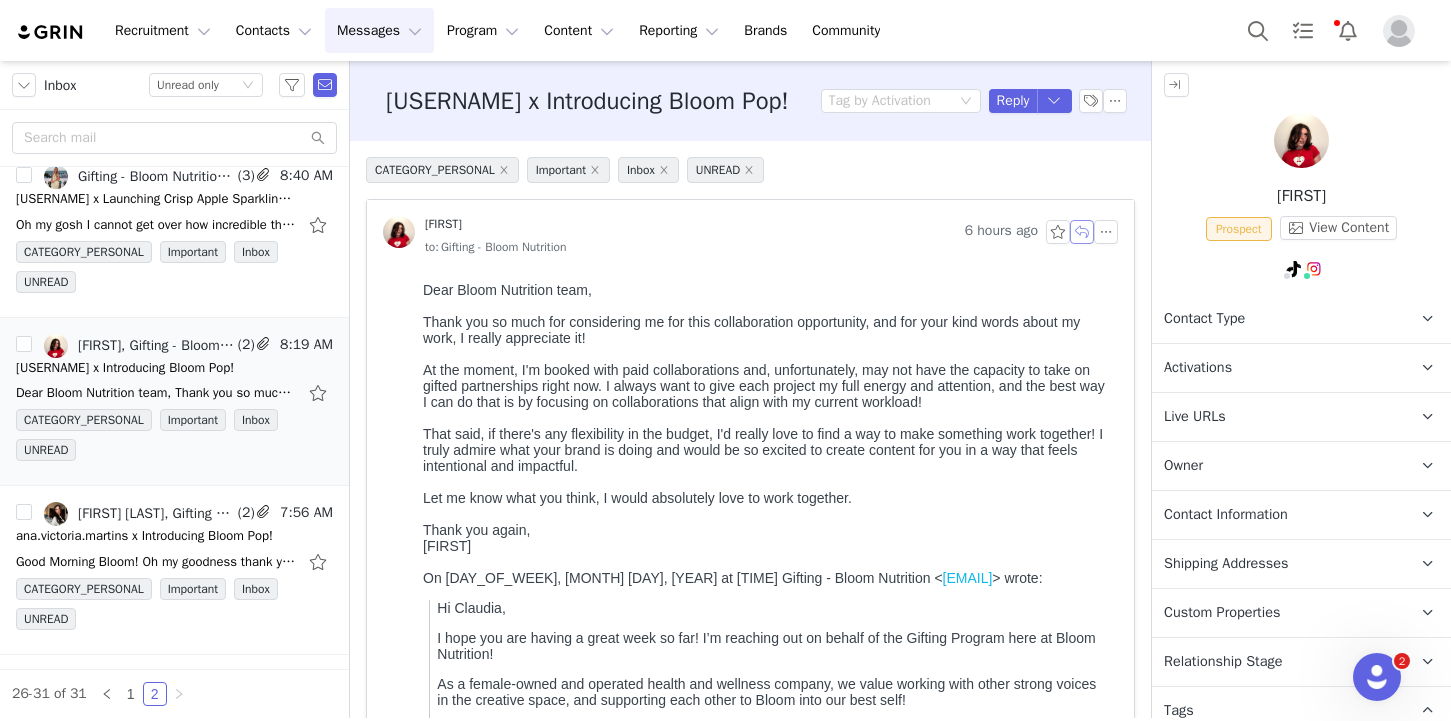 click at bounding box center [1082, 232] 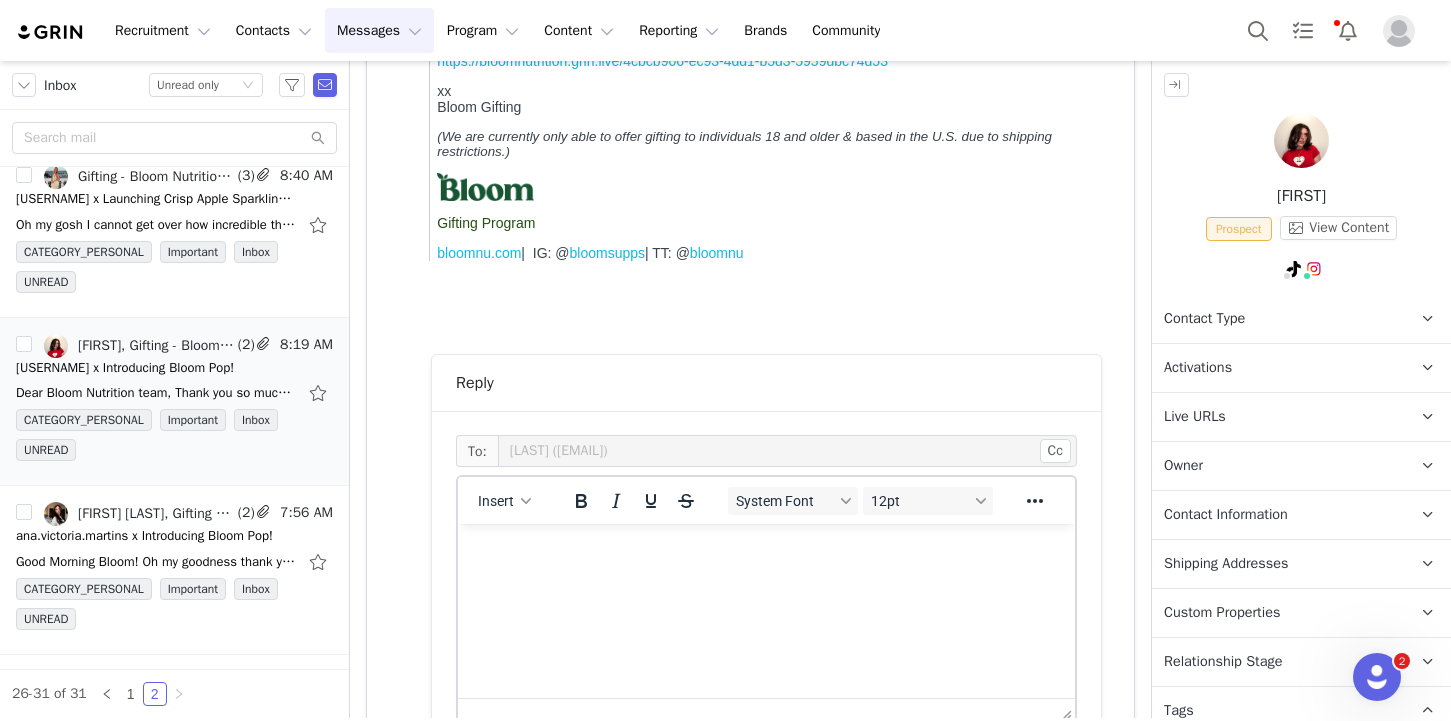 scroll, scrollTop: 1123, scrollLeft: 0, axis: vertical 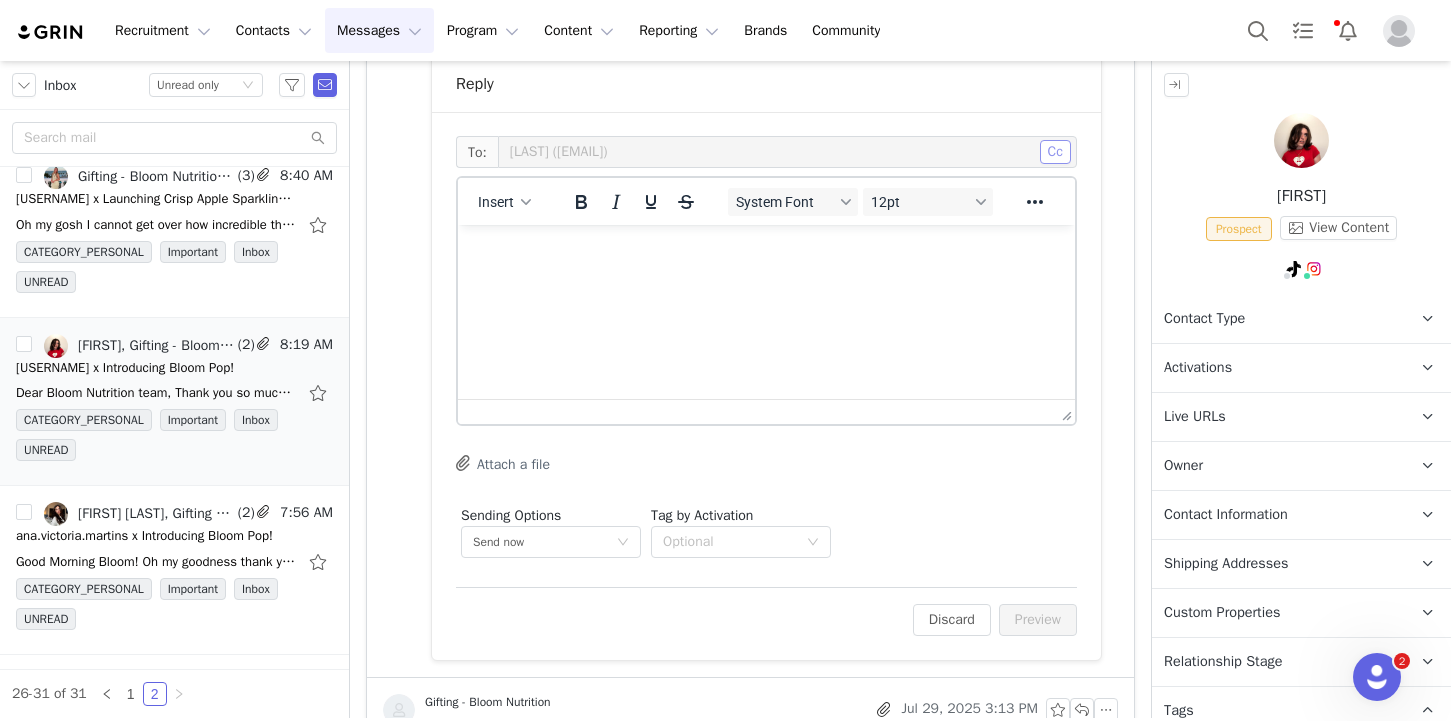 click on "Cc" at bounding box center [1055, 152] 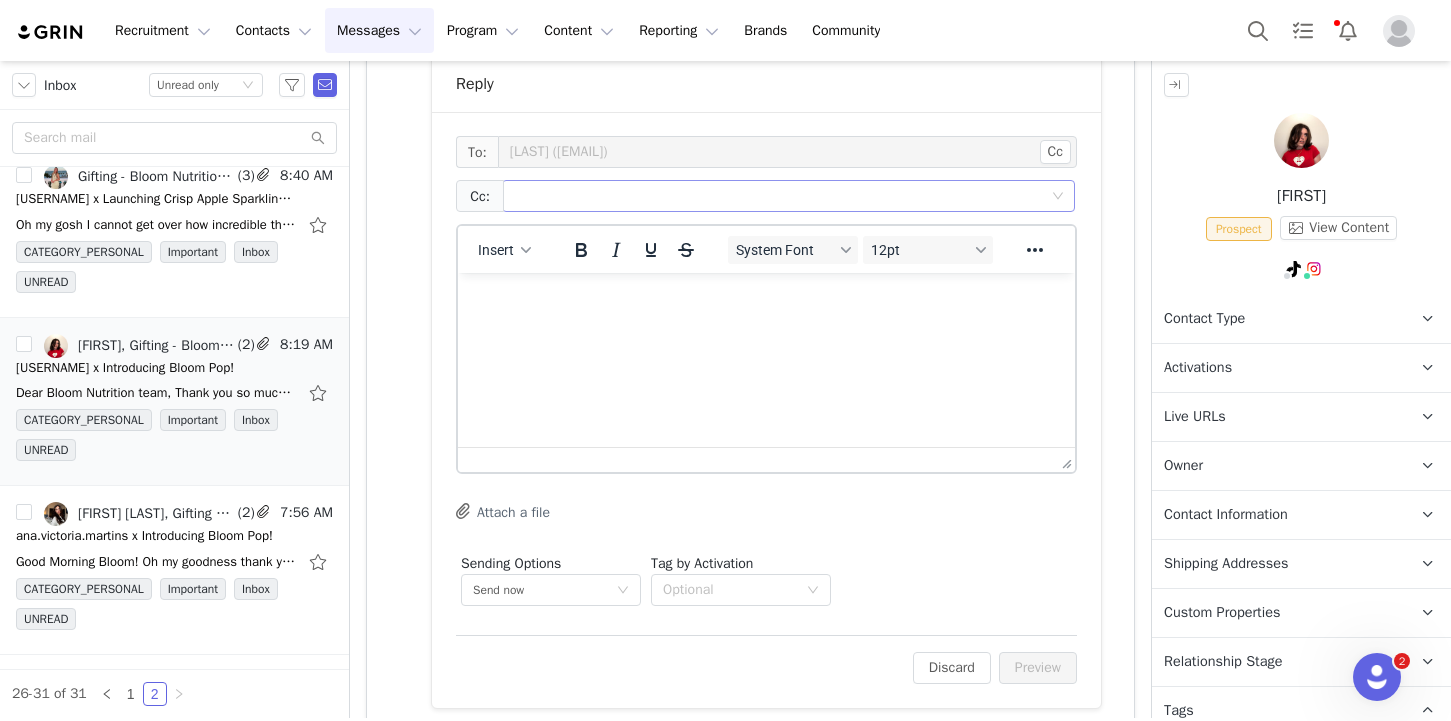 click at bounding box center [781, 196] 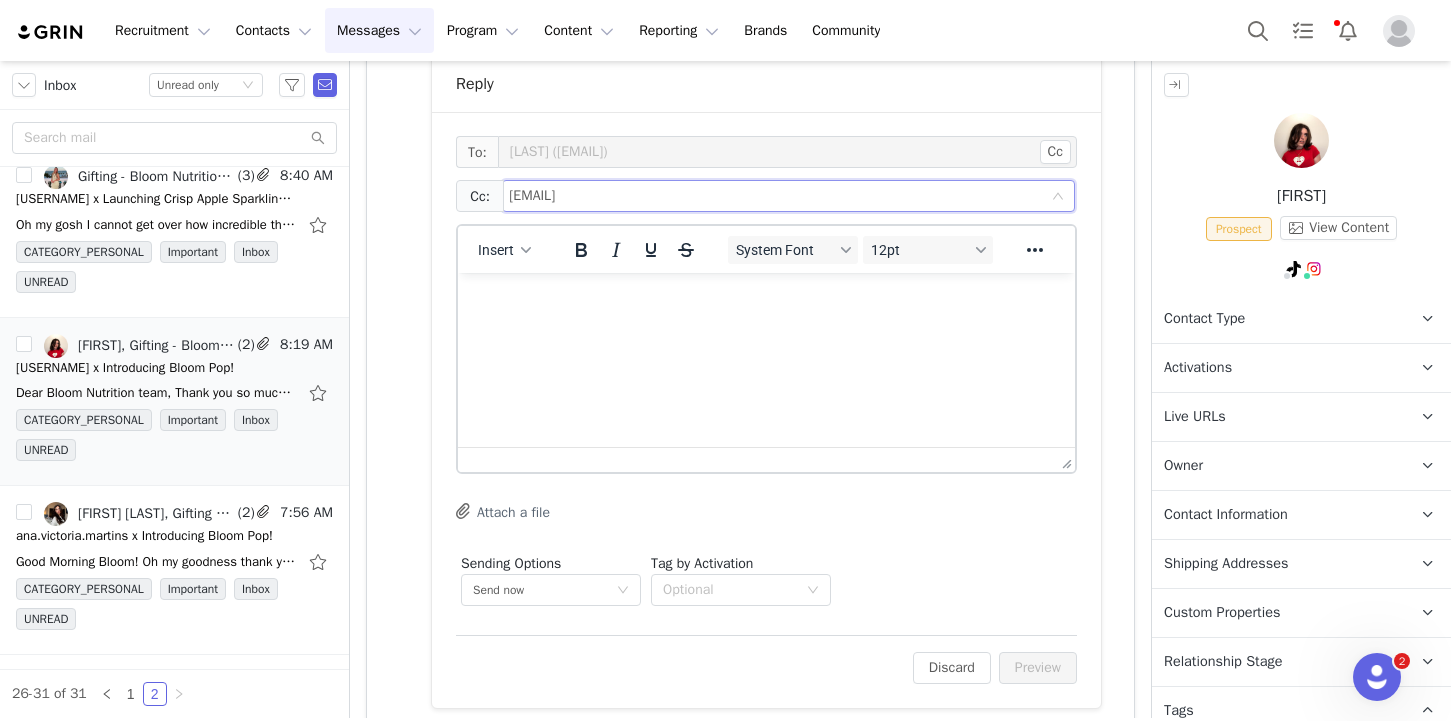 type on "[EMAIL]" 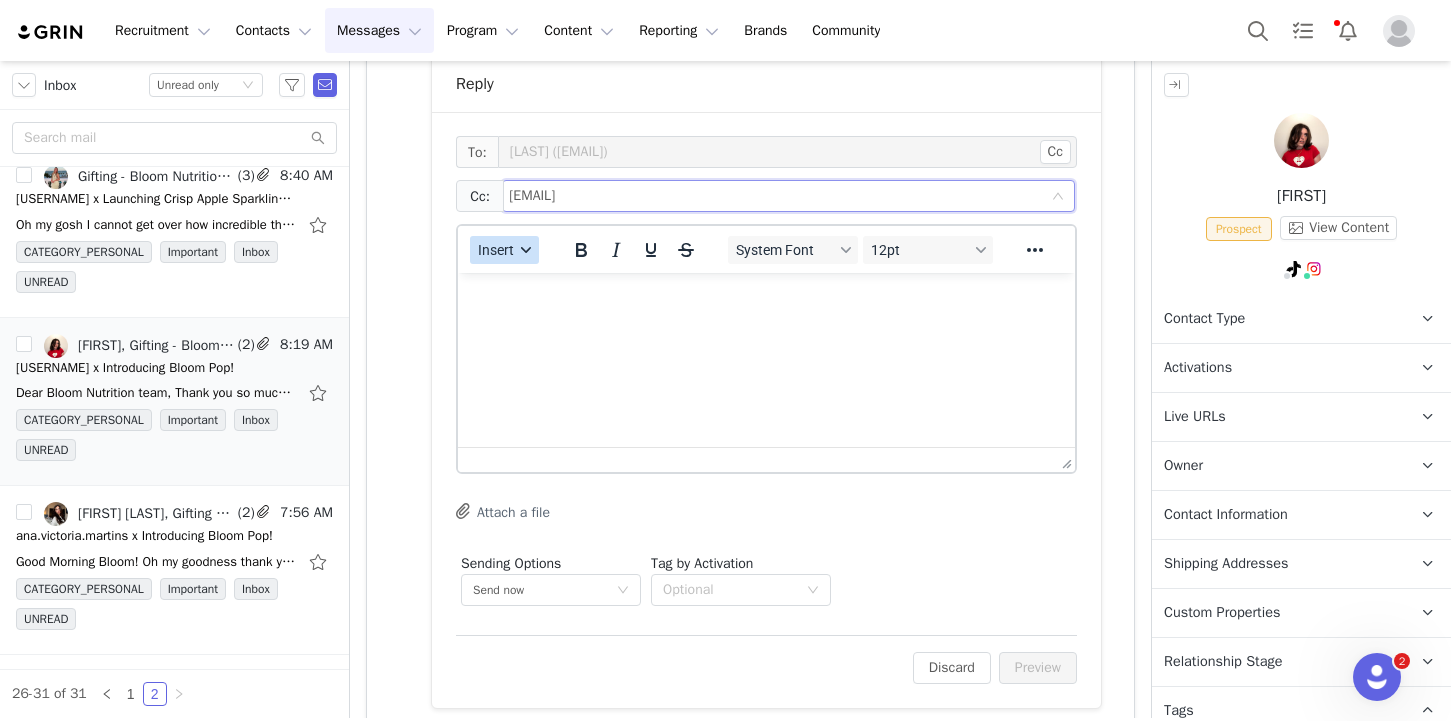 type 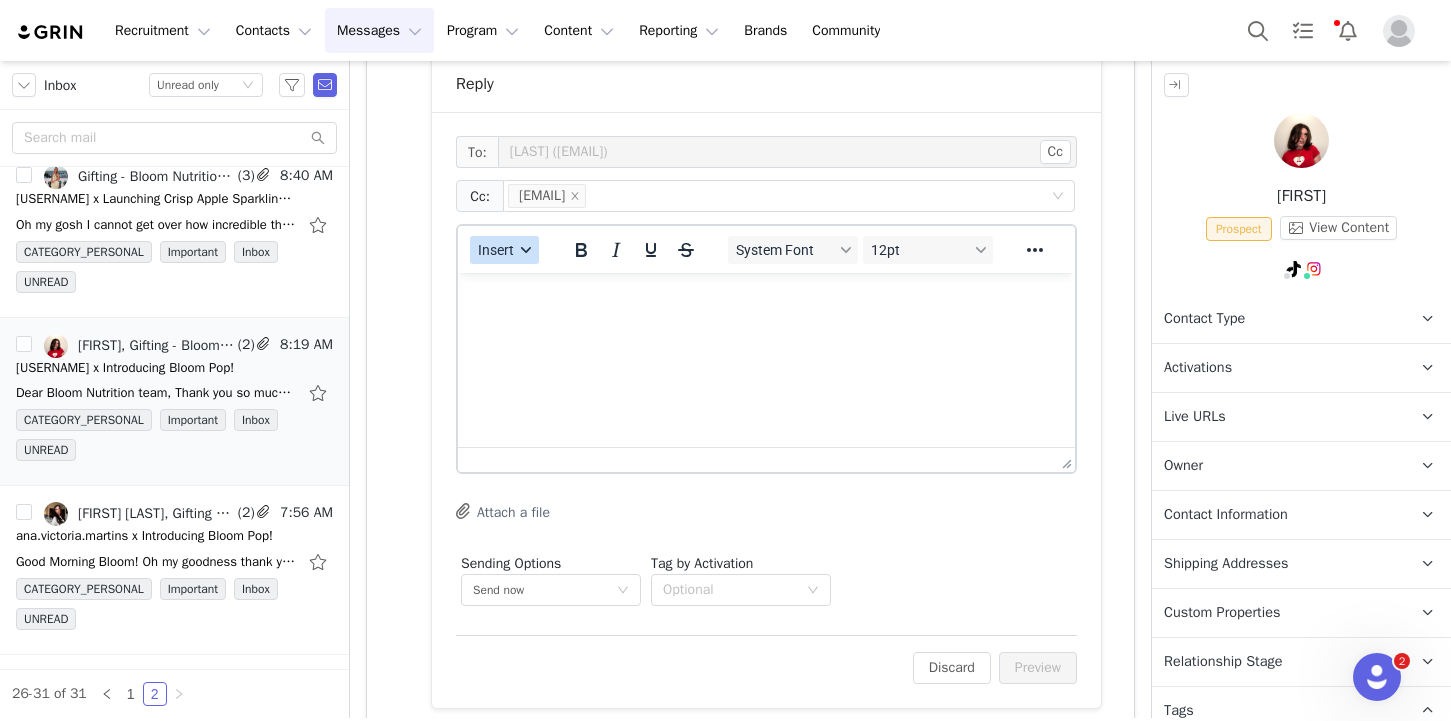 click on "Insert" at bounding box center (496, 250) 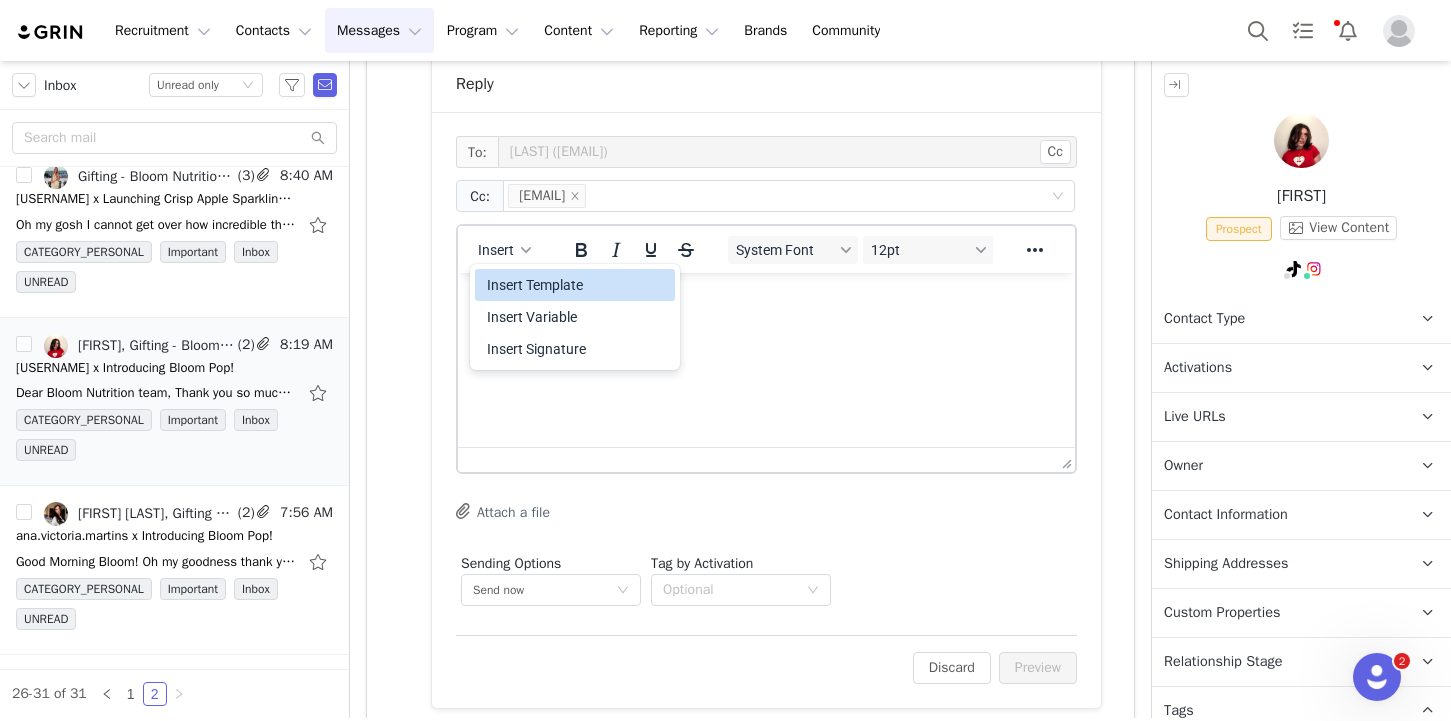click on "Insert Template" at bounding box center (577, 285) 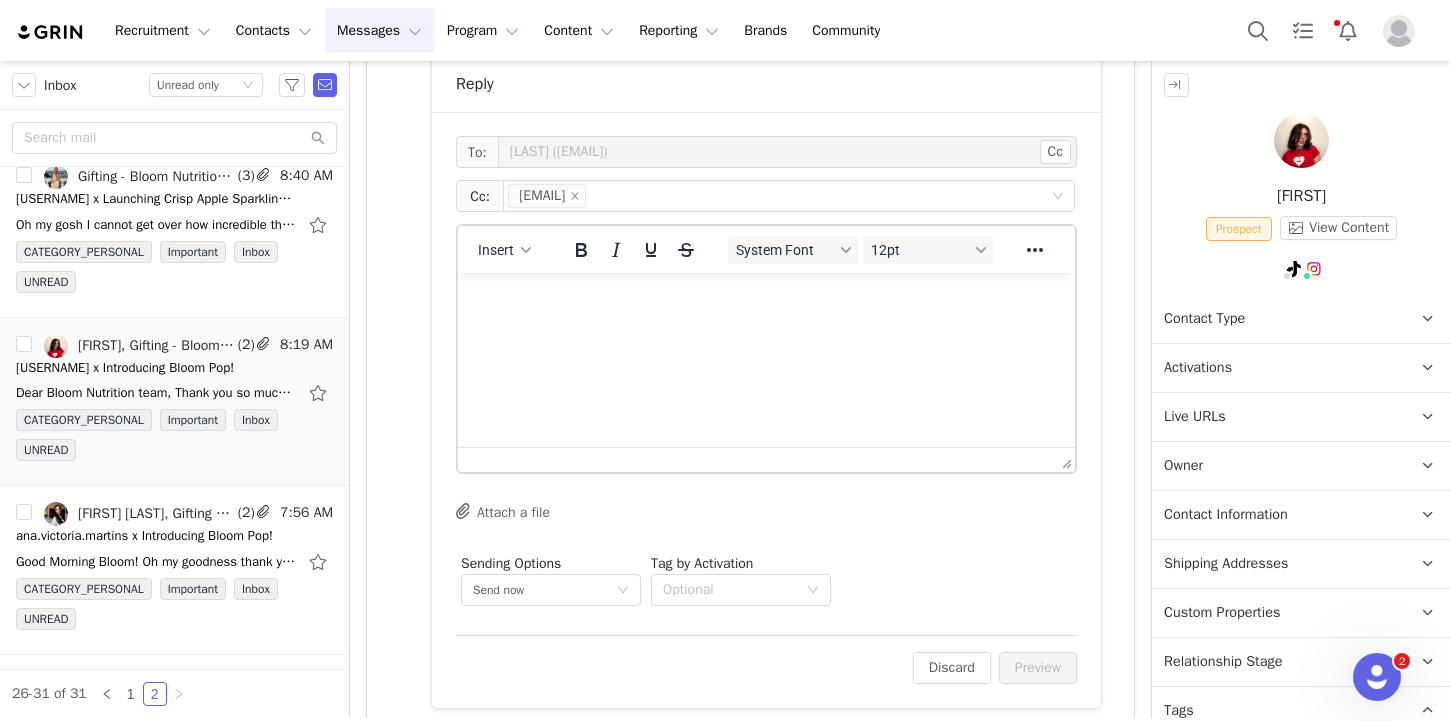 scroll, scrollTop: 0, scrollLeft: 0, axis: both 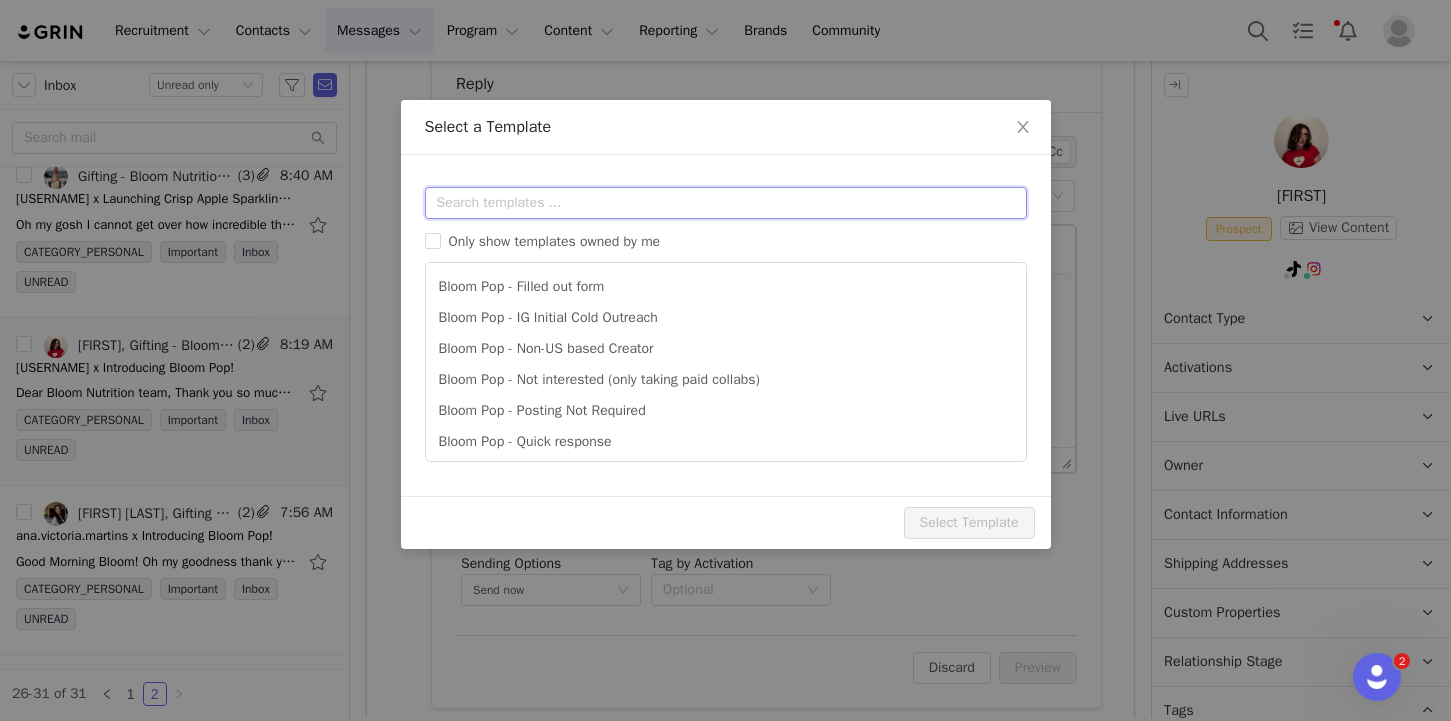 click at bounding box center [726, 203] 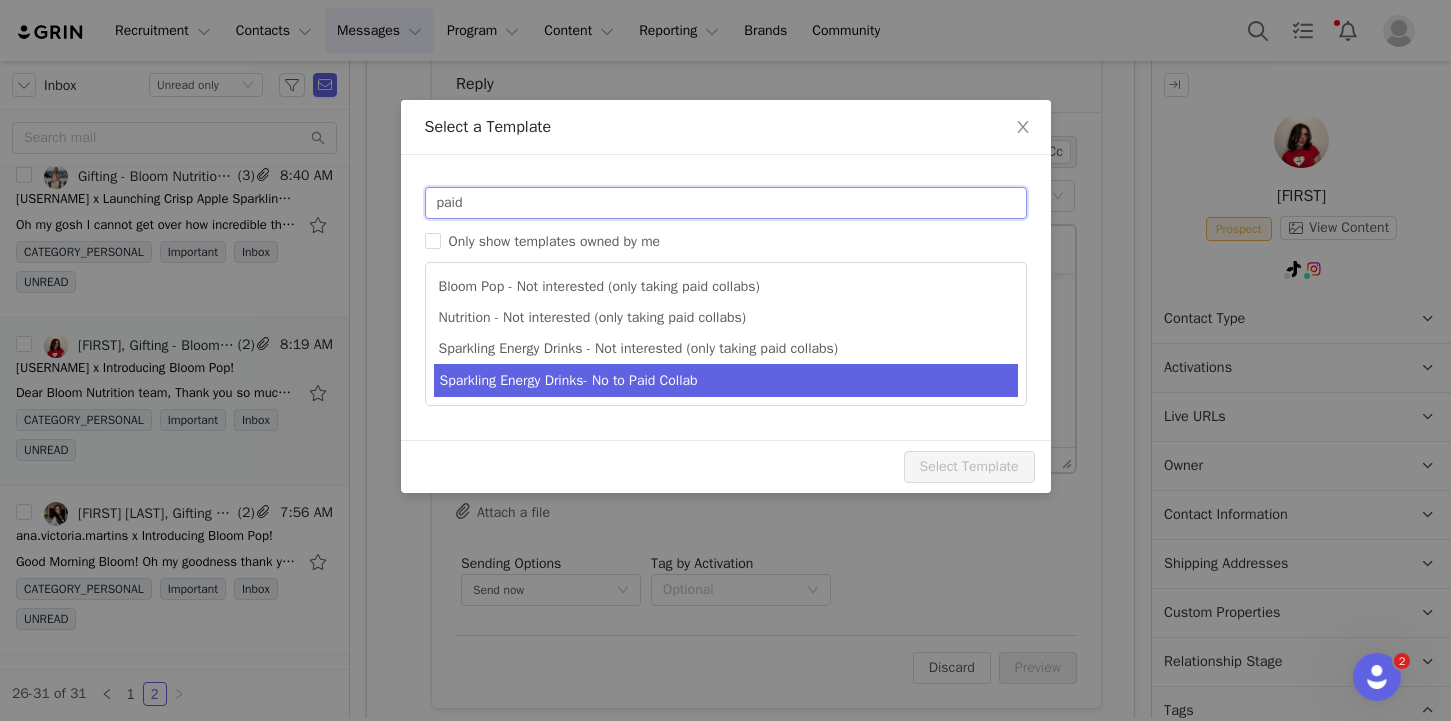 type on "paid" 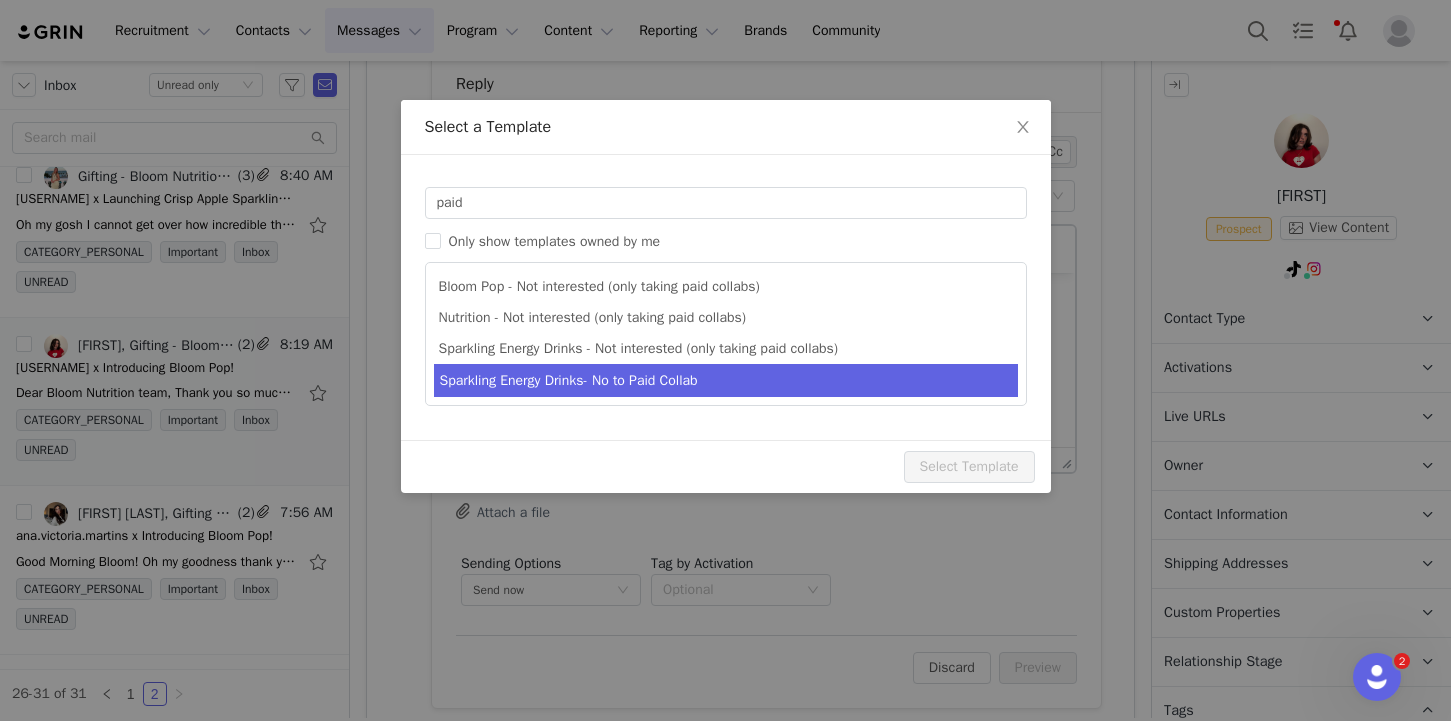 click on "Sparkling Energy Drinks- No to Paid Collab" at bounding box center [726, 380] 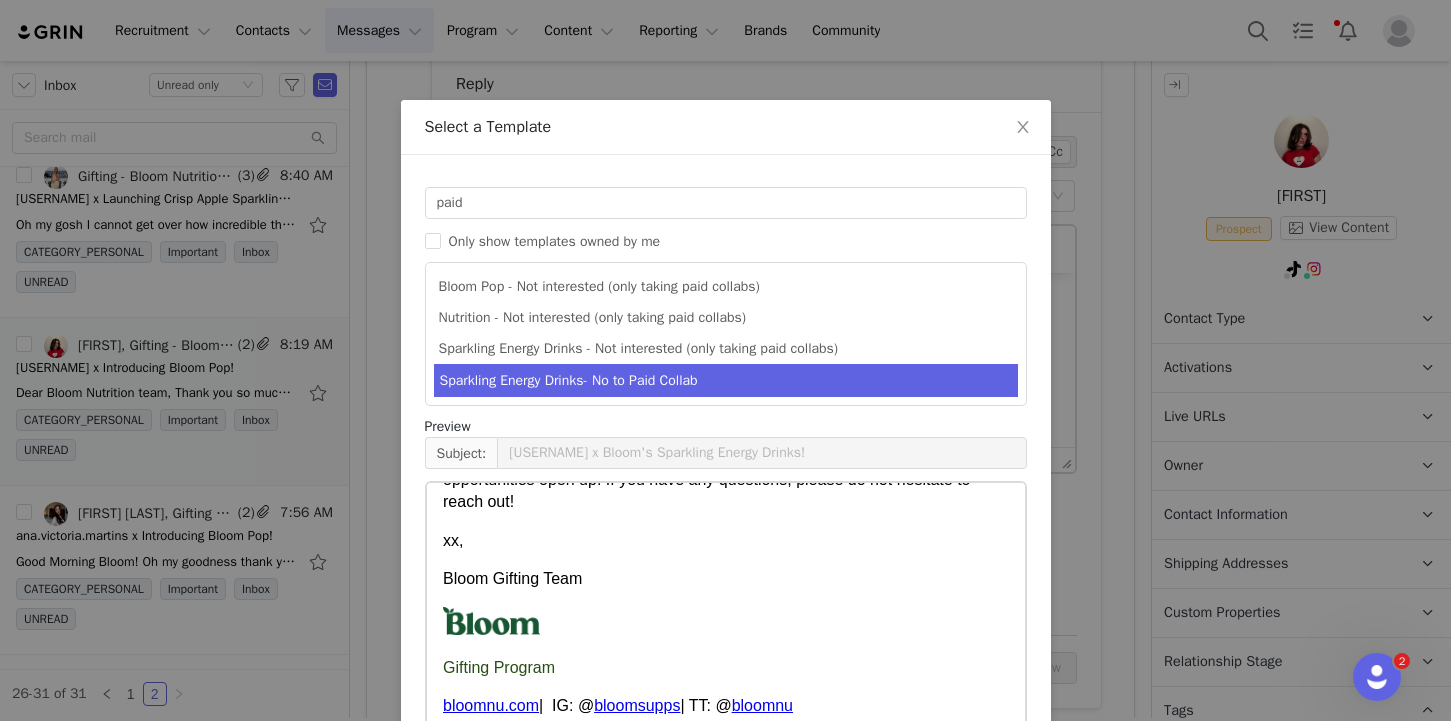 scroll, scrollTop: 200, scrollLeft: 0, axis: vertical 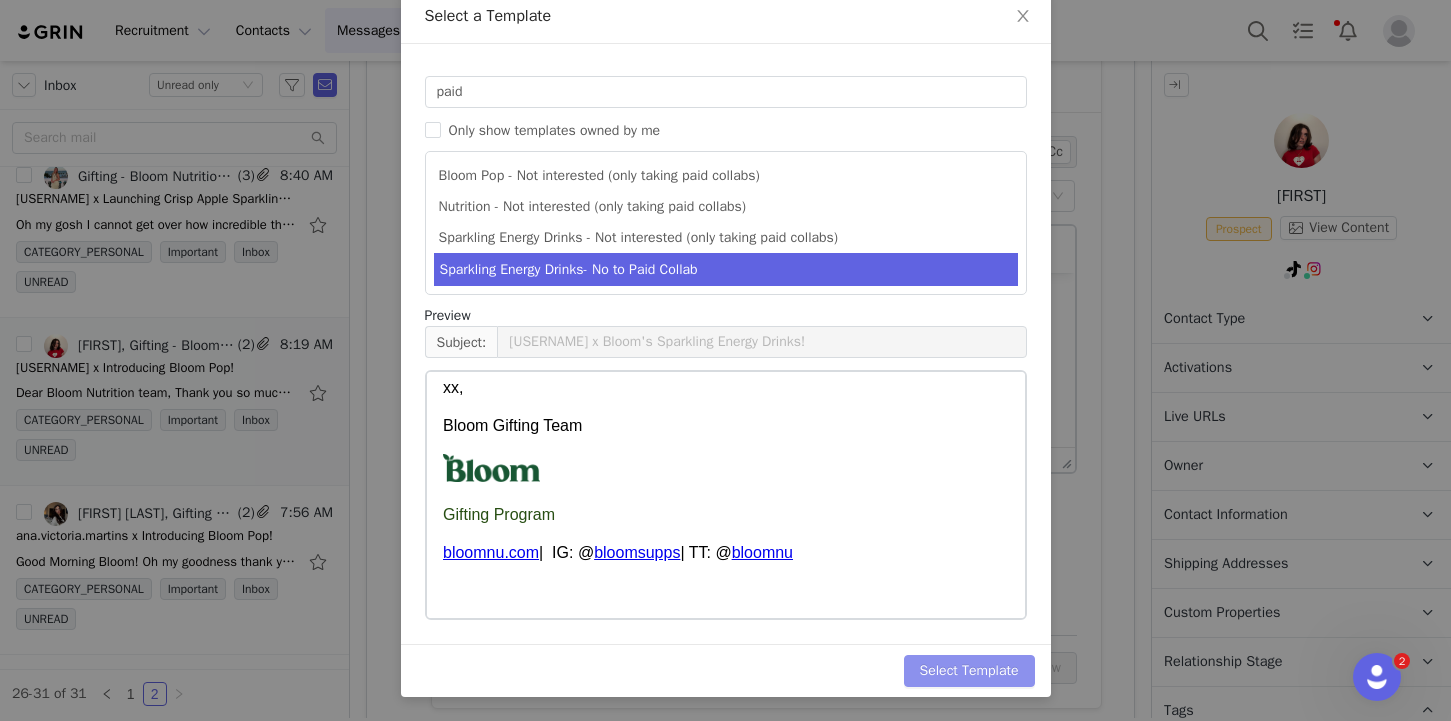 click on "Select Template" at bounding box center [969, 671] 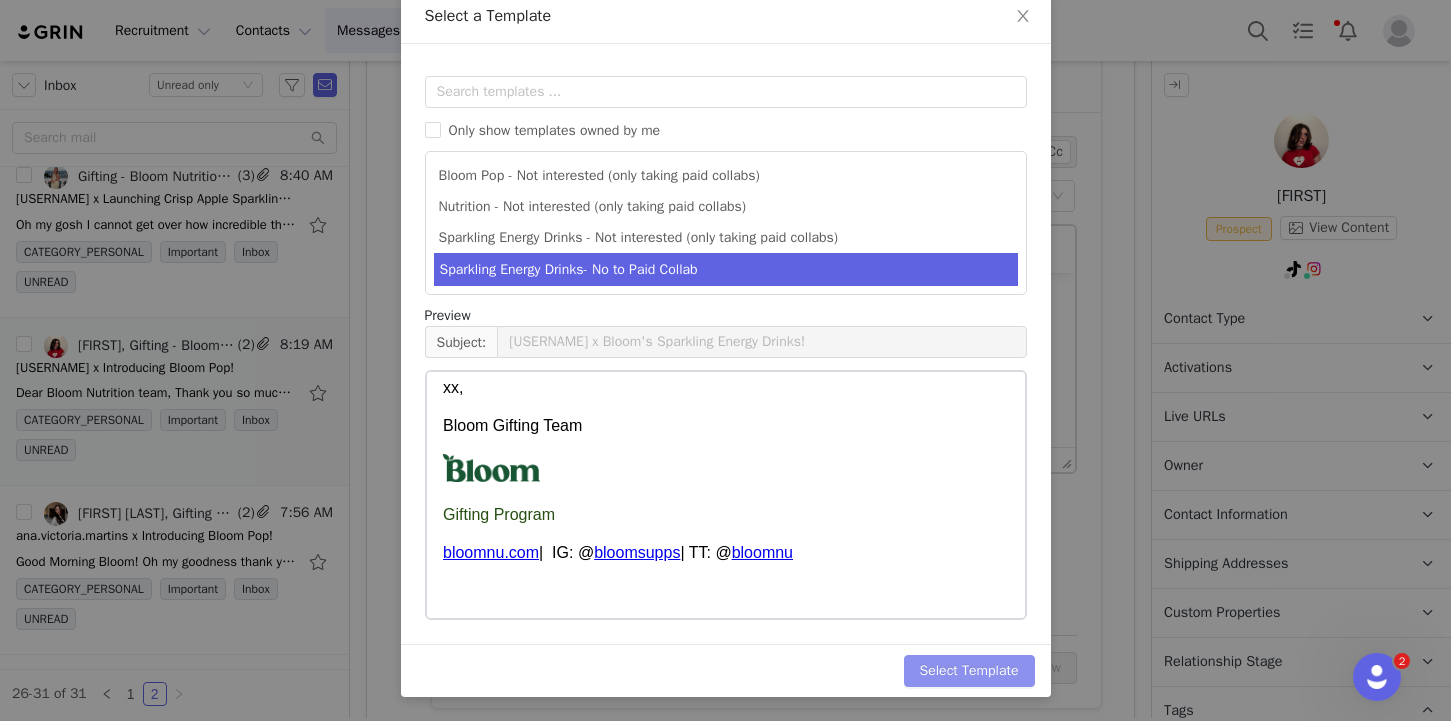 scroll, scrollTop: 0, scrollLeft: 0, axis: both 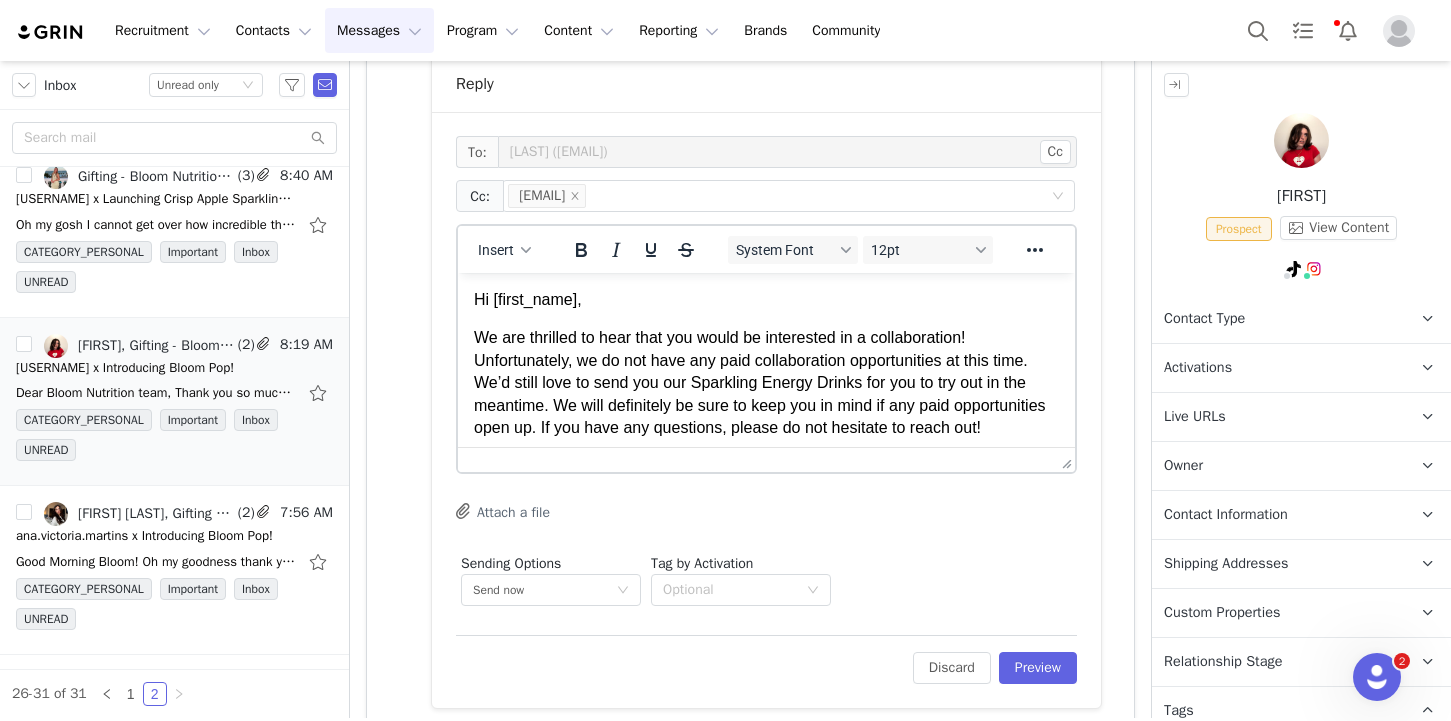 click on "Activations" at bounding box center [1198, 368] 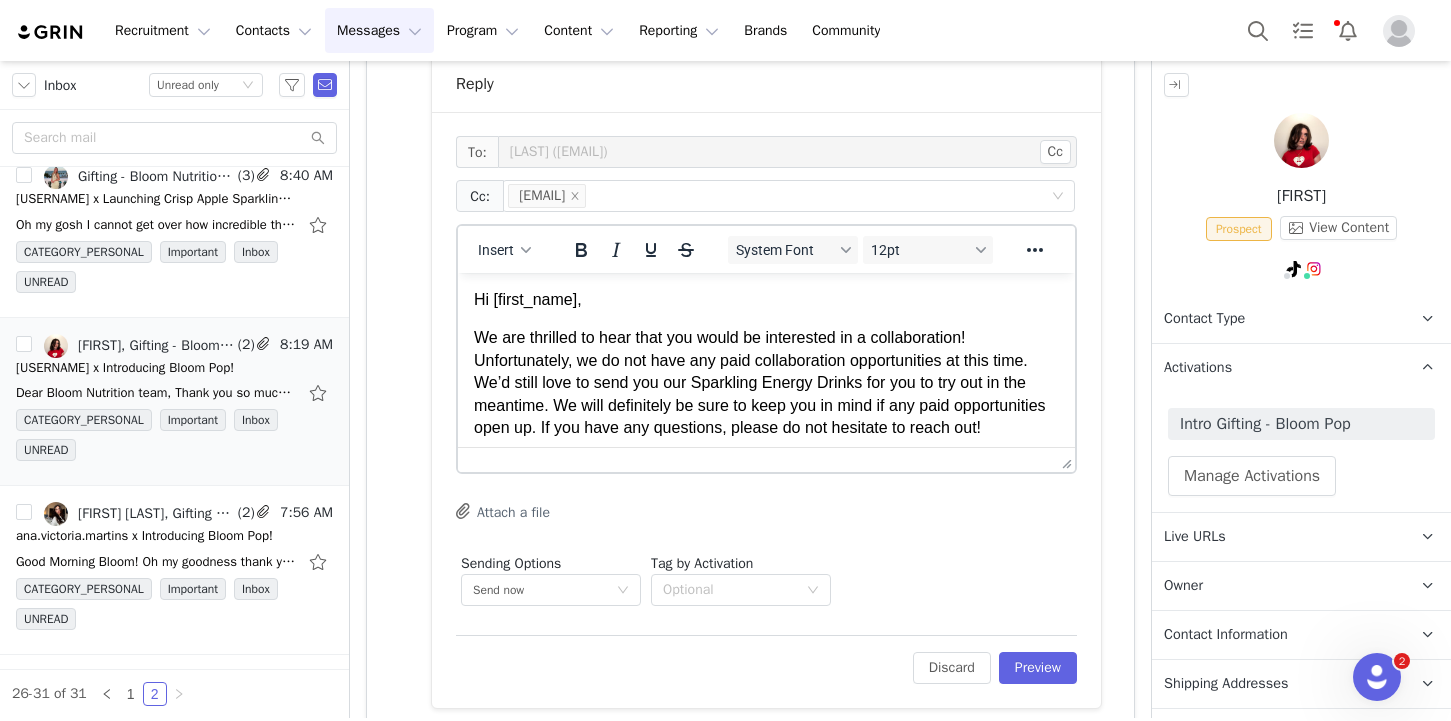 click on "Activations" at bounding box center [1198, 368] 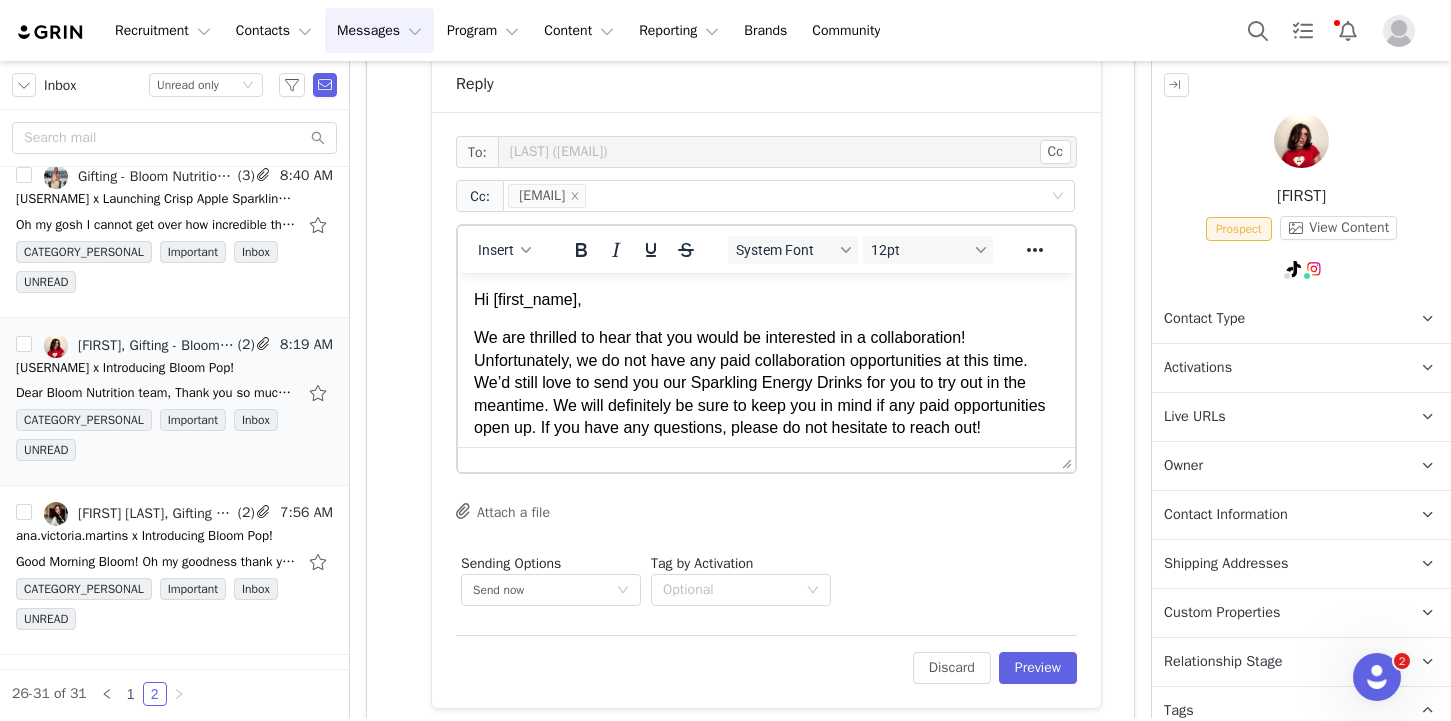 click on "We are thrilled to hear that you would be interested in a collaboration! Unfortunately, we do not have any paid collaboration opportunities at this time. We’d still love to send you our Sparkling Energy Drinks for you to try out in the meantime. We will definitely be sure to keep you in mind if any paid opportunities open up. If you have any questions, please do not hesitate to reach out!" at bounding box center (766, 383) 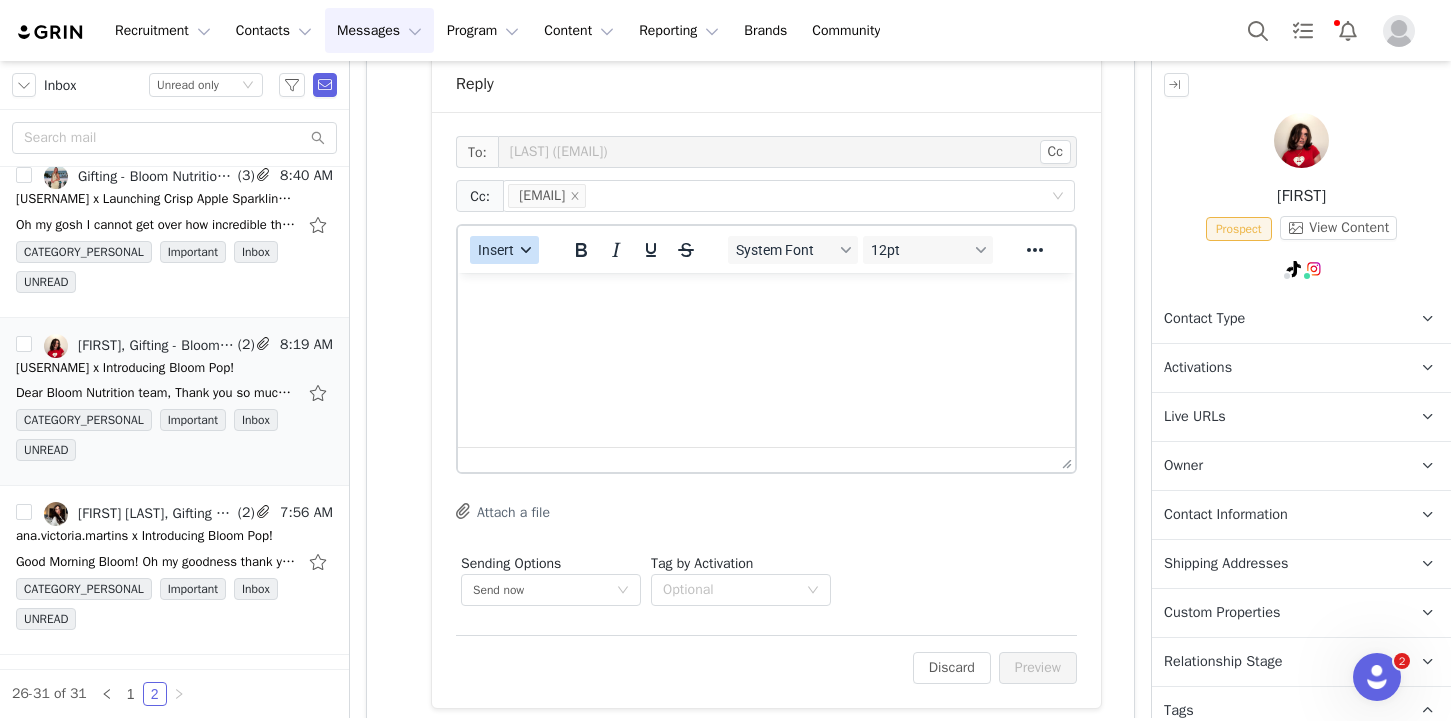 click 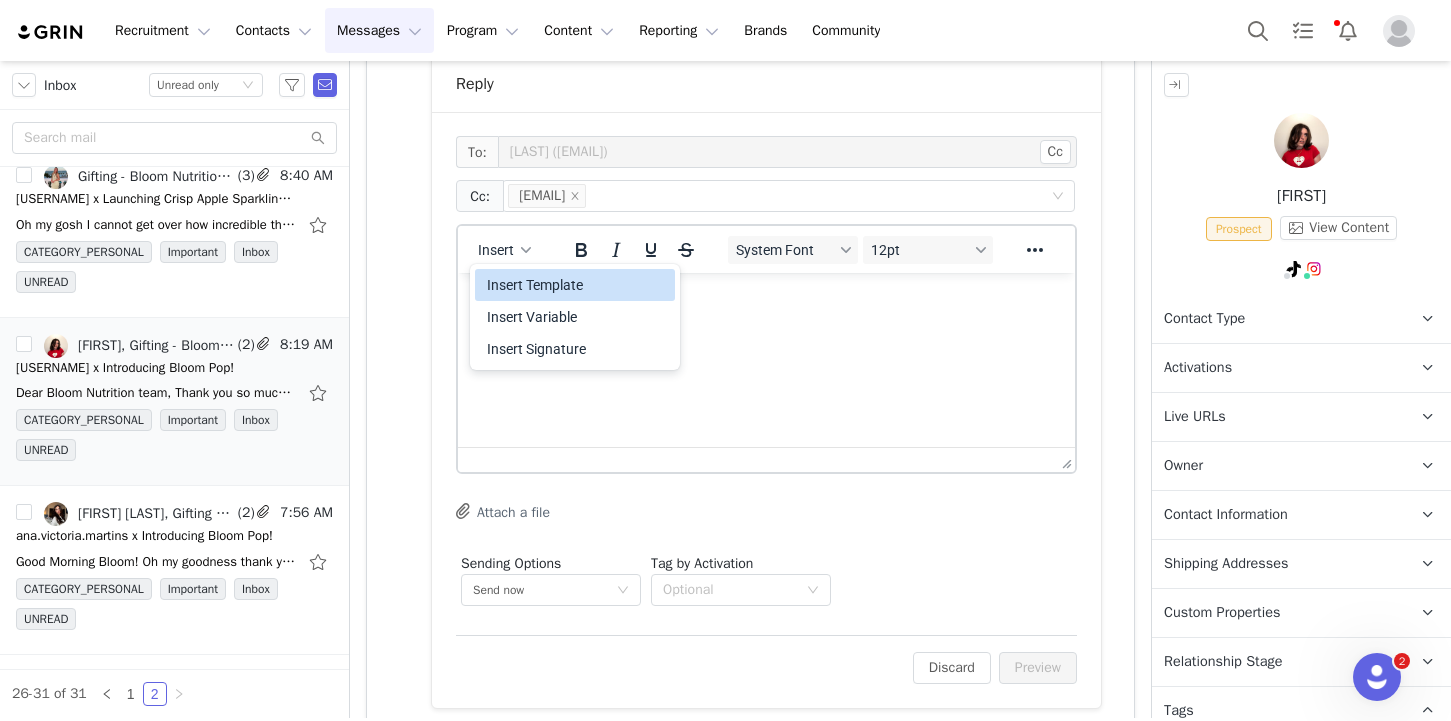 click on "Insert Template" at bounding box center [577, 285] 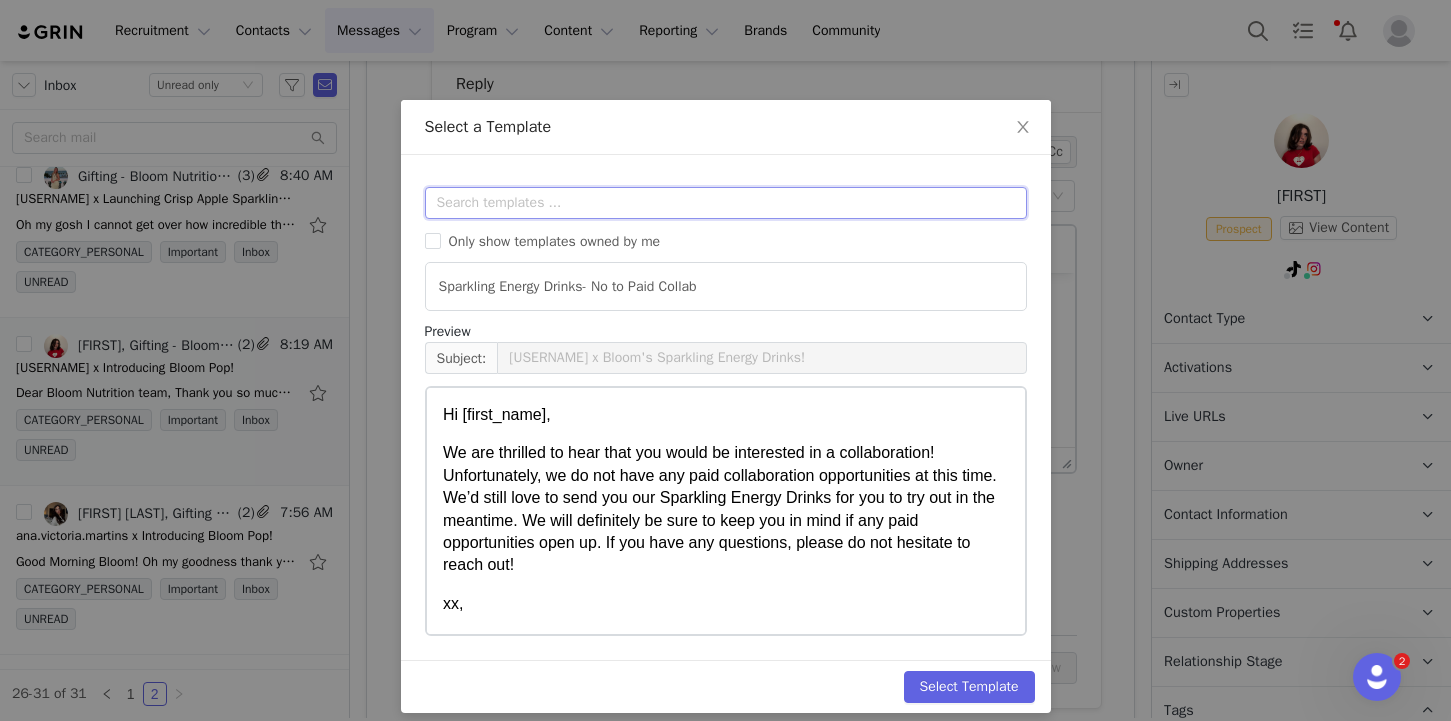 click at bounding box center [726, 203] 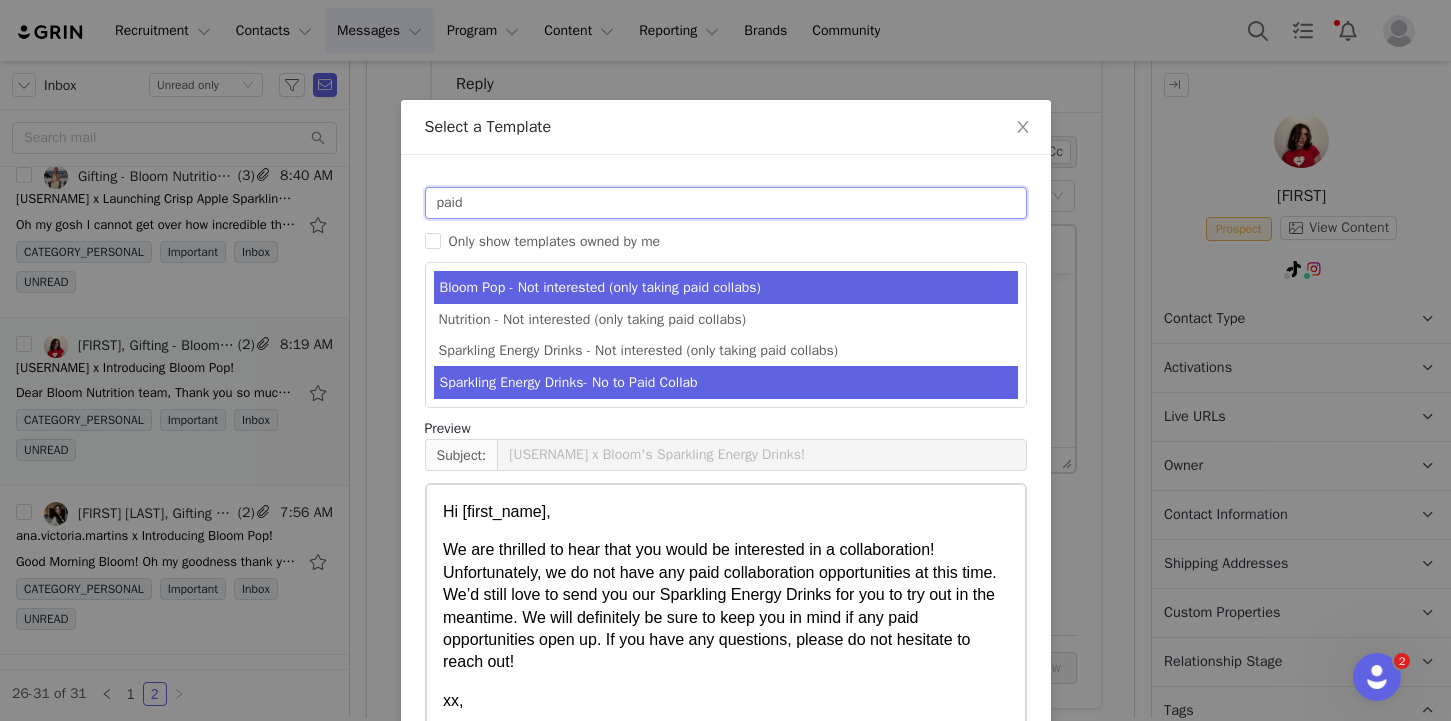 type on "paid" 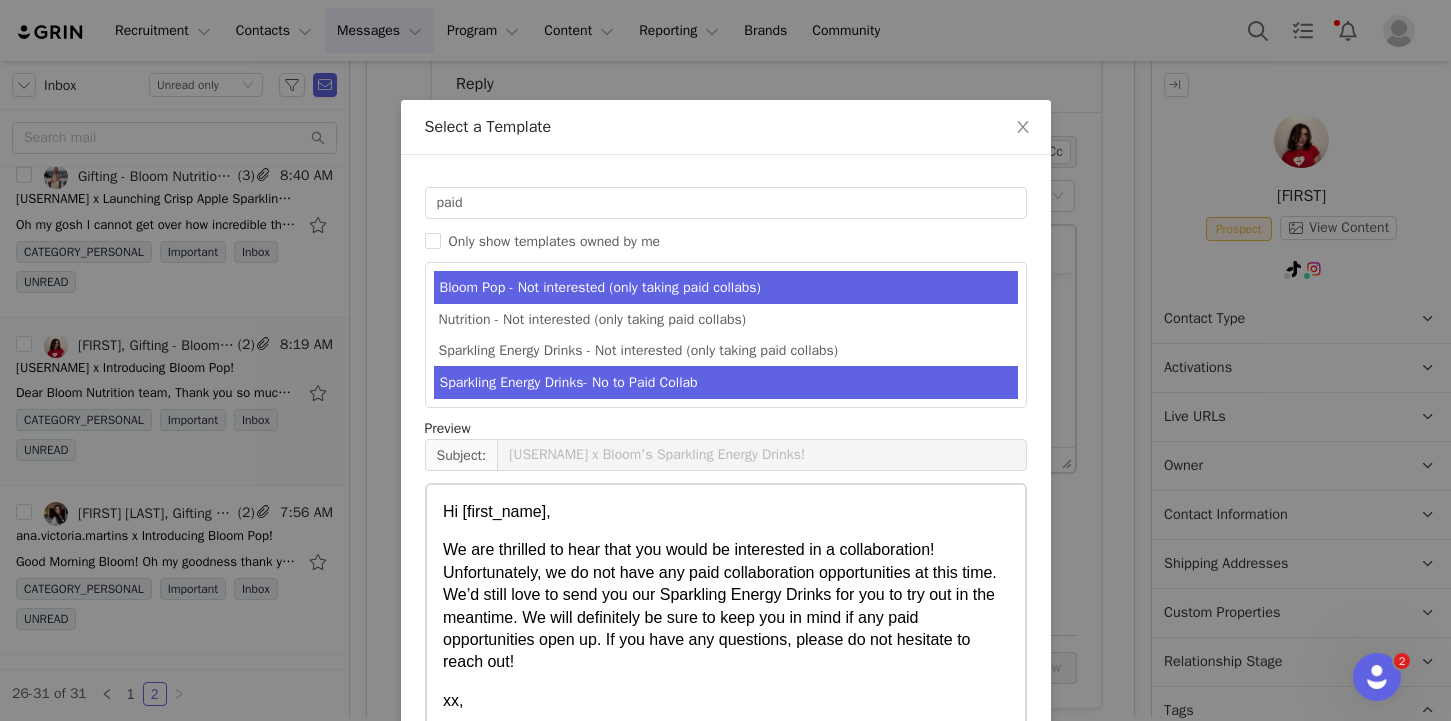 click on "Bloom Pop - Not interested (only taking paid collabs)" at bounding box center (726, 287) 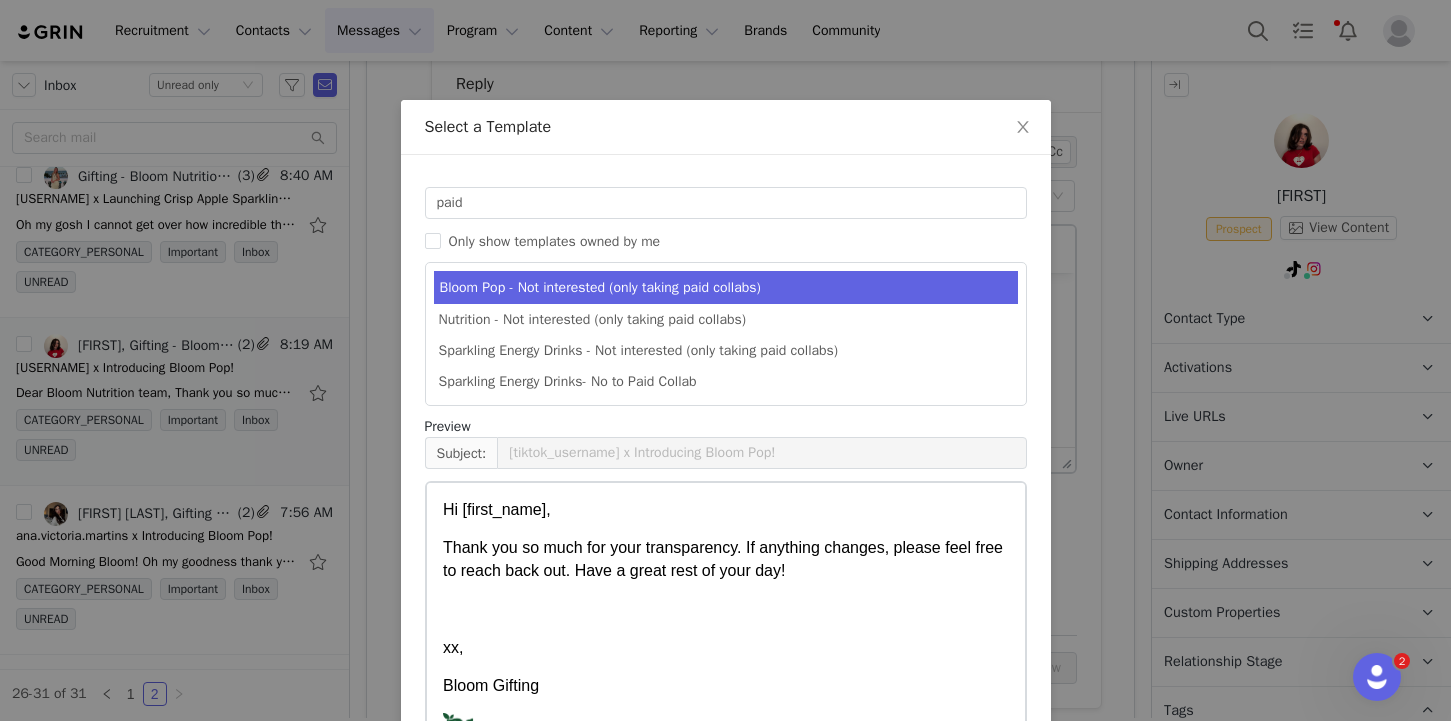 scroll, scrollTop: 111, scrollLeft: 0, axis: vertical 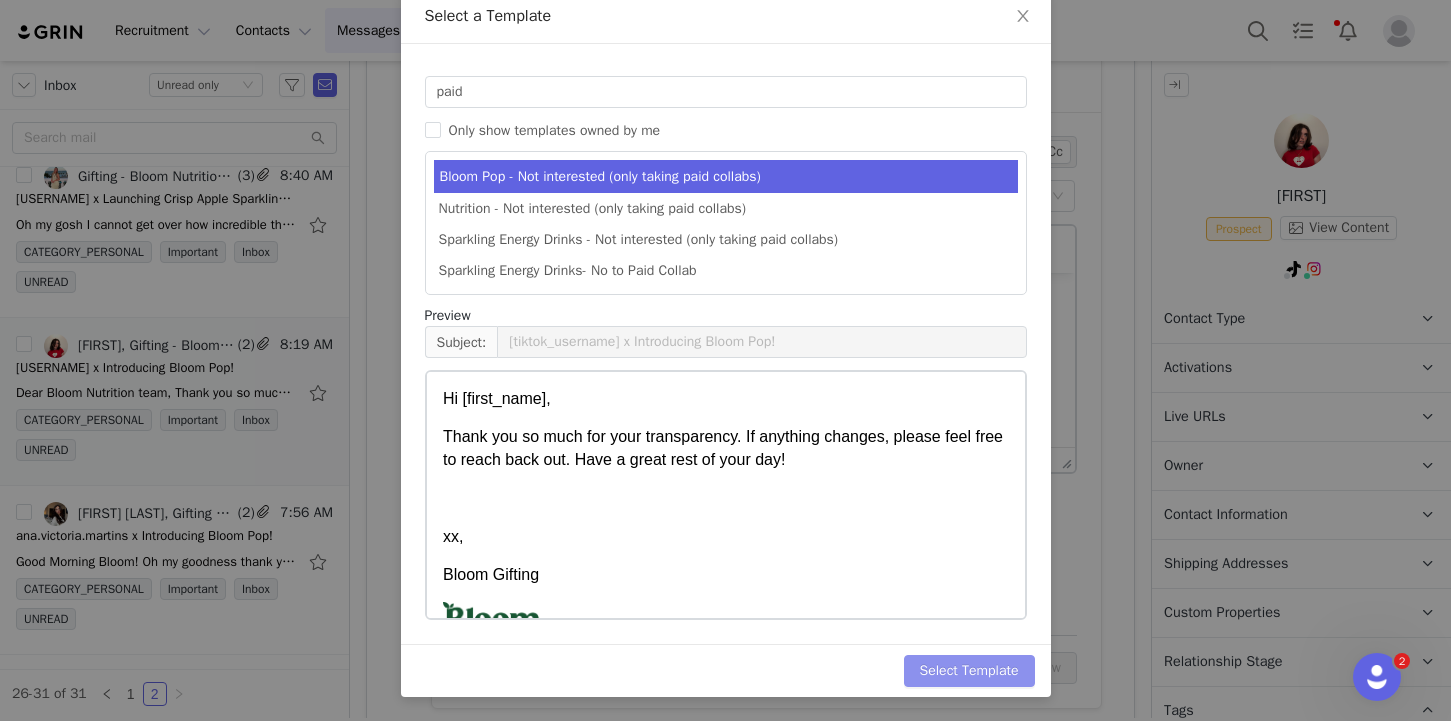 click on "Select Template" at bounding box center (969, 671) 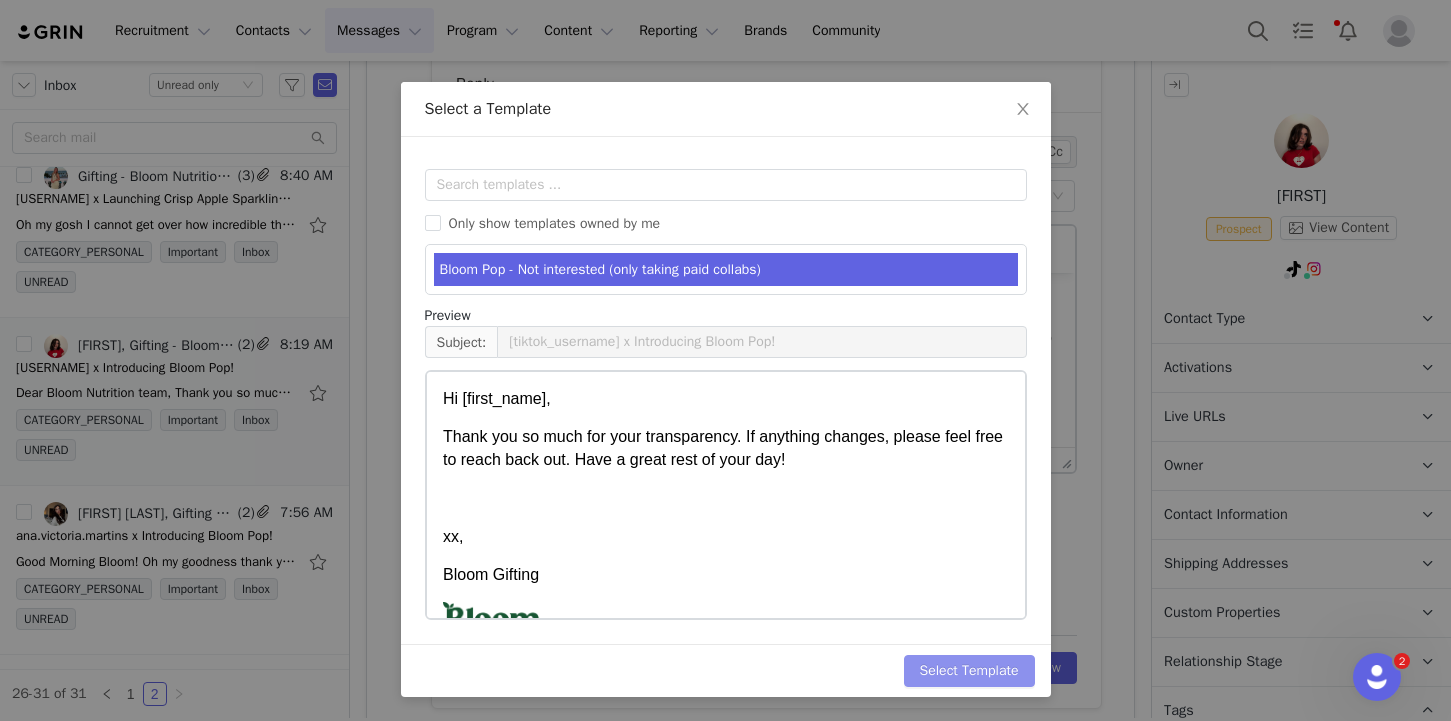 scroll, scrollTop: 0, scrollLeft: 0, axis: both 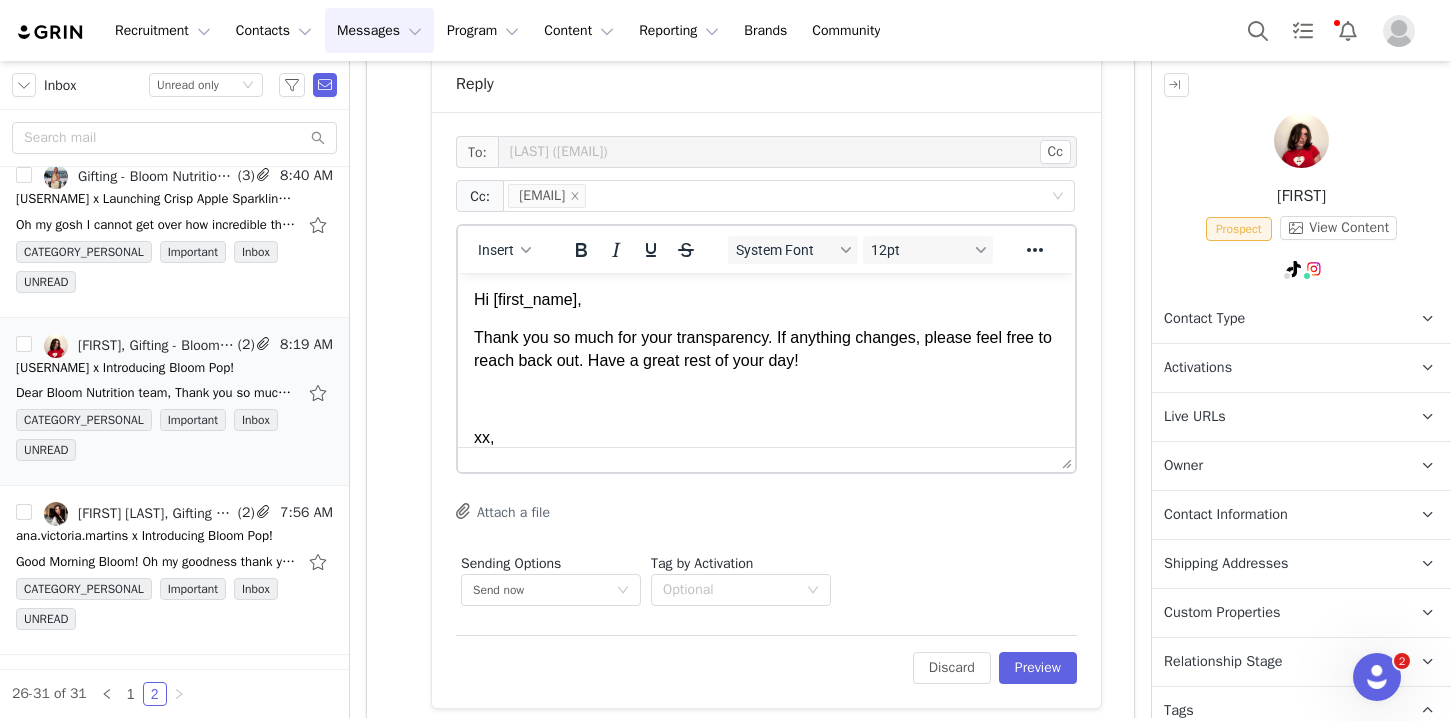 click at bounding box center [766, 399] 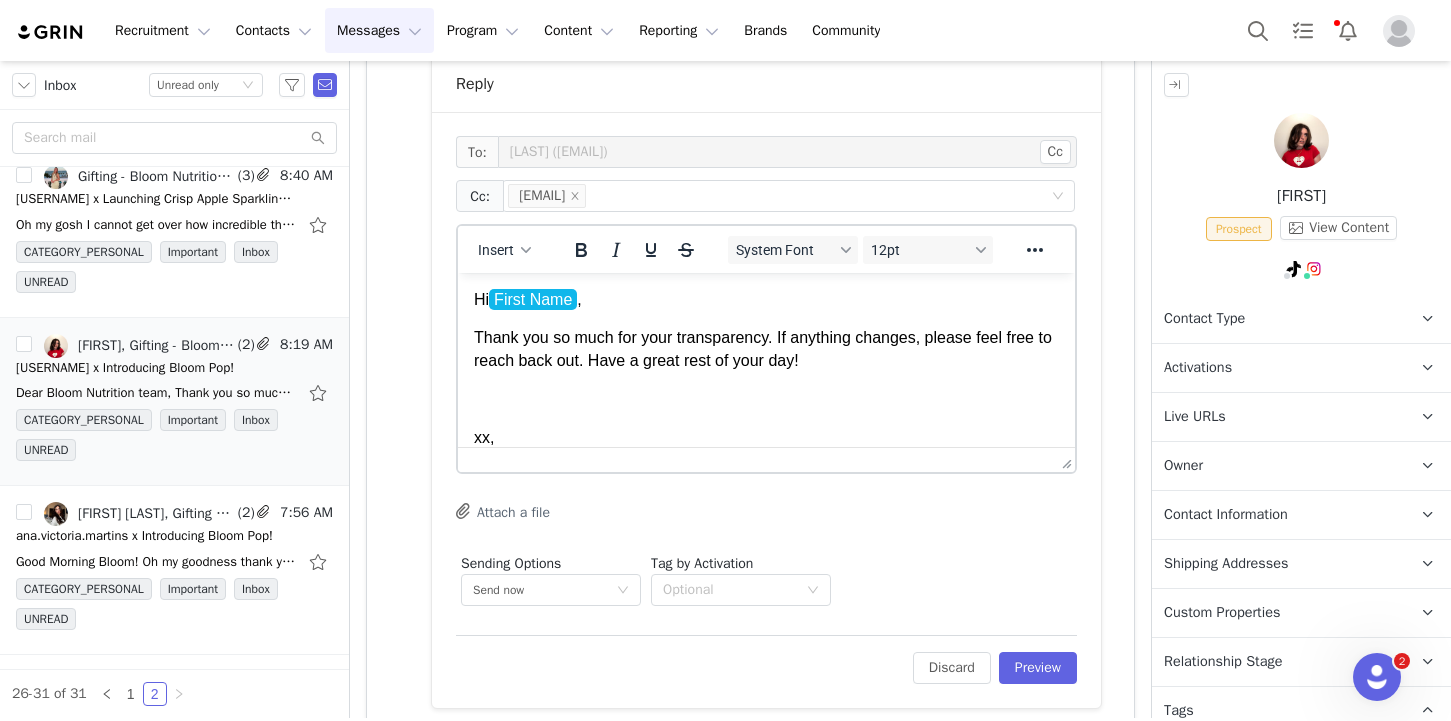 click on "Hi [FIRST_NAME], Thank you so much for your transparency. If anything changes, please feel free to reach back out. Have a great rest of your day! xx, Bloom Gifting Gifting Program bloomnu.com | IG: @ bloomsupps | TT: @ bloomnu" at bounding box center (766, 471) 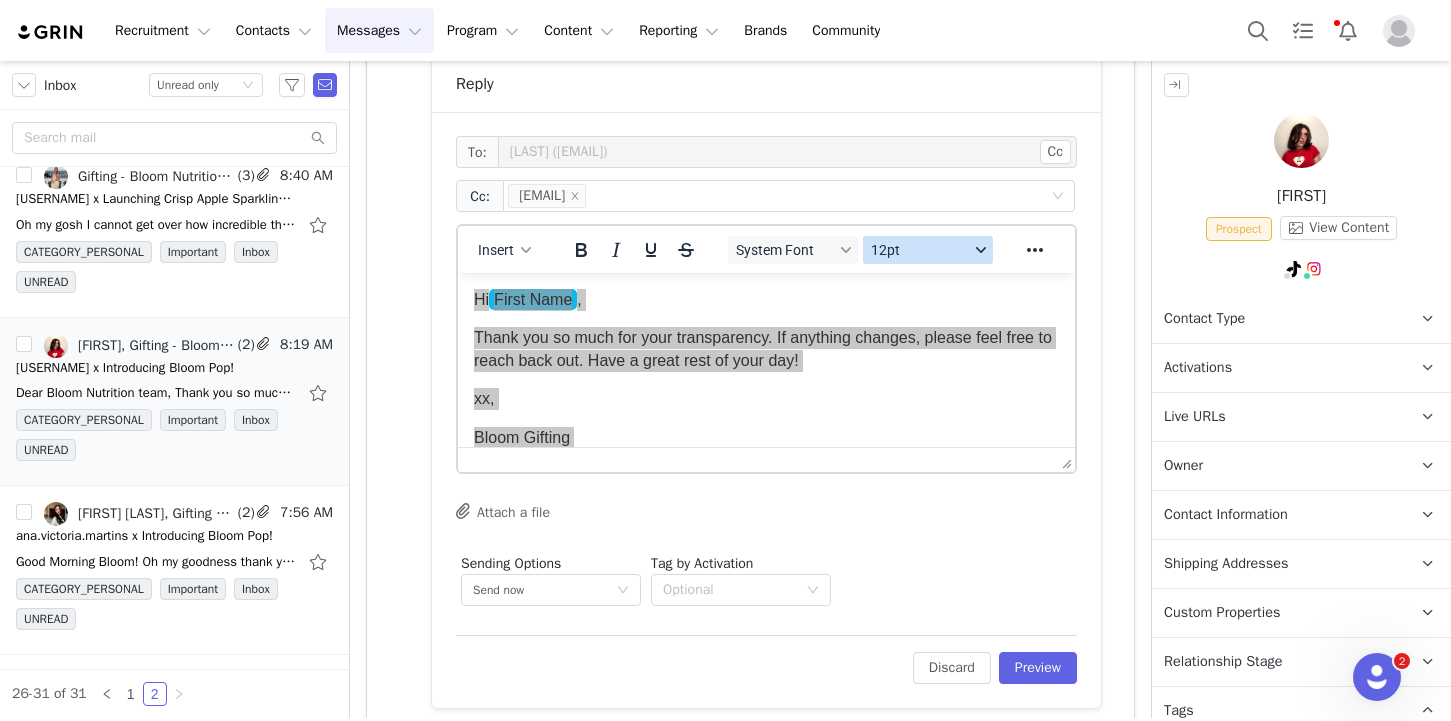 click on "12pt" at bounding box center [920, 250] 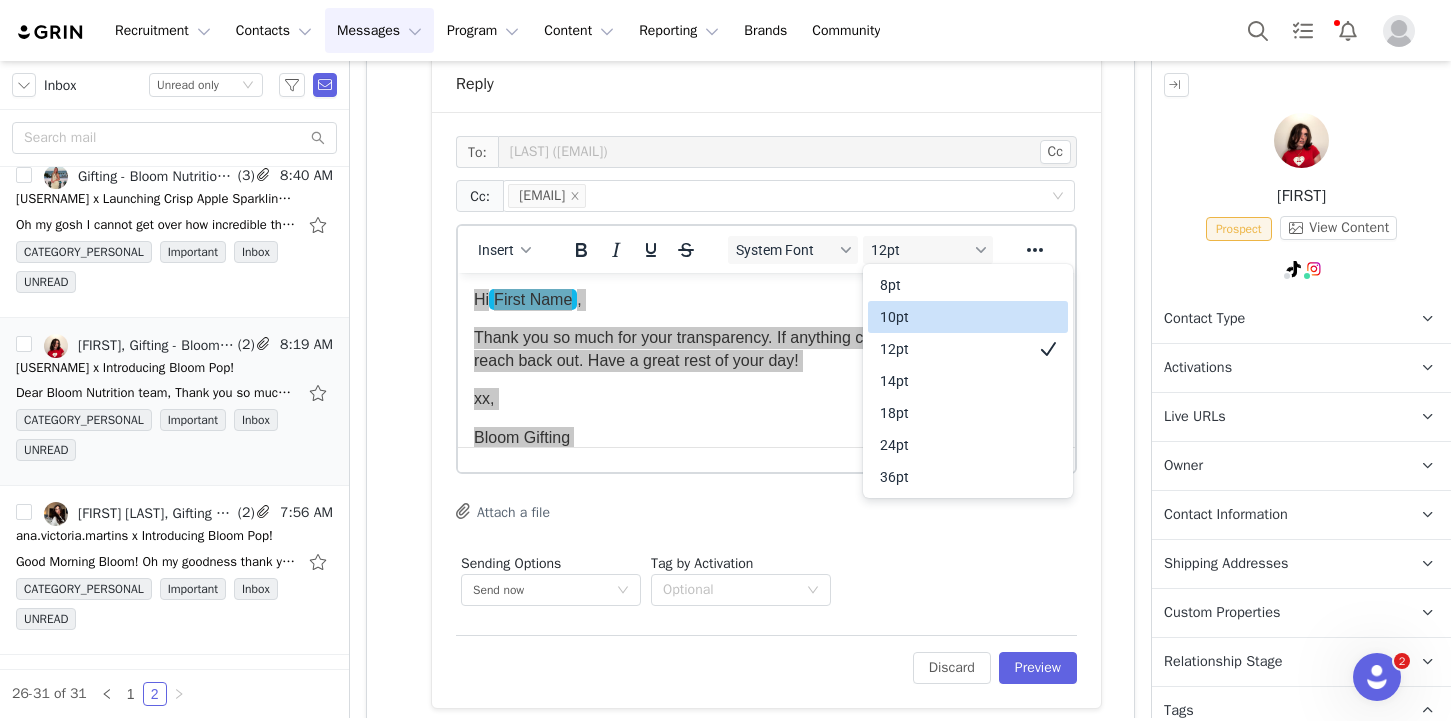 click on "10pt" at bounding box center (954, 317) 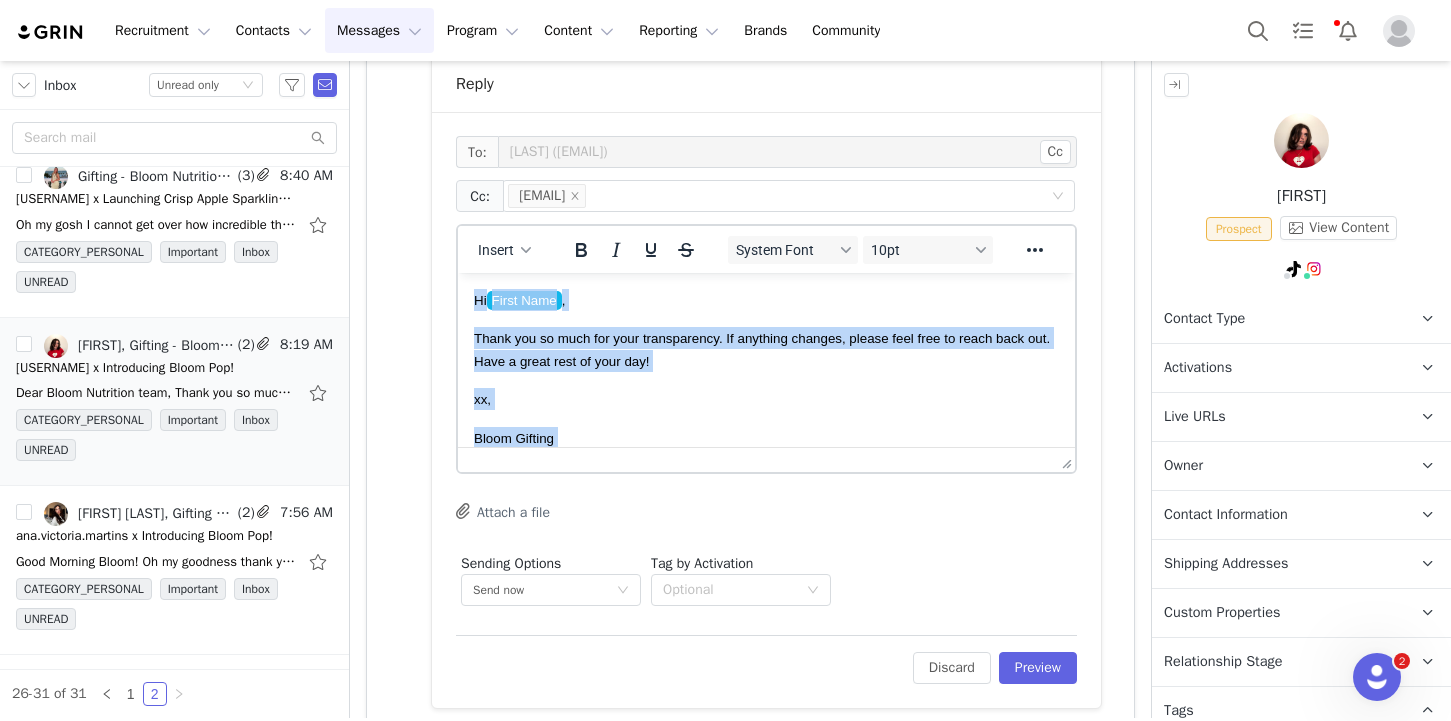 click on "Thank you so much for your transparency. If anything changes, please feel free to reach back out. Have a great rest of your day!" at bounding box center [766, 349] 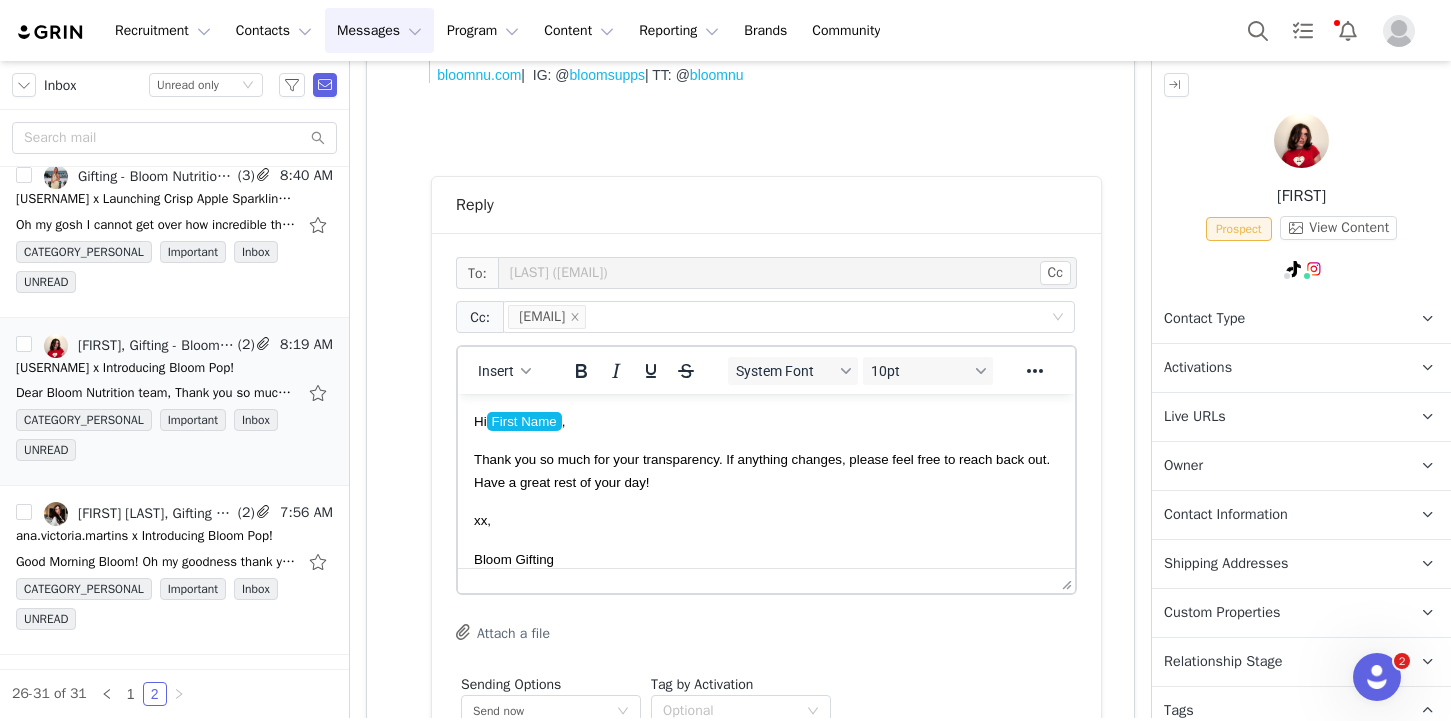 scroll, scrollTop: 1034, scrollLeft: 0, axis: vertical 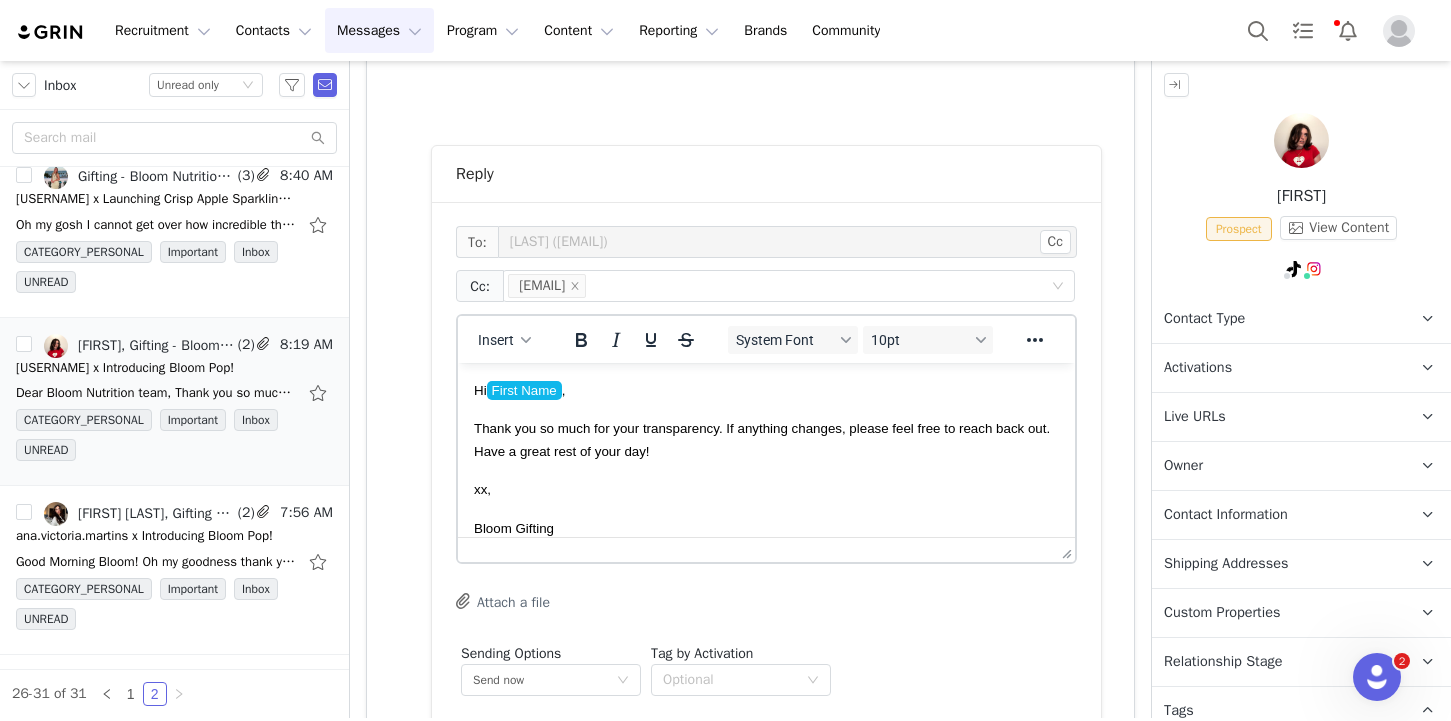click on "Thank you so much for your transparency. If anything changes, please feel free to reach back out. Have a great rest of your day!" at bounding box center (762, 439) 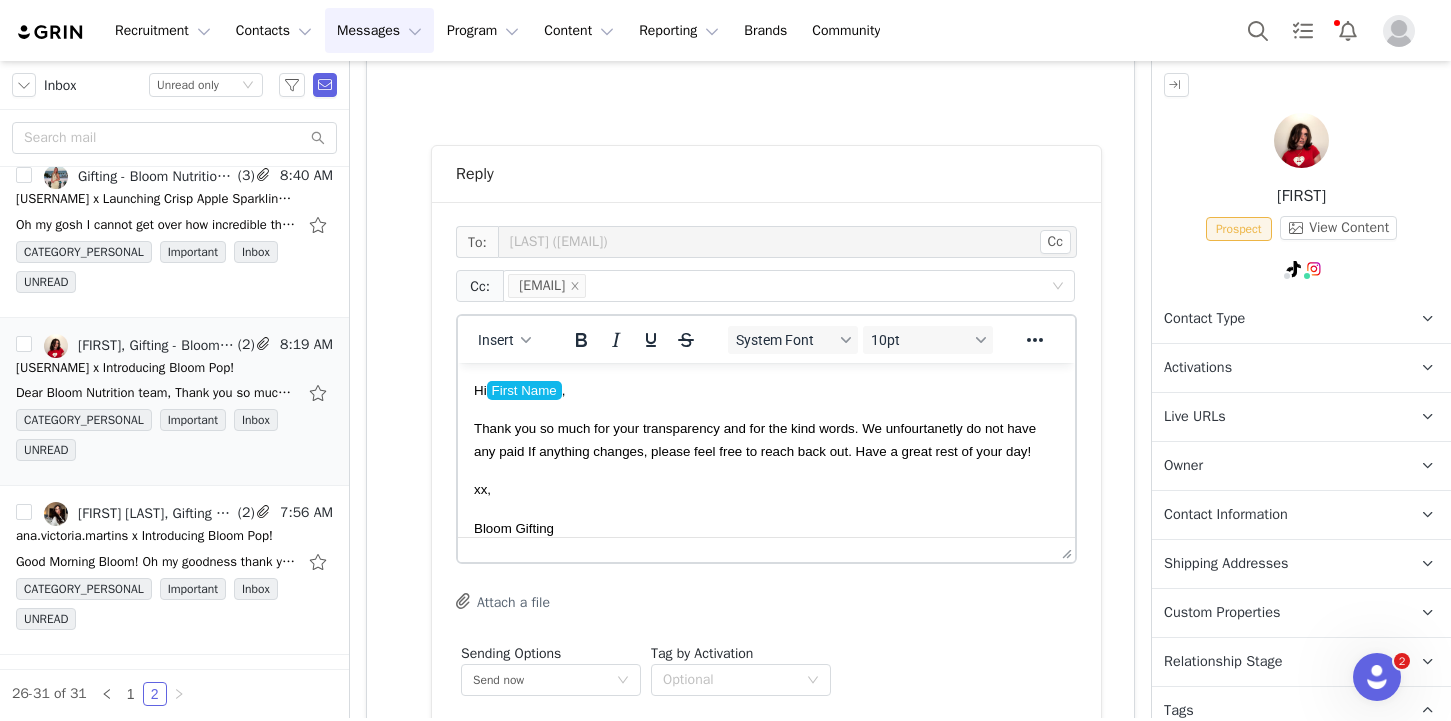 click on "Thank you so much for your transparency and for the kind words. We unfourtanetly do not have any paid If anything changes, please feel free to reach back out. Have a great rest of your day!" at bounding box center [755, 439] 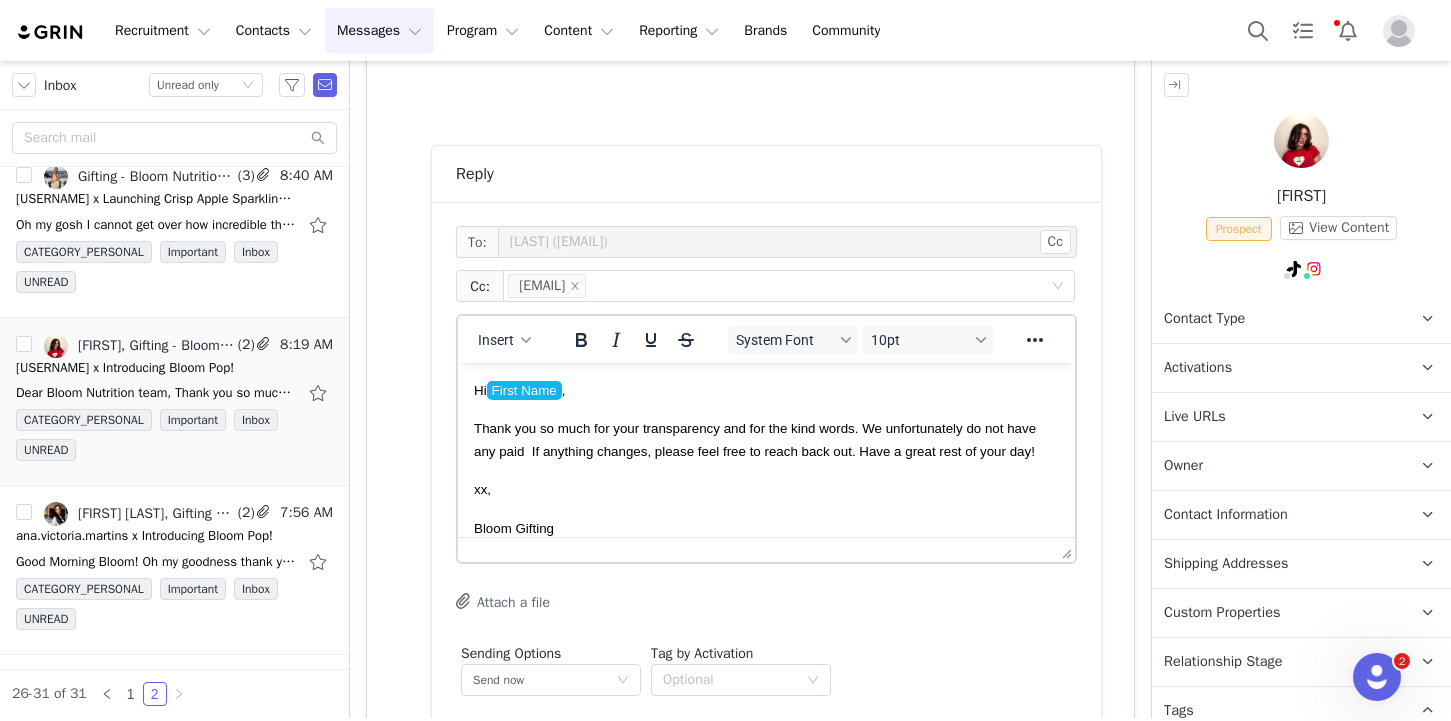 click on "Thank you so much for your transparency and for the kind words. We unfortunately do not have any paid  If anything changes, please feel free to reach back out. Have a great rest of your day!" at bounding box center (755, 439) 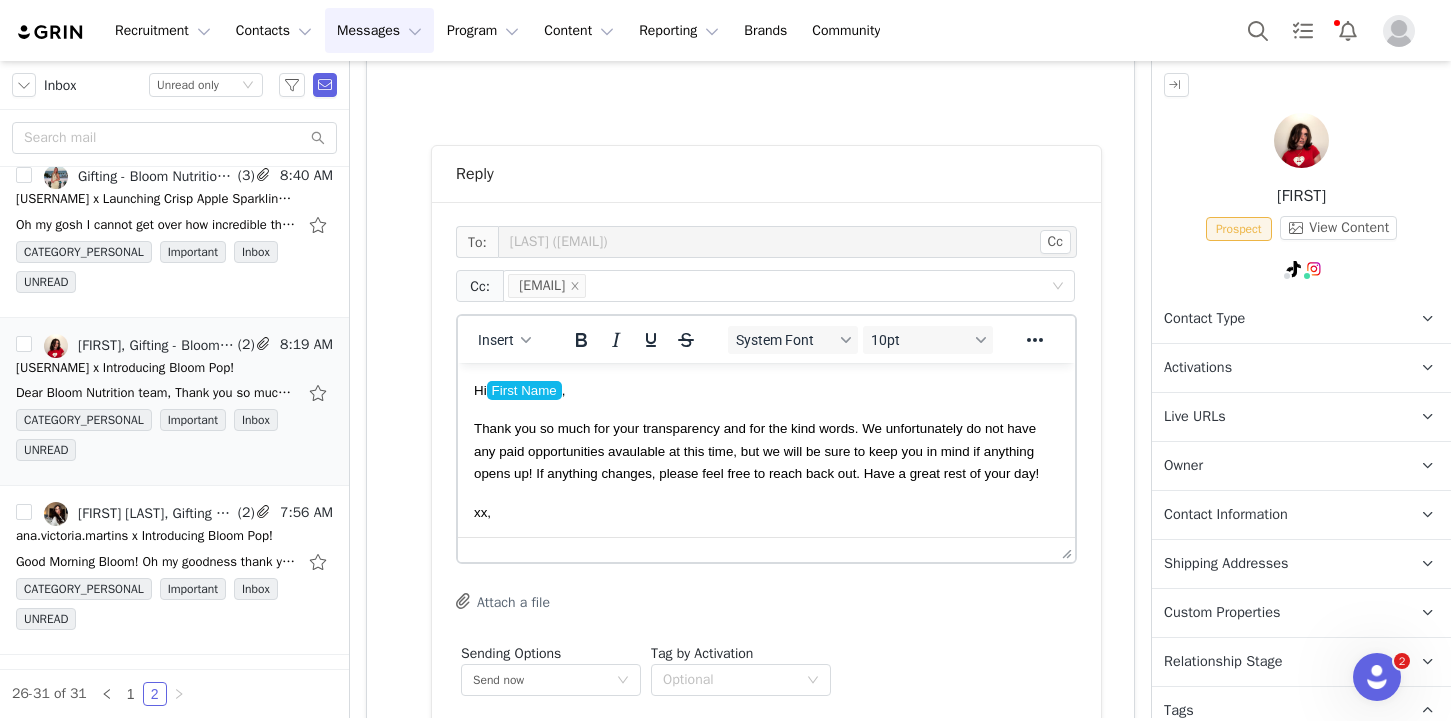 click on "Thank you so much for your transparency and for the kind words. We unfortunately do not have any paid opportunities avaulable at this time, but we will be sure to keep you in mind if anything opens up! If anything changes, please feel free to reach back out. Have a great rest of your day!" at bounding box center [756, 451] 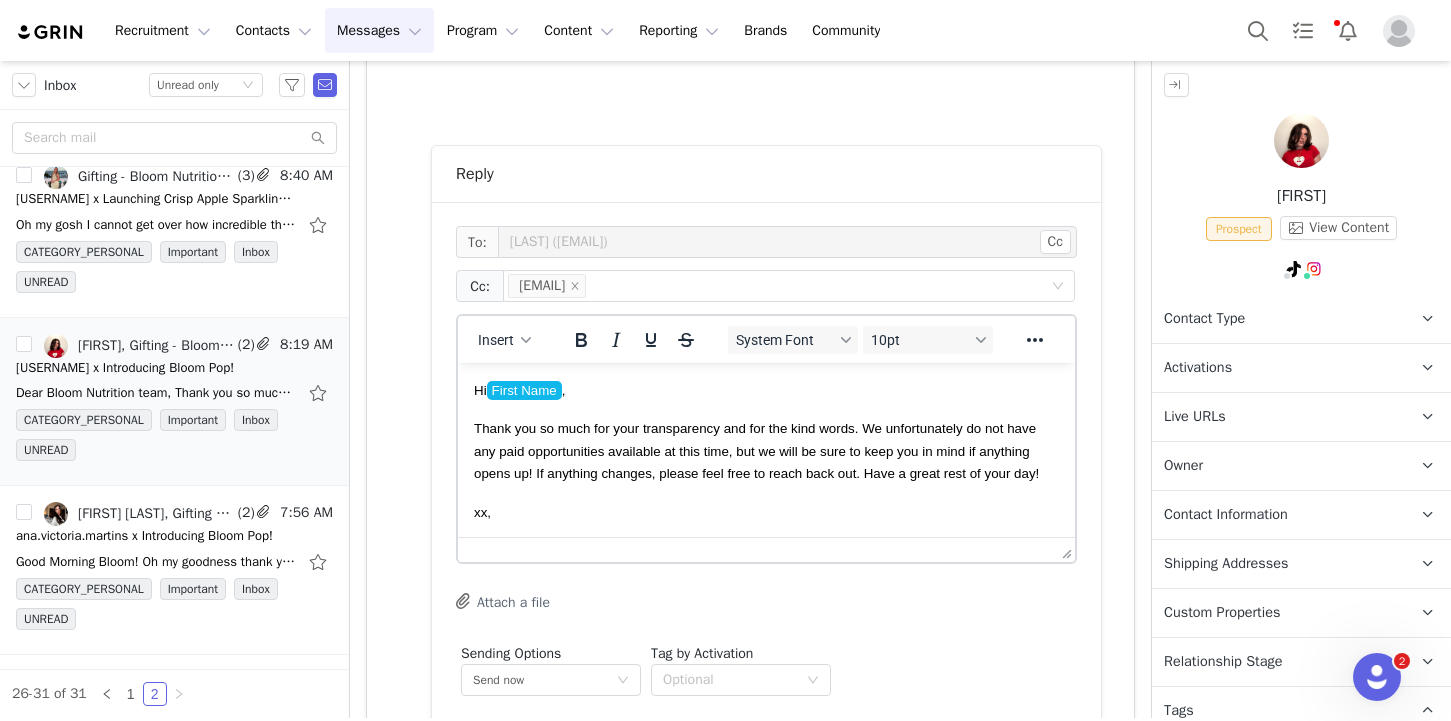 scroll, scrollTop: 10, scrollLeft: 0, axis: vertical 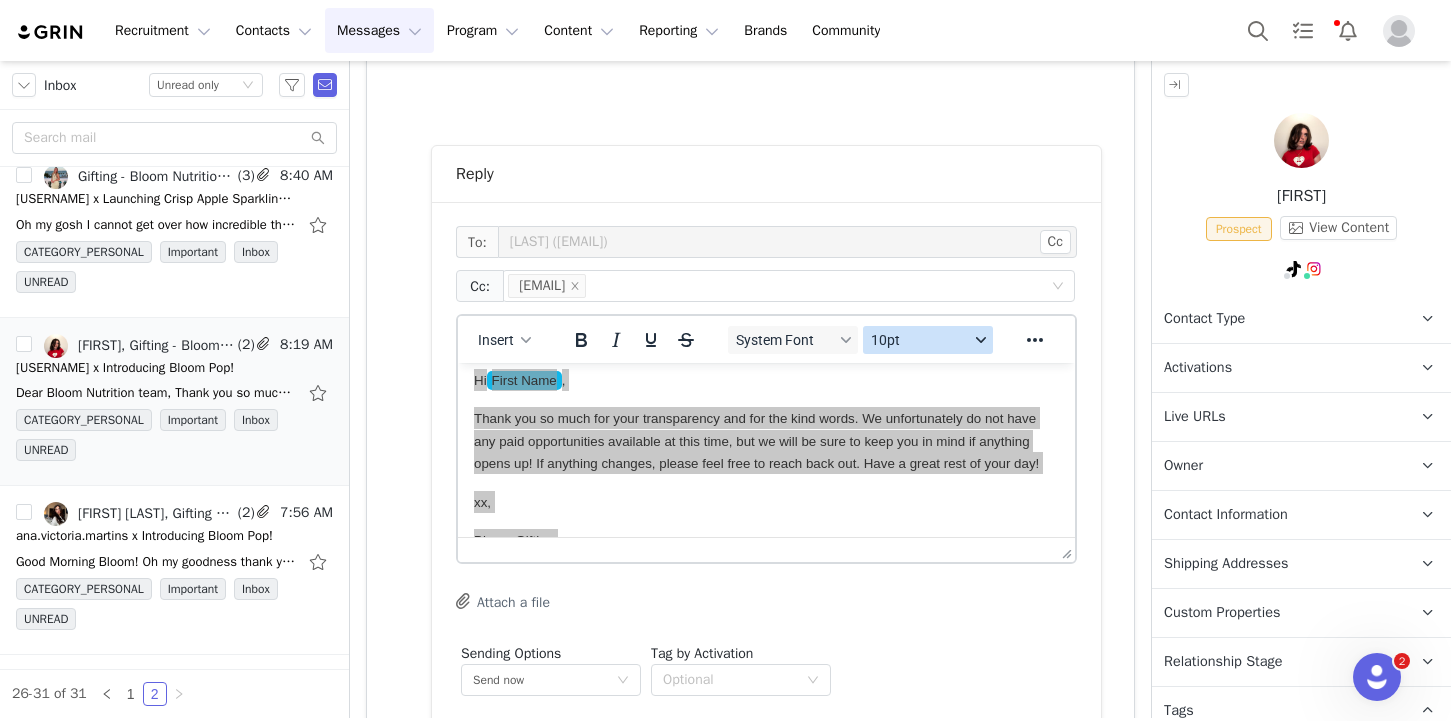 click on "10pt" at bounding box center [920, 340] 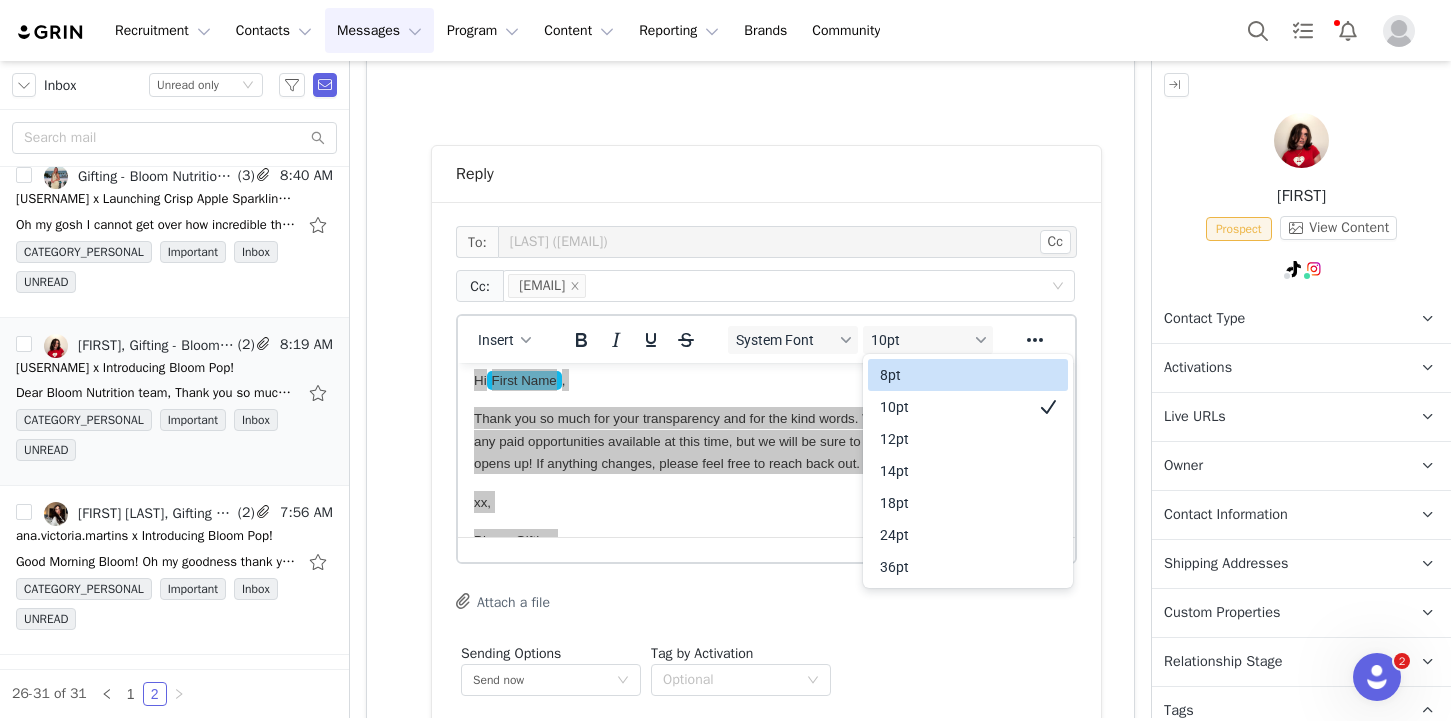 click on "10pt" at bounding box center (954, 407) 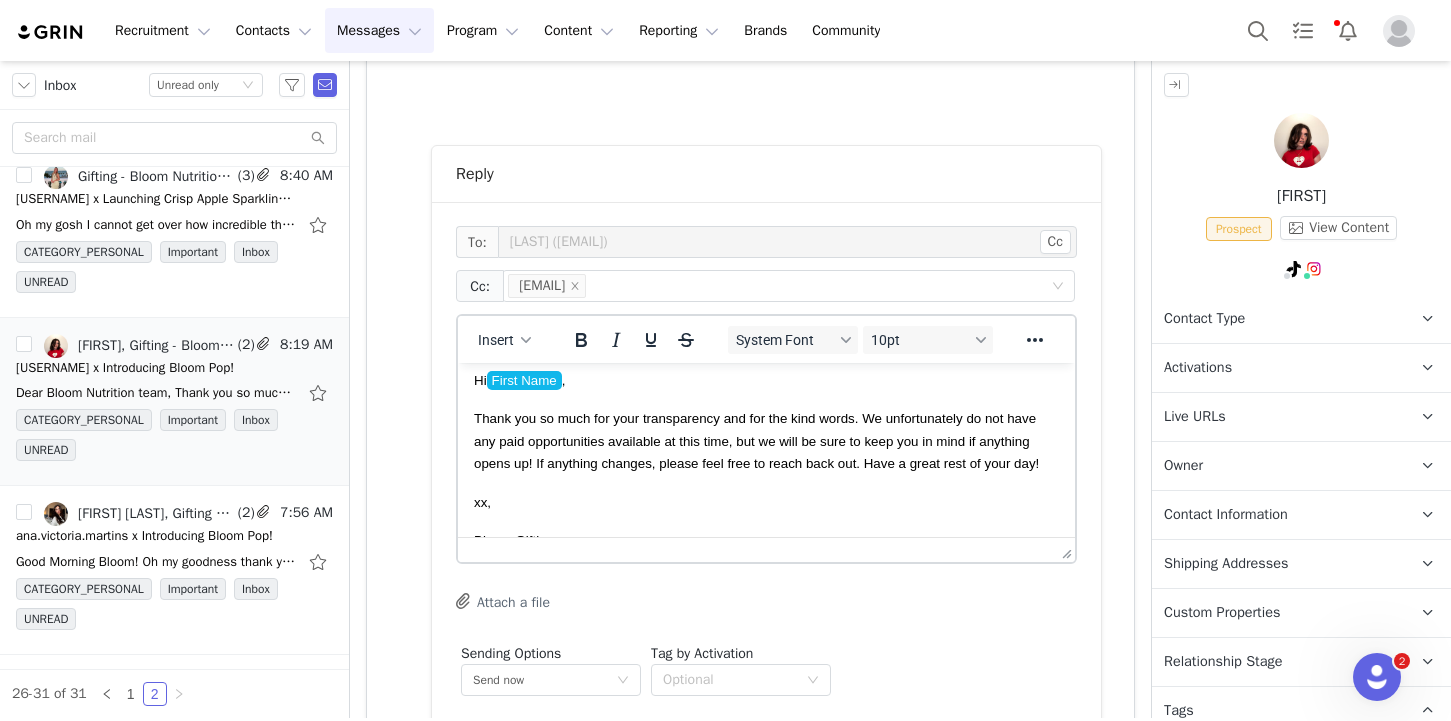click on "xx," at bounding box center [766, 502] 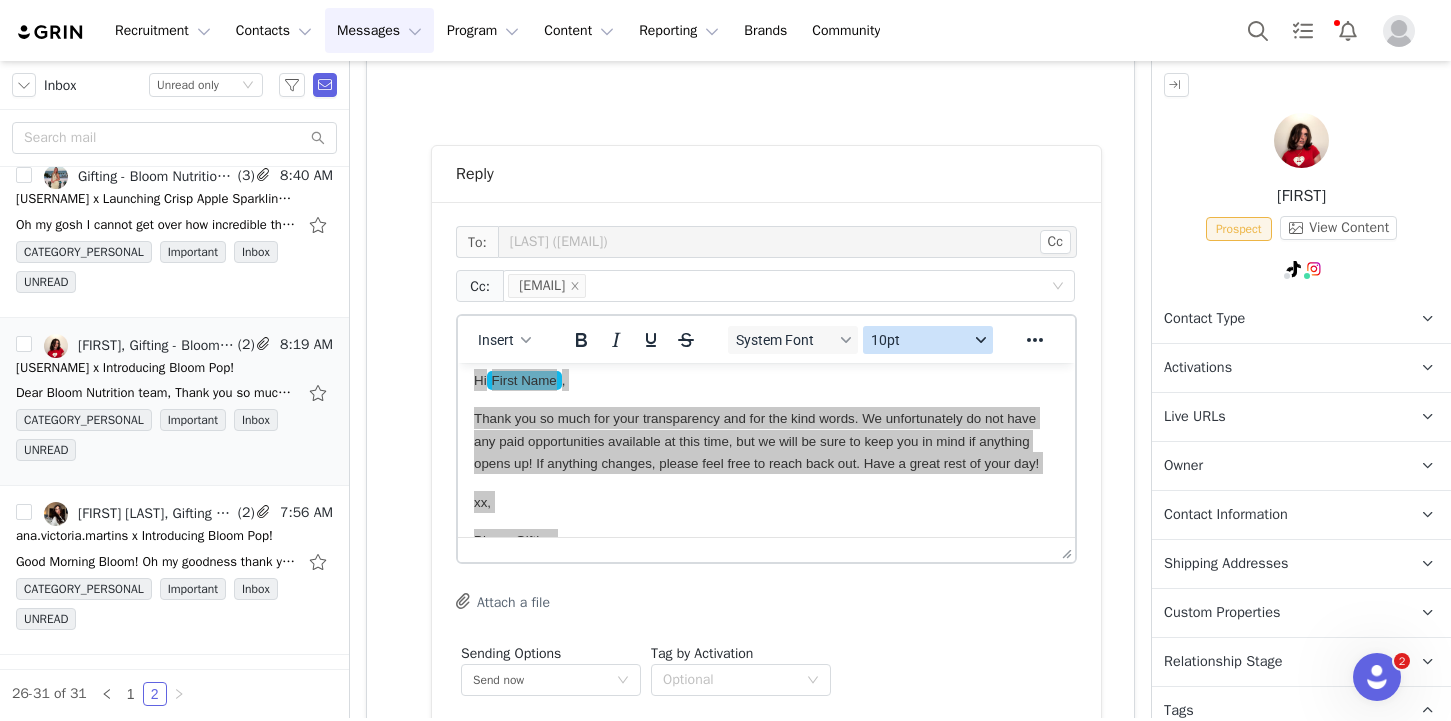 click on "10pt" at bounding box center (928, 340) 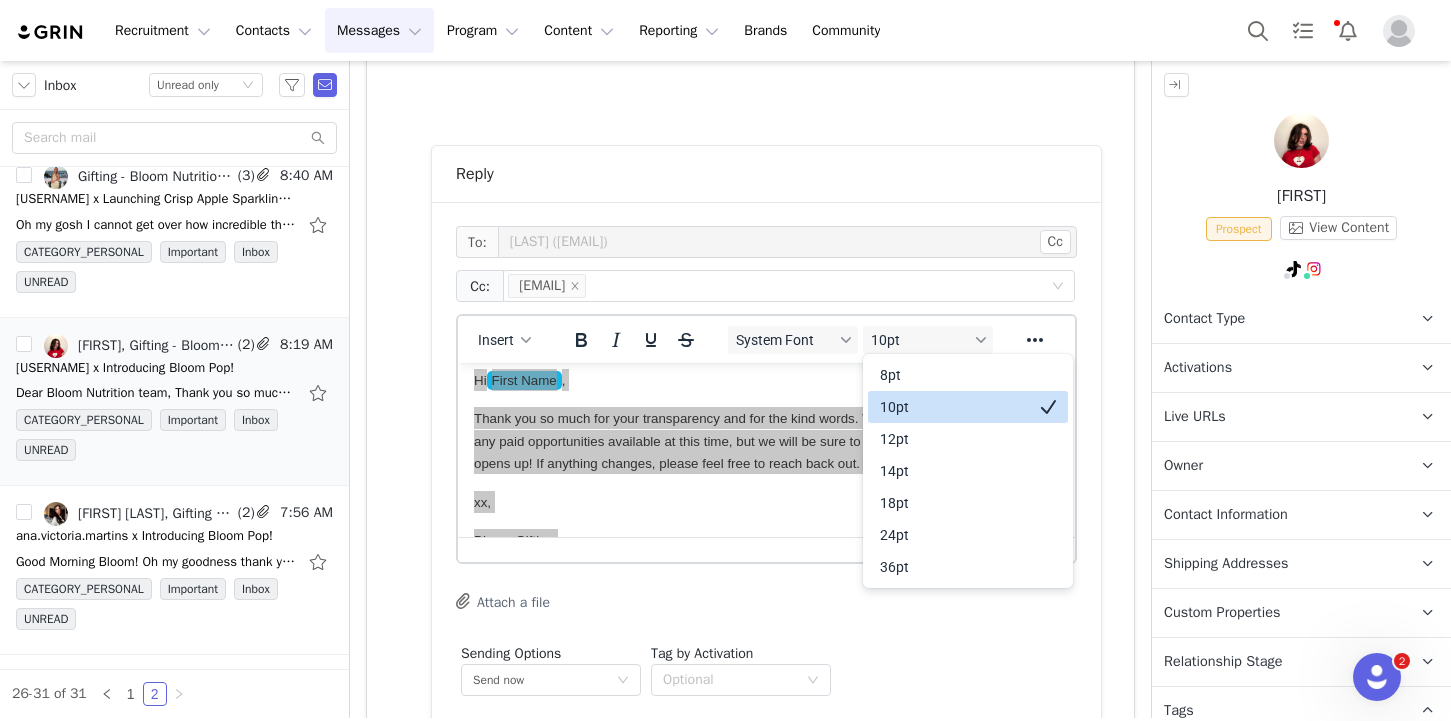 click on "10pt" at bounding box center [954, 407] 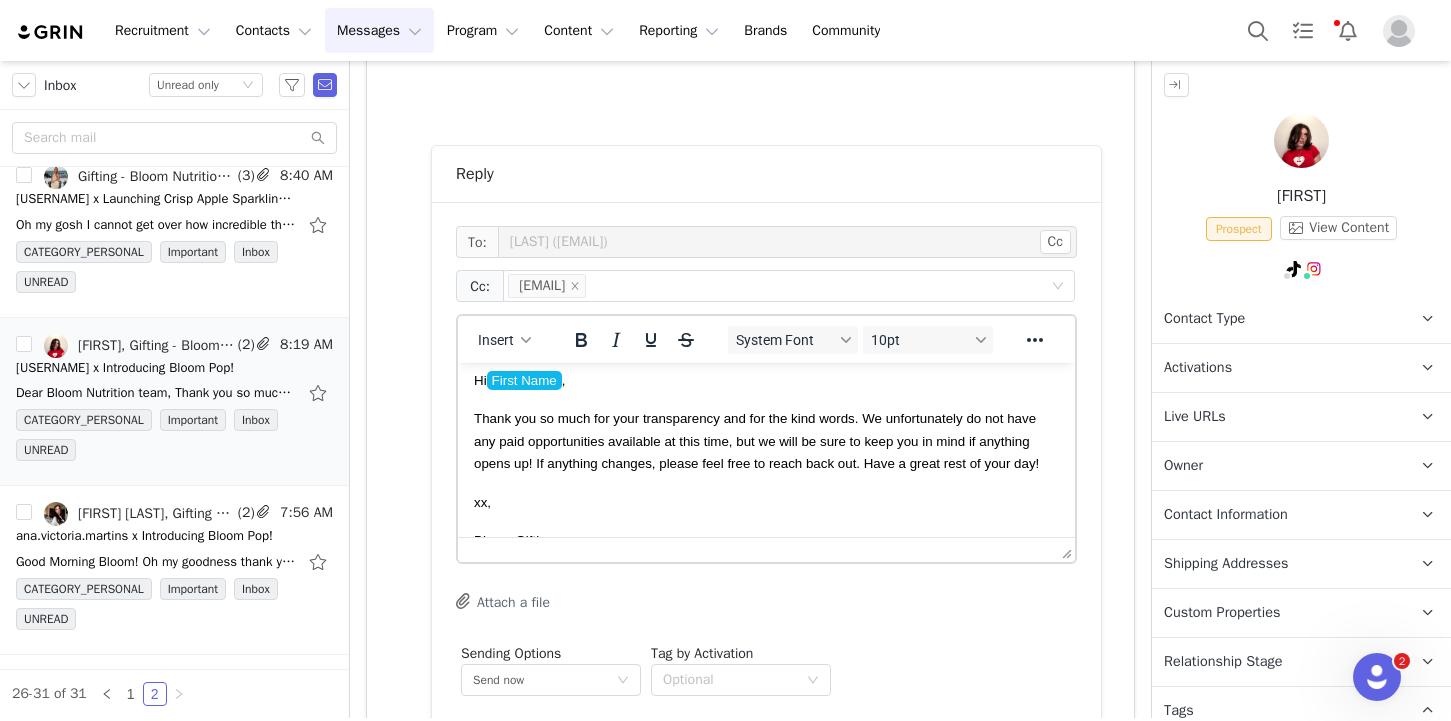 click on "Thank you so much for your transparency and for the kind words. We unfortunately do not have any paid opportunities available at this time, but we will be sure to keep you in mind if anything opens up! If anything changes, please feel free to reach back out. Have a great rest of your day!" at bounding box center (766, 440) 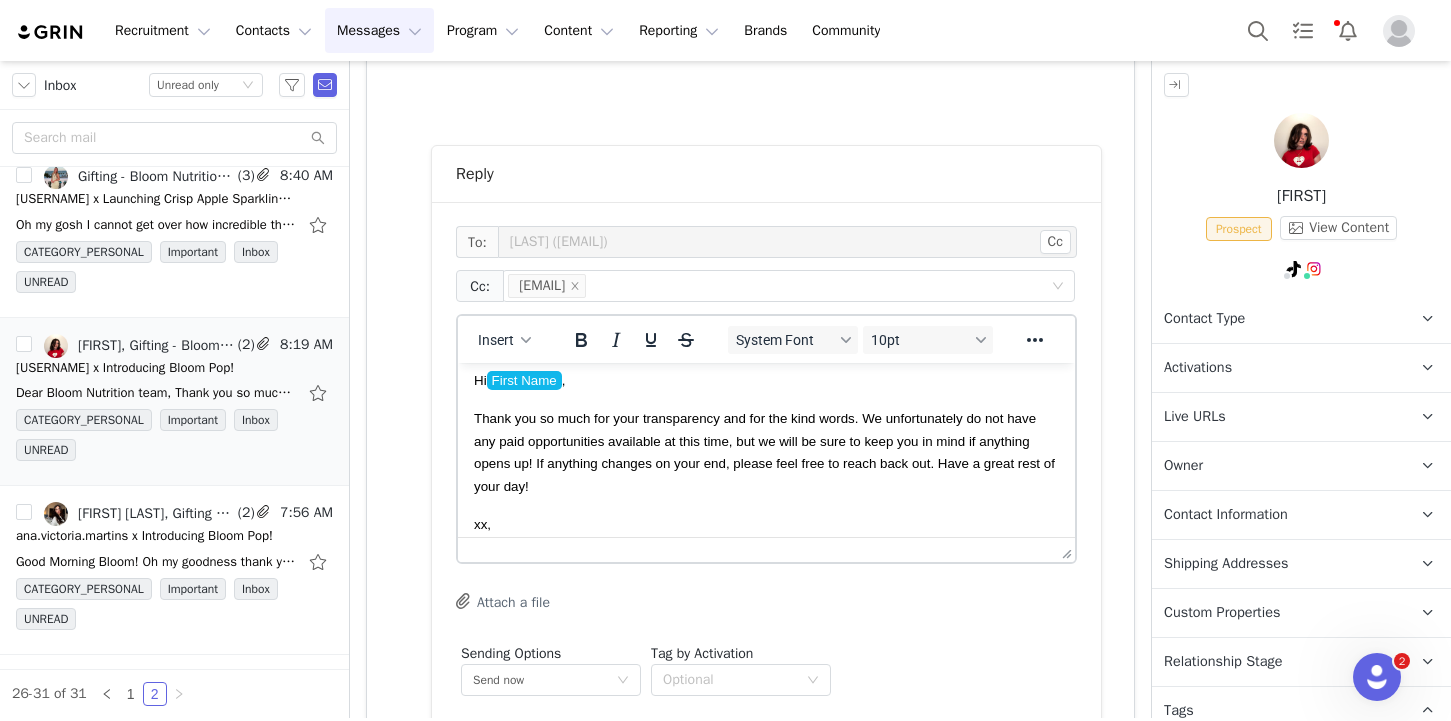 scroll, scrollTop: 1267, scrollLeft: 0, axis: vertical 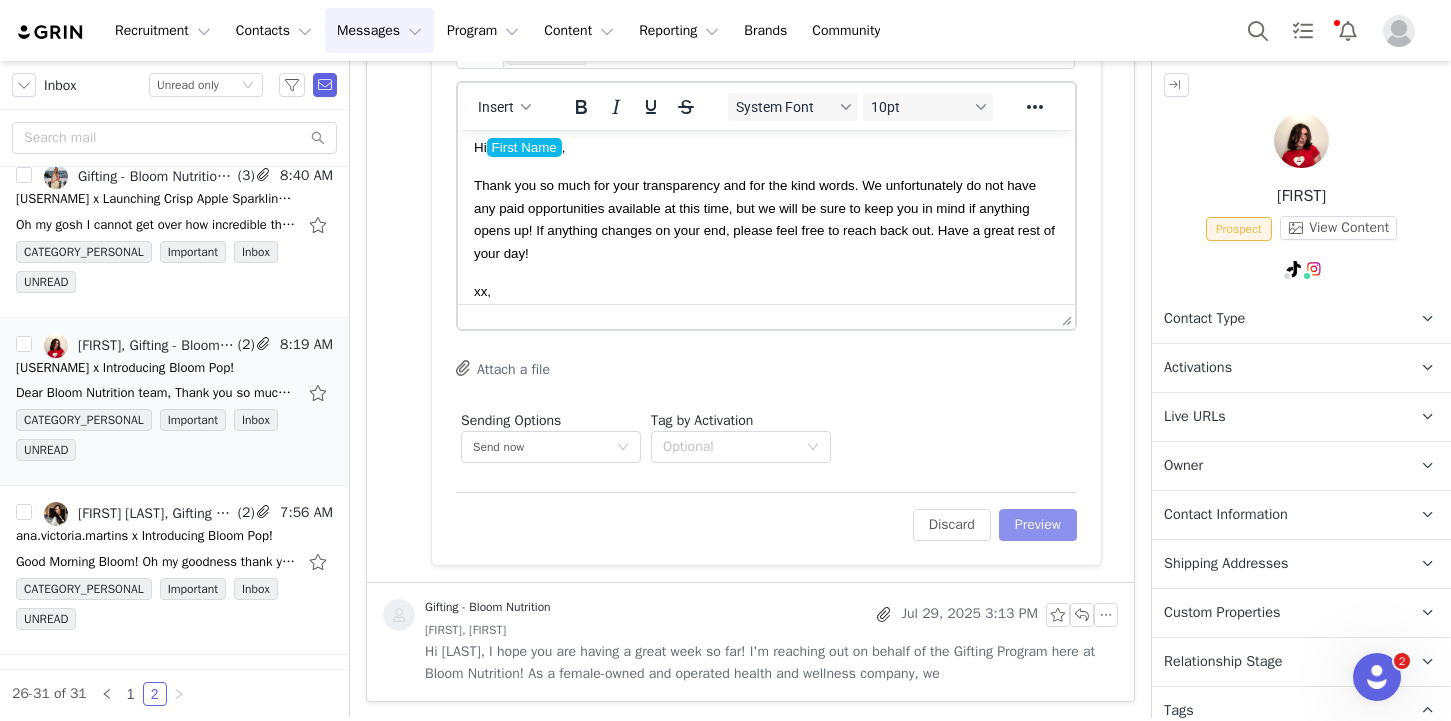 click on "To: Claudia (claudia.rieracalvo@gmail.com) Cc Cc: mallory@bloomnu.com Insert System Font 10pt To open the popup, press Shift+Enter To open the popup, press Shift+Enter To open the popup, press Shift+Enter To open the popup, press Shift+Enter Attach a file Sending Options Send now This will be sent outside of your set email hours . Tag by Activation Optional Edit Discard Preview" at bounding box center (766, 267) 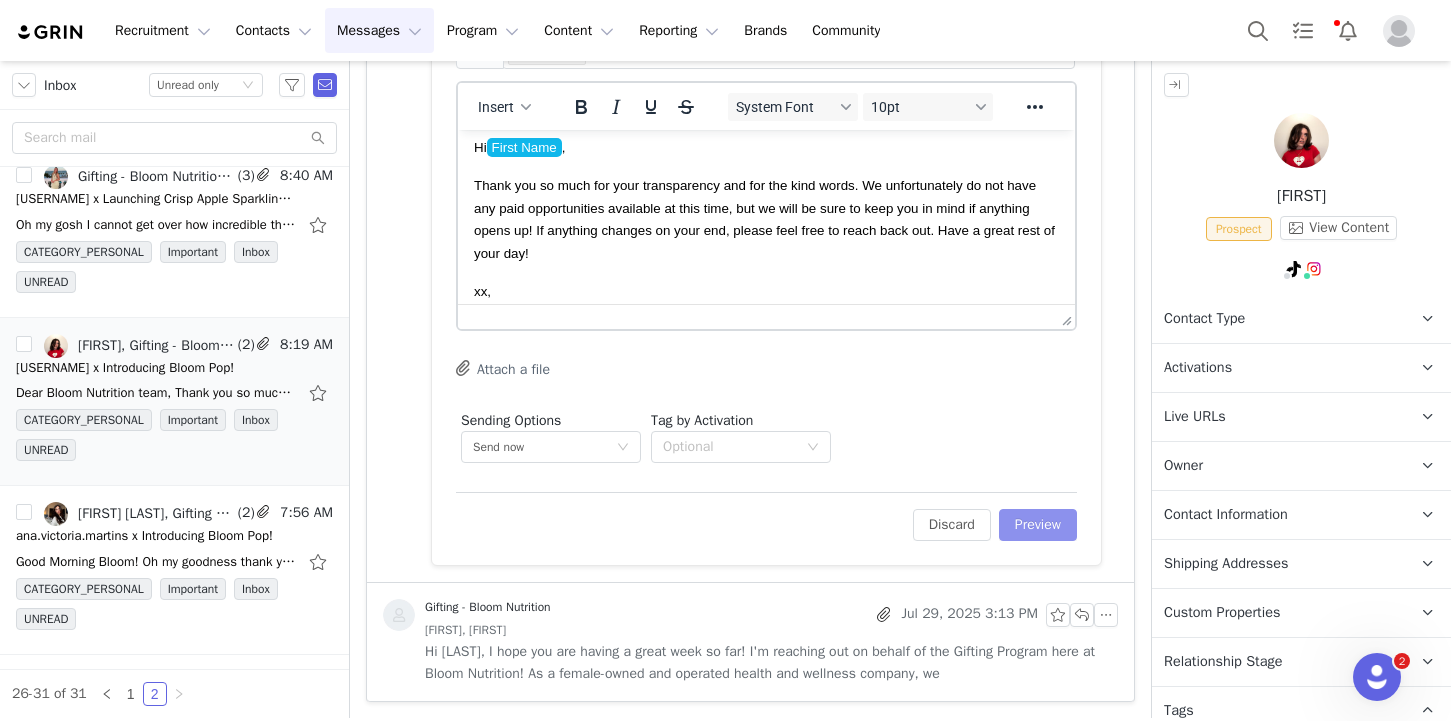 click on "Preview" at bounding box center (1038, 525) 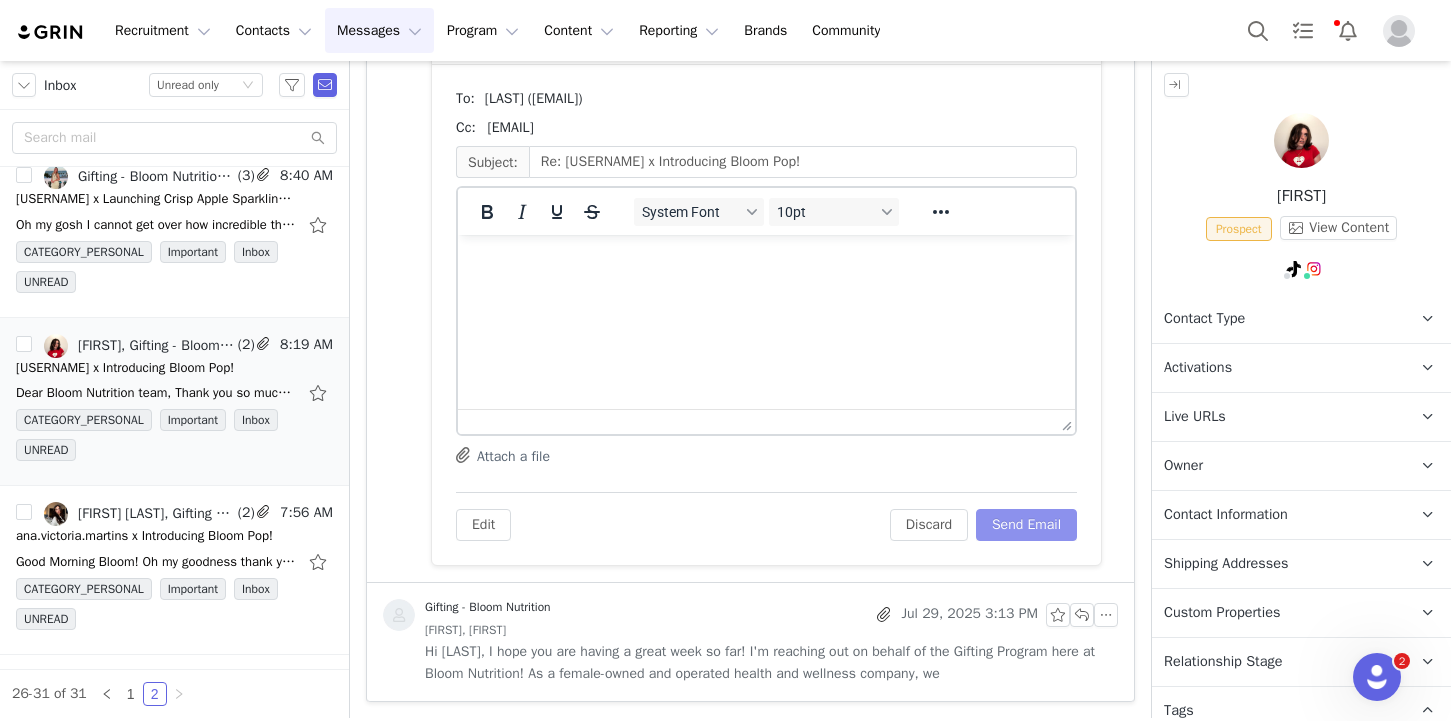 scroll, scrollTop: 1172, scrollLeft: 0, axis: vertical 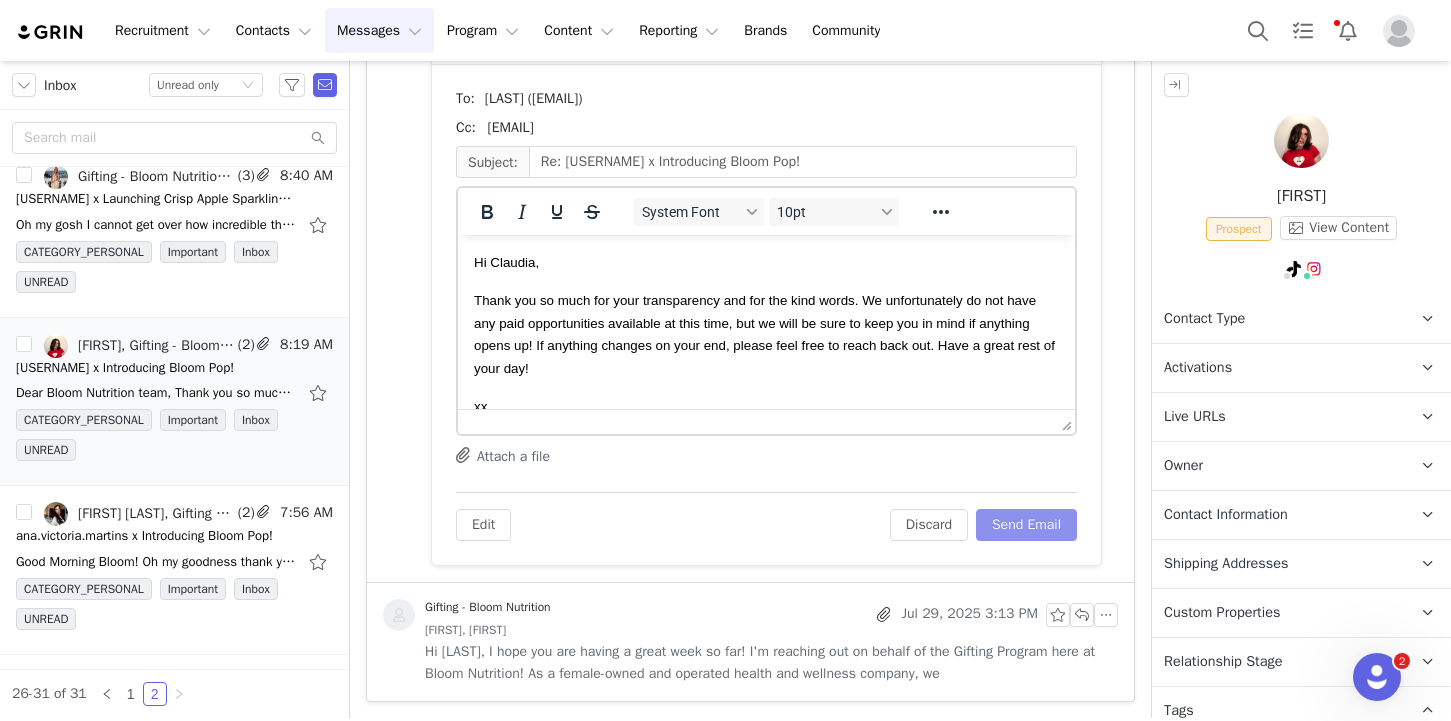 click on "Send Email" at bounding box center (1026, 525) 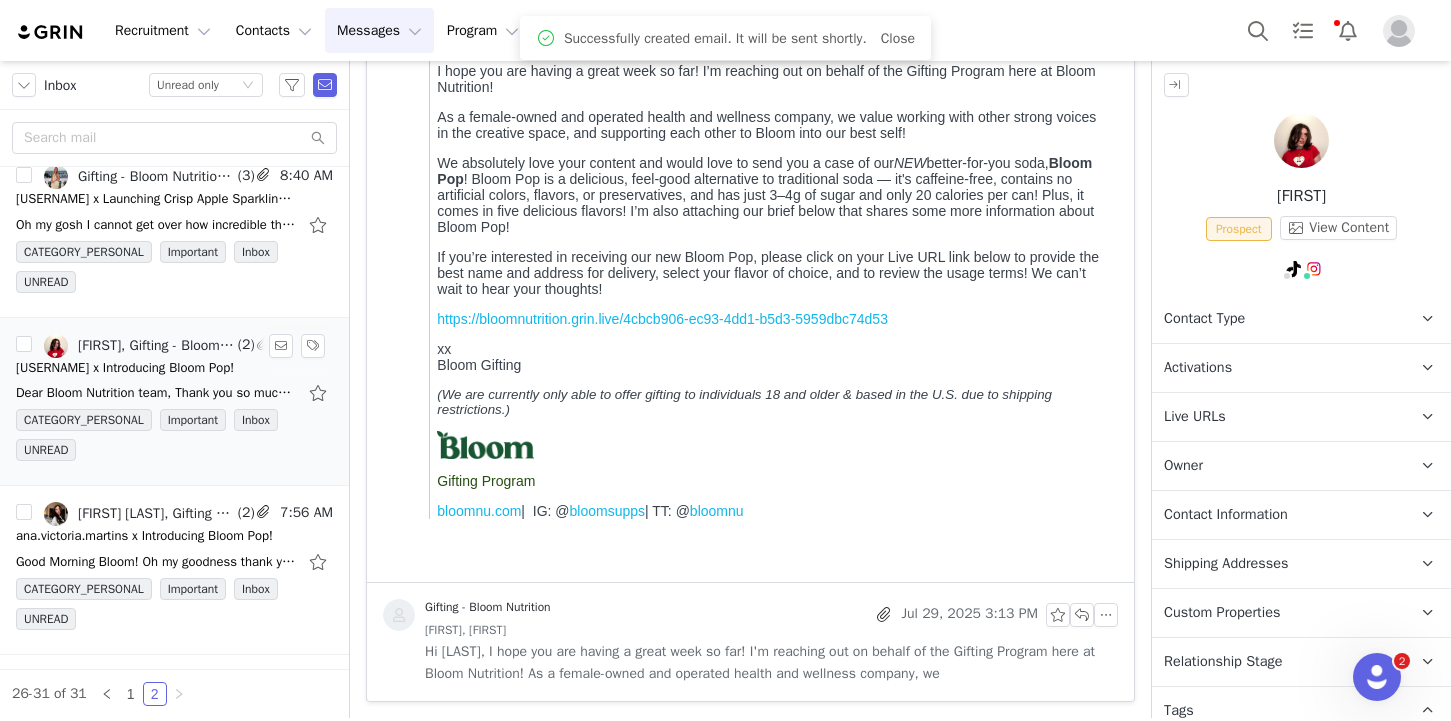 scroll, scrollTop: 567, scrollLeft: 0, axis: vertical 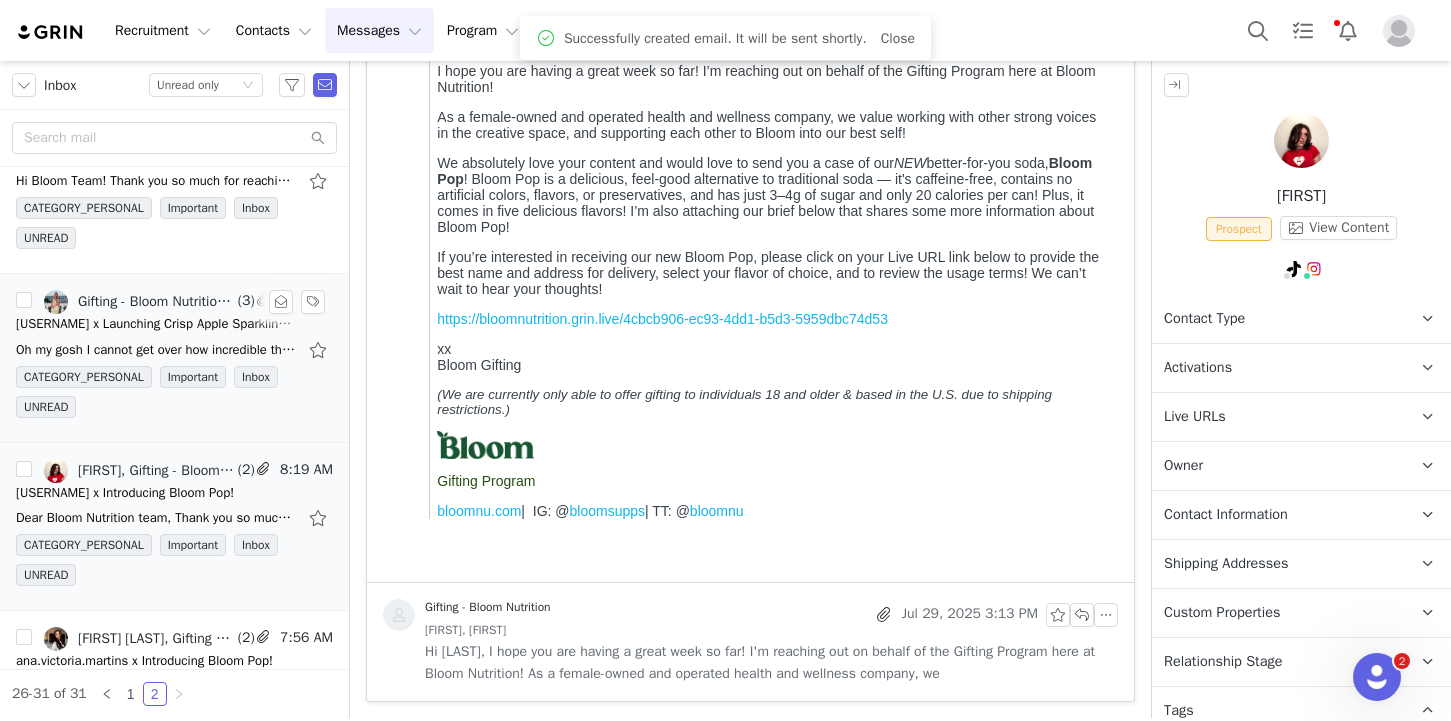 click on "CATEGORY_PERSONAL   Important   Inbox   UNREAD" at bounding box center [174, 396] 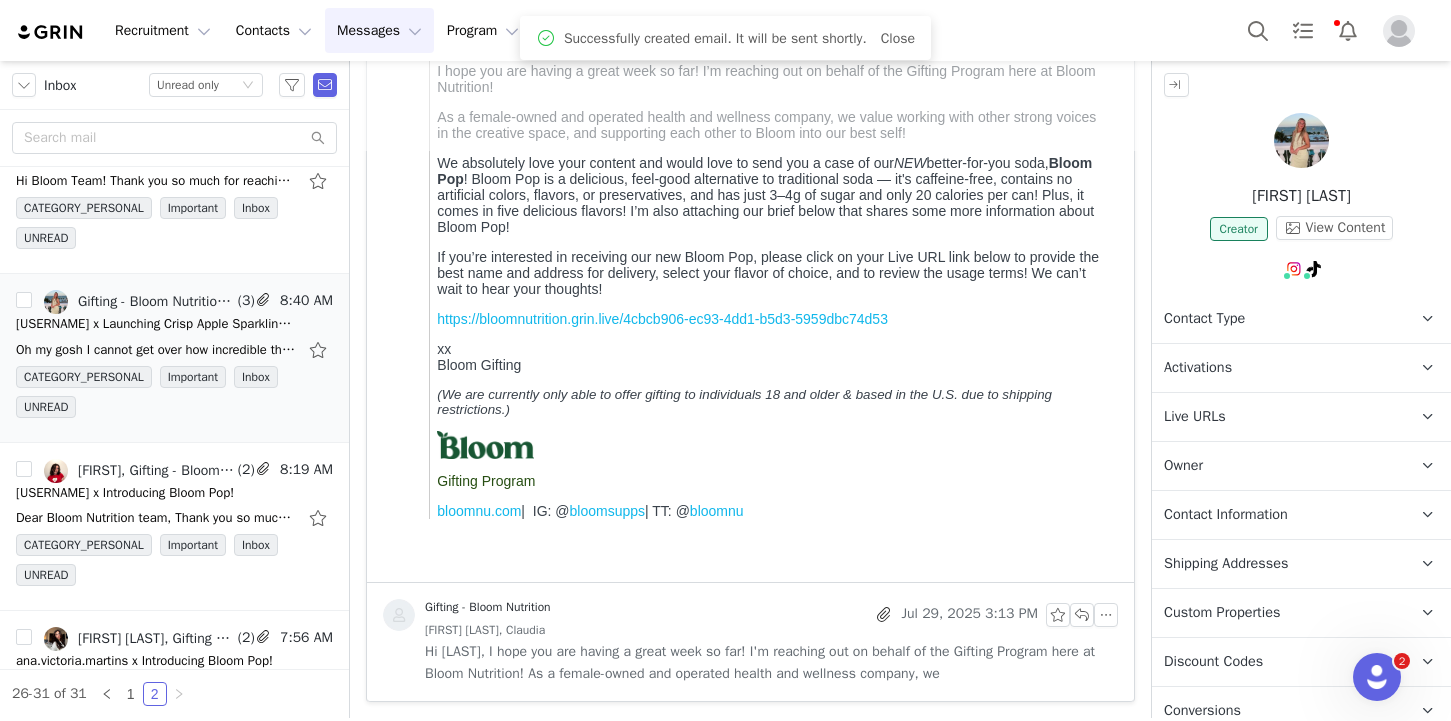 scroll, scrollTop: 0, scrollLeft: 0, axis: both 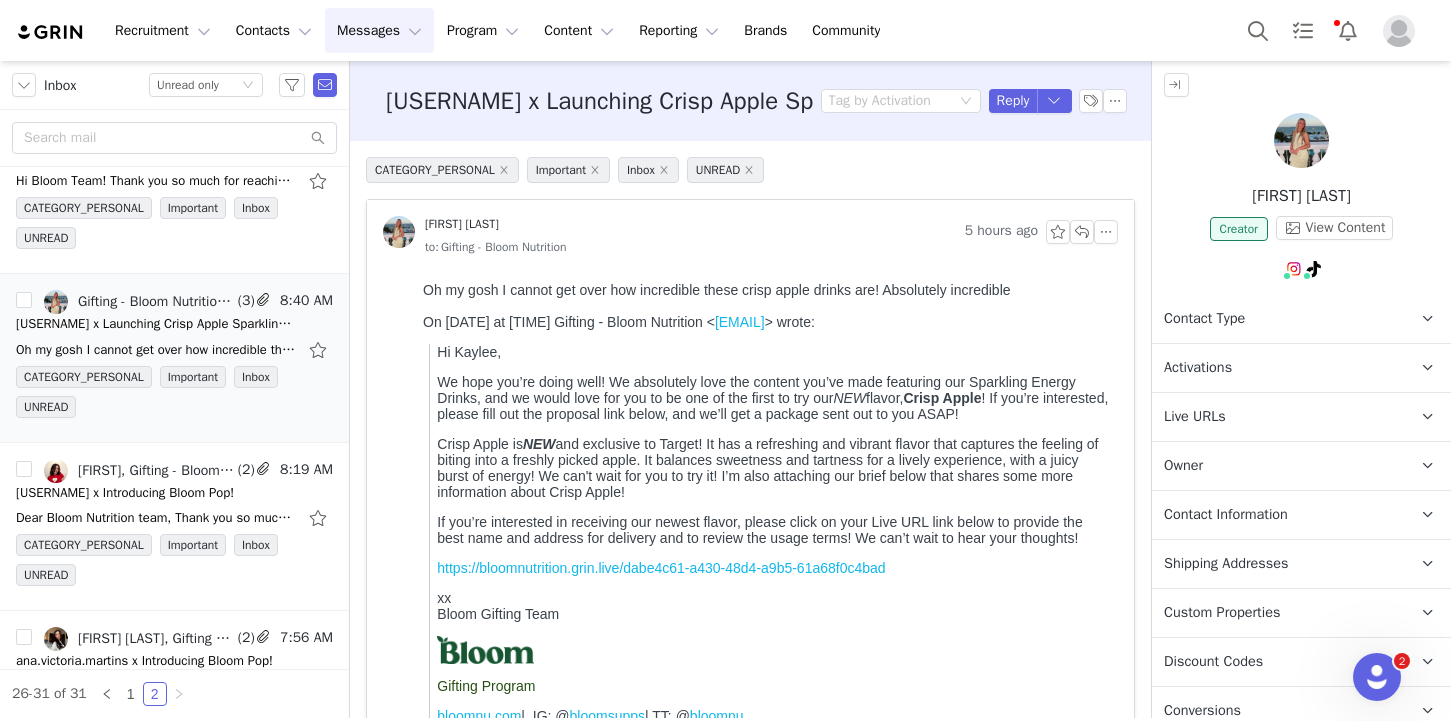 click on "Live URLs" at bounding box center (1277, 417) 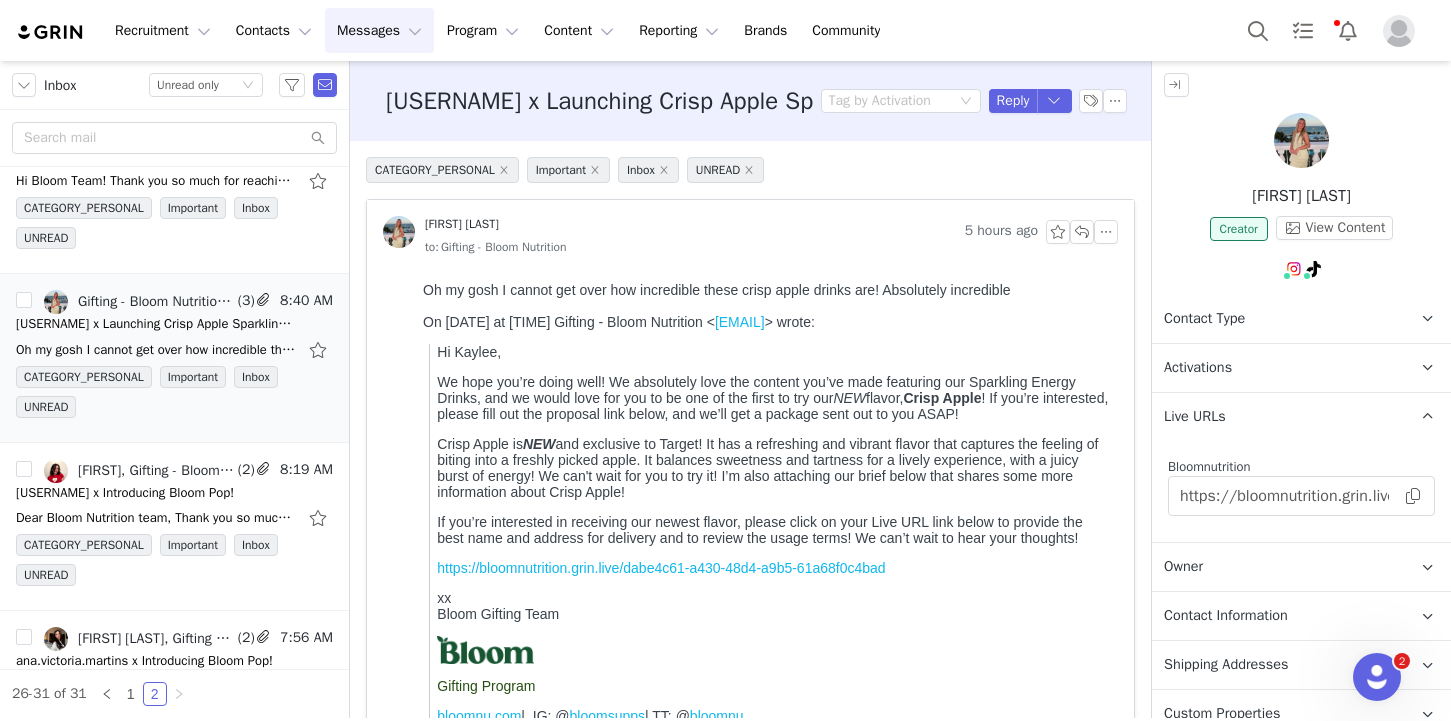 click on "Live URLs" at bounding box center [1277, 417] 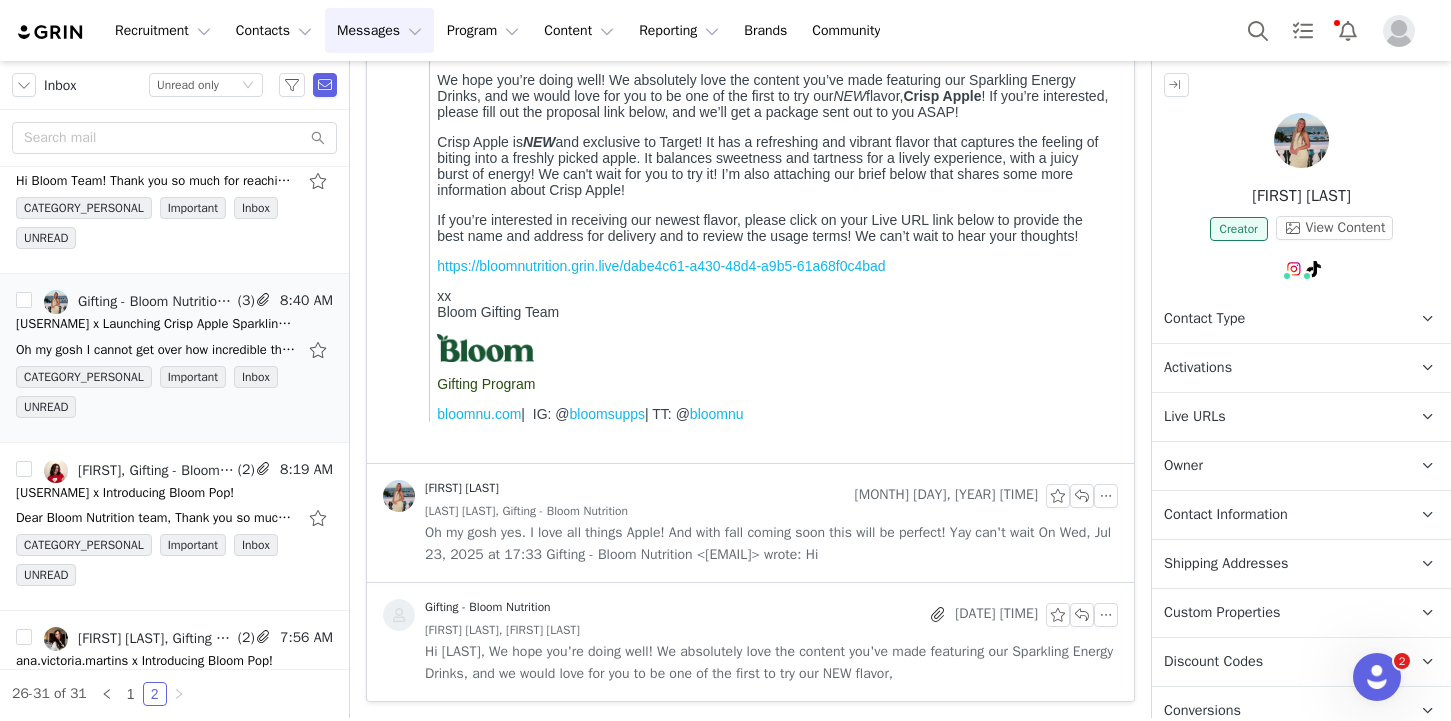 scroll, scrollTop: 0, scrollLeft: 0, axis: both 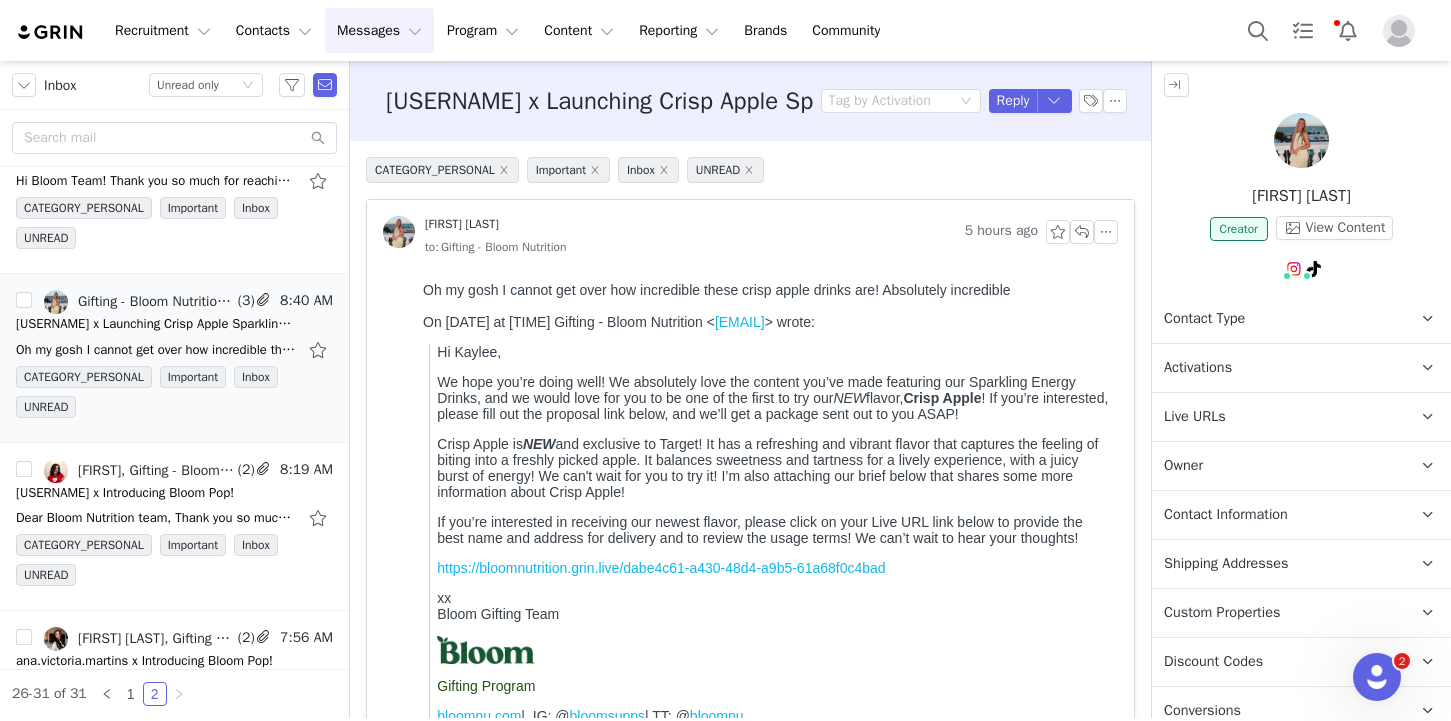 click on "Activations" at bounding box center (1198, 368) 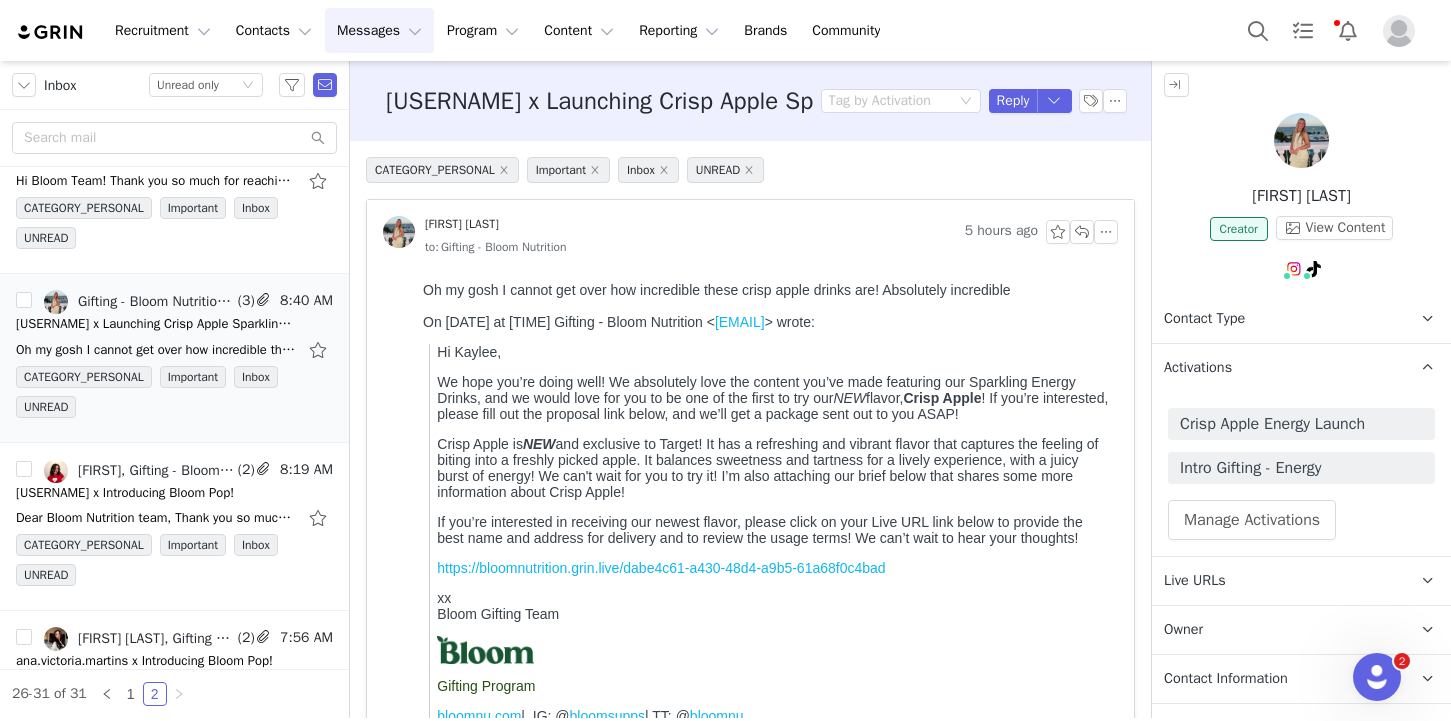 click on "Activations" at bounding box center (1198, 368) 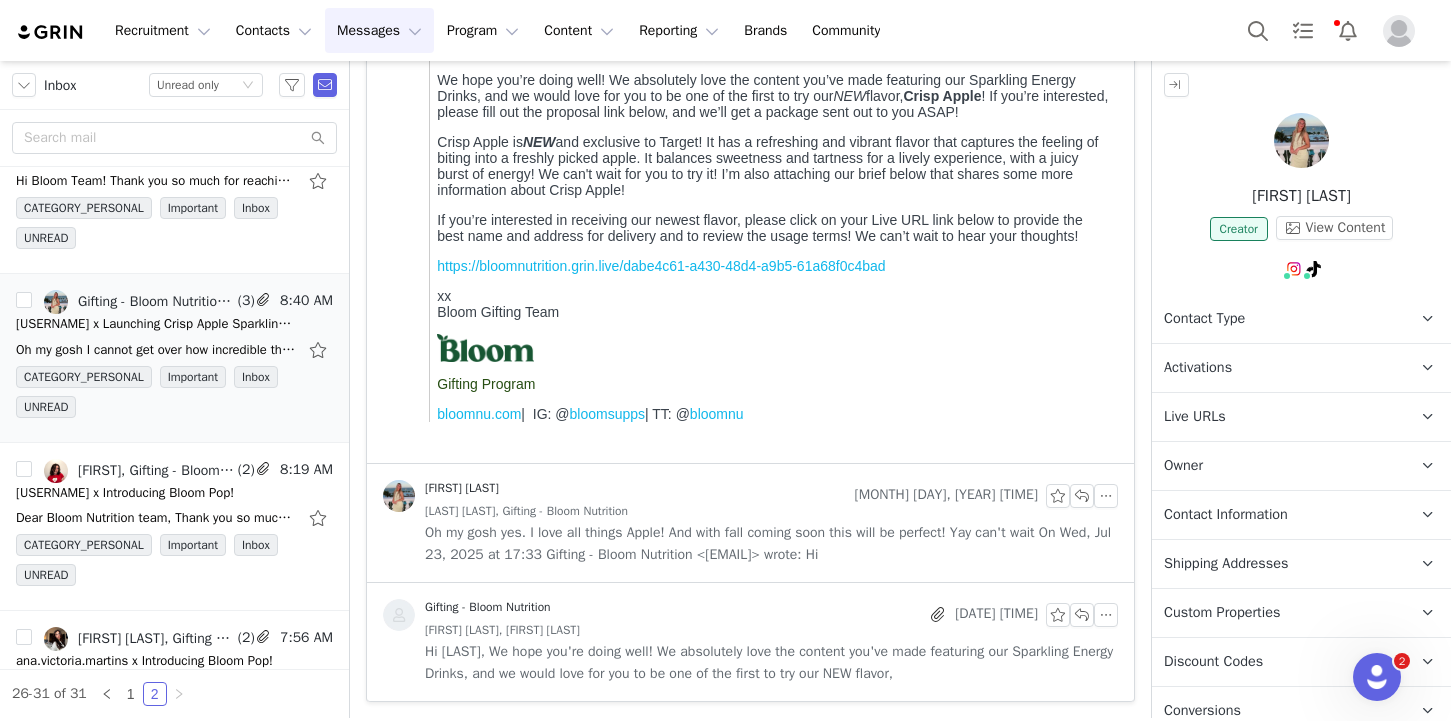 scroll, scrollTop: 0, scrollLeft: 0, axis: both 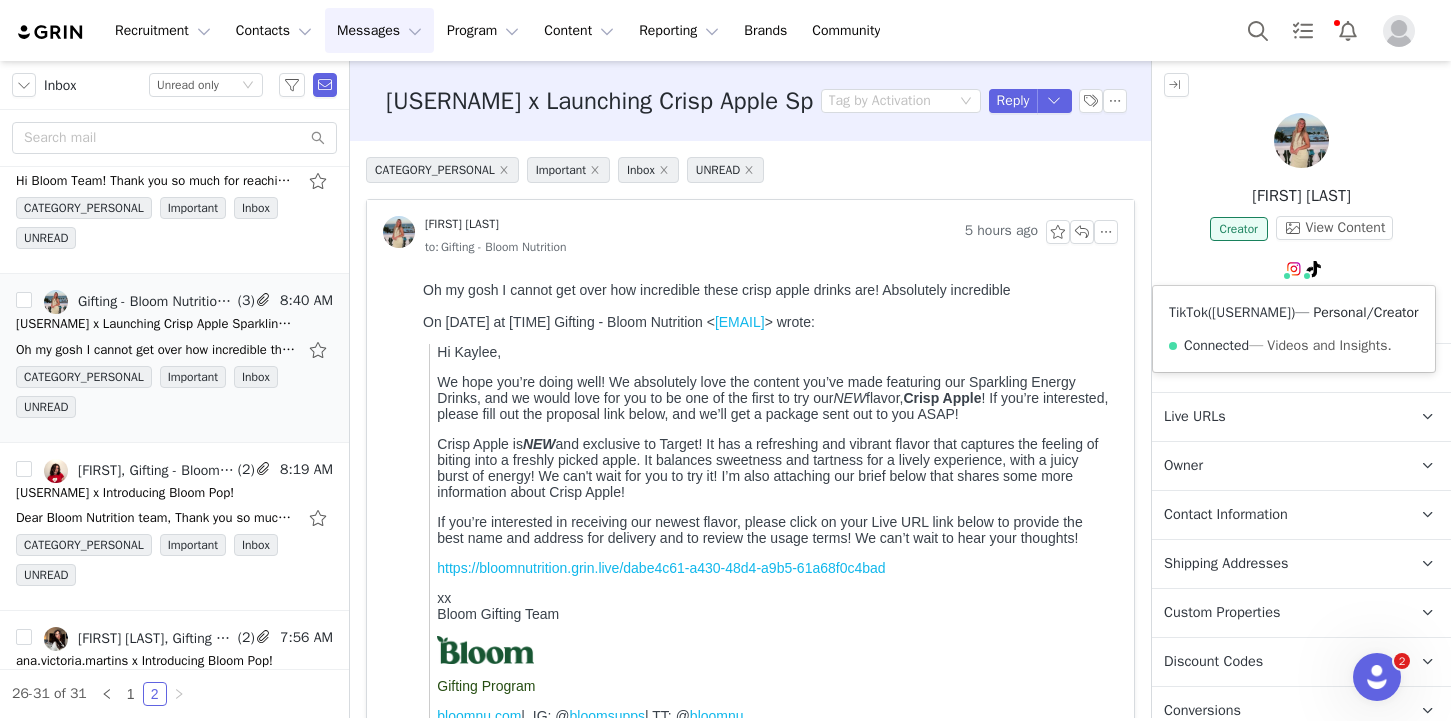 click on "[USERNAME]" at bounding box center [1251, 312] 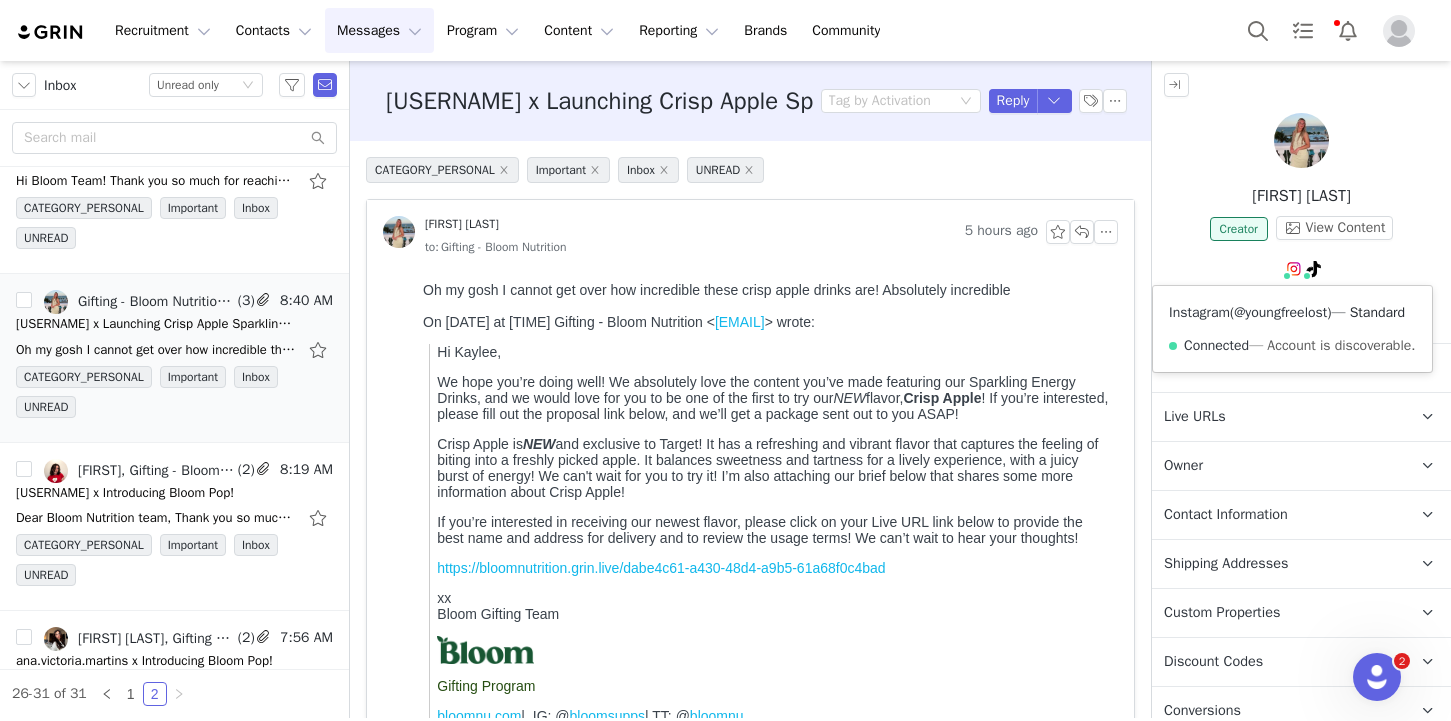 click on "@youngfreelost" at bounding box center [1280, 312] 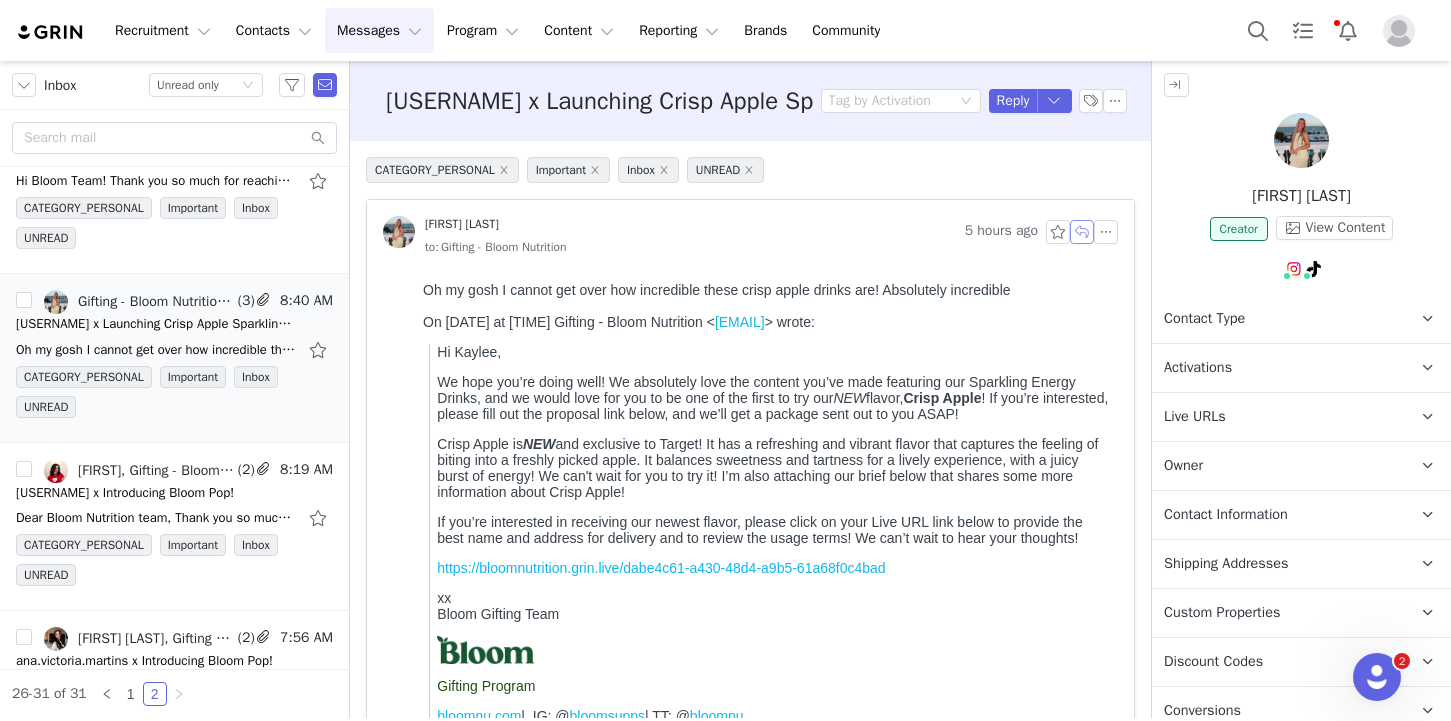 click at bounding box center [1082, 232] 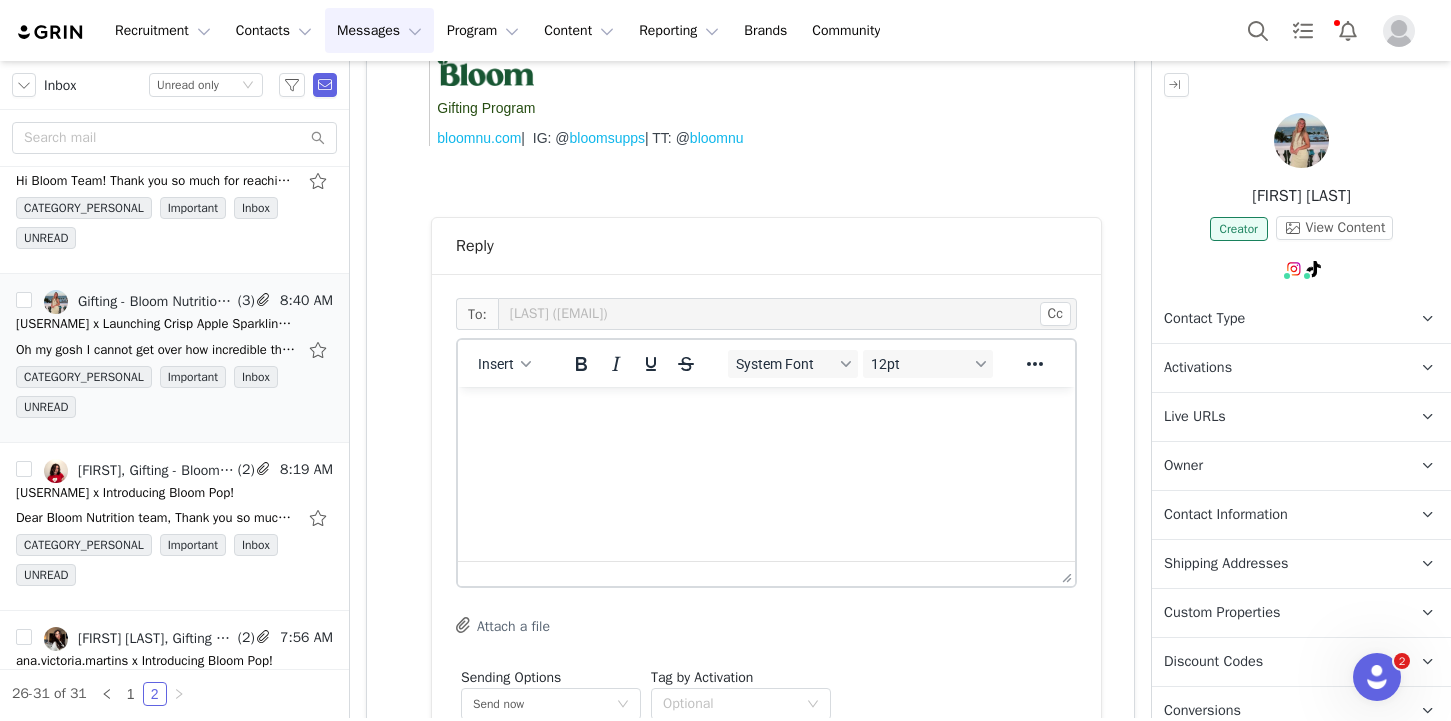 scroll, scrollTop: 0, scrollLeft: 0, axis: both 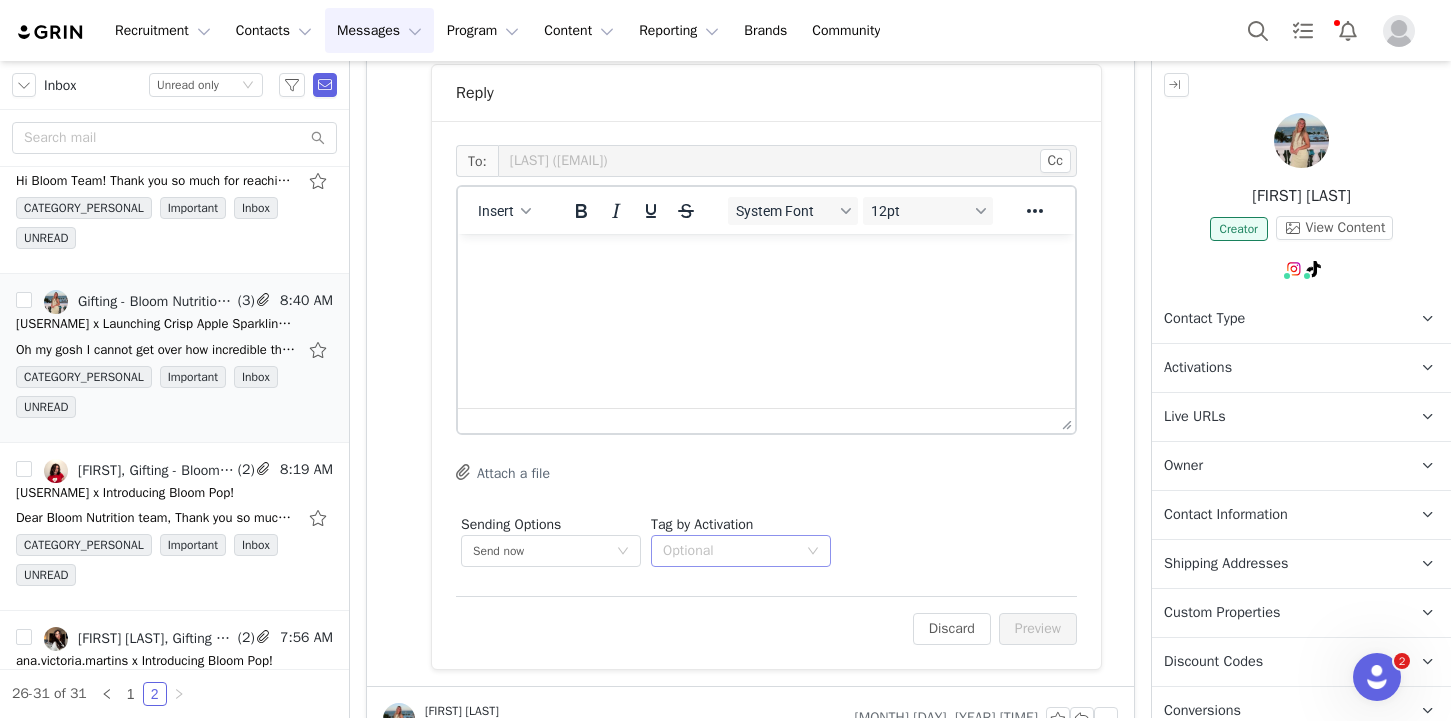 drag, startPoint x: 1113, startPoint y: 553, endPoint x: 968, endPoint y: 453, distance: 176.13914 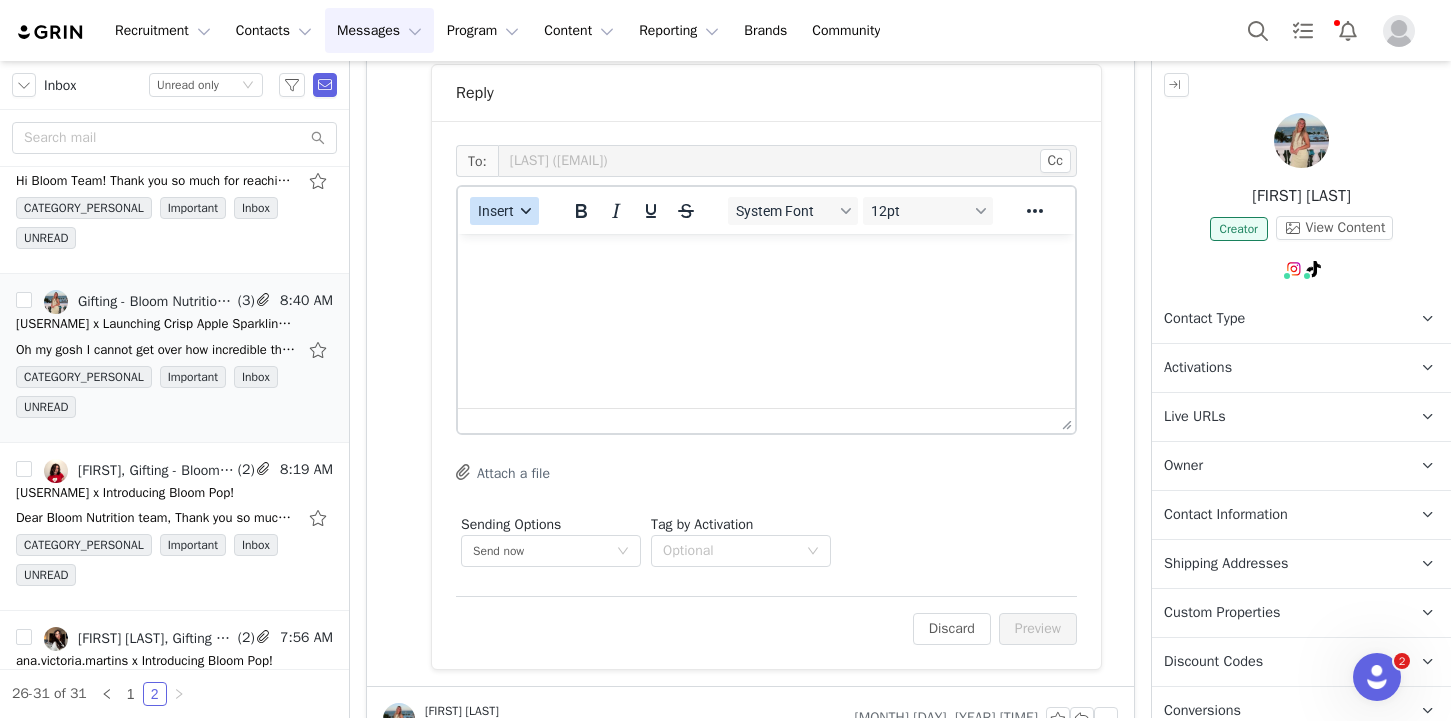 click on "Insert" at bounding box center (496, 211) 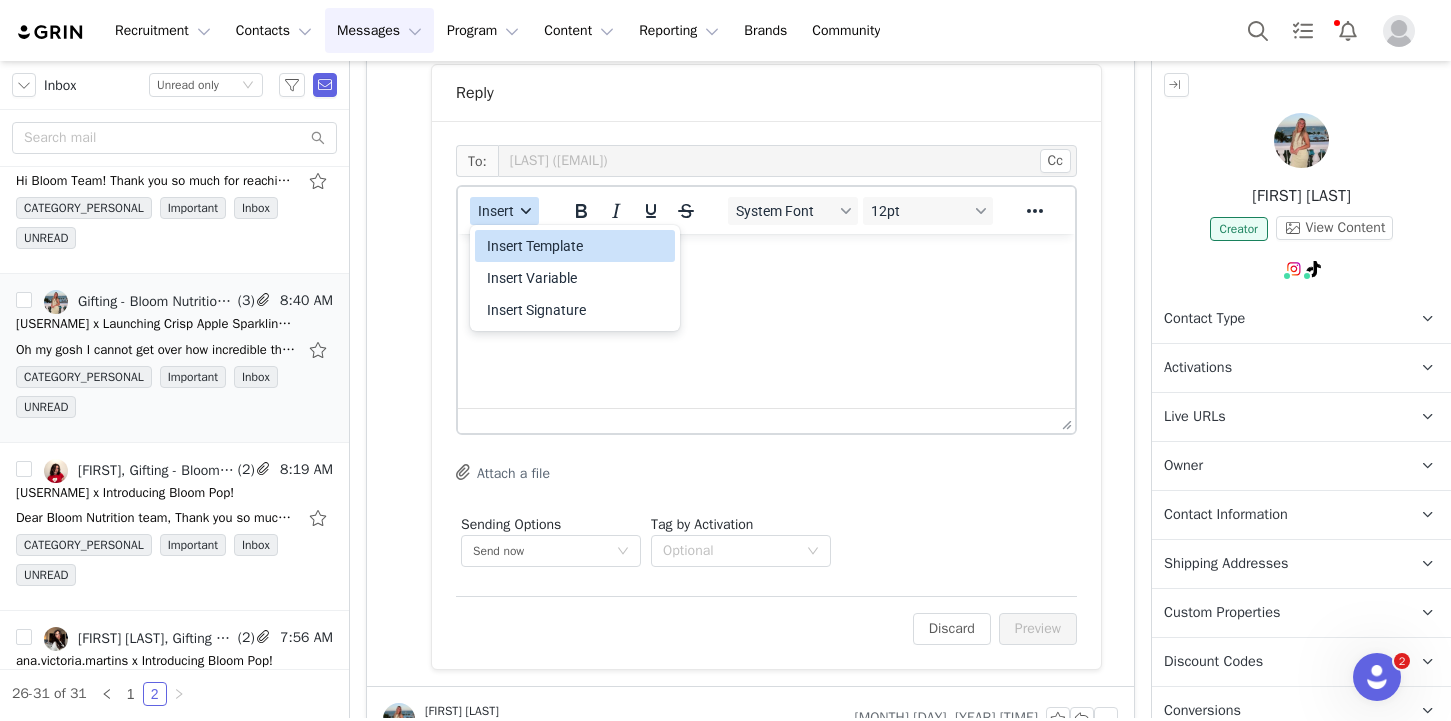 click on "Insert Template" at bounding box center [577, 246] 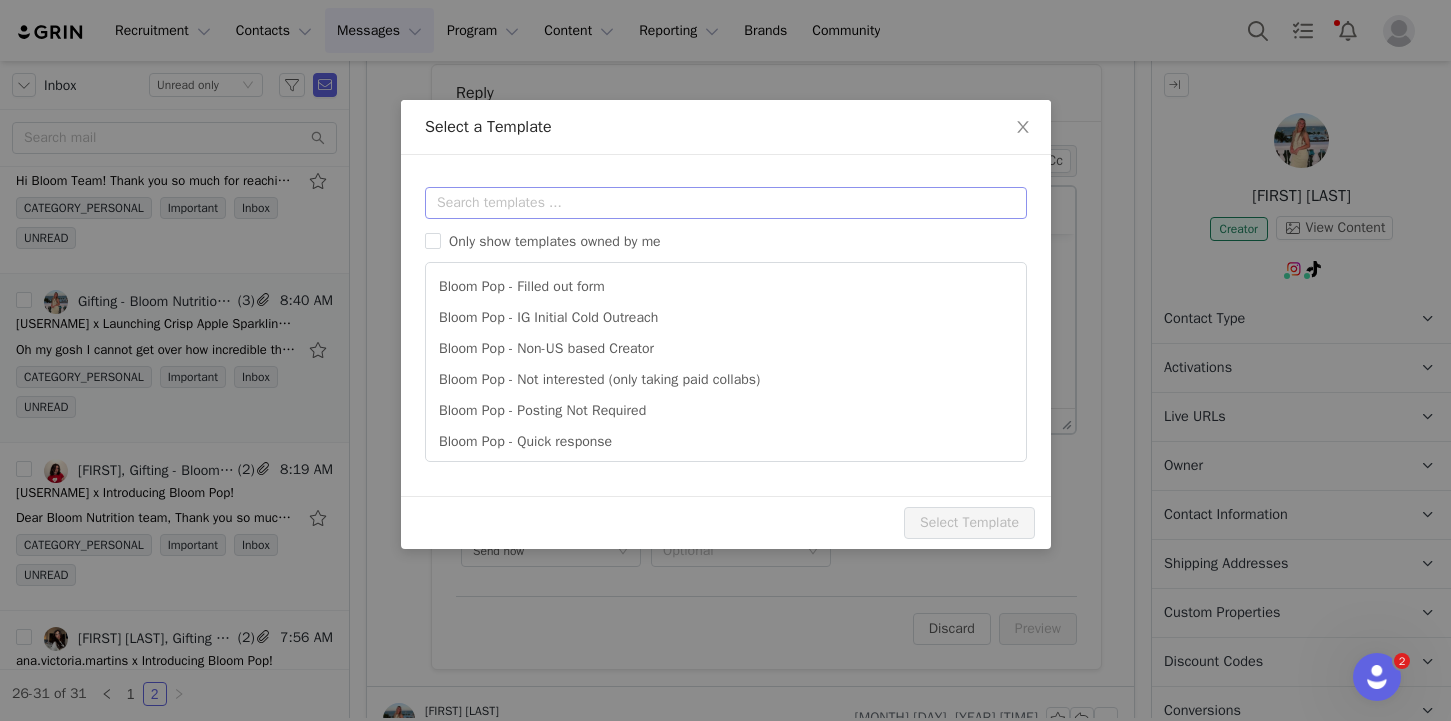 scroll, scrollTop: 0, scrollLeft: 0, axis: both 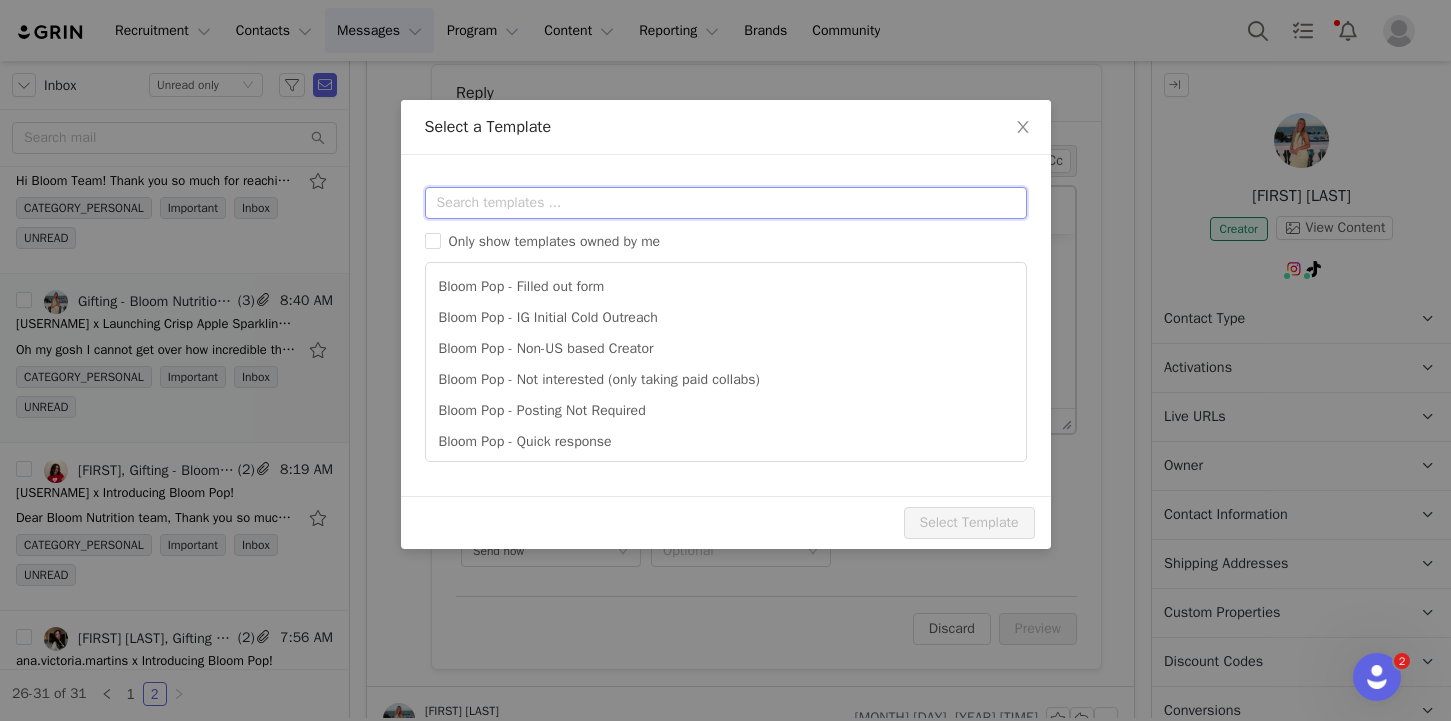 click at bounding box center [726, 203] 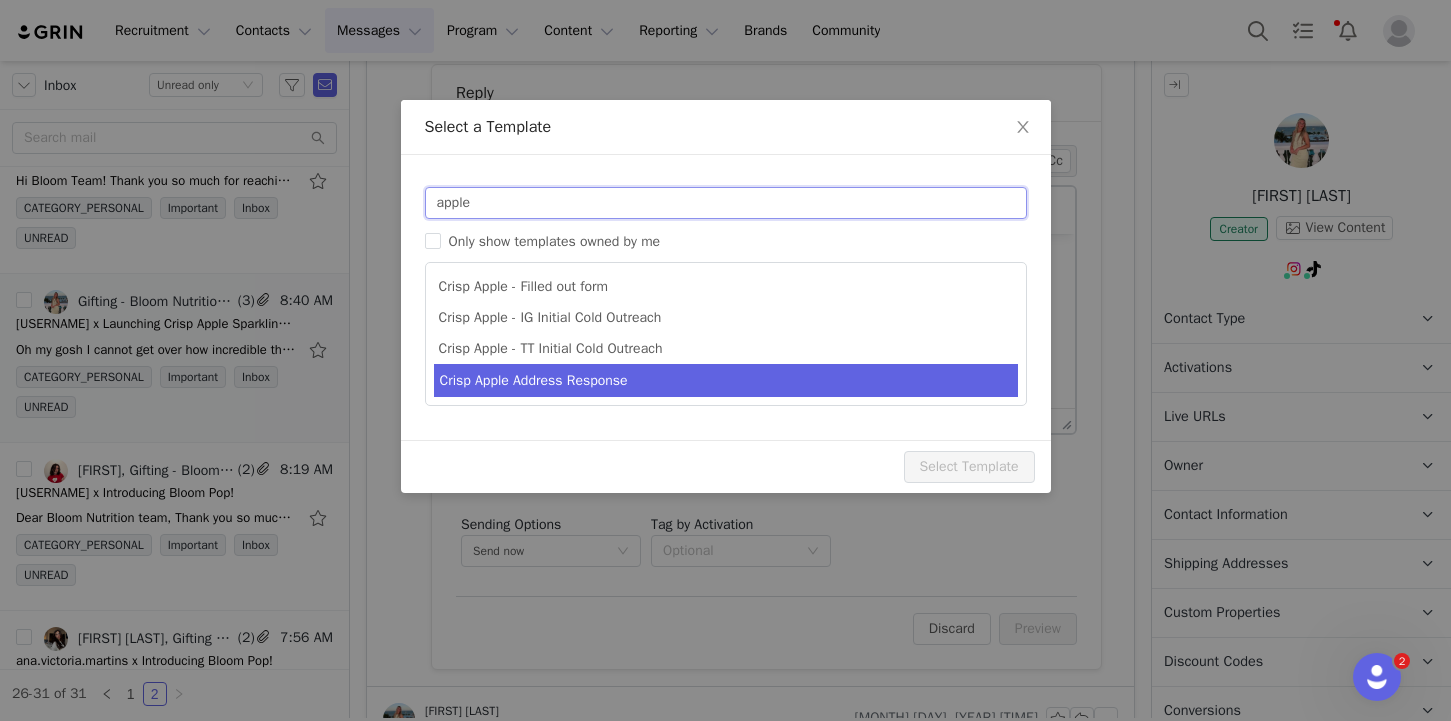 type on "apple" 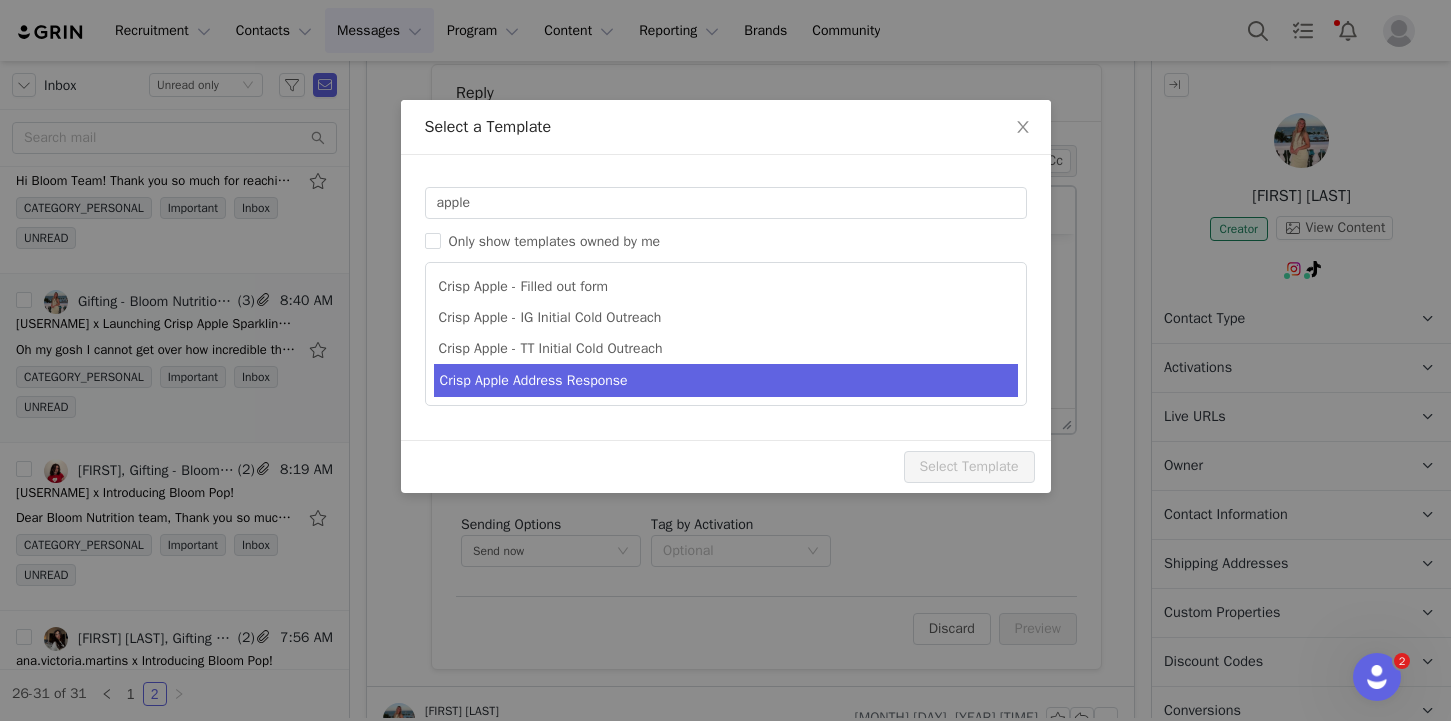 click on "Crisp Apple Address Response" at bounding box center [726, 380] 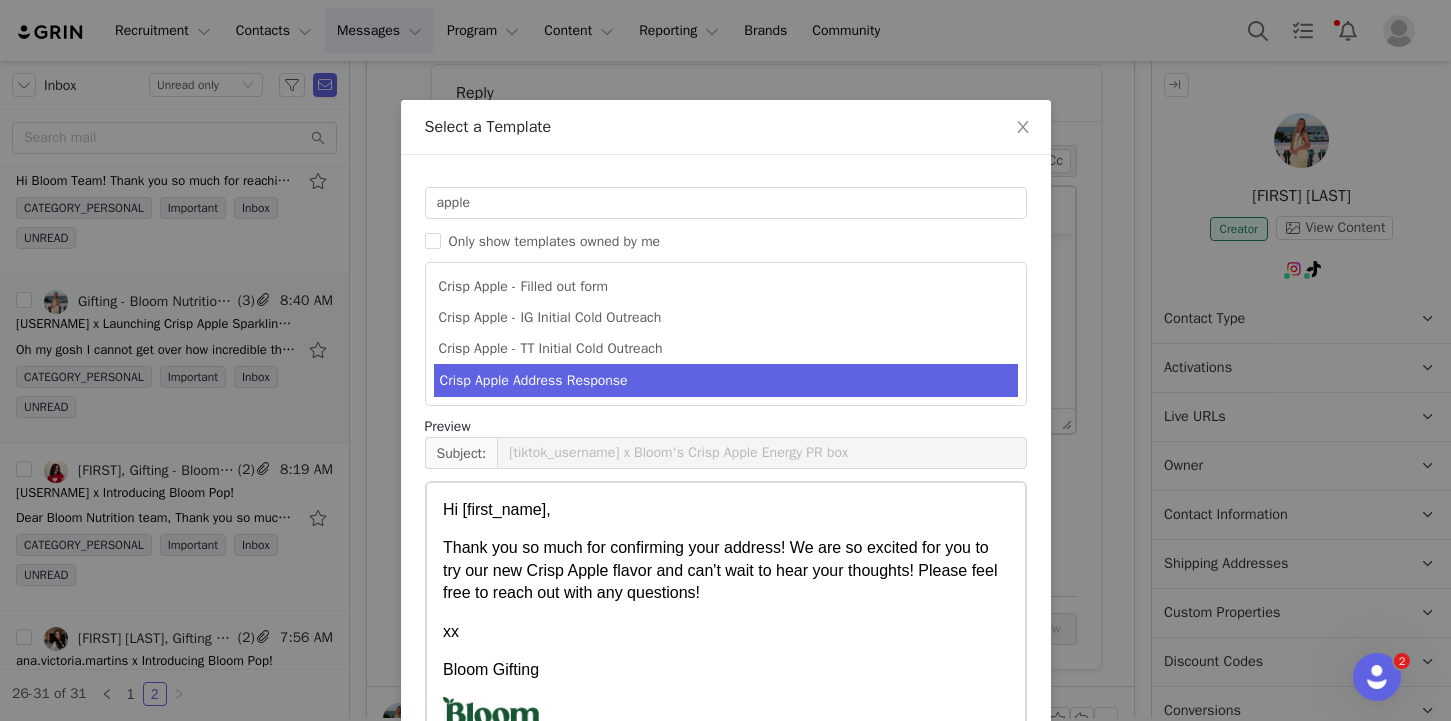 scroll, scrollTop: 95, scrollLeft: 0, axis: vertical 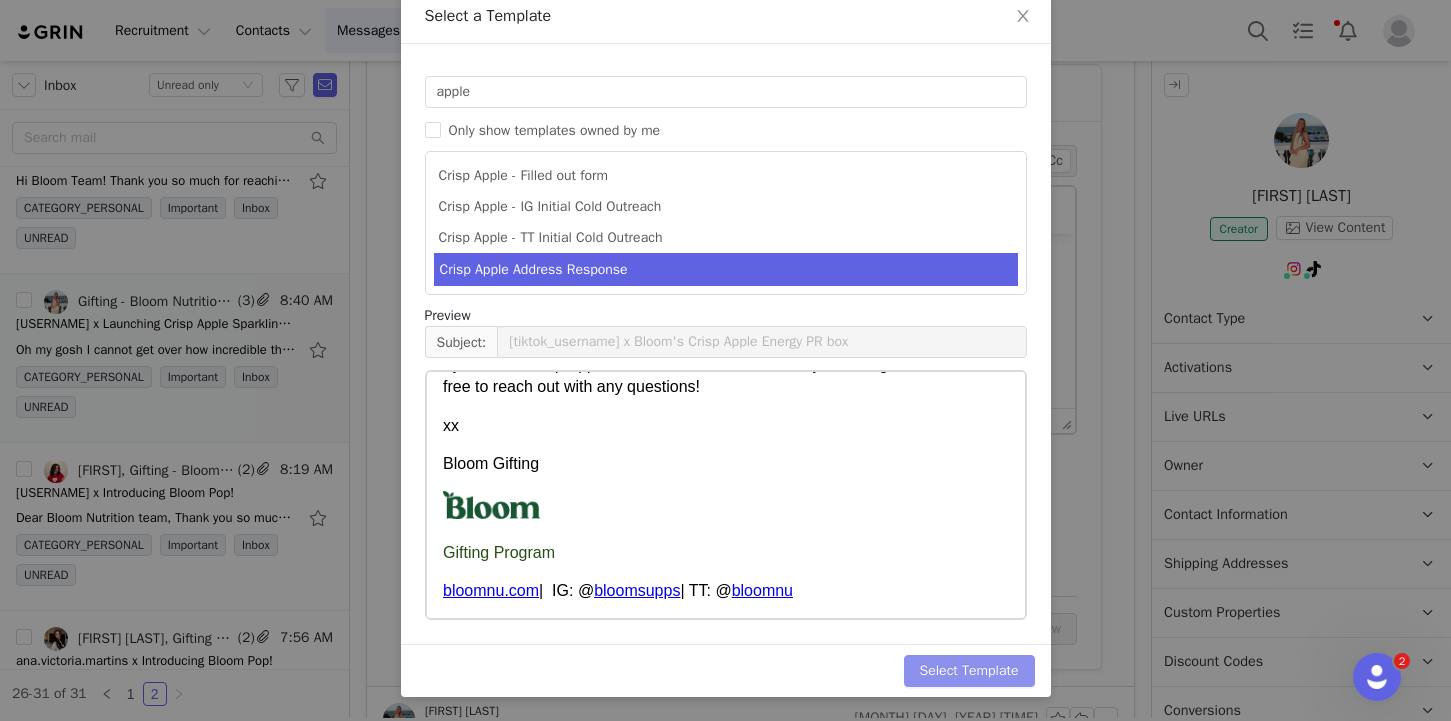 click on "Select Template" at bounding box center [969, 671] 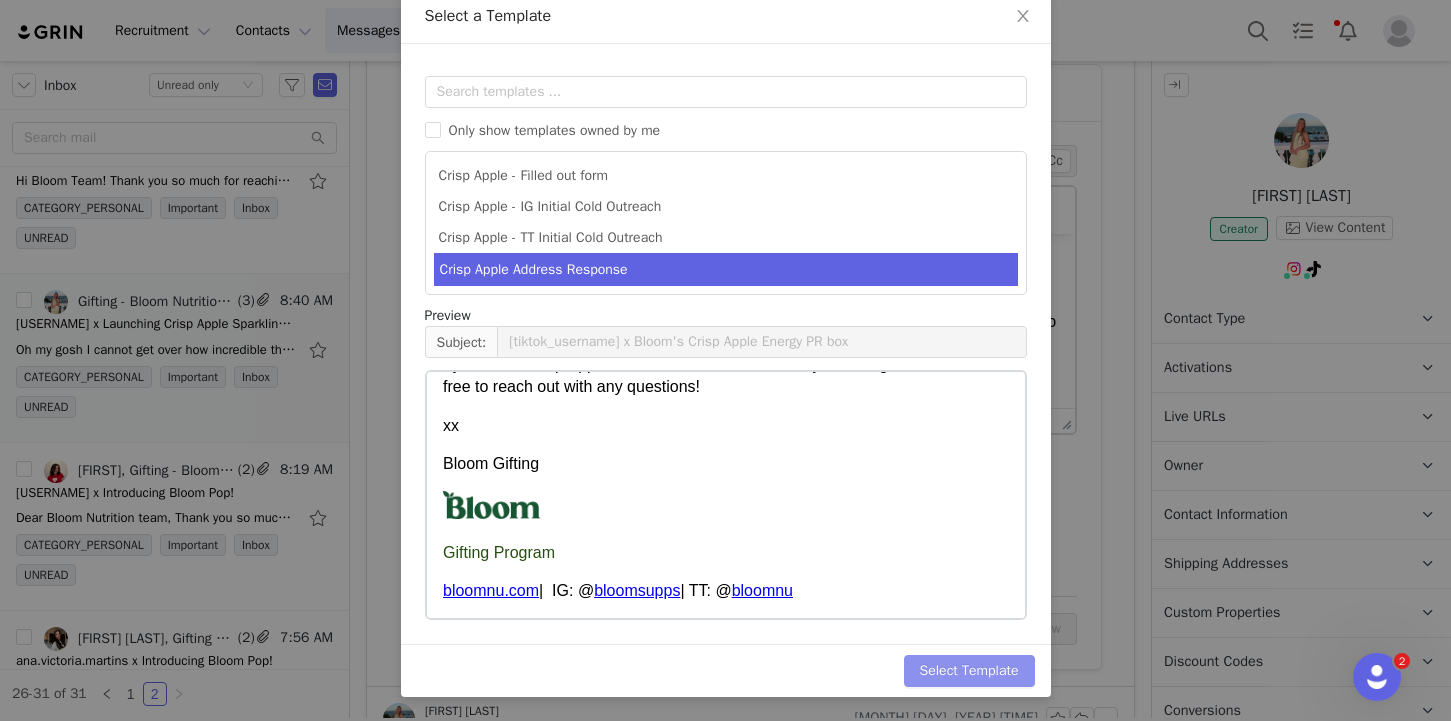scroll, scrollTop: 0, scrollLeft: 0, axis: both 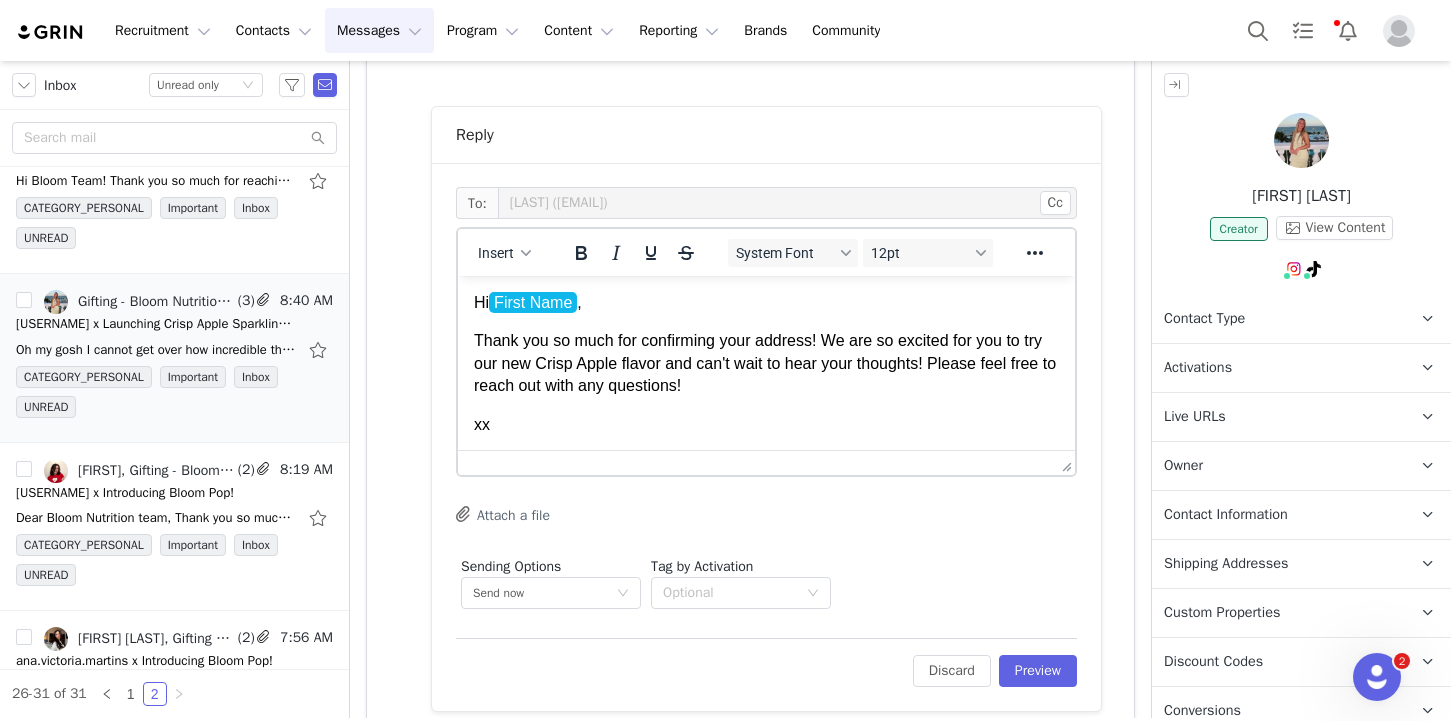 drag, startPoint x: 736, startPoint y: 394, endPoint x: 470, endPoint y: 346, distance: 270.29614 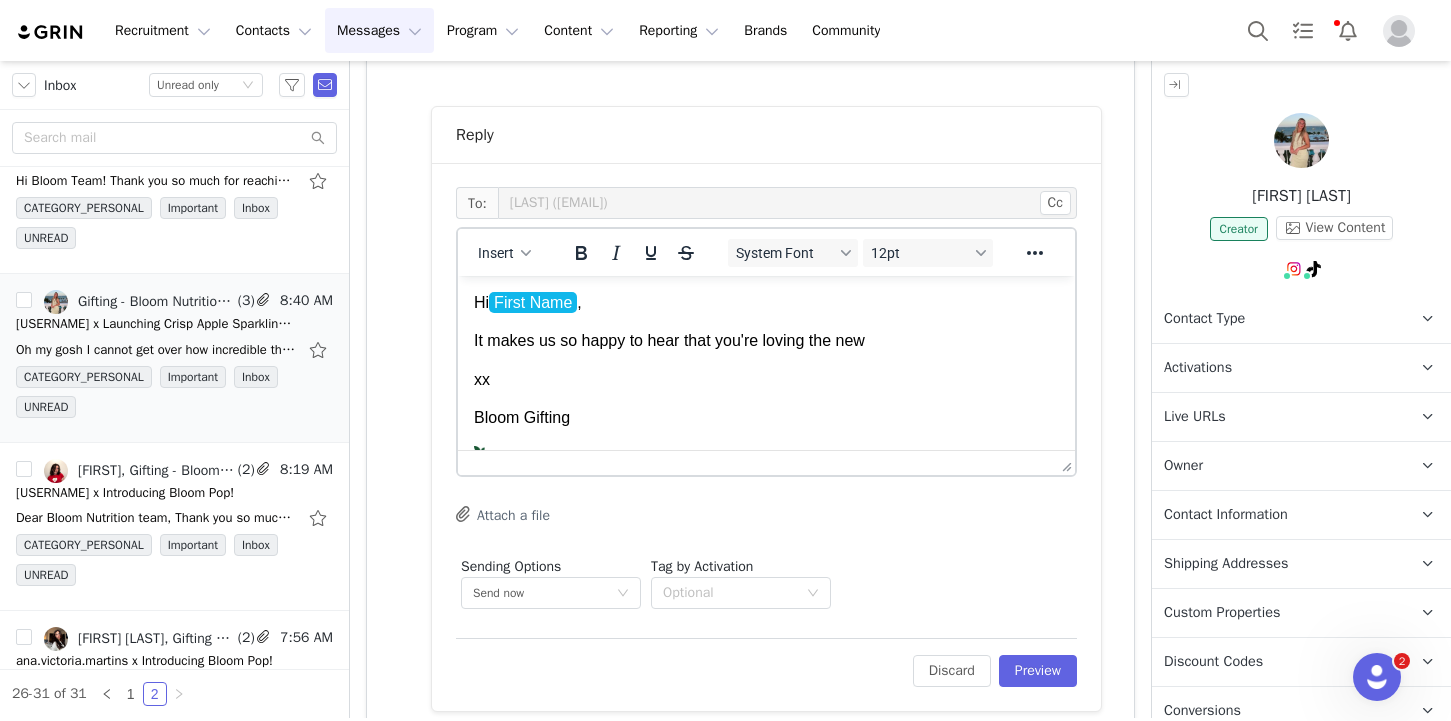 click on "It makes us so happy to hear that you're loving the new" at bounding box center (766, 341) 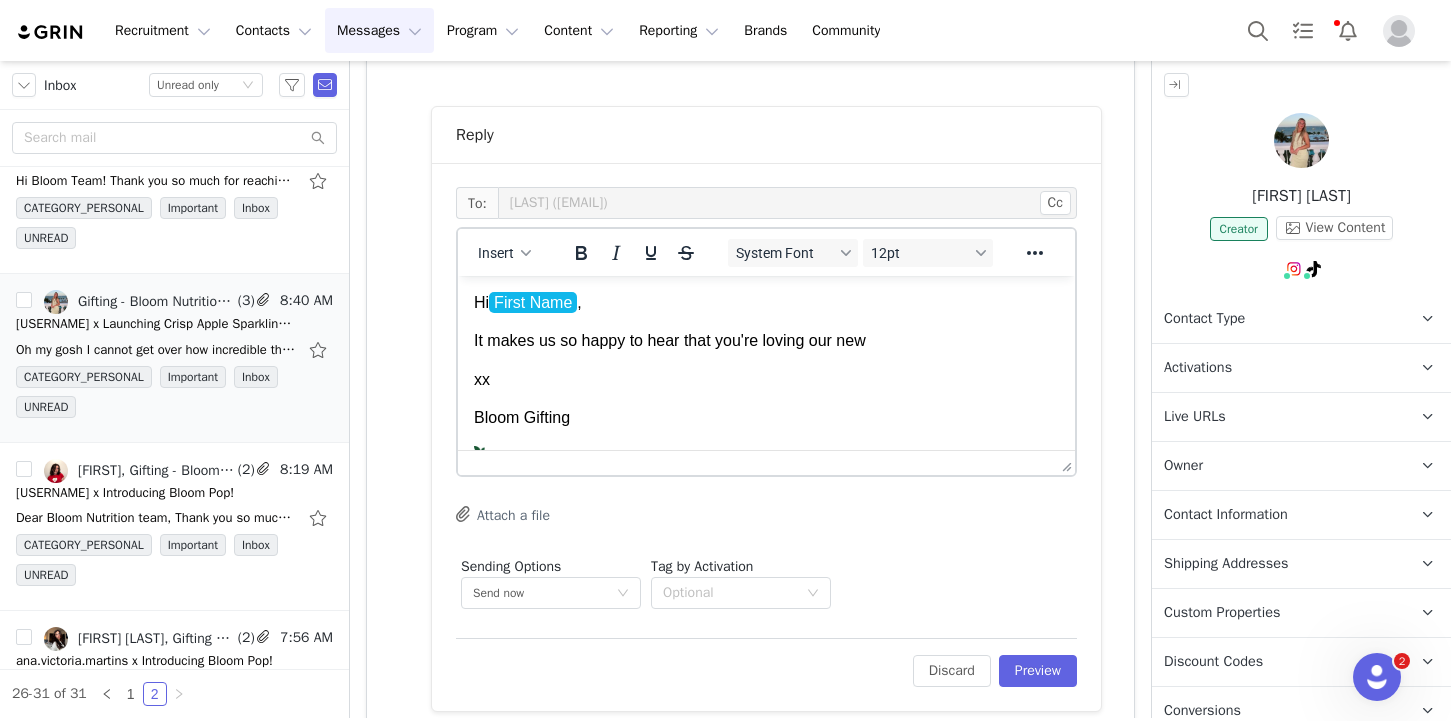 click on "It makes us so happy to hear that you're loving our new" at bounding box center [766, 341] 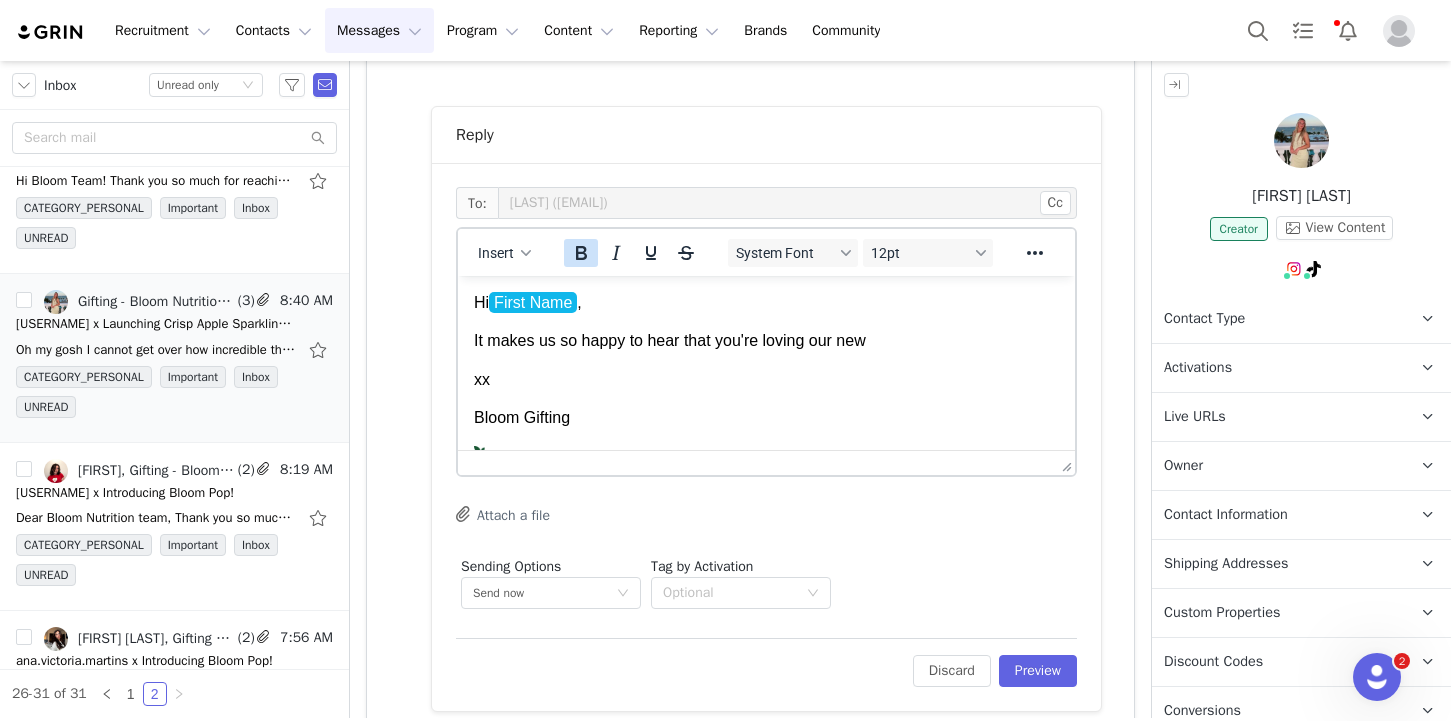click 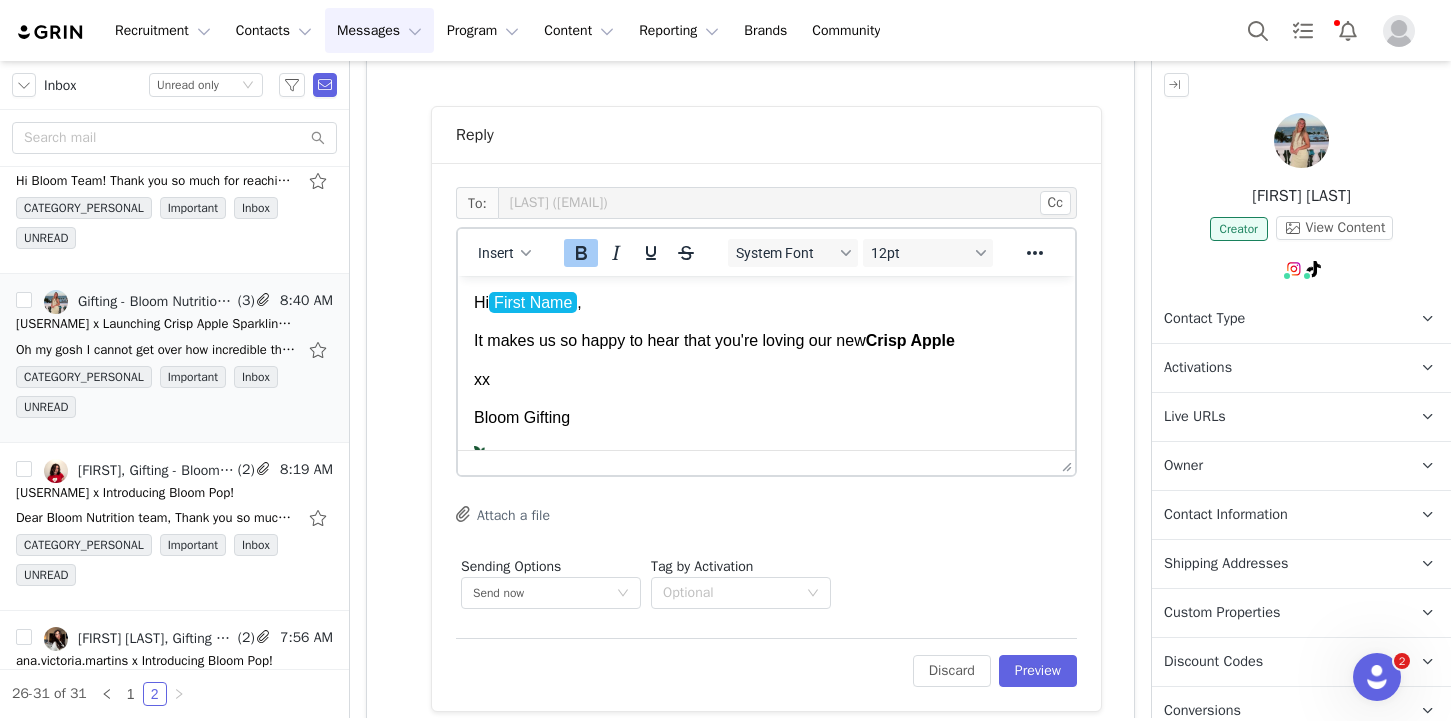 click 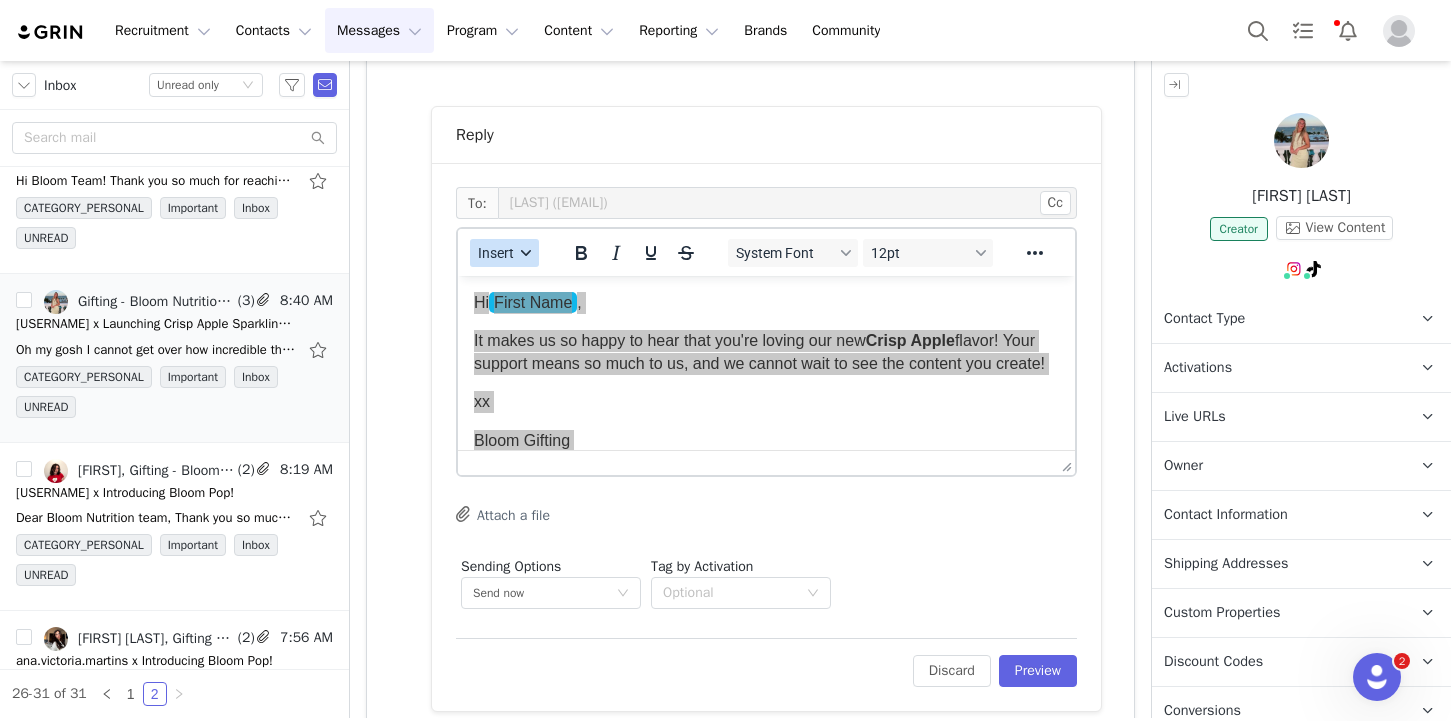 click 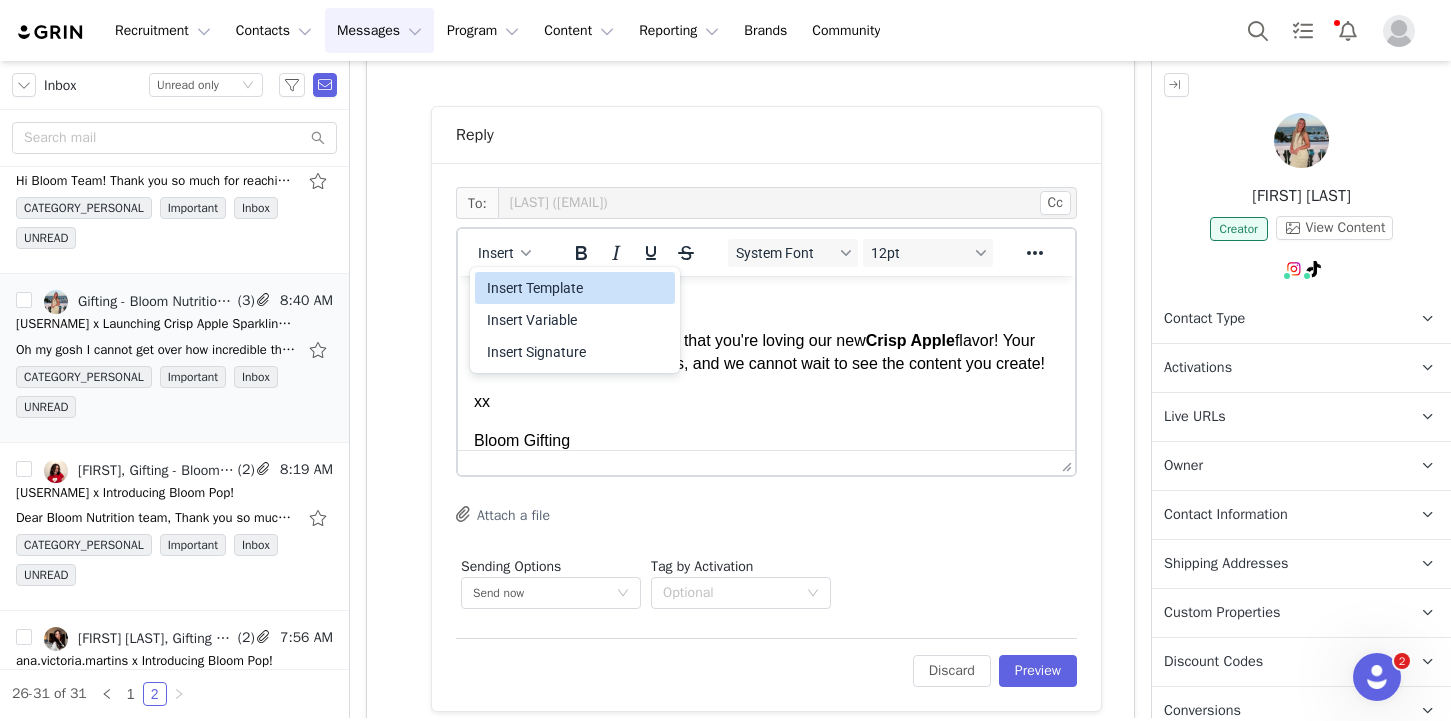 click on "Hi [FIRST NAME]," at bounding box center (766, 303) 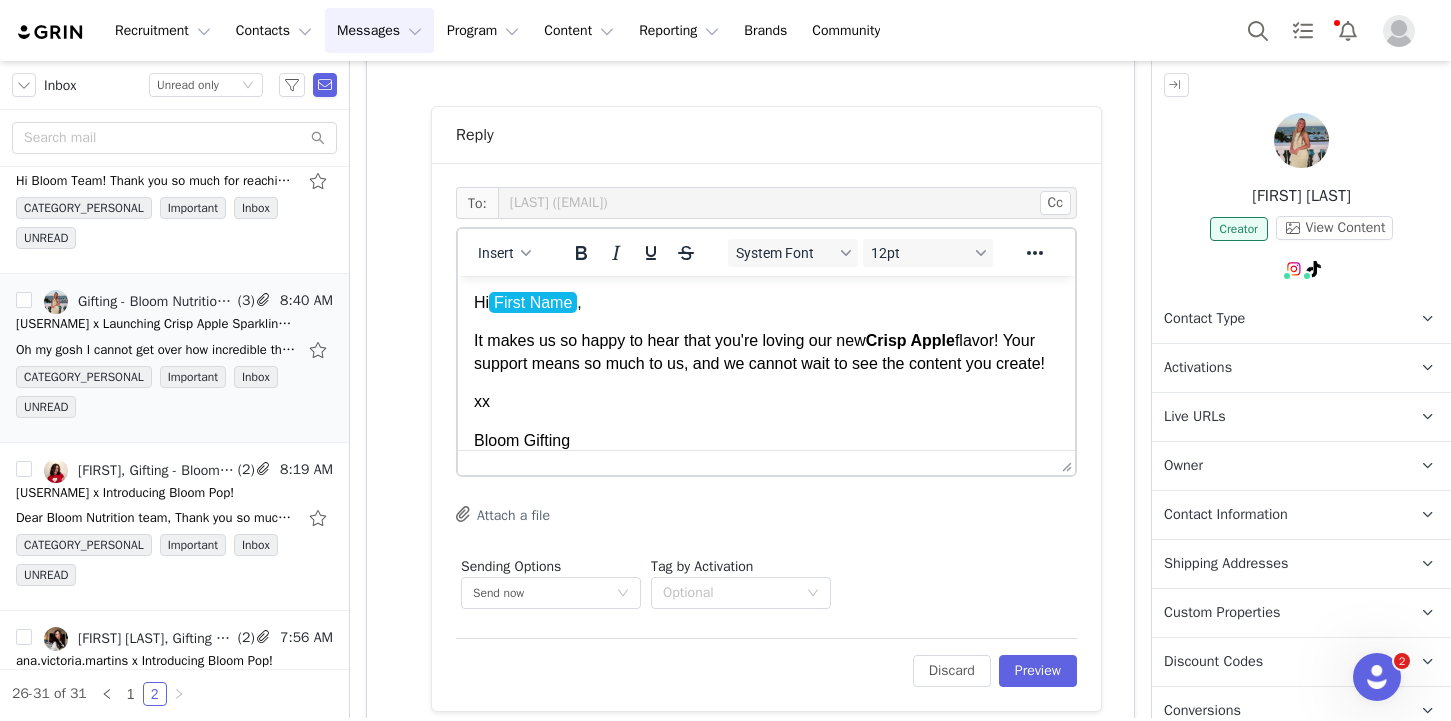 click on "It makes us so happy to hear that you're loving our new Crisp Apple flavor! Your support means so much to us, and we cannot wait to see the content you create!" at bounding box center (766, 352) 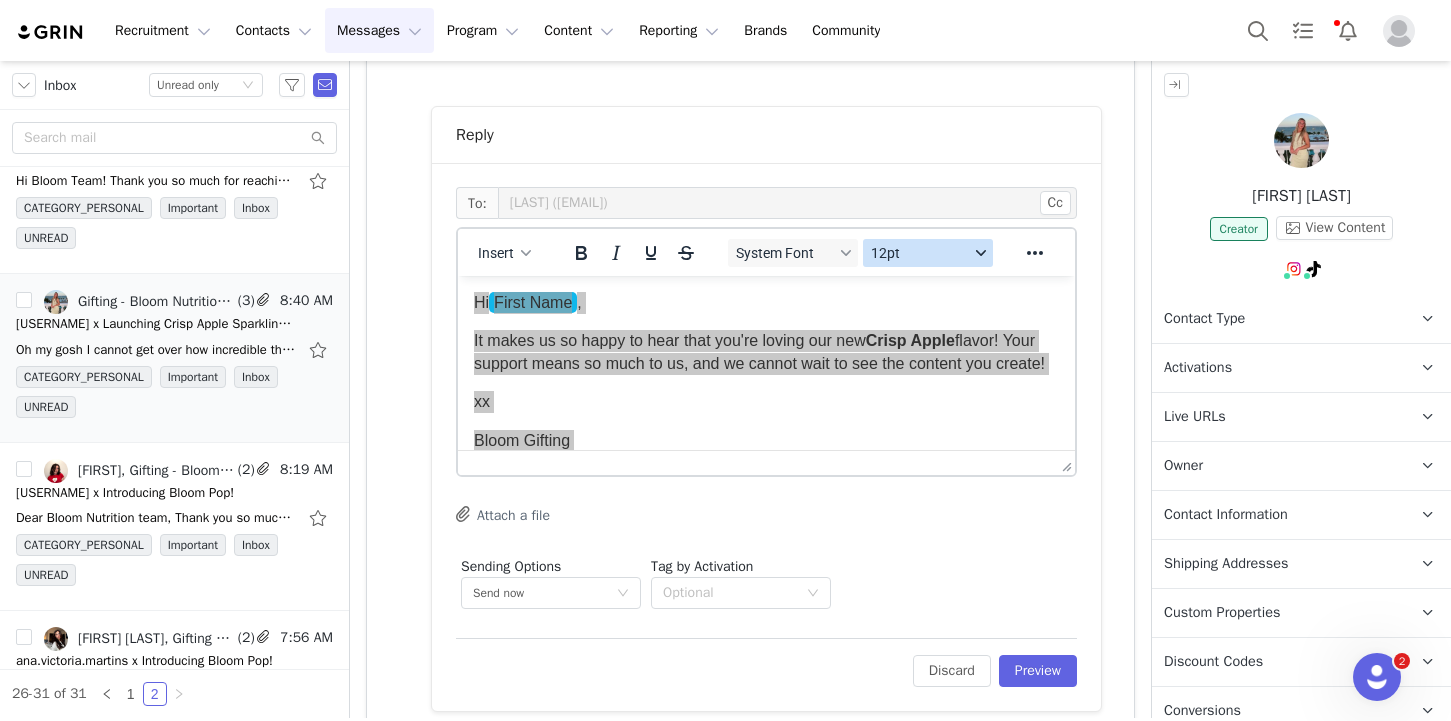 click on "12pt" at bounding box center (920, 253) 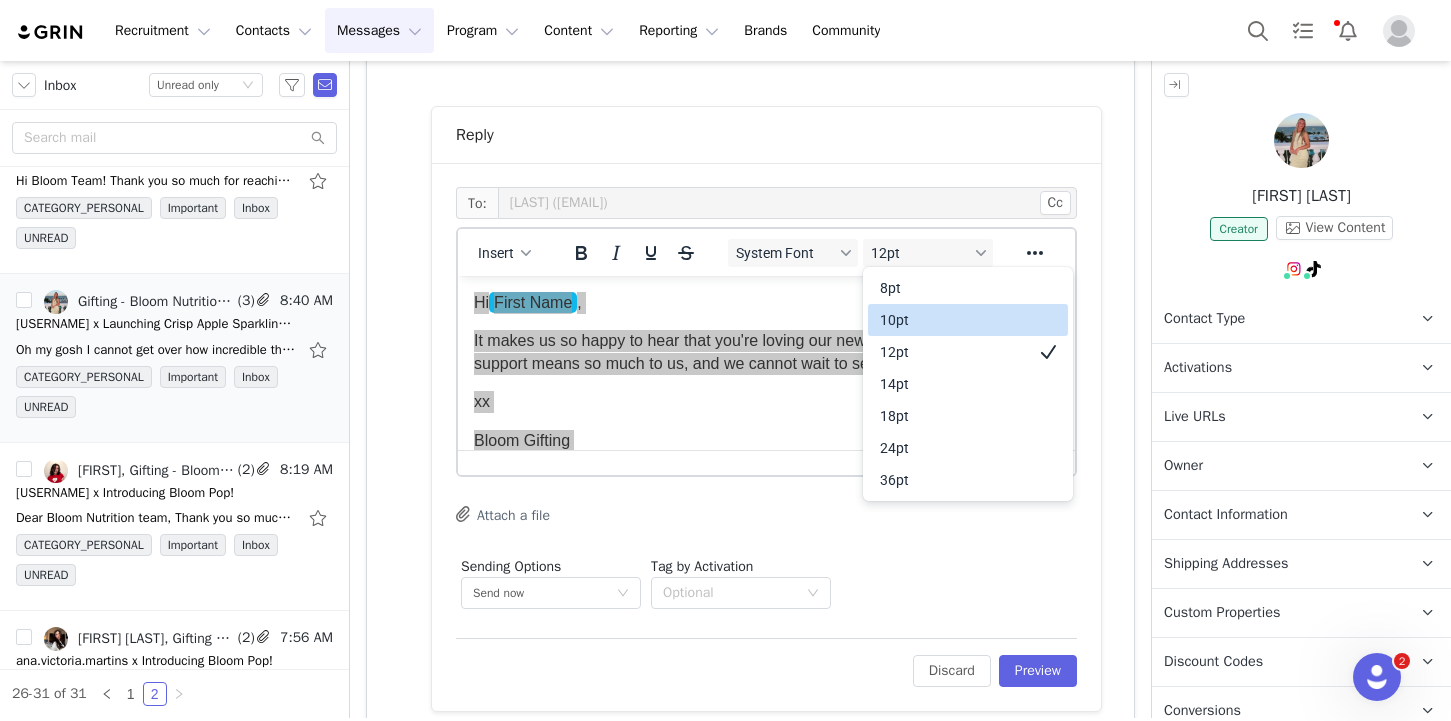 click on "10pt" at bounding box center [968, 320] 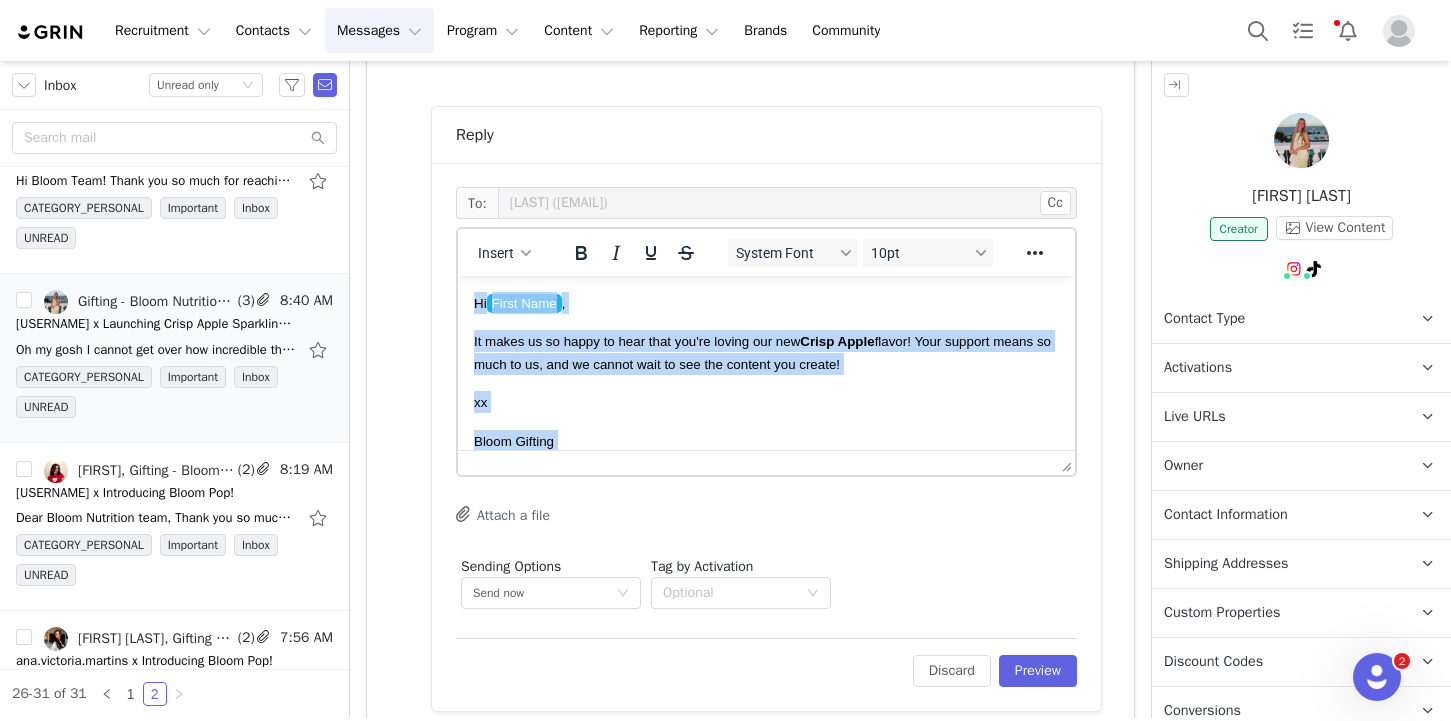 click on "It makes us so happy to hear that you're loving our new Crisp Apple flavor! Your support means so much to us, and we cannot wait to see the content you create!" at bounding box center (762, 352) 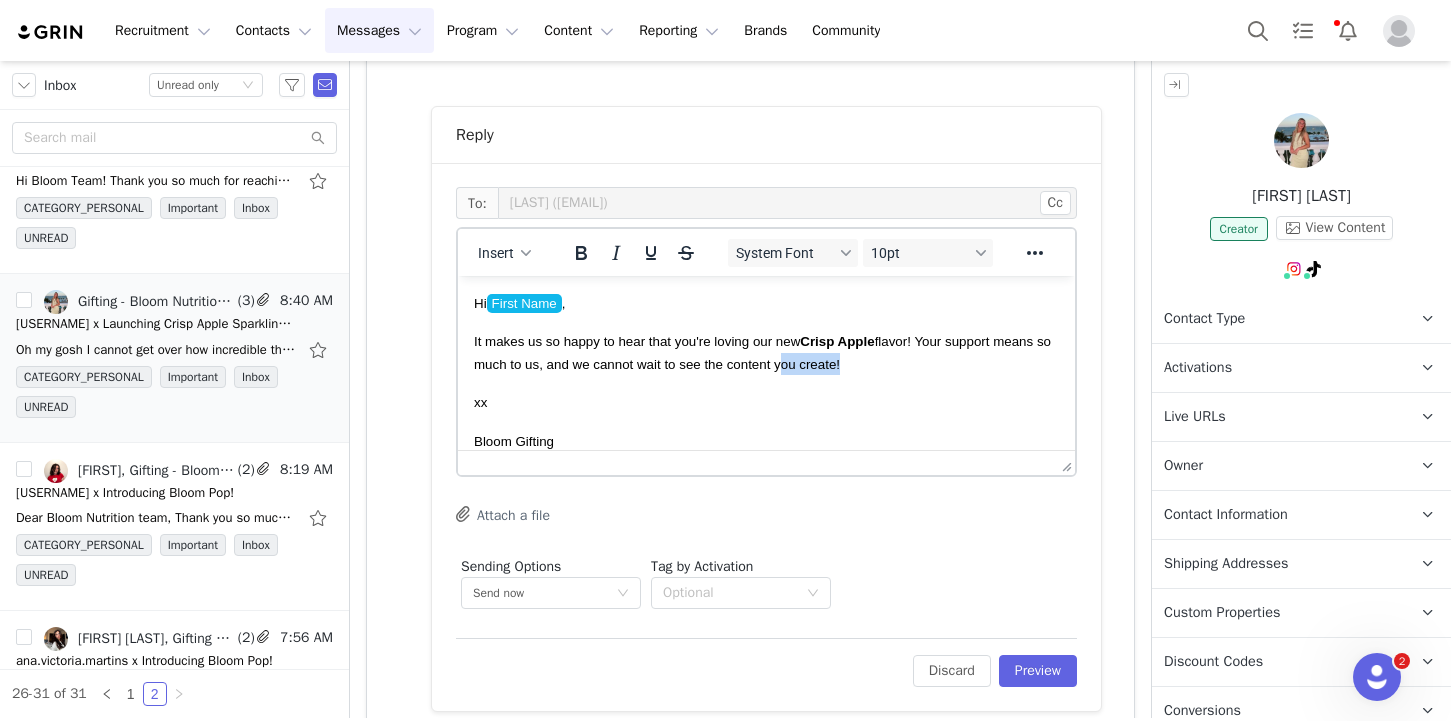 drag, startPoint x: 919, startPoint y: 368, endPoint x: 855, endPoint y: 369, distance: 64.00781 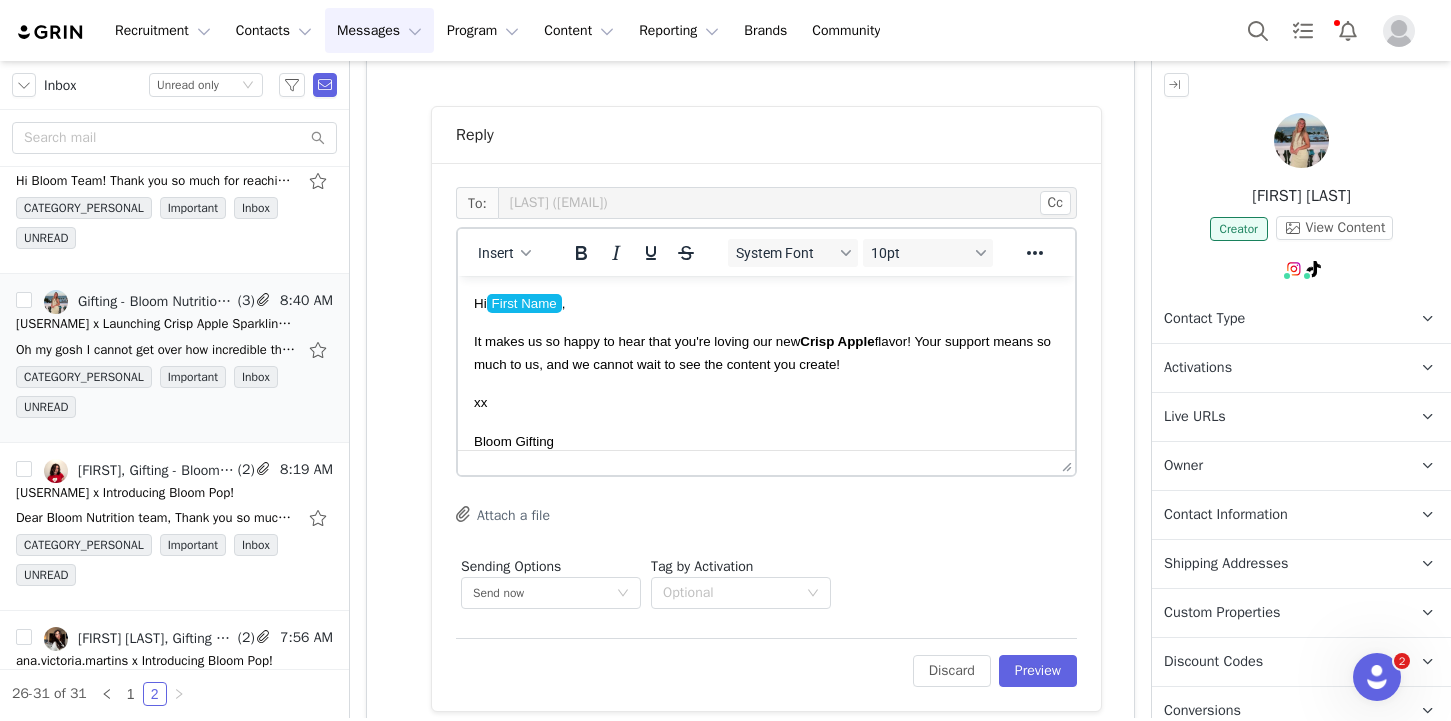 click on "Hi [FIRST NAME], It makes us so happy to hear that you're loving our new Crisp Apple flavor! Your support means so much to us, and we cannot wait to see the content you create! xx Bloom Gifting Gifting Program bloomnu.com | IG: @ bloomsupps | TT: @ bloomnu" at bounding box center [766, 435] 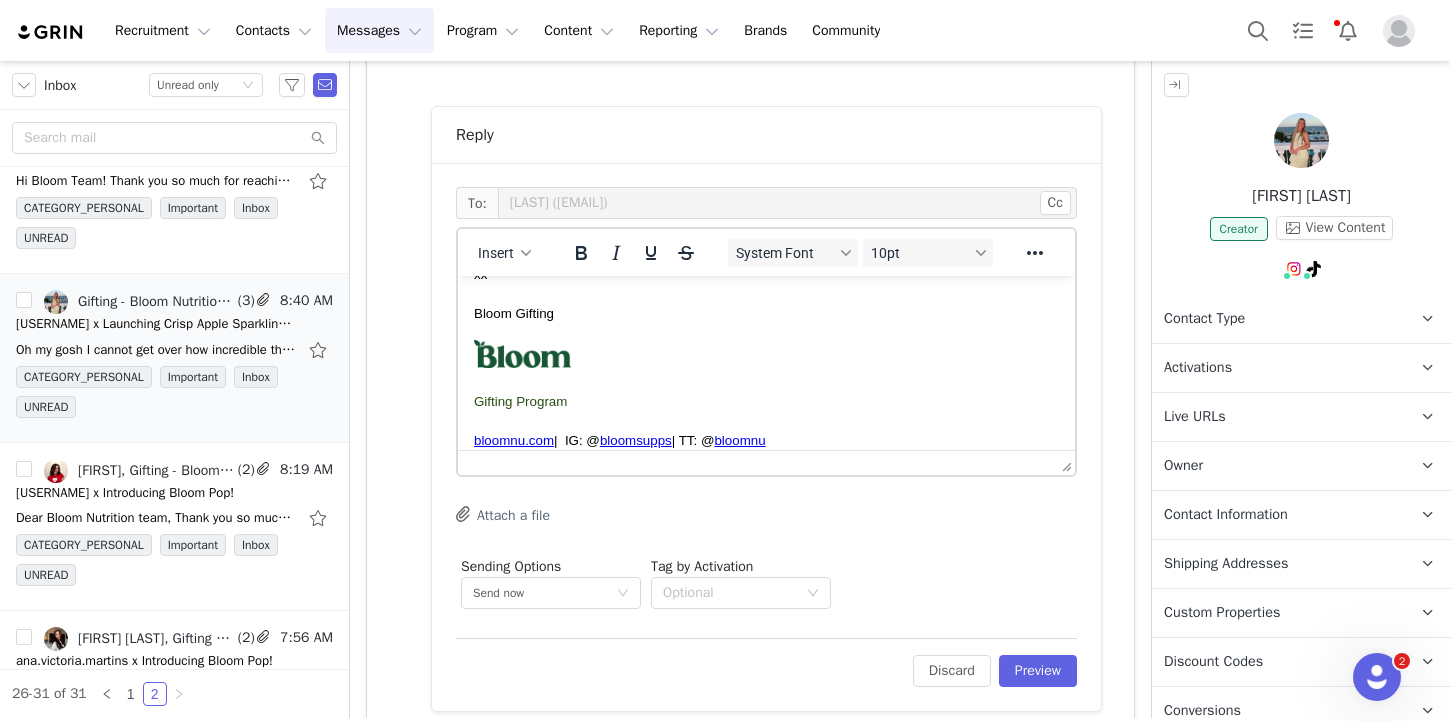 scroll, scrollTop: 129, scrollLeft: 0, axis: vertical 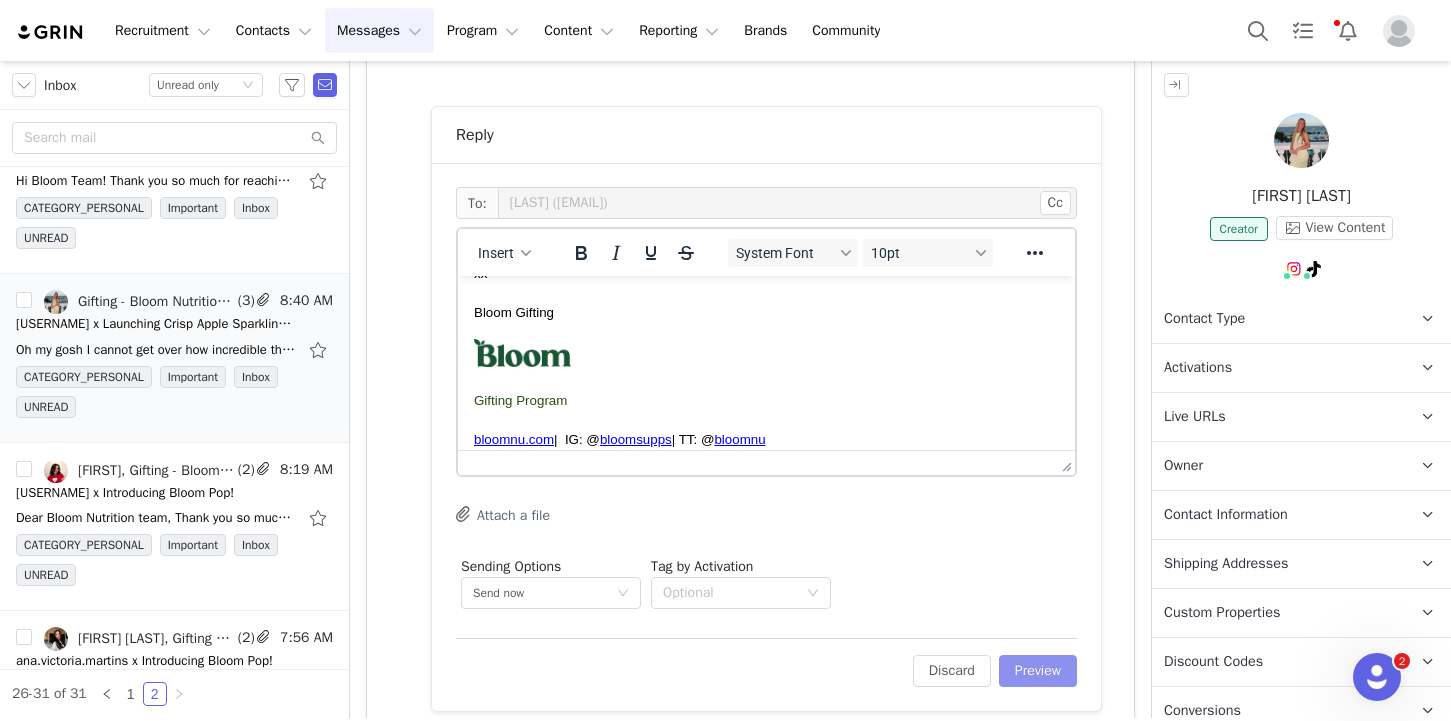 click on "Preview" at bounding box center [1038, 671] 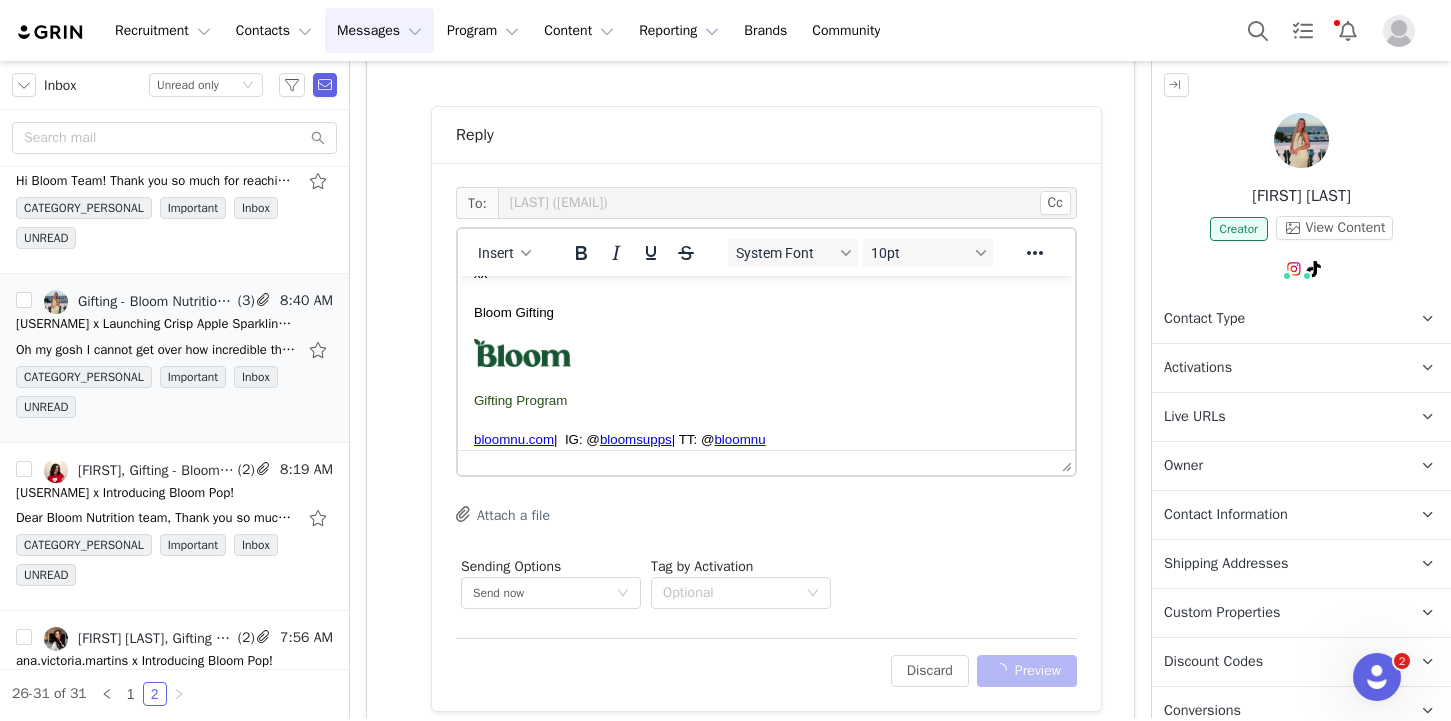 scroll, scrollTop: 689, scrollLeft: 0, axis: vertical 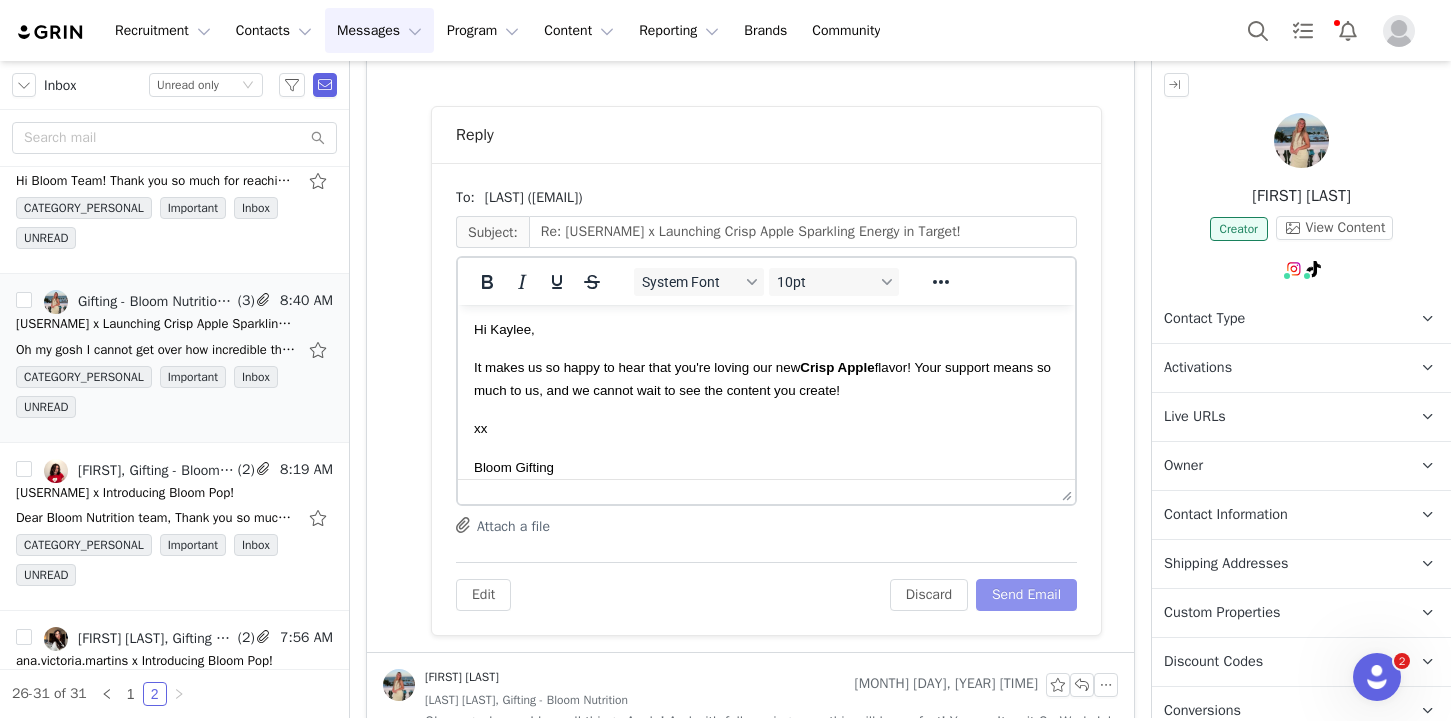 click on "Send Email" at bounding box center (1026, 595) 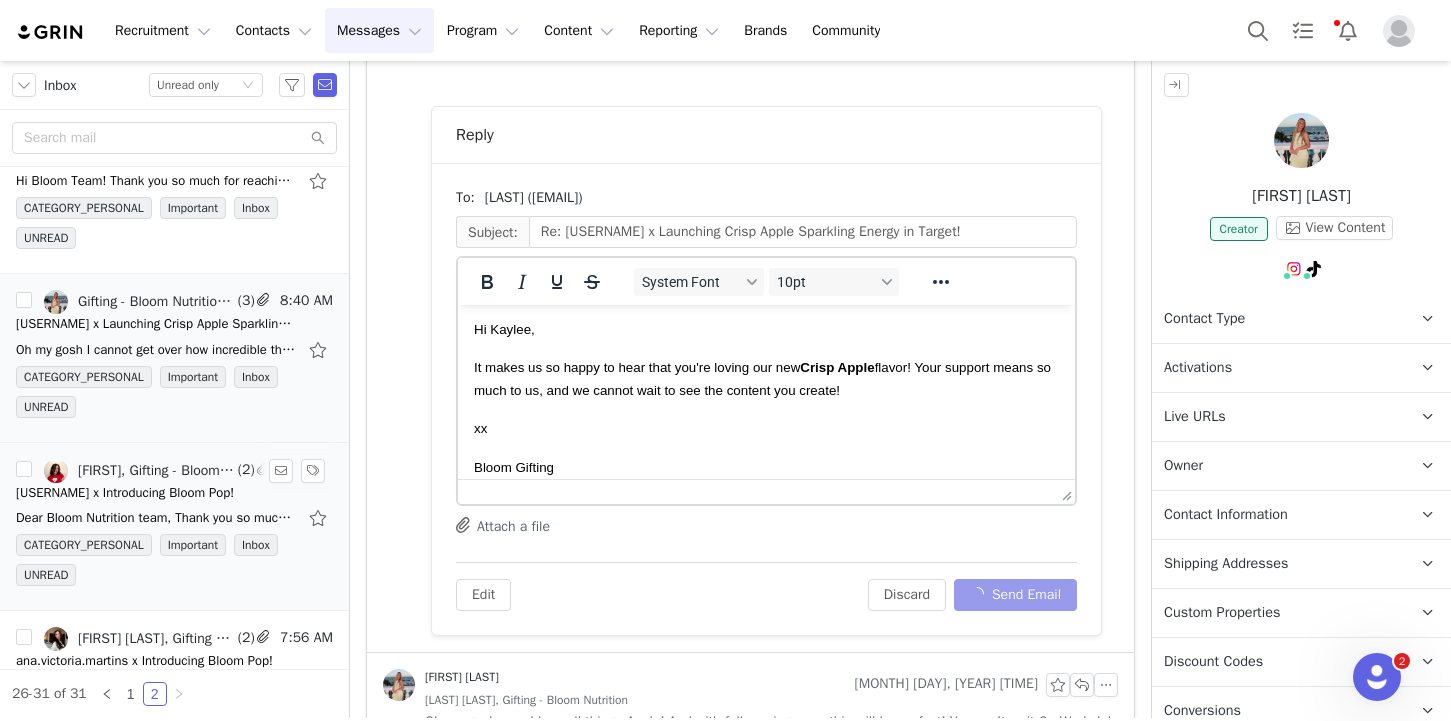 scroll, scrollTop: 302, scrollLeft: 0, axis: vertical 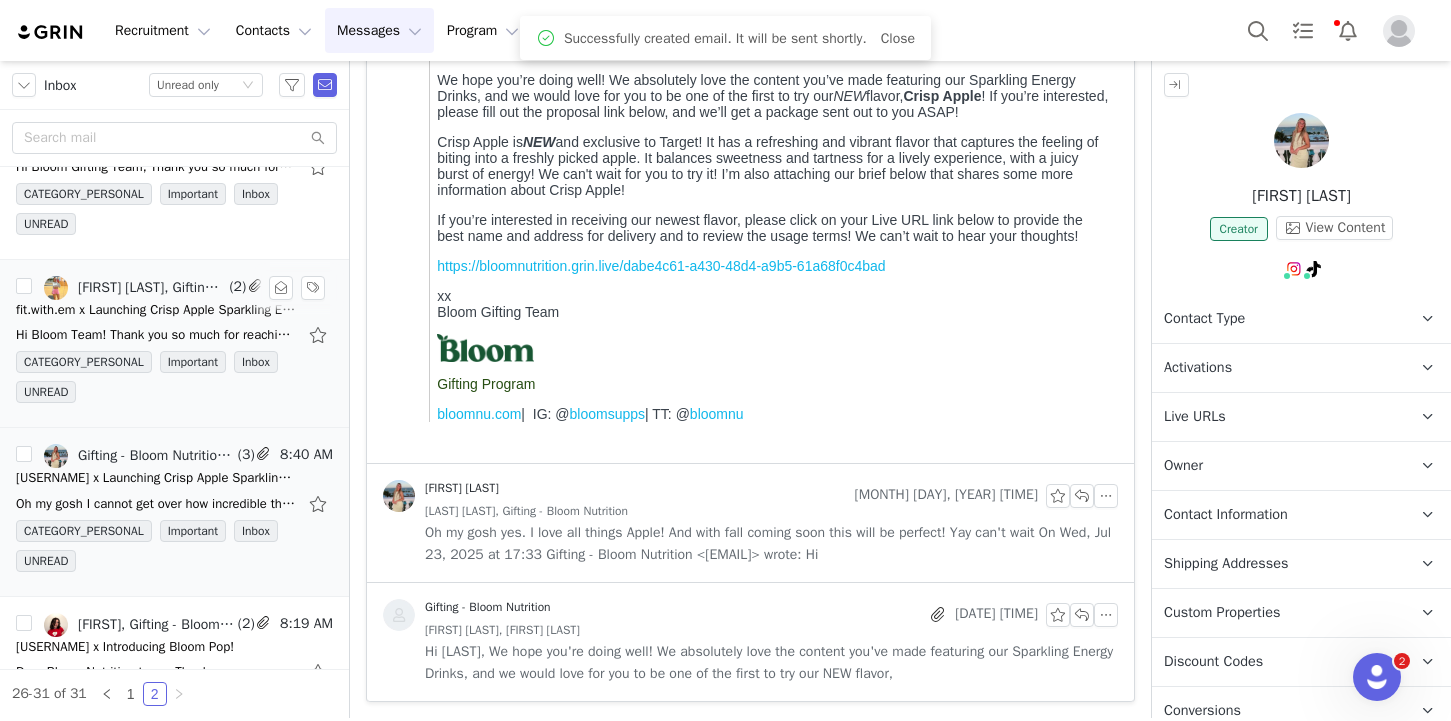 click on "CATEGORY_PERSONAL   Important   Inbox   UNREAD" at bounding box center (174, 381) 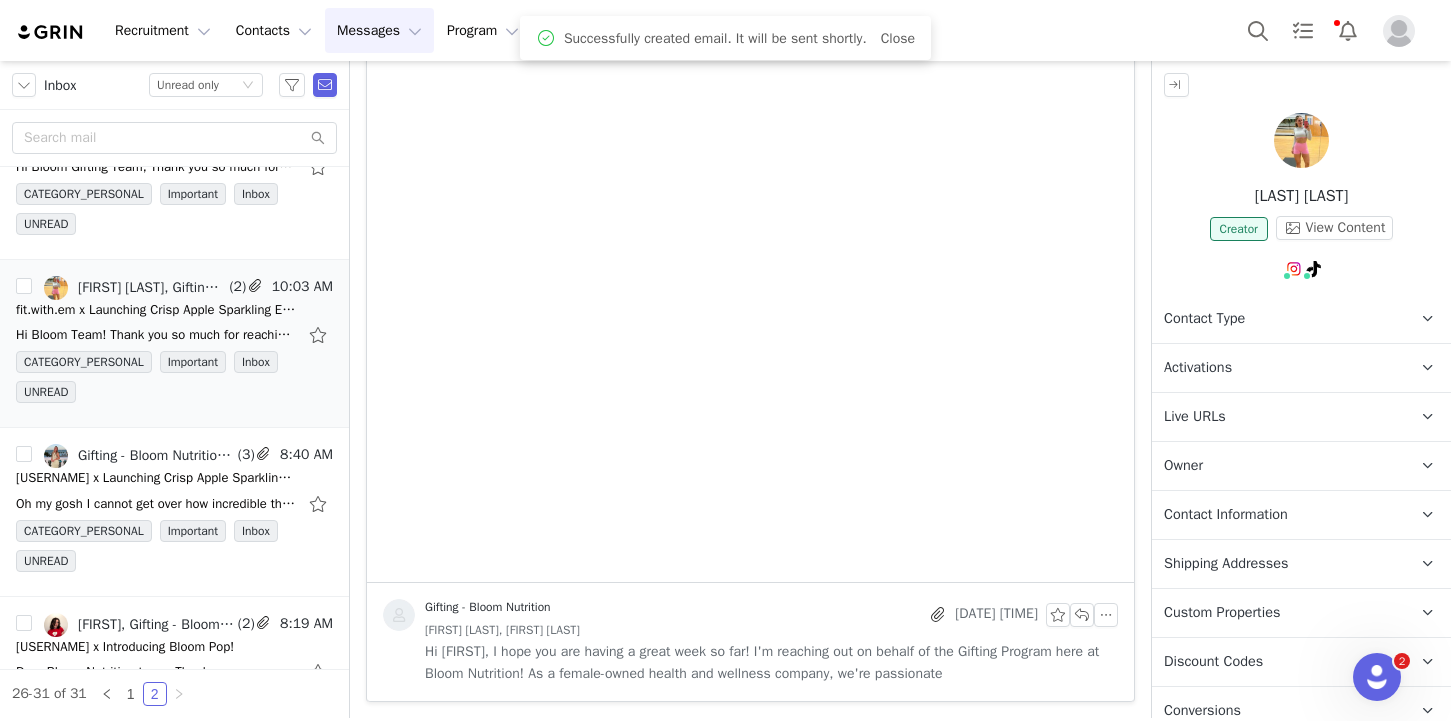 scroll, scrollTop: 0, scrollLeft: 0, axis: both 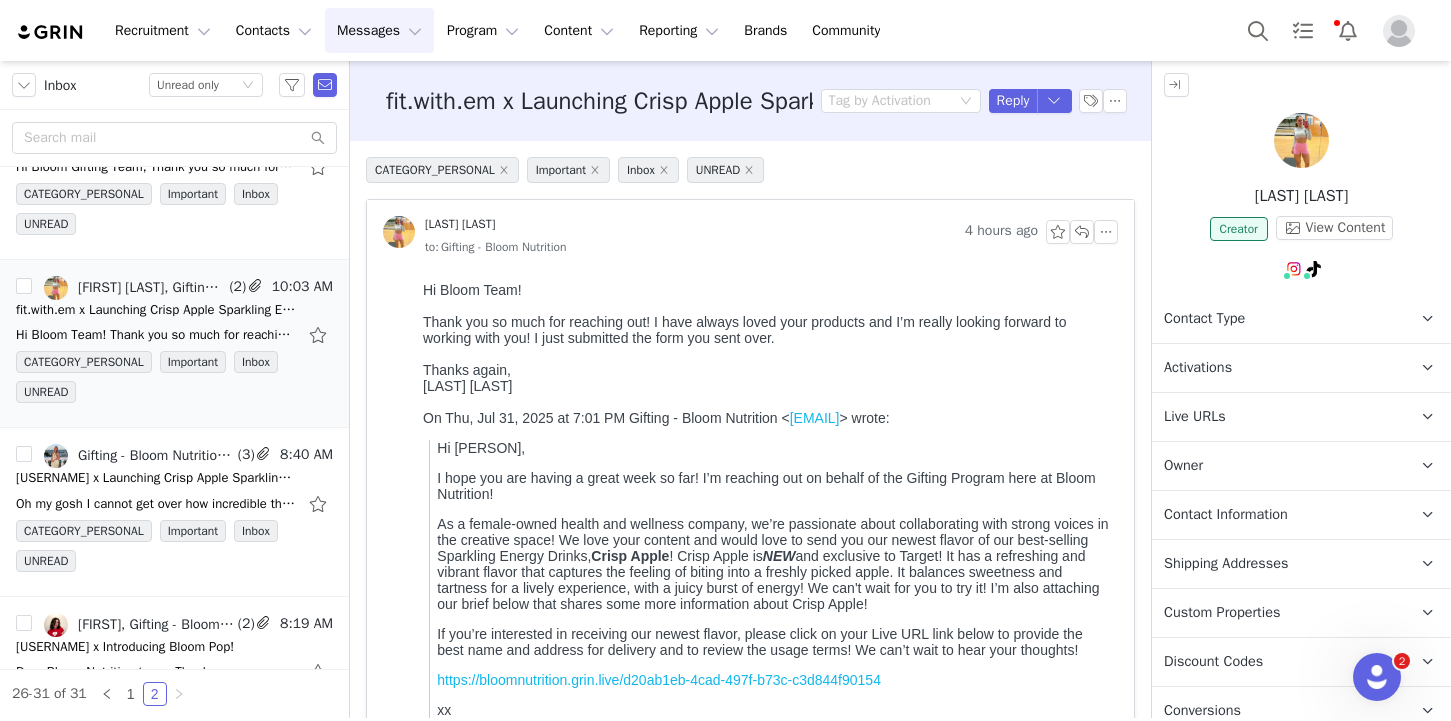 click on "Owner  The account user who owns the contact" at bounding box center (1277, 466) 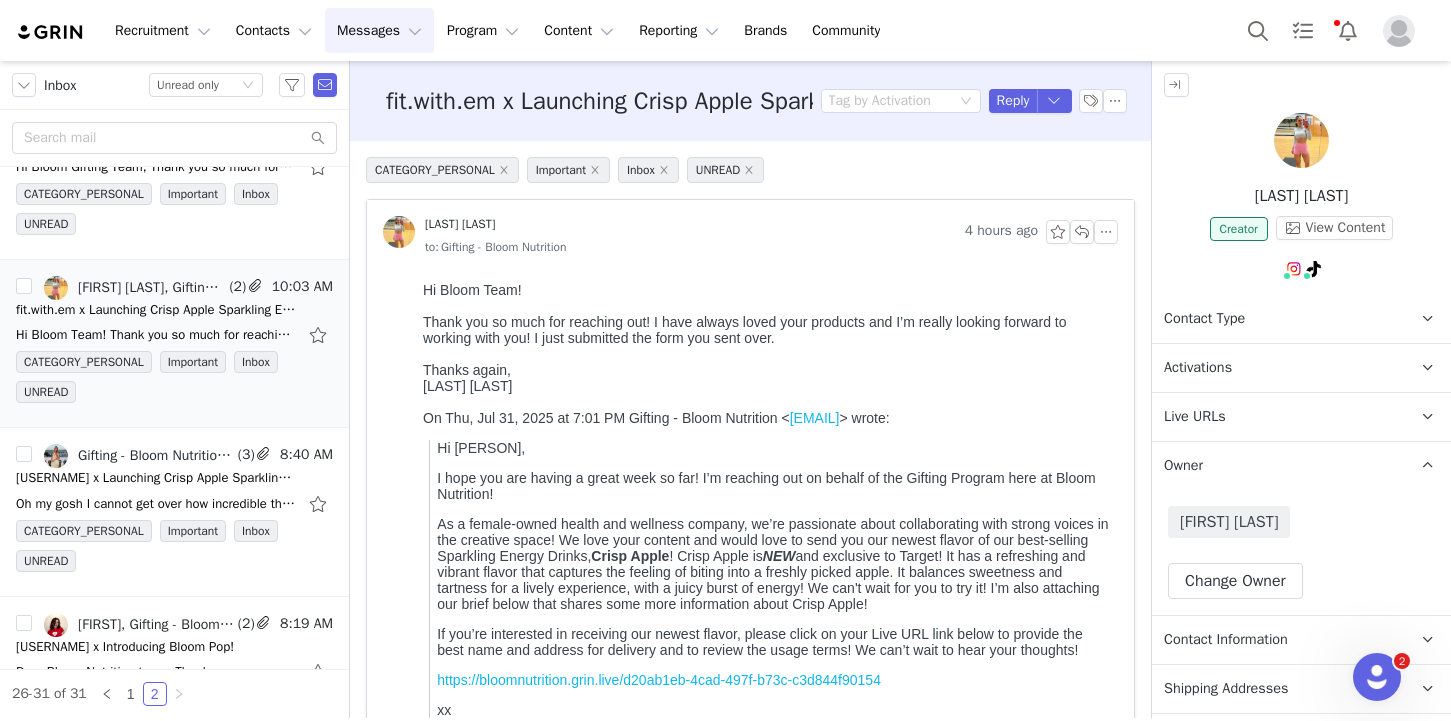 click on "Owner  The account user who owns the contact" at bounding box center (1277, 466) 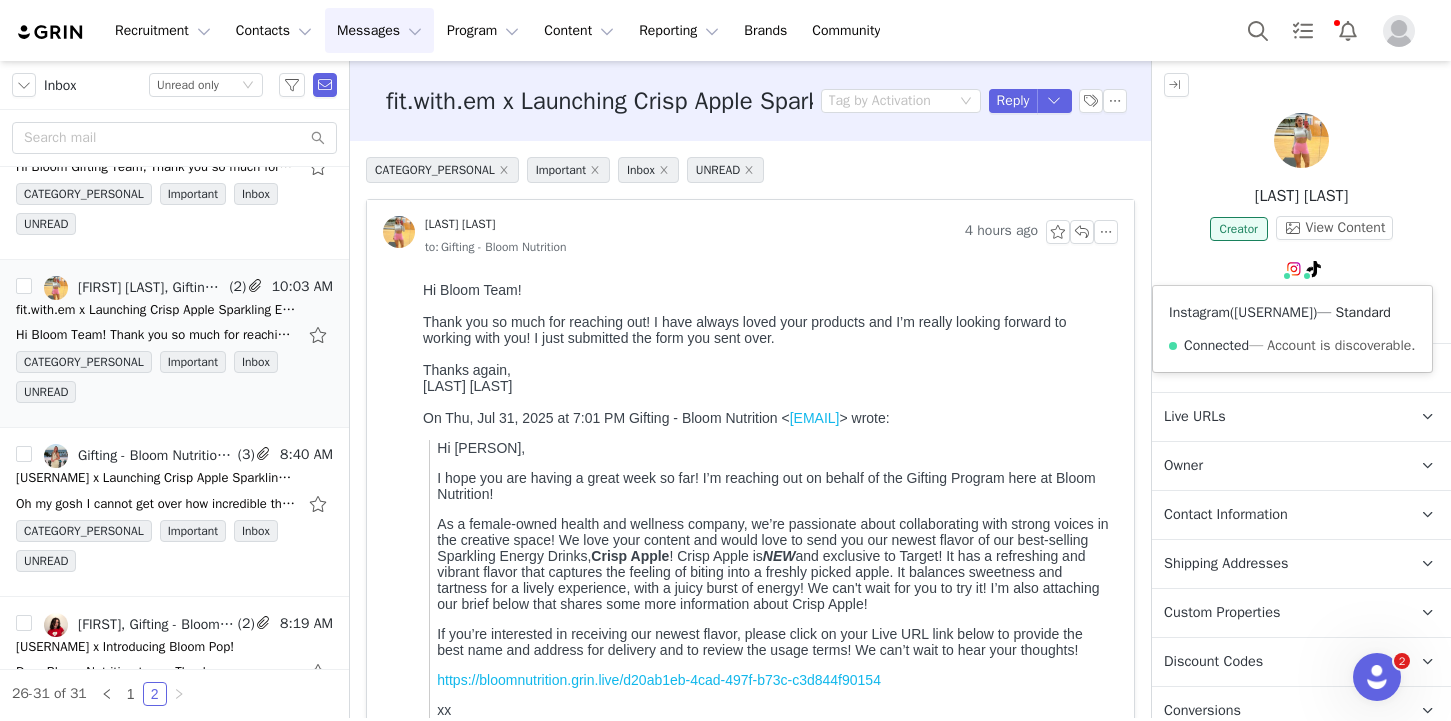click on "[USERNAME]" at bounding box center (1273, 312) 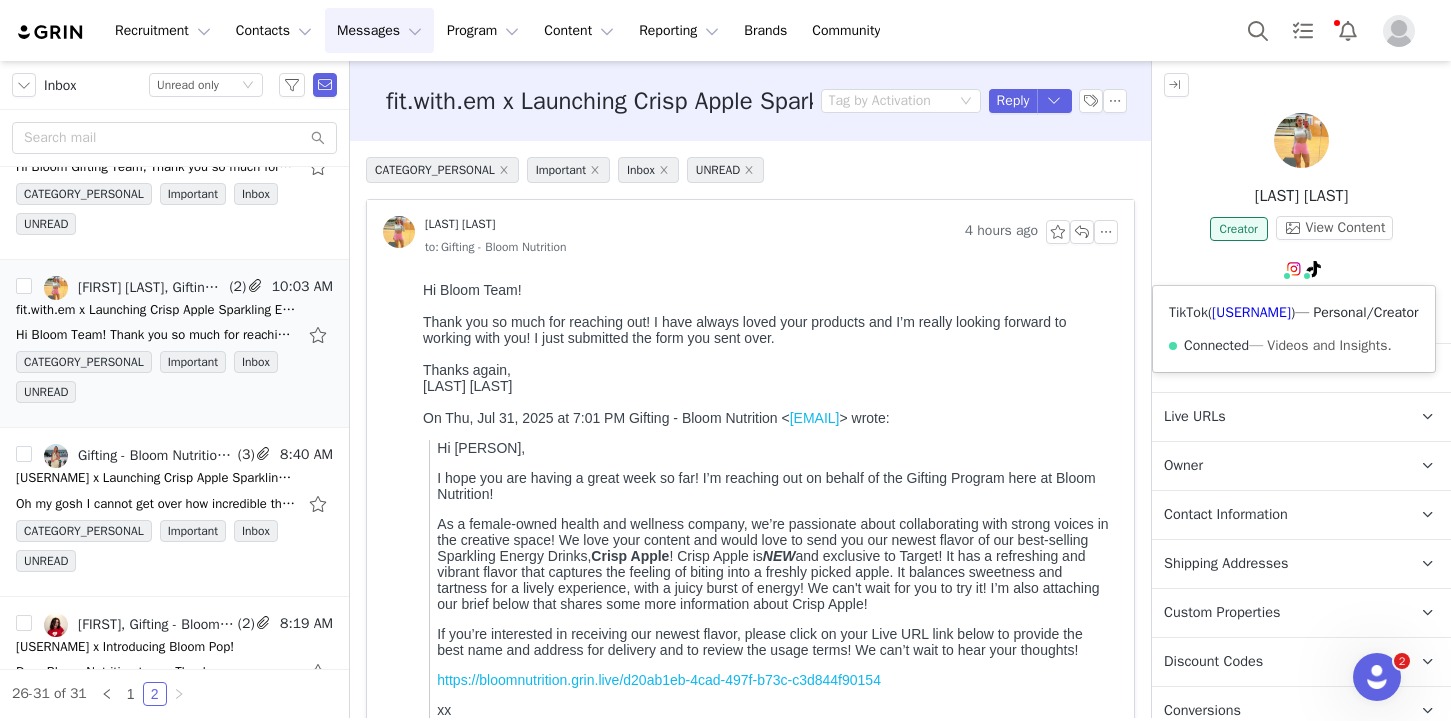 click on "TikTok ( @fit.with.em ) — Personal/Creator Connected — Videos and Insights." at bounding box center [1294, 329] 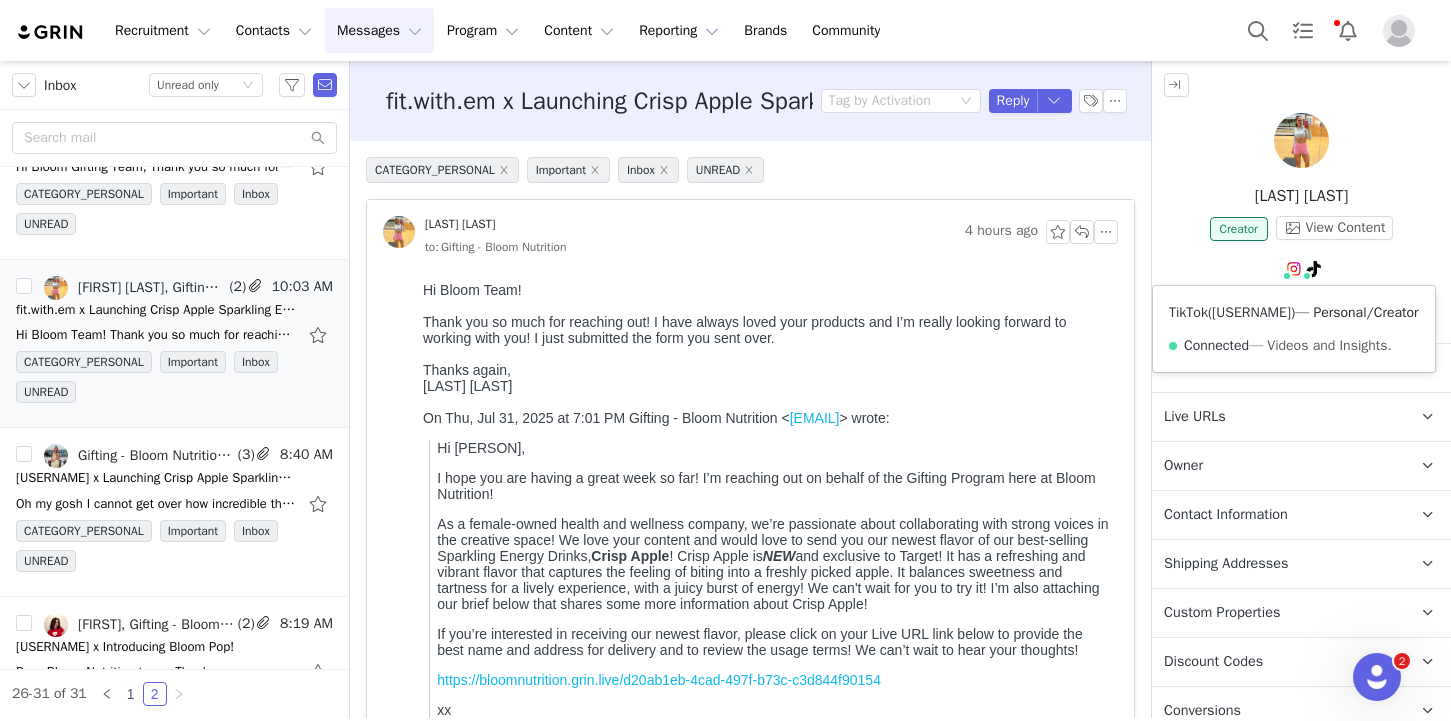 click on "[USERNAME]" at bounding box center (1251, 312) 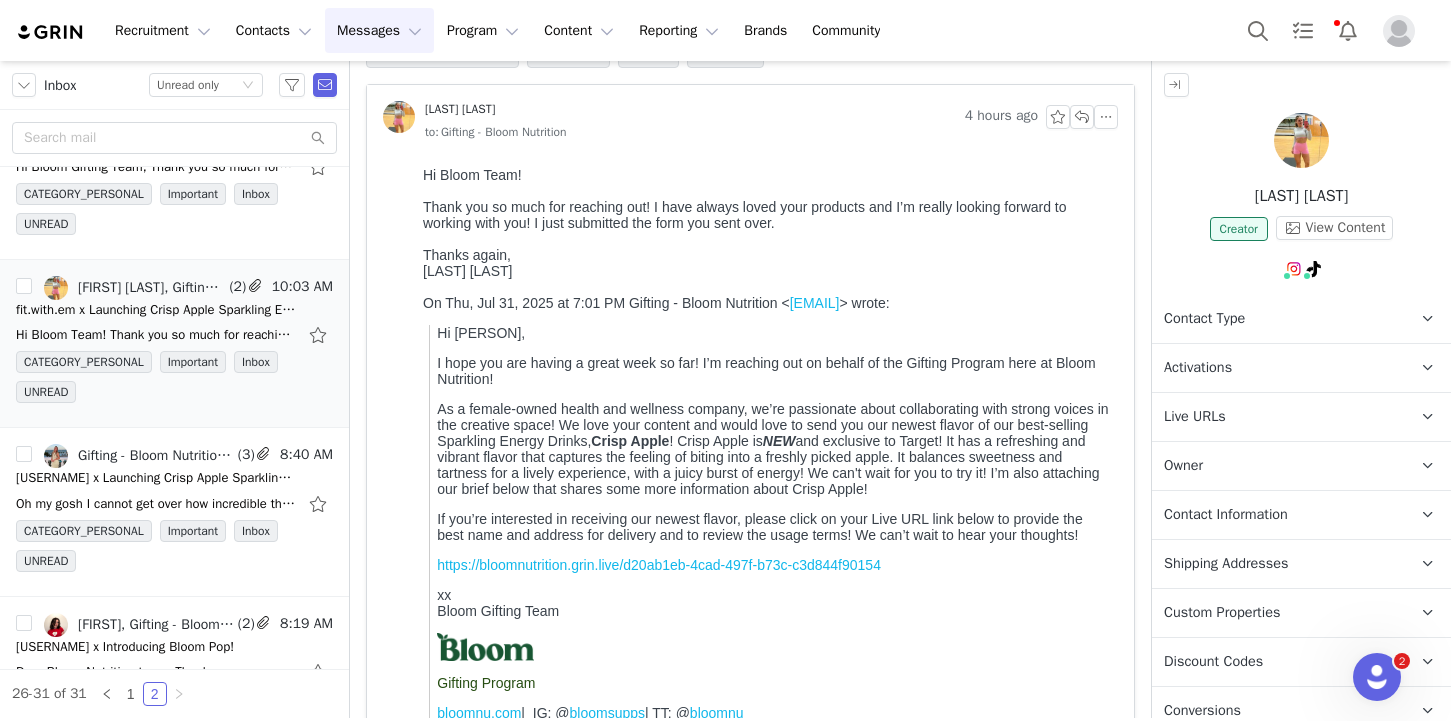 scroll, scrollTop: 129, scrollLeft: 0, axis: vertical 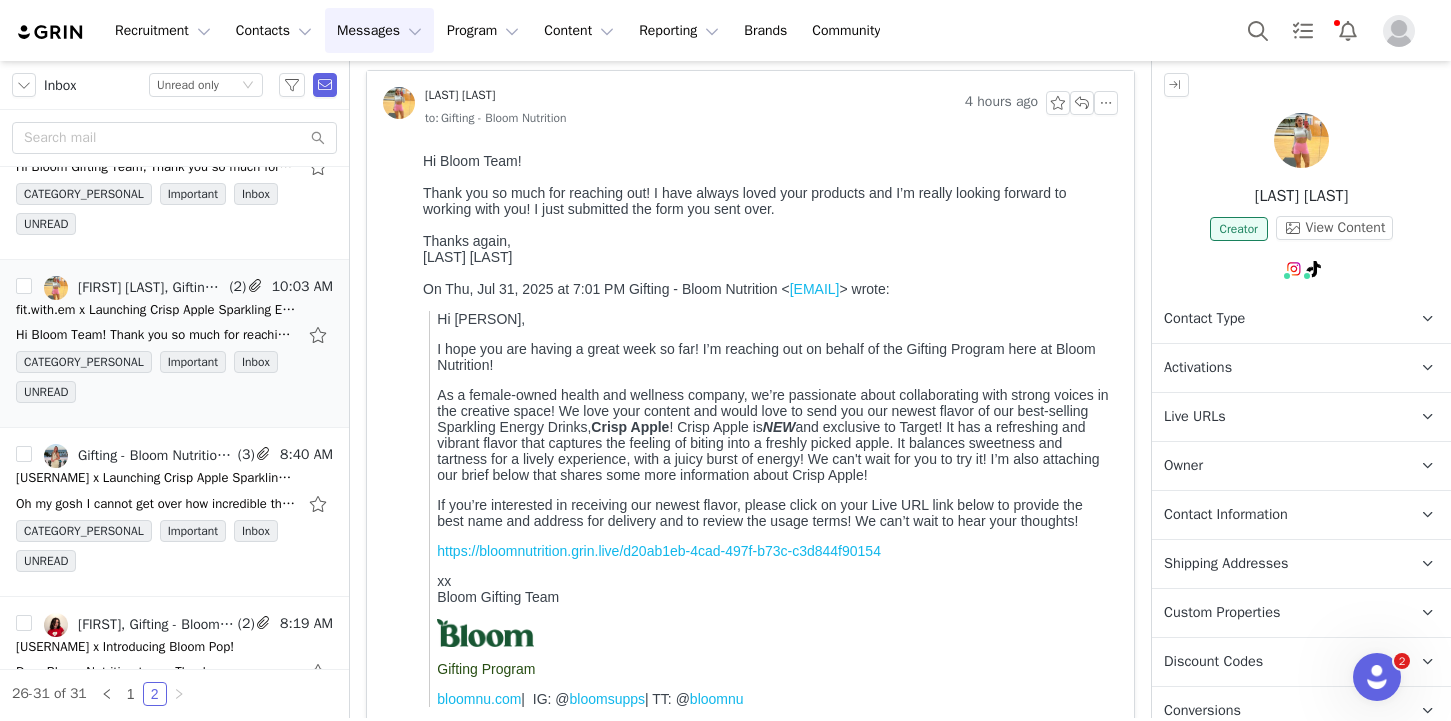 click on "Activations" at bounding box center [1277, 368] 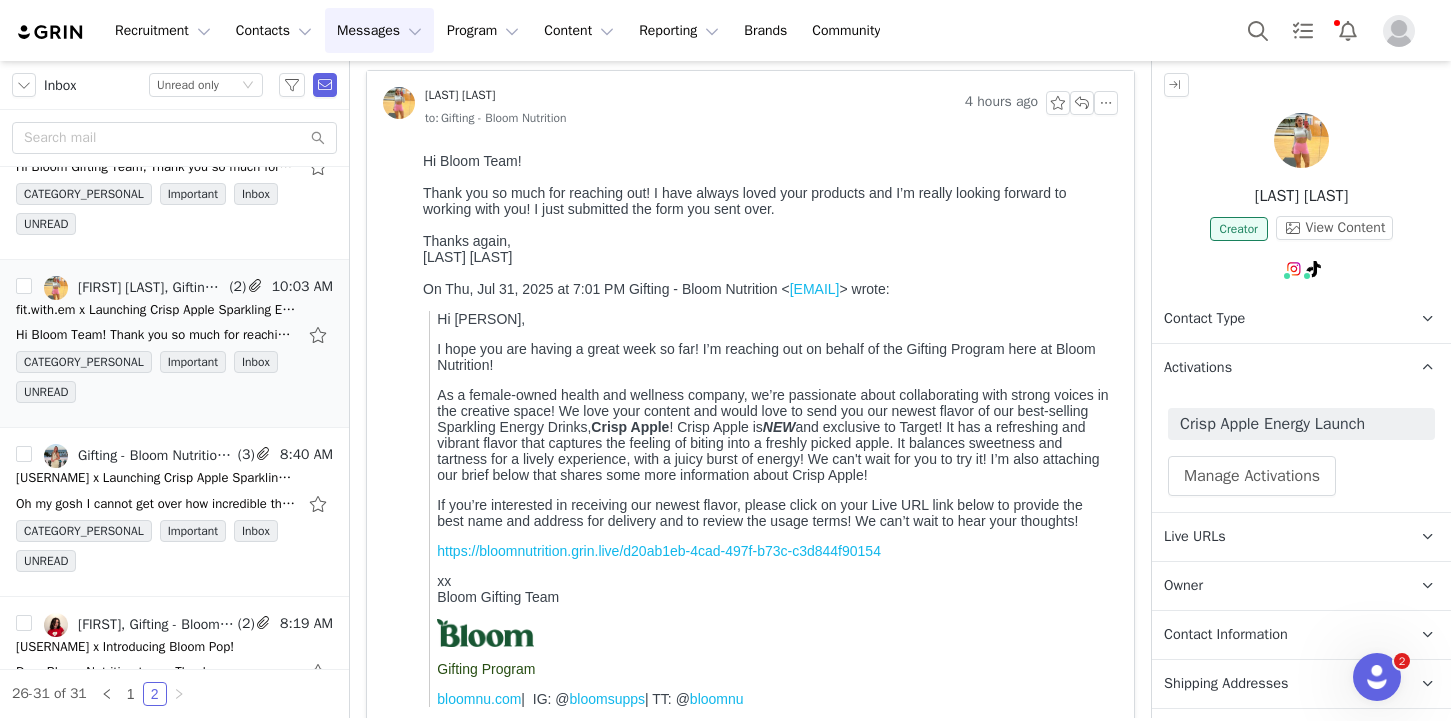 click on "Activations" at bounding box center (1277, 368) 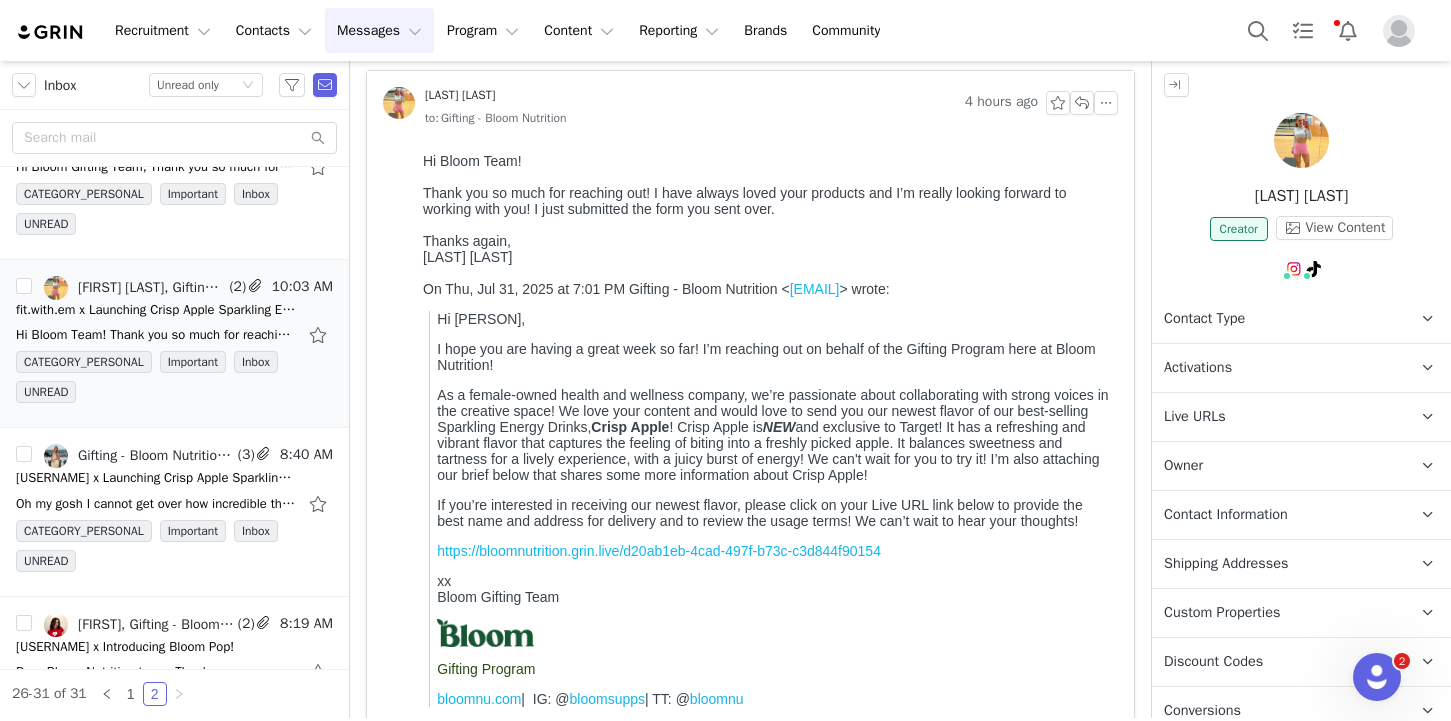 scroll, scrollTop: 242, scrollLeft: 0, axis: vertical 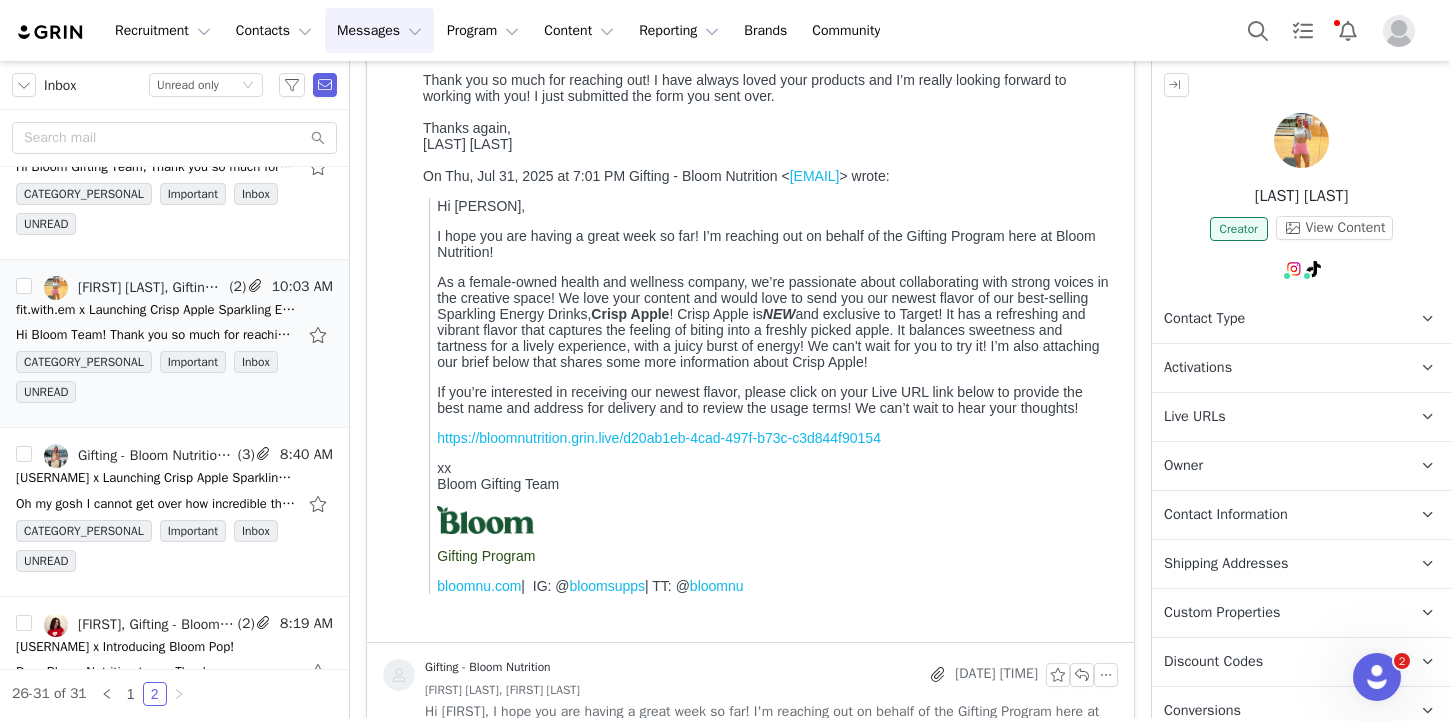 click on "Owner  The account user who owns the contact" at bounding box center [1277, 466] 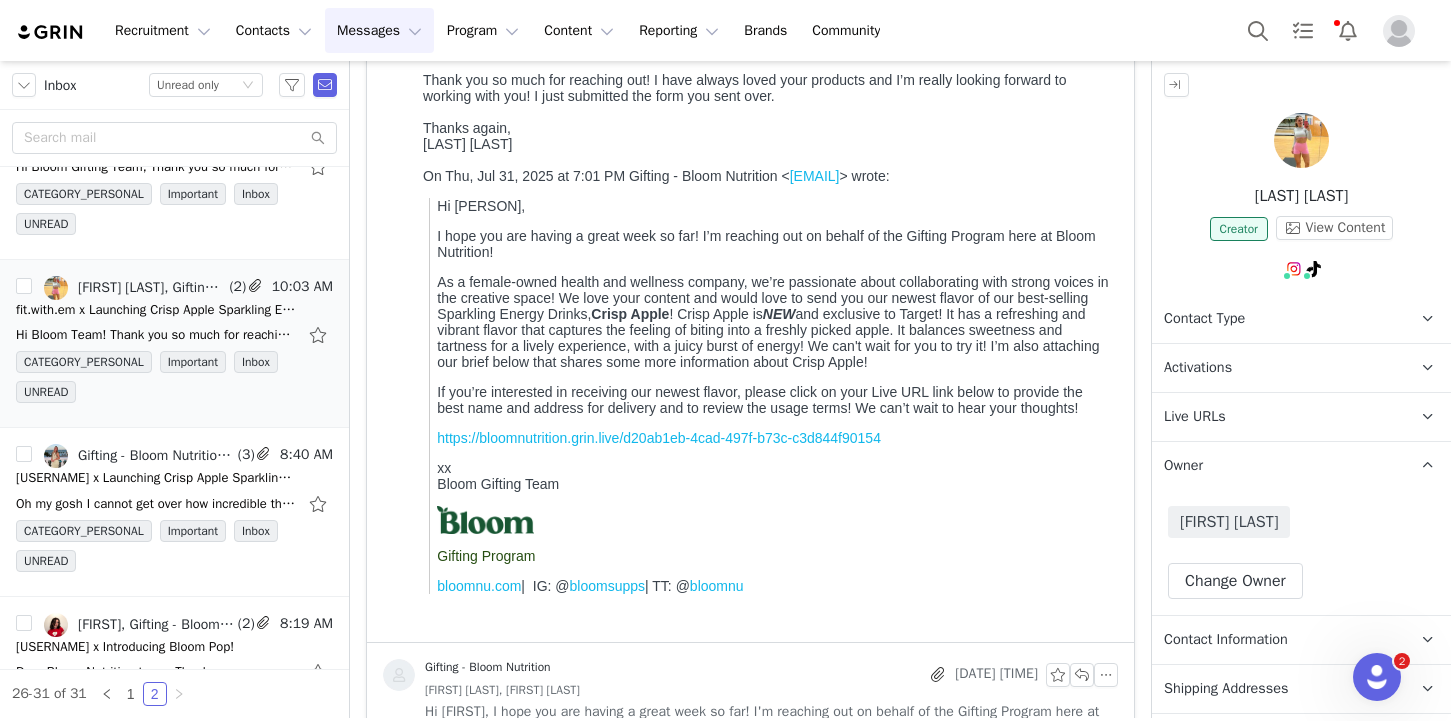 click on "Owner  The account user who owns the contact" at bounding box center (1277, 466) 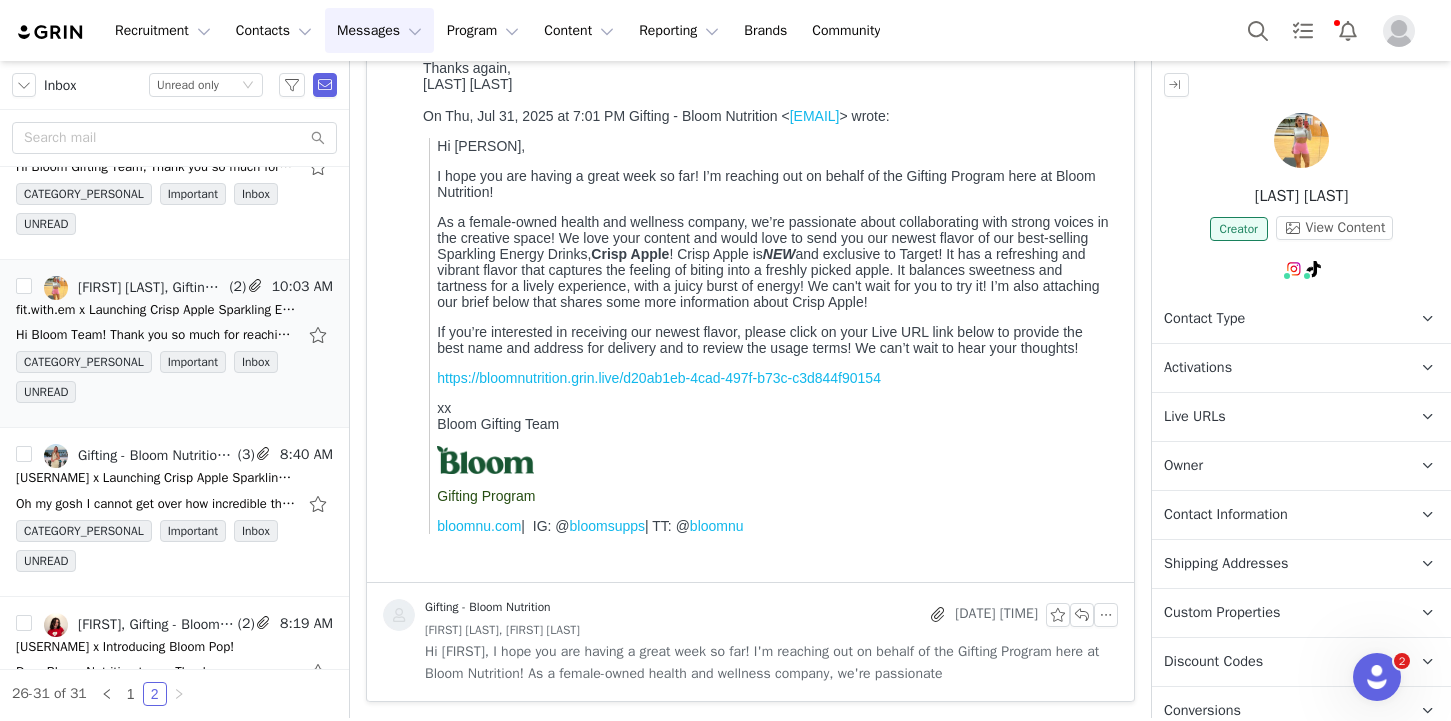 scroll, scrollTop: 0, scrollLeft: 0, axis: both 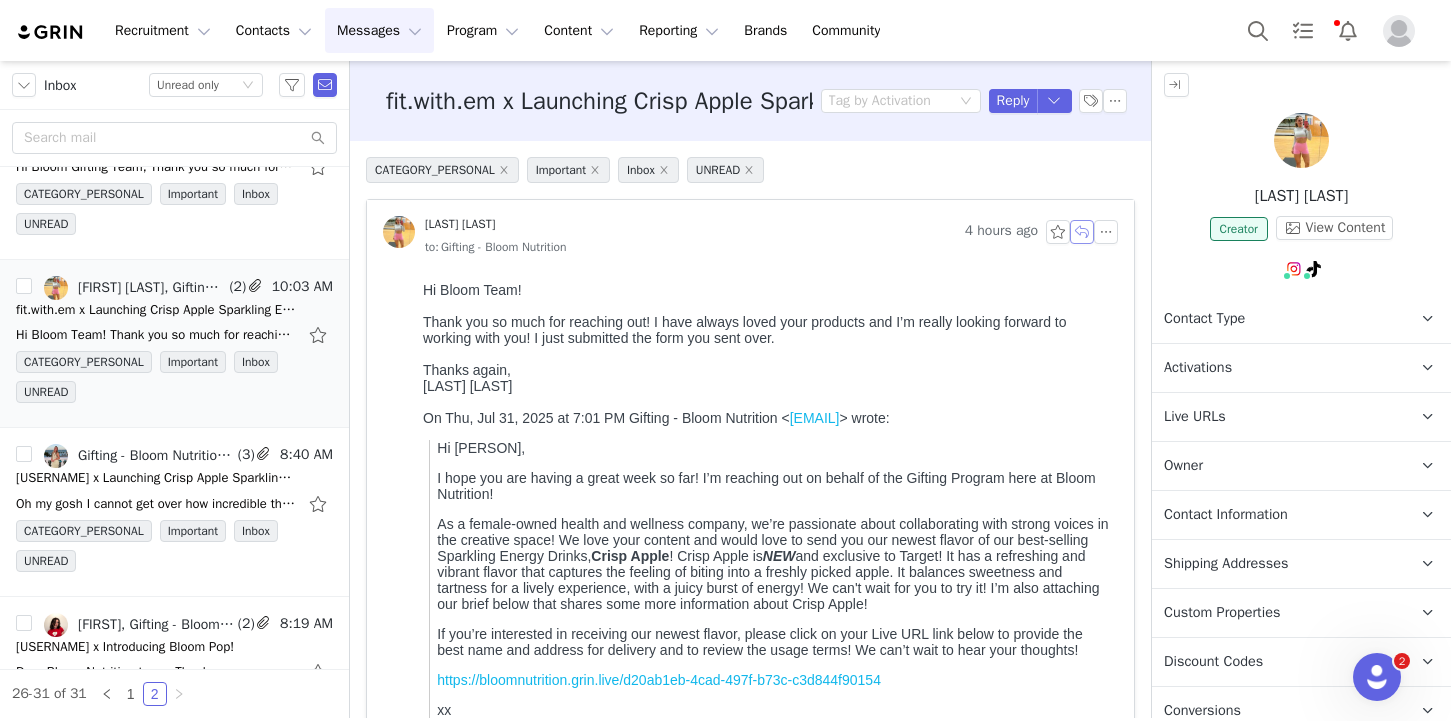 click at bounding box center (1082, 232) 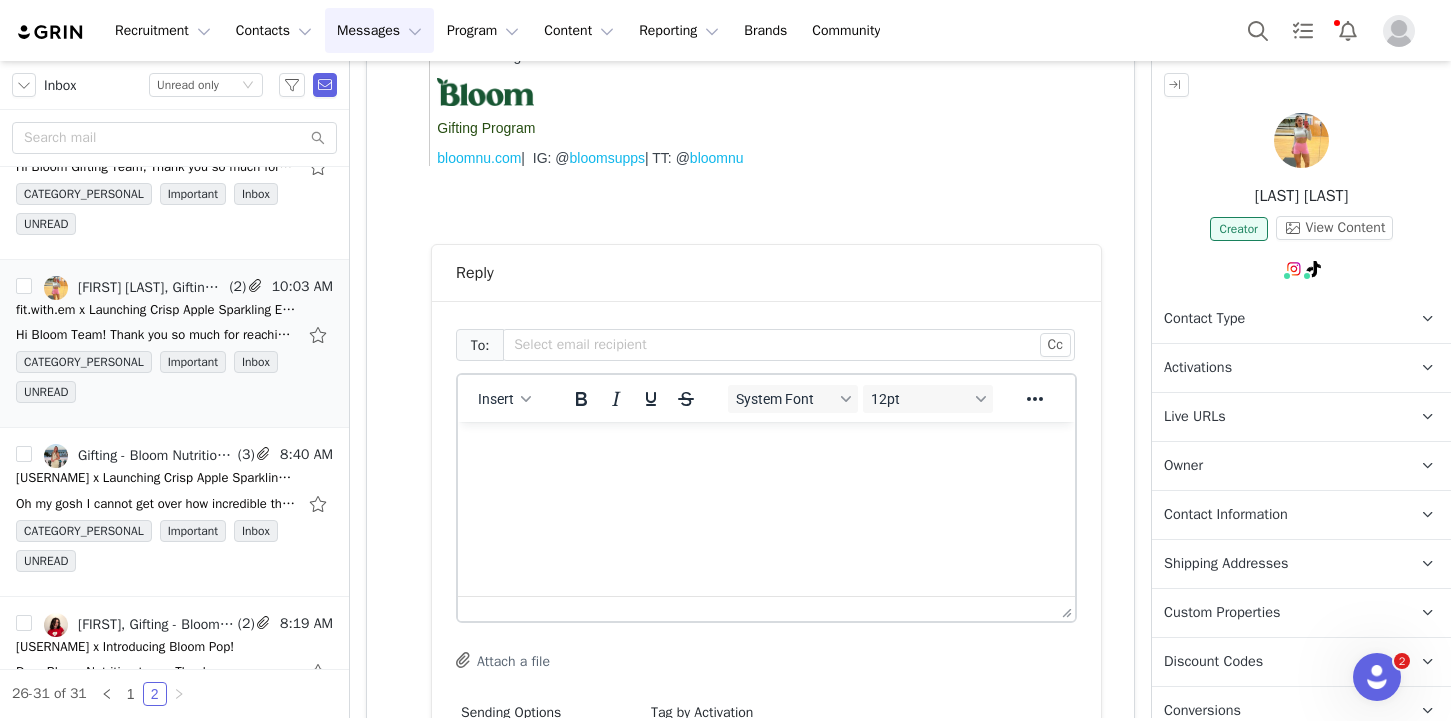 scroll, scrollTop: 0, scrollLeft: 0, axis: both 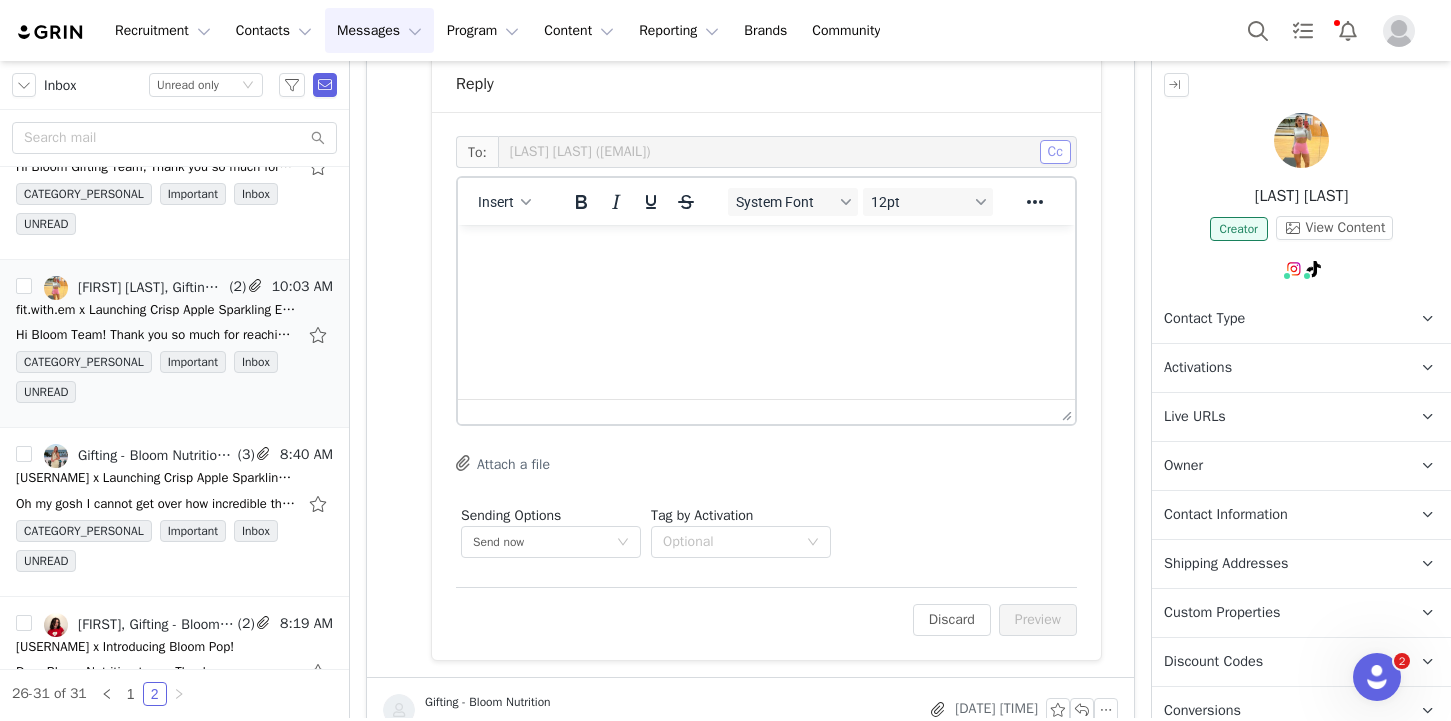 click on "Cc" at bounding box center [1055, 152] 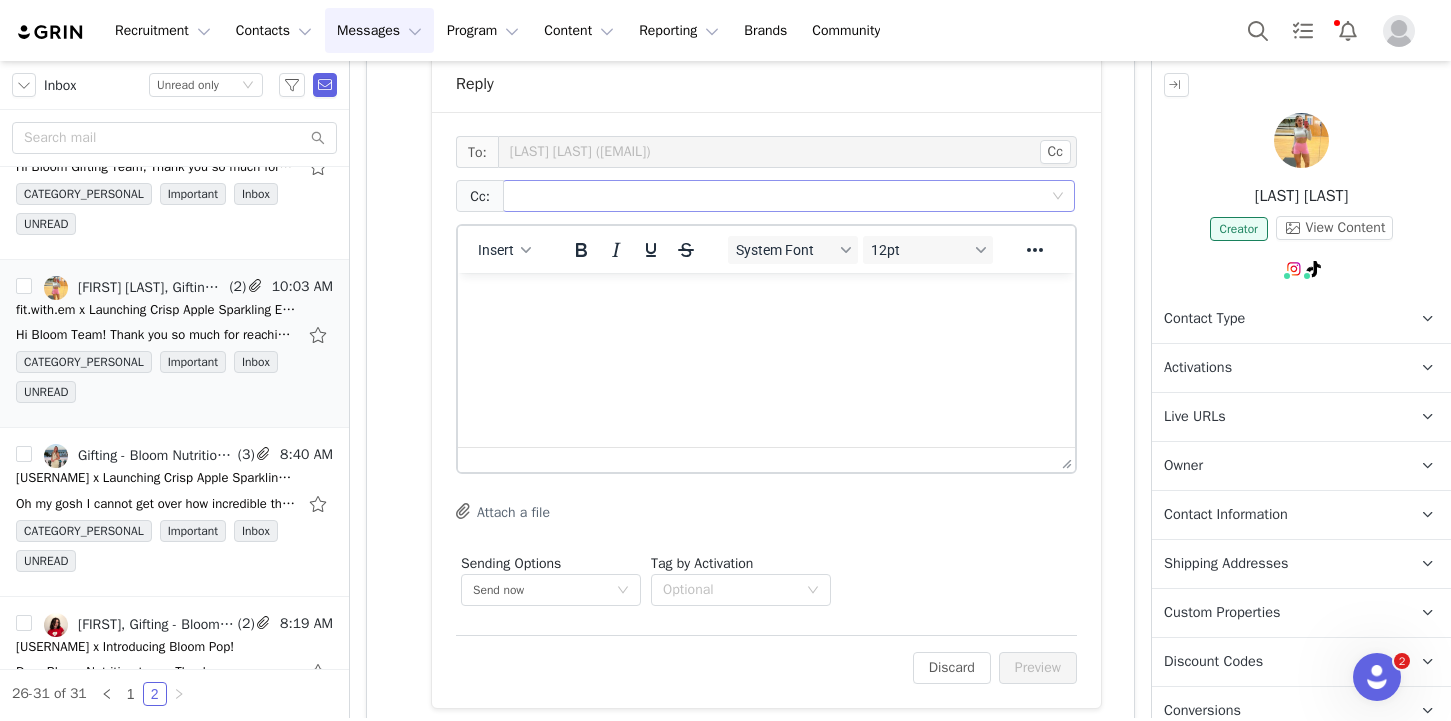 click at bounding box center (781, 196) 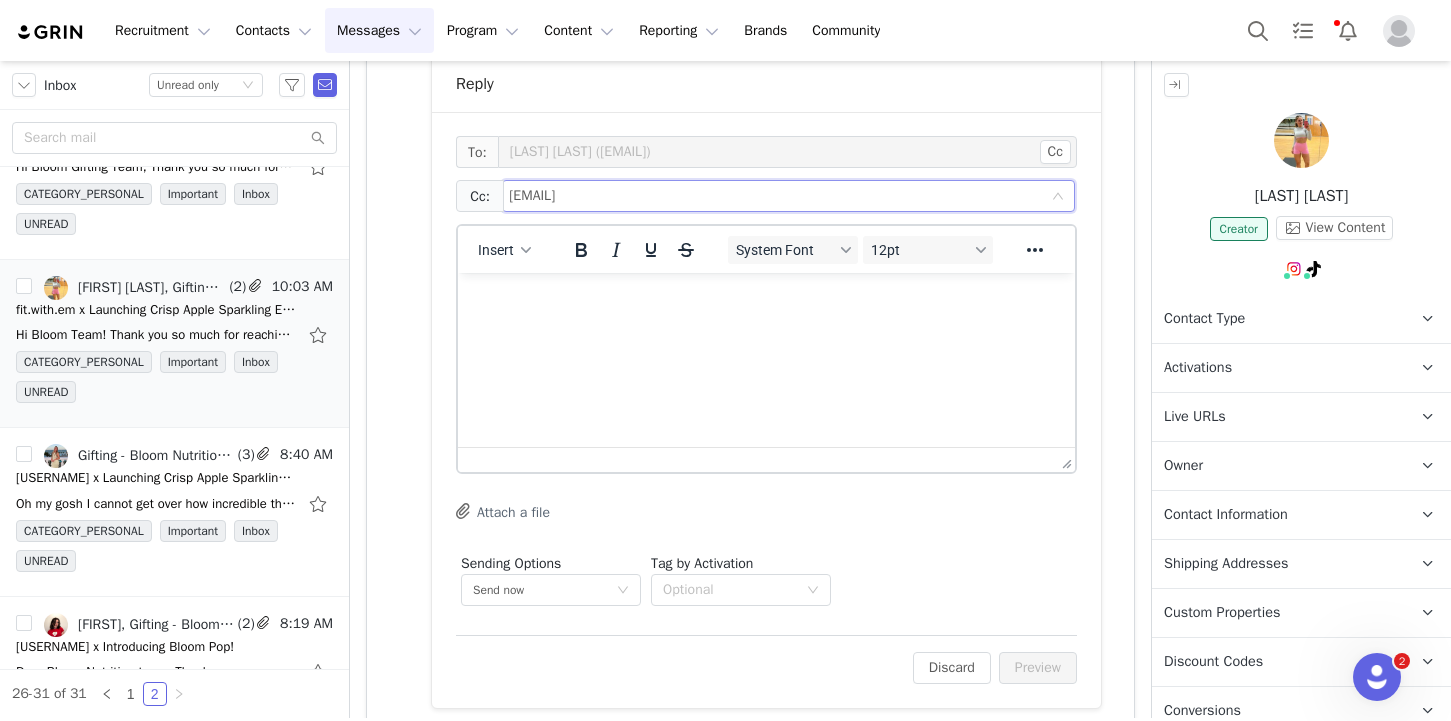 type on "[EMAIL]" 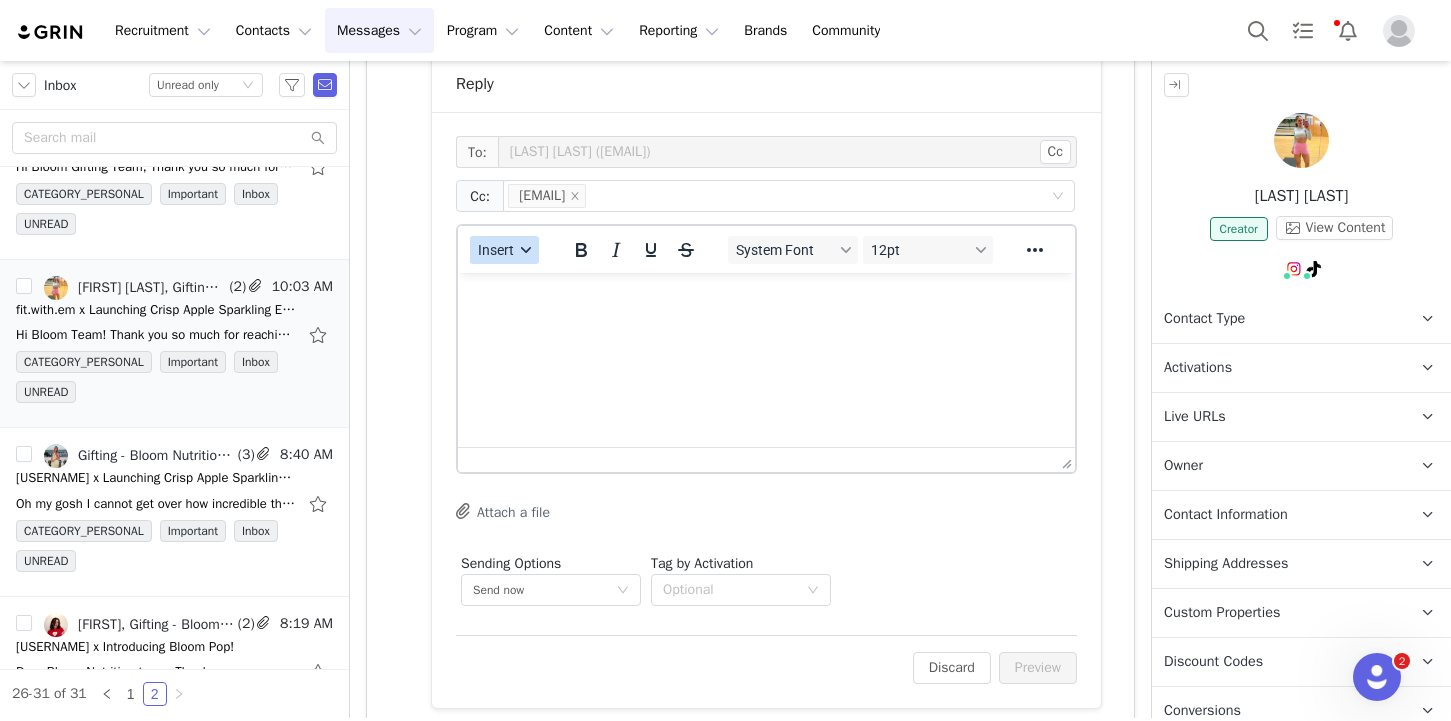 click on "Insert" at bounding box center [496, 250] 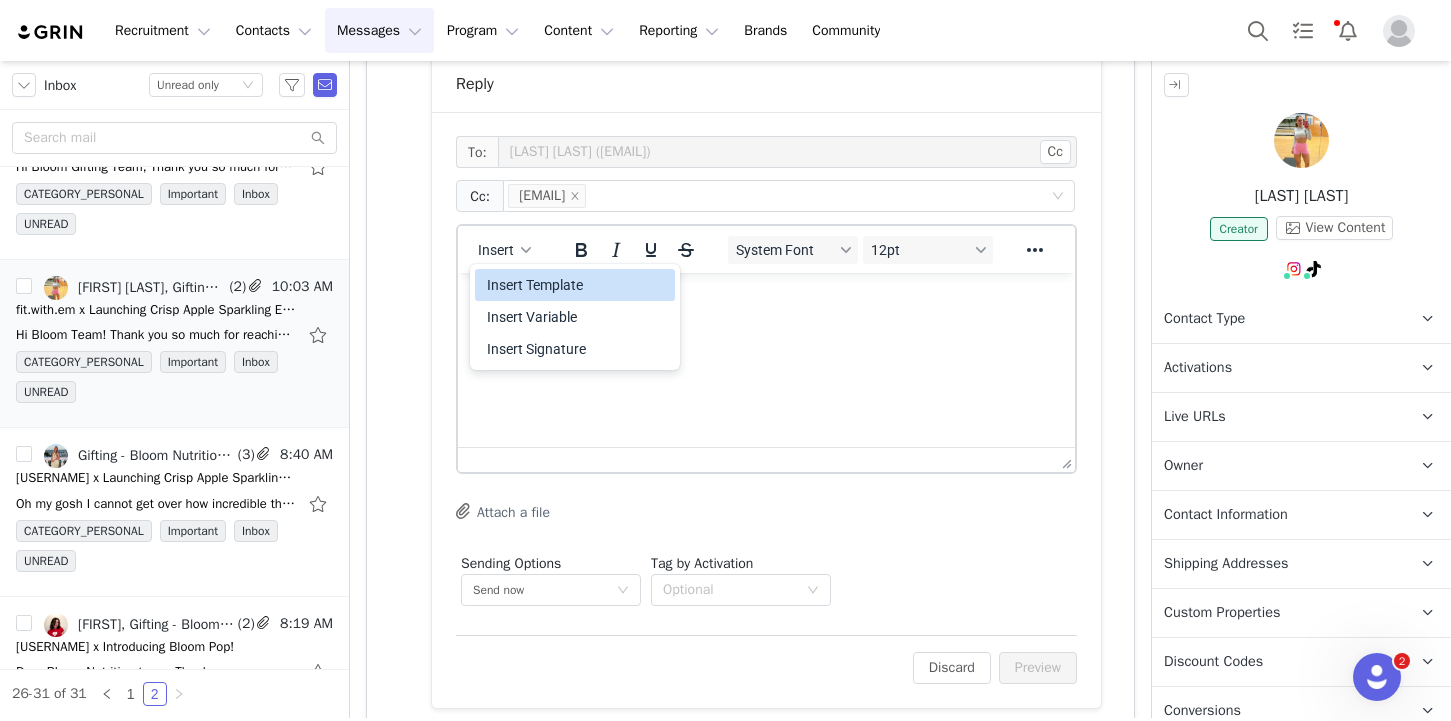 click on "Insert Template" at bounding box center (577, 285) 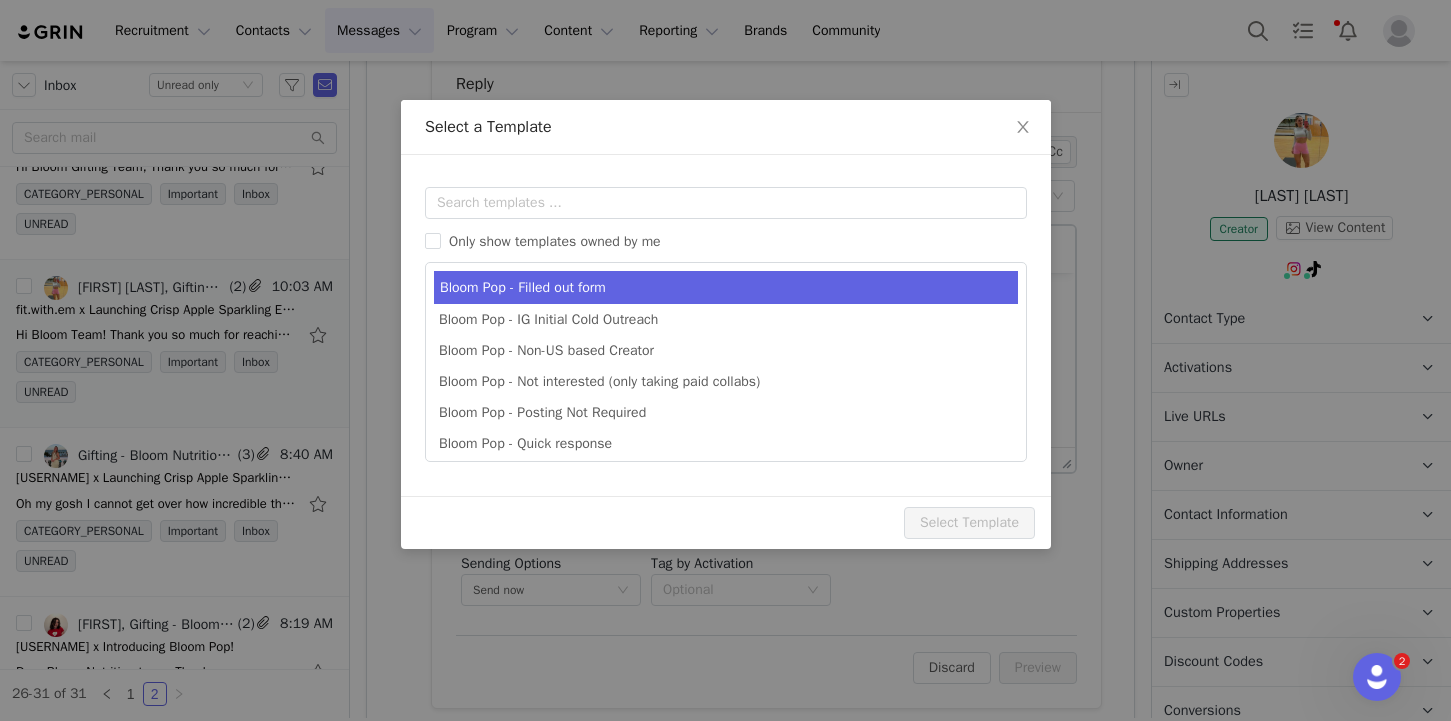 scroll, scrollTop: 0, scrollLeft: 0, axis: both 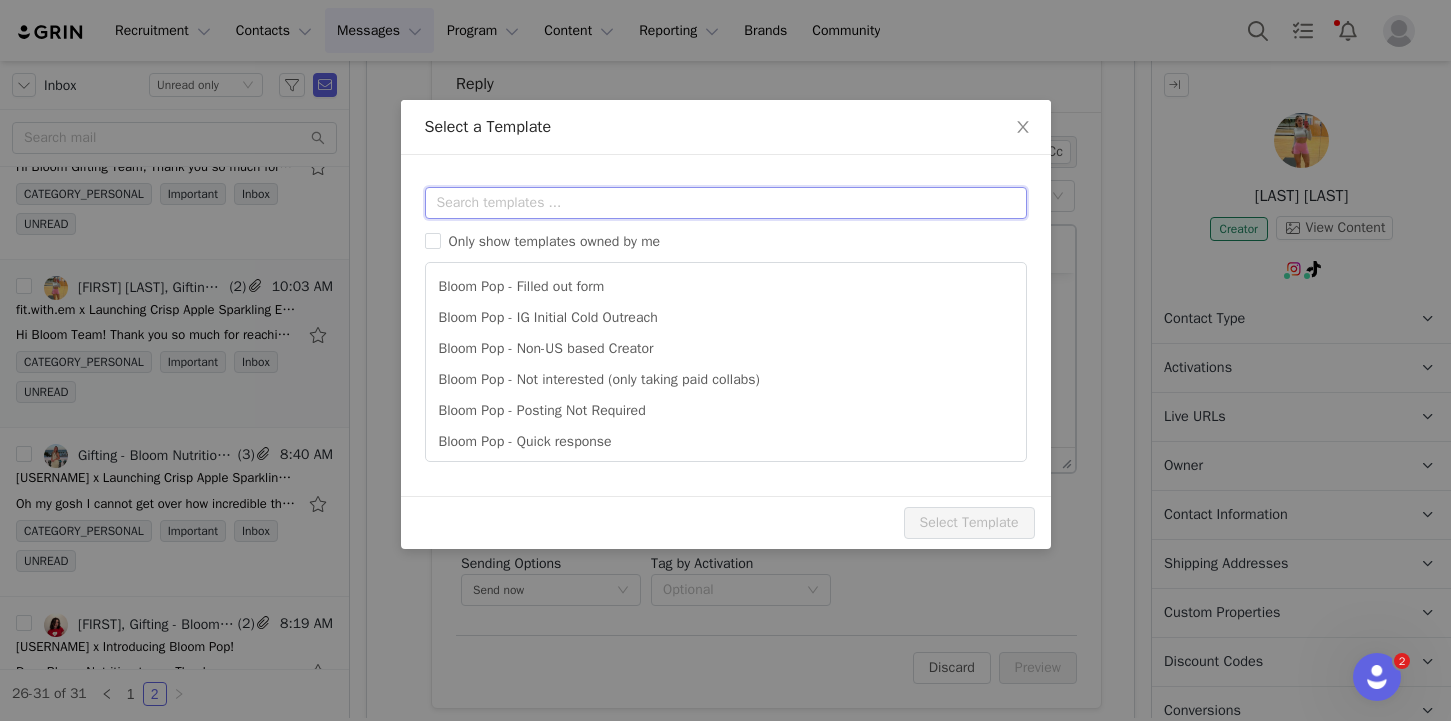 click at bounding box center (726, 203) 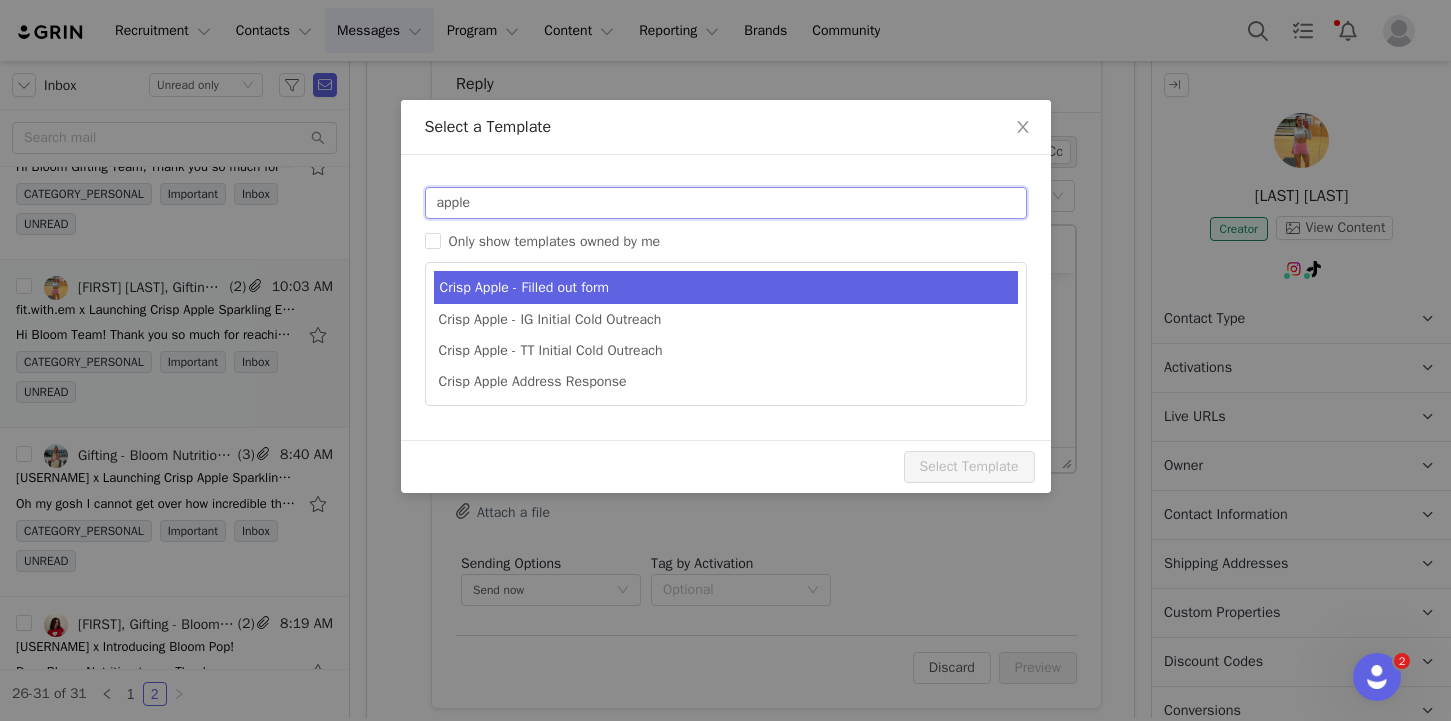 type on "apple" 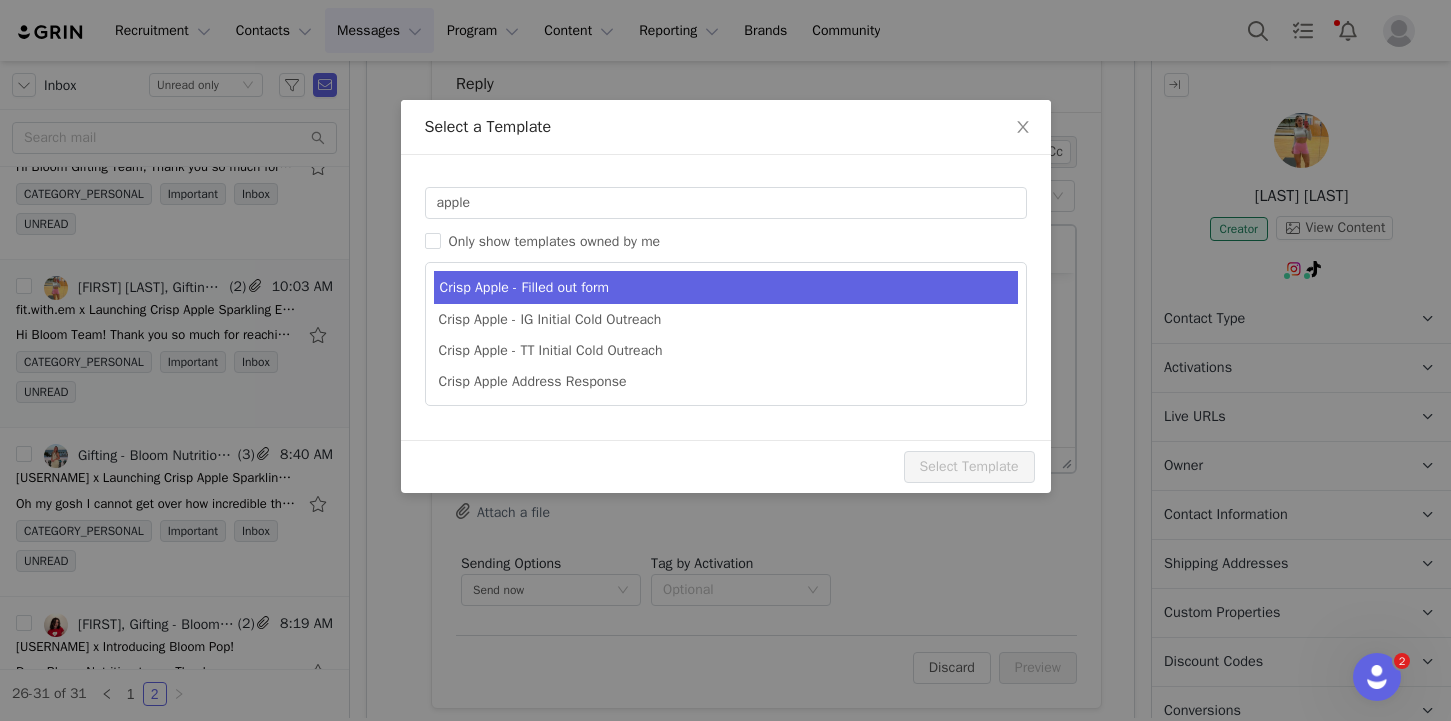 type on "[tiktok_username] x Bloom's Crisp Apple Sparkling Energy Drinks!" 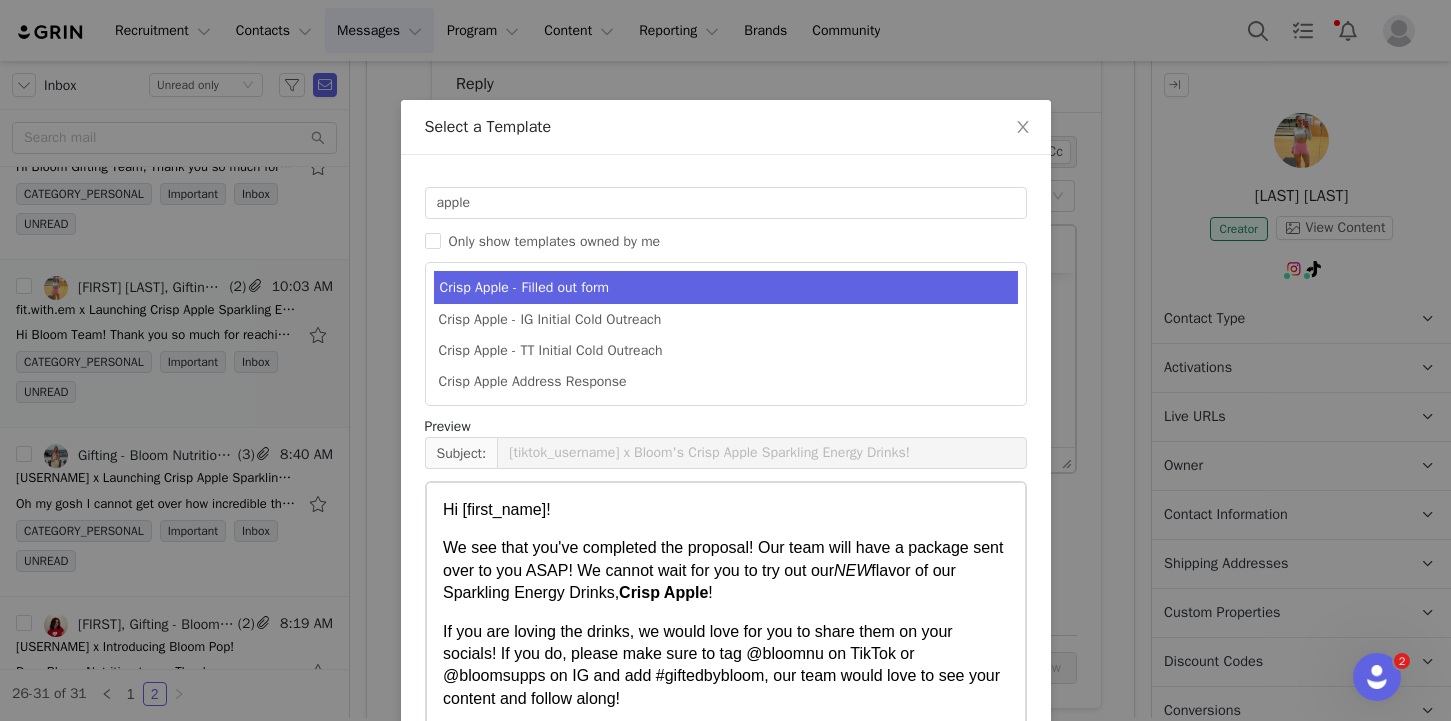 scroll, scrollTop: 421, scrollLeft: 0, axis: vertical 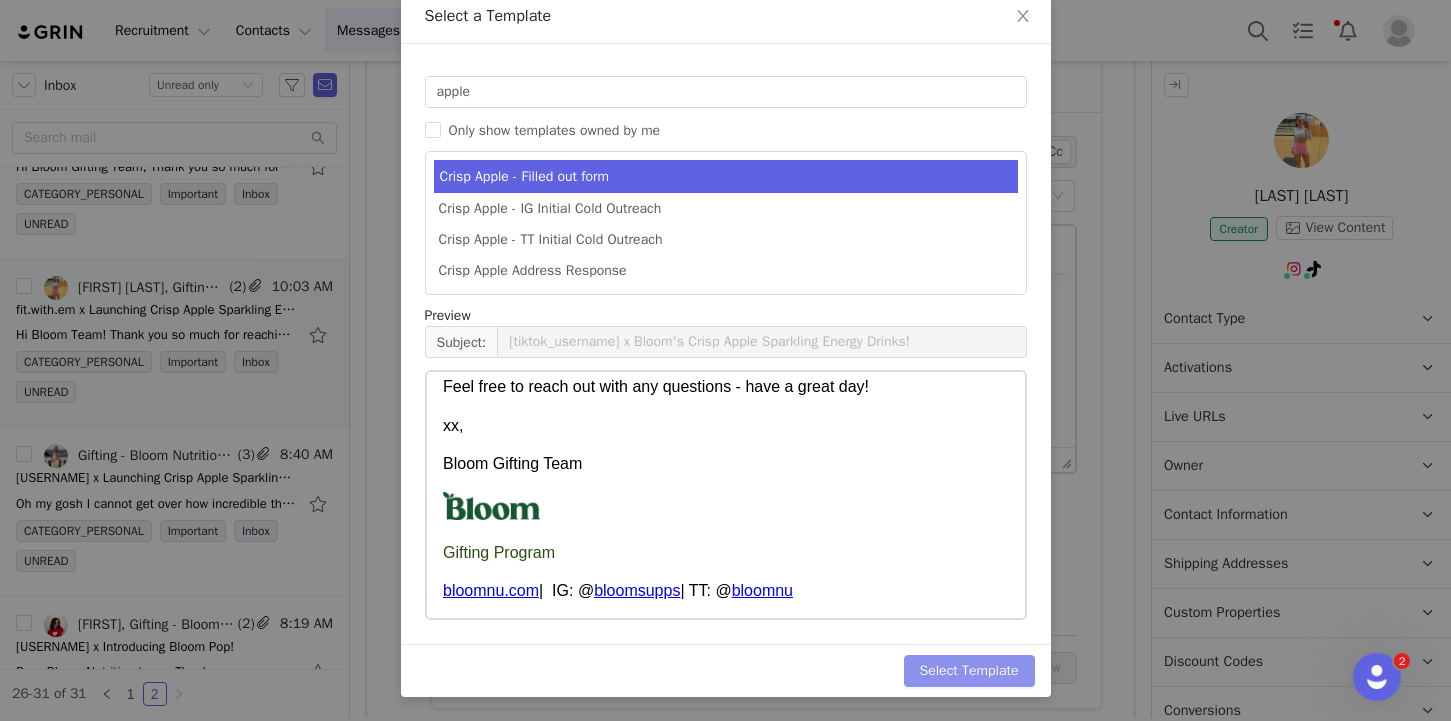 click on "Select Template" at bounding box center (969, 671) 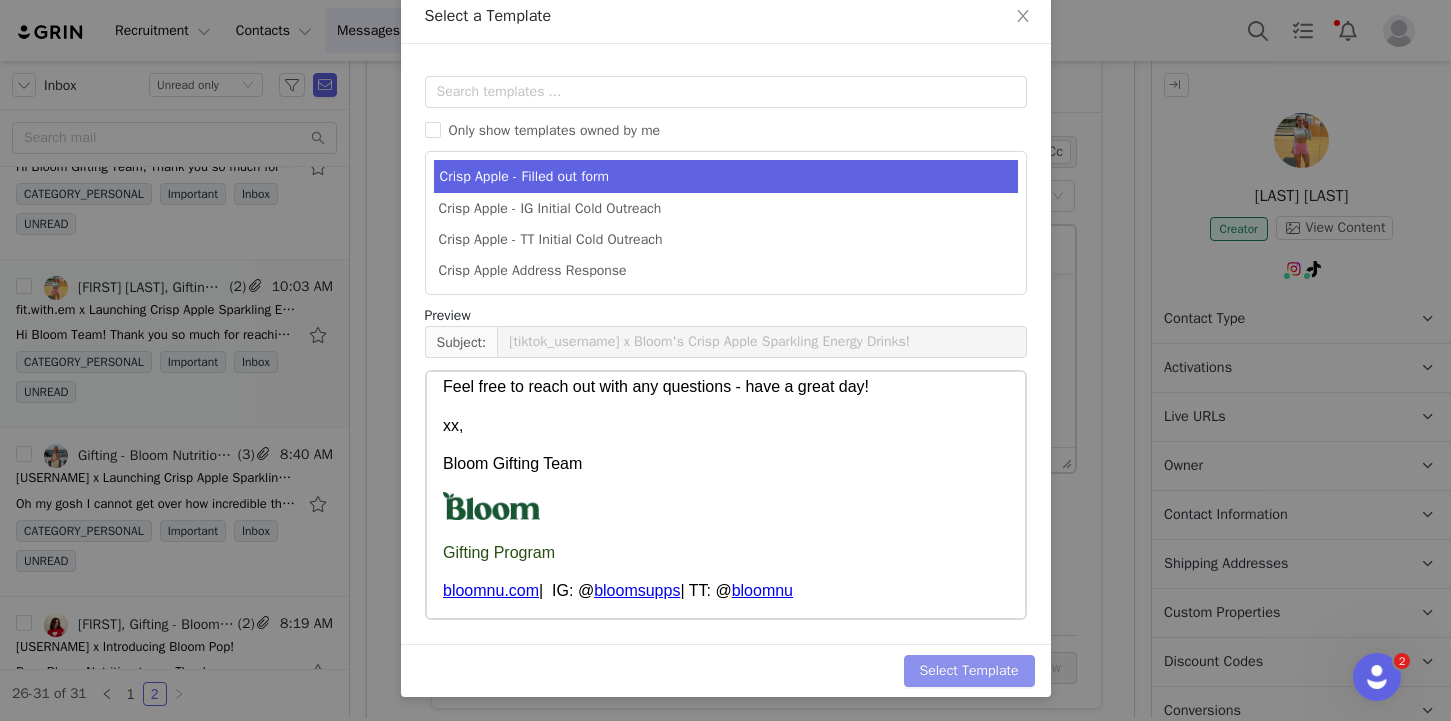 scroll, scrollTop: 0, scrollLeft: 0, axis: both 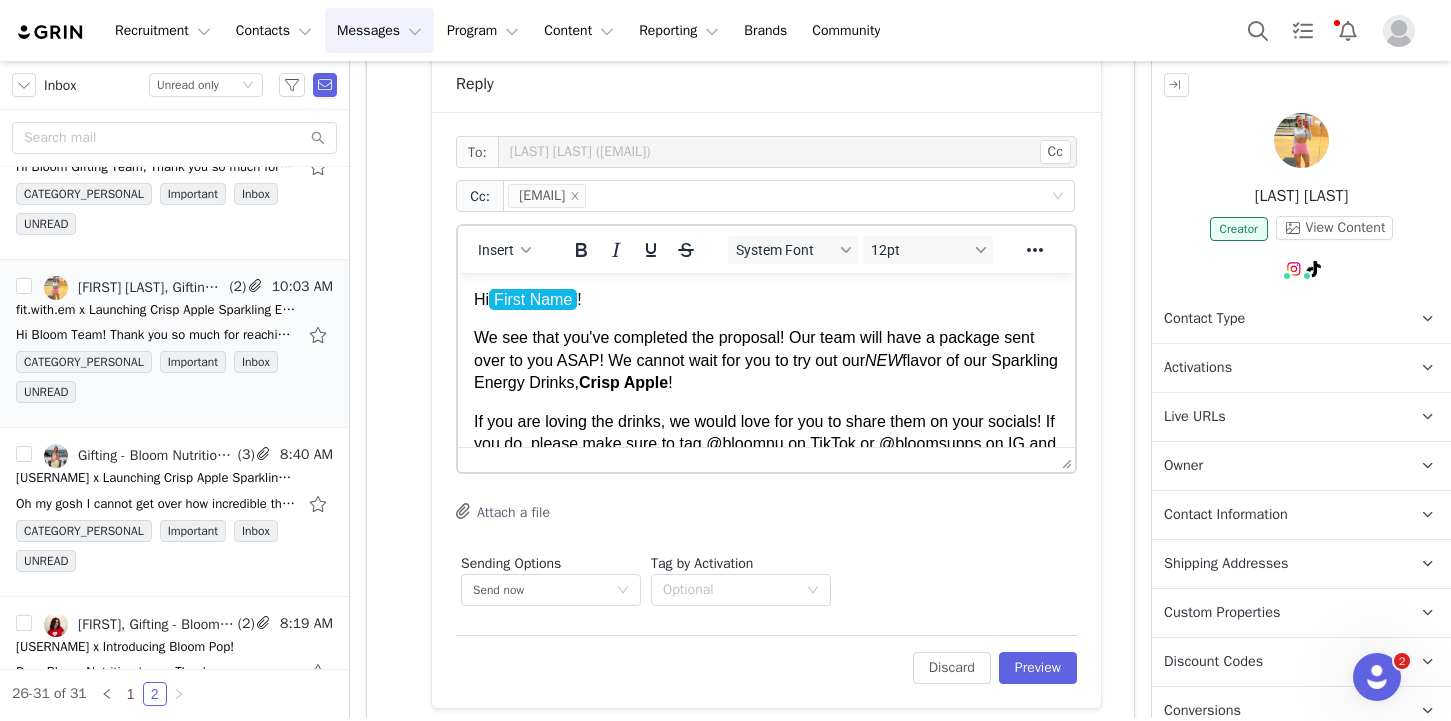 click on "We see that you've completed the proposal! Our team will have a package sent over to you ASAP! We cannot wait for you to try out our  NEW  flavor of our Sparkling Energy Drinks,  Crisp Apple !" at bounding box center (766, 360) 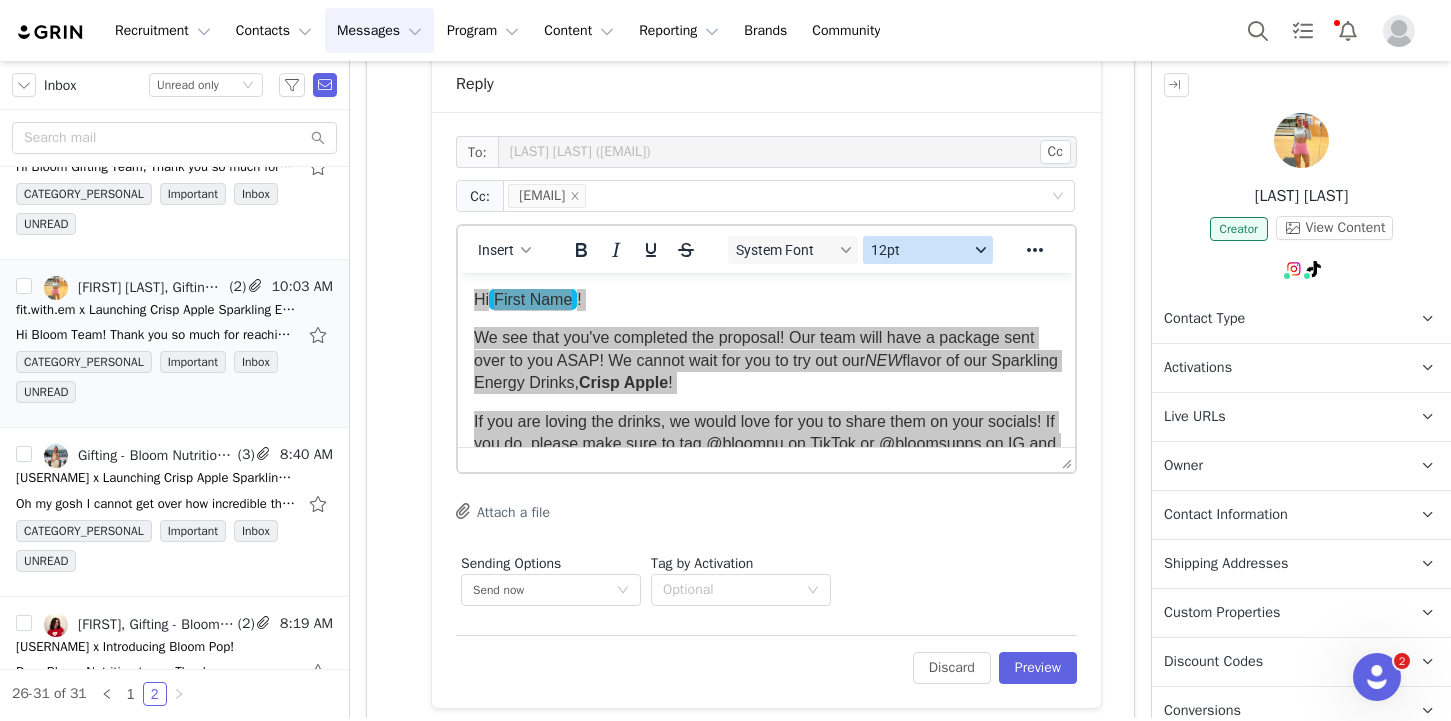 click on "12pt" at bounding box center [920, 250] 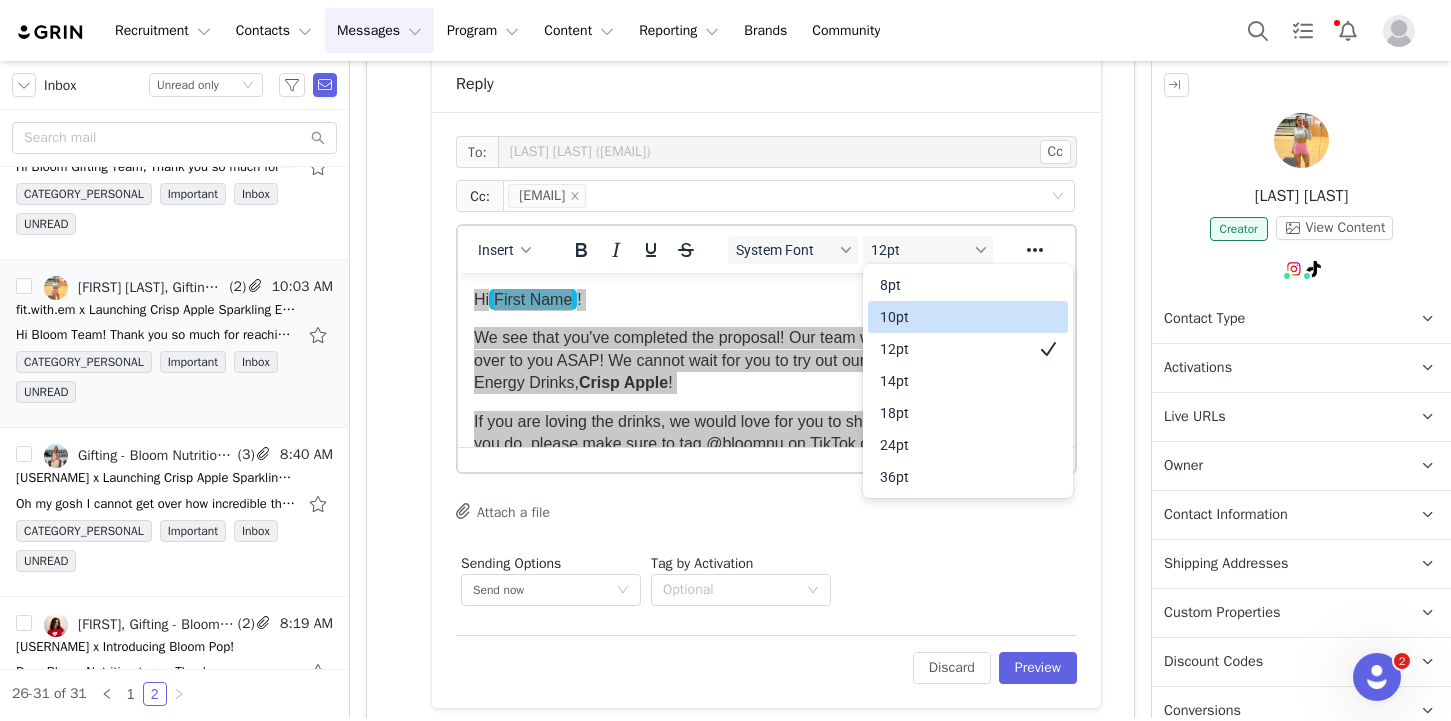 click on "10pt" at bounding box center (954, 317) 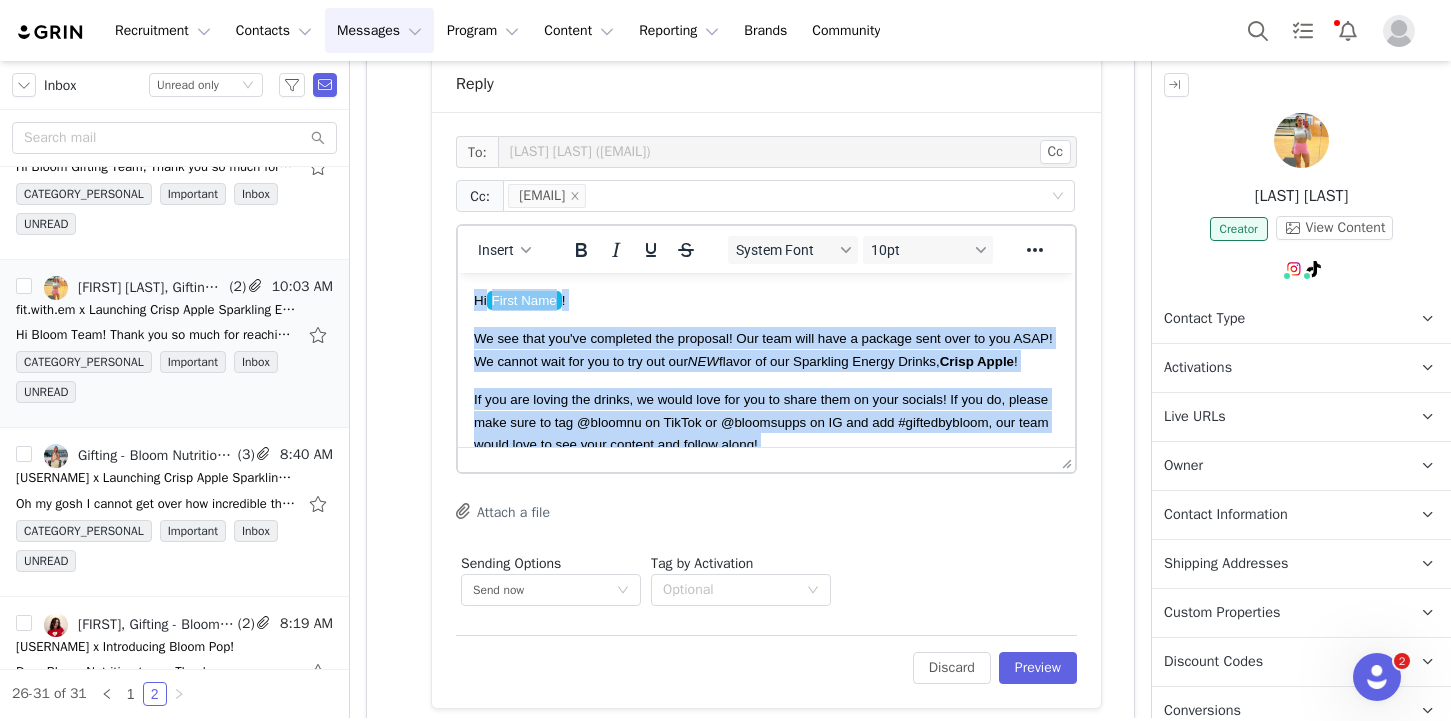 click on "Hi [FIRST]! We see that you've completed the proposal! Our team will have a package sent over to you ASAP! We cannot wait for you to try out our NEW flavor of our Sparkling Energy Drinks, Crisp Apple! If you are loving the drinks, we would love for you to share them on your socials! If you do, please make sure to tag @bloomnu on TikTok or @bloomsupps on IG and add #giftedbybloom, our team would love to see your content and follow along! To help us see all of the tagged content you create featuring Bloom, we would love for you to ensure your TikTok + Instagram account are connected below! Click on your personalized live URL: Live Url: bloomnutrition.grin.live Connect your TikTok account and any other networks you plan on posting on (select "Networks" on top left corner!) That's it! Feel free to reach out with any questions - have a great day! xx, Bloom Gifting Team Gifting Program bloomnu.com | IG: @ bloomsupps | TT: @ bloomnu" at bounding box center (766, 579) 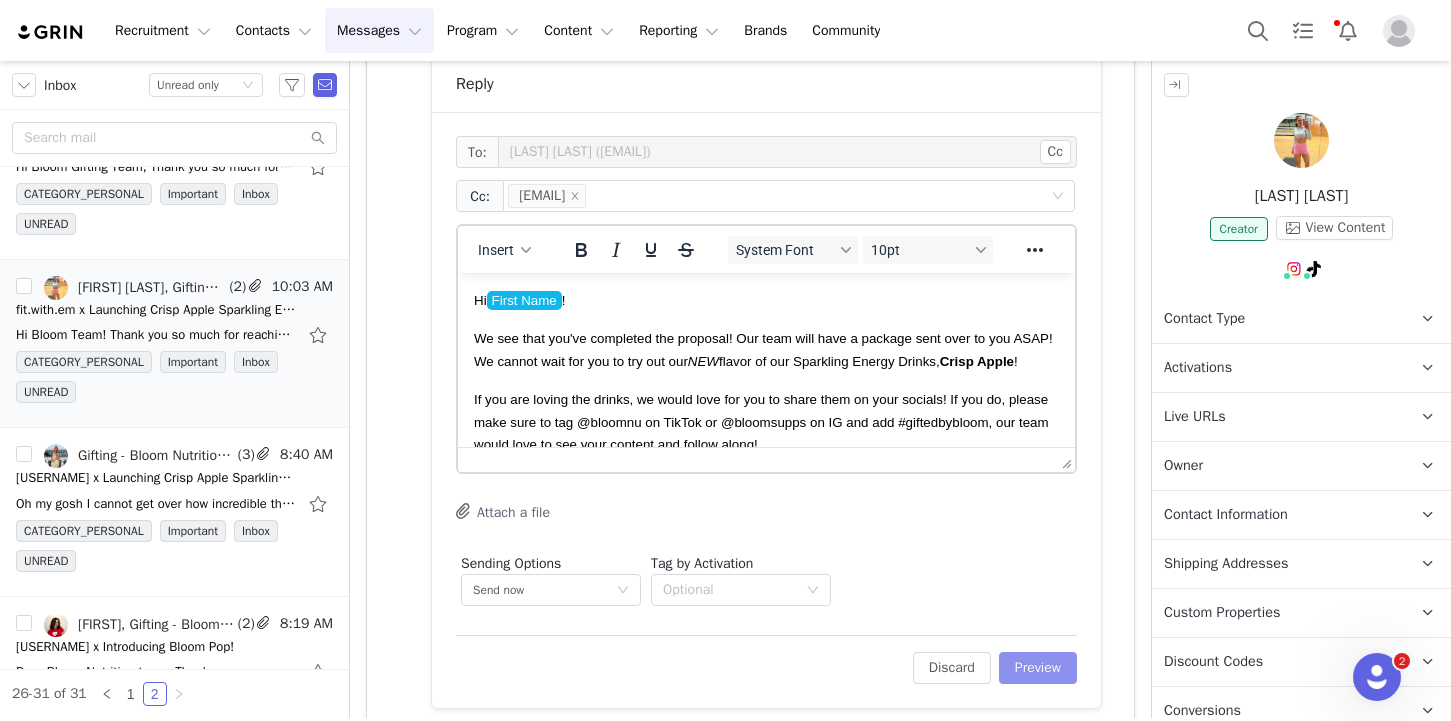 click on "Preview" at bounding box center [1038, 668] 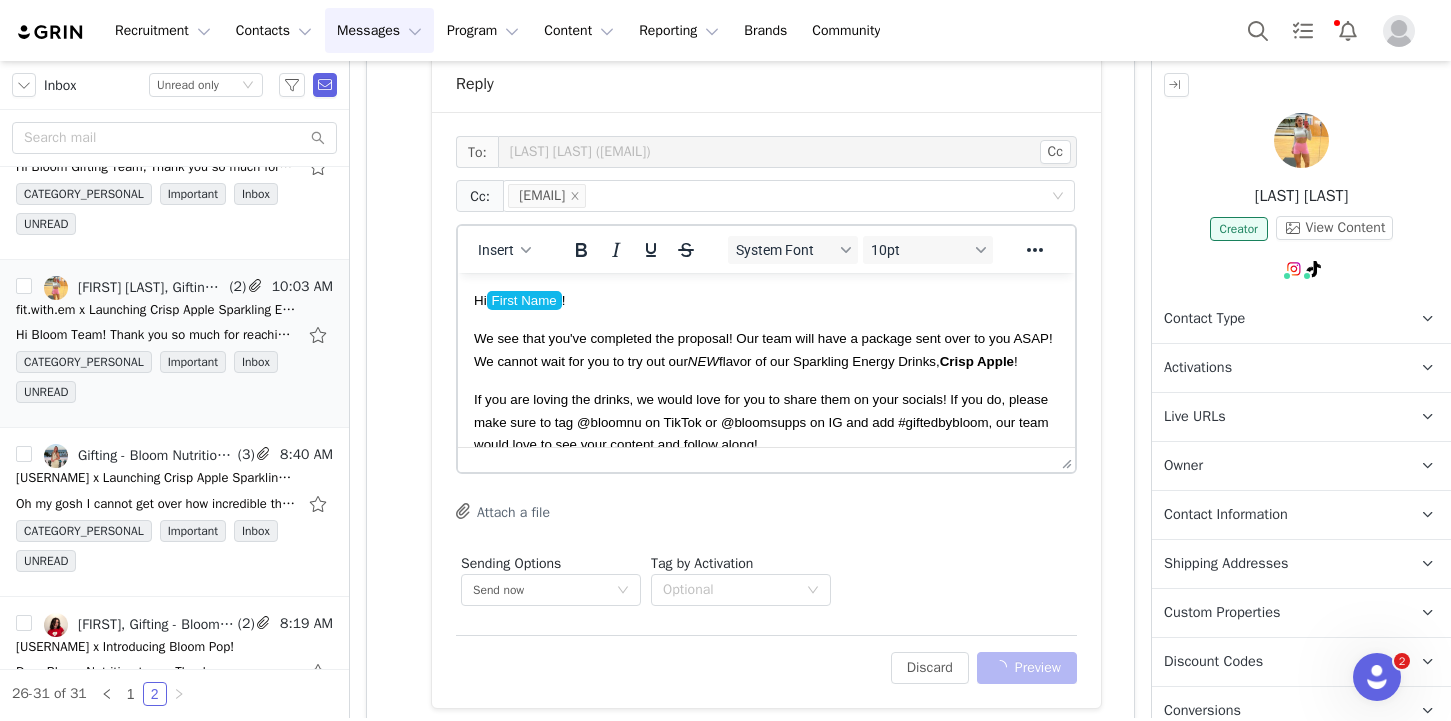scroll, scrollTop: 859, scrollLeft: 0, axis: vertical 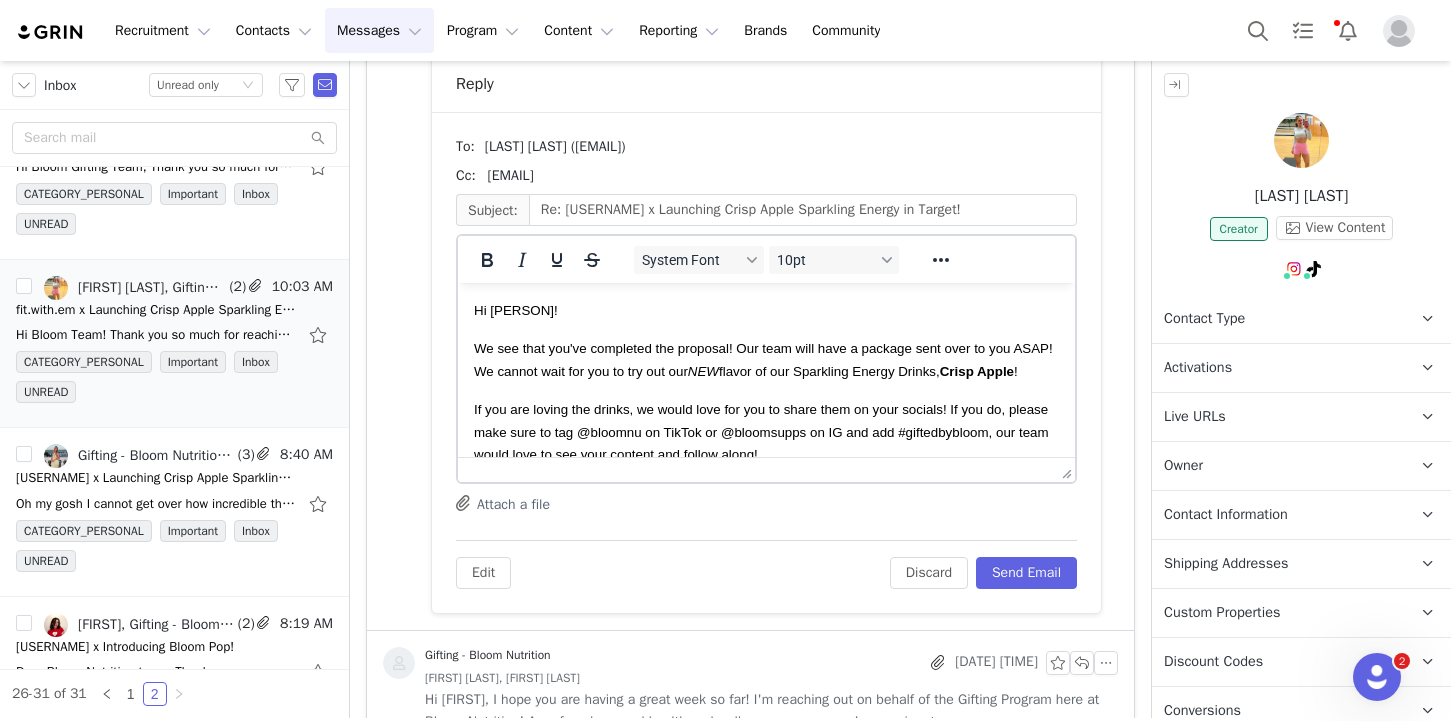 click on "We see that you've completed the proposal! Our team will have a package sent over to you ASAP! We cannot wait for you to try out our  NEW  flavor of our Sparkling Energy Drinks,  Crisp Apple !" at bounding box center [763, 359] 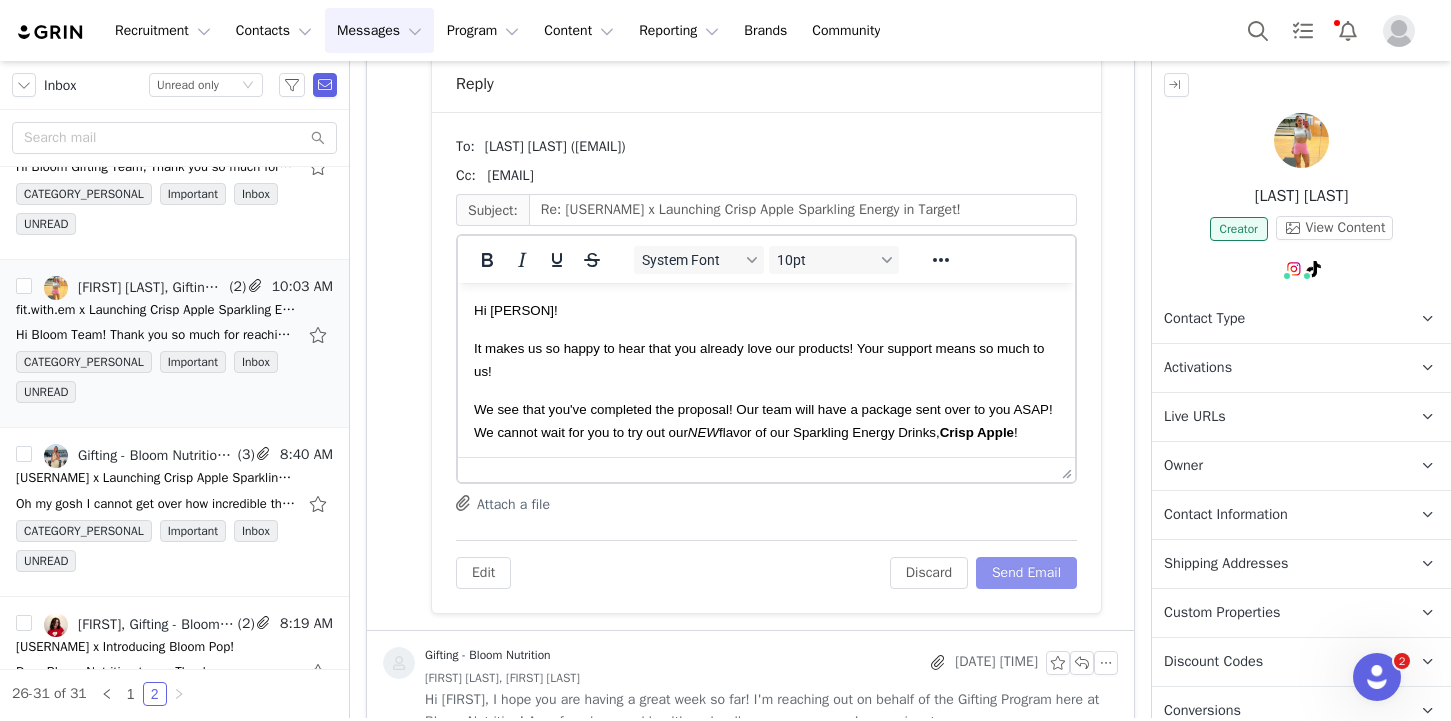 click on "Send Email" at bounding box center (1026, 573) 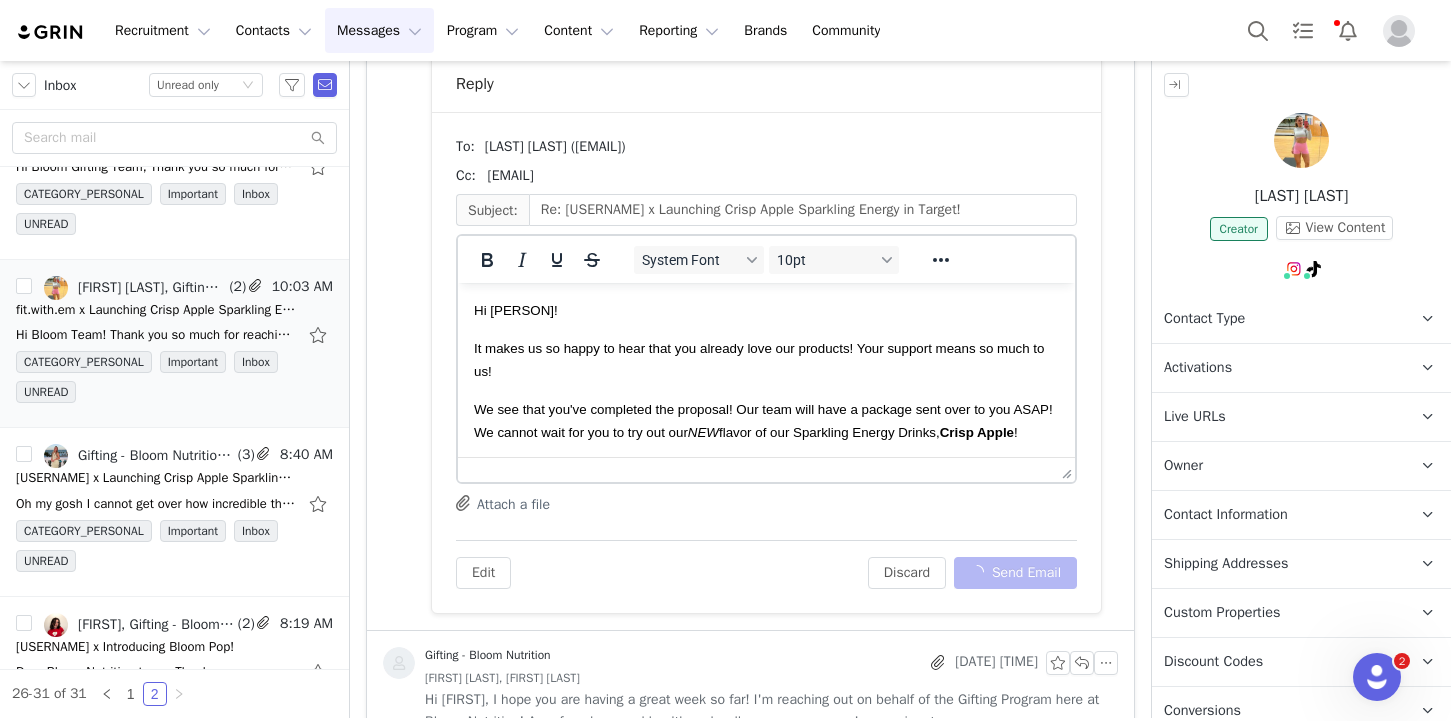 scroll, scrollTop: 302, scrollLeft: 0, axis: vertical 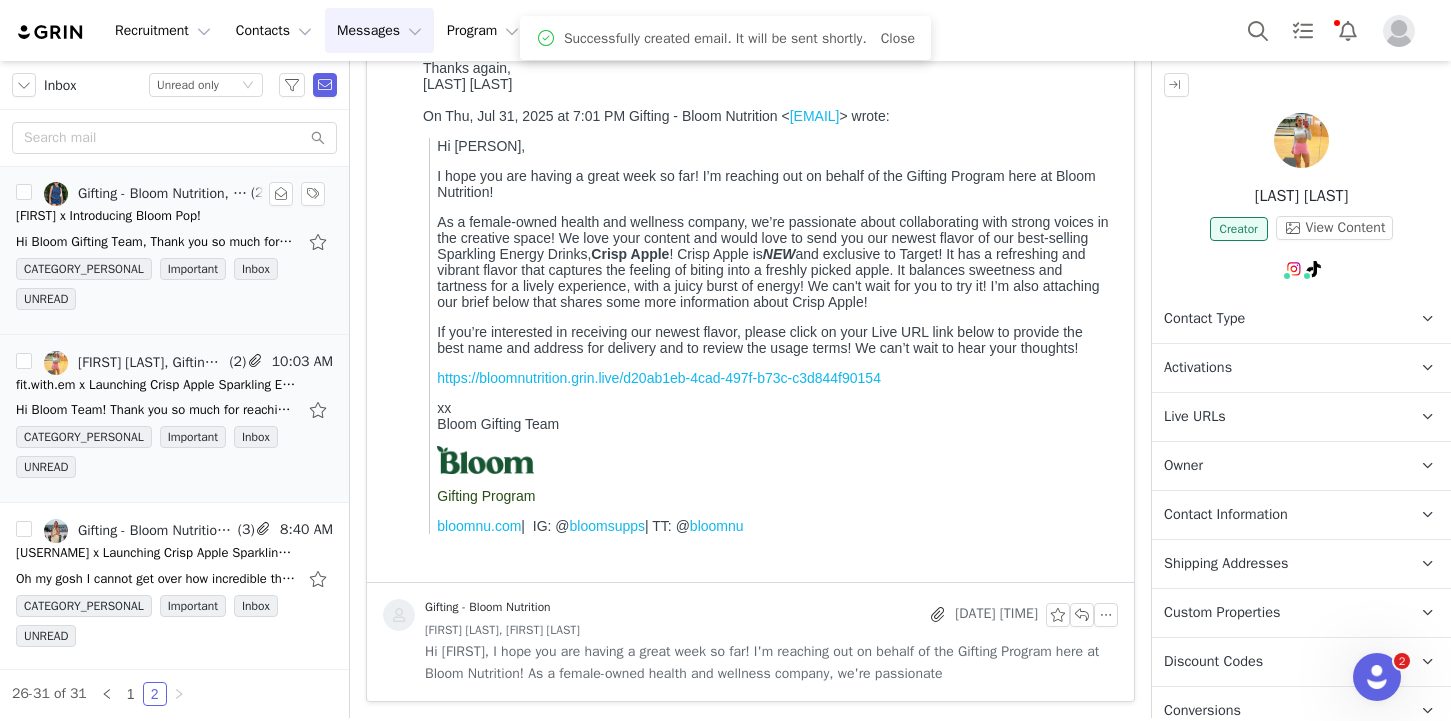 click on "CATEGORY_PERSONAL   Important   Inbox   UNREAD" at bounding box center (174, 288) 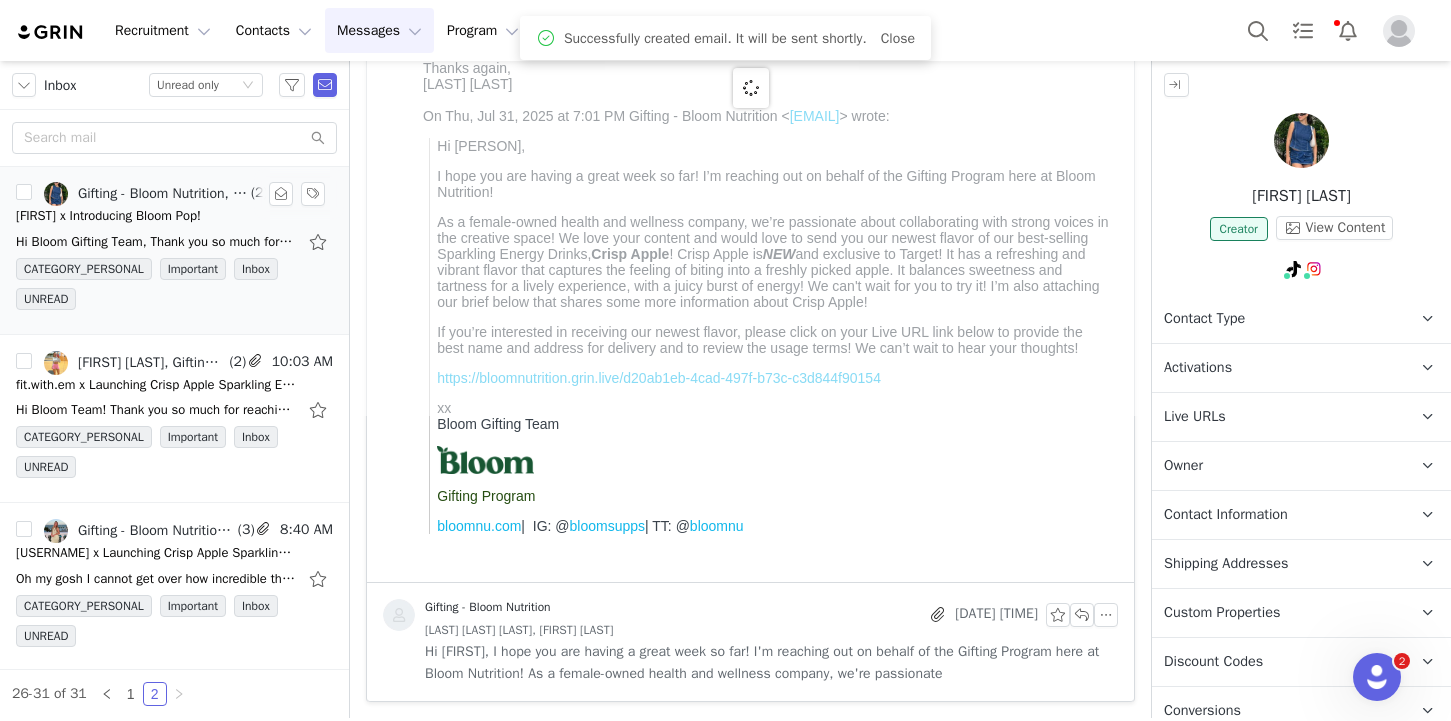 scroll, scrollTop: 0, scrollLeft: 0, axis: both 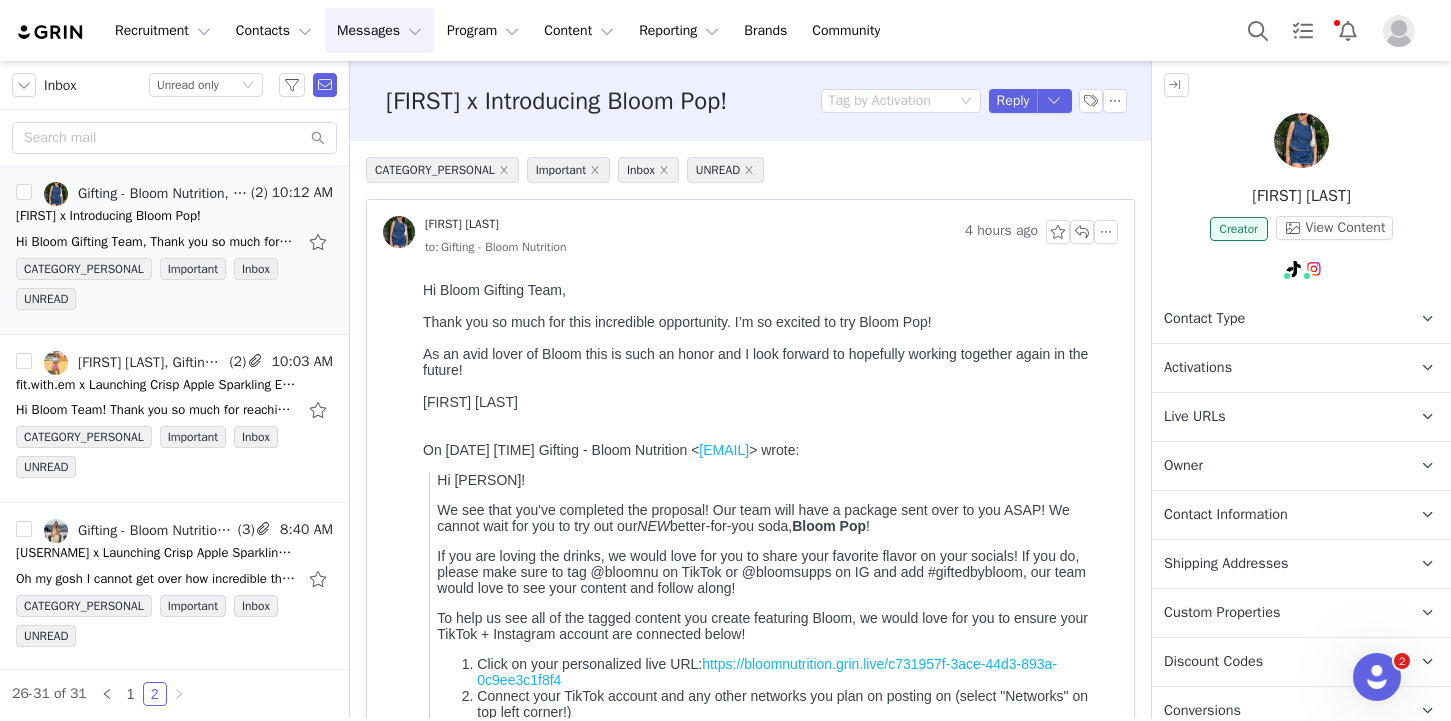 click on "Owner  The account user who owns the contact" at bounding box center [1277, 466] 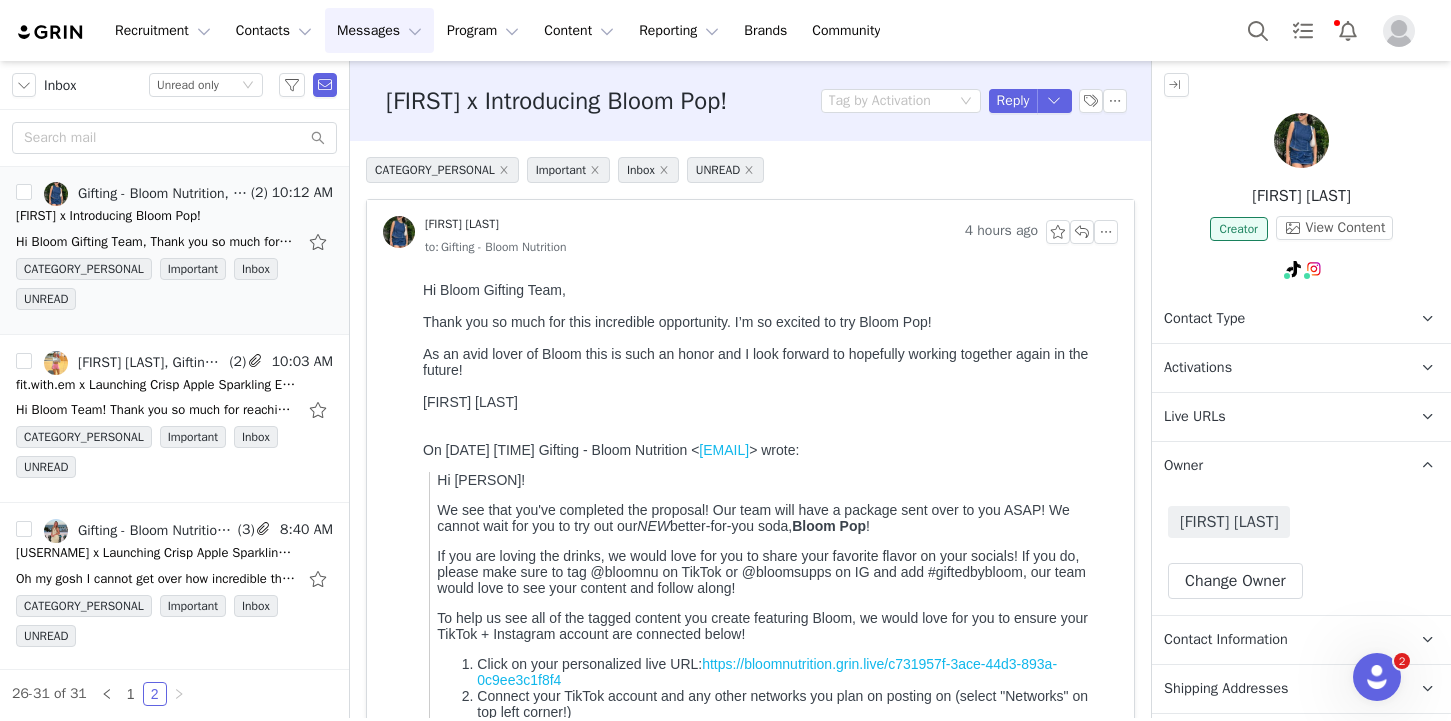 click on "Owner  The account user who owns the contact" at bounding box center (1277, 466) 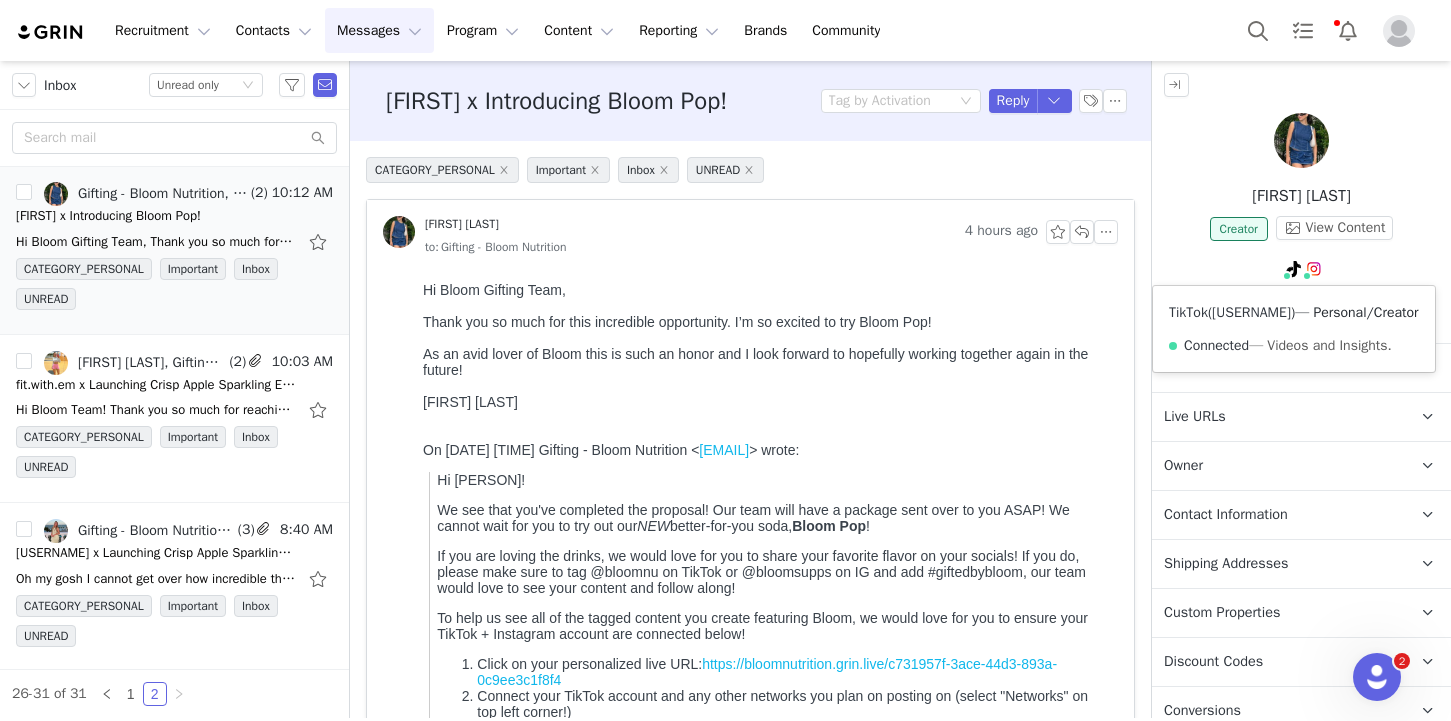 click on "[USERNAME]" at bounding box center (1251, 312) 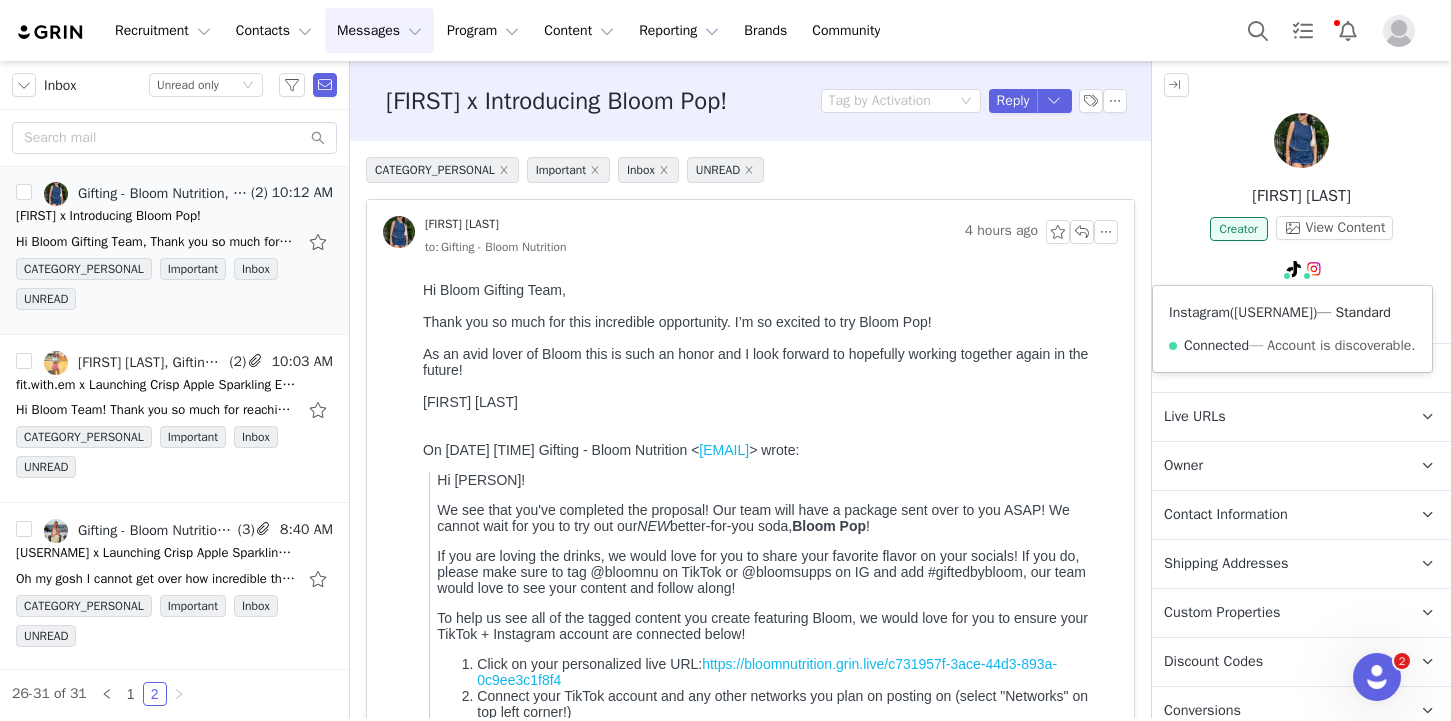 click on "[USERNAME]" at bounding box center [1273, 312] 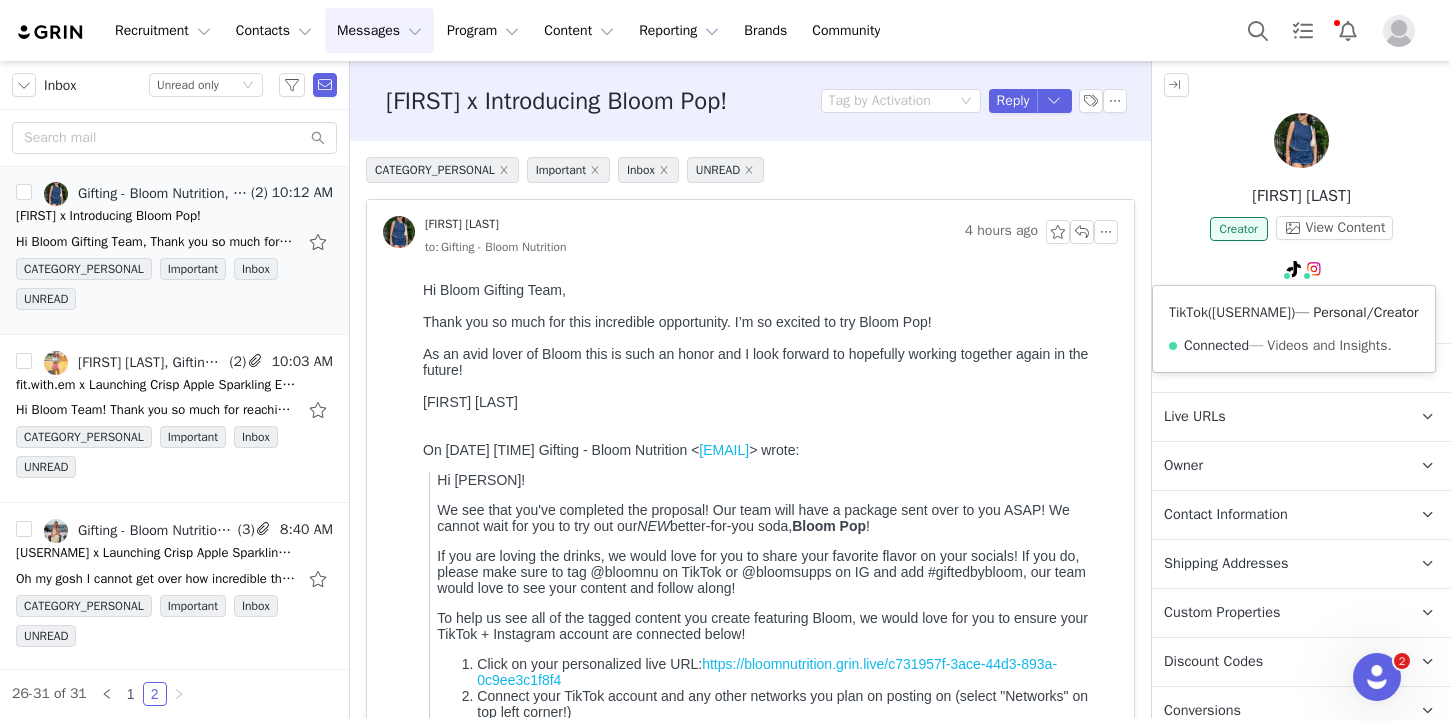 click on "[USERNAME]" at bounding box center [1251, 312] 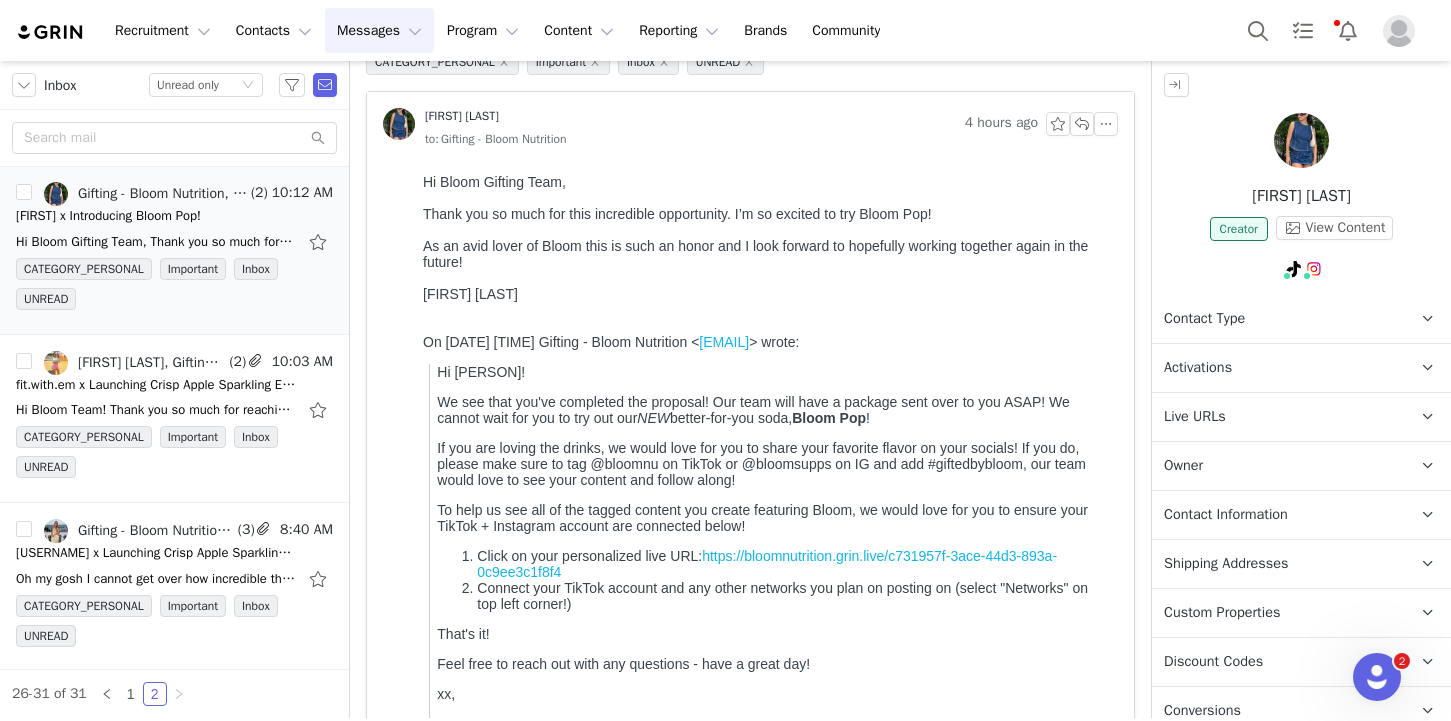 scroll, scrollTop: 0, scrollLeft: 0, axis: both 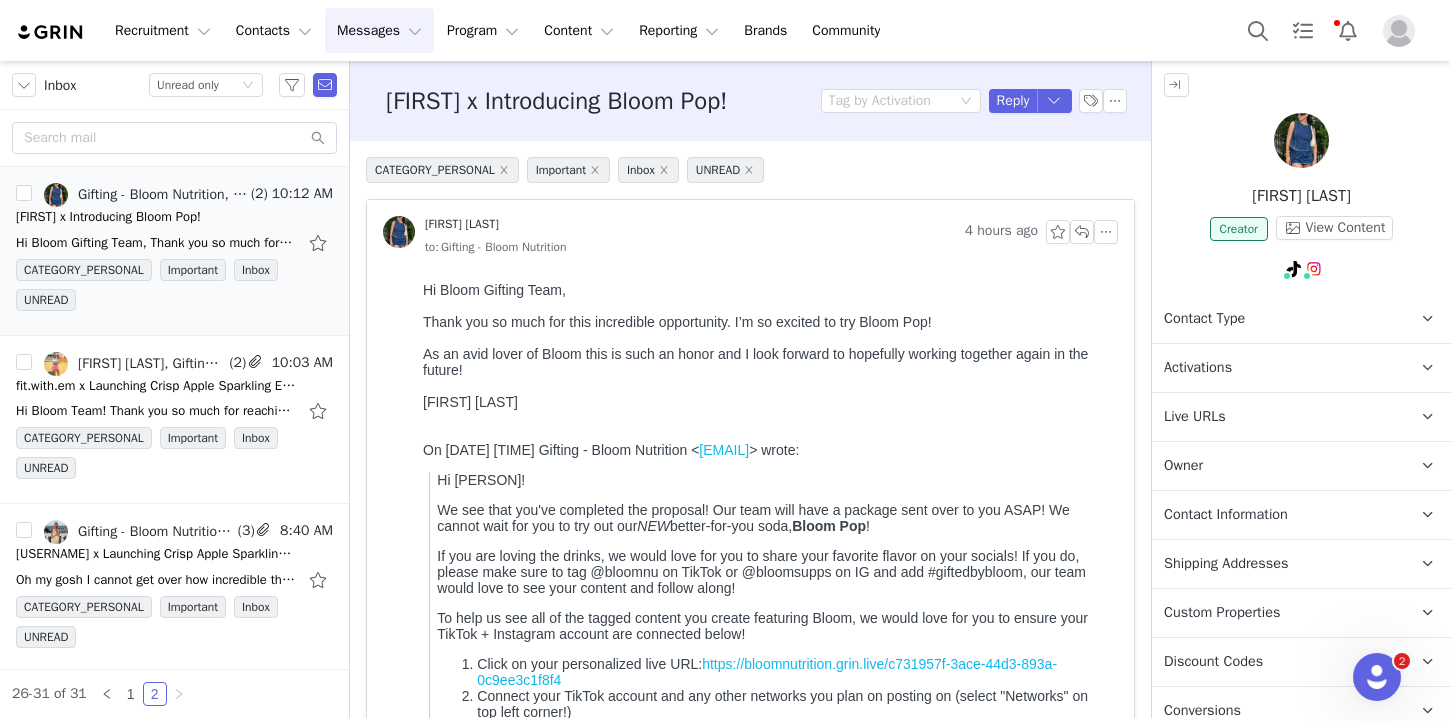 click on "26-31 of 31 1 2" at bounding box center (174, 694) 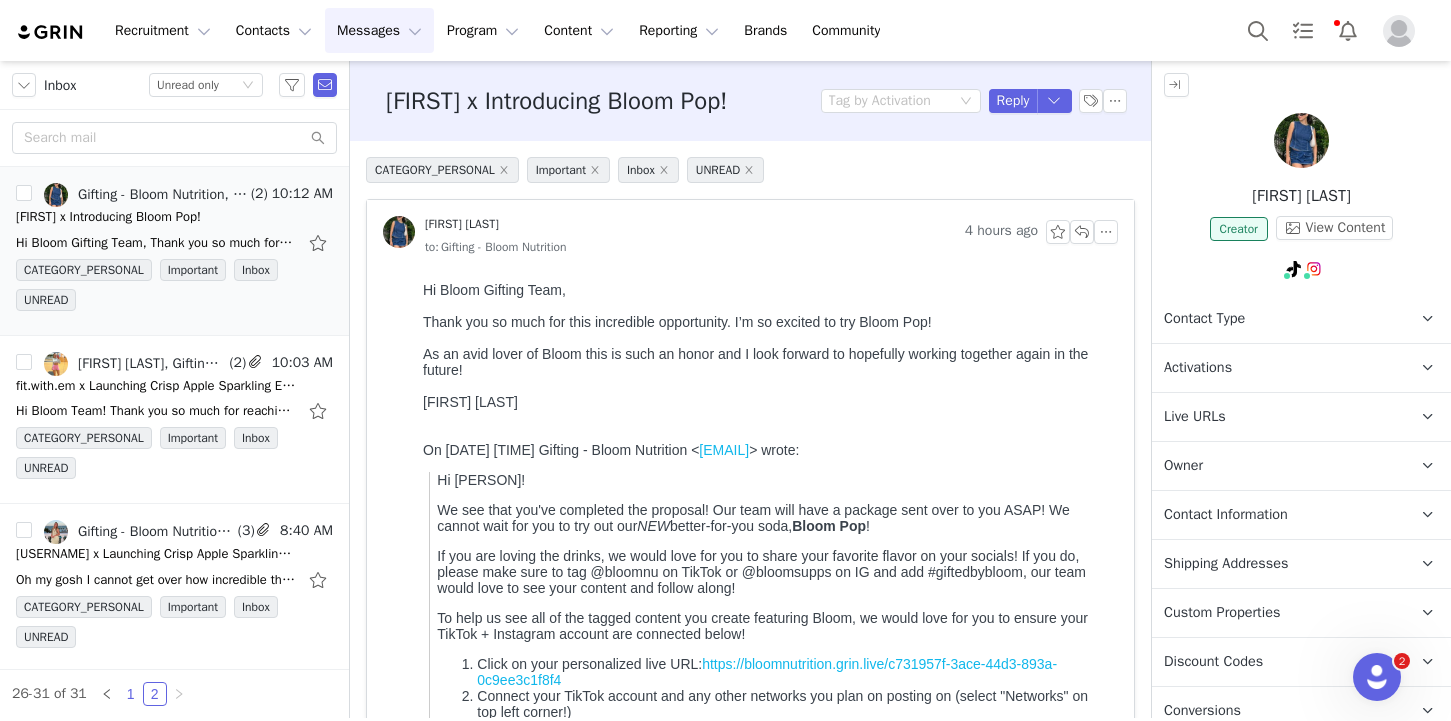 click on "1" at bounding box center (131, 694) 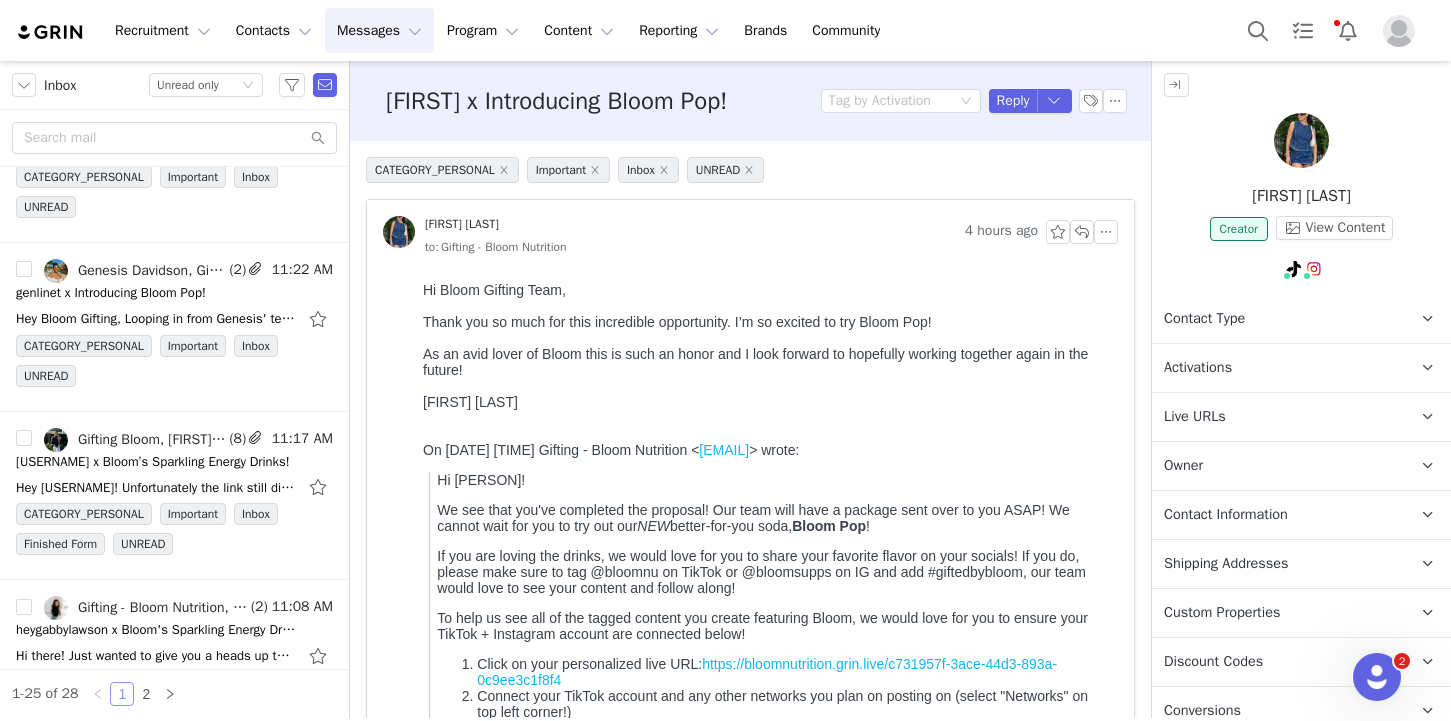 scroll, scrollTop: 3710, scrollLeft: 0, axis: vertical 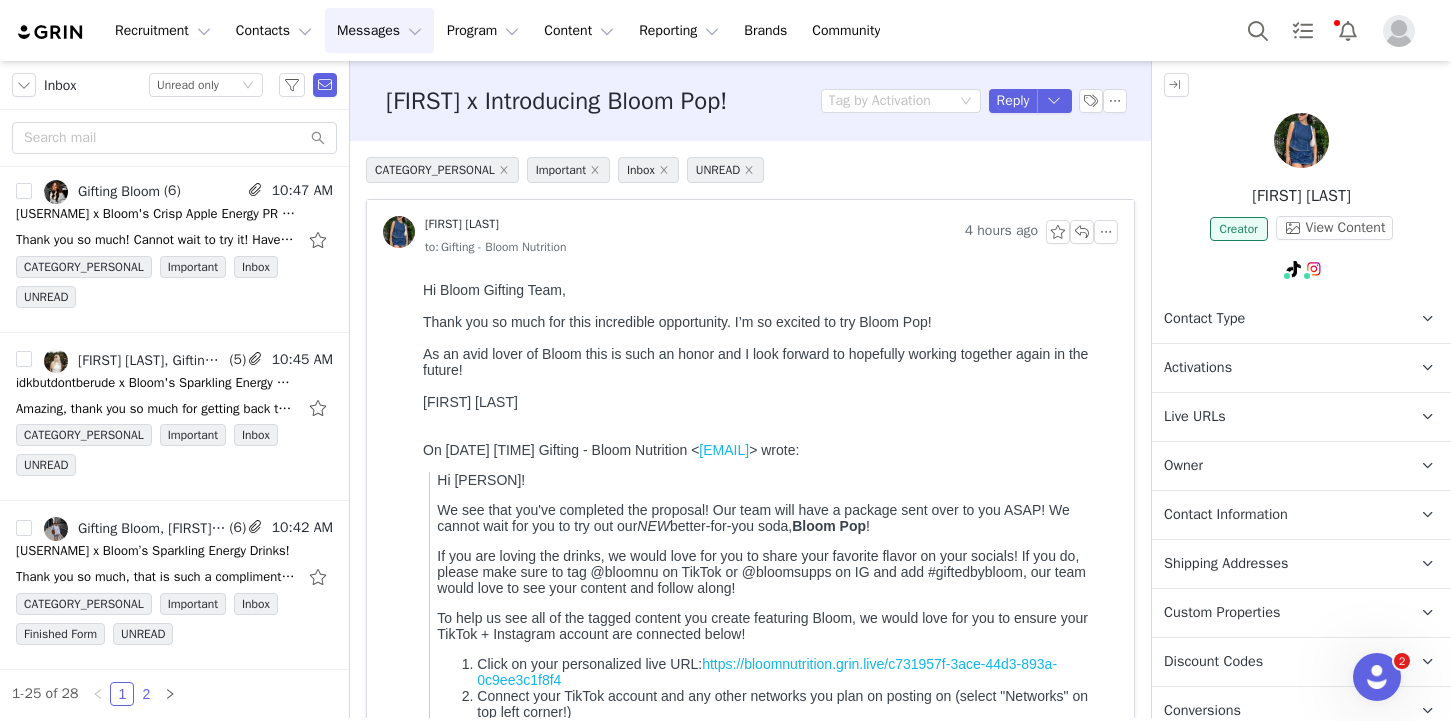 click on "2" at bounding box center (146, 694) 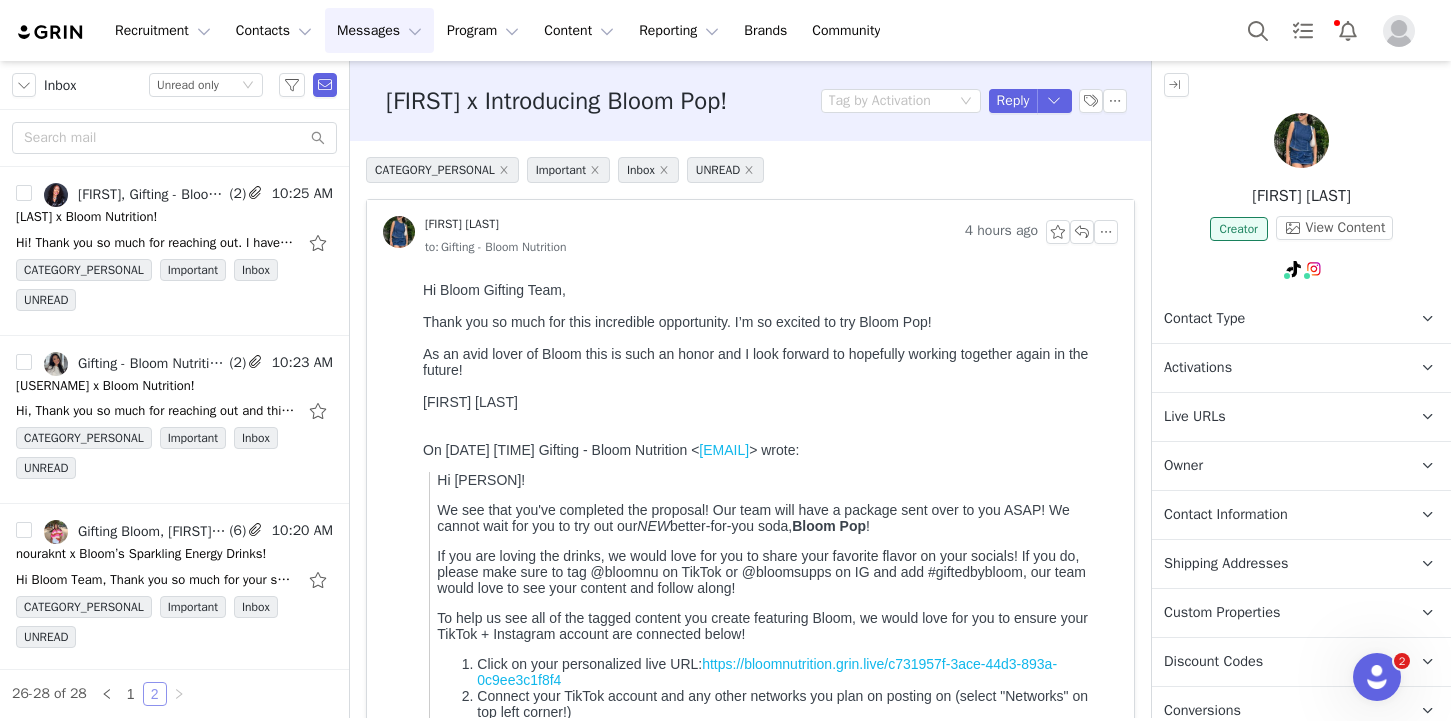 scroll, scrollTop: 3, scrollLeft: 0, axis: vertical 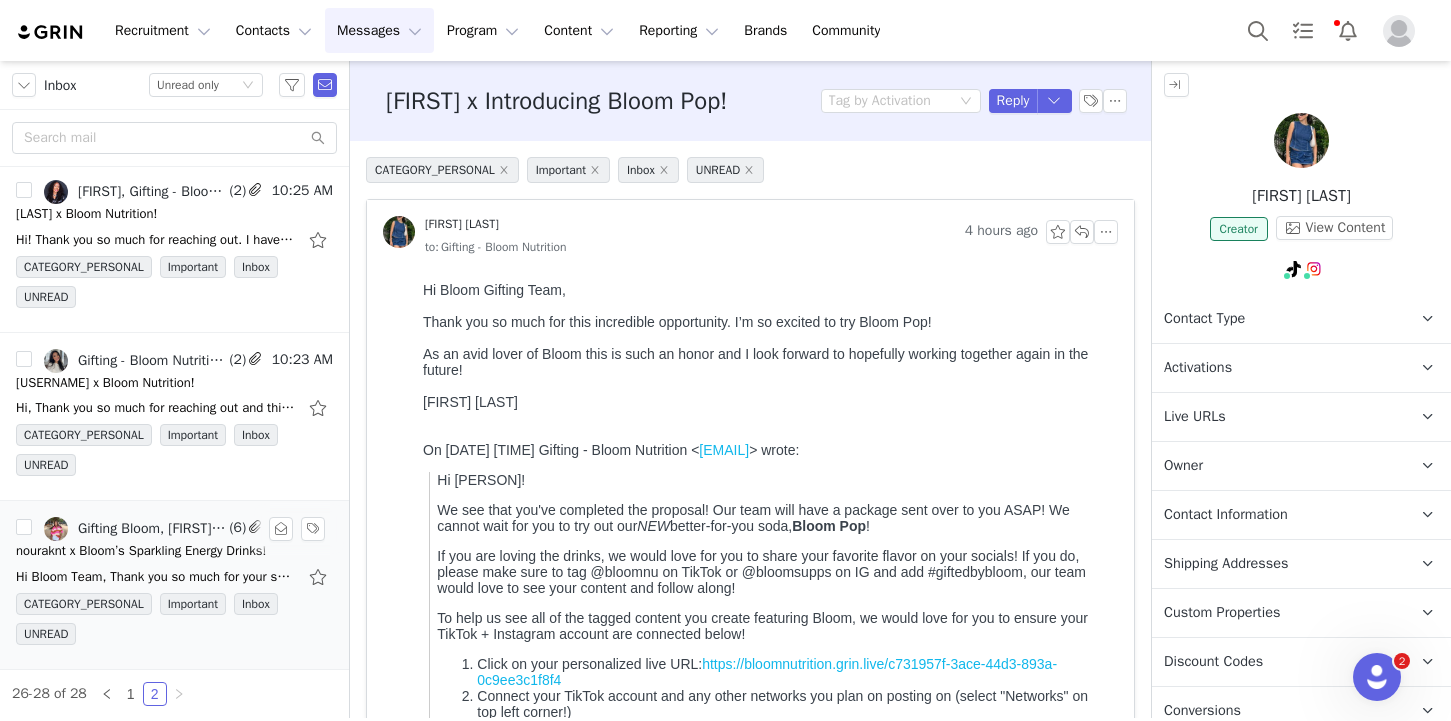click on "CATEGORY_PERSONAL   Important   Inbox   UNREAD" at bounding box center (174, 623) 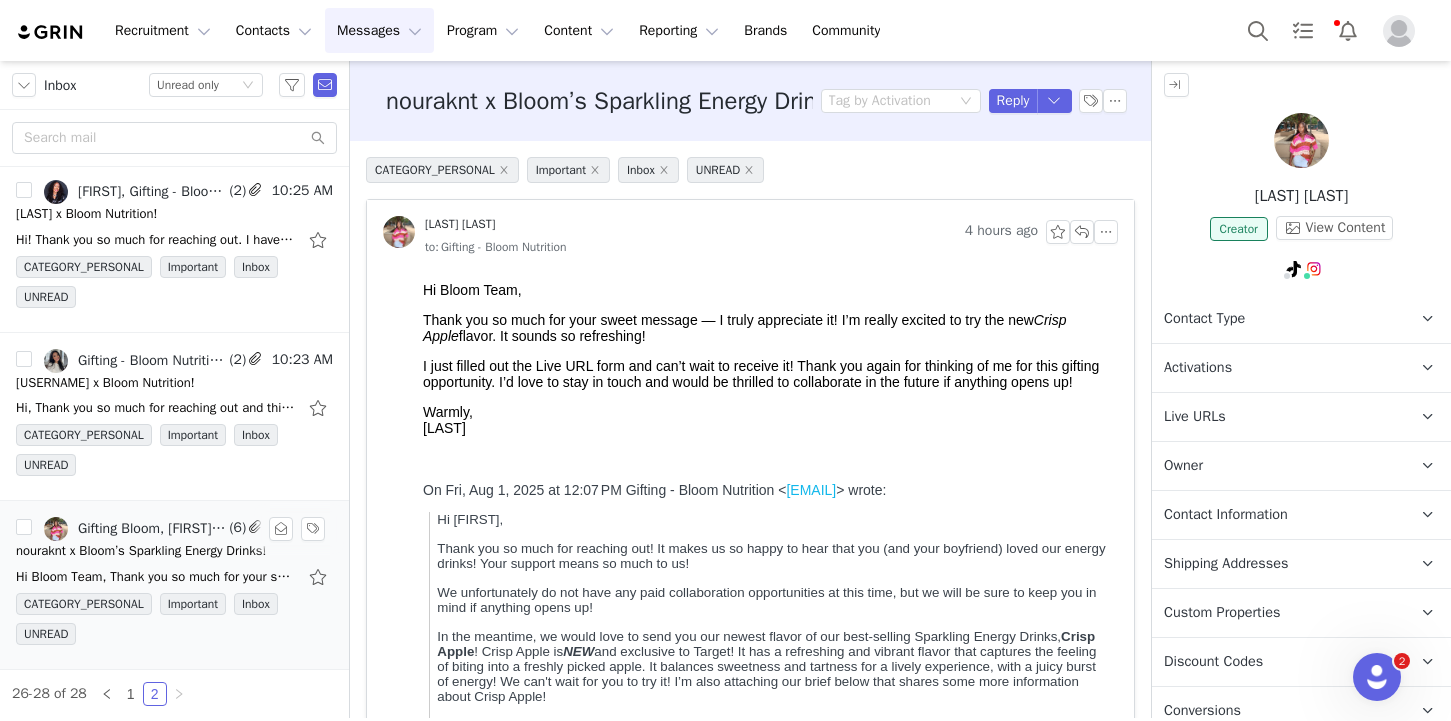 scroll, scrollTop: 0, scrollLeft: 0, axis: both 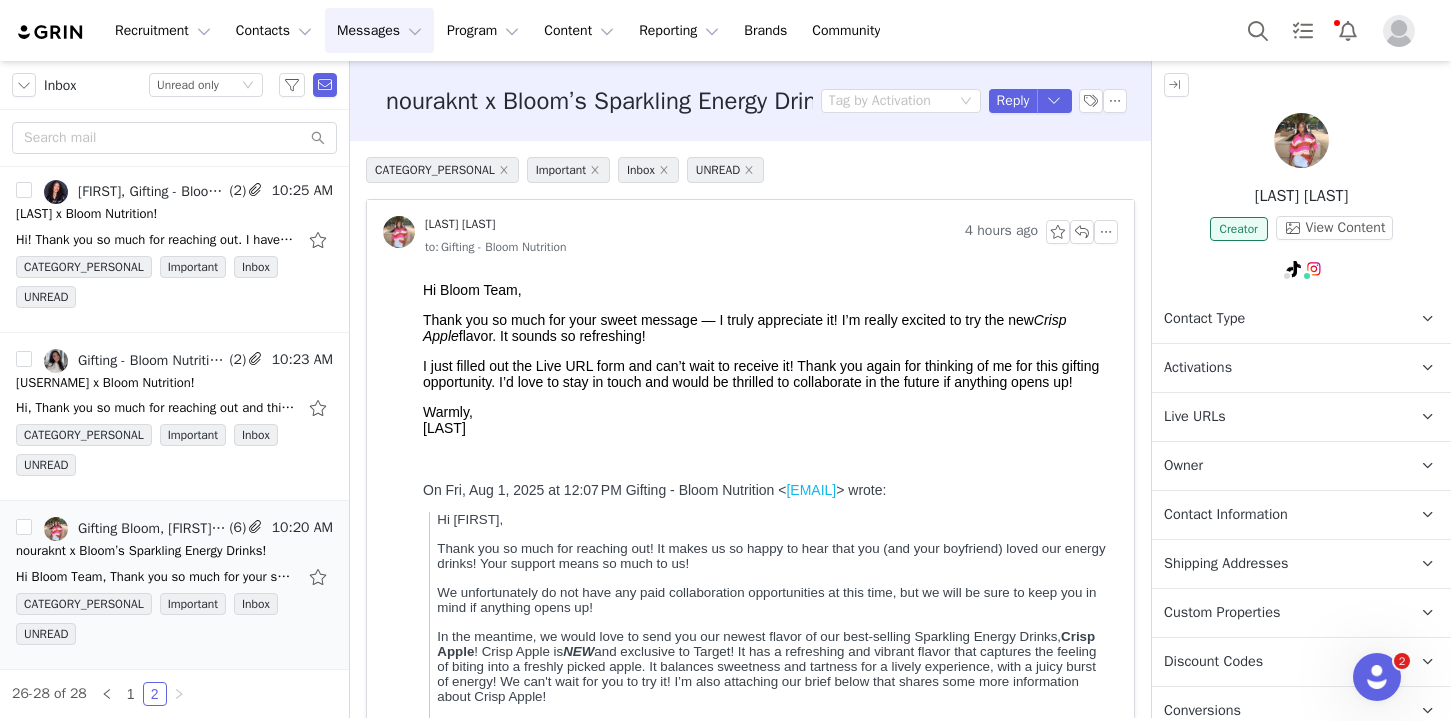 click on "Activations" at bounding box center (1198, 368) 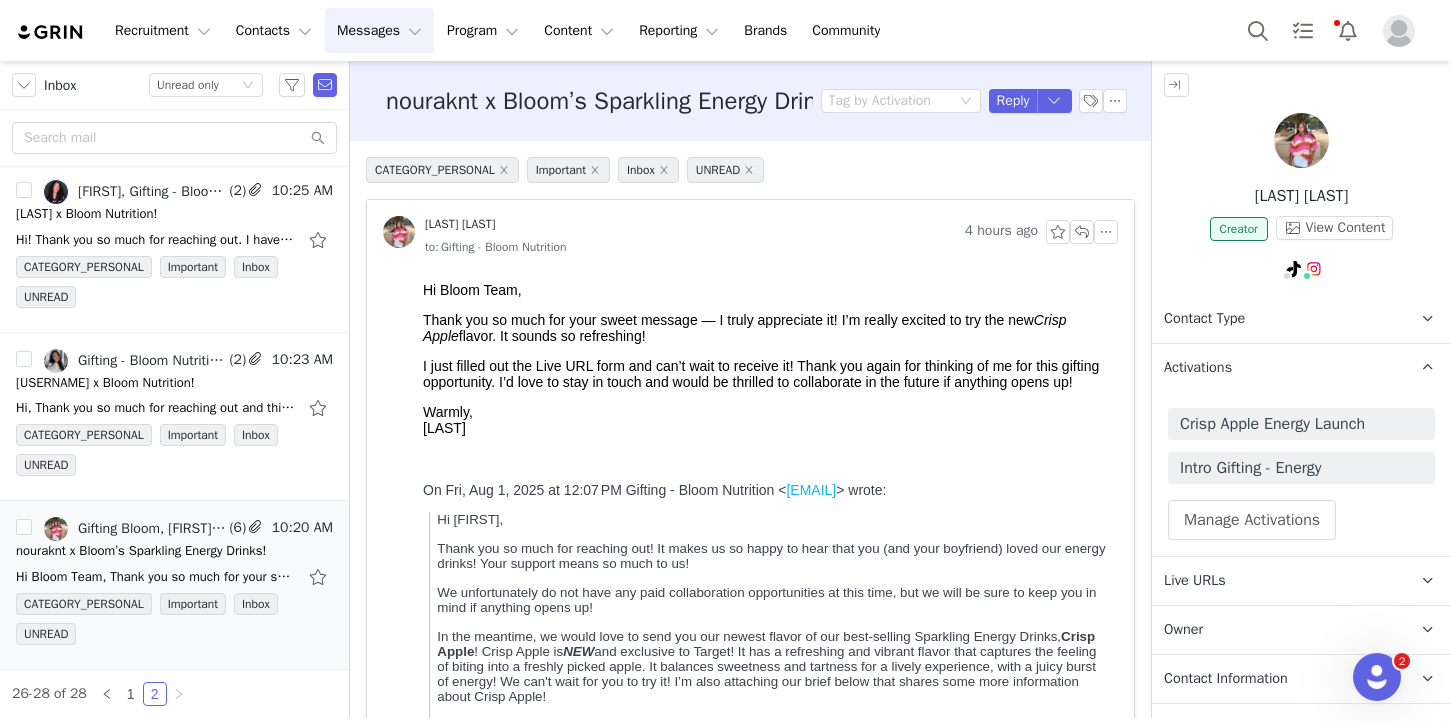 click on "Activations" at bounding box center [1198, 368] 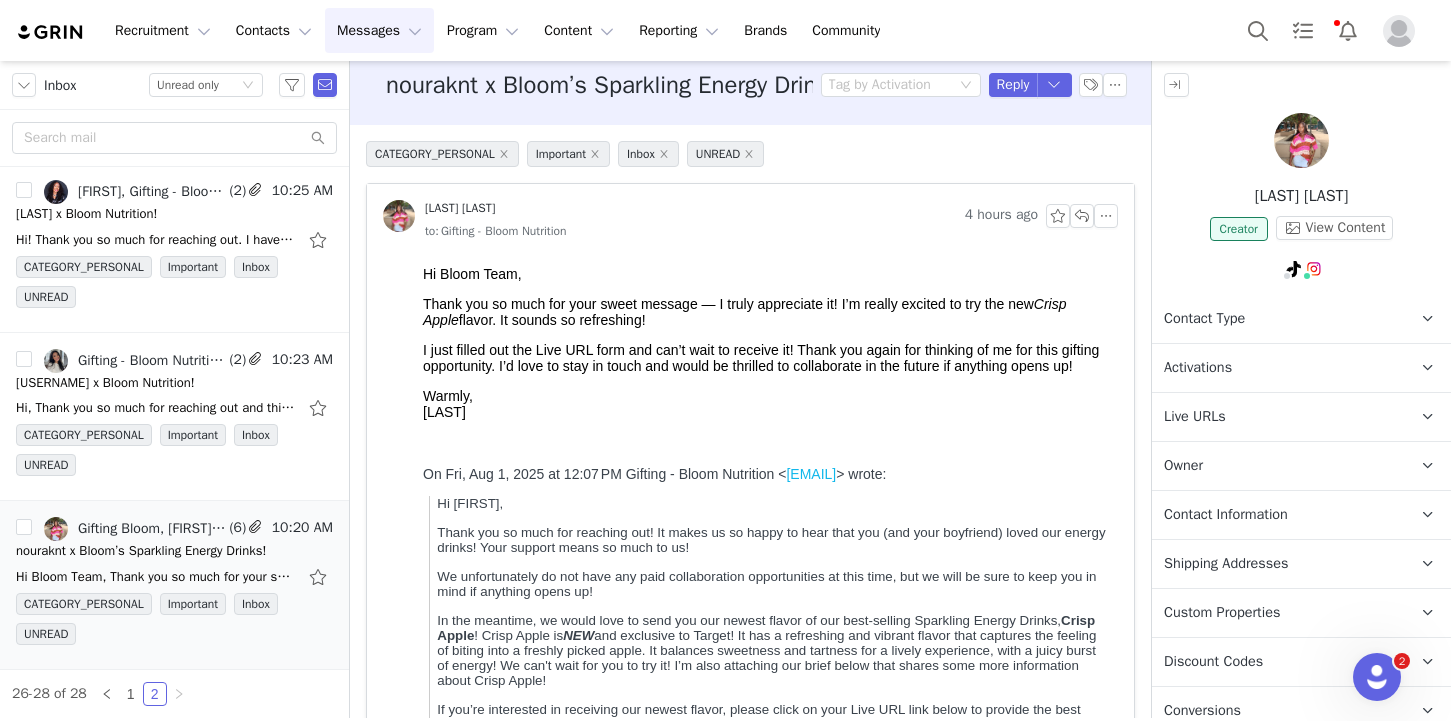 scroll, scrollTop: 0, scrollLeft: 0, axis: both 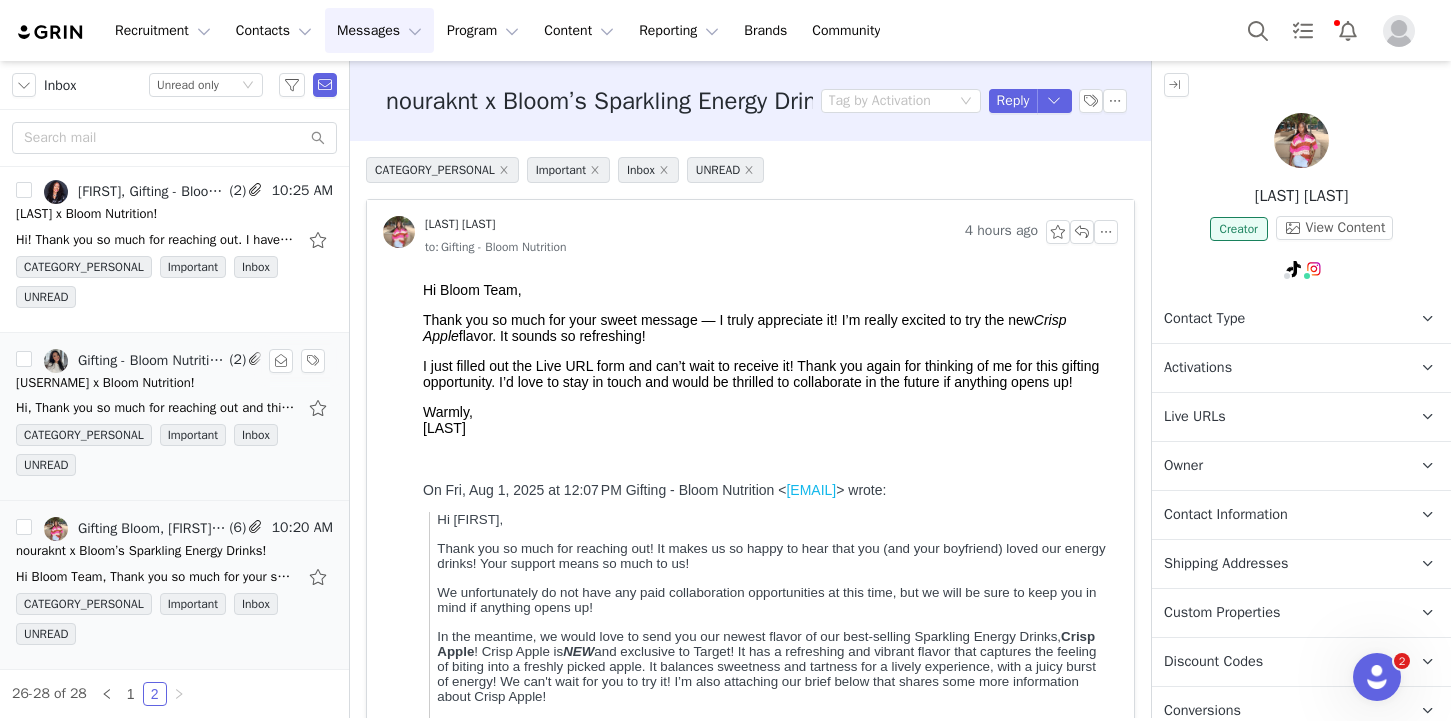 click on "CATEGORY_PERSONAL   Important   Inbox   UNREAD" at bounding box center (174, 454) 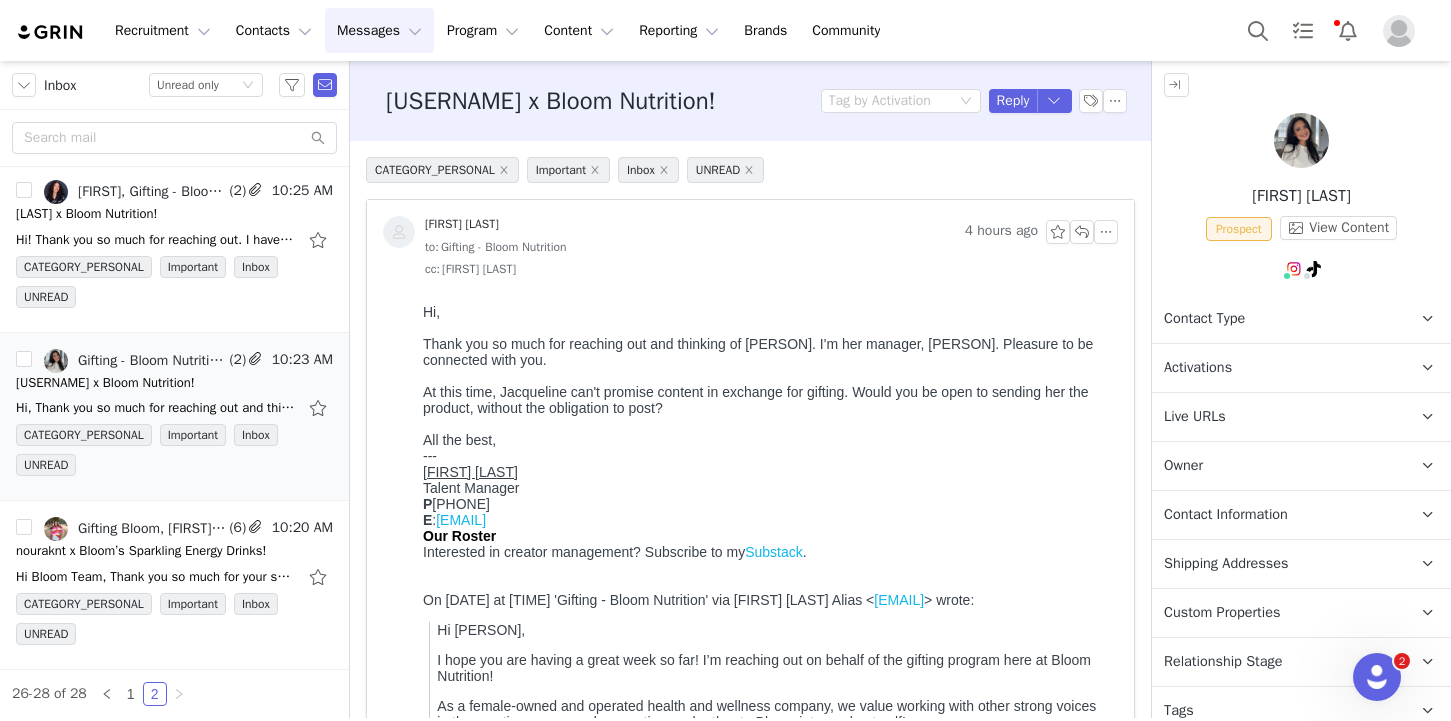 scroll, scrollTop: 0, scrollLeft: 0, axis: both 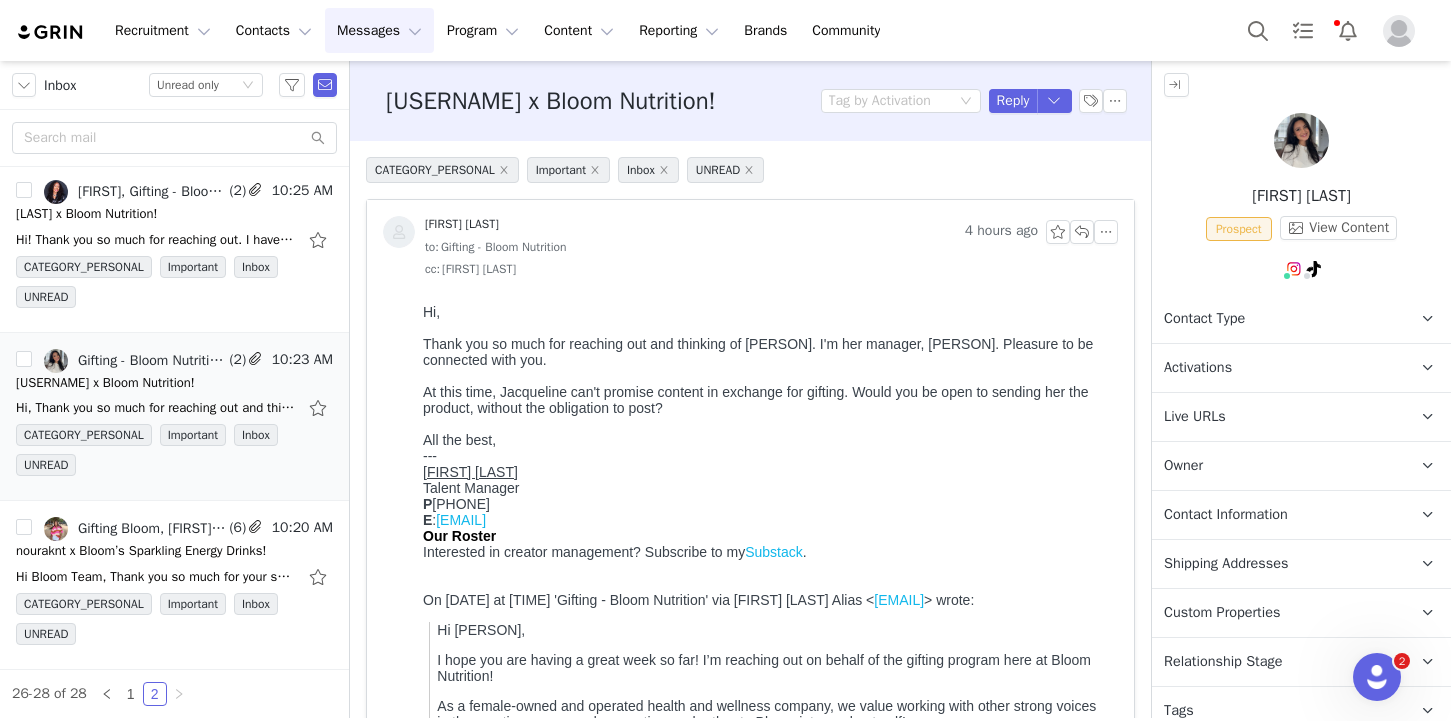 click on "Owner" at bounding box center (1183, 466) 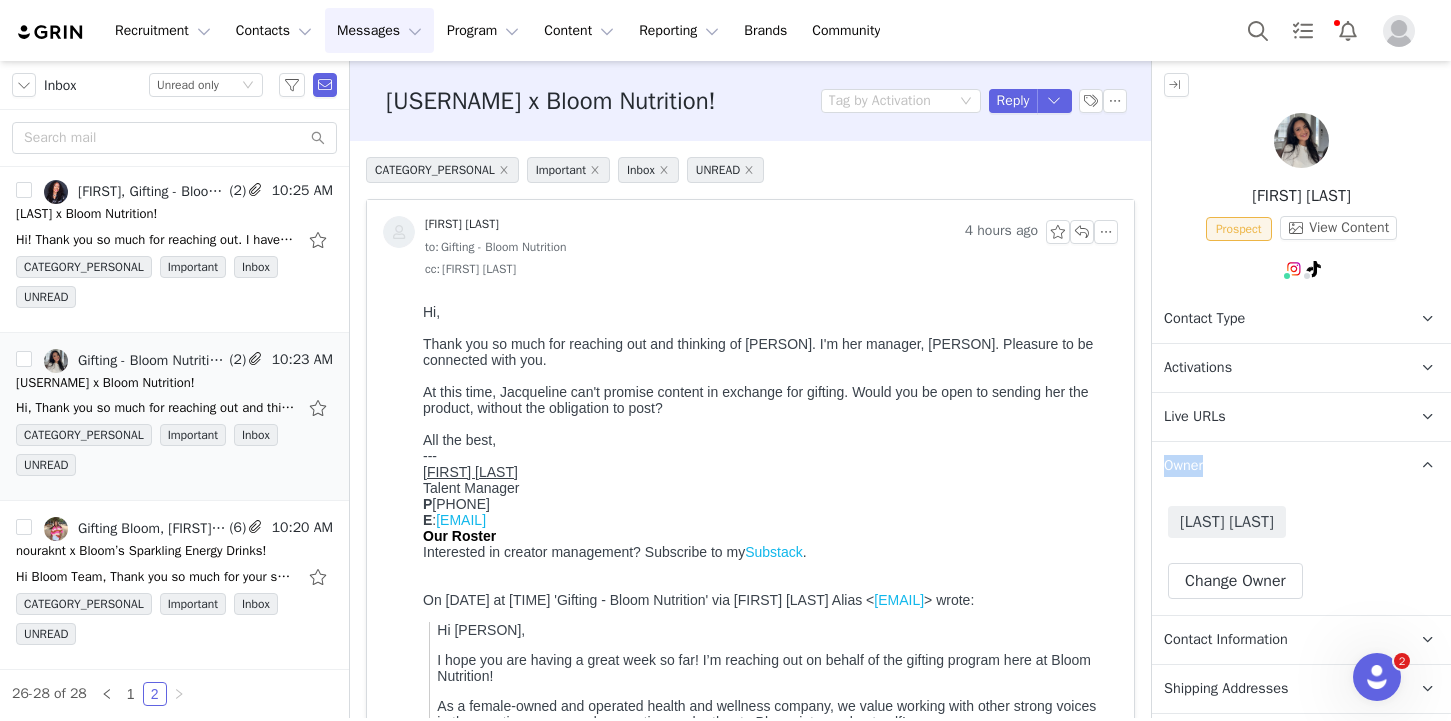 click on "Owner" at bounding box center (1183, 466) 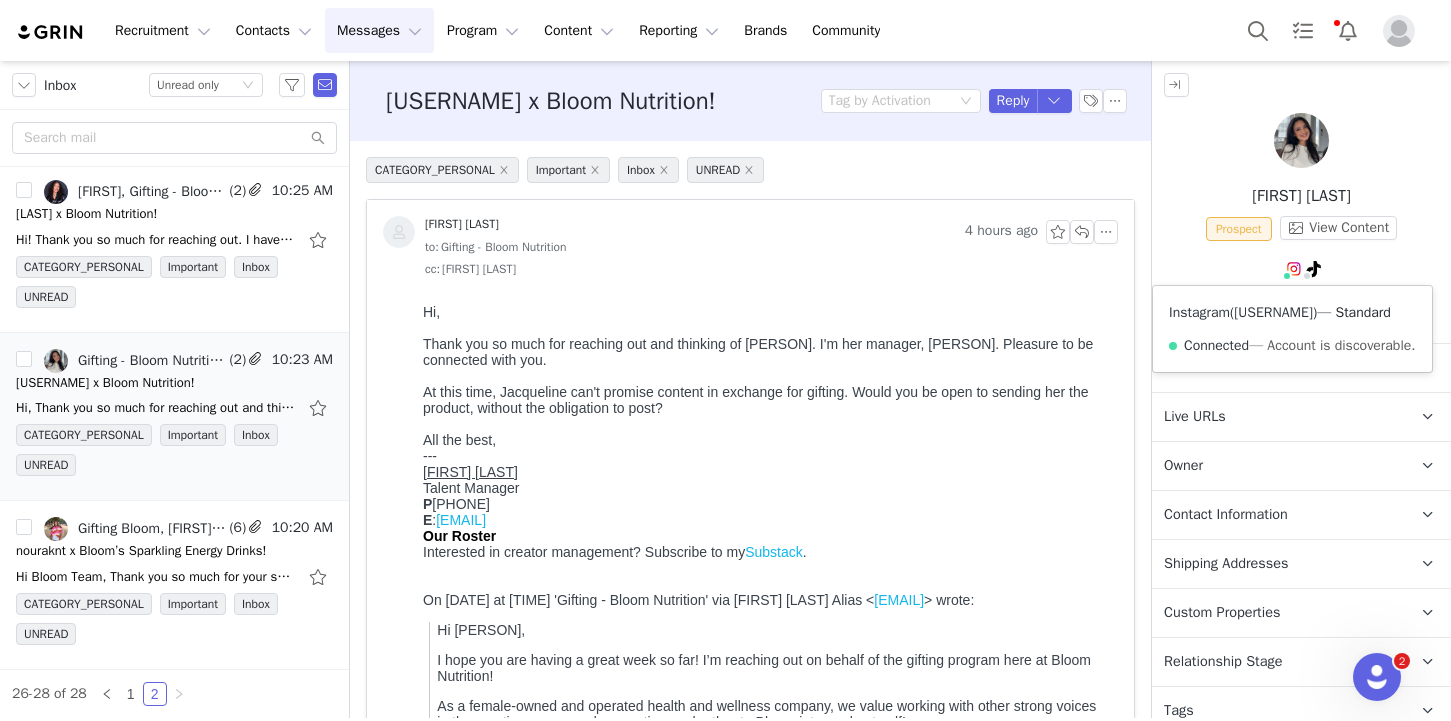 click on "[USERNAME]" at bounding box center (1273, 312) 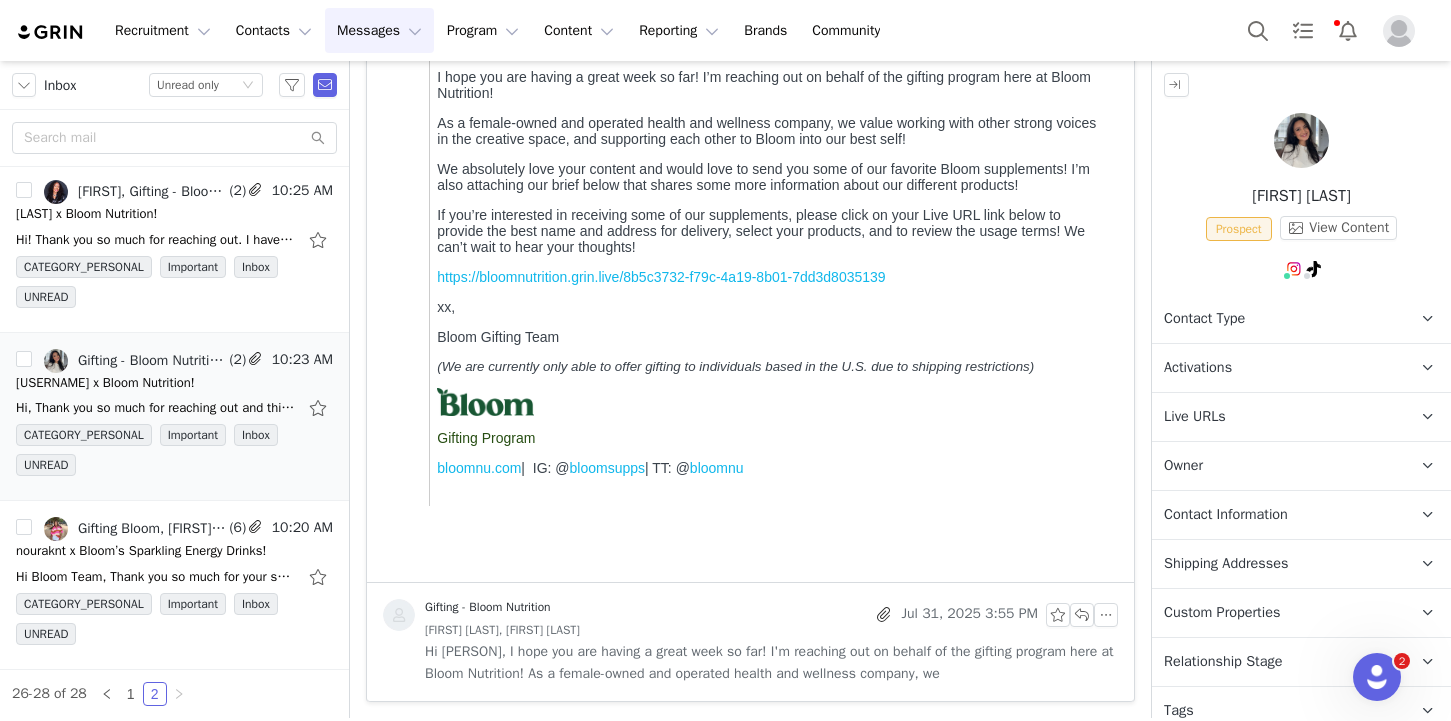 scroll, scrollTop: 0, scrollLeft: 0, axis: both 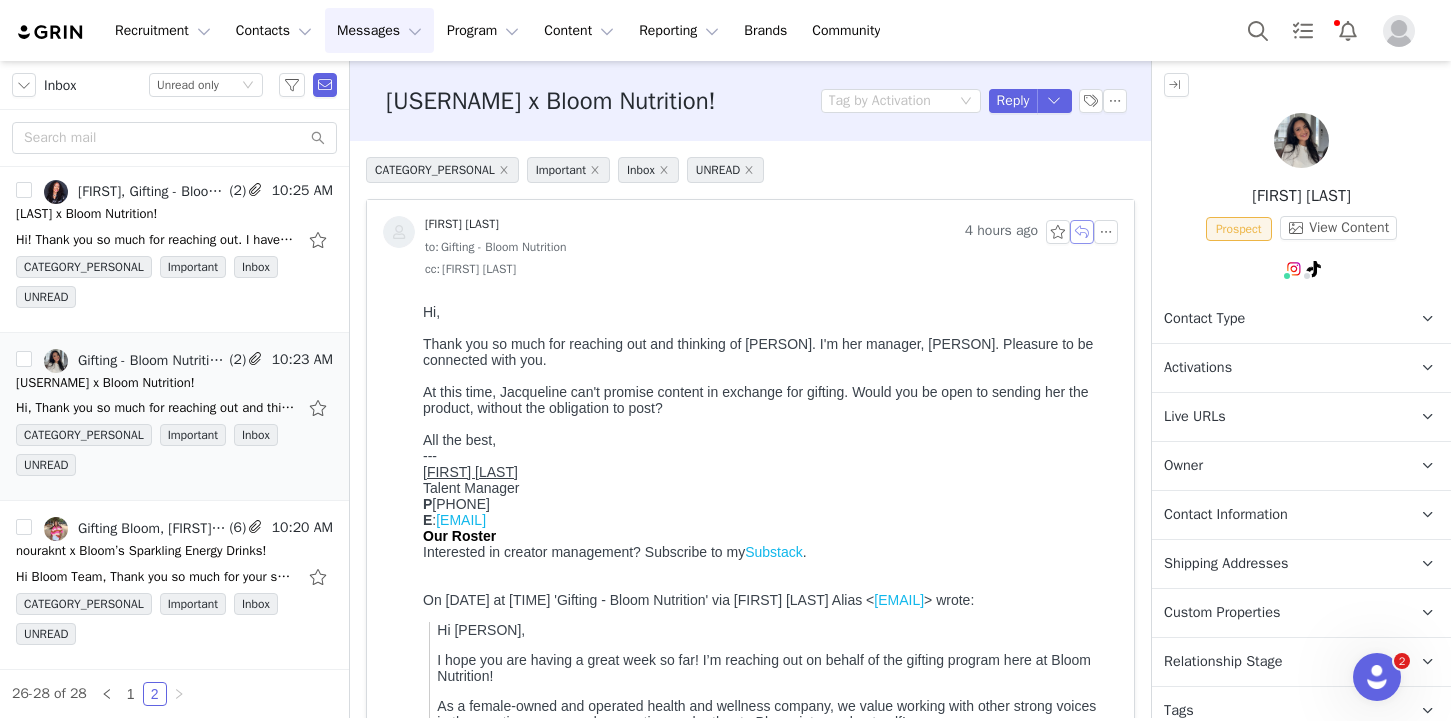 click at bounding box center (1082, 232) 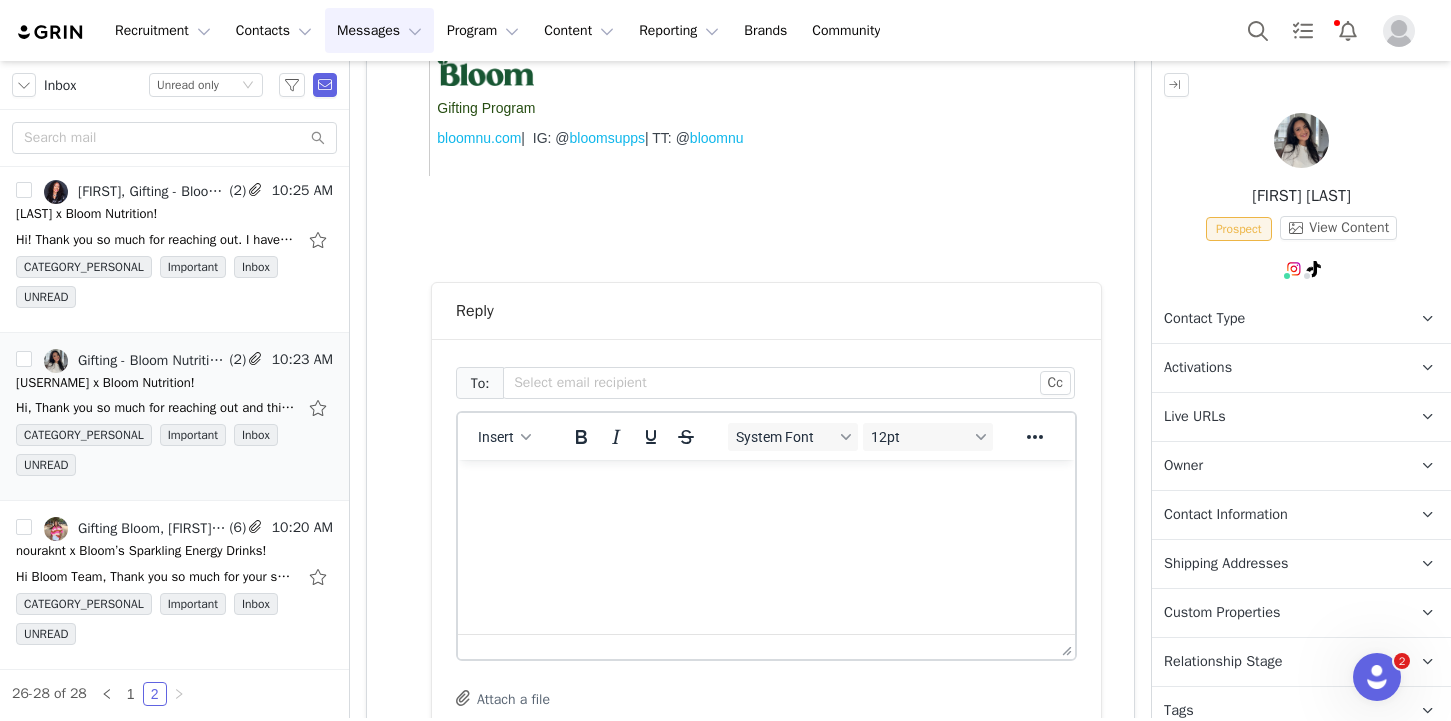 scroll, scrollTop: 0, scrollLeft: 0, axis: both 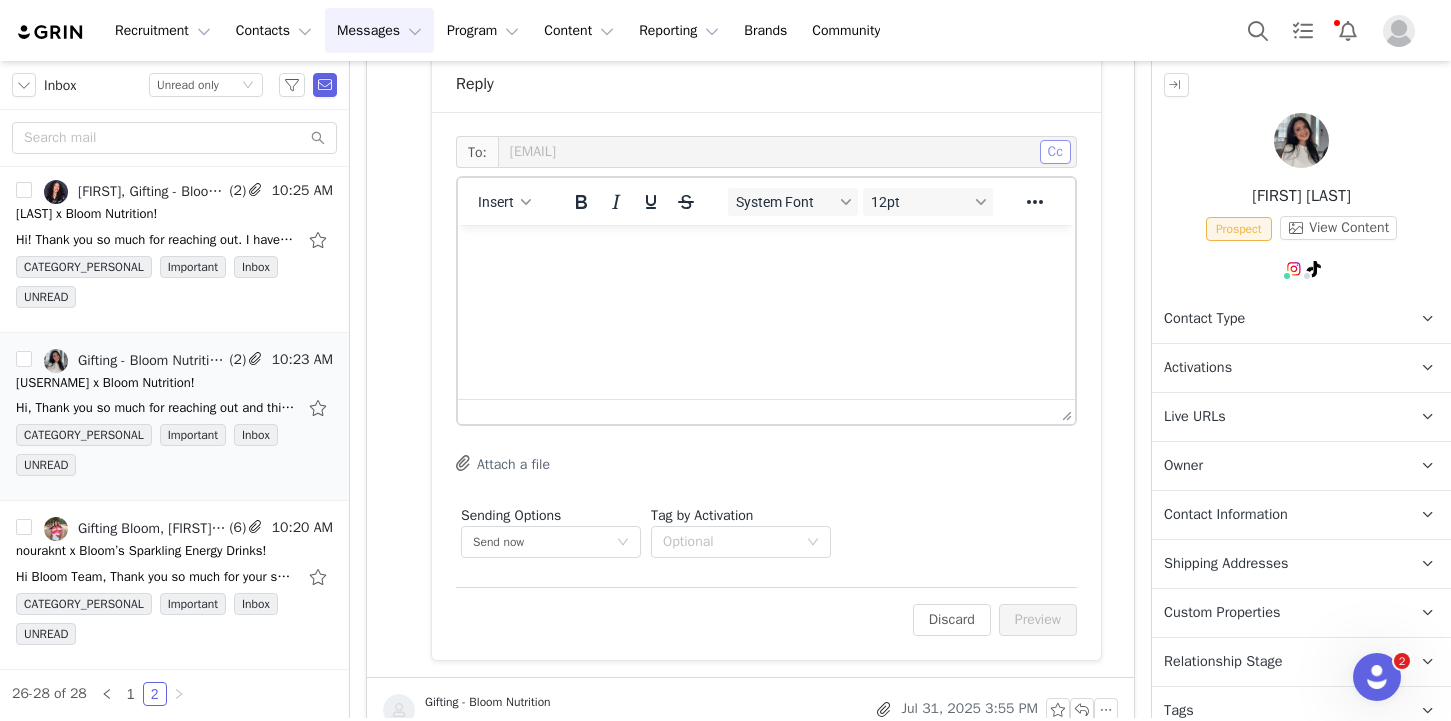 click on "Cc" at bounding box center (1055, 152) 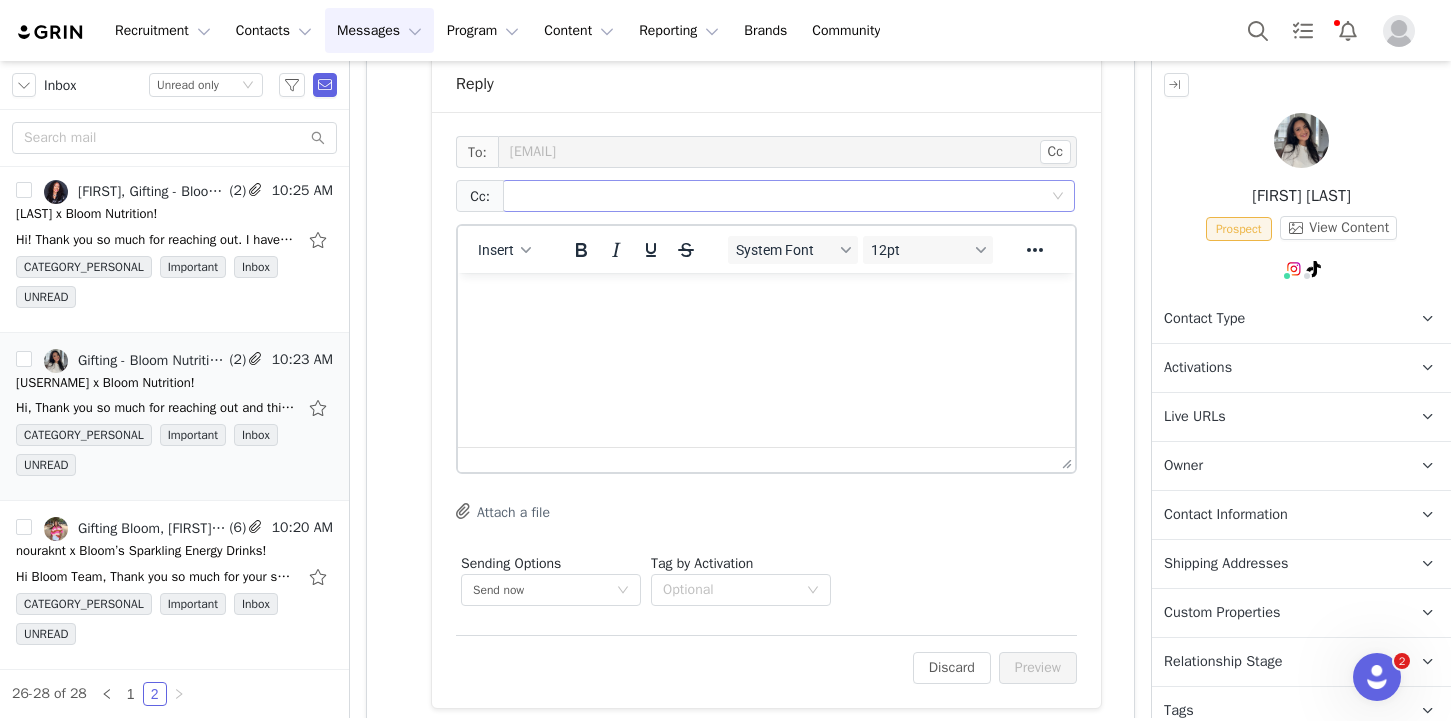 click at bounding box center [781, 196] 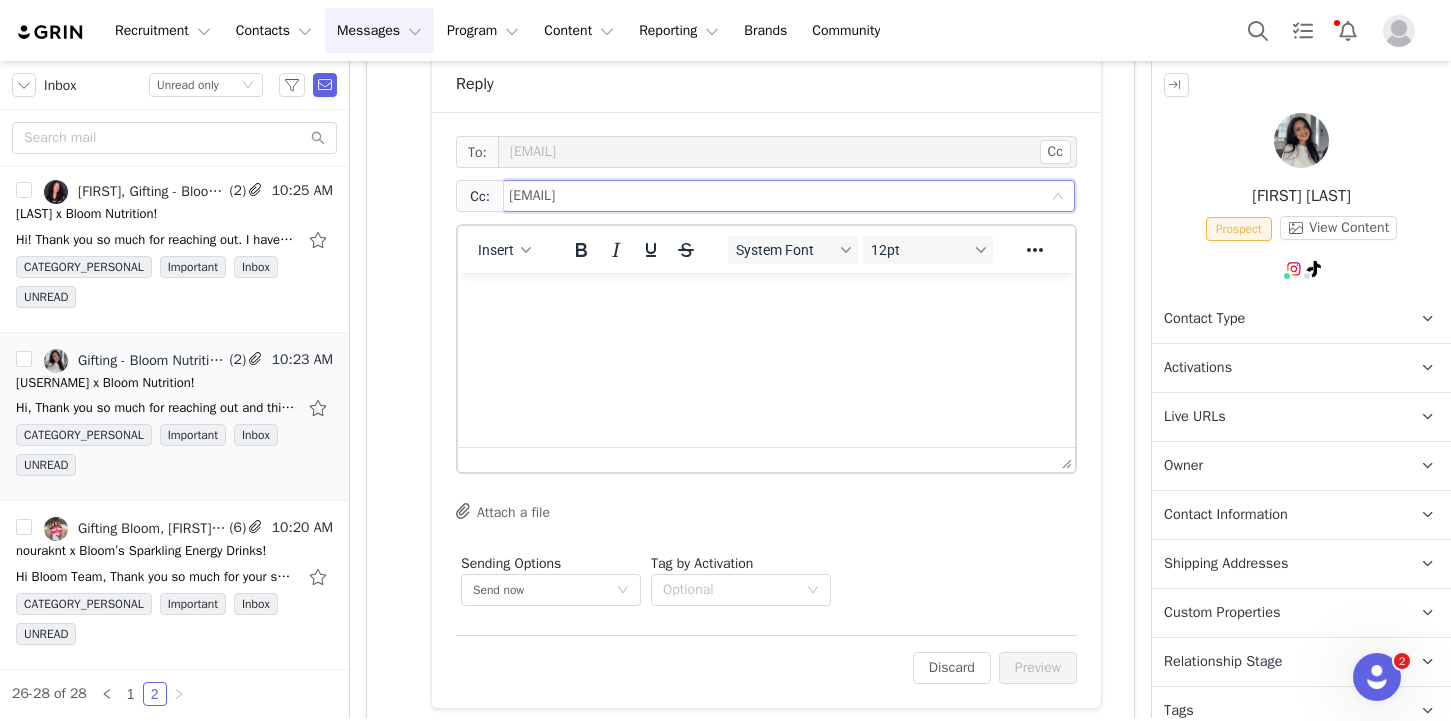 type on "[EMAIL]" 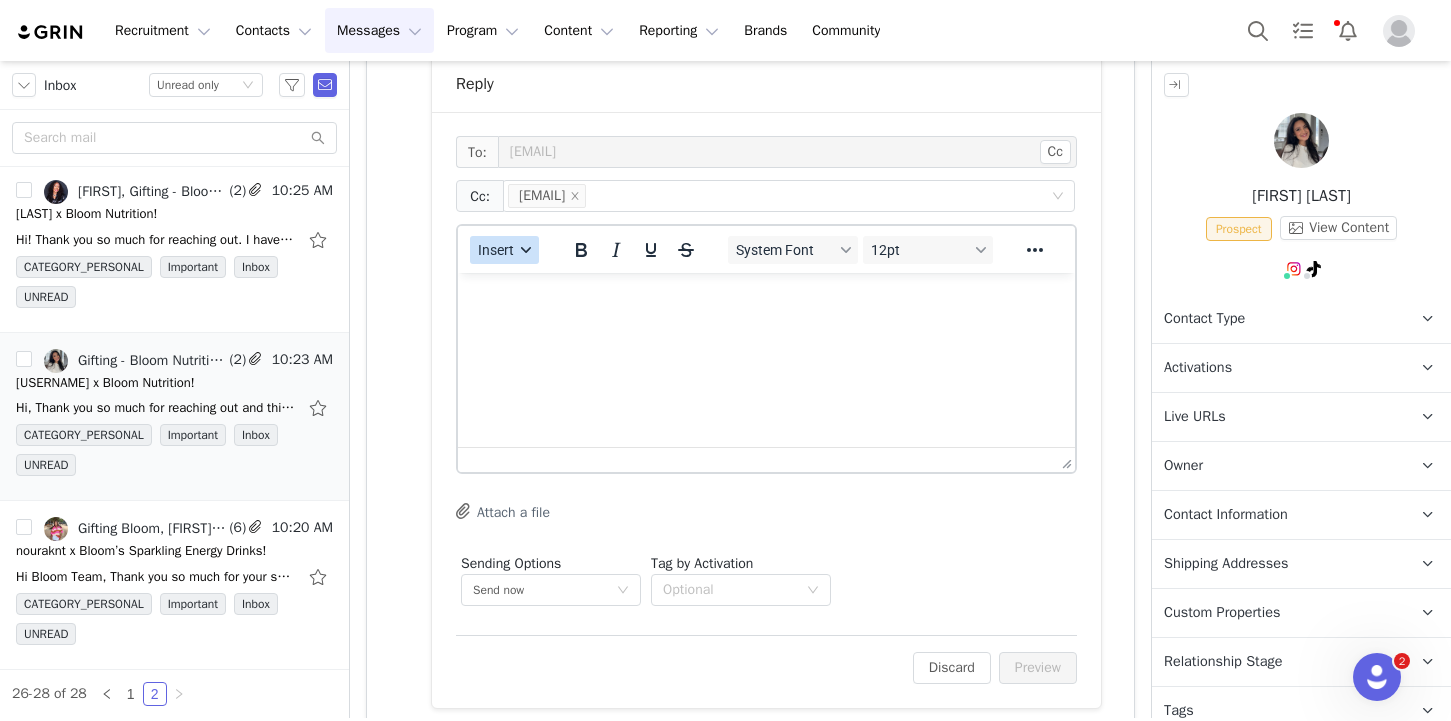 click on "Insert" at bounding box center [504, 250] 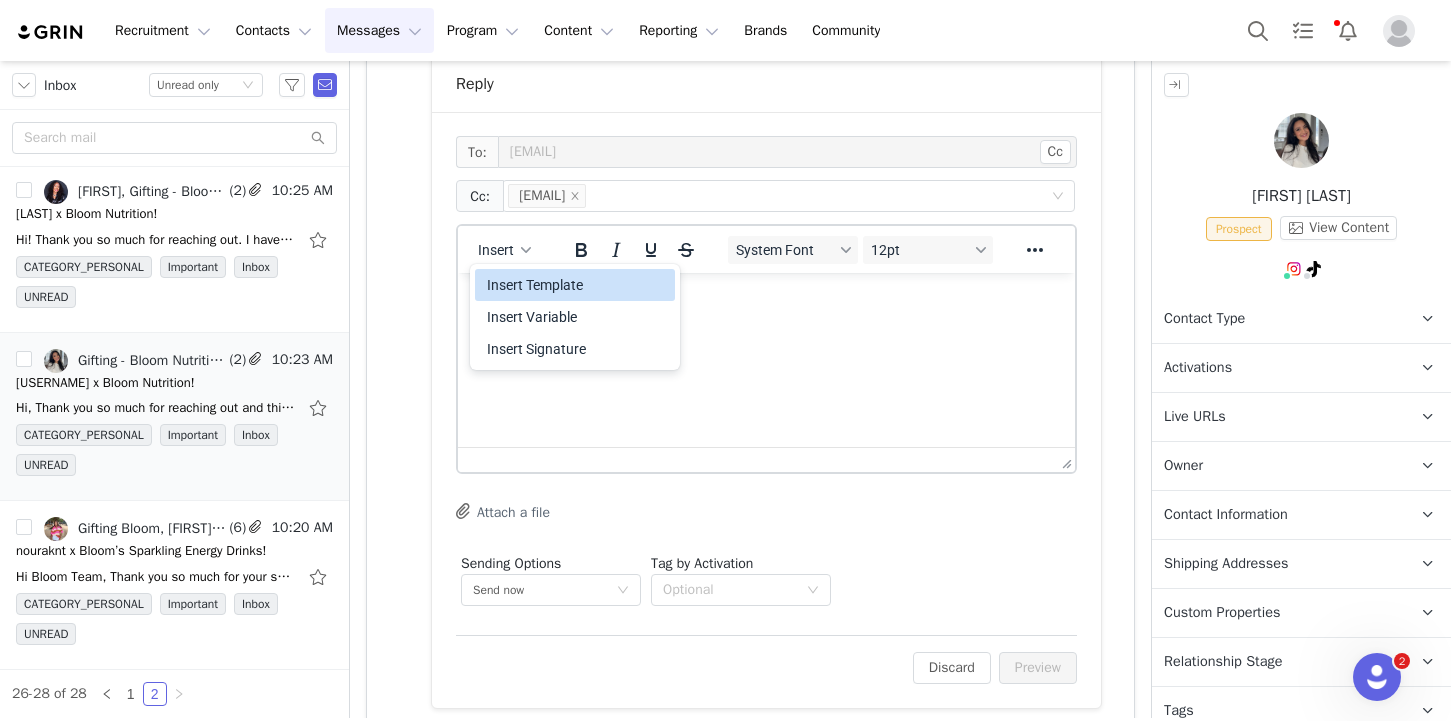 click on "Insert Template" at bounding box center (575, 285) 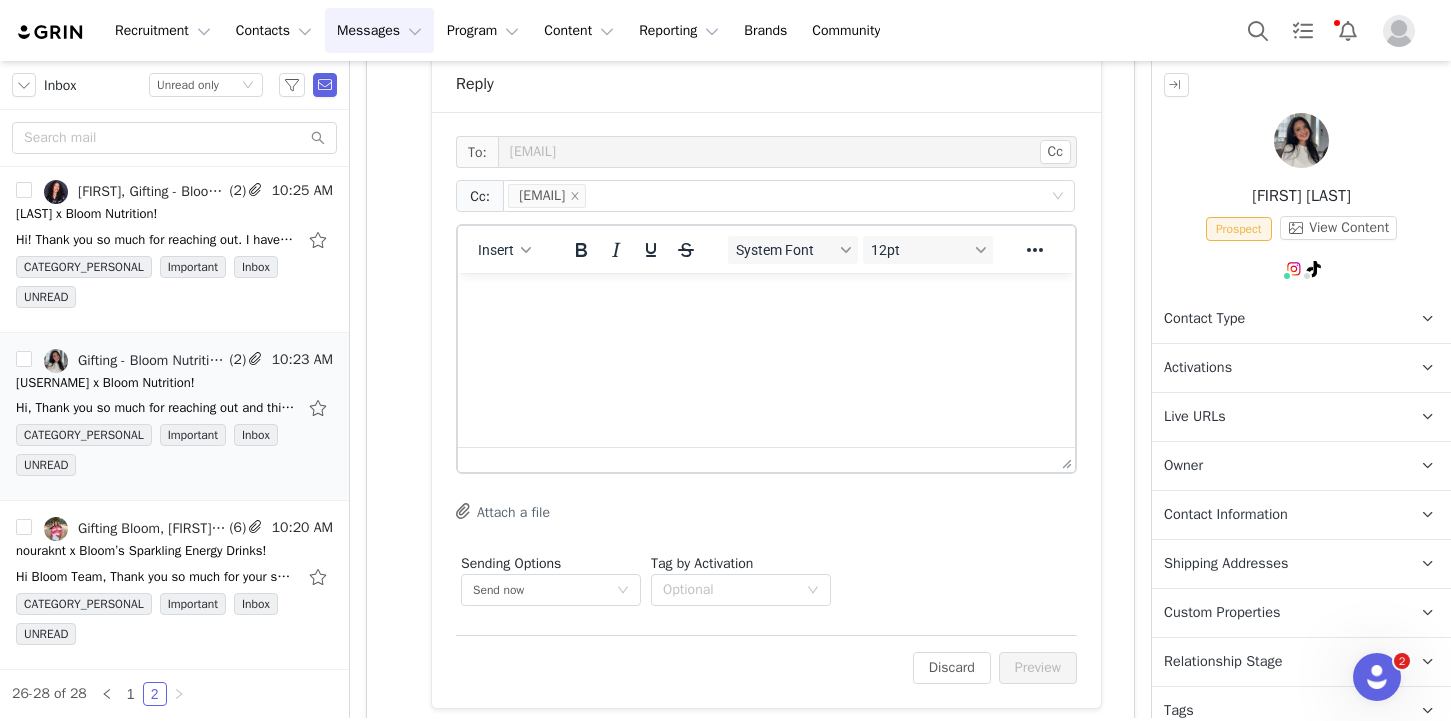scroll, scrollTop: 0, scrollLeft: 0, axis: both 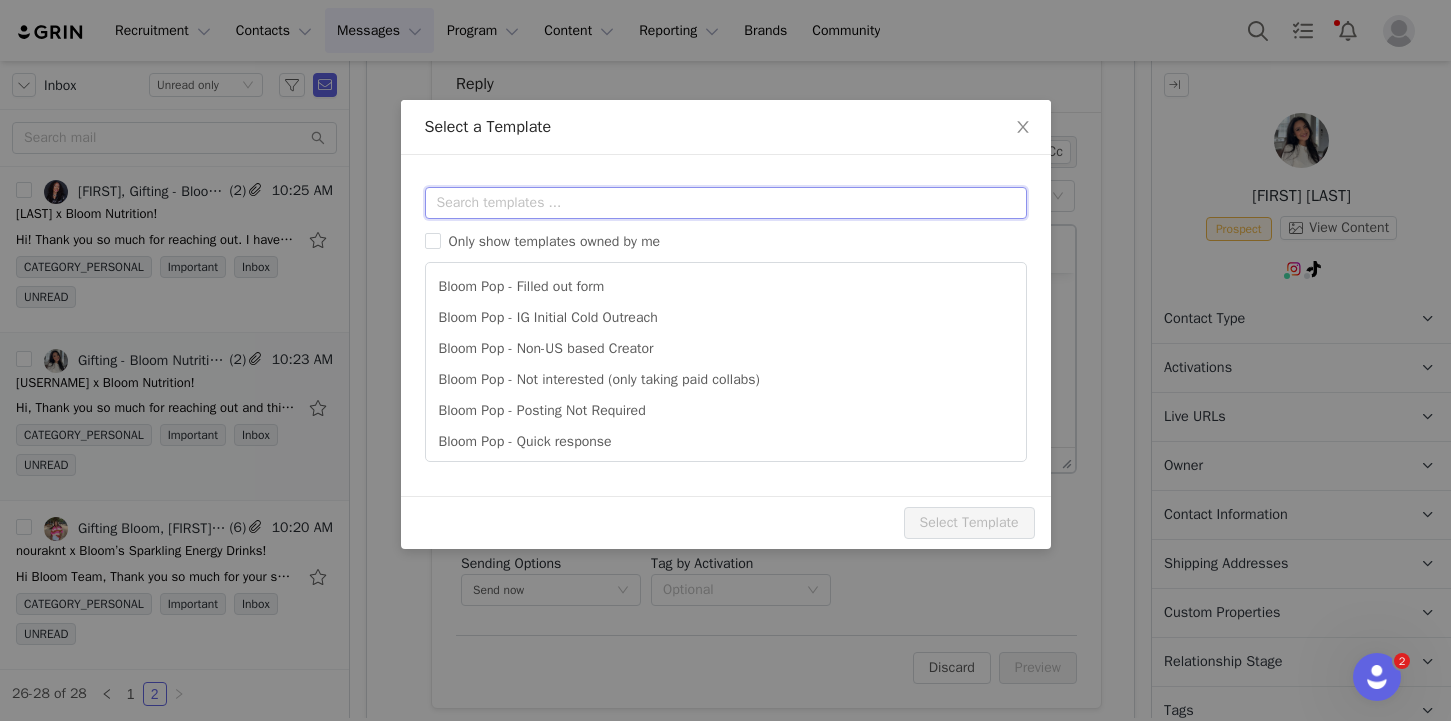 click at bounding box center (726, 203) 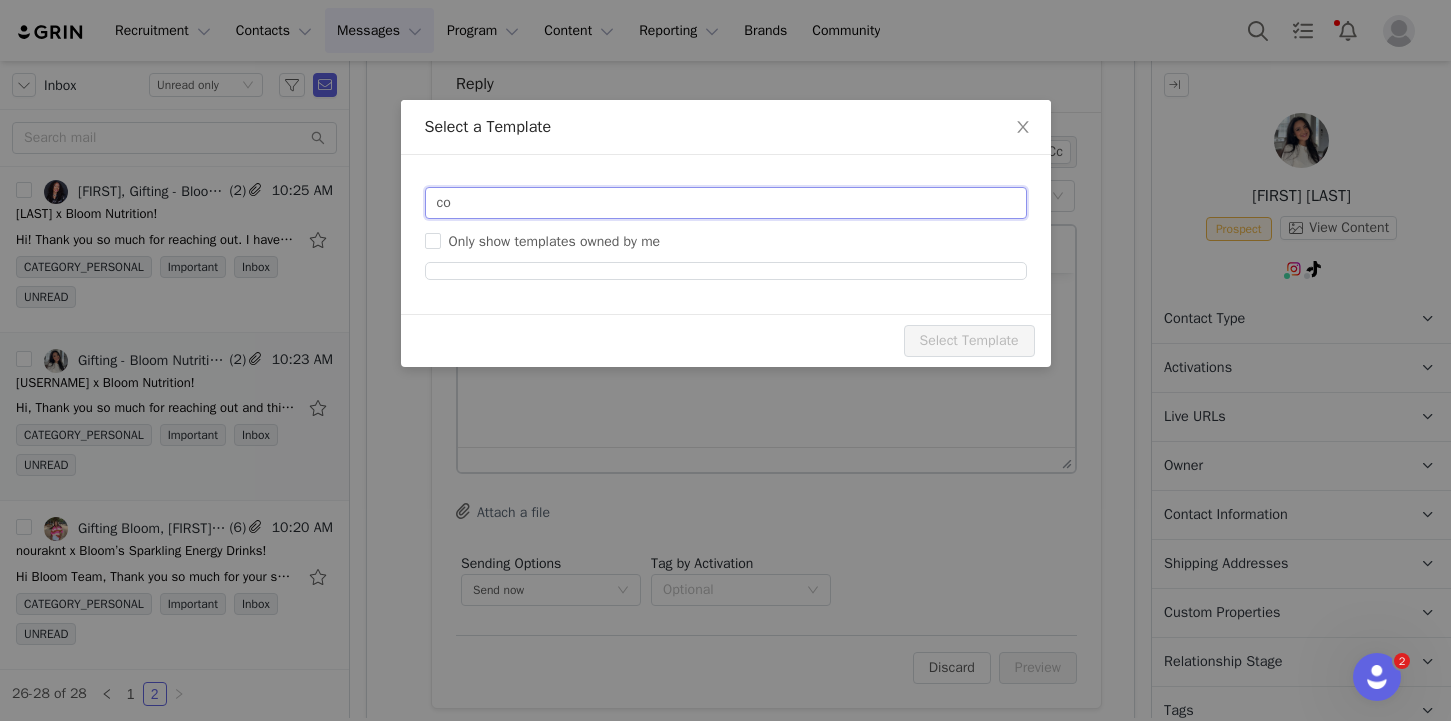 type on "c" 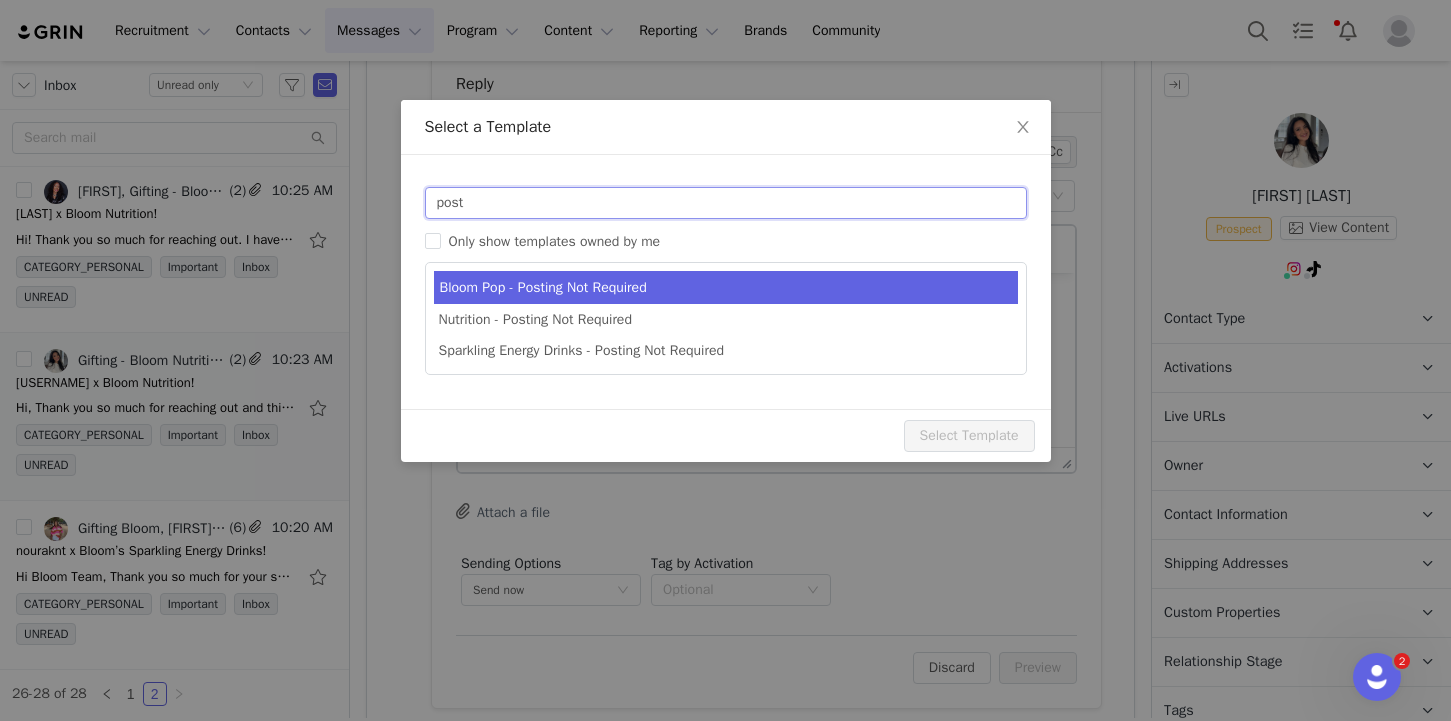 type on "post" 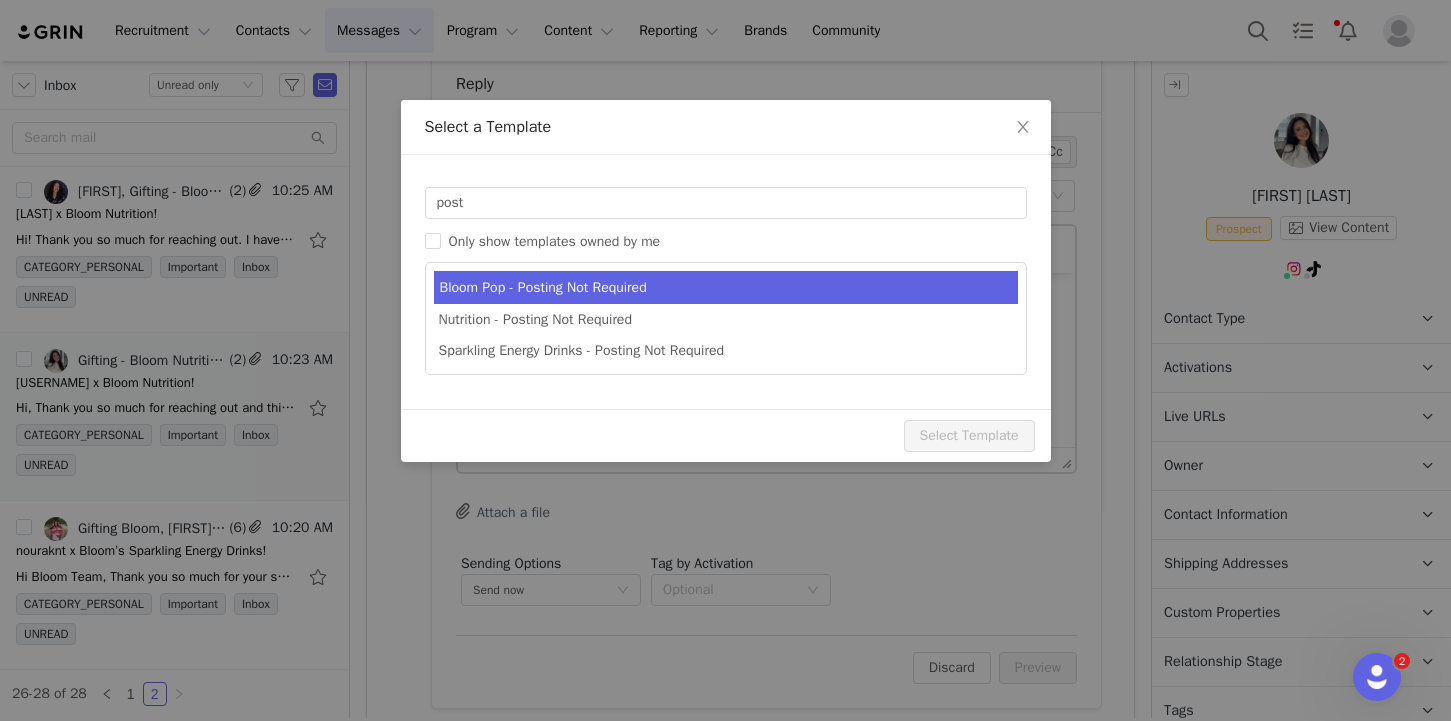 type on "[tiktok_username] x Introducing Bloom Pop!" 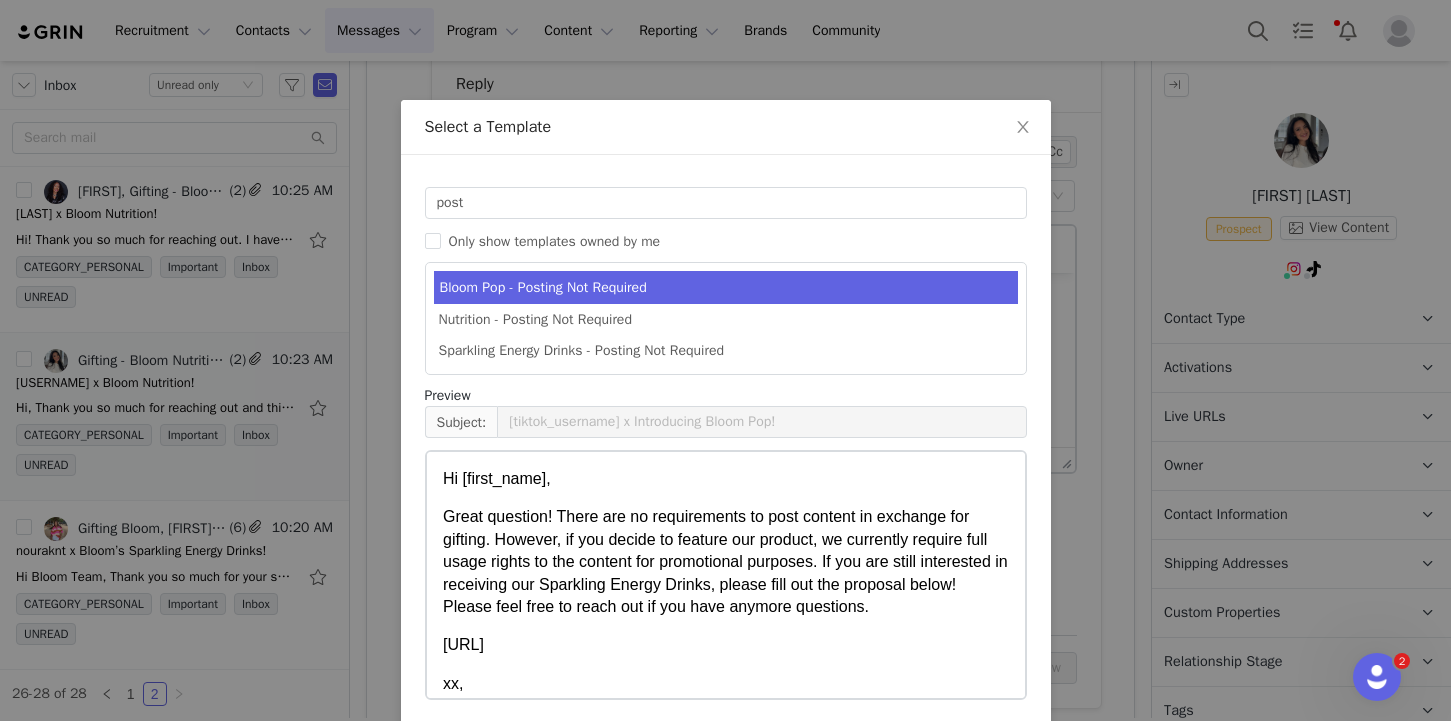 scroll, scrollTop: 216, scrollLeft: 0, axis: vertical 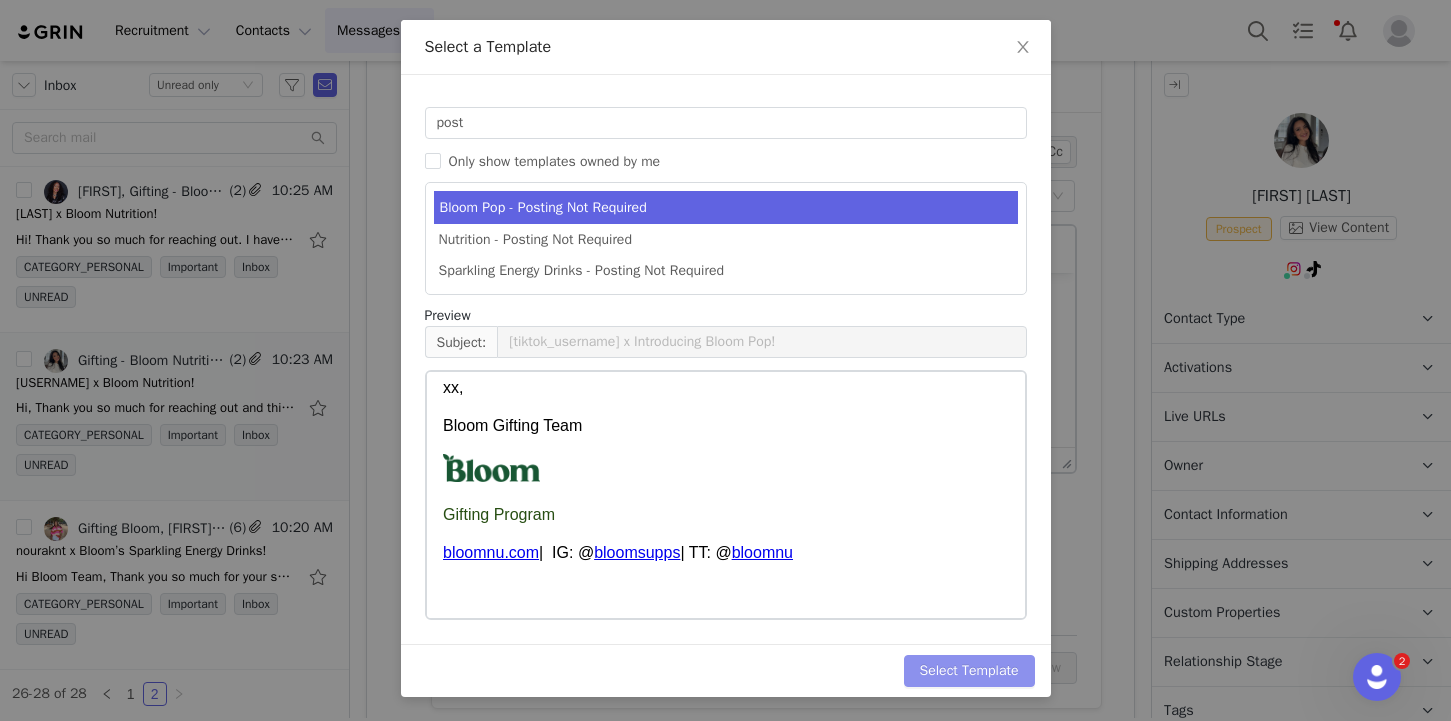 click on "Select Template" at bounding box center (969, 671) 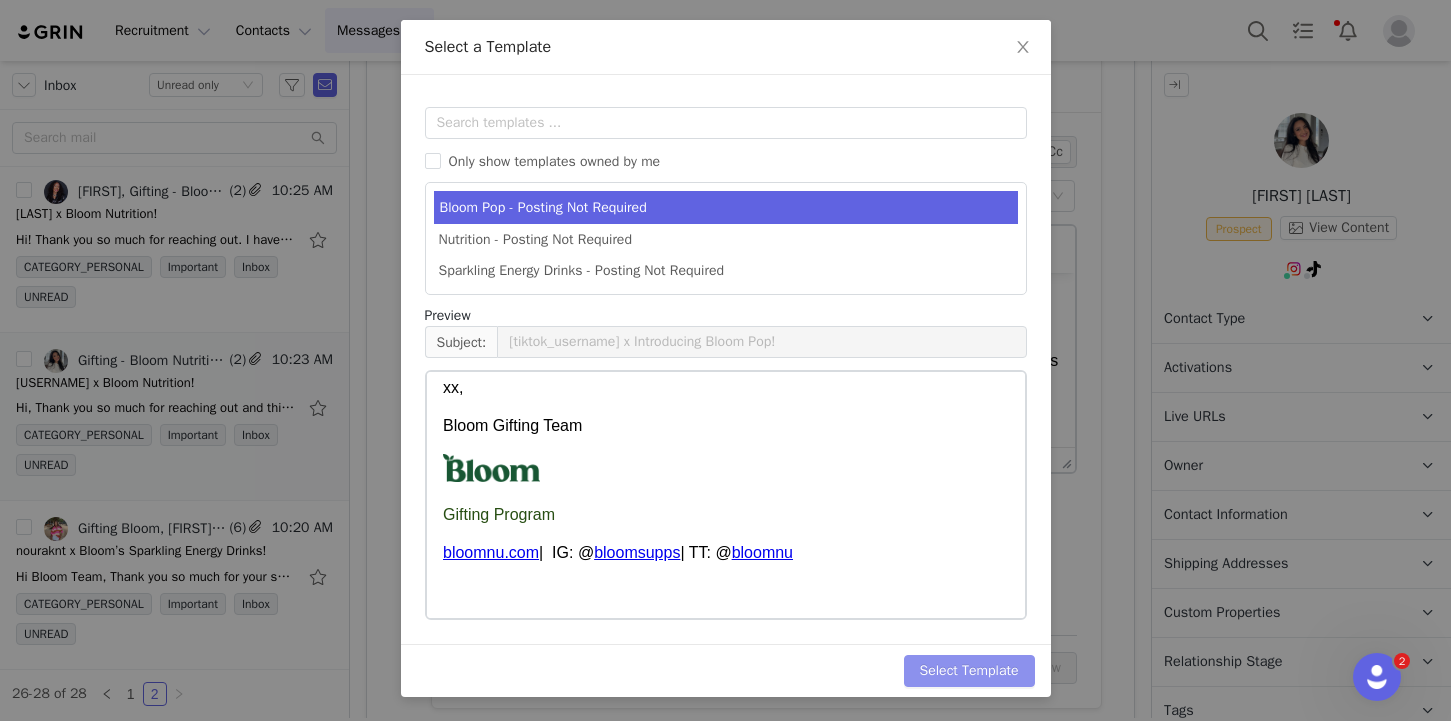 scroll, scrollTop: 0, scrollLeft: 0, axis: both 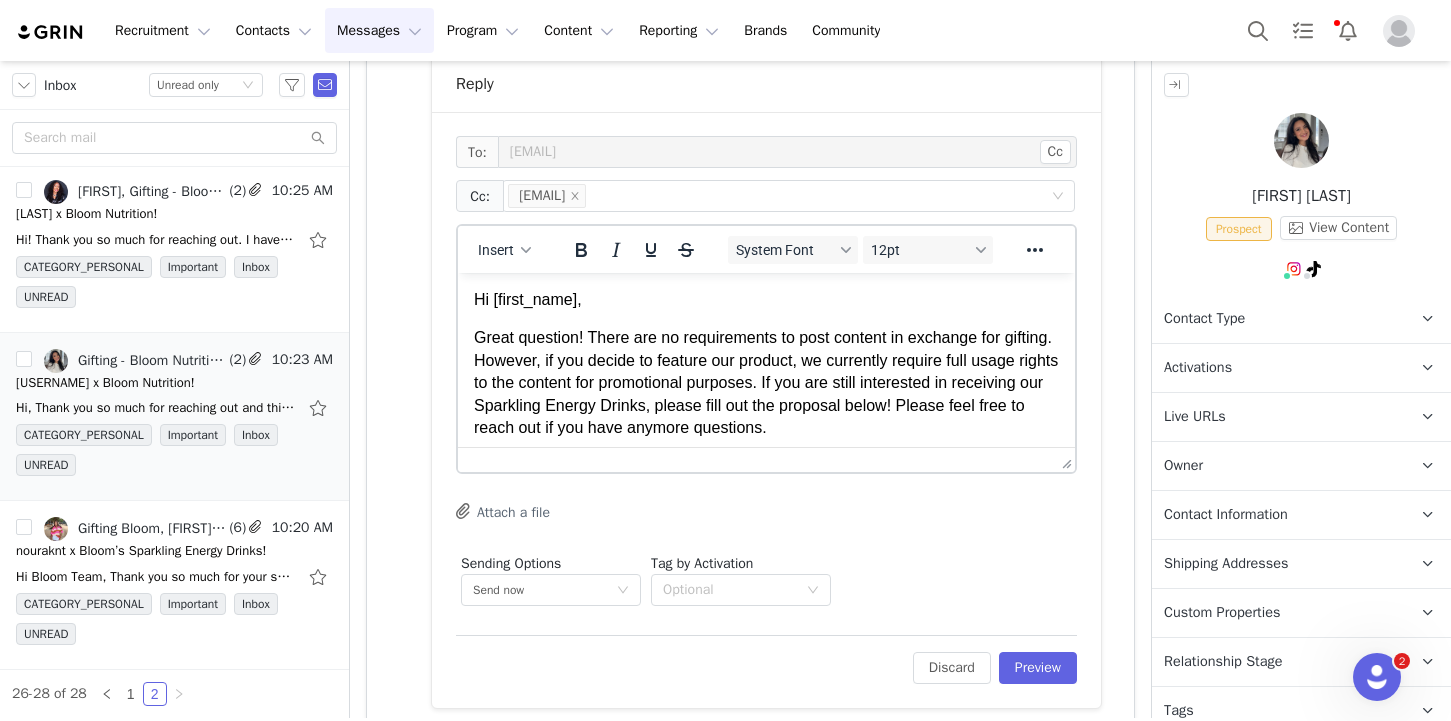 click on "Activations" at bounding box center (1198, 368) 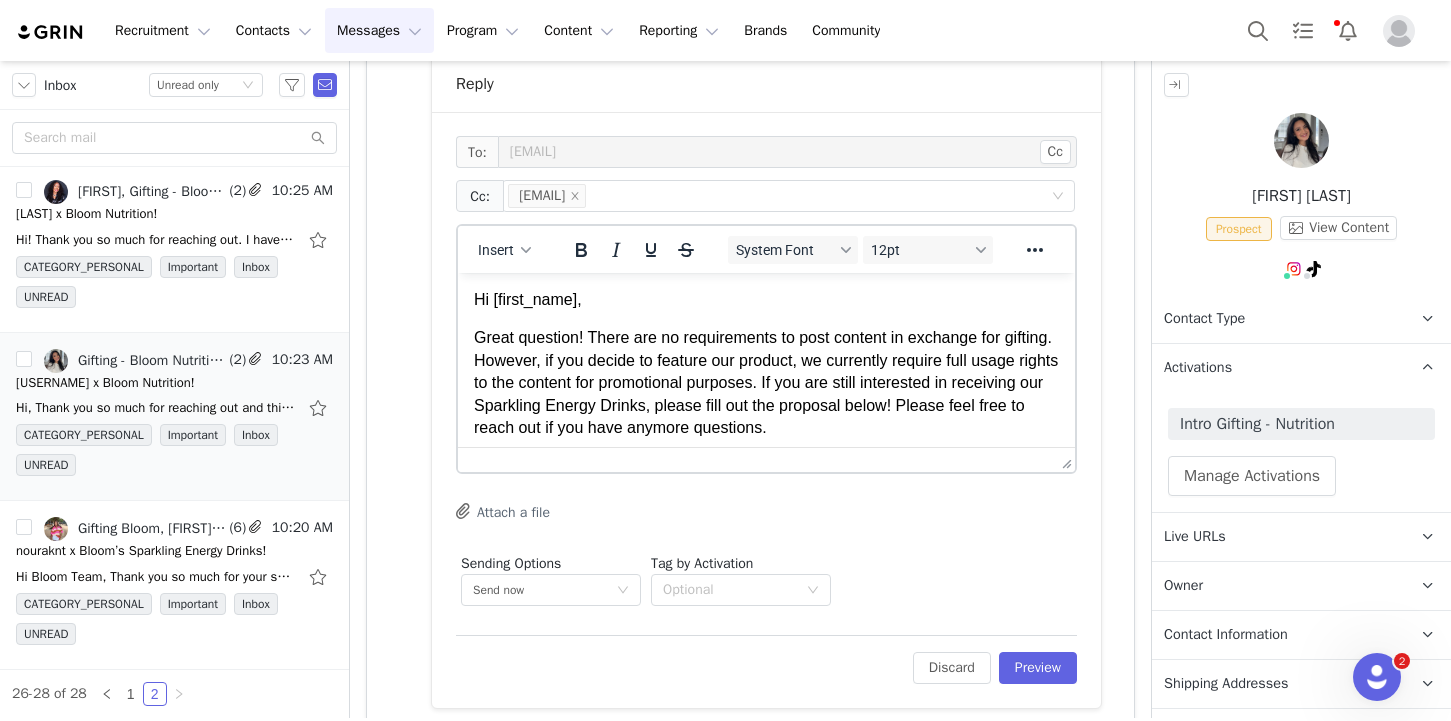 click on "Activations" at bounding box center [1198, 368] 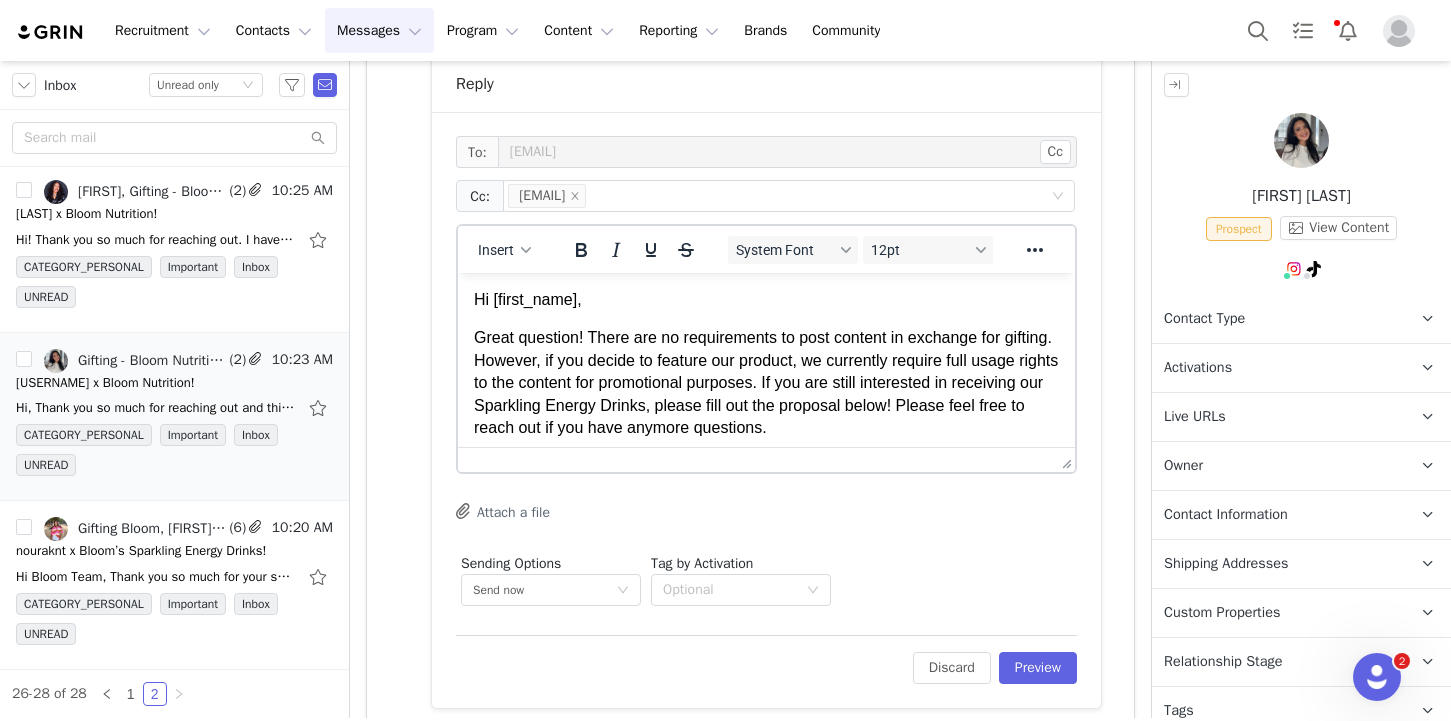 click on "Great question! There are no requirements to post content in exchange for gifting. However, if you decide to feature our product, we currently require full usage rights to the content for promotional purposes. If you are still interested in receiving our Sparkling Energy Drinks, please fill out the proposal below! Please feel free to reach out if you have anymore questions." at bounding box center [766, 383] 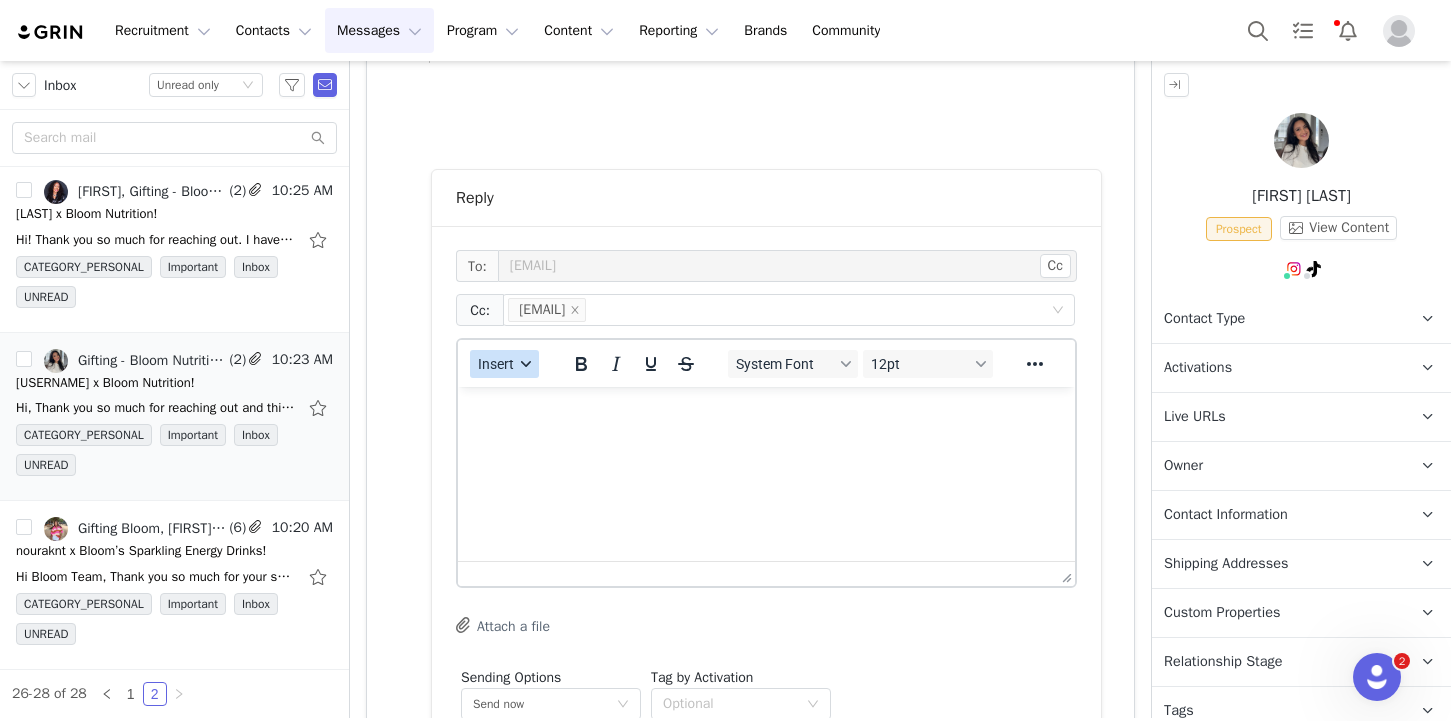 scroll, scrollTop: 1027, scrollLeft: 0, axis: vertical 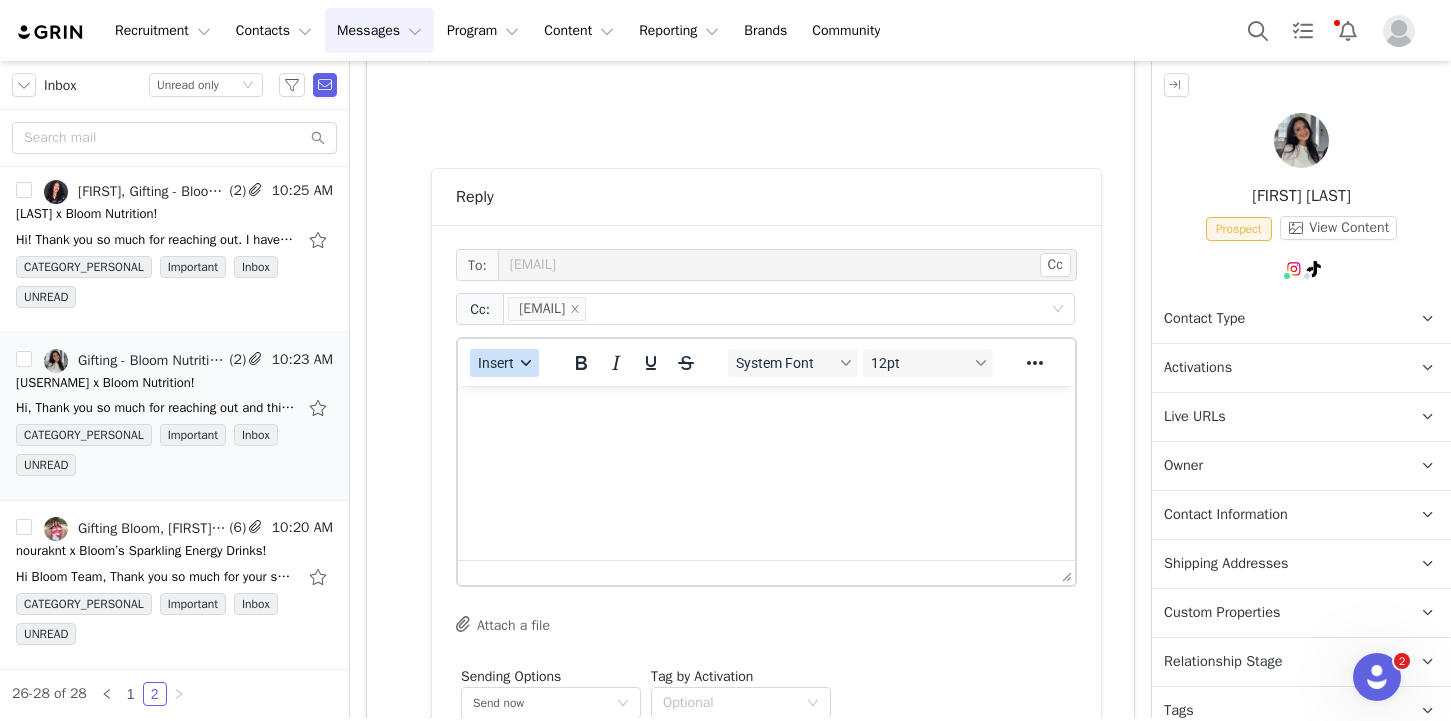 click on "Insert" at bounding box center (504, 363) 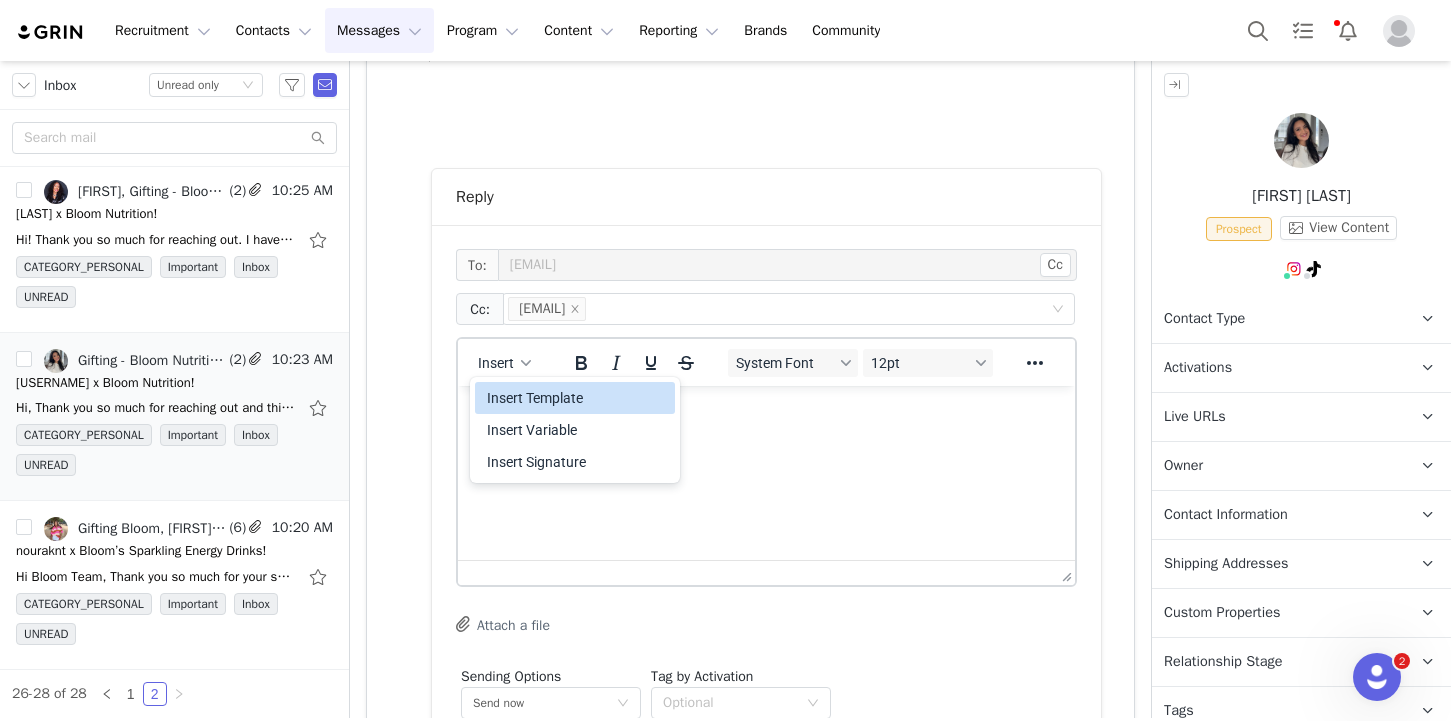 click on "Insert Template" at bounding box center (577, 398) 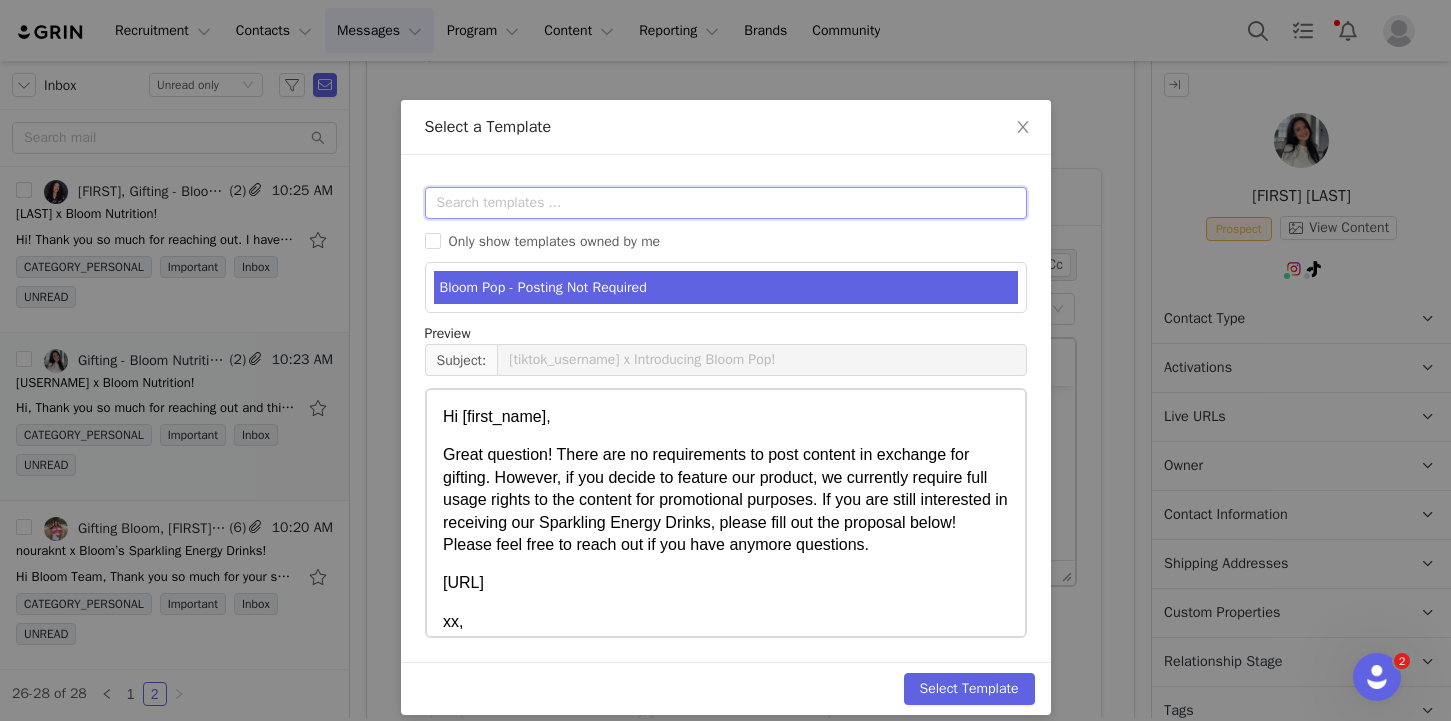 click at bounding box center (726, 203) 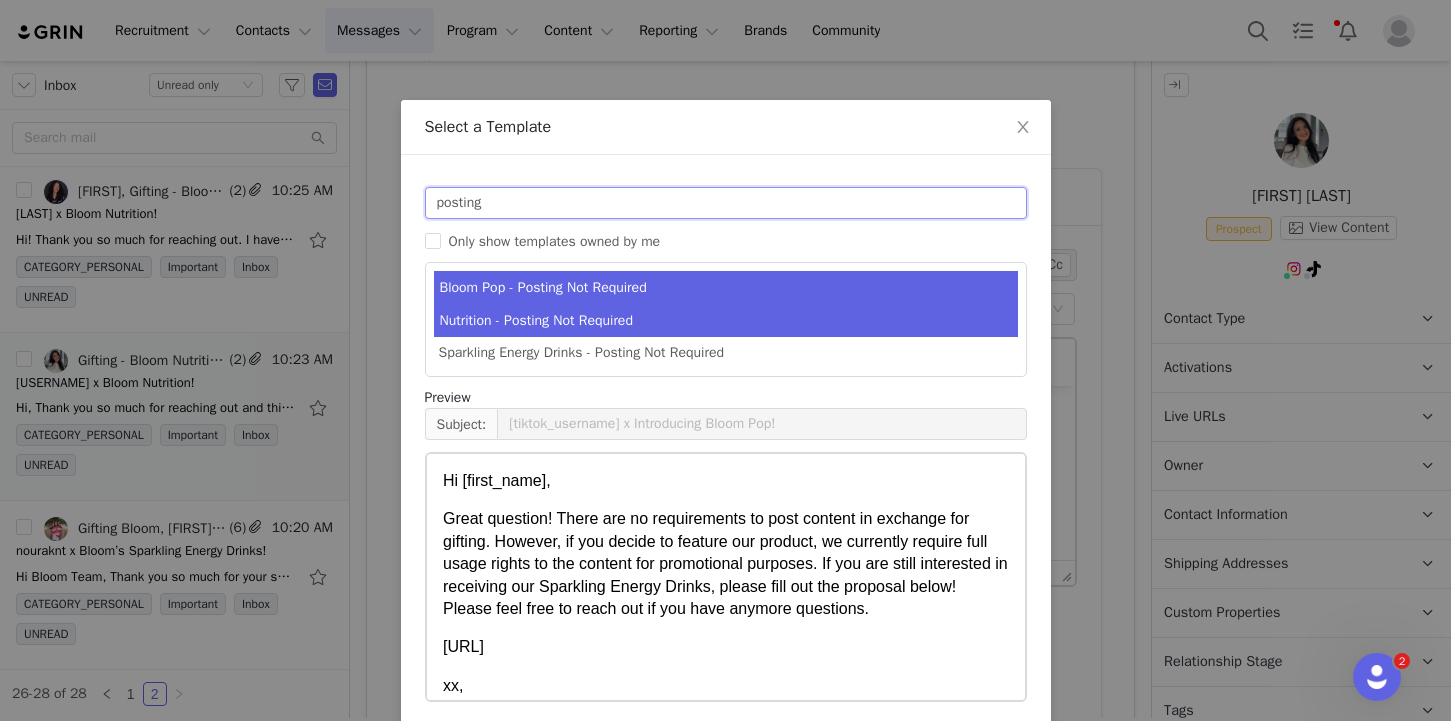 type on "posting" 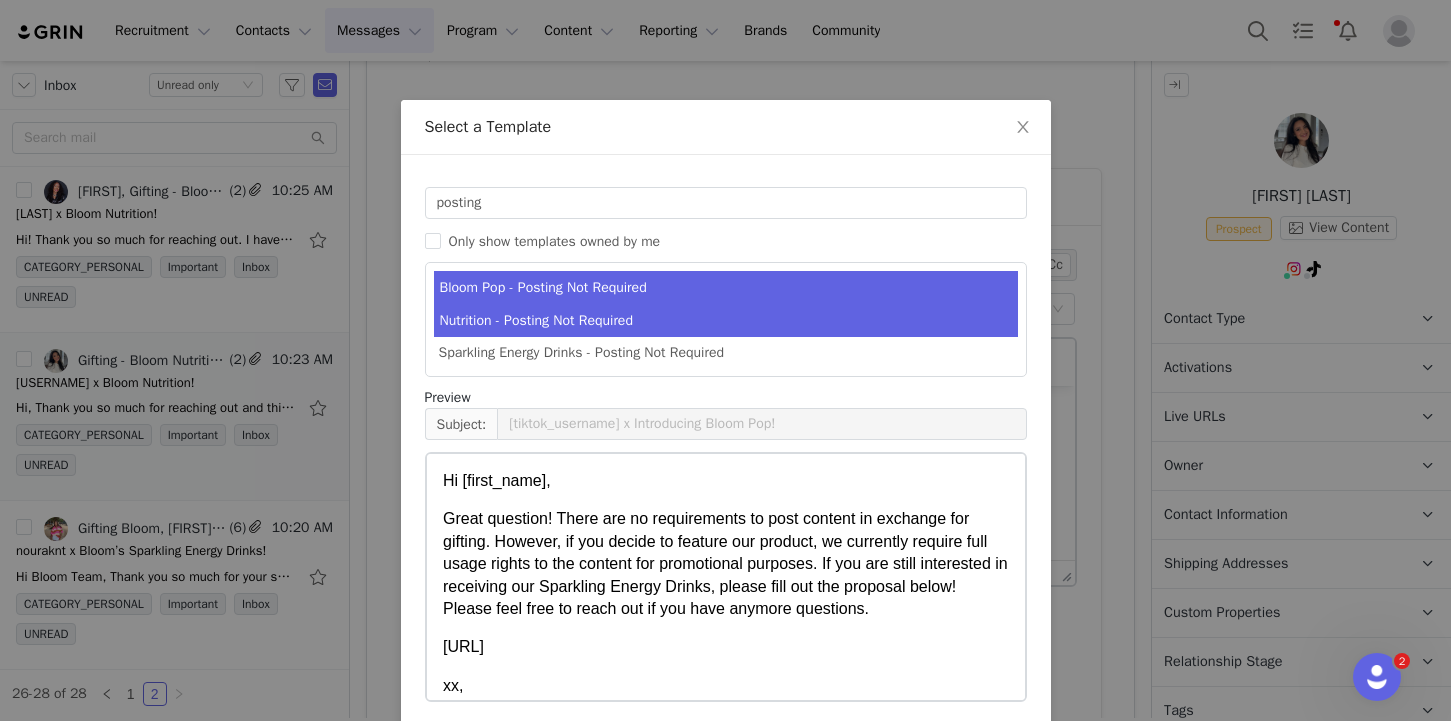 click on "Nutrition - Posting Not Required" at bounding box center [726, 320] 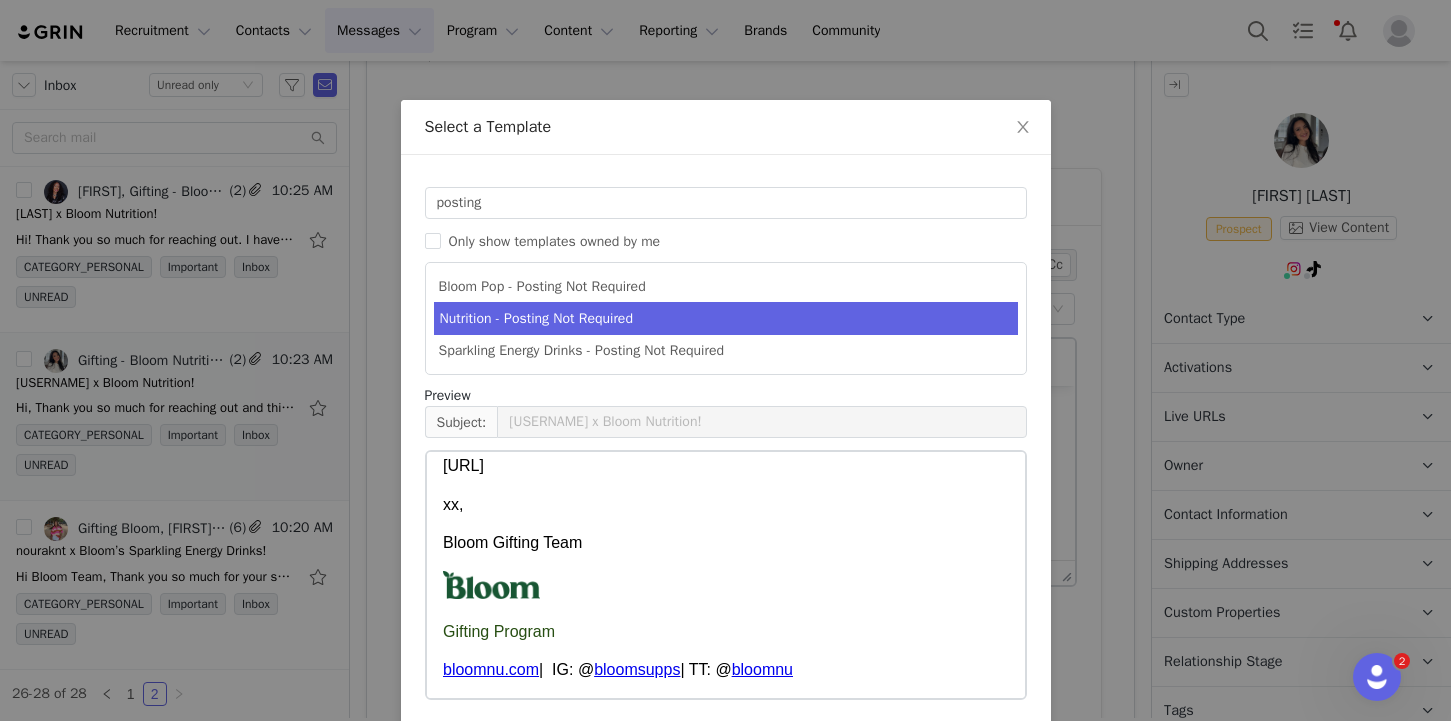 scroll, scrollTop: 216, scrollLeft: 0, axis: vertical 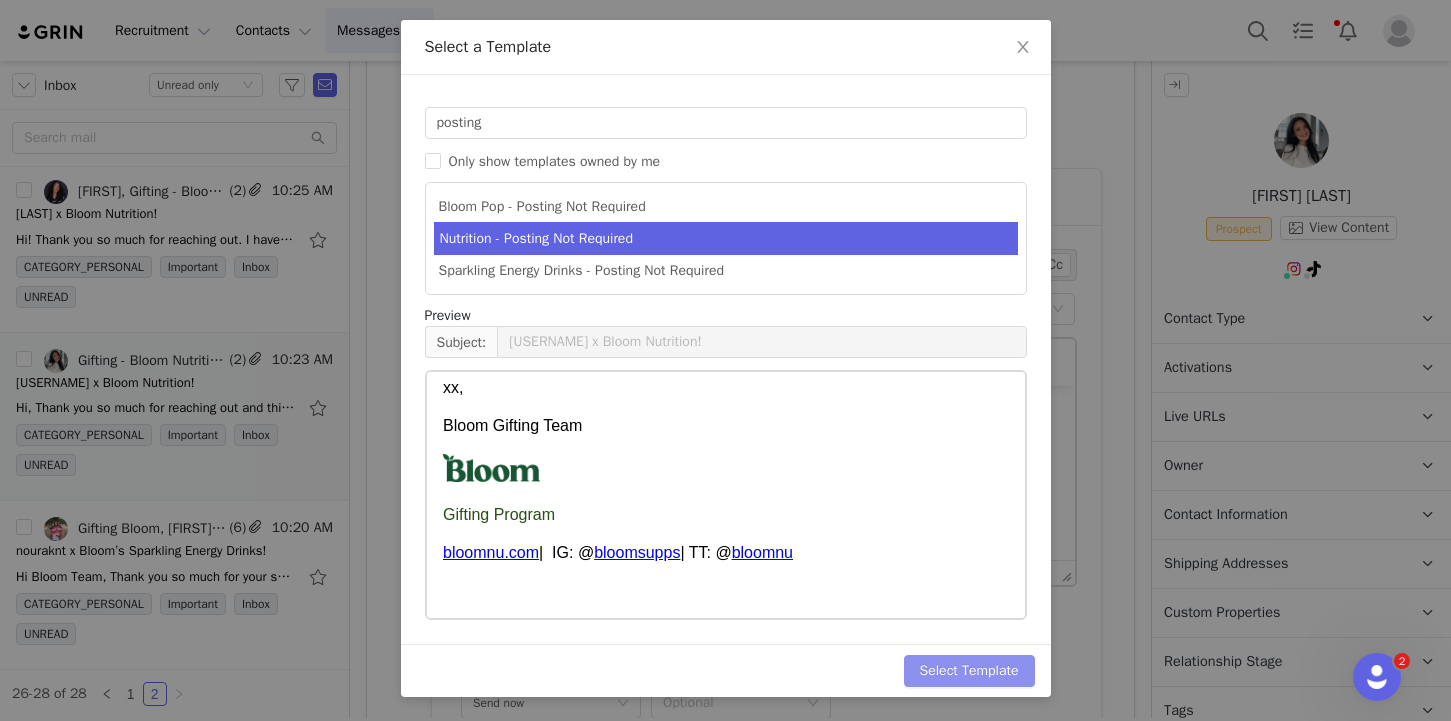 click on "Select Template" at bounding box center [969, 671] 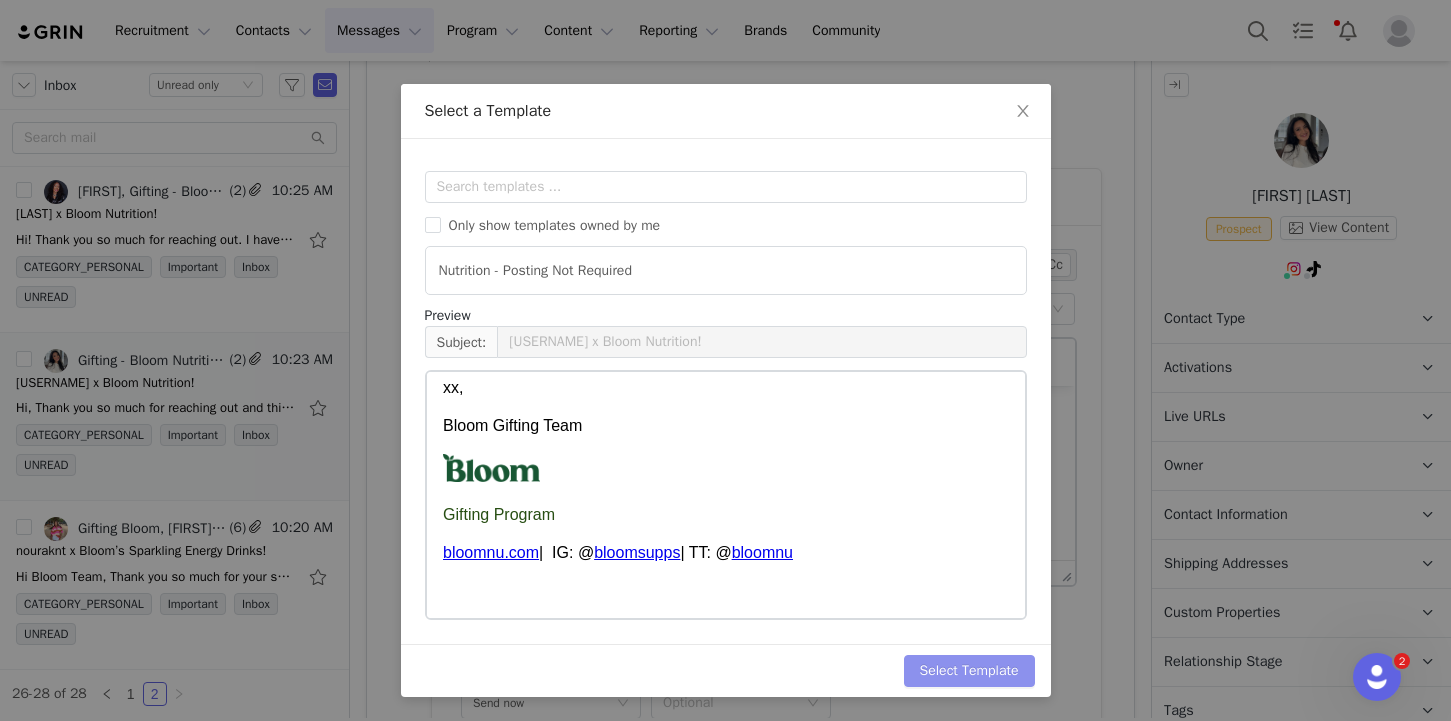 scroll, scrollTop: 0, scrollLeft: 0, axis: both 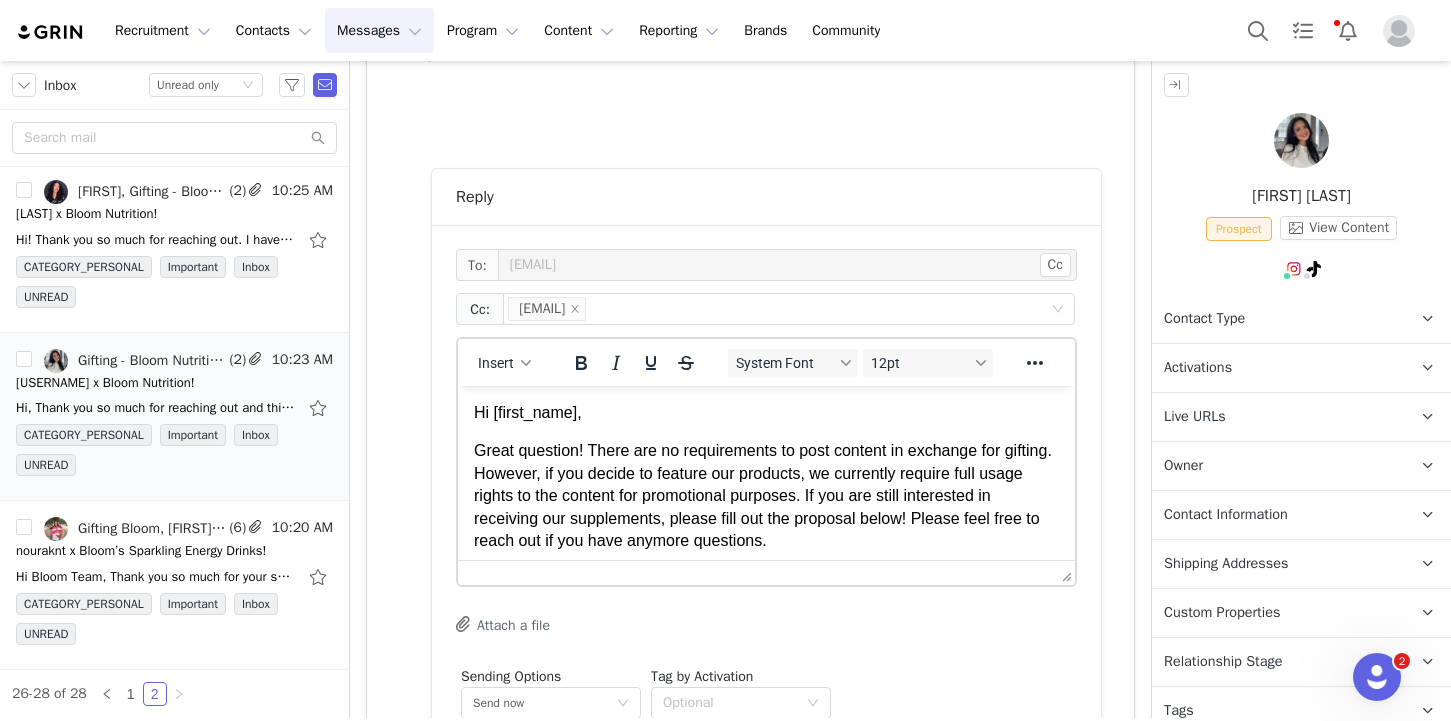click on "Great question! There are no requirements to post content in exchange for gifting. However, if you decide to feature our products, we currently require full usage rights to the content for promotional purposes. If you are still interested in receiving our supplements, please fill out the proposal below! Please feel free to reach out if you have anymore questions." at bounding box center (766, 496) 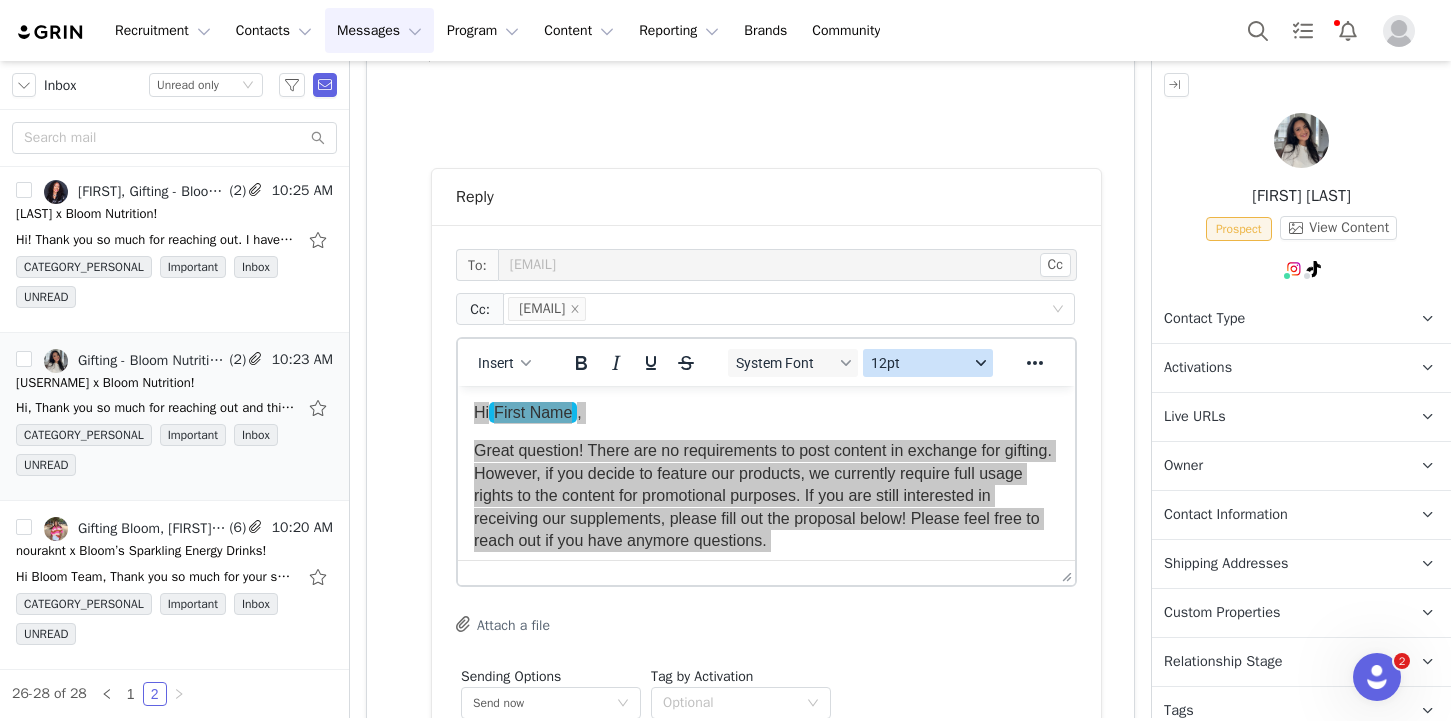 click on "12pt" at bounding box center [920, 363] 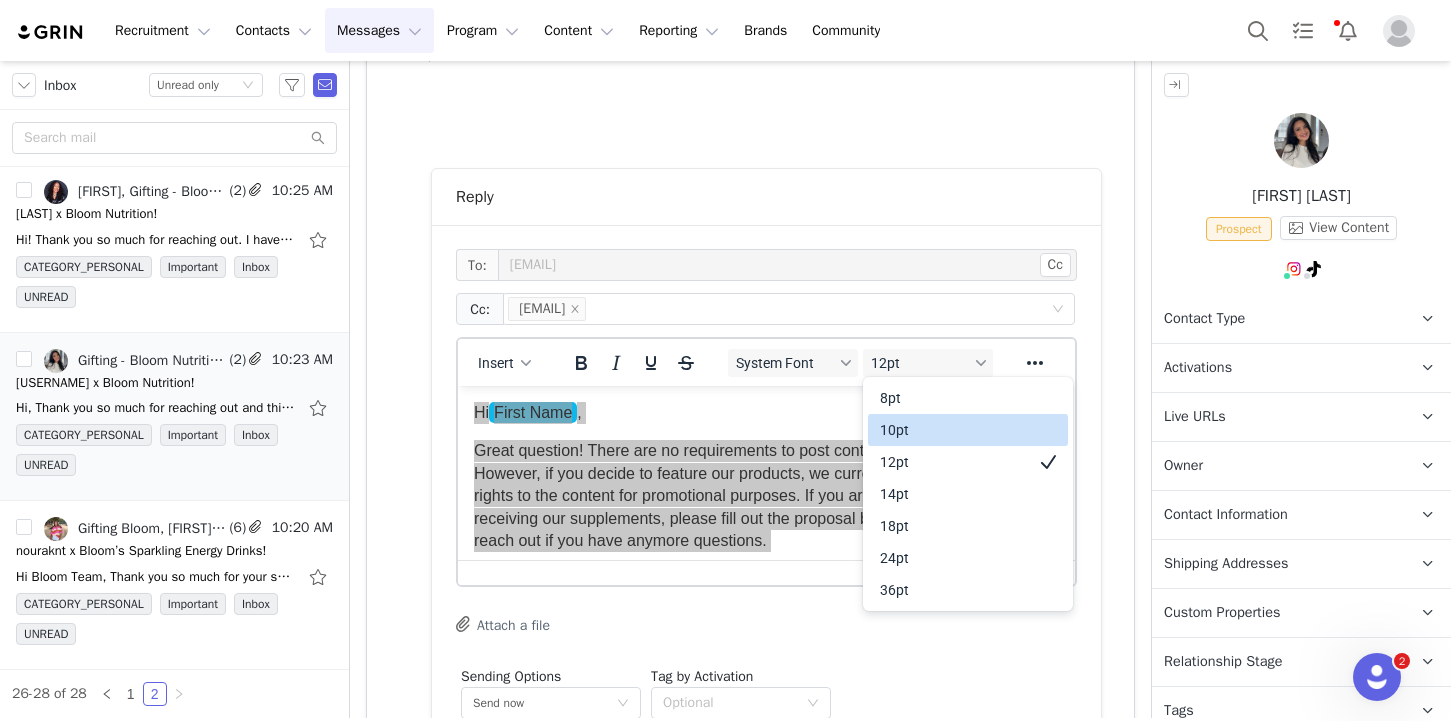click on "10pt" at bounding box center [954, 430] 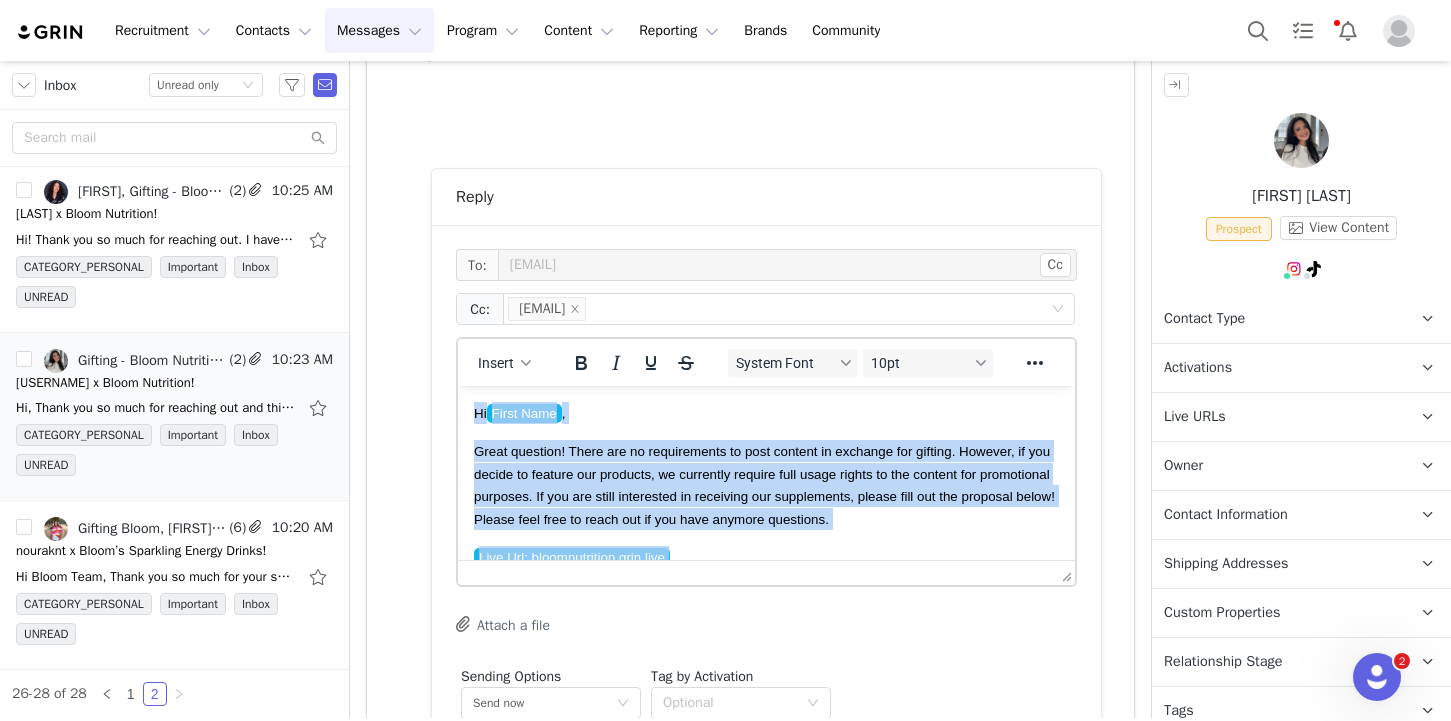 click on "Great question! There are no requirements to post content in exchange for gifting. However, if you decide to feature our products, we currently require full usage rights to the content for promotional purposes. If you are still interested in receiving our supplements, please fill out the proposal below! Please feel free to reach out if you have anymore questions." at bounding box center [764, 485] 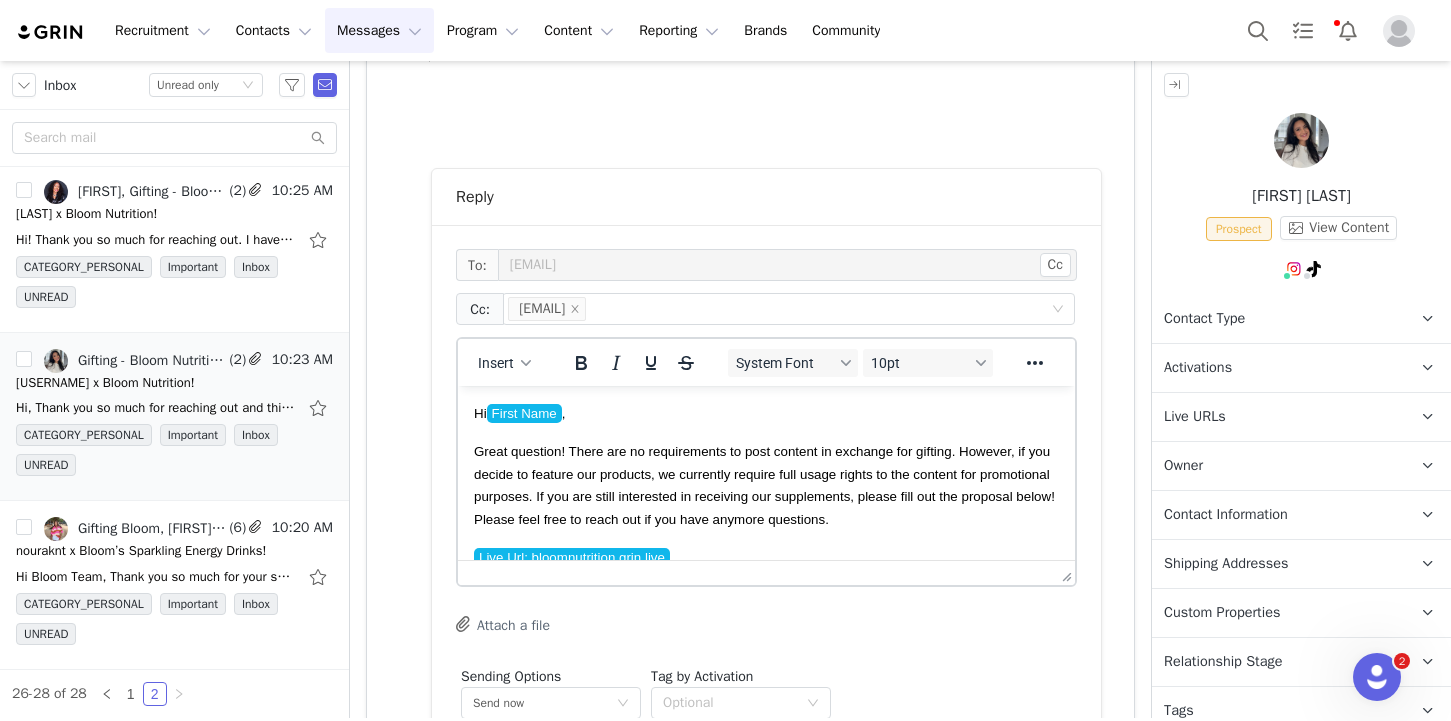 click on "Great question! There are no requirements to post content in exchange for gifting. However, if you decide to feature our products, we currently require full usage rights to the content for promotional purposes. If you are still interested in receiving our supplements, please fill out the proposal below! Please feel free to reach out if you have anymore questions." at bounding box center (764, 485) 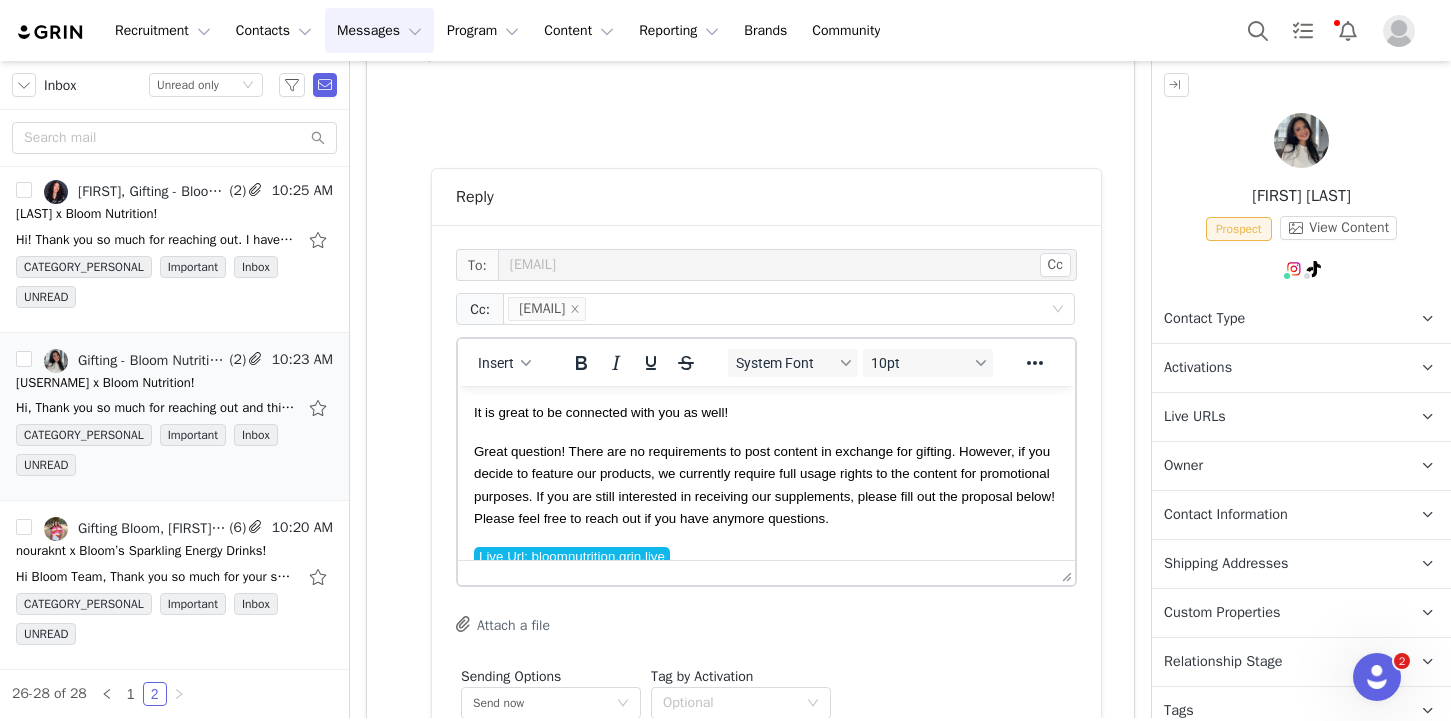 scroll, scrollTop: 36, scrollLeft: 0, axis: vertical 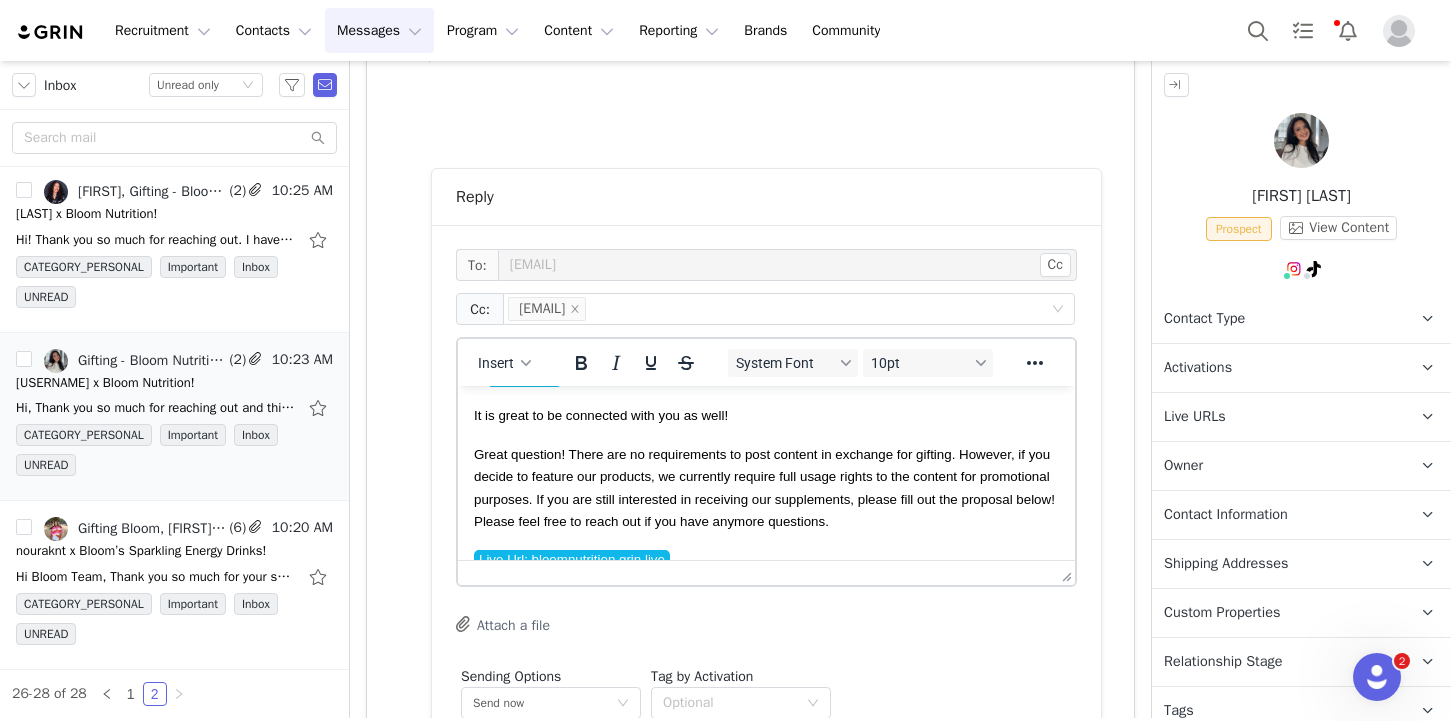 click on "It is great to be connected with you as well!" at bounding box center [766, 415] 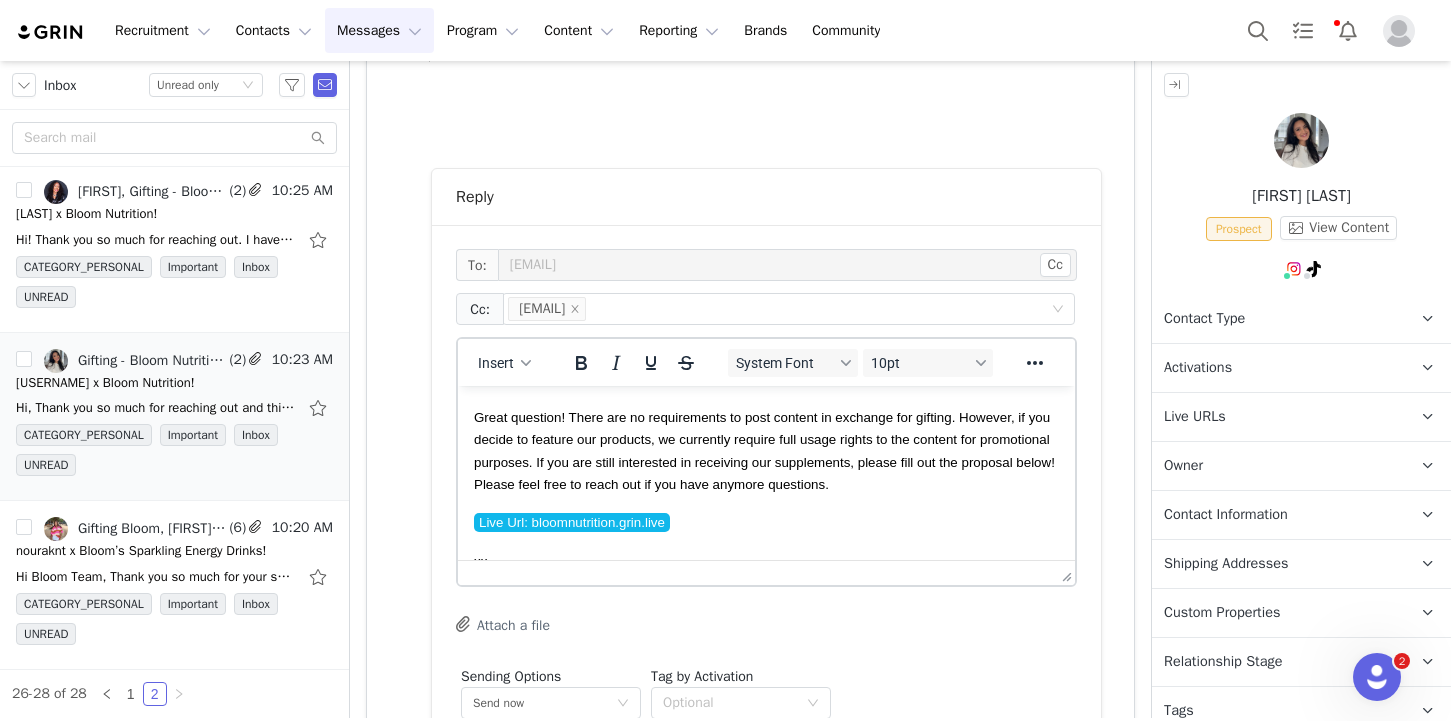 scroll, scrollTop: 66, scrollLeft: 0, axis: vertical 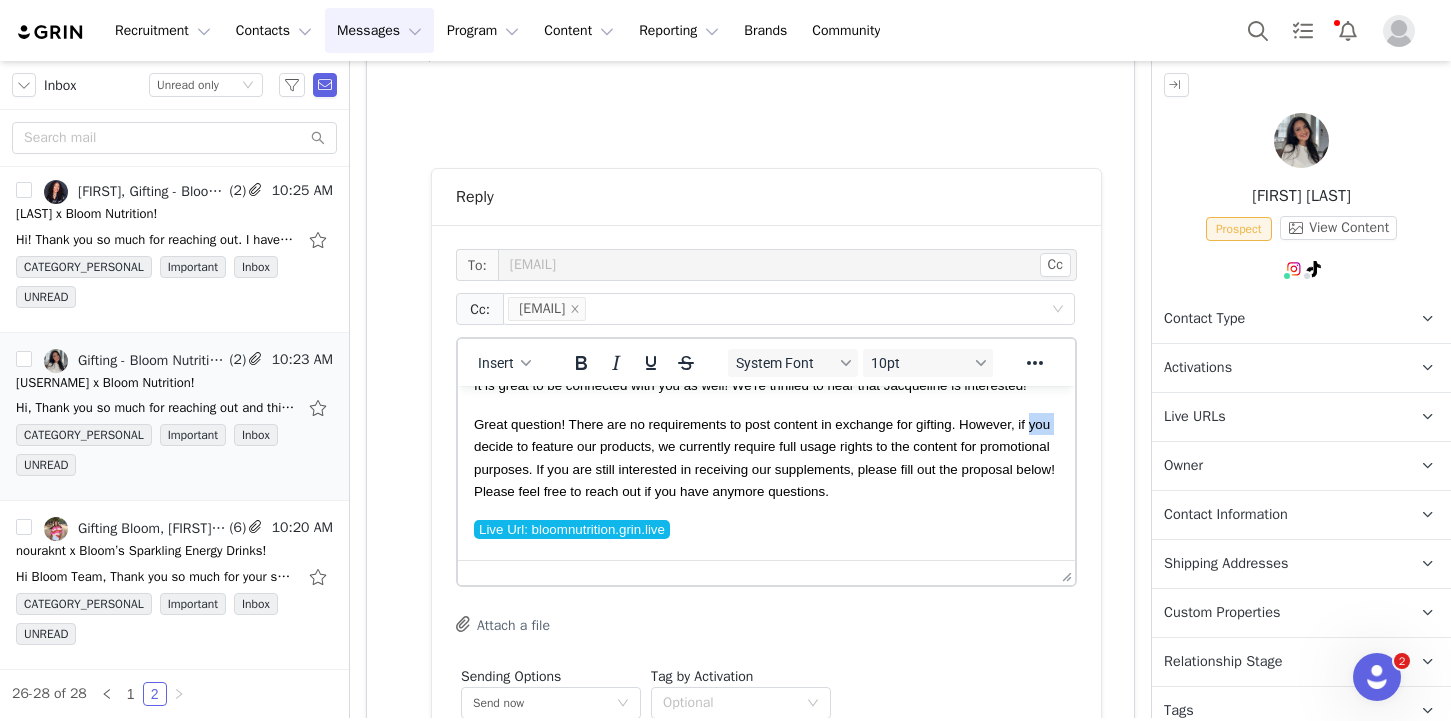 drag, startPoint x: 499, startPoint y: 453, endPoint x: 461, endPoint y: 453, distance: 38 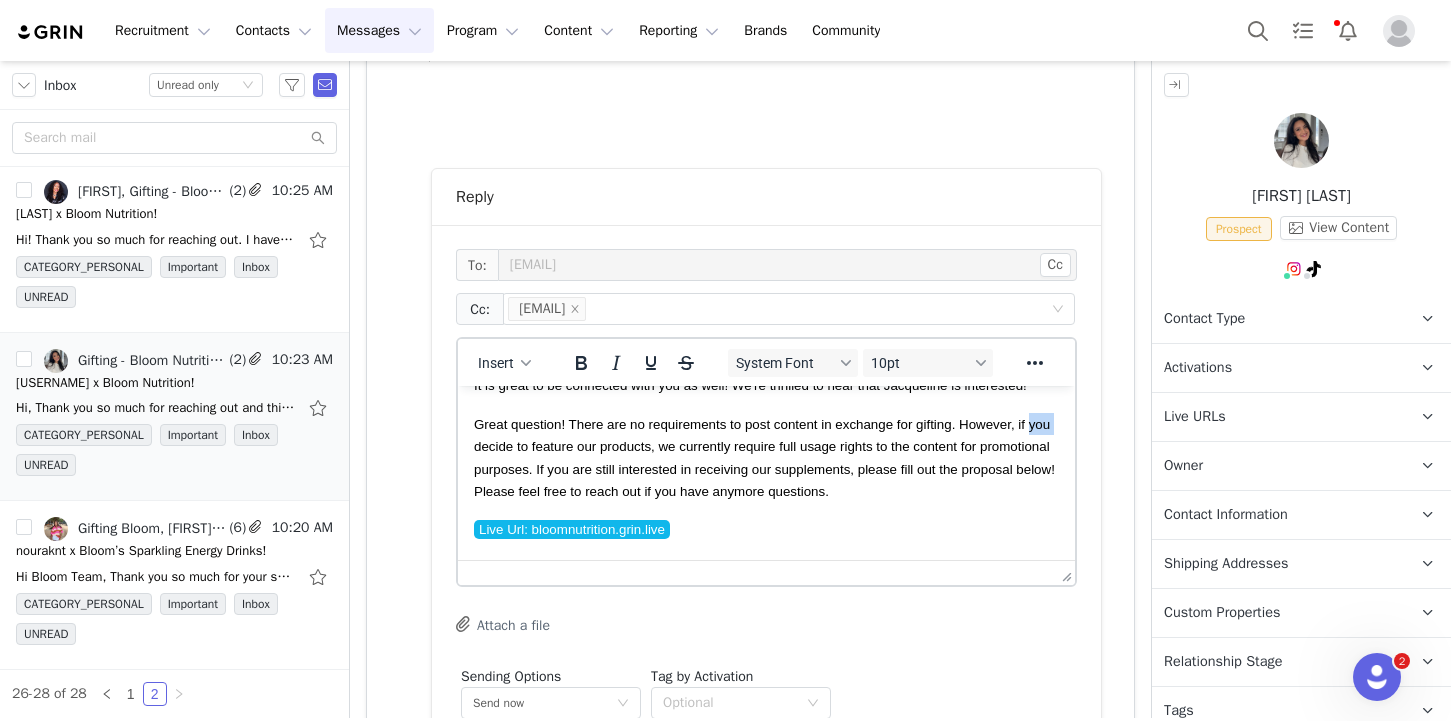 click on "Hi [FIRST]! It is great to be connected with you as well! We're thrilled to hear that [FIRST] is interested! Great question! There are no requirements to post content in exchange for gifting. However, if you decide to feature our products, we currently require full usage rights to the content for promotional purposes. If you are still interested in receiving our supplements, please fill out the proposal below! Please feel free to reach out if you have anymore questions. Live Url: bloomnutrition.grin.live xx, Bloom Gifting Team Gifting Program bloomnu.com | IG: @ bloomsupps | TT: @ bloomnu" at bounding box center (766, 559) 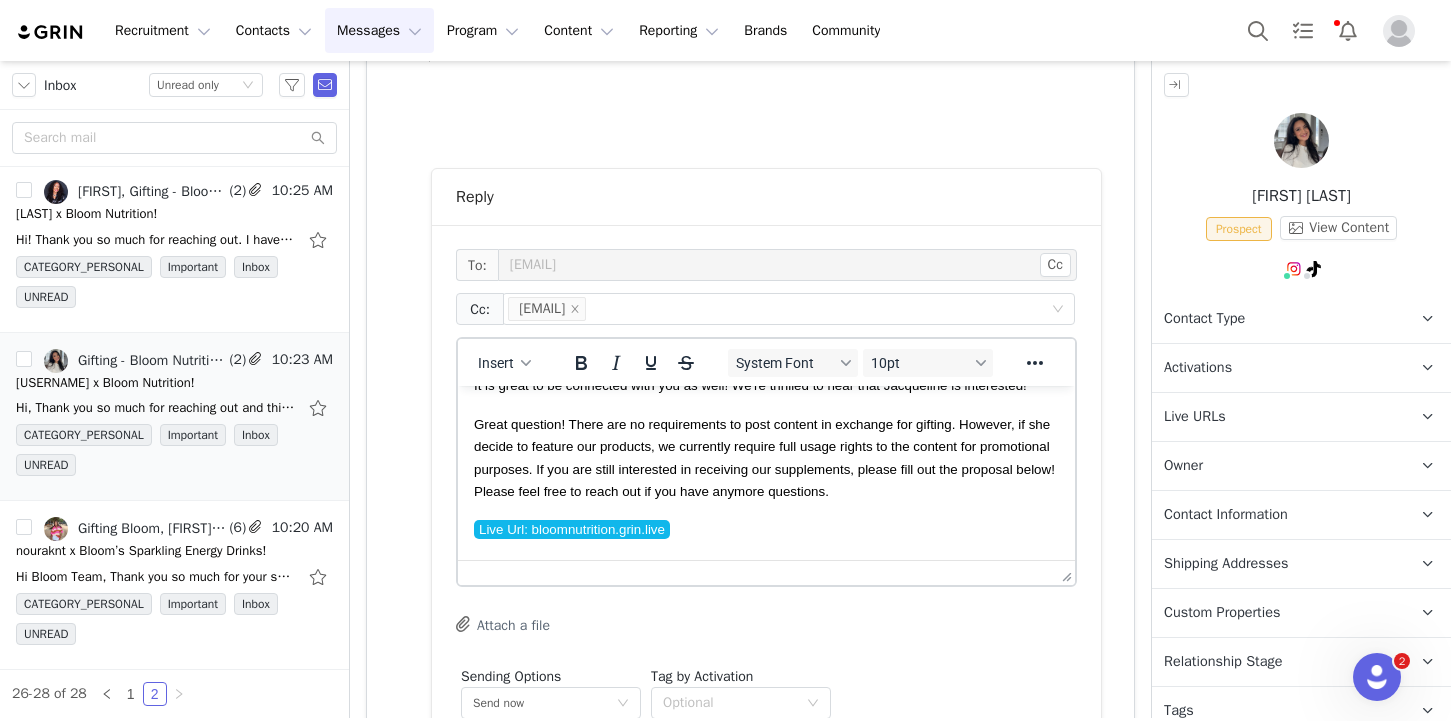 click on "Great question! There are no requirements to post content in exchange for gifting. However, if she decide to feature our products, we currently require full usage rights to the content for promotional purposes. If you are still interested in receiving our supplements, please fill out the proposal below! Please feel free to reach out if you have anymore questions." at bounding box center (764, 458) 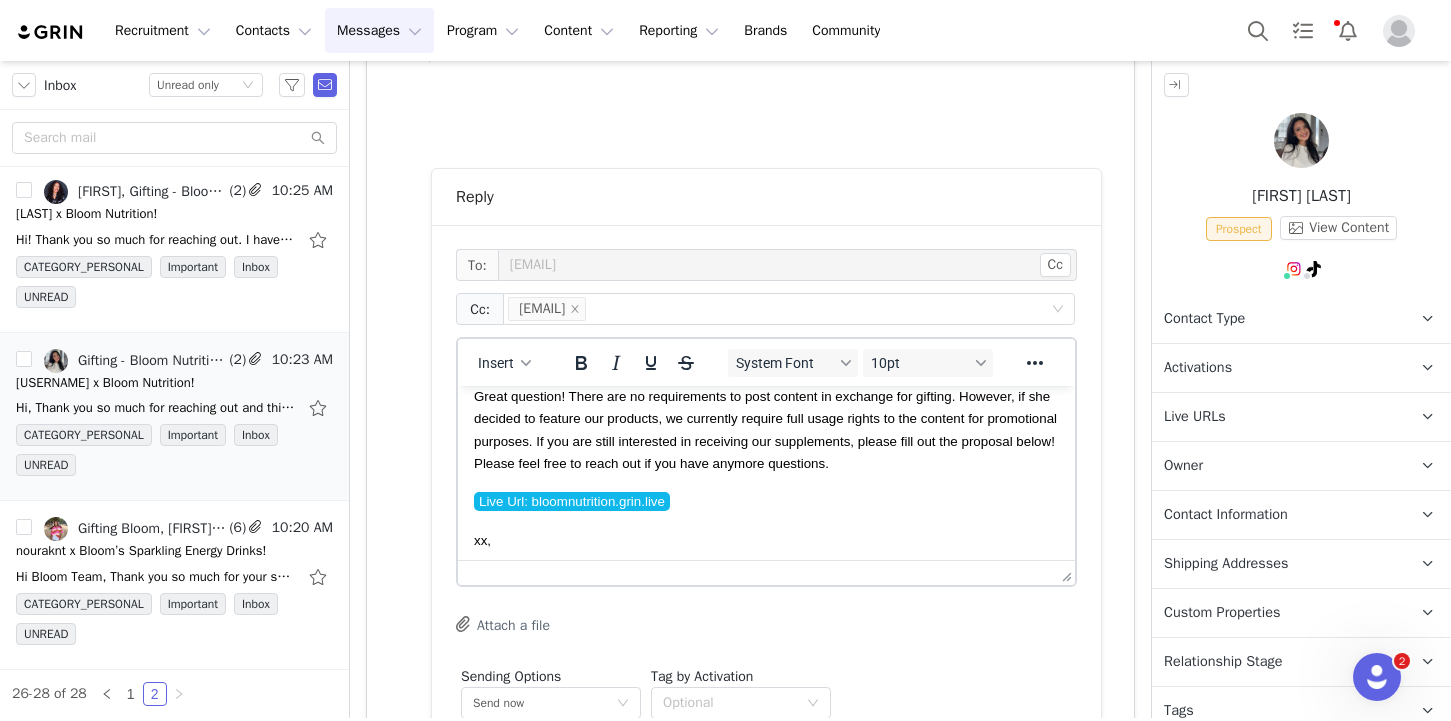 scroll, scrollTop: 98, scrollLeft: 0, axis: vertical 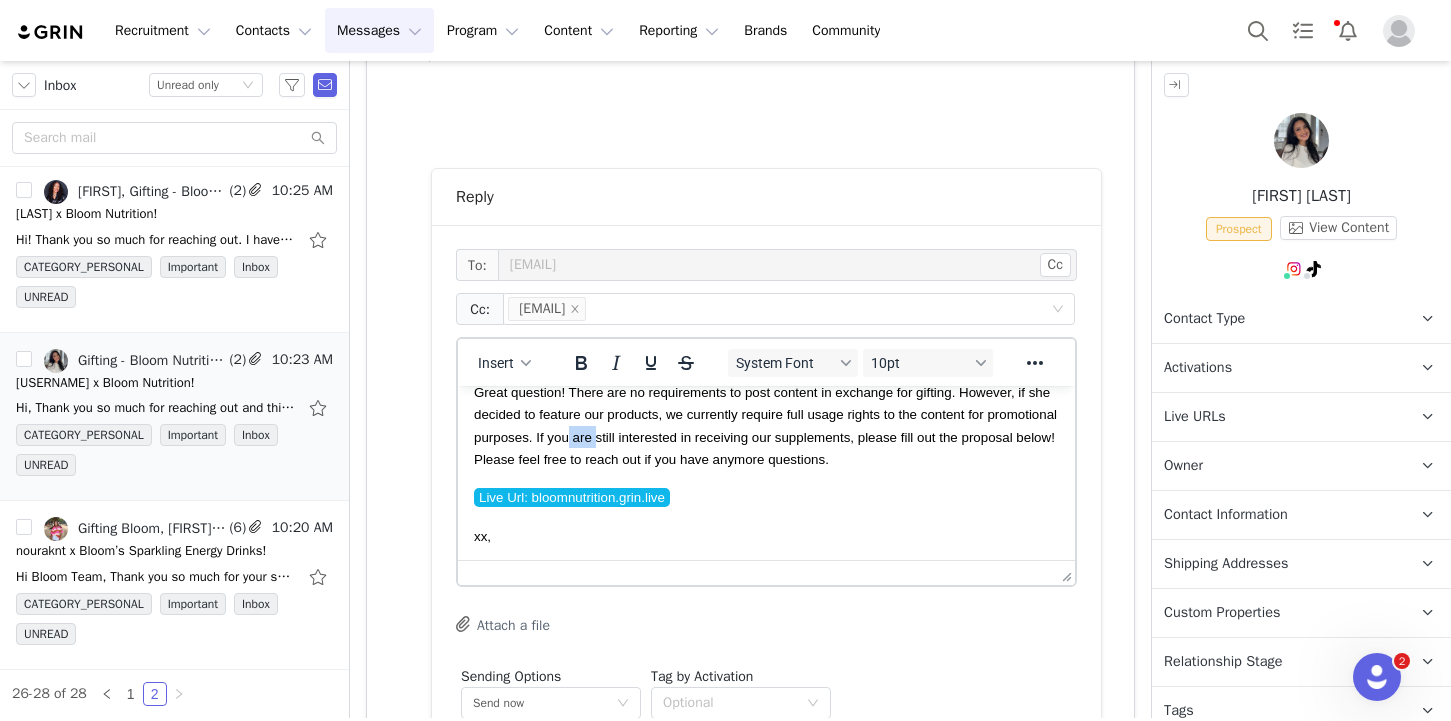 drag, startPoint x: 677, startPoint y: 441, endPoint x: 647, endPoint y: 441, distance: 30 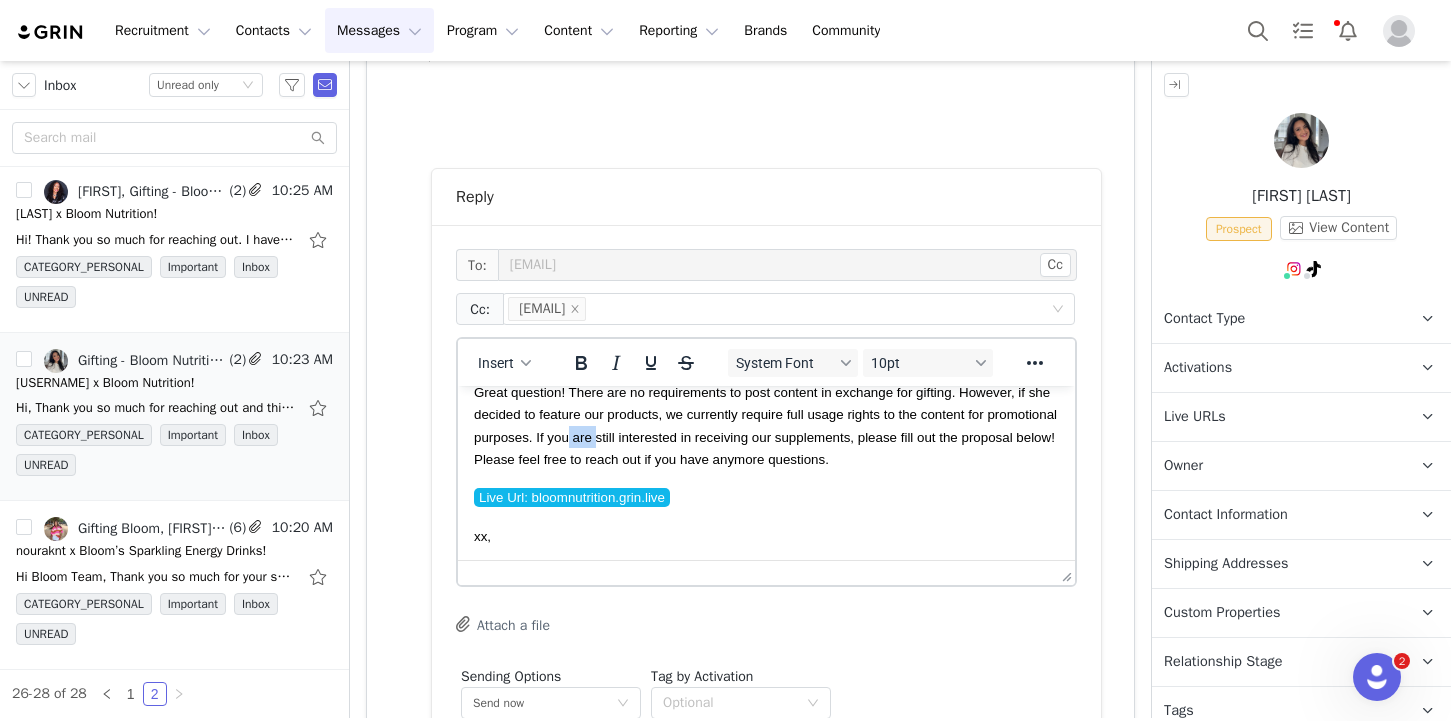 click on "Great question! There are no requirements to post content in exchange for gifting. However, if she decided to feature our products, we currently require full usage rights to the content for promotional purposes. If you are still interested in receiving our supplements, please fill out the proposal below! Please feel free to reach out if you have anymore questions." at bounding box center (765, 426) 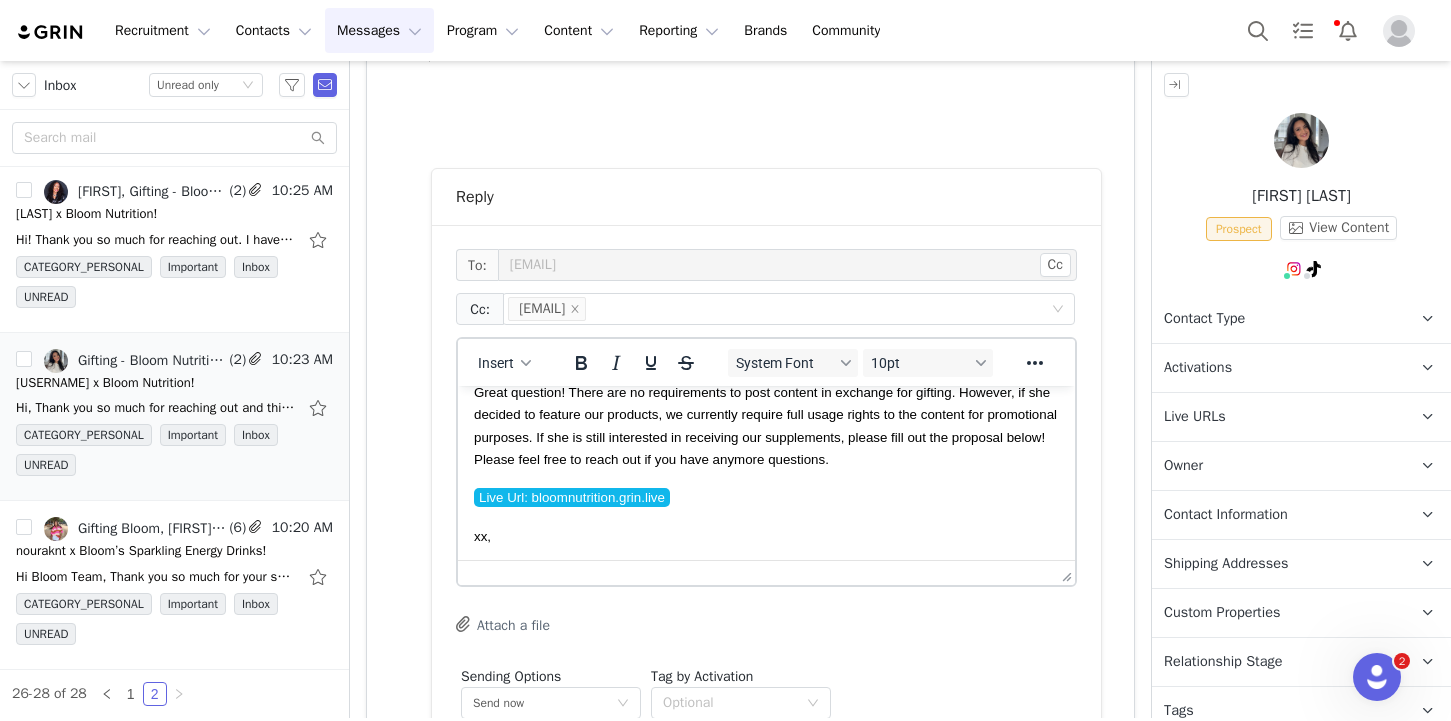 click on "Great question! There are no requirements to post content in exchange for gifting. However, if she decided to feature our products, we currently require full usage rights to the content for promotional purposes. If she is still interested in receiving our supplements, please fill out the proposal below! Please feel free to reach out if you have anymore questions." at bounding box center (766, 426) 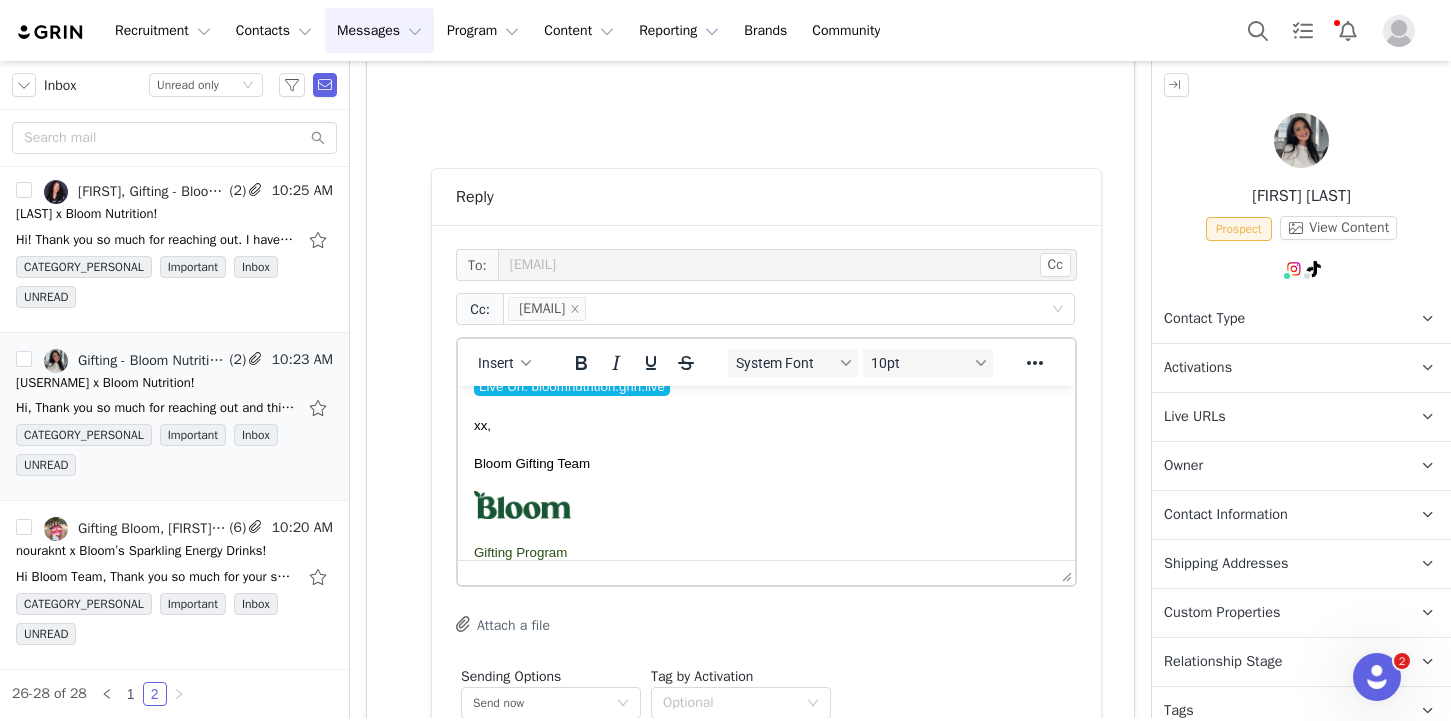 scroll, scrollTop: 304, scrollLeft: 0, axis: vertical 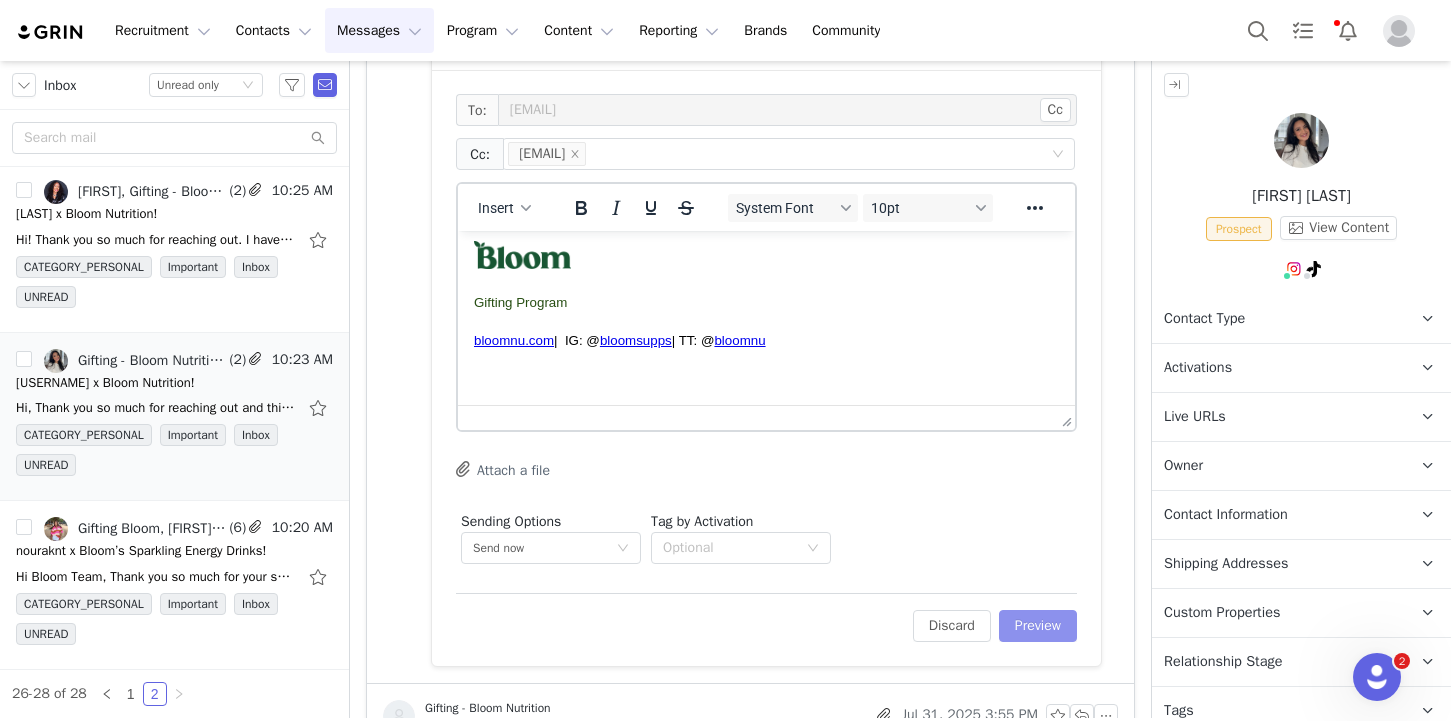 click on "Preview" at bounding box center (1038, 626) 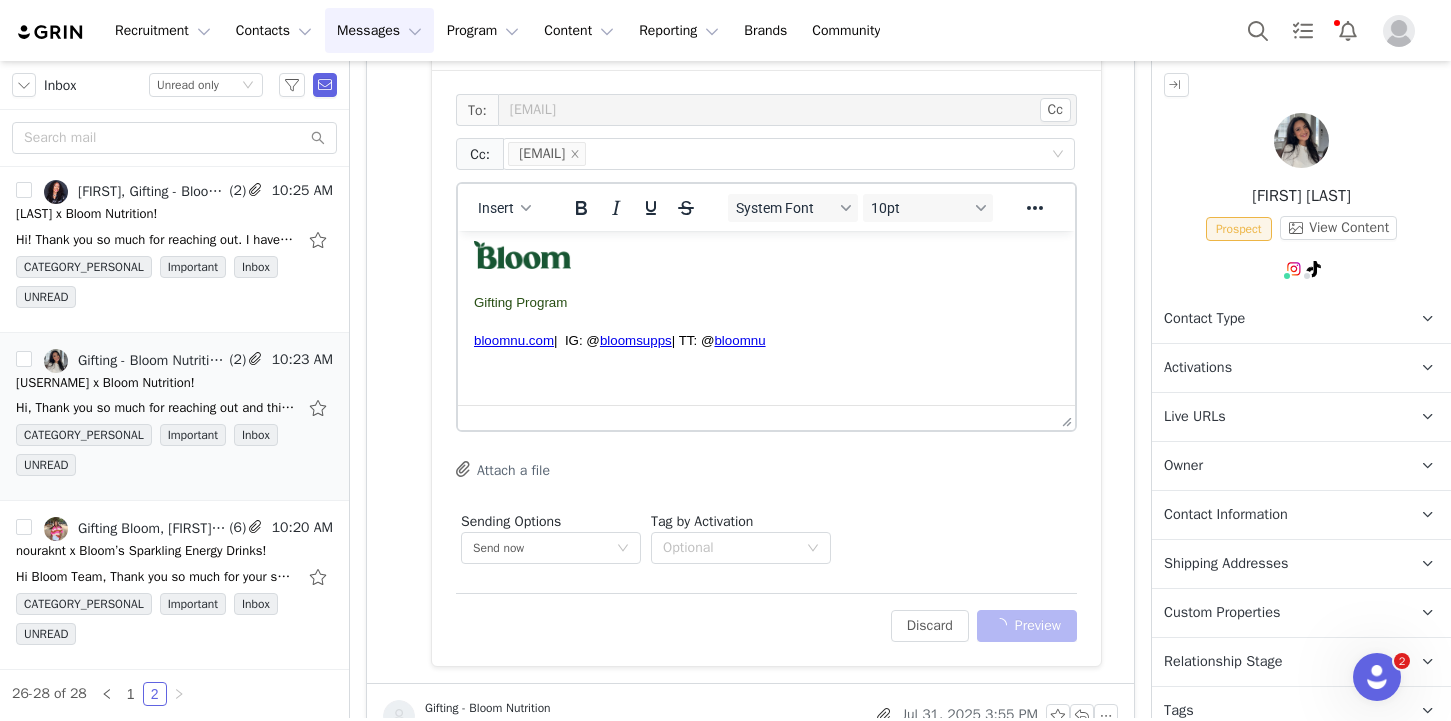 scroll, scrollTop: 1182, scrollLeft: 0, axis: vertical 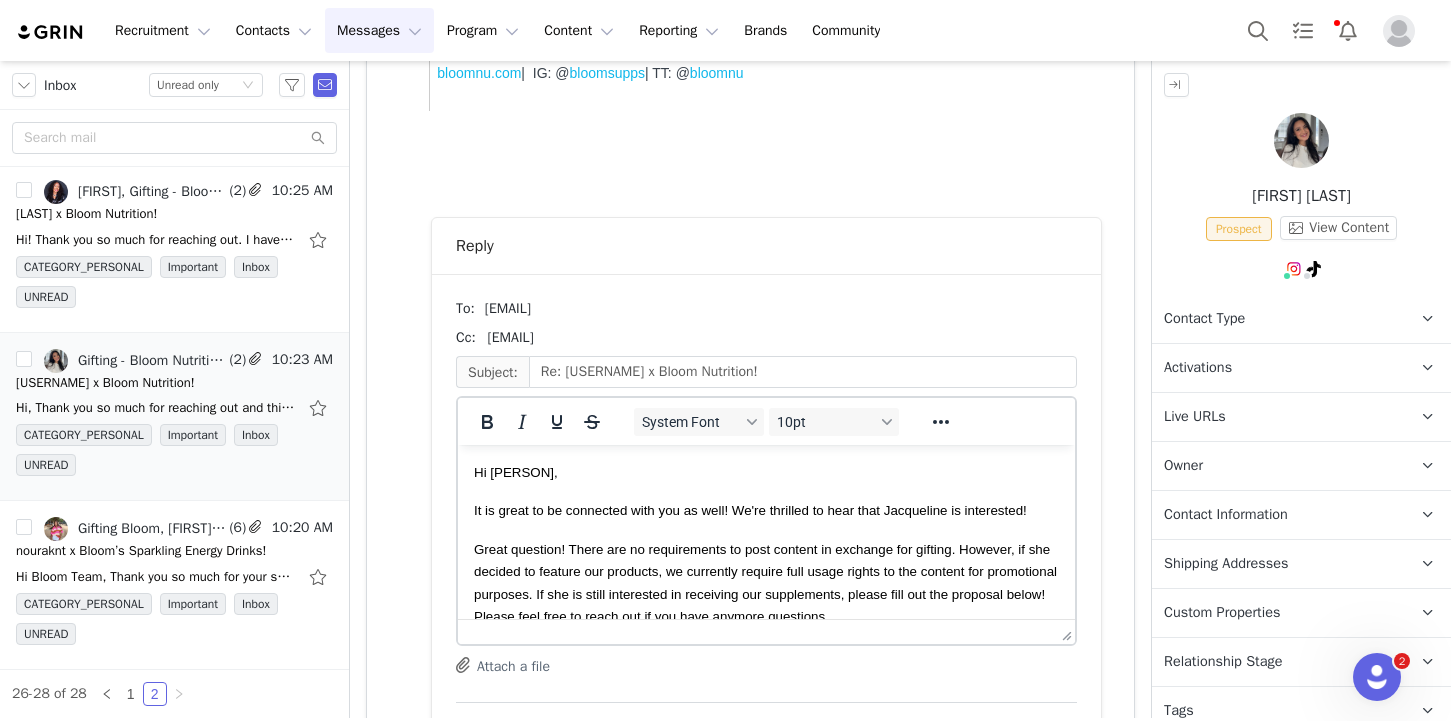 click on "Hi [PERSON]," at bounding box center (766, 472) 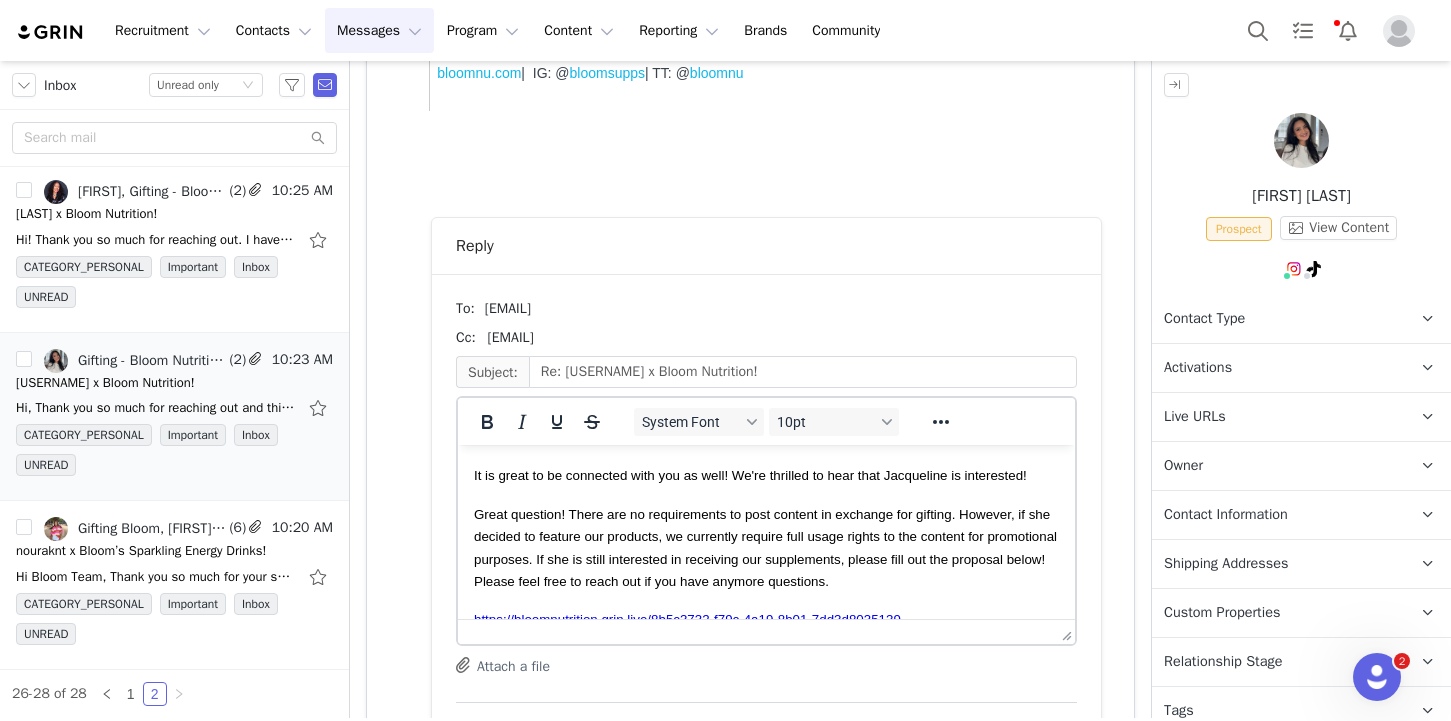 scroll, scrollTop: 0, scrollLeft: 0, axis: both 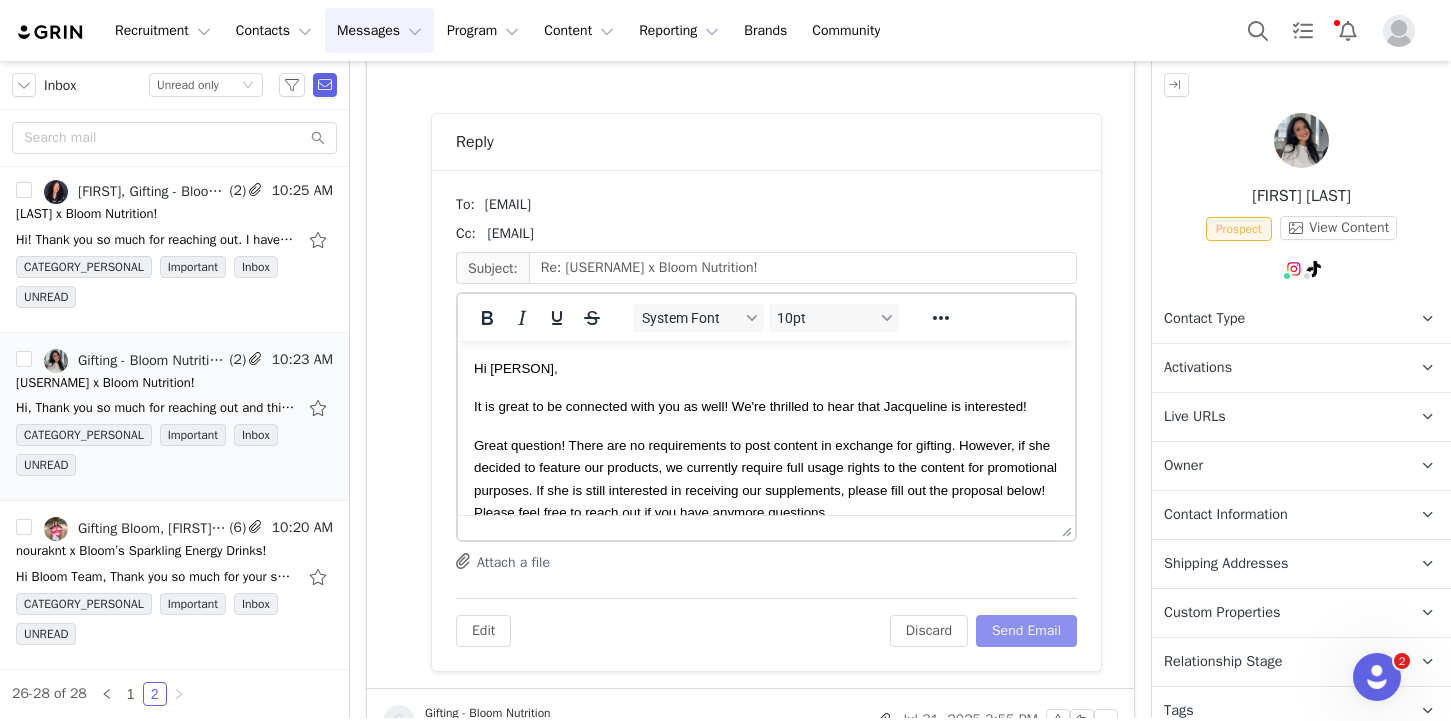 click on "Send Email" at bounding box center (1026, 631) 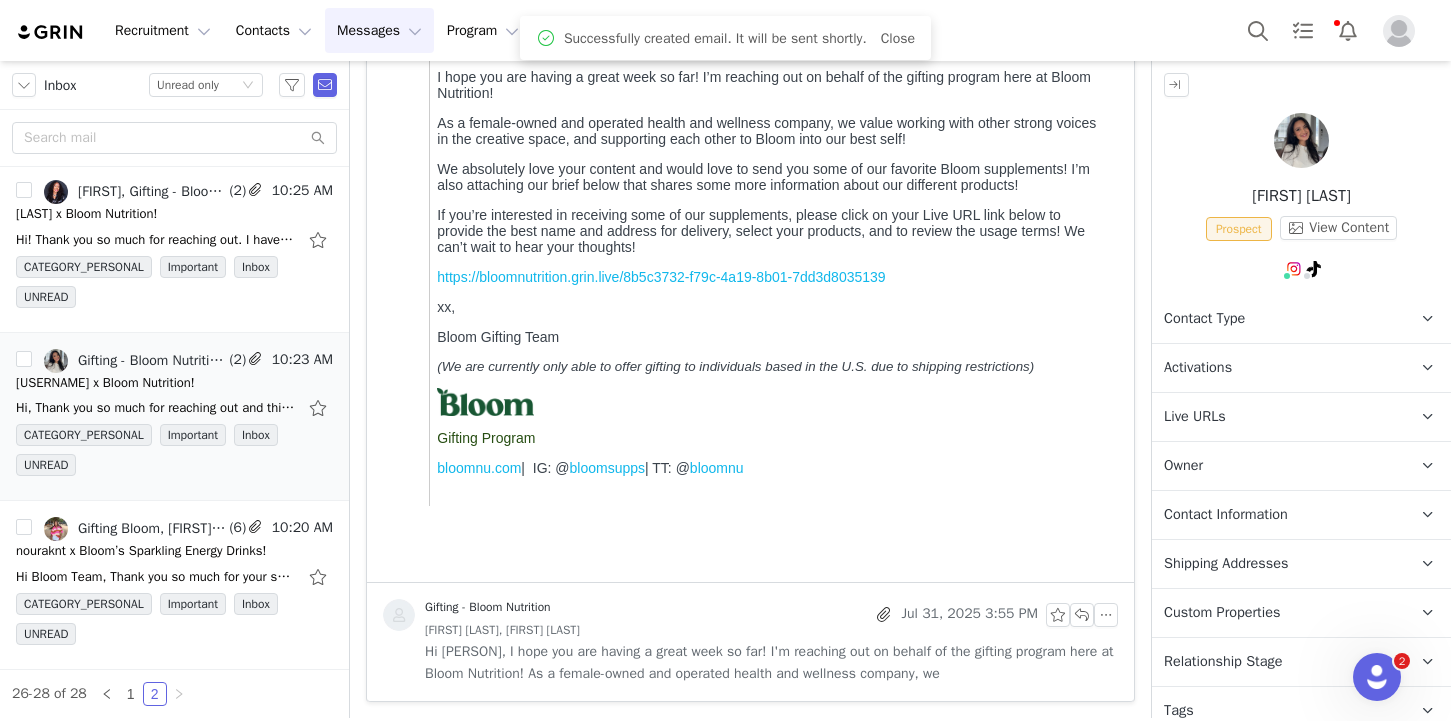 scroll, scrollTop: 583, scrollLeft: 0, axis: vertical 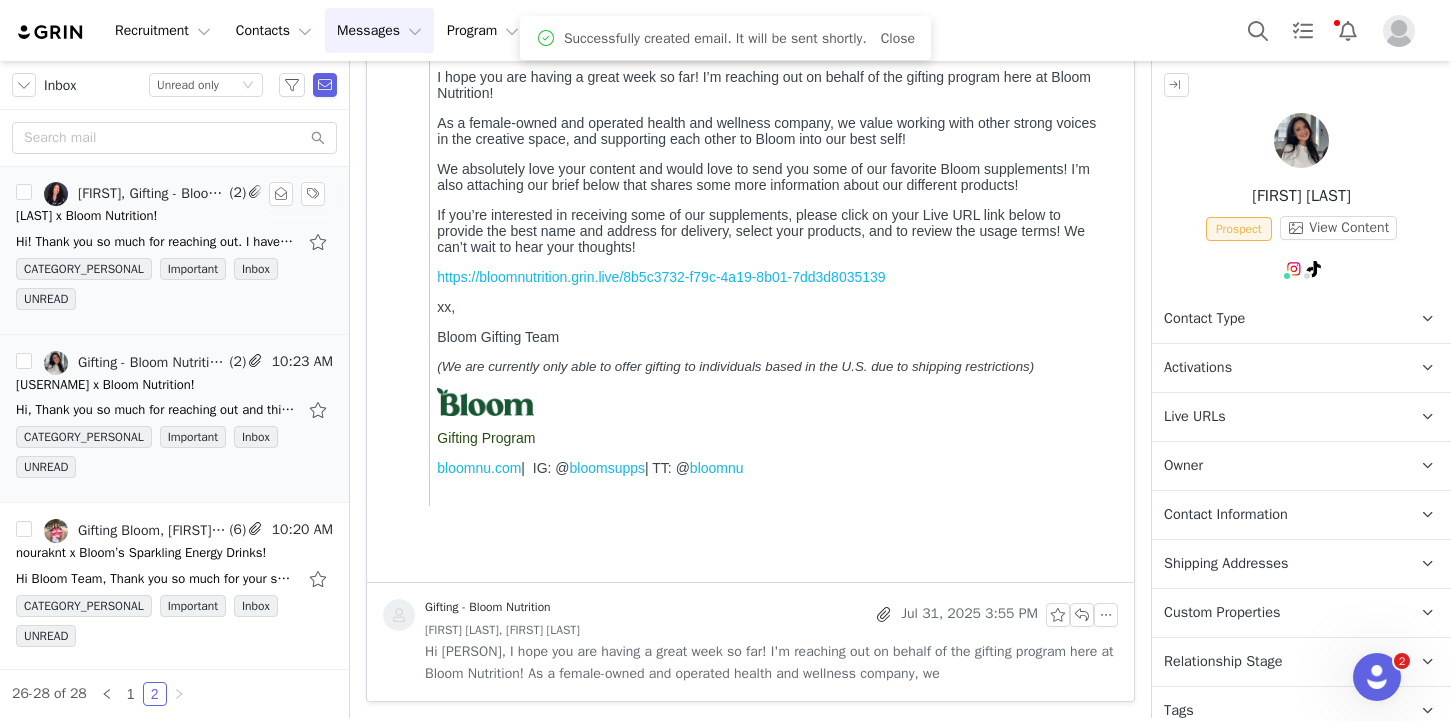 click on "CATEGORY_PERSONAL   Important   Inbox   UNREAD" at bounding box center [174, 288] 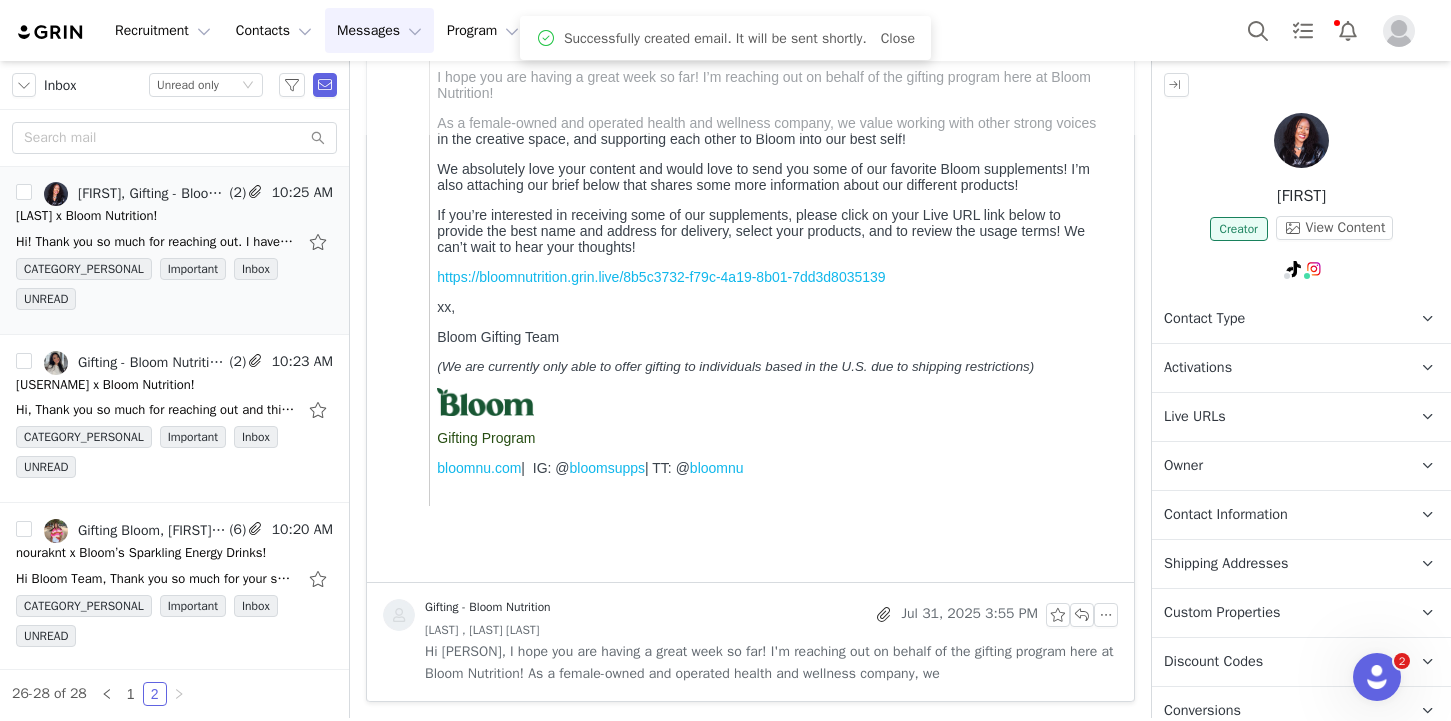 scroll, scrollTop: 0, scrollLeft: 0, axis: both 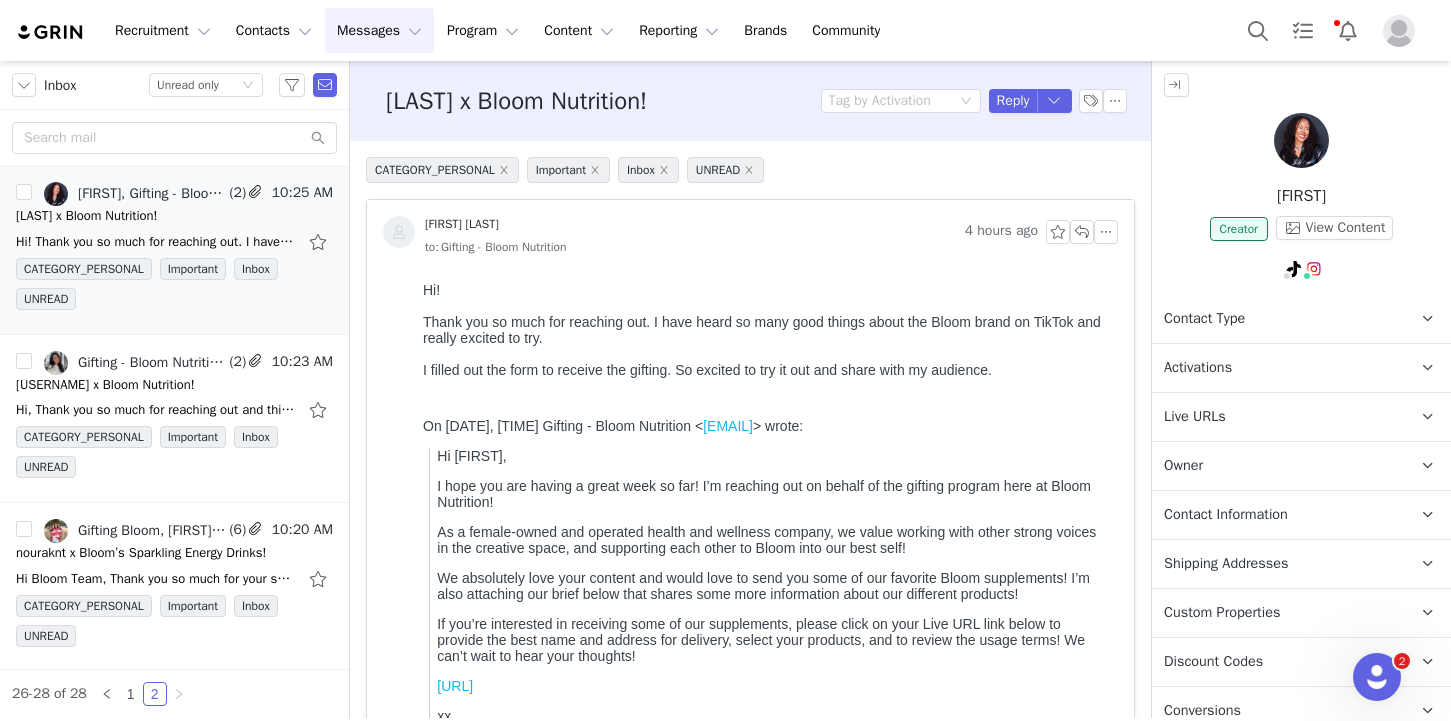 click on "Owner  The account user who owns the contact" at bounding box center [1277, 466] 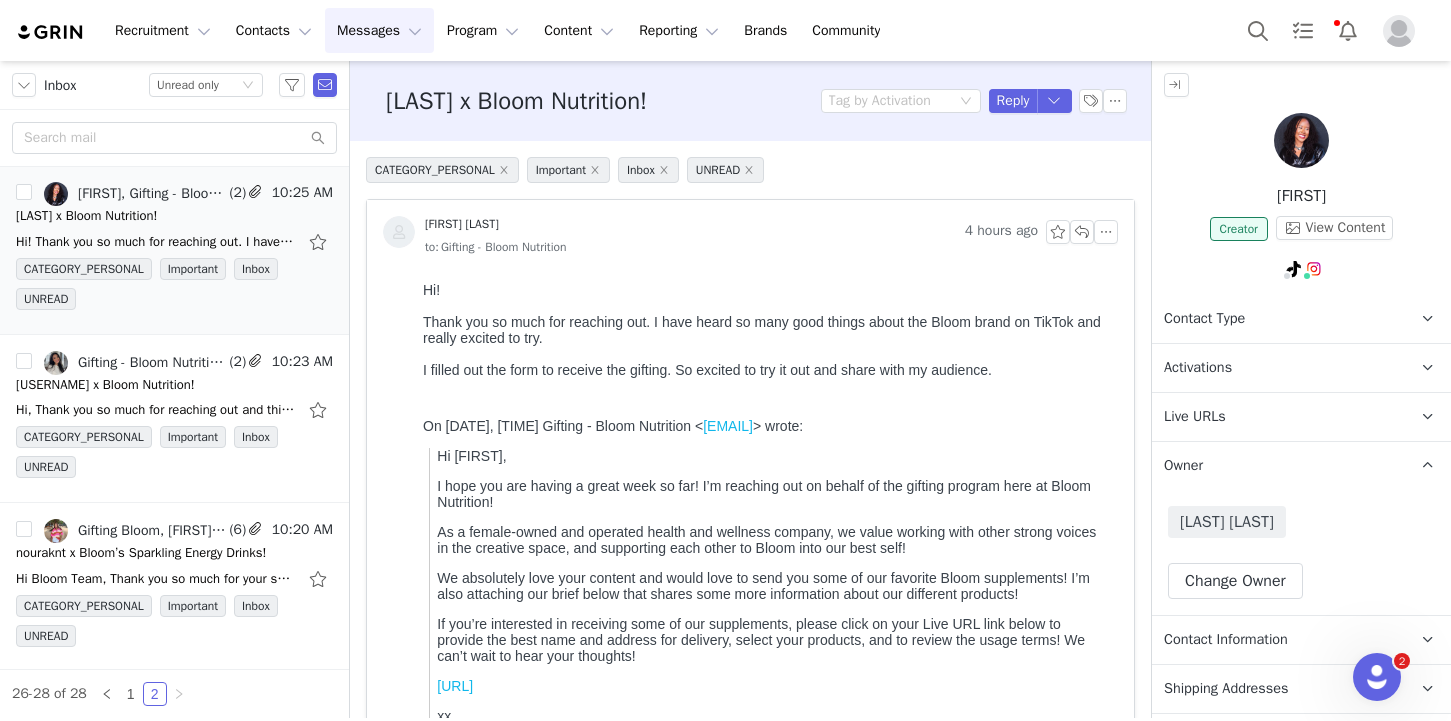 click on "Owner  The account user who owns the contact" at bounding box center (1277, 466) 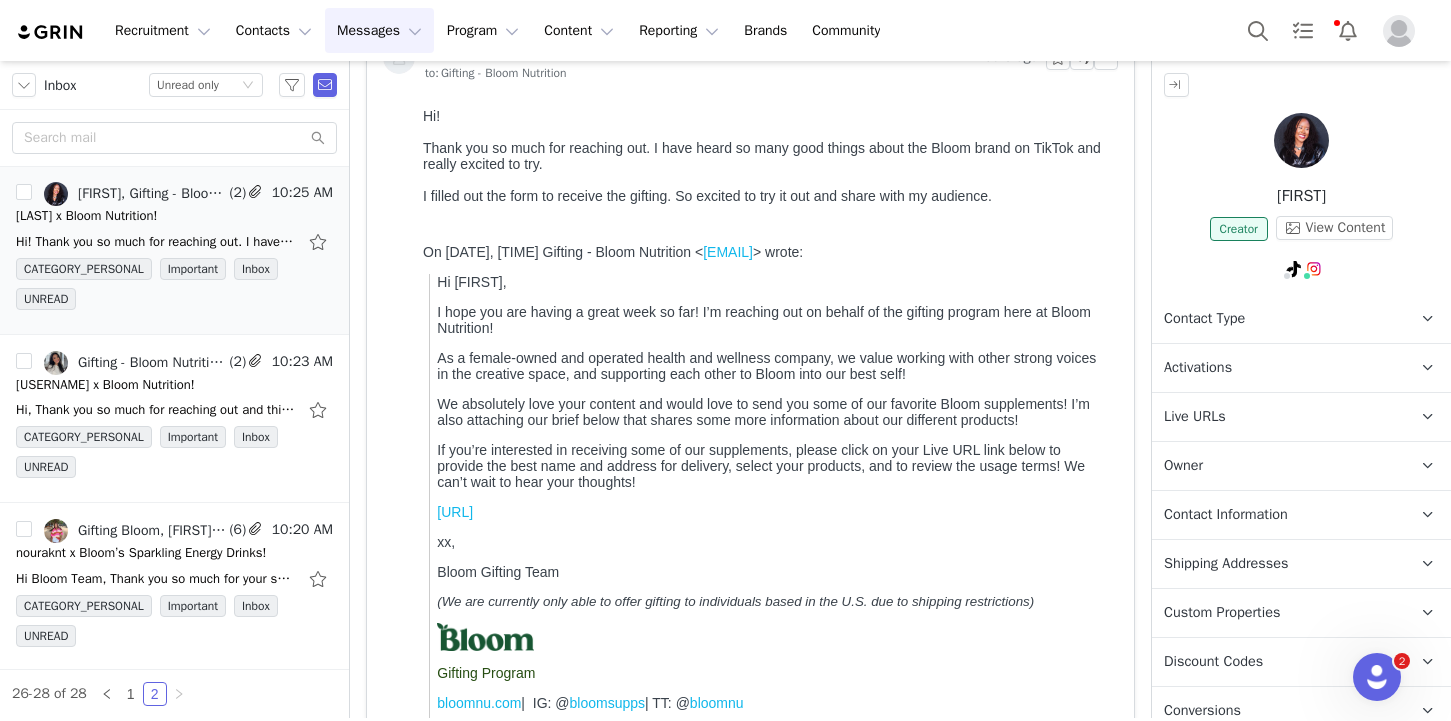scroll, scrollTop: 176, scrollLeft: 0, axis: vertical 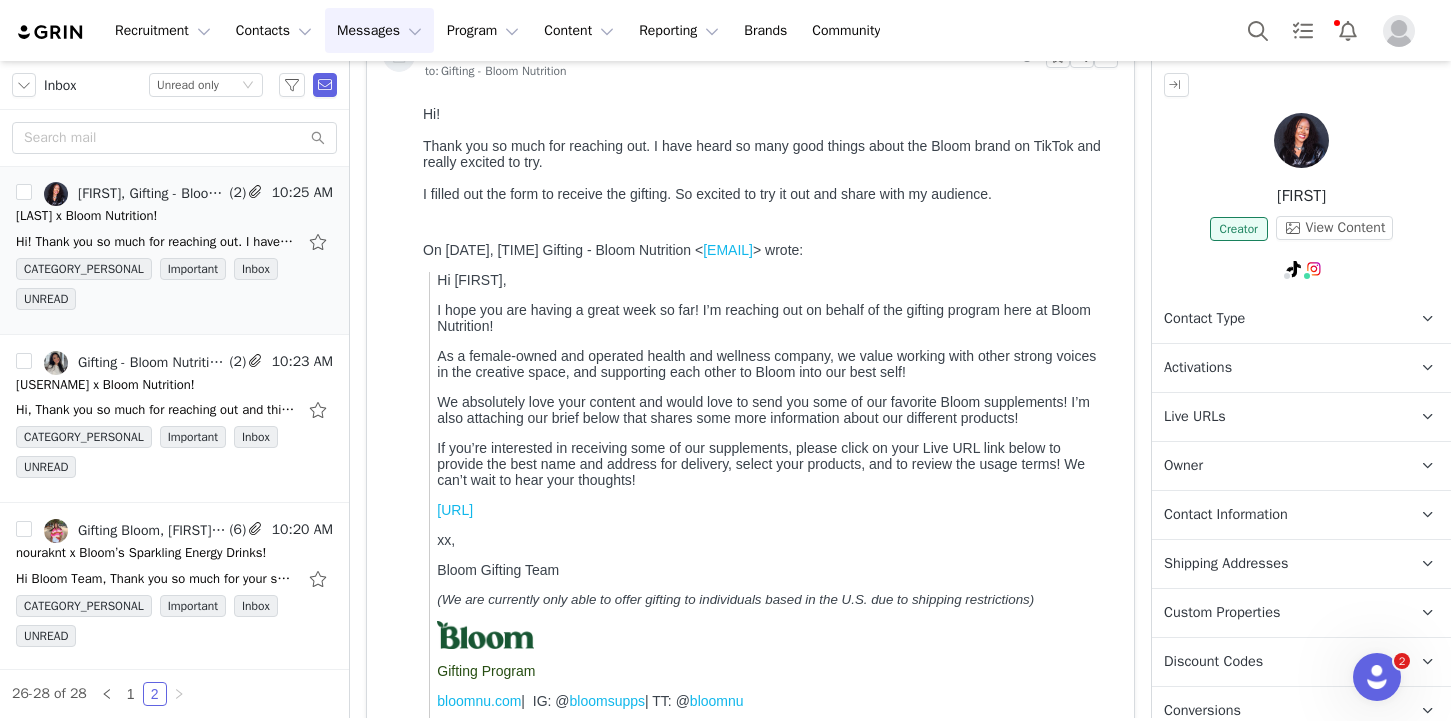 click on "Activations" at bounding box center [1277, 368] 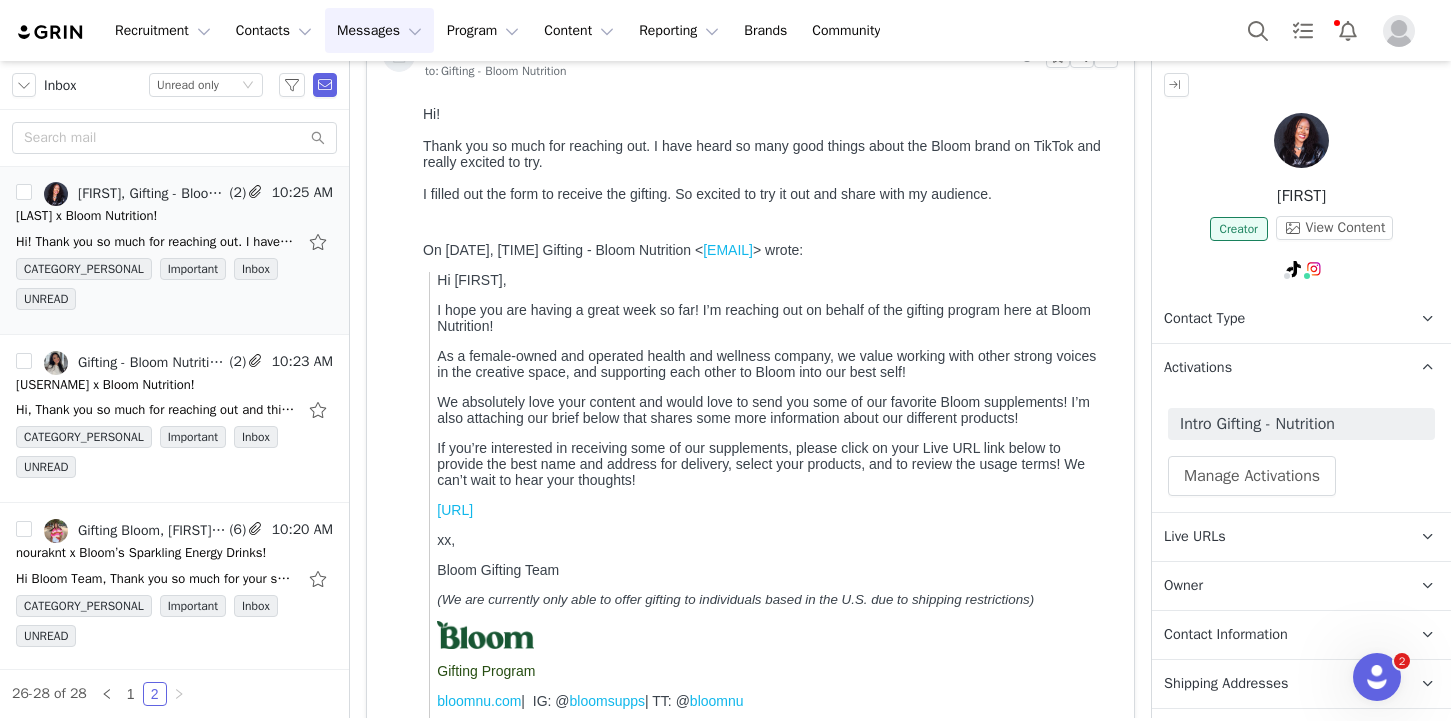 click on "Activations" at bounding box center [1277, 368] 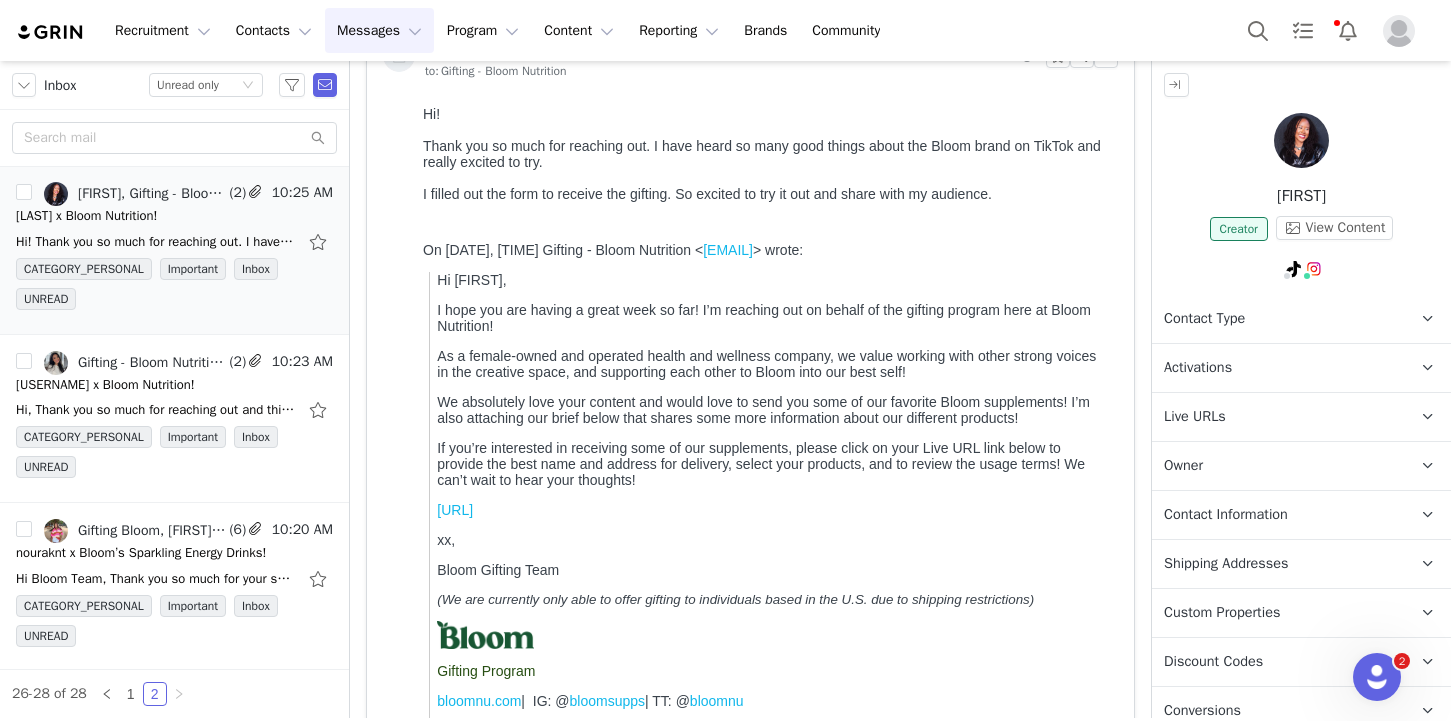 scroll, scrollTop: 0, scrollLeft: 0, axis: both 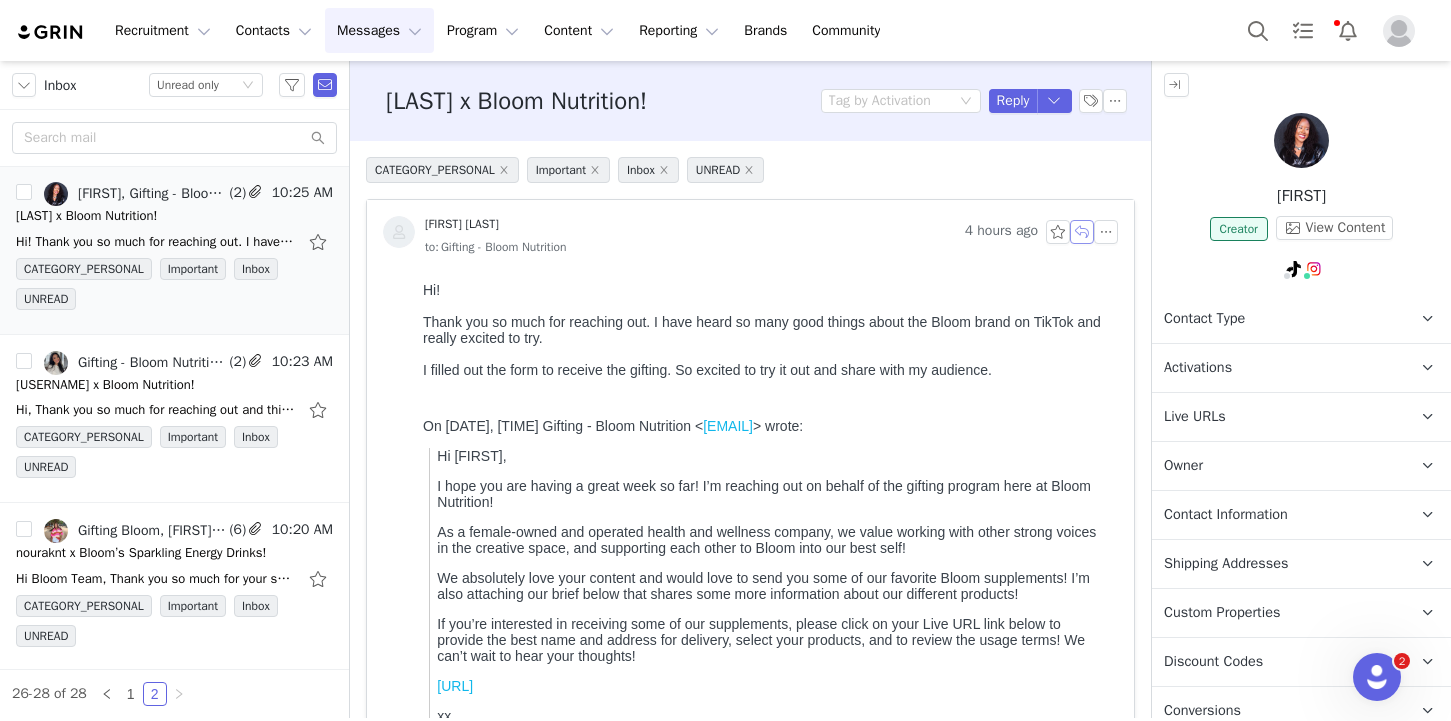 click at bounding box center (1082, 232) 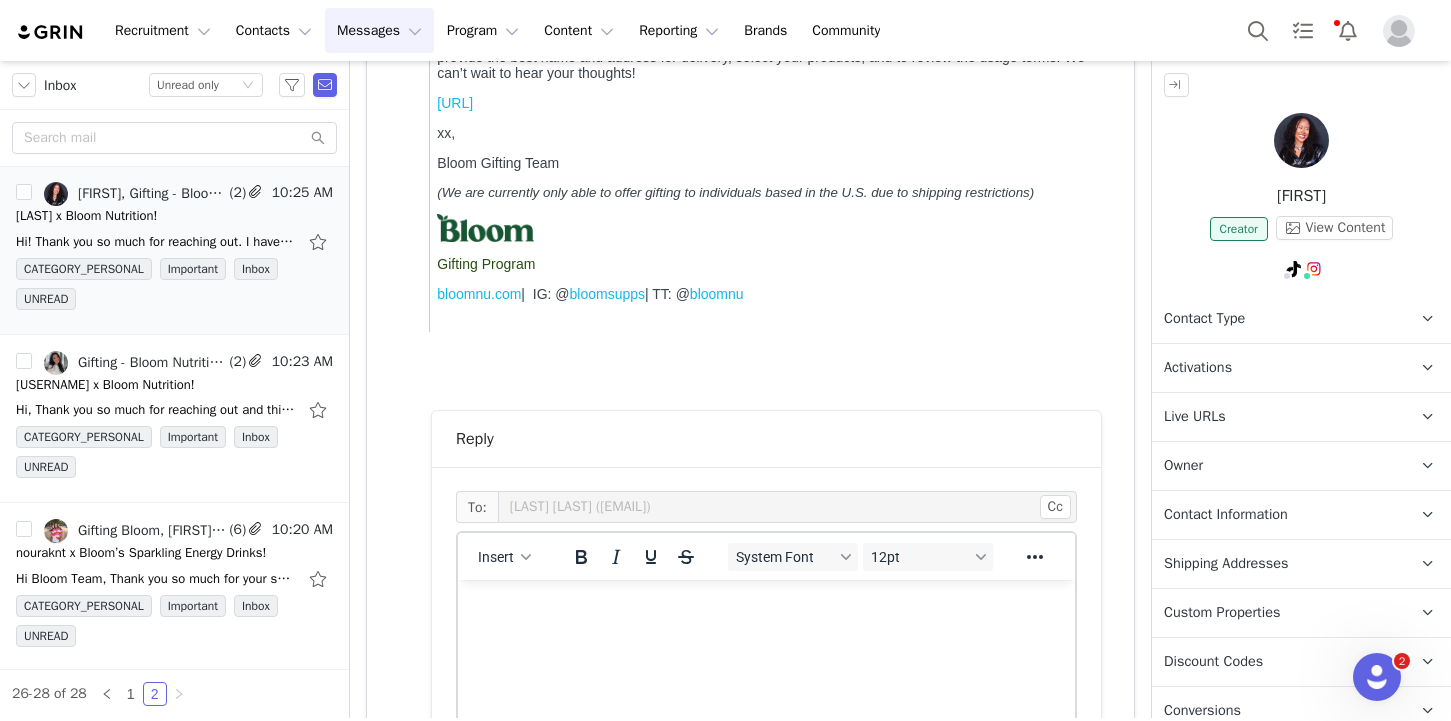 scroll, scrollTop: 0, scrollLeft: 0, axis: both 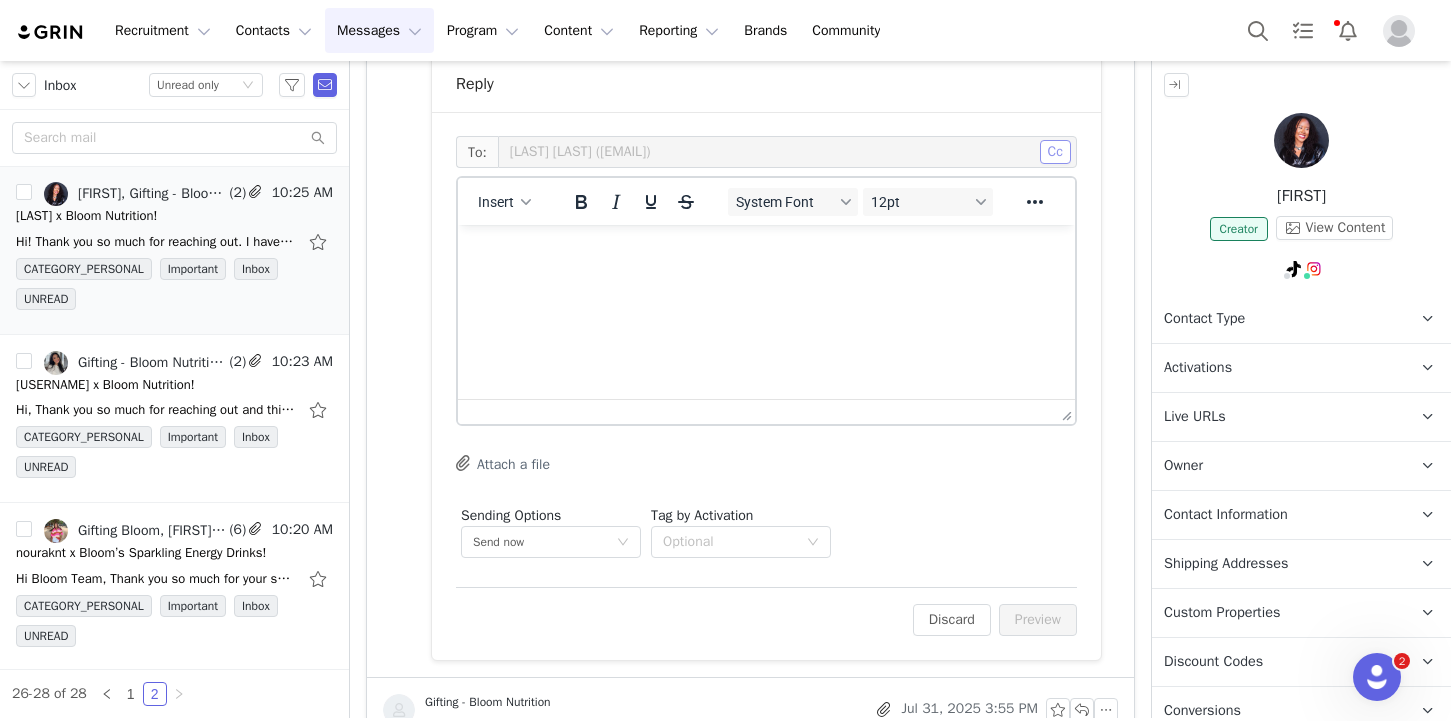 click on "Cc" at bounding box center (1055, 152) 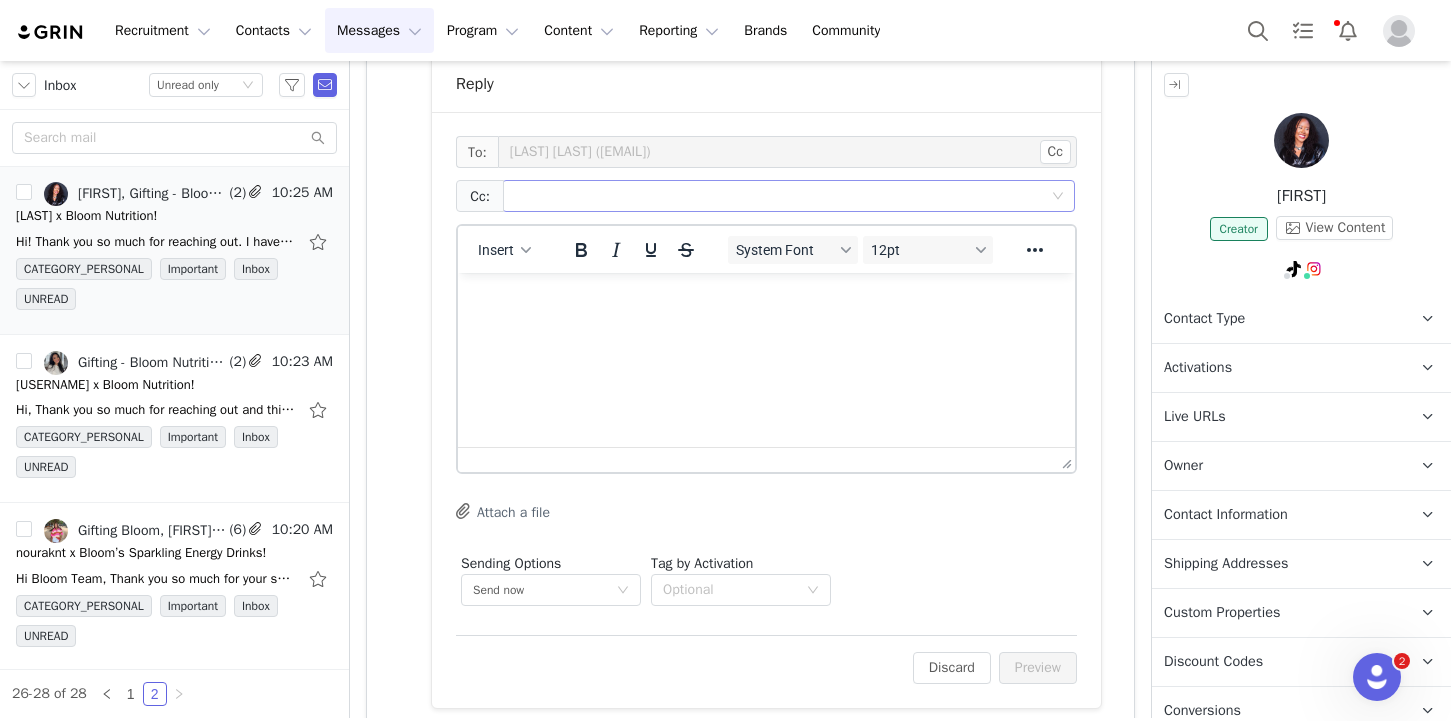 click at bounding box center (781, 196) 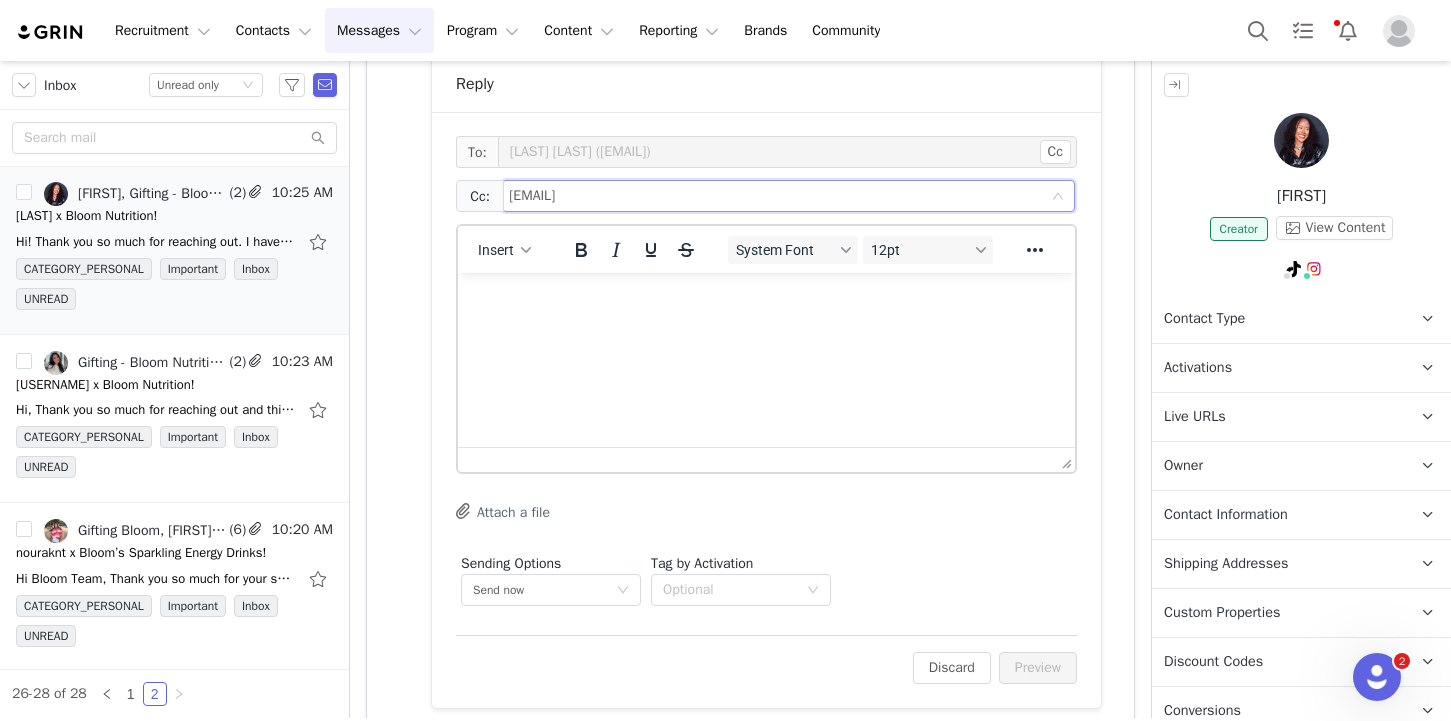 type on "[EMAIL]" 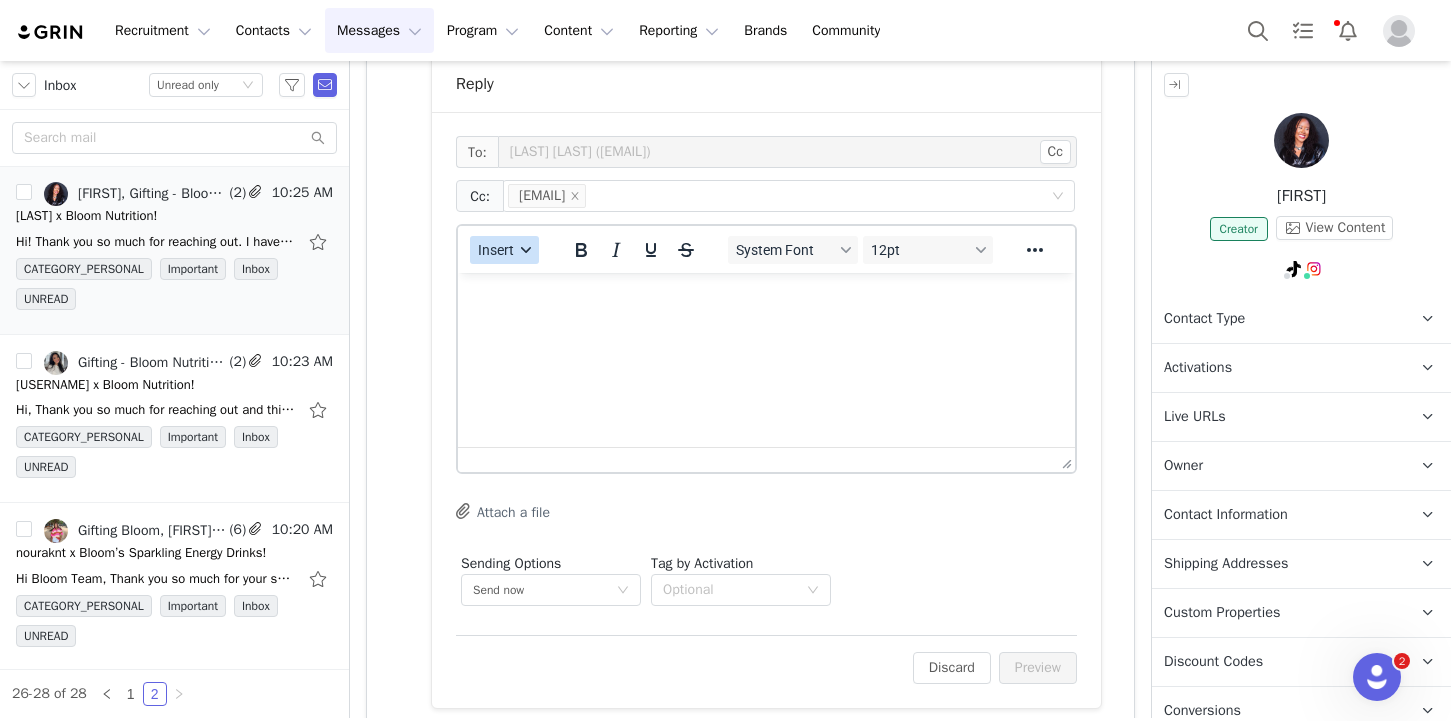 click on "Insert" at bounding box center [504, 250] 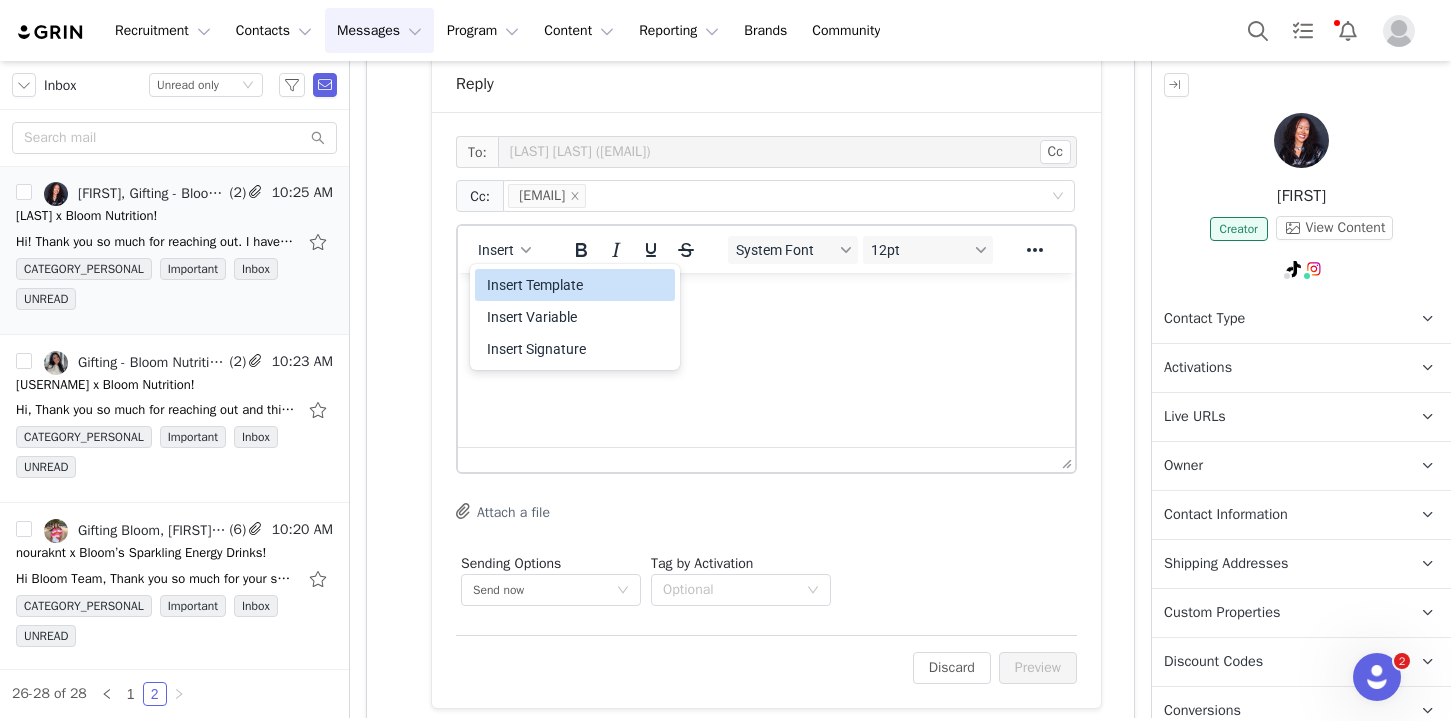 click on "Insert Template" at bounding box center (577, 285) 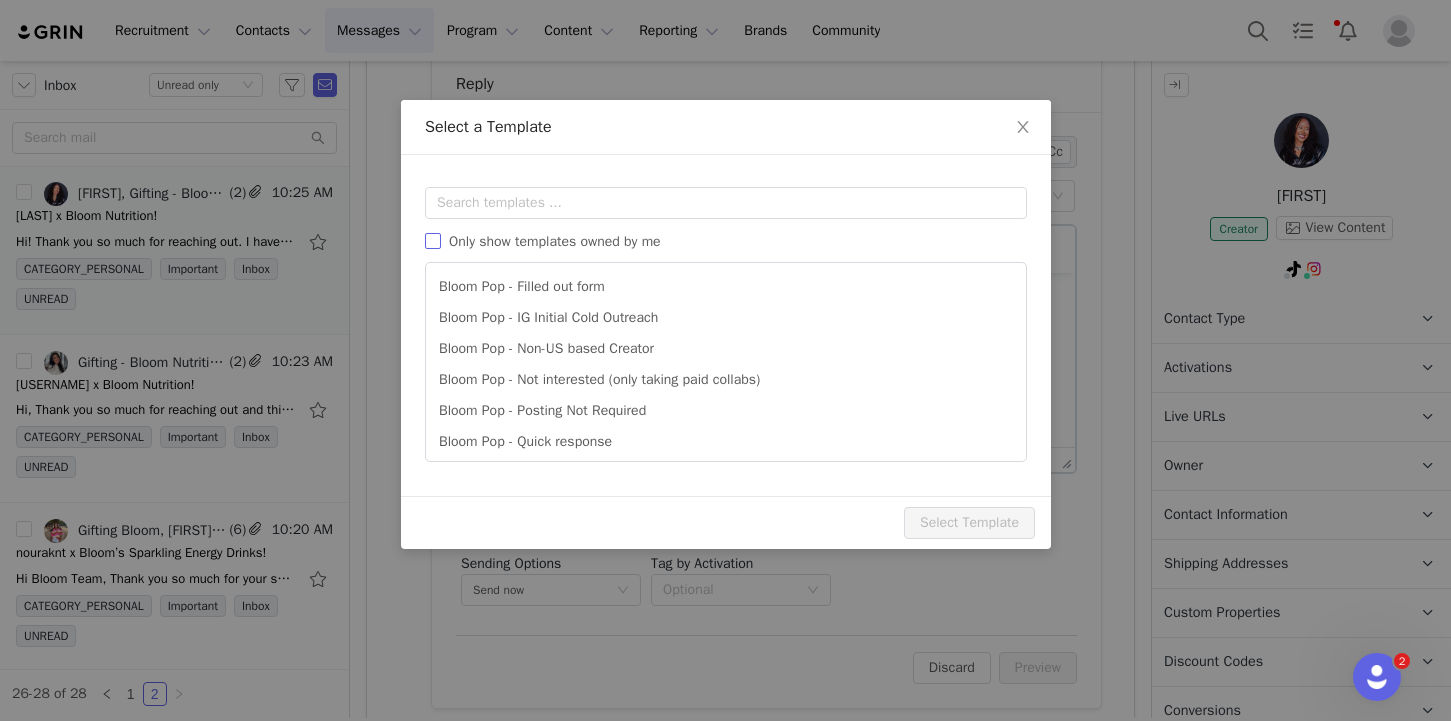 scroll, scrollTop: 0, scrollLeft: 0, axis: both 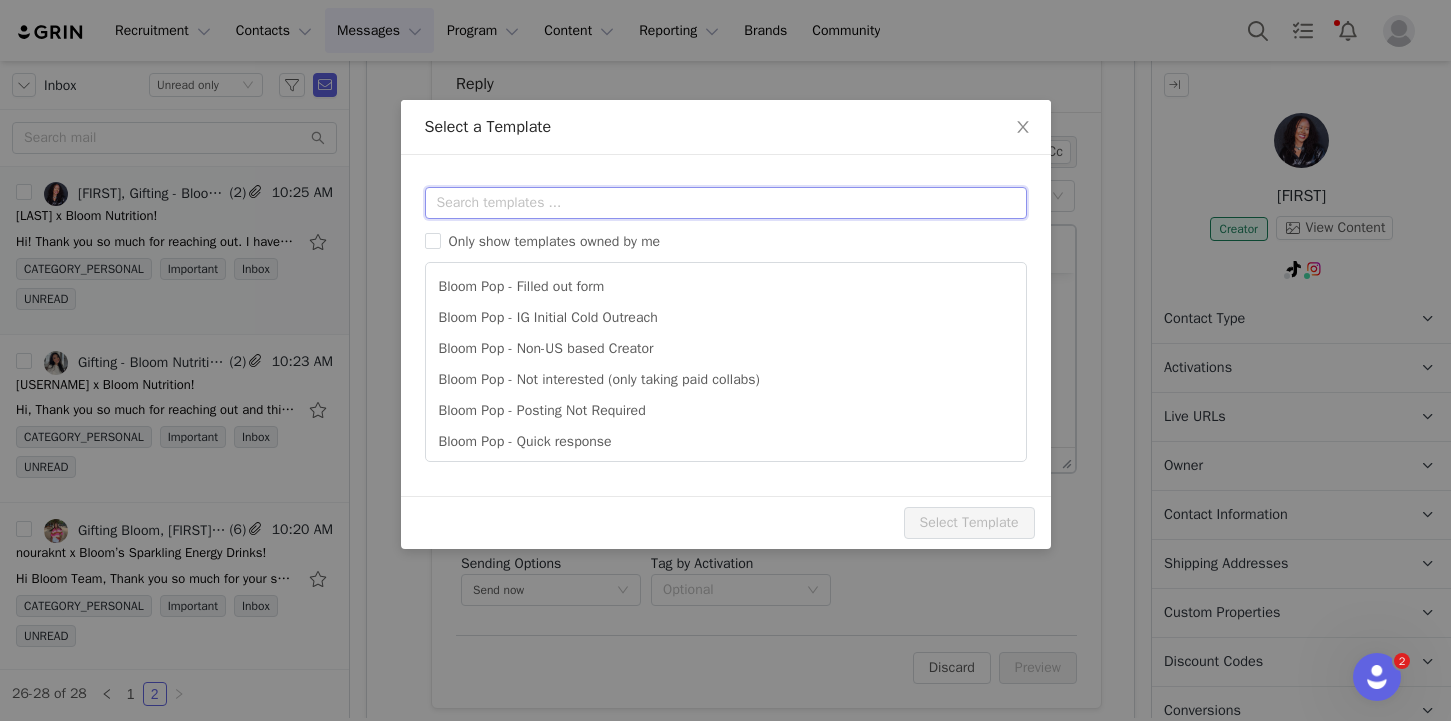 click at bounding box center (726, 203) 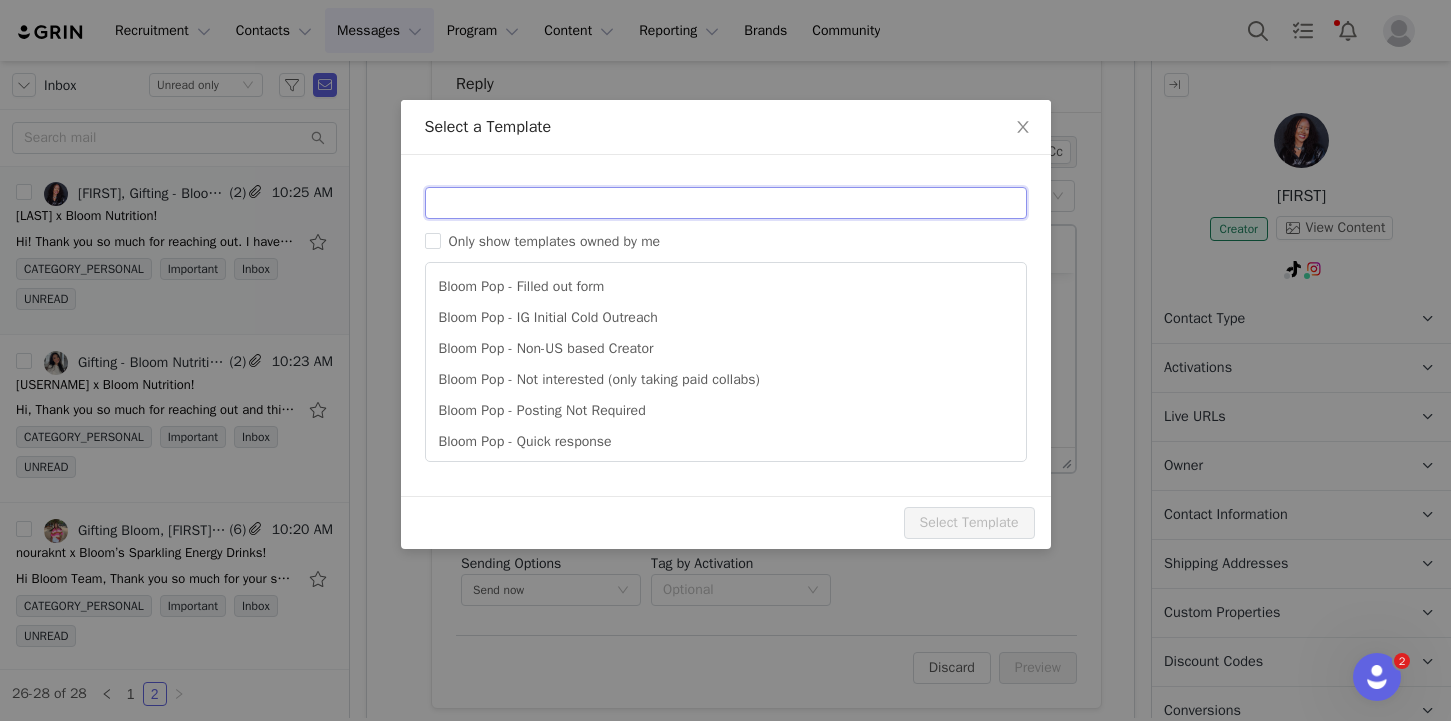 type on "l" 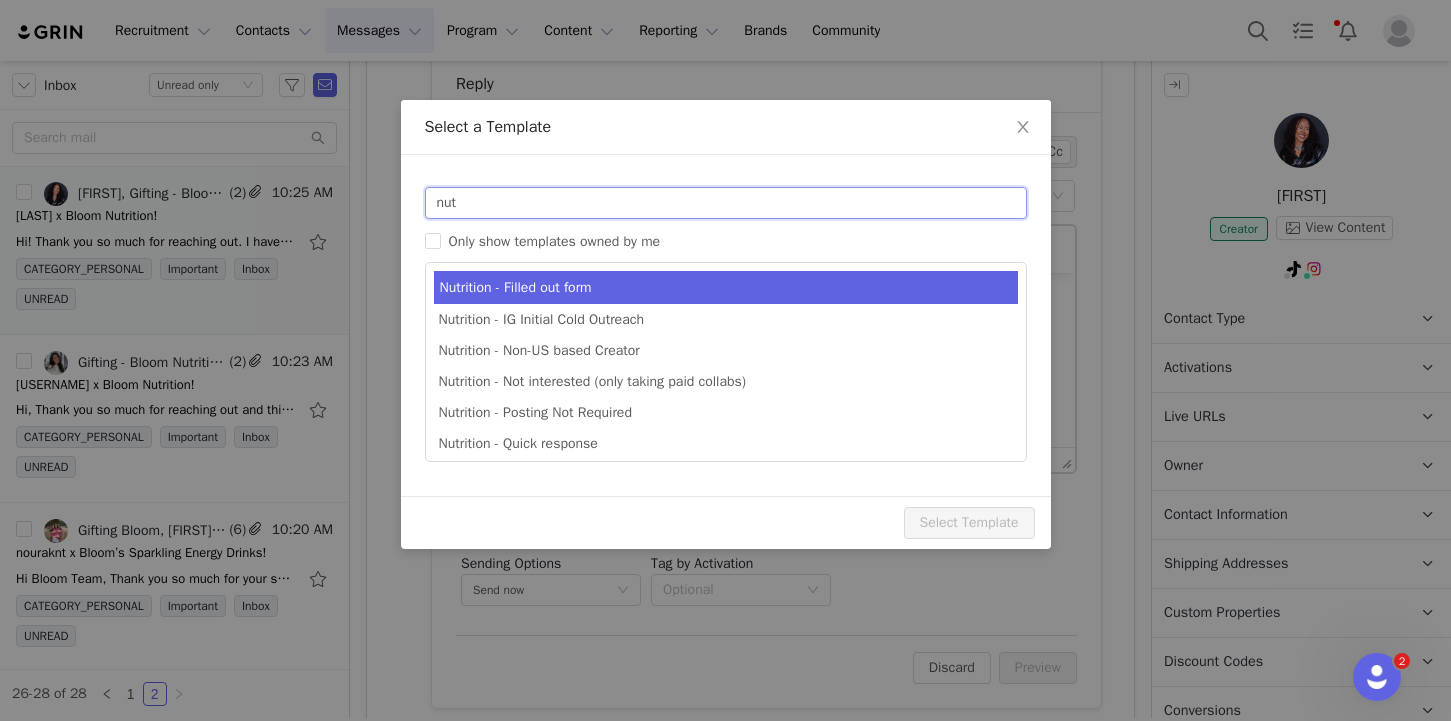 type on "nut" 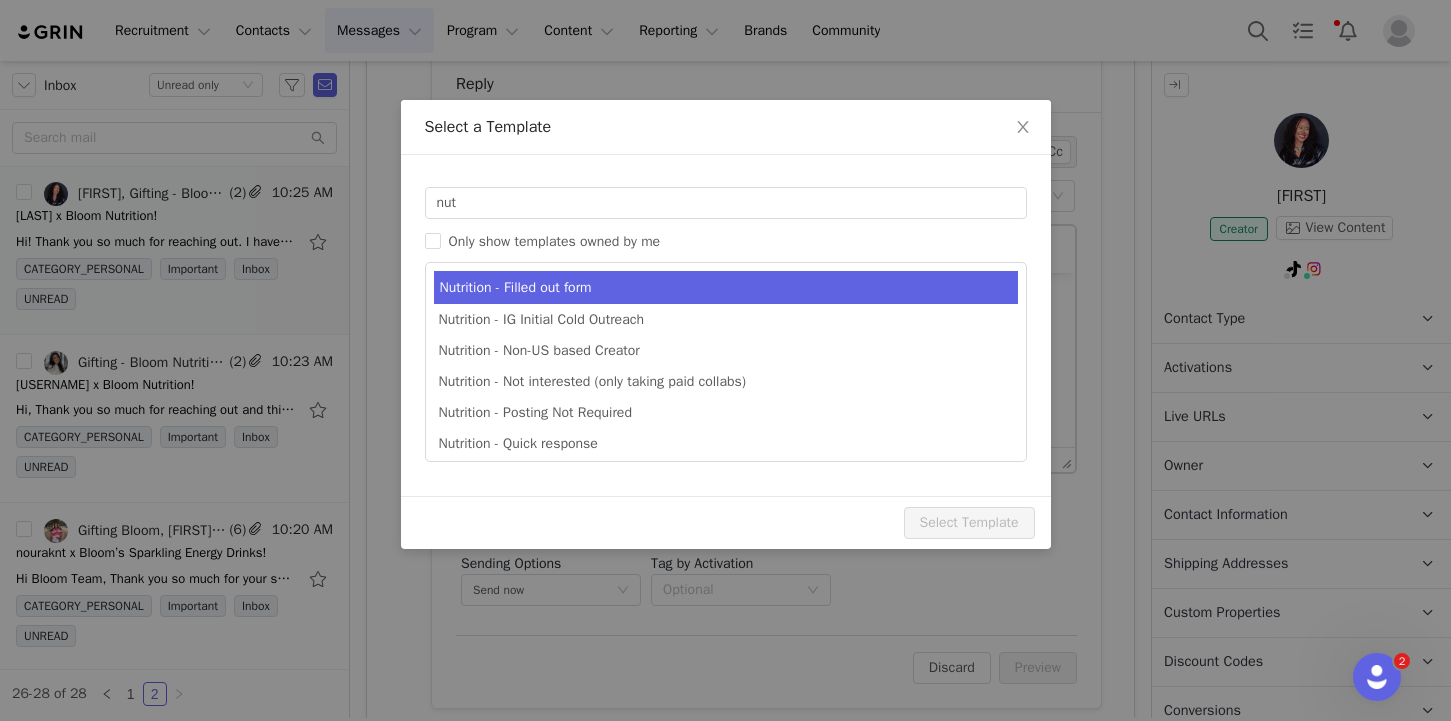 type on "[USERNAME] x Bloom Nutrition!" 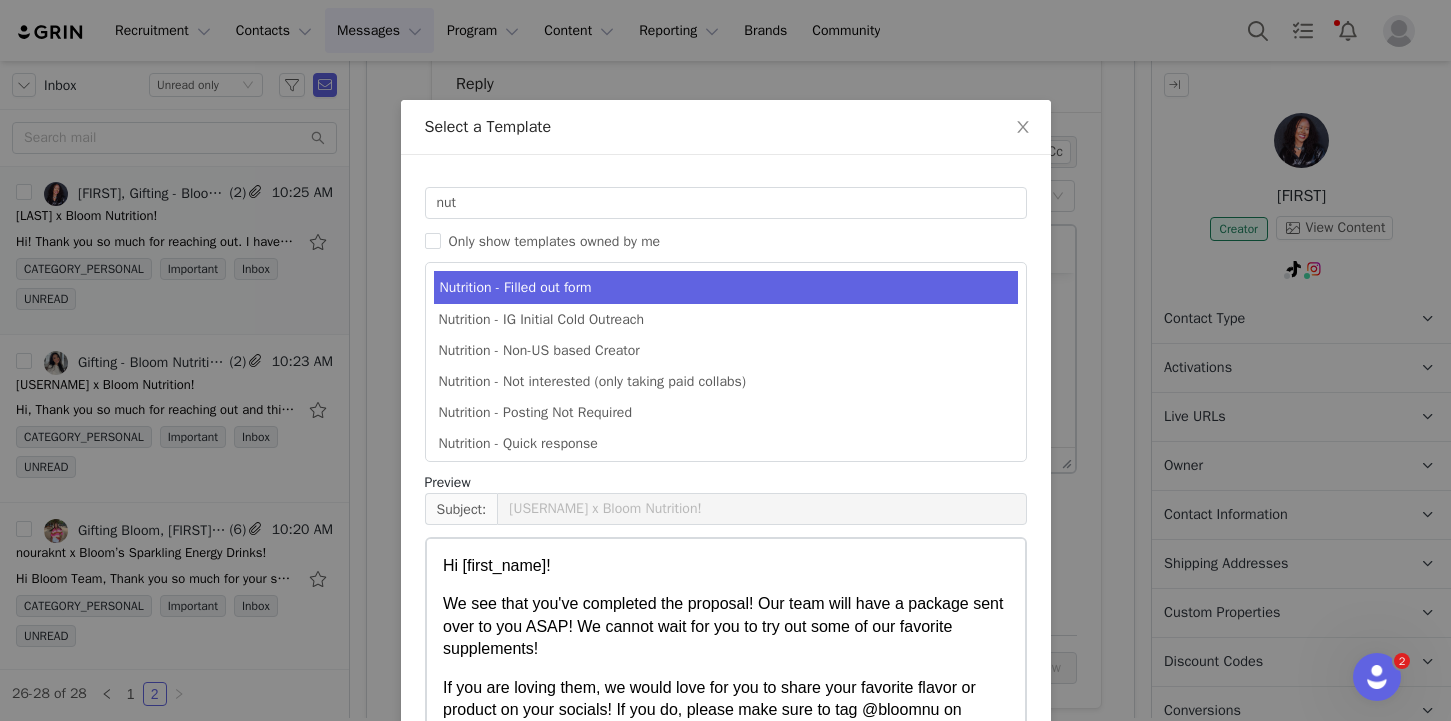 scroll, scrollTop: 421, scrollLeft: 0, axis: vertical 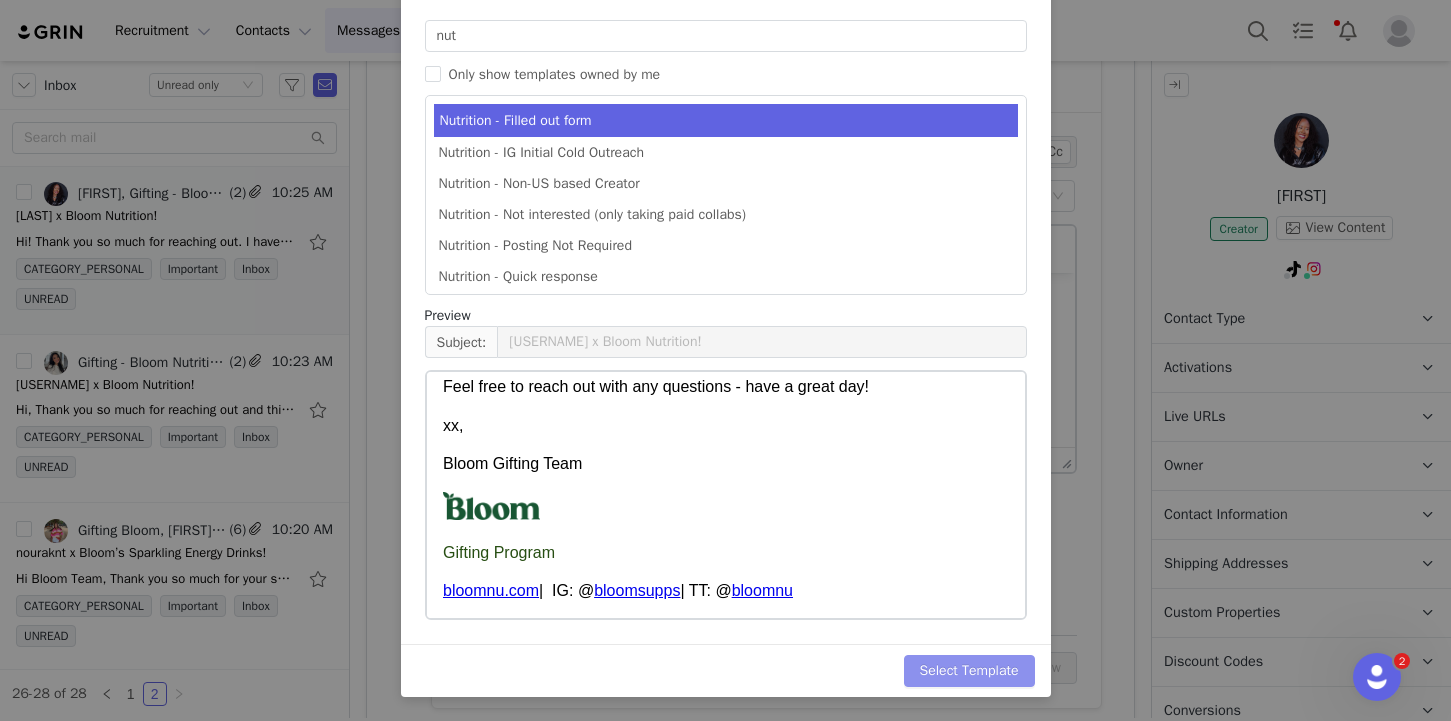 click on "Select Template" at bounding box center (969, 671) 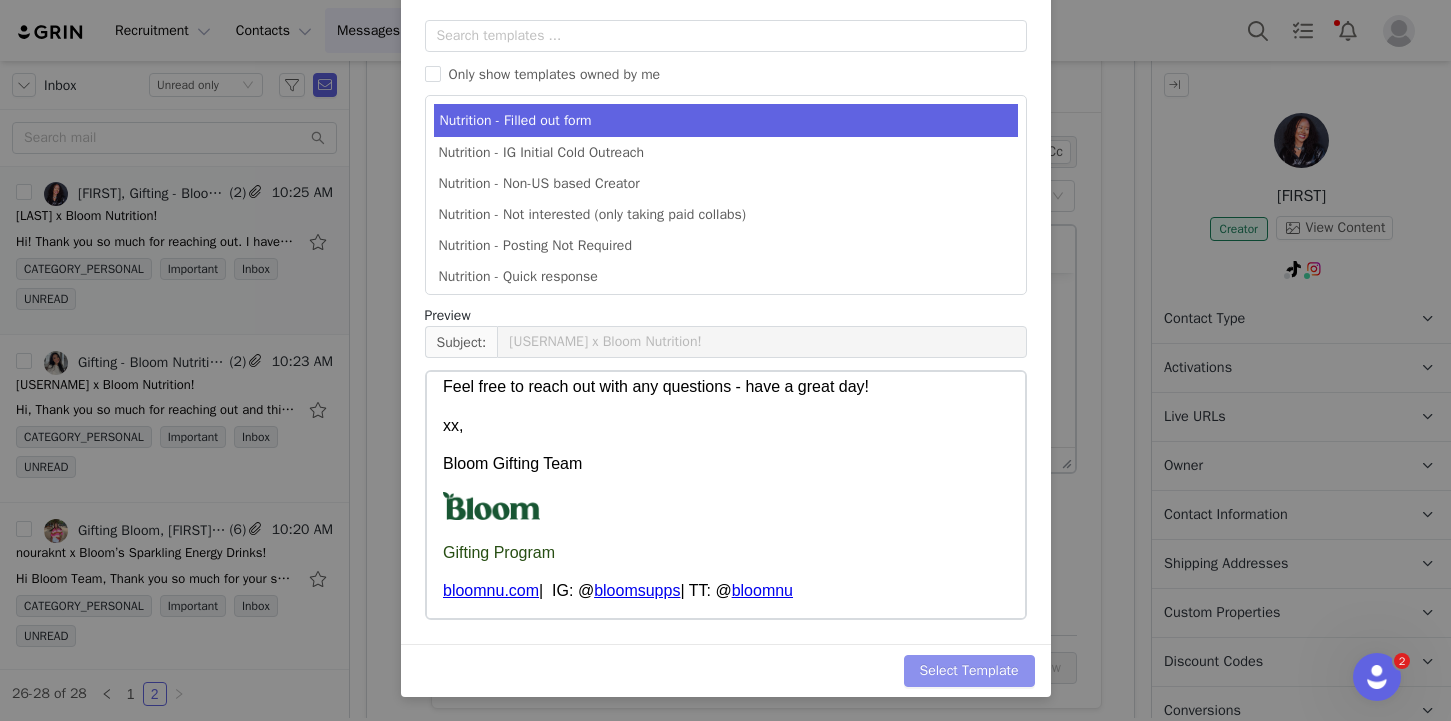 scroll, scrollTop: 0, scrollLeft: 0, axis: both 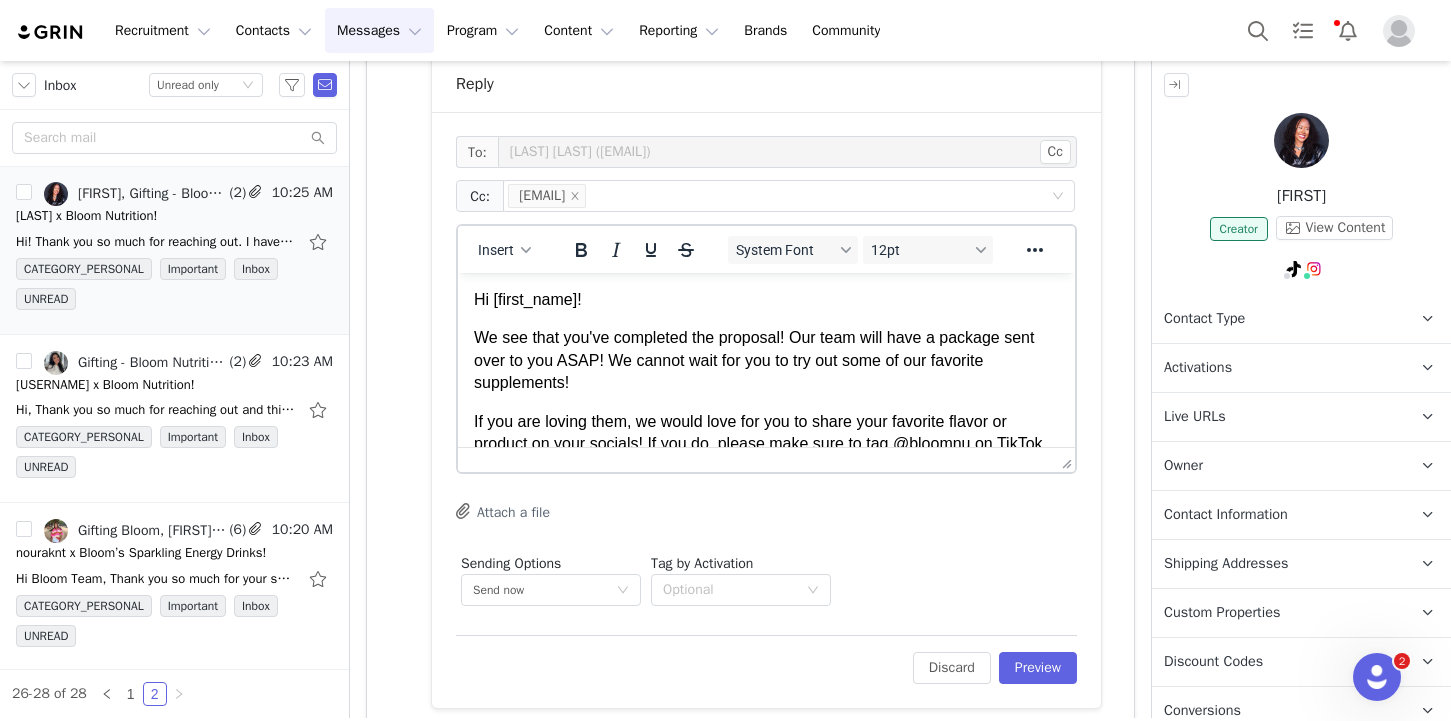 click on "Hi [first_name]! We see that you've completed the proposal! Our team will have a package sent over to you ASAP! We cannot wait for you to try out some of our favorite supplements! If you are loving them, we would love for you to share your favorite flavor or product on your socials! If you do, please make sure to tag @bloomnu on TikTok or @bloomsupps on IG and add #giftedbybloom, our team would love to see your content and follow along! To help us see all of the tagged content you create featuring Bloom, we would love for you to ensure your TikTok + Instagram account are connected below! Click on your personalized live URL: [live_url_bloomnutrition] Connect your TikTok account and any other networks you plan on posting on (select "Networks" on top left corner!) That's it! Feel free to reach out with any questions - have a great day! xx, Bloom Gifting Team Gifting Program bloomnu.com | IG: @bloomsupps | TT: @bloomnu" at bounding box center [766, 607] 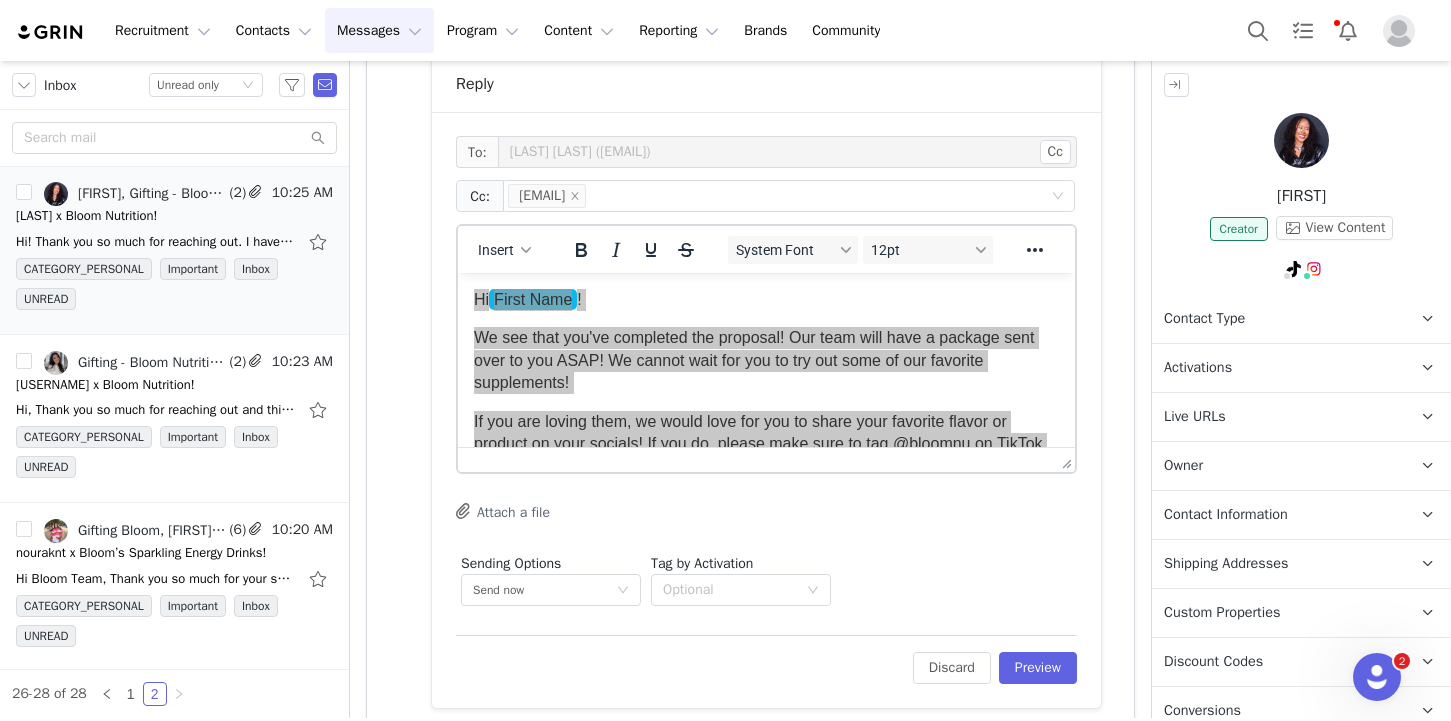 click on "System Font 12pt" at bounding box center [861, 249] 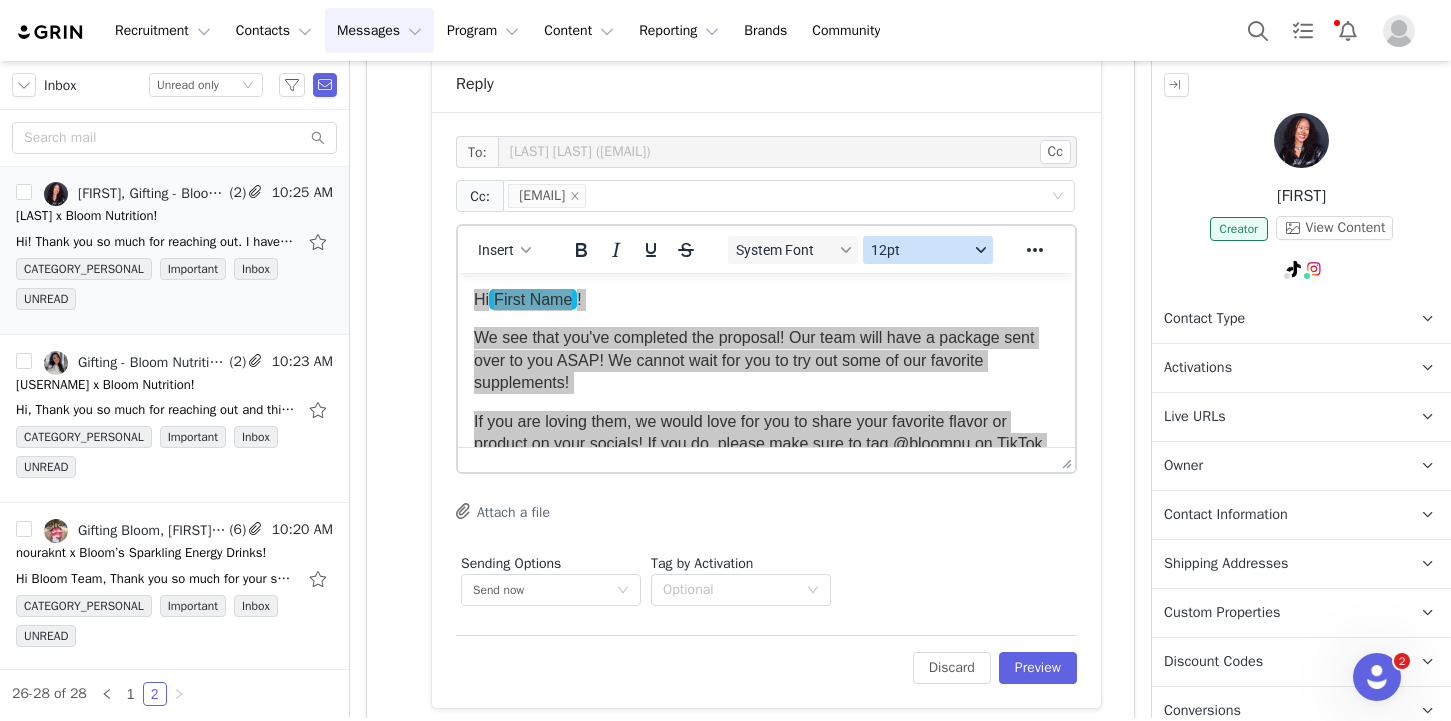 click on "12pt" at bounding box center (920, 250) 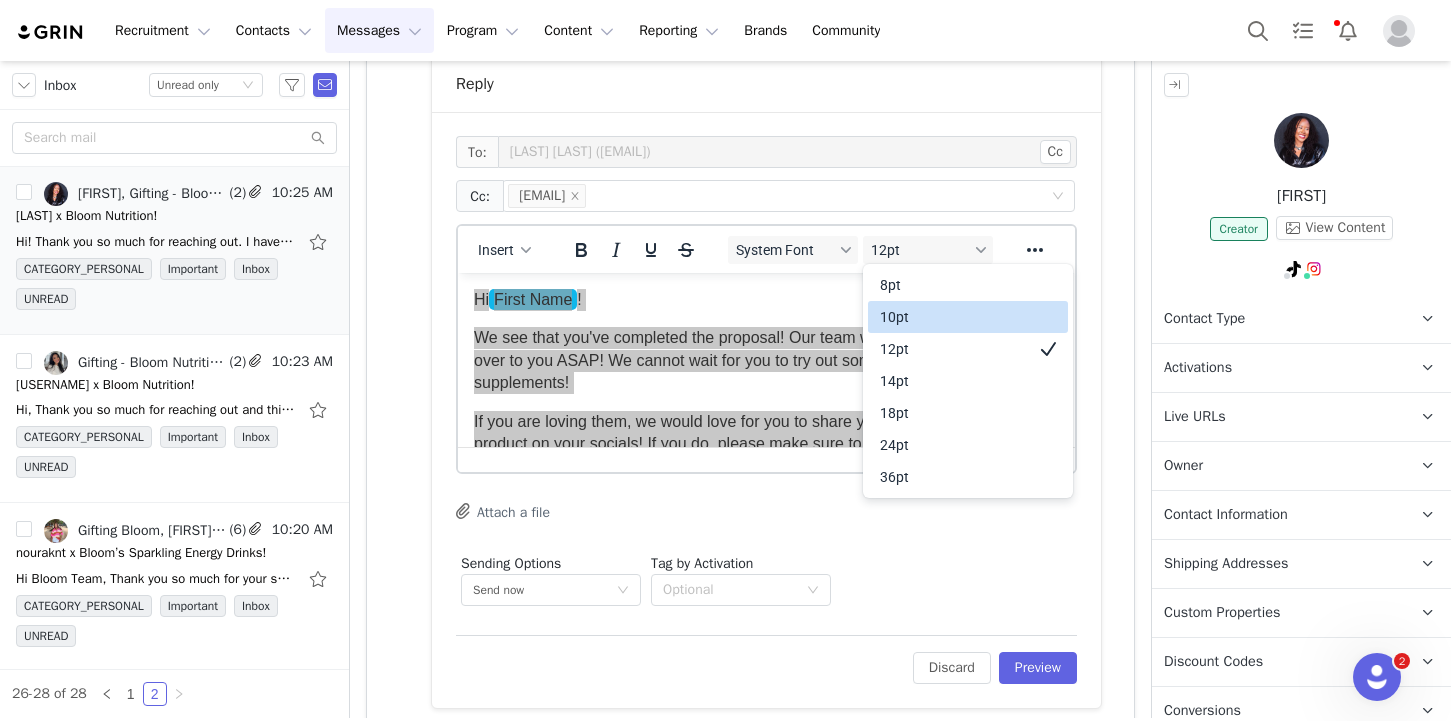 click on "10pt" at bounding box center (954, 317) 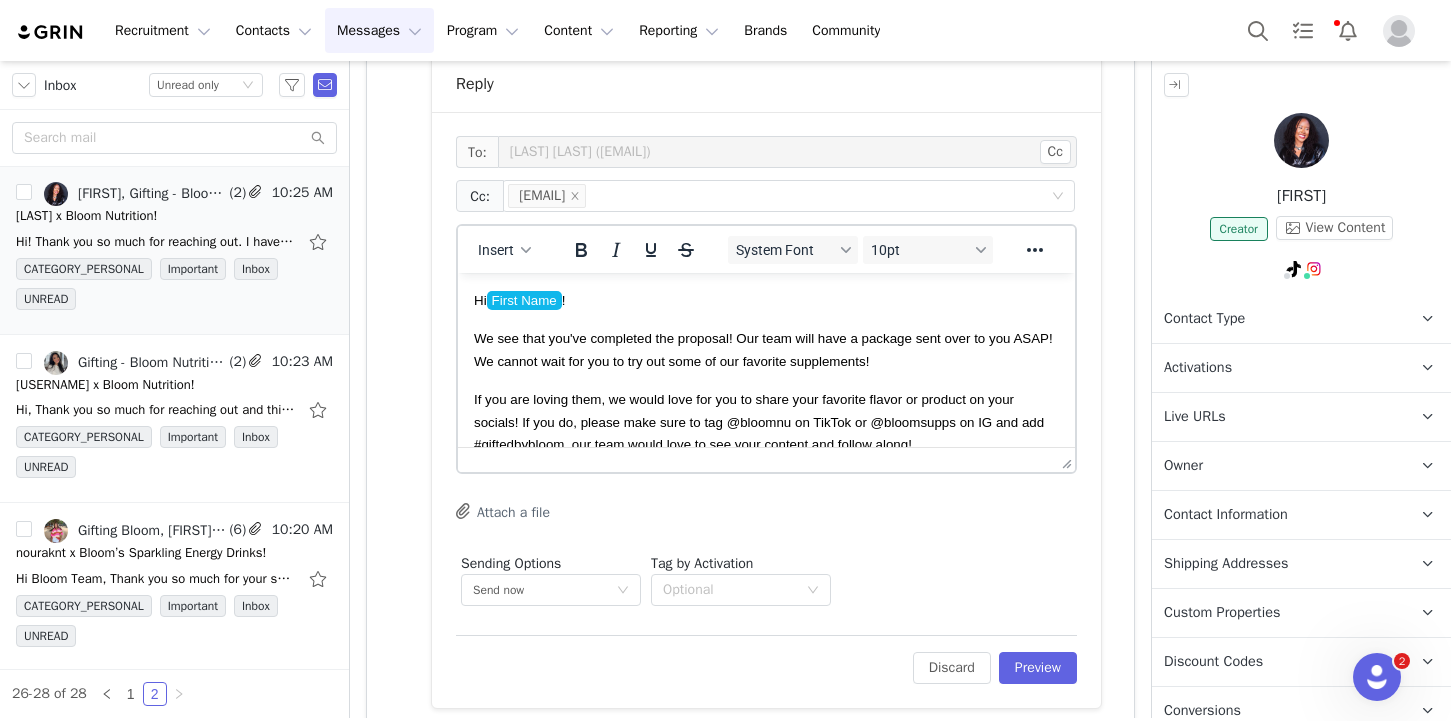 click on "We see that you've completed the proposal! Our team will have a package sent over to you ASAP! We cannot wait for you to try out some of our favorite supplements!" at bounding box center [763, 349] 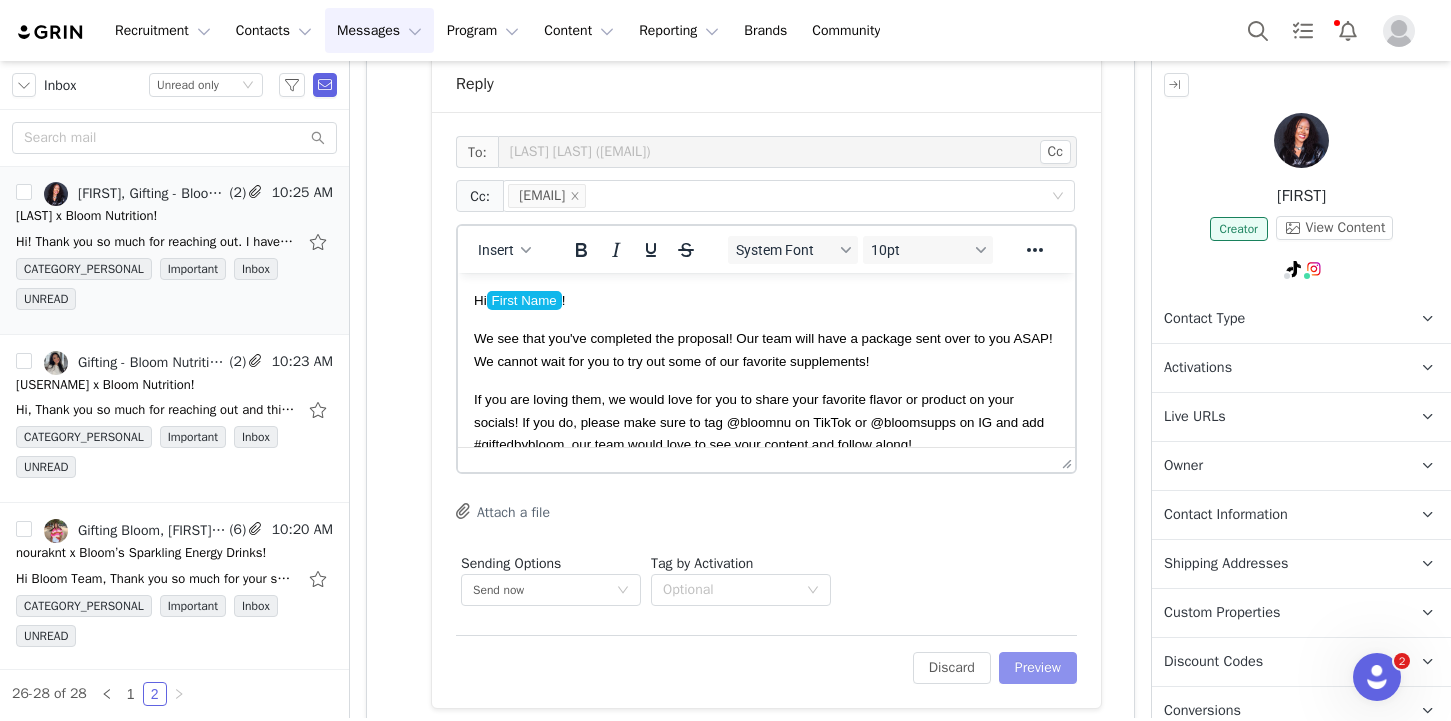 click on "Preview" at bounding box center (1038, 668) 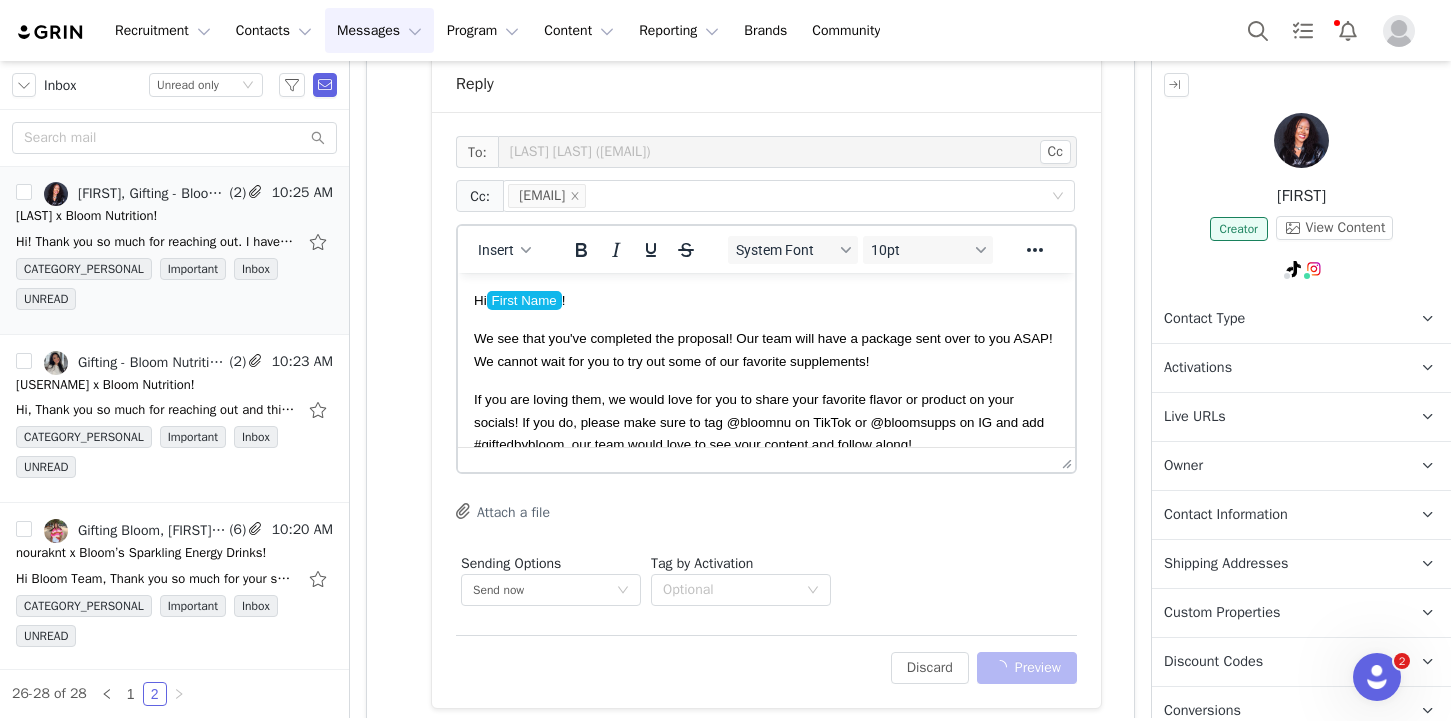 scroll, scrollTop: 938, scrollLeft: 0, axis: vertical 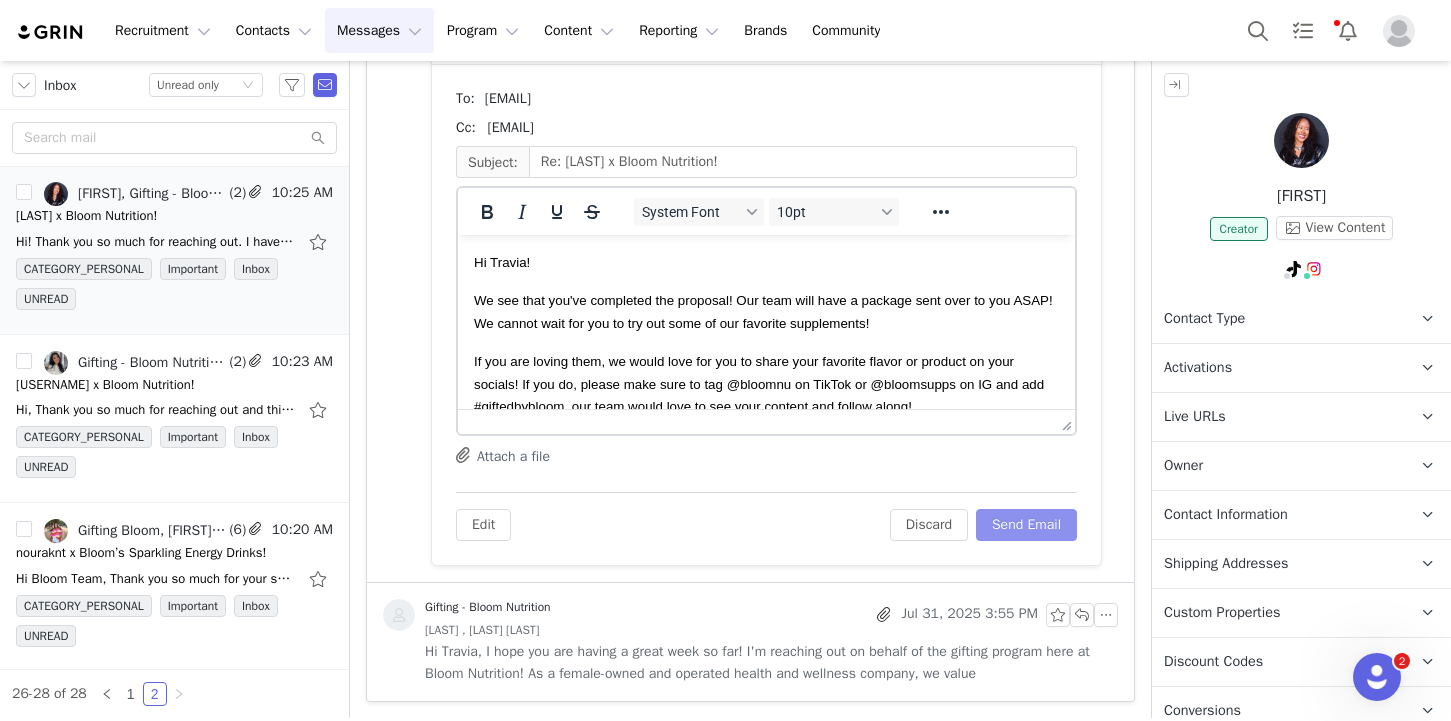 click on "Send Email" at bounding box center (1026, 525) 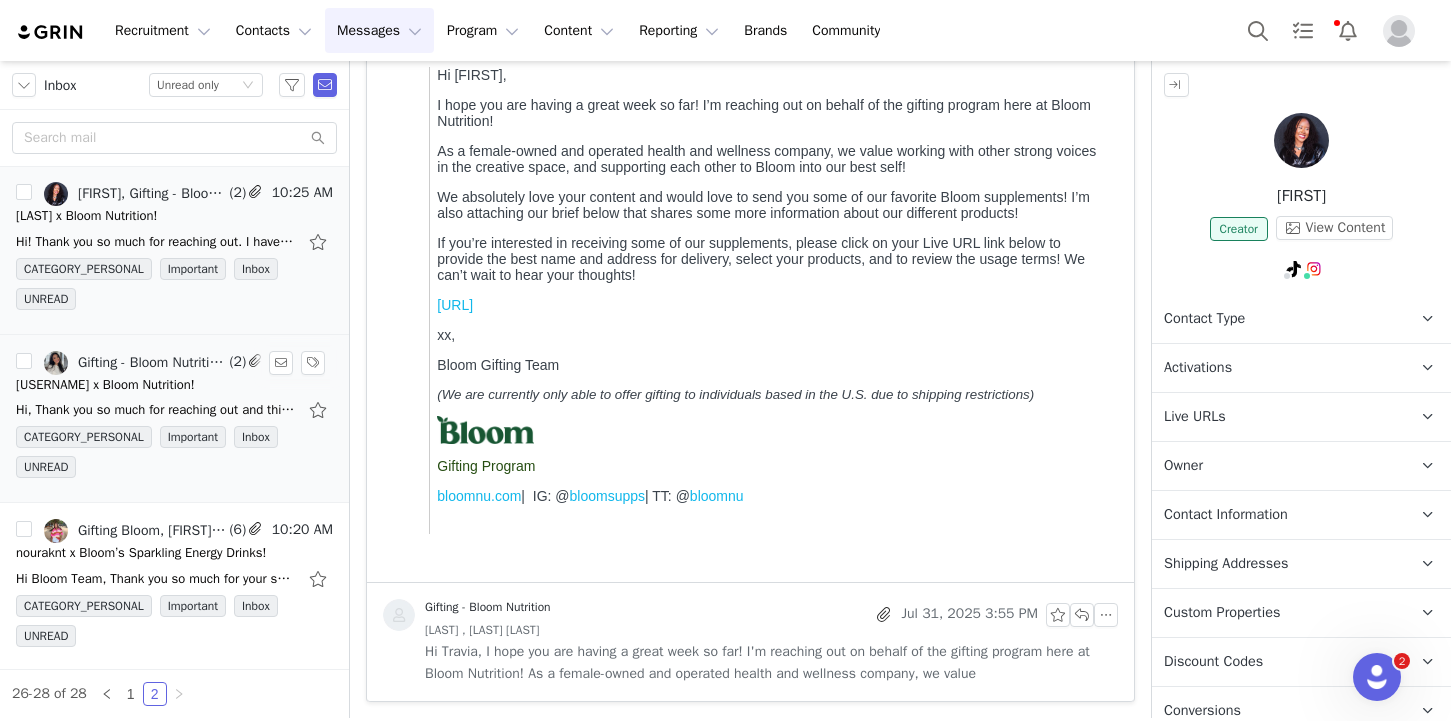 scroll, scrollTop: 381, scrollLeft: 0, axis: vertical 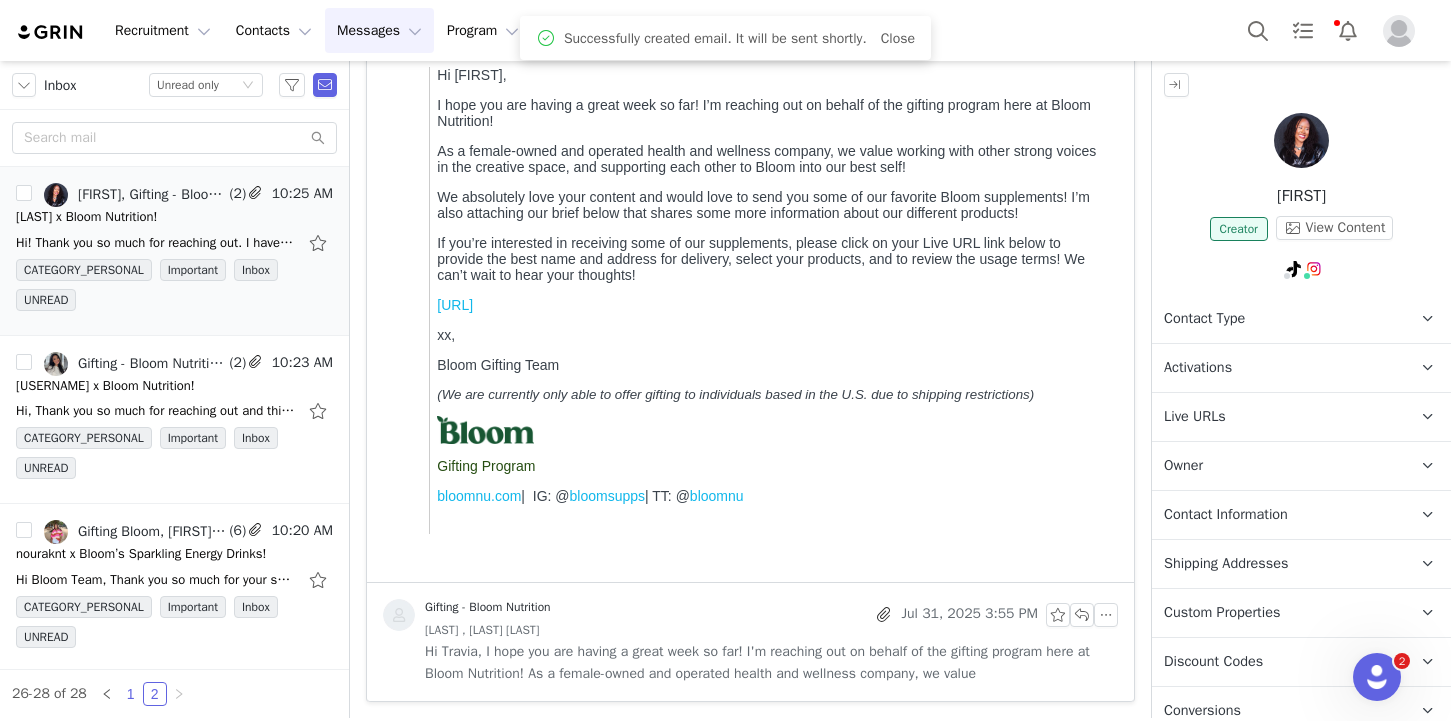 click on "1" at bounding box center [131, 694] 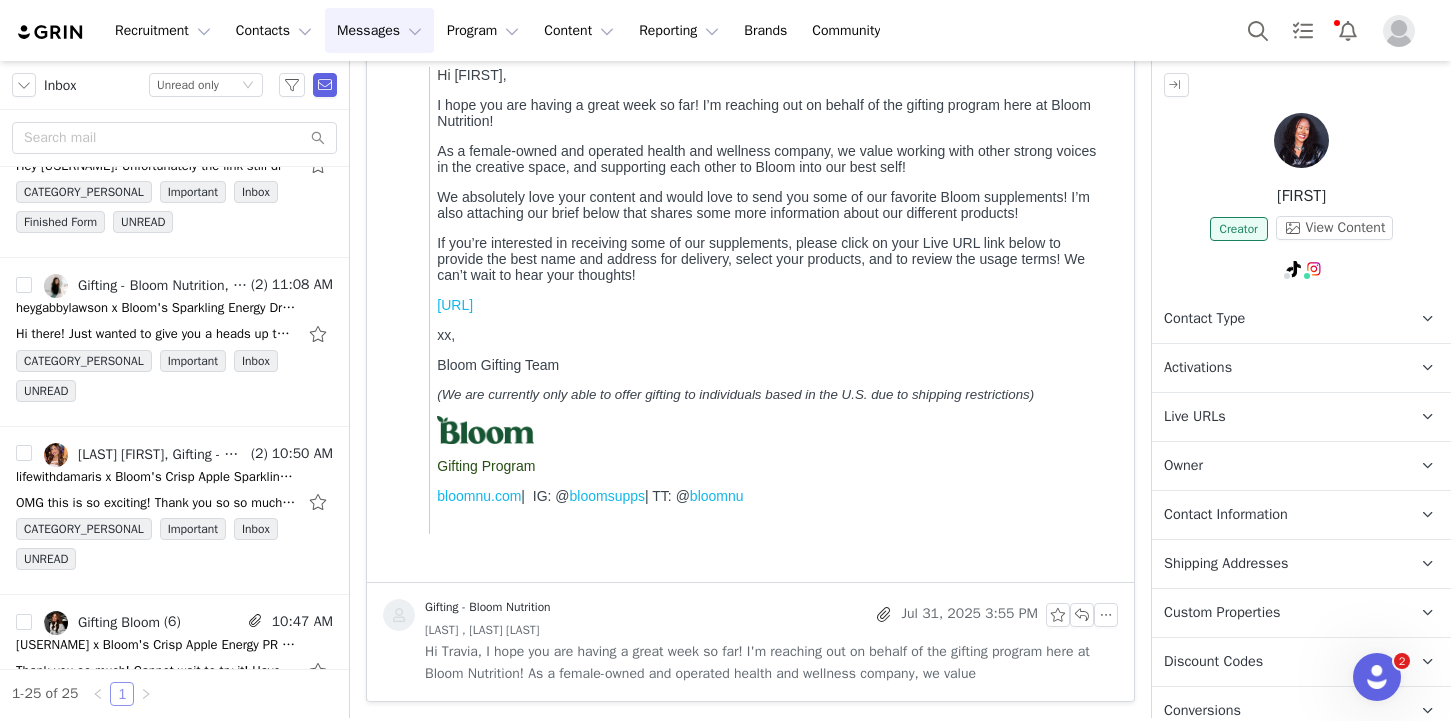 scroll, scrollTop: 3710, scrollLeft: 0, axis: vertical 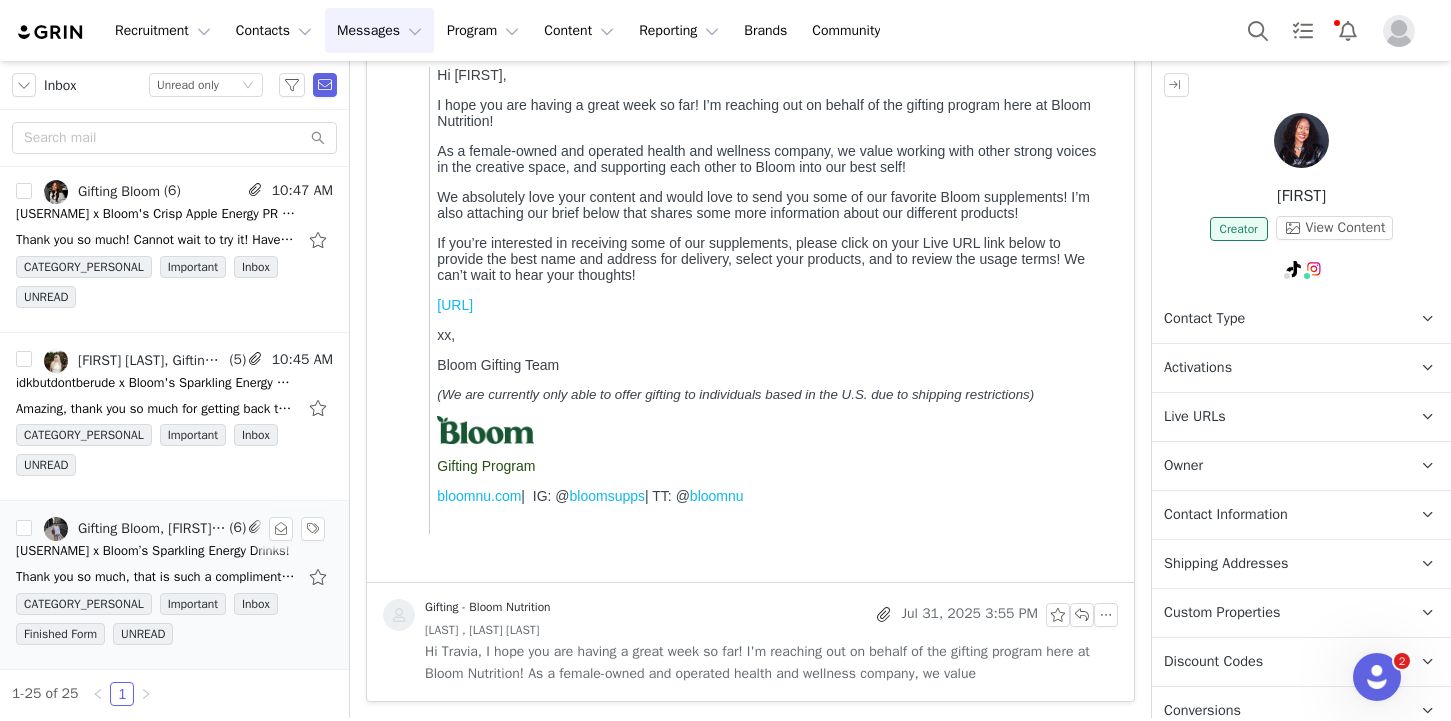 click on "CATEGORY_PERSONAL   Important   Inbox   Finished Form   UNREAD" at bounding box center (174, 623) 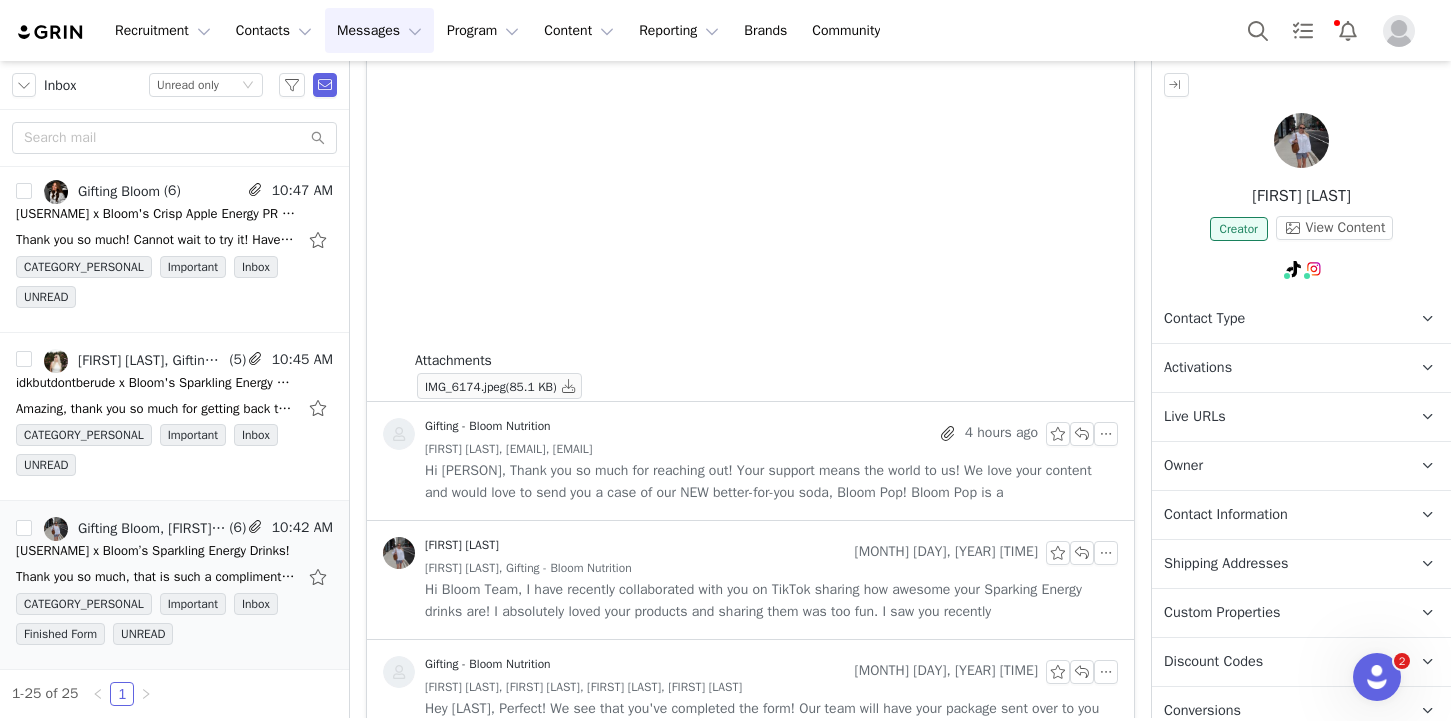scroll, scrollTop: 676, scrollLeft: 0, axis: vertical 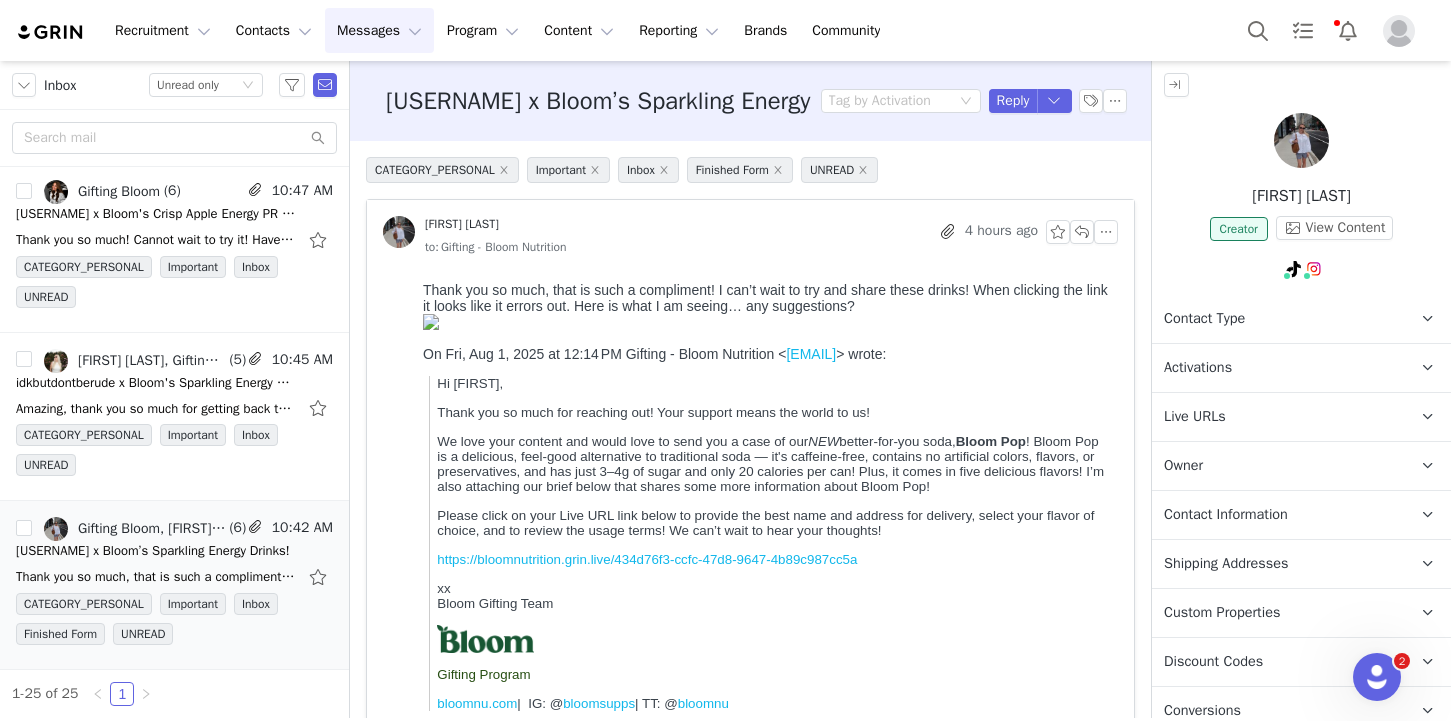 click on "Activations" at bounding box center [1198, 368] 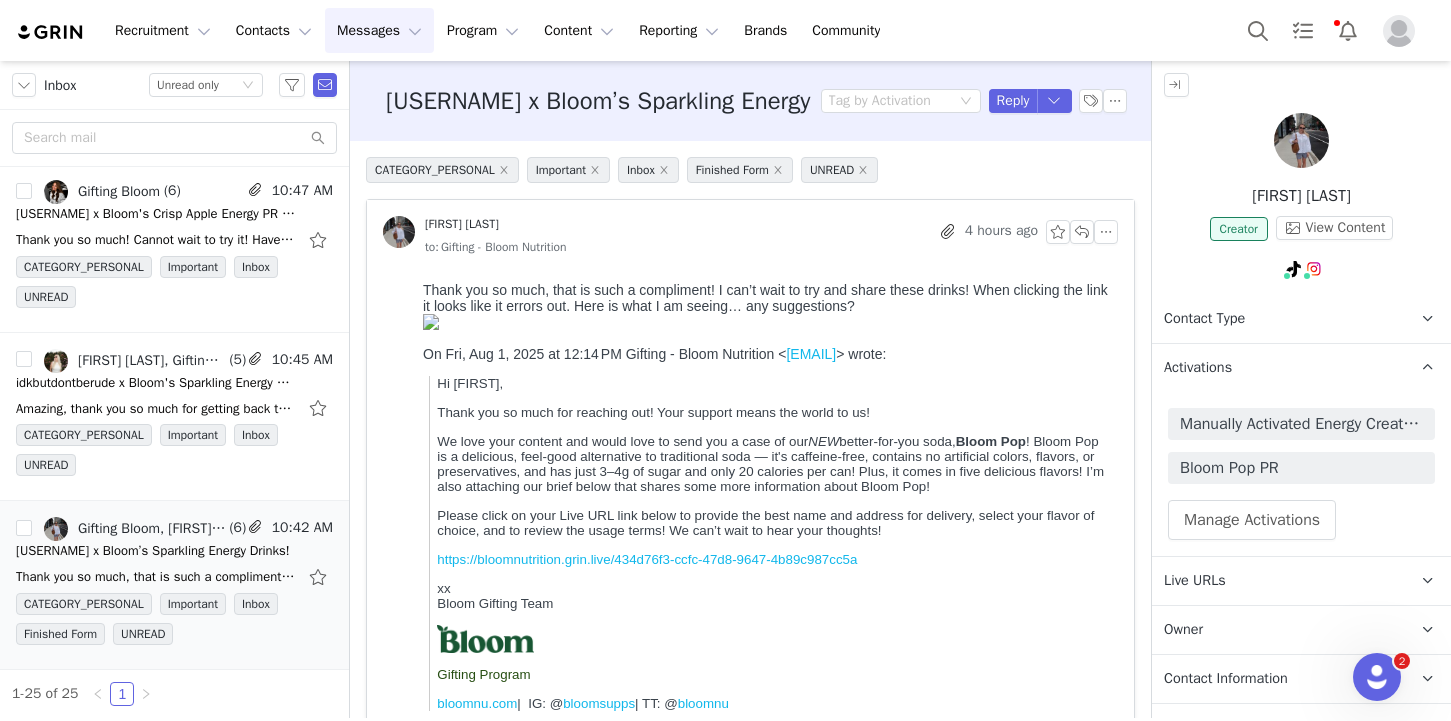 click on "Activations" at bounding box center (1198, 368) 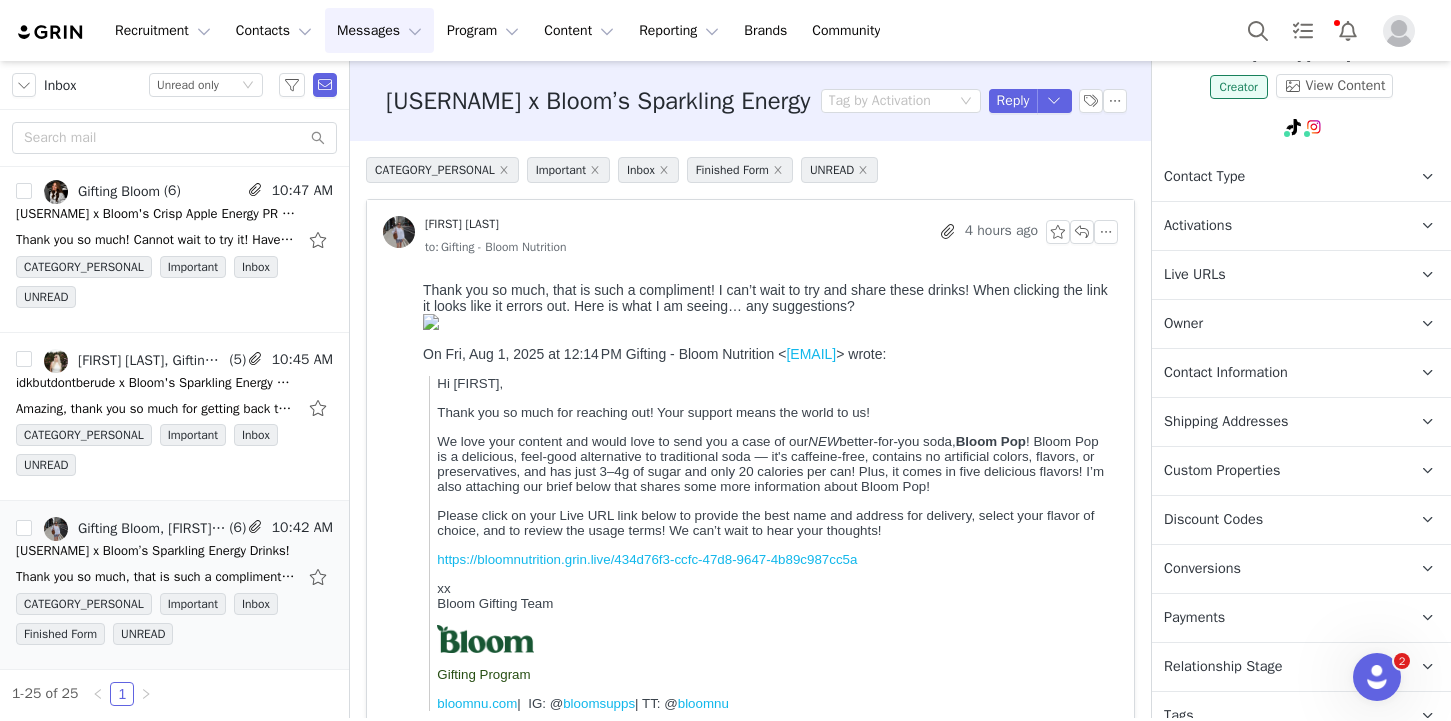 scroll, scrollTop: 172, scrollLeft: 0, axis: vertical 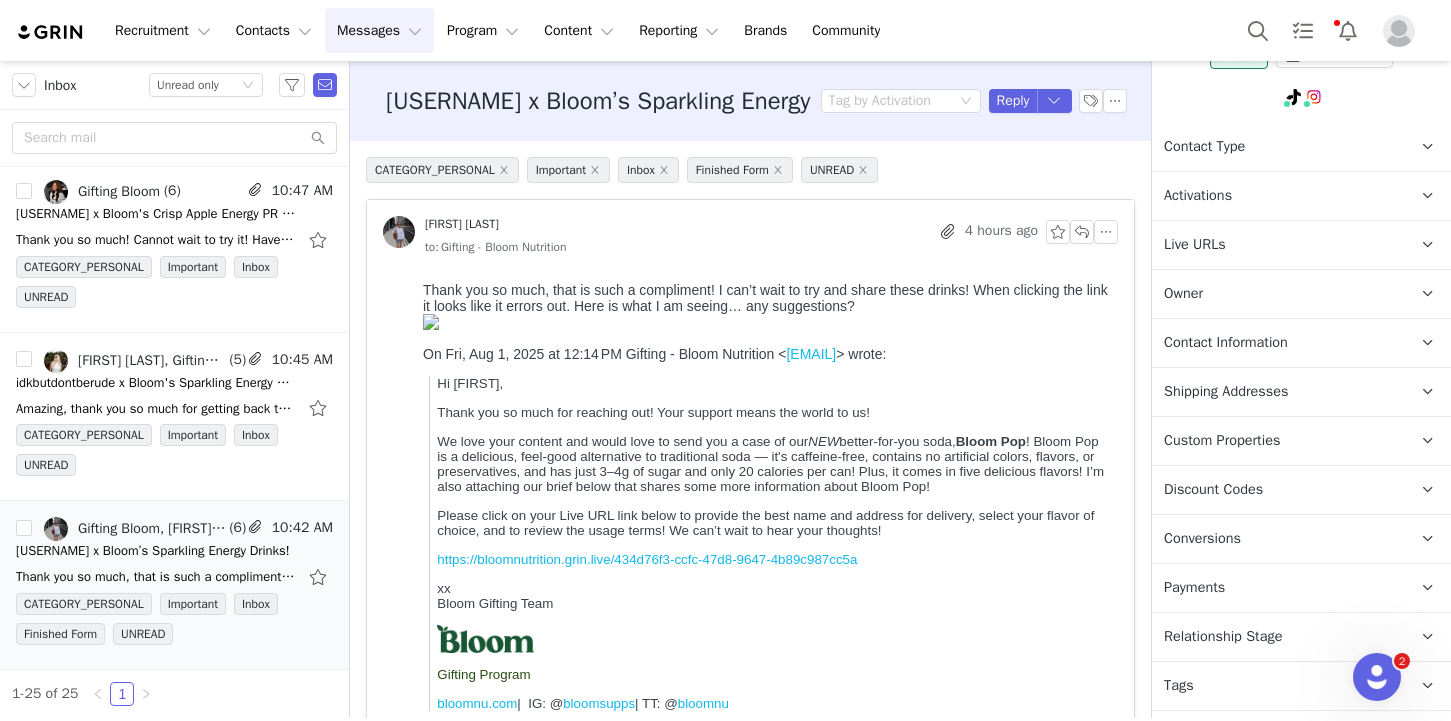 click on "Shipping Addresses" at bounding box center [1226, 392] 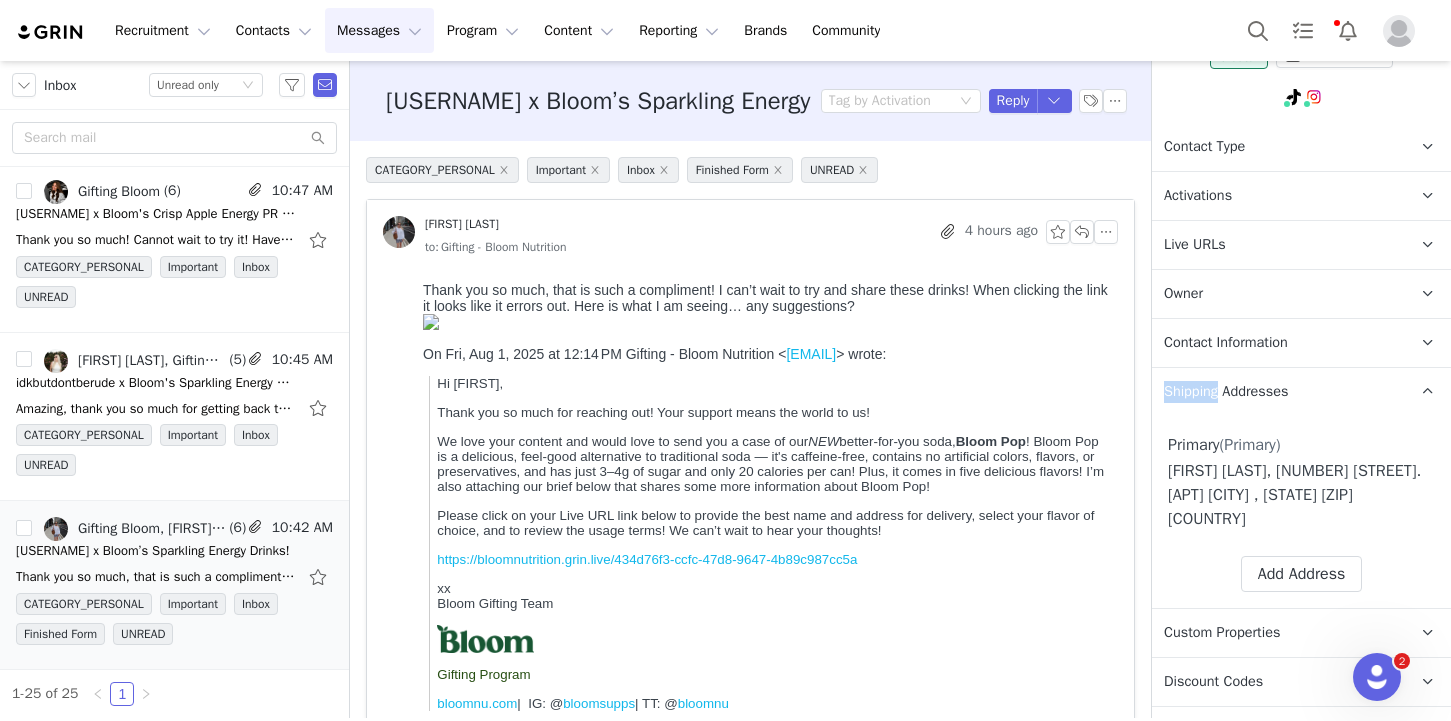 click on "Shipping Addresses" at bounding box center [1226, 392] 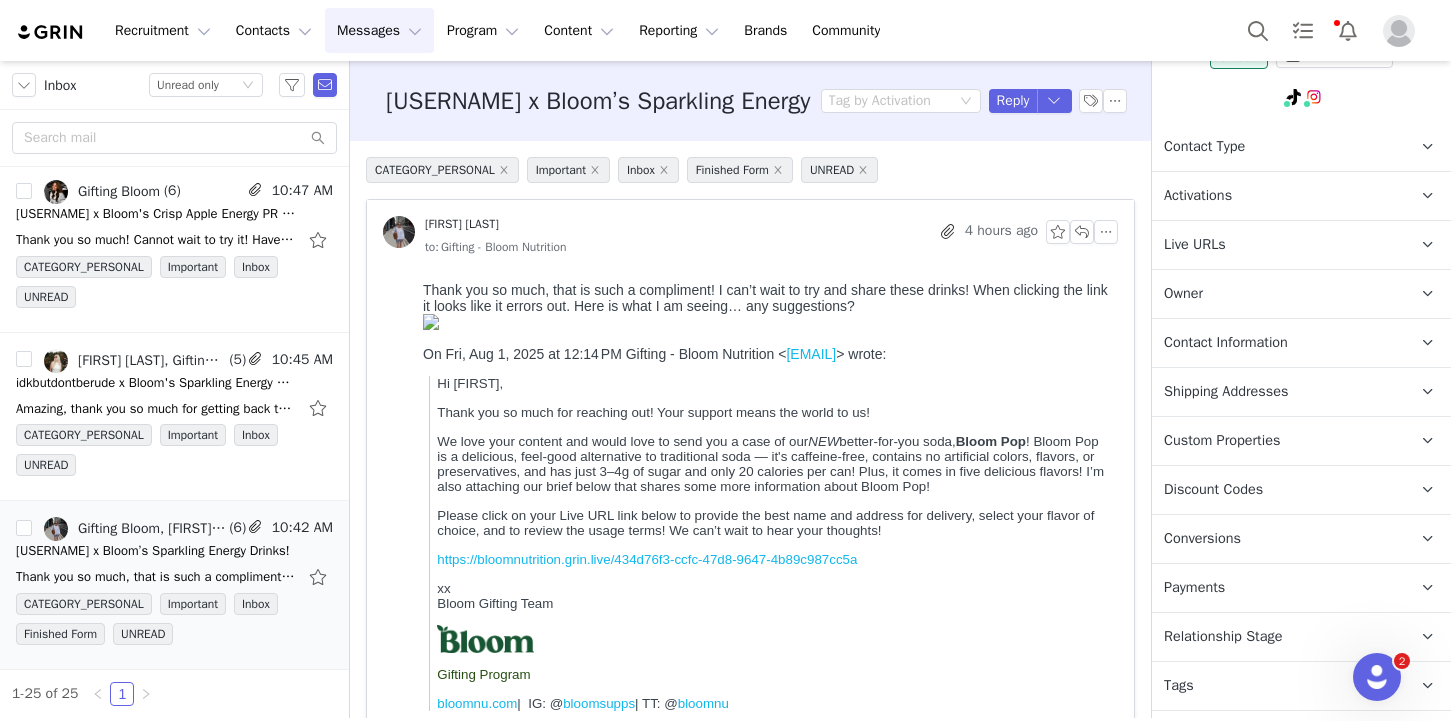 click on "Shipping Addresses" at bounding box center [1226, 392] 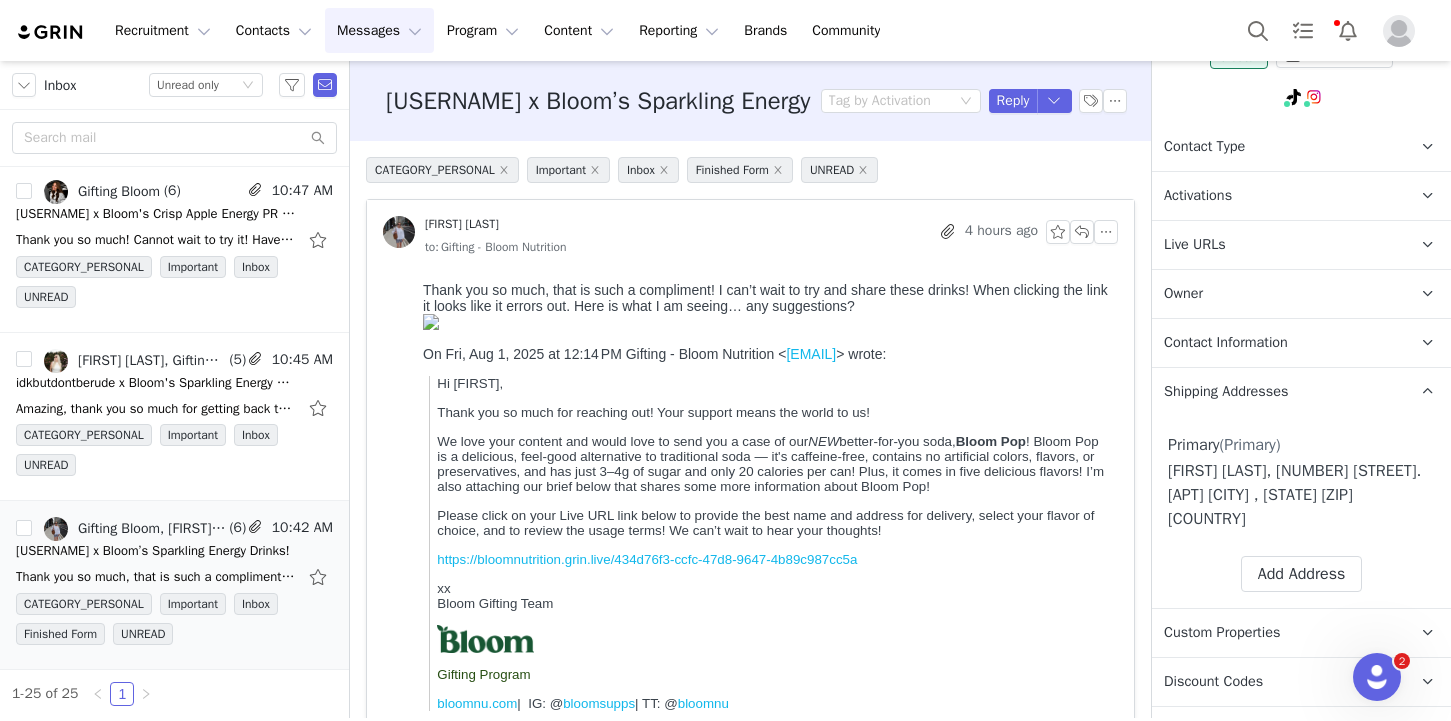 click on "Shipping Addresses" at bounding box center (1226, 392) 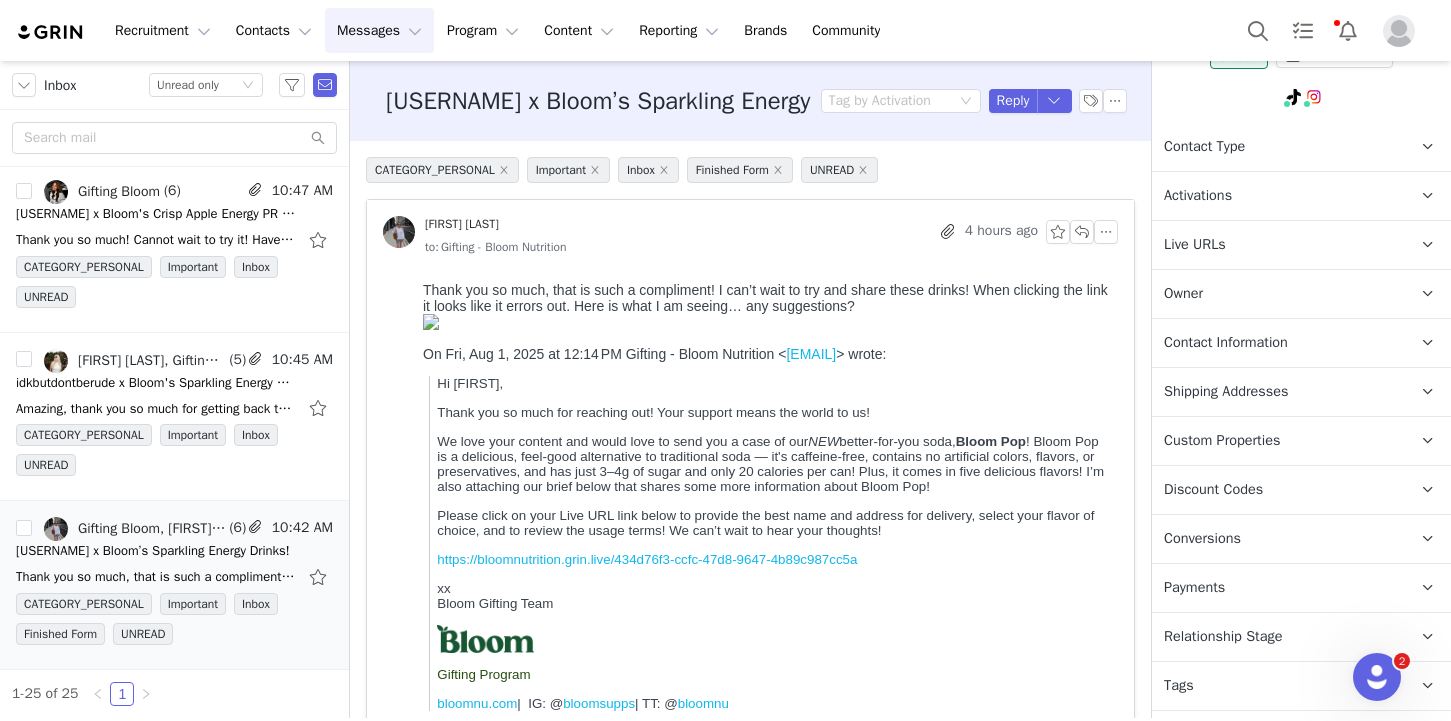 scroll, scrollTop: 0, scrollLeft: 0, axis: both 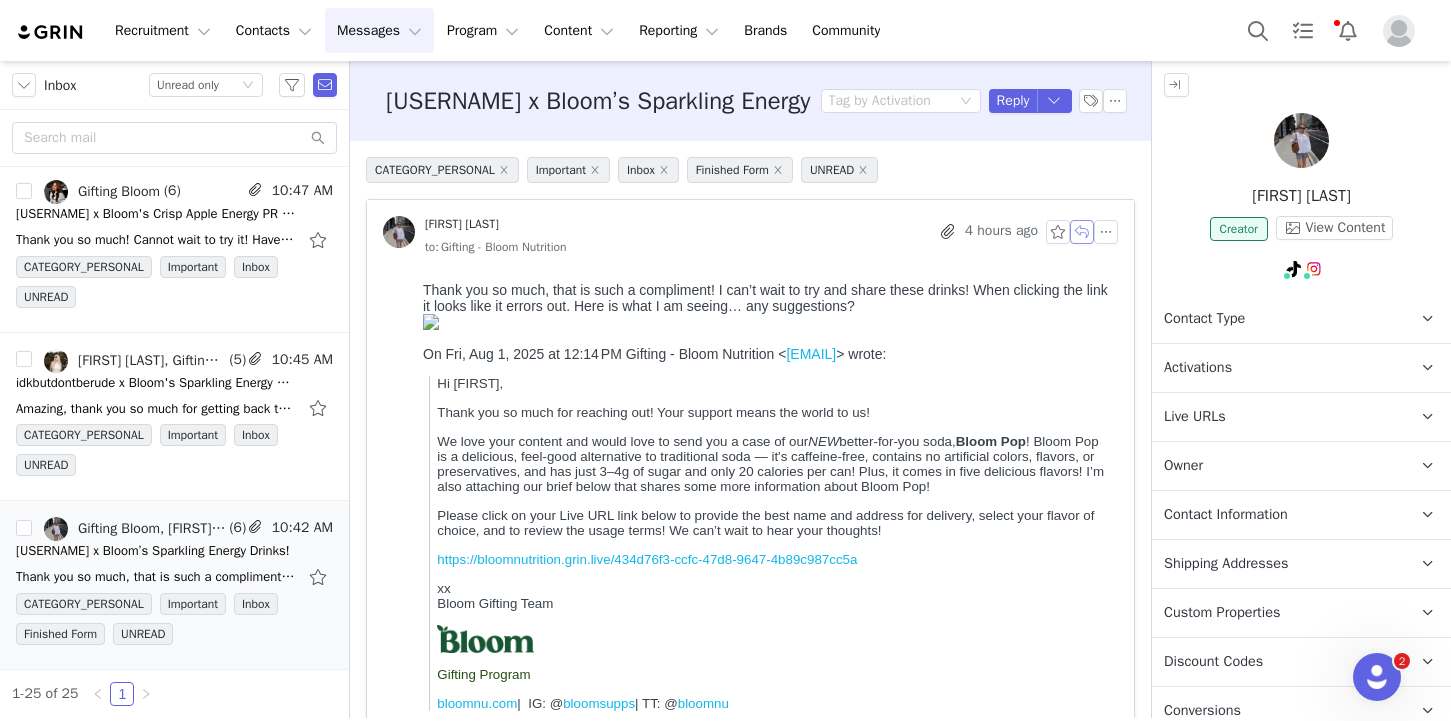click at bounding box center (1082, 232) 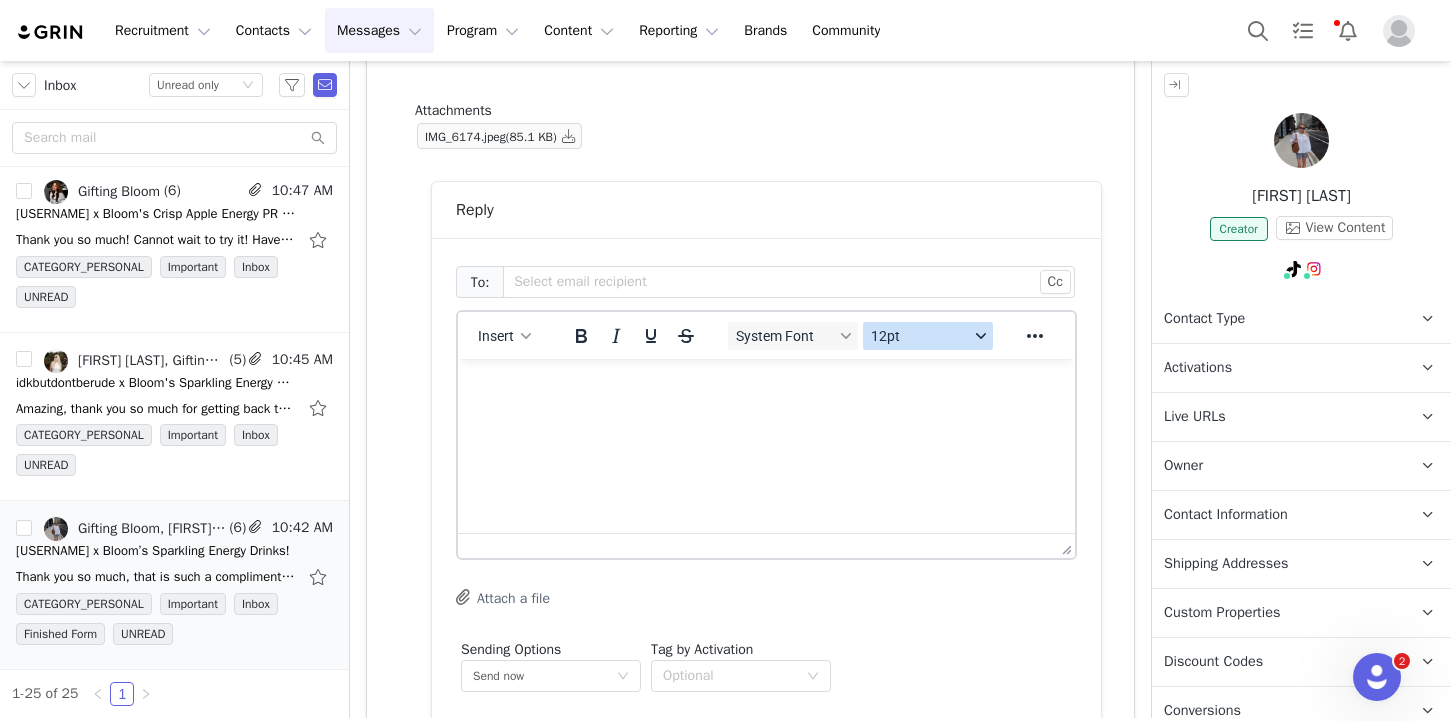 scroll, scrollTop: 1714, scrollLeft: 0, axis: vertical 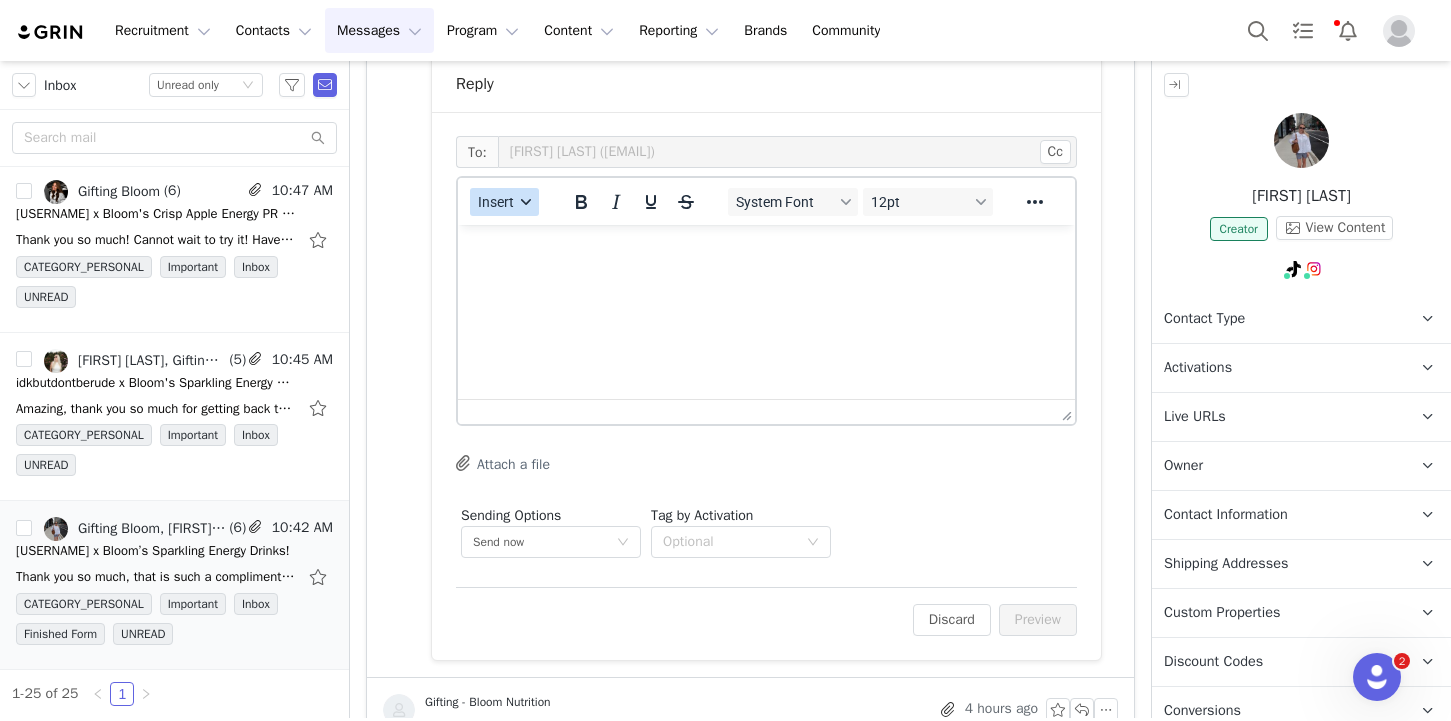 click on "Insert" at bounding box center (496, 202) 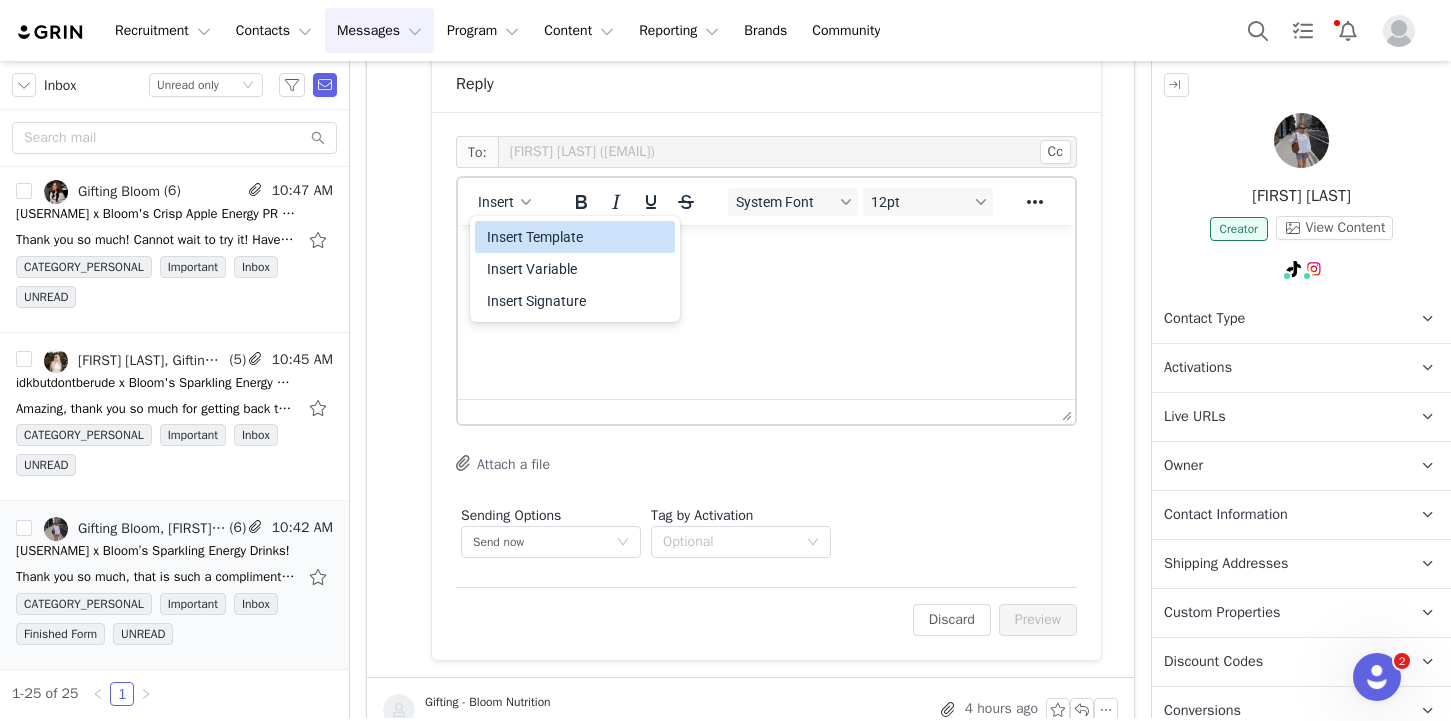 click on "Insert Template" at bounding box center [577, 237] 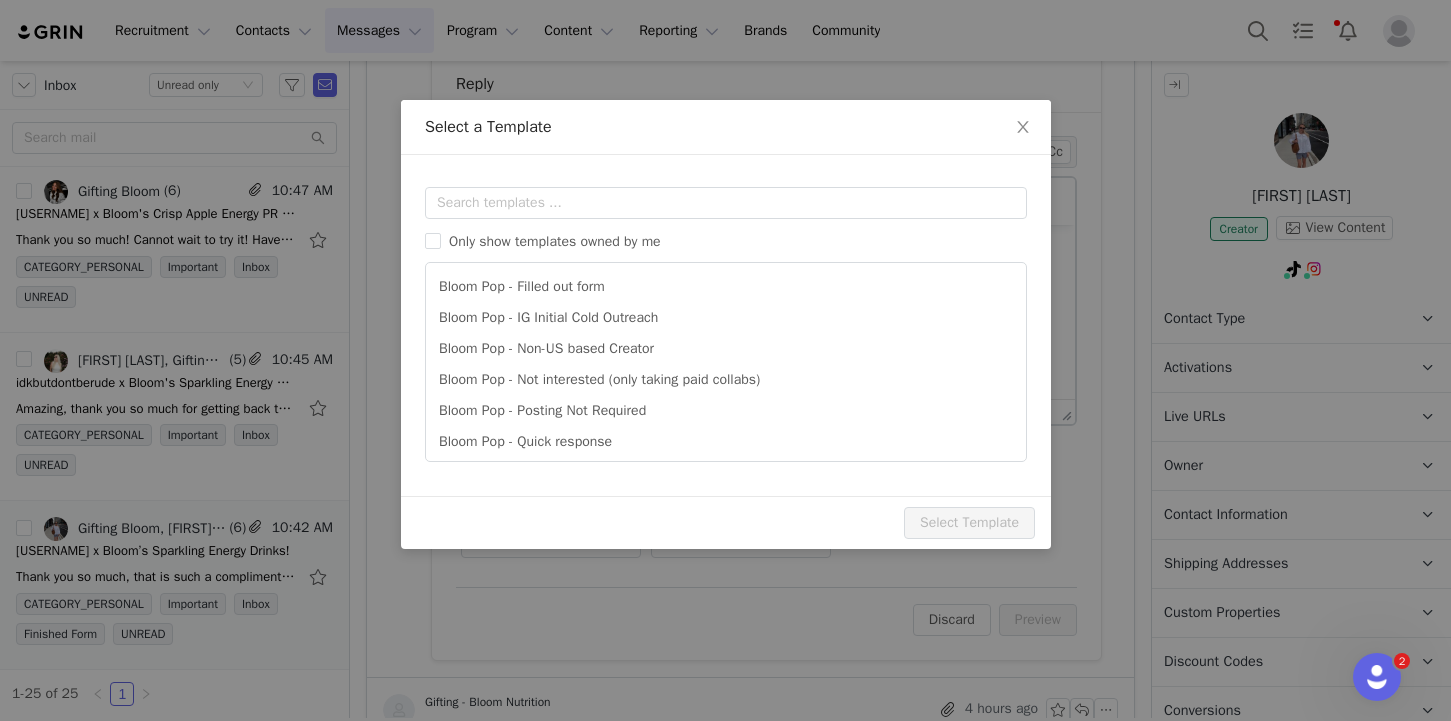 scroll, scrollTop: 0, scrollLeft: 0, axis: both 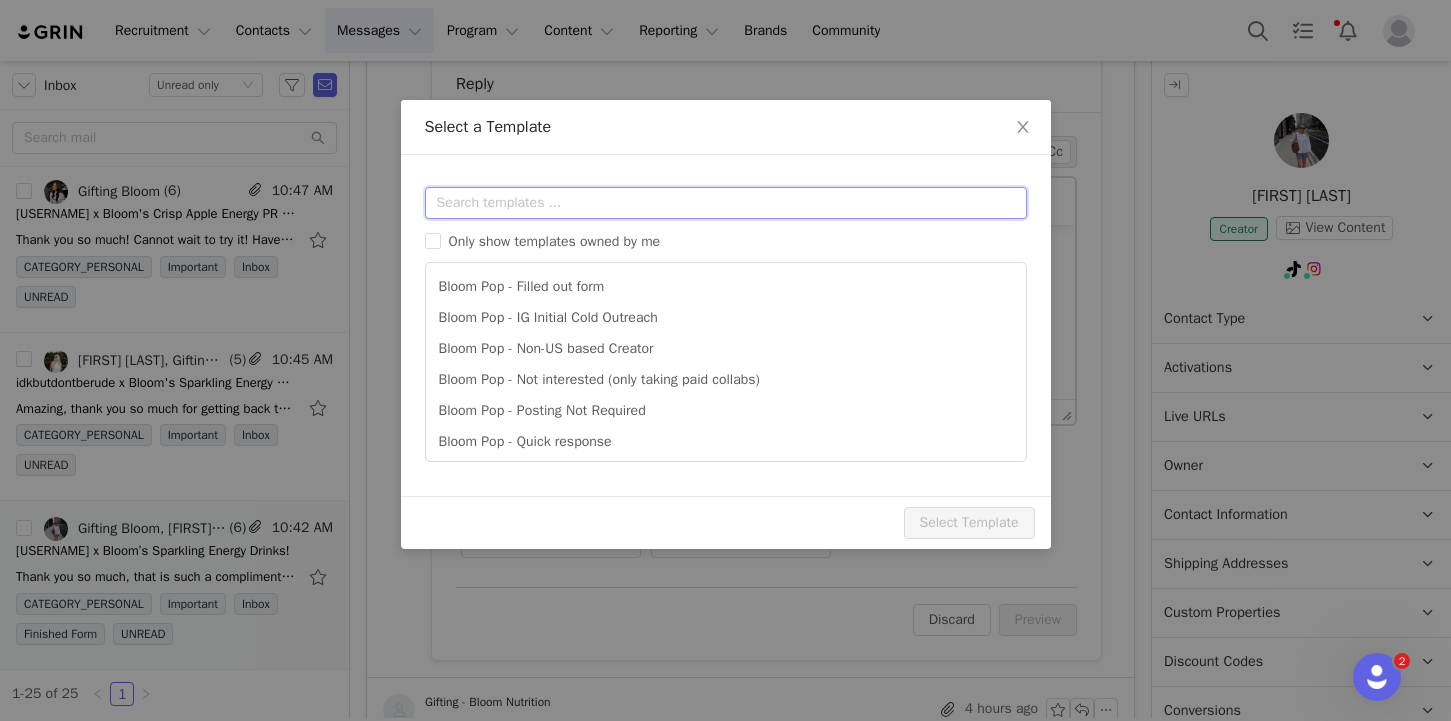 click at bounding box center (726, 203) 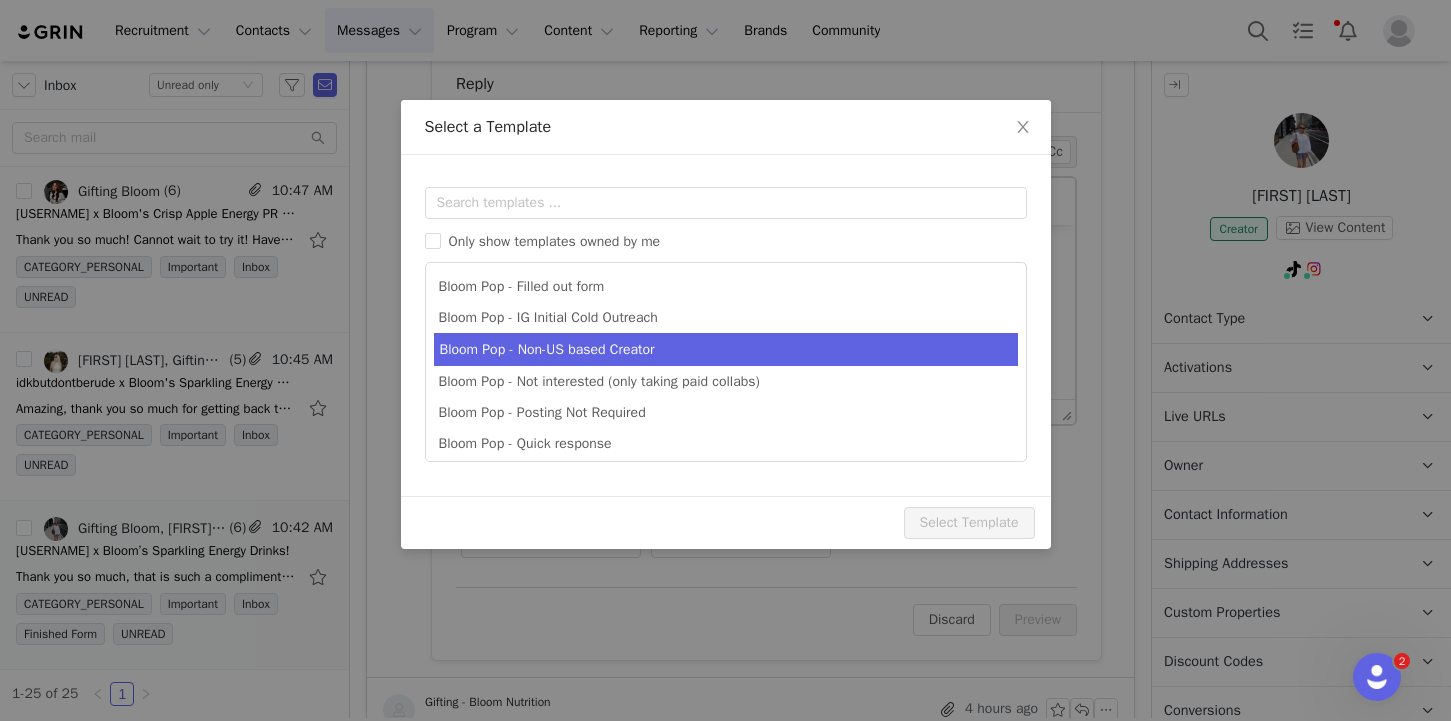 click on "Bloom Pop - Non-US based Creator" at bounding box center (726, 349) 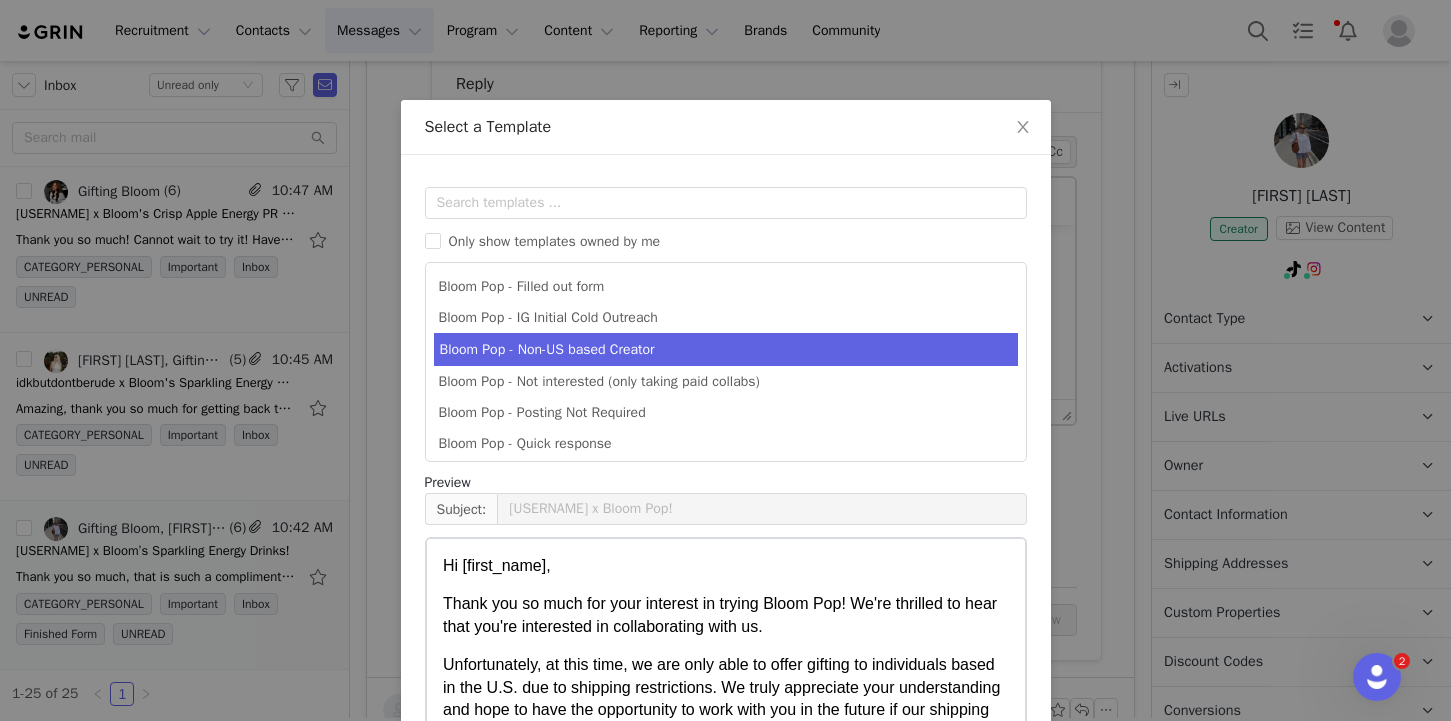 scroll, scrollTop: 178, scrollLeft: 0, axis: vertical 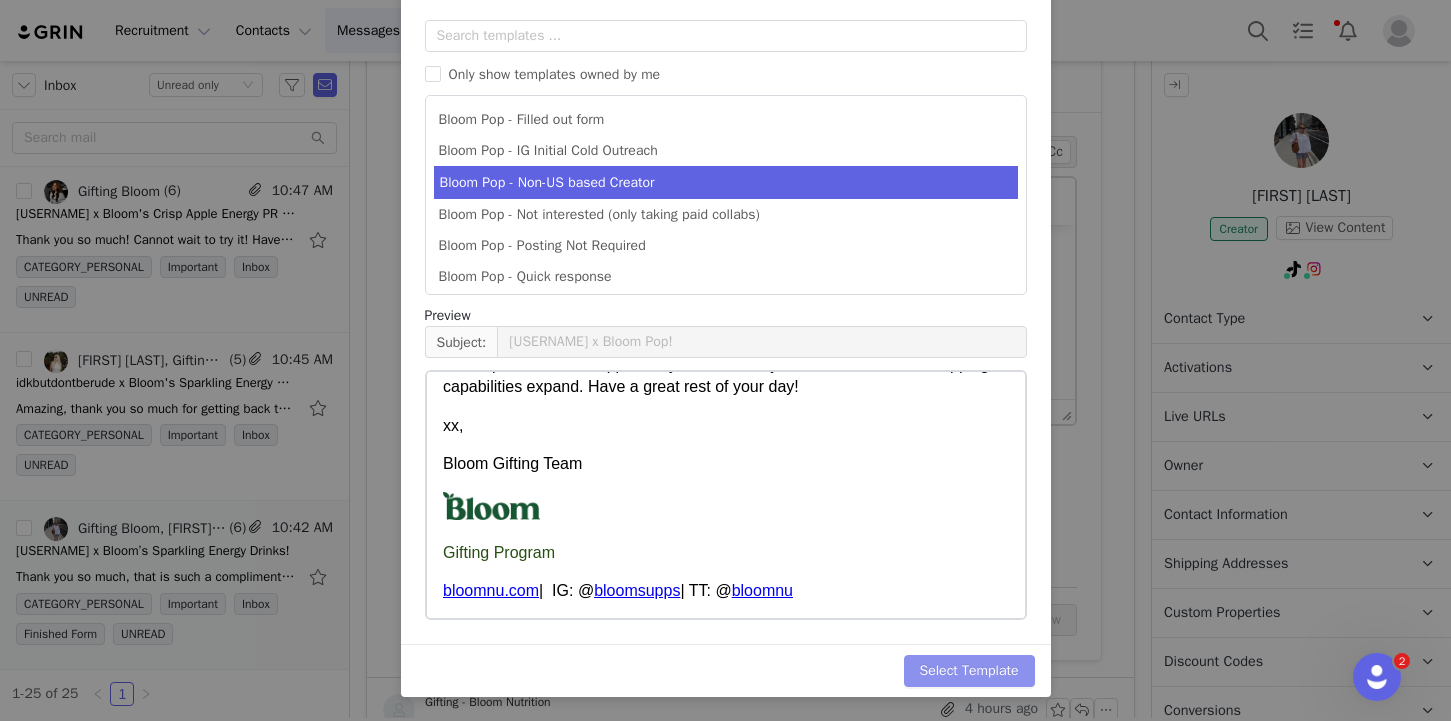 click on "Select Template" at bounding box center [969, 671] 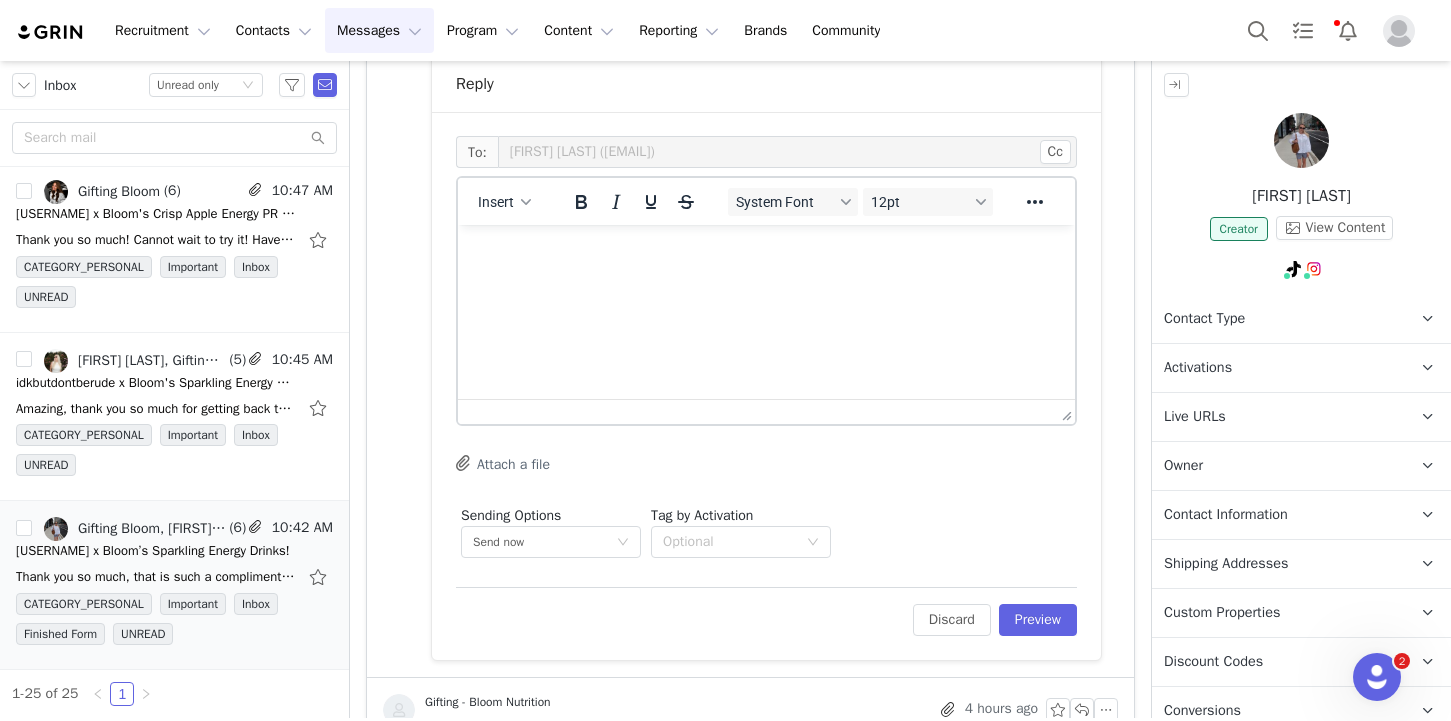 scroll, scrollTop: 0, scrollLeft: 0, axis: both 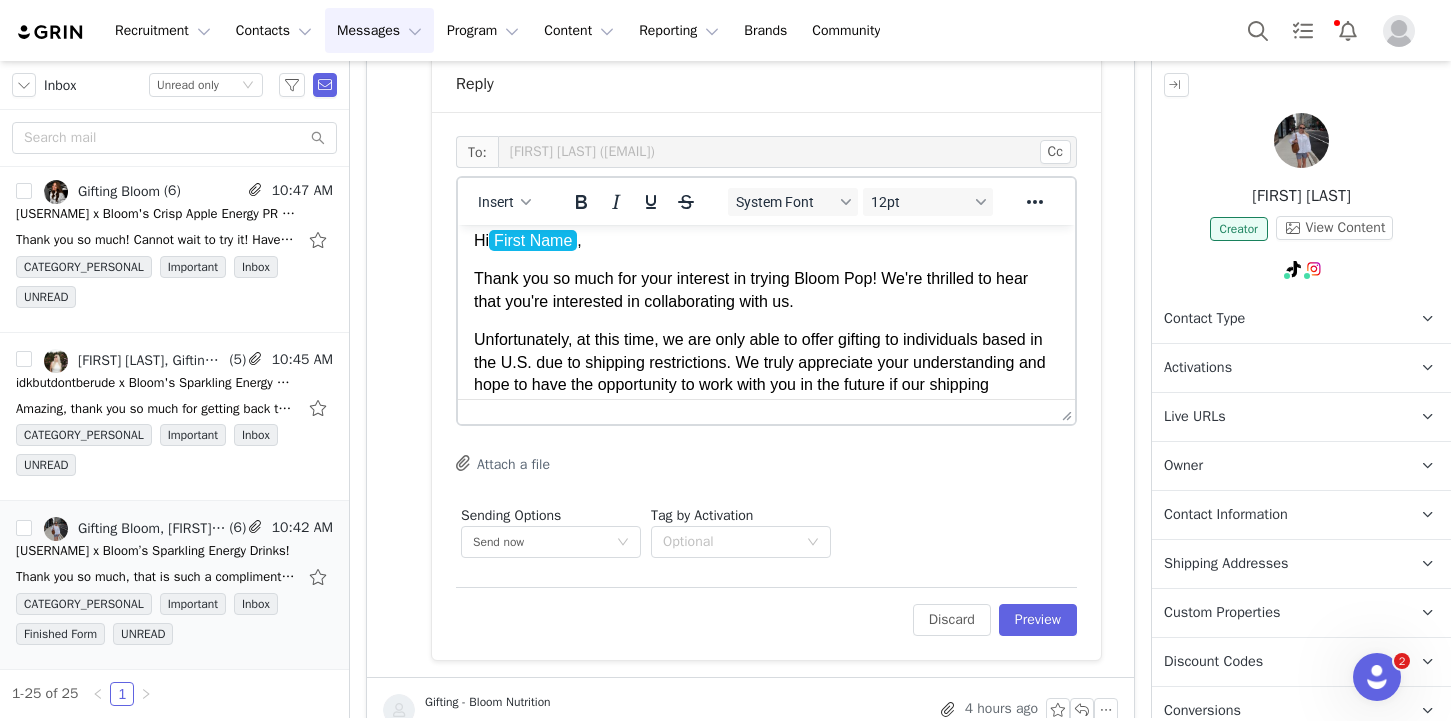 drag, startPoint x: 563, startPoint y: 244, endPoint x: 479, endPoint y: 284, distance: 93.03763 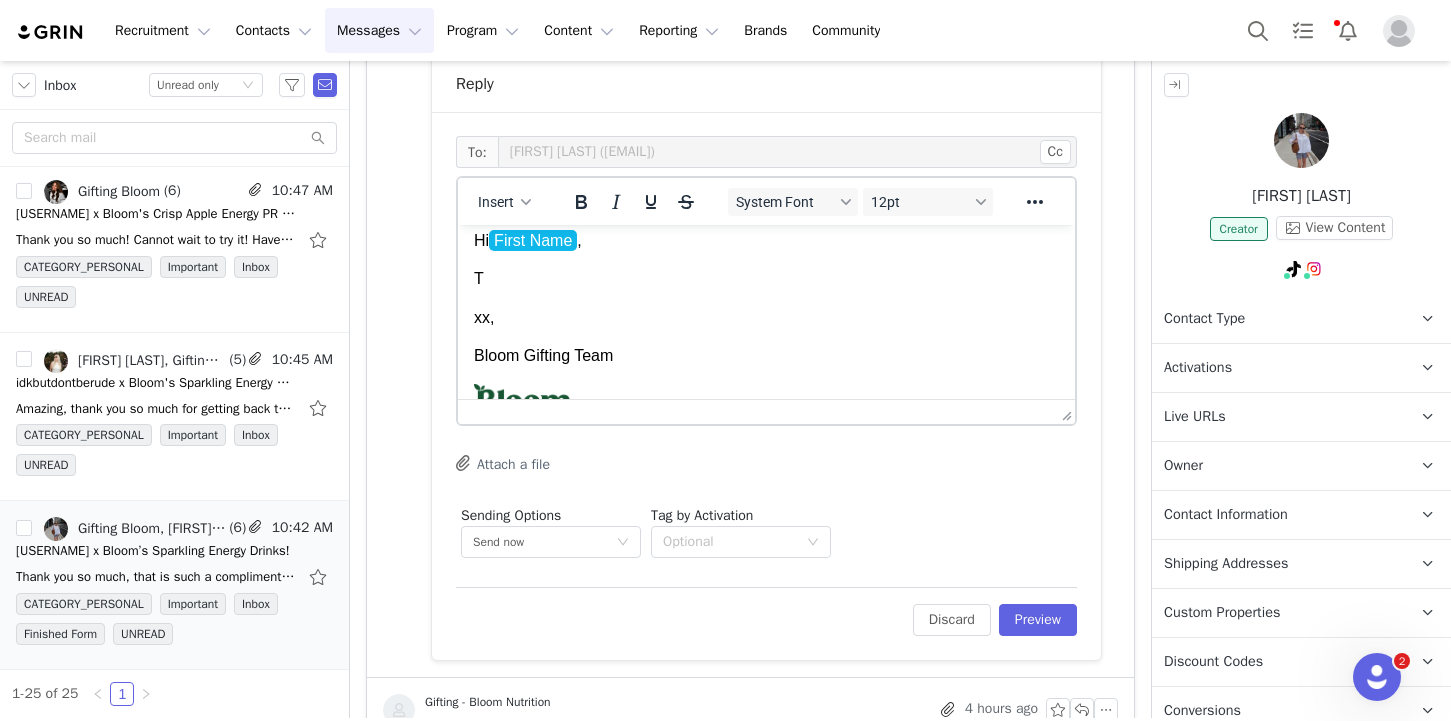 type 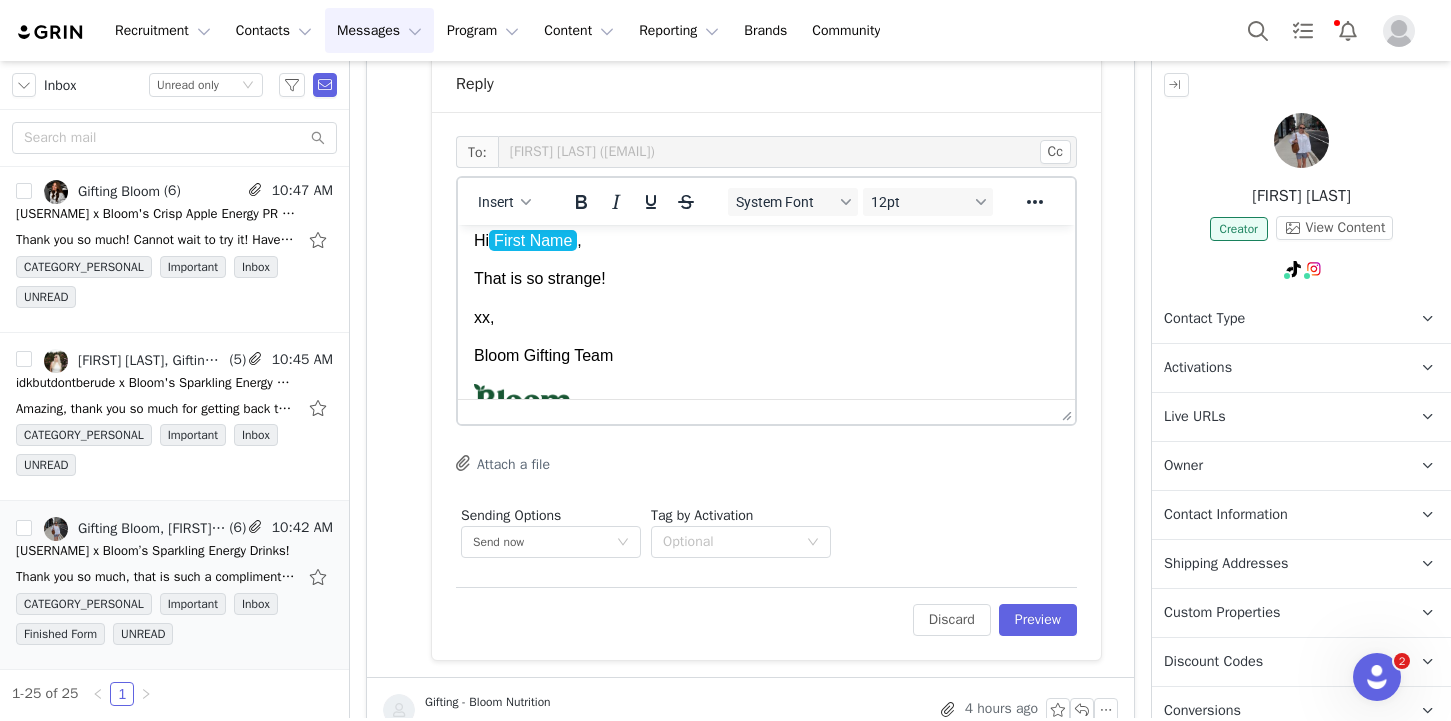 scroll, scrollTop: 0, scrollLeft: 0, axis: both 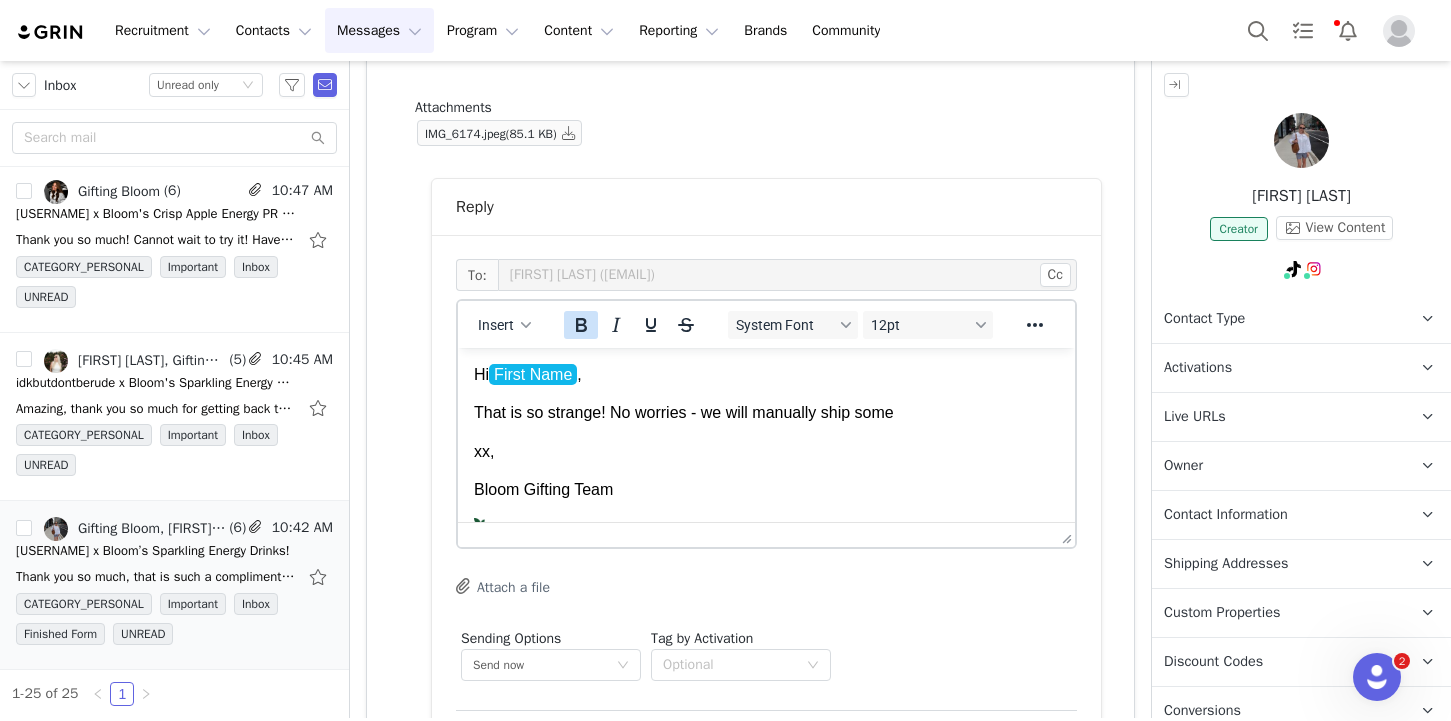 click 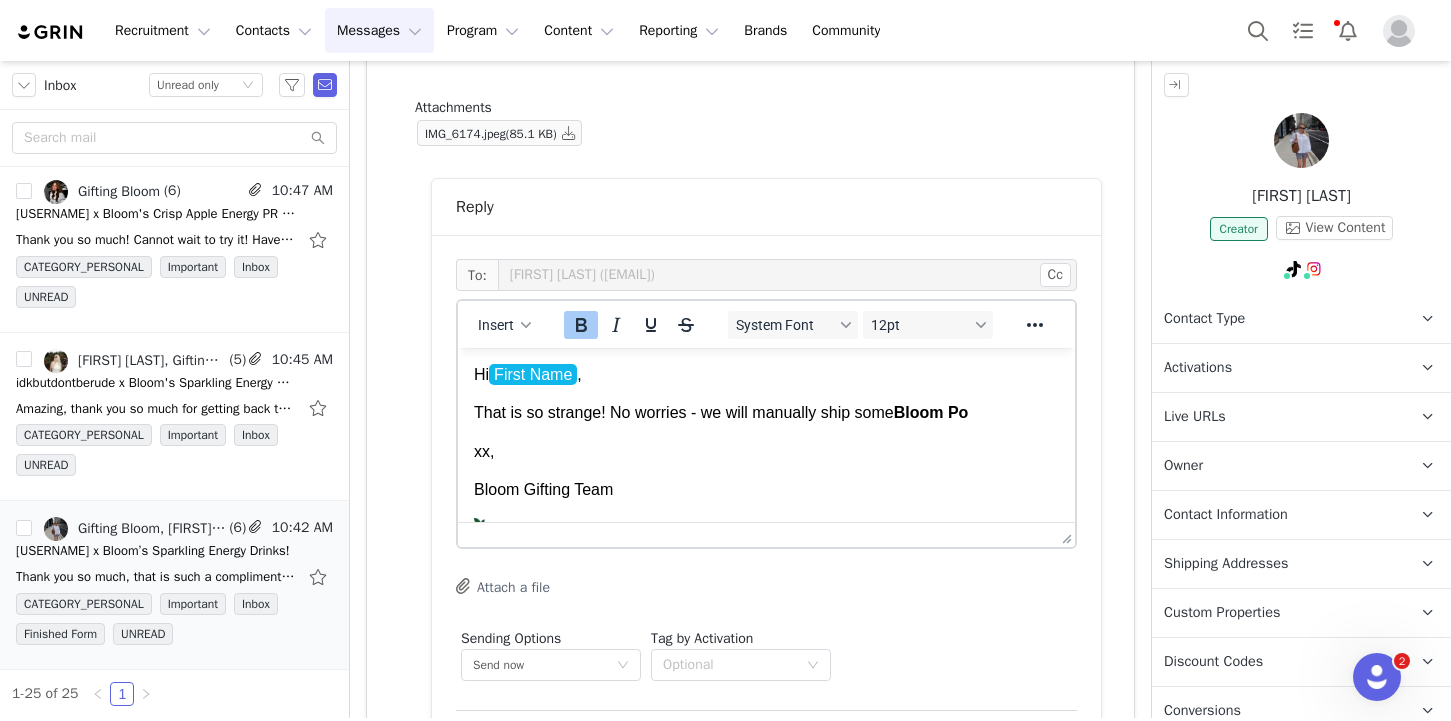 click 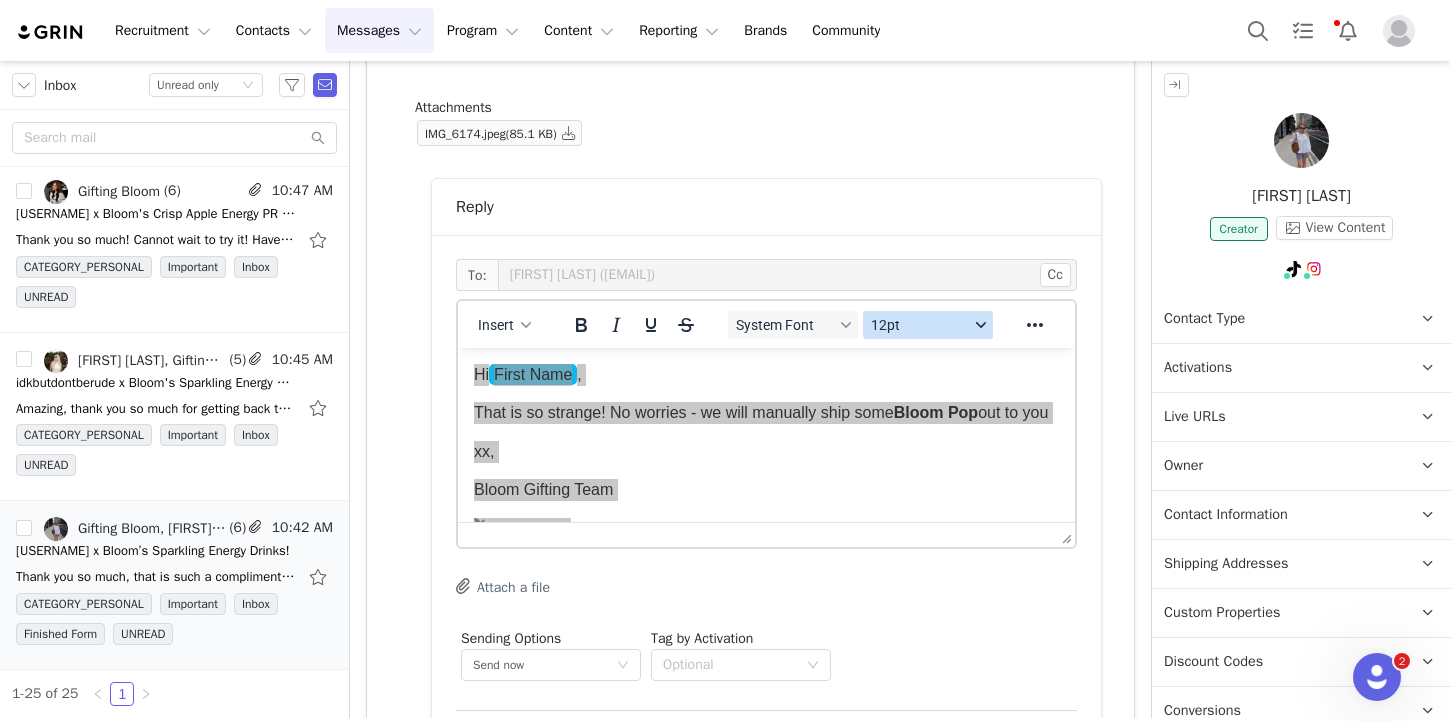 click on "12pt" at bounding box center (920, 325) 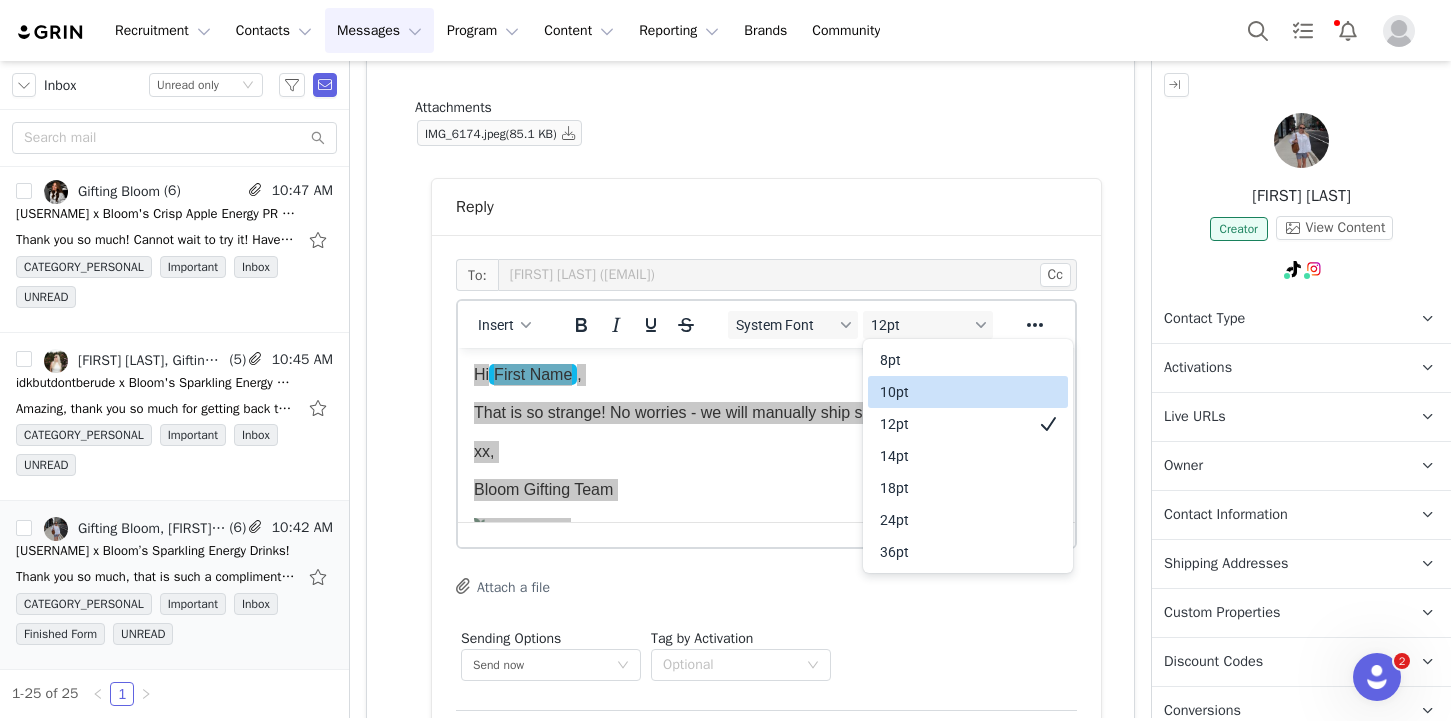 click on "10pt" at bounding box center [954, 392] 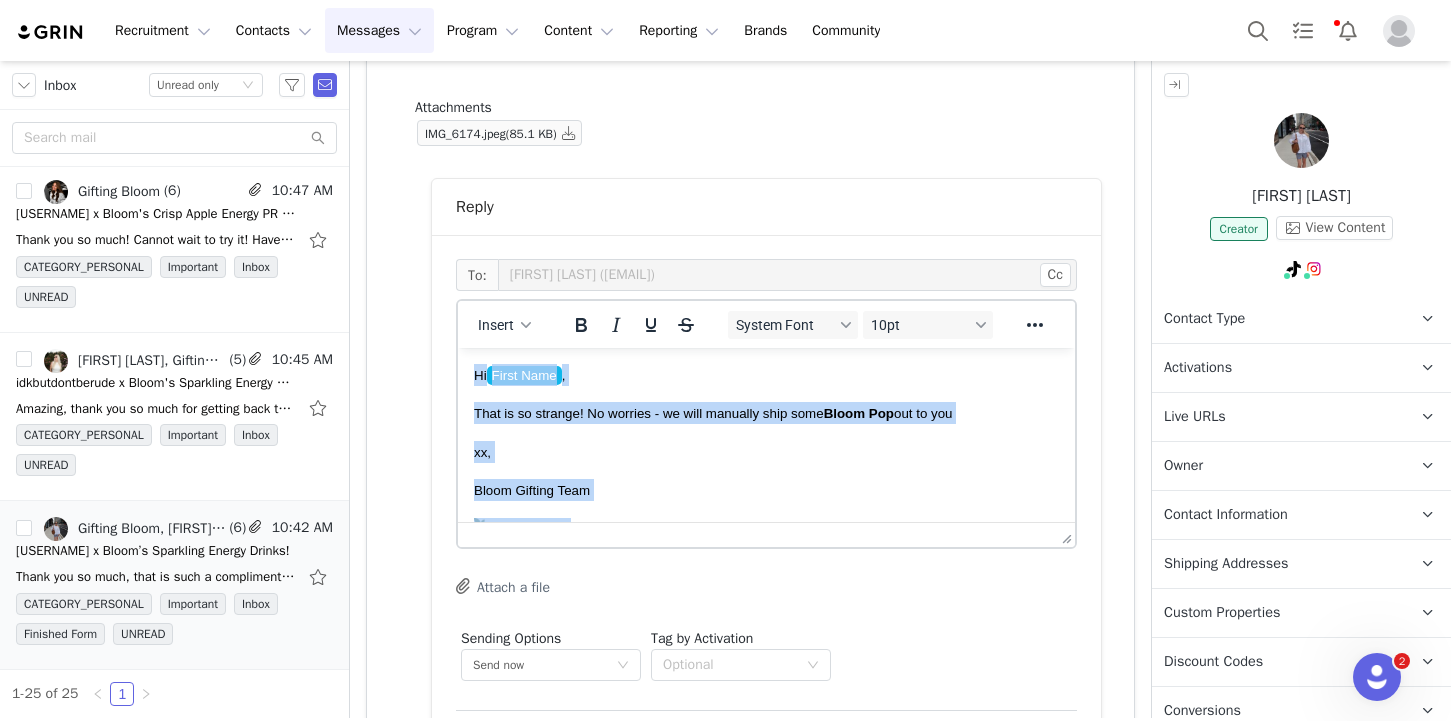 click on "Hi [FIRST_NAME], That is so strange! No worries - we will manually ship some Bloom Pop out to you xx, Bloom Gifting Team Gifting Program bloomnu.com | IG: @ bloomsupps | TT: @ bloomnu" at bounding box center (766, 496) 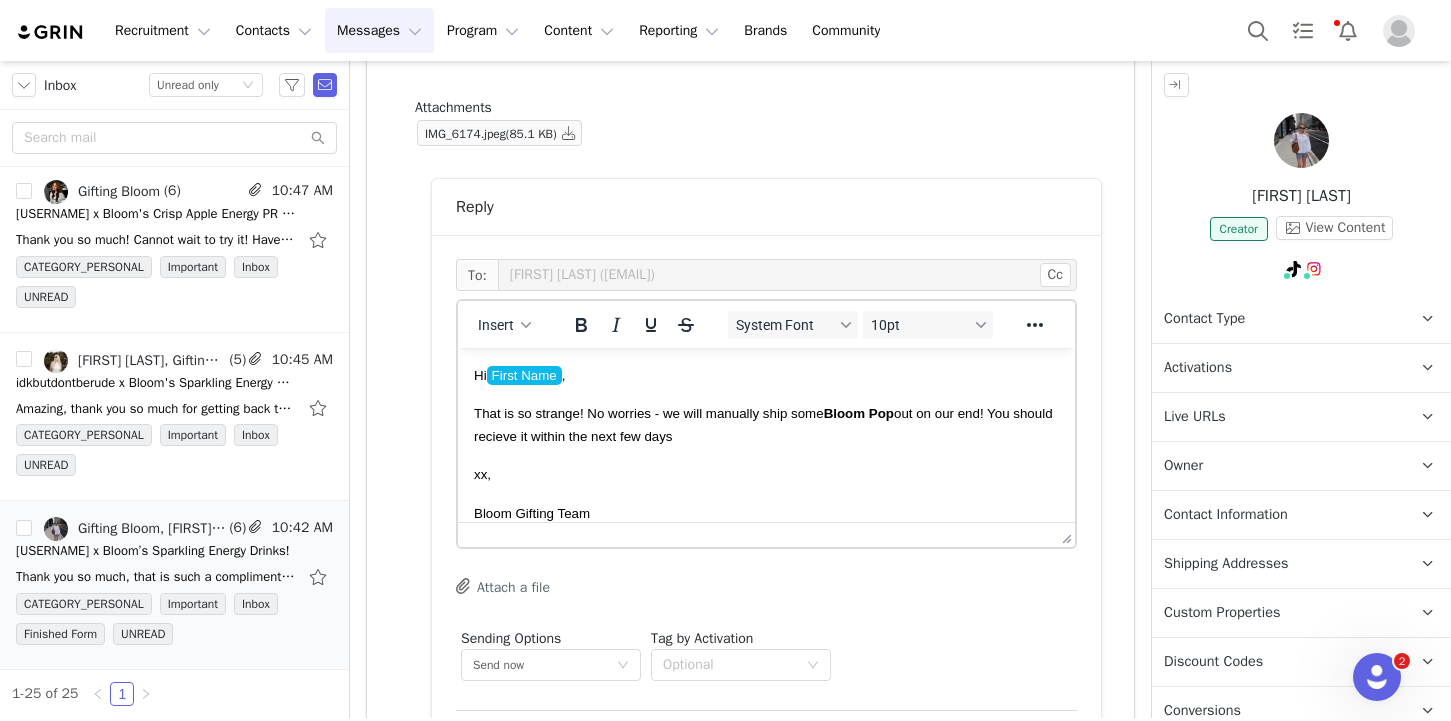 click on "That is so strange! No worries - we will manually ship some  Bloom Pop  out on our end! You should recieve it within the next few days" at bounding box center [763, 424] 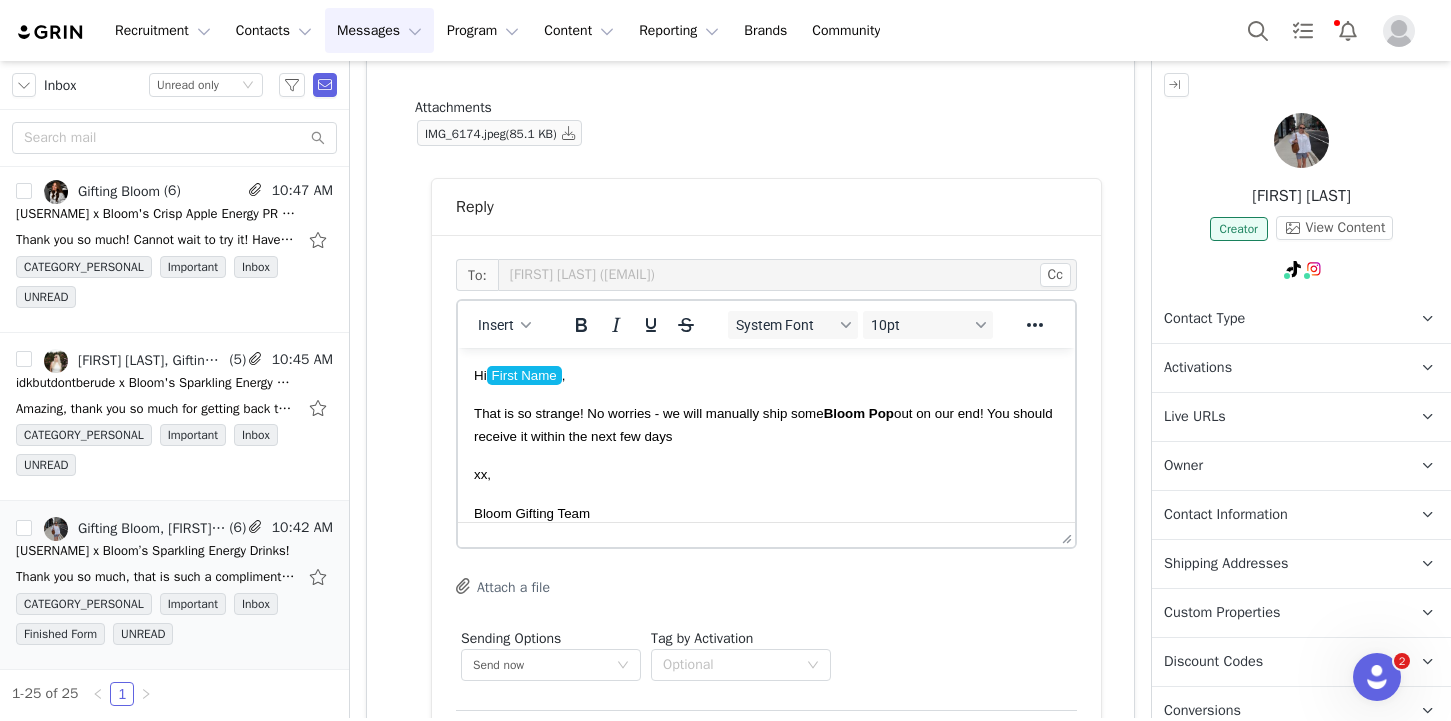 click on "That is so strange! No worries - we will manually ship some  Bloom Pop  out on our end! You should receive it within the next few days" at bounding box center [766, 424] 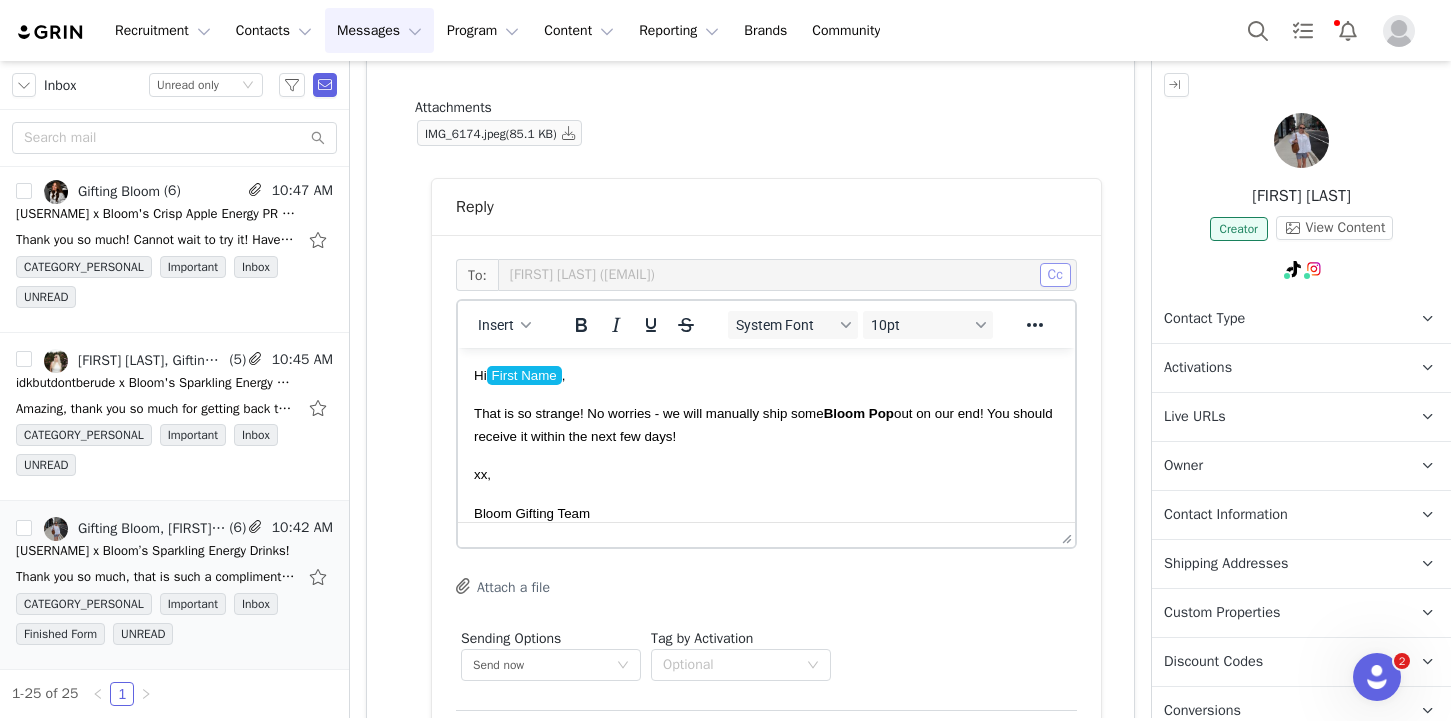 click on "Cc" at bounding box center (1055, 275) 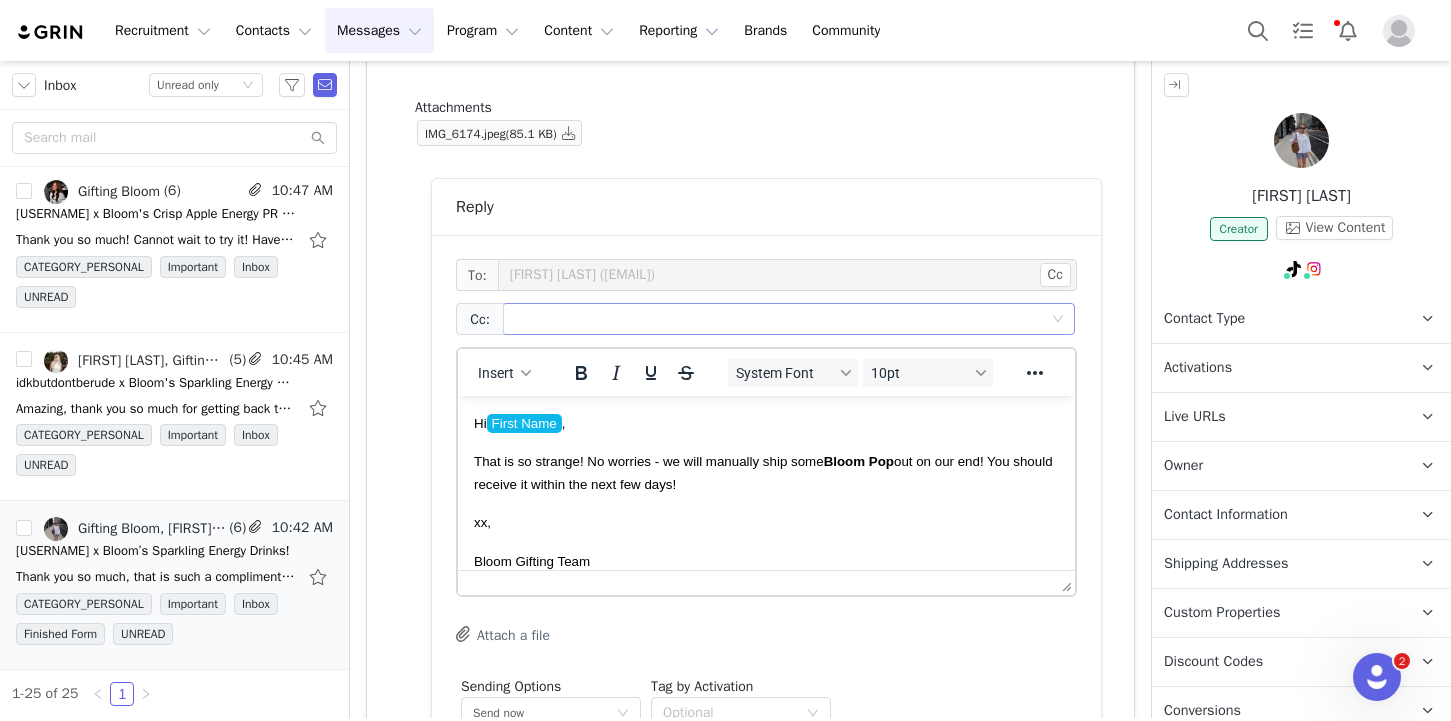 click at bounding box center (781, 319) 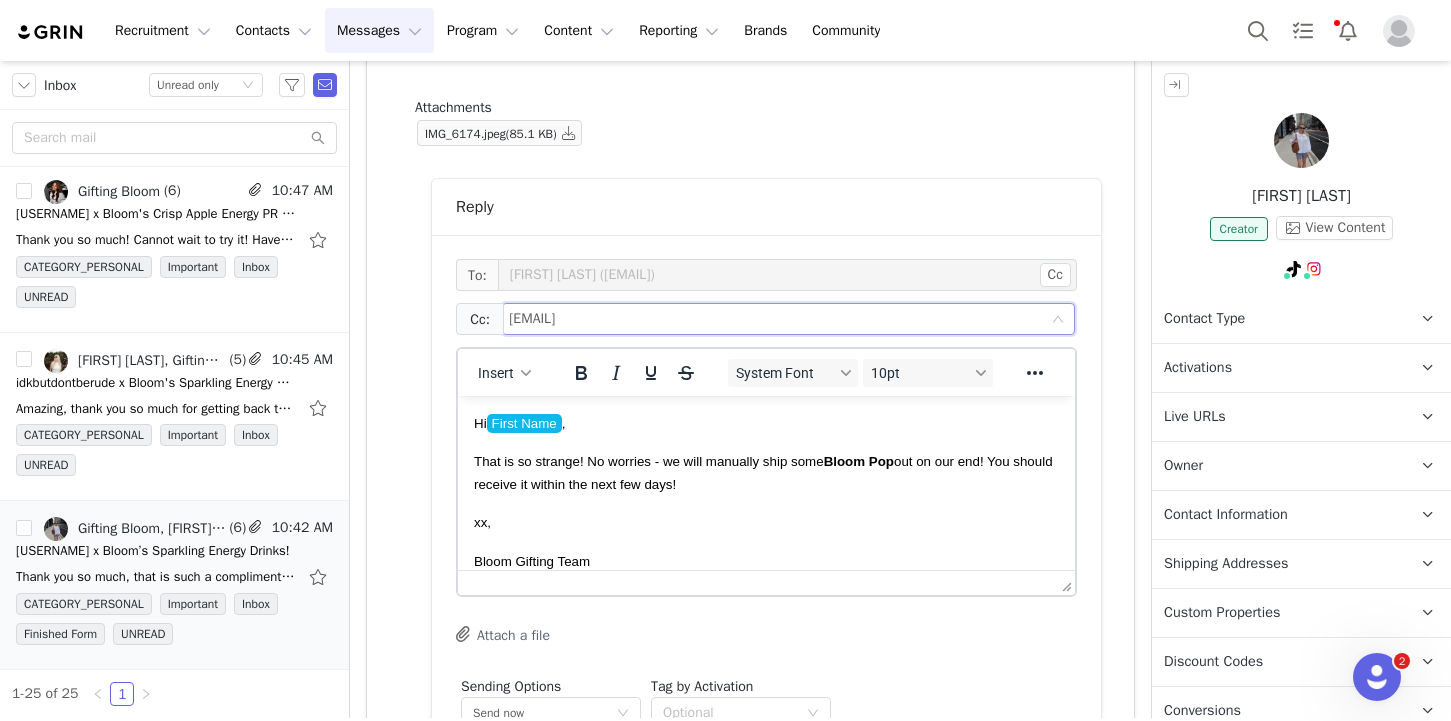 type on "[EMAIL]" 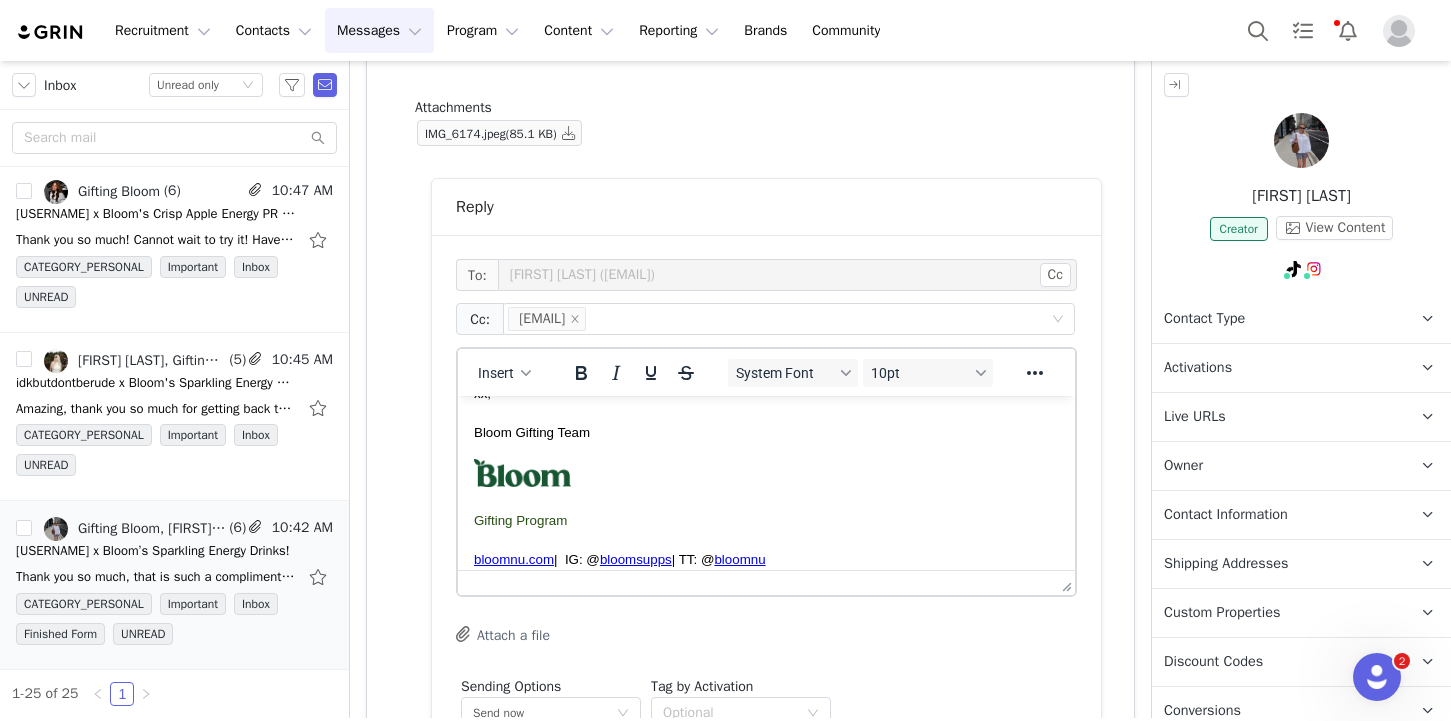 scroll, scrollTop: 144, scrollLeft: 0, axis: vertical 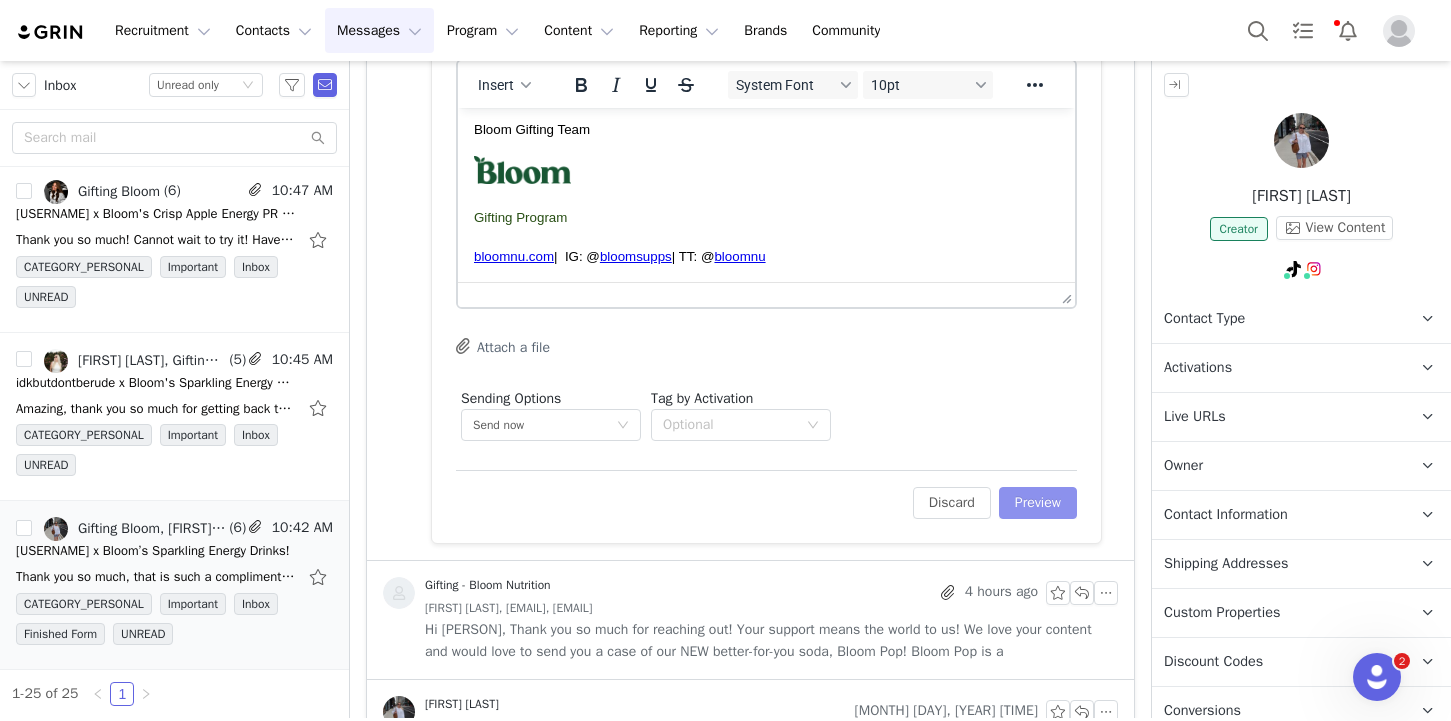 click on "Preview" at bounding box center (1038, 503) 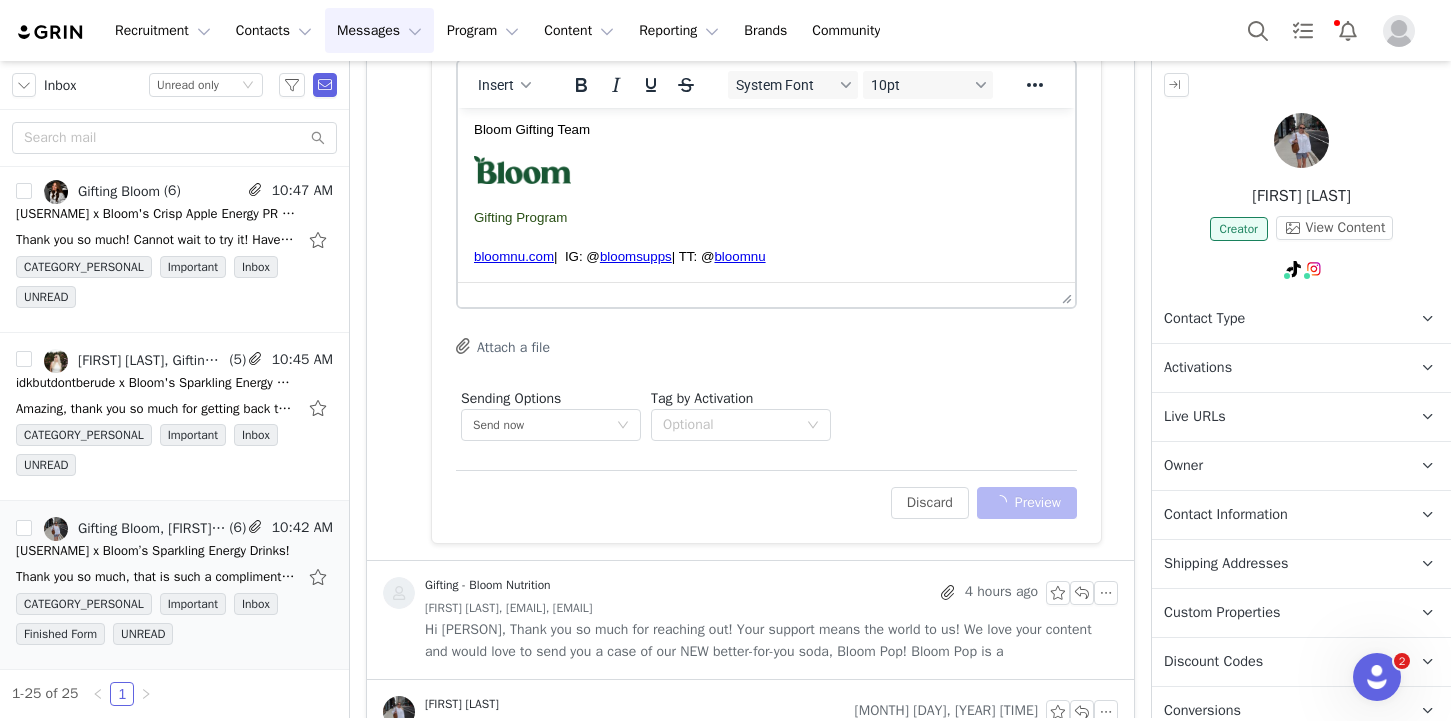 scroll, scrollTop: 1784, scrollLeft: 0, axis: vertical 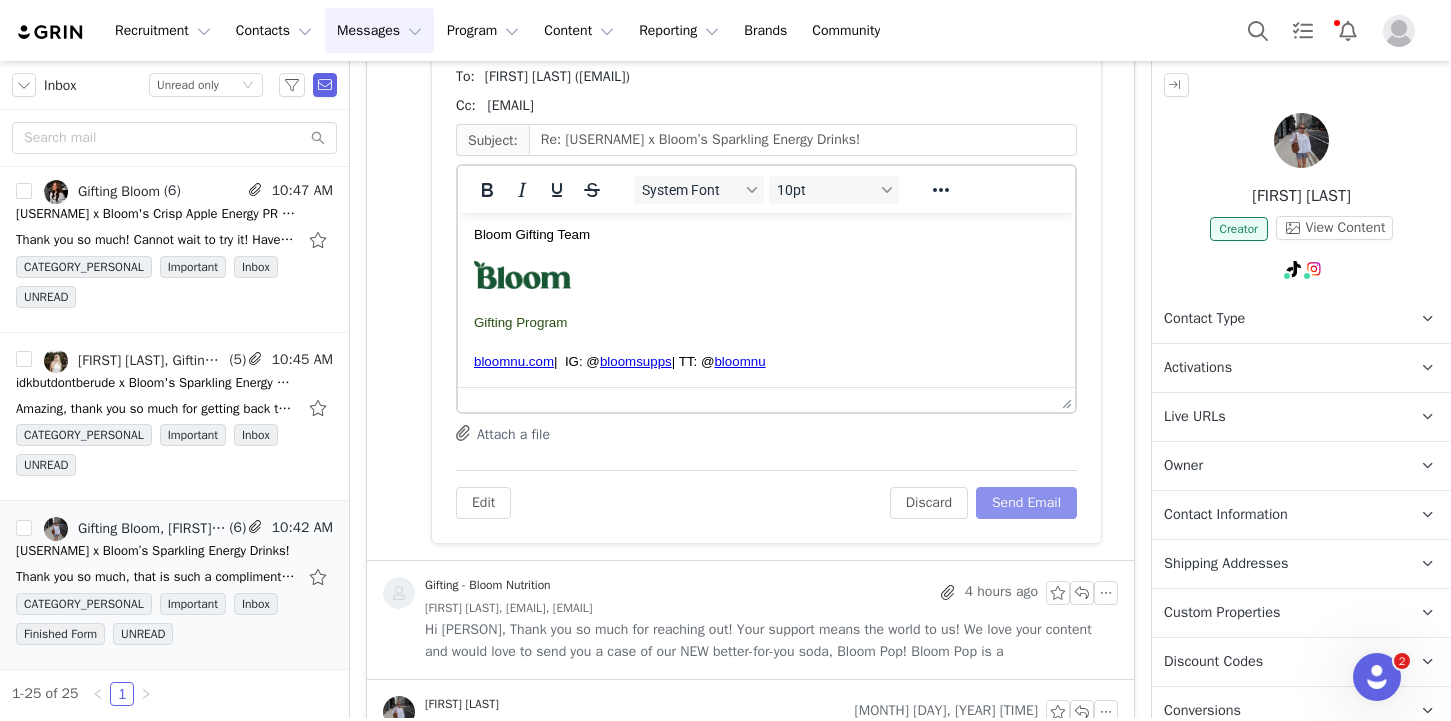 click on "Send Email" at bounding box center (1026, 503) 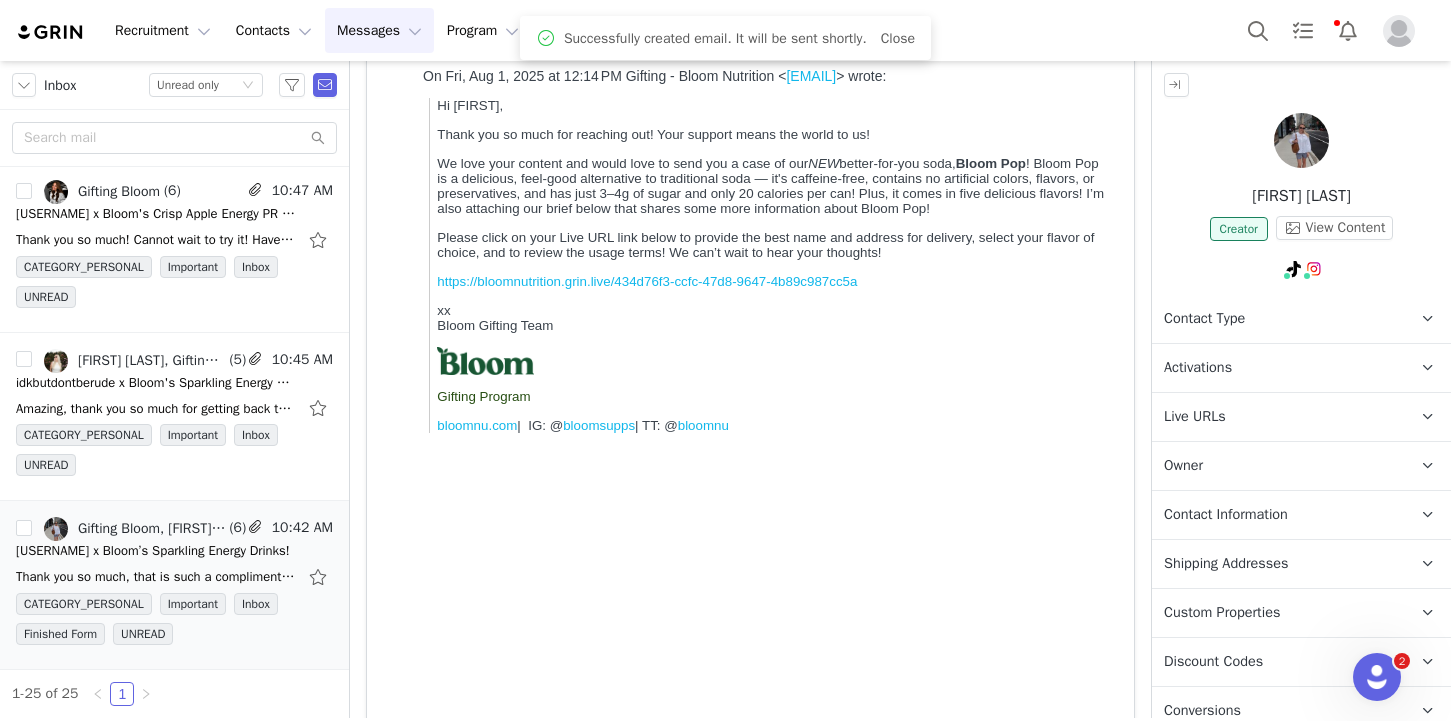 scroll, scrollTop: 0, scrollLeft: 0, axis: both 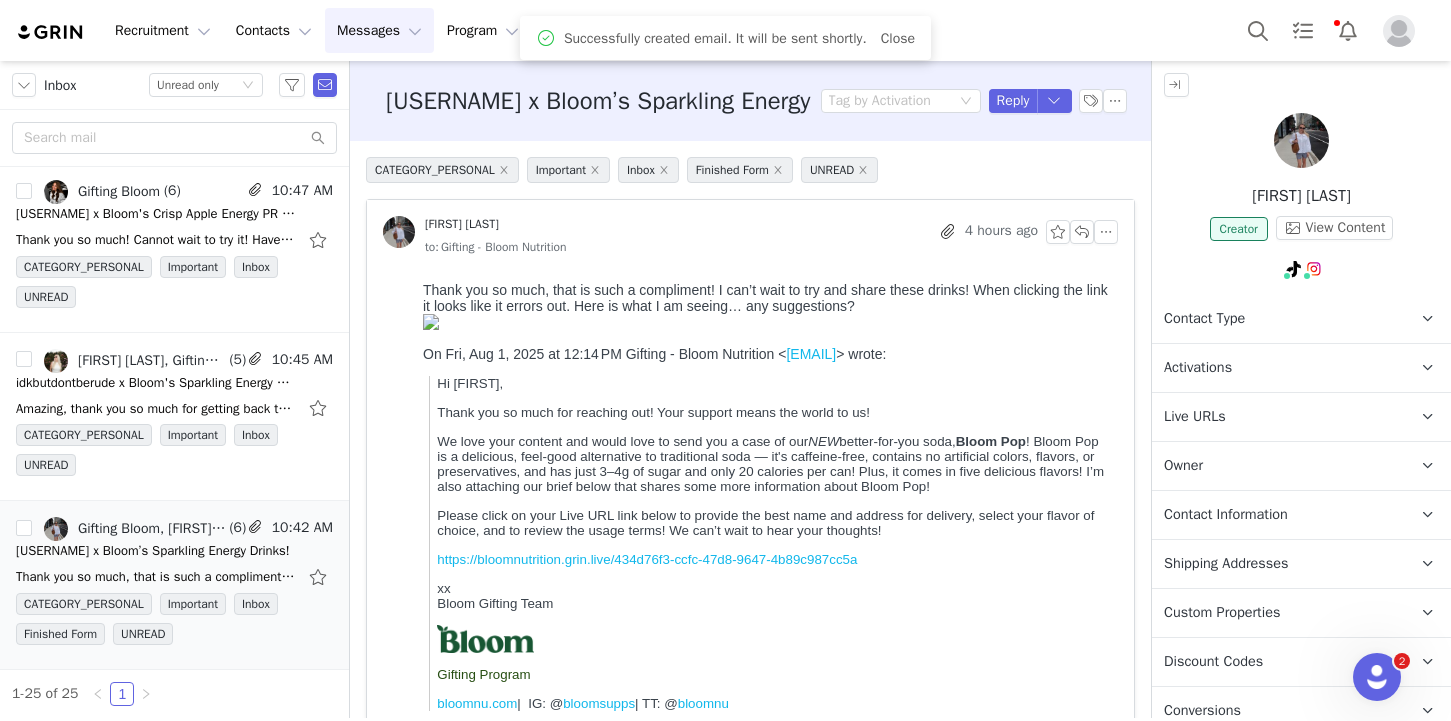 drag, startPoint x: 1228, startPoint y: 206, endPoint x: 1374, endPoint y: 202, distance: 146.05478 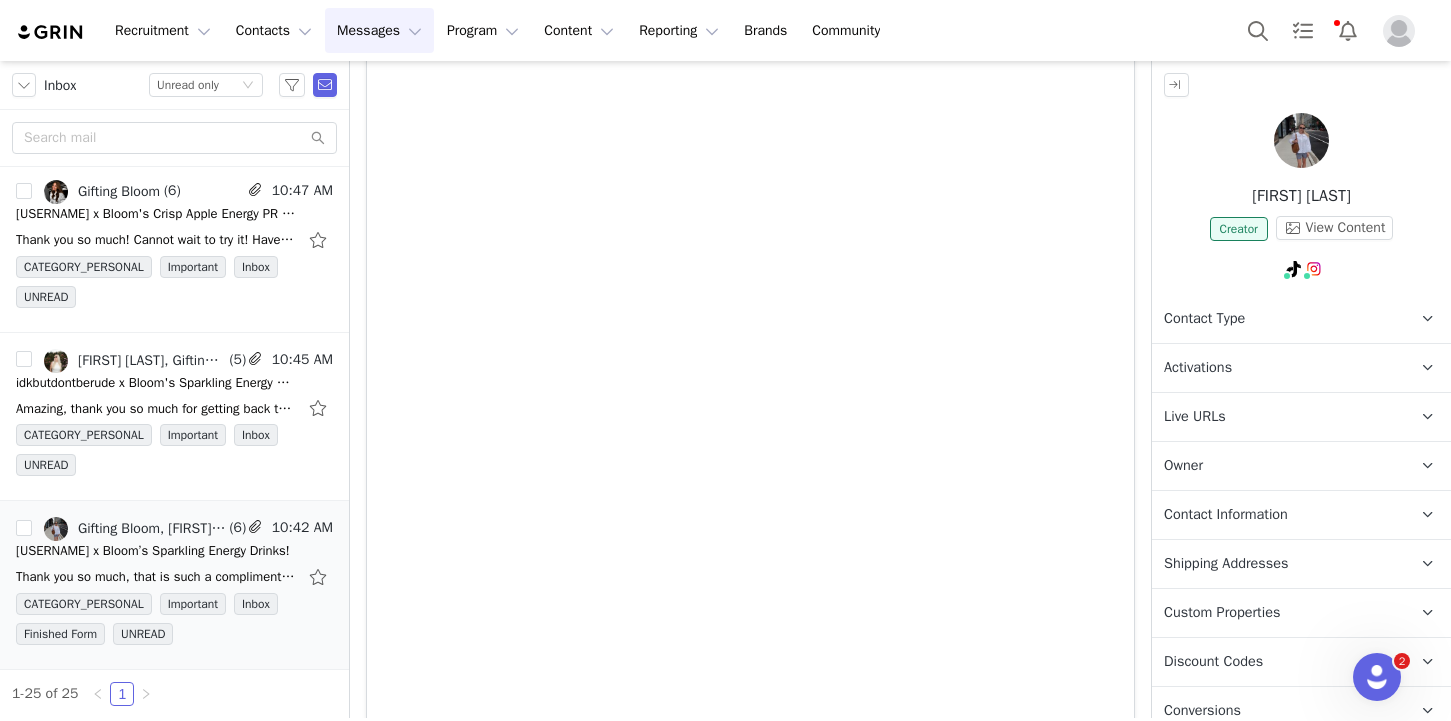 scroll, scrollTop: 0, scrollLeft: 0, axis: both 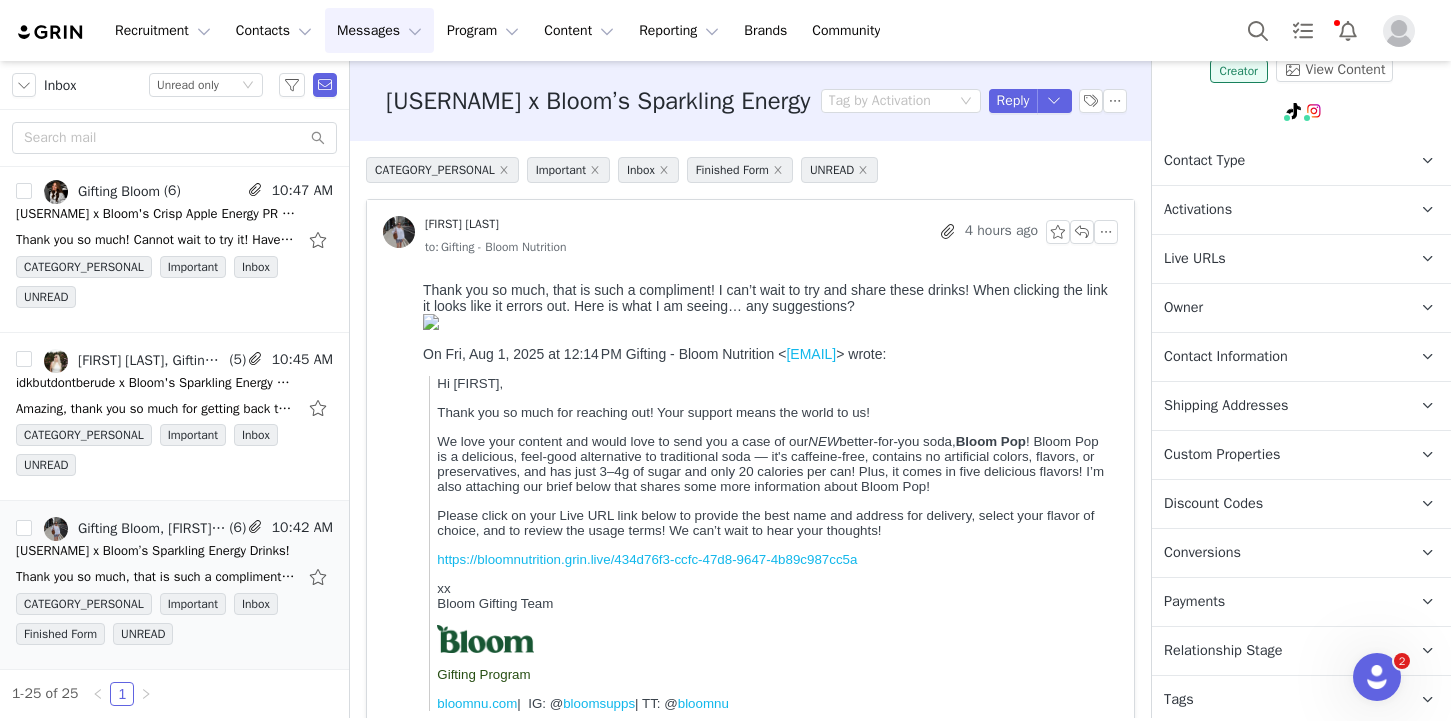 click on "Shipping Addresses" at bounding box center (1226, 406) 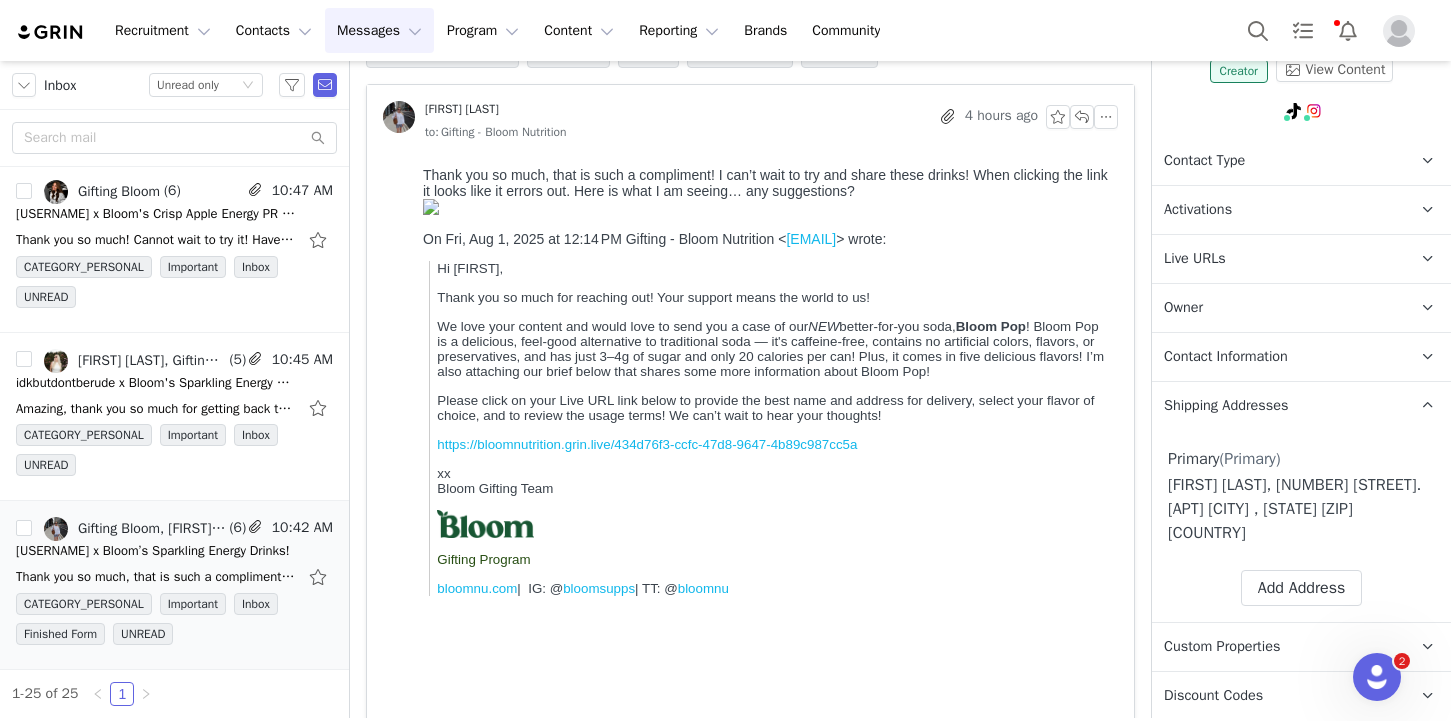 scroll, scrollTop: 0, scrollLeft: 0, axis: both 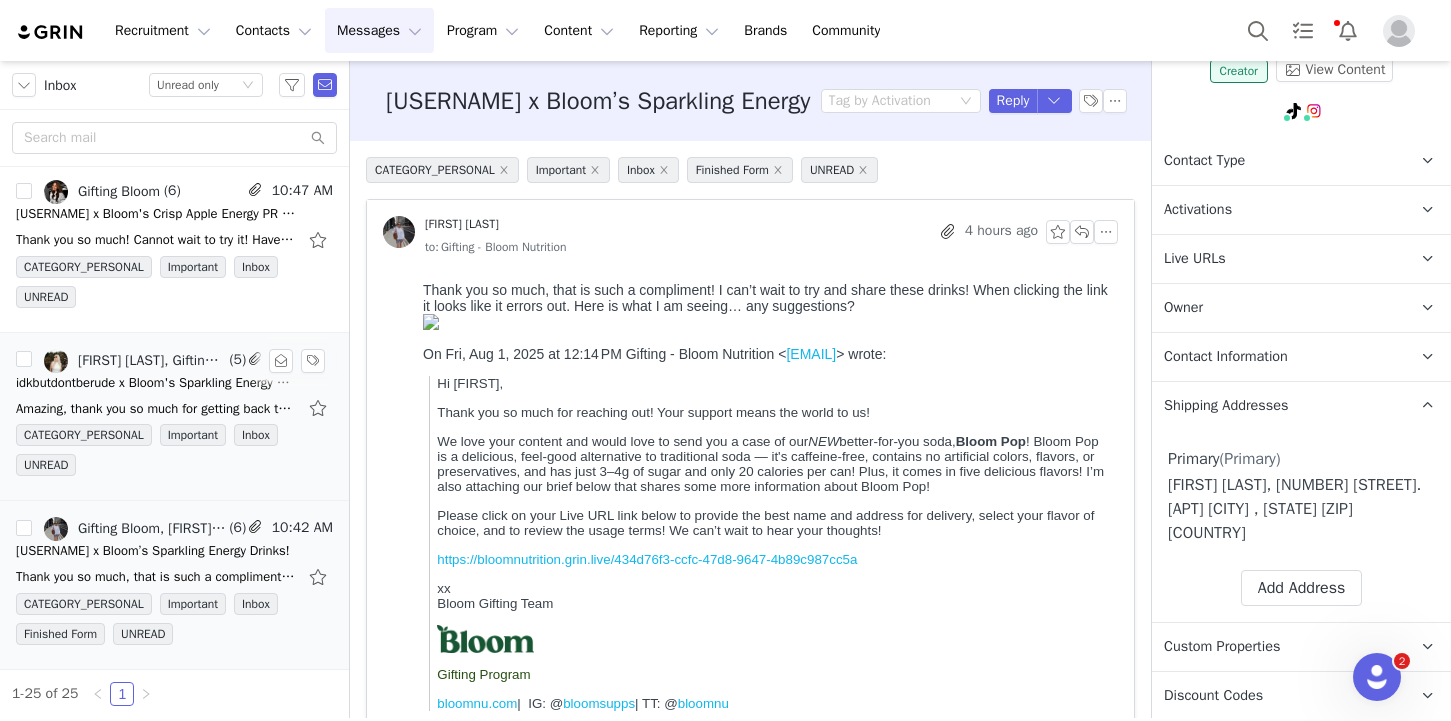 click on "CATEGORY_PERSONAL   Important   Inbox   UNREAD" at bounding box center [174, 454] 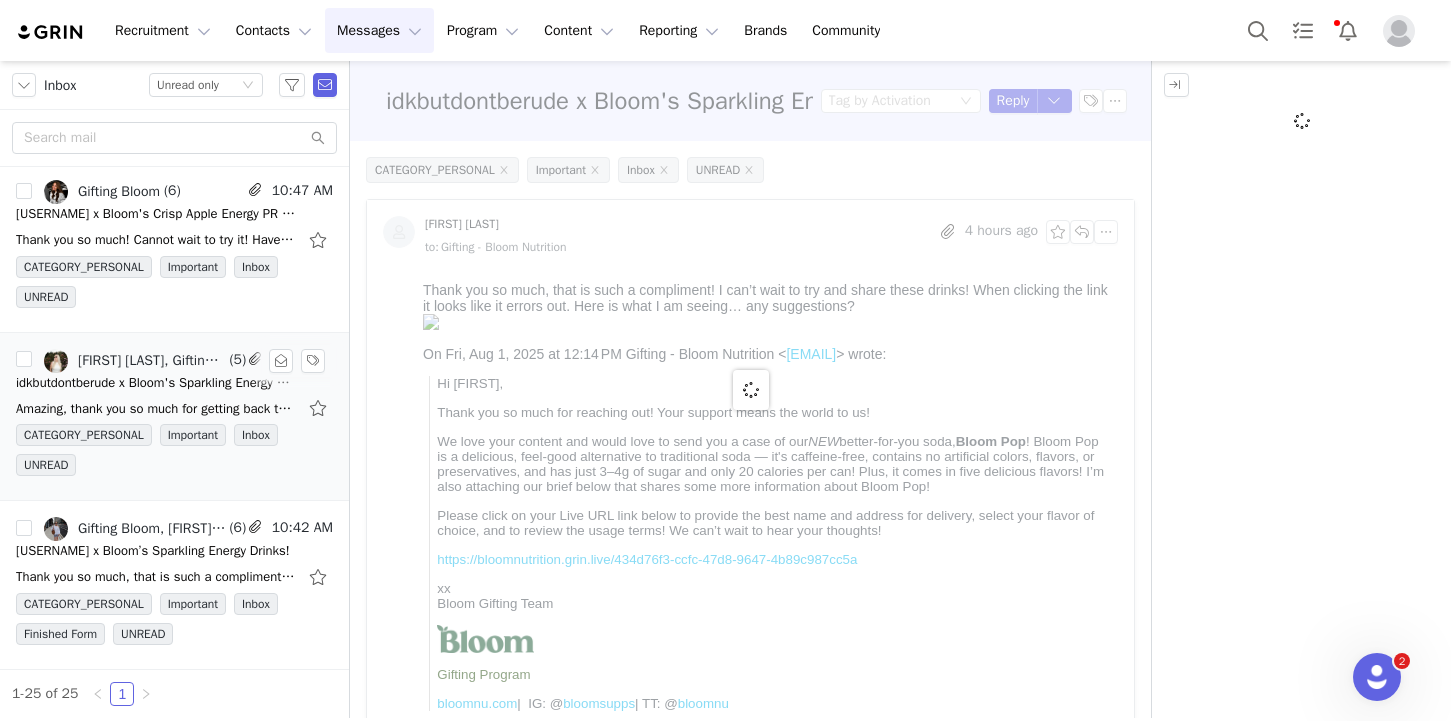 scroll, scrollTop: 0, scrollLeft: 0, axis: both 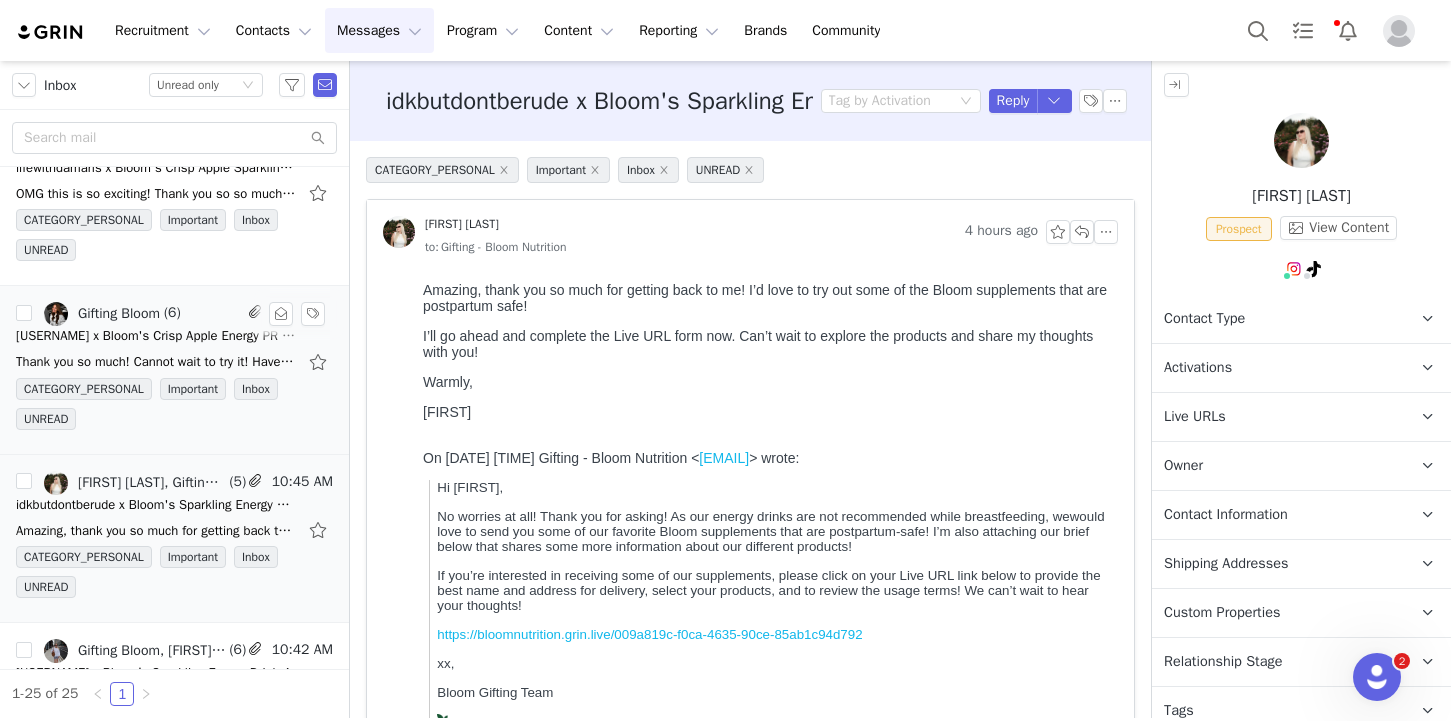 click on "CATEGORY_PERSONAL   Important   Inbox   UNREAD" at bounding box center [174, 408] 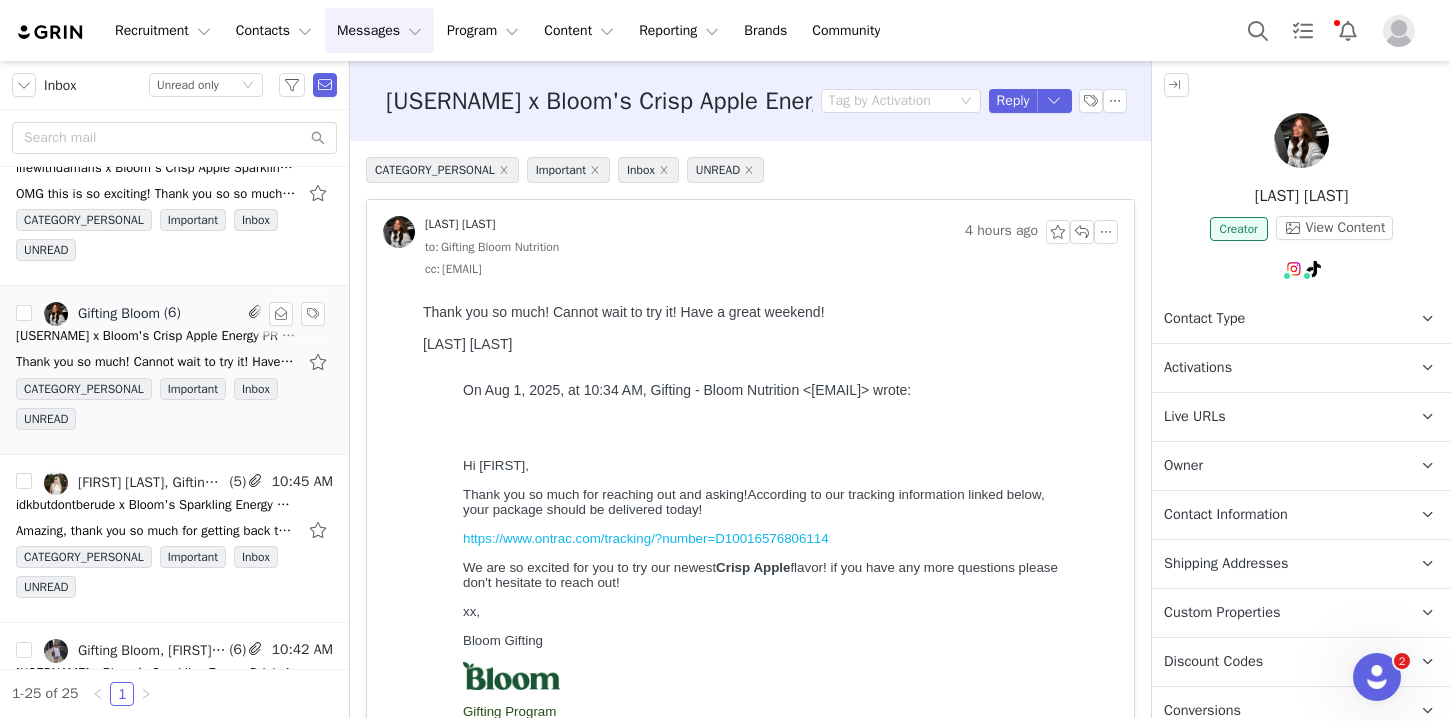 scroll, scrollTop: 0, scrollLeft: 0, axis: both 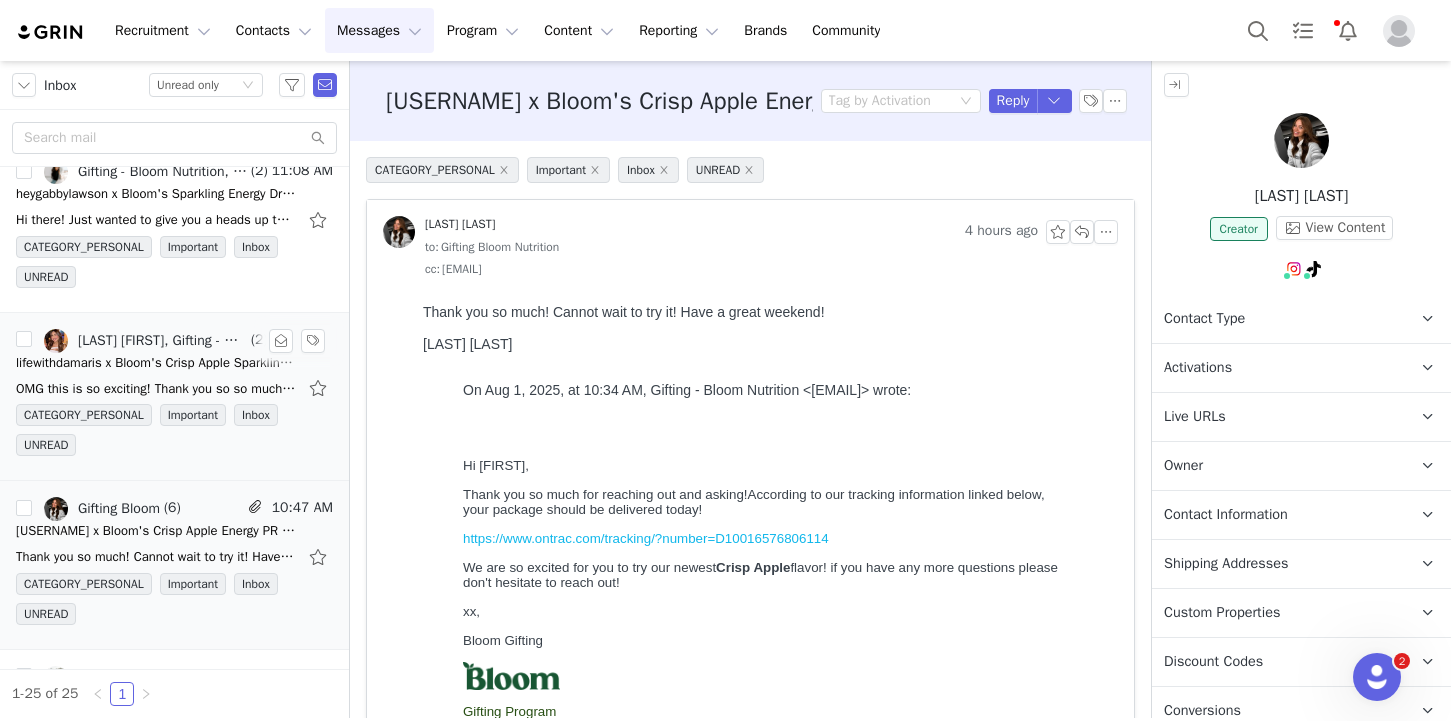 click on "CATEGORY_PERSONAL   Important   Inbox   UNREAD" at bounding box center (174, 434) 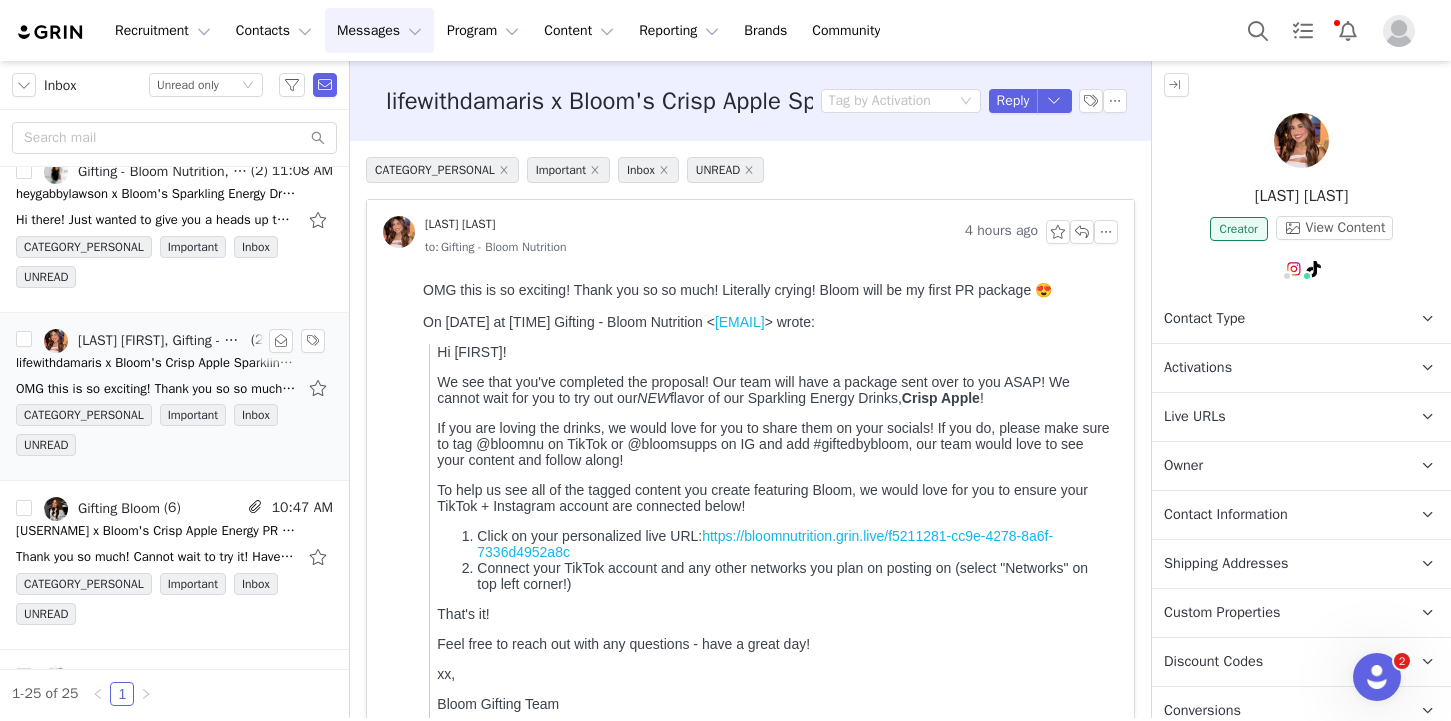 scroll, scrollTop: 0, scrollLeft: 0, axis: both 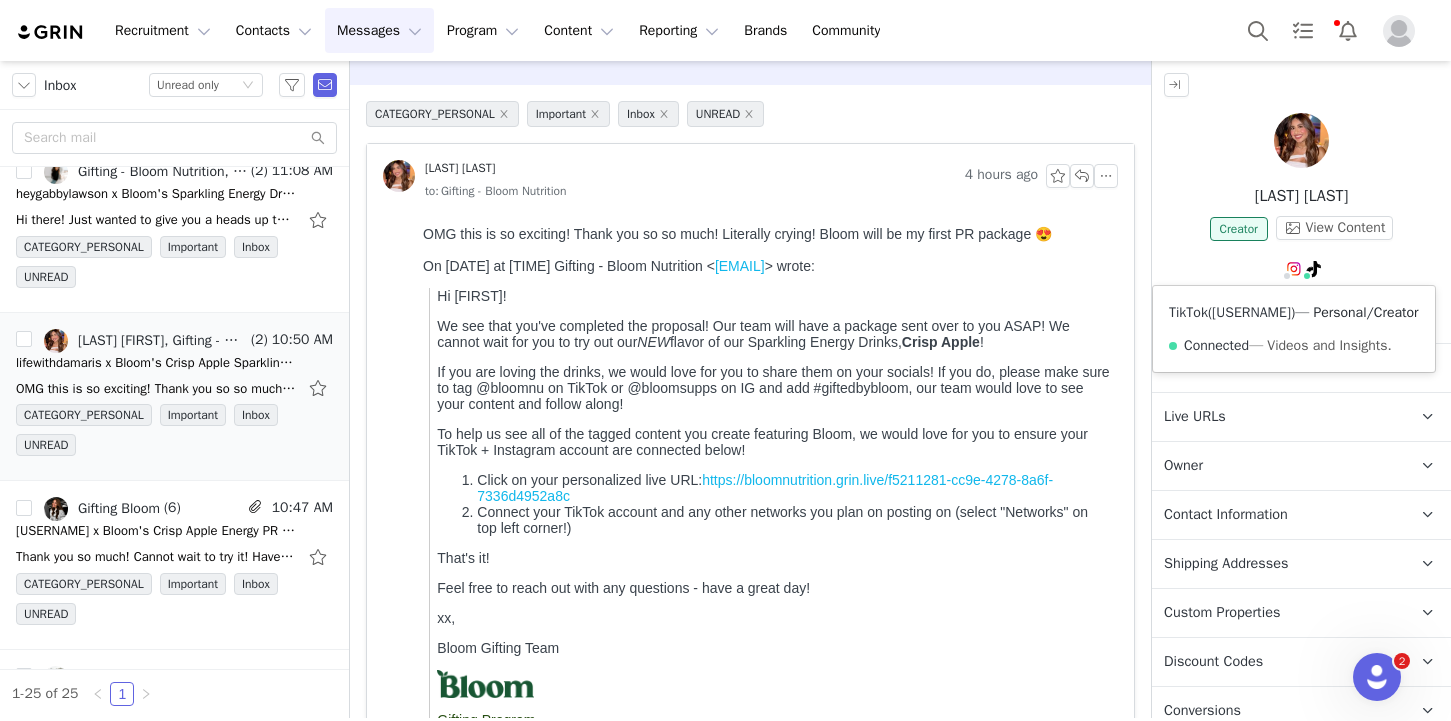 click on "[USERNAME]" at bounding box center [1251, 312] 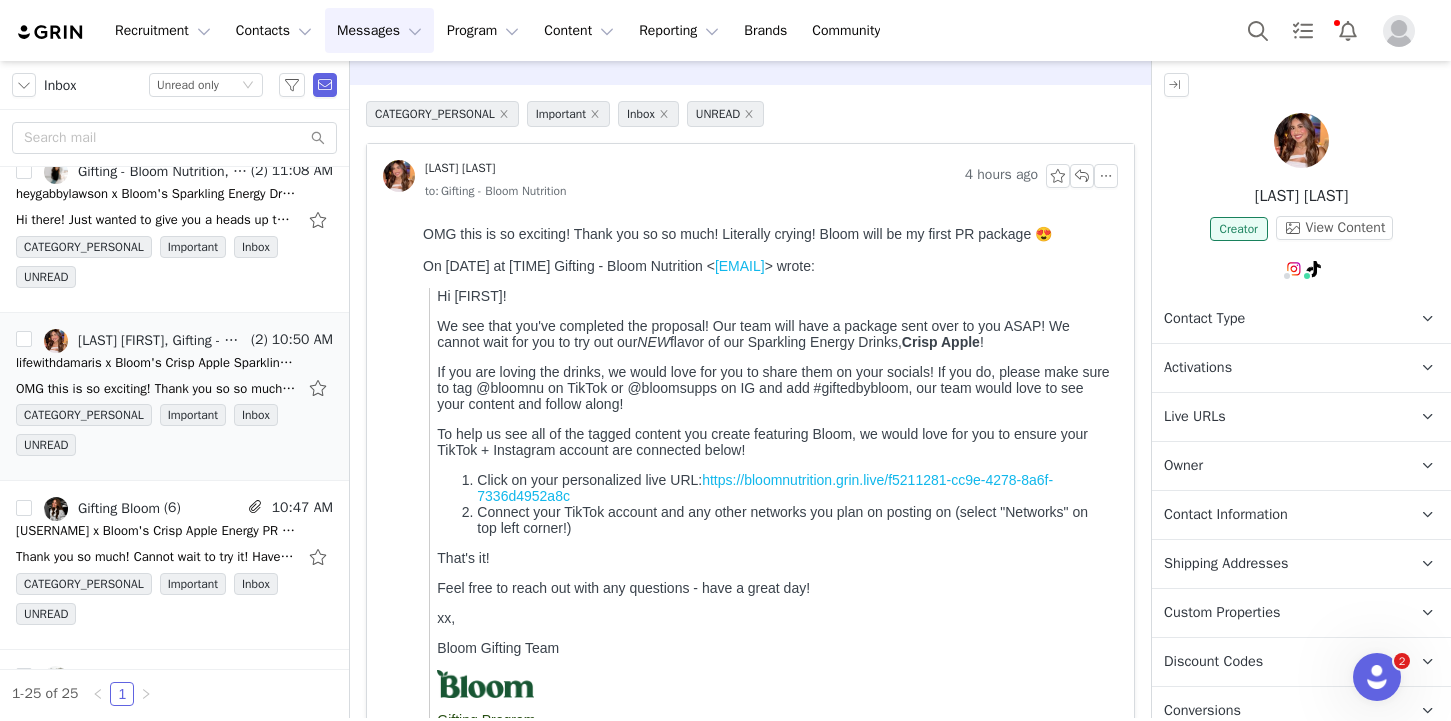 click on "Owner  The account user who owns the contact" at bounding box center [1277, 466] 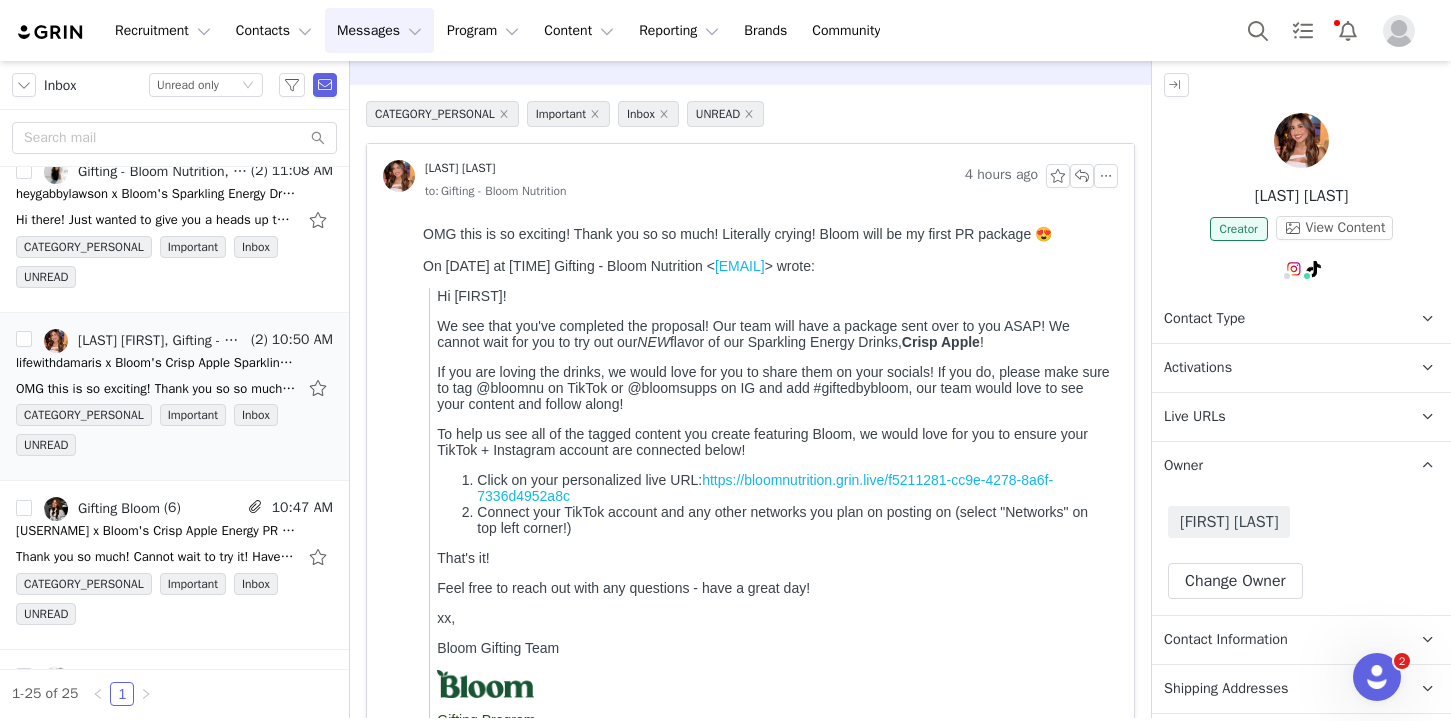 click on "Owner  The account user who owns the contact" at bounding box center [1277, 466] 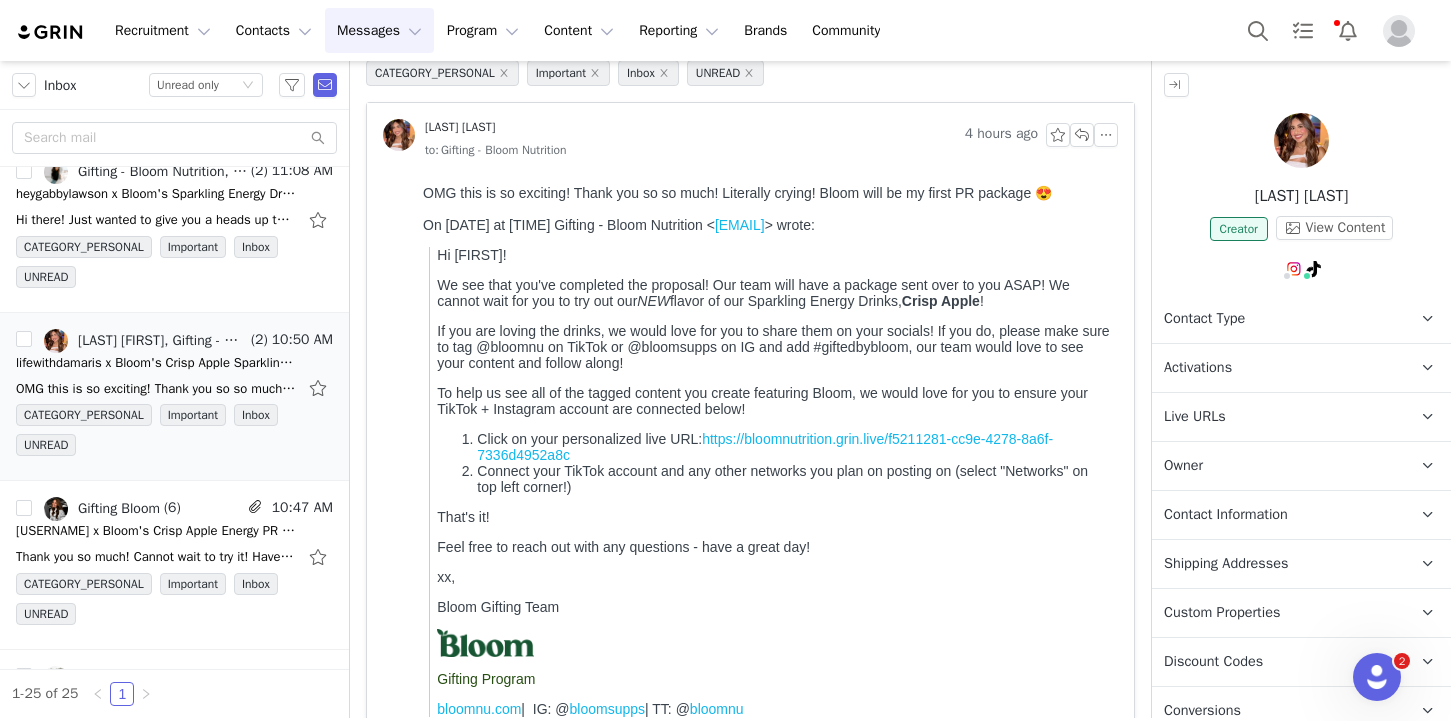 scroll, scrollTop: 0, scrollLeft: 0, axis: both 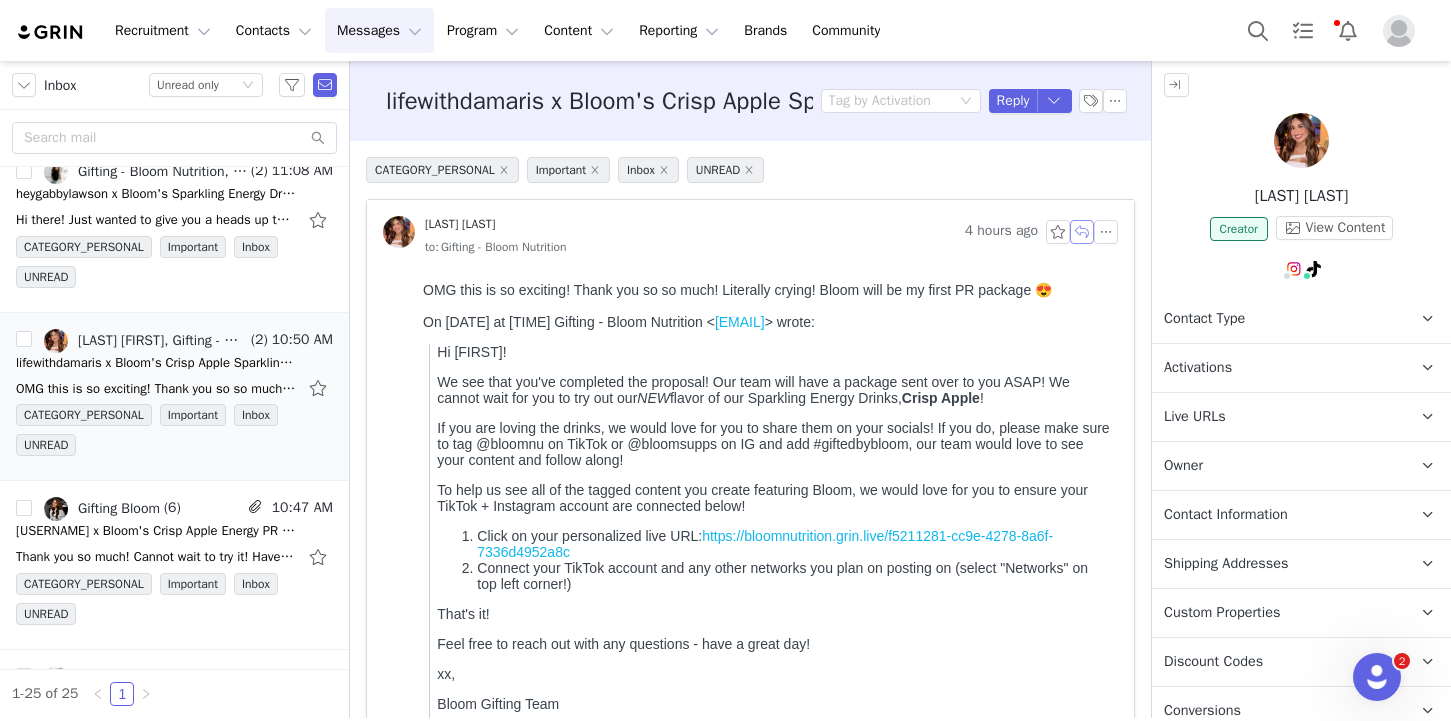 click at bounding box center (1082, 232) 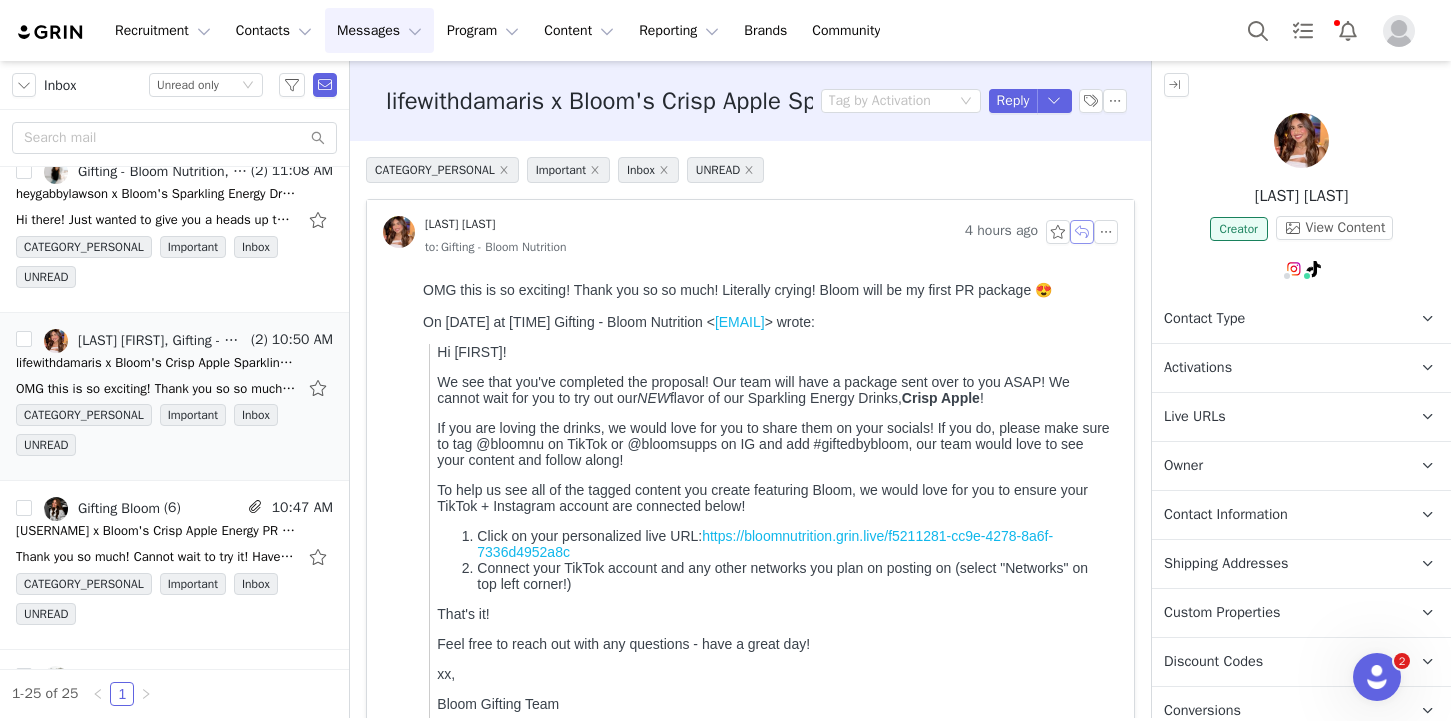 scroll, scrollTop: 204, scrollLeft: 0, axis: vertical 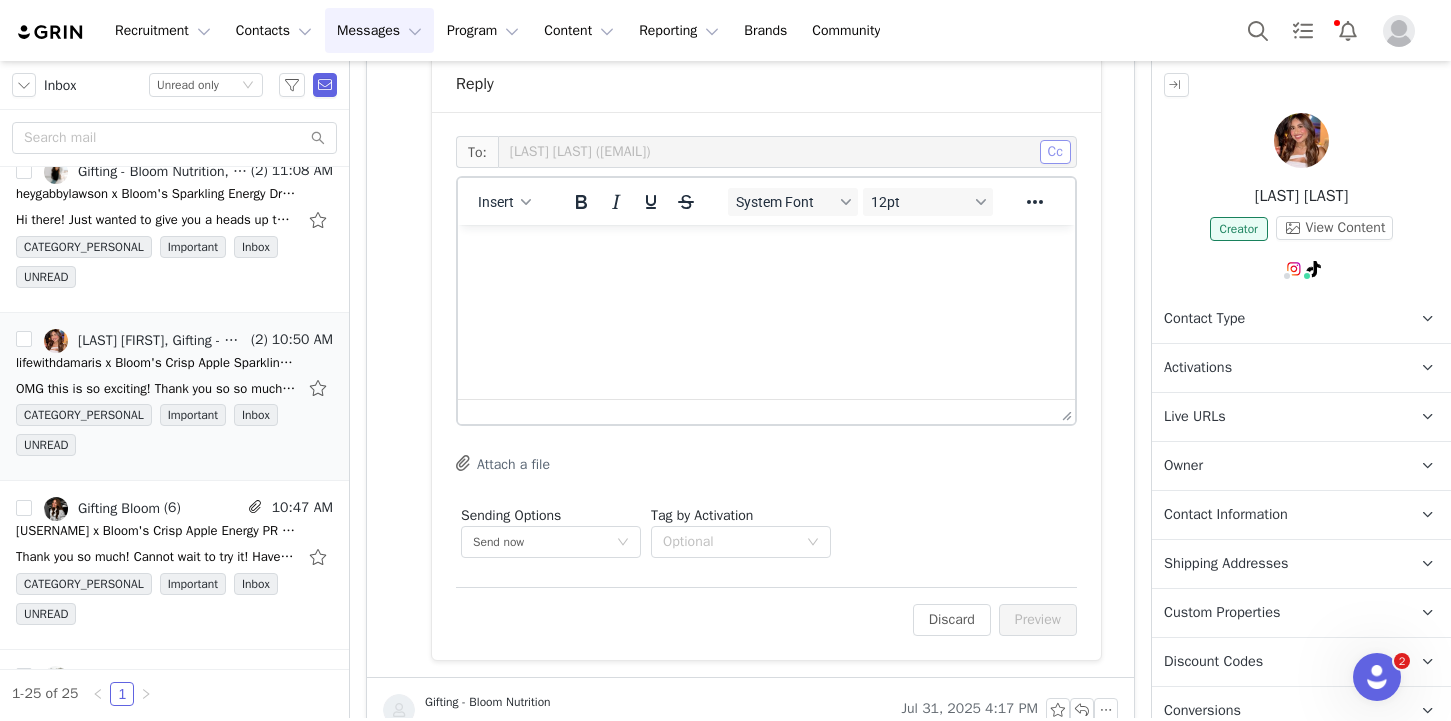 click on "Cc" at bounding box center (1055, 152) 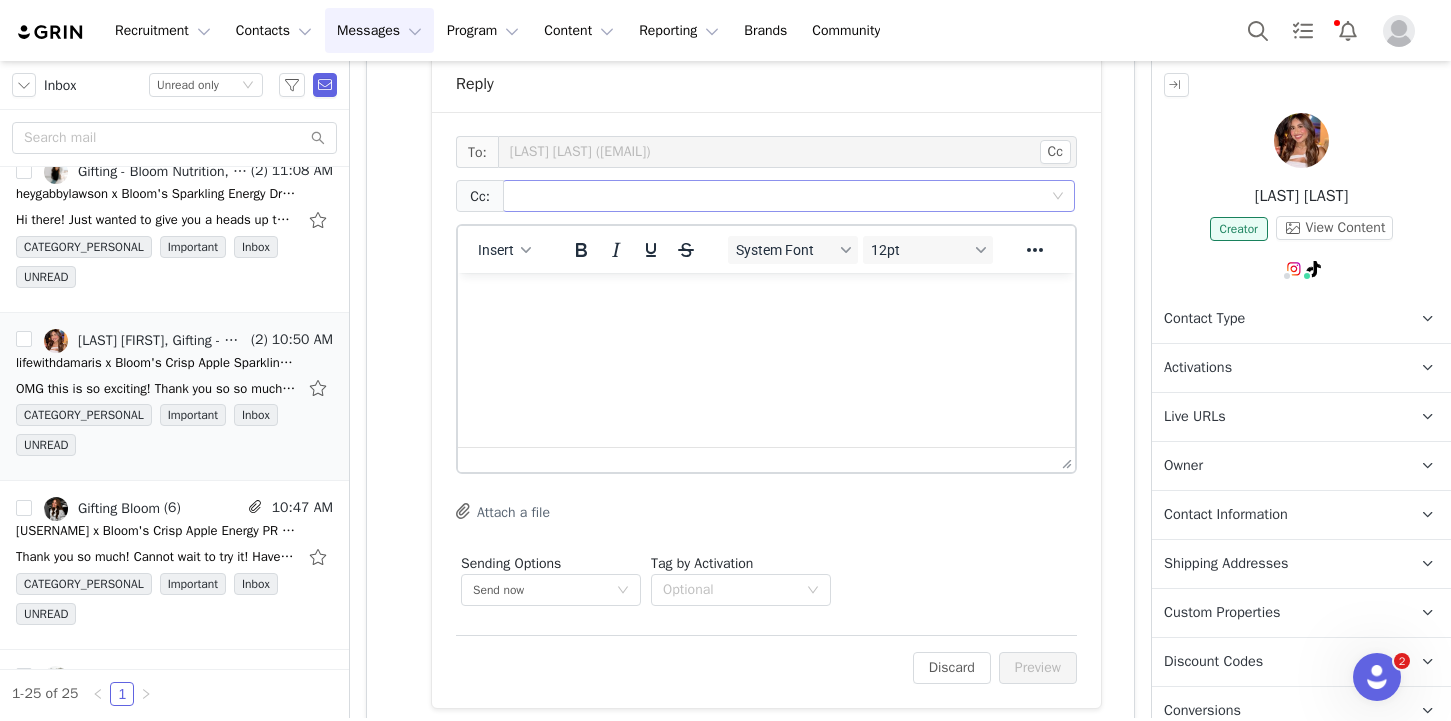 click at bounding box center (781, 196) 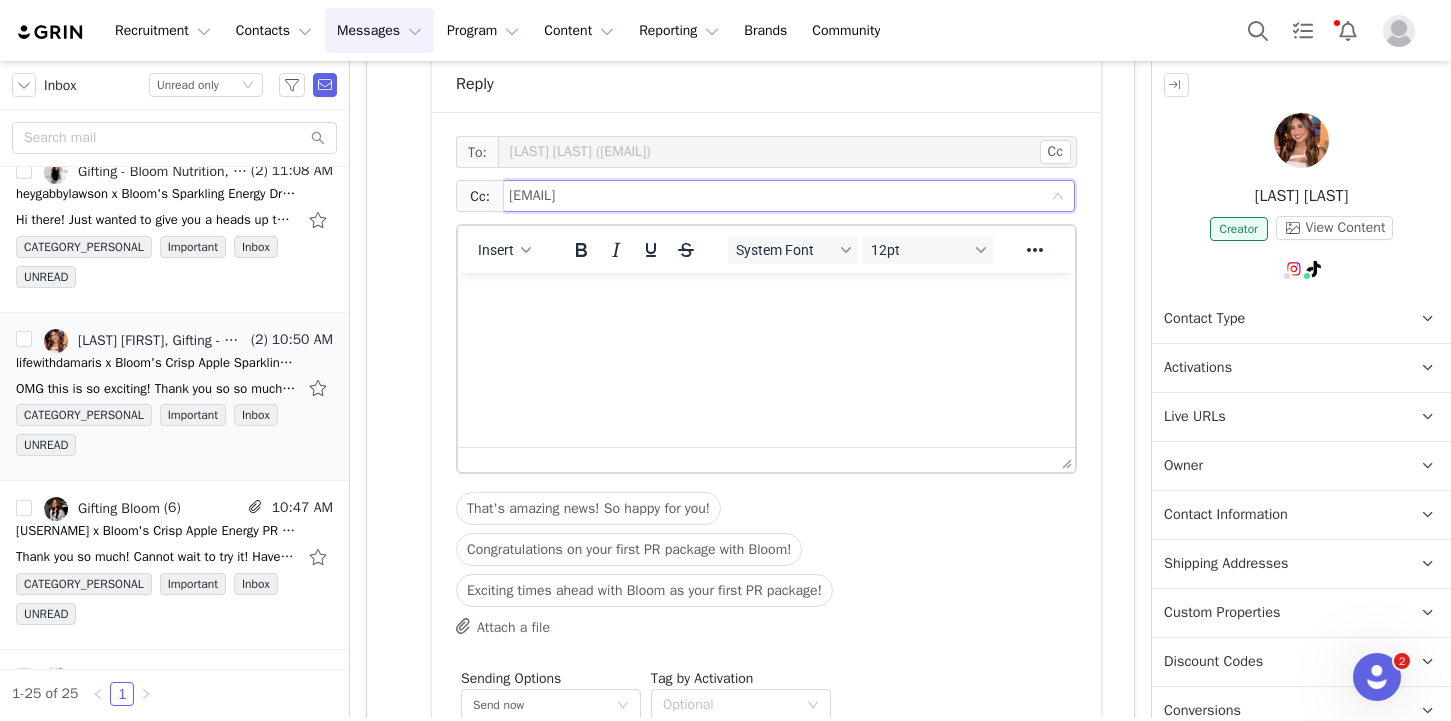 type on "[EMAIL]" 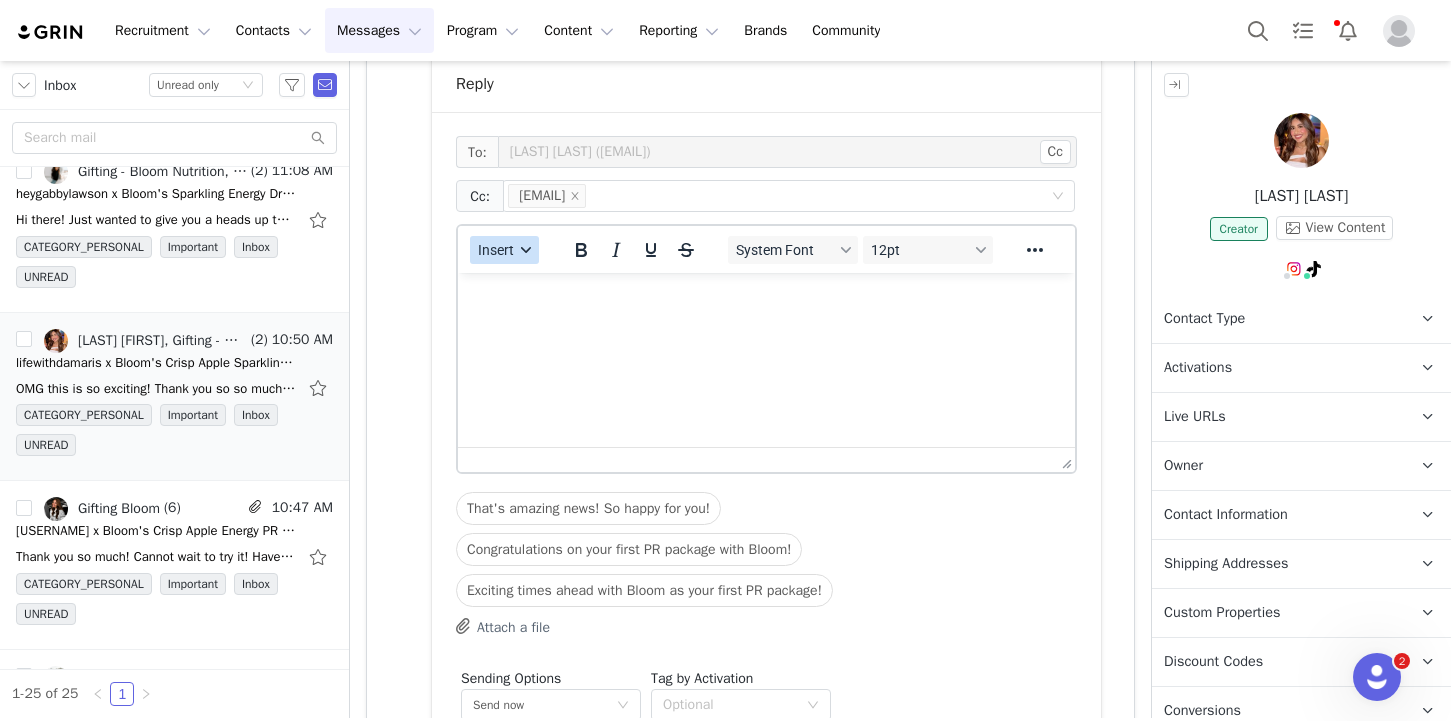 click at bounding box center [526, 250] 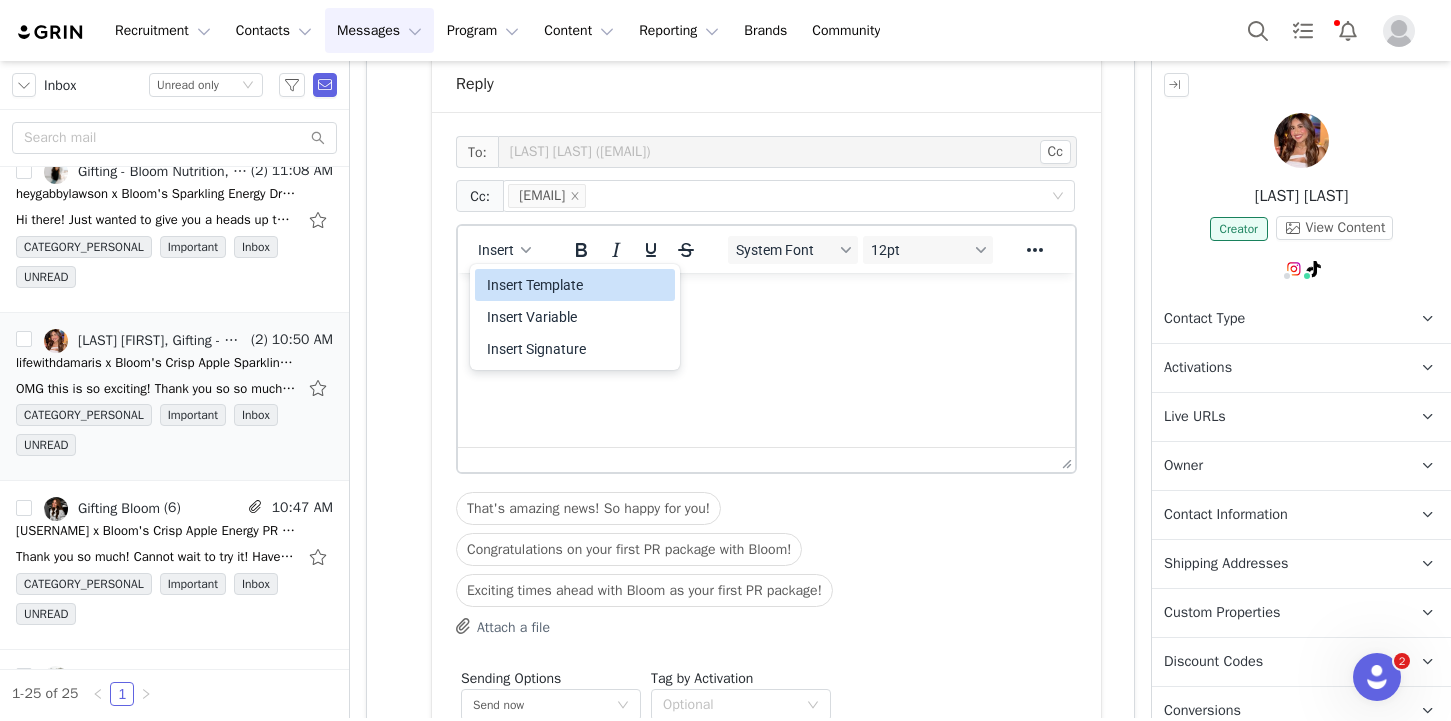 click on "Insert Template" at bounding box center [577, 285] 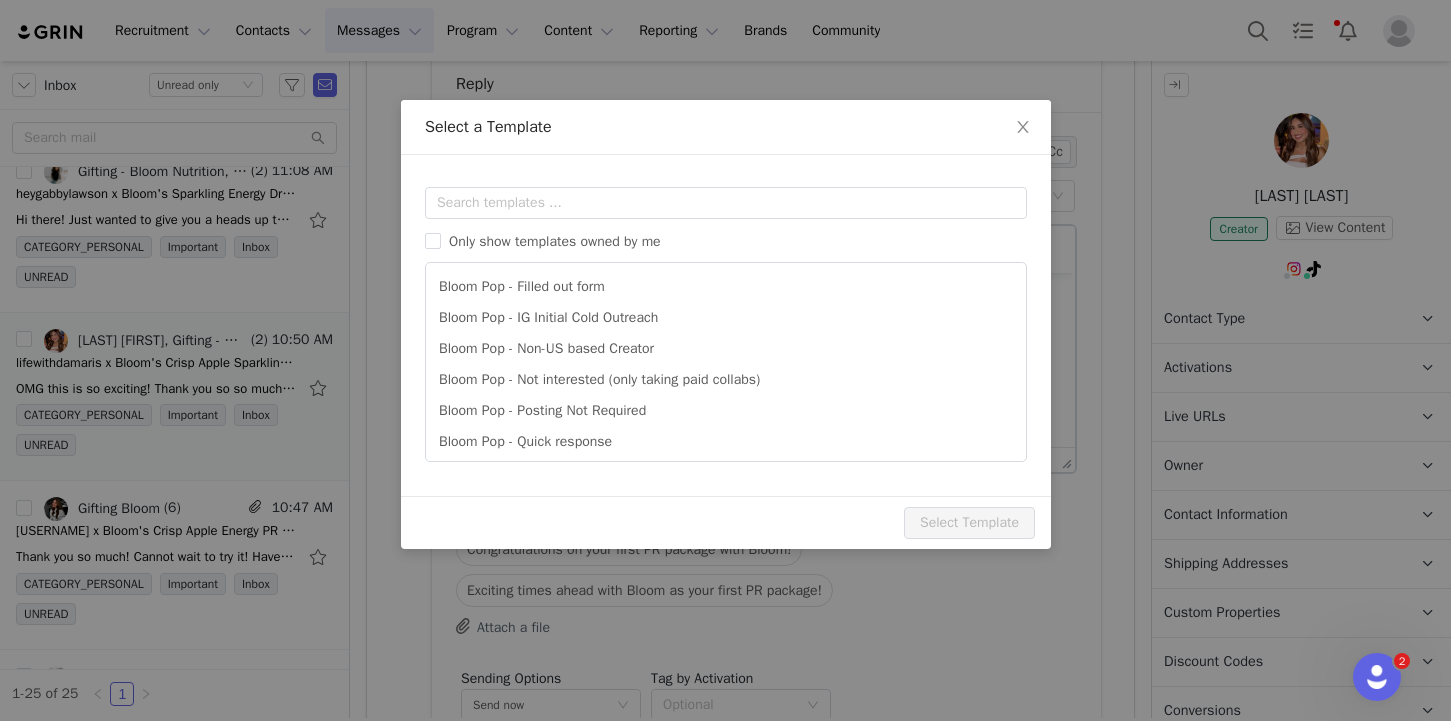 scroll, scrollTop: 0, scrollLeft: 0, axis: both 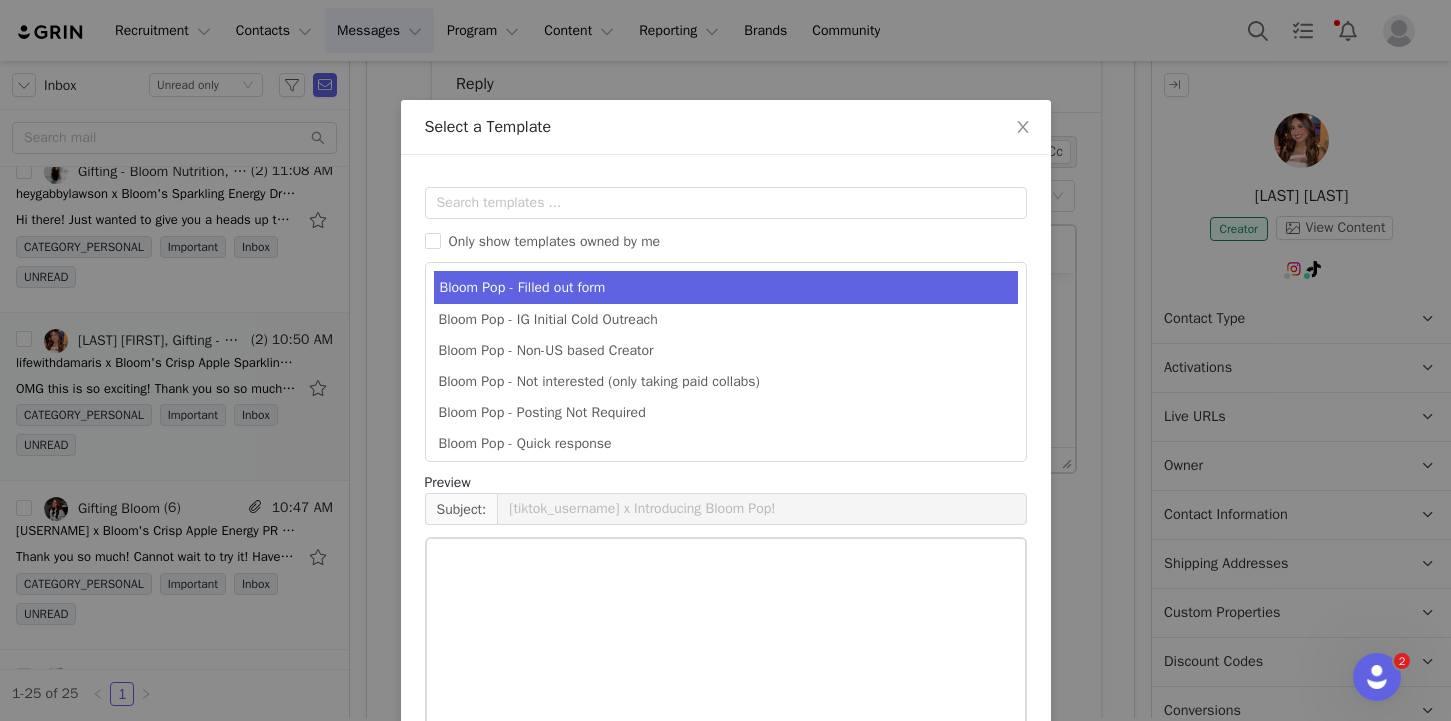 click on "Bloom Pop - Filled out form" at bounding box center (726, 287) 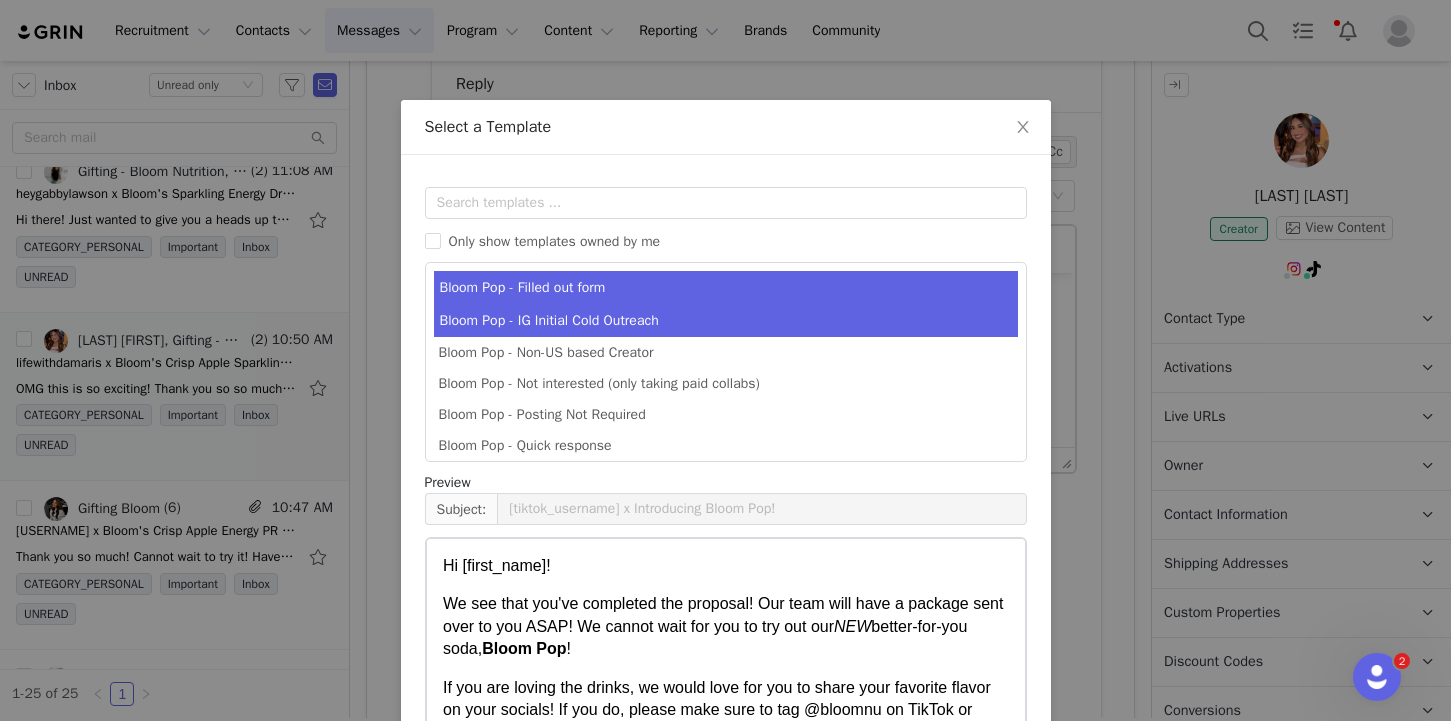 click on "Bloom Pop - IG Initial Cold Outreach" at bounding box center (726, 320) 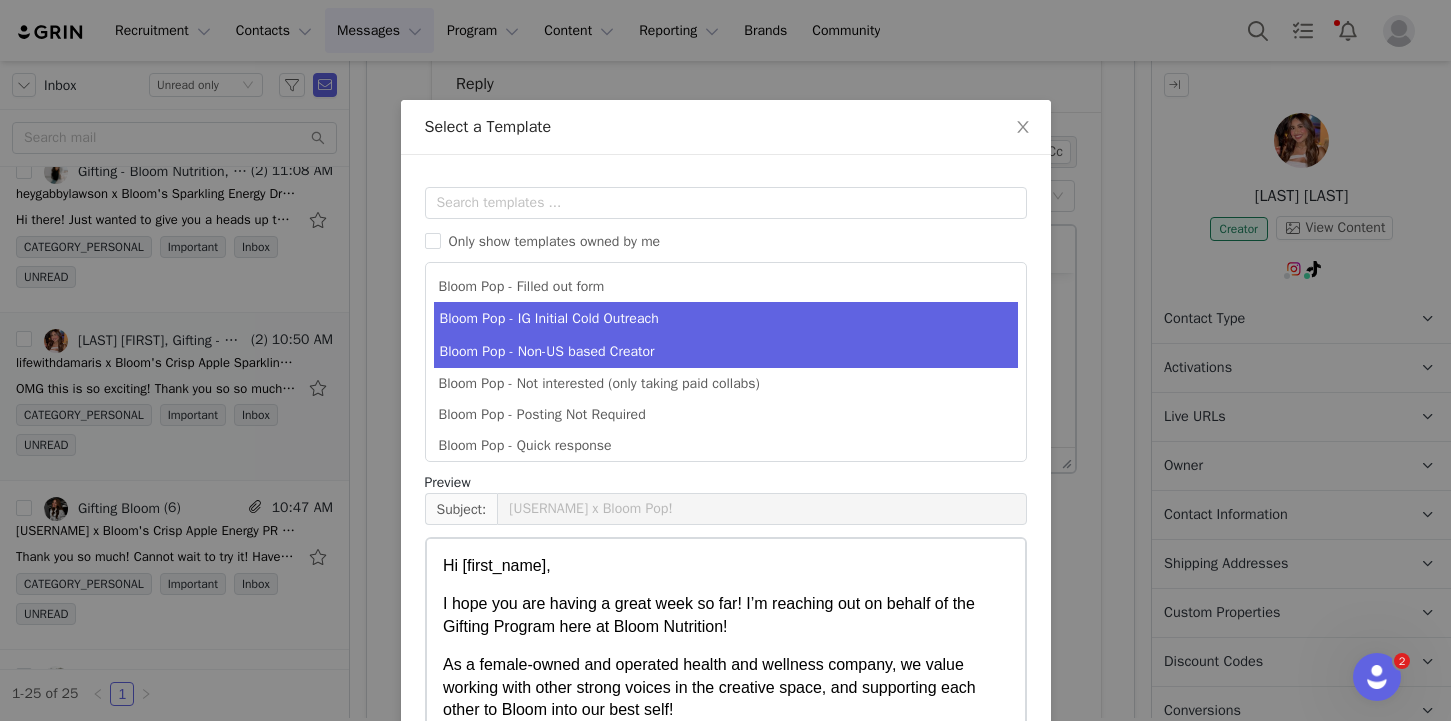 click on "Bloom Pop - Non-US based Creator" at bounding box center (726, 351) 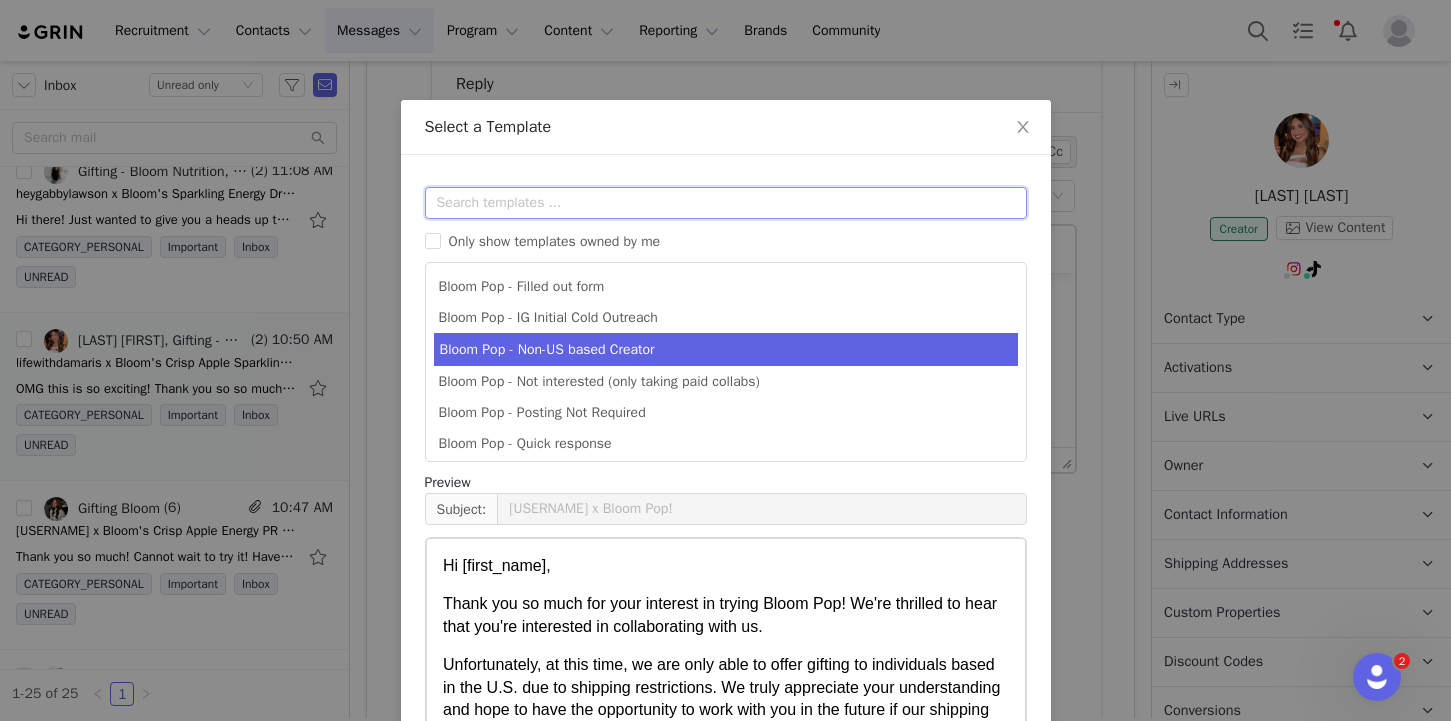 click at bounding box center [726, 203] 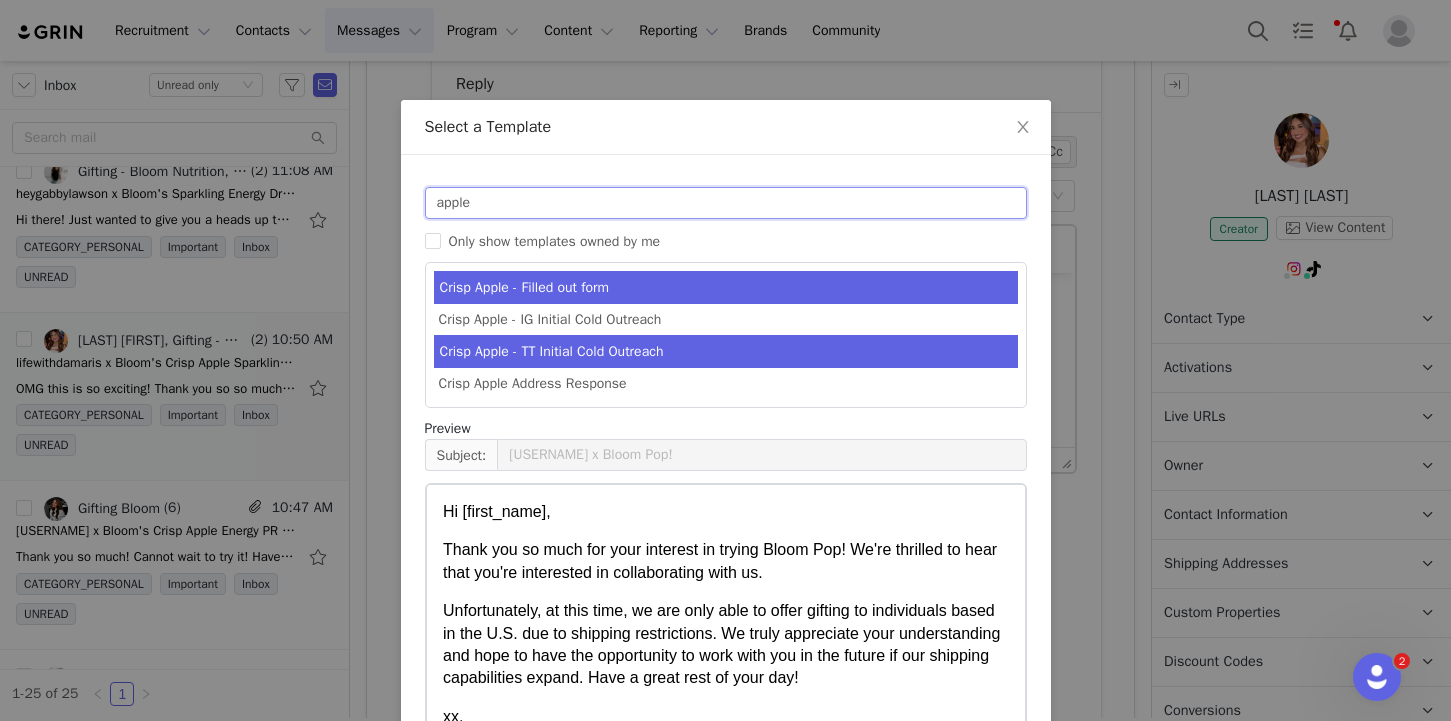 type on "apple" 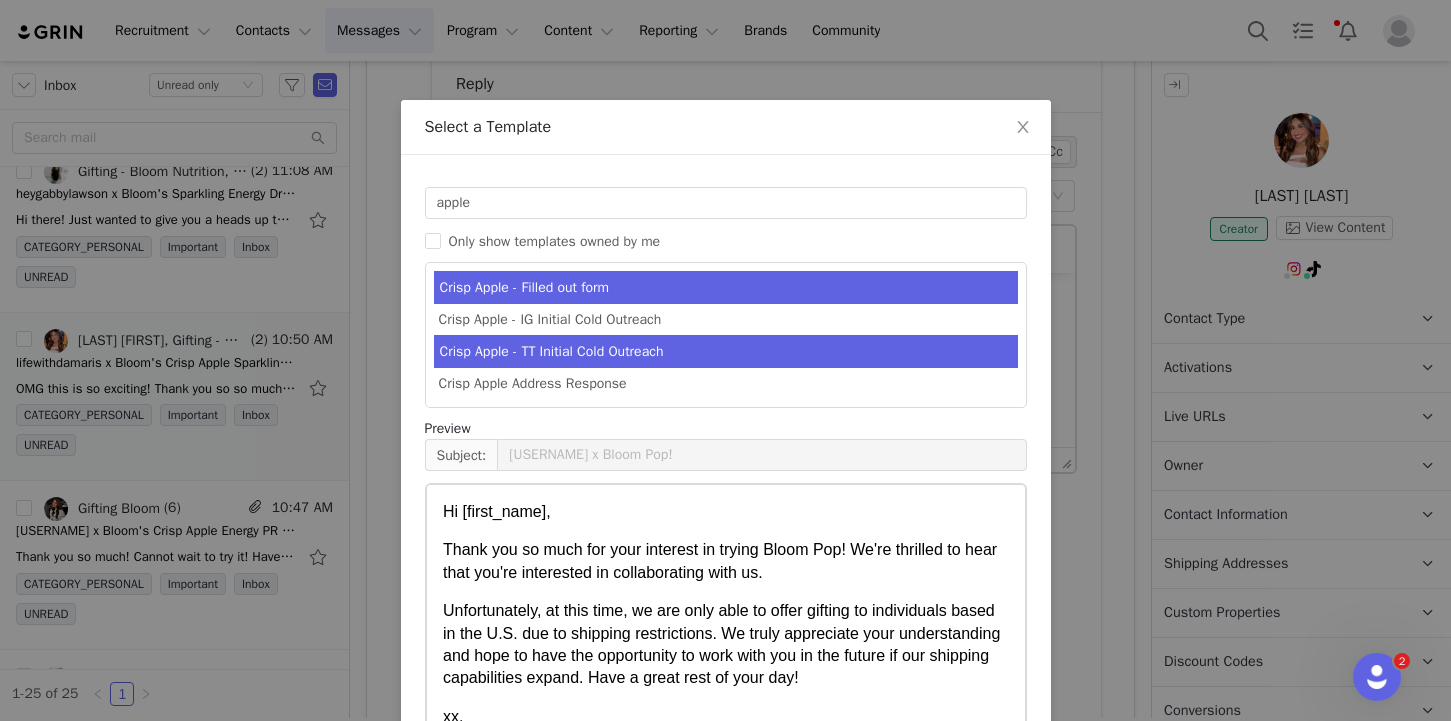 click on "Crisp Apple - Filled out form" at bounding box center (726, 287) 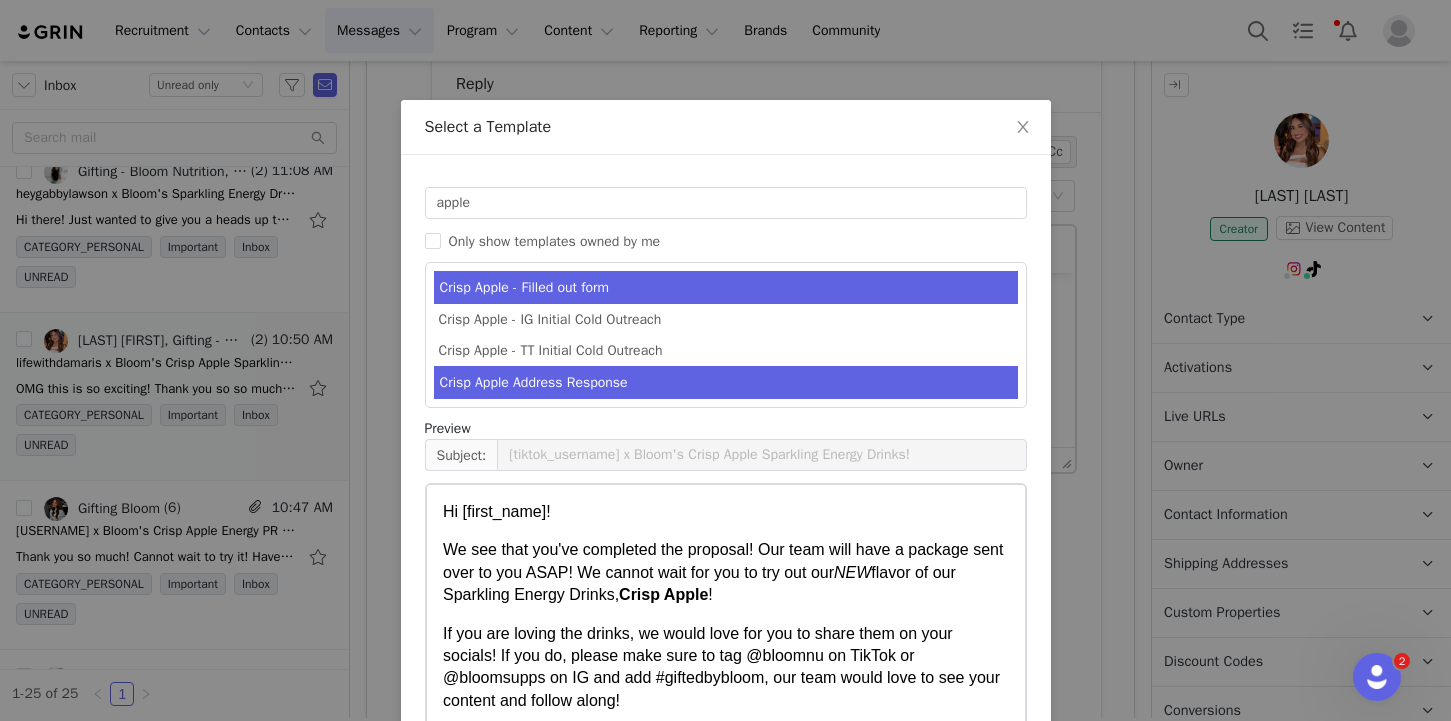 click on "Crisp Apple Address Response" at bounding box center (726, 382) 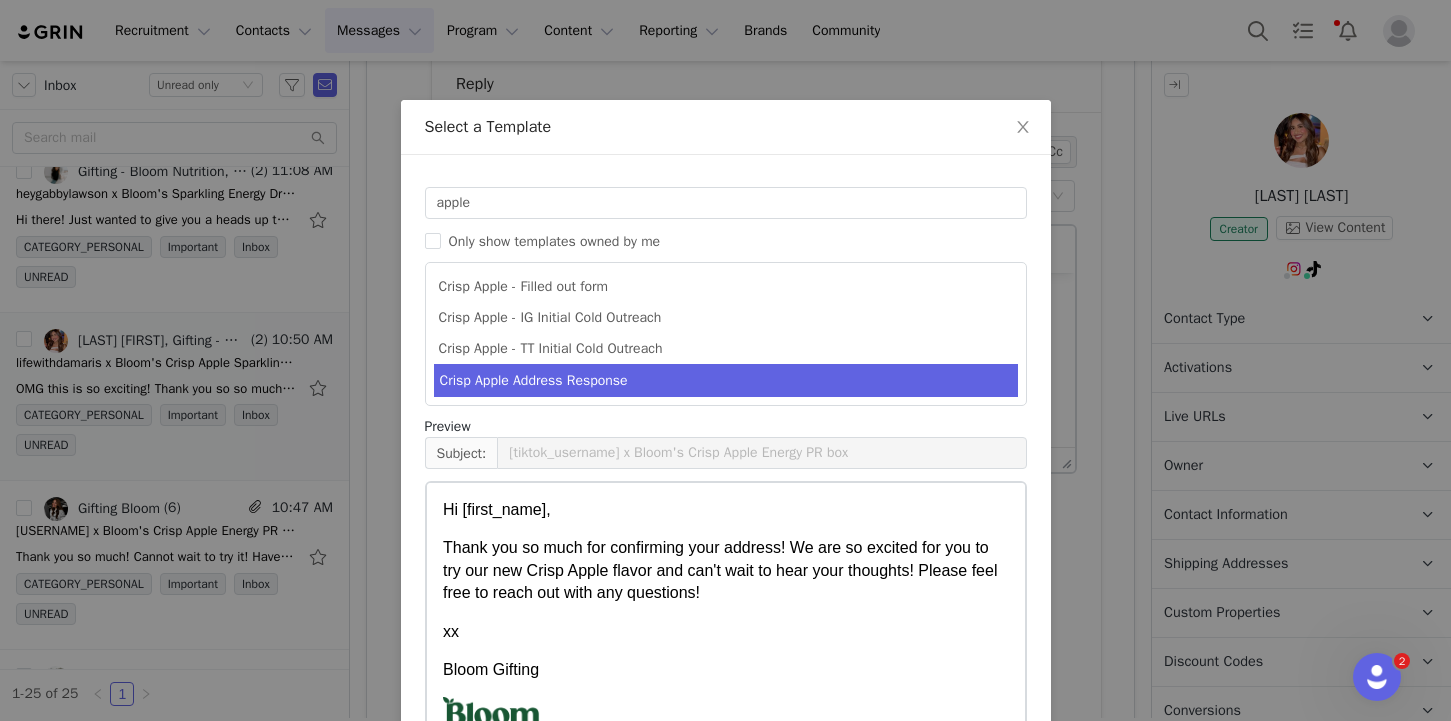 scroll, scrollTop: 95, scrollLeft: 0, axis: vertical 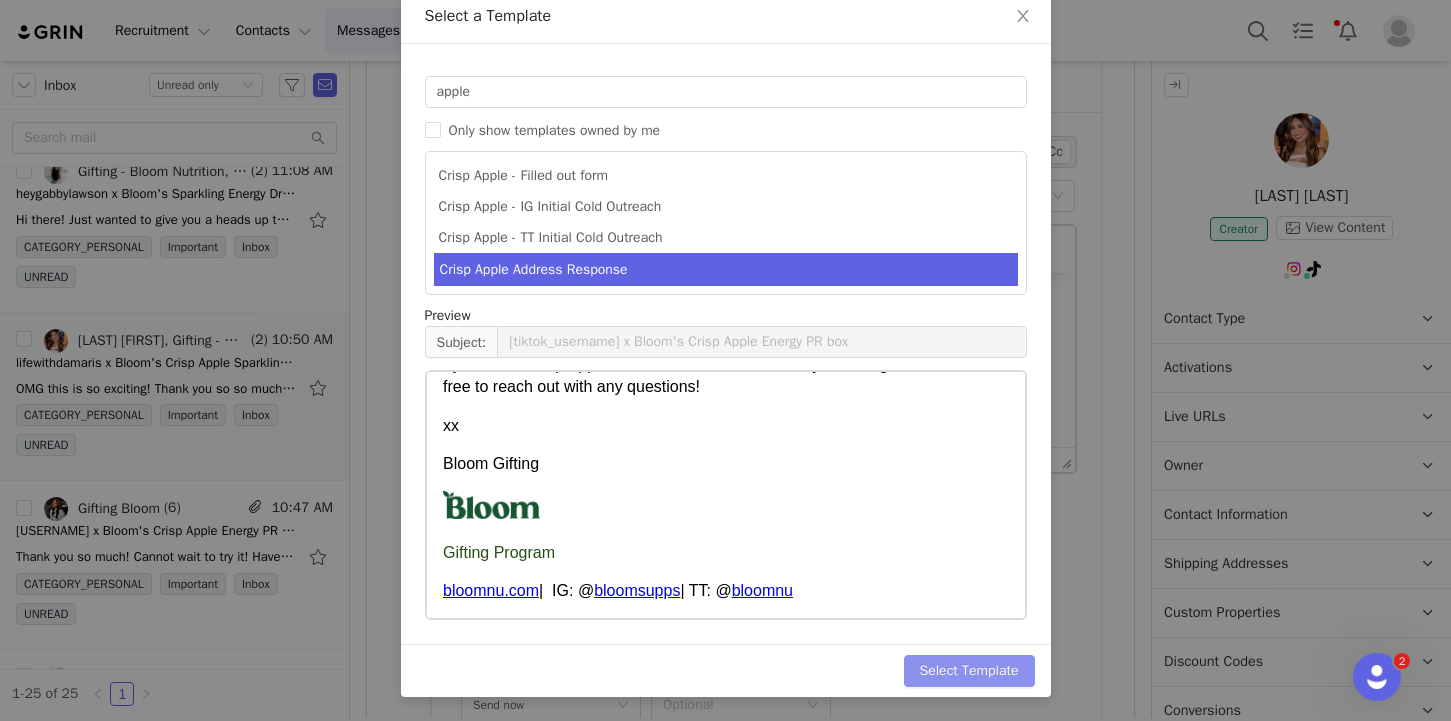 click on "Select Template" at bounding box center (969, 671) 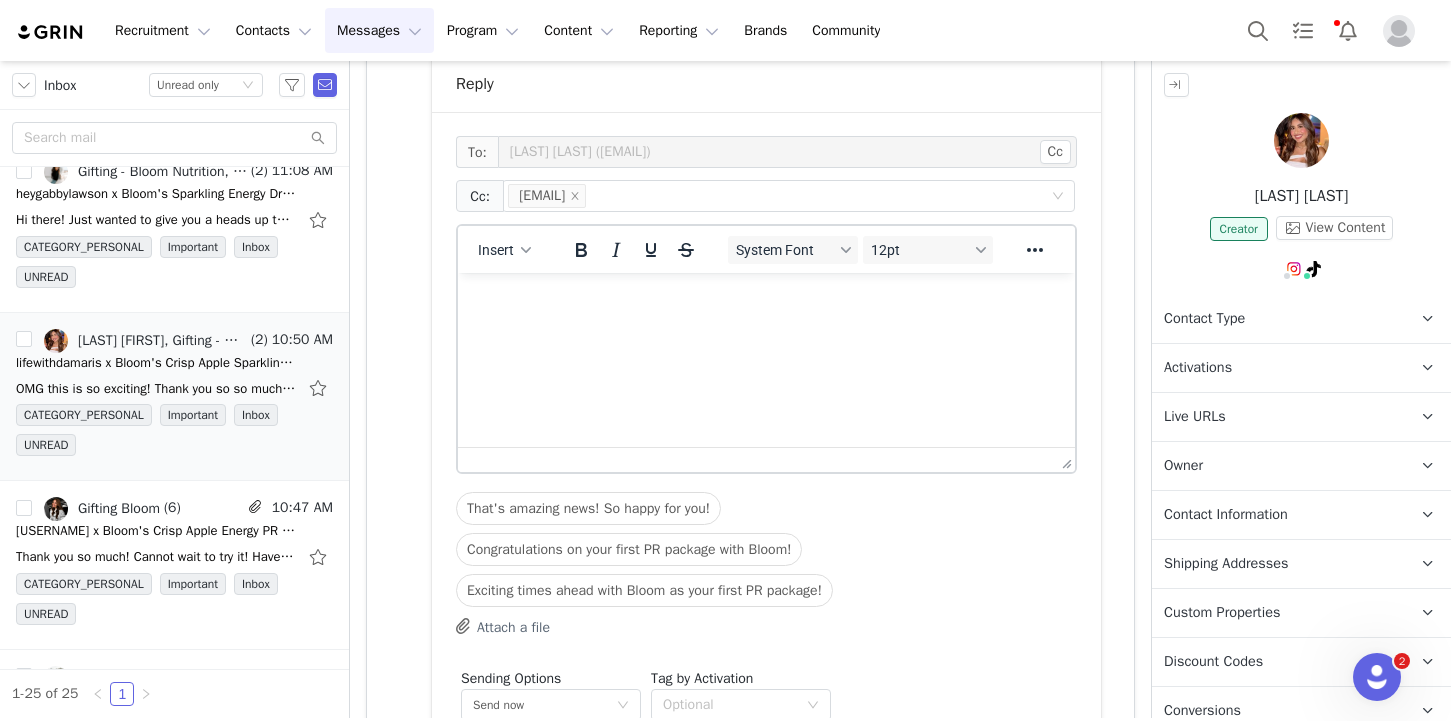 scroll, scrollTop: 0, scrollLeft: 0, axis: both 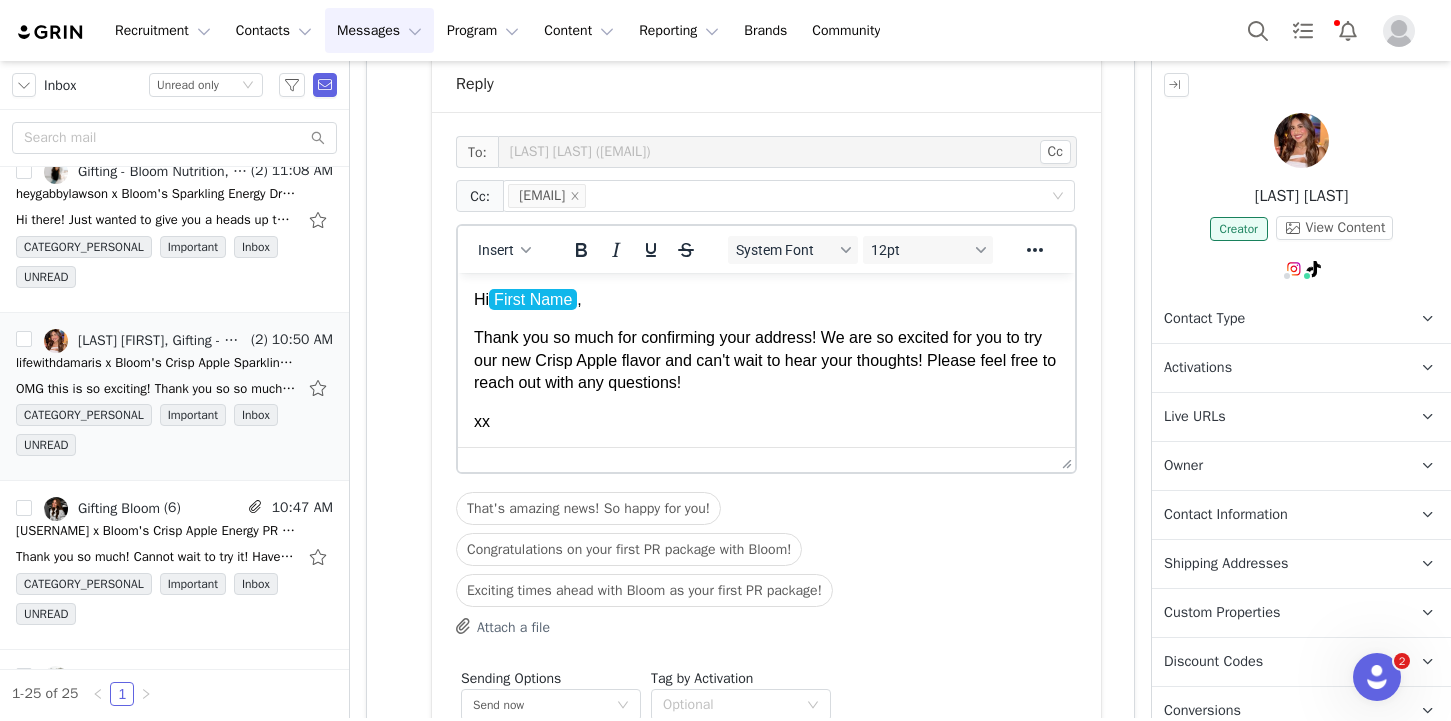 drag, startPoint x: 687, startPoint y: 378, endPoint x: 497, endPoint y: 339, distance: 193.96133 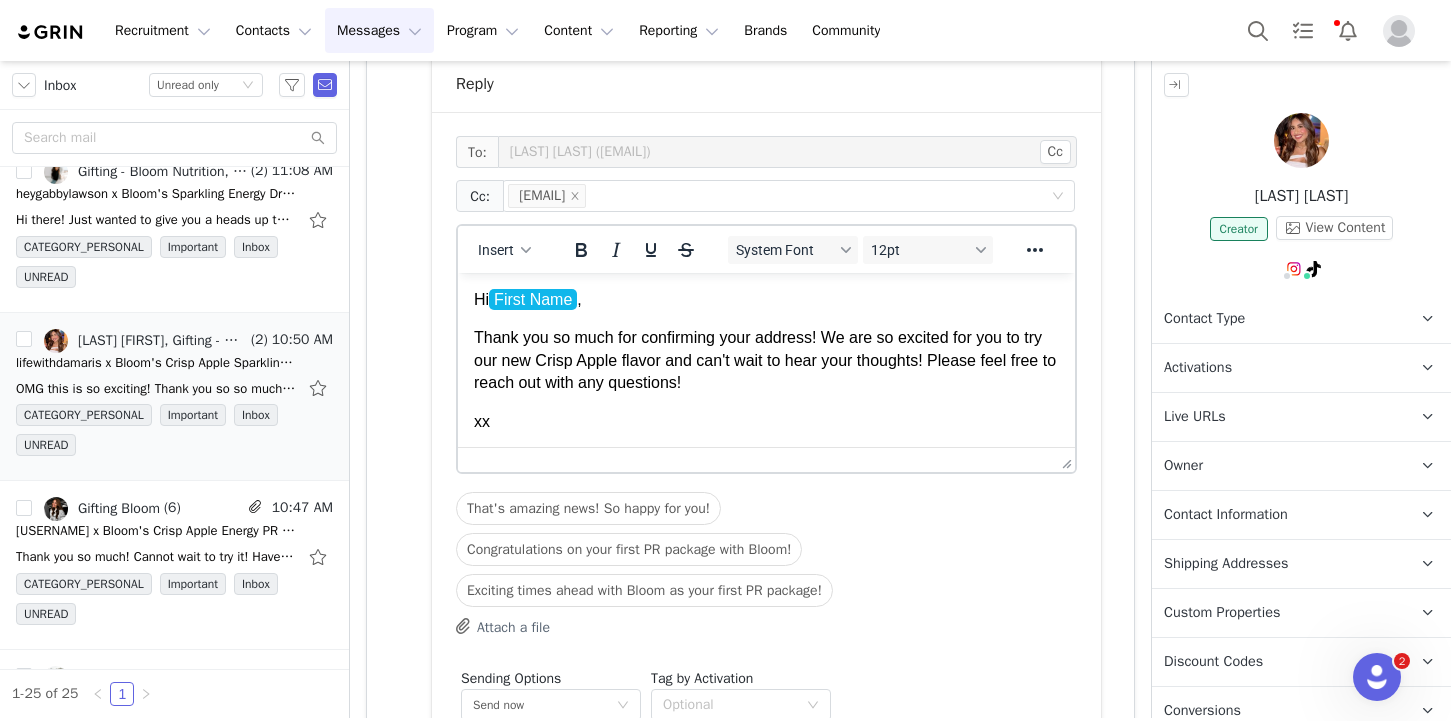 click on "Thank you so much for confirming your address! We are so excited for you to try our new Crisp Apple flavor and can't wait to hear your thoughts! Please feel free to reach out with any questions!" at bounding box center (766, 360) 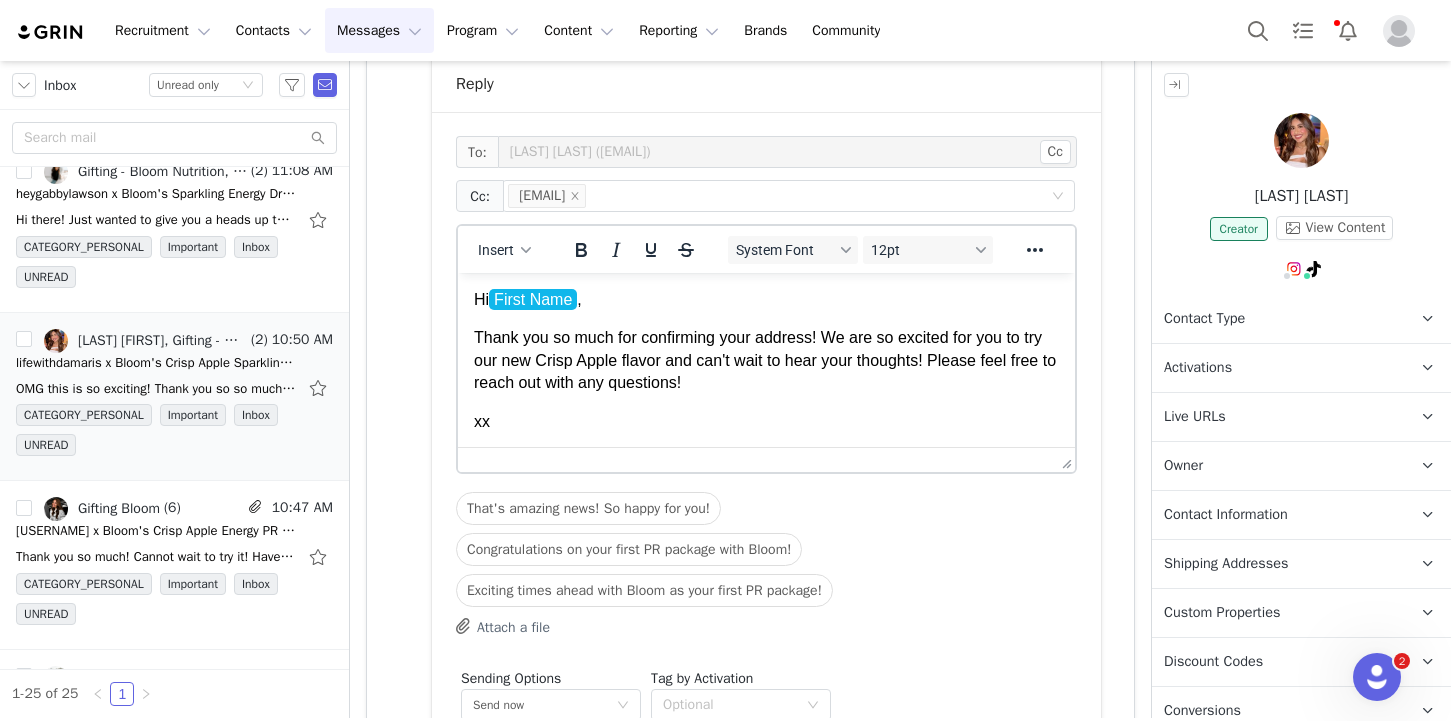 type 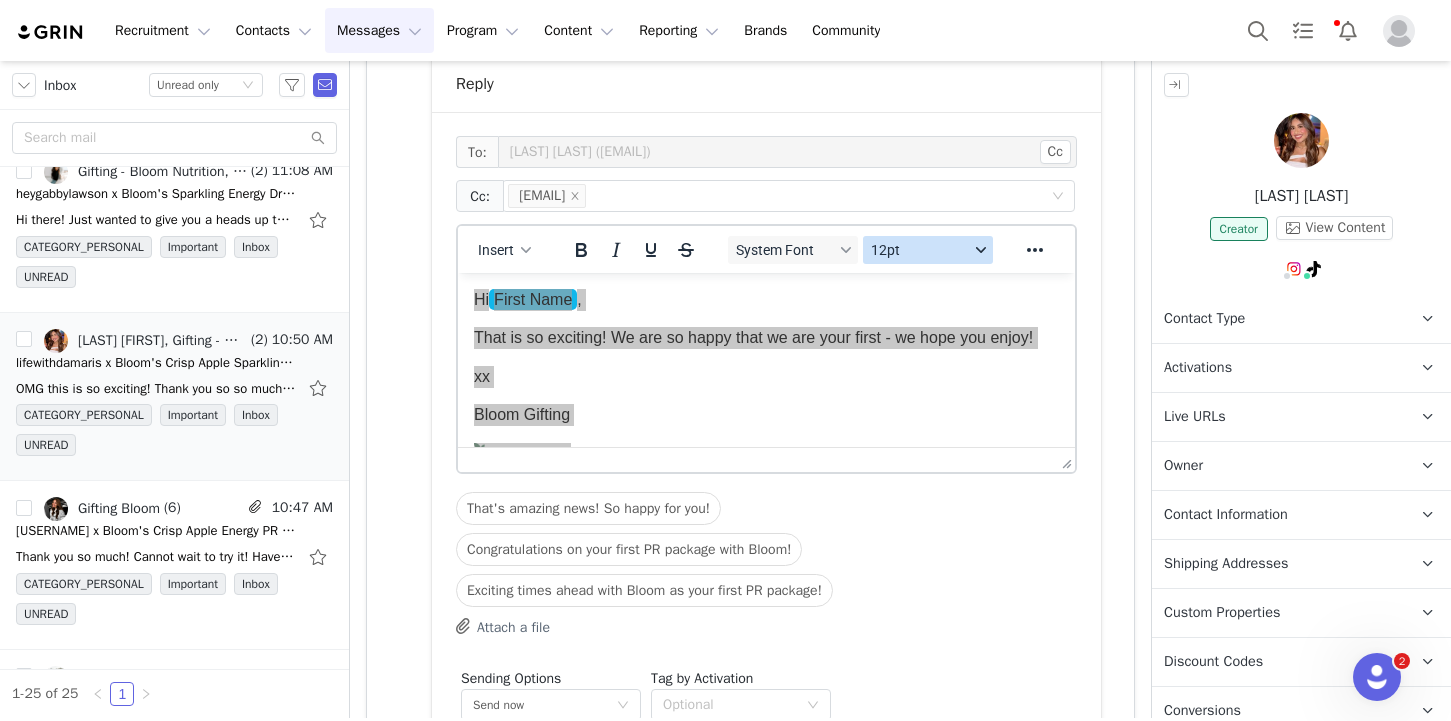 click on "12pt" at bounding box center (920, 250) 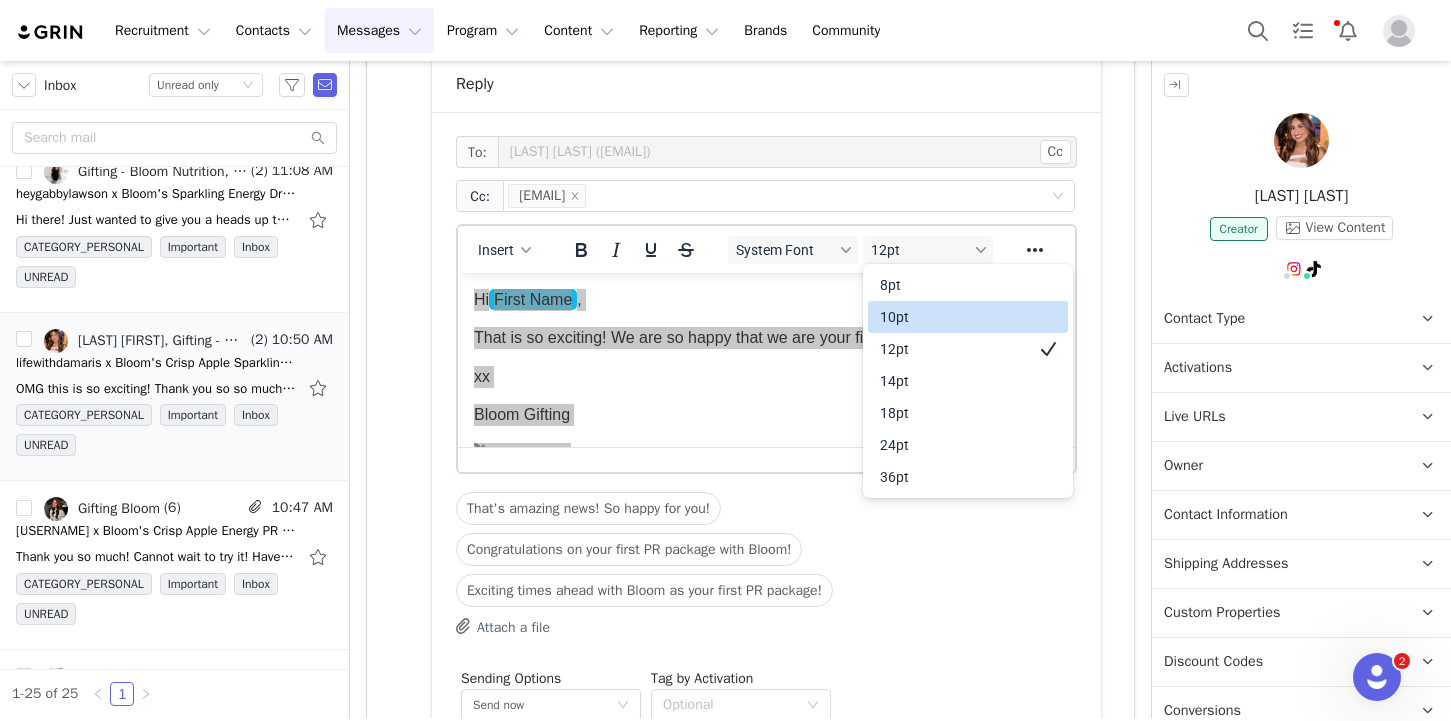 click on "10pt" at bounding box center (954, 317) 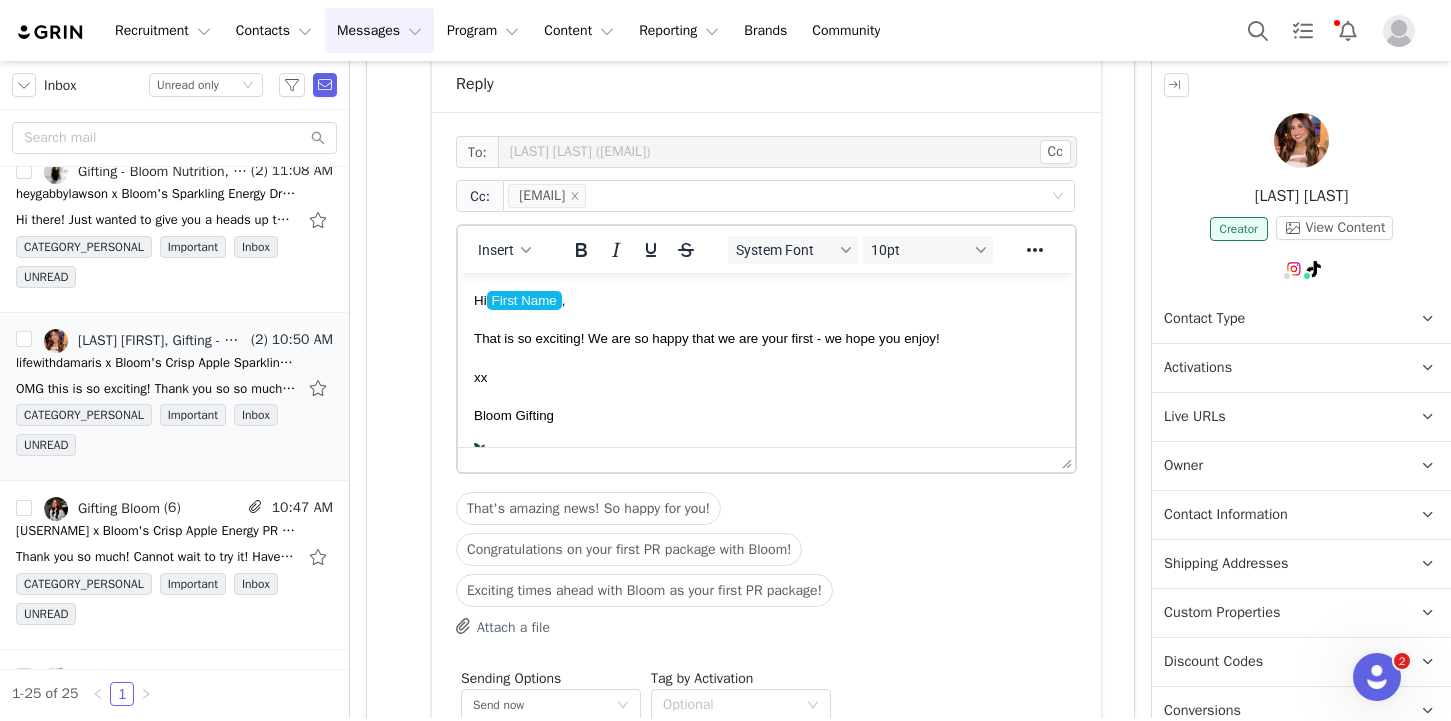 click on "Bloom Gifting" at bounding box center (766, 415) 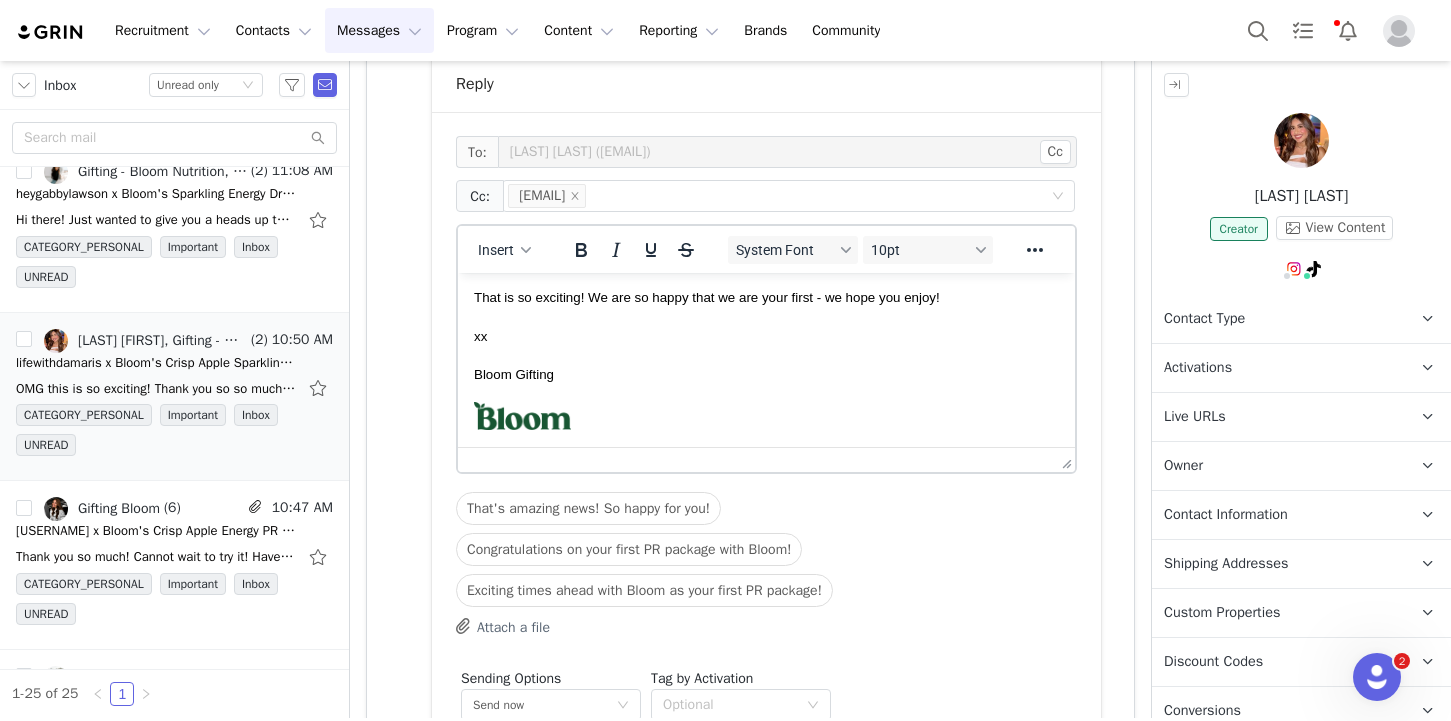 scroll, scrollTop: 0, scrollLeft: 0, axis: both 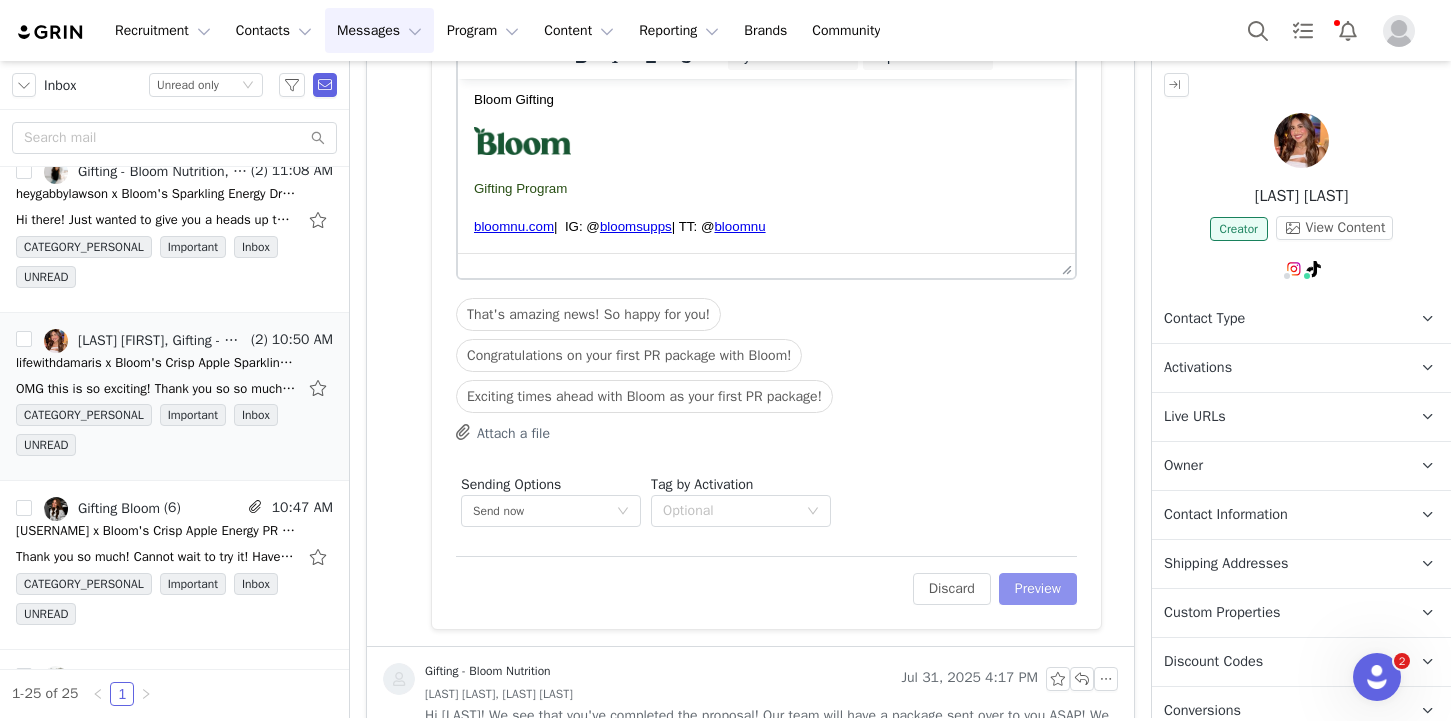 click on "Preview" at bounding box center [1038, 589] 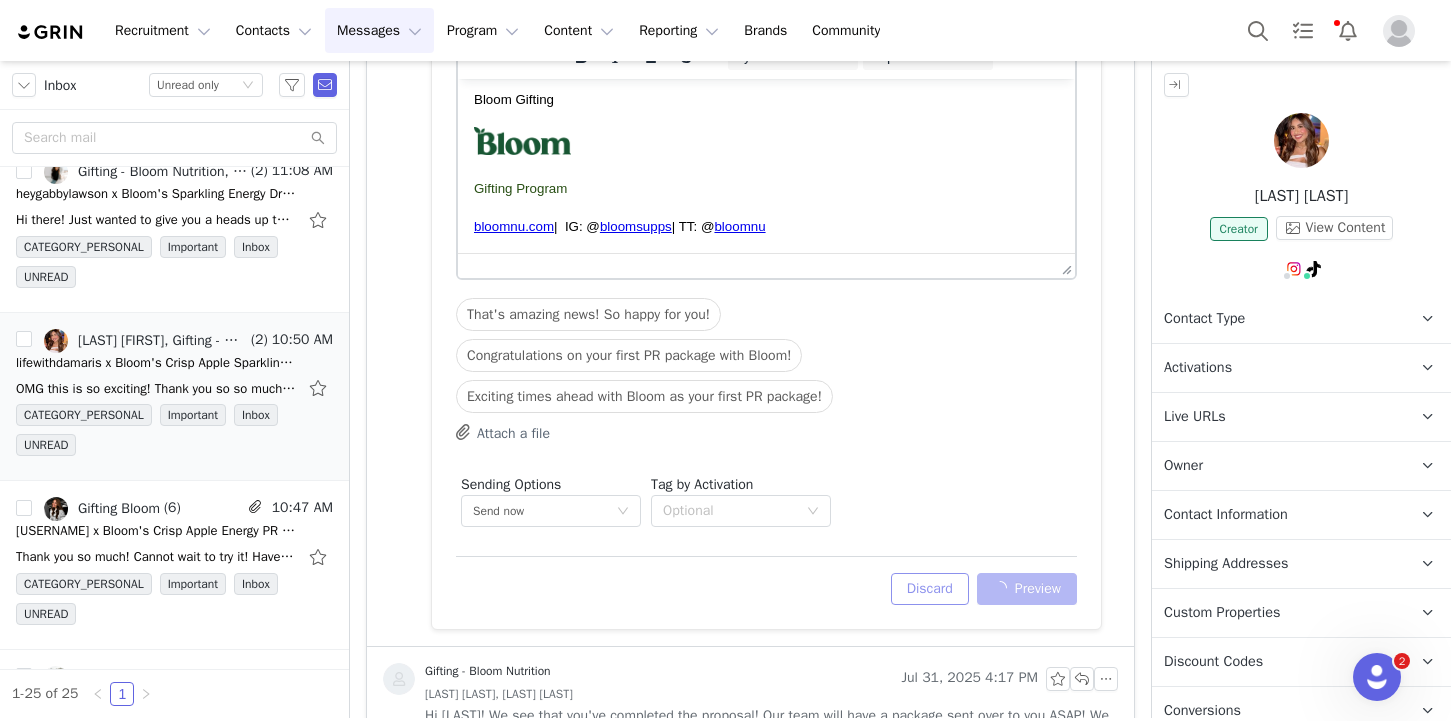 scroll, scrollTop: 818, scrollLeft: 0, axis: vertical 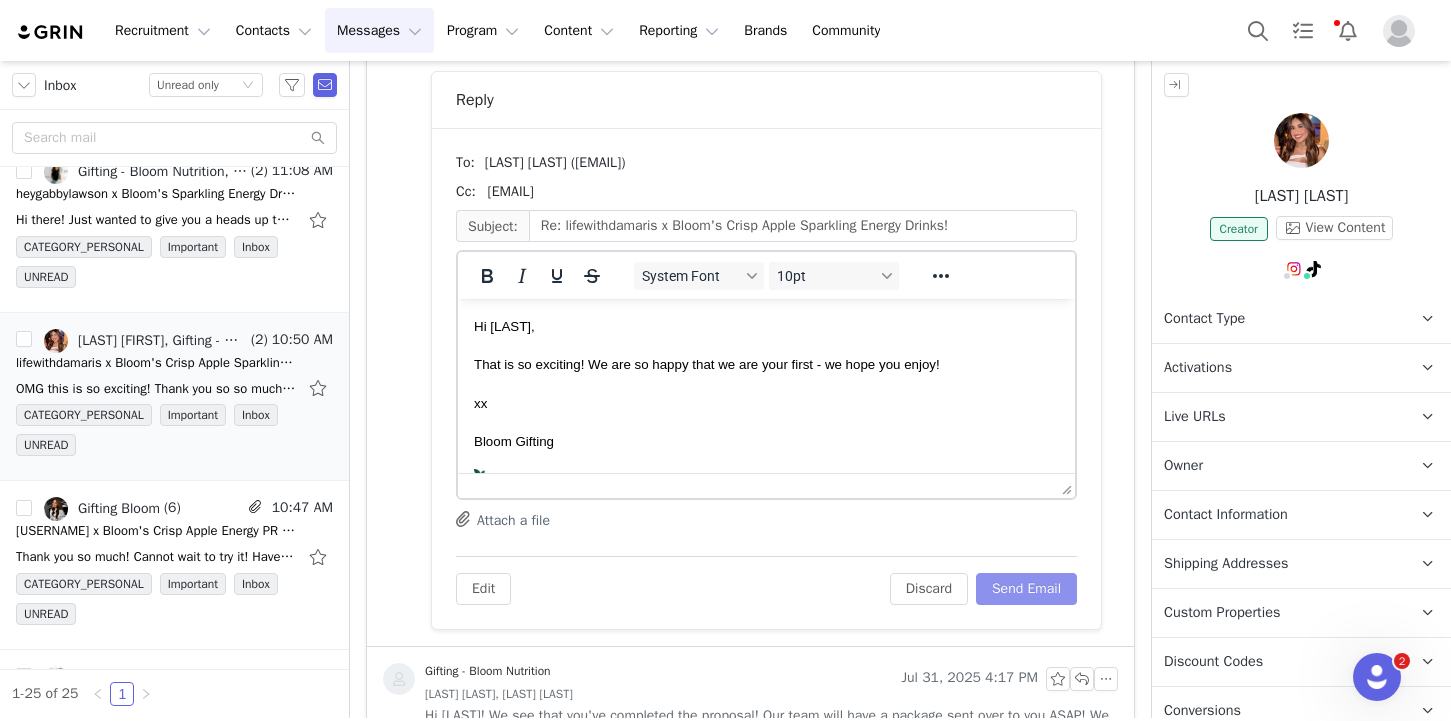 click on "Send Email" at bounding box center [1026, 589] 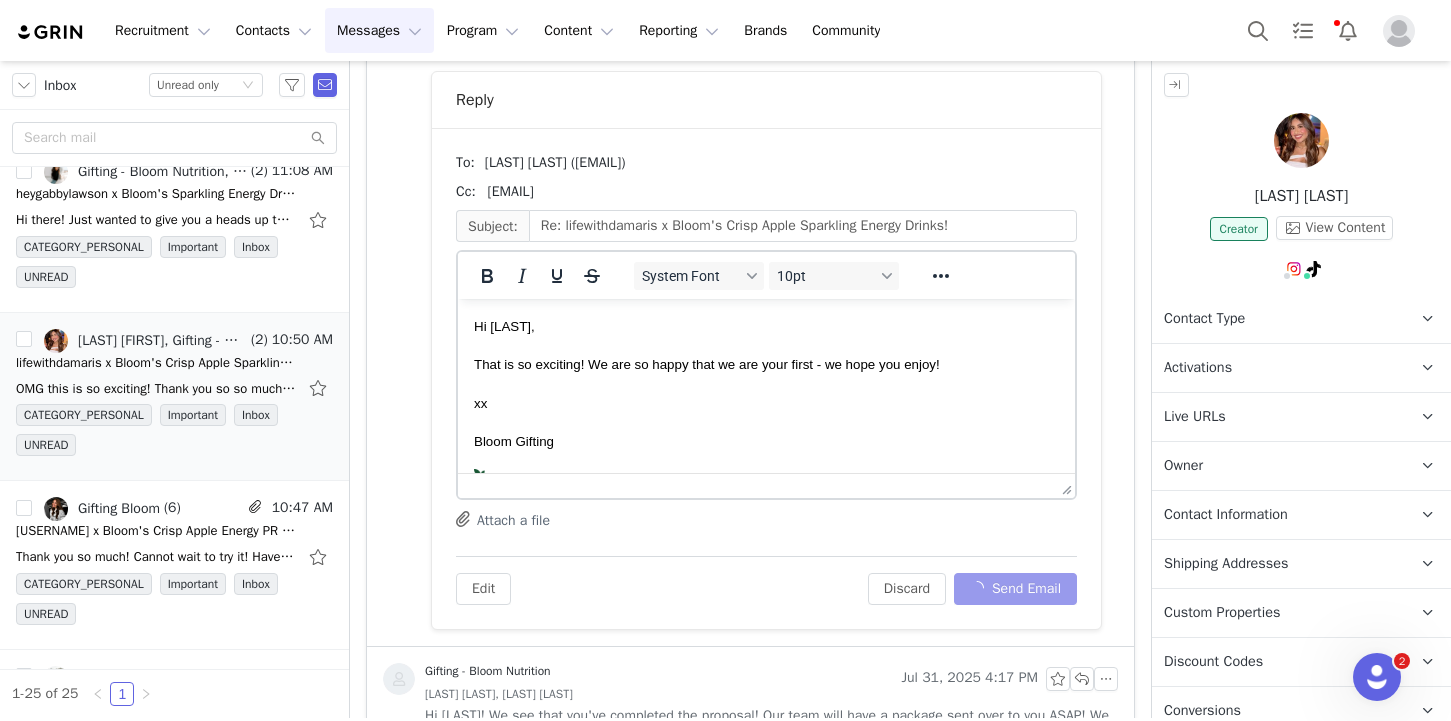 scroll, scrollTop: 277, scrollLeft: 0, axis: vertical 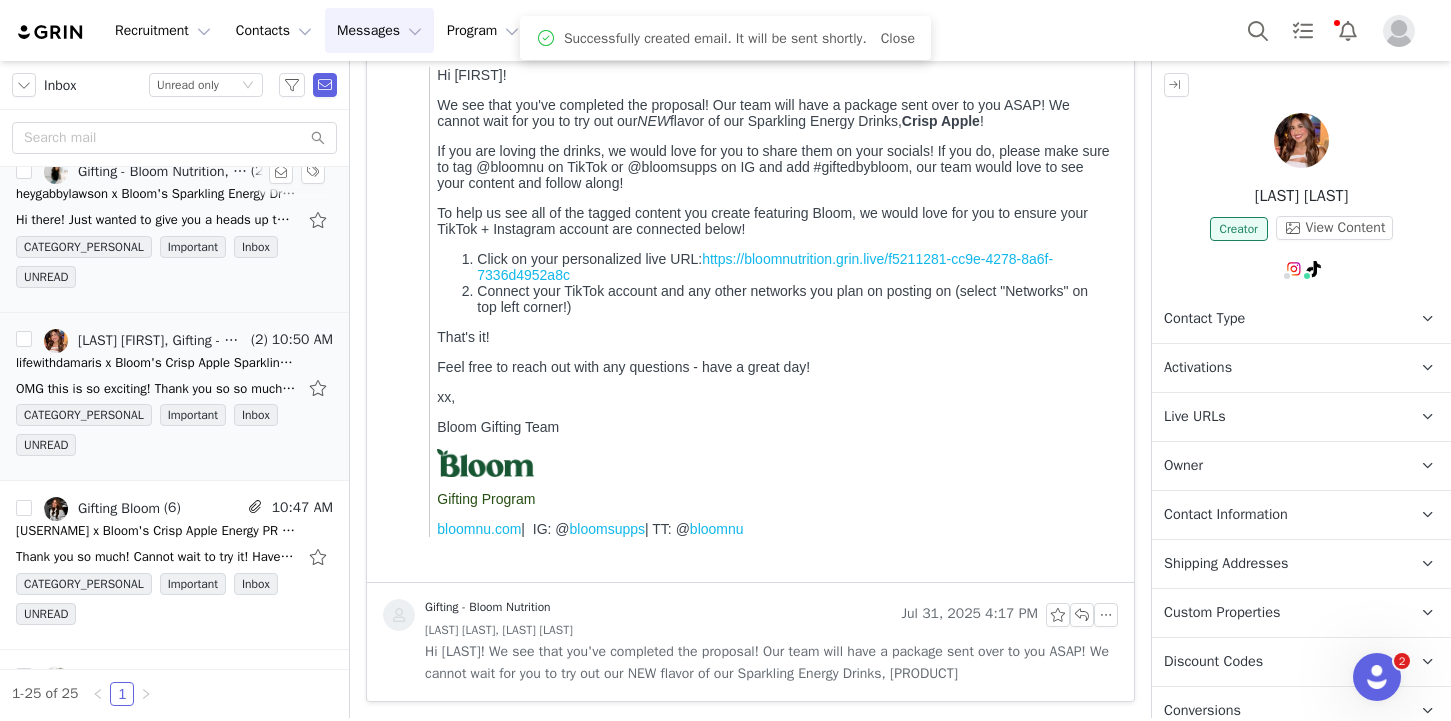 click on "CATEGORY_PERSONAL   Important   Inbox   UNREAD" at bounding box center (174, 266) 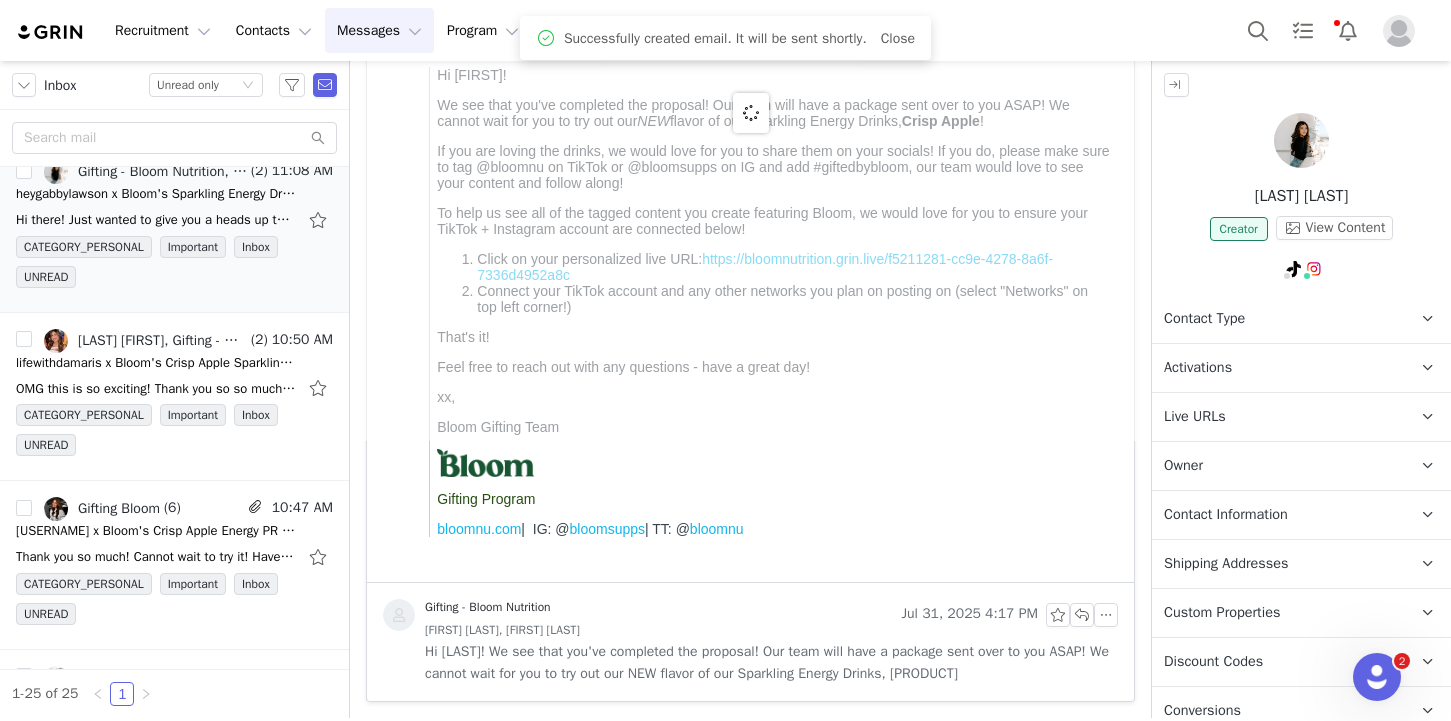 scroll, scrollTop: 0, scrollLeft: 0, axis: both 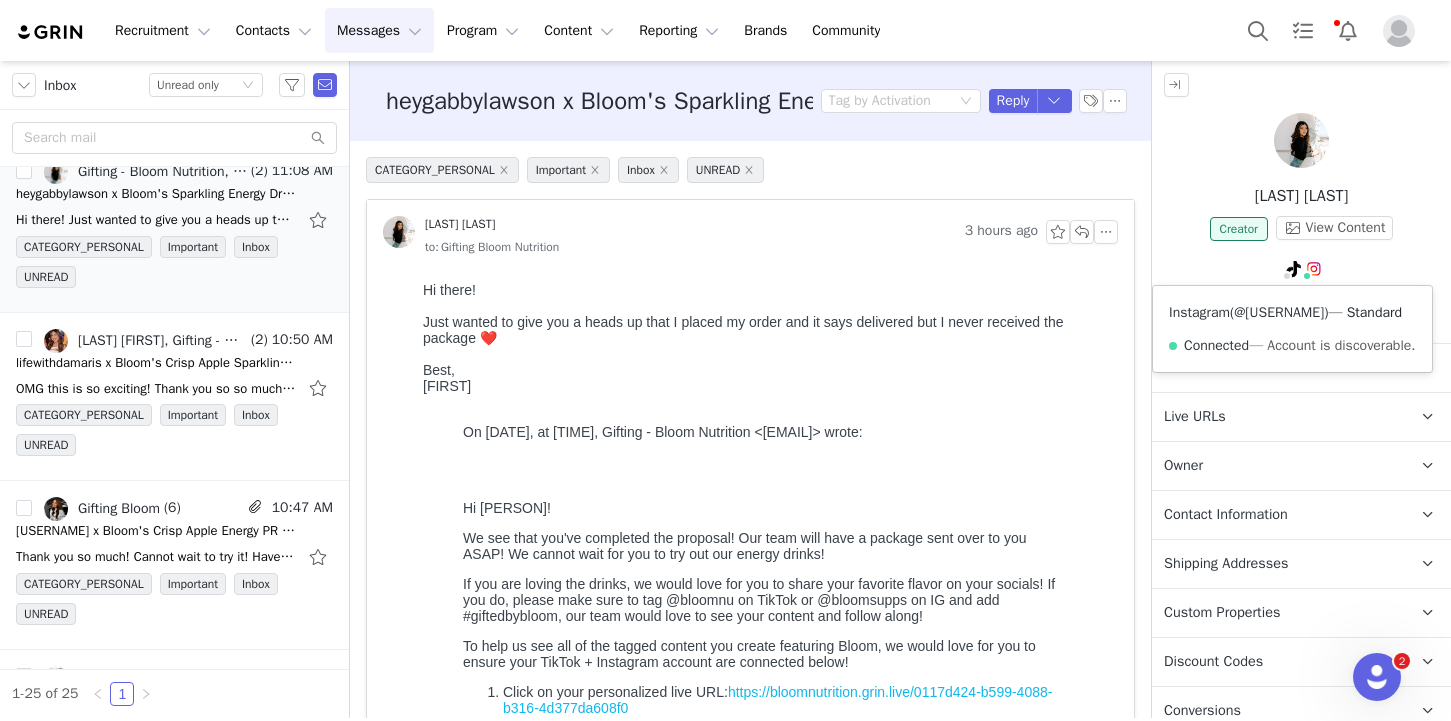 click on "@[USERNAME]" at bounding box center (1279, 312) 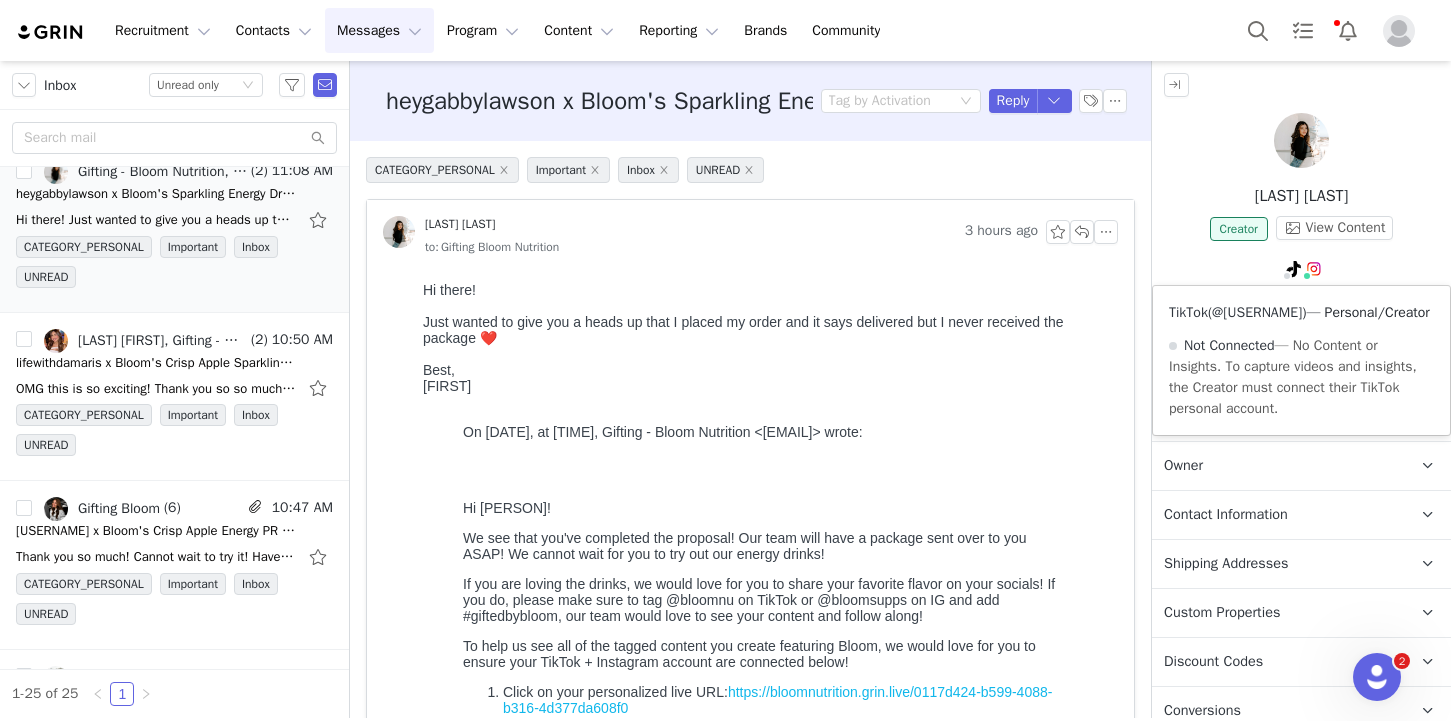 click on "@[USERNAME]" at bounding box center (1257, 312) 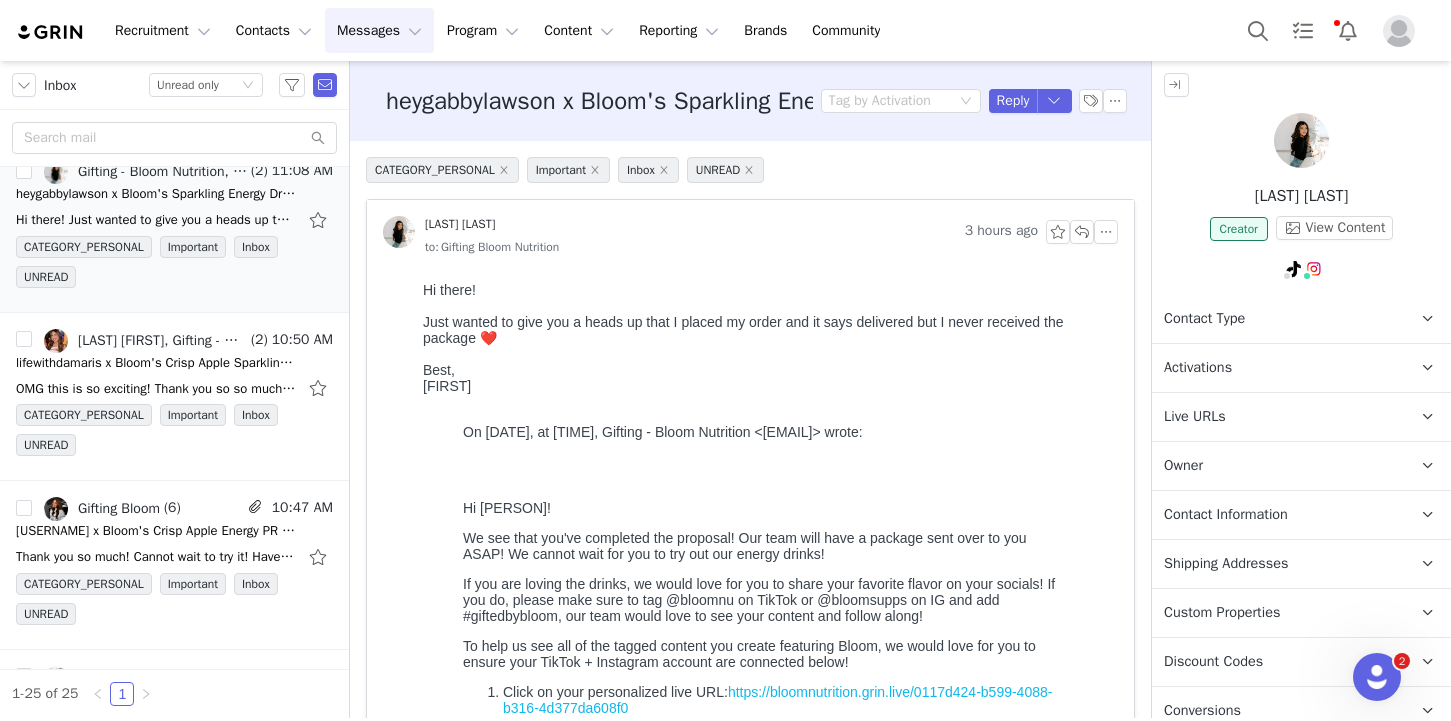 click on "Owner" at bounding box center (1183, 466) 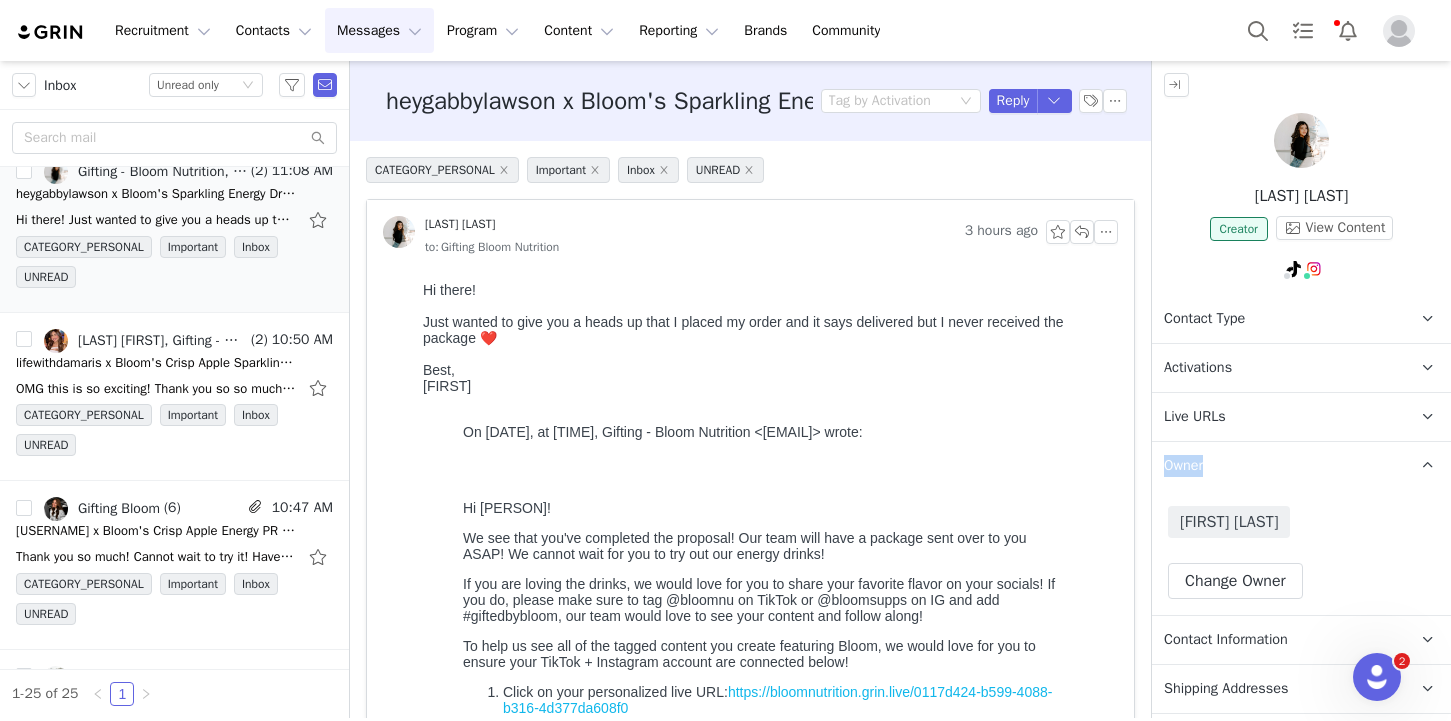click on "Owner" at bounding box center (1183, 466) 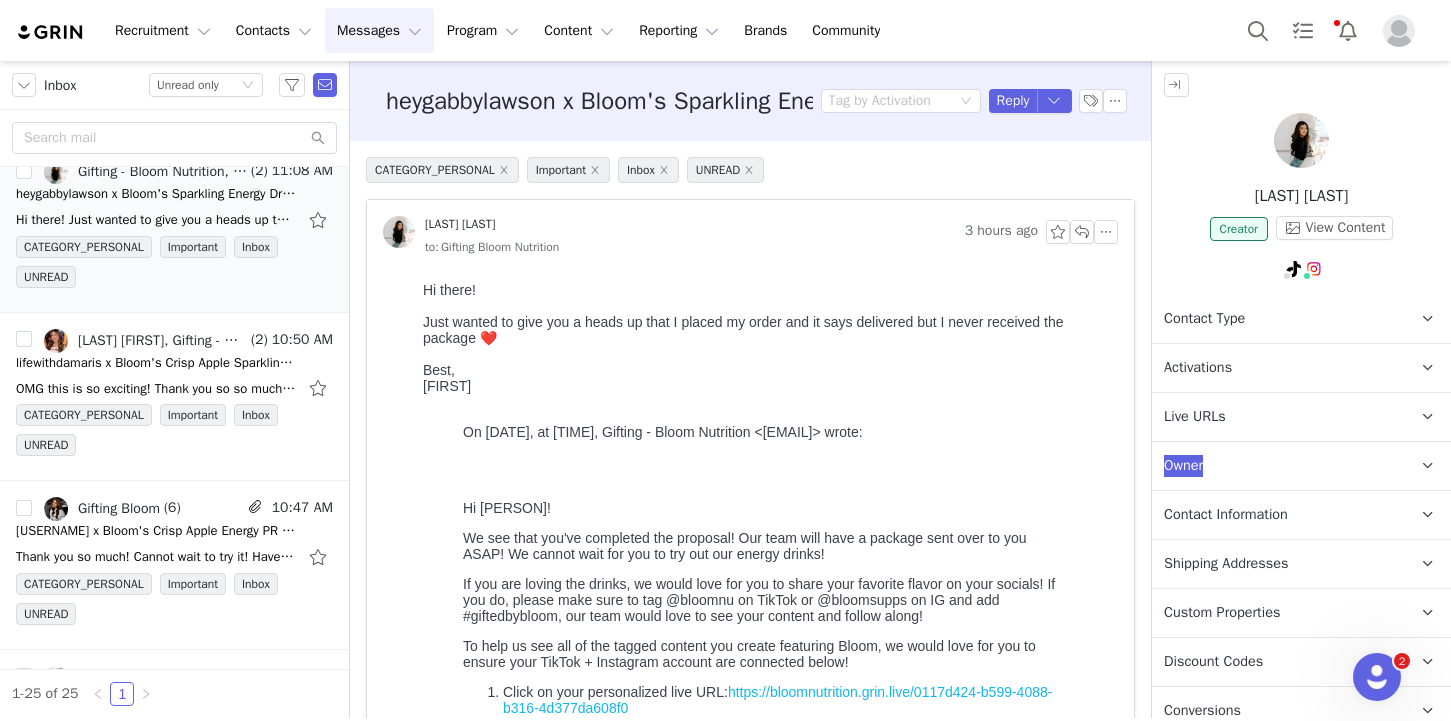 click at bounding box center [766, 354] 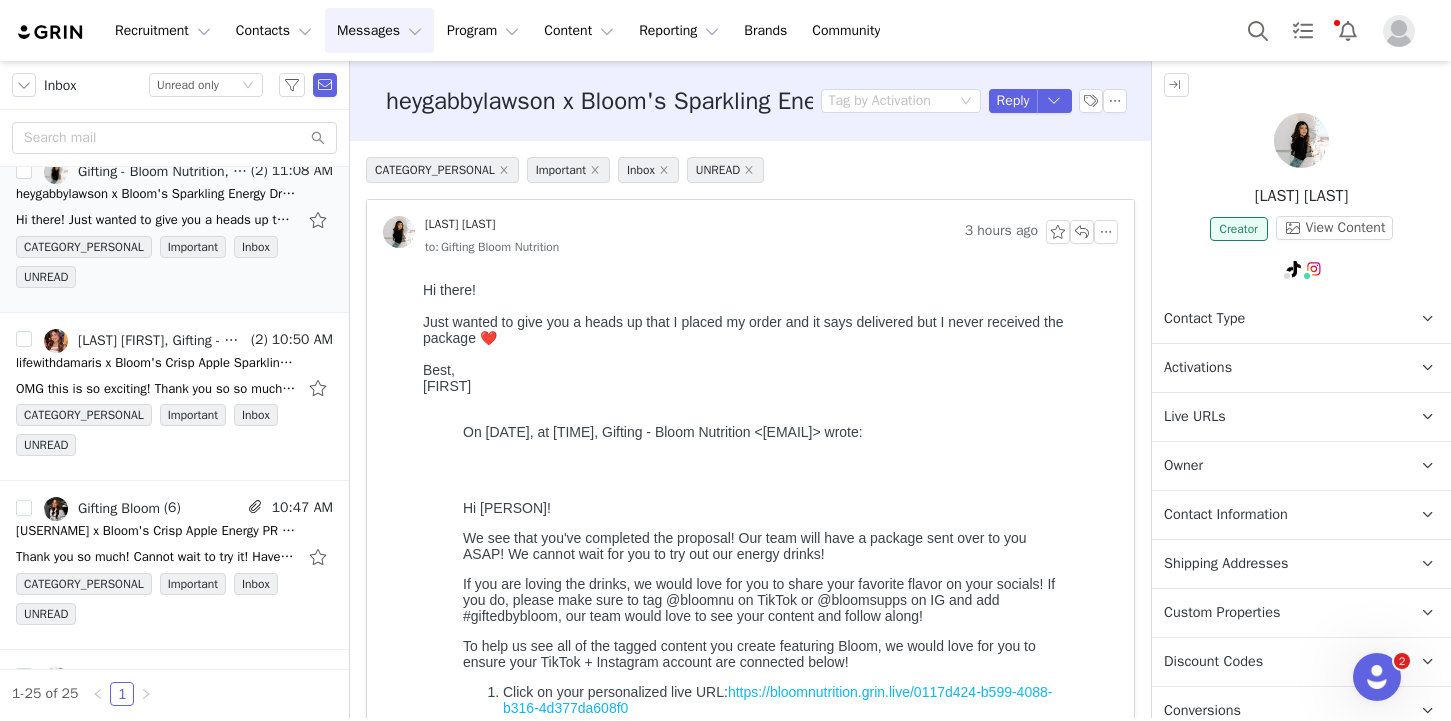 click on "Owner  The account user who owns the contact" at bounding box center [1277, 466] 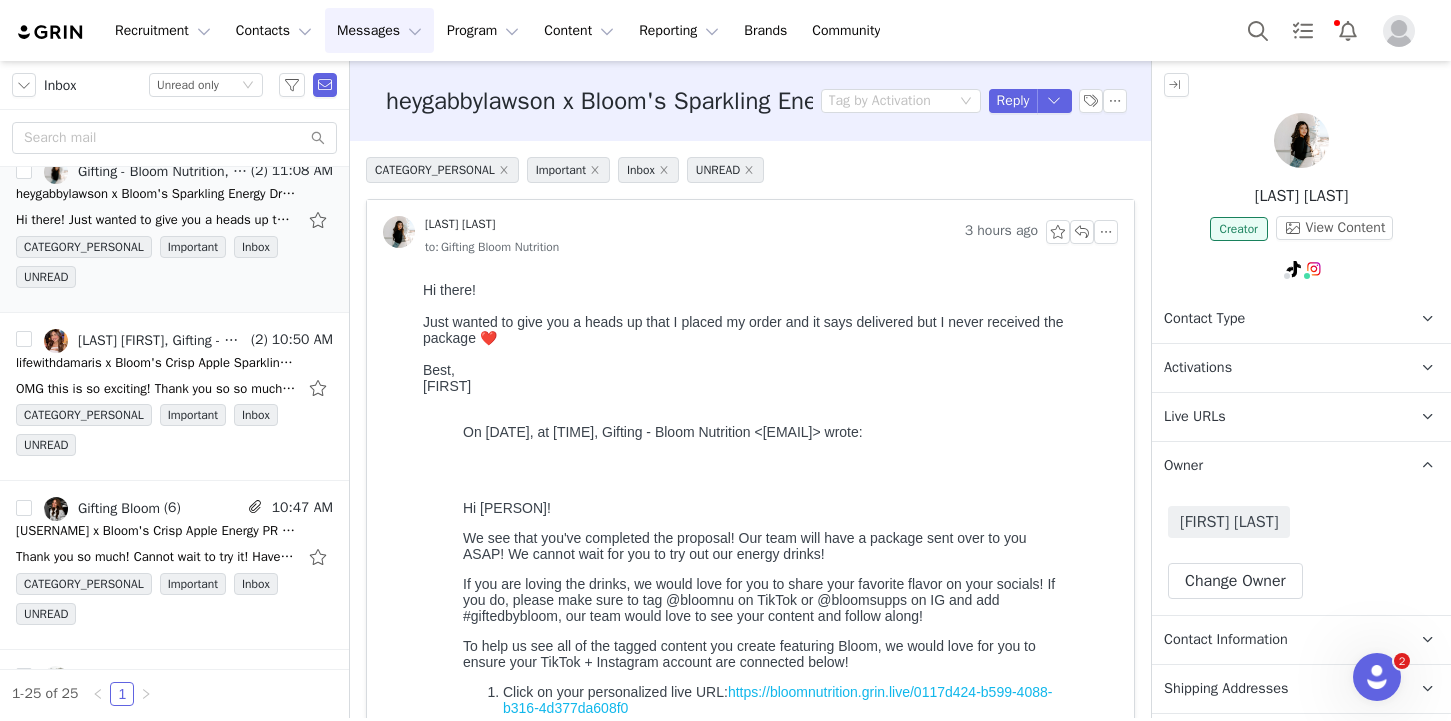 click on "Owner  The account user who owns the contact" at bounding box center (1277, 466) 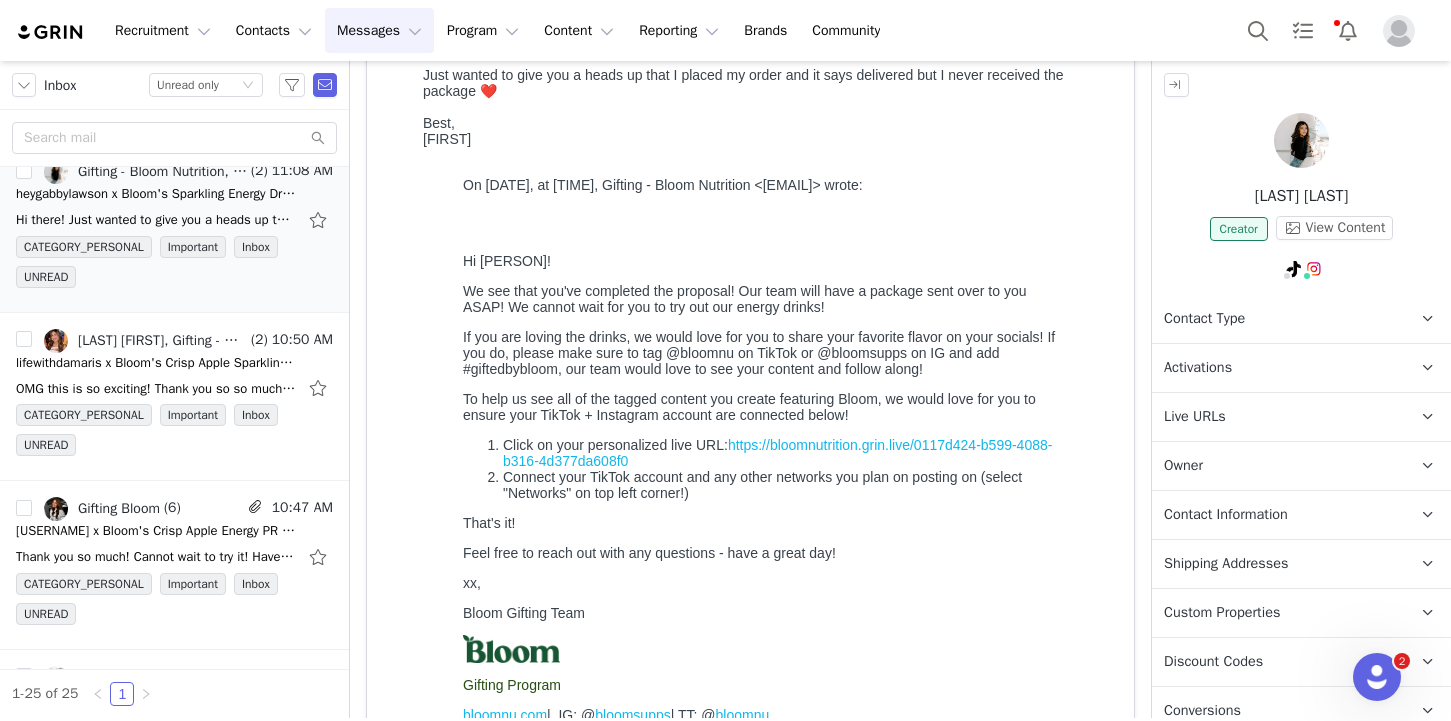 scroll, scrollTop: 299, scrollLeft: 0, axis: vertical 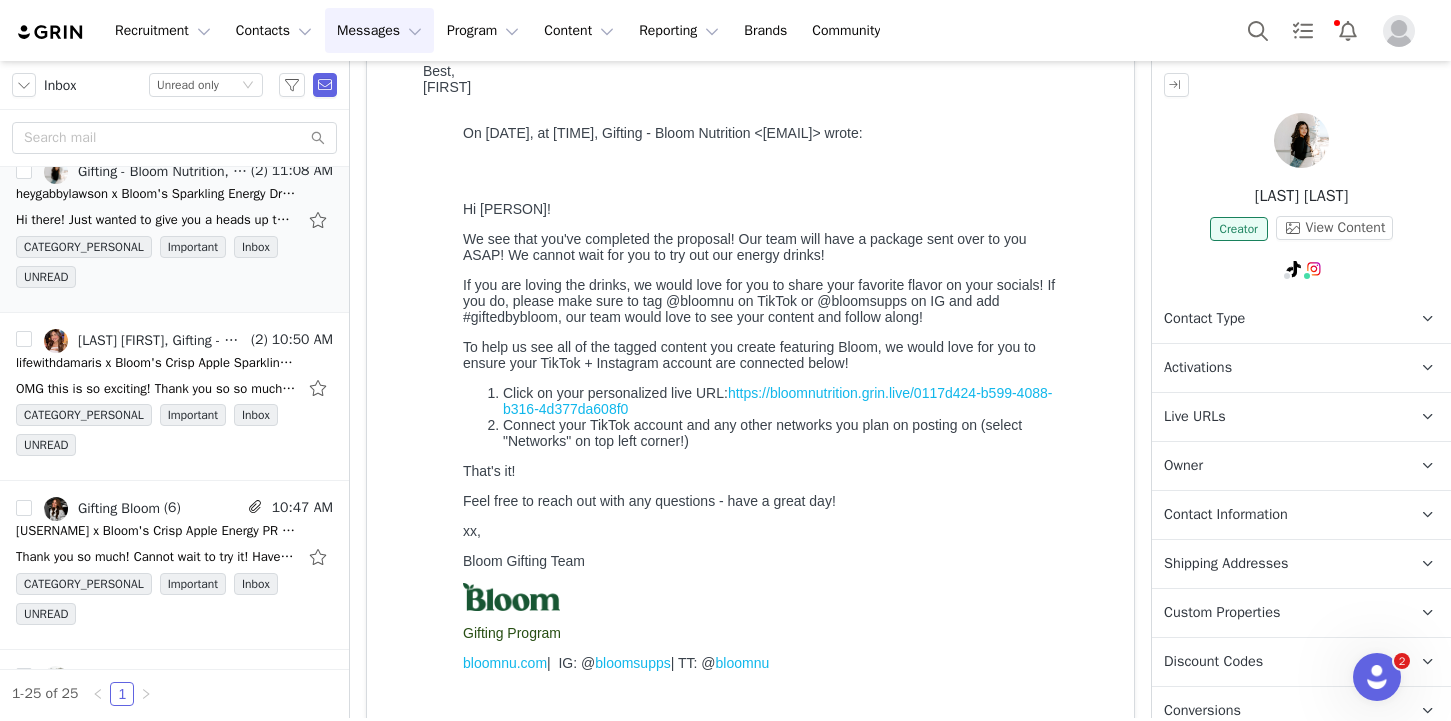 click on "Activations" at bounding box center (1198, 368) 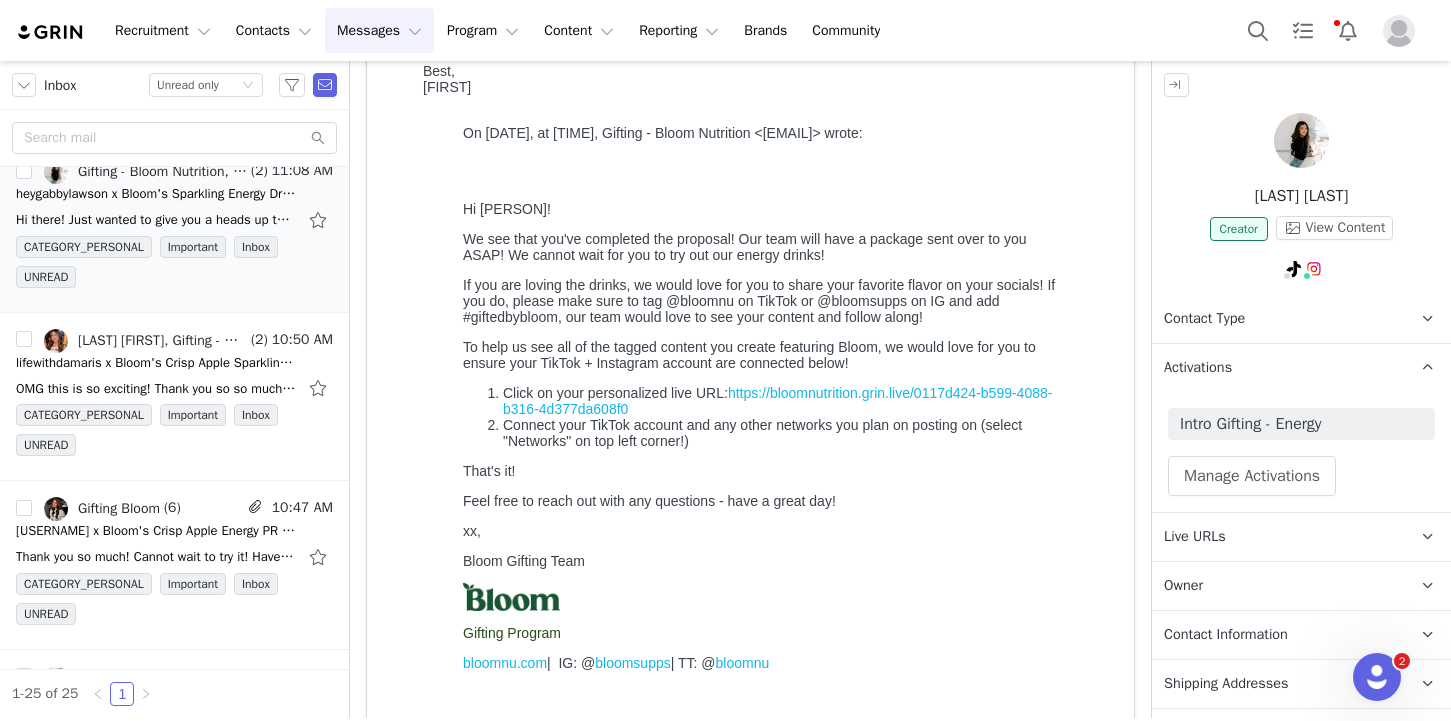 click on "Activations" at bounding box center [1198, 368] 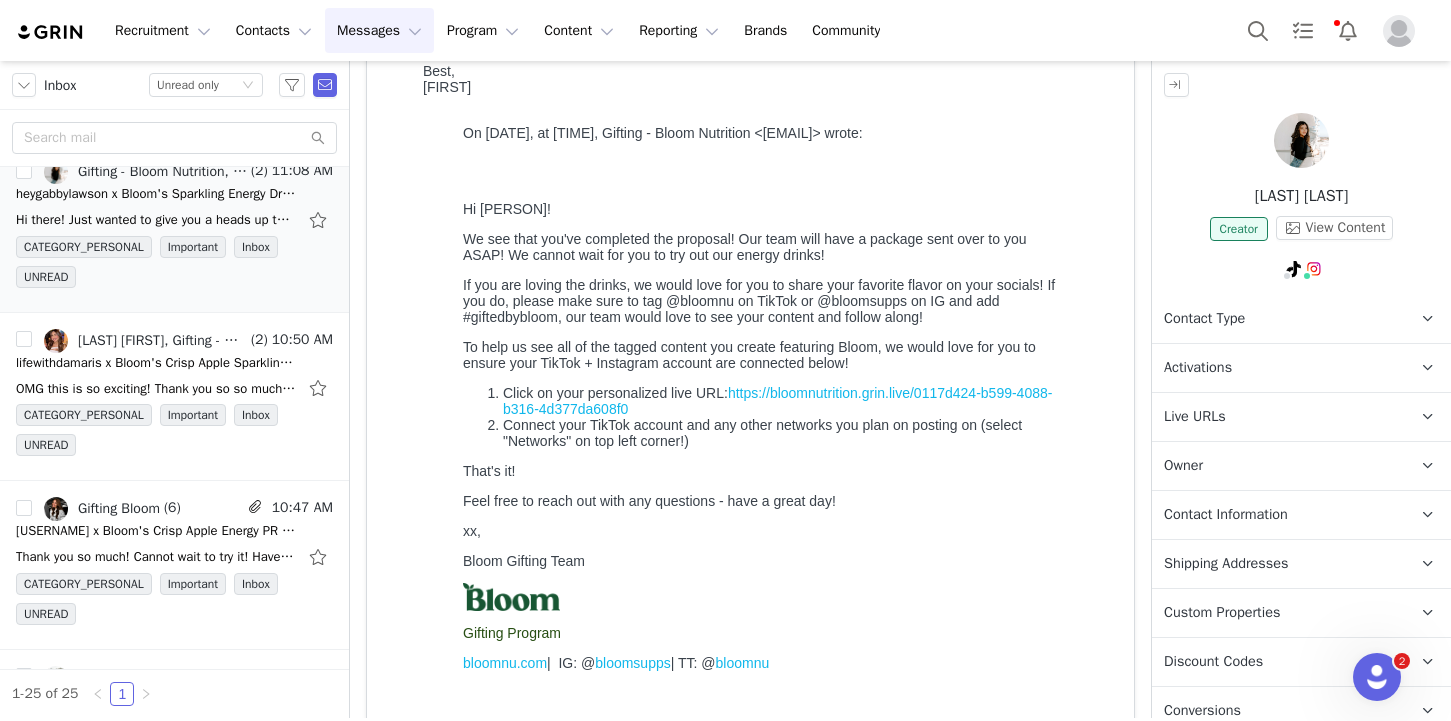 click on "Activations" at bounding box center (1198, 368) 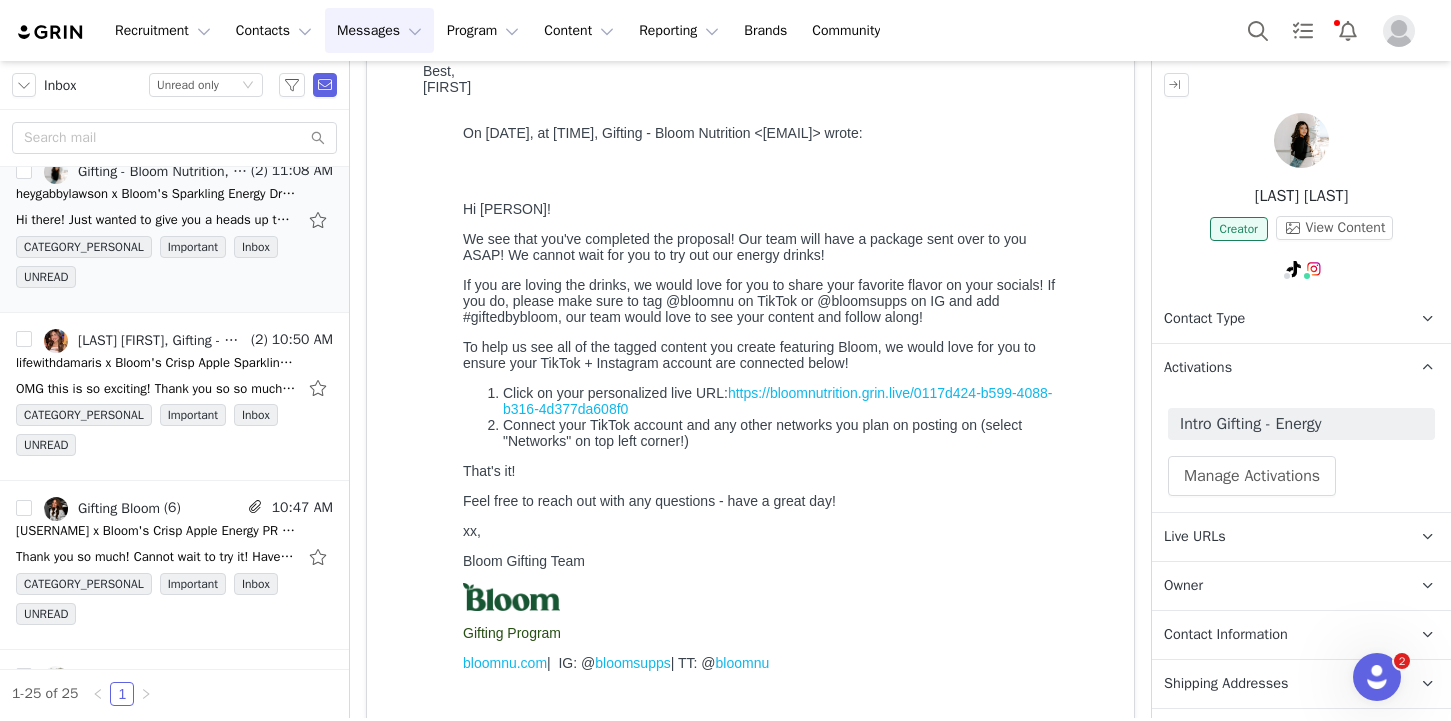 click on "Activations" at bounding box center [1198, 368] 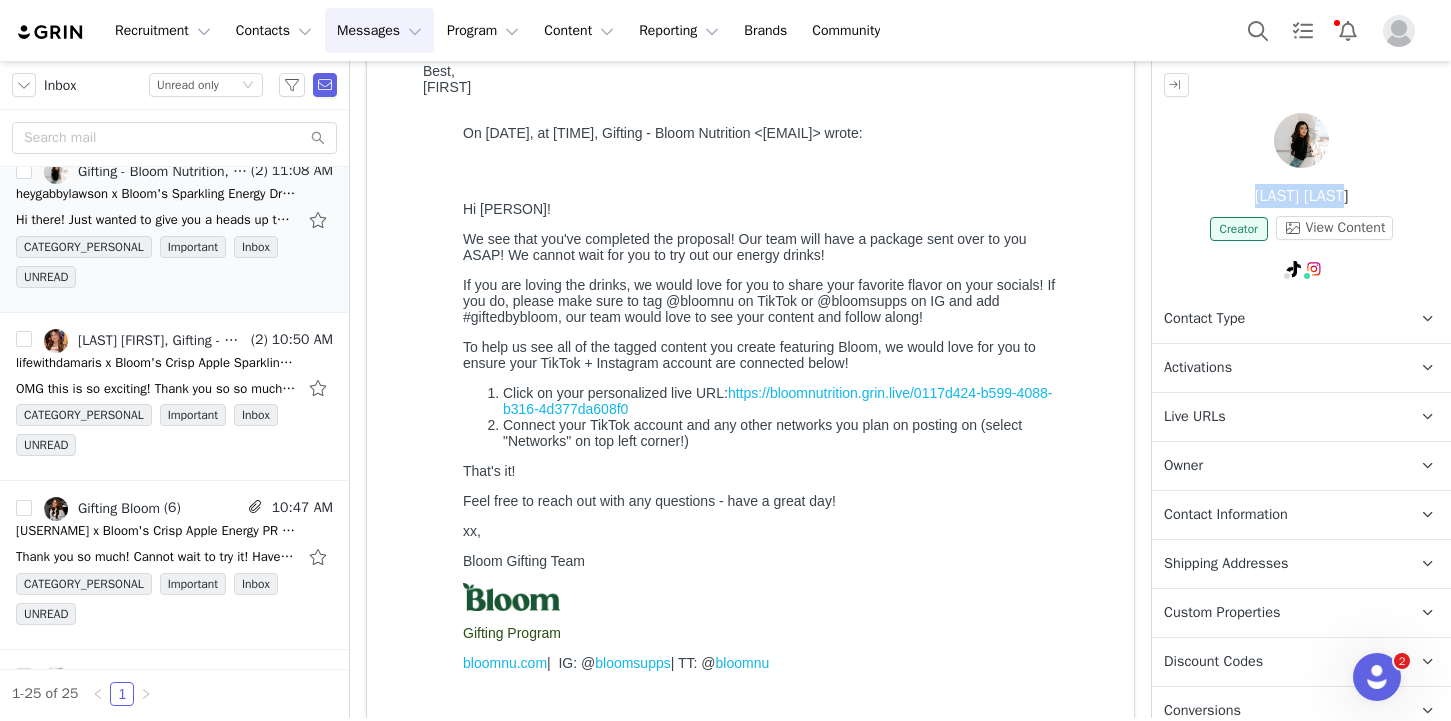 drag, startPoint x: 1237, startPoint y: 201, endPoint x: 1395, endPoint y: 201, distance: 158 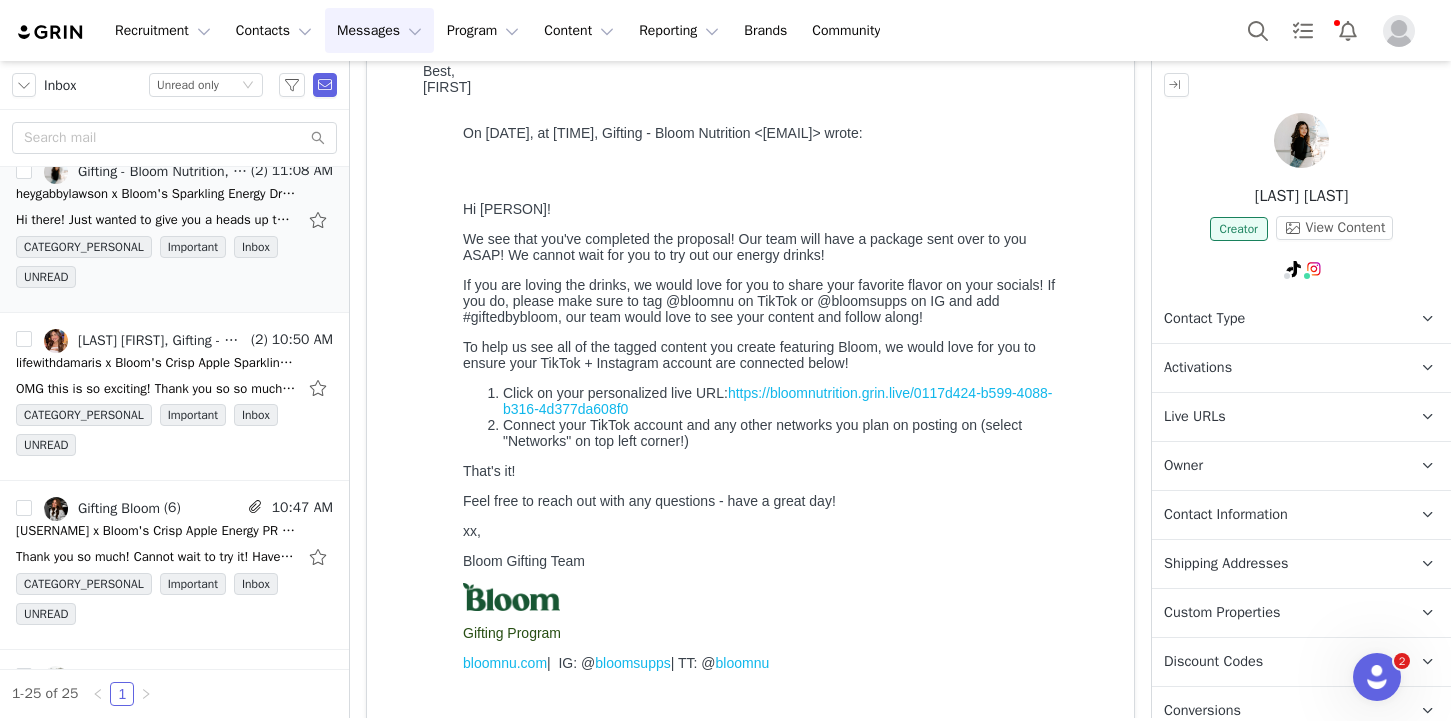 click on "Activations" at bounding box center (1277, 368) 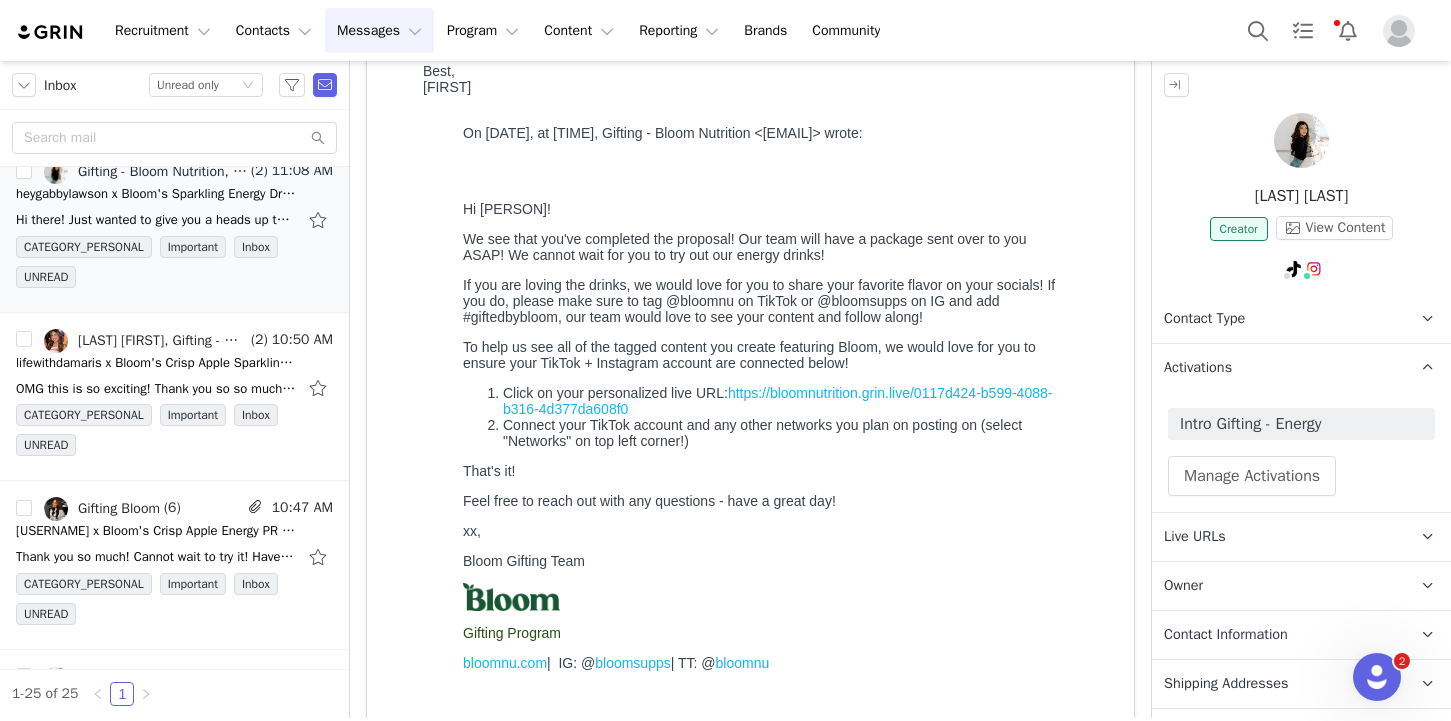 click on "Activations" at bounding box center [1277, 368] 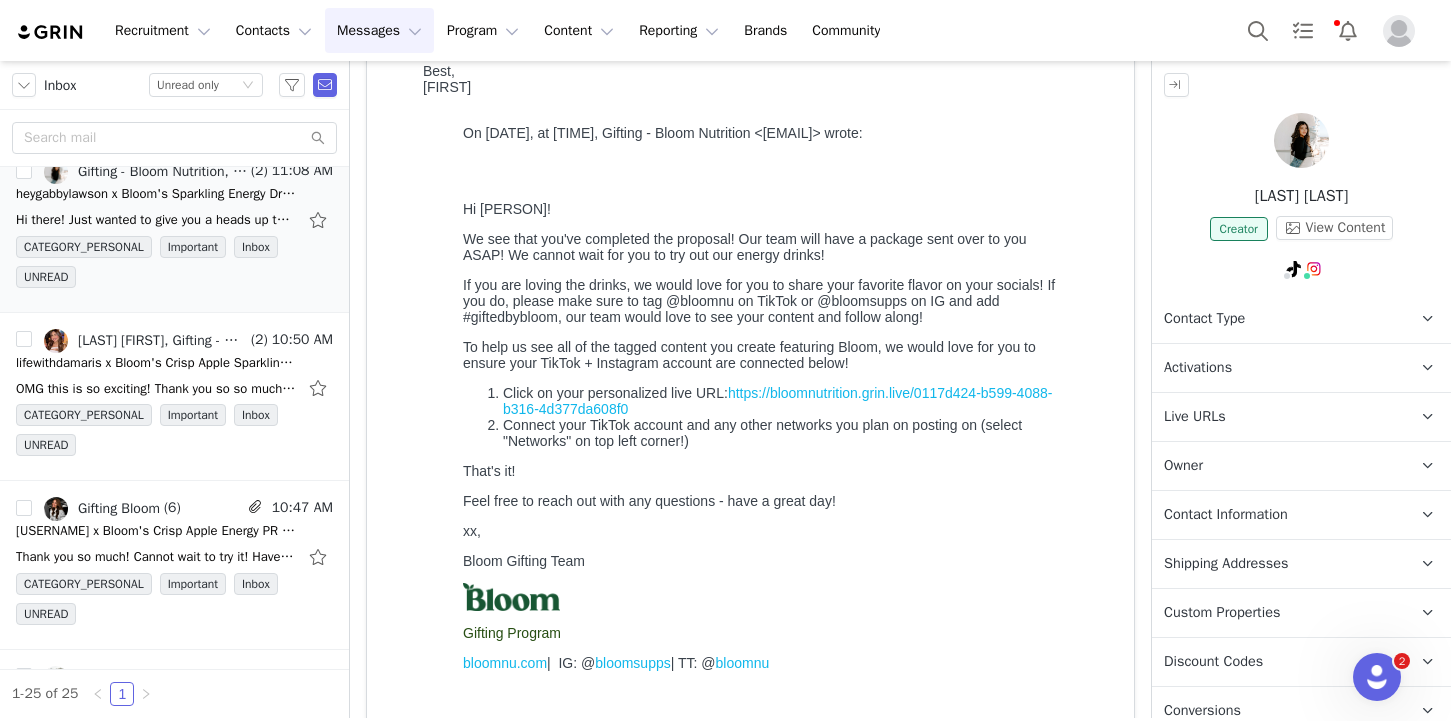 scroll, scrollTop: 0, scrollLeft: 0, axis: both 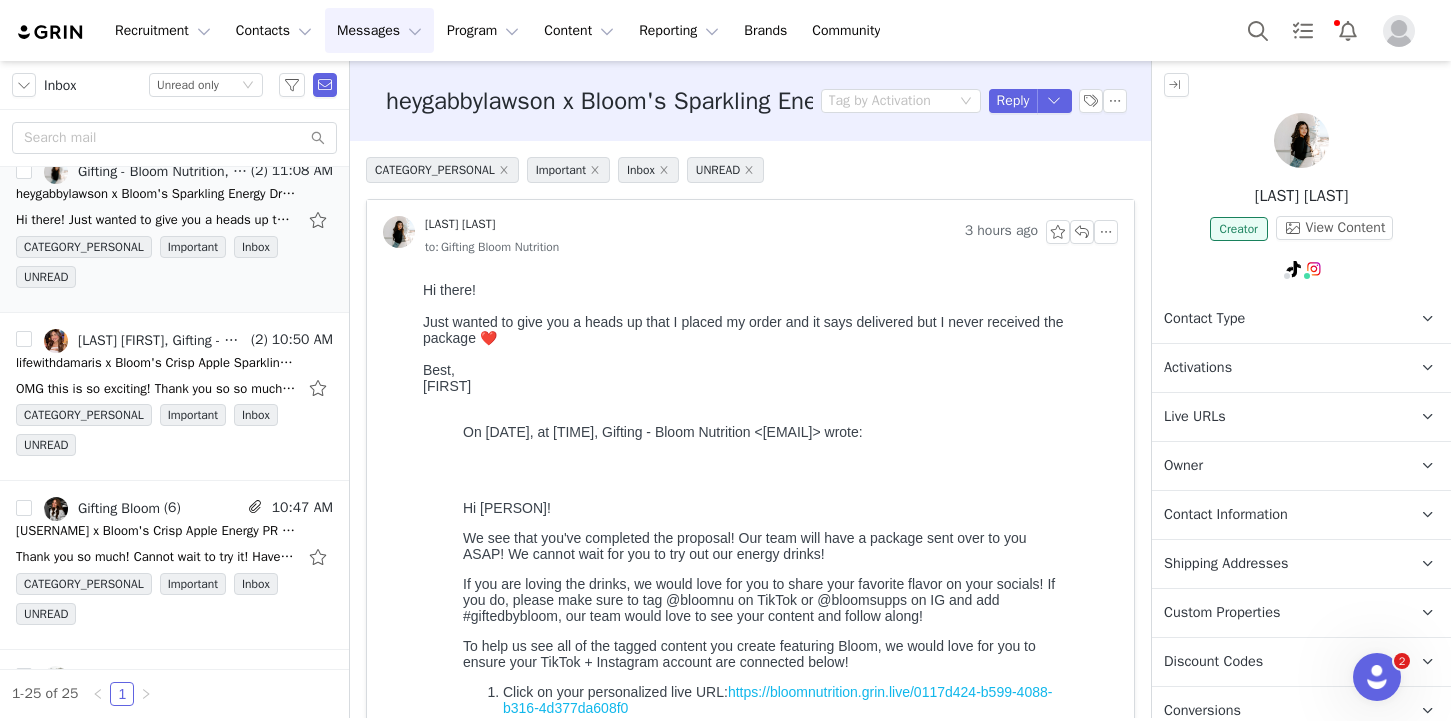 click on "Shipping Addresses" at bounding box center [1226, 564] 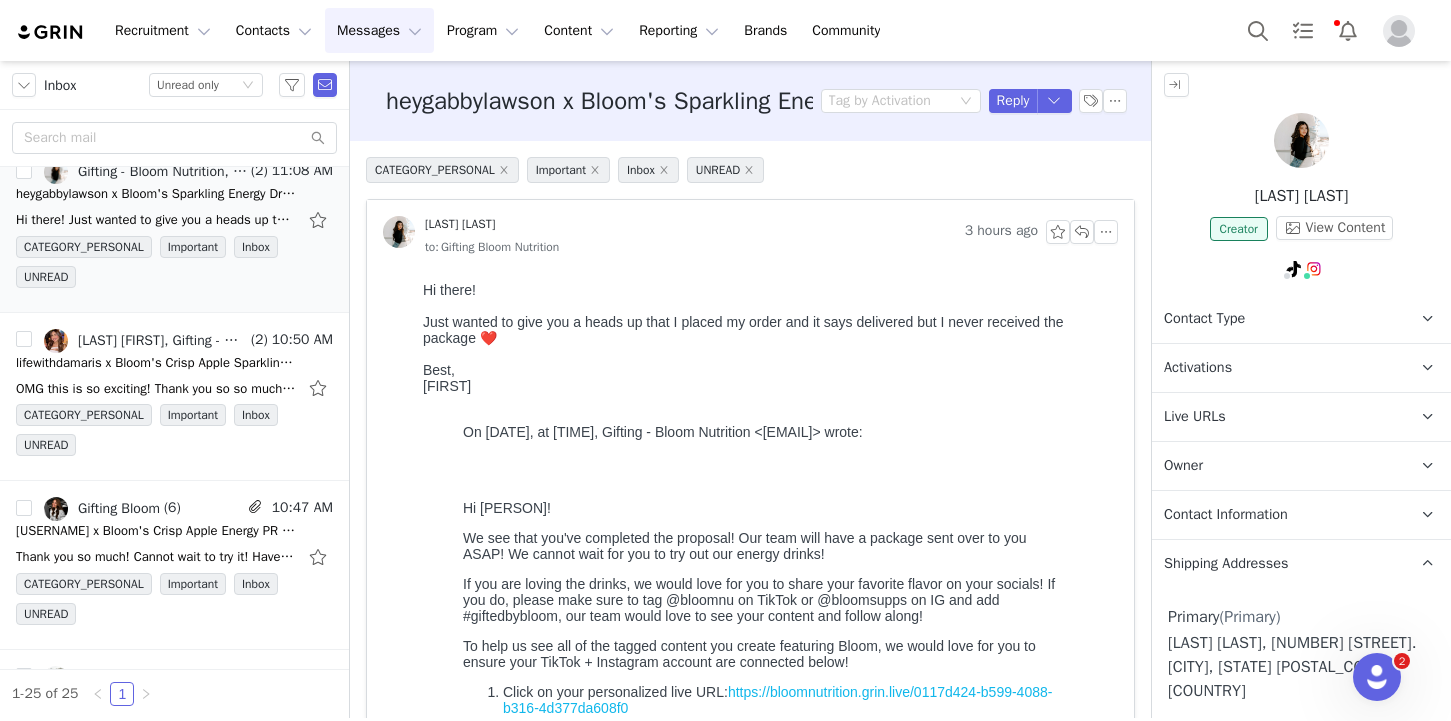 click on "Shipping Addresses" at bounding box center (1226, 564) 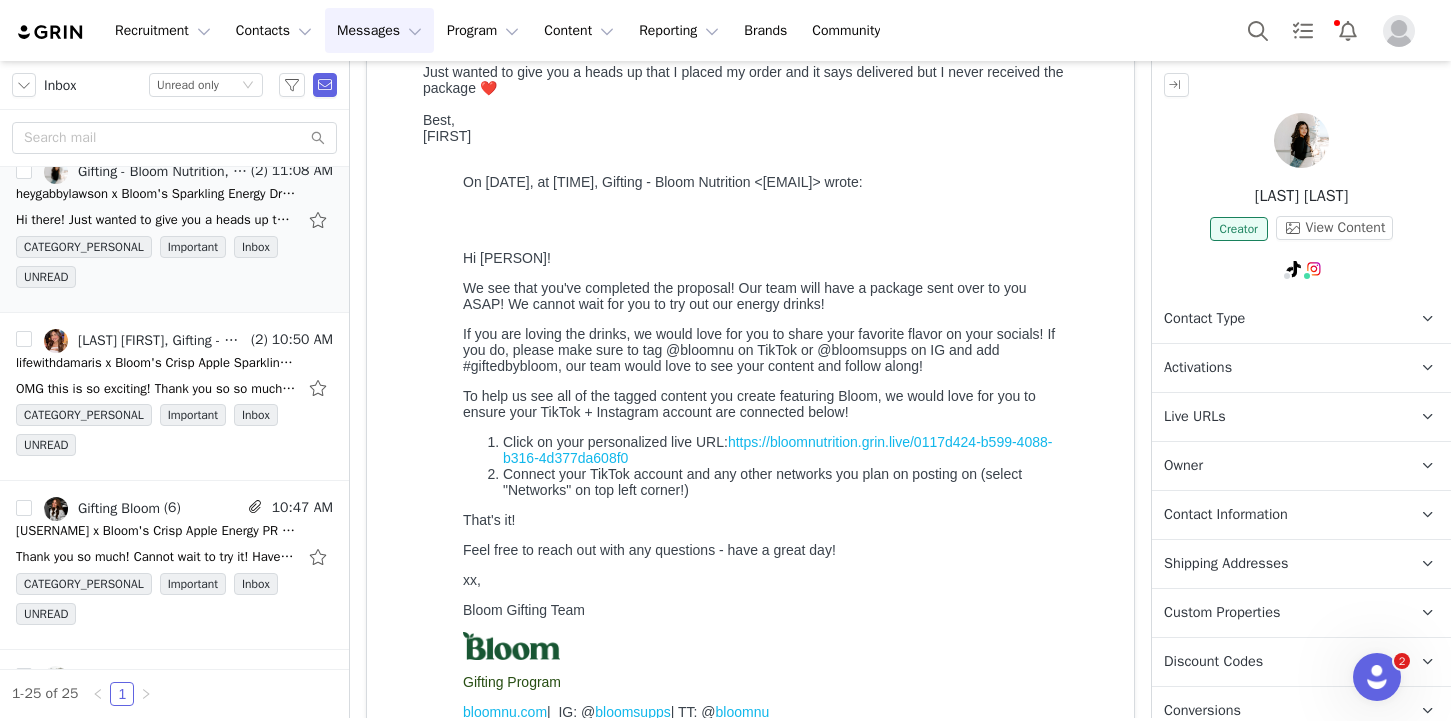 scroll, scrollTop: 0, scrollLeft: 0, axis: both 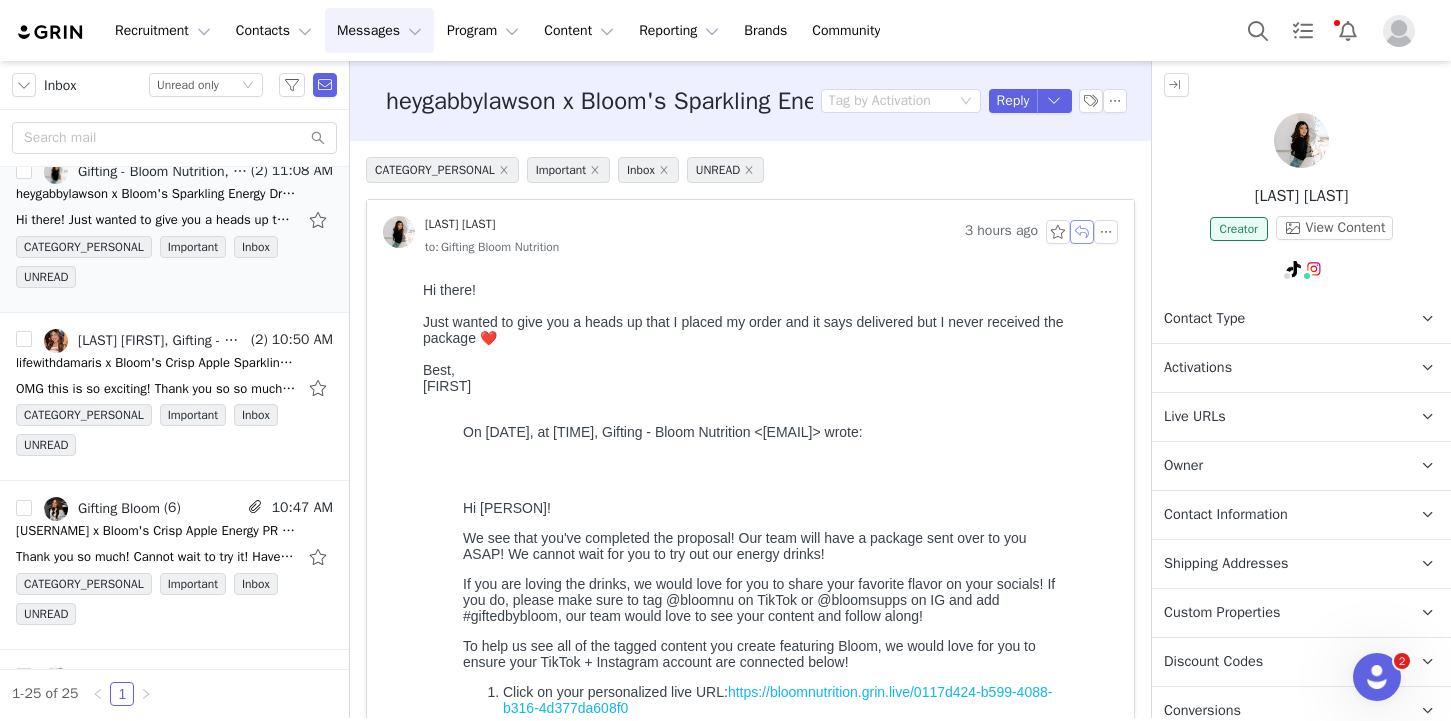 click at bounding box center [1082, 232] 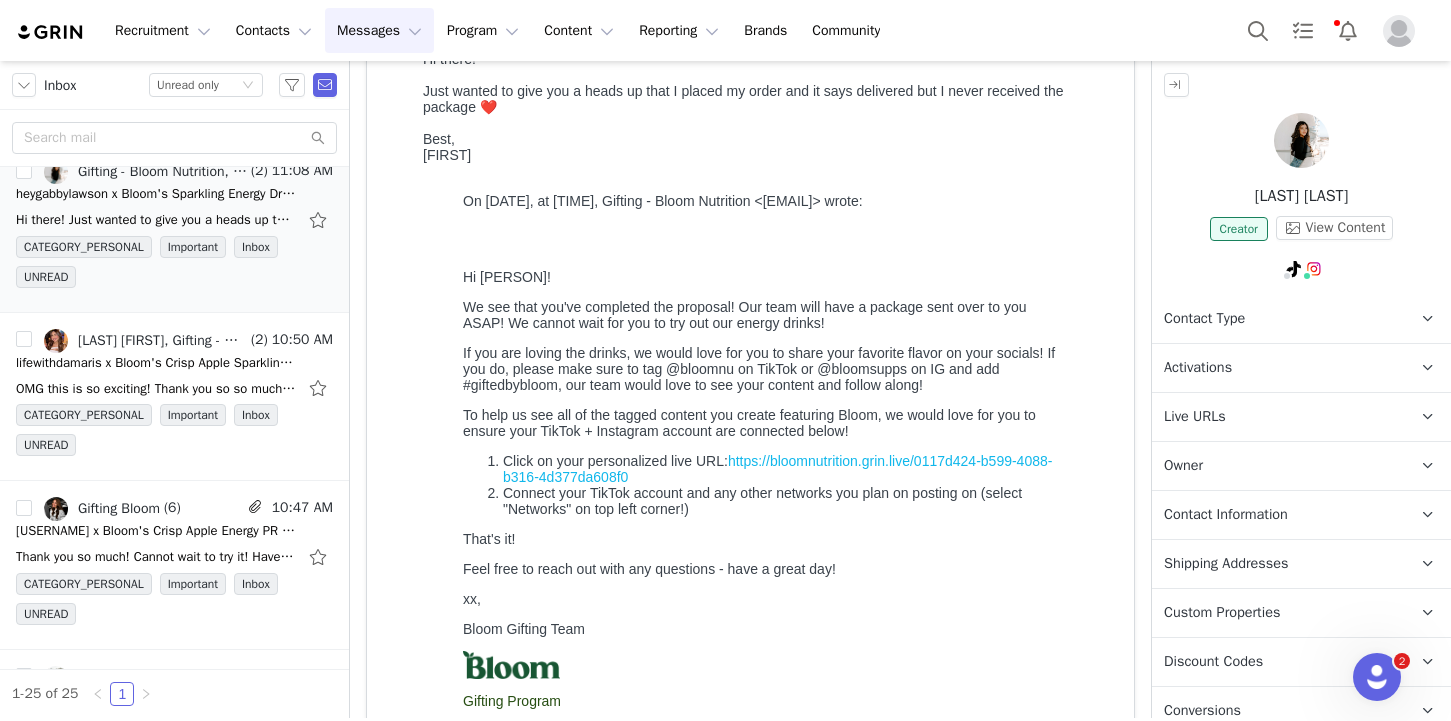 scroll, scrollTop: 799, scrollLeft: 0, axis: vertical 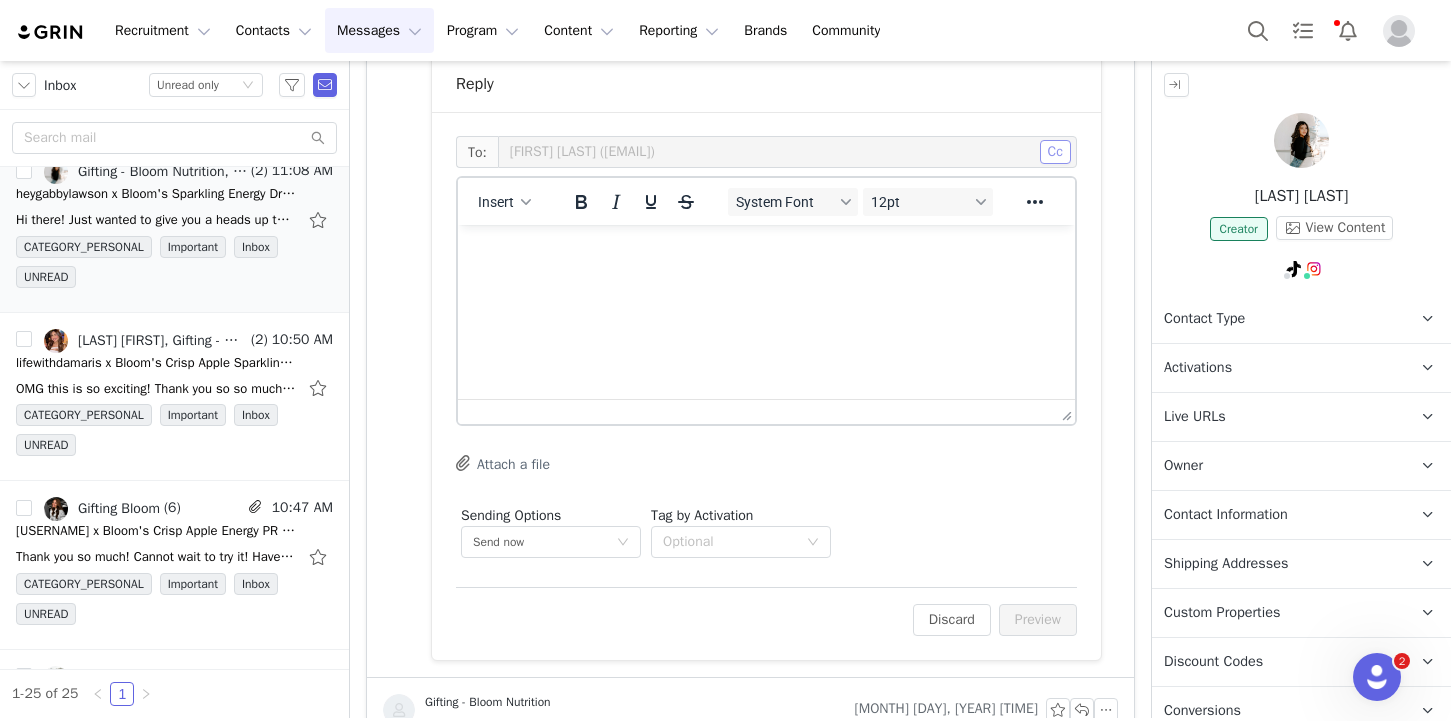 click on "Cc" at bounding box center (1055, 152) 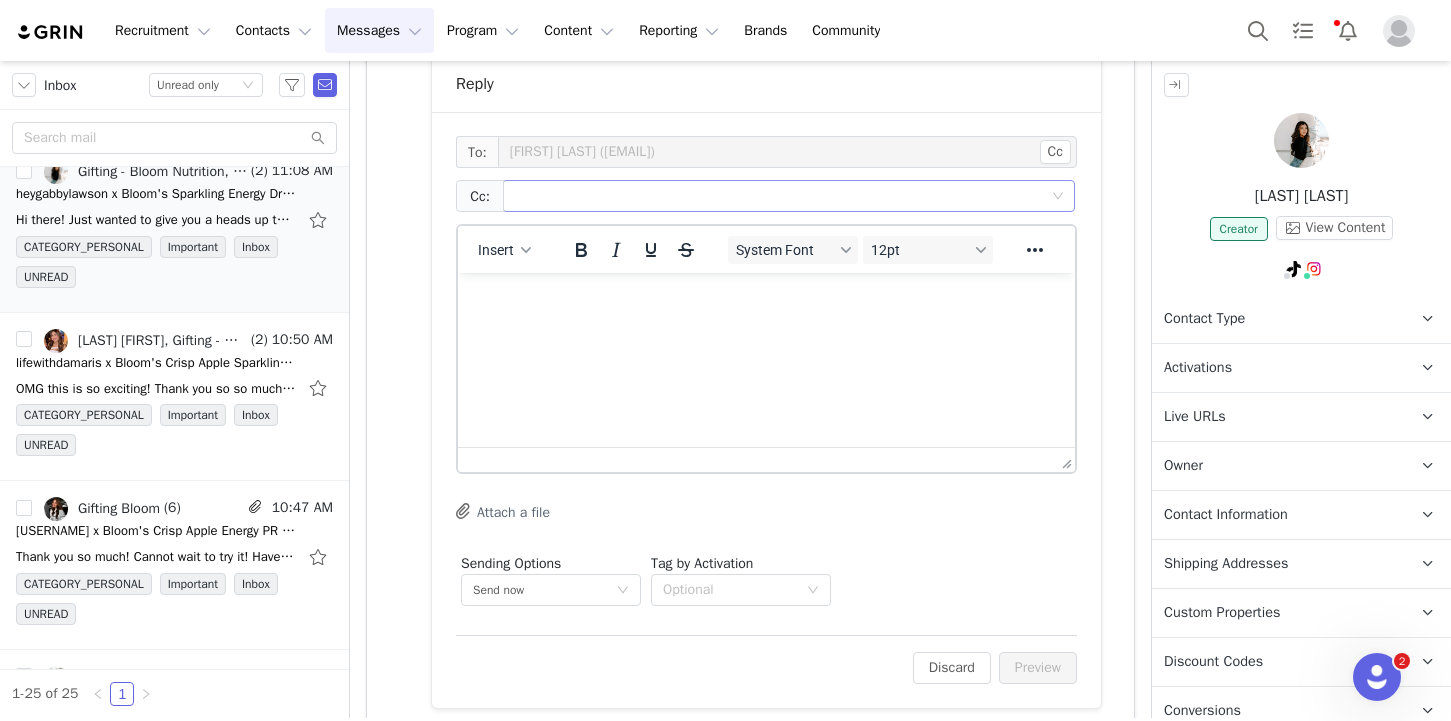 click at bounding box center (781, 196) 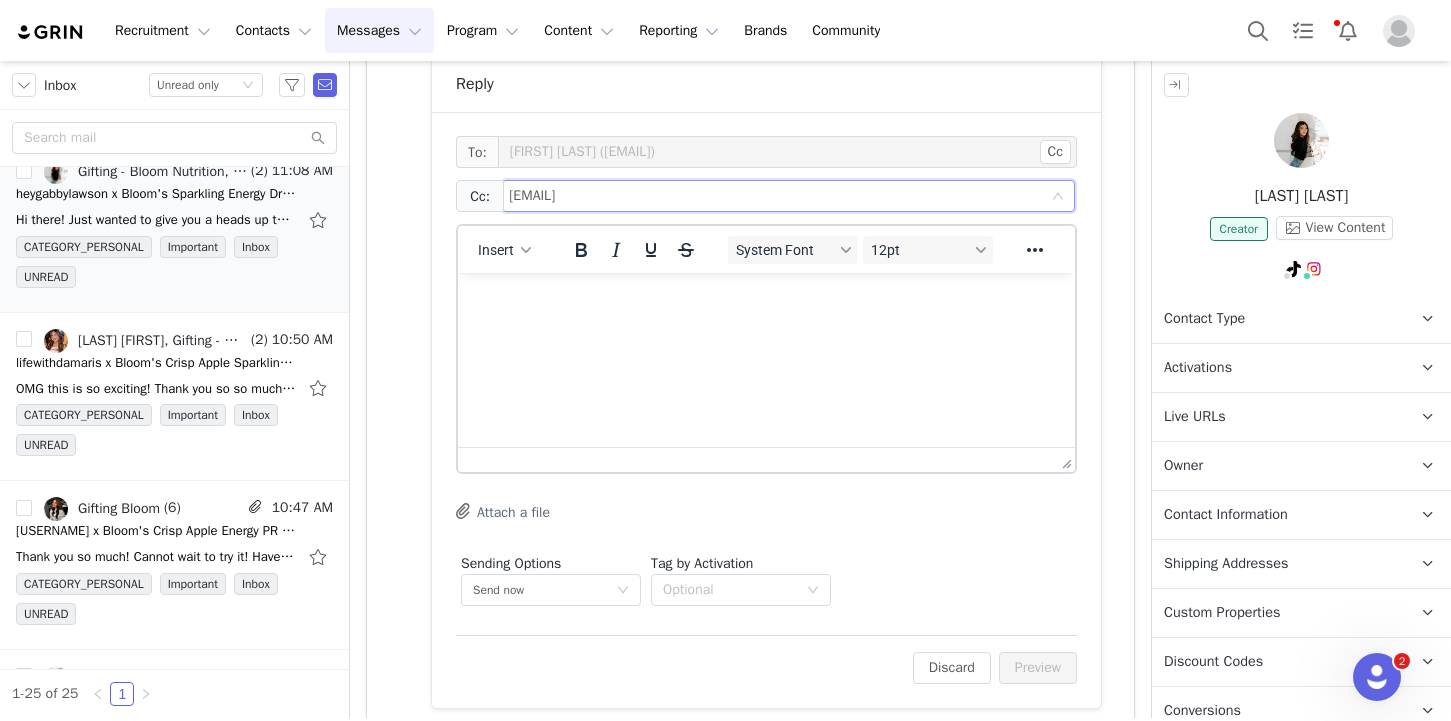type on "[EMAIL]" 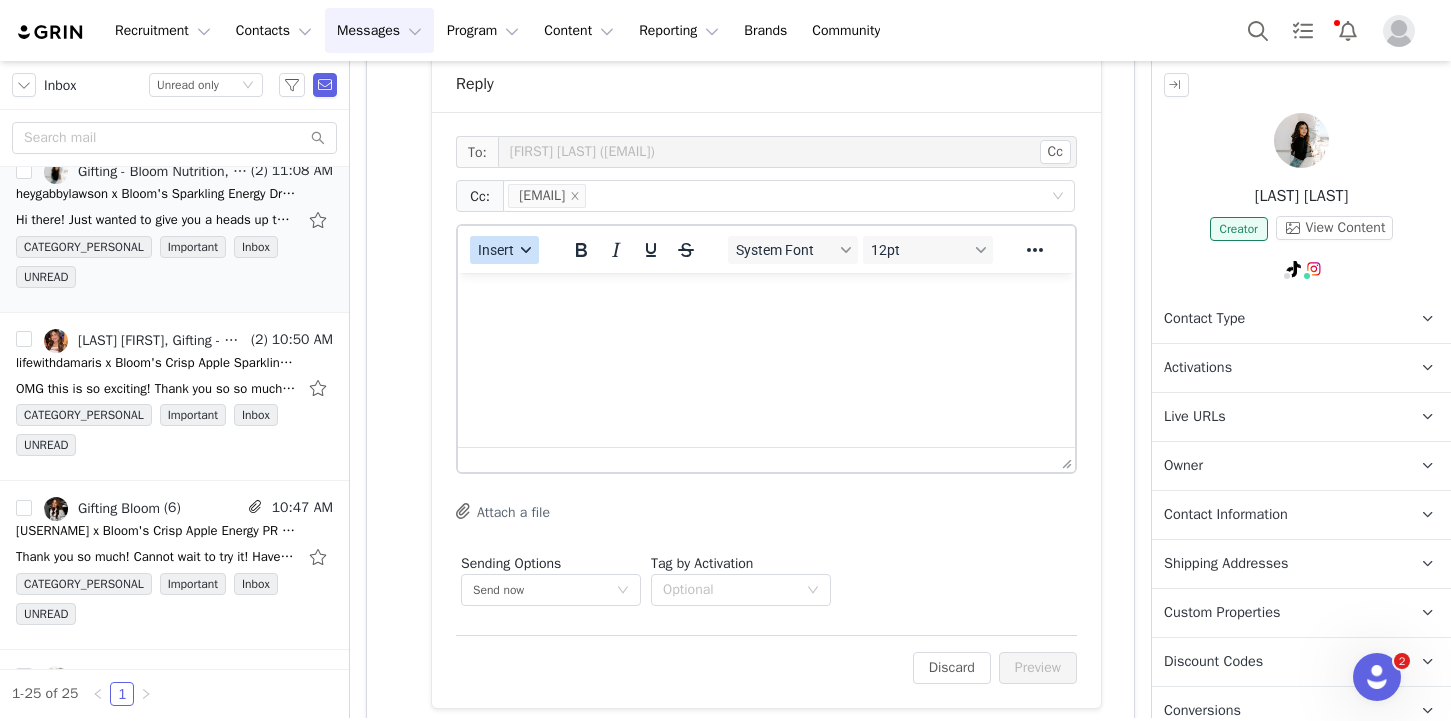 click on "Insert" at bounding box center (496, 250) 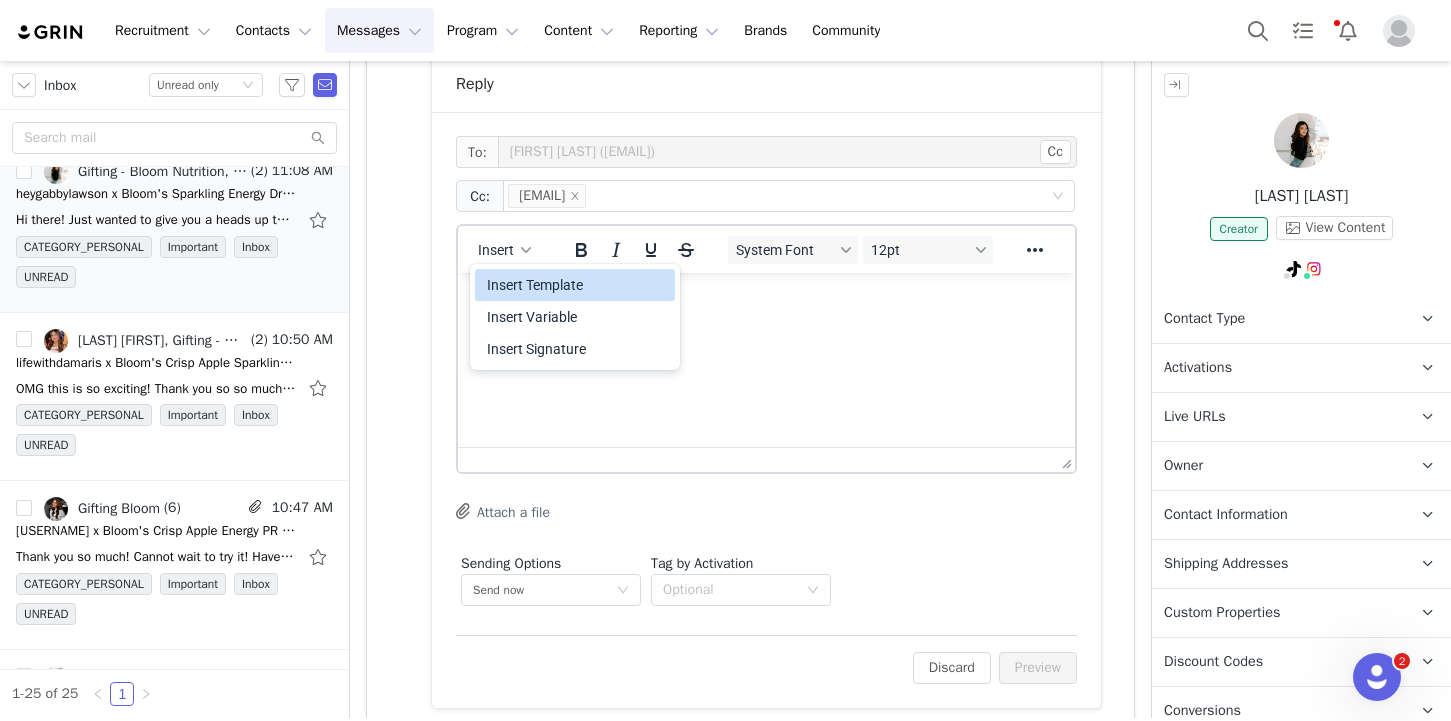 click on "Insert Template" at bounding box center [577, 285] 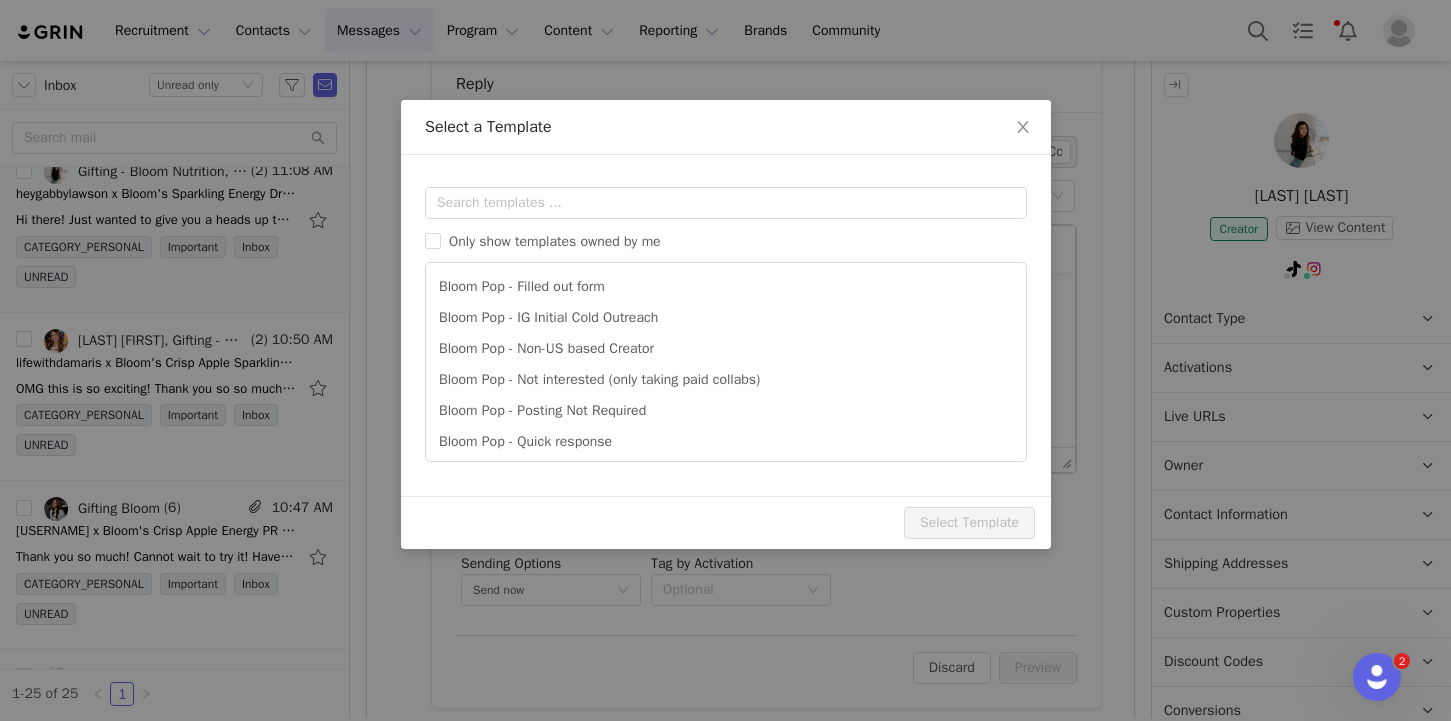 scroll, scrollTop: 0, scrollLeft: 0, axis: both 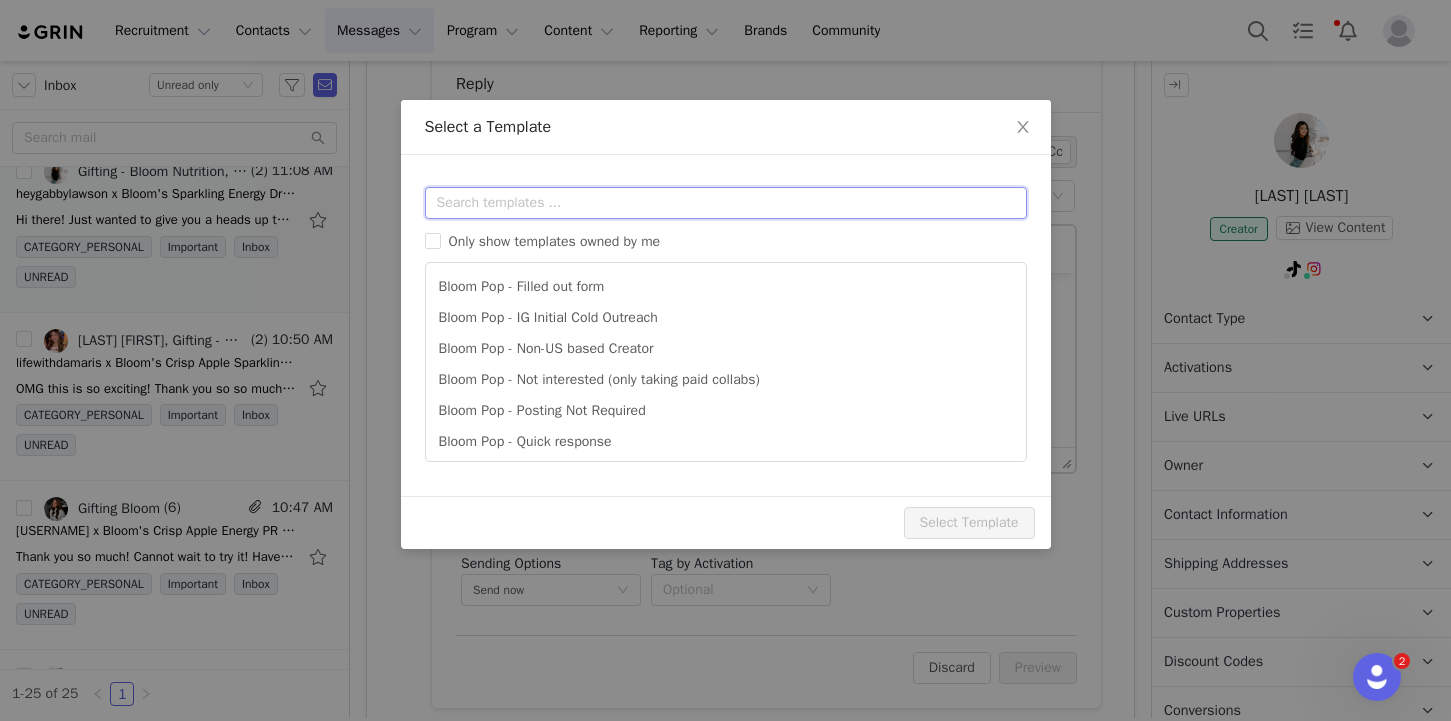 click at bounding box center [726, 203] 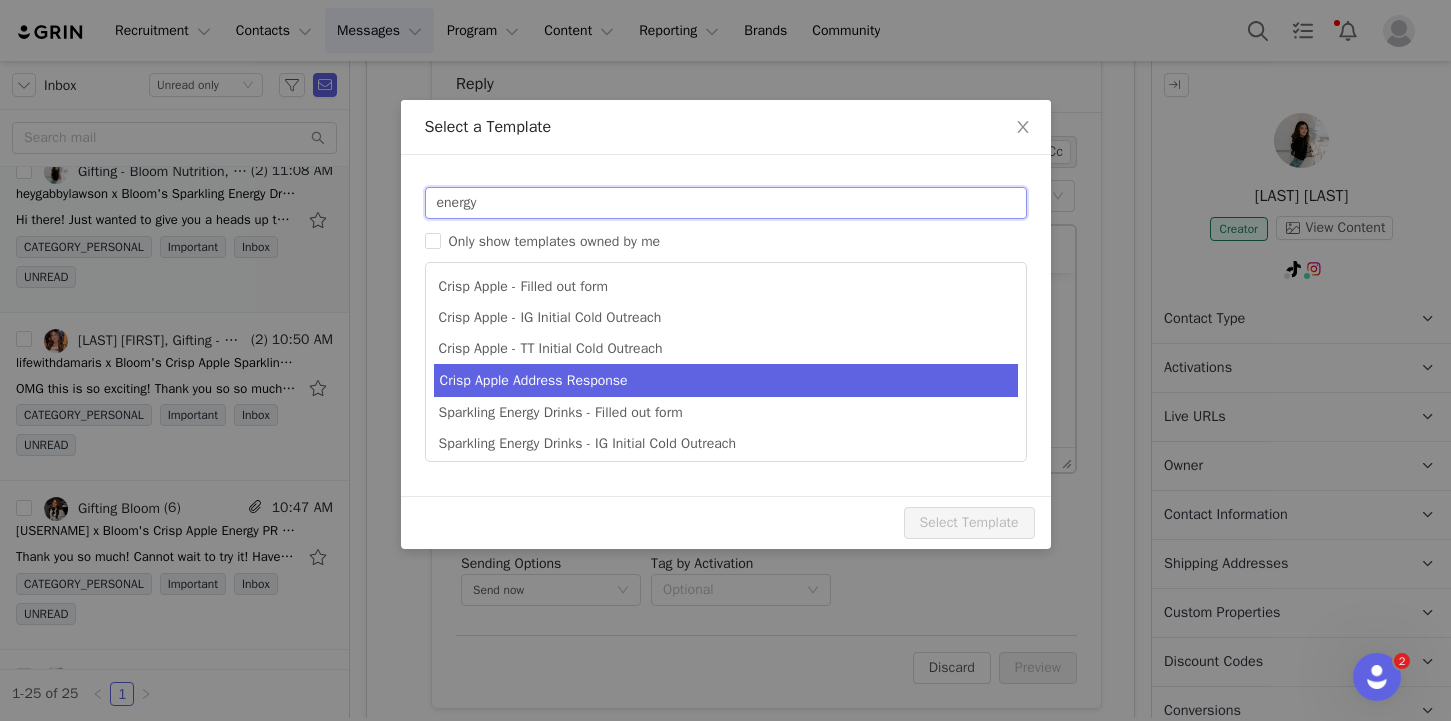 type on "energy" 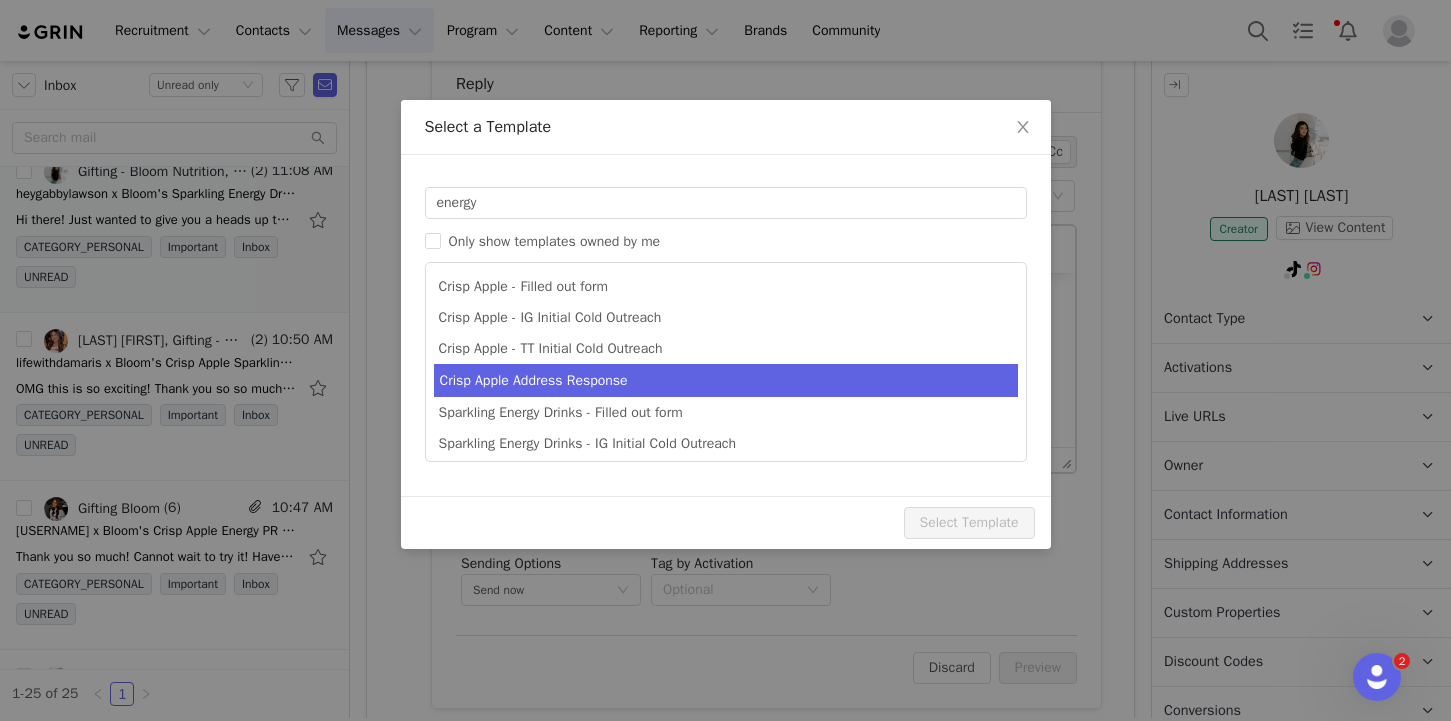 click on "Crisp Apple Address Response" at bounding box center (726, 380) 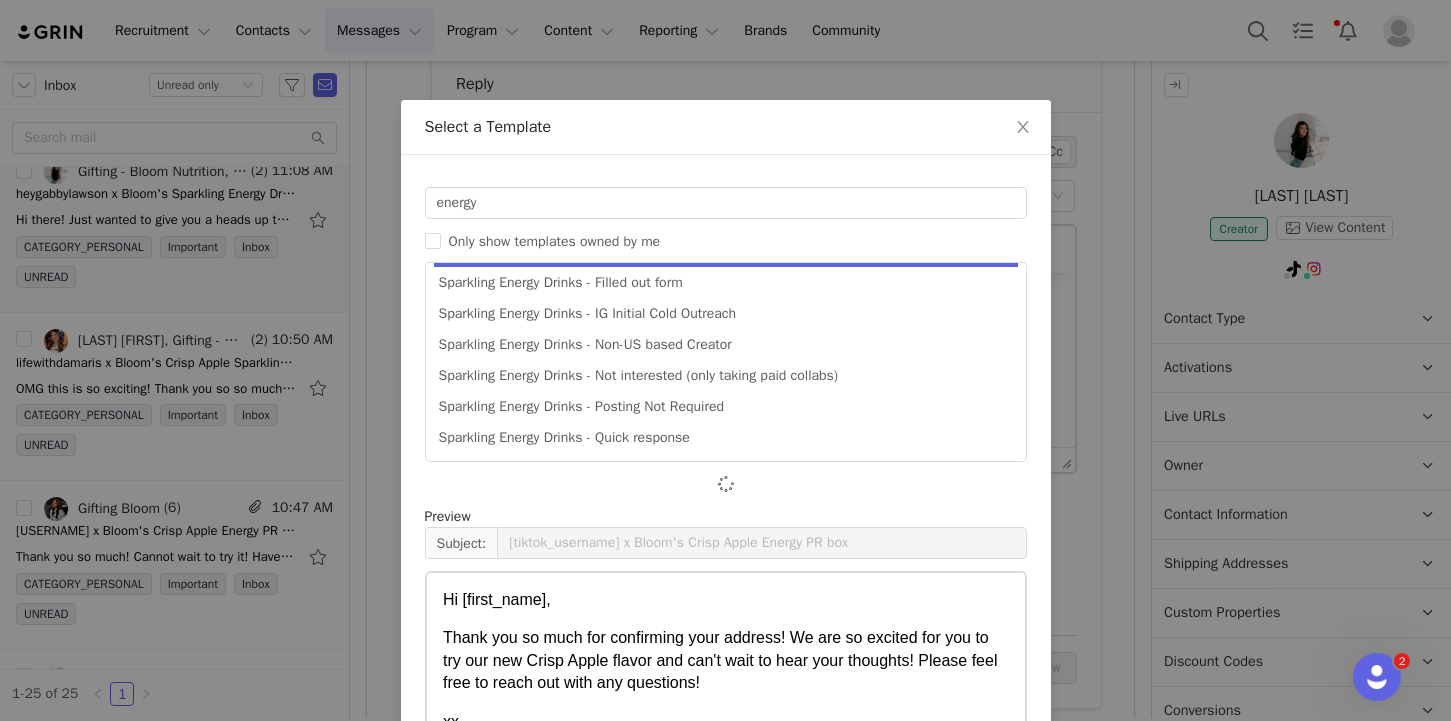 scroll, scrollTop: 132, scrollLeft: 0, axis: vertical 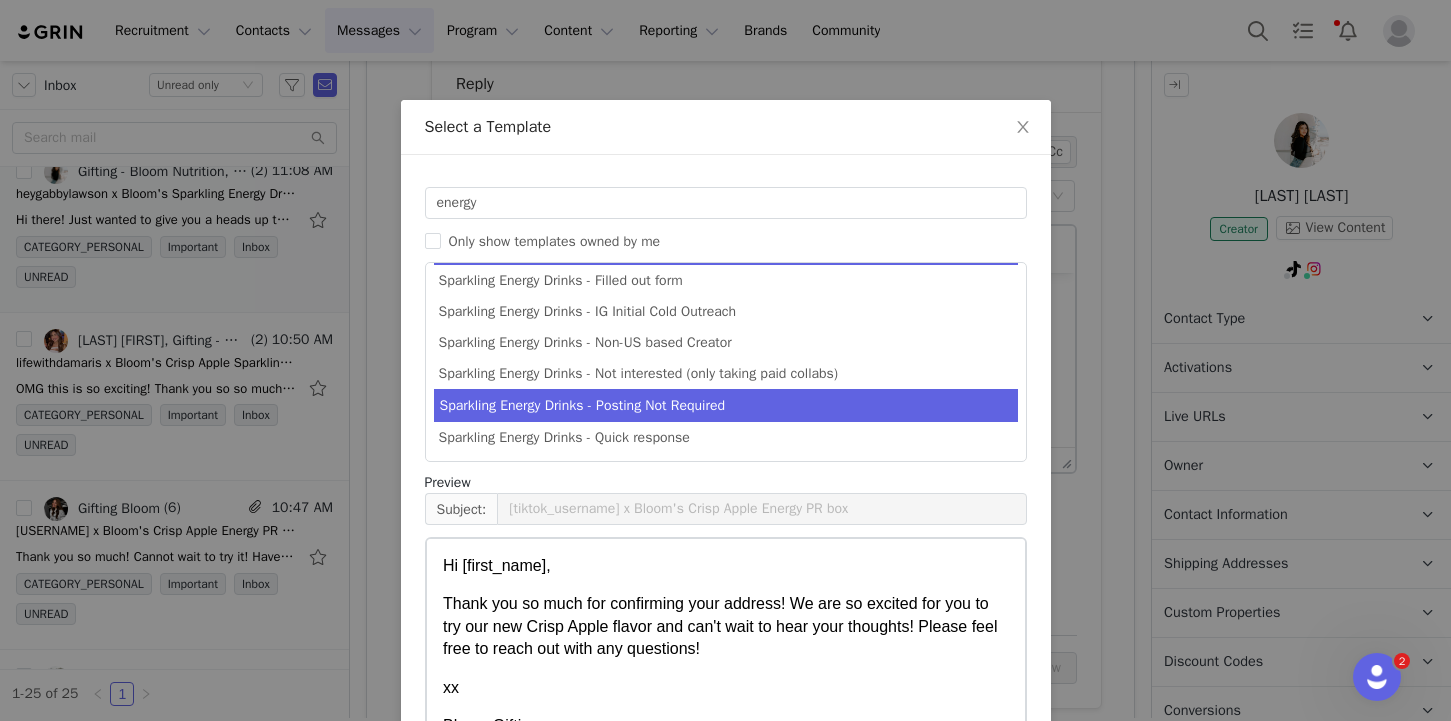 click on "Sparkling Energy Drinks - Posting Not Required" at bounding box center (726, 405) 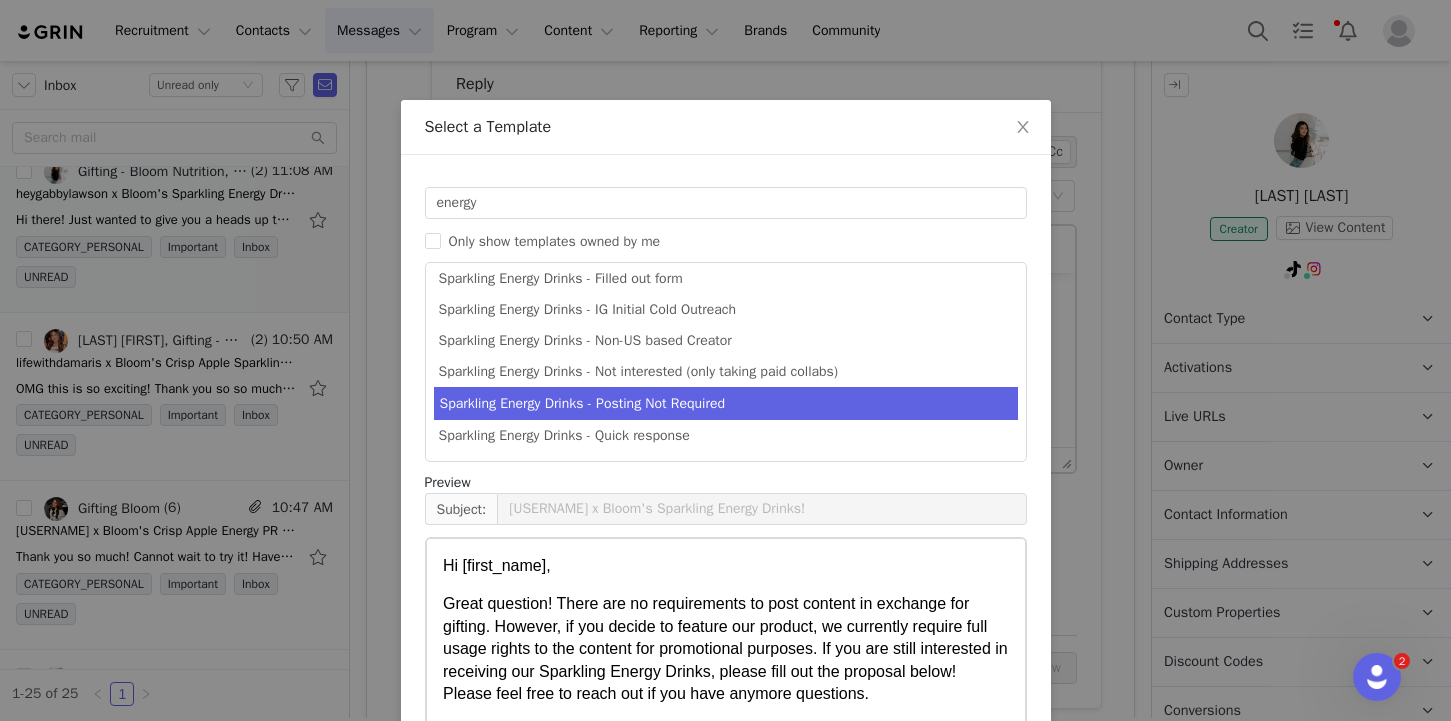 scroll, scrollTop: 167, scrollLeft: 0, axis: vertical 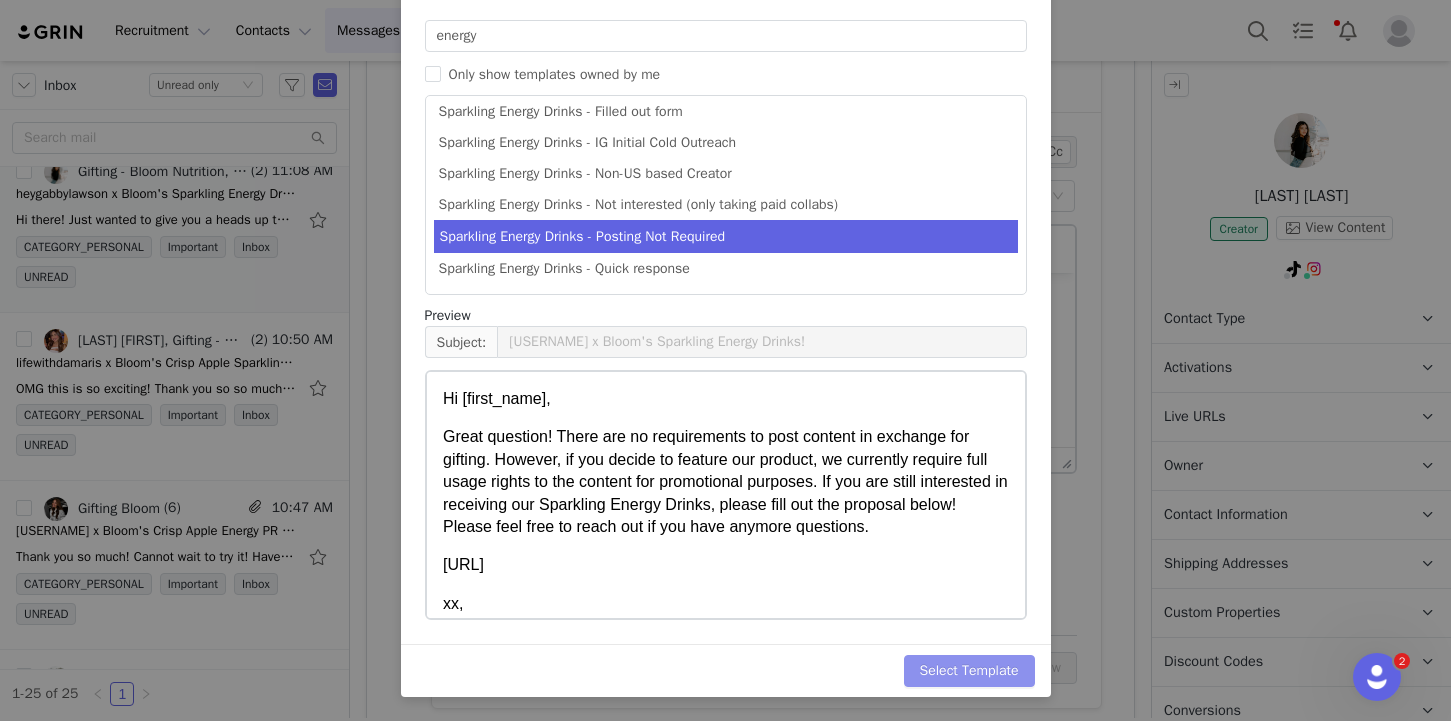 click on "Select Template" at bounding box center (969, 671) 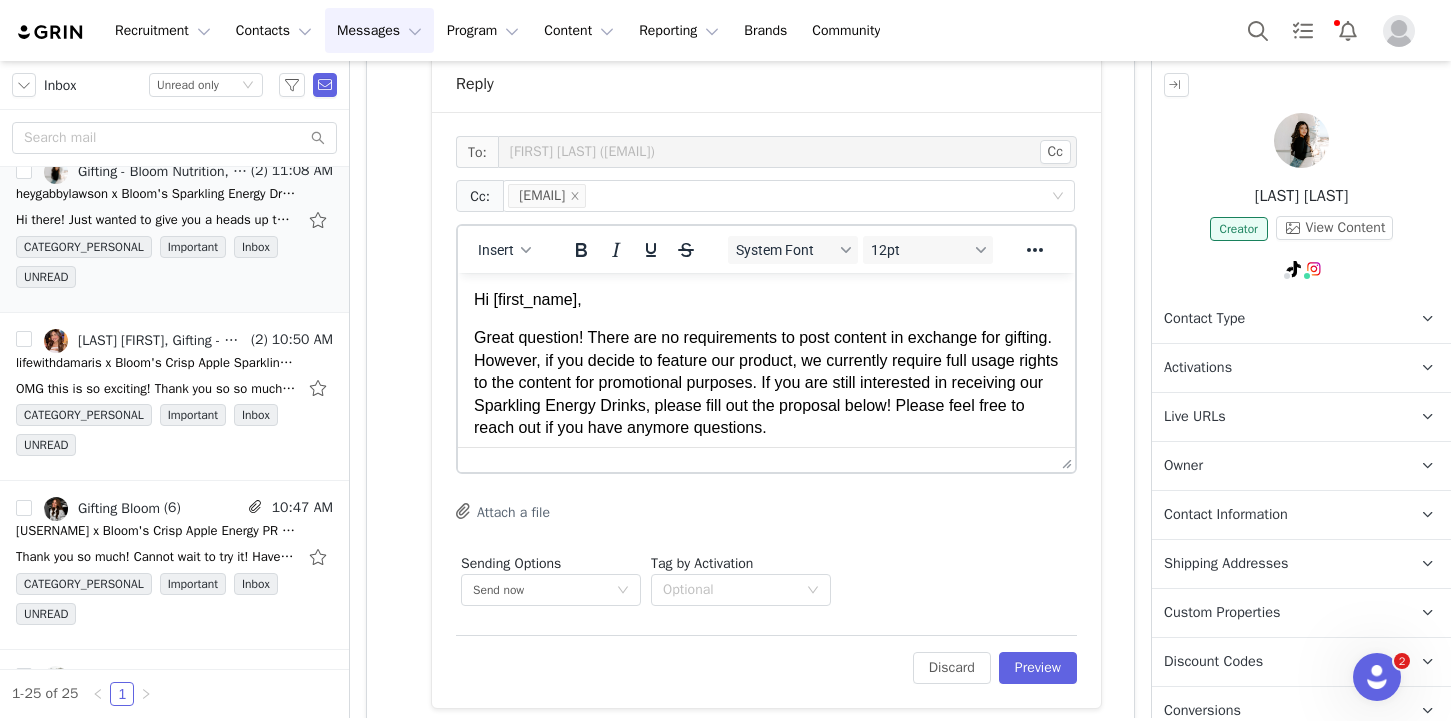 scroll, scrollTop: 0, scrollLeft: 0, axis: both 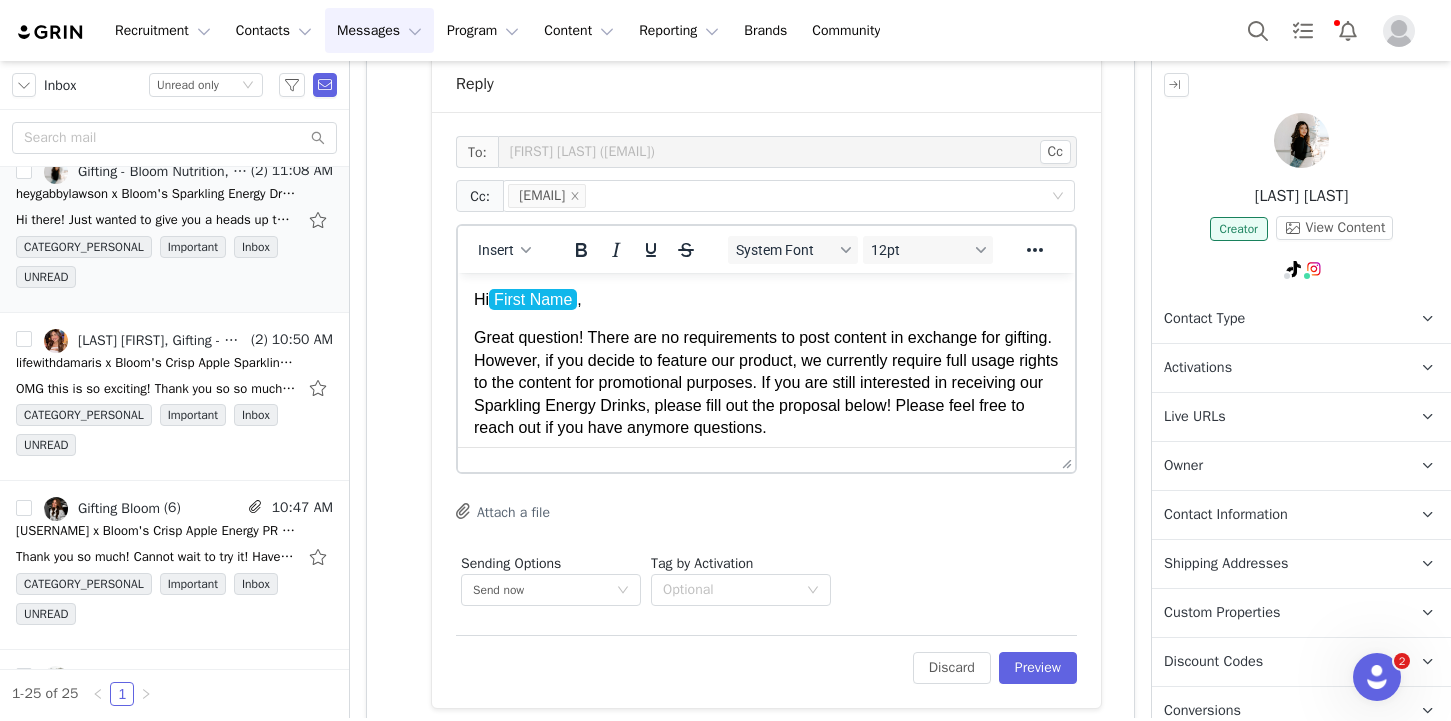 drag, startPoint x: 873, startPoint y: 424, endPoint x: 477, endPoint y: 333, distance: 406.3213 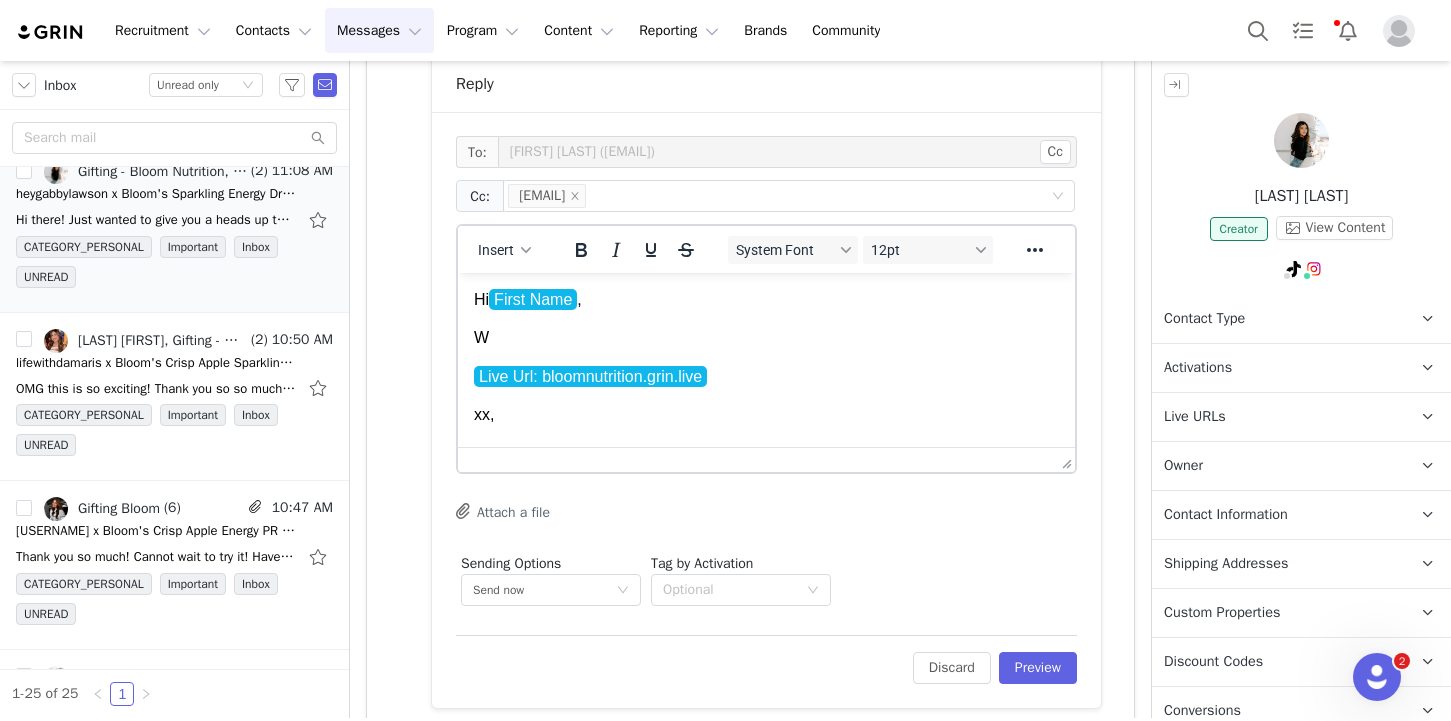 click on "Live Url: bloomnutrition.grin.live ﻿" at bounding box center (766, 377) 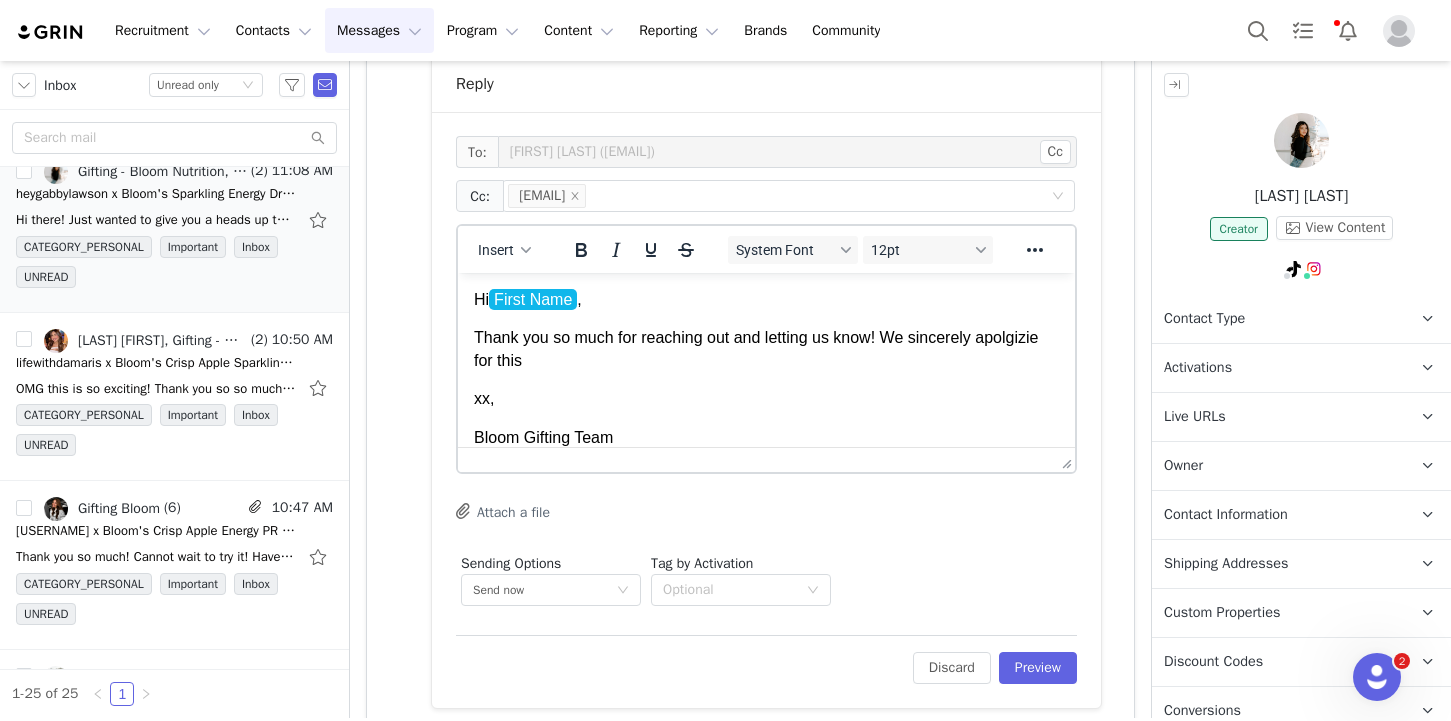 click on "Thank you so much for reaching out and letting us know! We sincerely apolgizie for this" at bounding box center (766, 349) 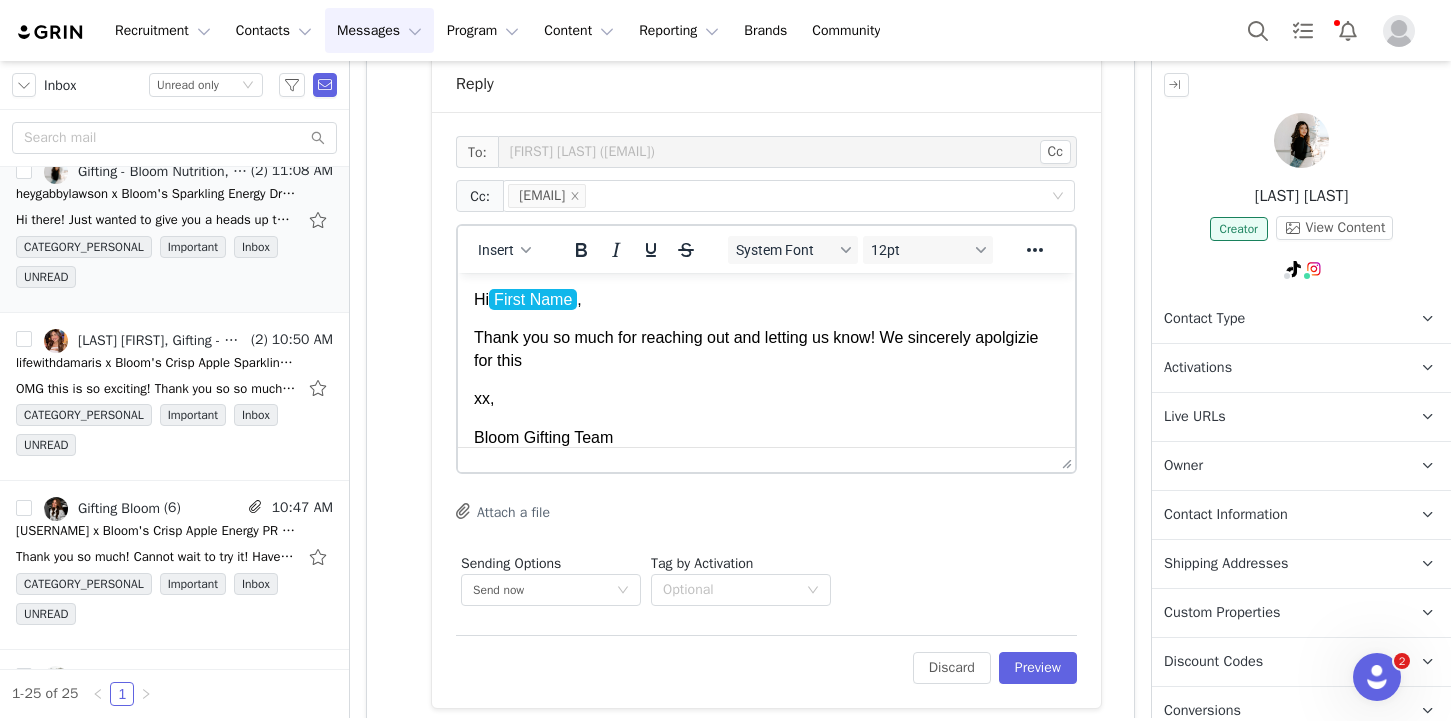 click on "Thank you so much for reaching out and letting us know! We sincerely apolgizie for this" at bounding box center (766, 349) 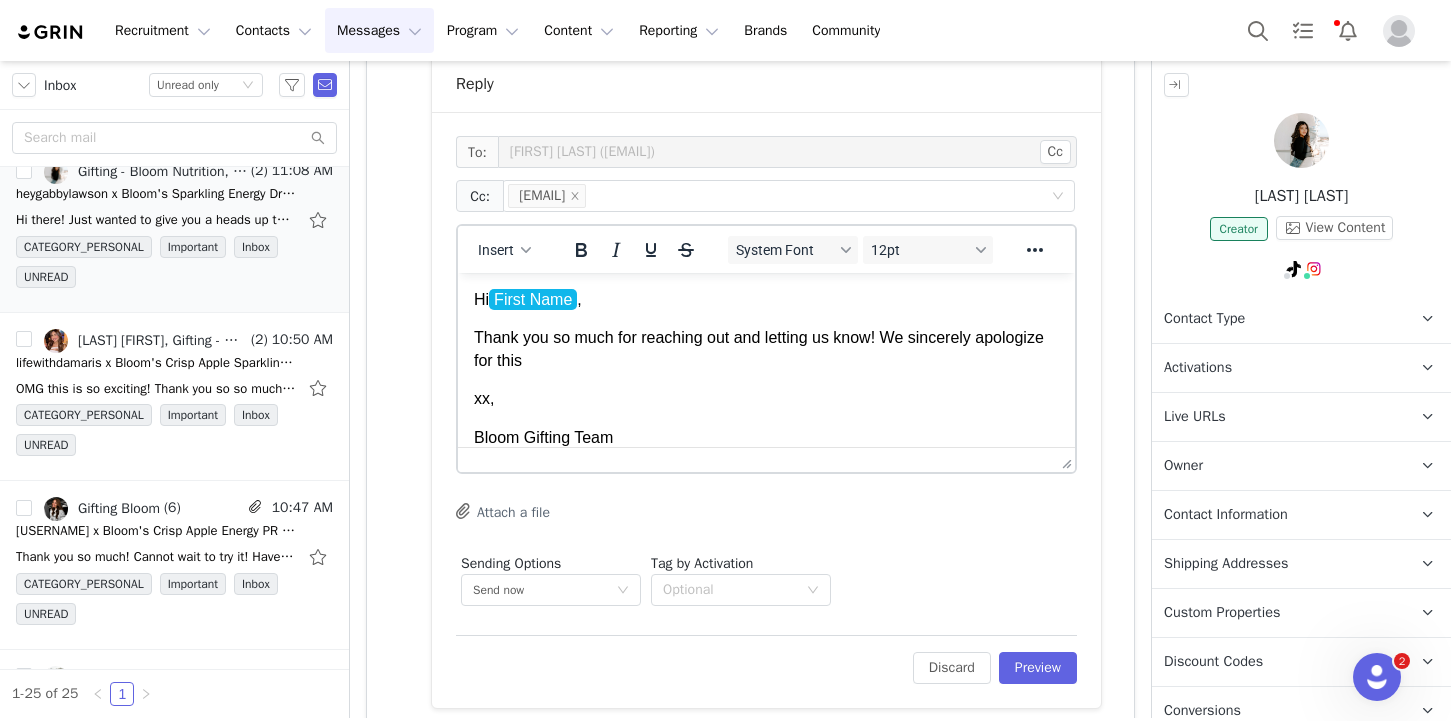 click on "Thank you so much for reaching out and letting us know! We sincerely apologize for this" at bounding box center (766, 349) 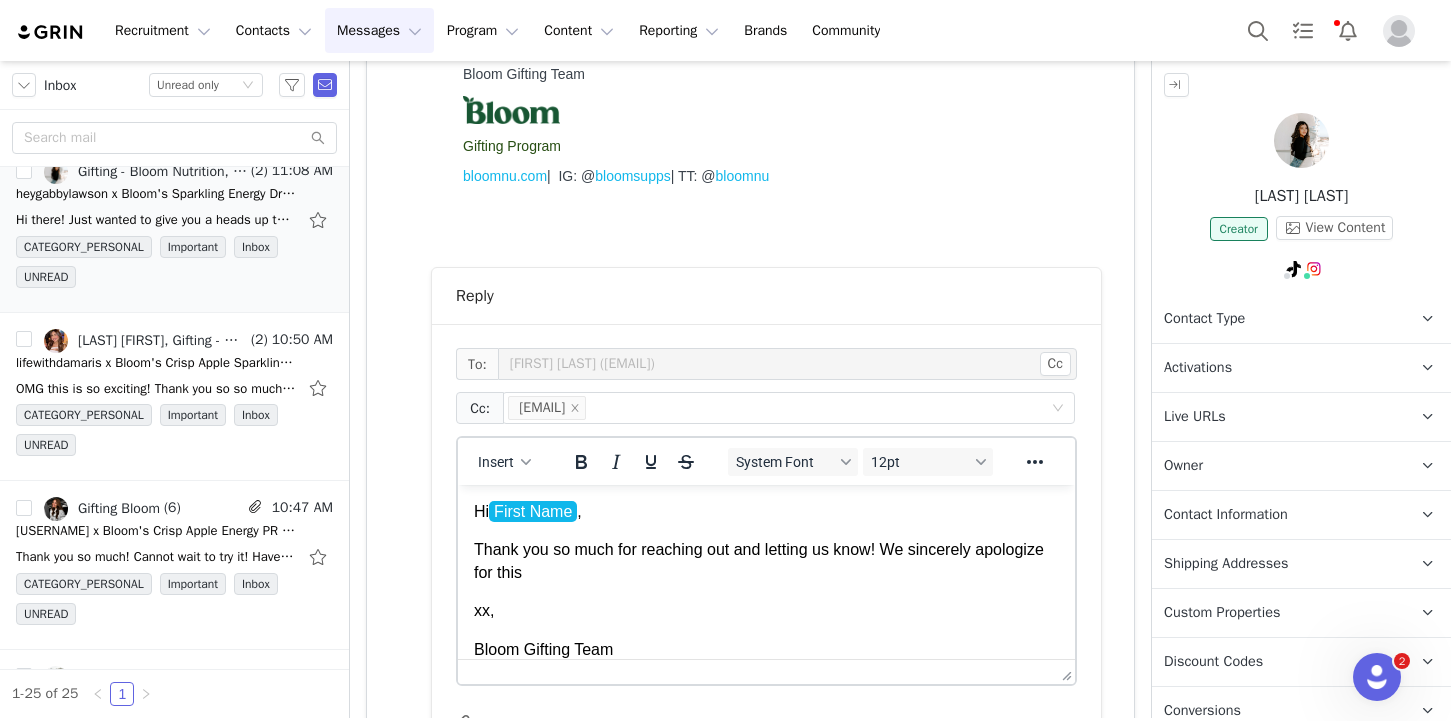 scroll, scrollTop: 935, scrollLeft: 0, axis: vertical 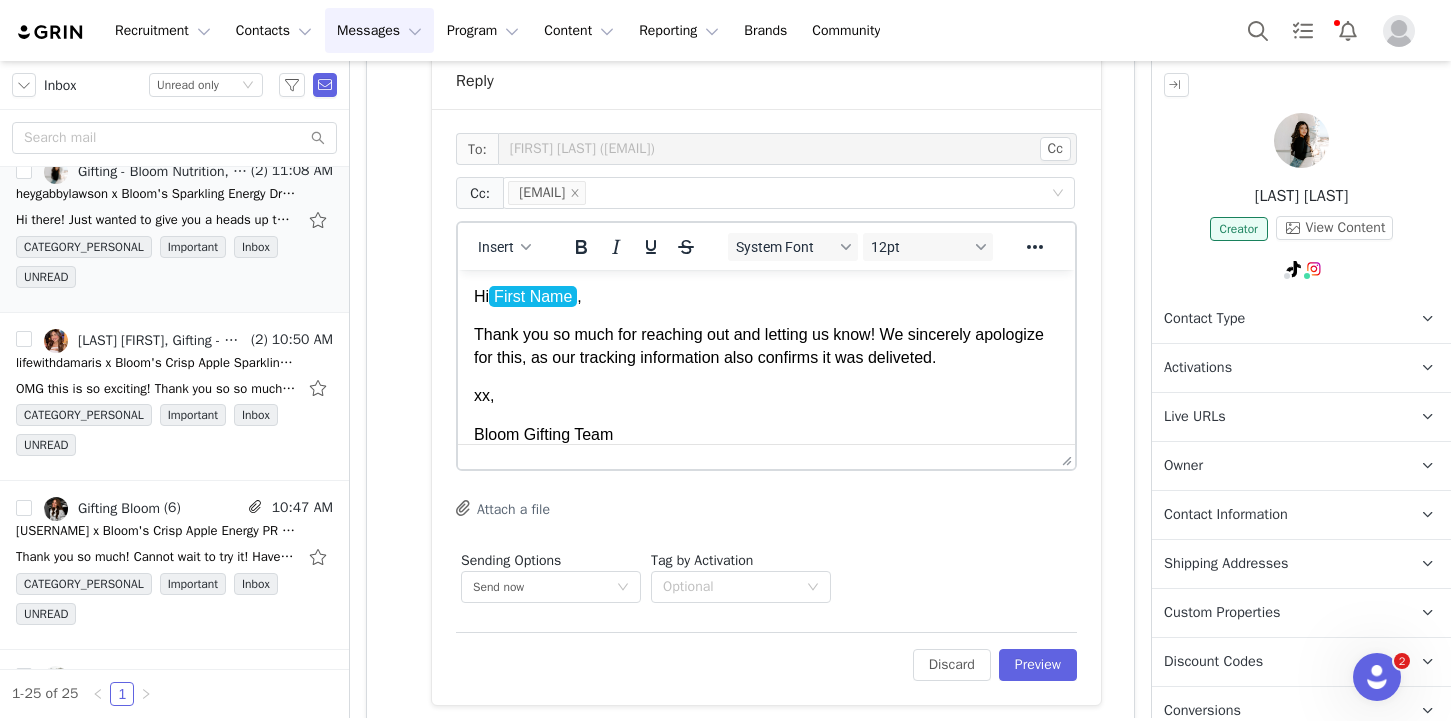 click on "Thank you so much for reaching out and letting us know! We sincerely apologize for this, as our tracking information also confirms it was deliveted." at bounding box center (766, 346) 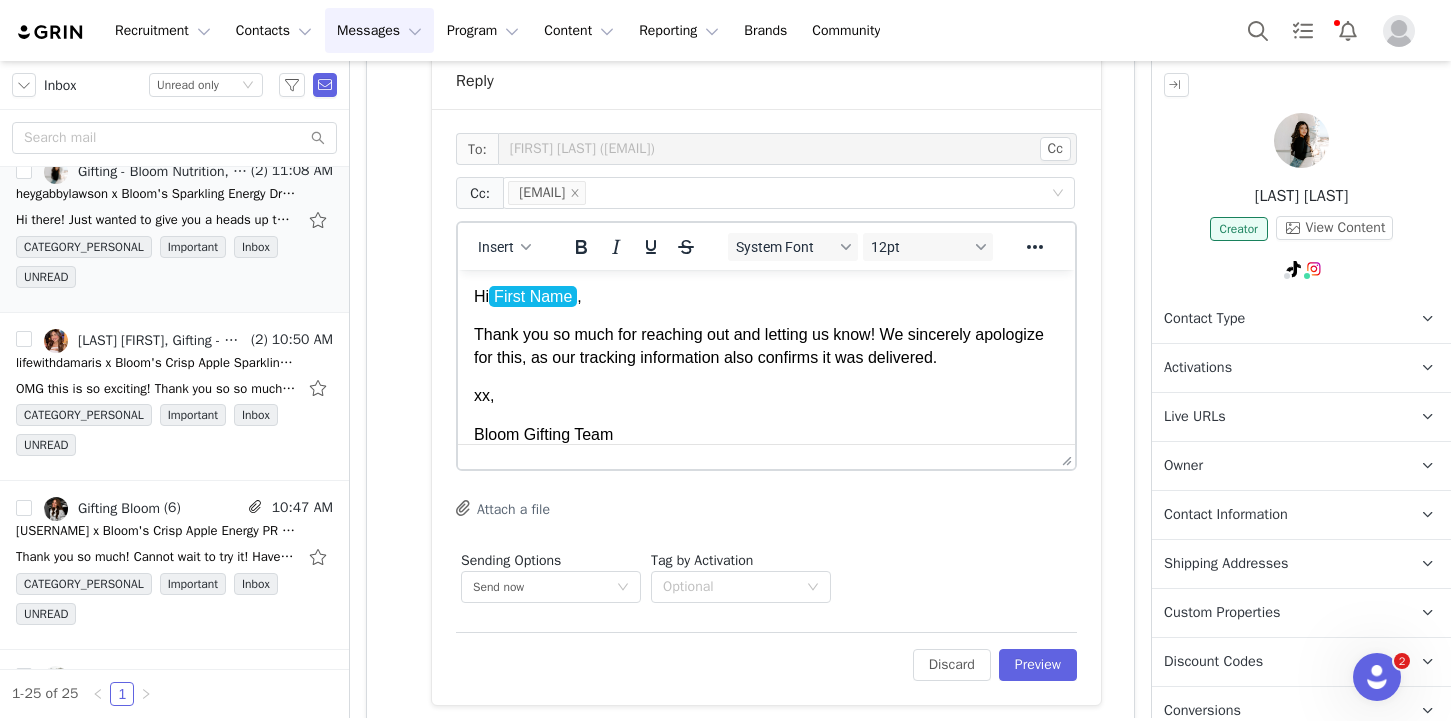 click on "Thank you so much for reaching out and letting us know! We sincerely apologize for this, as our tracking information also confirms it was delivered." at bounding box center (766, 346) 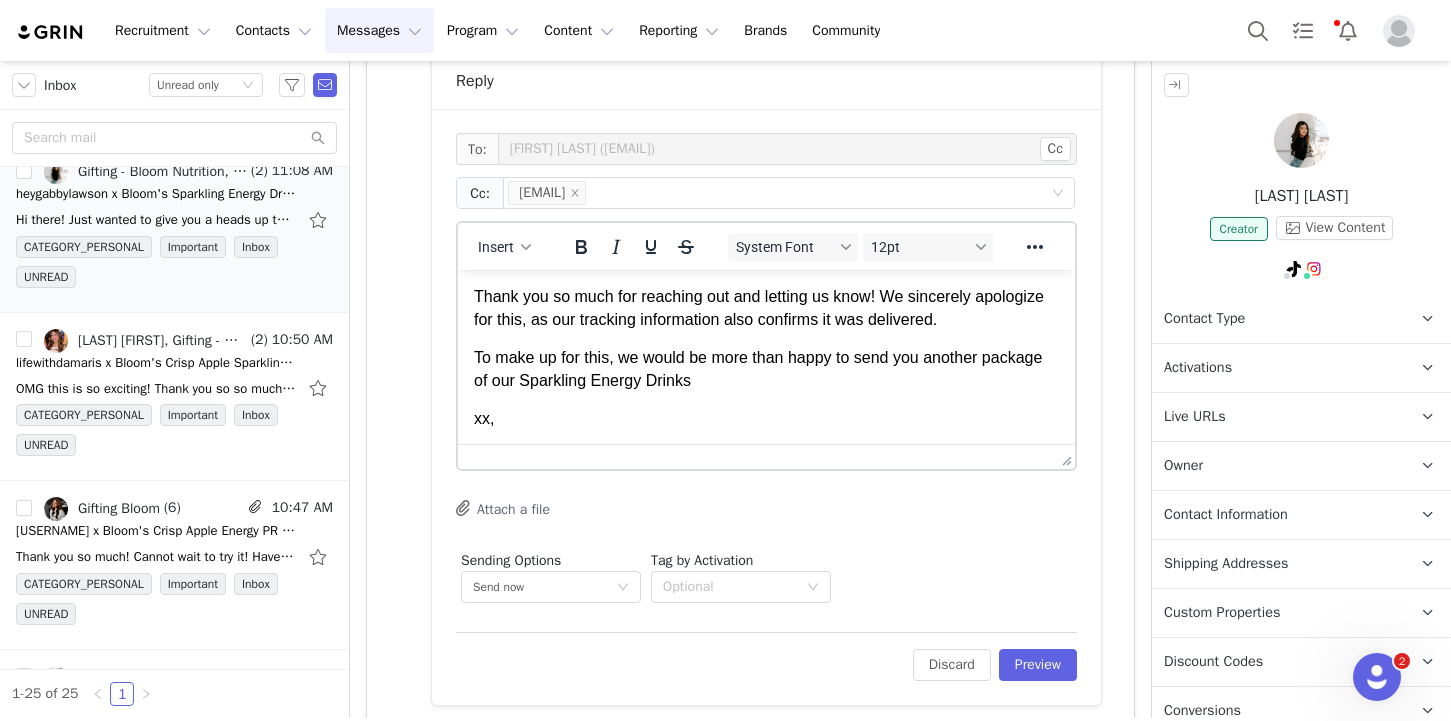 scroll, scrollTop: 39, scrollLeft: 0, axis: vertical 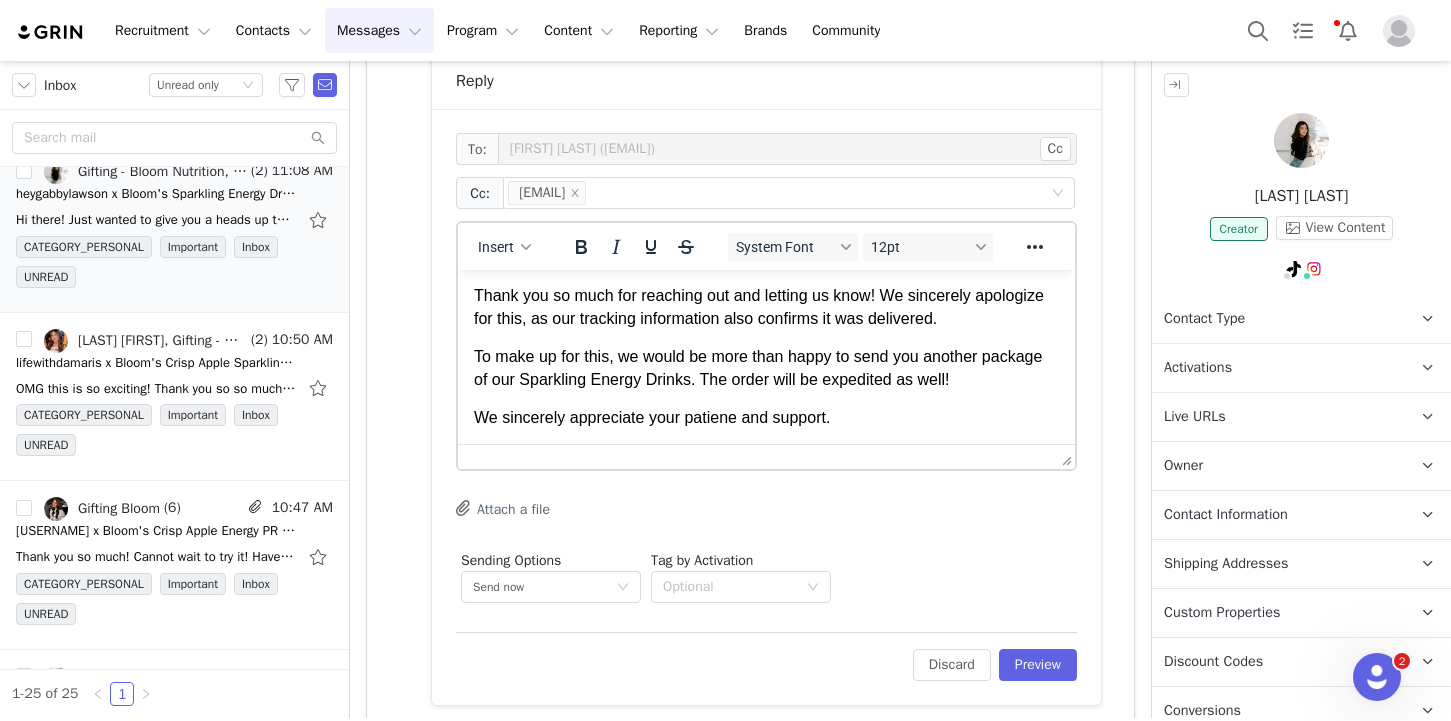 click on "We sincerely appreciate your patiene and support." at bounding box center [766, 418] 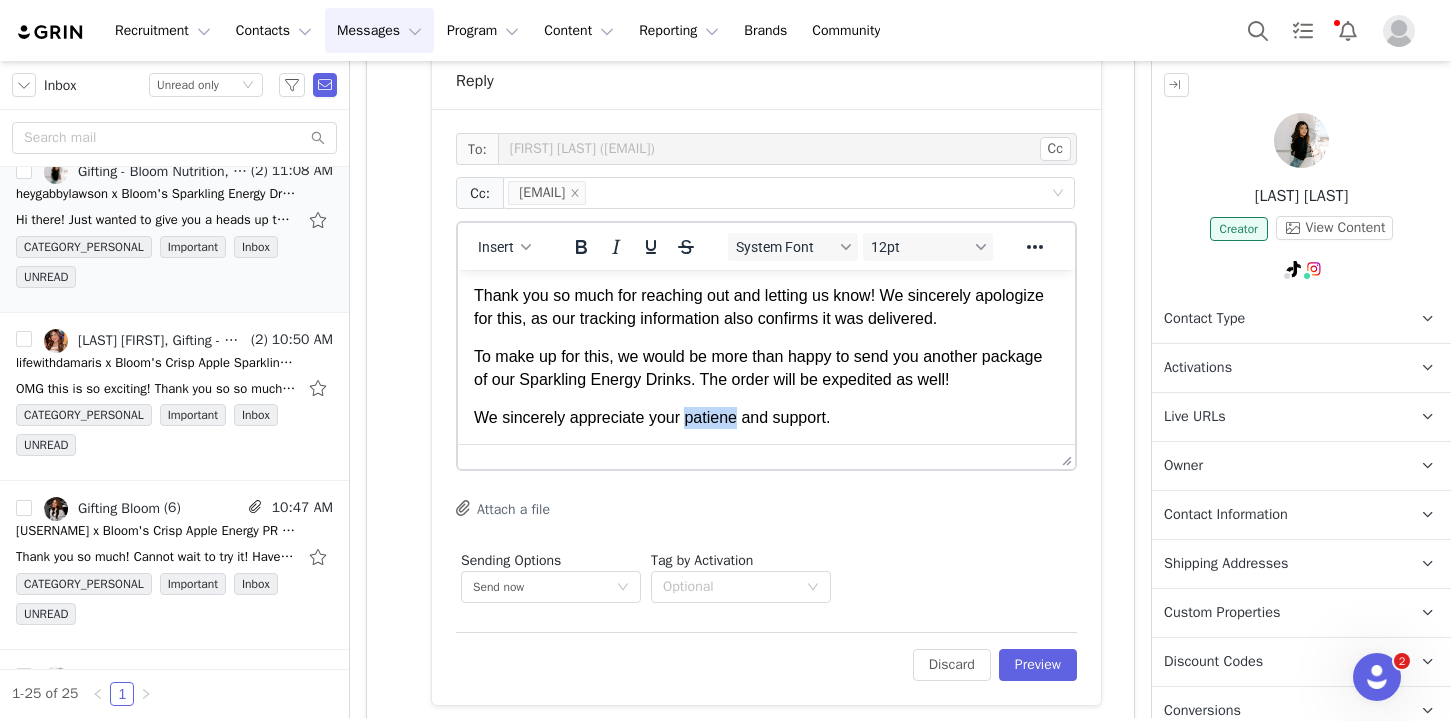 click on "We sincerely appreciate your patiene and support." at bounding box center [766, 418] 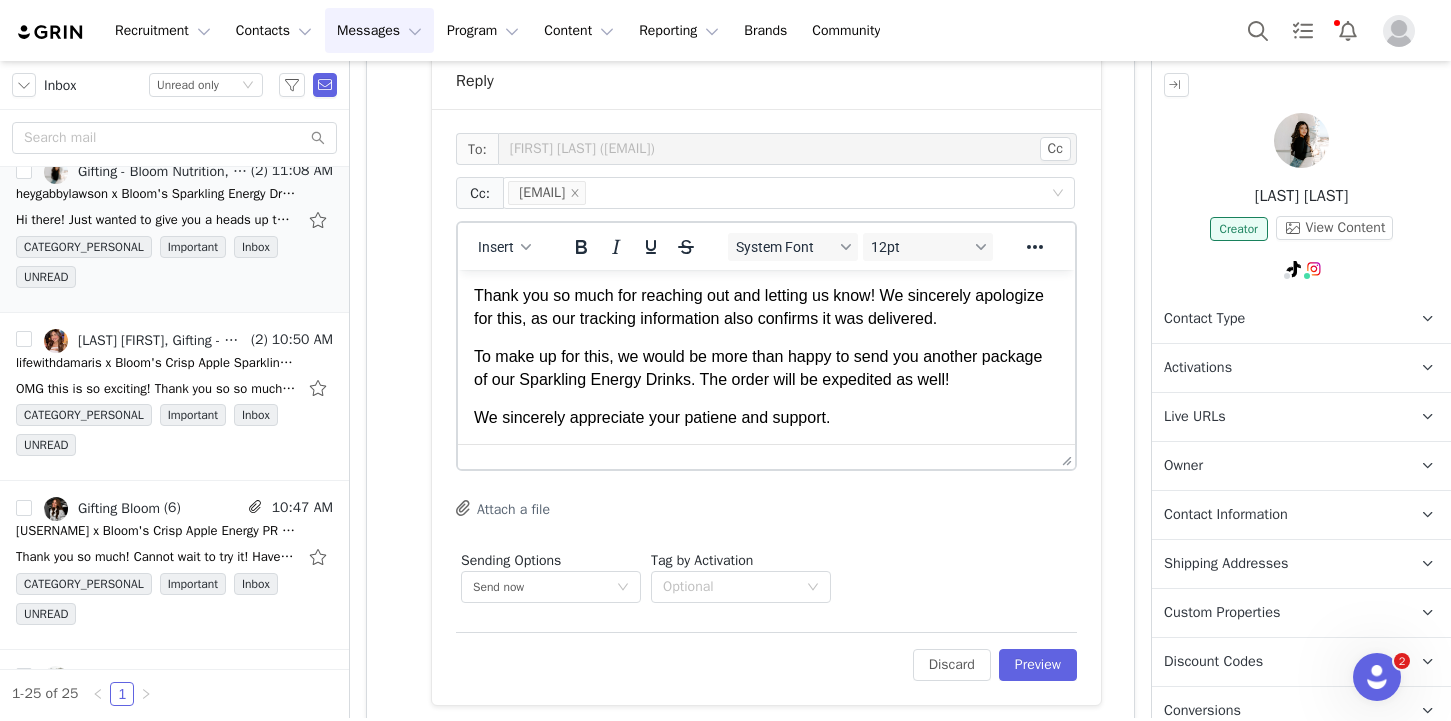 click on "We sincerely appreciate your patiene and support." at bounding box center (766, 418) 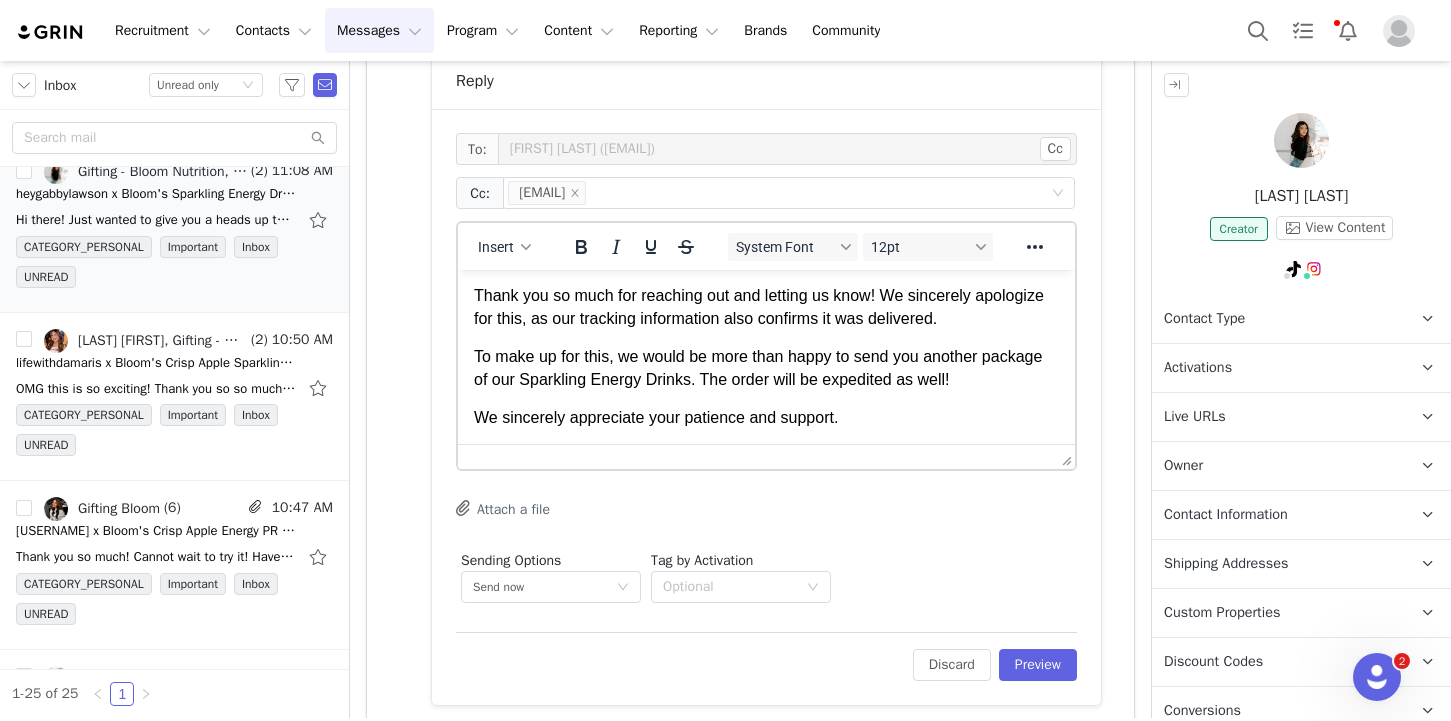 click on "We sincerely appreciate your patience and support." at bounding box center (766, 418) 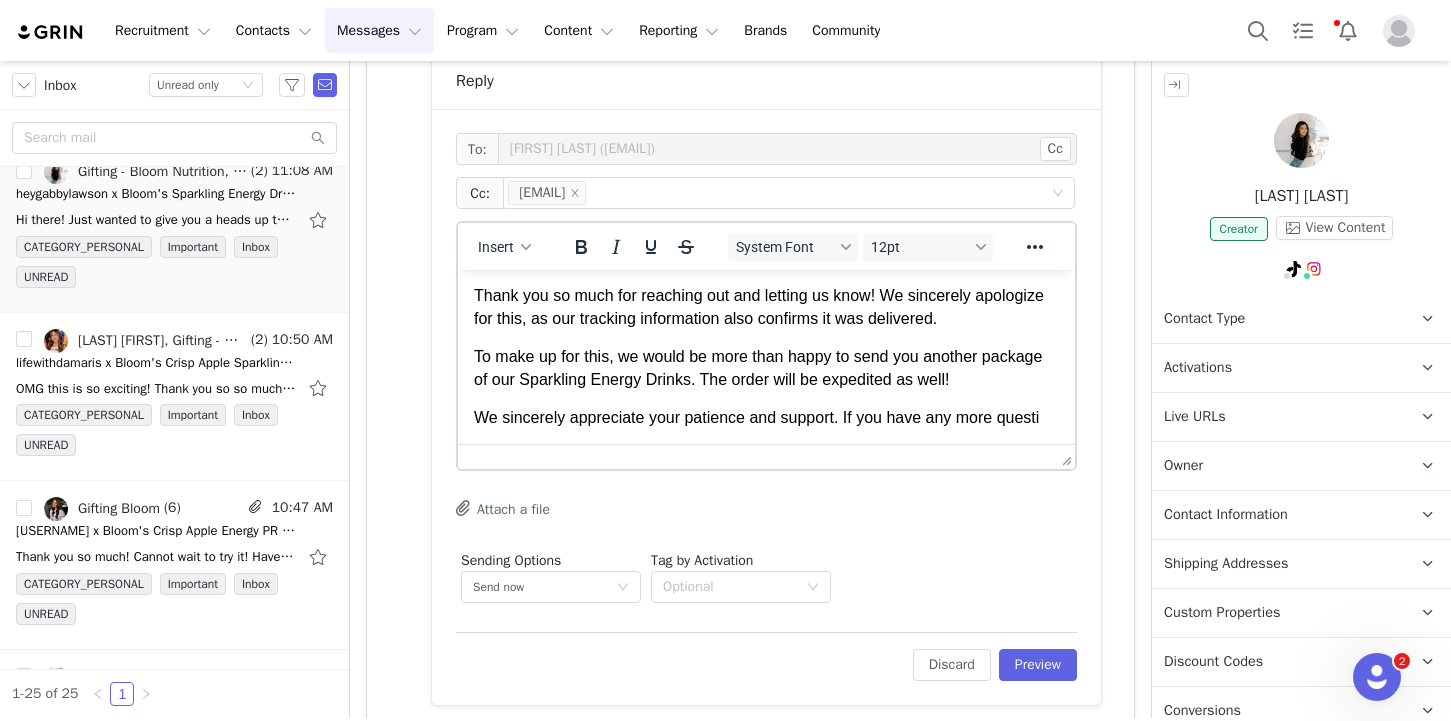 scroll, scrollTop: 45, scrollLeft: 0, axis: vertical 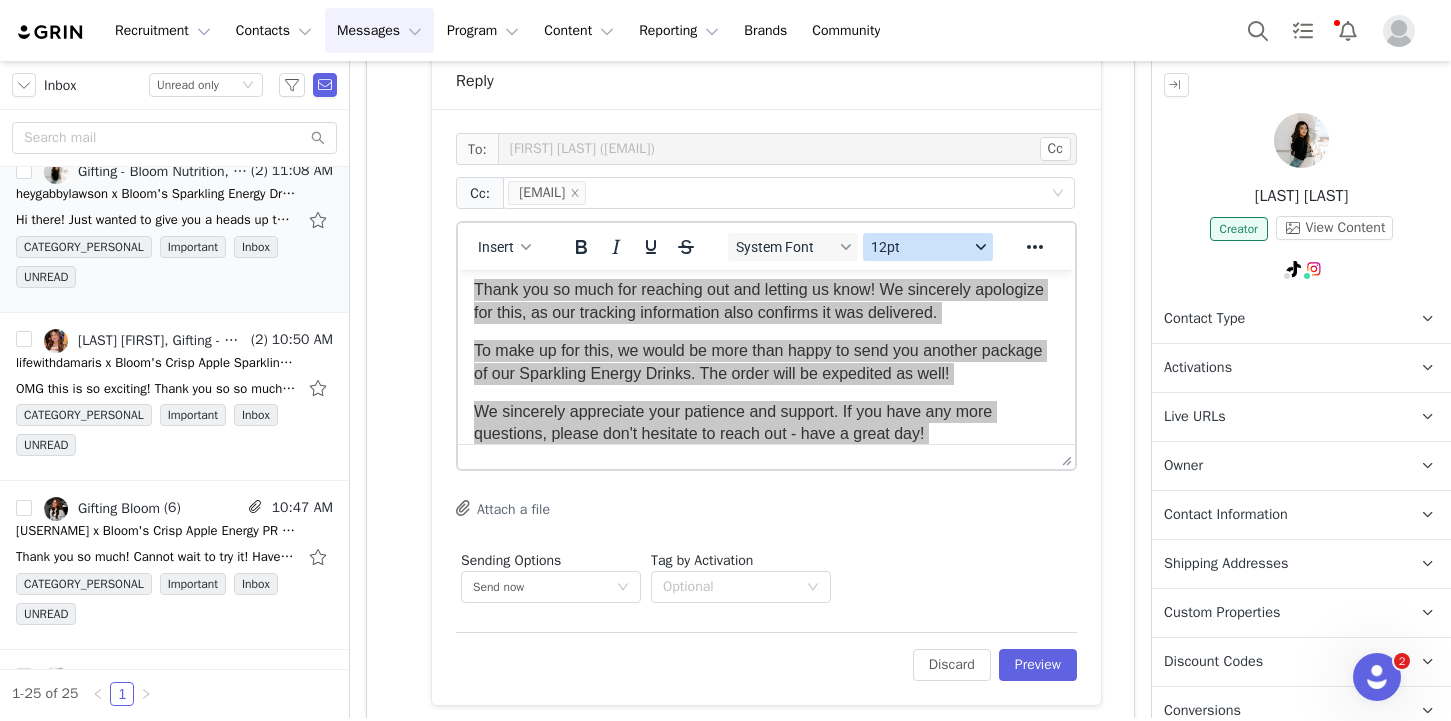 click on "12pt" at bounding box center [928, 247] 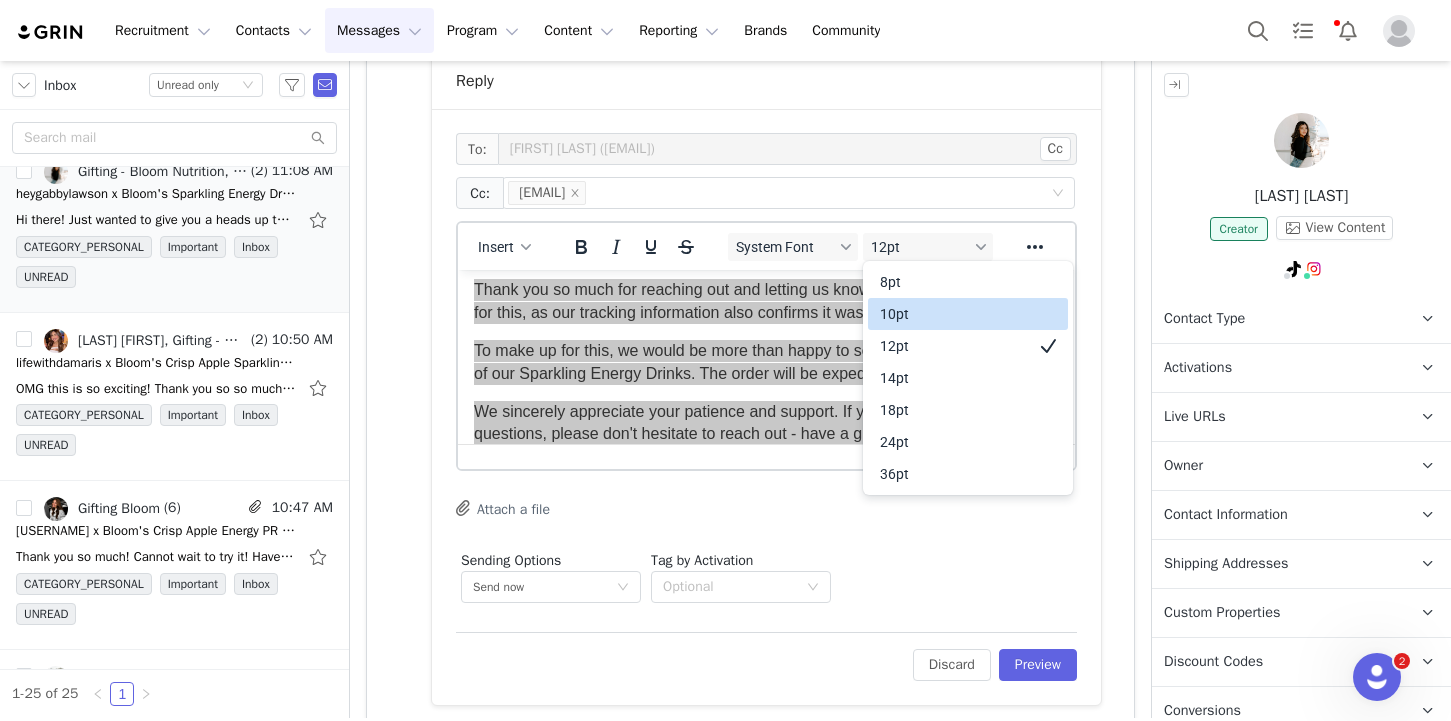 click on "10pt" at bounding box center (954, 314) 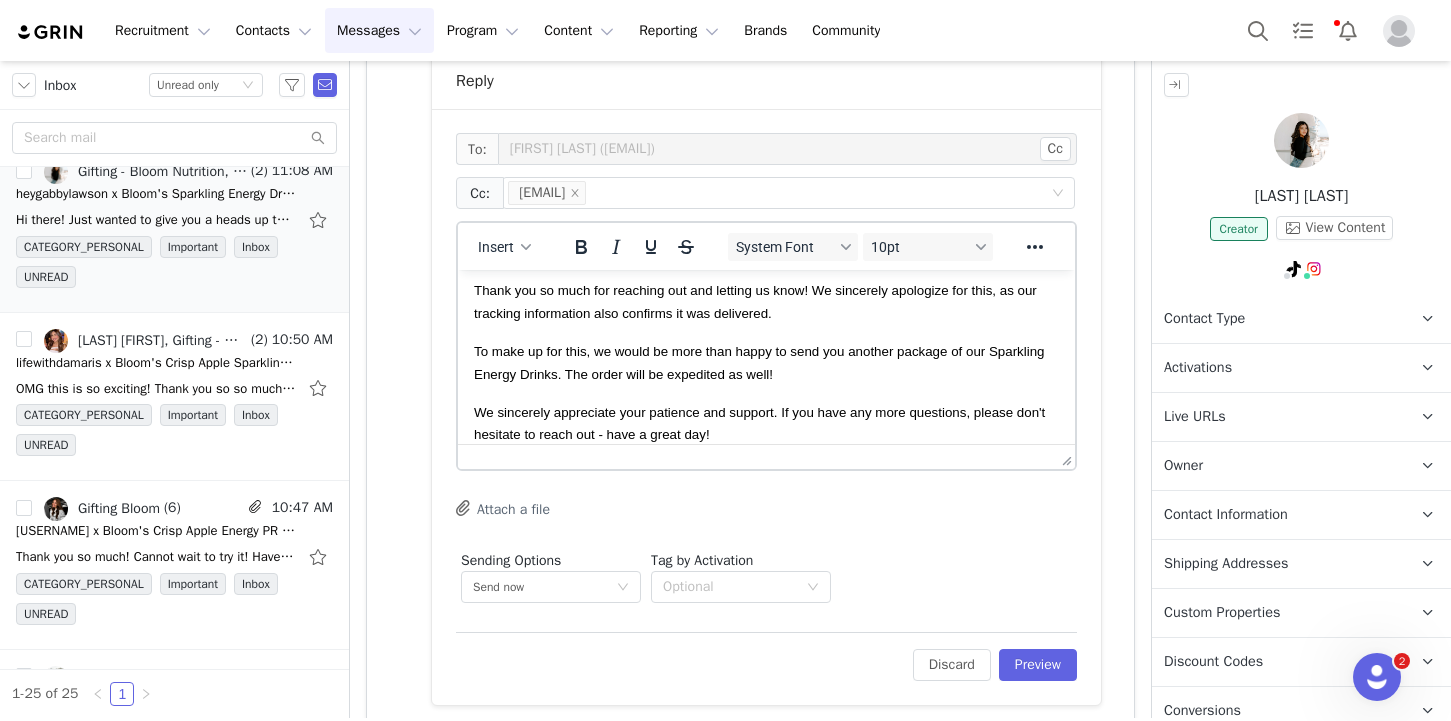click on "To make up for this, we would be more than happy to send you another package of our Sparkling Energy Drinks. The order will be expedited as well!" at bounding box center (759, 362) 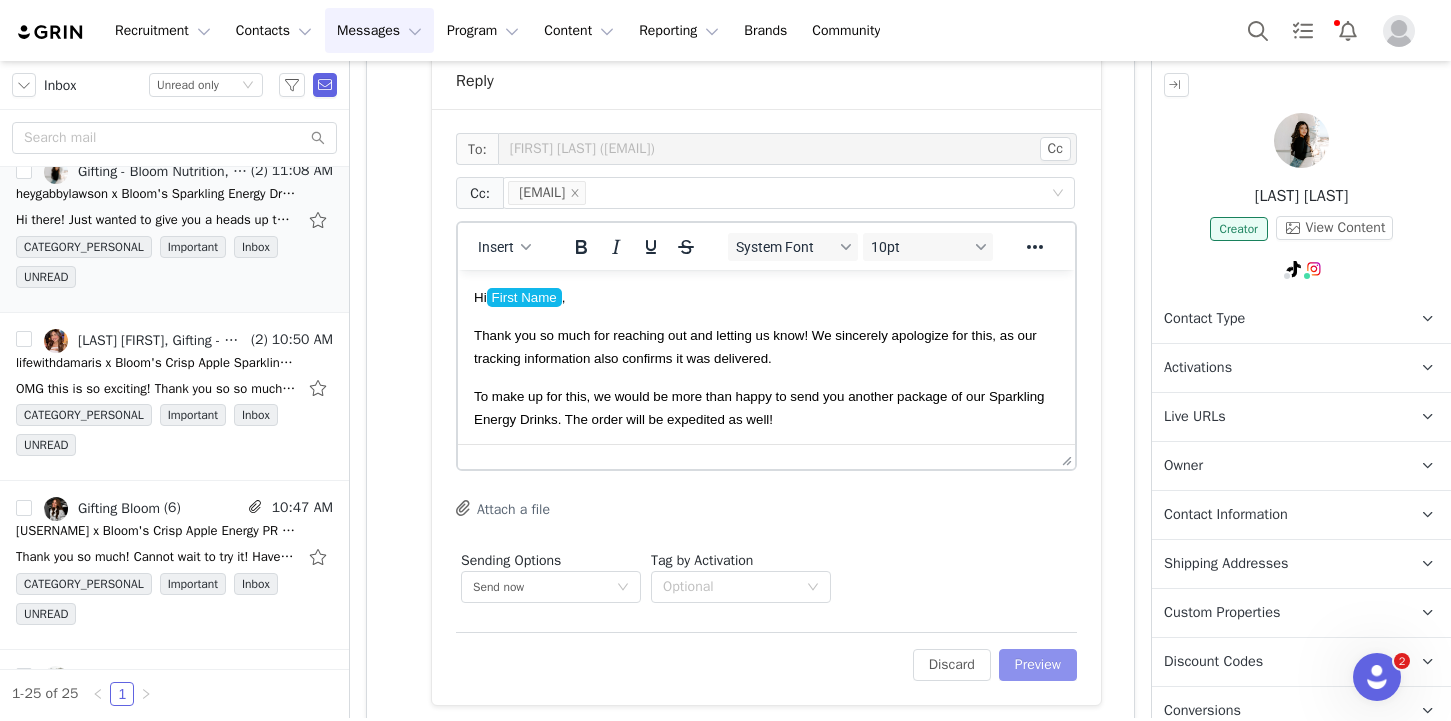 click on "Preview" at bounding box center [1038, 665] 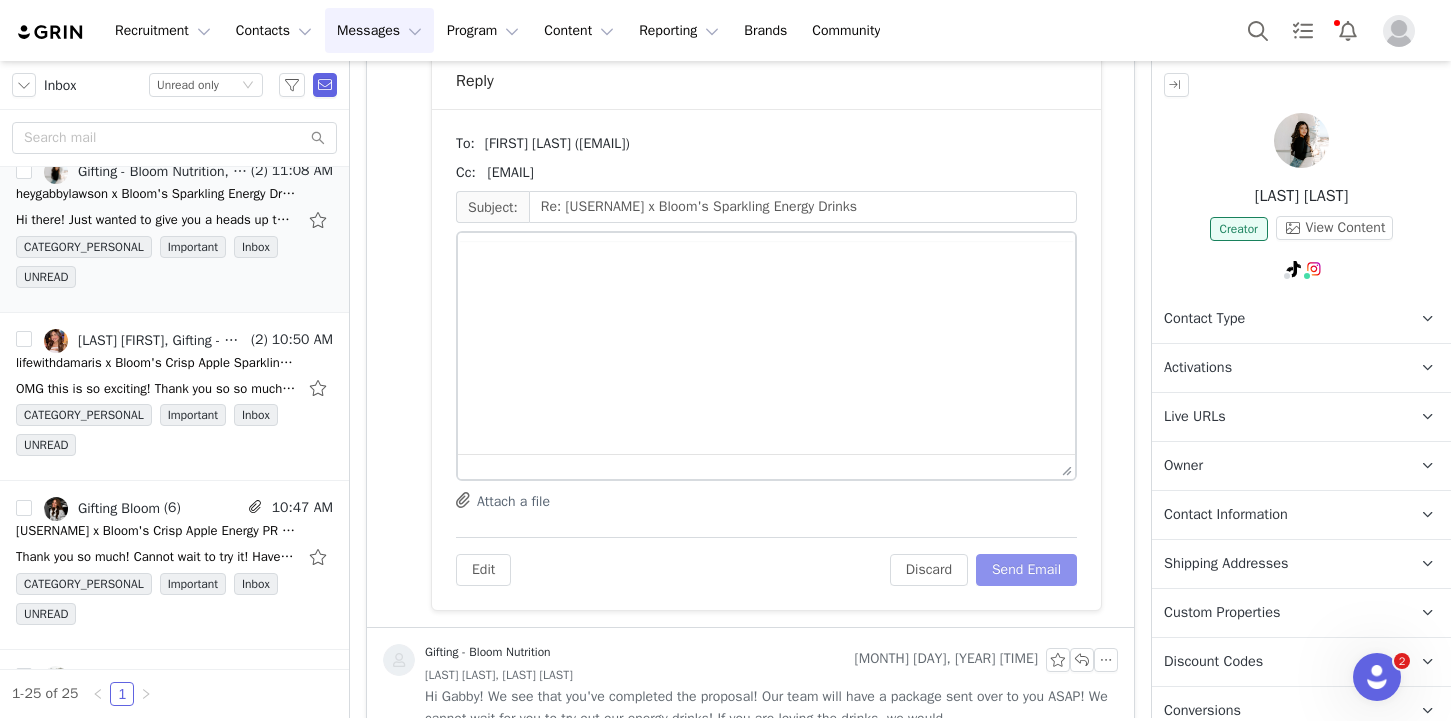 scroll, scrollTop: 1001, scrollLeft: 0, axis: vertical 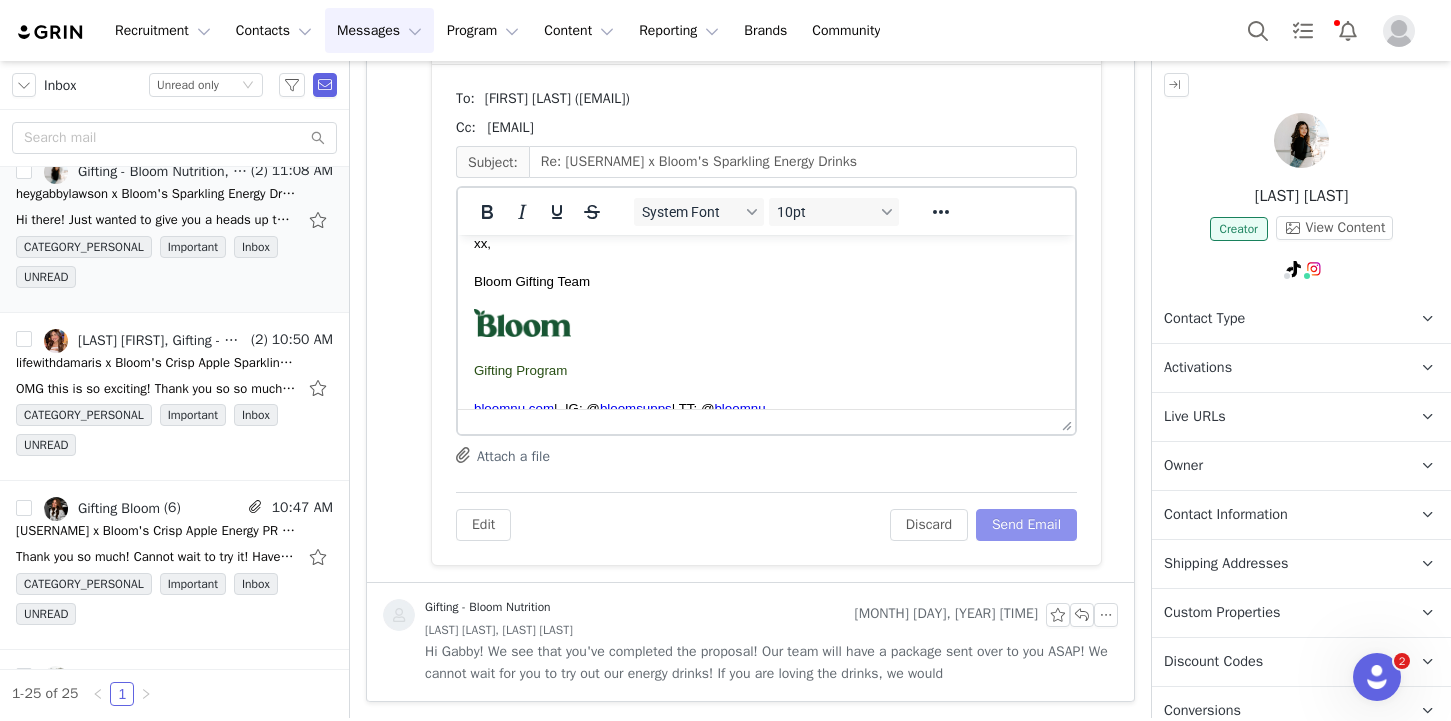 click on "Send Email" at bounding box center (1026, 525) 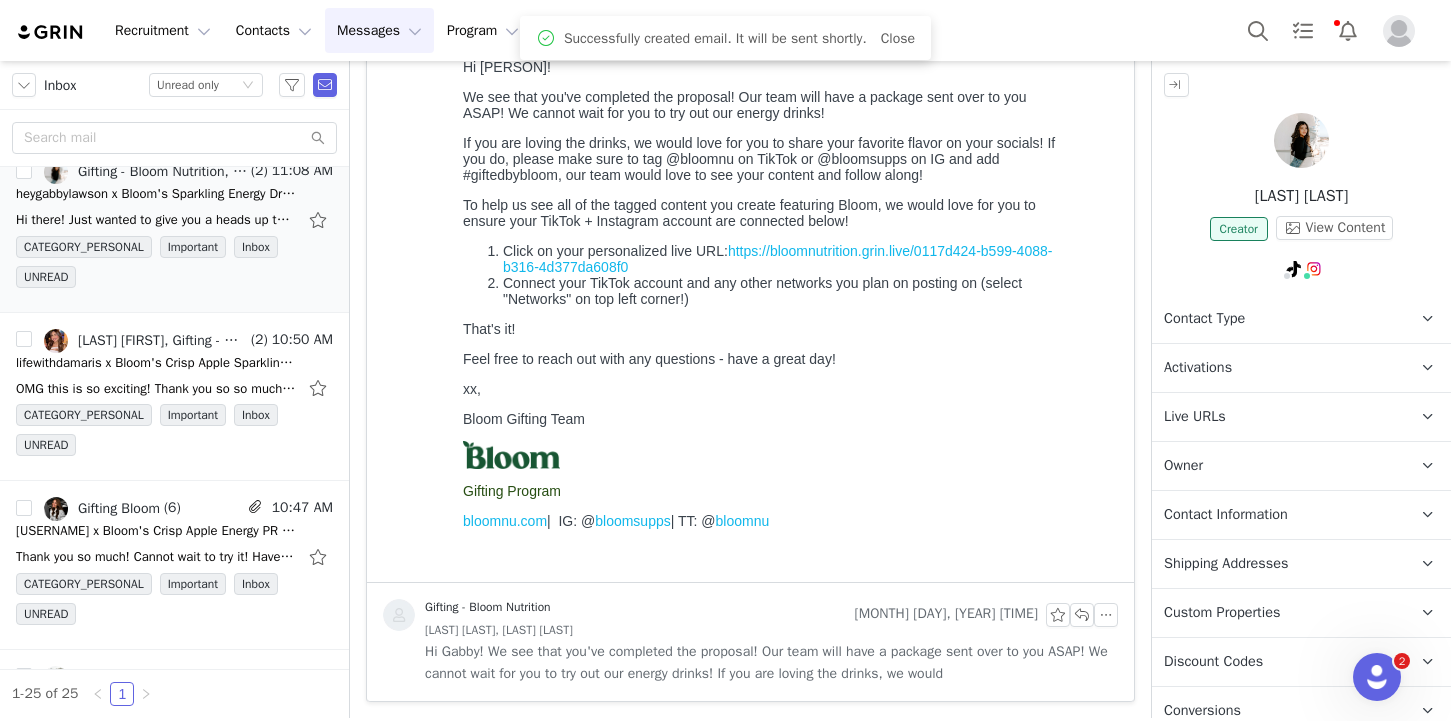 scroll, scrollTop: 0, scrollLeft: 0, axis: both 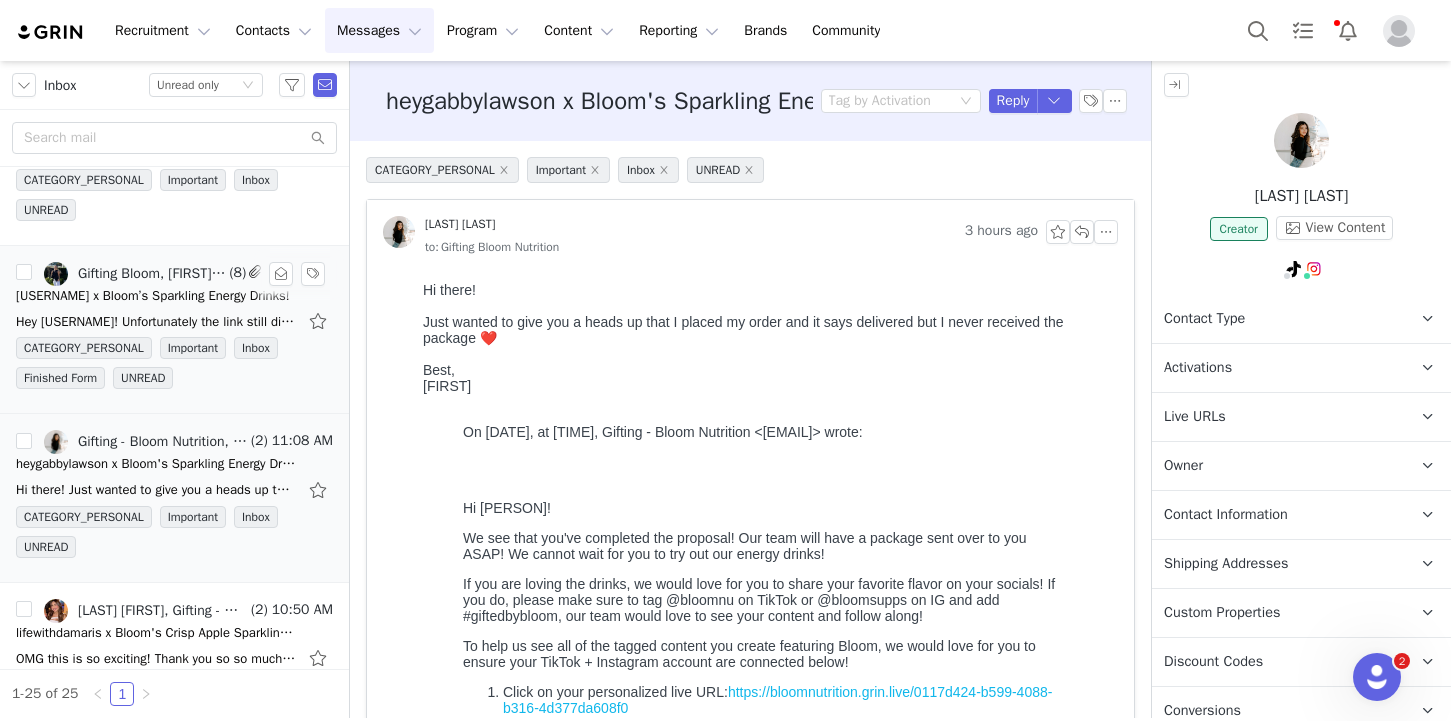 click on "CATEGORY_PERSONAL   Important   Inbox   Finished Form   UNREAD" at bounding box center (174, 367) 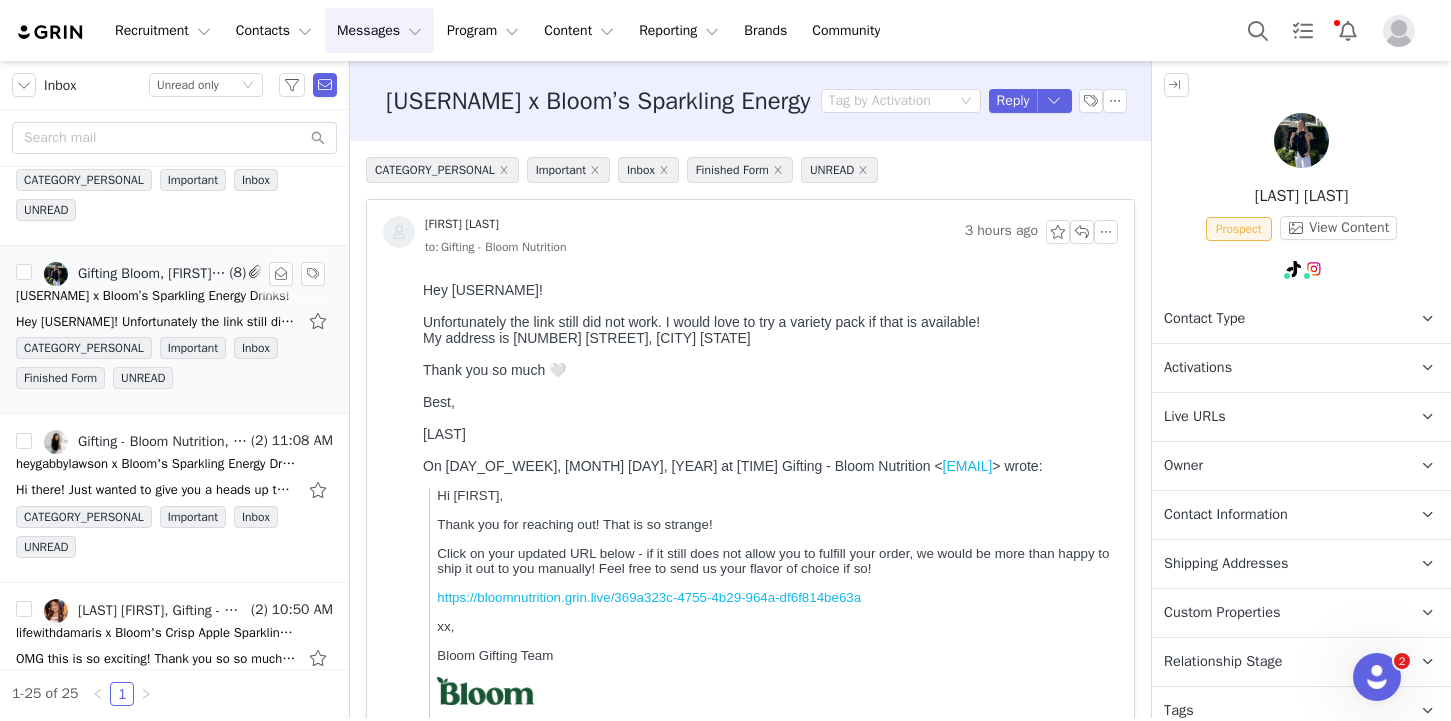 scroll, scrollTop: 0, scrollLeft: 0, axis: both 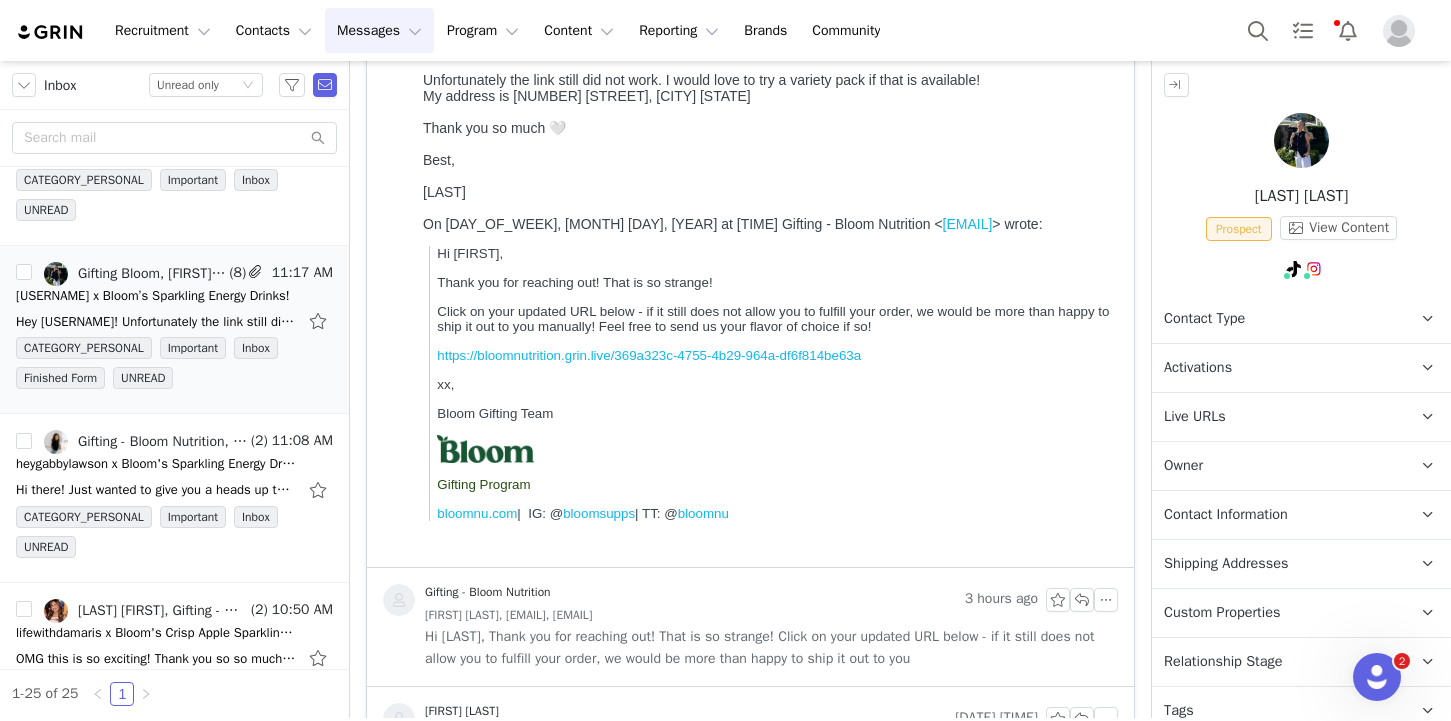 click on "Activations" at bounding box center (1277, 368) 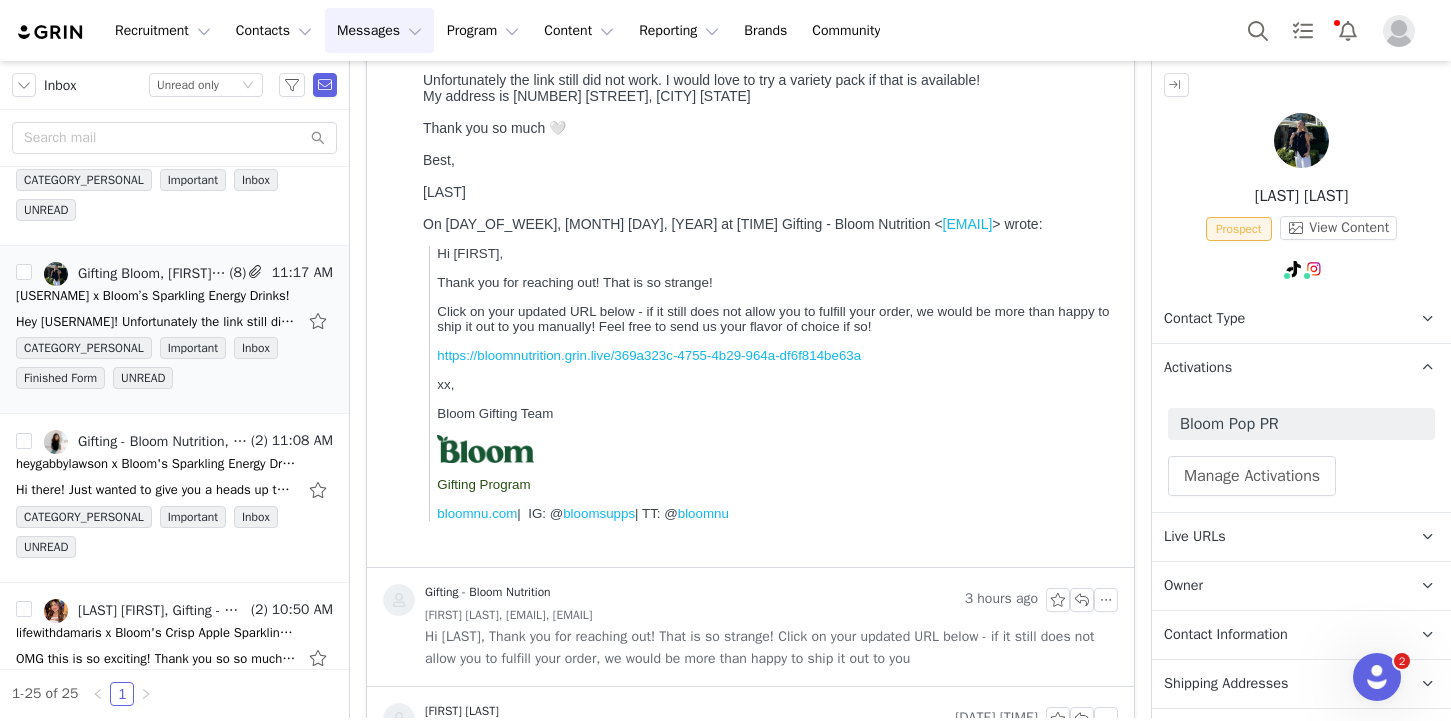 click on "Activations" at bounding box center (1198, 368) 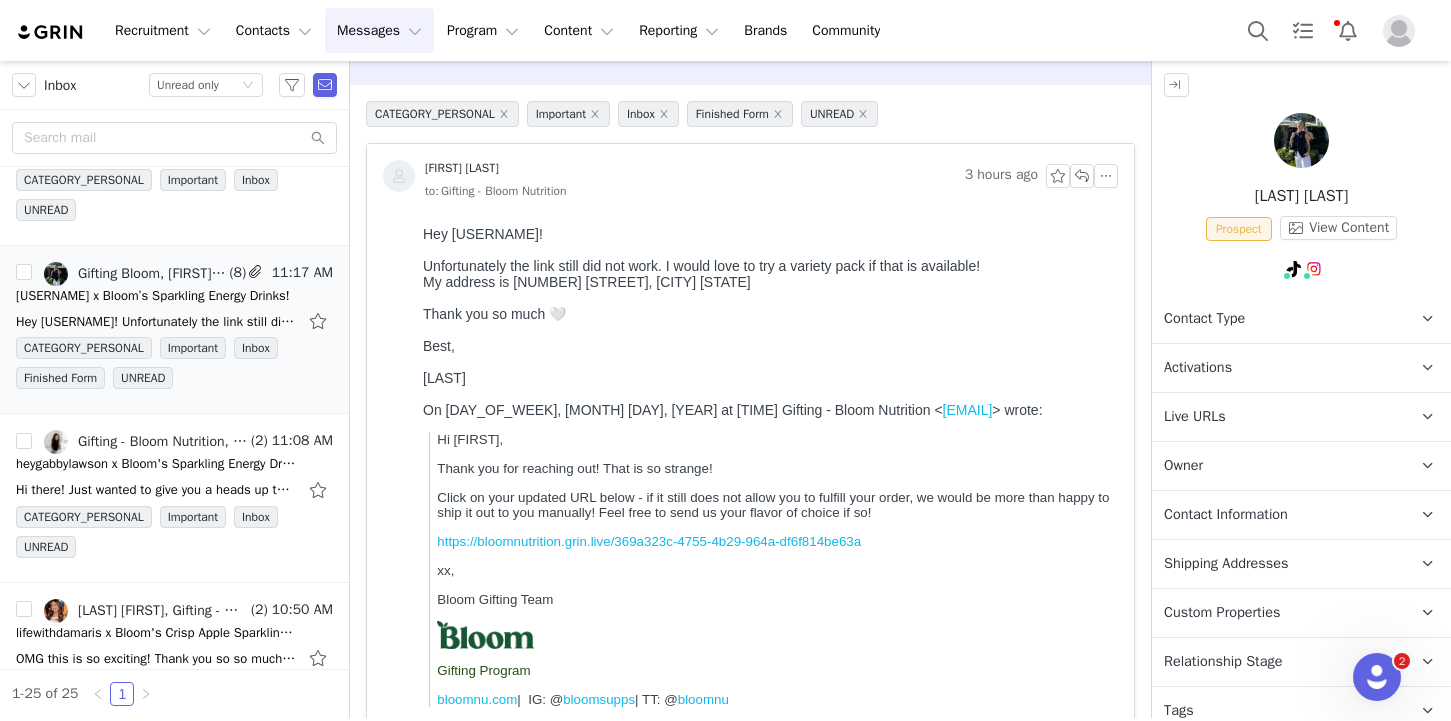 scroll, scrollTop: 0, scrollLeft: 0, axis: both 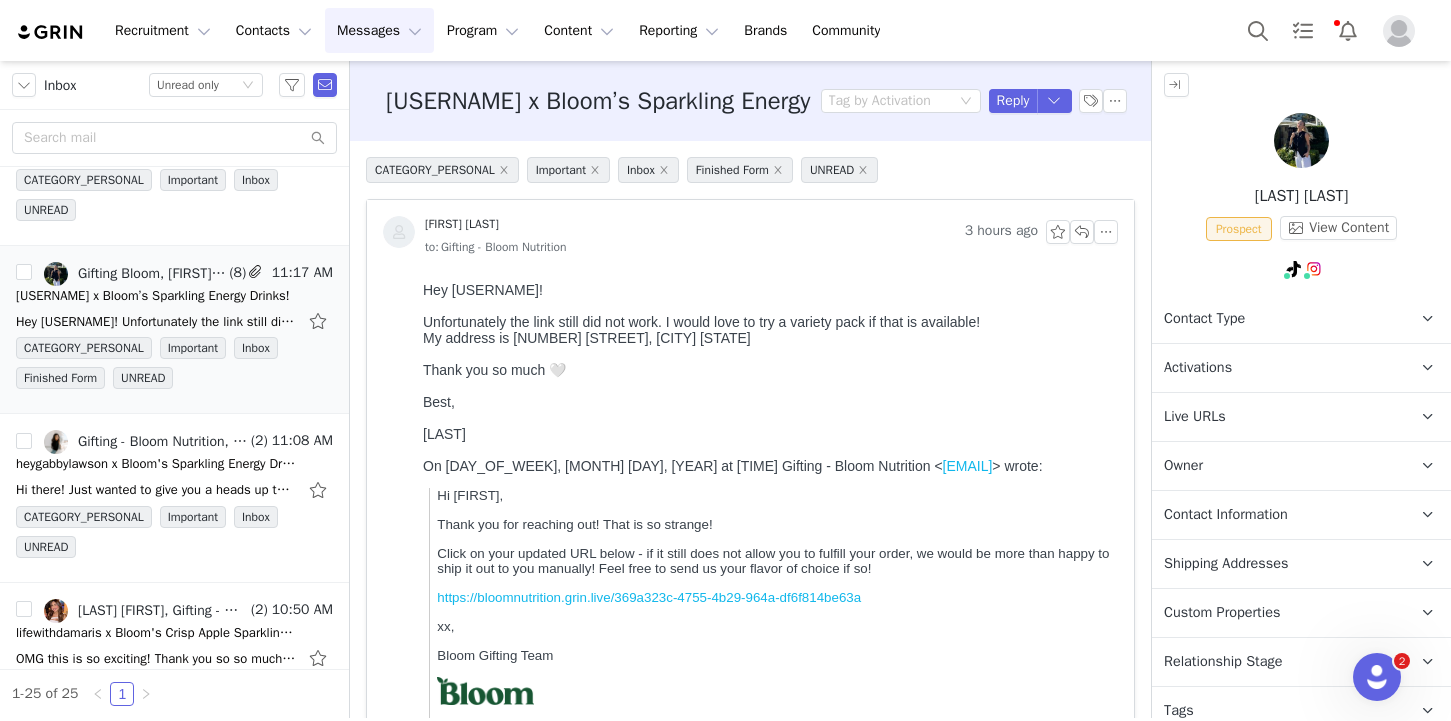 click on "Activations" at bounding box center [1198, 368] 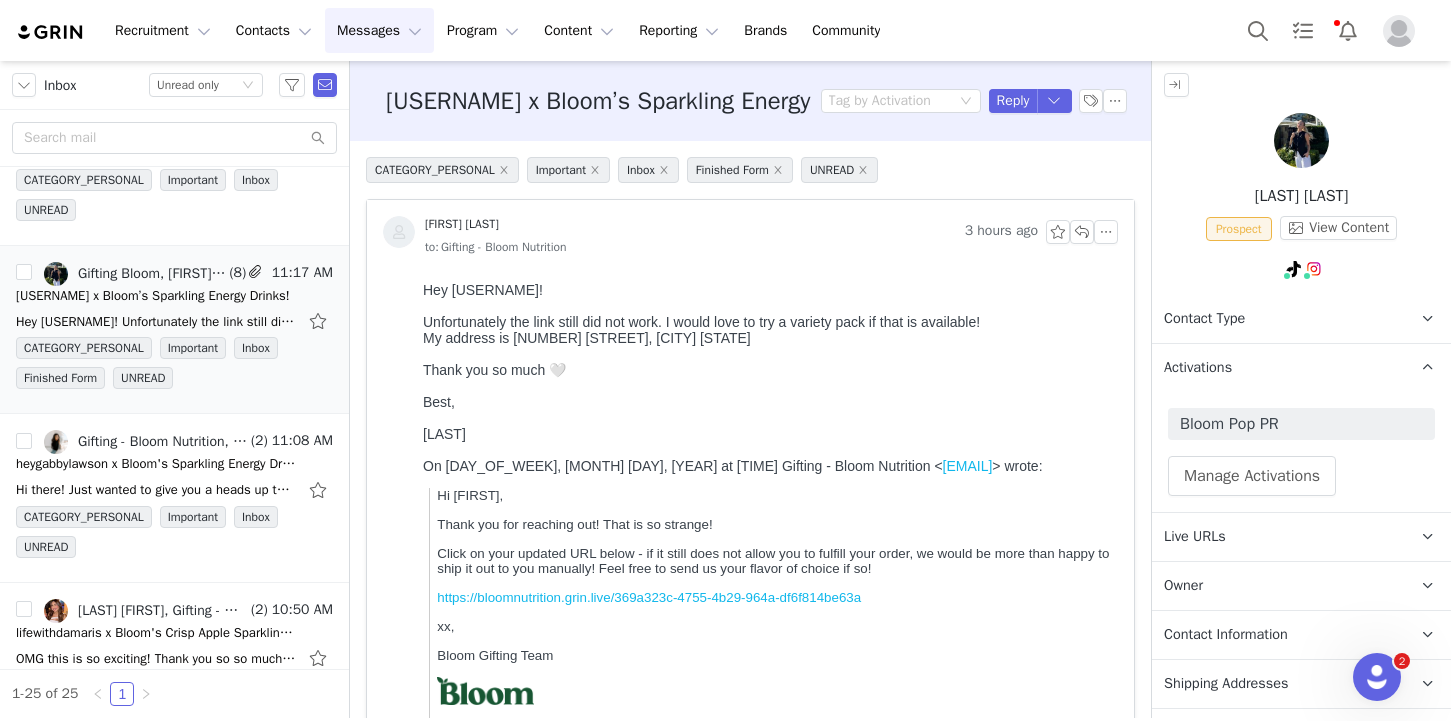 click on "Activations" at bounding box center (1198, 368) 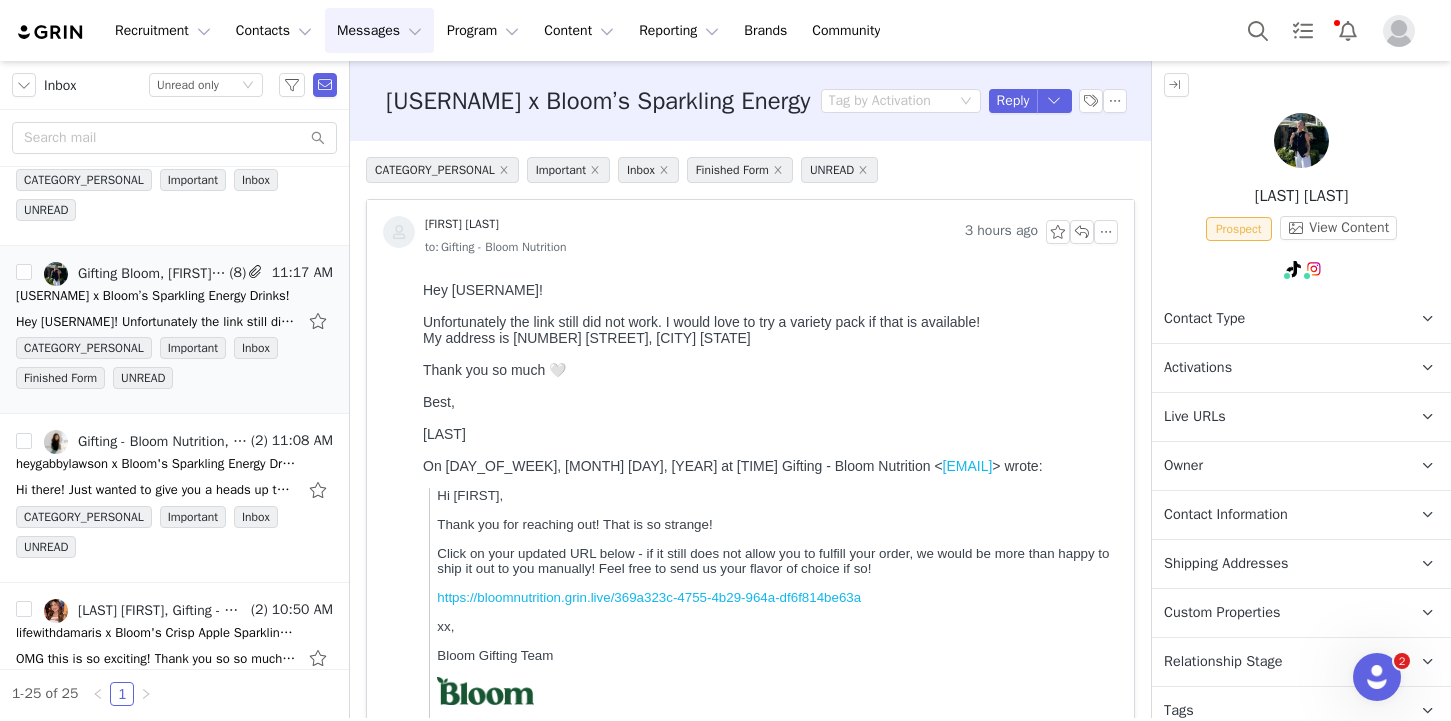 click on "Shipping Addresses" at bounding box center [1226, 564] 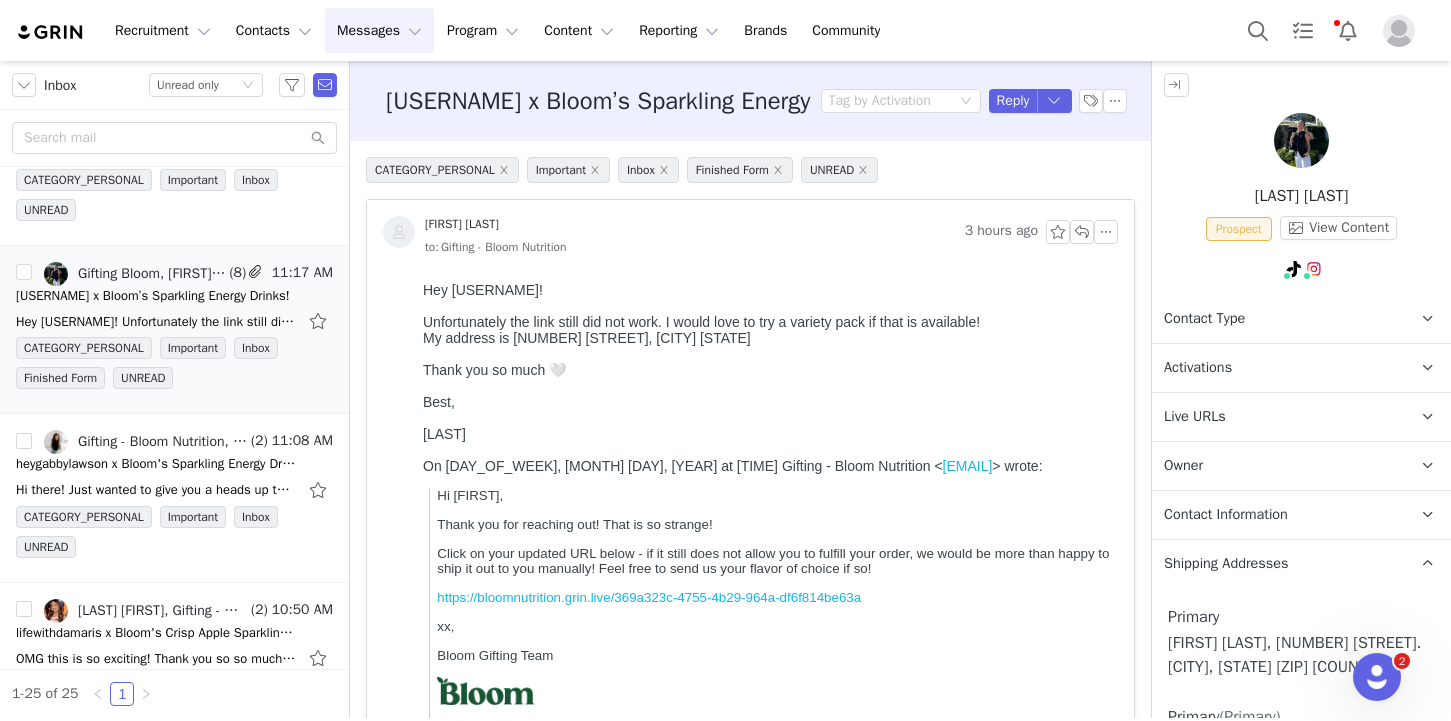 click on "Shipping Addresses" at bounding box center (1226, 564) 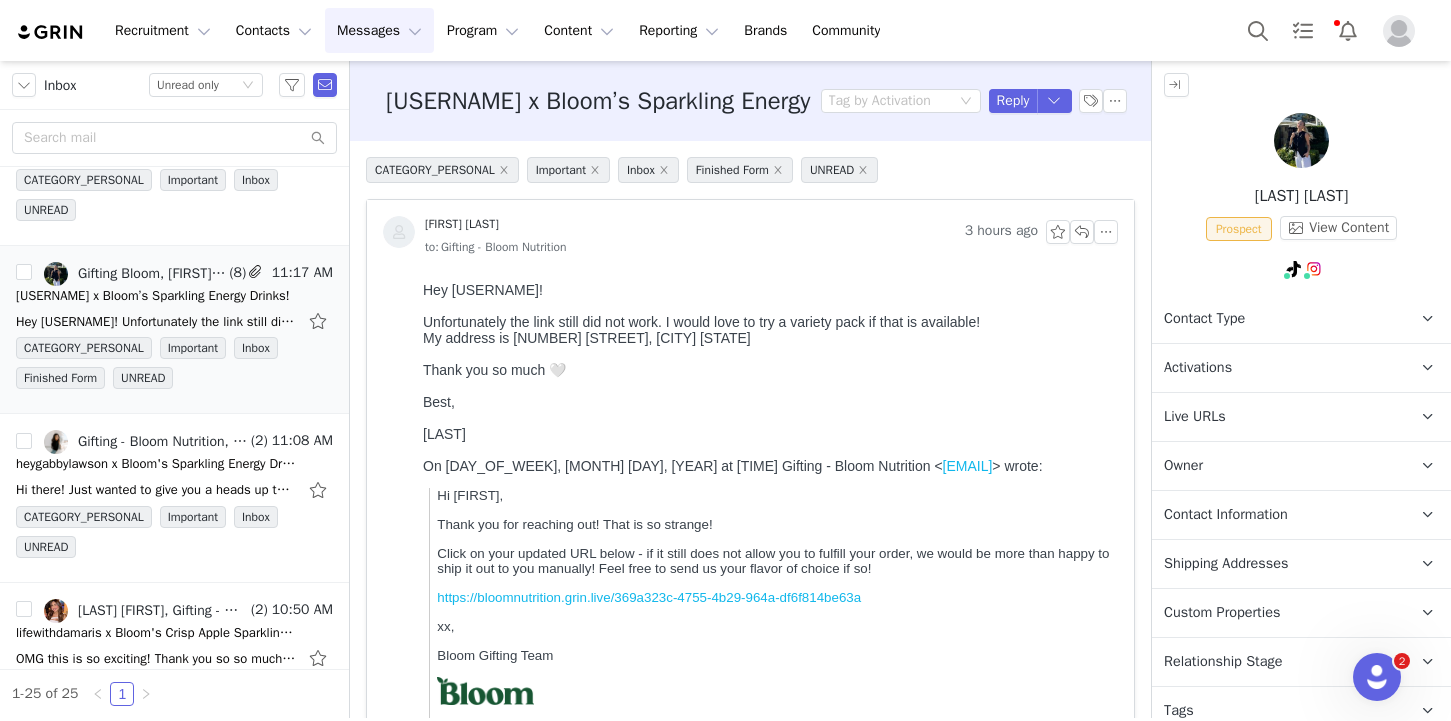 drag, startPoint x: 1234, startPoint y: 194, endPoint x: 1407, endPoint y: 200, distance: 173.10402 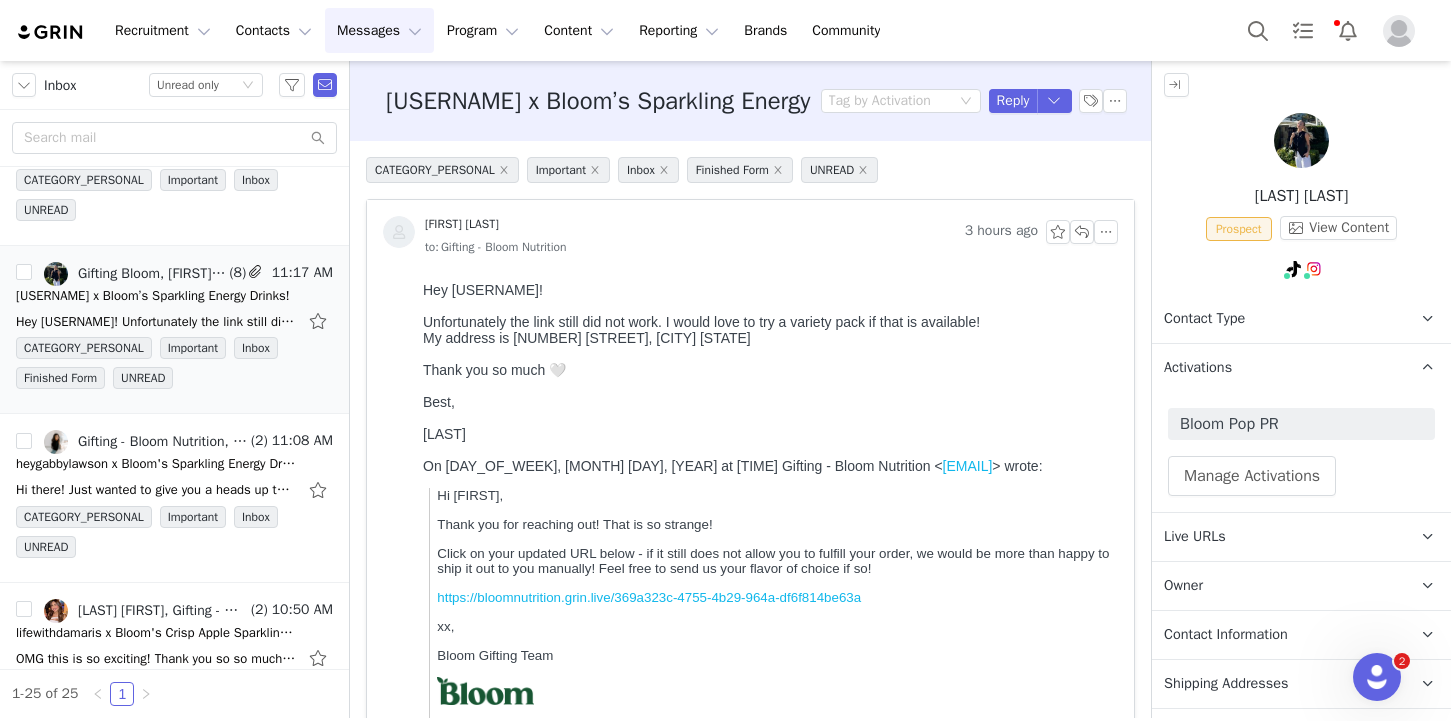 click on "Activations" at bounding box center (1277, 368) 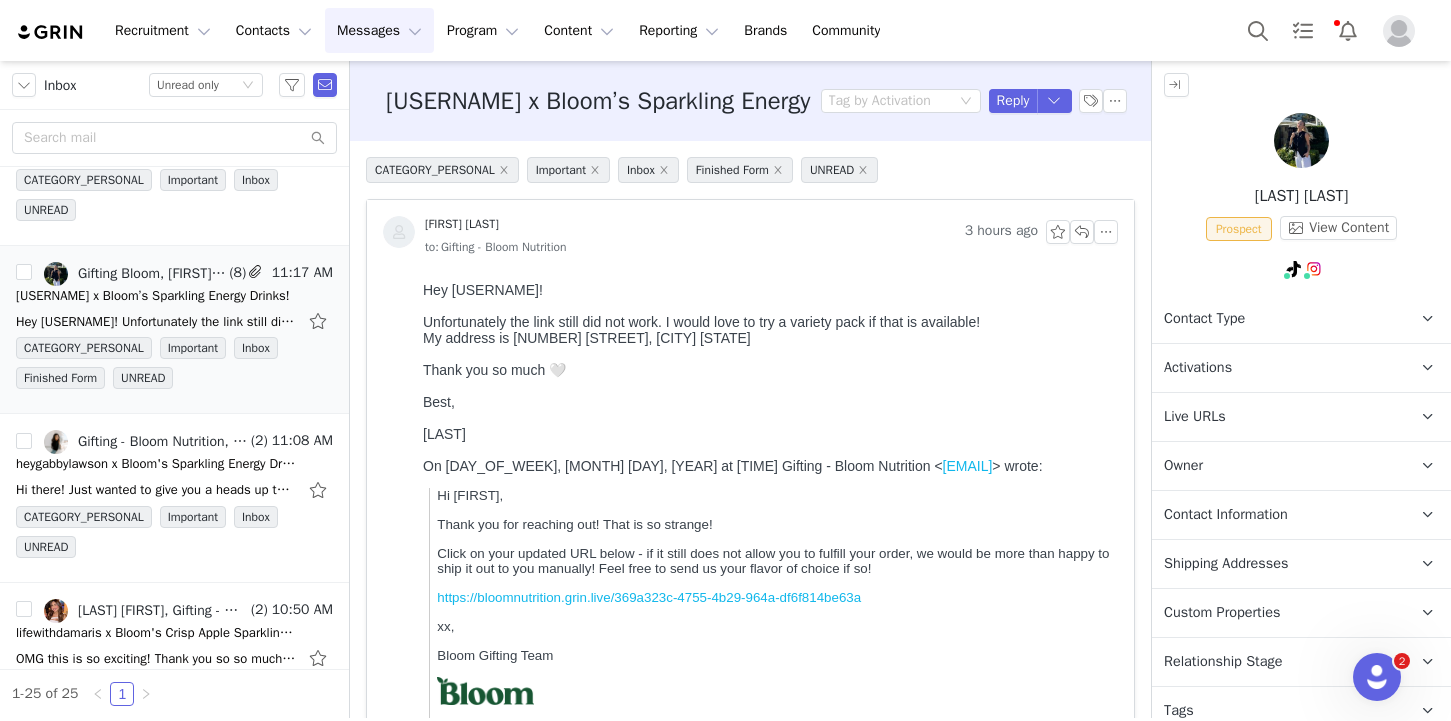 drag, startPoint x: 1230, startPoint y: 197, endPoint x: 1425, endPoint y: 197, distance: 195 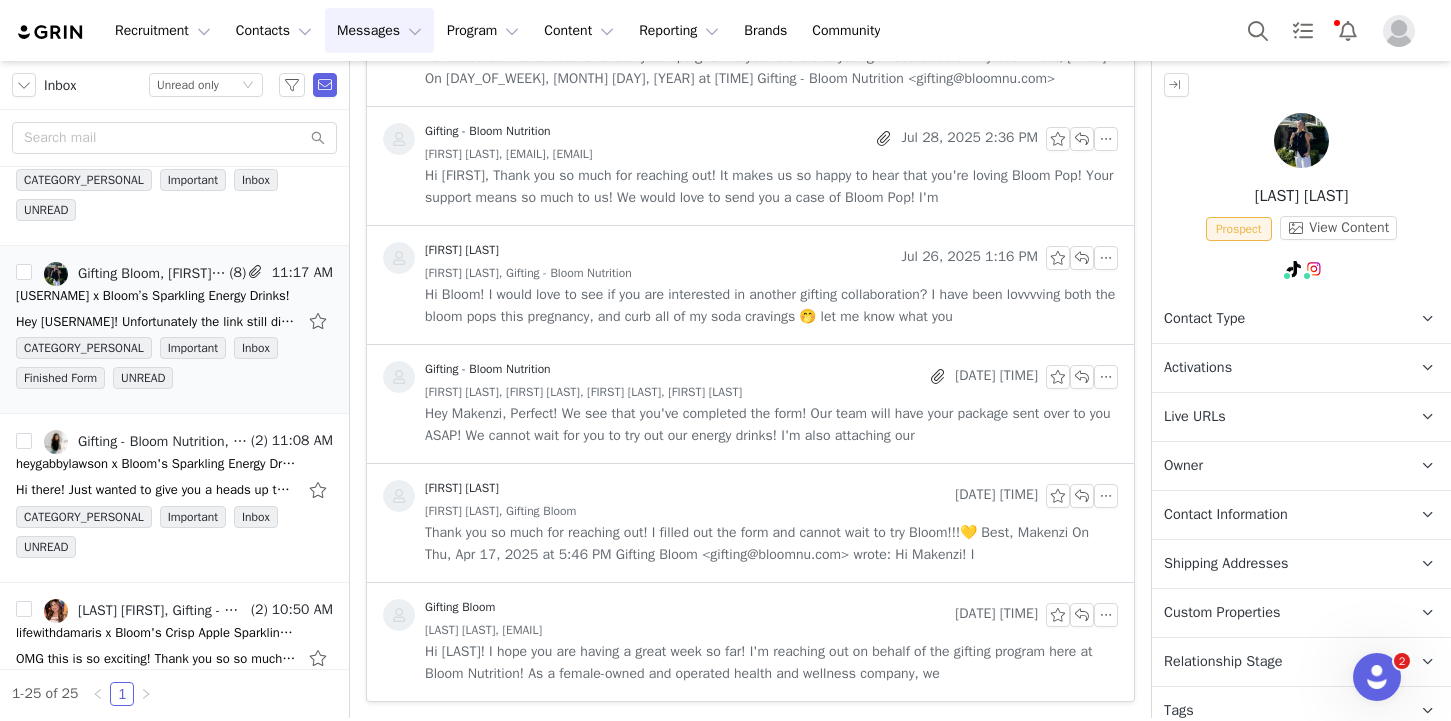 scroll, scrollTop: 0, scrollLeft: 0, axis: both 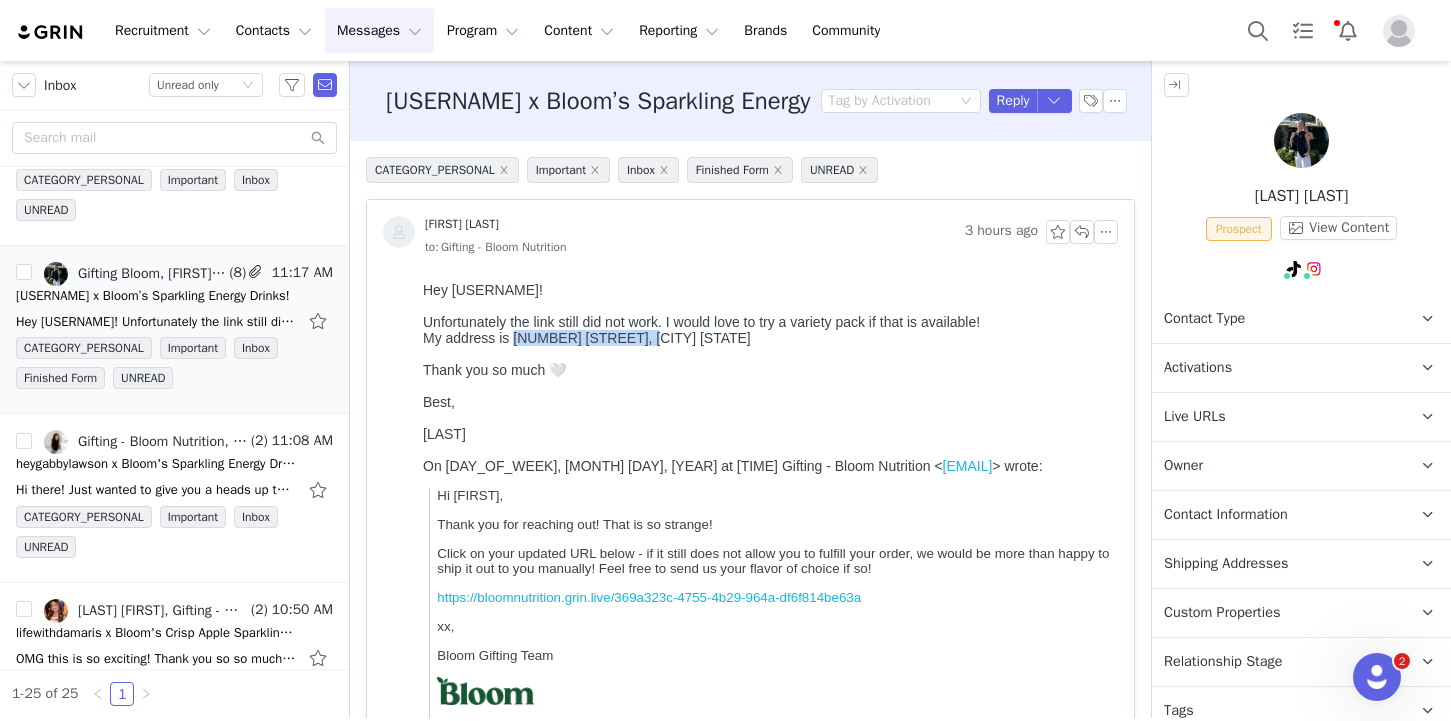 drag, startPoint x: 512, startPoint y: 341, endPoint x: 648, endPoint y: 341, distance: 136 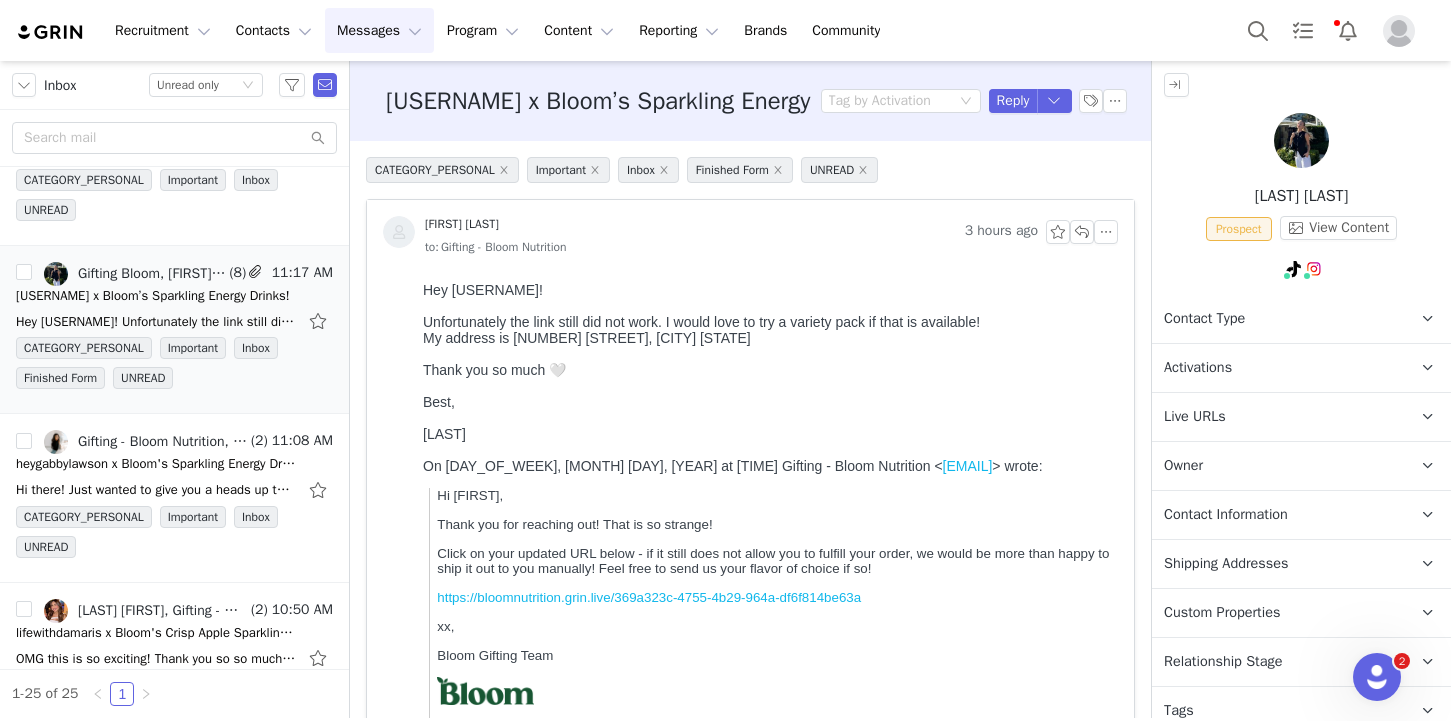 click on "My address is [NUMBER] [STREET], [CITY] [STATE]" at bounding box center (766, 338) 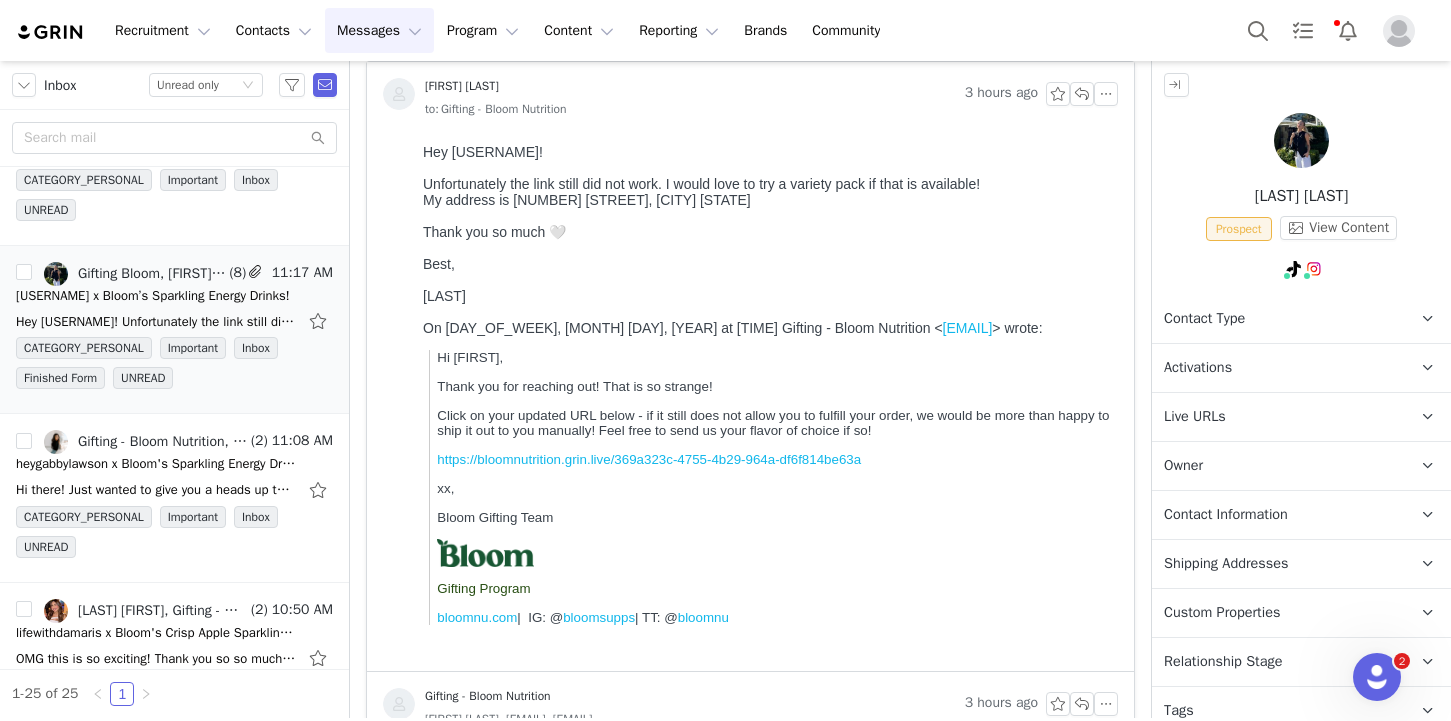 scroll, scrollTop: 0, scrollLeft: 0, axis: both 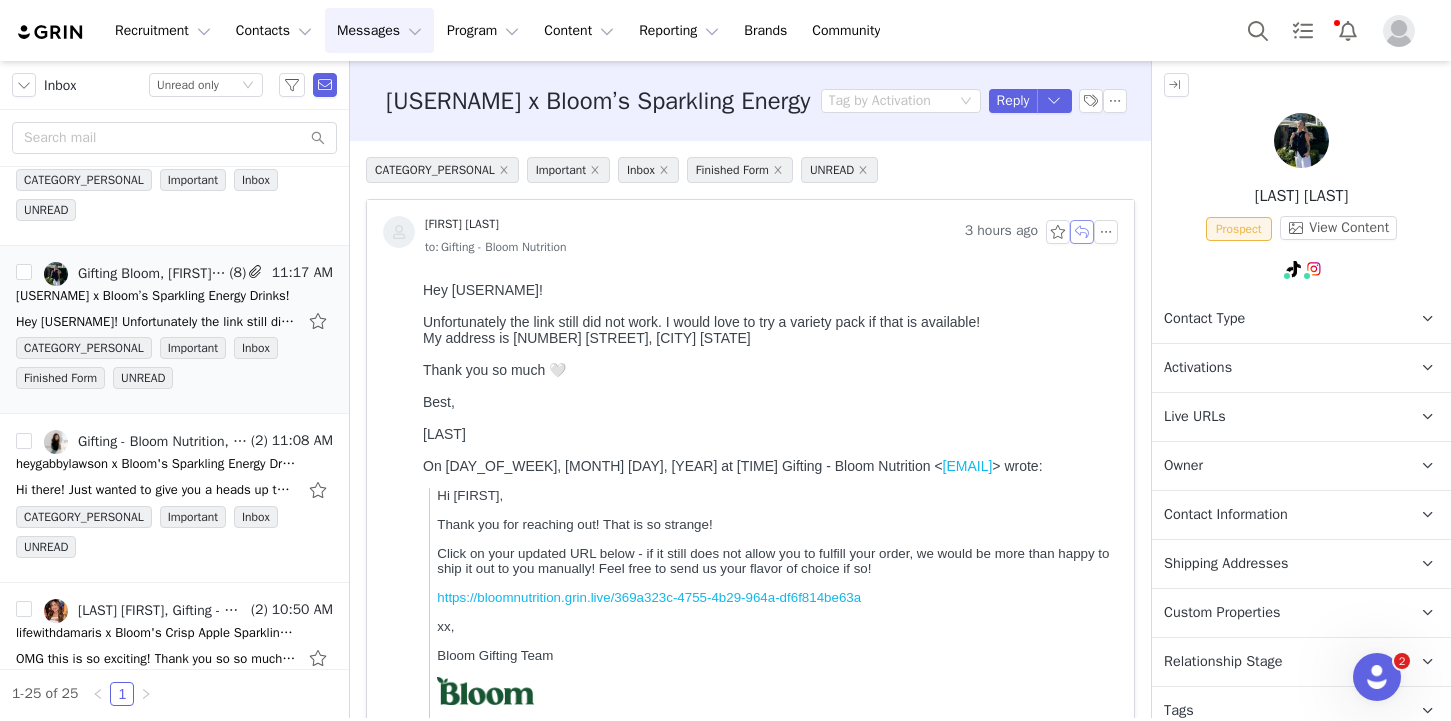 click at bounding box center (1082, 232) 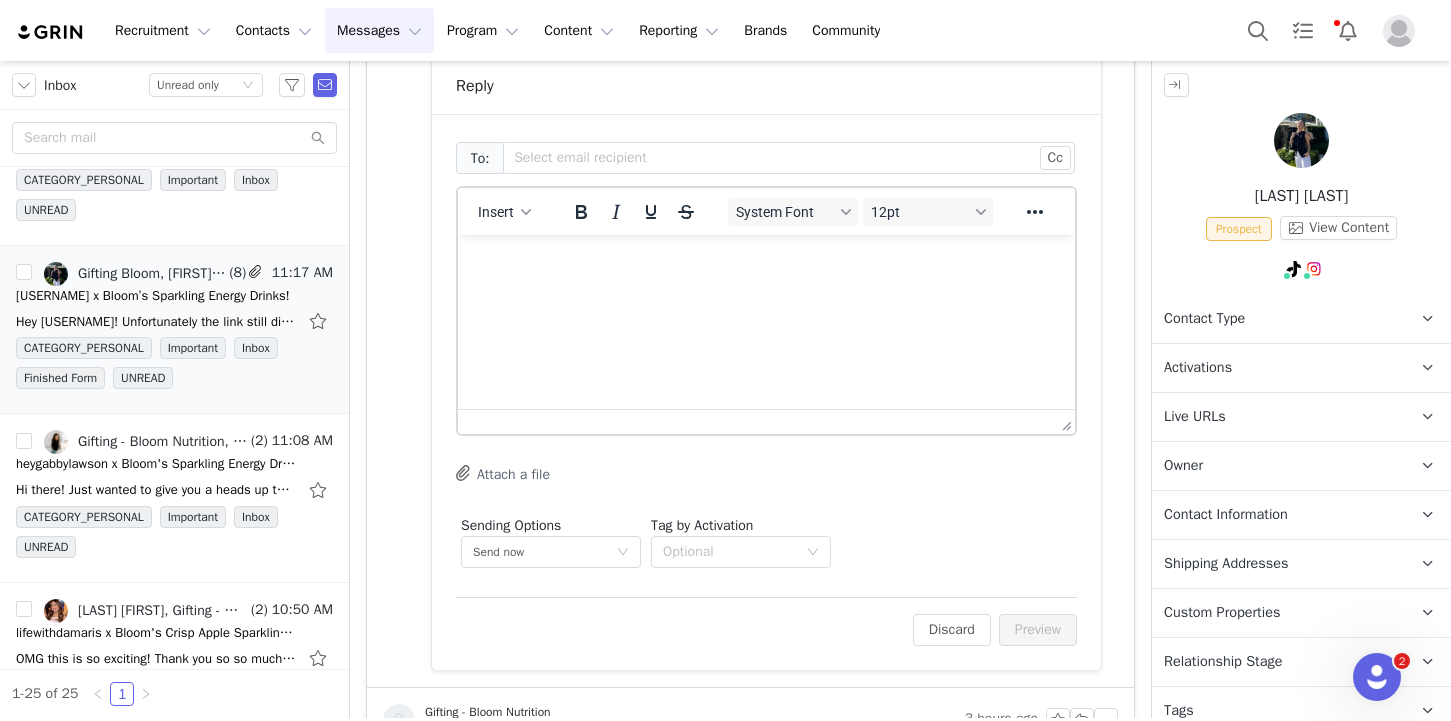 scroll, scrollTop: 0, scrollLeft: 0, axis: both 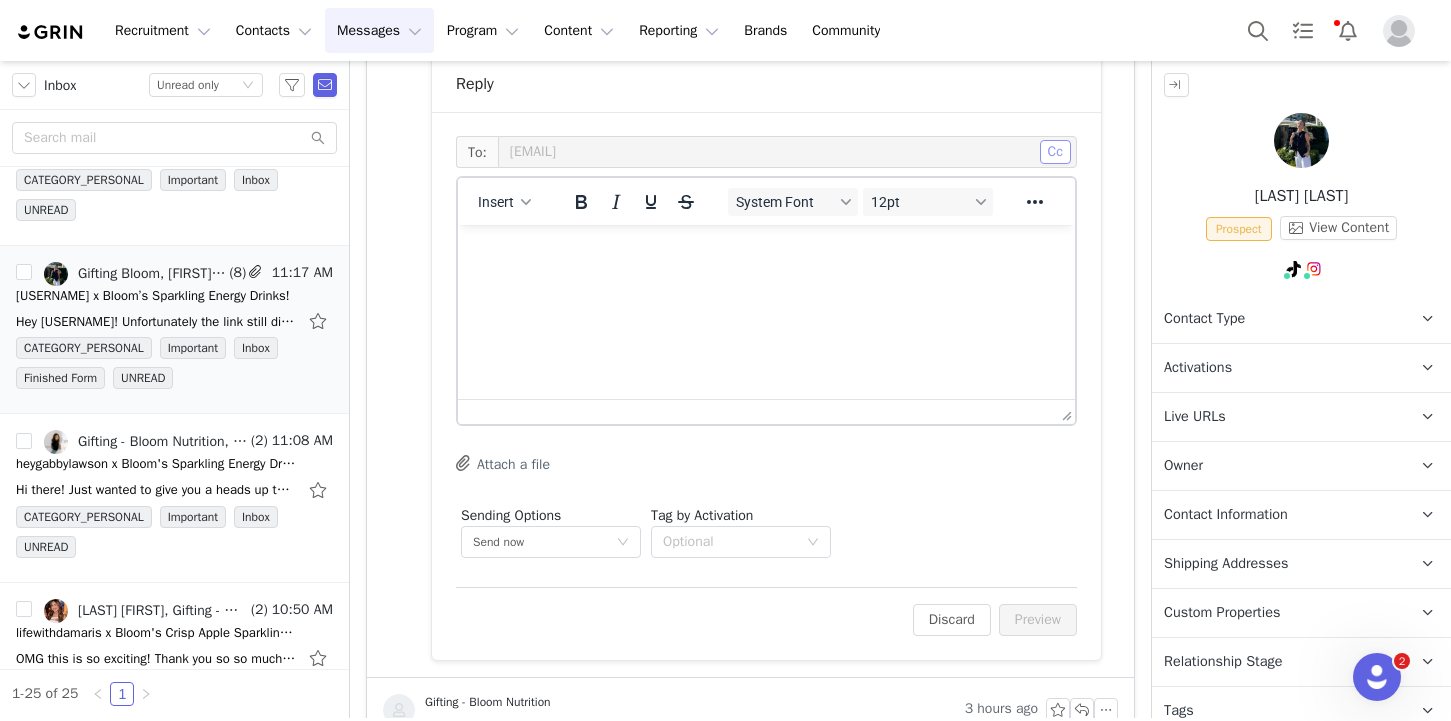 click on "Cc" at bounding box center (1055, 152) 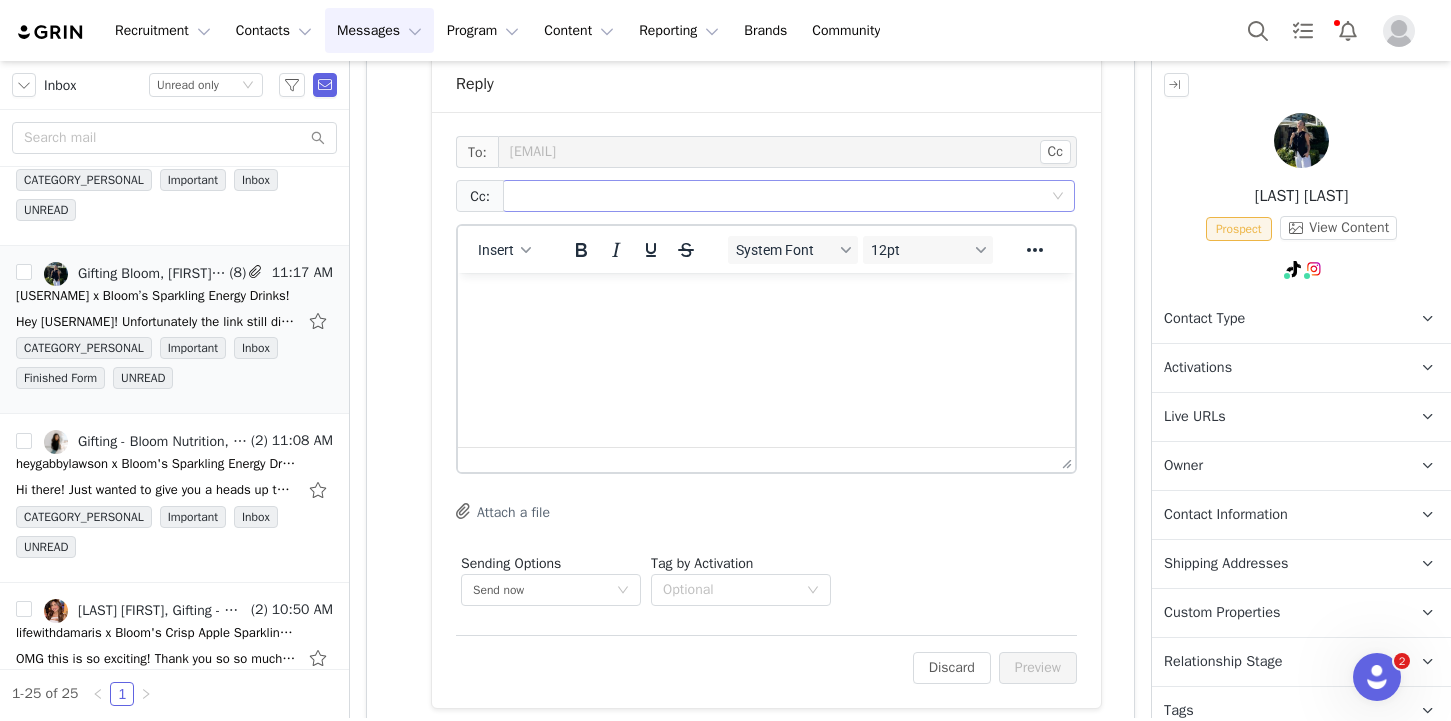 click at bounding box center [781, 196] 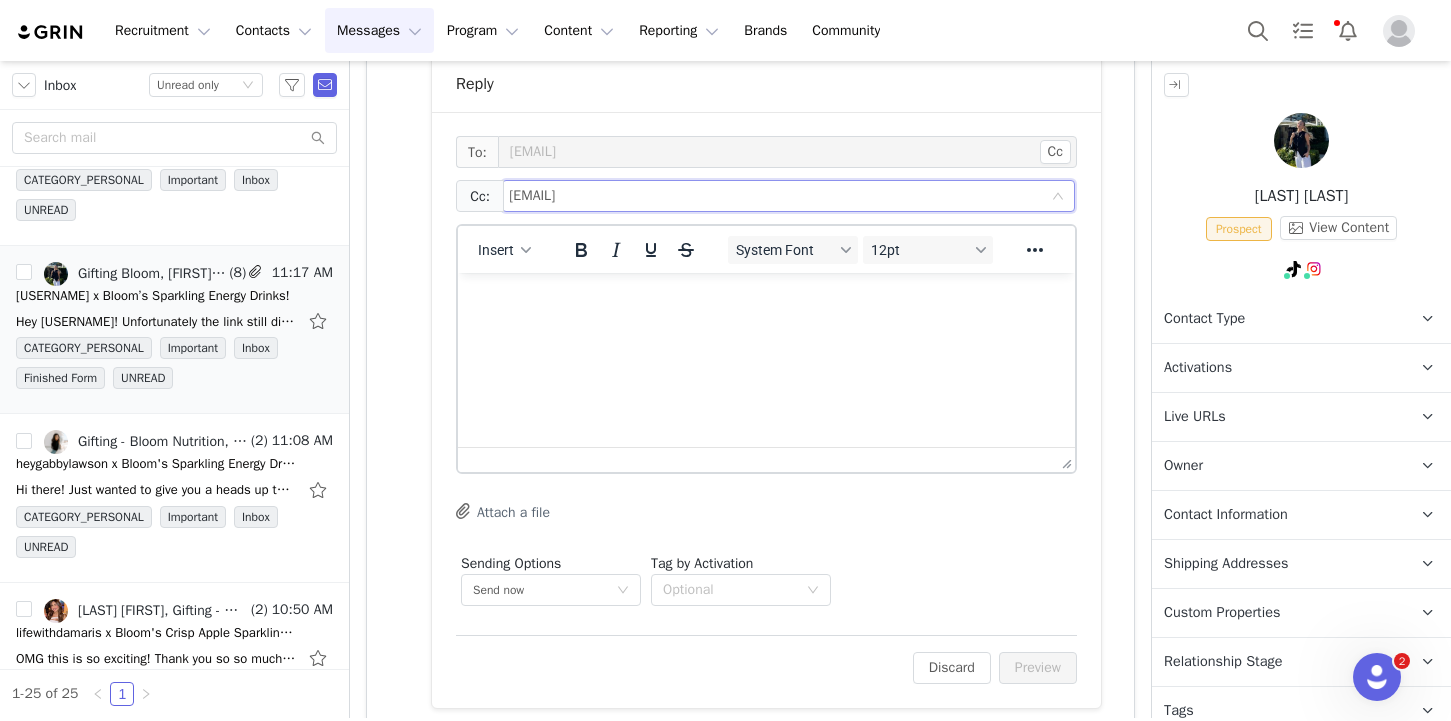 type on "[EMAIL]" 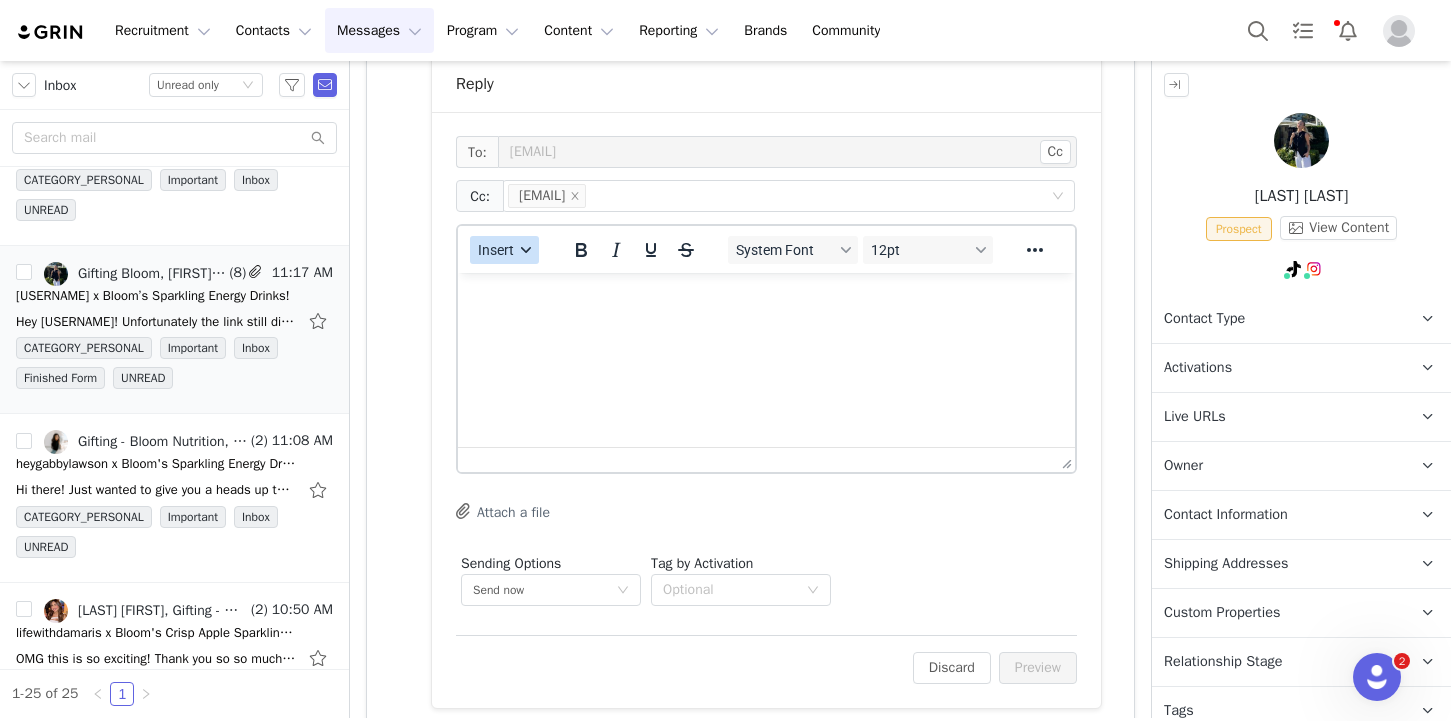 click on "Insert" at bounding box center [496, 250] 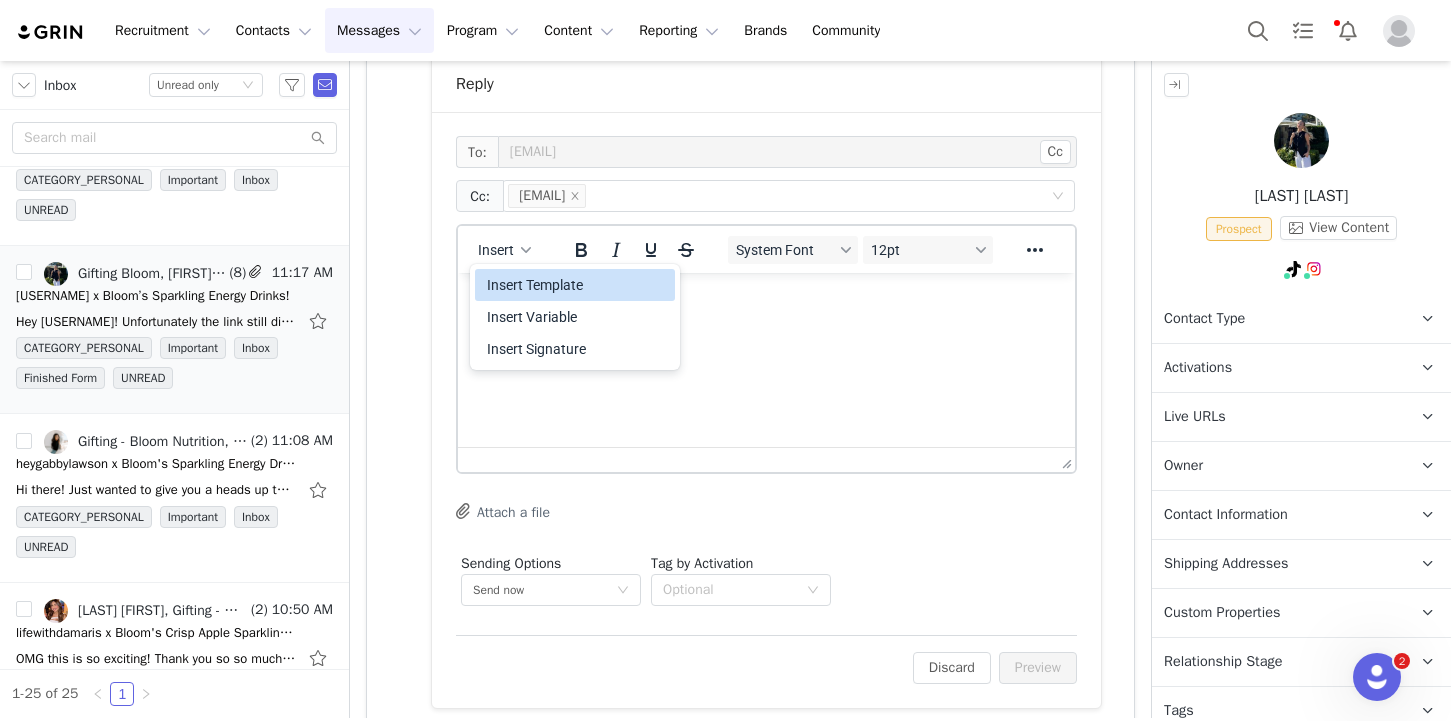 click on "Insert Template" at bounding box center [577, 285] 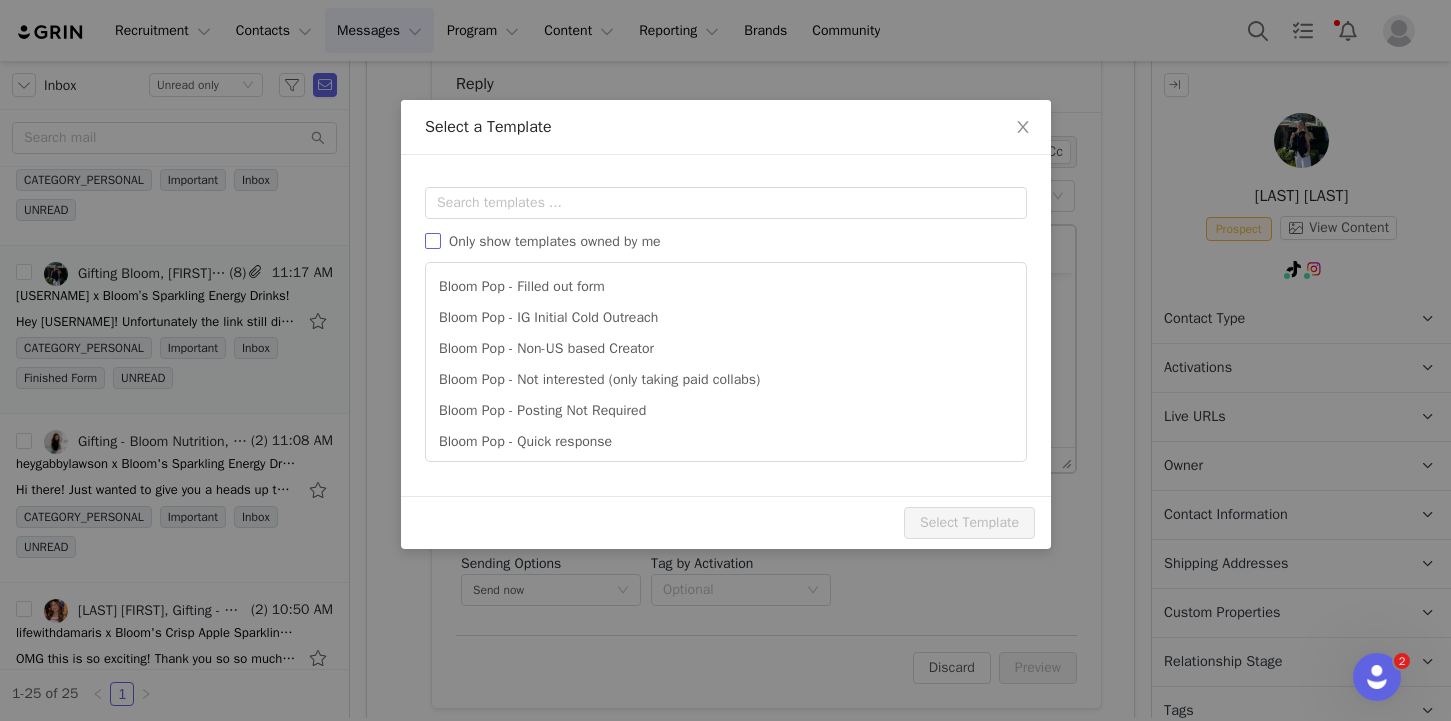 scroll, scrollTop: 0, scrollLeft: 0, axis: both 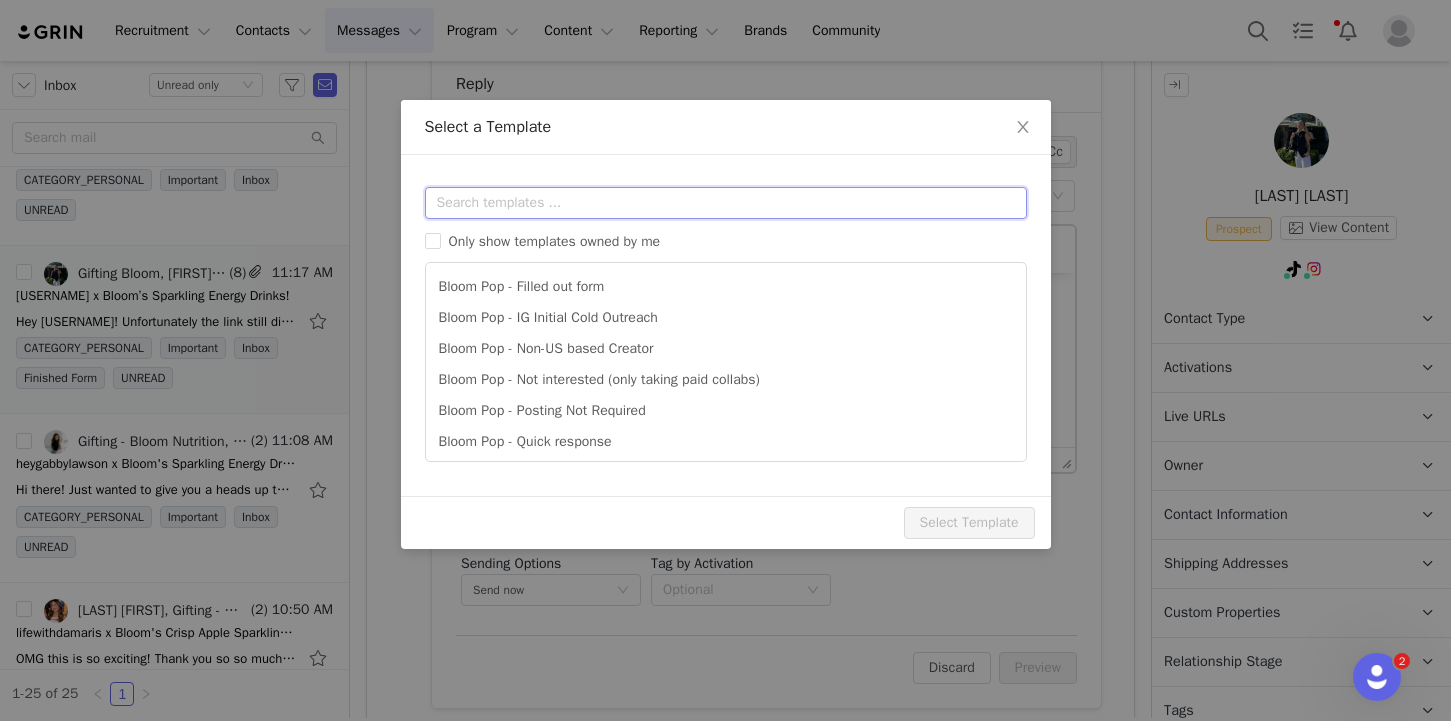 click at bounding box center [726, 203] 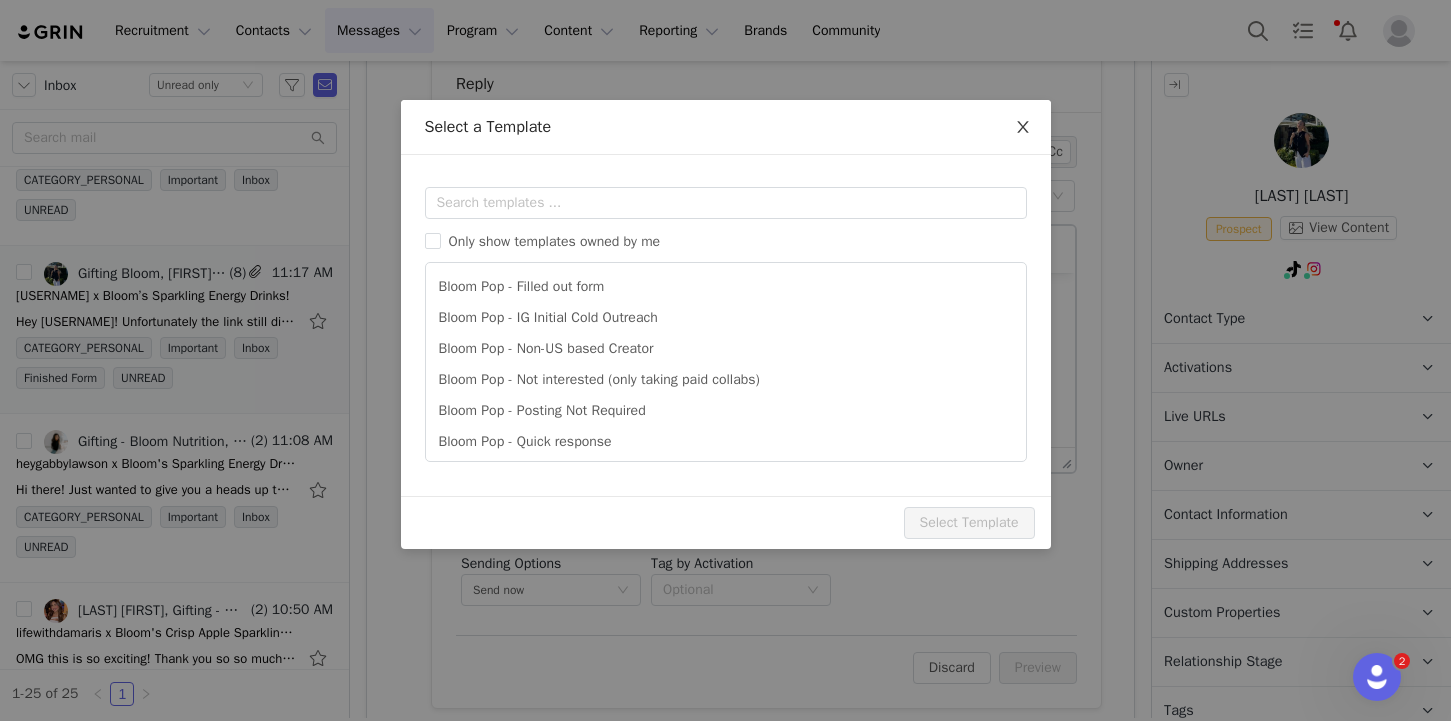 click 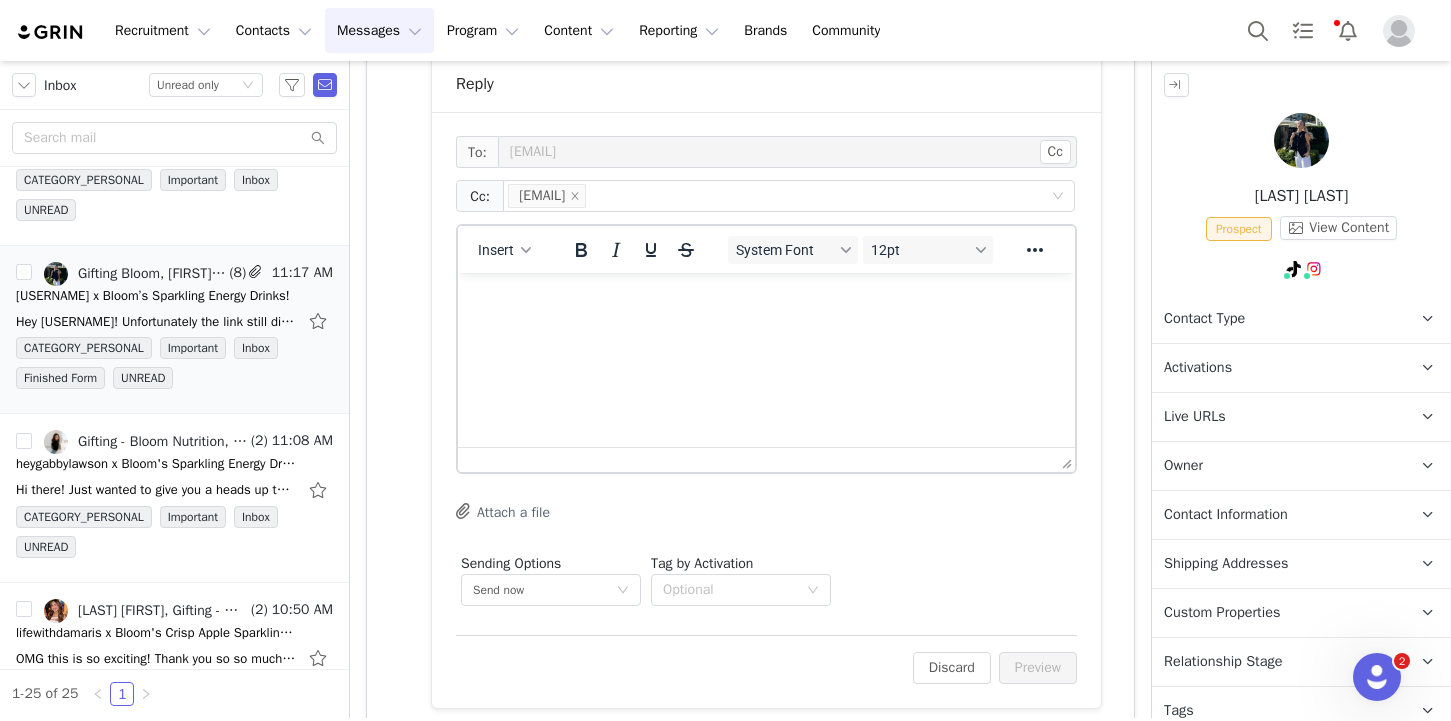 click on "Activations" at bounding box center [1198, 368] 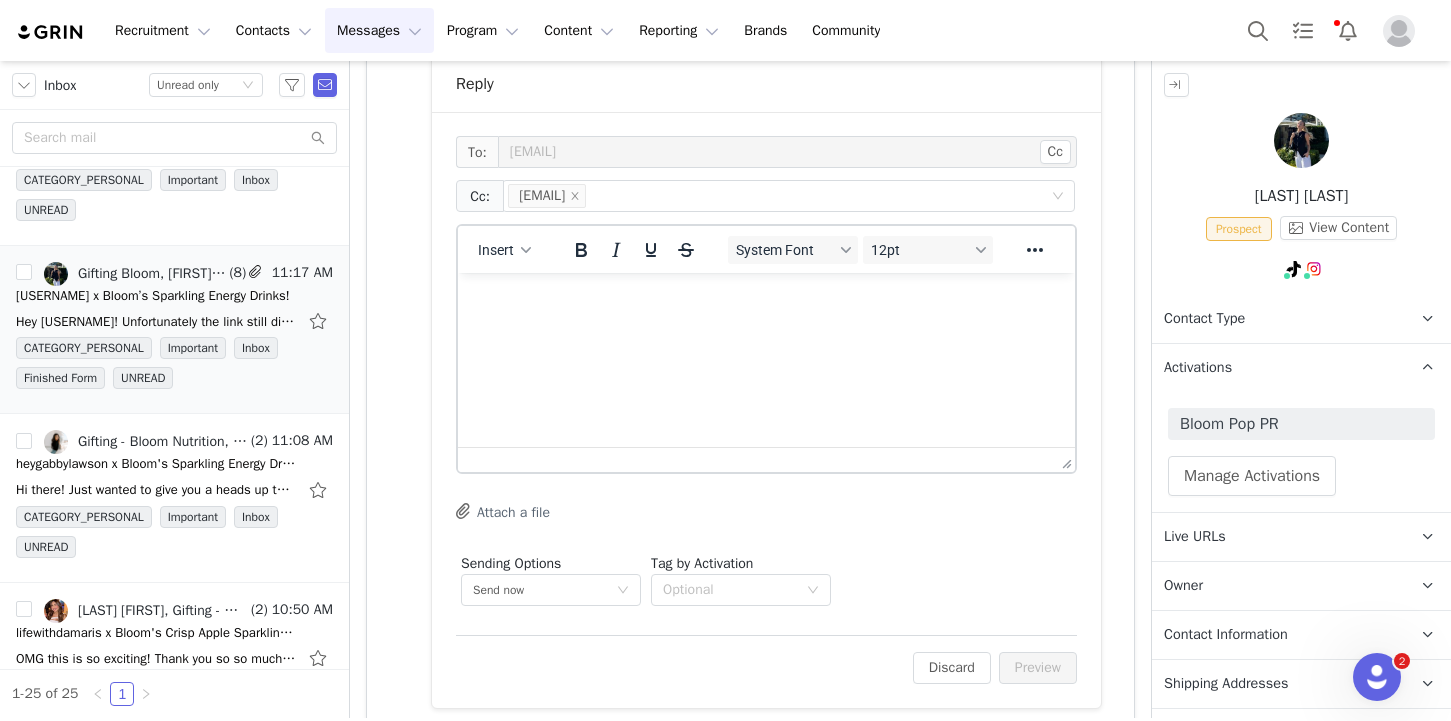 click on "Activations" at bounding box center (1198, 368) 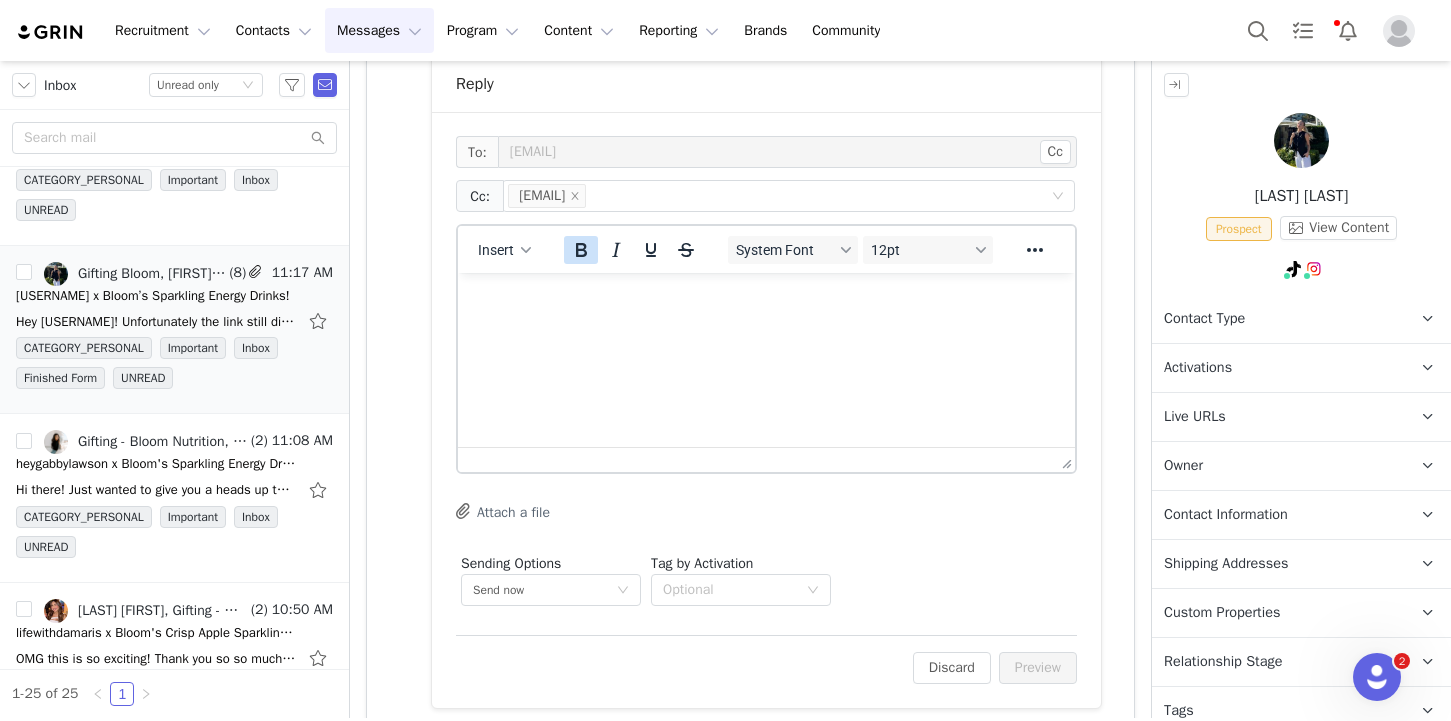 click 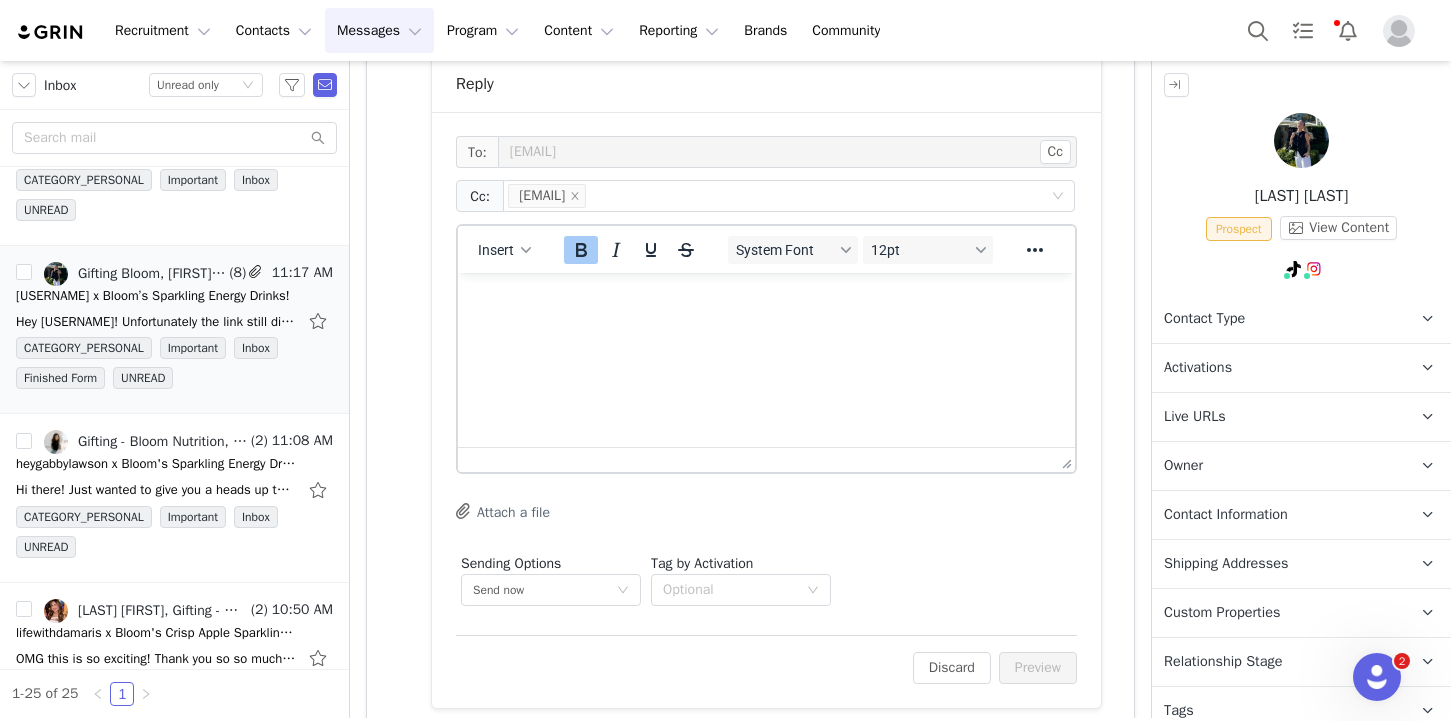 click on "﻿" at bounding box center (766, 300) 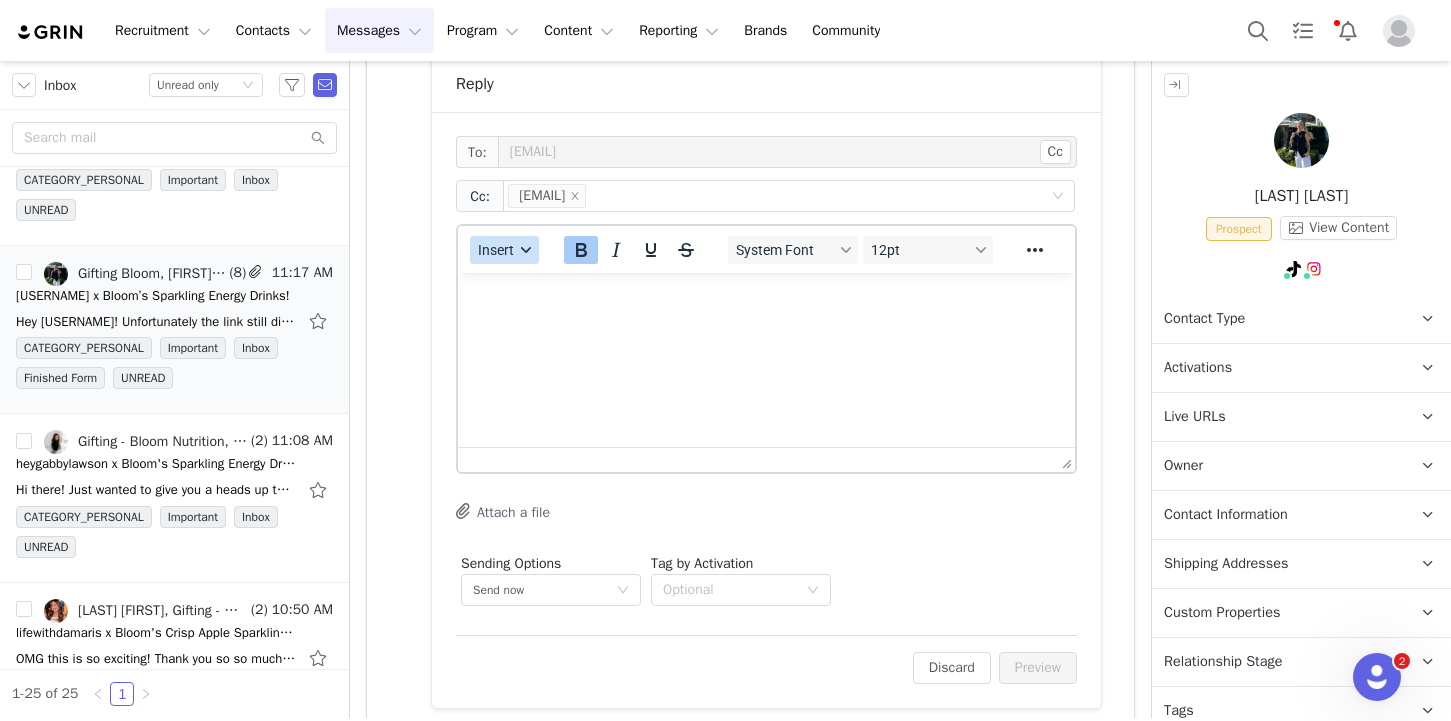 click on "Insert" at bounding box center [504, 250] 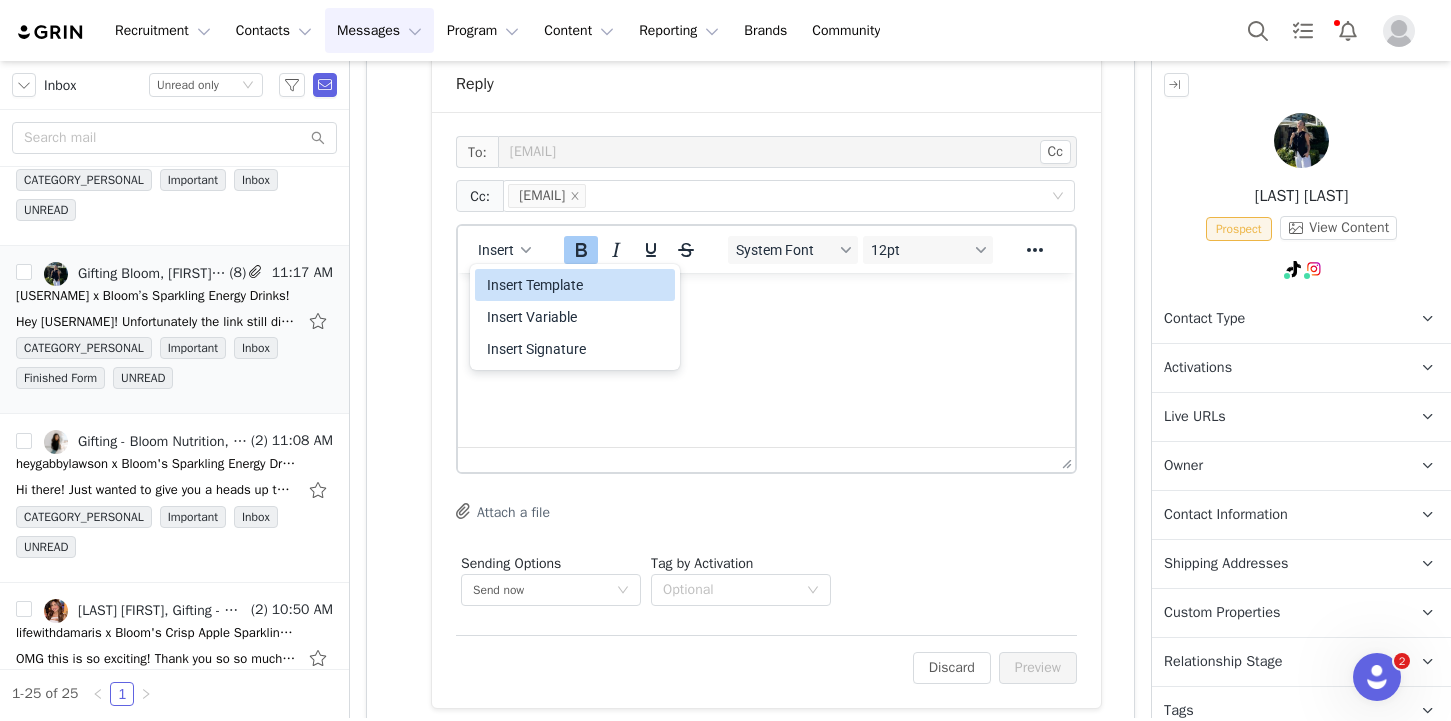 click on "Insert Template" at bounding box center (577, 285) 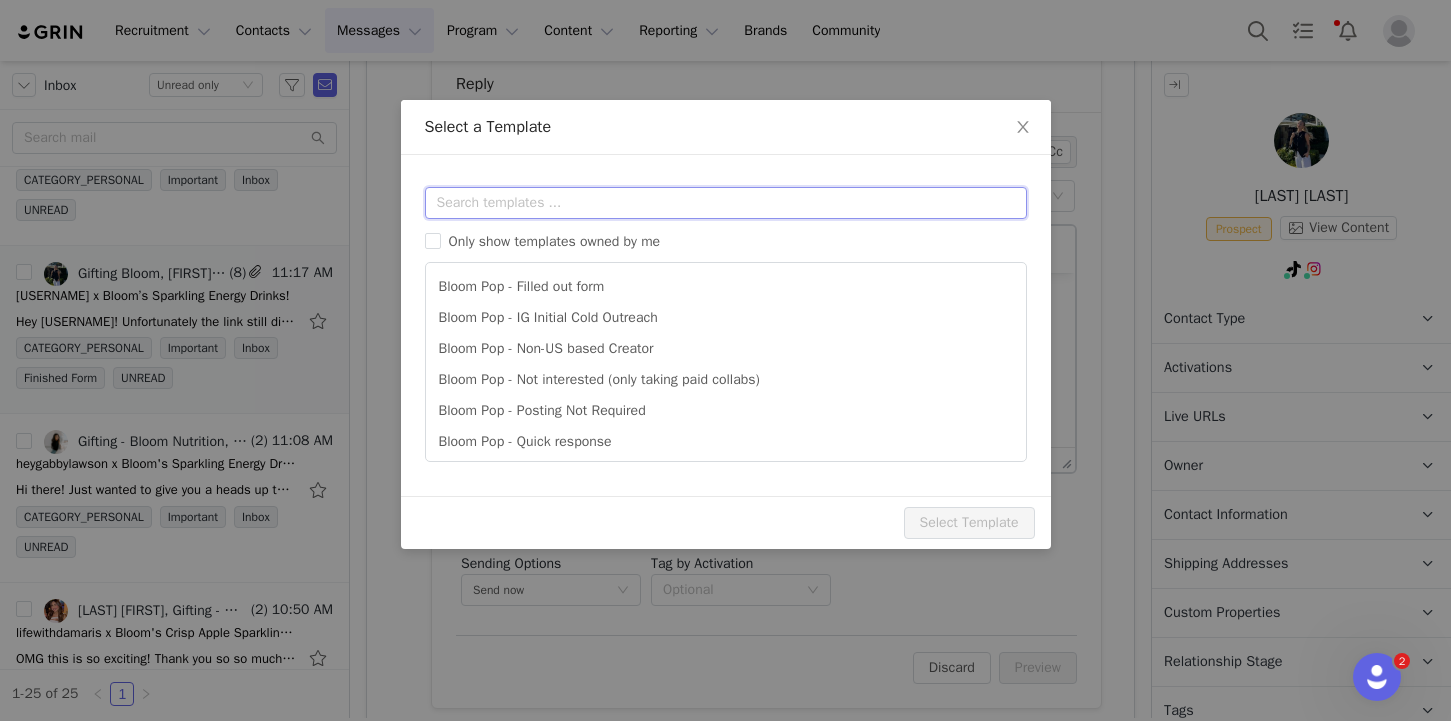 click at bounding box center (726, 203) 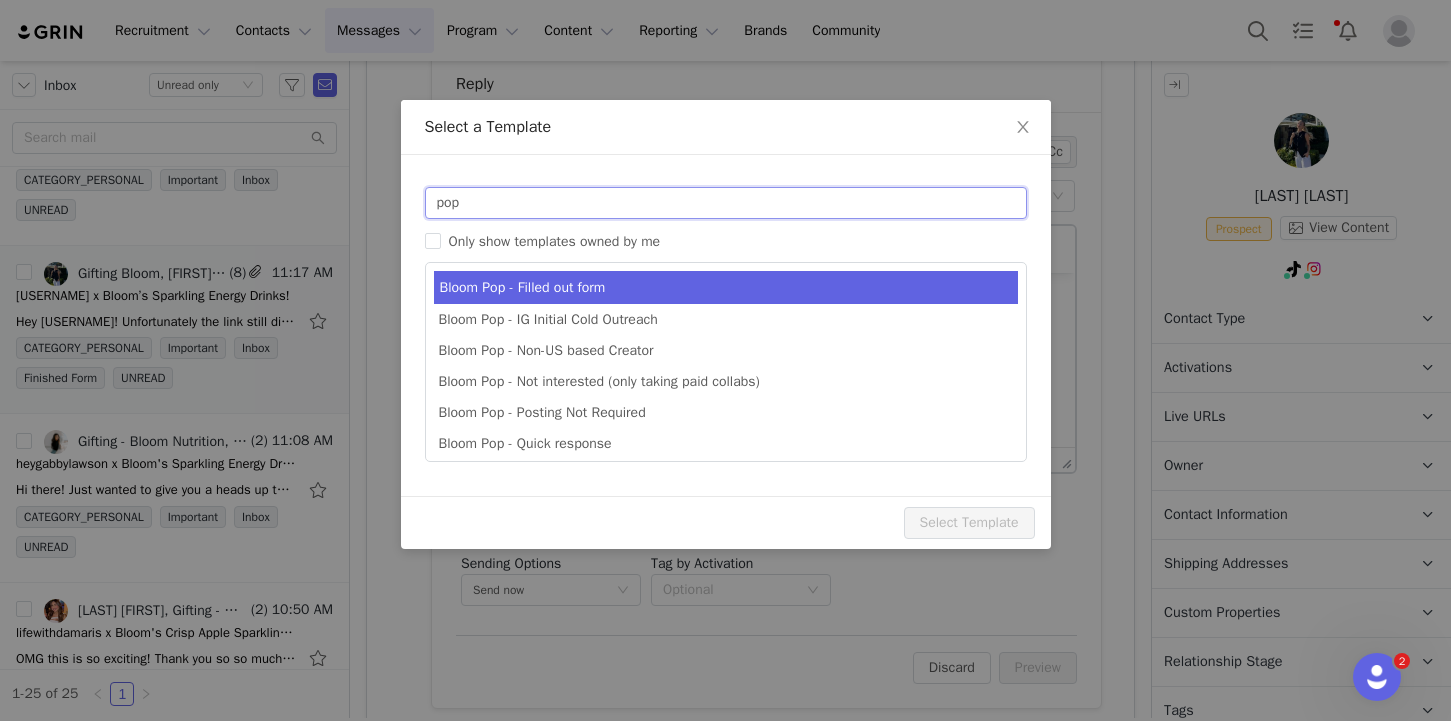 type on "pop" 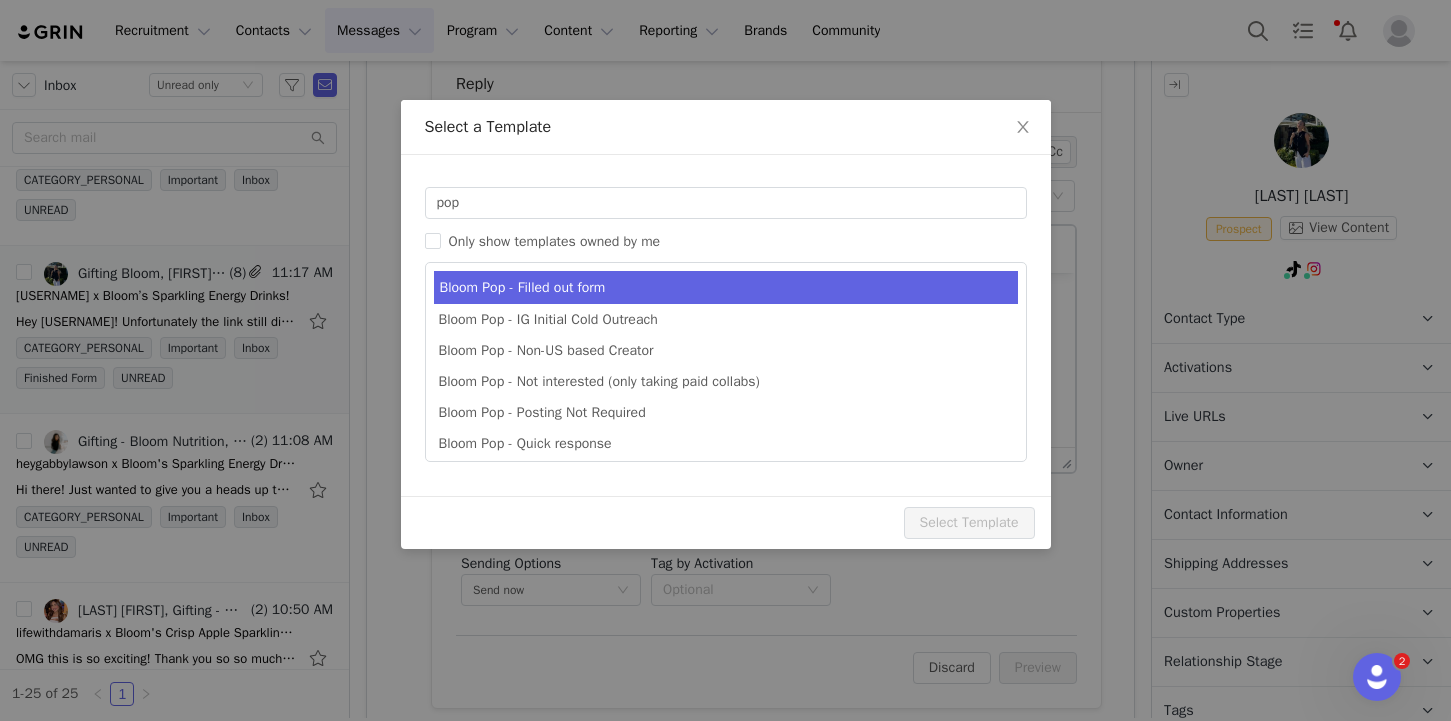 click on "Bloom Pop - Filled out form" at bounding box center (726, 287) 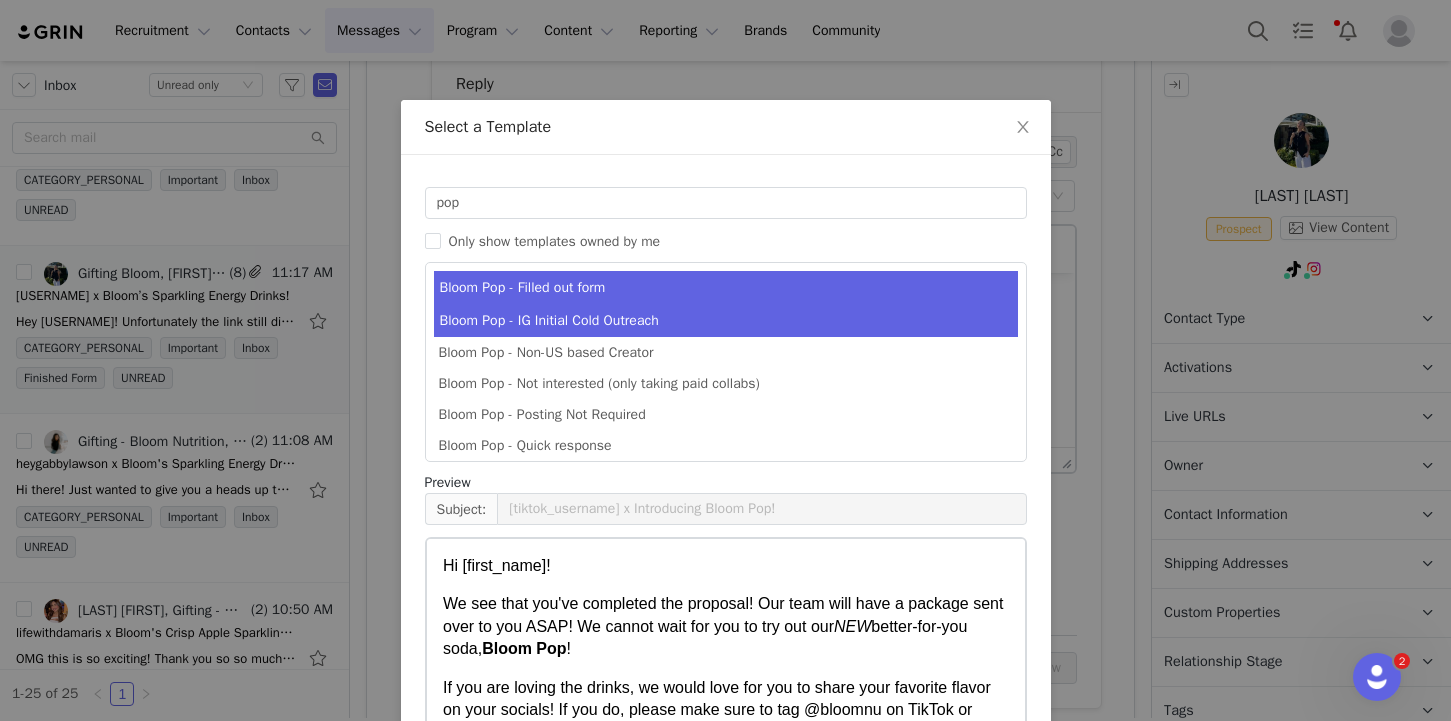 click on "Bloom Pop - IG Initial Cold Outreach" at bounding box center (726, 320) 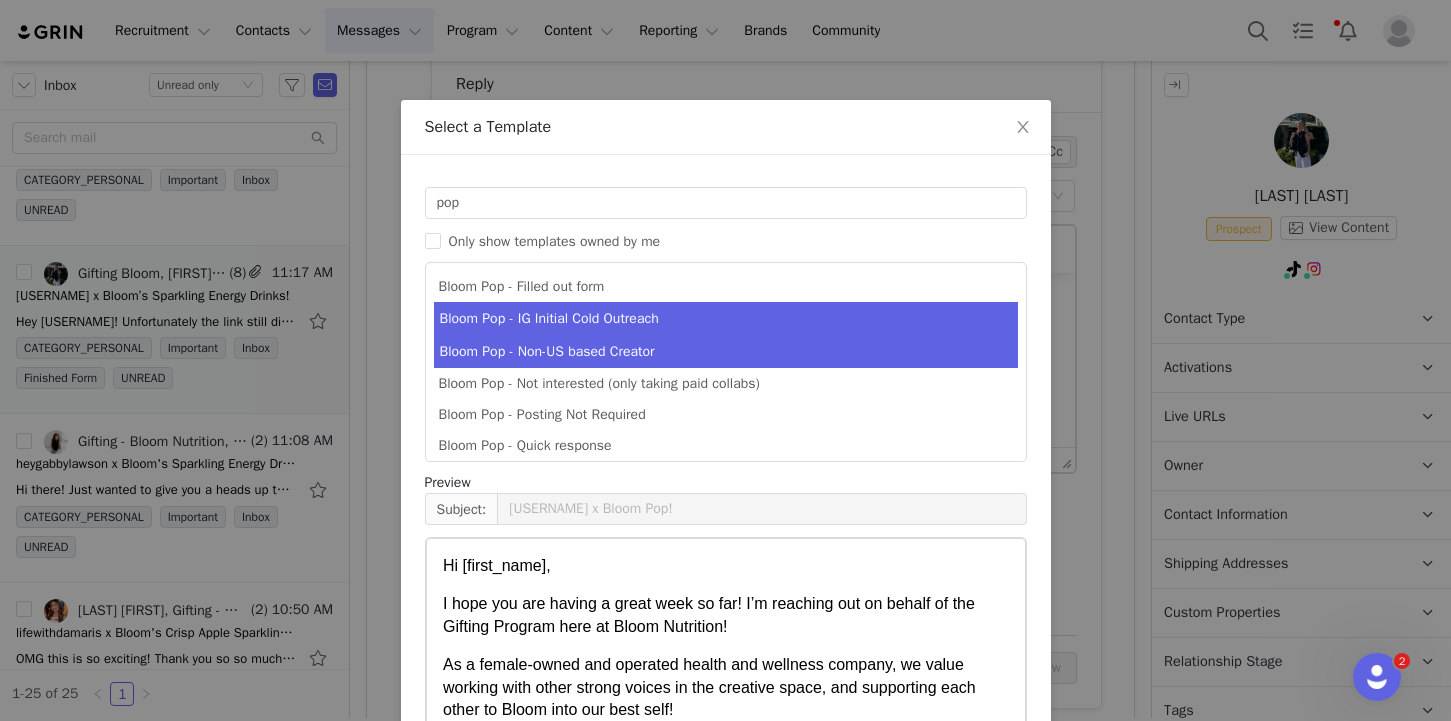 click on "Bloom Pop - Non-US based Creator" at bounding box center (726, 351) 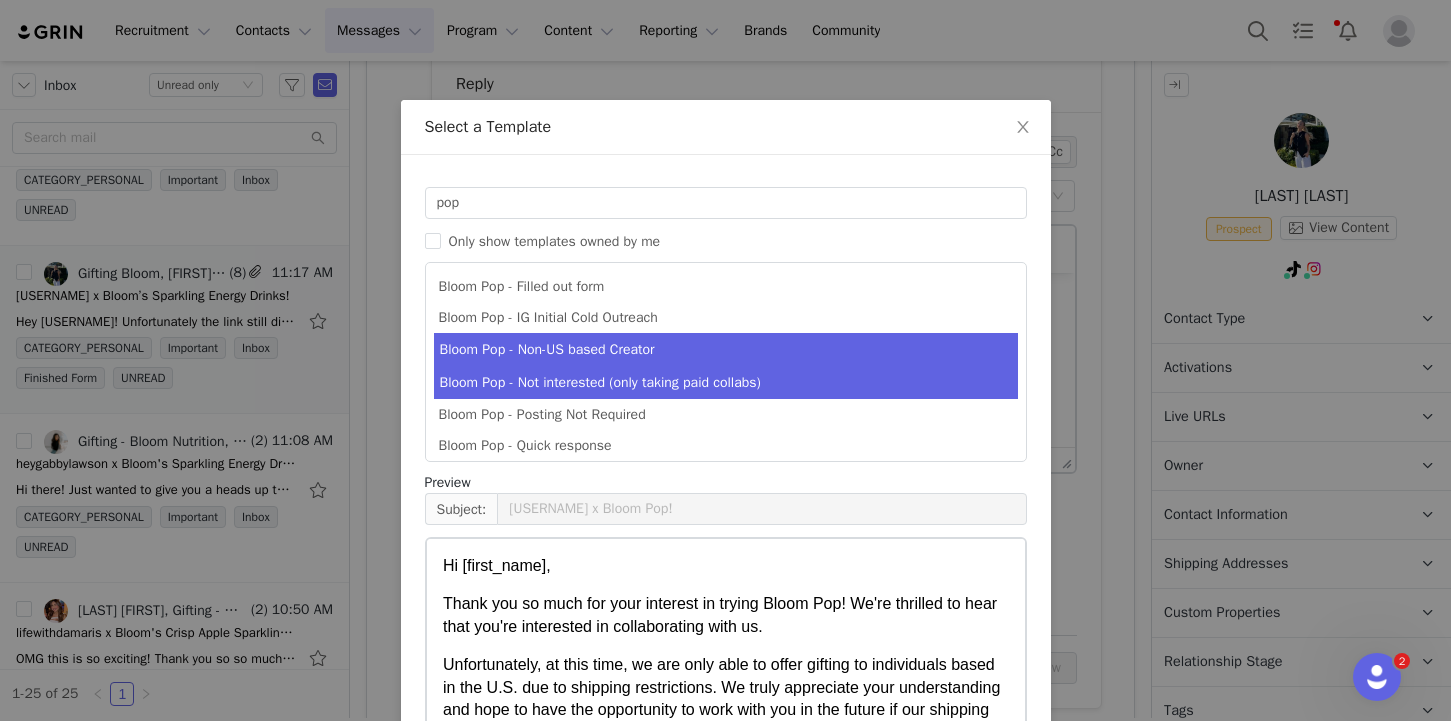 click on "Bloom Pop - Not interested (only taking paid collabs)" at bounding box center (726, 382) 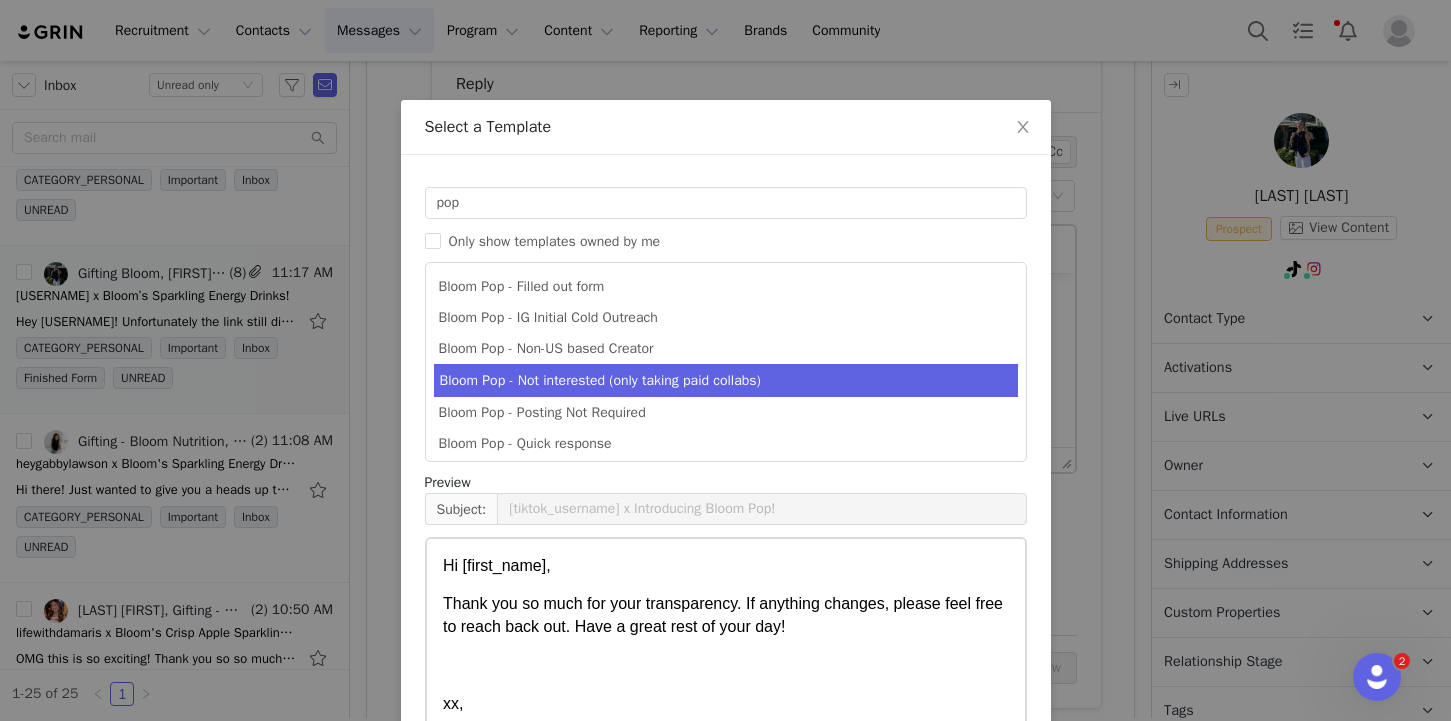 scroll, scrollTop: 167, scrollLeft: 0, axis: vertical 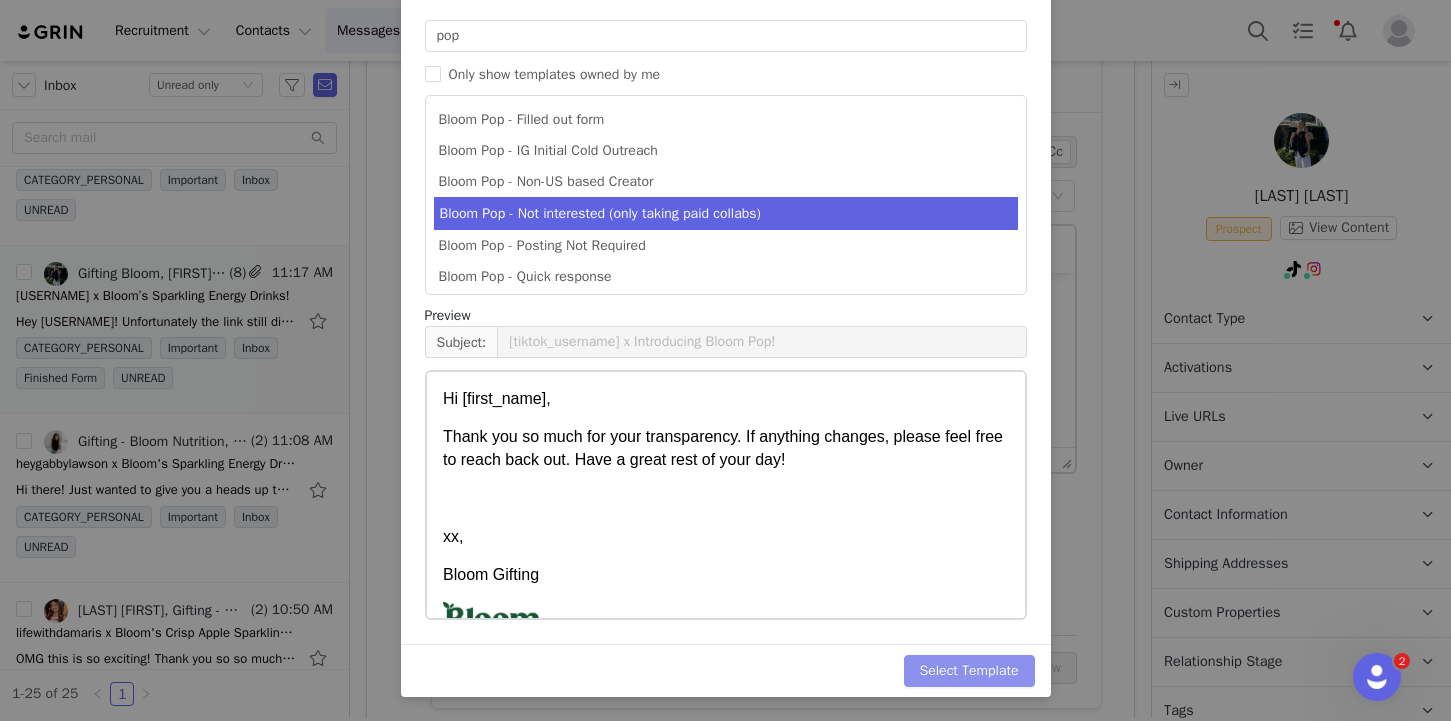 click on "Select Template" at bounding box center (969, 671) 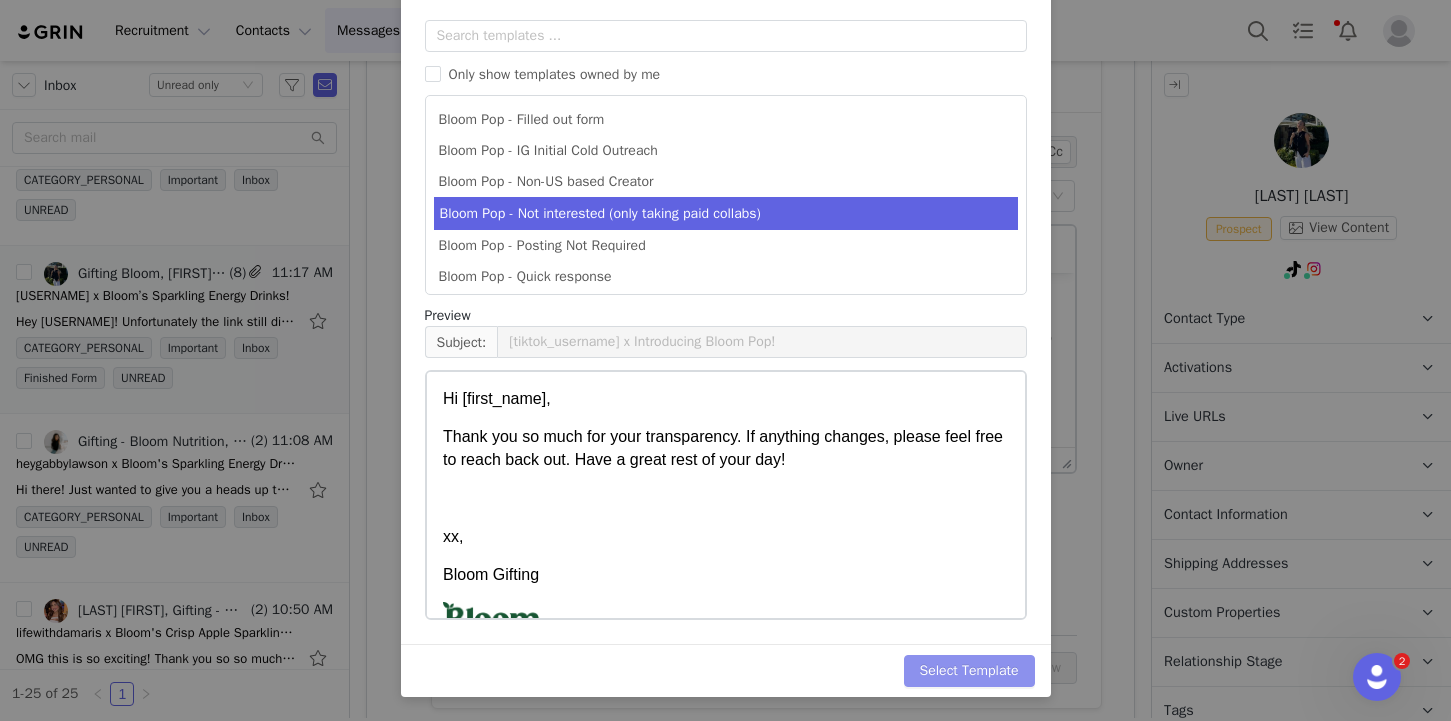 scroll, scrollTop: 0, scrollLeft: 0, axis: both 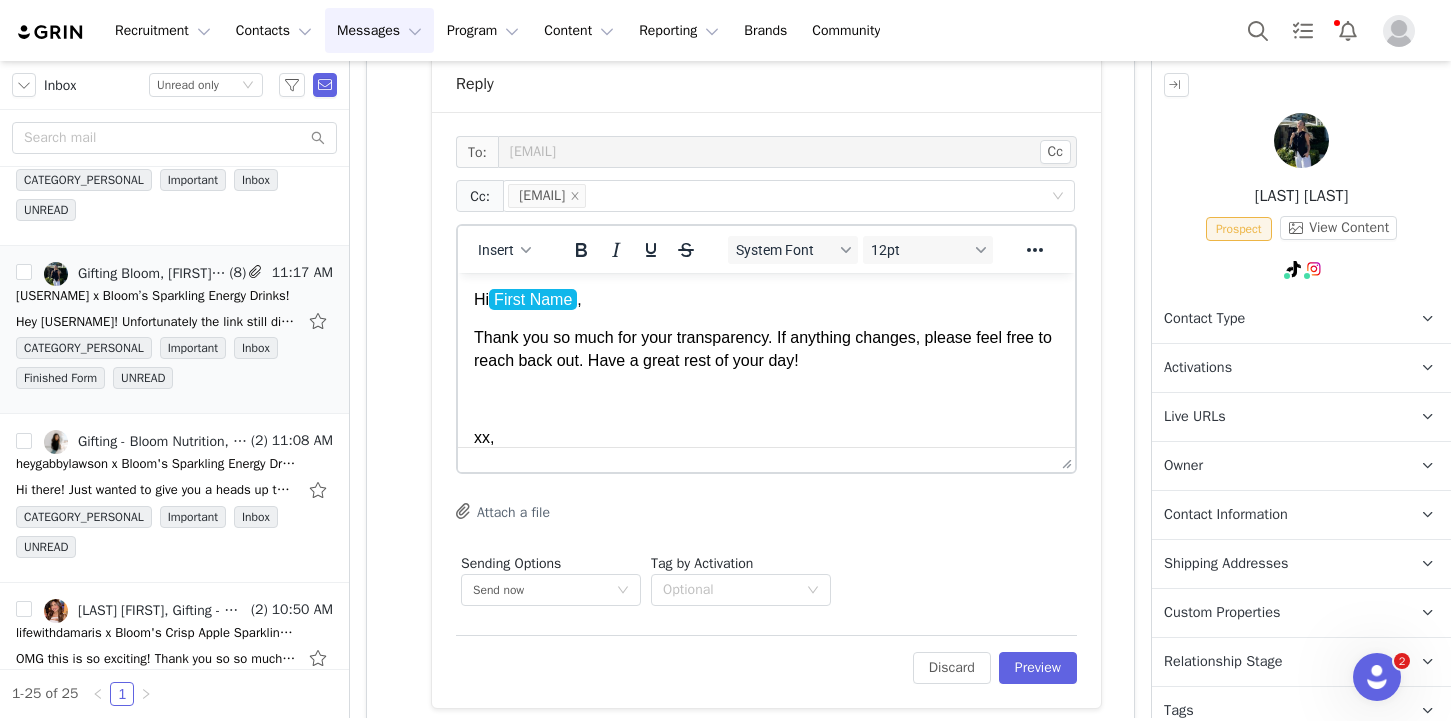 drag, startPoint x: 853, startPoint y: 367, endPoint x: 464, endPoint y: 340, distance: 389.93588 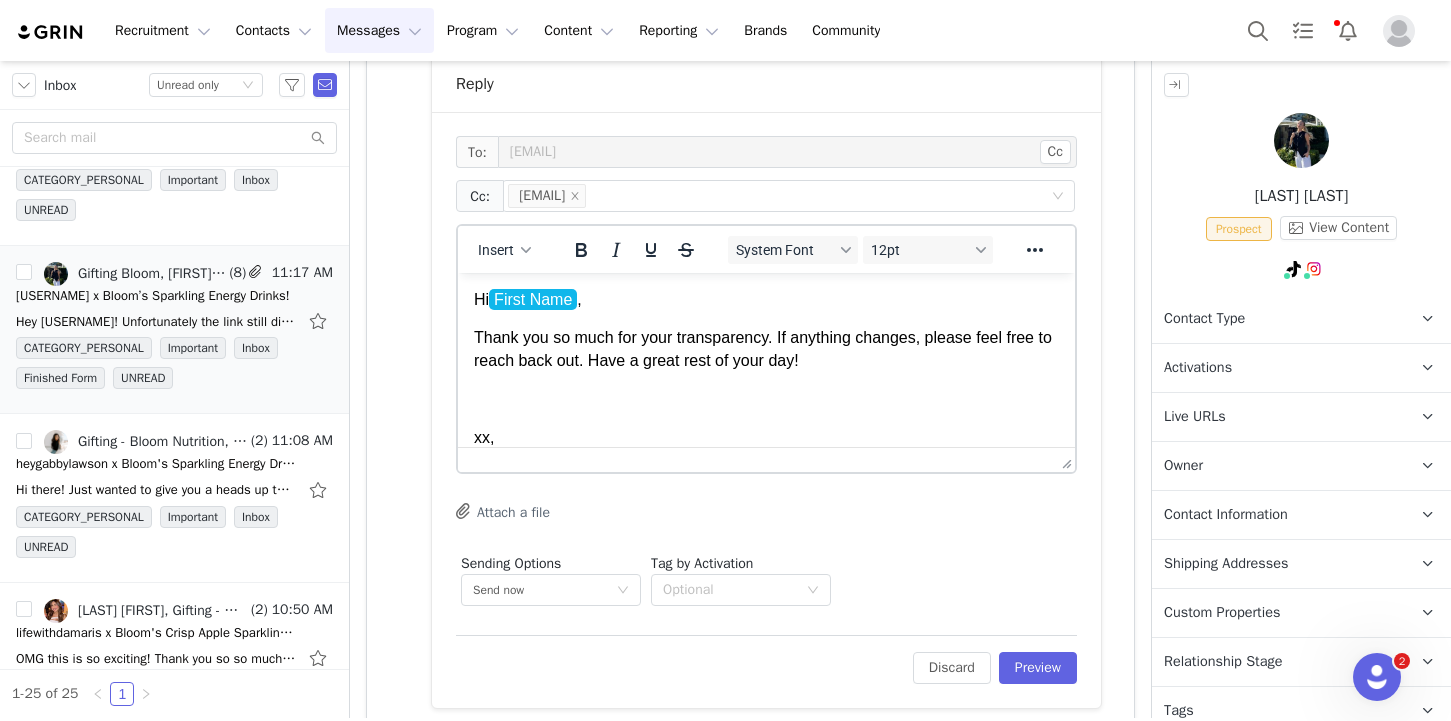 click on "Hi [FIRST_NAME], Thank you so much for your transparency. If anything changes, please feel free to reach back out. Have a great rest of your day! xx, Bloom Gifting Gifting Program bloomnu.com | IG: @ bloomsupps | TT: @ bloomnu" at bounding box center [766, 471] 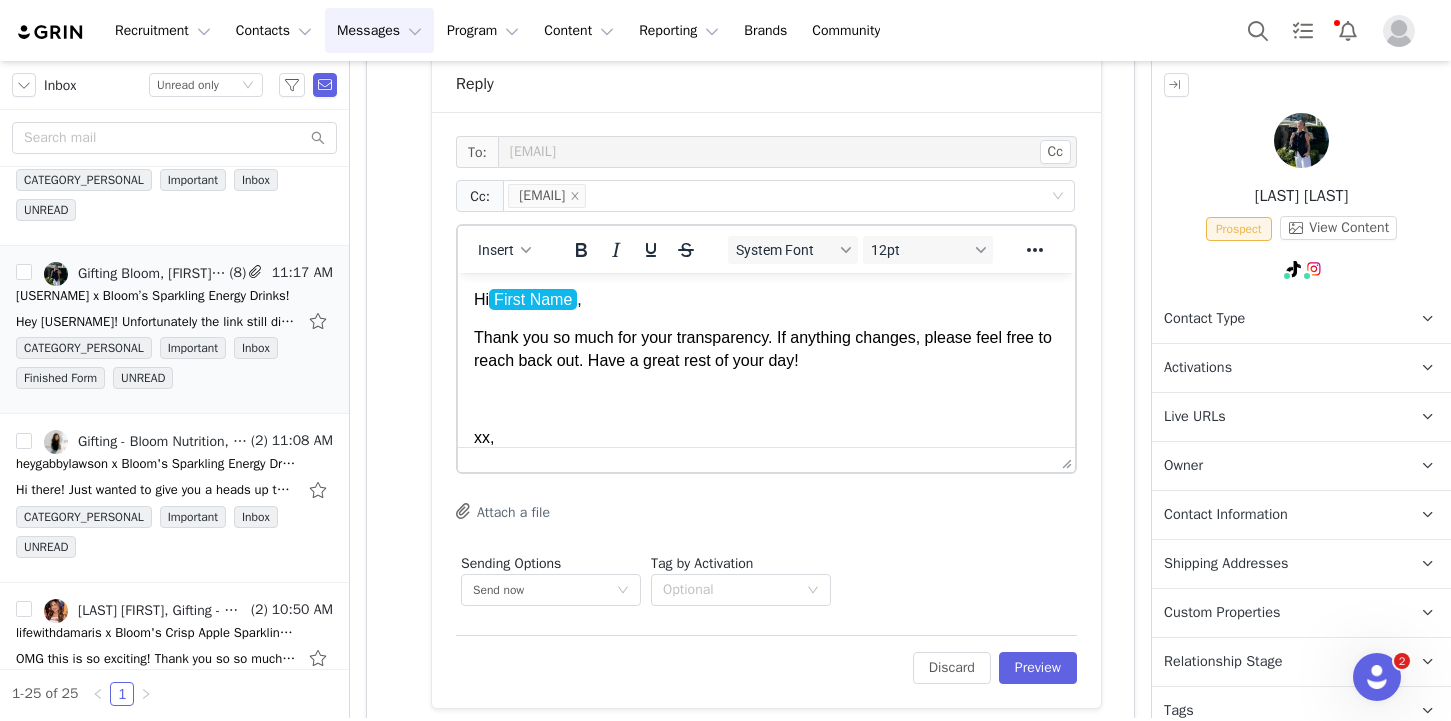 type 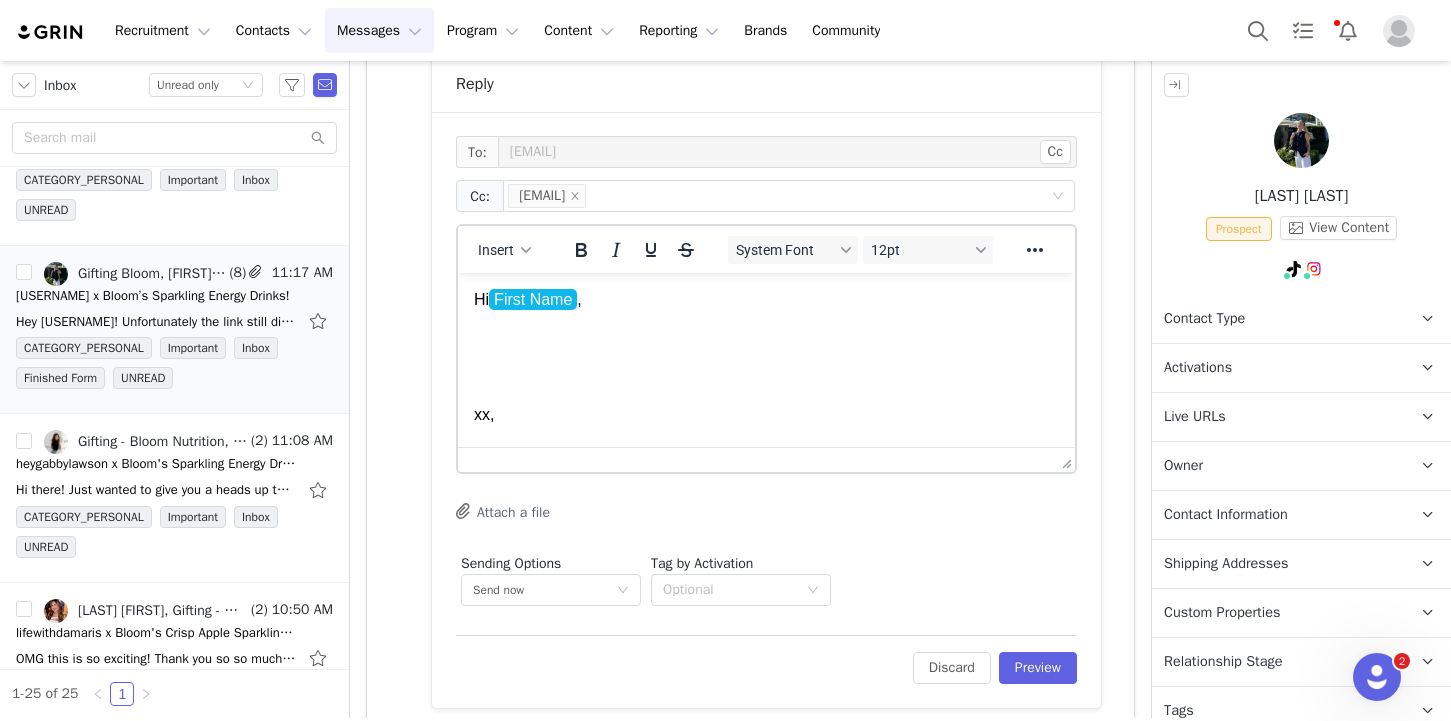 click at bounding box center (766, 377) 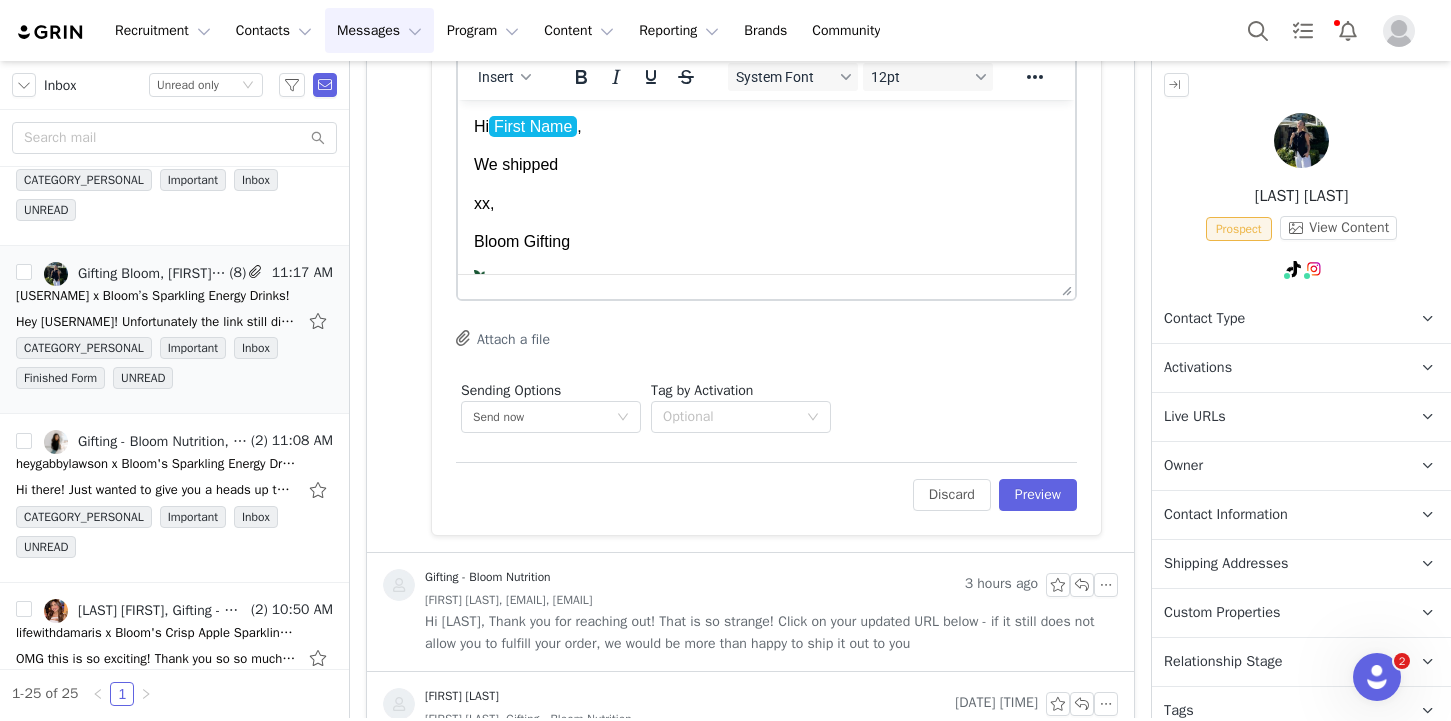 scroll, scrollTop: 807, scrollLeft: 0, axis: vertical 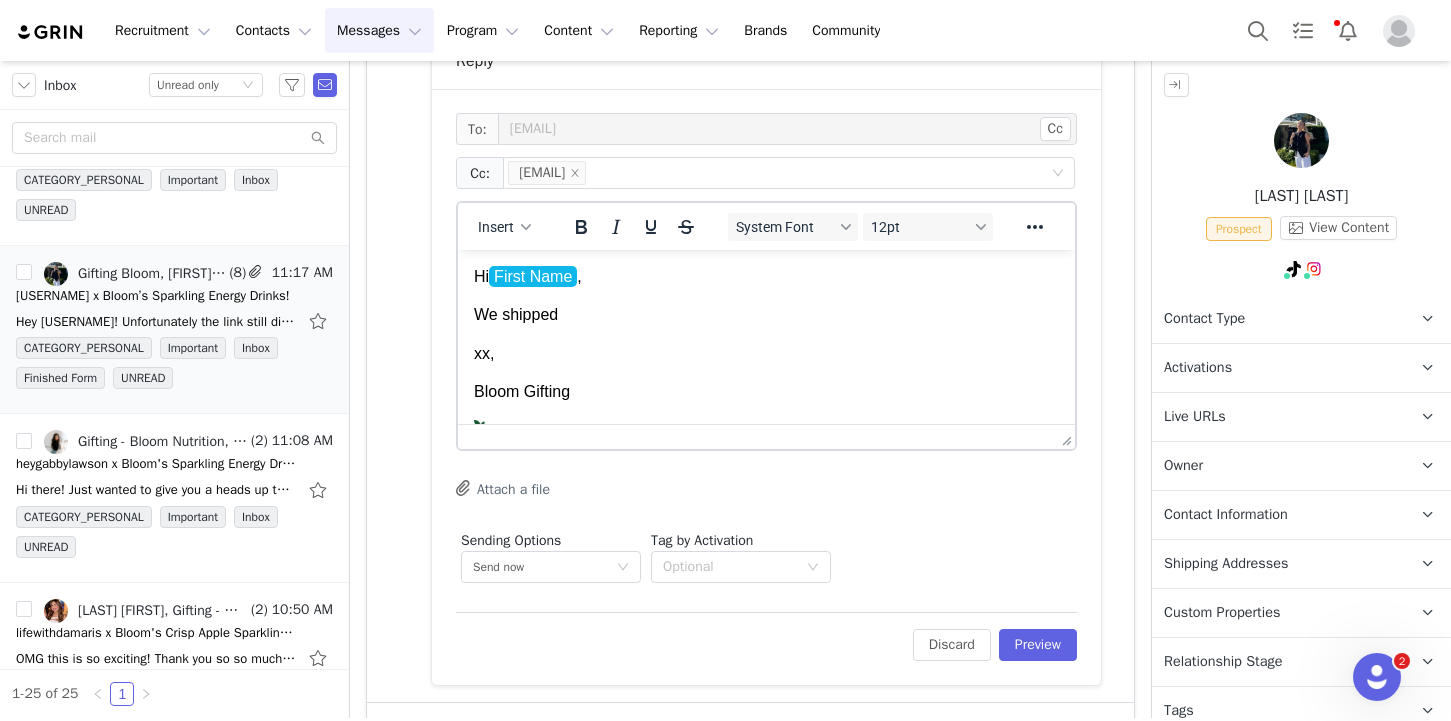 drag, startPoint x: 570, startPoint y: 316, endPoint x: 501, endPoint y: 316, distance: 69 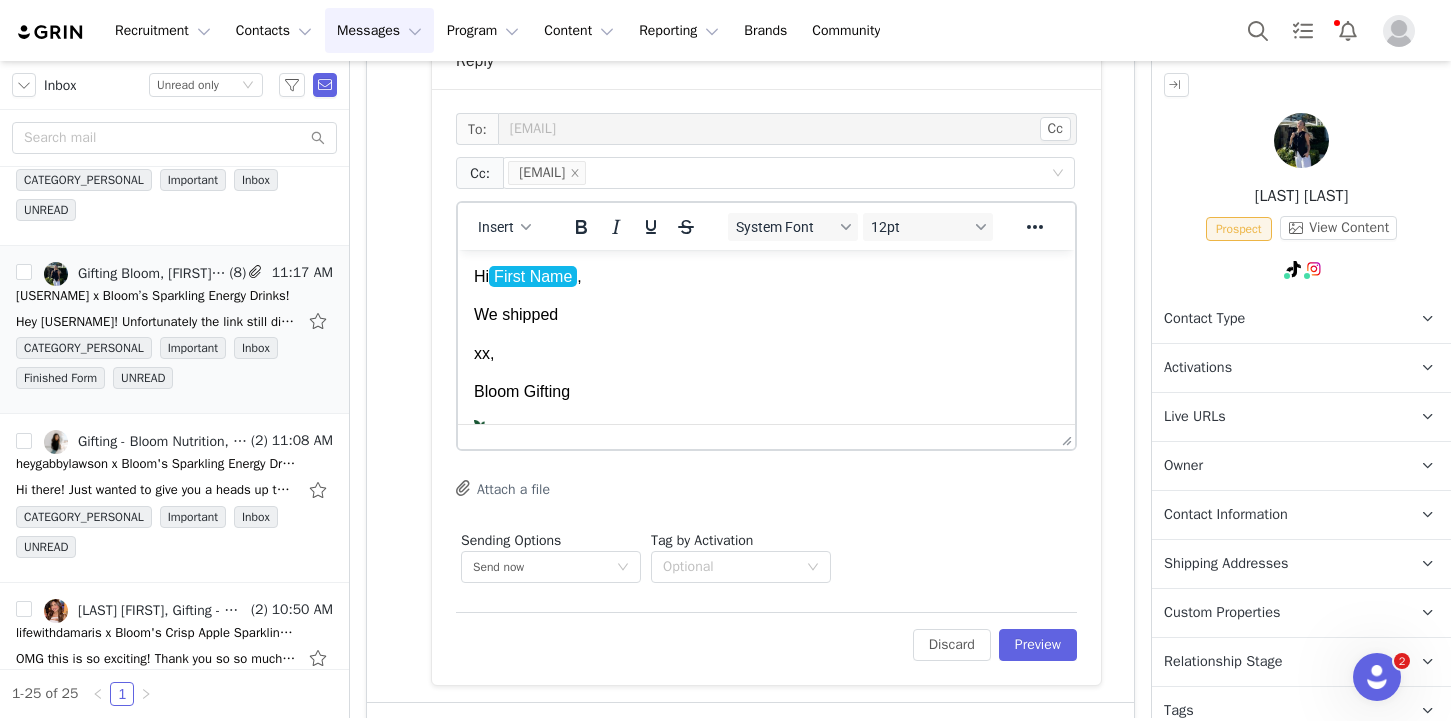 click on "We shipped" at bounding box center [766, 315] 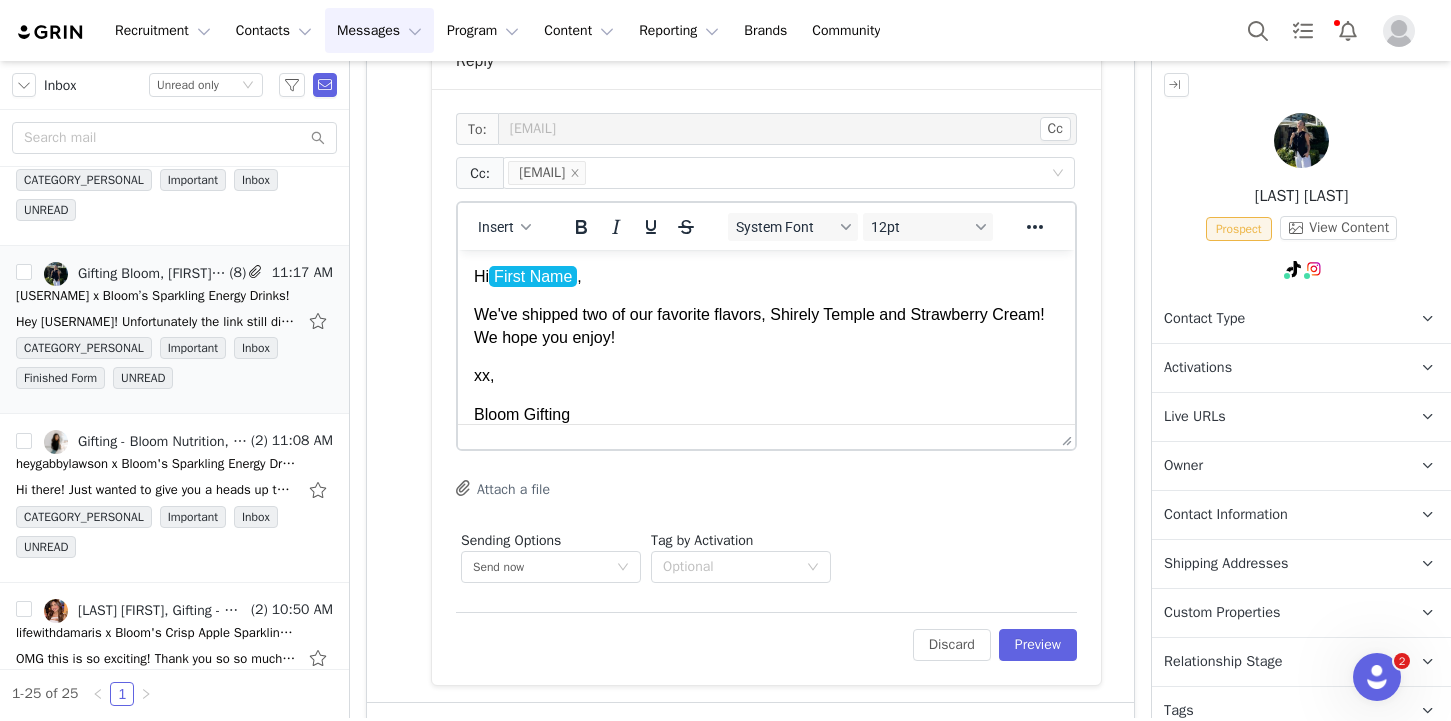 click on "We've shipped two of our favorite flavors, Shirely Temple and Strawberry Cream! We hope you enjoy!" at bounding box center [766, 326] 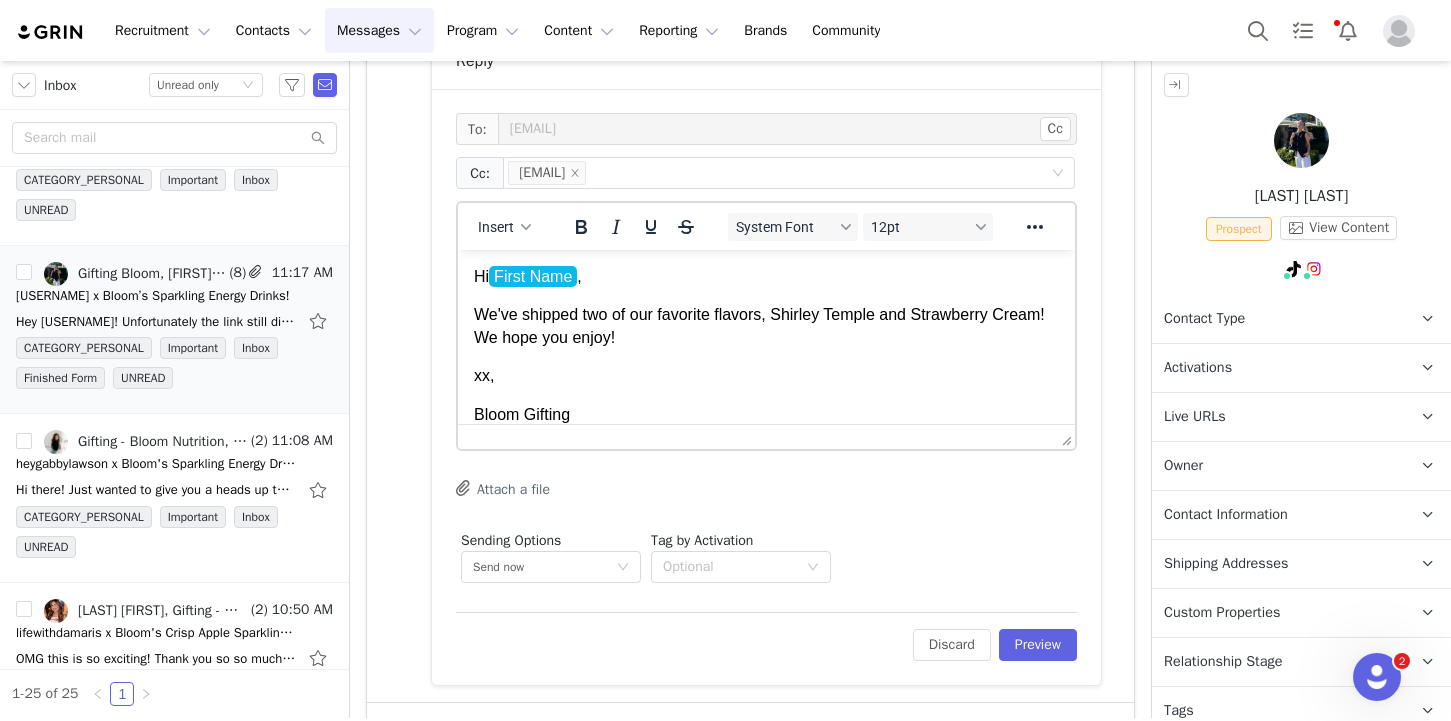 click on "Hi [FIRST_NAME],  We've shipped two of our favorite flavors, Shirley Temple and Strawberry Cream! We hope you enjoy! xx, Bloom Gifting  Gifting Program bloomnu.com   |  IG: @ bloomsupps   | TT: @ bloomnu" at bounding box center (766, 429) 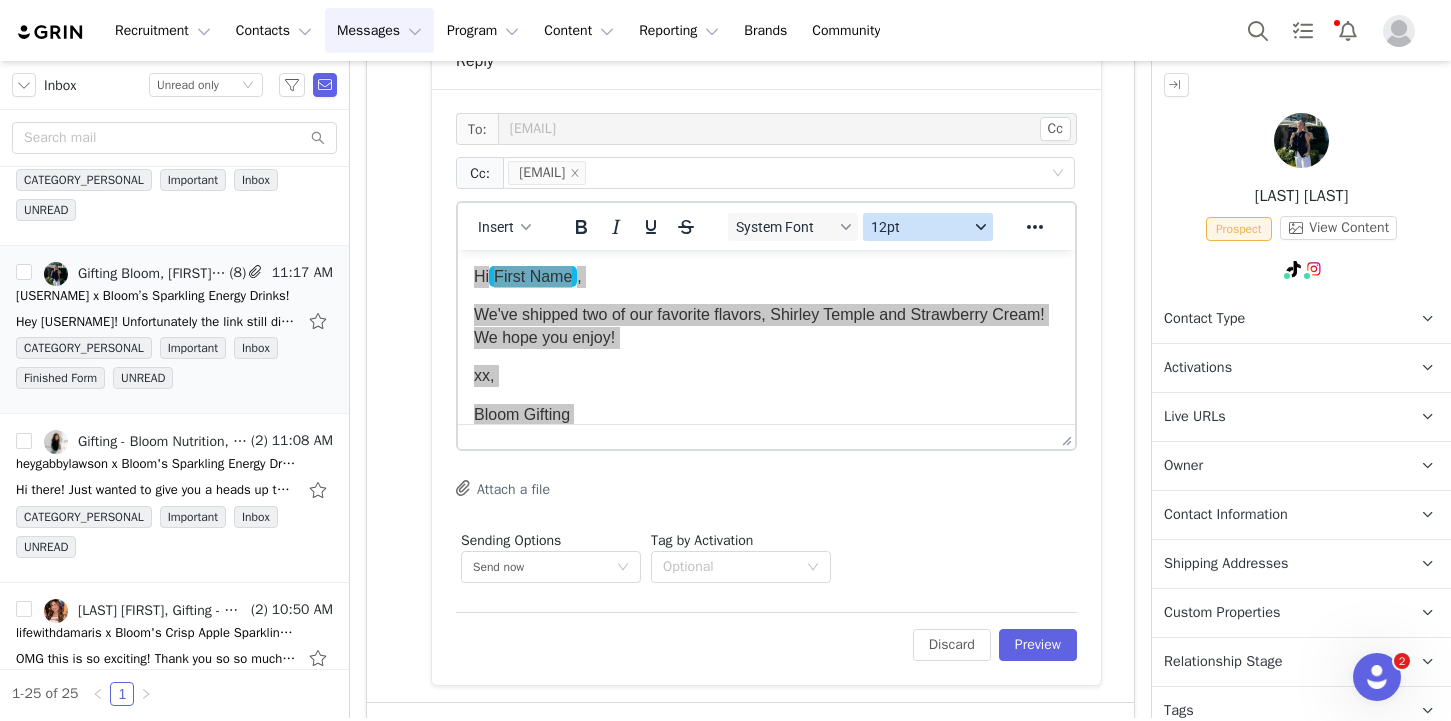 click on "12pt" at bounding box center [920, 227] 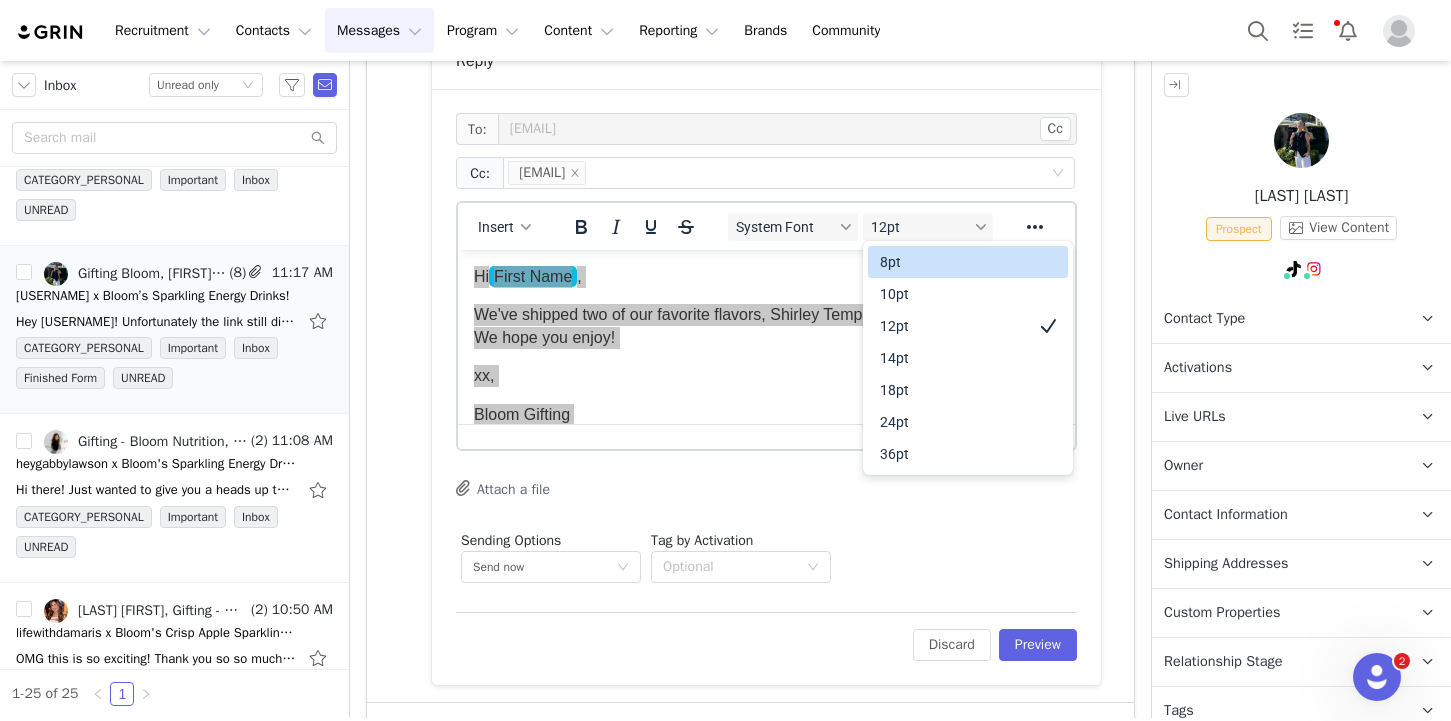 click on "10pt" at bounding box center [954, 294] 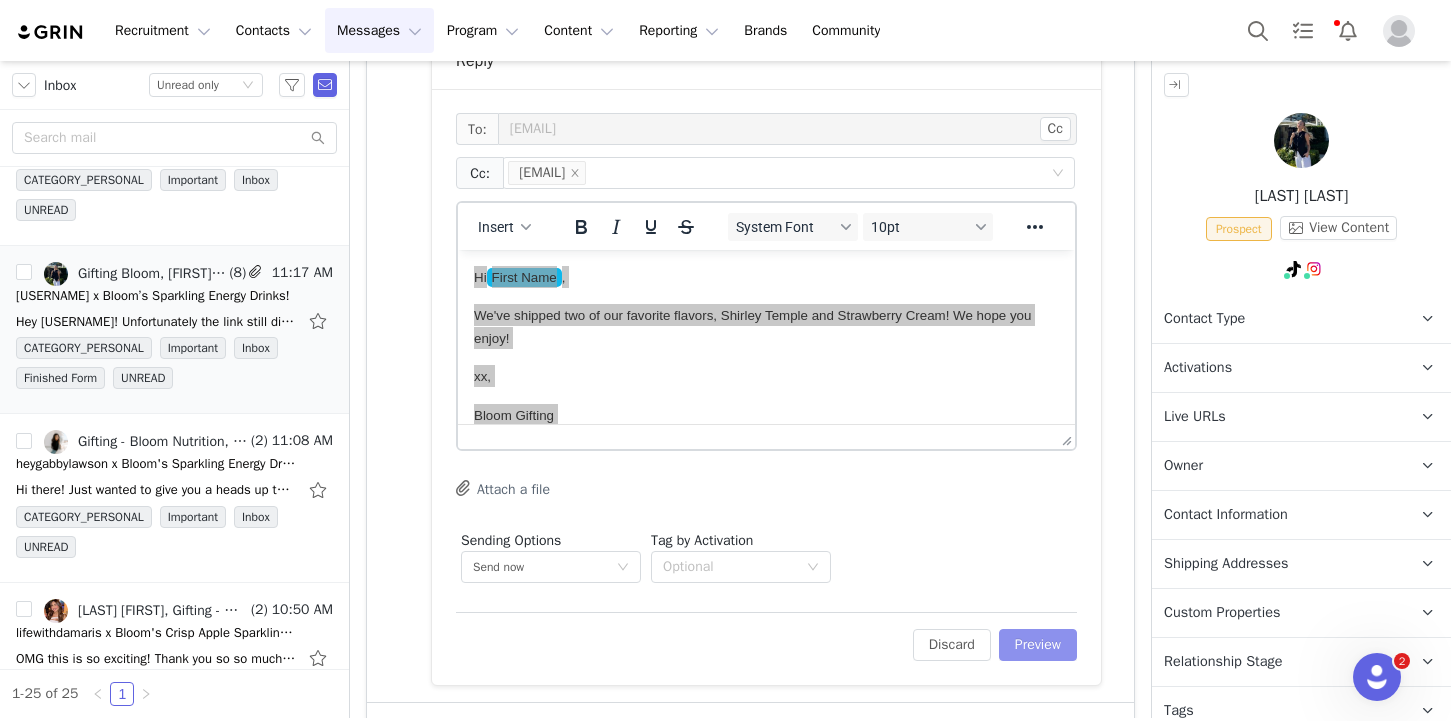 click on "Preview" at bounding box center [1038, 645] 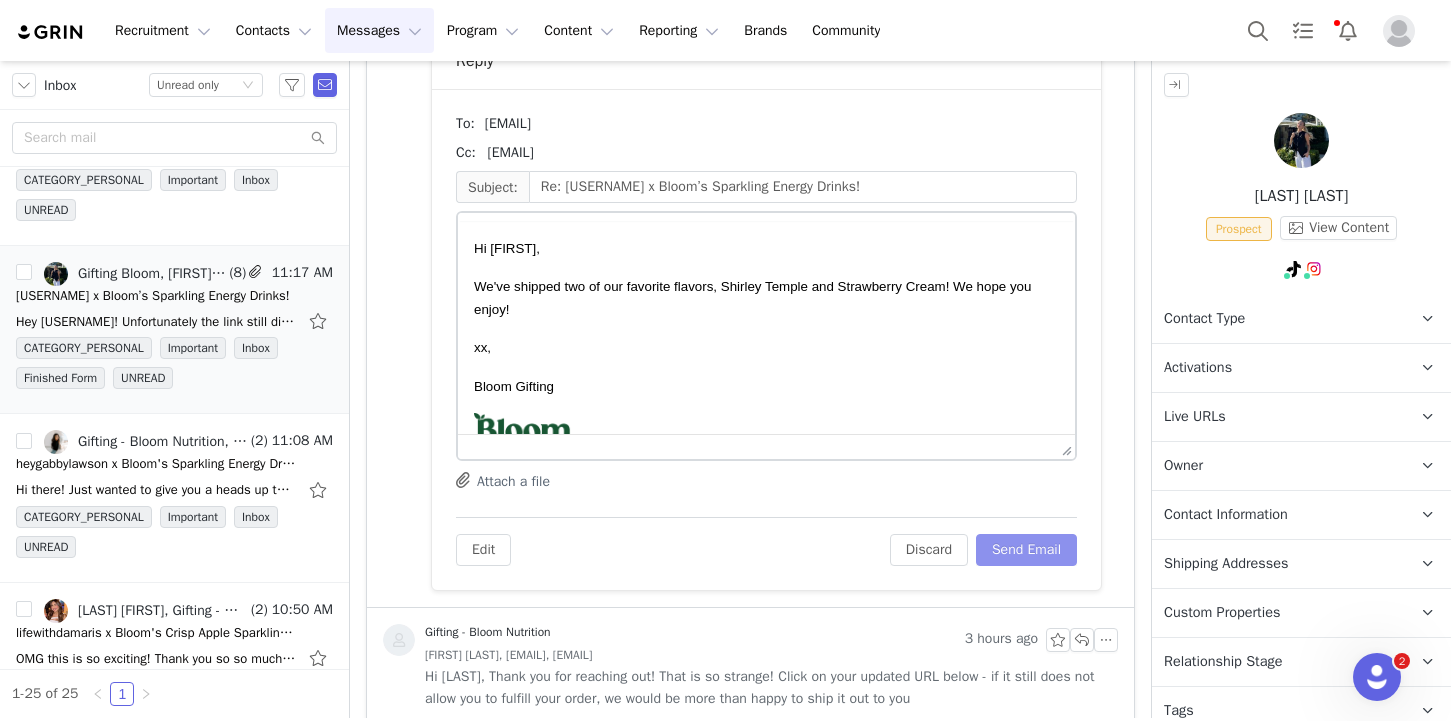 scroll, scrollTop: 0, scrollLeft: 0, axis: both 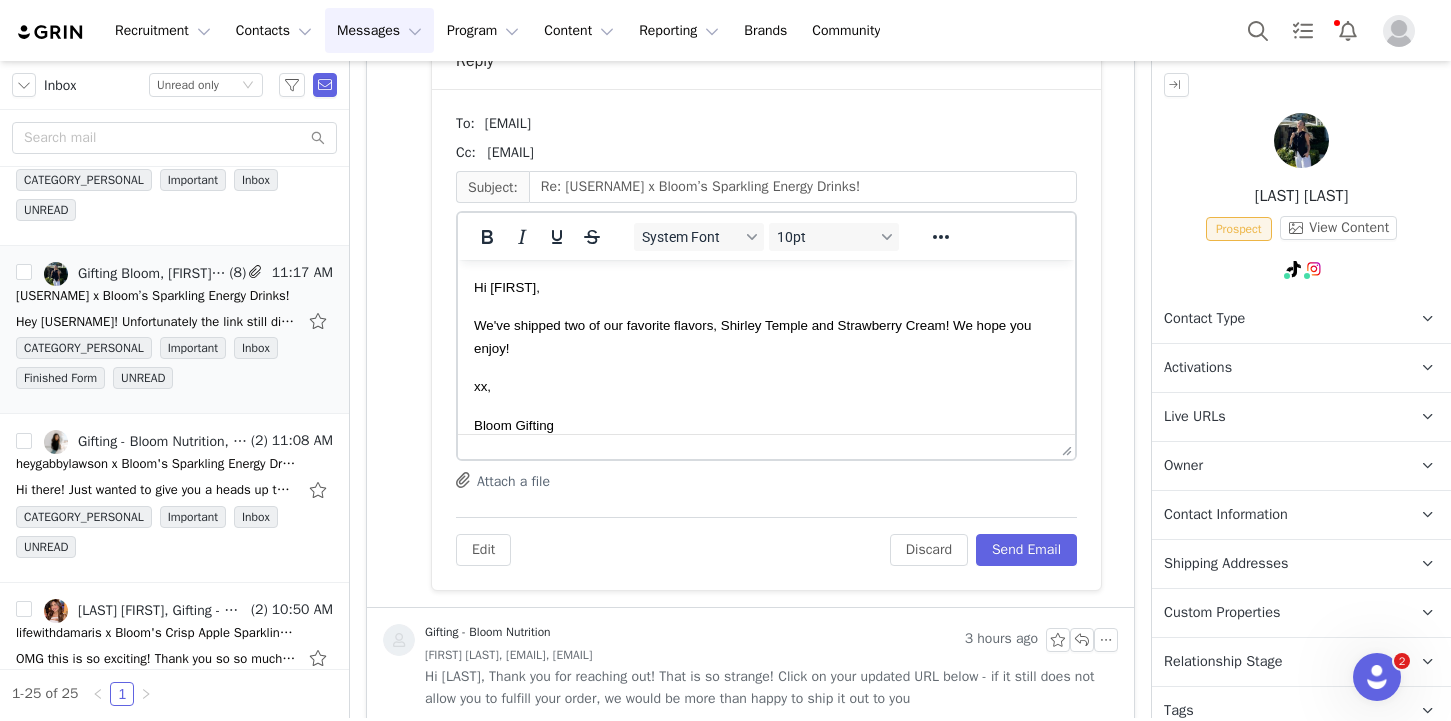 click on "We've shipped two of our favorite flavors, Shirley Temple and Strawberry Cream! We hope you enjoy!" at bounding box center [752, 336] 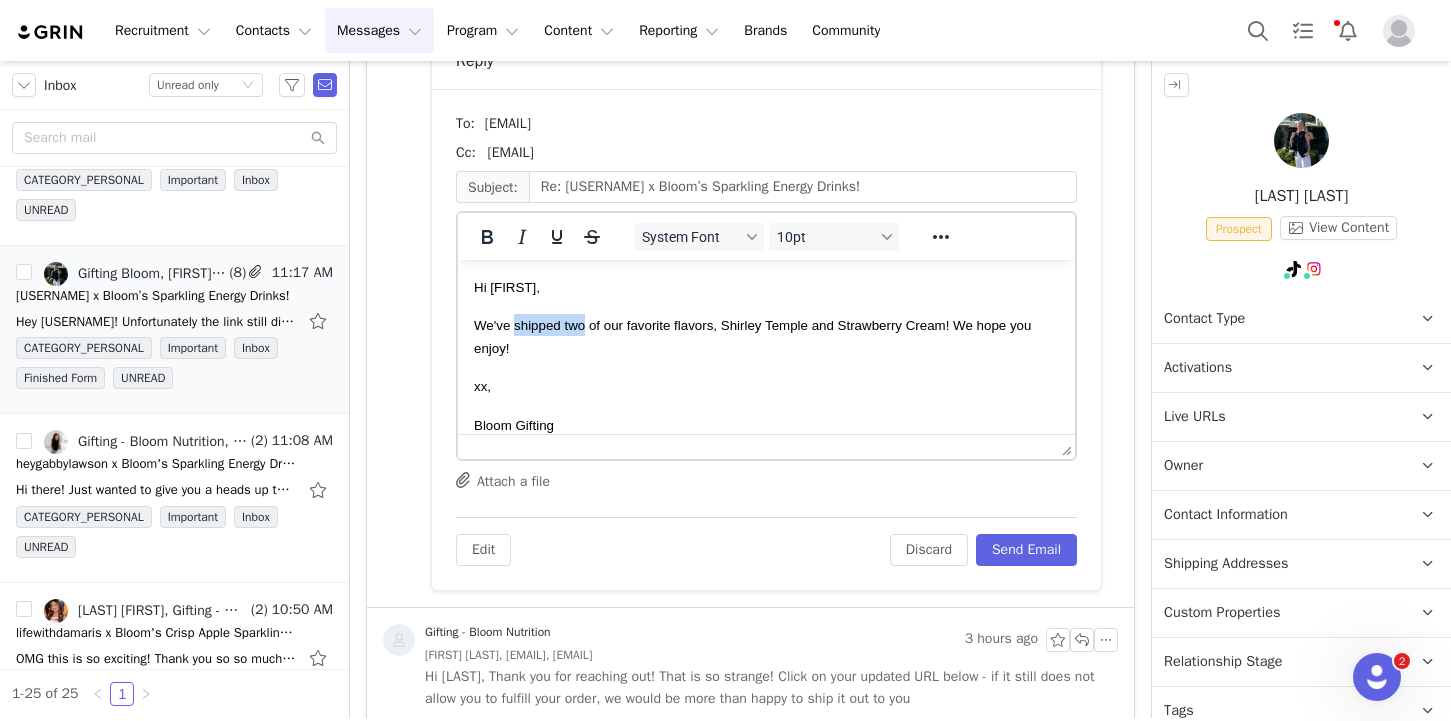 drag, startPoint x: 569, startPoint y: 327, endPoint x: 535, endPoint y: 327, distance: 34 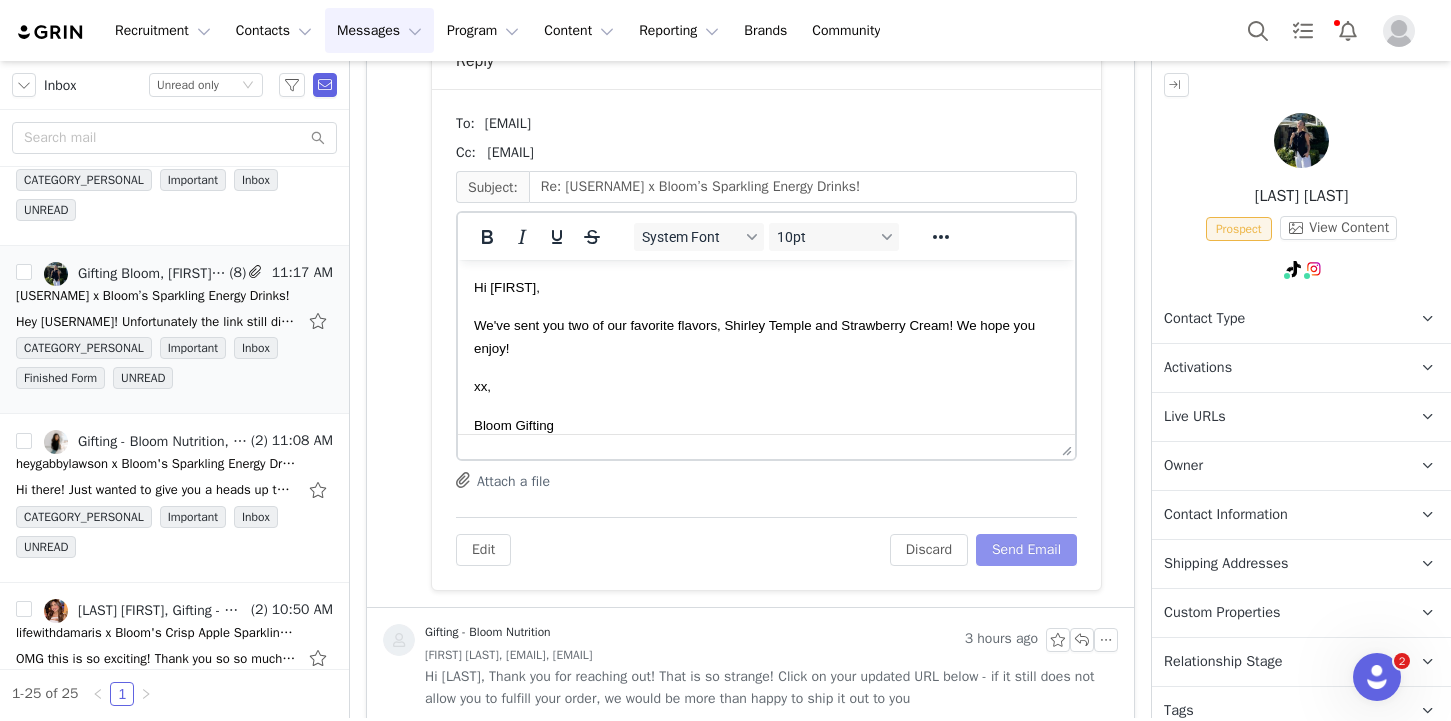 click on "Send Email" at bounding box center [1026, 550] 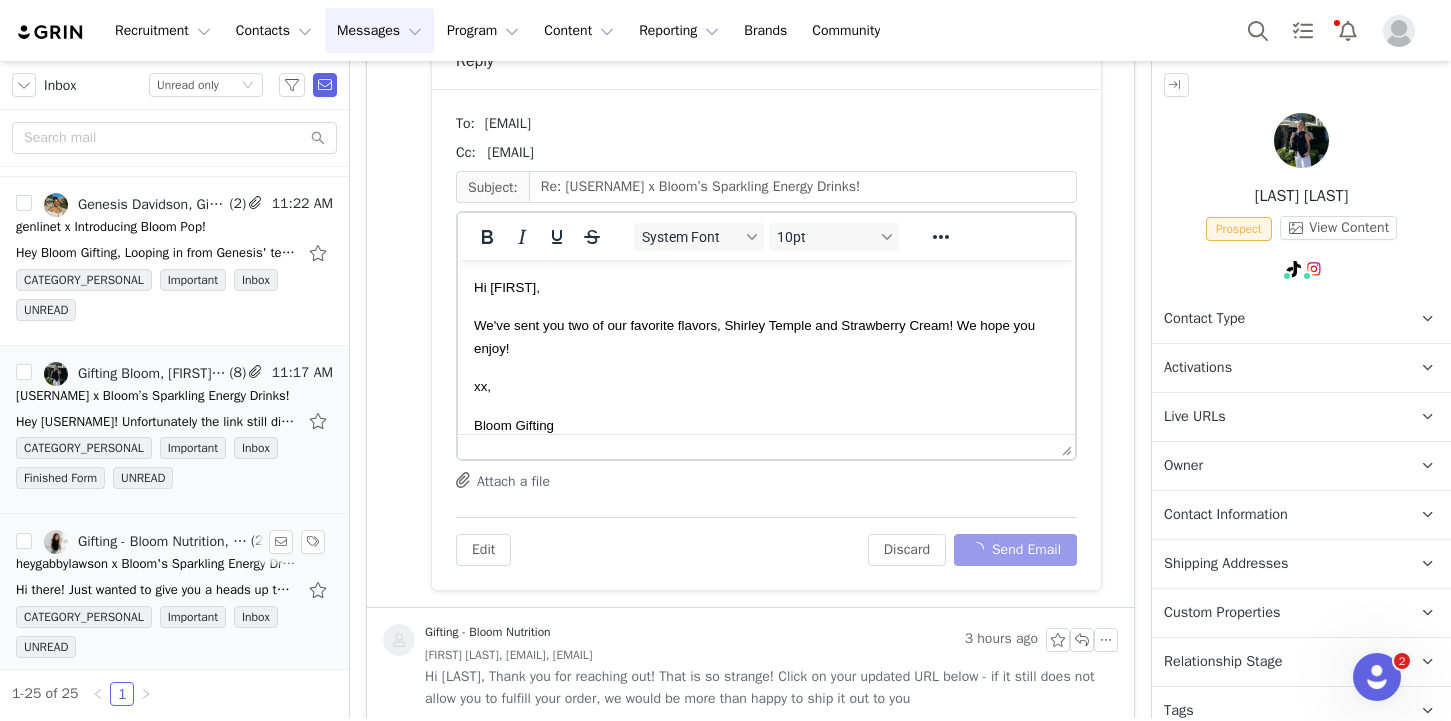 scroll, scrollTop: 3003, scrollLeft: 0, axis: vertical 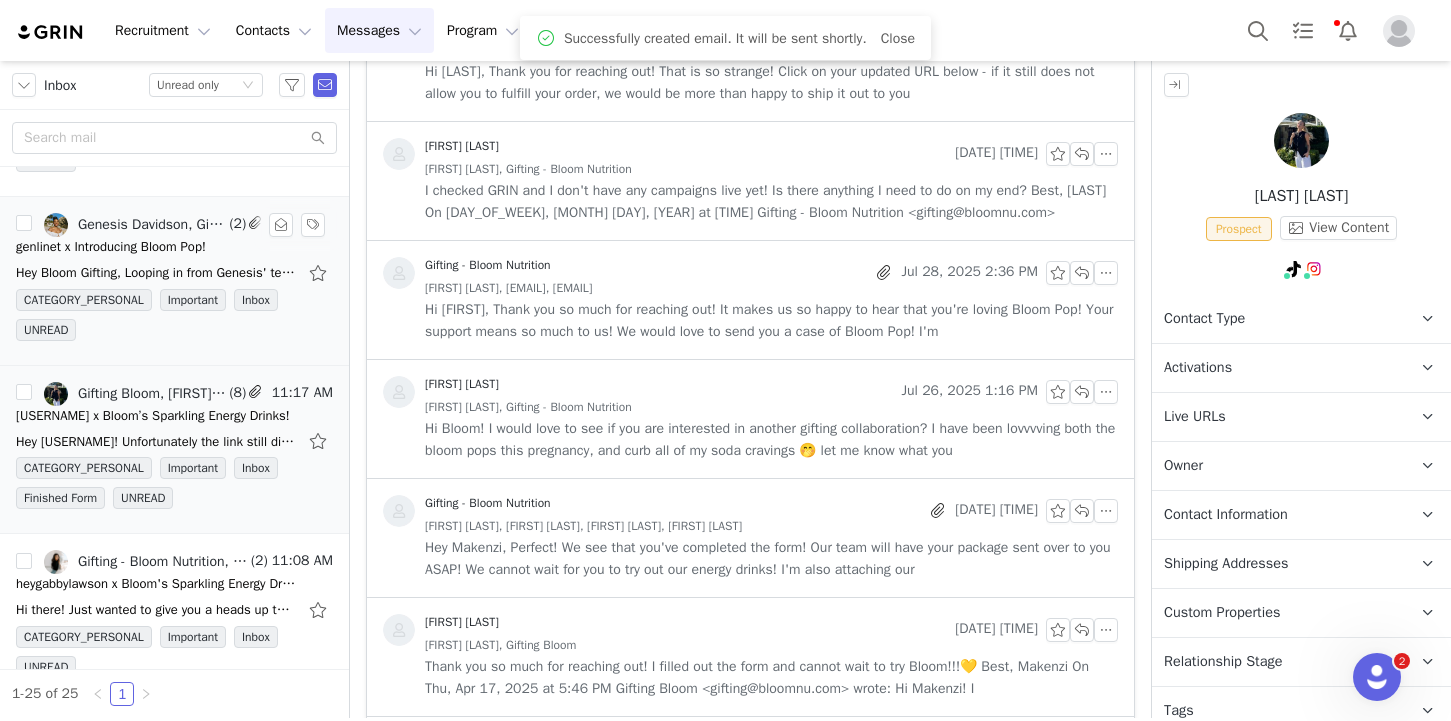 click on "Looping in from [LAST]'s team, I'm [LAST] nice to meet you! Thanks for reaching out and thinking of [LAST], I'd love to get some free product over to her try. Please note       CATEGORY_PERSONAL   Important   Inbox   UNREAD" at bounding box center [174, 281] 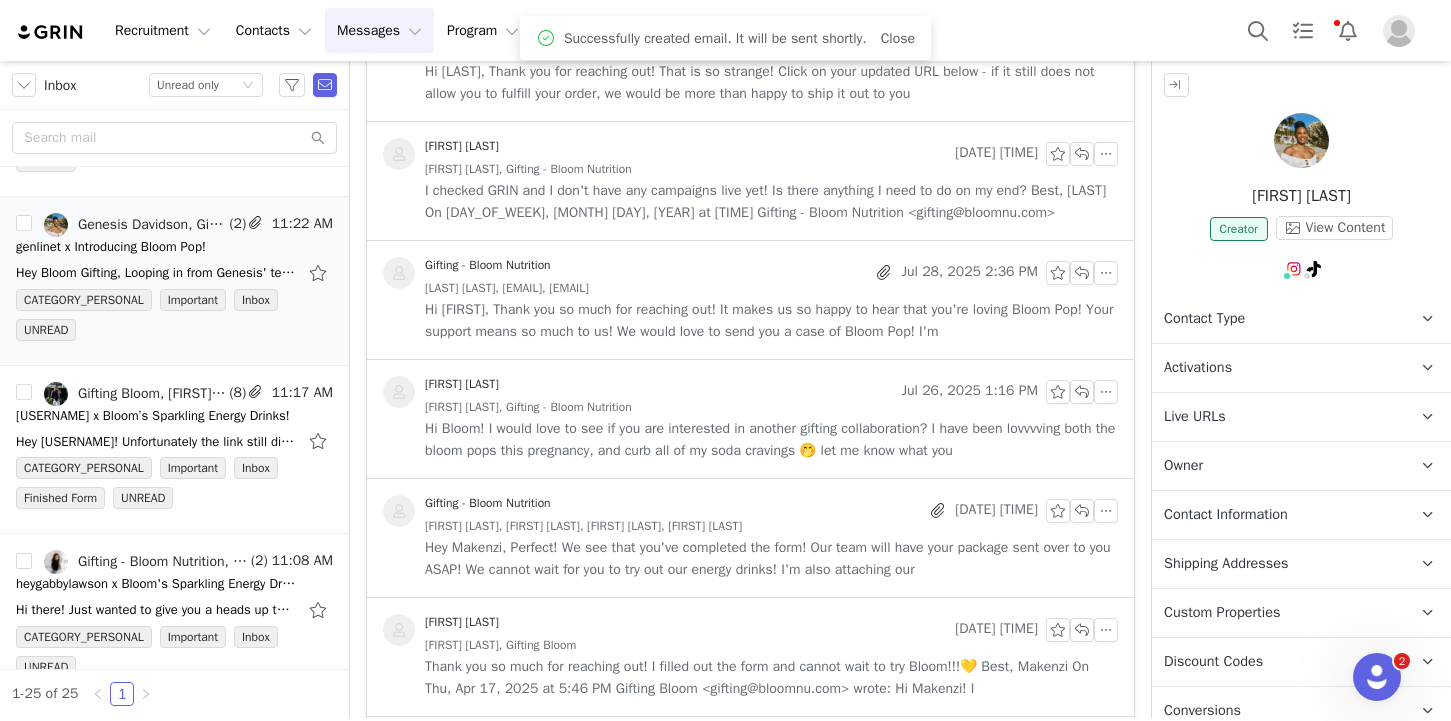 scroll, scrollTop: 0, scrollLeft: 0, axis: both 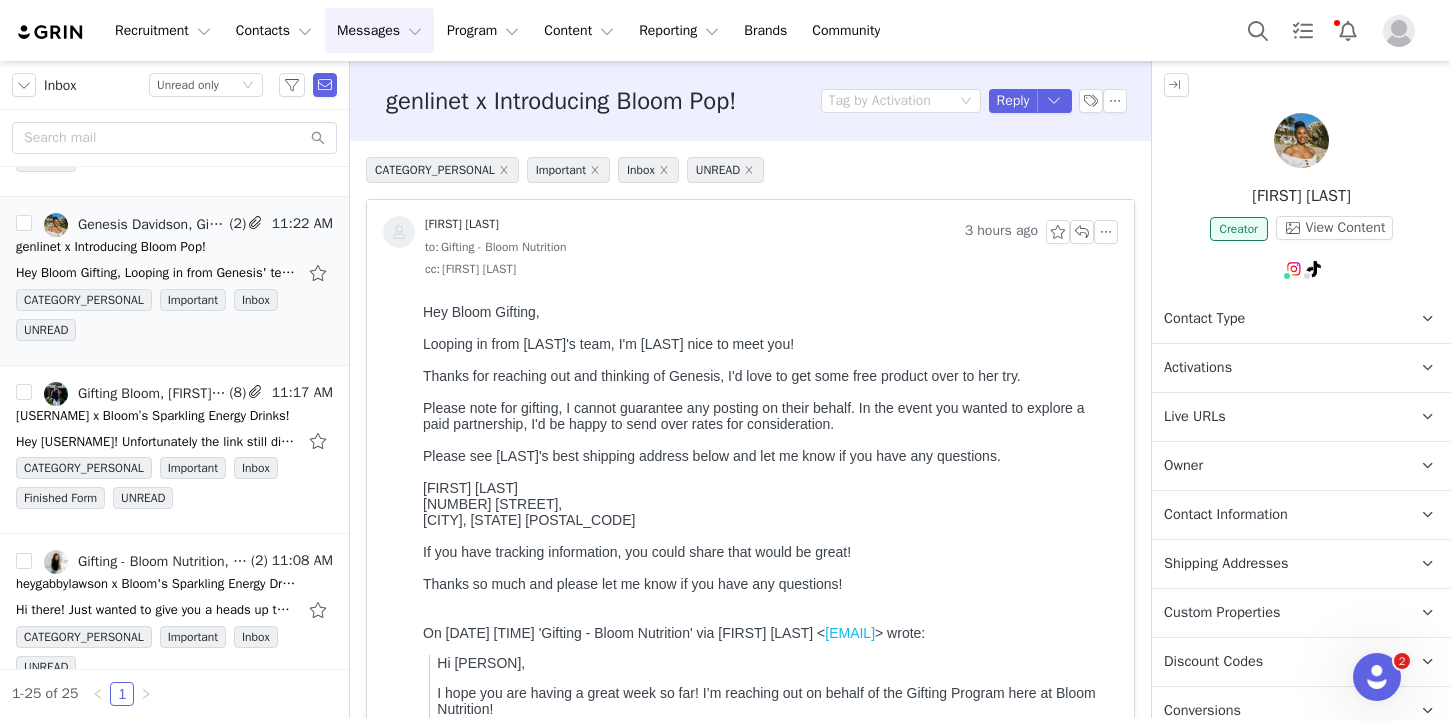 click on "Owner" at bounding box center (1183, 466) 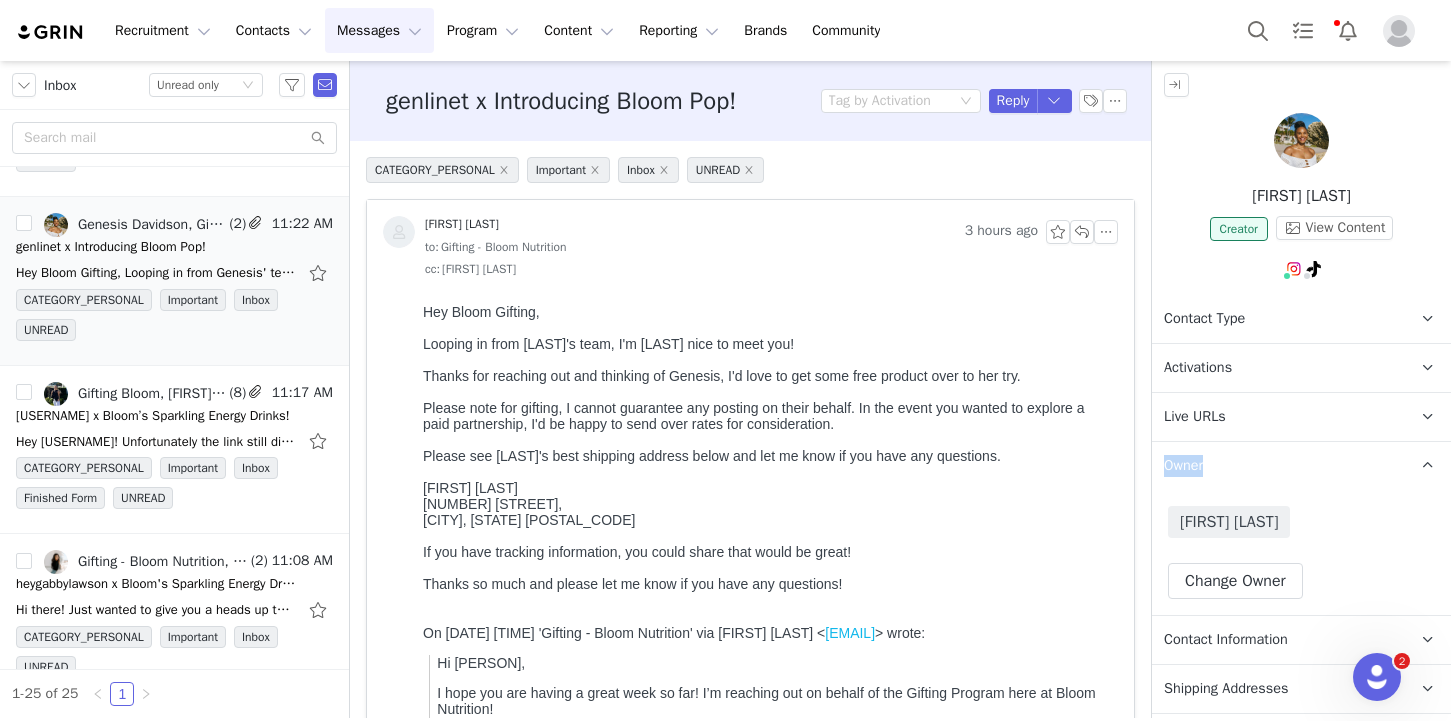 click on "Owner" at bounding box center [1183, 466] 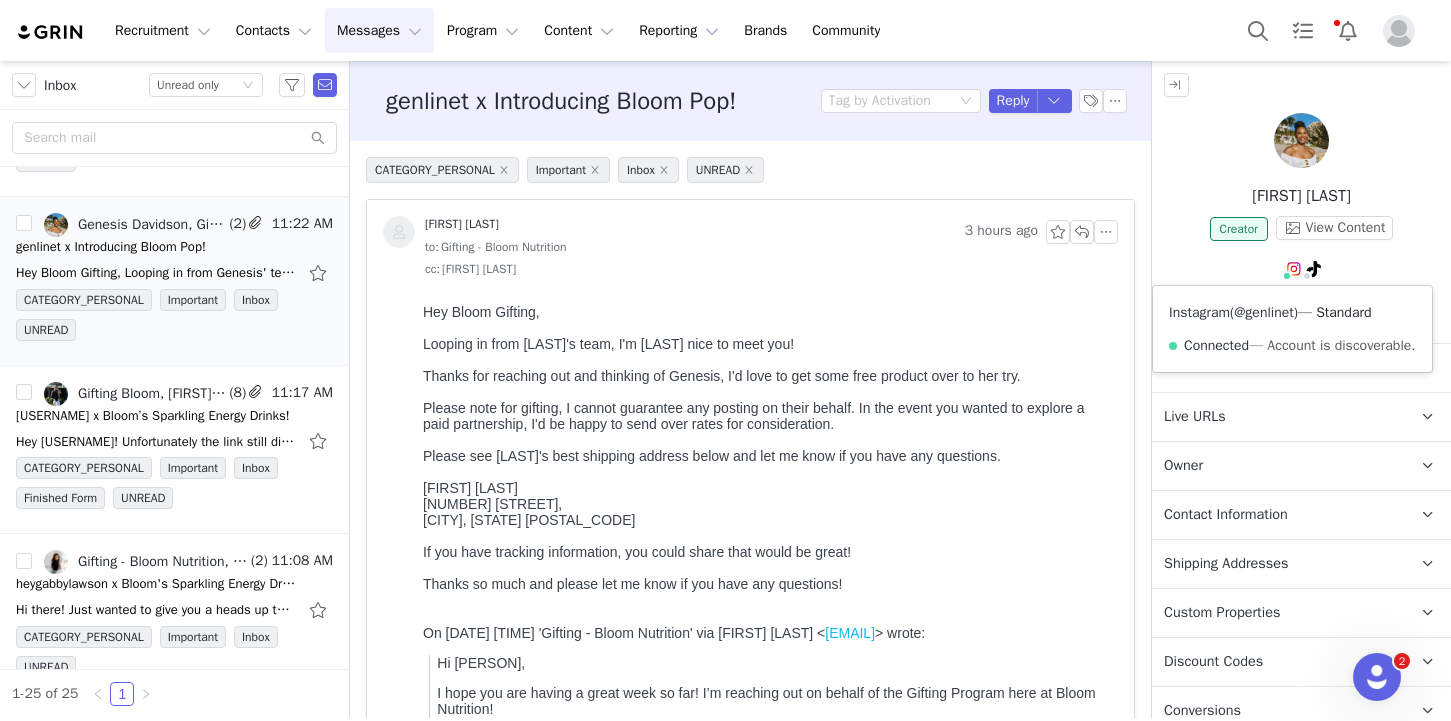 click on "@genlinet" at bounding box center [1264, 312] 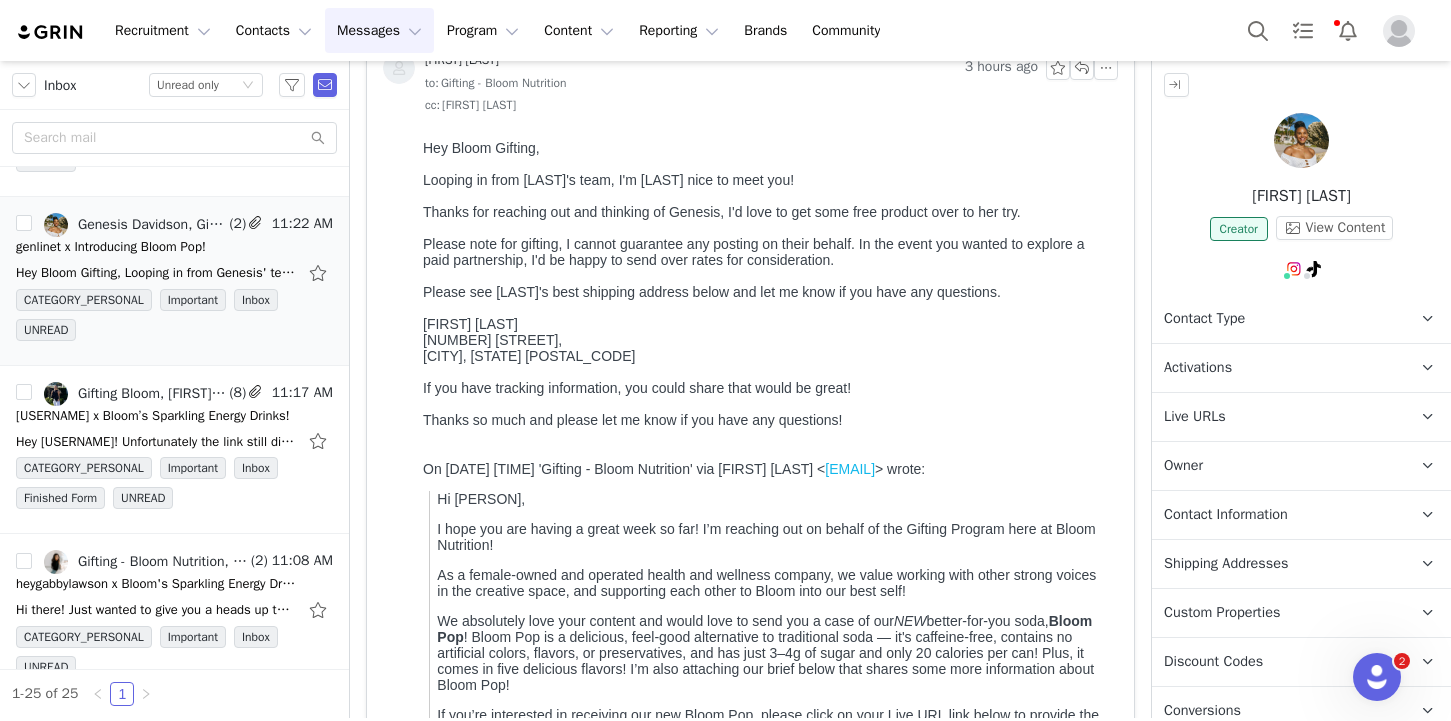 scroll, scrollTop: 166, scrollLeft: 0, axis: vertical 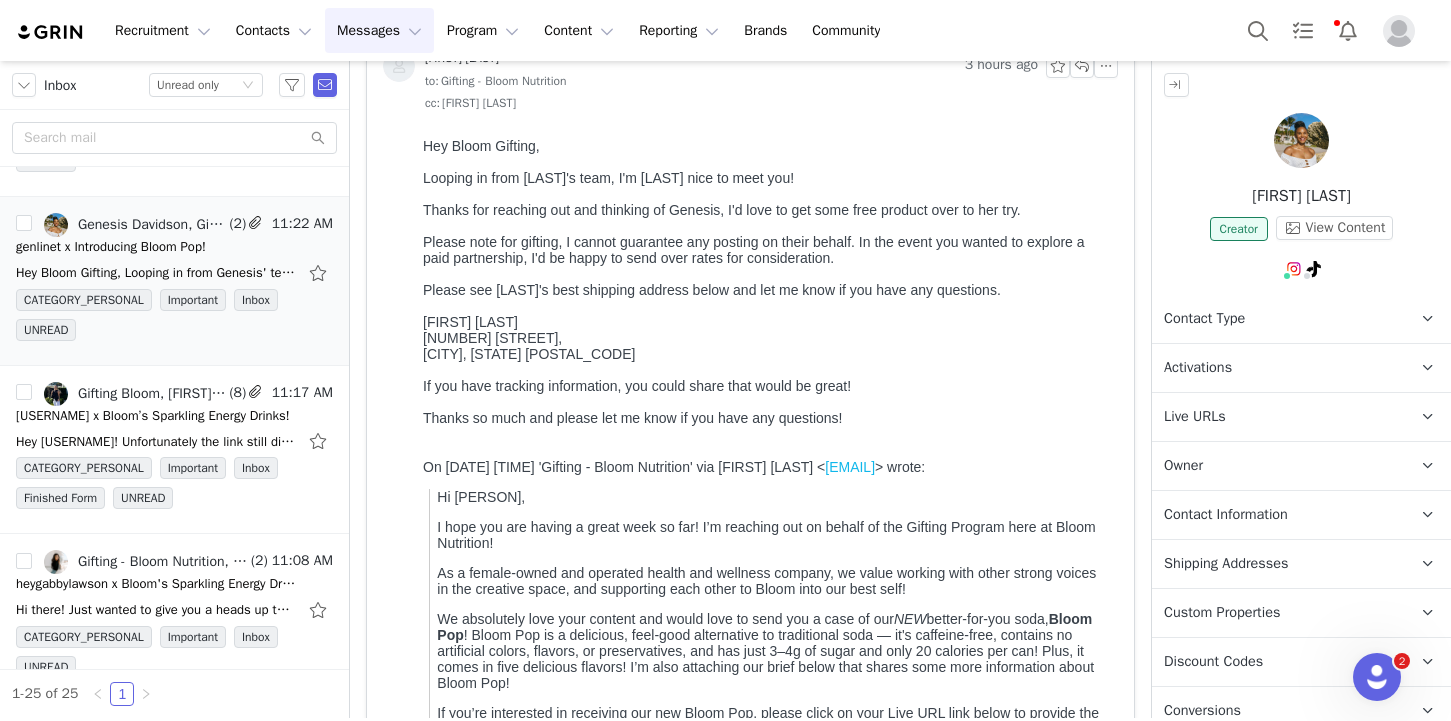 click on "Shipping Addresses" at bounding box center (1226, 564) 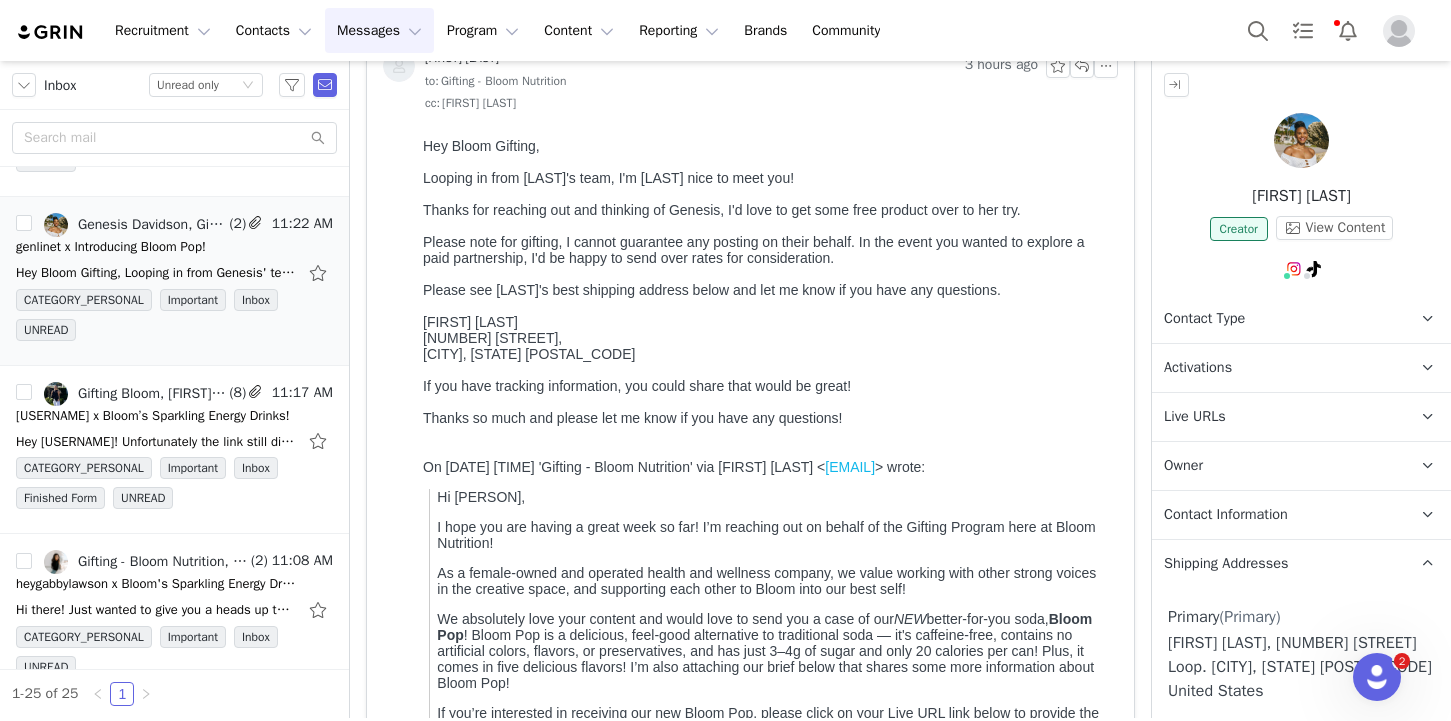 click on "Shipping Addresses" at bounding box center [1226, 564] 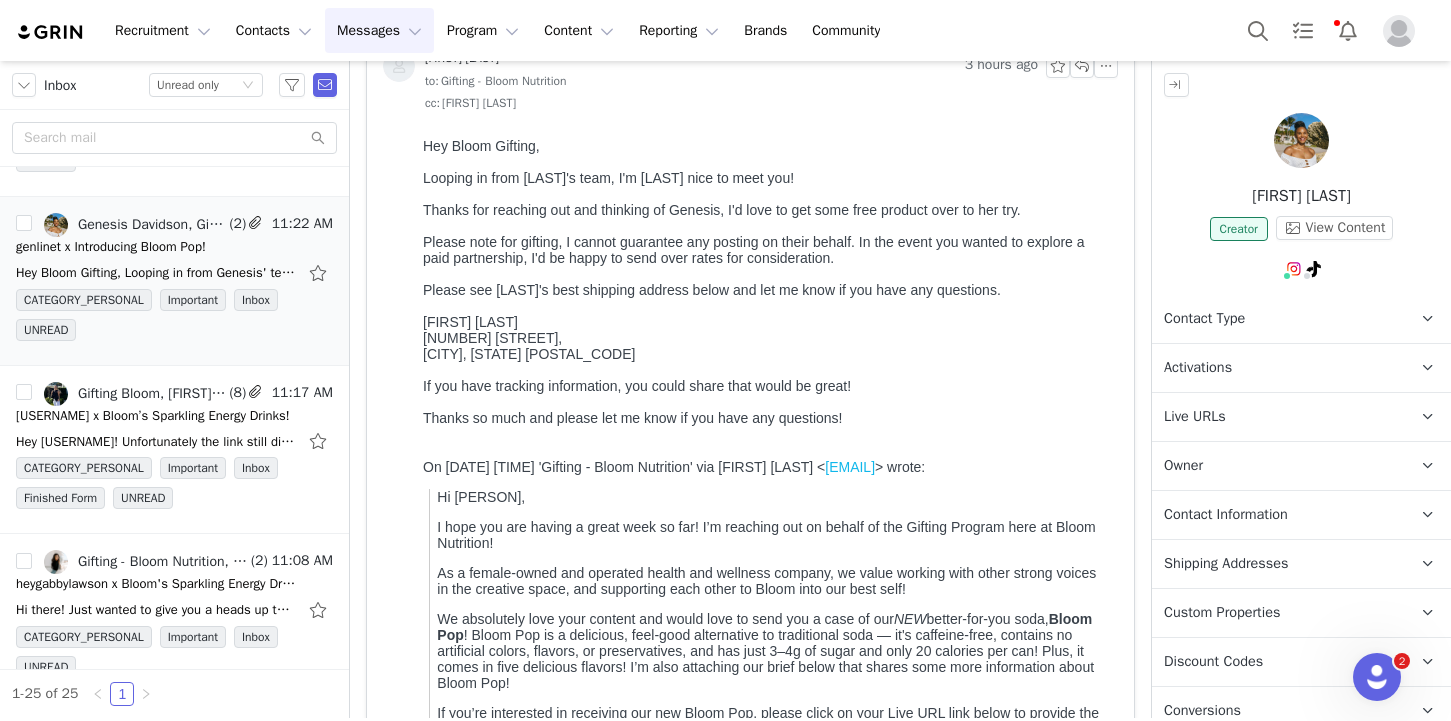 click on "Activations" at bounding box center (1198, 368) 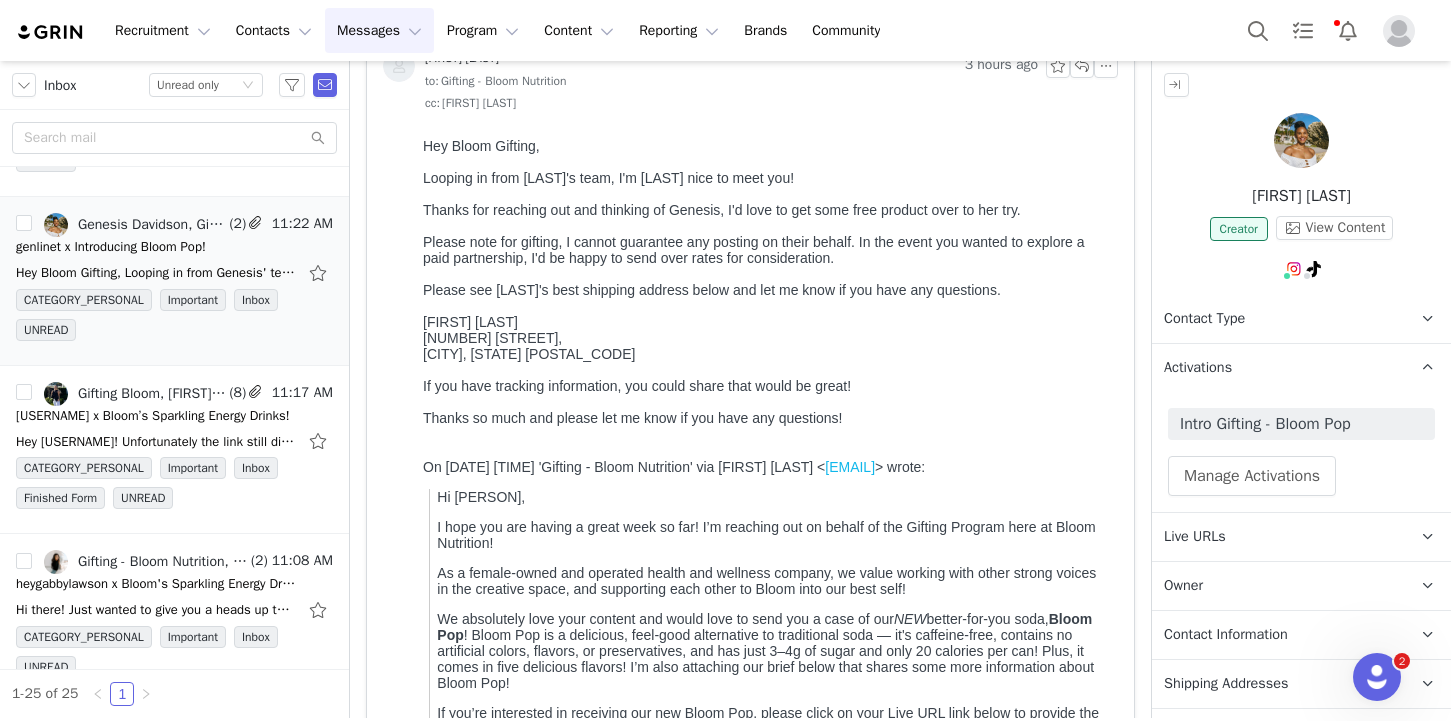 click on "Activations" at bounding box center [1198, 368] 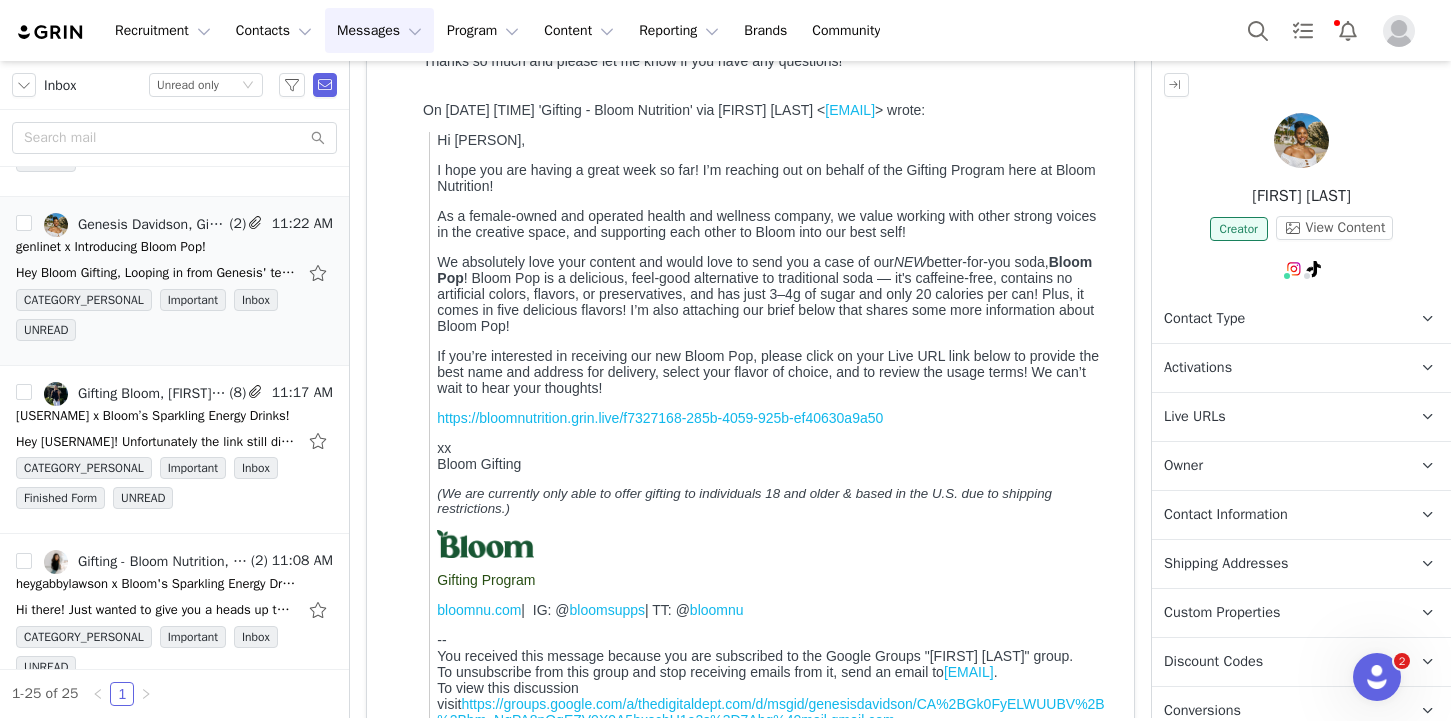 scroll, scrollTop: 0, scrollLeft: 0, axis: both 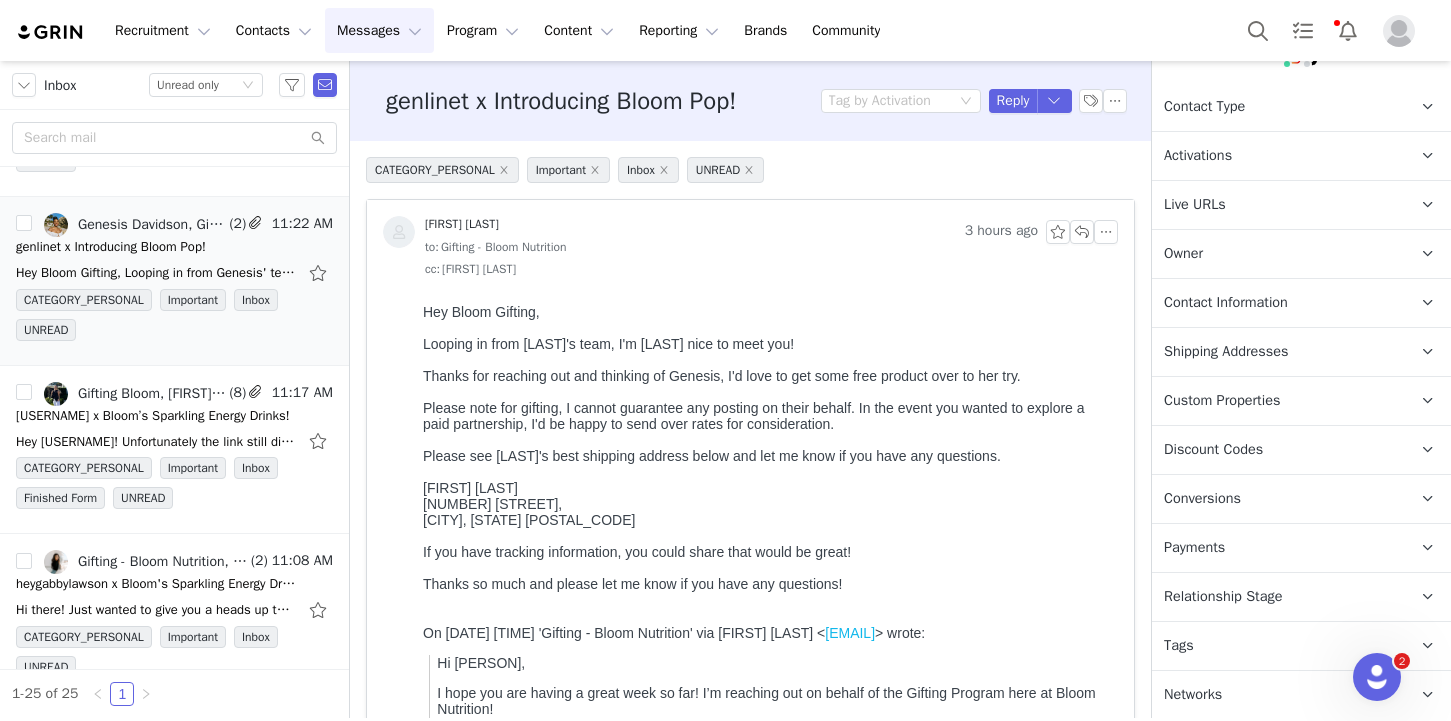 click on "Shipping Addresses" at bounding box center (1226, 352) 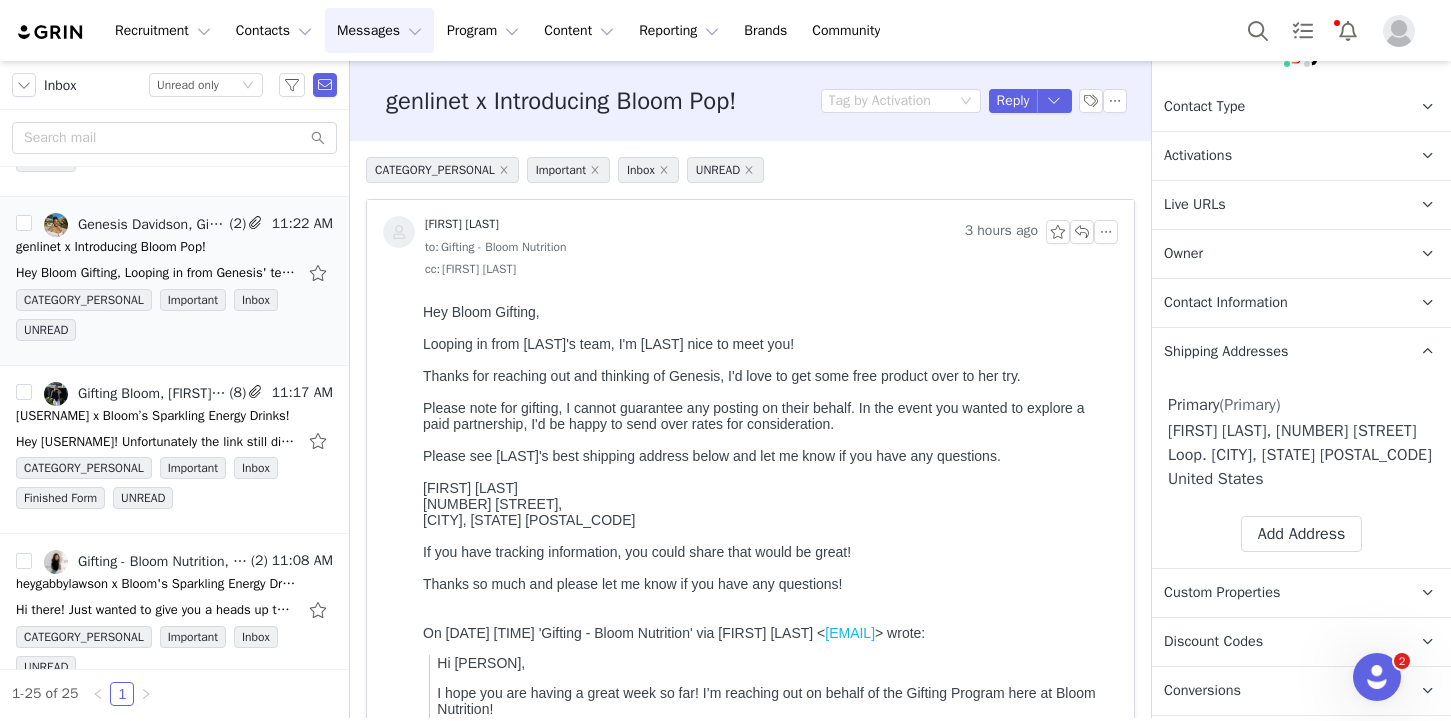 click on "Shipping Addresses" at bounding box center (1226, 352) 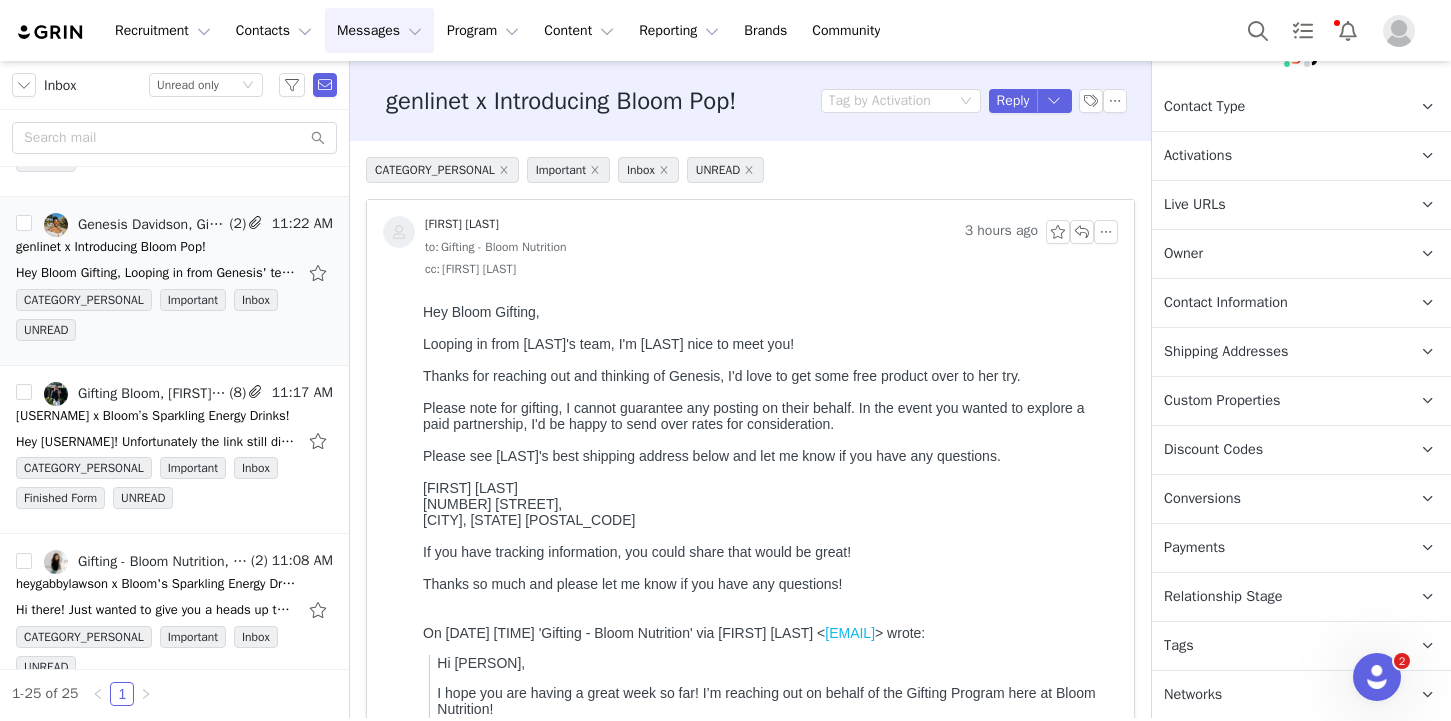 click on "Activations" at bounding box center (1277, 156) 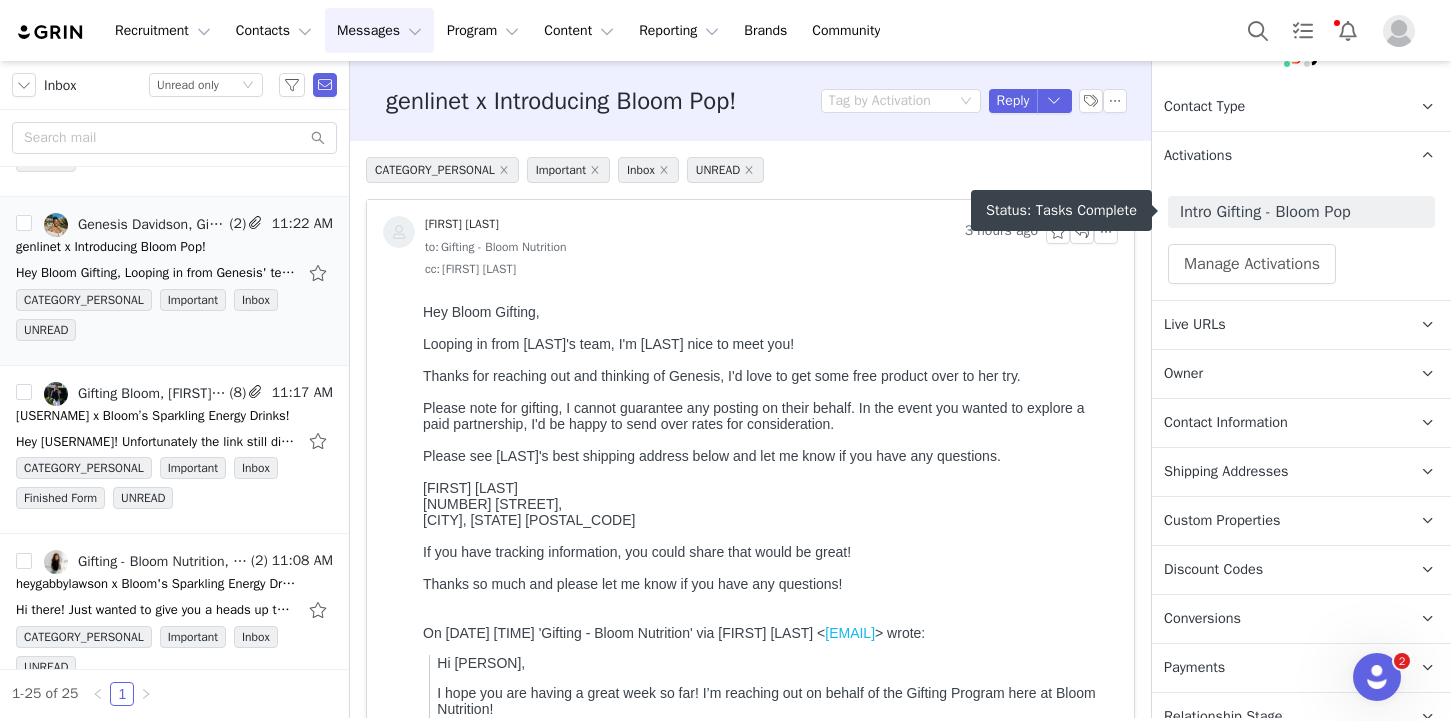click on "Activations" at bounding box center [1198, 156] 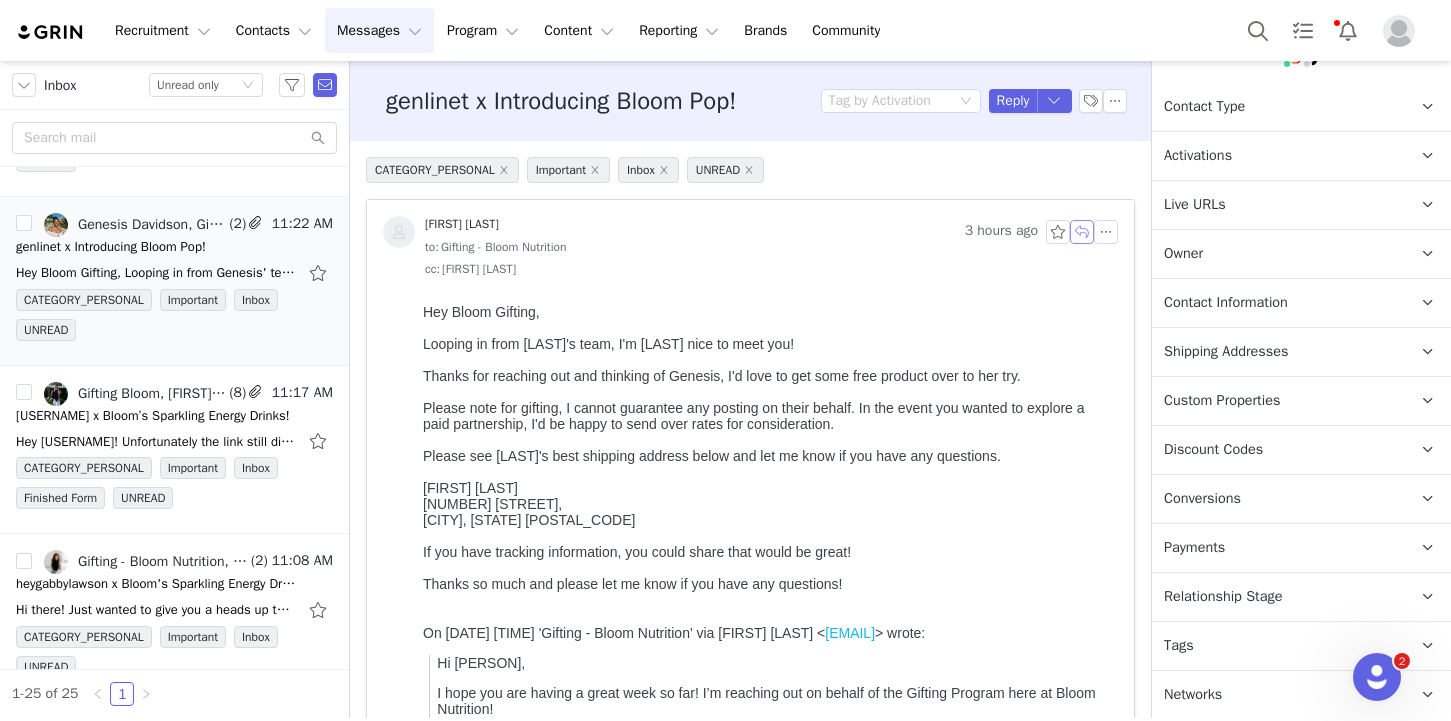 click at bounding box center [1082, 232] 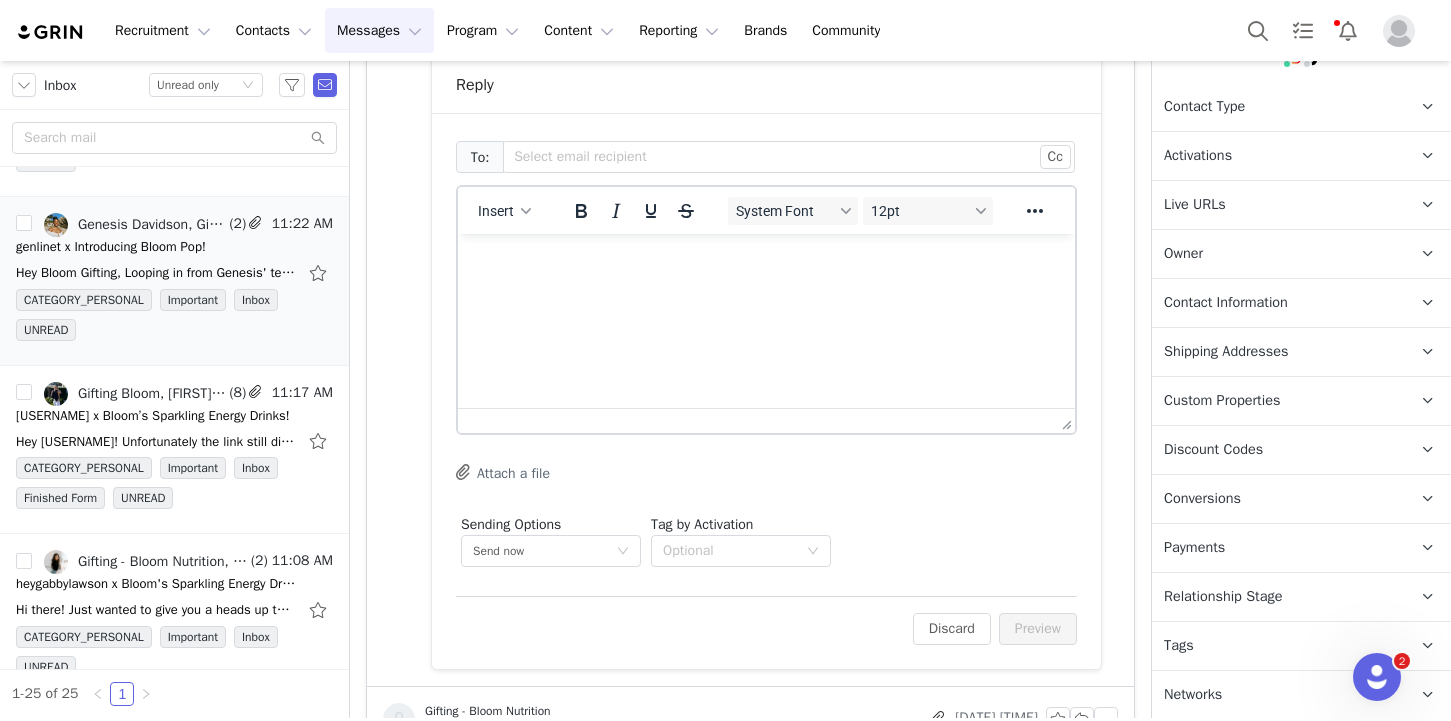 scroll, scrollTop: 1342, scrollLeft: 0, axis: vertical 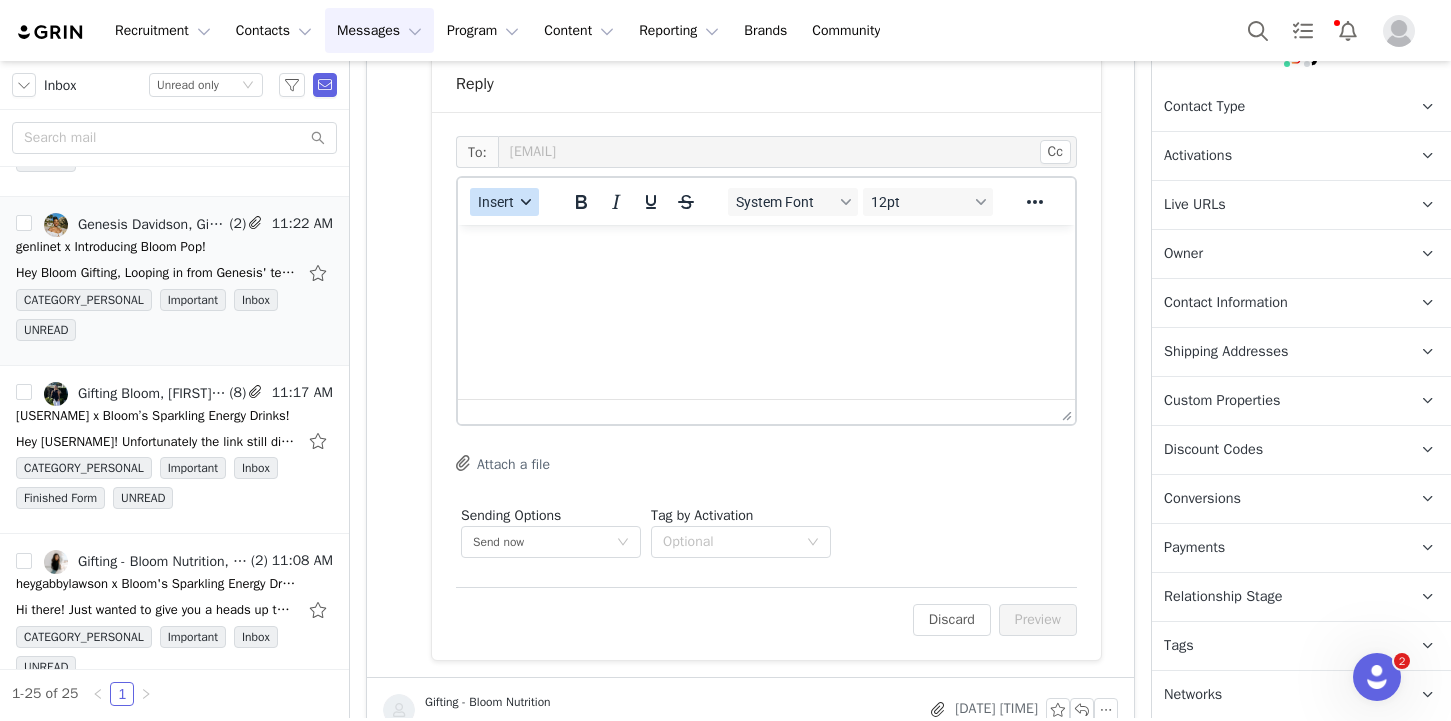 click on "Insert" at bounding box center (504, 202) 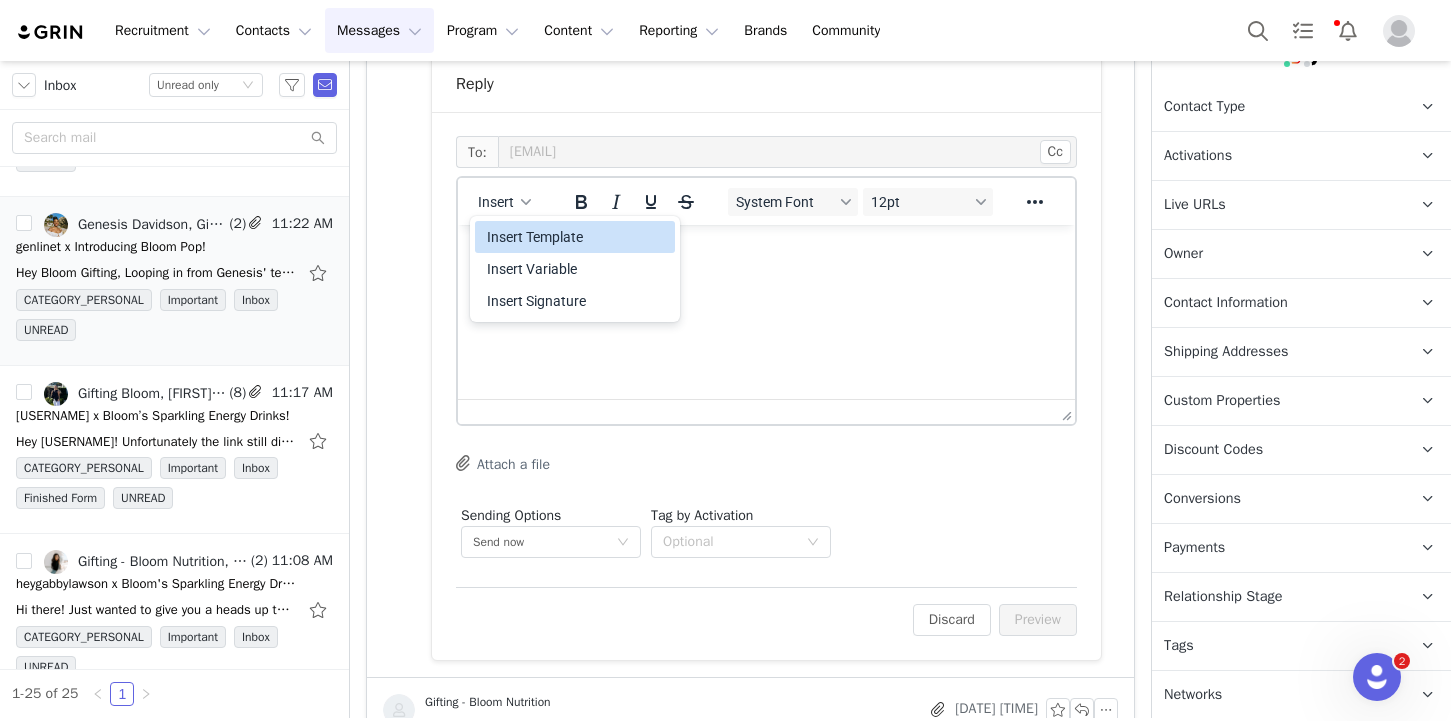 click on "Insert Template" at bounding box center [577, 237] 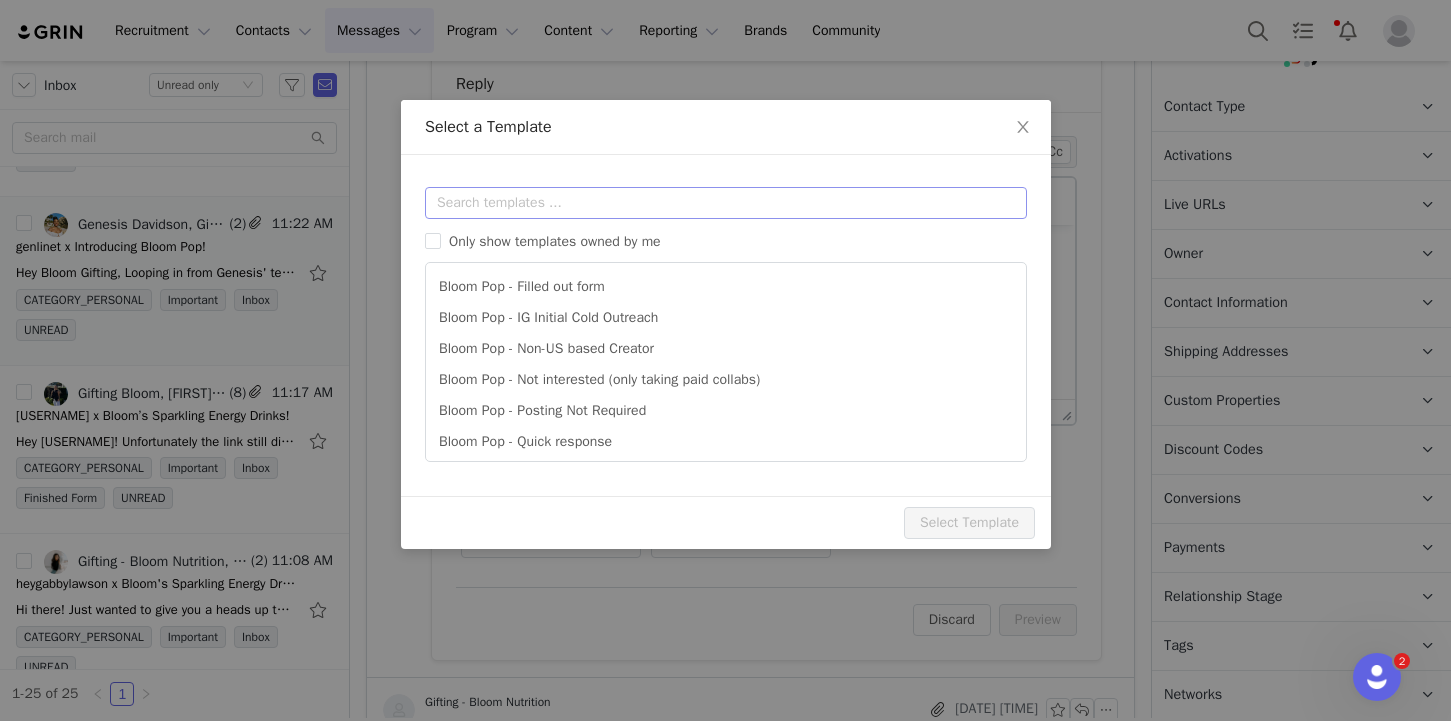 scroll, scrollTop: 0, scrollLeft: 0, axis: both 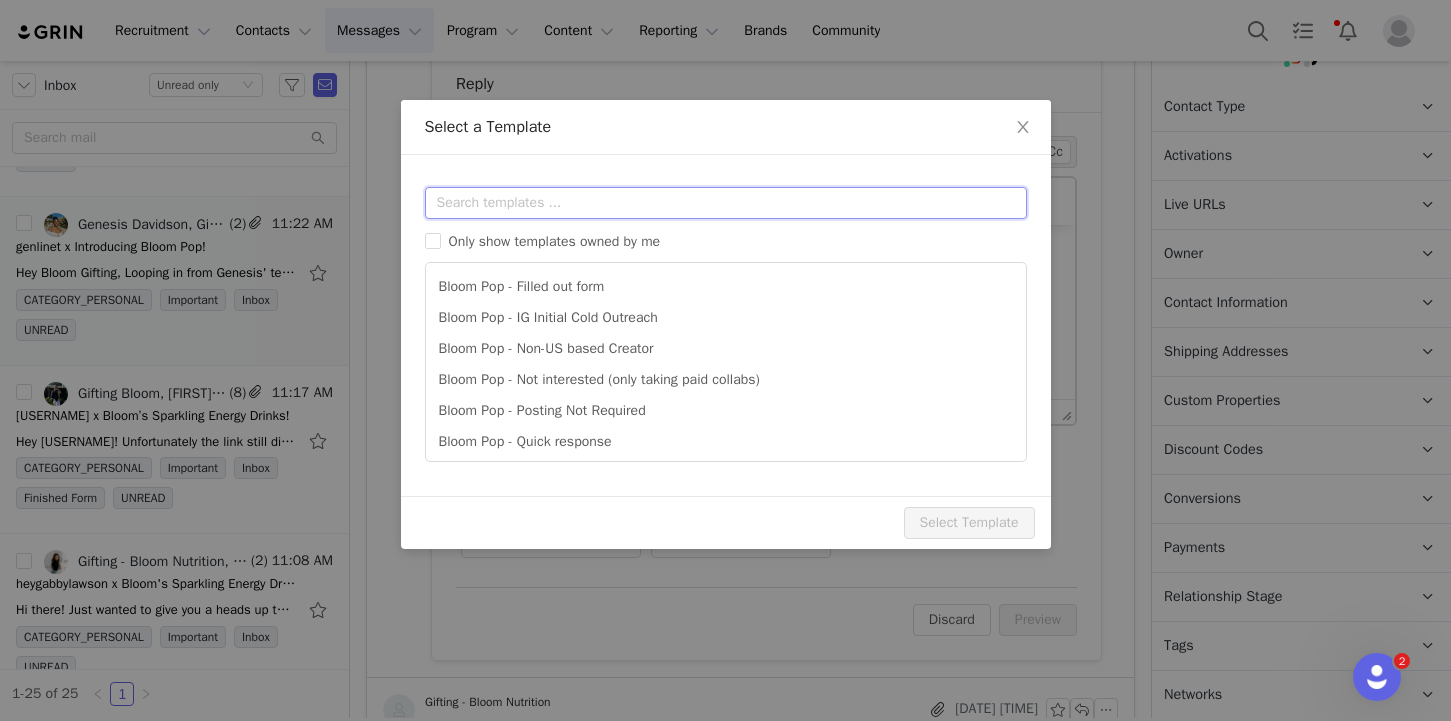 click at bounding box center (726, 203) 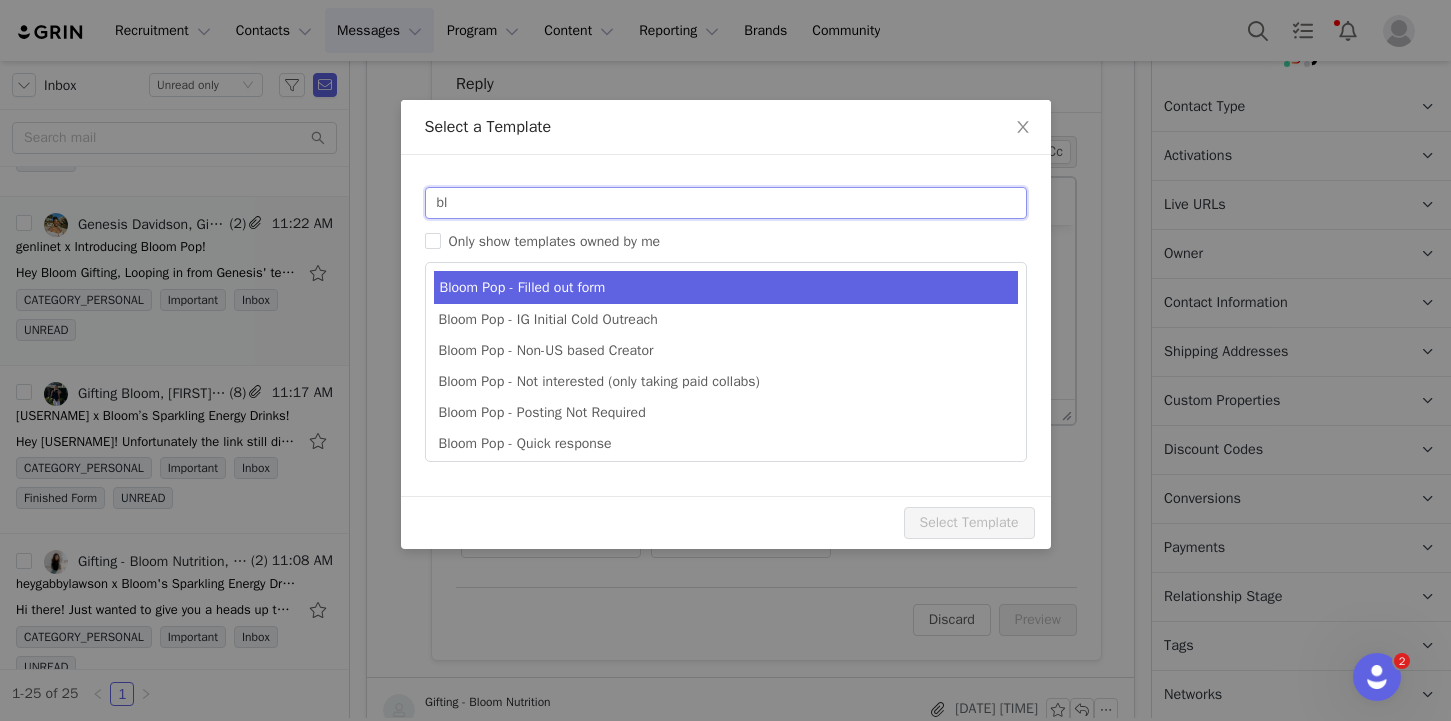 type on "b" 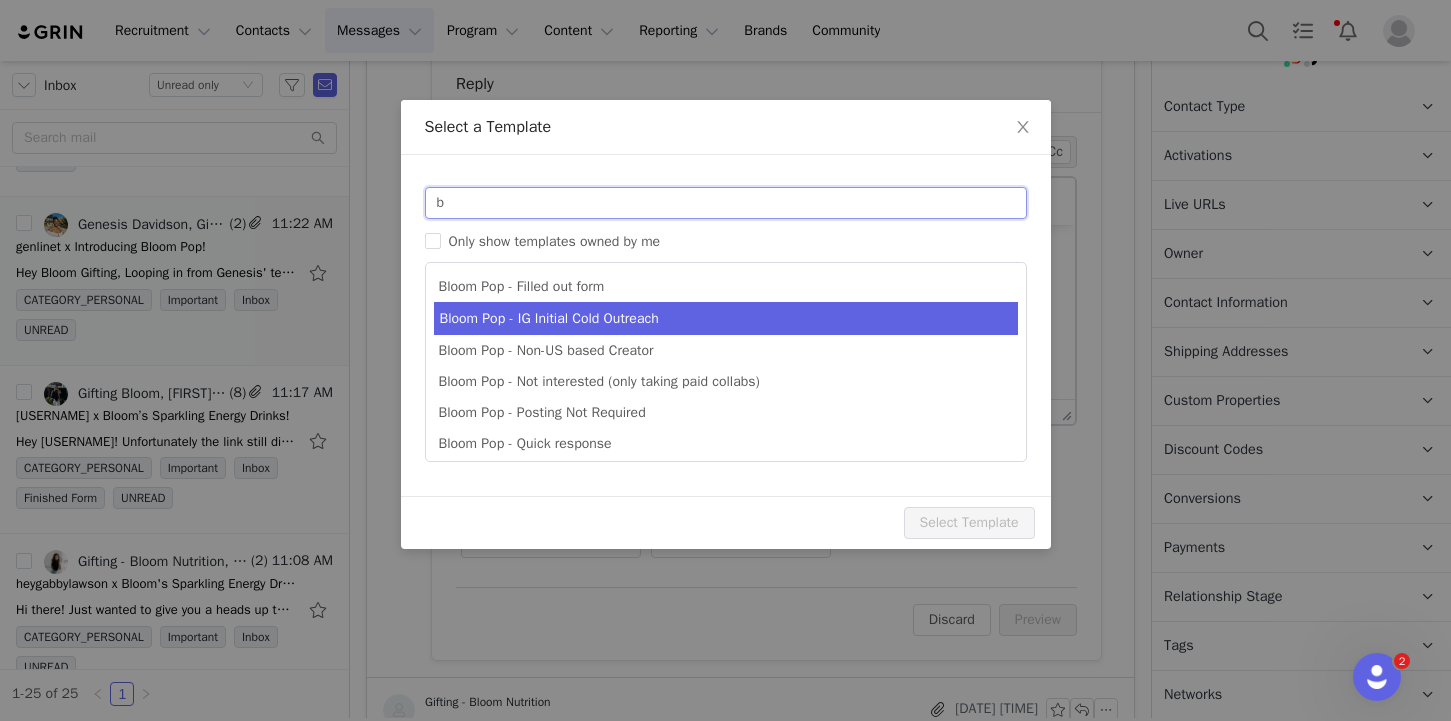 type 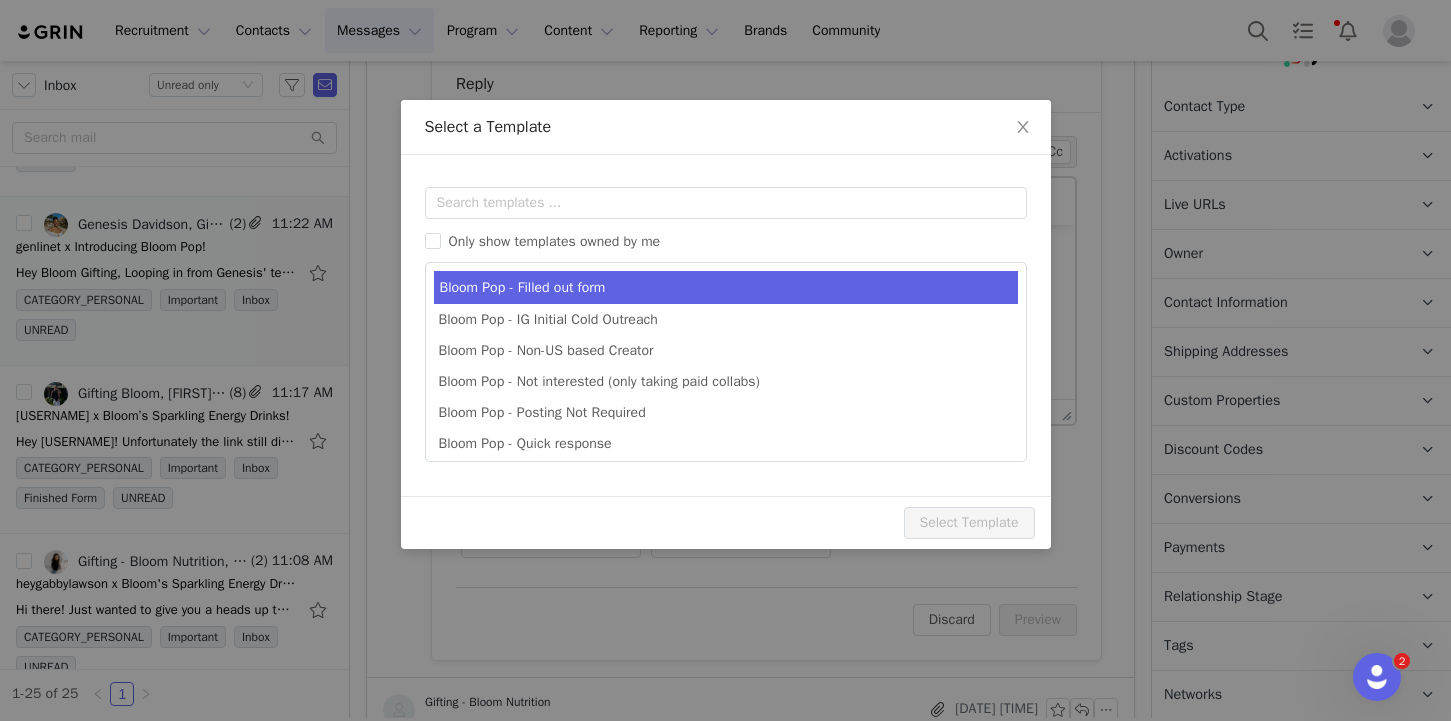 type on "[tiktok_username] x Introducing Bloom Pop!" 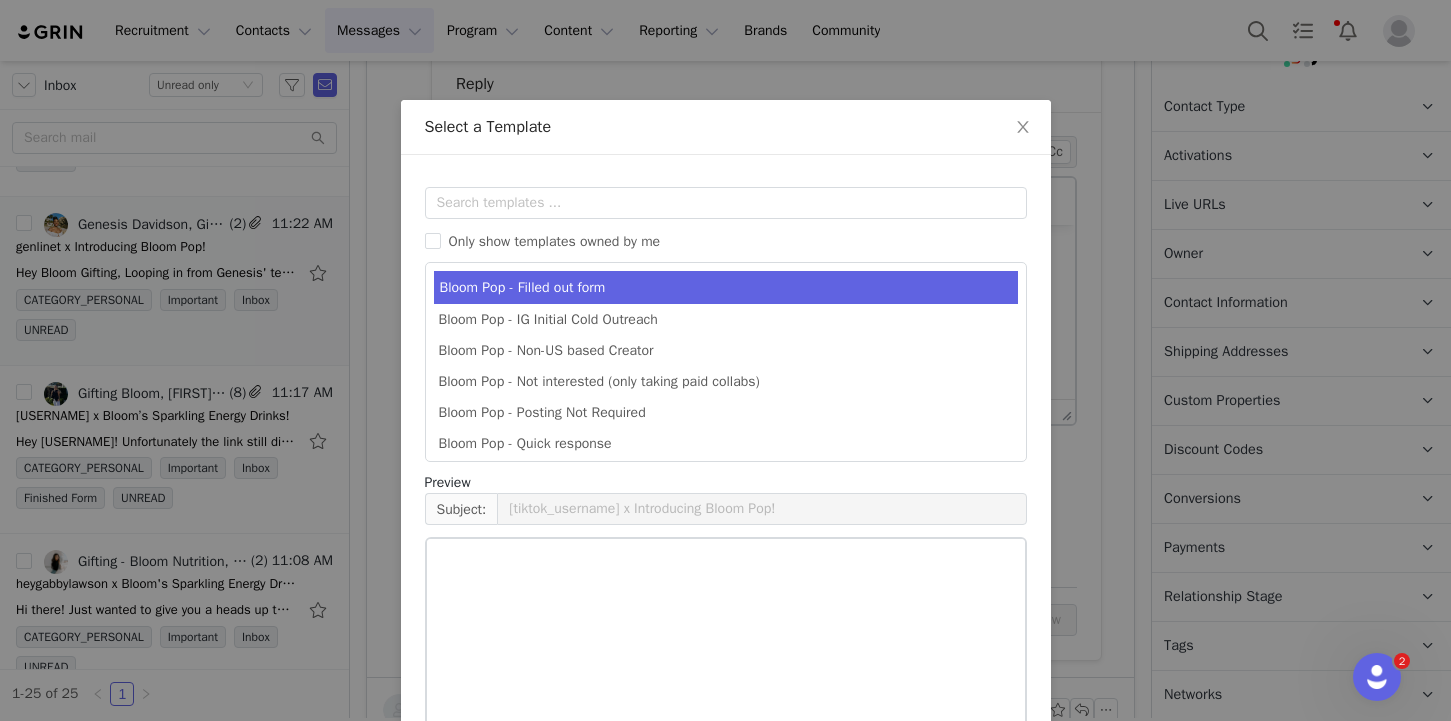 click on "Bloom Pop - Filled out form" at bounding box center (726, 287) 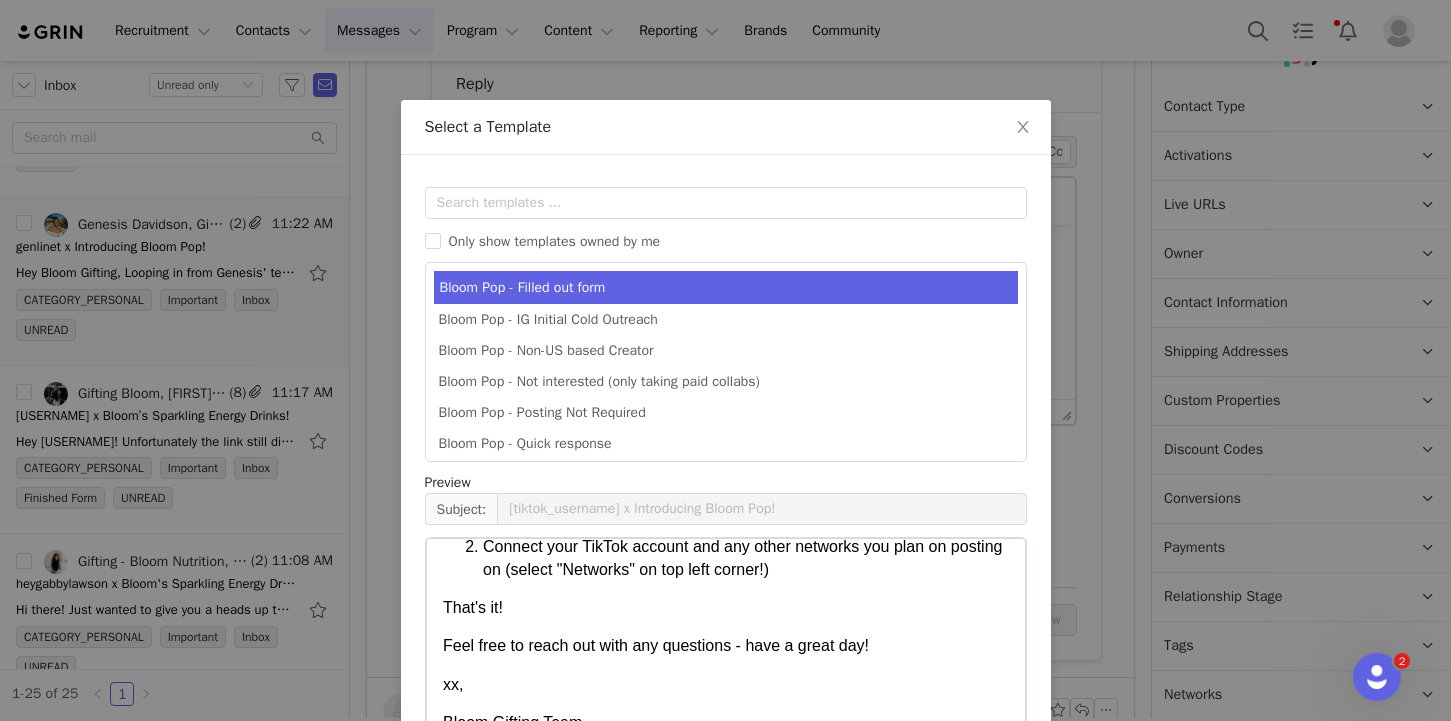 scroll, scrollTop: 421, scrollLeft: 0, axis: vertical 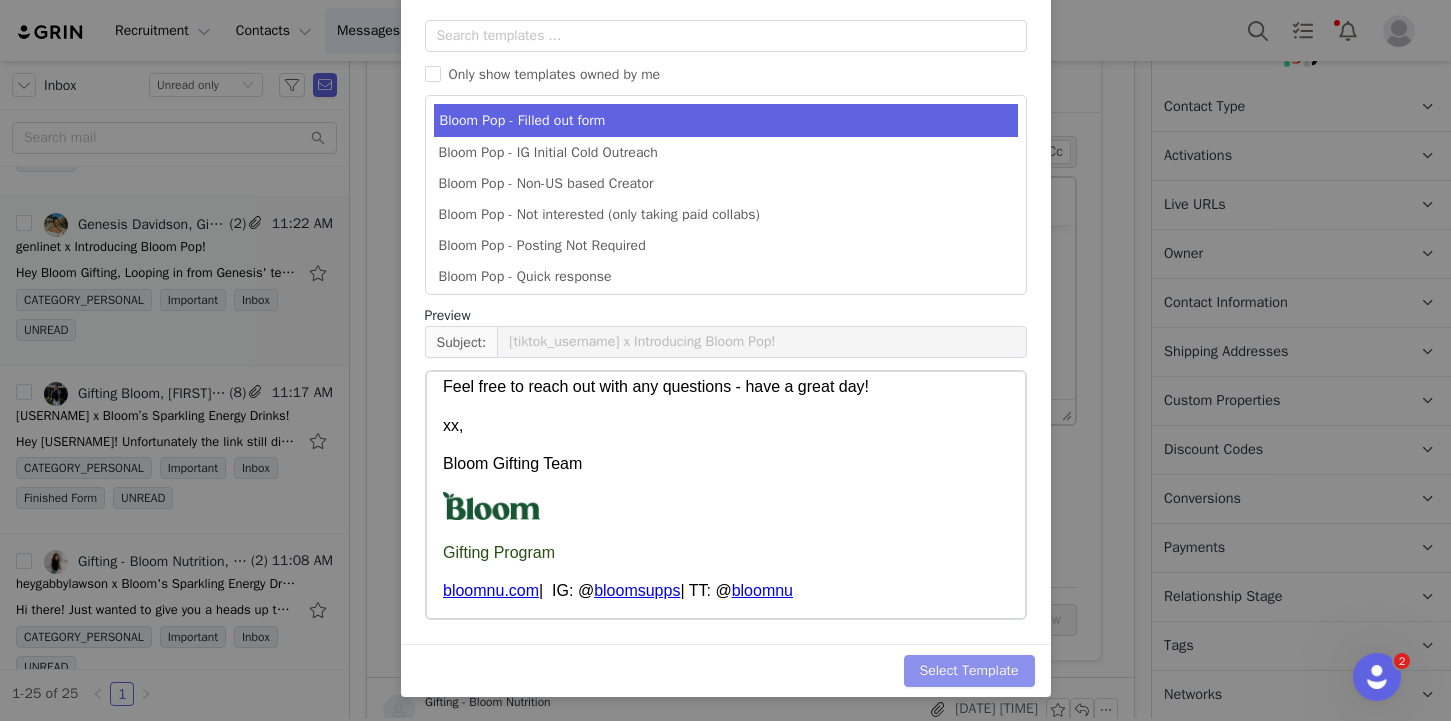 click on "Select Template" at bounding box center (969, 671) 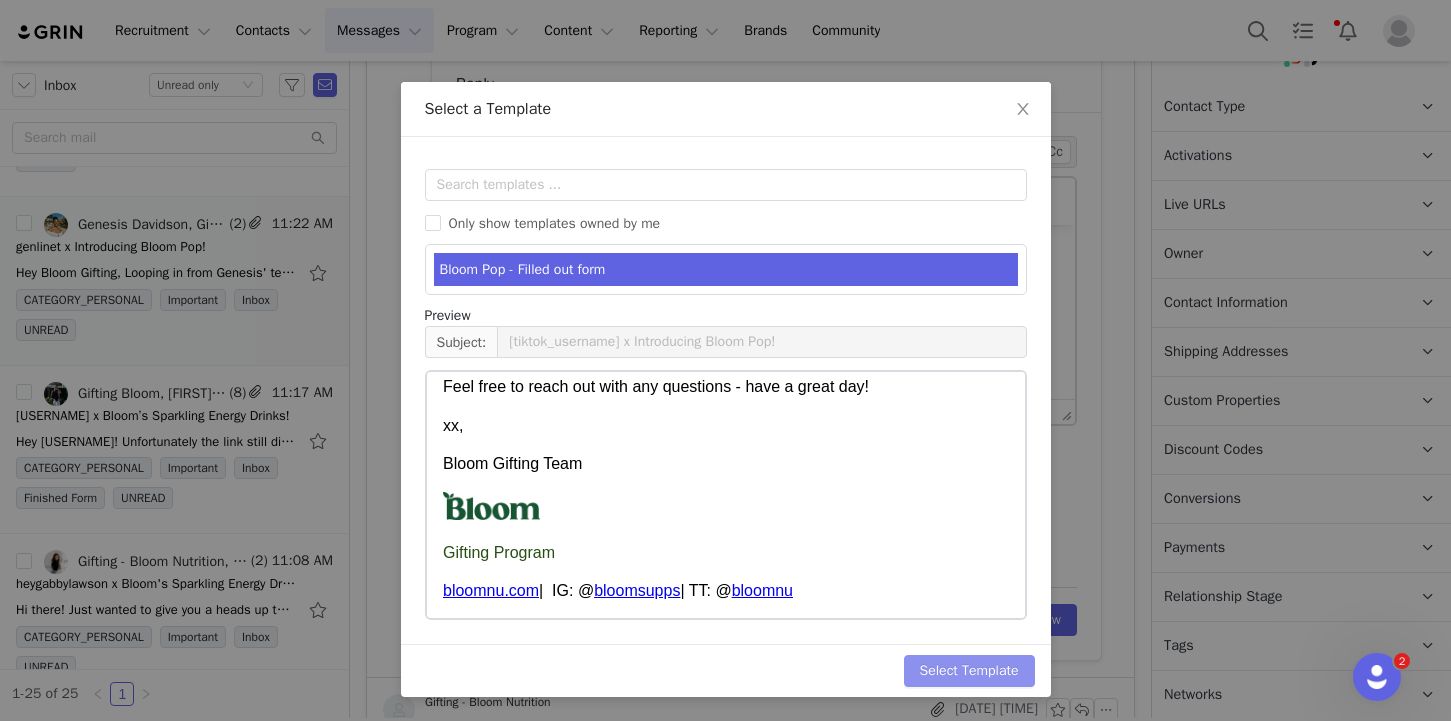 scroll, scrollTop: 0, scrollLeft: 0, axis: both 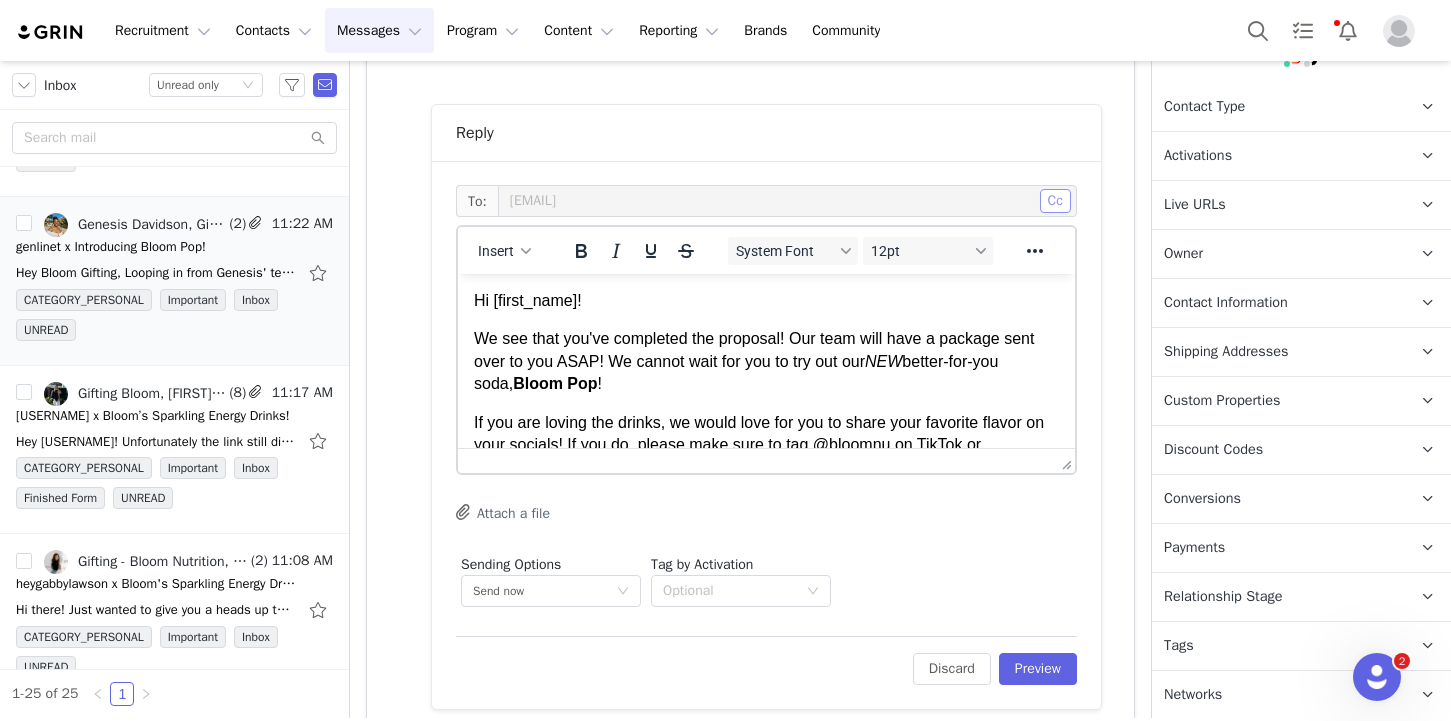 click on "Cc" at bounding box center (1055, 201) 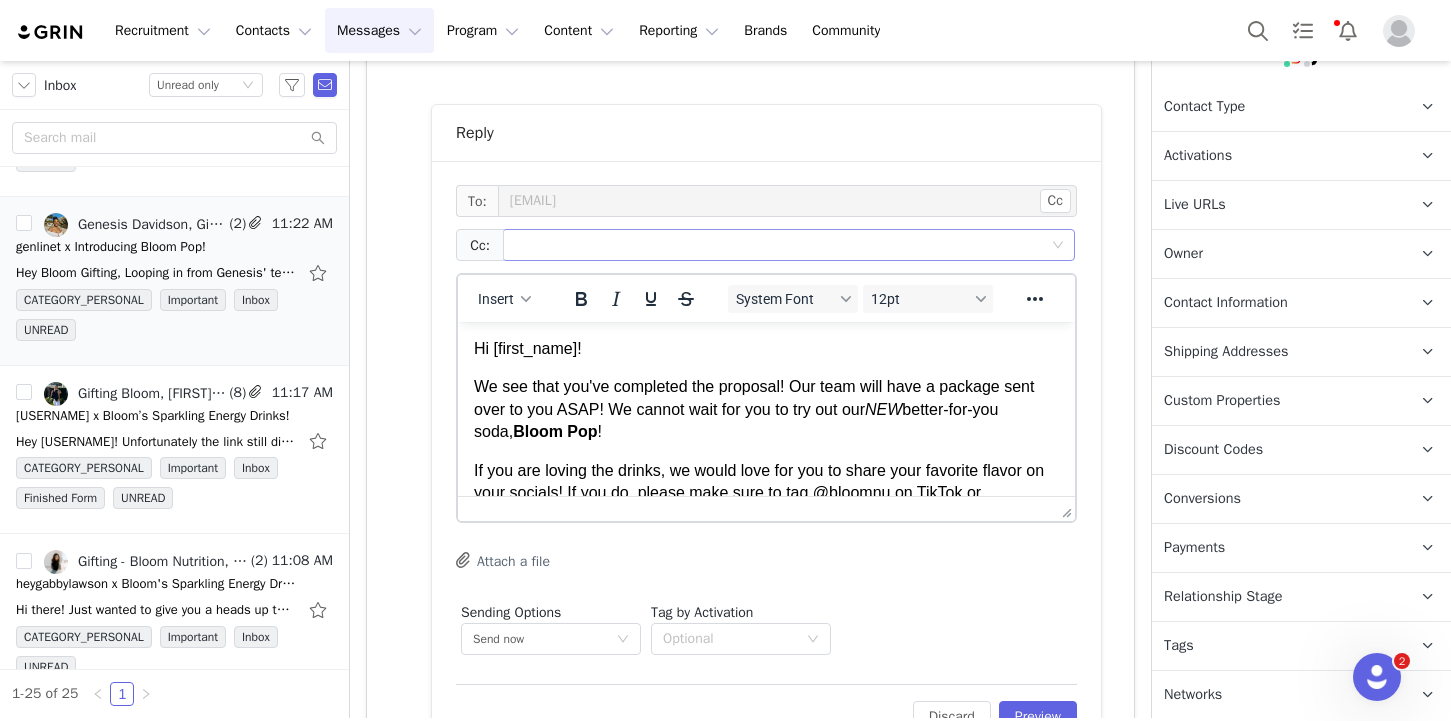 click at bounding box center (781, 245) 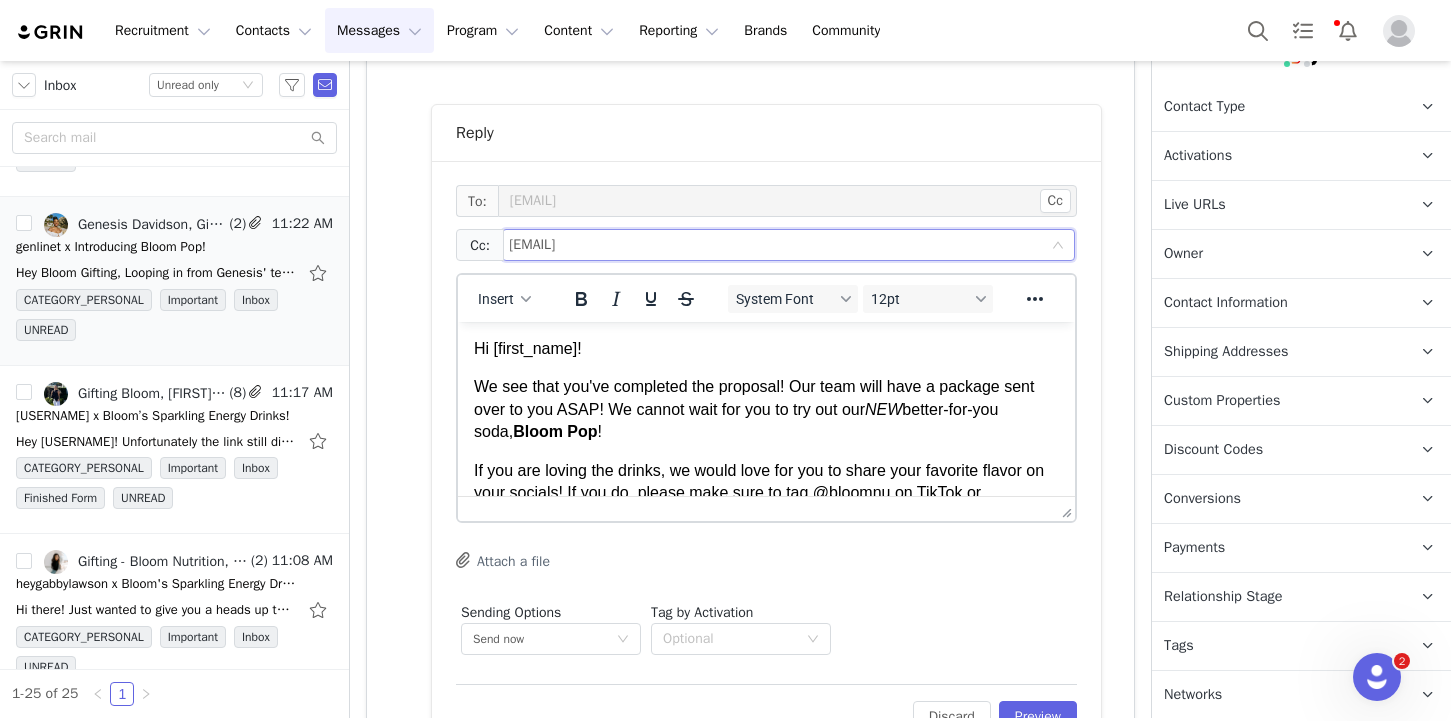 type on "[EMAIL]" 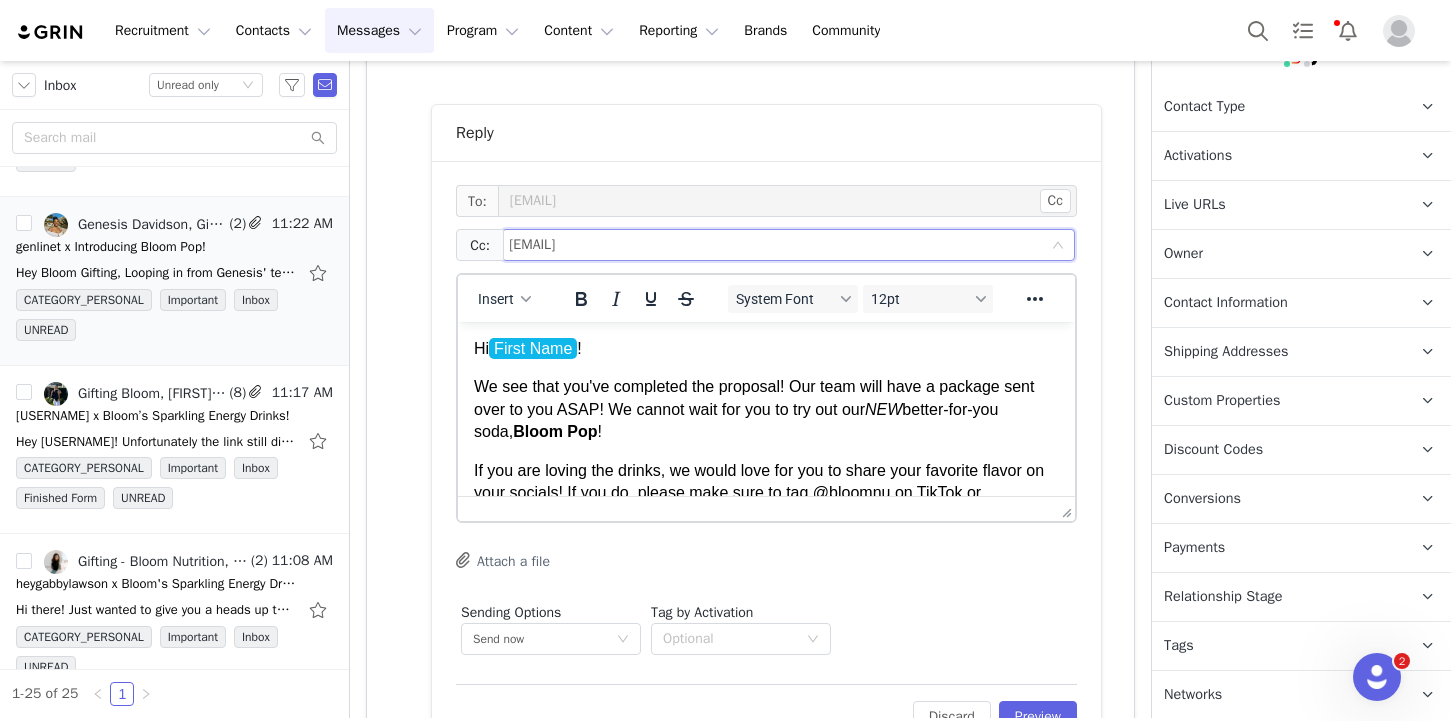 click on "We see that you've completed the proposal! Our team will have a package sent over to you ASAP! We cannot wait for you to try out our  NEW  better-for-you soda,  Bloom Pop !" at bounding box center [766, 409] 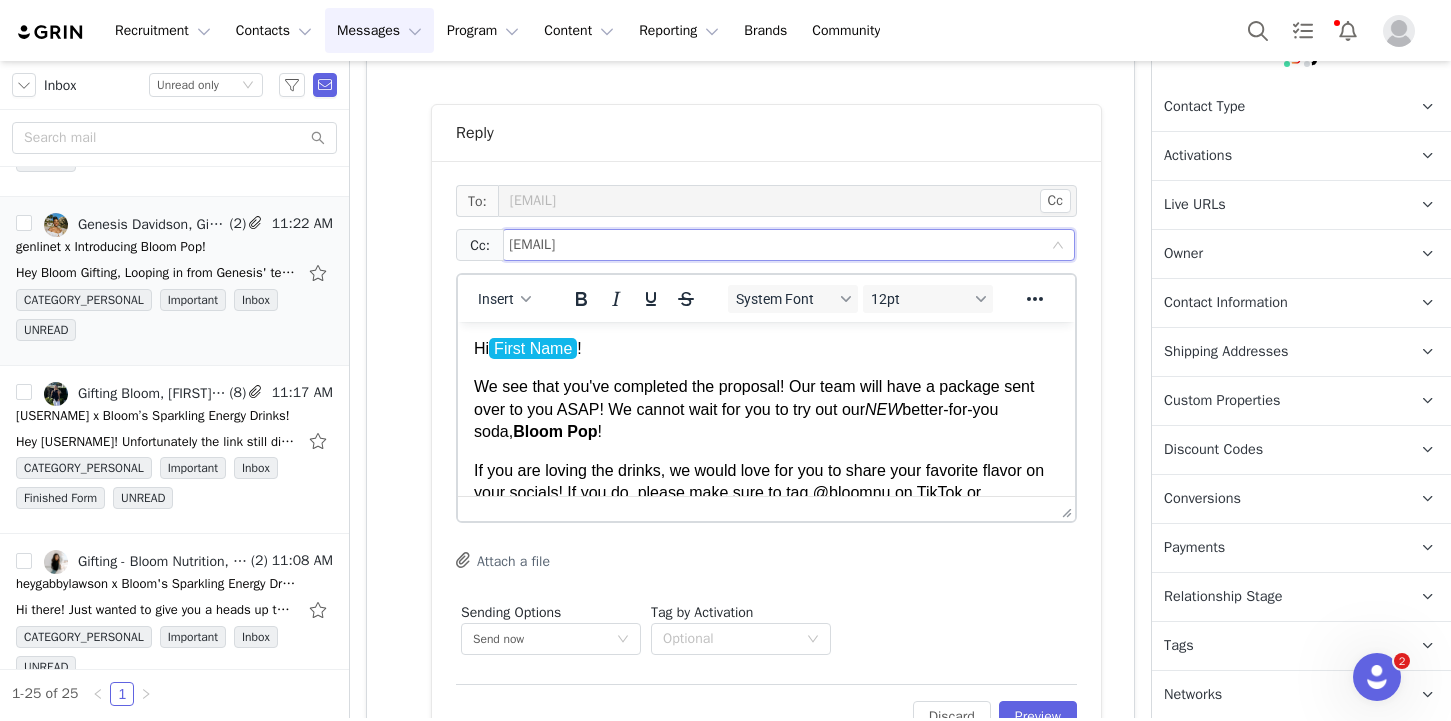 type 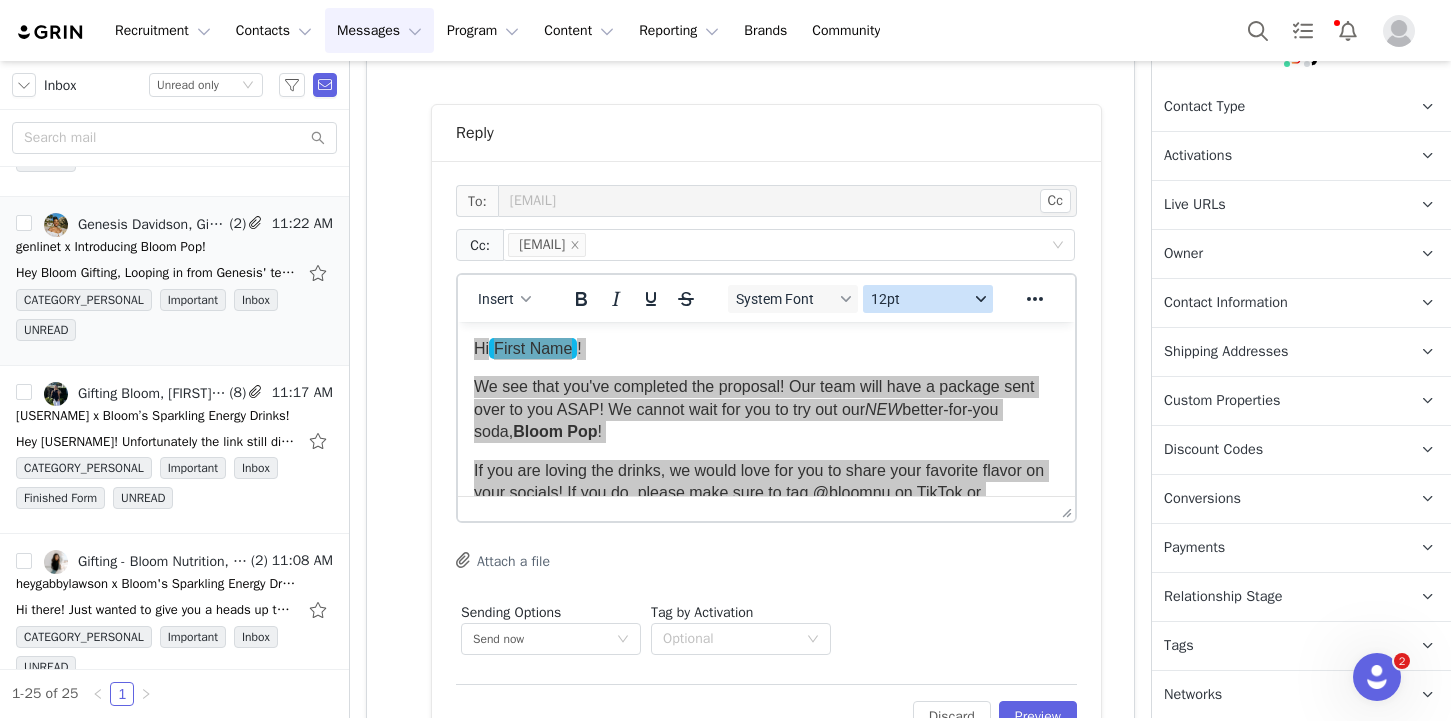 click on "12pt" at bounding box center [920, 299] 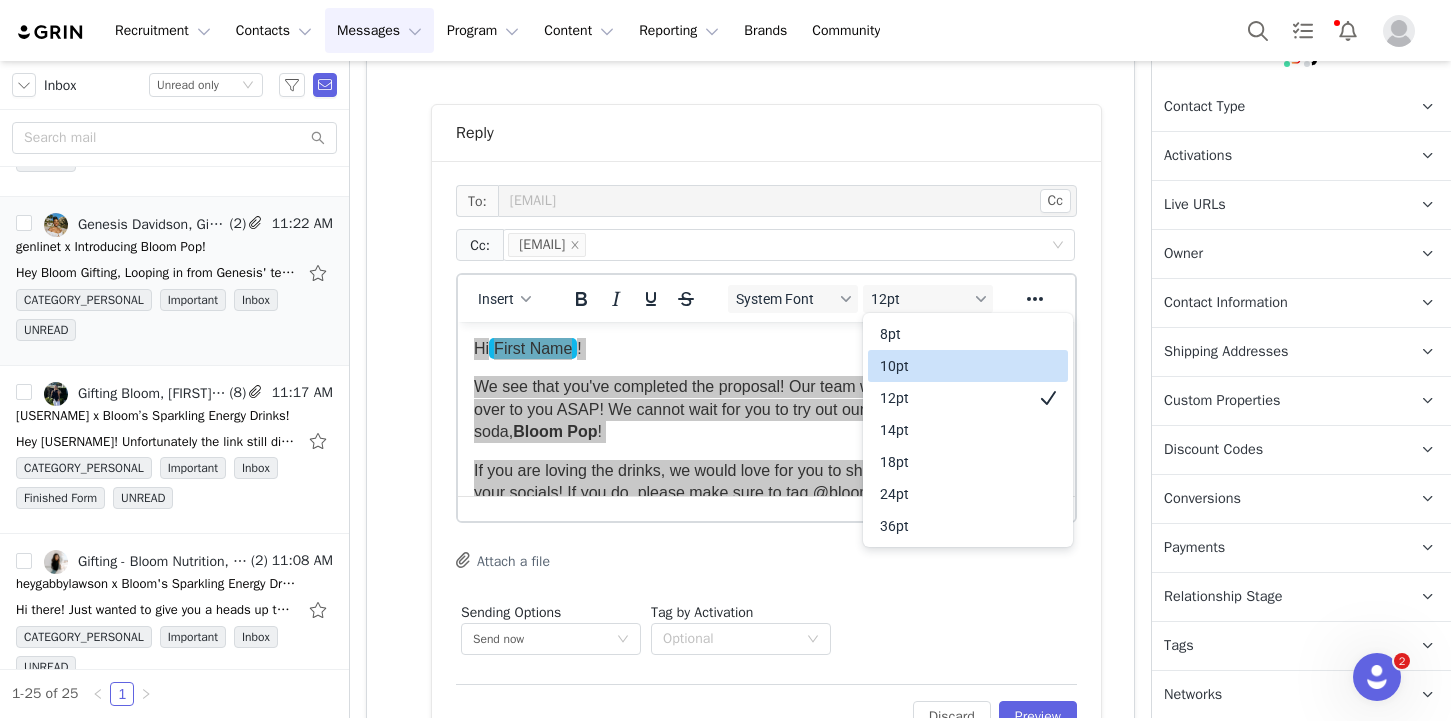 click on "10pt" at bounding box center [954, 366] 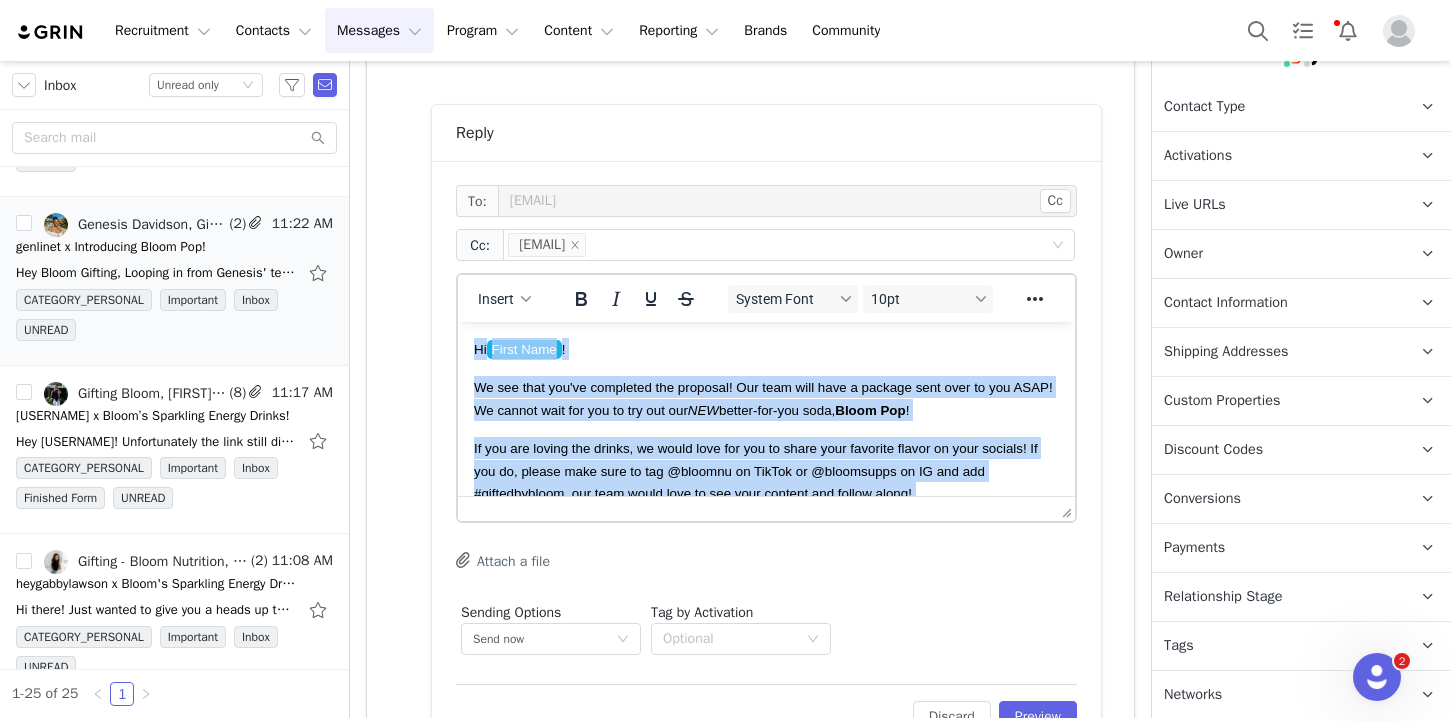 click on "We see that you've completed the proposal! Our team will have a package sent over to you ASAP! We cannot wait for you to try out our  NEW  better-for-you soda,  Bloom Pop !" at bounding box center [763, 398] 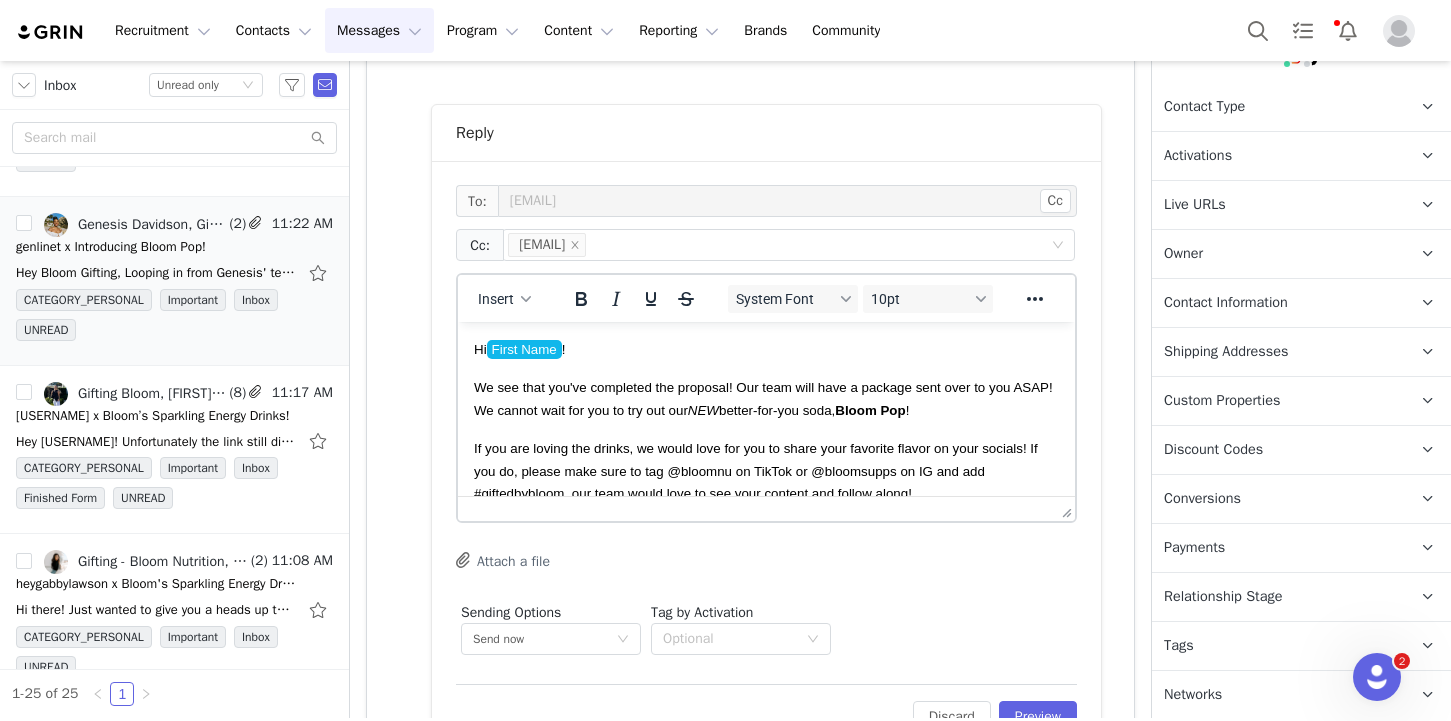type 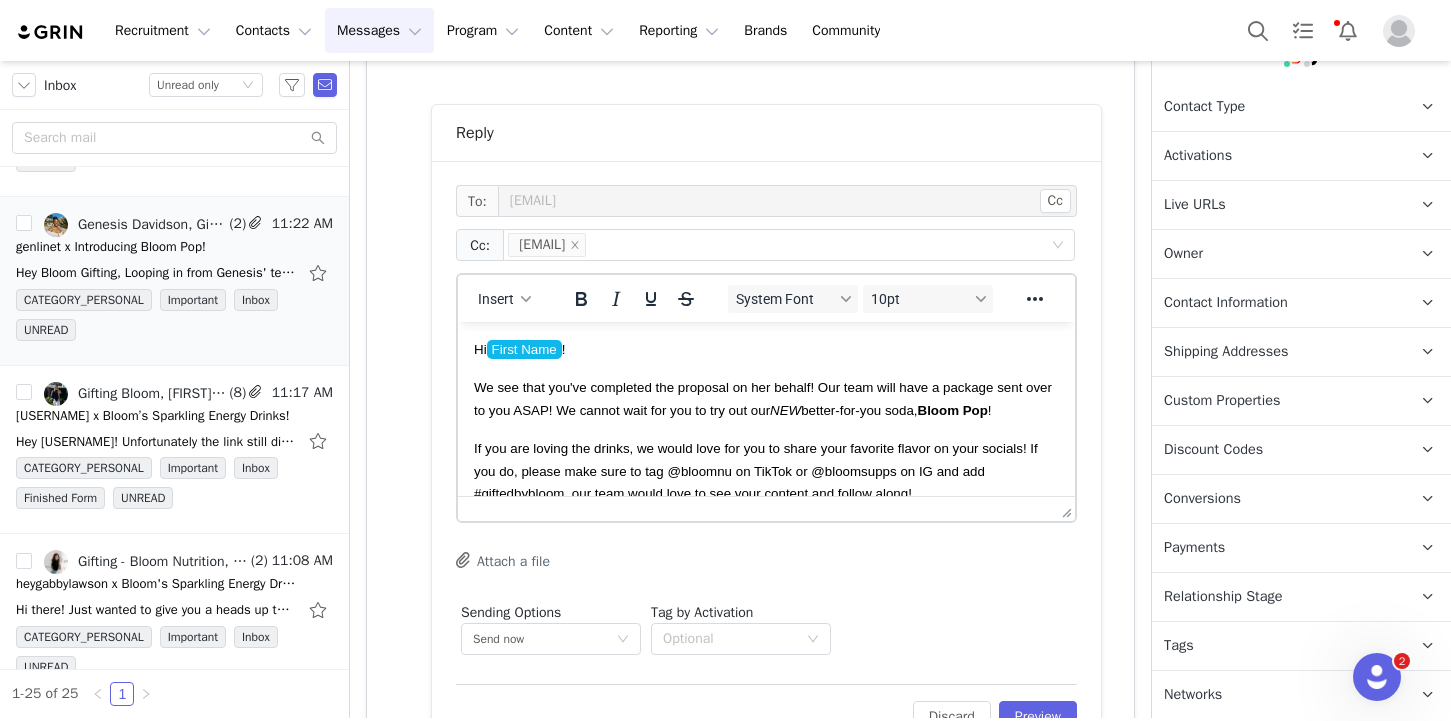 click on "Hi First Name ! We see that you've completed the proposal on her behalf! Our team will have a package sent over to you ASAP! We cannot wait for you to try out our NEW better-for-you soda, Bloom Pop ! If you are loving the drinks, we would love for you to share your favorite flavor on your socials! If you do, please make sure to tag @bloomnu on TikTok or @bloomsupps on IG and add #giftedbybloom, our team would love to see your content and follow along! To help us see all of the tagged content you create featuring Bloom, we would love for you to ensure your TikTok + Instagram account are connected below! Click on your personalized live URL: Live Url: bloomnutrition.grin.live Connect your TikTok account and any other networks you plan on posting on (select "Networks" on top left corner!) That's it! Feel free to reach out with any questions - have a great day! xx, Bloom Gifting Team Gifting Program bloomnu.com | IG: @bloomsupps | TT: @bloomnu" at bounding box center (766, 628) 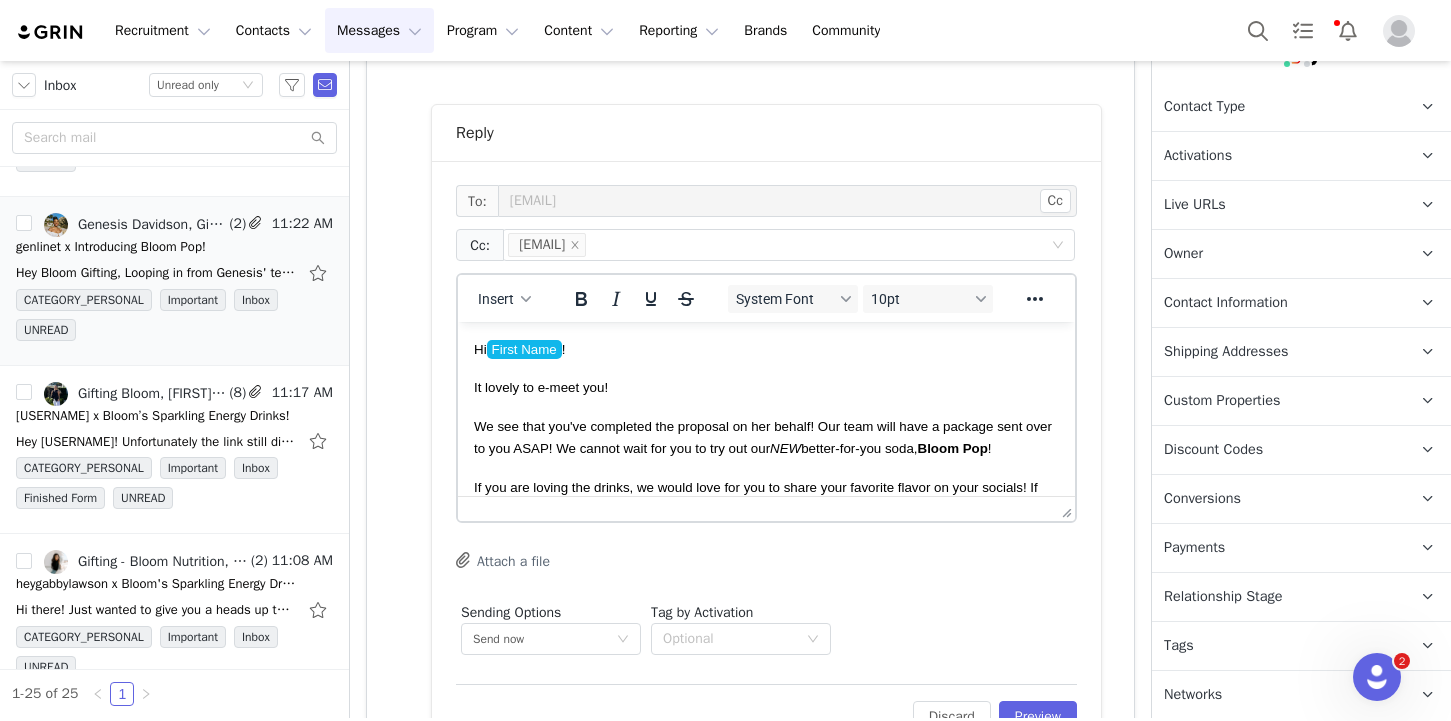 click on "It lovely to e-meet you!" at bounding box center (766, 387) 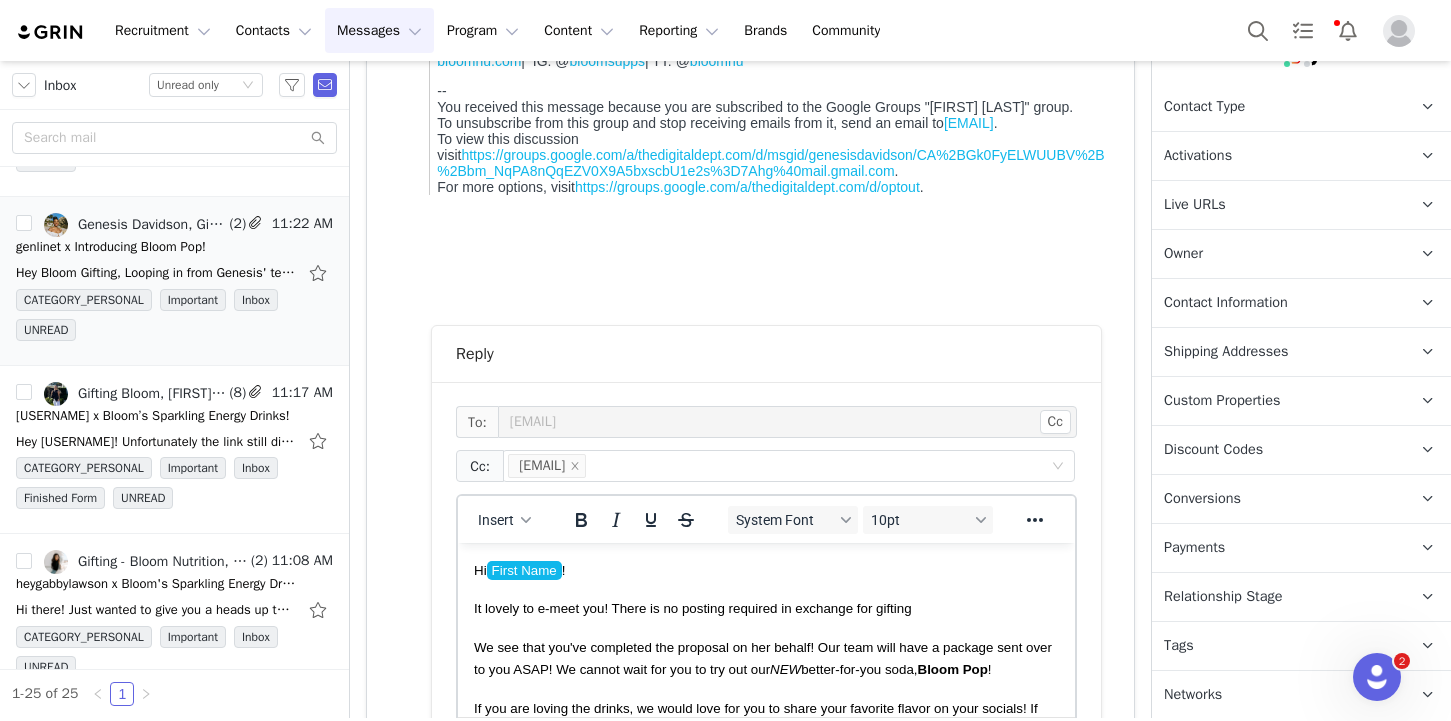 scroll, scrollTop: 1152, scrollLeft: 0, axis: vertical 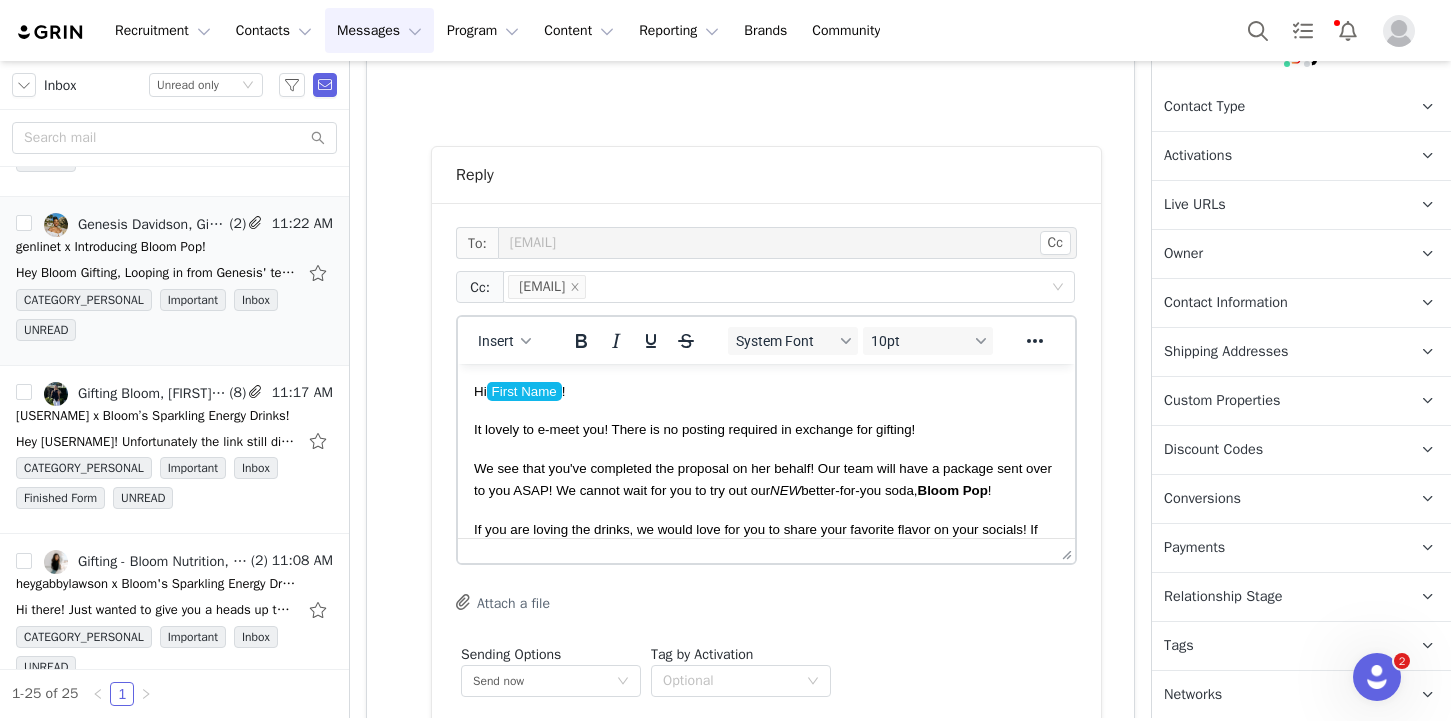 click on "It lovely to e-meet you! There is no posting required in exchange for gifting!" at bounding box center [694, 429] 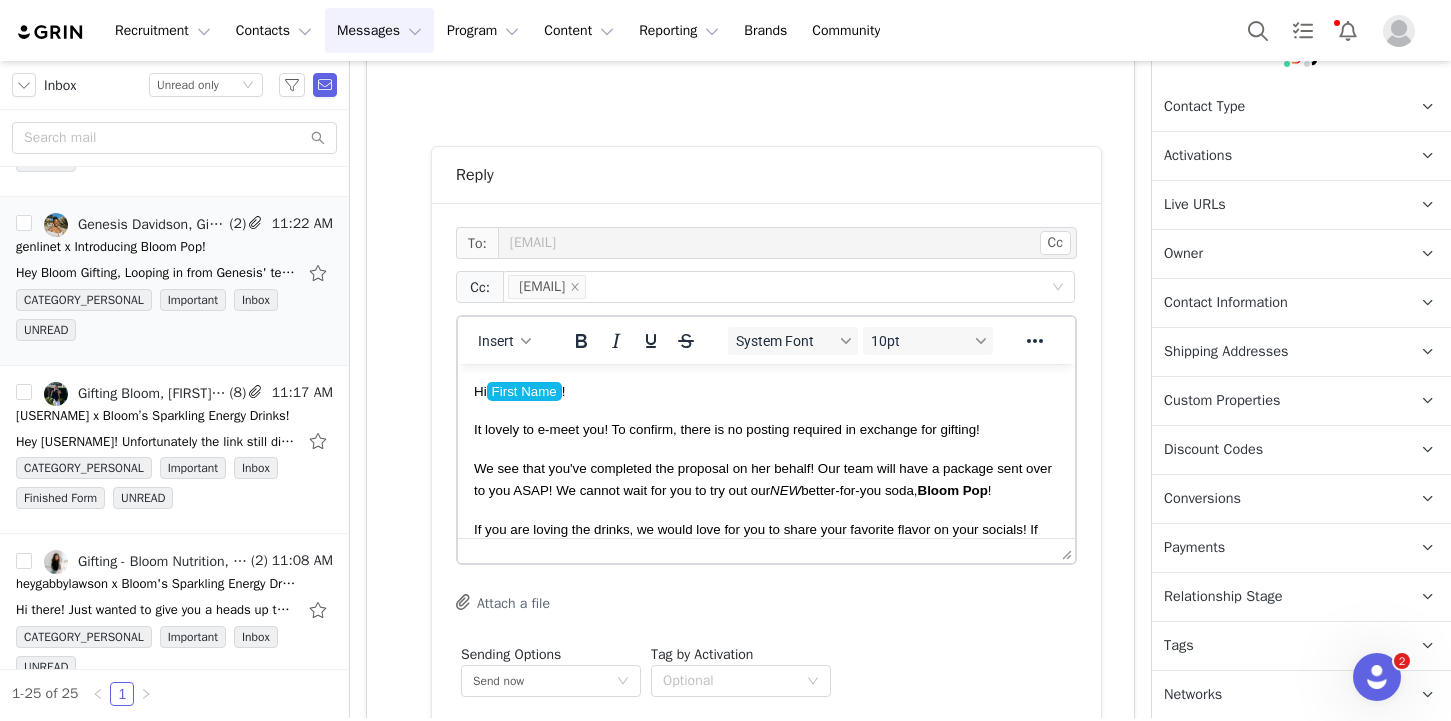 click on "It lovely to e-meet you! To confirm, there is no posting required in exchange for gifting!" at bounding box center [766, 429] 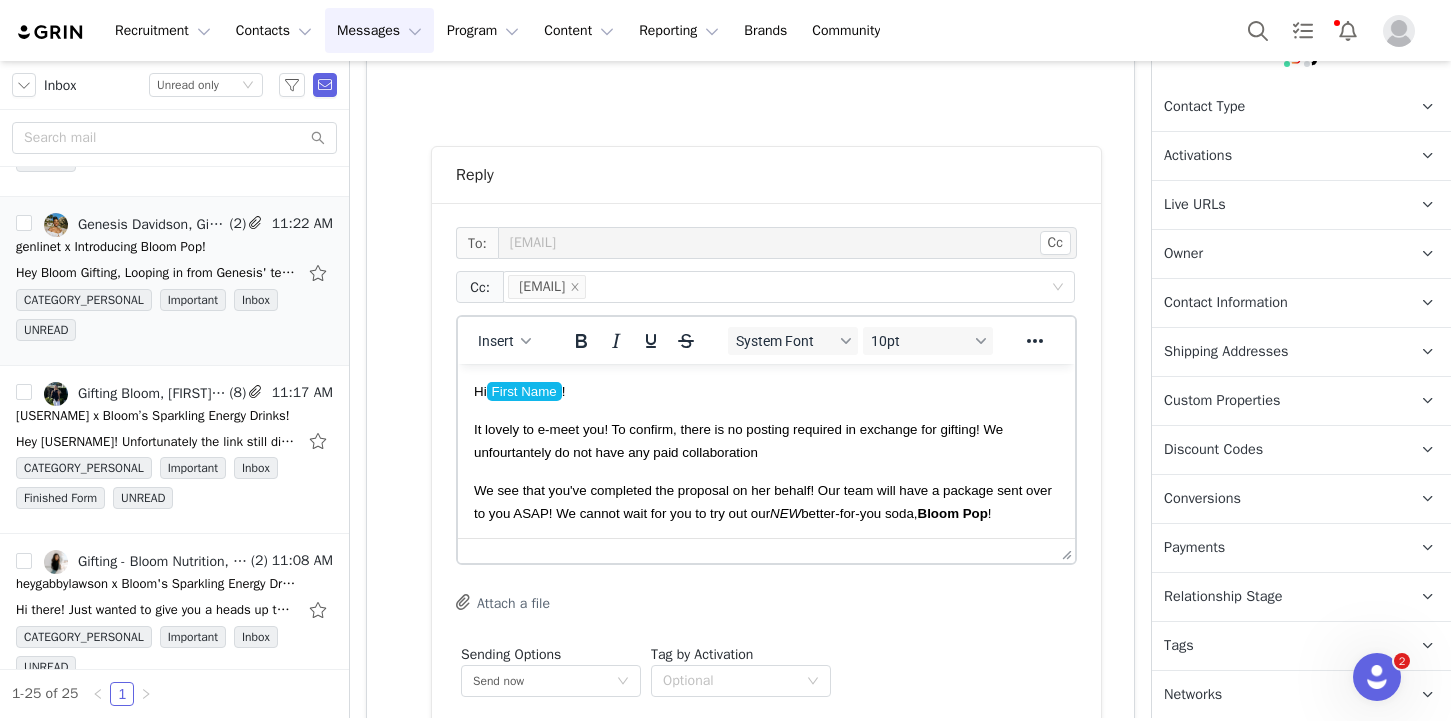click on "It lovely to e-meet you! To confirm, there is no posting required in exchange for gifting! We unfourtantely do not have any paid collaboration" at bounding box center [738, 440] 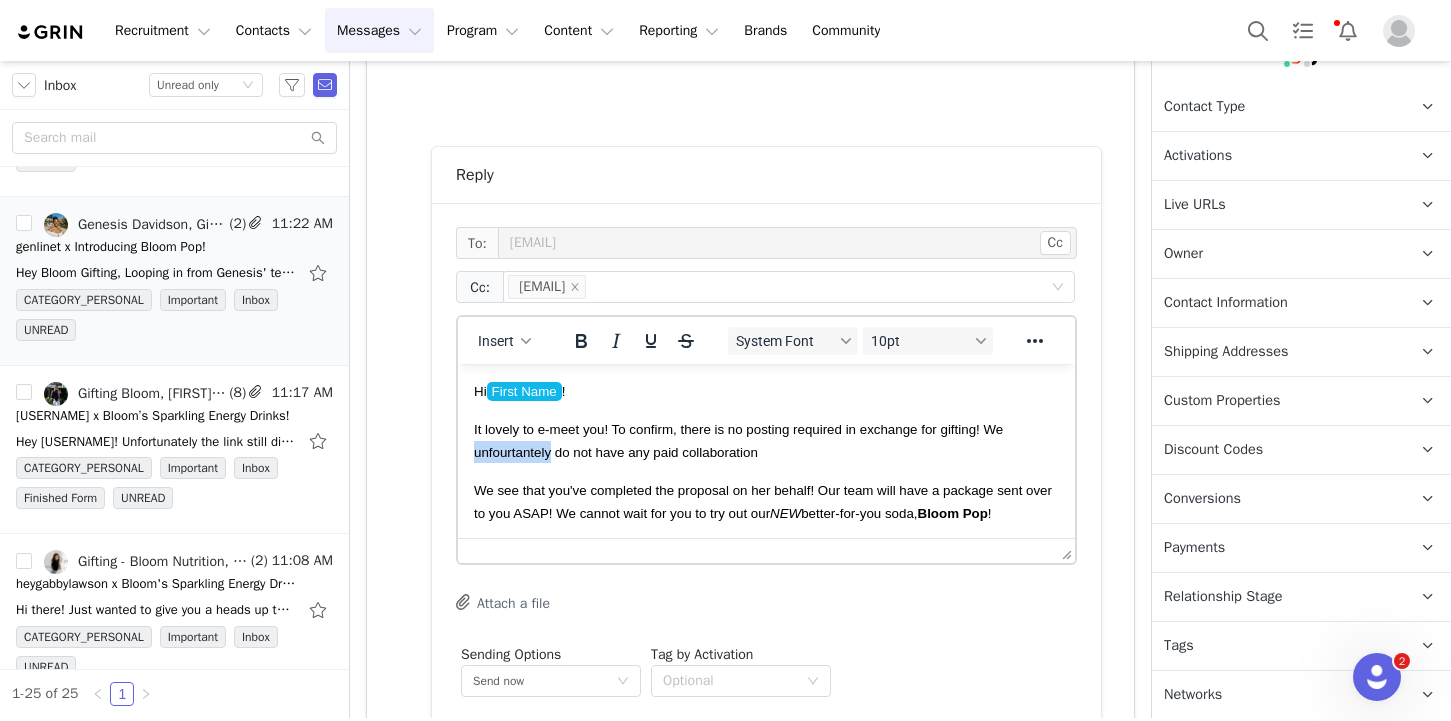 click on "It lovely to e-meet you! To confirm, there is no posting required in exchange for gifting! We unfourtantely do not have any paid collaboration" at bounding box center [738, 440] 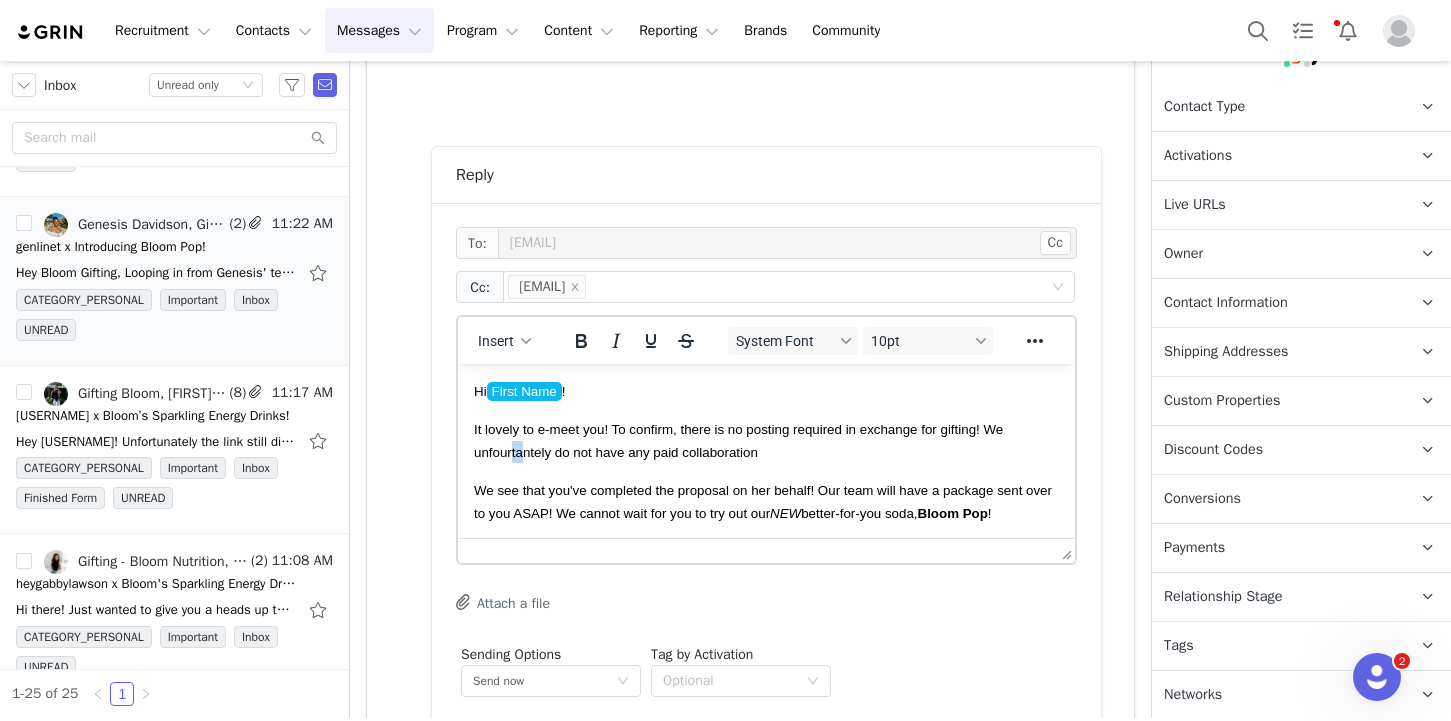 drag, startPoint x: 526, startPoint y: 454, endPoint x: 514, endPoint y: 454, distance: 12 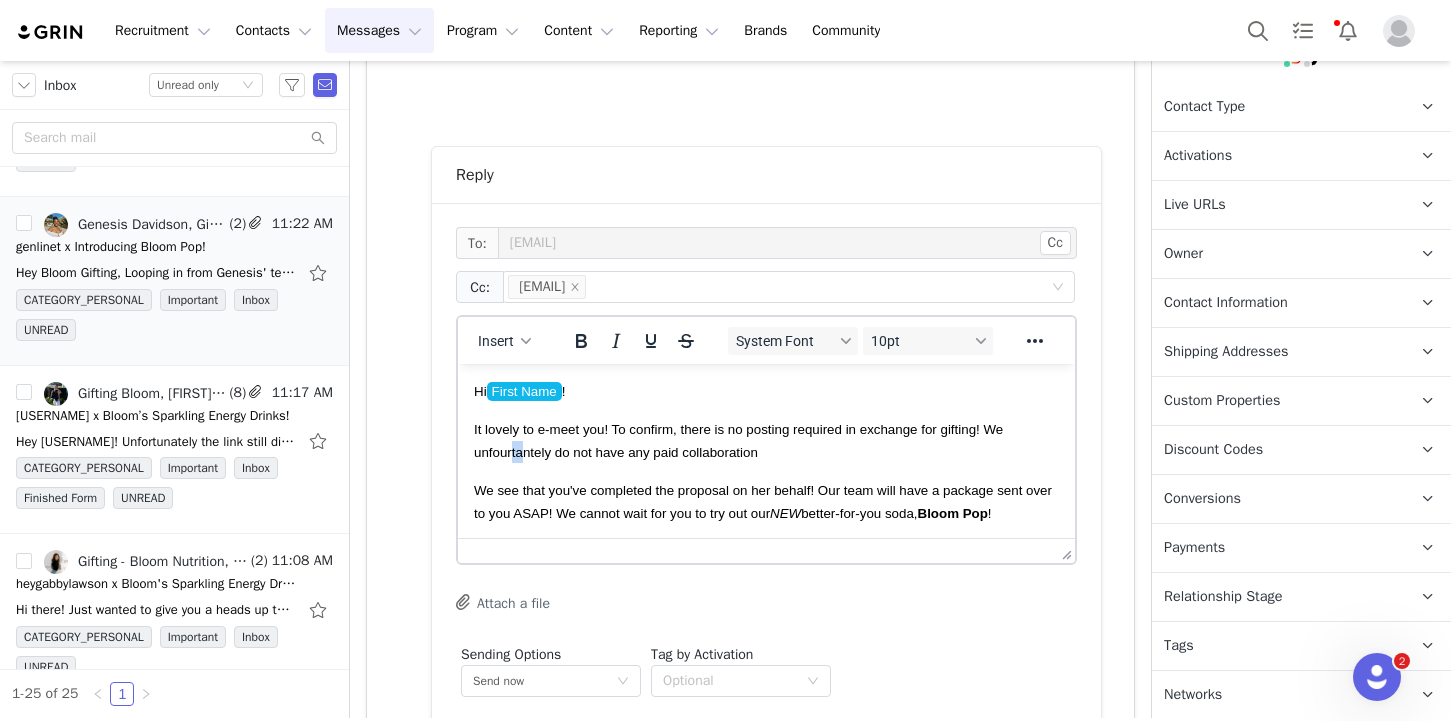 click on "It lovely to e-meet you! To confirm, there is no posting required in exchange for gifting! We unfourtantely do not have any paid collaboration" at bounding box center (738, 440) 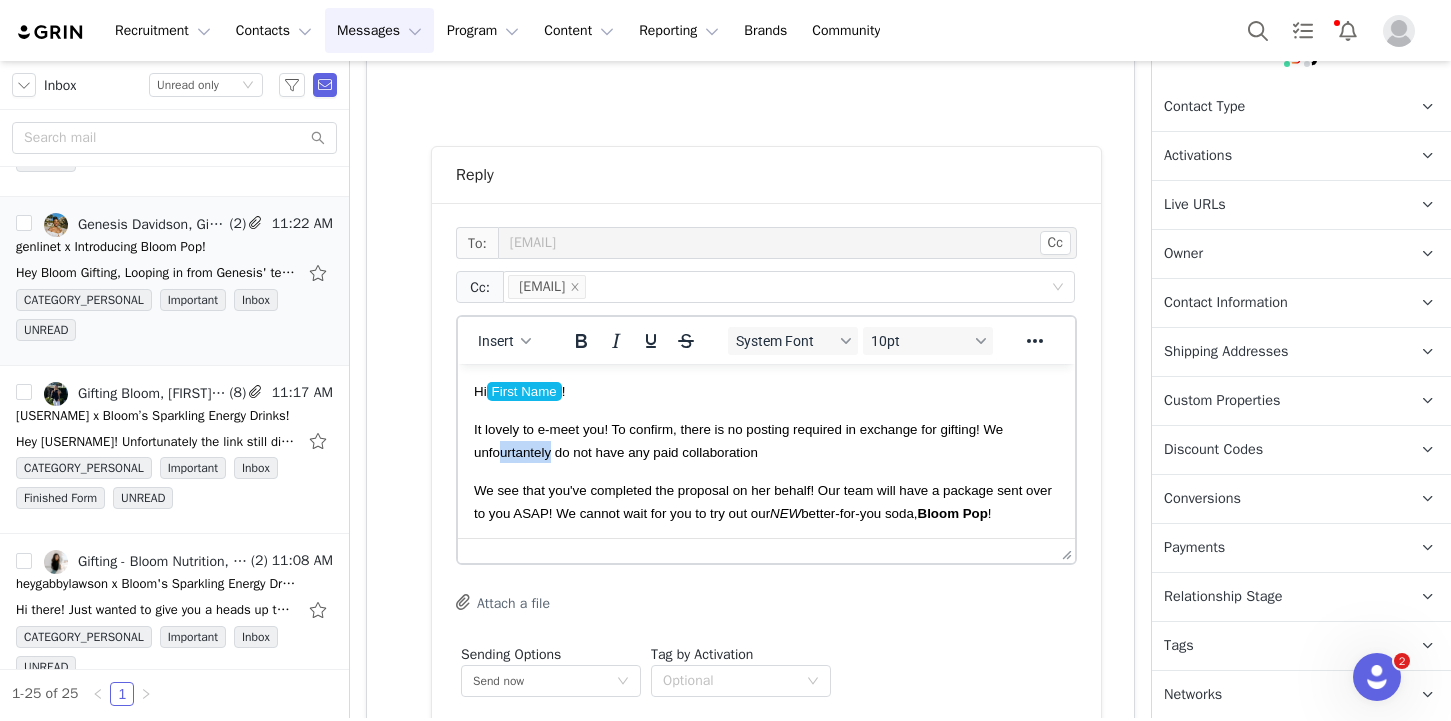 drag, startPoint x: 555, startPoint y: 453, endPoint x: 498, endPoint y: 454, distance: 57.00877 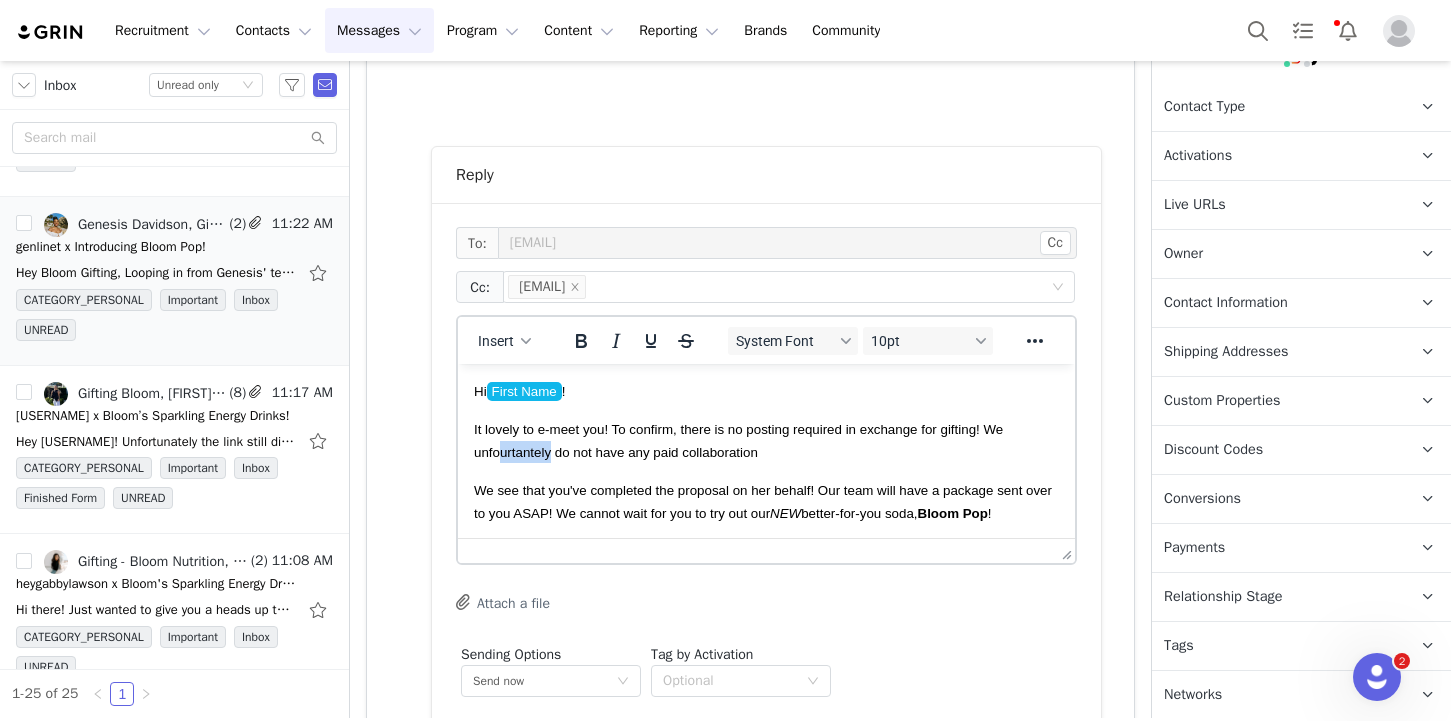 click on "It lovely to e-meet you! To confirm, there is no posting required in exchange for gifting! We unfourtantely do not have any paid collaboration" at bounding box center (738, 440) 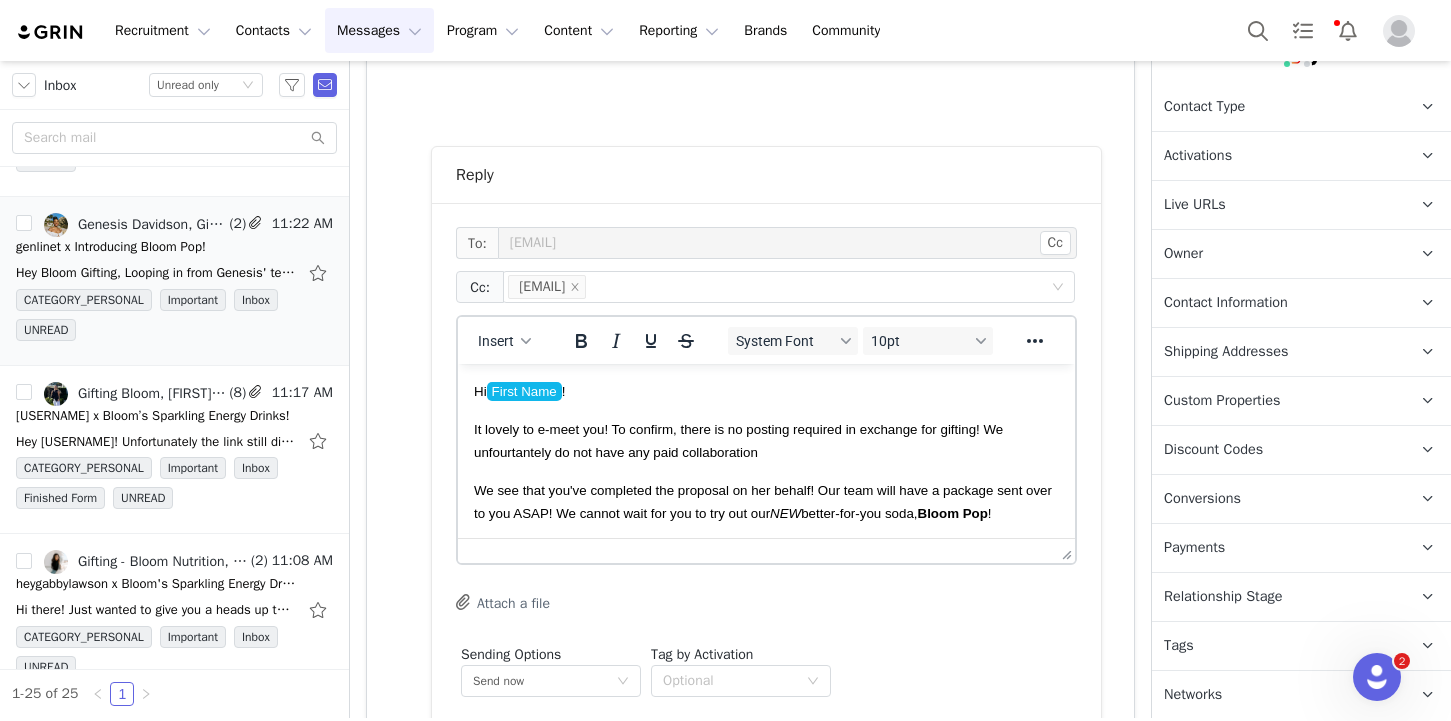 click on "It lovely to e-meet you! To confirm, there is no posting required in exchange for gifting! We unfourtantely do not have any paid collaboration" at bounding box center (738, 440) 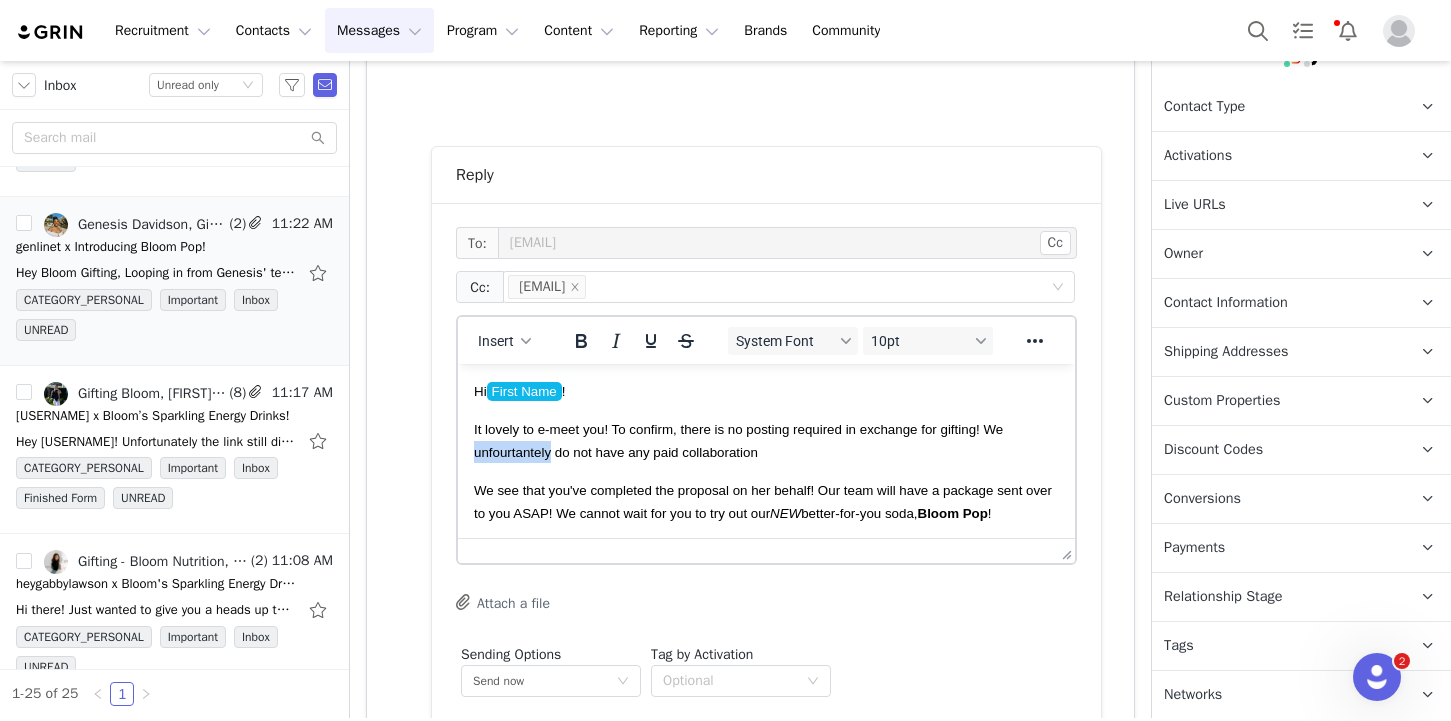 click on "It lovely to e-meet you! To confirm, there is no posting required in exchange for gifting! We unfourtantely do not have any paid collaboration" at bounding box center (738, 440) 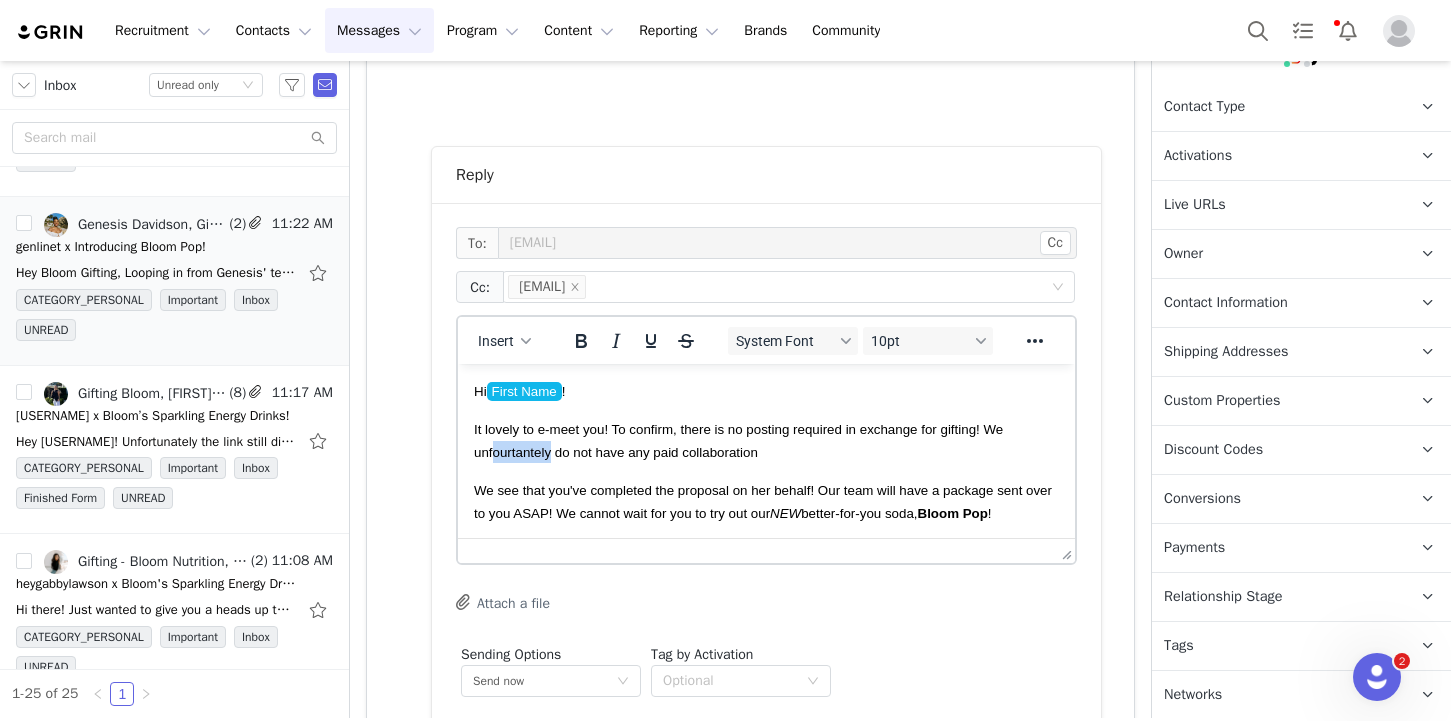 drag, startPoint x: 555, startPoint y: 456, endPoint x: 494, endPoint y: 456, distance: 61 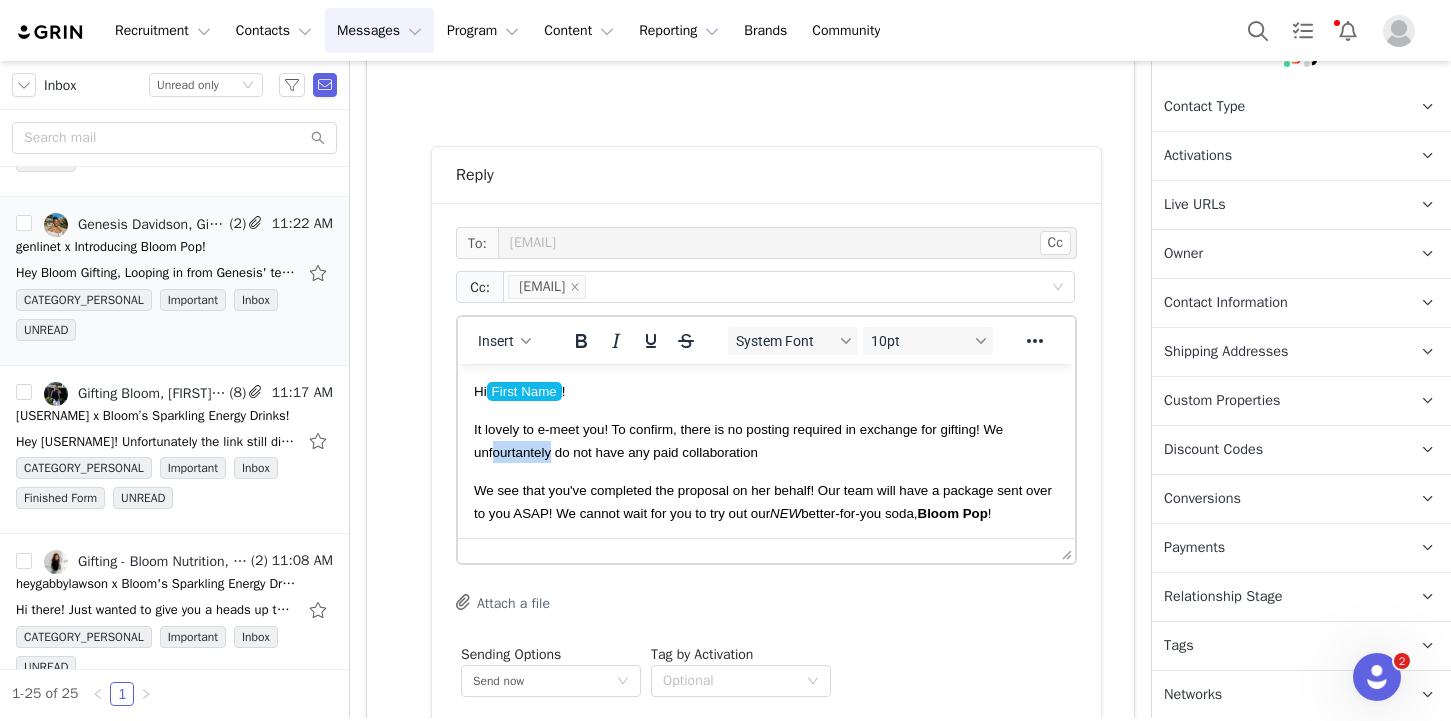 click on "It lovely to e-meet you! To confirm, there is no posting required in exchange for gifting! We unfourtantely do not have any paid collaboration" at bounding box center [738, 440] 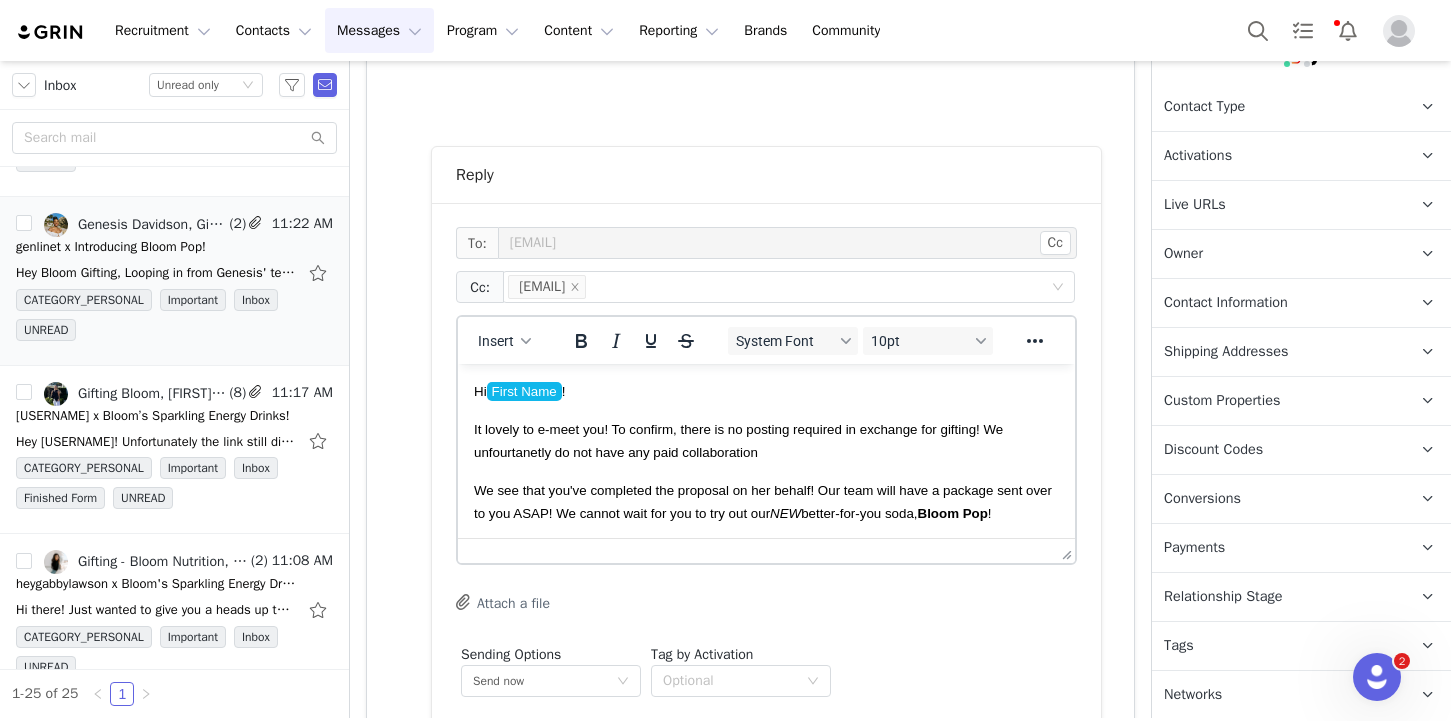 click on "Hi [FIRST NAME]! It lovely to e-meet you! To confirm, there is no posting required in exchange for gifting! We unfourtanetly do not have any paid collaboration We see that you've completed the proposal on her behalf! Our team will have a package sent over to you ASAP! We cannot wait for you to try out our NEW better-for-you soda, Bloom Pop ! If you are loving the drinks, we would love for you to share your favorite flavor on your socials! If you do, please make sure to tag @bloomnu on TikTok or @bloomsupps on IG and add #giftedbybloom, our team would love to see your content and follow along! To help us see all of the tagged content you create featuring Bloom, we would love for you to ensure your TikTok + Instagram account are connected below! Click on your personalized live URL: Live Url: [URL] Connect your TikTok account and any other networks you plan on posting on (select "Networks" on top left corner!) That's it! xx, Bloom Gifting Team Gifting Program bloomnu.com" at bounding box center (766, 700) 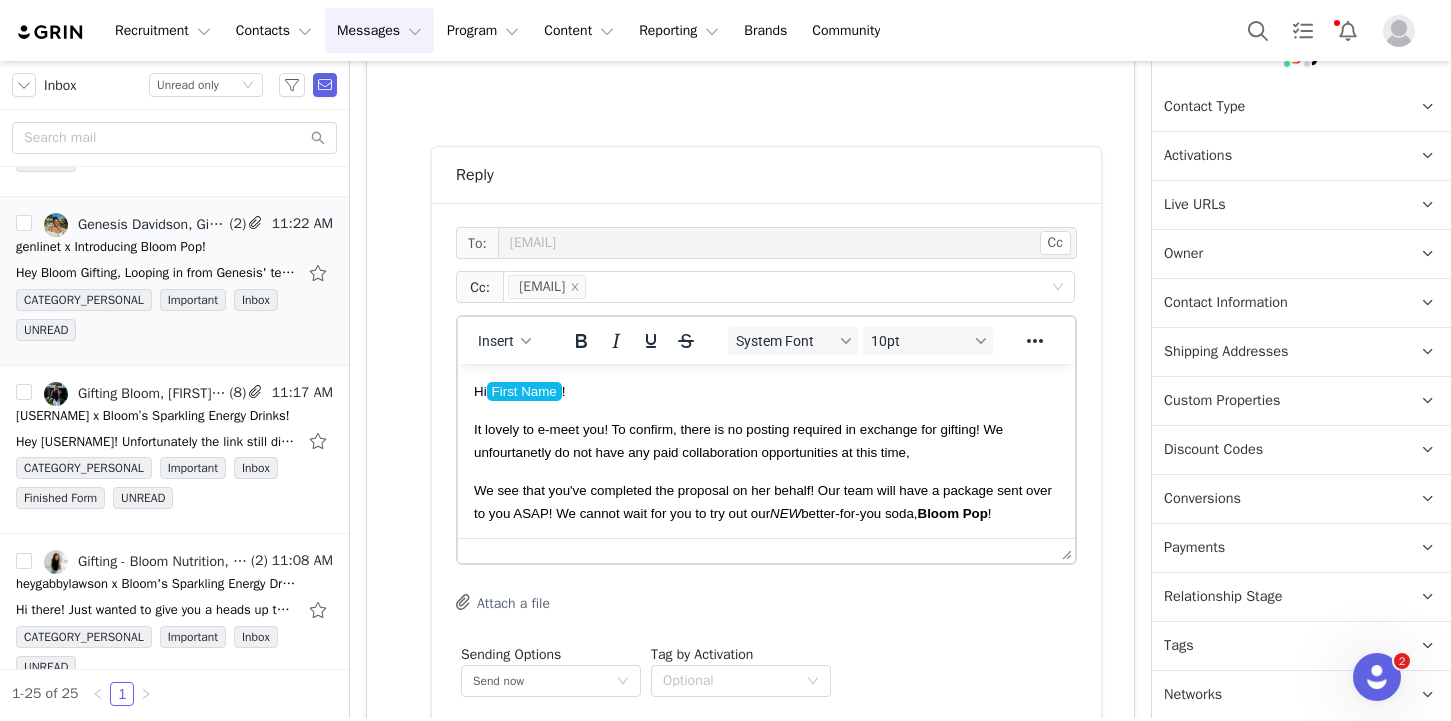 click on "It lovely to e-meet you! To confirm, there is no posting required in exchange for gifting! We unfourtanetly do not have any paid collaboration opportunities at this time," at bounding box center [738, 440] 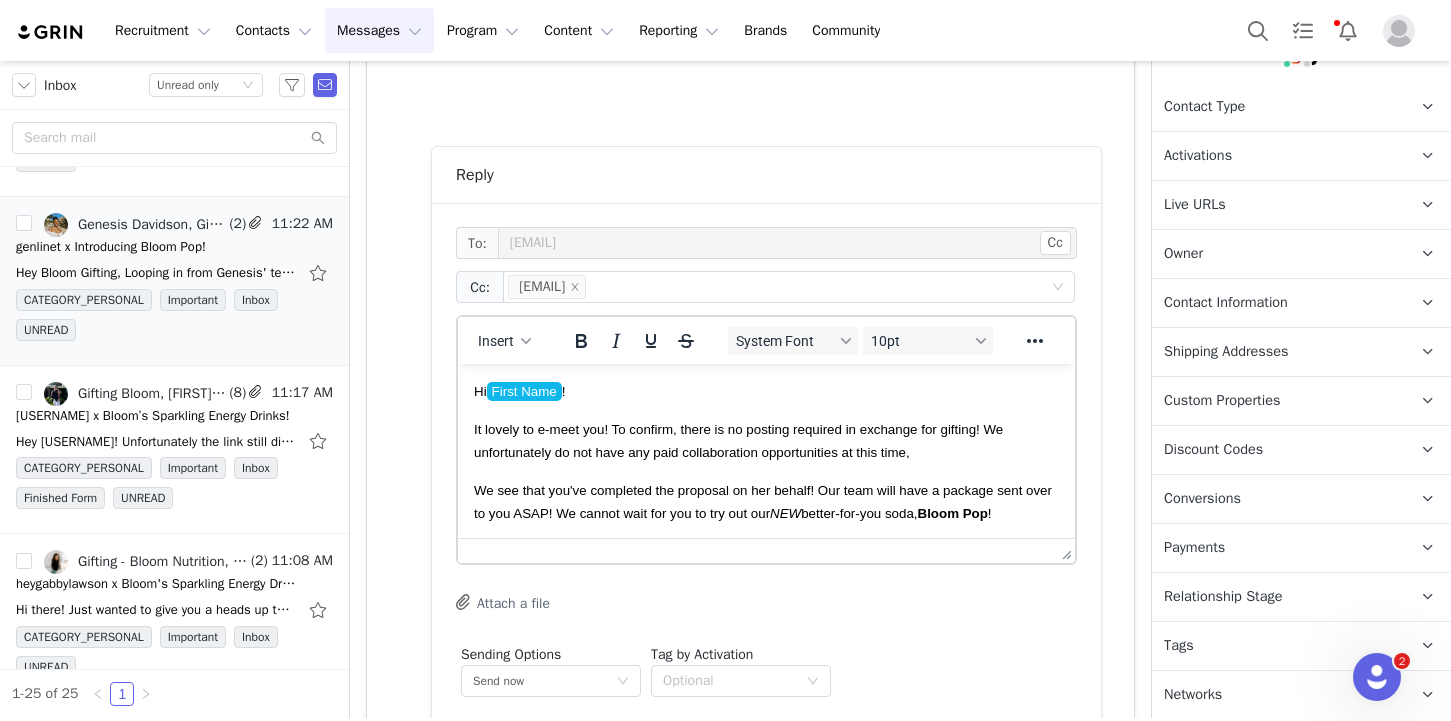 click on "It lovely to e-meet you! To confirm, there is no posting required in exchange for gifting! We unfortunately do not have any paid collaboration opportunities at this time," at bounding box center [766, 440] 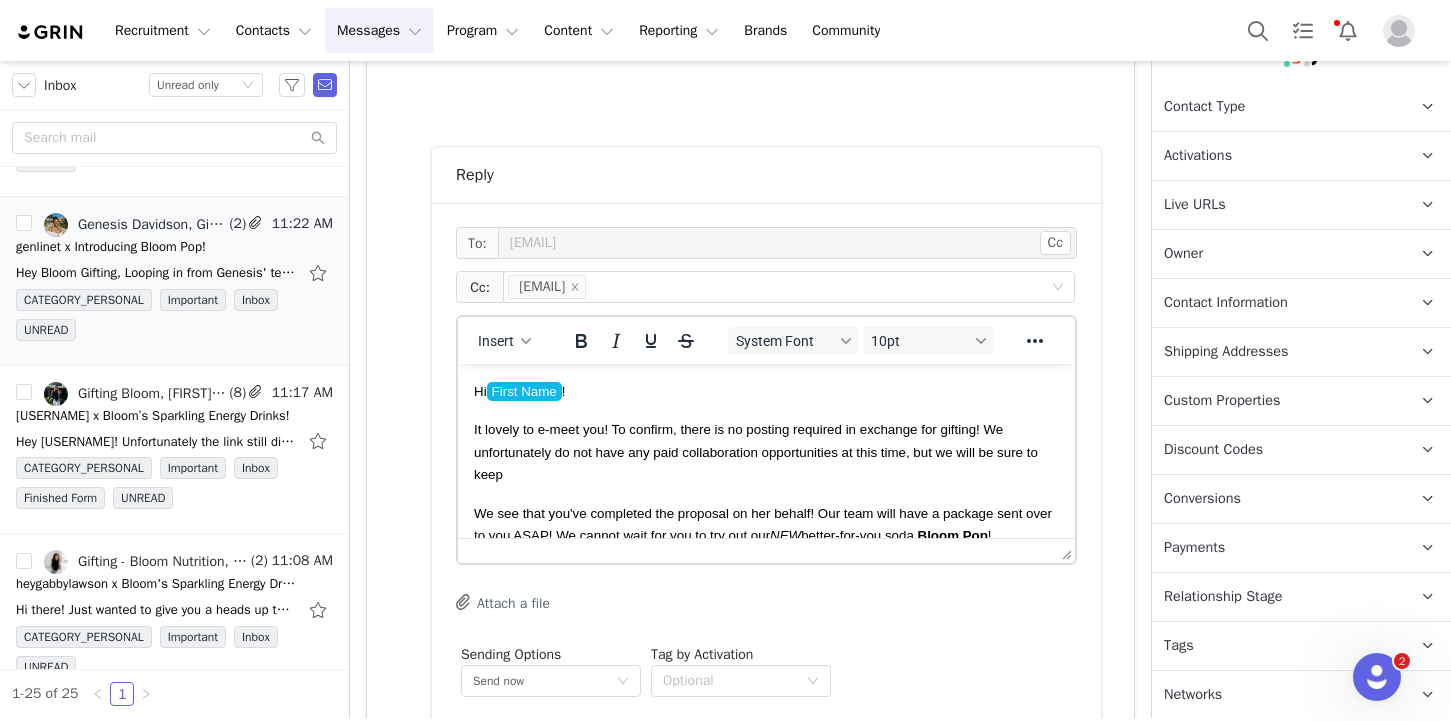 scroll, scrollTop: 0, scrollLeft: 0, axis: both 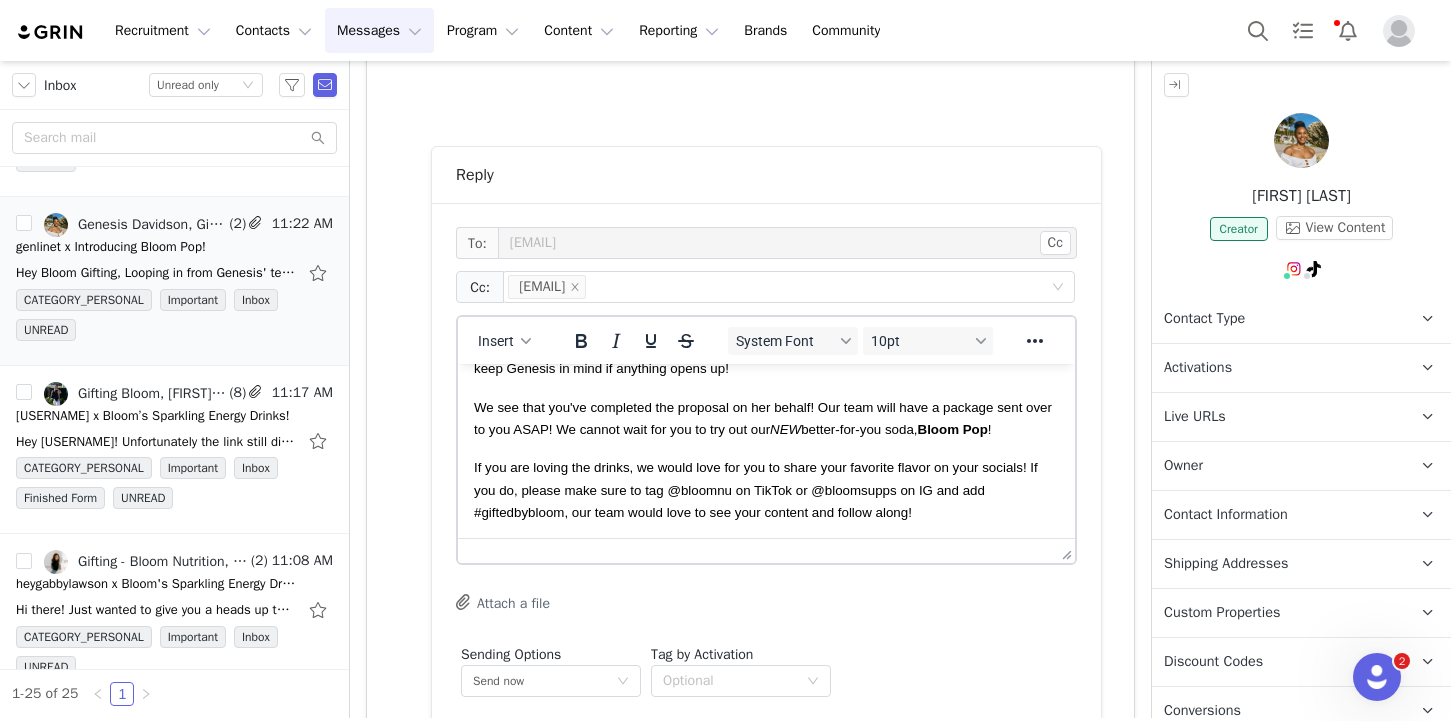 click on "We see that you've completed the proposal on her behalf! Our team will have a package sent over to you ASAP! We cannot wait for you to try out our  NEW  better-for-you soda,  Bloom Pop !" at bounding box center [766, 418] 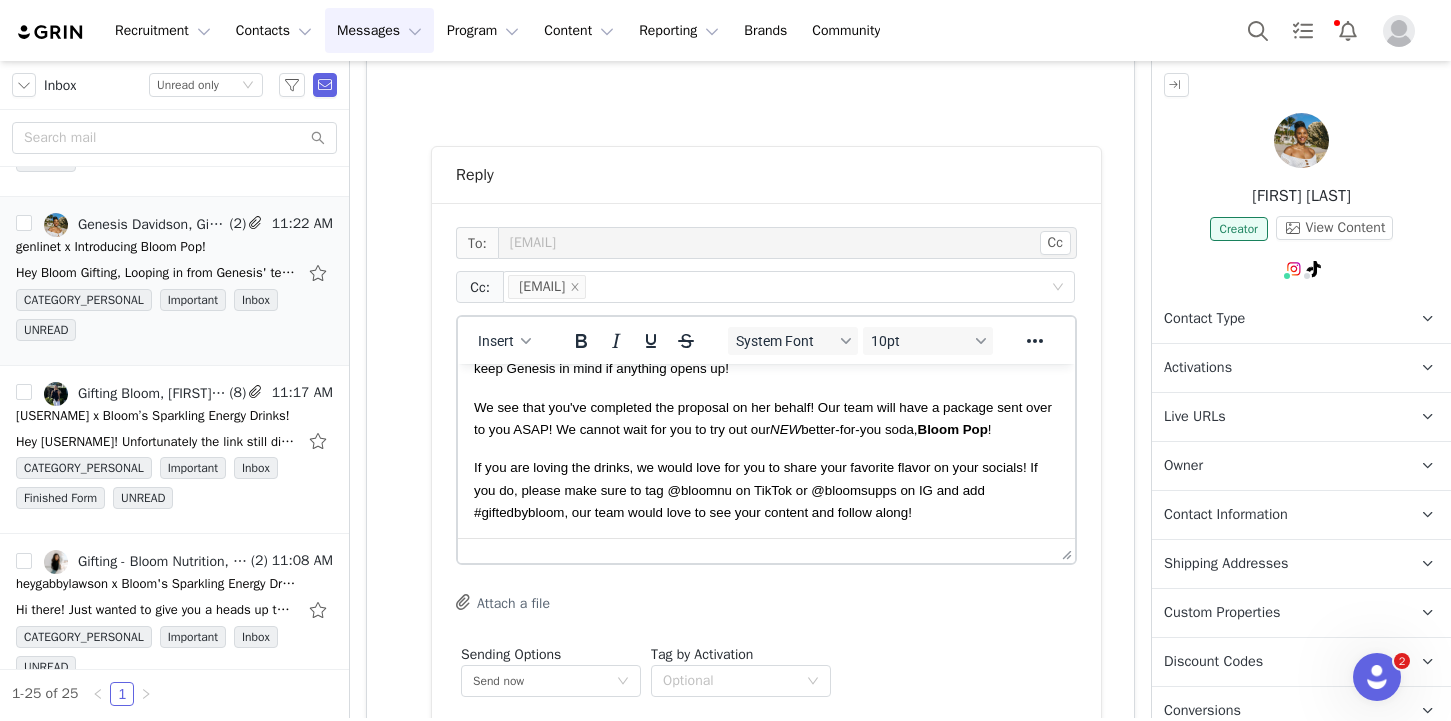 click on "We see that you've completed the proposal on her behalf! Our team will have a package sent over to you ASAP! We cannot wait for you to try out our  NEW  better-for-you soda,  Bloom Pop !" at bounding box center [763, 418] 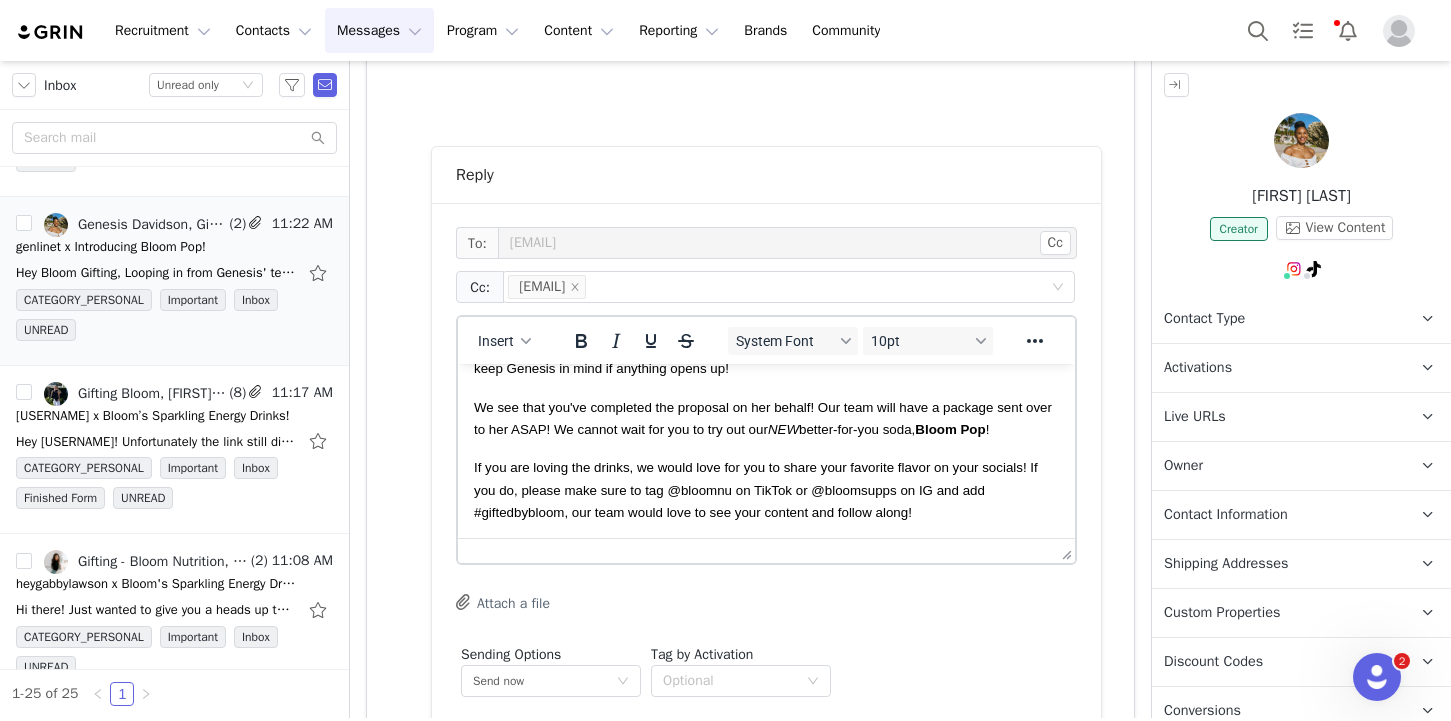 click on "We see that you've completed the proposal on her behalf! Our team will have a package sent over to her ASAP! We cannot wait for you to try out our NEW better-for-you soda, Bloom Pop !" at bounding box center [763, 418] 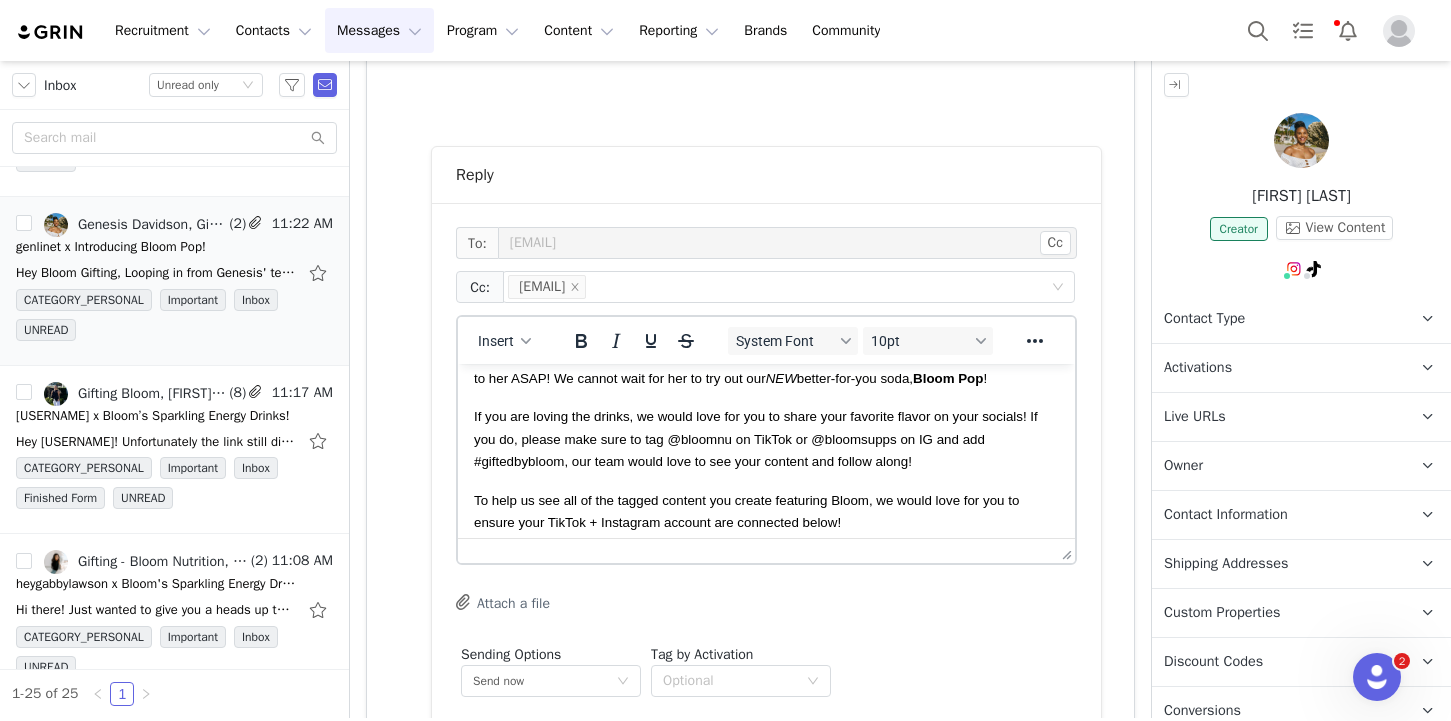 scroll, scrollTop: 166, scrollLeft: 0, axis: vertical 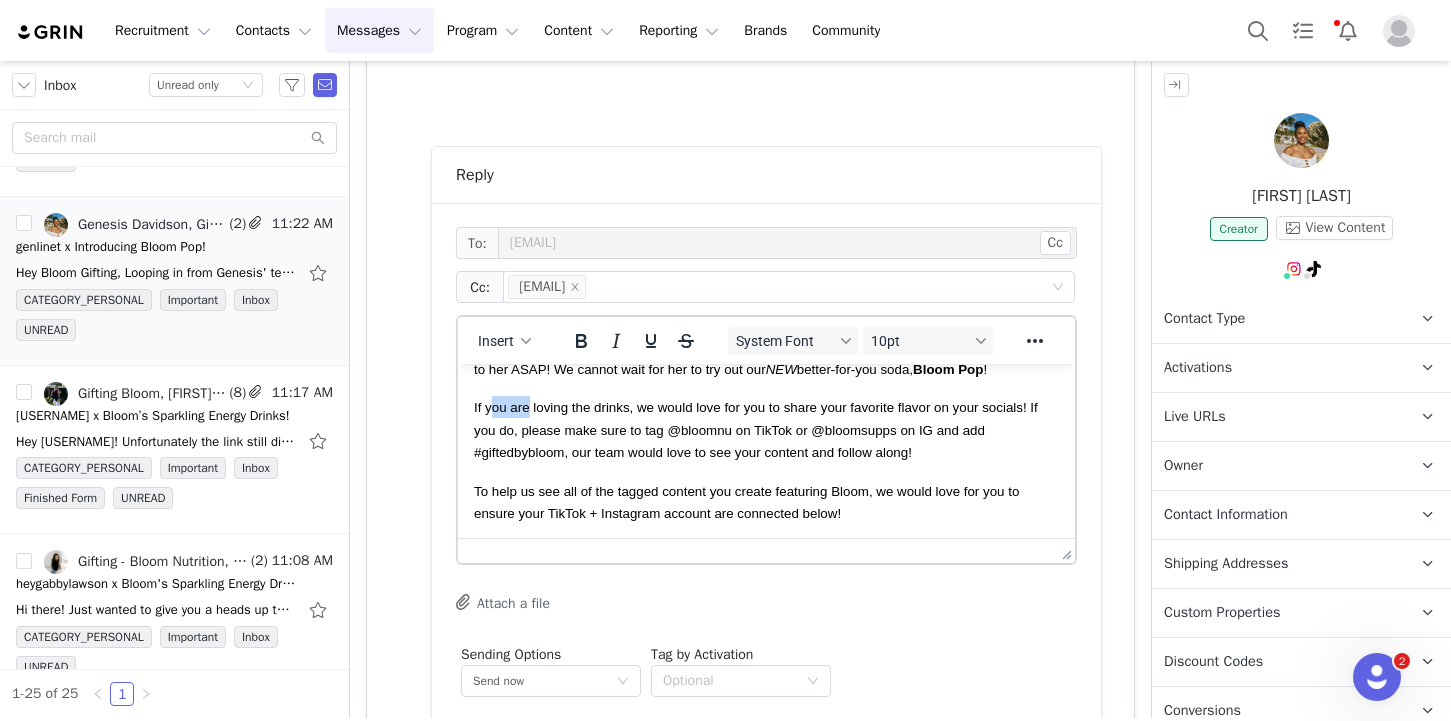 drag, startPoint x: 533, startPoint y: 409, endPoint x: 493, endPoint y: 409, distance: 40 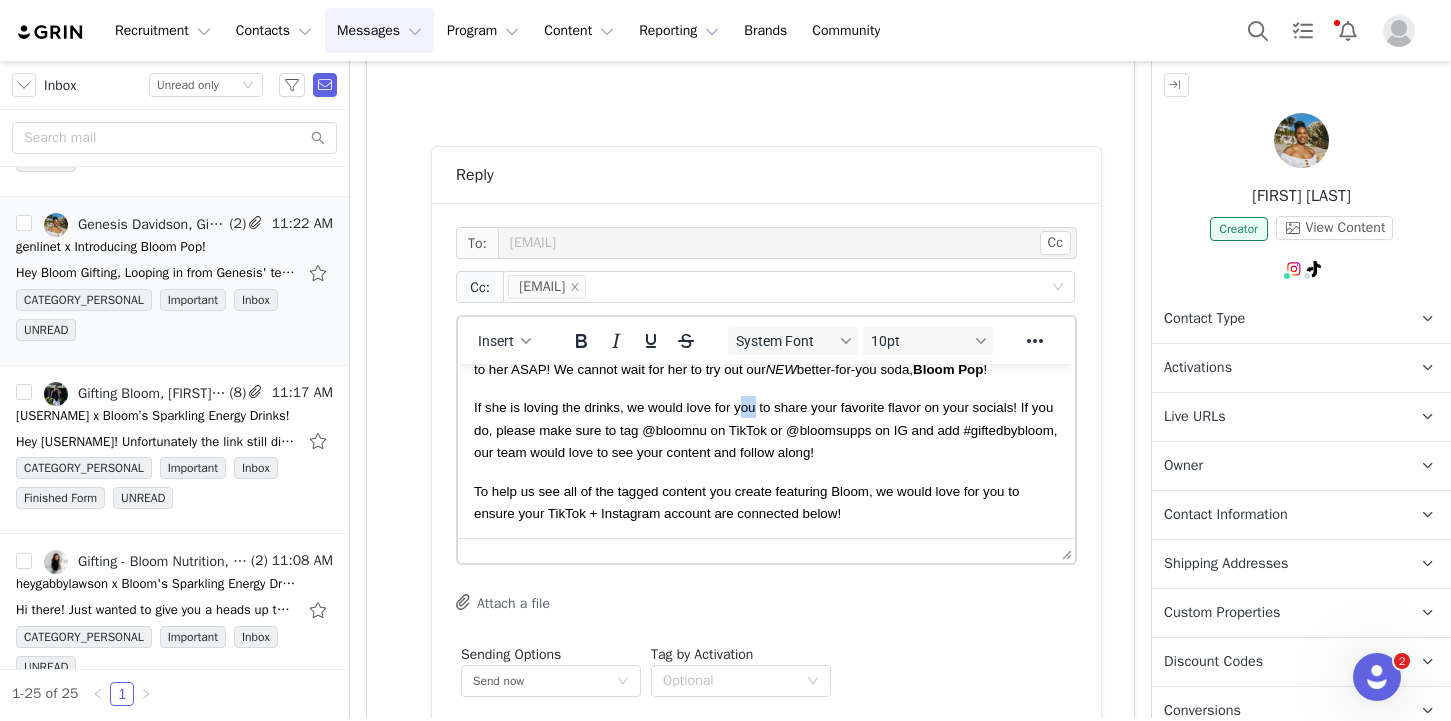 drag, startPoint x: 769, startPoint y: 412, endPoint x: 749, endPoint y: 412, distance: 20 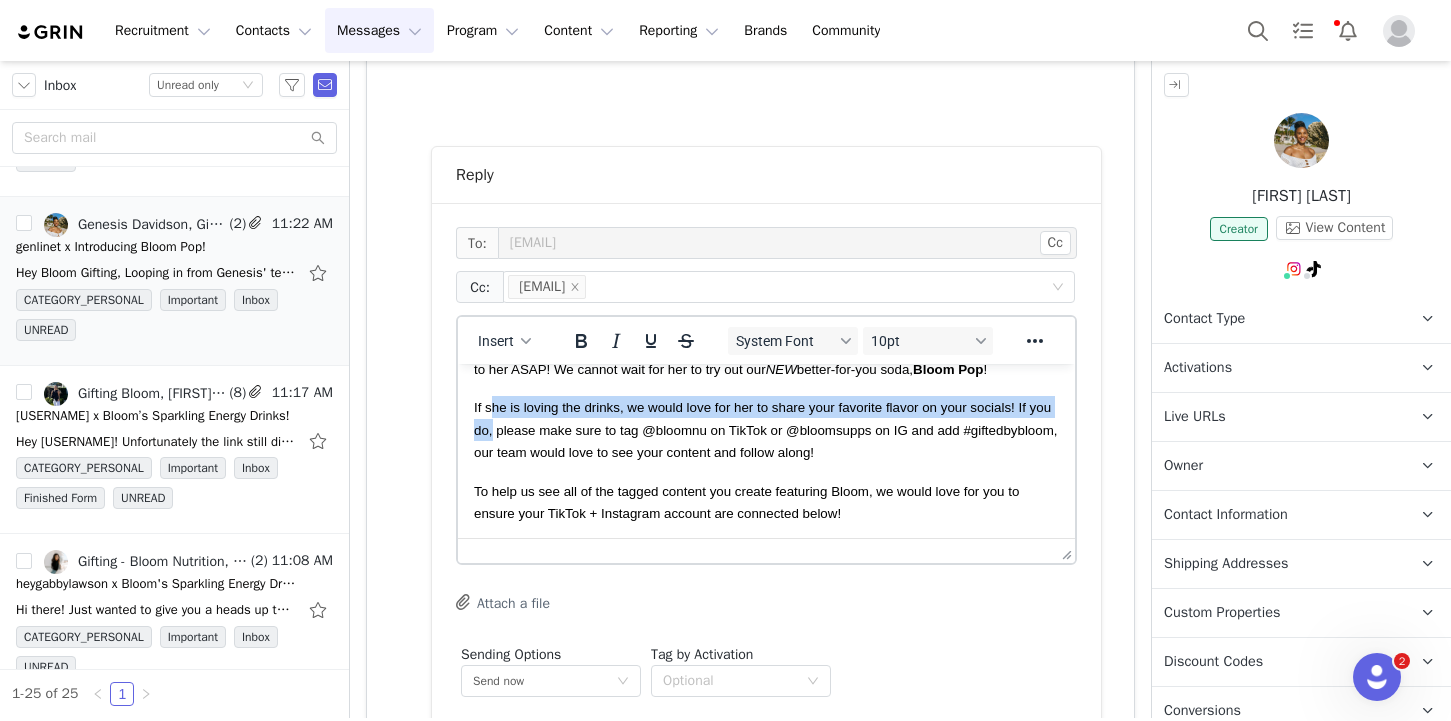 drag, startPoint x: 519, startPoint y: 434, endPoint x: 492, endPoint y: 414, distance: 33.600594 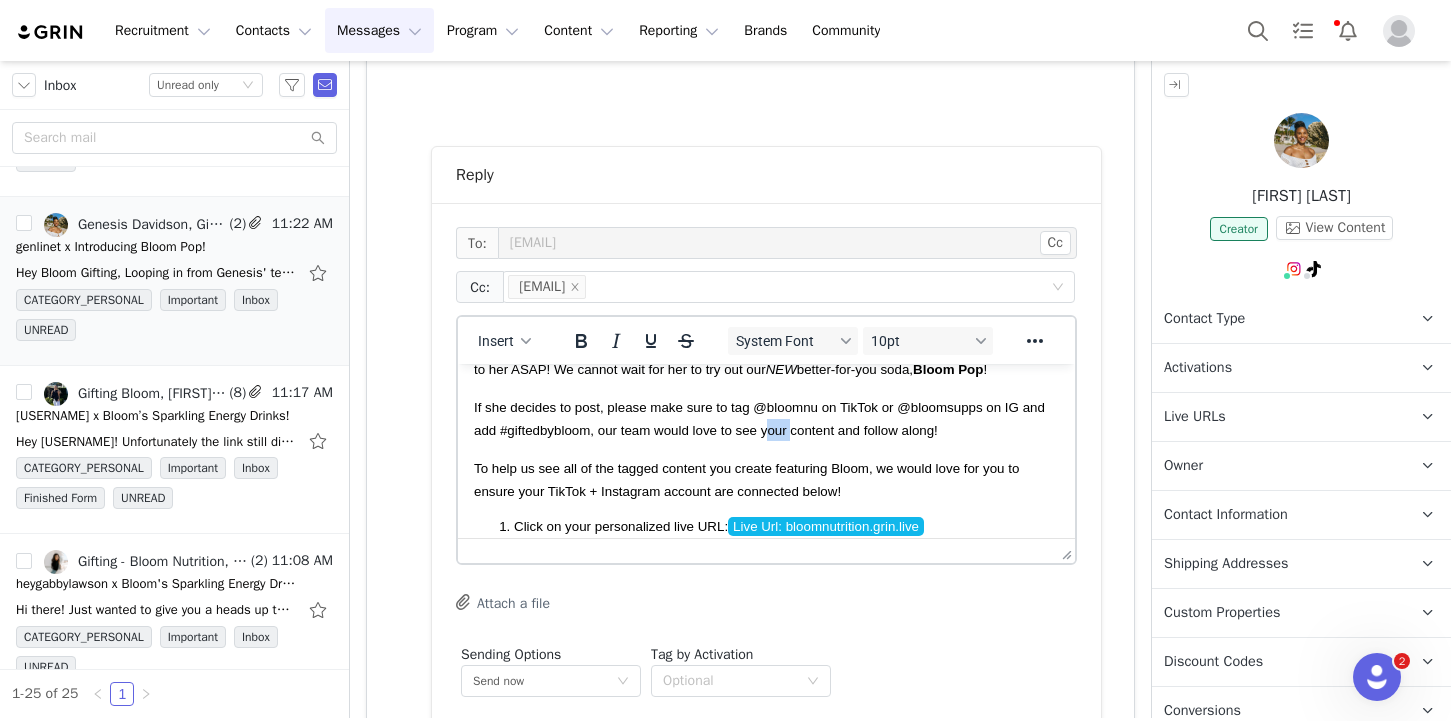 drag, startPoint x: 833, startPoint y: 433, endPoint x: 811, endPoint y: 433, distance: 22 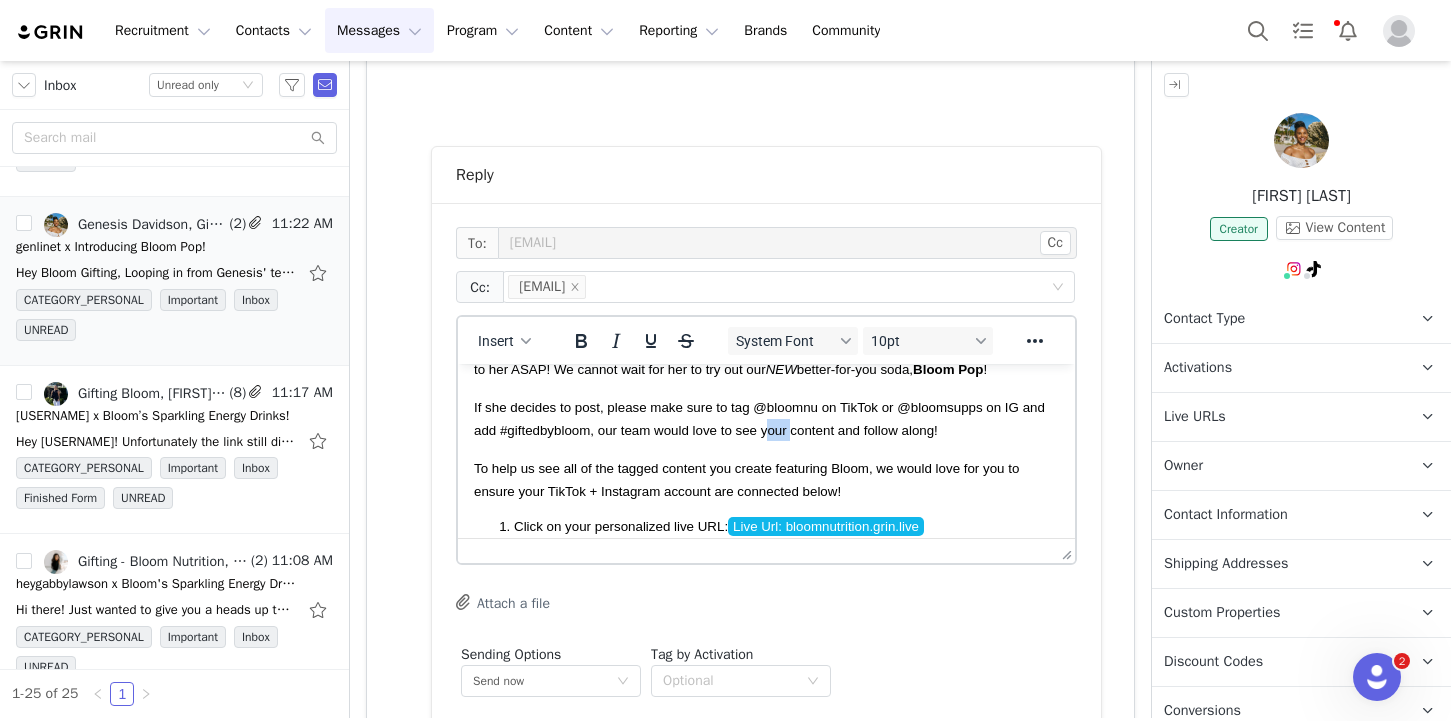 click on "If she decides to post, please make sure to tag @bloomnu on TikTok or @bloomsupps on IG and add #giftedbybloom, our team would love to see your content and follow along!" at bounding box center (759, 418) 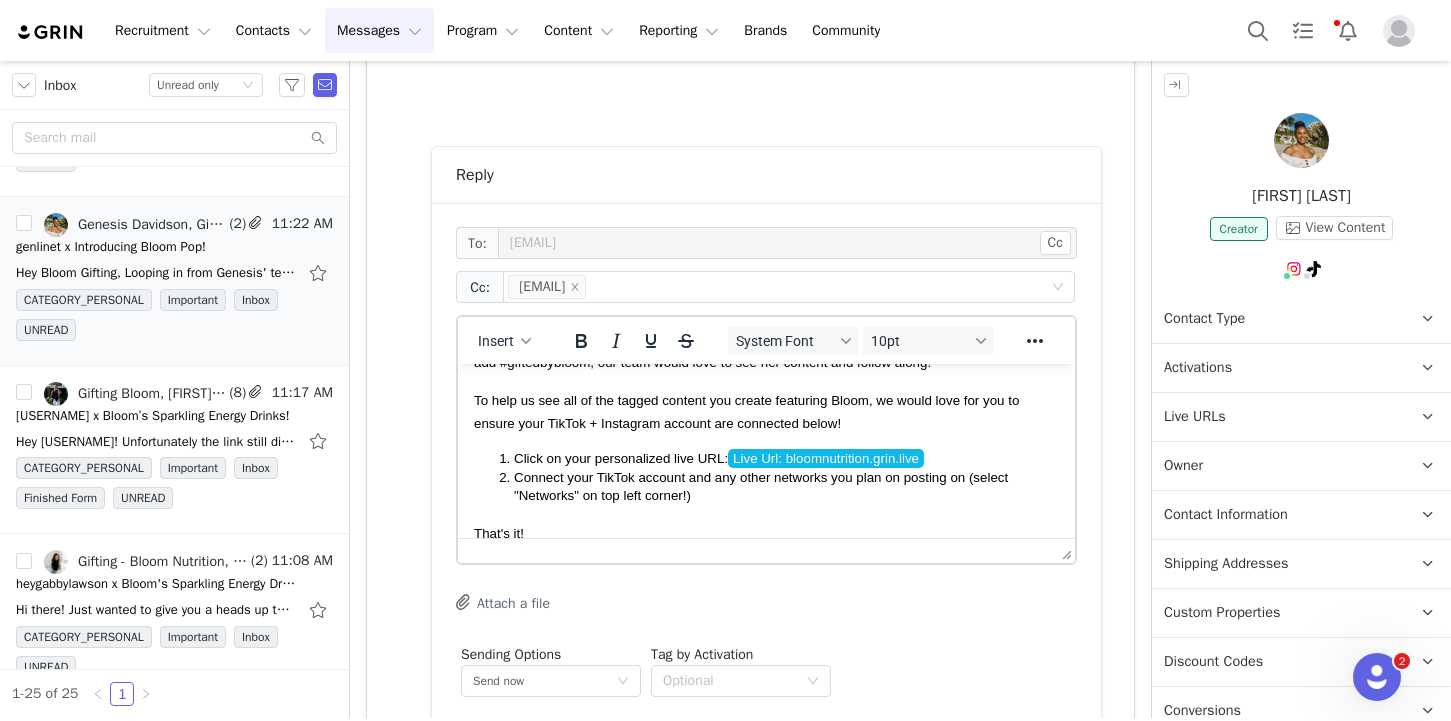 scroll, scrollTop: 242, scrollLeft: 0, axis: vertical 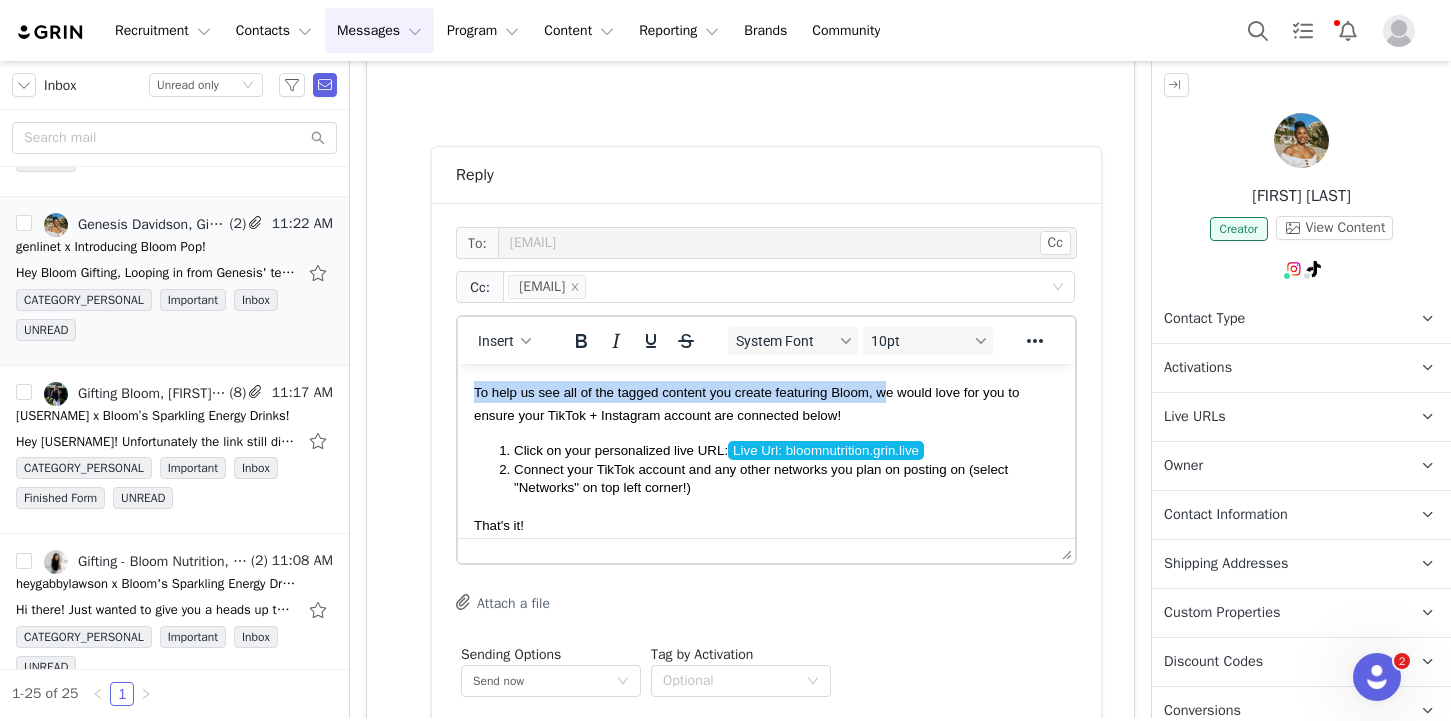 drag, startPoint x: 905, startPoint y: 395, endPoint x: 458, endPoint y: 395, distance: 447 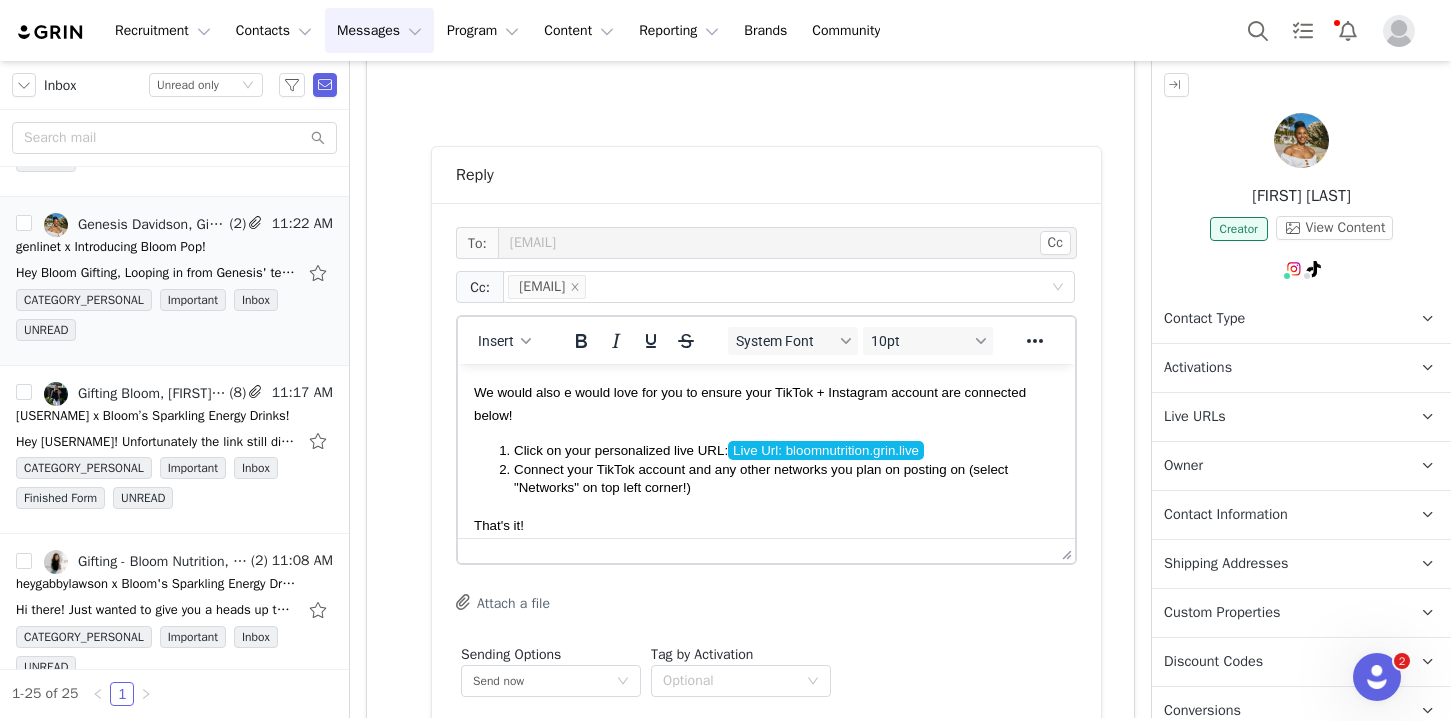 click on "We would also e would love for you to ensure your TikTok + Instagram account are connected below!" at bounding box center [750, 403] 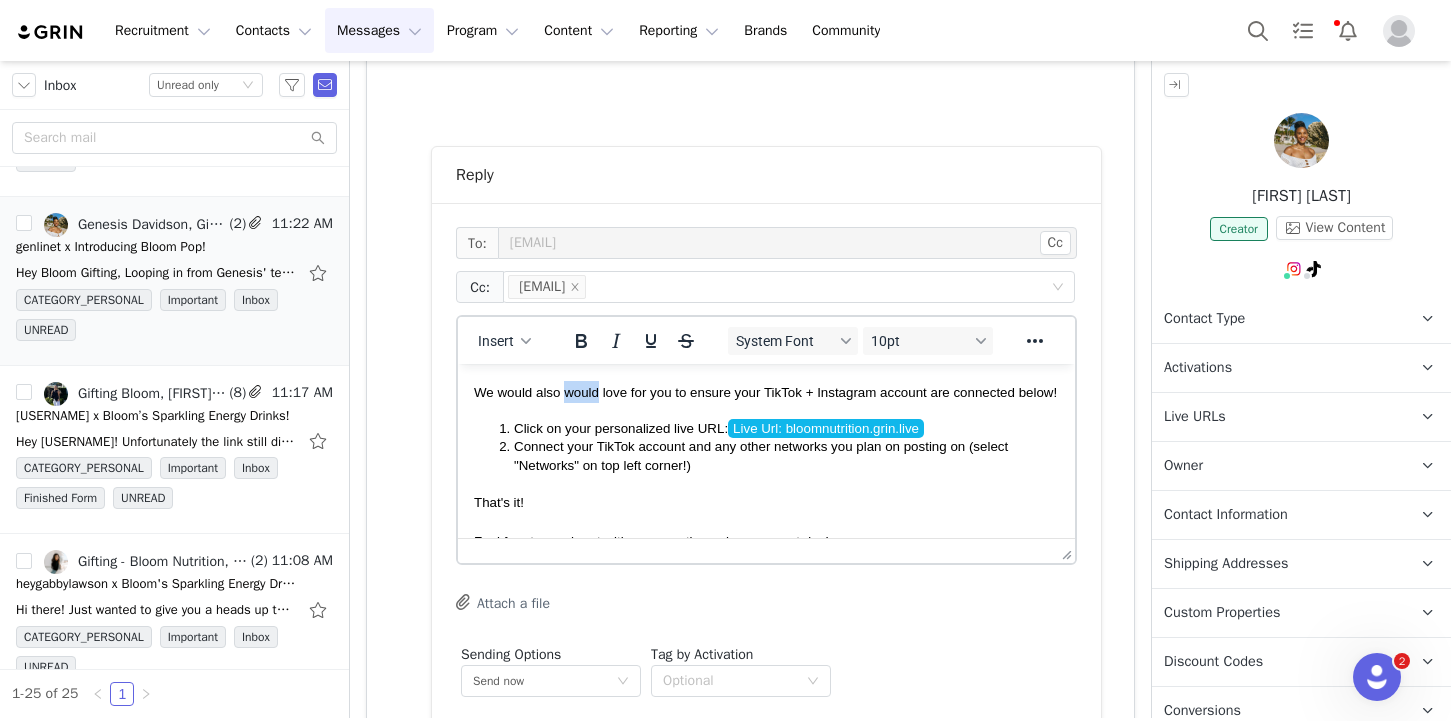 drag, startPoint x: 603, startPoint y: 395, endPoint x: 570, endPoint y: 395, distance: 33 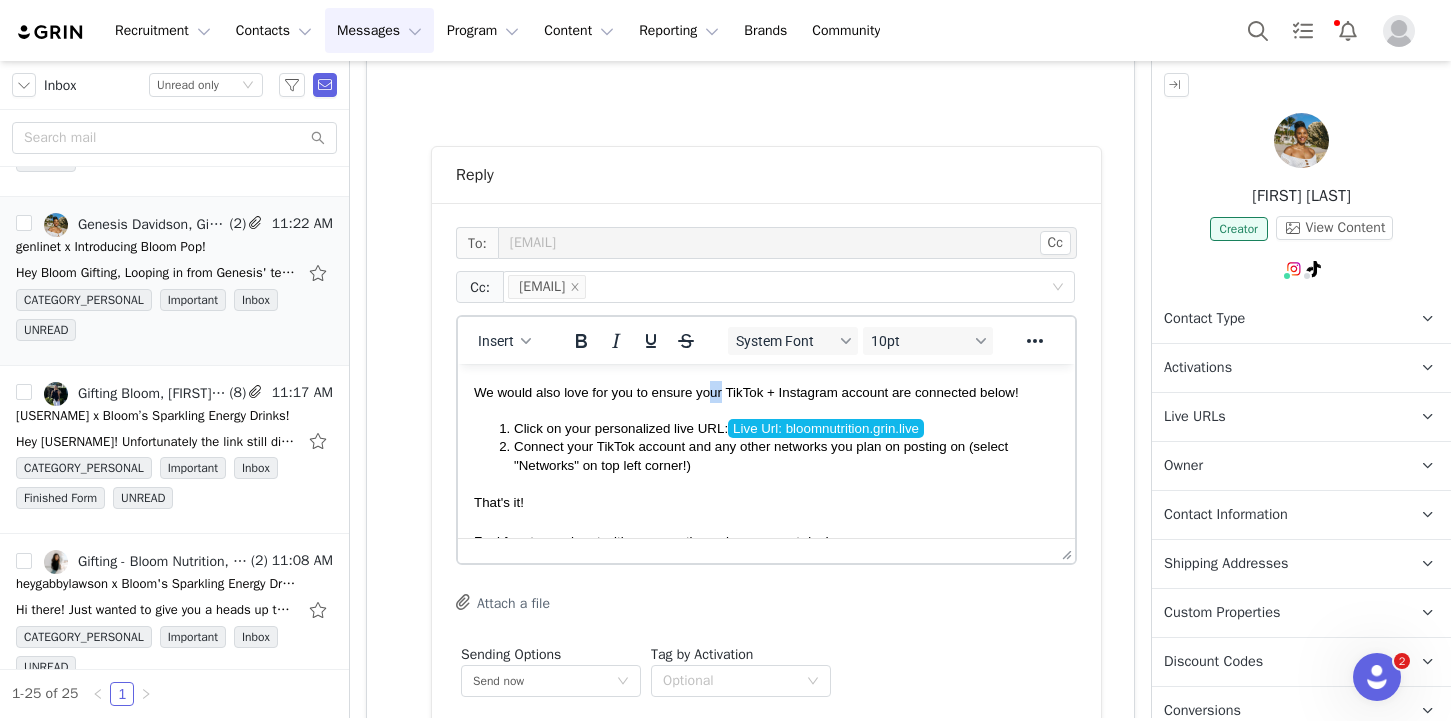 drag, startPoint x: 729, startPoint y: 396, endPoint x: 714, endPoint y: 396, distance: 15 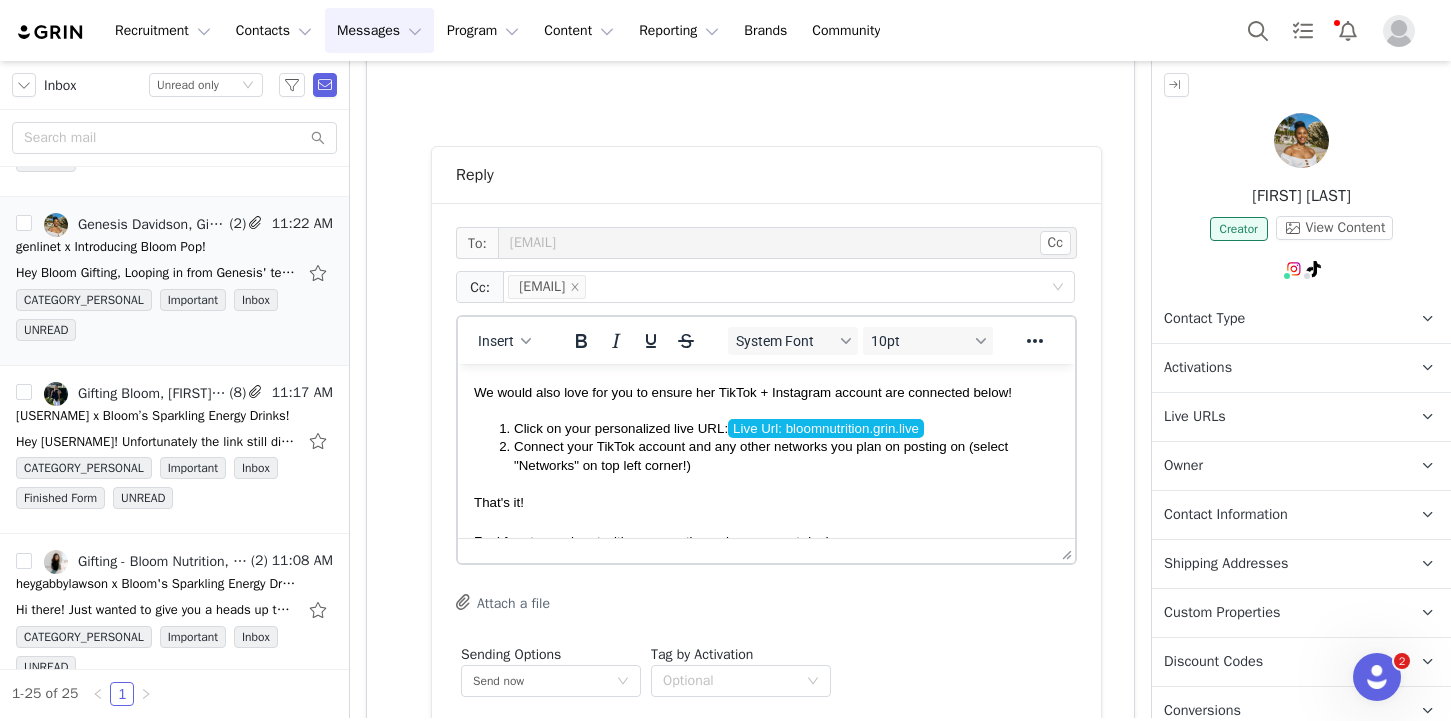 click on "We would also love for you to ensure her TikTok + Instagram account are connected below!" at bounding box center [743, 392] 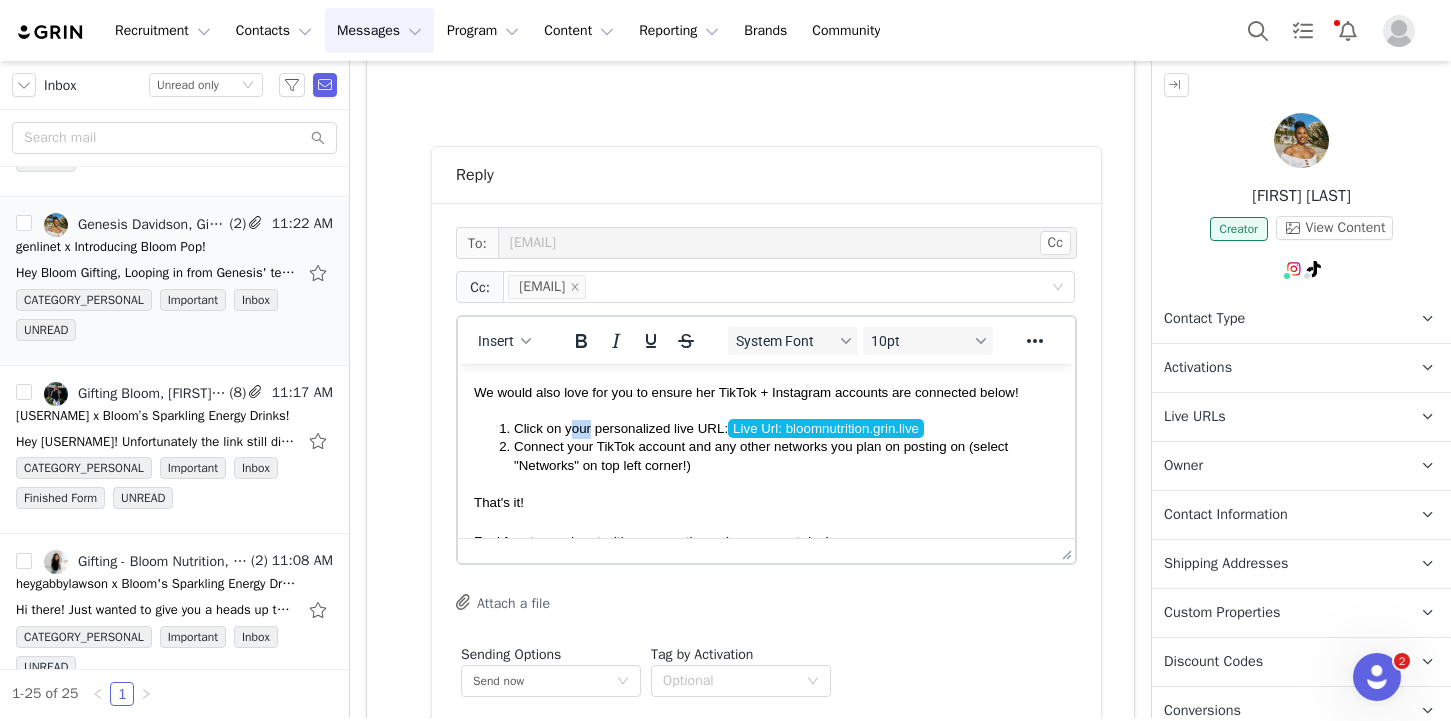 drag, startPoint x: 592, startPoint y: 432, endPoint x: 571, endPoint y: 432, distance: 21 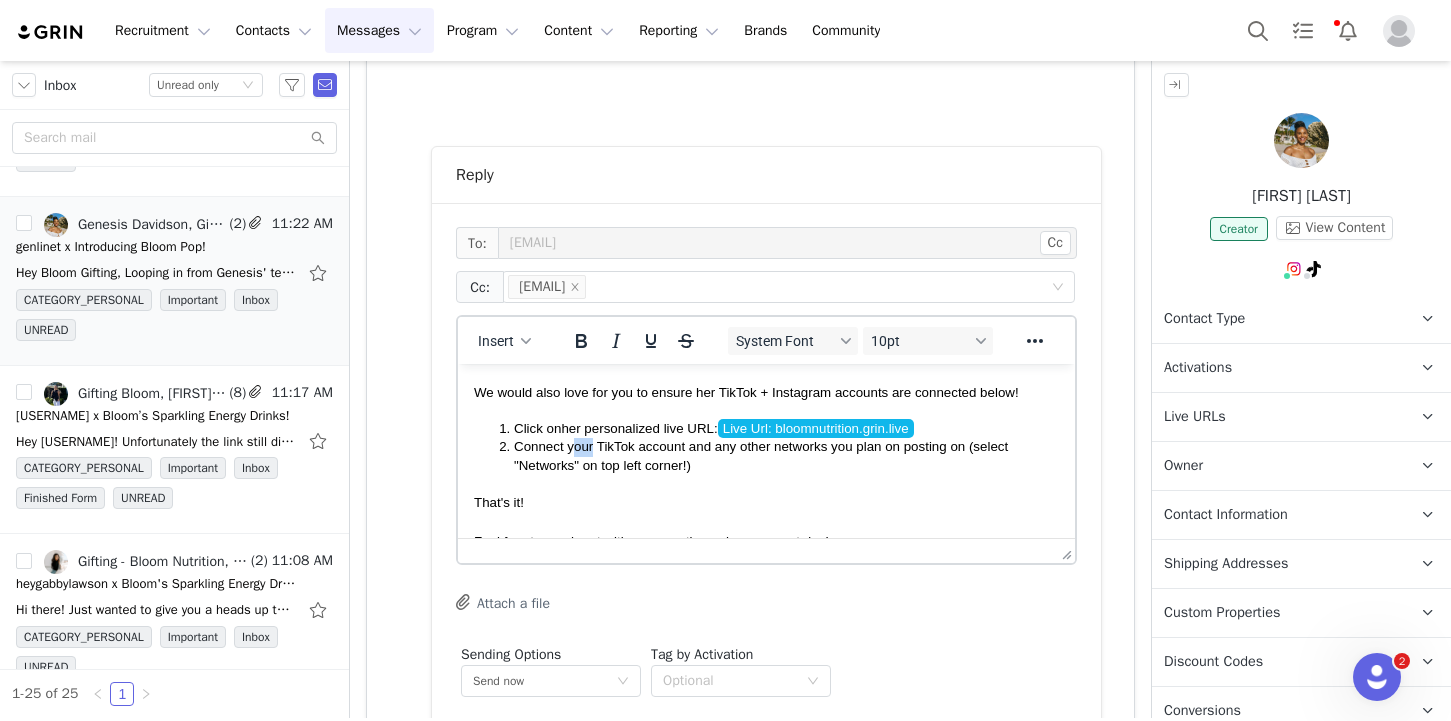 drag, startPoint x: 596, startPoint y: 448, endPoint x: 580, endPoint y: 448, distance: 16 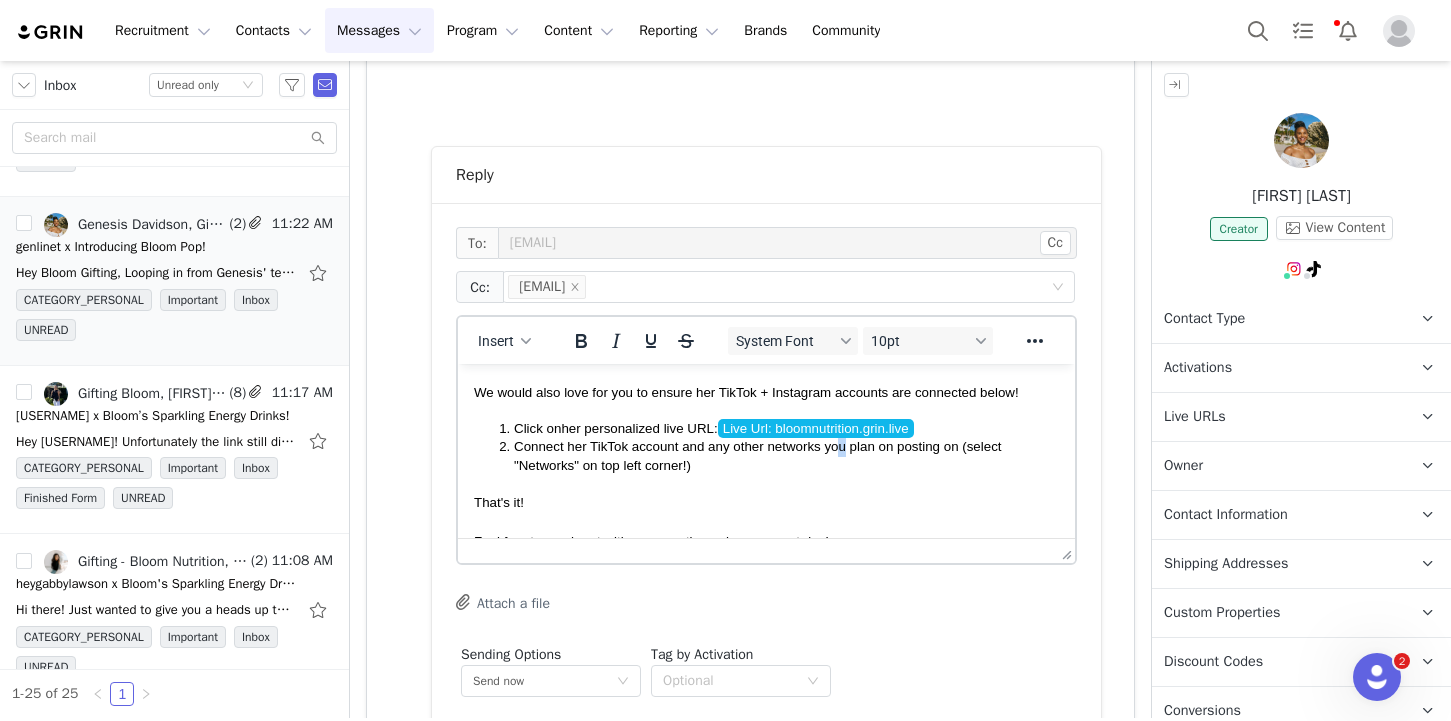click on "Connect her TikTok account and any other networks you plan on posting on (select "Networks" on top left corner!)" at bounding box center (758, 456) 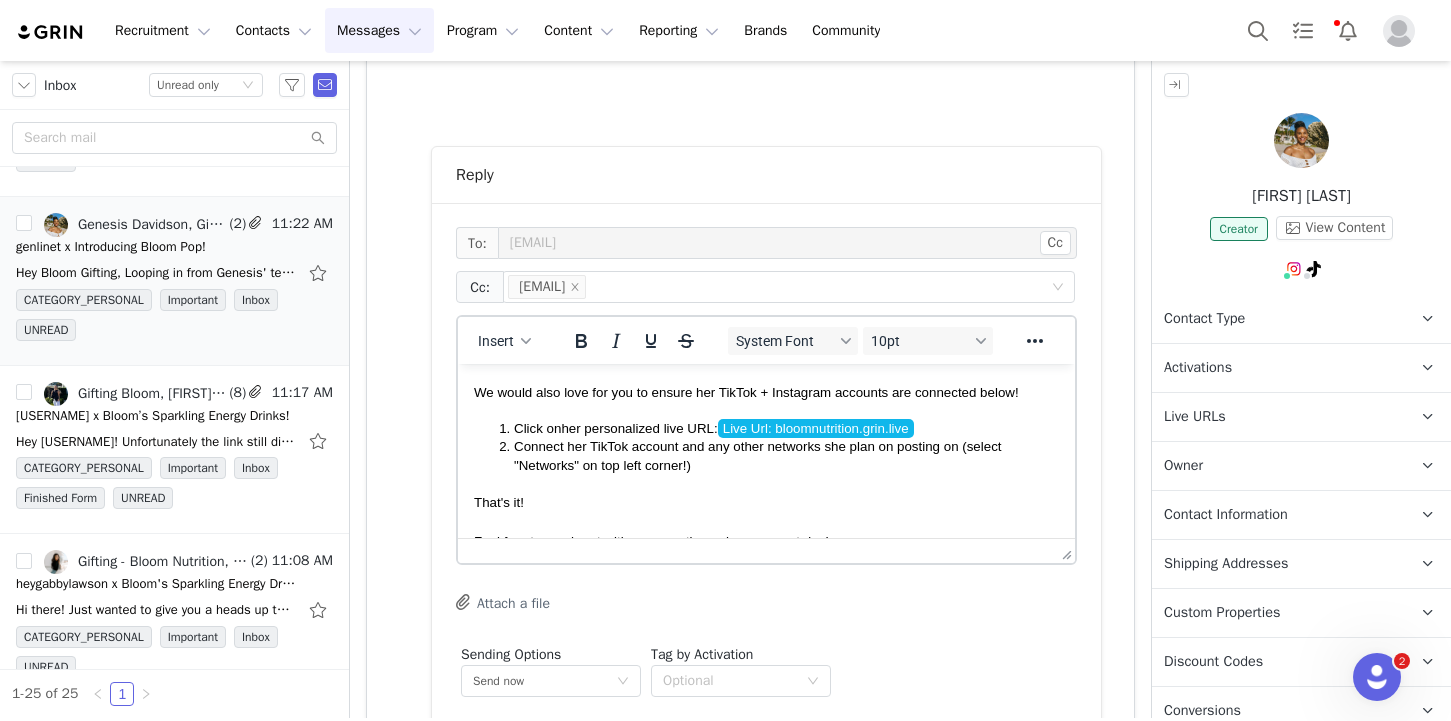 click on "Connect her TikTok account and any other networks she plan on posting on (select "Networks" on top left corner!)" at bounding box center (758, 456) 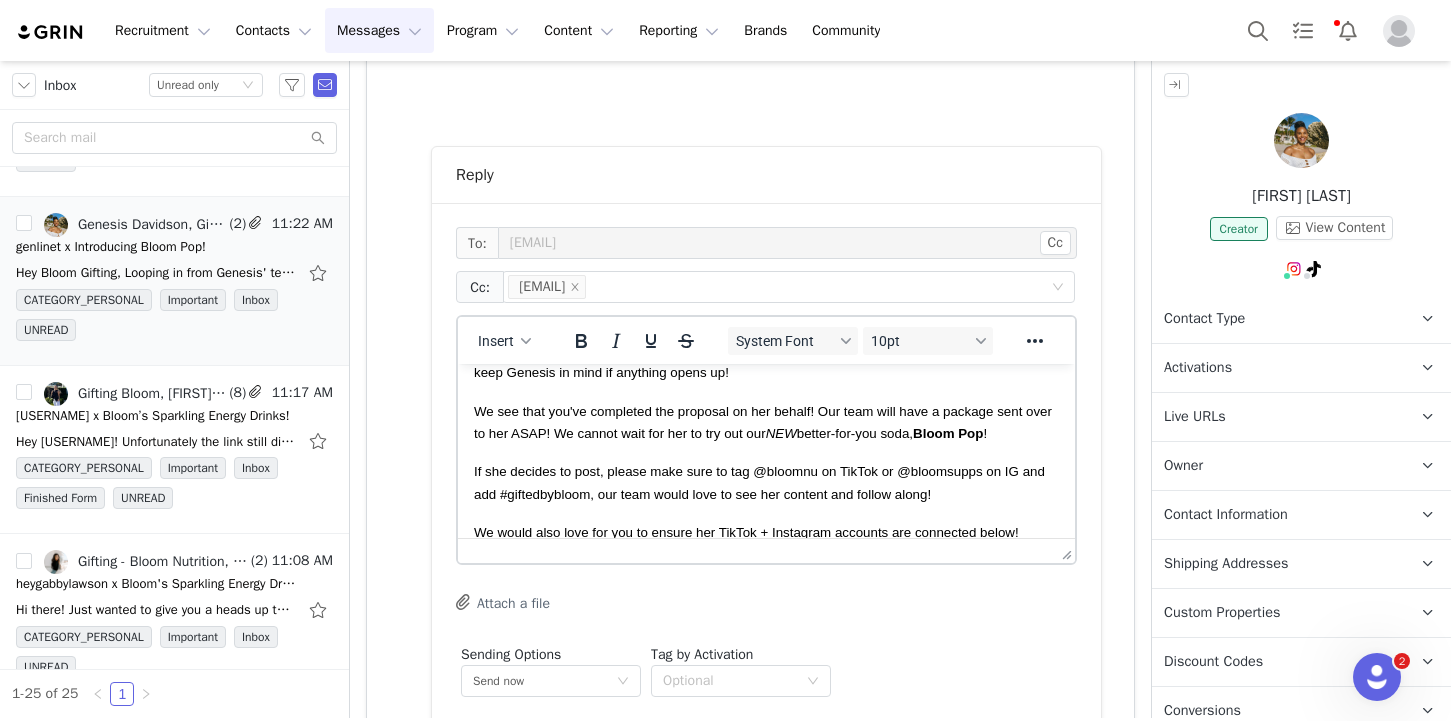 scroll, scrollTop: 0, scrollLeft: 0, axis: both 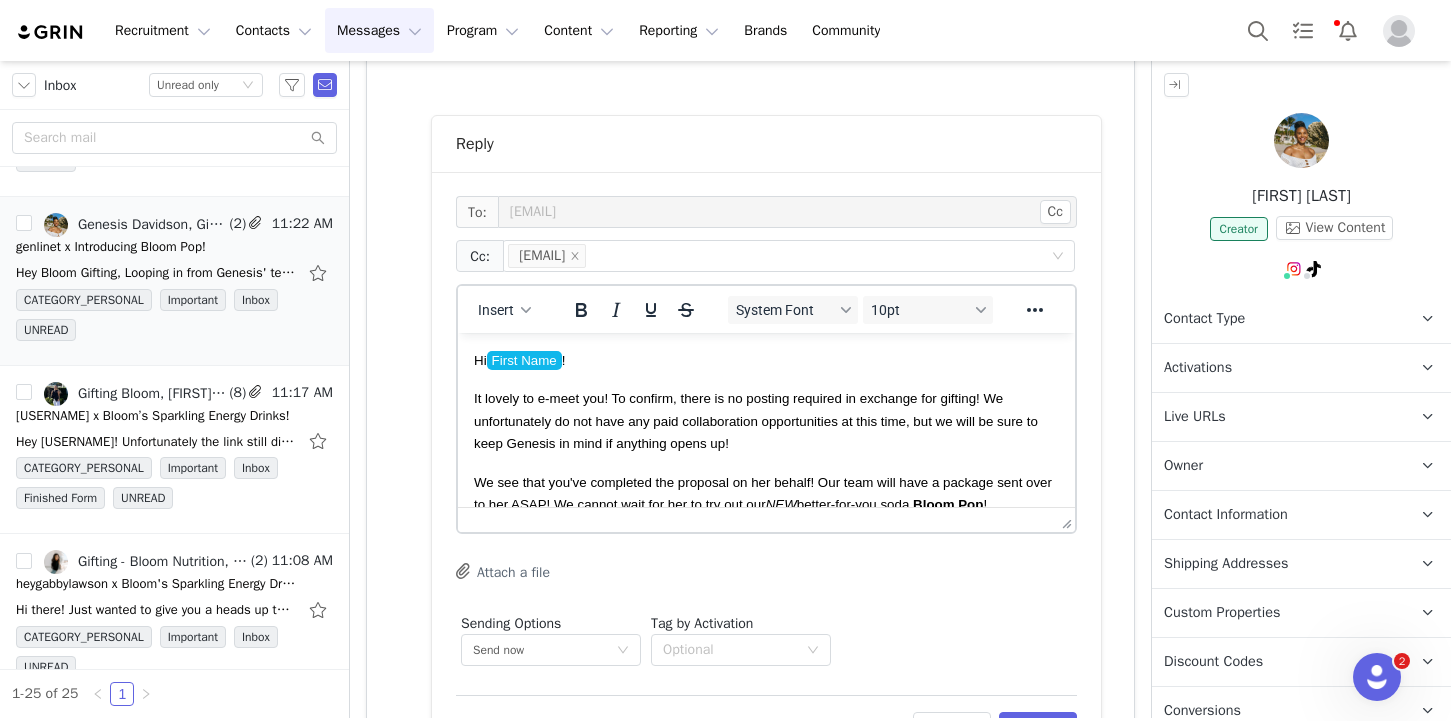click on "It lovely to e-meet you! To confirm, there is no posting required in exchange for gifting! We unfortunately do not have any paid collaboration opportunities at this time, but we will be sure to keep Genesis in mind if anything opens up!" at bounding box center (766, 420) 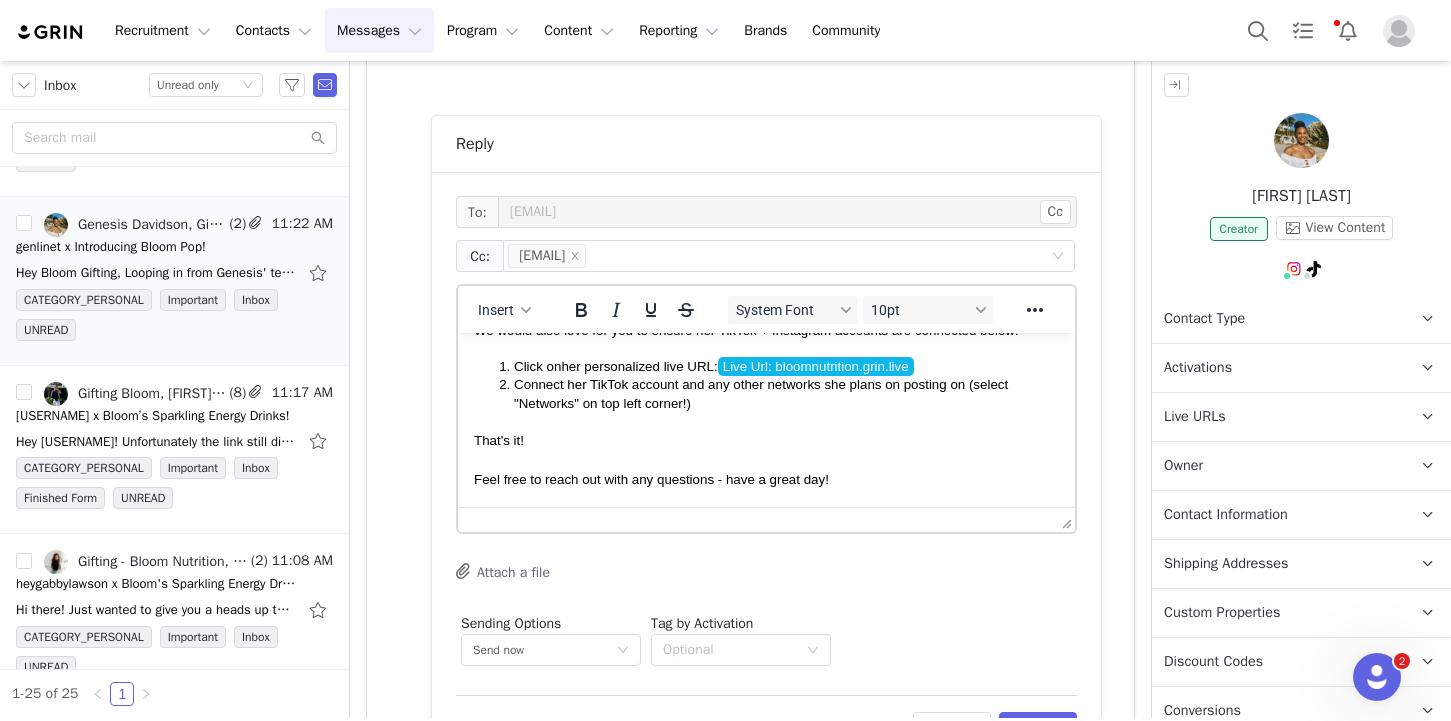 scroll, scrollTop: 274, scrollLeft: 0, axis: vertical 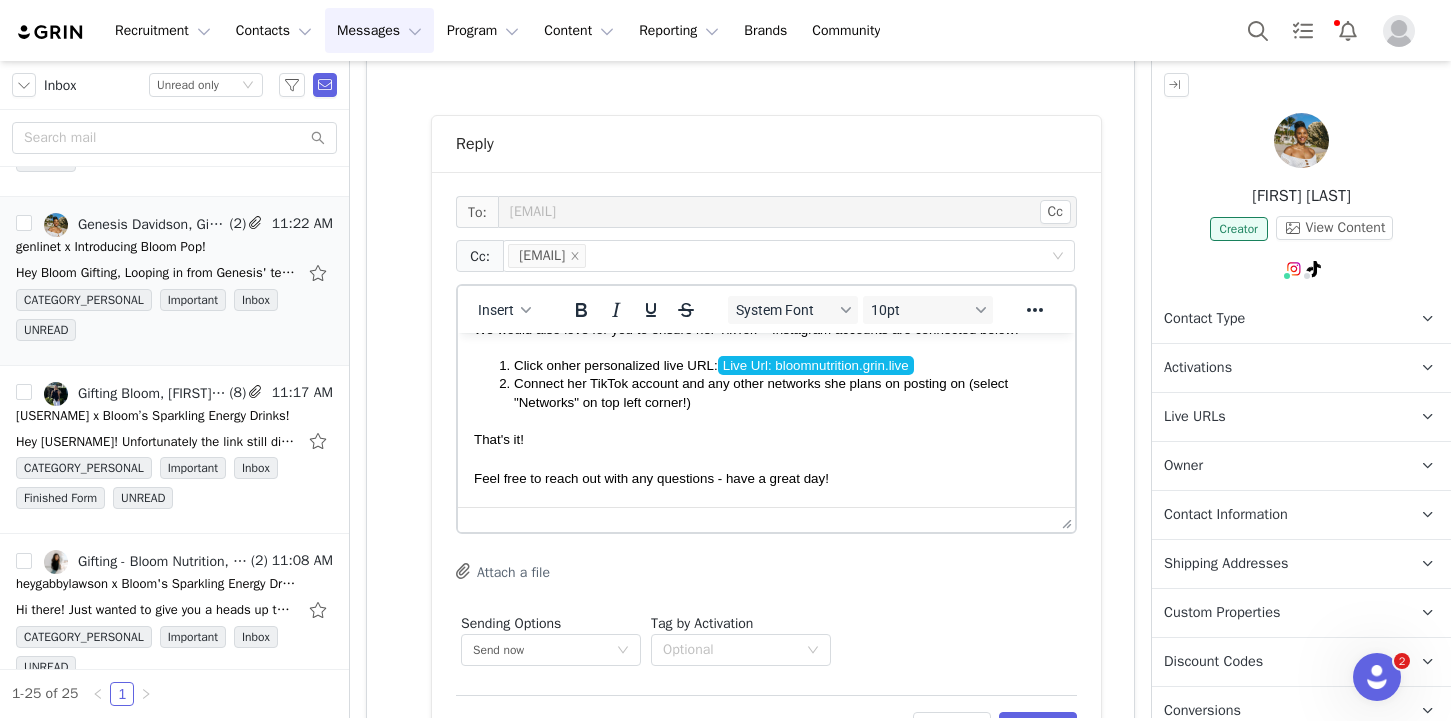click on "That's it!" at bounding box center (766, 439) 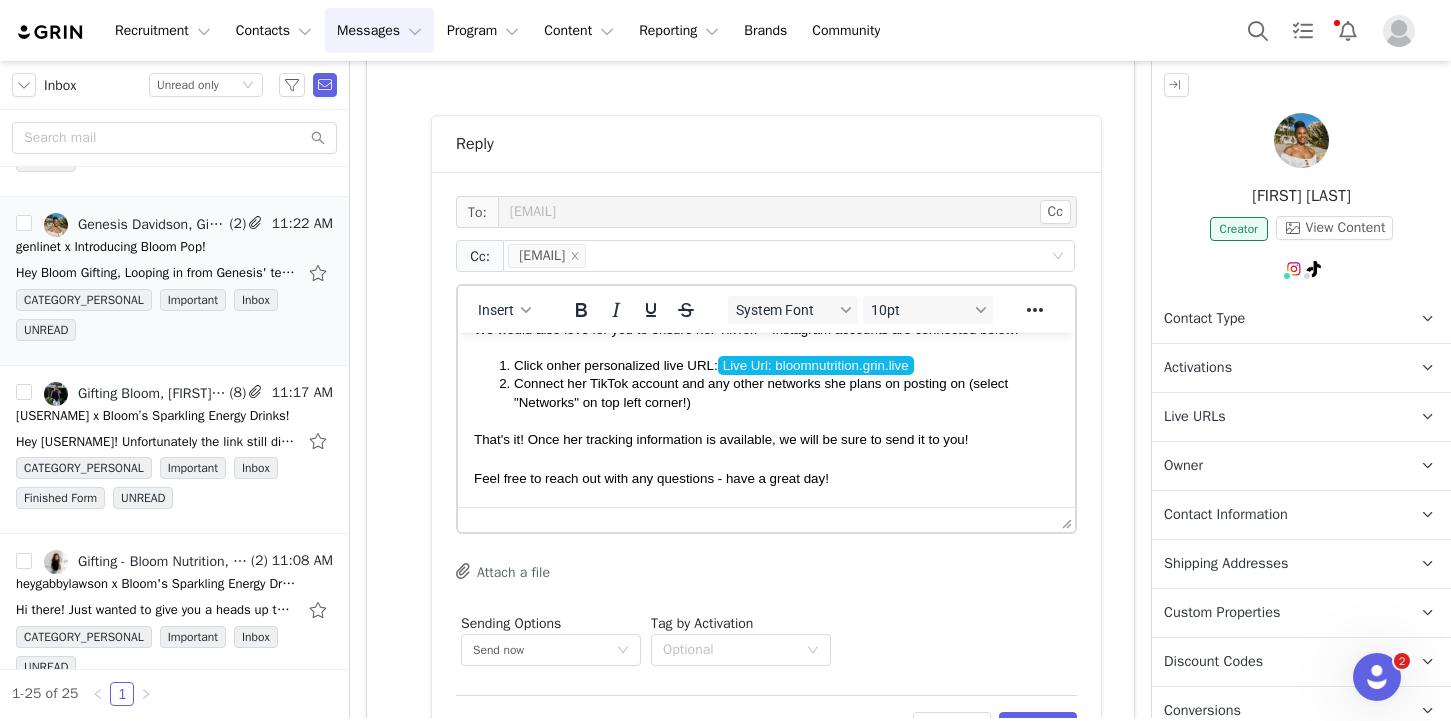 scroll, scrollTop: 1387, scrollLeft: 0, axis: vertical 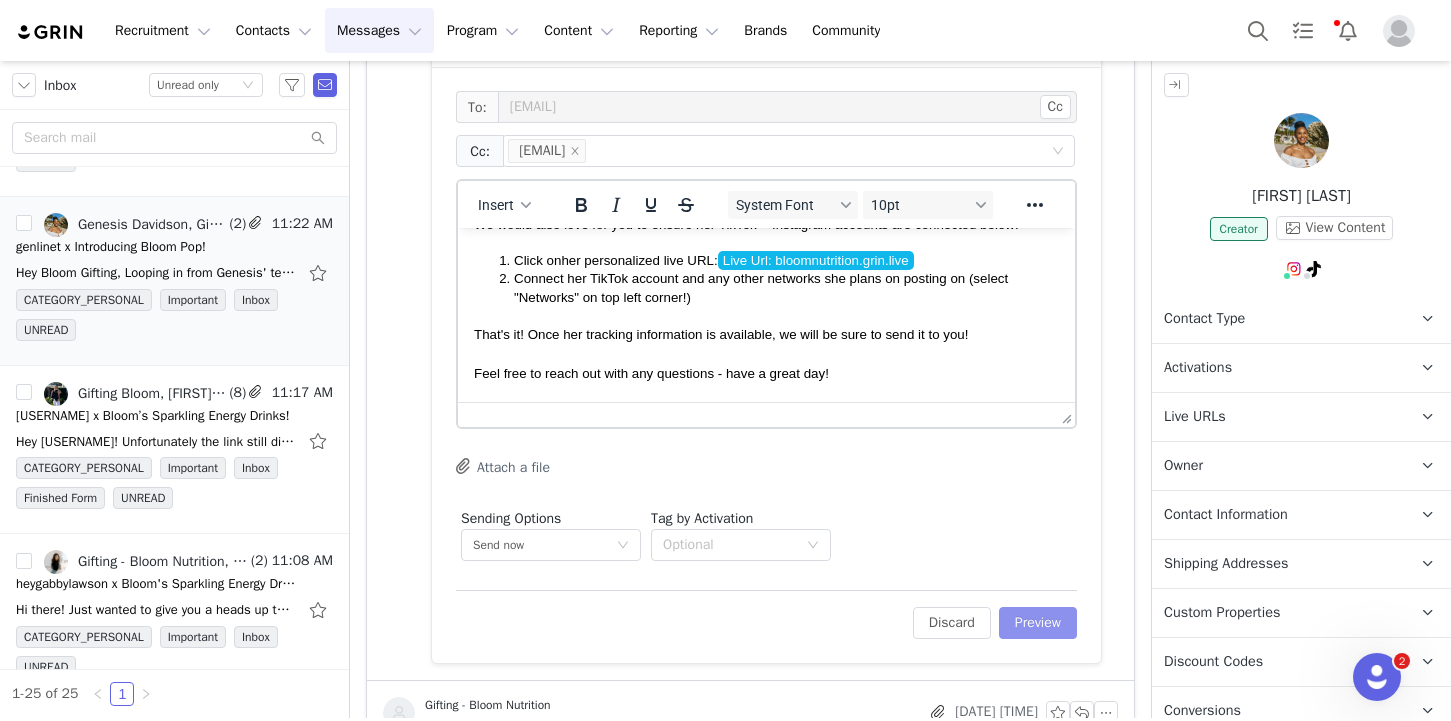 click on "Preview" at bounding box center [1038, 623] 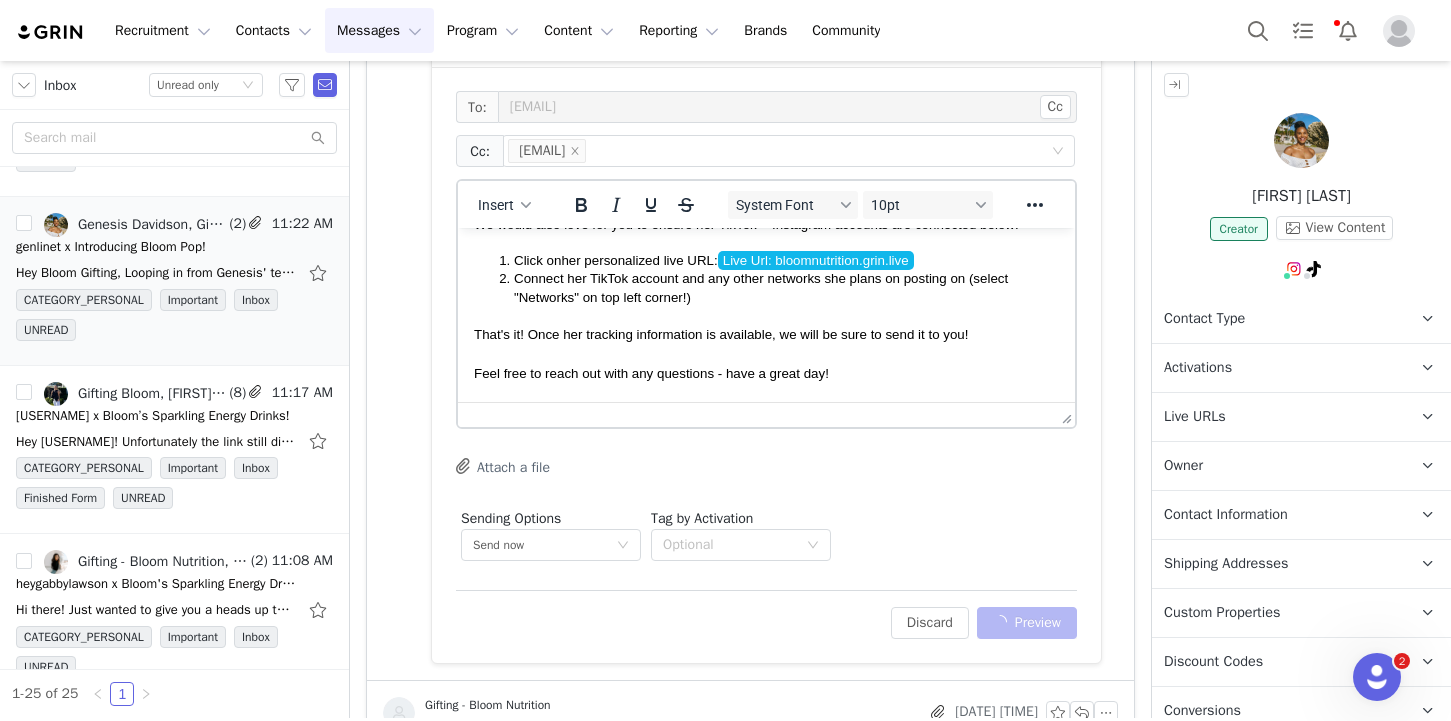 scroll, scrollTop: 1387, scrollLeft: 0, axis: vertical 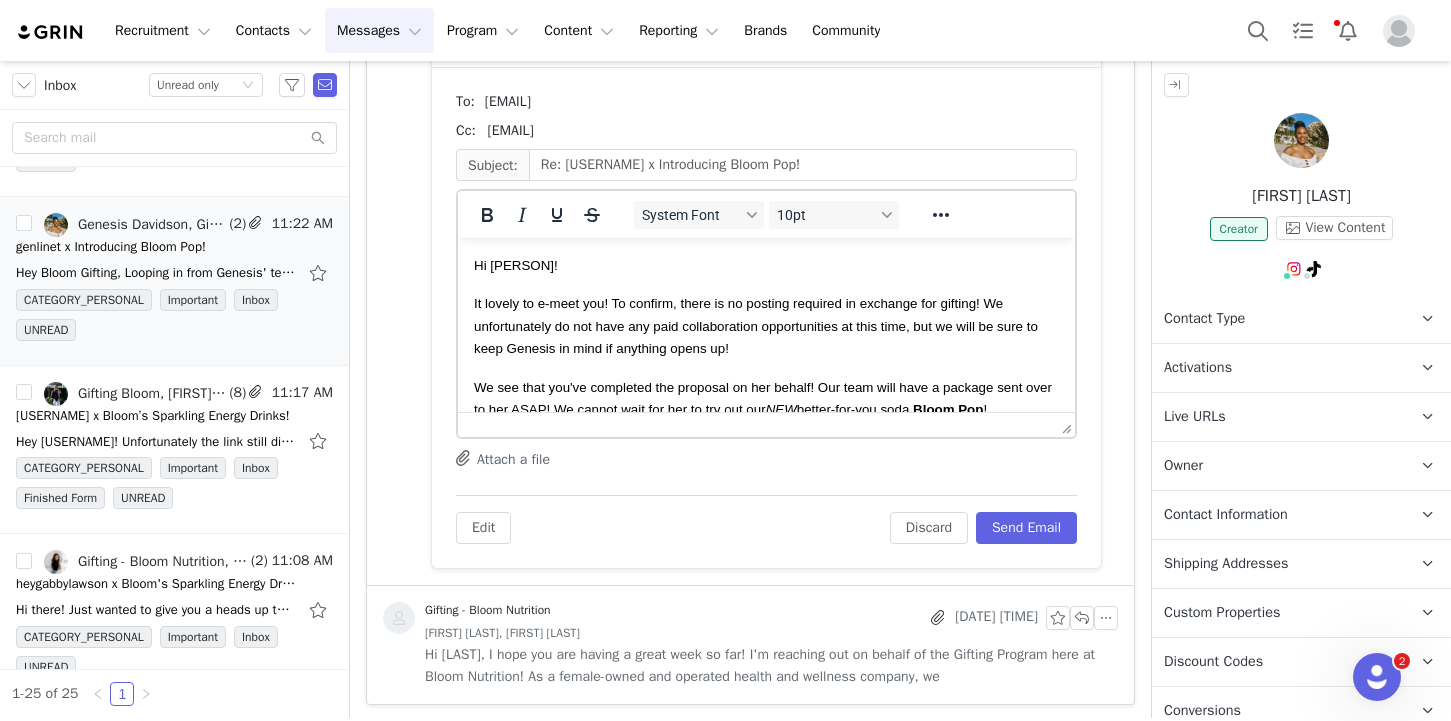 click on "It lovely to e-meet you! To confirm, there is no posting required in exchange for gifting! We unfortunately do not have any paid collaboration opportunities at this time, but we will be sure to keep Genesis in mind if anything opens up!" at bounding box center (756, 326) 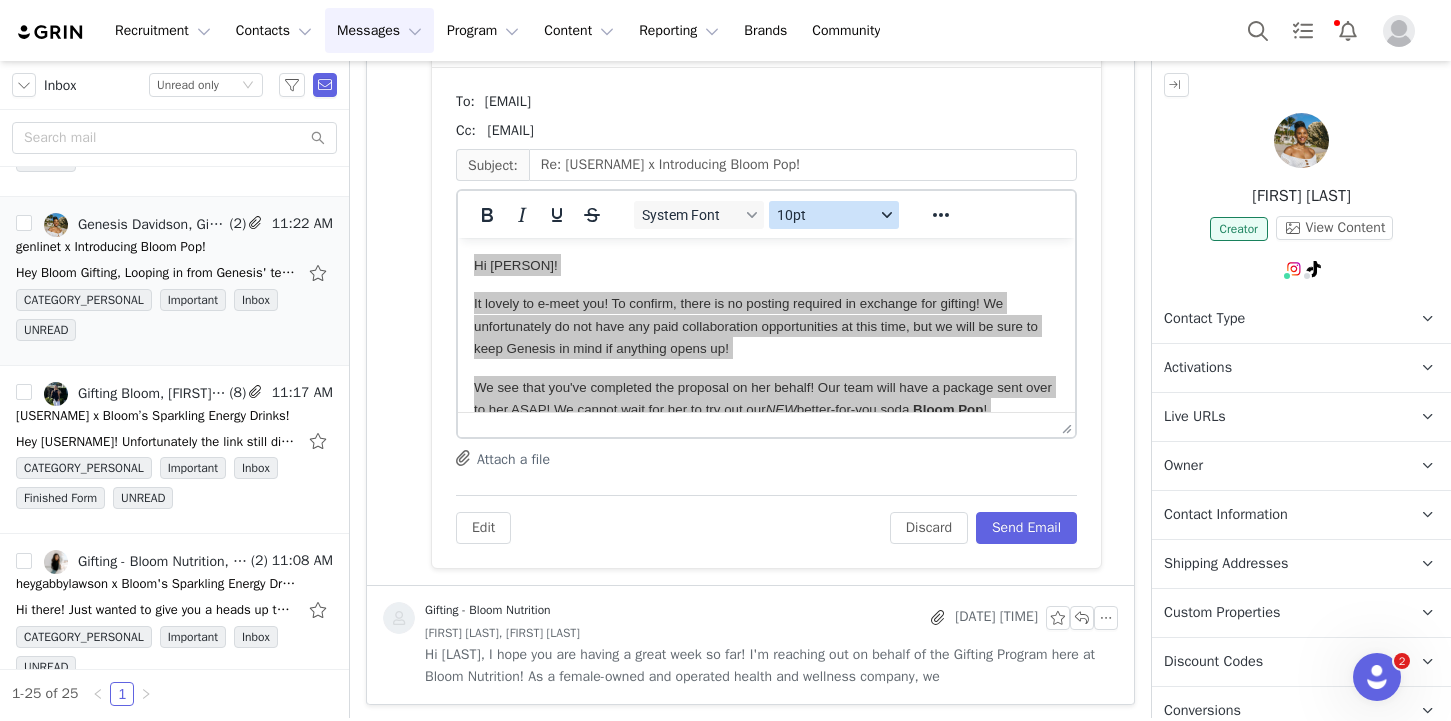 click on "10pt" at bounding box center (826, 215) 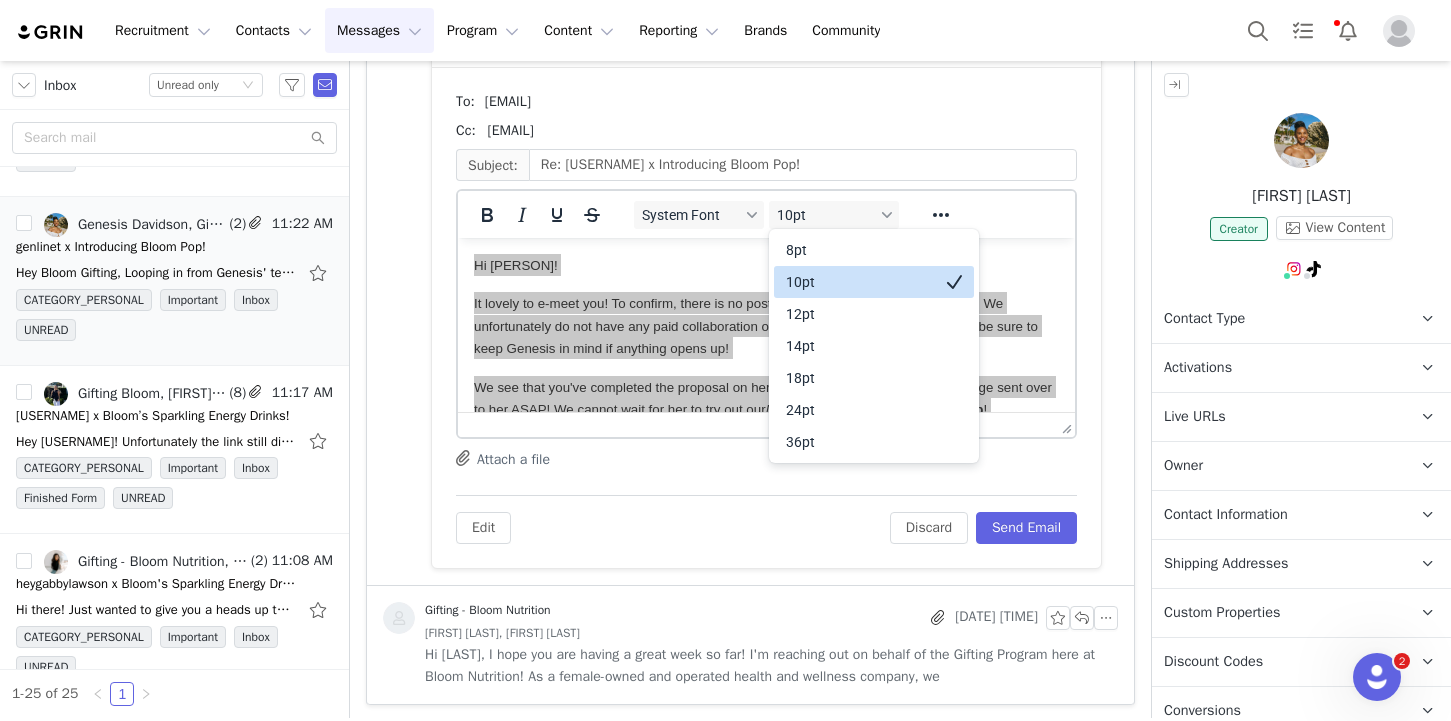 click on "10pt" at bounding box center [860, 282] 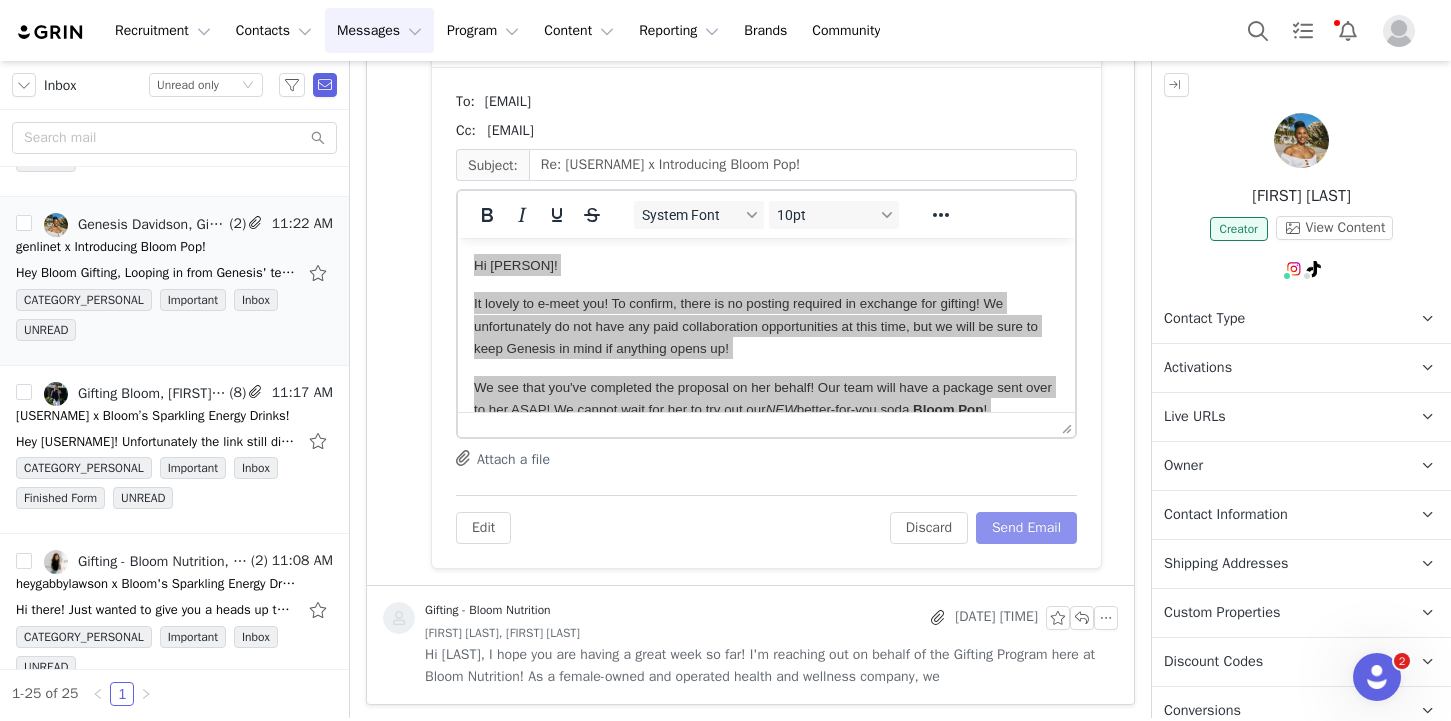 click on "Send Email" at bounding box center [1026, 528] 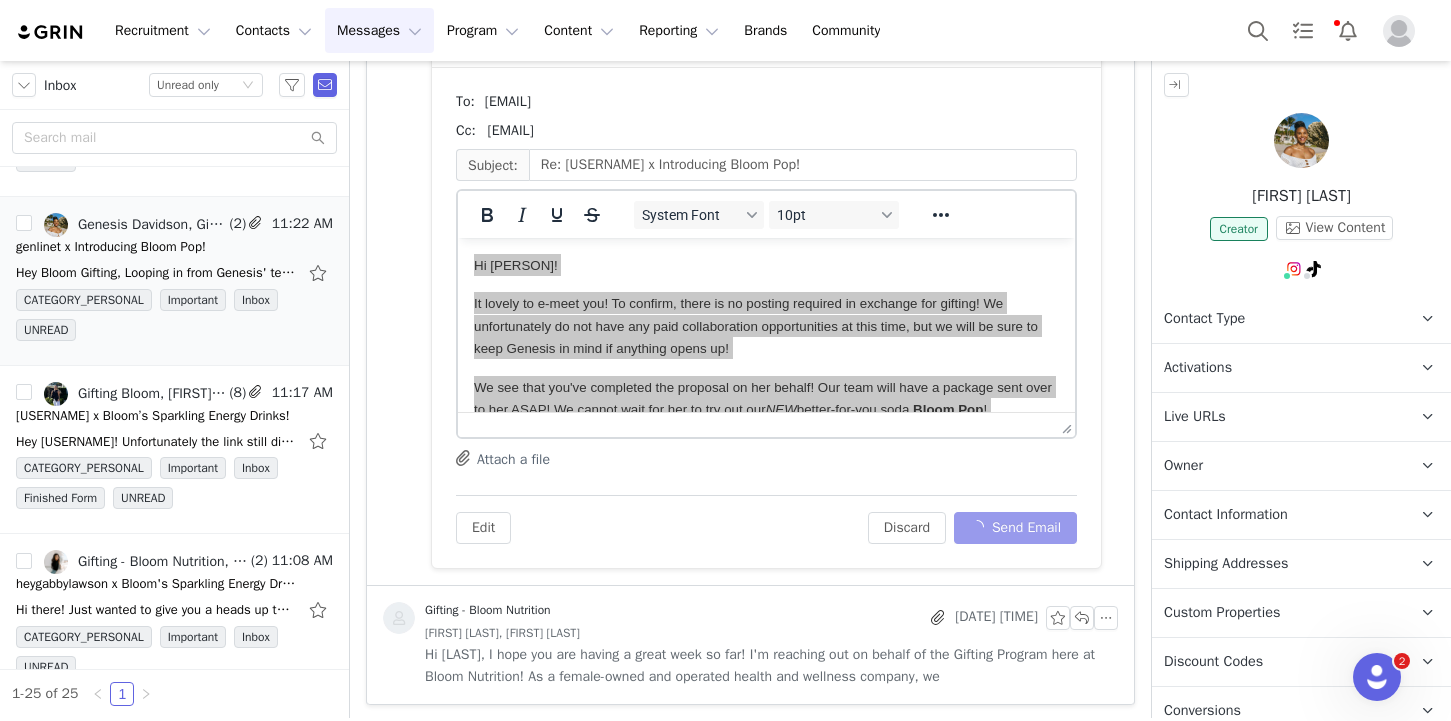 scroll, scrollTop: 785, scrollLeft: 0, axis: vertical 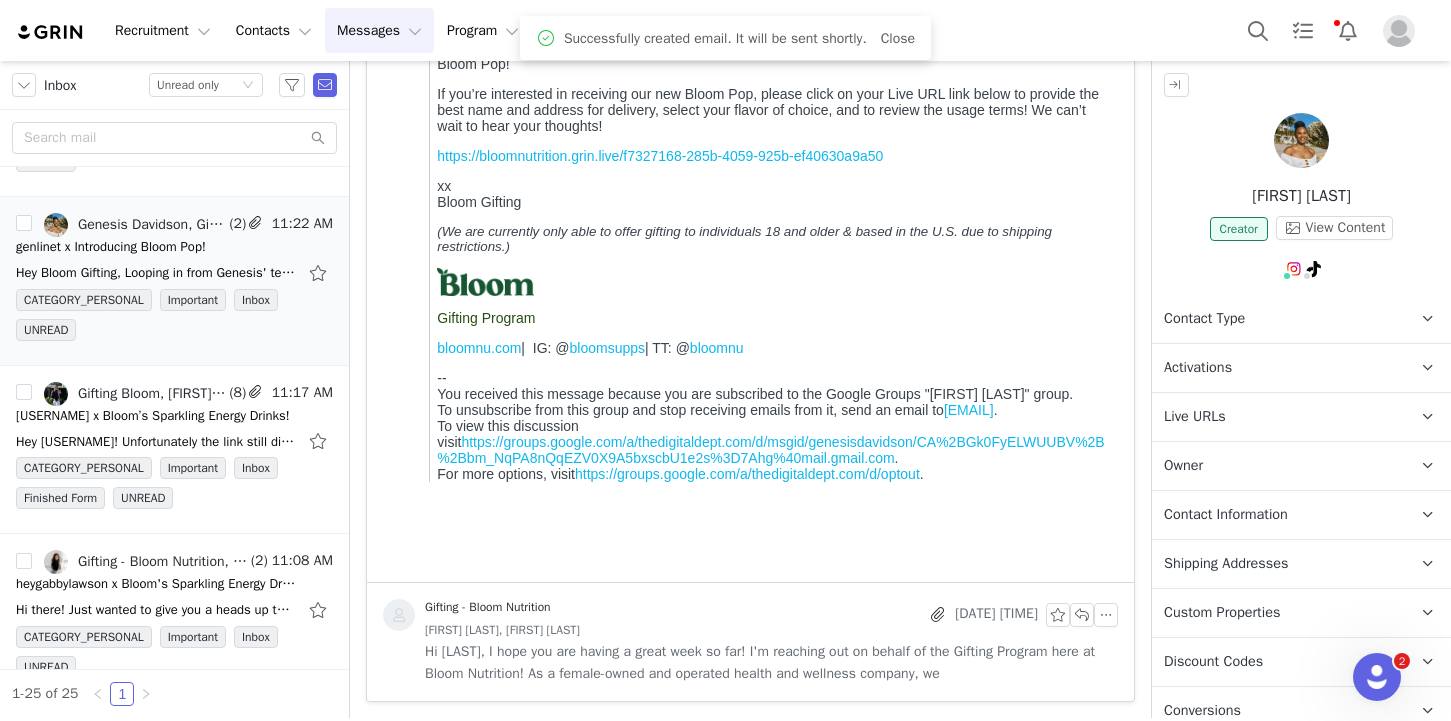 drag, startPoint x: 1216, startPoint y: 190, endPoint x: 1375, endPoint y: 190, distance: 159 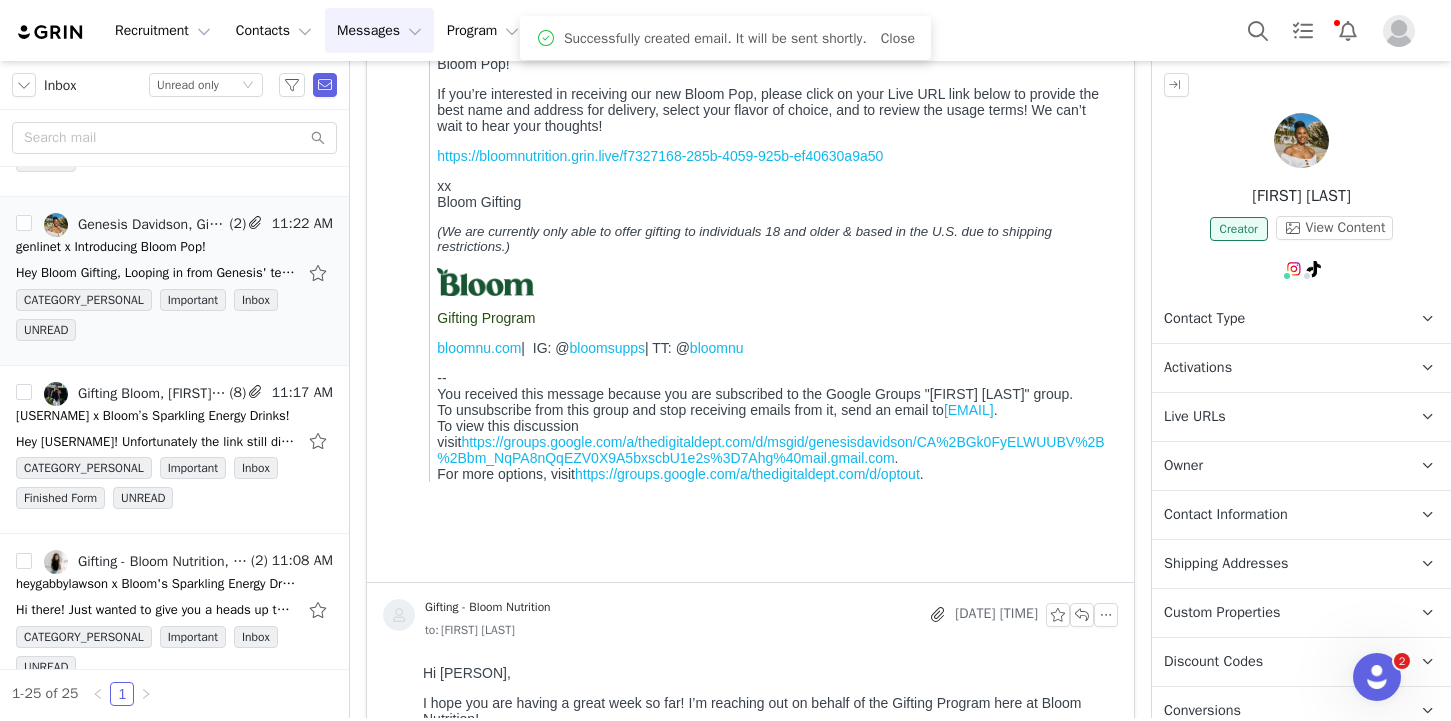 scroll, scrollTop: 0, scrollLeft: 0, axis: both 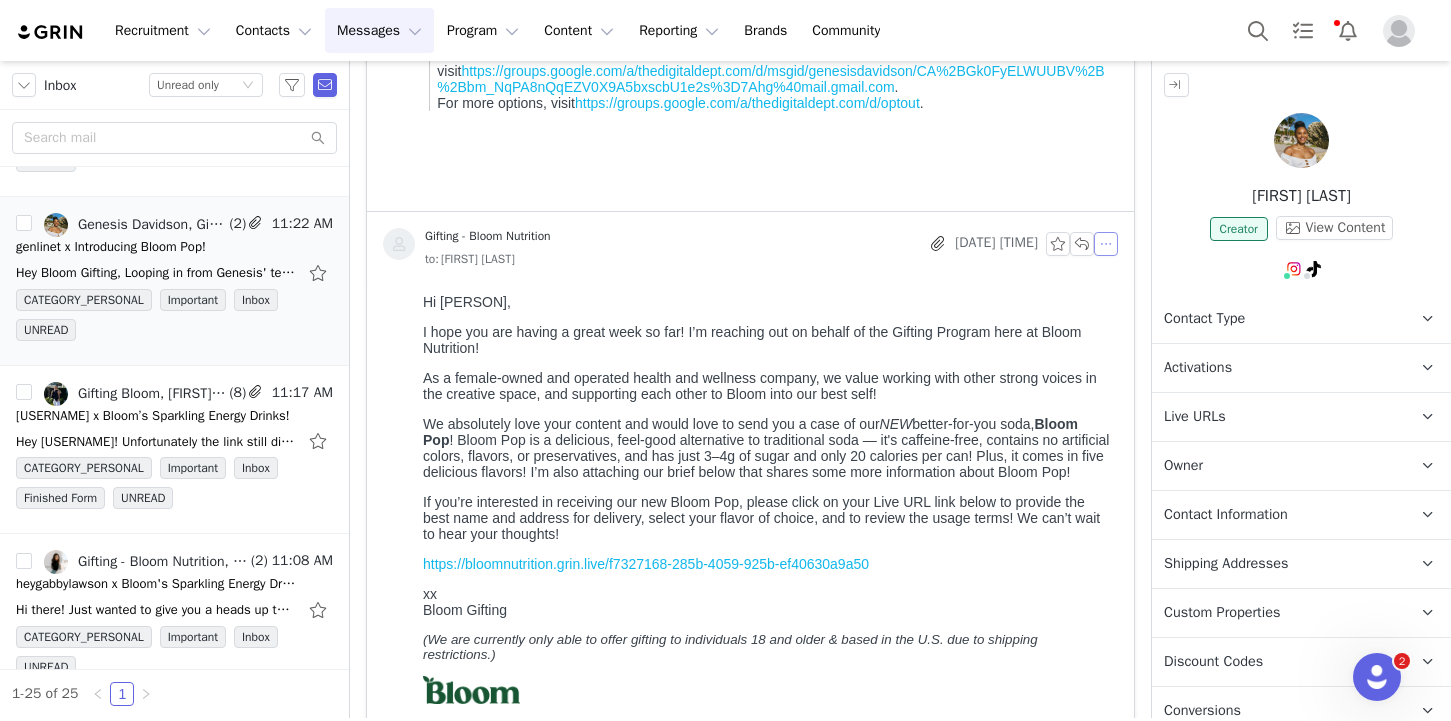 click at bounding box center (1106, 244) 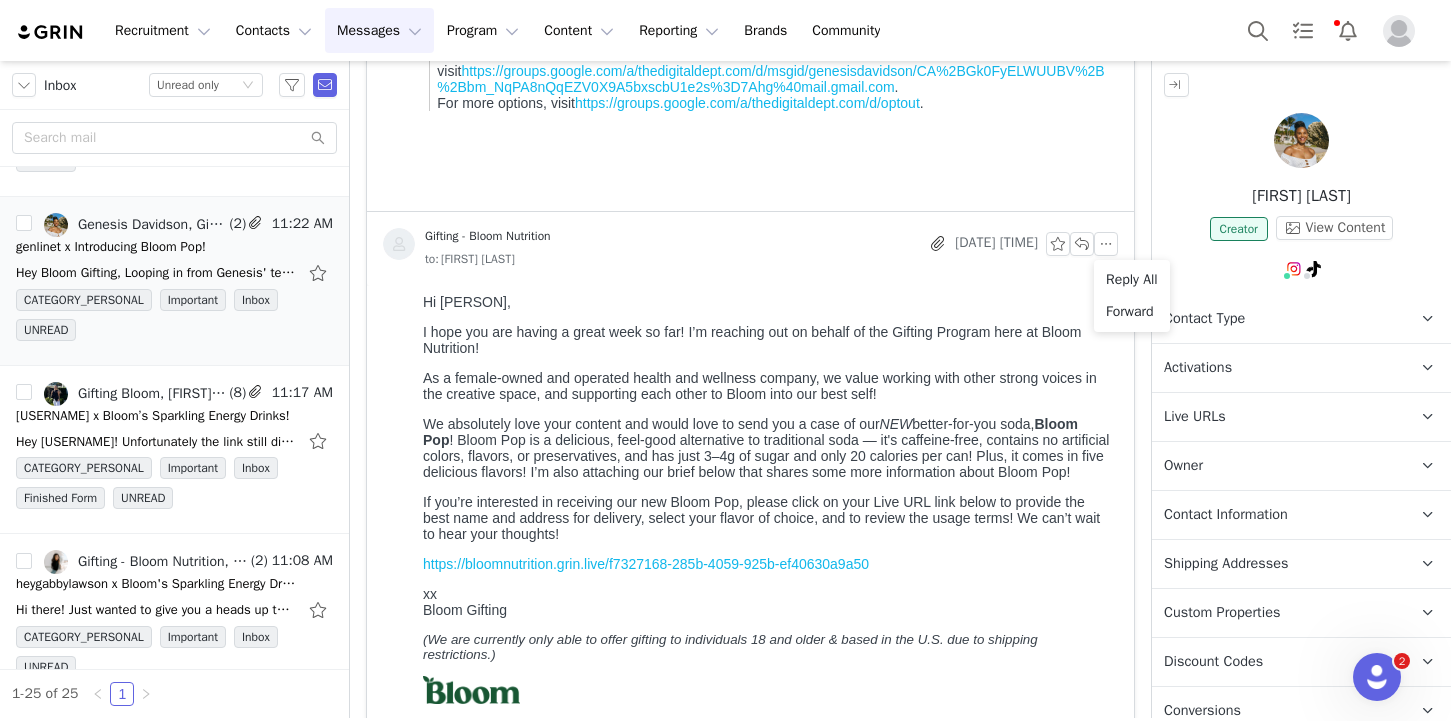 click on "I hope you are having a great week so far! I’m reaching out on behalf of the Gifting Program here at Bloom Nutrition!" at bounding box center [766, 340] 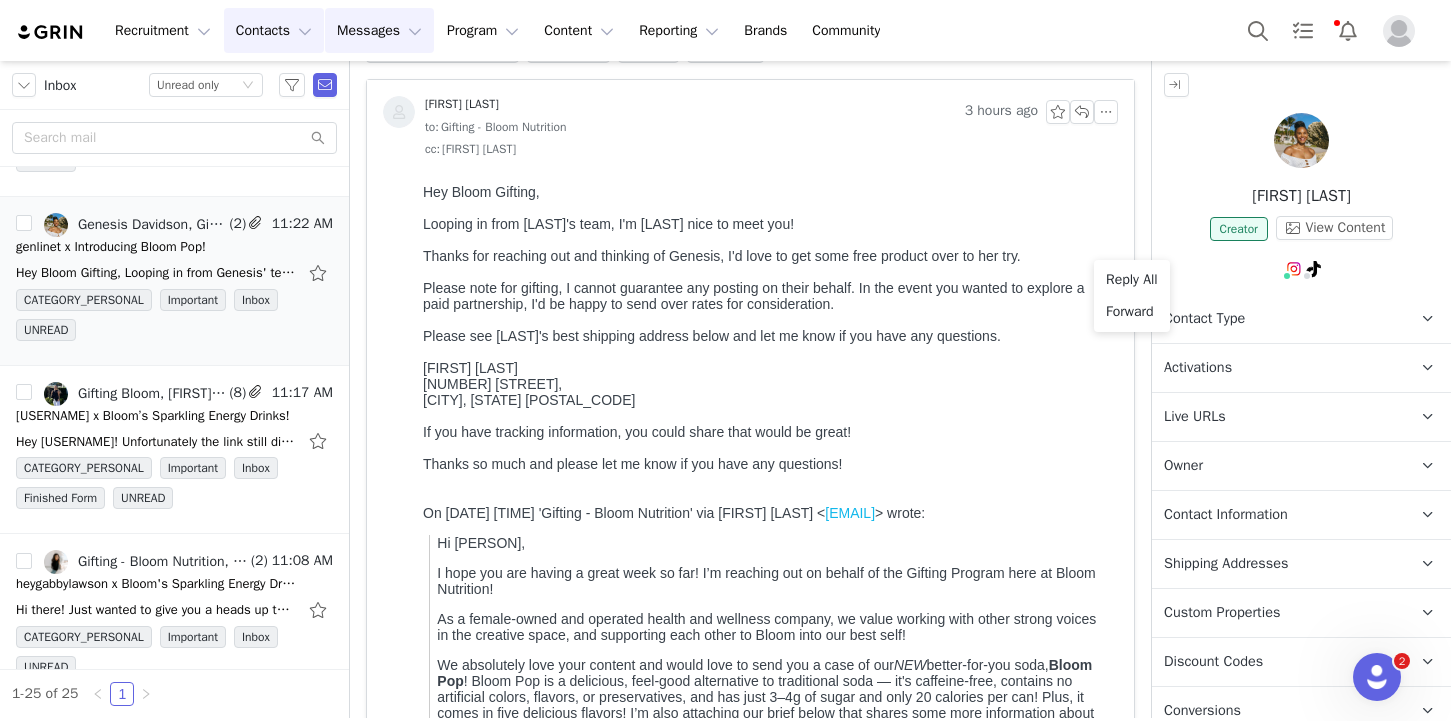 scroll, scrollTop: 0, scrollLeft: 0, axis: both 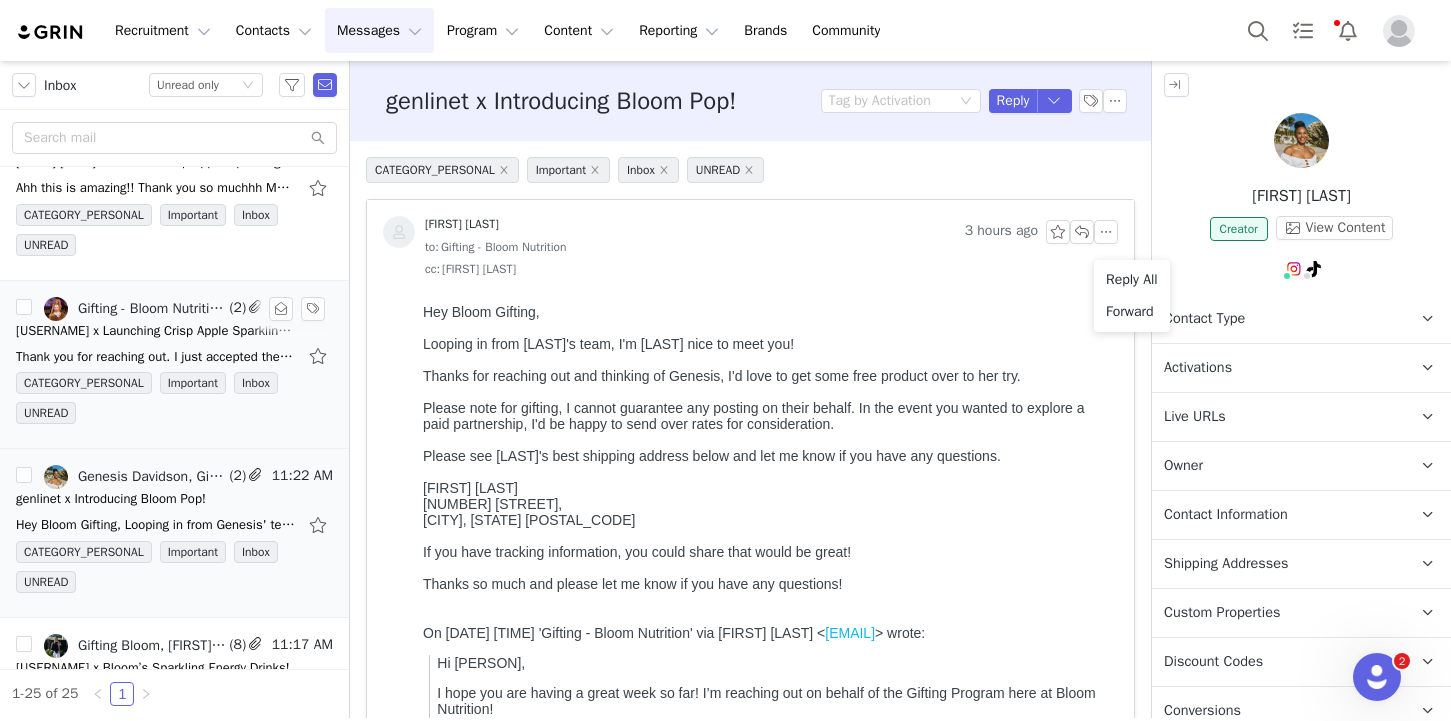 click on "CATEGORY_PERSONAL   Important   Inbox   UNREAD" at bounding box center (174, 402) 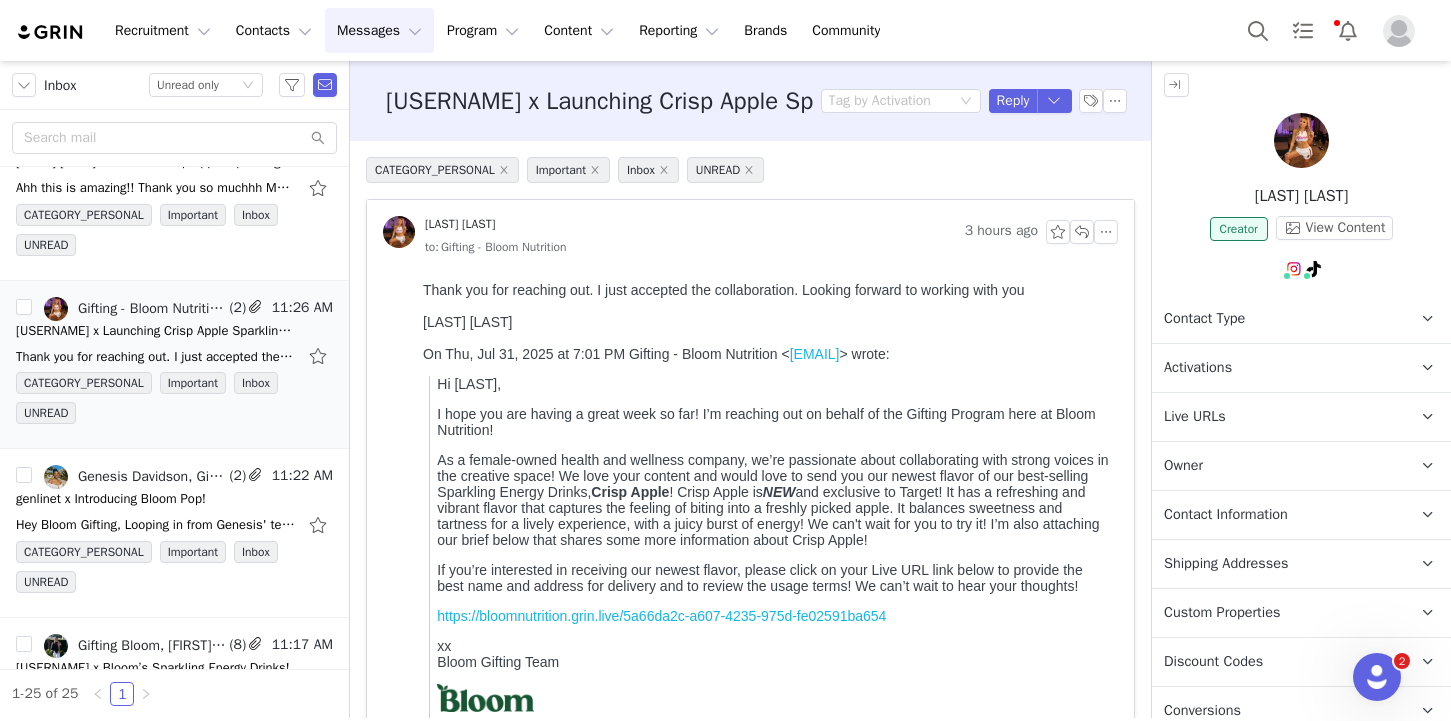 scroll, scrollTop: 0, scrollLeft: 0, axis: both 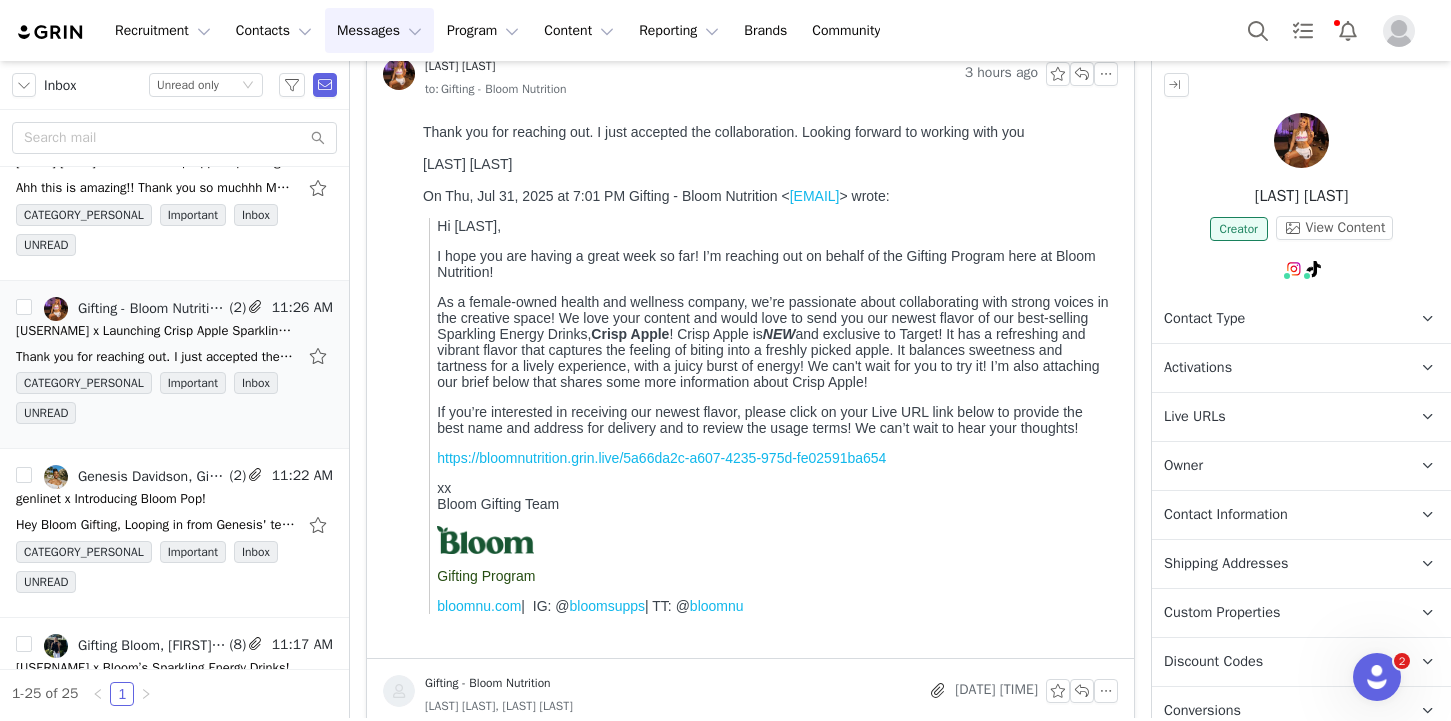 click on "Owner  The account user who owns the contact" at bounding box center (1277, 466) 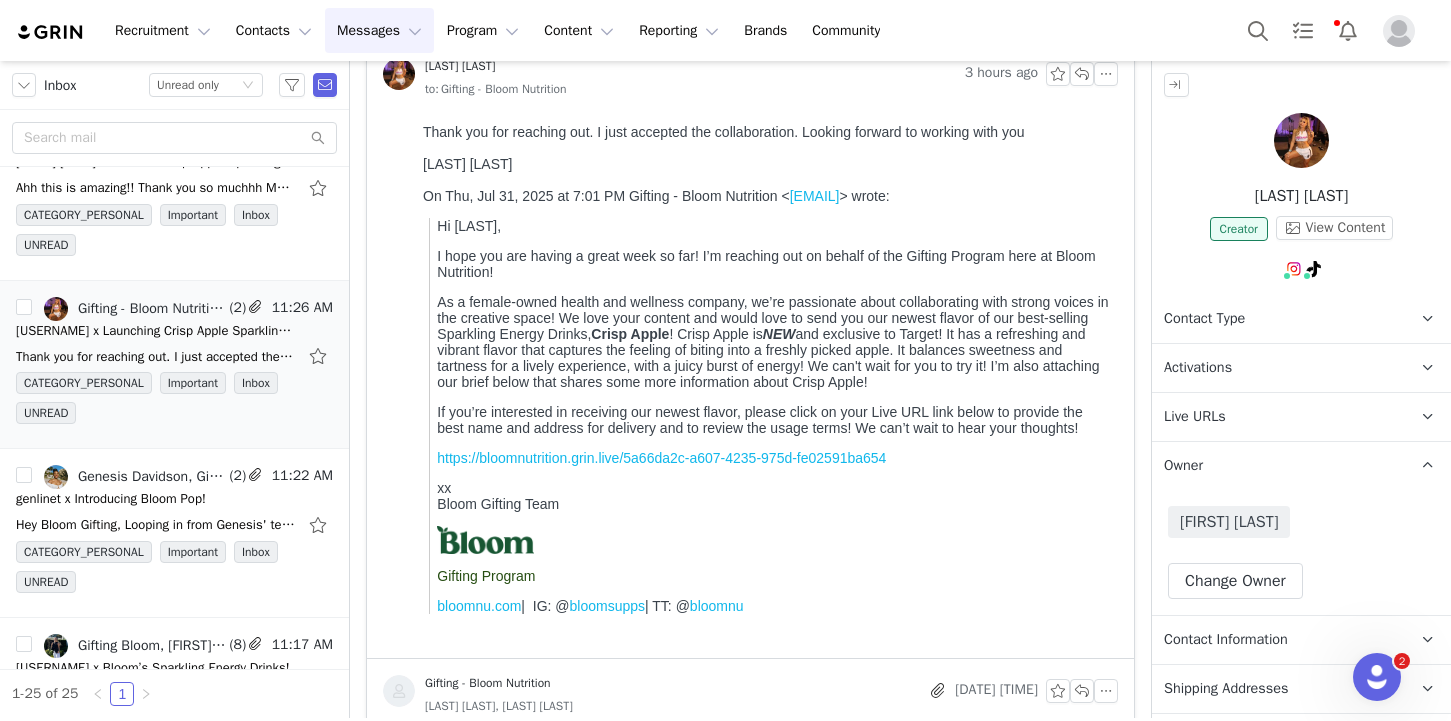 click on "Owner  The account user who owns the contact" at bounding box center [1277, 466] 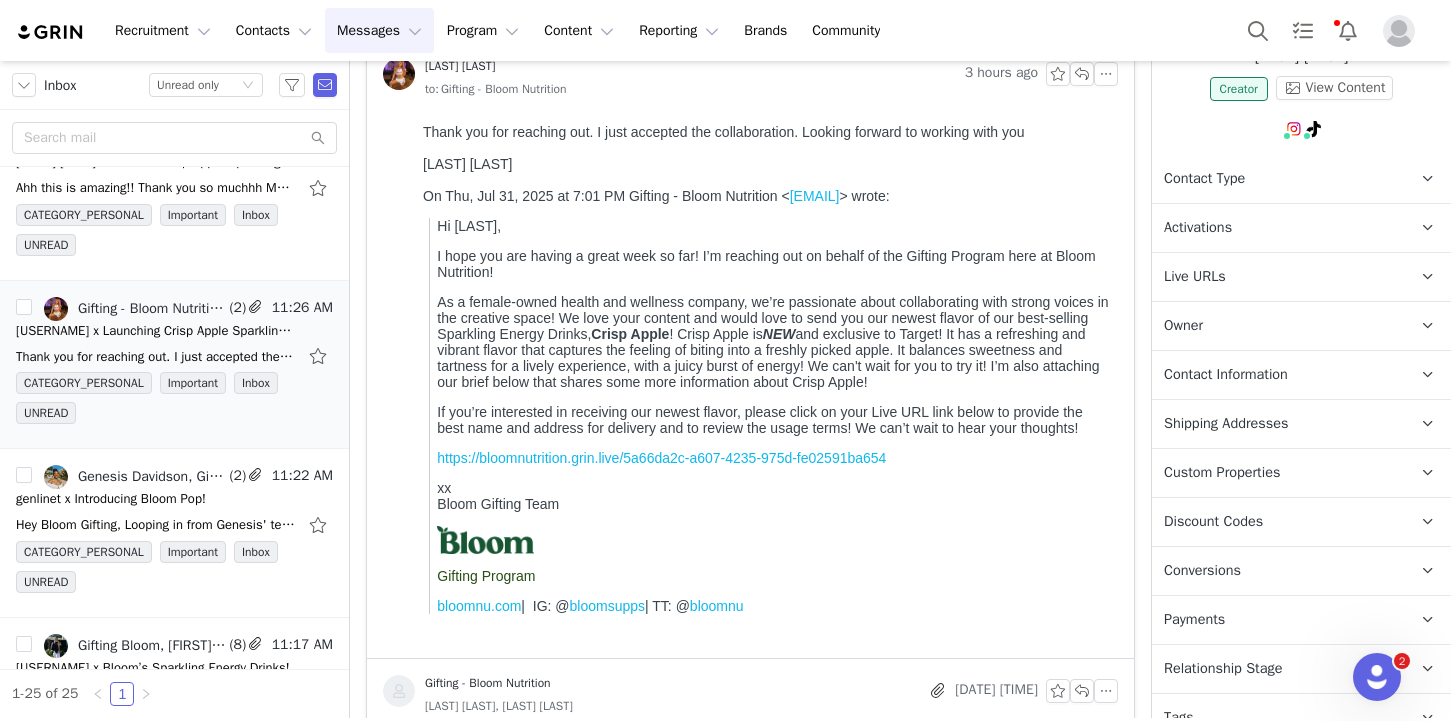 scroll, scrollTop: 141, scrollLeft: 0, axis: vertical 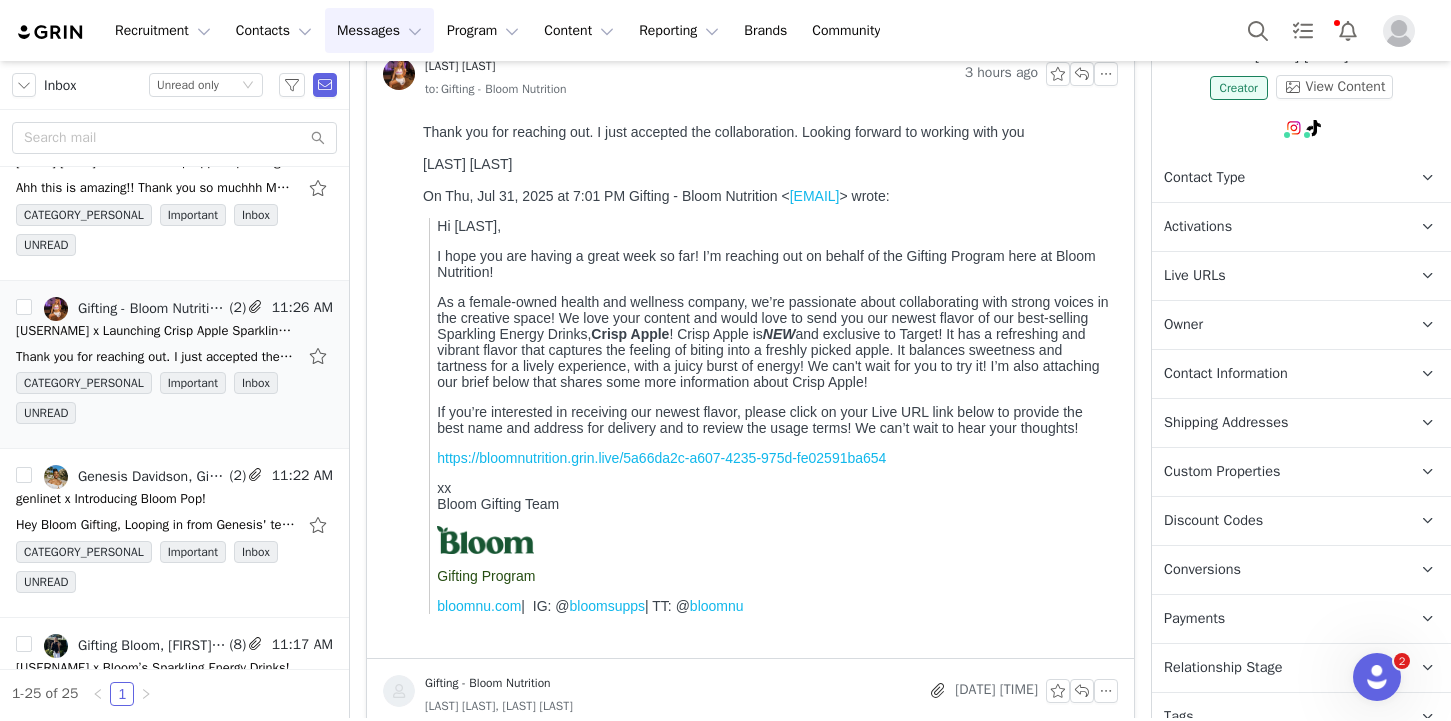 click on "Activations" at bounding box center (1277, 227) 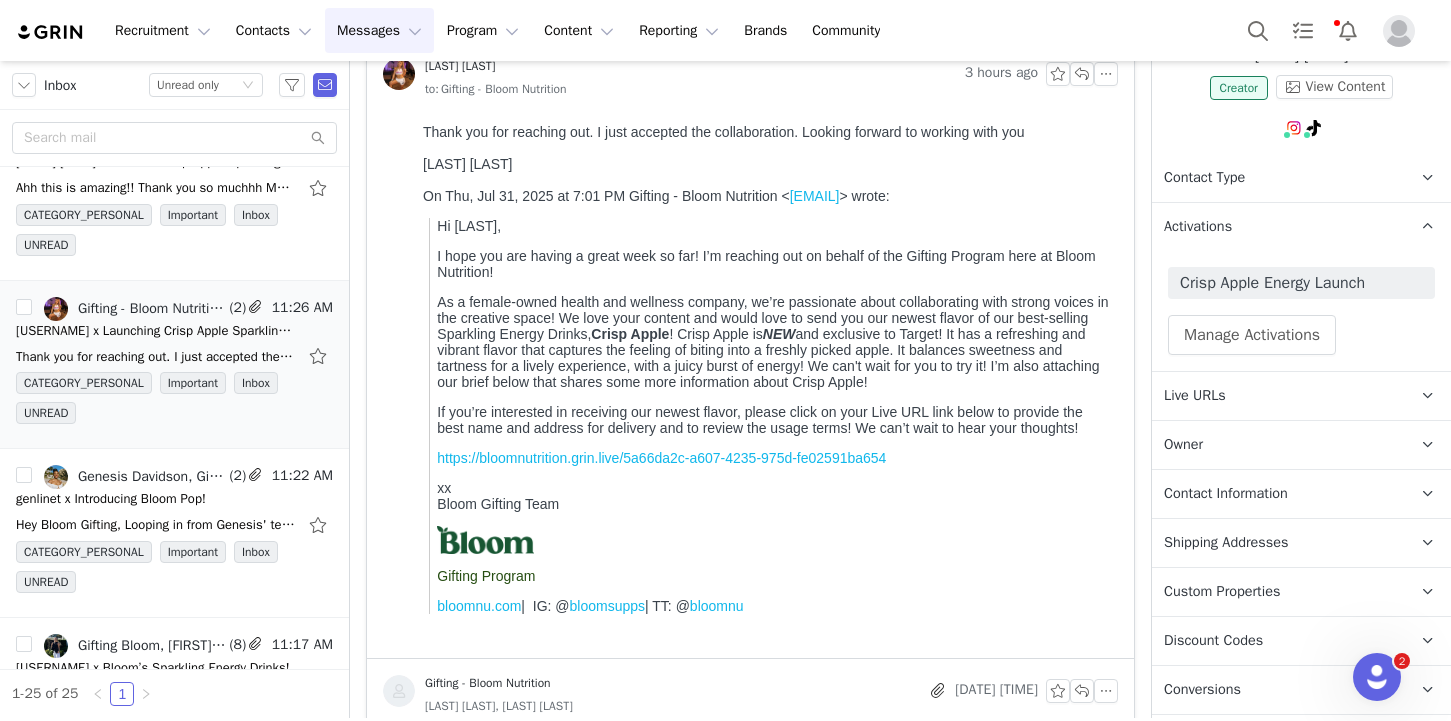 scroll, scrollTop: 0, scrollLeft: 0, axis: both 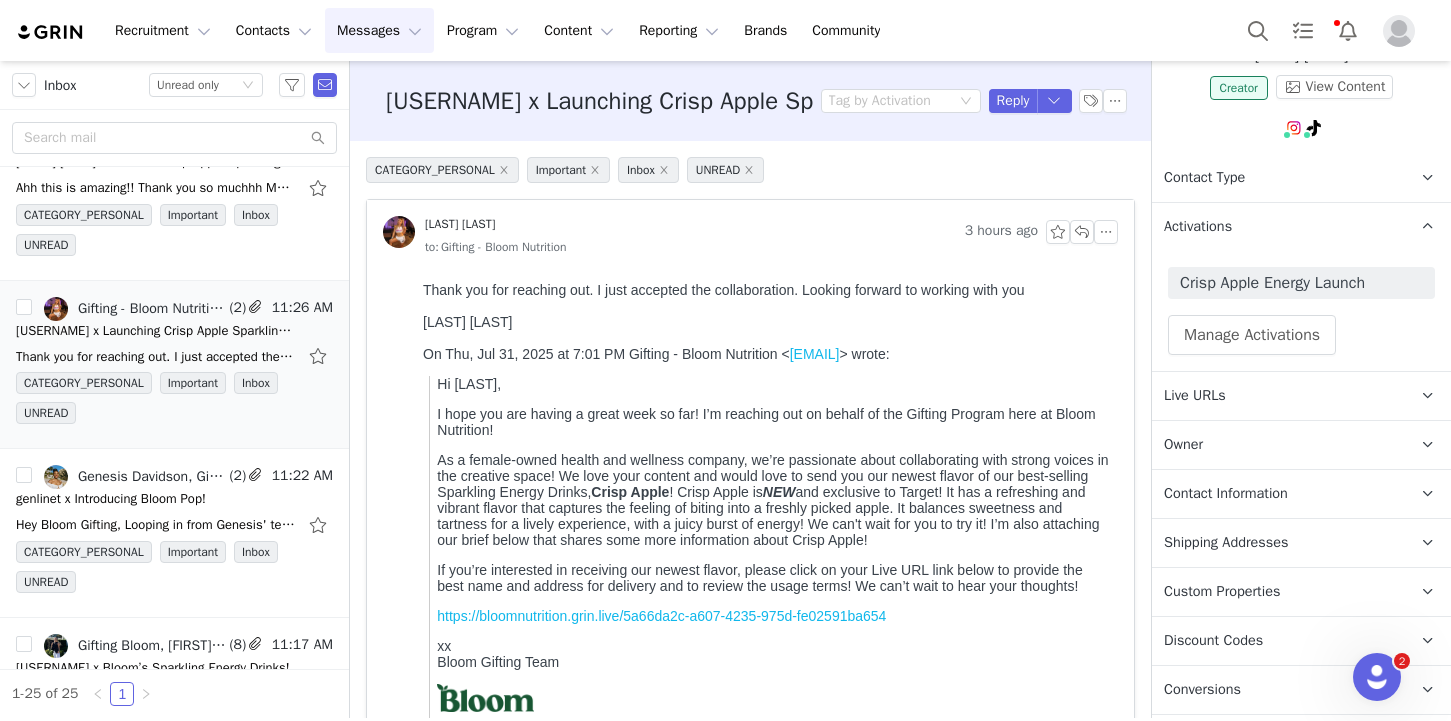 click on "Activations" at bounding box center [1277, 227] 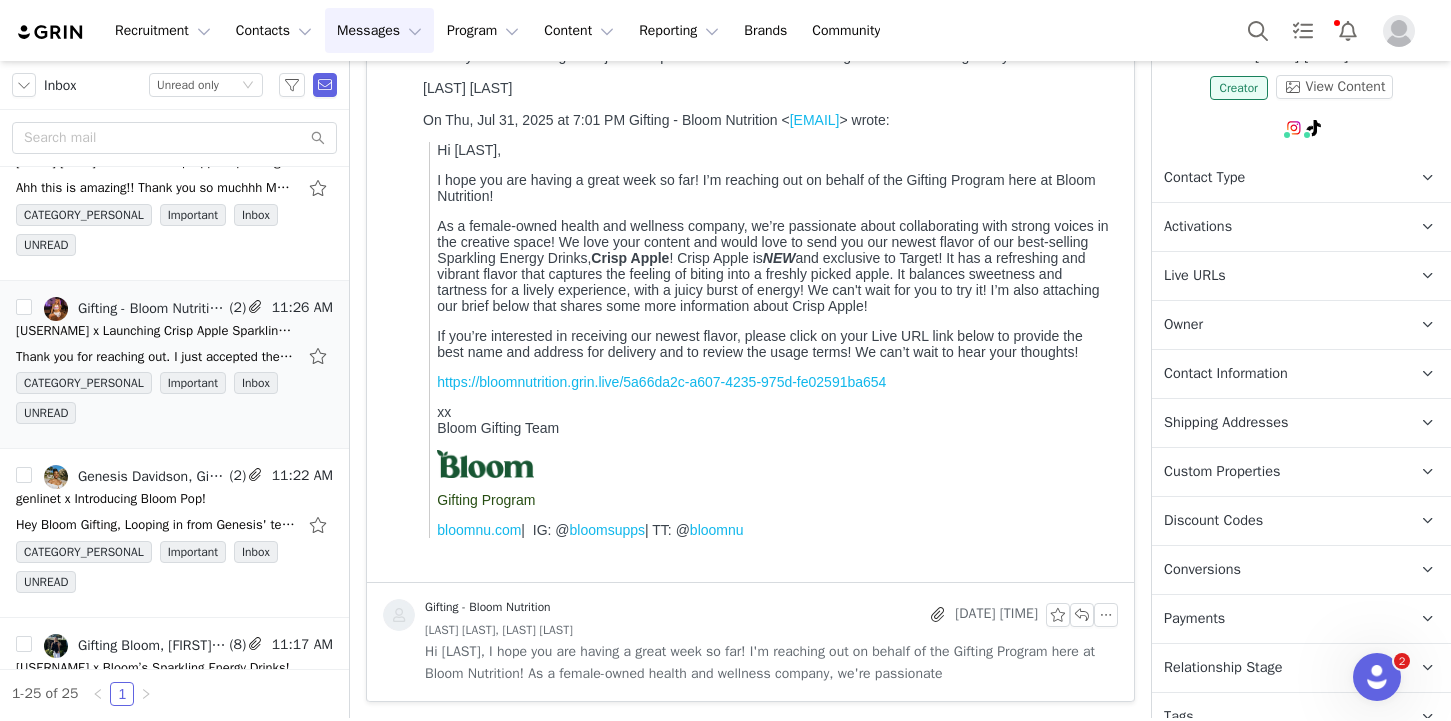 scroll, scrollTop: 0, scrollLeft: 0, axis: both 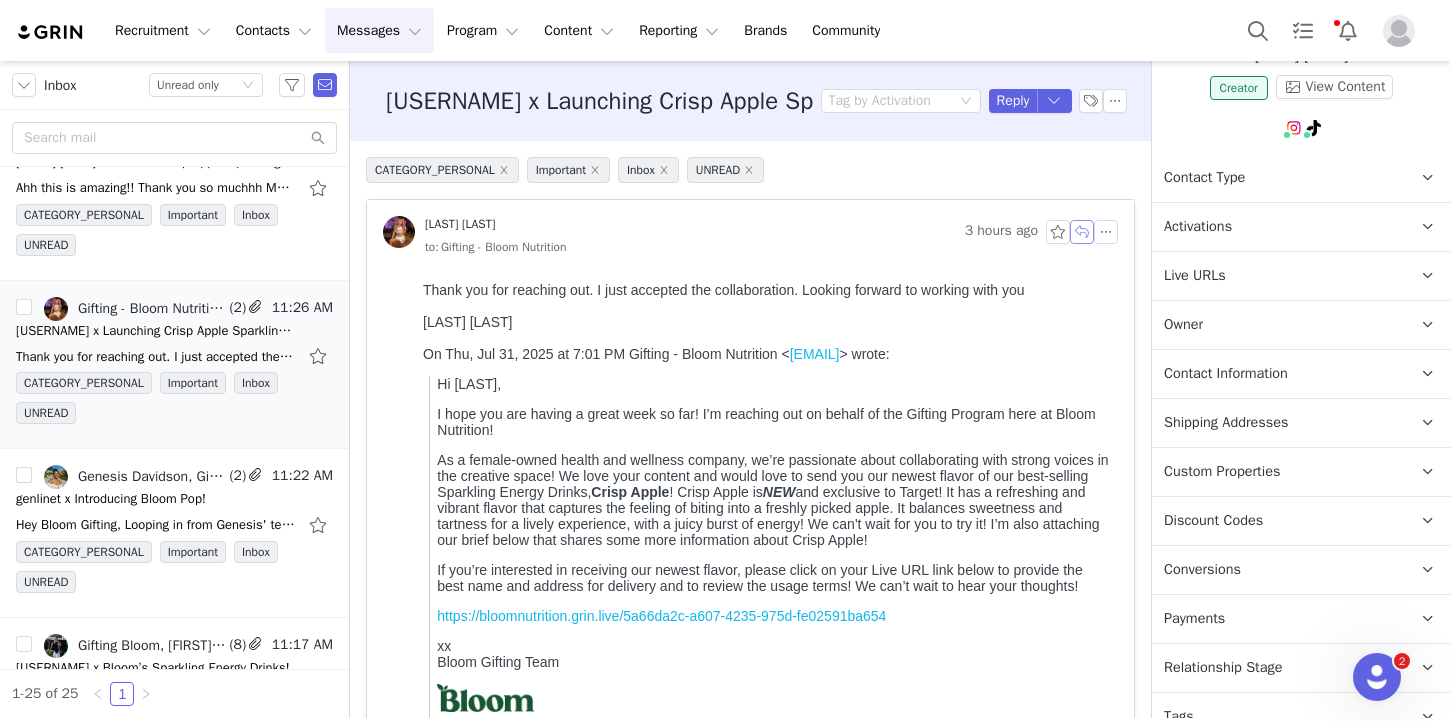 click at bounding box center (1082, 232) 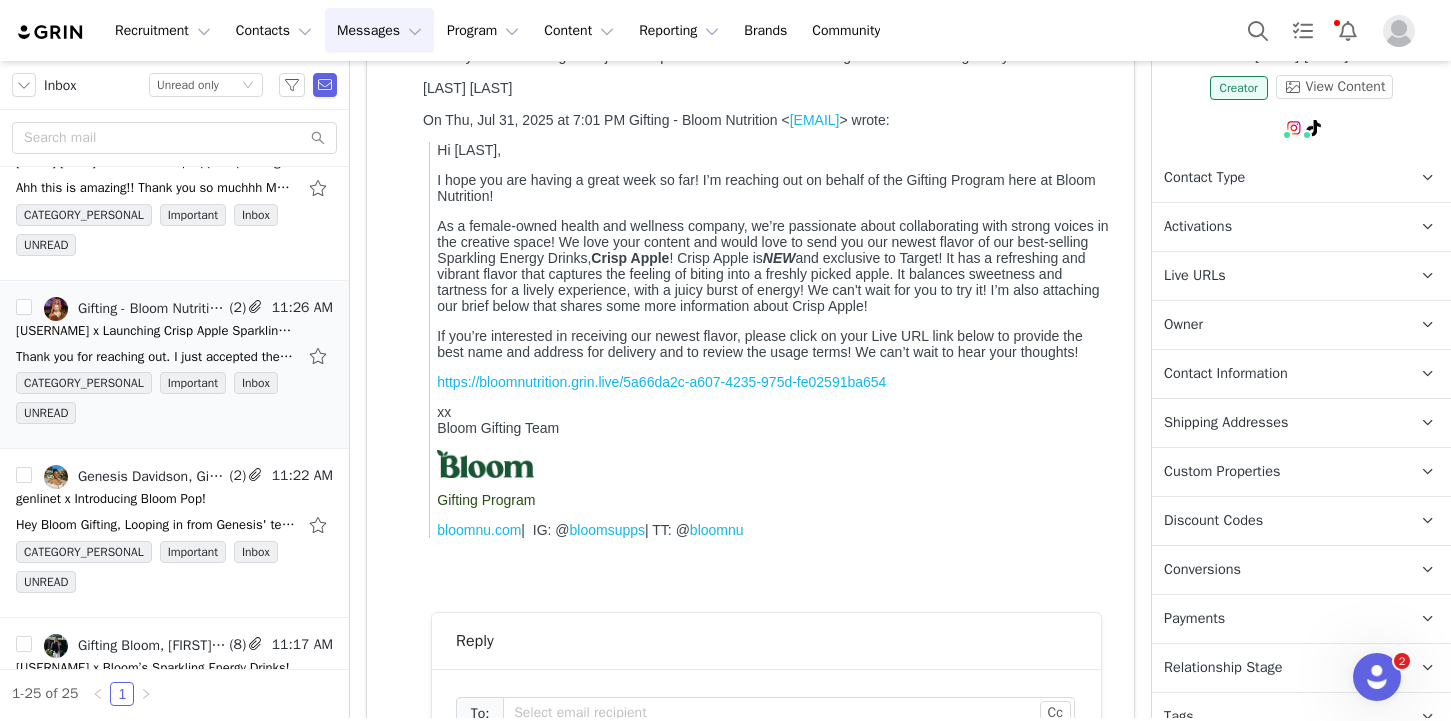 scroll, scrollTop: 671, scrollLeft: 0, axis: vertical 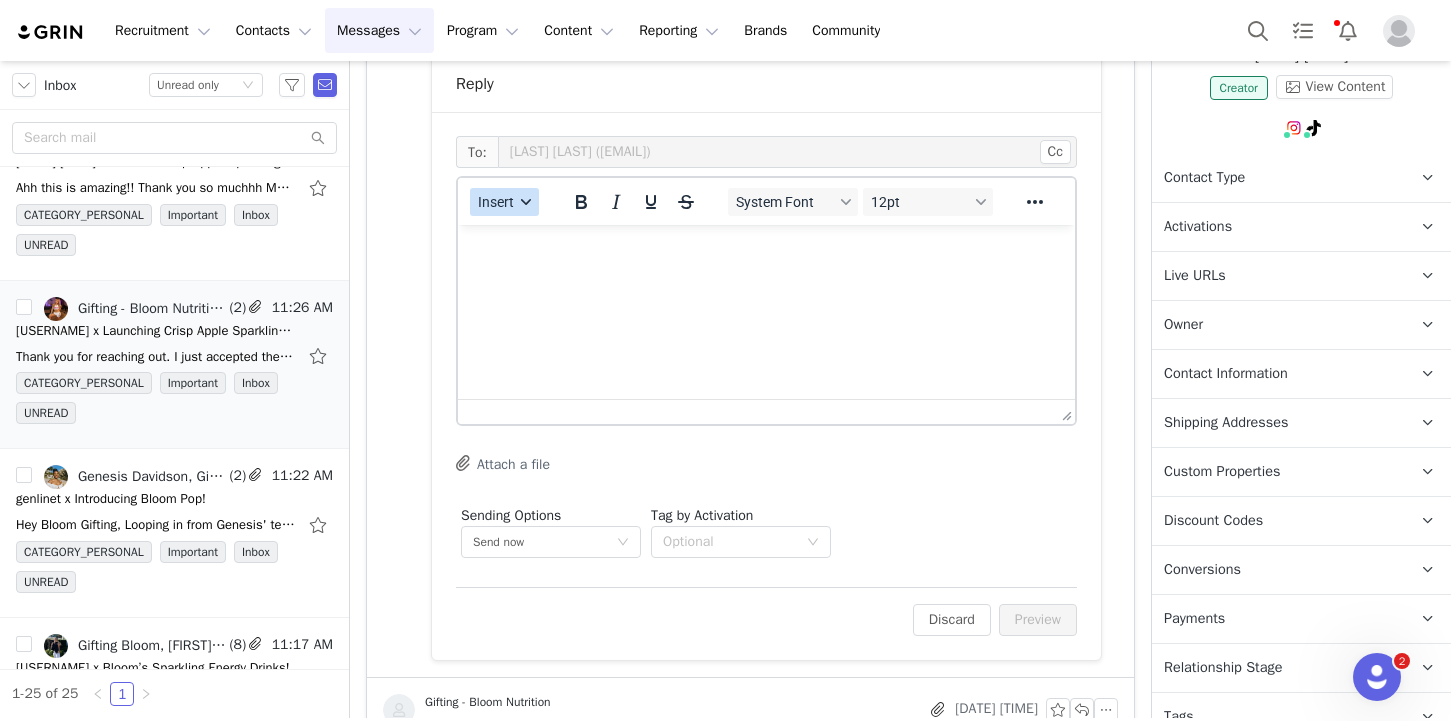 click 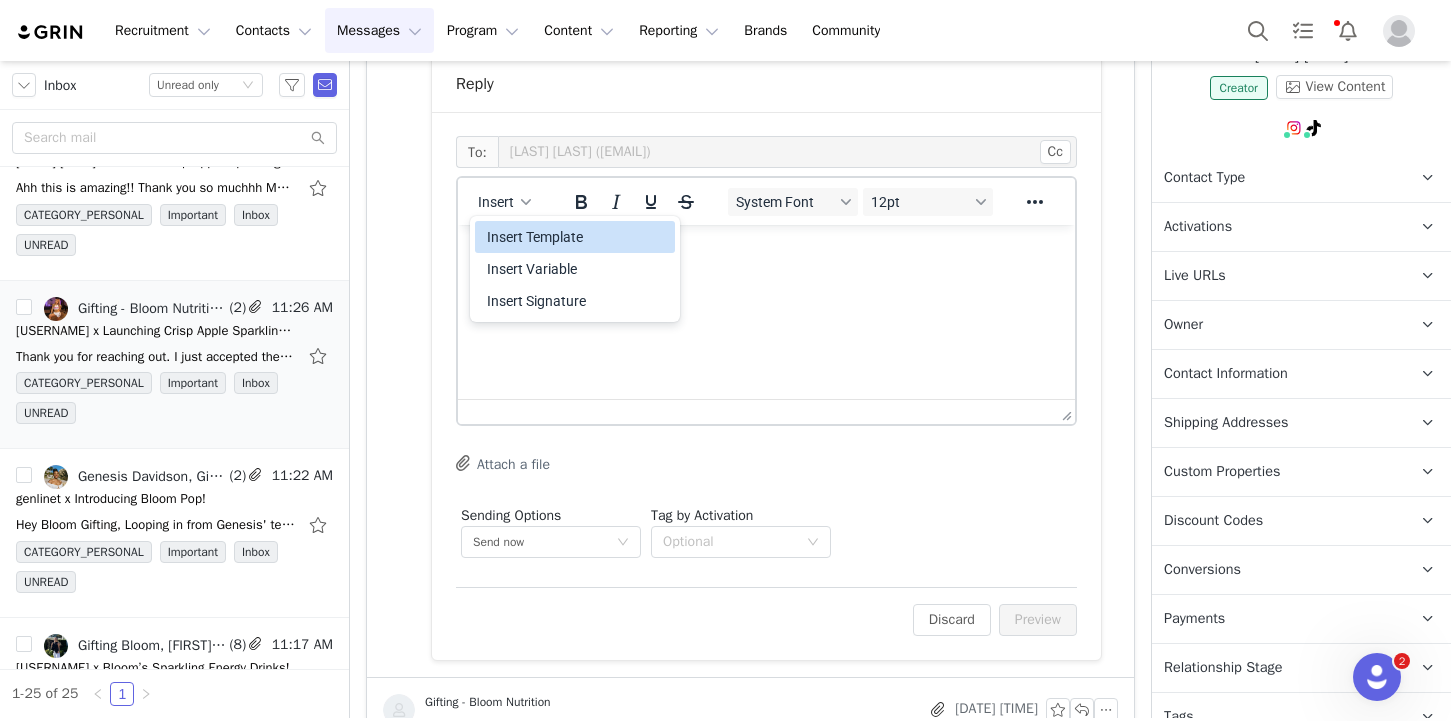 click on "Insert Template" at bounding box center (577, 237) 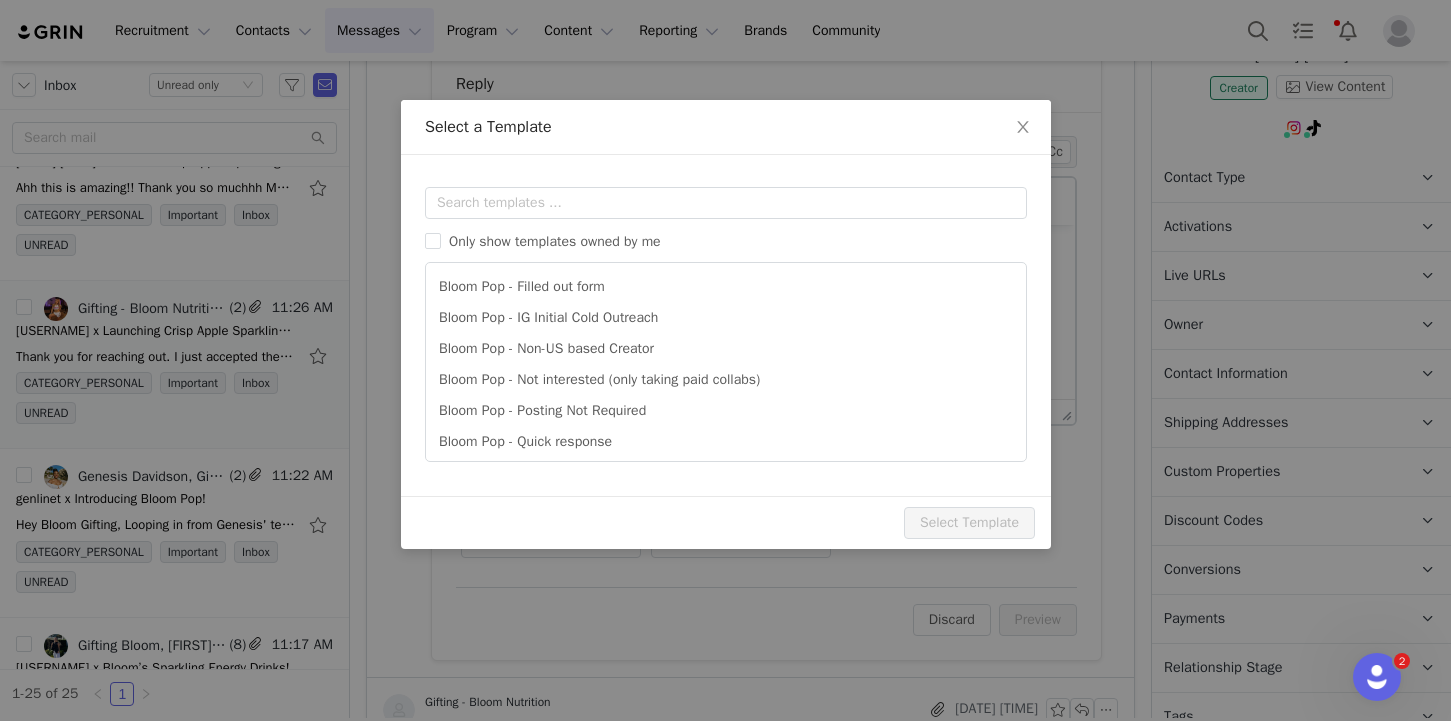 scroll, scrollTop: 0, scrollLeft: 0, axis: both 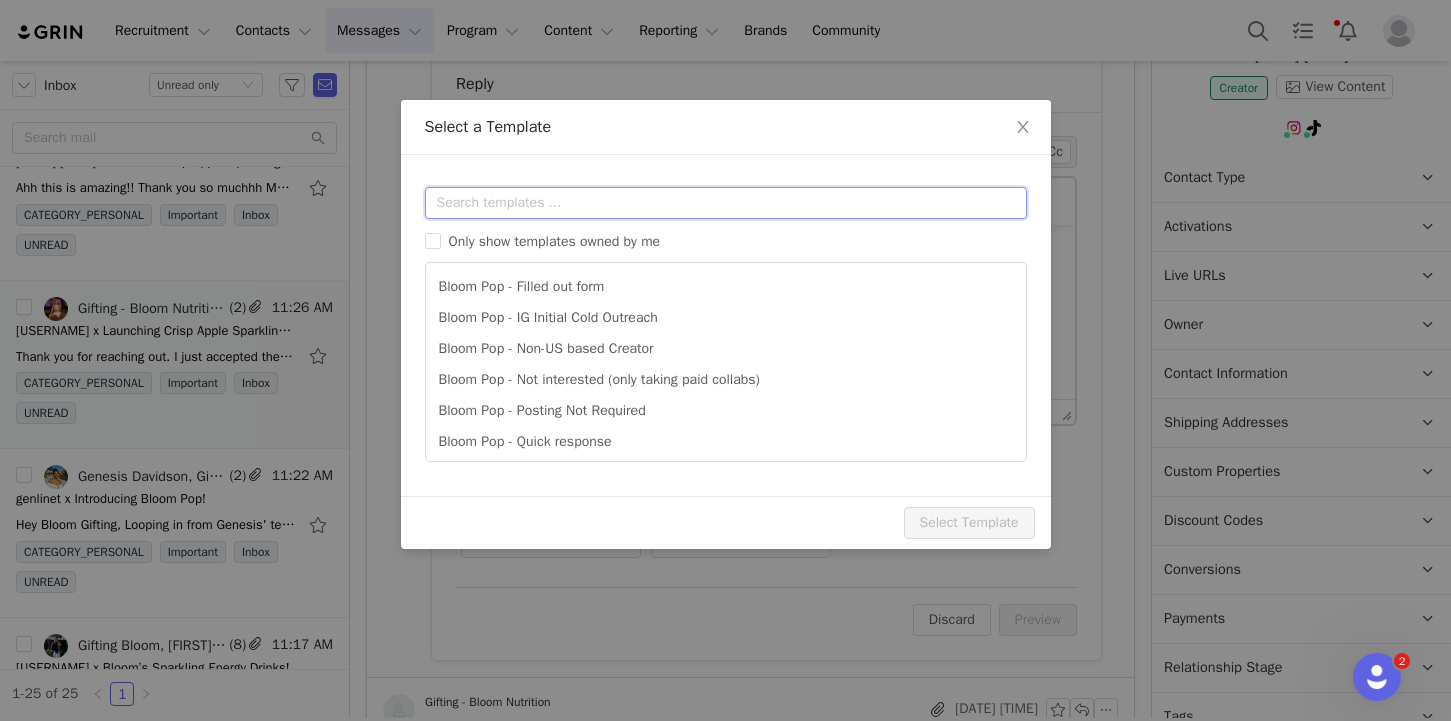 click at bounding box center (726, 203) 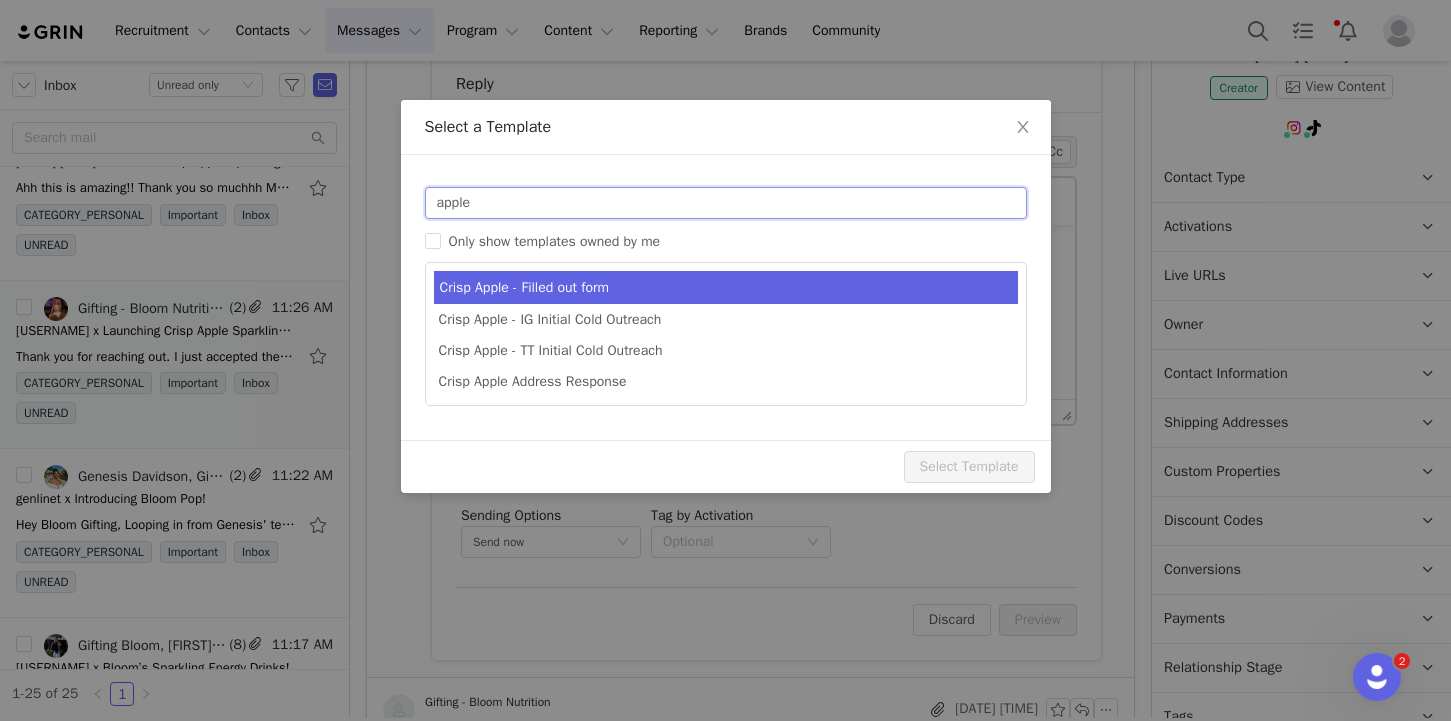type on "apple" 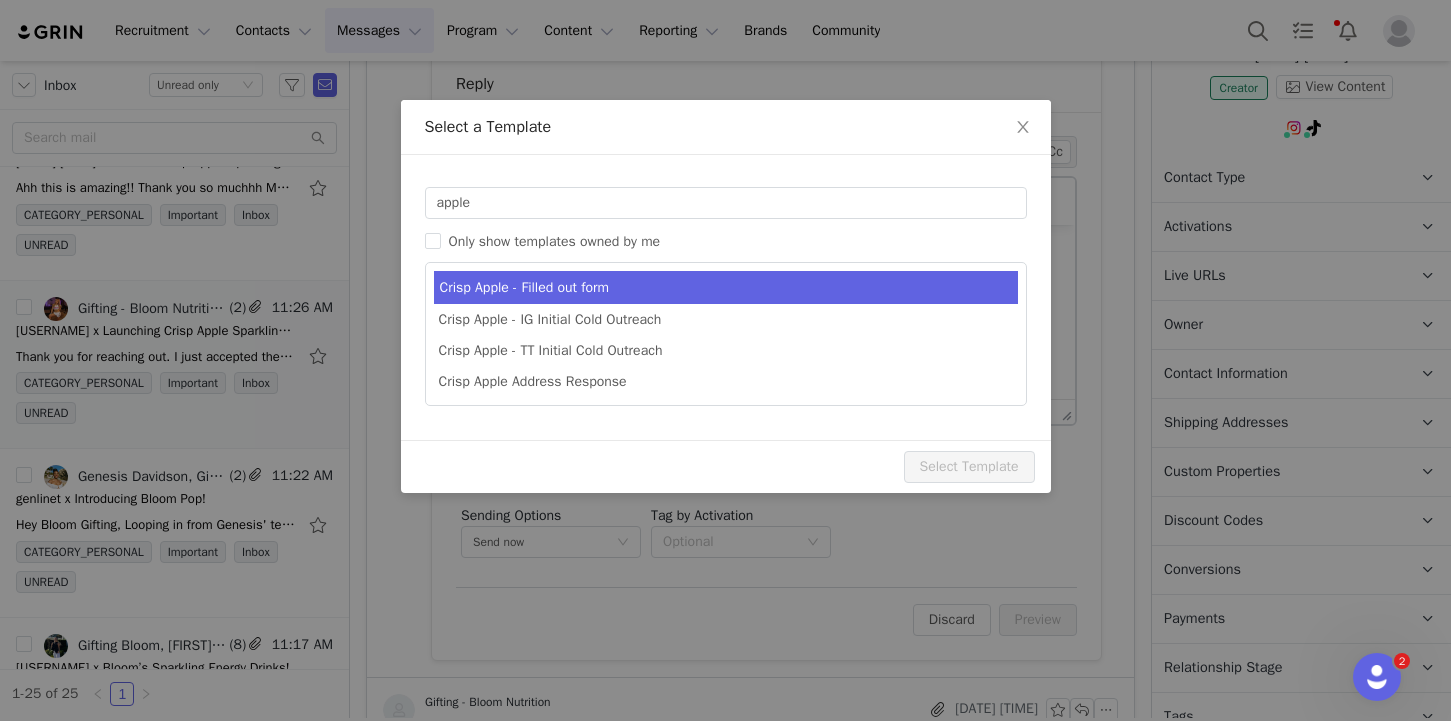 type on "[tiktok_username] x Bloom's Crisp Apple Sparkling Energy Drinks!" 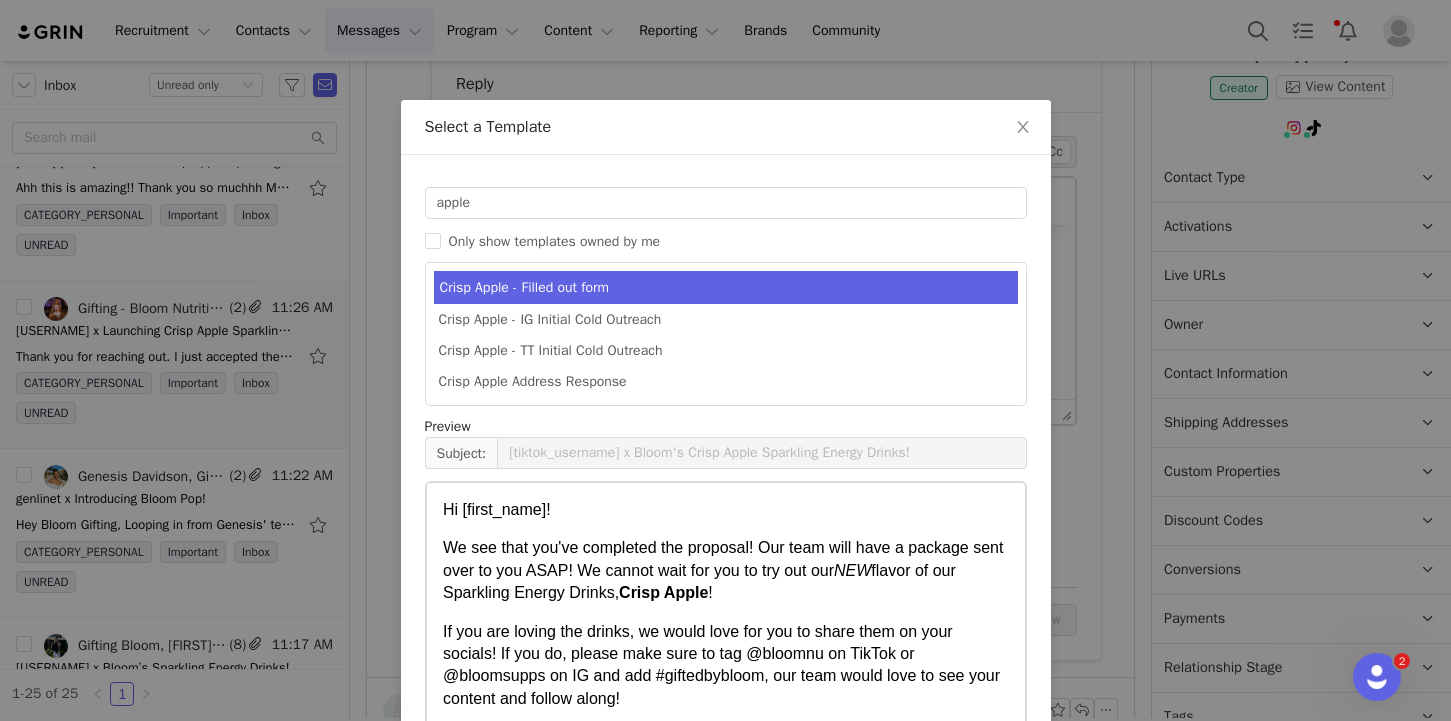 scroll, scrollTop: 421, scrollLeft: 0, axis: vertical 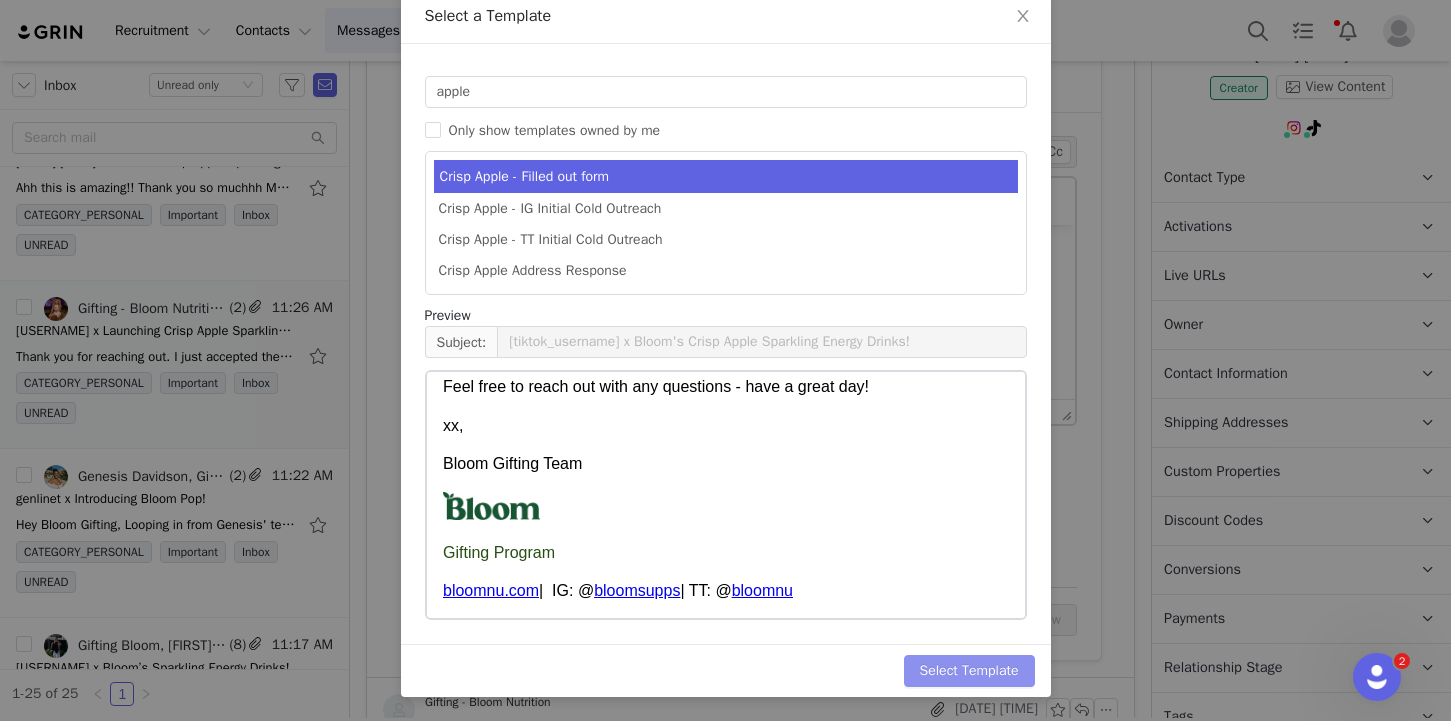 click on "Select Template" at bounding box center [969, 671] 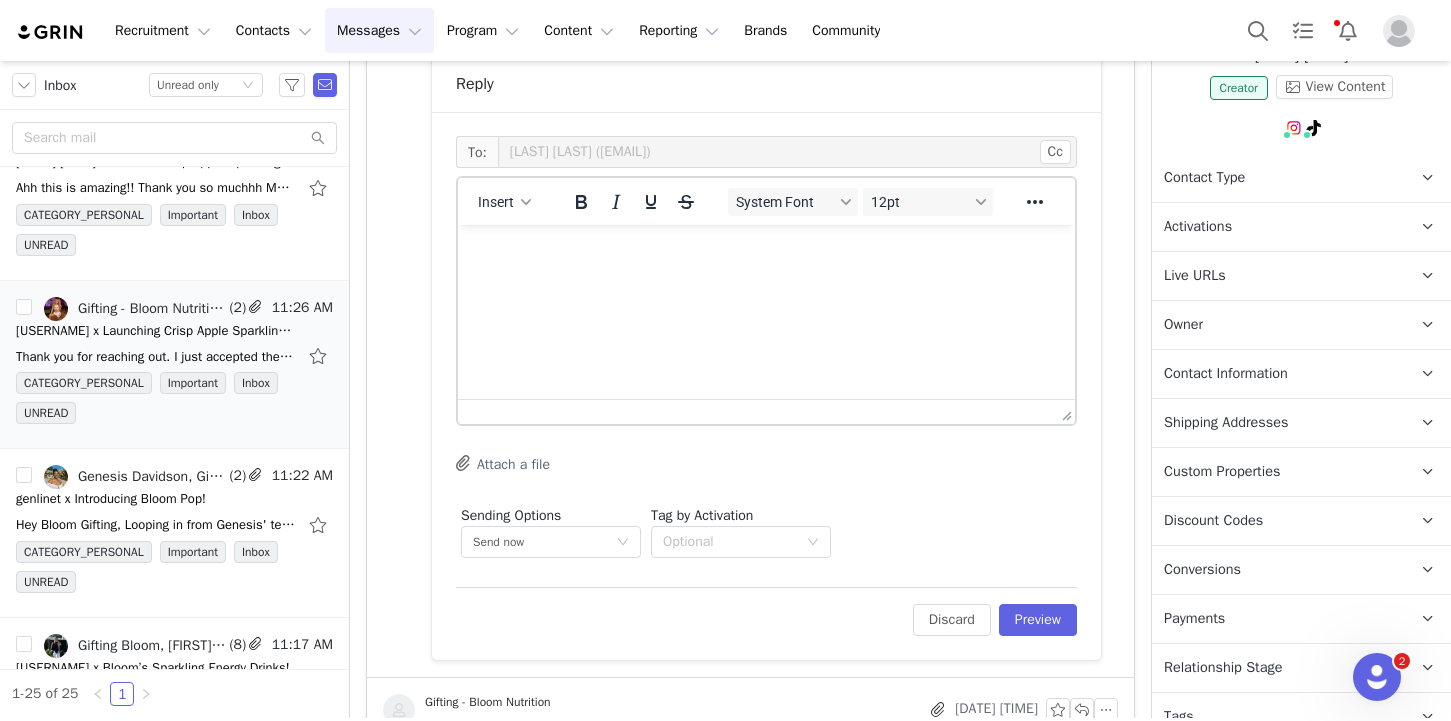 scroll, scrollTop: 0, scrollLeft: 0, axis: both 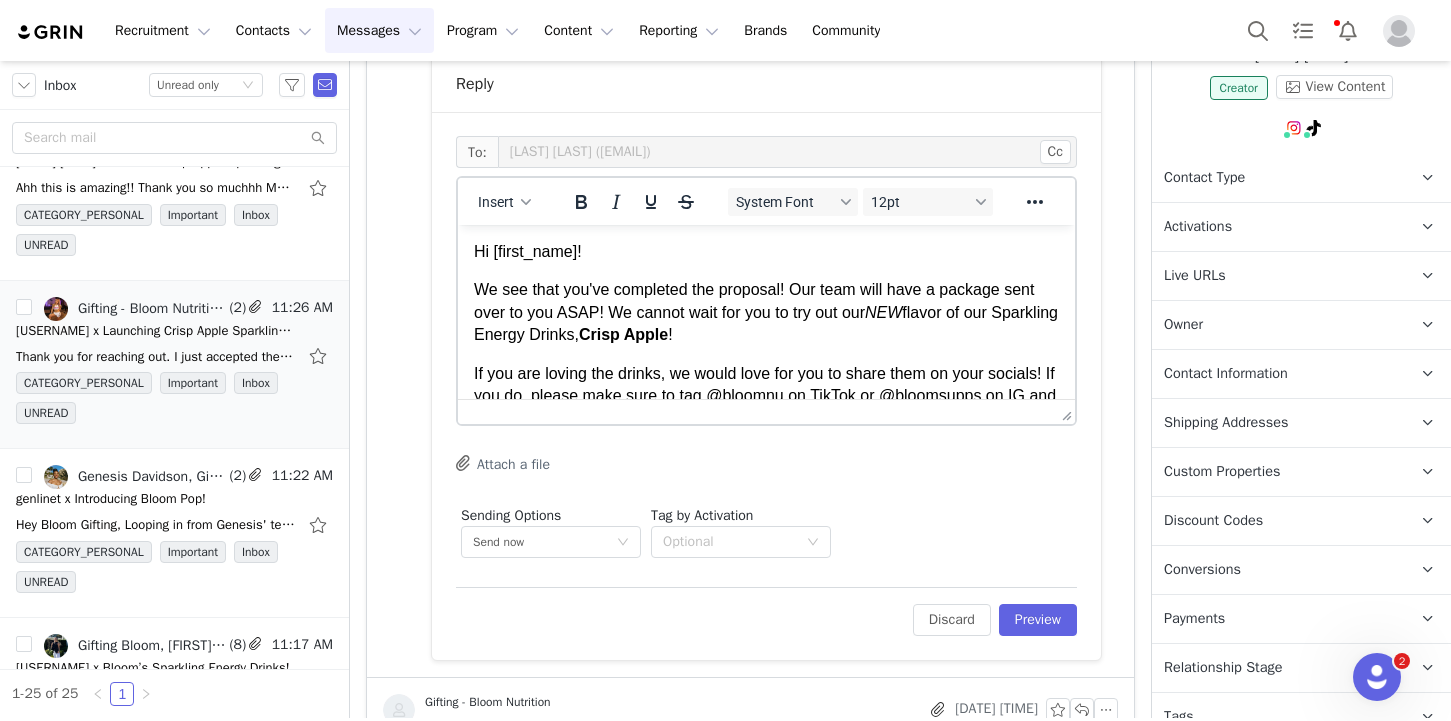 click on "We see that you've completed the proposal! Our team will have a package sent over to you ASAP! We cannot wait for you to try out our  NEW  flavor of our Sparkling Energy Drinks,  Crisp Apple !" at bounding box center (766, 312) 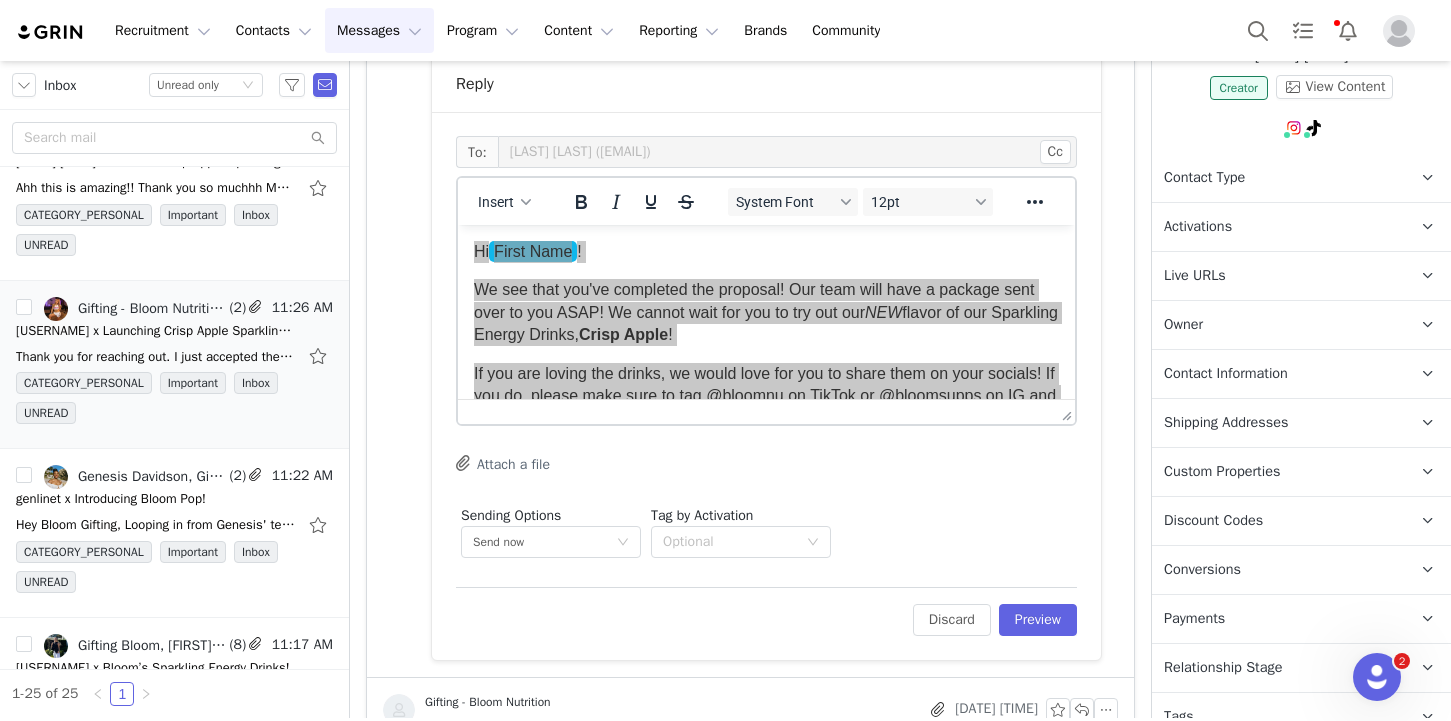click on "System Font 12pt" at bounding box center (861, 201) 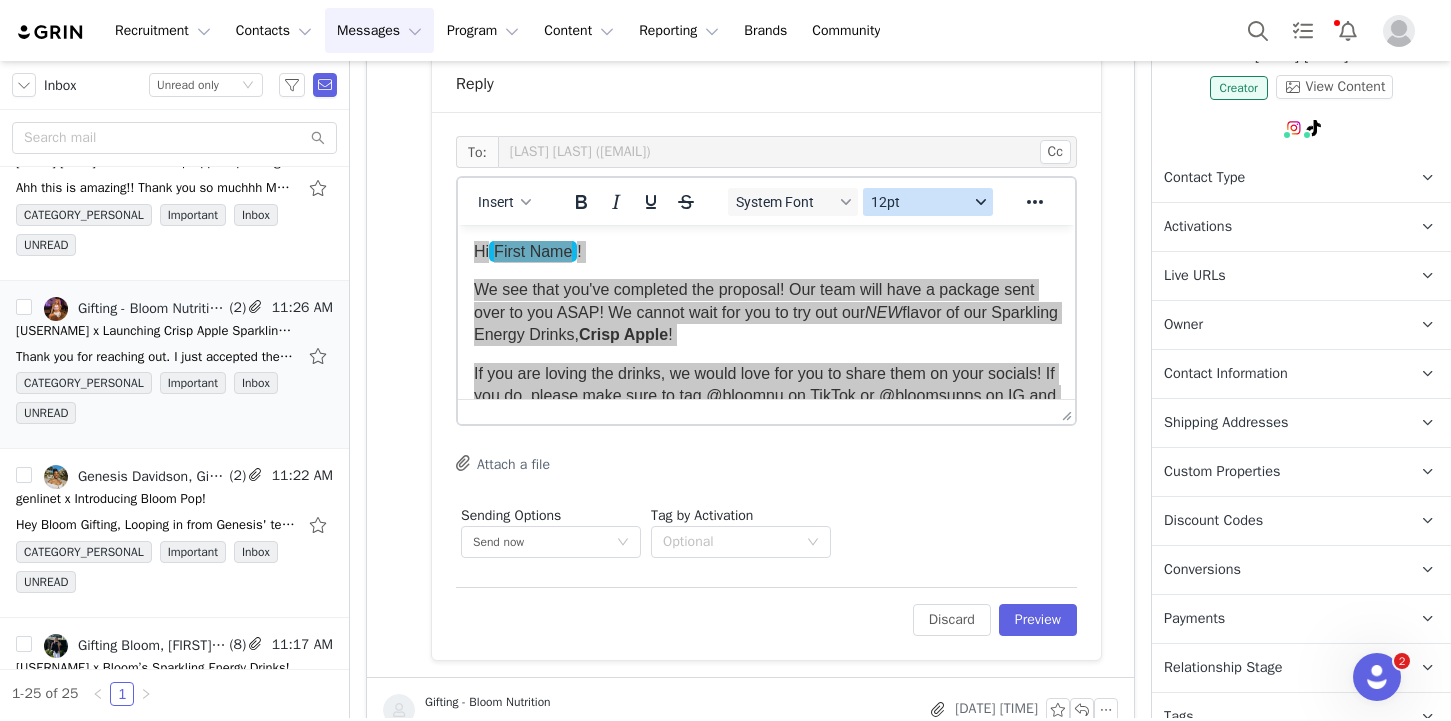 click on "12pt" at bounding box center (920, 202) 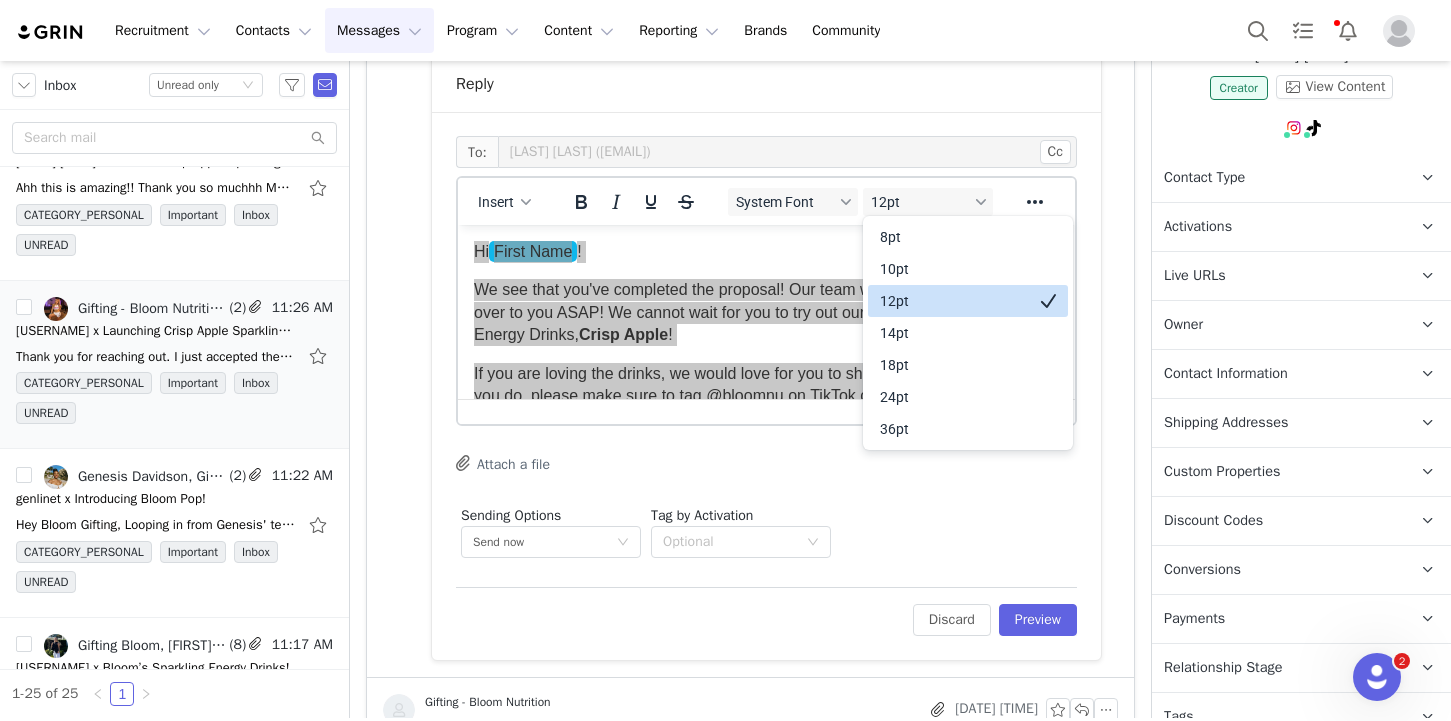 click on "10pt" at bounding box center [954, 269] 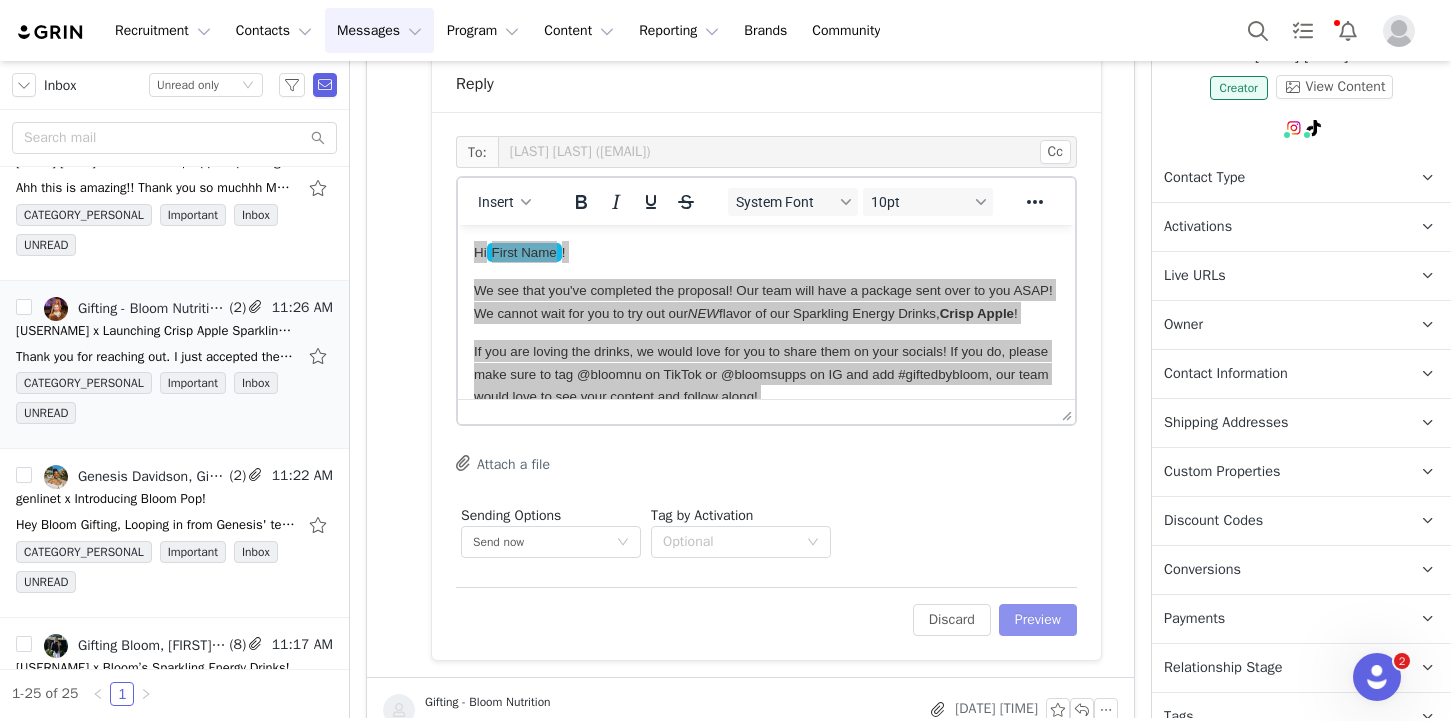 click on "Preview" at bounding box center (1038, 620) 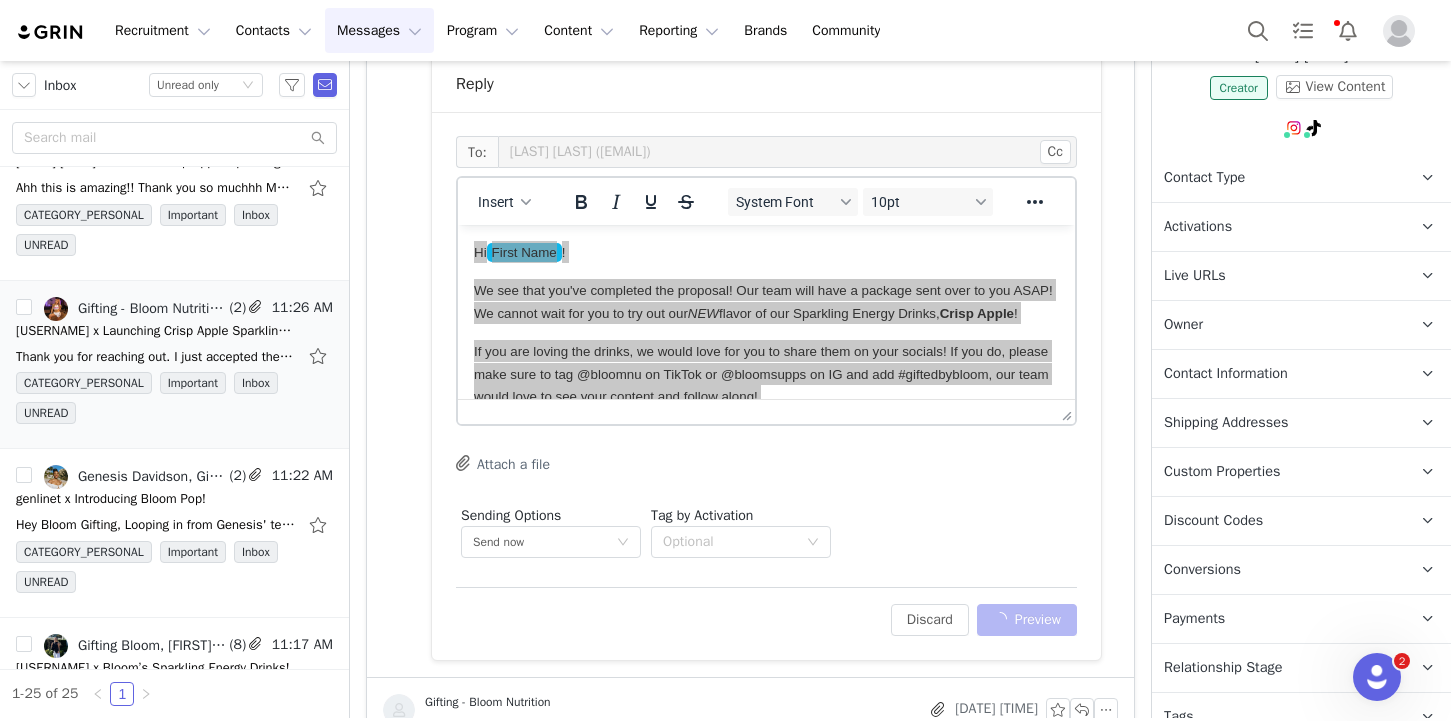 scroll, scrollTop: 791, scrollLeft: 0, axis: vertical 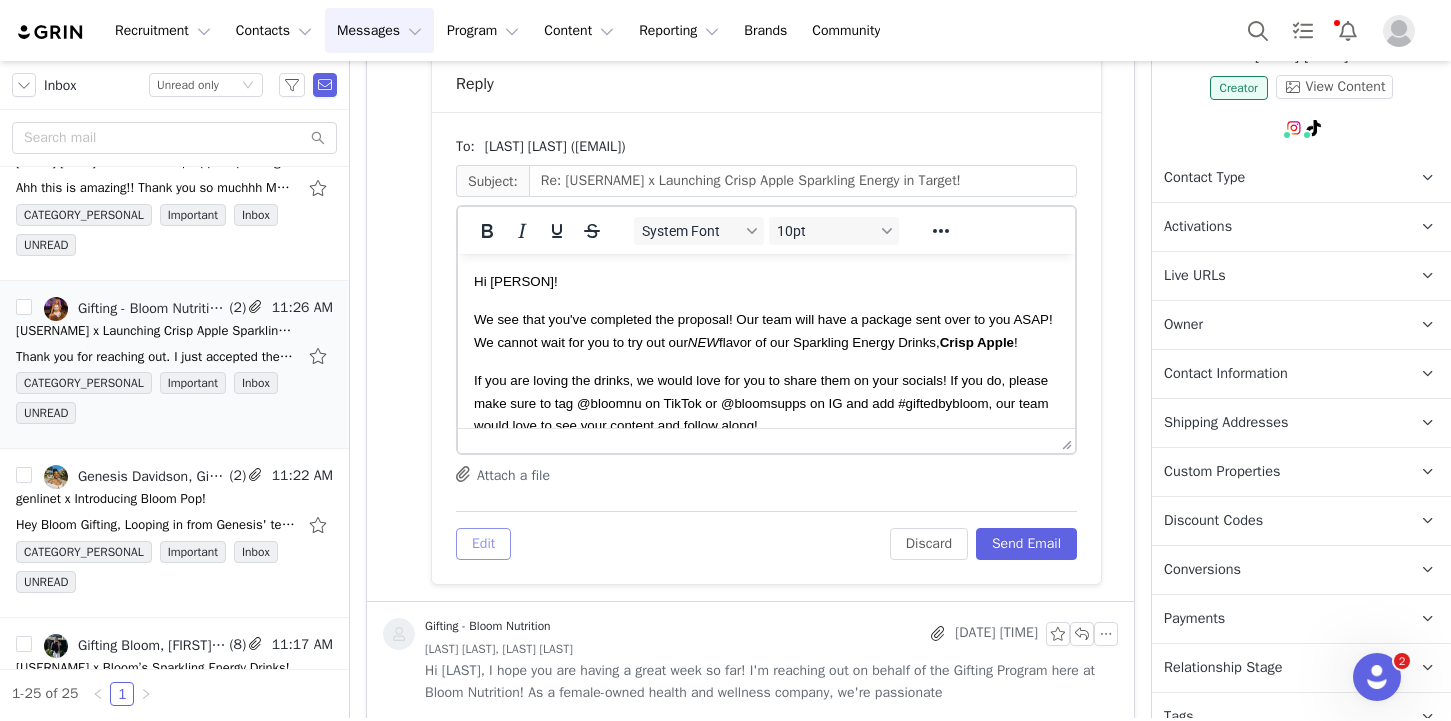 click on "Edit" at bounding box center [483, 544] 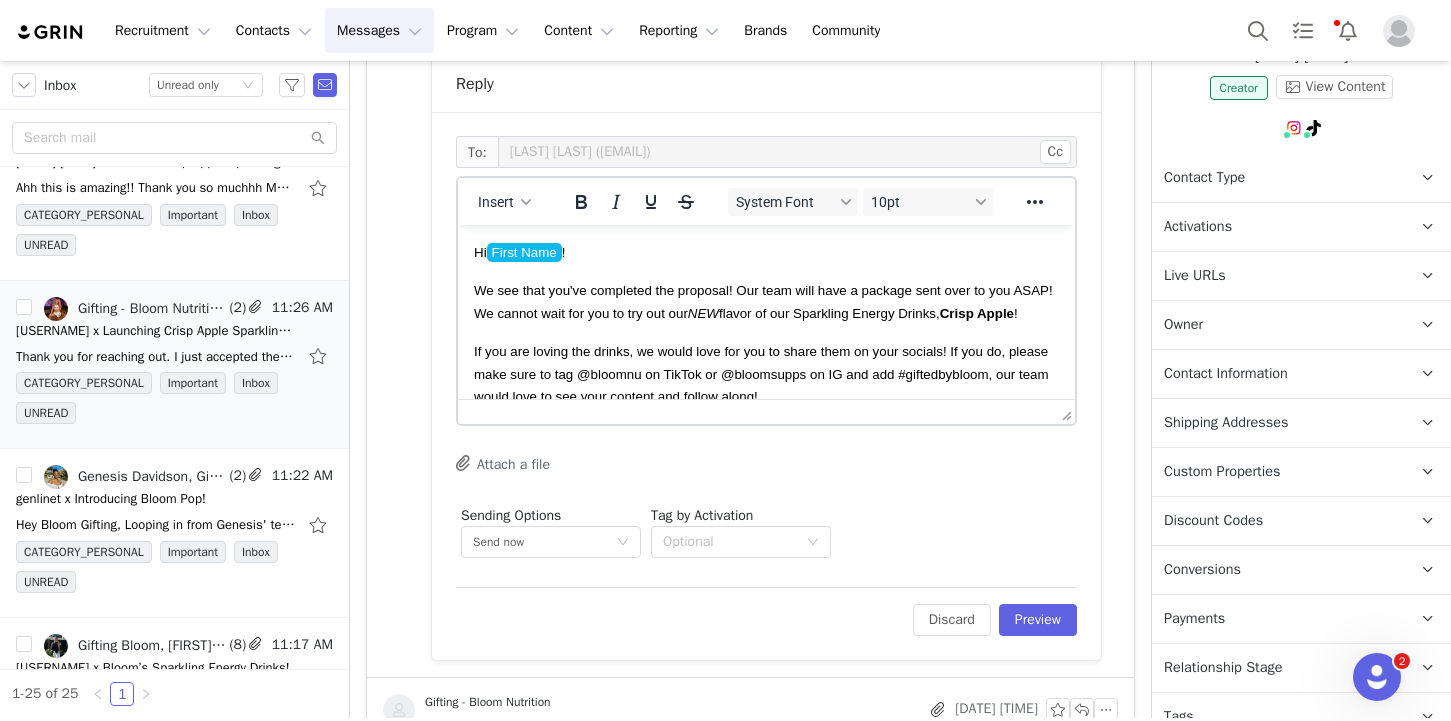 scroll, scrollTop: 0, scrollLeft: 0, axis: both 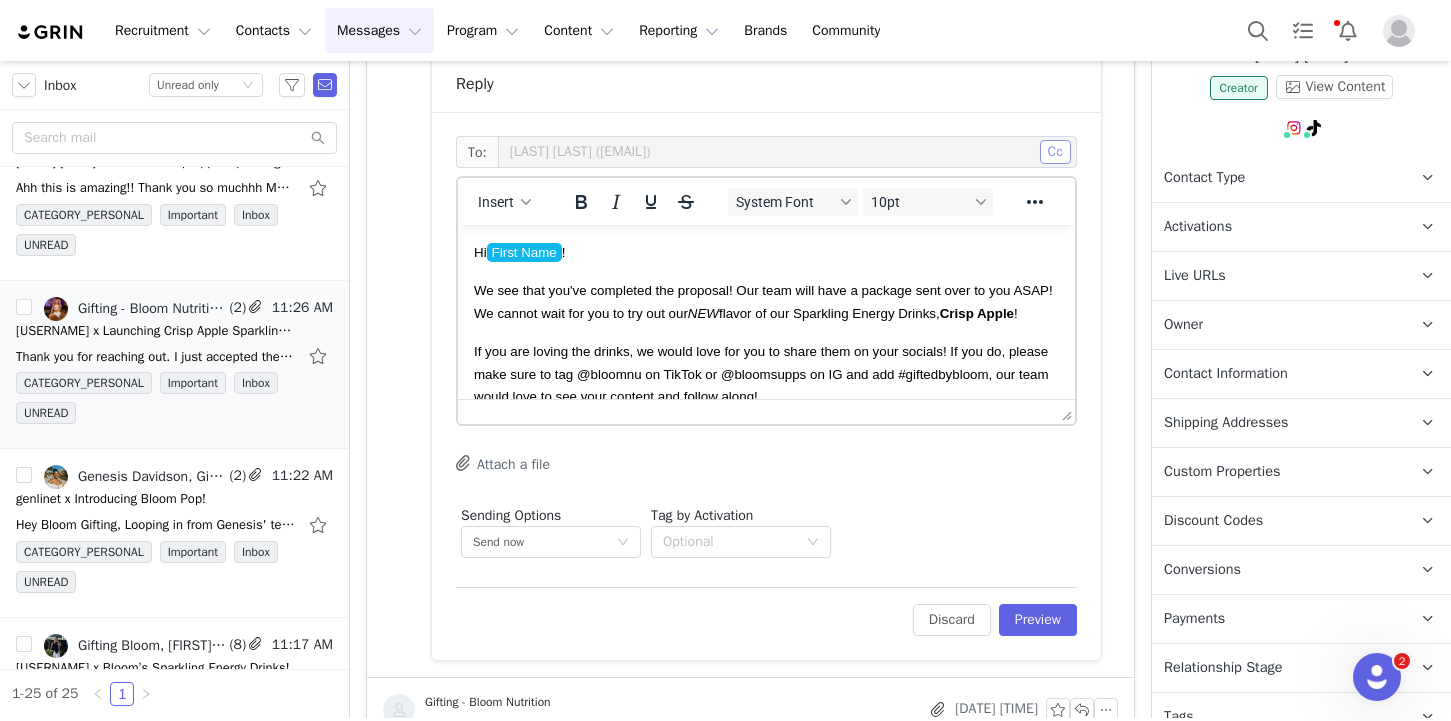 click on "Cc" at bounding box center (1055, 152) 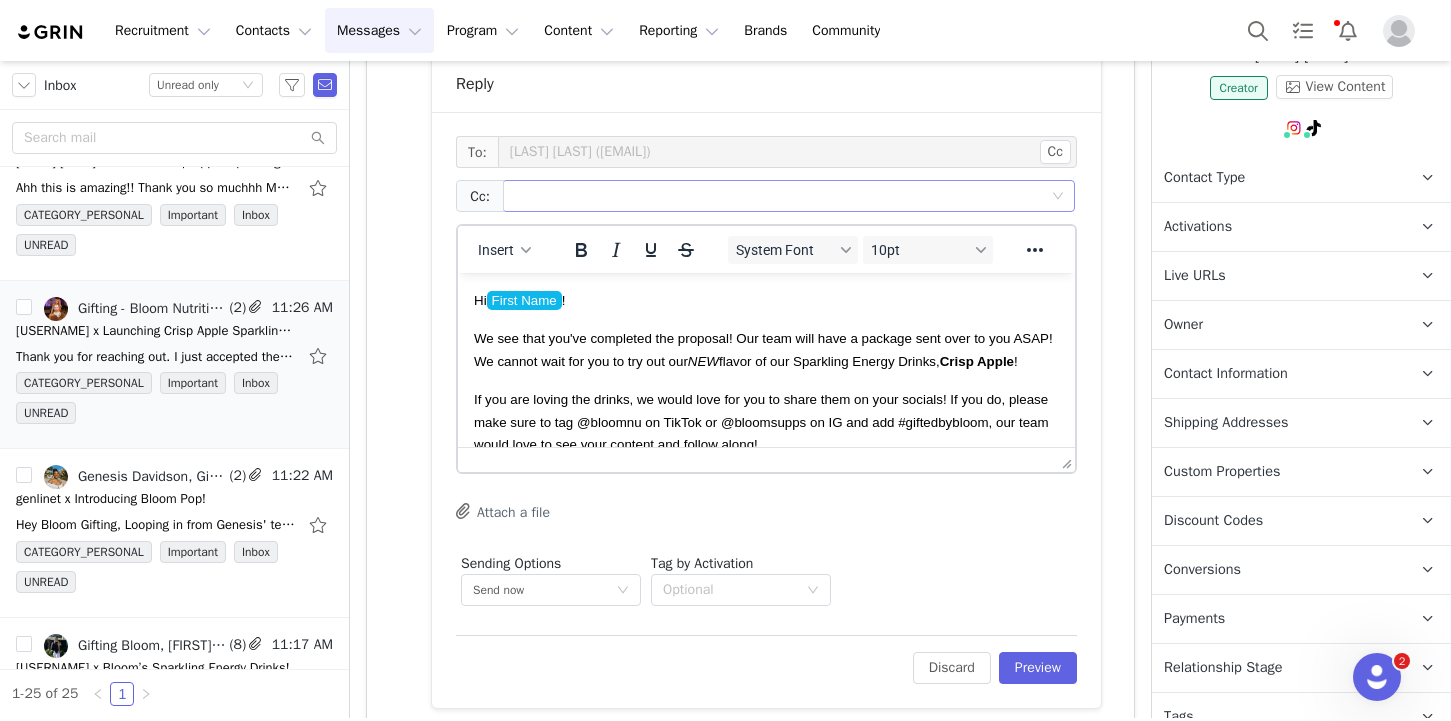 click at bounding box center [781, 196] 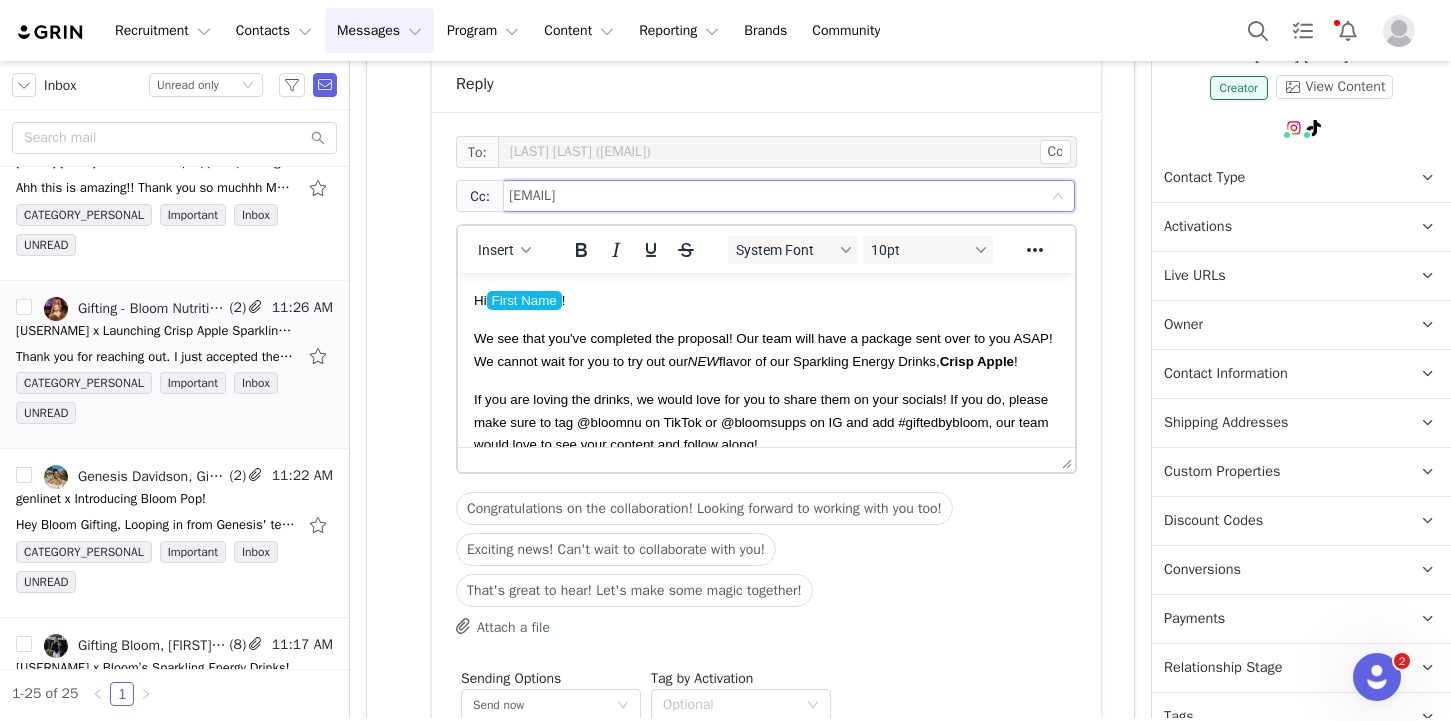 type on "[EMAIL]" 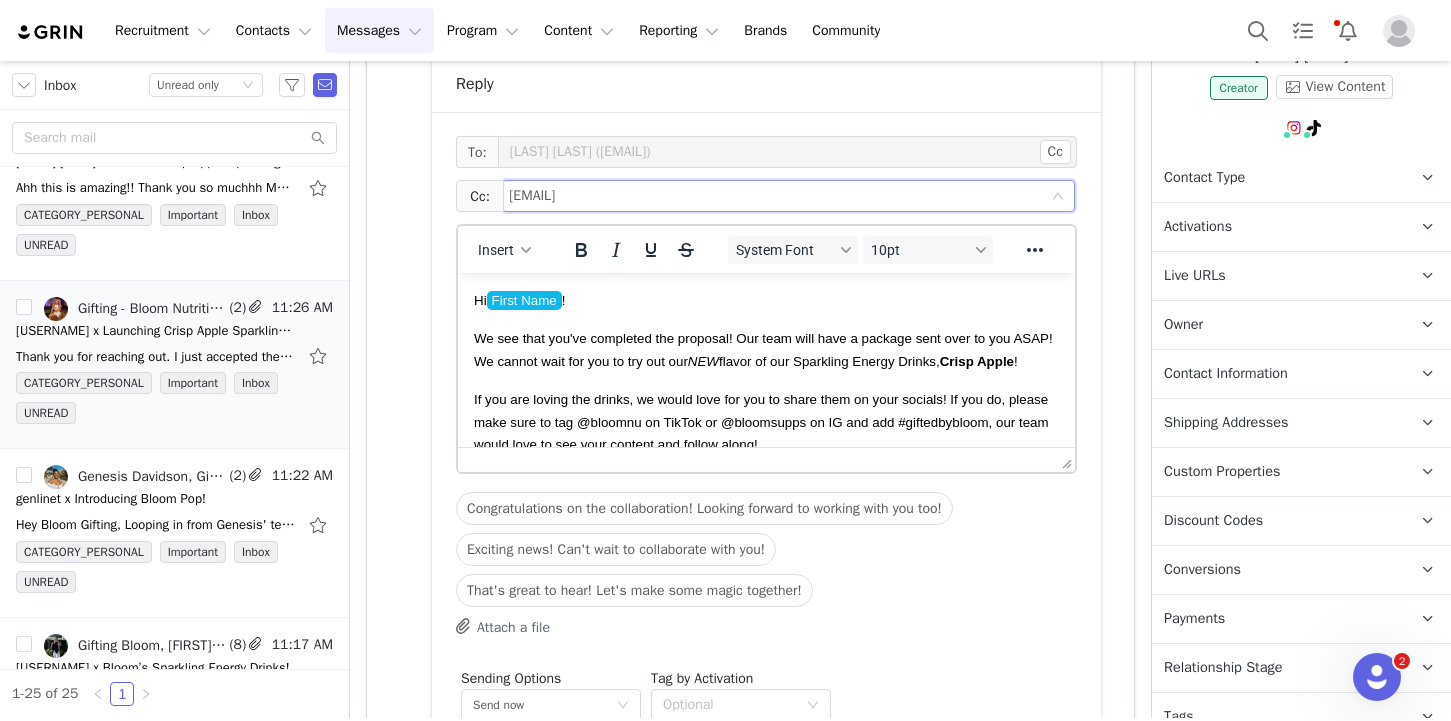 type 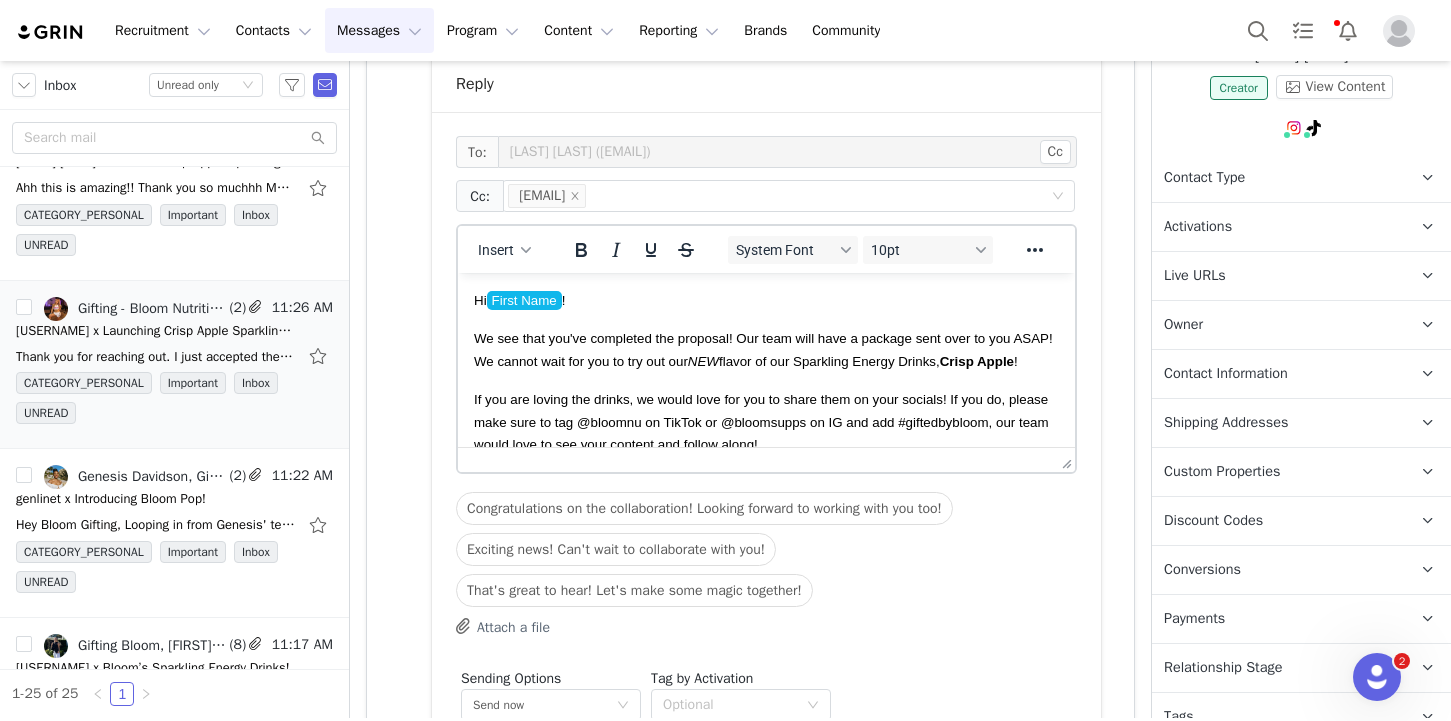 scroll, scrollTop: 1049, scrollLeft: 0, axis: vertical 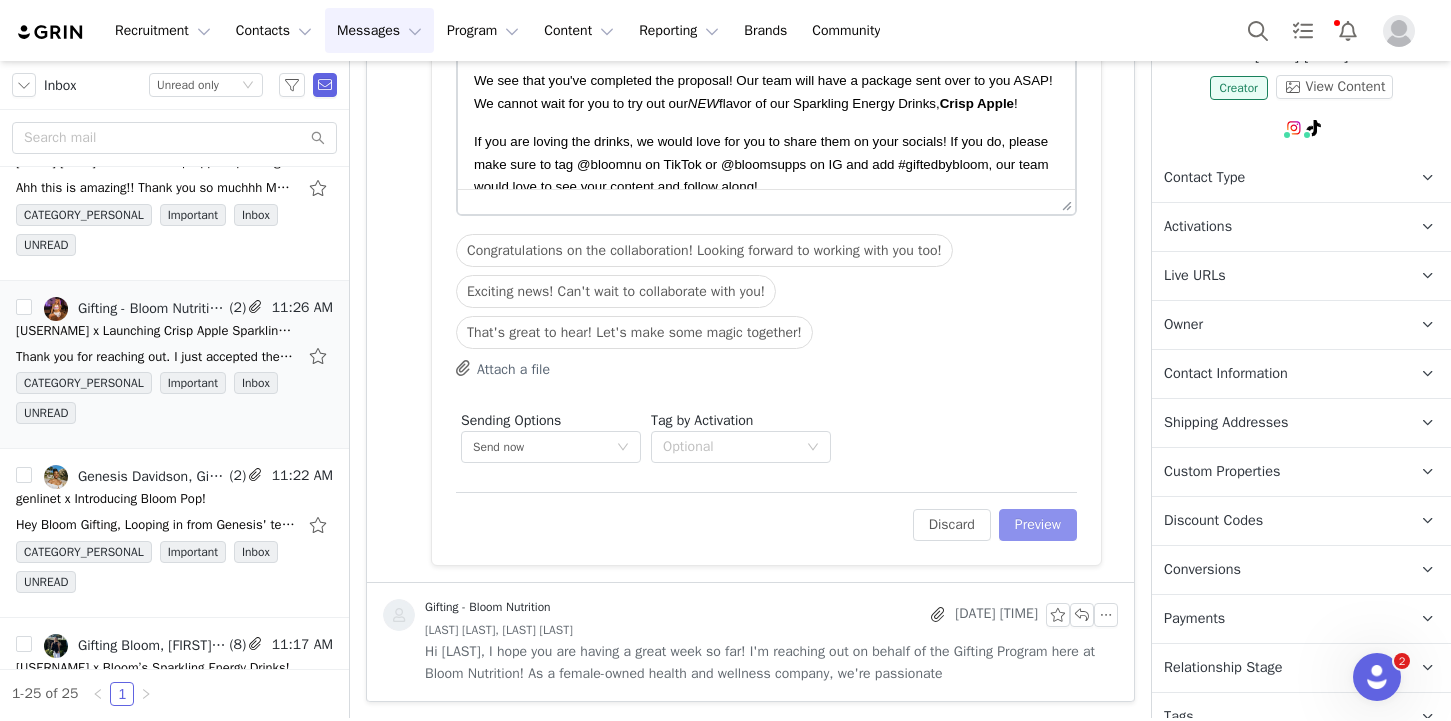 click on "Preview" at bounding box center (1038, 525) 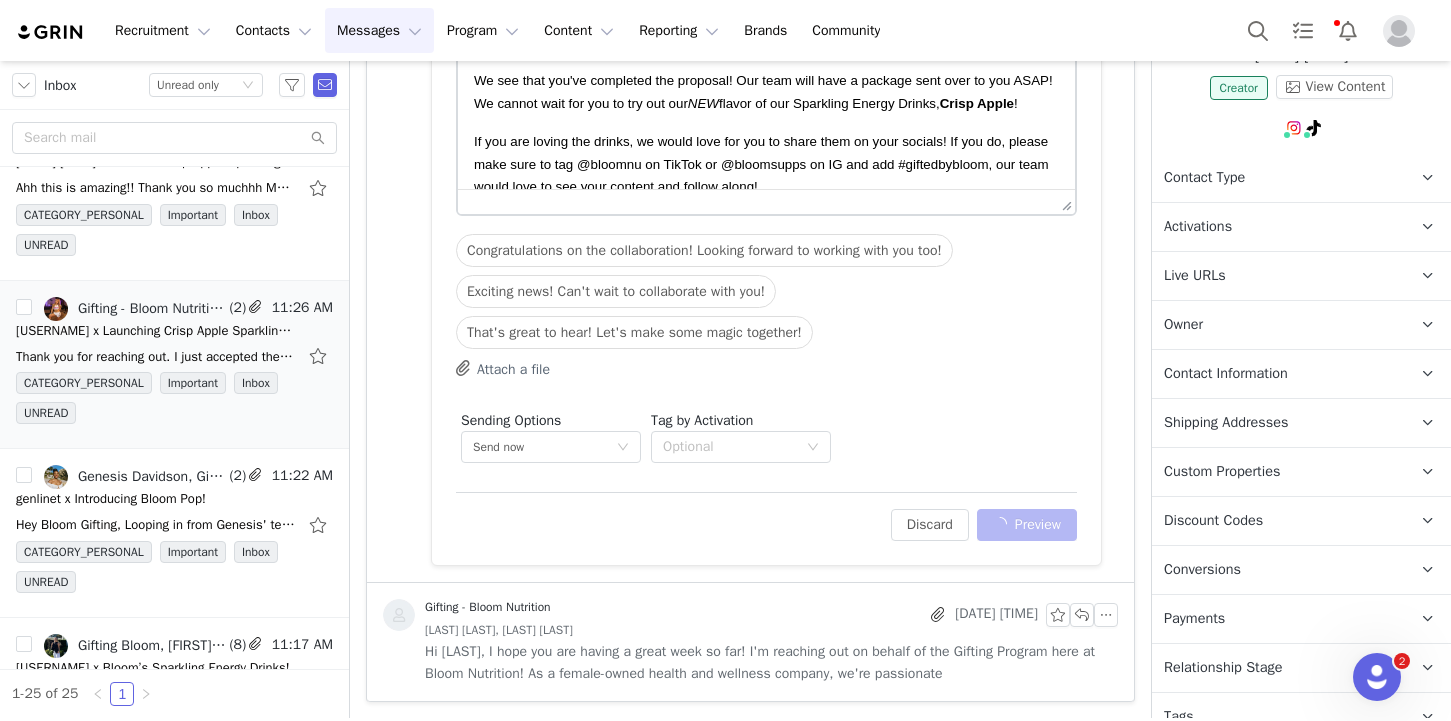 scroll, scrollTop: 839, scrollLeft: 0, axis: vertical 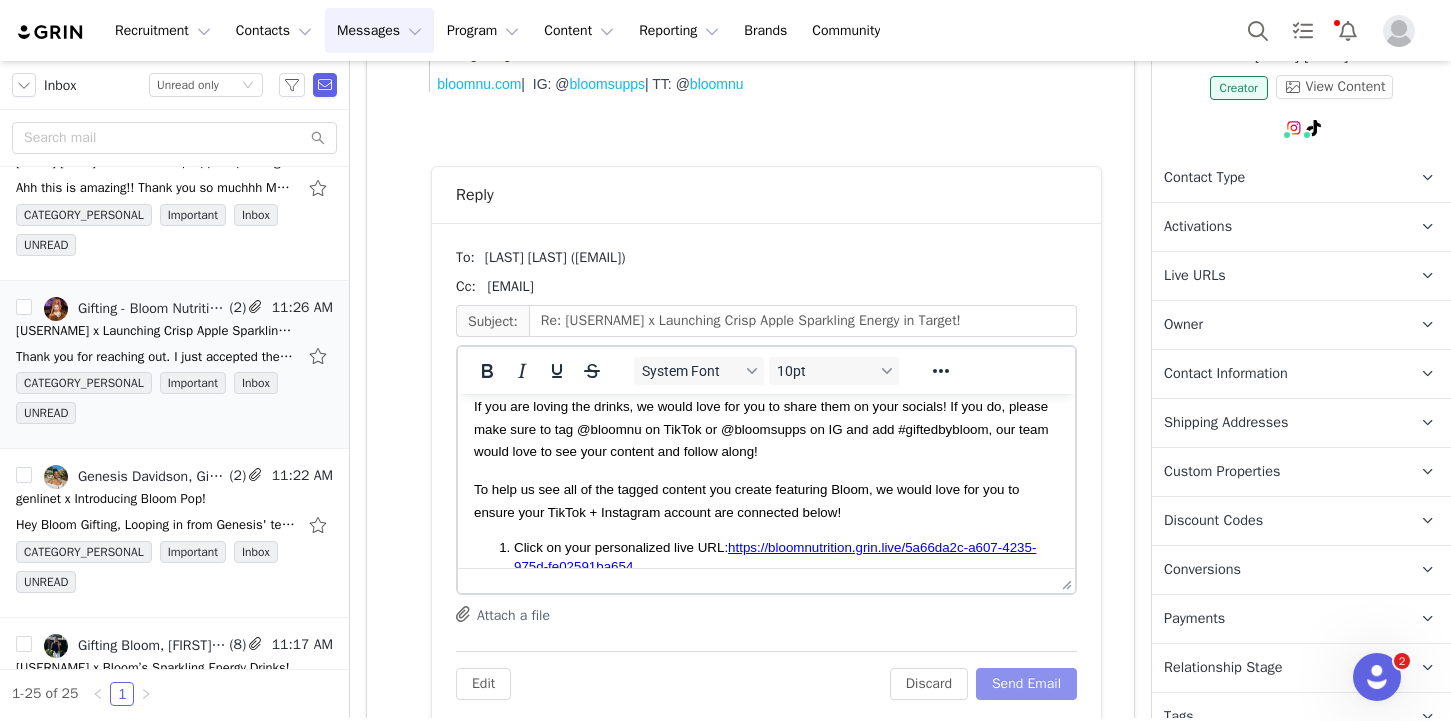 click on "Send Email" at bounding box center (1026, 684) 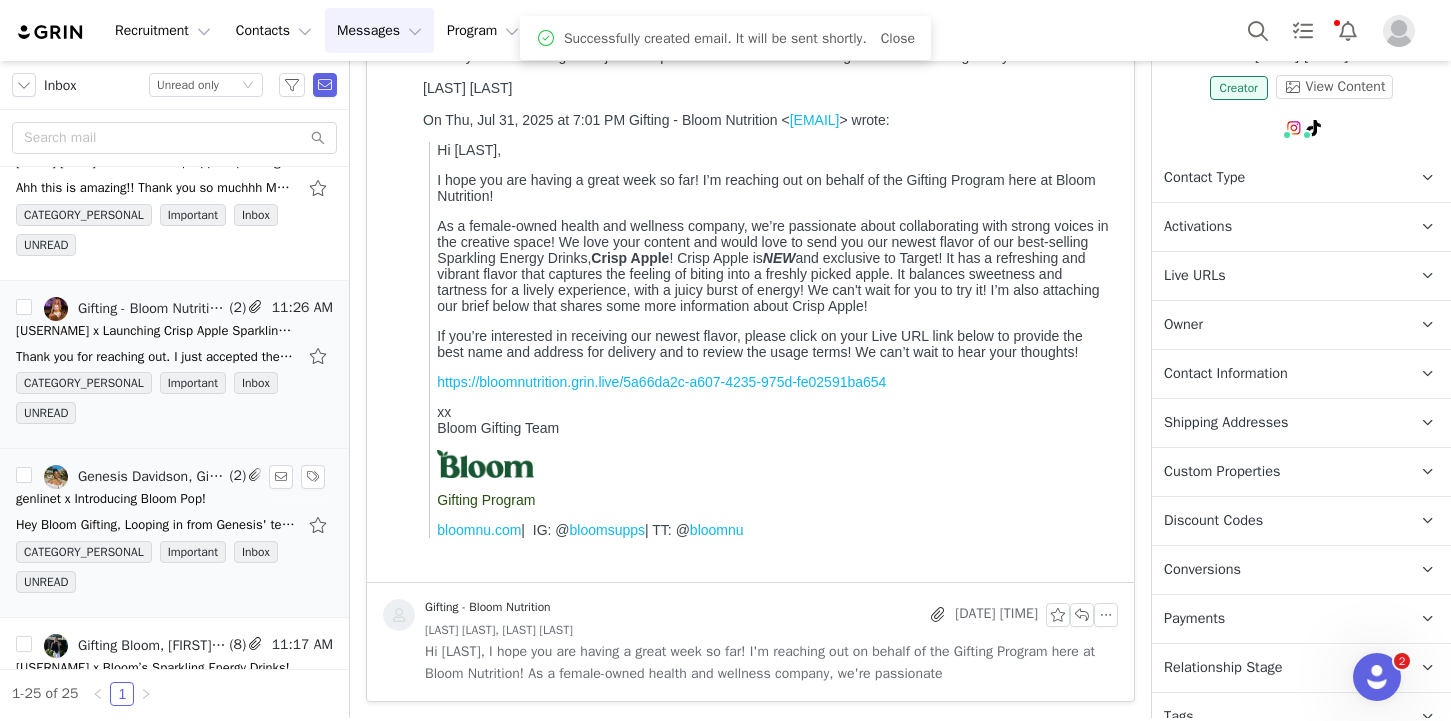 scroll, scrollTop: 234, scrollLeft: 0, axis: vertical 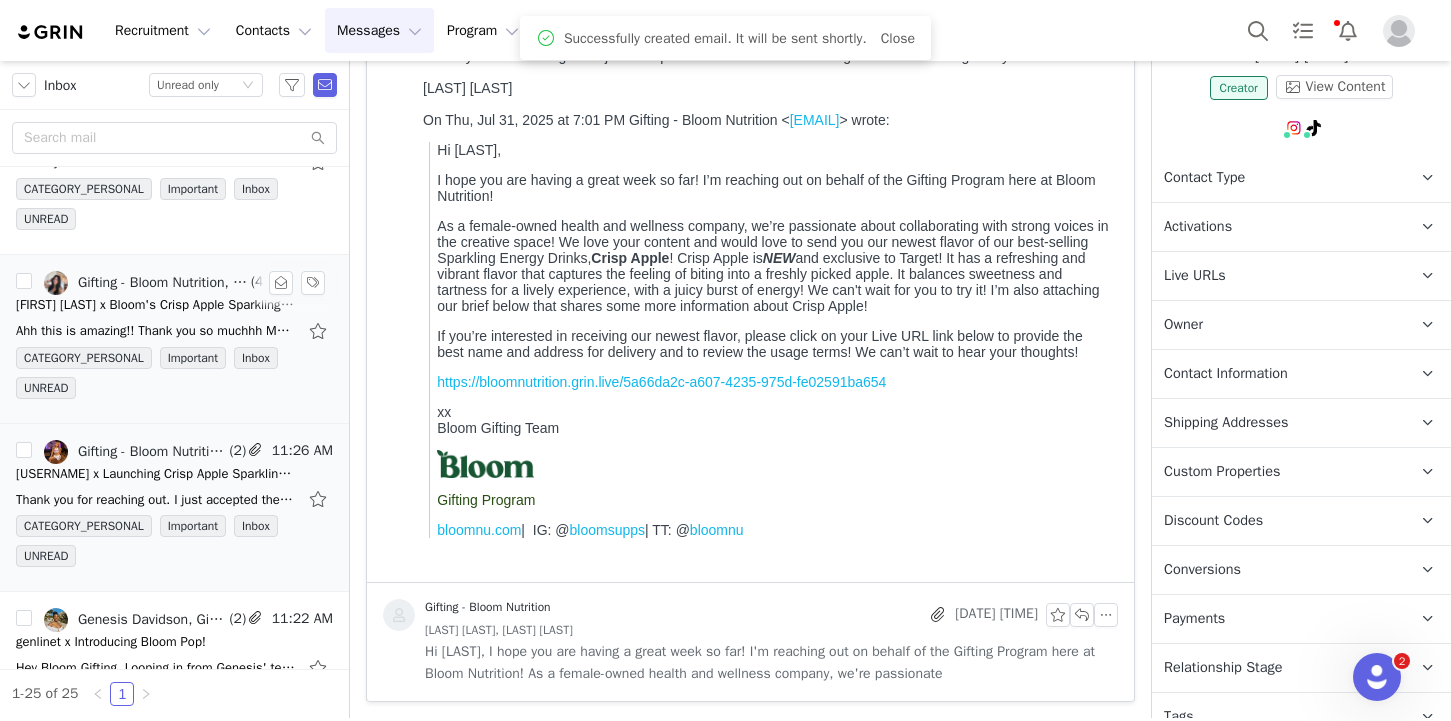 click on "CATEGORY_PERSONAL   Important   Inbox   UNREAD" at bounding box center (174, 377) 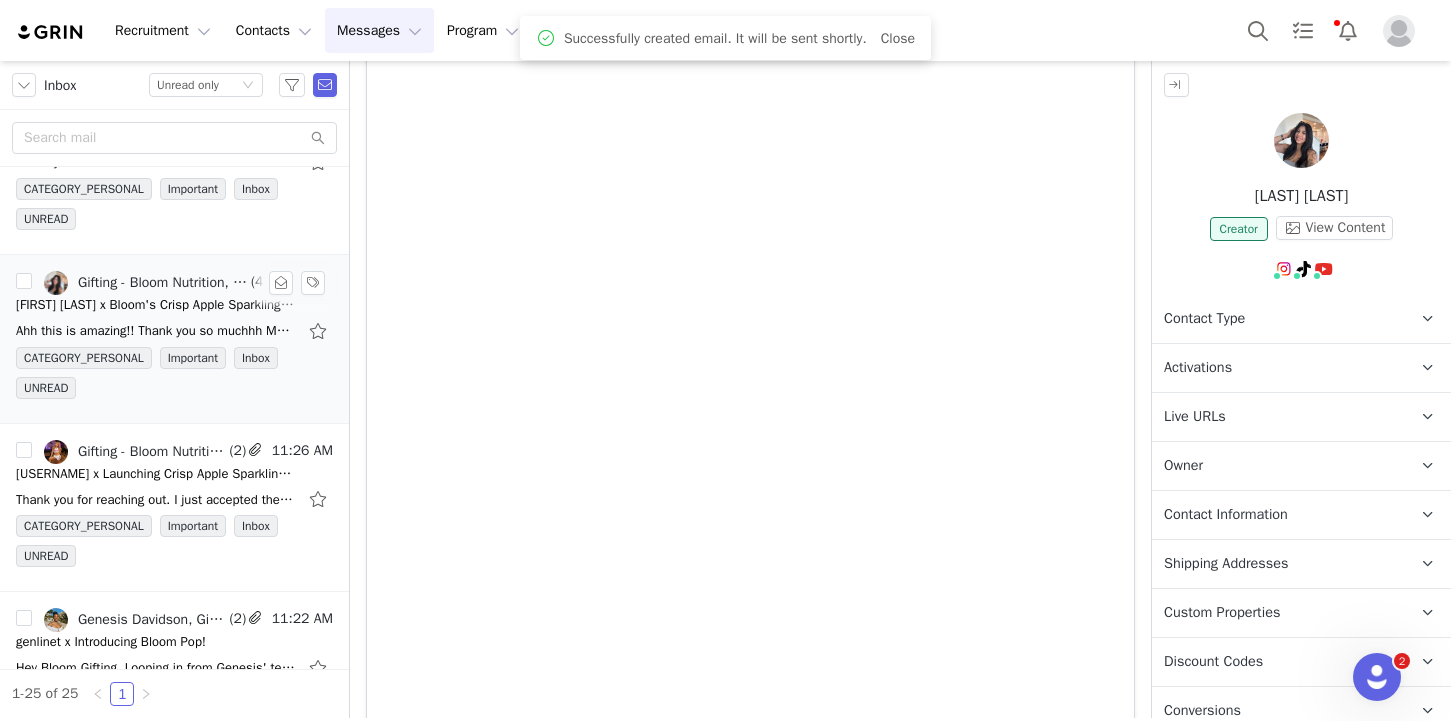 scroll, scrollTop: 0, scrollLeft: 0, axis: both 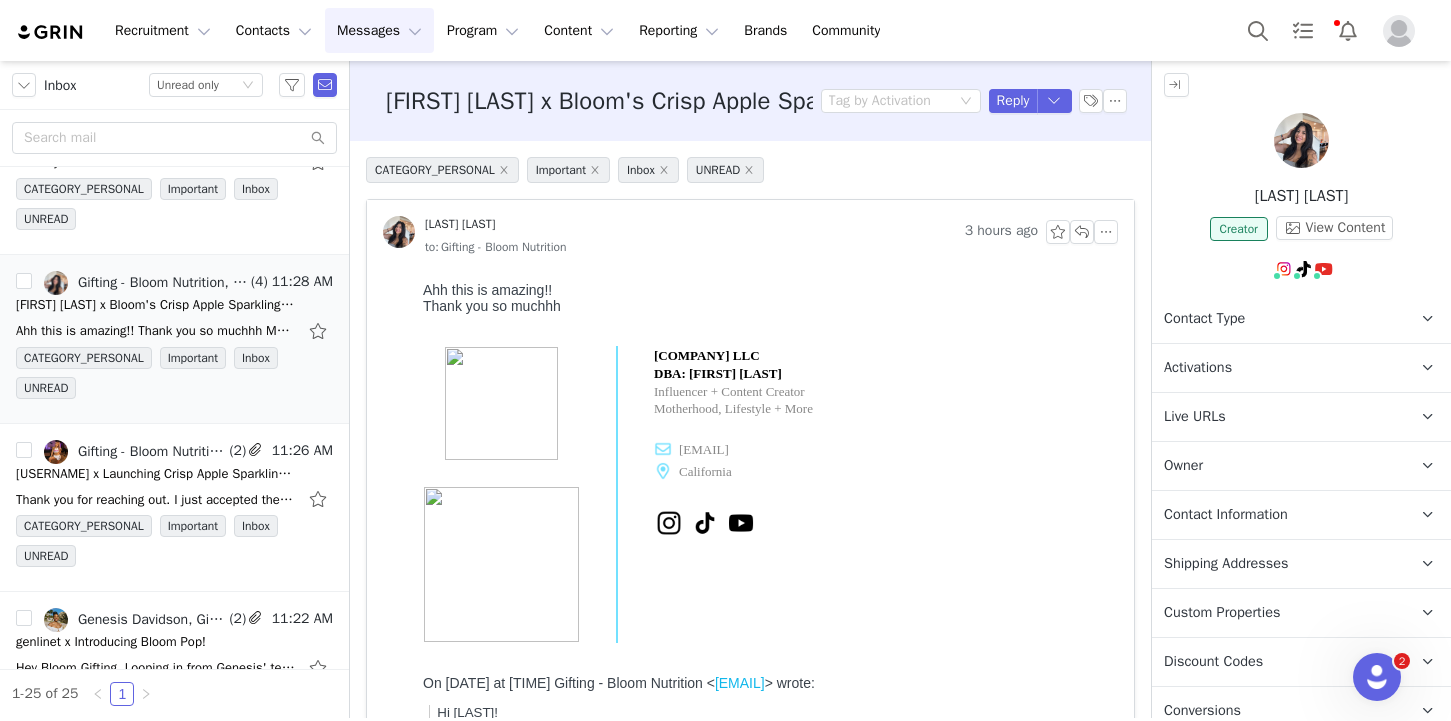 click on "Owner  The account user who owns the contact" at bounding box center (1277, 466) 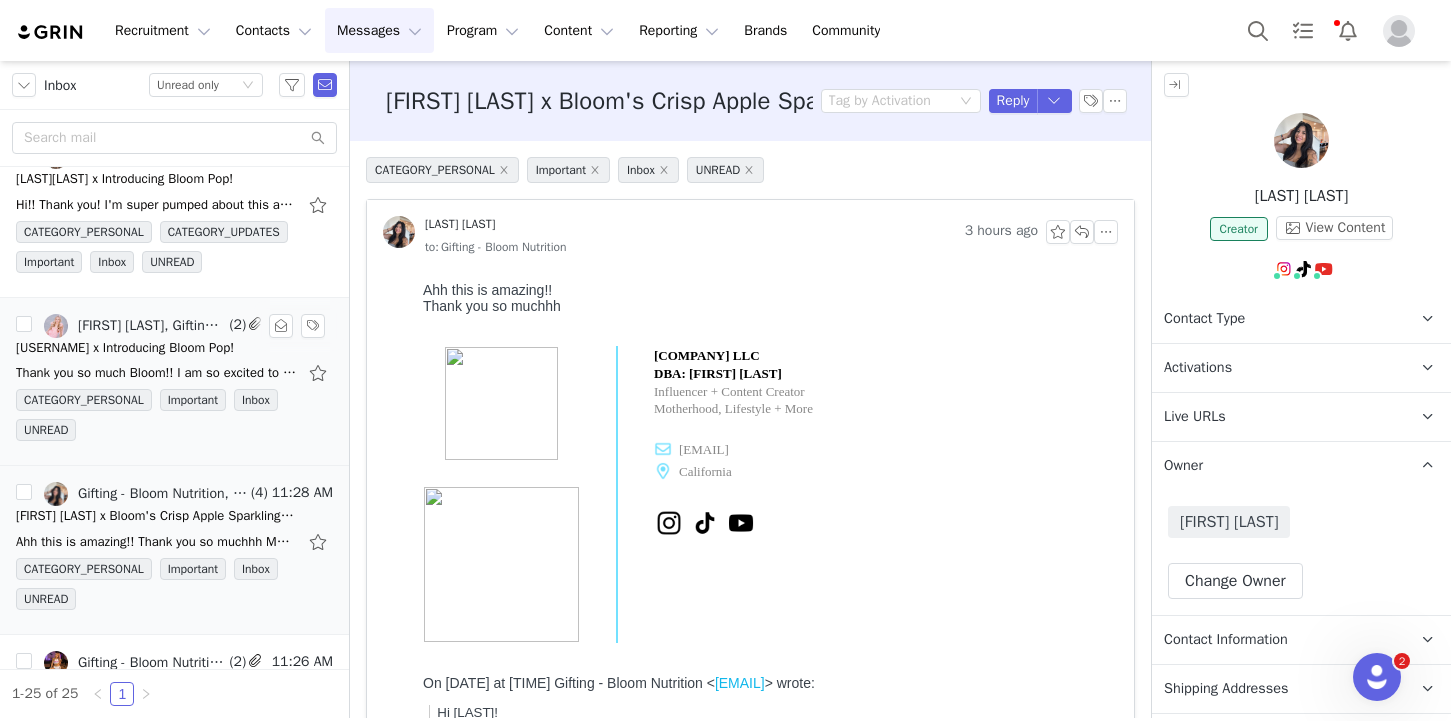 scroll, scrollTop: 2398, scrollLeft: 0, axis: vertical 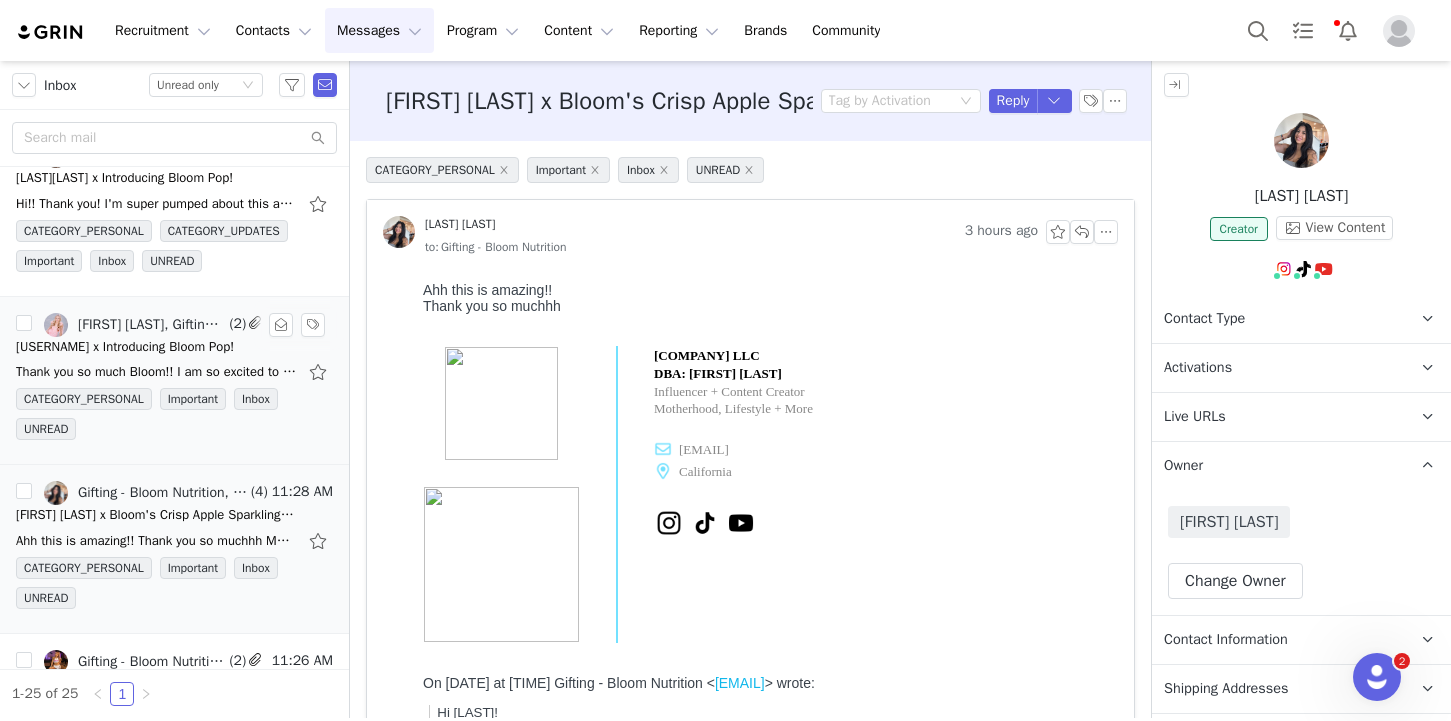 click on "CATEGORY_PERSONAL   Important   Inbox   UNREAD" at bounding box center (174, 418) 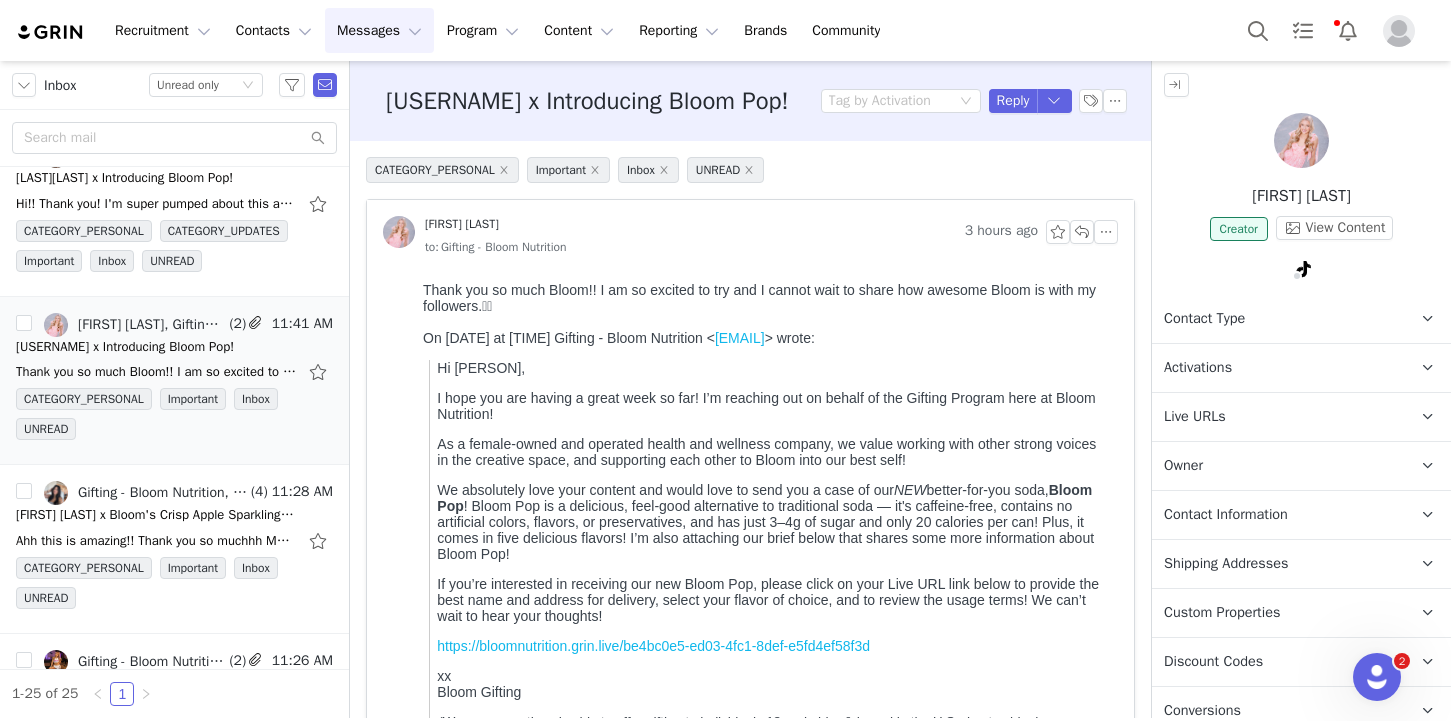 scroll, scrollTop: 0, scrollLeft: 0, axis: both 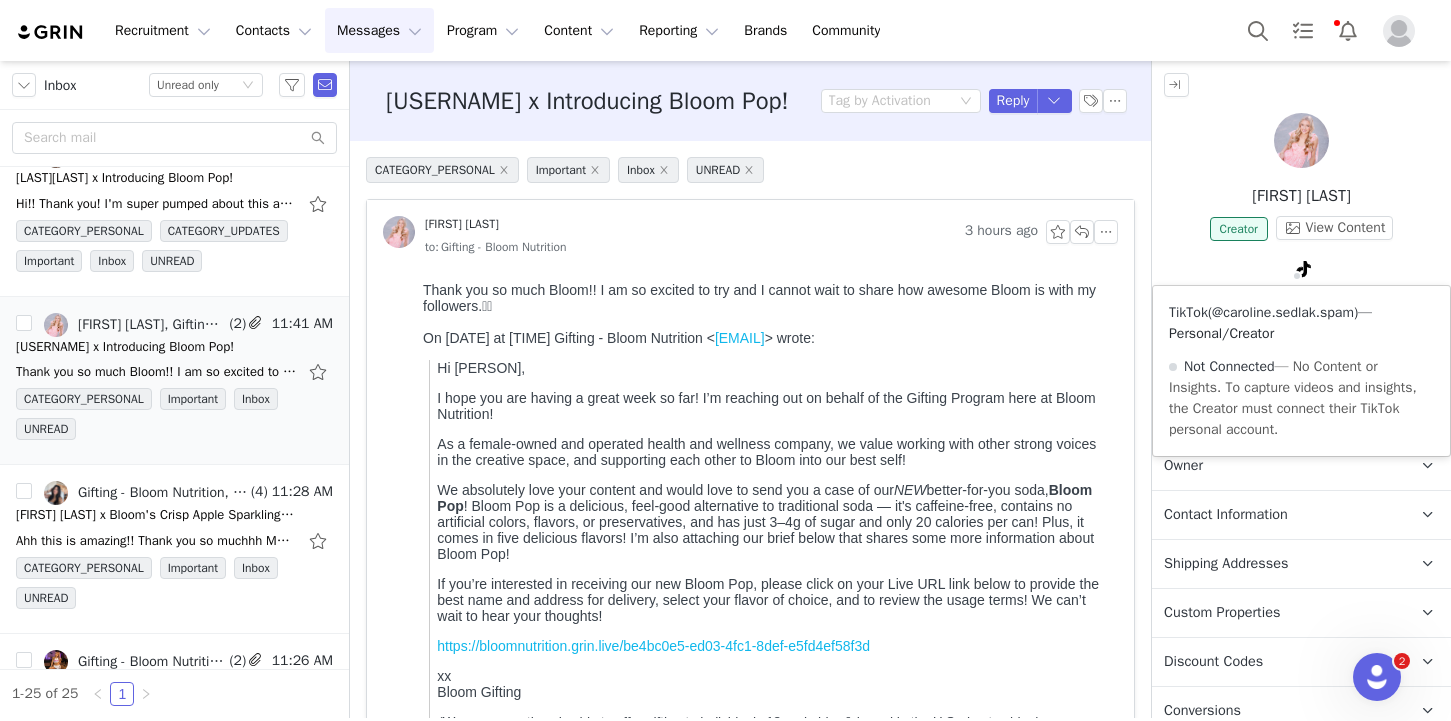 click on "@caroline.sedlak.spam" at bounding box center [1283, 312] 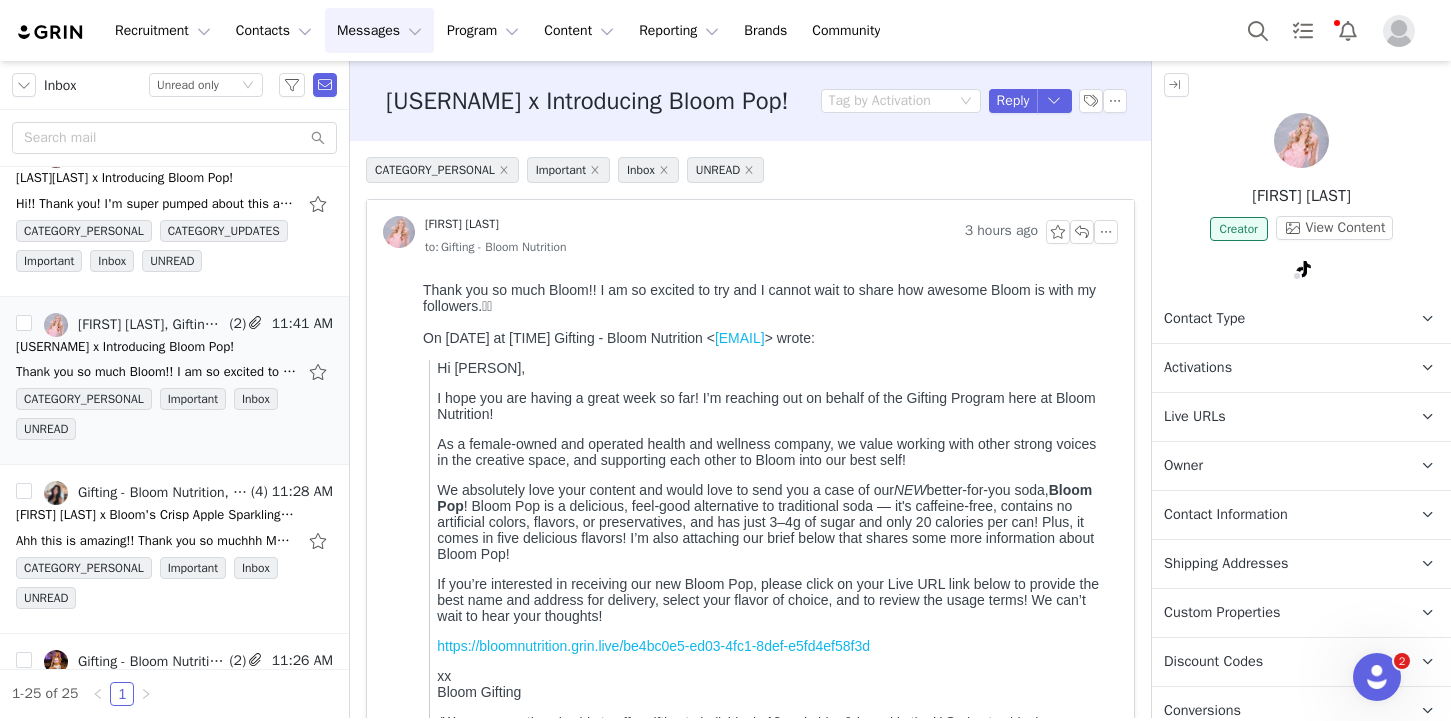 scroll 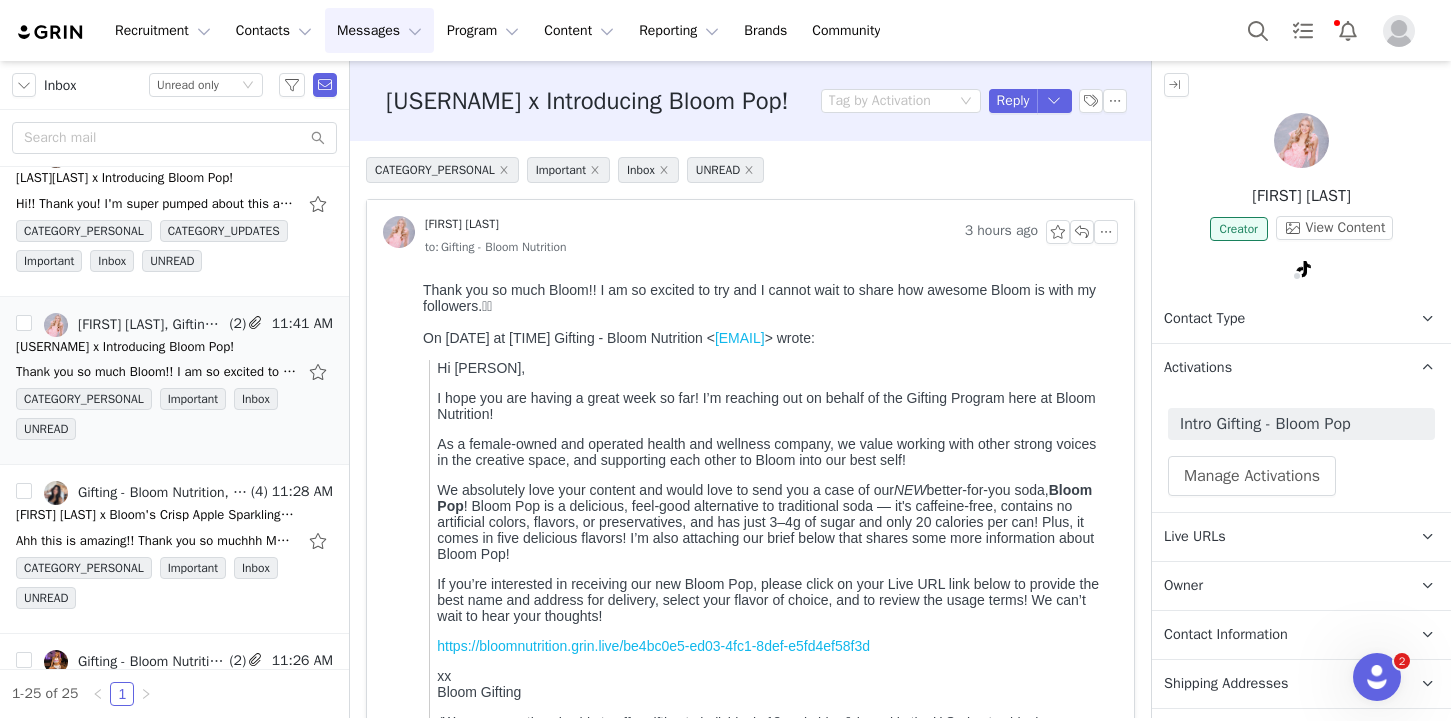 click on "Activations" at bounding box center [1277, 368] 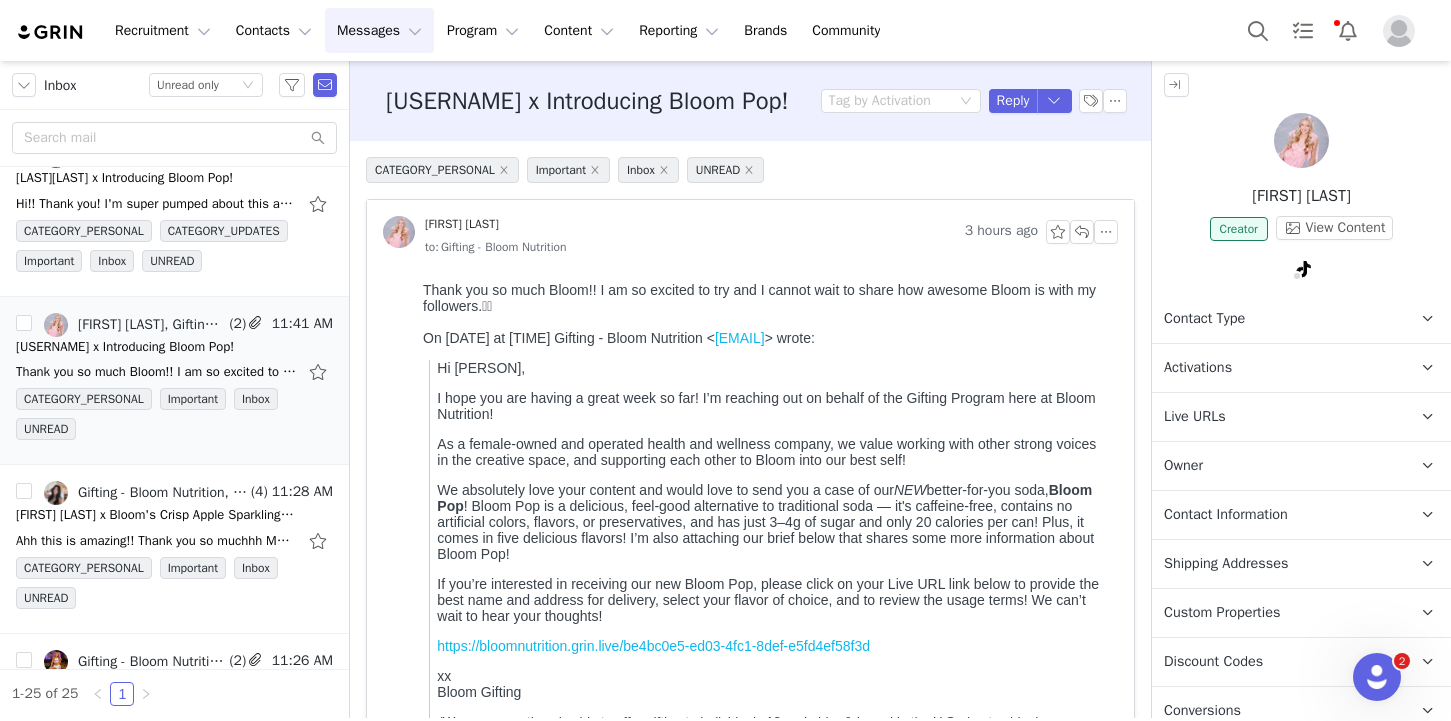 scroll, scrollTop: 313, scrollLeft: 0, axis: vertical 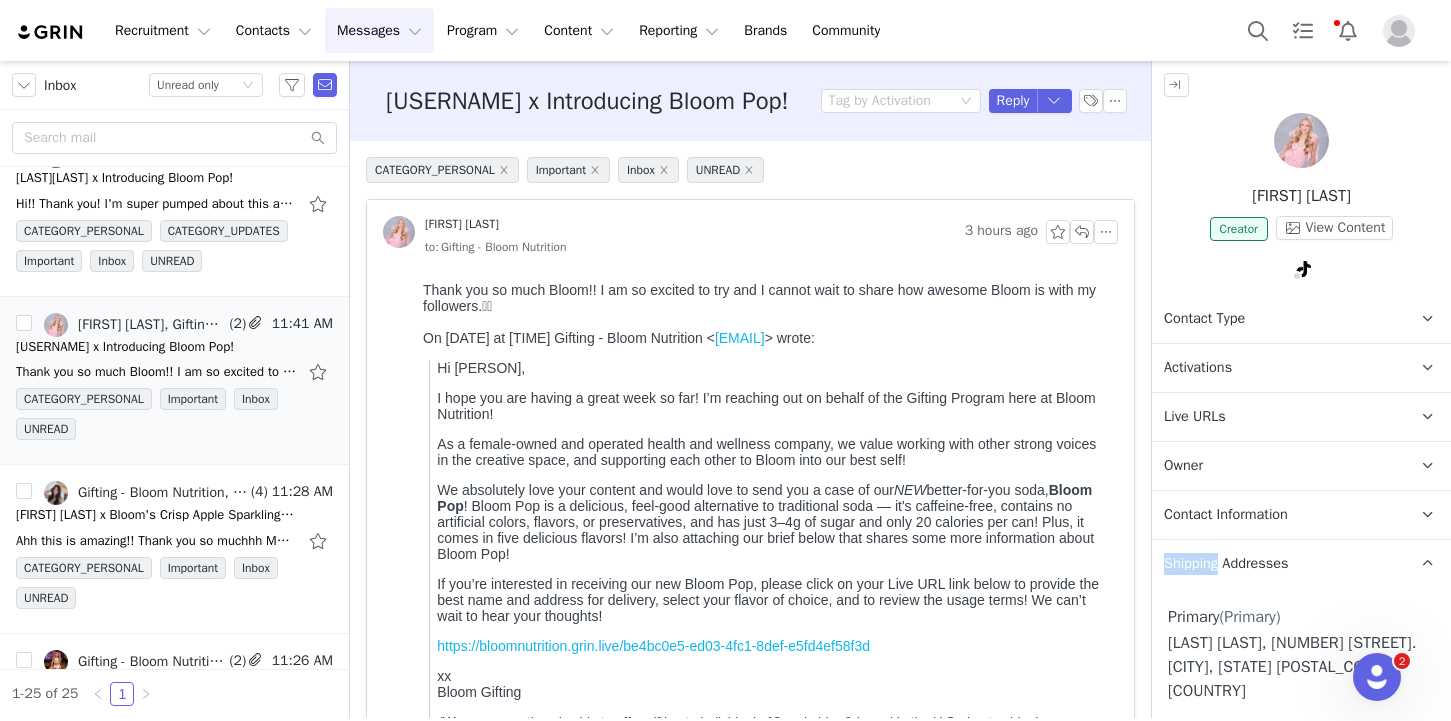 click on "Shipping Addresses" at bounding box center [1226, 564] 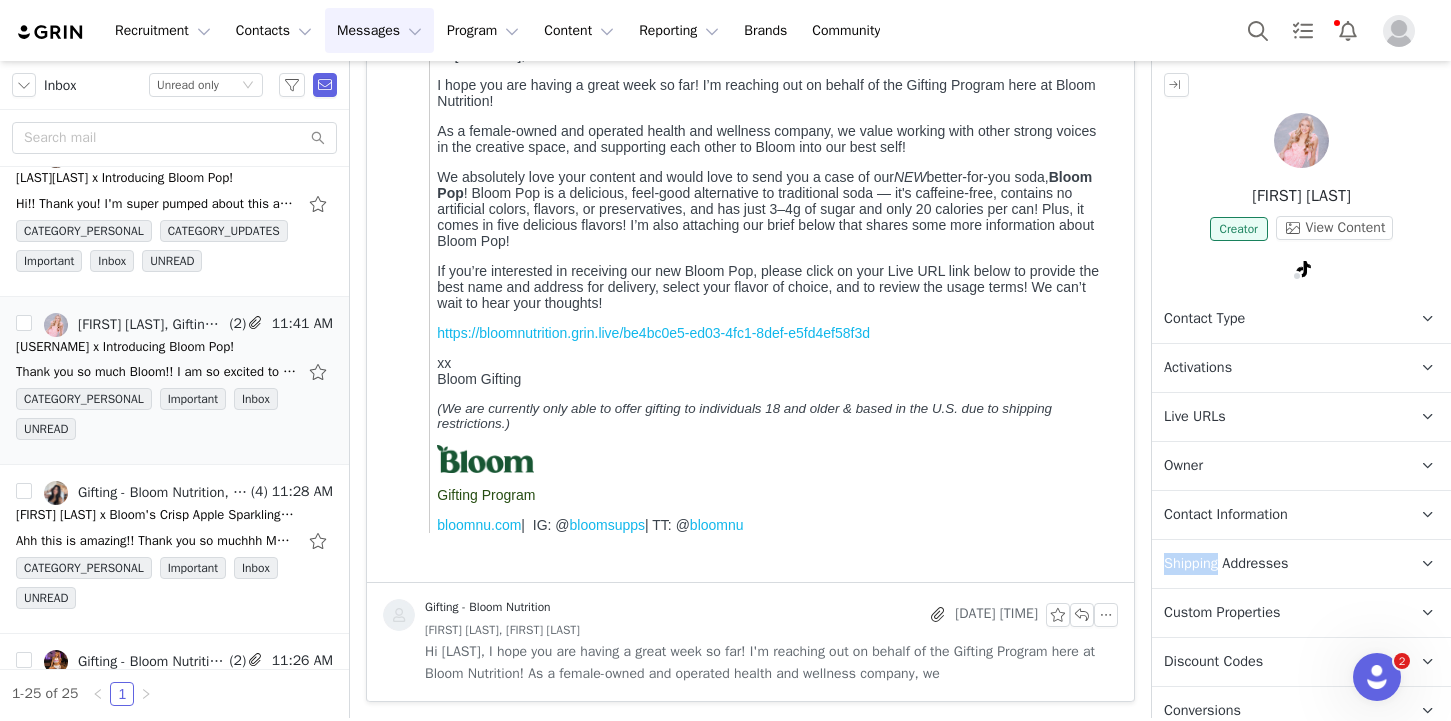 scroll, scrollTop: 0, scrollLeft: 0, axis: both 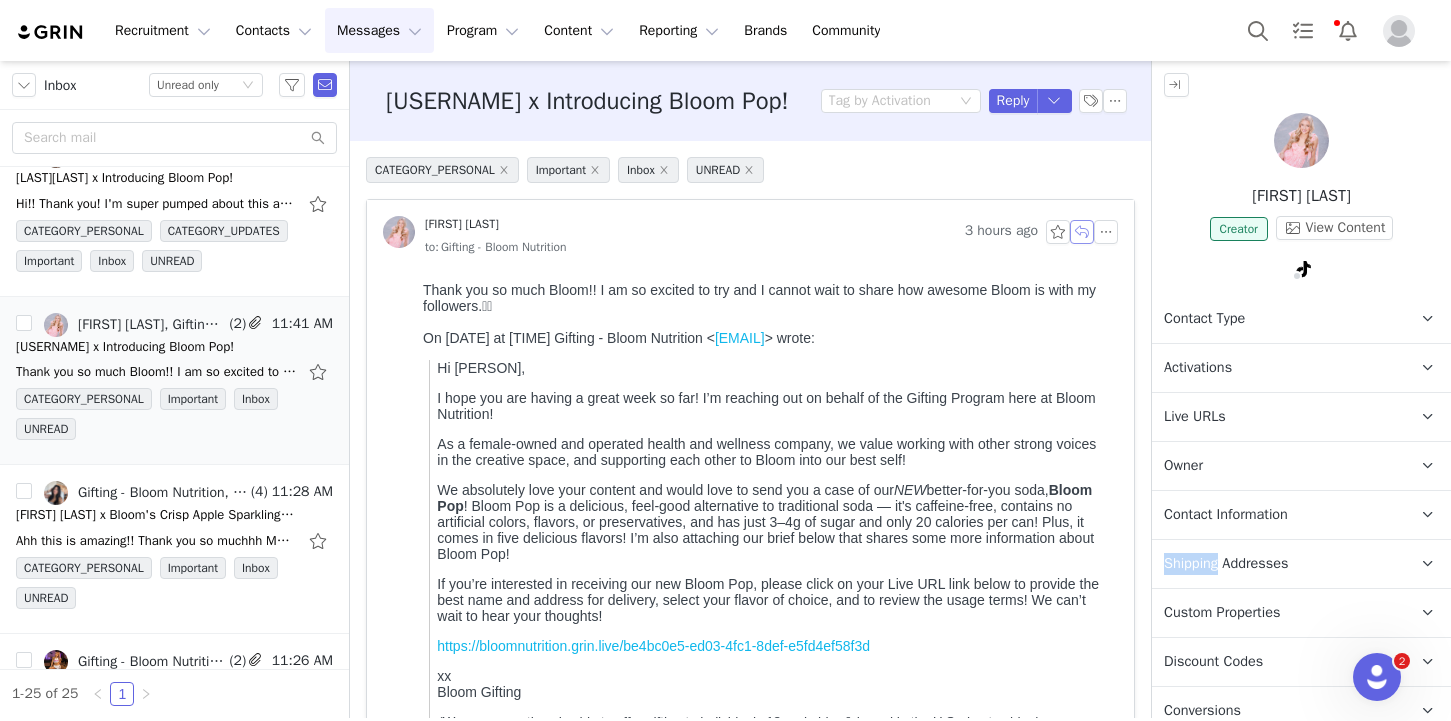 click at bounding box center [1082, 232] 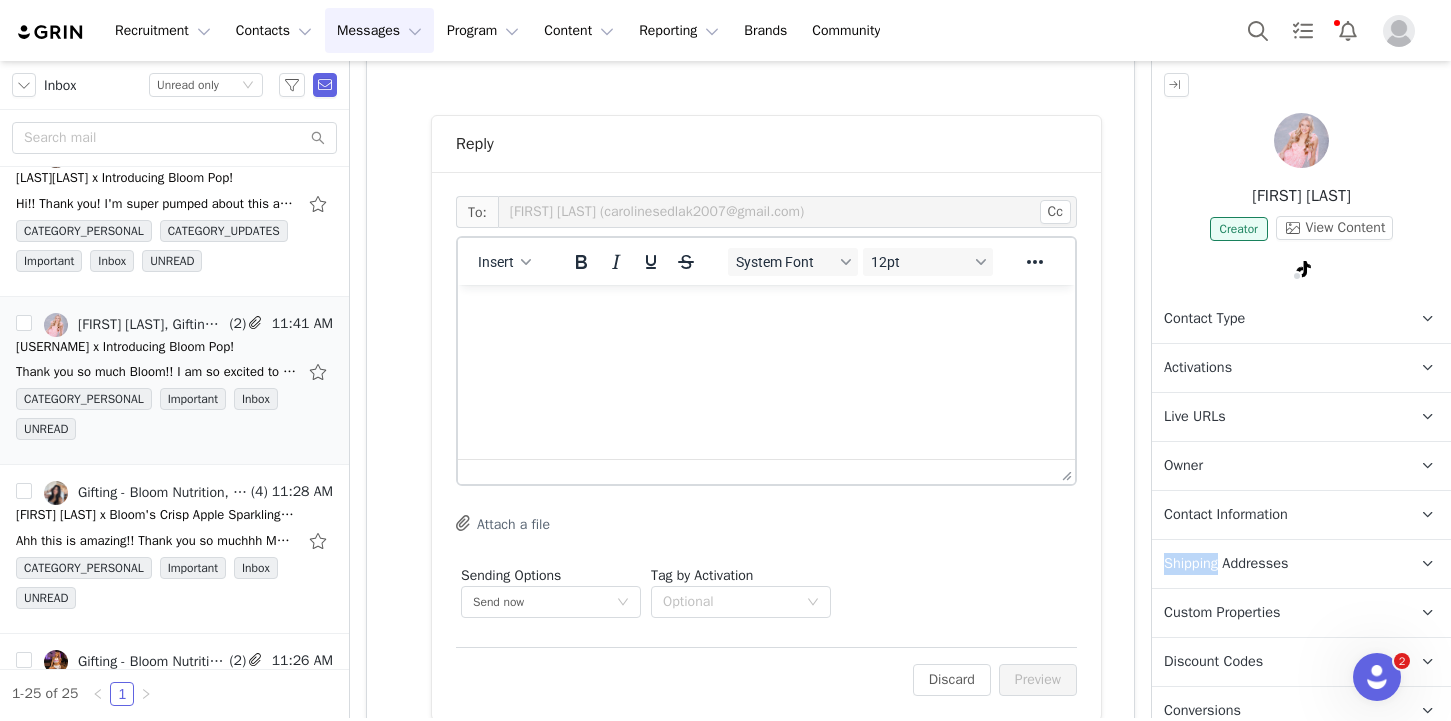scroll, scrollTop: 867, scrollLeft: 0, axis: vertical 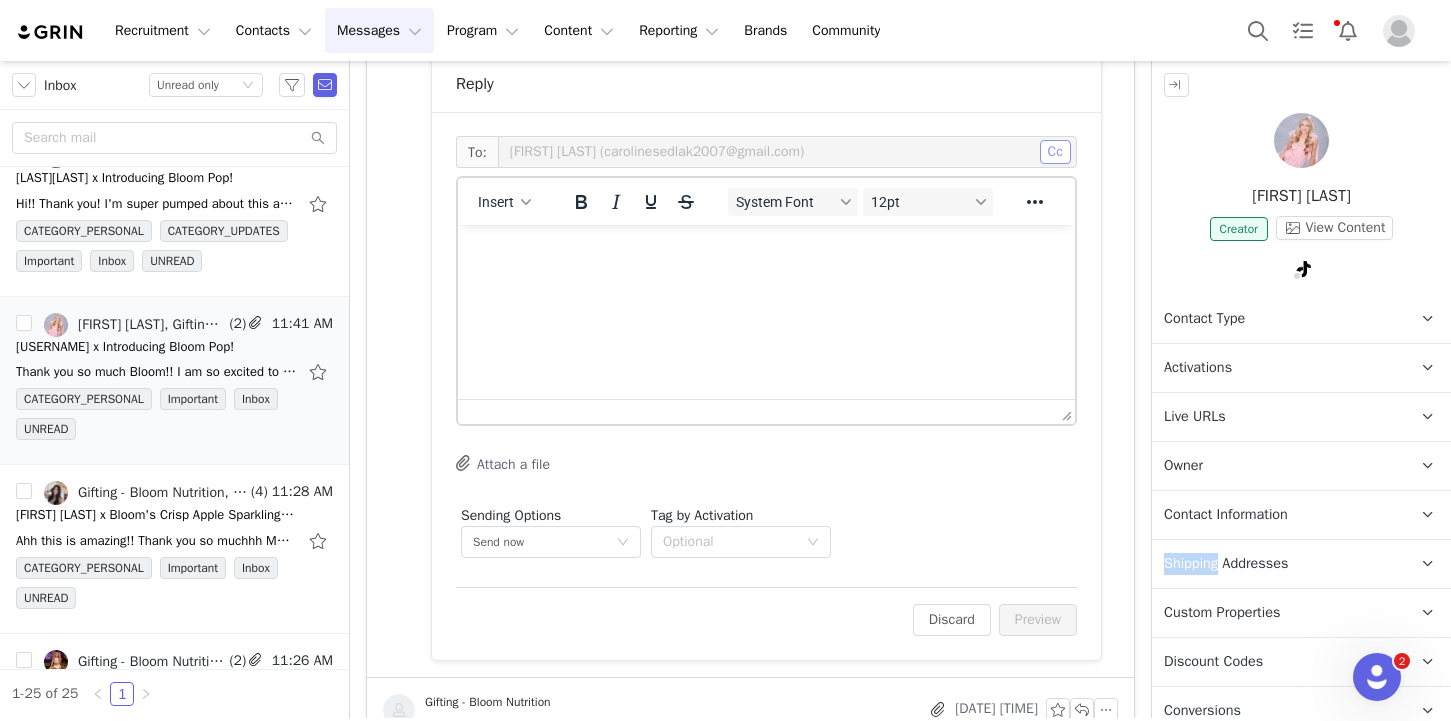 click on "Cc" at bounding box center (1055, 152) 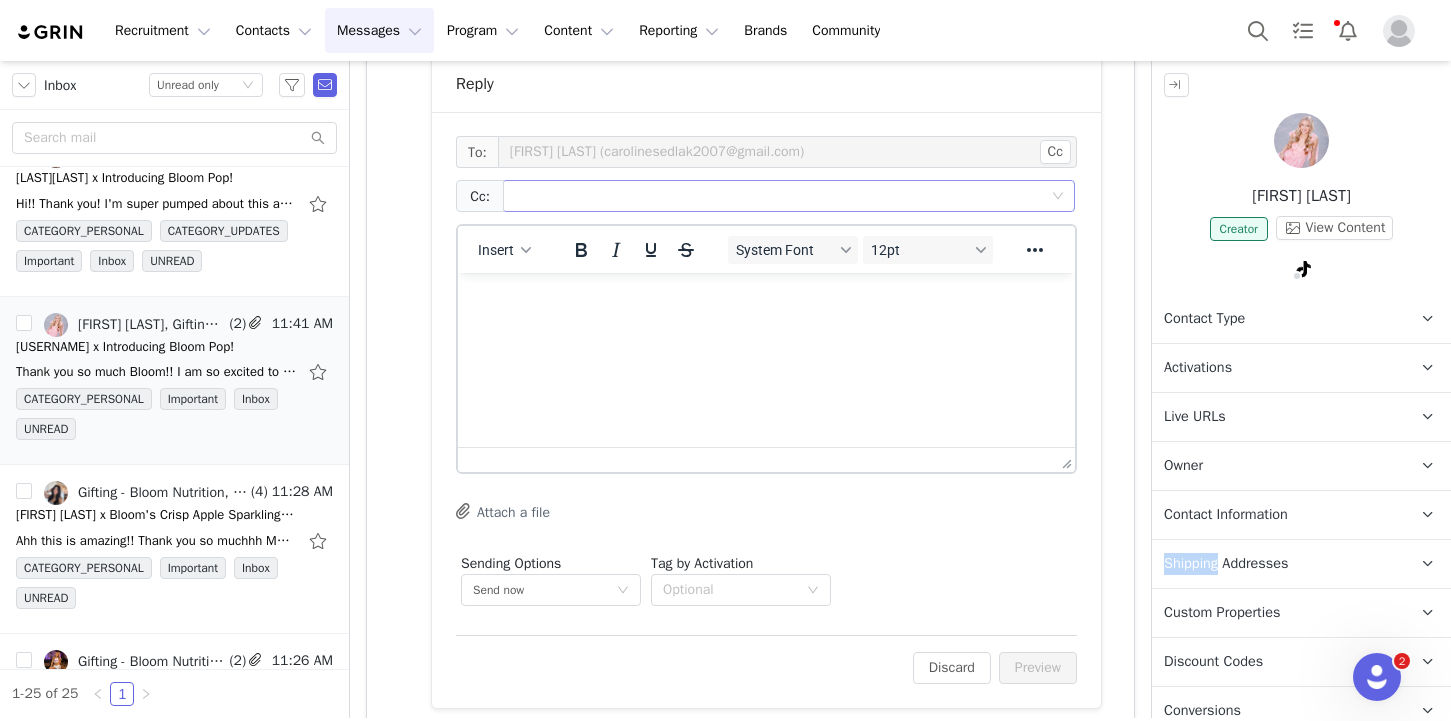 click at bounding box center [781, 196] 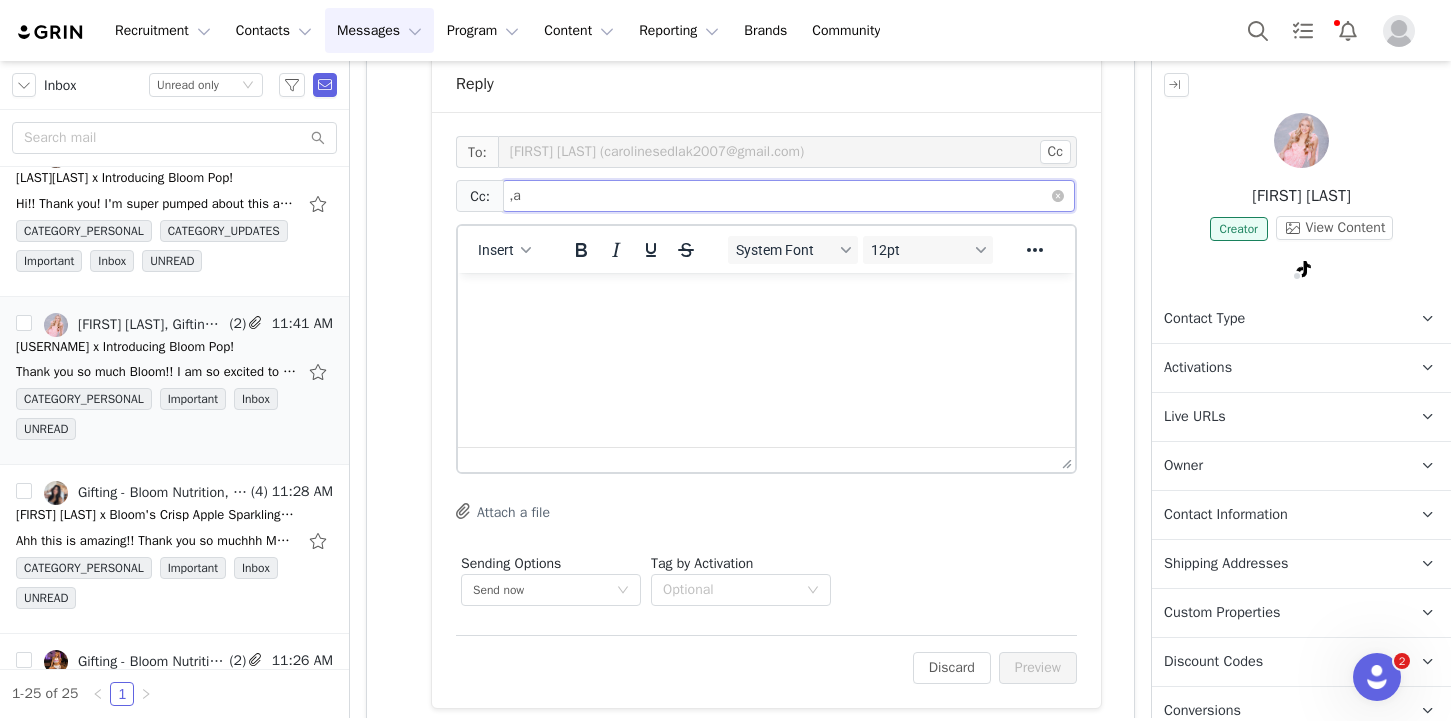 type on "," 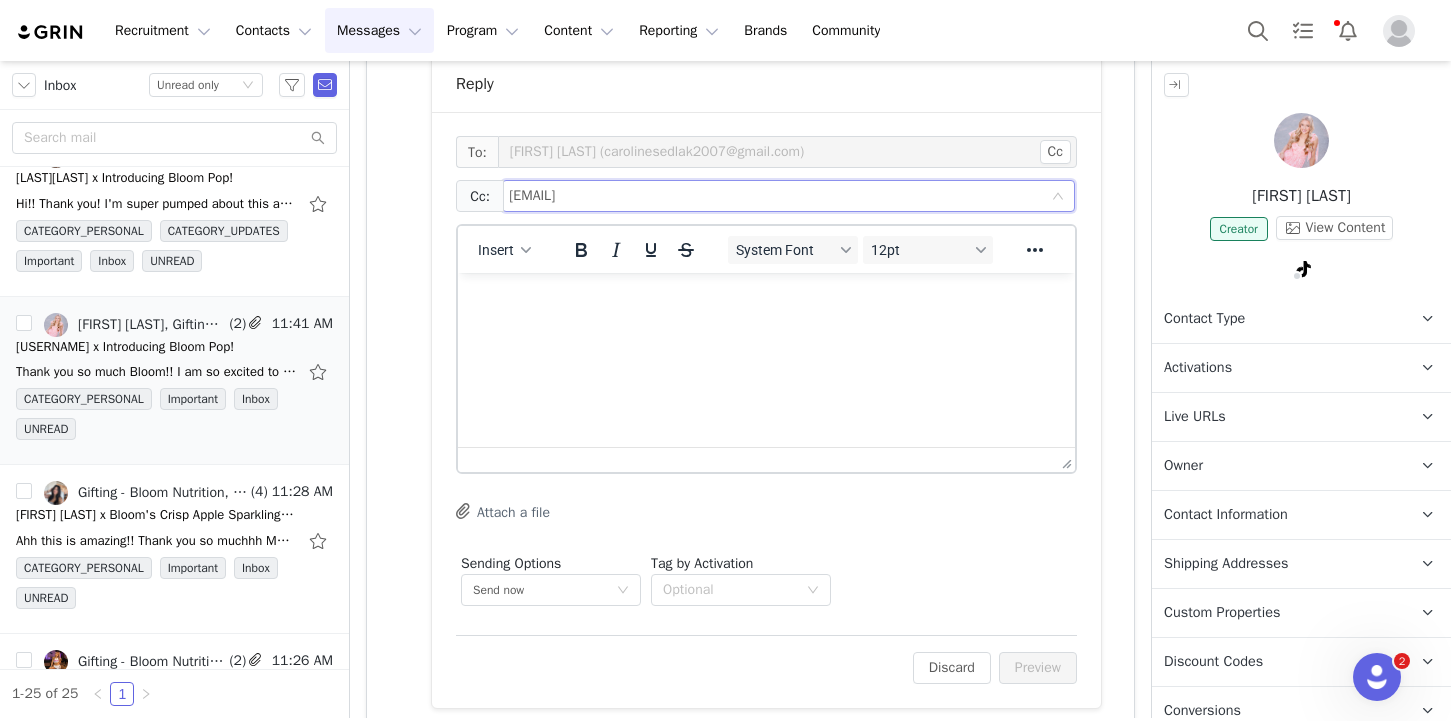 type on "[EMAIL]" 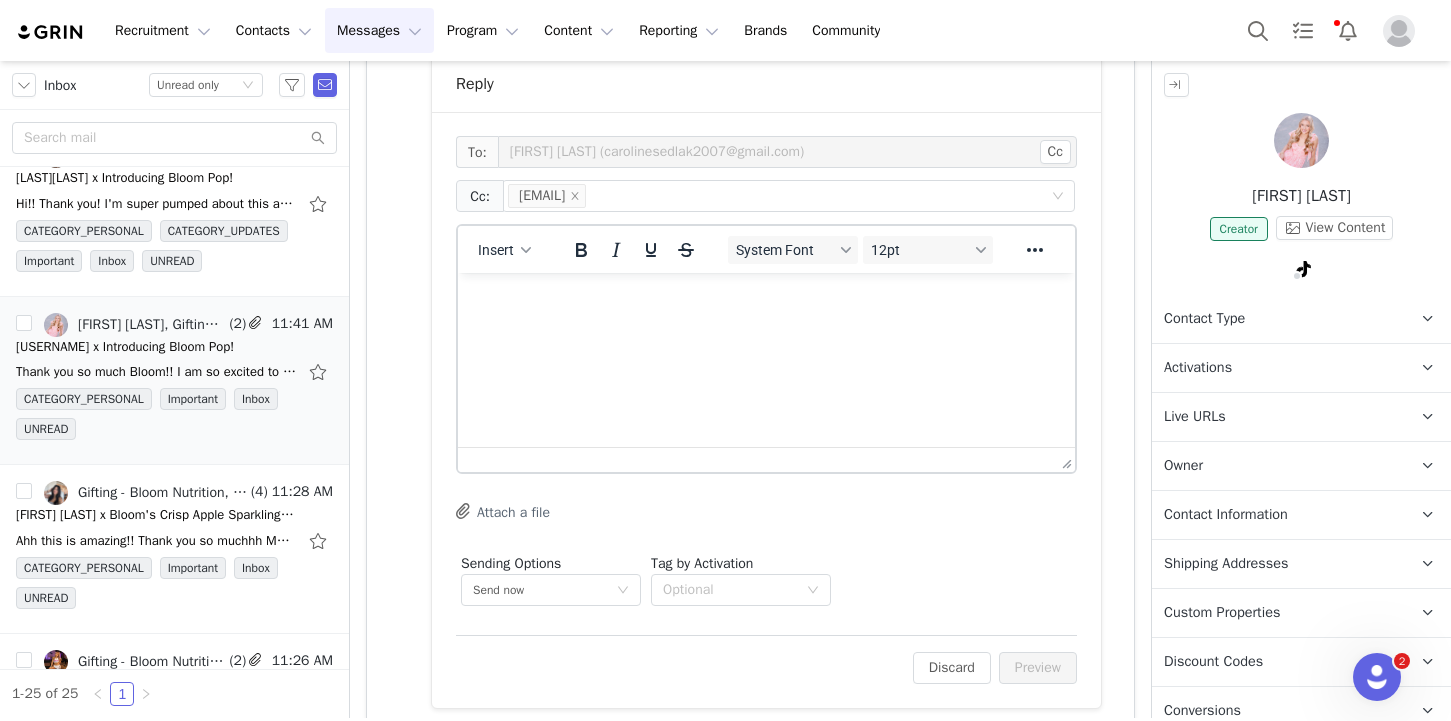 click on "Insert" at bounding box center (505, 249) 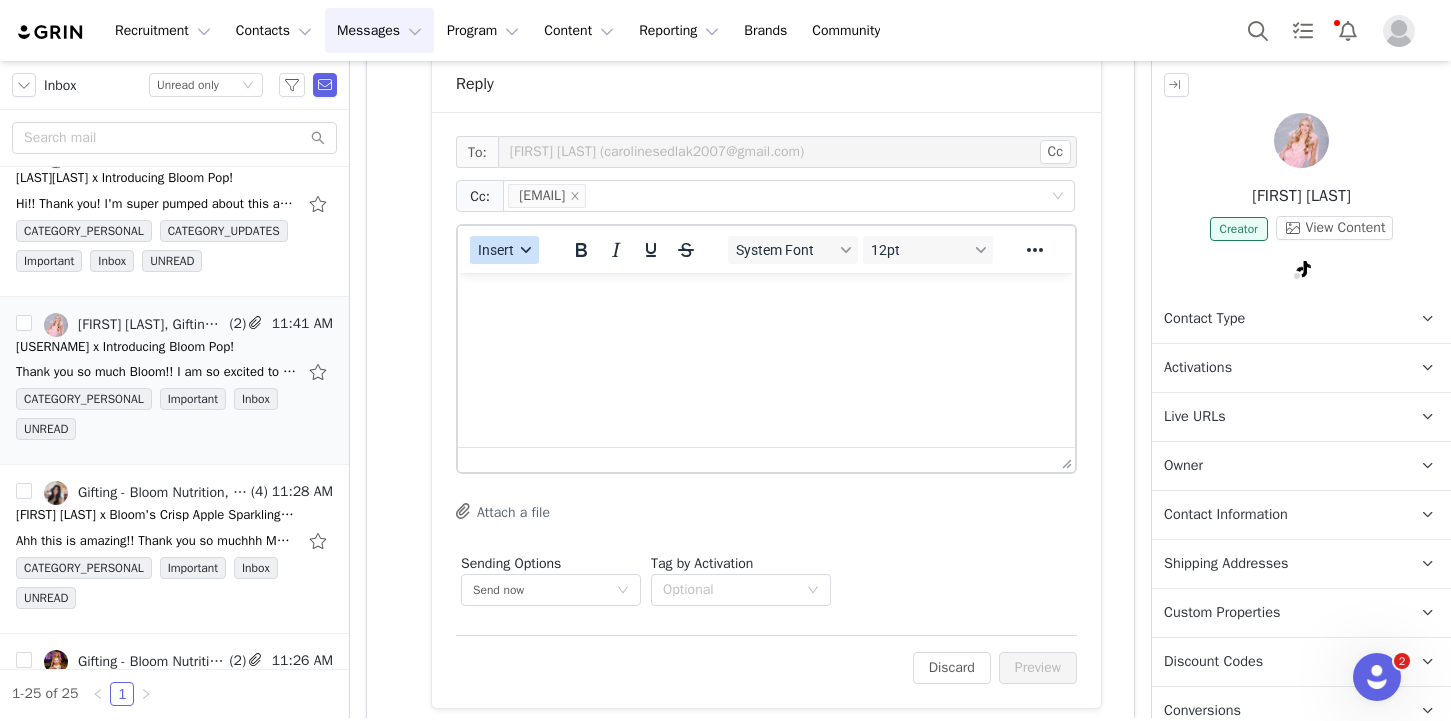 click on "Insert" at bounding box center (496, 250) 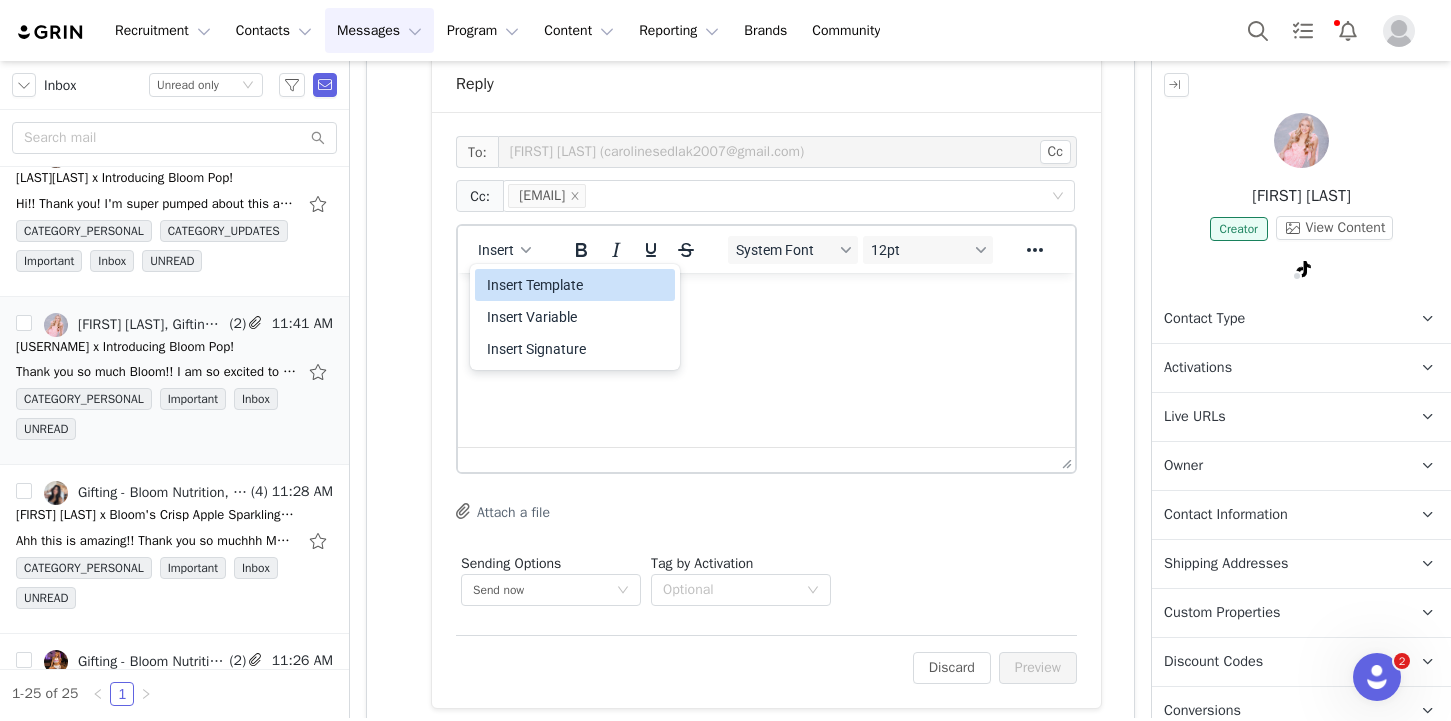 click on "Insert Template" at bounding box center [575, 285] 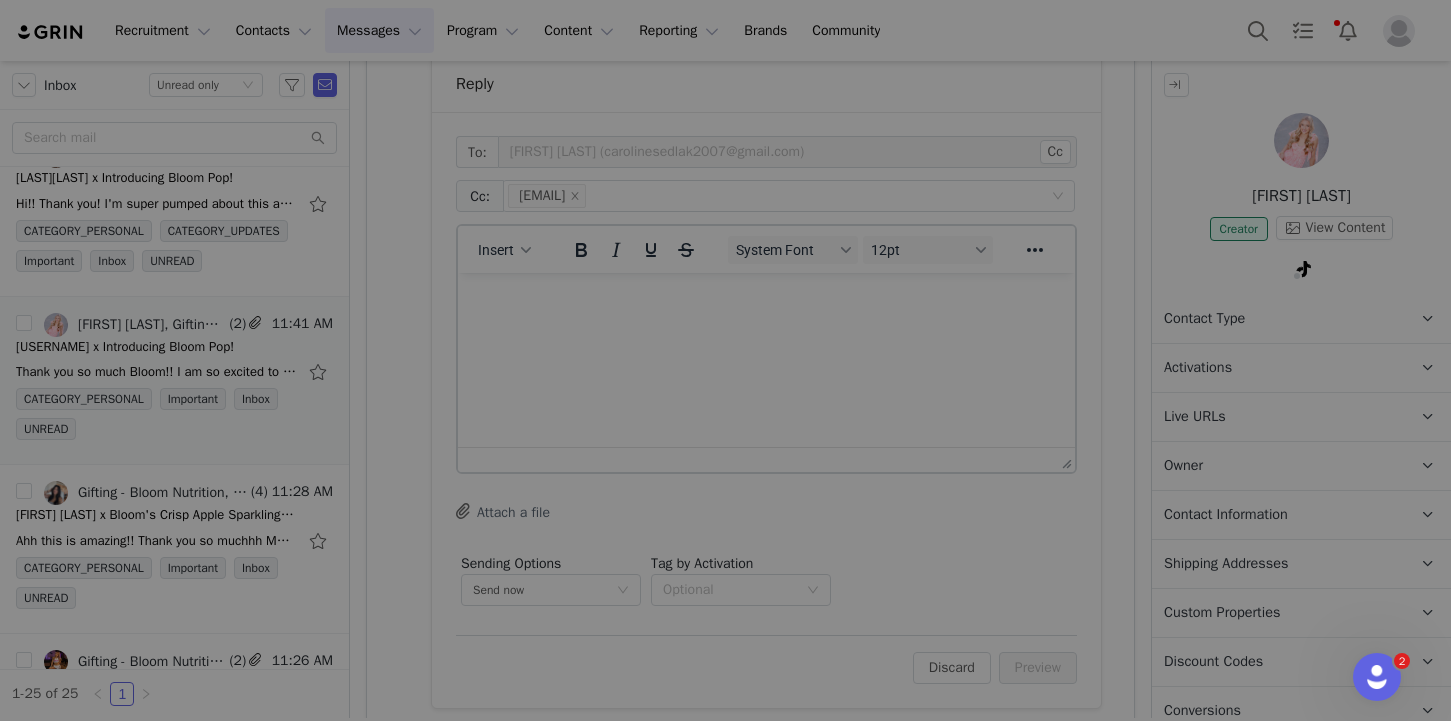 scroll, scrollTop: 0, scrollLeft: 0, axis: both 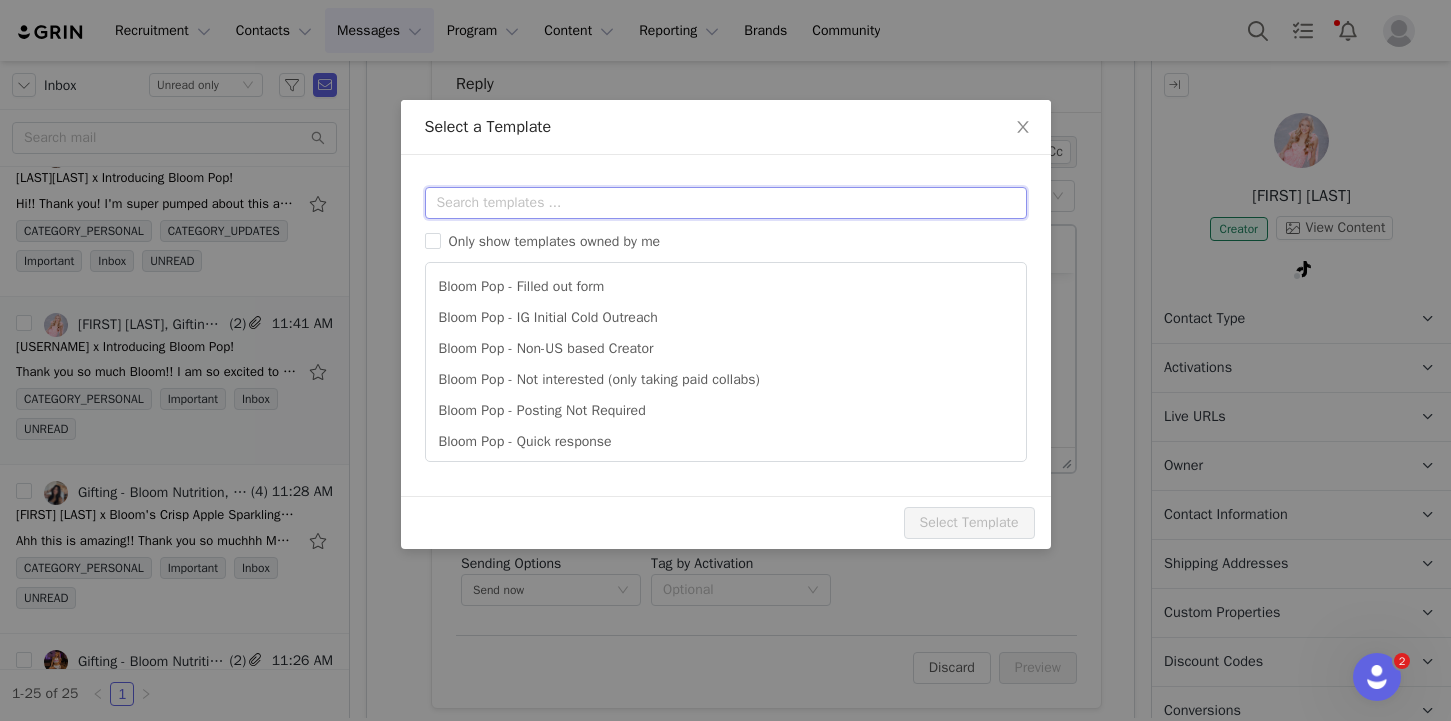 click at bounding box center [726, 203] 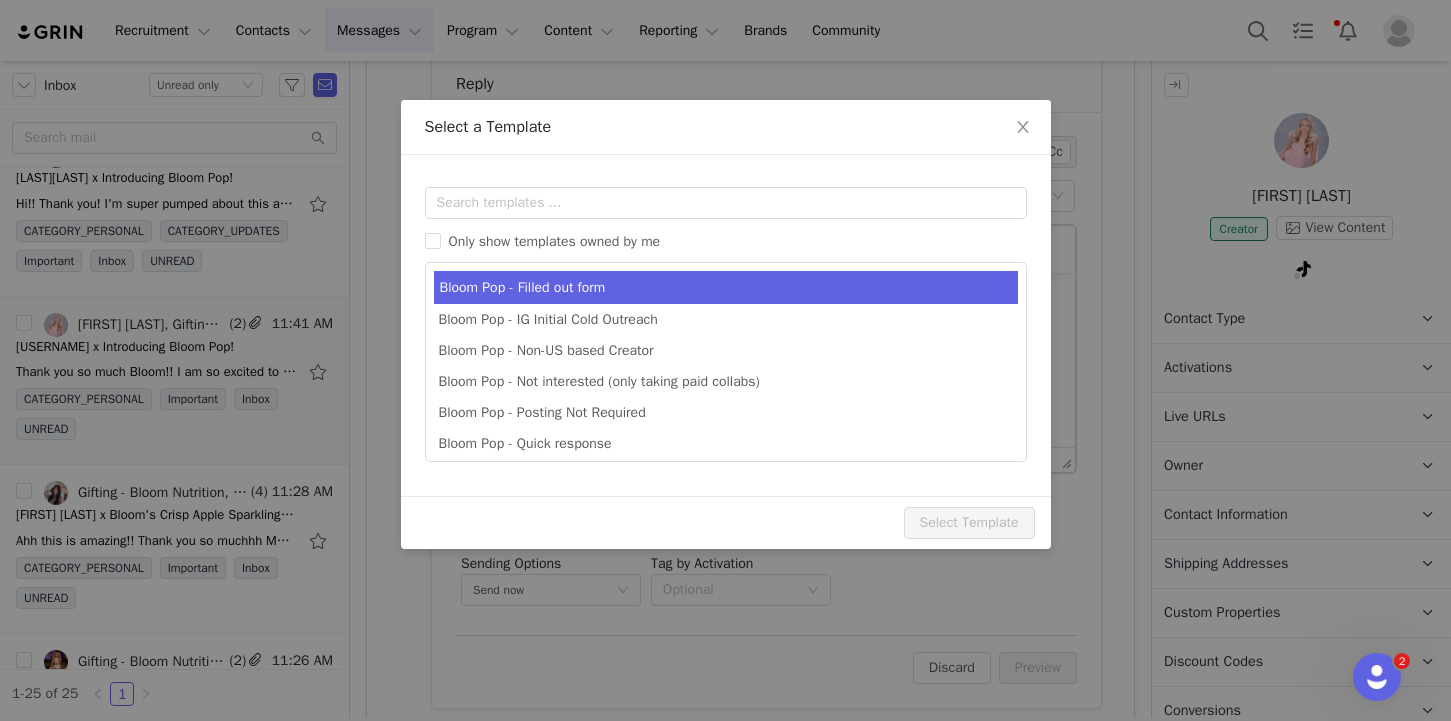 type on "[tiktok_username] x Introducing Bloom Pop!" 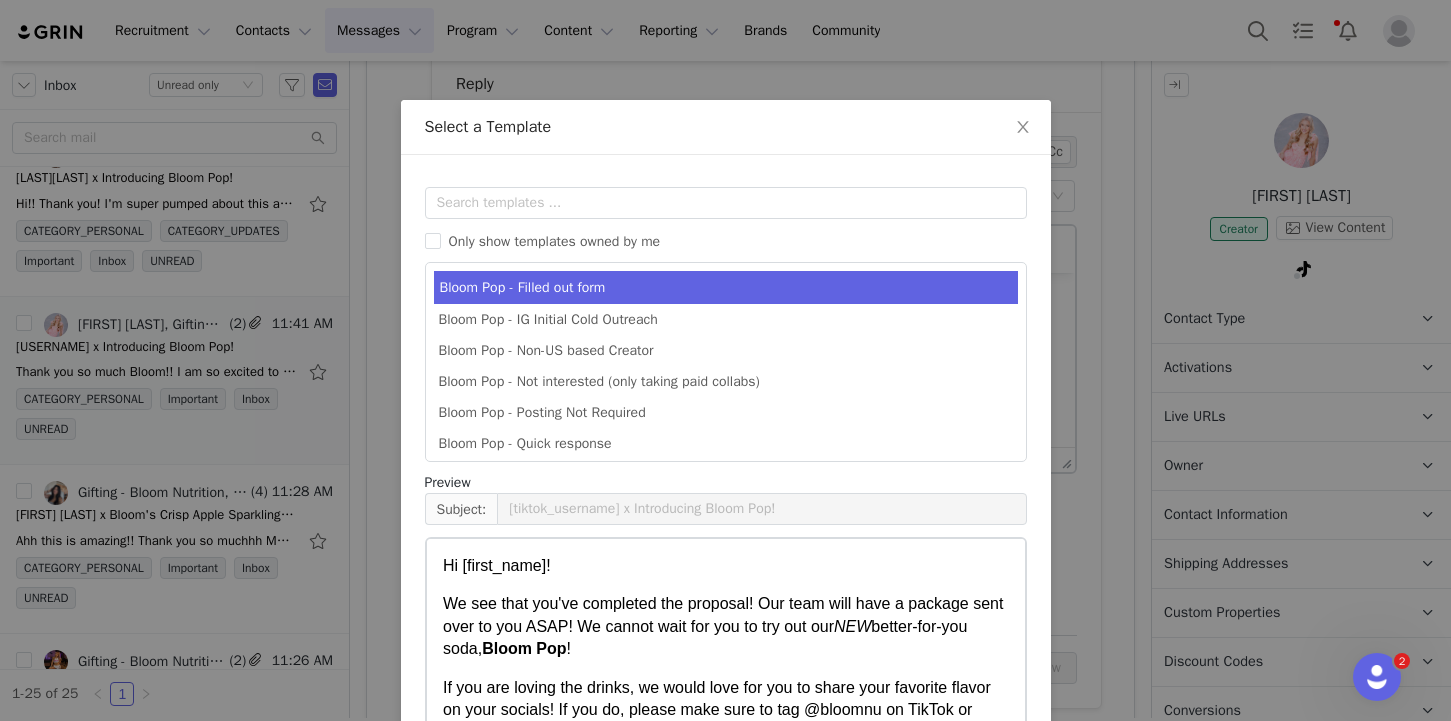 scroll, scrollTop: 167, scrollLeft: 0, axis: vertical 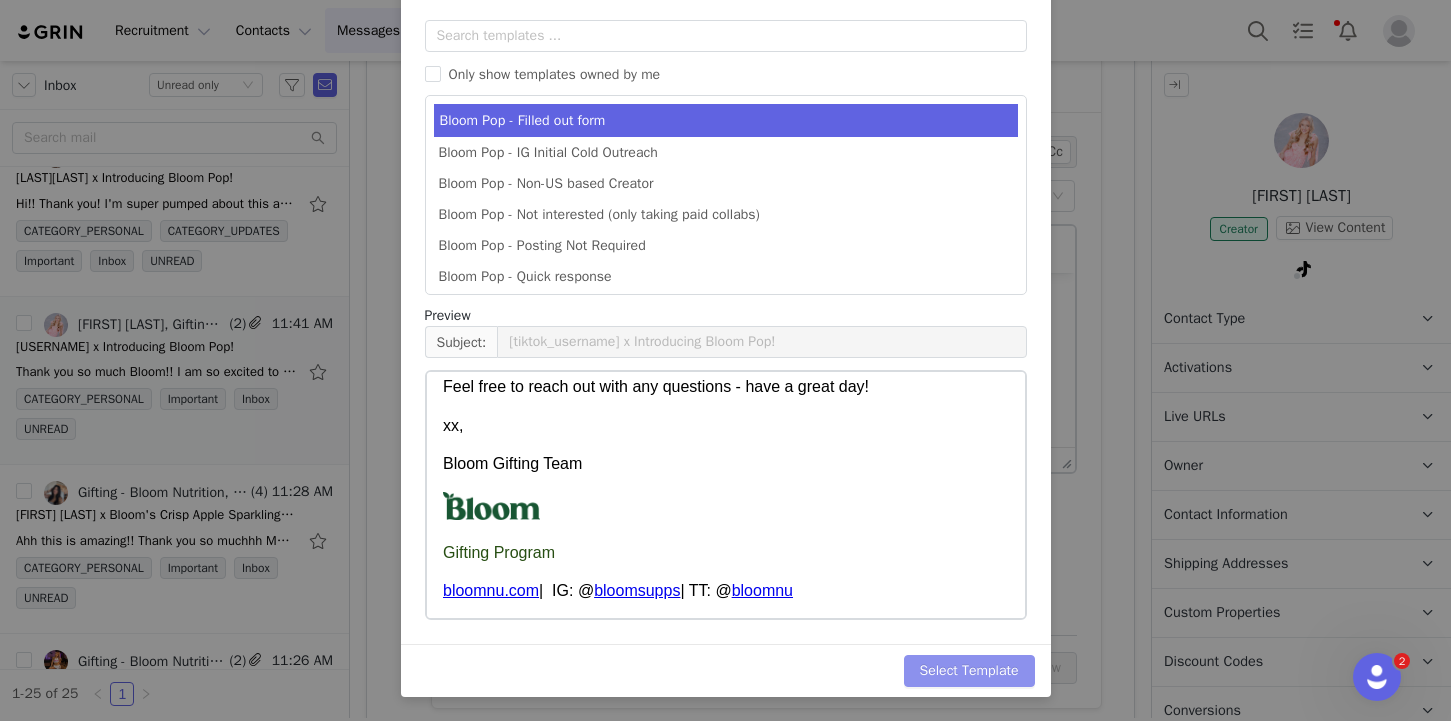 click on "Select Template" at bounding box center (969, 671) 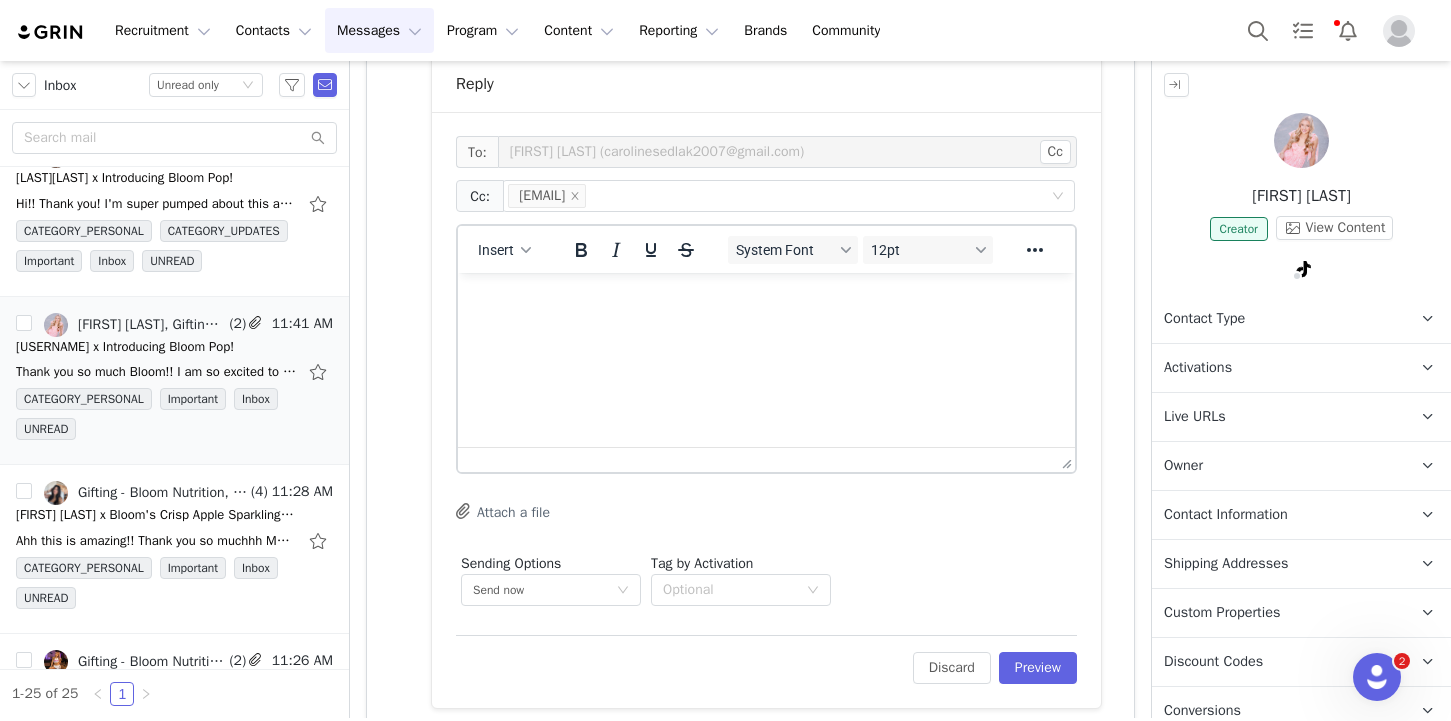 scroll, scrollTop: 0, scrollLeft: 0, axis: both 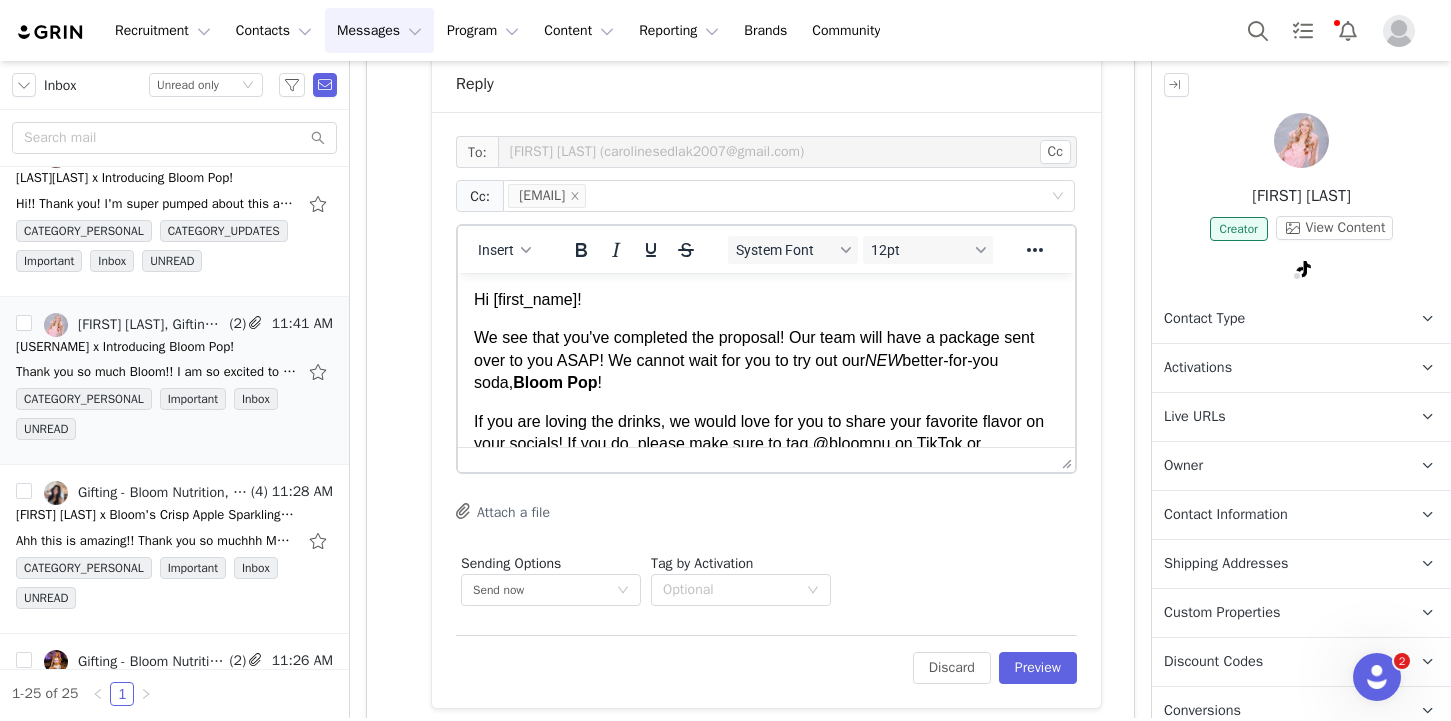 click on "Live URLs" at bounding box center (1195, 417) 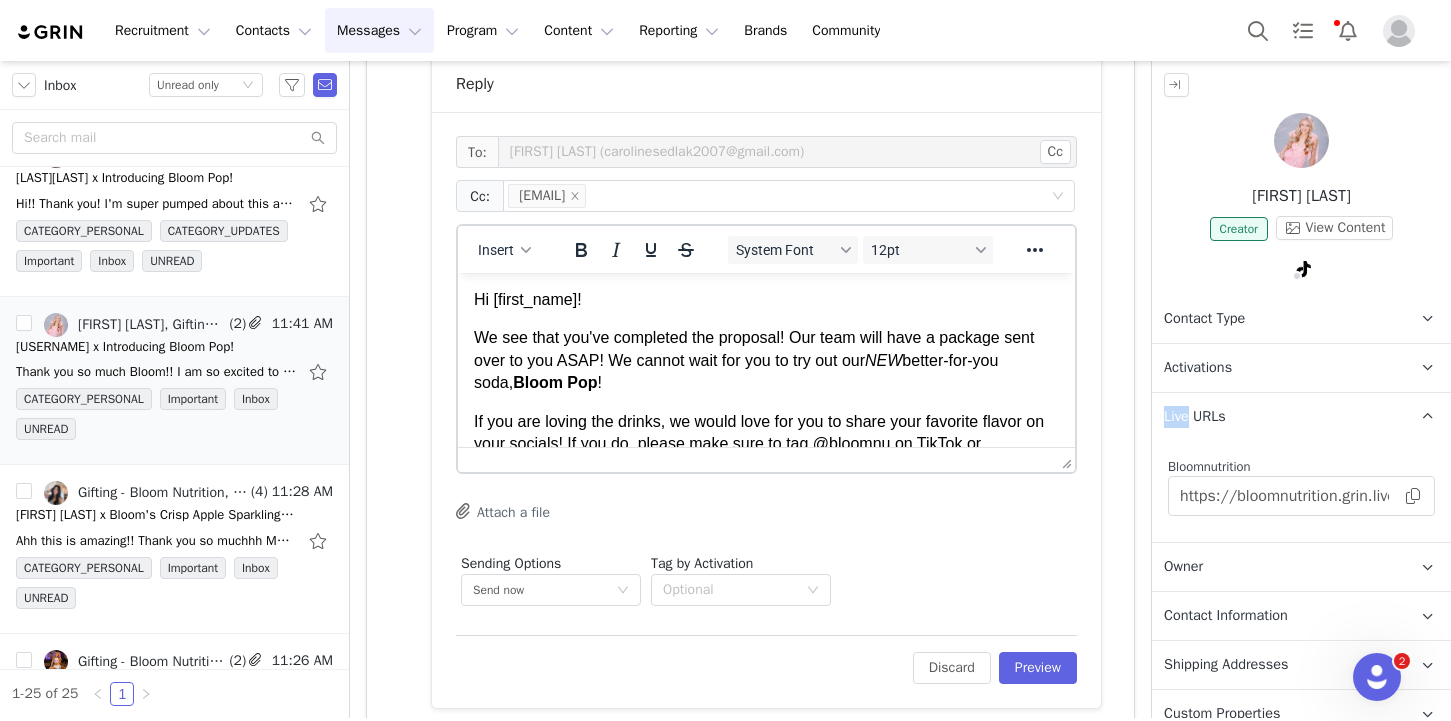 click on "Live URLs" at bounding box center (1195, 417) 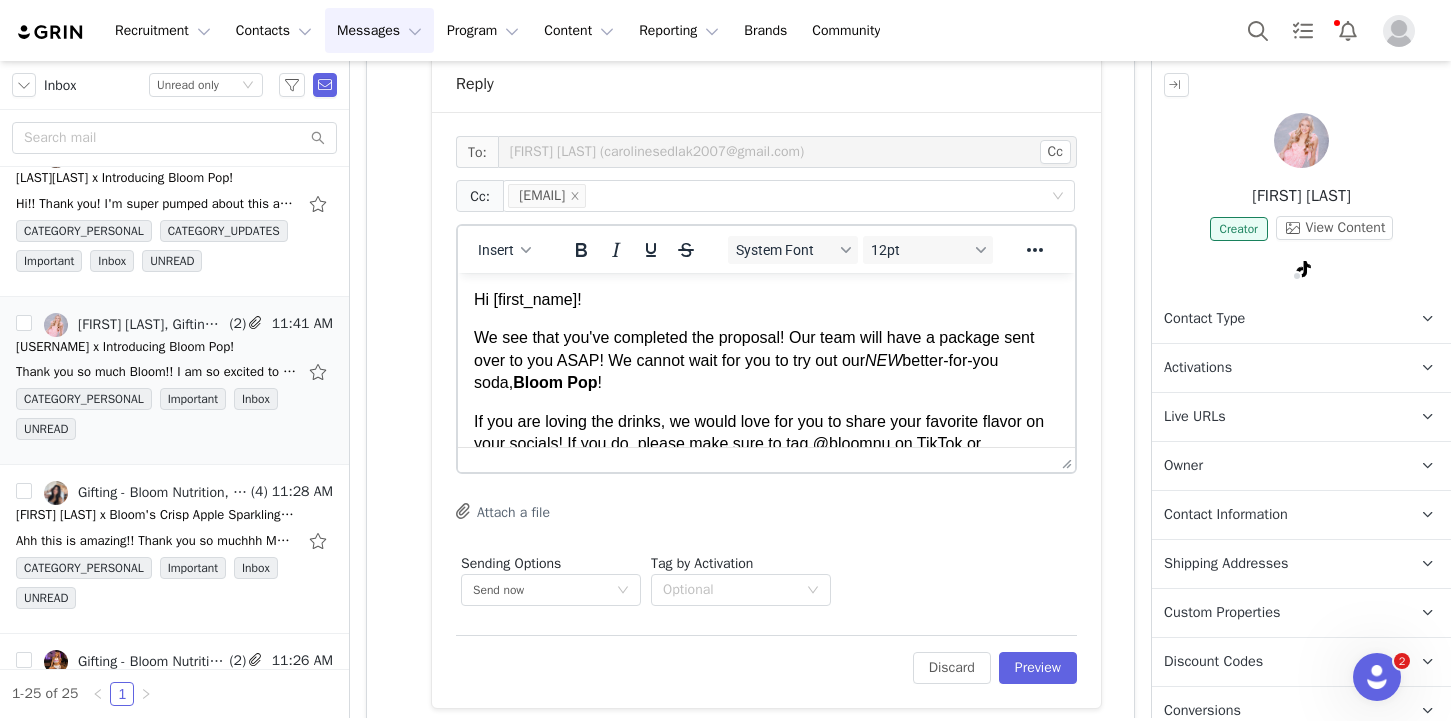 click on "Activations" at bounding box center [1198, 368] 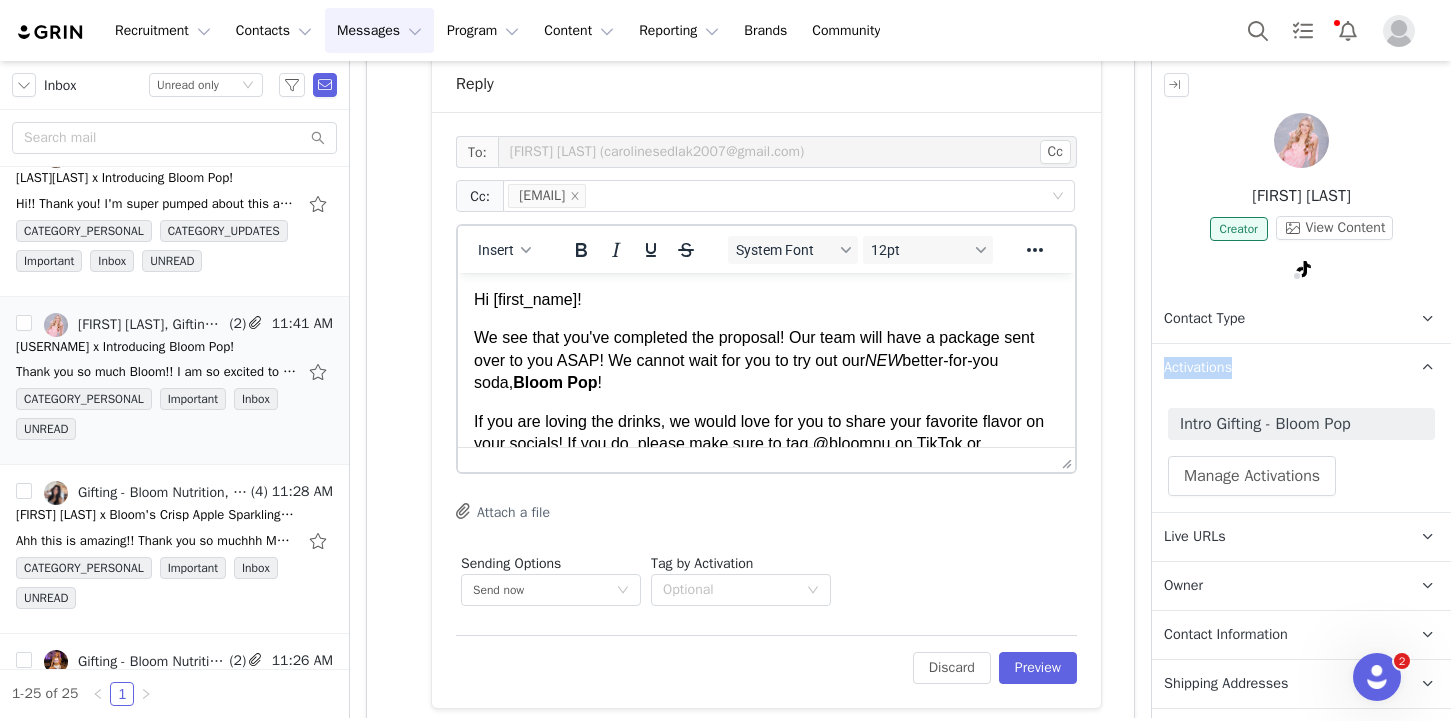 click on "Activations" at bounding box center (1198, 368) 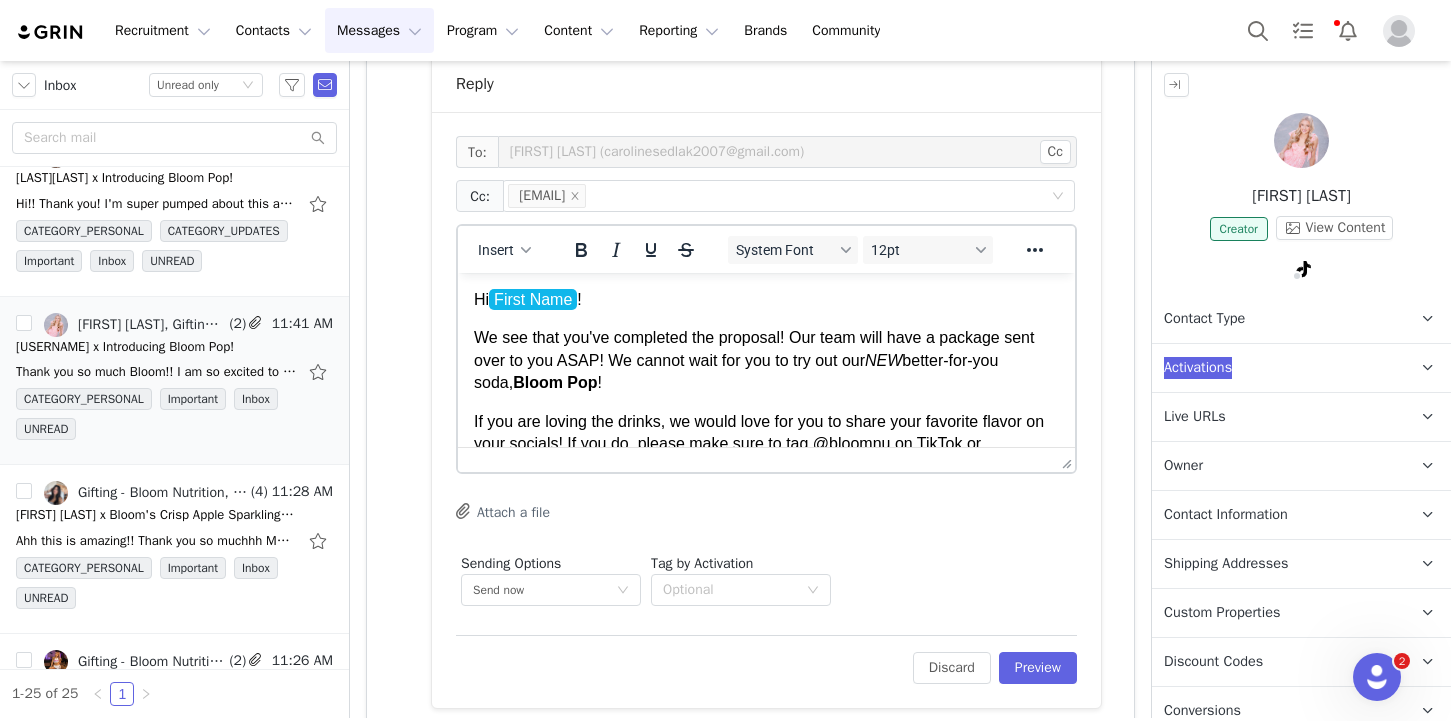 click on "We see that you've completed the proposal! Our team will have a package sent over to you ASAP! We cannot wait for you to try out our  NEW  better-for-you soda,  Bloom Pop !" at bounding box center (766, 360) 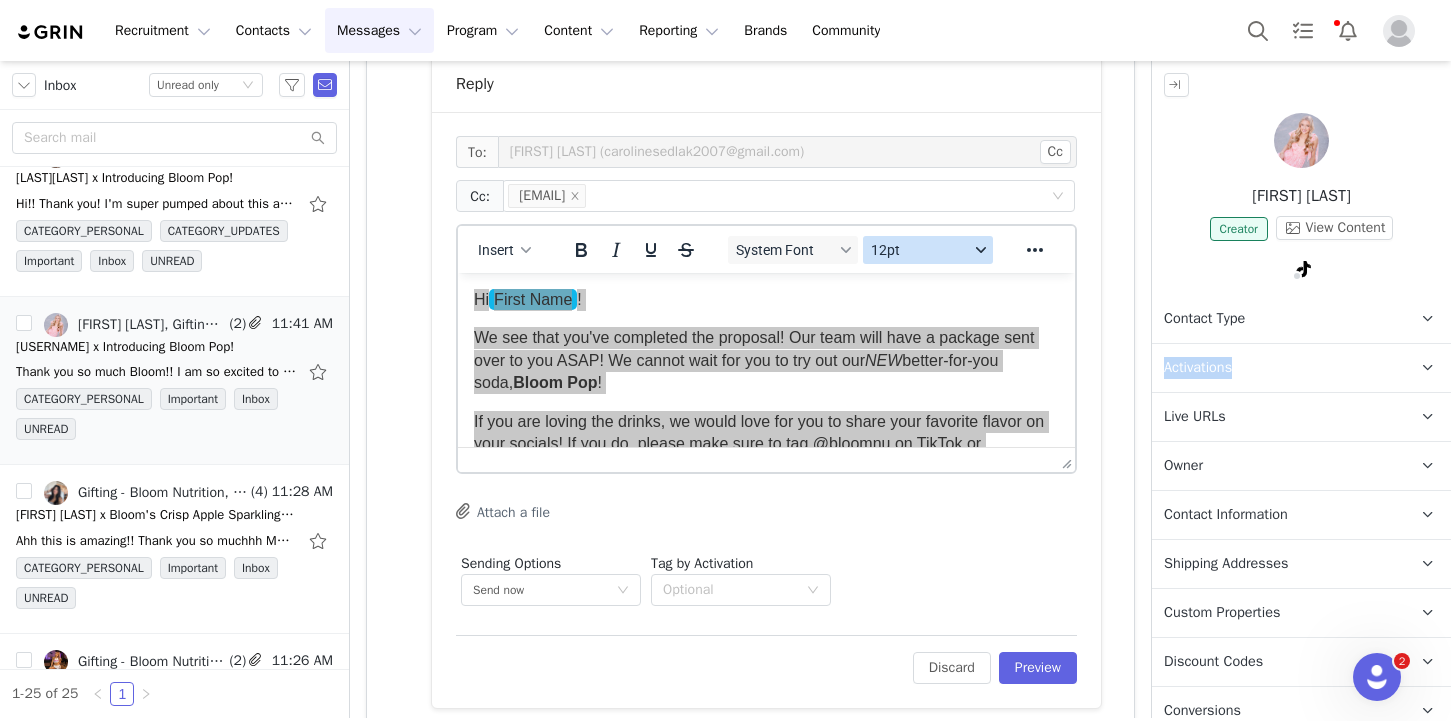 click on "12pt" at bounding box center [920, 250] 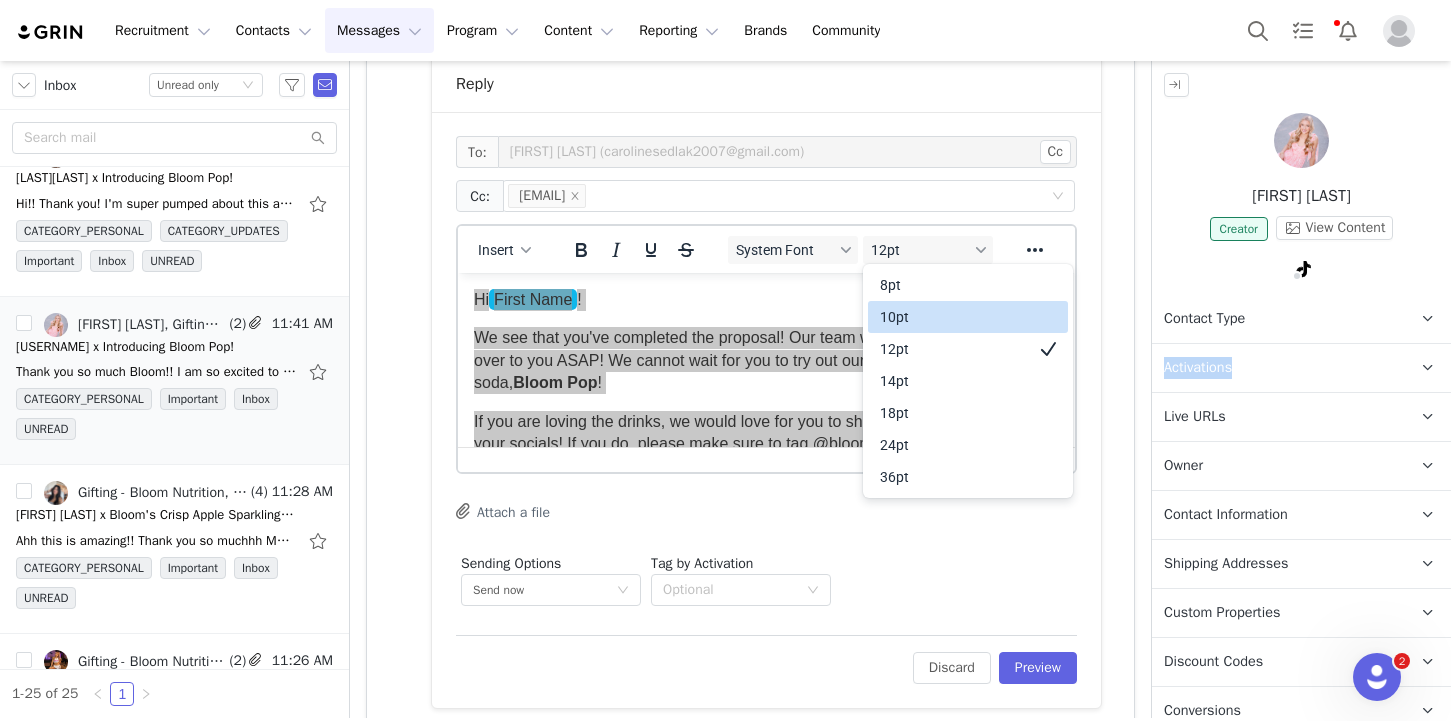 click on "10pt" at bounding box center (954, 317) 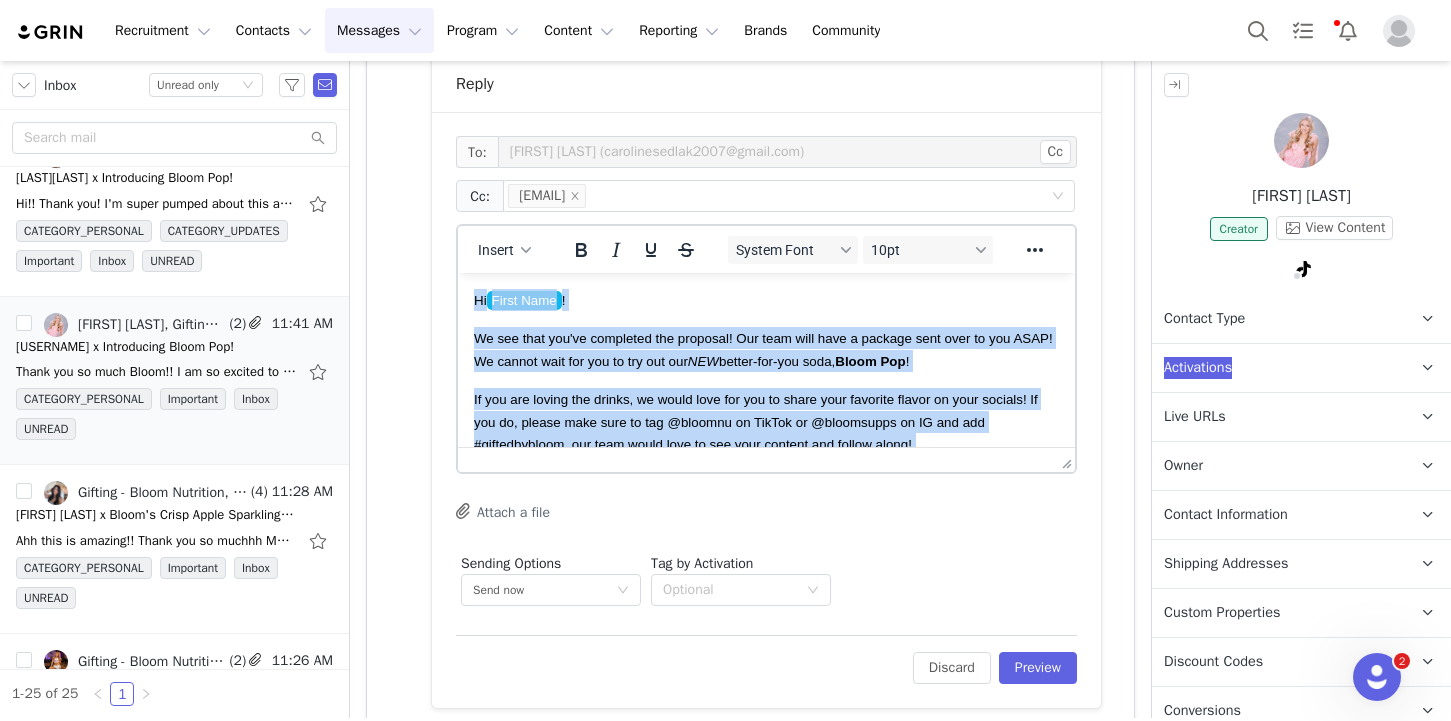 click on "We see that you've completed the proposal! Our team will have a package sent over to you ASAP! We cannot wait for you to try out our  NEW  better-for-you soda,  Bloom Pop !" at bounding box center [763, 349] 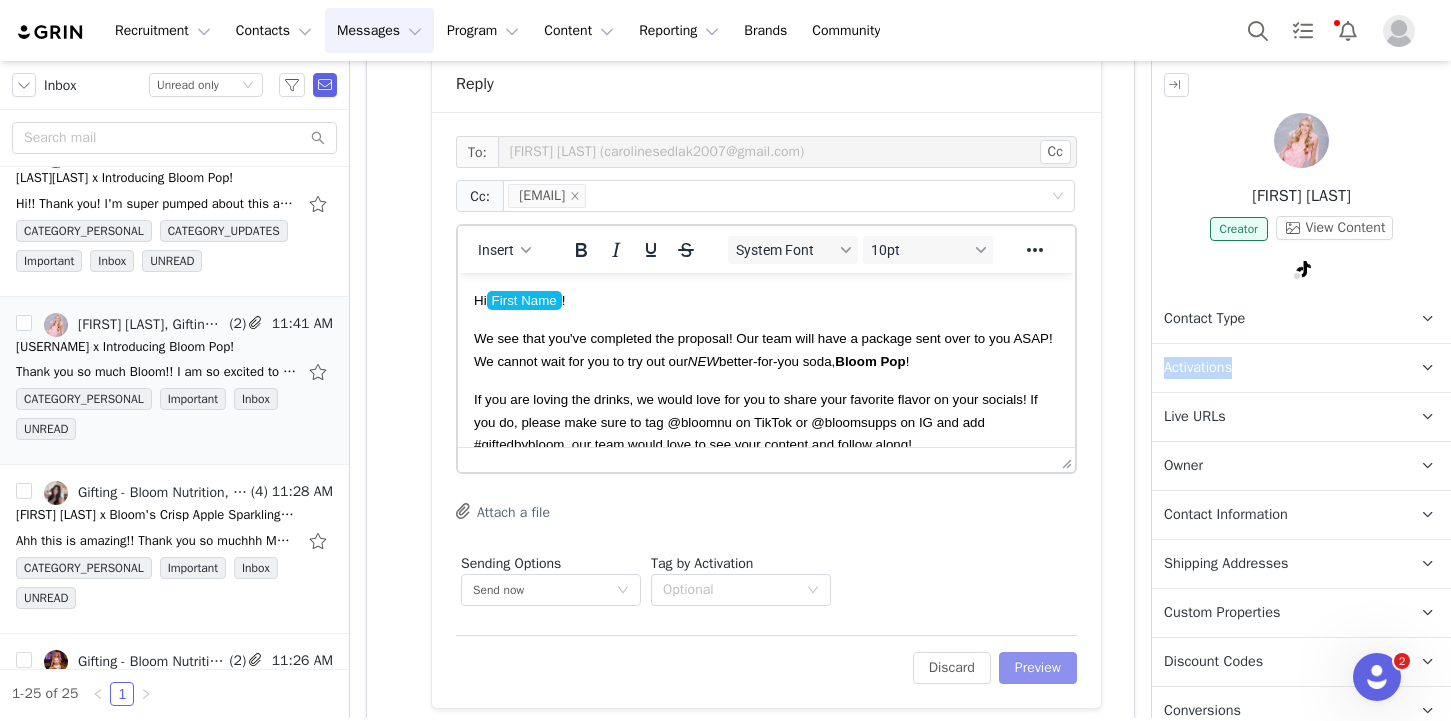 click on "Preview" at bounding box center (1038, 668) 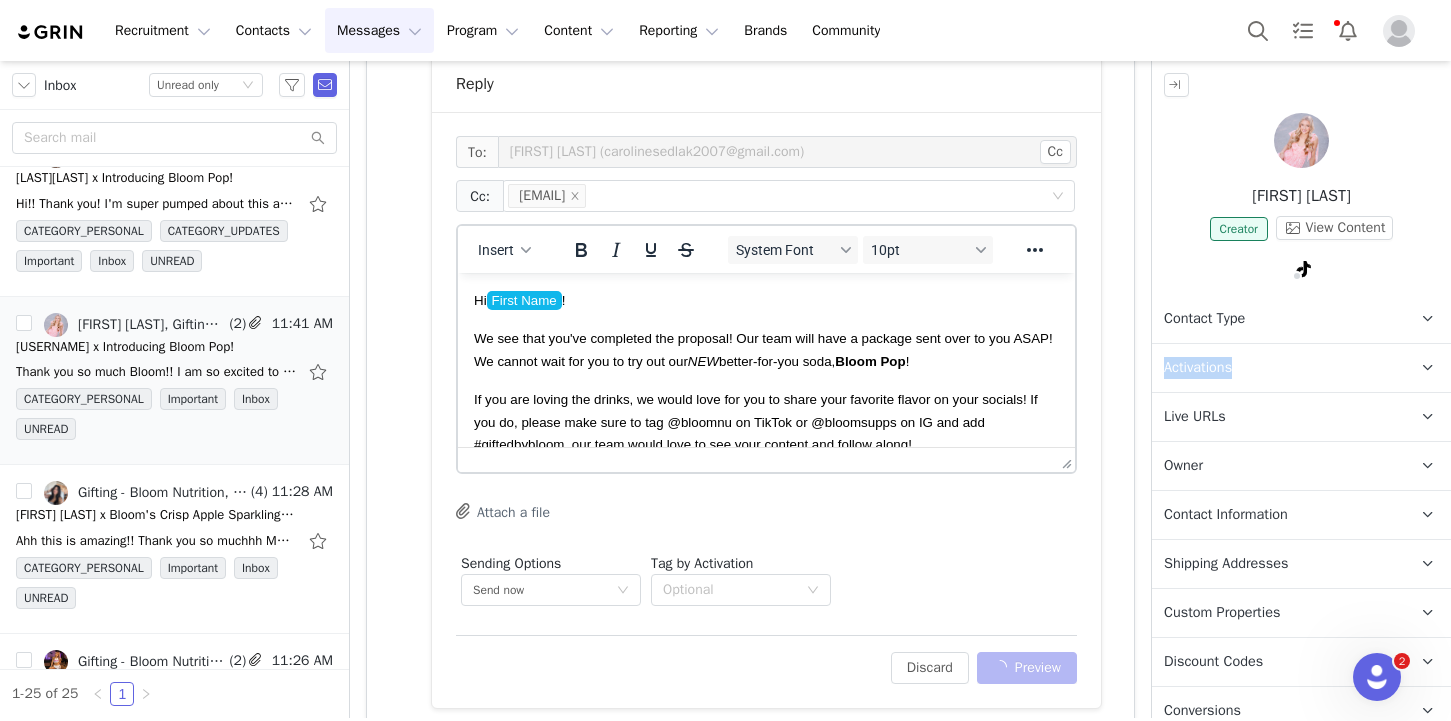 scroll, scrollTop: 870, scrollLeft: 0, axis: vertical 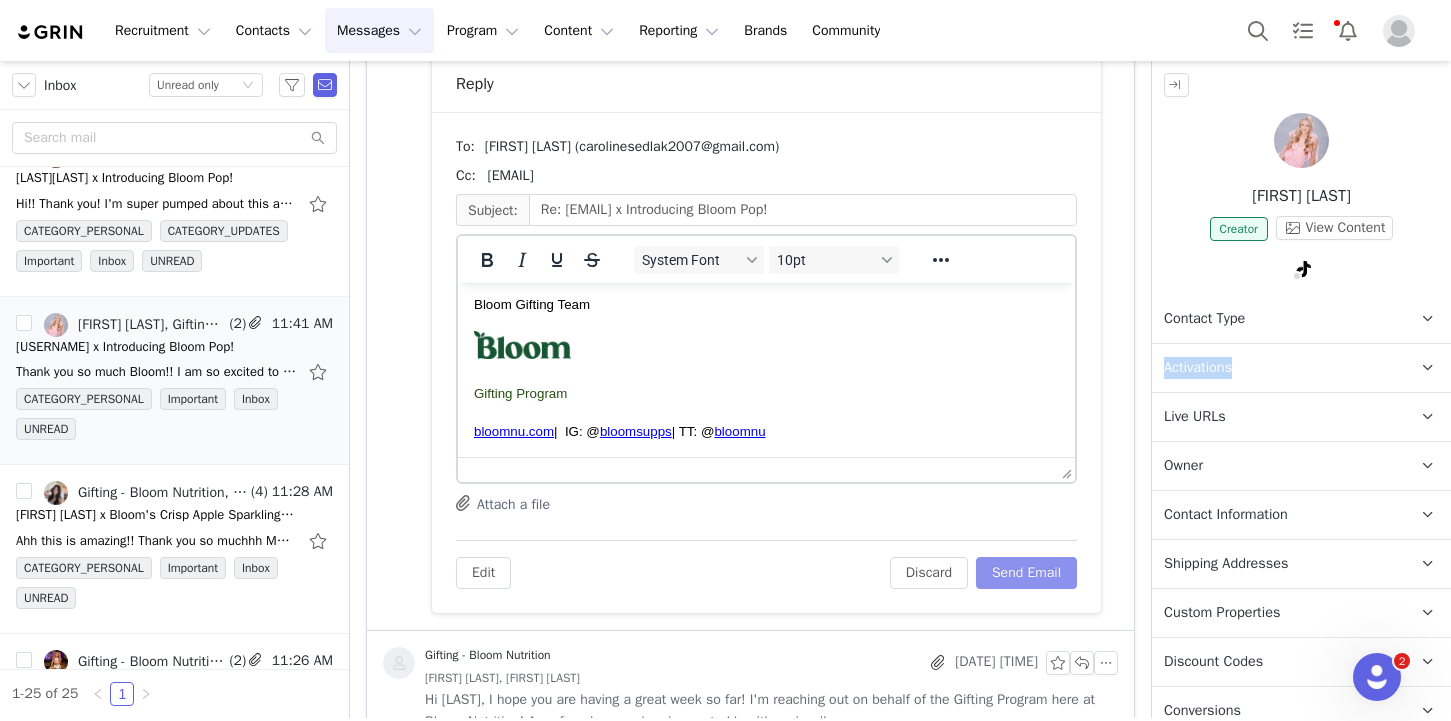 click on "Send Email" at bounding box center [1026, 573] 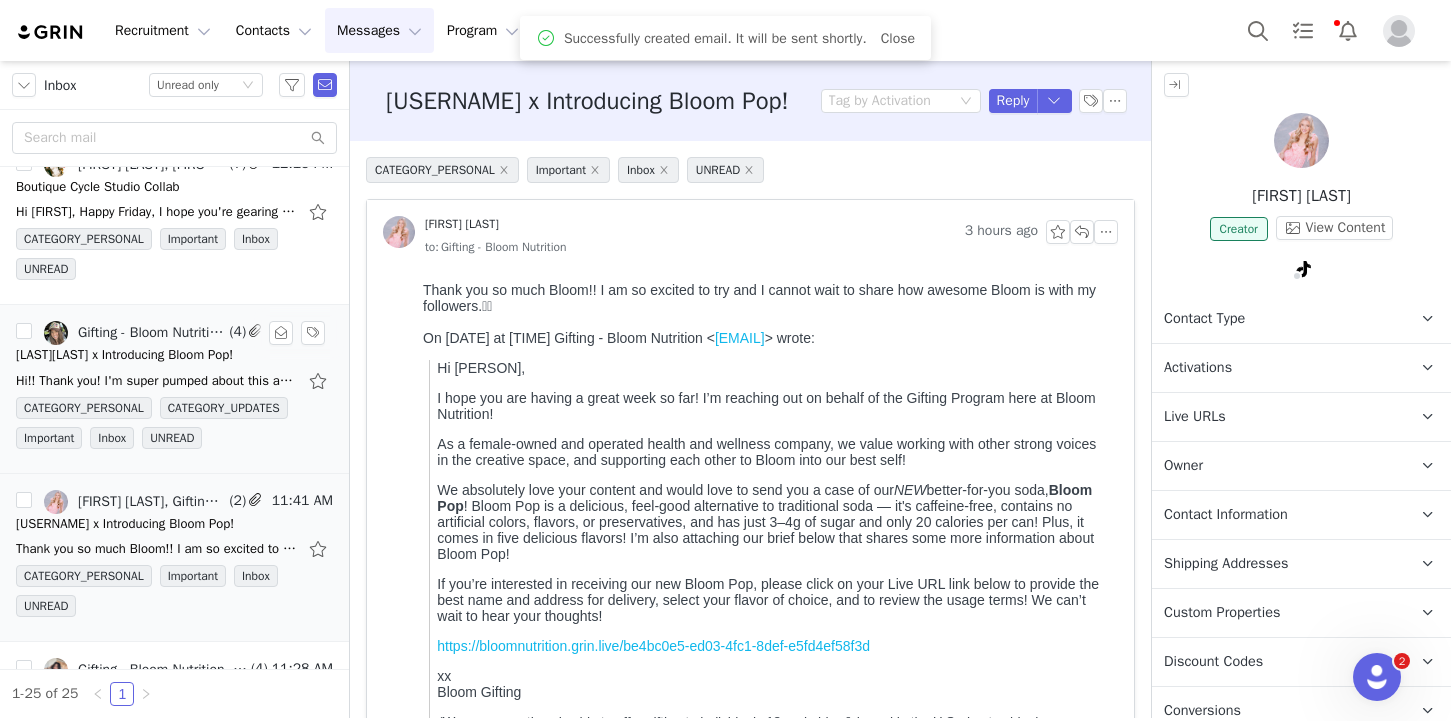 click on "CATEGORY_PERSONAL   CATEGORY_UPDATES   Important   Inbox   UNREAD" at bounding box center (174, 427) 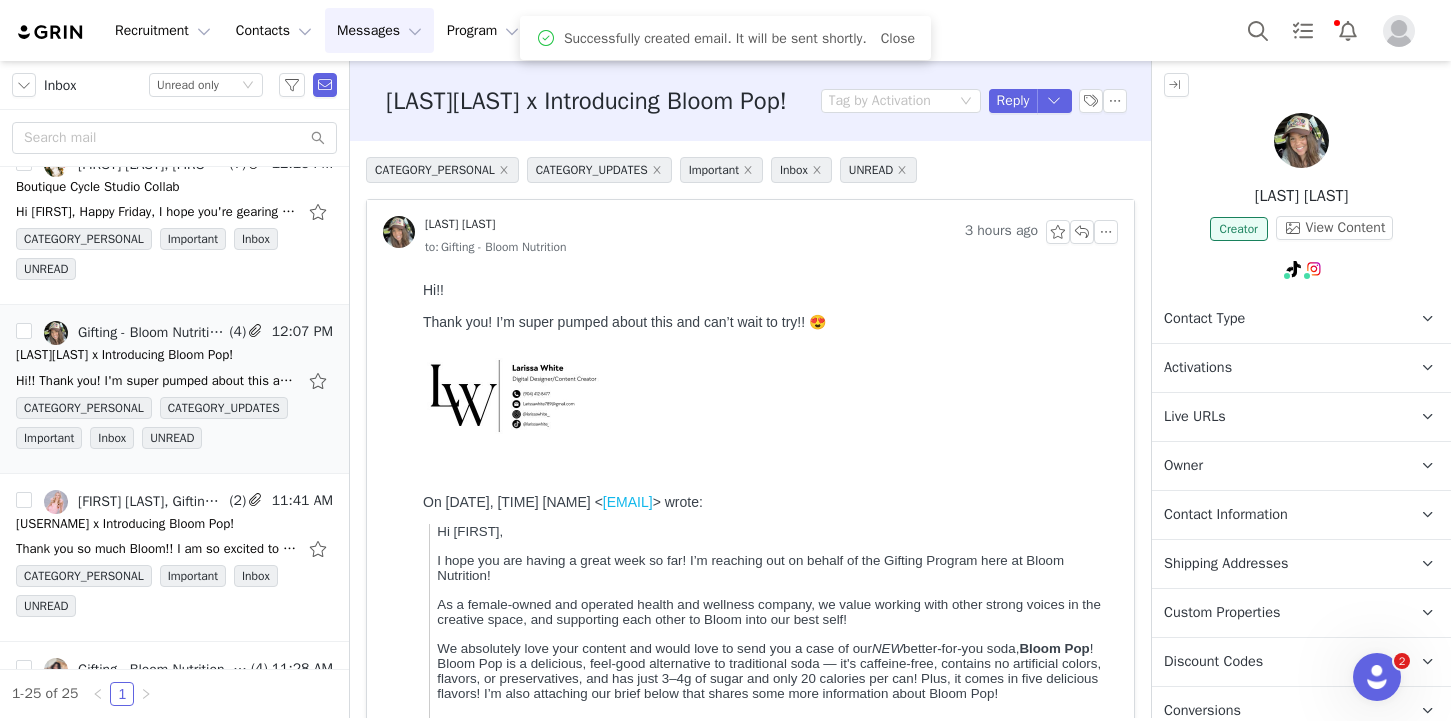 scroll, scrollTop: 0, scrollLeft: 0, axis: both 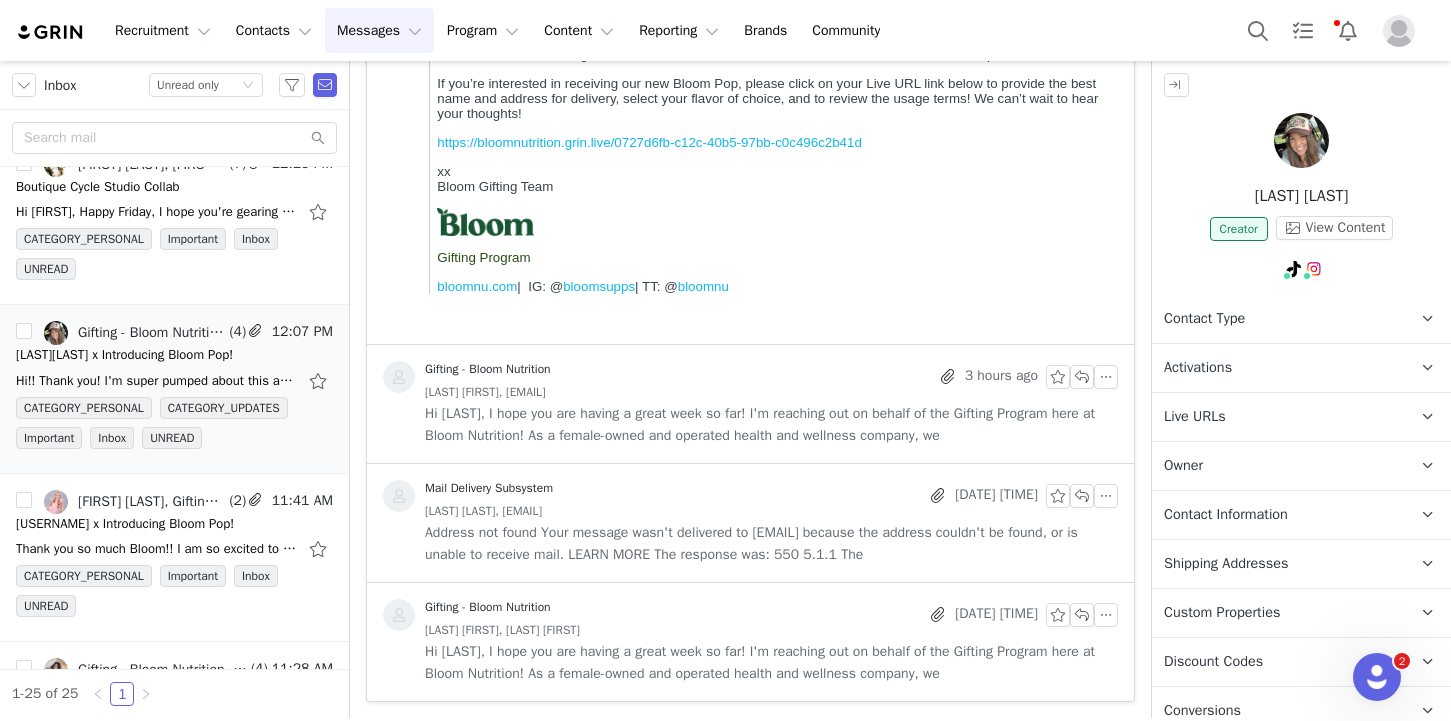 click on "Activations" at bounding box center [1198, 368] 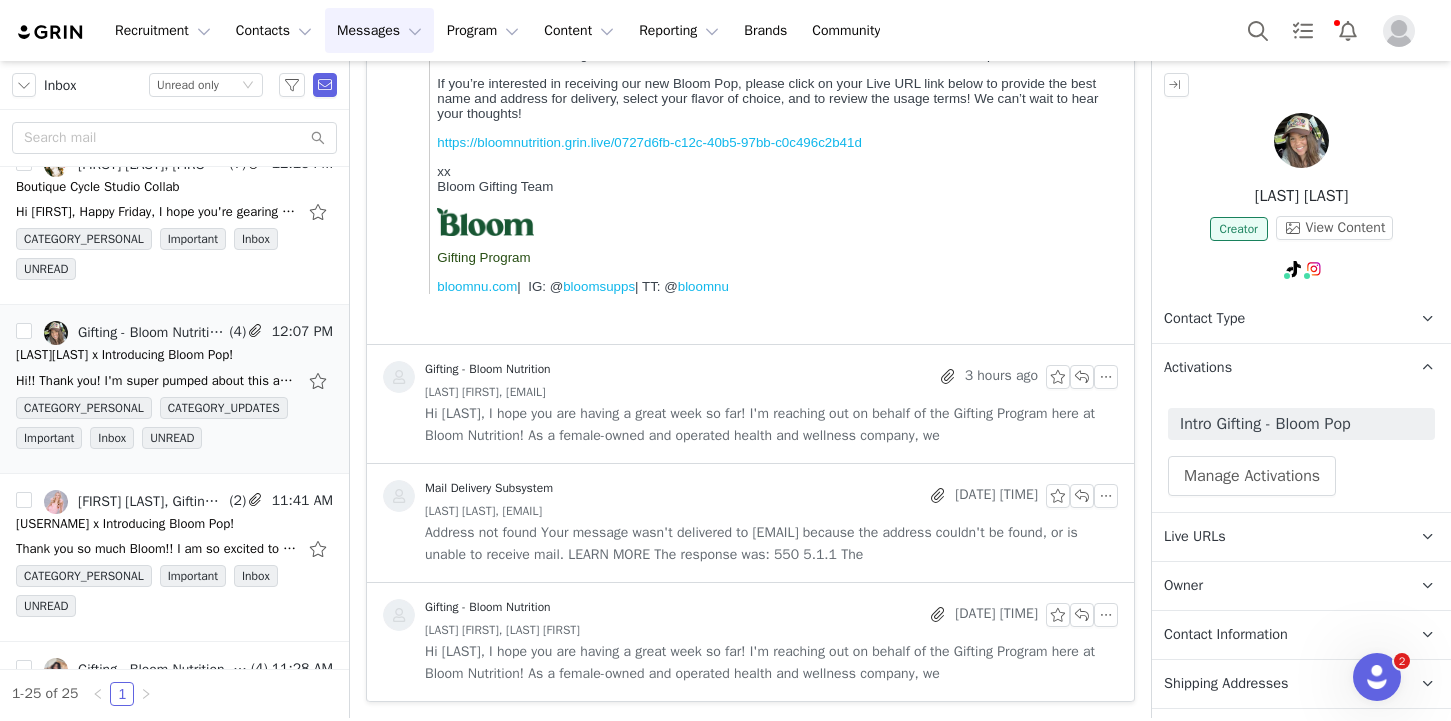 click on "Activations" at bounding box center [1198, 368] 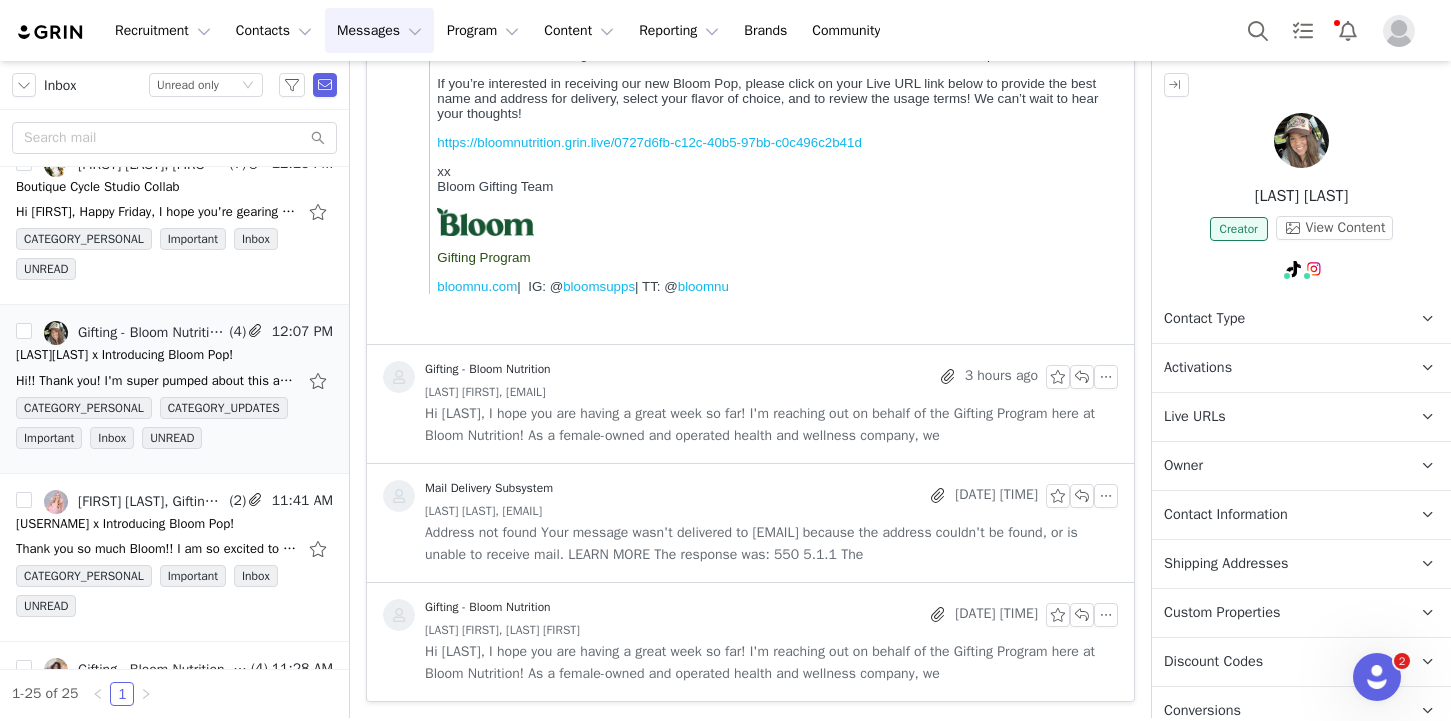 click on "Owner  The account user who owns the contact" at bounding box center [1277, 466] 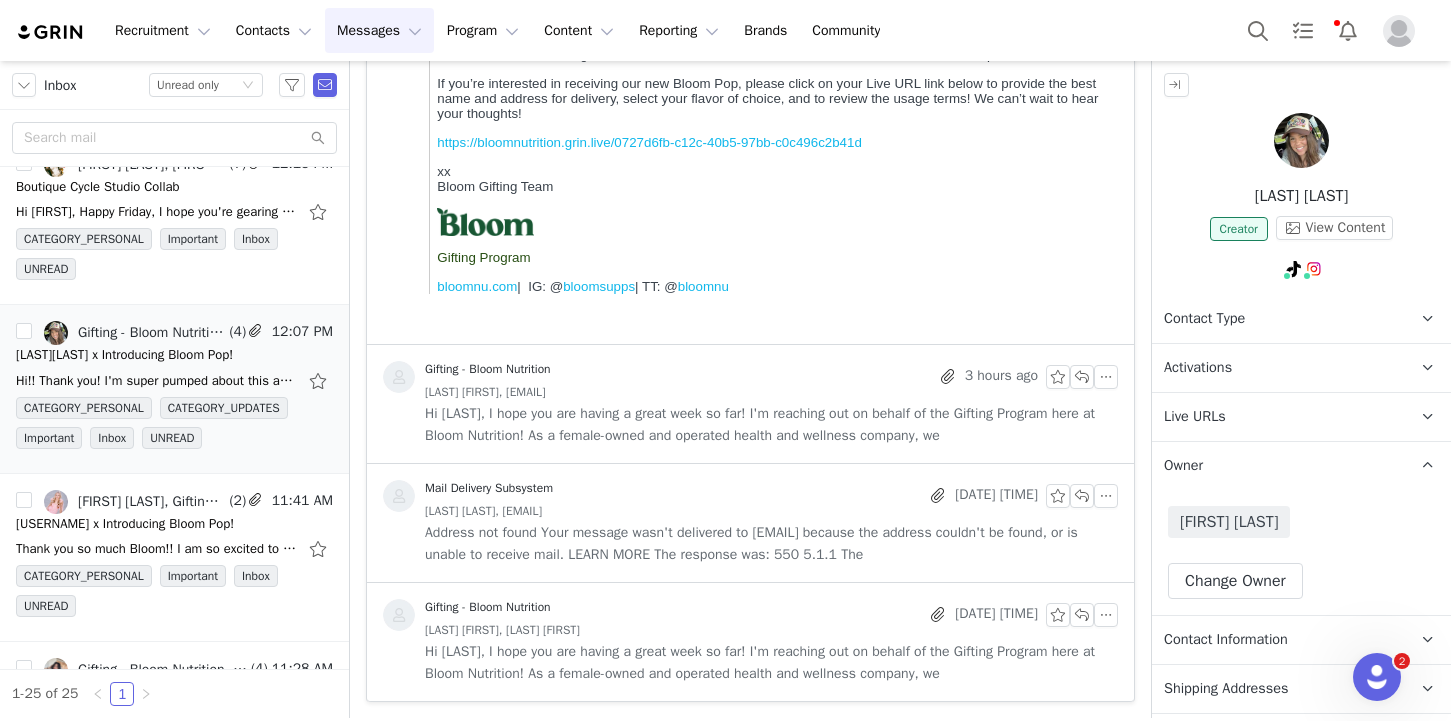 click on "Owner  The account user who owns the contact" at bounding box center (1277, 466) 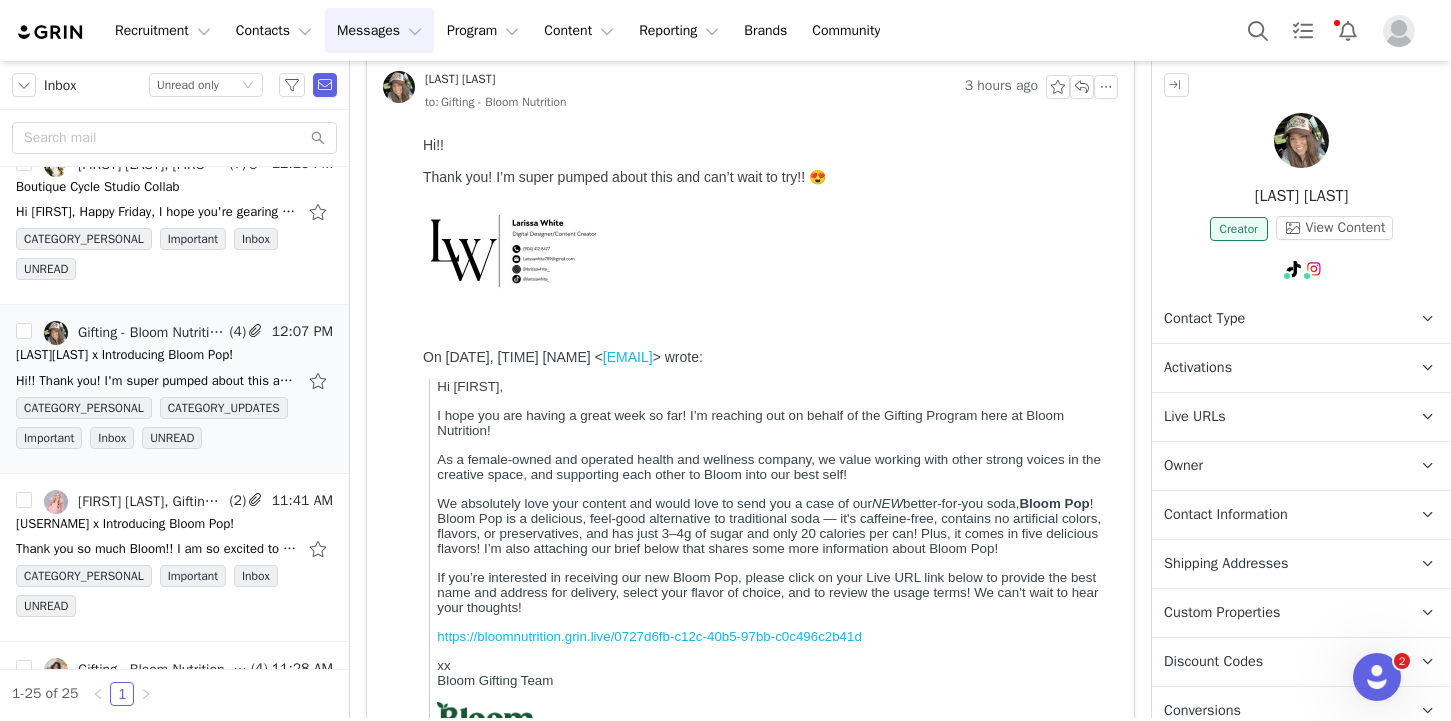 scroll, scrollTop: 0, scrollLeft: 0, axis: both 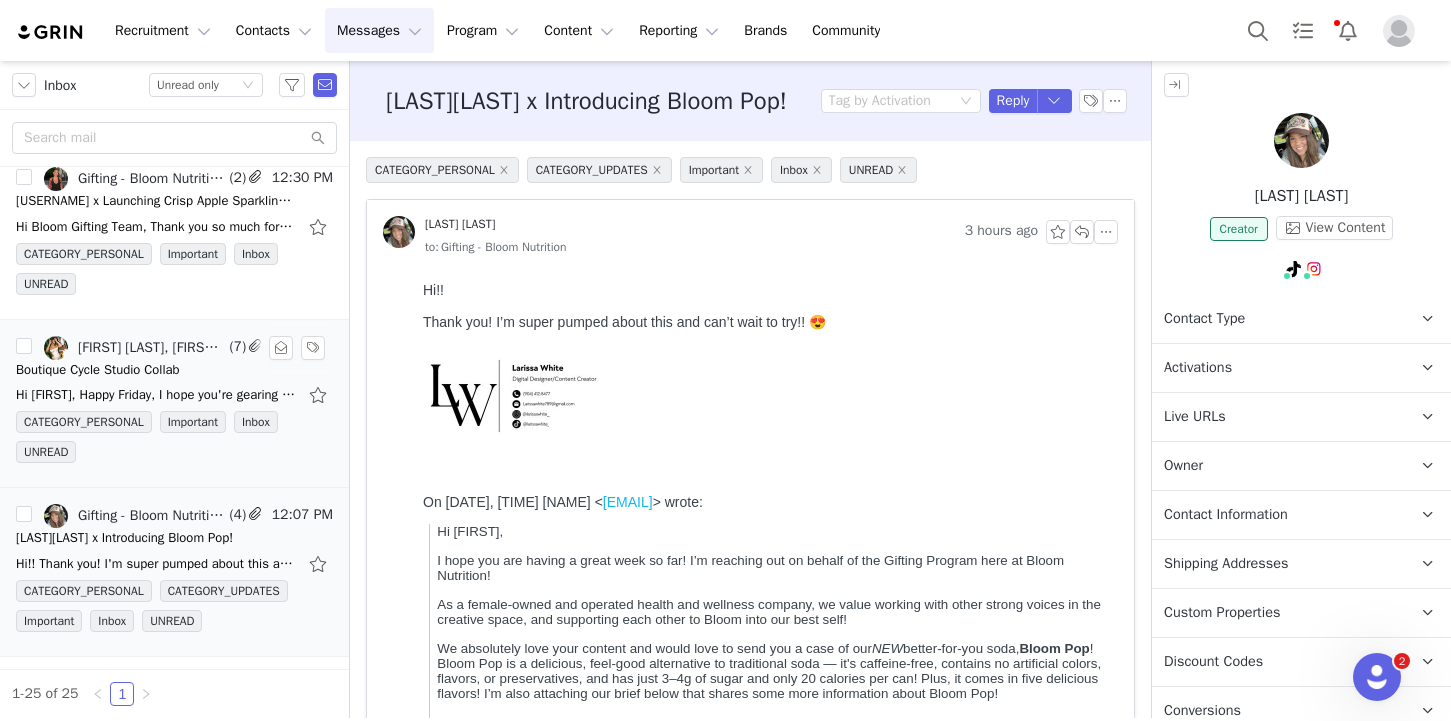 click on "CATEGORY_PERSONAL   Important   Inbox   UNREAD" at bounding box center [174, 441] 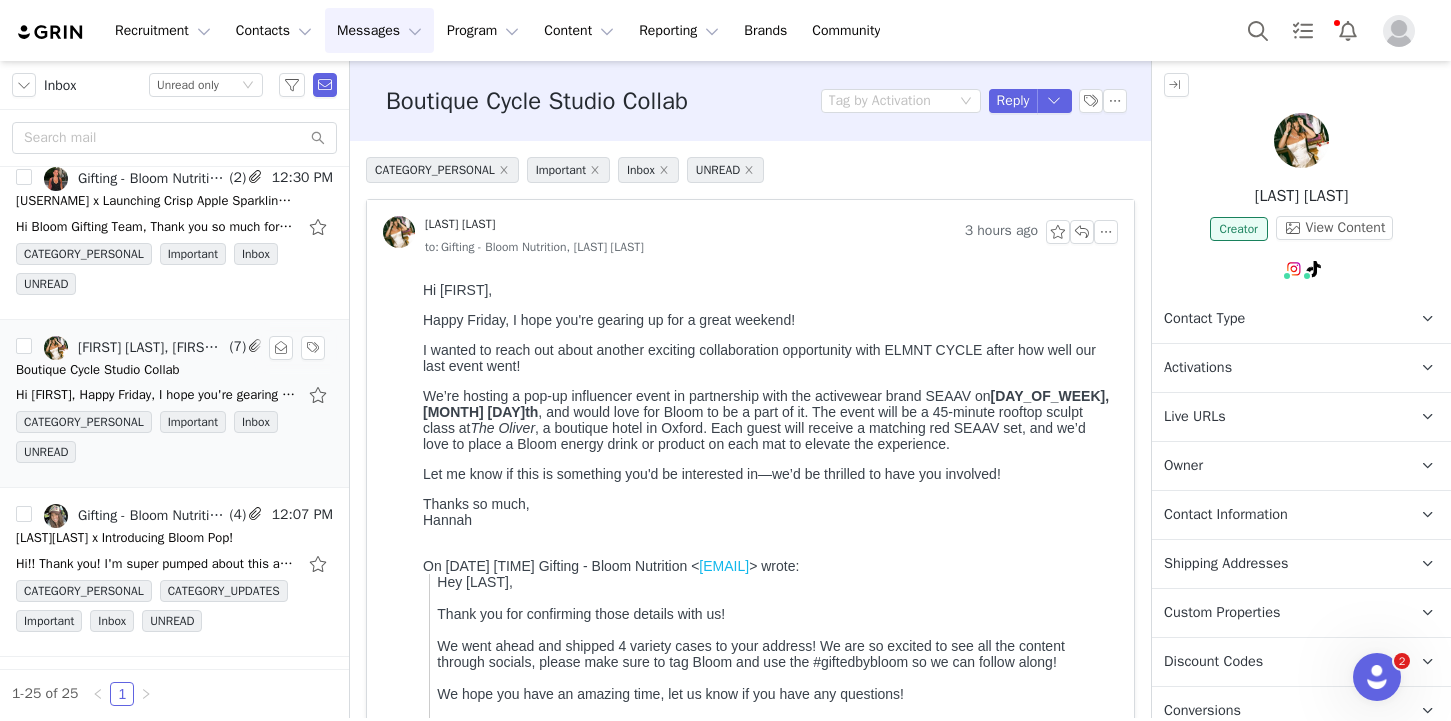 scroll, scrollTop: 0, scrollLeft: 0, axis: both 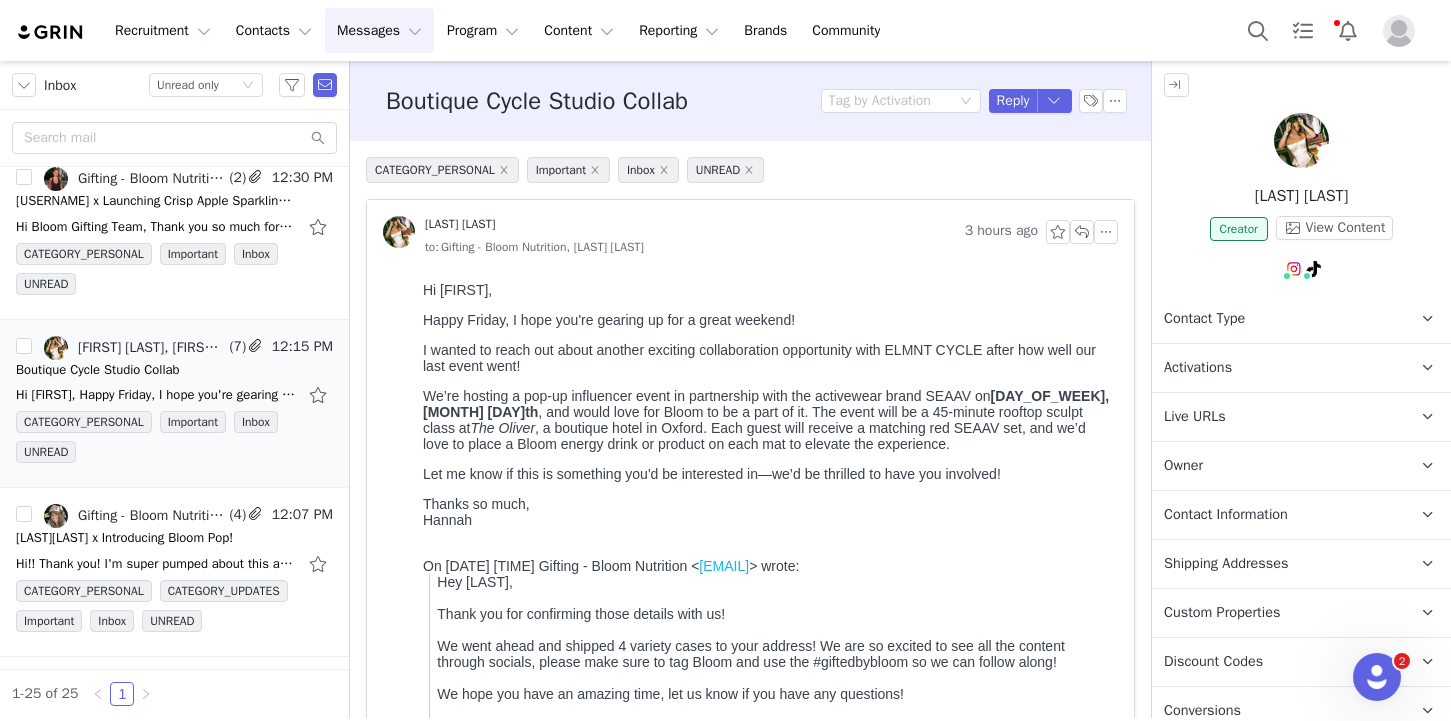 click on "Owner  The account user who owns the contact" at bounding box center (1277, 466) 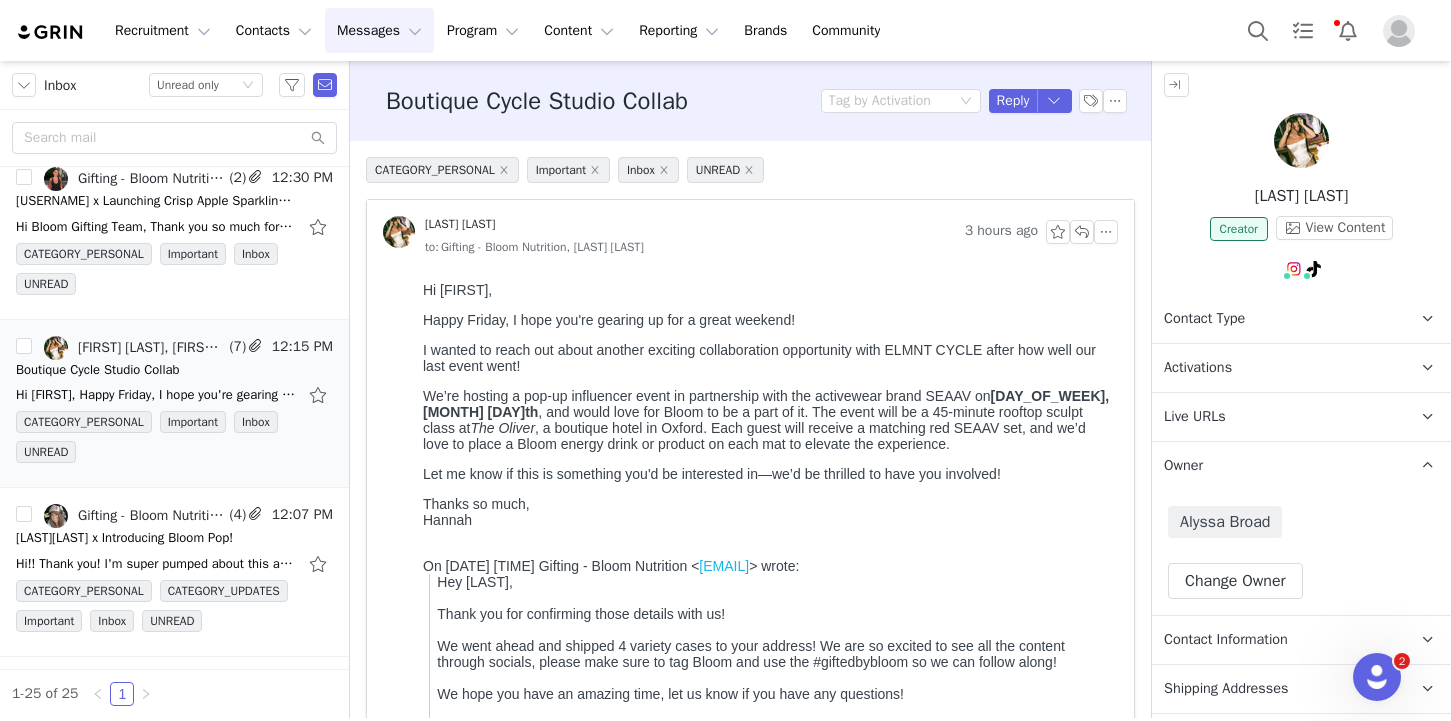 click on "Owner  The account user who owns the contact" at bounding box center [1277, 466] 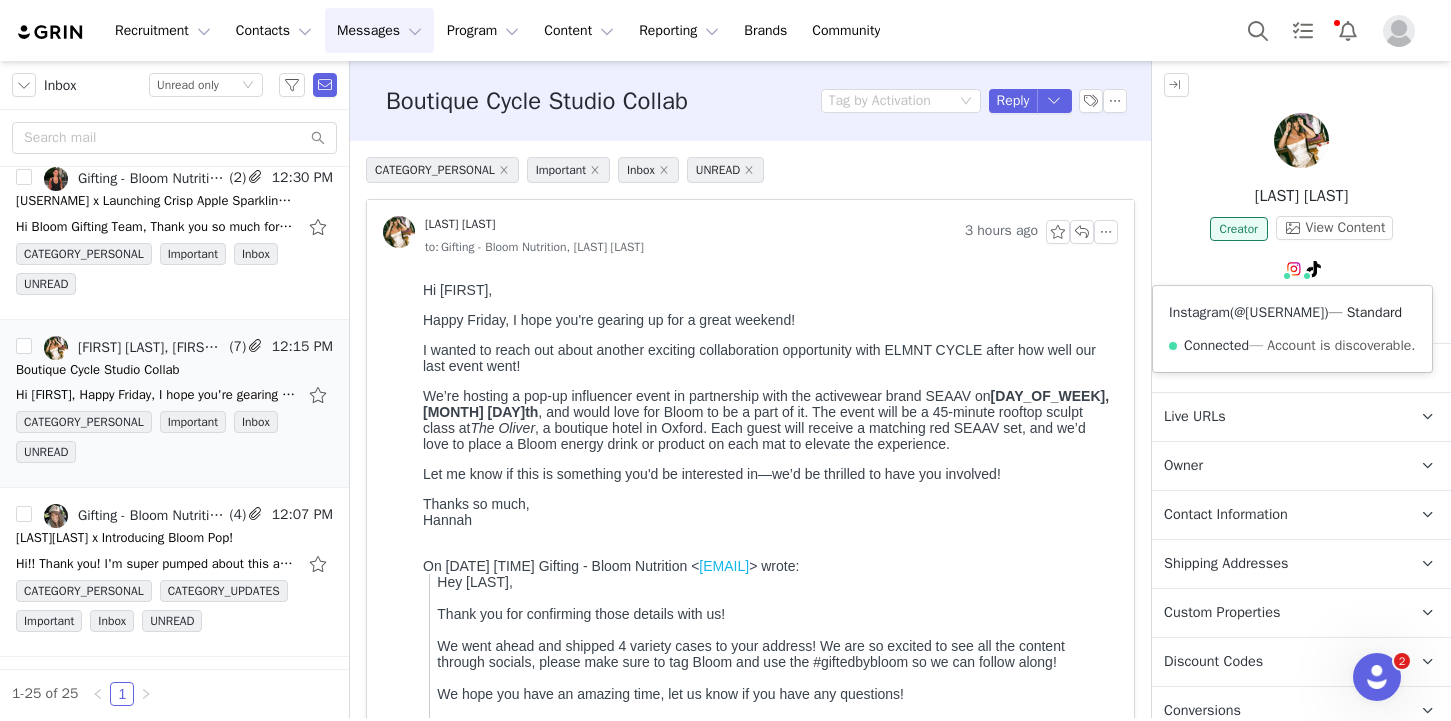 click on "@[USERNAME]" at bounding box center (1279, 312) 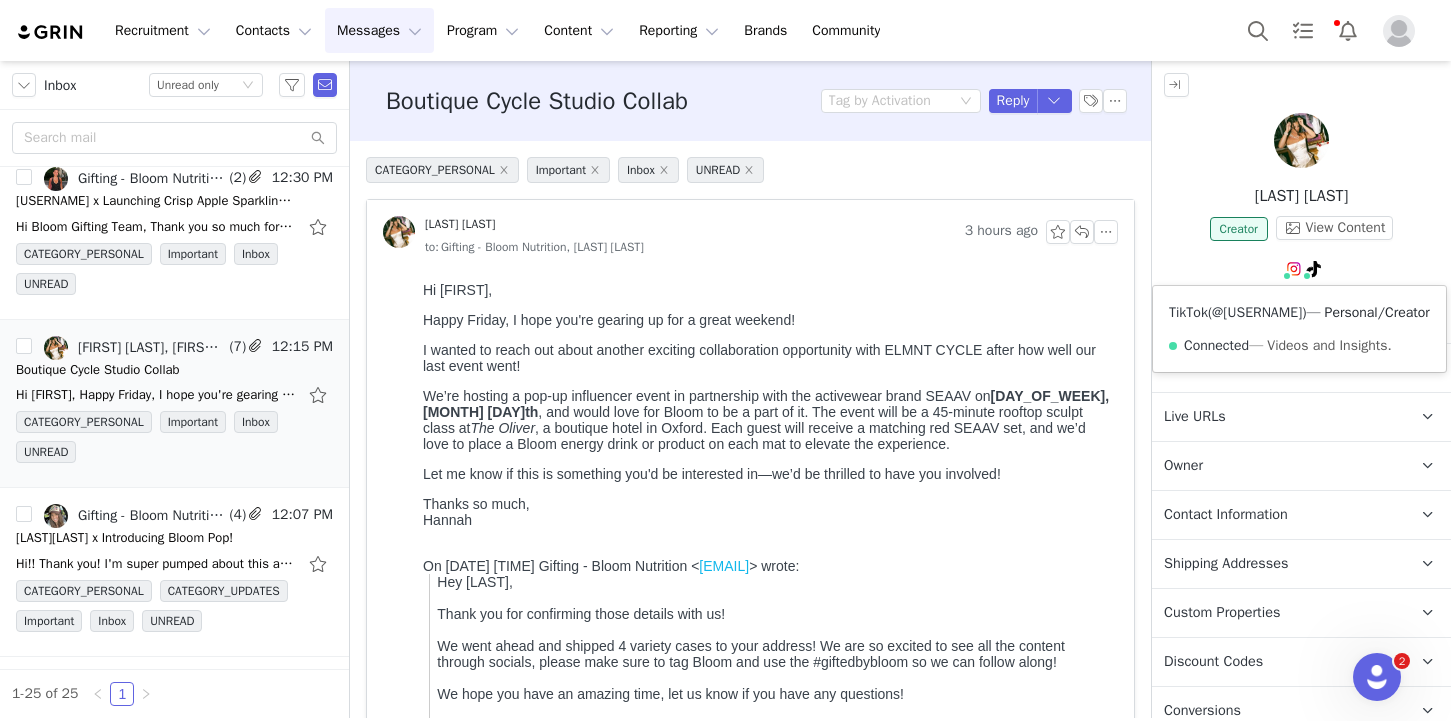 click on "@[USERNAME]" at bounding box center [1257, 312] 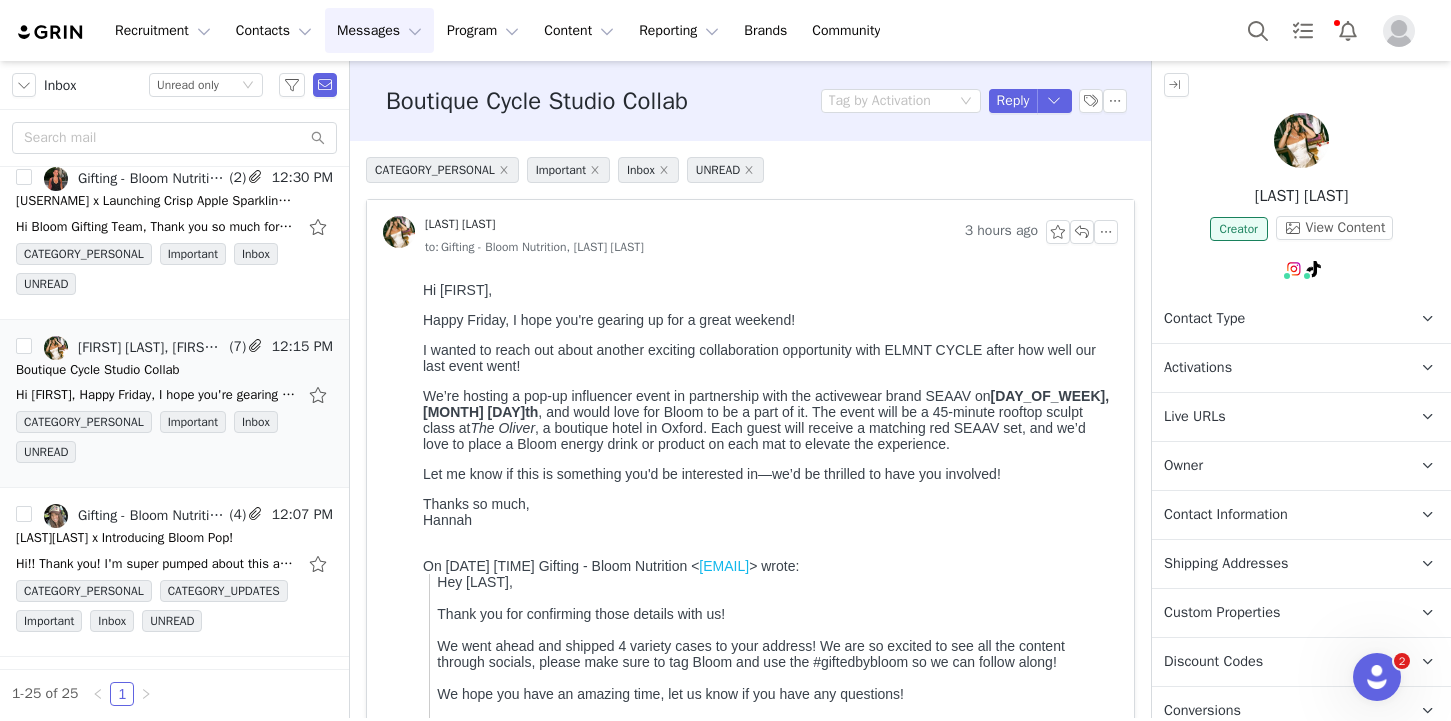 click on "Owner  The account user who owns the contact" at bounding box center (1277, 466) 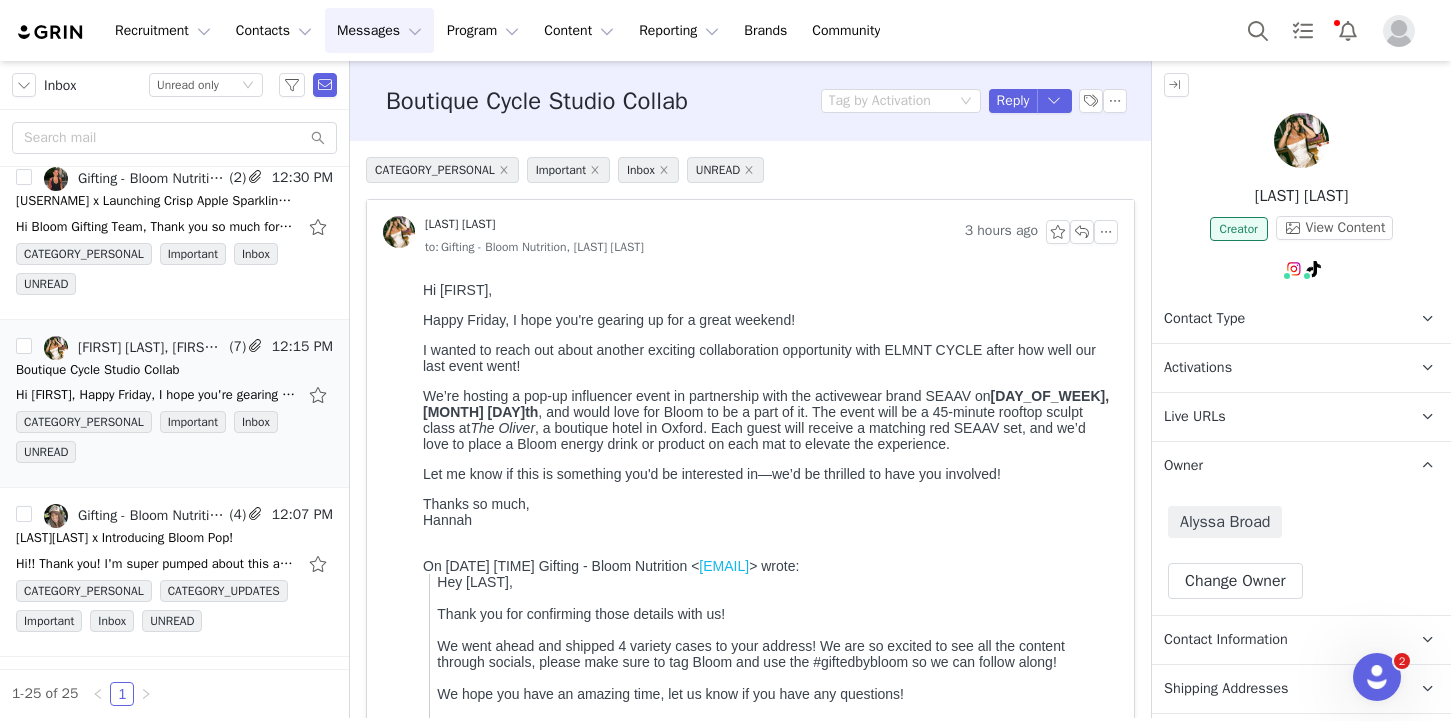 click on "Owner  The account user who owns the contact" at bounding box center [1277, 466] 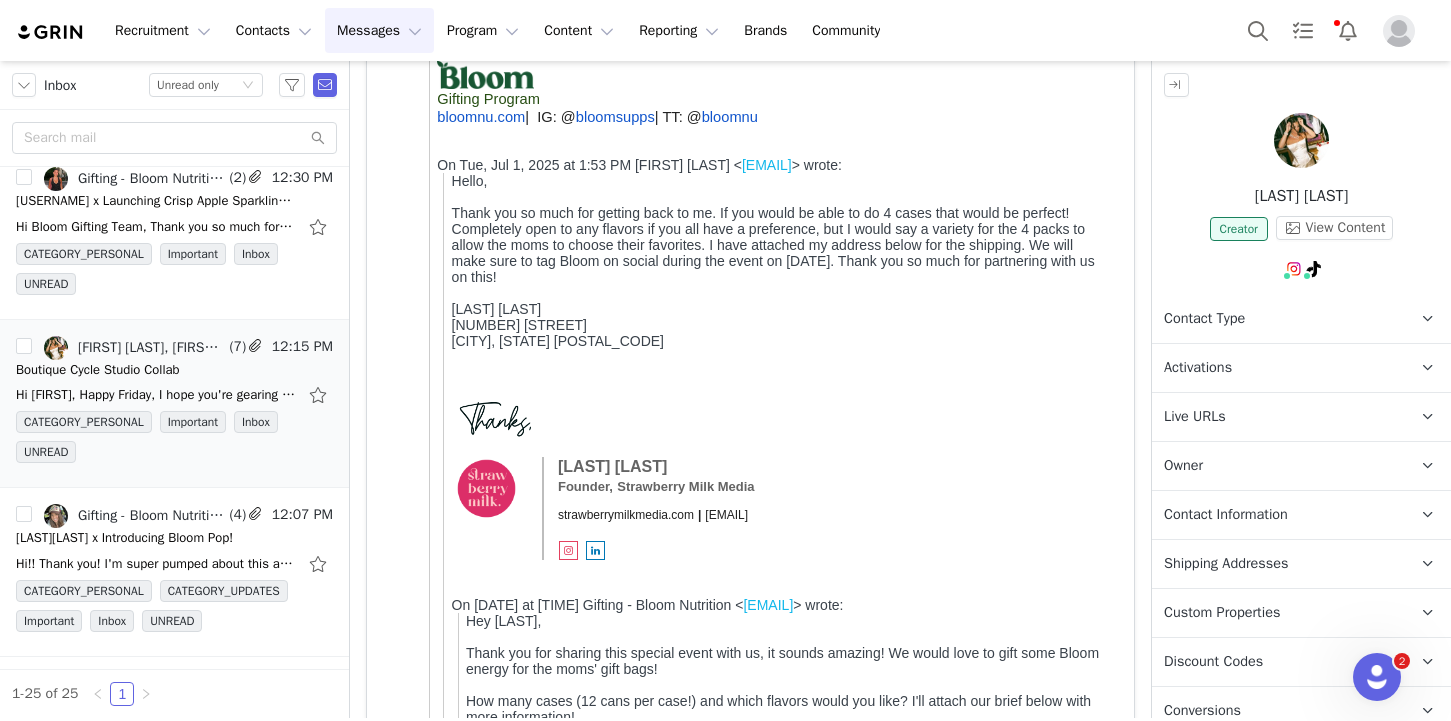 scroll, scrollTop: 0, scrollLeft: 0, axis: both 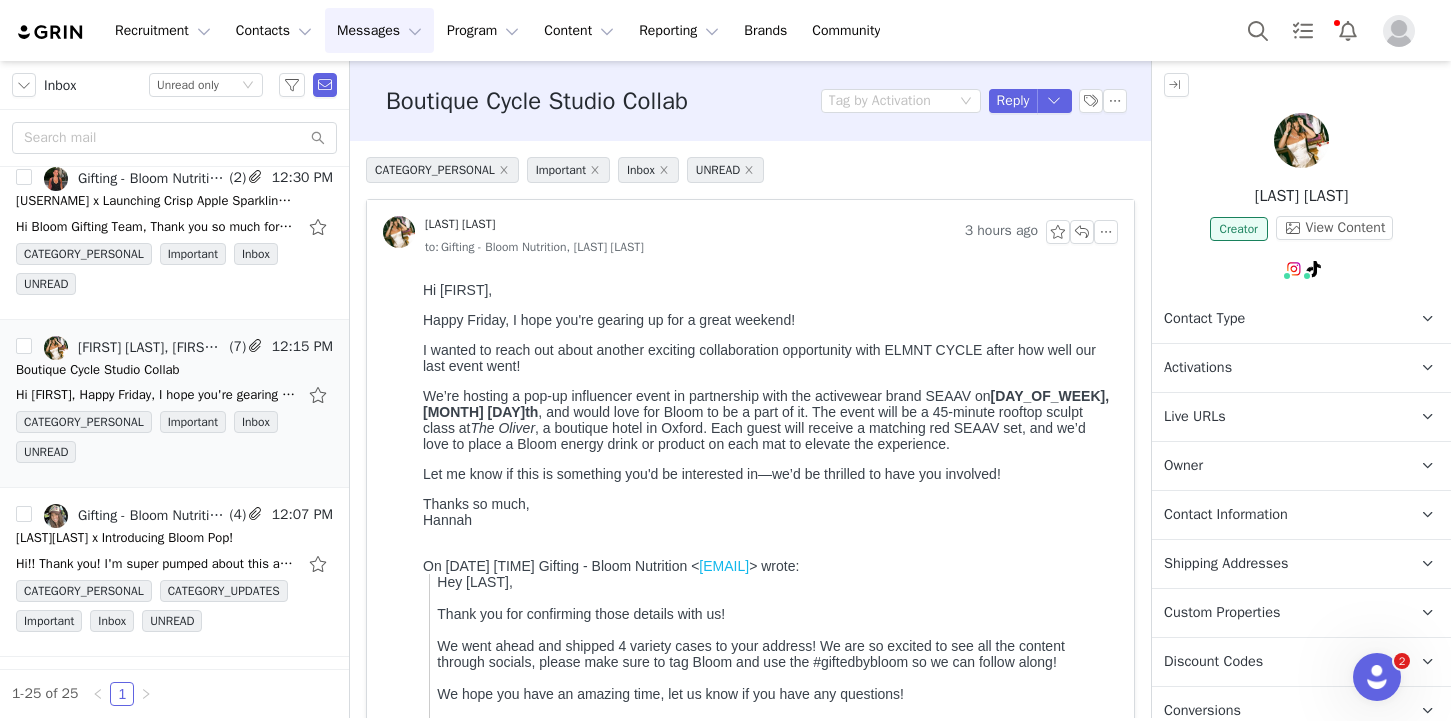 drag, startPoint x: 1236, startPoint y: 199, endPoint x: 1409, endPoint y: 199, distance: 173 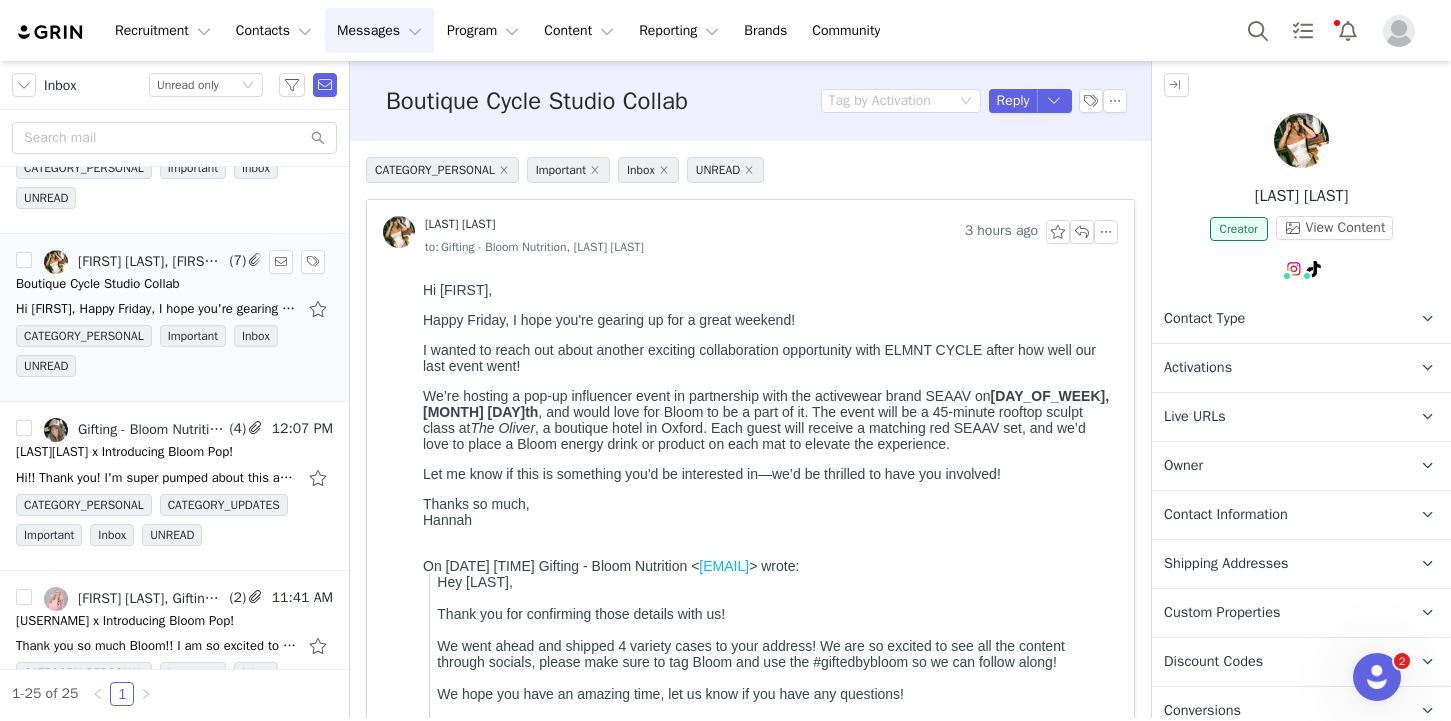 scroll, scrollTop: 2126, scrollLeft: 0, axis: vertical 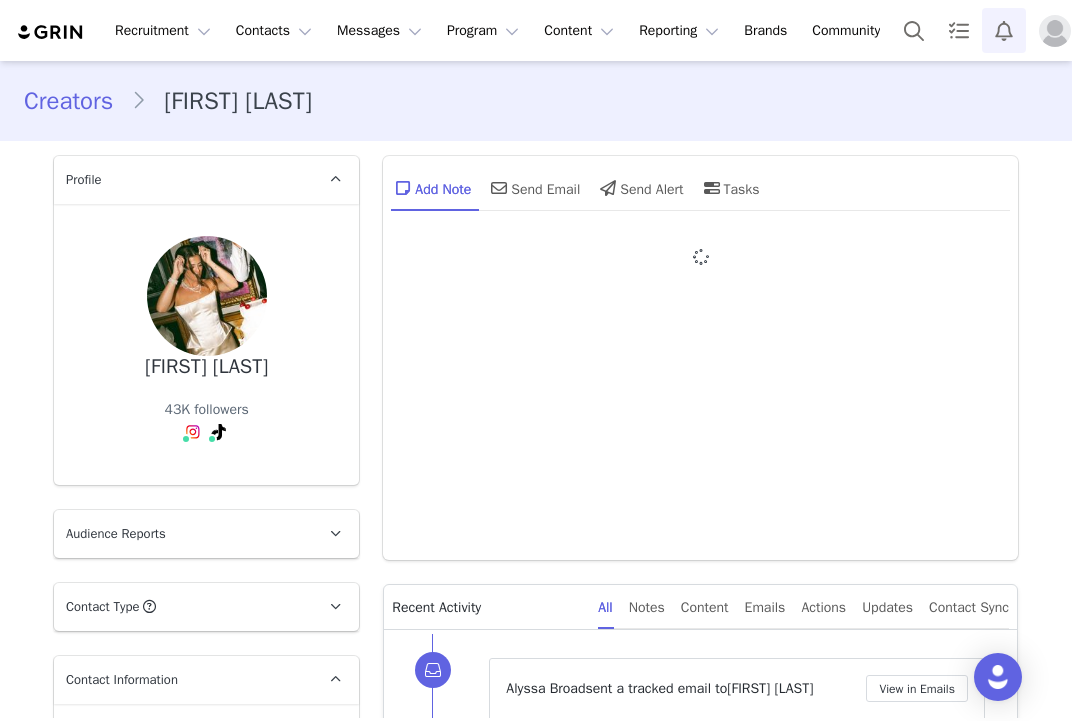 type on "+1 (United States)" 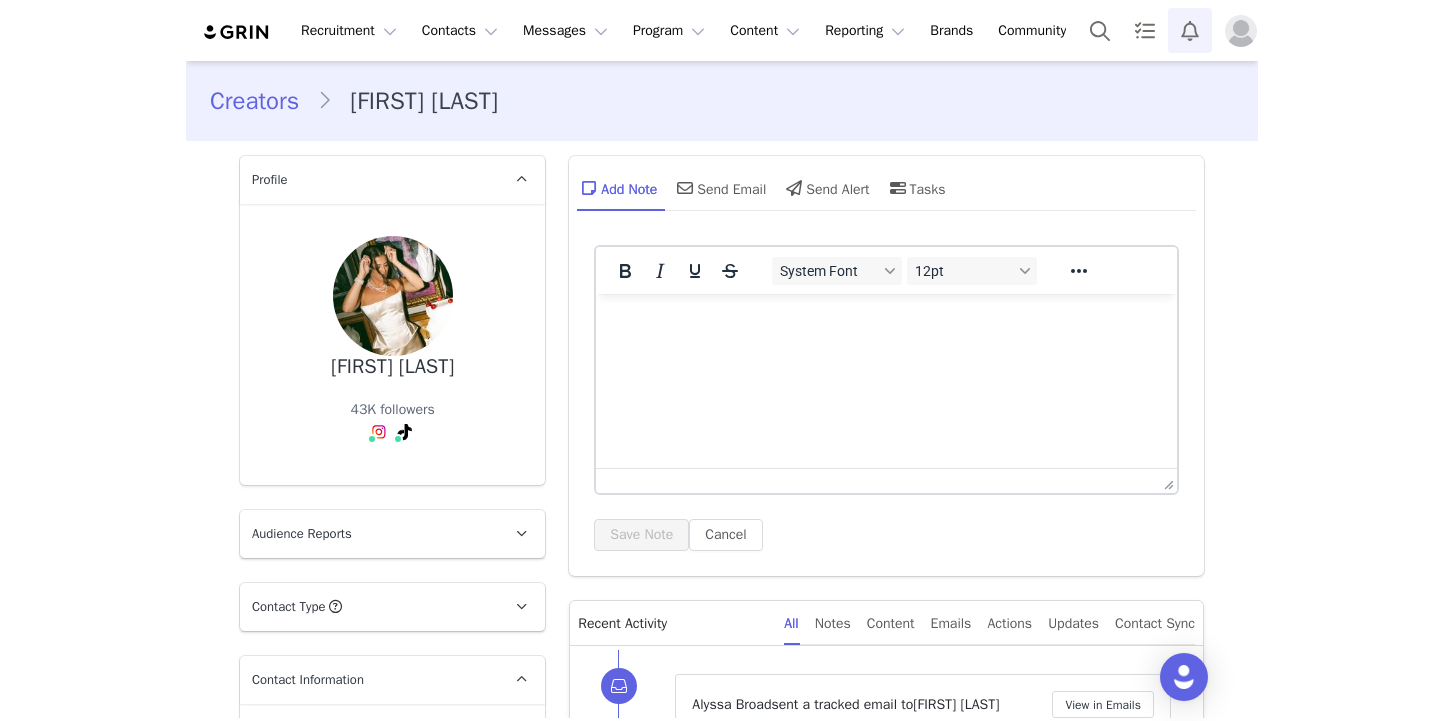 scroll, scrollTop: 0, scrollLeft: 0, axis: both 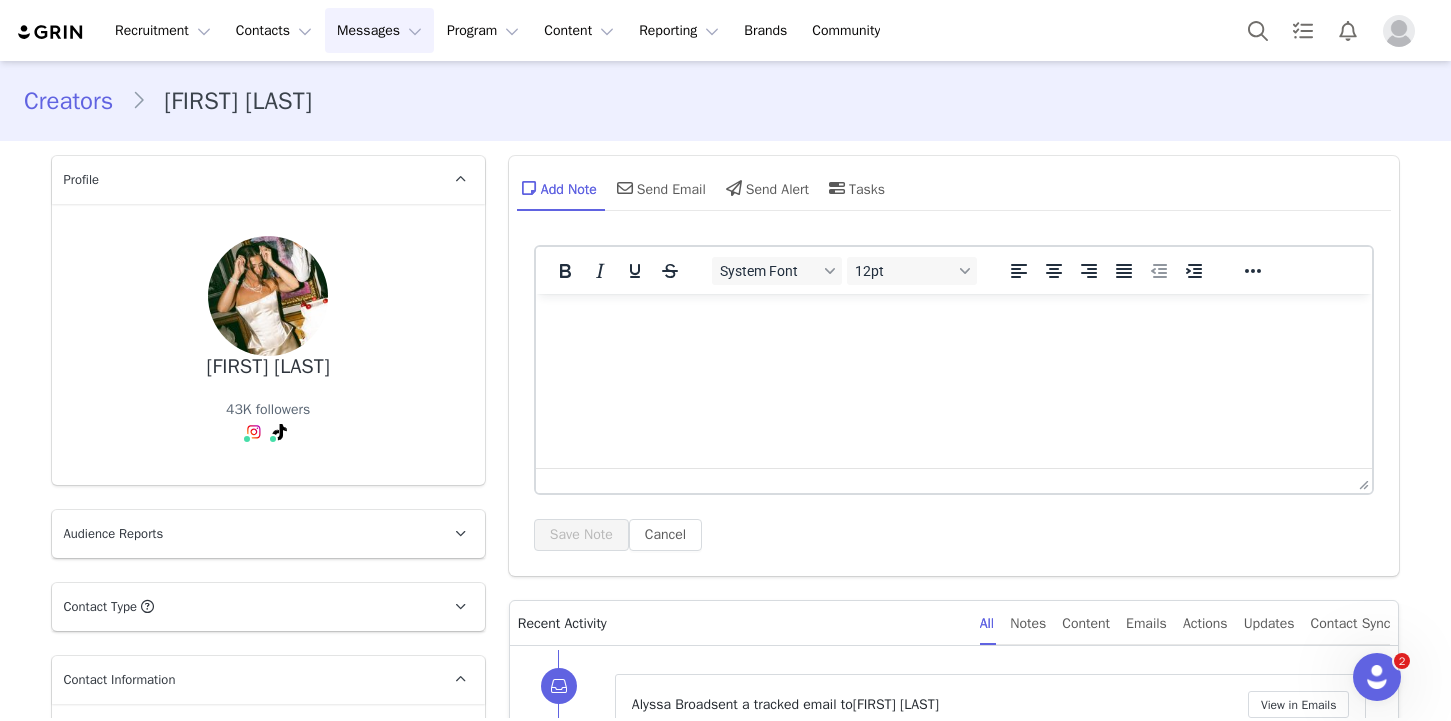 click on "Messages Messages" at bounding box center [379, 30] 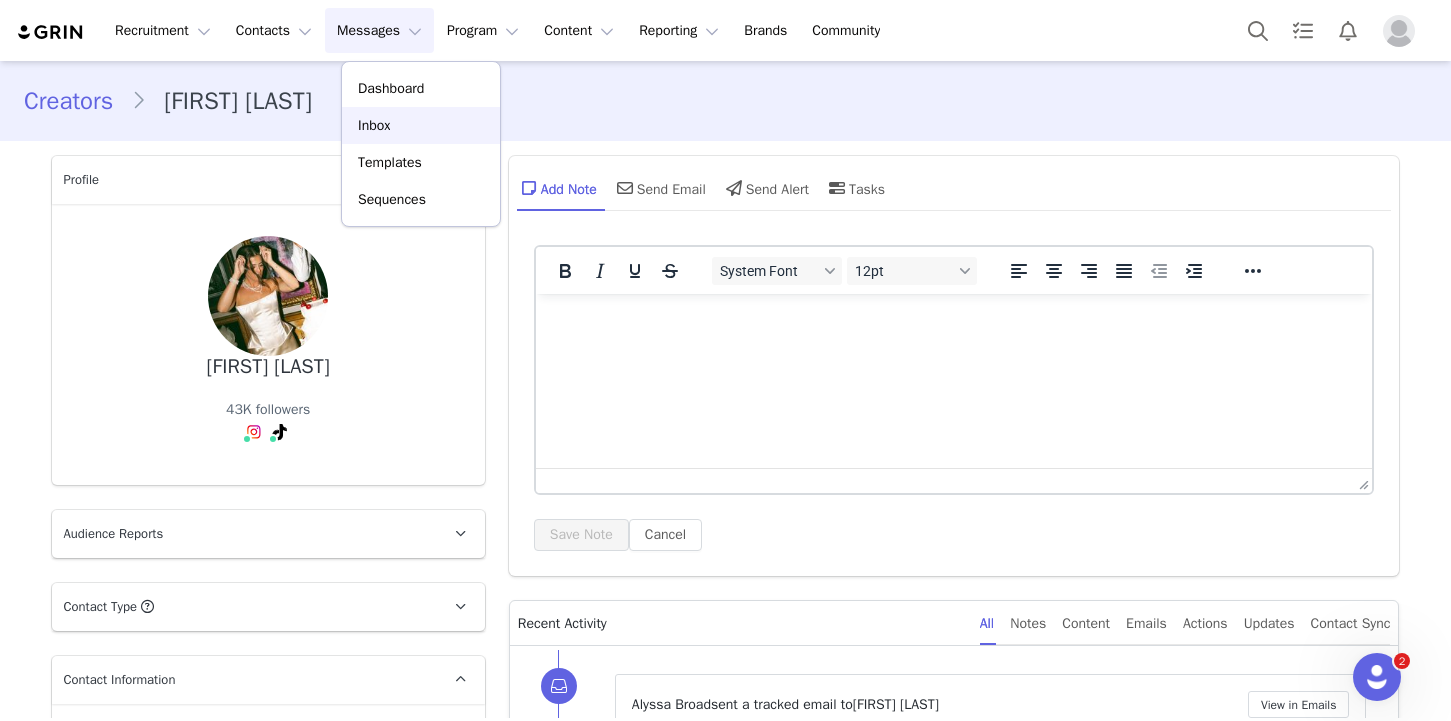click on "Inbox" at bounding box center [374, 125] 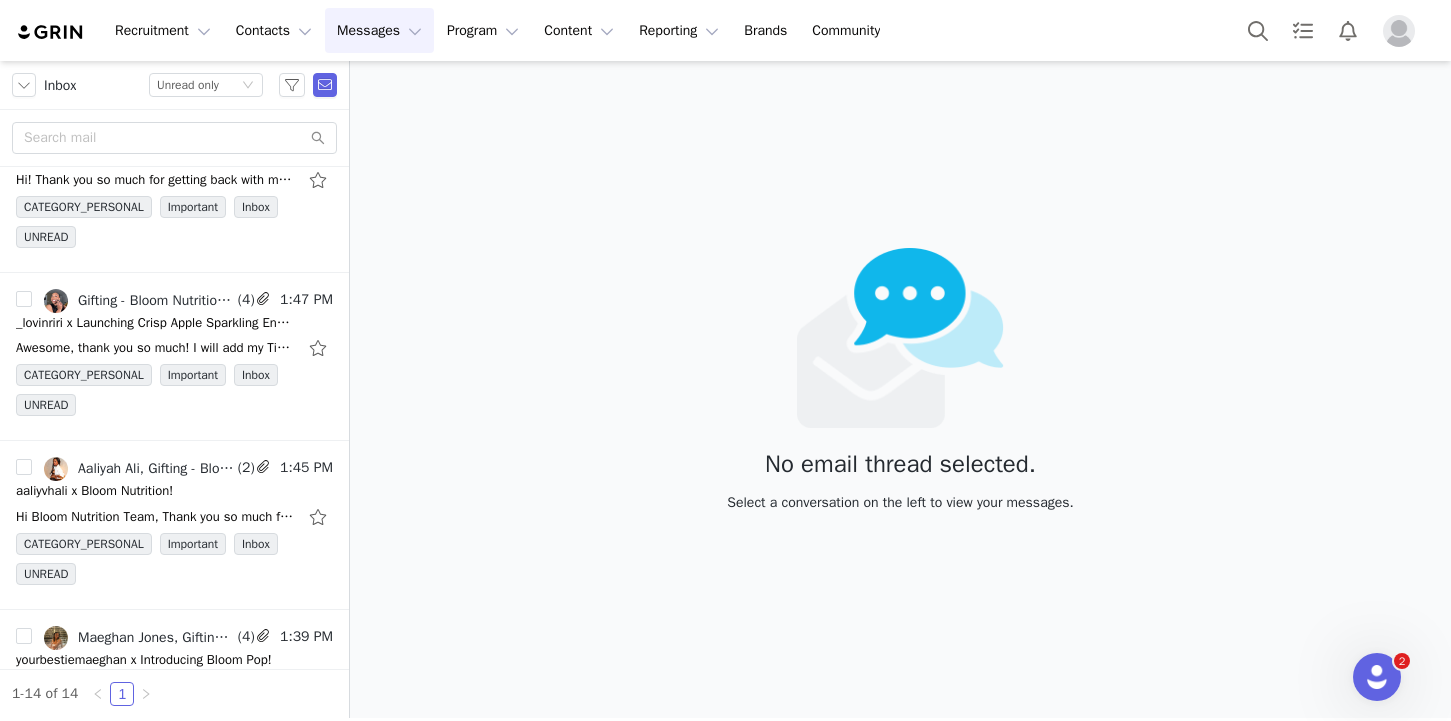 scroll, scrollTop: 0, scrollLeft: 0, axis: both 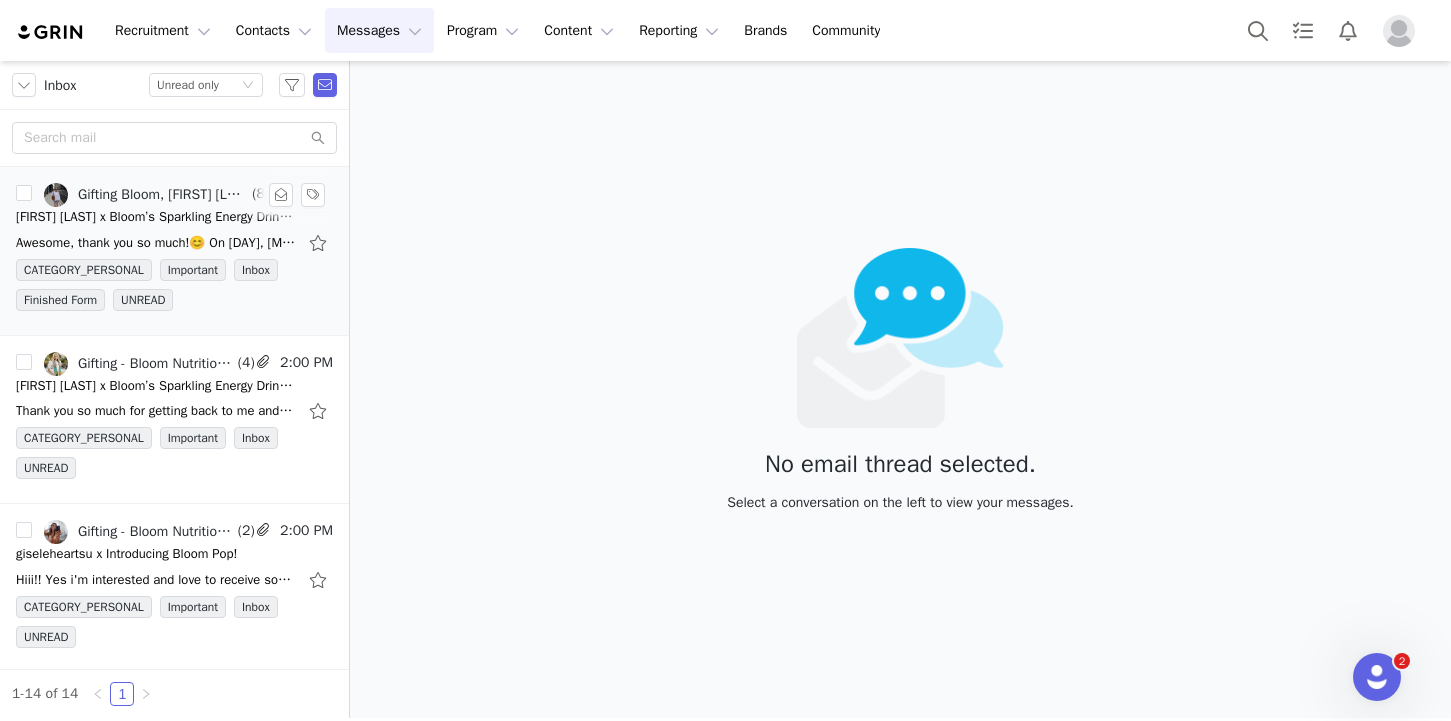 click on "CATEGORY_PERSONAL   Important   Inbox   Finished Form   UNREAD" at bounding box center (174, 289) 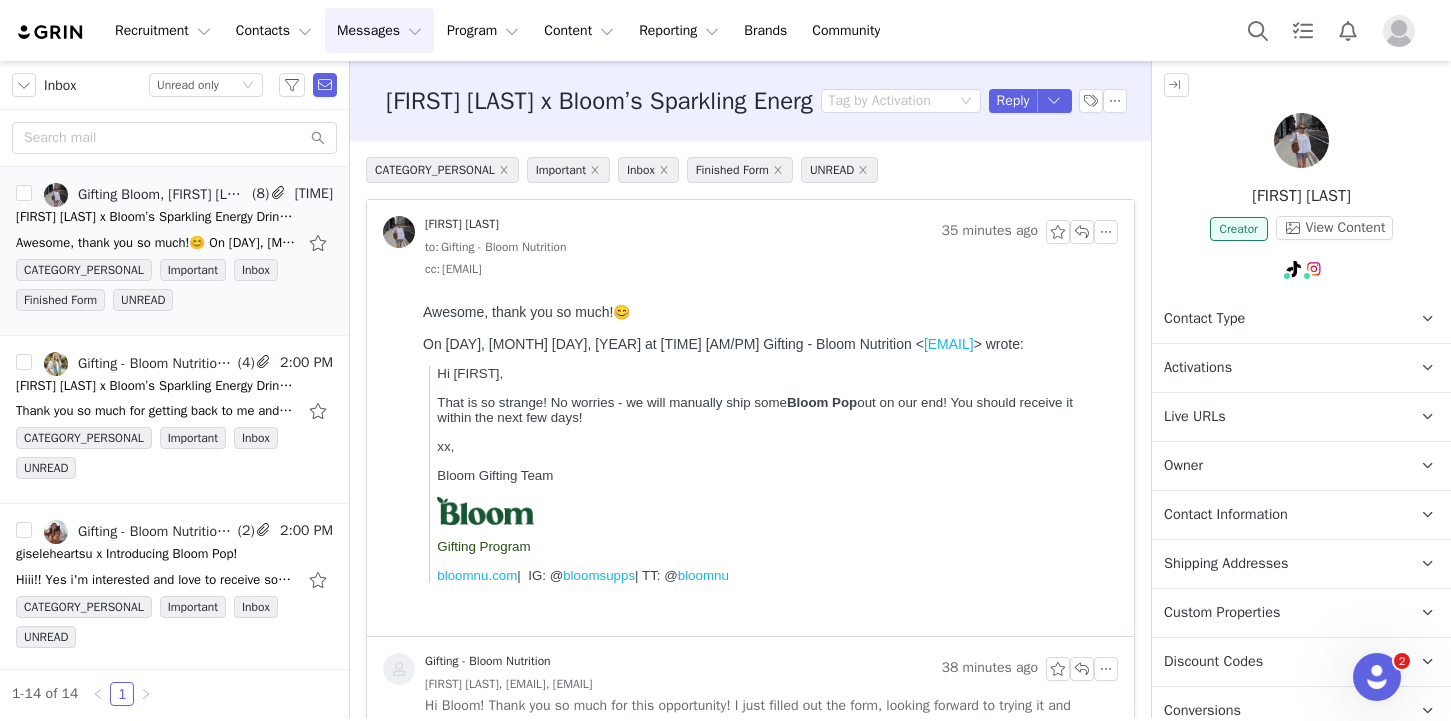 scroll, scrollTop: 0, scrollLeft: 0, axis: both 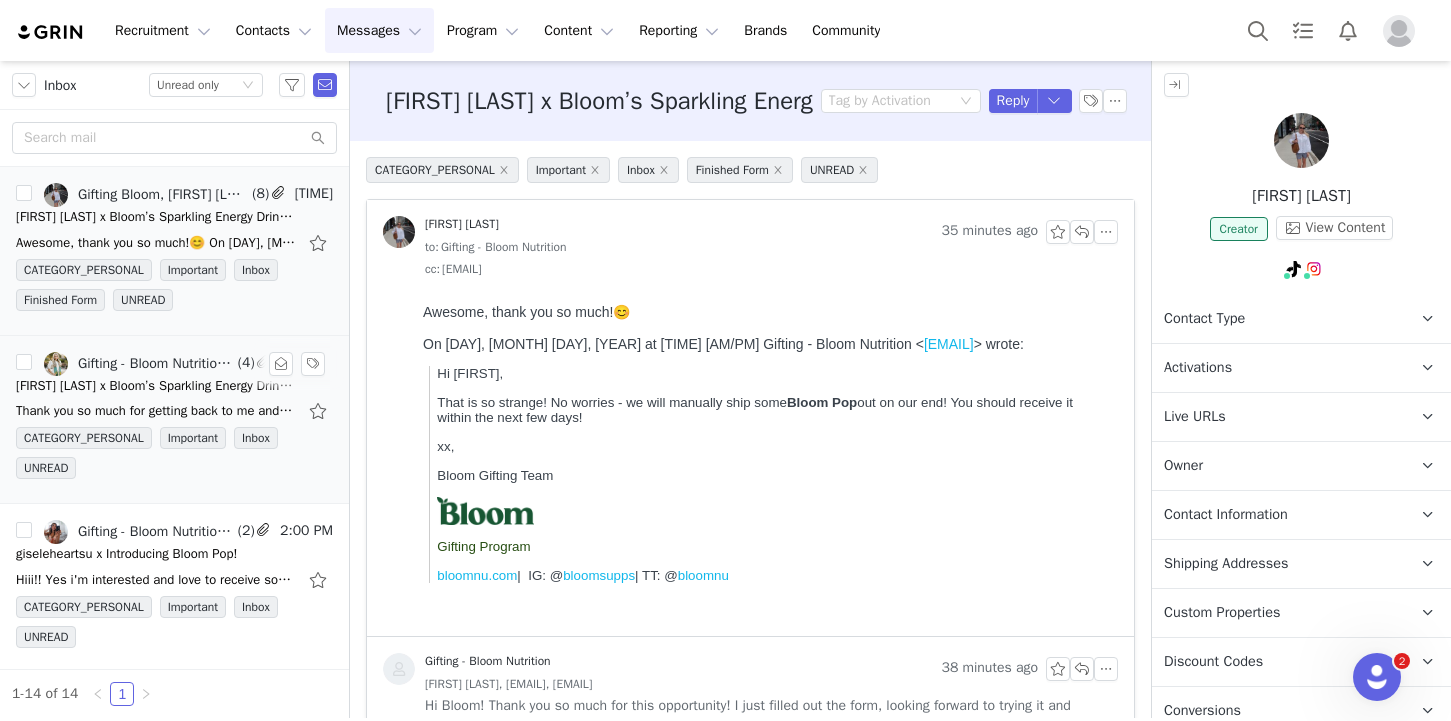 click on "CATEGORY_PERSONAL   Important   Inbox   UNREAD" at bounding box center [174, 457] 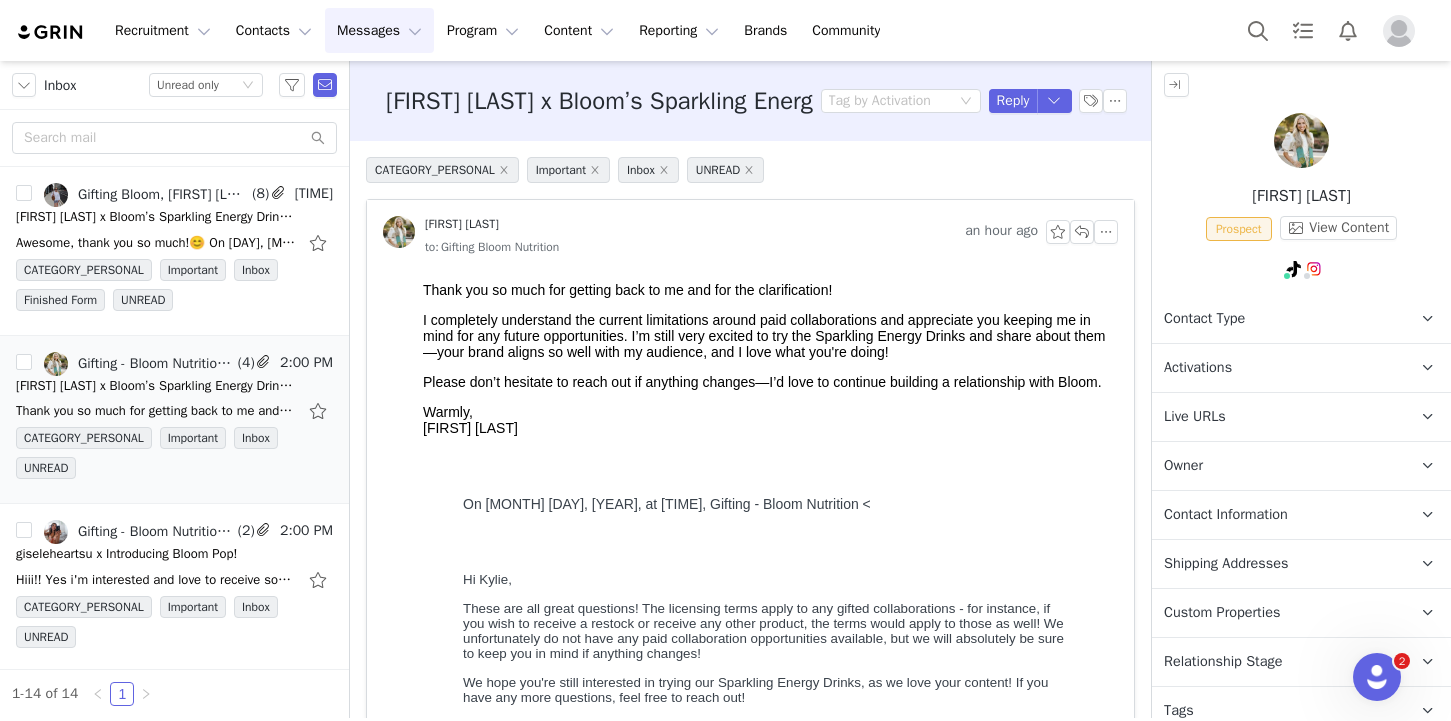 scroll, scrollTop: 0, scrollLeft: 0, axis: both 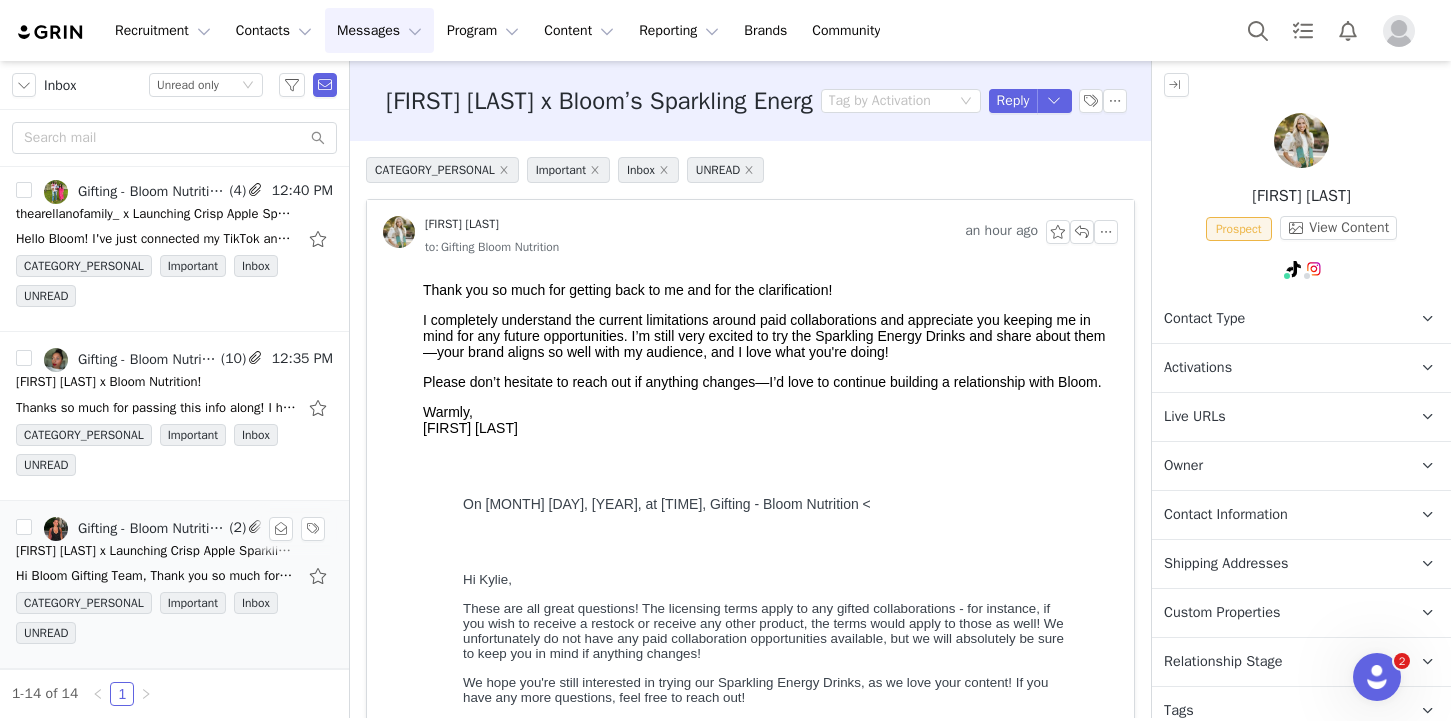 click on "CATEGORY_PERSONAL   Important   Inbox   UNREAD" at bounding box center [174, 622] 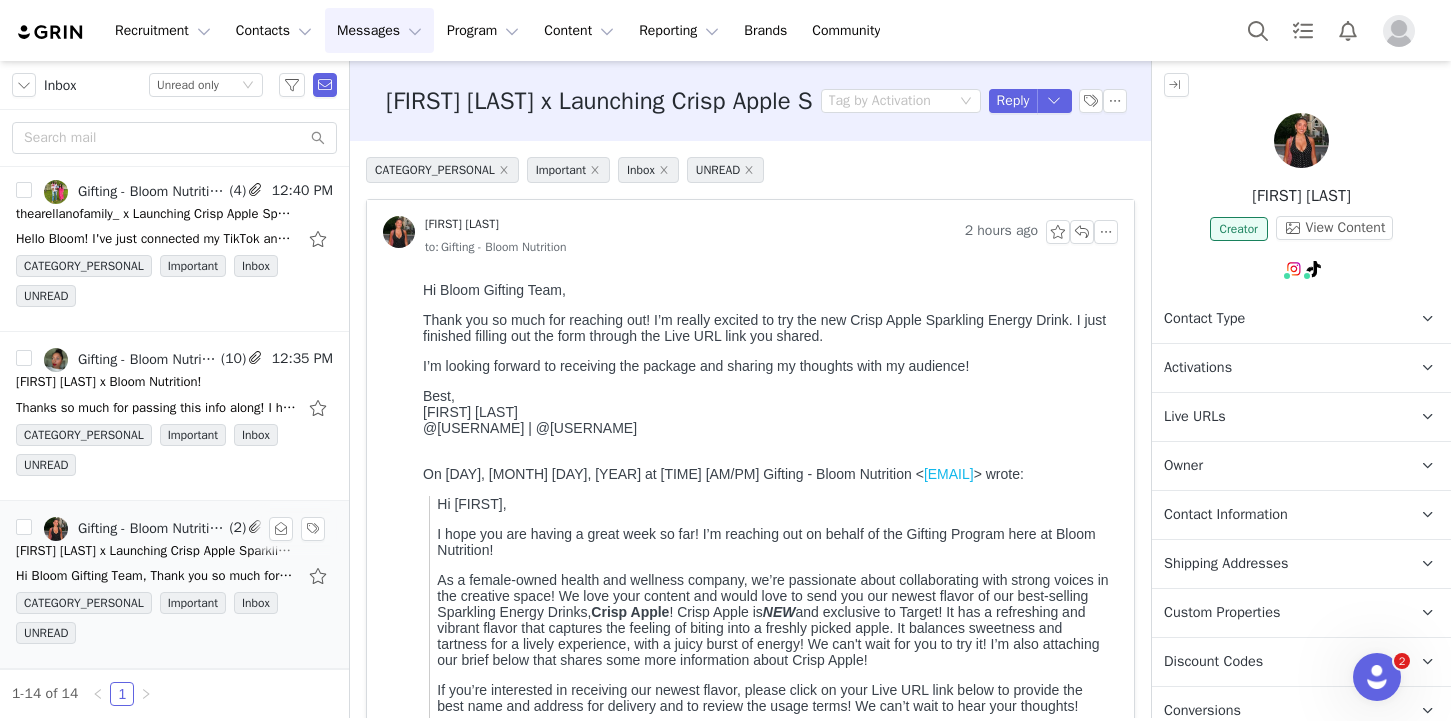 scroll, scrollTop: 0, scrollLeft: 0, axis: both 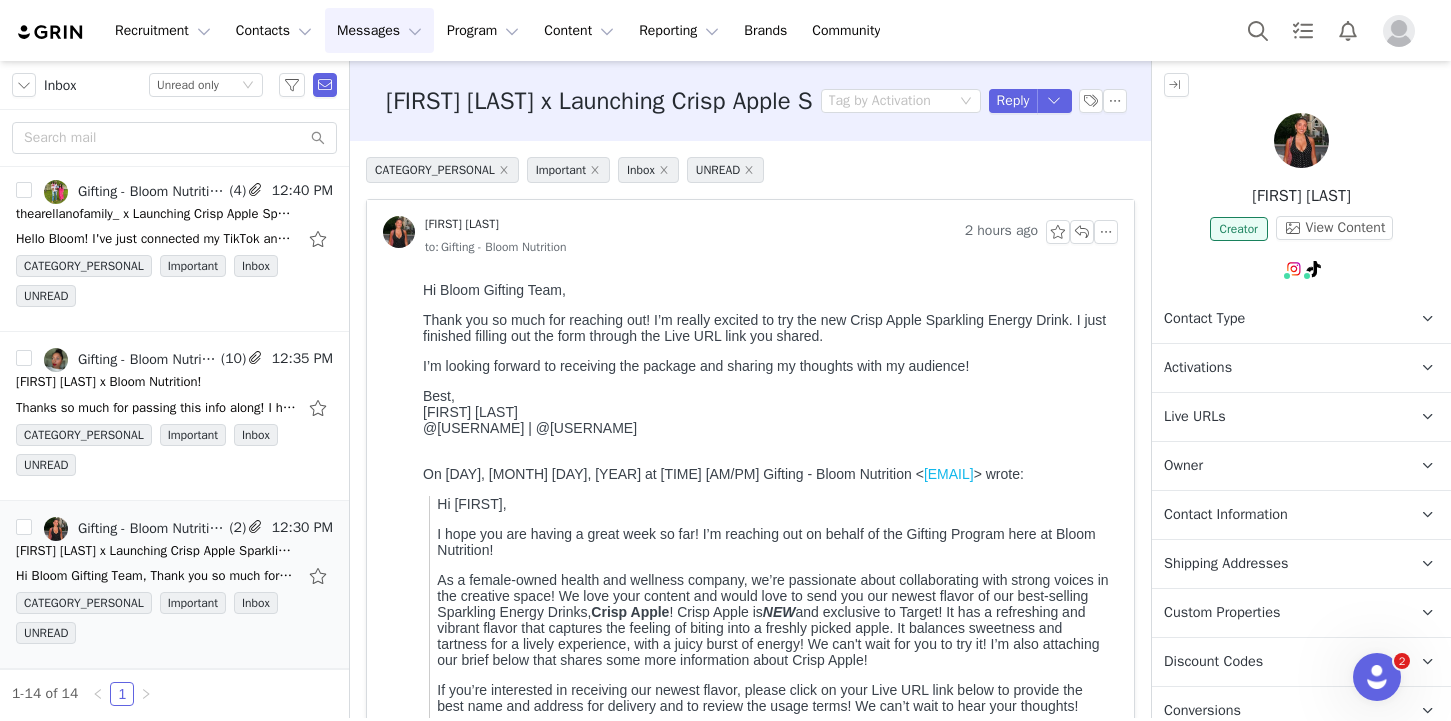 click on "Activations" at bounding box center [1198, 368] 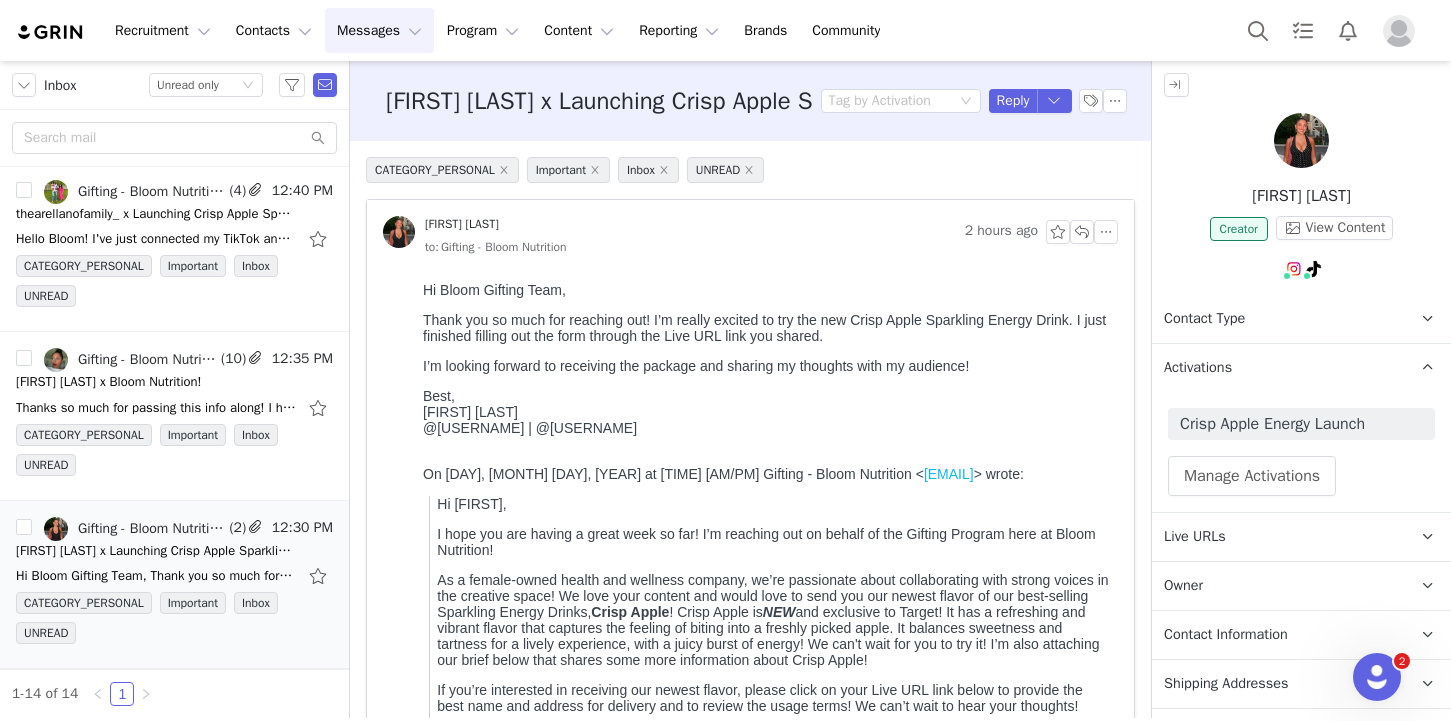 click on "Activations" at bounding box center (1198, 368) 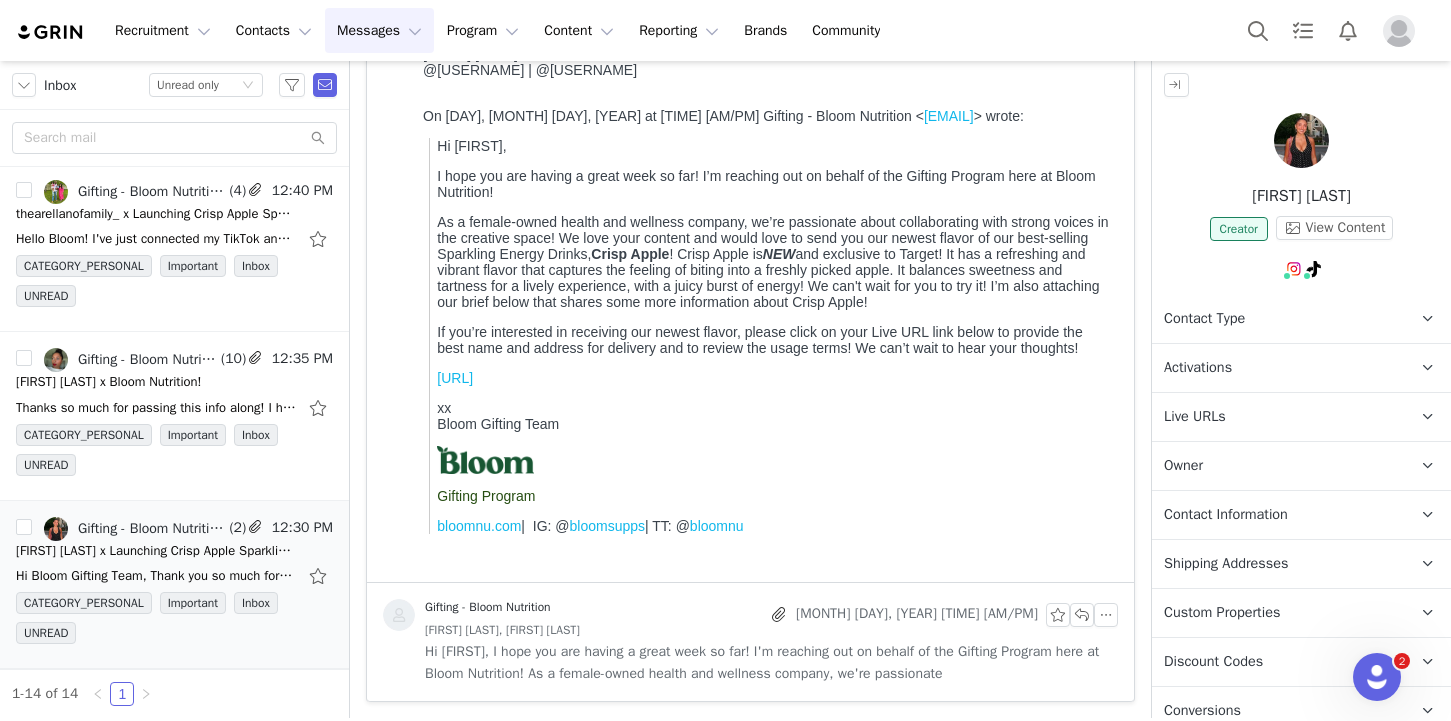 scroll, scrollTop: 0, scrollLeft: 0, axis: both 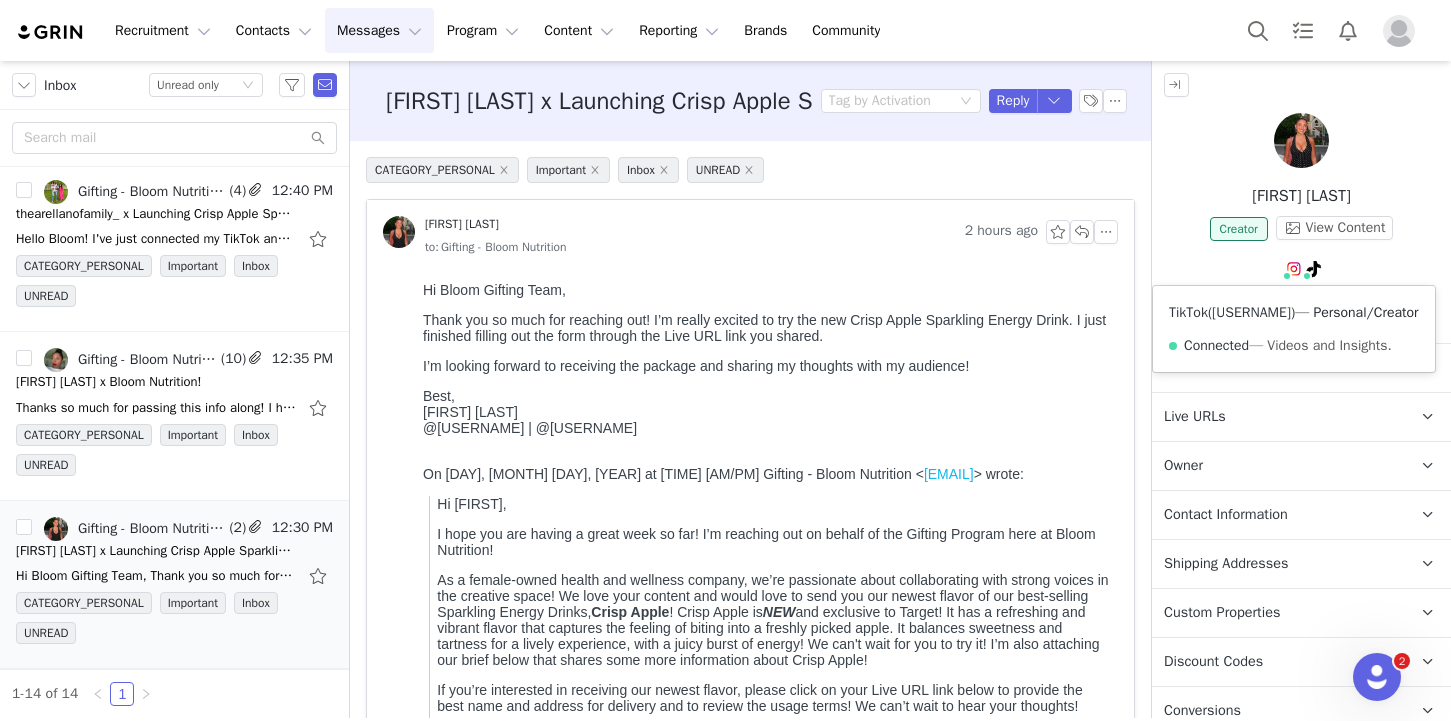 click on "@paigeoneil" at bounding box center (1251, 312) 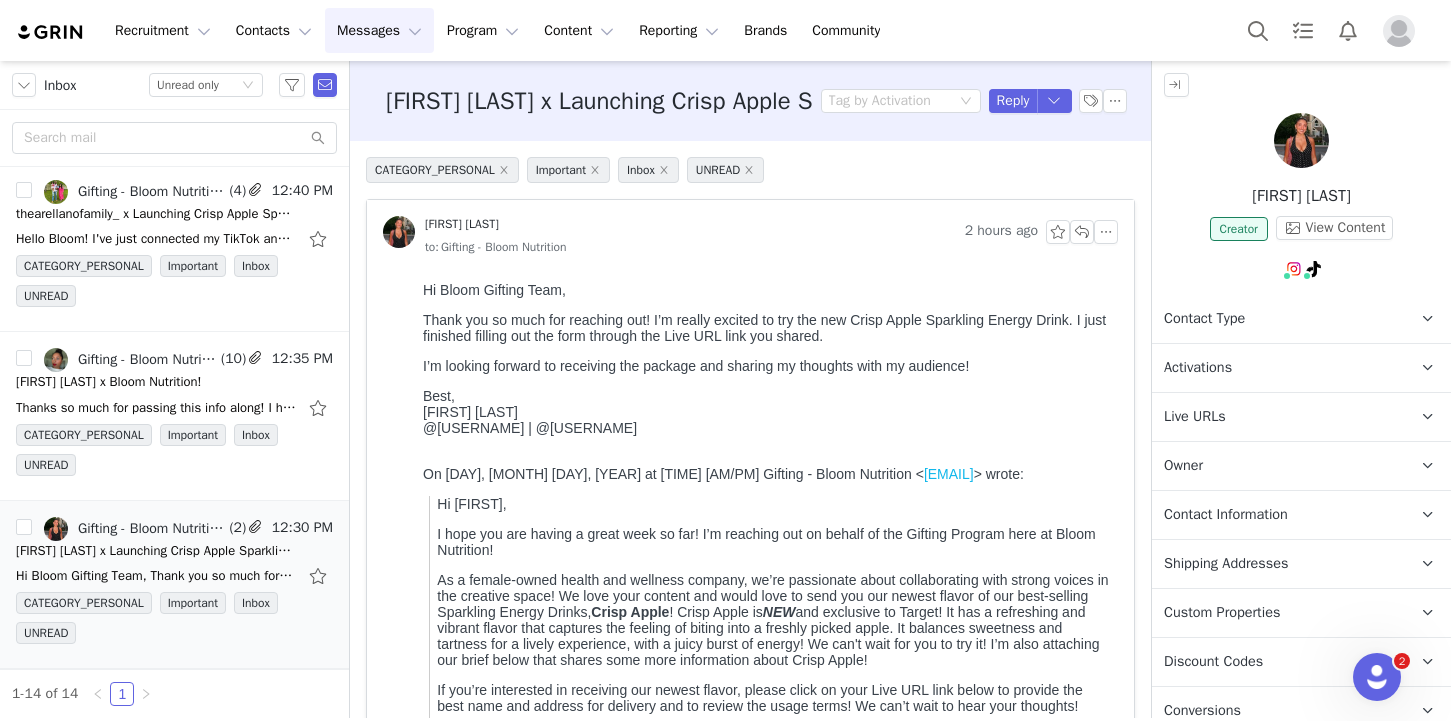 click on "Shipping Addresses" at bounding box center (1226, 564) 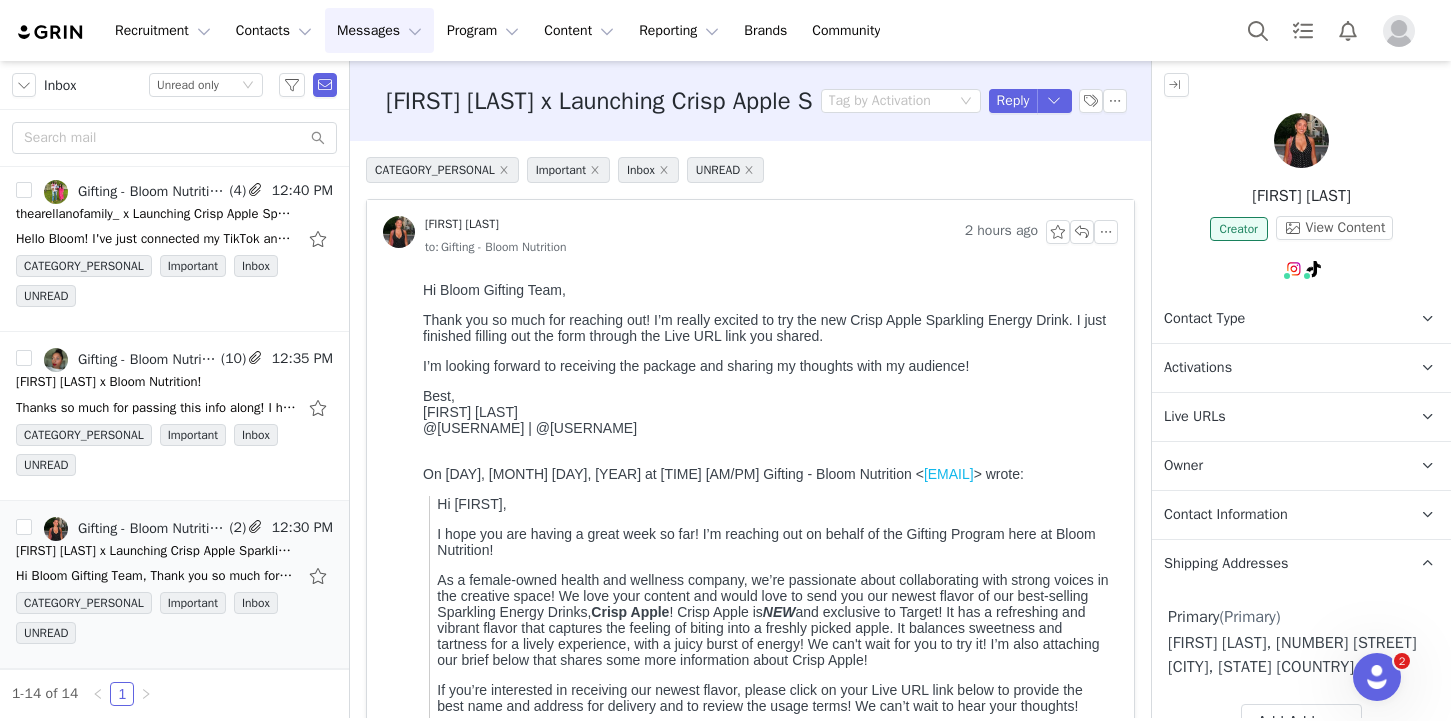 click on "Shipping Addresses" at bounding box center [1226, 564] 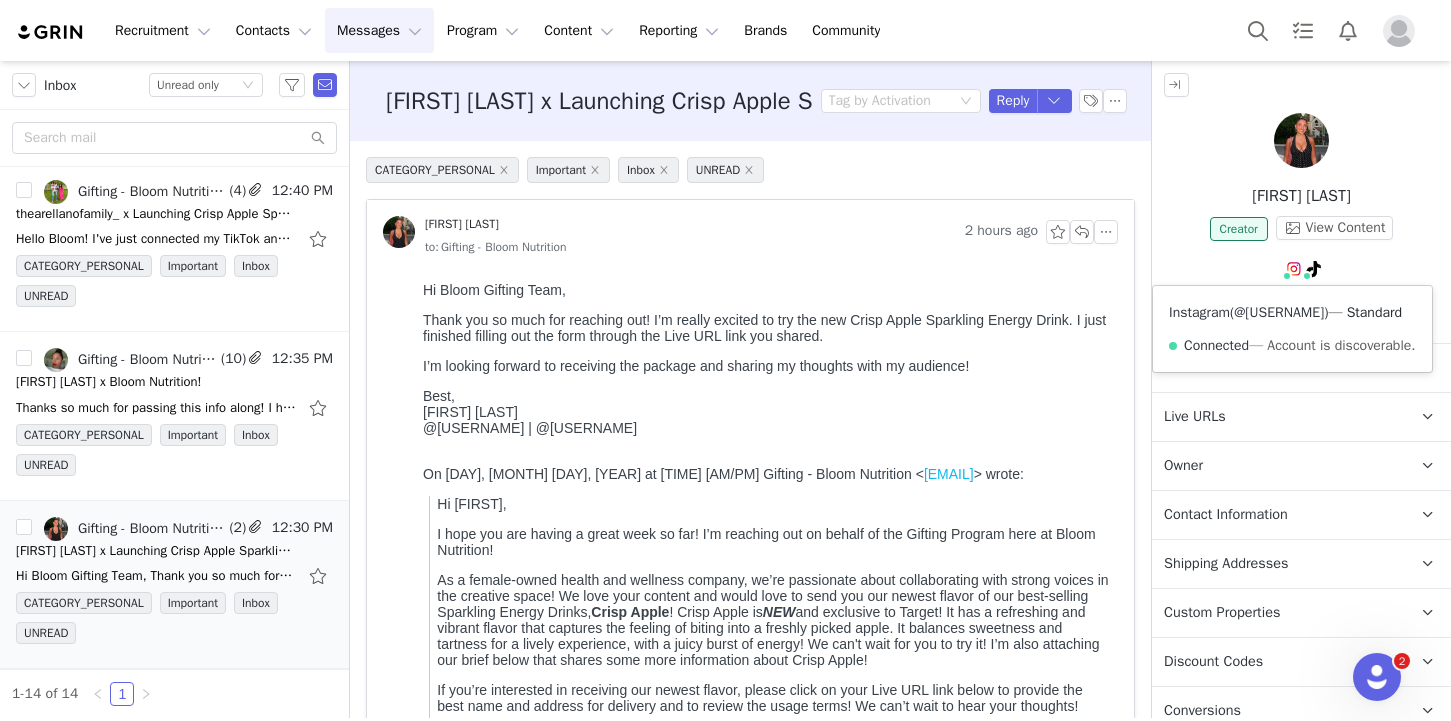 click on "@_paigeoneil" at bounding box center (1279, 312) 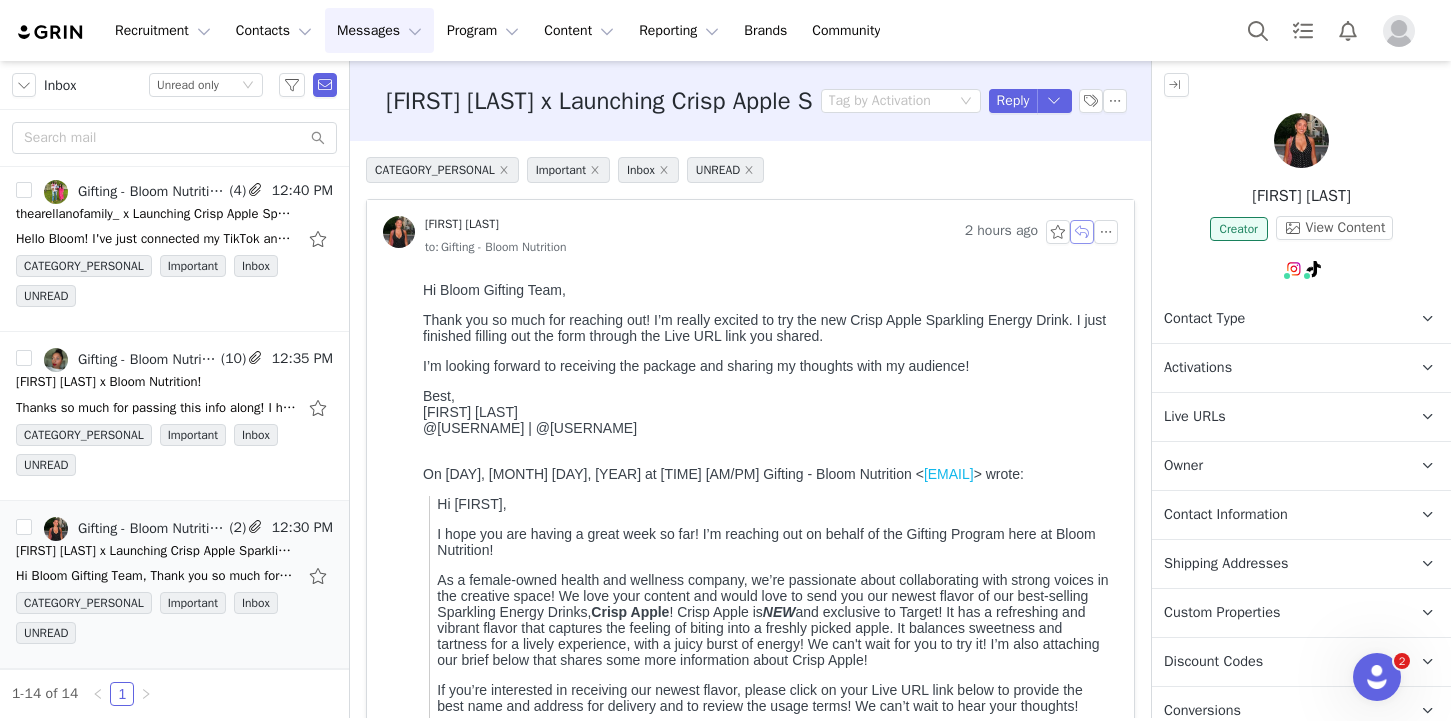 click at bounding box center (1082, 232) 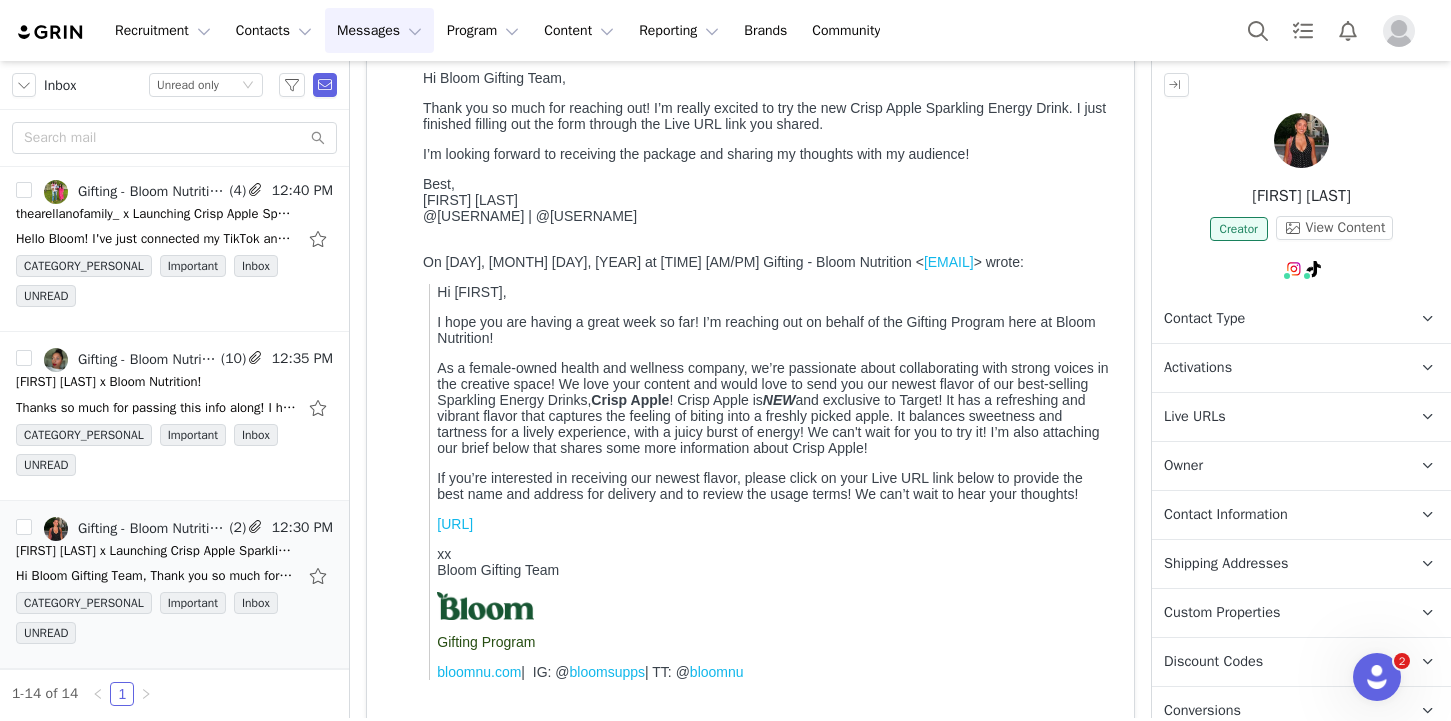 scroll, scrollTop: 732, scrollLeft: 0, axis: vertical 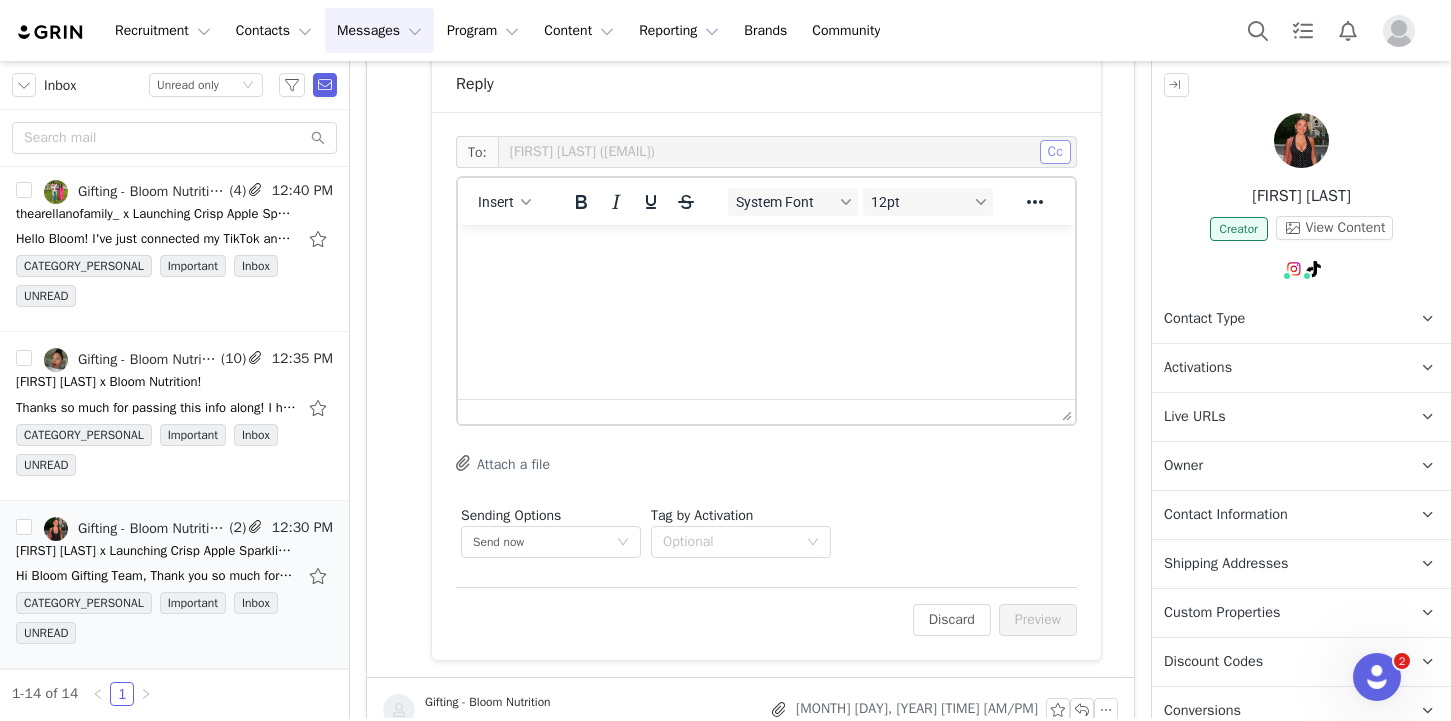 click on "Cc" at bounding box center [1055, 152] 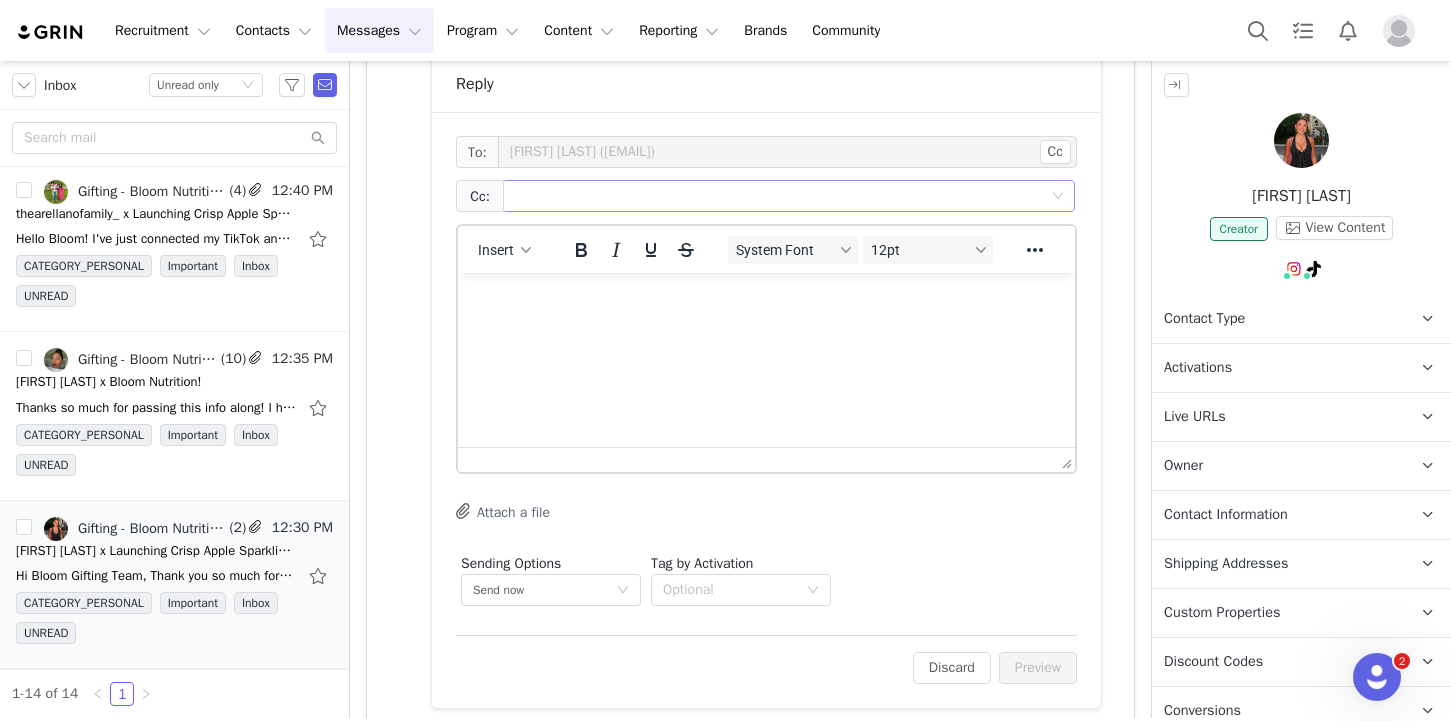 click at bounding box center [781, 196] 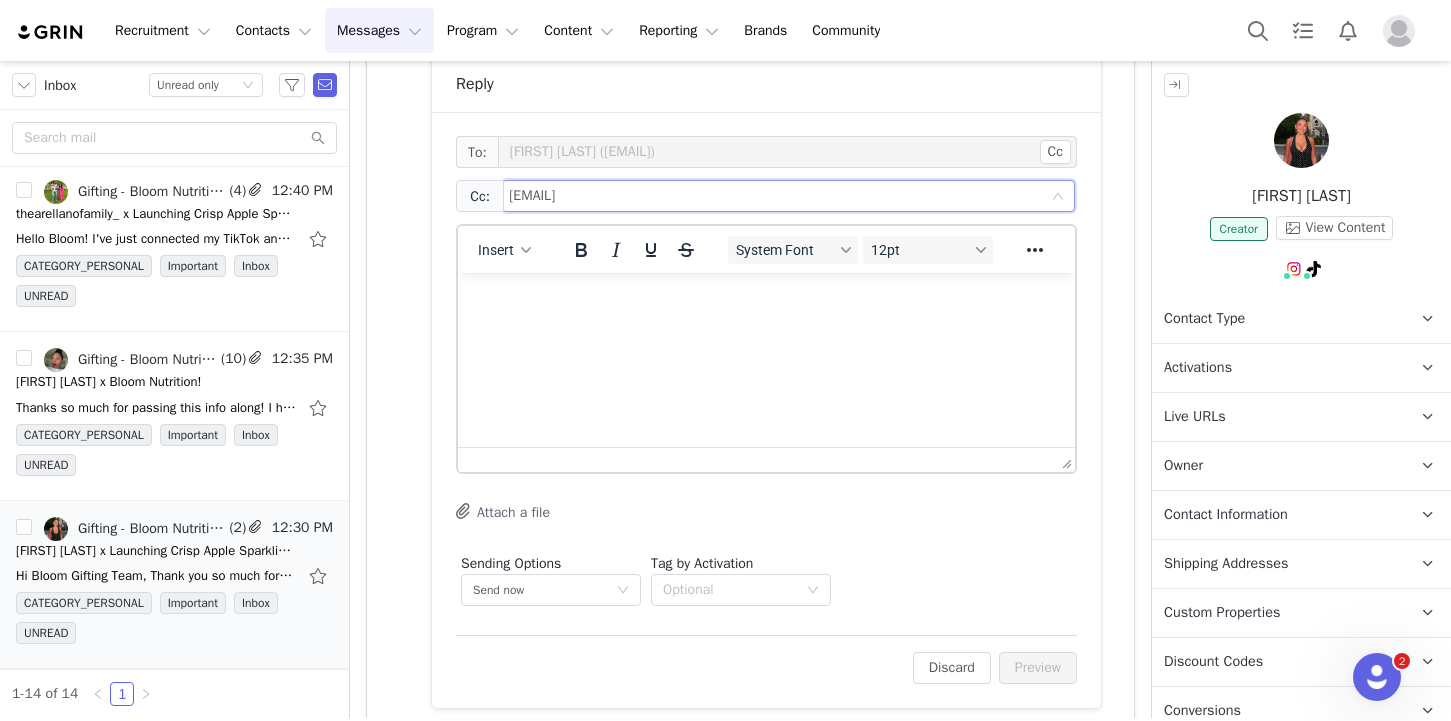 type on "[EMAIL]" 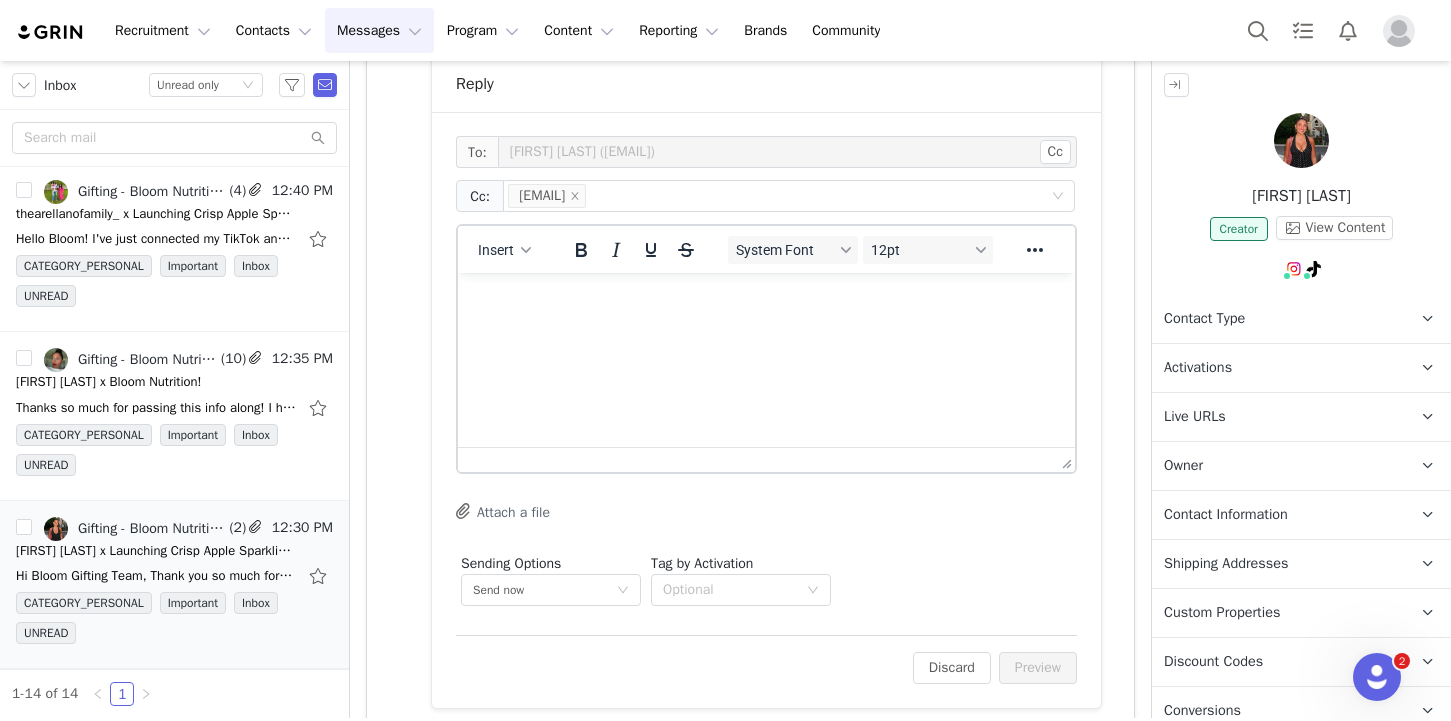 click on "Activations" at bounding box center (1198, 368) 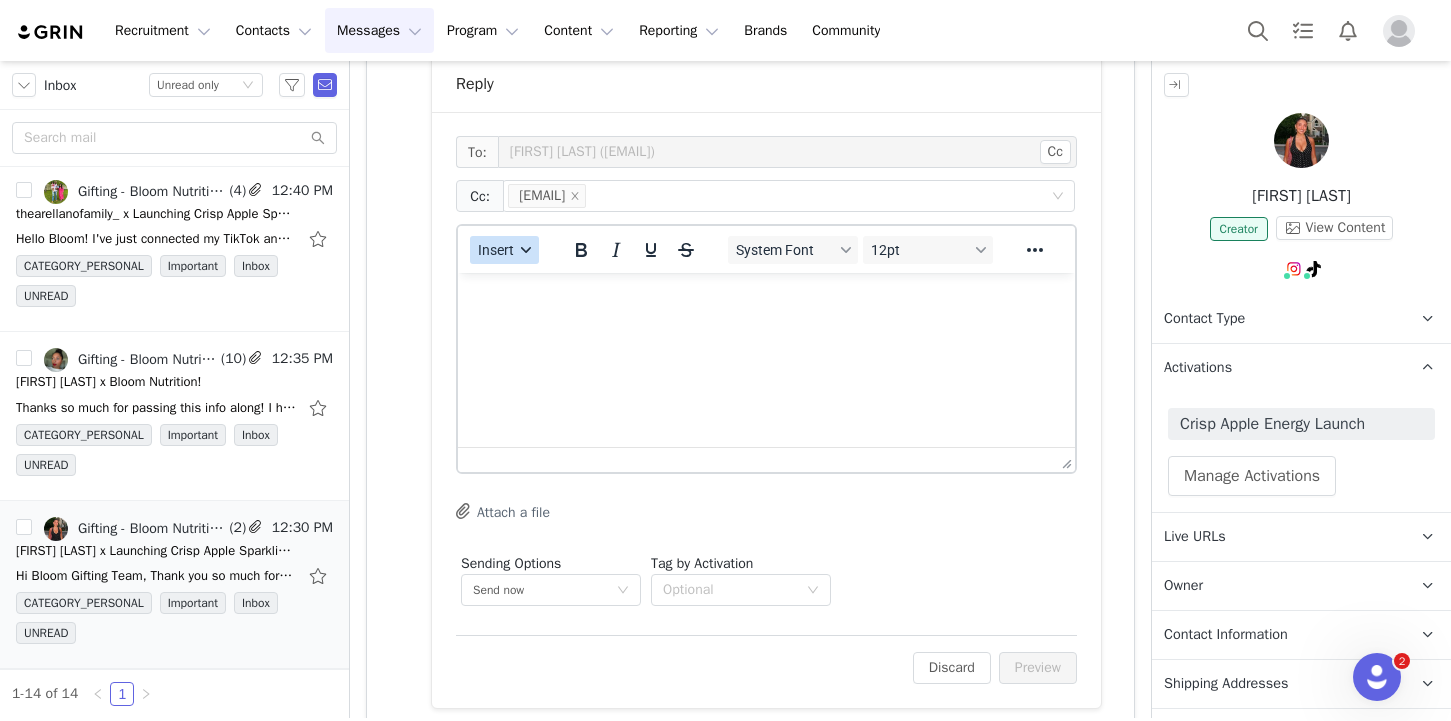 click on "Insert" at bounding box center (504, 250) 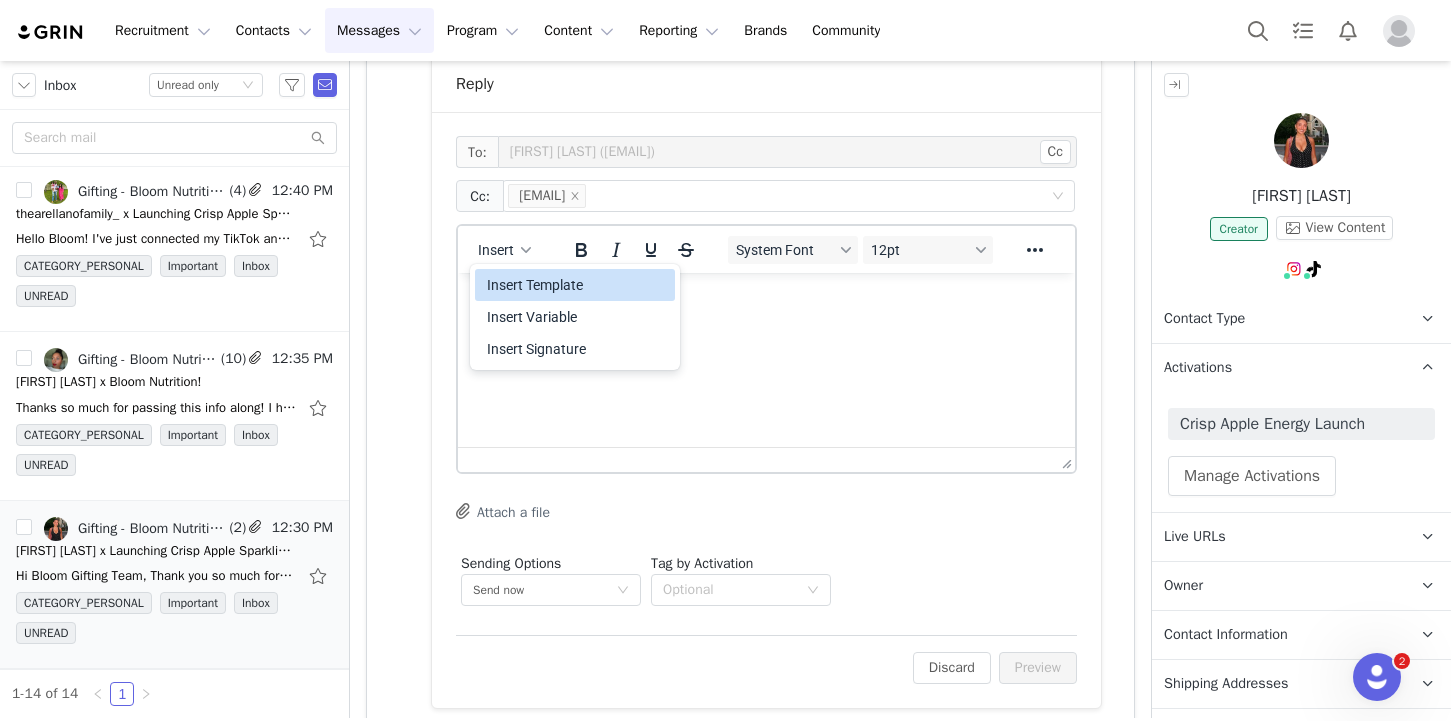click on "Insert Template" at bounding box center (577, 285) 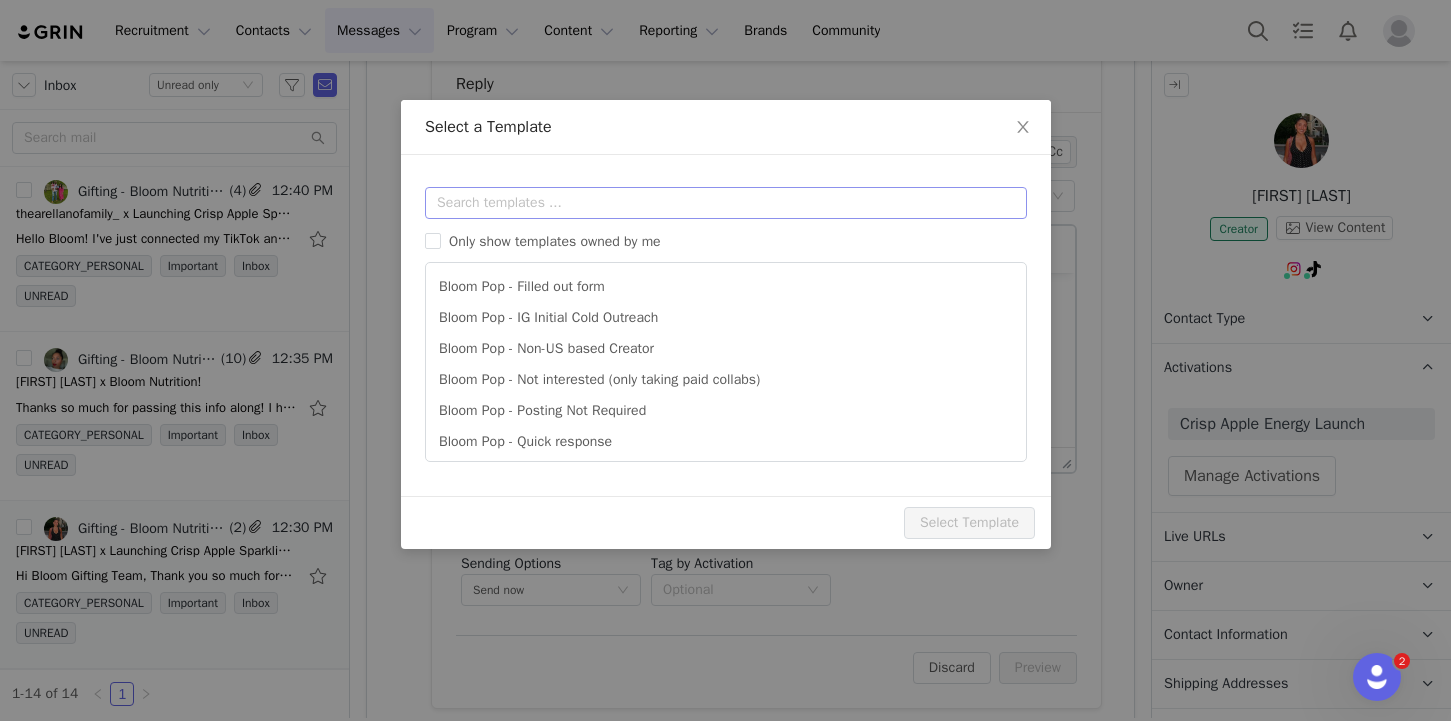 scroll, scrollTop: 0, scrollLeft: 0, axis: both 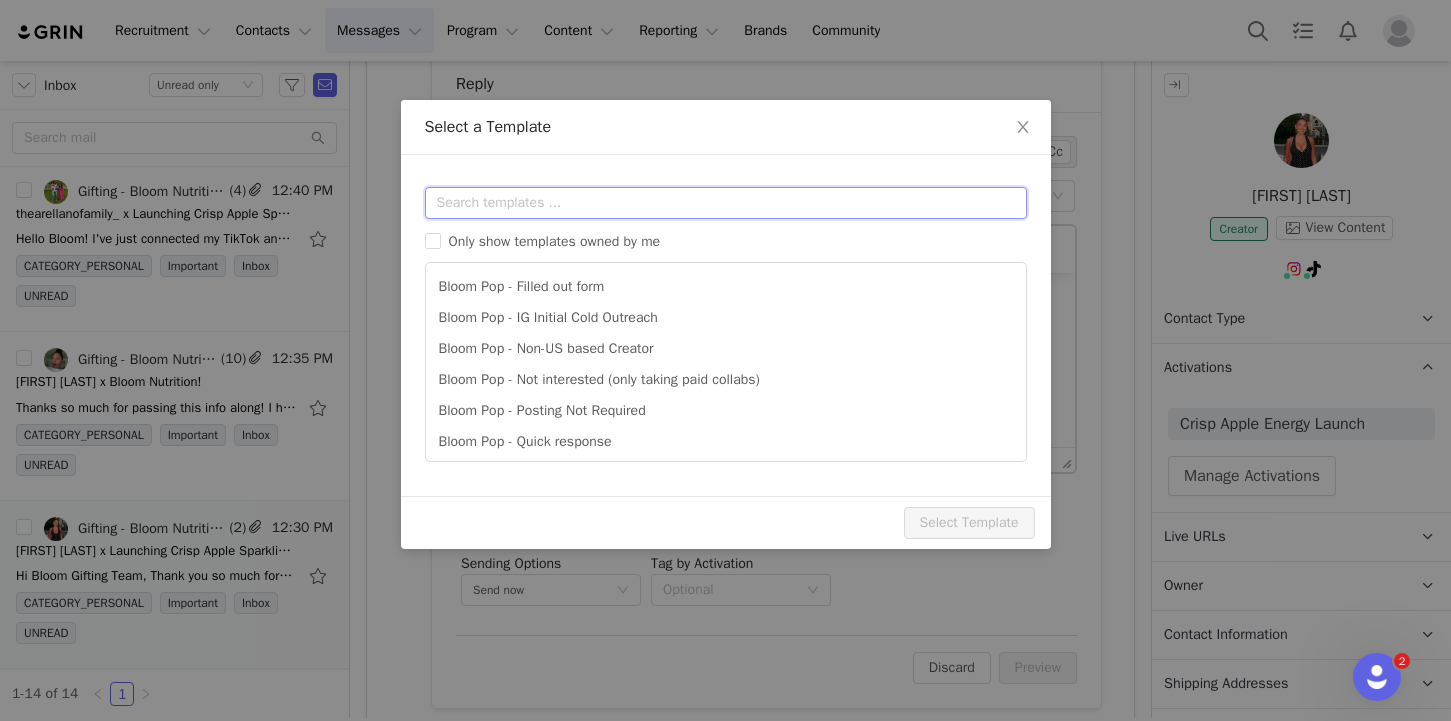 click at bounding box center [726, 203] 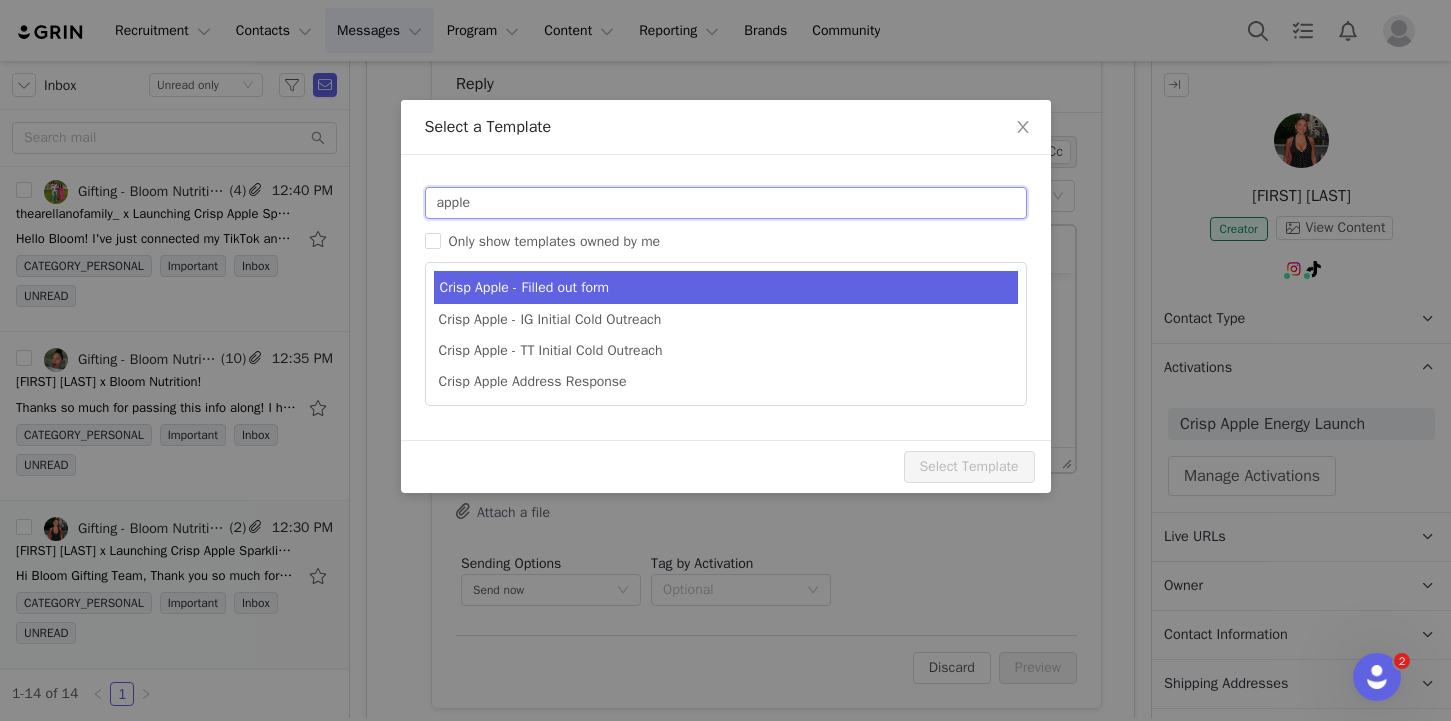 type on "apple" 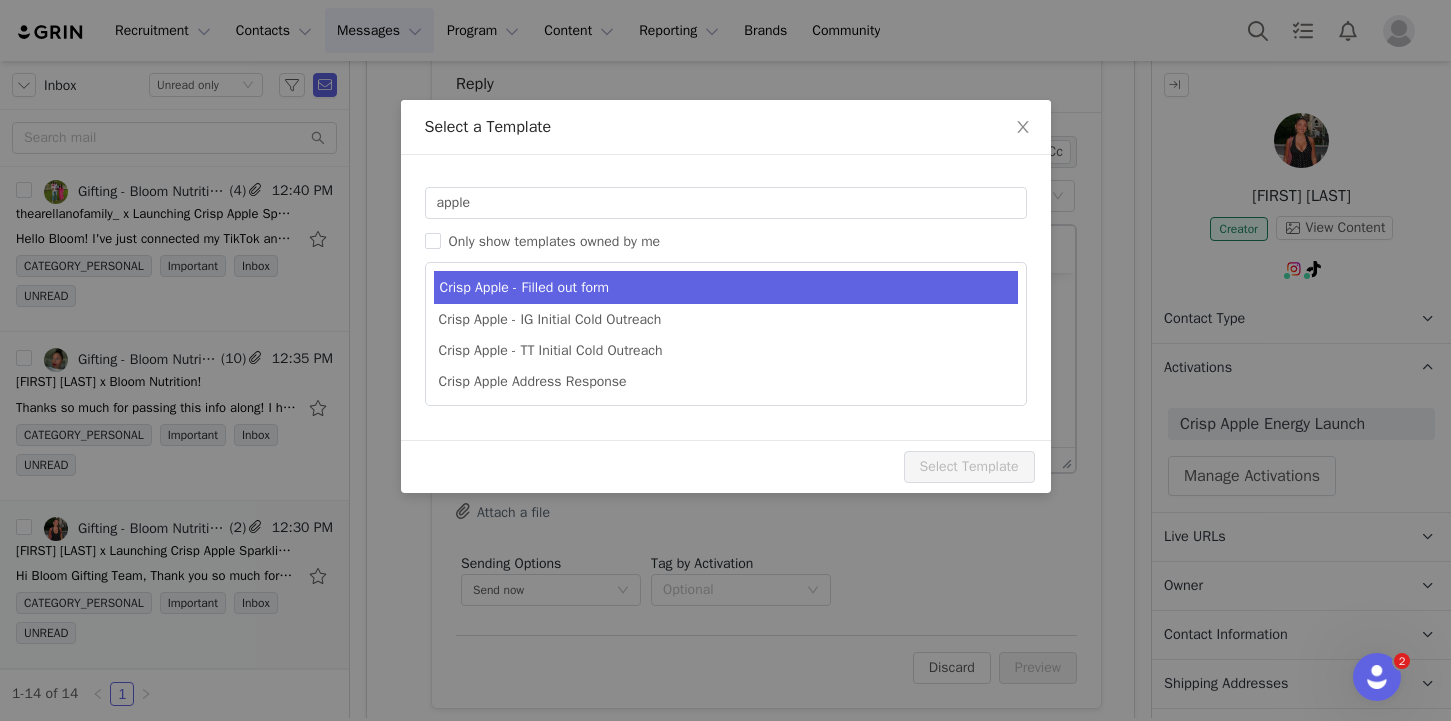 type on "[tiktok_username] x Bloom's Crisp Apple Sparkling Energy Drinks!" 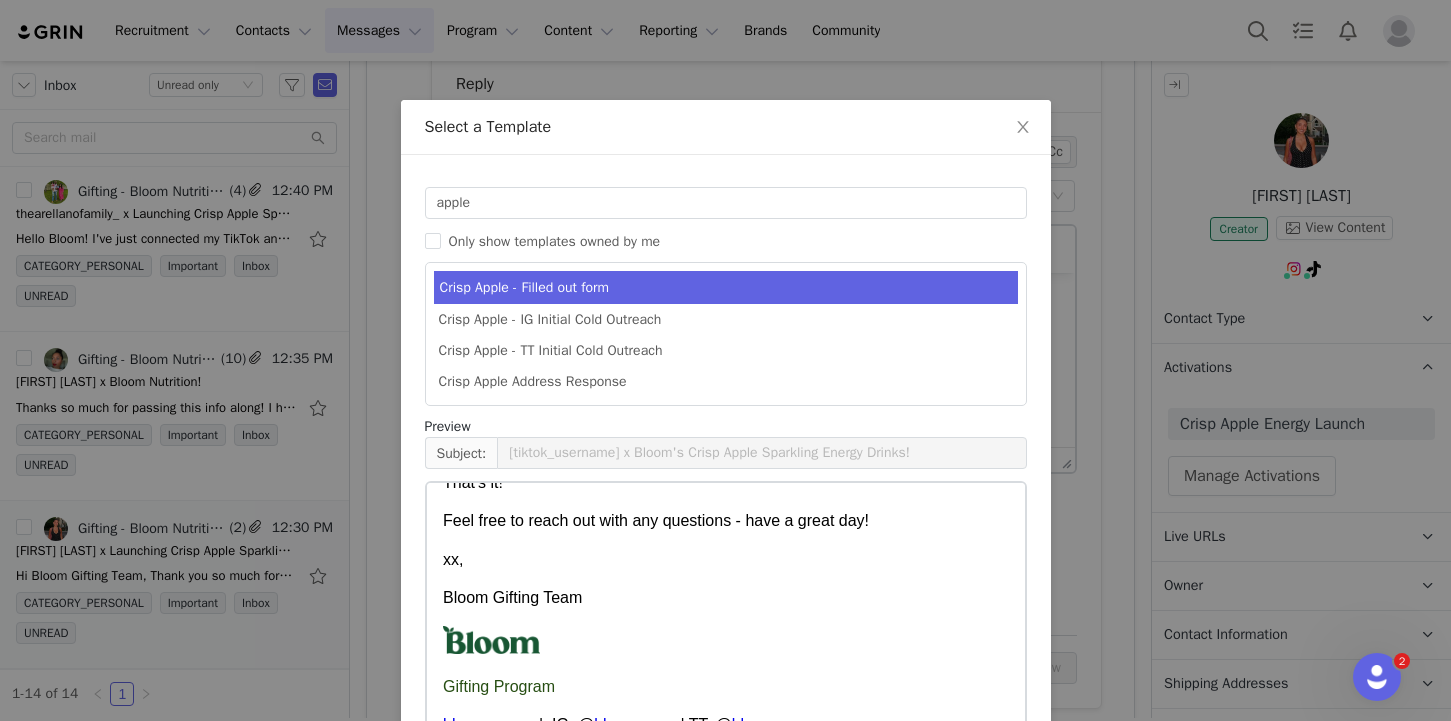 scroll, scrollTop: 421, scrollLeft: 0, axis: vertical 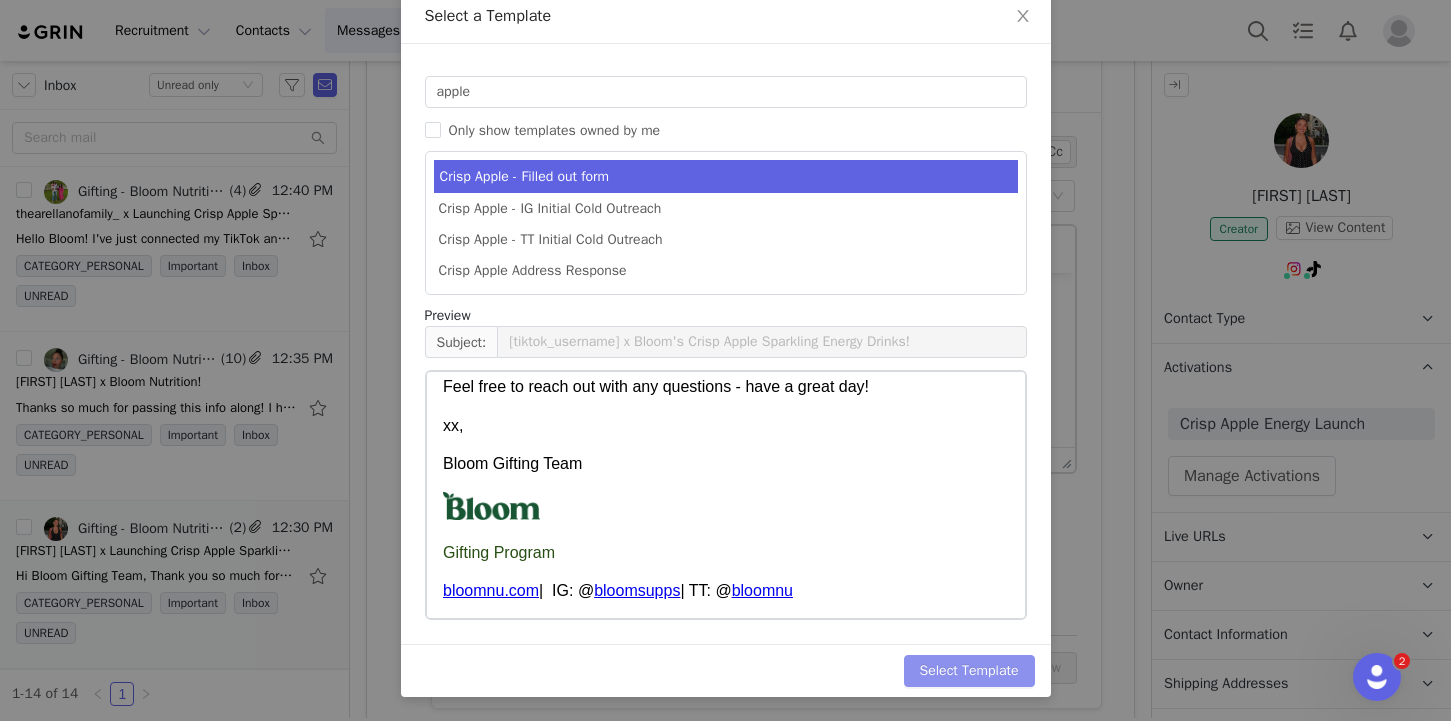 click on "Select Template" at bounding box center [969, 671] 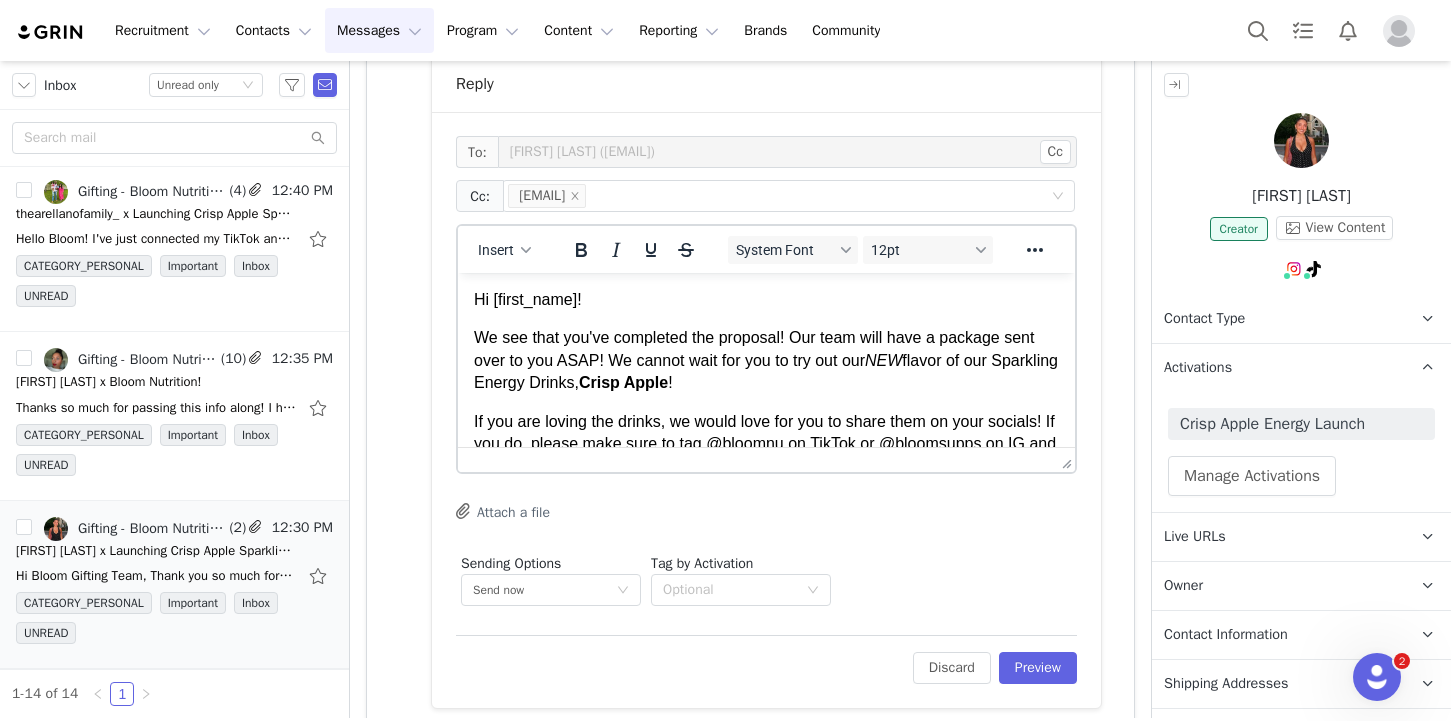 scroll, scrollTop: 0, scrollLeft: 0, axis: both 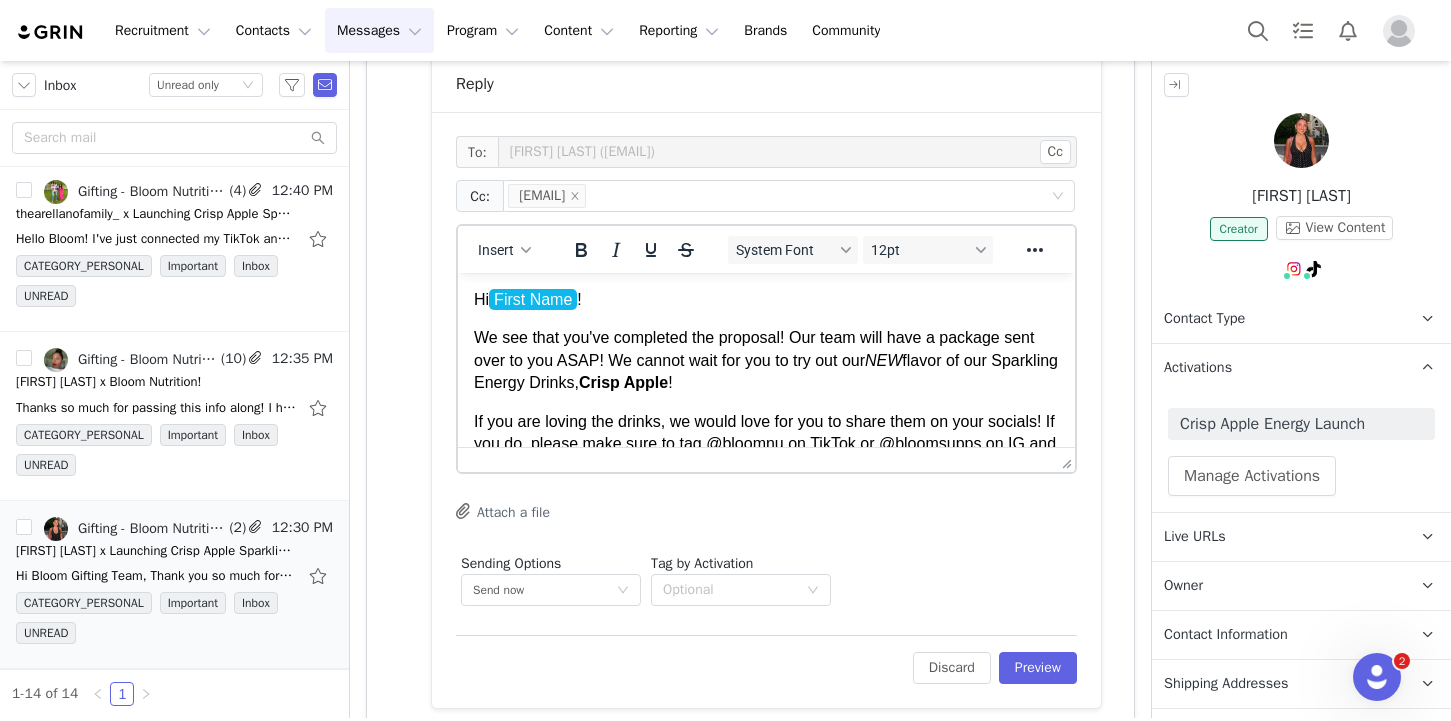 click on "We see that you've completed the proposal! Our team will have a package sent over to you ASAP! We cannot wait for you to try out our  NEW  flavor of our Sparkling Energy Drinks,  Crisp Apple !" at bounding box center [766, 360] 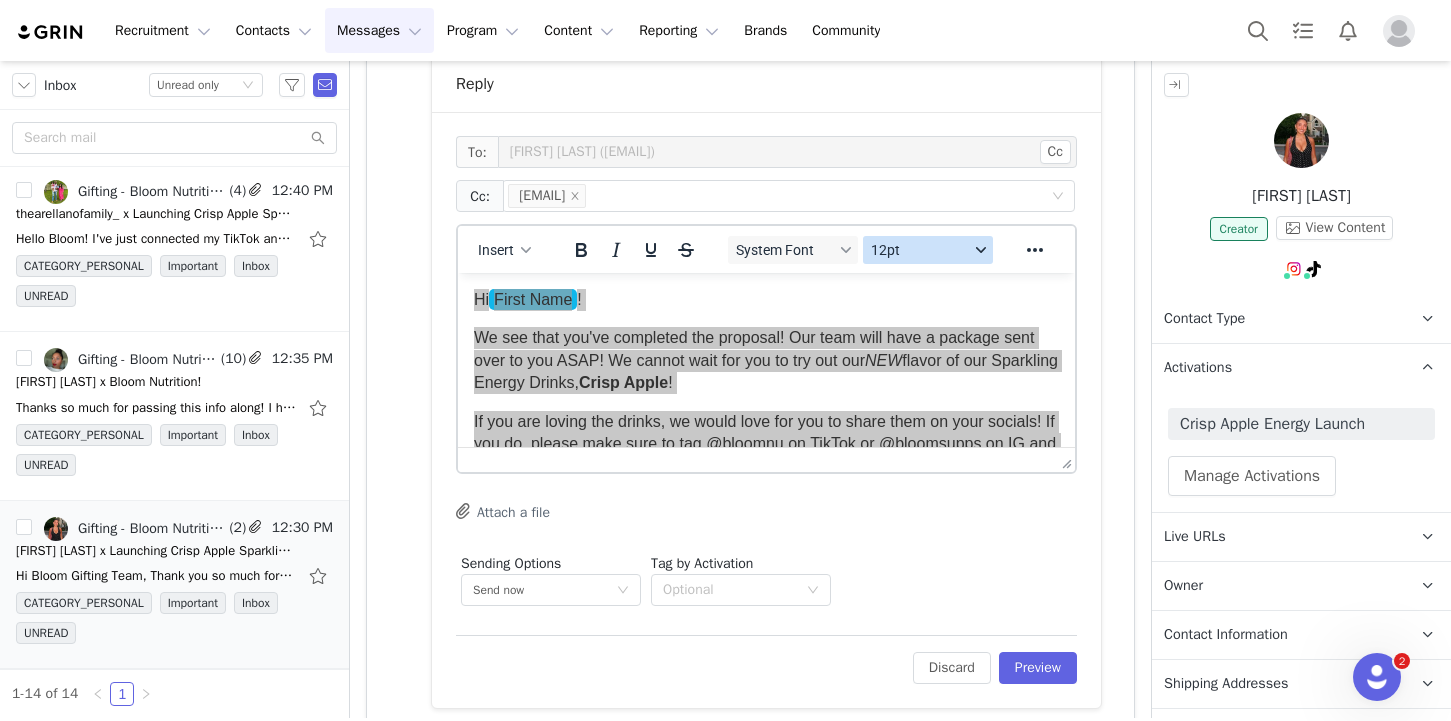 click on "12pt" at bounding box center [920, 250] 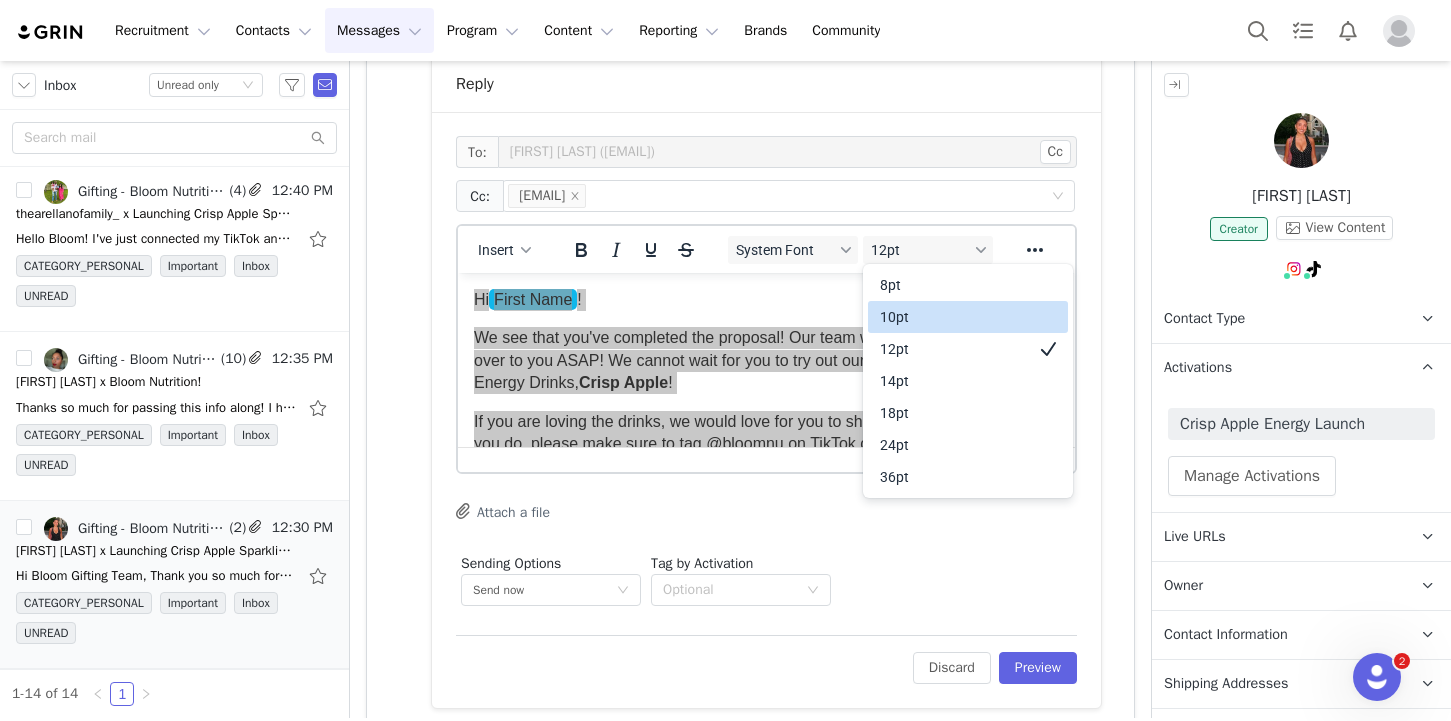 click on "10pt" at bounding box center (954, 317) 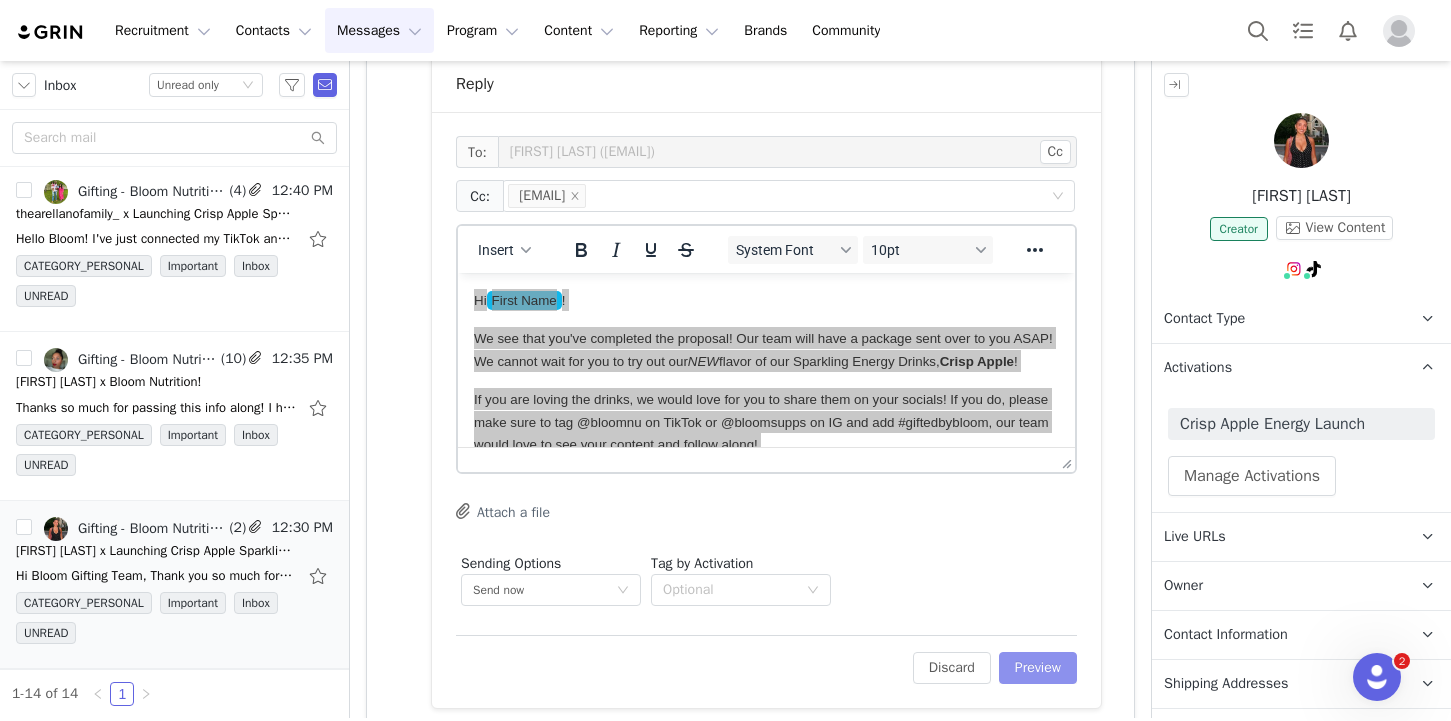 click on "Preview" at bounding box center (1038, 668) 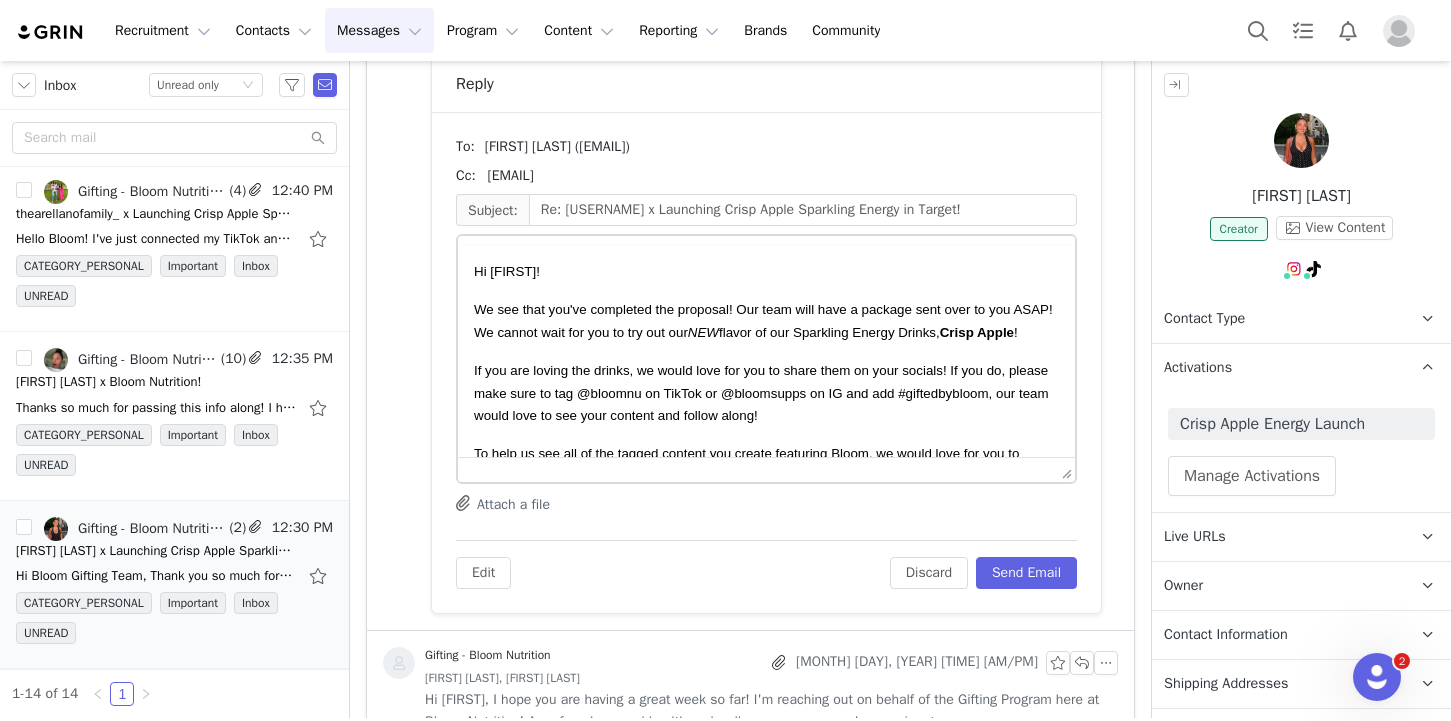 scroll, scrollTop: 915, scrollLeft: 0, axis: vertical 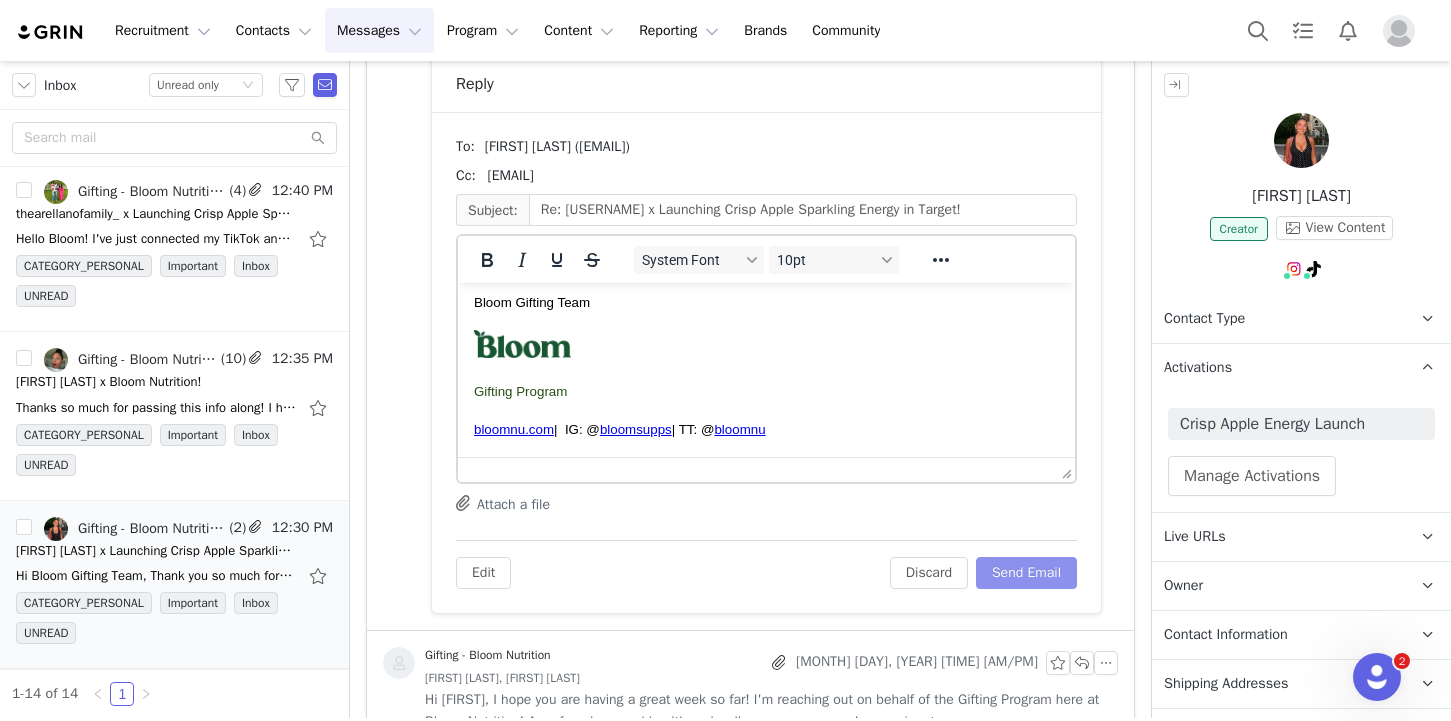 click on "Send Email" at bounding box center [1026, 573] 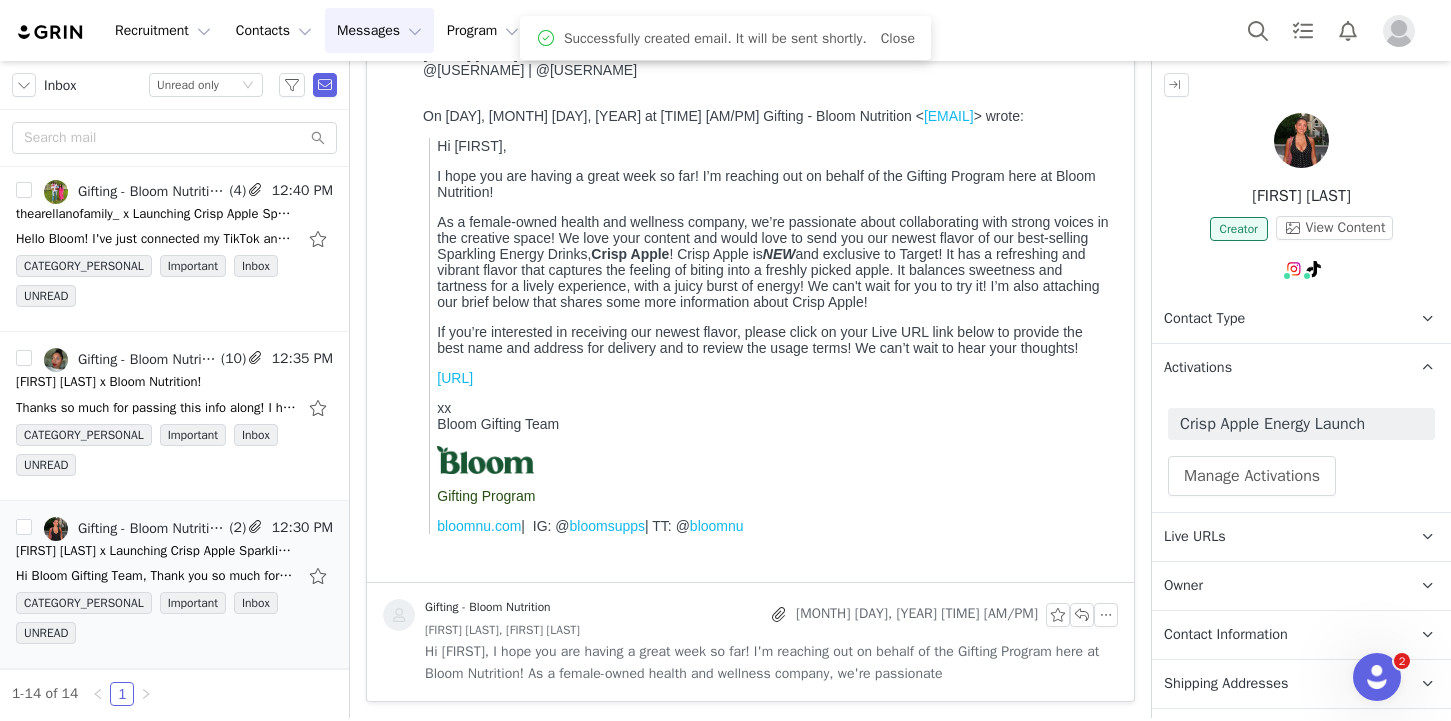 scroll, scrollTop: 0, scrollLeft: 0, axis: both 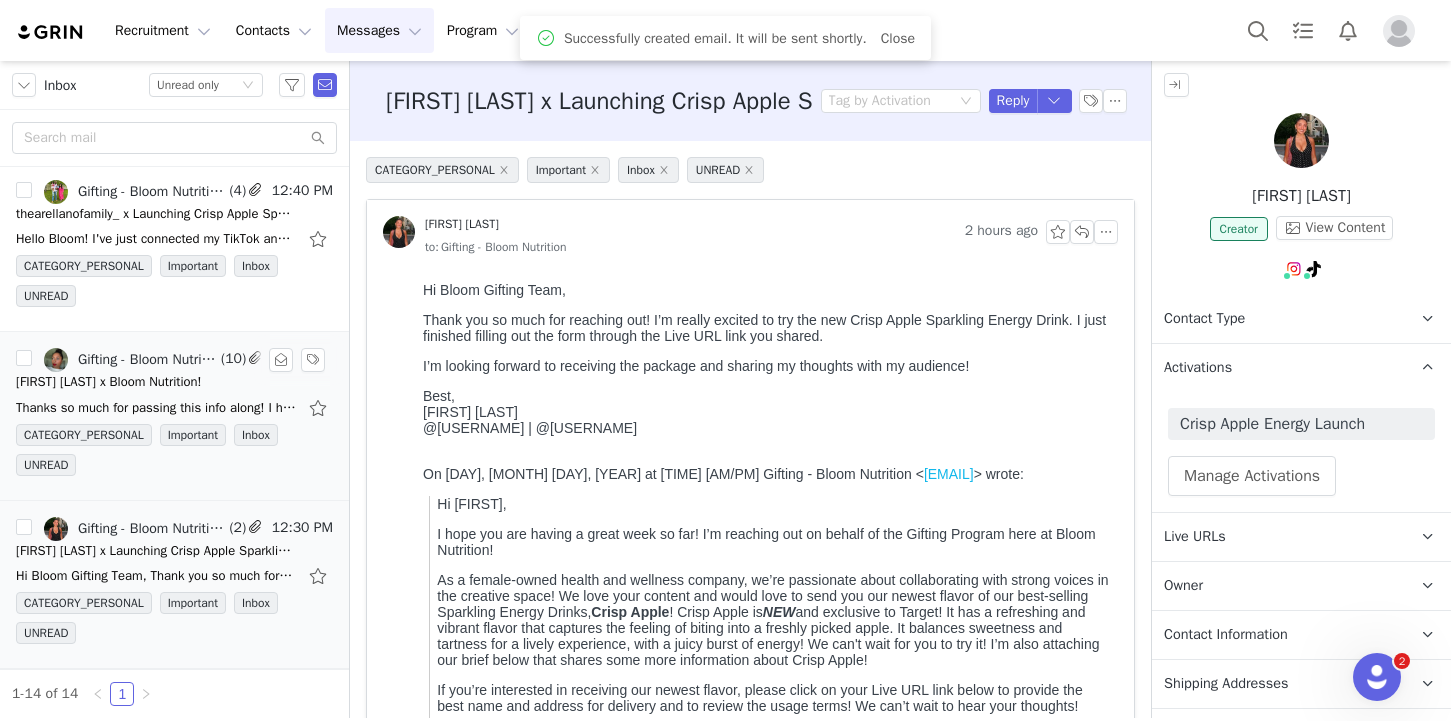 click on "CATEGORY_PERSONAL   Important   Inbox   UNREAD" at bounding box center (174, 454) 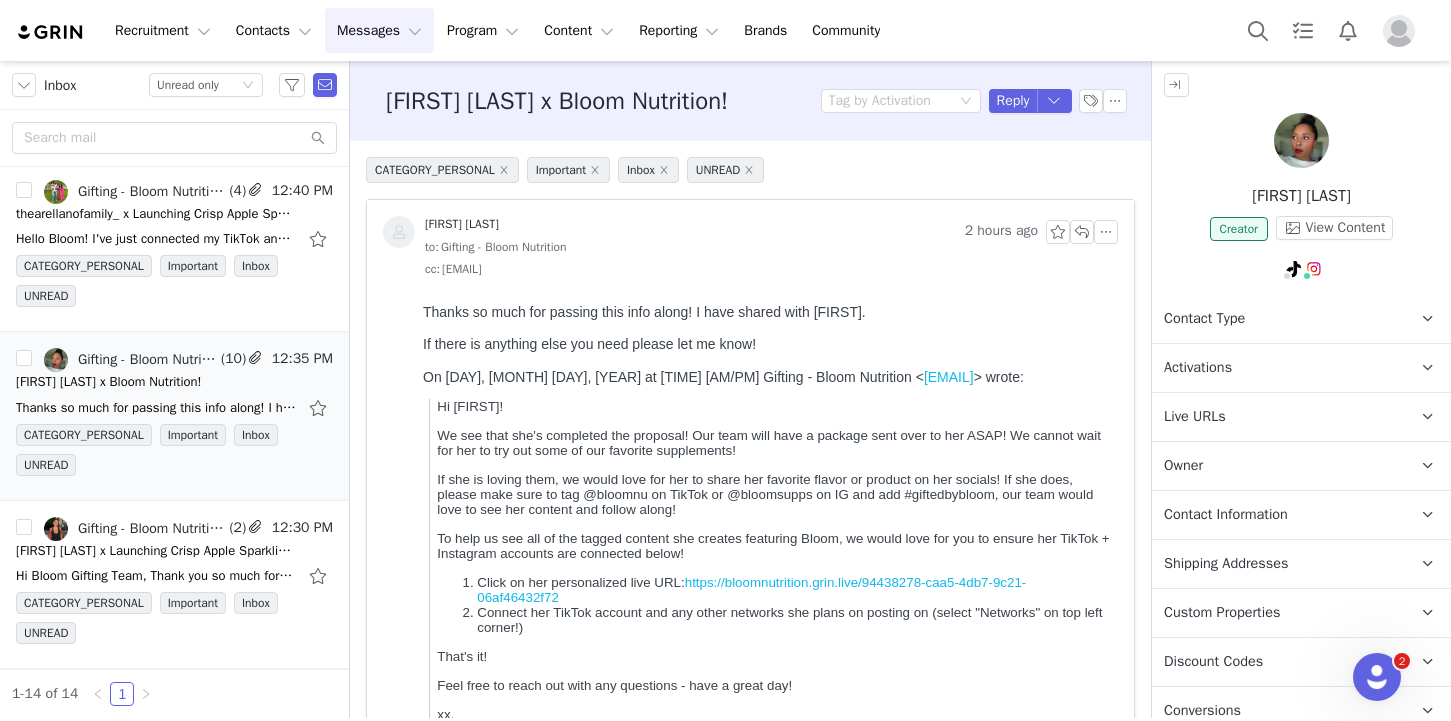 scroll, scrollTop: 0, scrollLeft: 0, axis: both 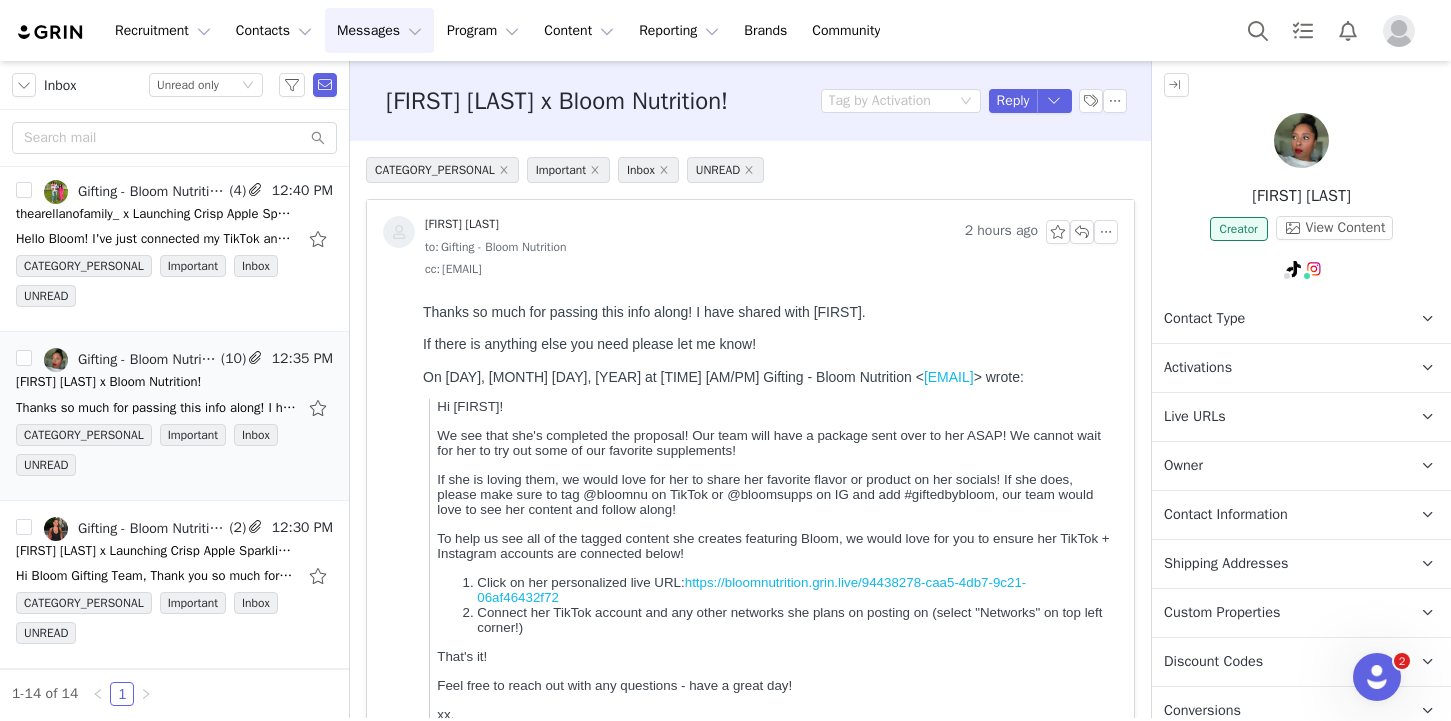 click on "Owner  The account user who owns the contact" at bounding box center (1277, 466) 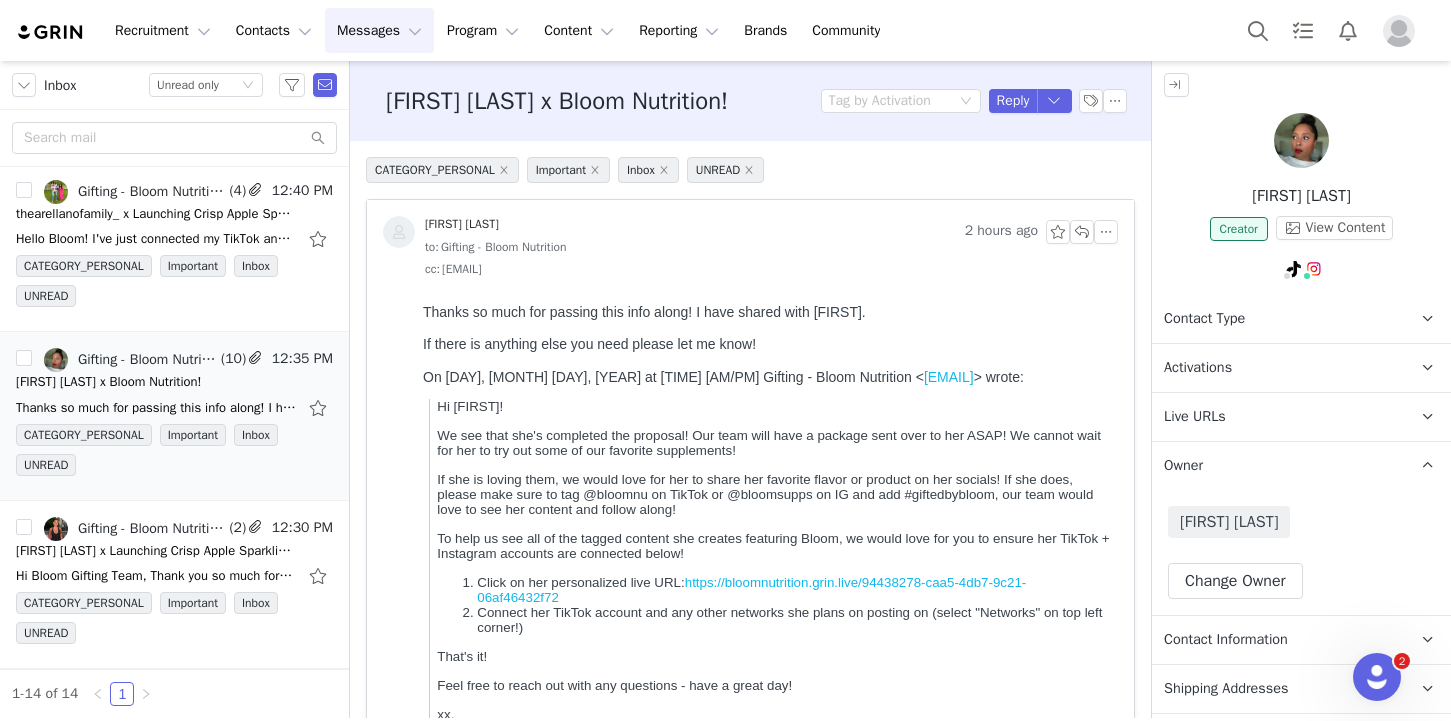 click on "Owner  The account user who owns the contact" at bounding box center (1277, 466) 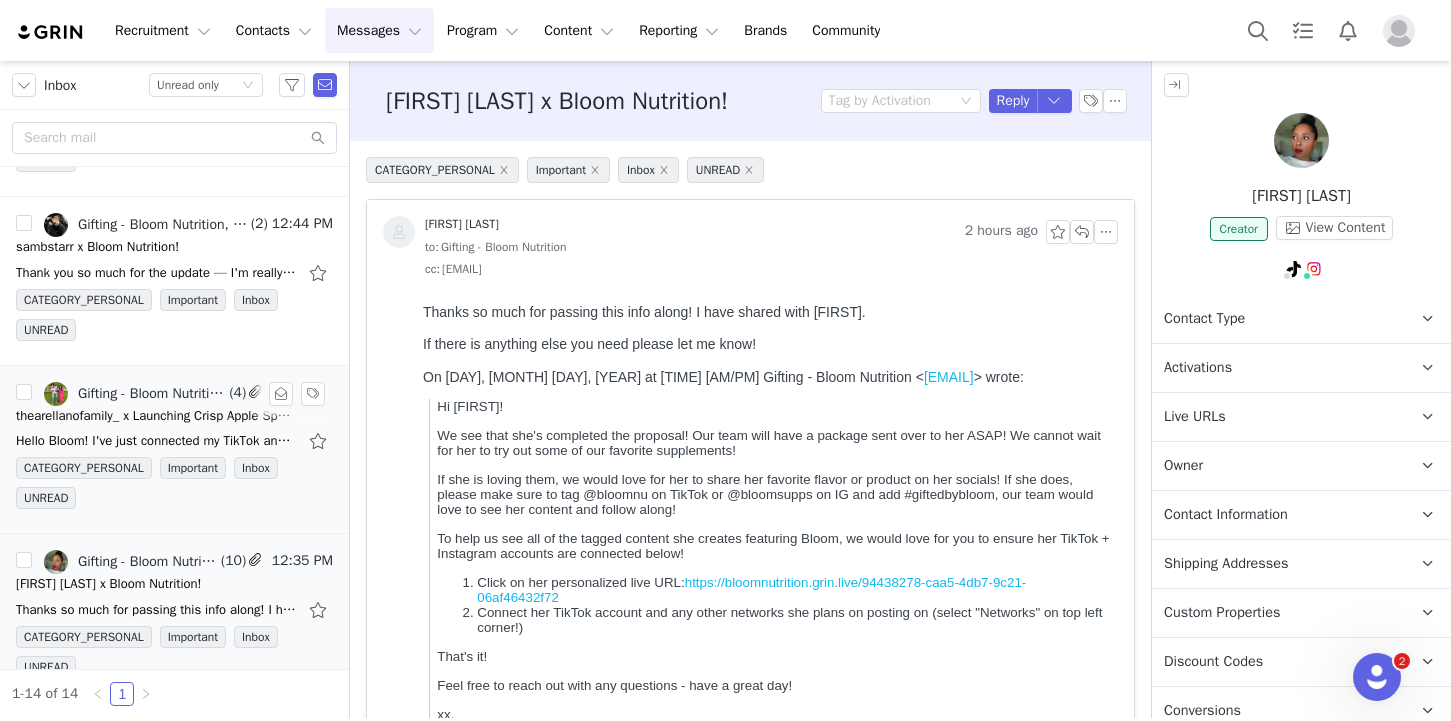 scroll, scrollTop: 1656, scrollLeft: 0, axis: vertical 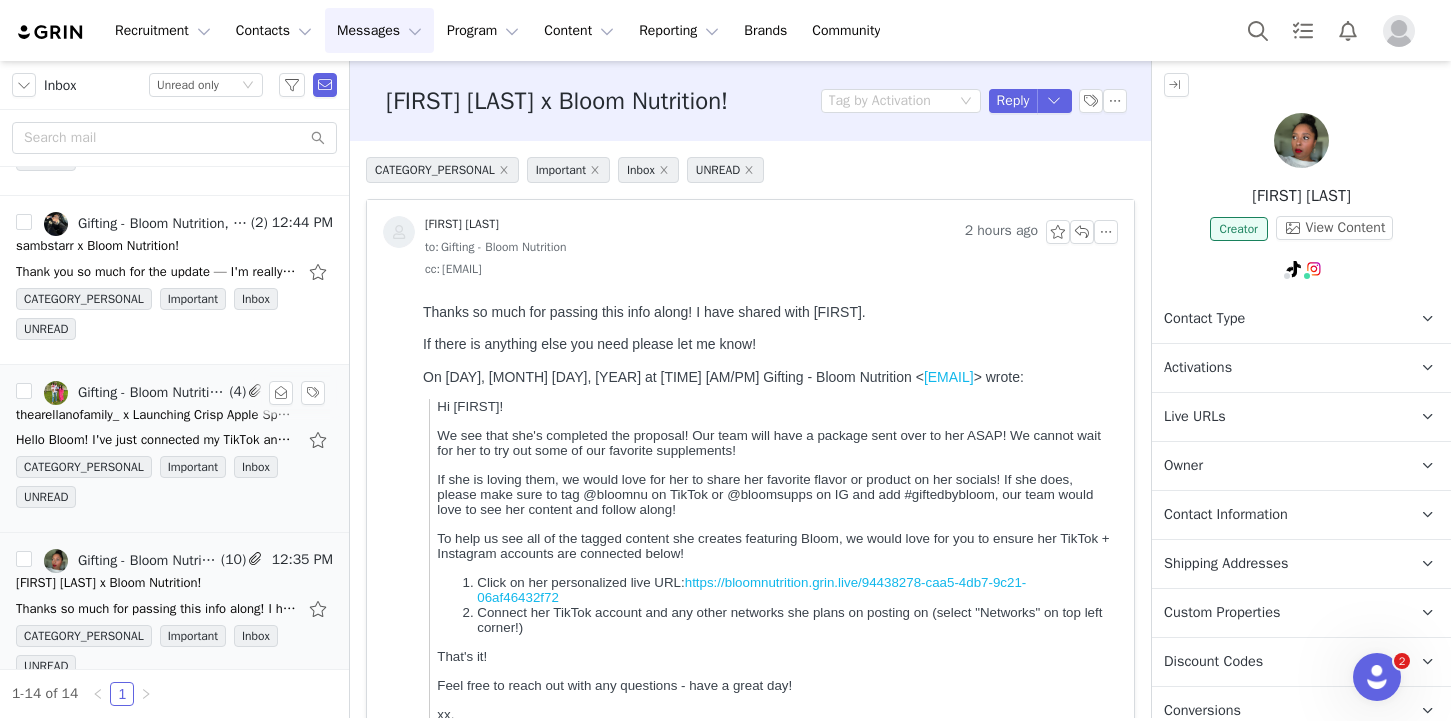 click on "CATEGORY_PERSONAL   Important   Inbox   UNREAD" at bounding box center (174, 486) 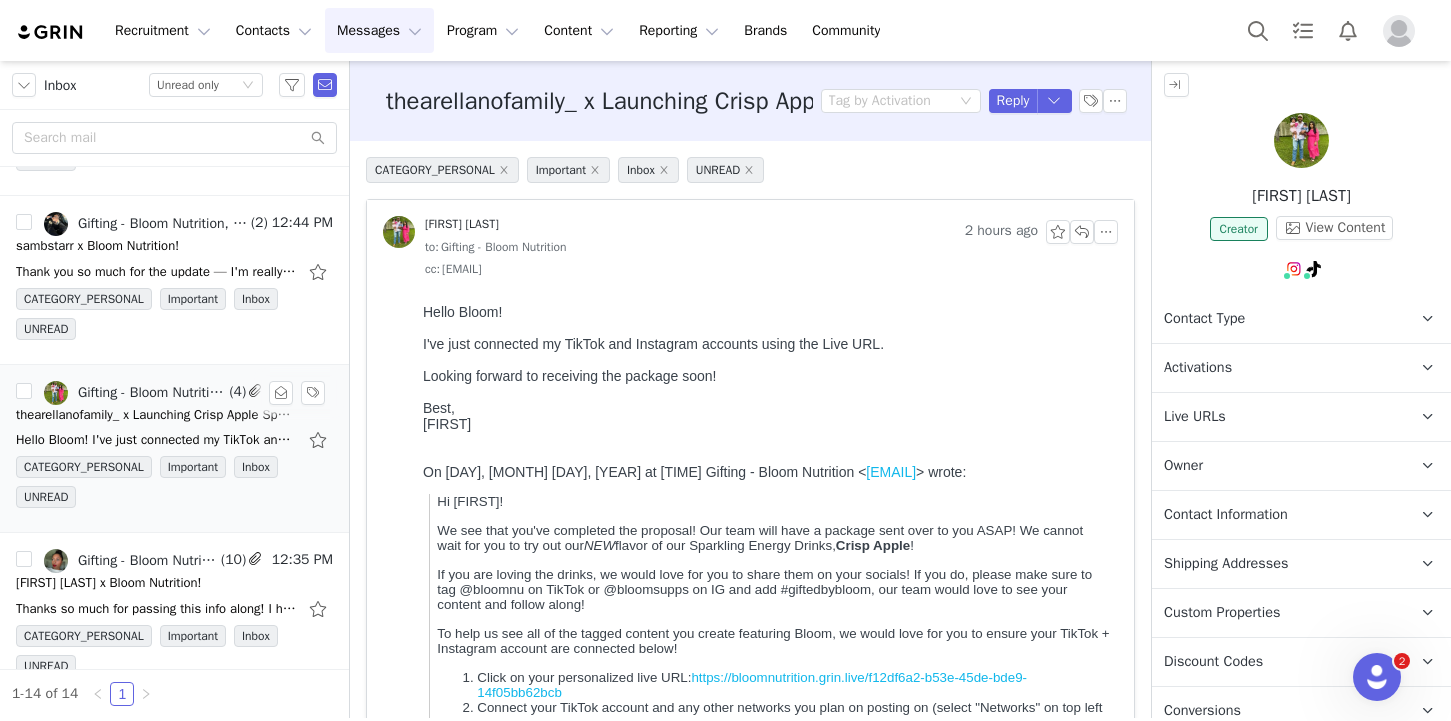 scroll, scrollTop: 0, scrollLeft: 0, axis: both 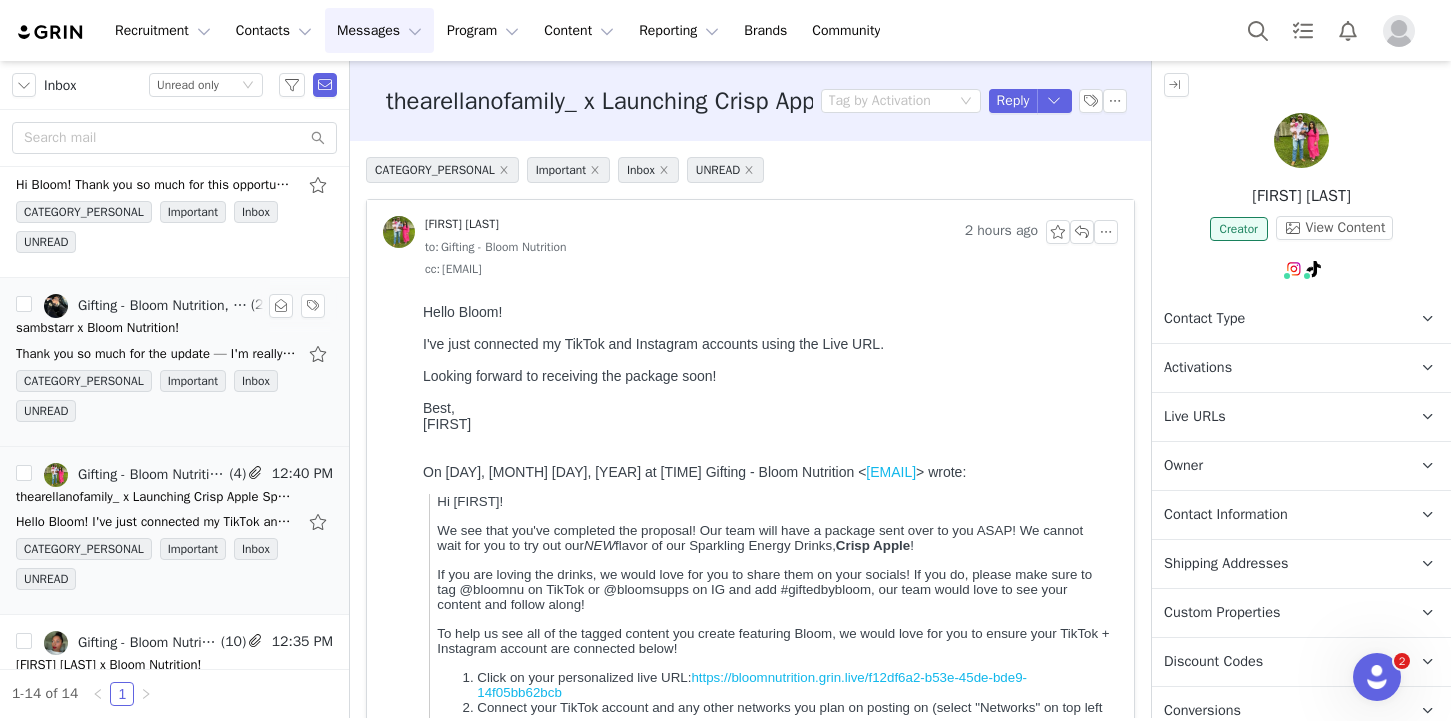 click on "Gifting - Bloom Nutrition, Sam Starr  (2)      12:44 PM   sambstarr x Bloom Nutrition!       Thank you so much for the update — I'm really looking forward to receiving the package and trying out the supplements! I've gone ahead and connected my TikTok and Instagram accounts via the       CATEGORY_PERSONAL   Important   Inbox   UNREAD" at bounding box center (174, 362) 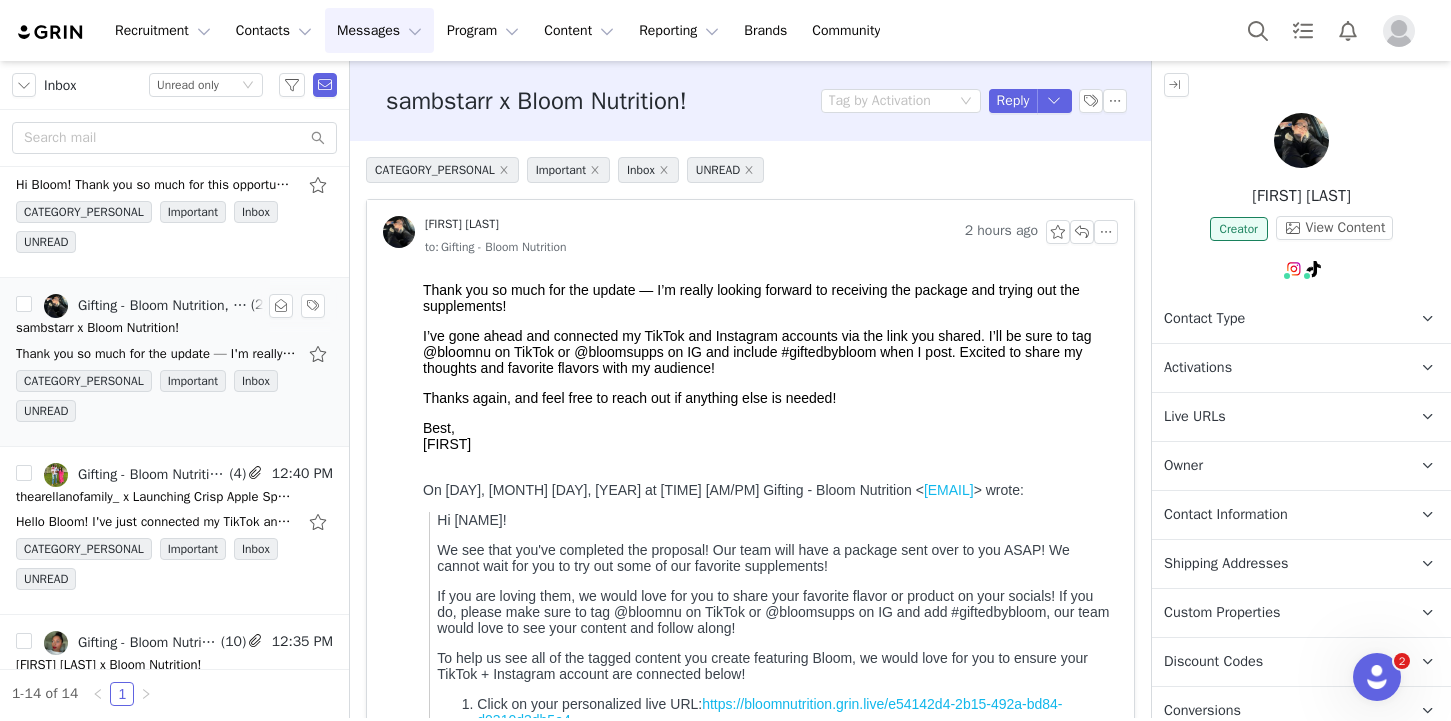 scroll, scrollTop: 0, scrollLeft: 0, axis: both 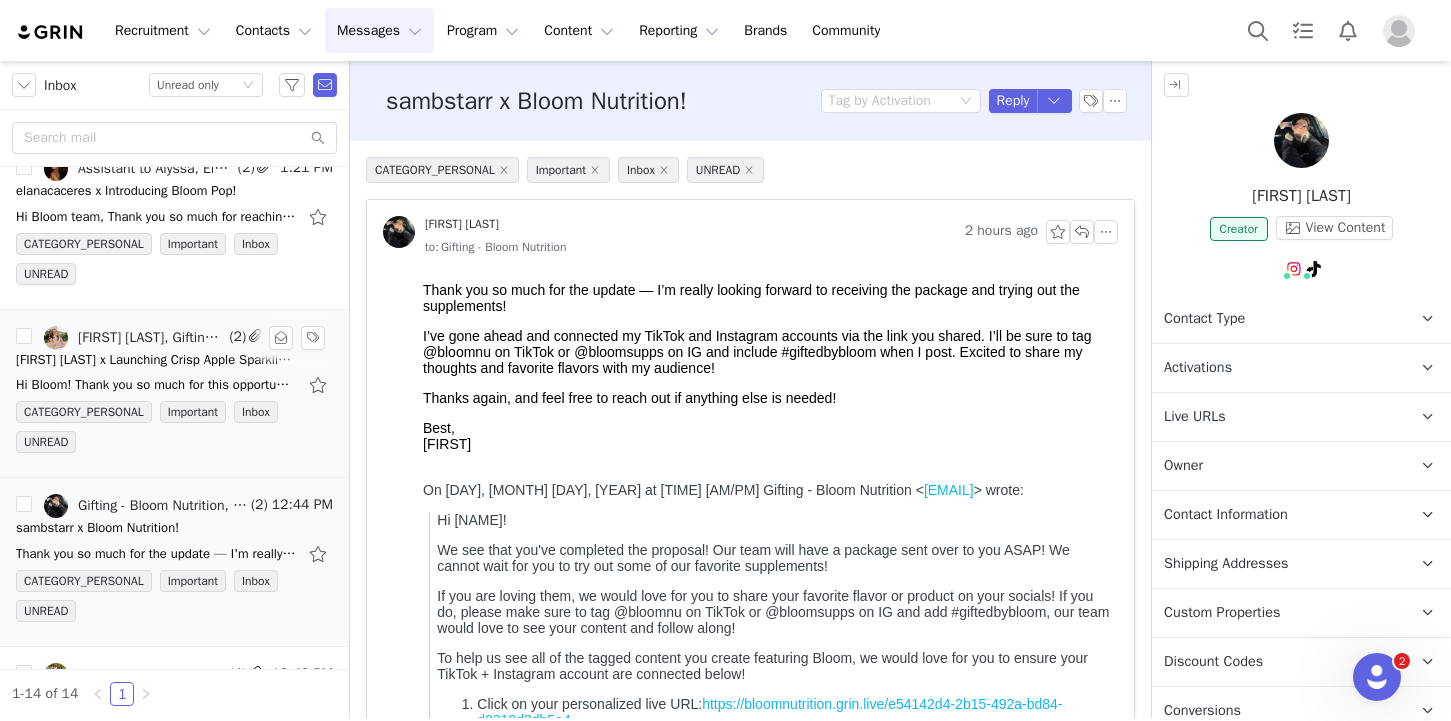 click on "CATEGORY_PERSONAL   Important   Inbox   UNREAD" at bounding box center (174, 431) 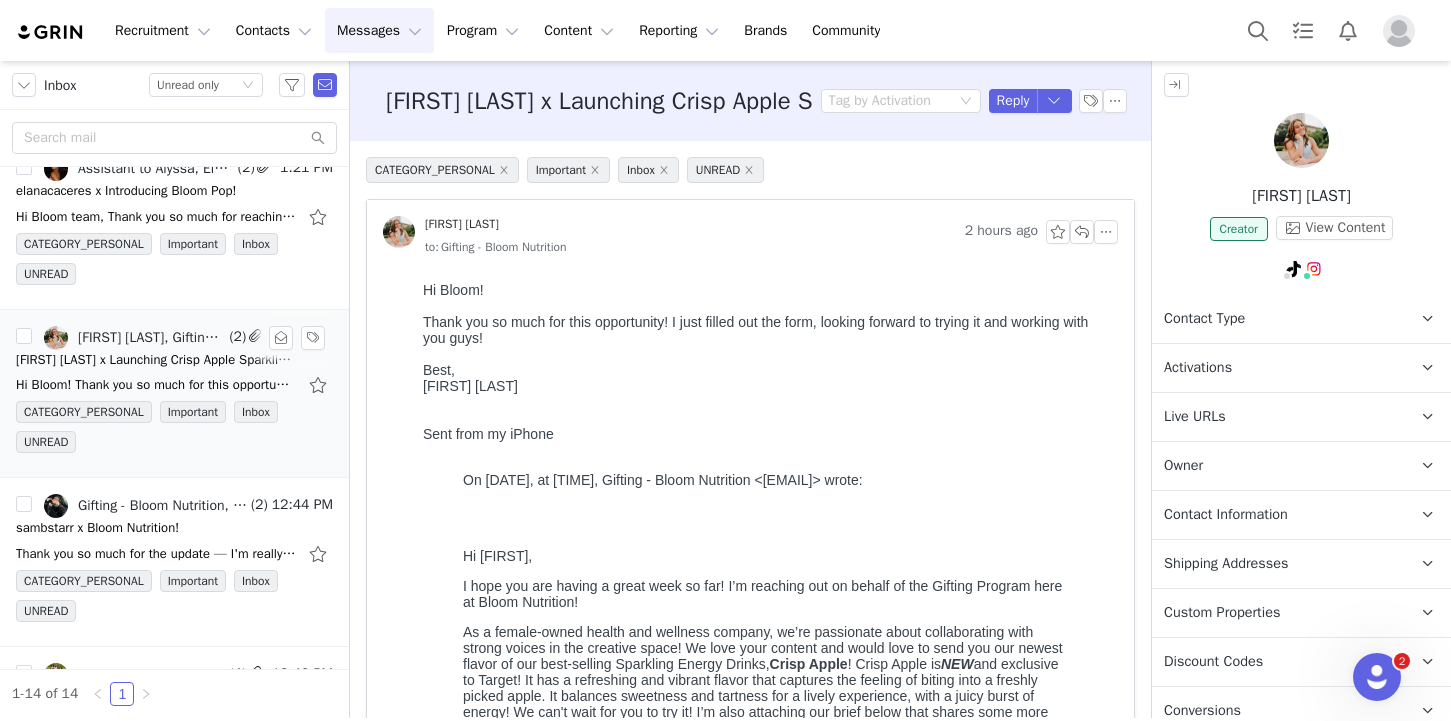 scroll, scrollTop: 0, scrollLeft: 0, axis: both 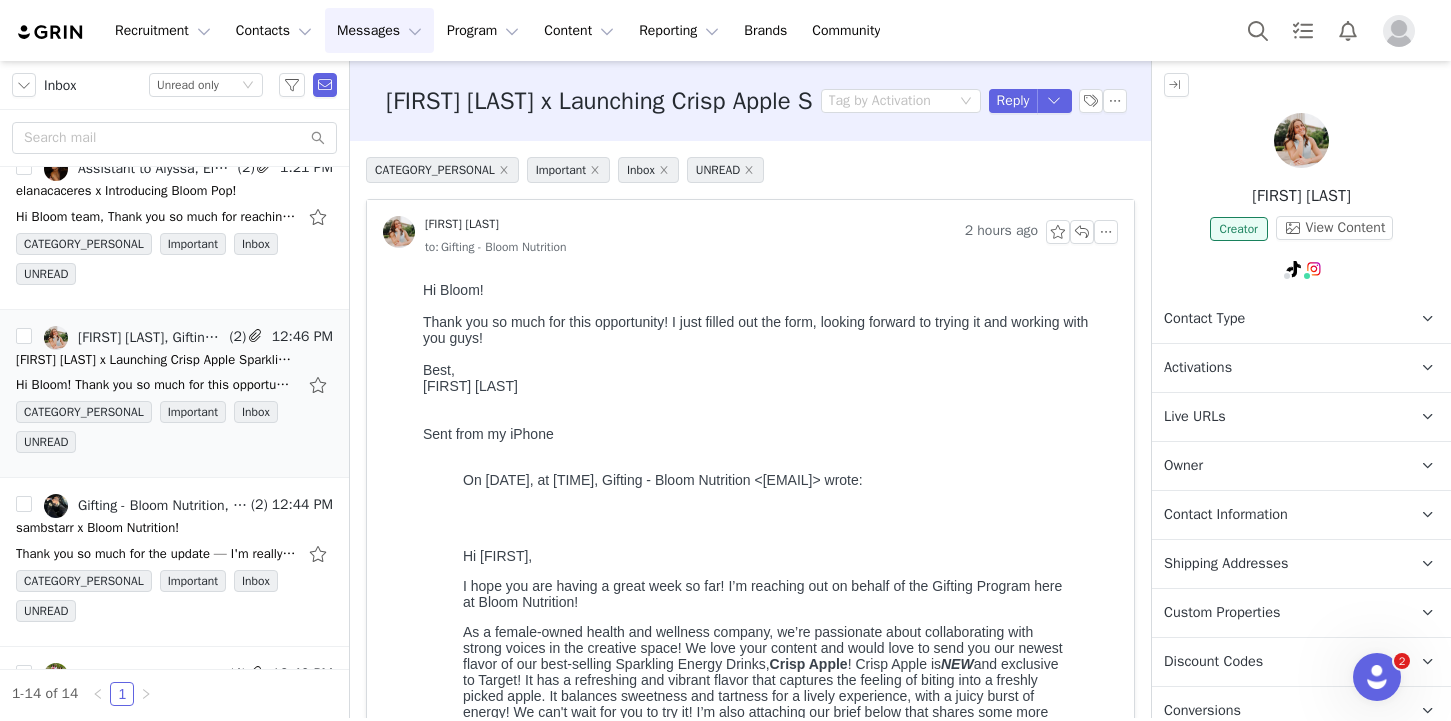 click on "Owner  The account user who owns the contact" at bounding box center [1277, 466] 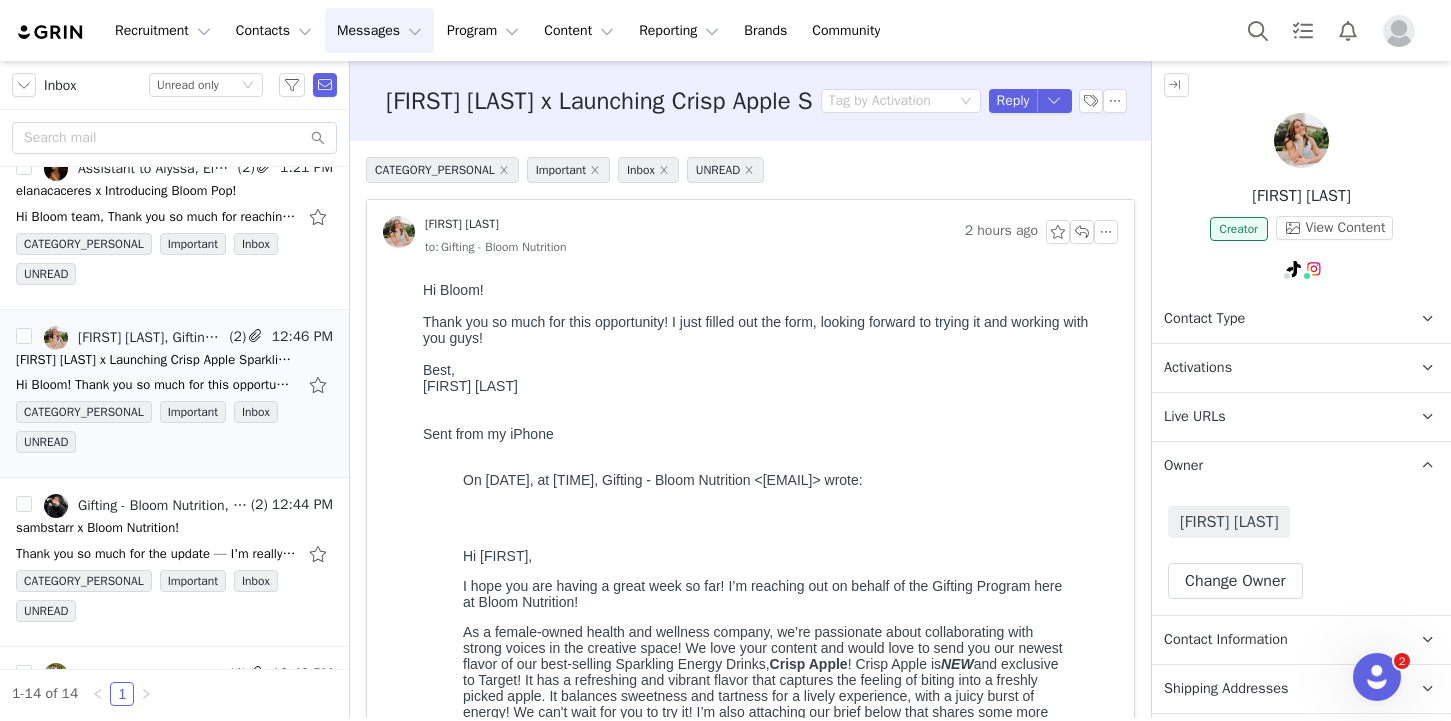click on "Owner  The account user who owns the contact" at bounding box center (1277, 466) 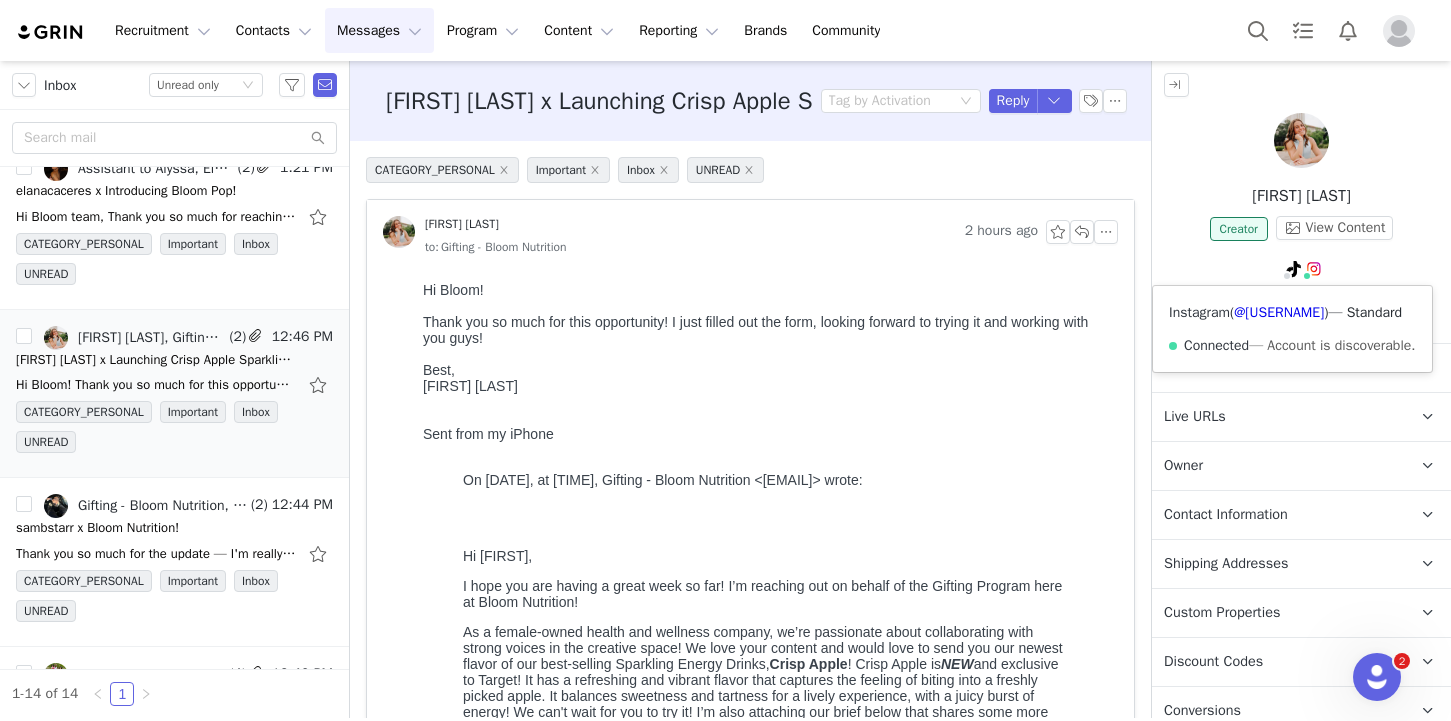 click on "Instagram  (   @emmastickl   )   — Standard  Connected  — Account is discoverable." at bounding box center (1292, 329) 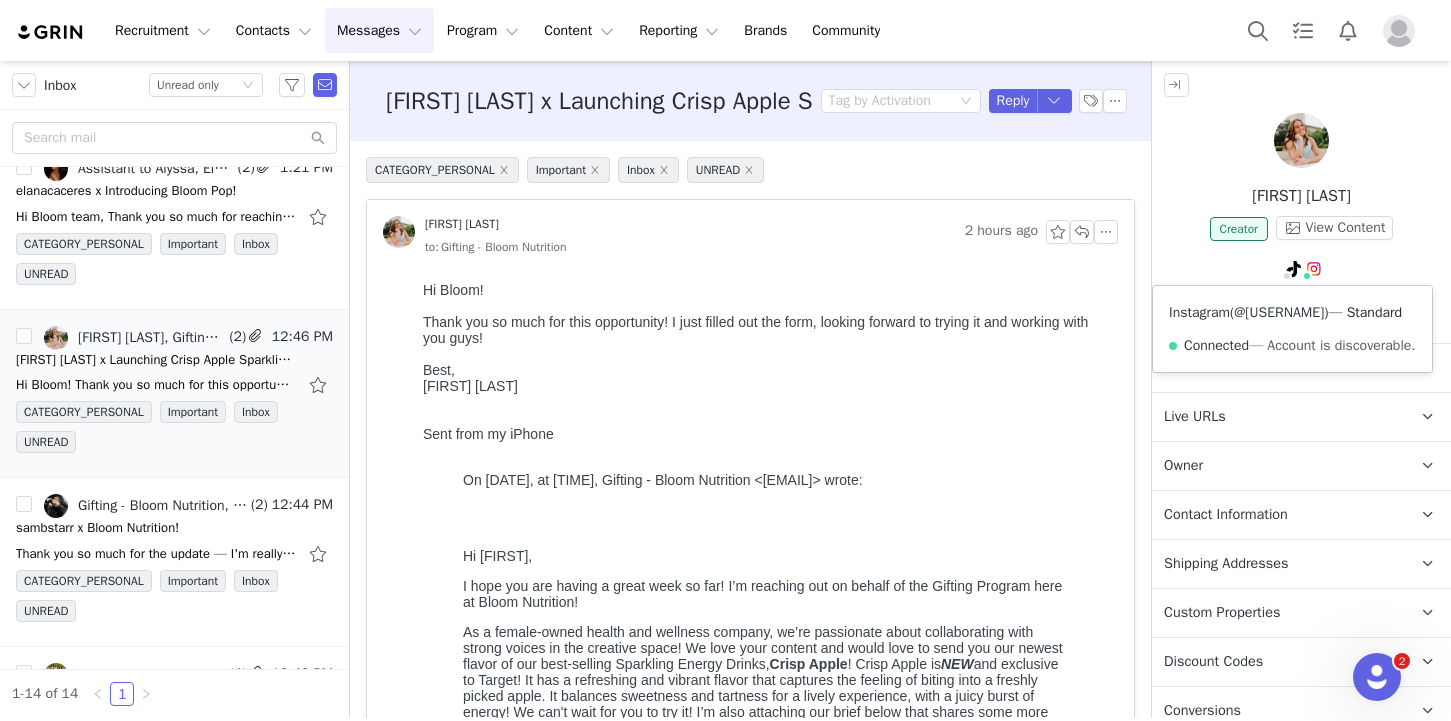 click on "@emmastickl" at bounding box center (1279, 312) 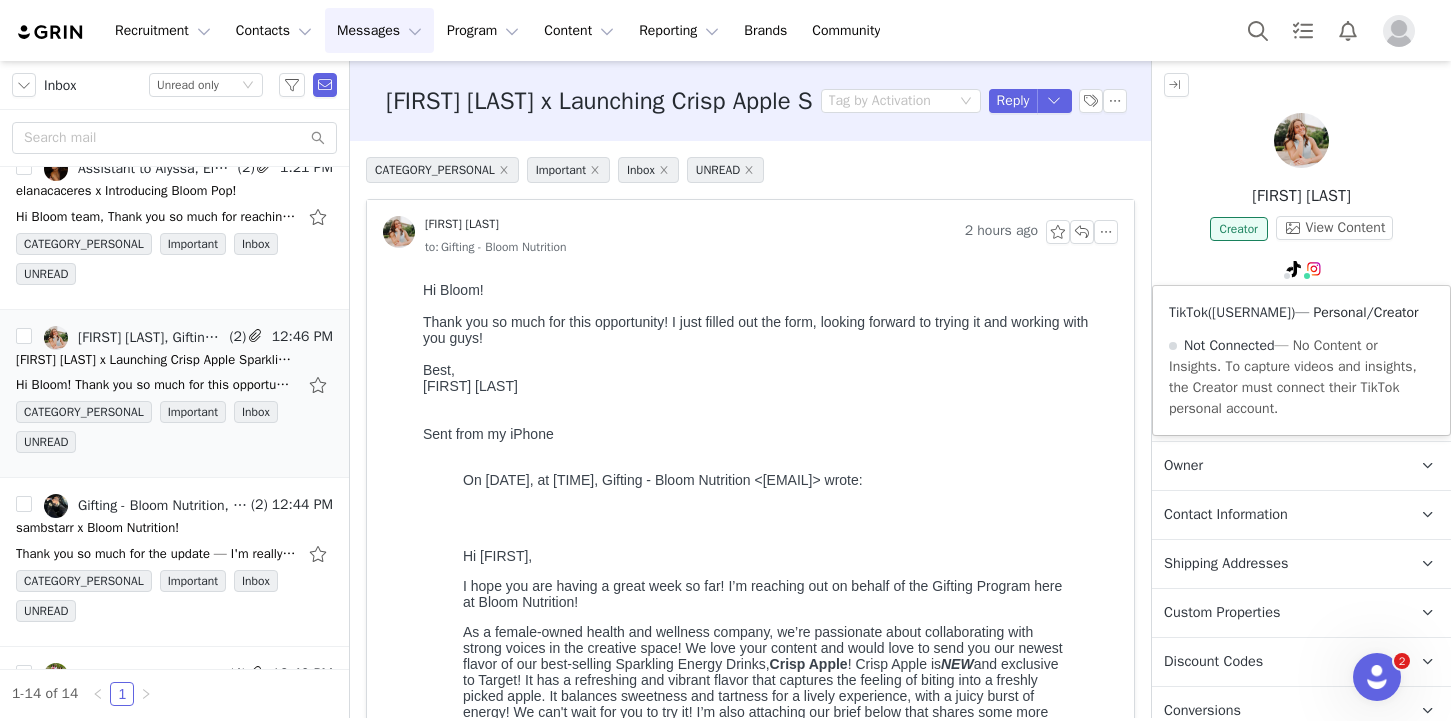 click on "@emmasticklen" at bounding box center (1251, 312) 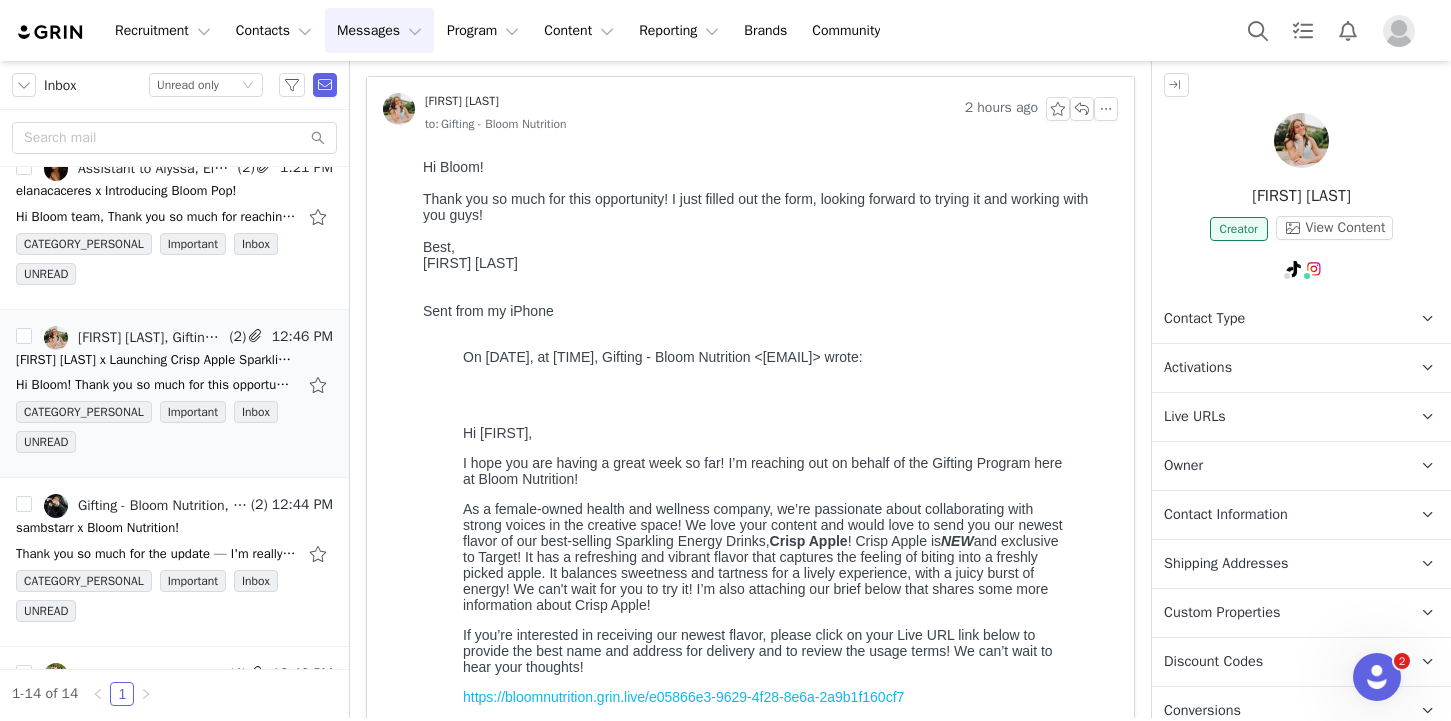 scroll, scrollTop: 0, scrollLeft: 0, axis: both 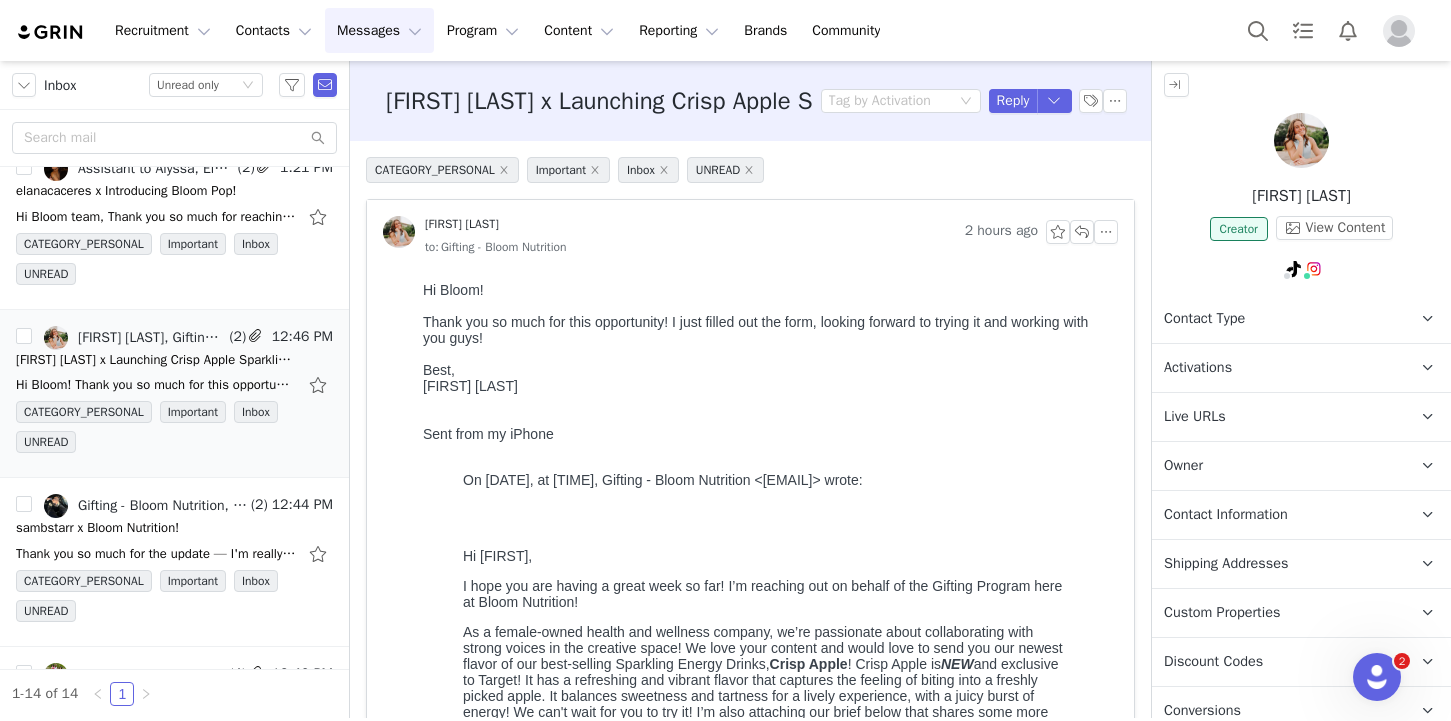 click on "Activations" at bounding box center [1198, 368] 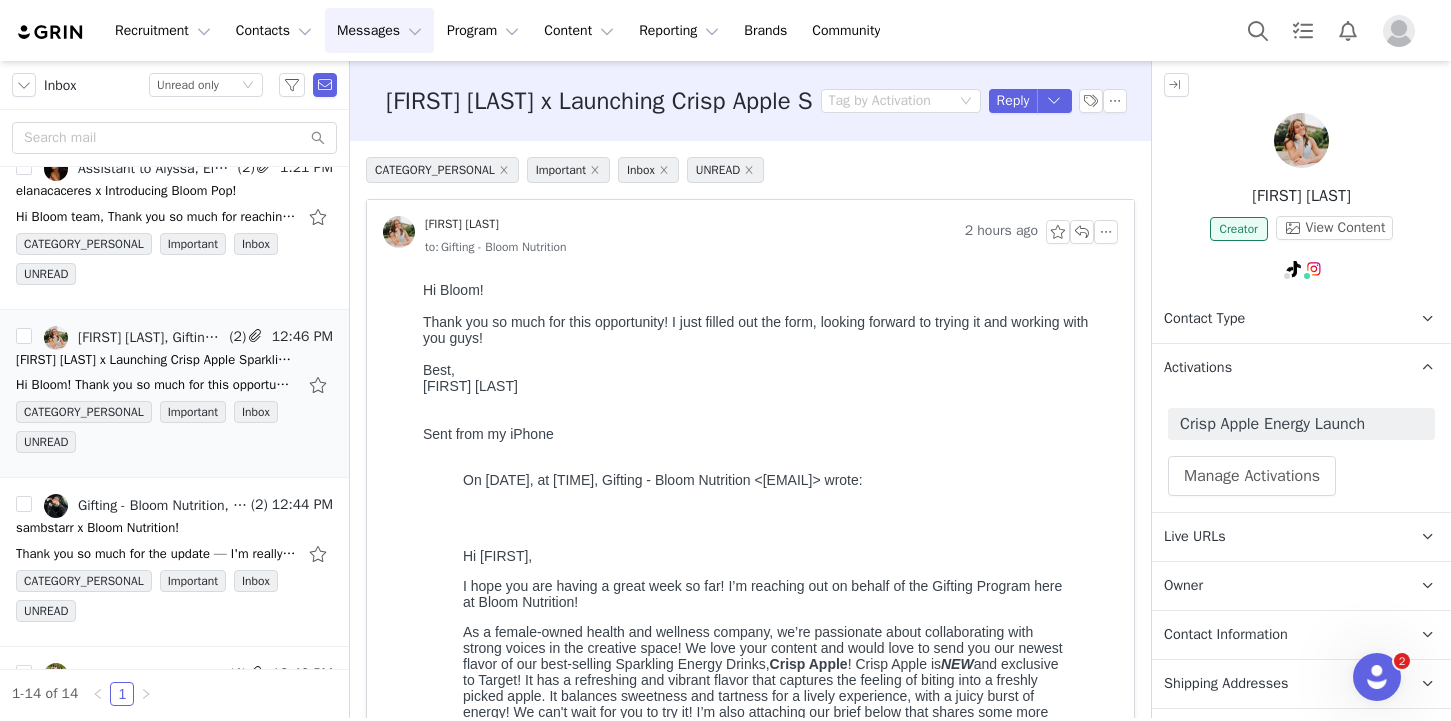 click on "Activations" at bounding box center (1198, 368) 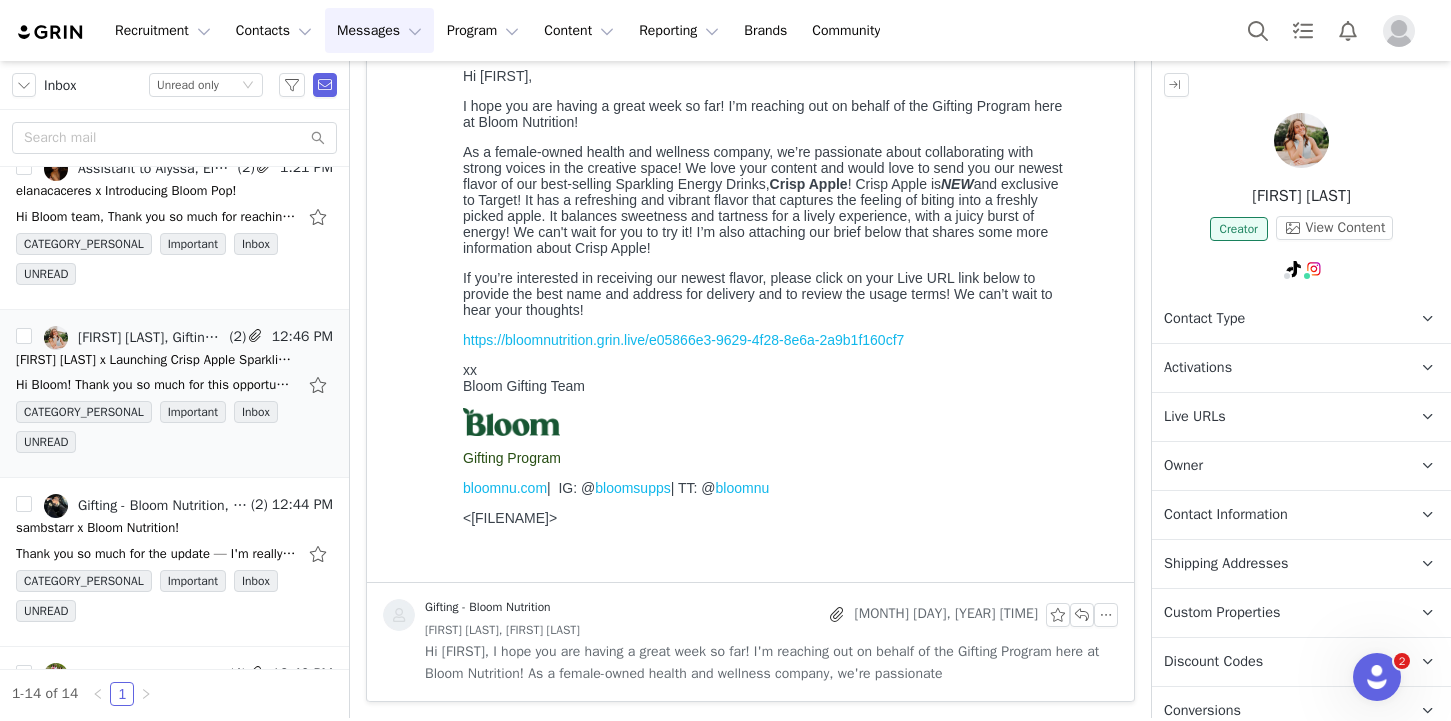 scroll, scrollTop: 0, scrollLeft: 0, axis: both 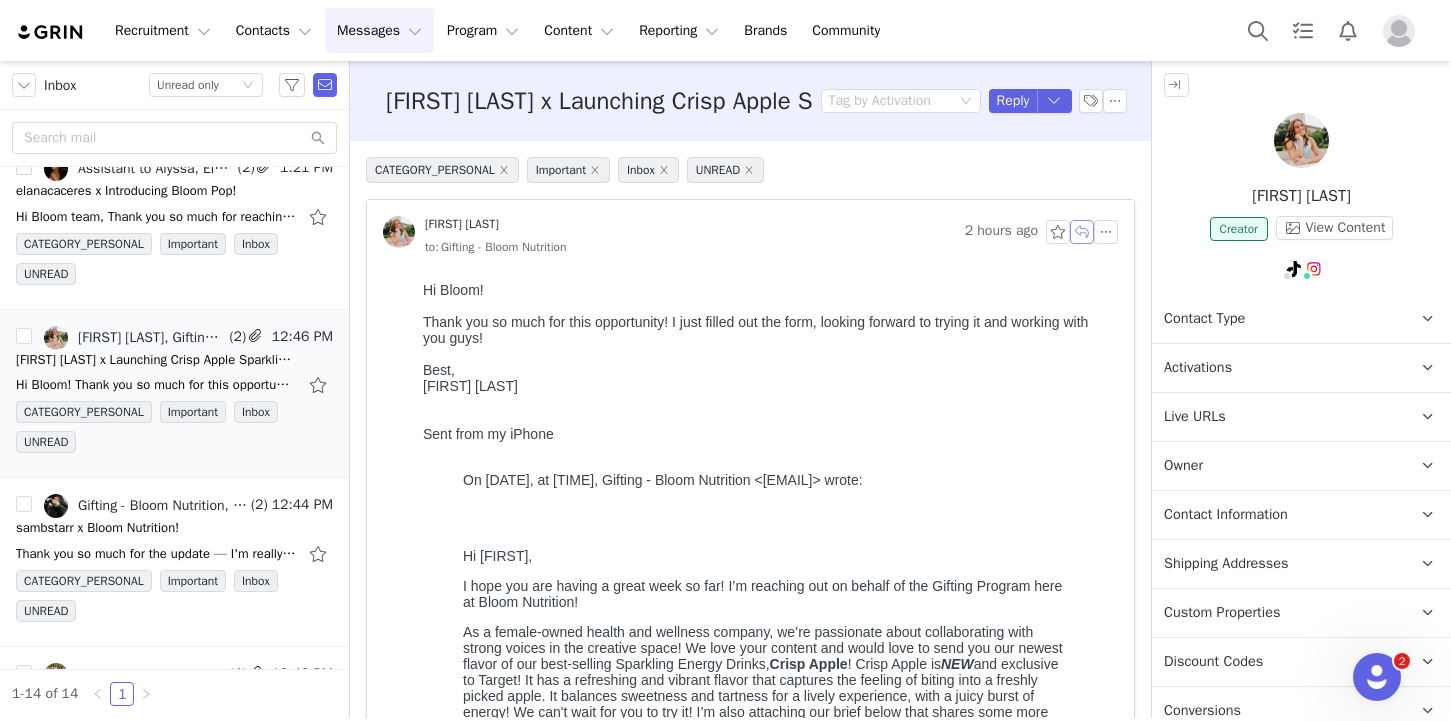 click at bounding box center [1082, 232] 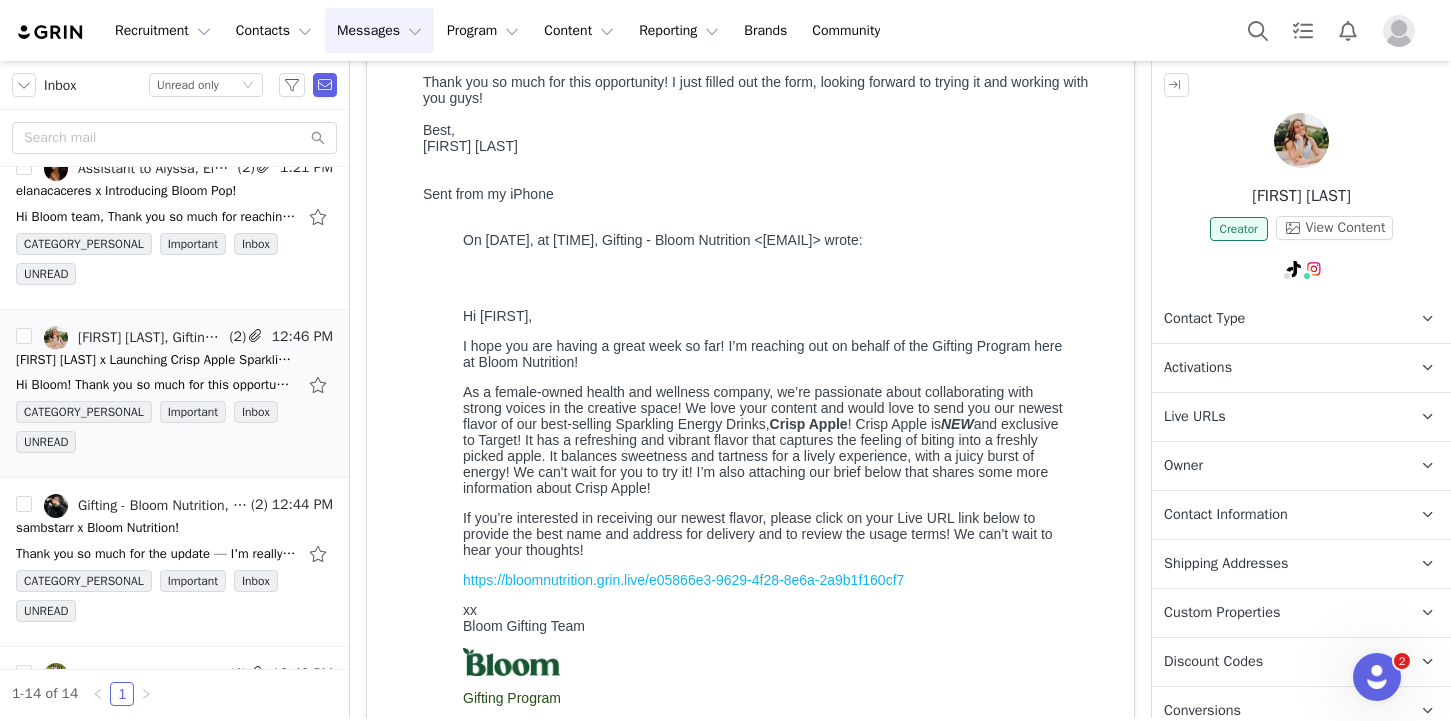 scroll, scrollTop: 797, scrollLeft: 0, axis: vertical 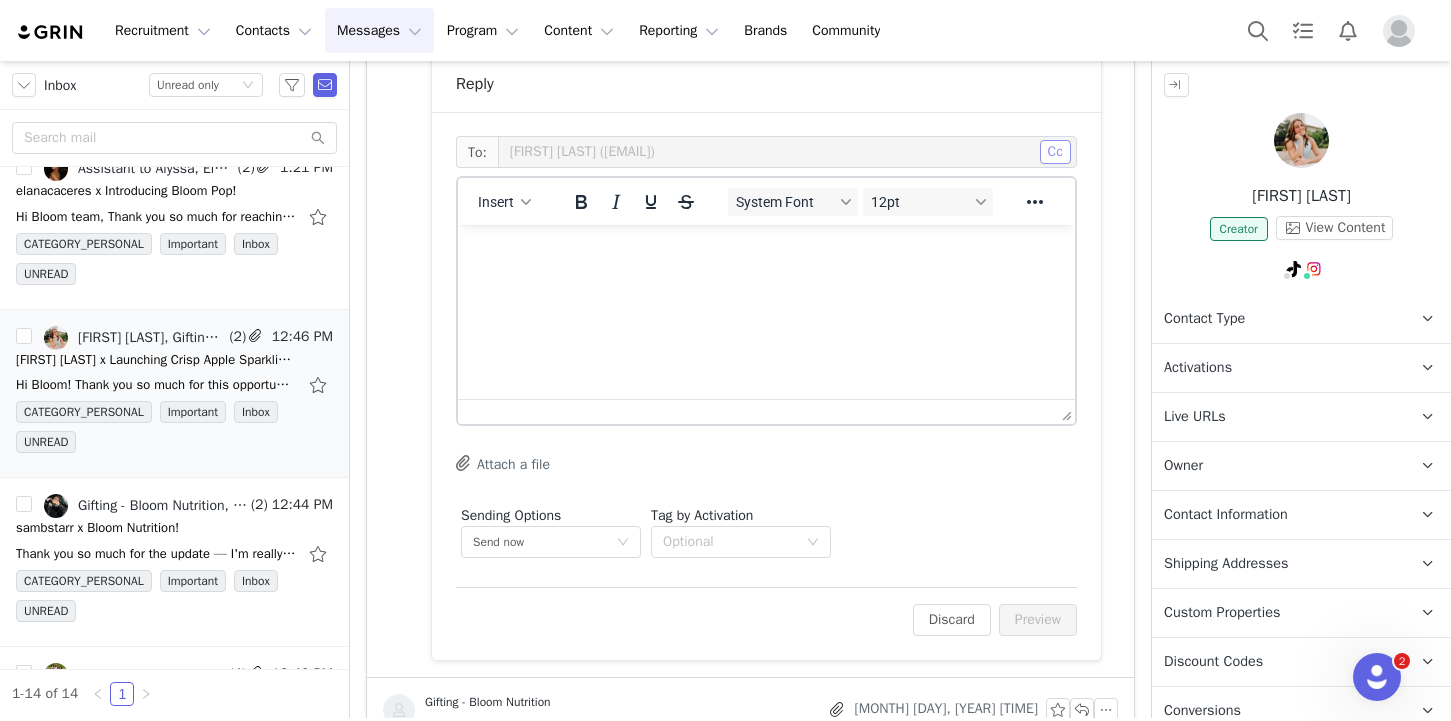 click on "Cc" at bounding box center [1055, 152] 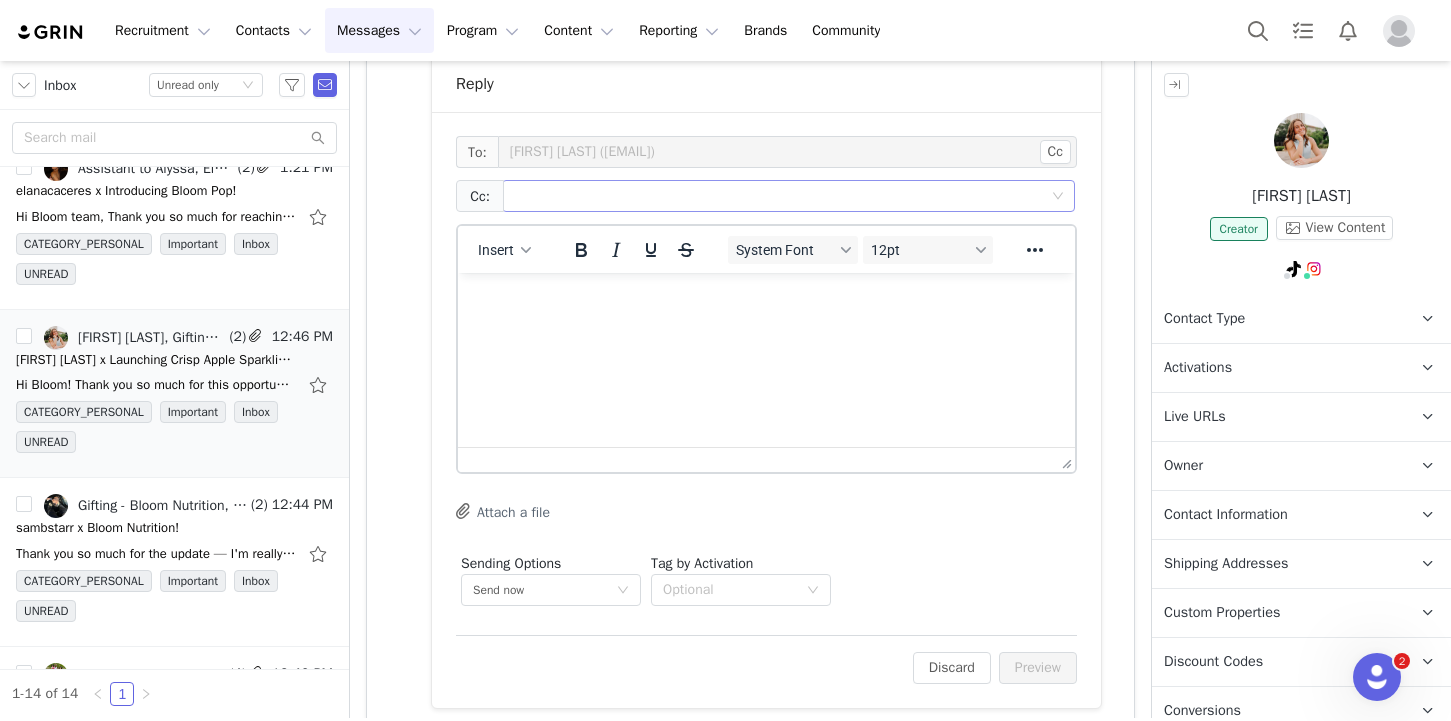 click at bounding box center [781, 196] 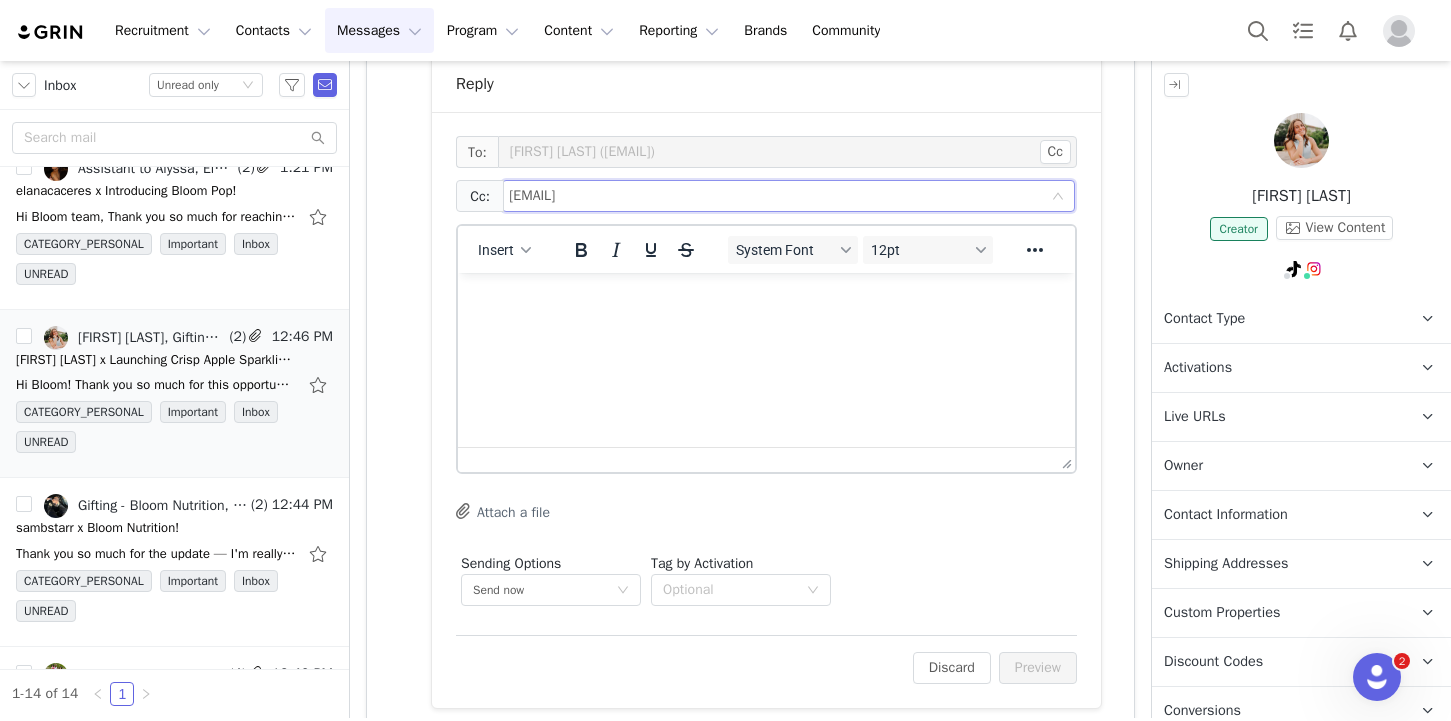 type on "[EMAIL]" 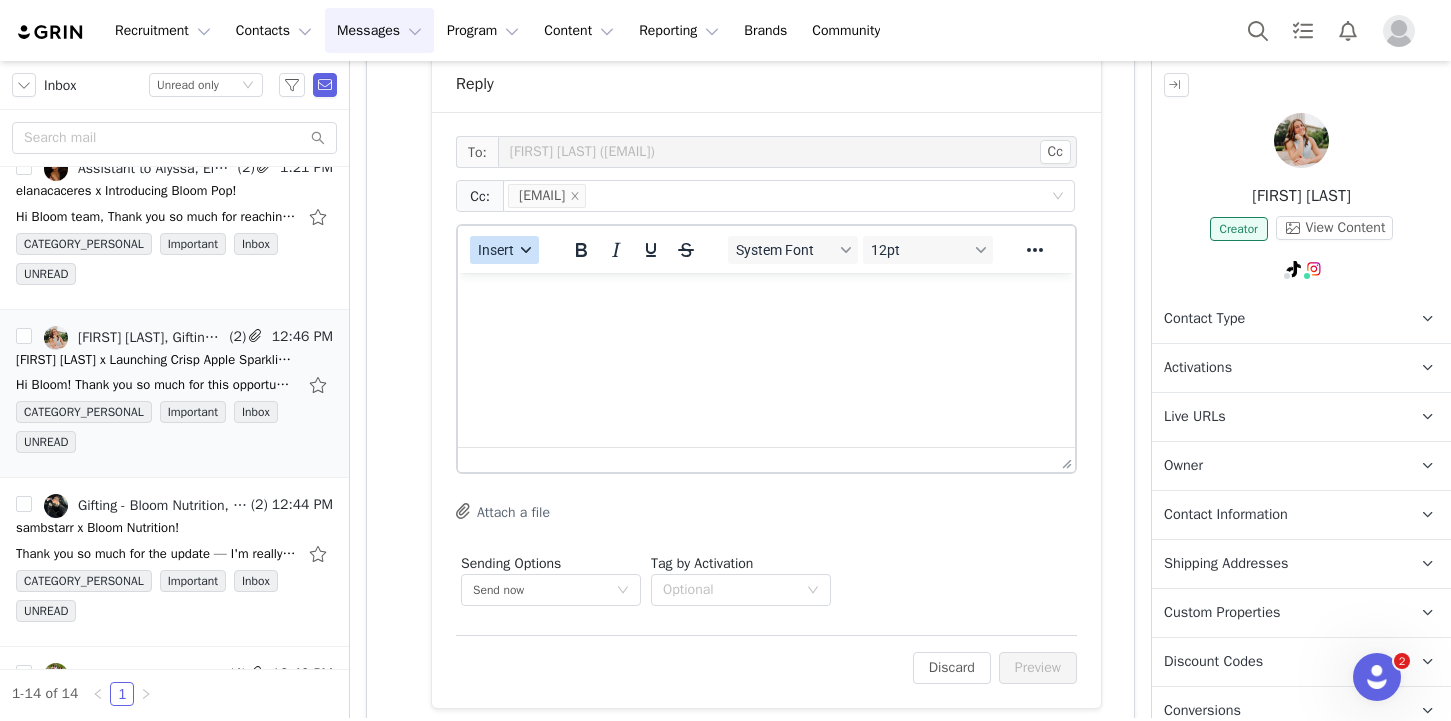 click on "Insert" at bounding box center (496, 250) 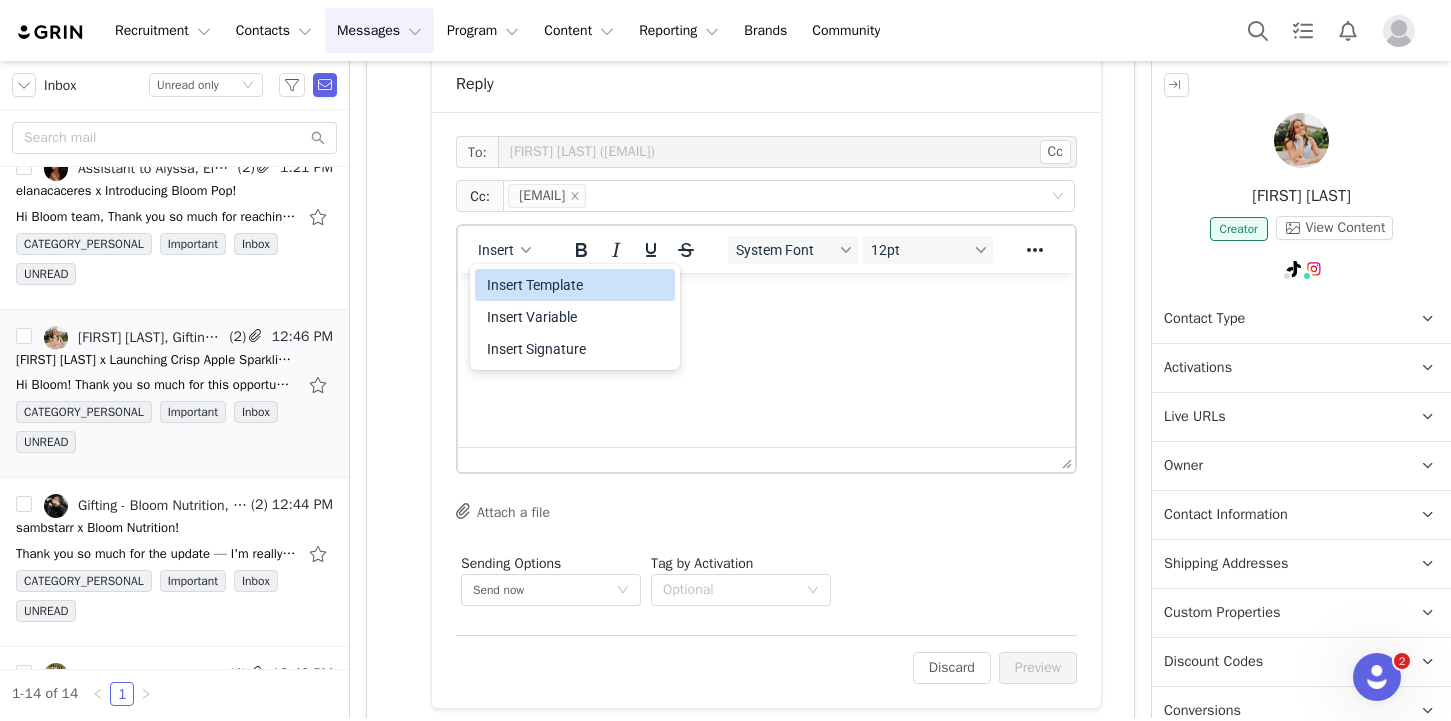 click on "Insert Template" at bounding box center [577, 285] 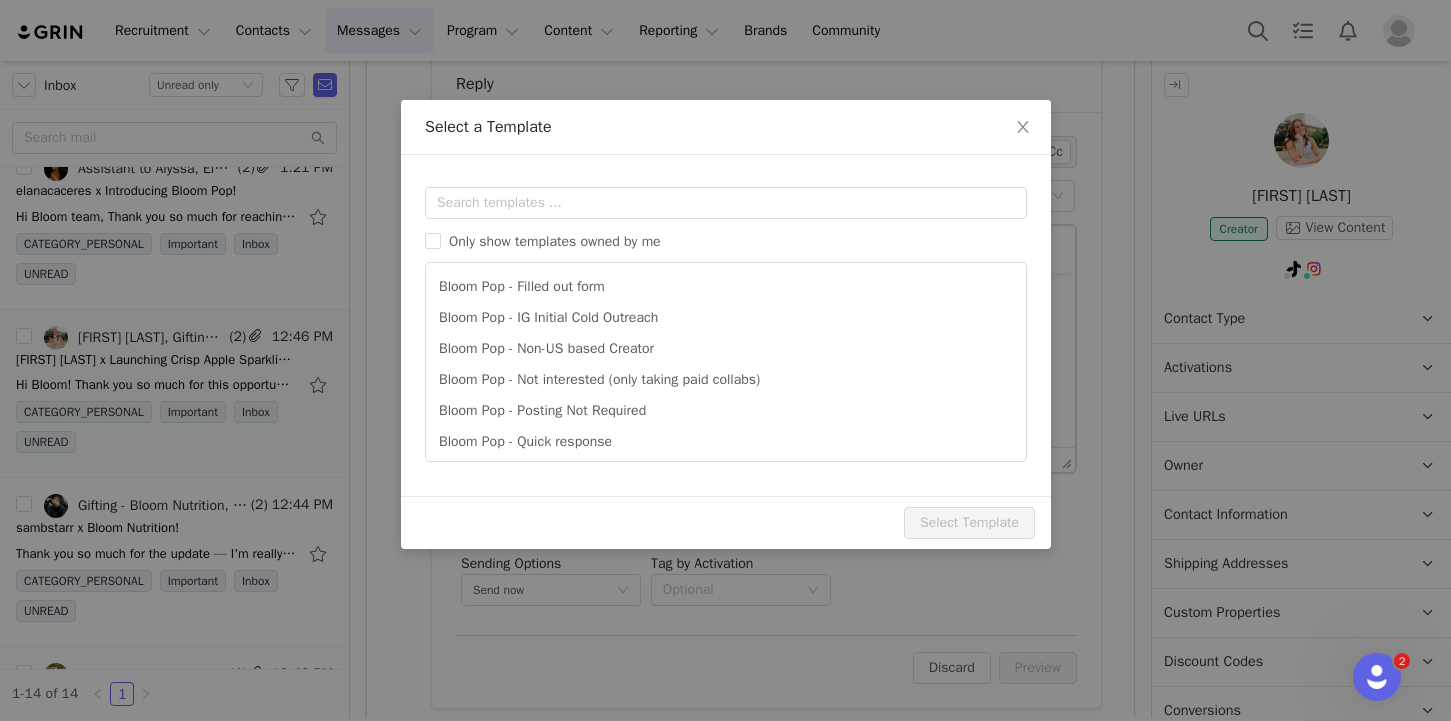 scroll, scrollTop: 0, scrollLeft: 0, axis: both 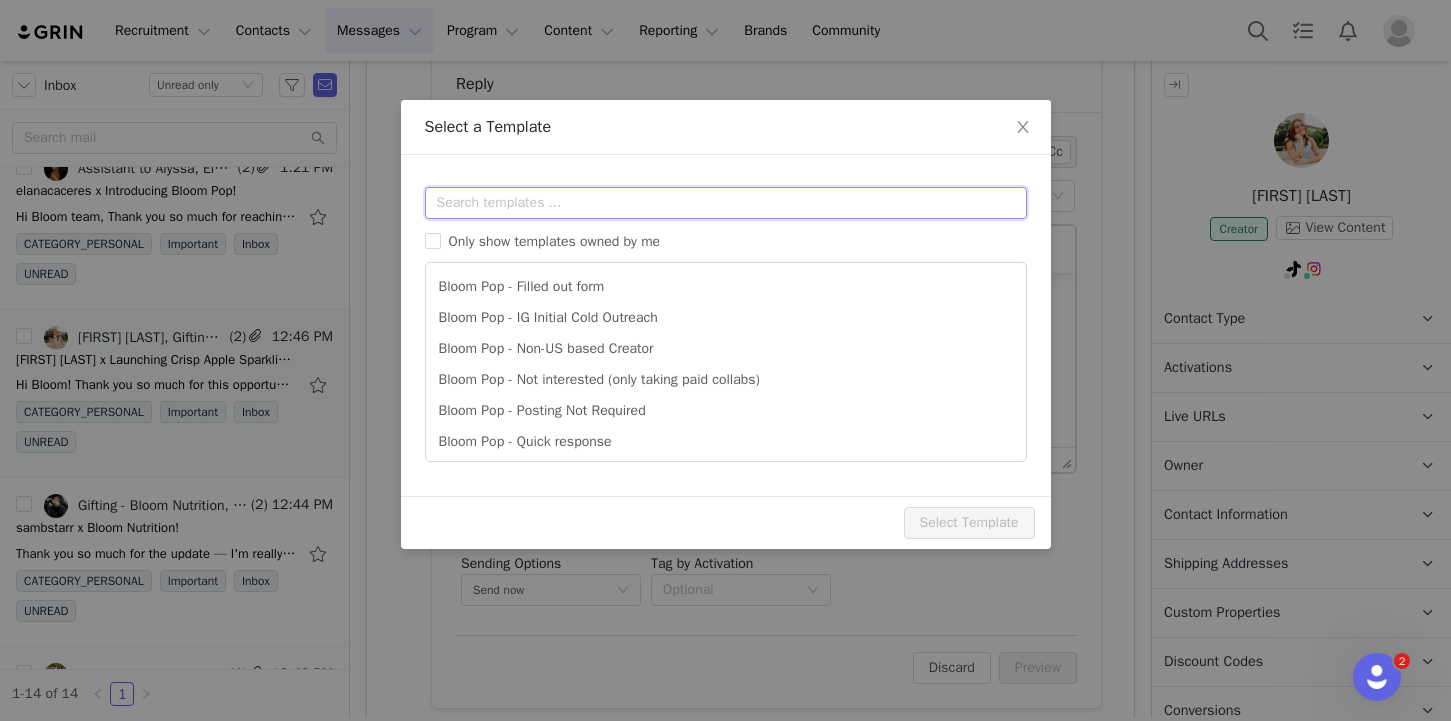 click at bounding box center [726, 203] 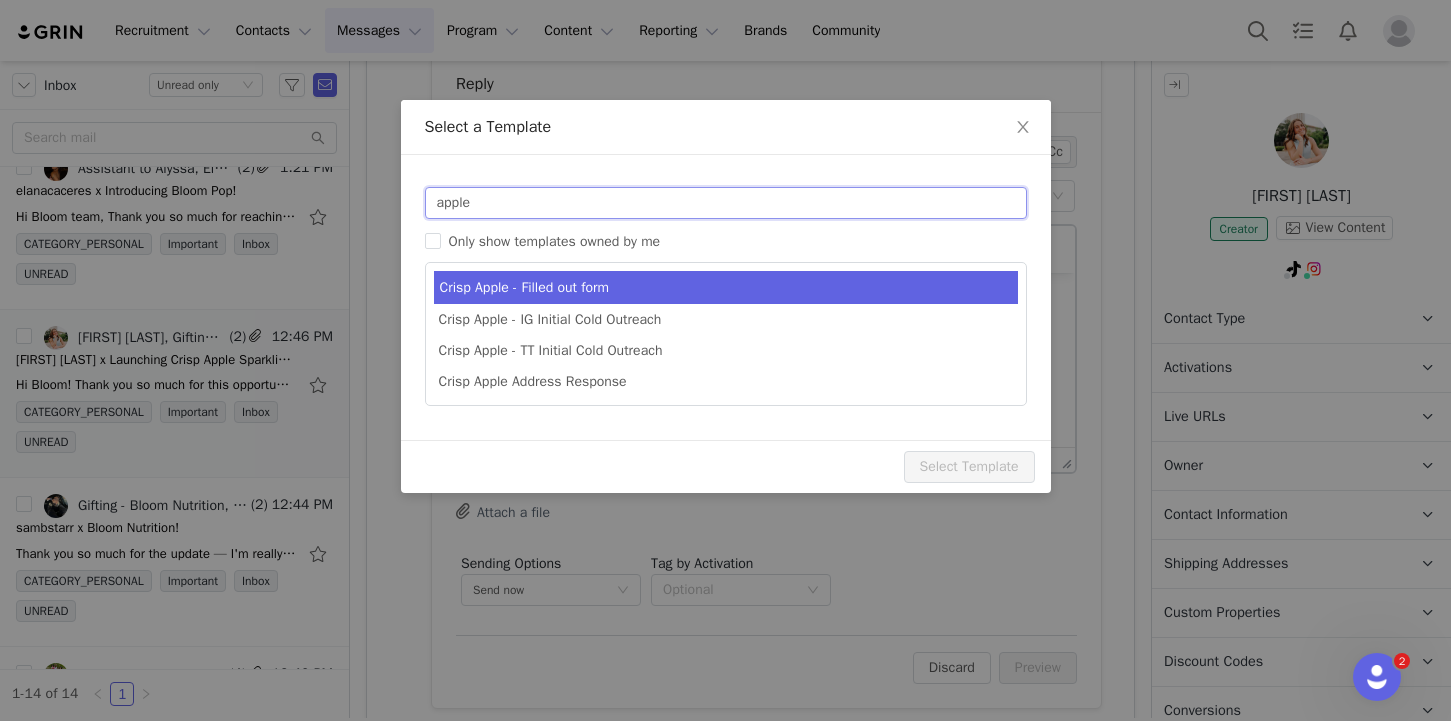 type on "apple" 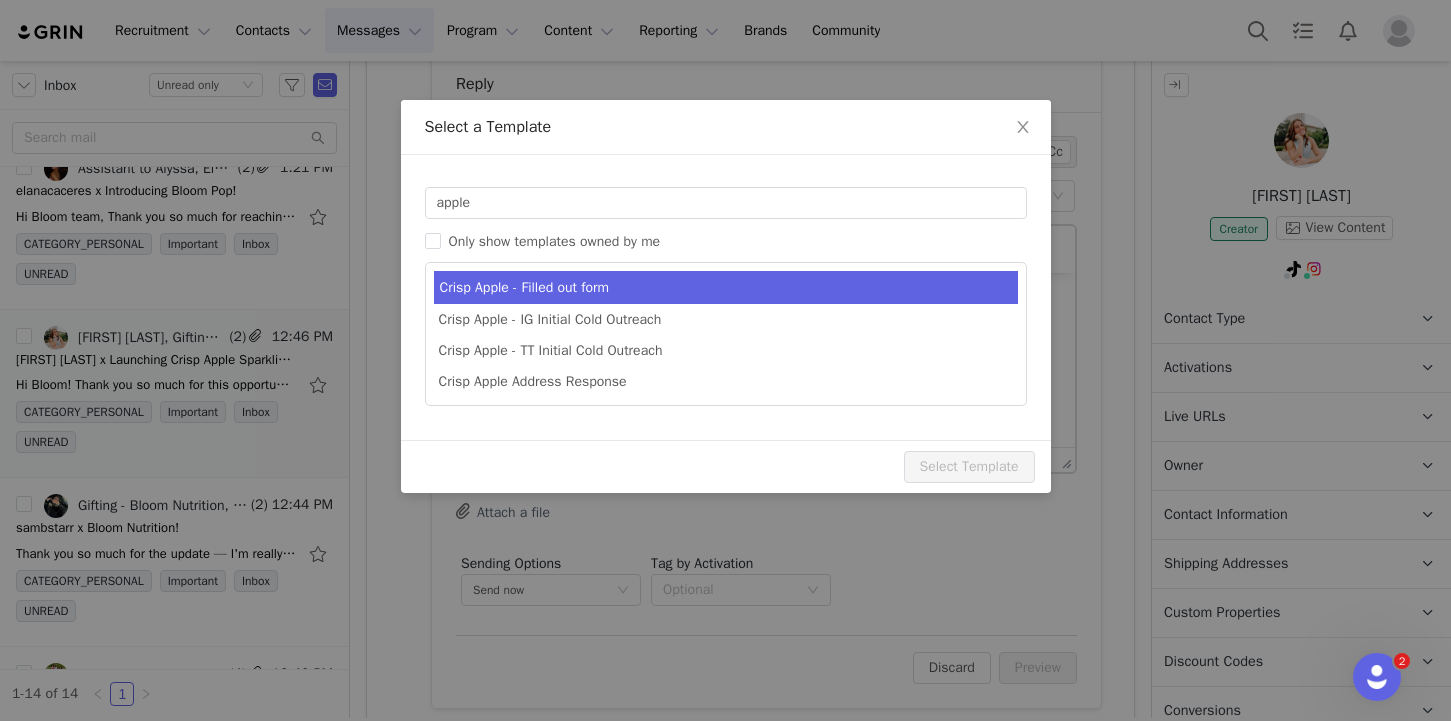 type on "[tiktok_username] x Bloom's Crisp Apple Sparkling Energy Drinks!" 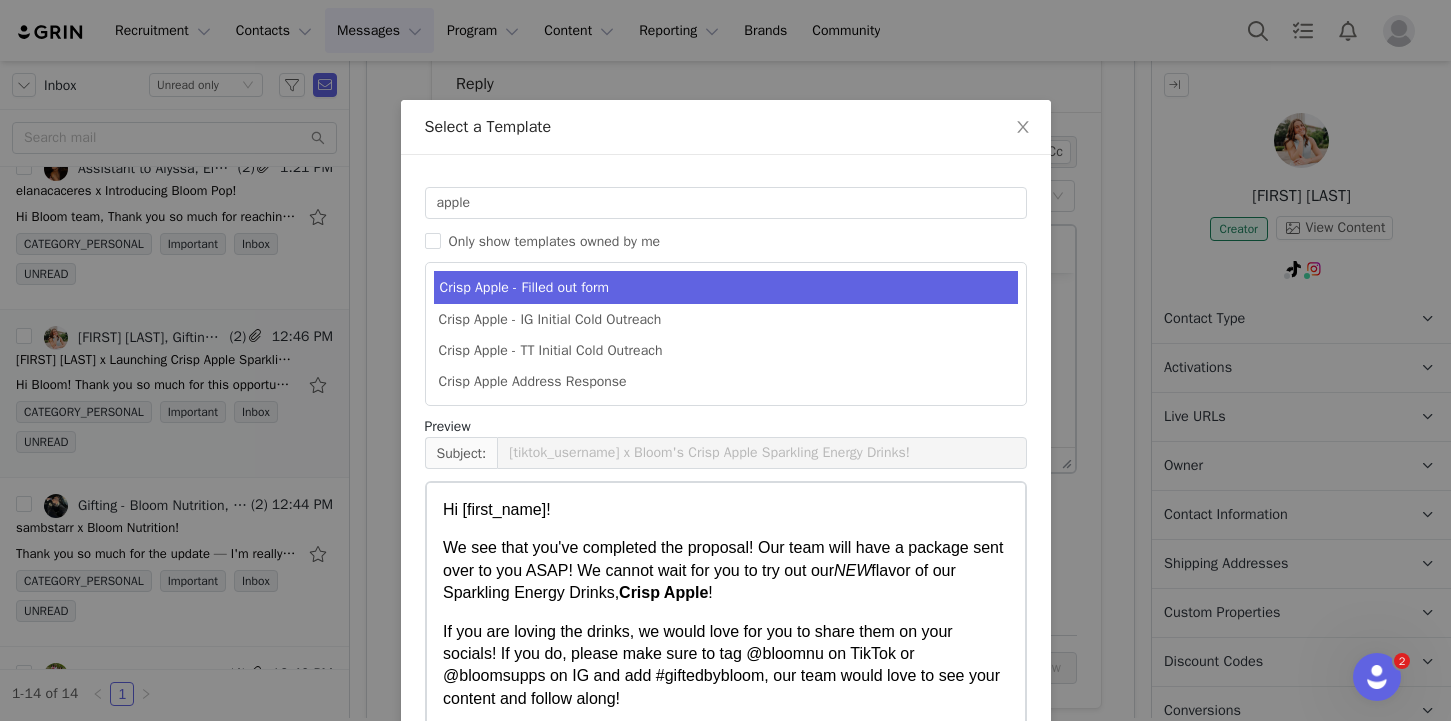 scroll, scrollTop: 421, scrollLeft: 0, axis: vertical 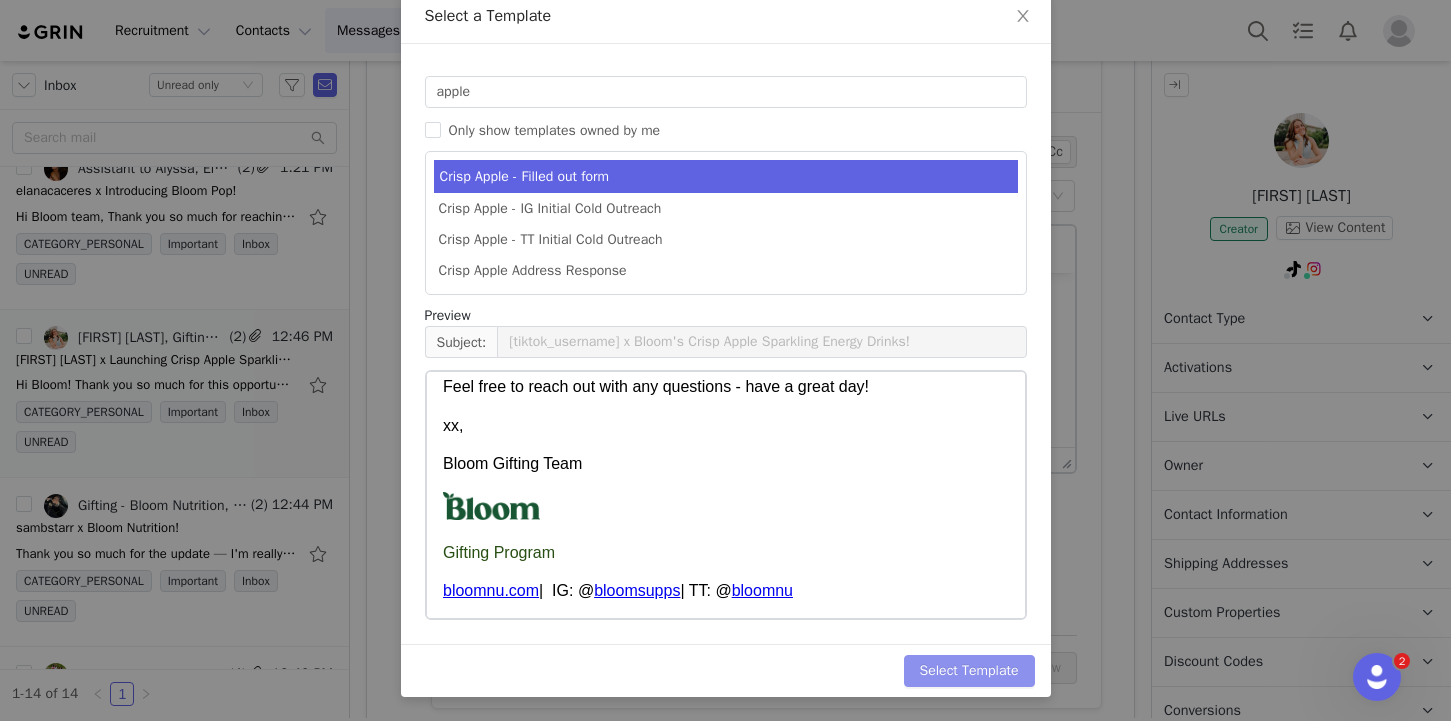 click on "Select Template" at bounding box center [969, 671] 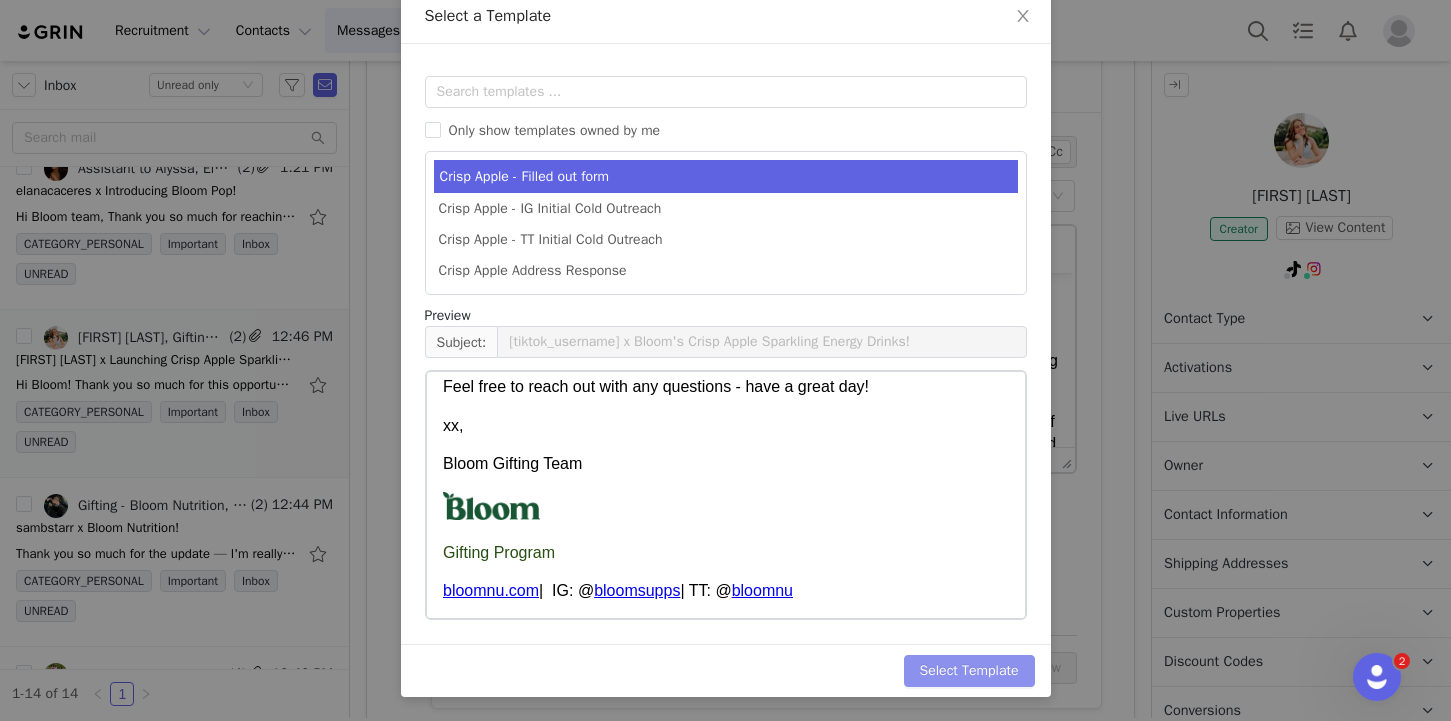 scroll, scrollTop: 0, scrollLeft: 0, axis: both 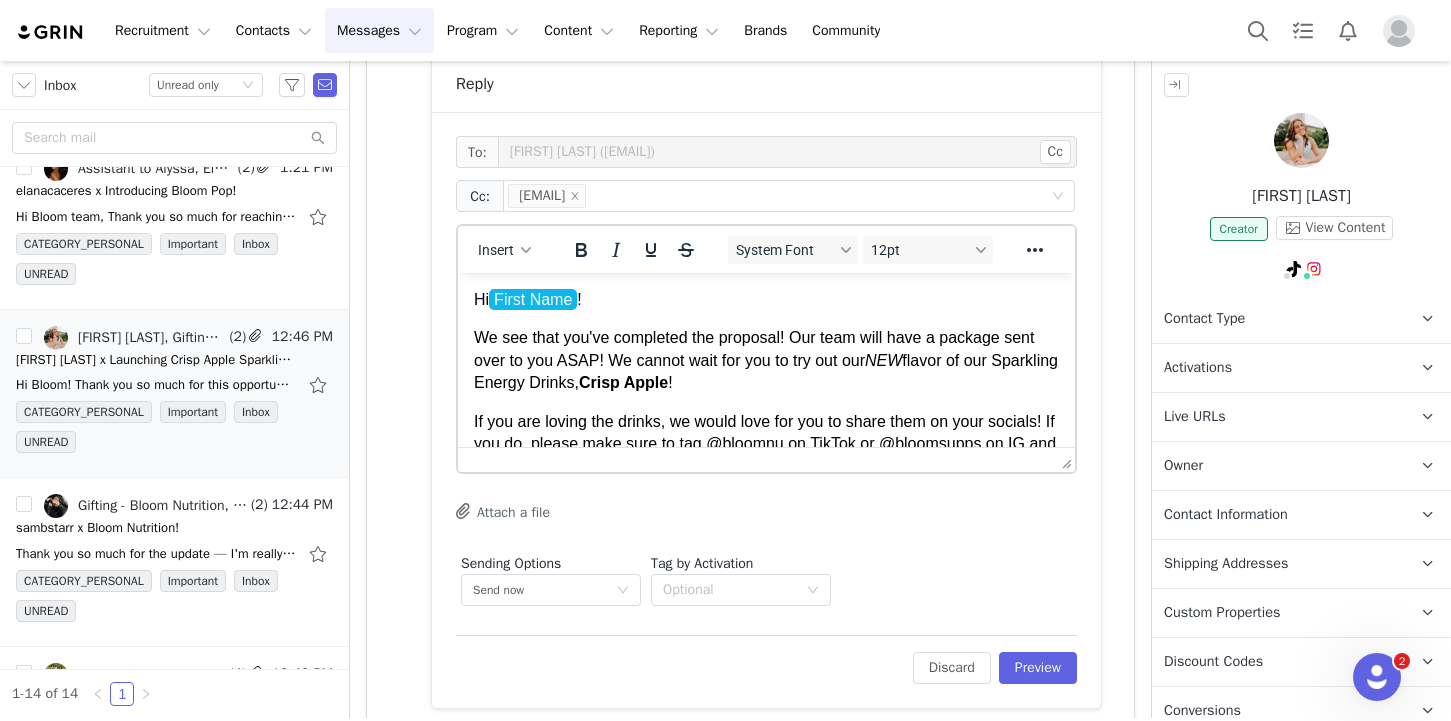 click on "Crisp Apple" at bounding box center (623, 382) 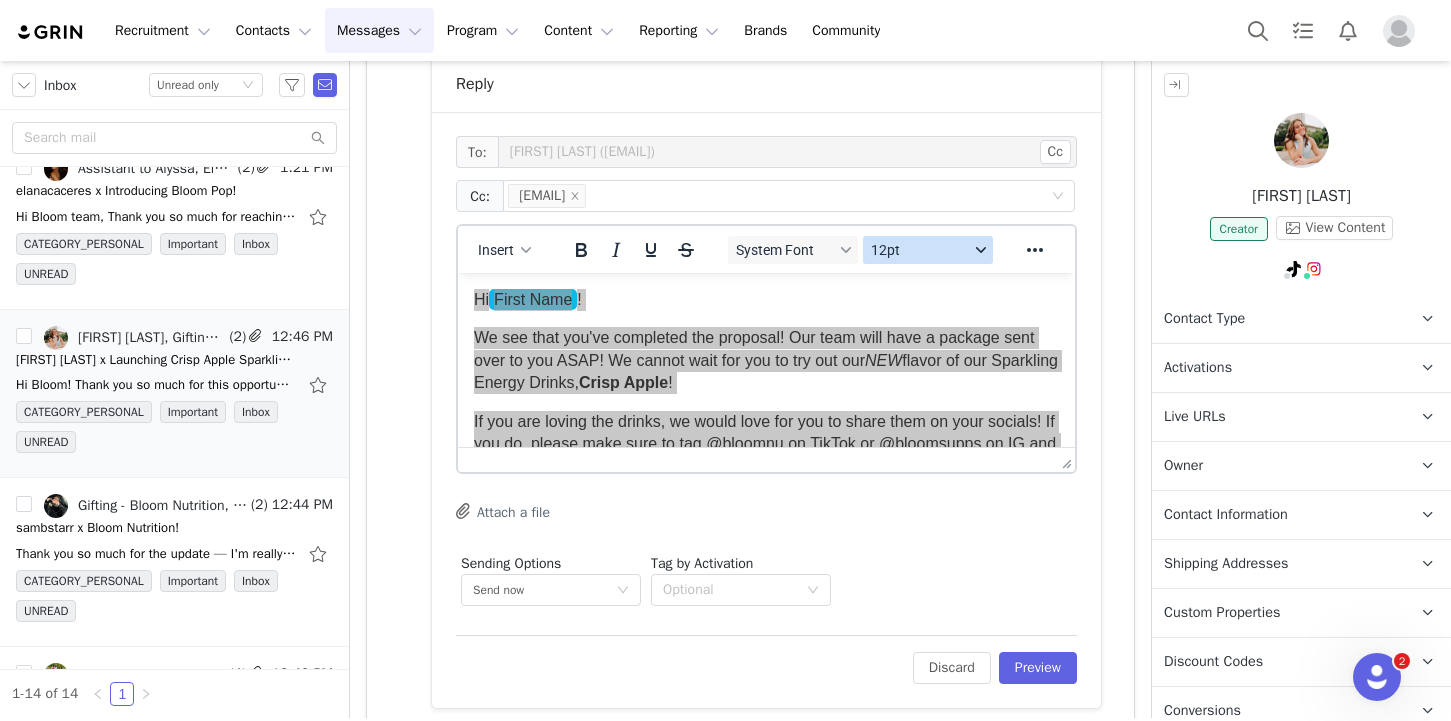 click on "12pt" at bounding box center (928, 250) 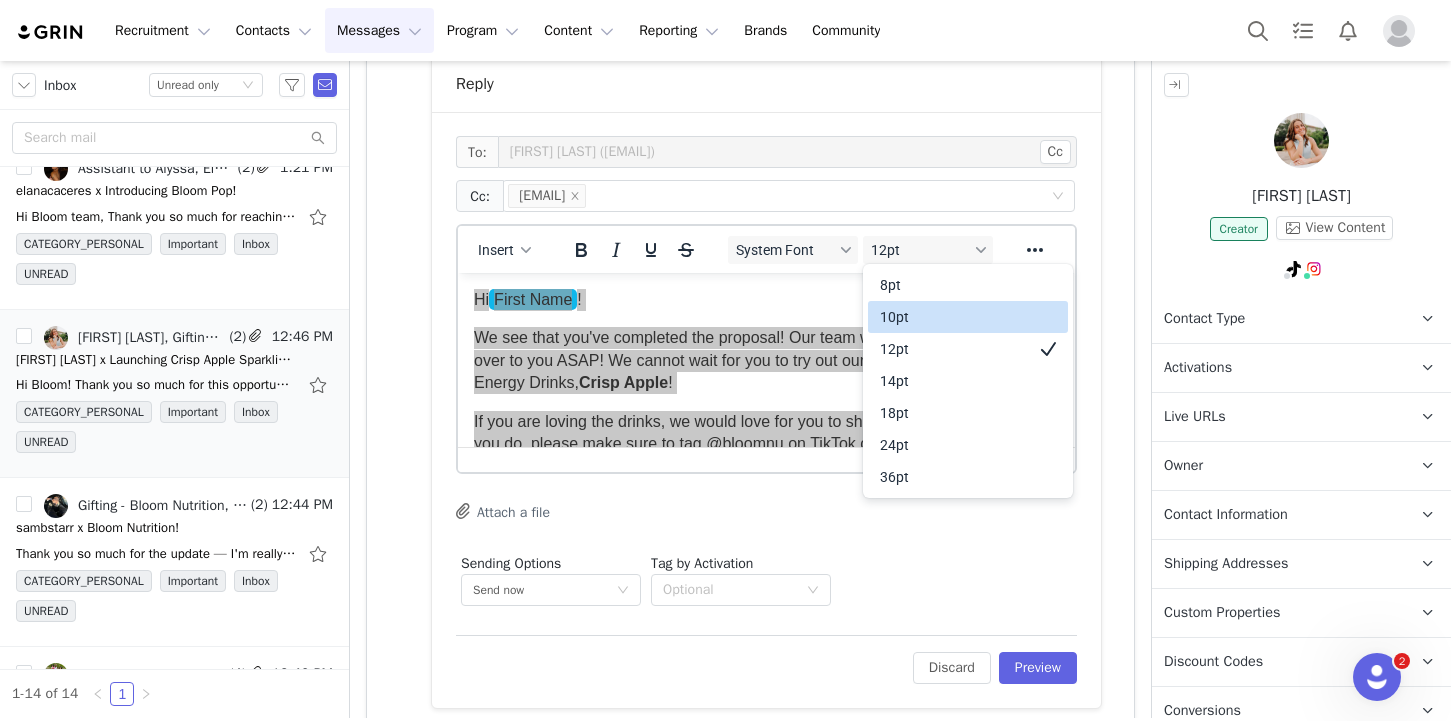 click on "10pt" at bounding box center (954, 317) 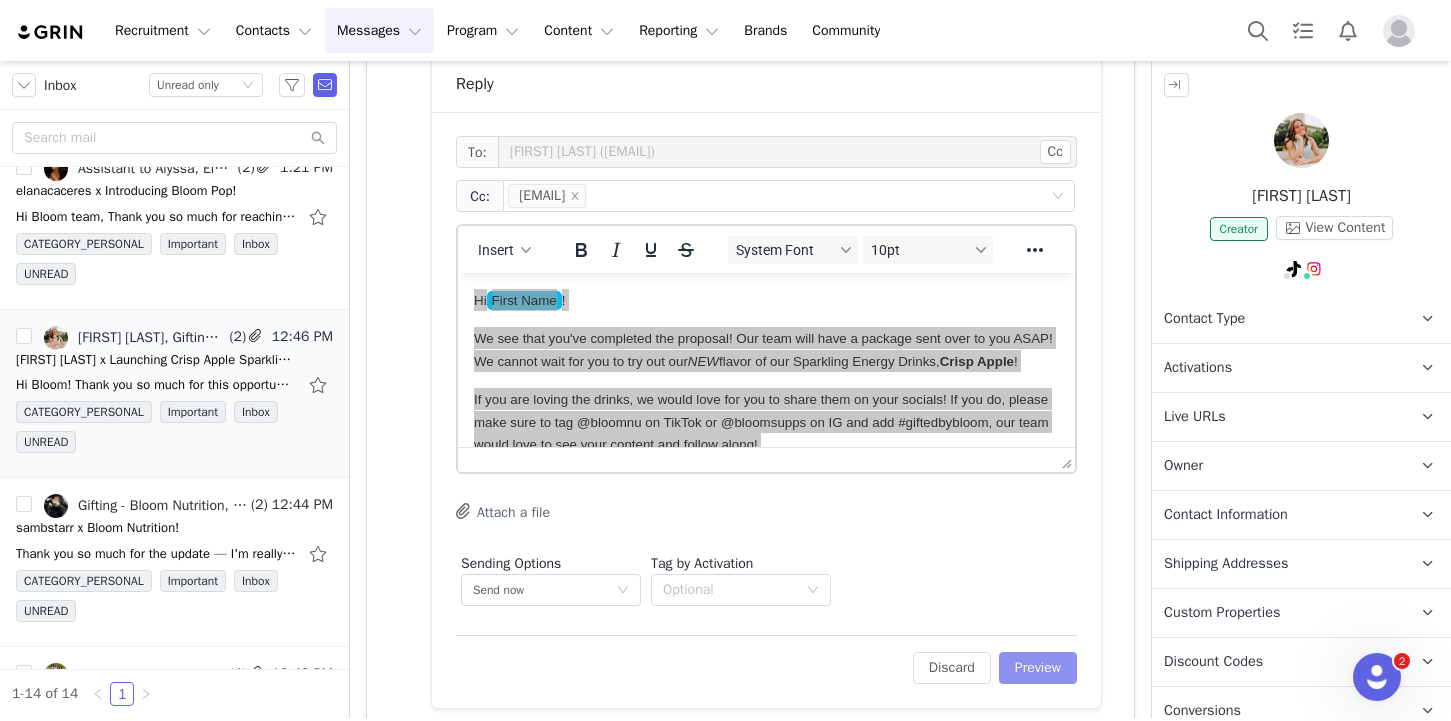 click on "Preview" at bounding box center (1038, 668) 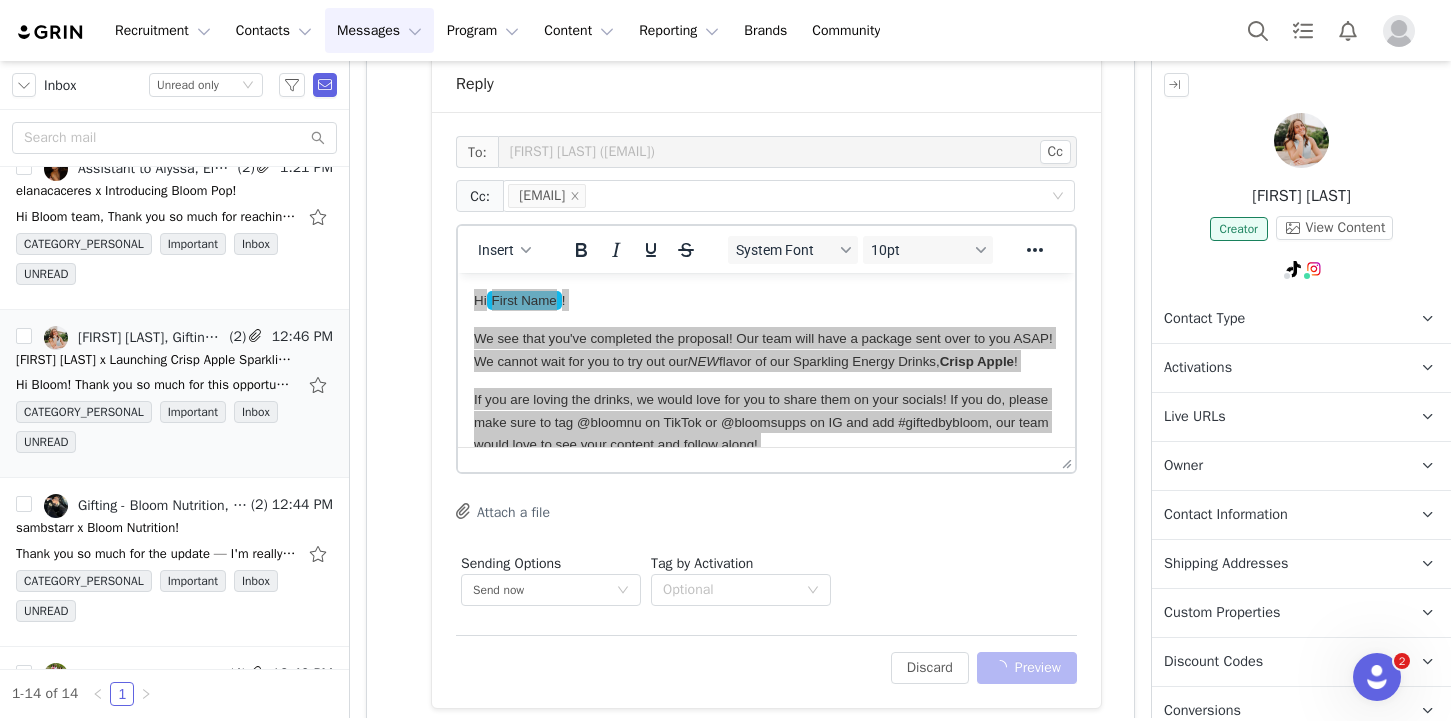 scroll, scrollTop: 525, scrollLeft: 0, axis: vertical 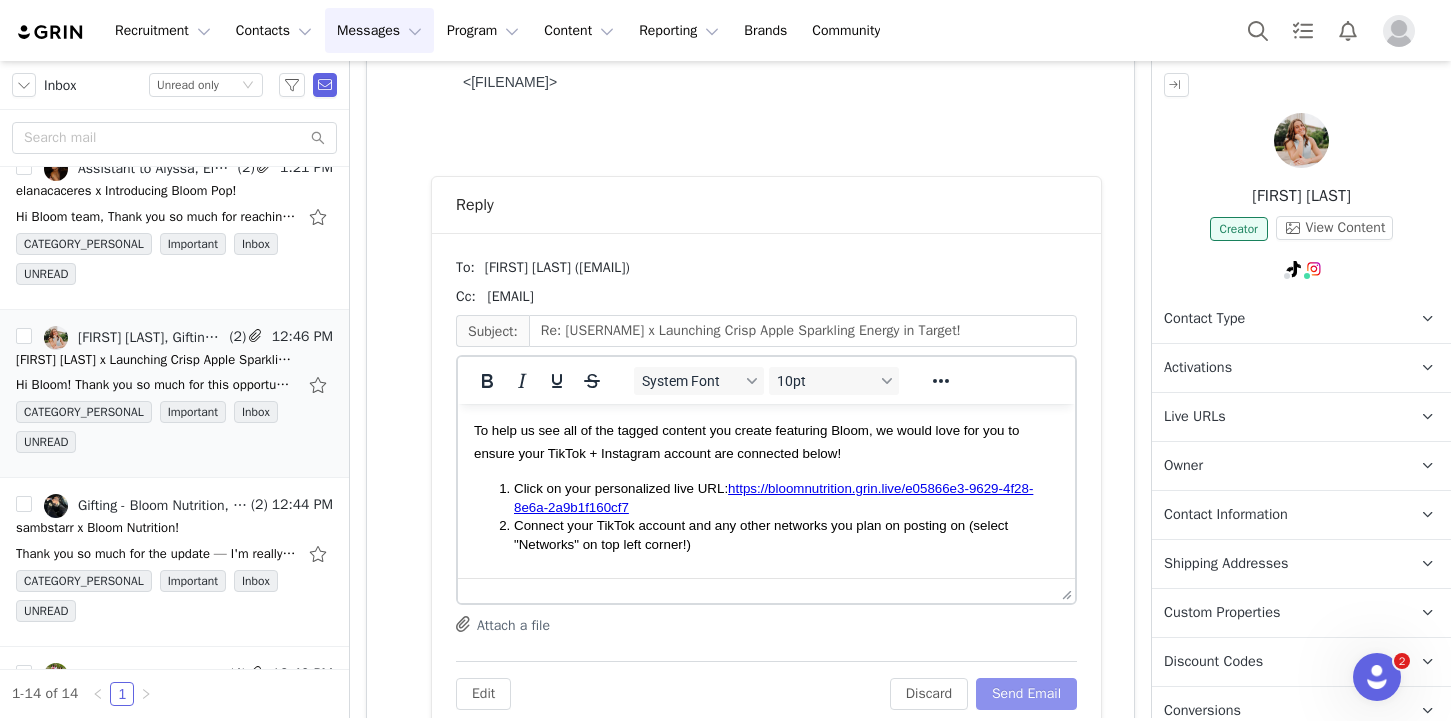 click on "Send Email" at bounding box center (1026, 694) 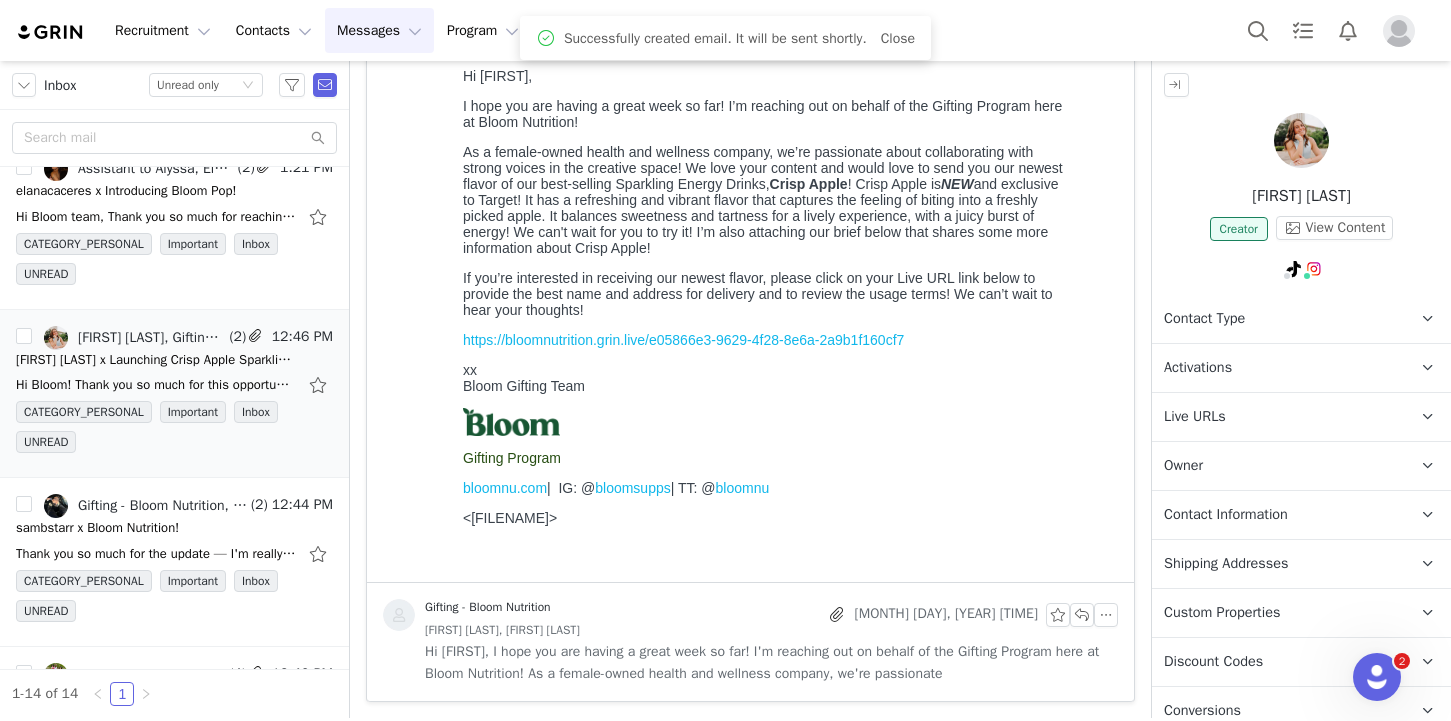 scroll, scrollTop: 0, scrollLeft: 0, axis: both 